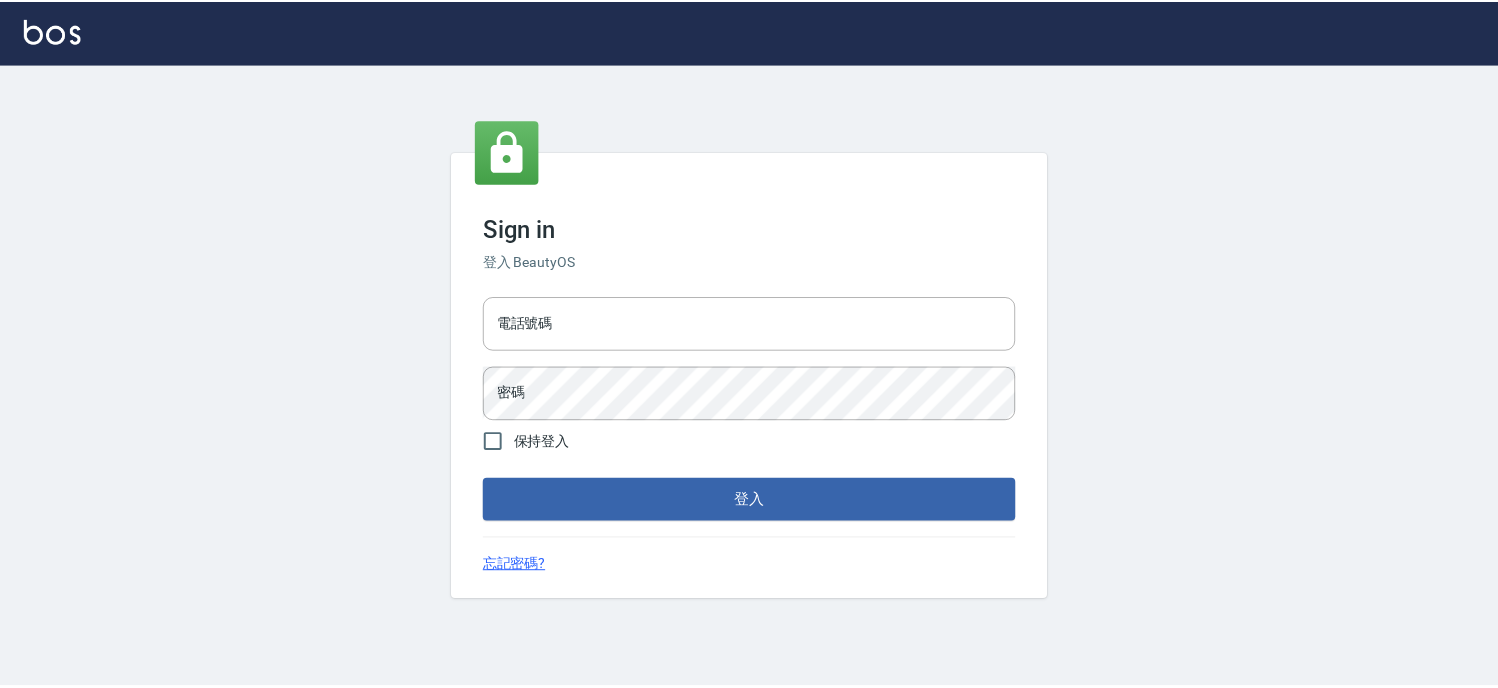 scroll, scrollTop: 0, scrollLeft: 0, axis: both 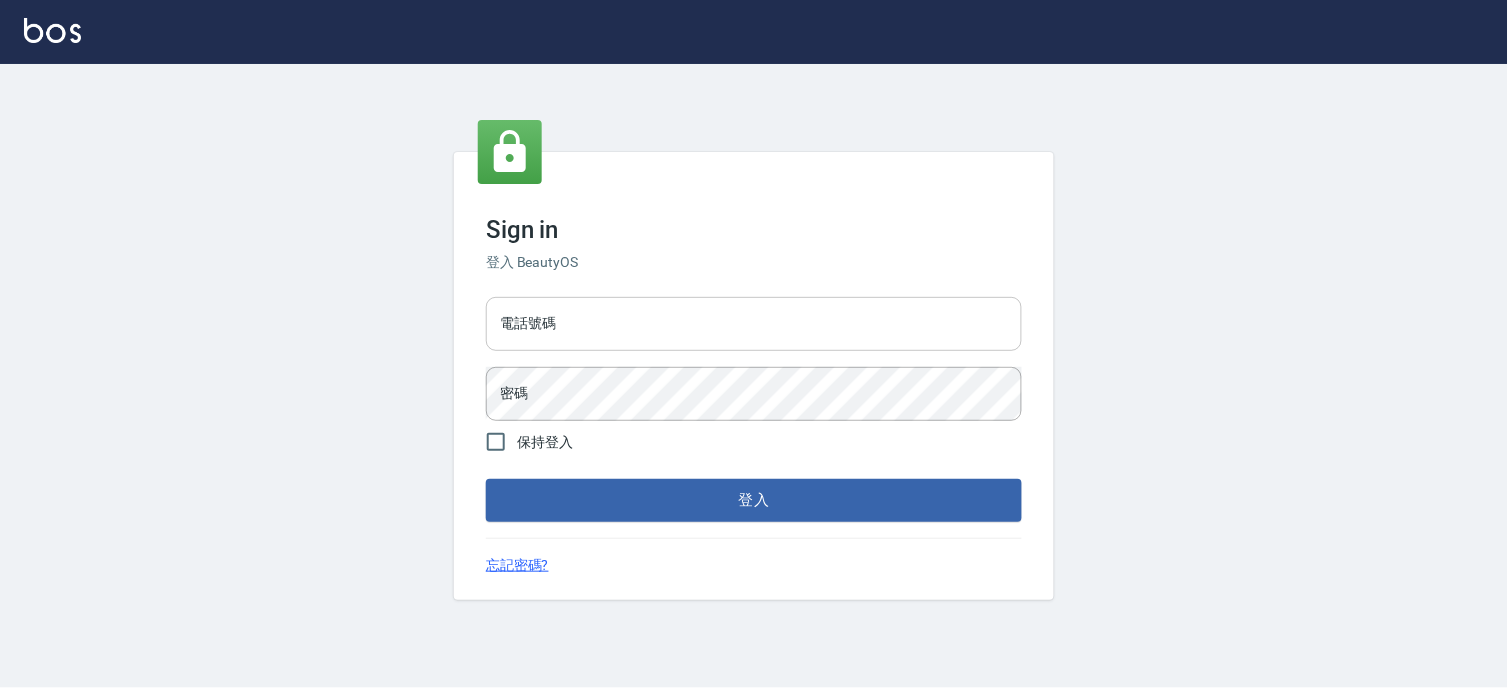 click on "電話號碼" at bounding box center [754, 324] 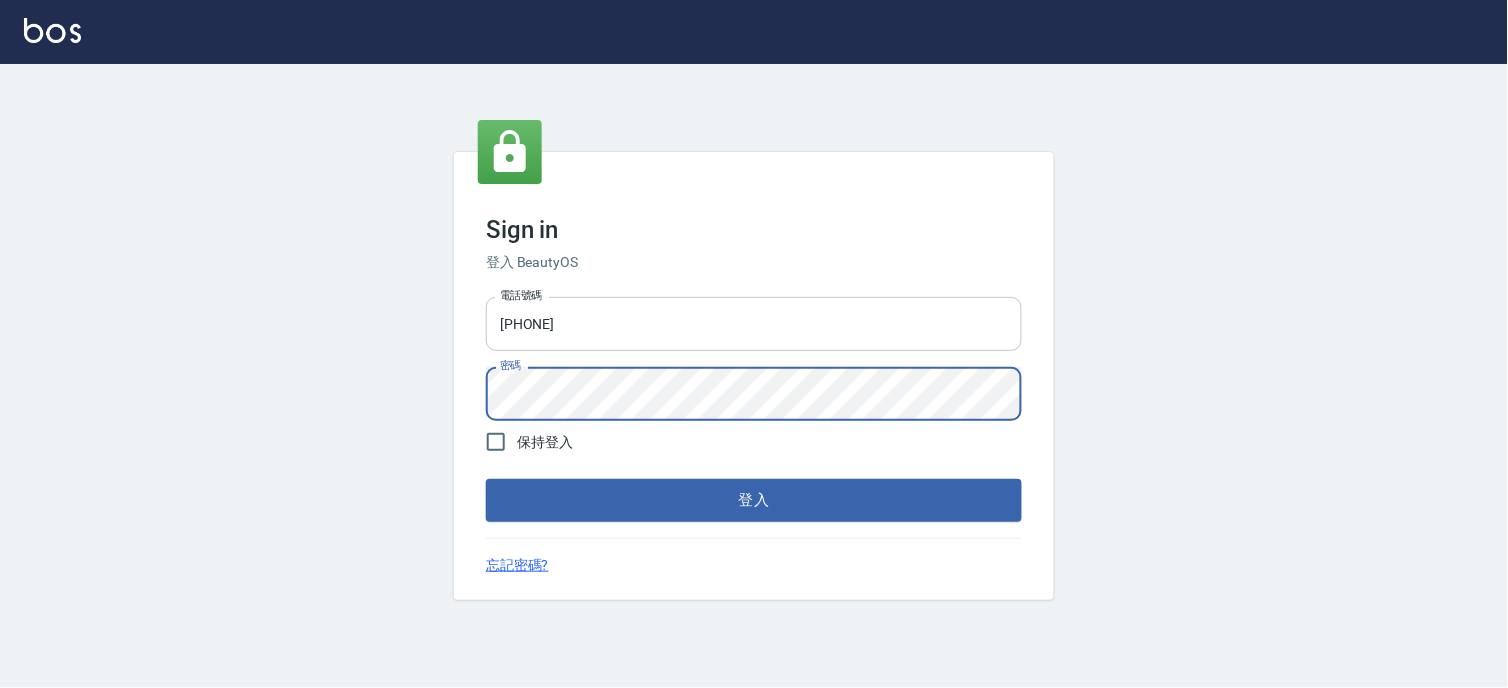 click on "登入" at bounding box center (754, 500) 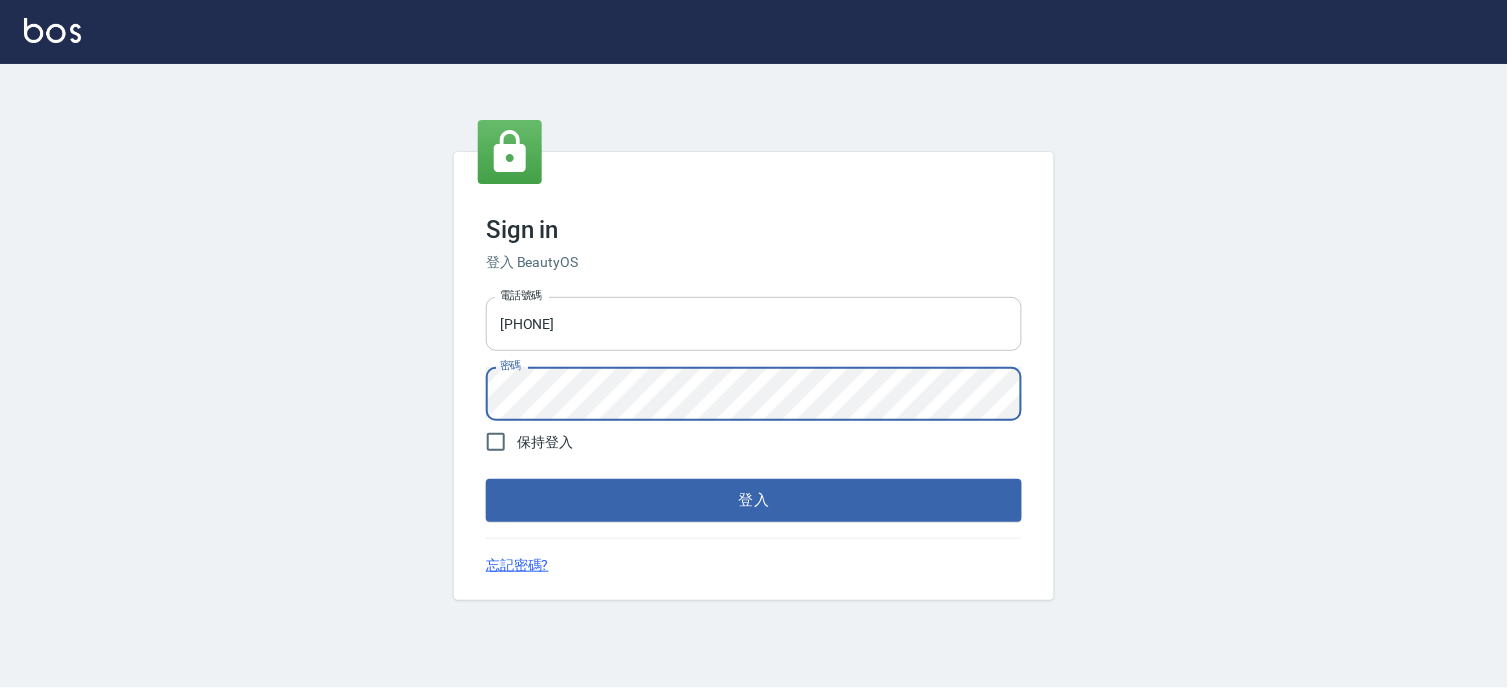 click on "093688819" at bounding box center [754, 324] 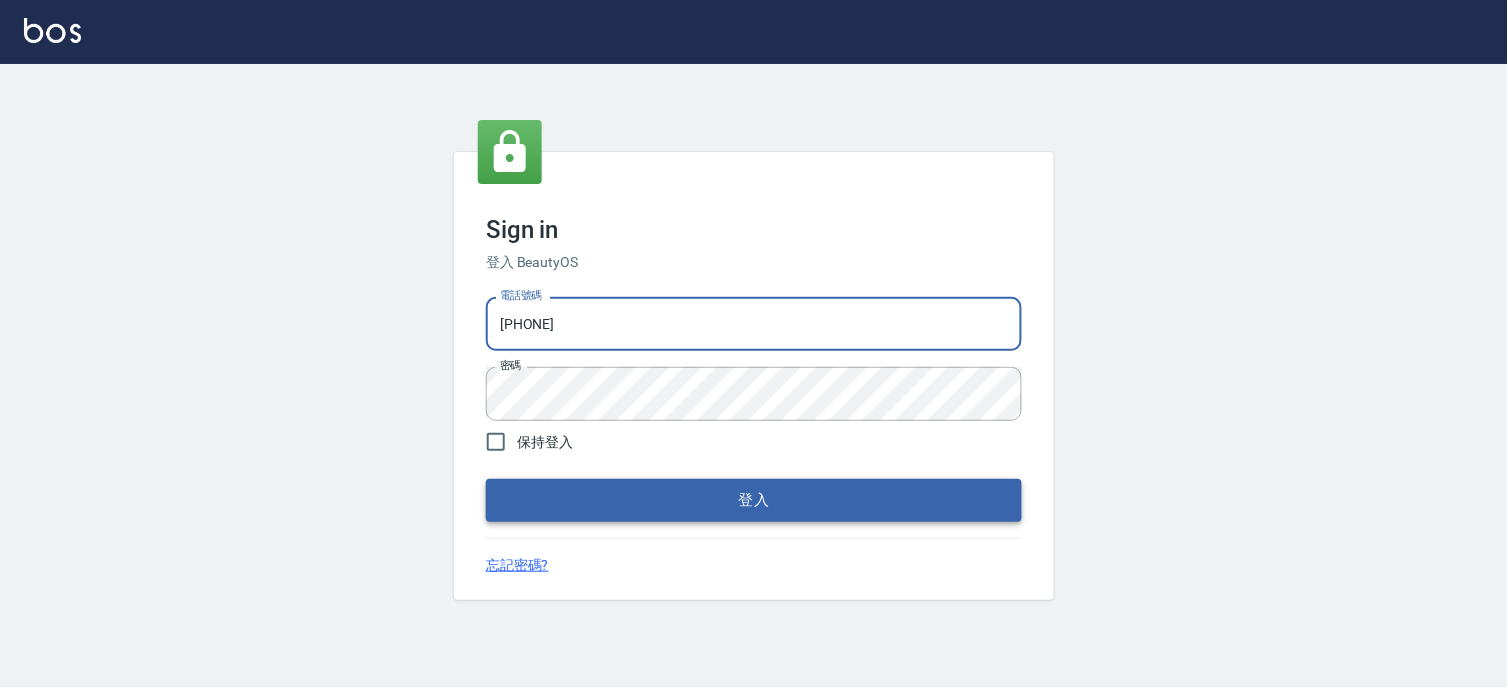 type on "0936888819" 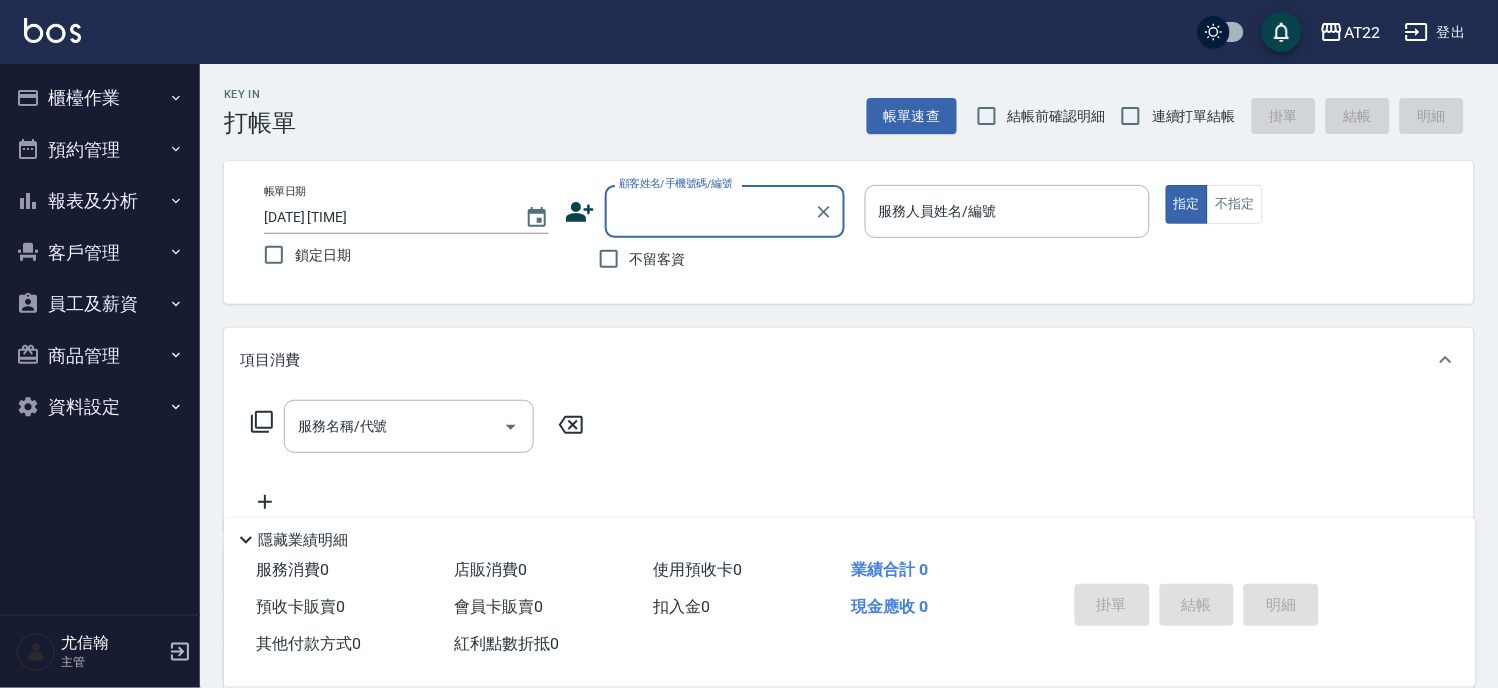 click on "櫃檯作業" at bounding box center [100, 98] 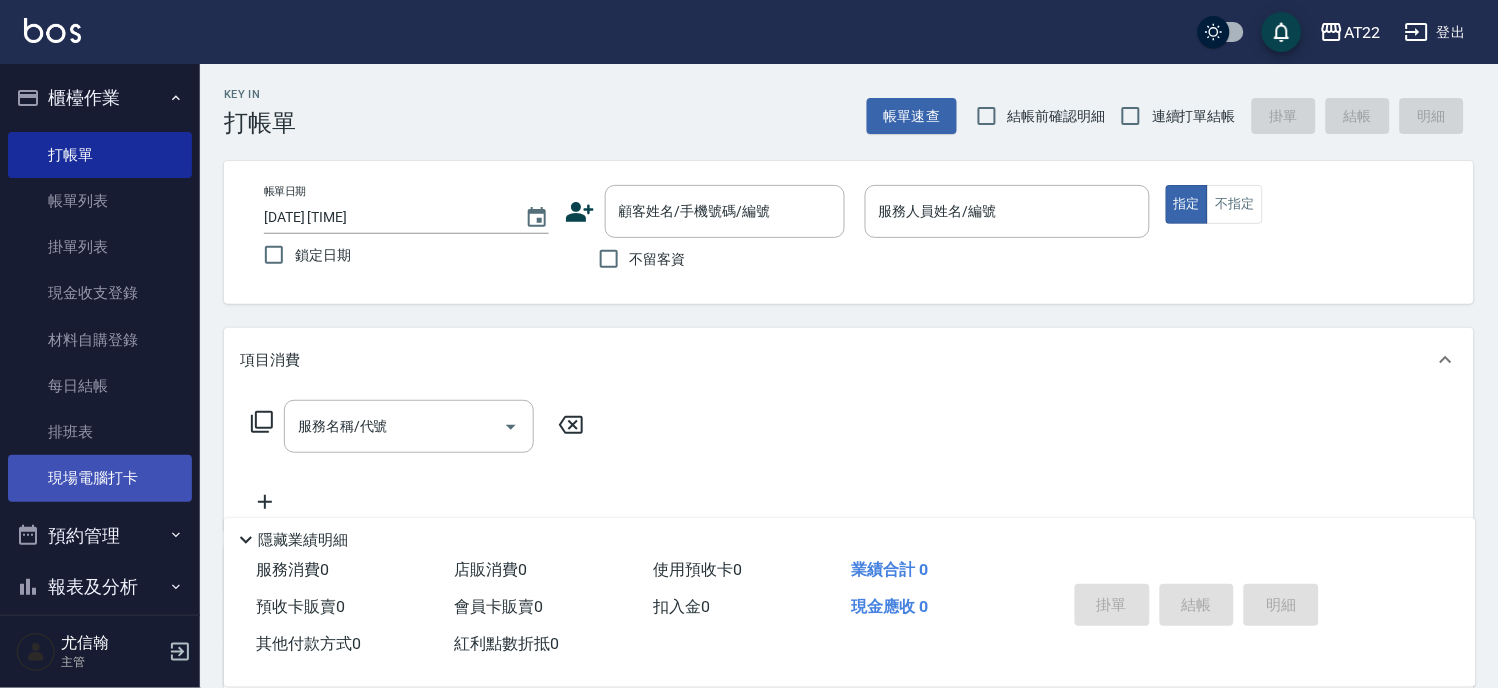 click on "現場電腦打卡" at bounding box center (100, 478) 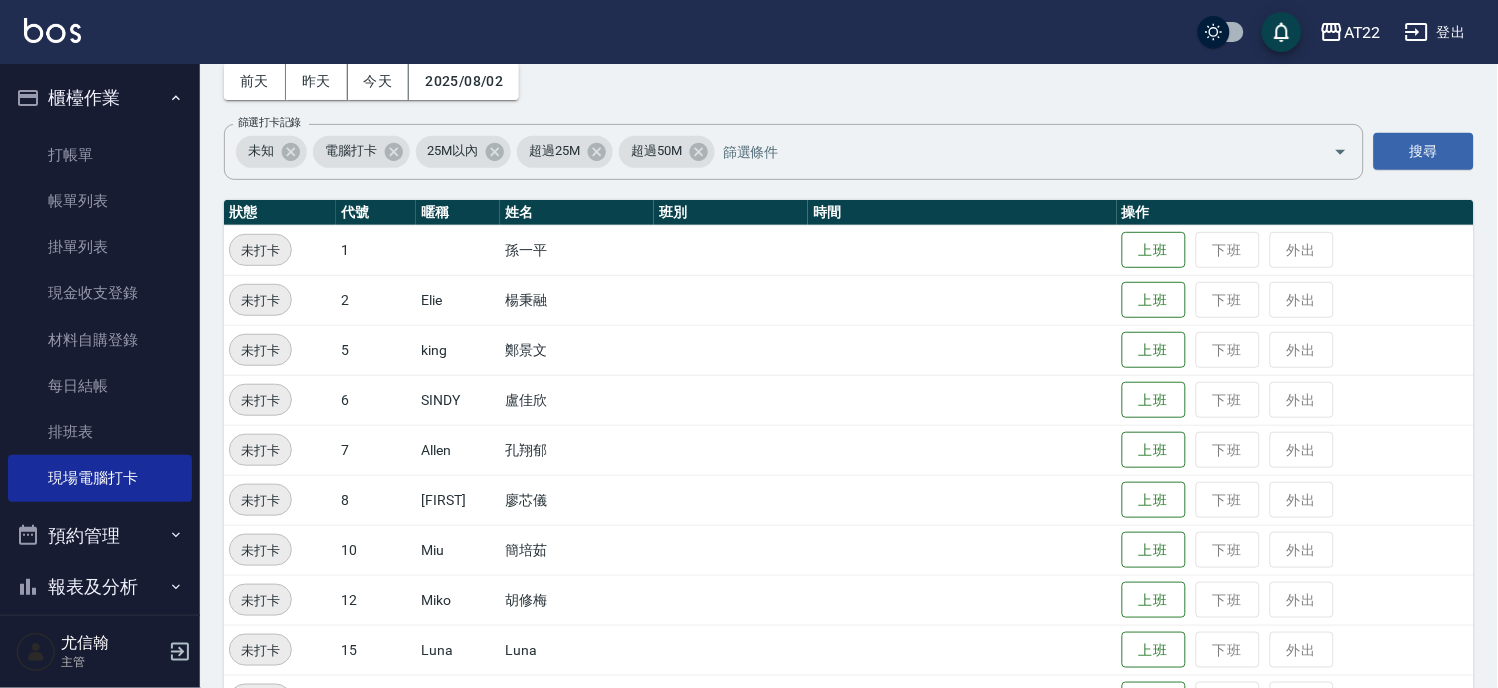 scroll, scrollTop: 111, scrollLeft: 0, axis: vertical 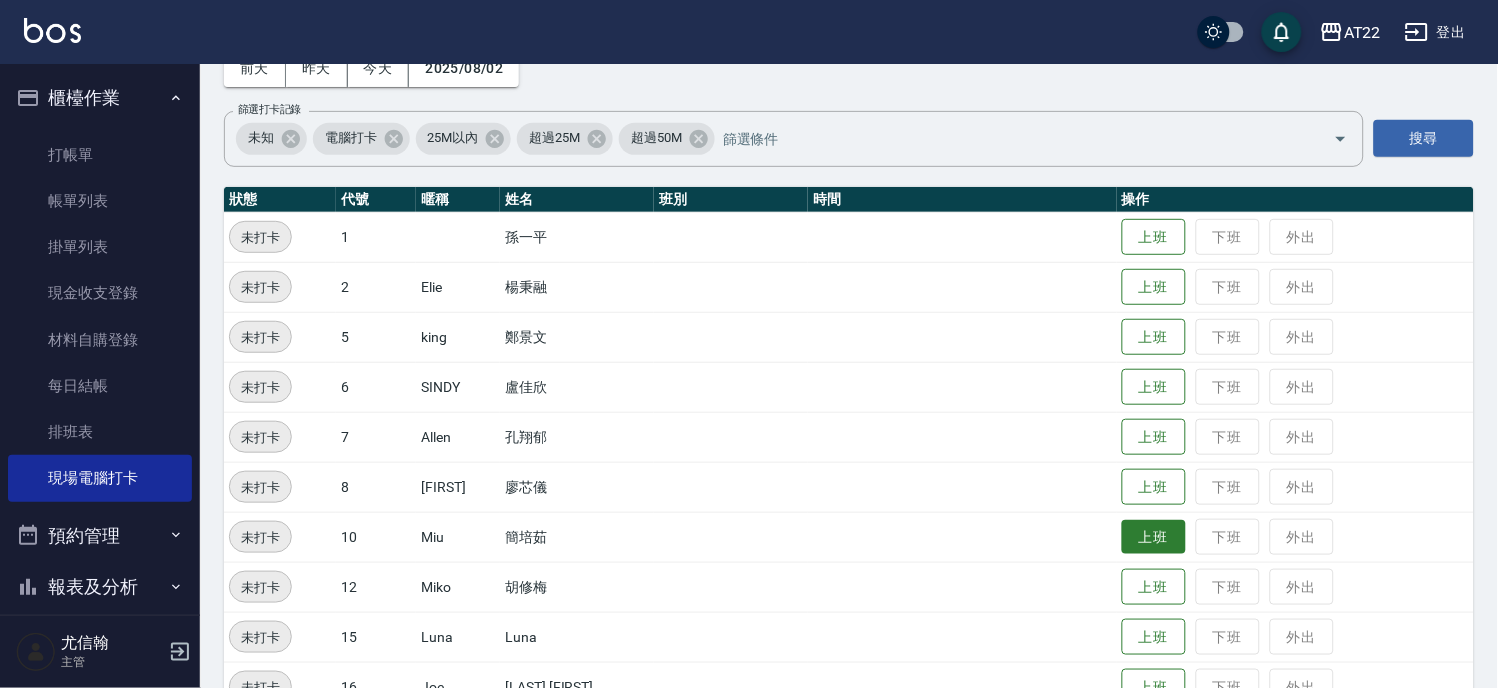 click on "上班" at bounding box center [1154, 537] 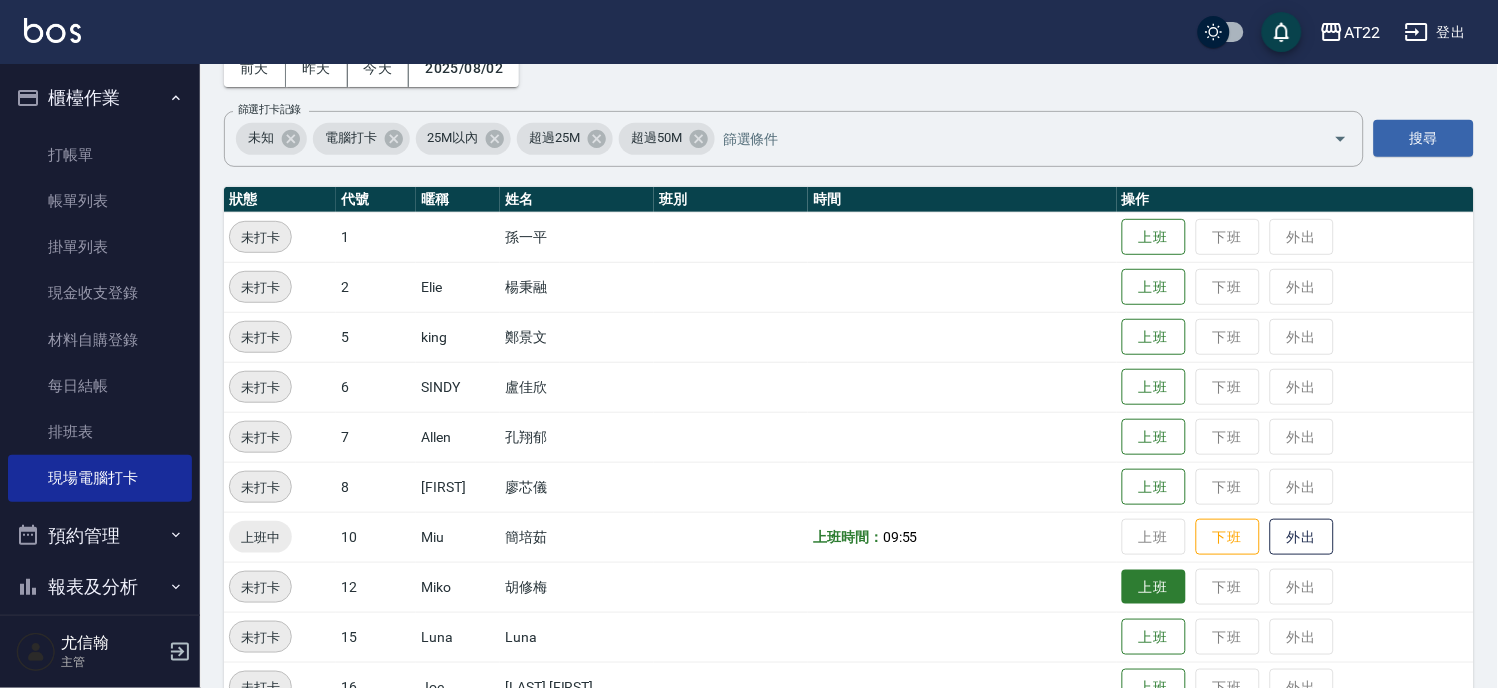 click on "上班" at bounding box center (1154, 587) 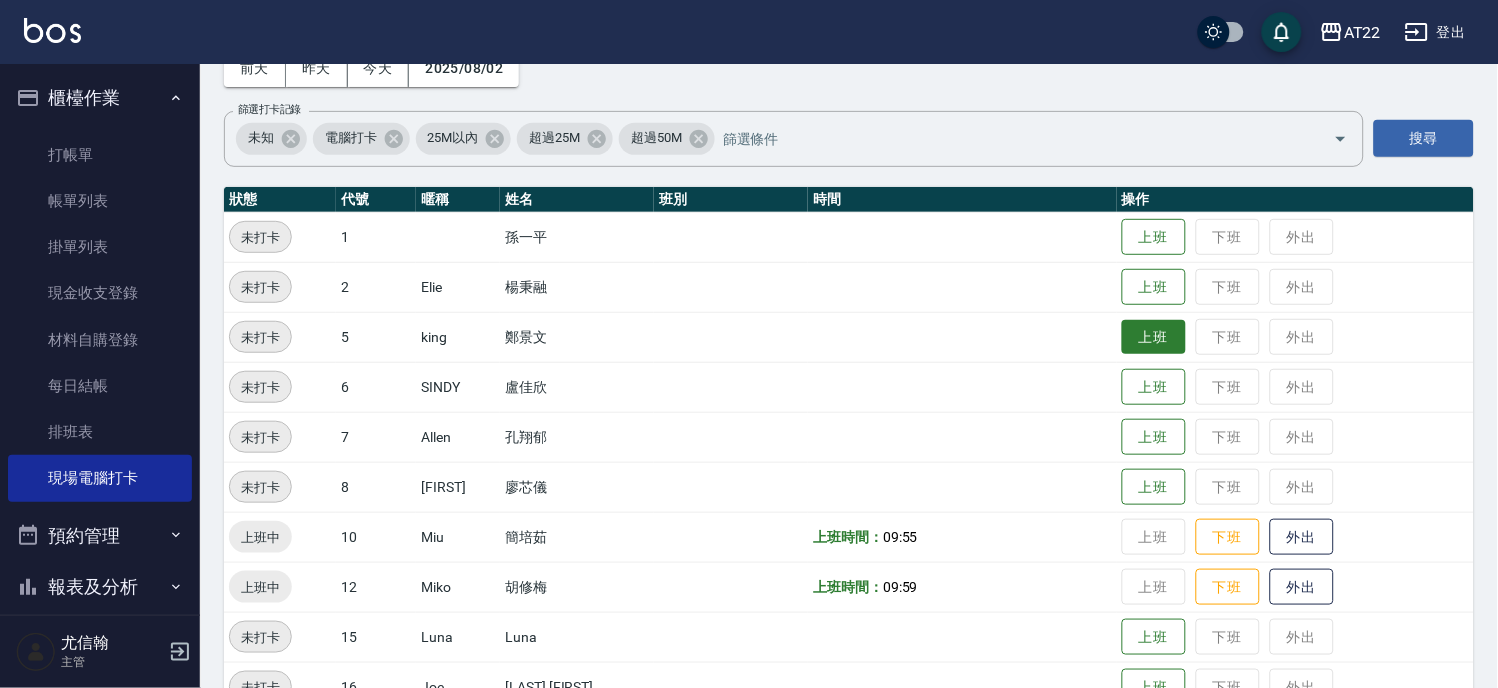 click on "上班" at bounding box center [1154, 337] 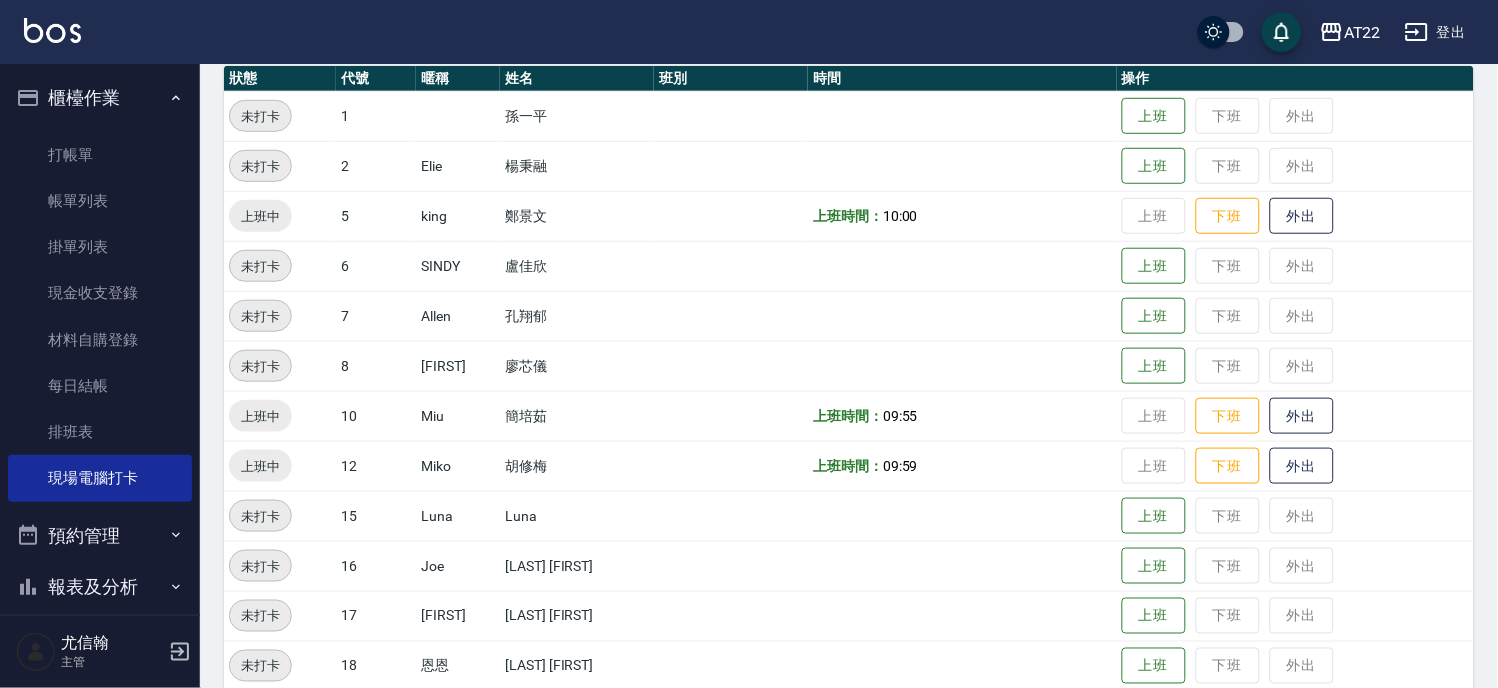 scroll, scrollTop: 444, scrollLeft: 0, axis: vertical 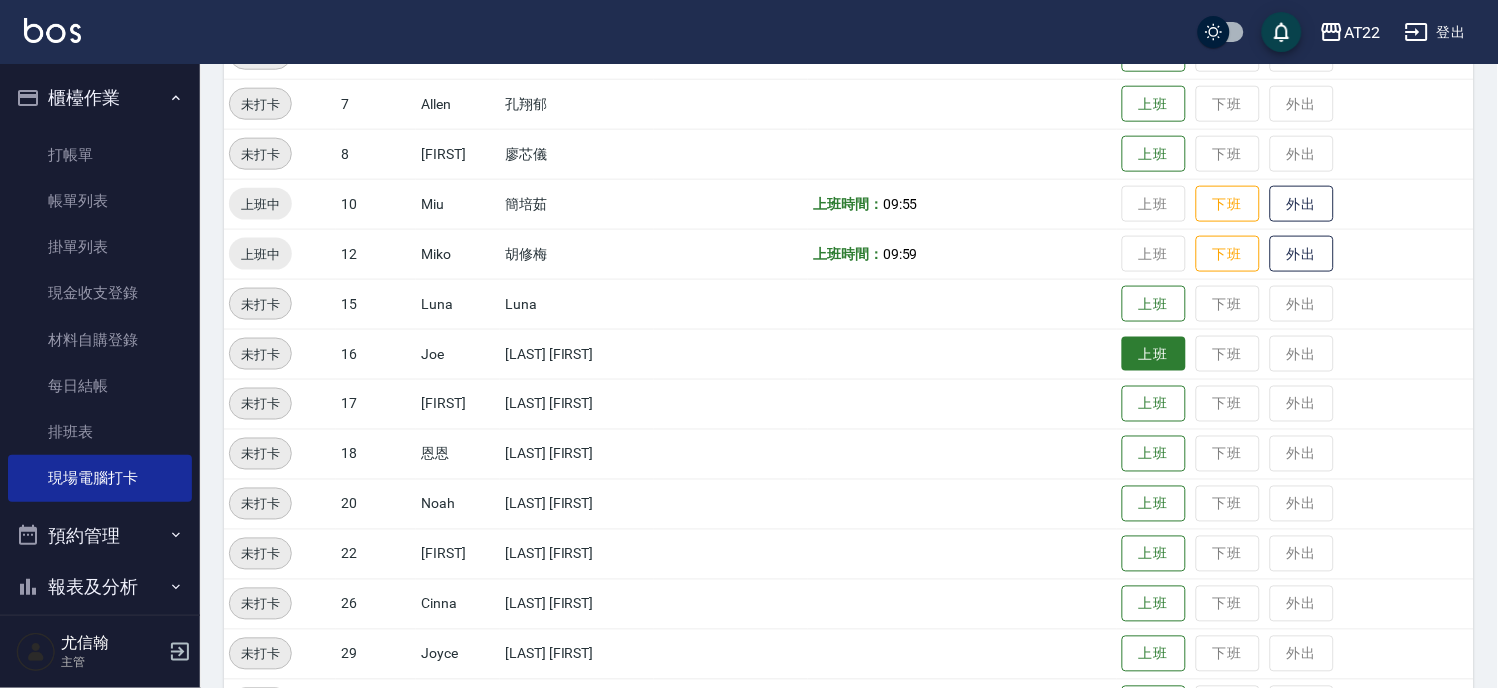 click on "上班" at bounding box center (1154, 354) 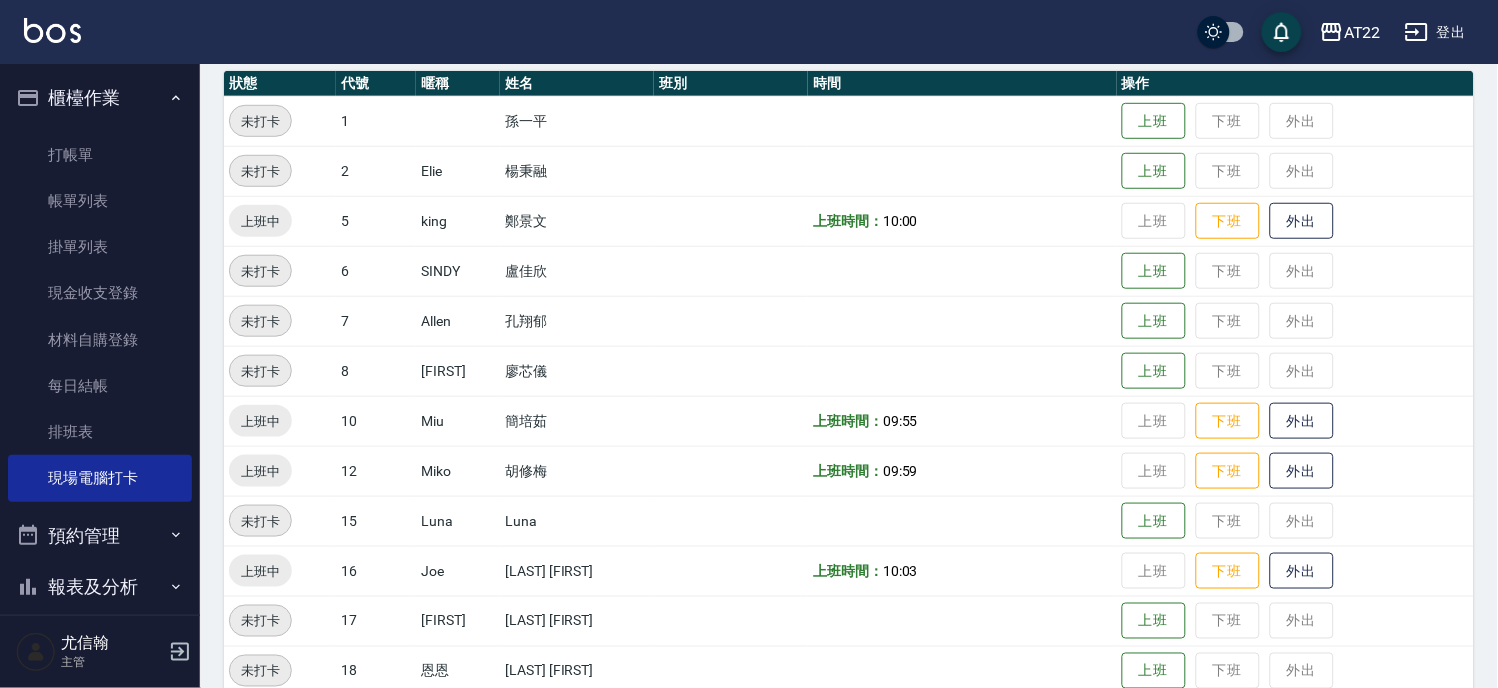 scroll, scrollTop: 222, scrollLeft: 0, axis: vertical 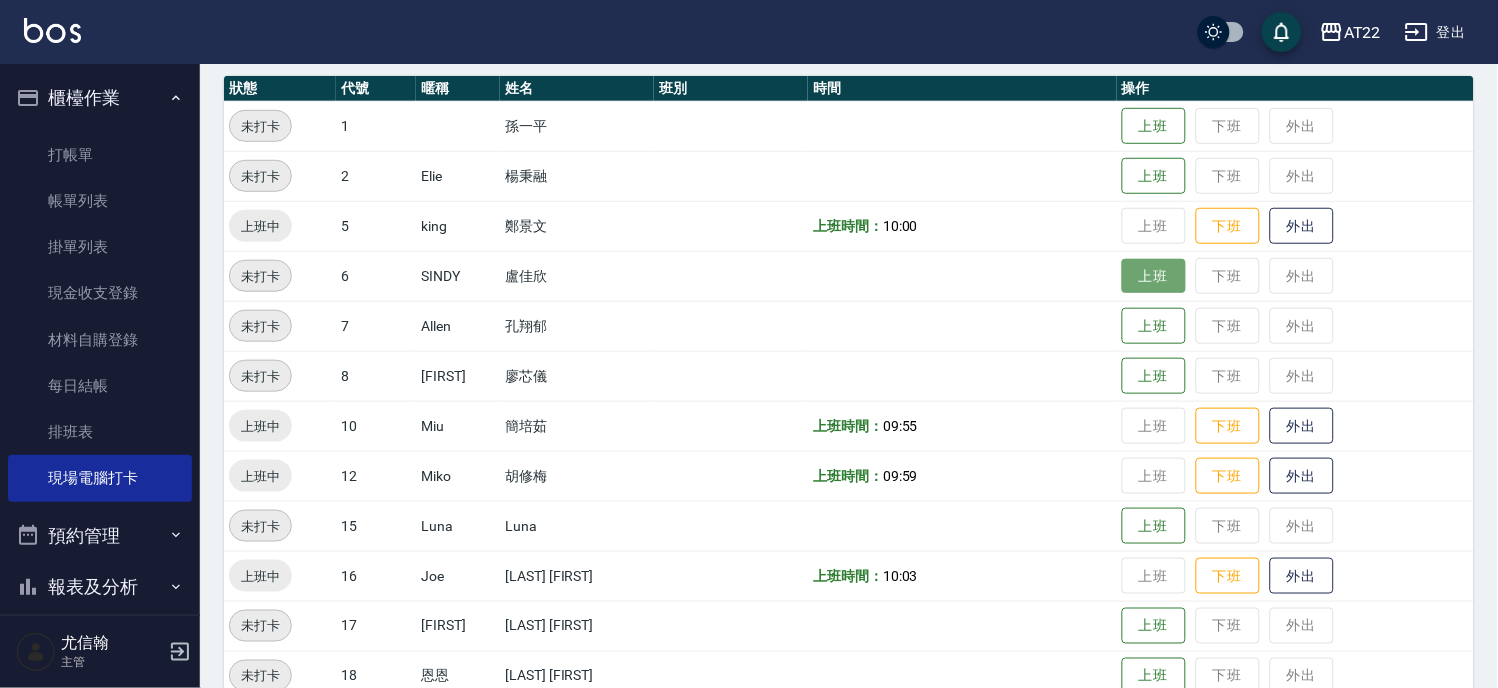 click on "上班" at bounding box center [1154, 276] 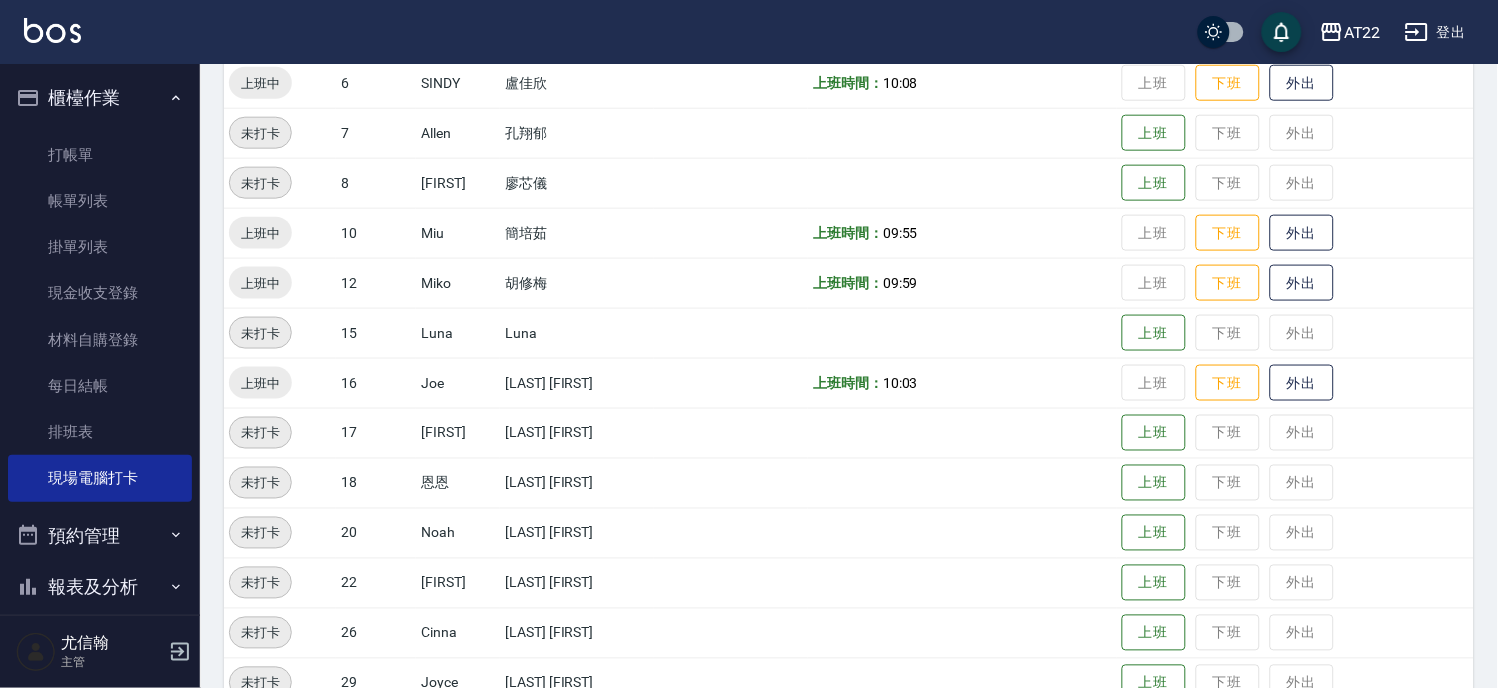 scroll, scrollTop: 666, scrollLeft: 0, axis: vertical 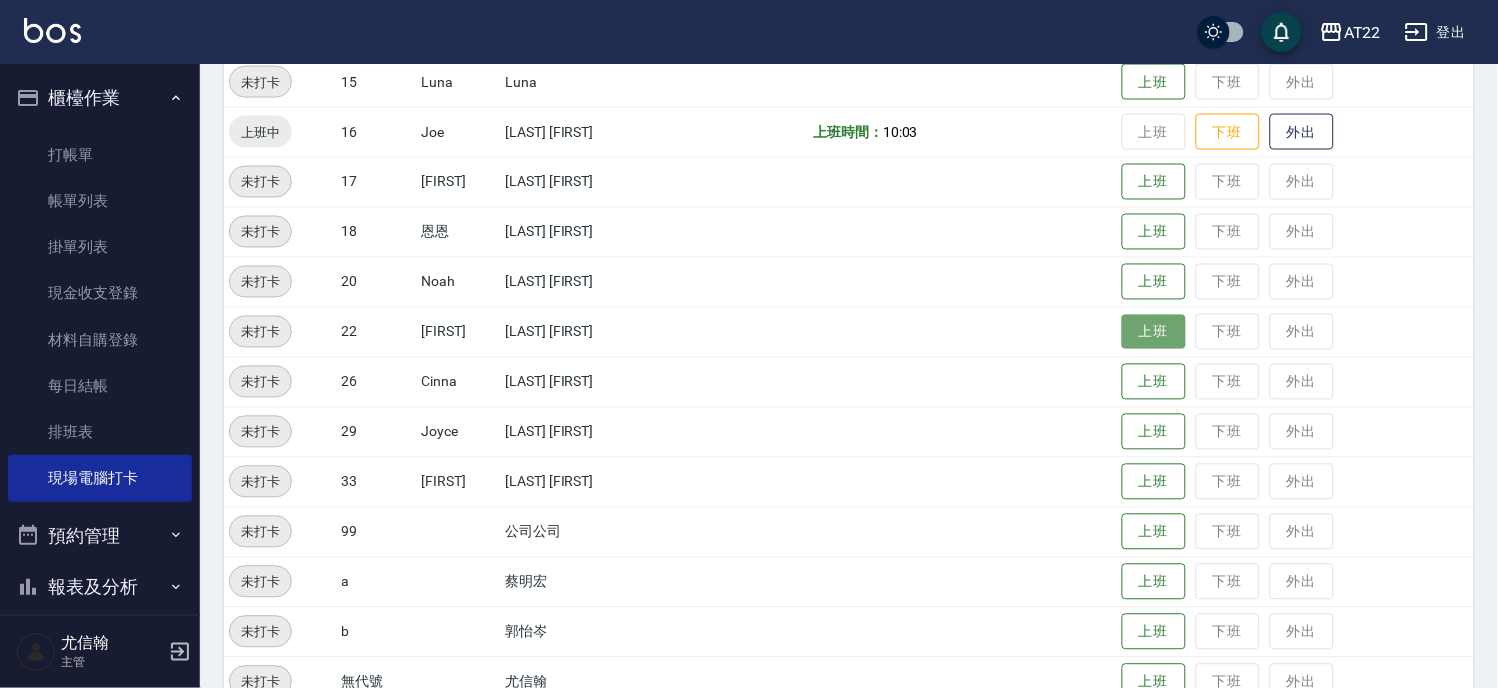 click on "上班" at bounding box center (1154, 332) 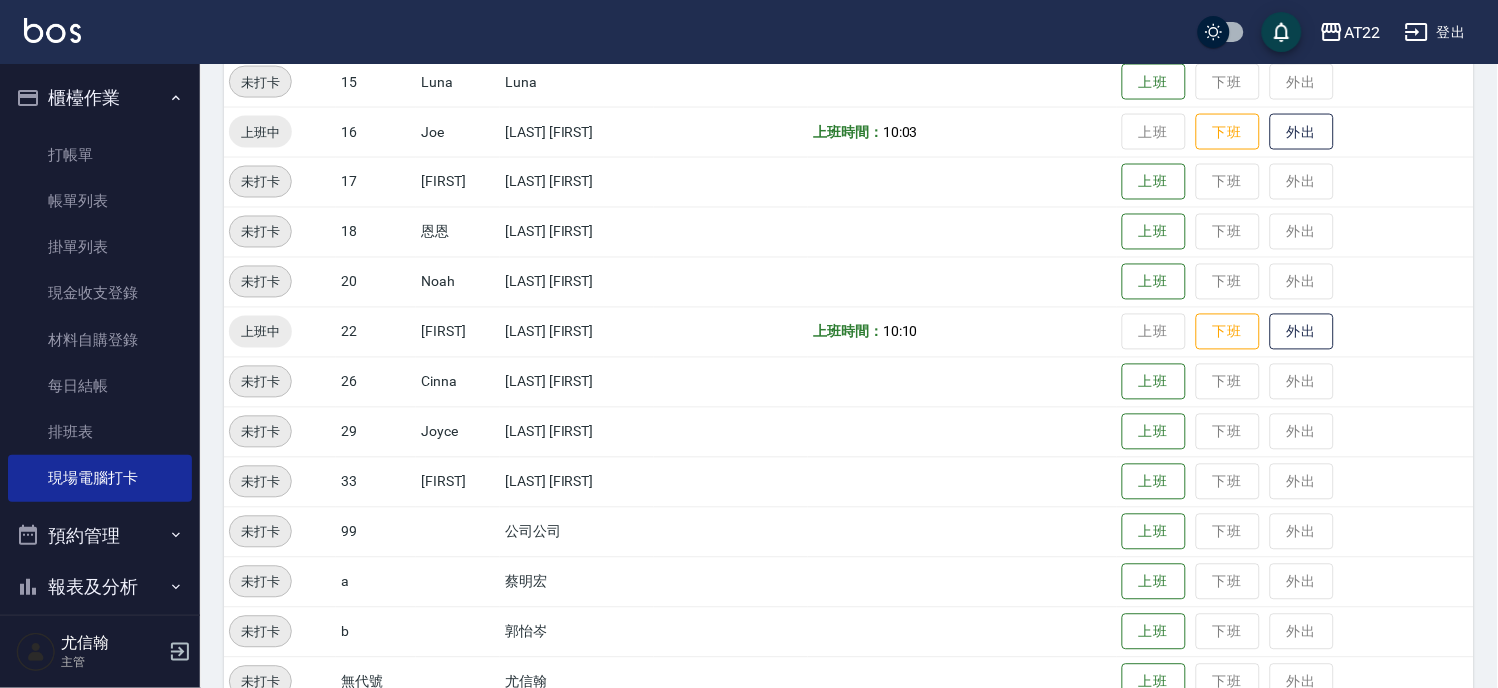 click on "上班 下班 外出" at bounding box center (1295, 232) 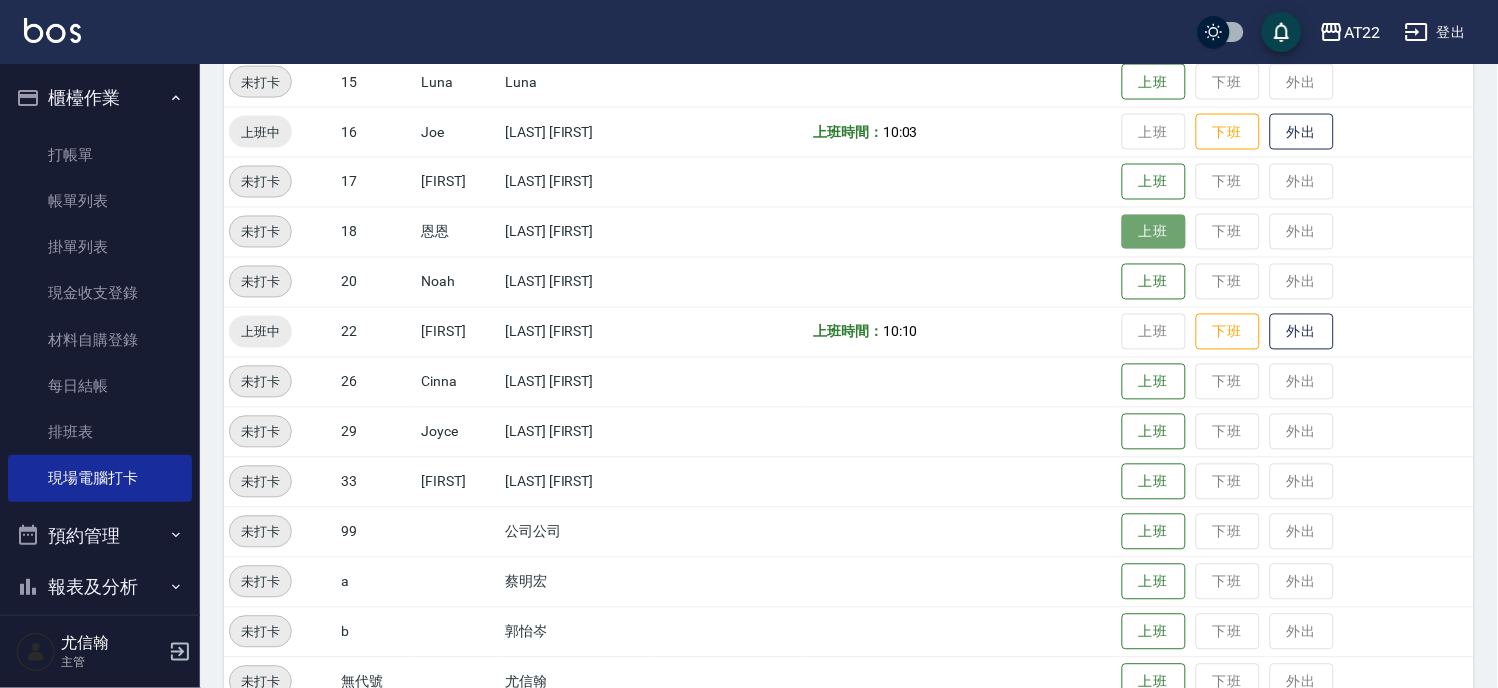 click on "上班" at bounding box center [1154, 232] 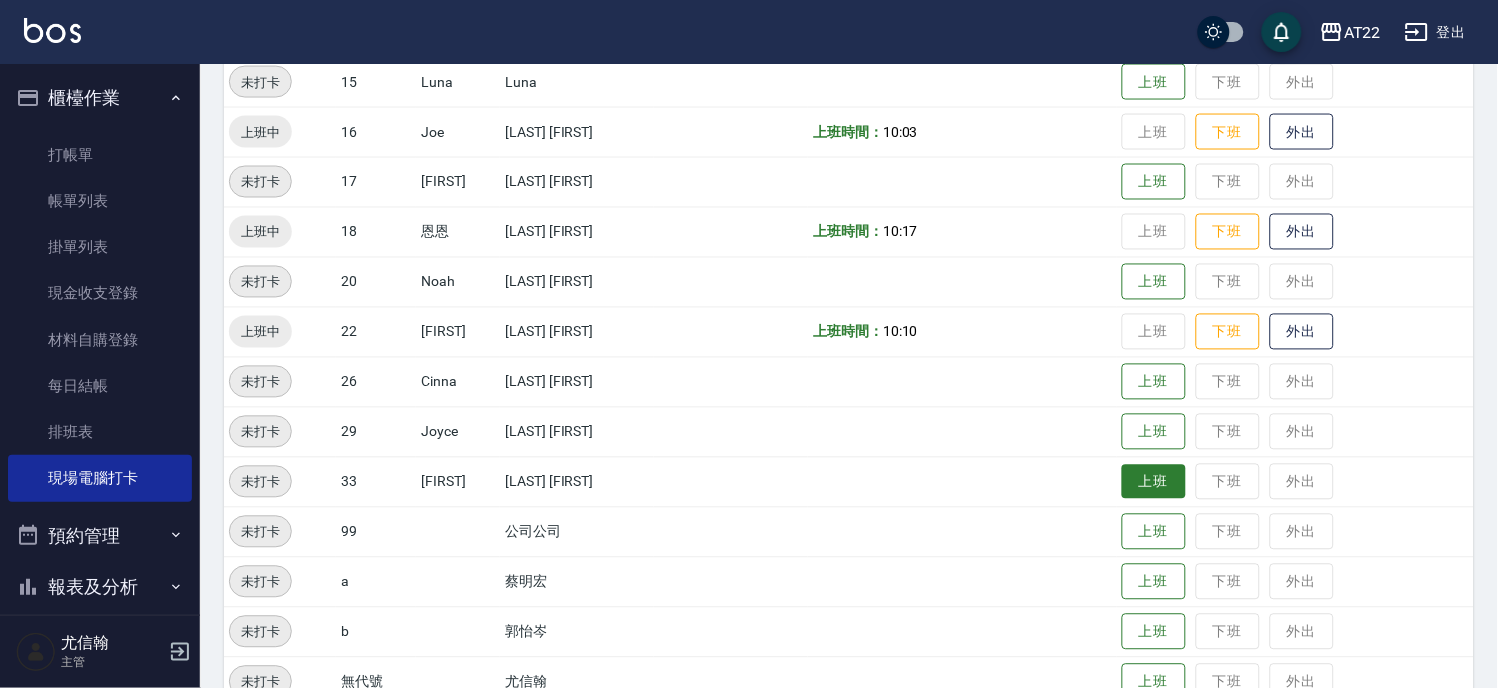 click on "上班" at bounding box center [1154, 482] 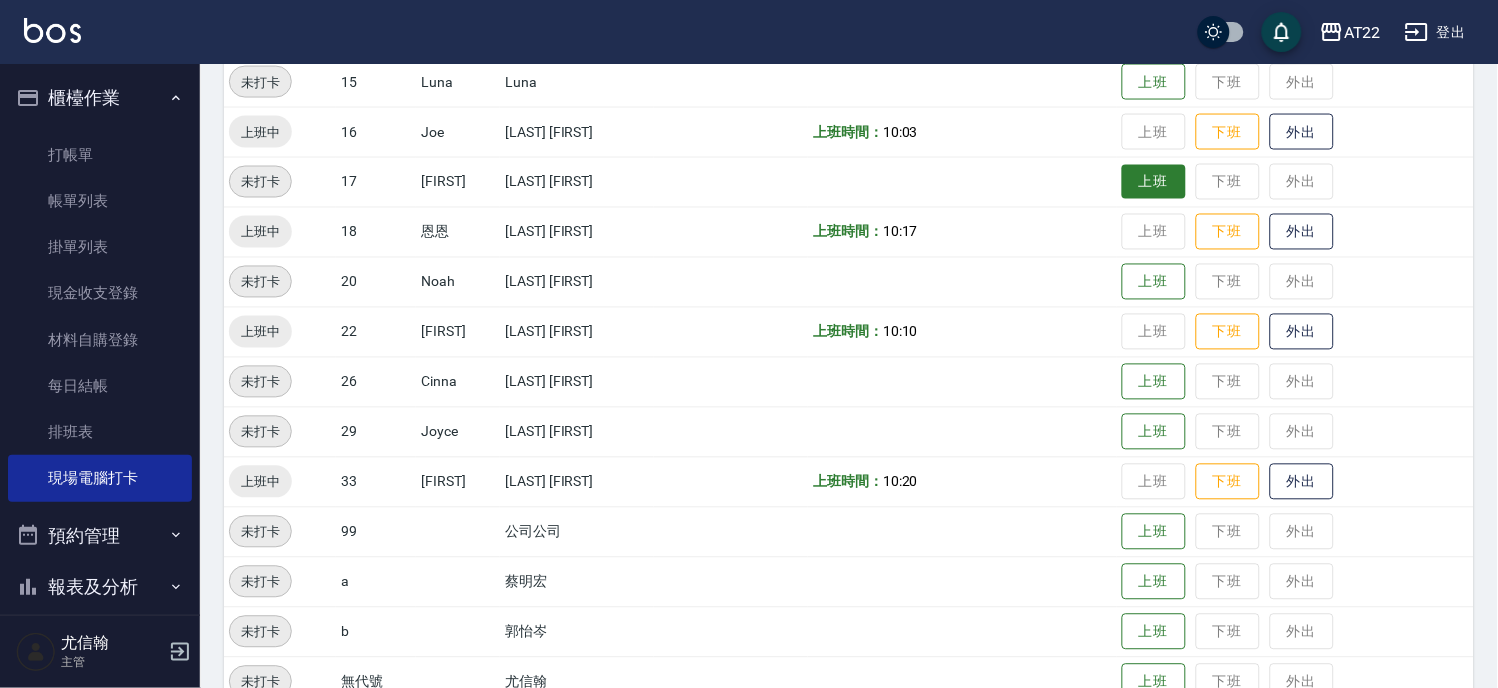click on "上班" at bounding box center [1154, 182] 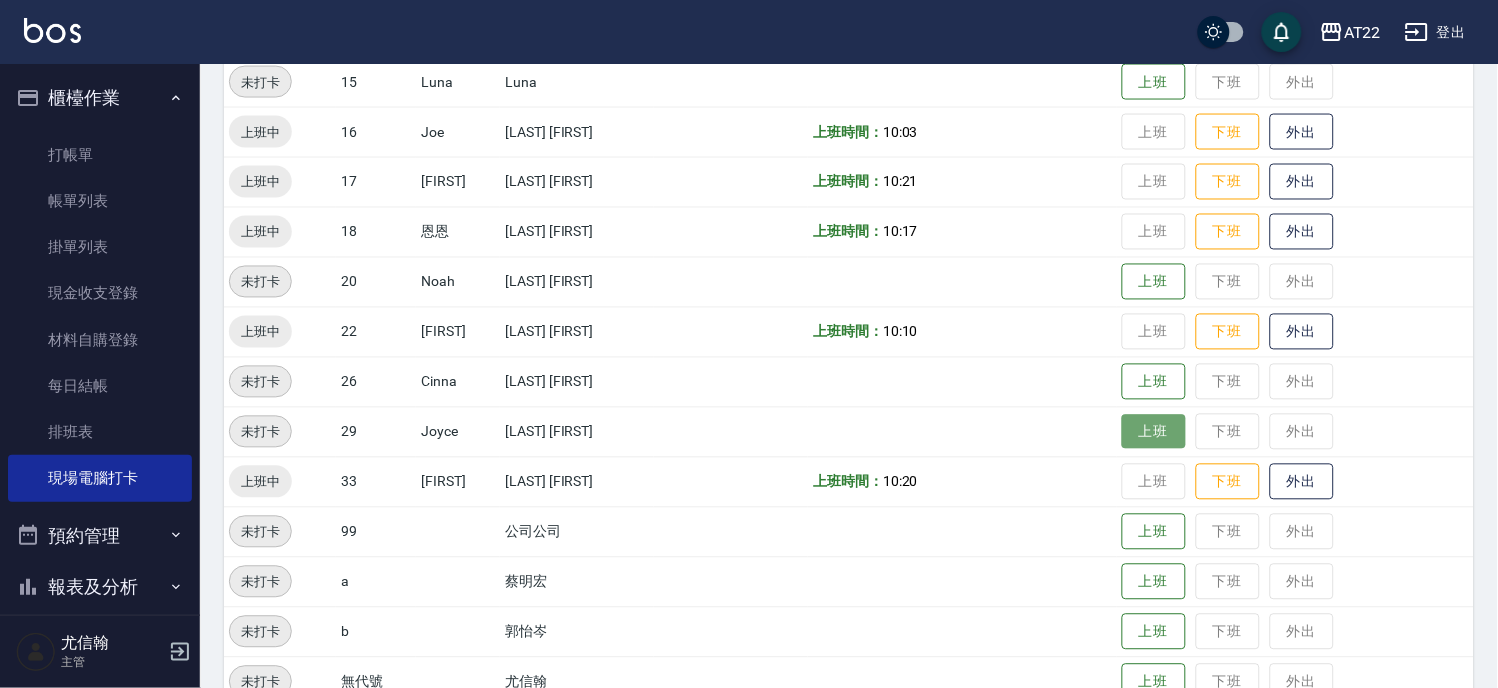 click on "上班" at bounding box center (1154, 432) 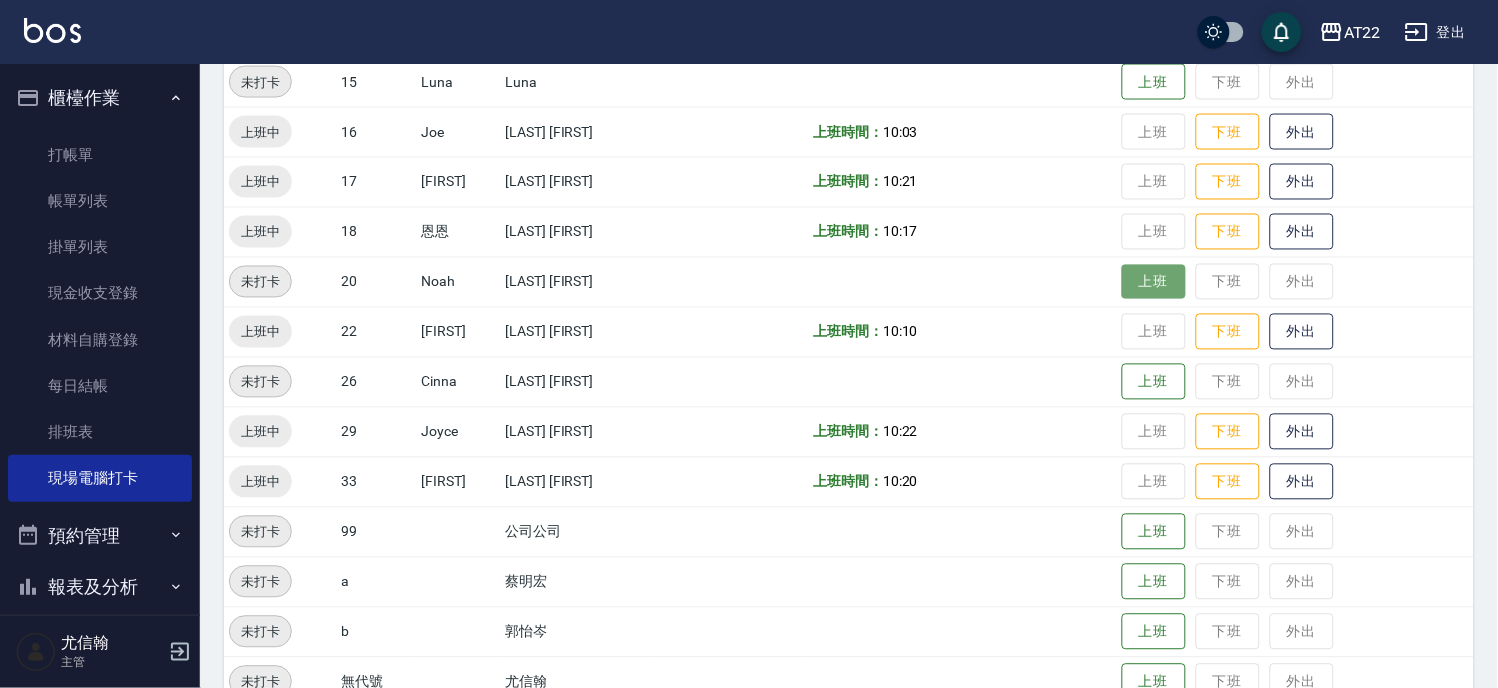 click on "上班" at bounding box center (1154, 282) 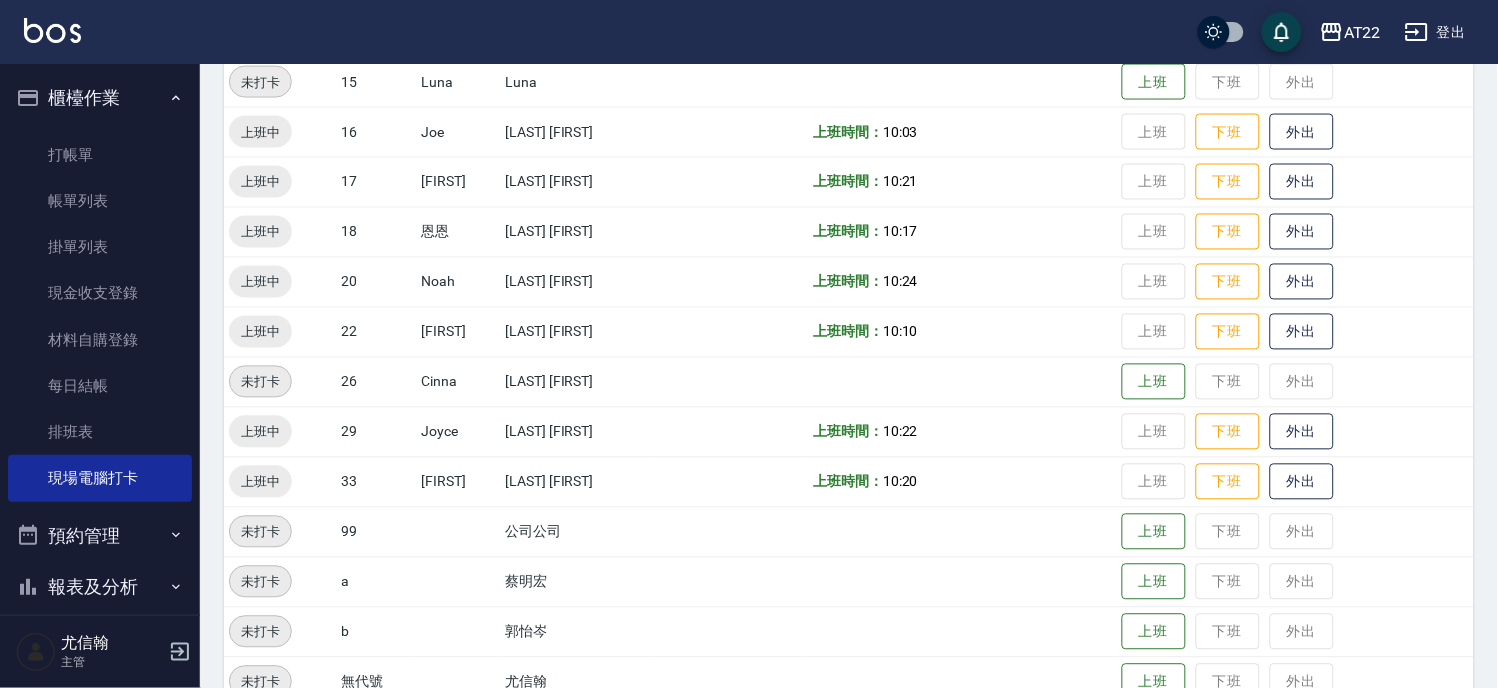 drag, startPoint x: 1495, startPoint y: 451, endPoint x: 1487, endPoint y: 212, distance: 239.13385 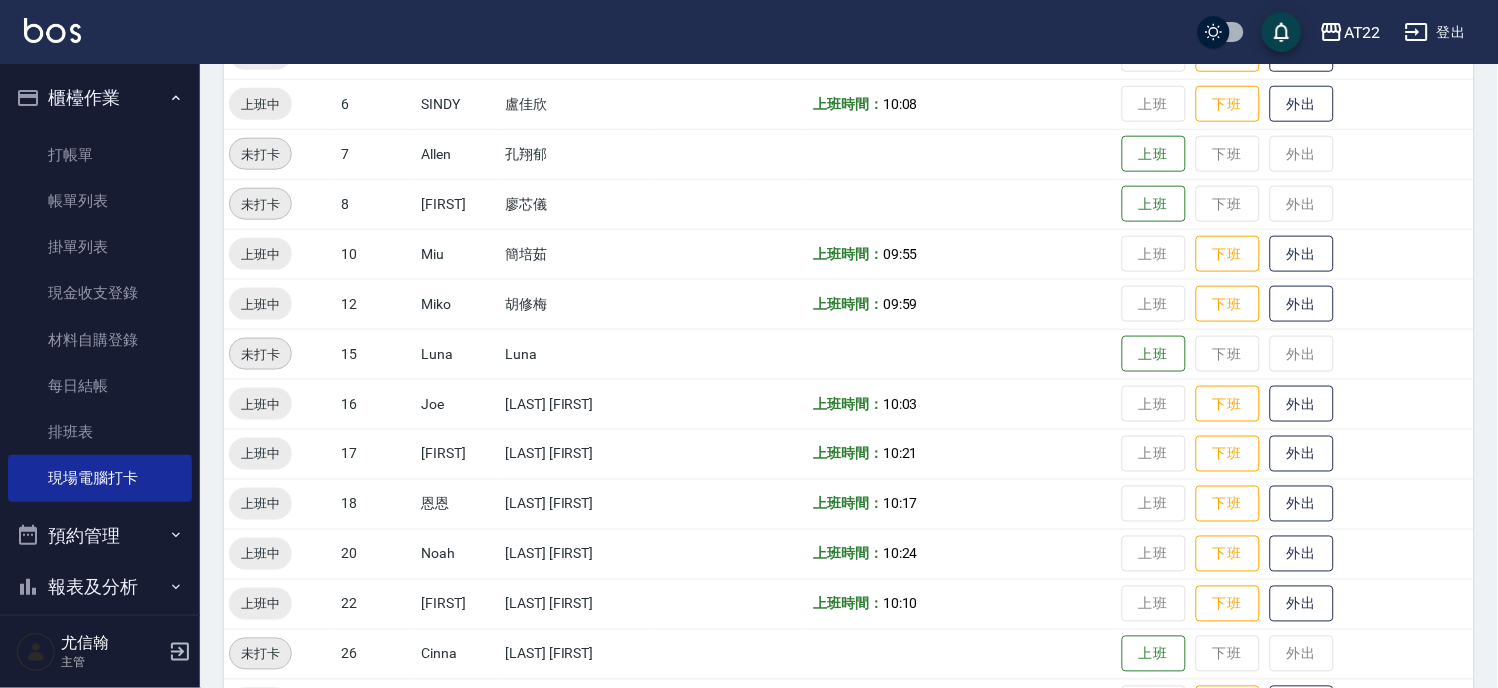 scroll, scrollTop: 376, scrollLeft: 0, axis: vertical 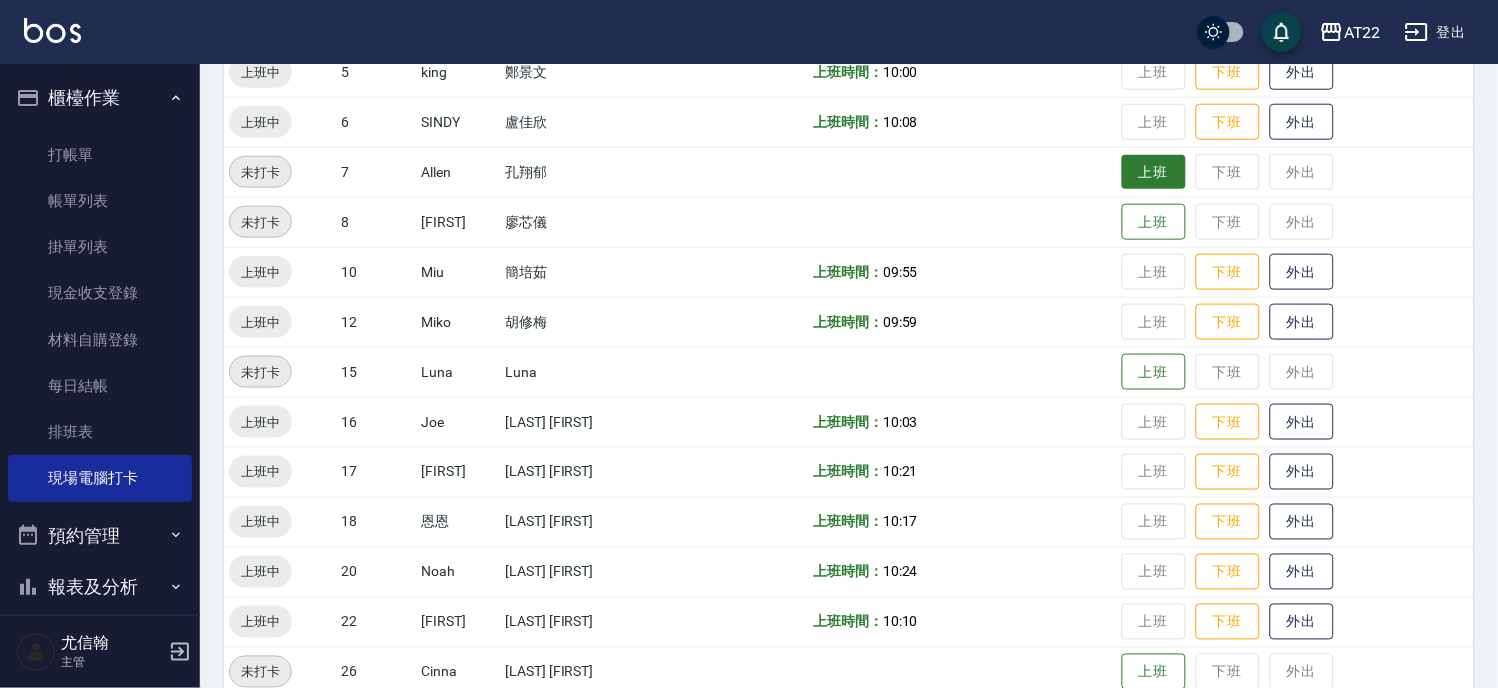 click on "上班" at bounding box center (1154, 172) 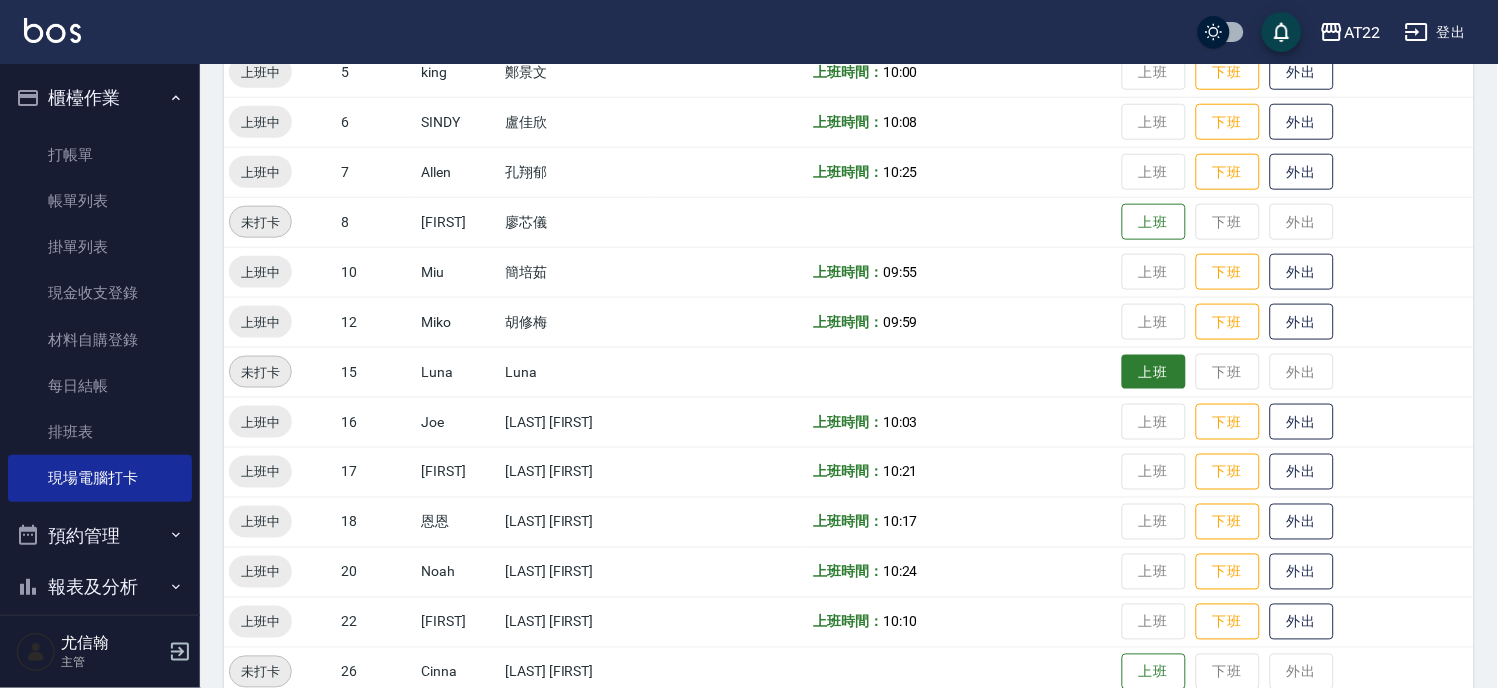 click on "上班" at bounding box center [1154, 372] 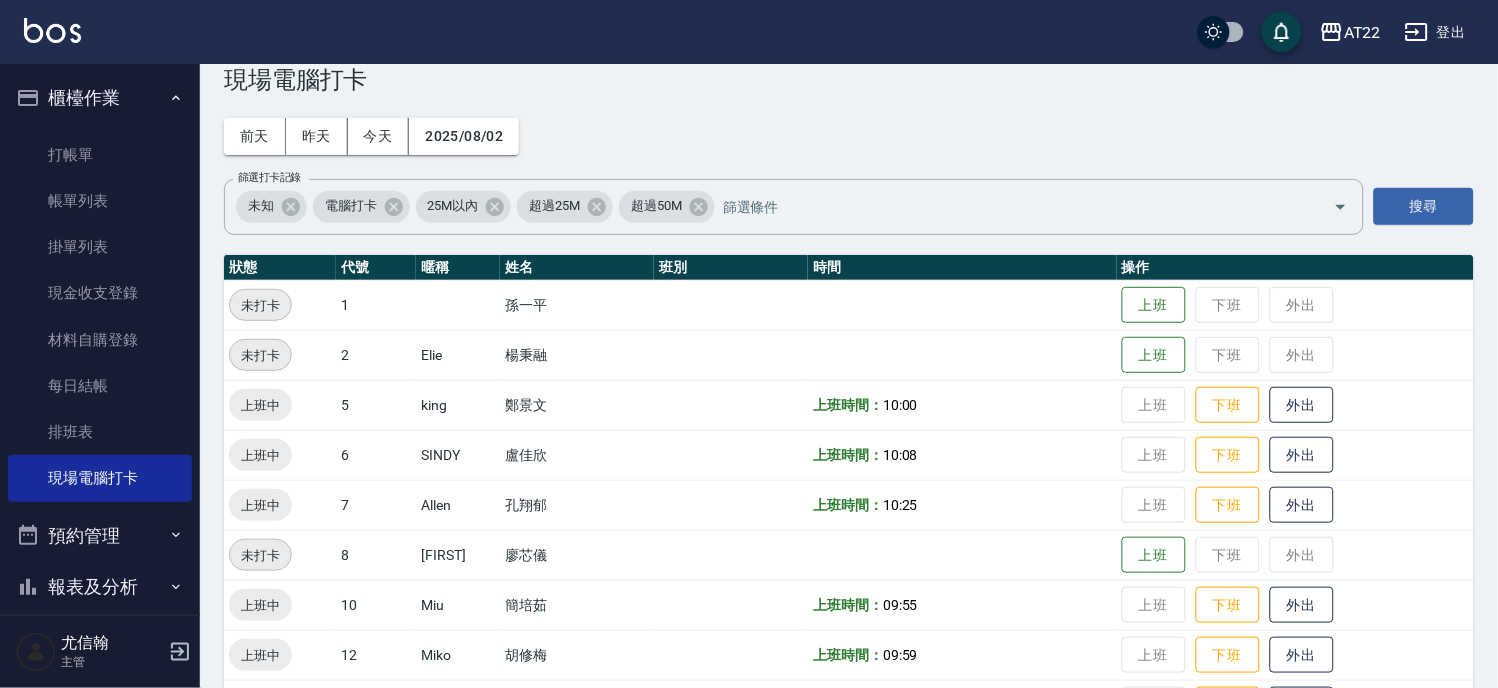 scroll, scrollTop: 0, scrollLeft: 0, axis: both 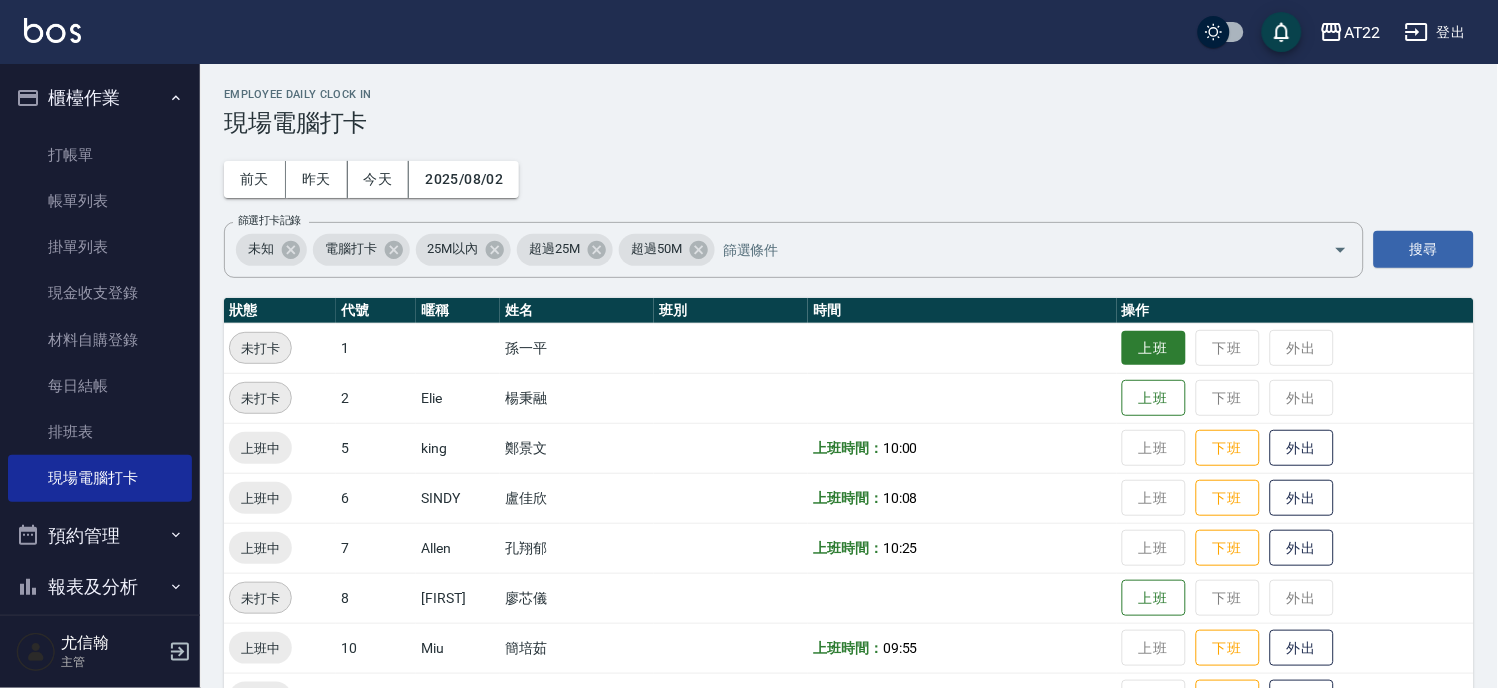 click on "上班" at bounding box center (1154, 348) 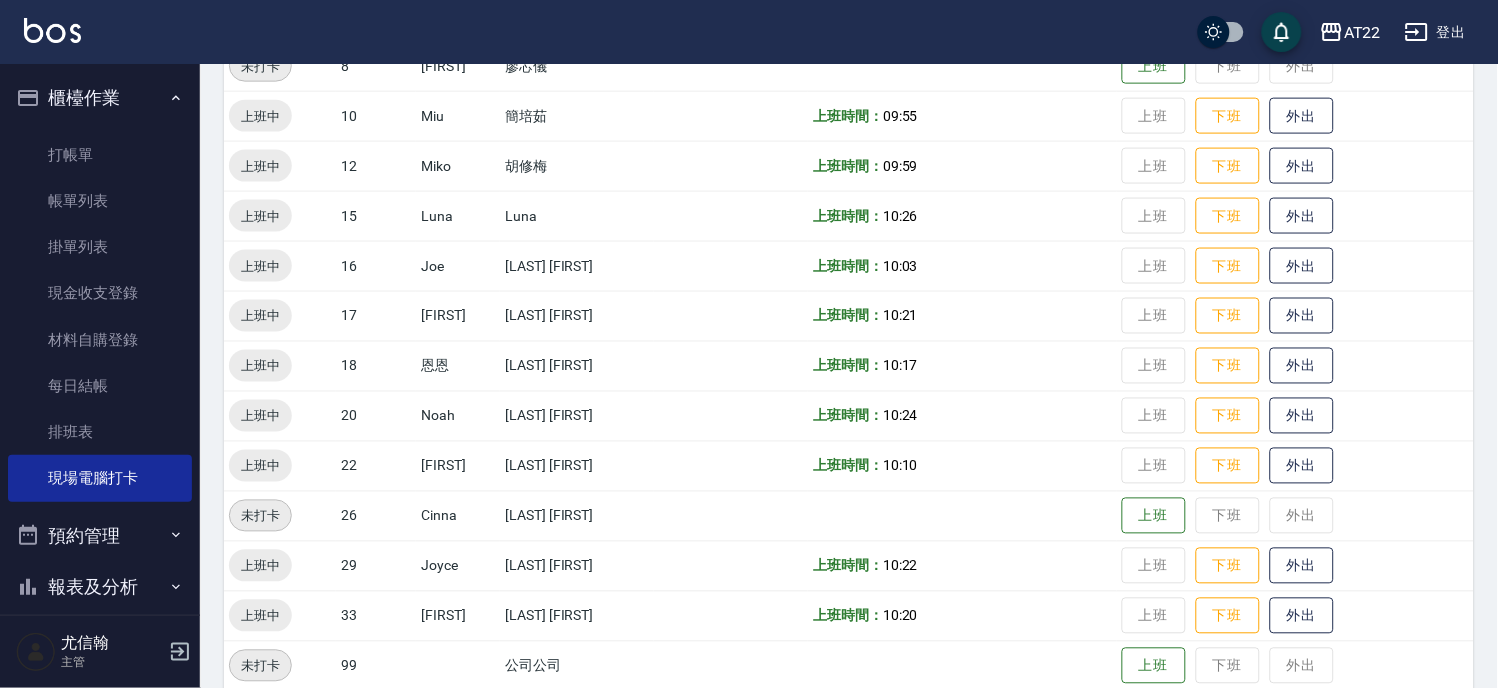 scroll, scrollTop: 758, scrollLeft: 0, axis: vertical 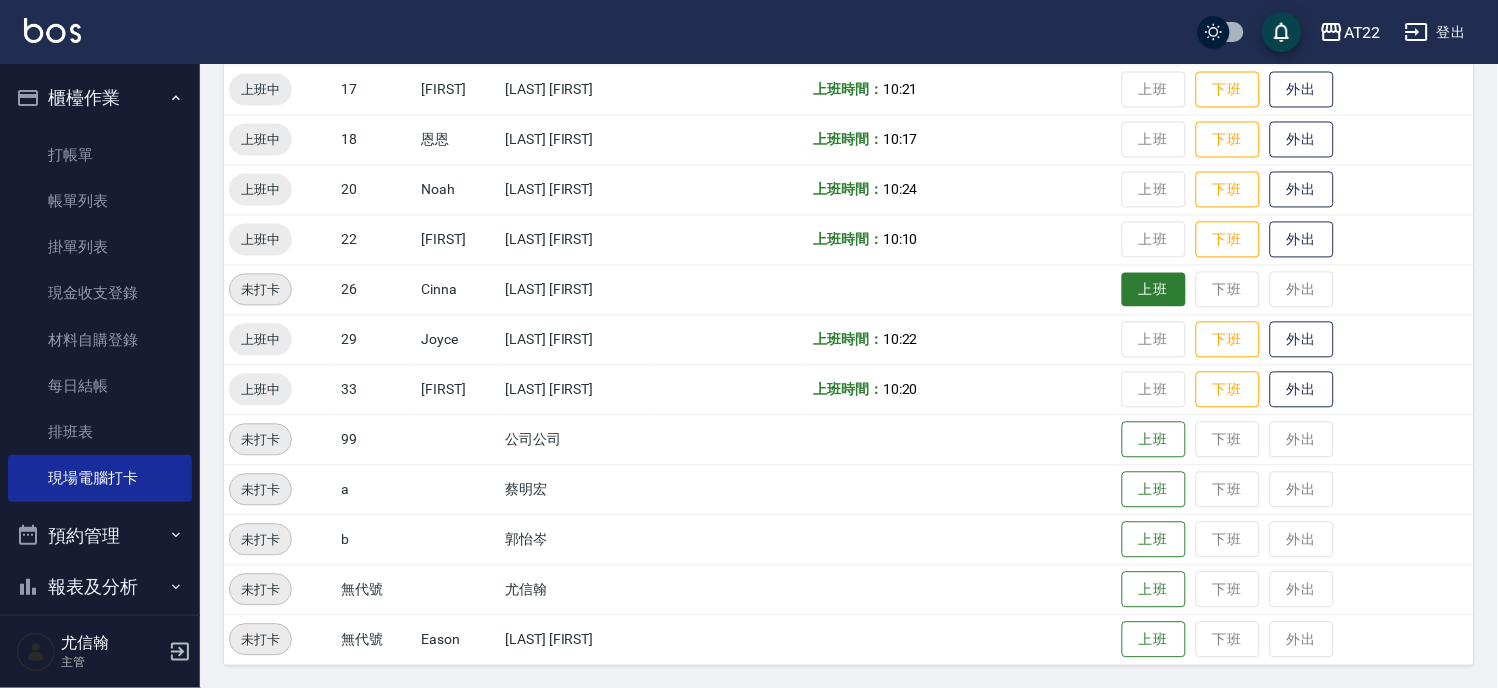 click on "上班" at bounding box center [1154, 290] 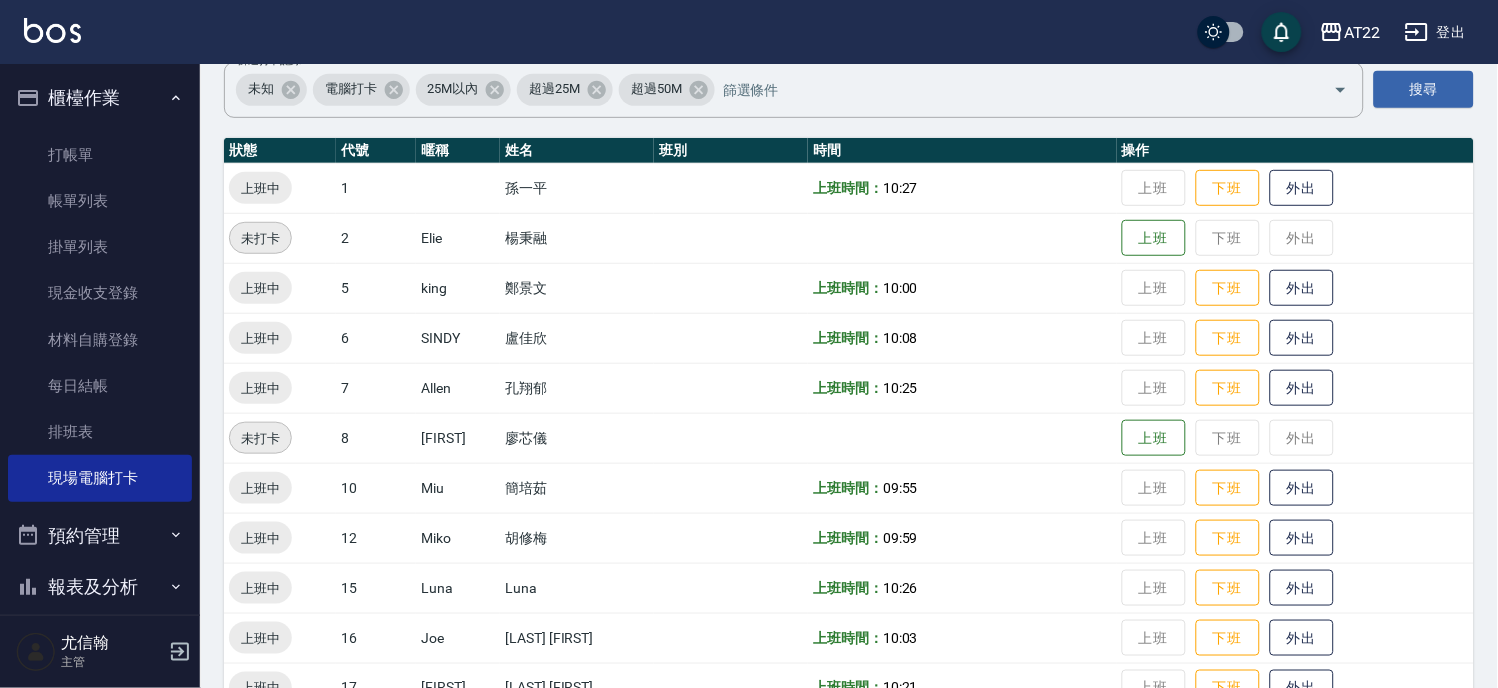 scroll, scrollTop: 0, scrollLeft: 0, axis: both 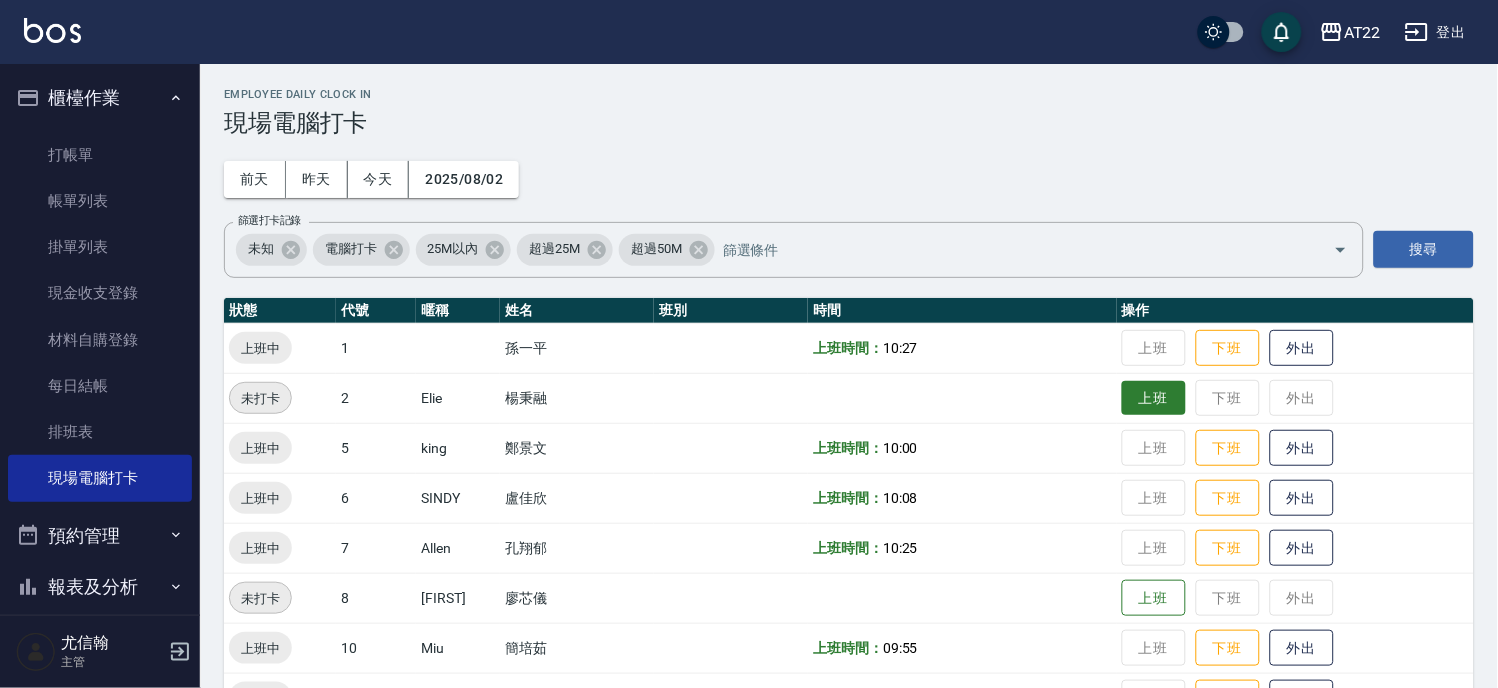 click on "上班" at bounding box center (1154, 398) 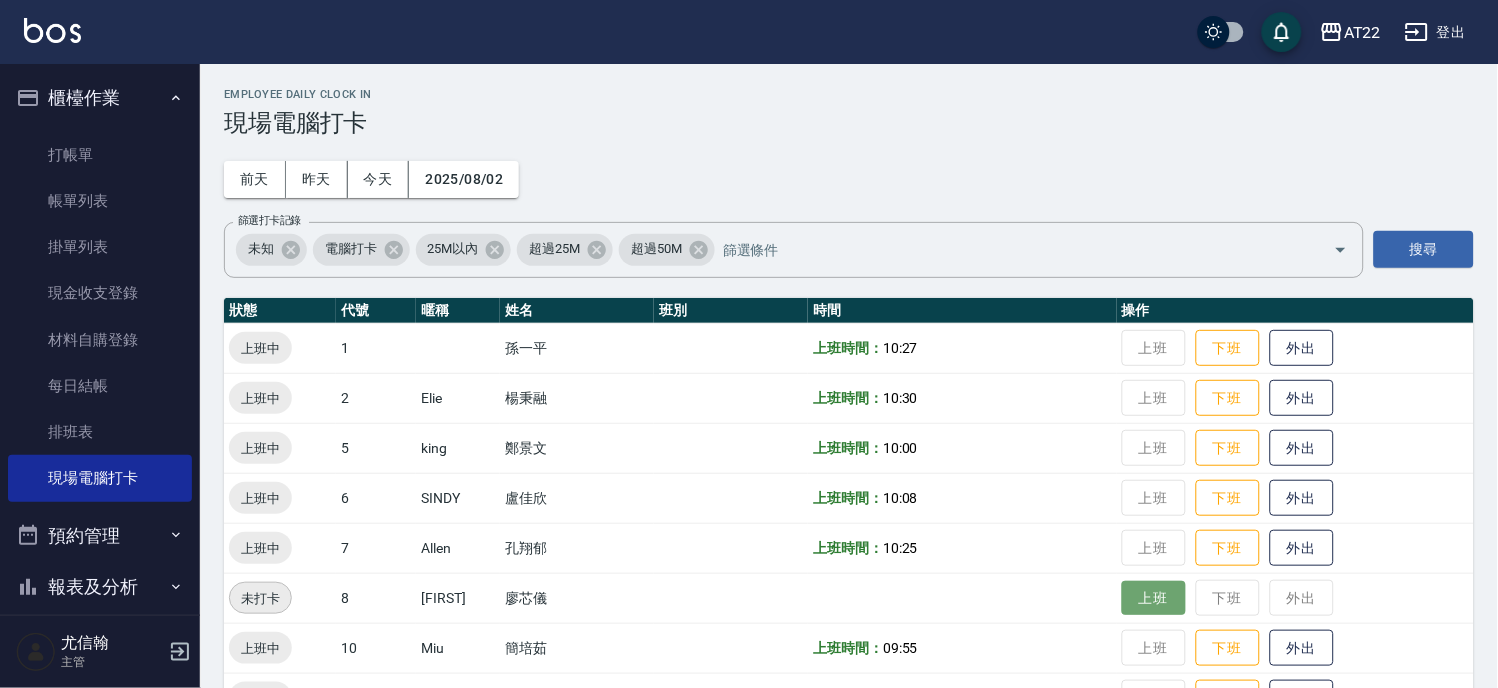 click on "上班" at bounding box center [1154, 598] 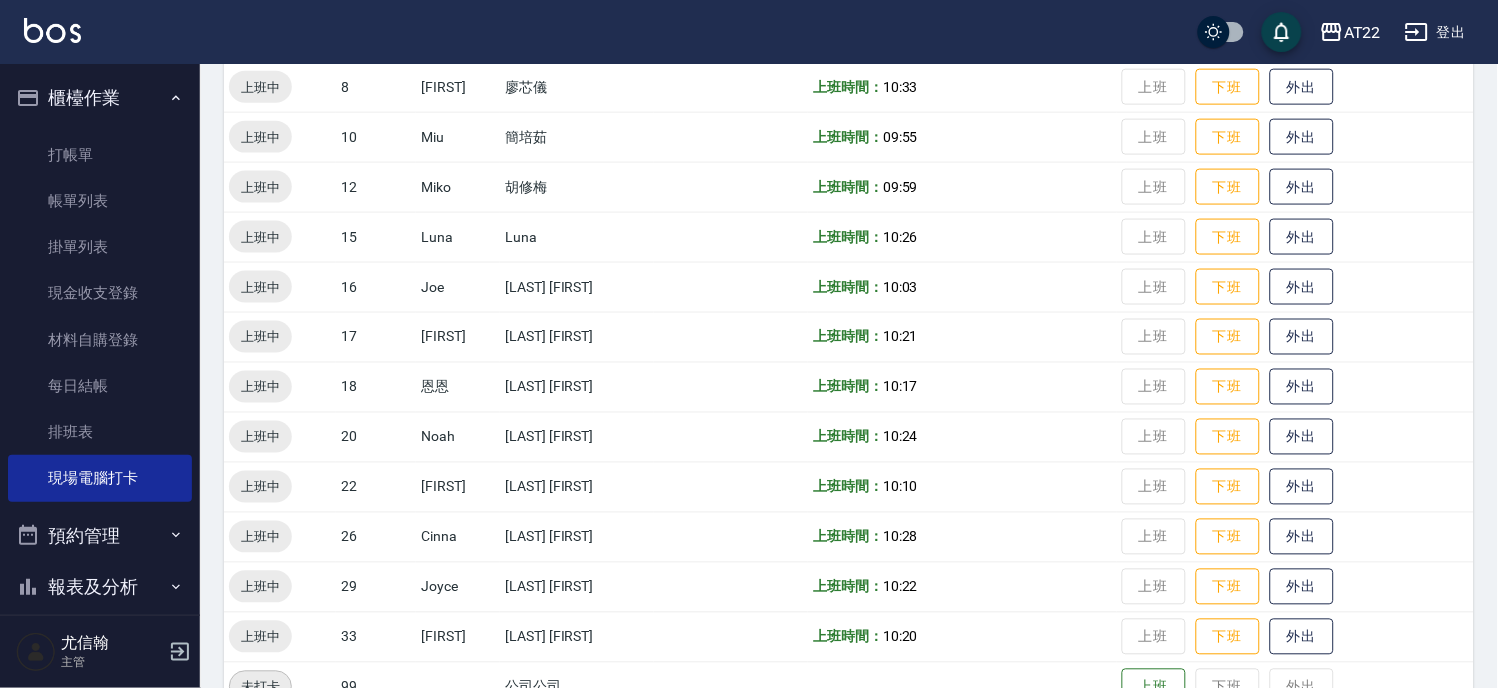 scroll, scrollTop: 0, scrollLeft: 0, axis: both 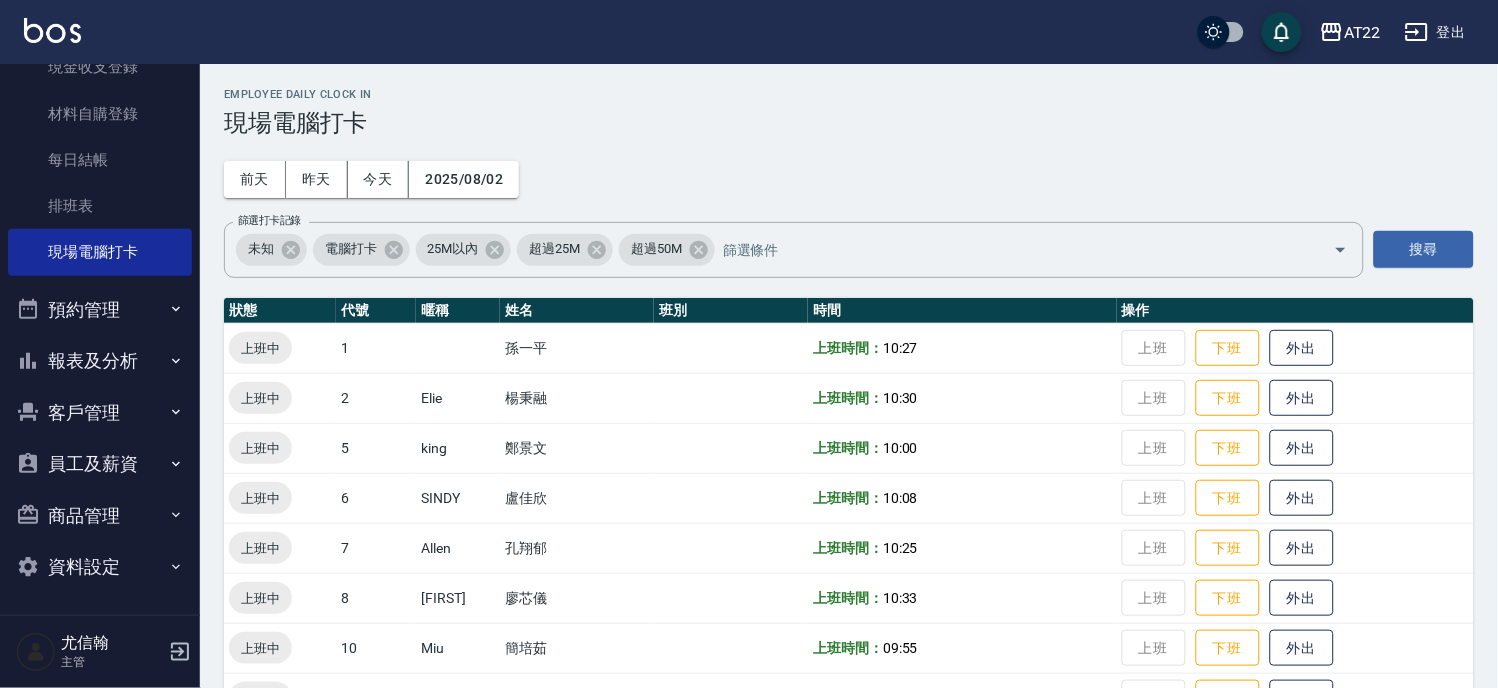 click on "員工及薪資" at bounding box center (100, 464) 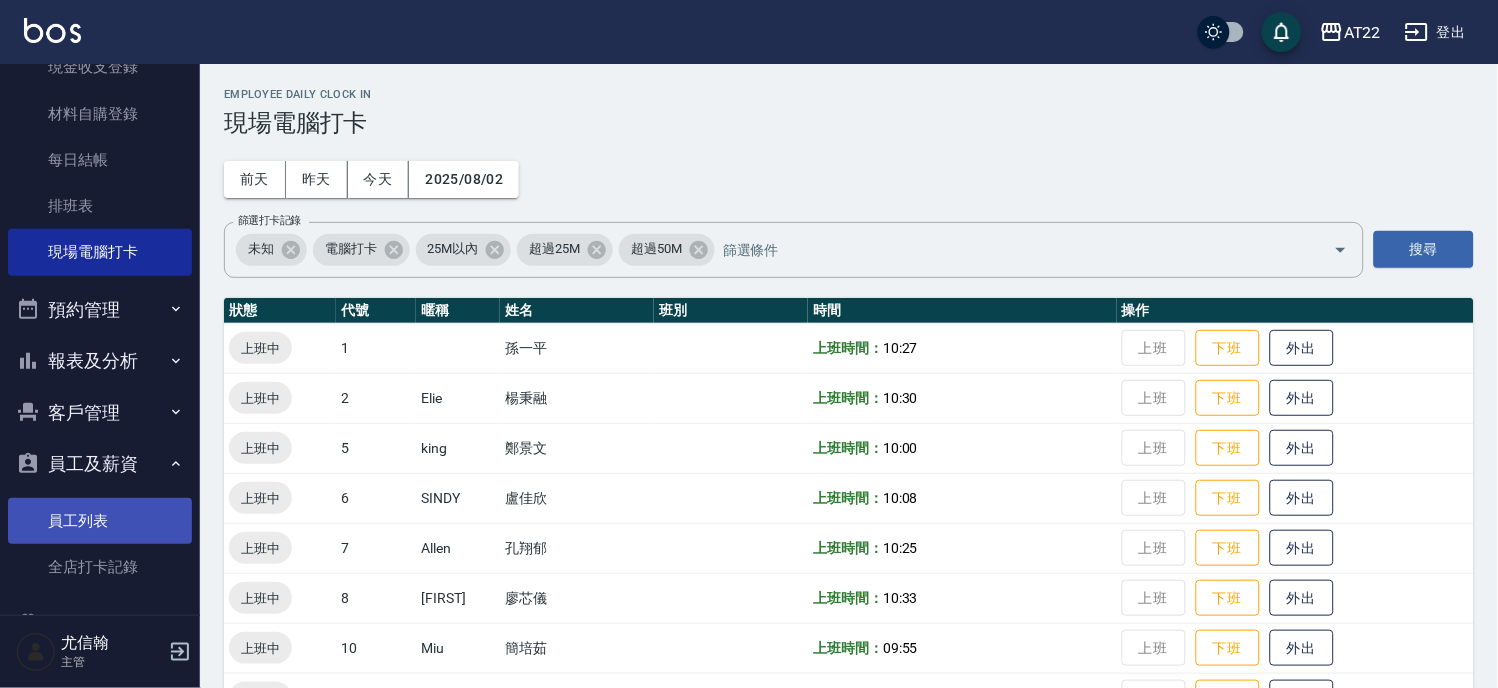 click on "員工列表" at bounding box center (100, 521) 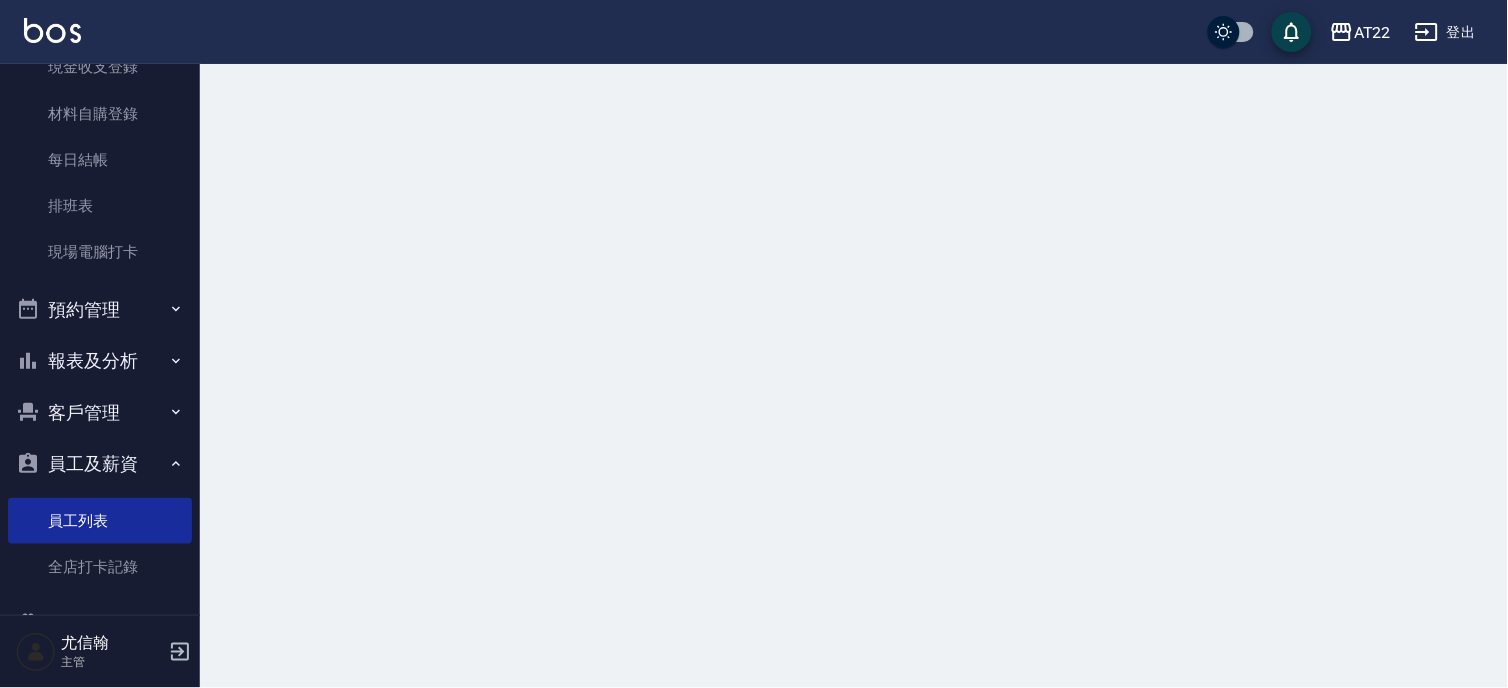 click on "客戶管理" at bounding box center [100, 413] 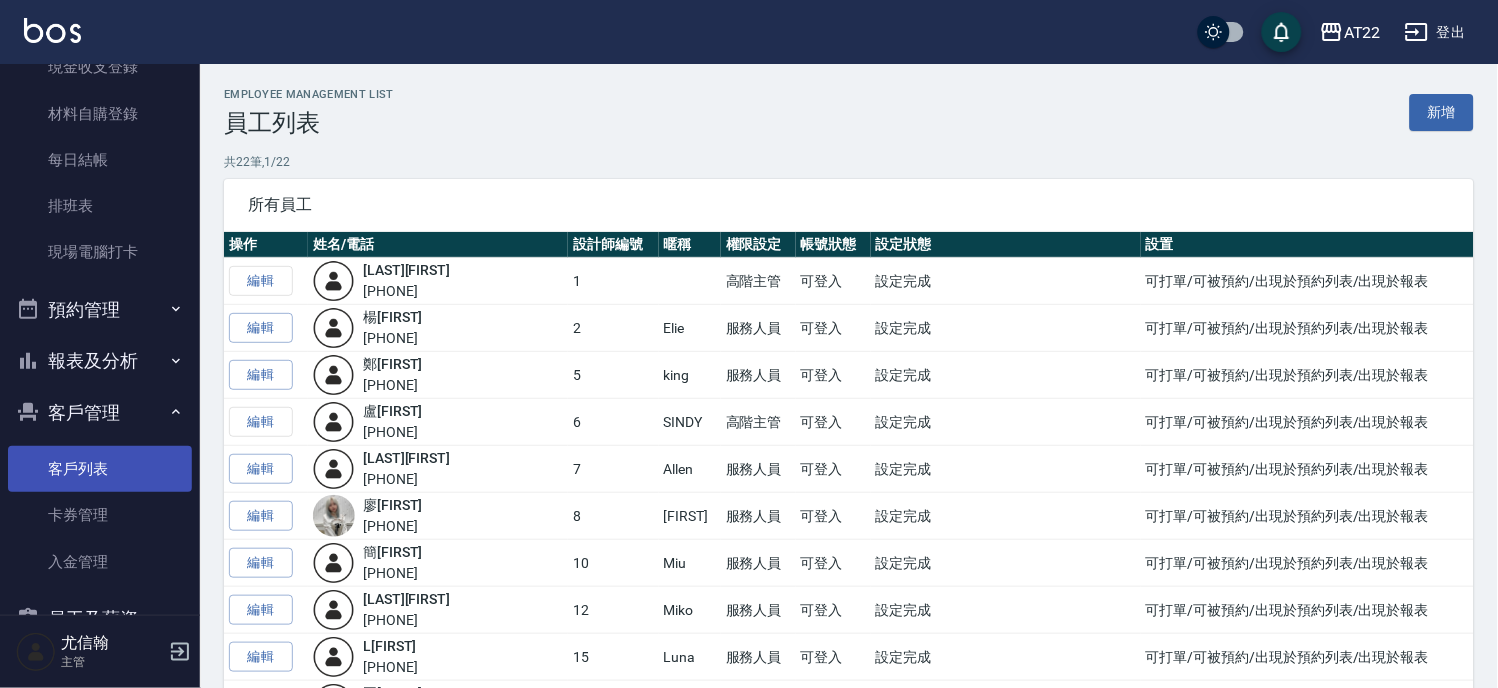 click on "客戶列表" at bounding box center [100, 469] 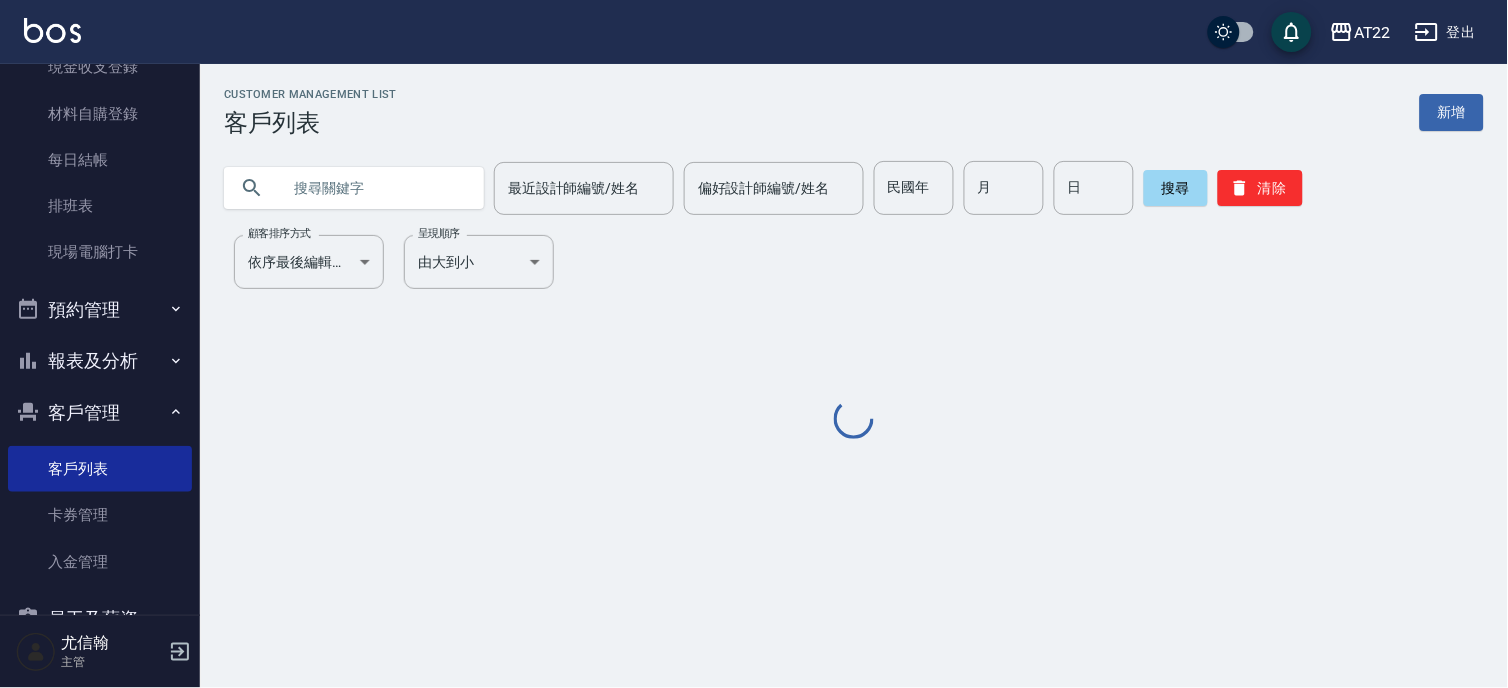 click at bounding box center [374, 188] 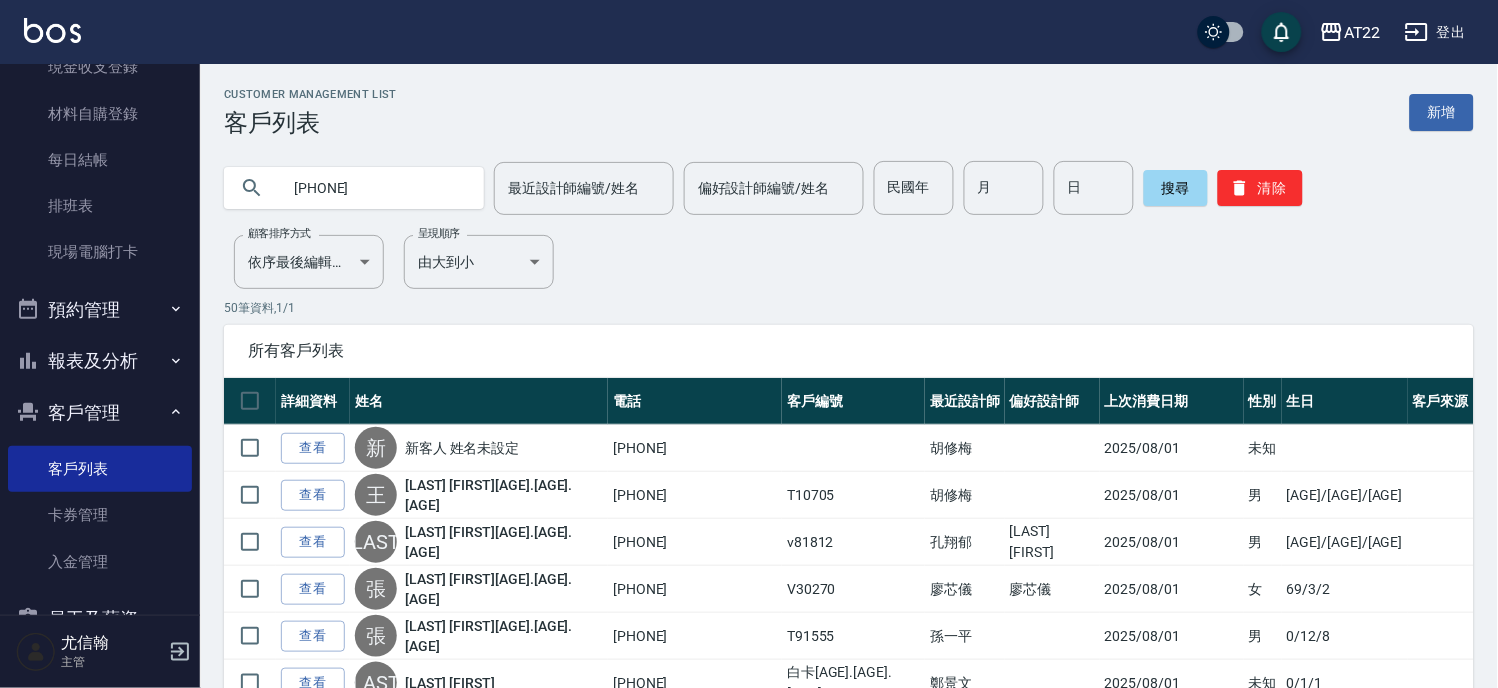 type on "0987639259" 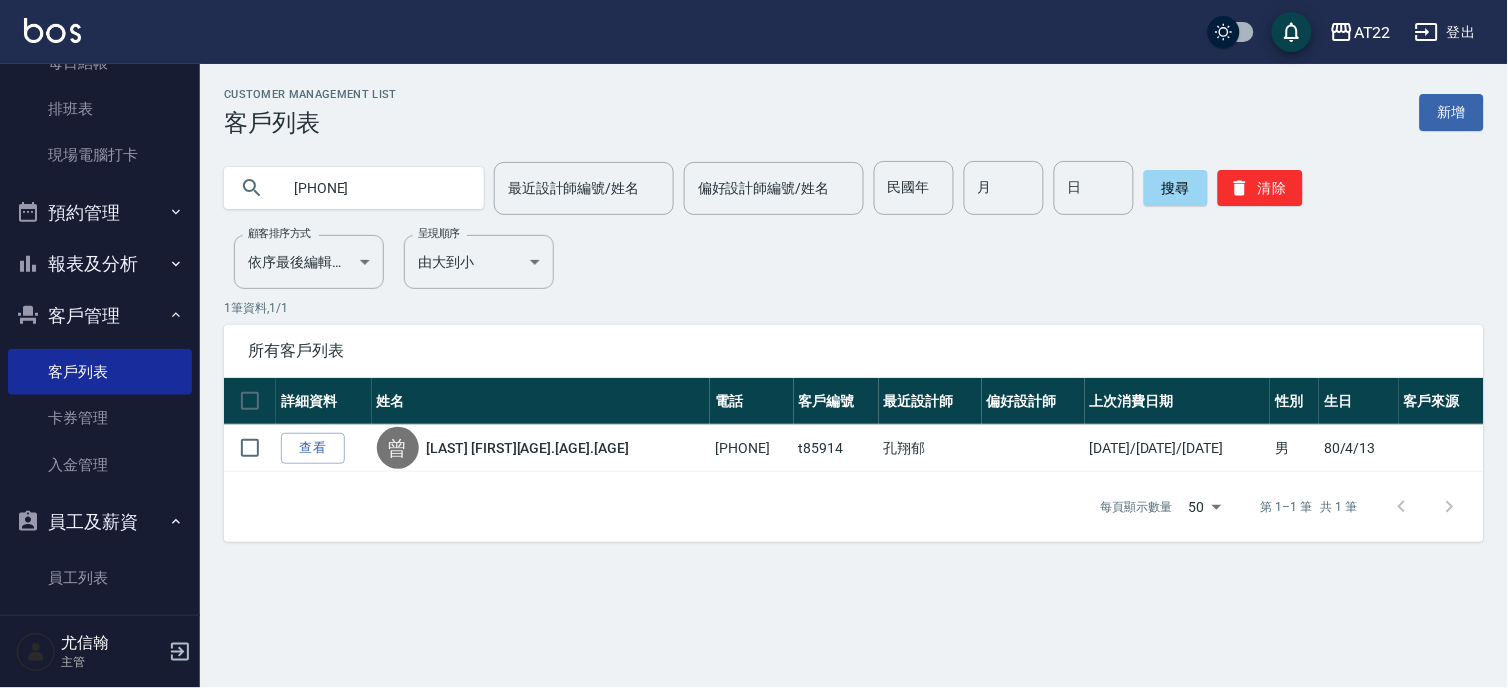 scroll, scrollTop: 344, scrollLeft: 0, axis: vertical 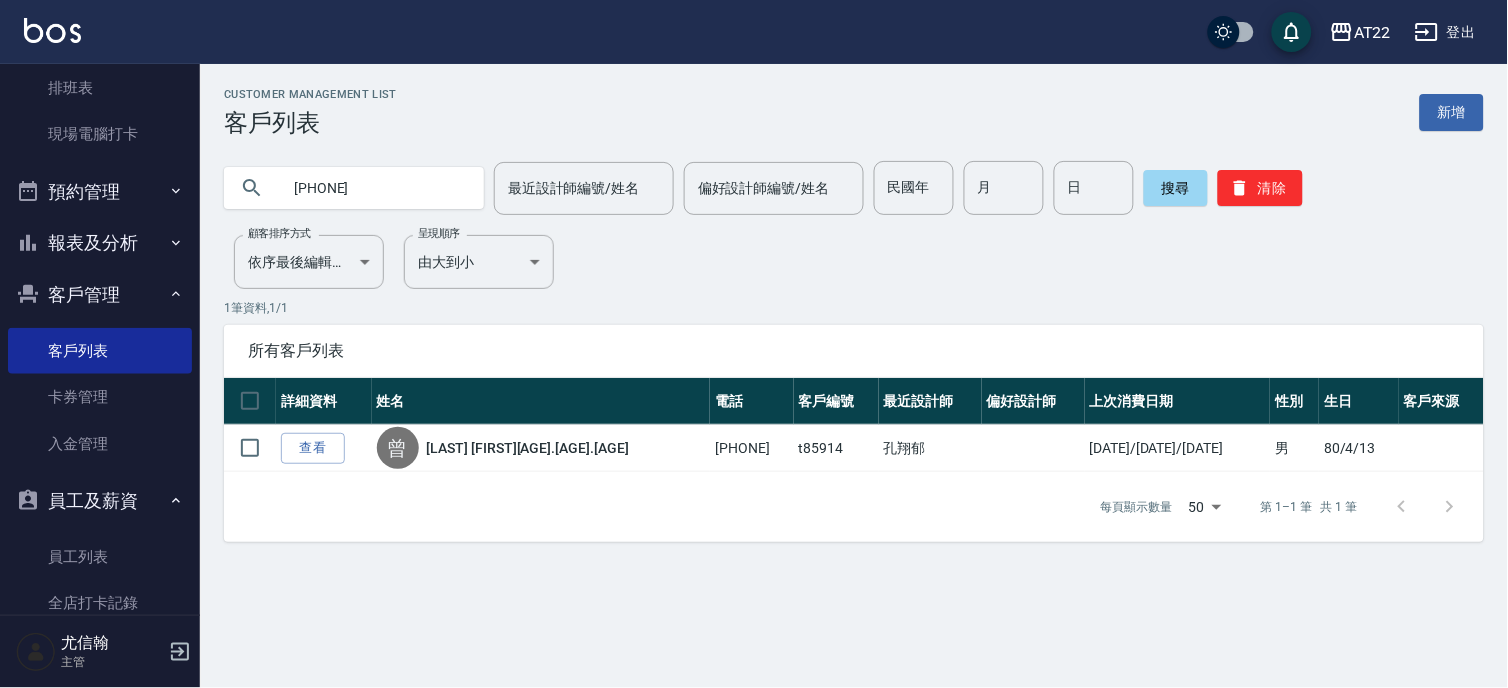 click on "報表及分析" at bounding box center [100, 243] 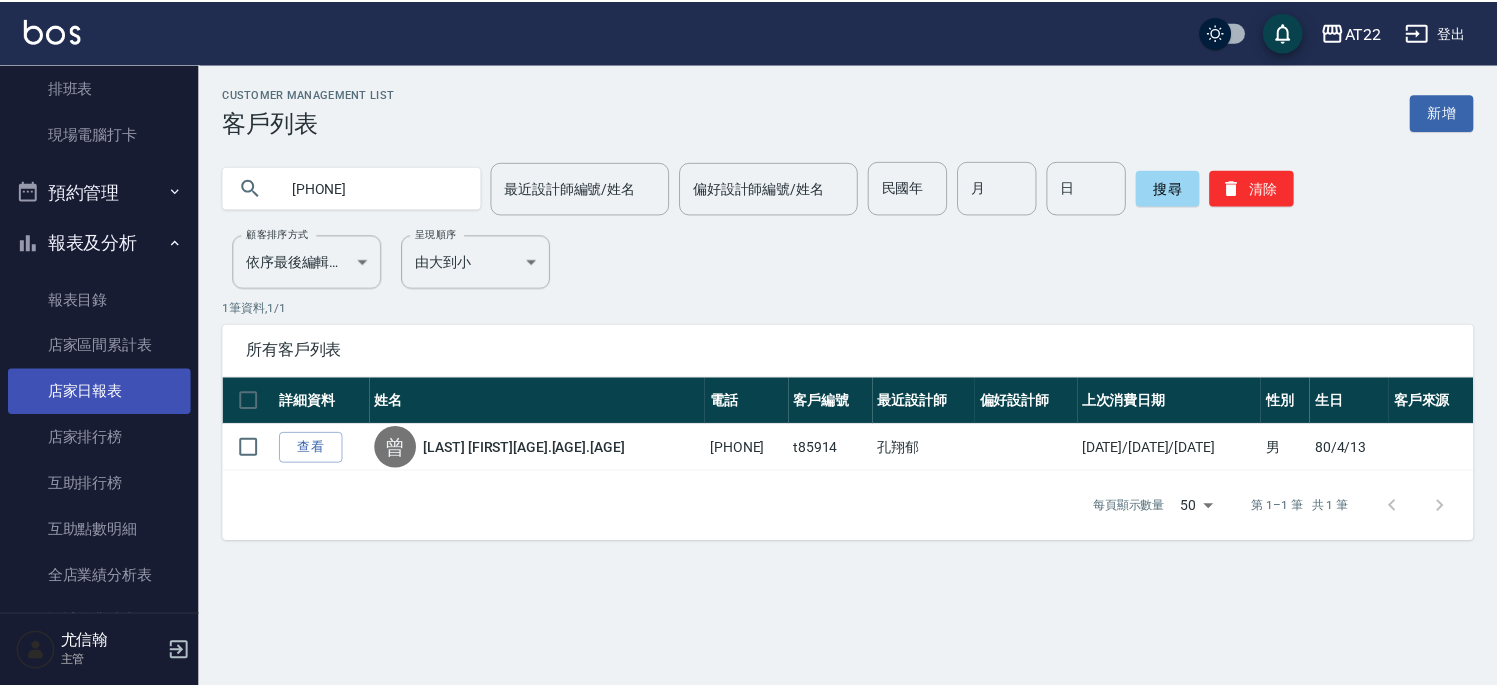 scroll, scrollTop: 677, scrollLeft: 0, axis: vertical 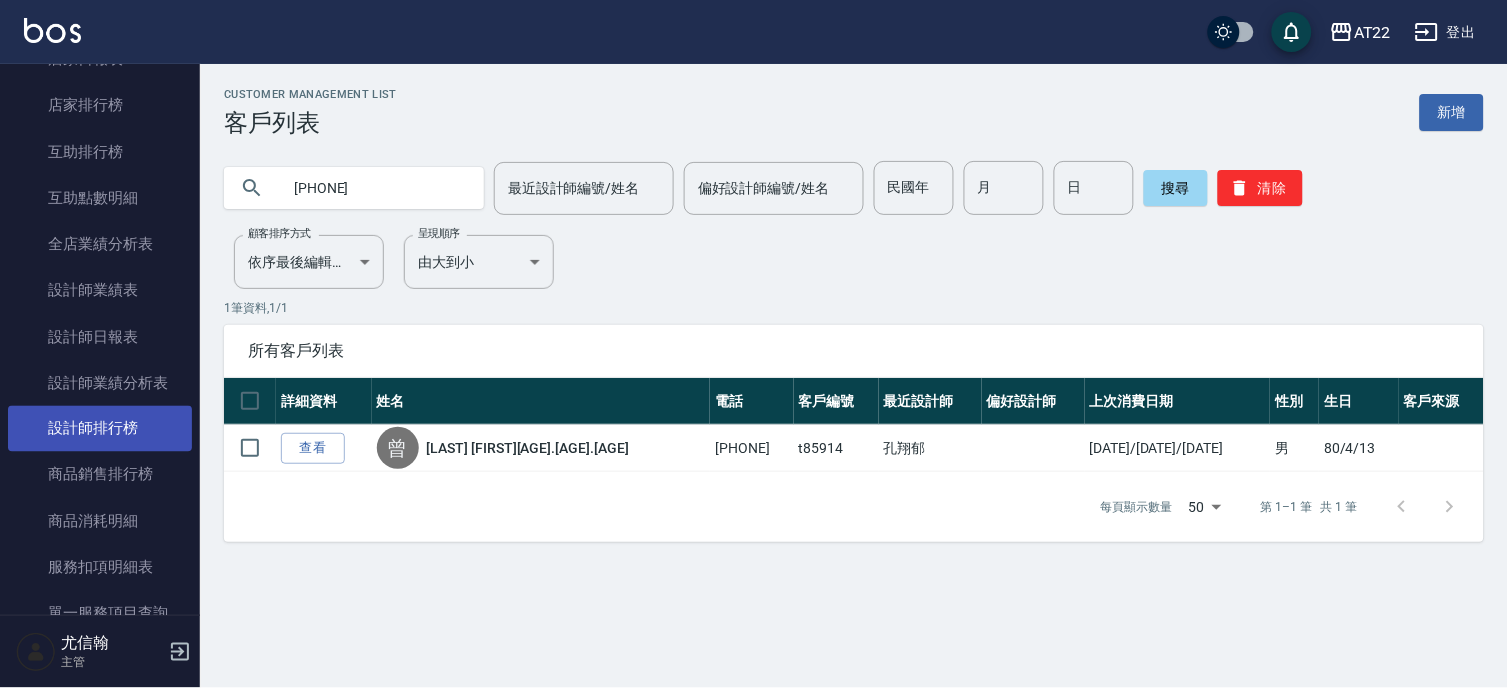 click on "設計師排行榜" at bounding box center [100, 429] 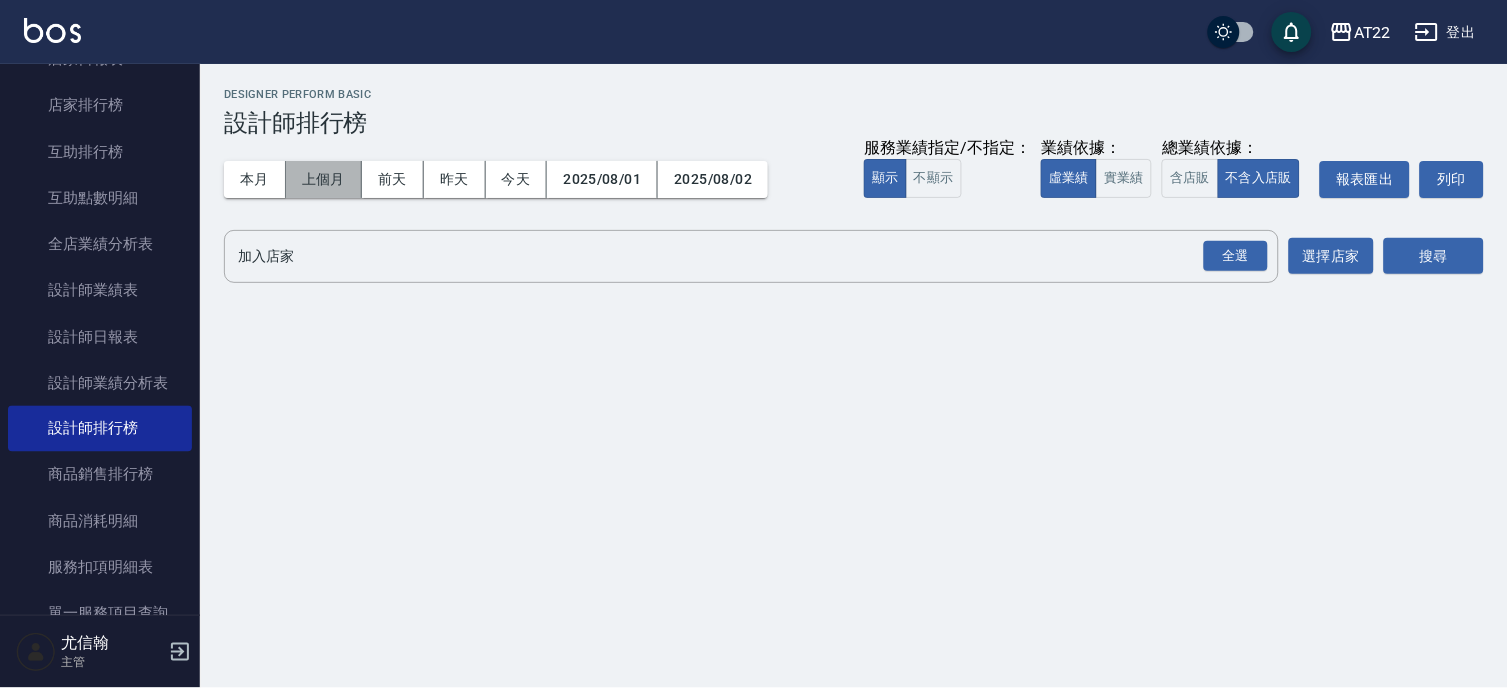 click on "上個月" at bounding box center [324, 179] 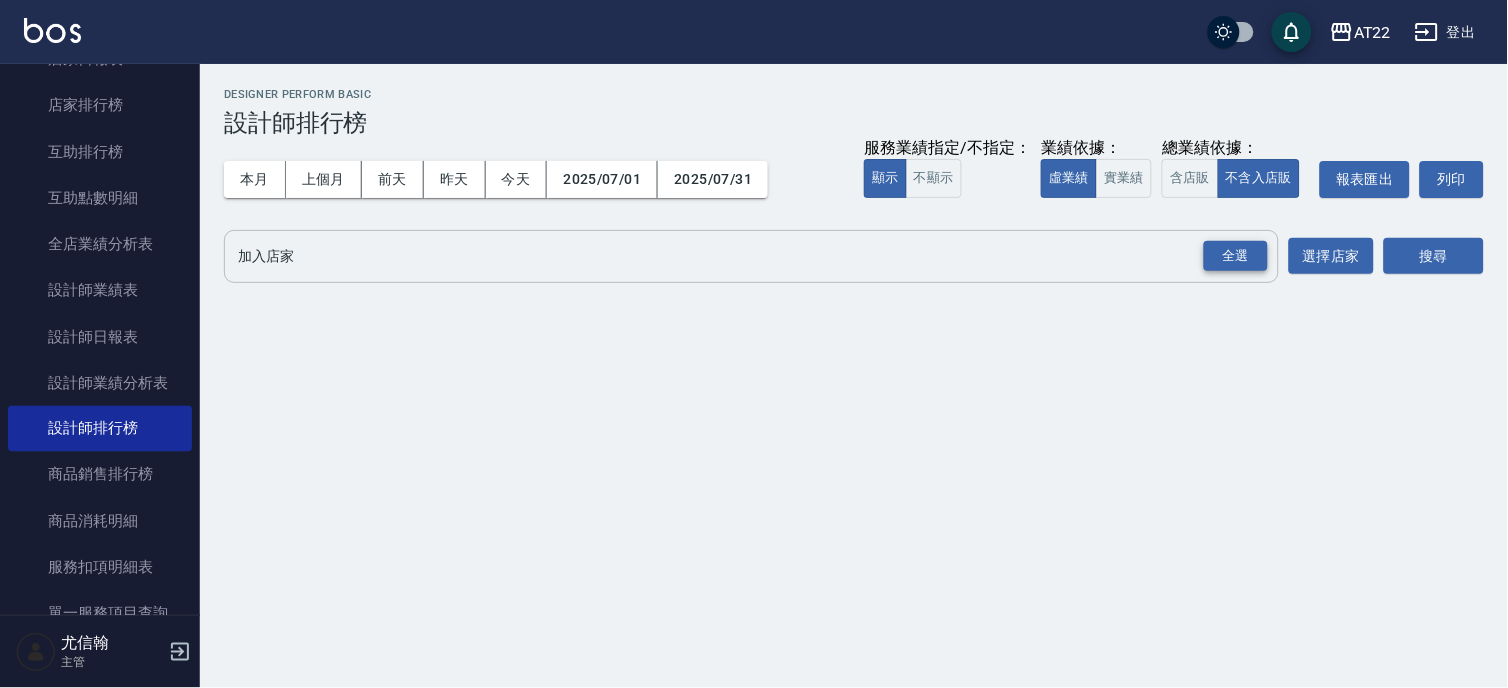 click on "全選" at bounding box center (1236, 256) 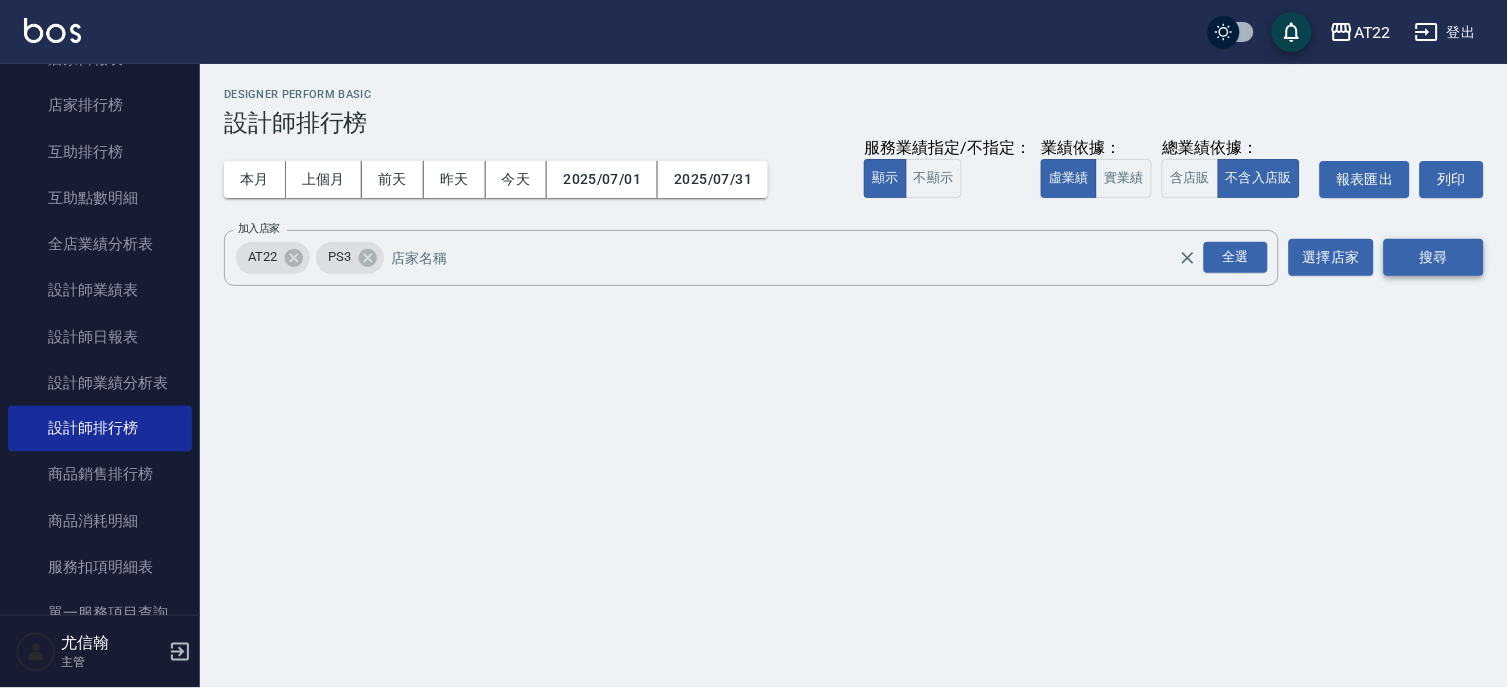 click on "搜尋" at bounding box center (1434, 257) 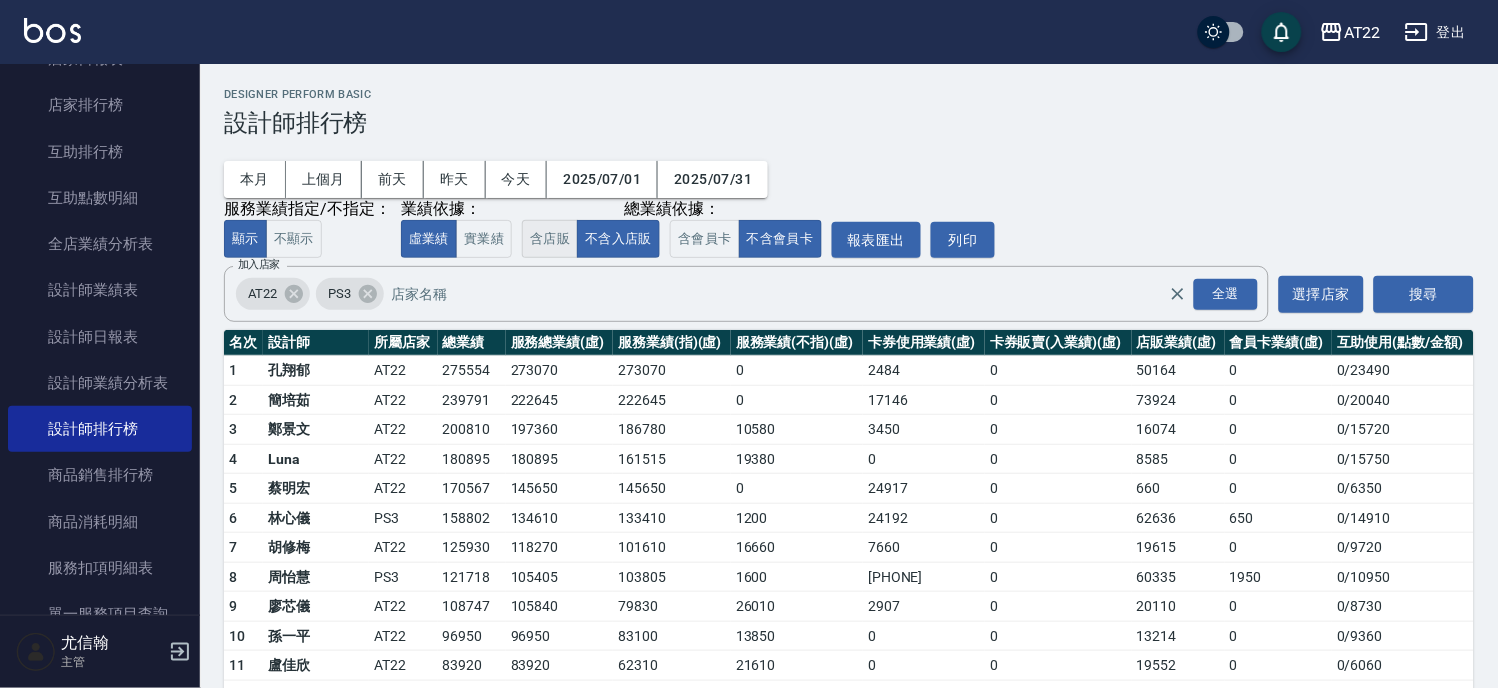 click on "含店販" at bounding box center (550, 239) 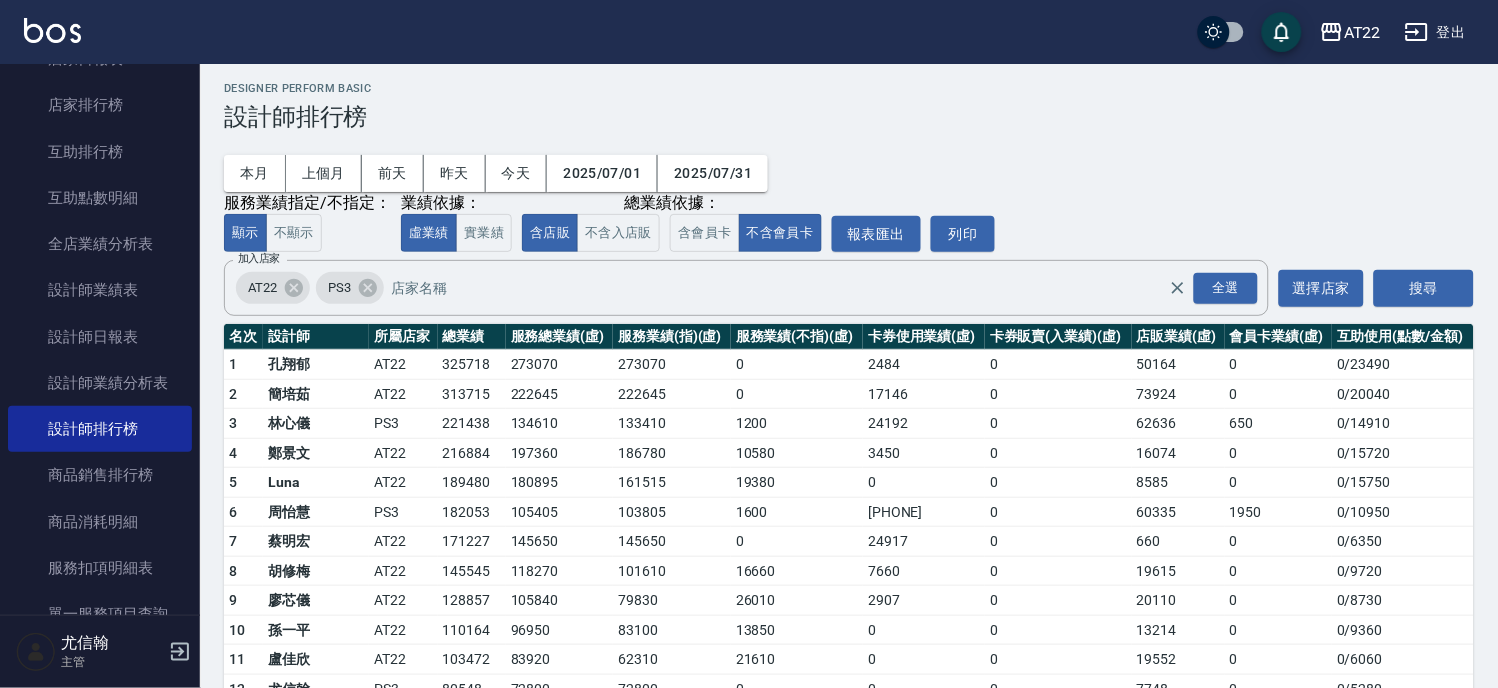 scroll, scrollTop: 0, scrollLeft: 0, axis: both 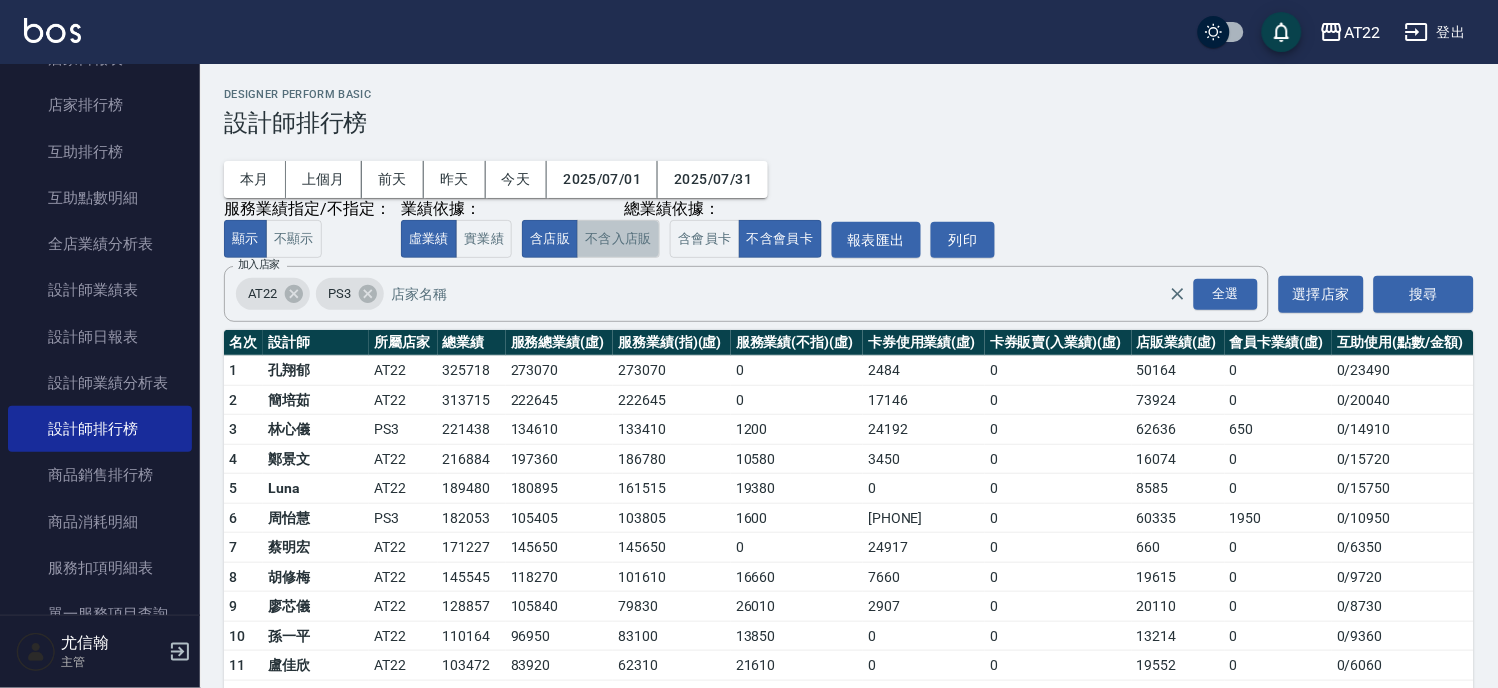 click on "不含入店販" at bounding box center (618, 239) 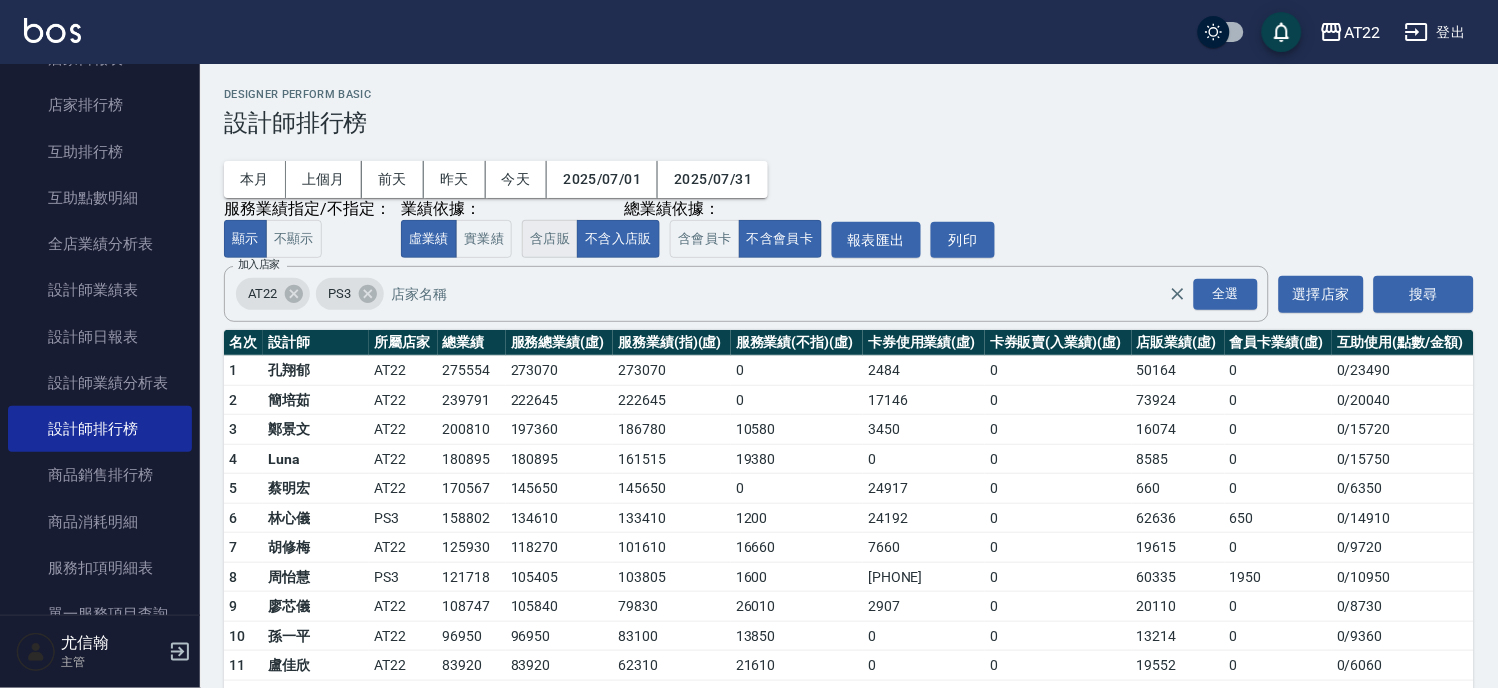 click on "含店販" at bounding box center [550, 239] 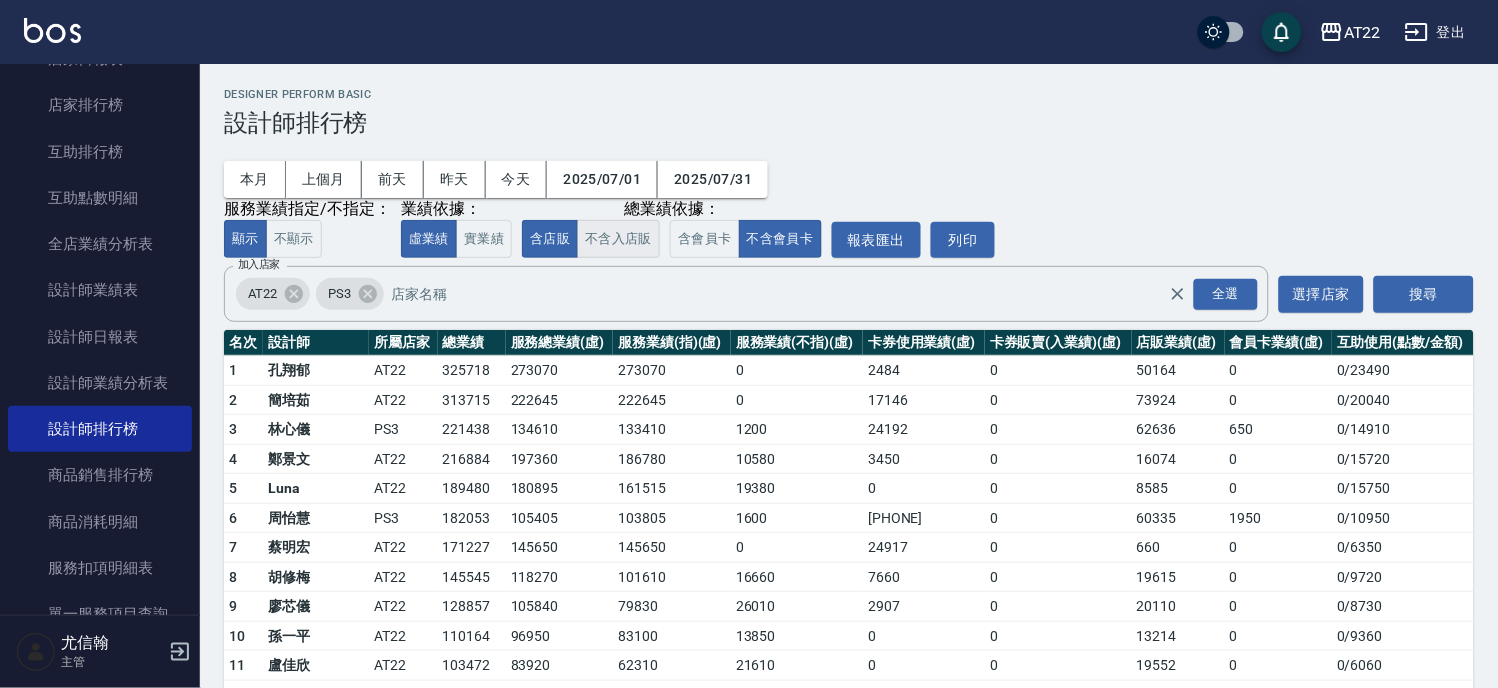 click on "不含入店販" at bounding box center (618, 239) 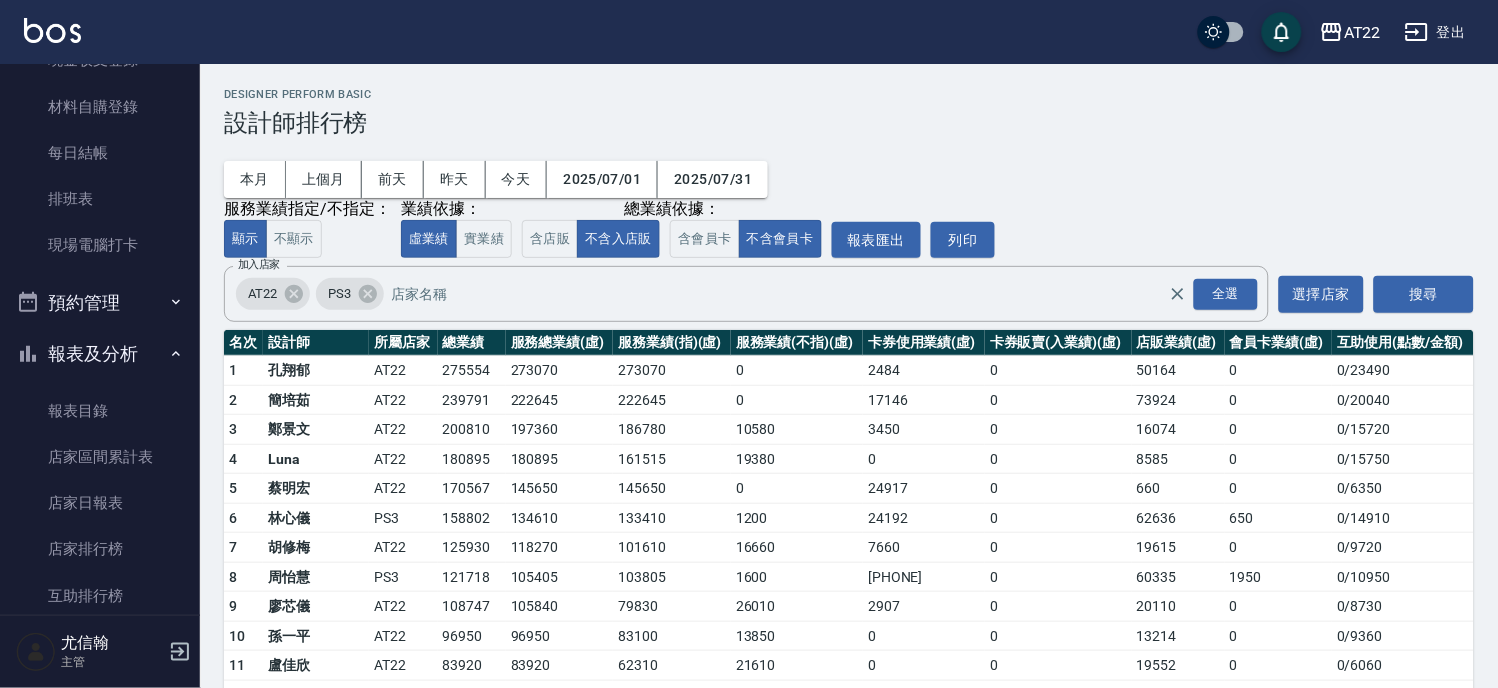 scroll, scrollTop: 11, scrollLeft: 0, axis: vertical 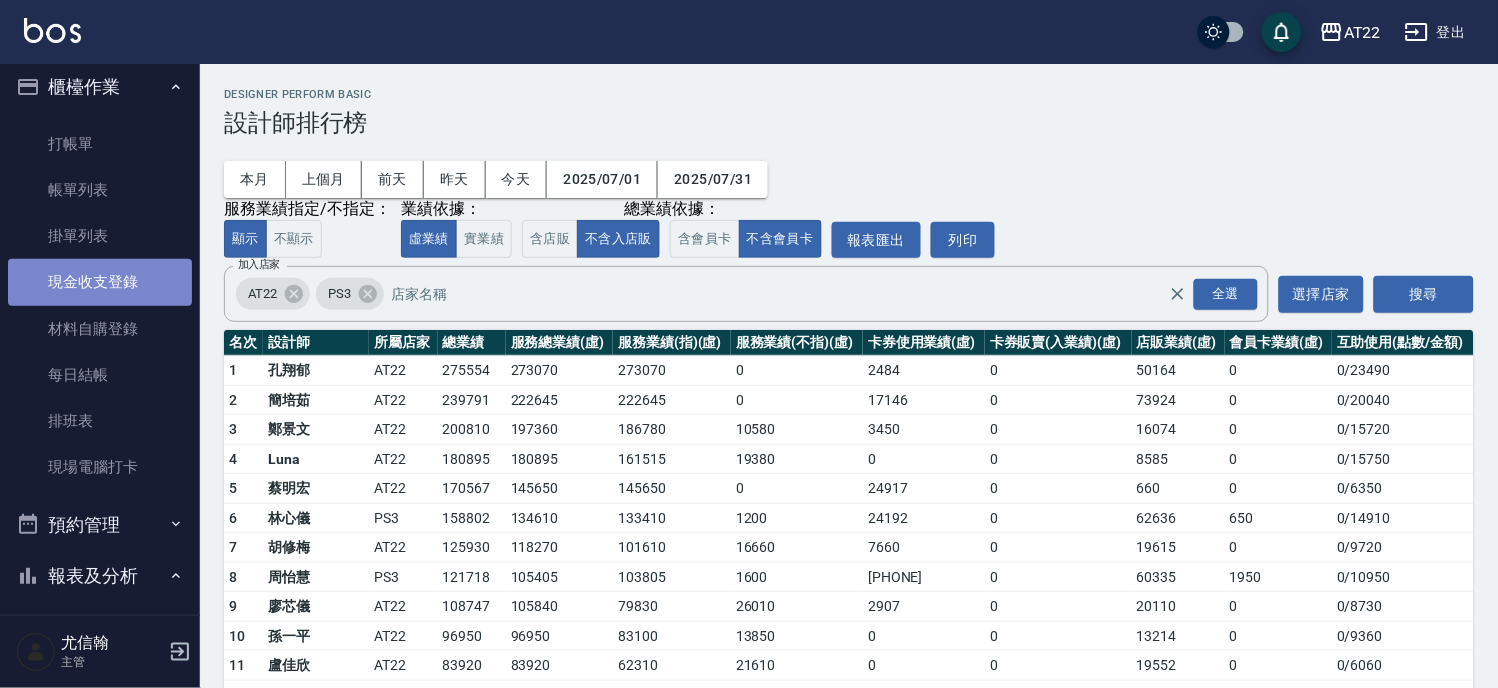 click on "現金收支登錄" at bounding box center [100, 282] 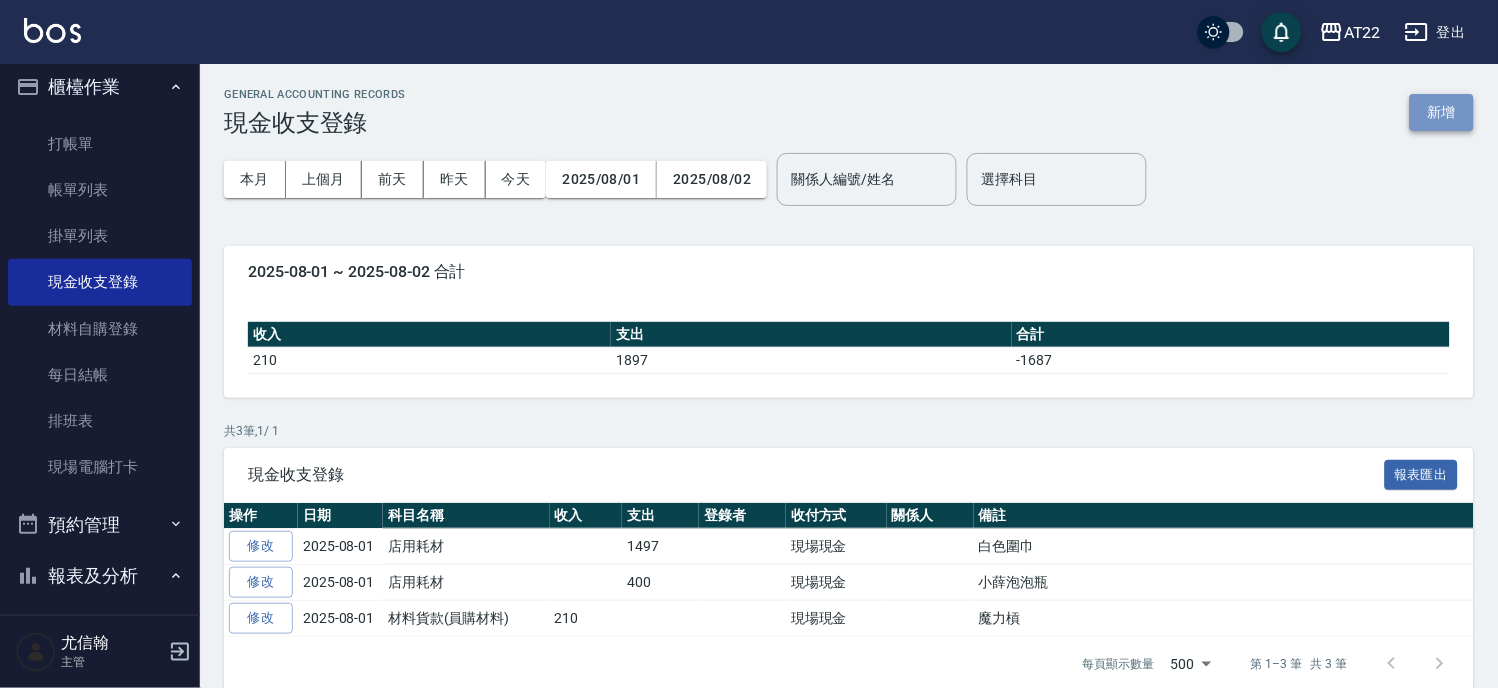 click on "新增" at bounding box center [1442, 112] 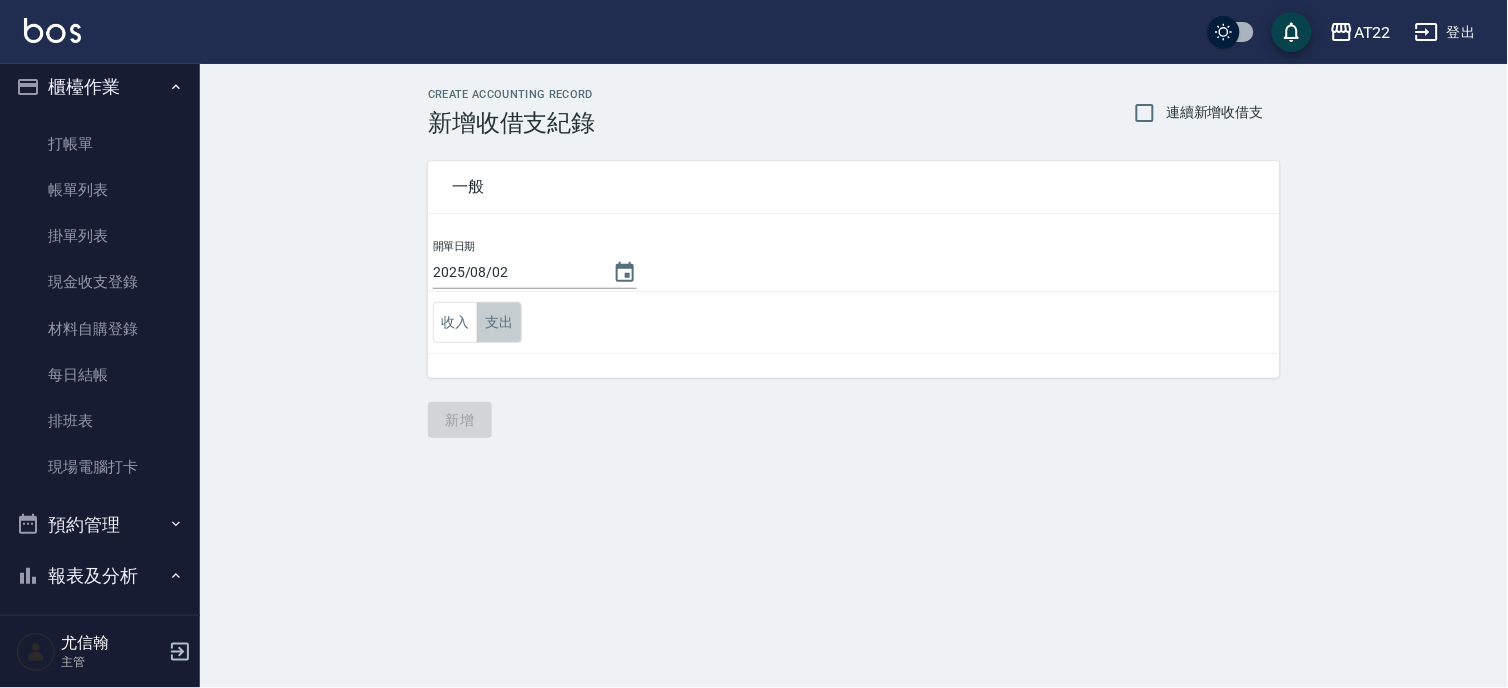 click on "支出" at bounding box center [499, 322] 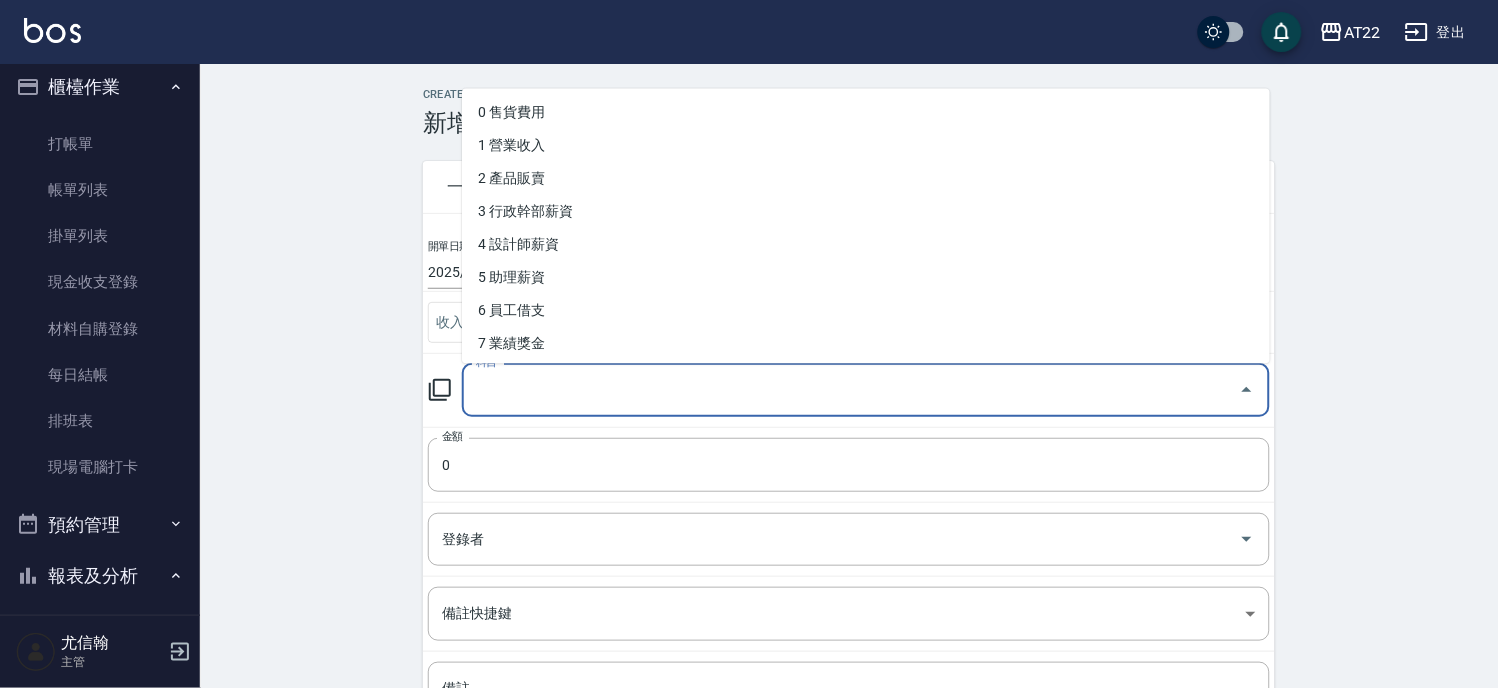 click on "科目" at bounding box center (851, 390) 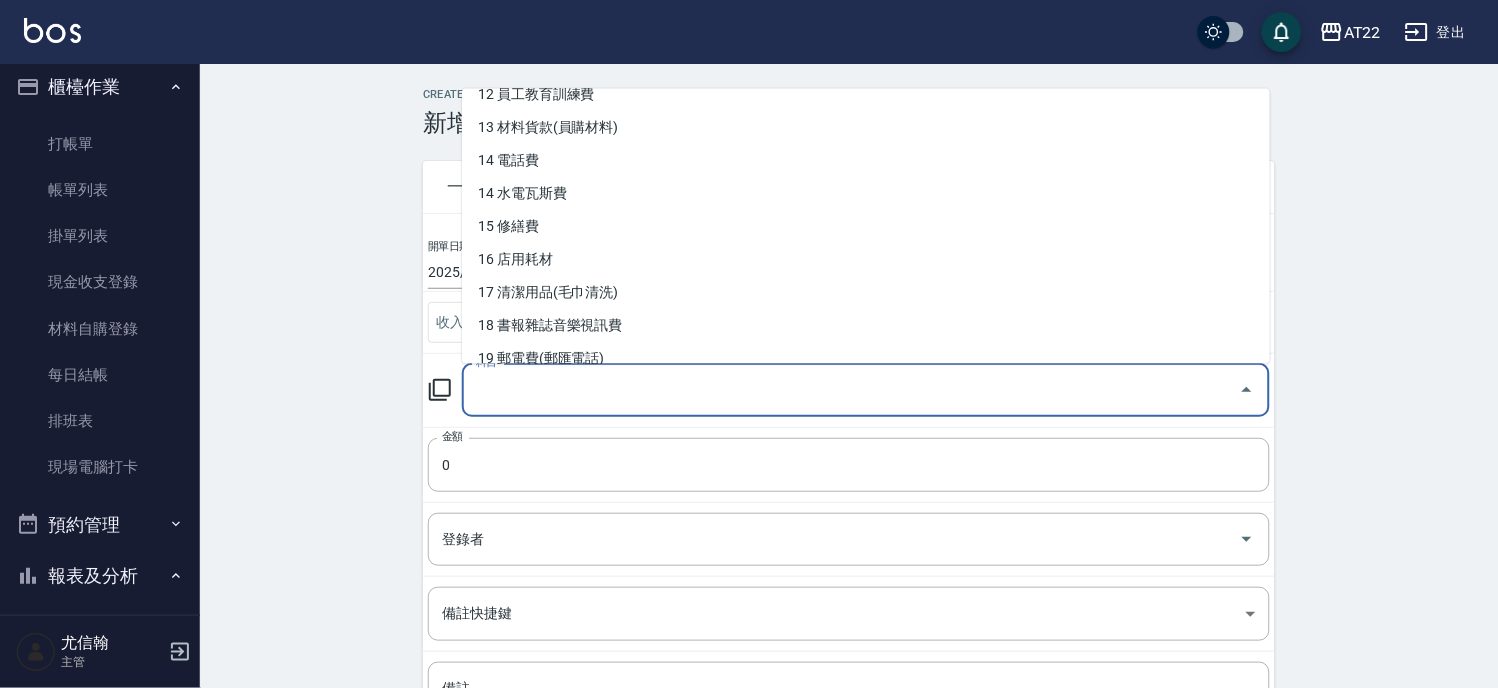 scroll, scrollTop: 555, scrollLeft: 0, axis: vertical 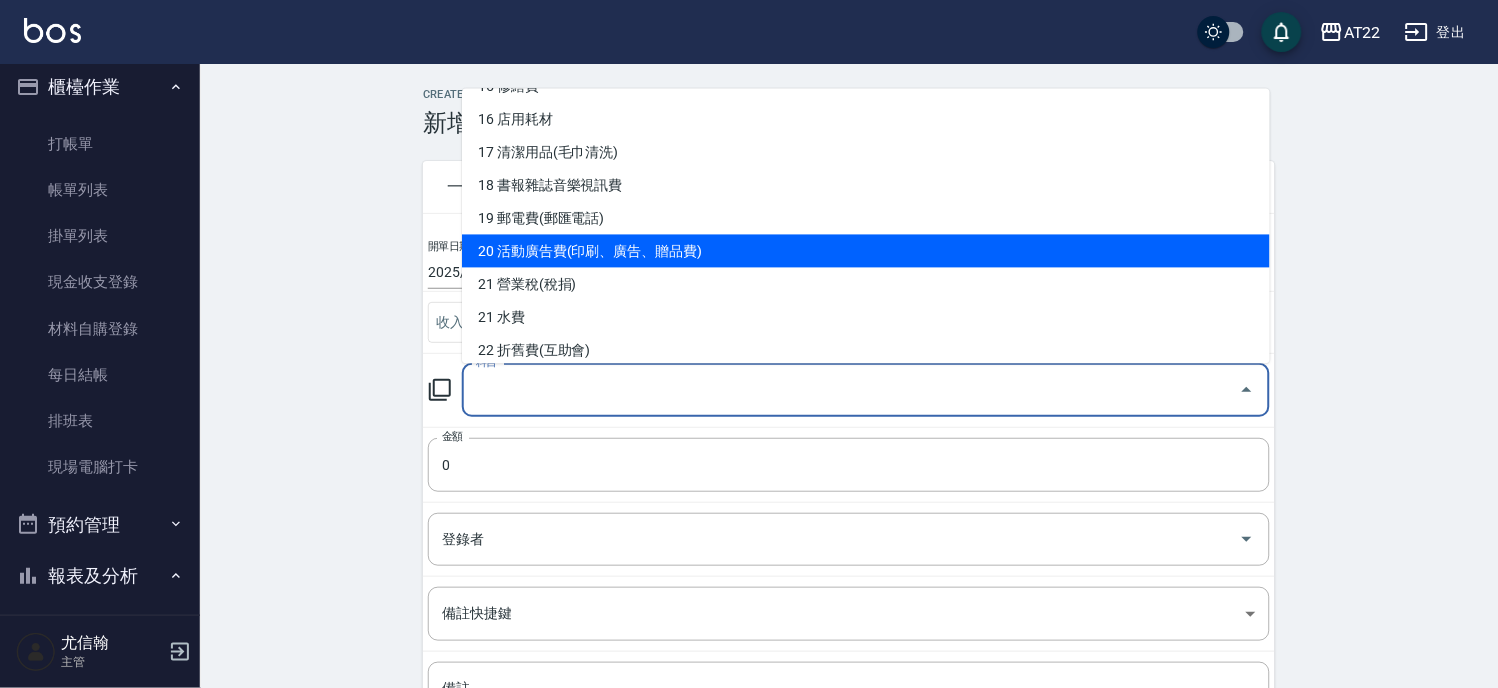 click on "20 活動廣告費(印刷、廣告、贈品費)" at bounding box center (866, 250) 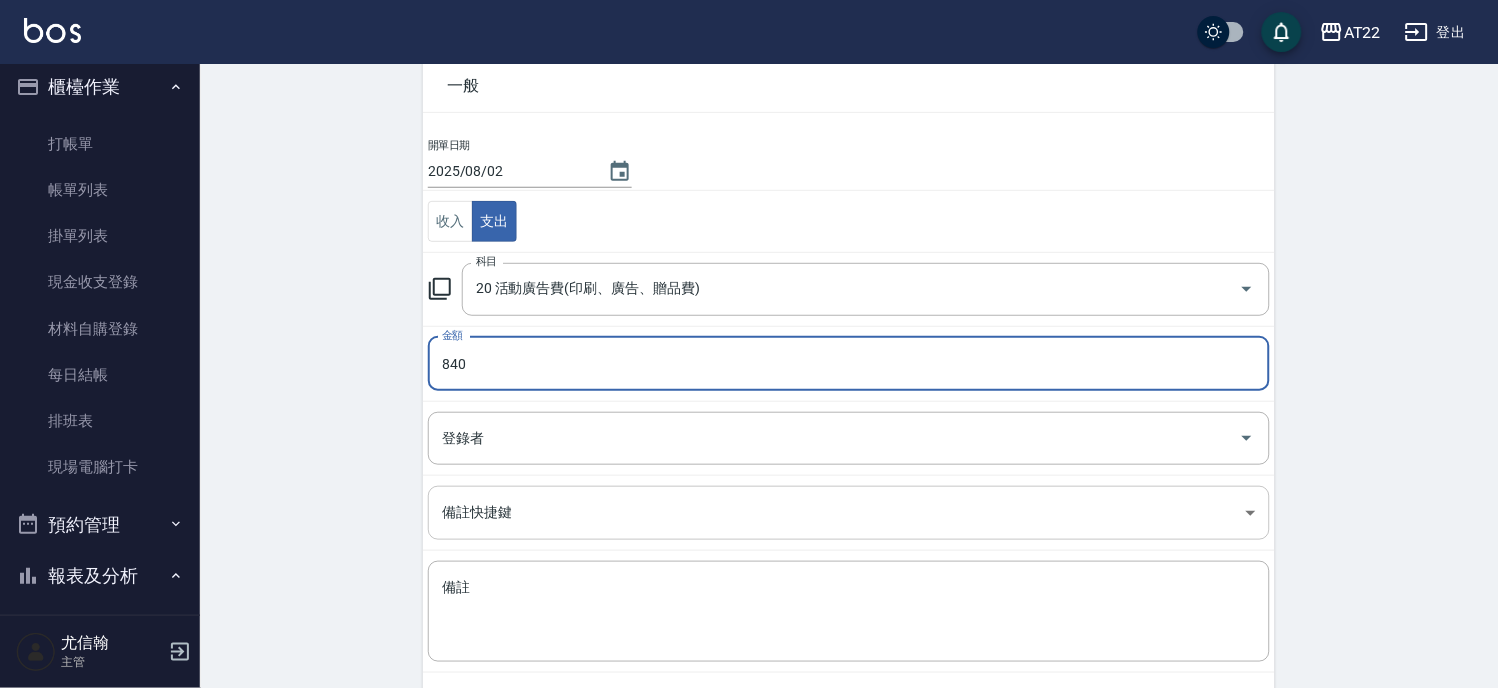 scroll, scrollTop: 194, scrollLeft: 0, axis: vertical 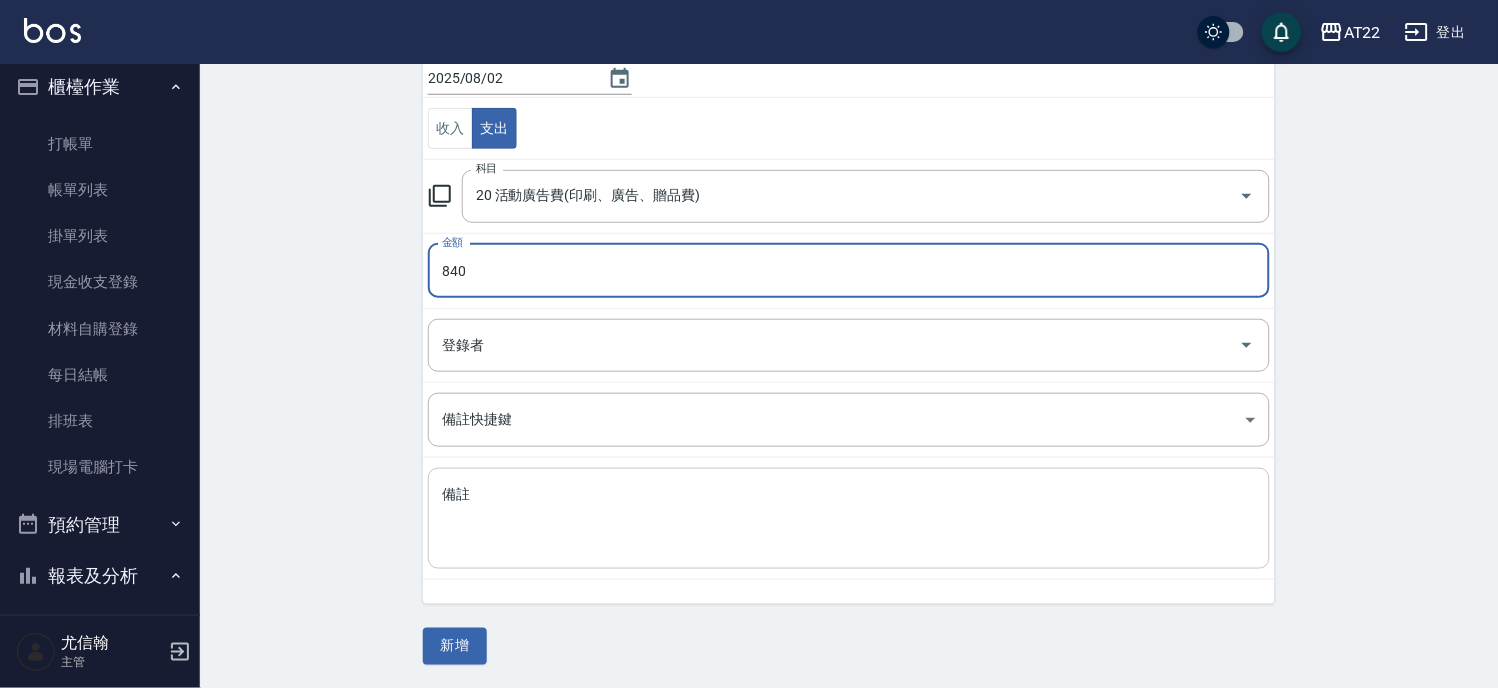 type on "840" 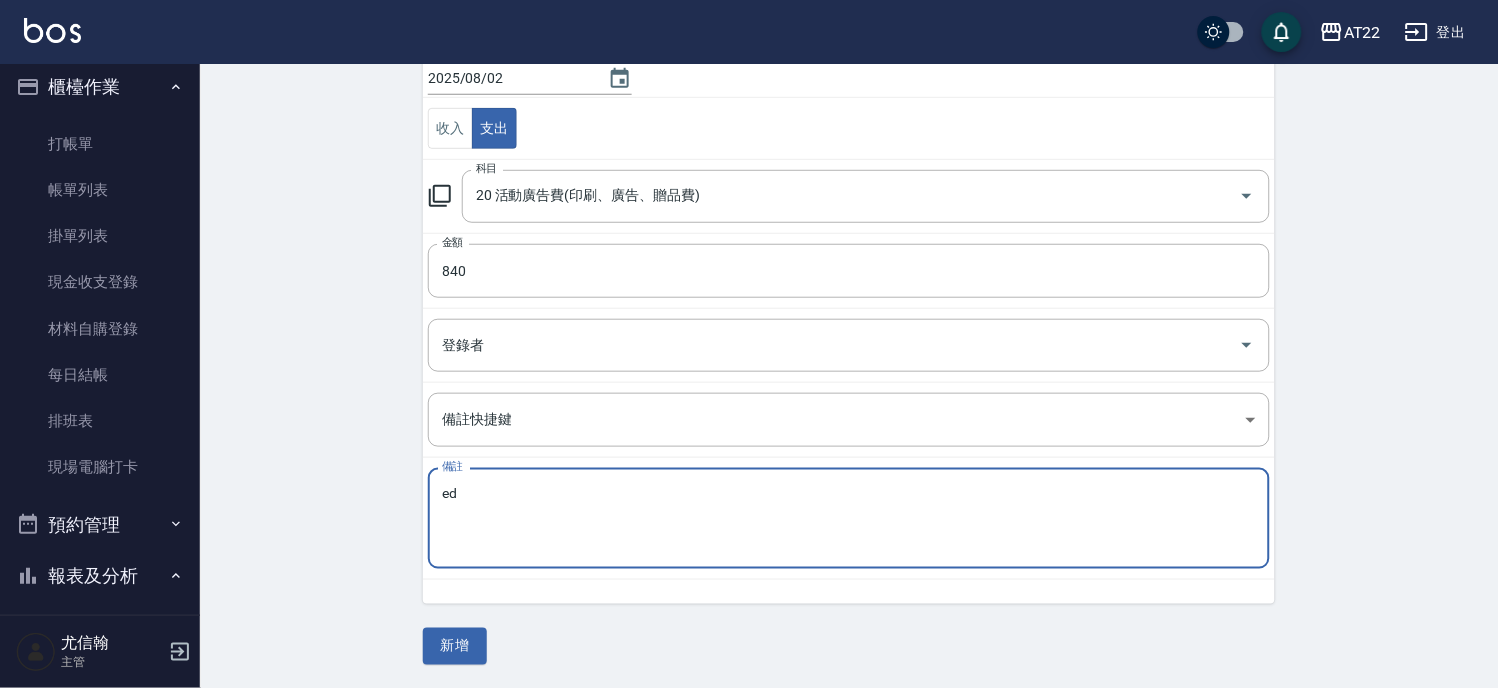 type on "e" 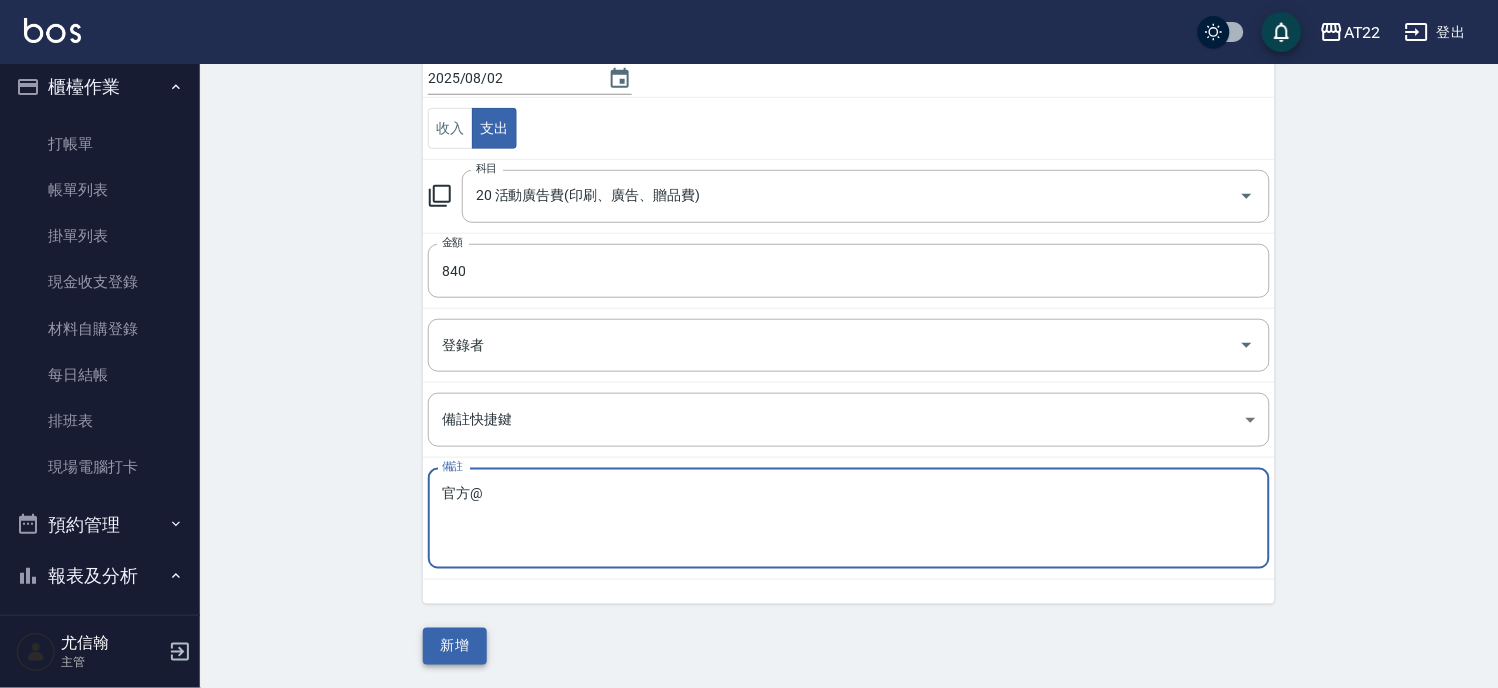 type on "官方@" 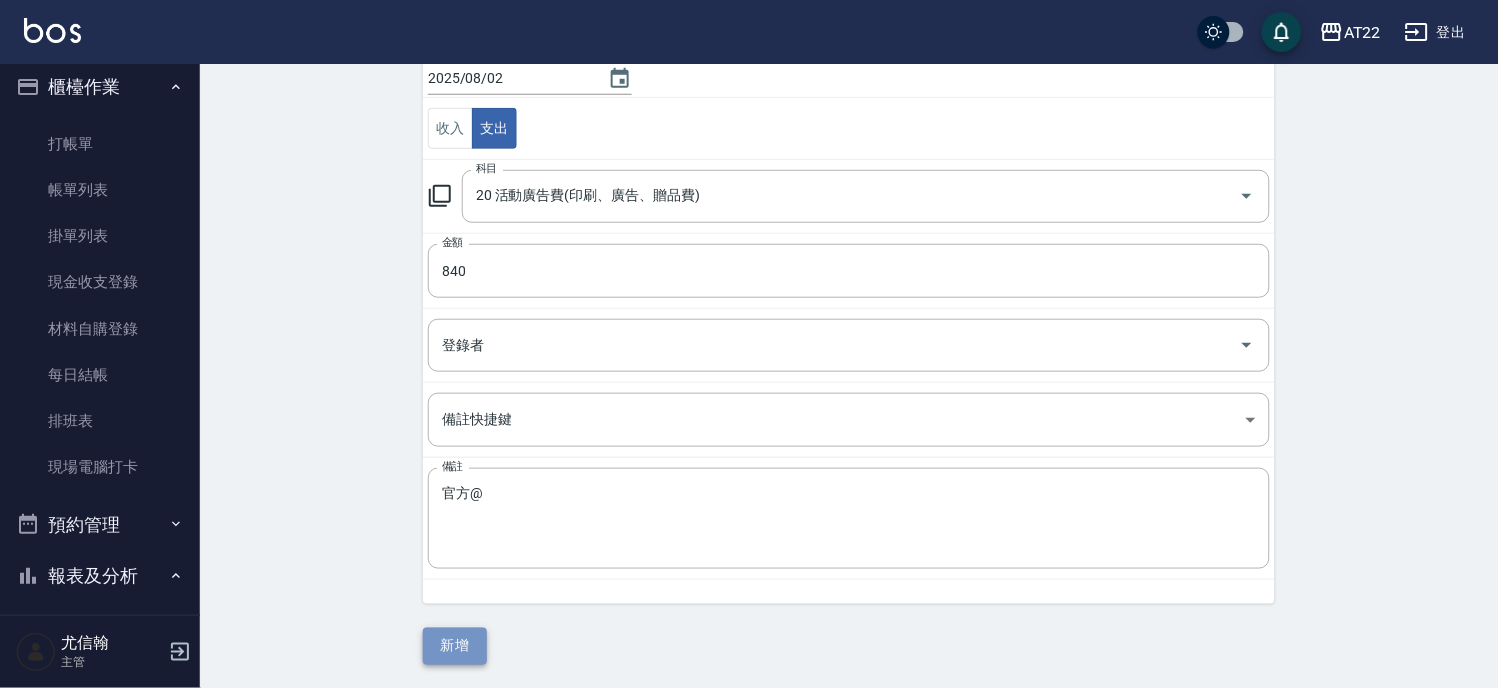 click on "新增" at bounding box center (455, 646) 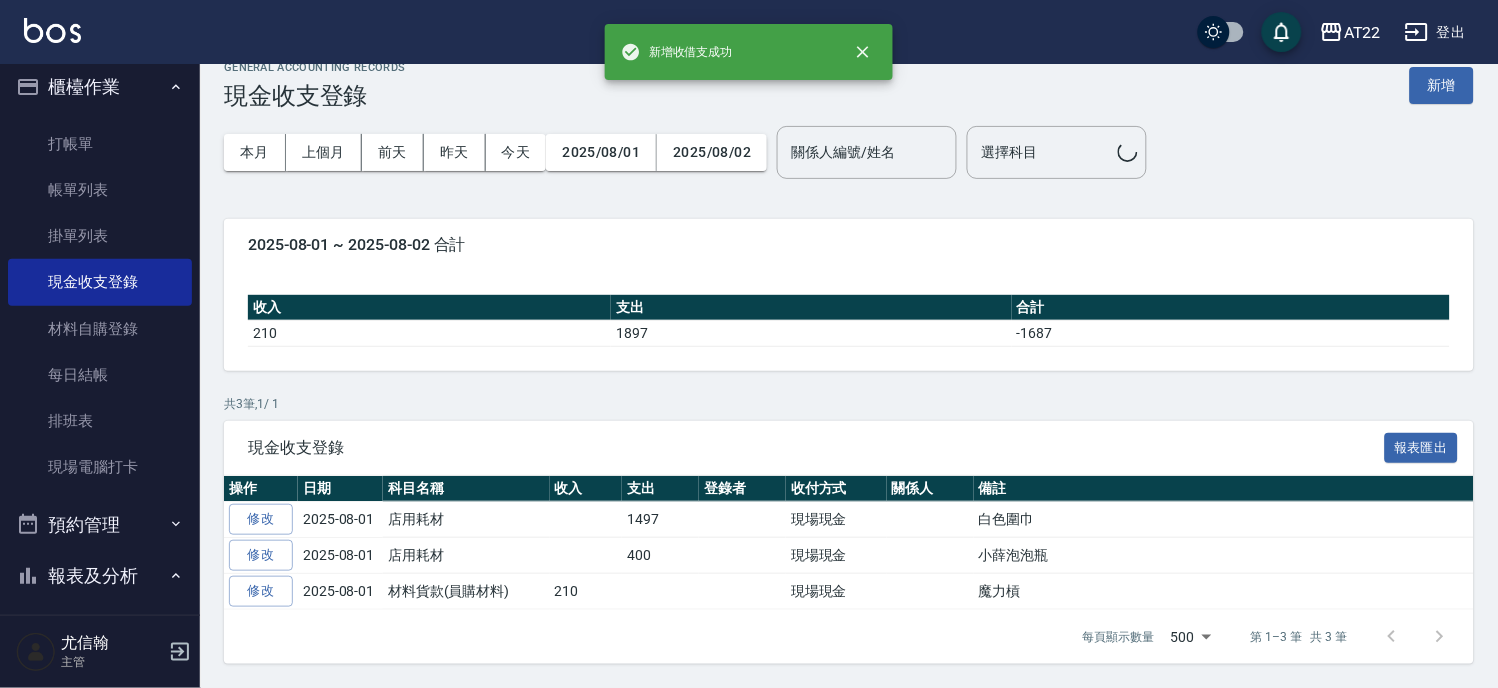 scroll, scrollTop: 0, scrollLeft: 0, axis: both 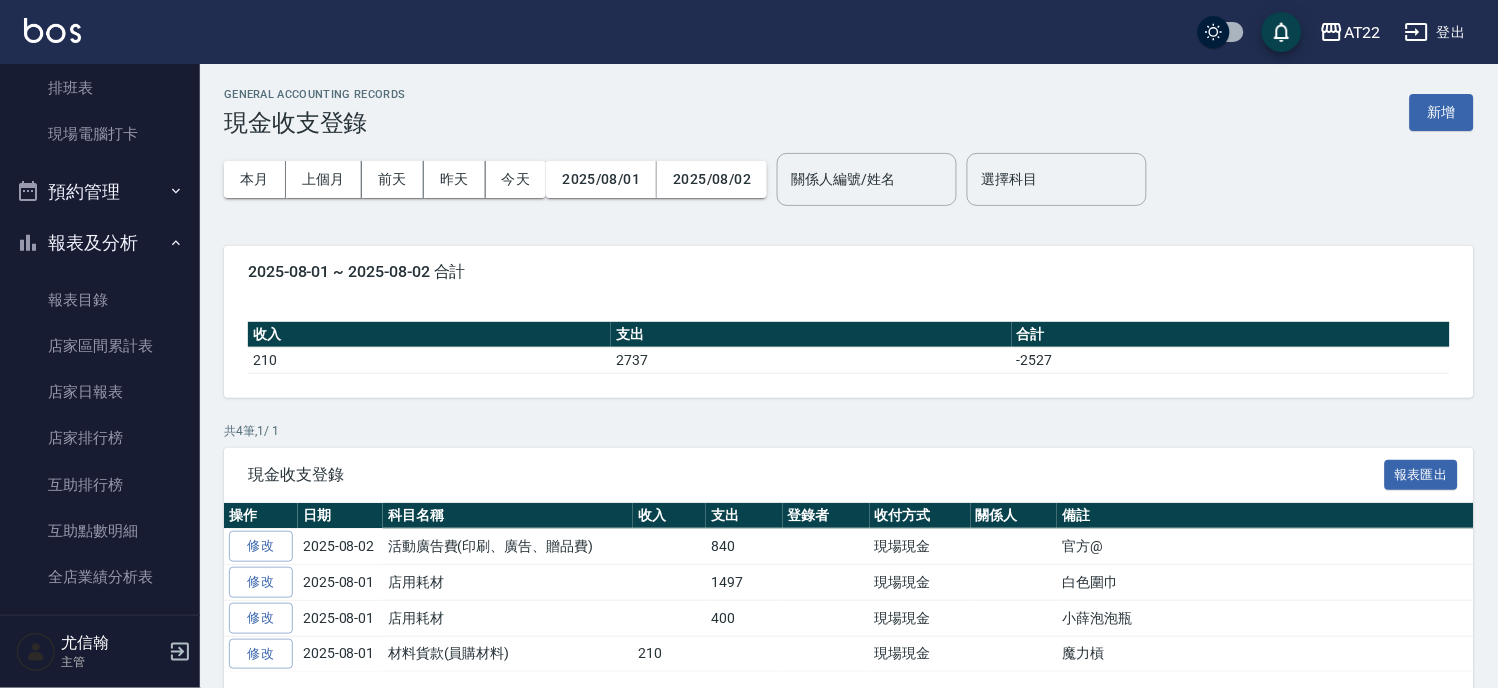 click on "報表及分析" at bounding box center [100, 243] 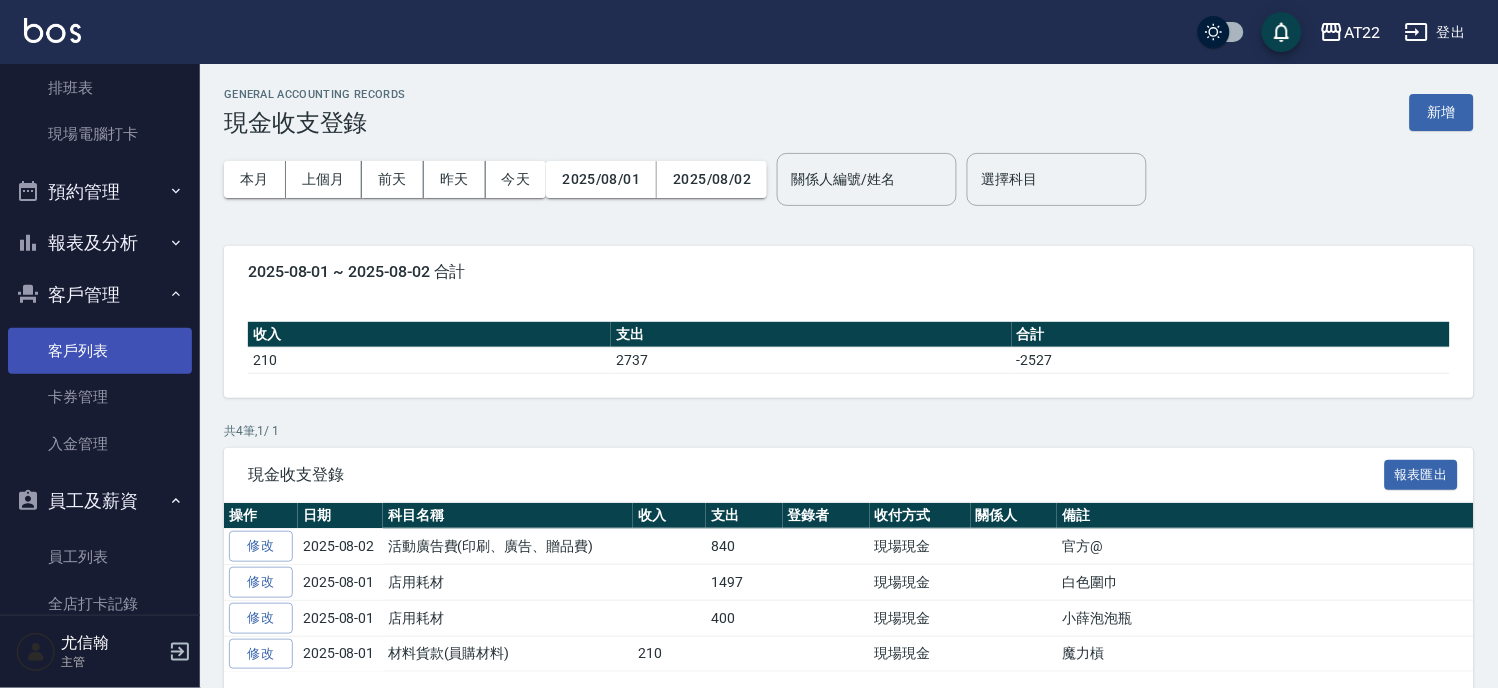 click on "客戶列表" at bounding box center (100, 351) 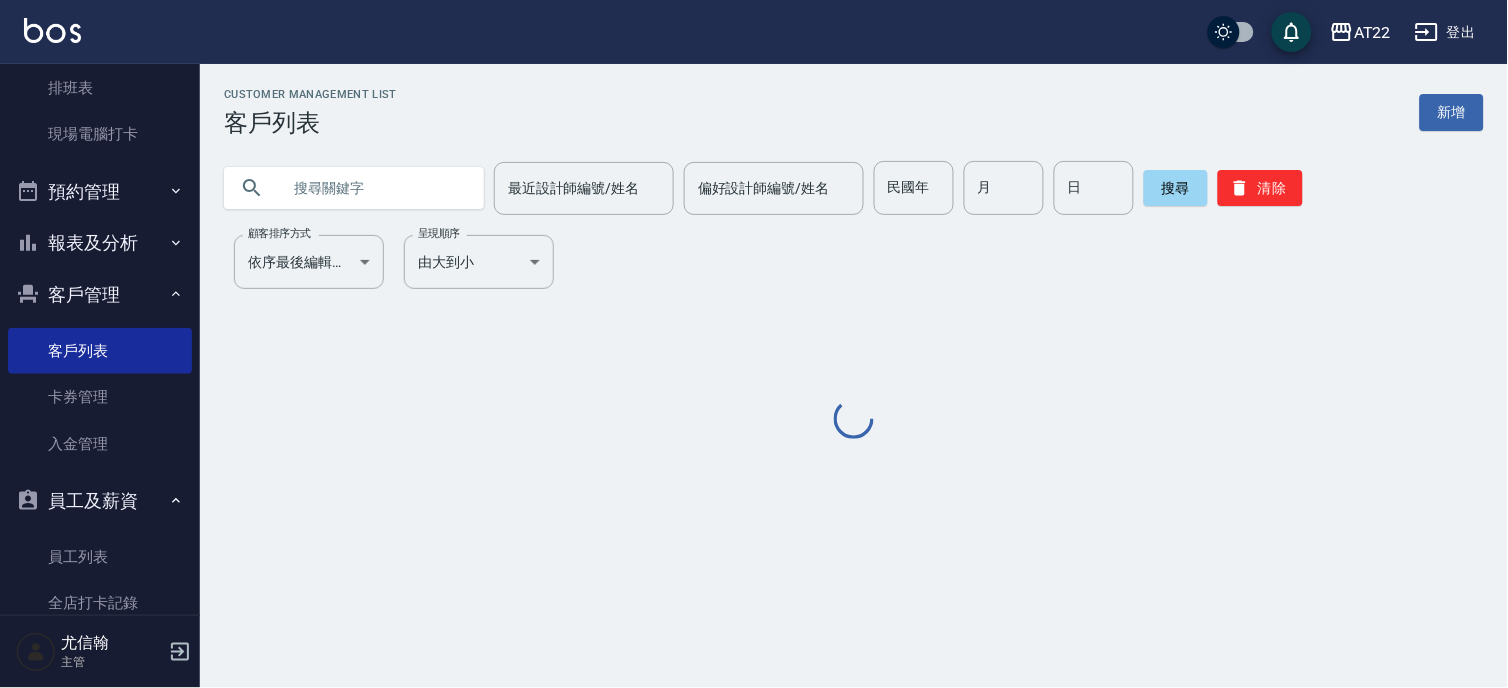 click at bounding box center [374, 188] 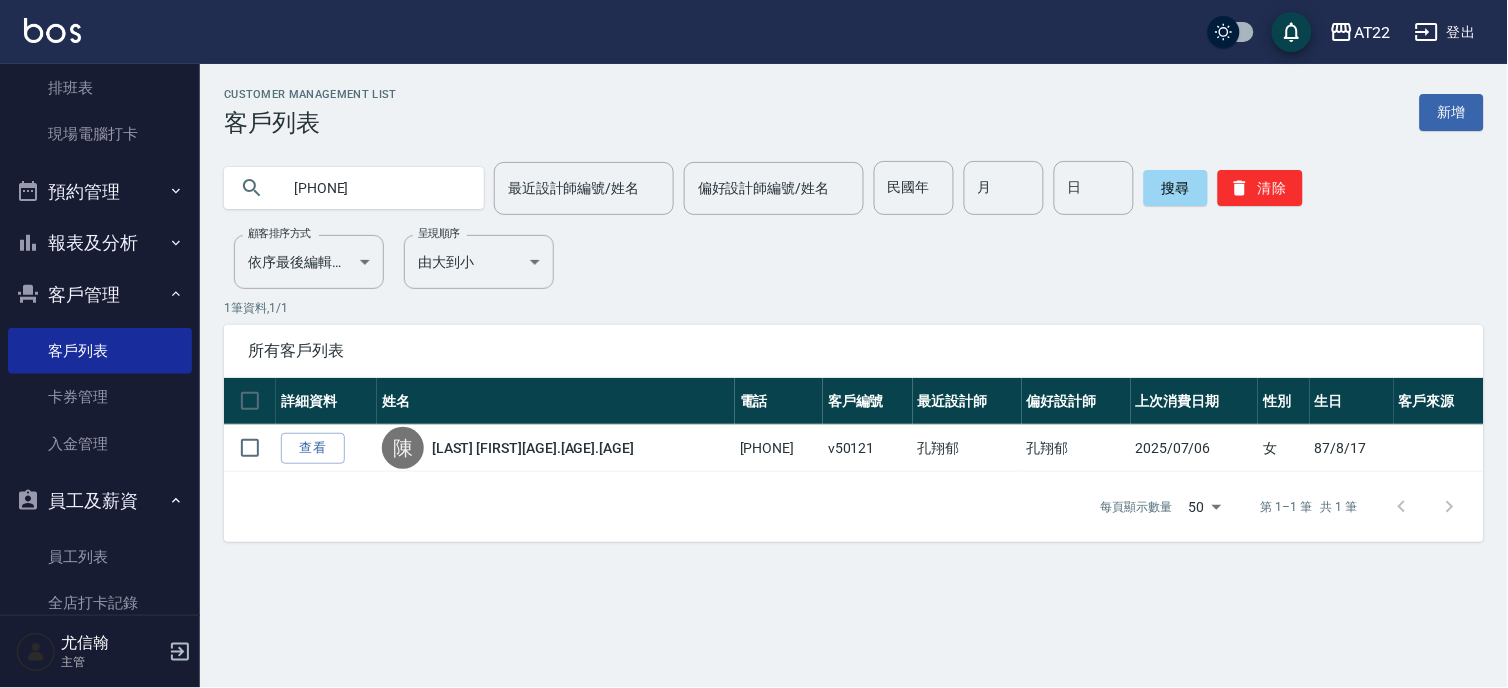 click on "[PHONE]" at bounding box center [374, 188] 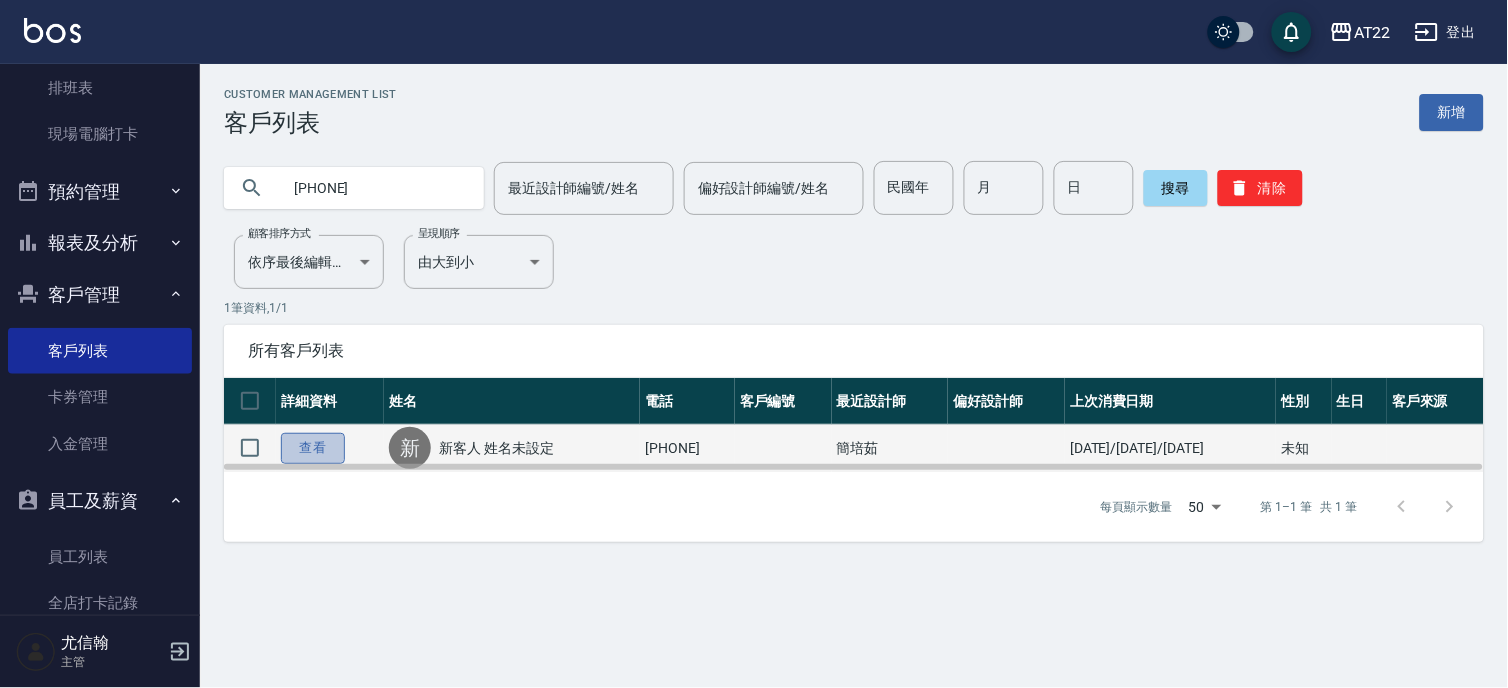 click on "查看" at bounding box center (313, 448) 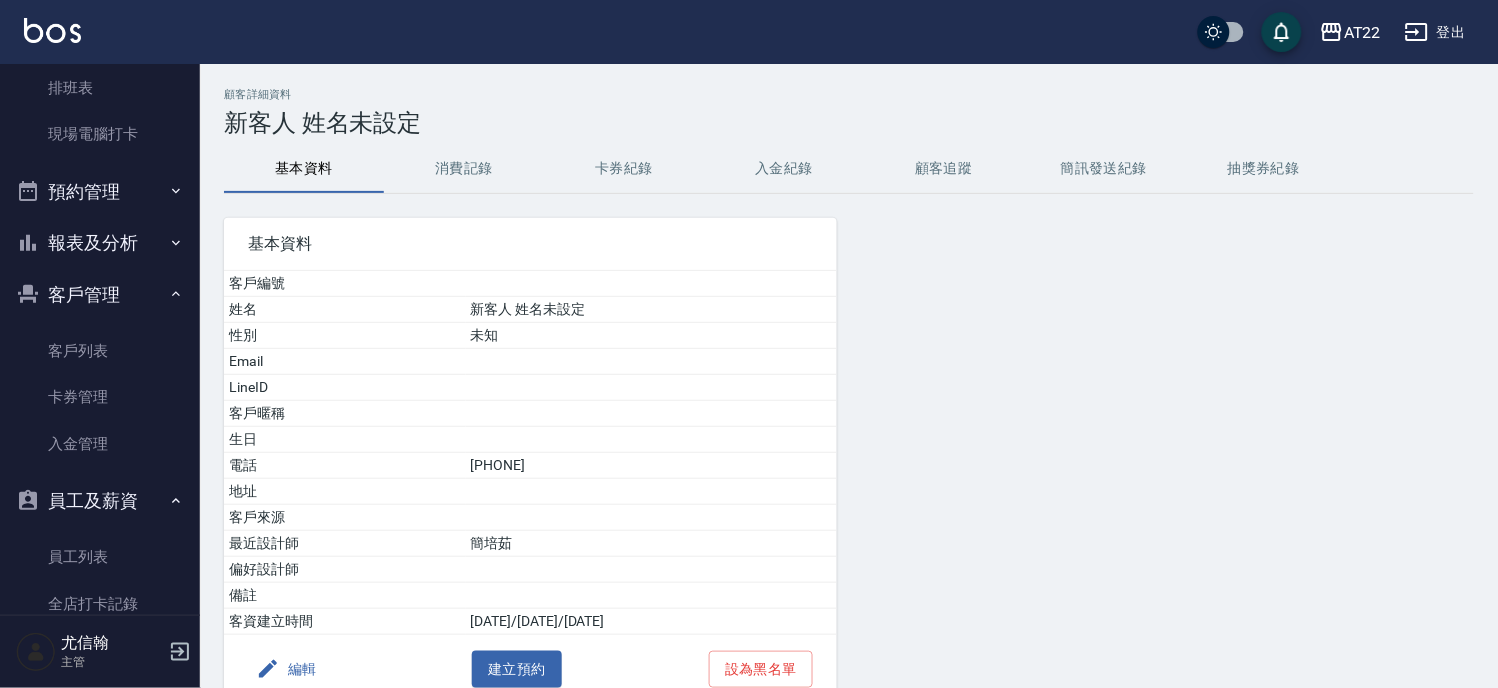 click on "消費記錄" at bounding box center (464, 169) 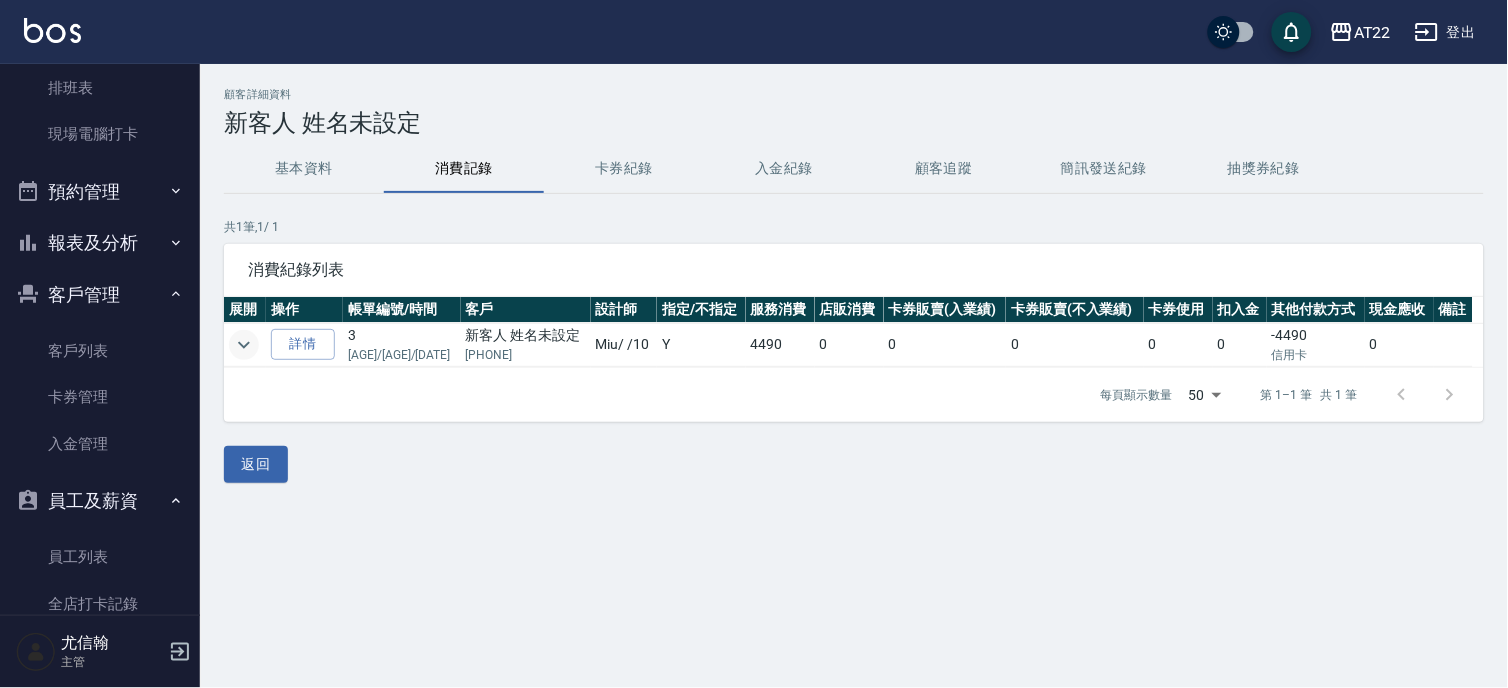 click 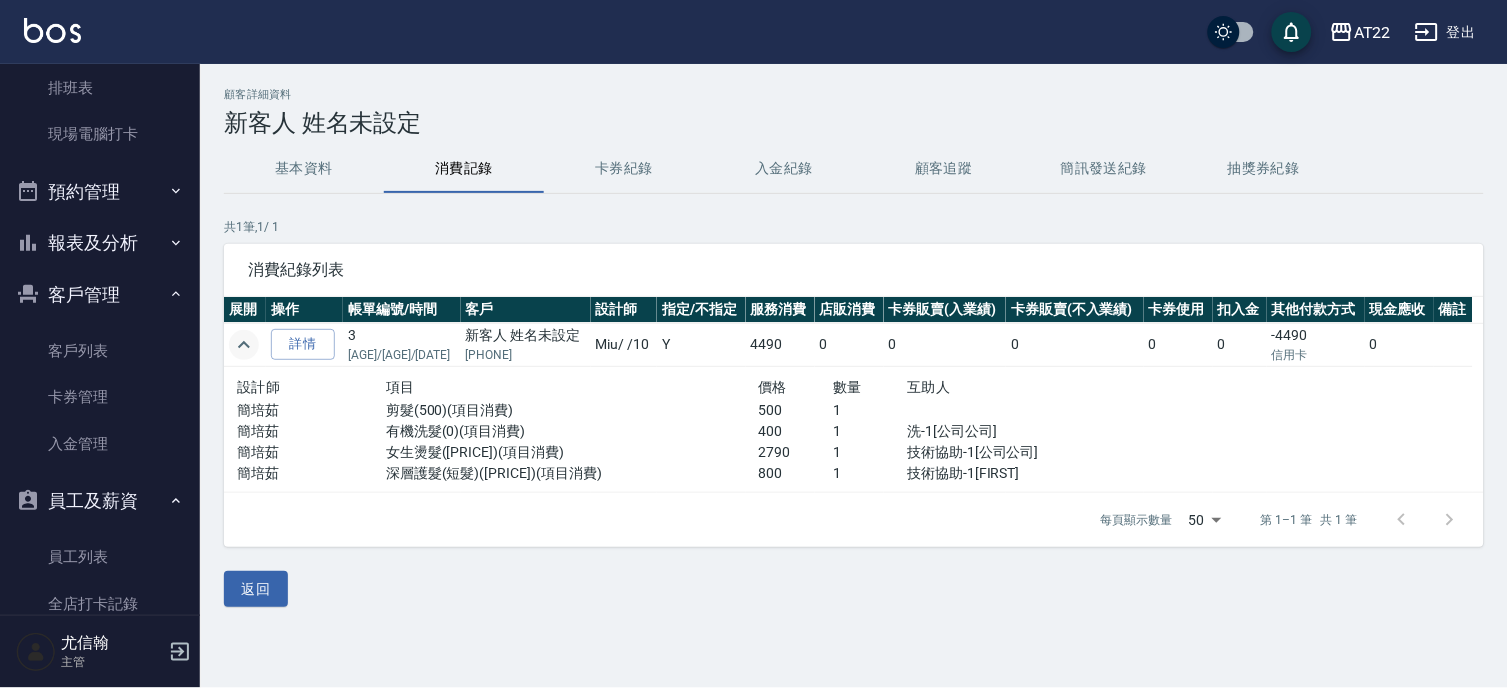 click 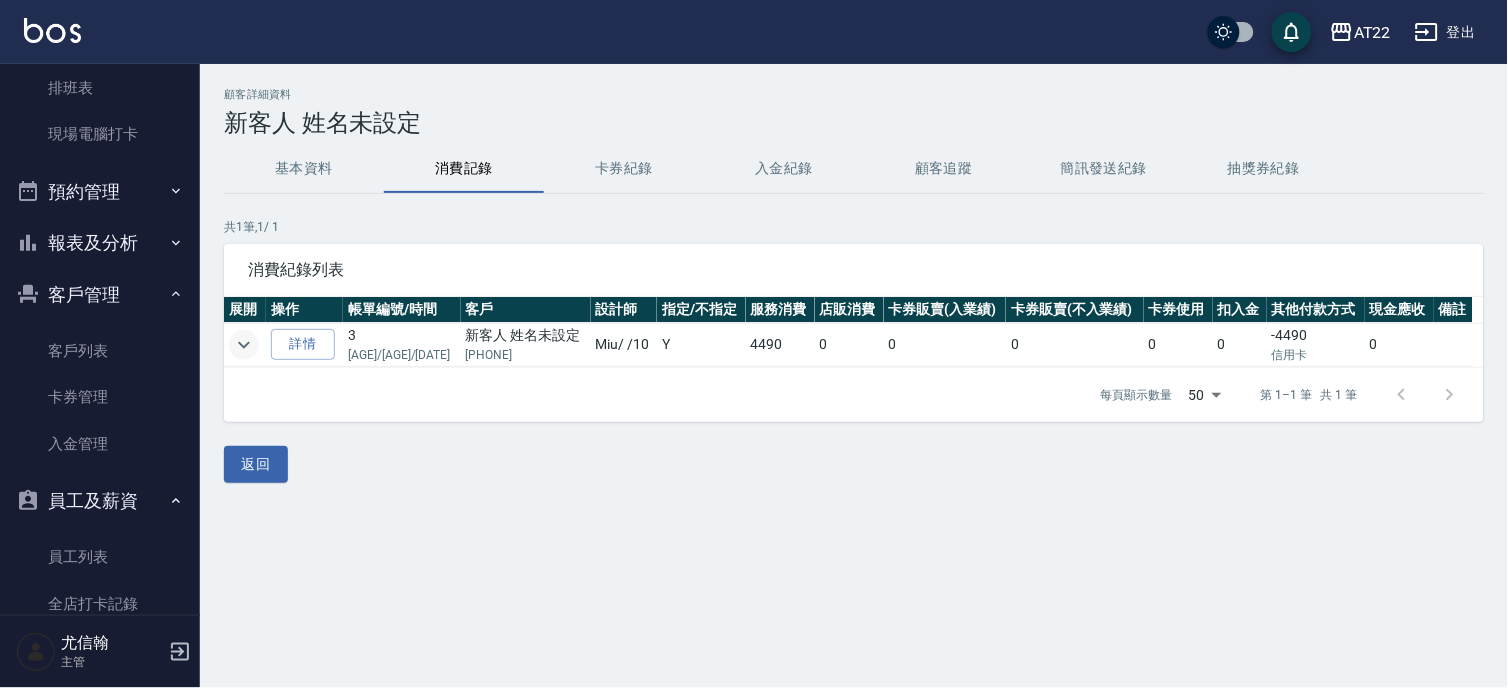 click on "登出" at bounding box center (1445, 32) 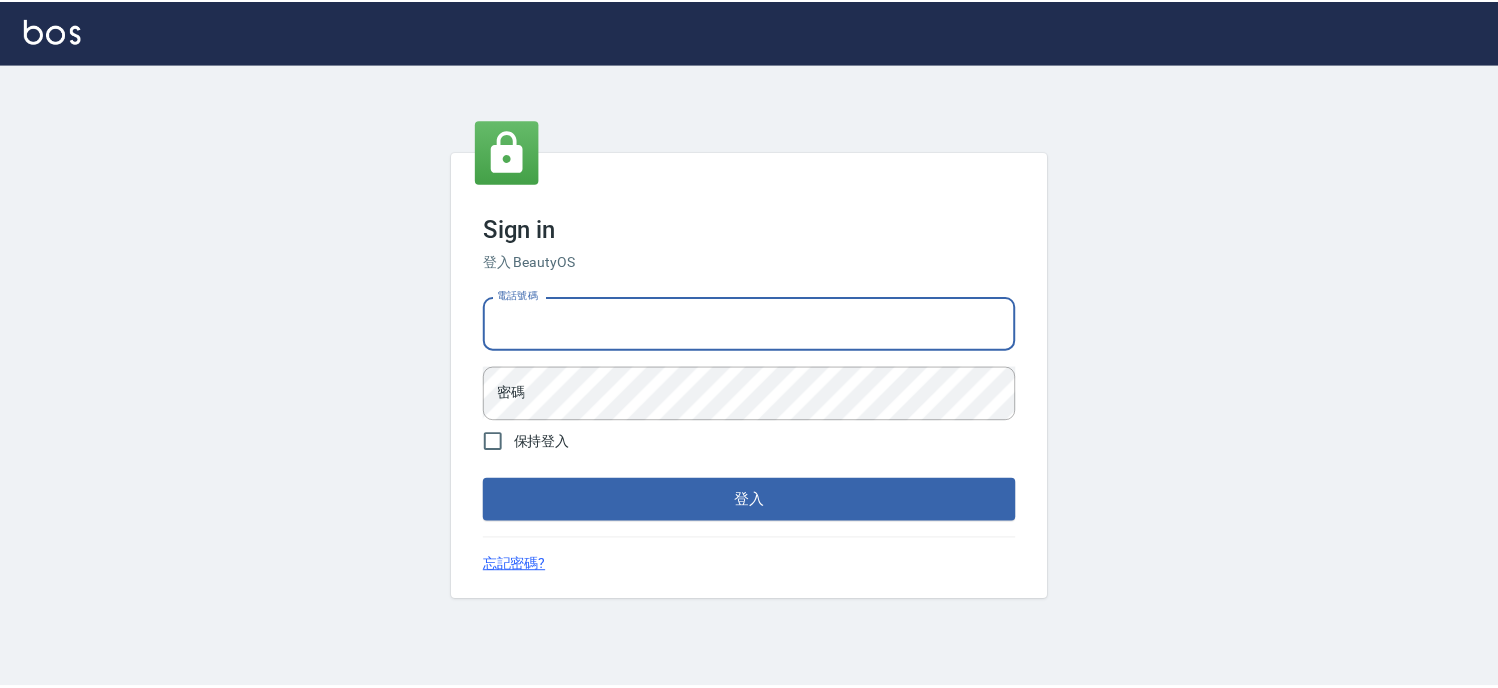 scroll, scrollTop: 0, scrollLeft: 0, axis: both 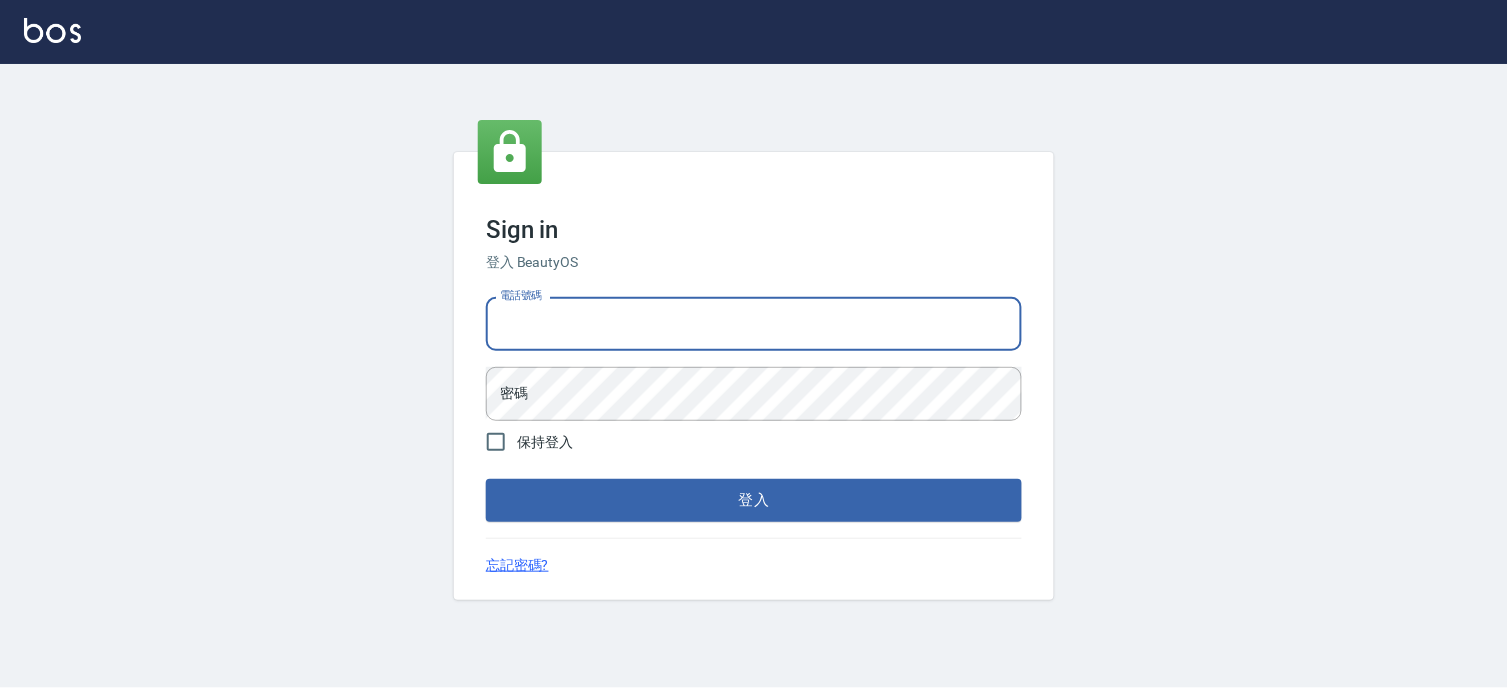 type on "[PHONE]" 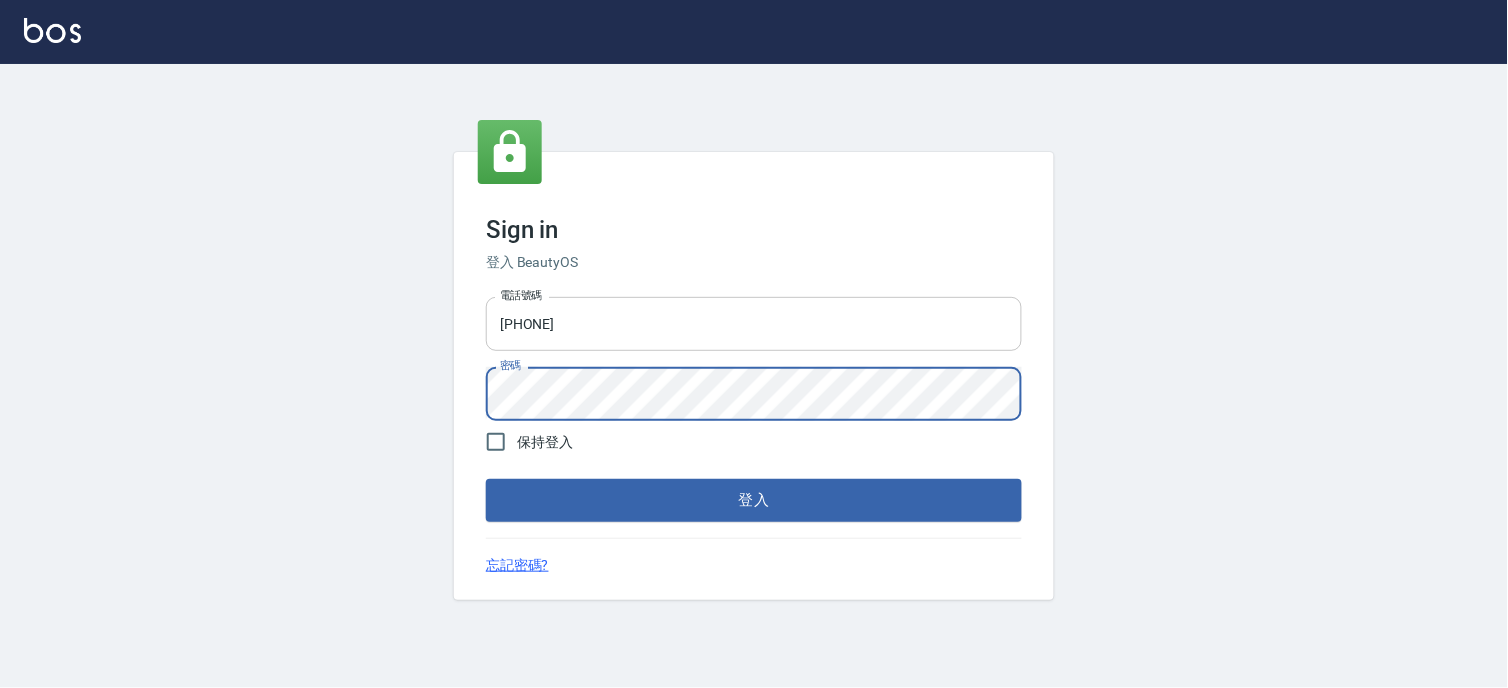 click on "登入" at bounding box center (754, 500) 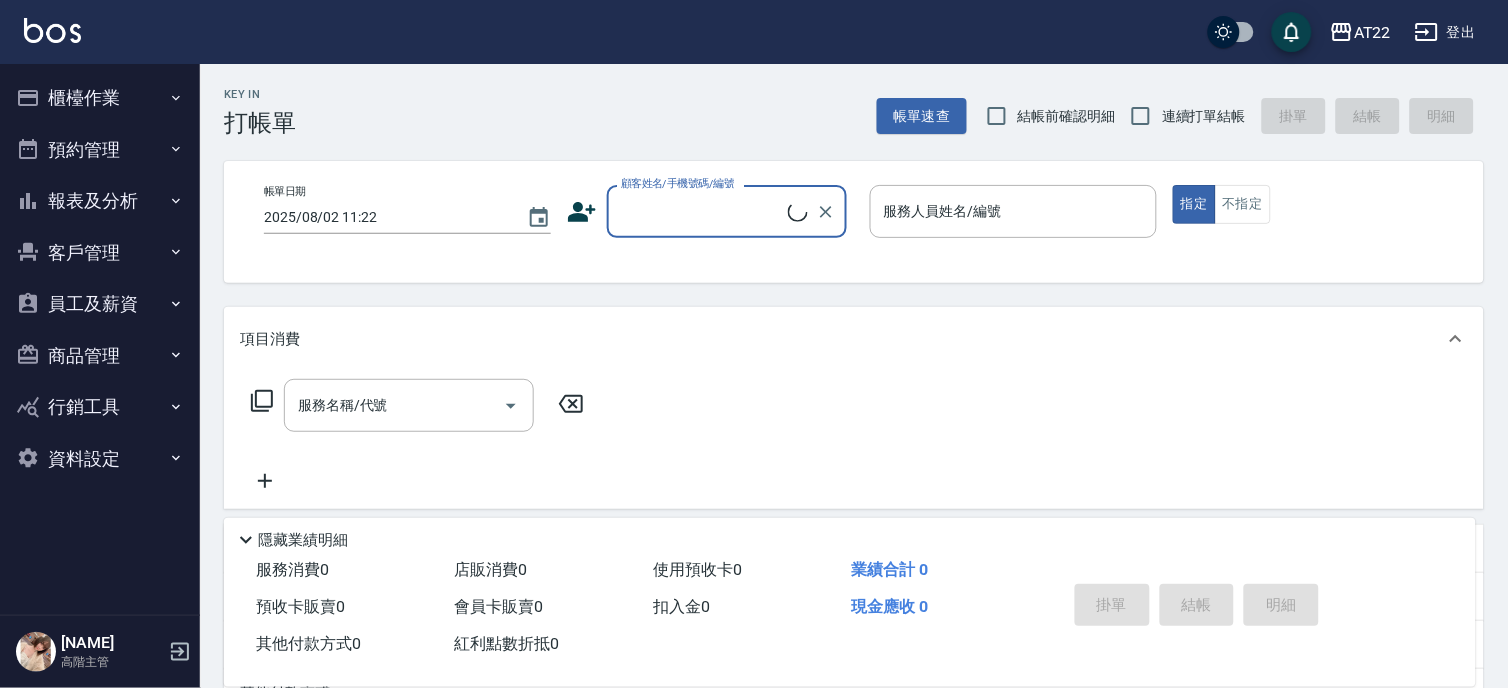 click on "員工及薪資" at bounding box center (100, 304) 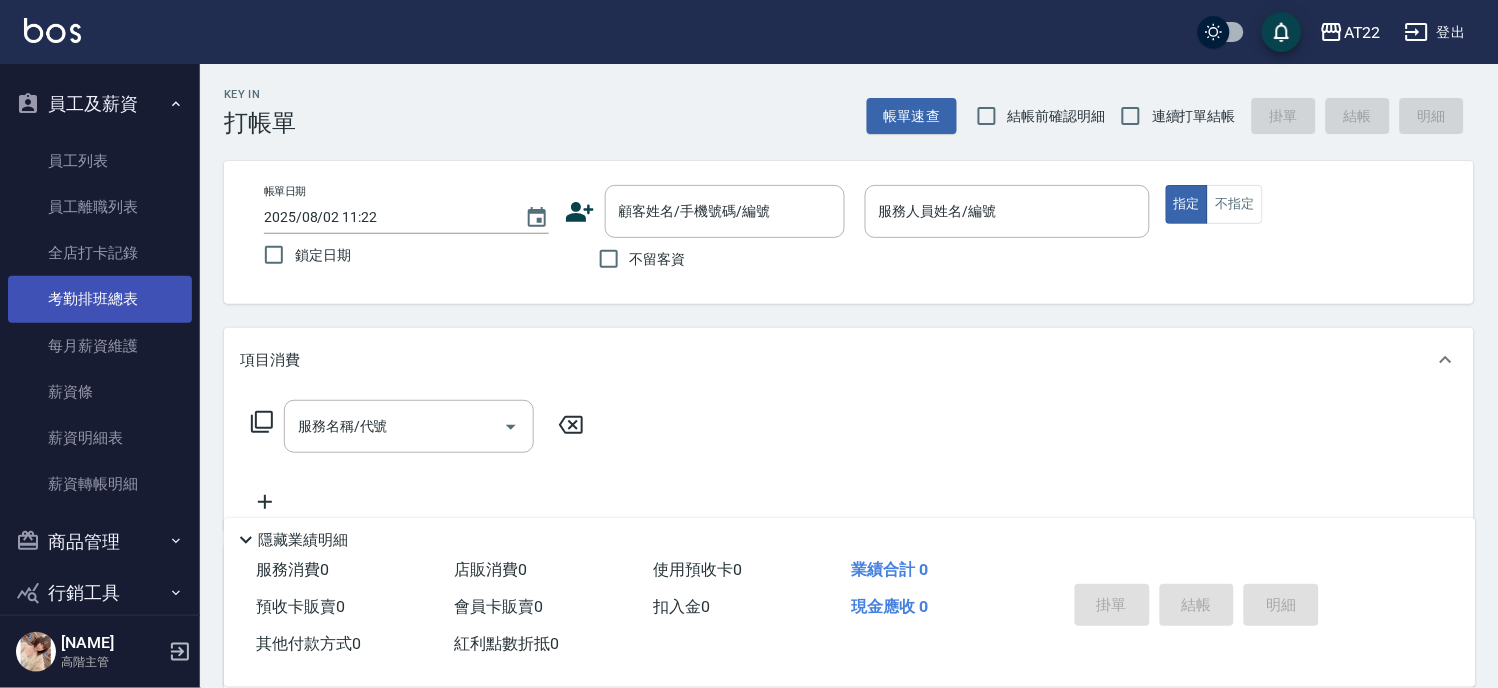 scroll, scrollTop: 166, scrollLeft: 0, axis: vertical 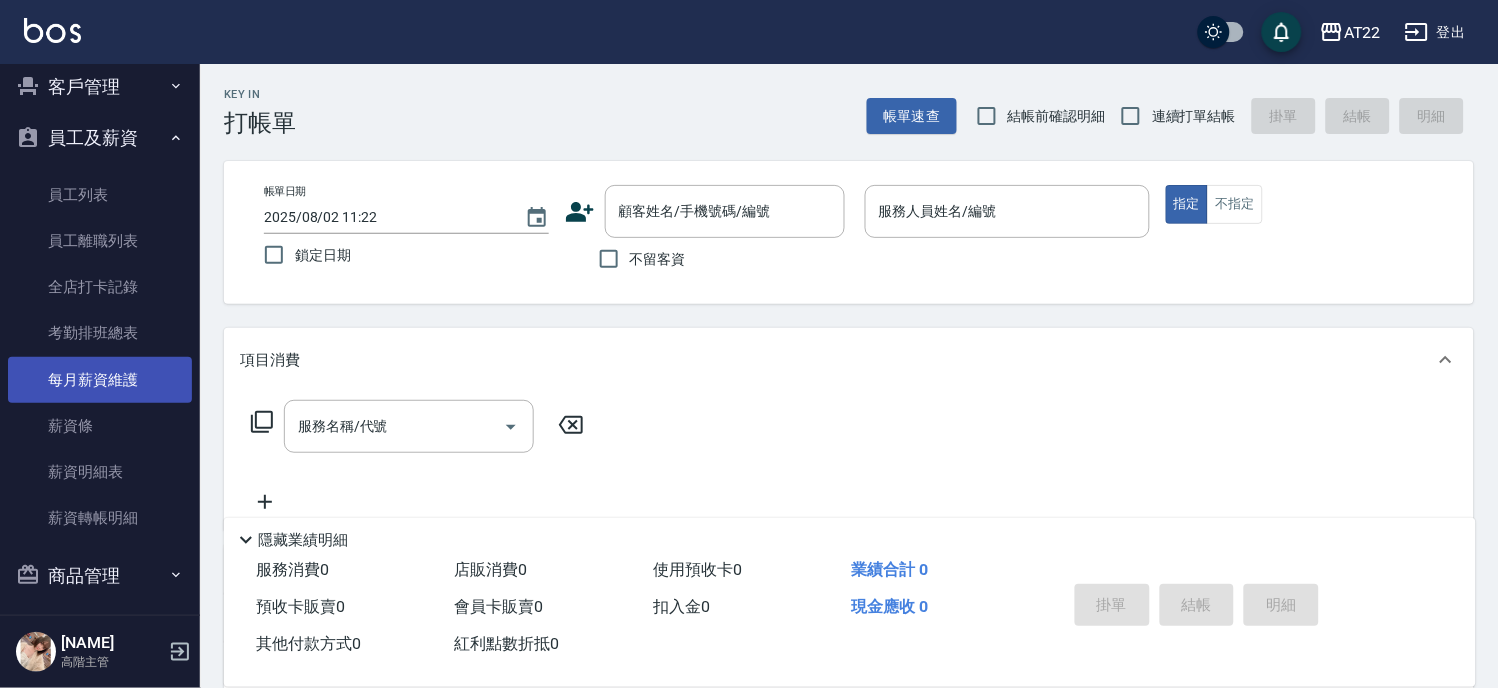 click on "每月薪資維護" at bounding box center (100, 380) 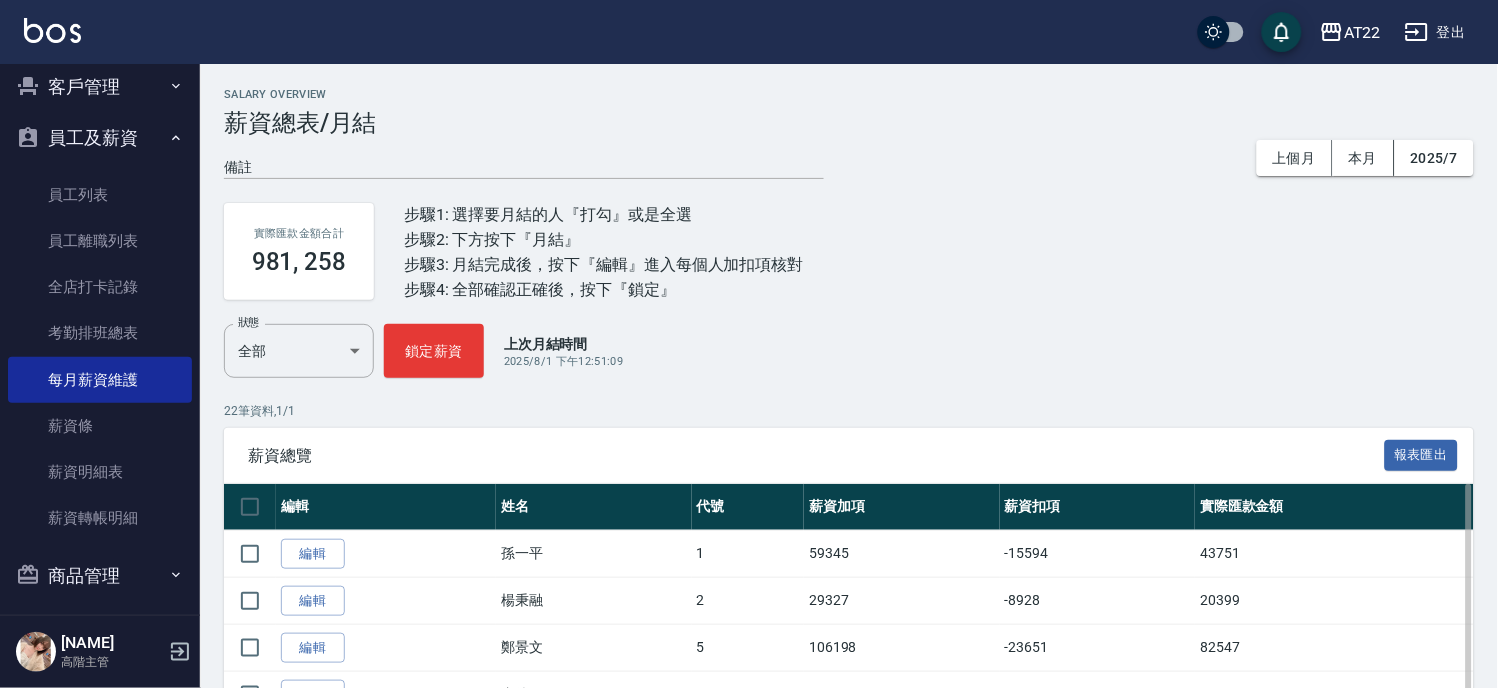 scroll, scrollTop: 333, scrollLeft: 0, axis: vertical 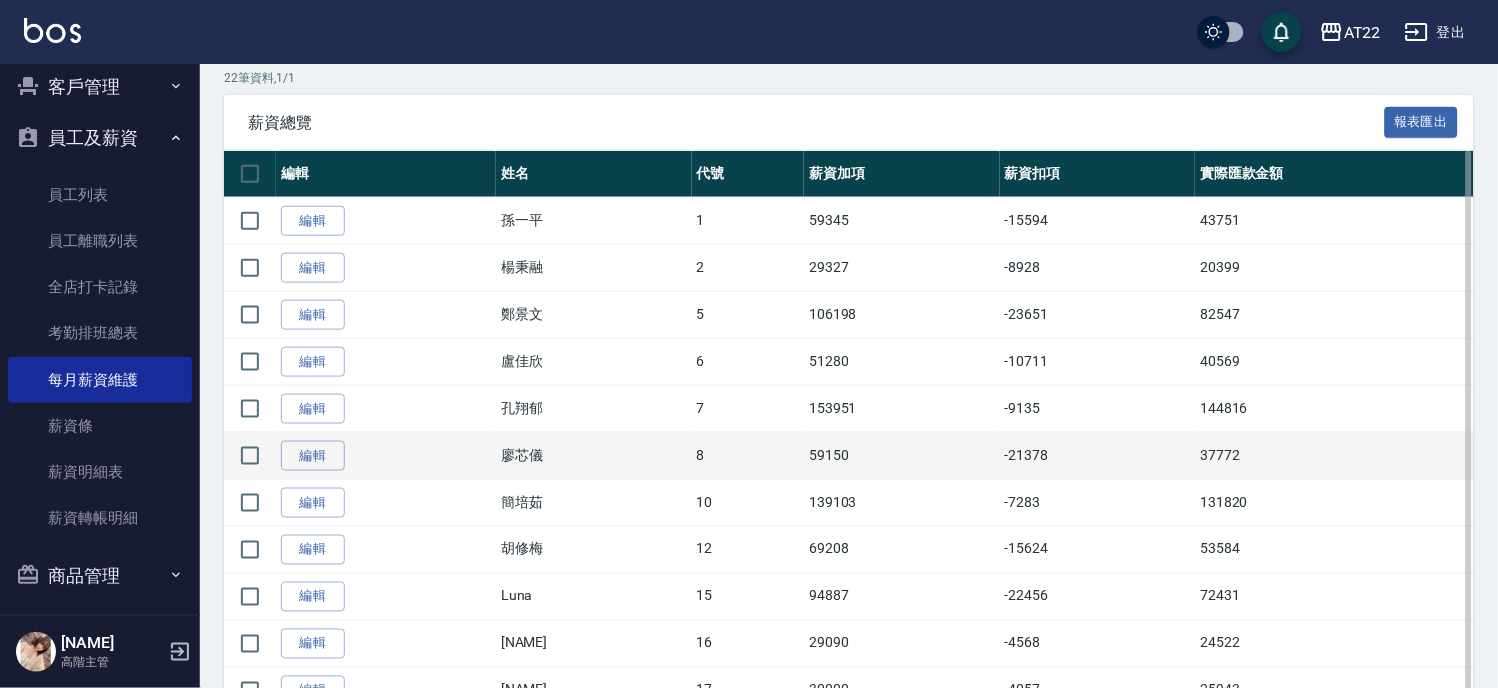 click on "編輯" at bounding box center [386, 455] 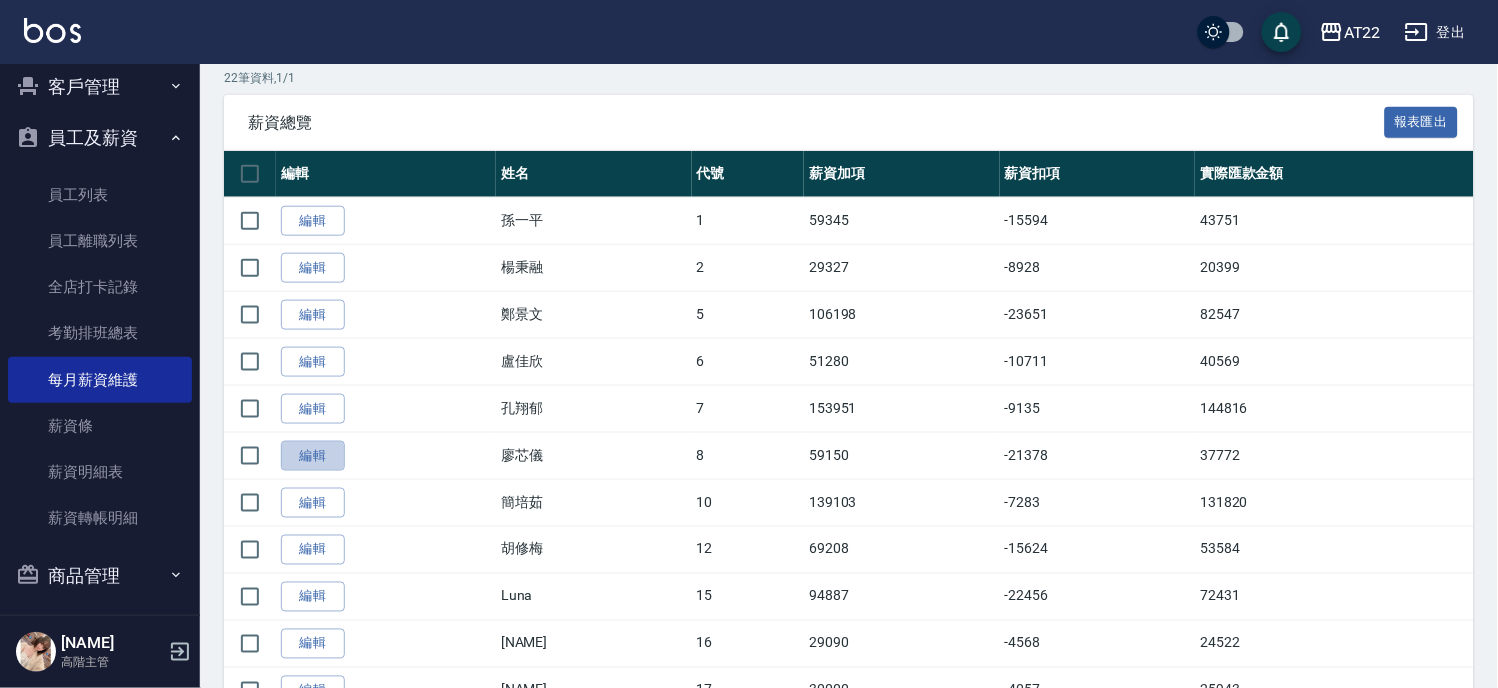 click on "編輯" at bounding box center [313, 456] 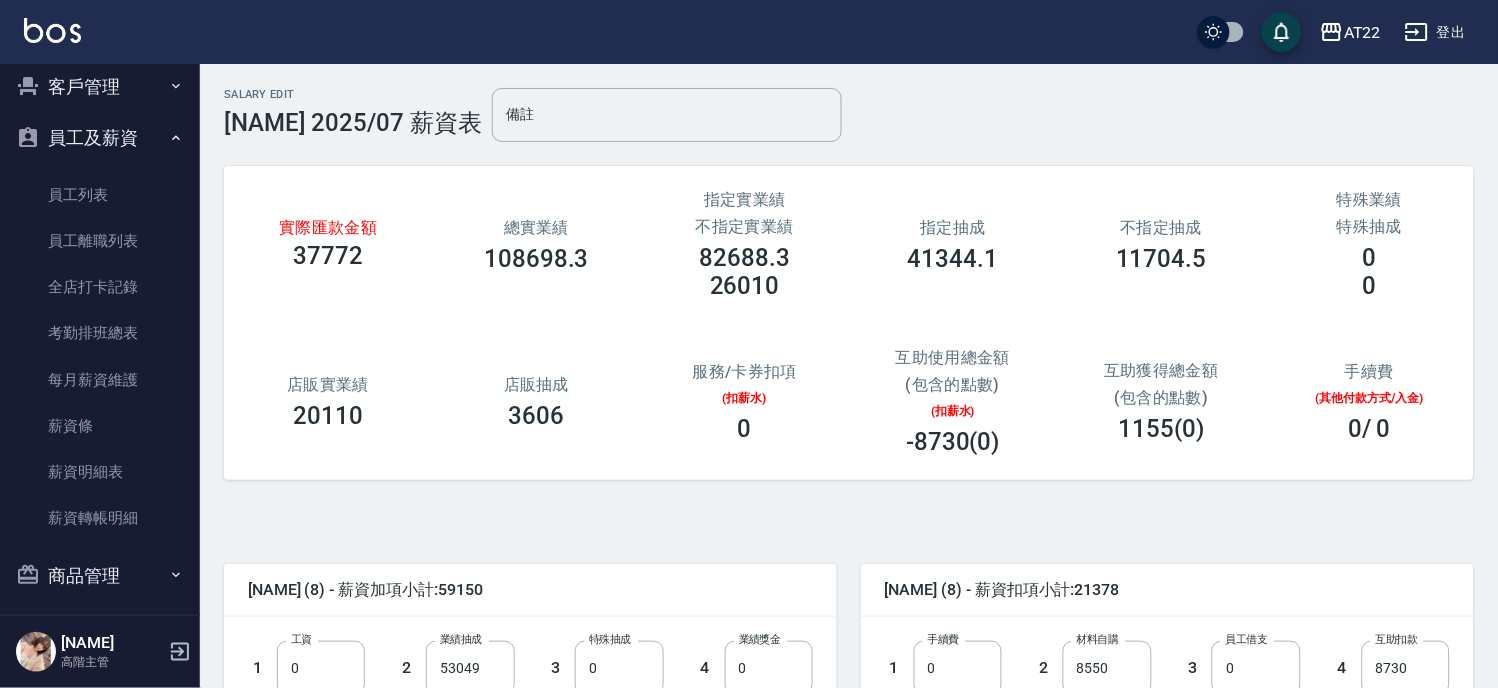 scroll, scrollTop: 444, scrollLeft: 0, axis: vertical 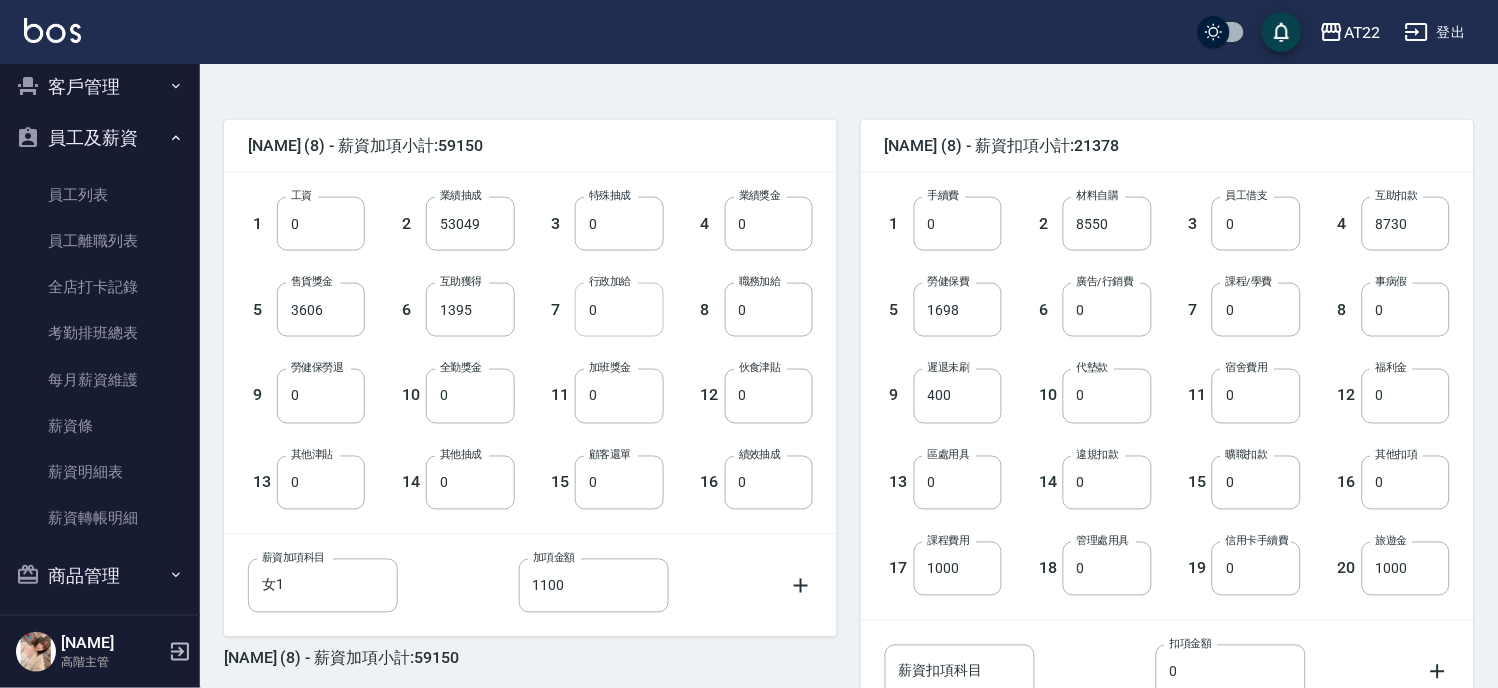 click on "0" at bounding box center (619, 310) 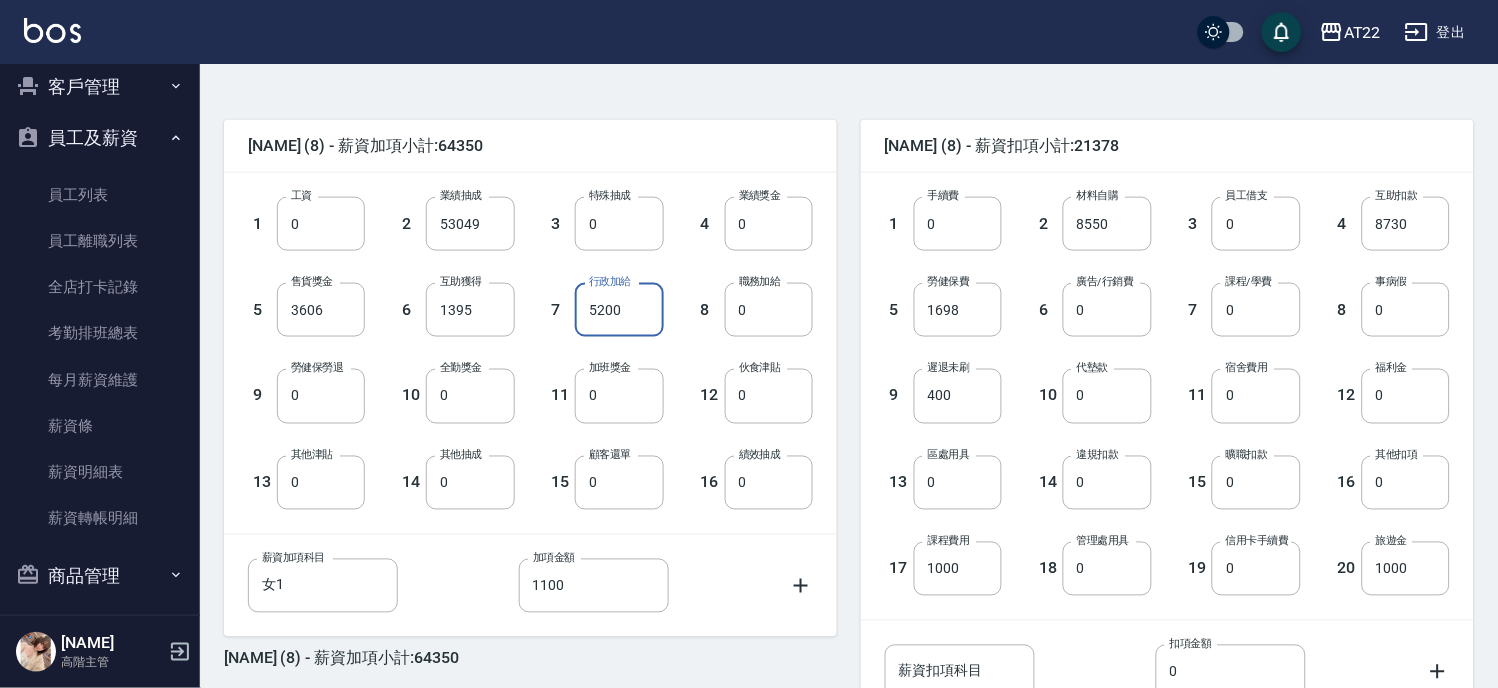 scroll, scrollTop: 610, scrollLeft: 0, axis: vertical 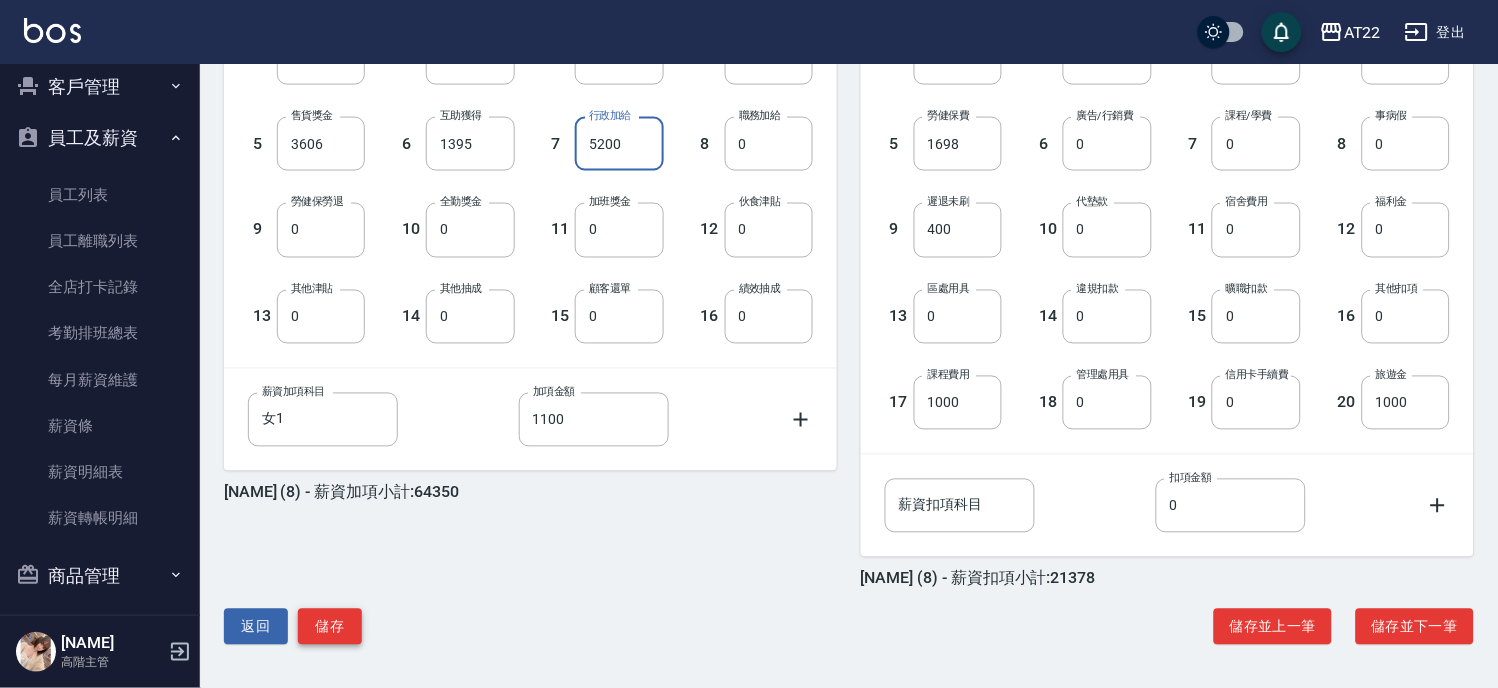 type on "5200" 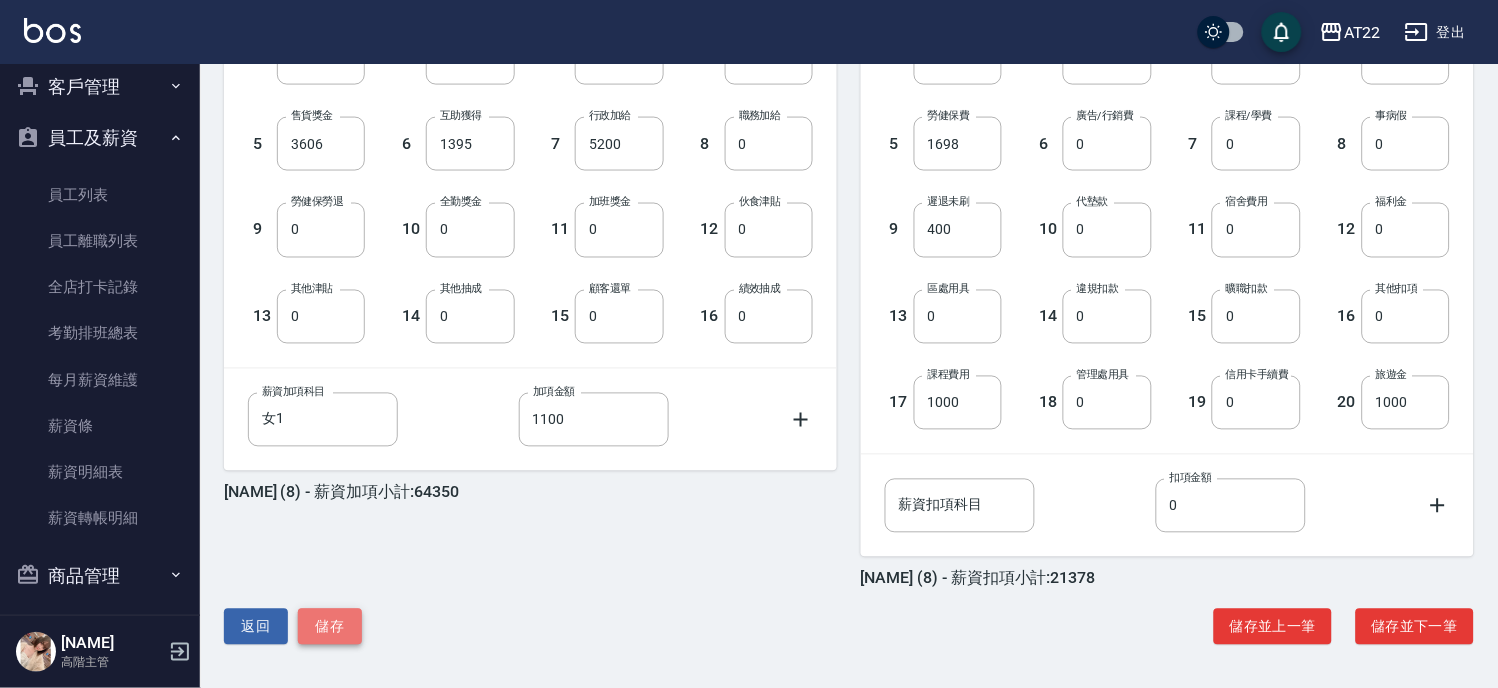 click on "儲存" at bounding box center [330, 627] 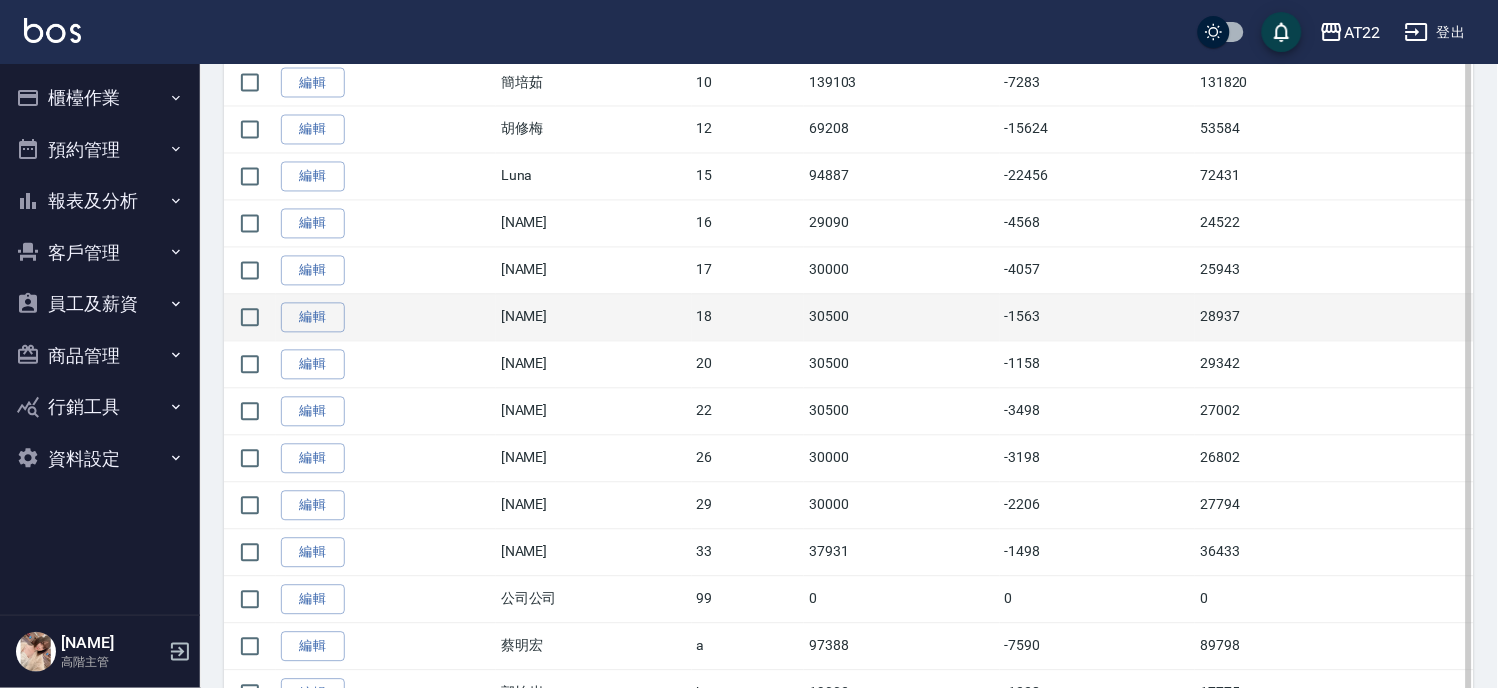 scroll, scrollTop: 777, scrollLeft: 0, axis: vertical 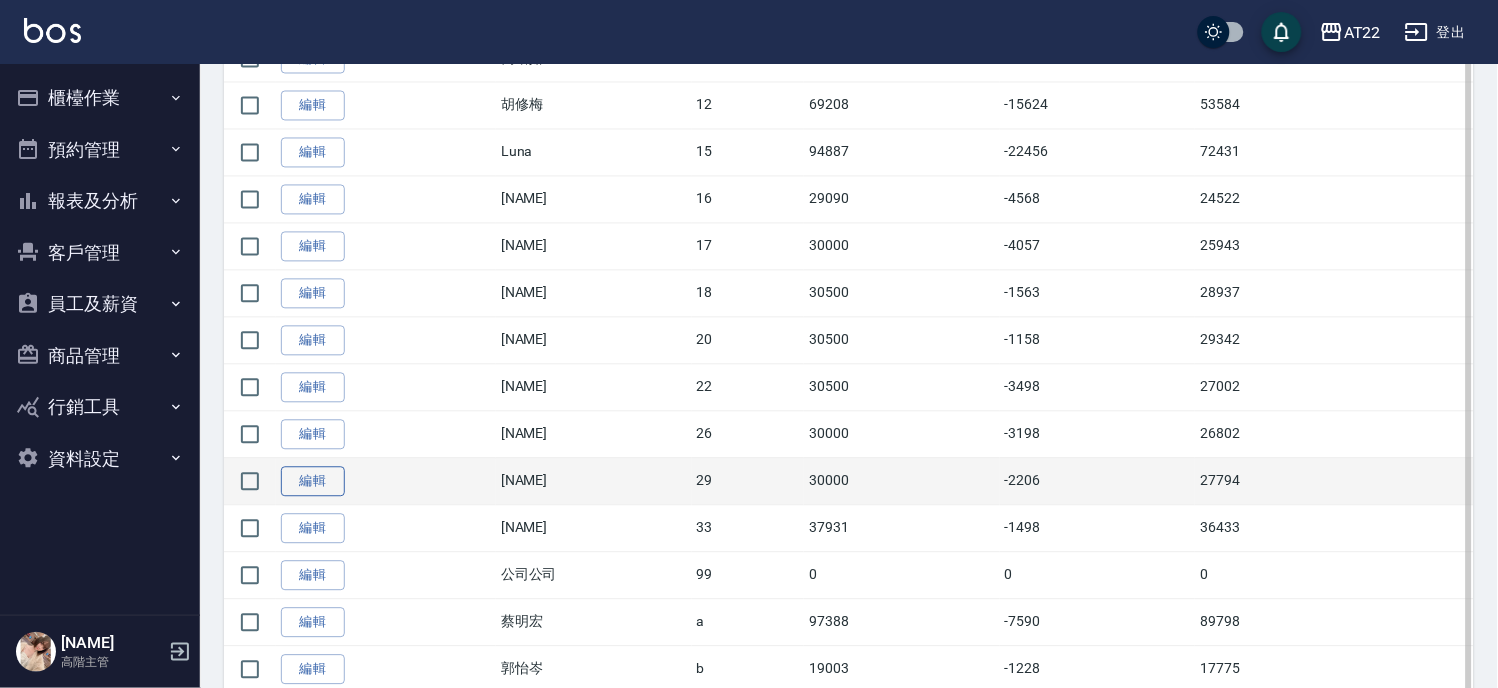 click on "編輯" at bounding box center (313, 482) 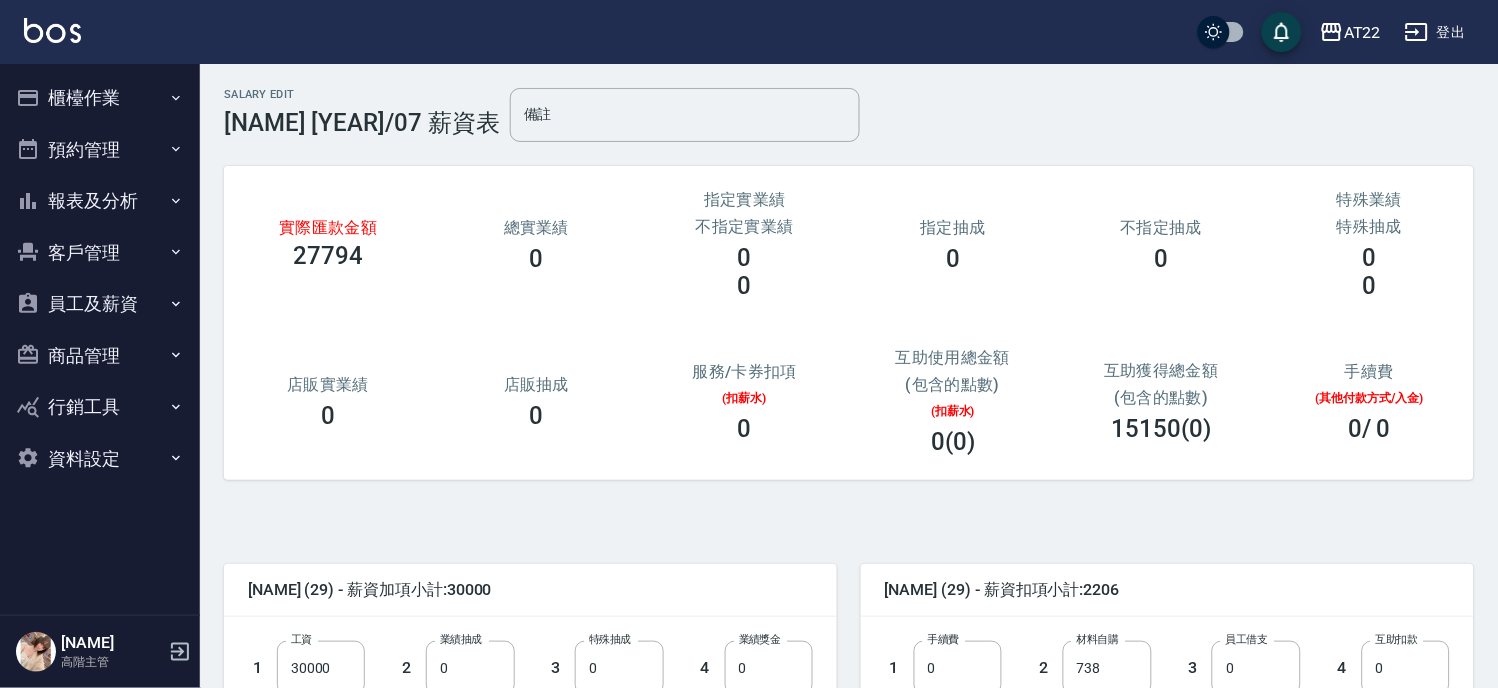 scroll, scrollTop: 444, scrollLeft: 0, axis: vertical 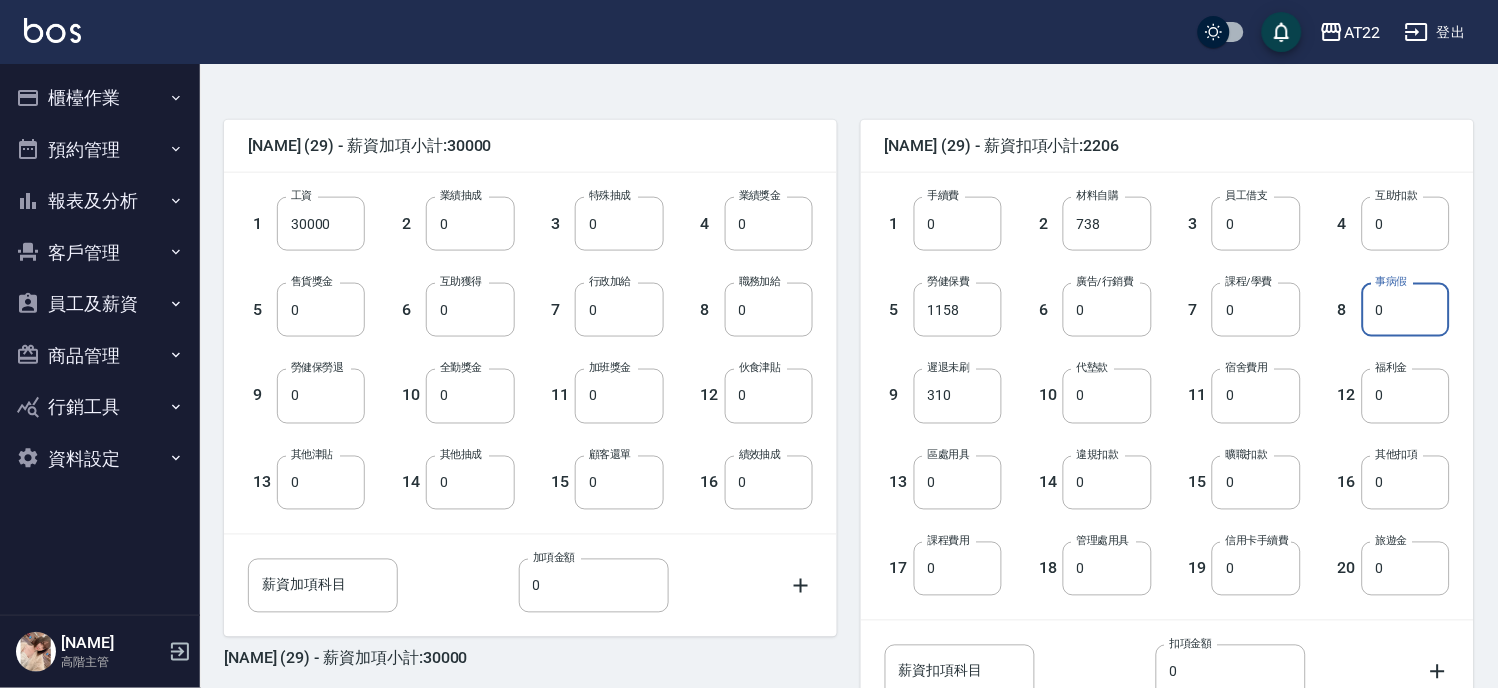 click on "0" at bounding box center (1406, 310) 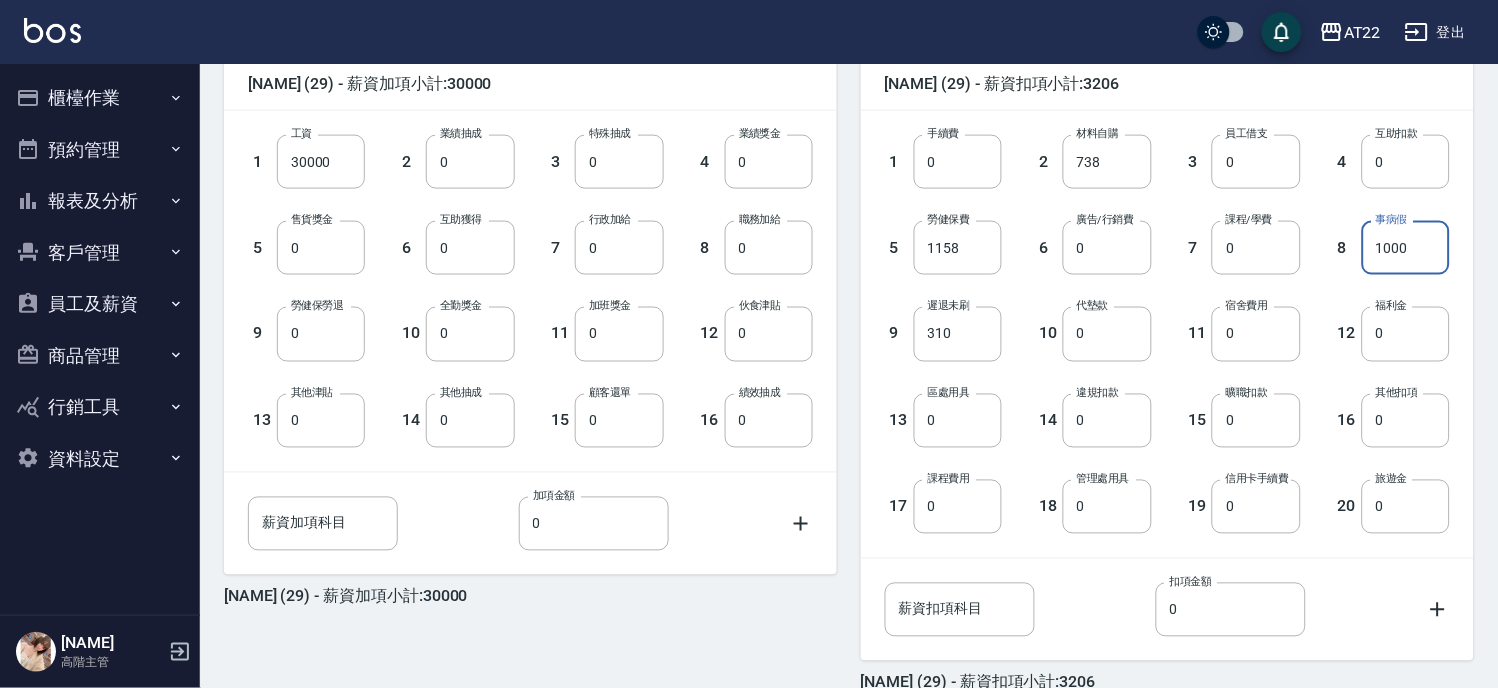 scroll, scrollTop: 610, scrollLeft: 0, axis: vertical 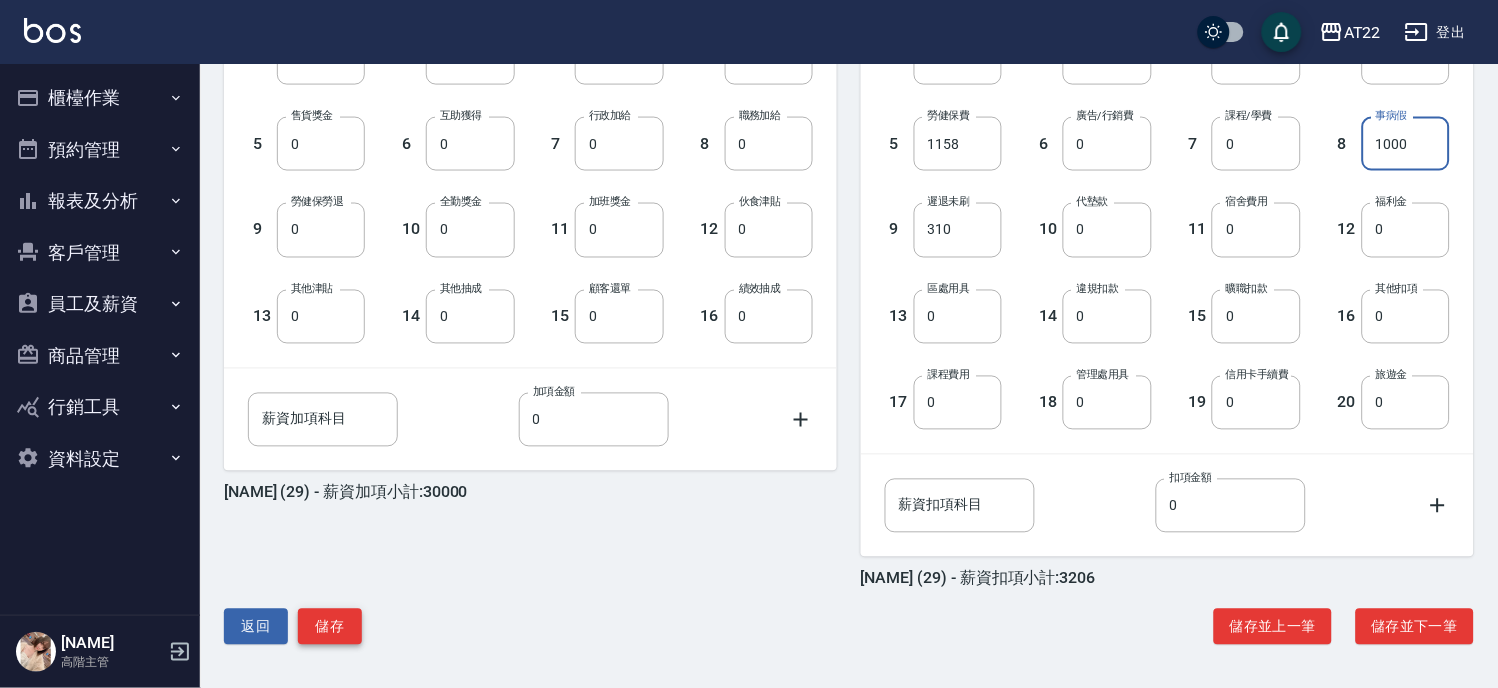 type on "1000" 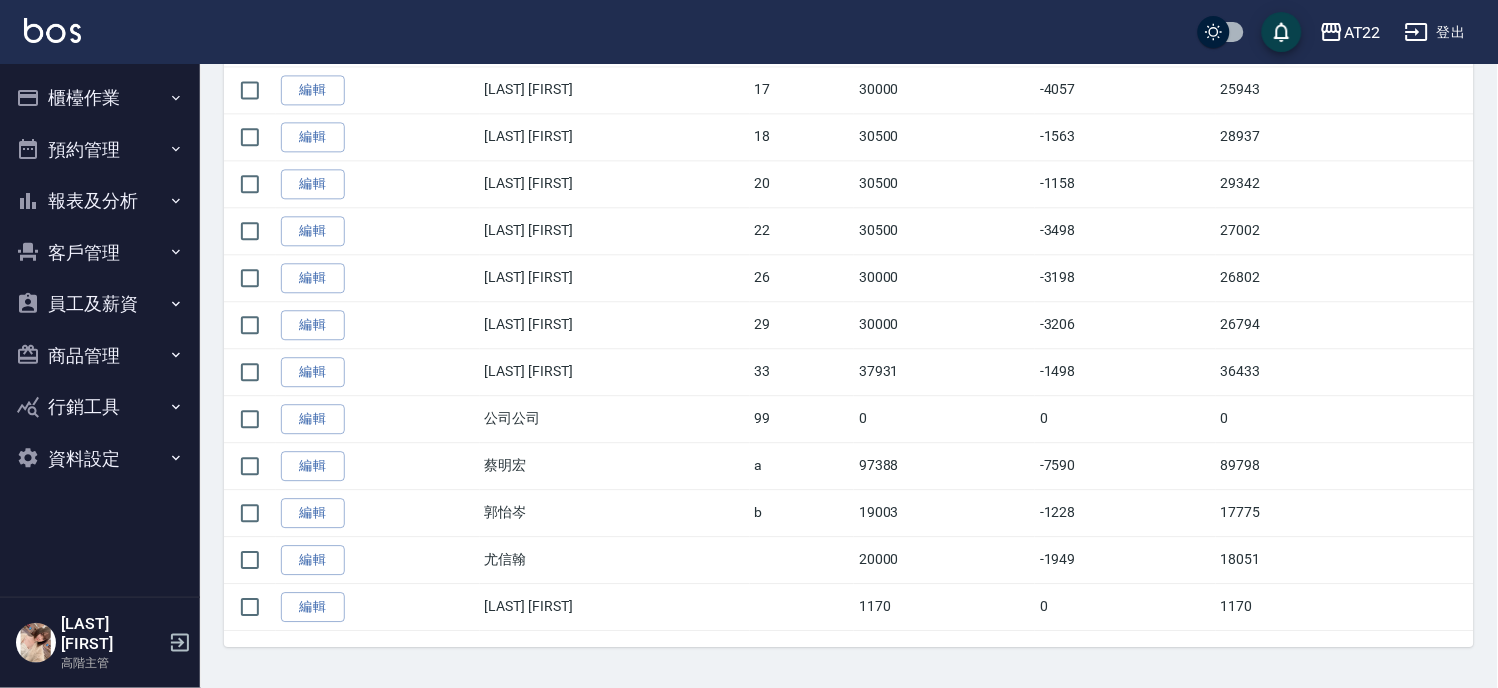 scroll, scrollTop: 942, scrollLeft: 0, axis: vertical 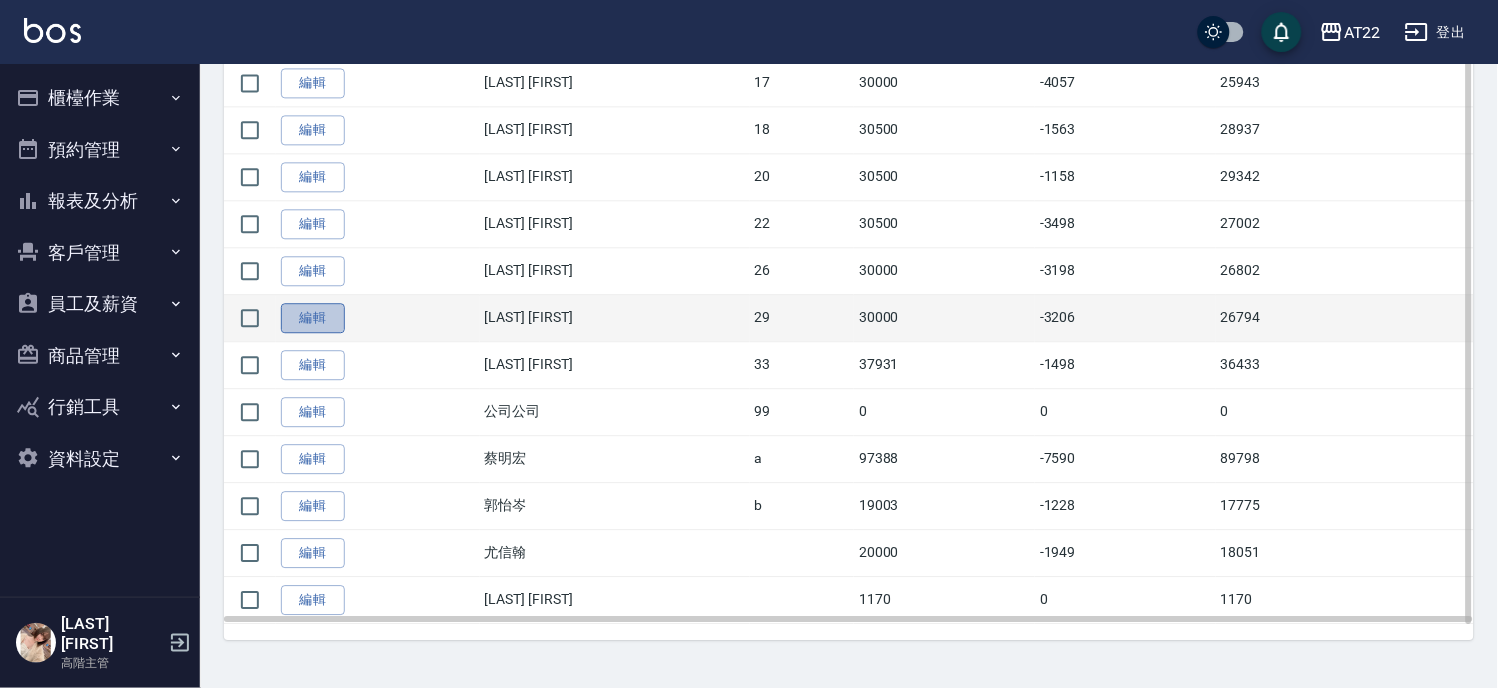 click on "編輯" at bounding box center [313, 318] 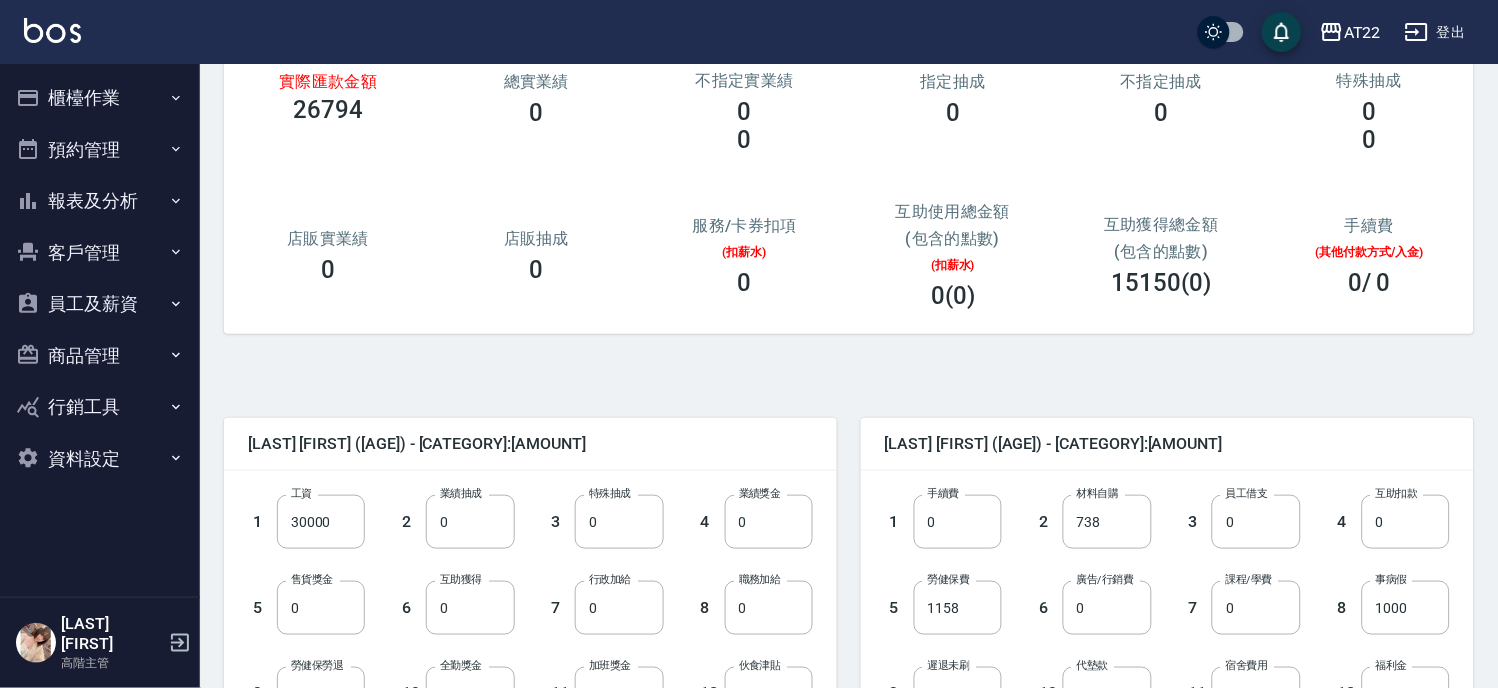 scroll, scrollTop: 0, scrollLeft: 0, axis: both 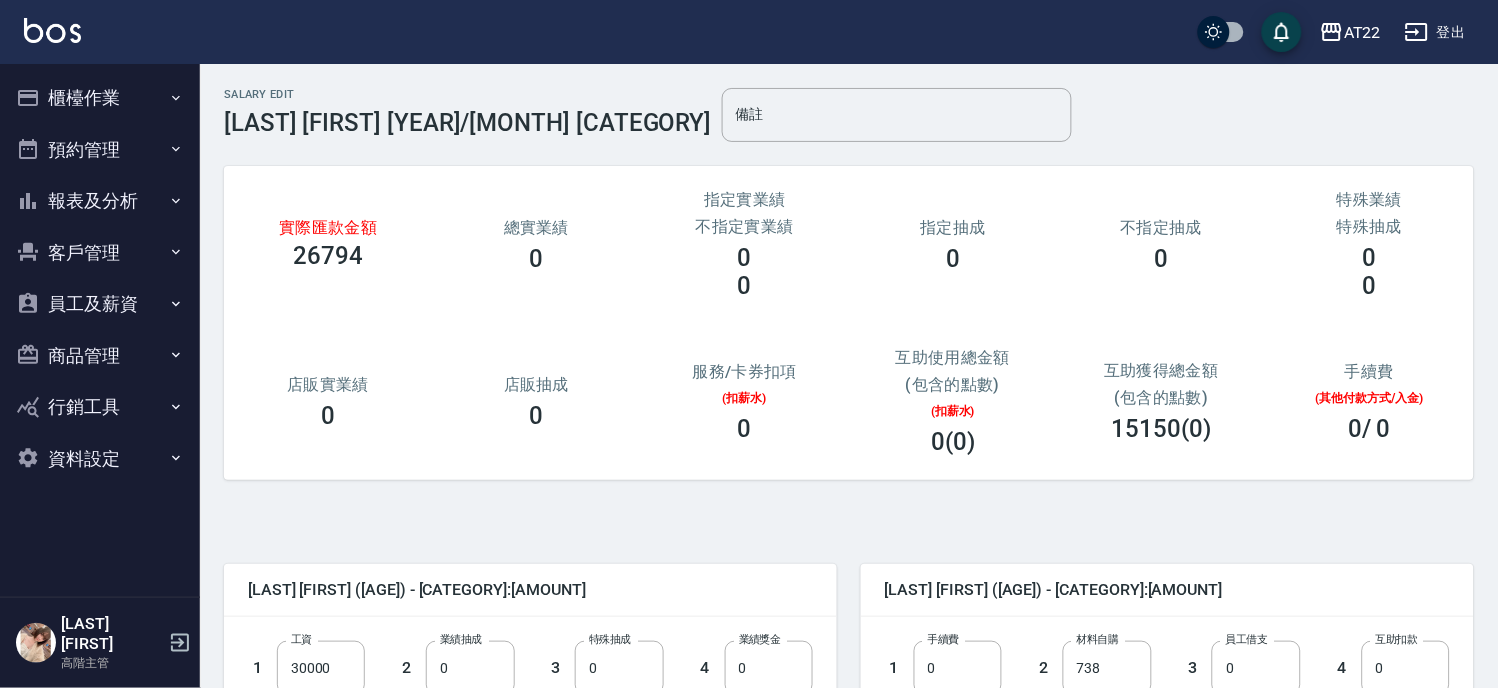 click on "員工及薪資" at bounding box center (100, 304) 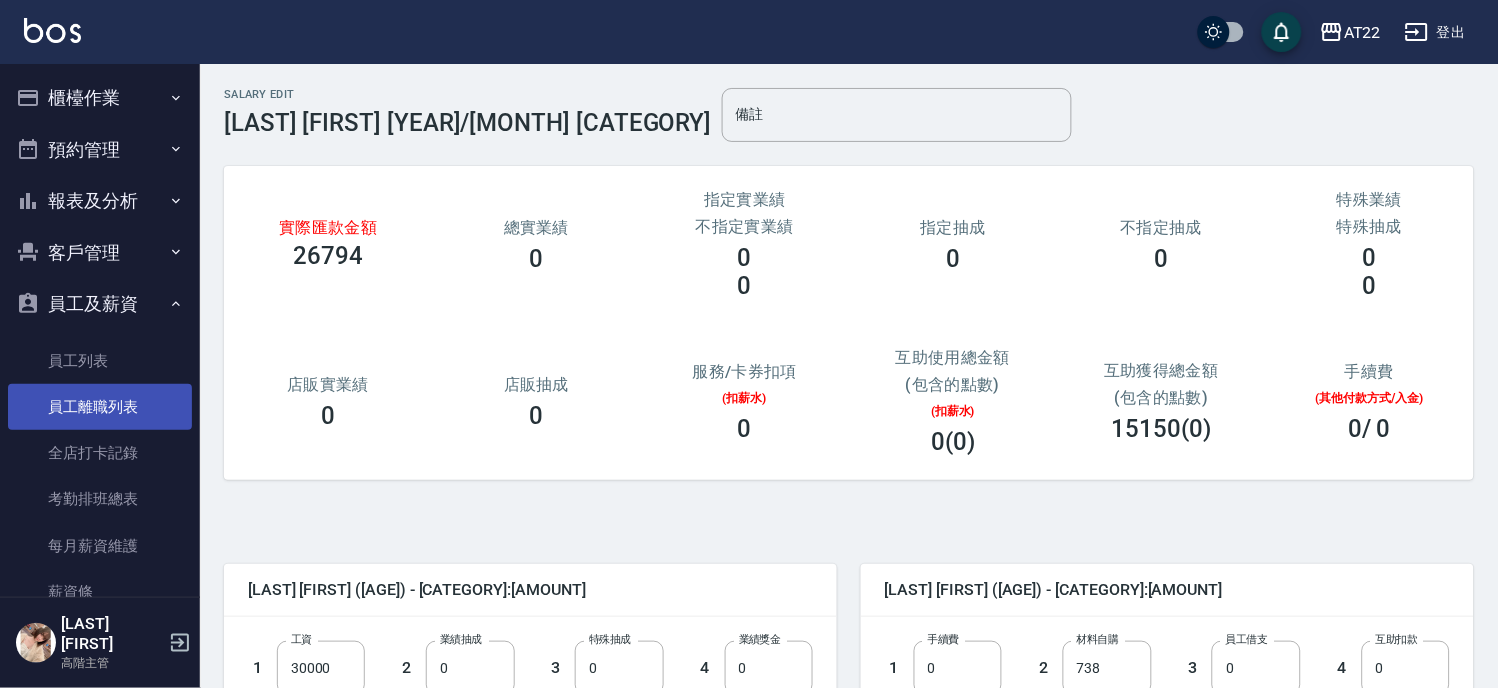 scroll, scrollTop: 277, scrollLeft: 0, axis: vertical 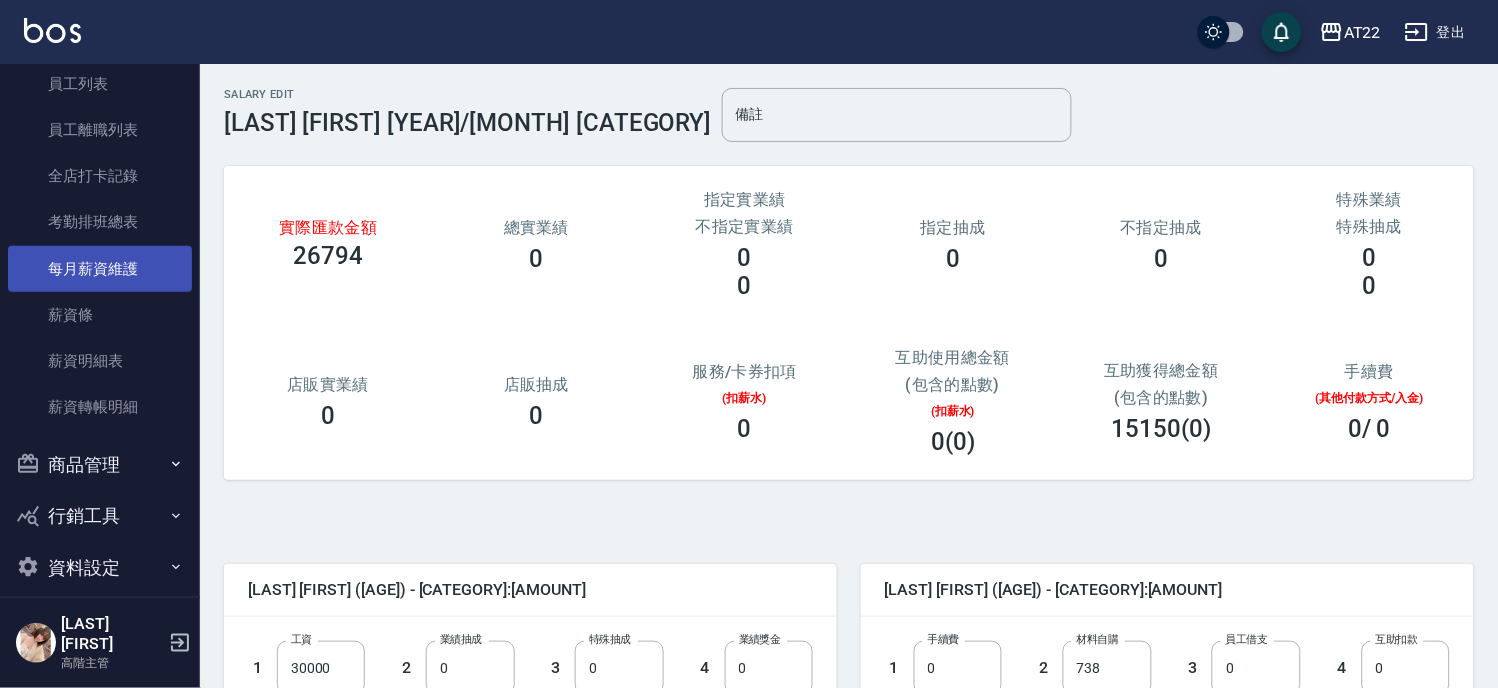 click on "每月薪資維護" at bounding box center (100, 269) 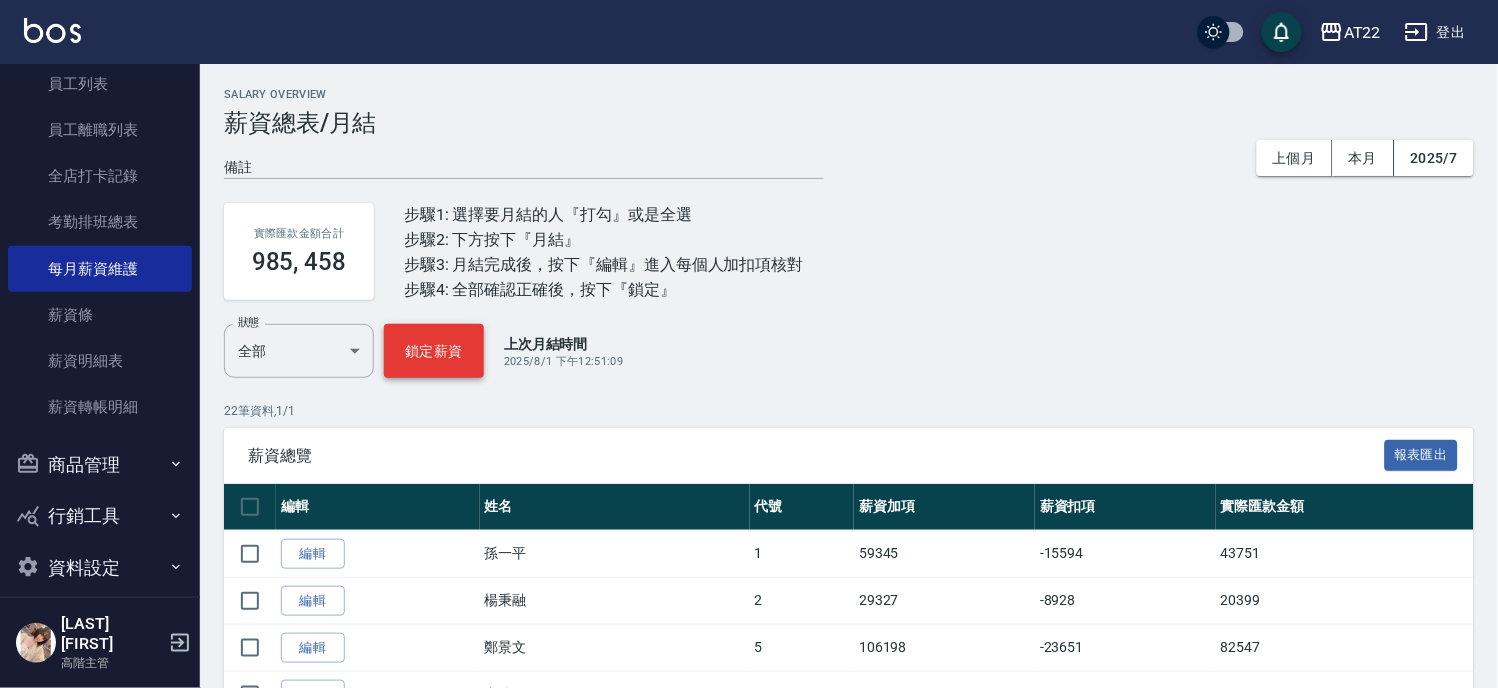 click on "鎖定薪資" at bounding box center (434, 351) 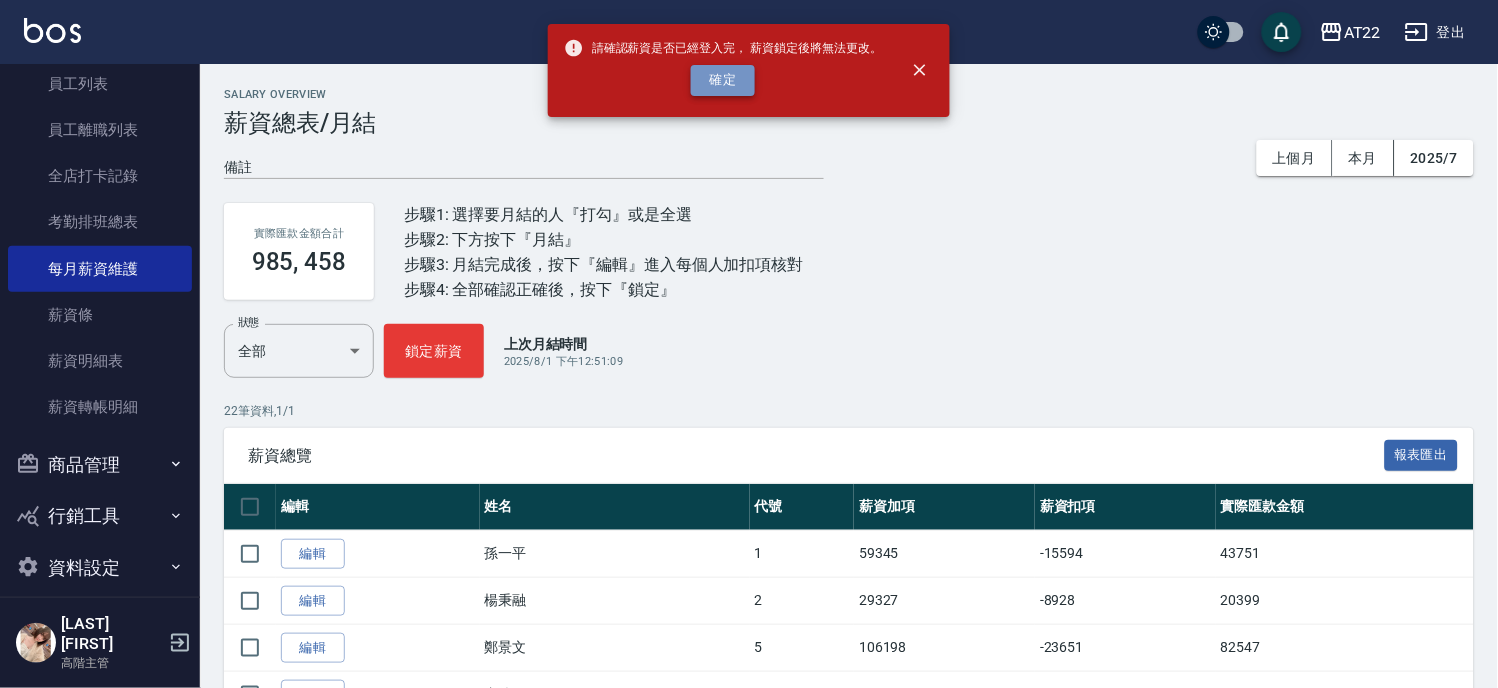 click on "確定" at bounding box center [723, 80] 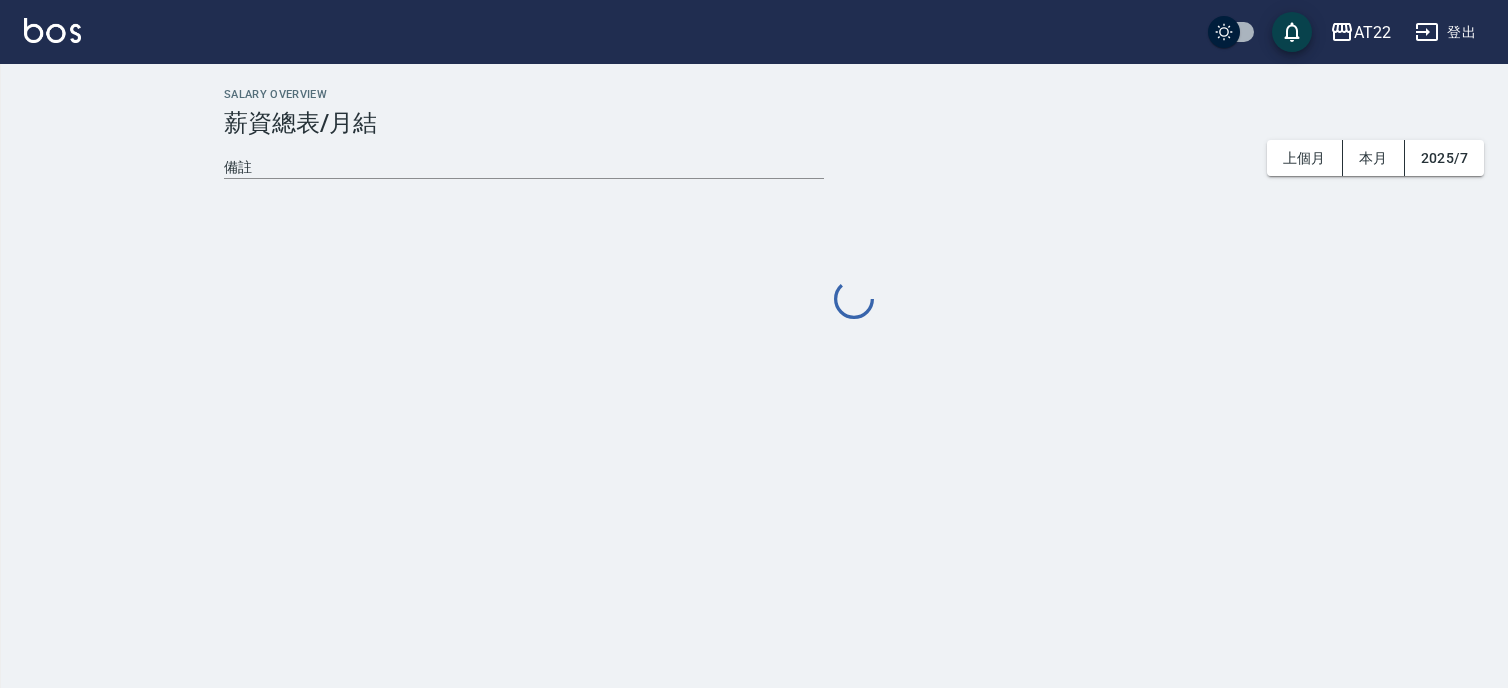 scroll, scrollTop: 0, scrollLeft: 0, axis: both 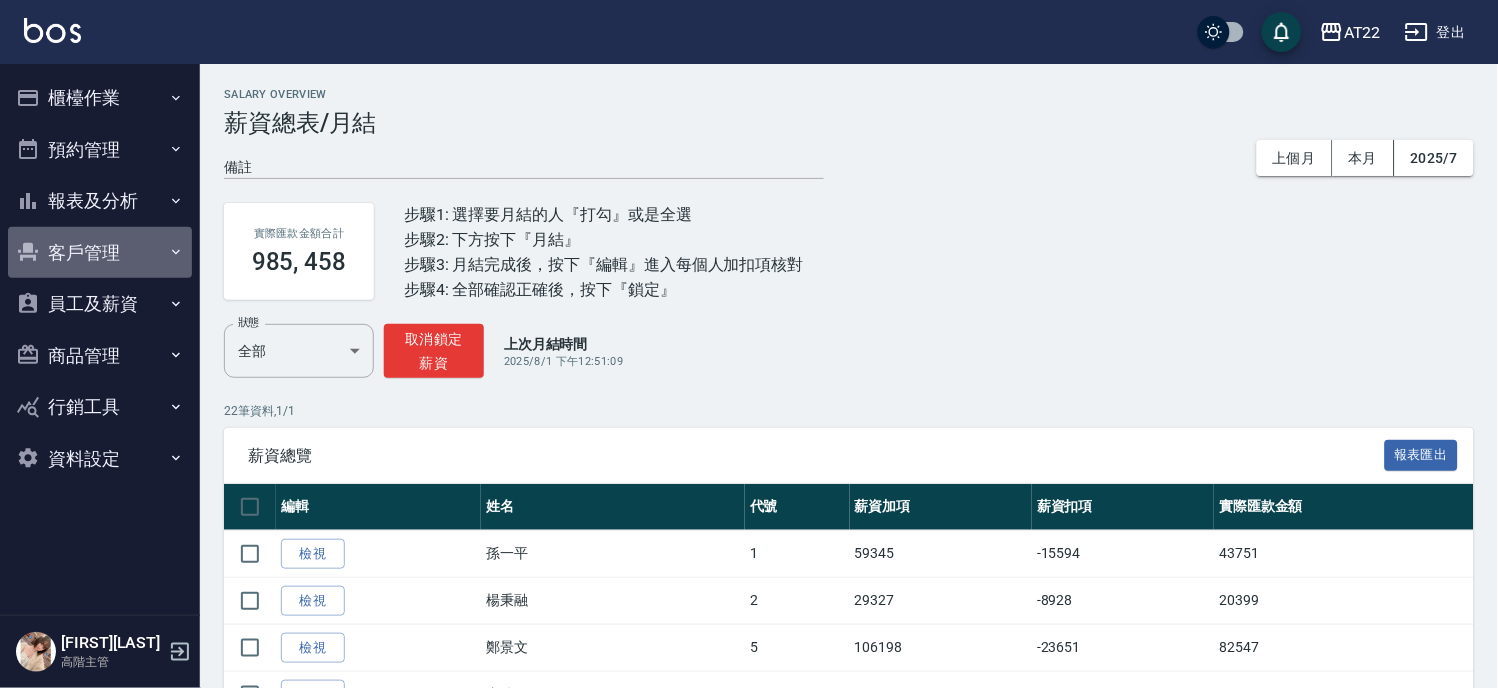 click on "客戶管理" at bounding box center [100, 253] 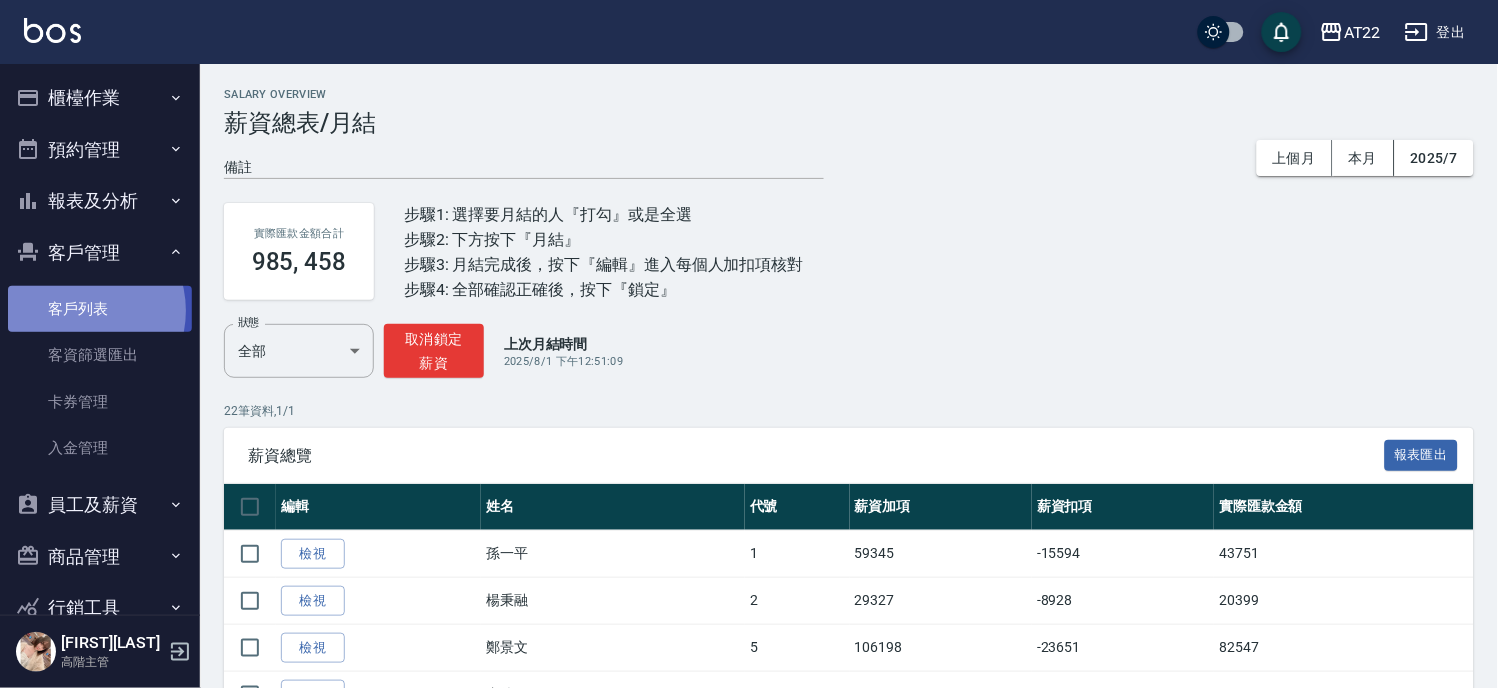 click on "客戶列表" at bounding box center (100, 309) 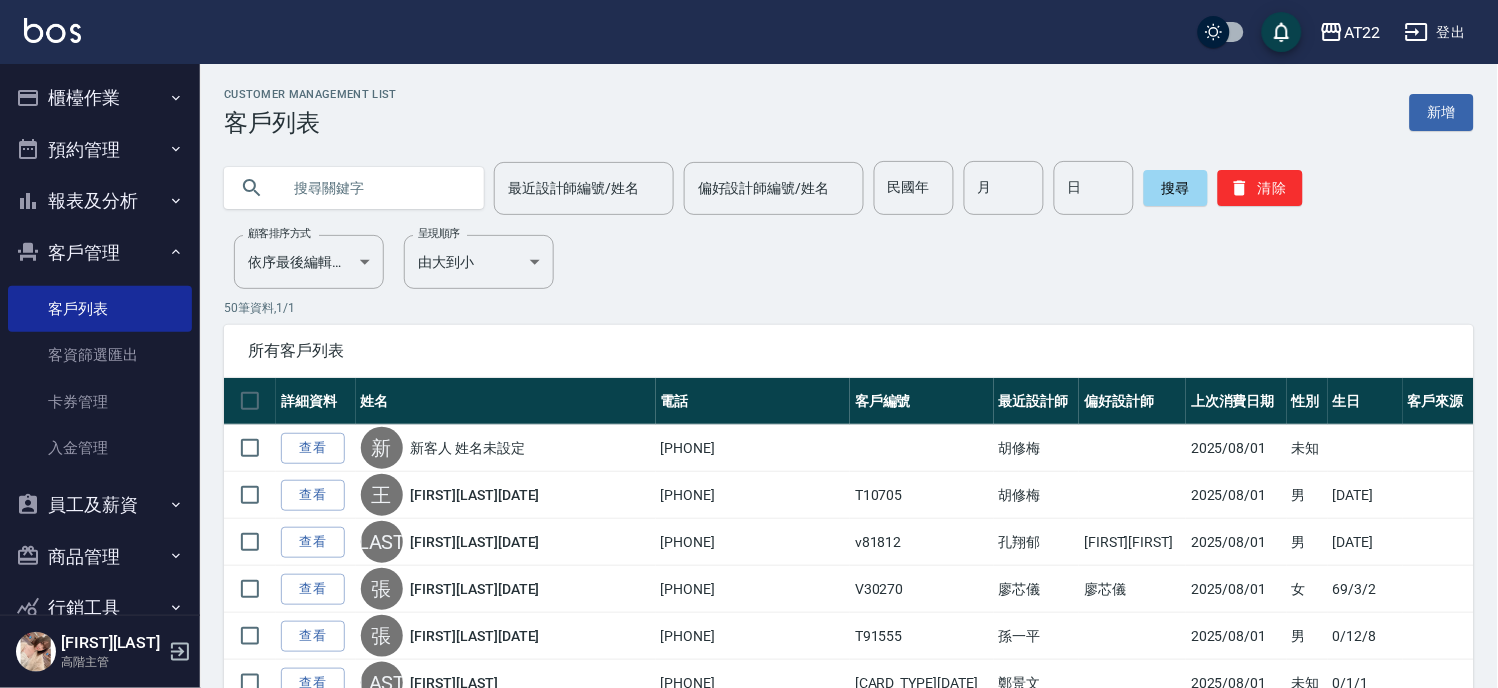 click at bounding box center [374, 188] 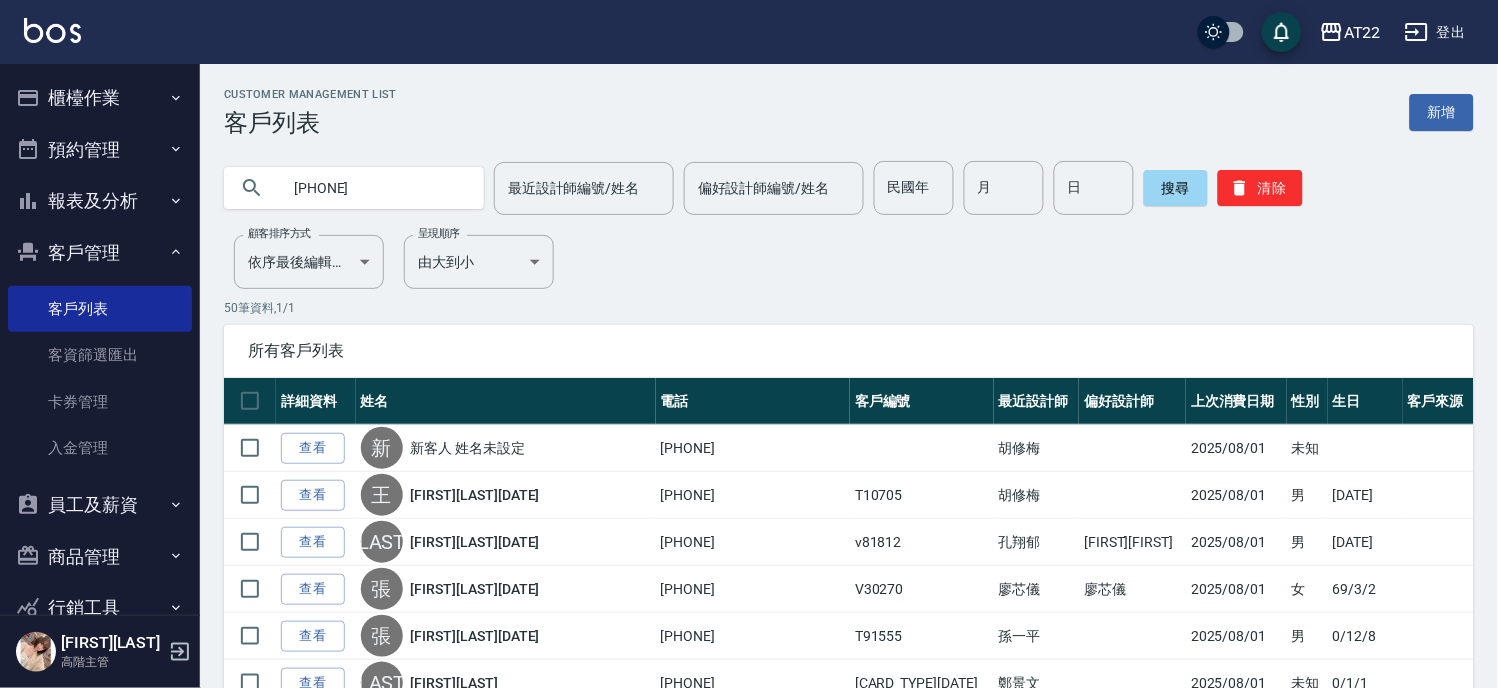 type on "[PHONE]" 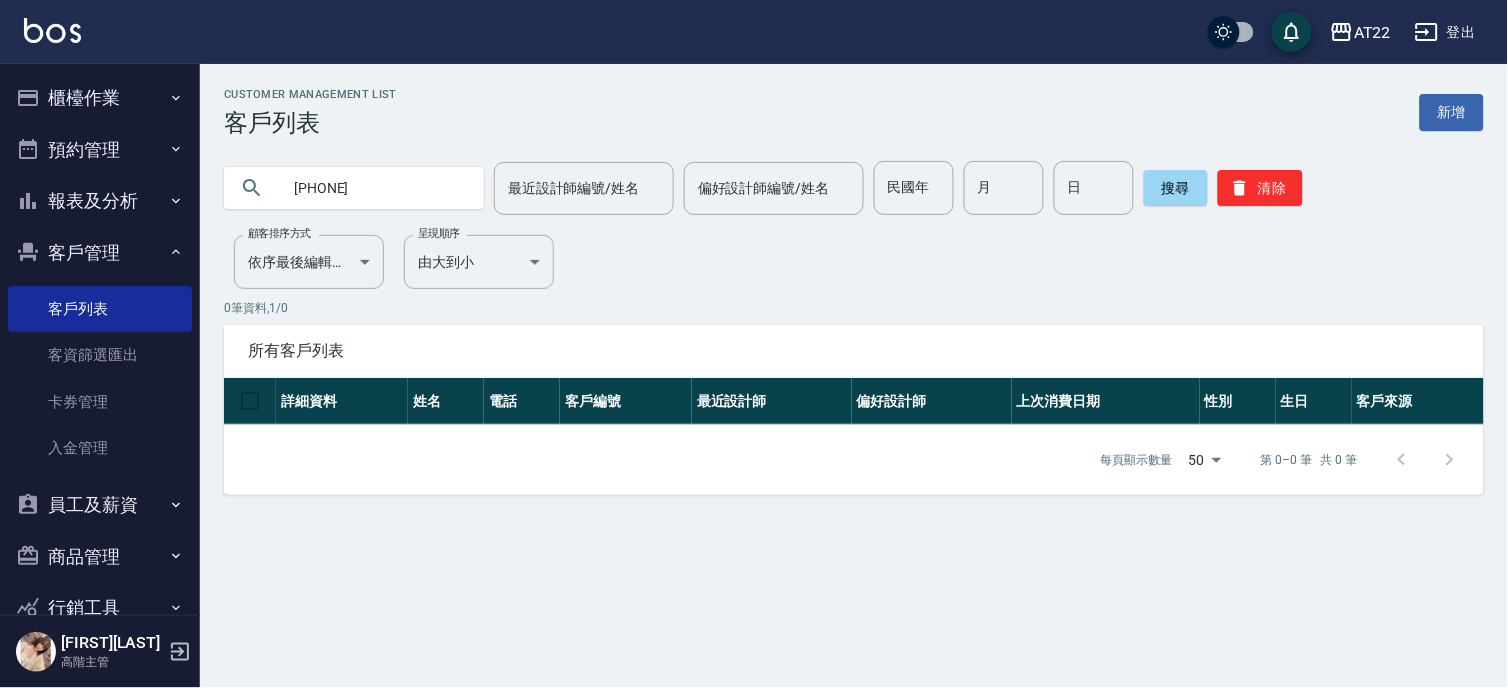 click on "0  筆資料,  1 / 0 所有客戶列表 詳細資料 姓名 電話 客戶編號 最近設計師 偏好設計師 上次消費日期 性別 生日 客戶來源 每頁顯示數量 50 50 第 0–0 筆   共 0 筆 0  selected 刪除客人" at bounding box center [854, 397] 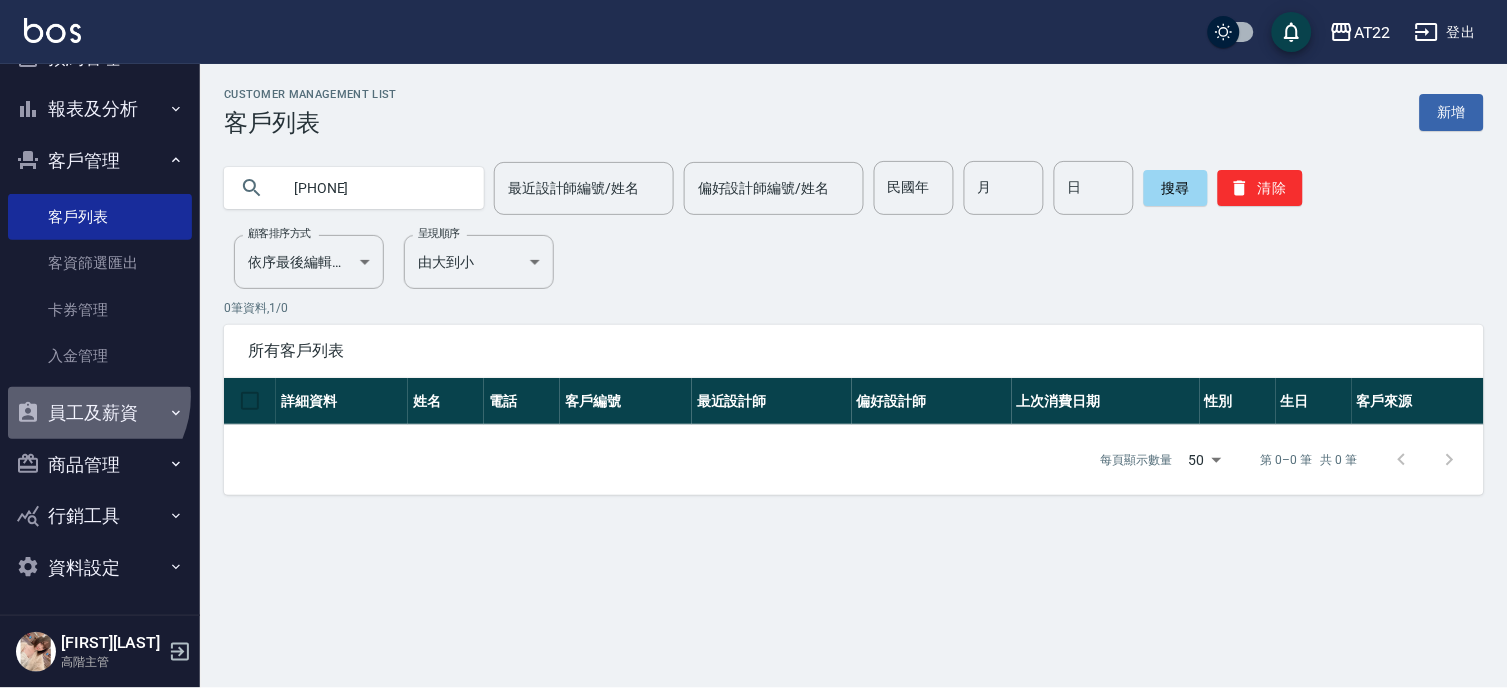 click on "員工及薪資" at bounding box center [100, 413] 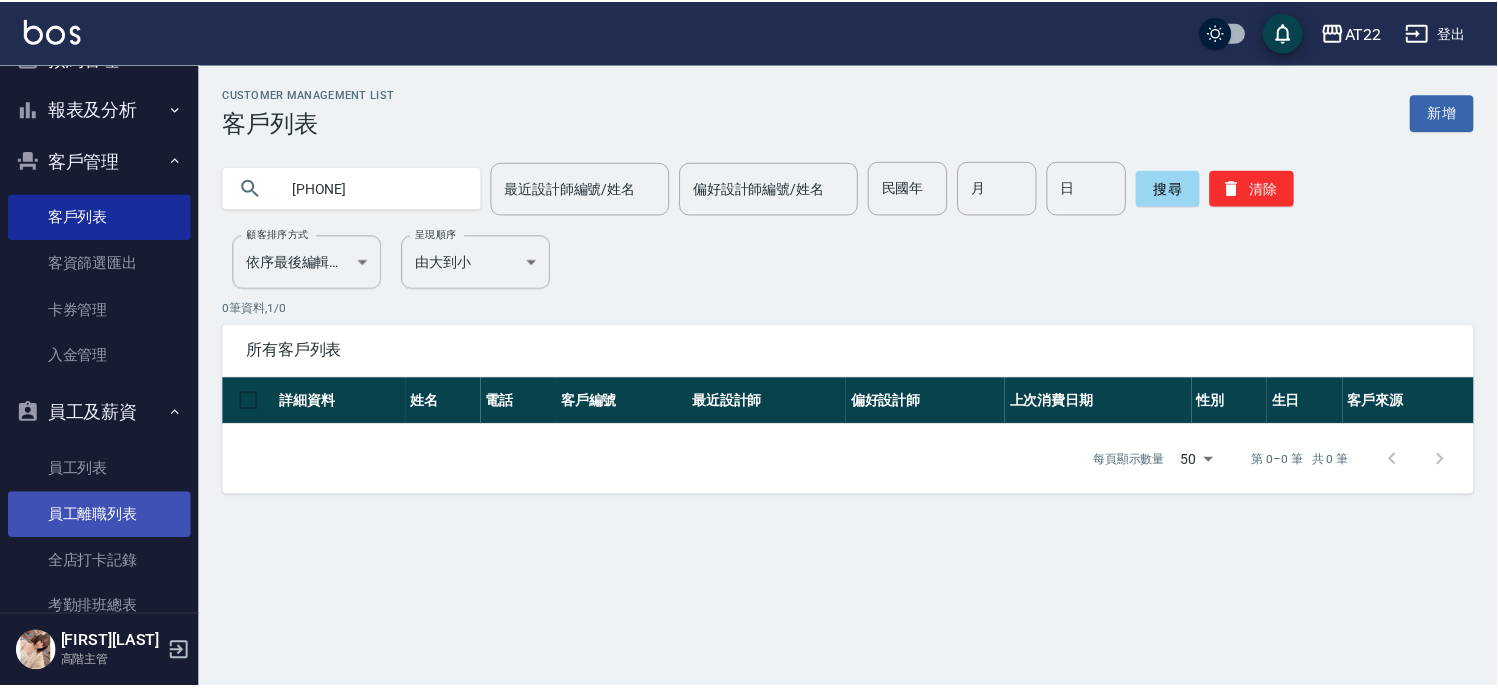 scroll, scrollTop: 203, scrollLeft: 0, axis: vertical 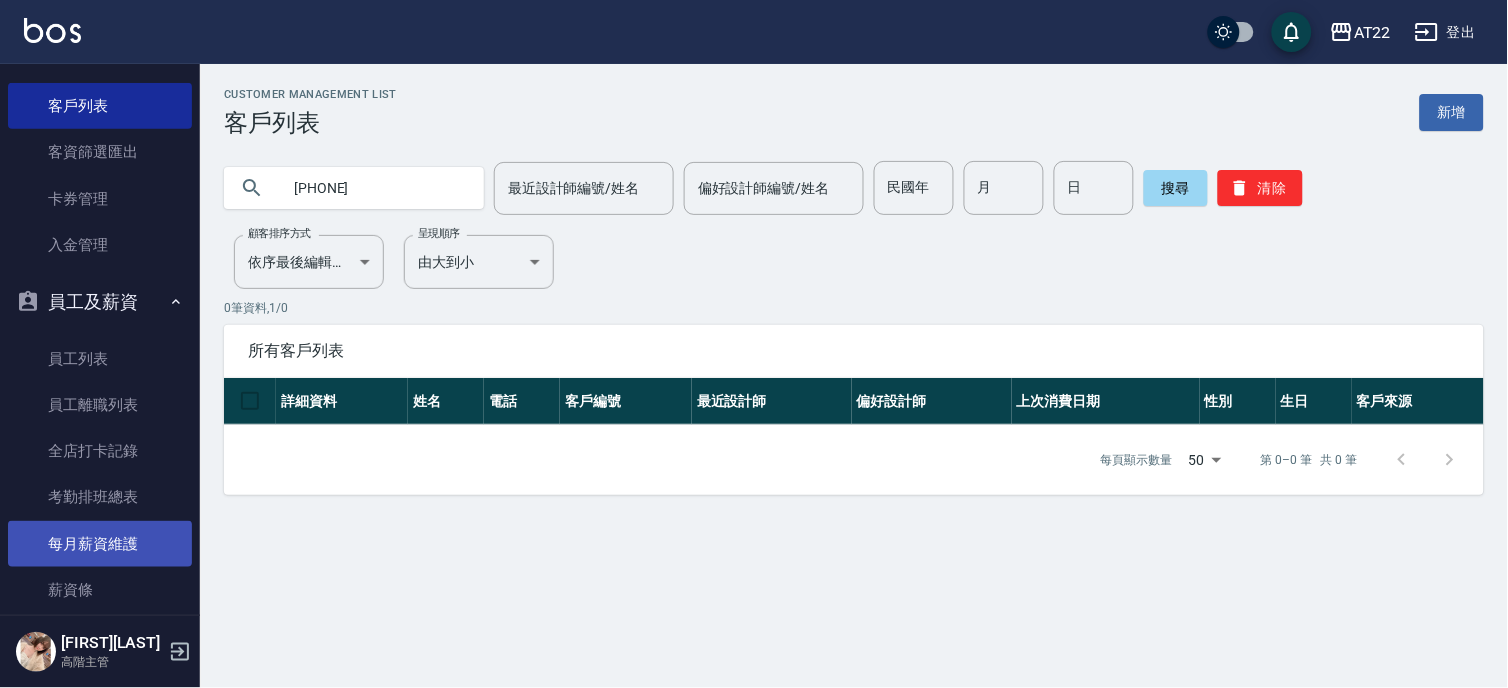 click on "每月薪資維護" at bounding box center (100, 544) 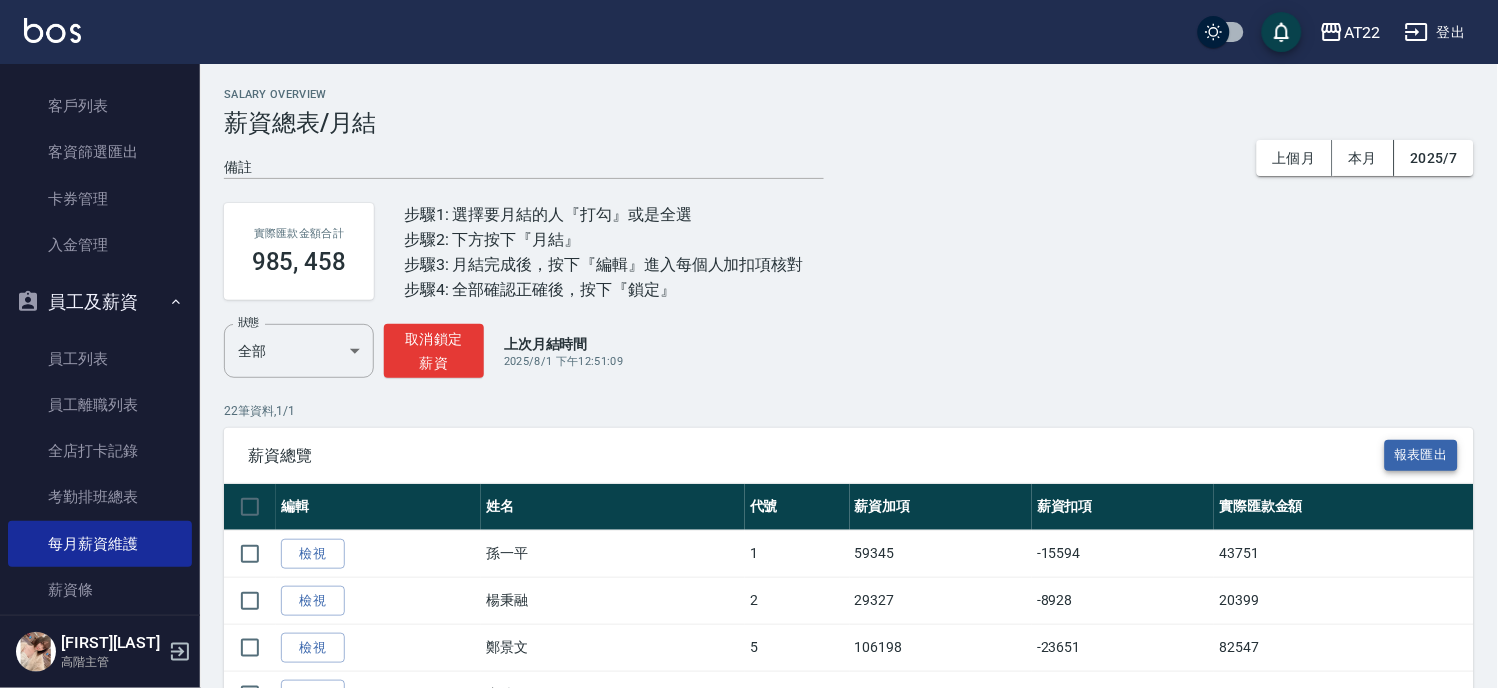click on "報表匯出" at bounding box center [1422, 455] 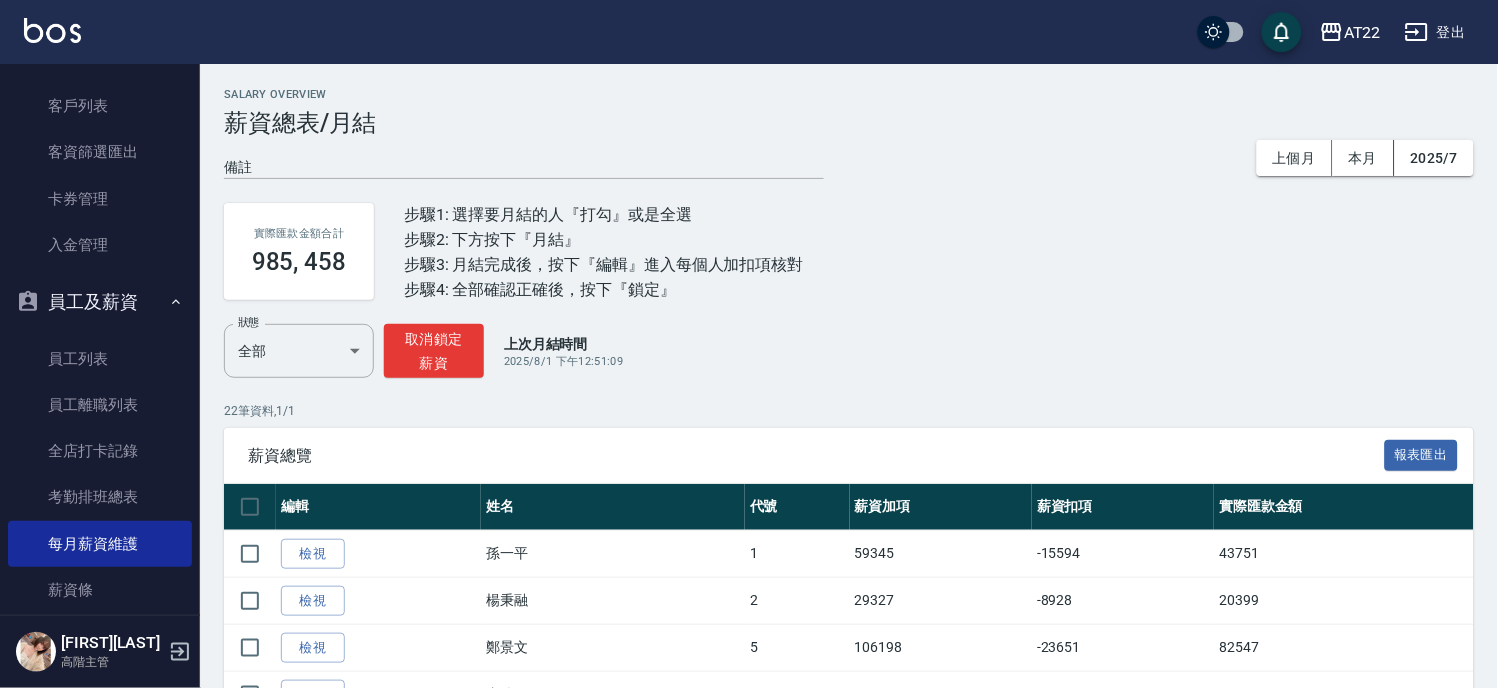 click on "狀態 全部 ALL 狀態 取消鎖定薪資 上次月結時間 2025/8/1 下午12:51:09" at bounding box center (849, 351) 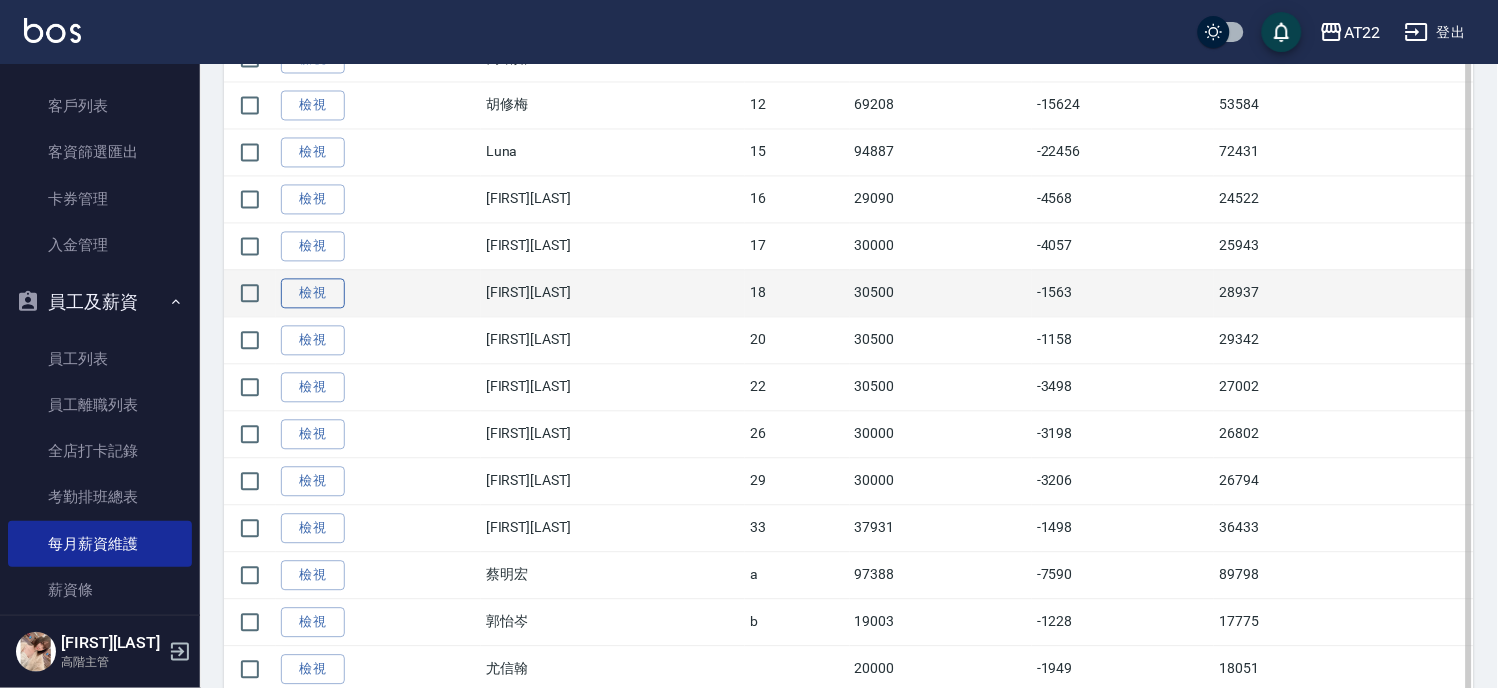scroll, scrollTop: 666, scrollLeft: 0, axis: vertical 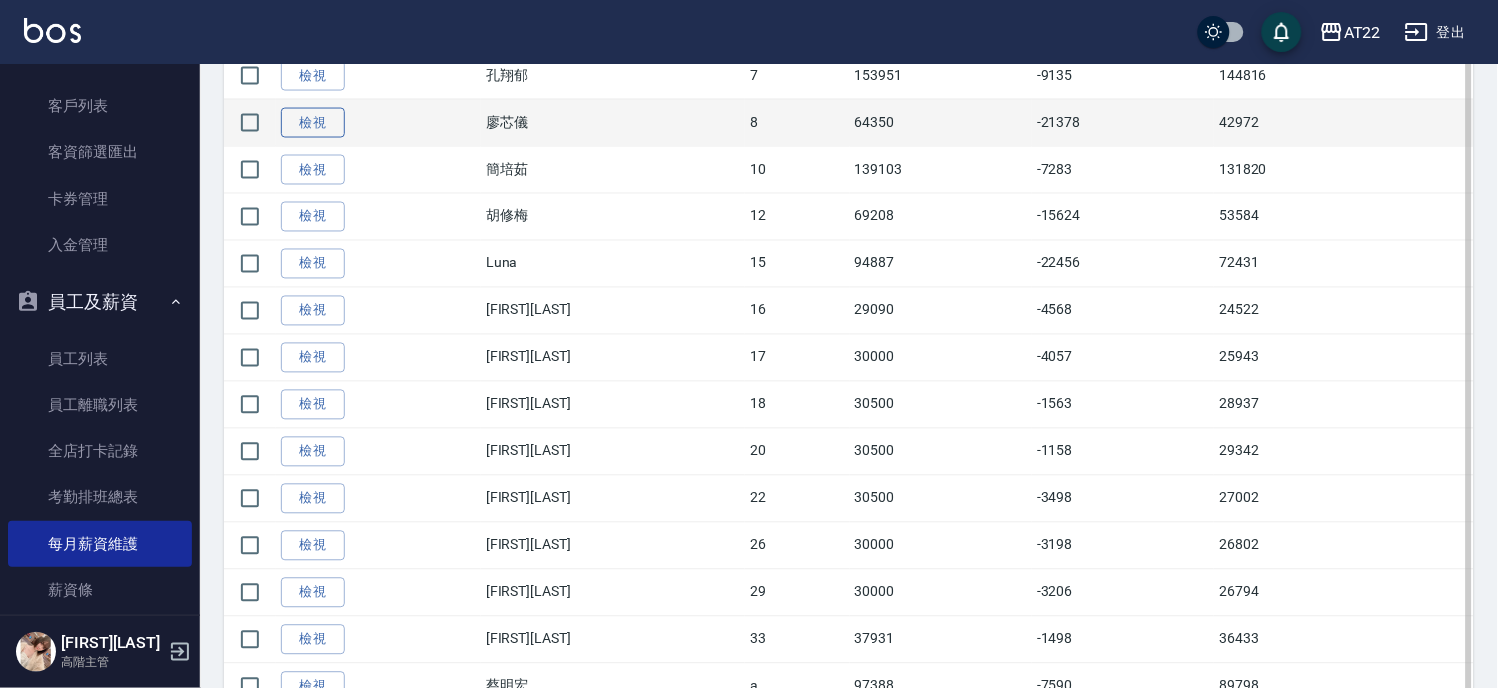 click on "檢視" at bounding box center [313, 123] 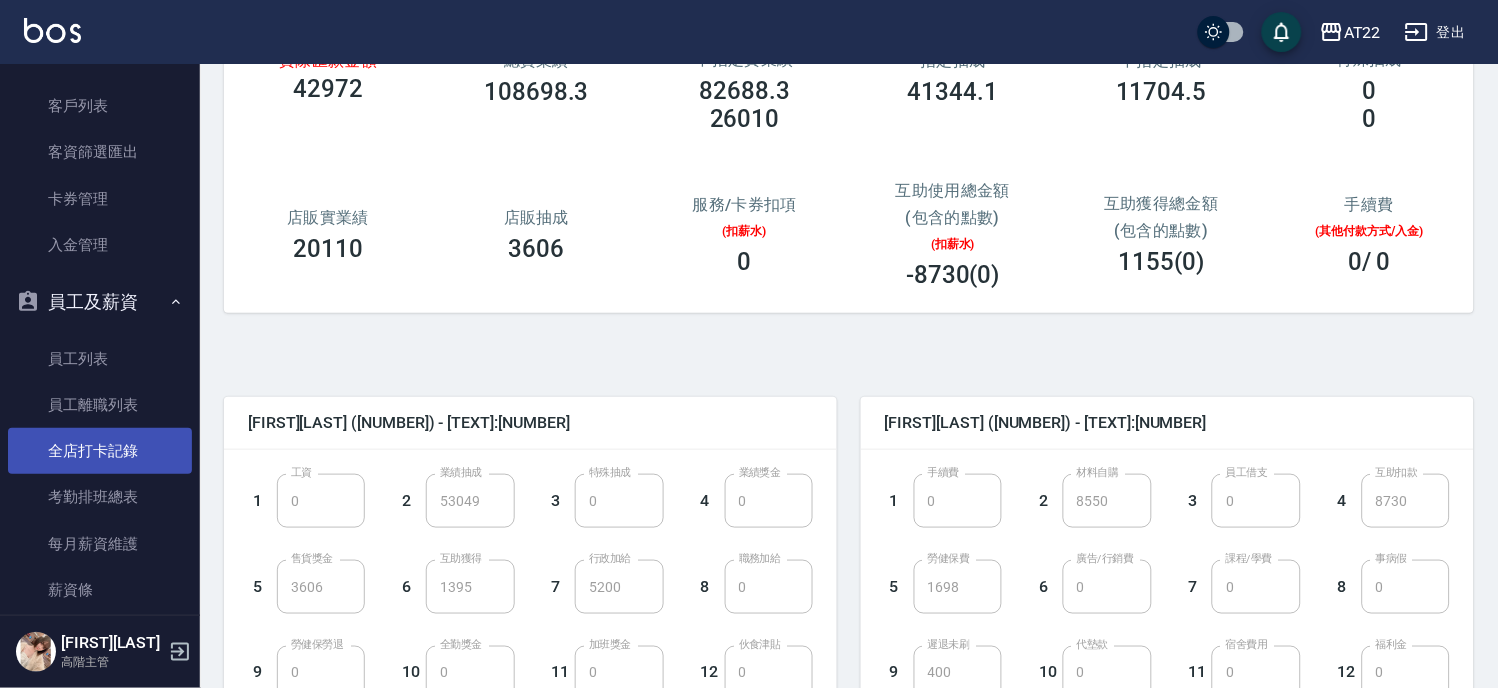 scroll, scrollTop: 0, scrollLeft: 0, axis: both 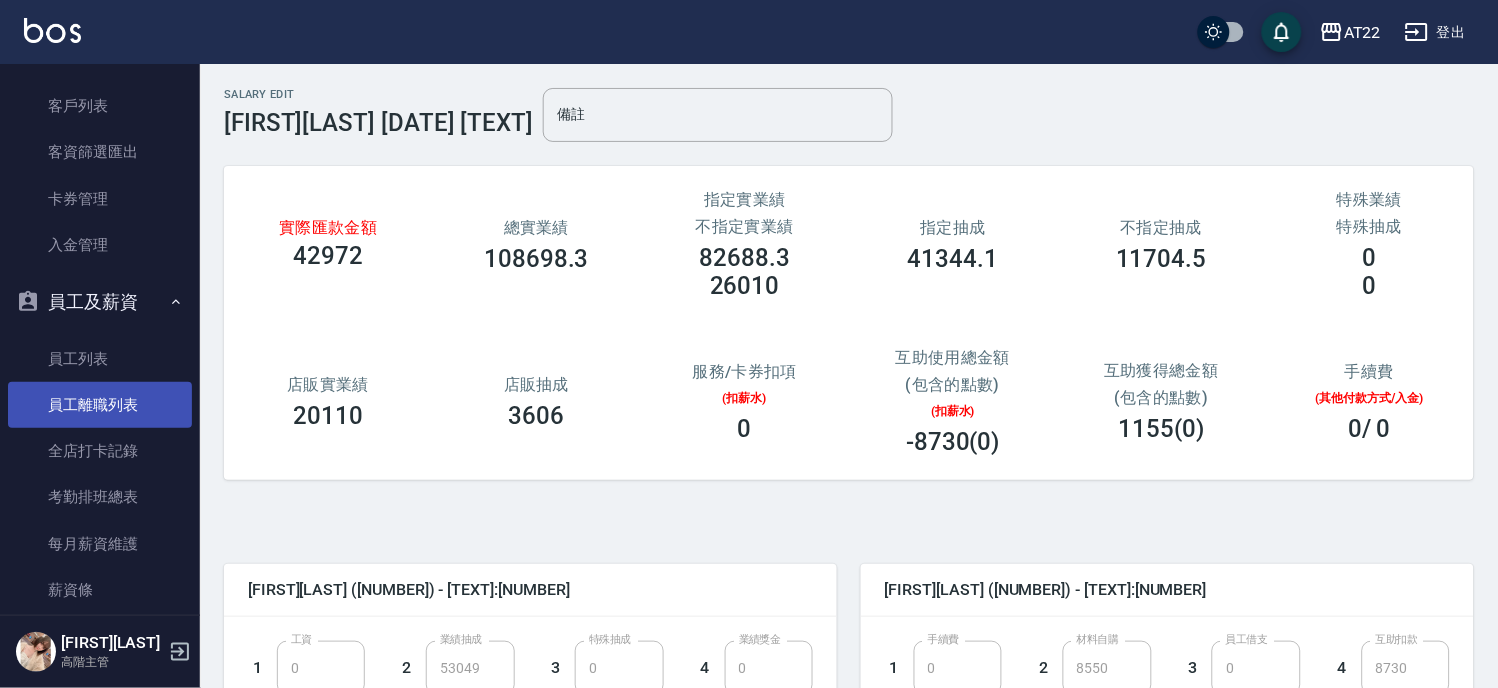 click on "員工離職列表" at bounding box center (100, 405) 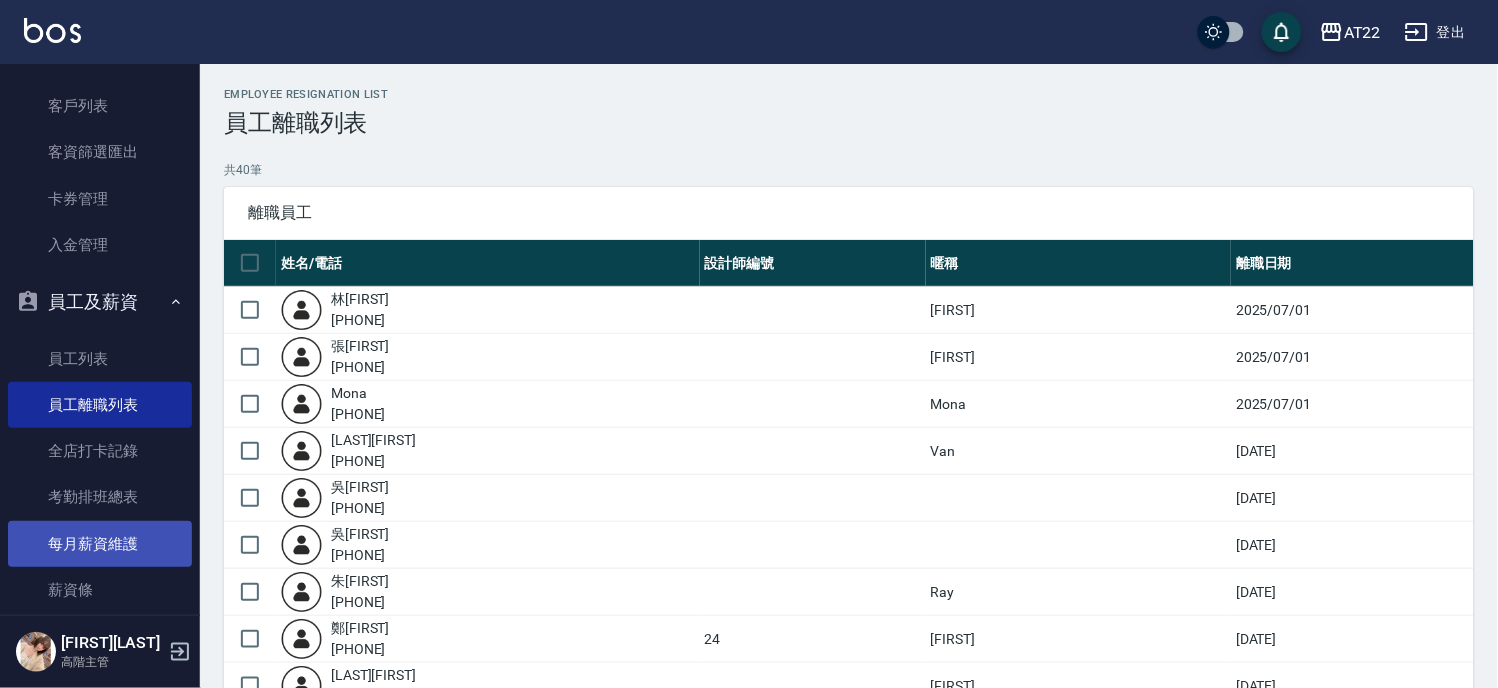 click on "每月薪資維護" at bounding box center [100, 544] 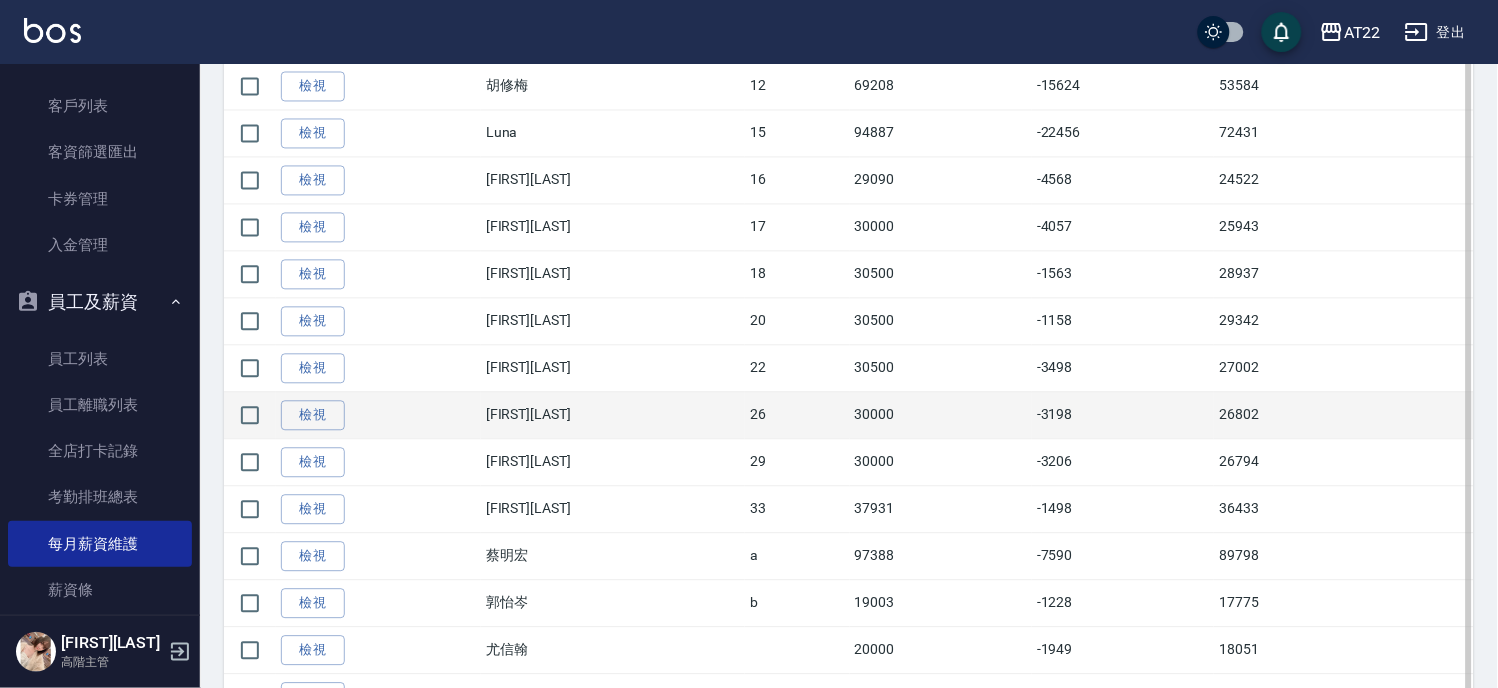 scroll, scrollTop: 894, scrollLeft: 0, axis: vertical 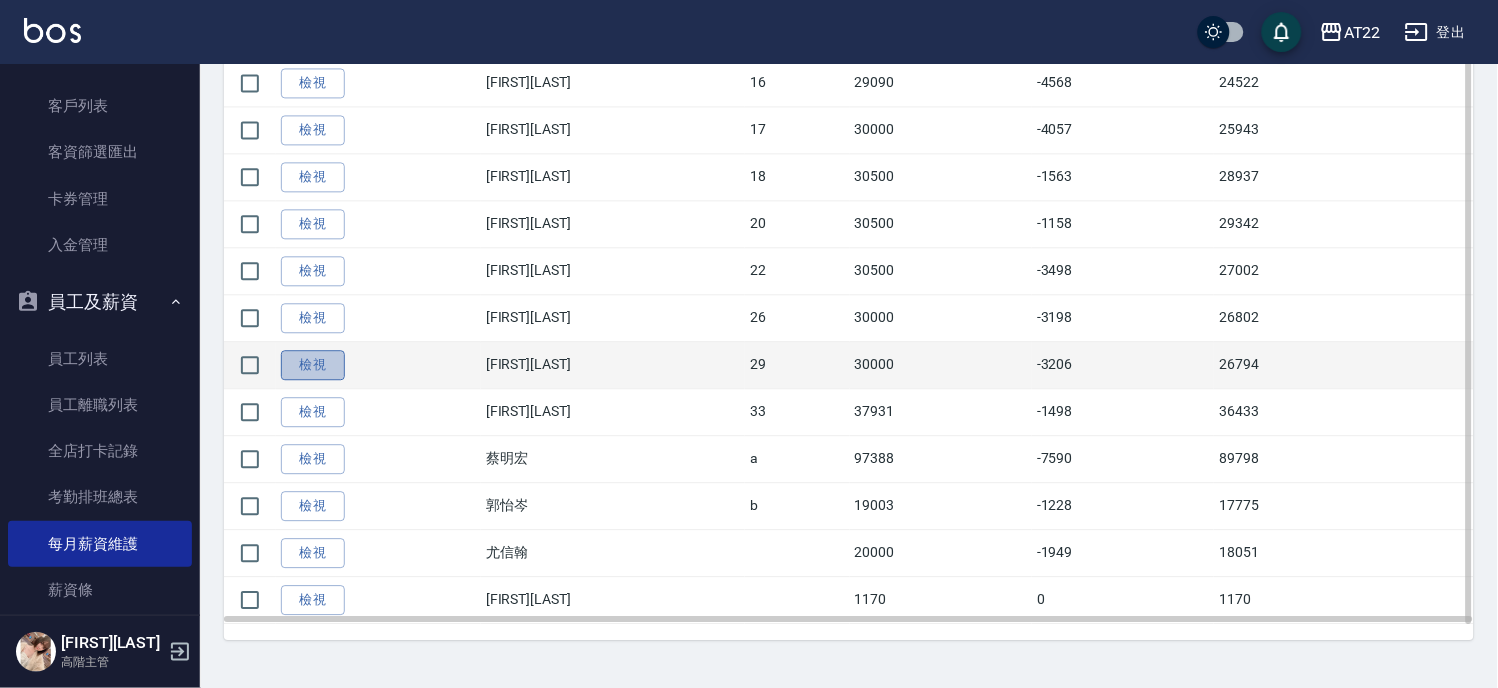 click on "檢視" at bounding box center [313, 365] 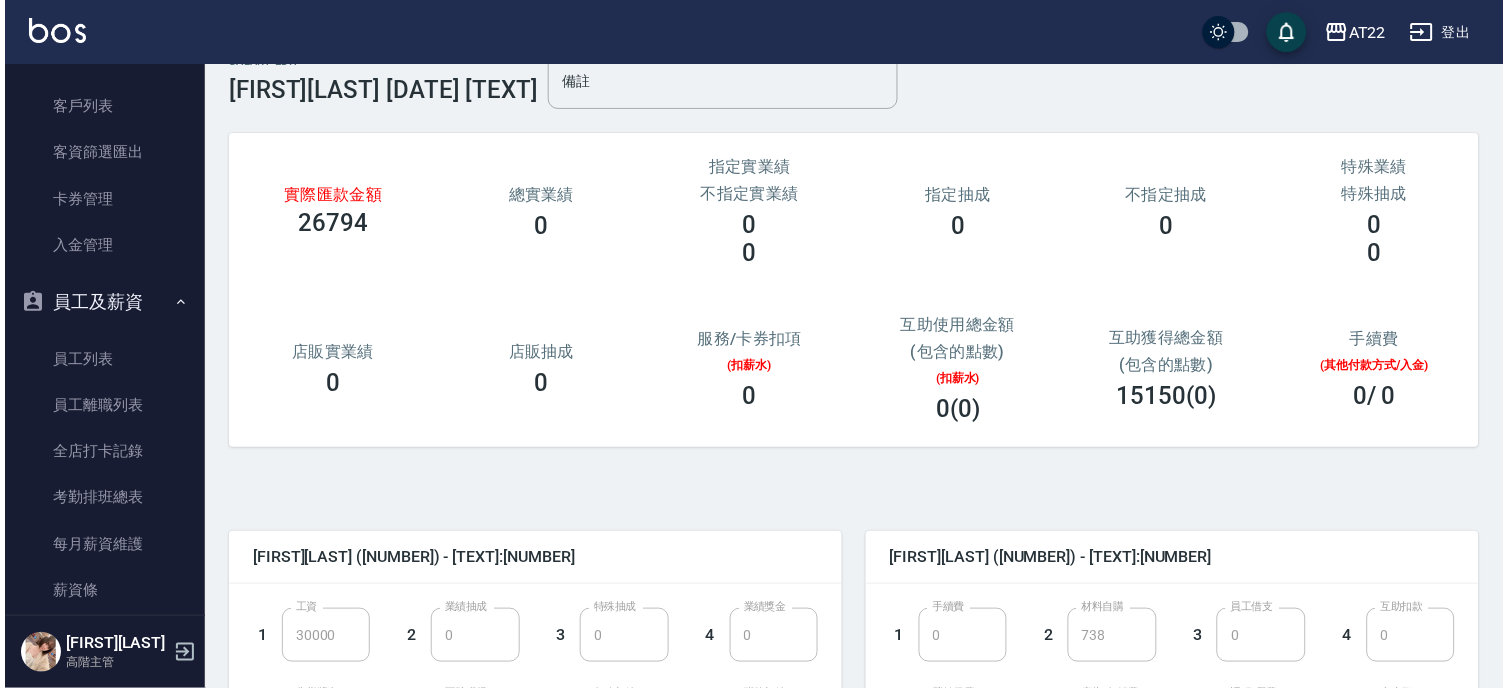 scroll, scrollTop: 0, scrollLeft: 0, axis: both 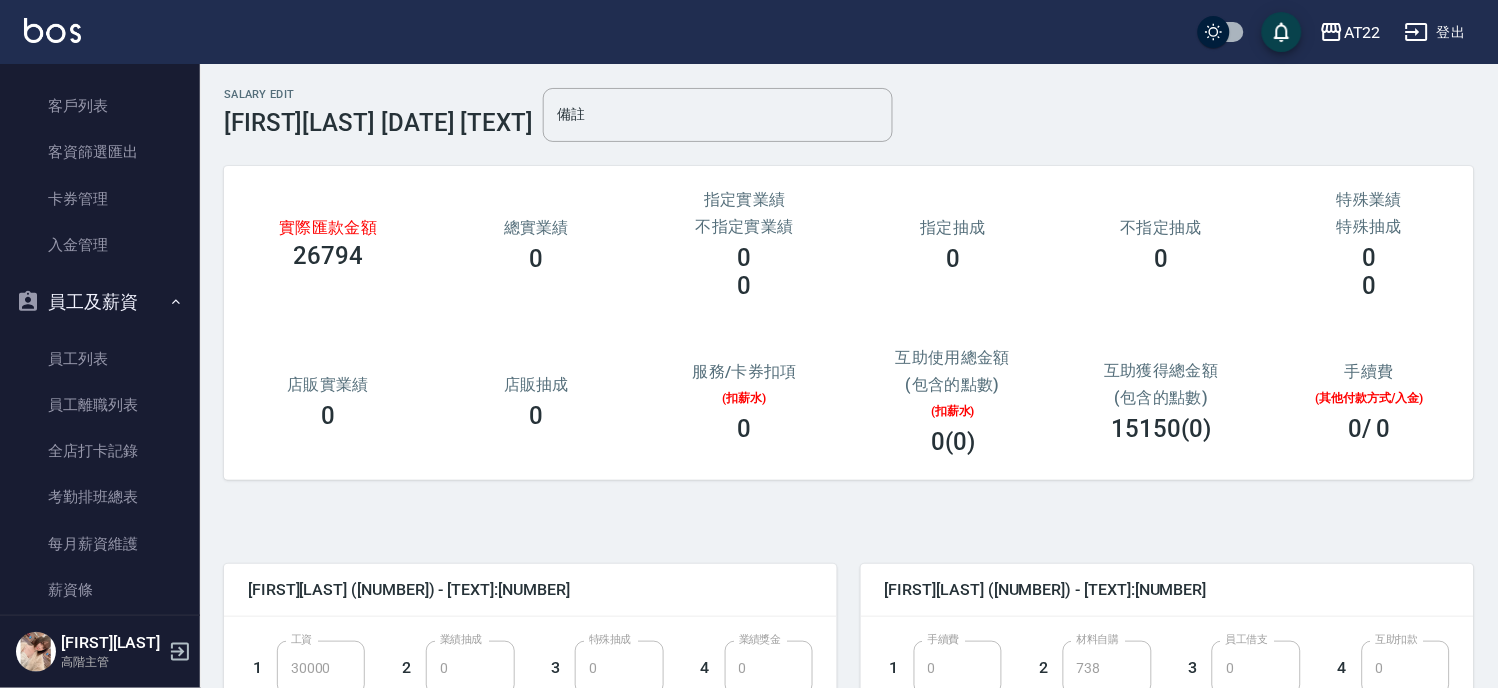 click on "登出" at bounding box center (1435, 32) 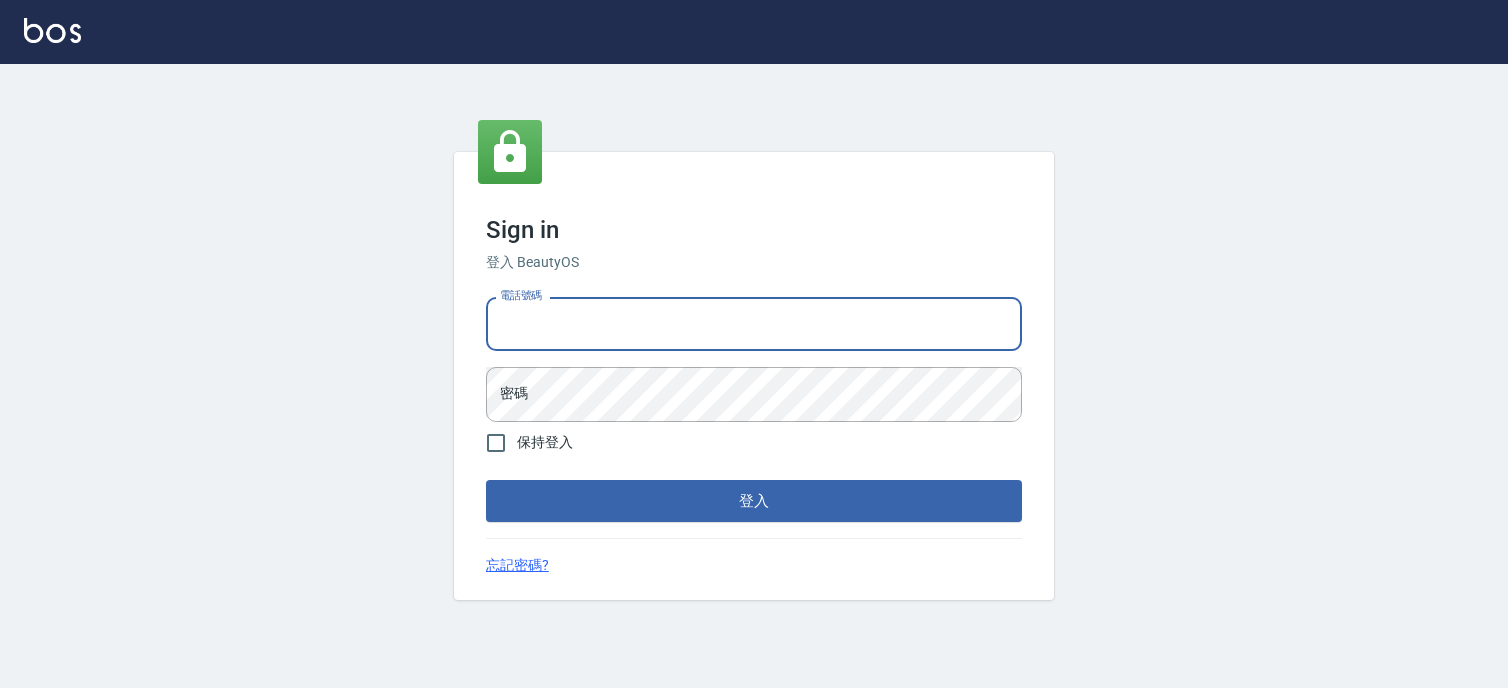 click on "電話號碼" at bounding box center [754, 324] 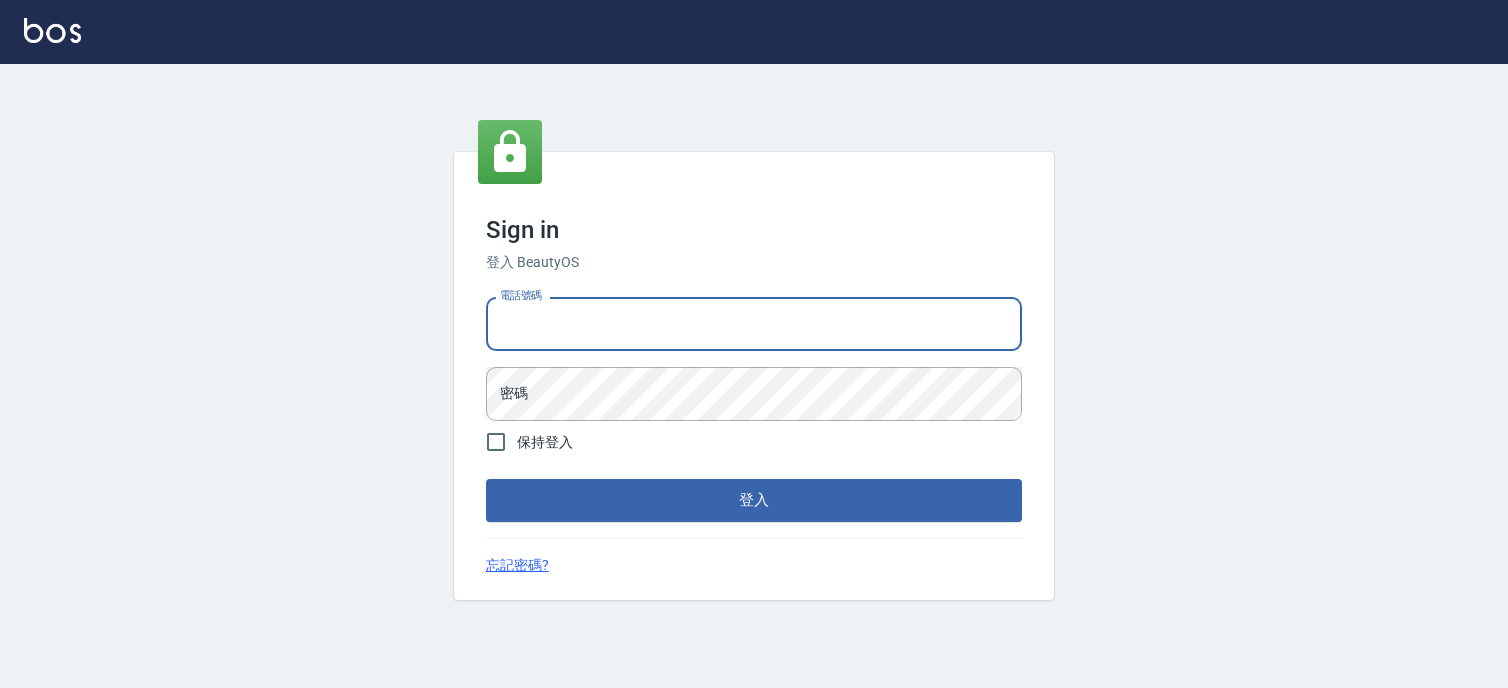 scroll, scrollTop: 0, scrollLeft: 0, axis: both 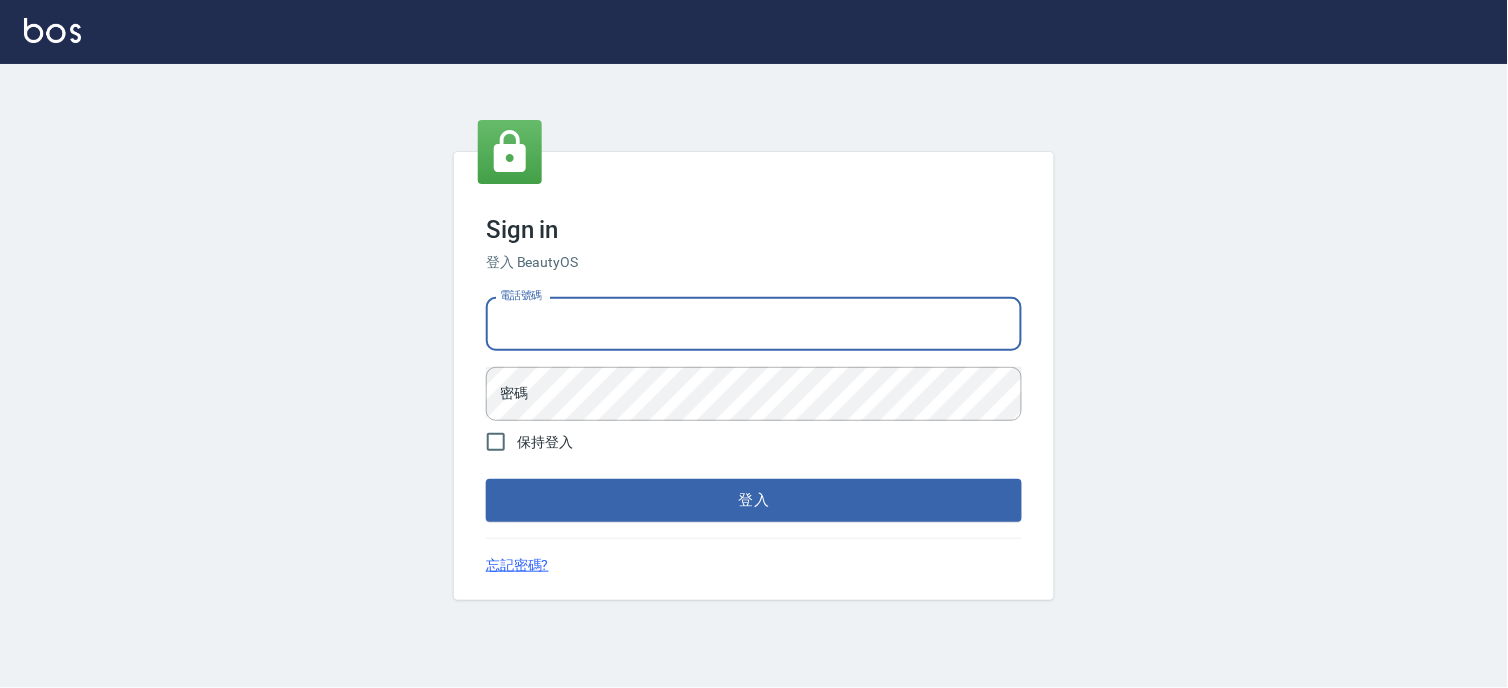 drag, startPoint x: 0, startPoint y: 0, endPoint x: 614, endPoint y: 338, distance: 700.88513 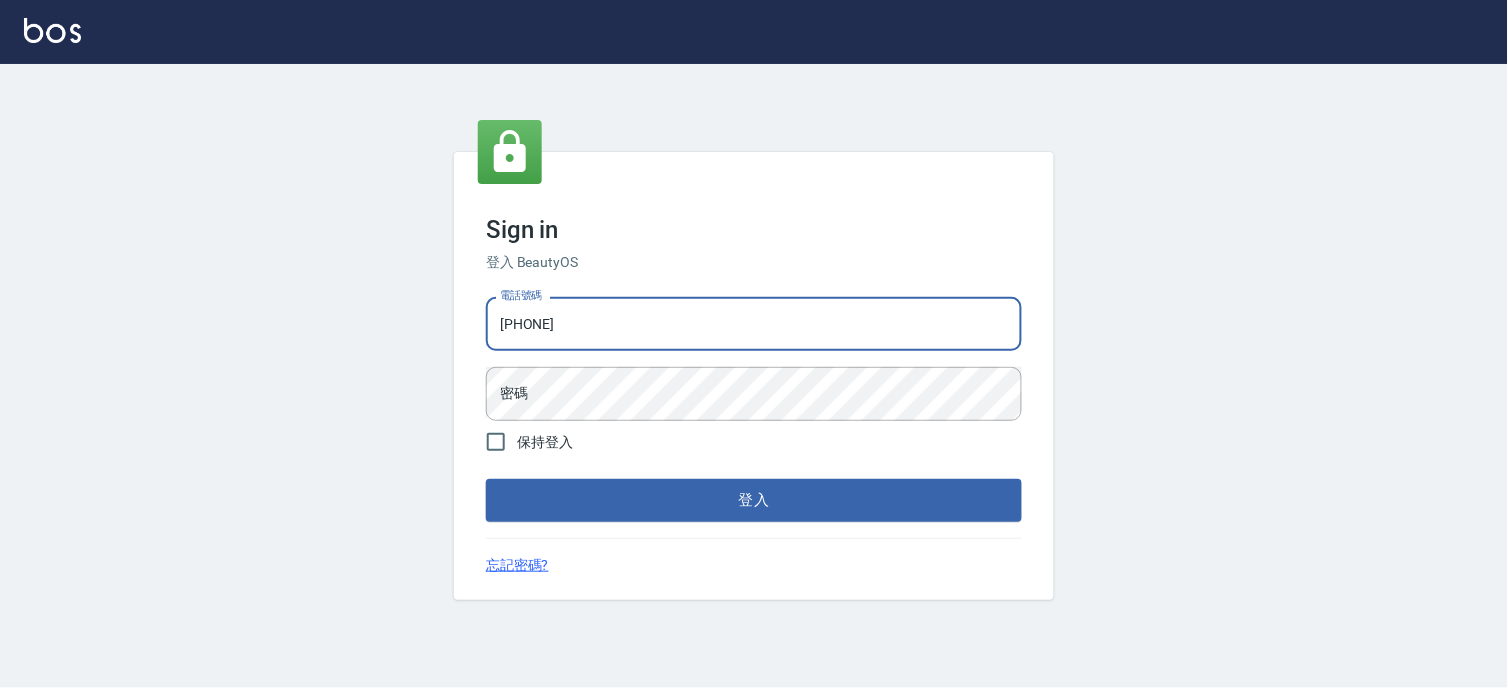 click on "電話號碼 093688881900 電話號碼 密碼 密碼" at bounding box center (754, 359) 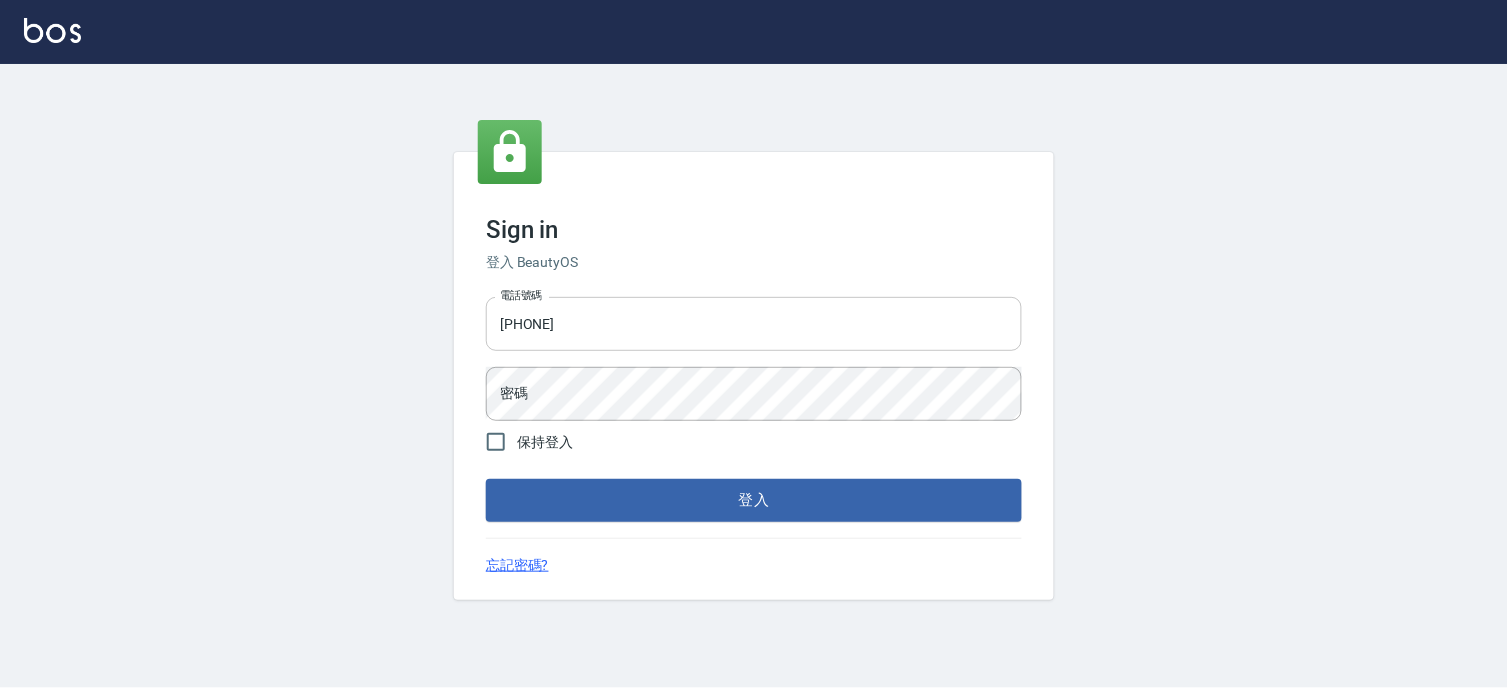 click on "093688881900" at bounding box center (754, 324) 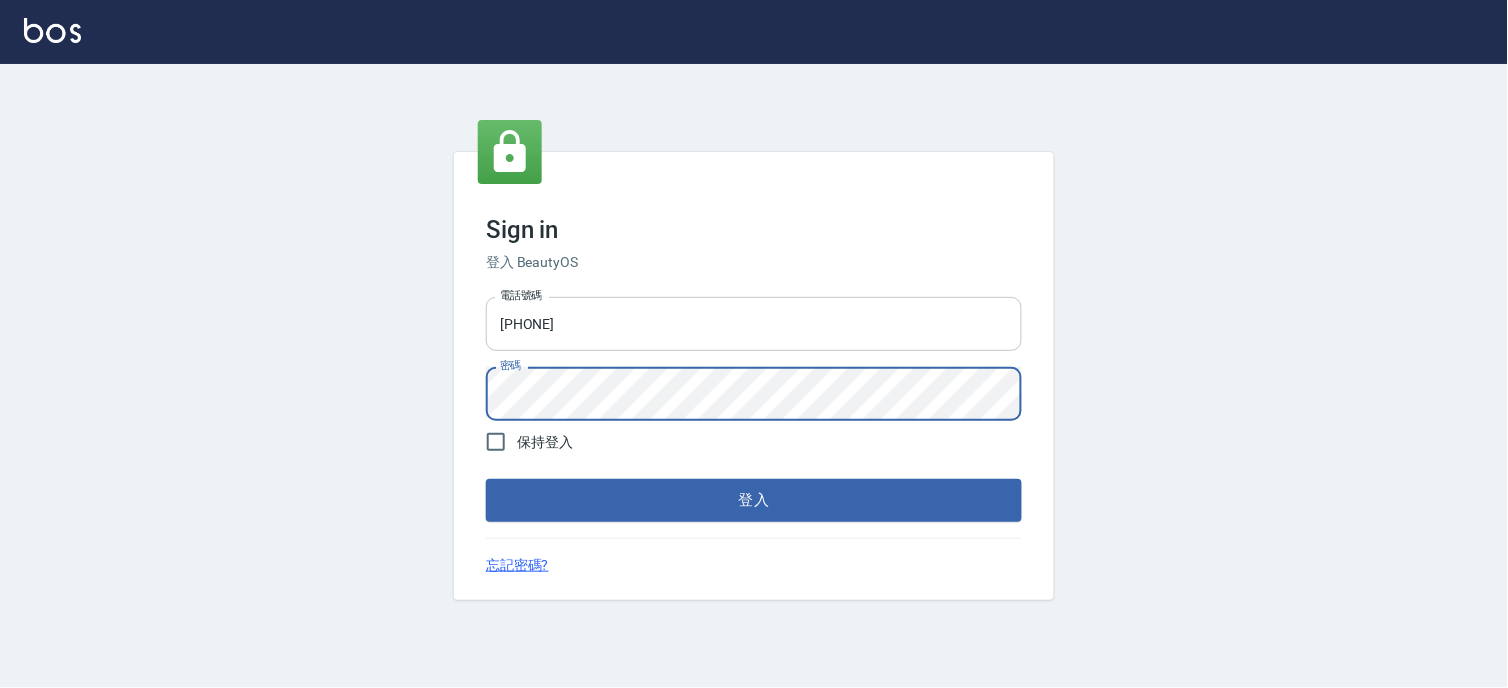 click on "09368888190" at bounding box center [754, 324] 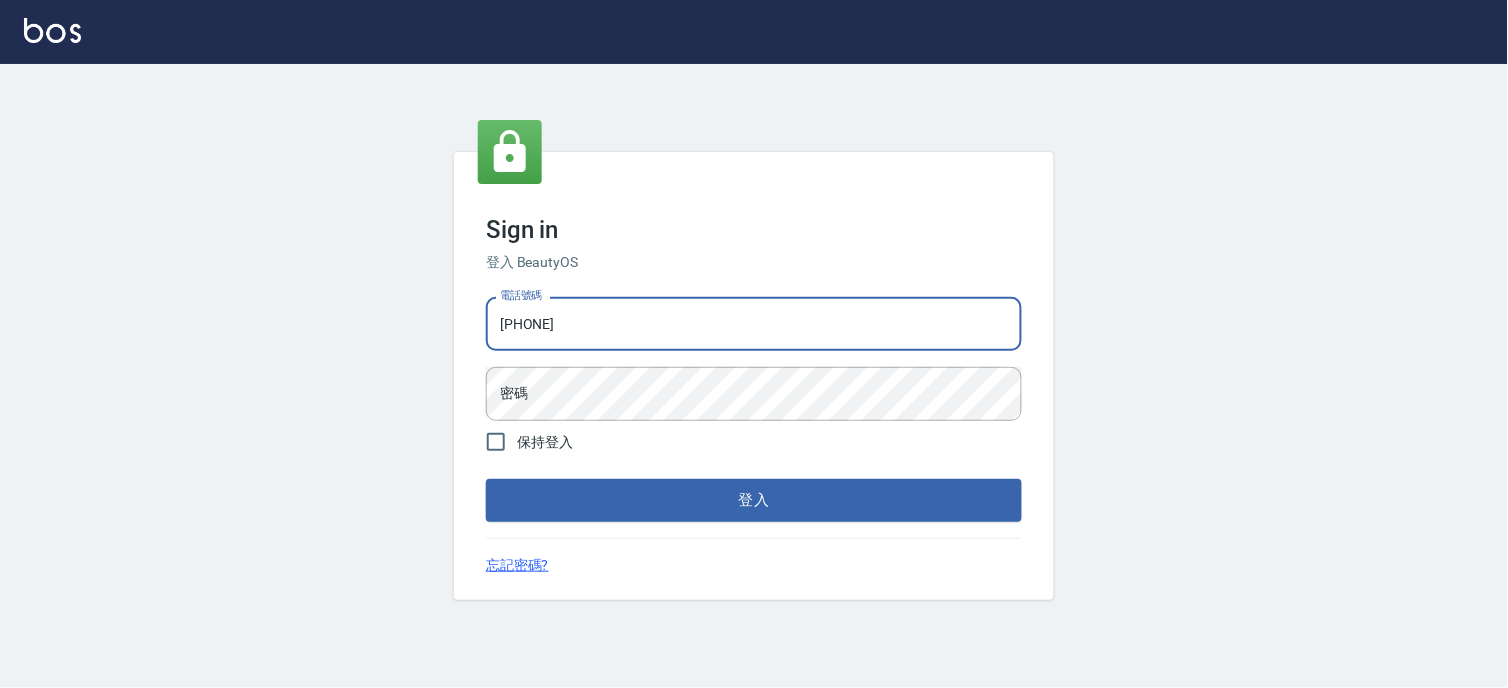 type on "0936888819" 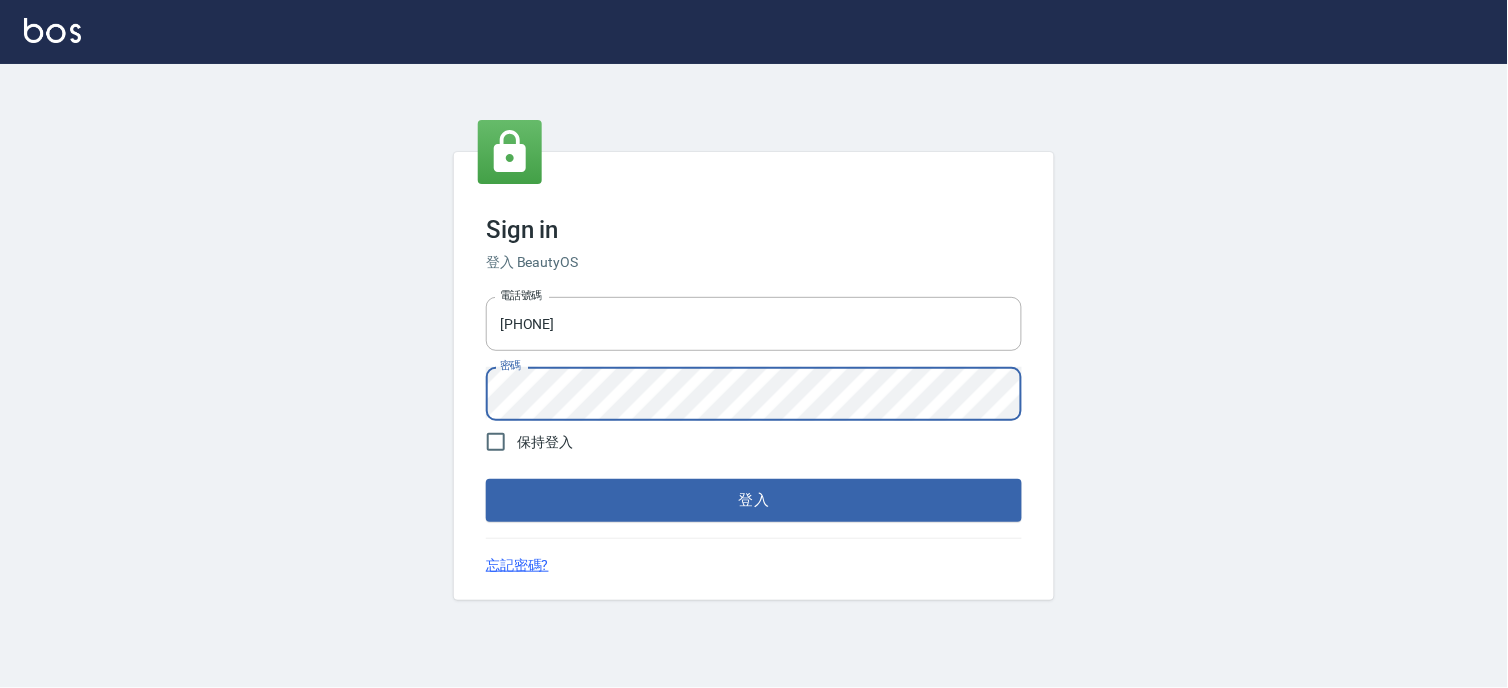 click on "登入" at bounding box center (754, 500) 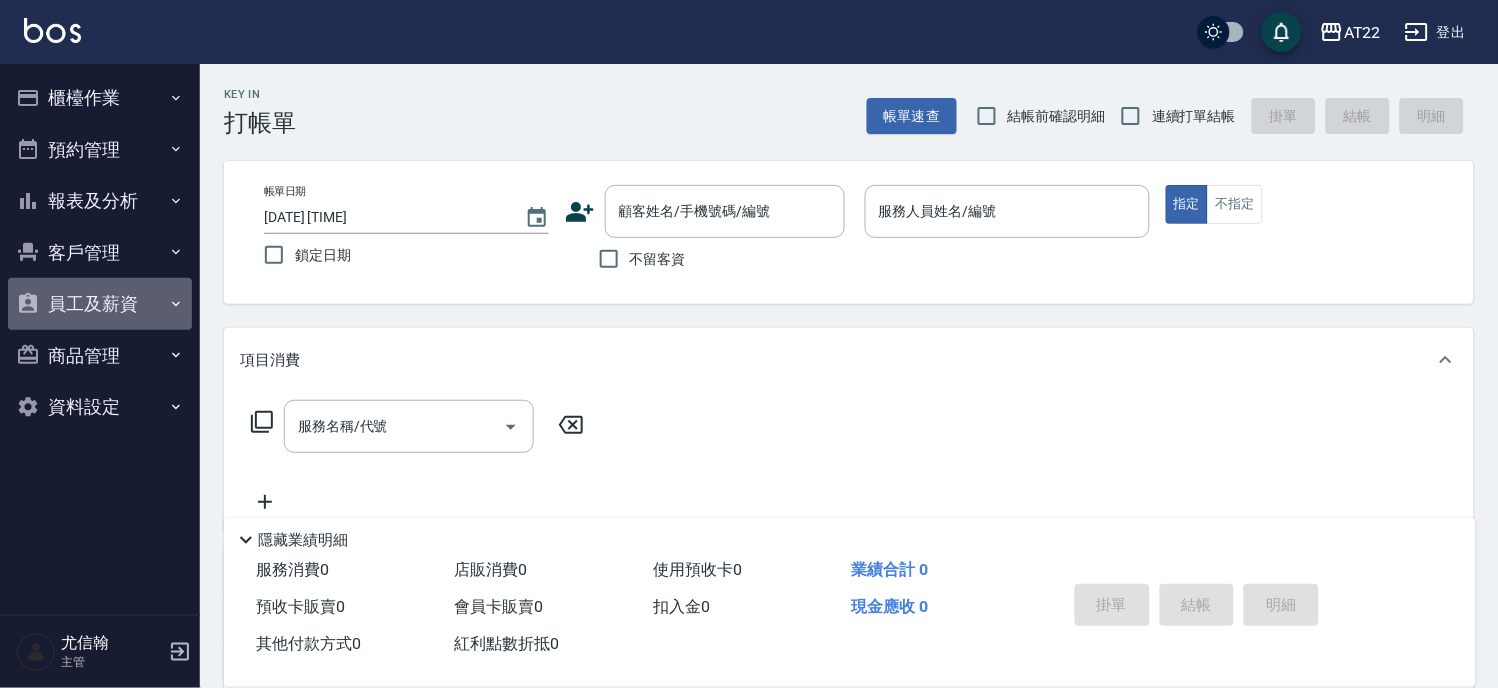 click on "員工及薪資" at bounding box center (100, 304) 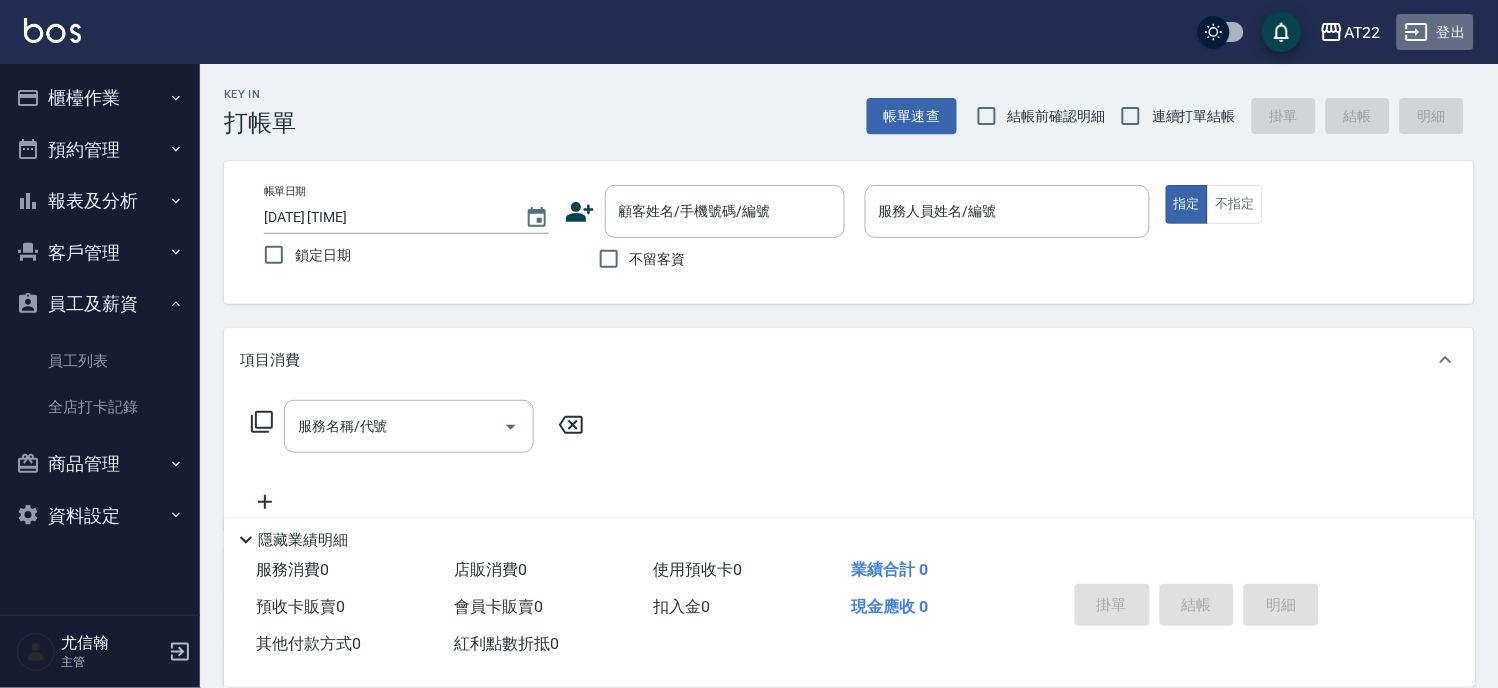 click on "登出" at bounding box center [1435, 32] 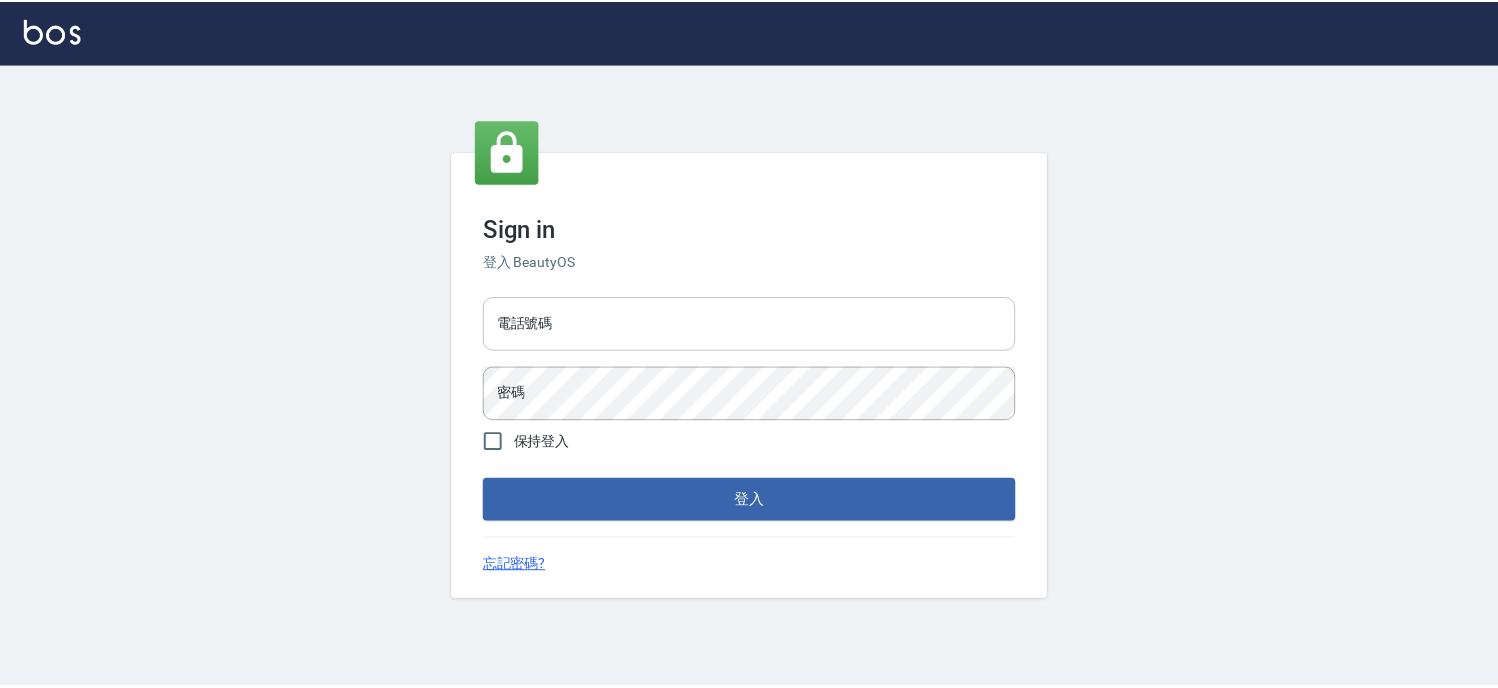 scroll, scrollTop: 0, scrollLeft: 0, axis: both 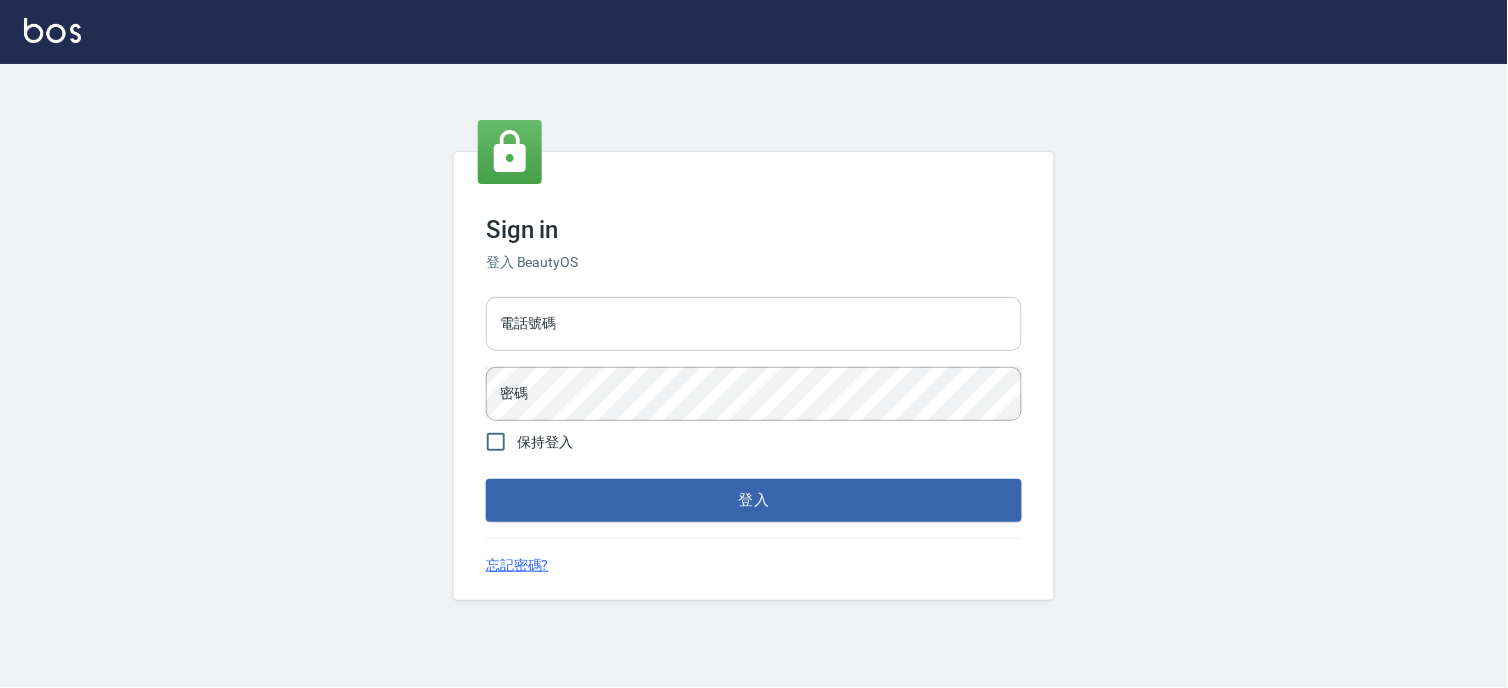 click on "電話號碼" at bounding box center (754, 324) 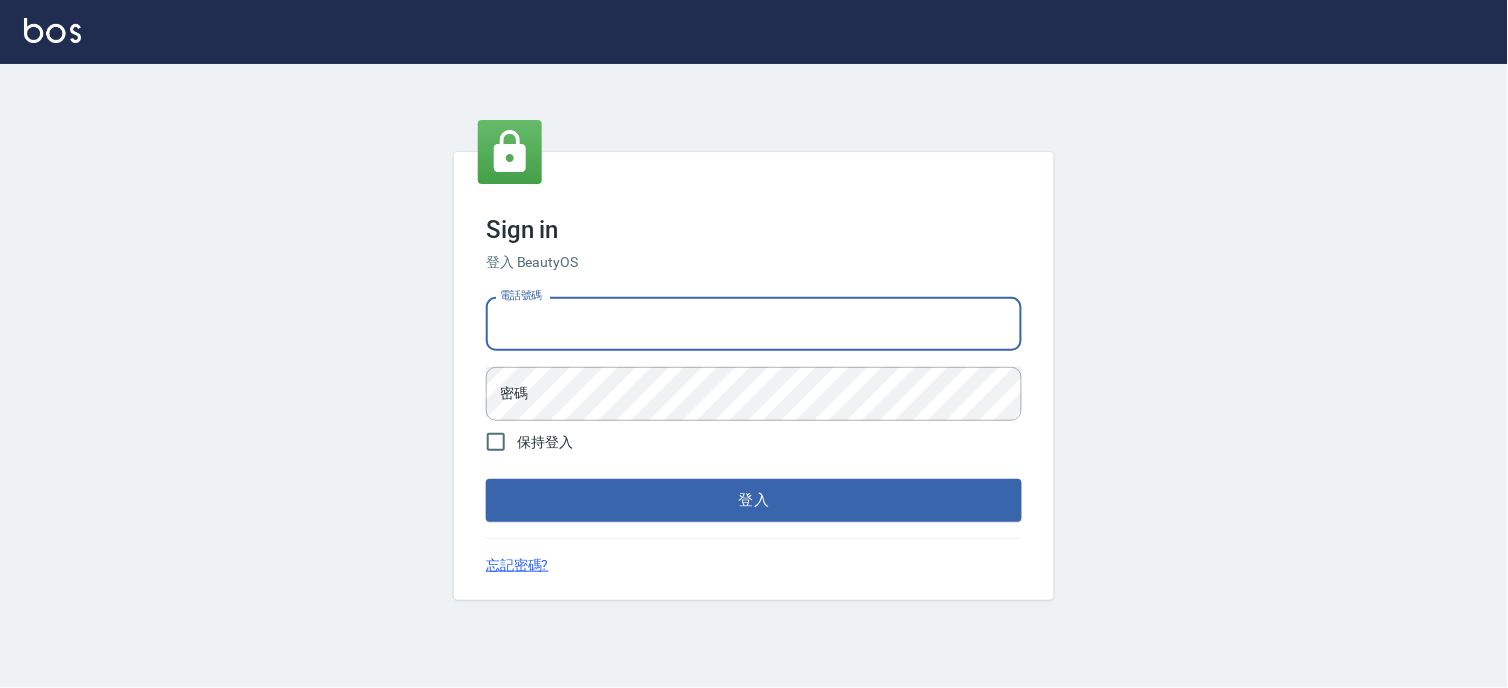 type on "[PHONE]" 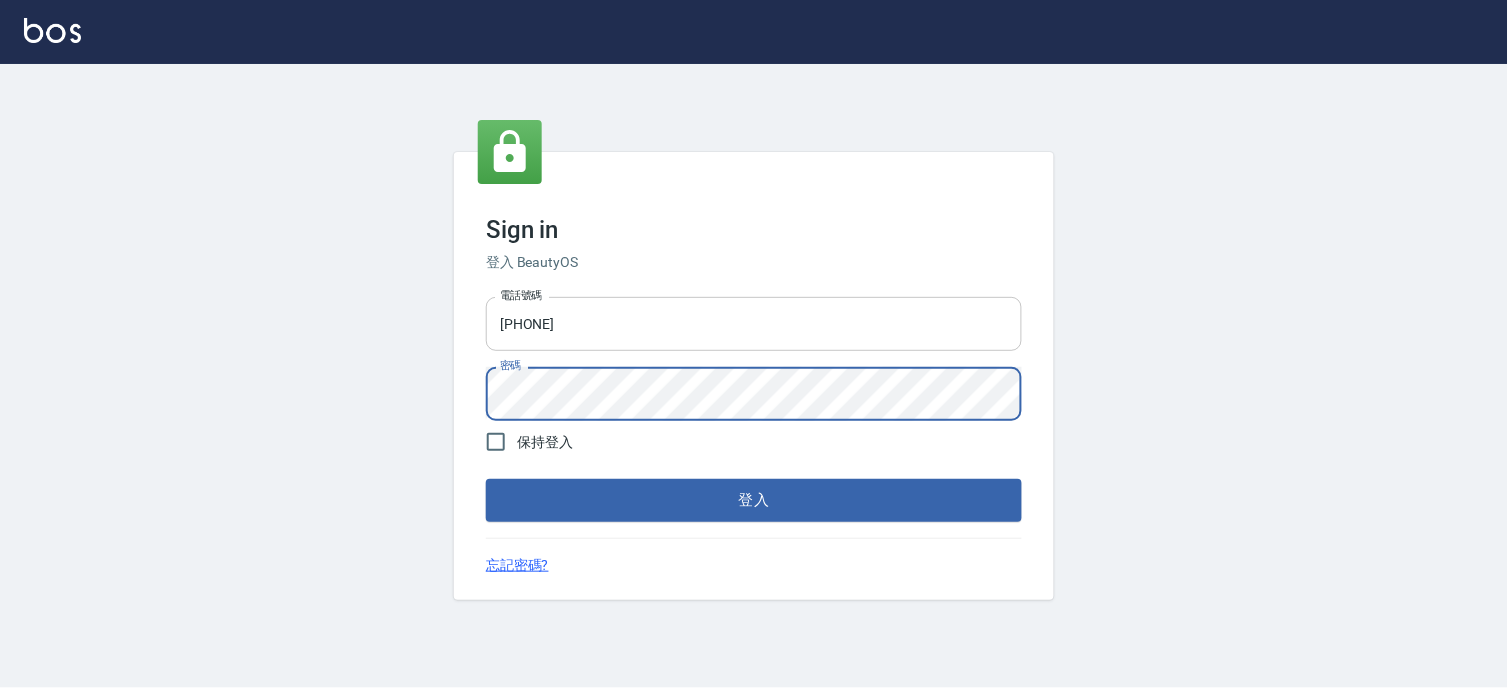 click on "登入" at bounding box center (754, 500) 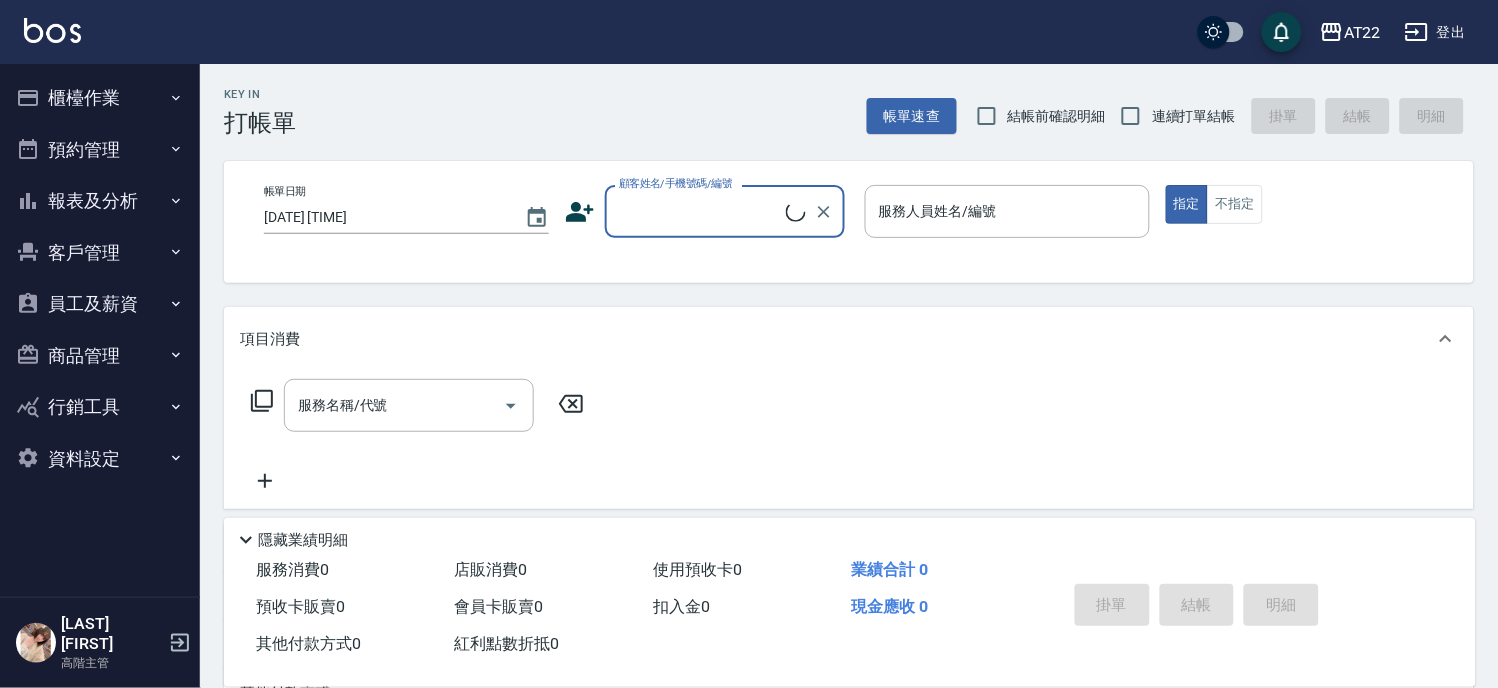 click on "員工及薪資" at bounding box center (100, 304) 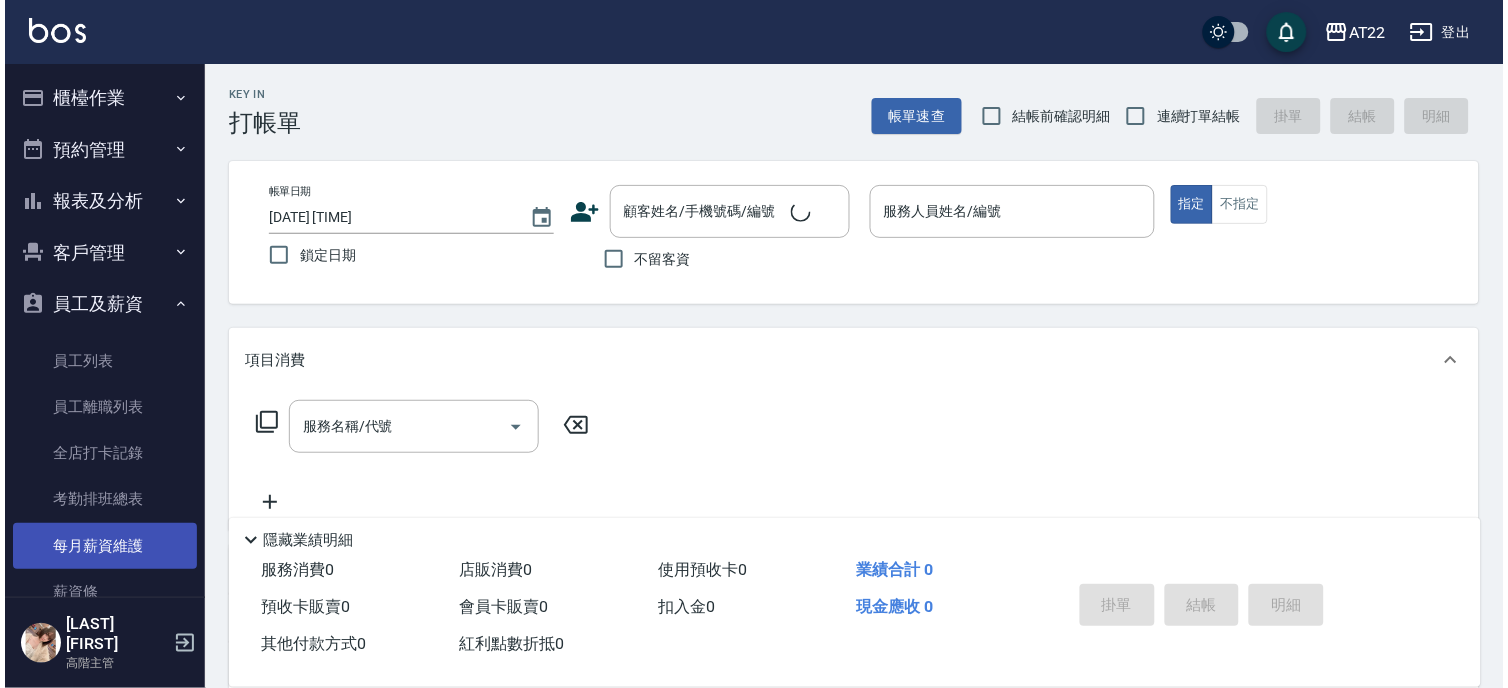 scroll, scrollTop: 277, scrollLeft: 0, axis: vertical 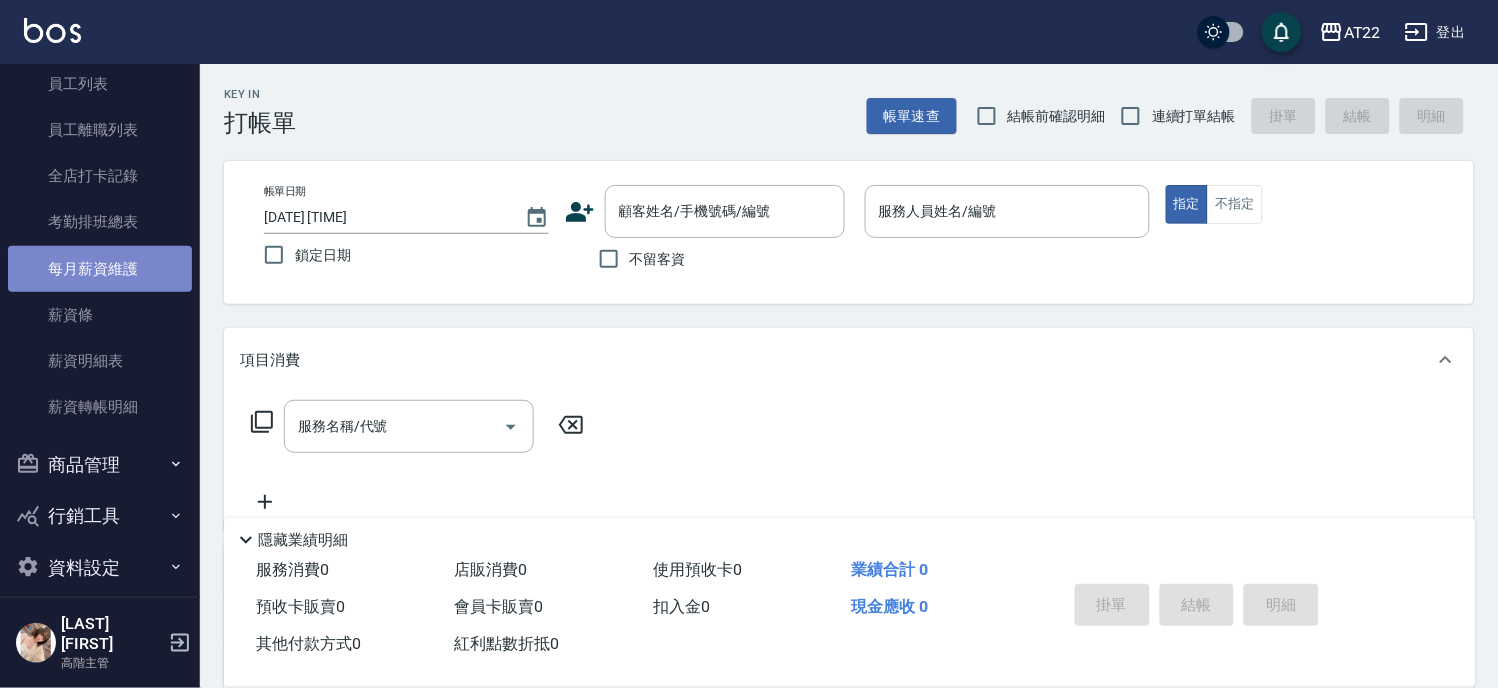 click on "每月薪資維護" at bounding box center [100, 269] 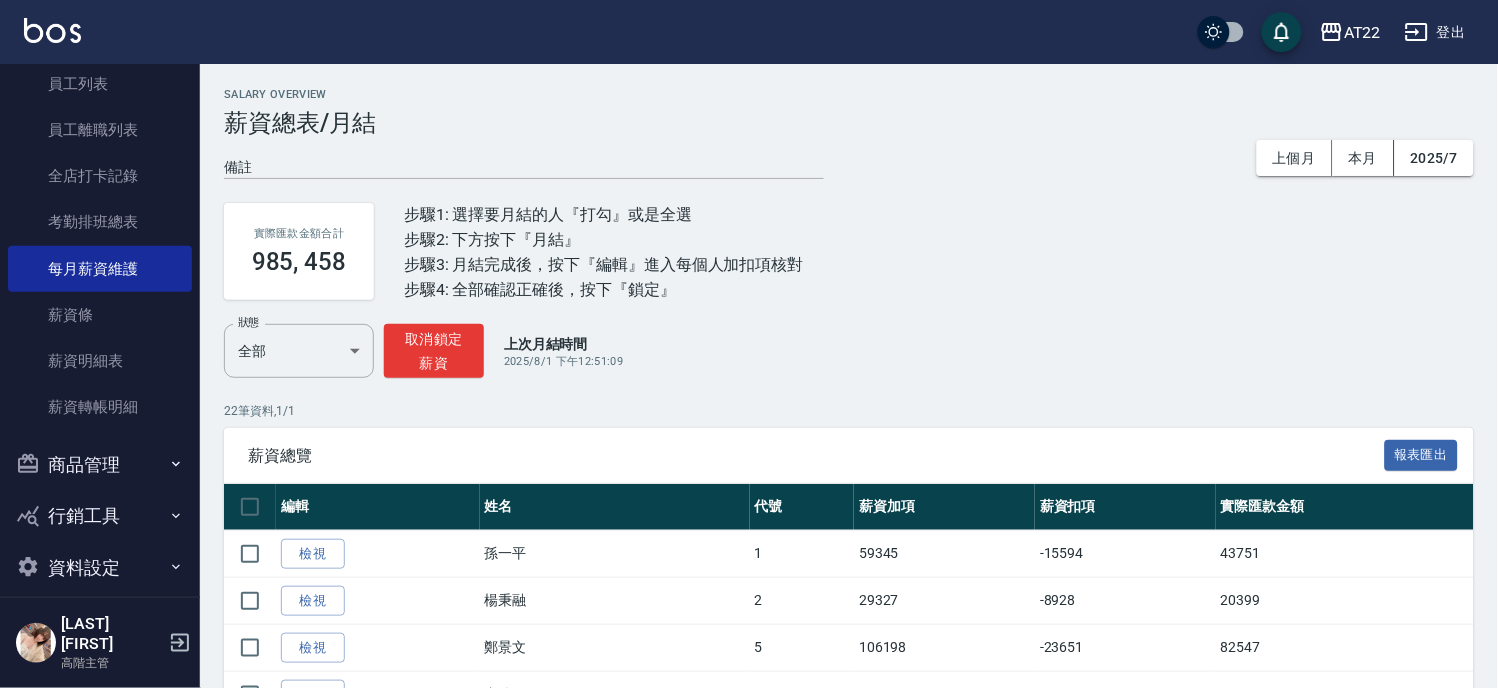 click on "登出" at bounding box center (1435, 32) 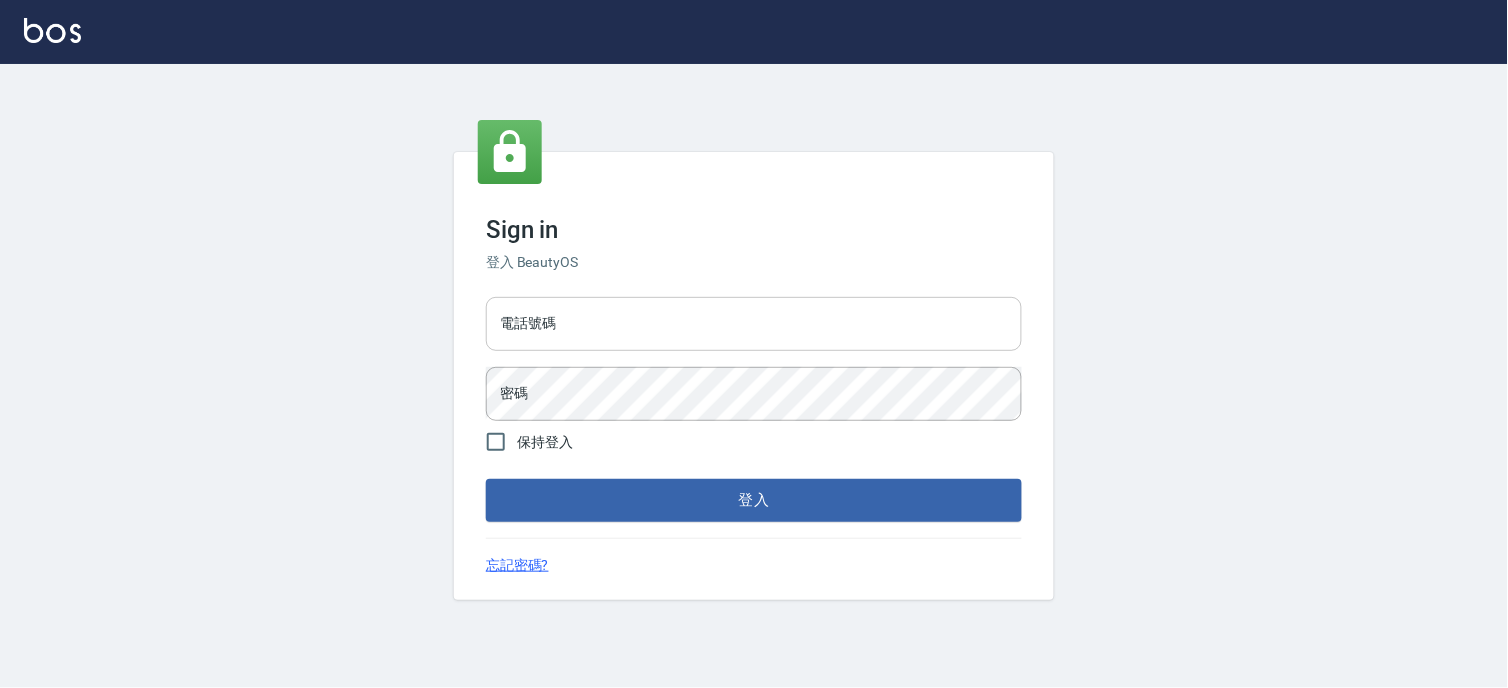 click on "電話號碼" at bounding box center [754, 324] 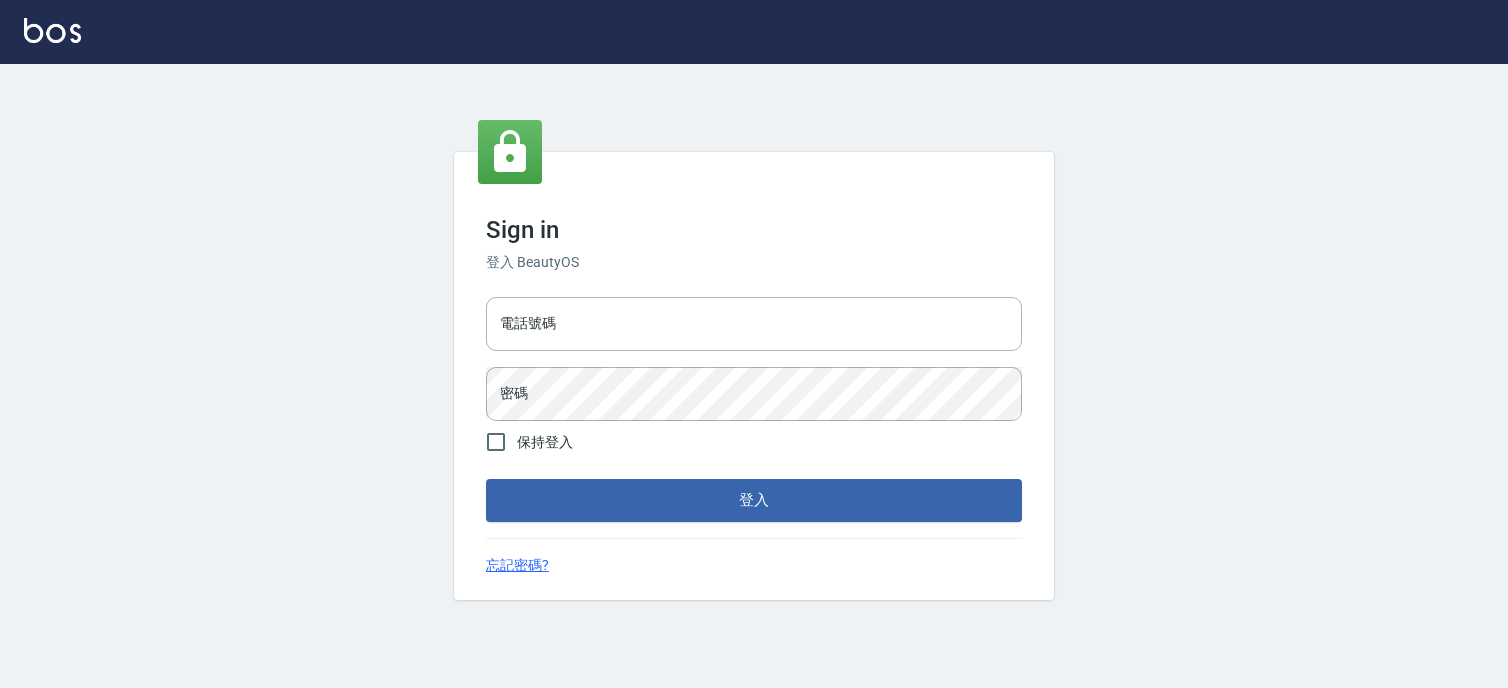 scroll, scrollTop: 0, scrollLeft: 0, axis: both 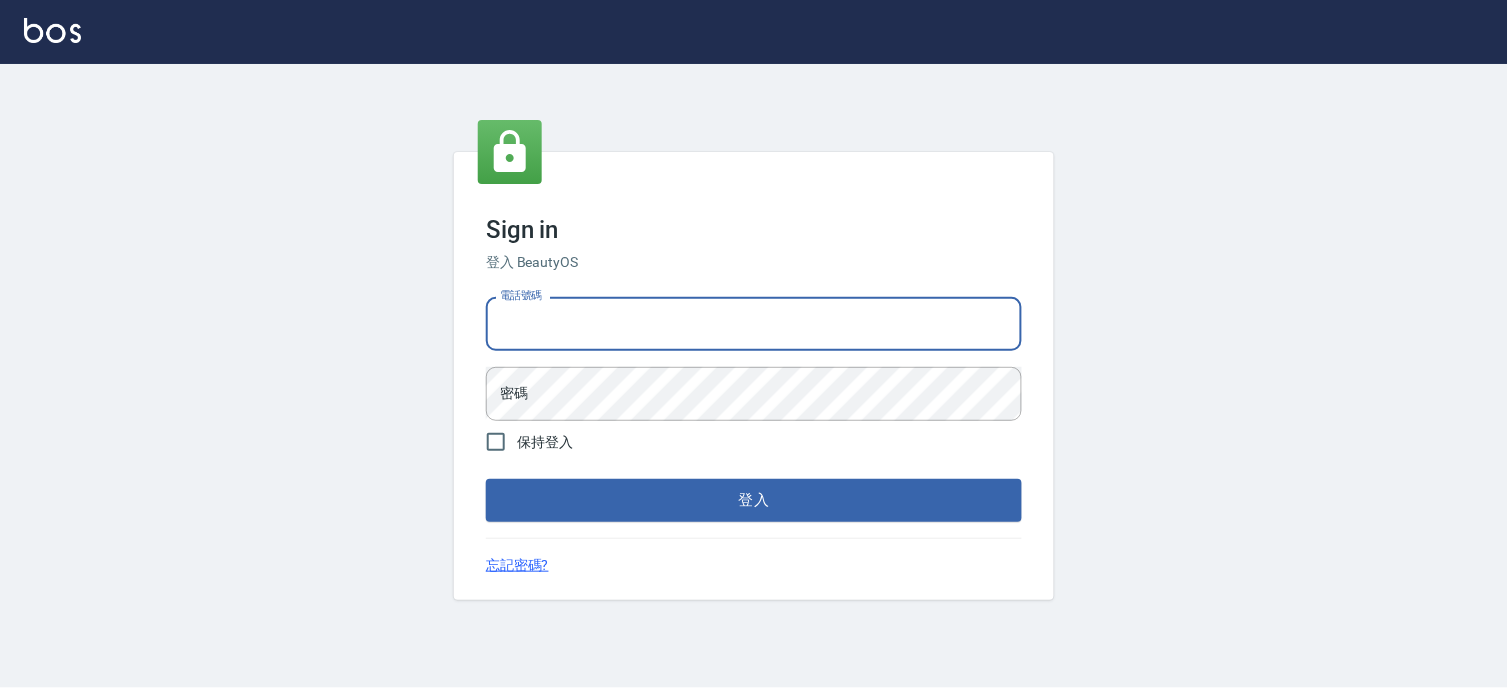 click on "電話號碼" at bounding box center (754, 324) 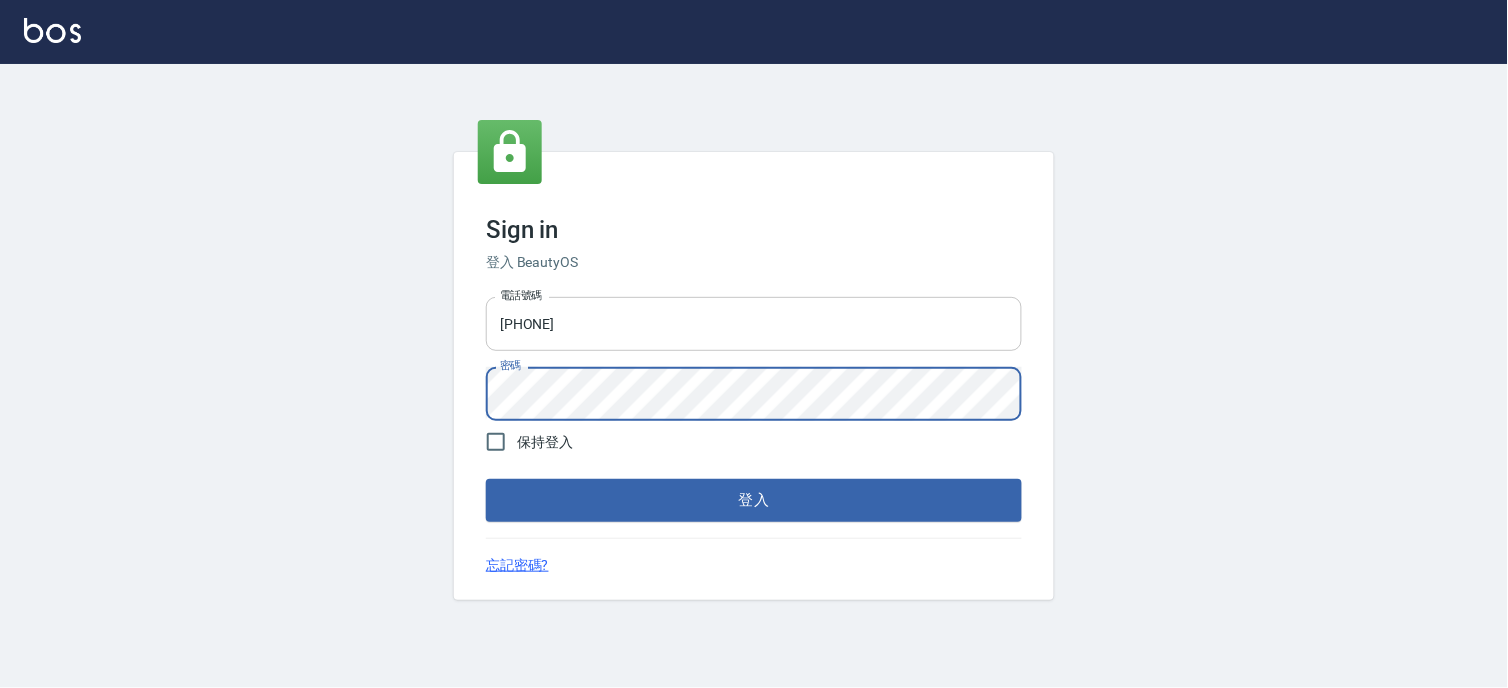 click on "登入" at bounding box center [754, 500] 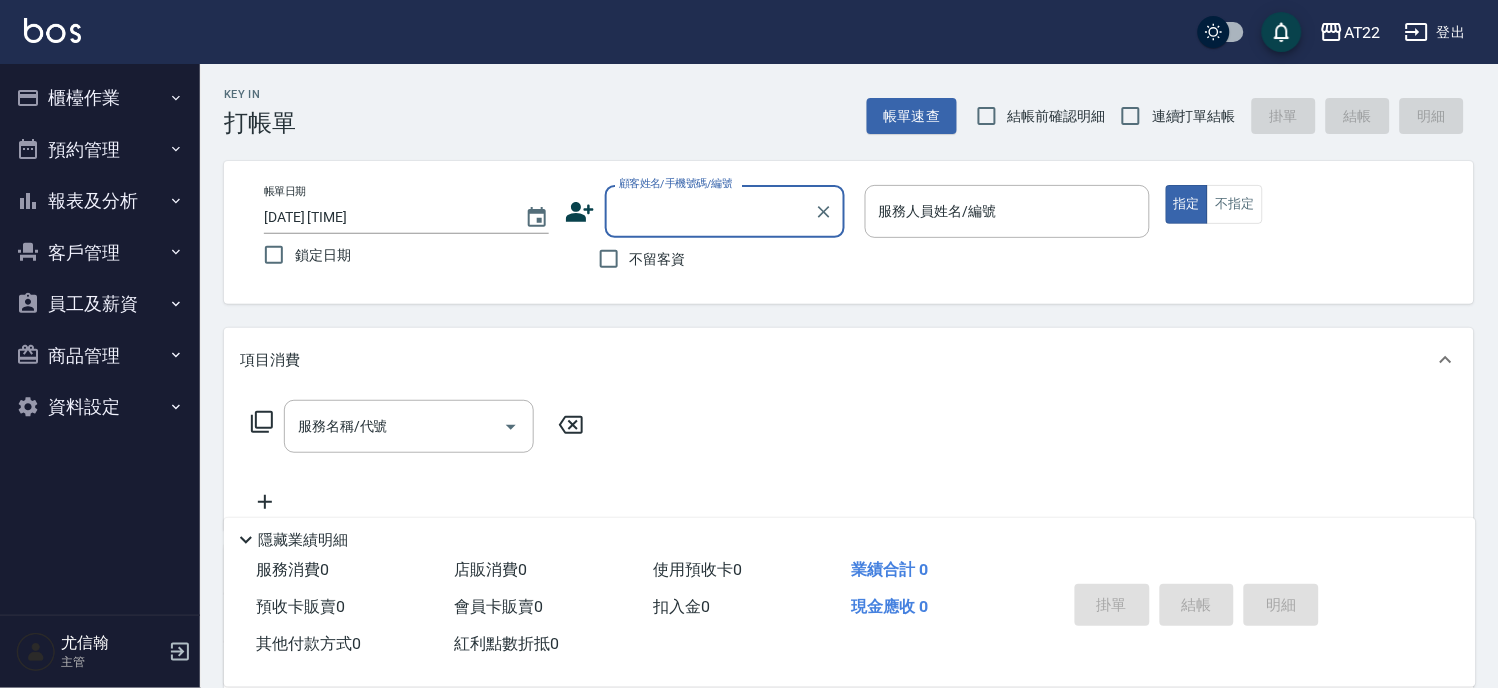 click on "員工及薪資" at bounding box center [100, 304] 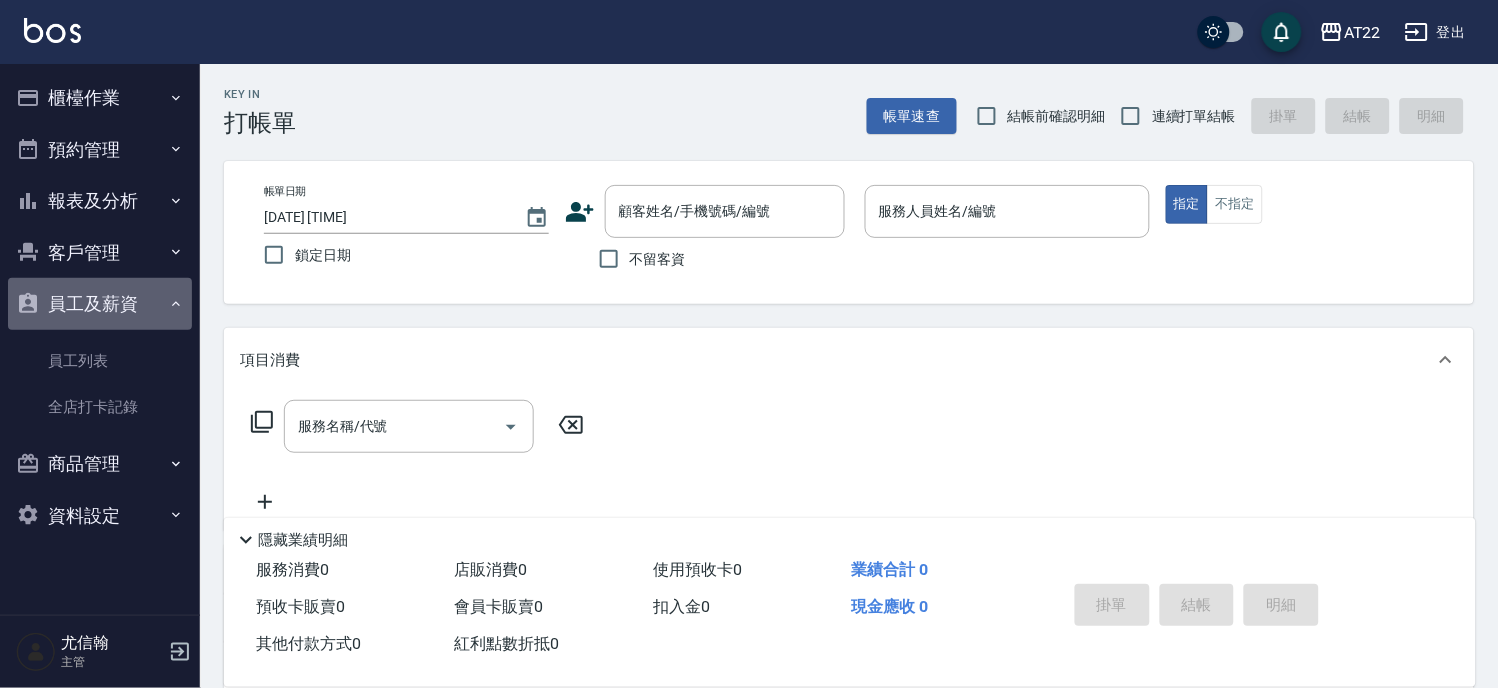 click on "員工及薪資" at bounding box center (100, 304) 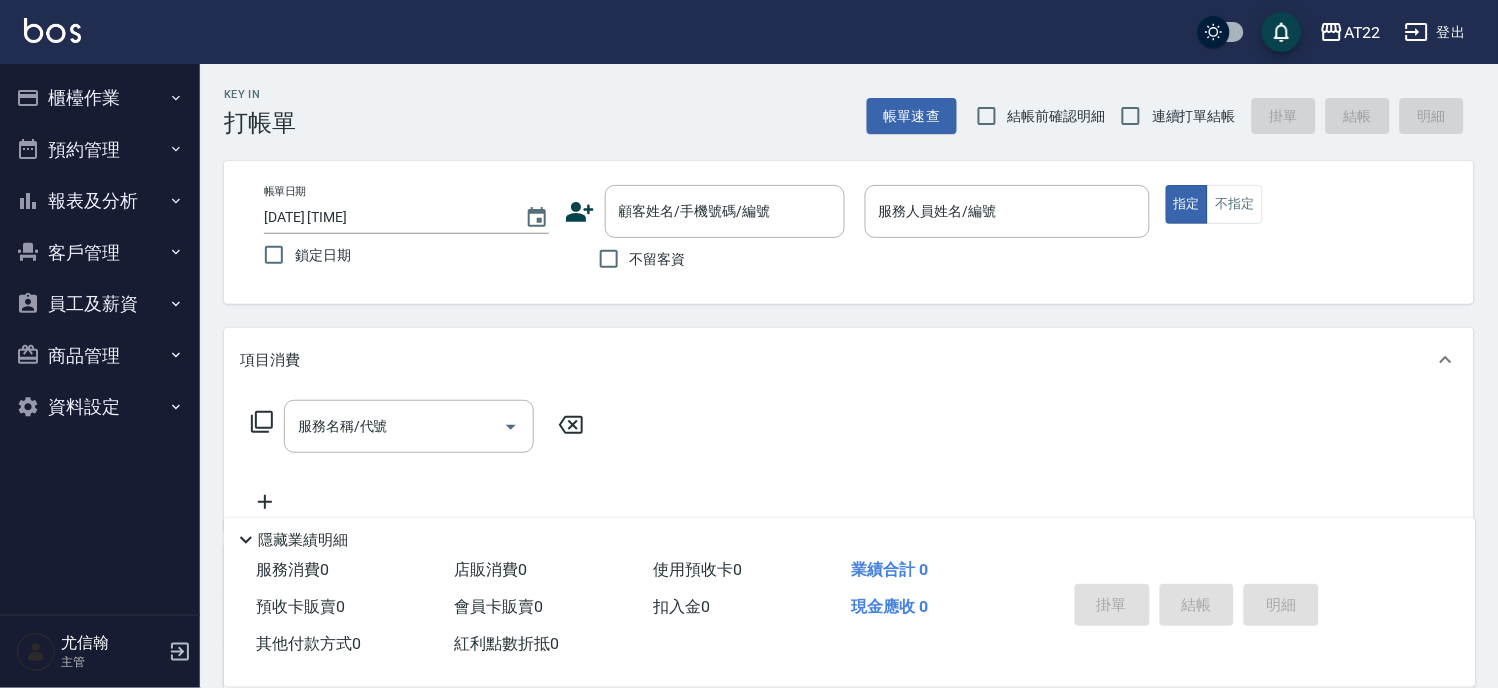 click on "客戶管理" at bounding box center (100, 253) 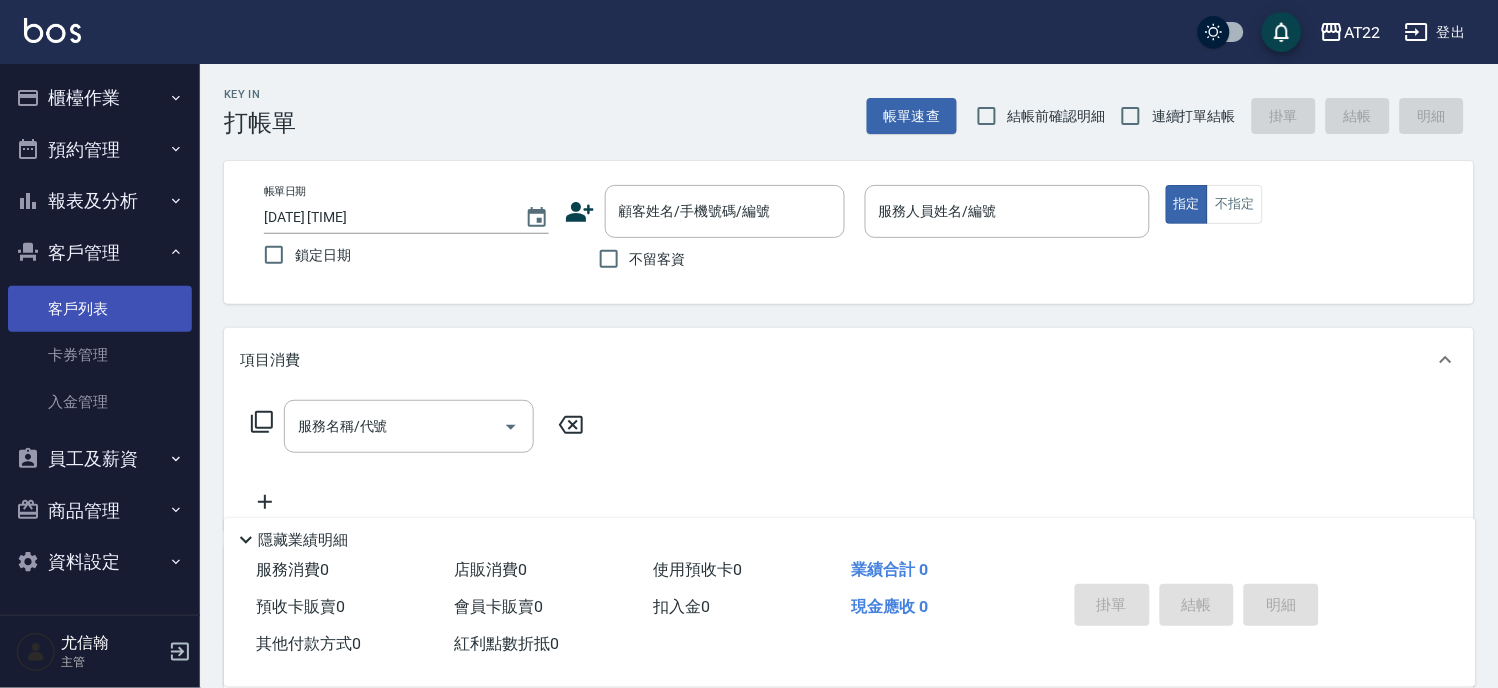 click on "客戶列表" at bounding box center (100, 309) 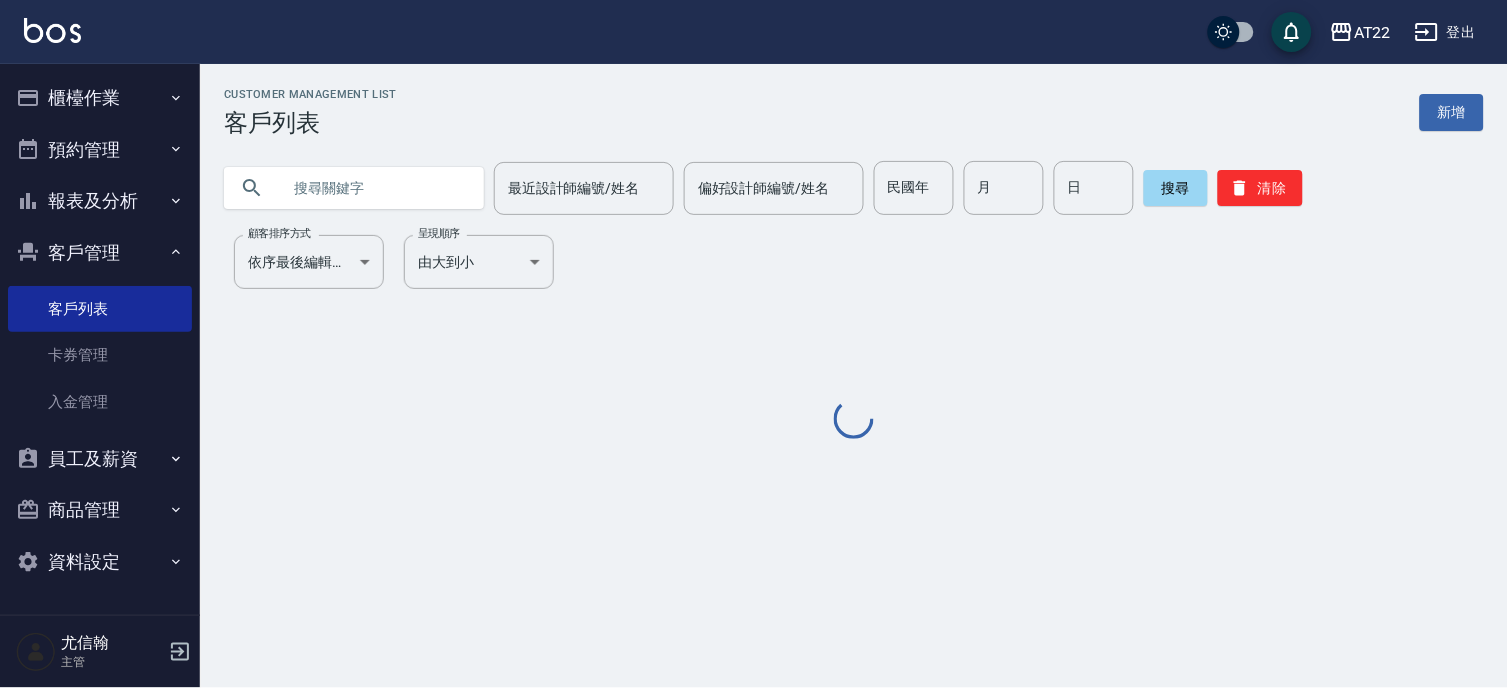 click at bounding box center (374, 188) 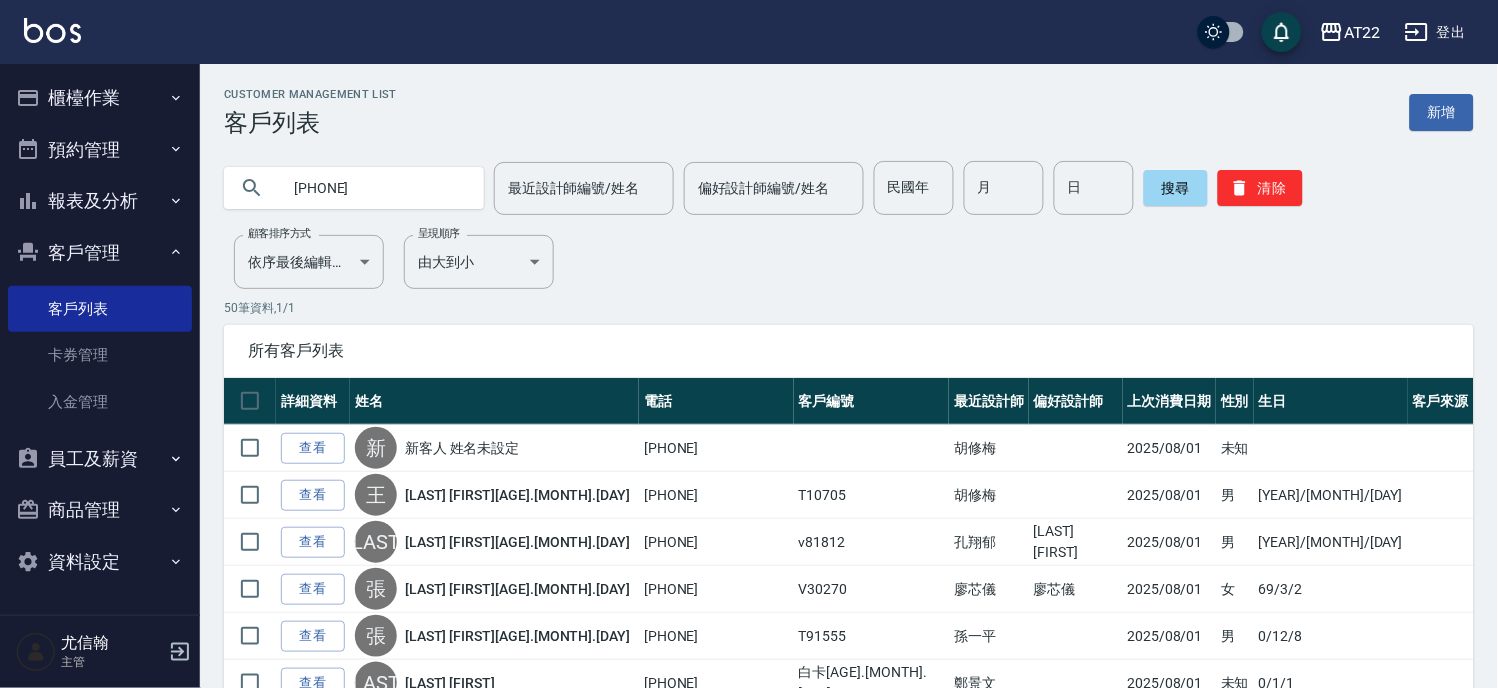 type on "[PHONE]" 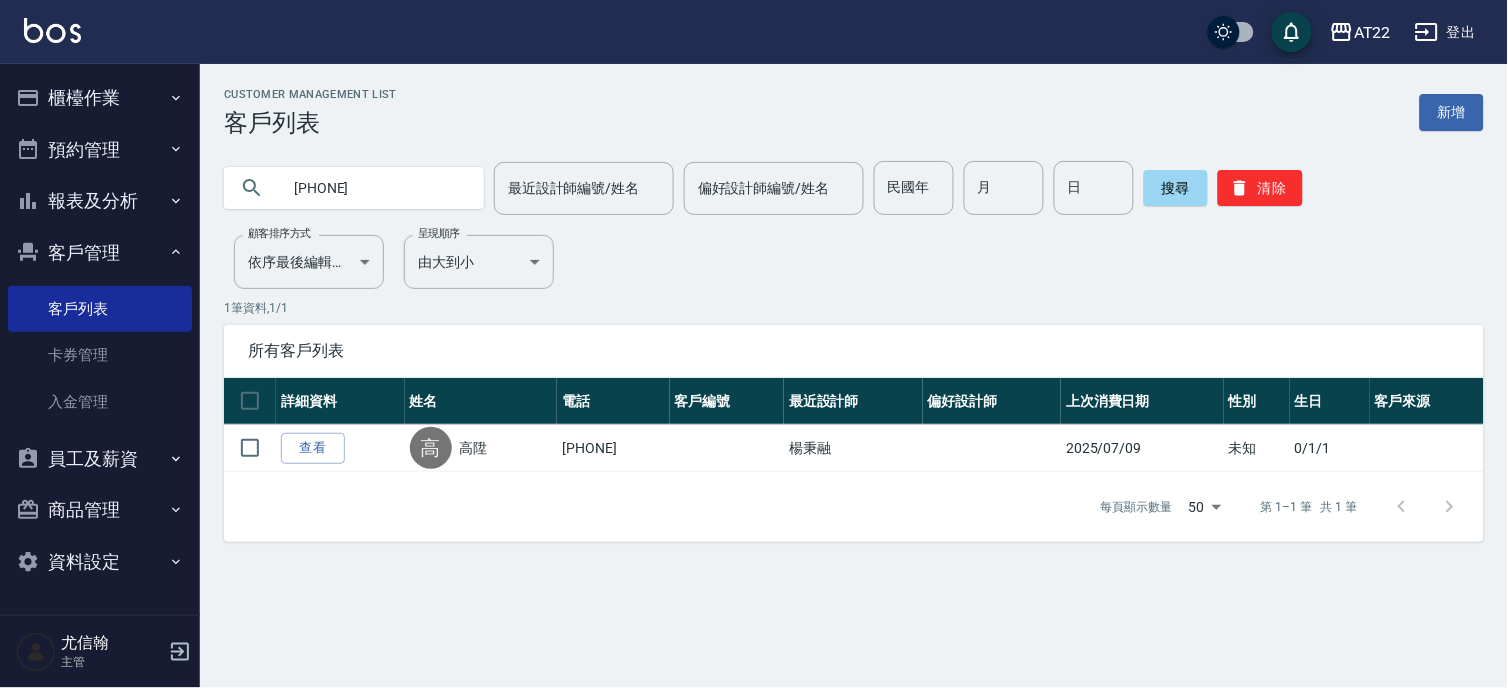 click on "登出" at bounding box center [1445, 32] 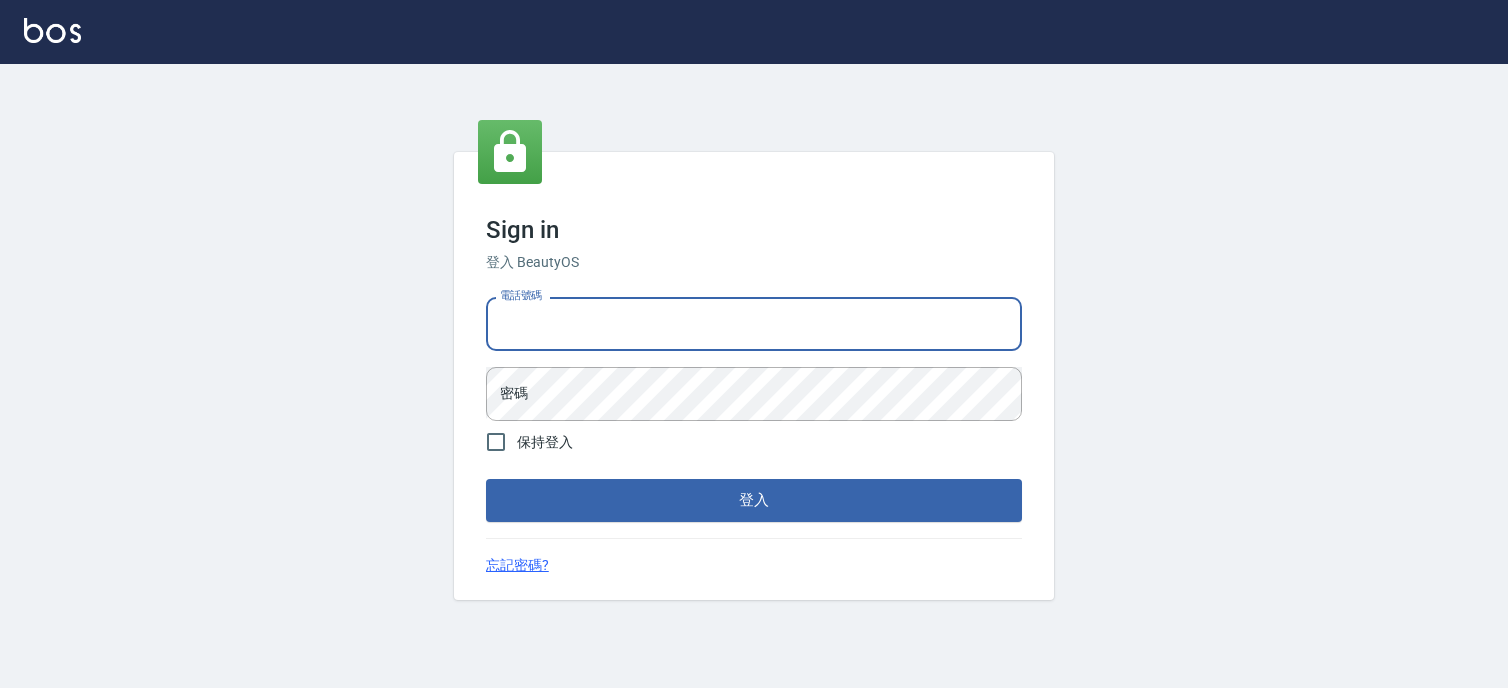 scroll, scrollTop: 0, scrollLeft: 0, axis: both 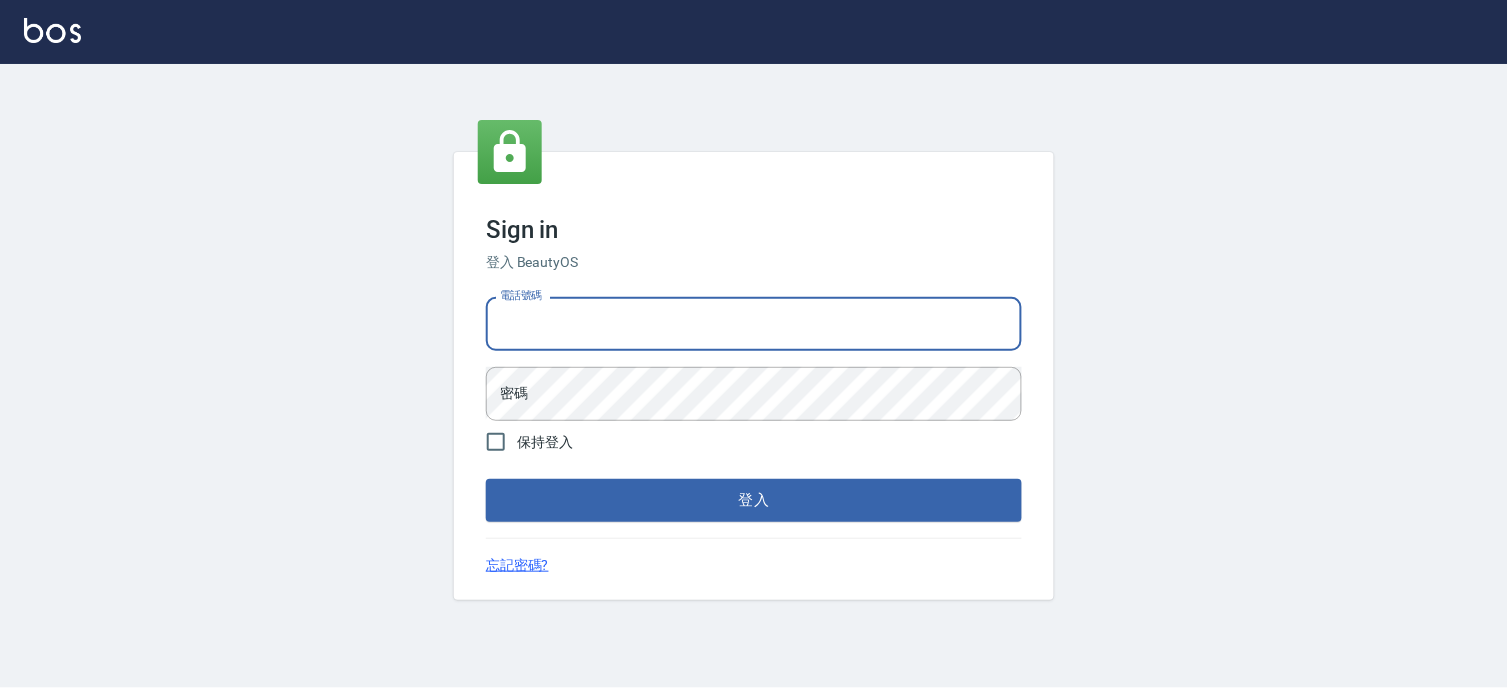 click on "電話號碼" at bounding box center [754, 324] 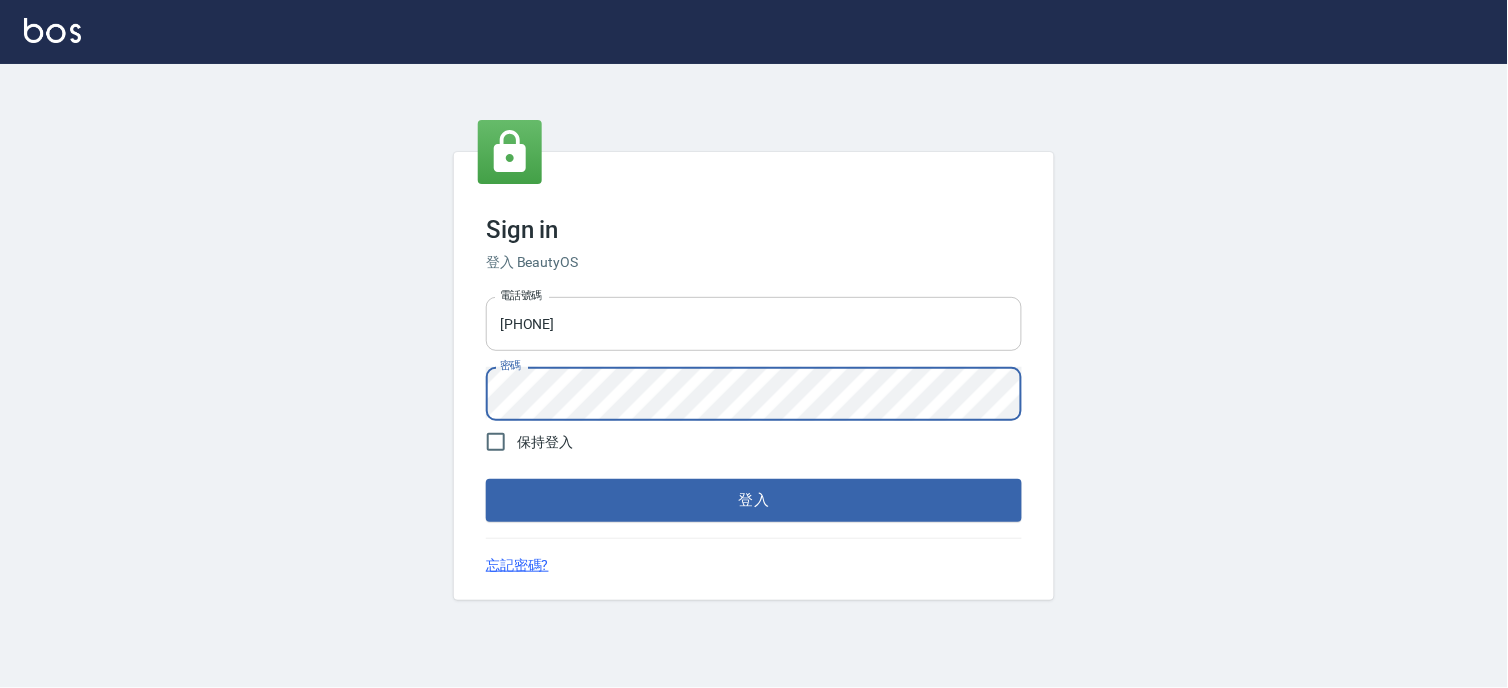 click on "登入" at bounding box center [754, 500] 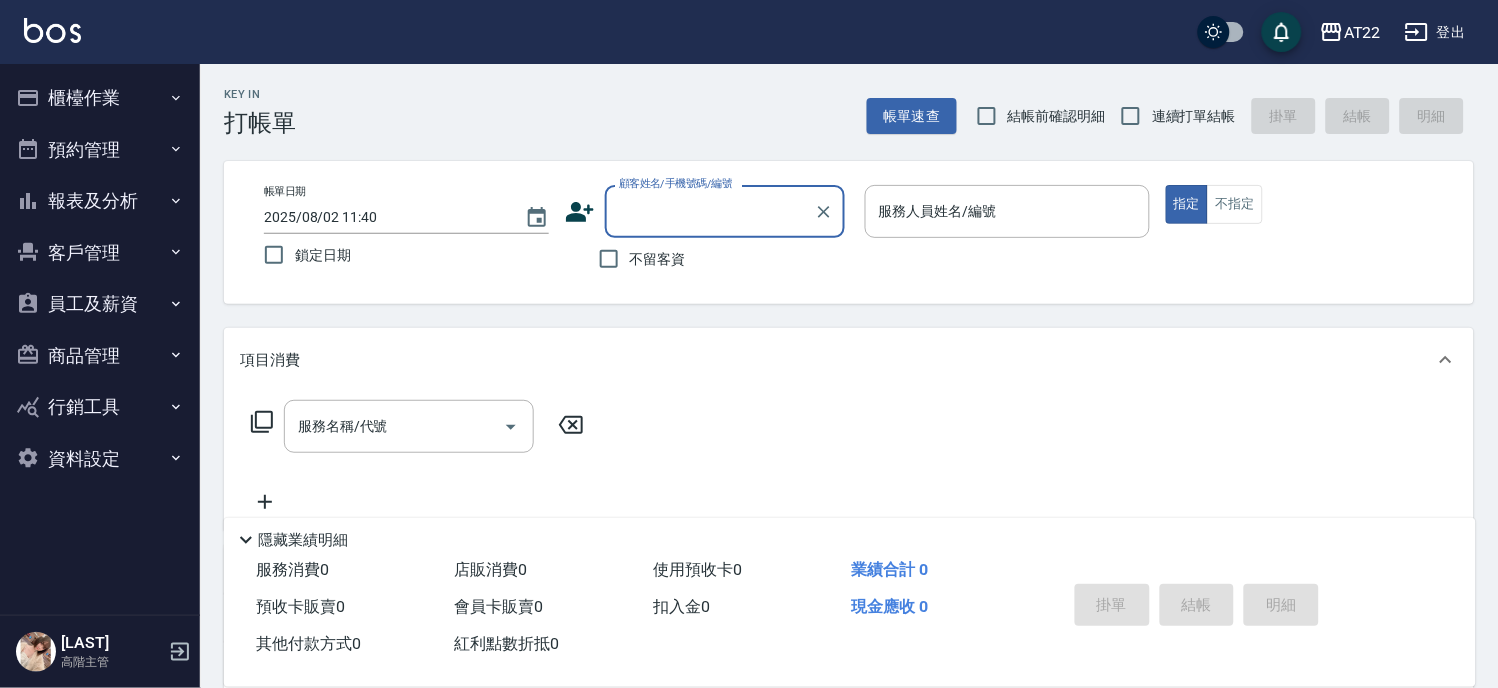 click on "員工及薪資" at bounding box center (100, 304) 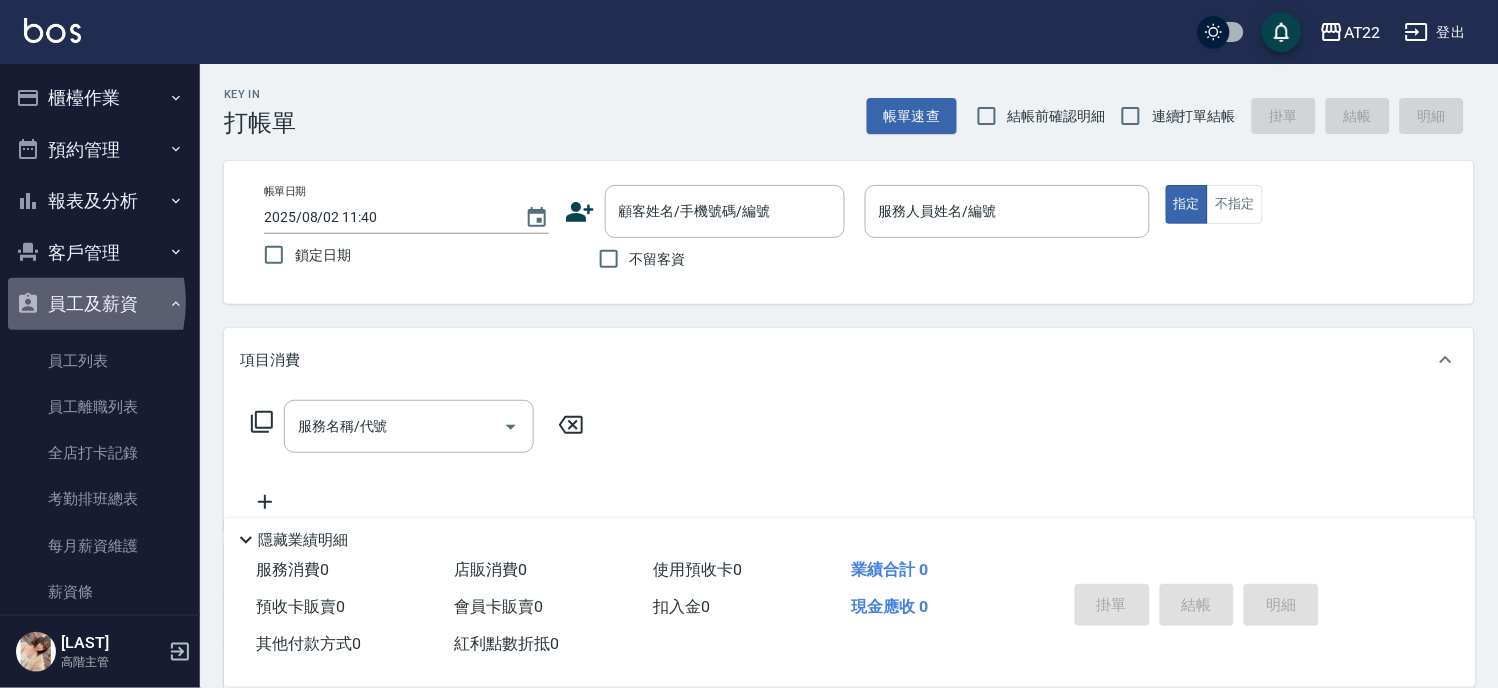 click on "員工及薪資" at bounding box center (100, 304) 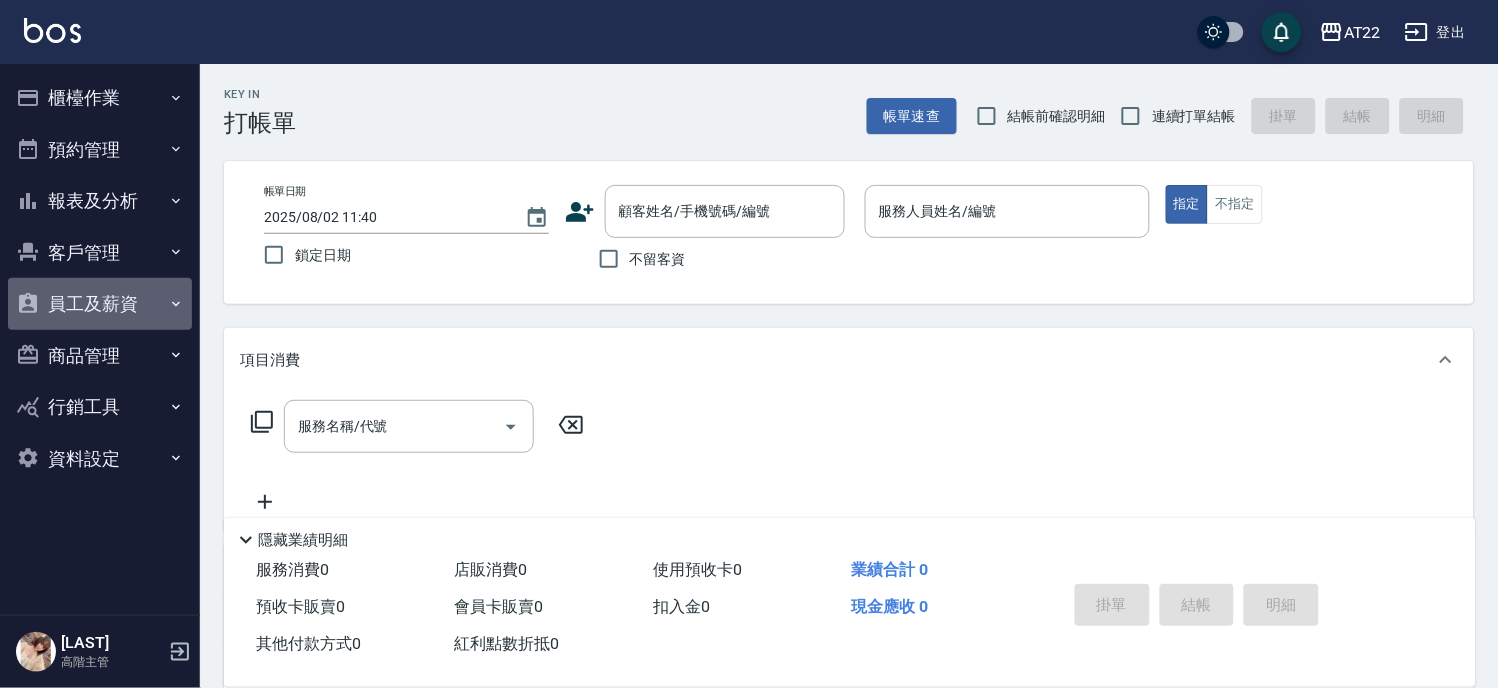 click on "員工及薪資" at bounding box center [100, 304] 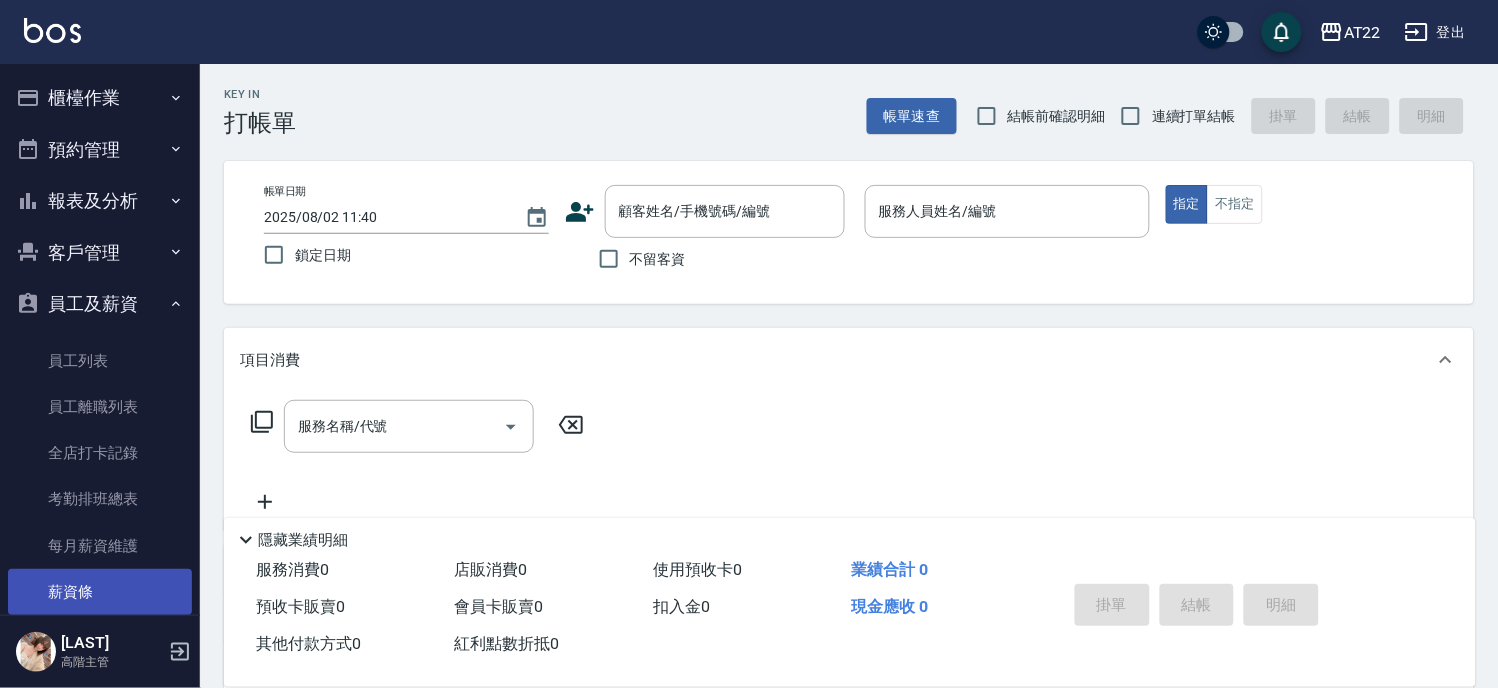 click on "薪資條" at bounding box center (100, 592) 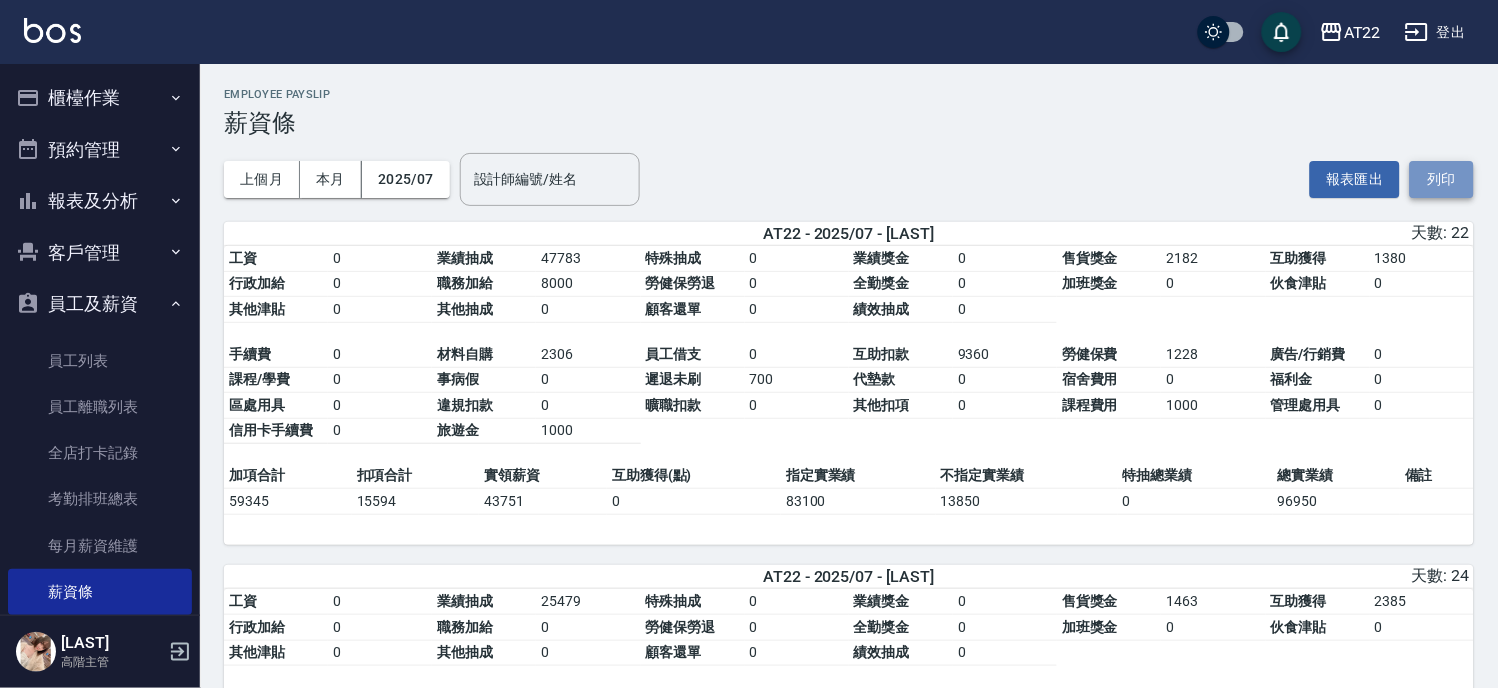 click on "列印" at bounding box center (1442, 179) 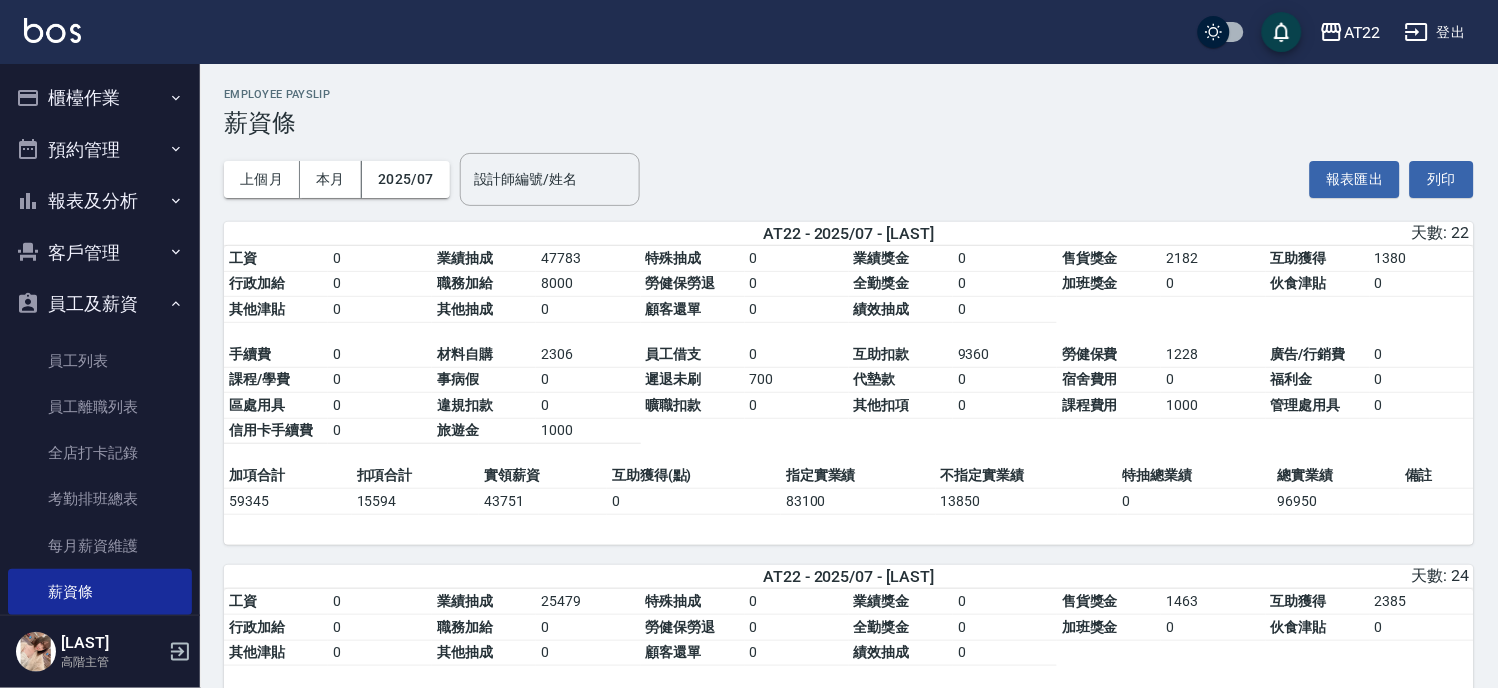 click on "登出" at bounding box center [1435, 32] 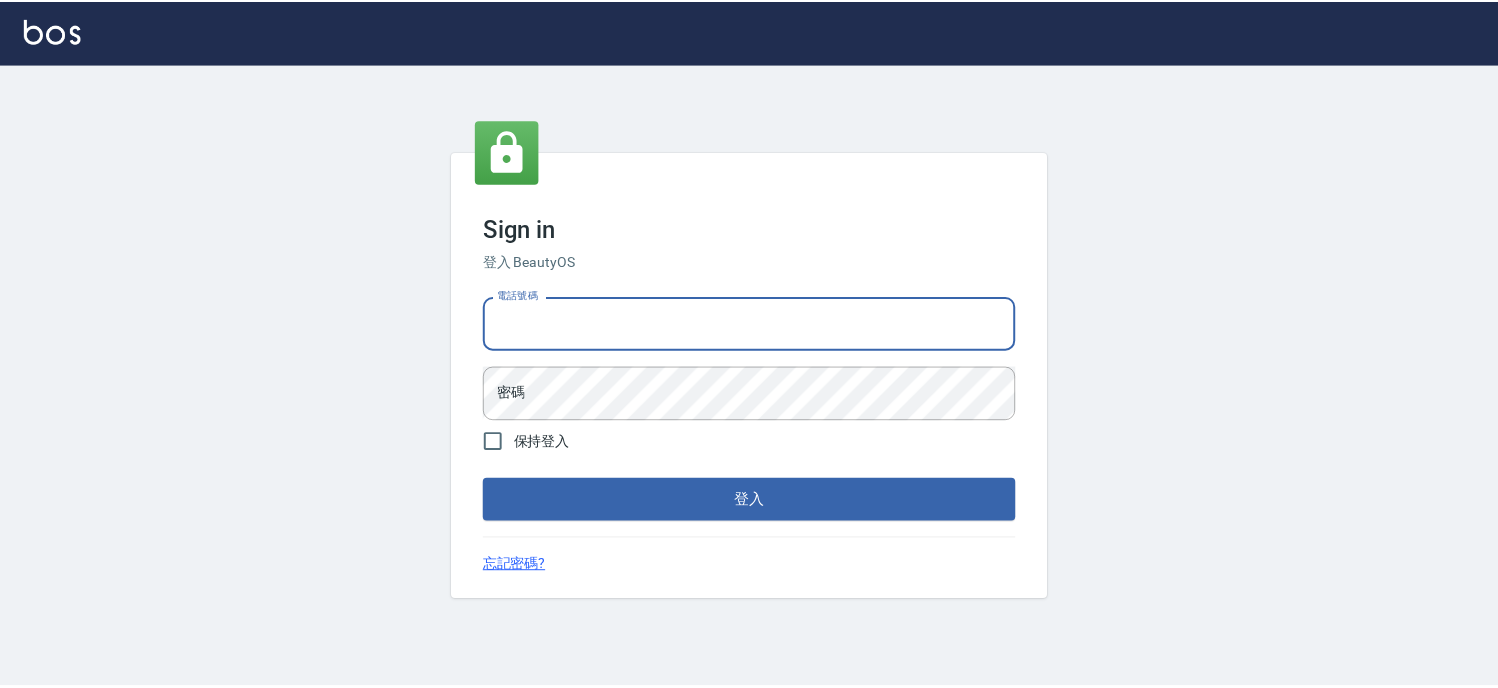 scroll, scrollTop: 0, scrollLeft: 0, axis: both 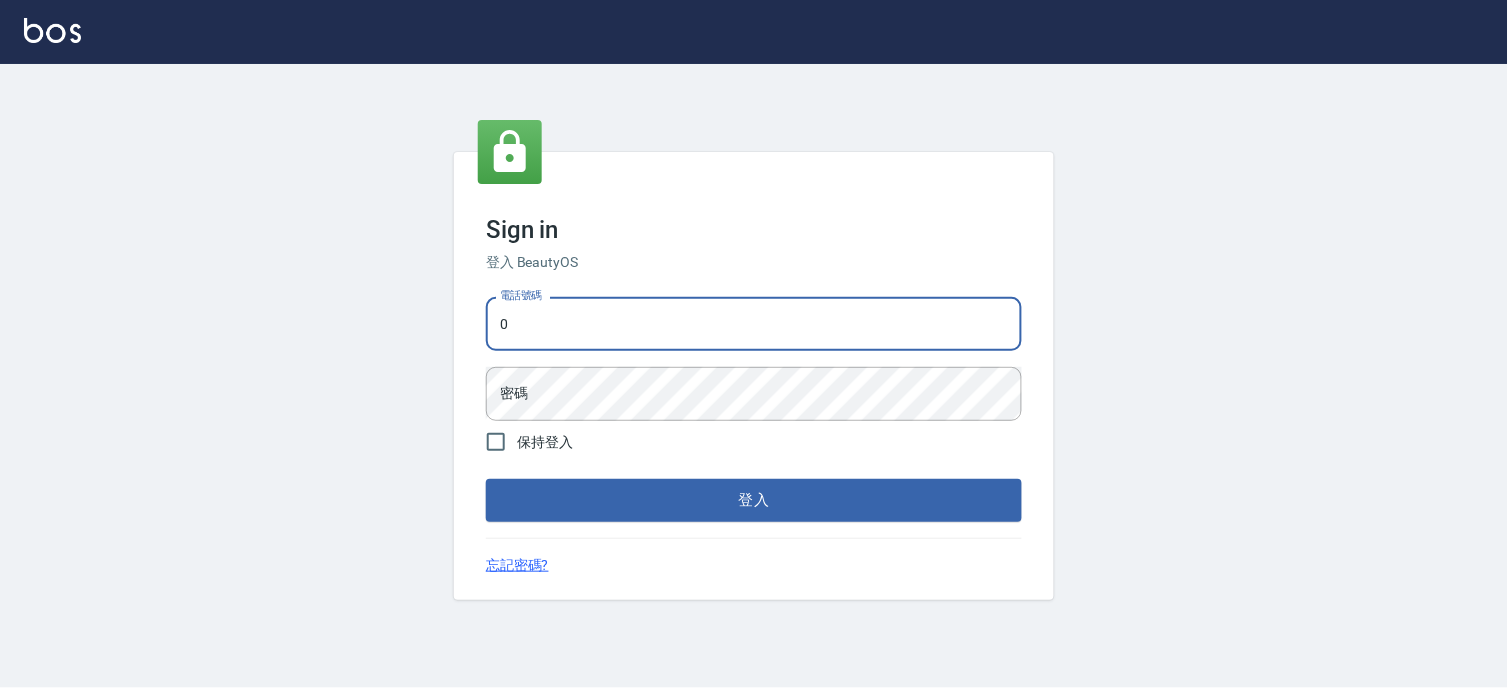 type on "00" 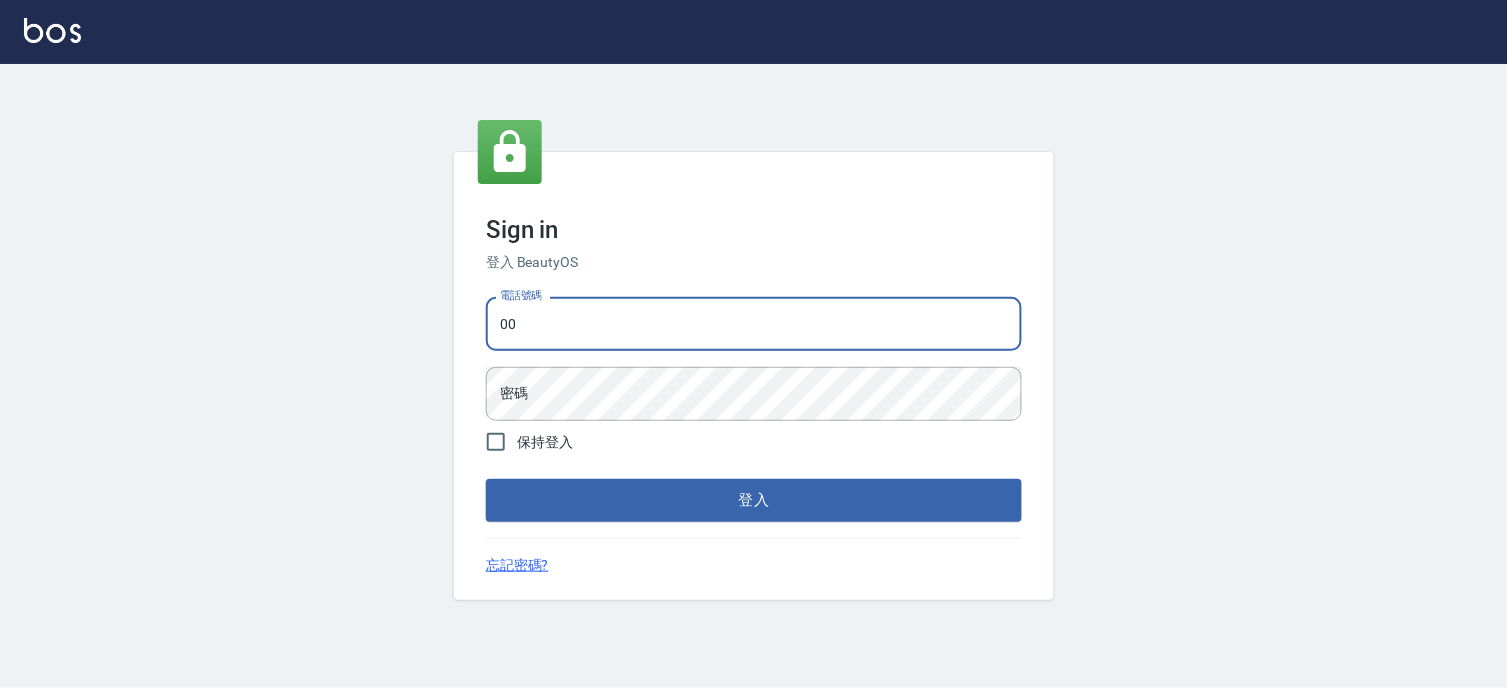 click on "00" at bounding box center (754, 324) 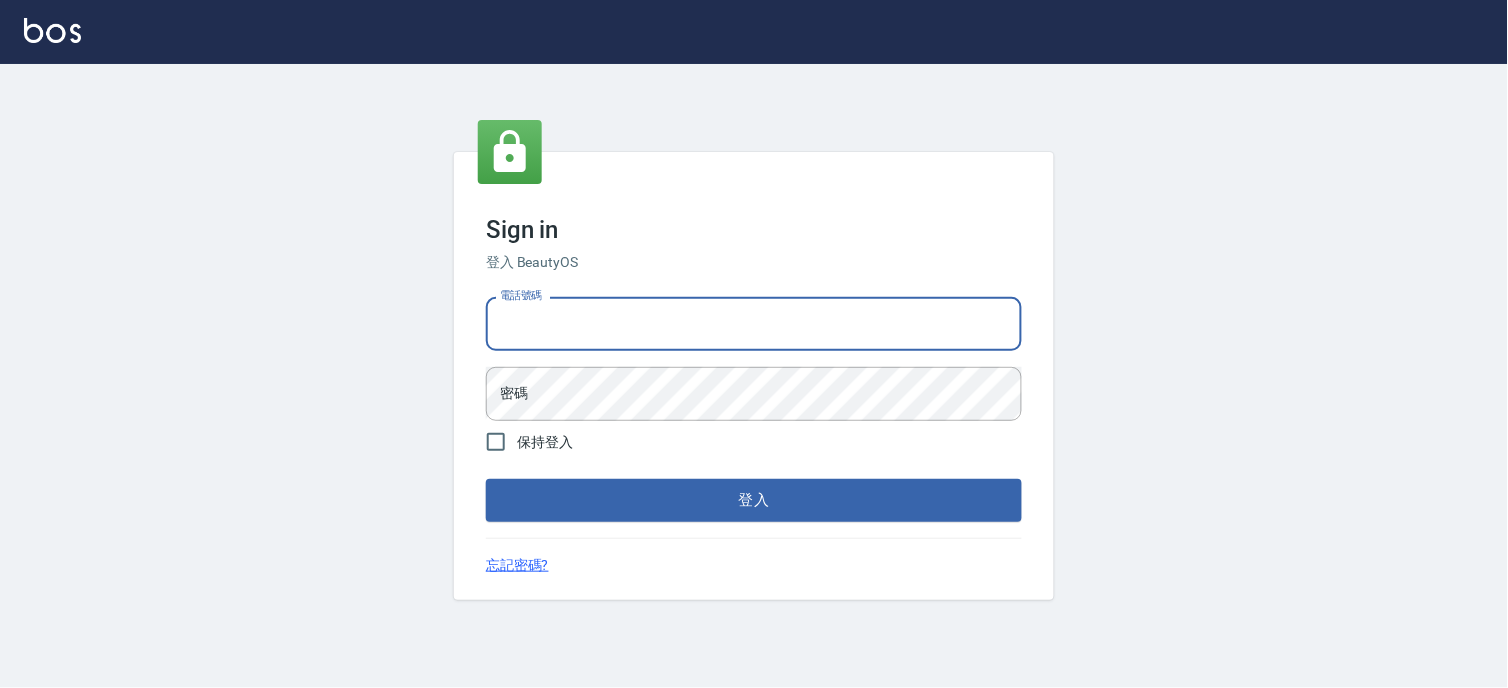 drag, startPoint x: 0, startPoint y: 0, endPoint x: 632, endPoint y: 333, distance: 714.36194 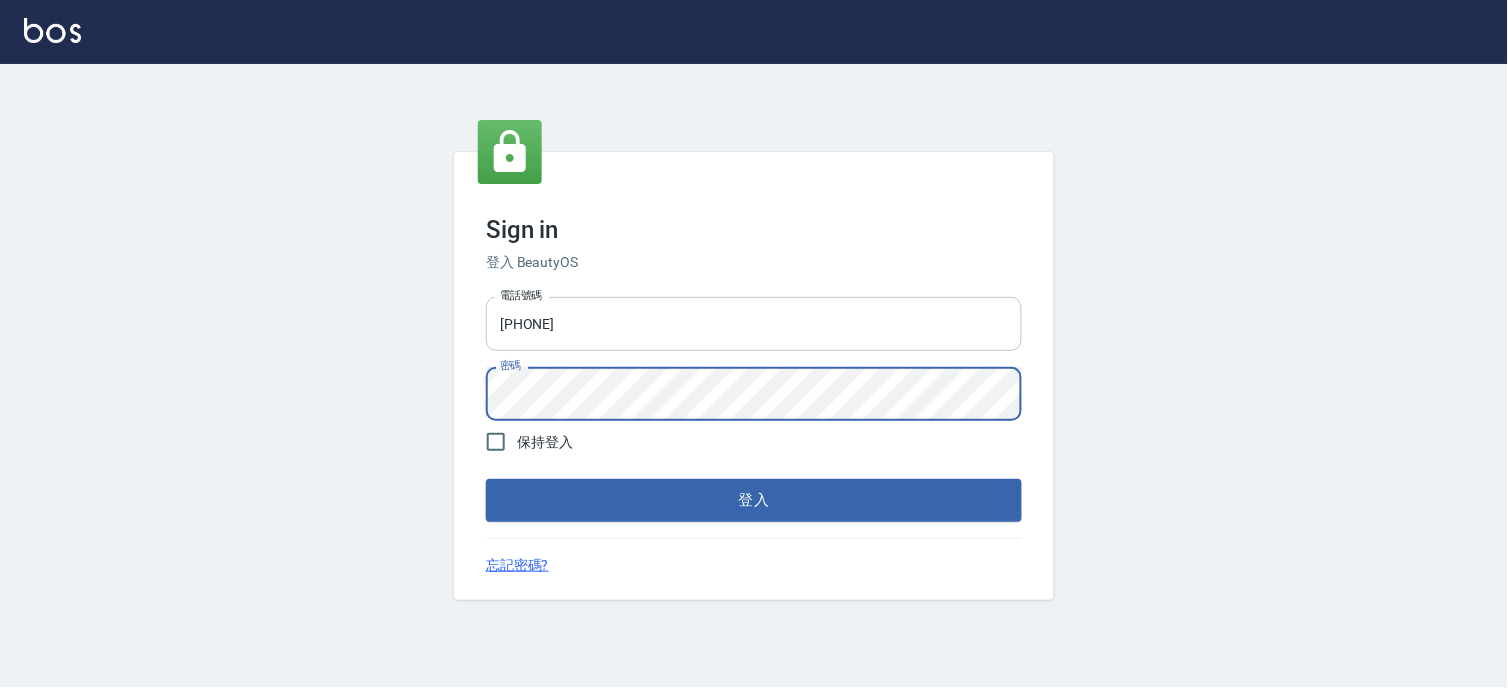 click on "登入" at bounding box center [754, 500] 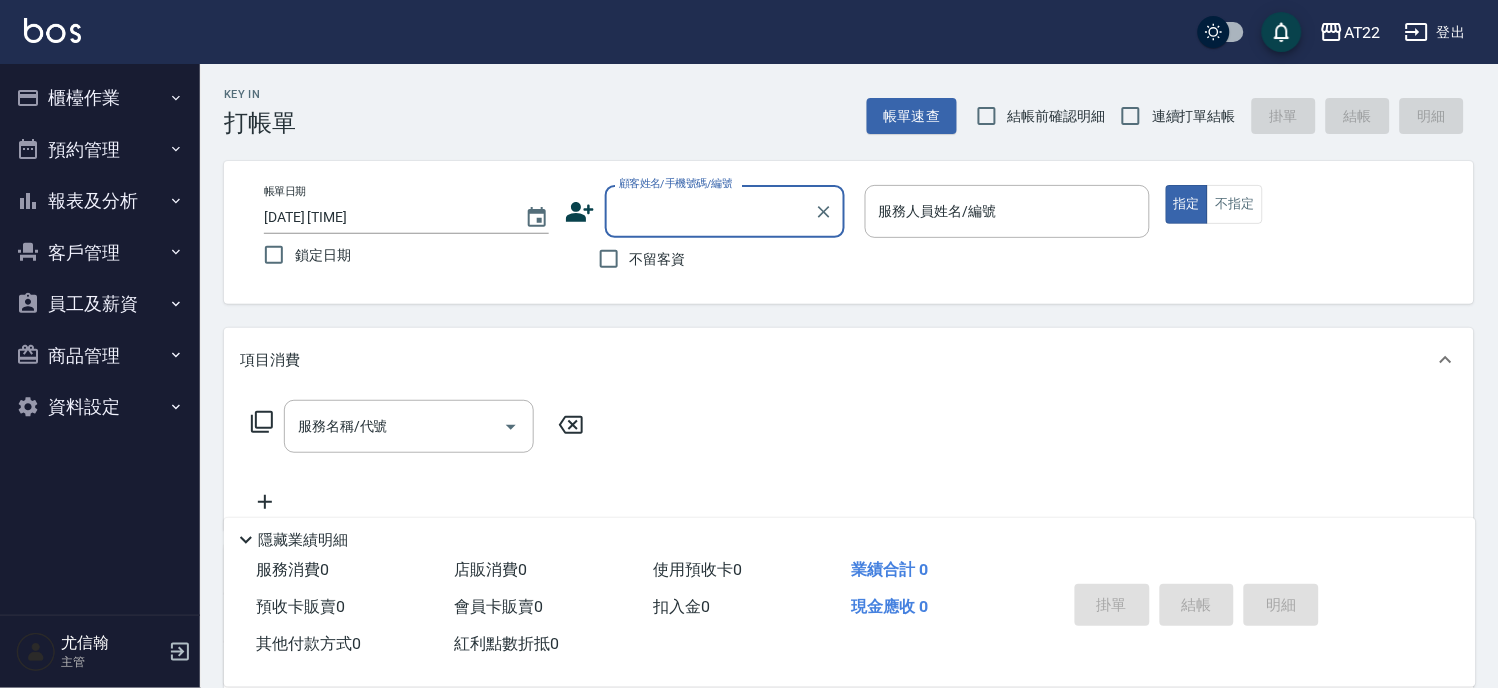 drag, startPoint x: 126, startPoint y: 241, endPoint x: 125, endPoint y: 266, distance: 25.019993 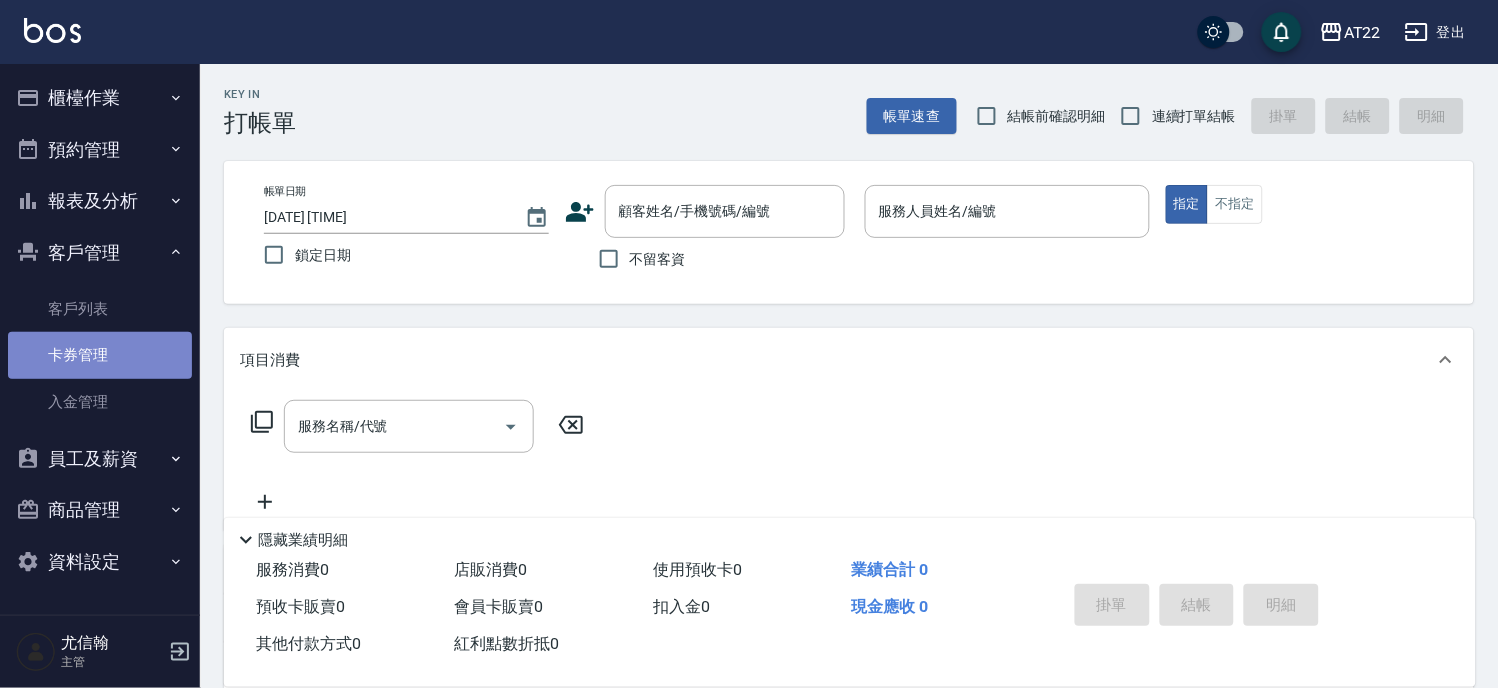 click on "卡券管理" at bounding box center [100, 355] 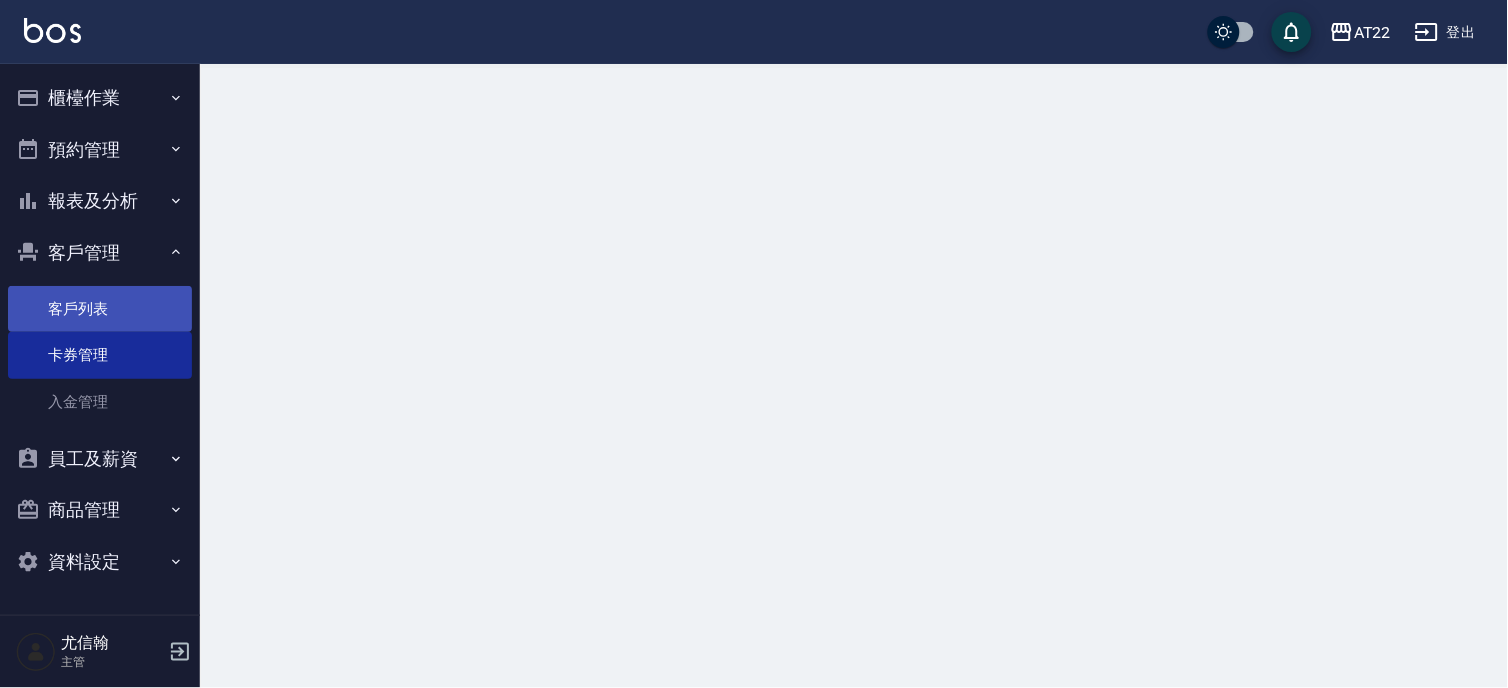 click on "客戶列表" at bounding box center (100, 309) 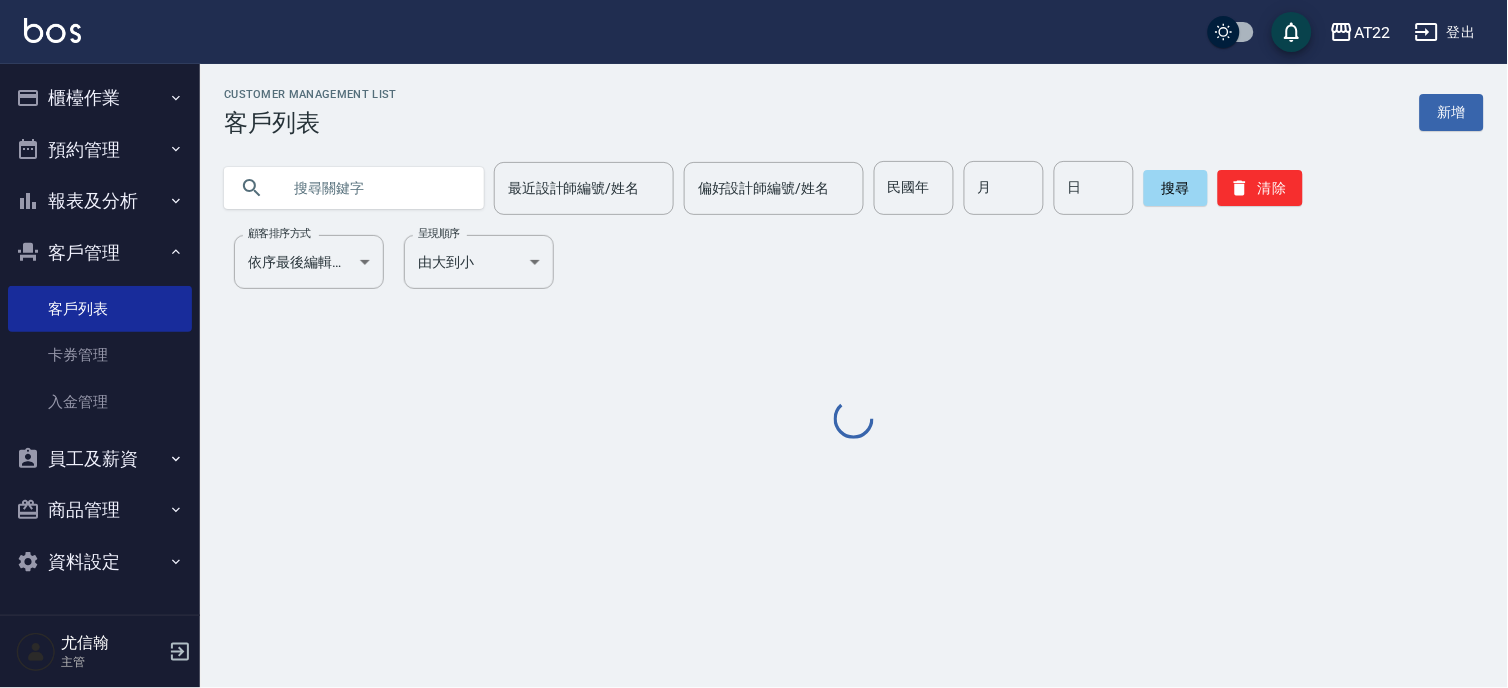 click at bounding box center (374, 188) 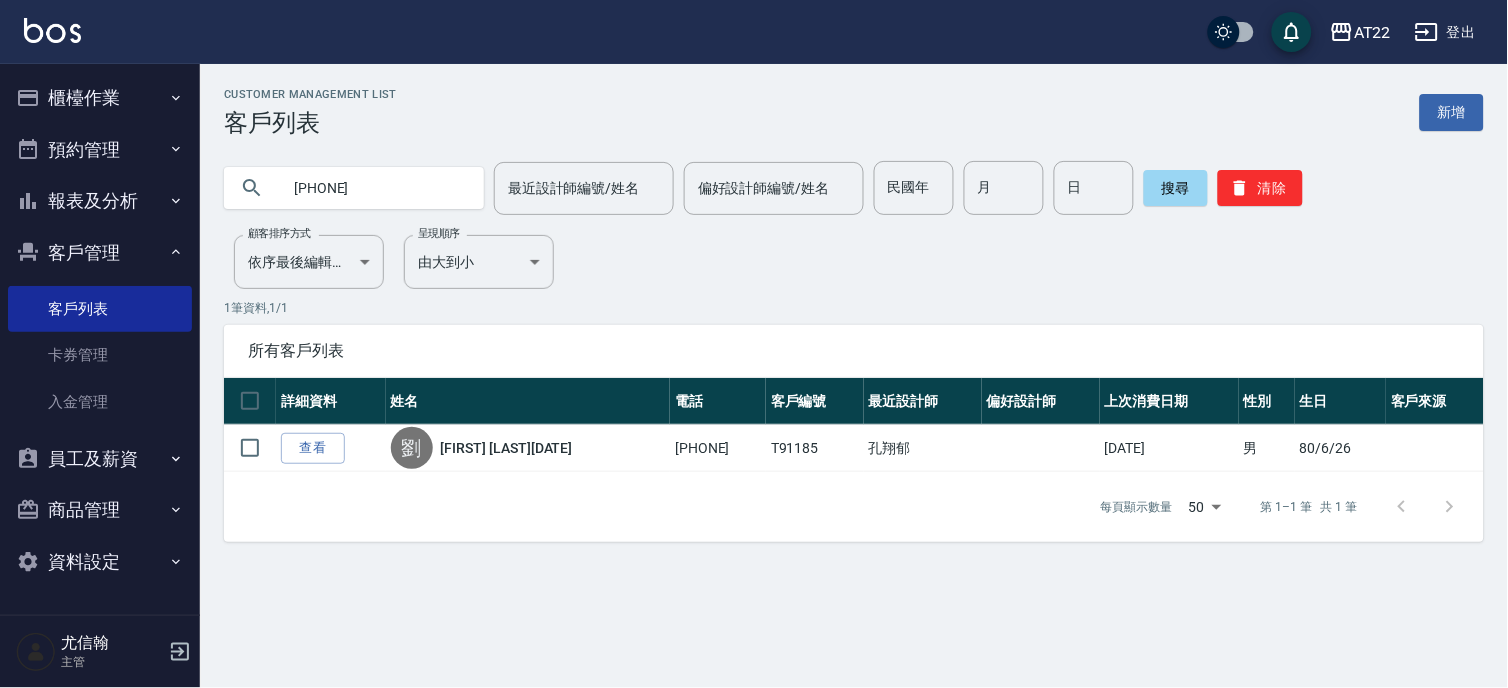 click on "0976369851" at bounding box center [374, 188] 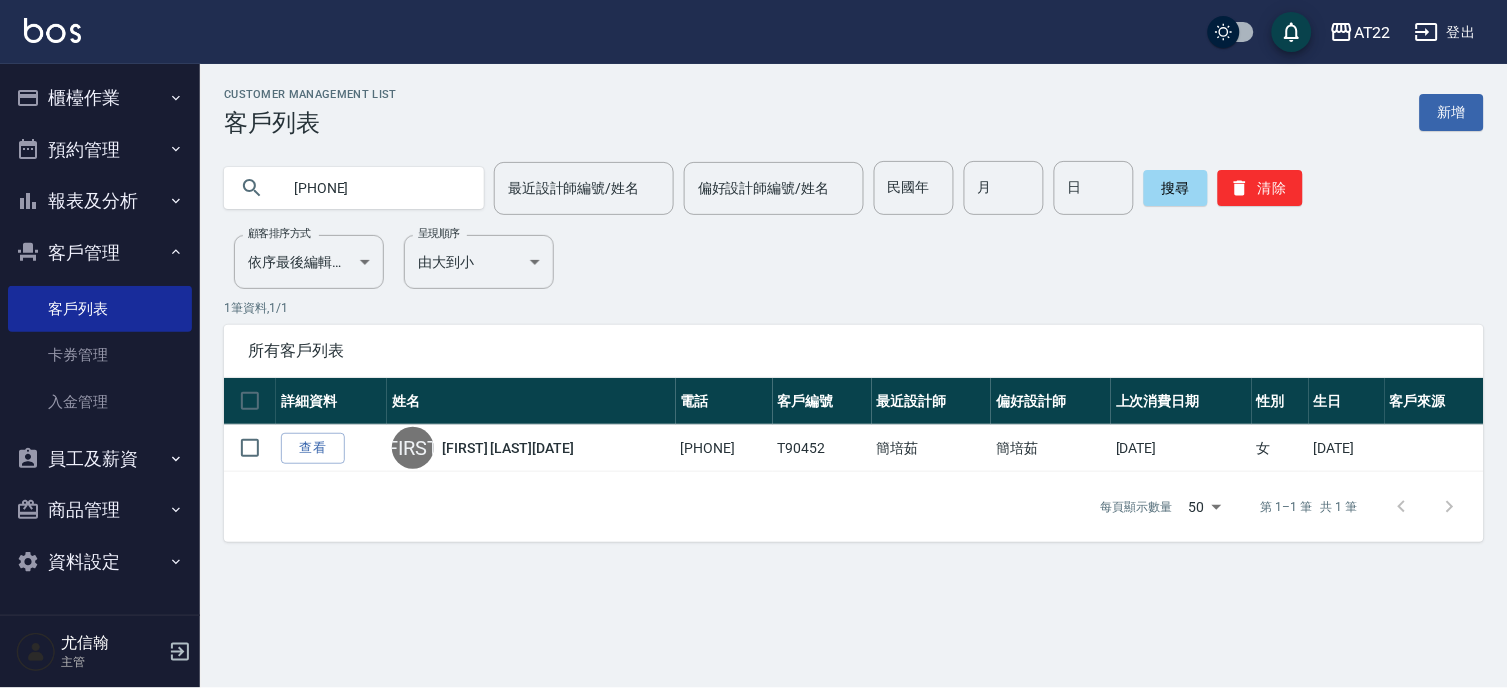 click on "0928122032" at bounding box center (374, 188) 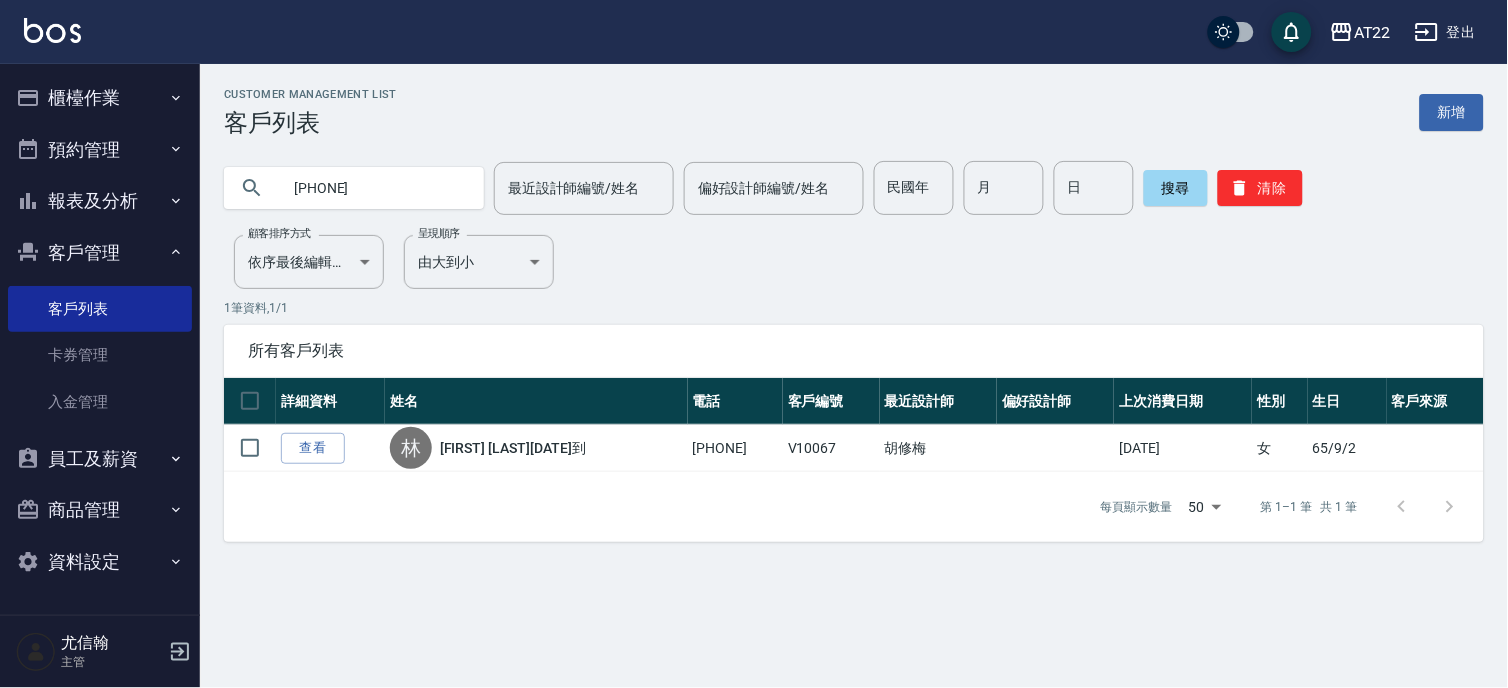 click on "查看" at bounding box center (313, 448) 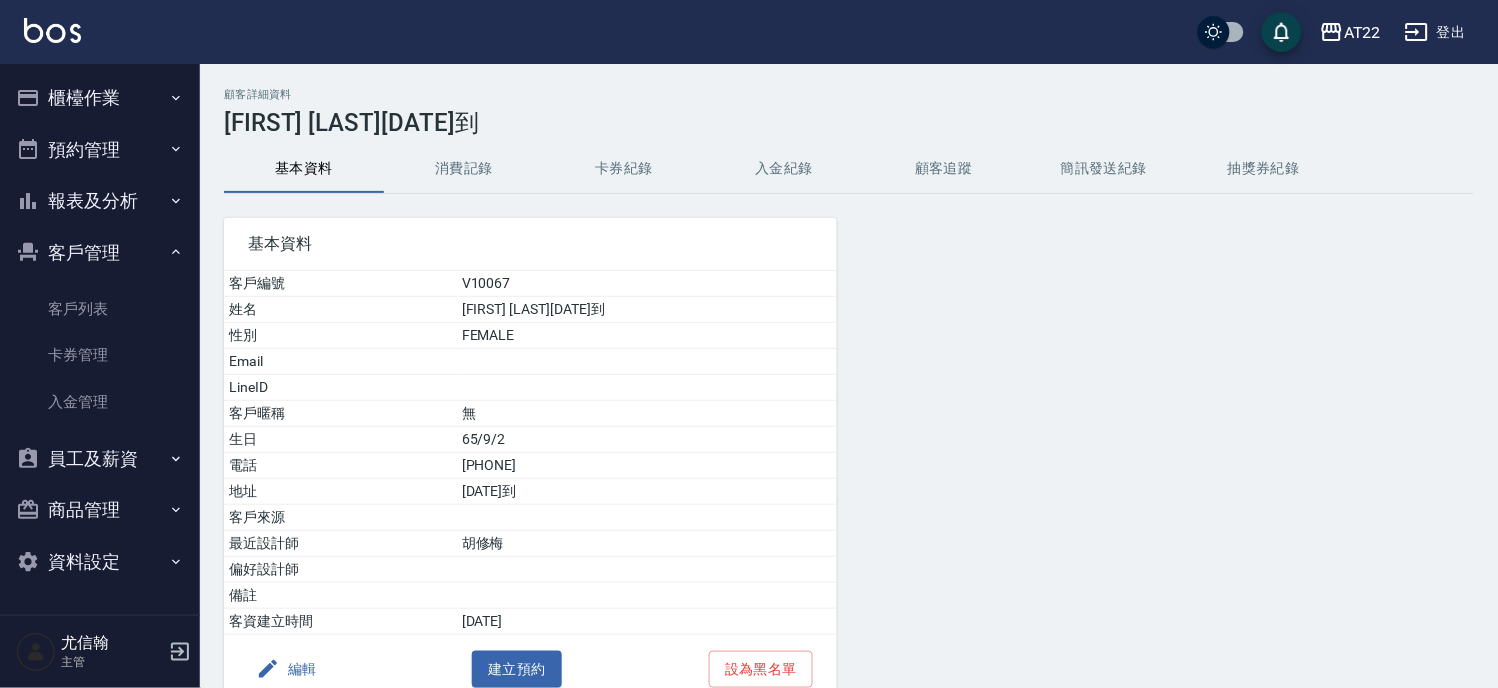 click on "消費記錄" at bounding box center (464, 169) 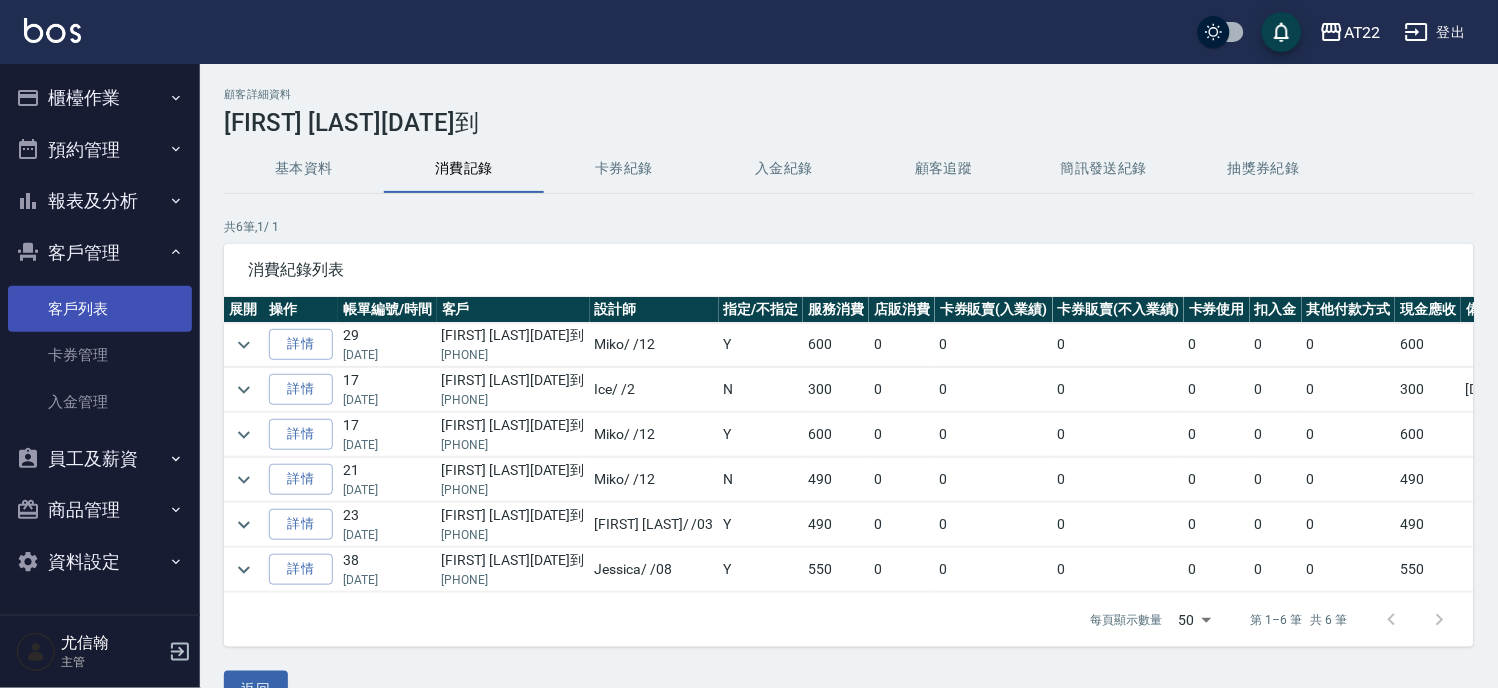 click on "客戶列表" at bounding box center (100, 309) 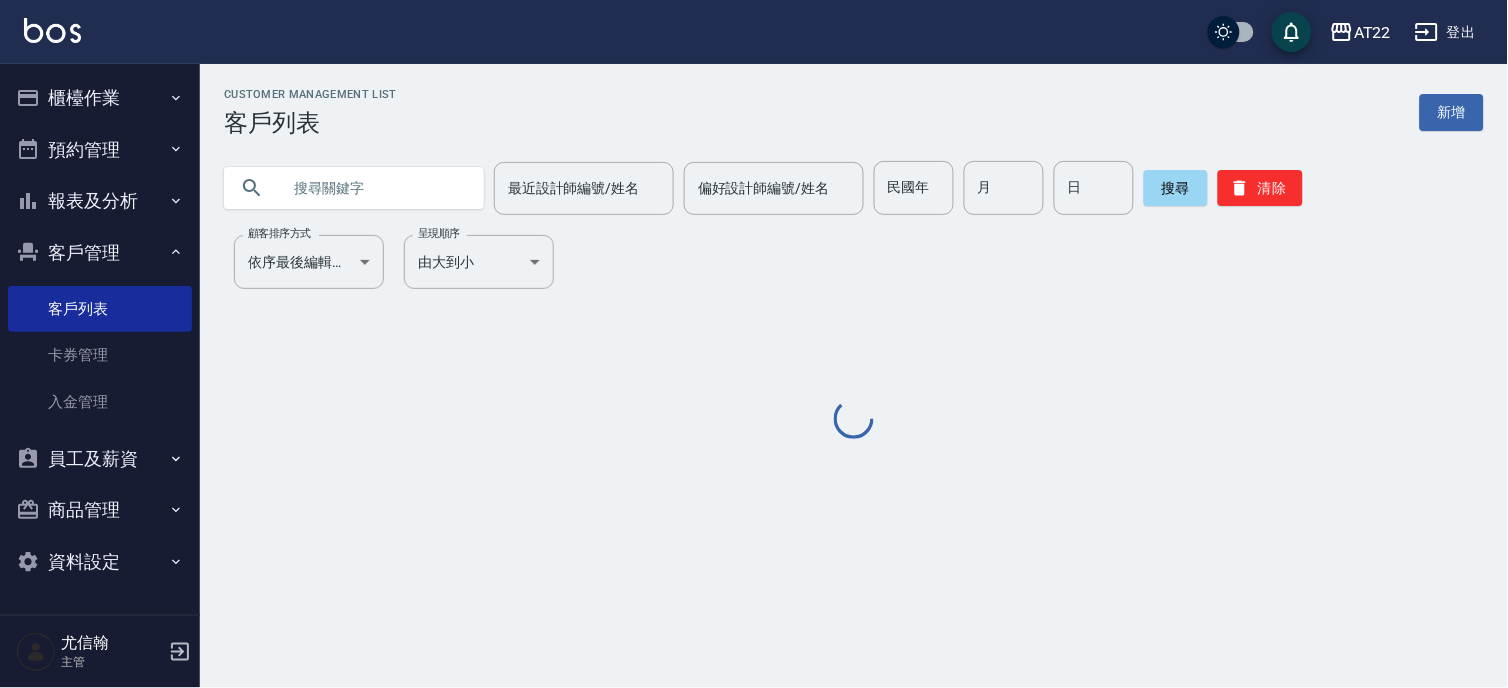 click at bounding box center (374, 188) 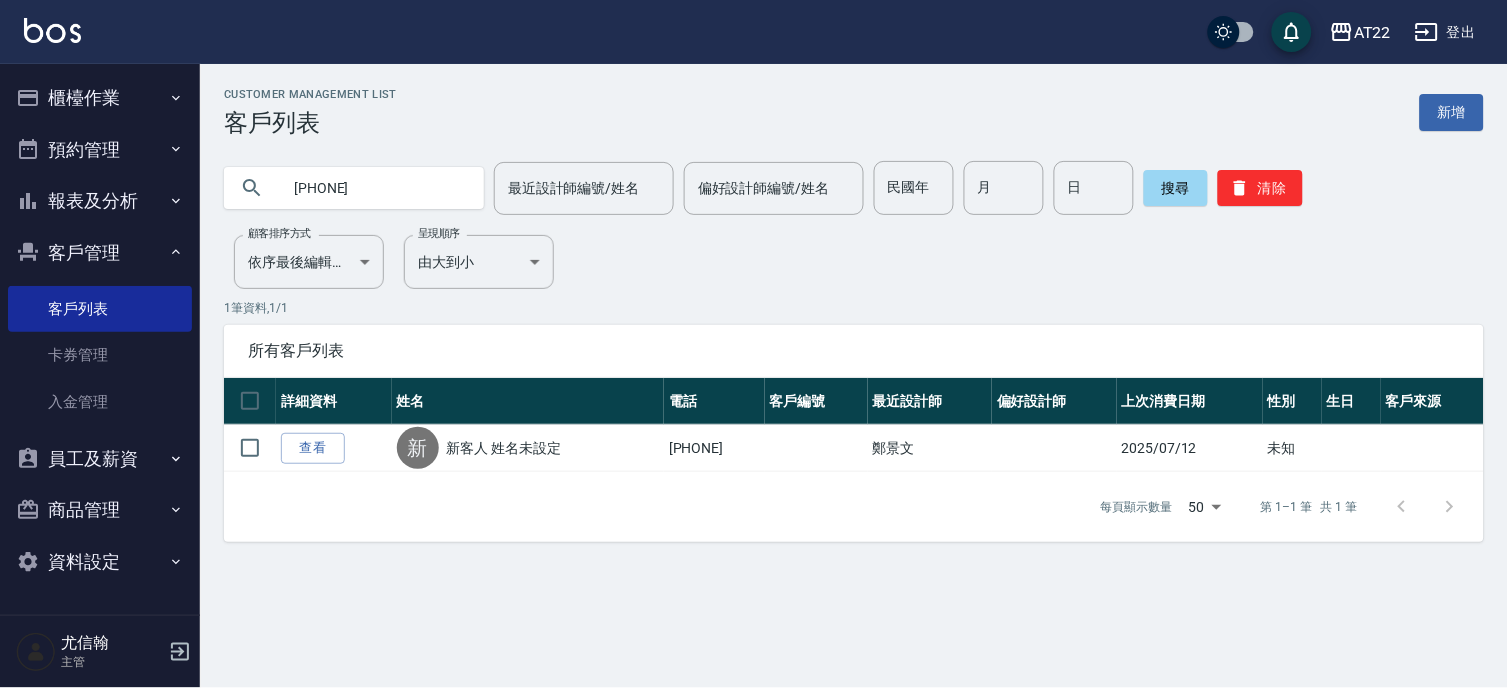 click on "0983917531" at bounding box center [374, 188] 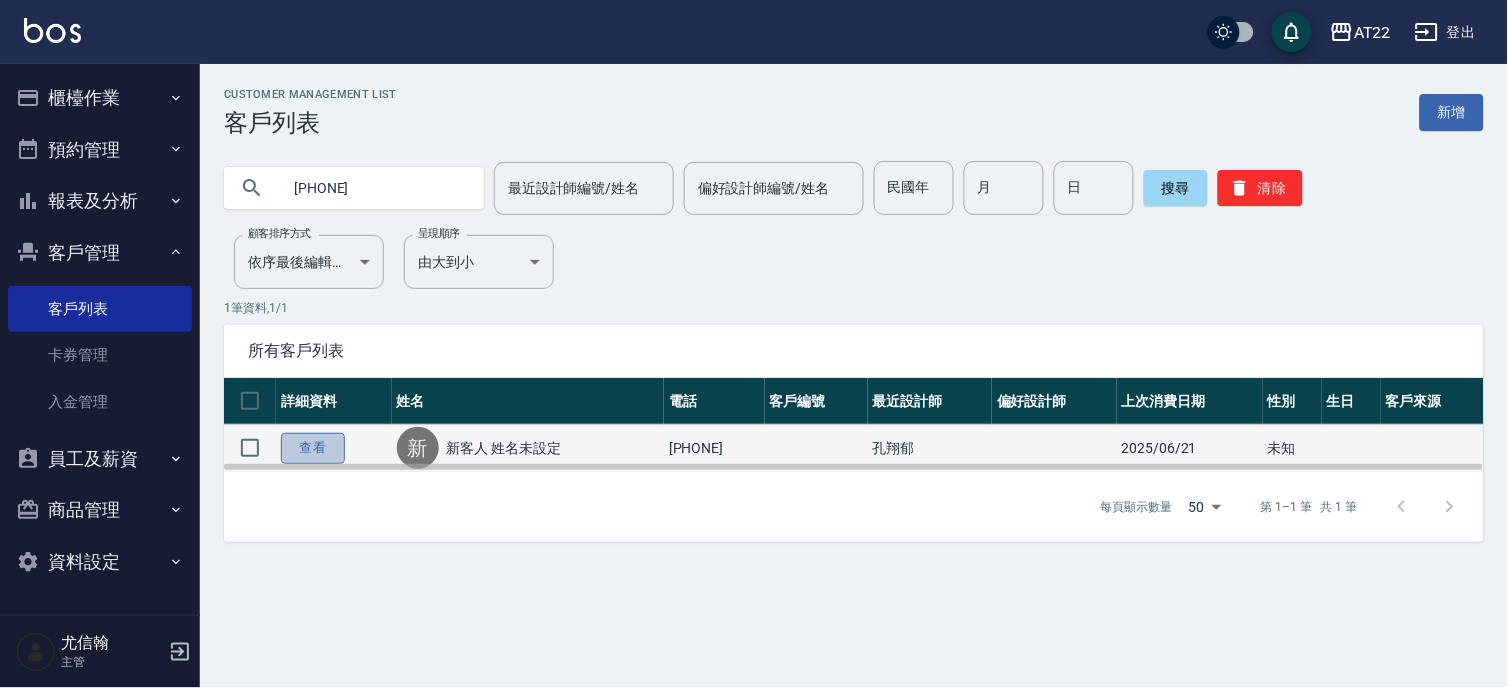 click on "查看" at bounding box center [313, 448] 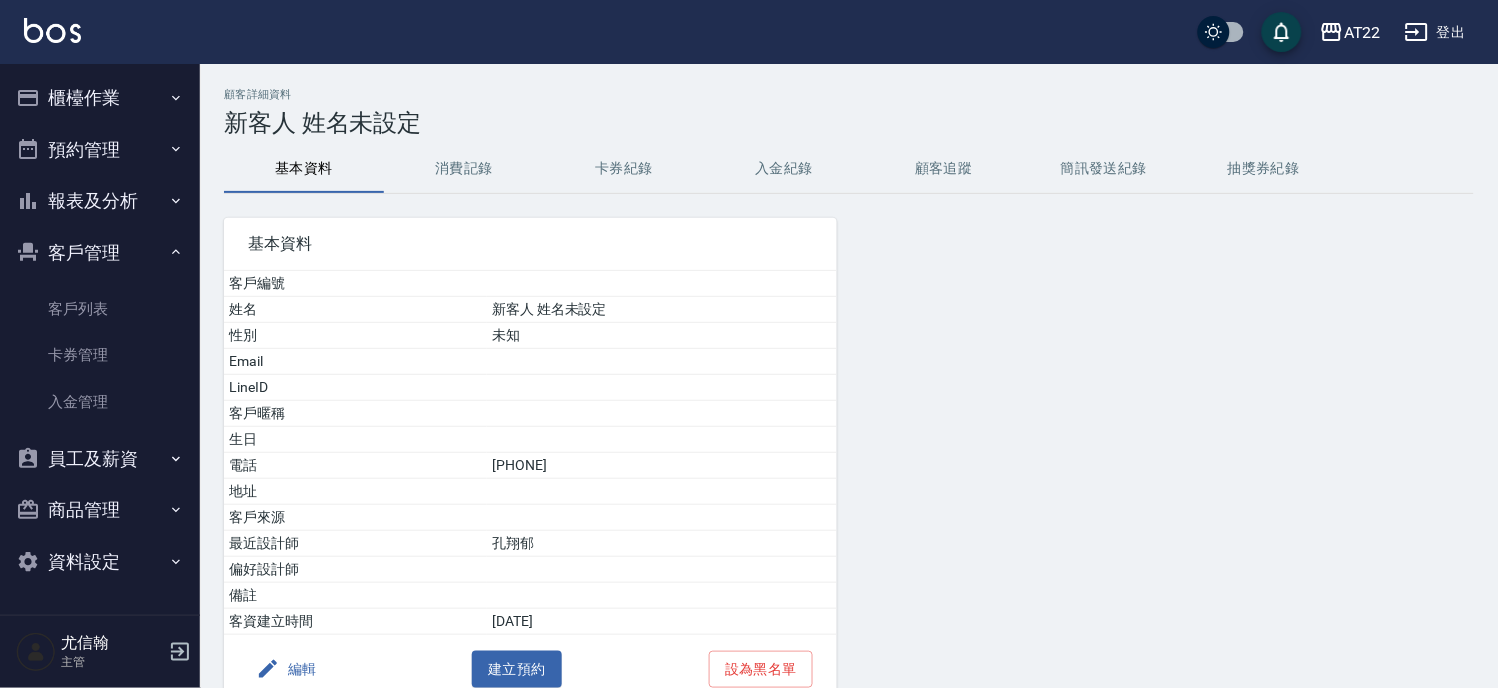 click on "顧客詳細資料 新客人 姓名未設定 基本資料 消費記錄 卡券紀錄 入金紀錄 顧客追蹤 簡訊發送紀錄 抽獎券紀錄 基本資料 客戶編號 姓名 新客人 姓名未設定 性別 未知 Email LineID 客戶暱稱 生日 電話 0939920570 地址 客戶來源 最近設計師 孔翔郁 偏好設計師 備註 客資建立時間 2025/6/21 編輯 建立預約 設為黑名單 返回" at bounding box center (849, 426) 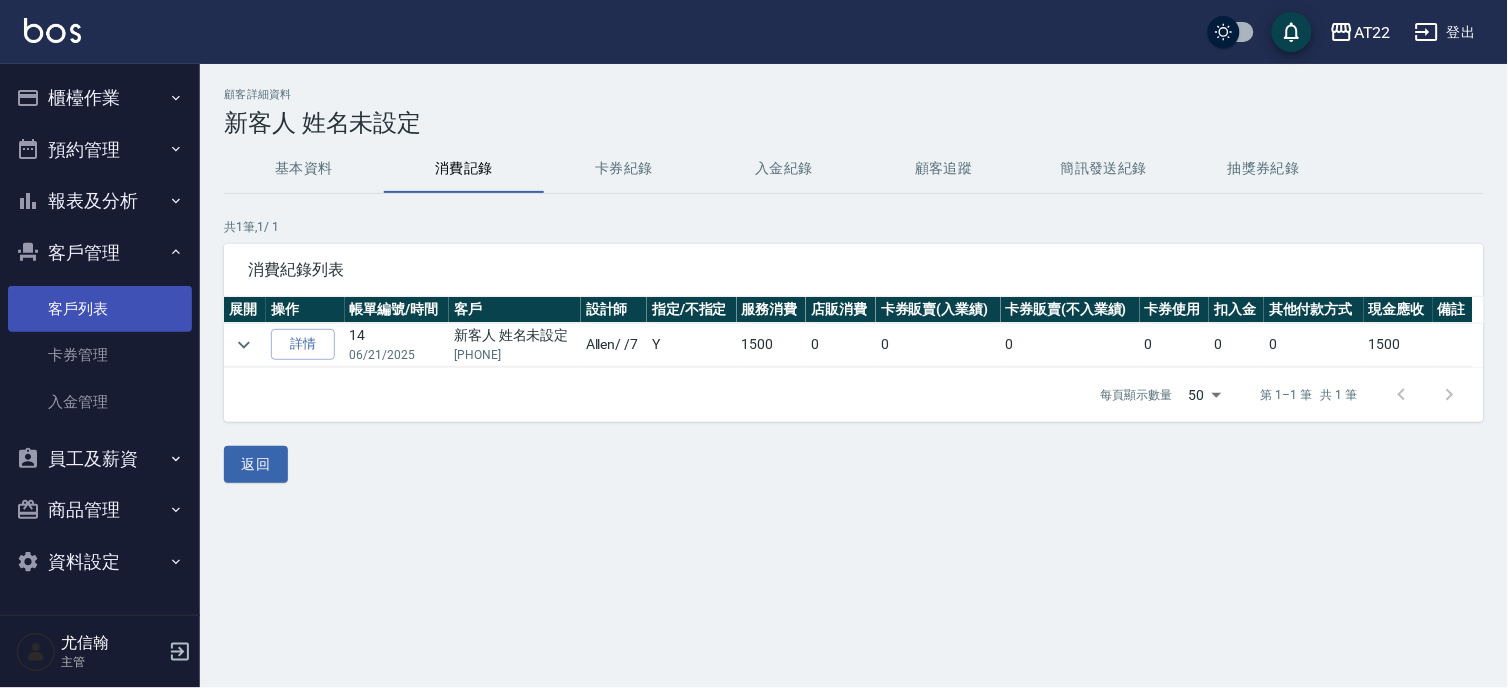click on "客戶列表" at bounding box center [100, 309] 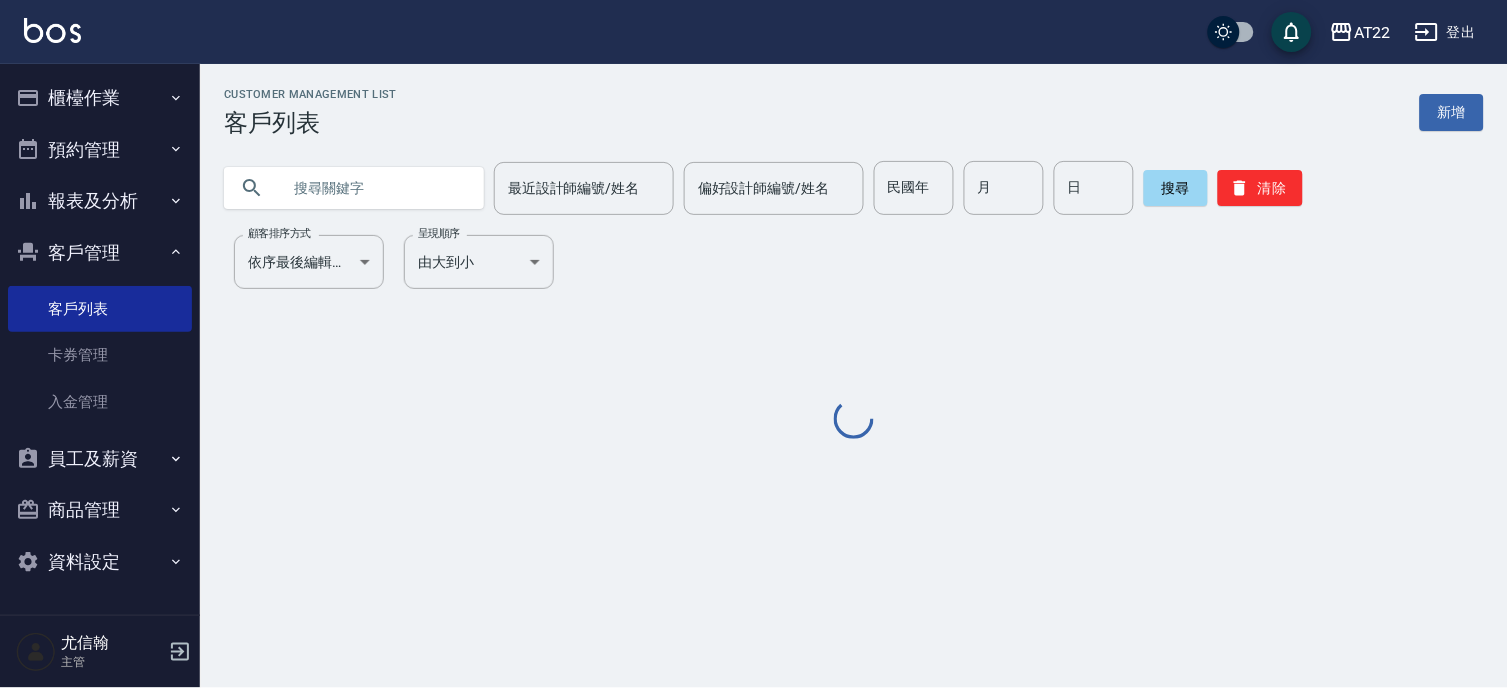 click at bounding box center [374, 188] 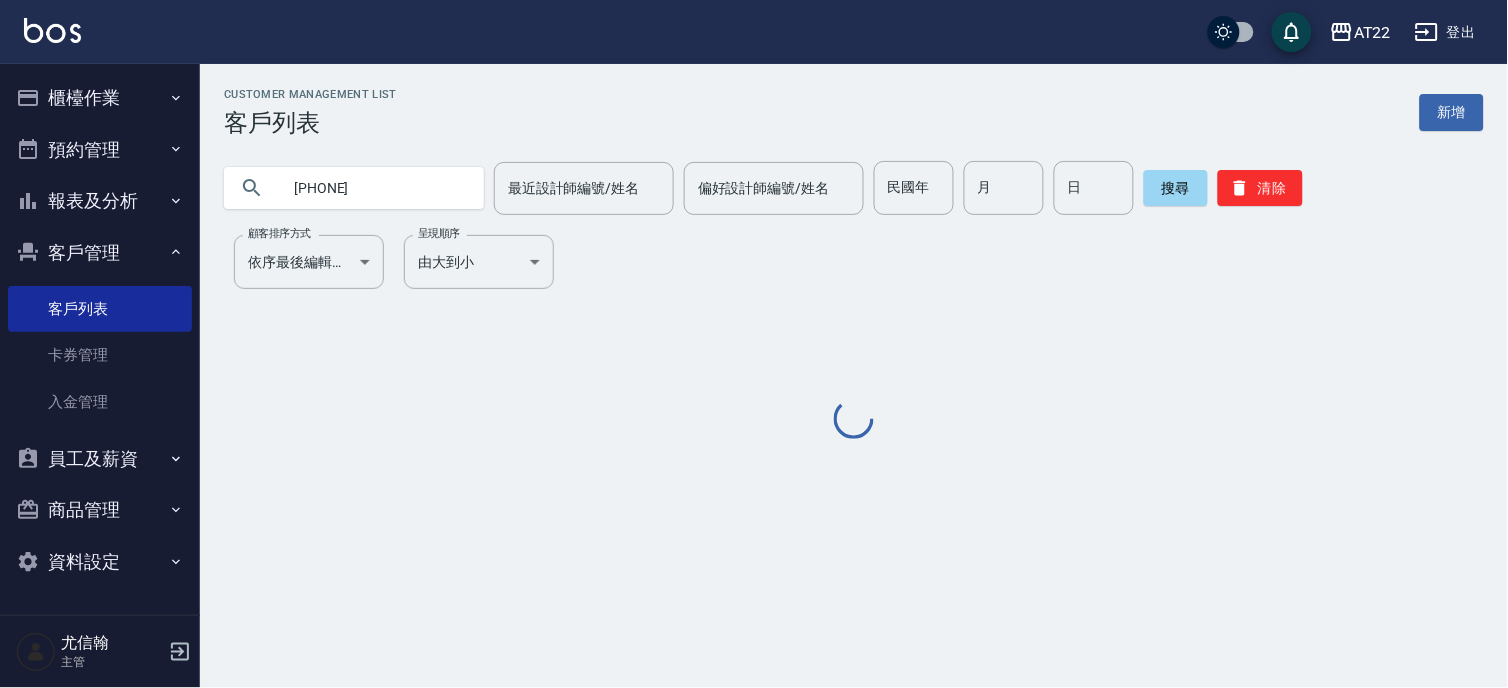 type on "0928122032" 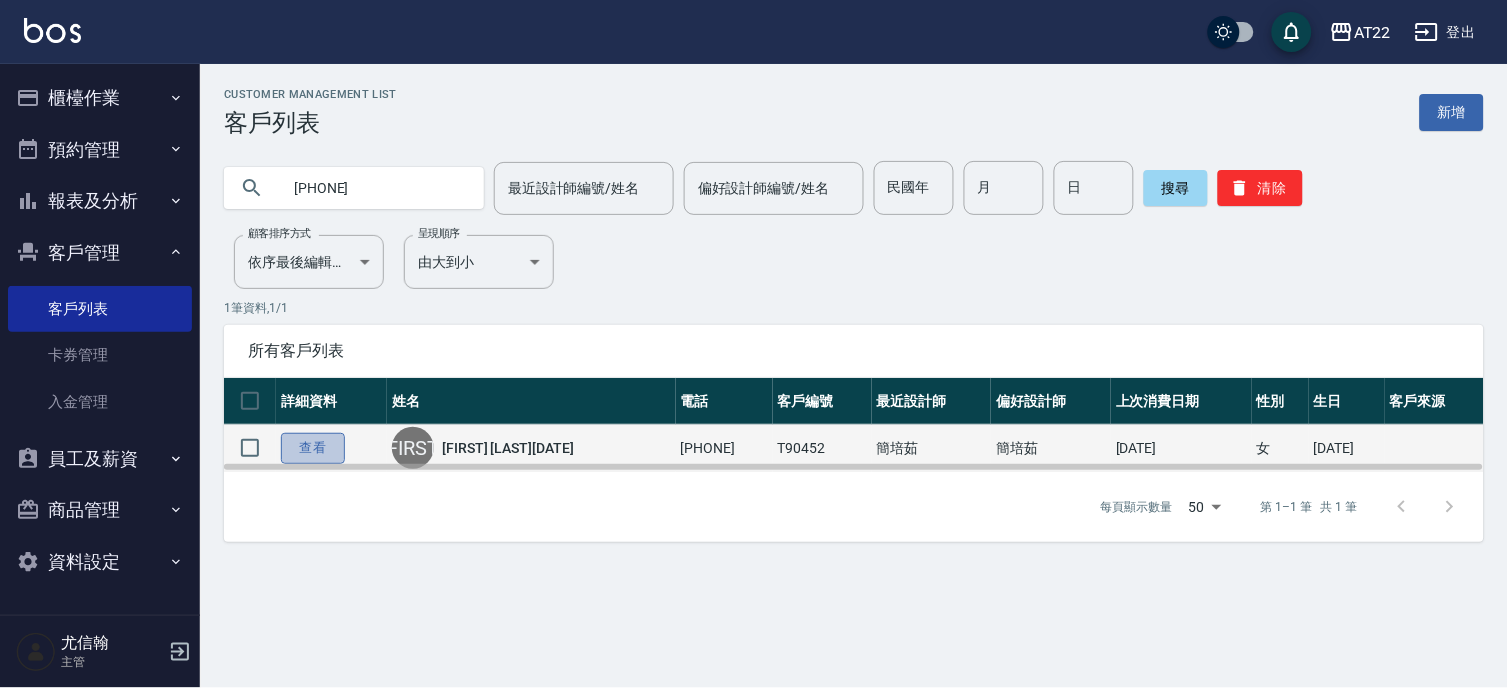 click on "查看" at bounding box center [313, 448] 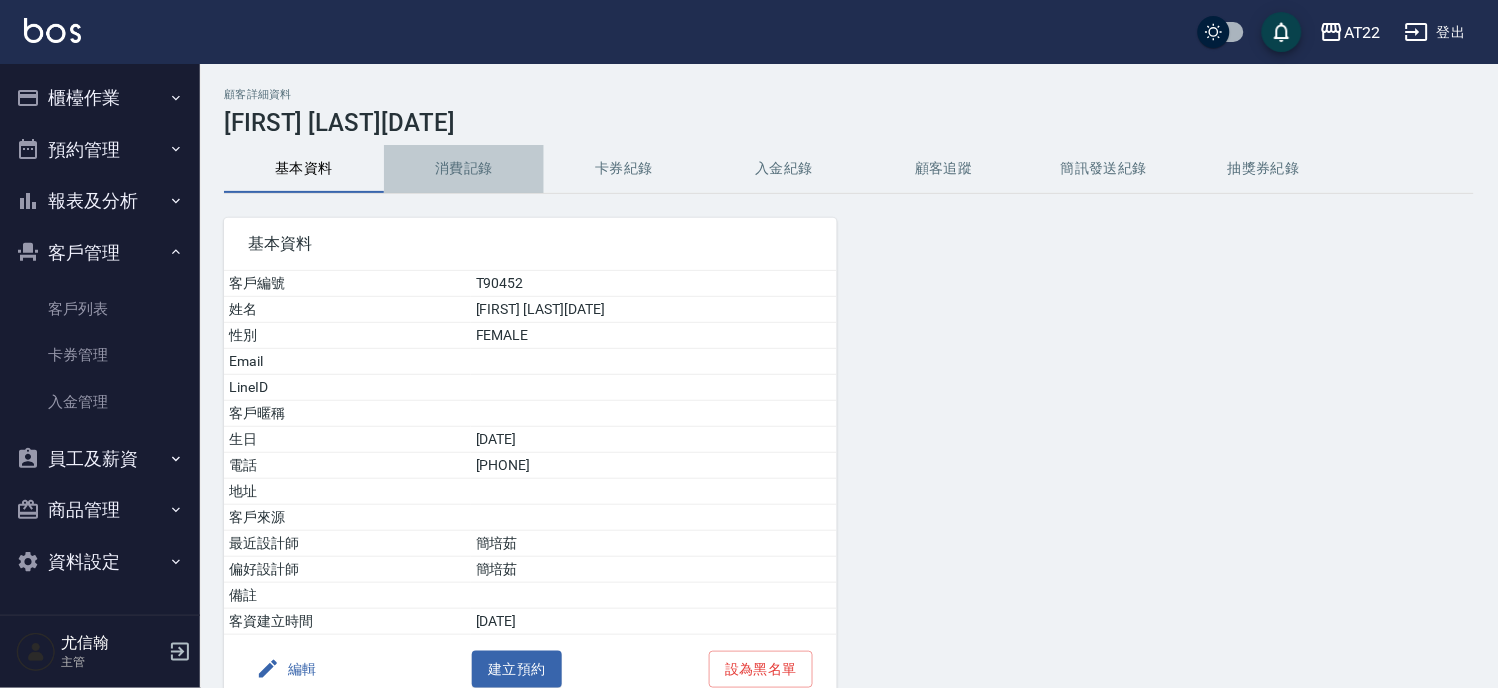 click on "消費記錄" at bounding box center (464, 169) 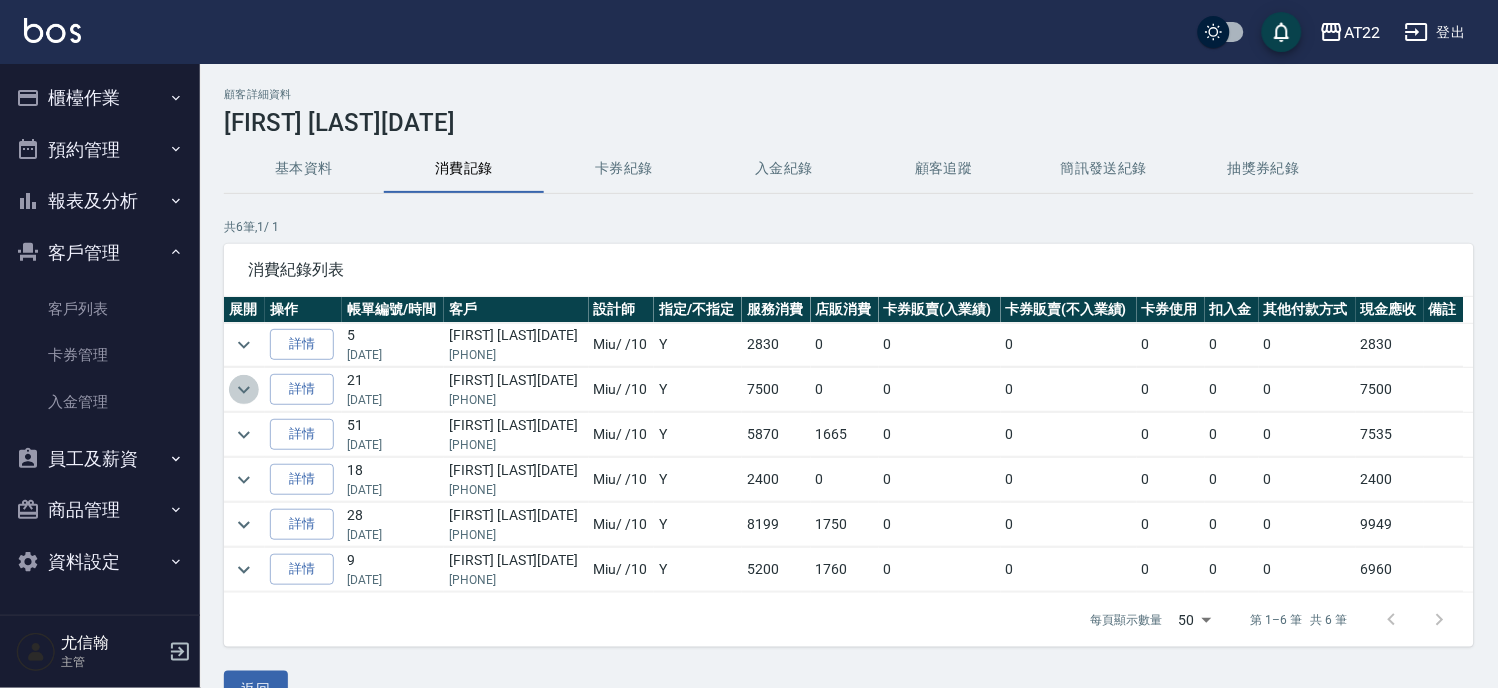 click 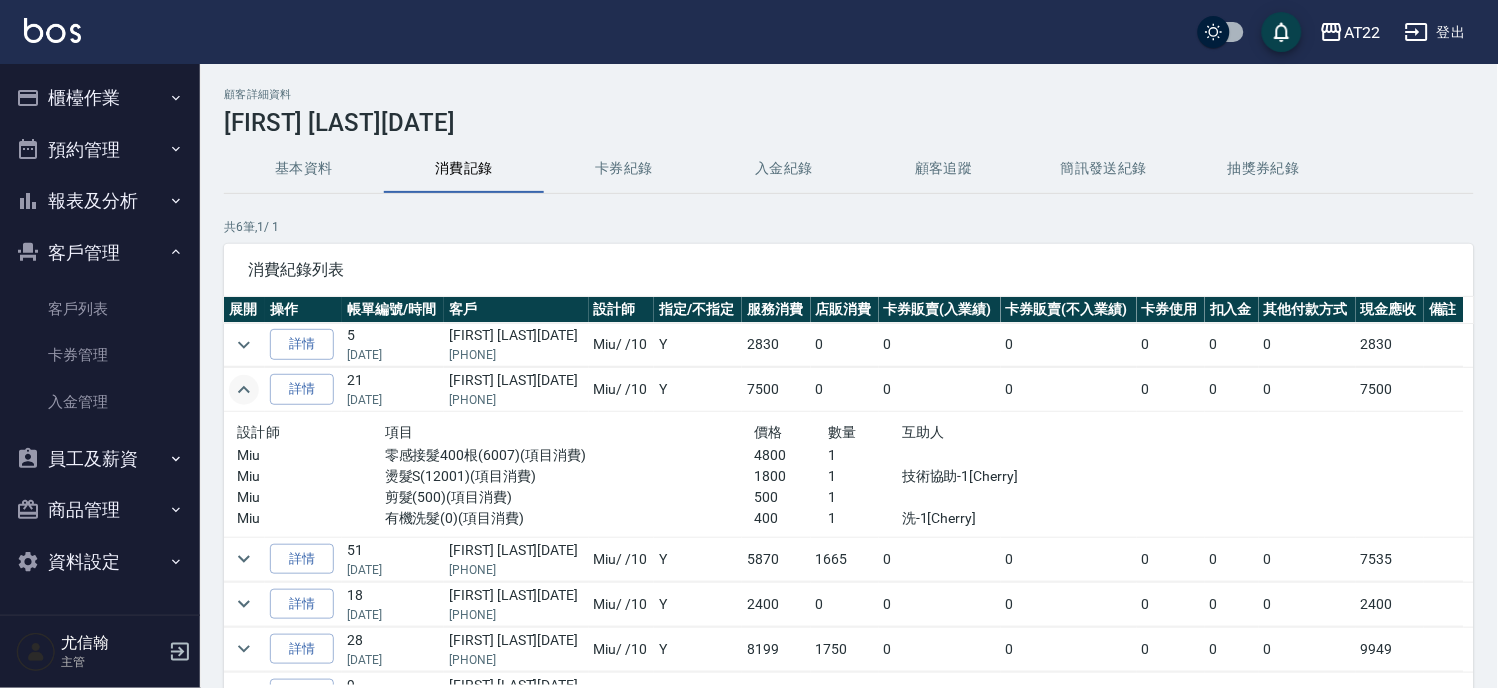 click on "展開" at bounding box center [244, 310] 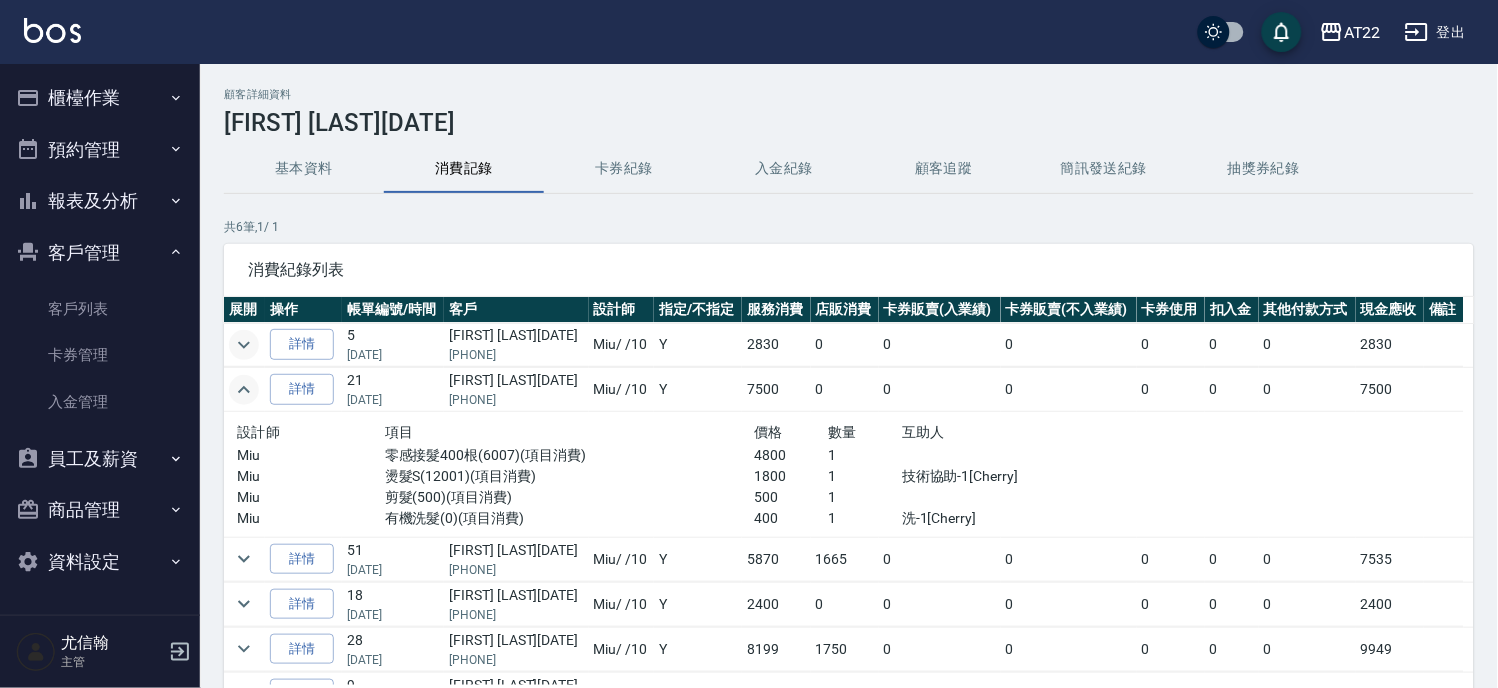 click 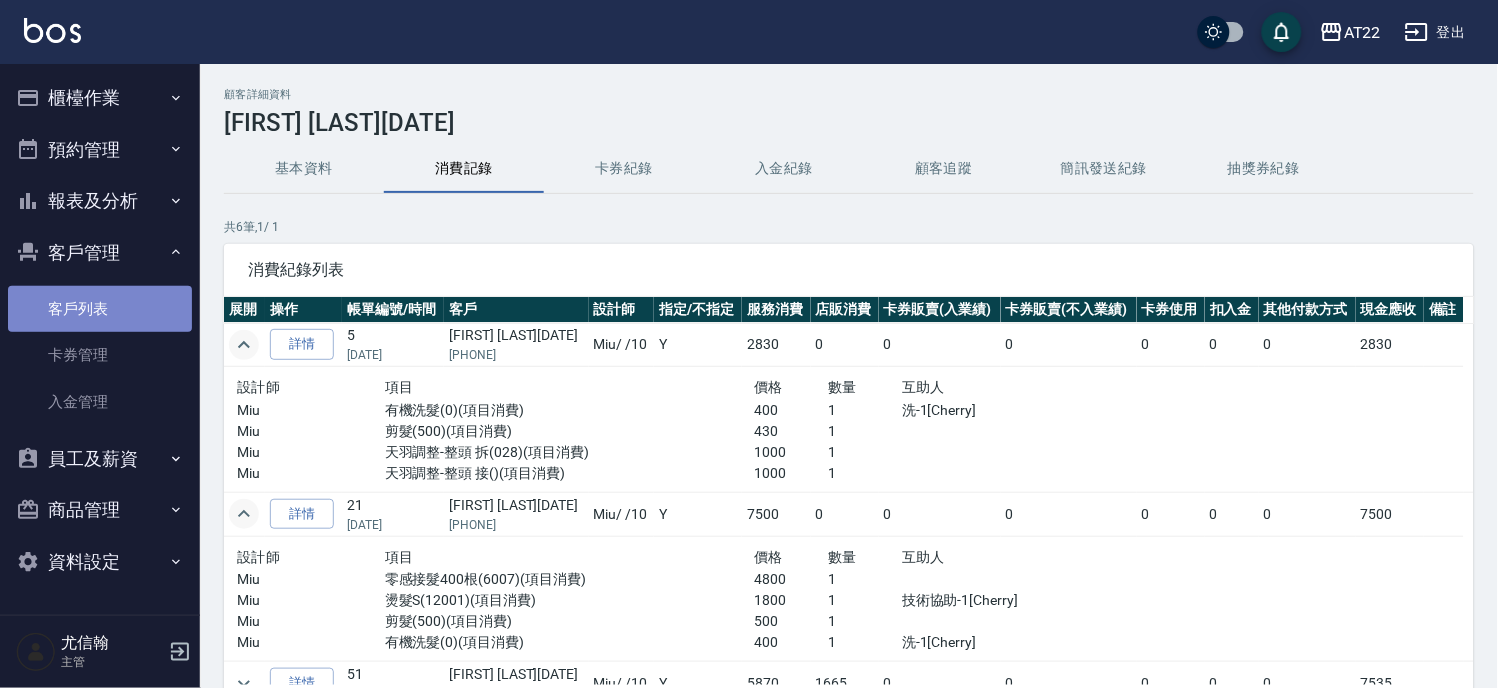 click on "客戶列表" at bounding box center (100, 309) 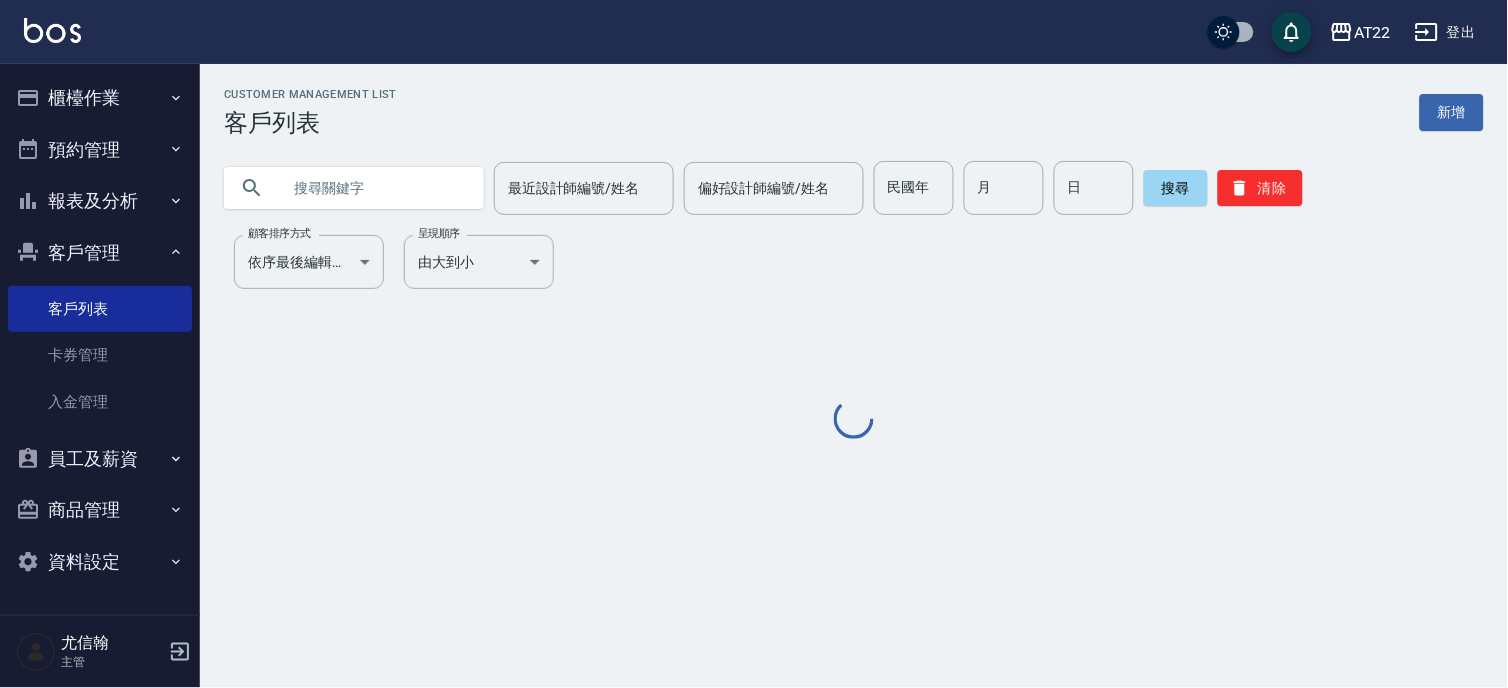 click on "Customer Management List 客戶列表 新增 最近設計師編號/姓名 最近設計師編號/姓名 偏好設計師編號/姓名 偏好設計師編號/姓名 民國年 民國年 月 月 日 日 搜尋 清除 顧客排序方式 依序最後編輯時間 UPDATEDAT 顧客排序方式 呈現順序 由大到小 DESC 呈現順序" at bounding box center [854, 265] 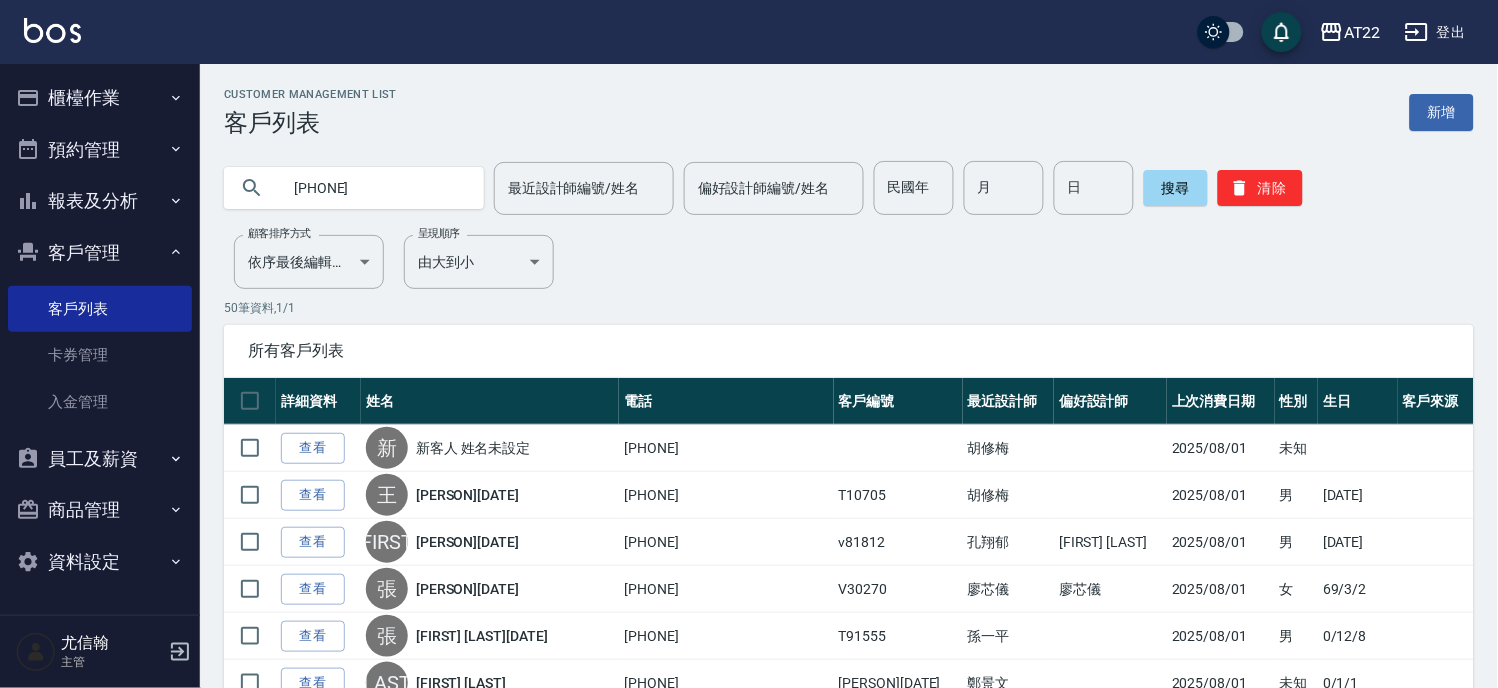 type on "0920008838" 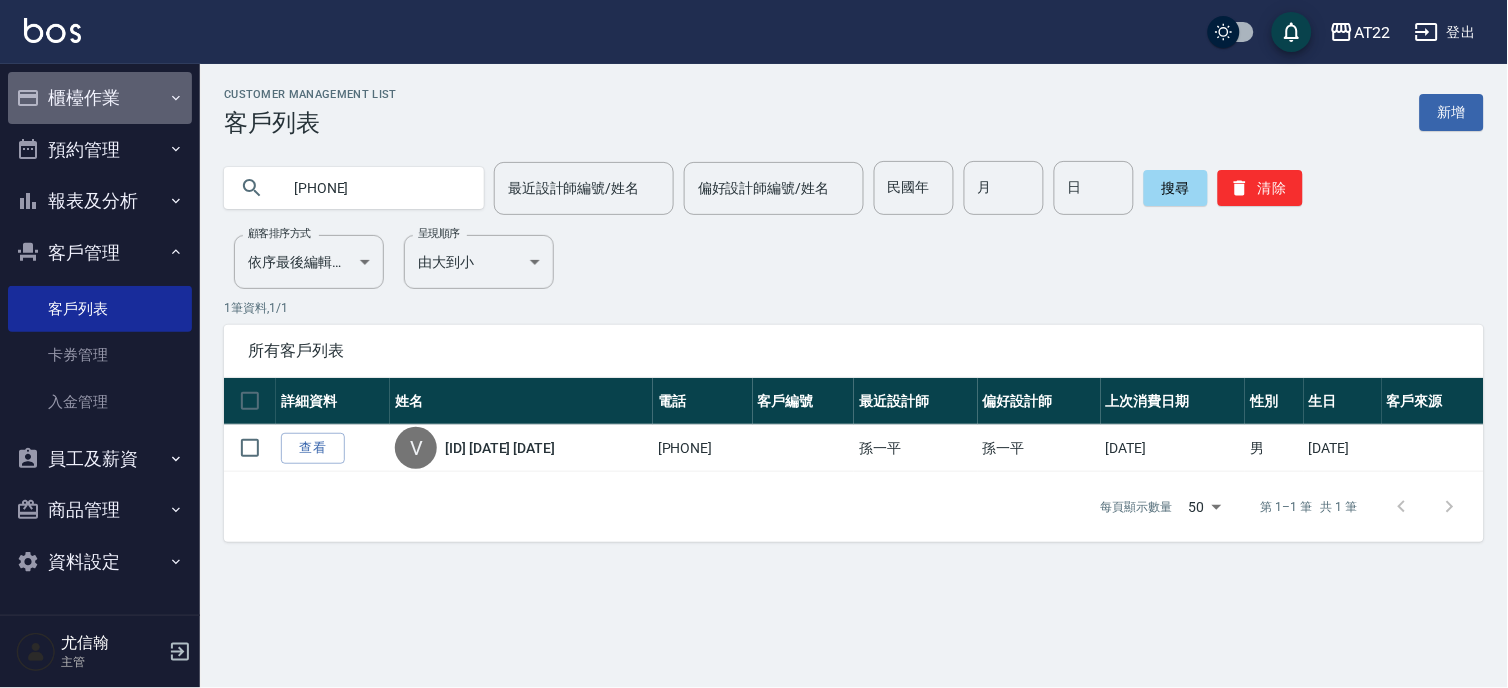 click on "櫃檯作業" at bounding box center [100, 98] 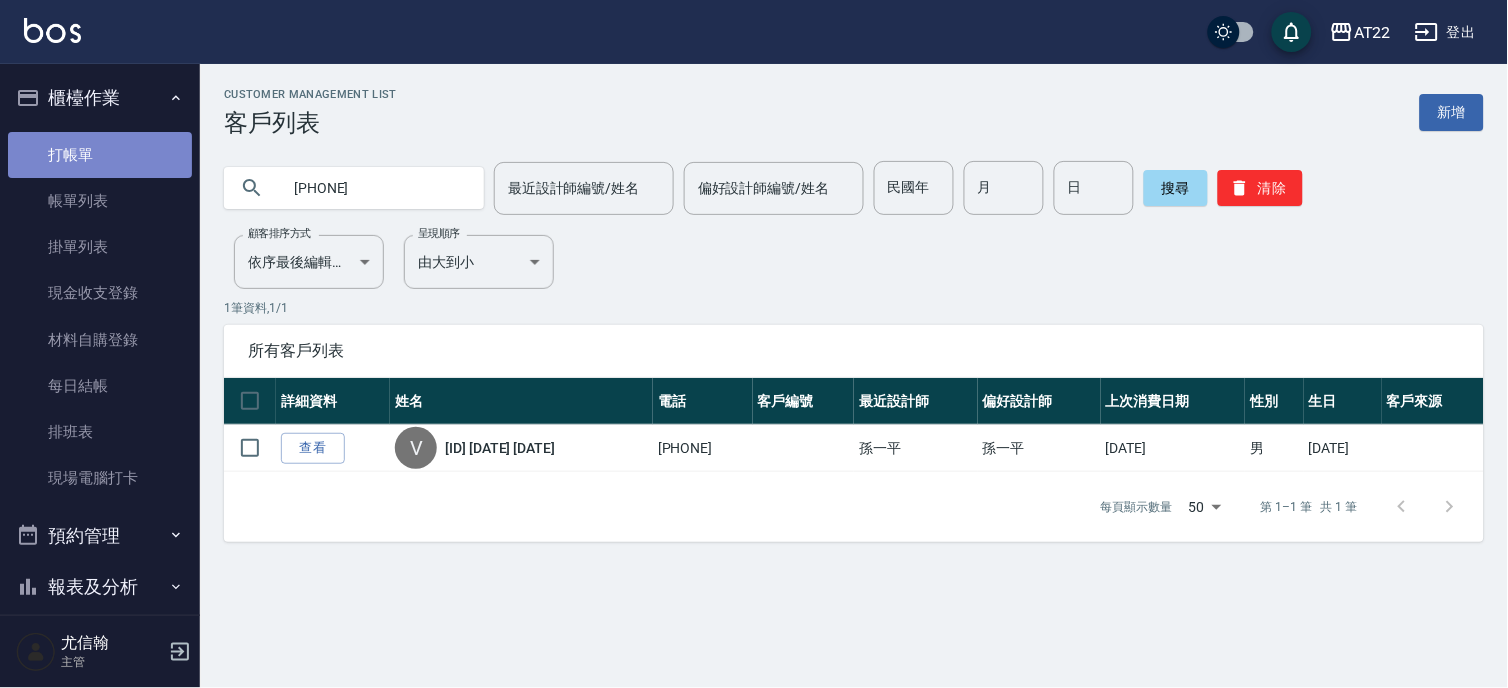 click on "打帳單" at bounding box center (100, 155) 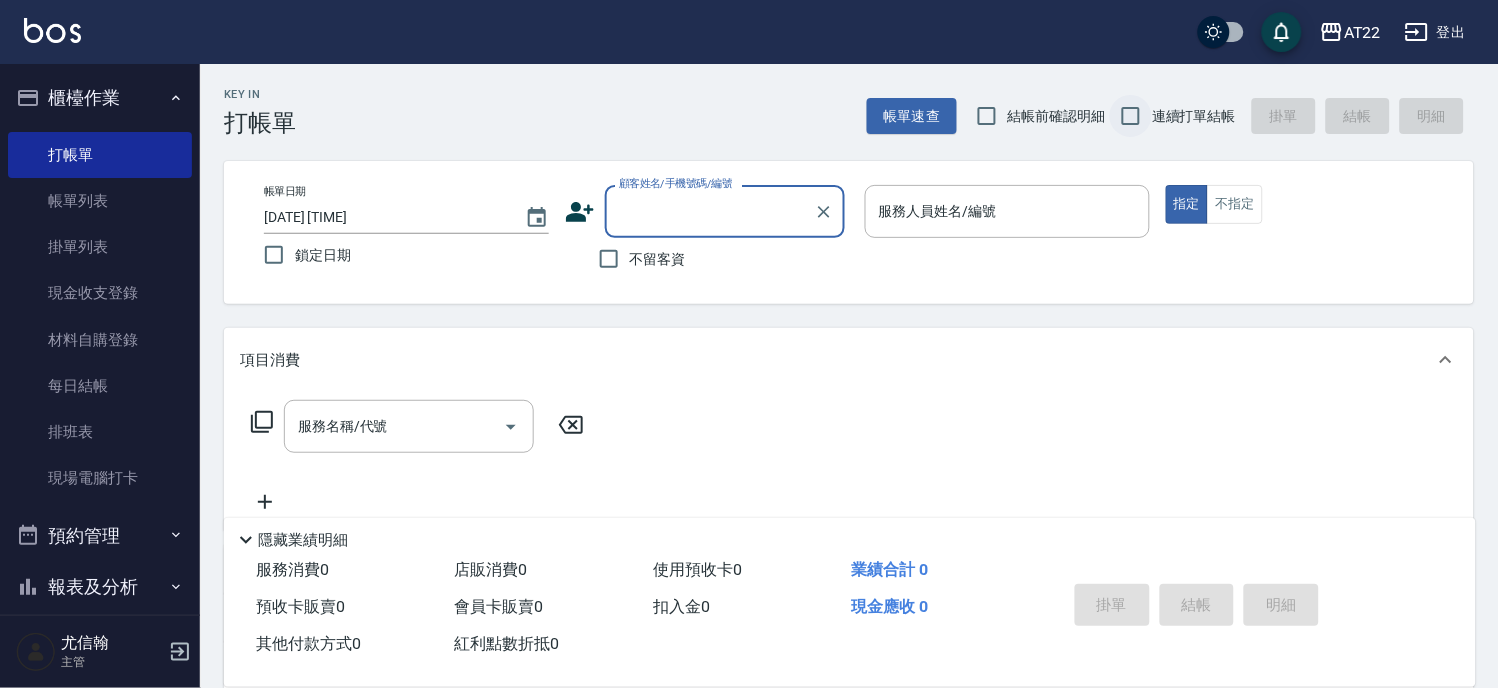 click on "連續打單結帳" at bounding box center (1131, 116) 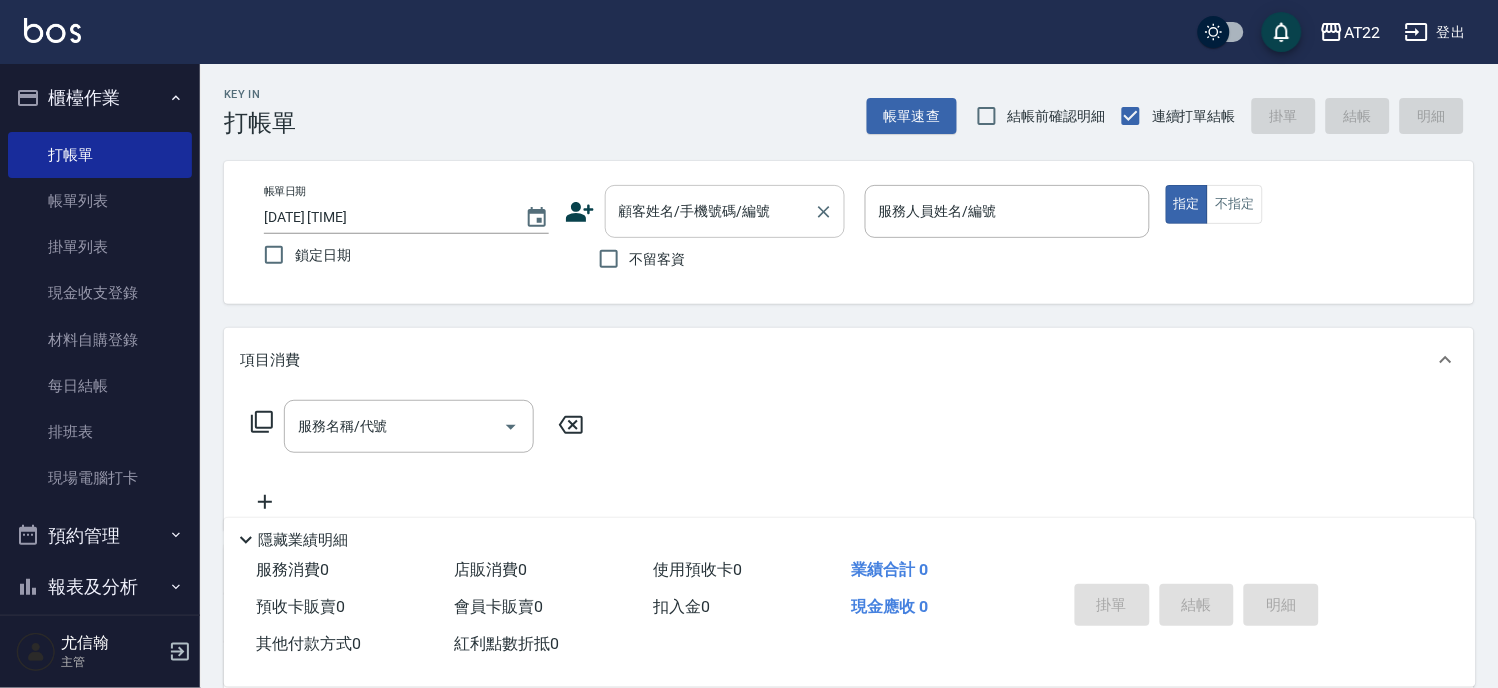 click on "顧客姓名/手機號碼/編號" at bounding box center [710, 211] 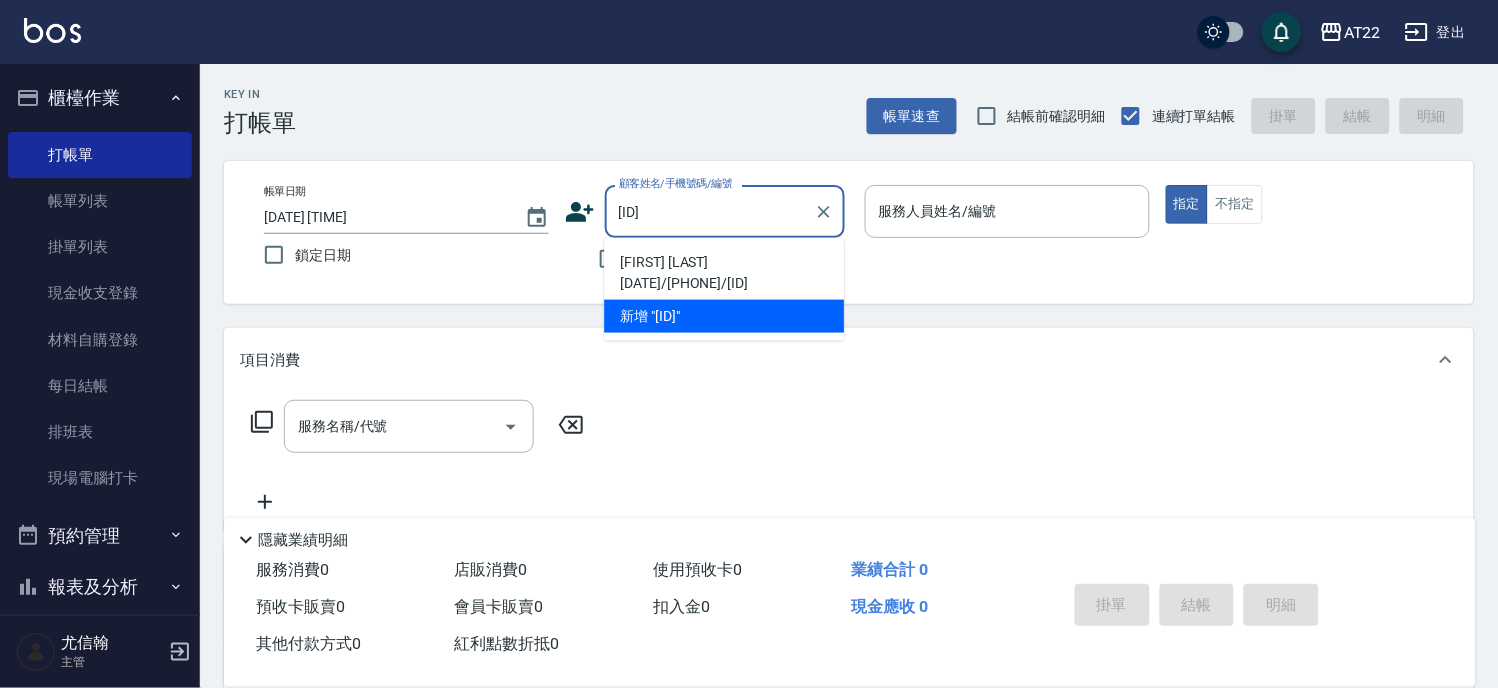 click on "吳柏毅27.6.1/0936166575/T91237" at bounding box center [724, 273] 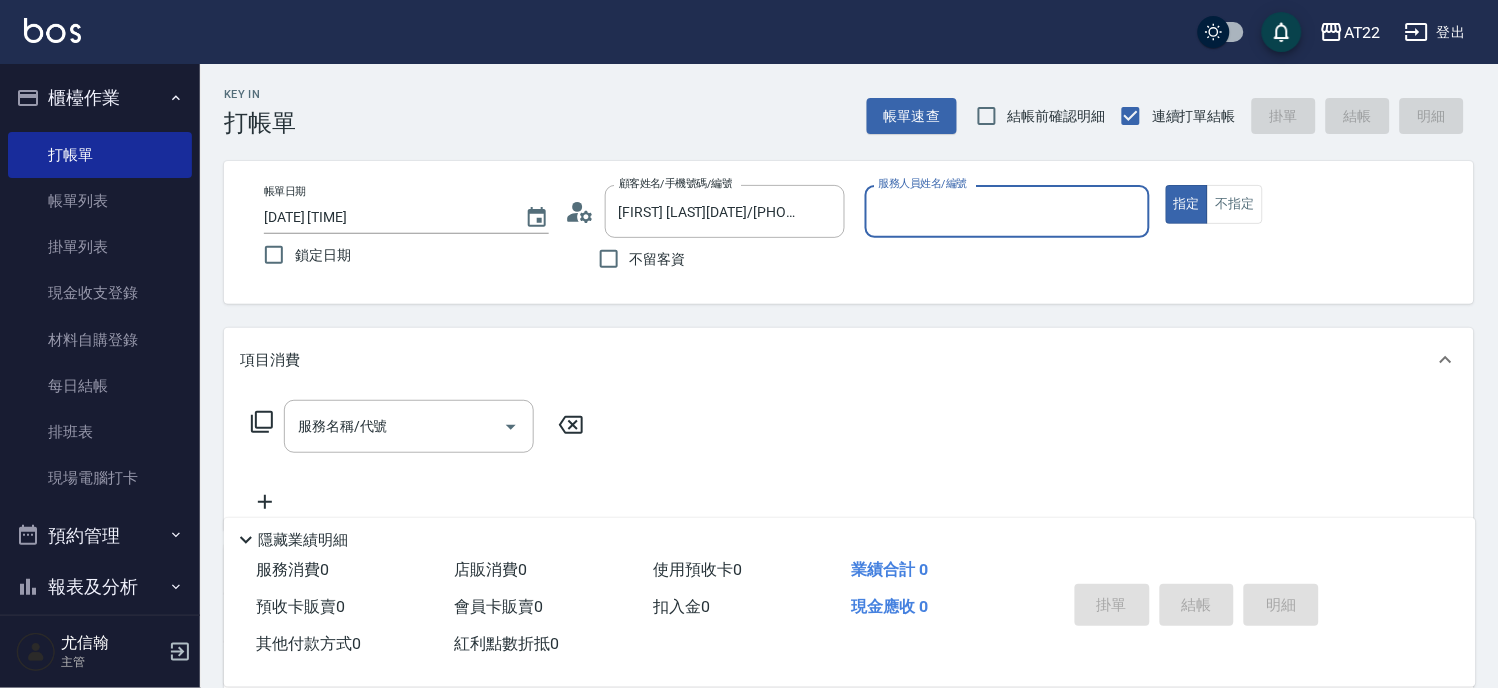 type on "Miu-10" 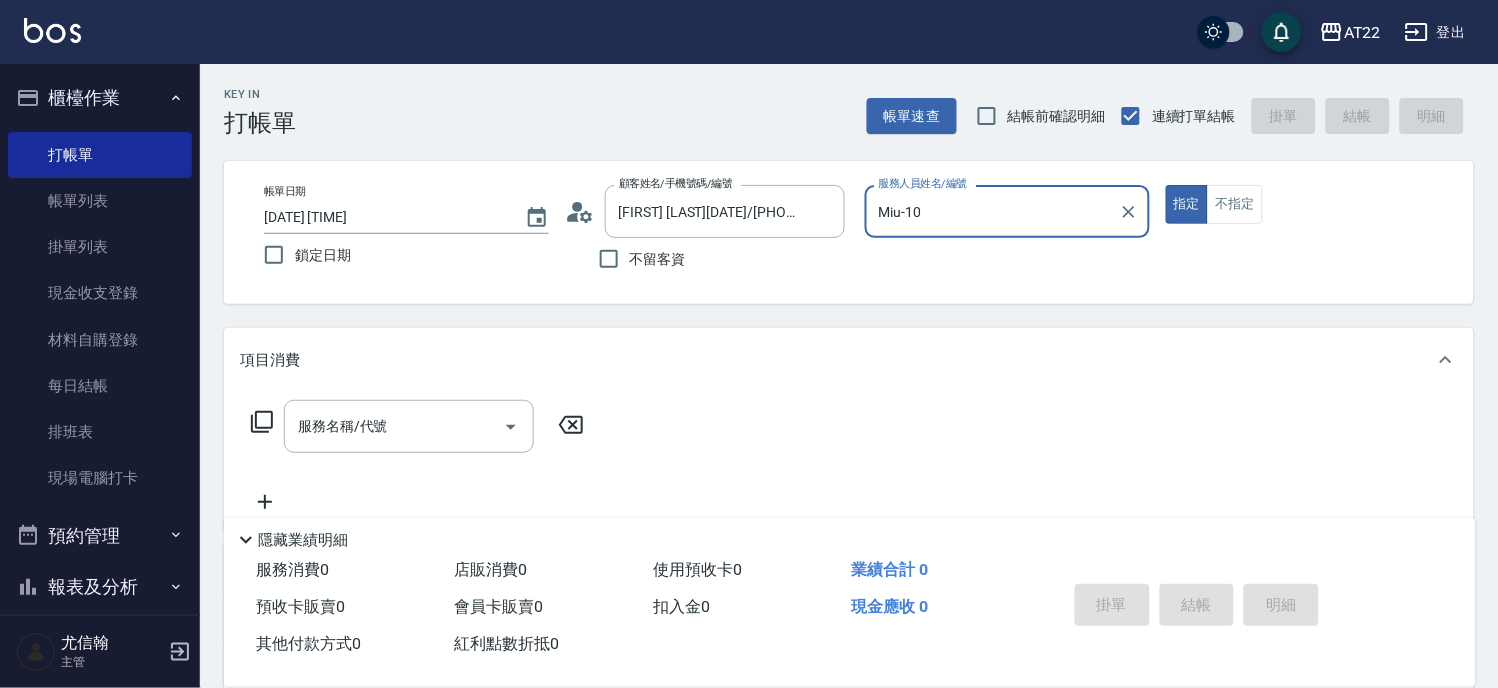 click at bounding box center [1128, 211] 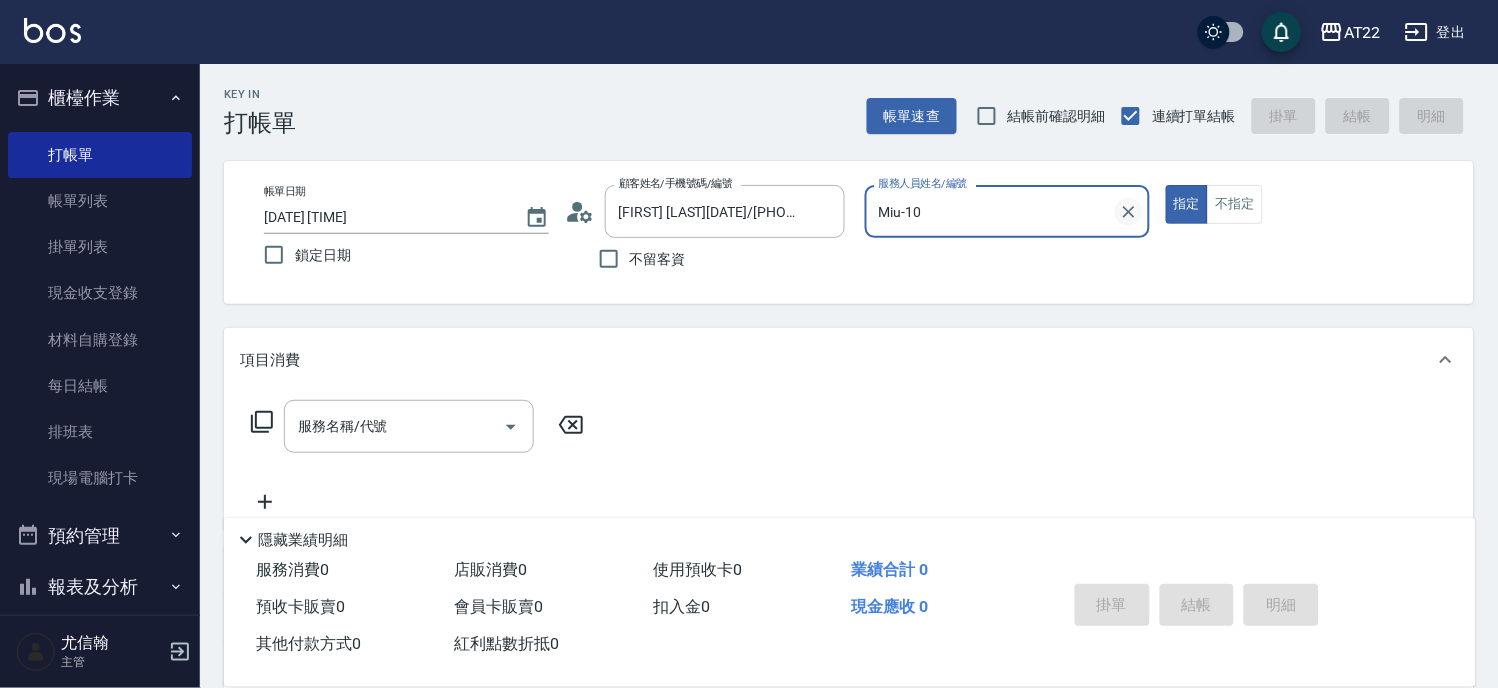 click at bounding box center (1129, 212) 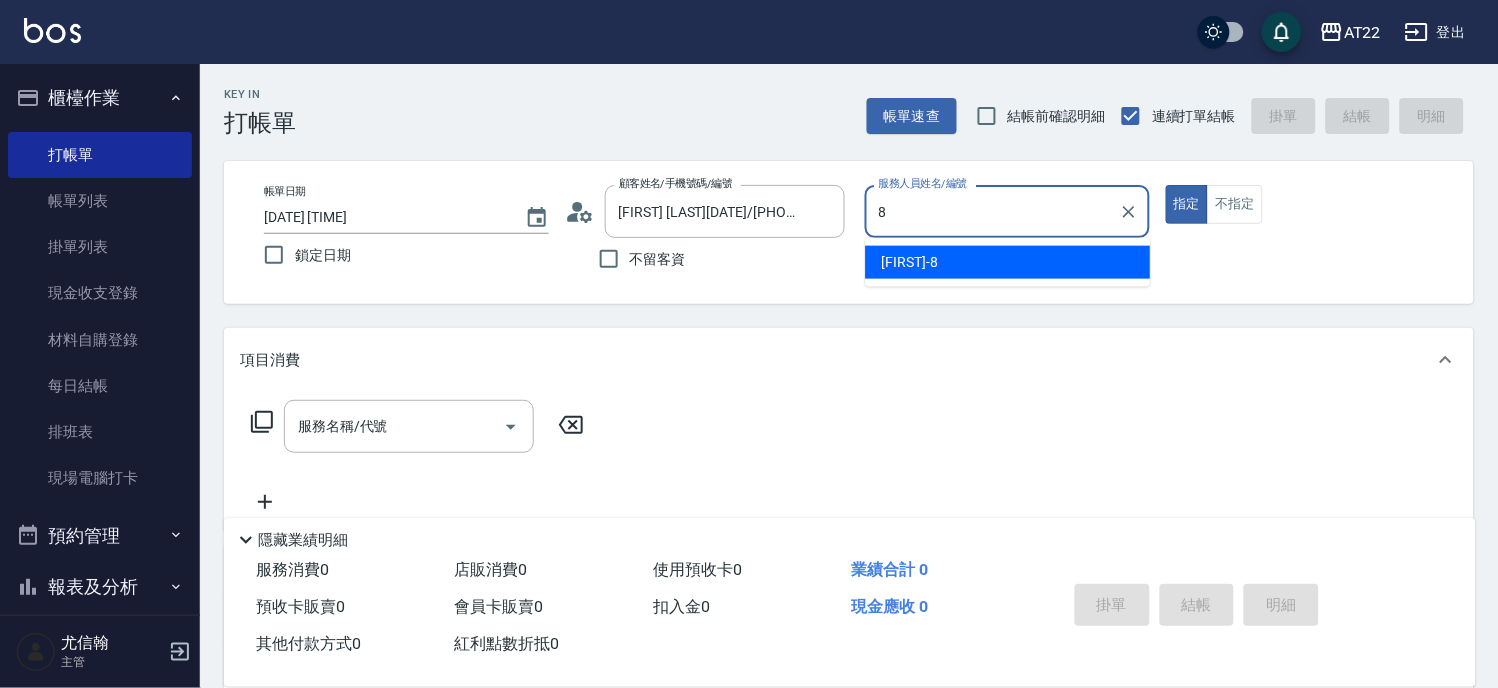 type on "Zoe-8" 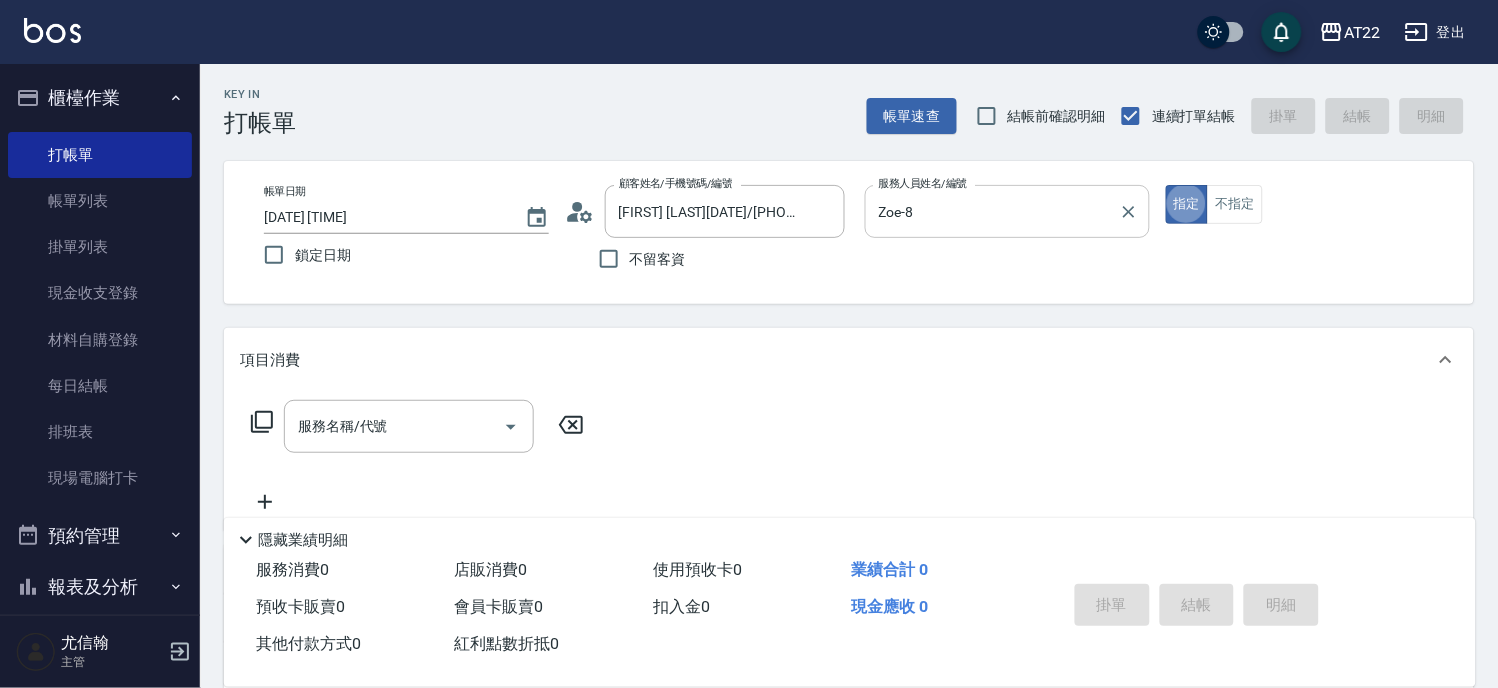 type on "true" 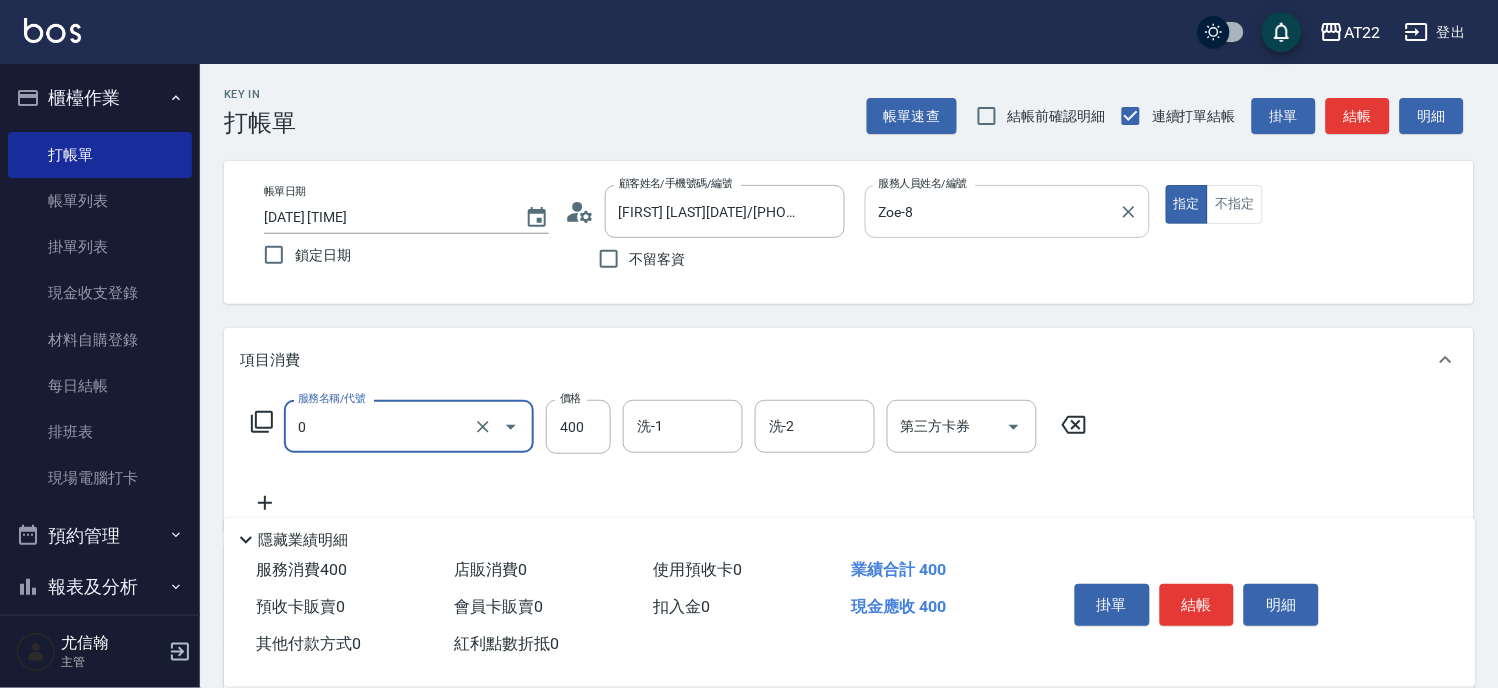 type on "有機洗髮(0)" 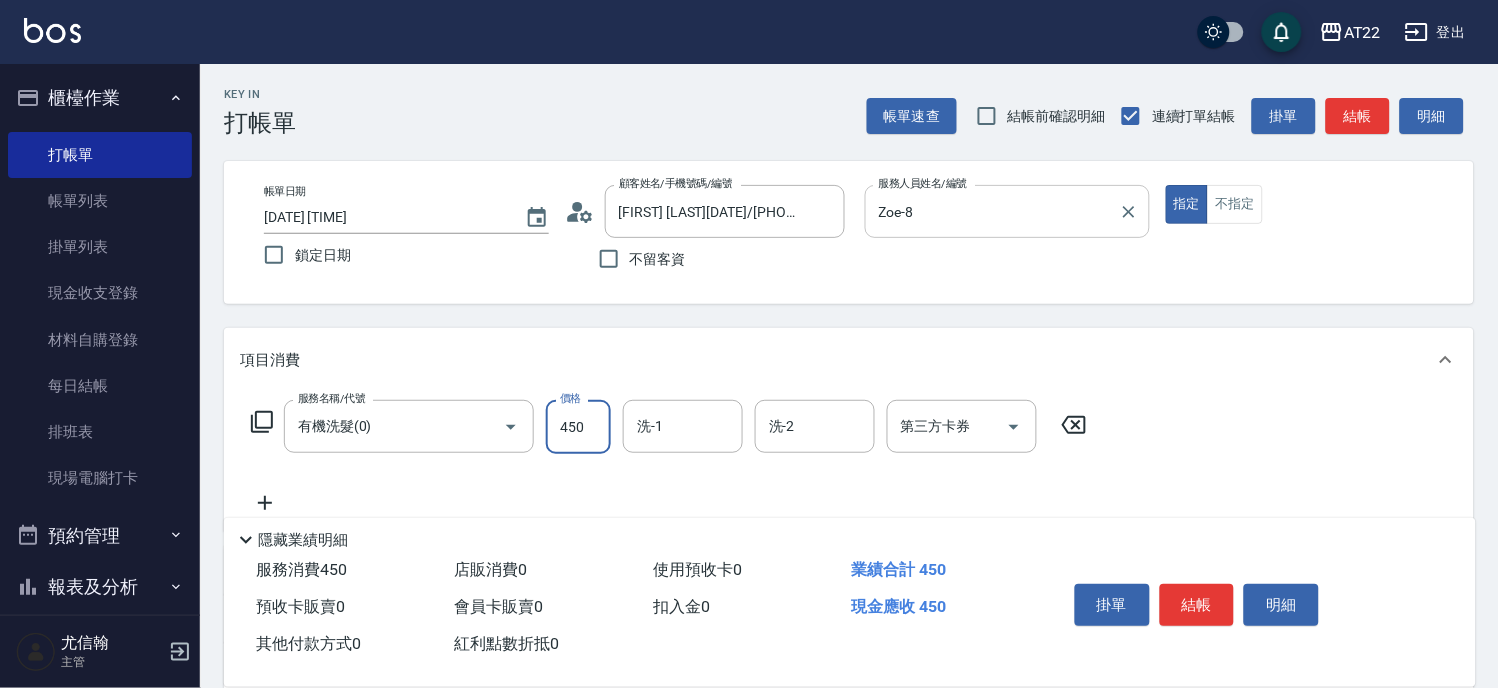 type on "450" 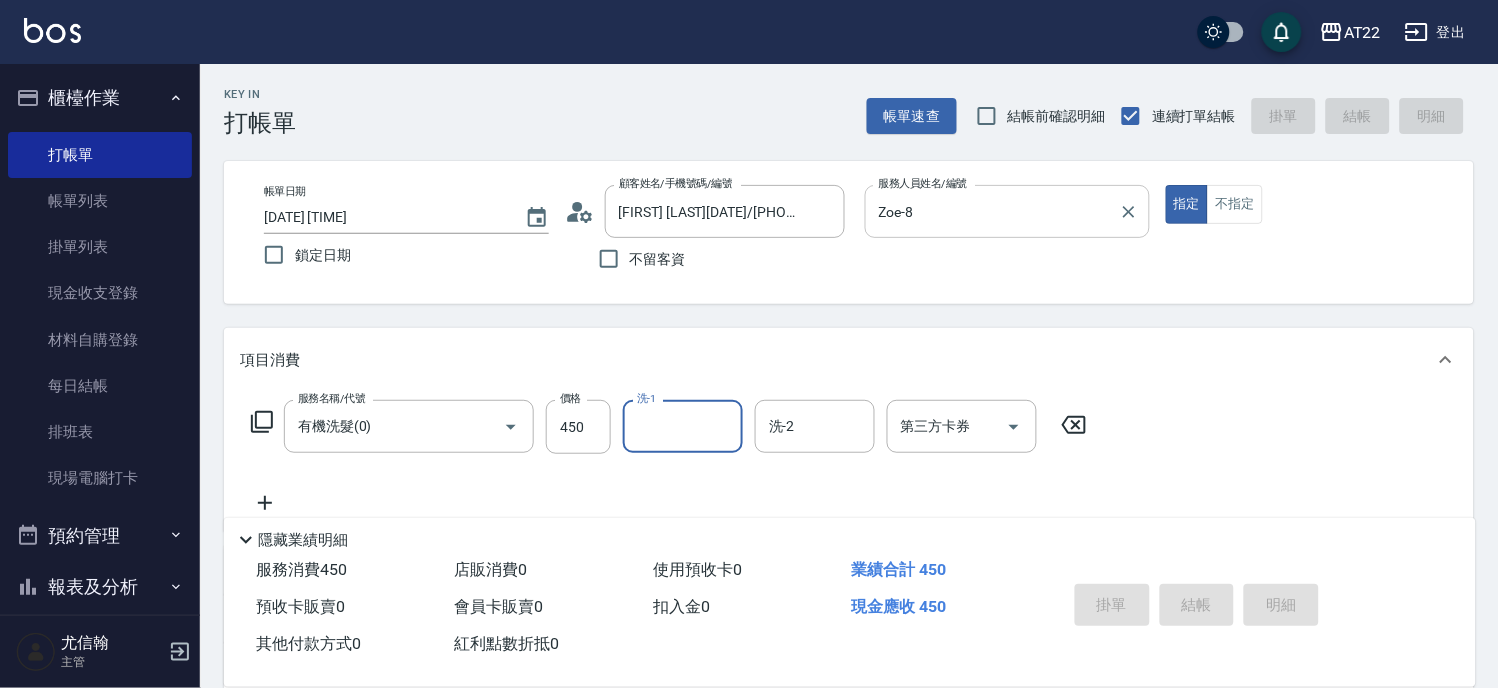 type on "2025/08/02 12:59" 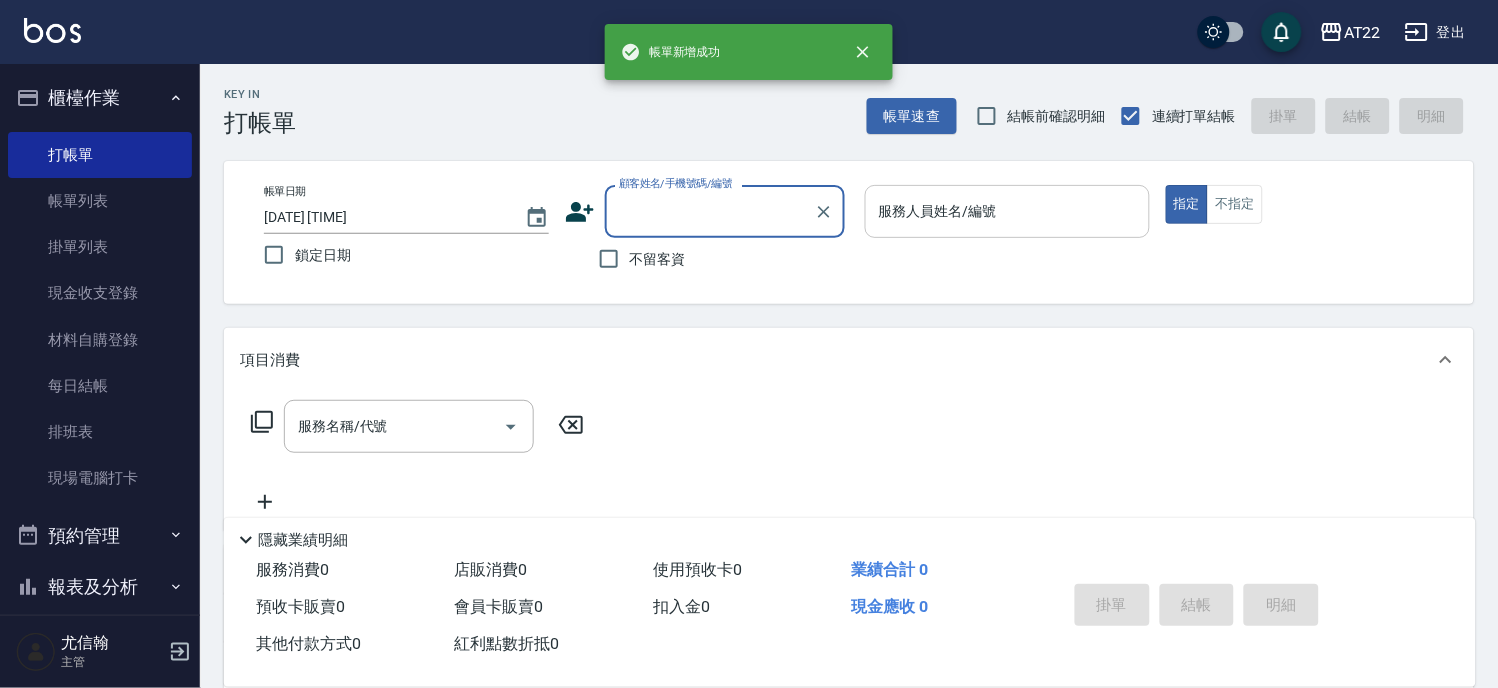 scroll, scrollTop: 0, scrollLeft: 0, axis: both 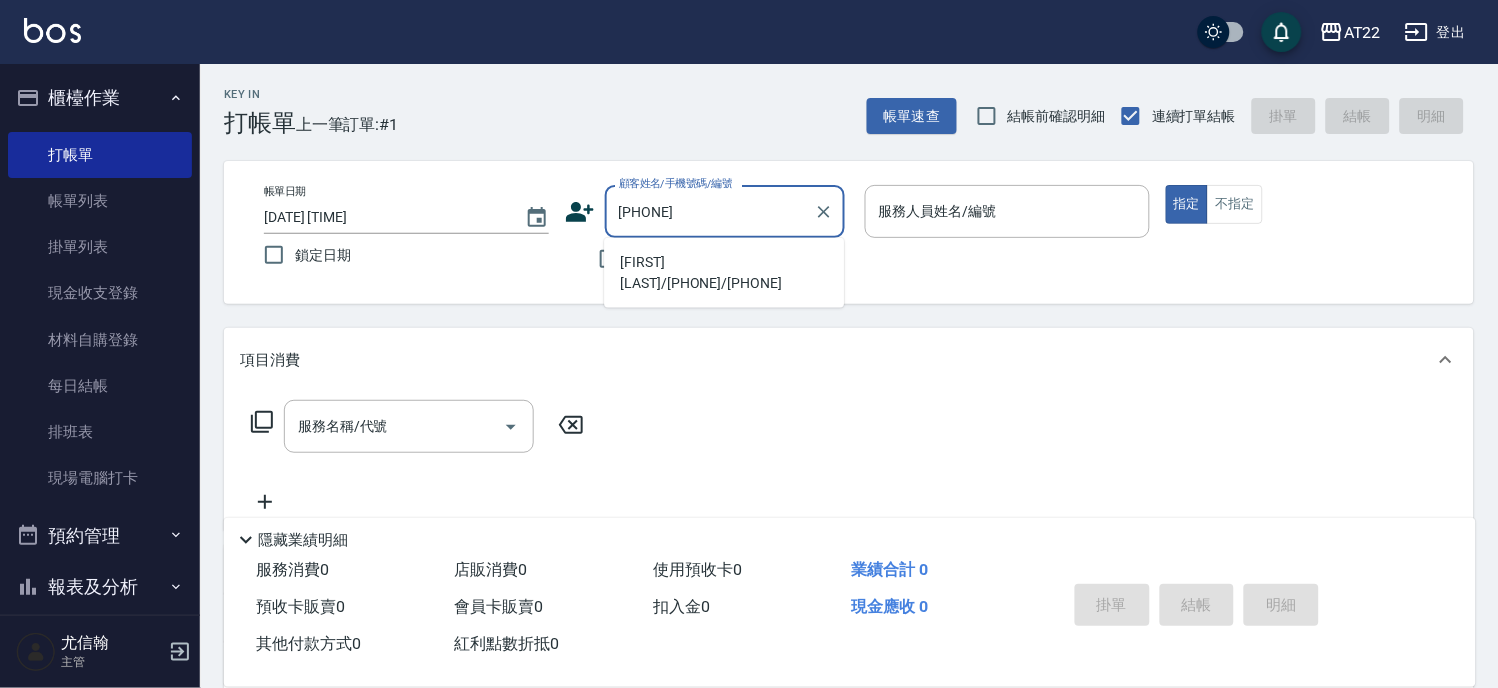 click on "李宗諺/0963338401/0963338401" at bounding box center (724, 273) 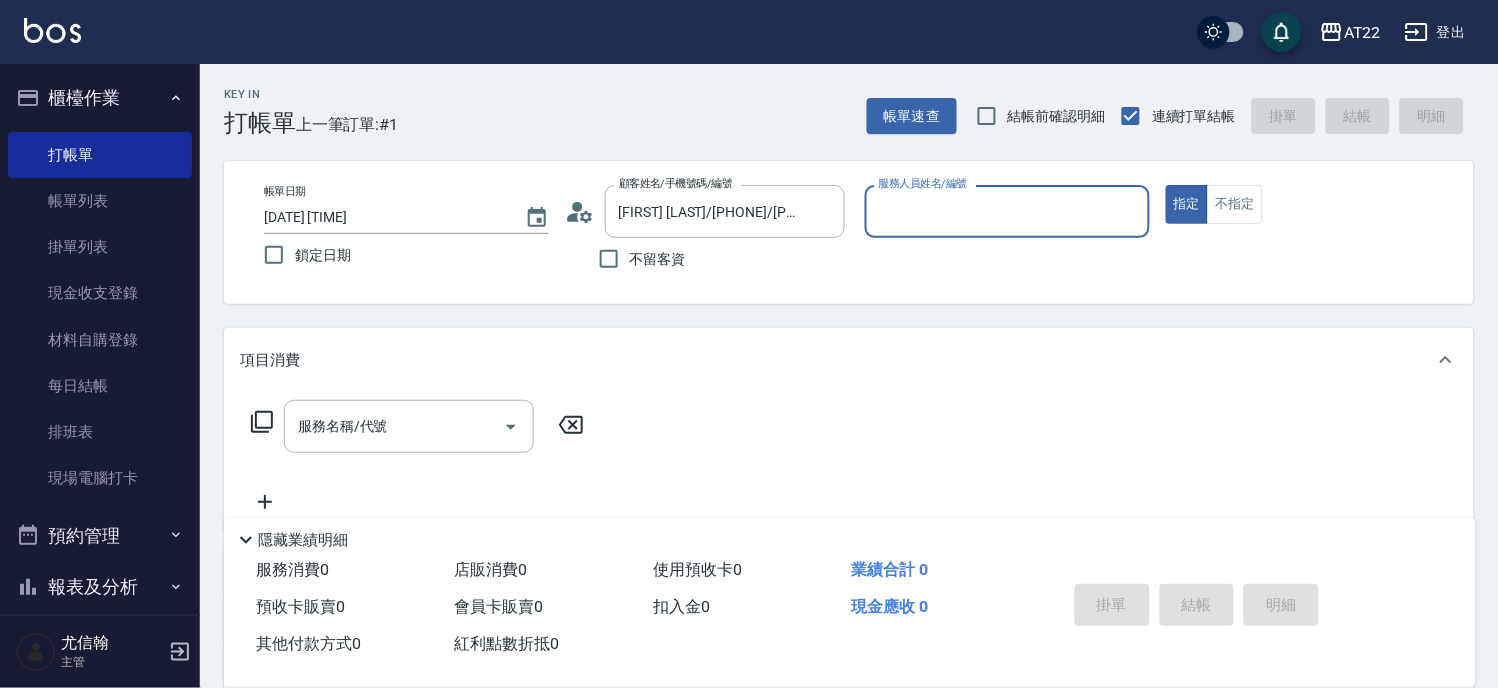 type on "king-5" 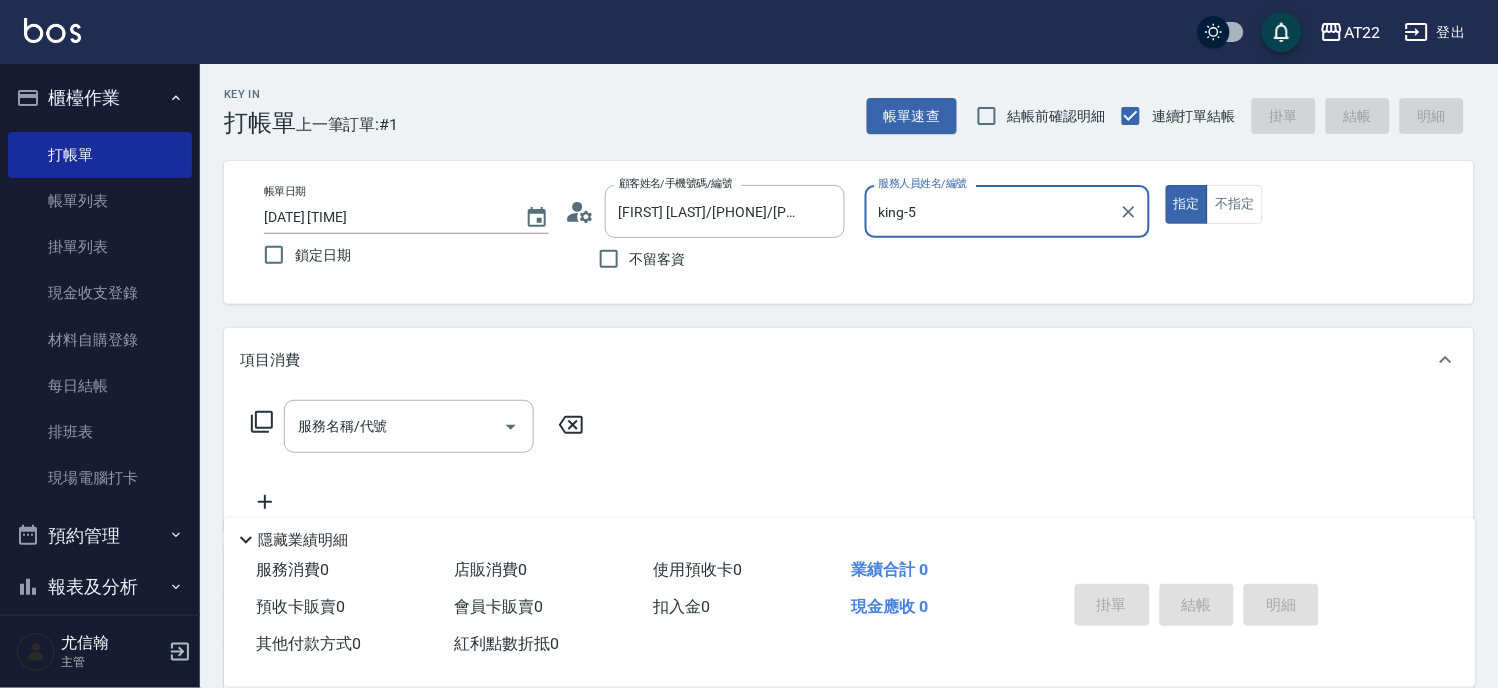 click on "服務名稱/代號 服務名稱/代號" at bounding box center [849, 461] 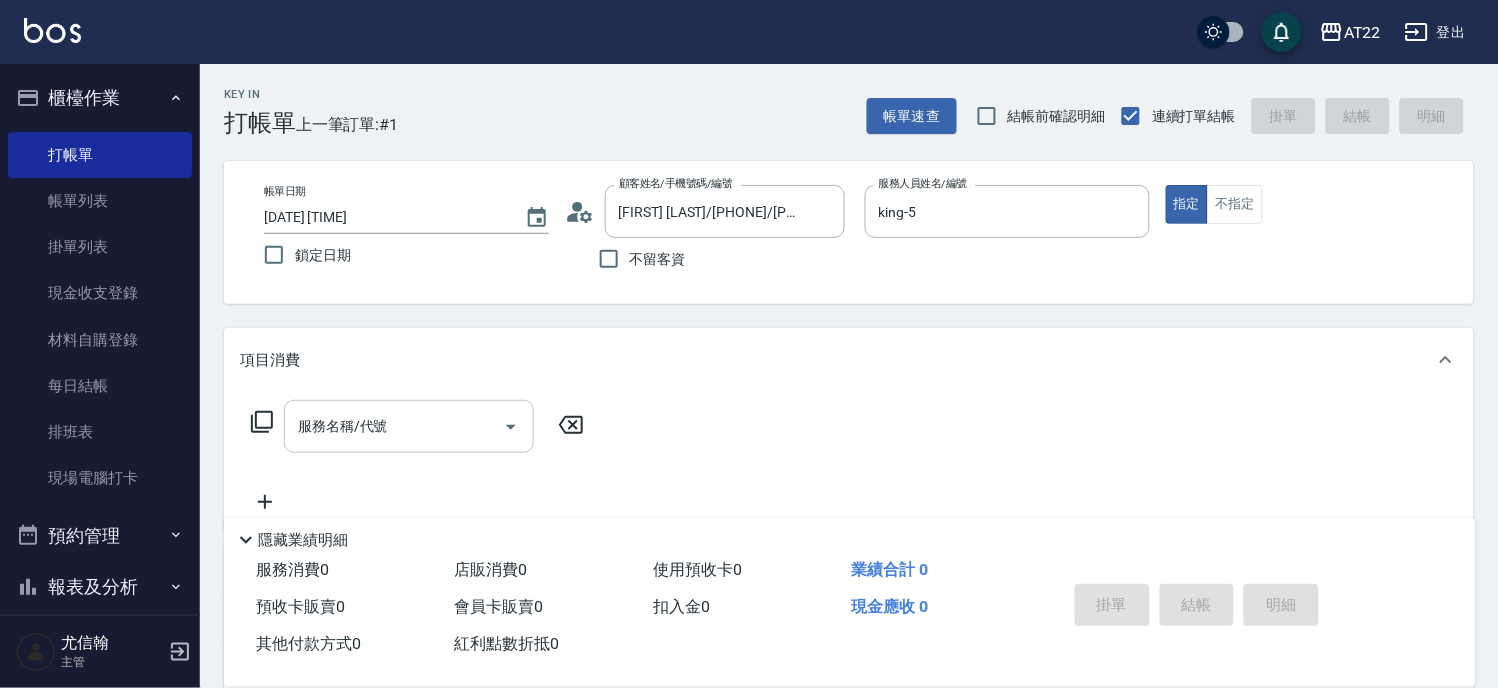 click on "服務名稱/代號" at bounding box center (409, 426) 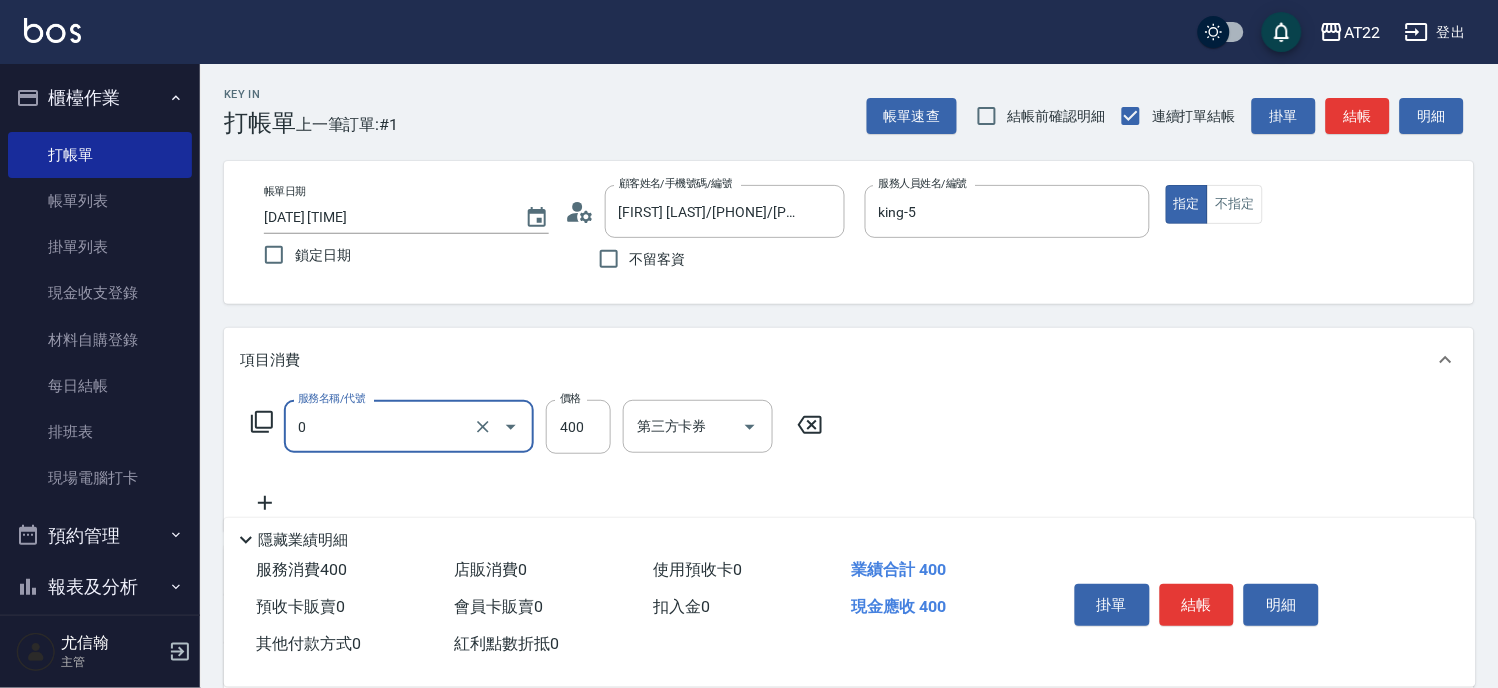 type on "有機洗髮(0)" 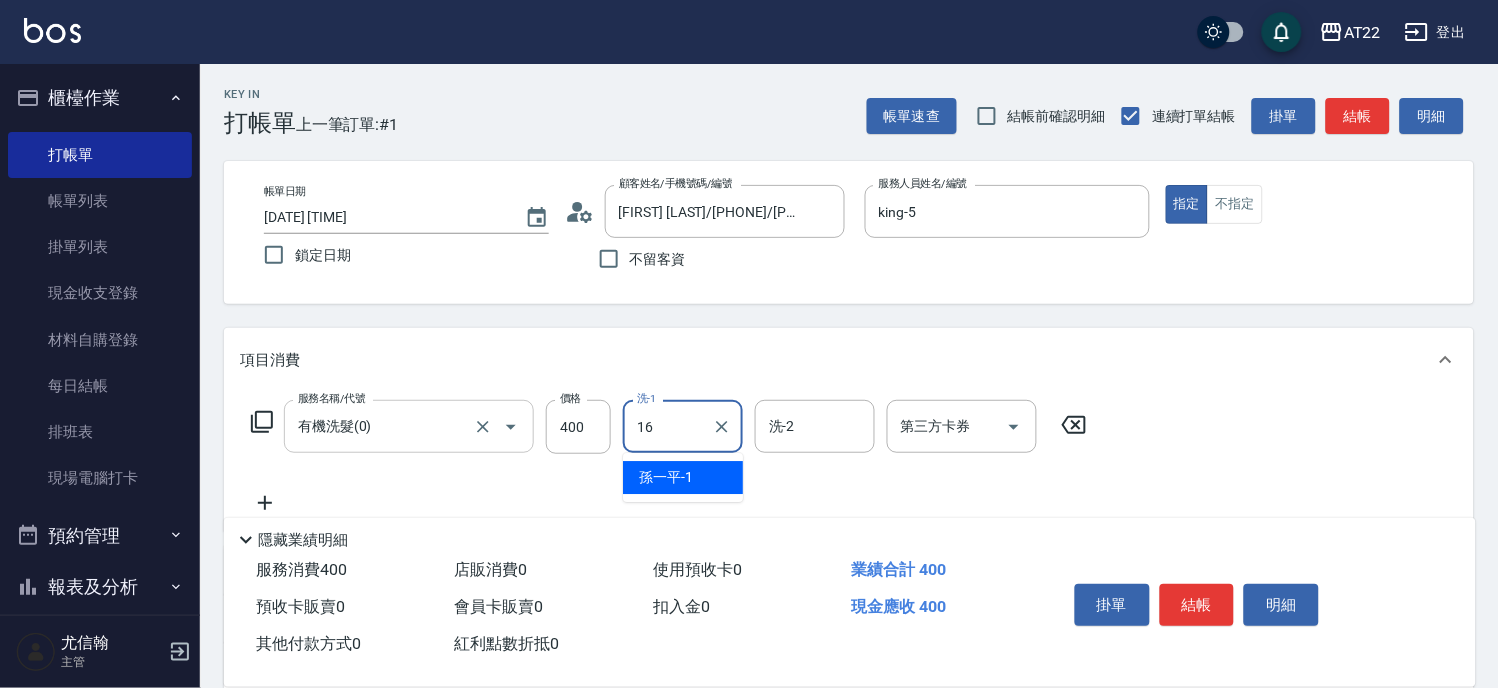 type on "Joe-16" 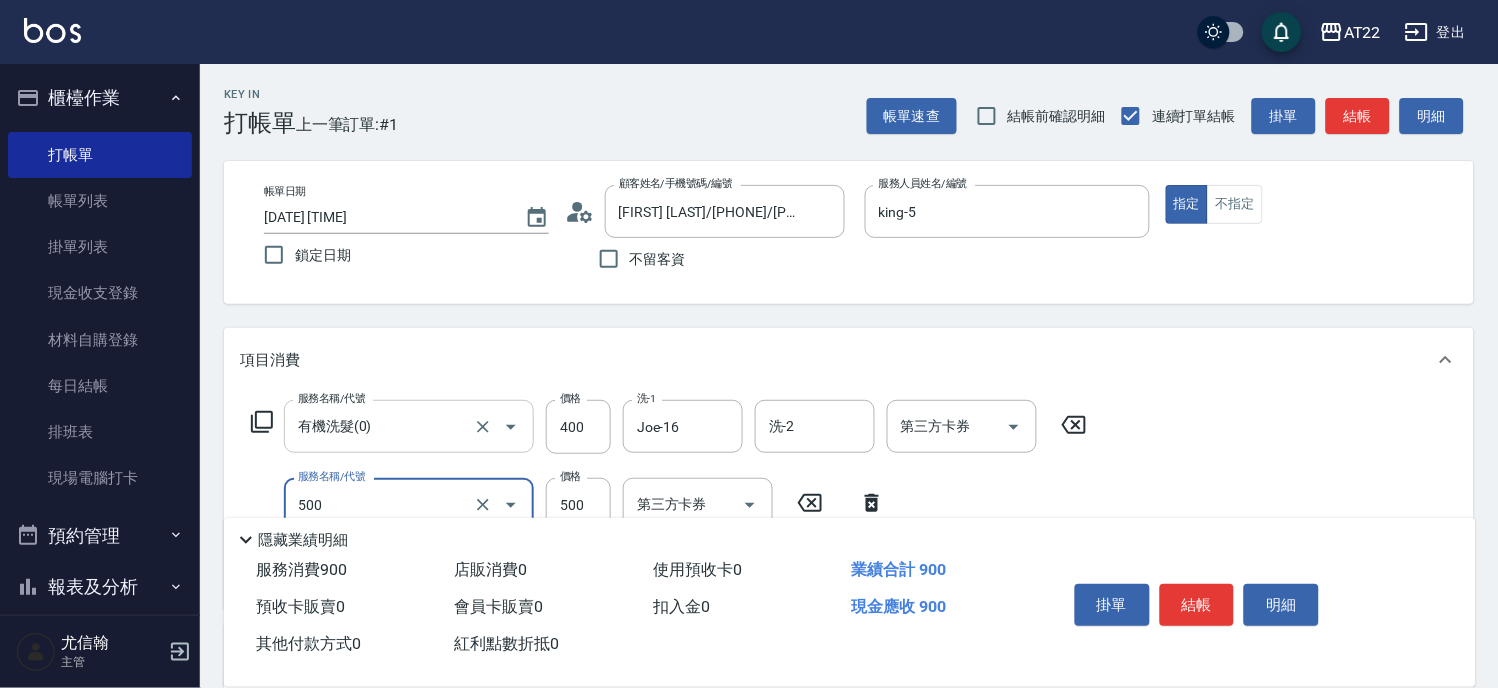 type on "剪髮(500)" 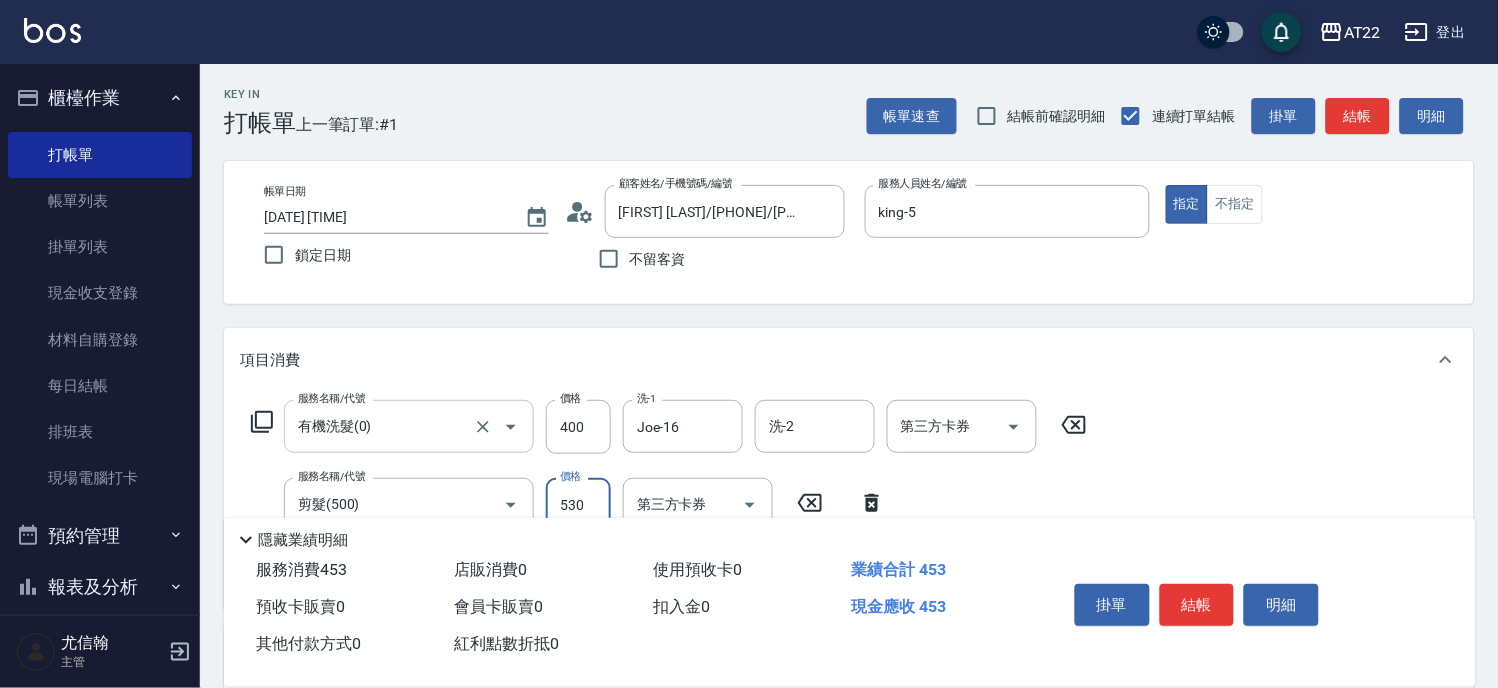 type on "530" 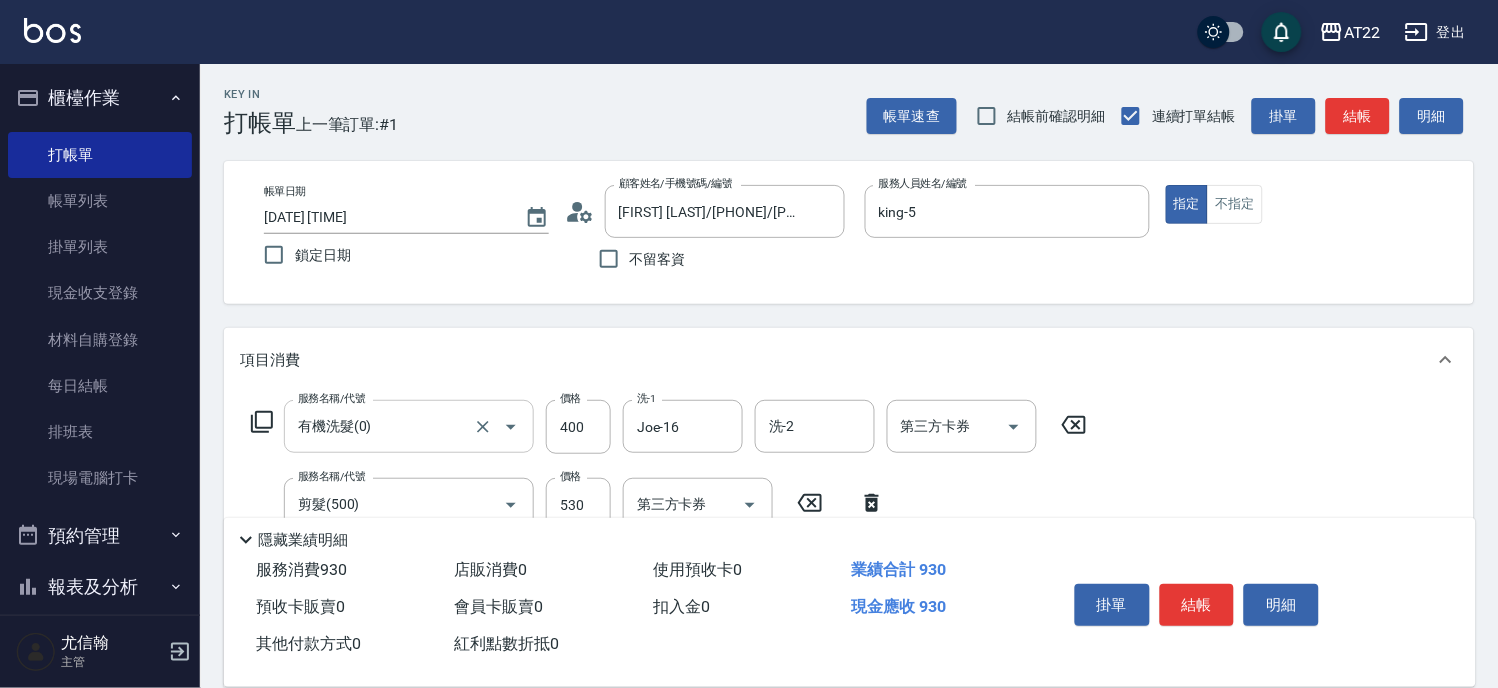 scroll, scrollTop: 443, scrollLeft: 0, axis: vertical 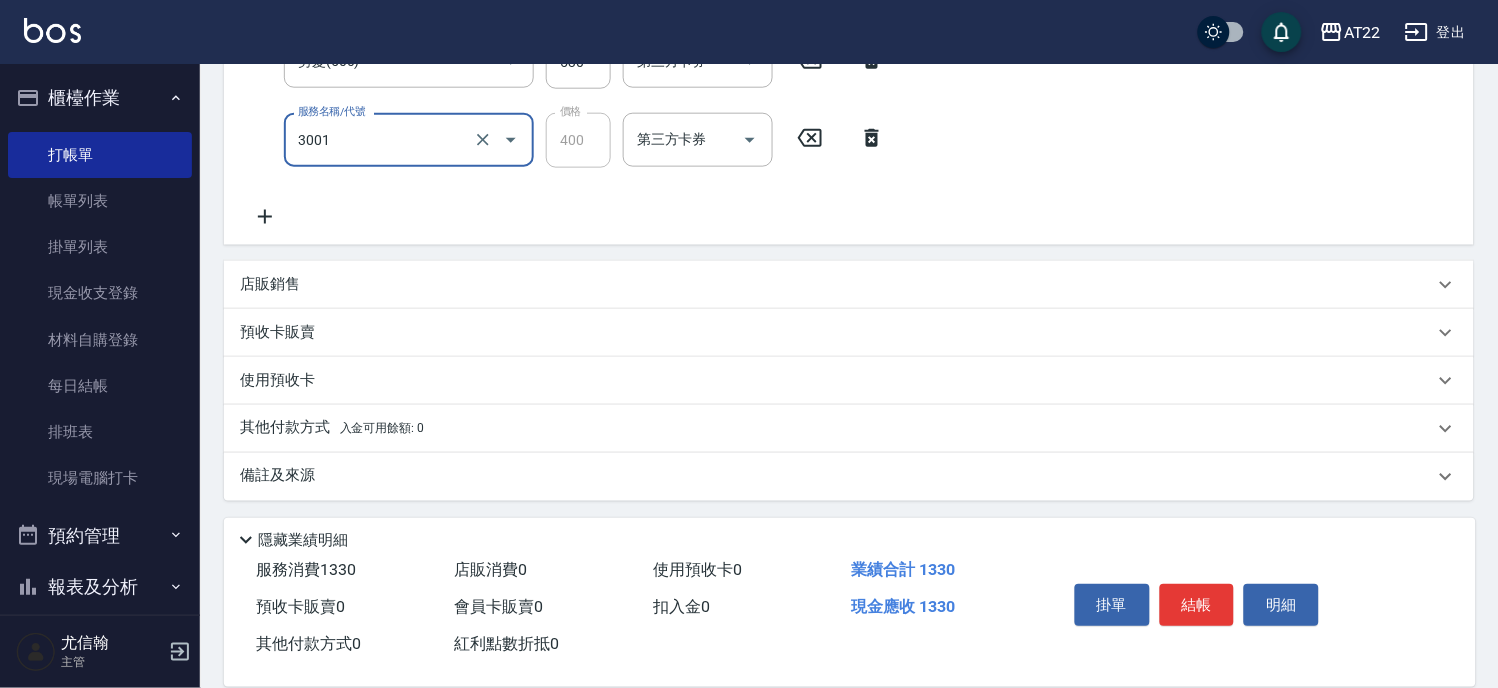 type on "側邊燙貼(3001)" 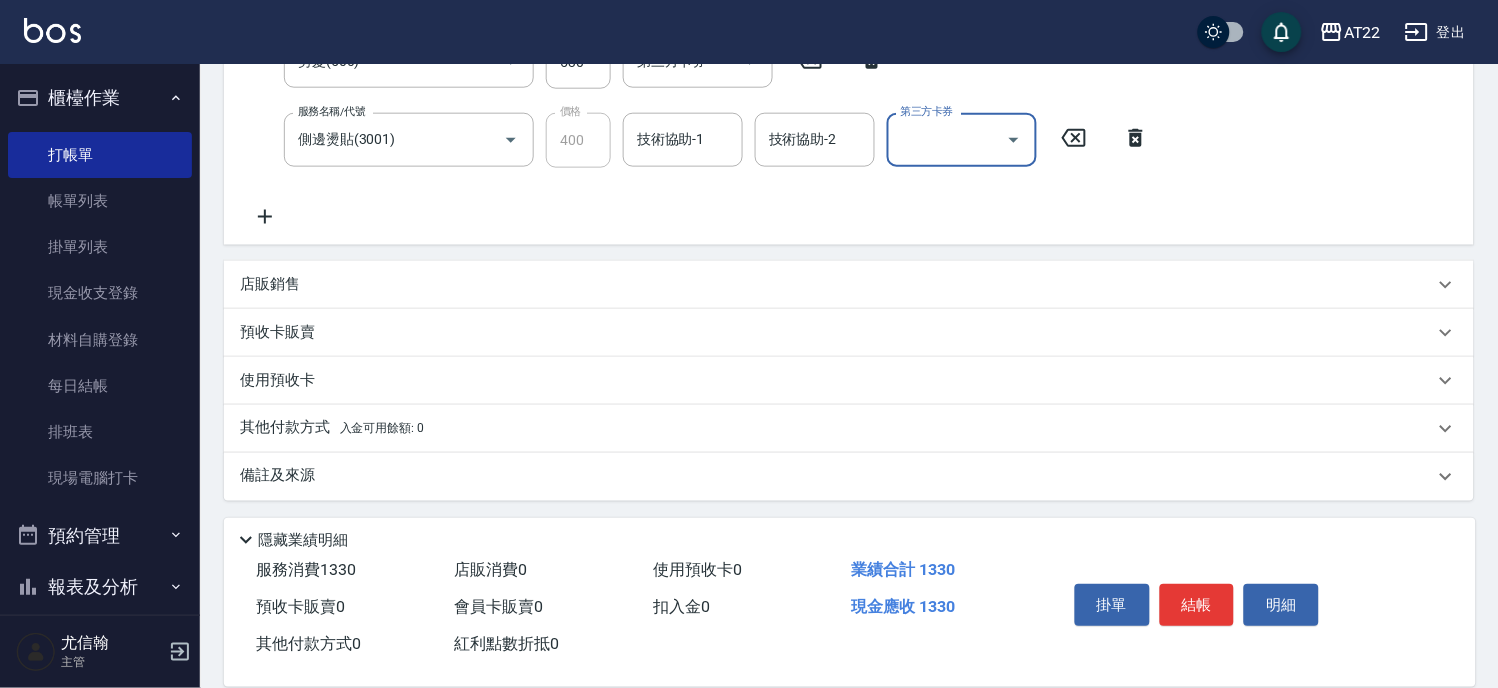 type 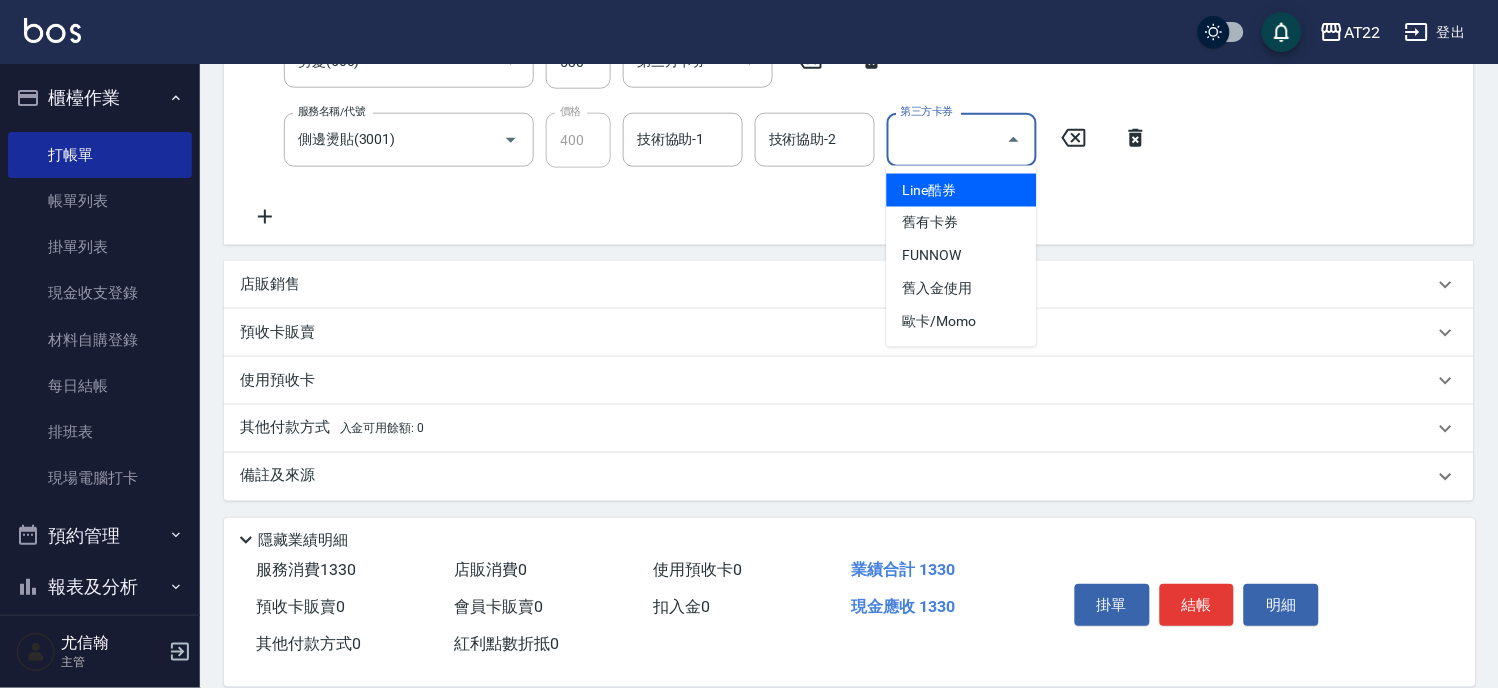 click on "服務名稱/代號 有機洗髮(0) 服務名稱/代號 價格 400 價格 洗-1 Joe-16 洗-1 洗-2 洗-2 第三方卡券 第三方卡券 服務名稱/代號 剪髮(500) 服務名稱/代號 價格 530 價格 第三方卡券 第三方卡券 服務名稱/代號 側邊燙貼(3001) 服務名稱/代號 價格 400 價格 技術協助-1 技術協助-1 技術協助-2 技術協助-2 第三方卡券 第三方卡券" at bounding box center [700, 92] 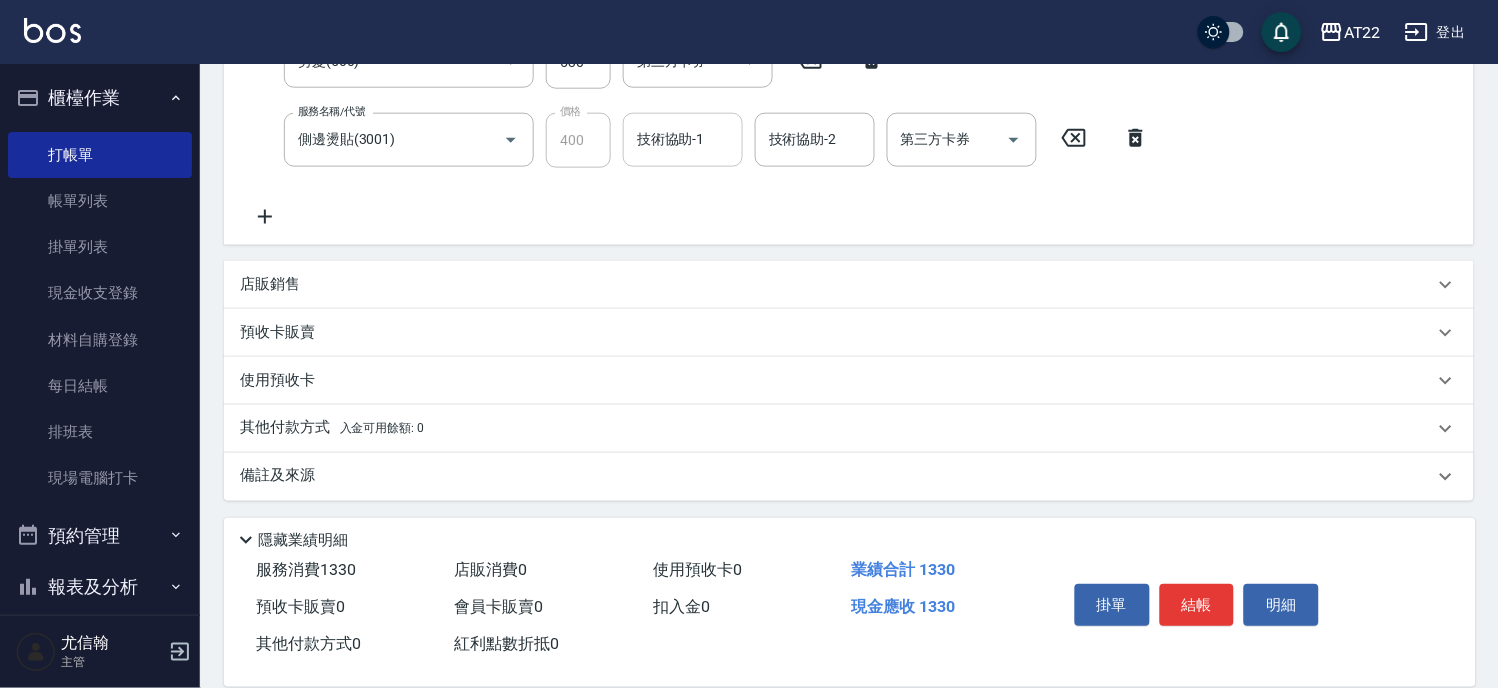 click on "技術協助-1" at bounding box center (683, 139) 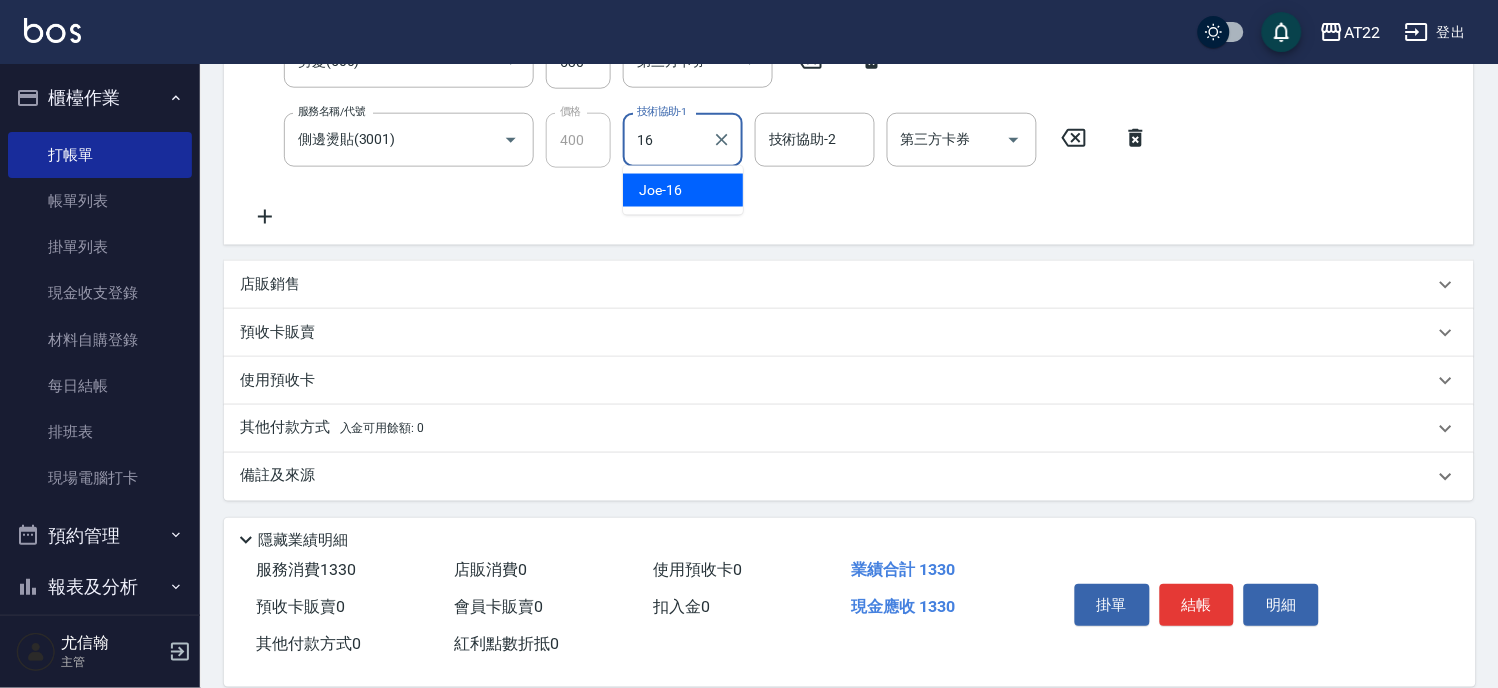 type on "Joe-16" 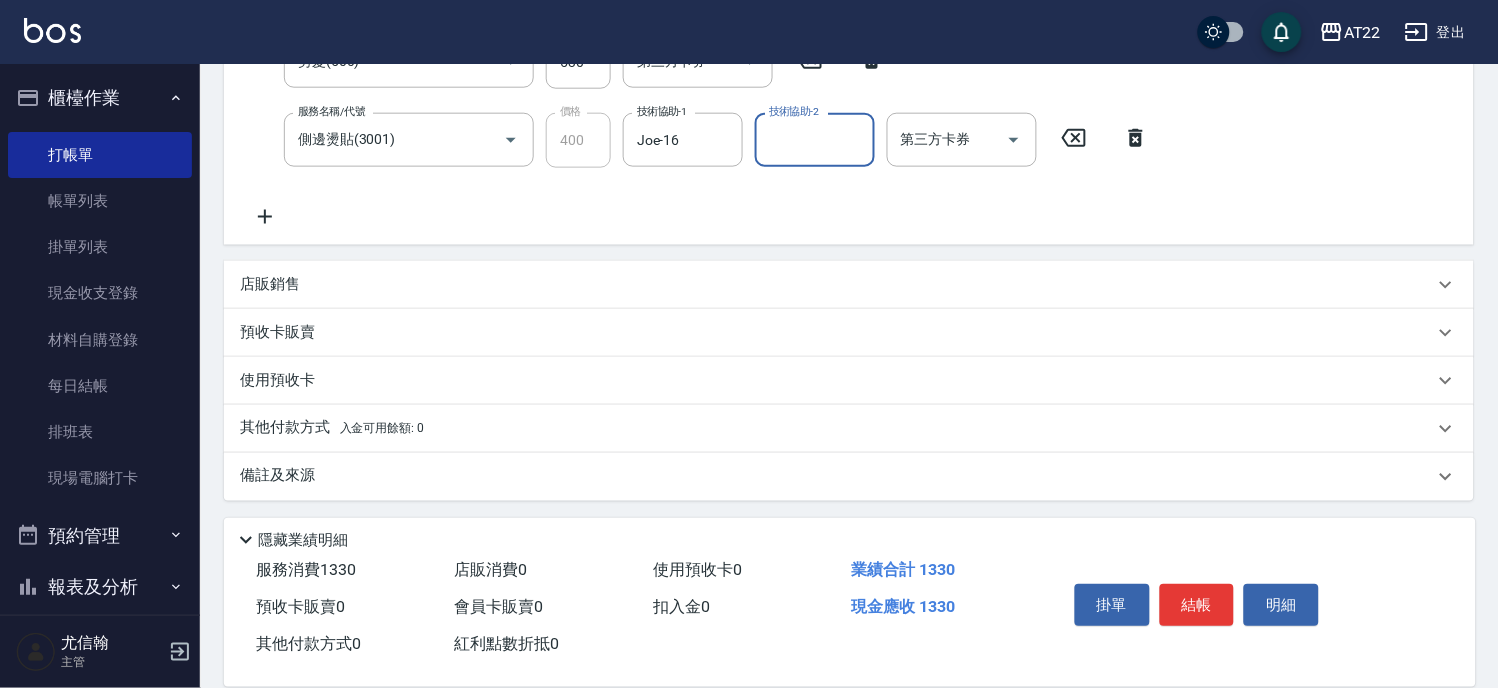 scroll, scrollTop: 221, scrollLeft: 0, axis: vertical 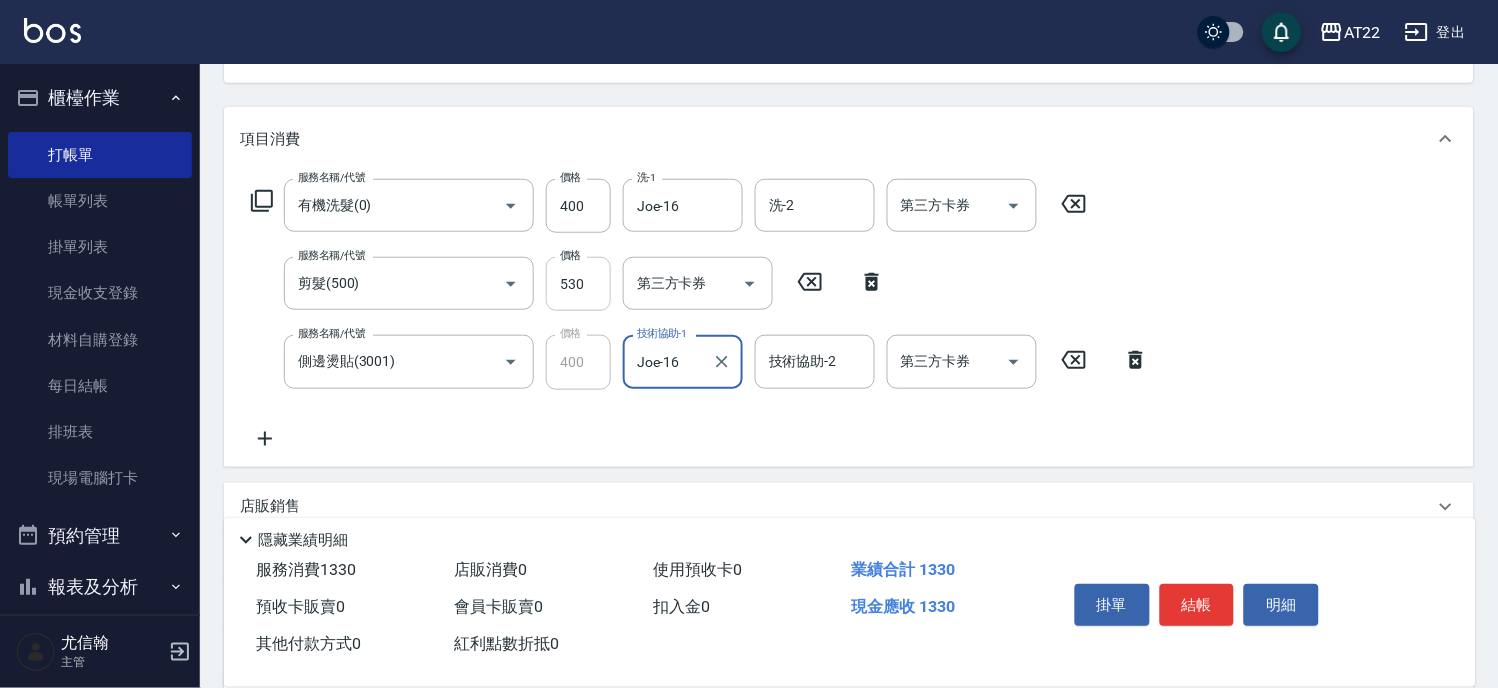 click on "530" at bounding box center (578, 284) 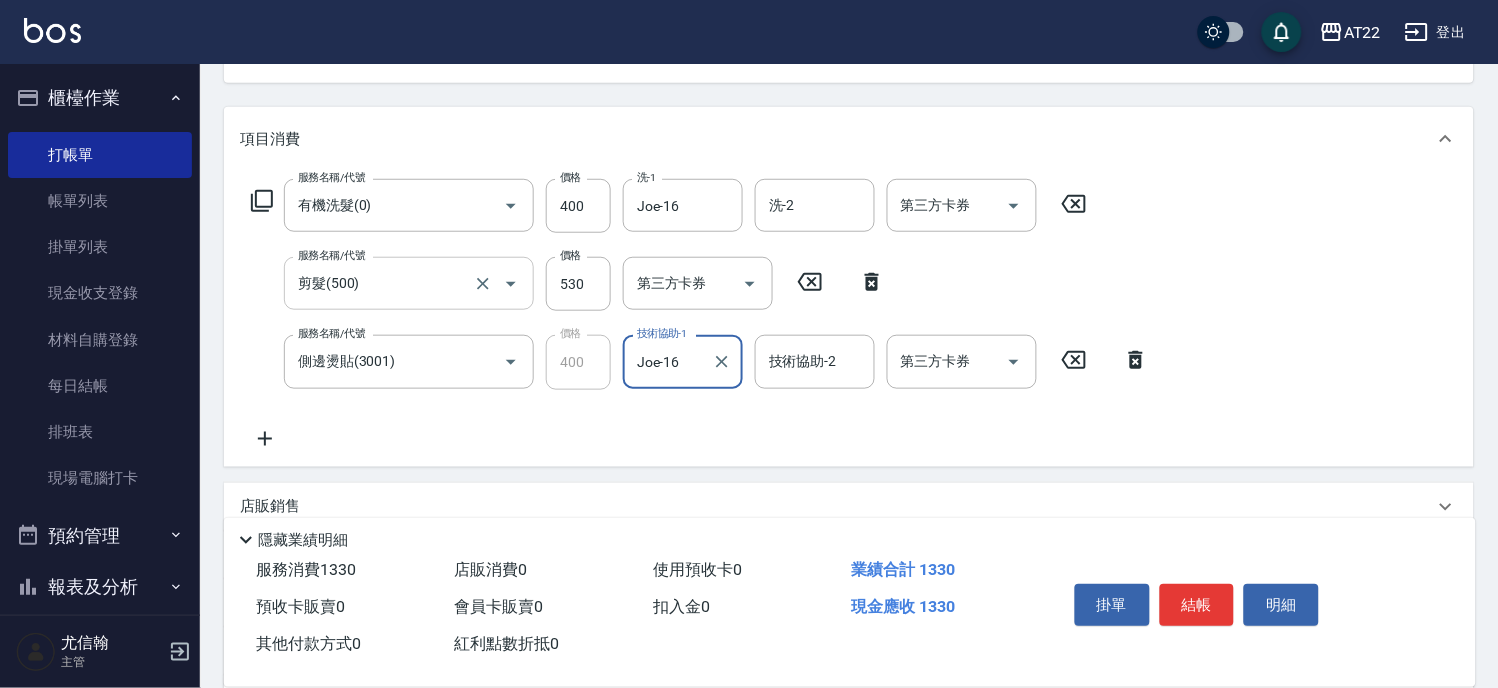 drag, startPoint x: 593, startPoint y: 274, endPoint x: 525, endPoint y: 303, distance: 73.92564 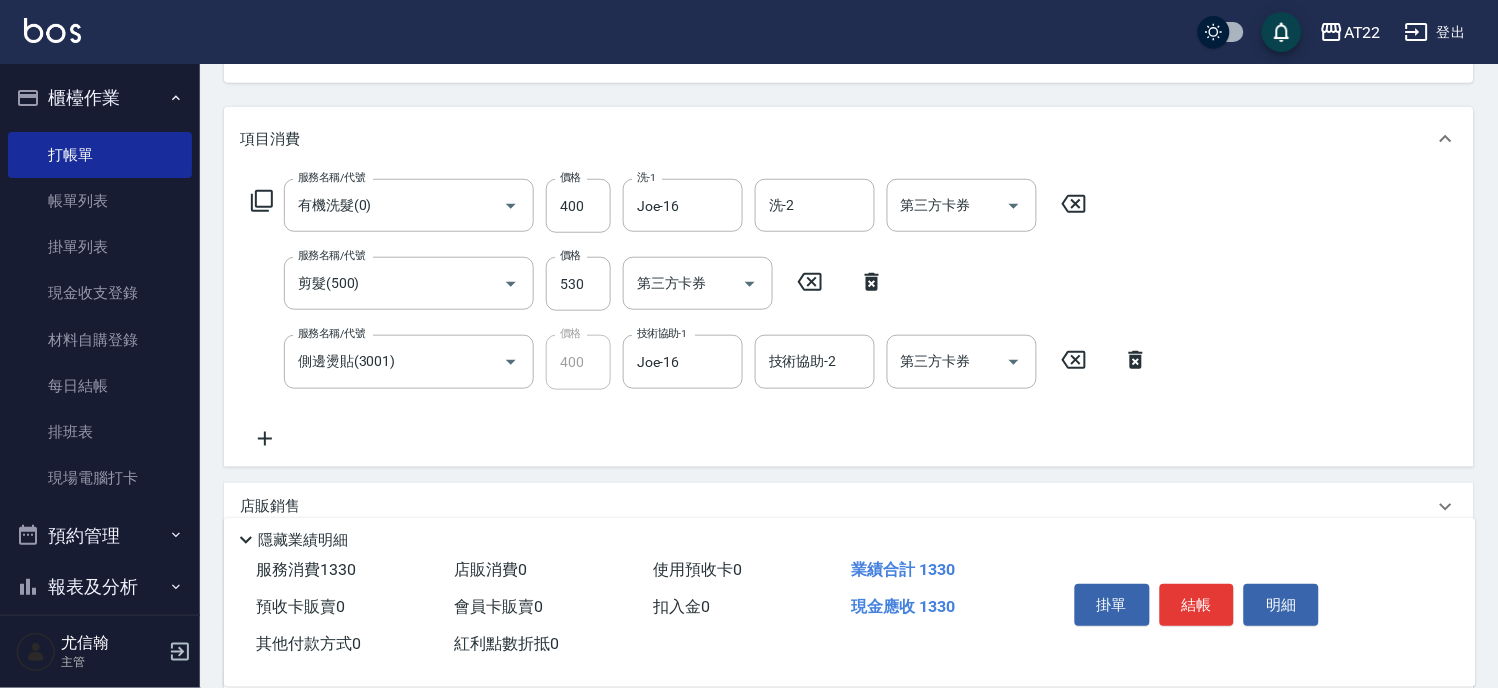 drag, startPoint x: 636, startPoint y: 470, endPoint x: 620, endPoint y: 410, distance: 62.0967 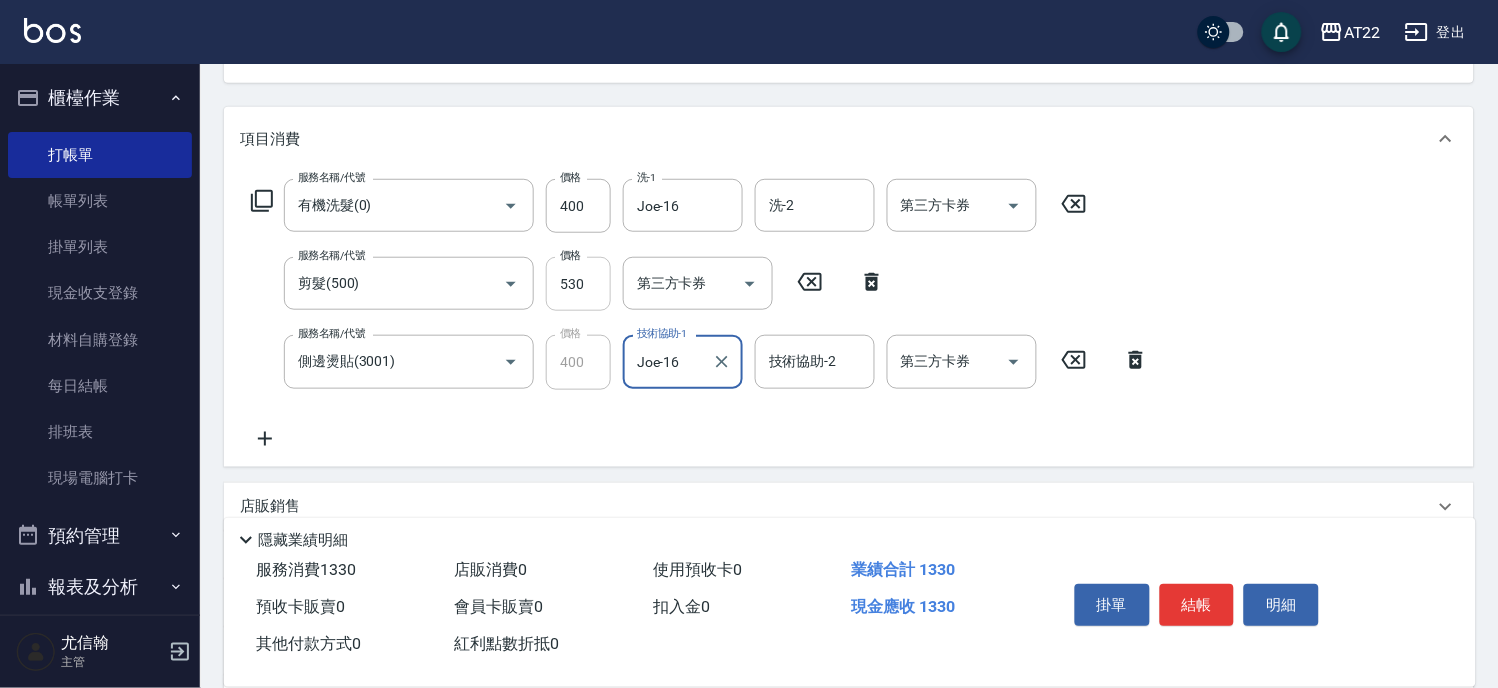 click on "530" at bounding box center (578, 284) 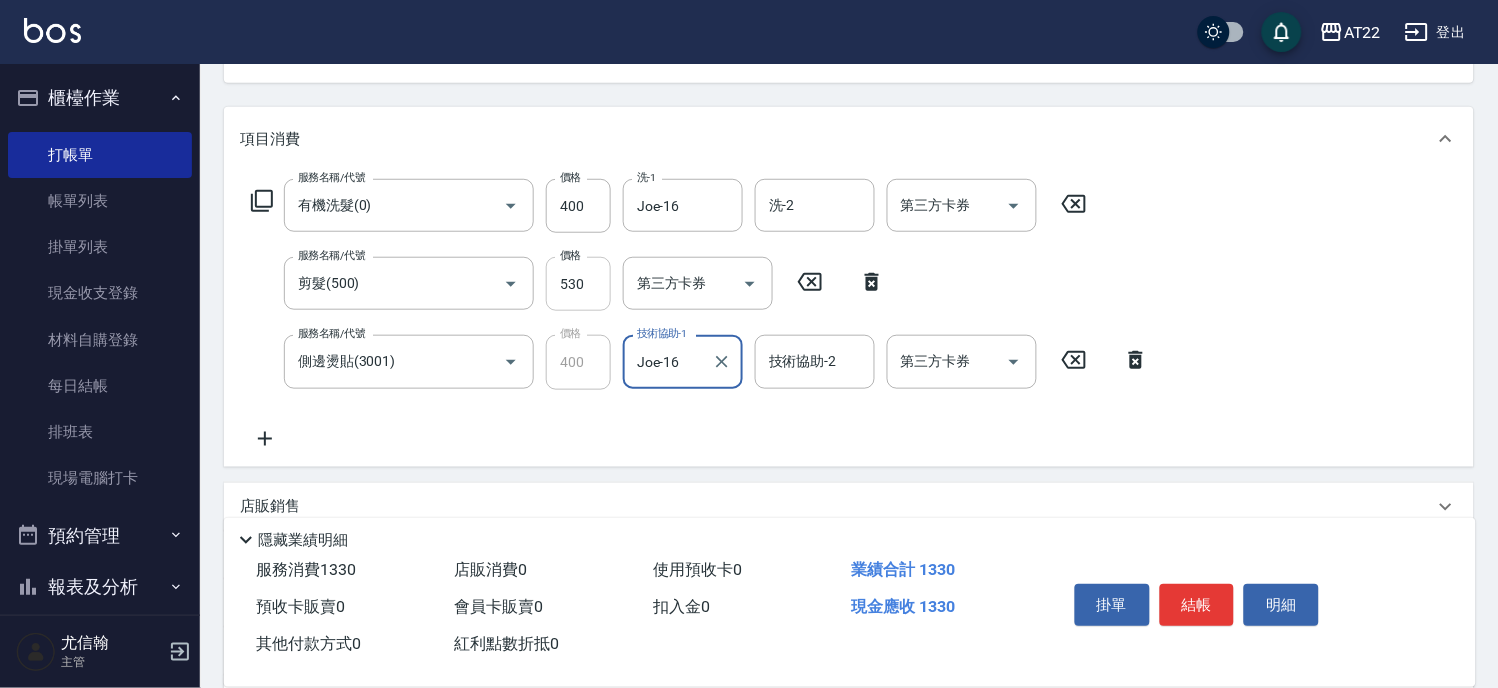 click on "530" at bounding box center [578, 284] 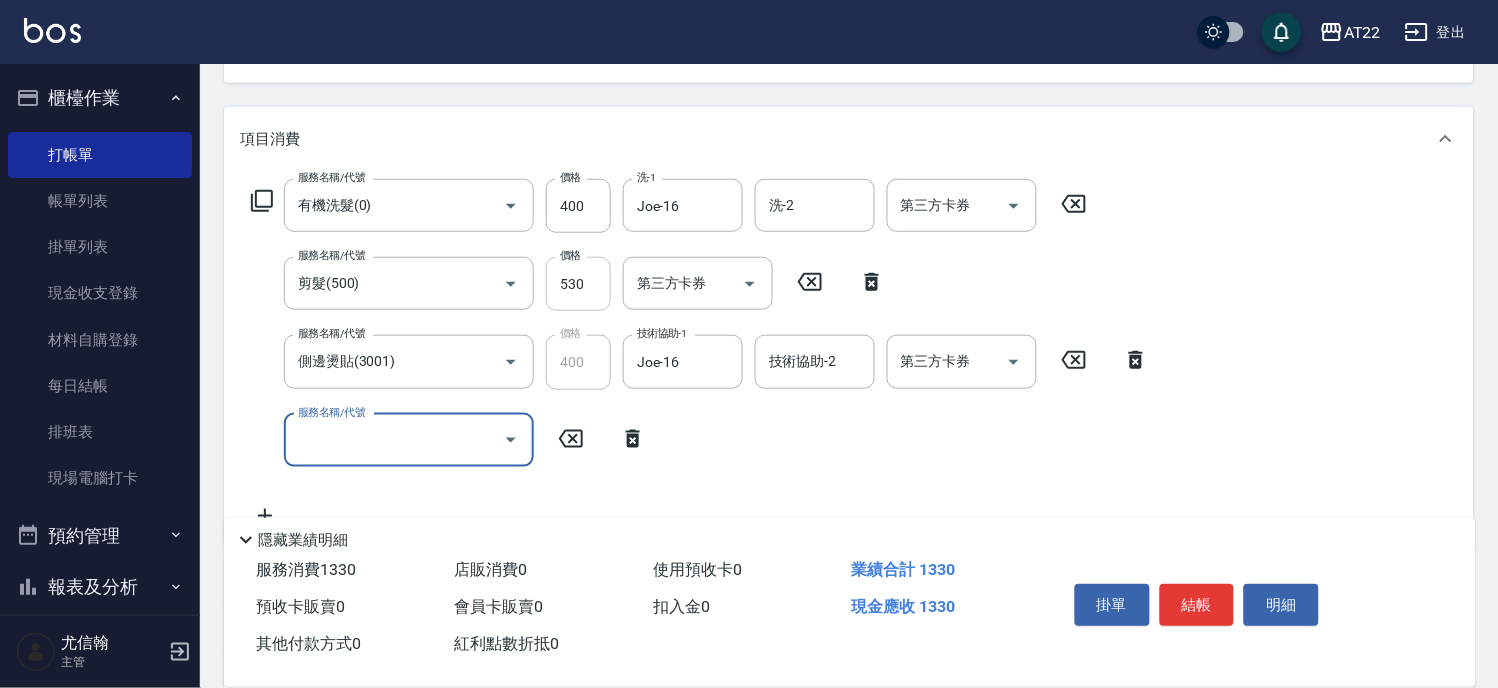 click on "530" at bounding box center (578, 284) 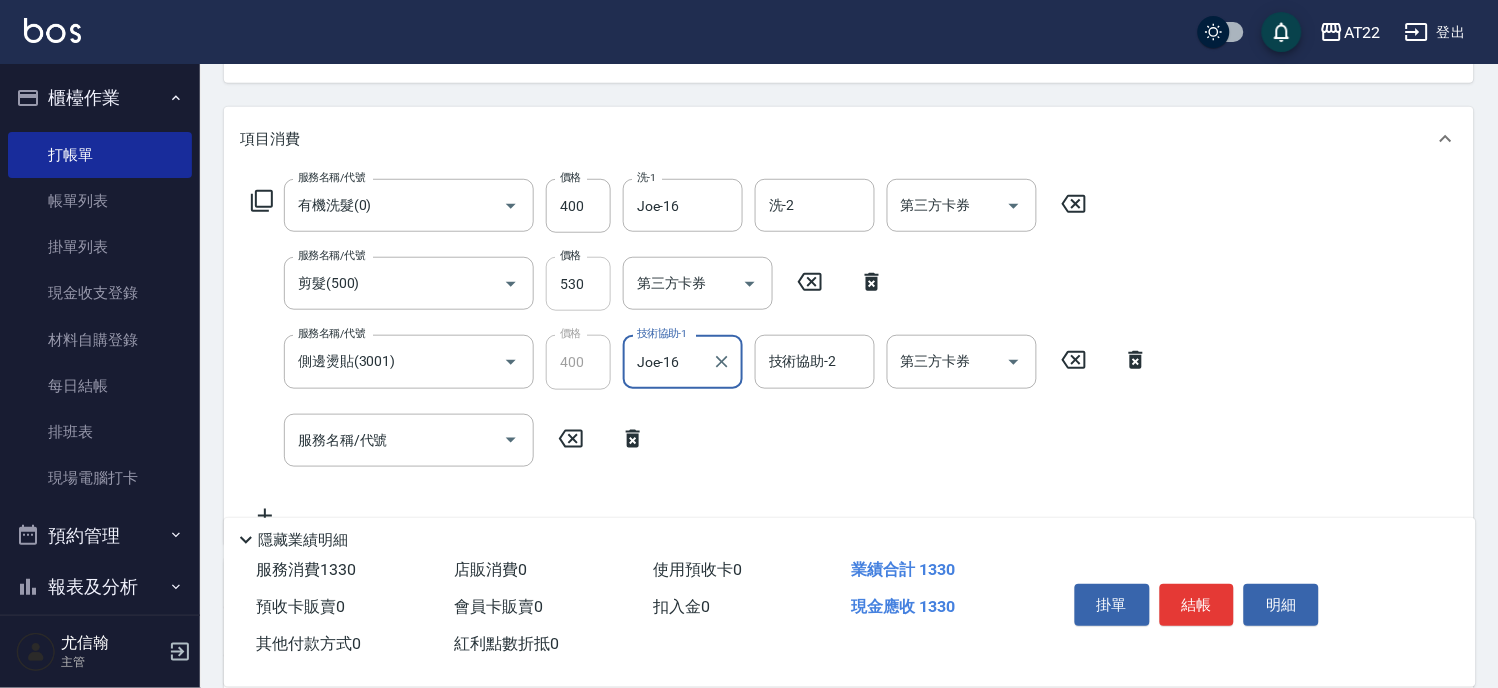click on "530" at bounding box center (578, 284) 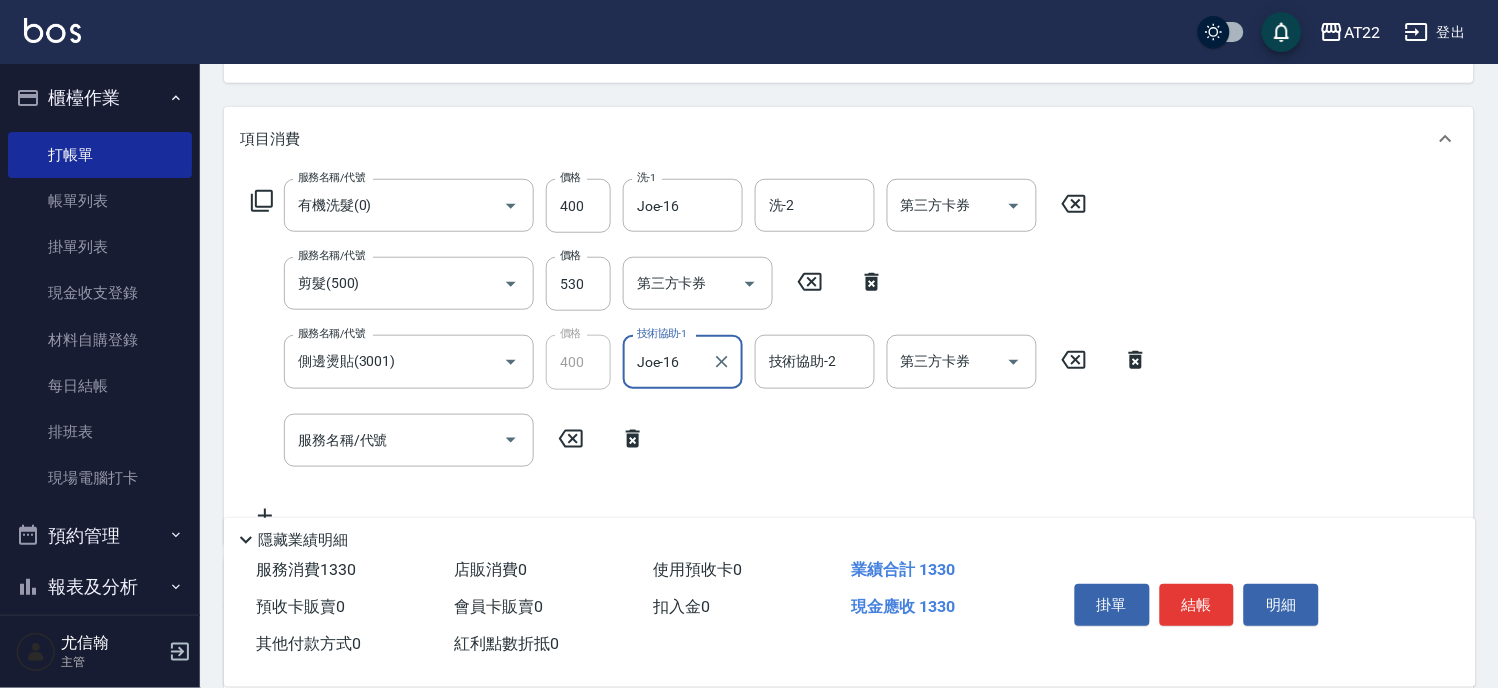 click 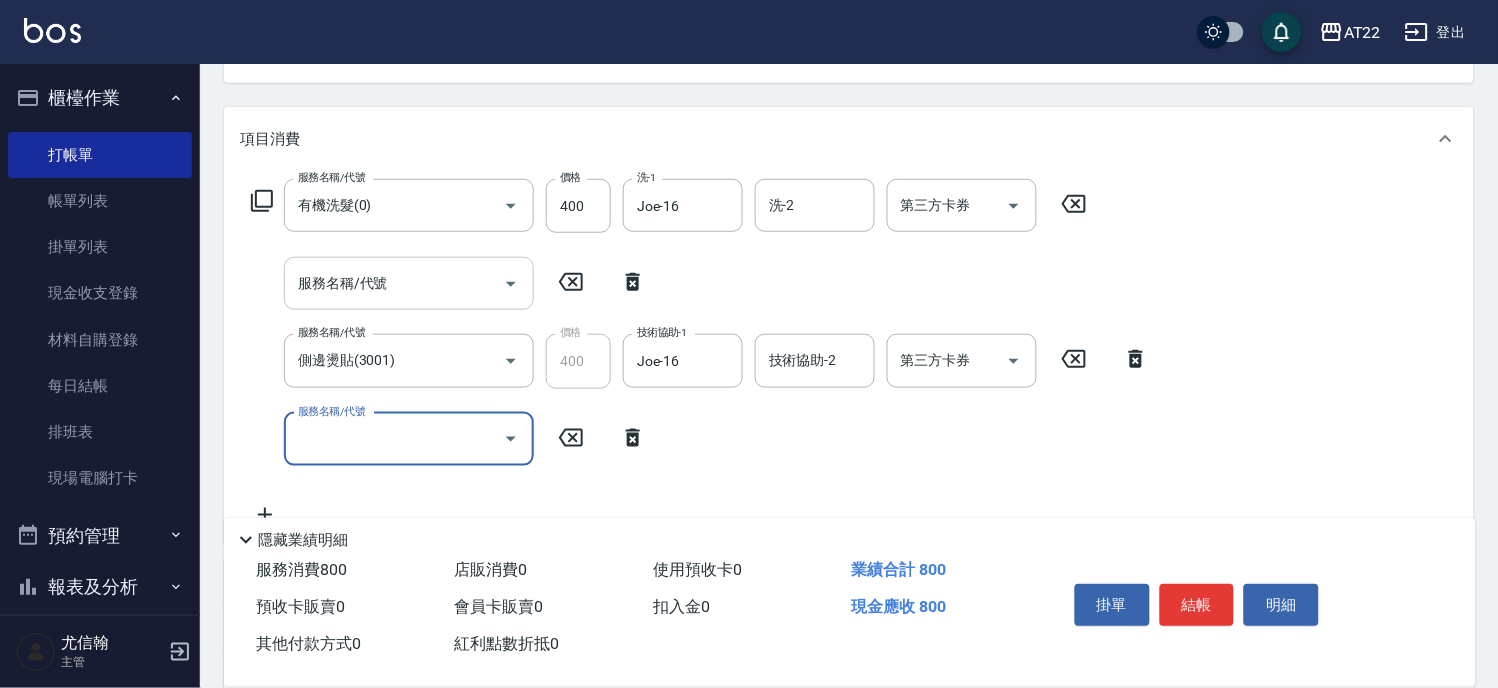 click on "服務名稱/代號" at bounding box center (394, 283) 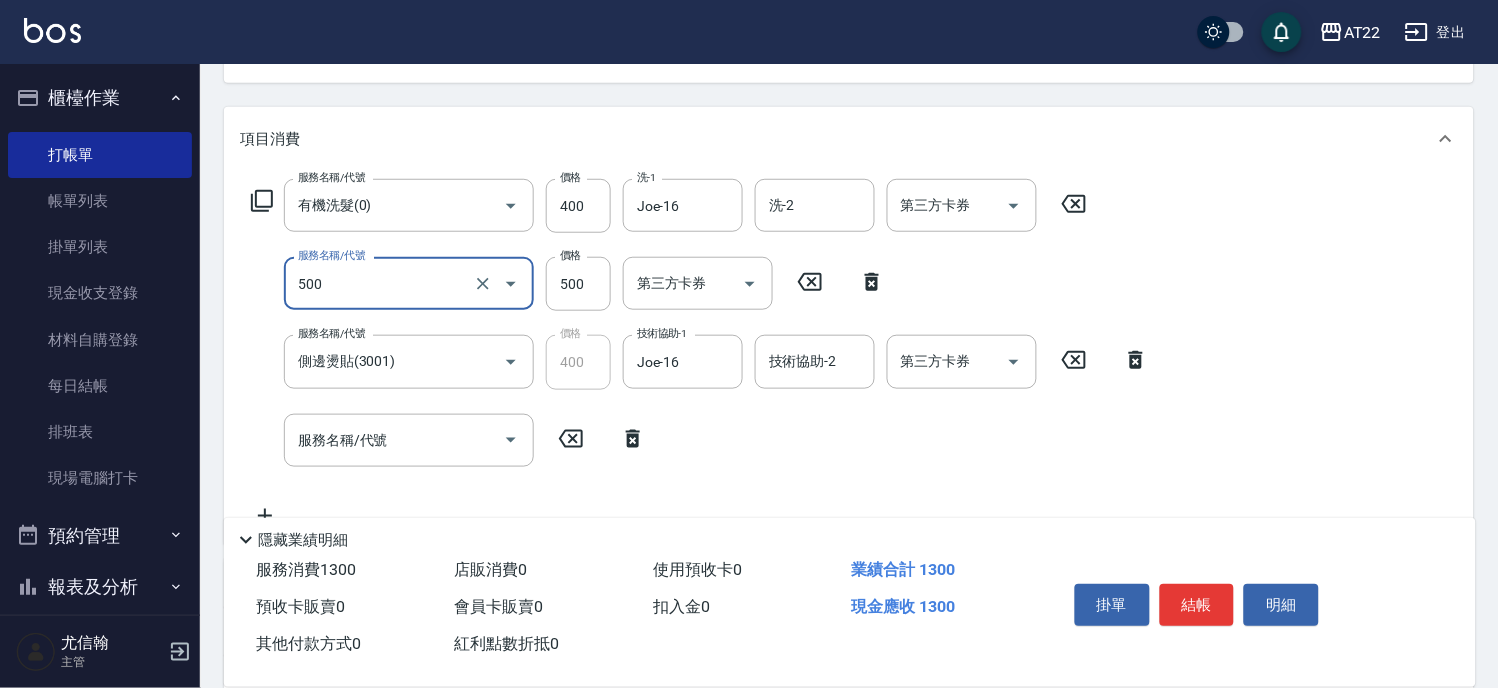 type on "剪髮(500)" 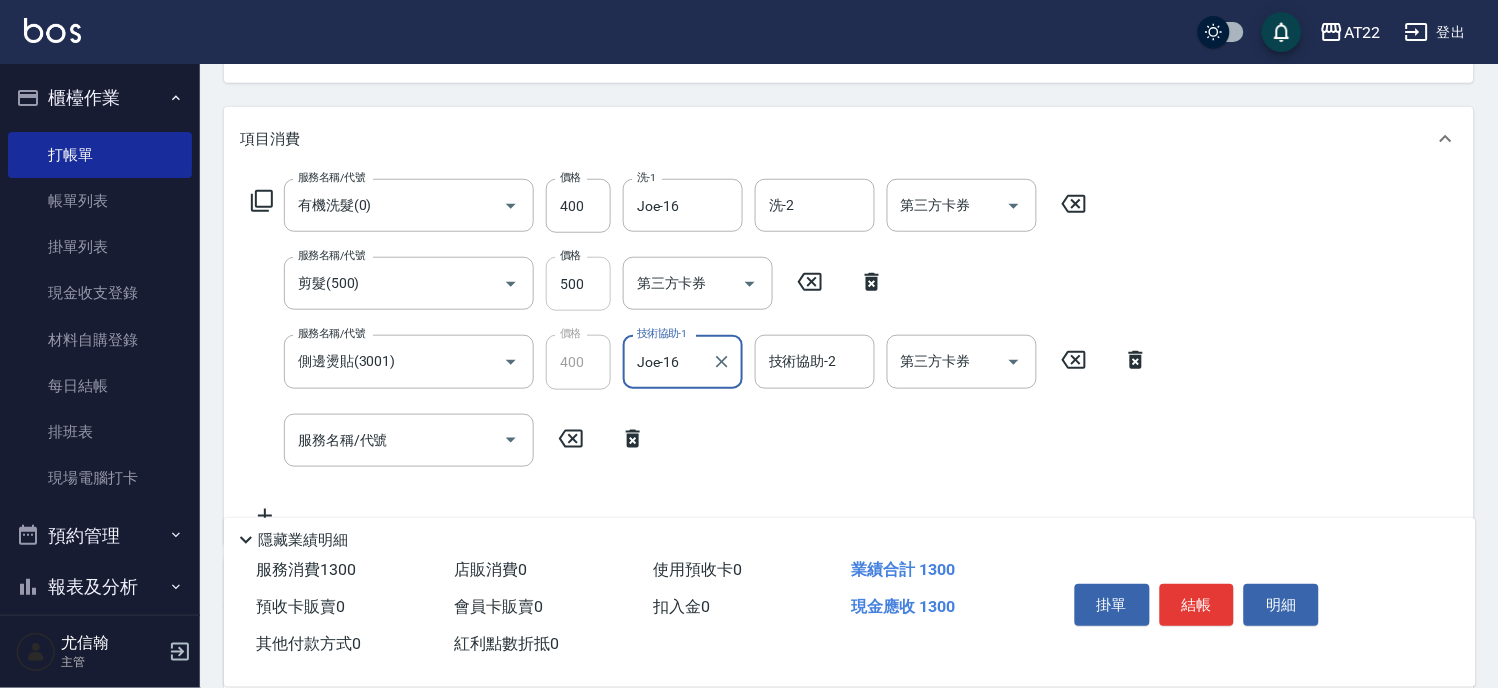 click on "500" at bounding box center (578, 284) 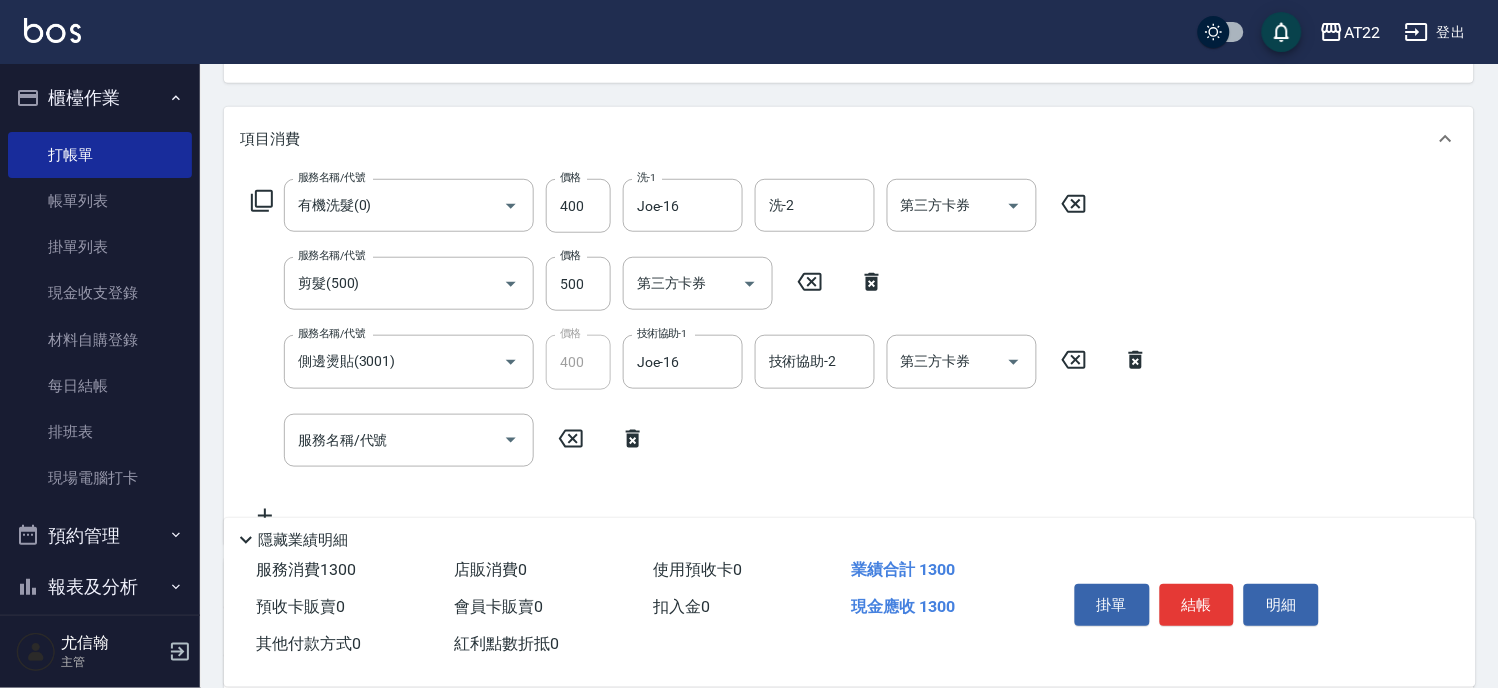 click 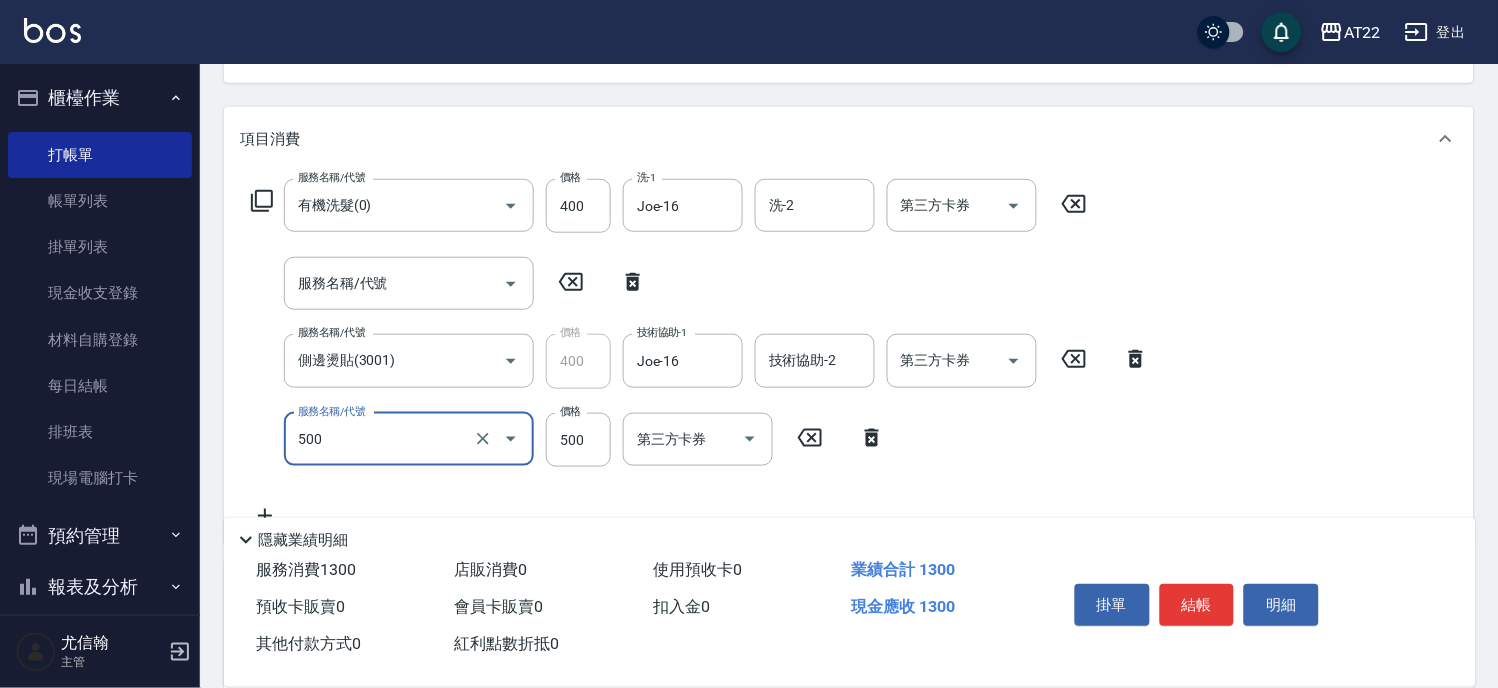 type on "剪髮(500)" 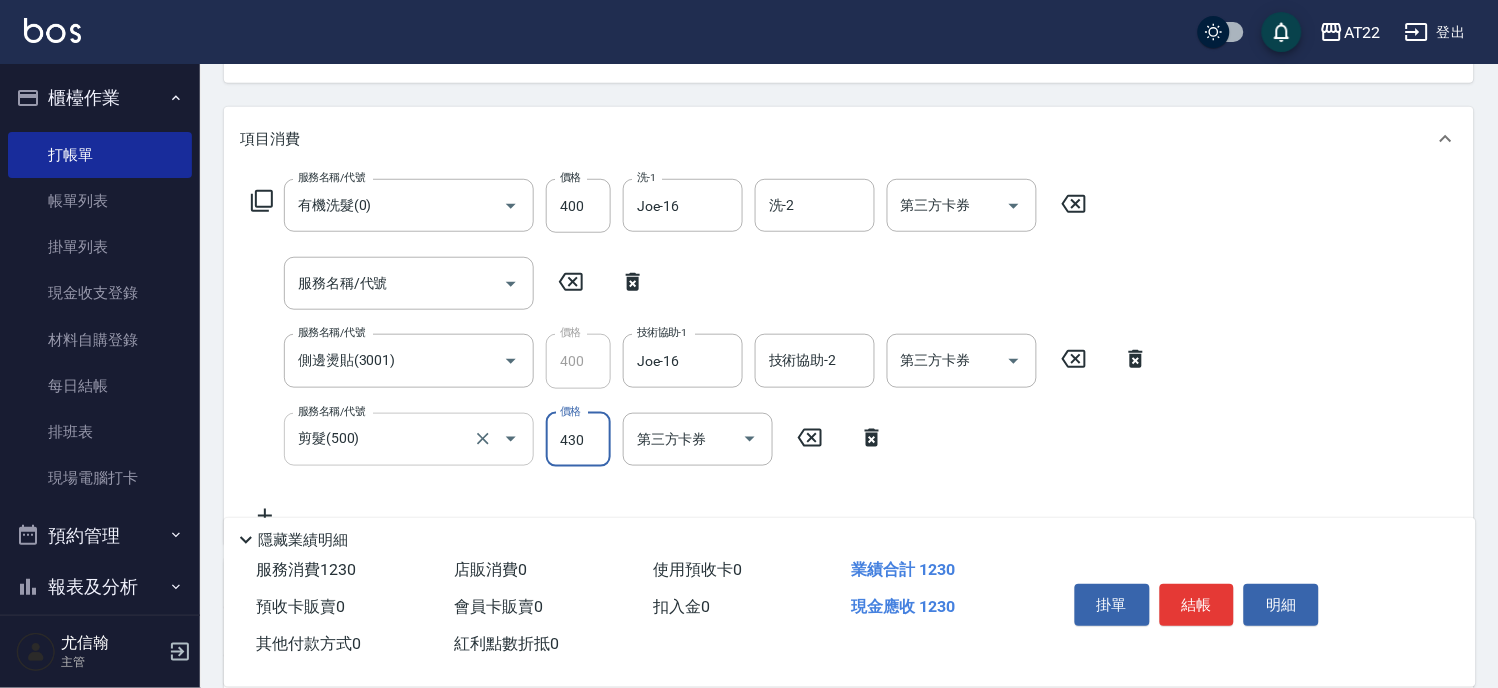 type on "430" 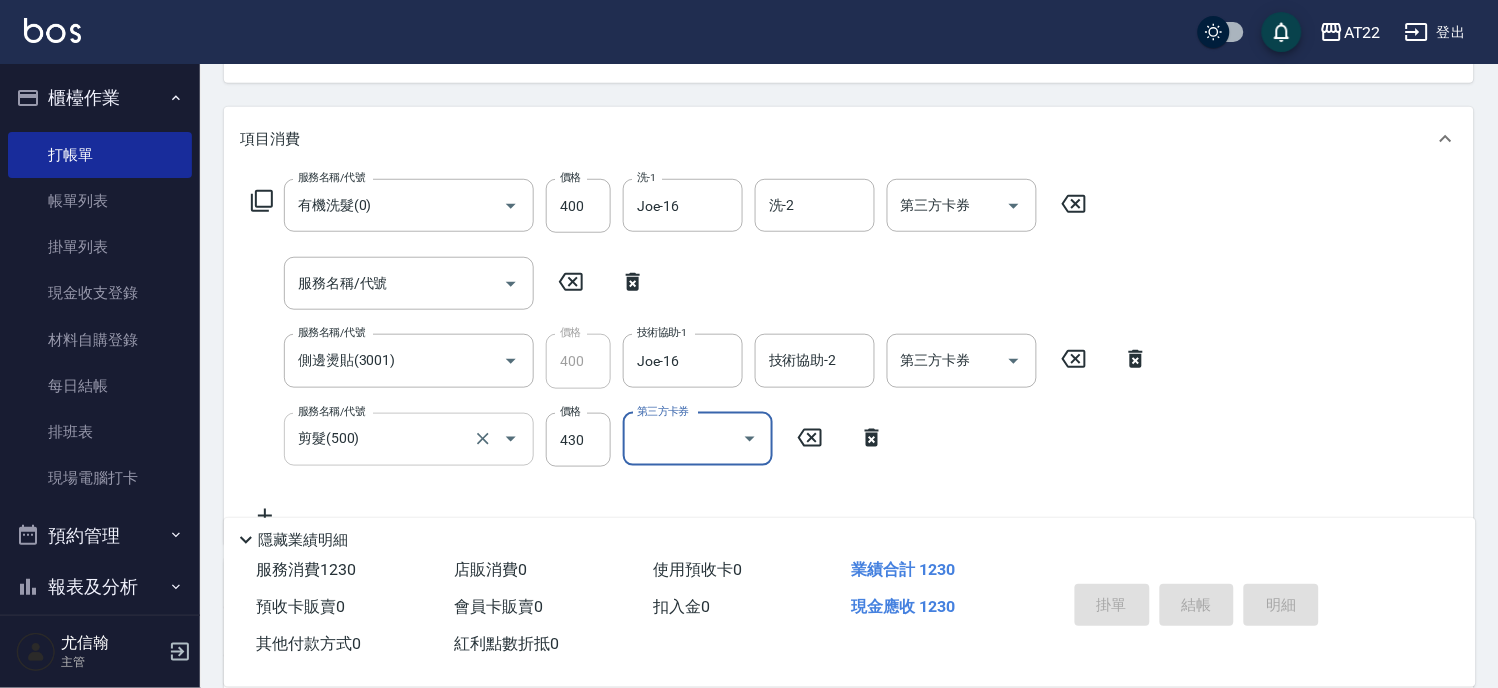 type on "2025/08/02 13:00" 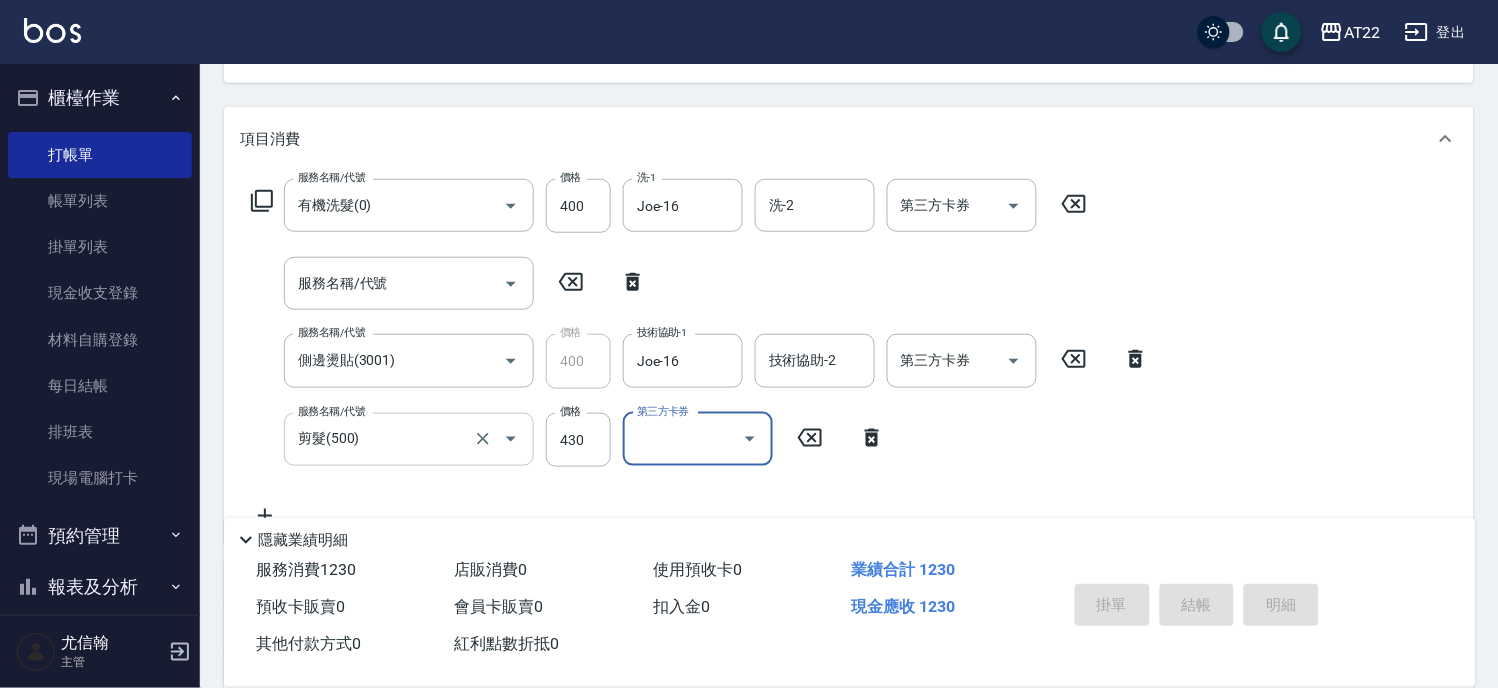 type 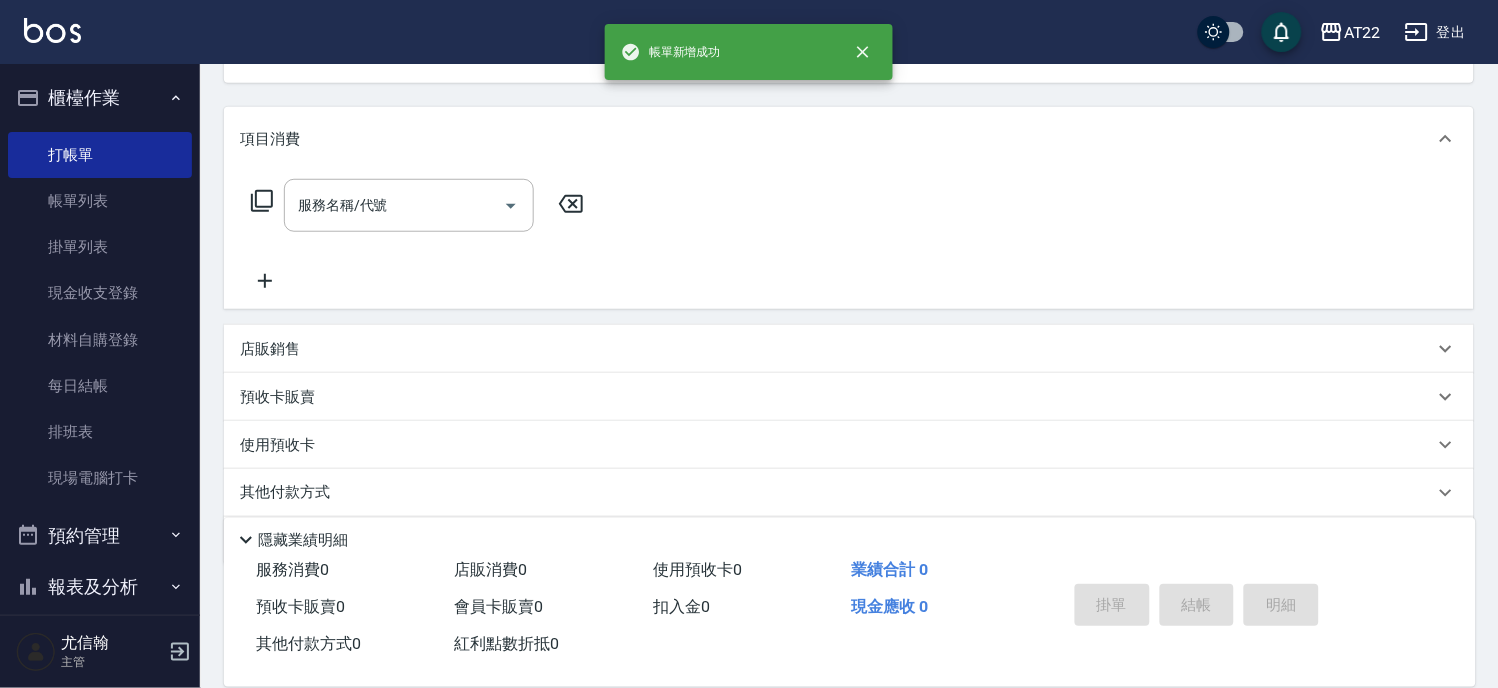 scroll, scrollTop: 194, scrollLeft: 0, axis: vertical 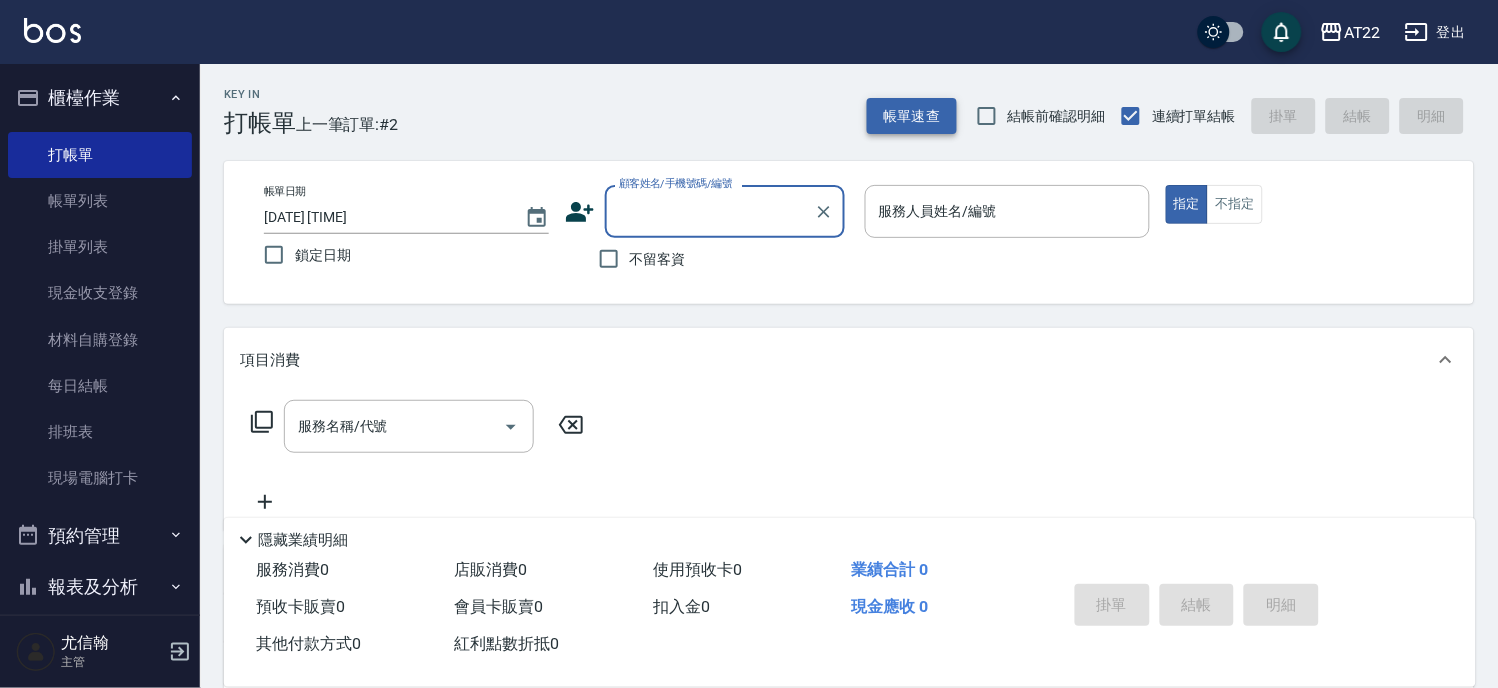 click on "帳單速查" at bounding box center [912, 116] 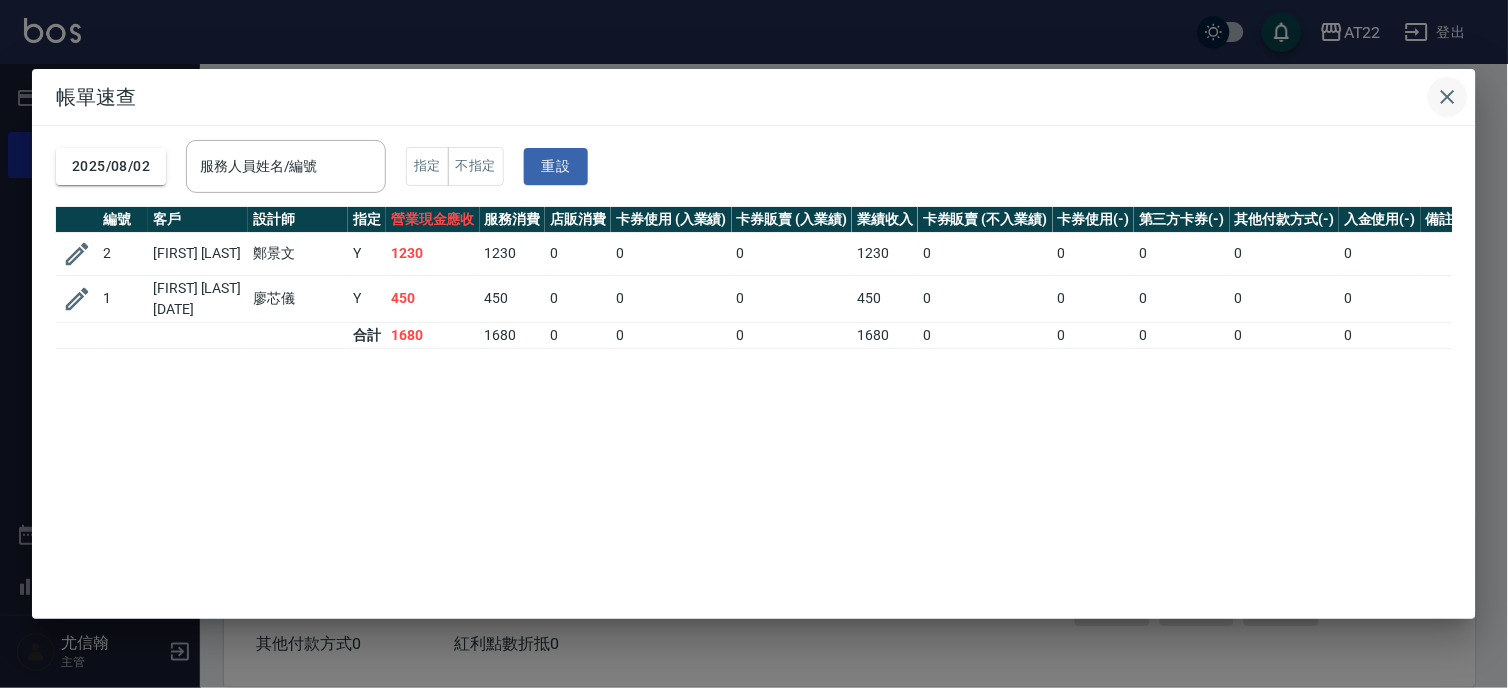 click 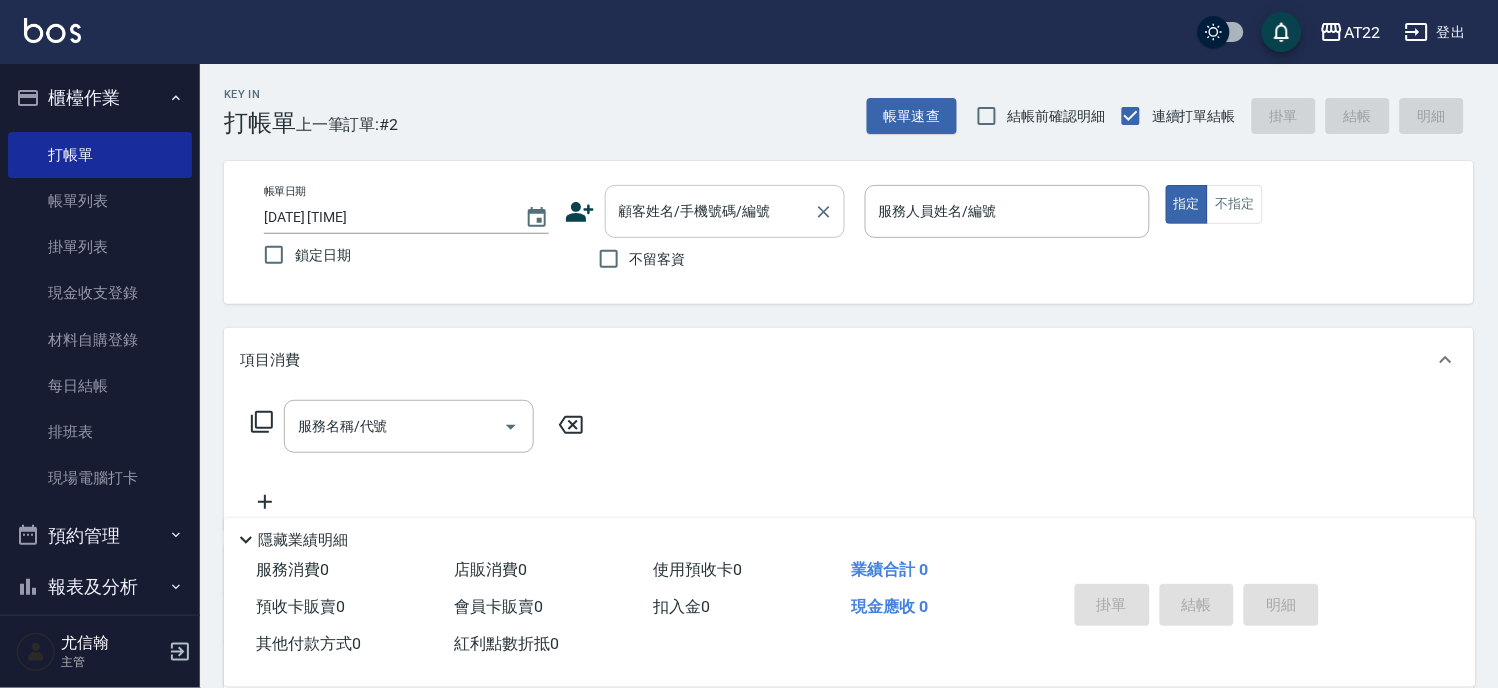 click on "顧客姓名/手機號碼/編號" at bounding box center [710, 211] 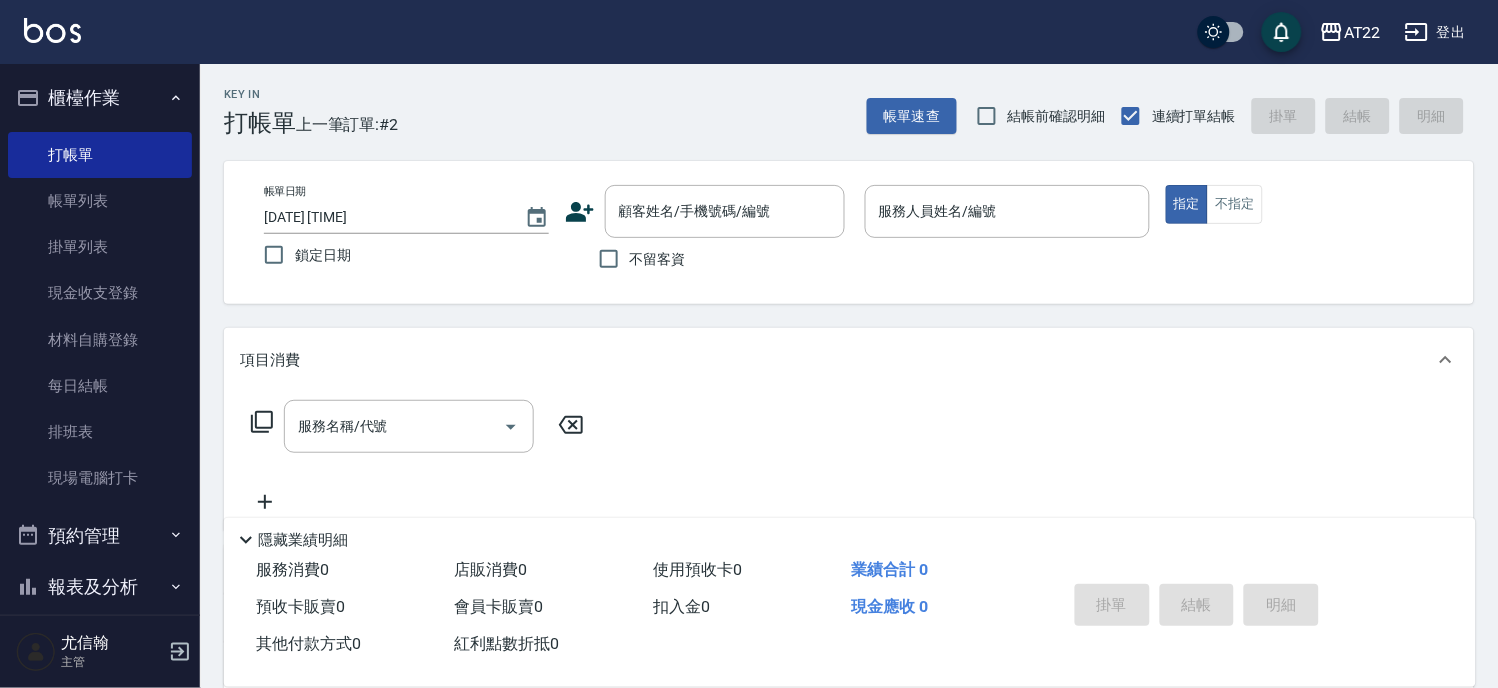 click on "Key In 打帳單 上一筆訂單:#2 帳單速查 結帳前確認明細 連續打單結帳 掛單 結帳 明細 帳單日期 2025/08/02 13:00 鎖定日期 顧客姓名/手機號碼/編號 顧客姓名/手機號碼/編號 不留客資 服務人員姓名/編號 服務人員姓名/編號 指定 不指定 項目消費 服務名稱/代號 服務名稱/代號 店販銷售 服務人員姓名/編號 服務人員姓名/編號 商品代號/名稱 商品代號/名稱 預收卡販賣 卡券名稱/代號 卡券名稱/代號 使用預收卡 其他付款方式 其他付款方式 其他付款方式 備註及來源 備註 備註 訂單來源 ​ 訂單來源 隱藏業績明細 服務消費  0 店販消費  0 使用預收卡  0 業績合計   0 預收卡販賣  0 會員卡販賣  0 扣入金  0 現金應收   0 其他付款方式  0 紅利點數折抵  0 掛單 結帳 明細" at bounding box center [849, 520] 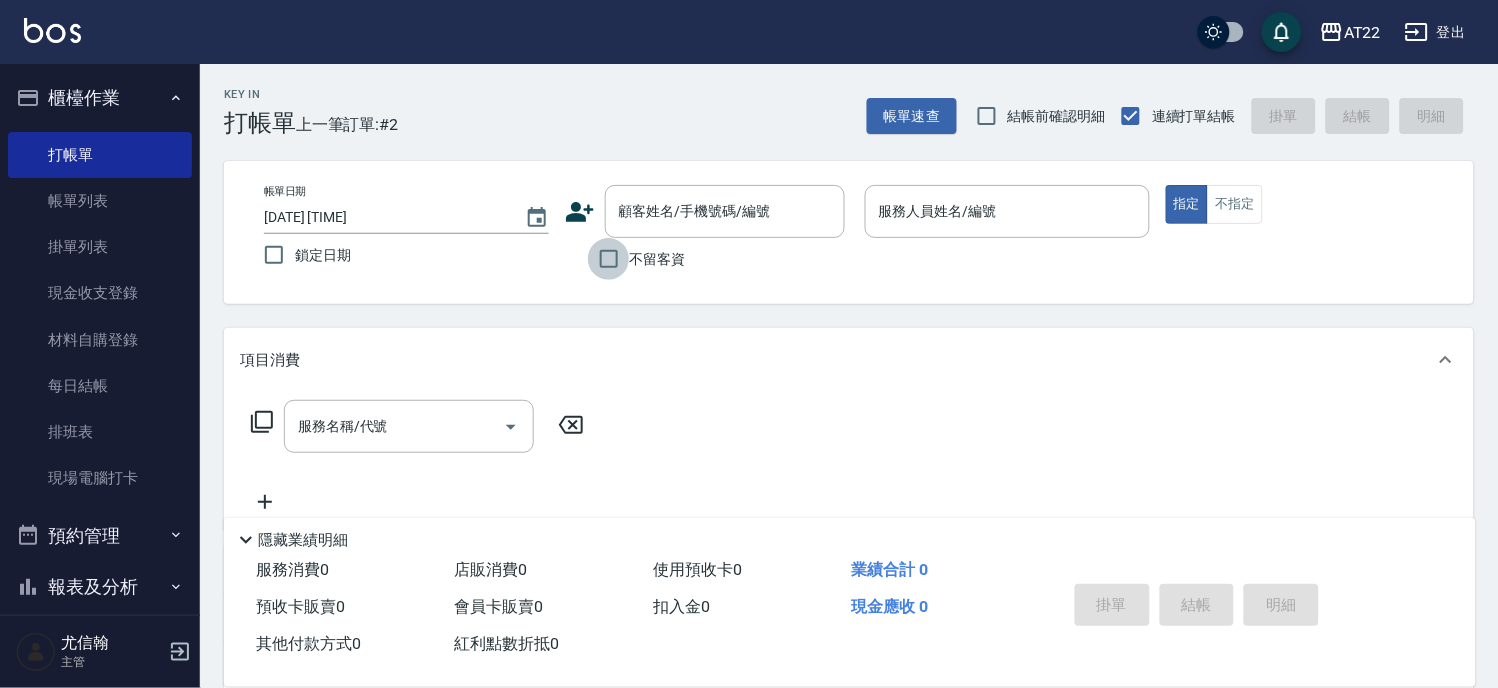 click on "不留客資" at bounding box center [609, 259] 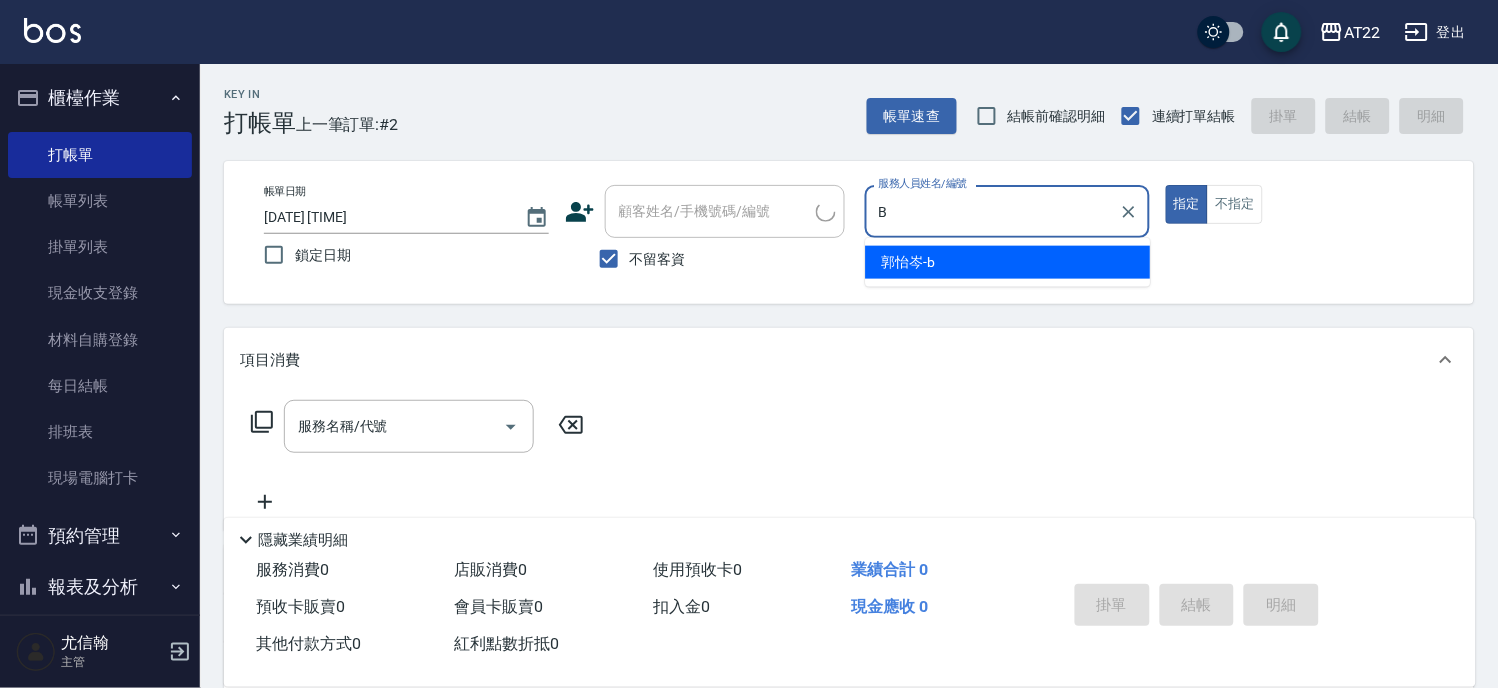 type on "[NAME]-b" 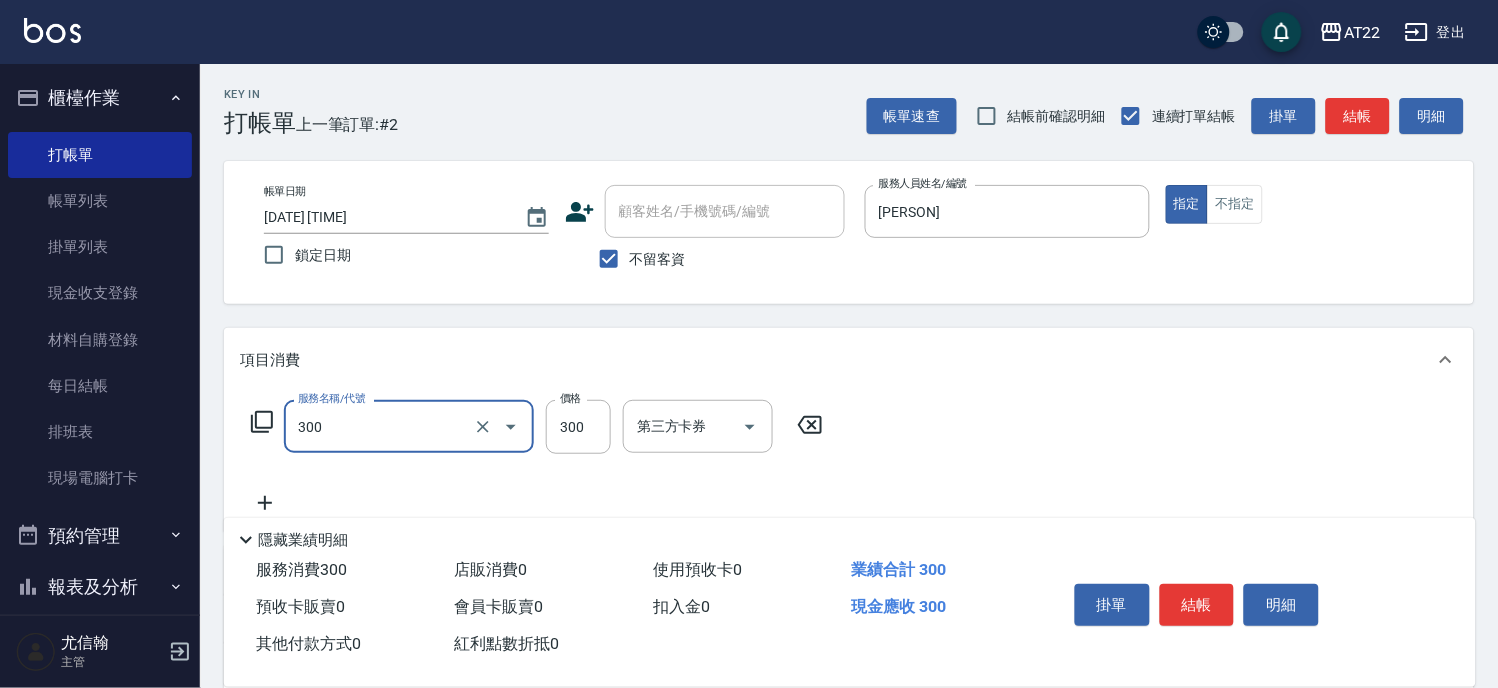 type on "剪髮(300)" 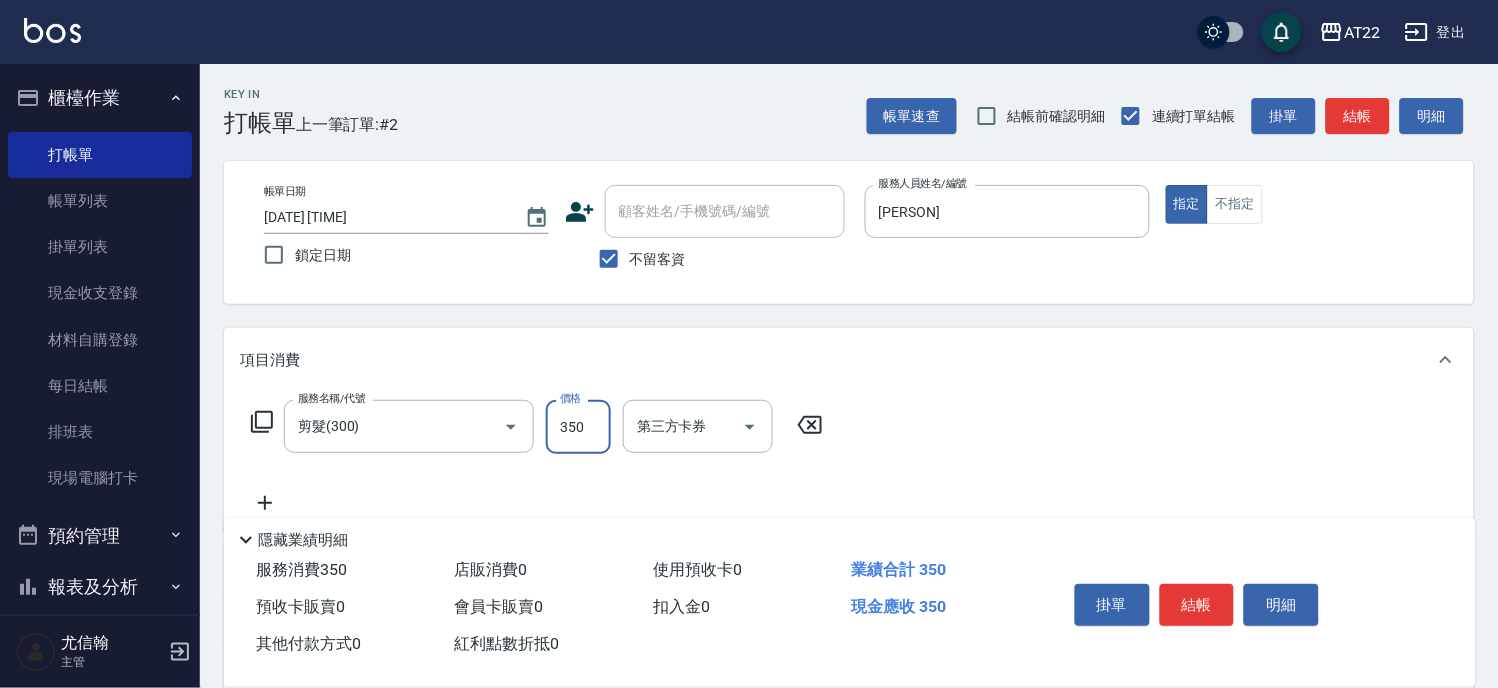 type on "350" 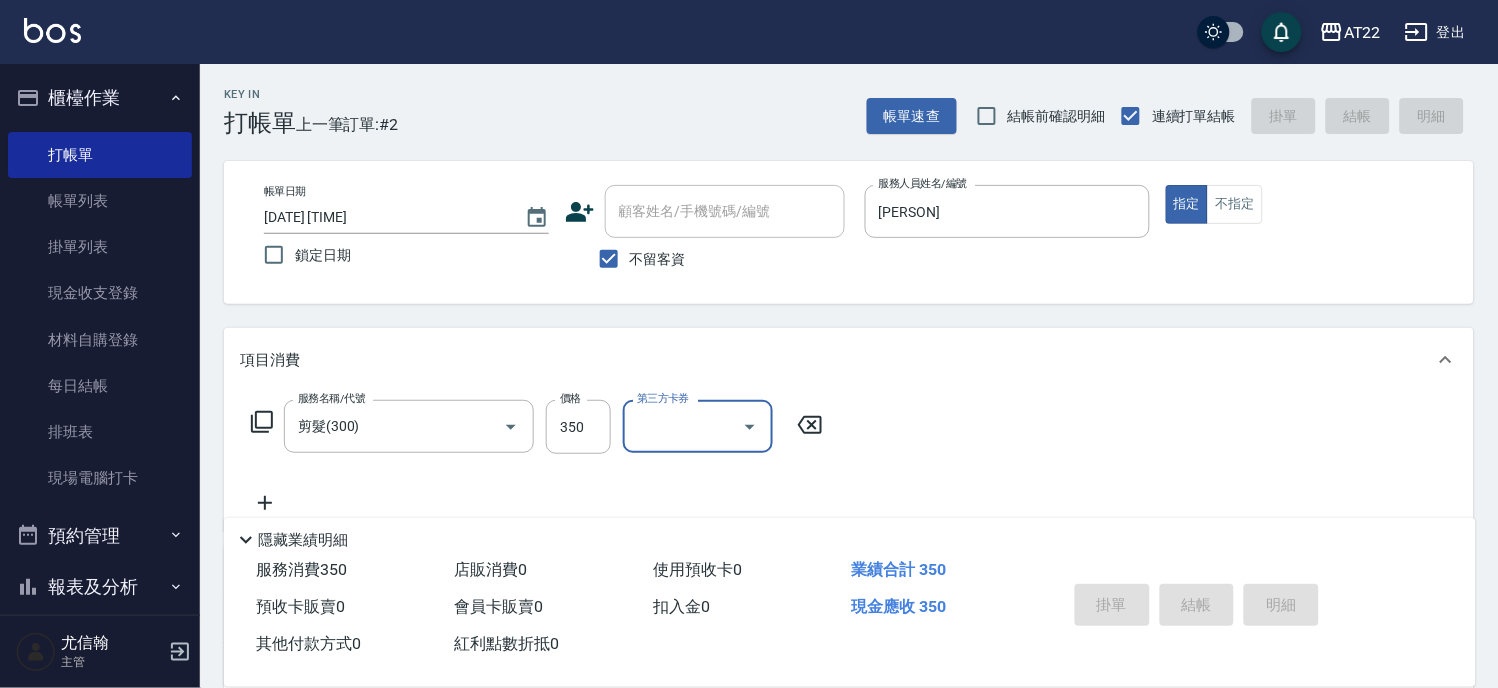 type on "2025/08/02 13:01" 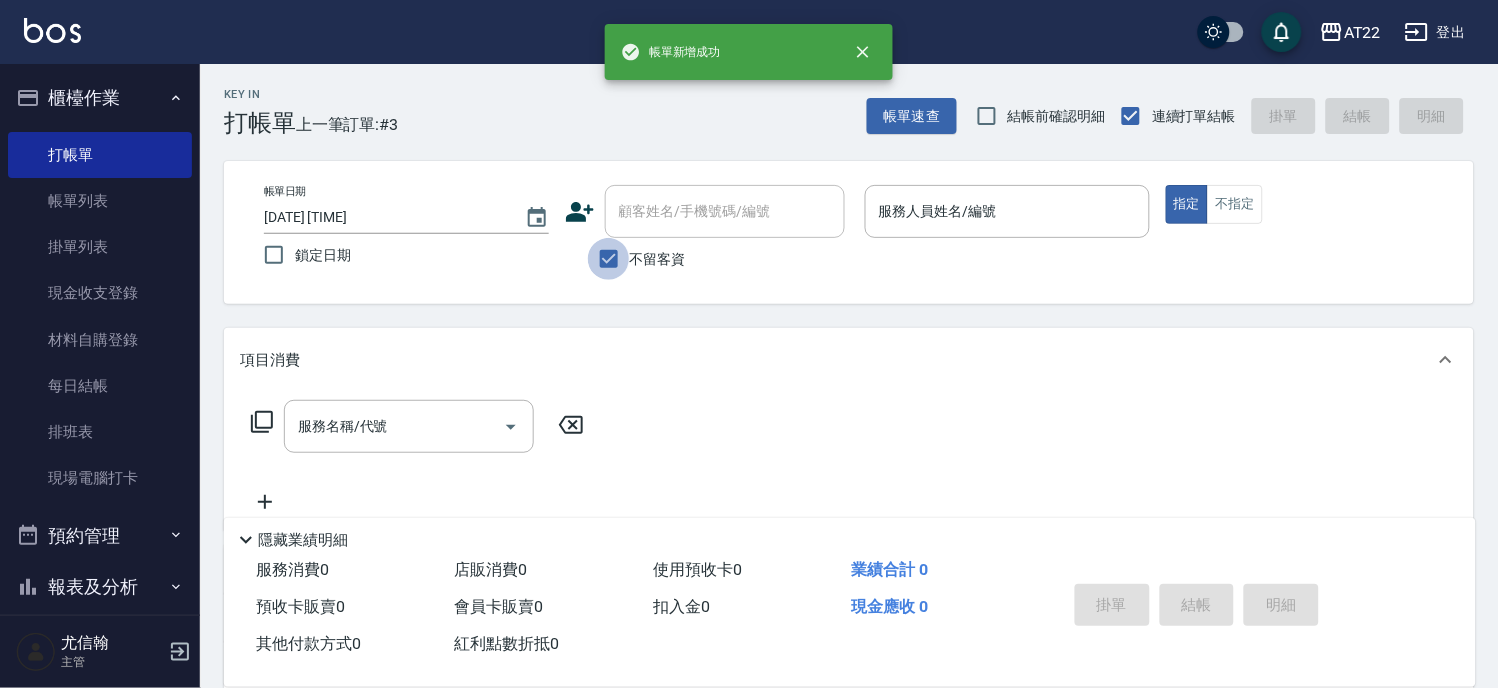 click on "不留客資" at bounding box center (609, 259) 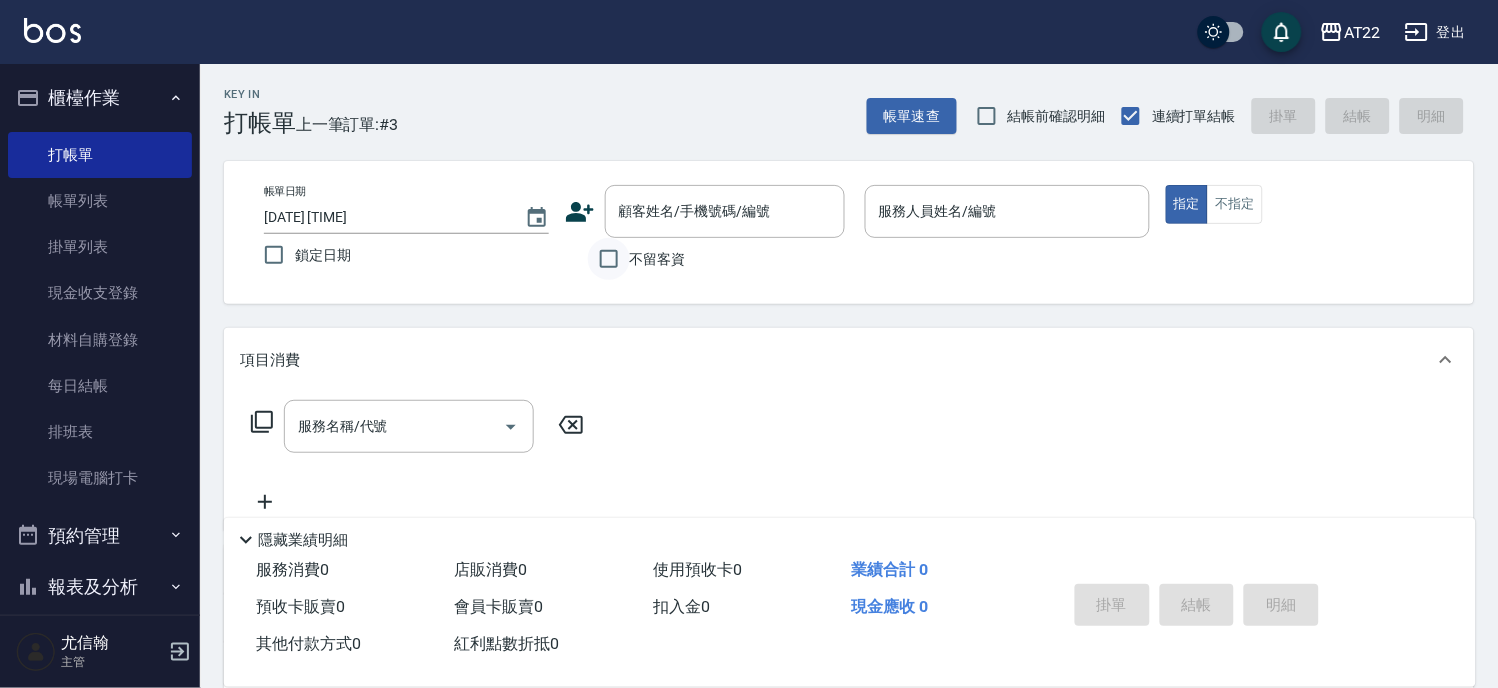 click on "不留客資" at bounding box center [609, 259] 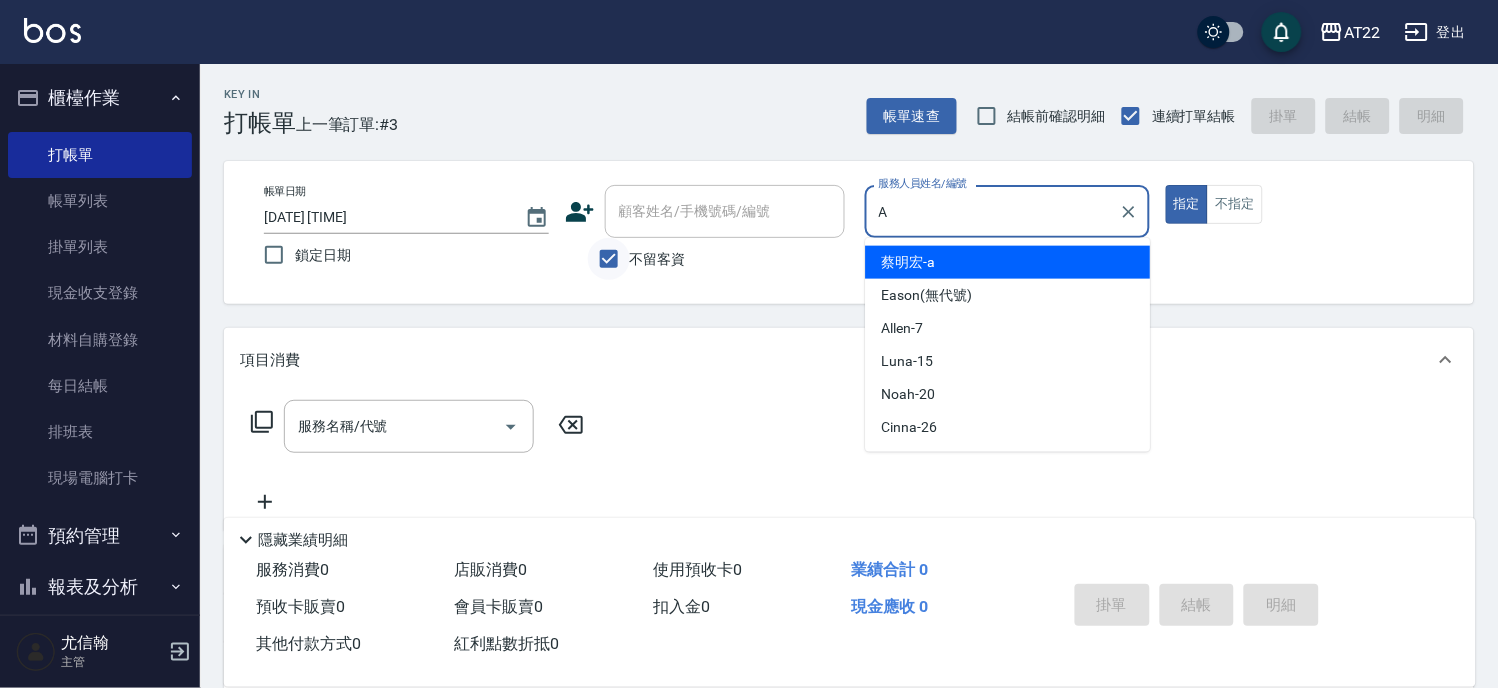 type on "蔡明宏-a" 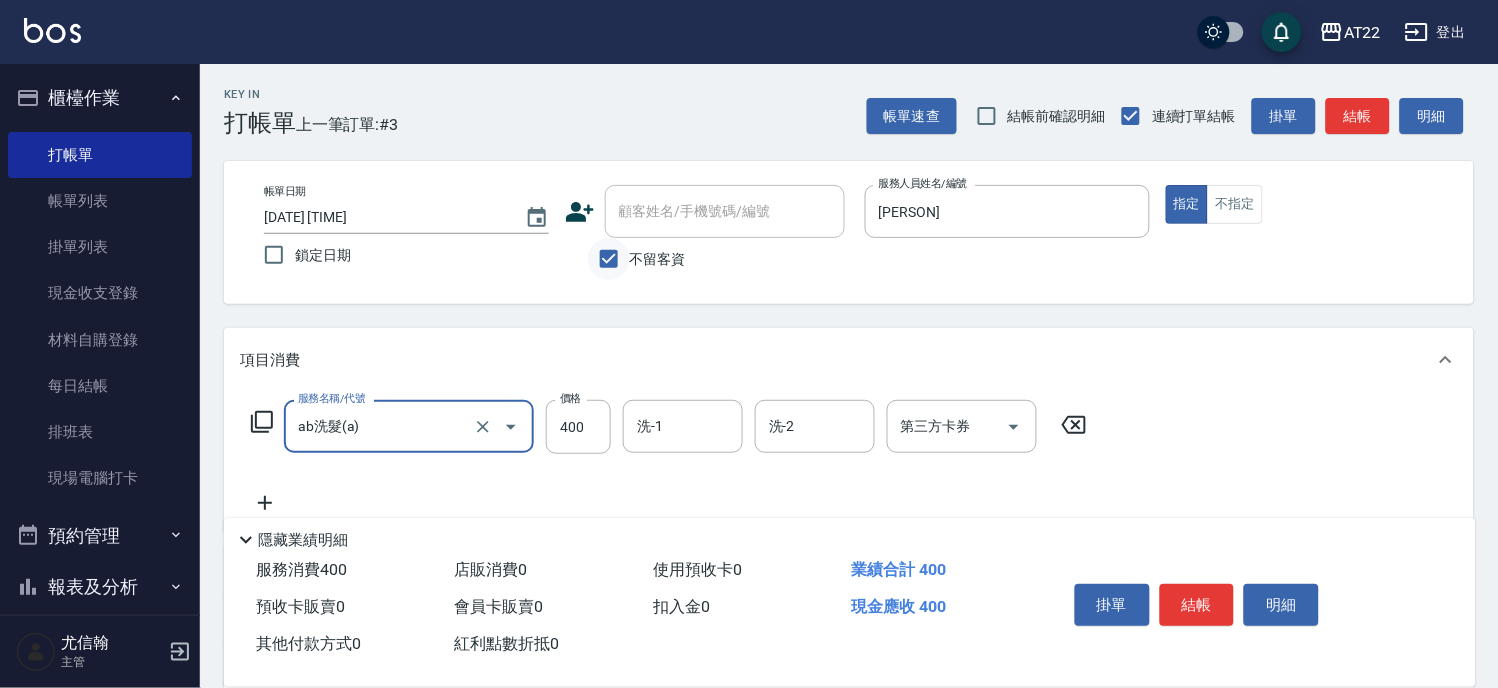 type on "ab洗髮(a)" 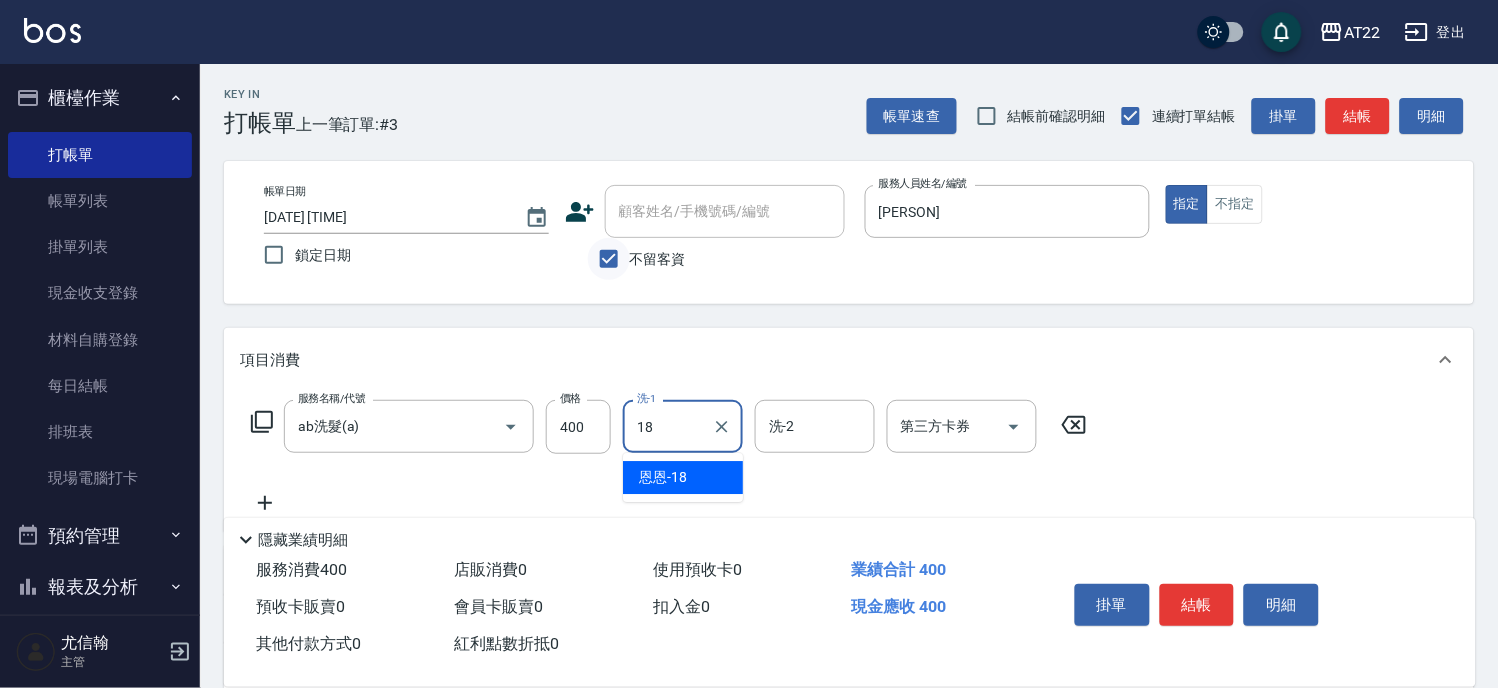 type on "恩恩-18" 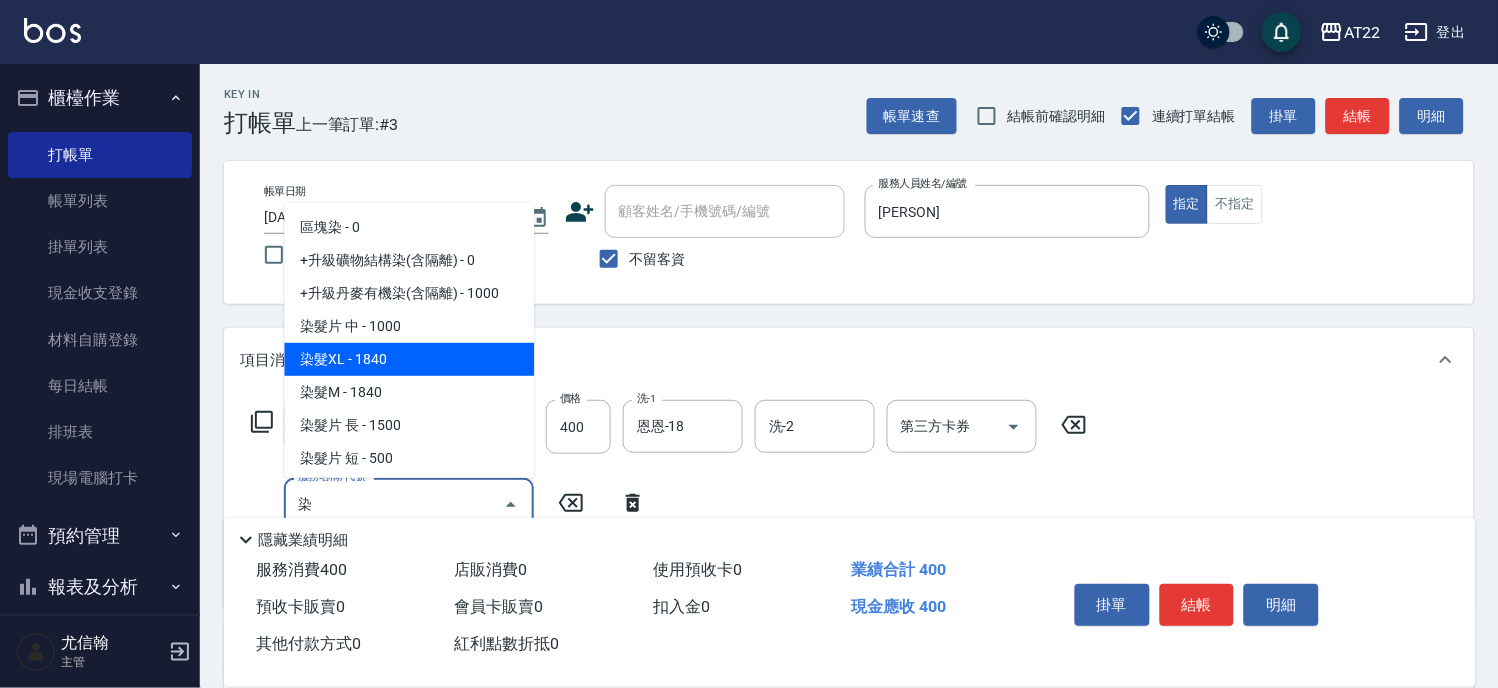 scroll, scrollTop: 222, scrollLeft: 0, axis: vertical 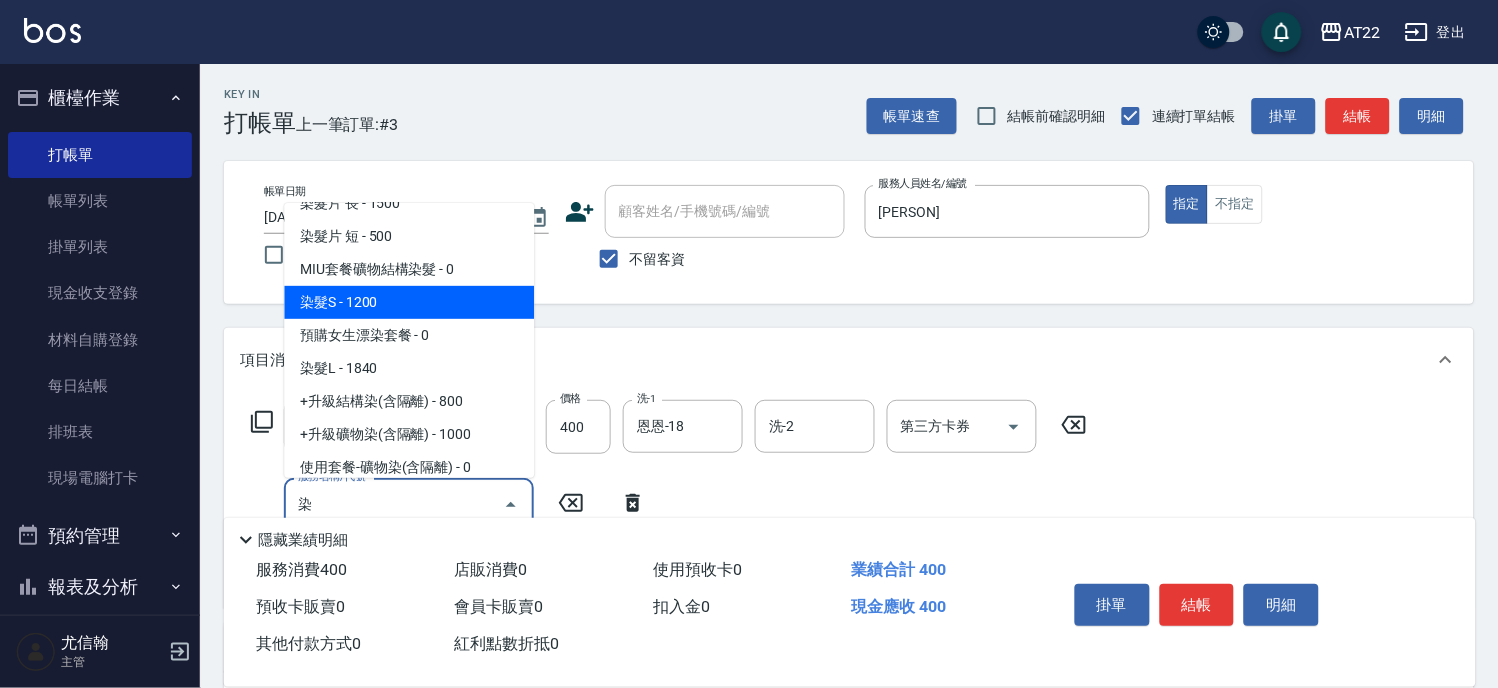 click on "染髮S - 1200" at bounding box center [409, 302] 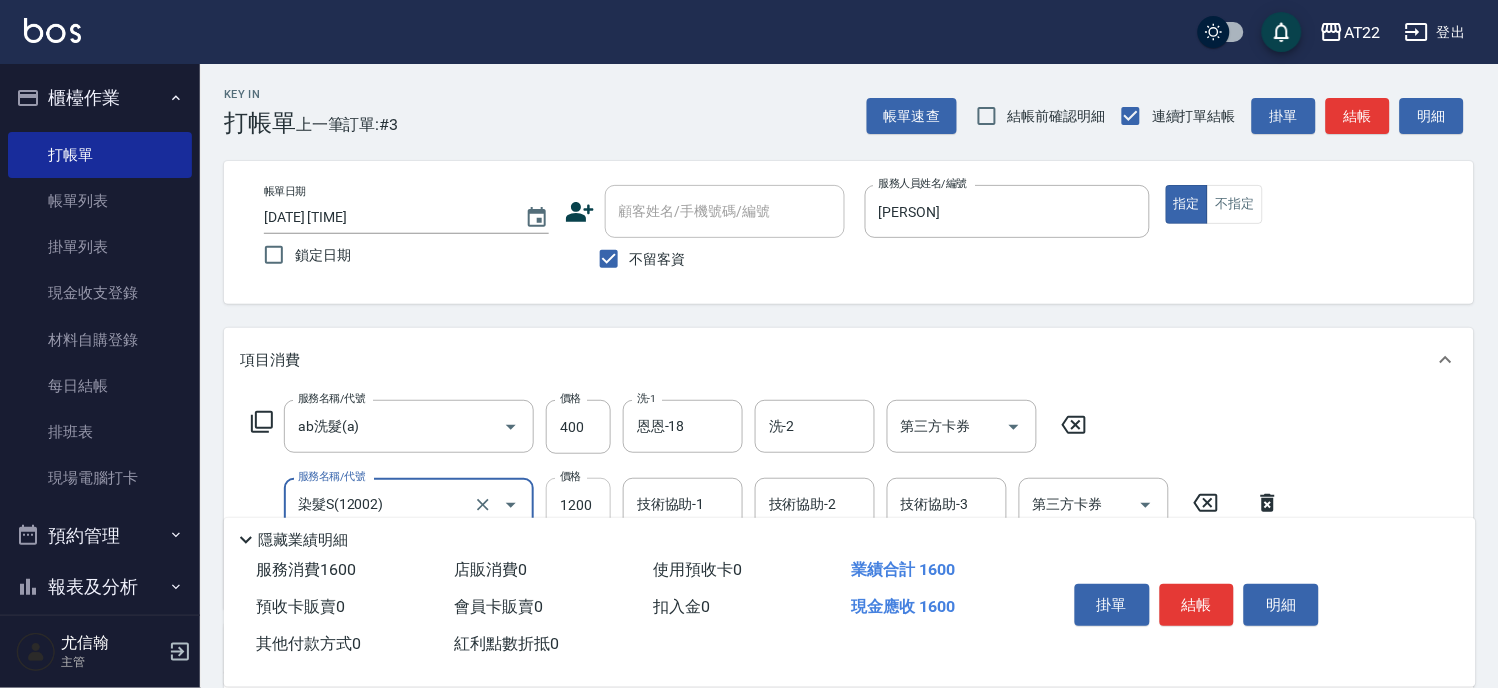 type on "染髮S(12002)" 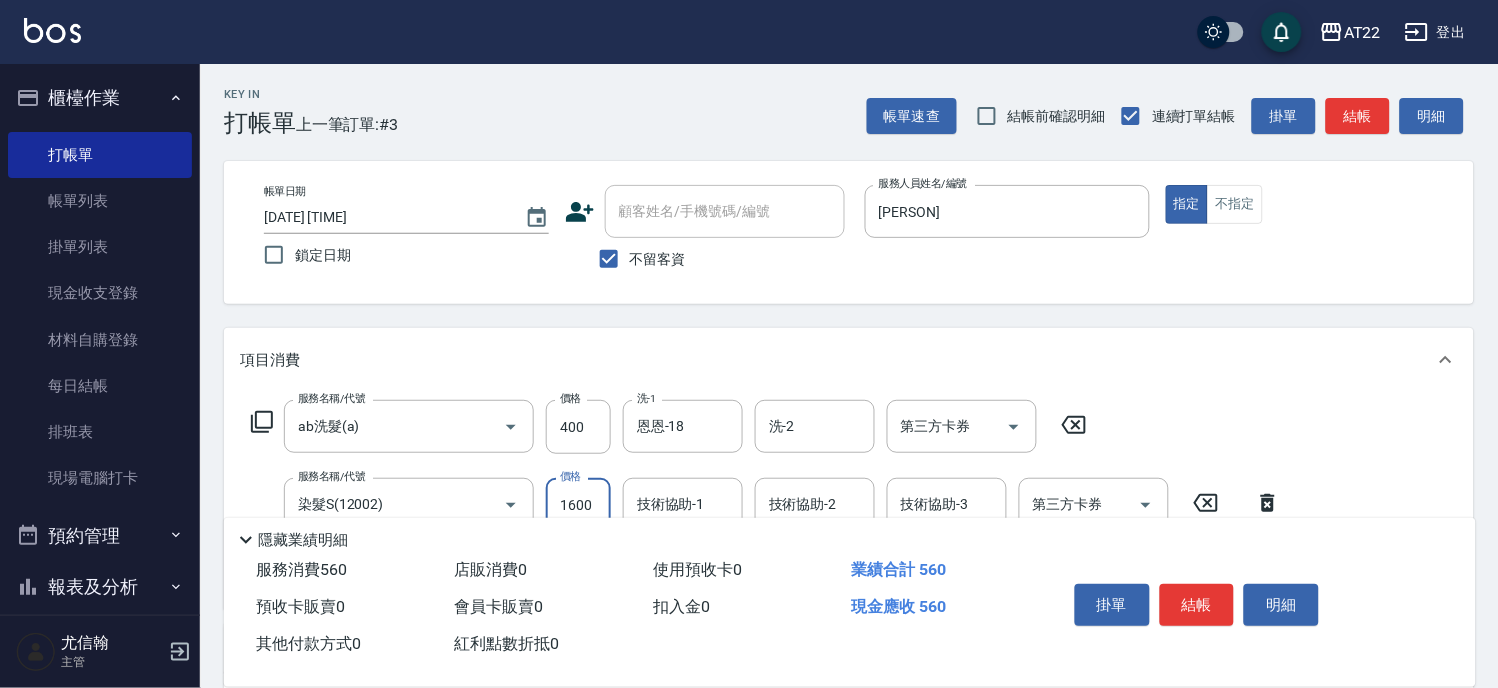 type on "1600" 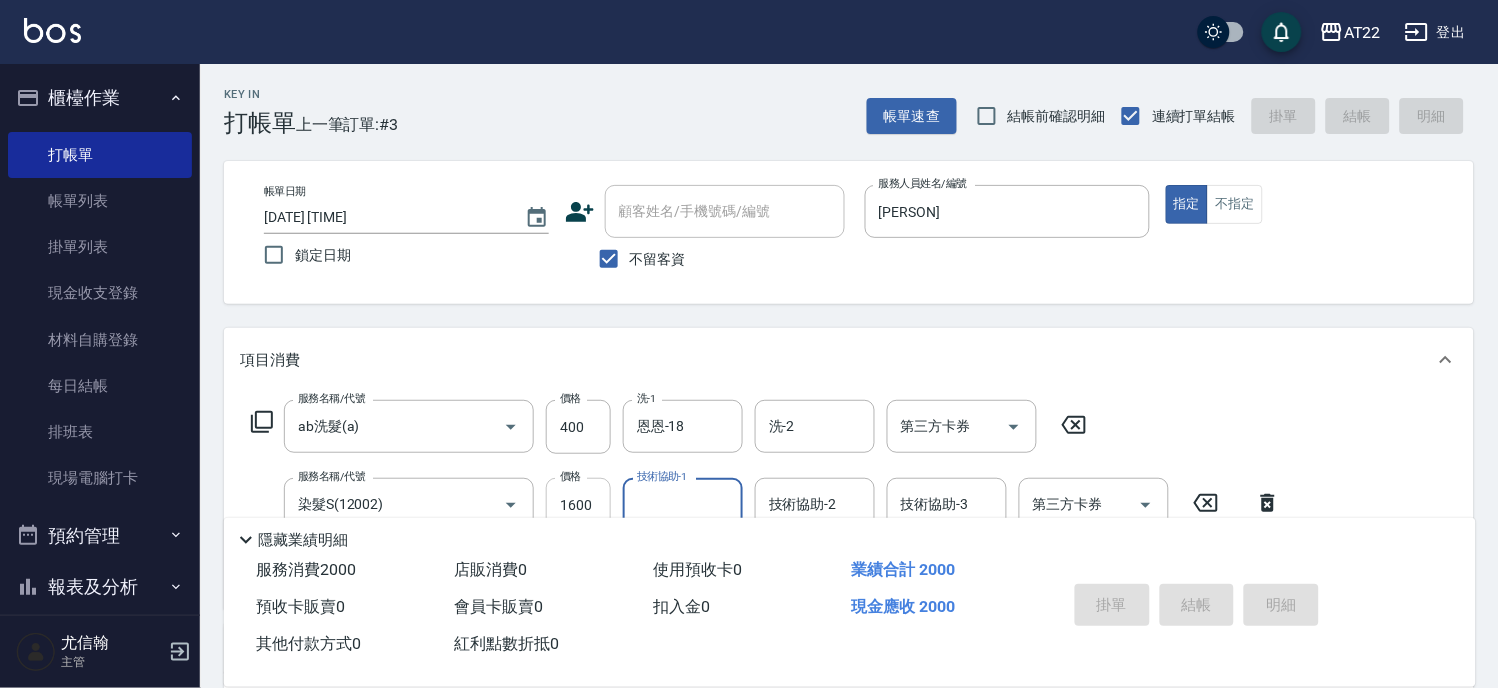 type 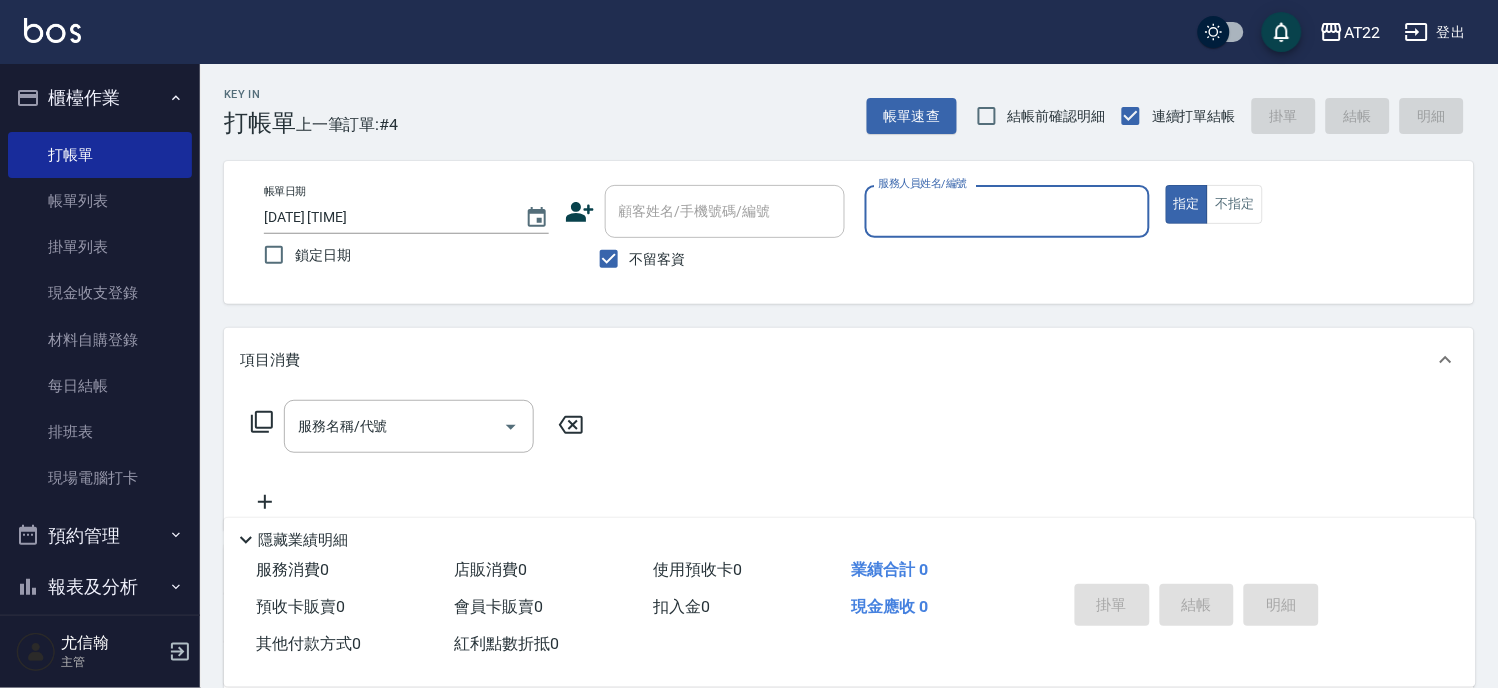 click on "不留客資" at bounding box center (637, 259) 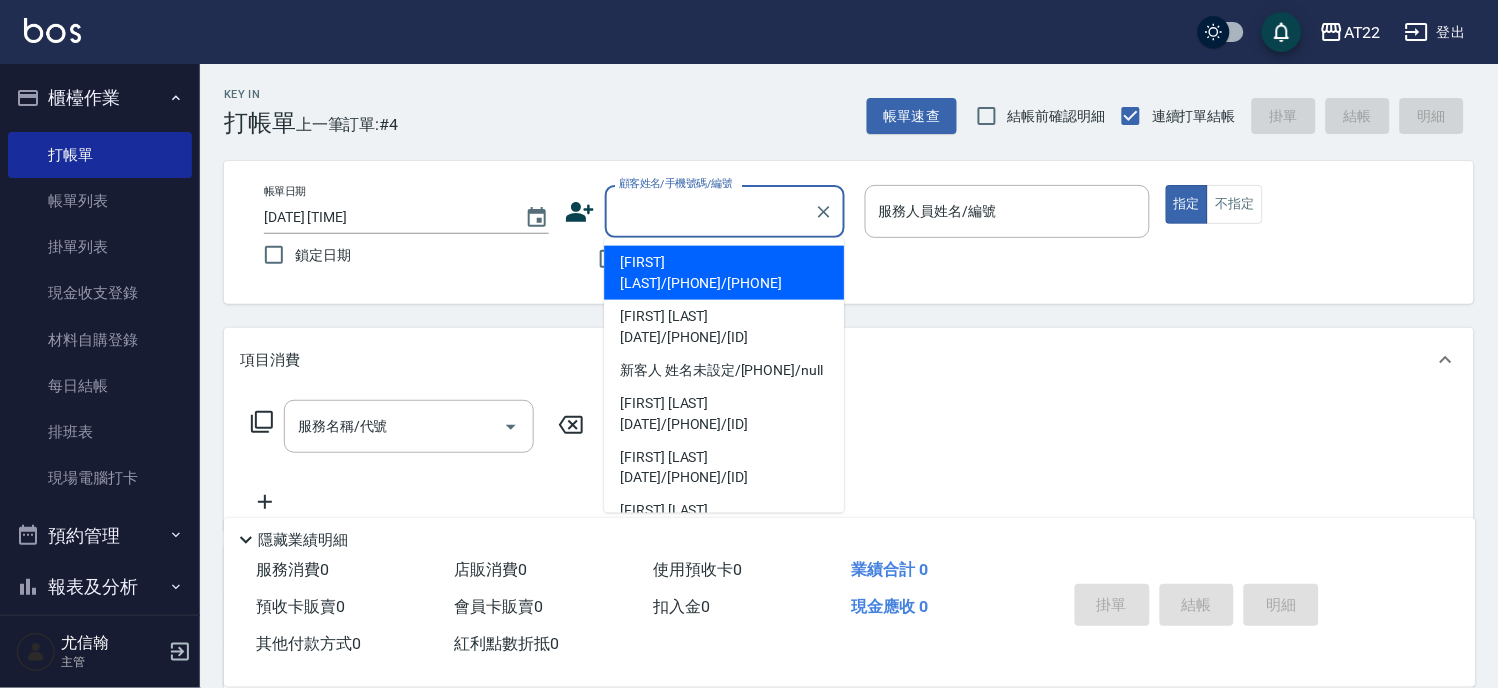 click on "顧客姓名/手機號碼/編號" at bounding box center [710, 211] 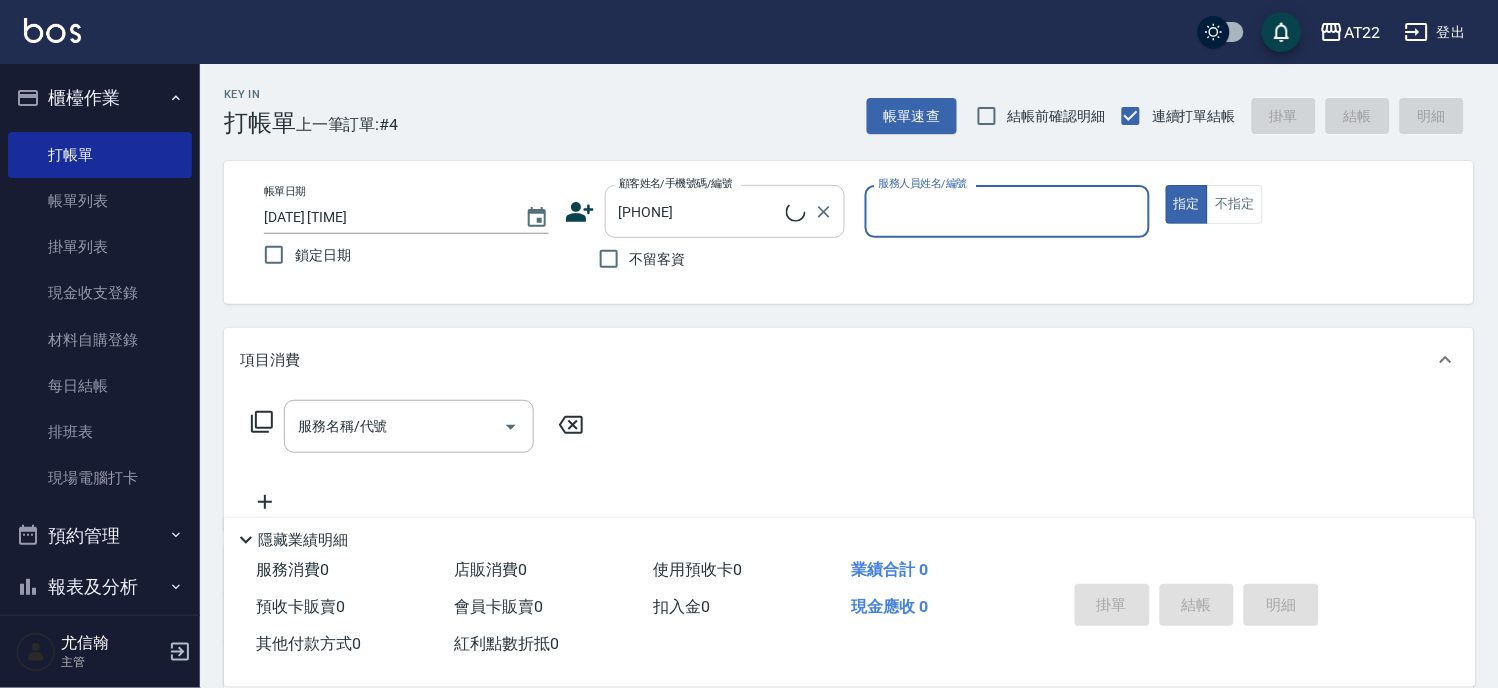 type on "陳柏宇26.12.28/0928277231/v50121" 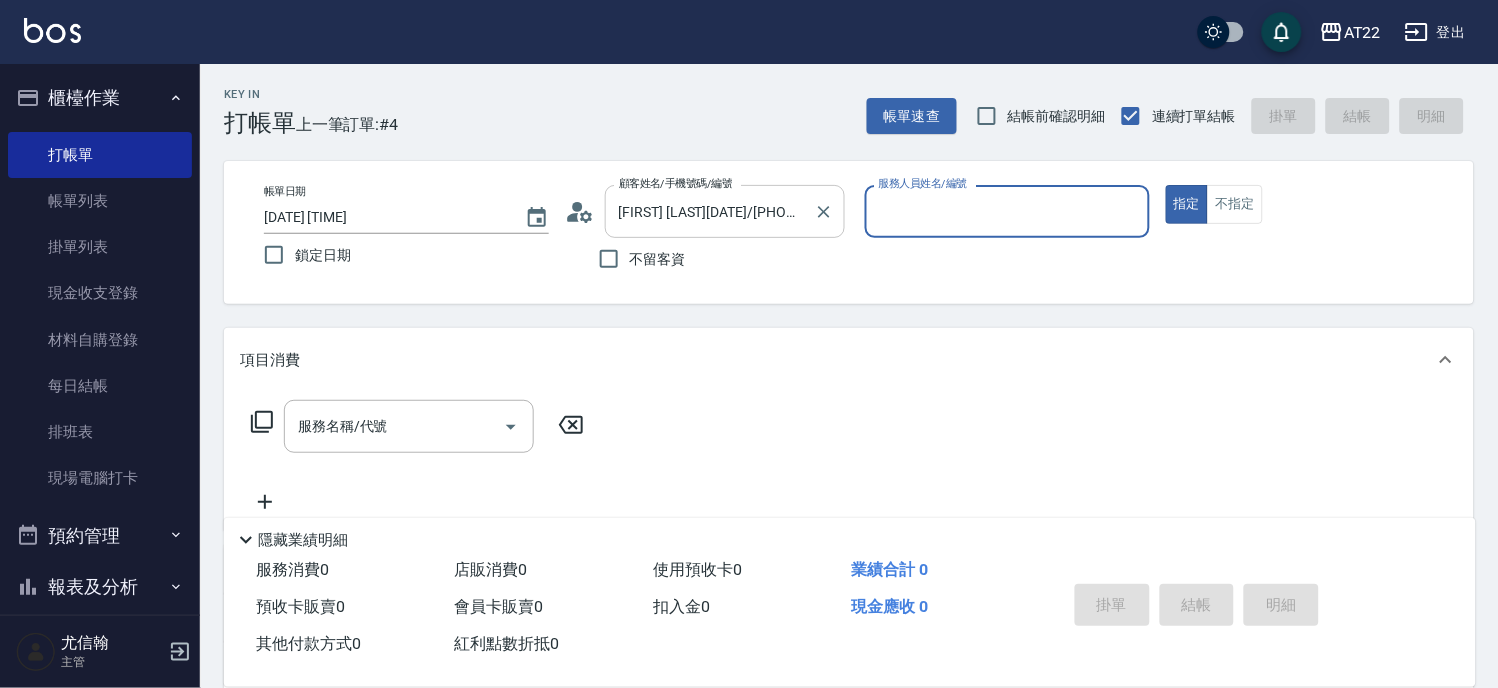 type on "Allen-7" 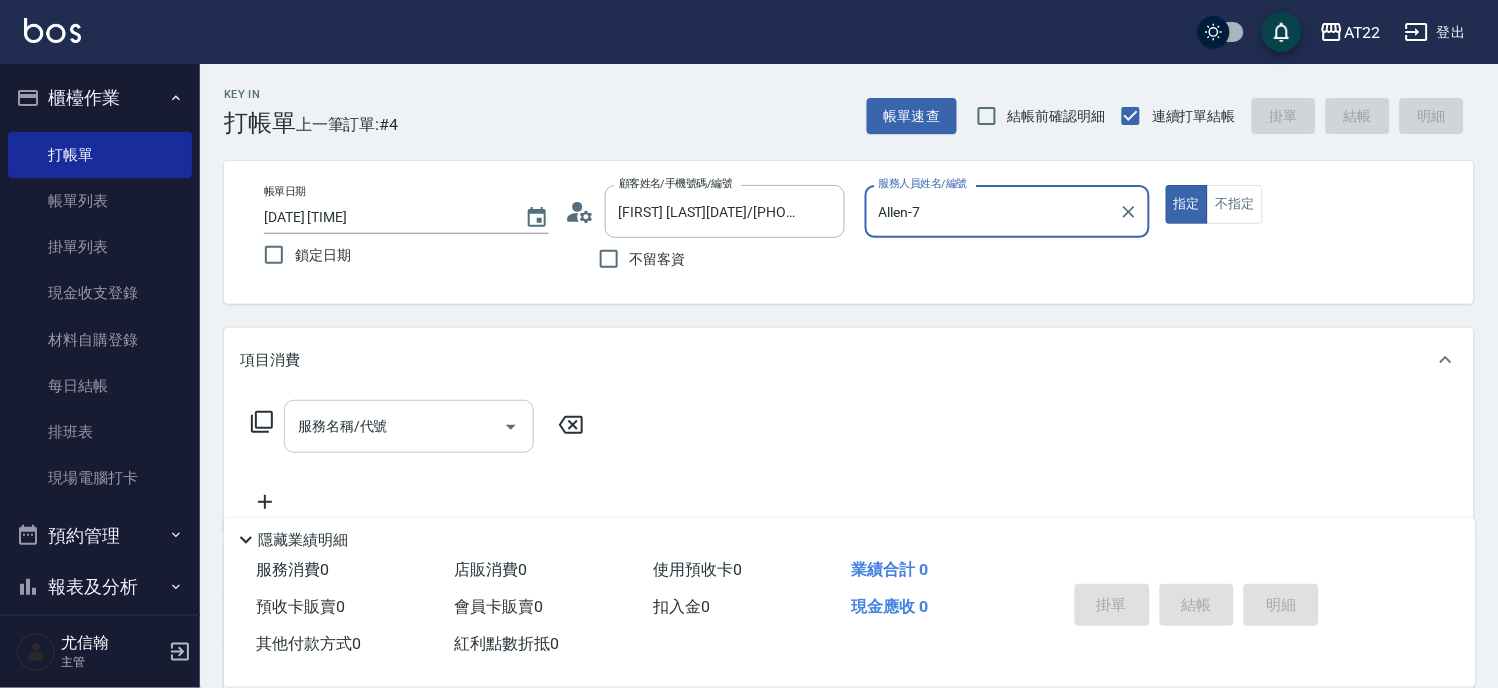 click on "服務名稱/代號" at bounding box center [409, 426] 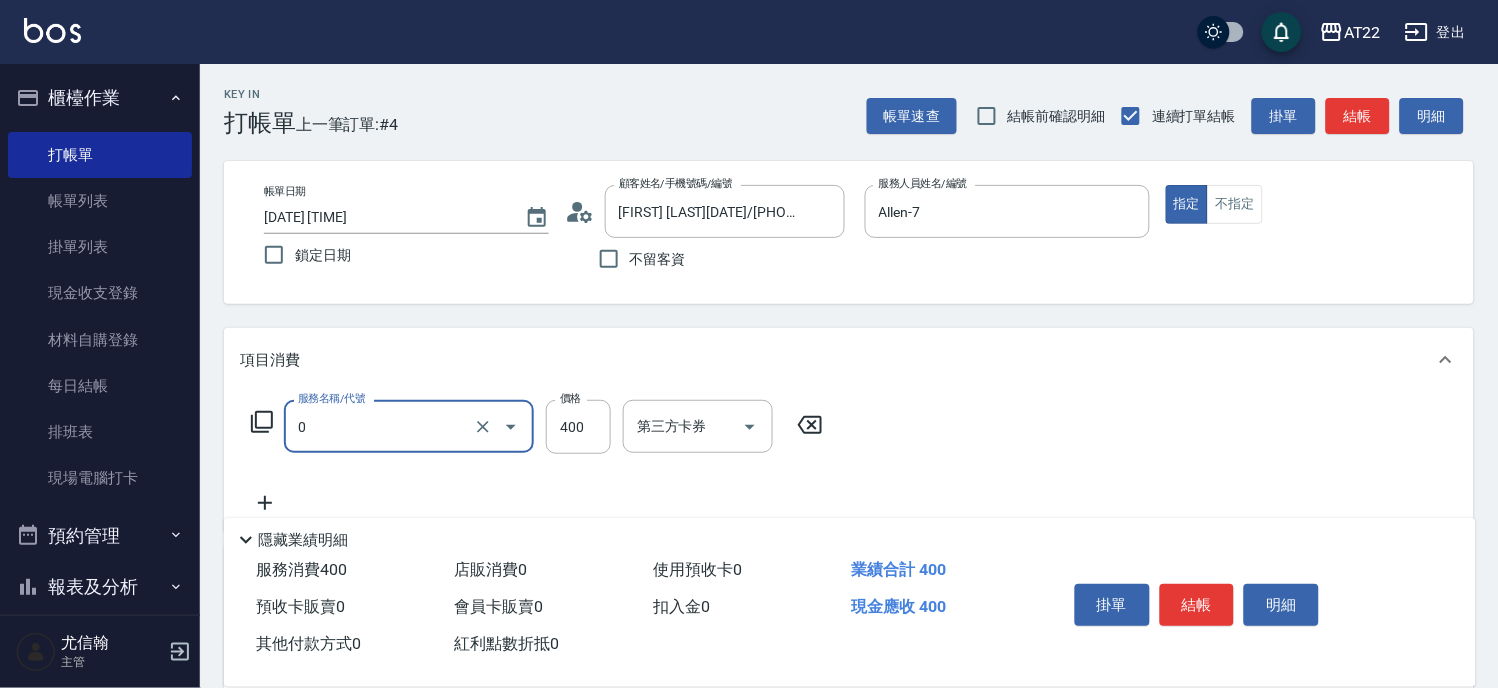 type on "有機洗髮(0)" 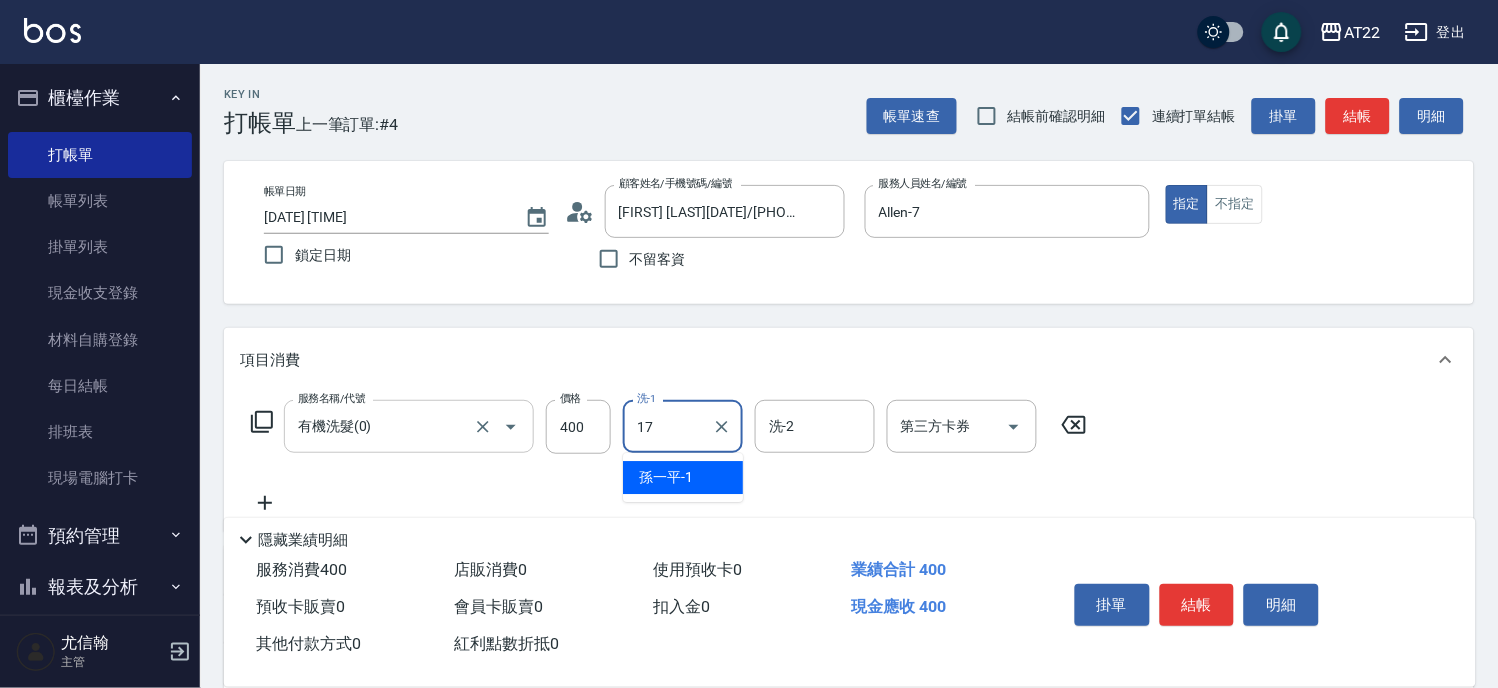 type on "YunYun-17" 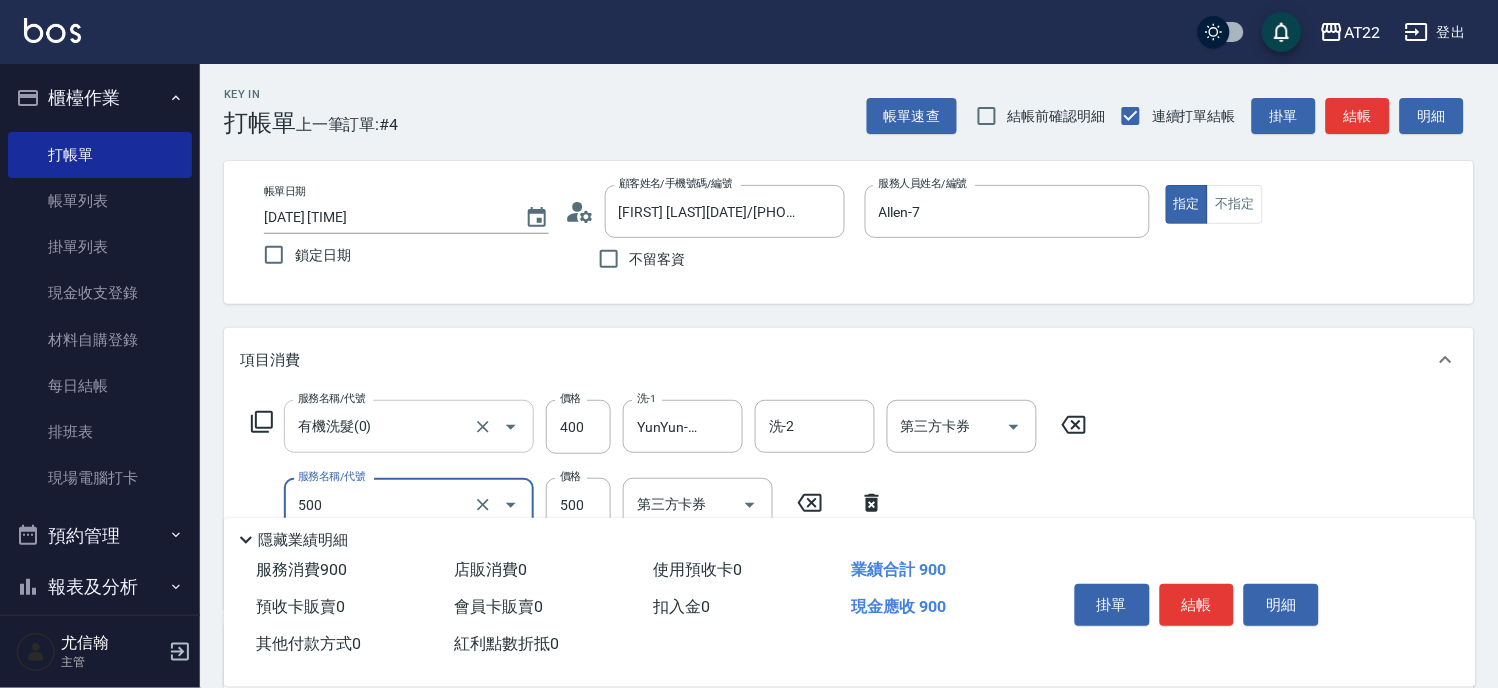 type on "剪髮(500)" 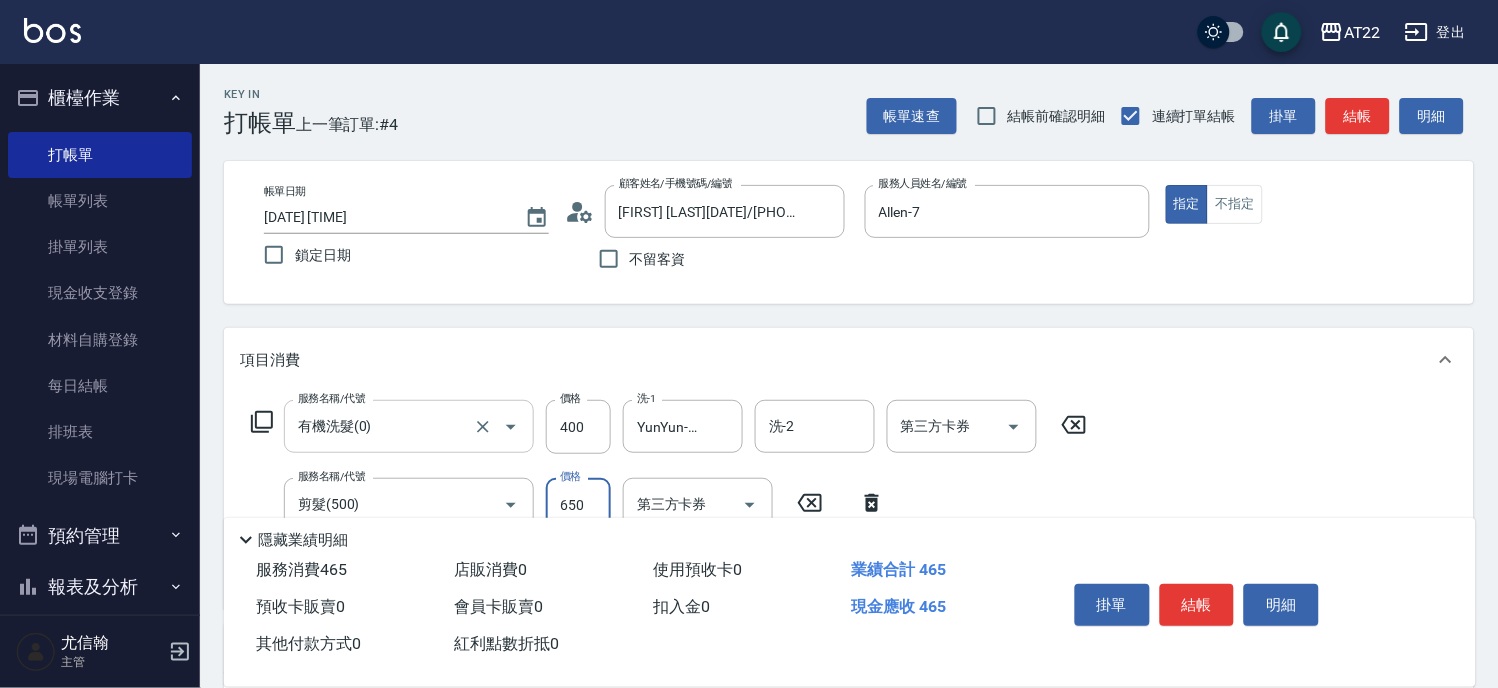 type on "650" 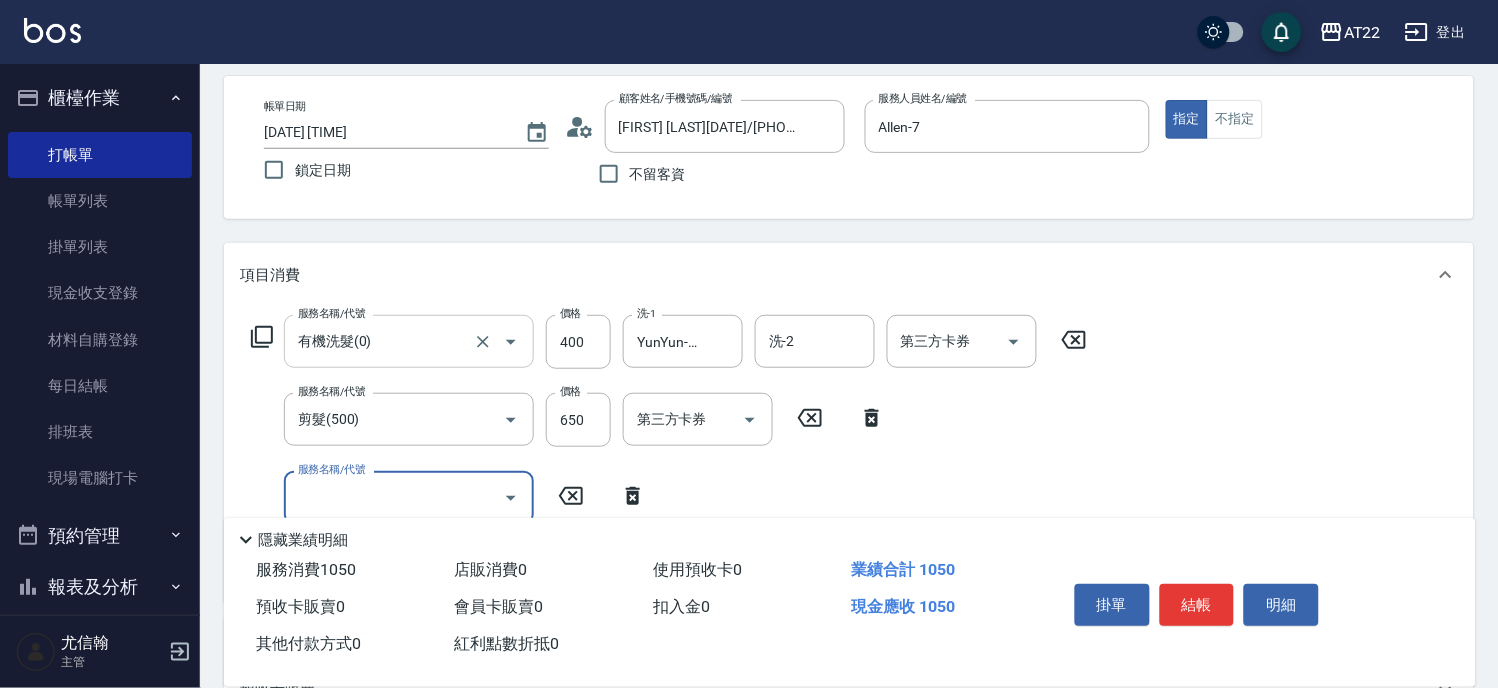scroll, scrollTop: 222, scrollLeft: 0, axis: vertical 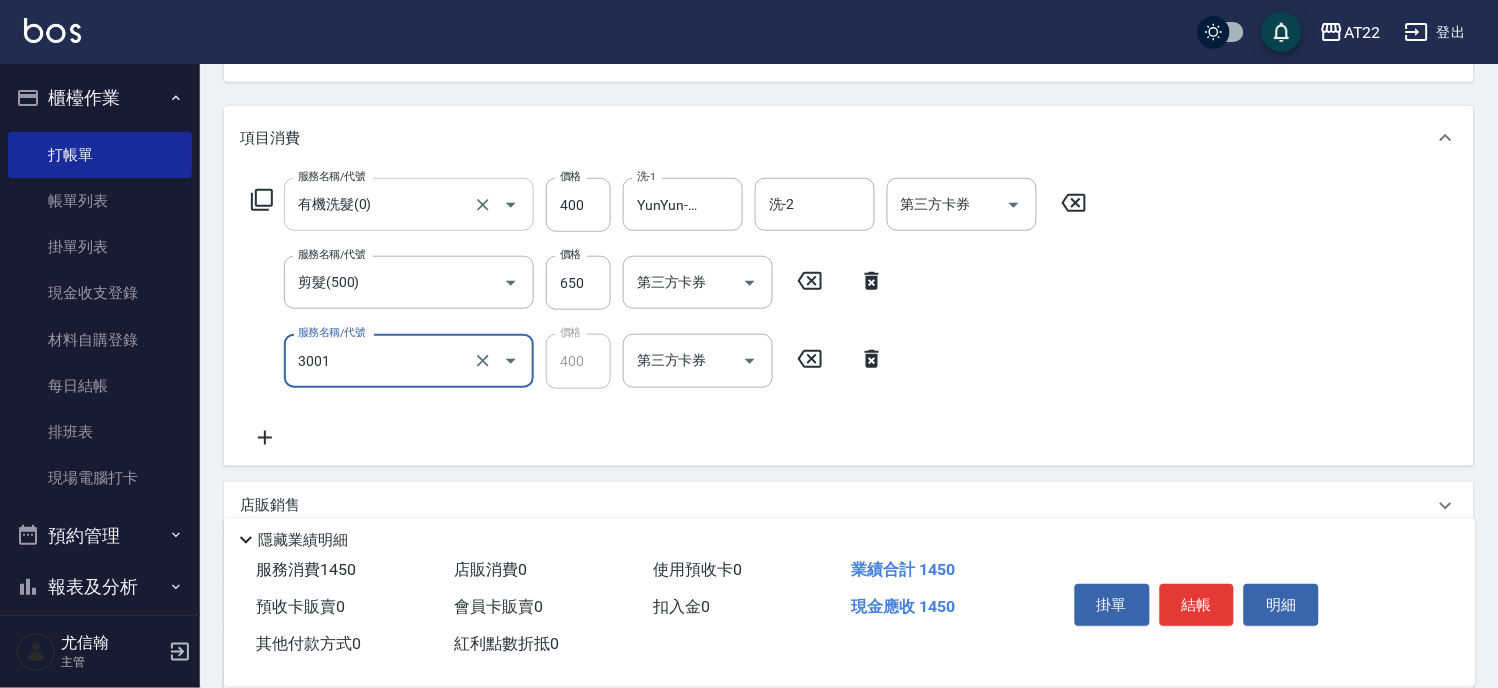 type on "側邊燙貼(3001)" 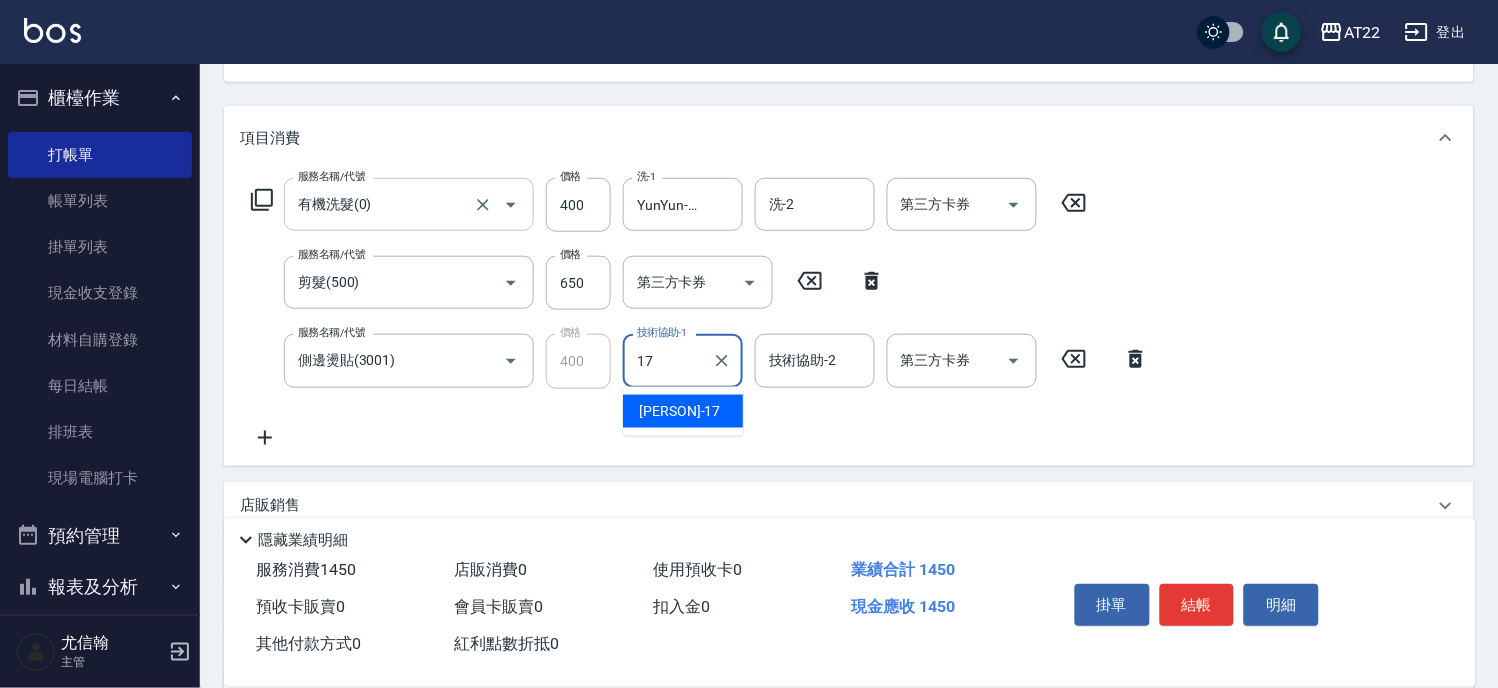 type on "YunYun-17" 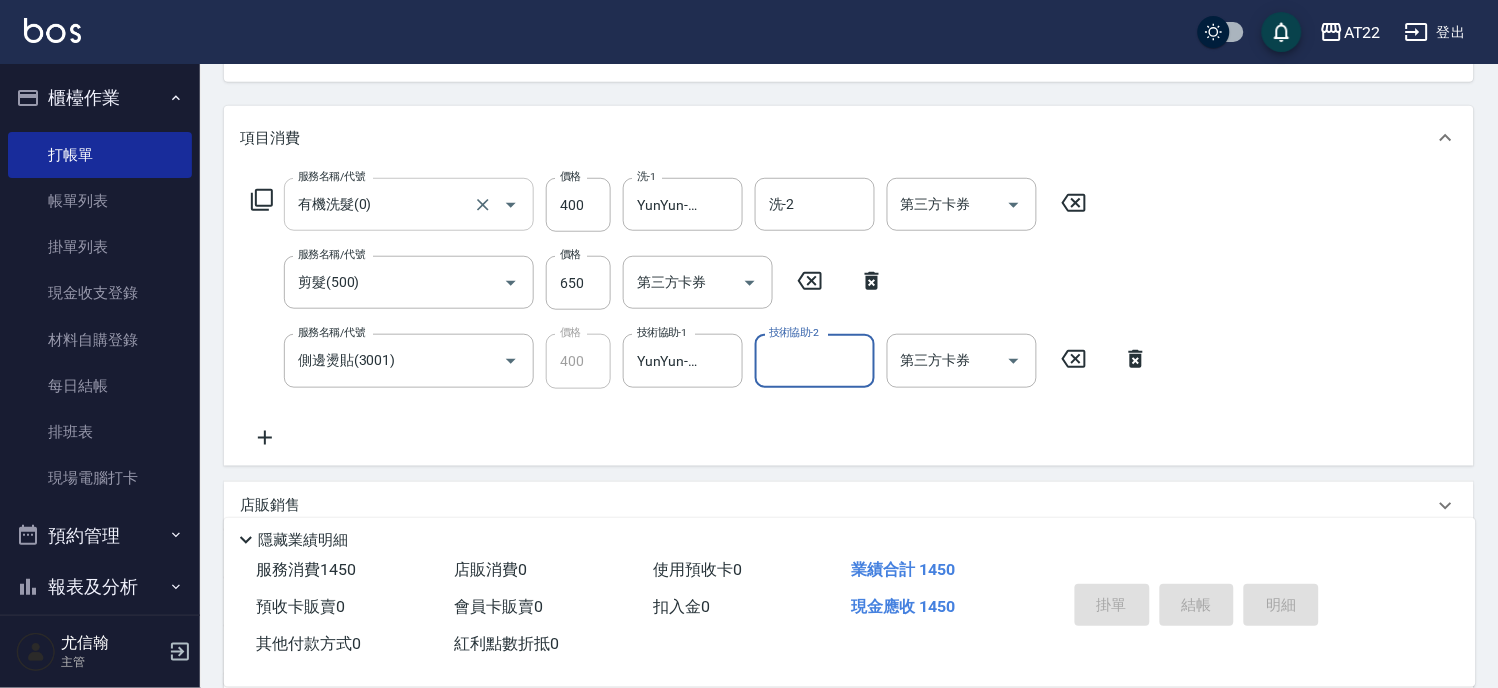 type 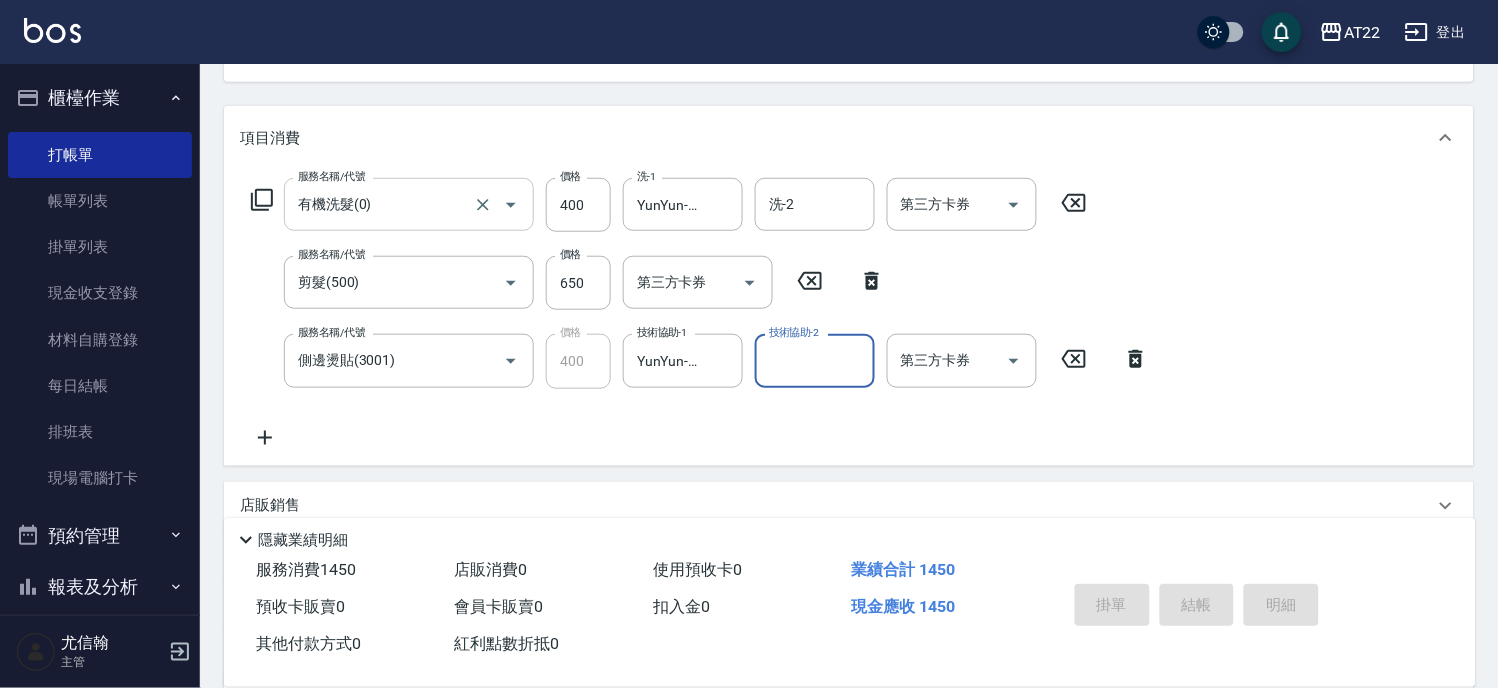 type 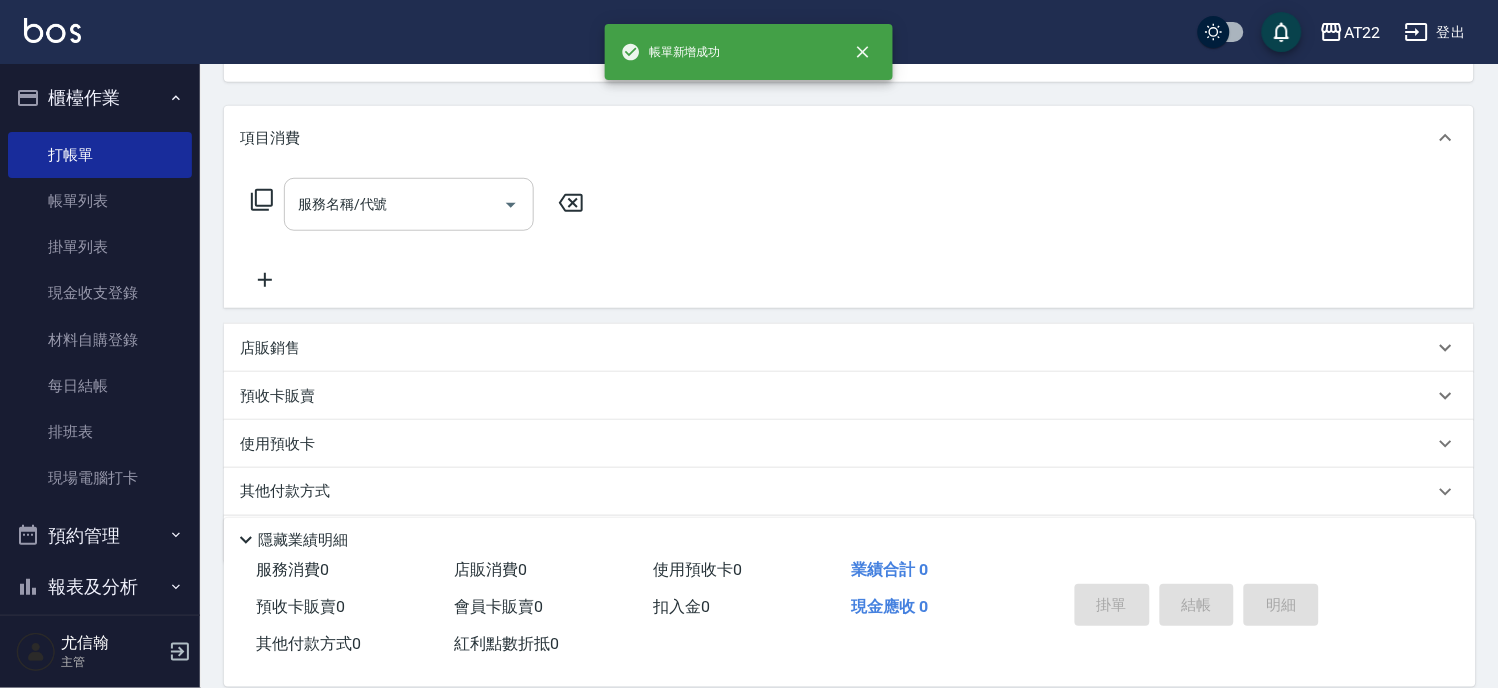 scroll, scrollTop: 194, scrollLeft: 0, axis: vertical 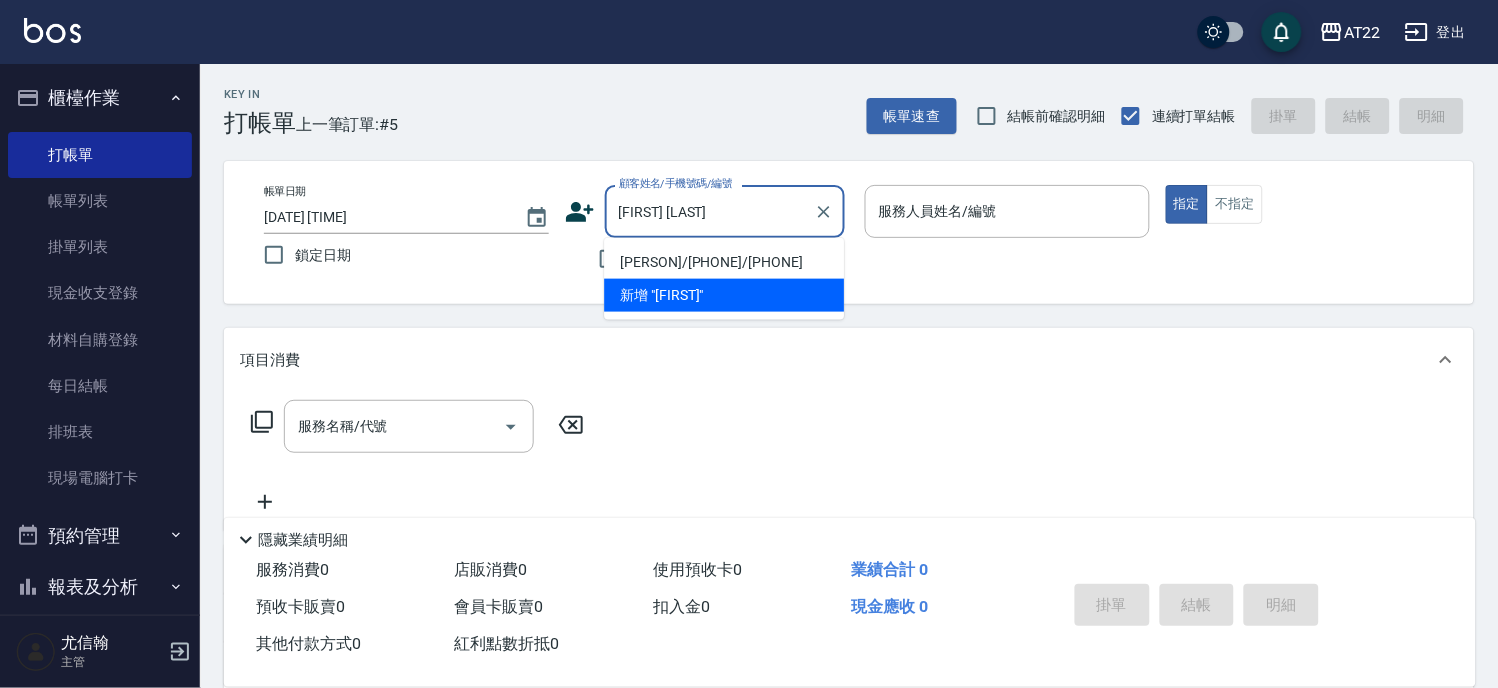 click on "曹淑圍/0936518726/0936518726" at bounding box center [724, 262] 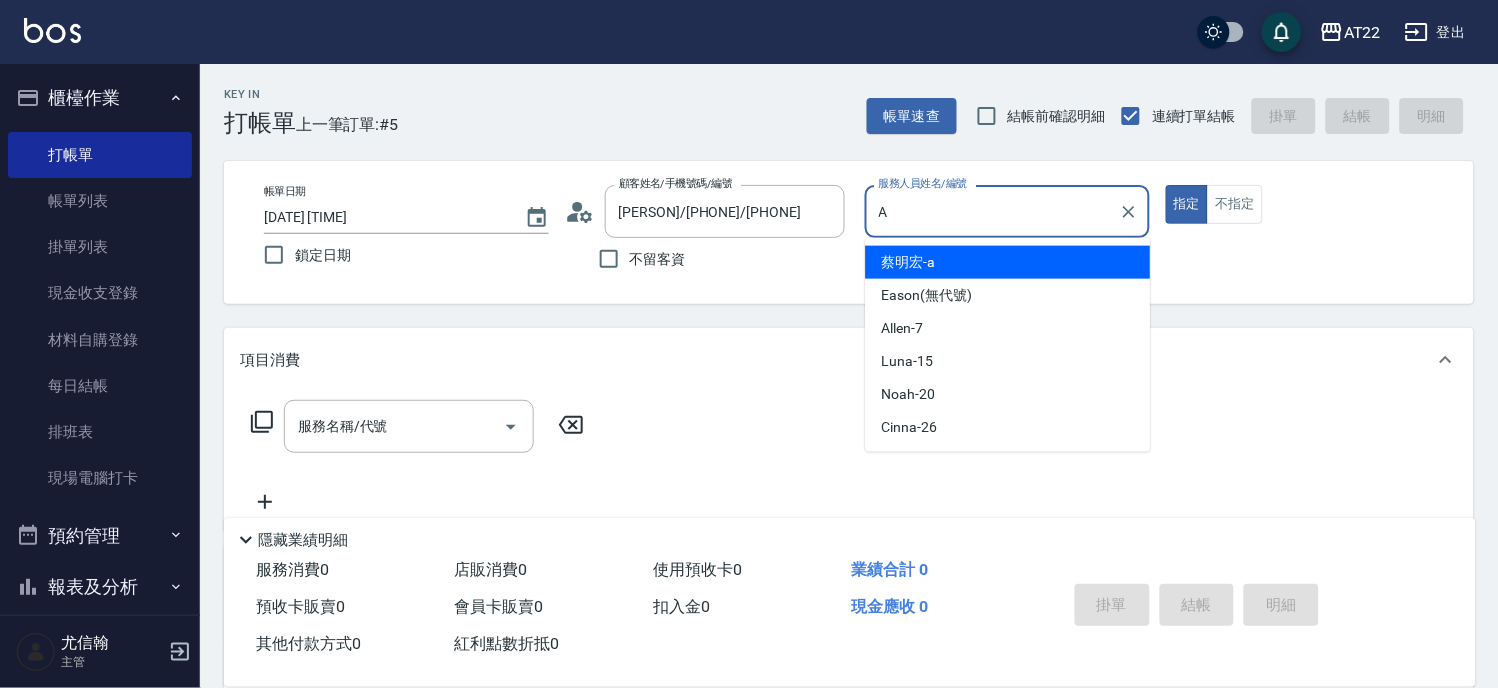 type on "蔡明宏-a" 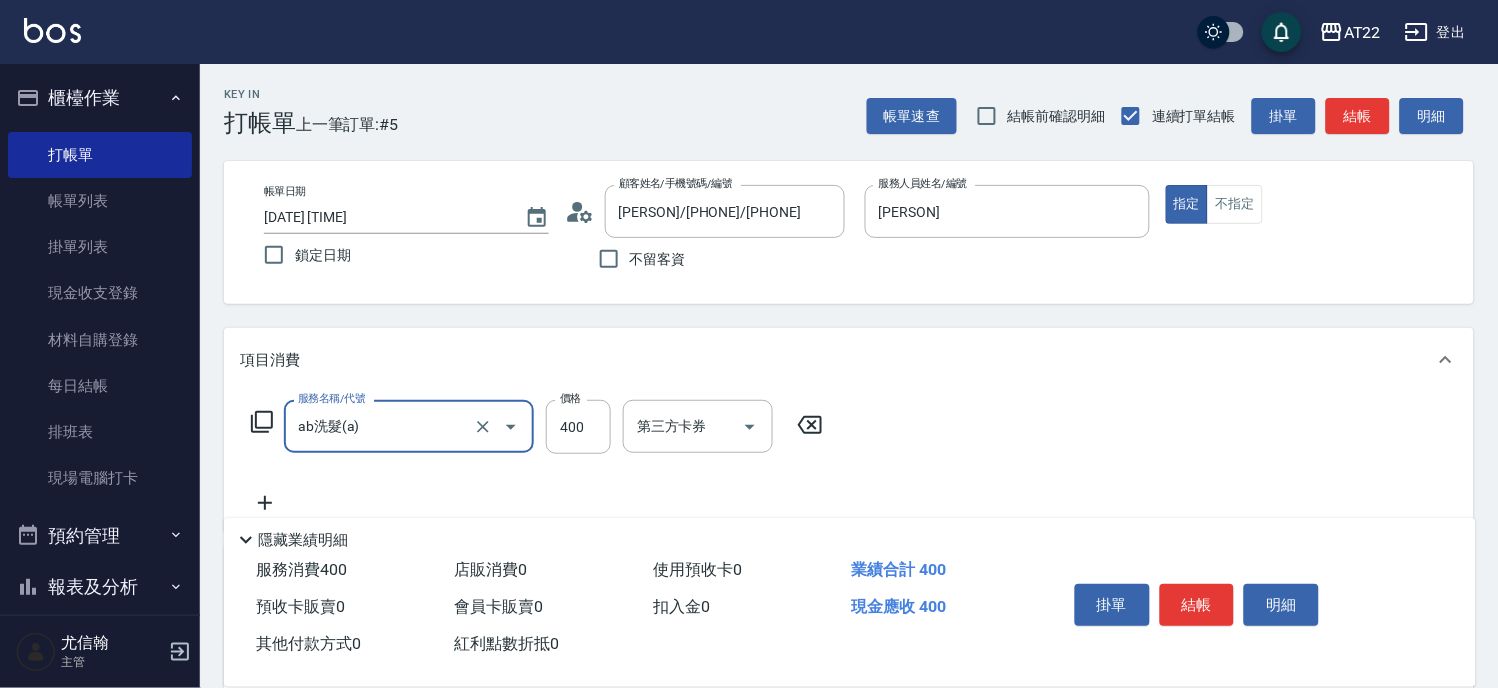 type on "ab洗髮(a)" 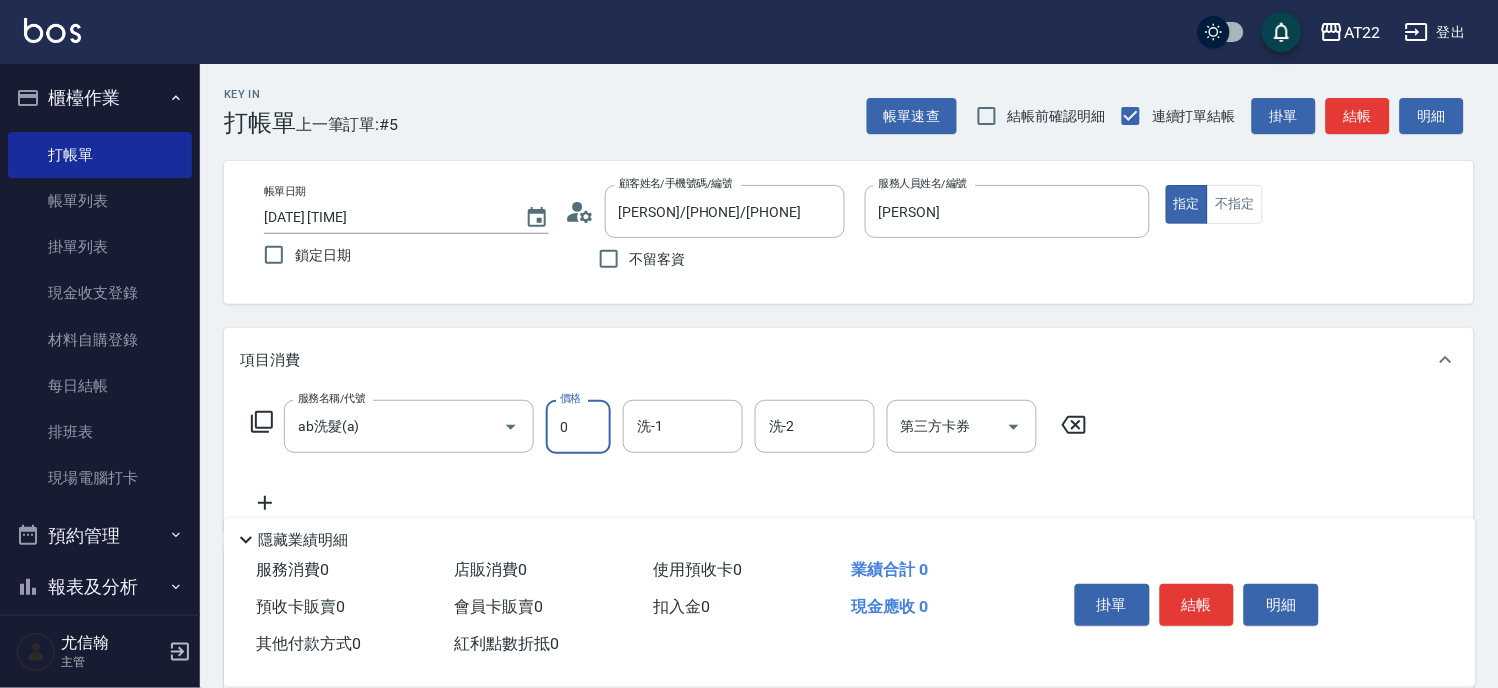 type on "0" 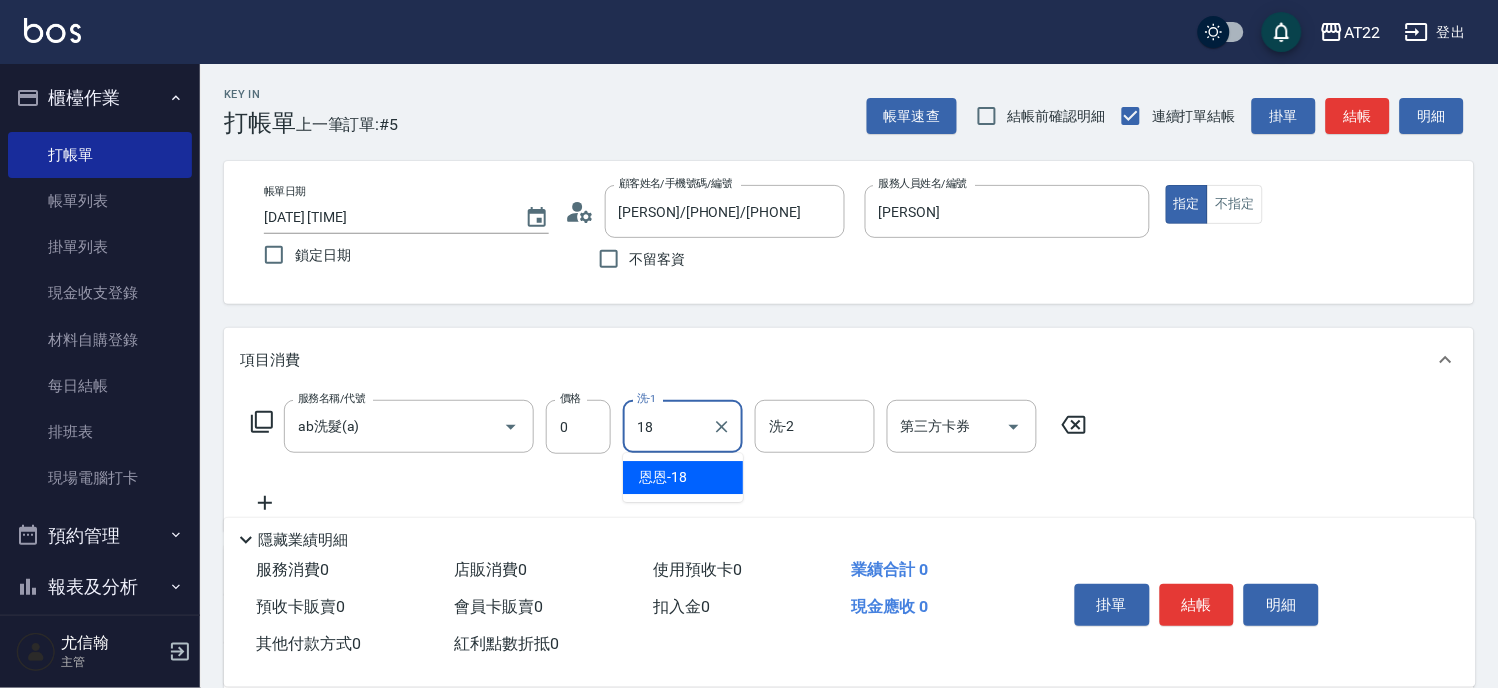 type on "恩恩-18" 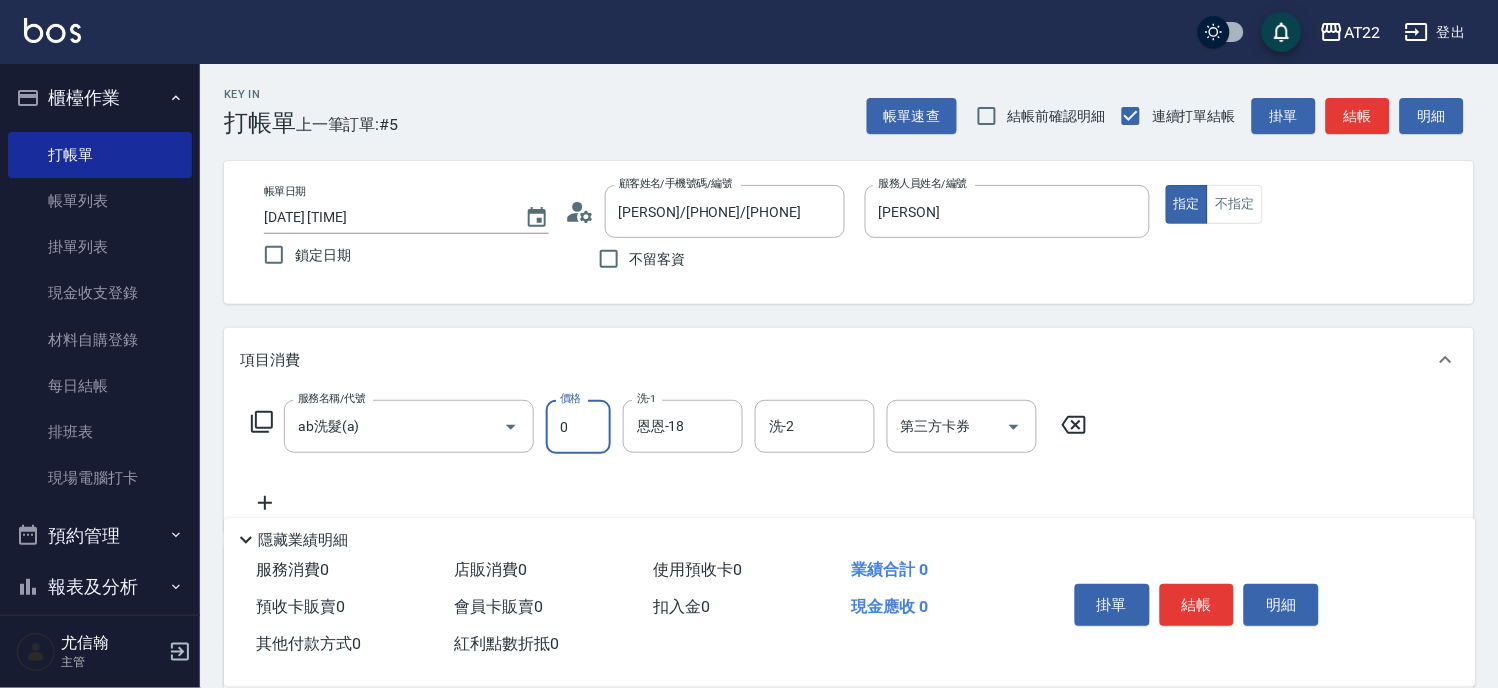 click on "0" at bounding box center (578, 427) 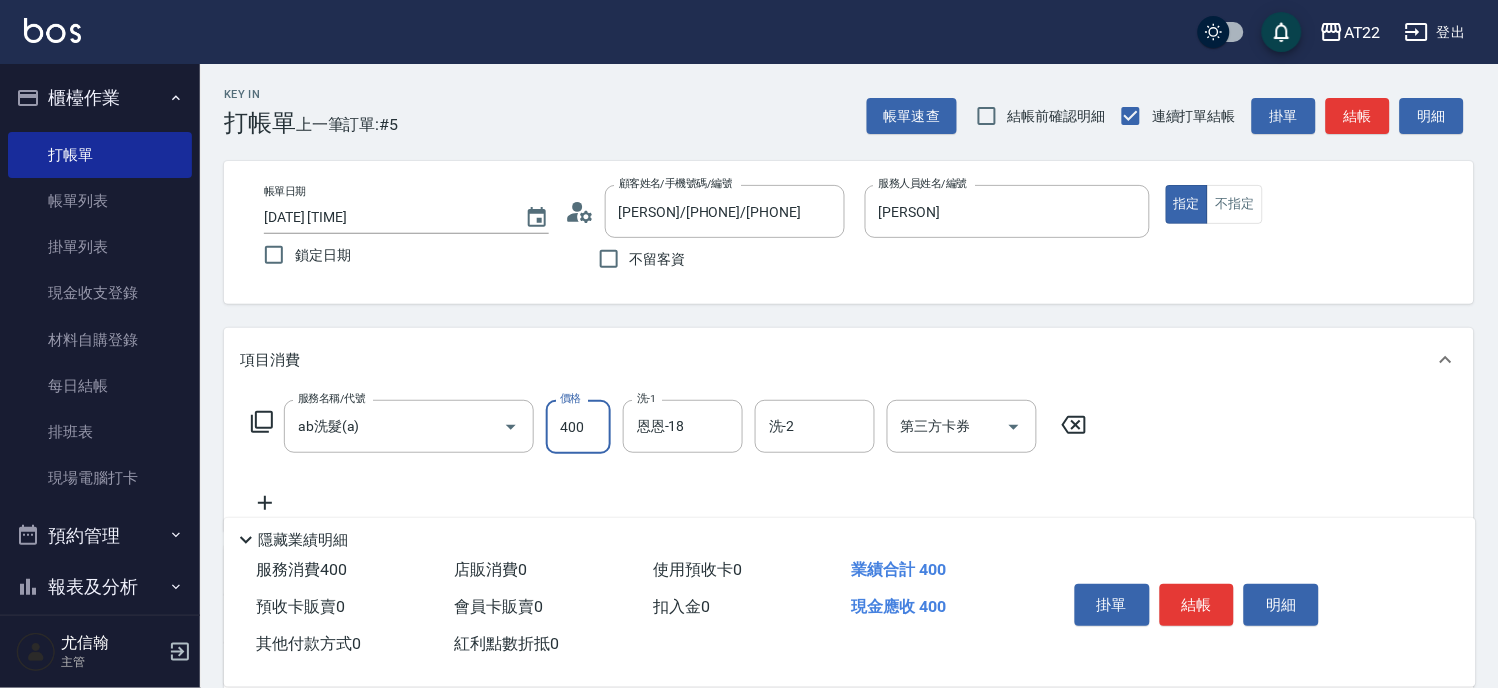 type on "400" 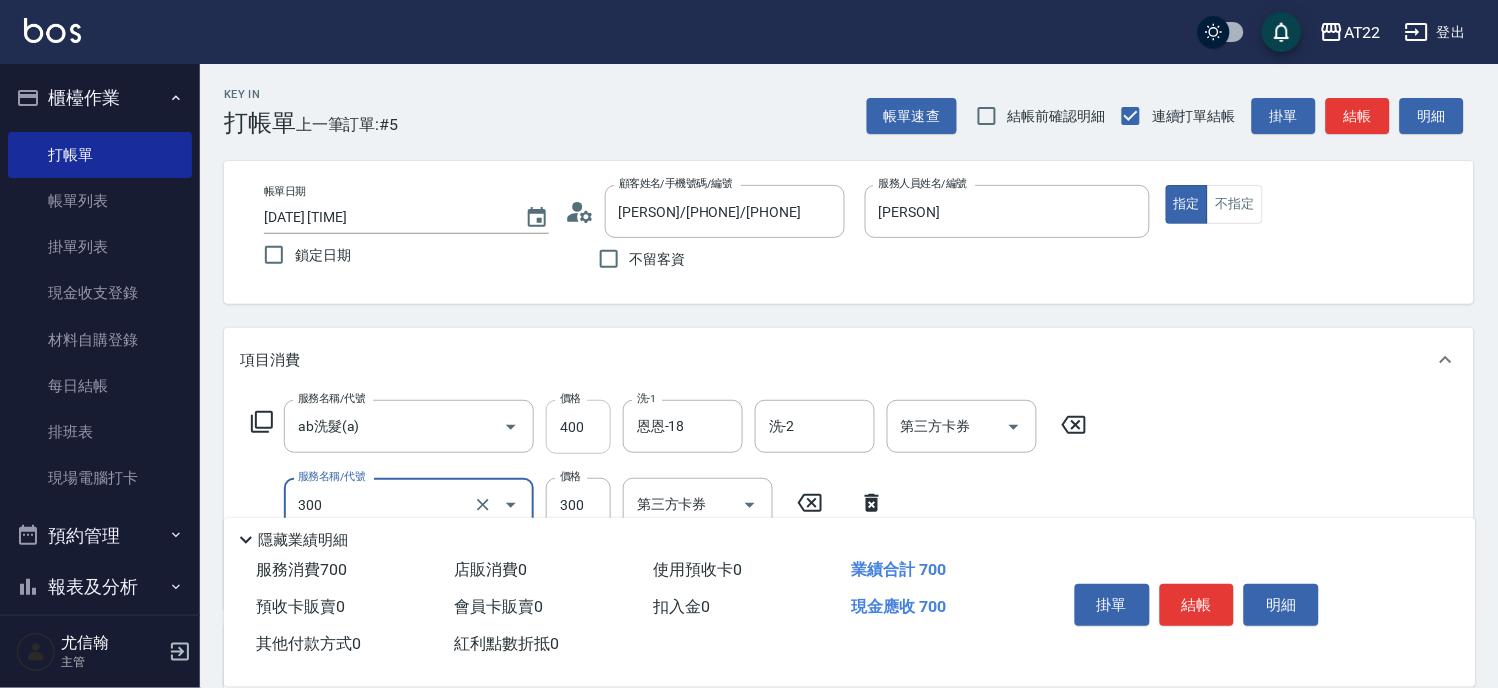 type on "剪髮(300)" 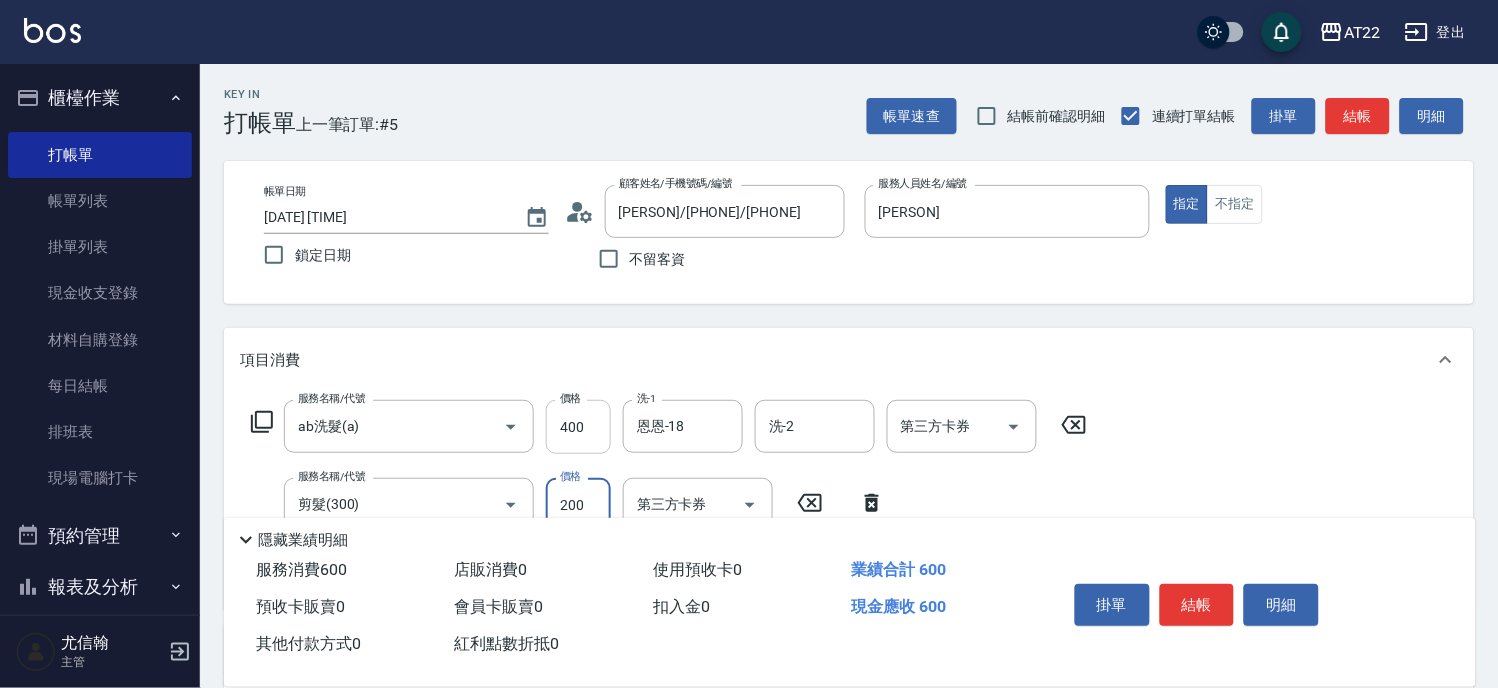 type on "200" 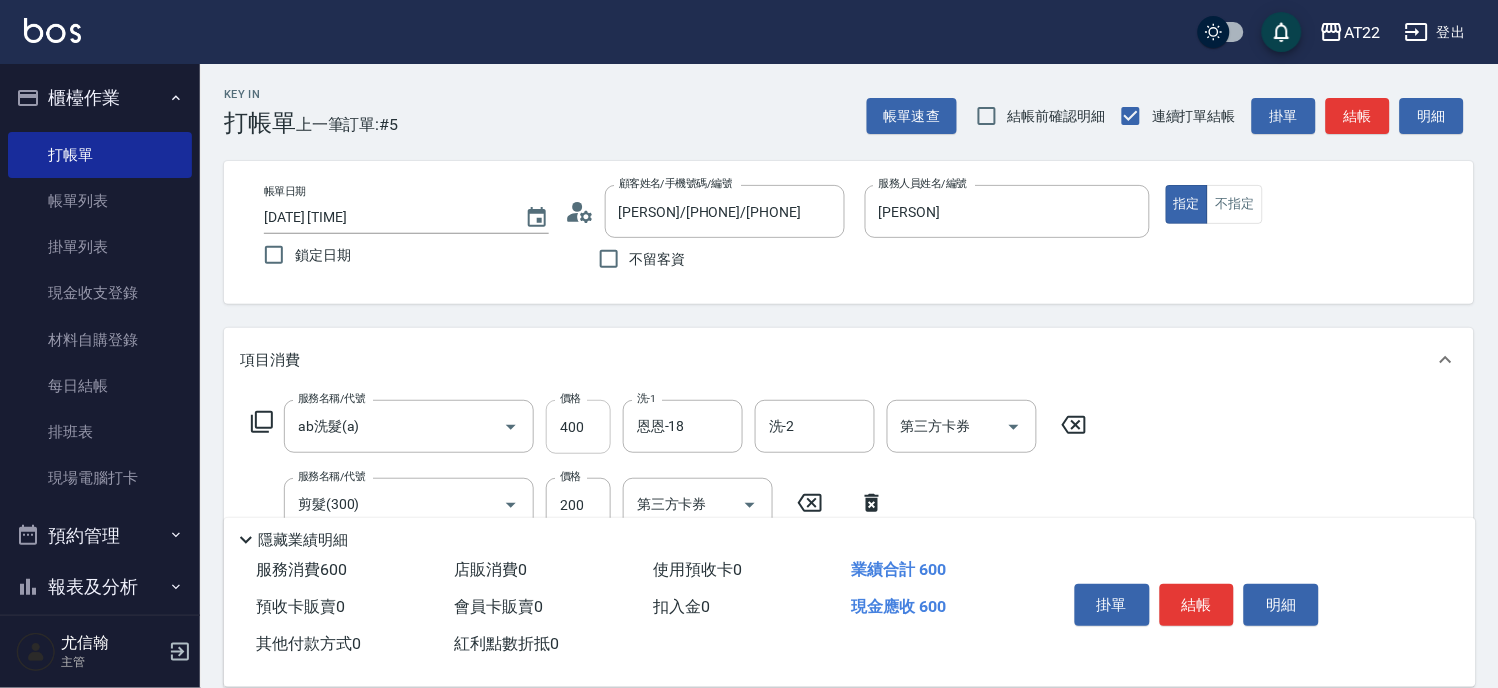 scroll, scrollTop: 444, scrollLeft: 0, axis: vertical 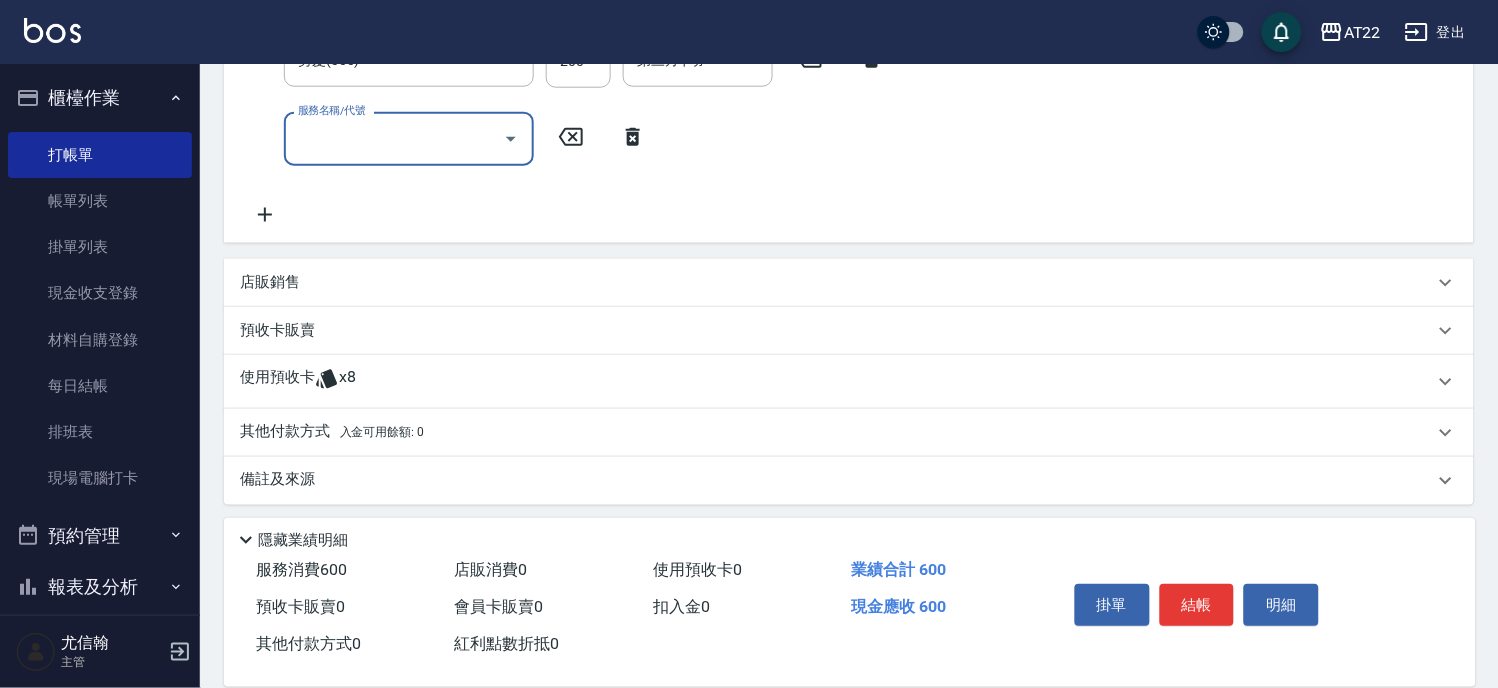 click on "使用預收卡 x8" at bounding box center [837, 382] 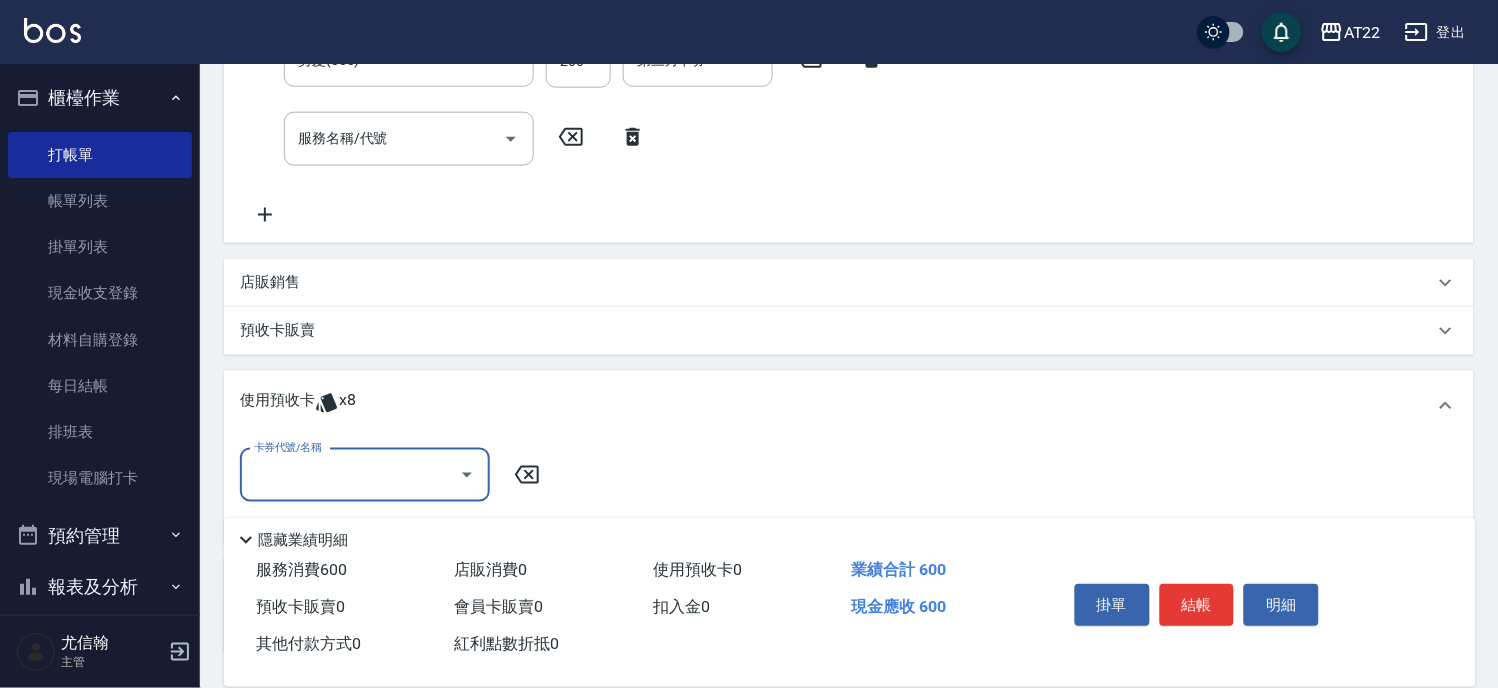 scroll, scrollTop: 0, scrollLeft: 0, axis: both 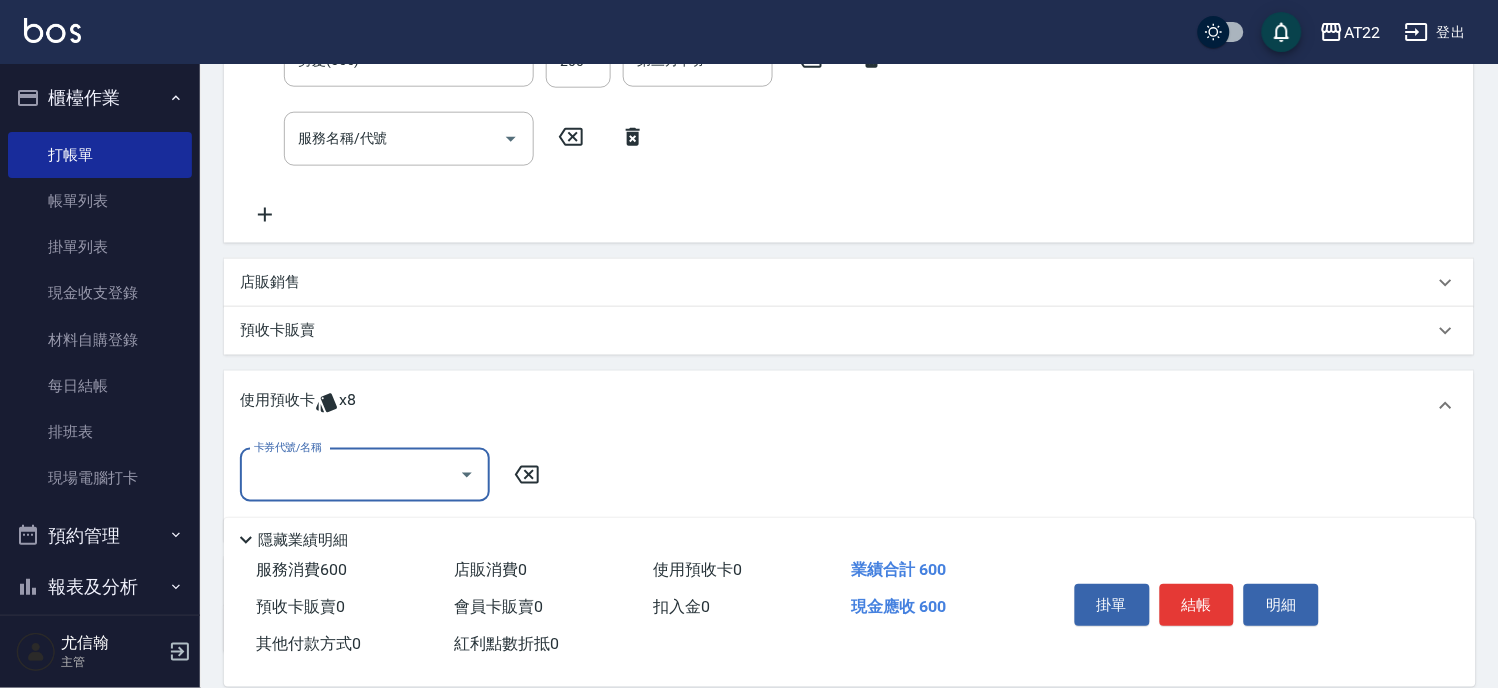 click on "卡券代號/名稱" at bounding box center [365, 475] 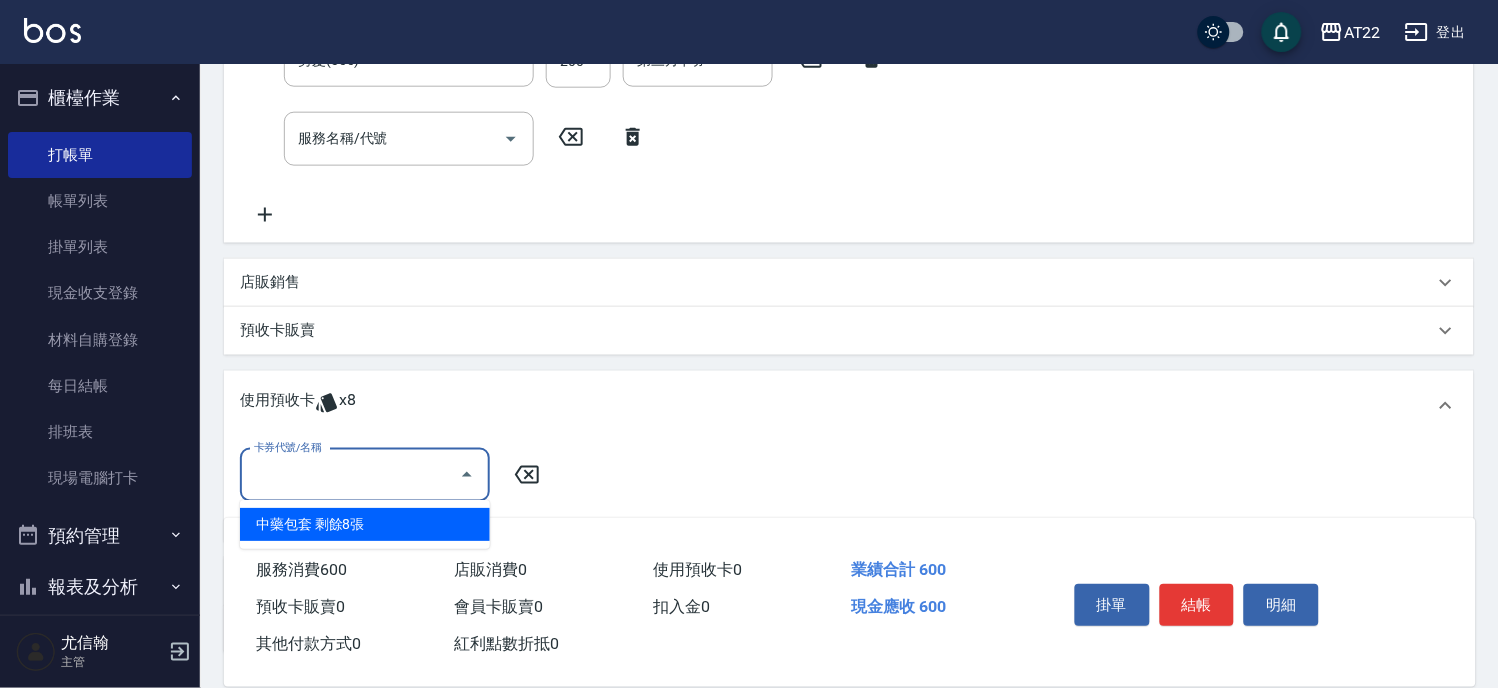 click on "中藥包套 剩餘8張" at bounding box center (365, 524) 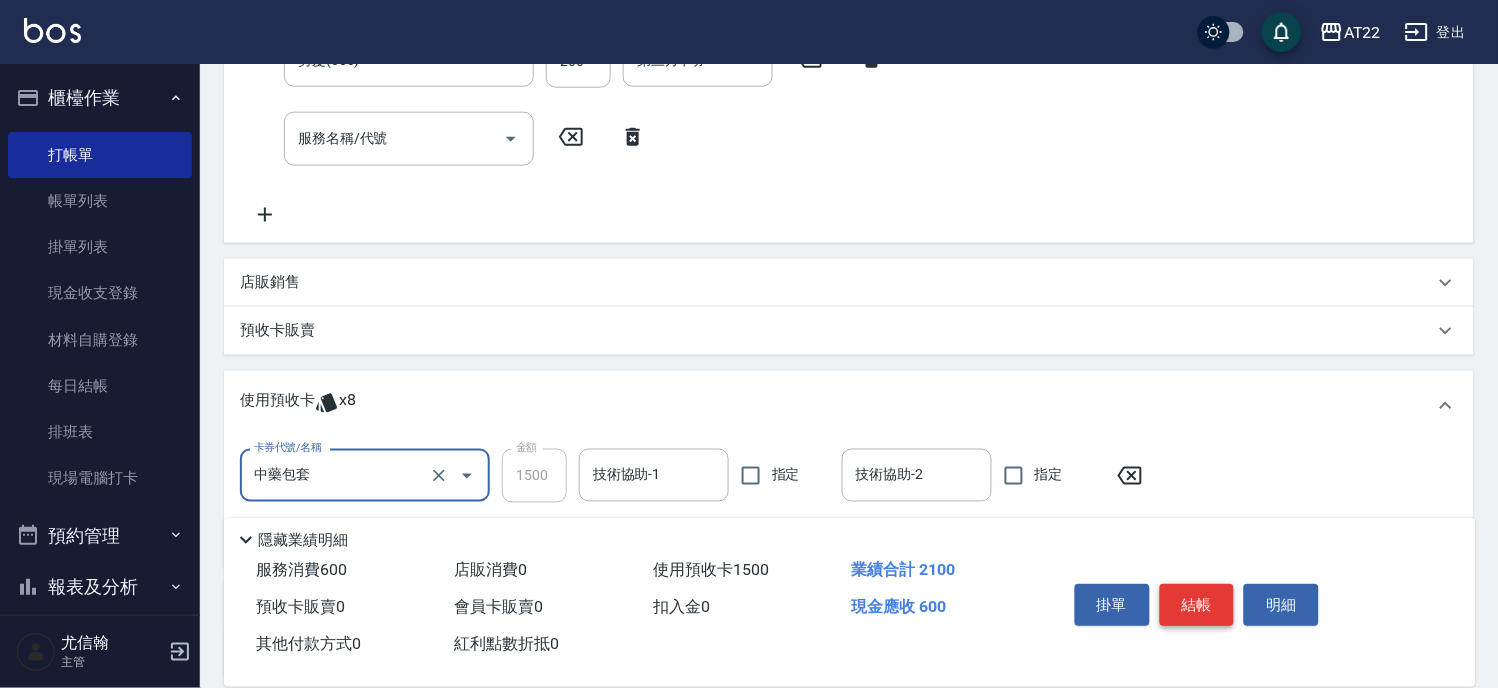 click on "結帳" at bounding box center (1197, 605) 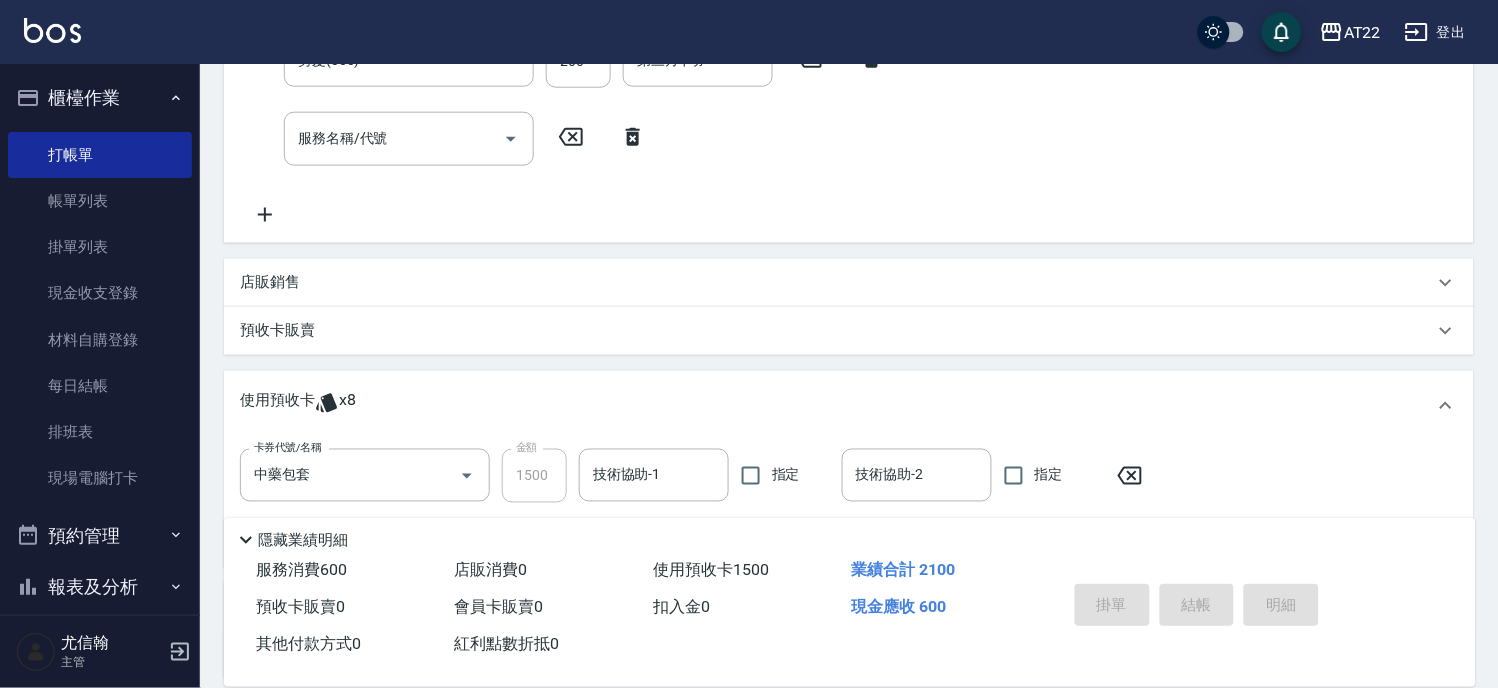 type on "2025/08/02 13:03" 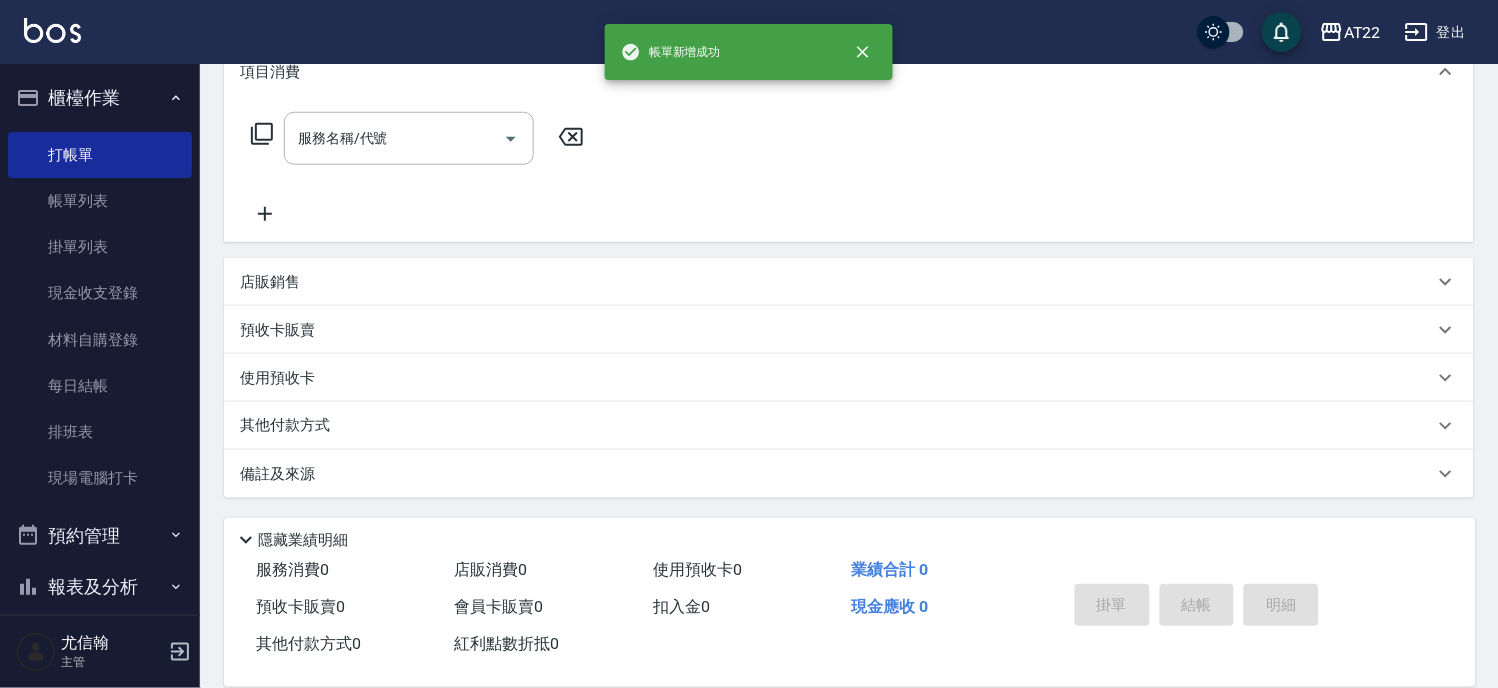 scroll, scrollTop: 0, scrollLeft: 0, axis: both 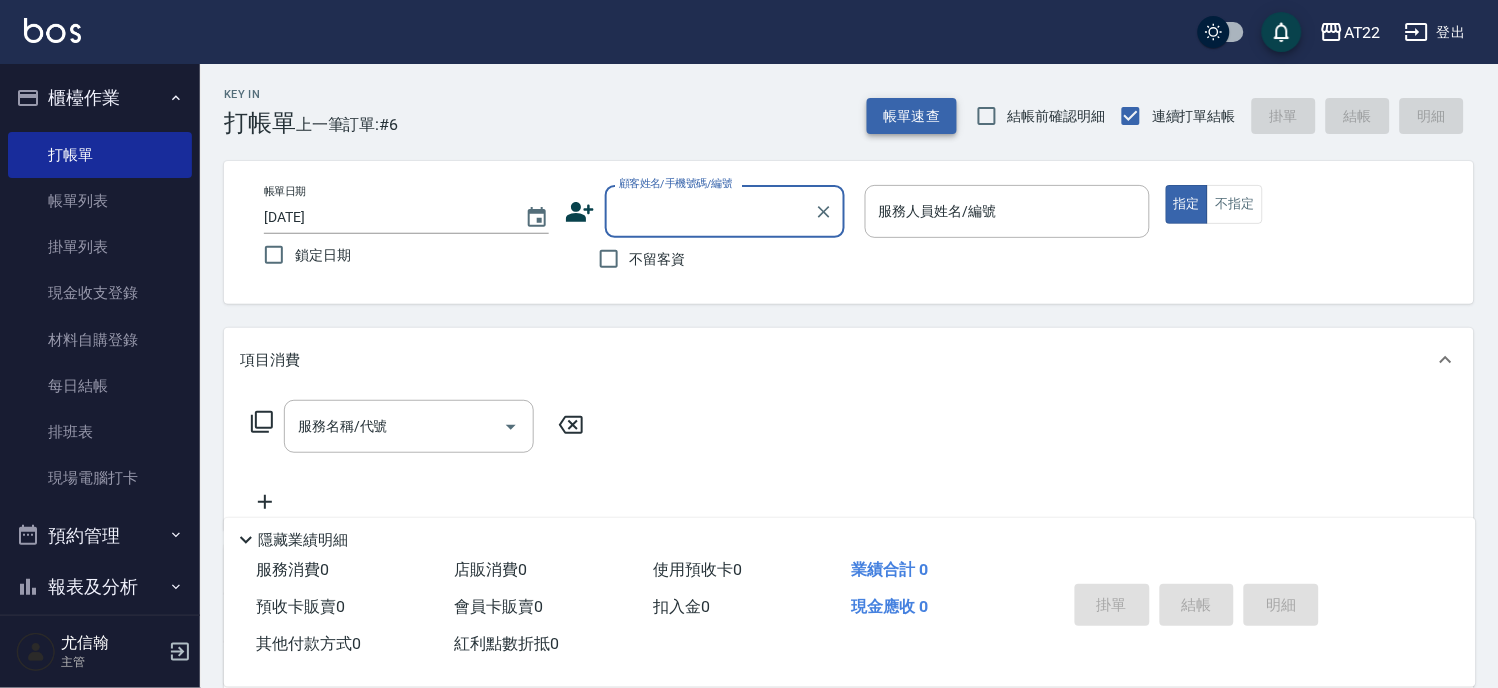 click on "帳單速查" at bounding box center [912, 116] 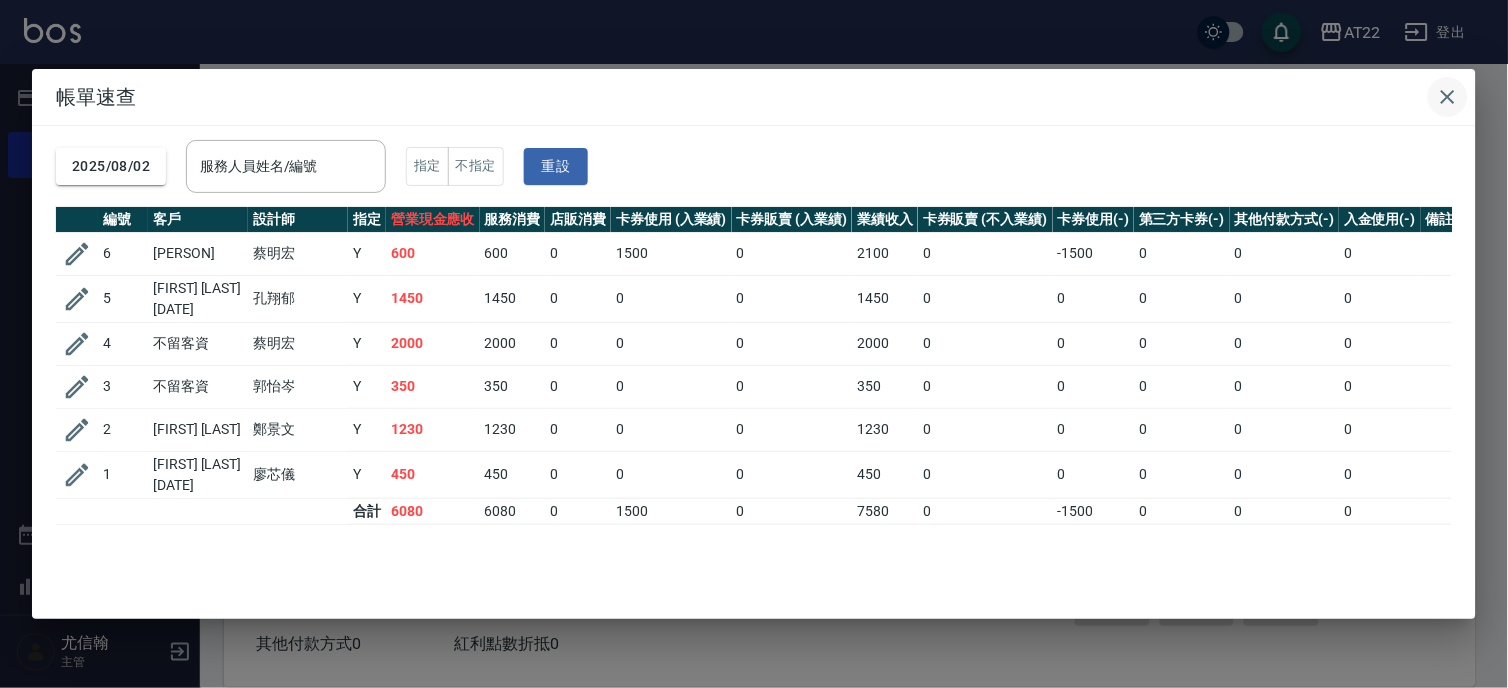 click at bounding box center [1448, 97] 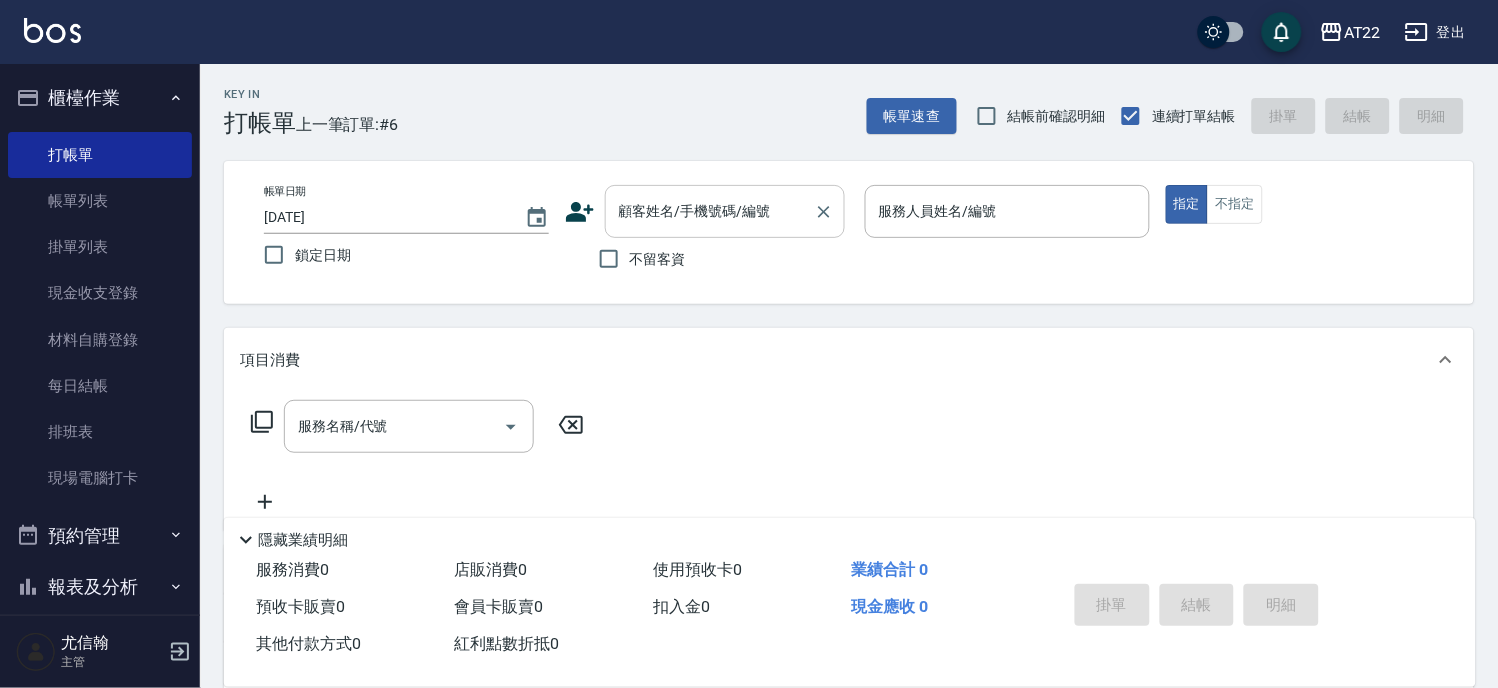 click on "顧客姓名/手機號碼/編號" at bounding box center [710, 211] 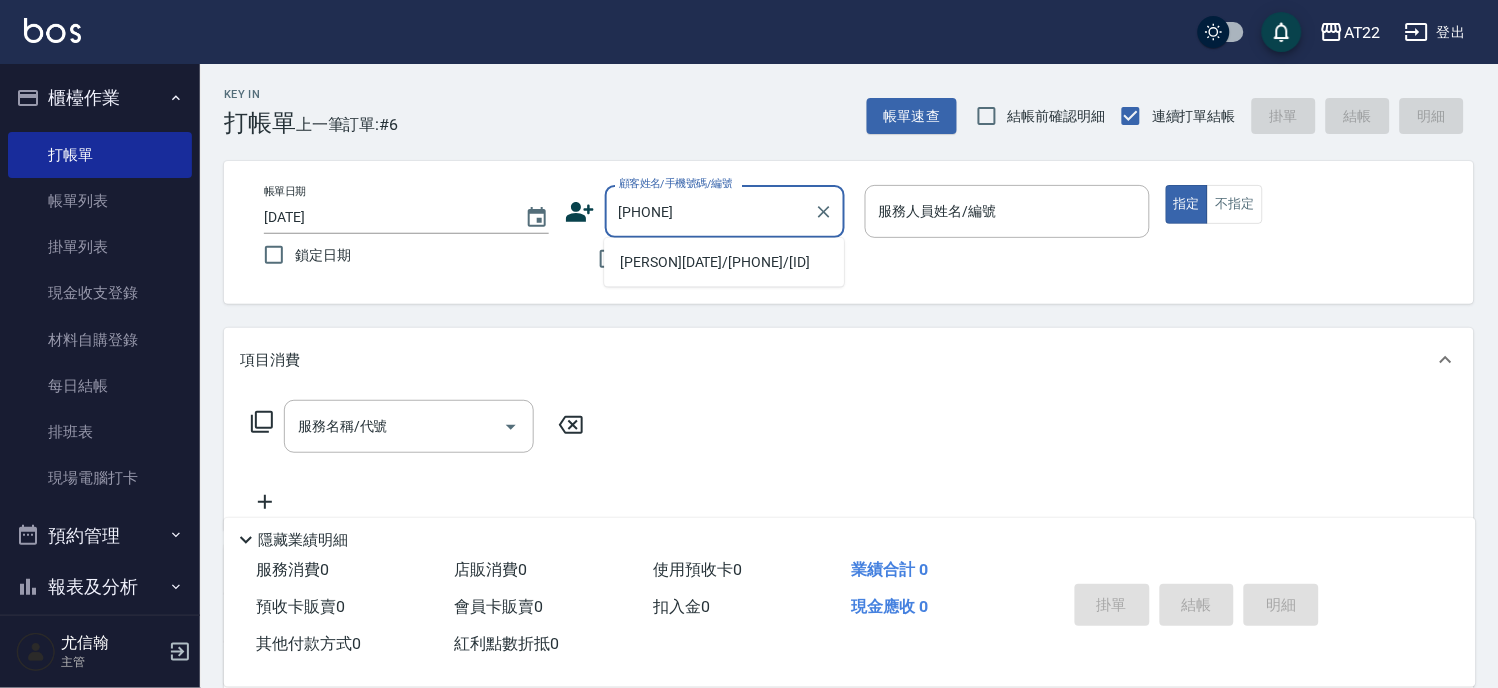 click on "曾貫聖26.9.28/0987639259/t85914" at bounding box center [724, 262] 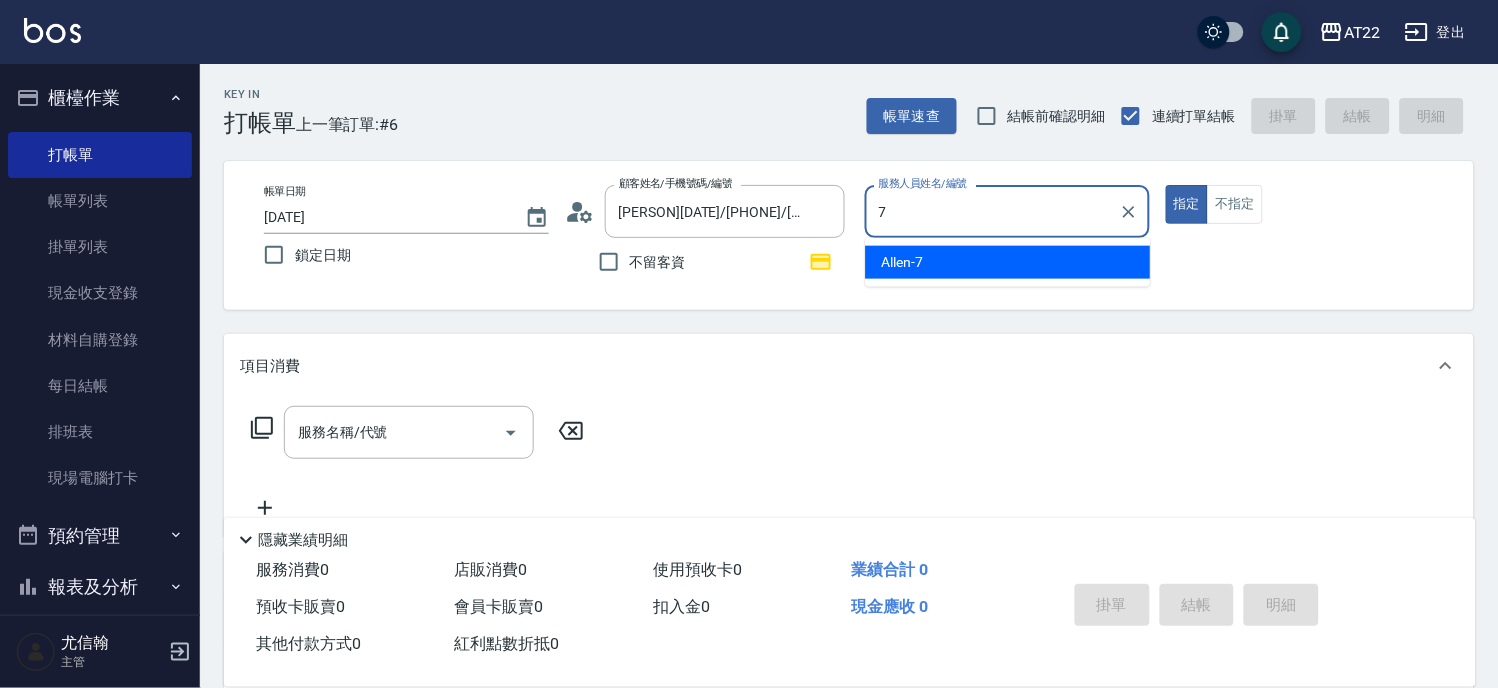 type on "Allen-7" 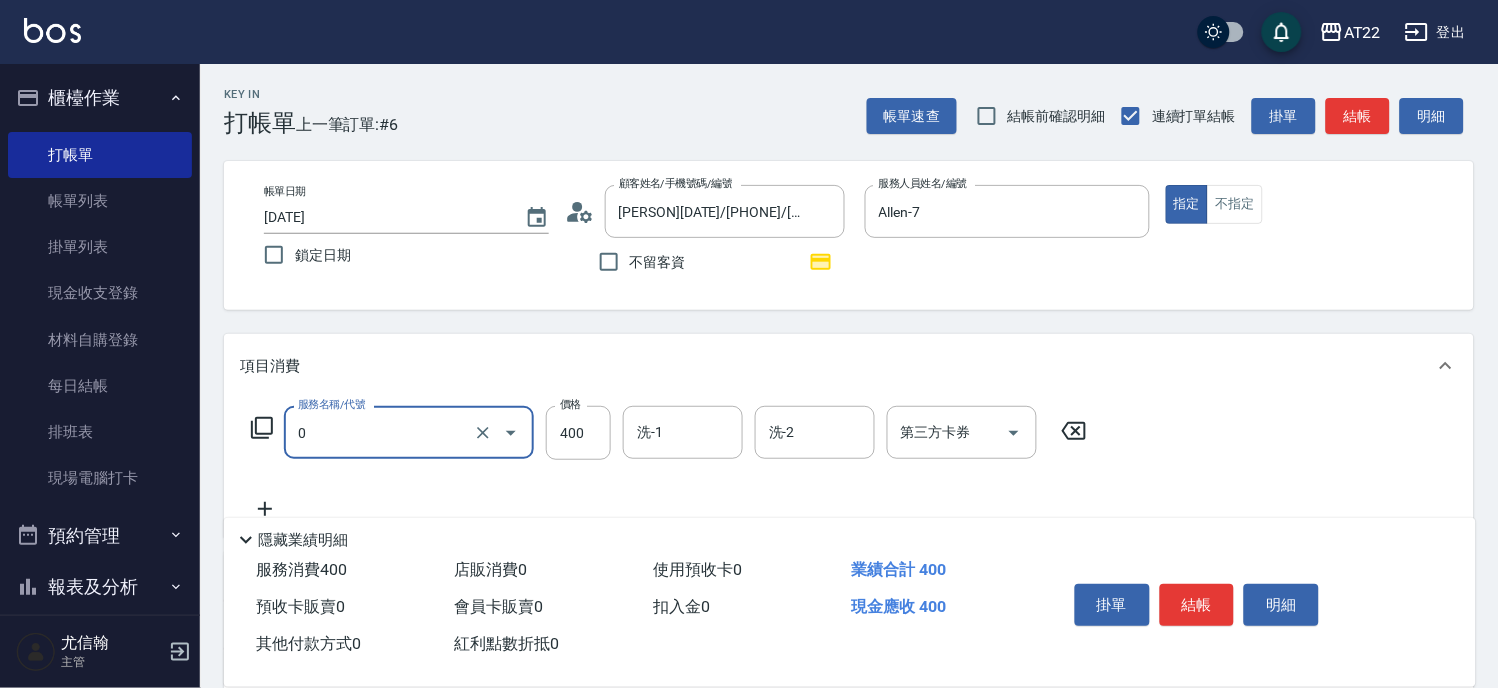 type on "有機洗髮(0)" 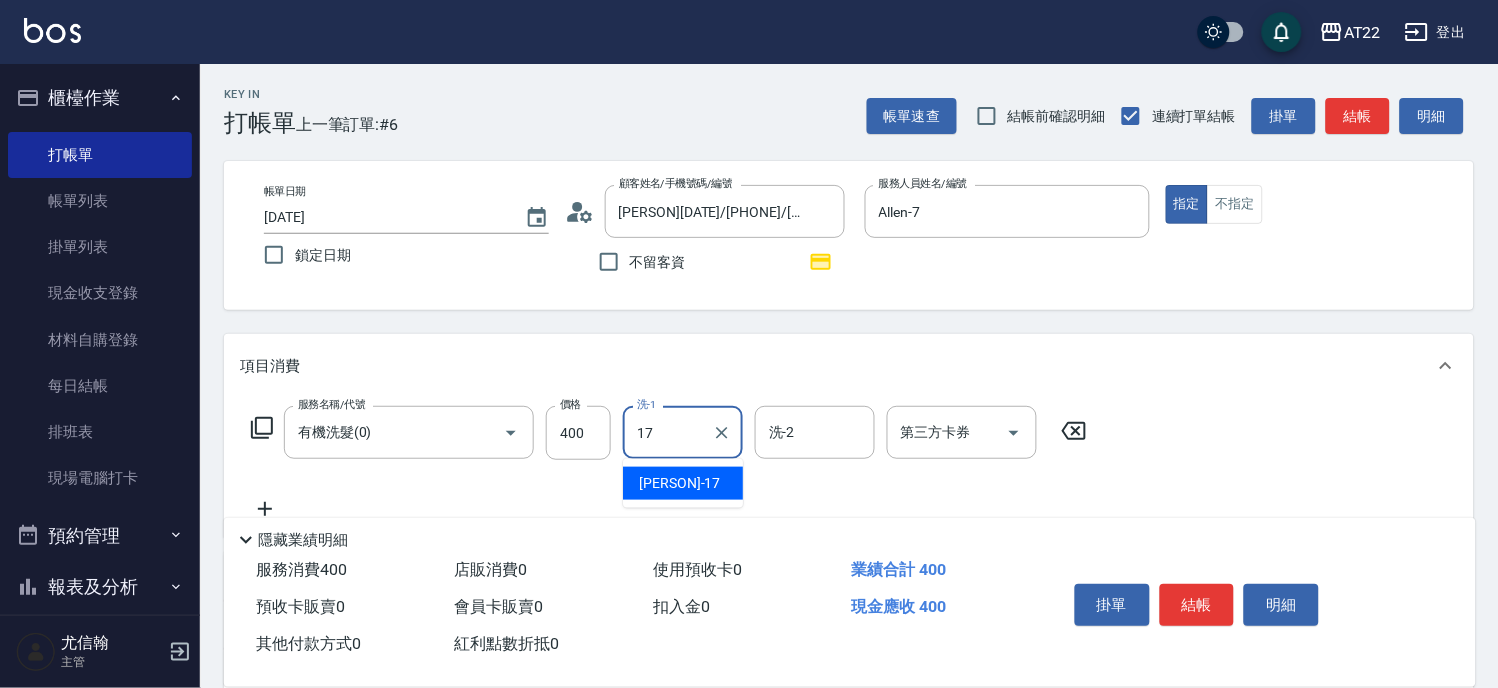 type on "YunYun-17" 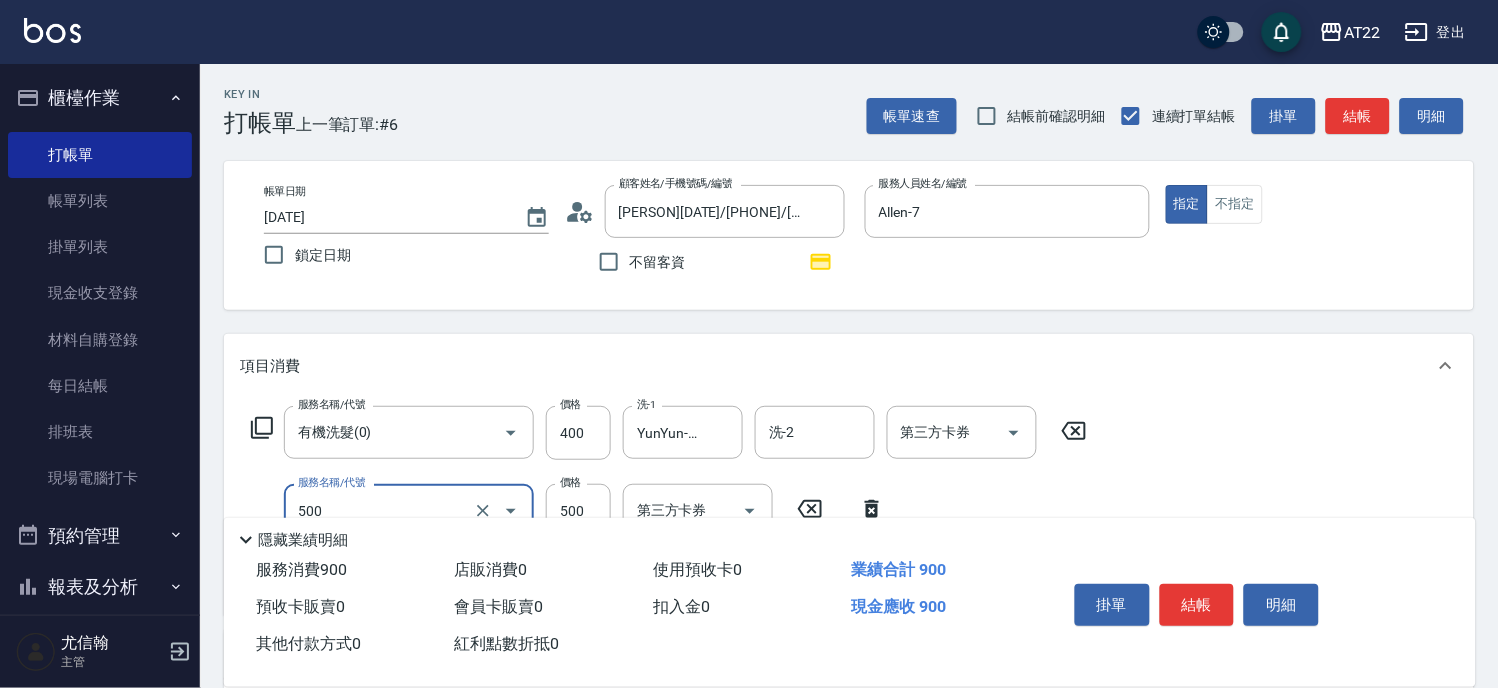 type on "剪髮(500)" 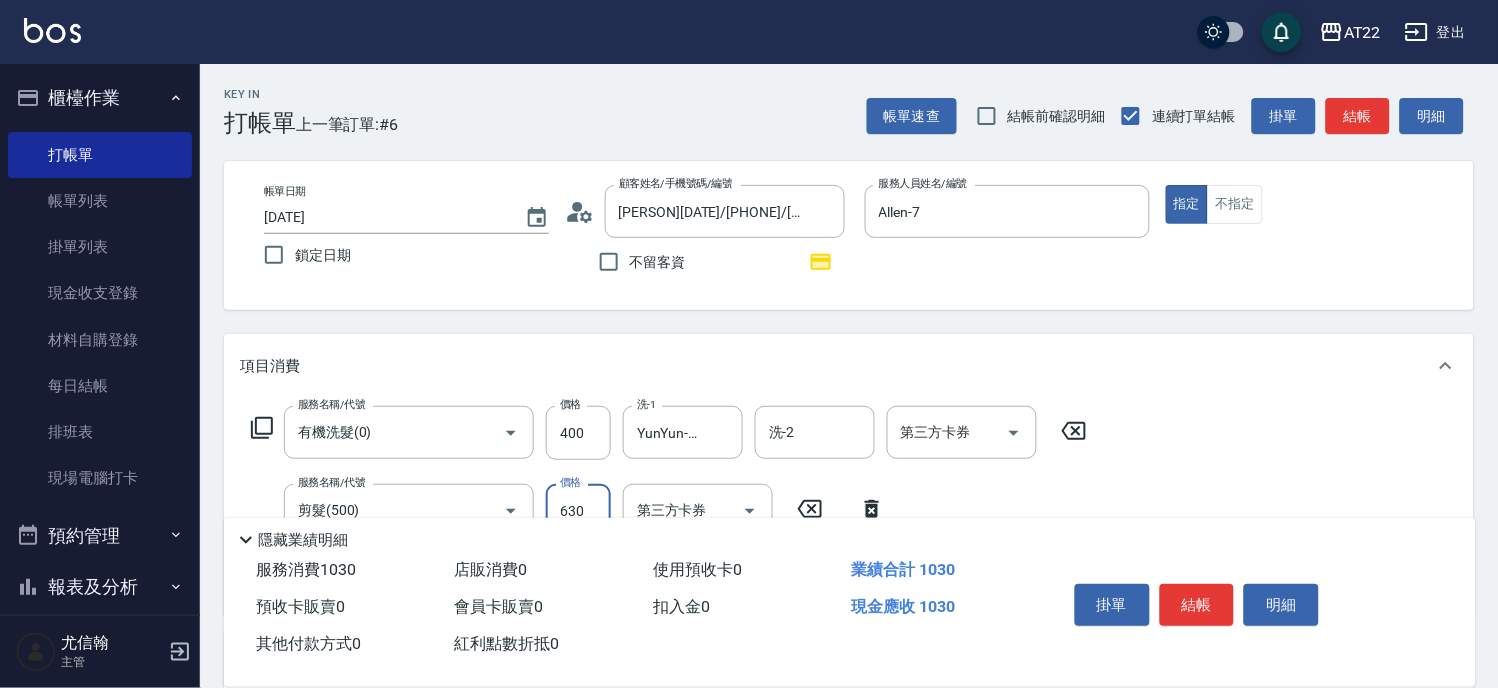 type on "630" 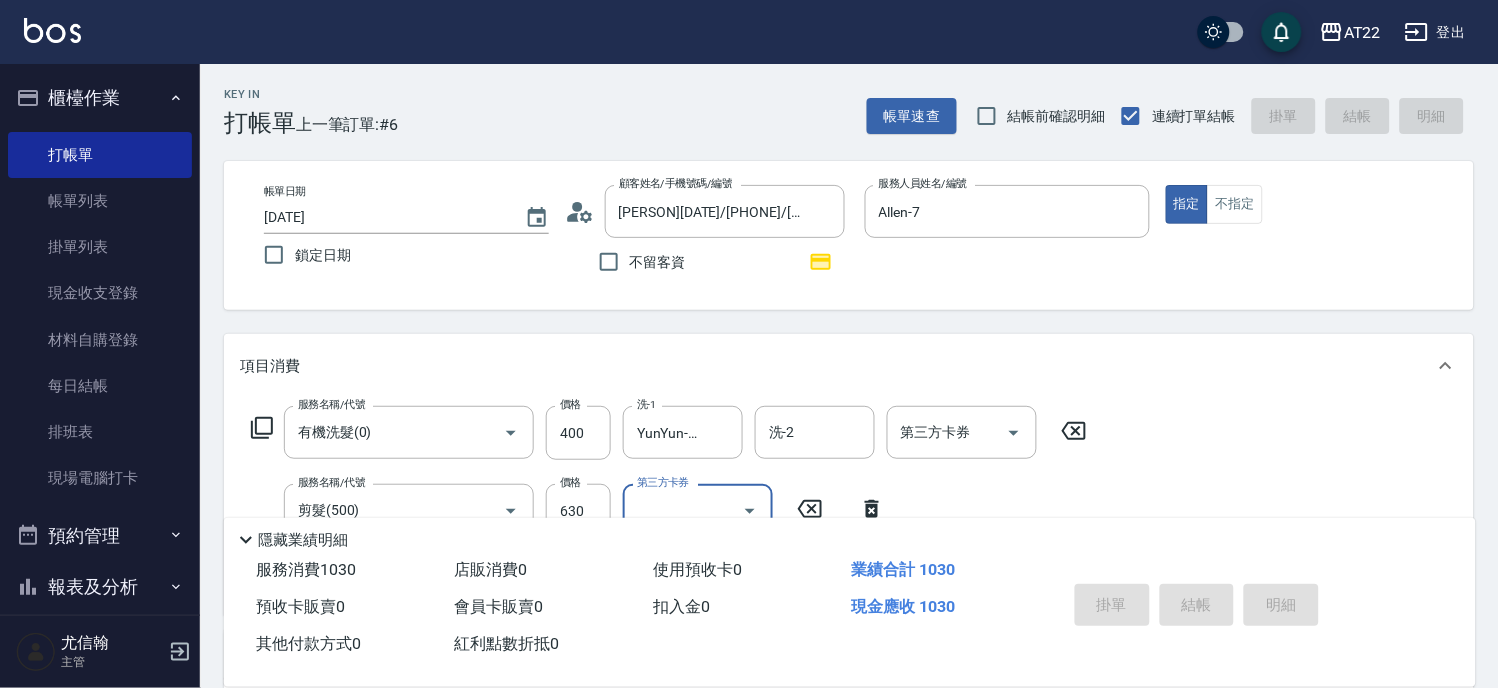 type on "2025/08/02 13:04" 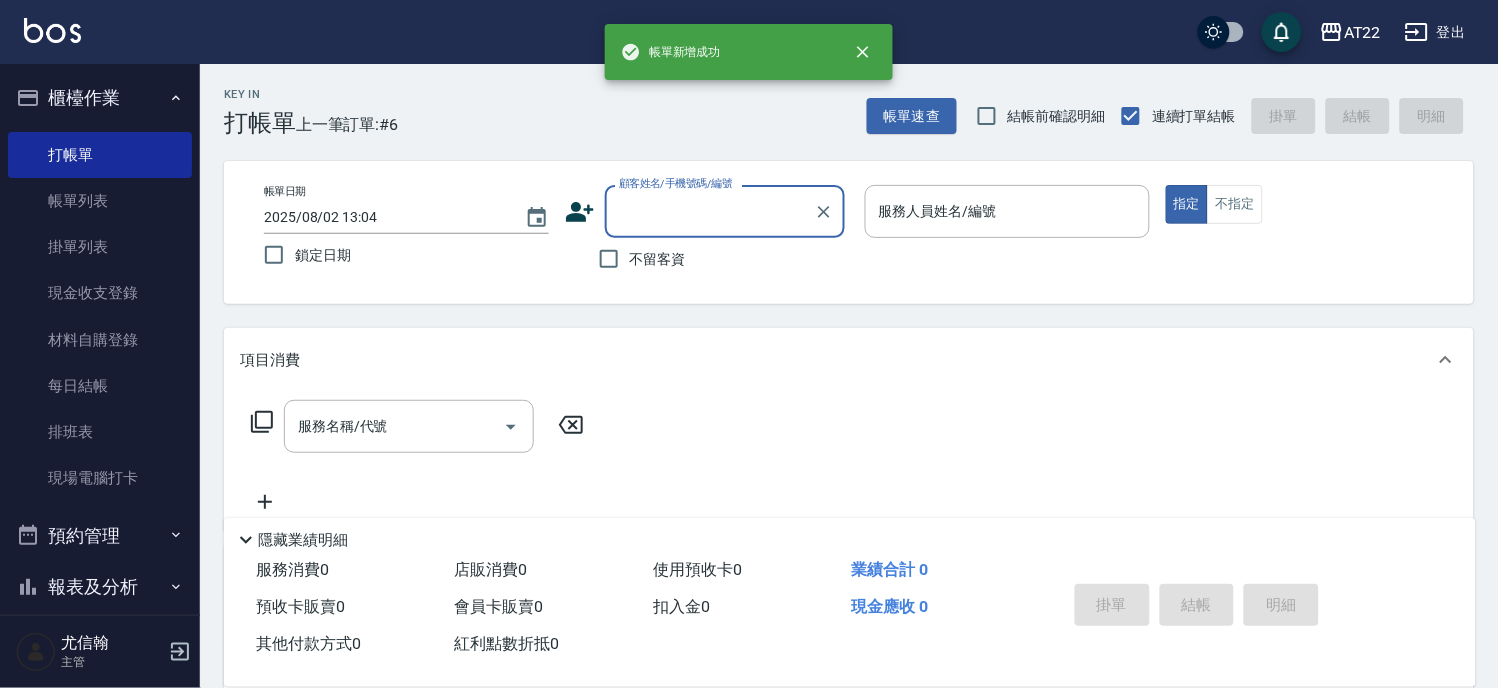 scroll, scrollTop: 0, scrollLeft: 0, axis: both 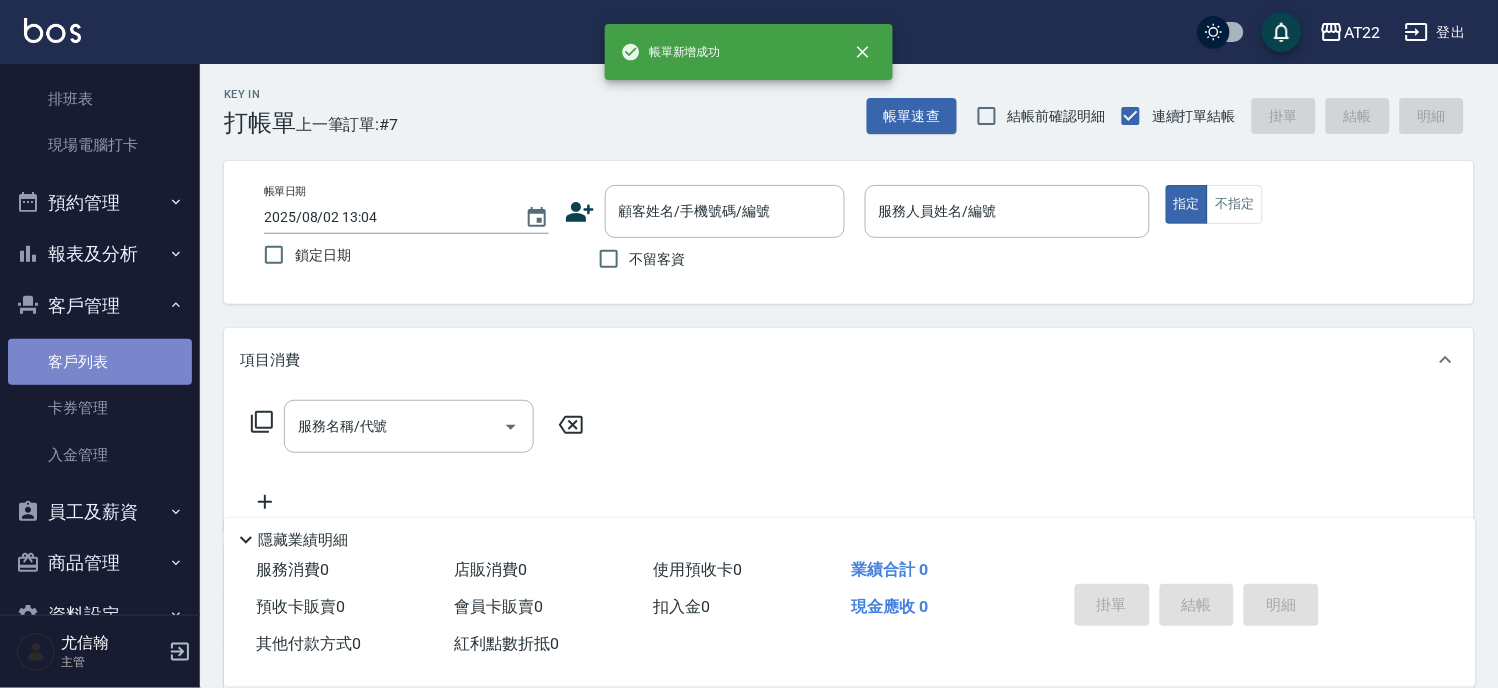 click on "客戶列表" at bounding box center (100, 362) 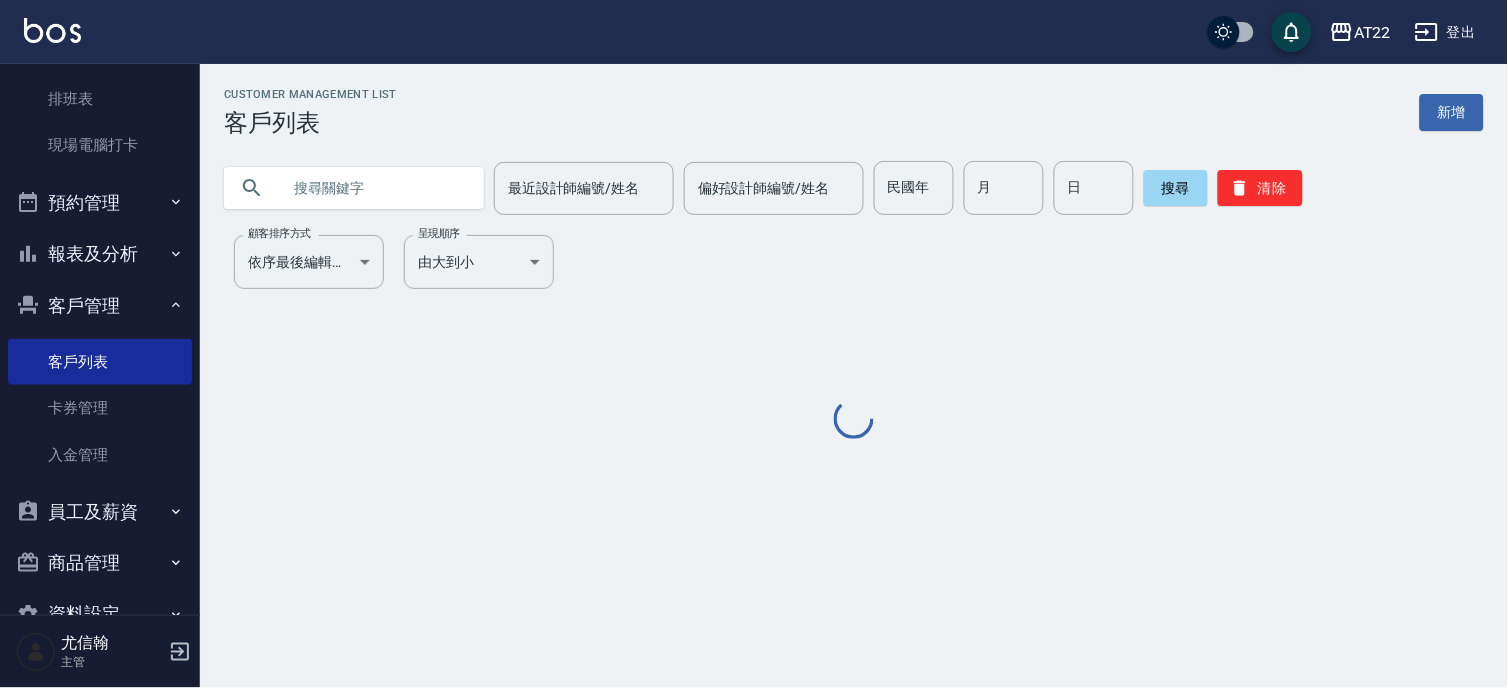 click at bounding box center [374, 188] 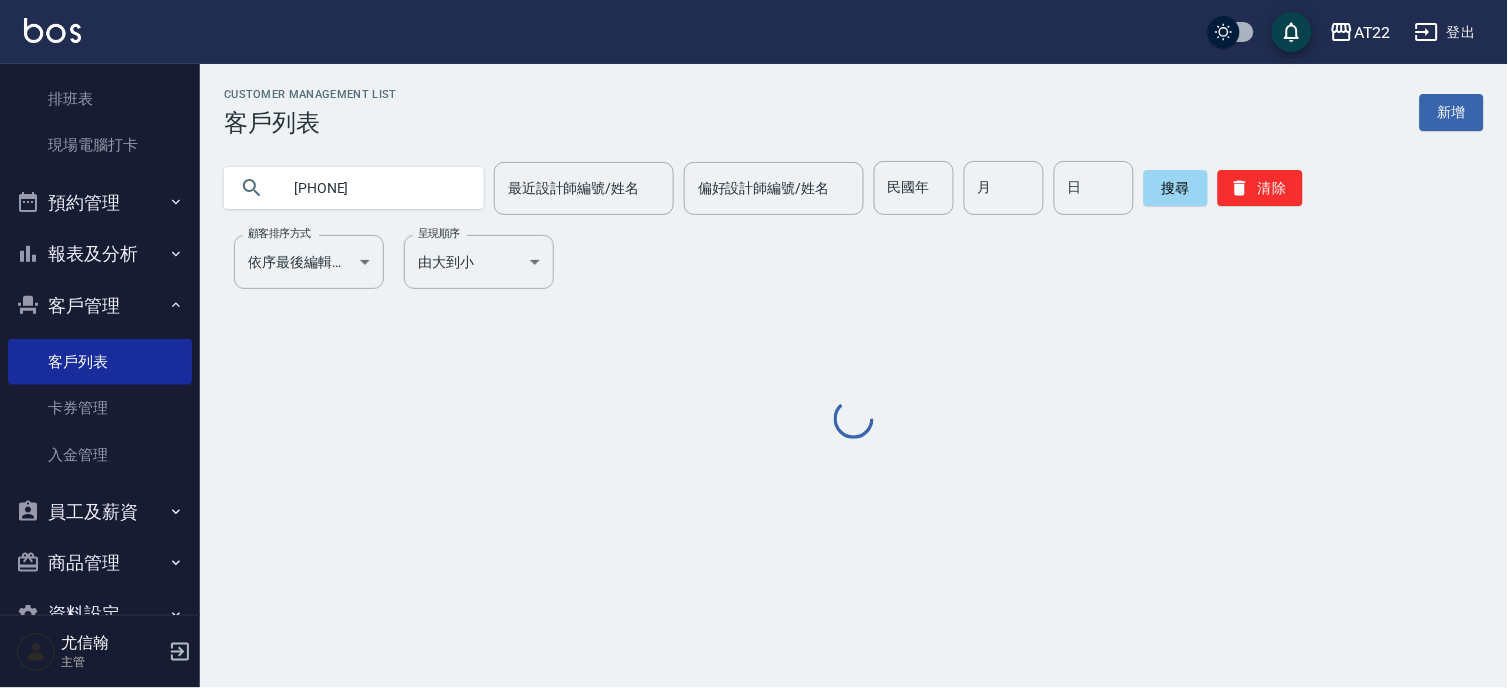 type on "[PHONE]" 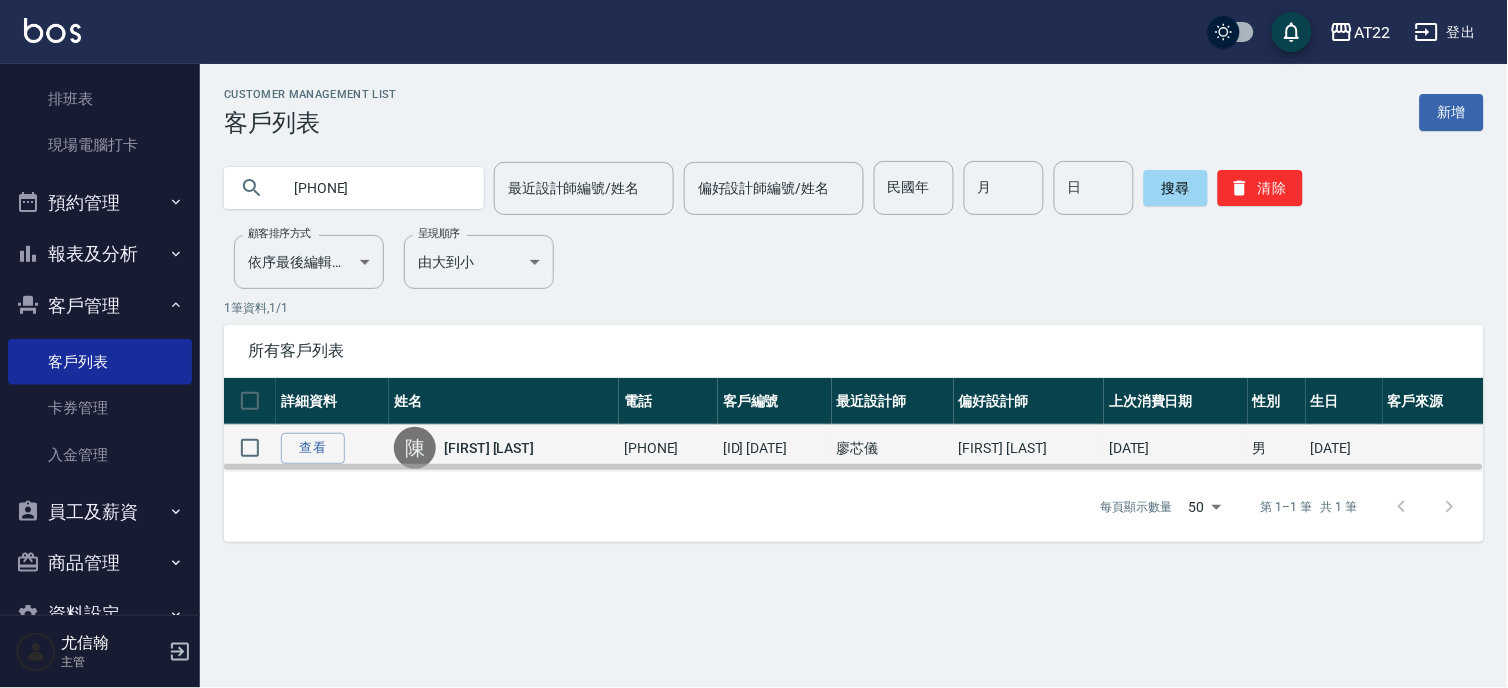 drag, startPoint x: 605, startPoint y: 445, endPoint x: 766, endPoint y: 450, distance: 161.07762 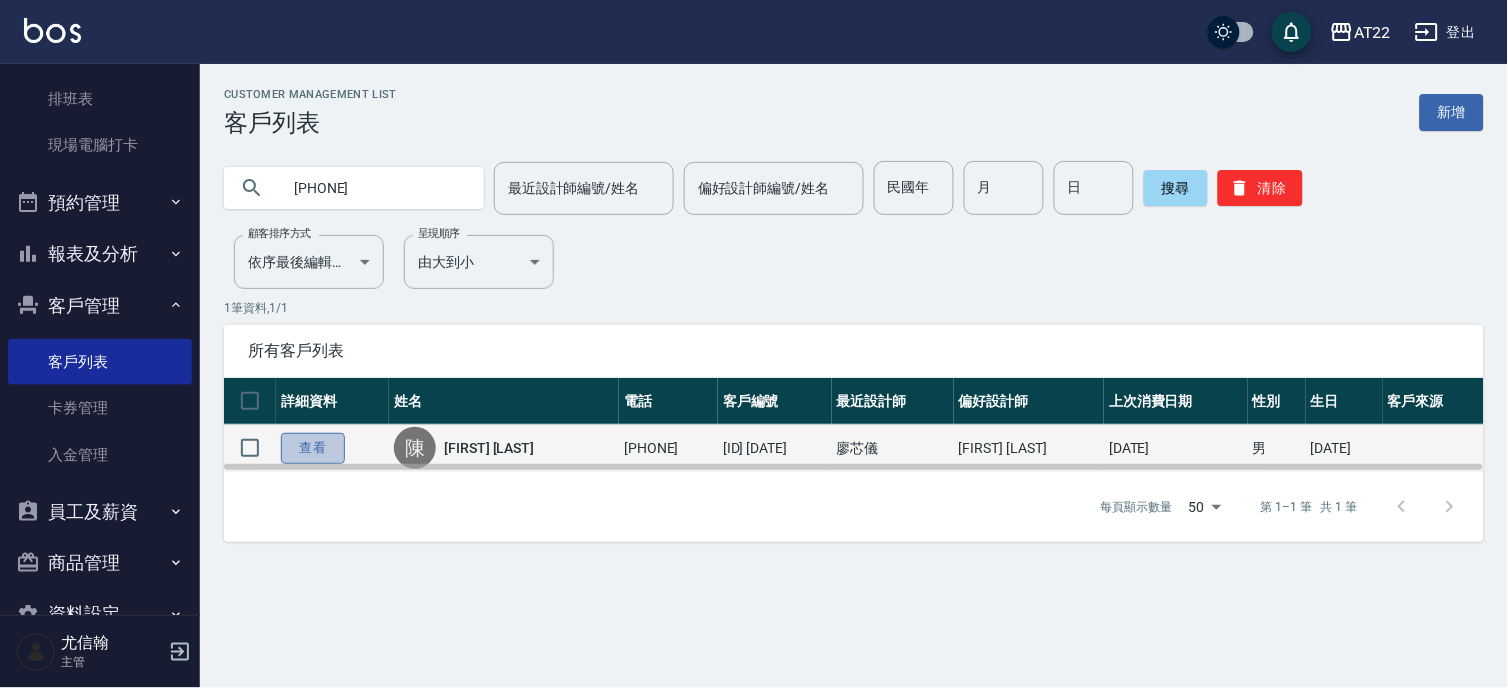 click on "查看" at bounding box center [313, 448] 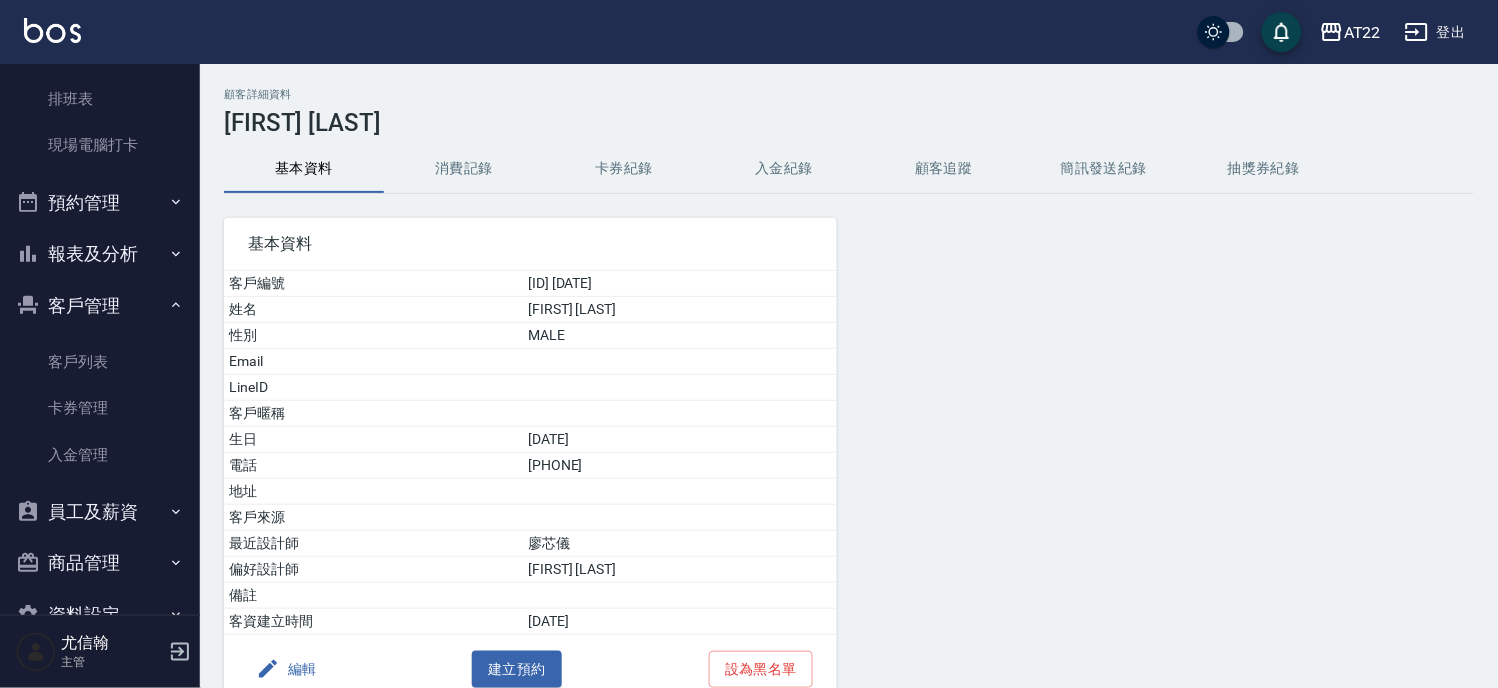 click on "消費記錄" at bounding box center (464, 169) 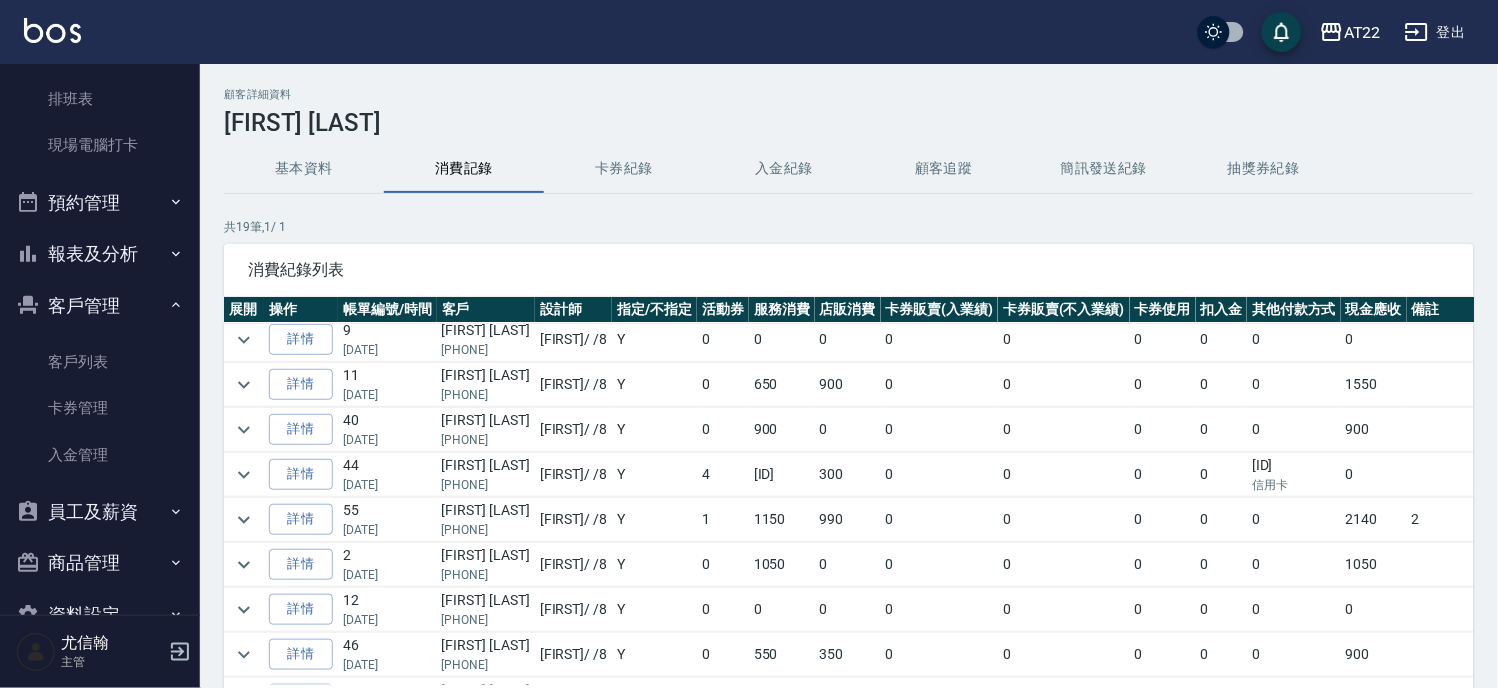 scroll, scrollTop: 0, scrollLeft: 0, axis: both 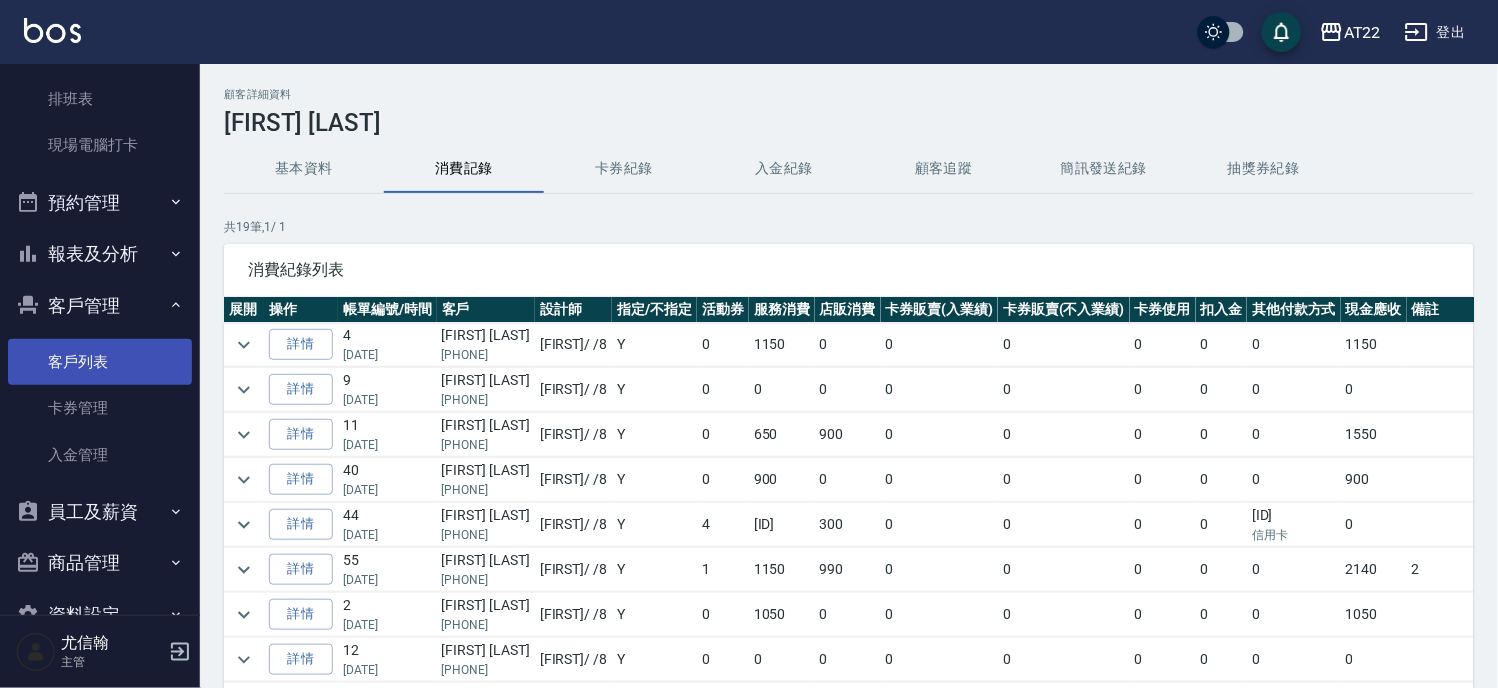 drag, startPoint x: 133, startPoint y: 373, endPoint x: 156, endPoint y: 340, distance: 40.22437 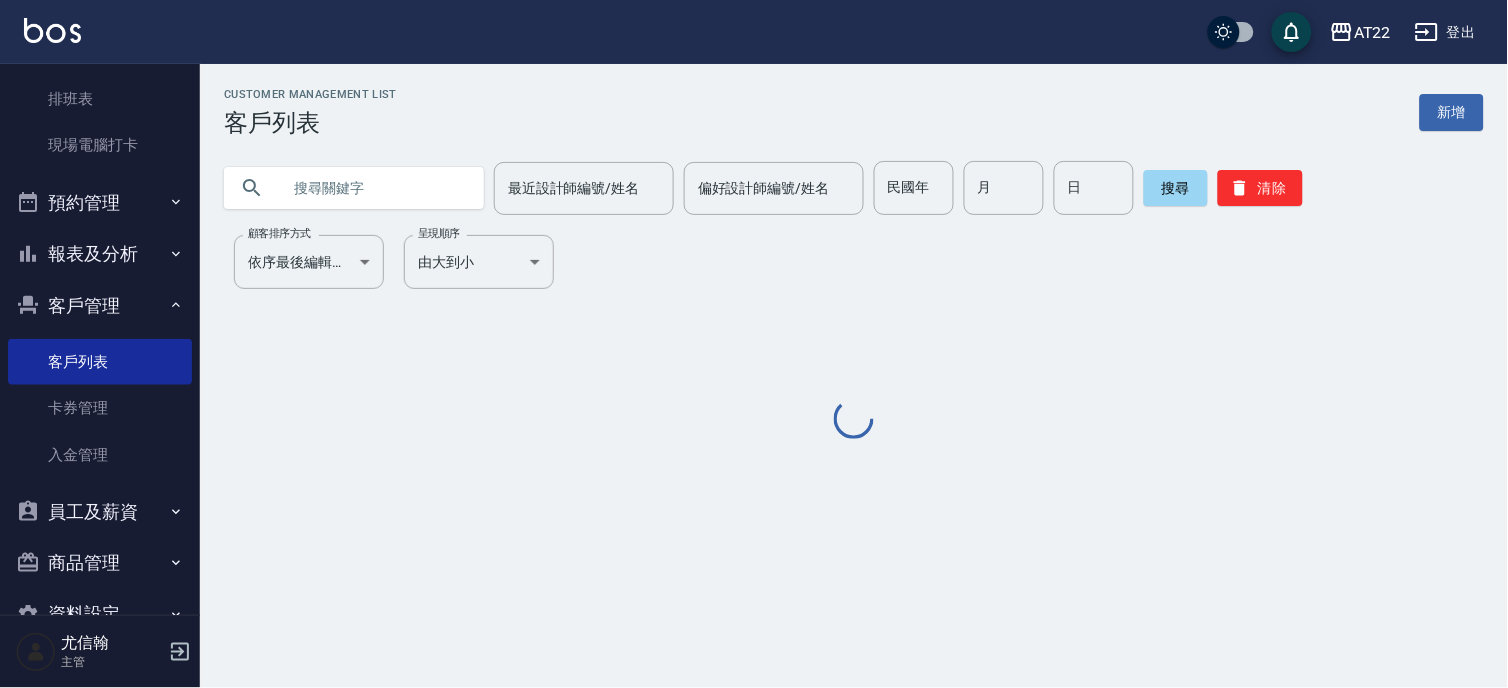 click at bounding box center [374, 188] 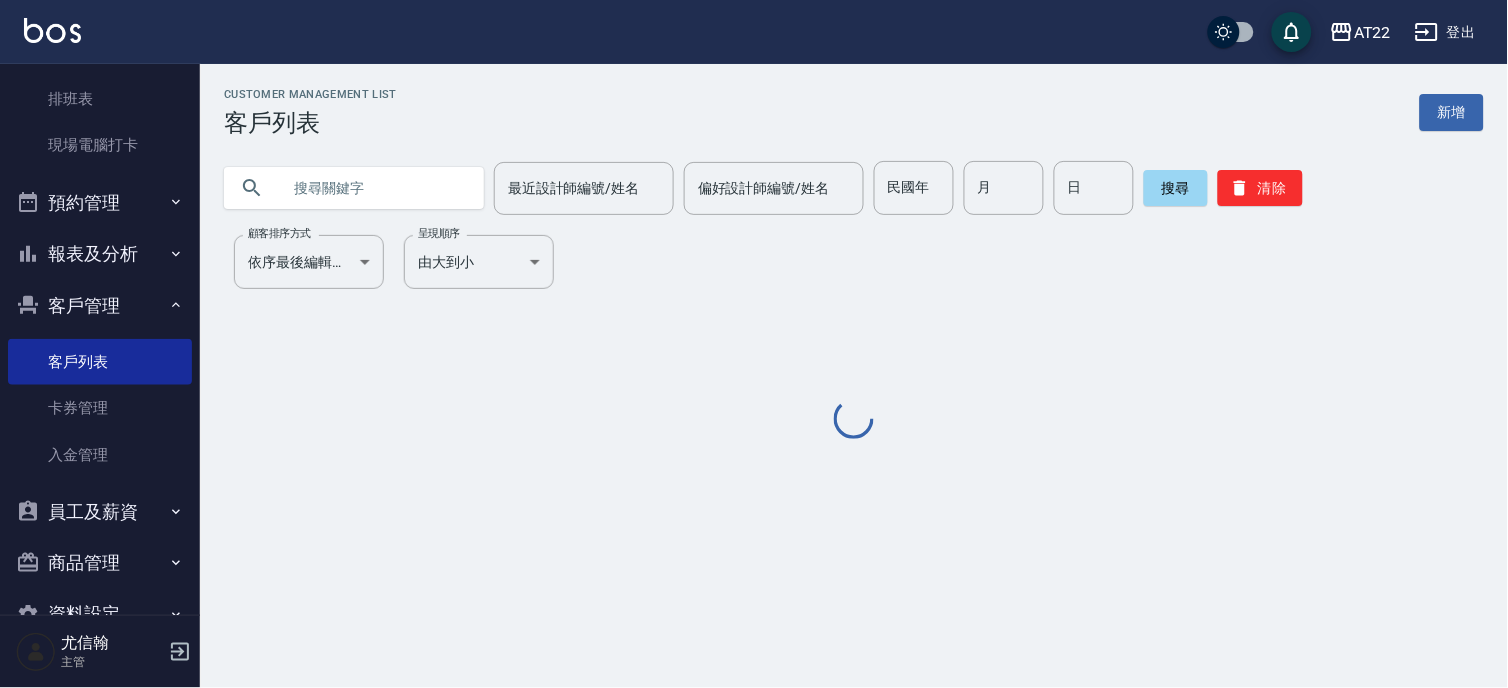 paste on "[PHONE]" 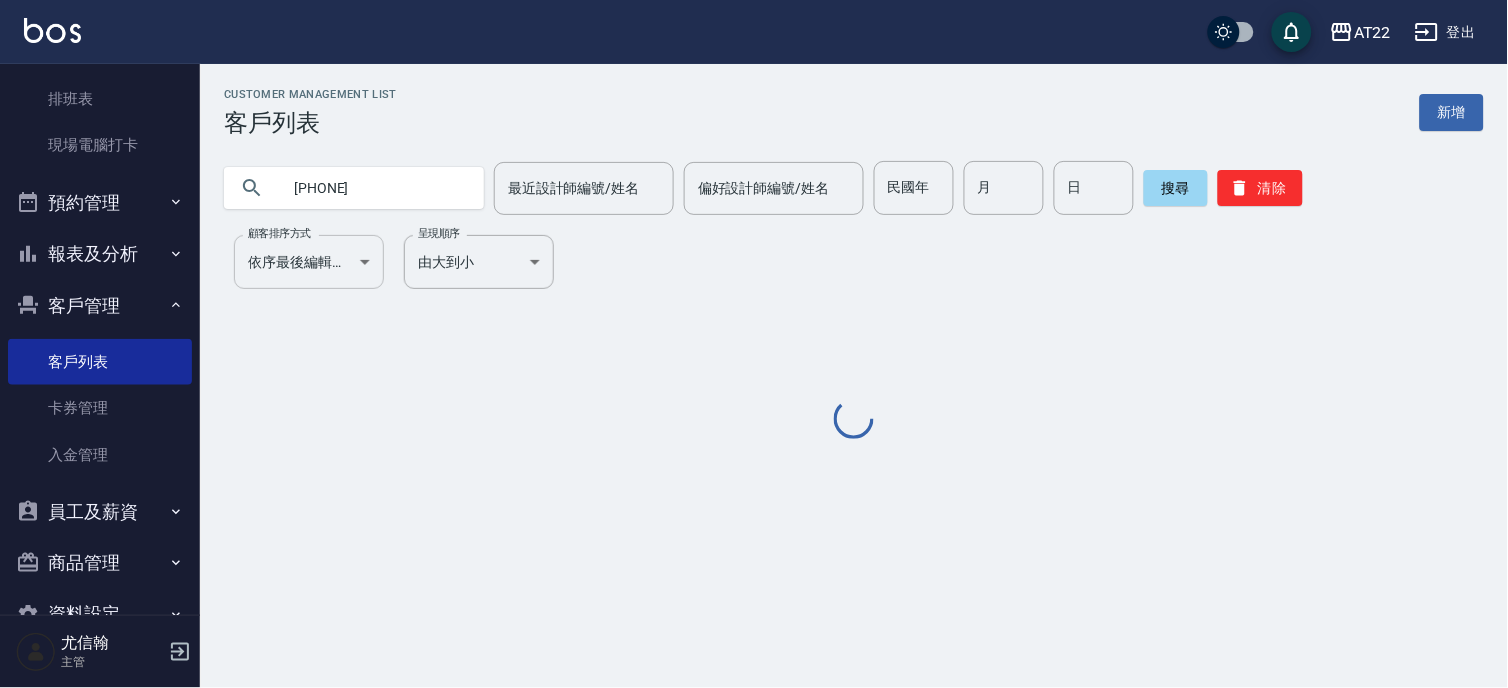 type on "[PHONE]" 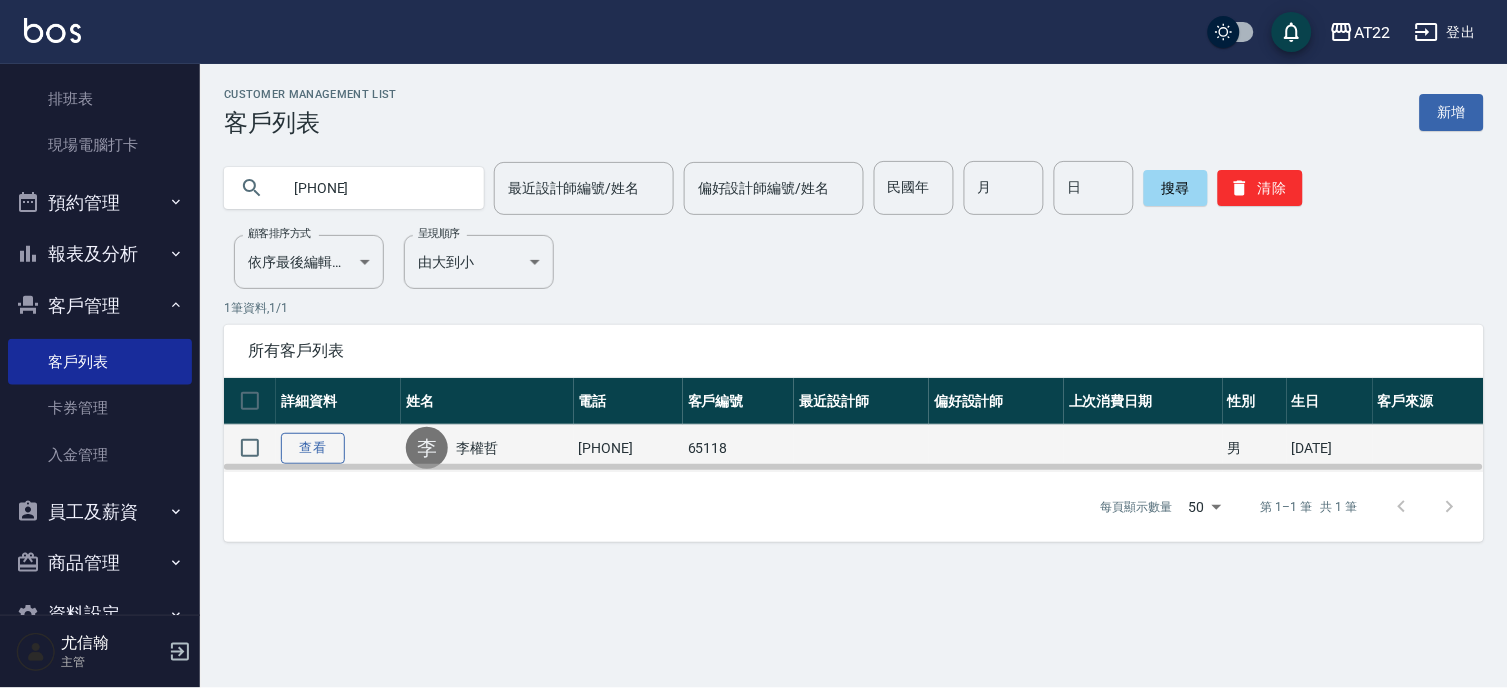 click on "查看" at bounding box center (313, 448) 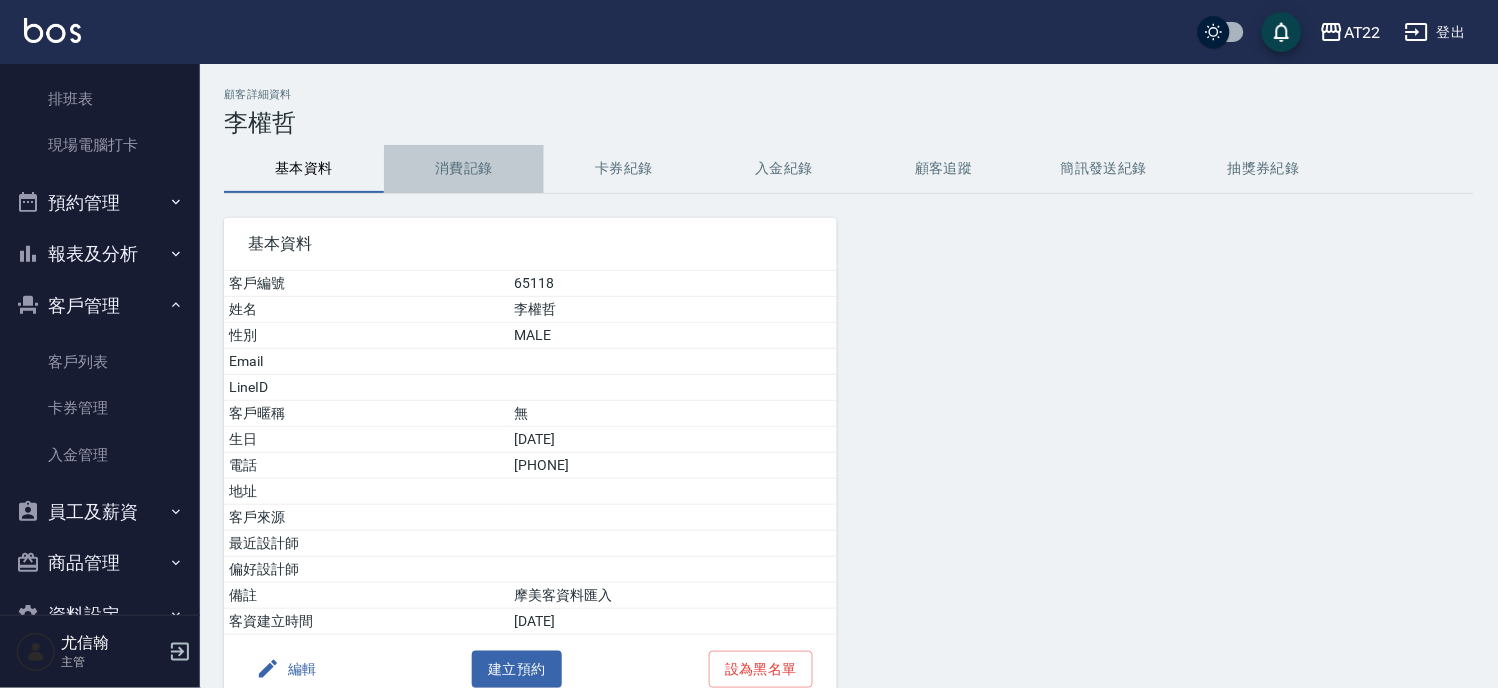 click on "消費記錄" at bounding box center [464, 169] 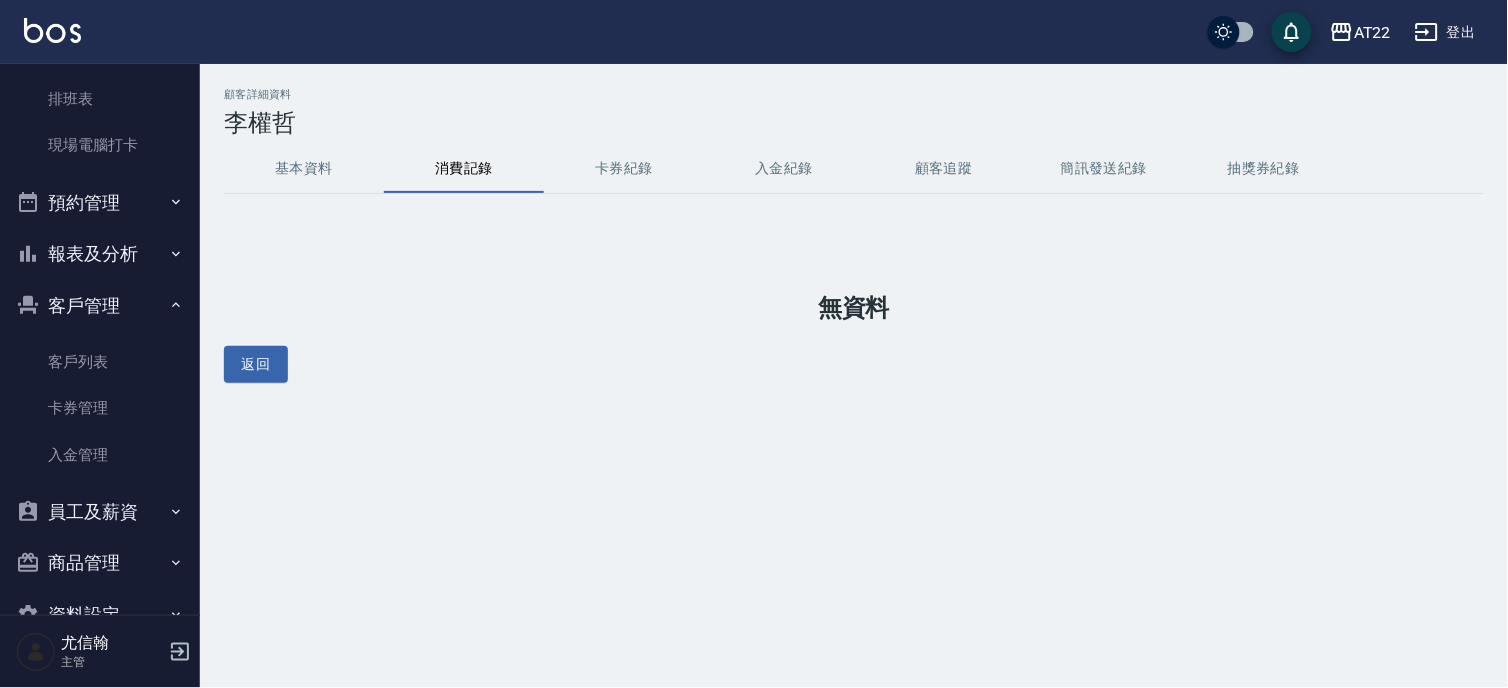 click on "基本資料" at bounding box center (304, 169) 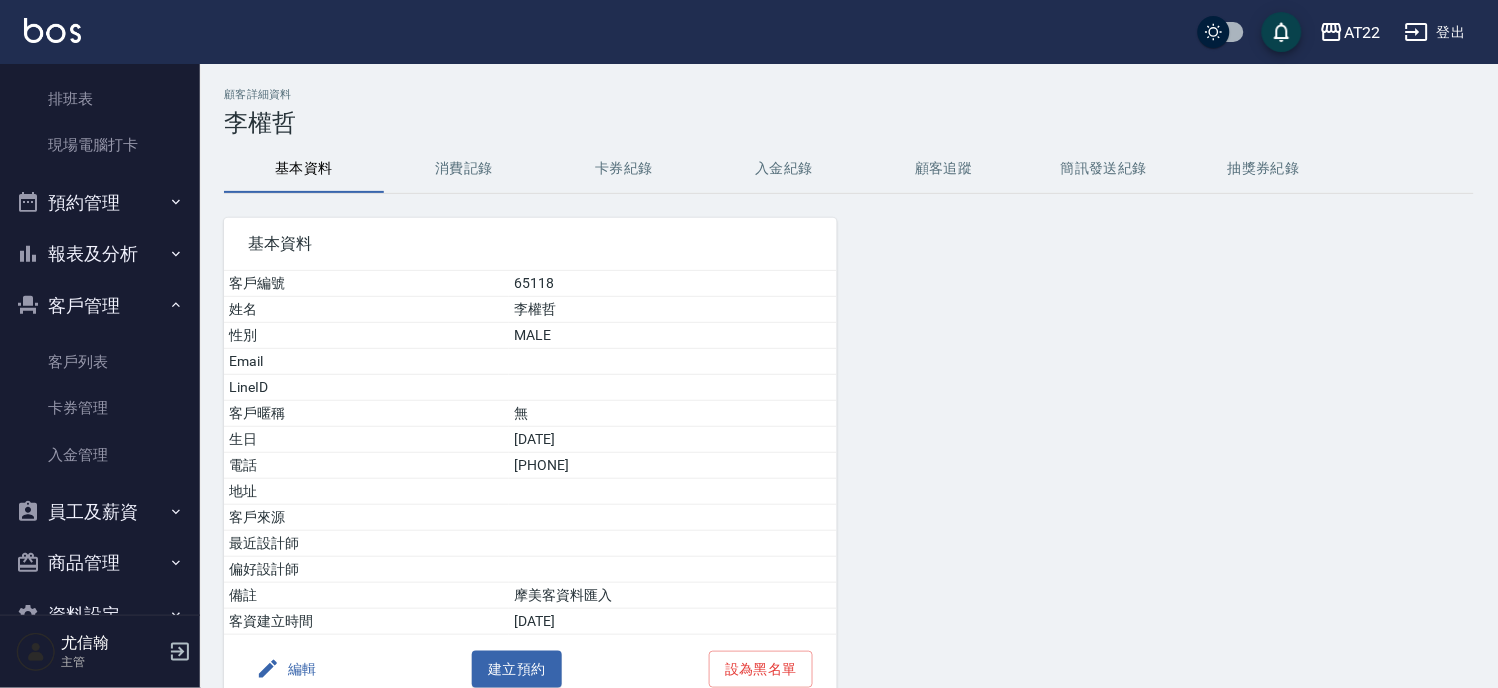 click on "消費記錄" at bounding box center (464, 169) 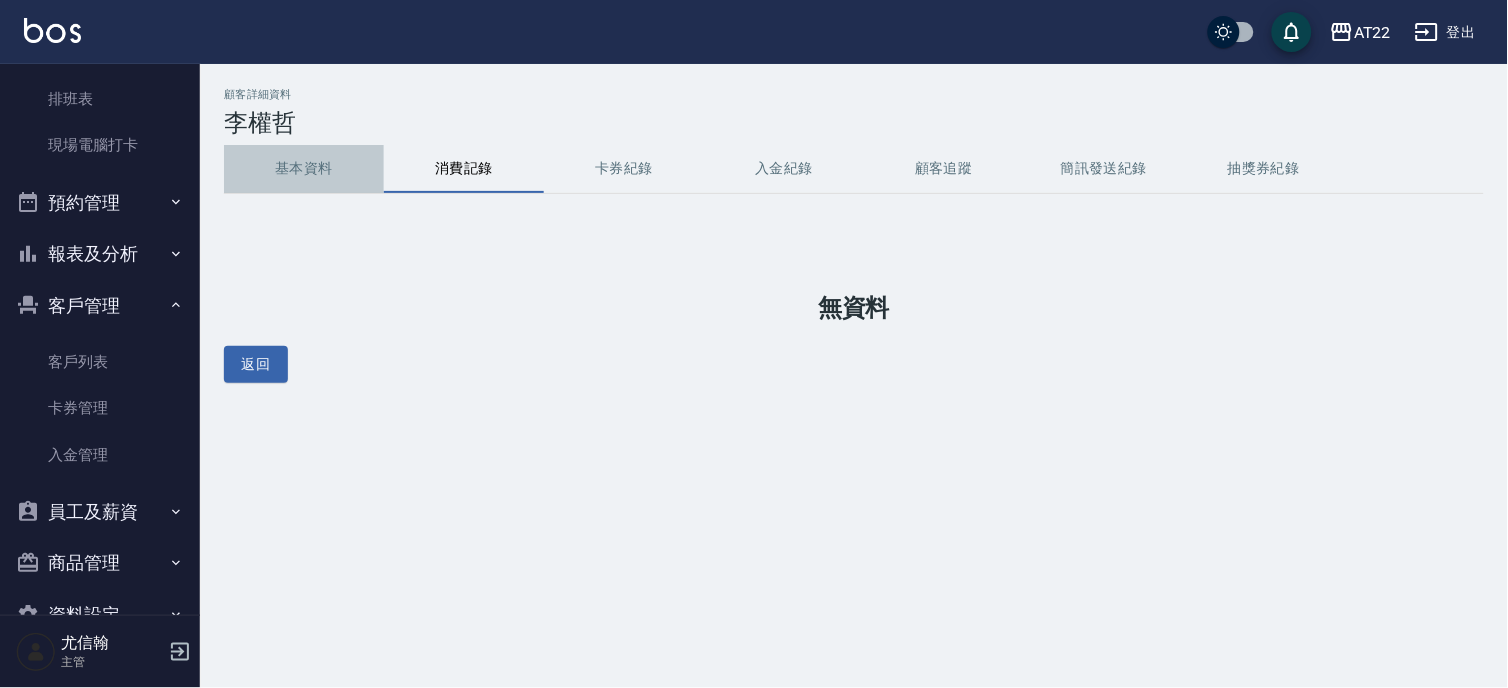 click on "基本資料" at bounding box center [304, 169] 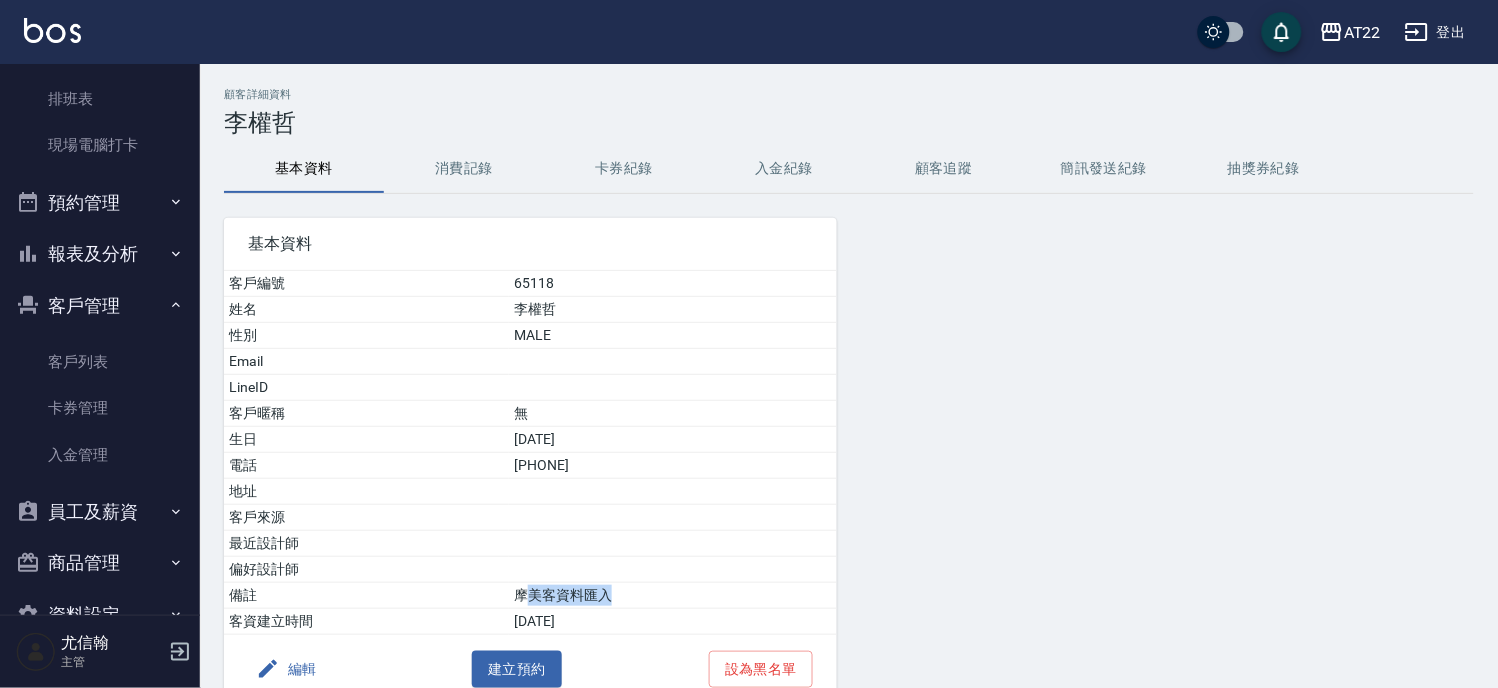 drag, startPoint x: 542, startPoint y: 601, endPoint x: 623, endPoint y: 592, distance: 81.49847 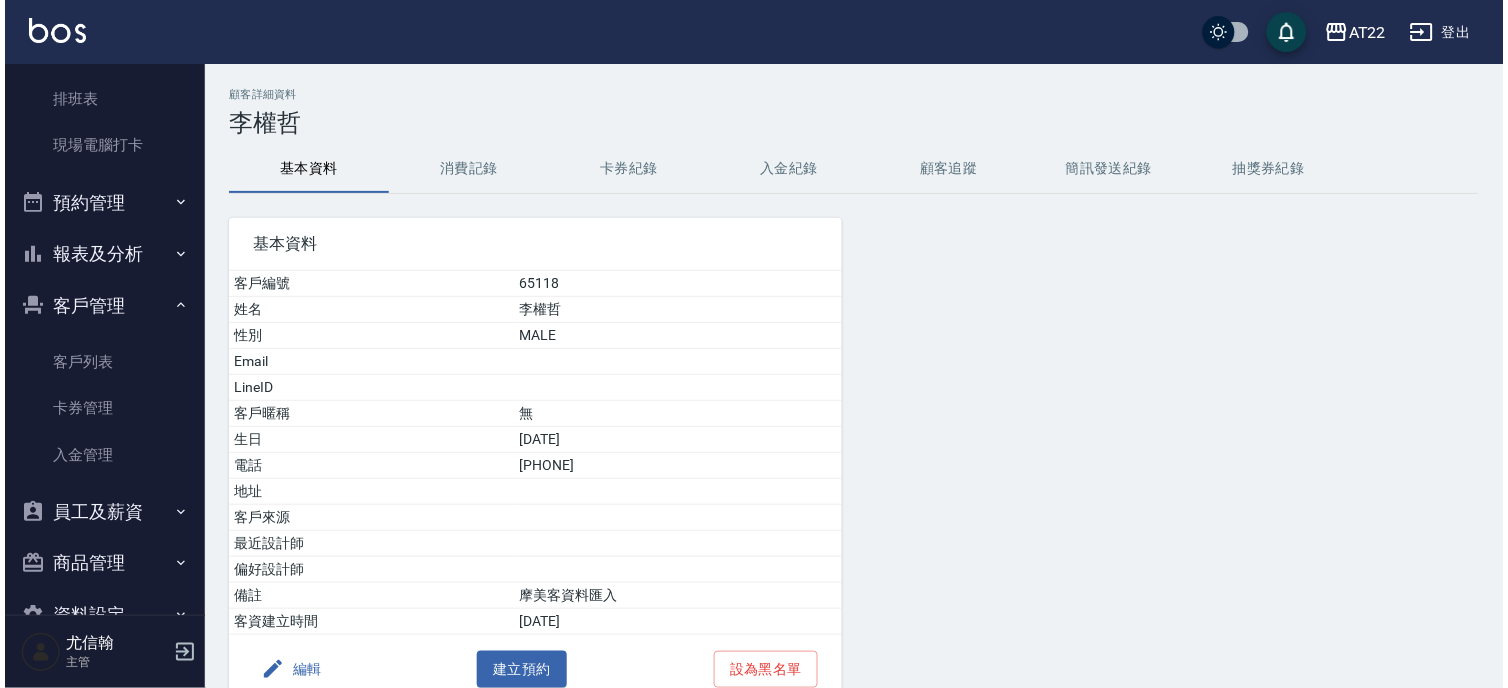 scroll, scrollTop: 0, scrollLeft: 0, axis: both 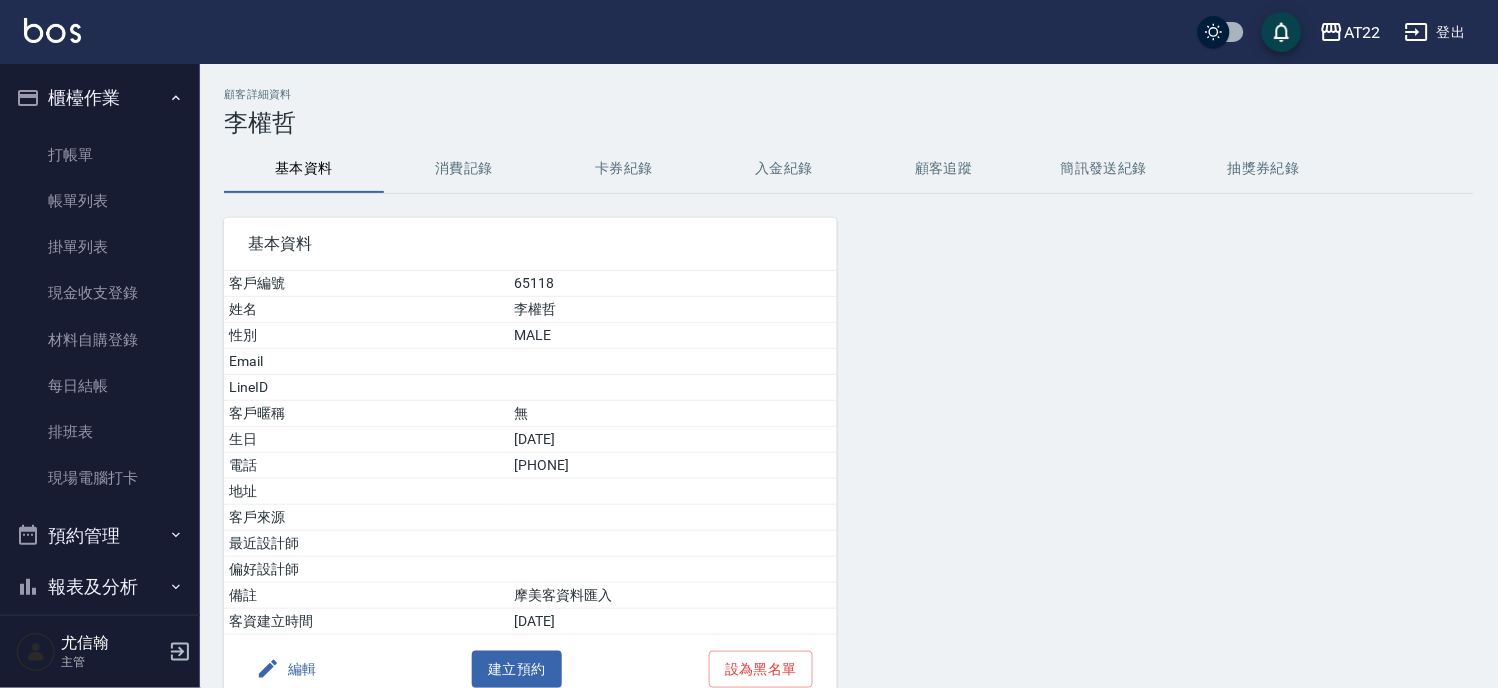drag, startPoint x: 101, startPoint y: 160, endPoint x: 282, endPoint y: 154, distance: 181.09943 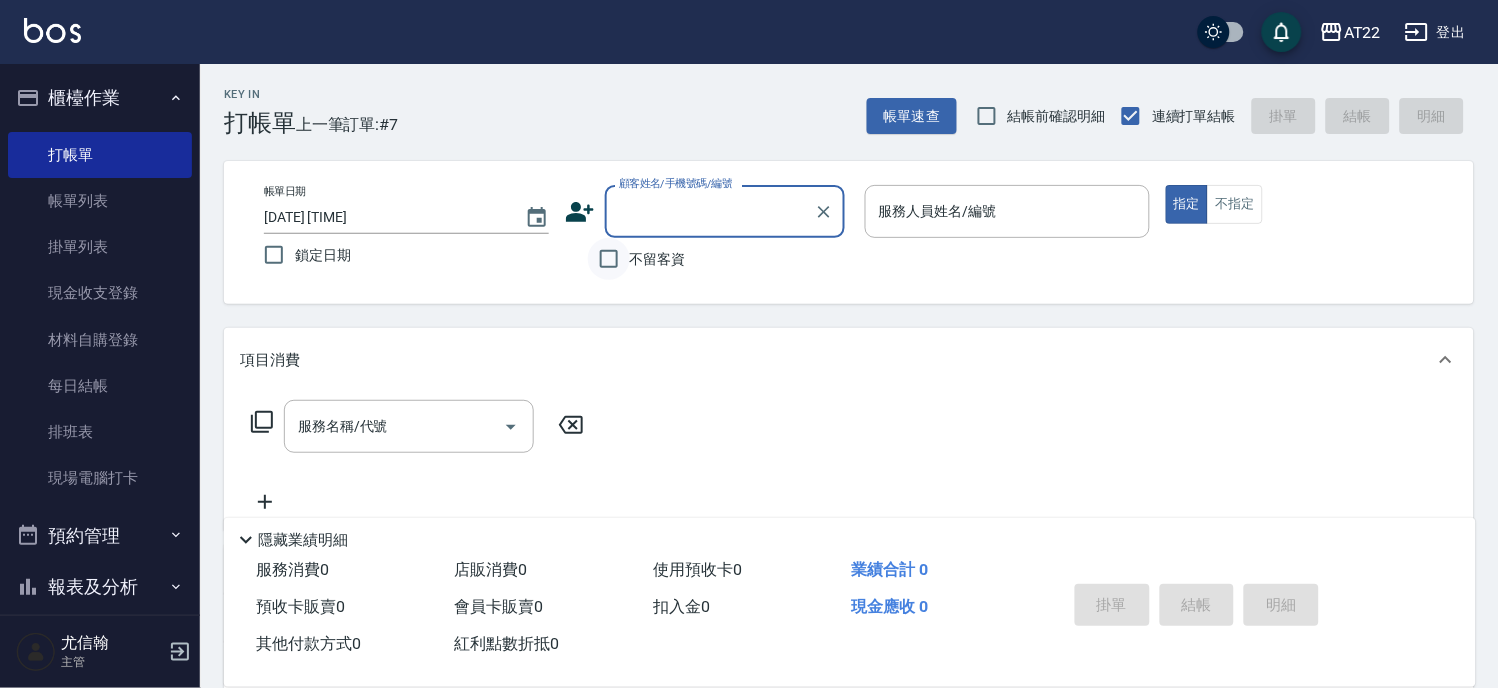 click on "不留客資" at bounding box center [609, 259] 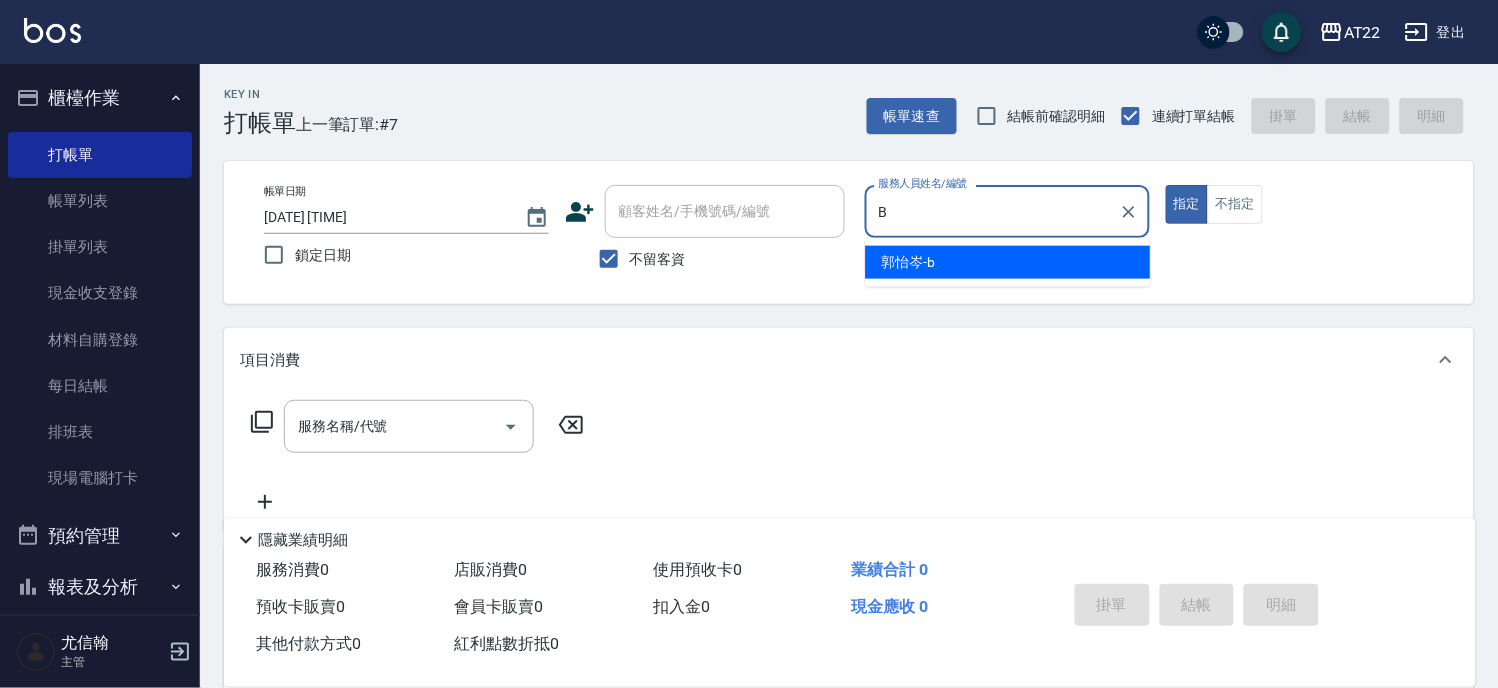 type on "郭怡岑-b" 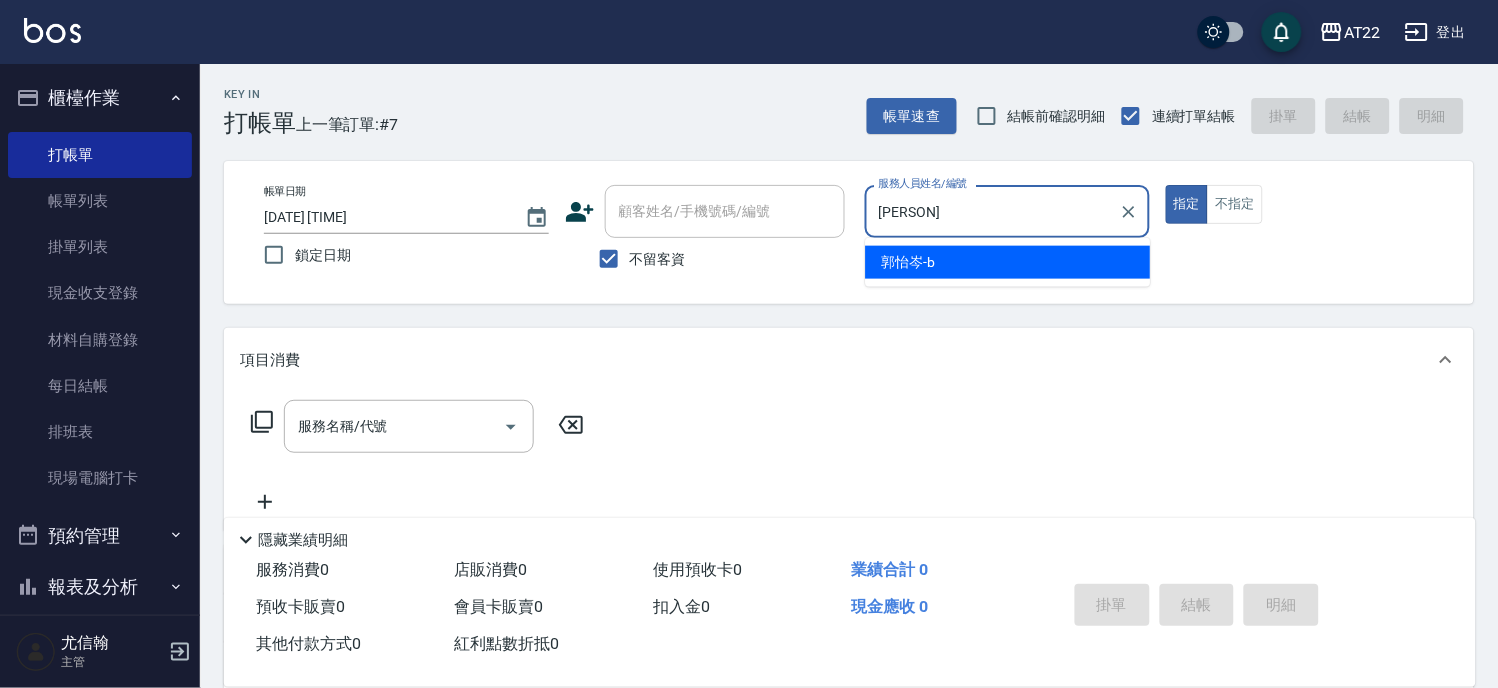 type on "true" 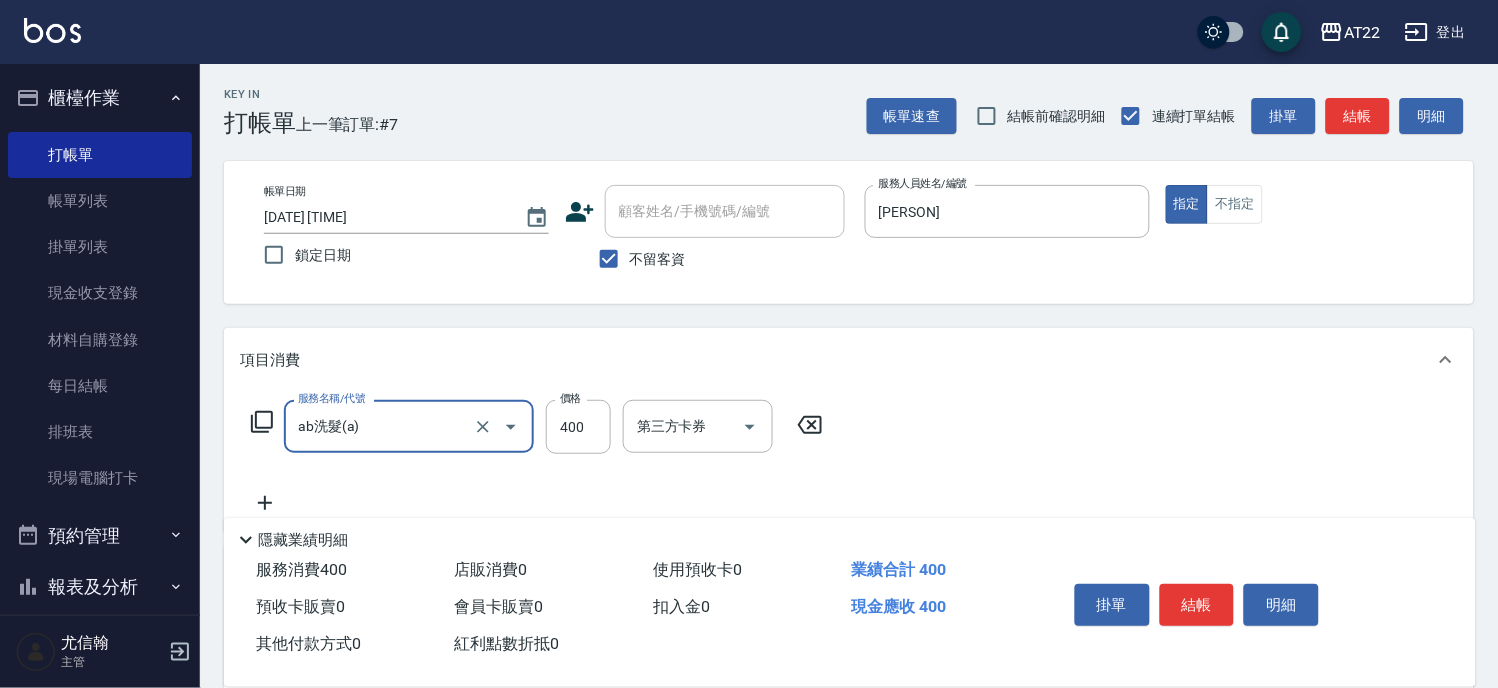 type on "ab洗髮(a)" 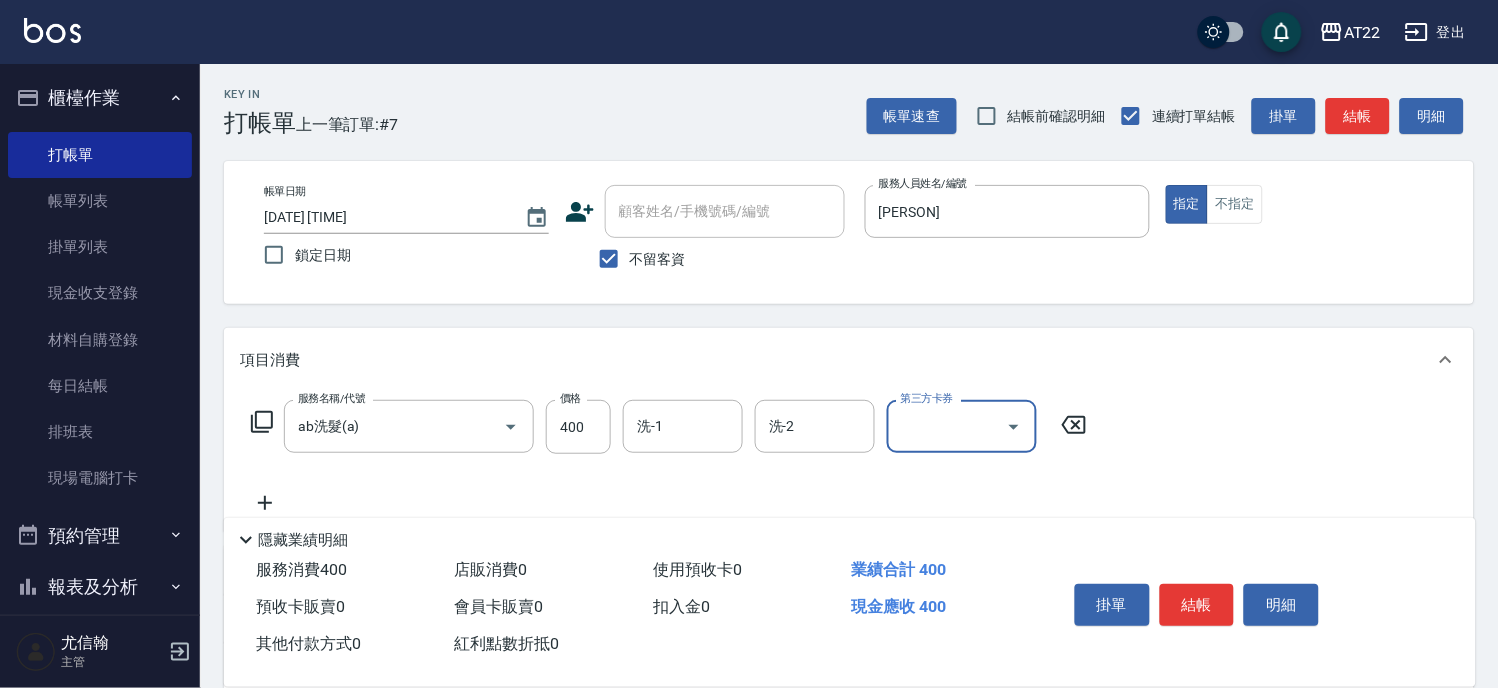 type 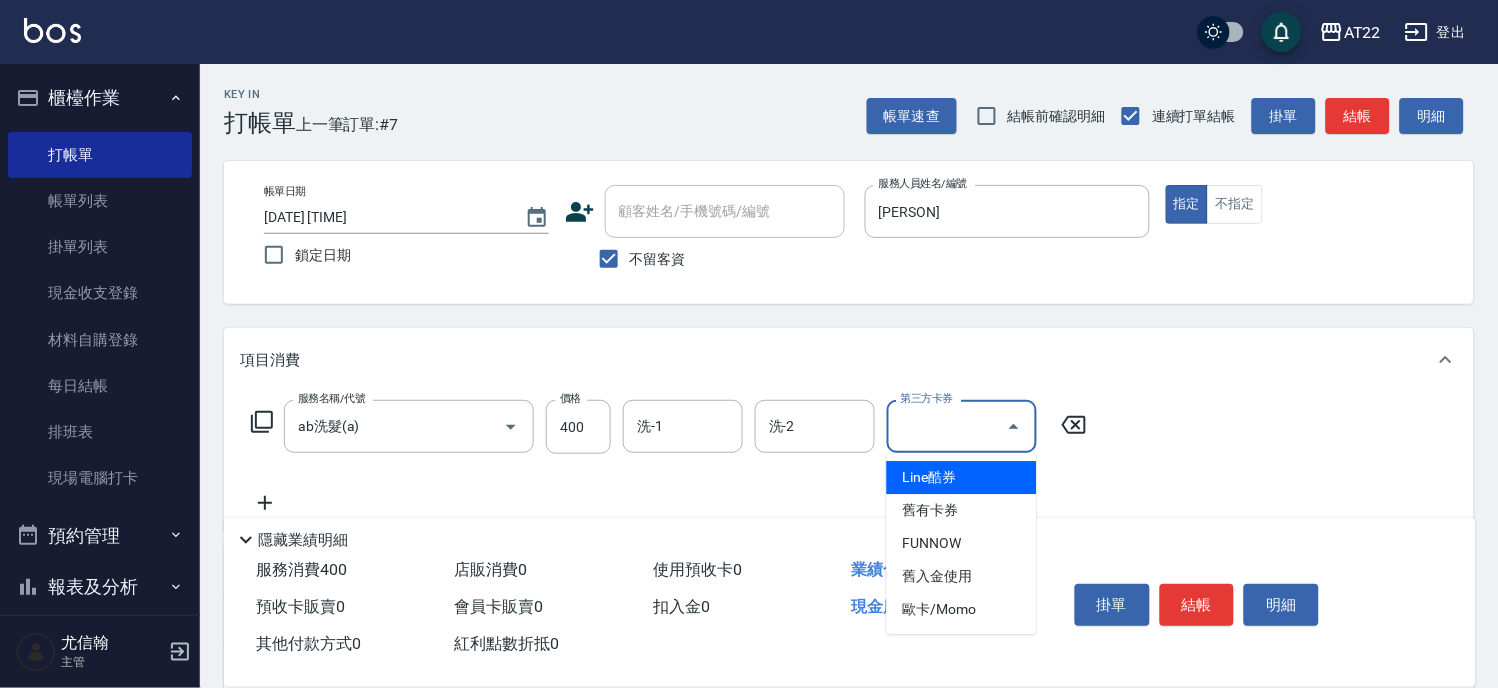 click on "Key In 打帳單 上一筆訂單:#7 帳單速查 結帳前確認明細 連續打單結帳 掛單 結帳 明細 帳單日期 2025/08/02 13:06 鎖定日期 顧客姓名/手機號碼/編號 顧客姓名/手機號碼/編號 不留客資 服務人員姓名/編號 郭怡岑-b 服務人員姓名/編號 指定 不指定 項目消費 服務名稱/代號 ab洗髮(a) 服務名稱/代號 價格 400 價格 洗-1 洗-1 洗-2 洗-2 第三方卡券 第三方卡券 店販銷售 服務人員姓名/編號 服務人員姓名/編號 商品代號/名稱 商品代號/名稱 預收卡販賣 卡券名稱/代號 卡券名稱/代號 其他付款方式 其他付款方式 其他付款方式 備註及來源 備註 備註 訂單來源 ​ 訂單來源 隱藏業績明細 服務消費  400 店販消費  0 使用預收卡  0 業績合計   400 預收卡販賣  0 會員卡販賣  0 扣入金  0 現金應收   400 其他付款方式  0 紅利點數折抵  0 掛單 結帳 明細" at bounding box center (849, 496) 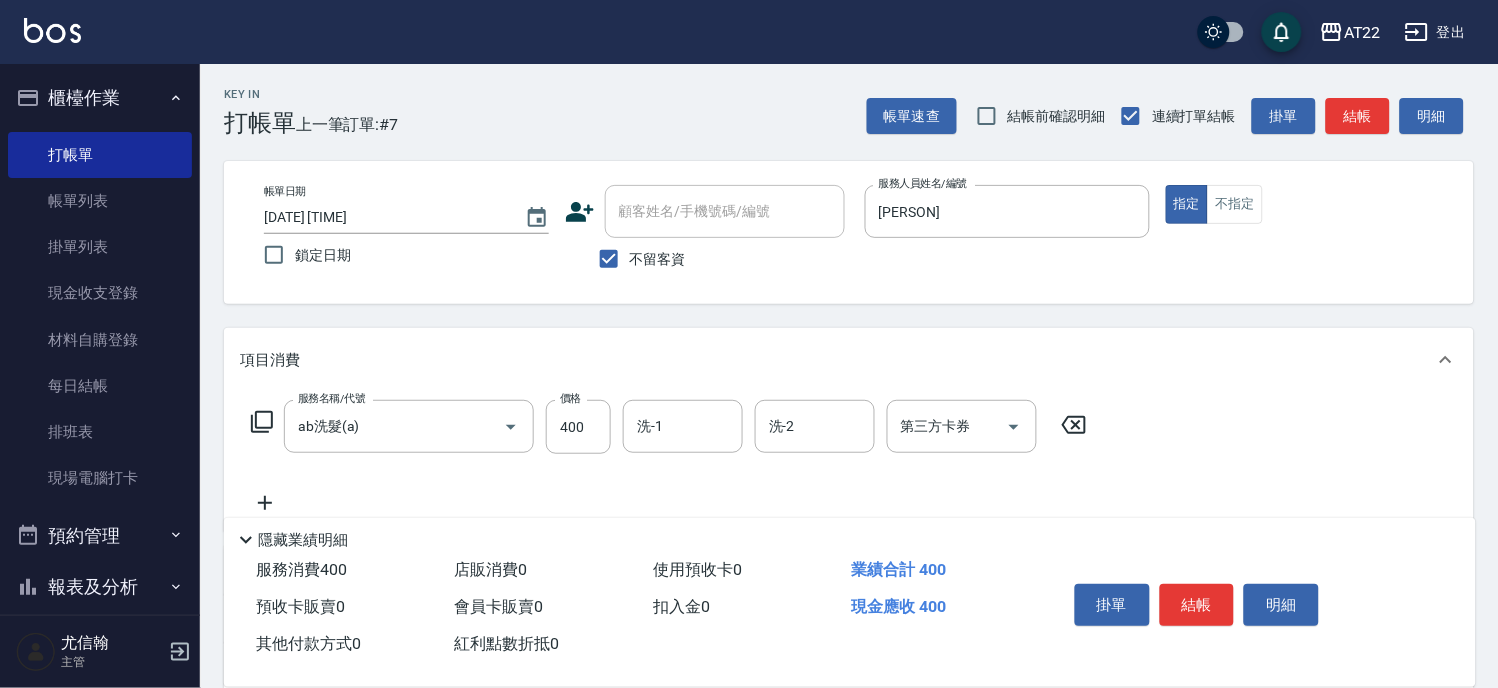 click 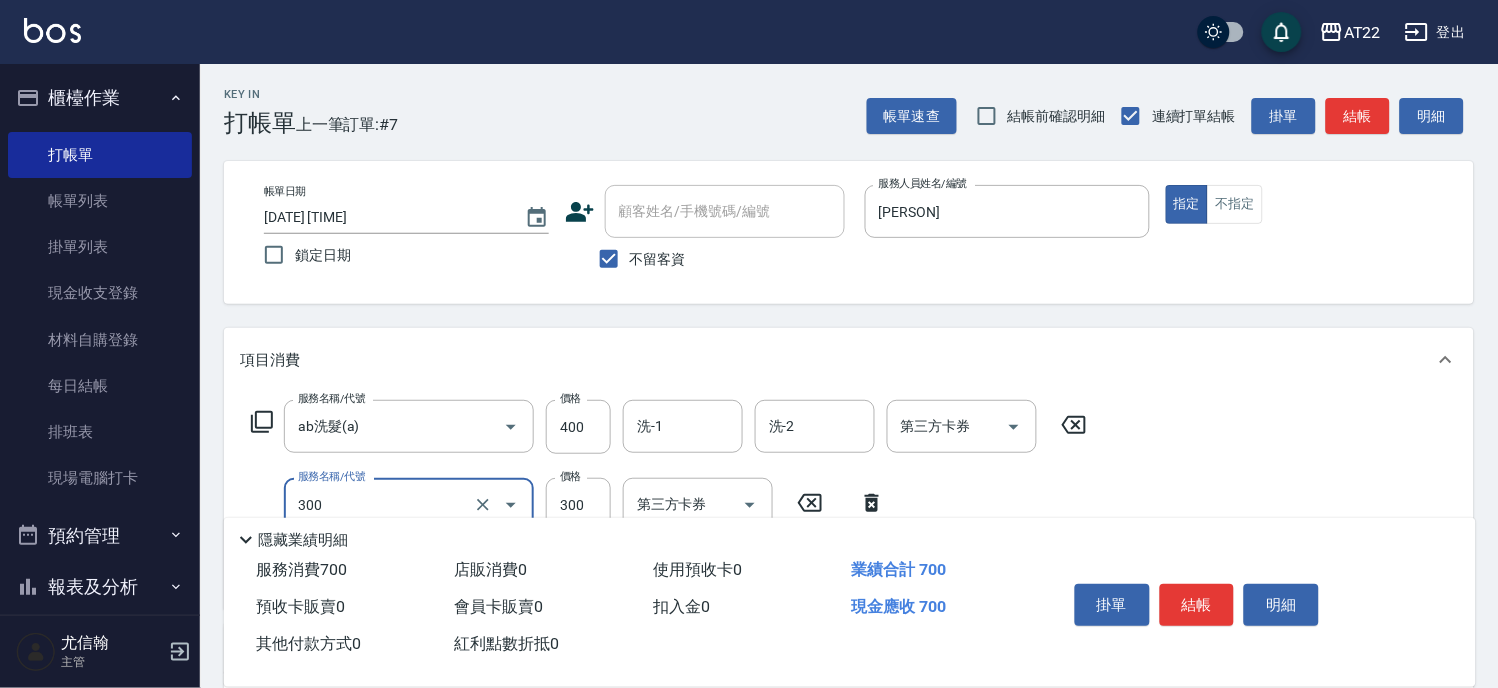 type on "剪髮(300)" 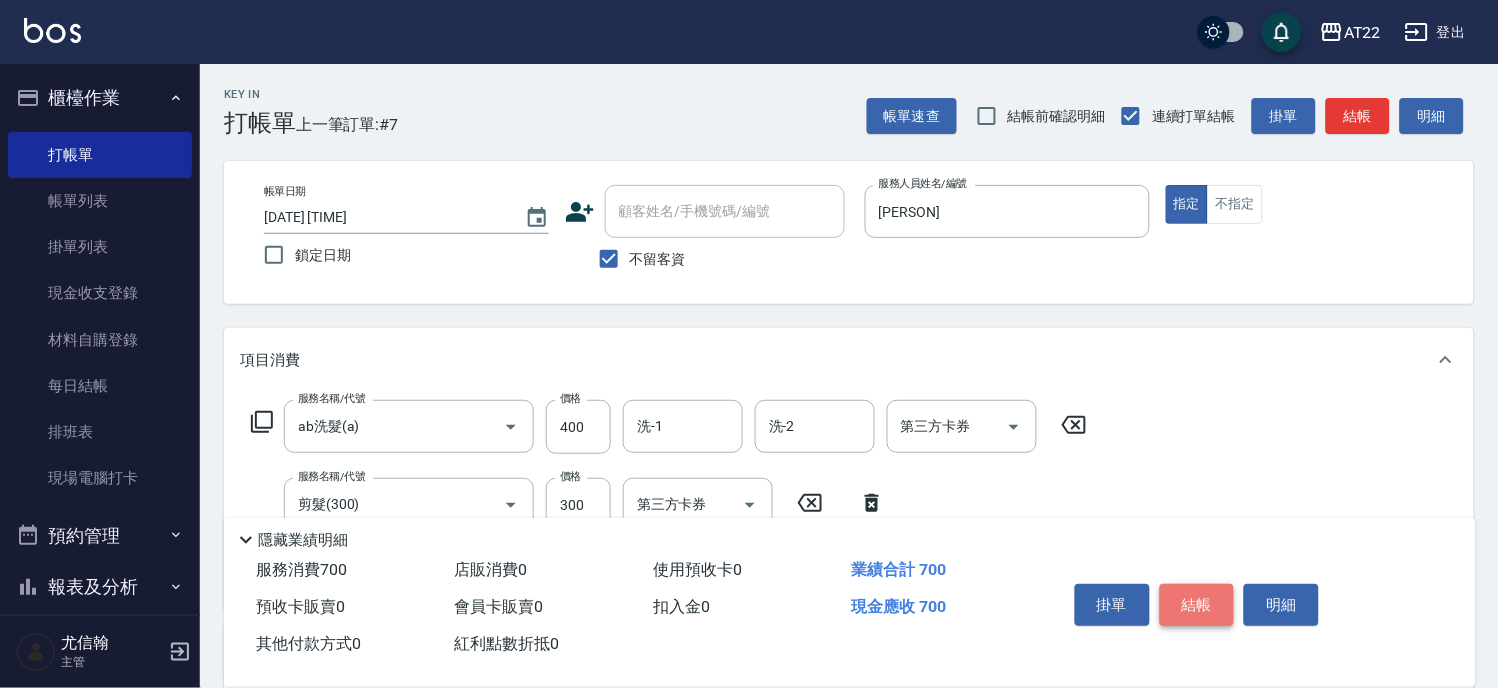 click on "結帳" at bounding box center (1197, 605) 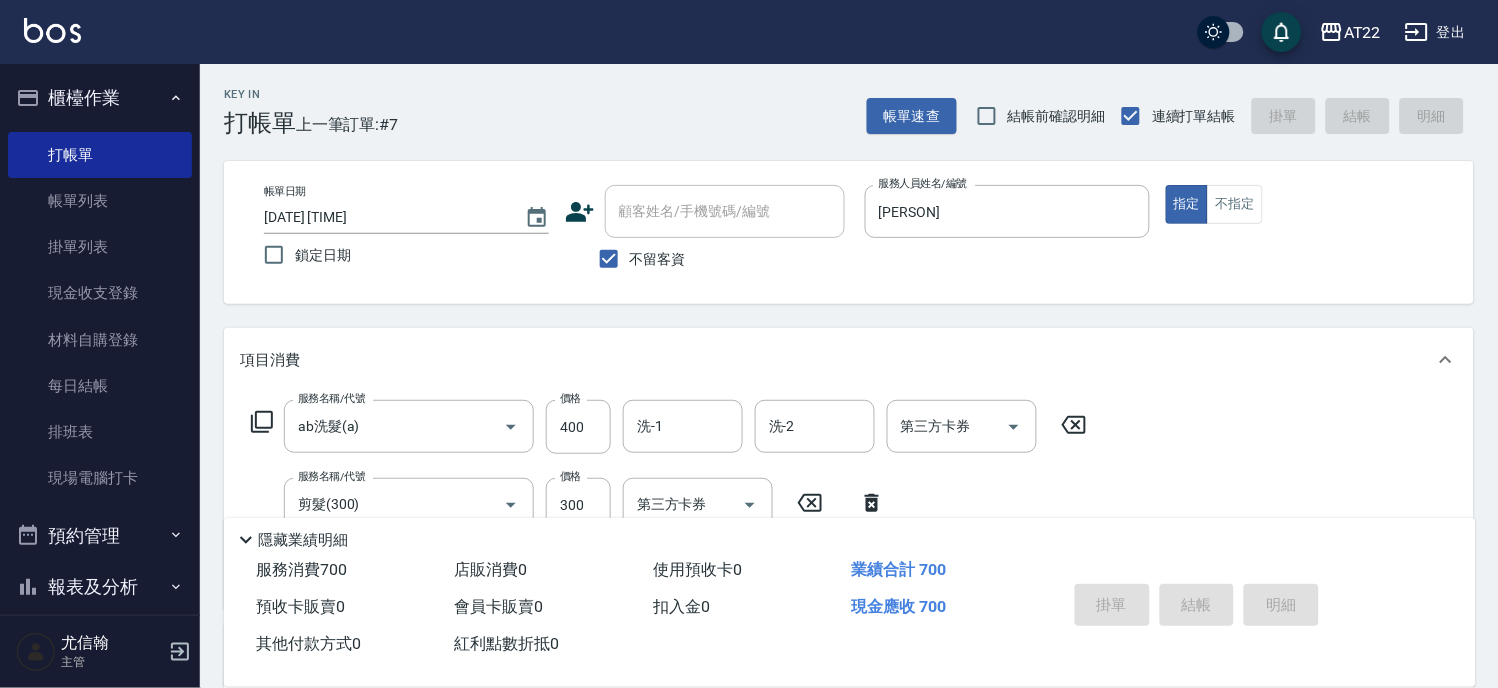 type 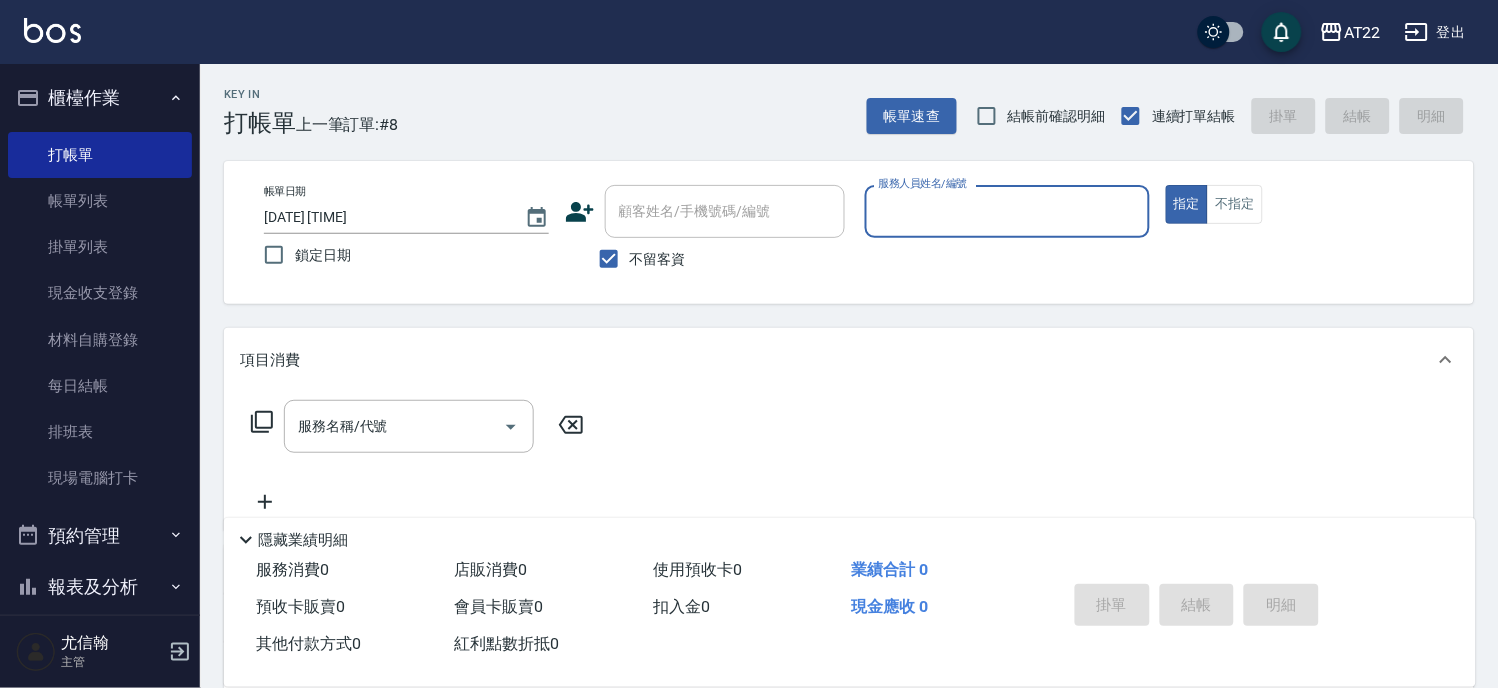click on "不留客資" at bounding box center (658, 259) 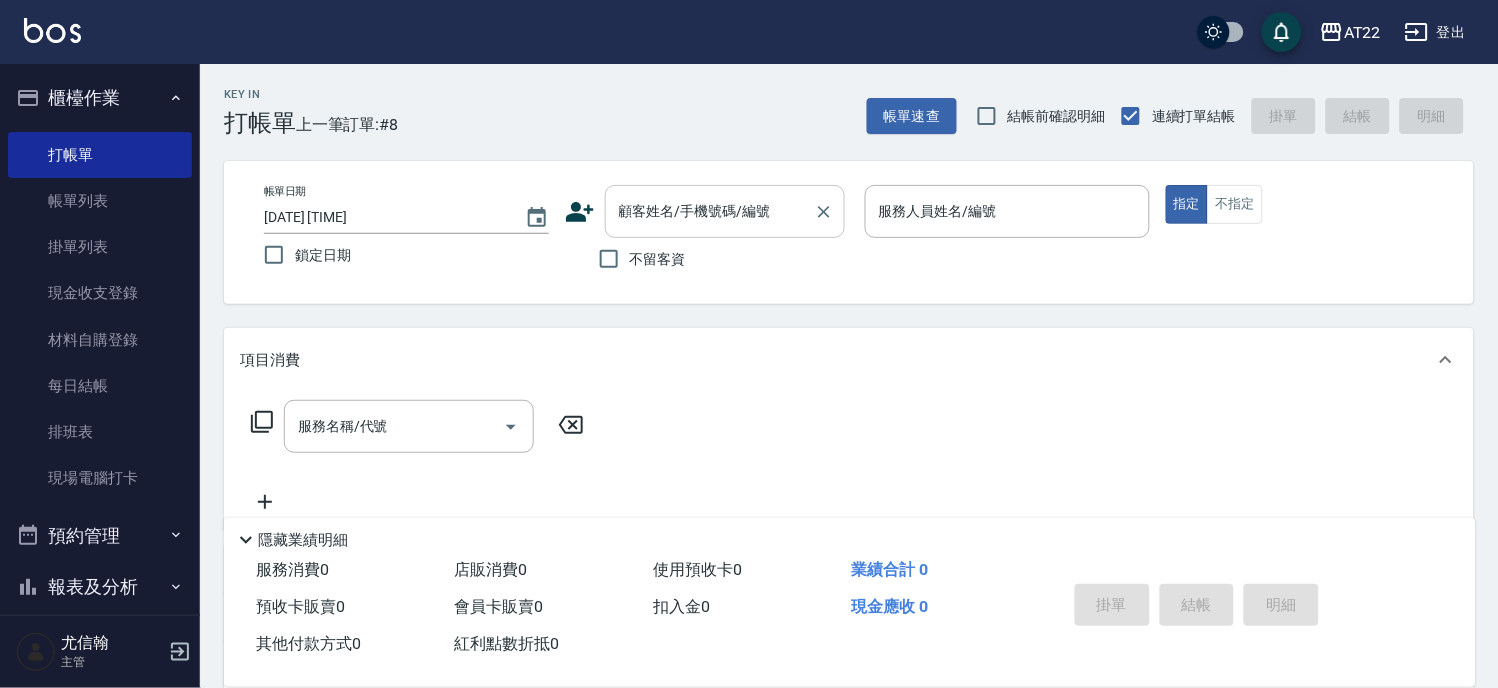 click on "顧客姓名/手機號碼/編號 顧客姓名/手機號碼/編號" at bounding box center [725, 211] 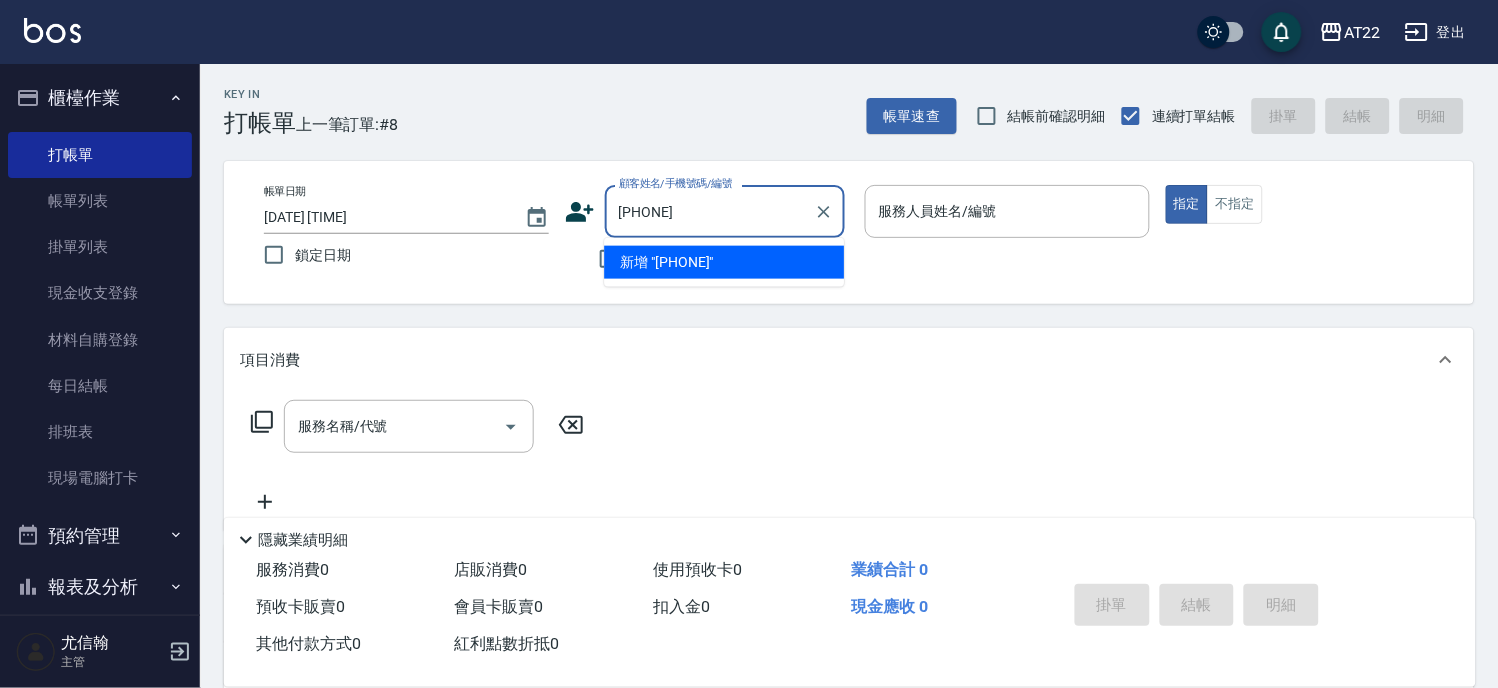 click on "新增 "0958686603"" at bounding box center (724, 262) 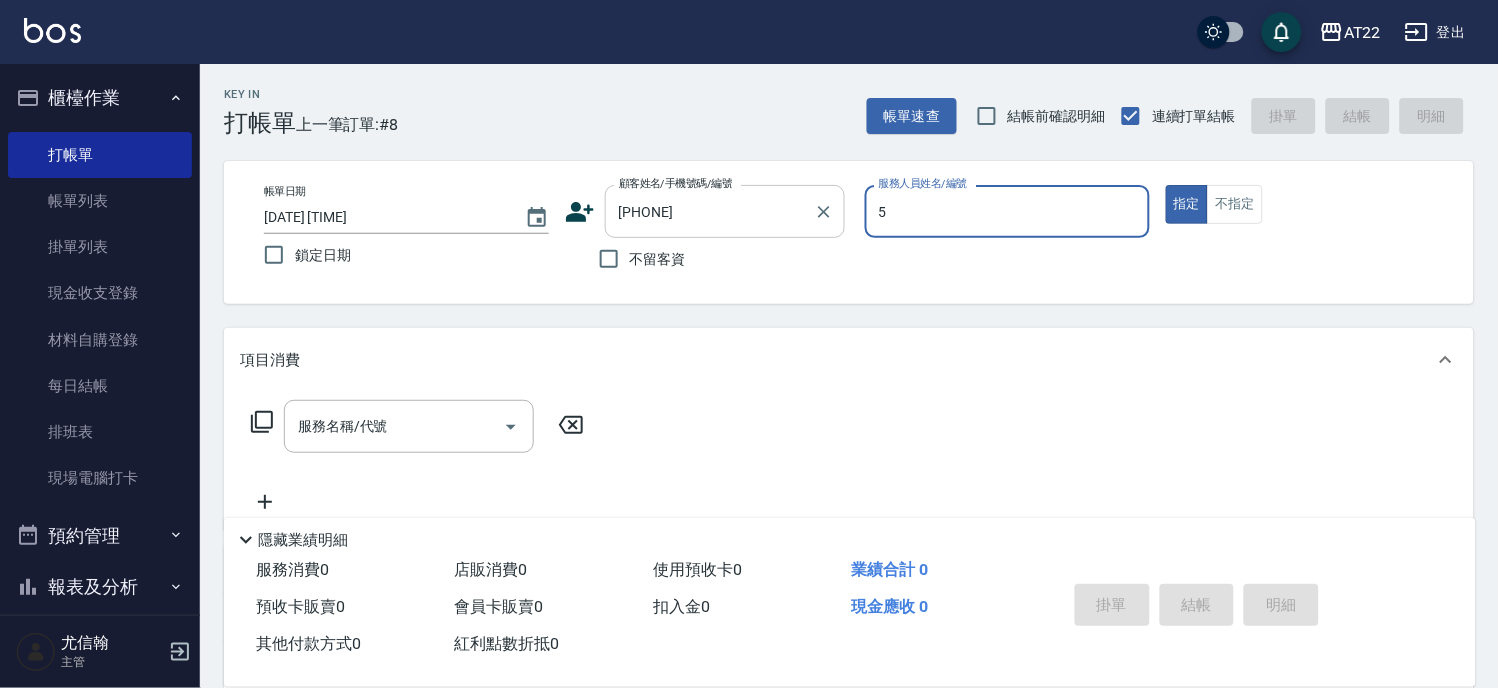 type on "king-5" 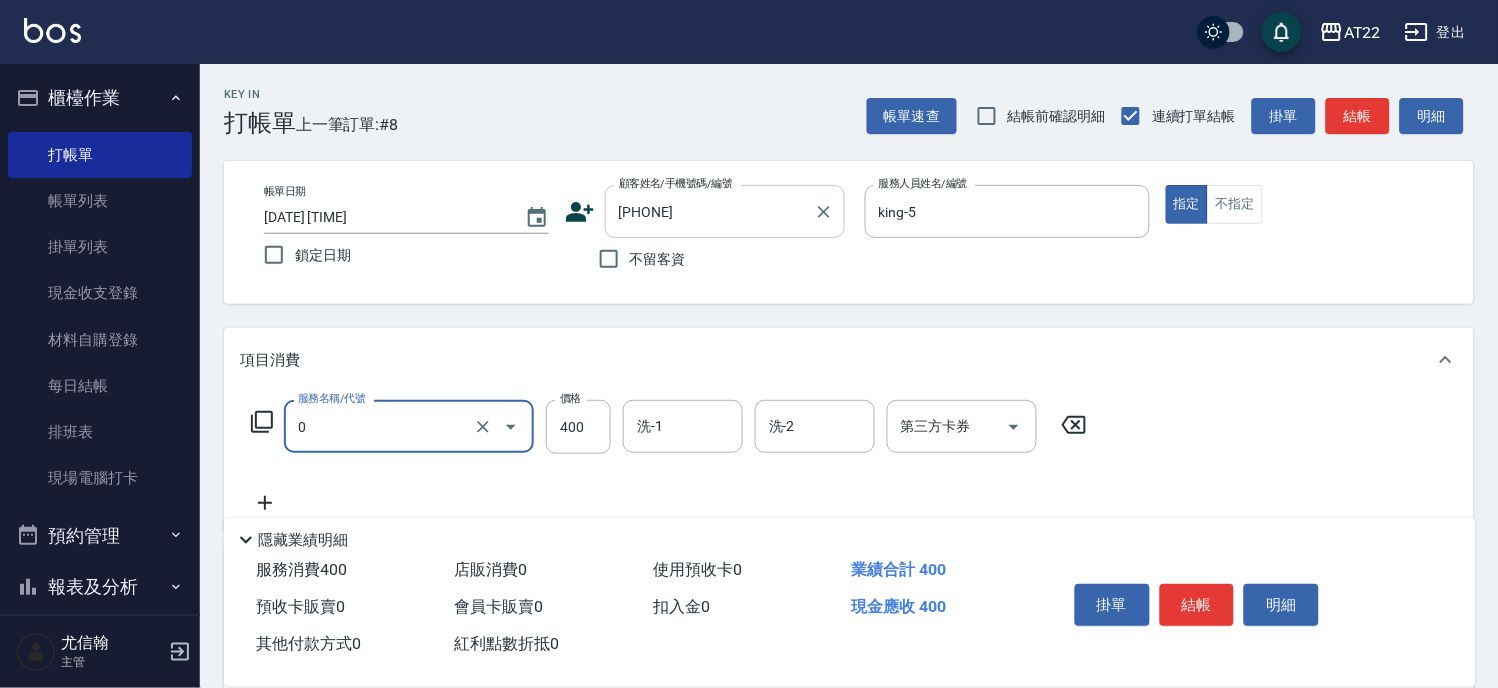 type on "有機洗髮(0)" 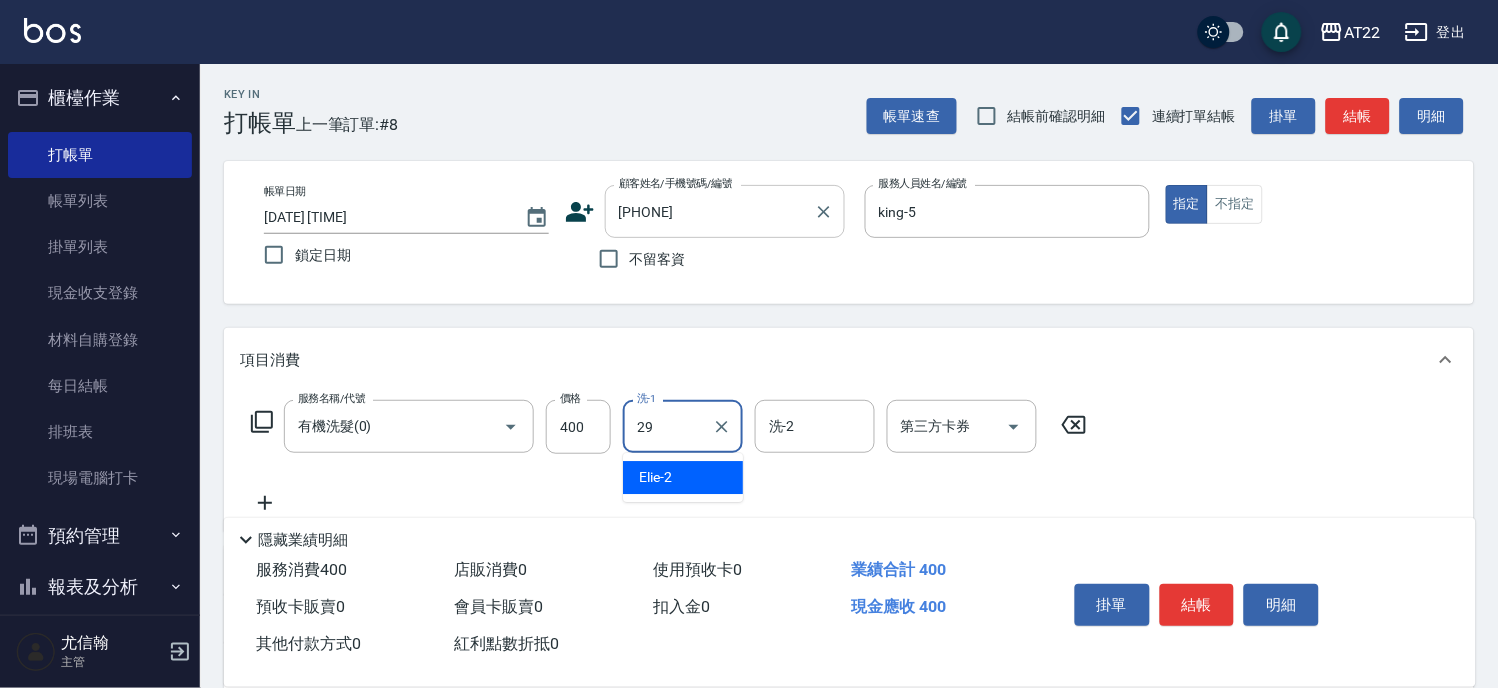 type on "Joyce-29" 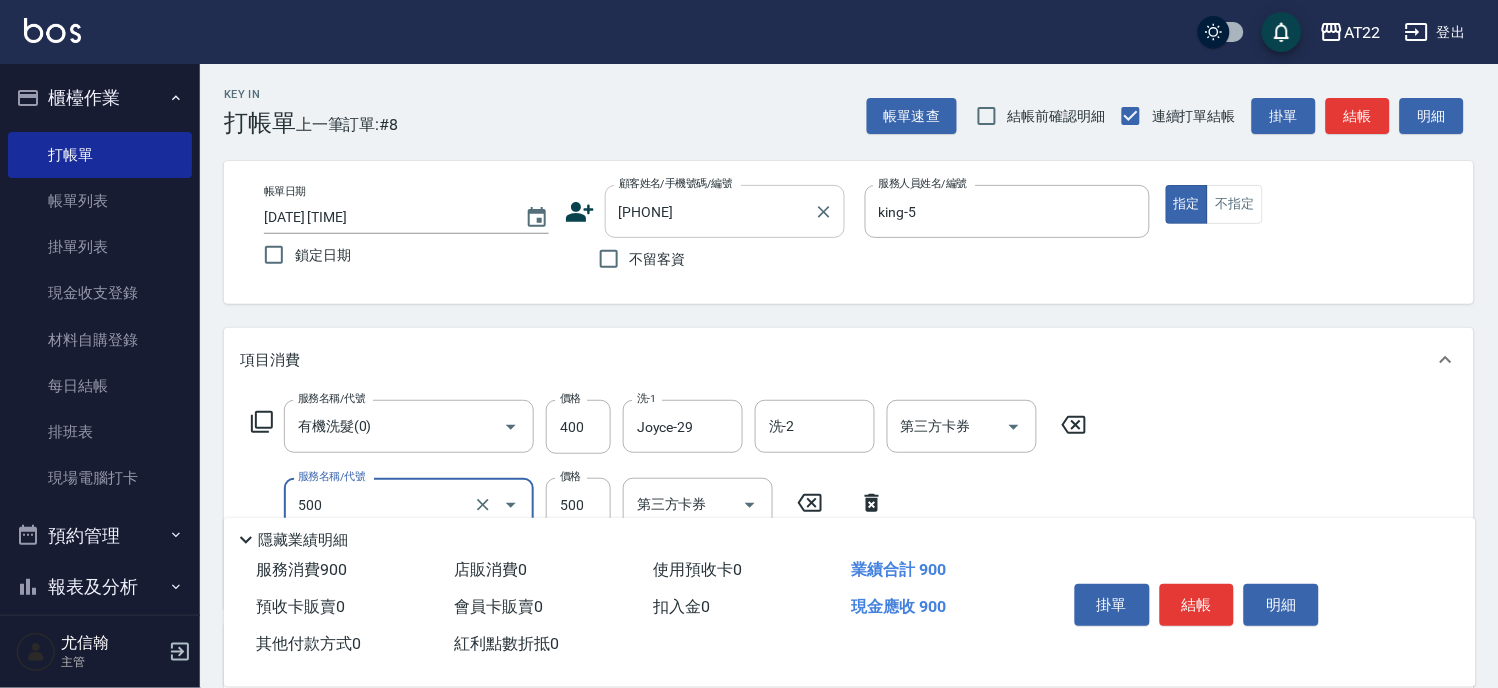 type on "剪髮(500)" 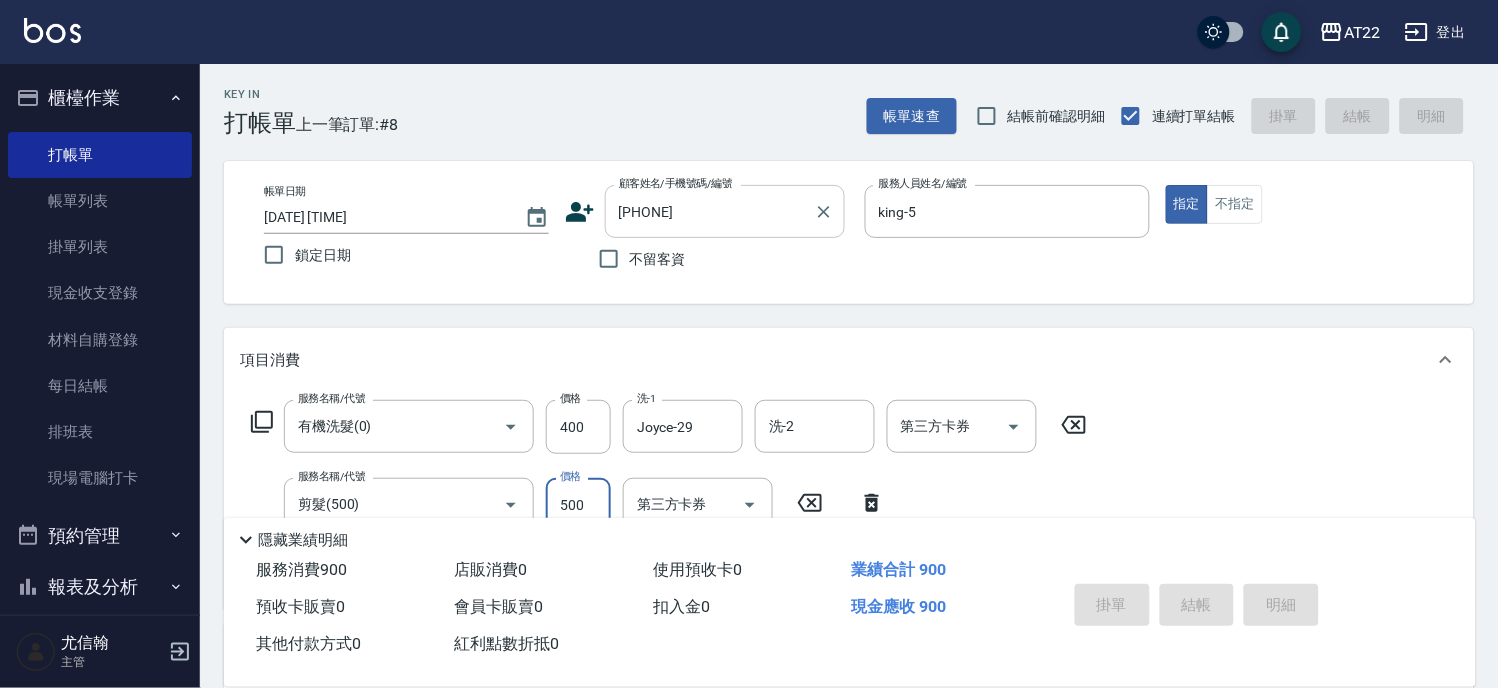 type 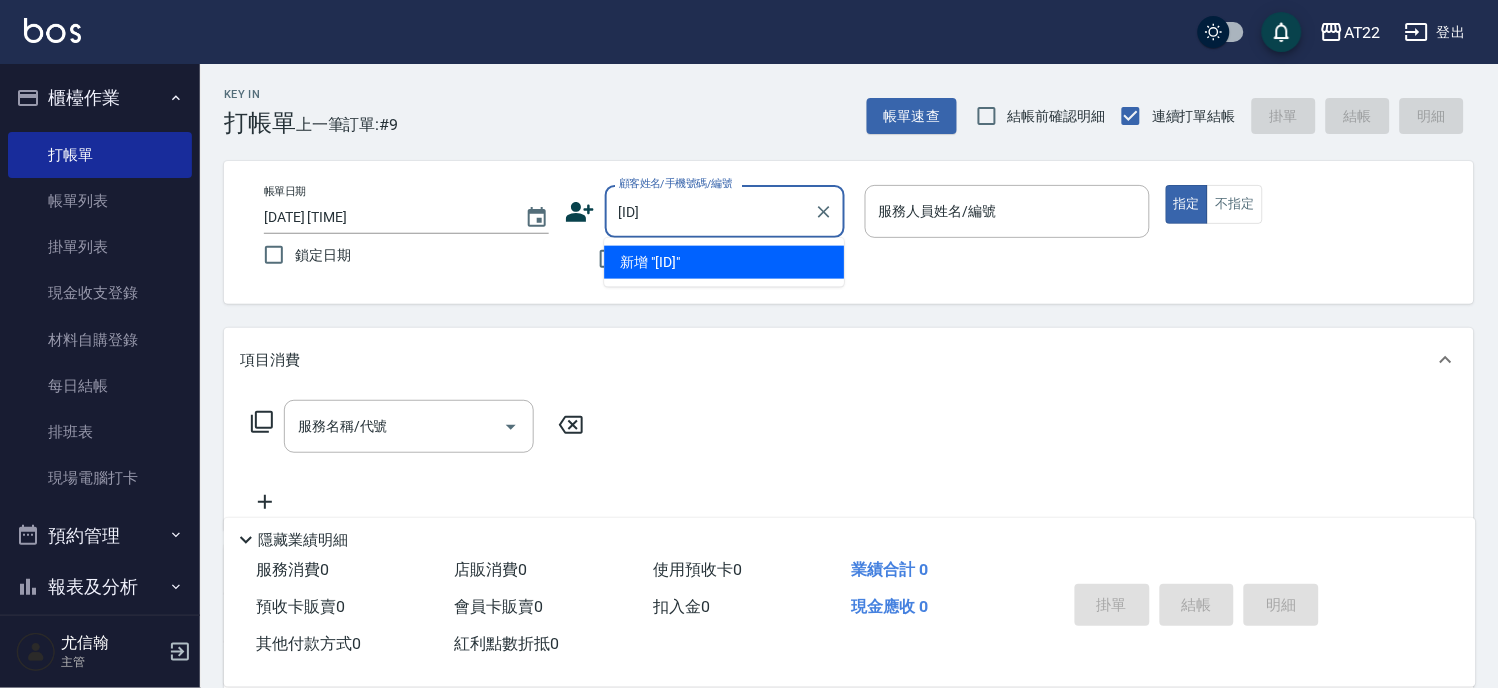 type on "V82289" 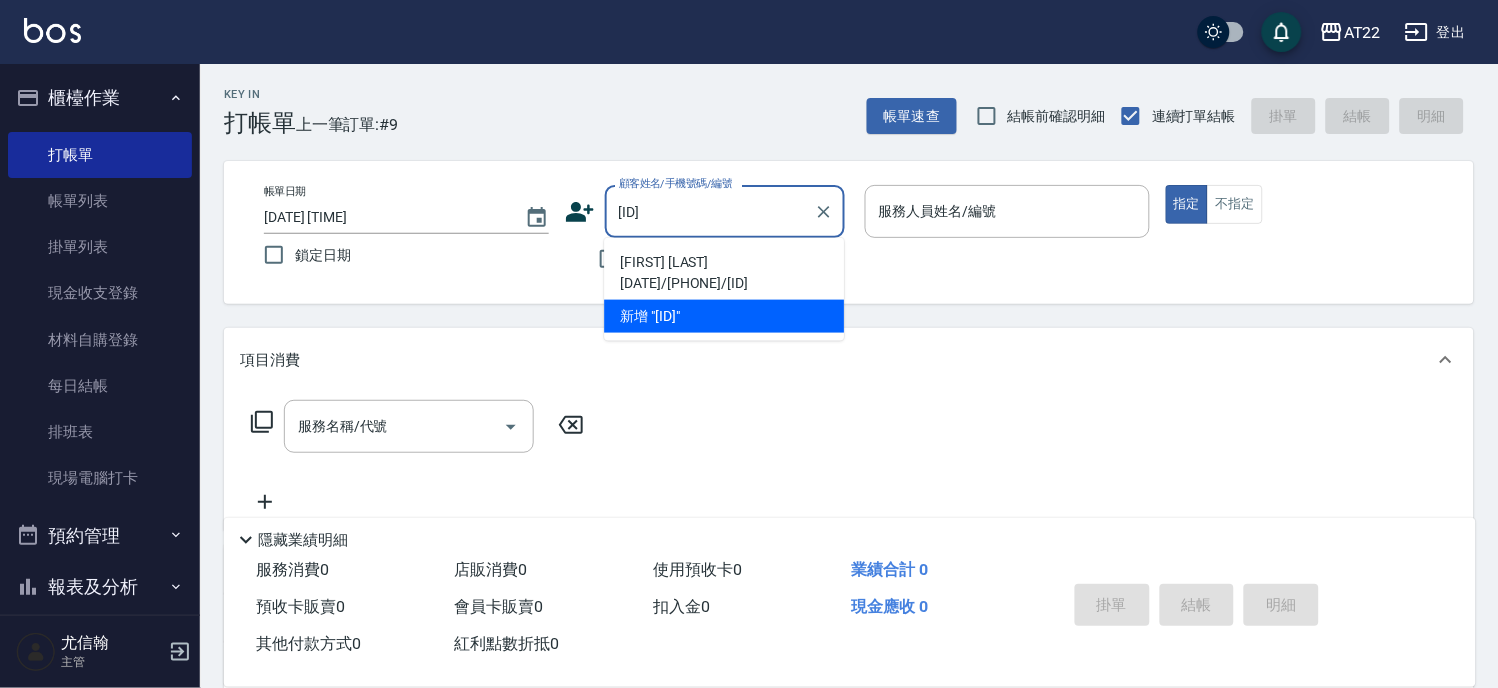 click on "李旭宏25.11.30/0958851222/V82289" at bounding box center (724, 273) 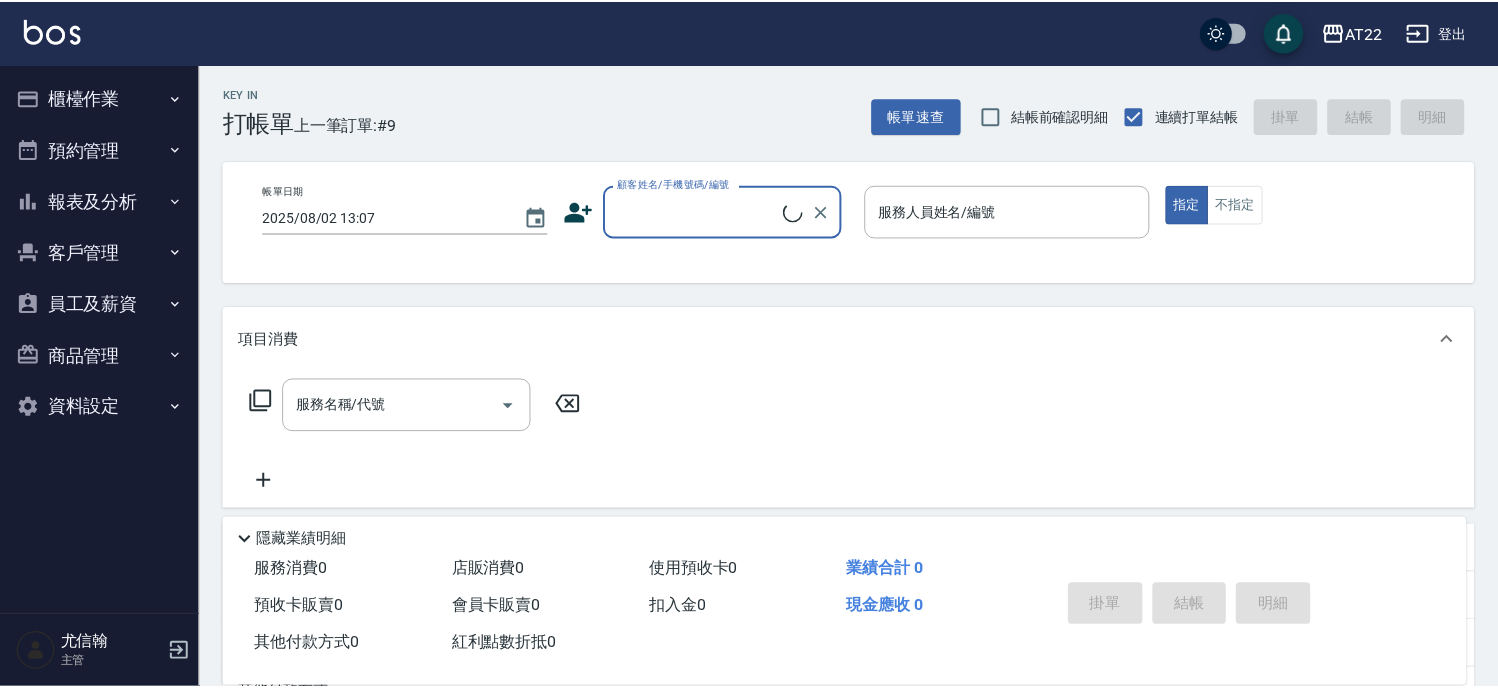 scroll, scrollTop: 0, scrollLeft: 0, axis: both 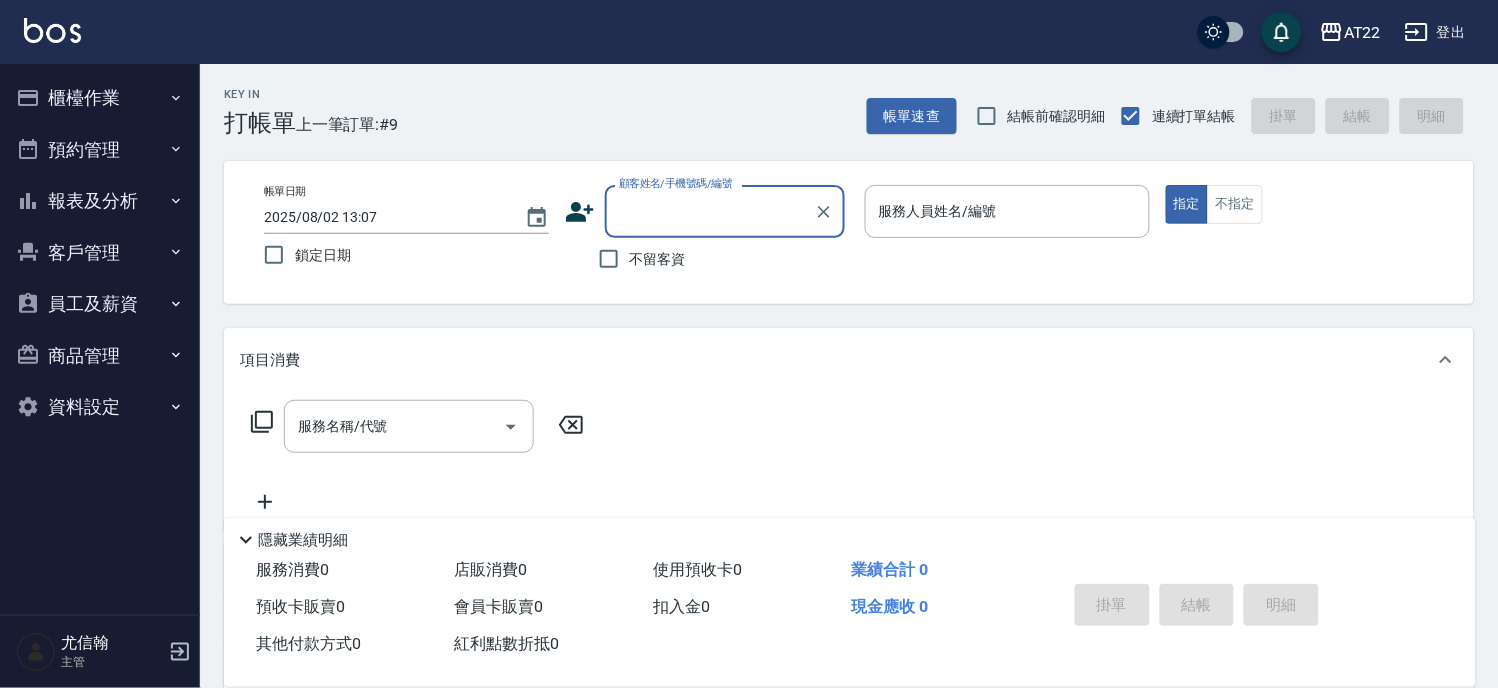 click on "顧客姓名/手機號碼/編號" at bounding box center [710, 211] 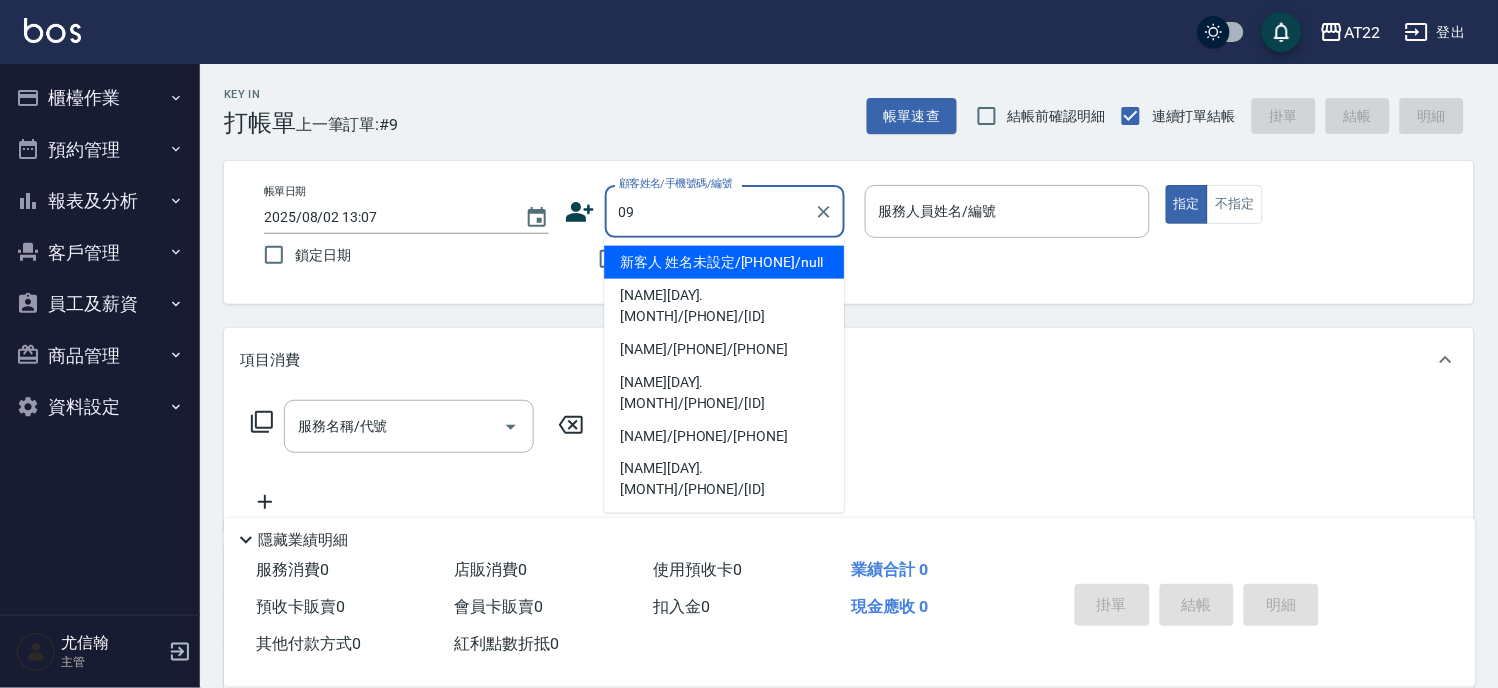 type on "0" 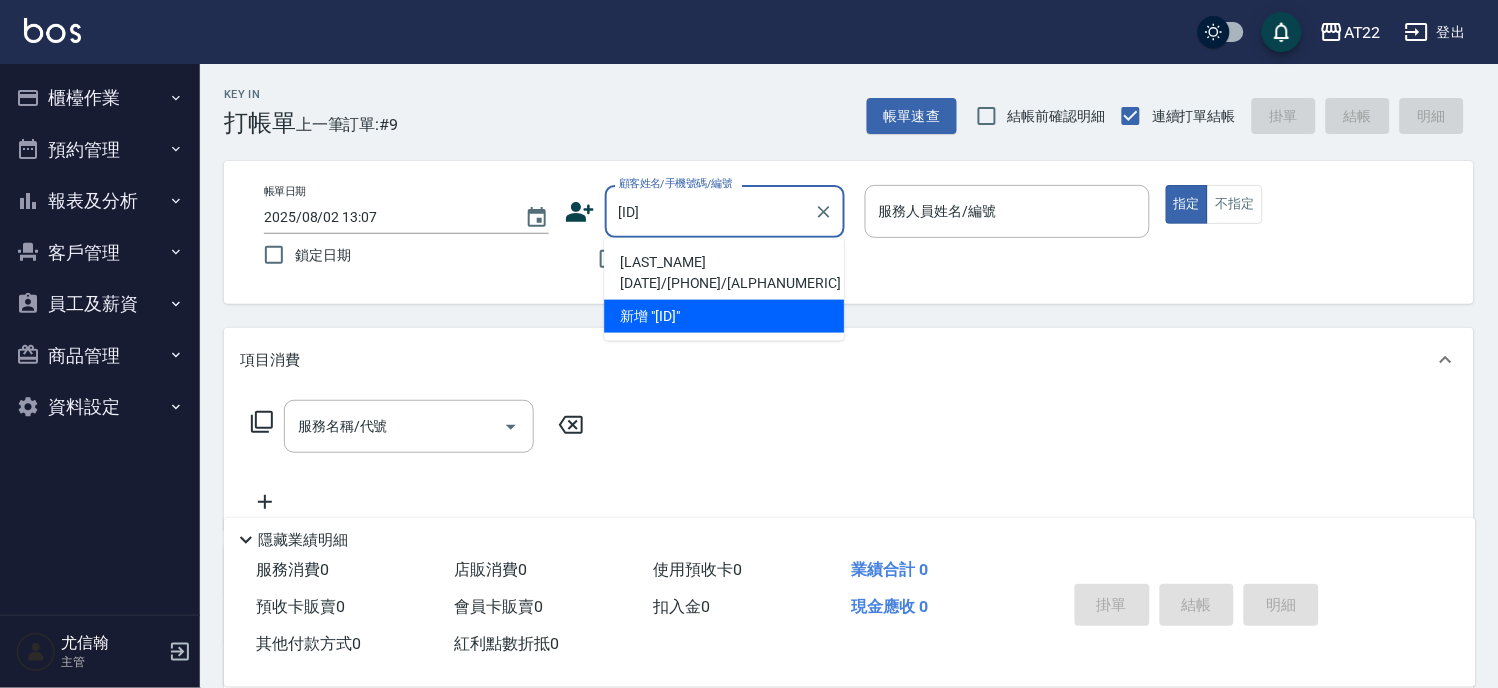 click on "[LAST_NAME][DATE]/[PHONE]/[ALPHANUMERIC]" at bounding box center [724, 273] 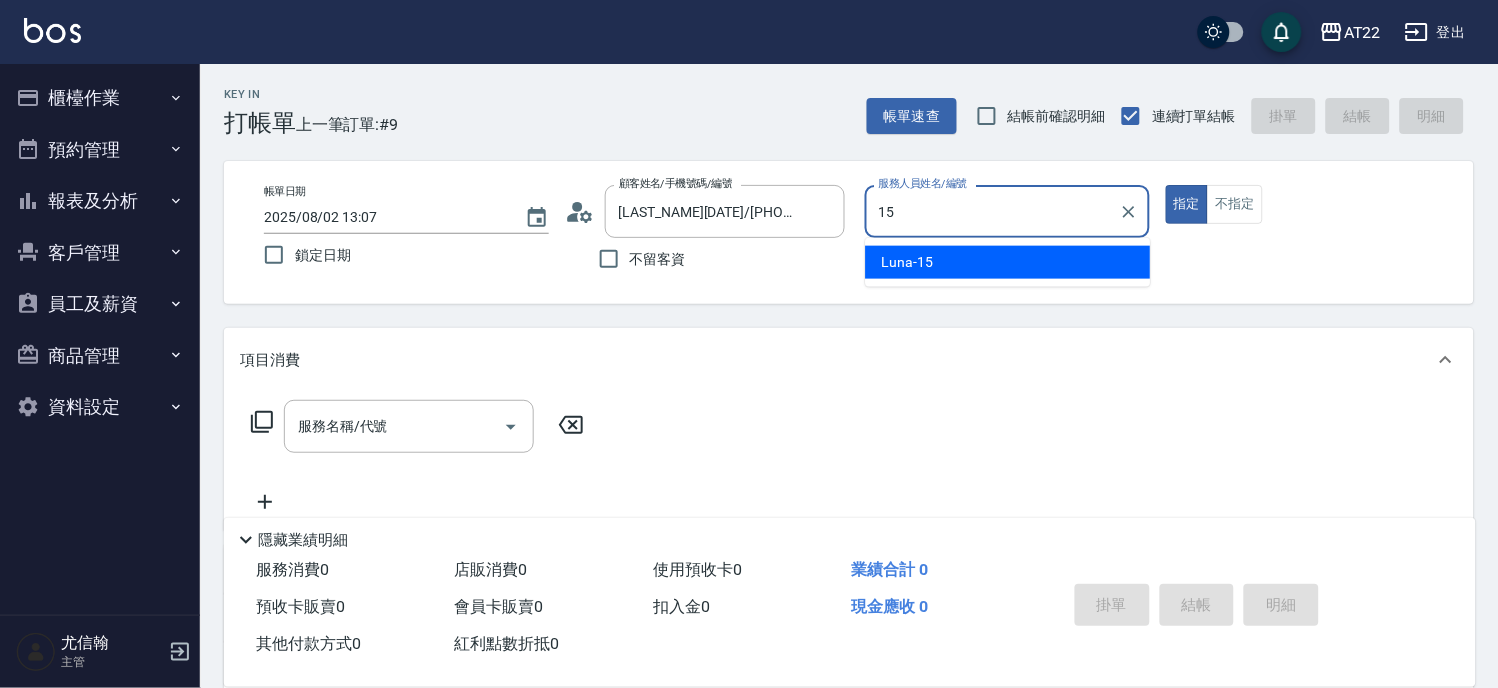 type on "Luna-15" 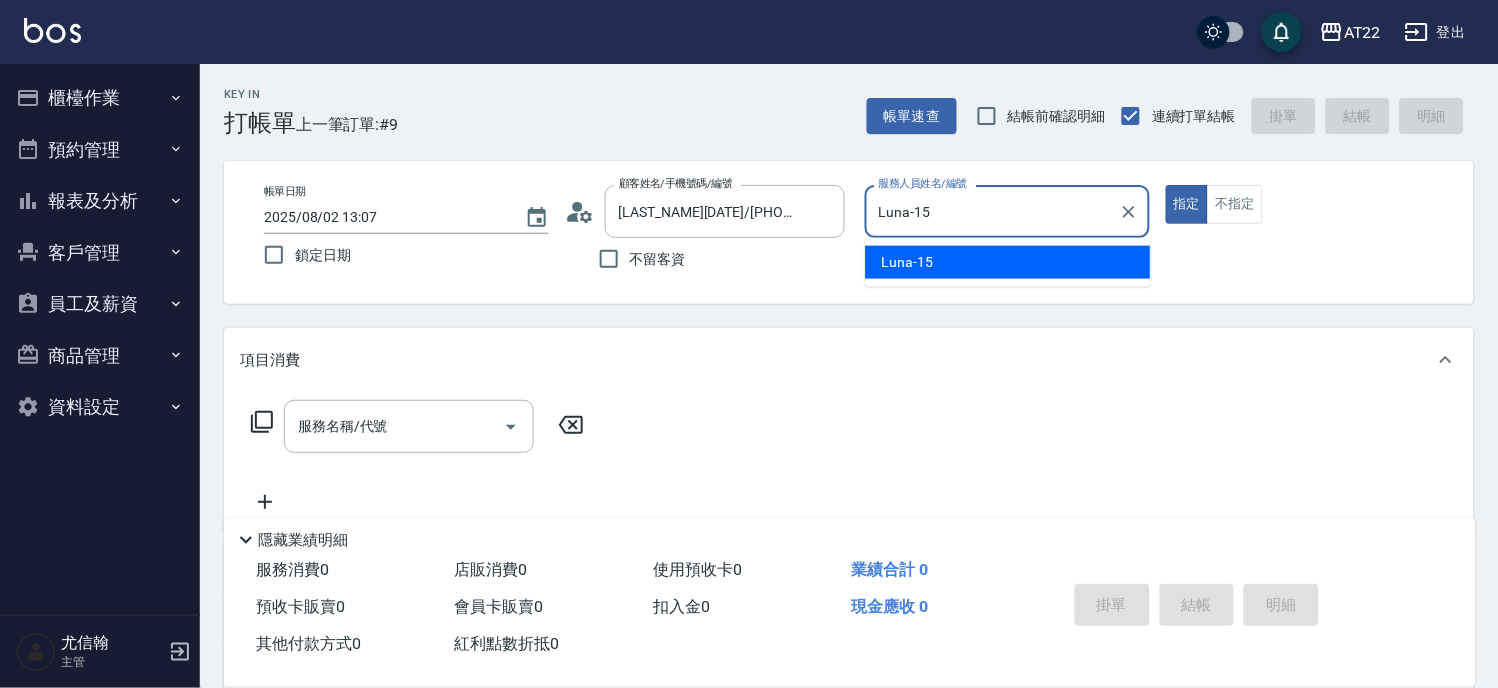 type on "true" 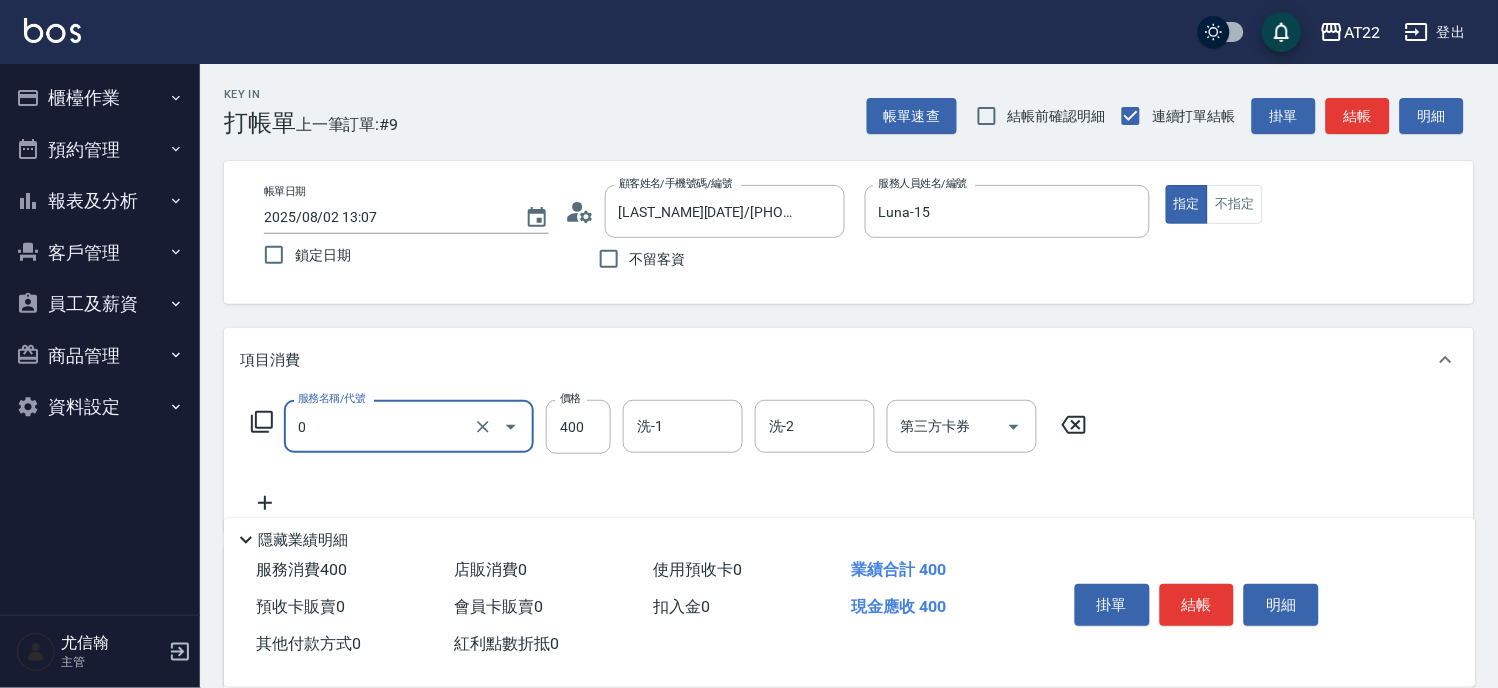 type on "有機洗髮(0)" 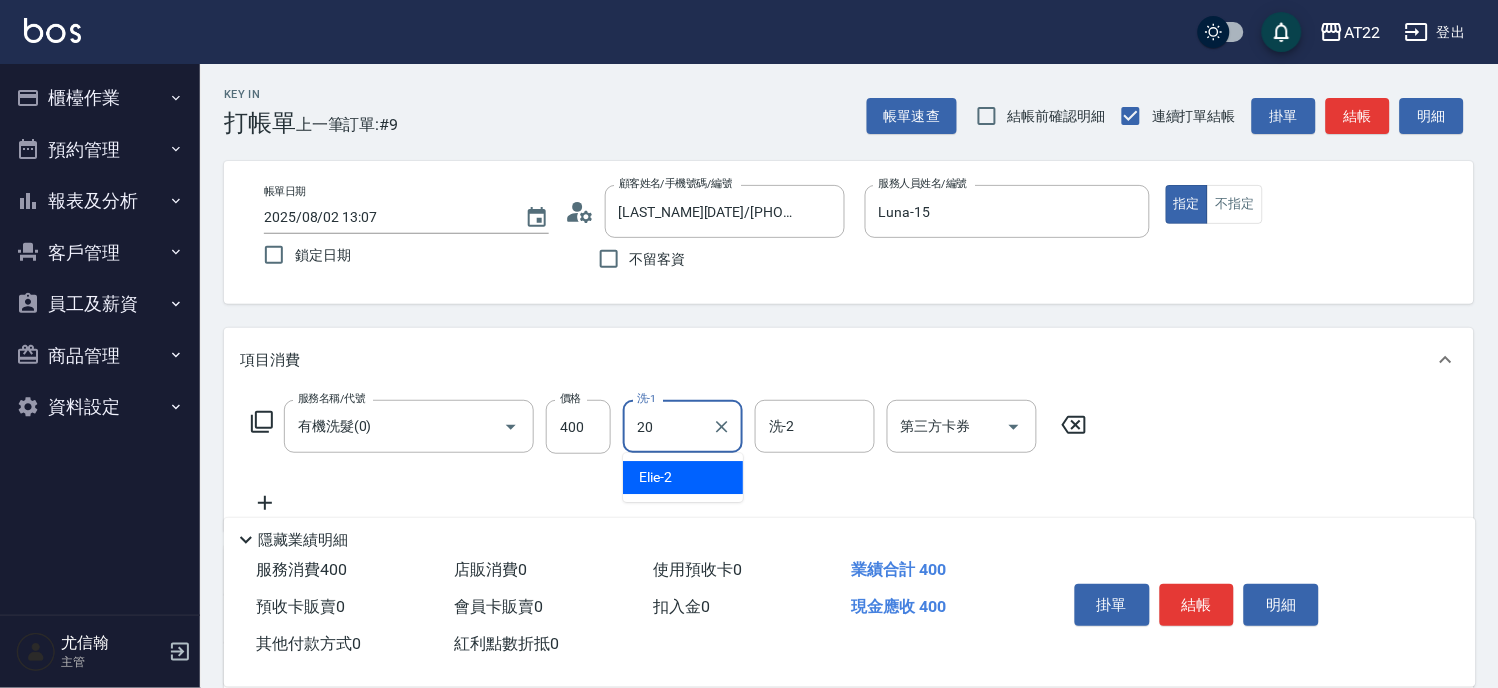 type on "[NAME]-[NUMBER]" 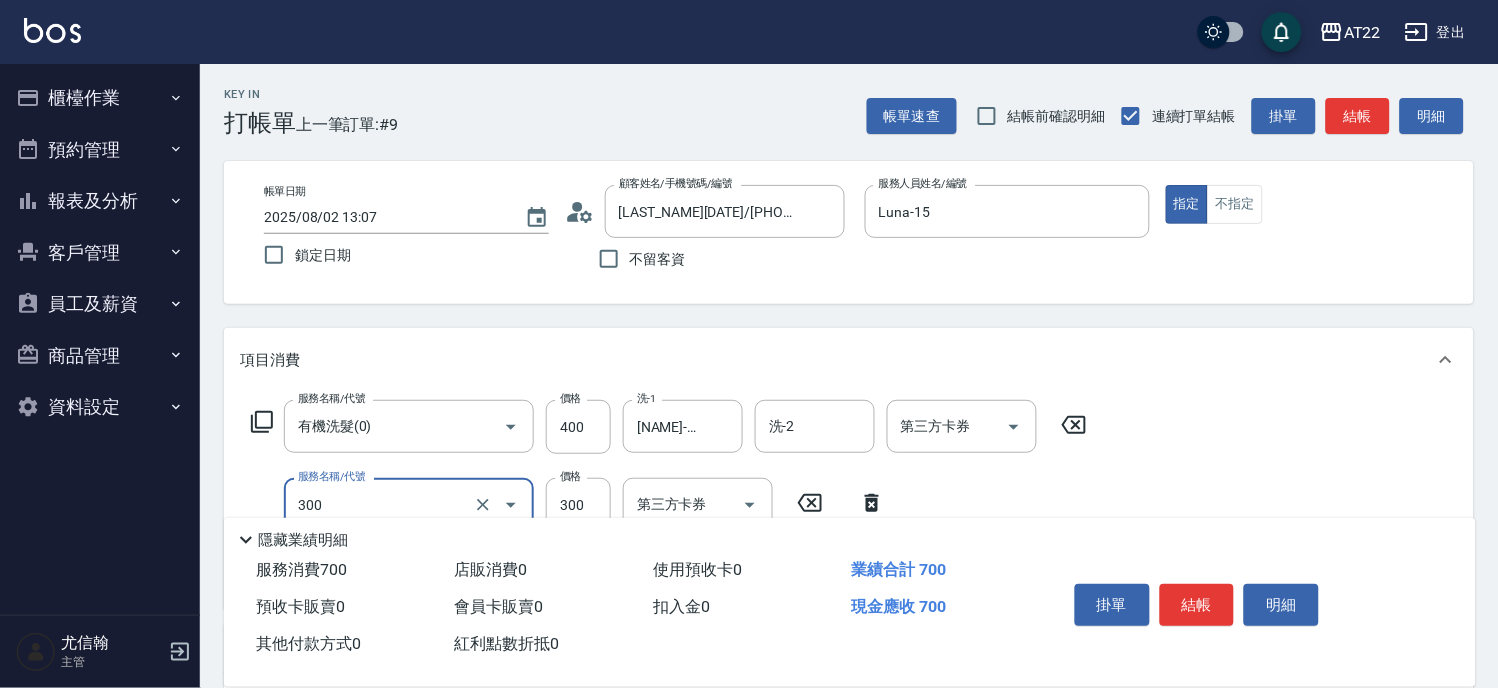 type on "剪髮(300)" 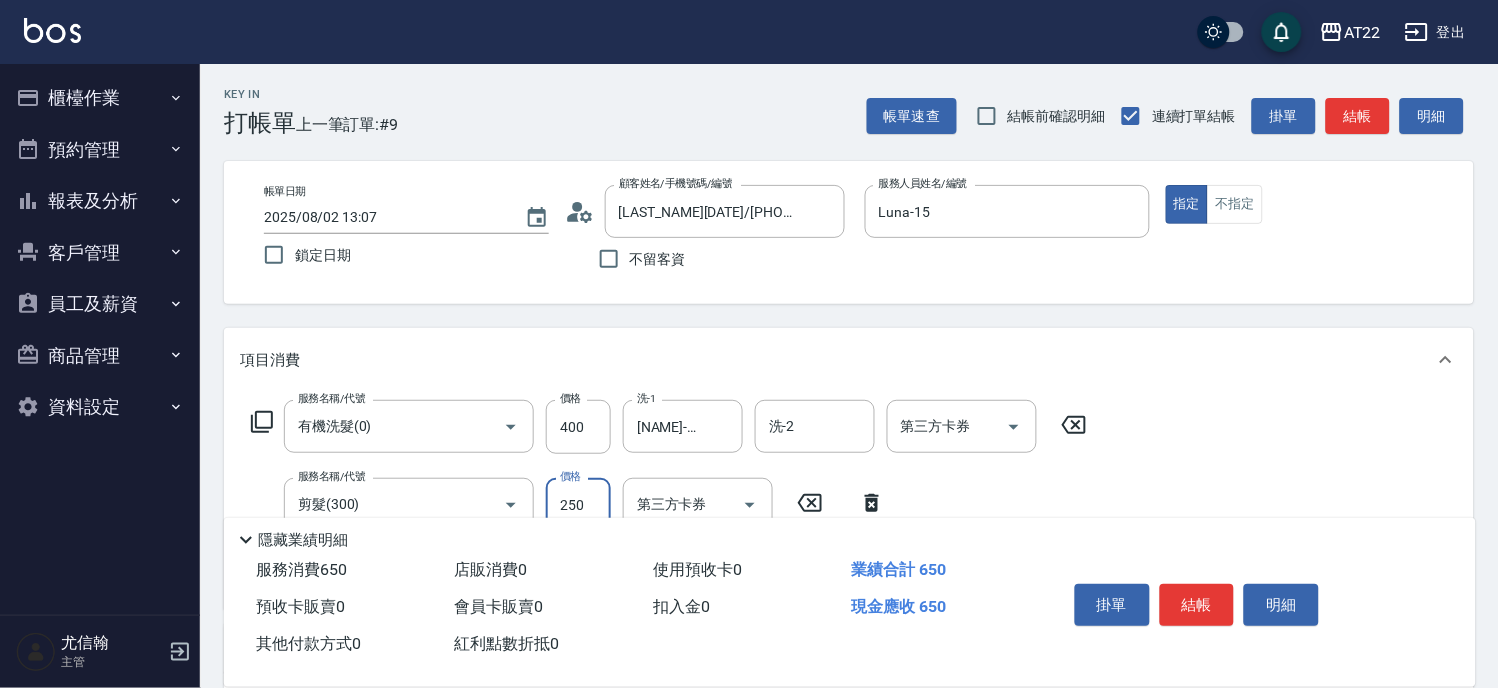 type on "250" 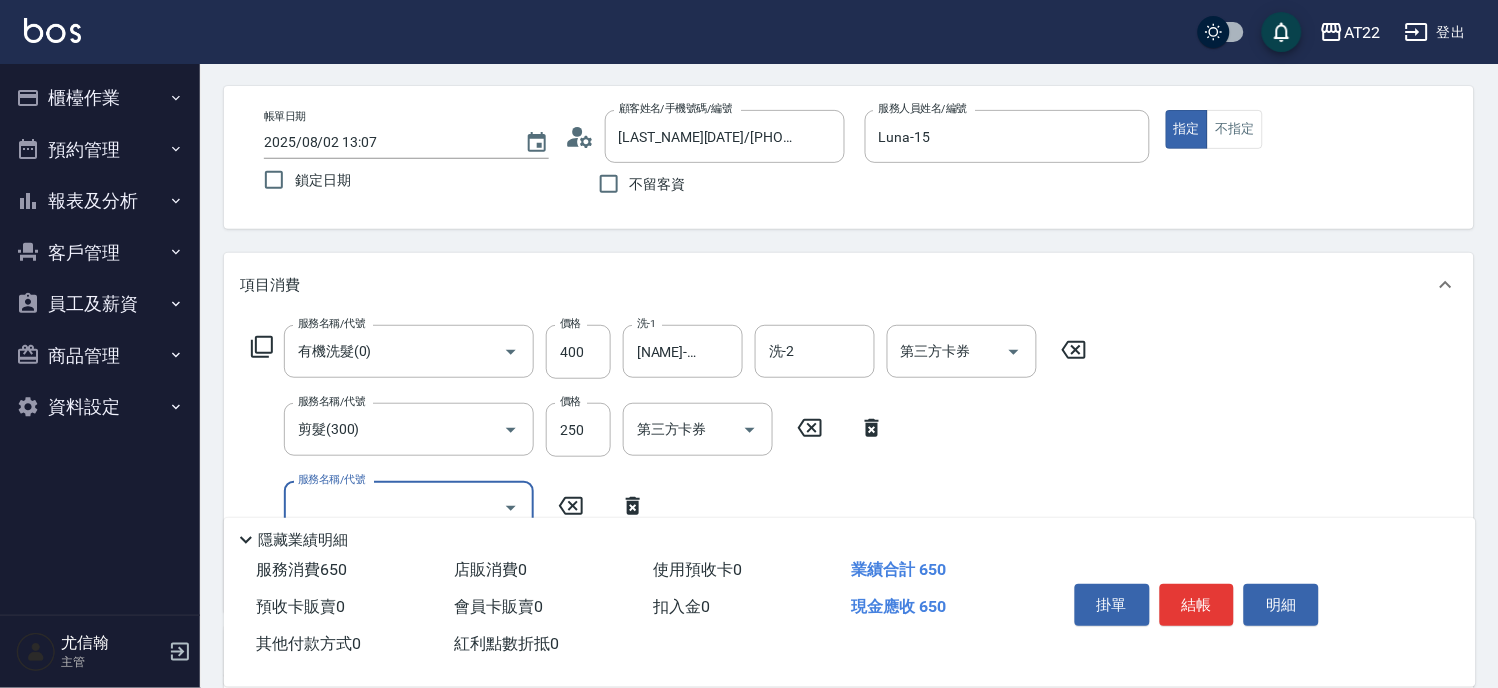 scroll, scrollTop: 111, scrollLeft: 0, axis: vertical 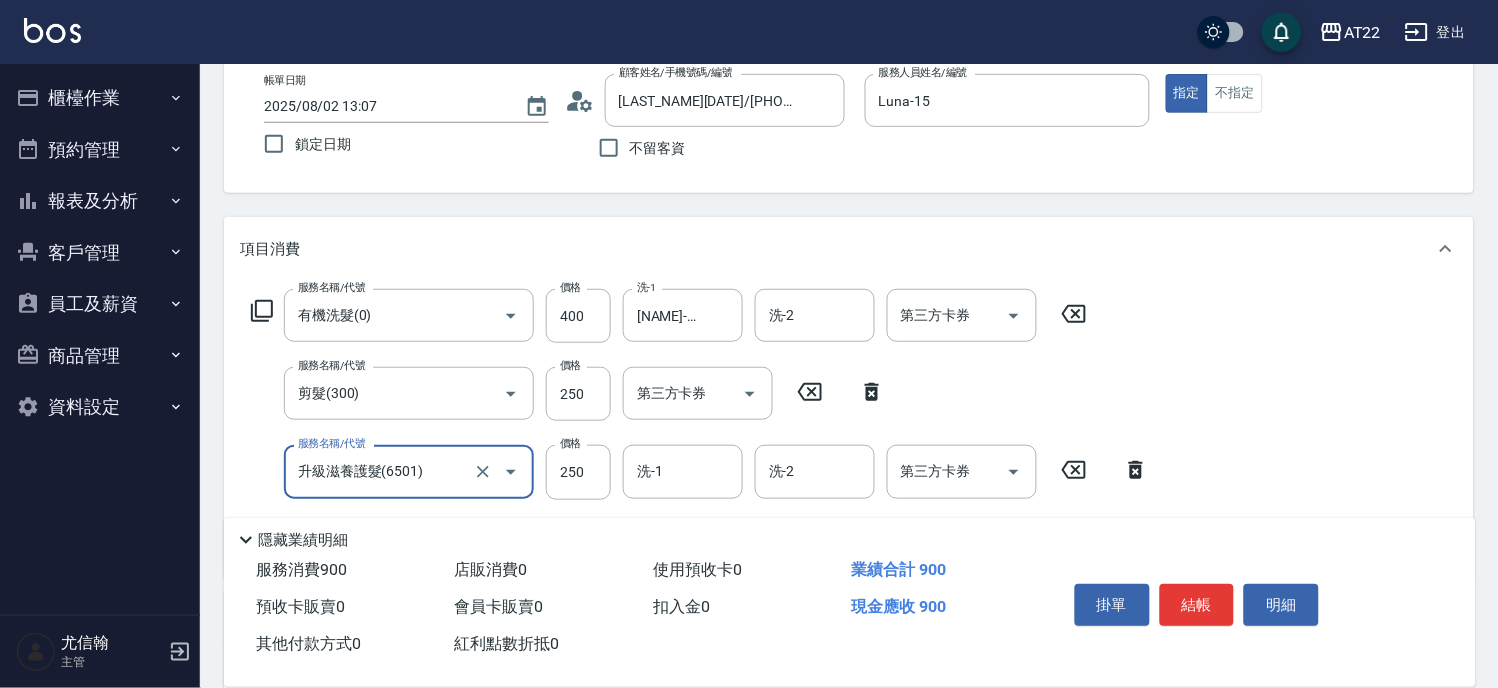 type on "升級滋養護髮(6501)" 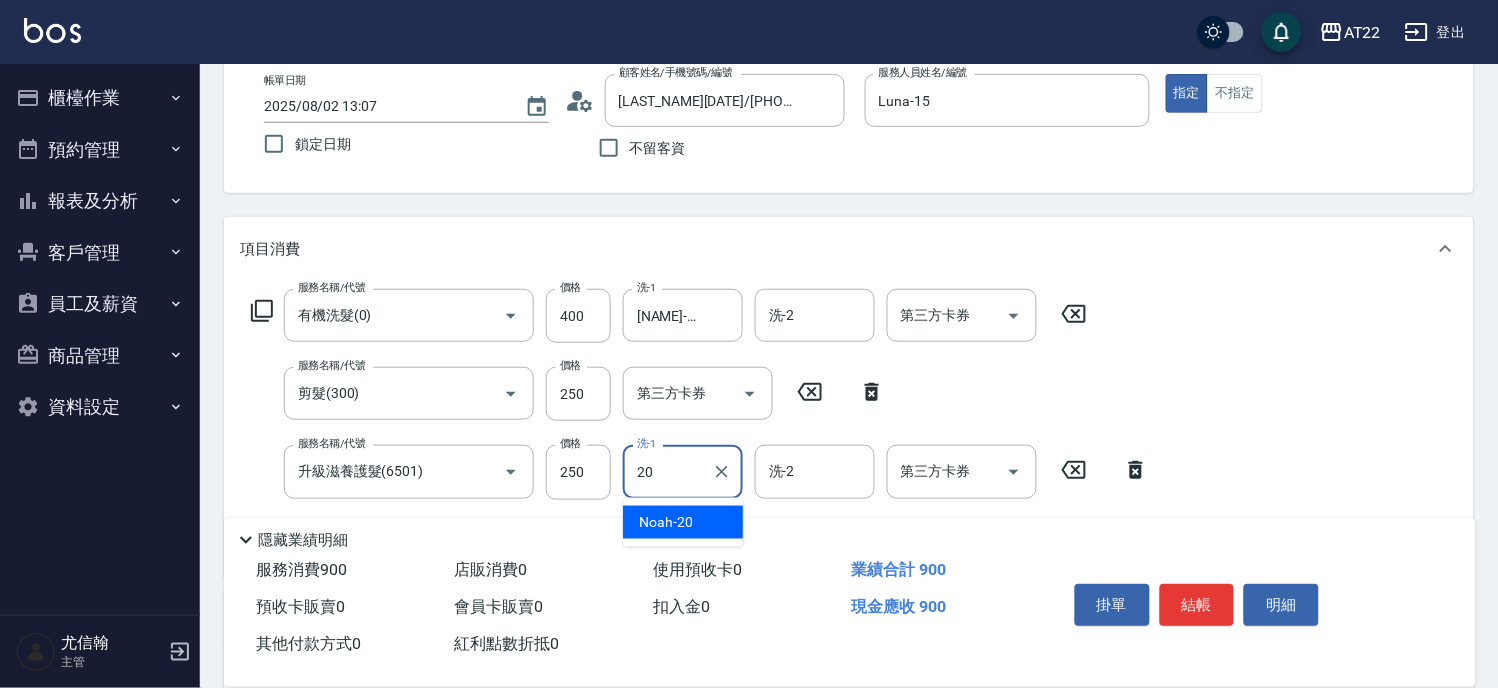 type on "Noah-20" 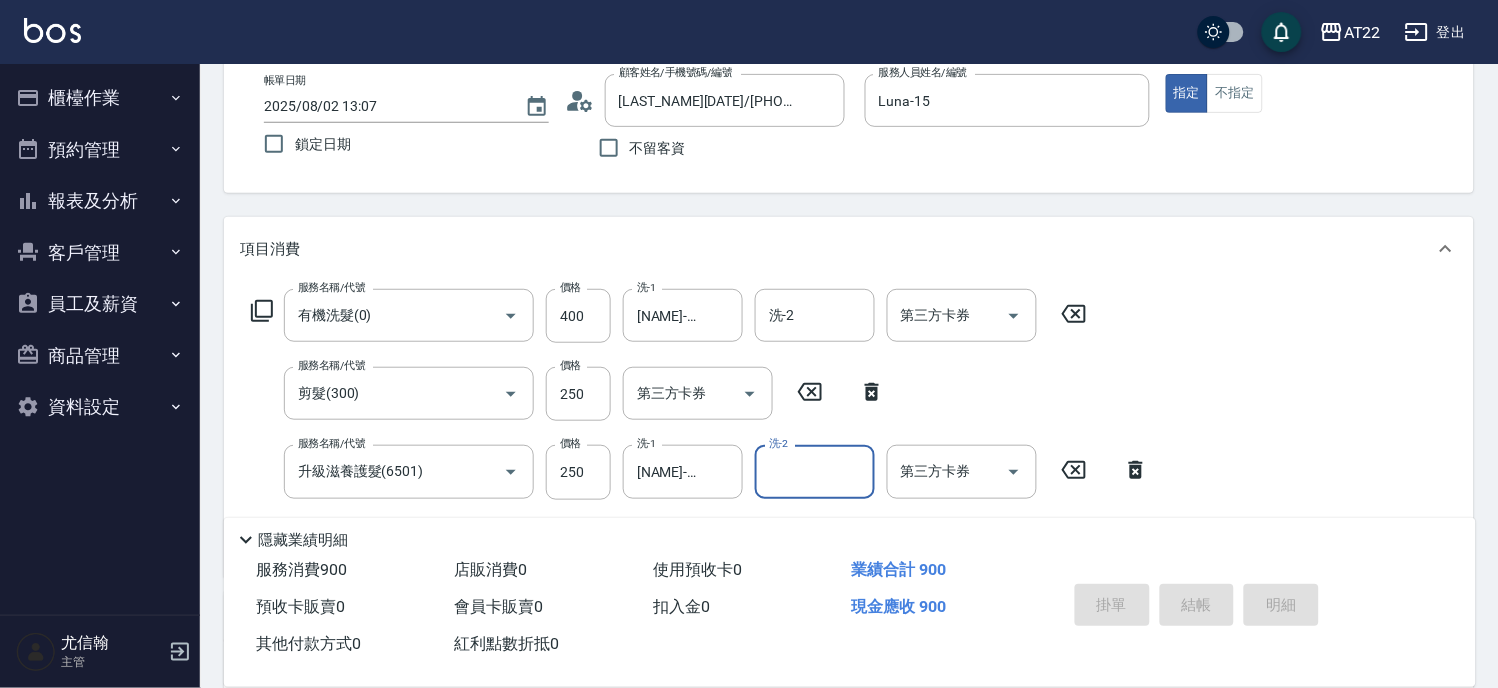 type 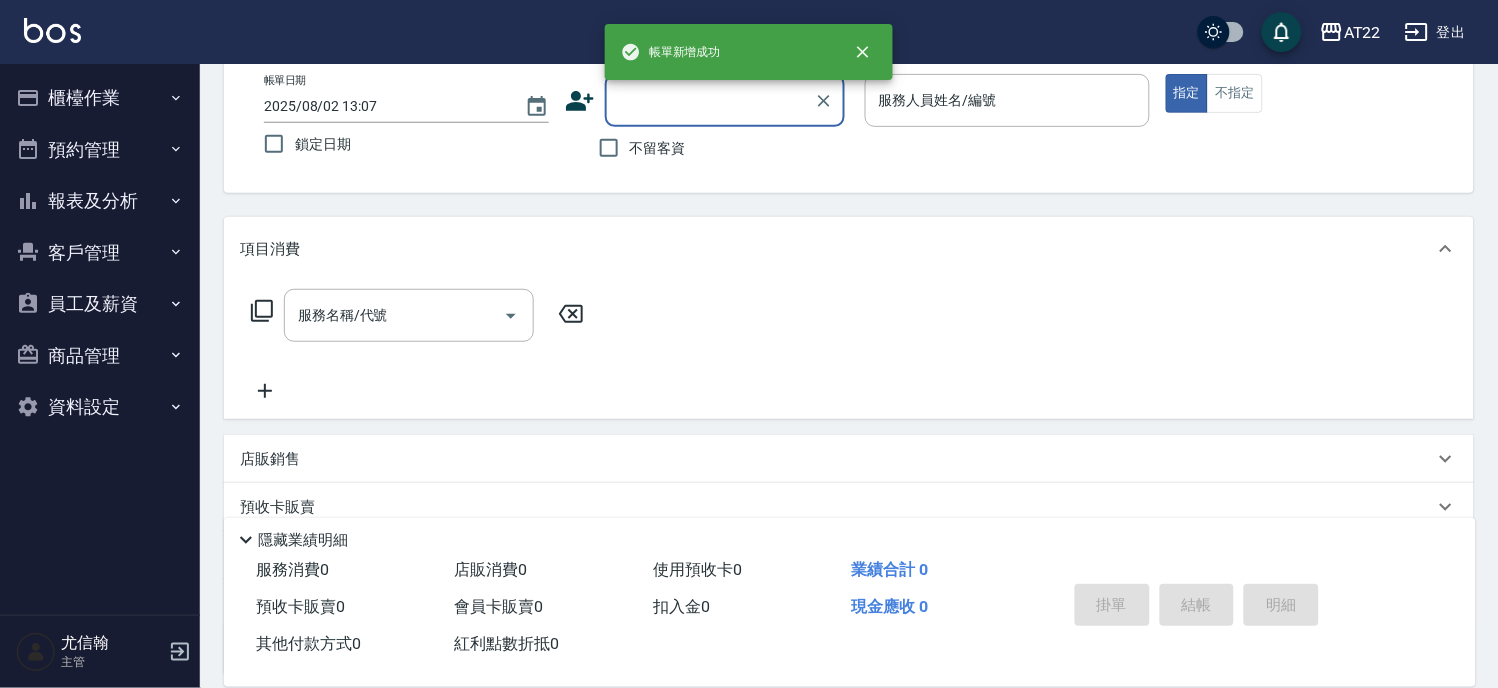 scroll, scrollTop: 0, scrollLeft: 0, axis: both 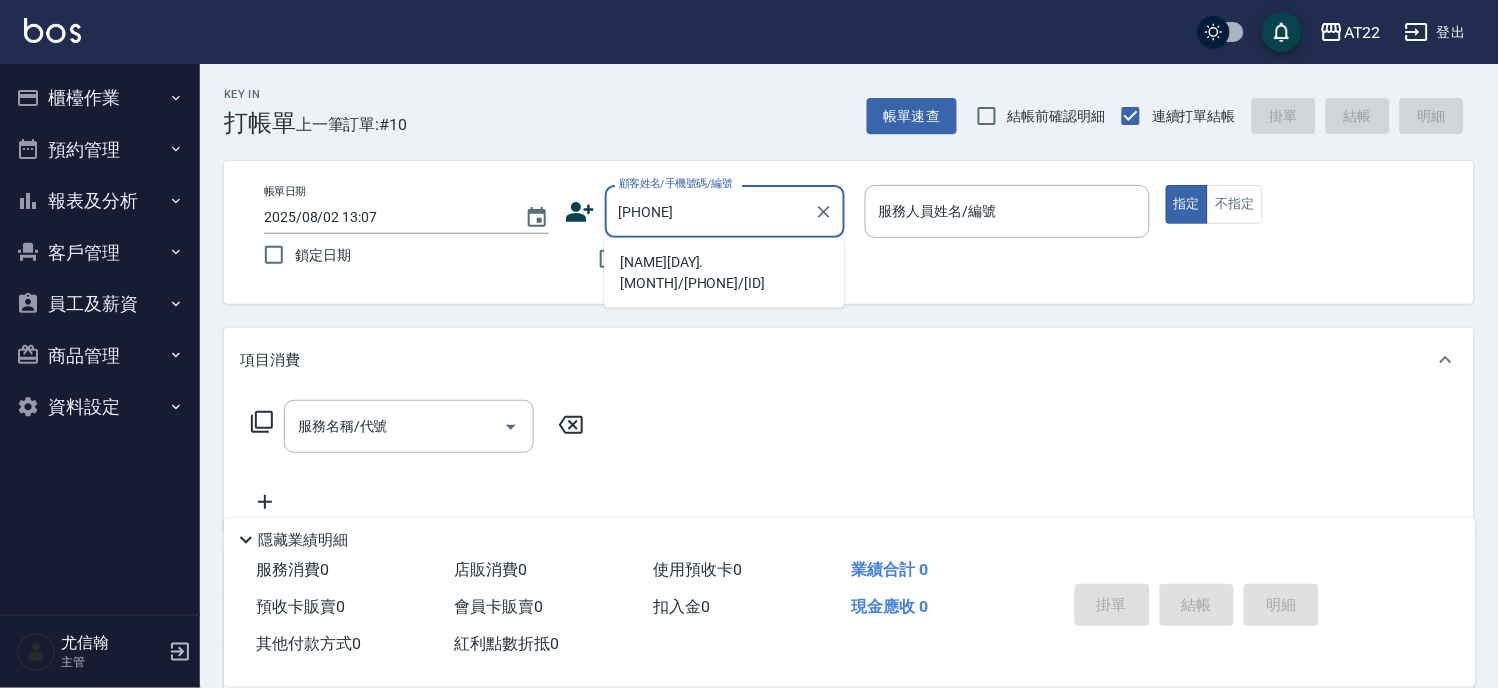 click on "林欣儀25.10.23/0981065716/v84082" at bounding box center (724, 273) 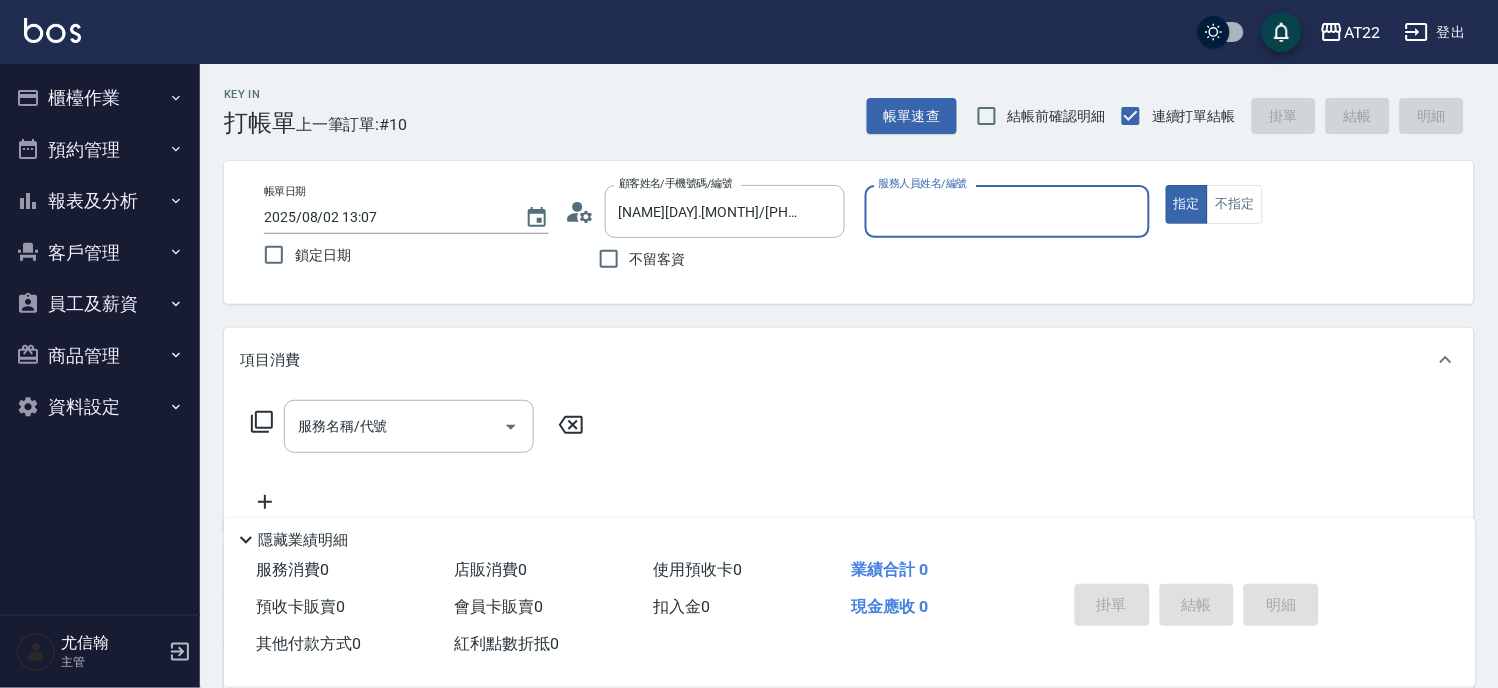 type on "king-5" 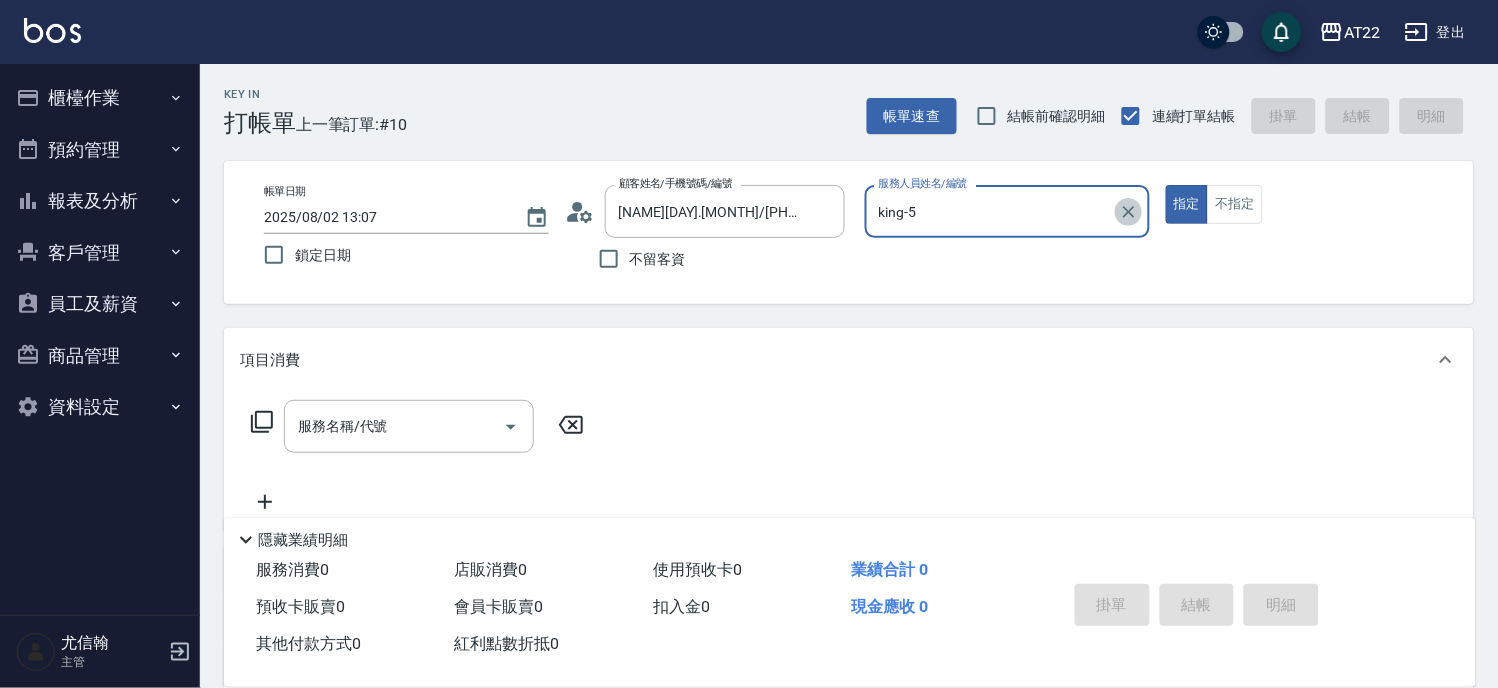 click 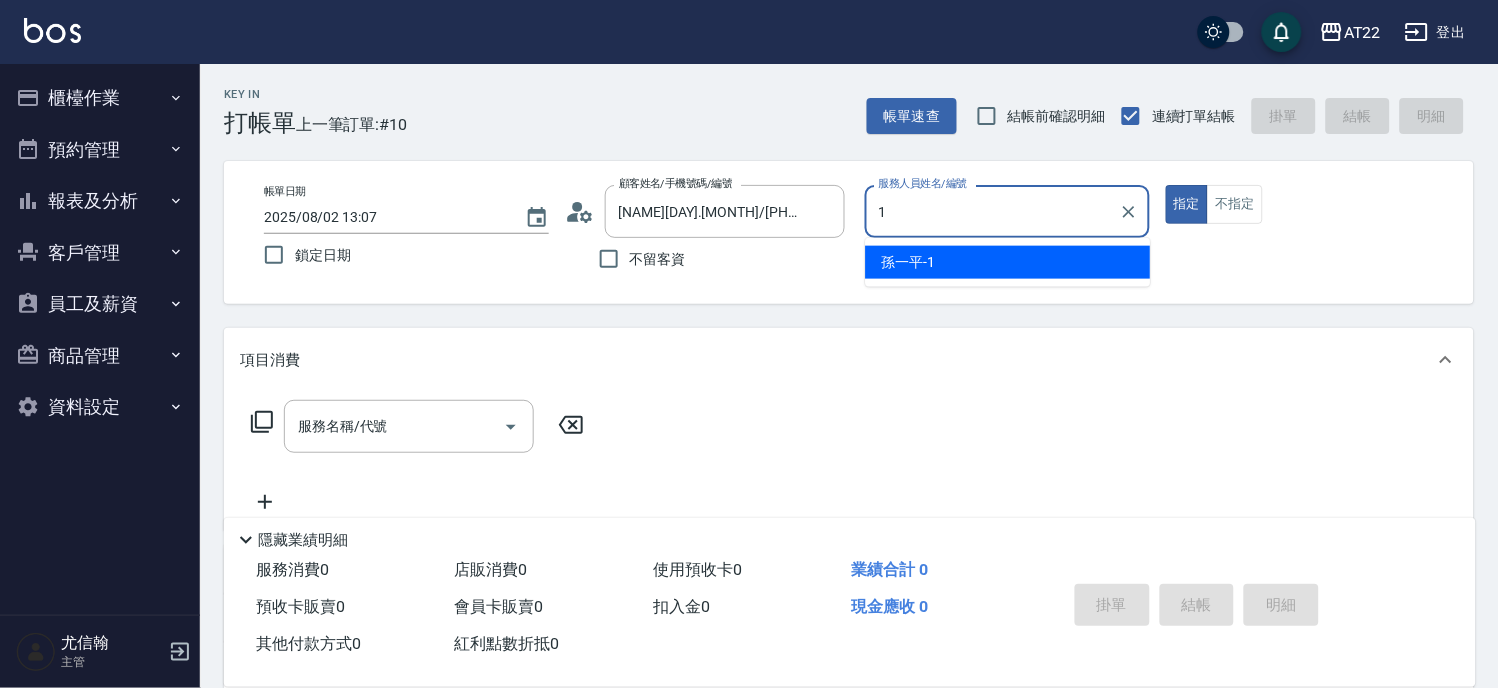 type on "孫一平-1" 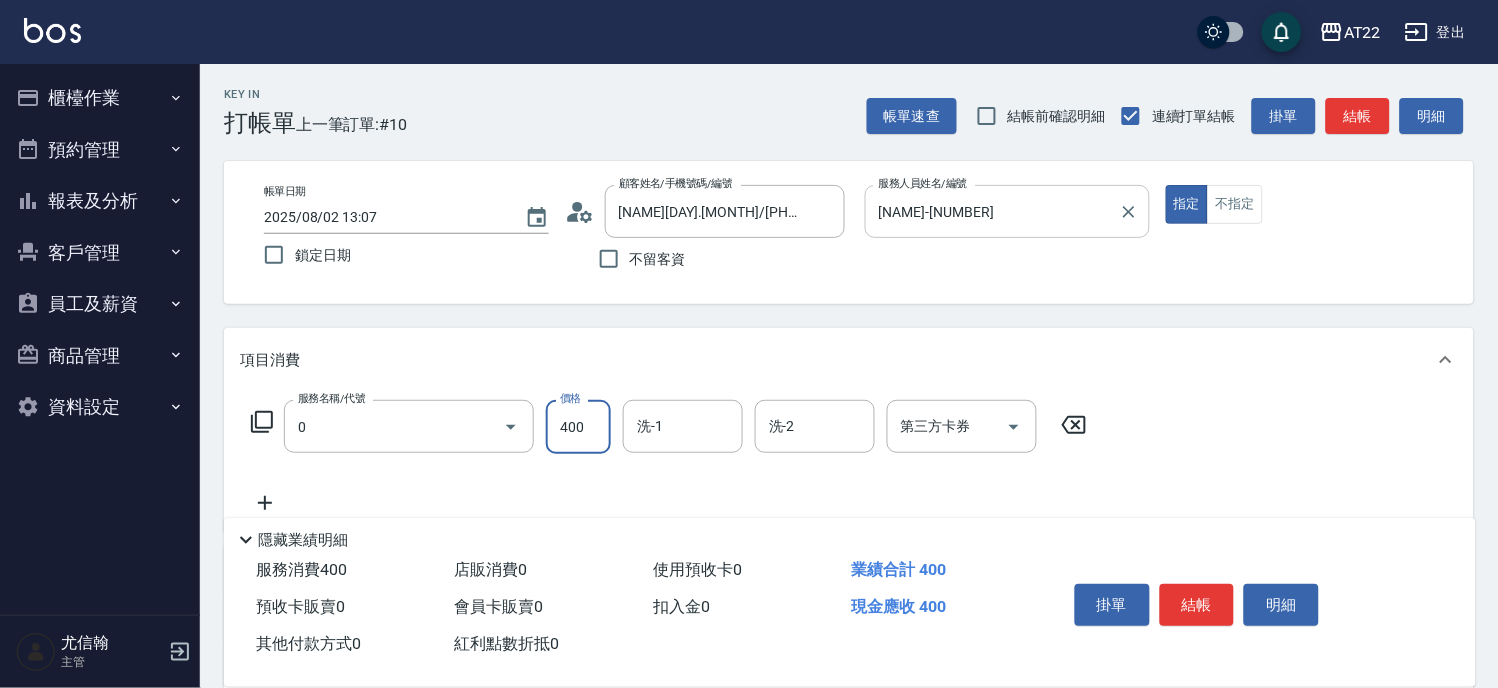 type on "有機洗髮(0)" 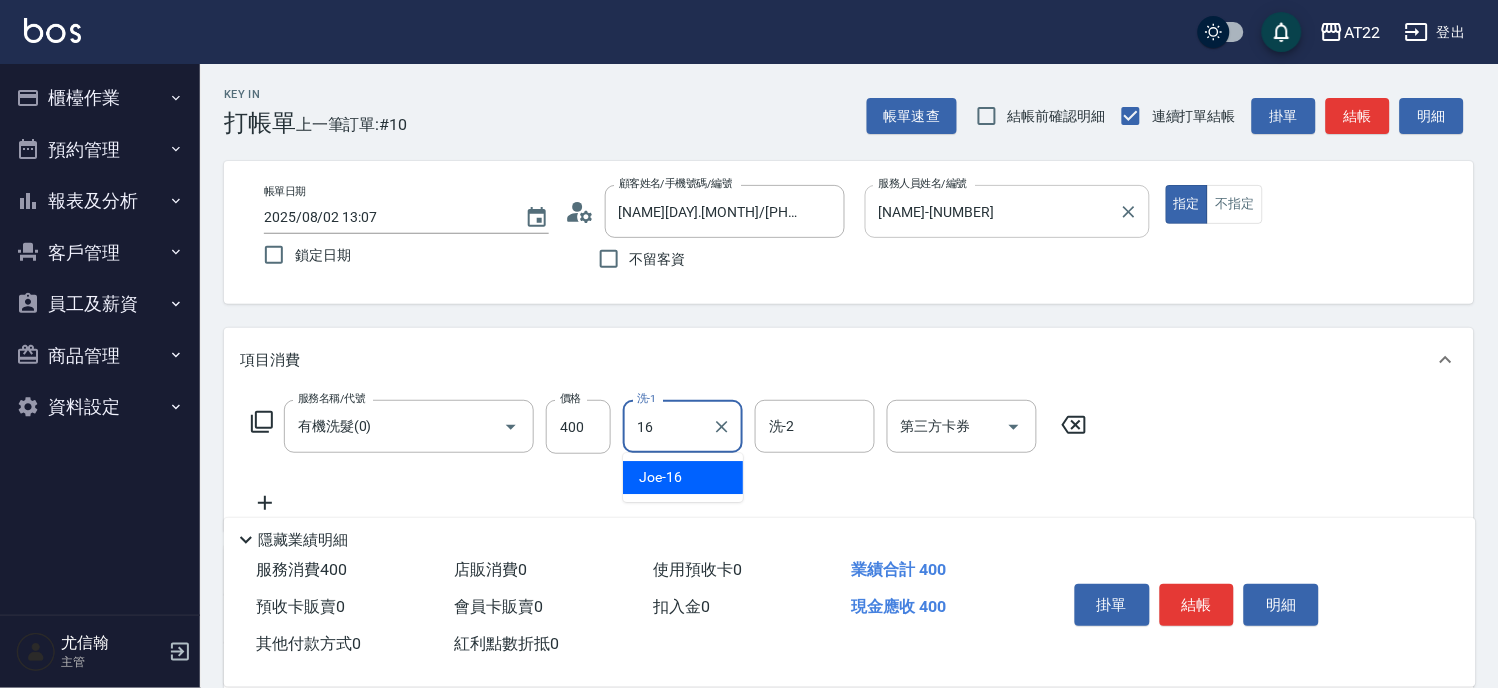 type on "Joe-16" 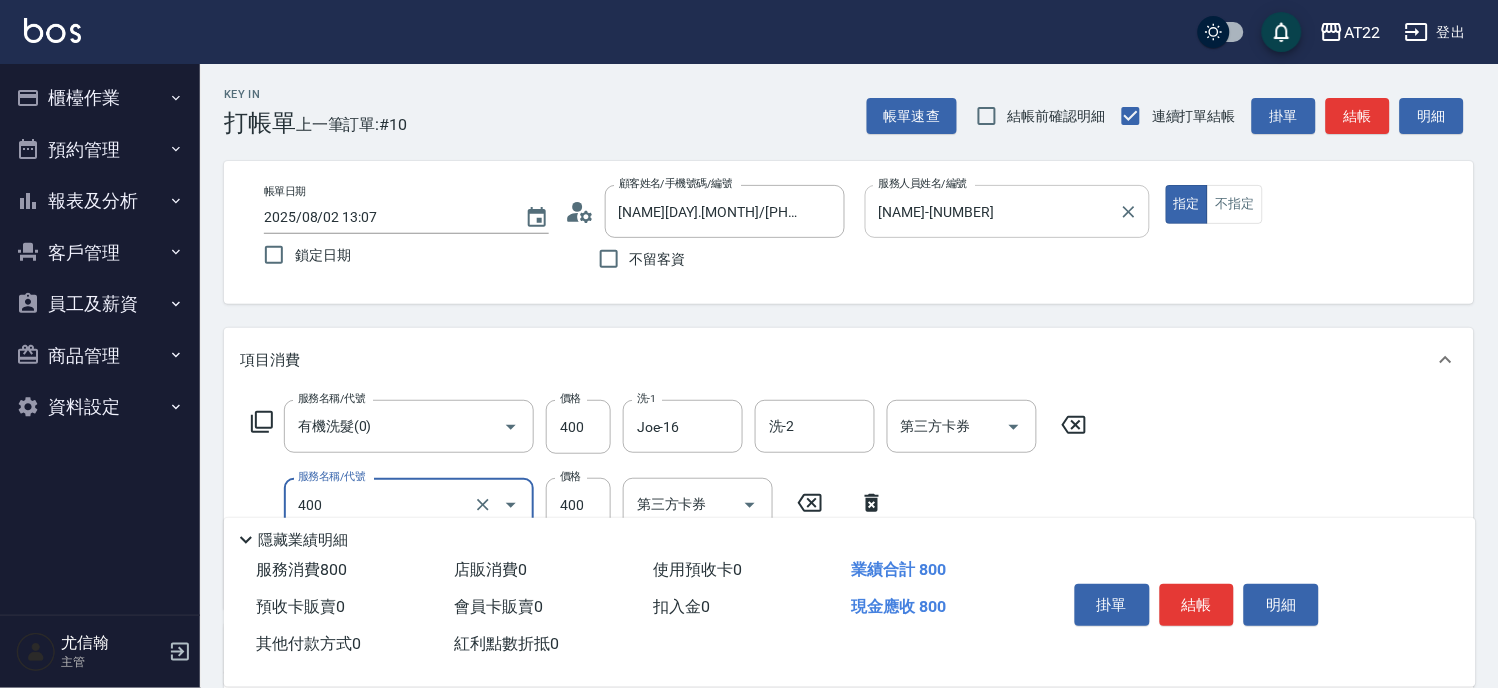 type on "剪髮(400)" 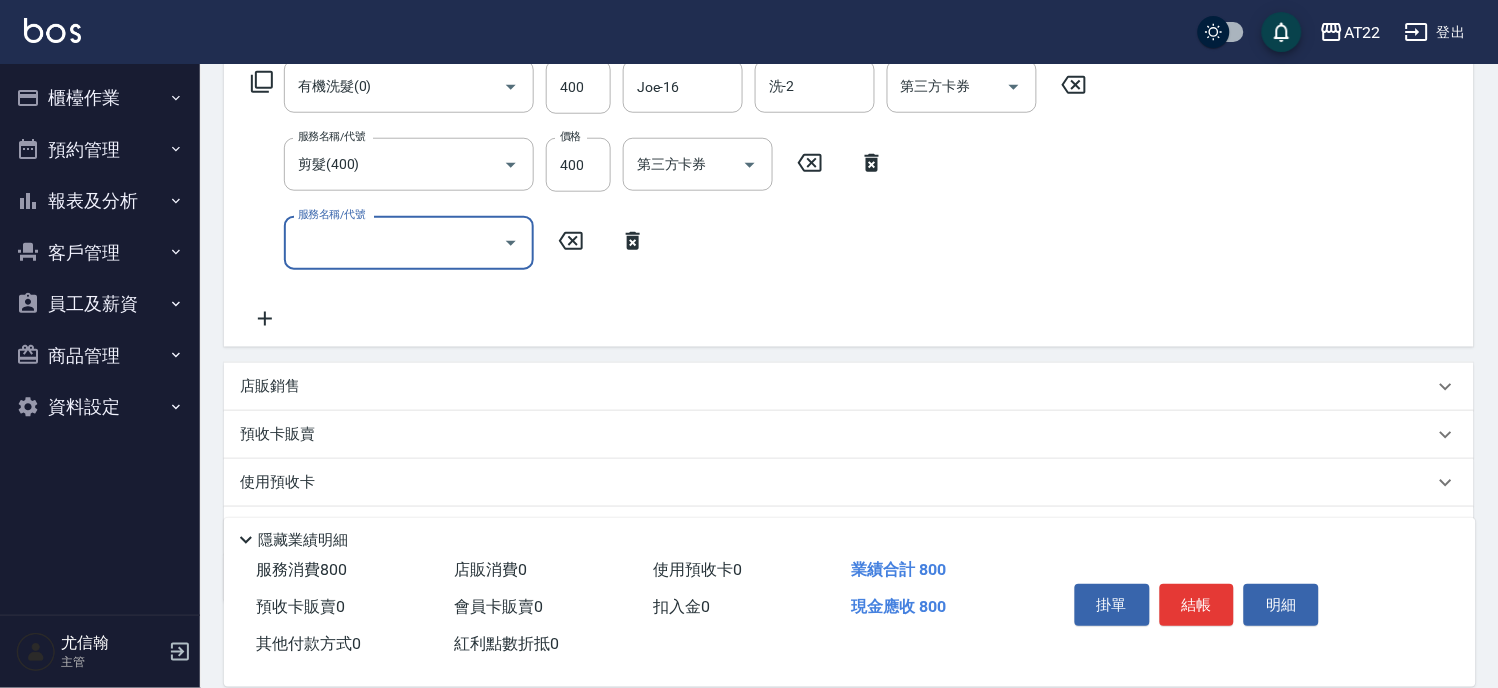 scroll, scrollTop: 443, scrollLeft: 0, axis: vertical 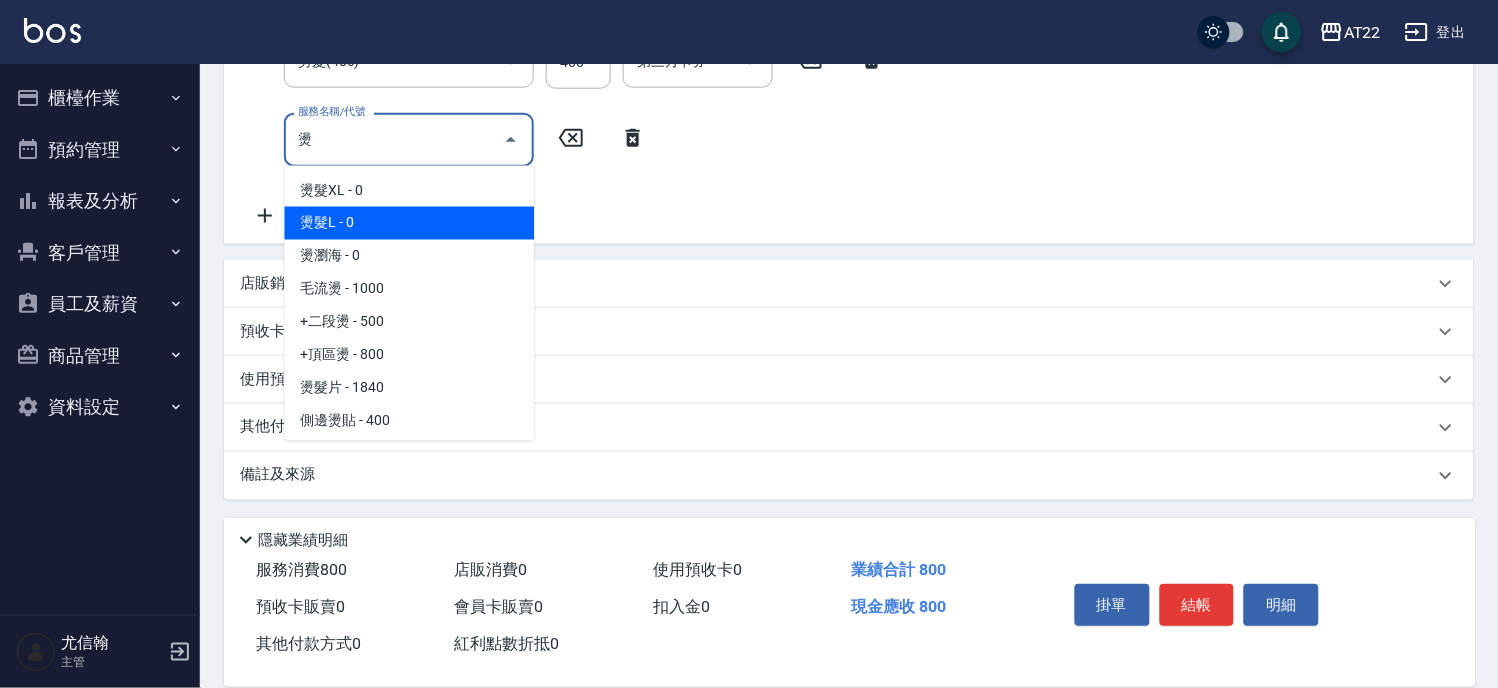 click on "燙髮L - 0" at bounding box center [409, 223] 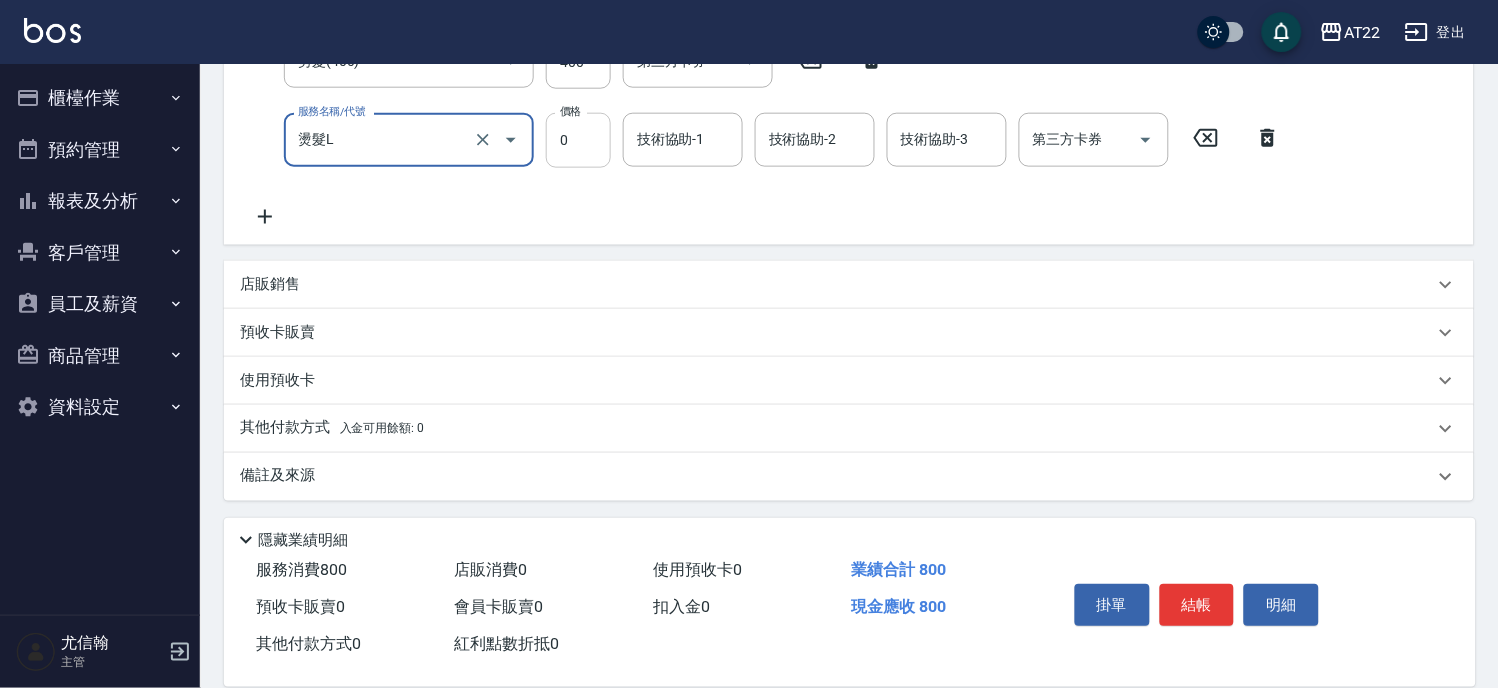 type on "燙髮L" 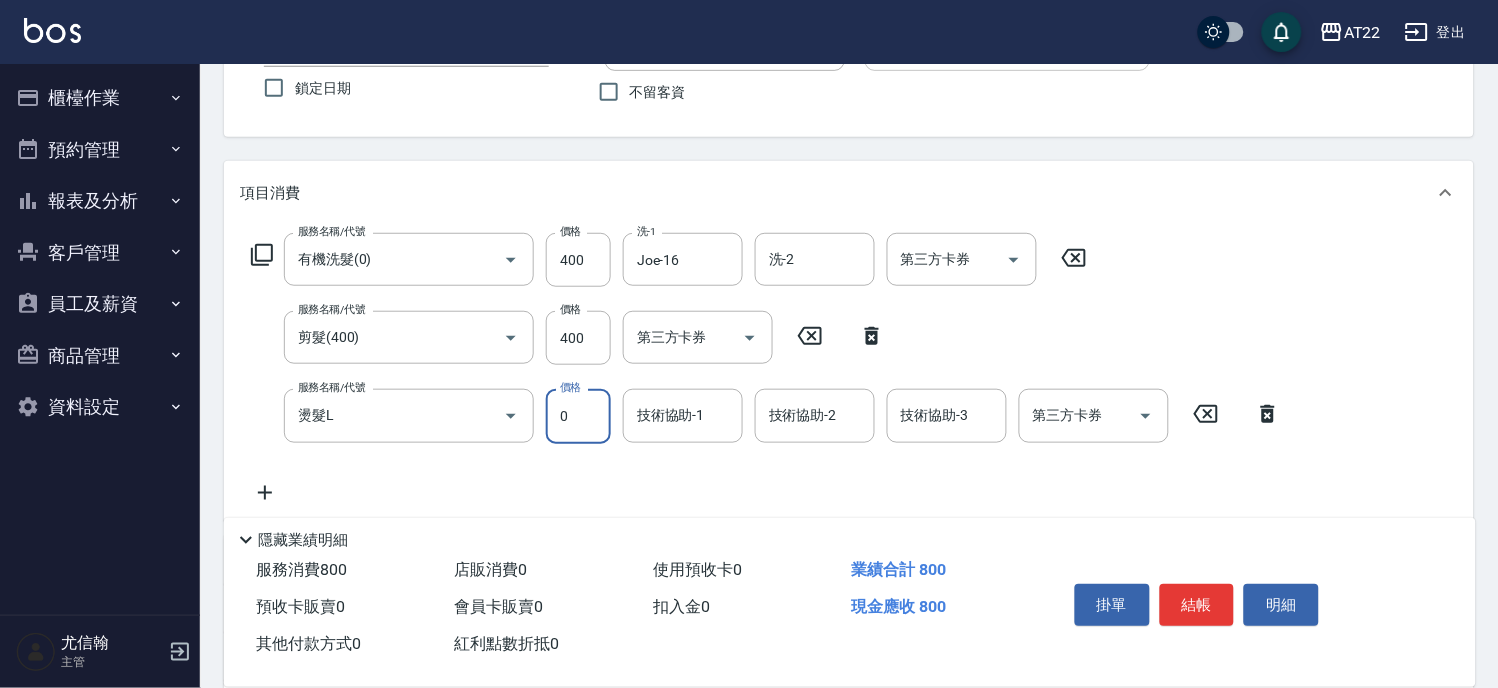 scroll, scrollTop: 66, scrollLeft: 0, axis: vertical 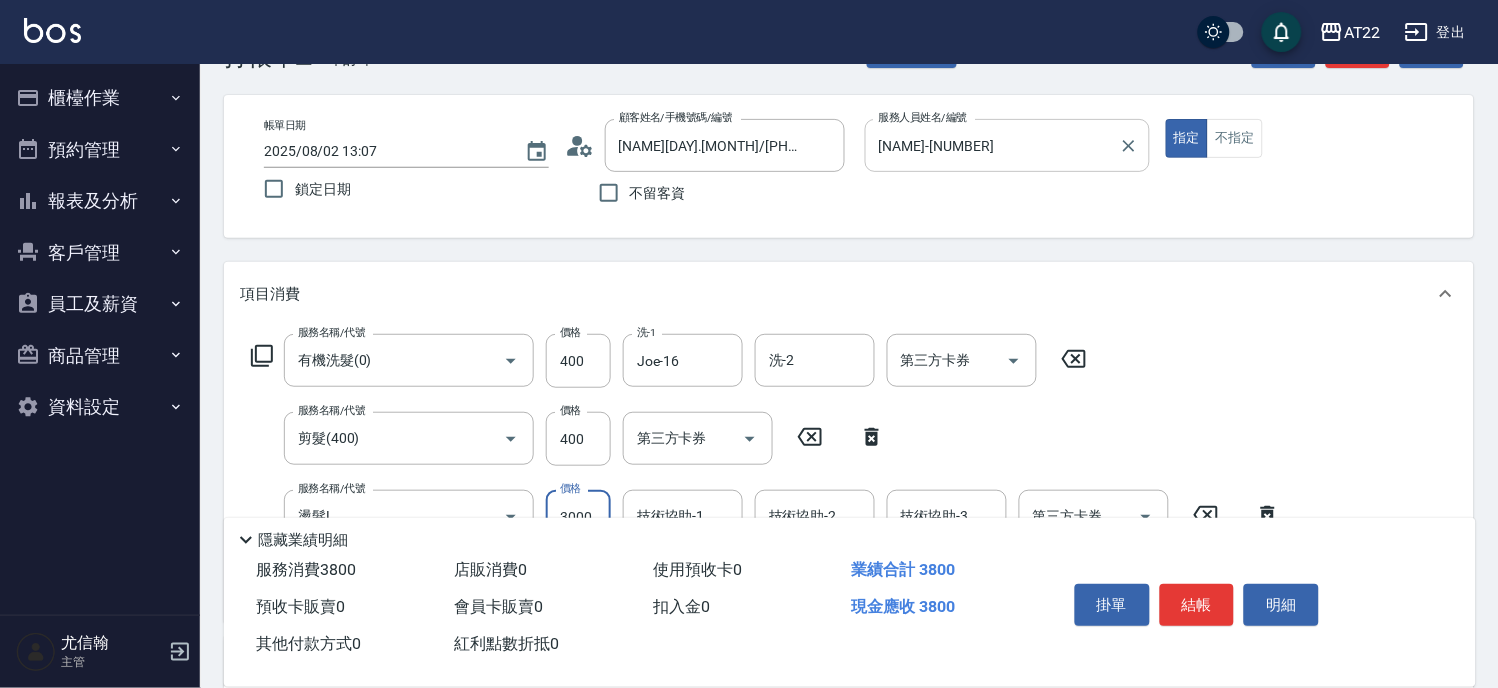 type on "3000" 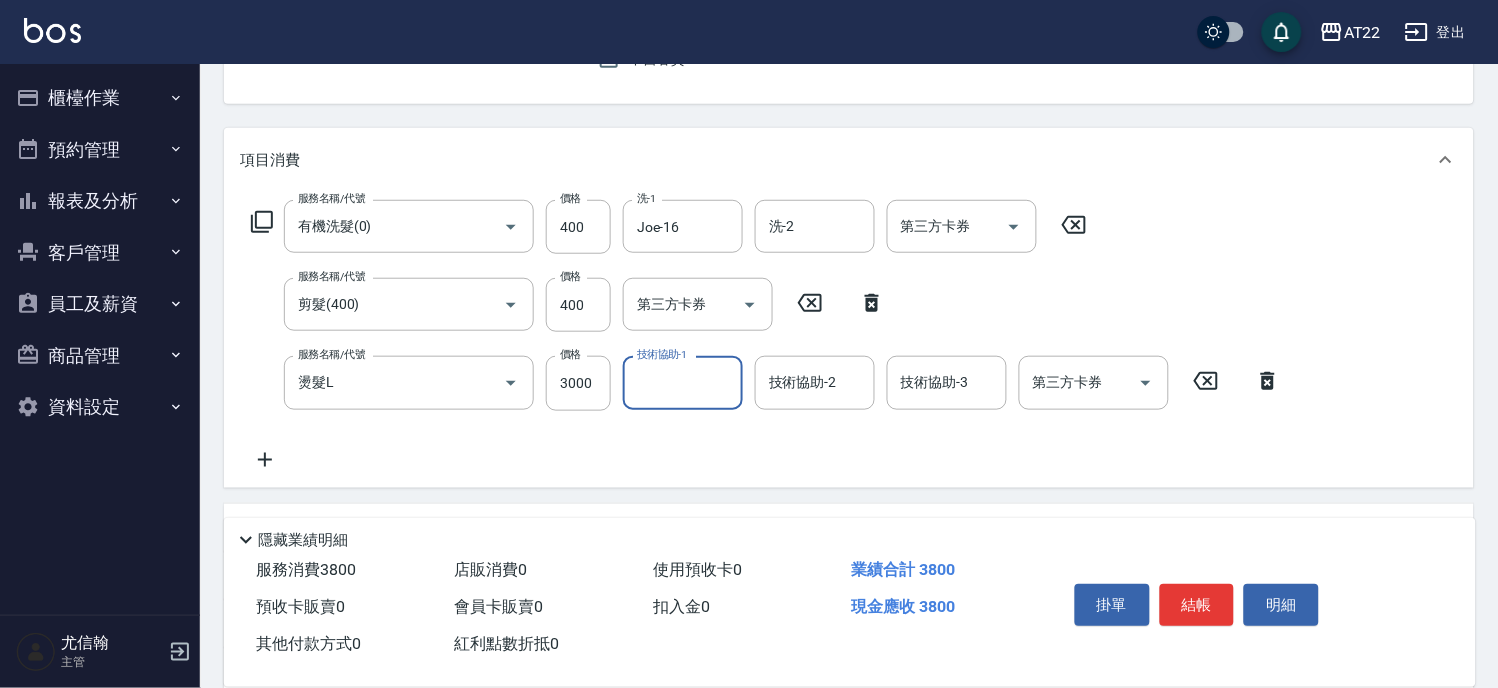 scroll, scrollTop: 288, scrollLeft: 0, axis: vertical 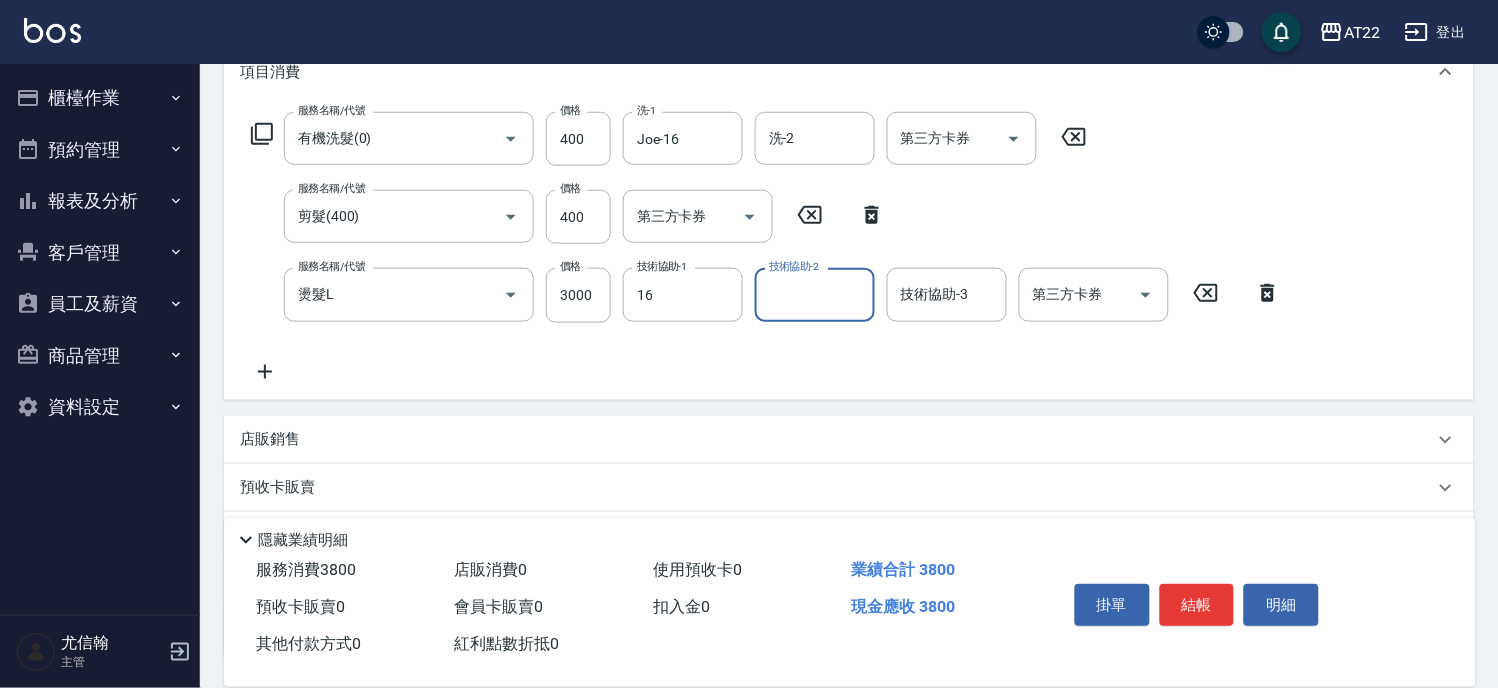 type on "Joe-16" 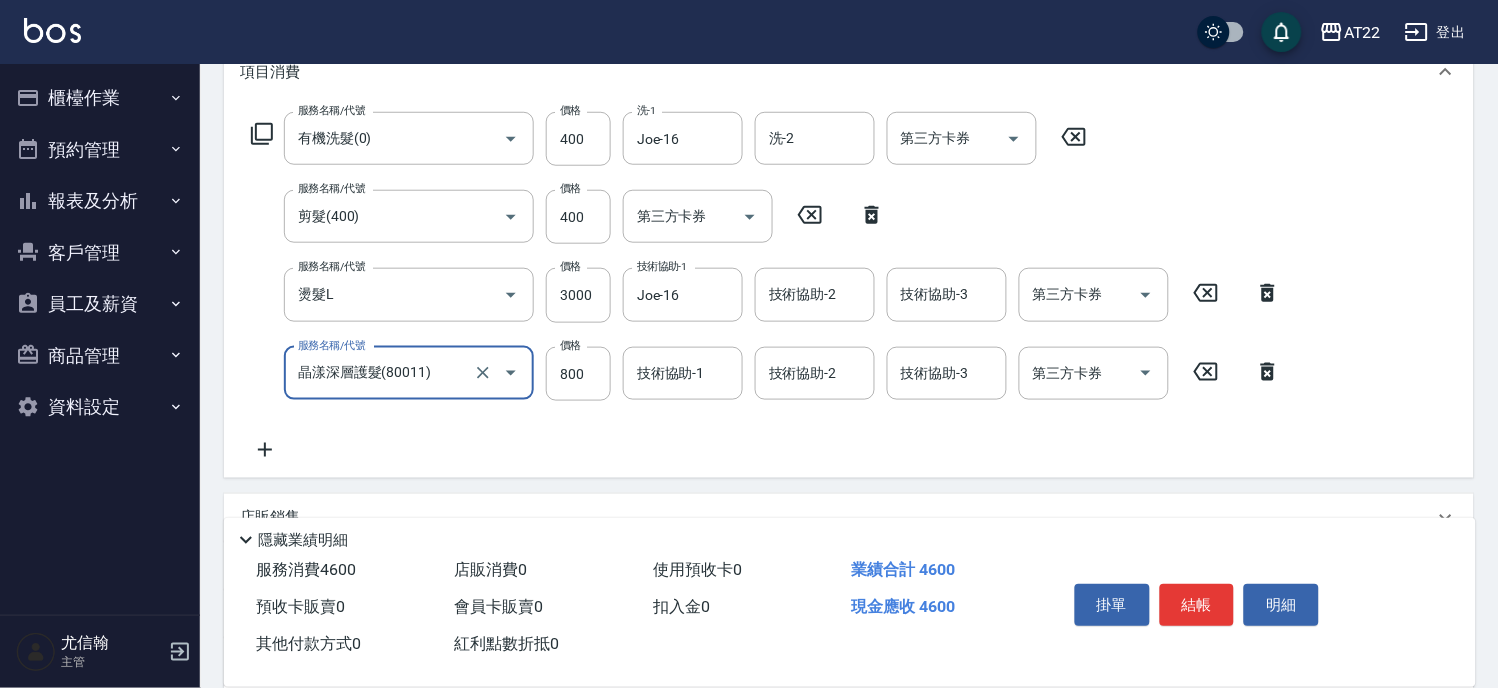 type on "晶漾深層護髮(80011)" 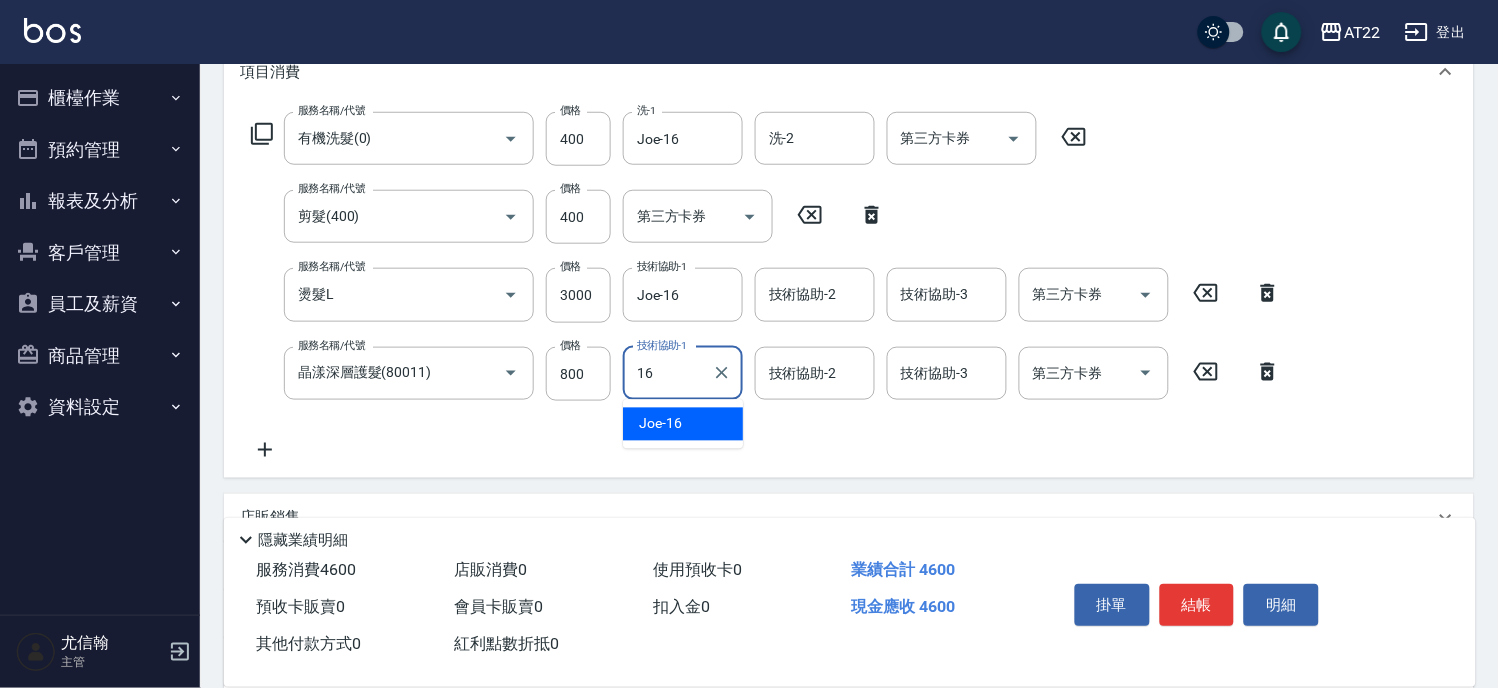 type on "Joe-16" 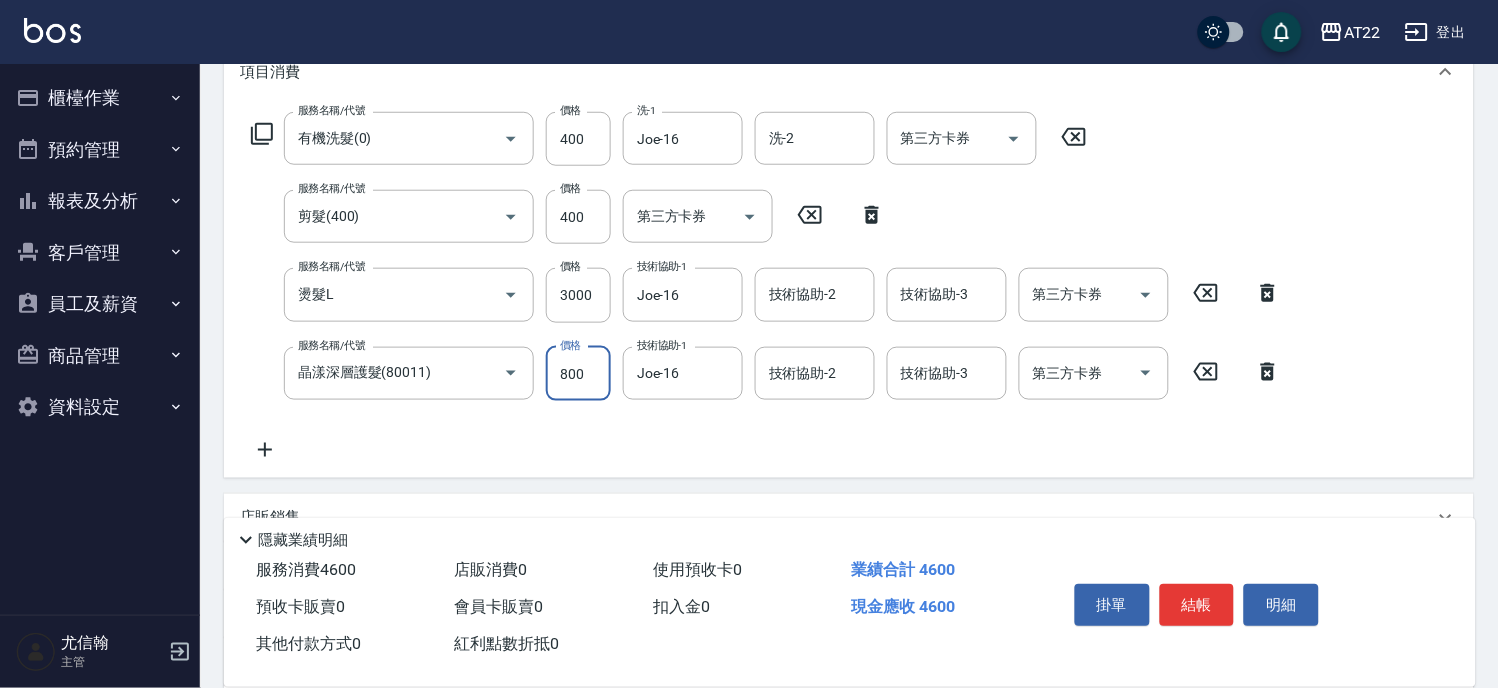 click on "800" at bounding box center (578, 374) 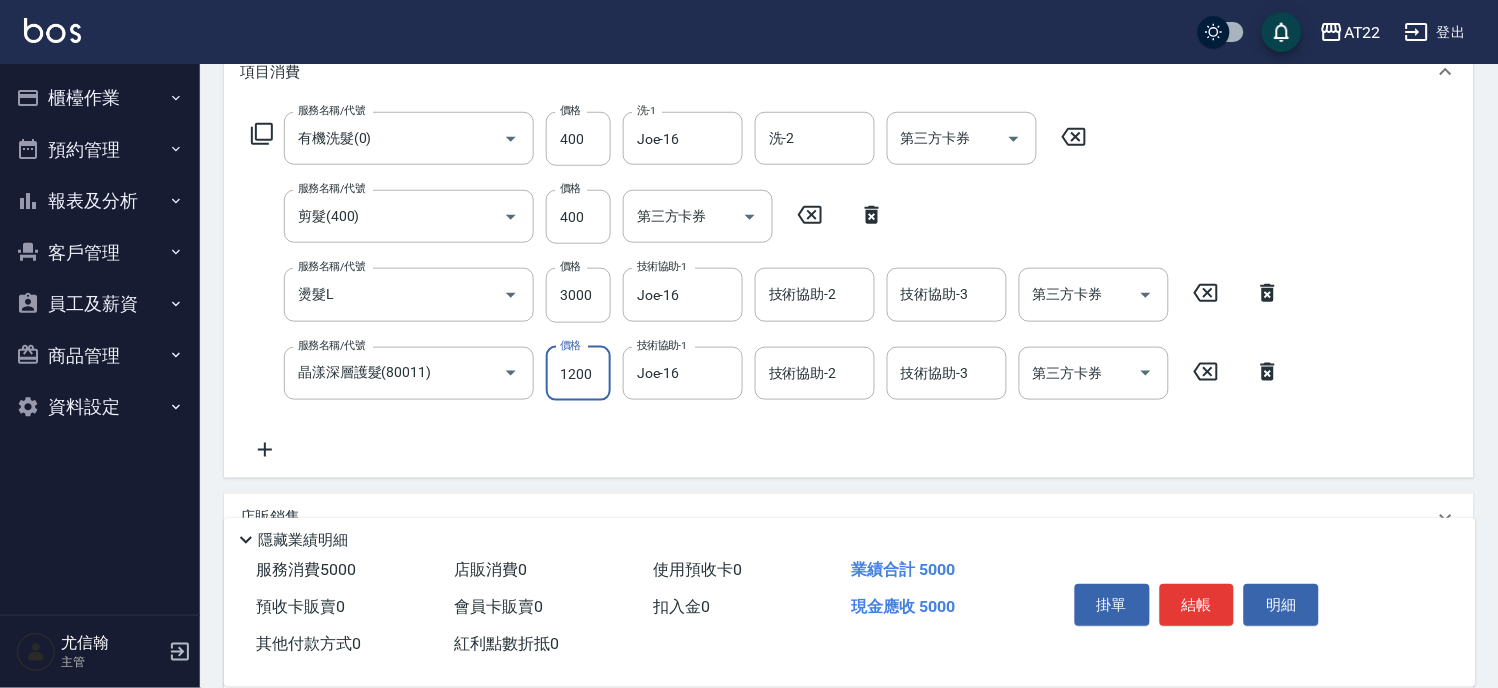 type on "1200" 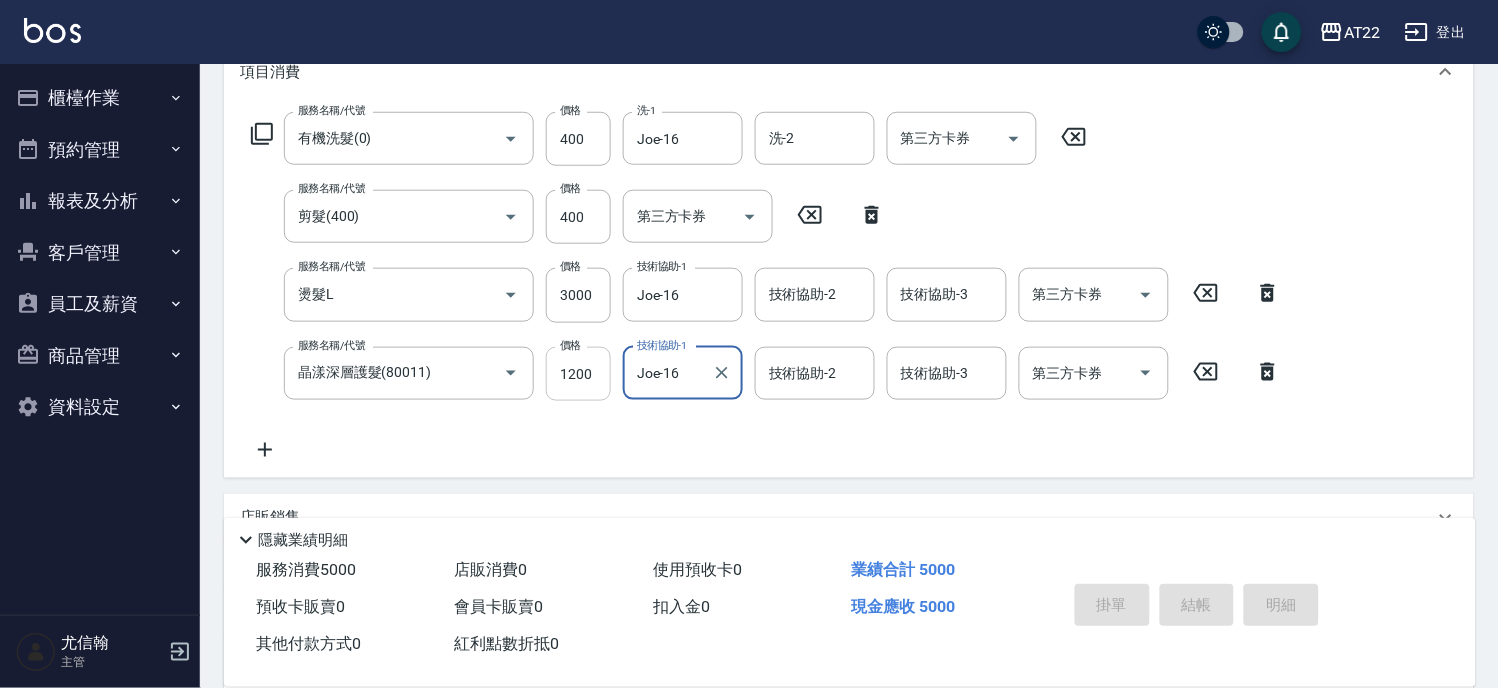type on "2025/08/02 13:10" 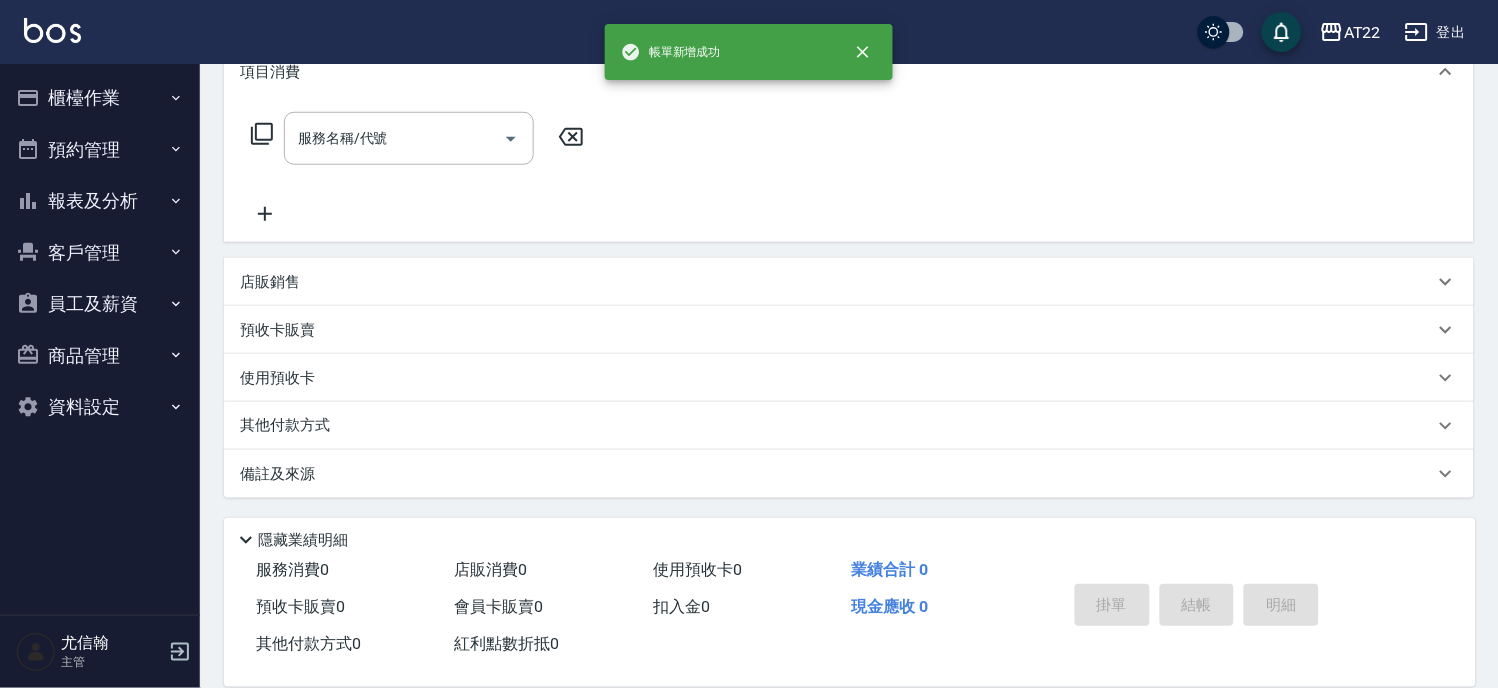 scroll, scrollTop: 0, scrollLeft: 0, axis: both 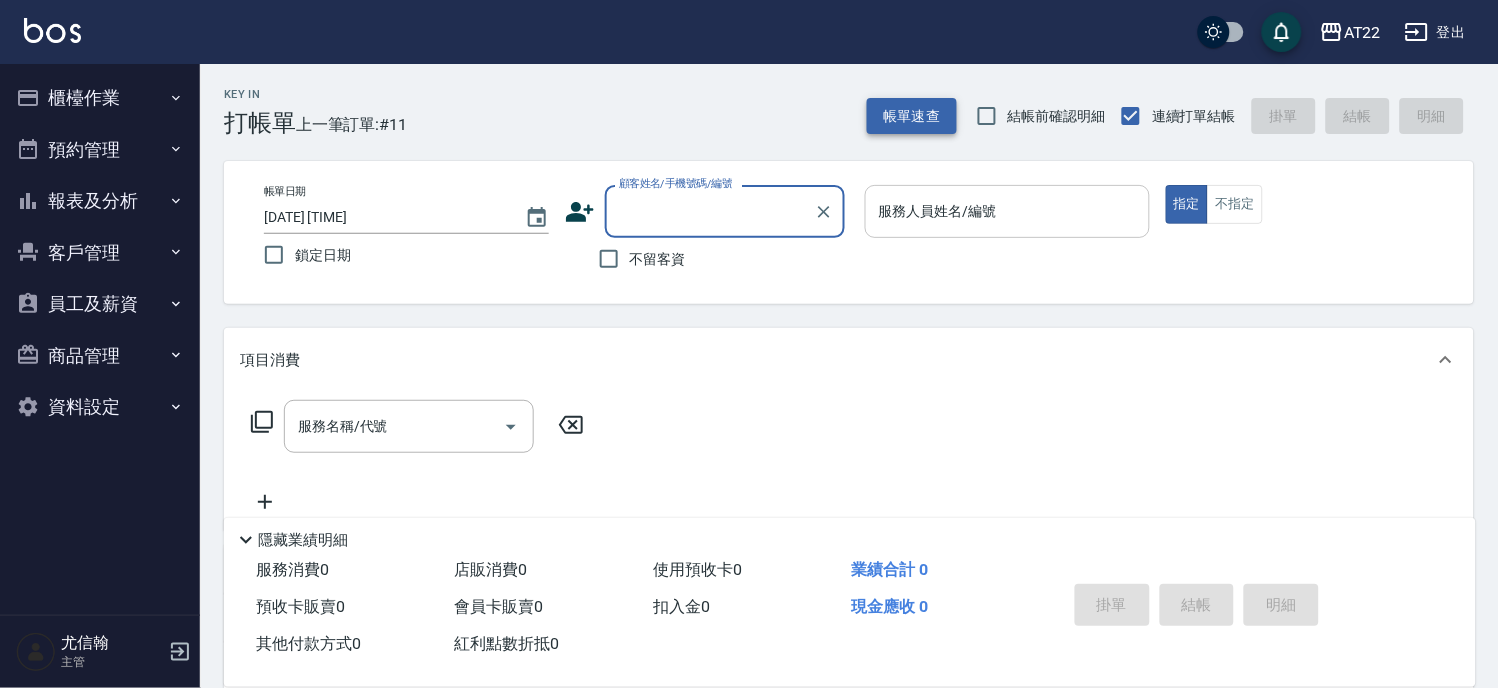 click on "帳單速查" at bounding box center [912, 116] 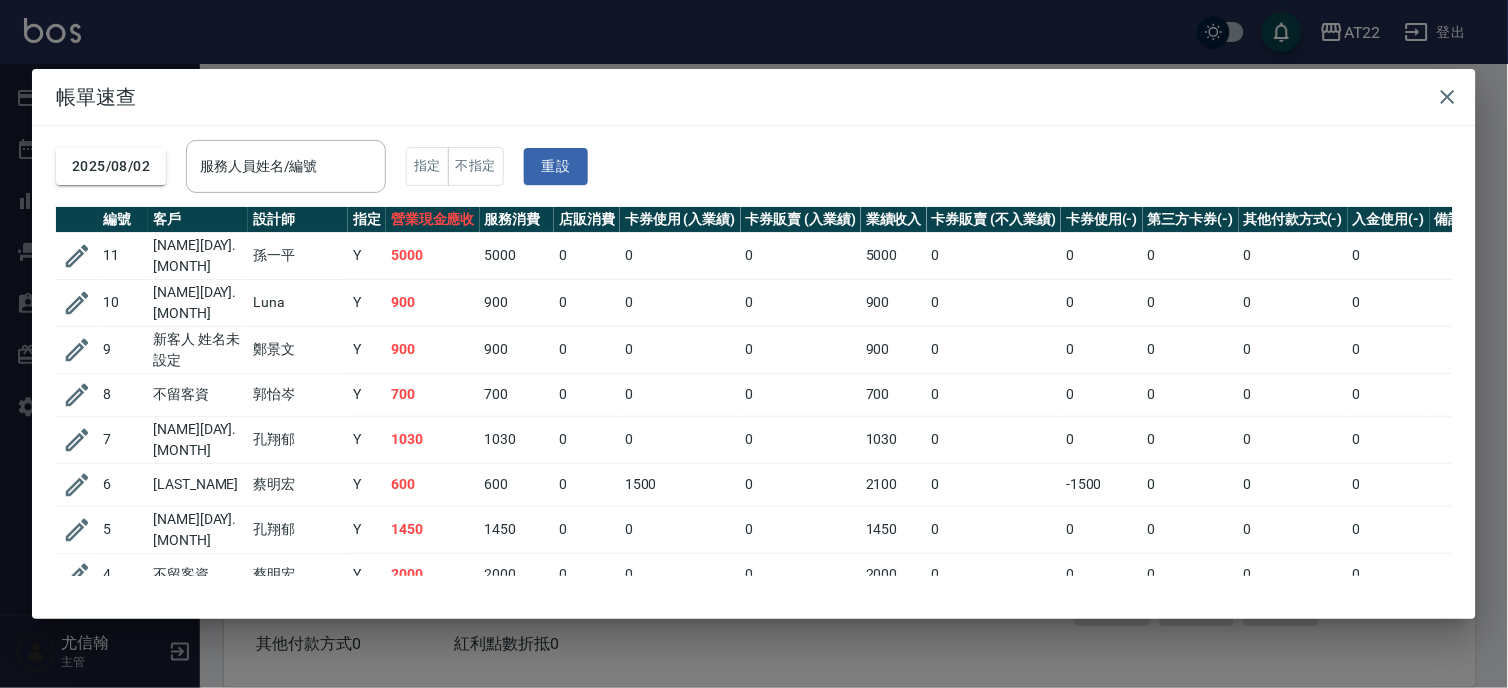 click on "帳單速查 2025/08/02 服務人員姓名/編號 服務人員姓名/編號 指定 不指定 重設 編號 客戶 設計師 指定 營業現金應收 服務消費 店販消費 卡券使用 (入業績) 卡券販賣 (入業績) 業績收入 卡券販賣 (不入業績) 卡券使用(-) 第三方卡券(-) 其他付款方式(-) 入金使用(-) 備註 訂單來源 11 林欣儀25.10.23 孫一平 Y 5000 5000 0 0 0 5000 0 0 0 0 0 10 李旭宏25.11.30 Luna Y 900 900 0 0 0 900 0 0 0 0 0 9 新客人 姓名未設定 鄭景文 Y 900 900 0 0 0 900 0 0 0 0 0 8 不留客資 郭怡岑 Y 700 700 0 0 0 700 0 0 0 0 0 7 曾貫聖26.9.28 孔翔郁 Y 1030 1030 0 0 0 1030 0 0 0 0 0 6 曹淑圍 蔡明宏 Y 600 600 0 1500 0 2100 0 -1500 0 0 0 5 陳柏宇26.12.28 孔翔郁 Y 1450 1450 0 0 0 1450 0 0 0 0 0 4 不留客資 蔡明宏 Y 2000 2000 0 0 0 2000 0 0 0 0 0 3 不留客資 郭怡岑 Y 350 350 0 0 0 350 0 0 0 0 0 2 李宗諺 鄭景文 Y 1230 1230 0 0 0 1230 0 0 0 0 0 1 吳柏毅27.6.1 廖芯儀 Y 450 450 0 0 0 450 0 0 0 0 0 合計 0 0" at bounding box center (754, 344) 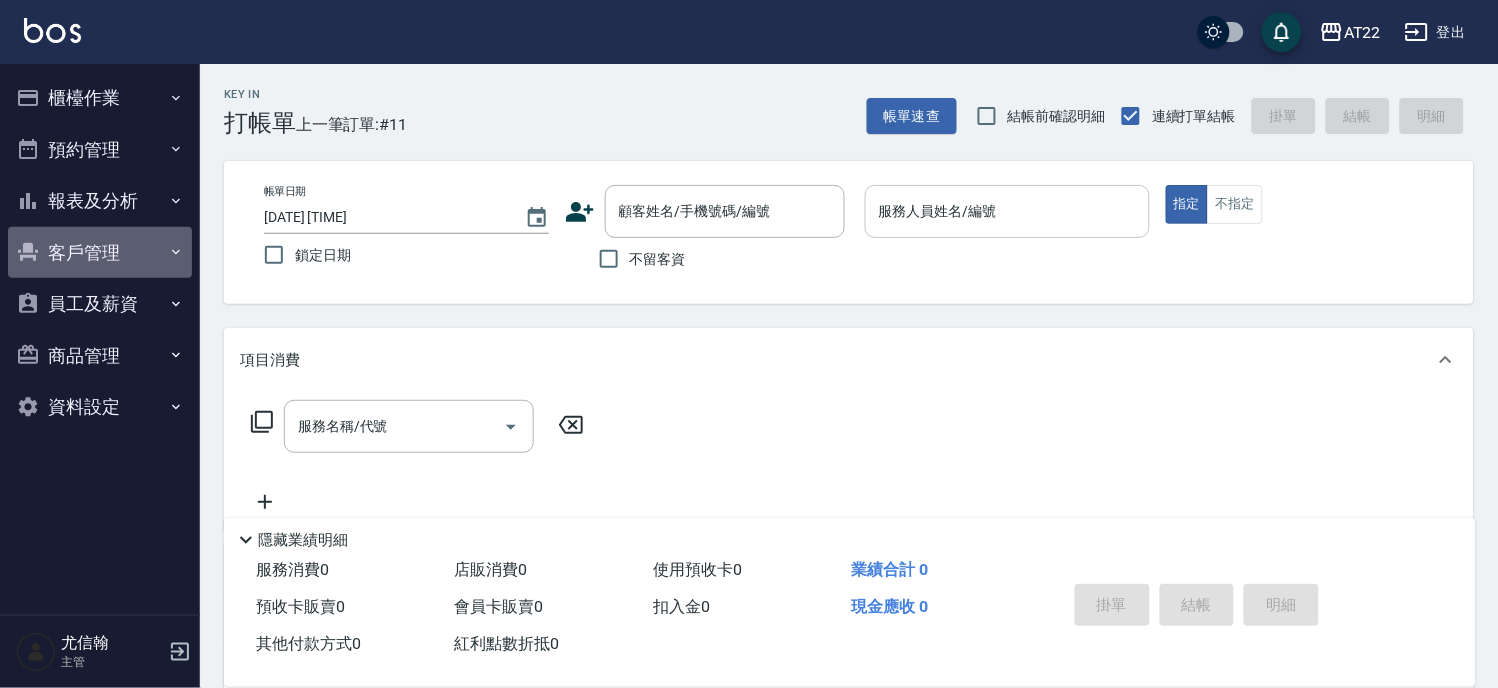 click on "客戶管理" at bounding box center [100, 253] 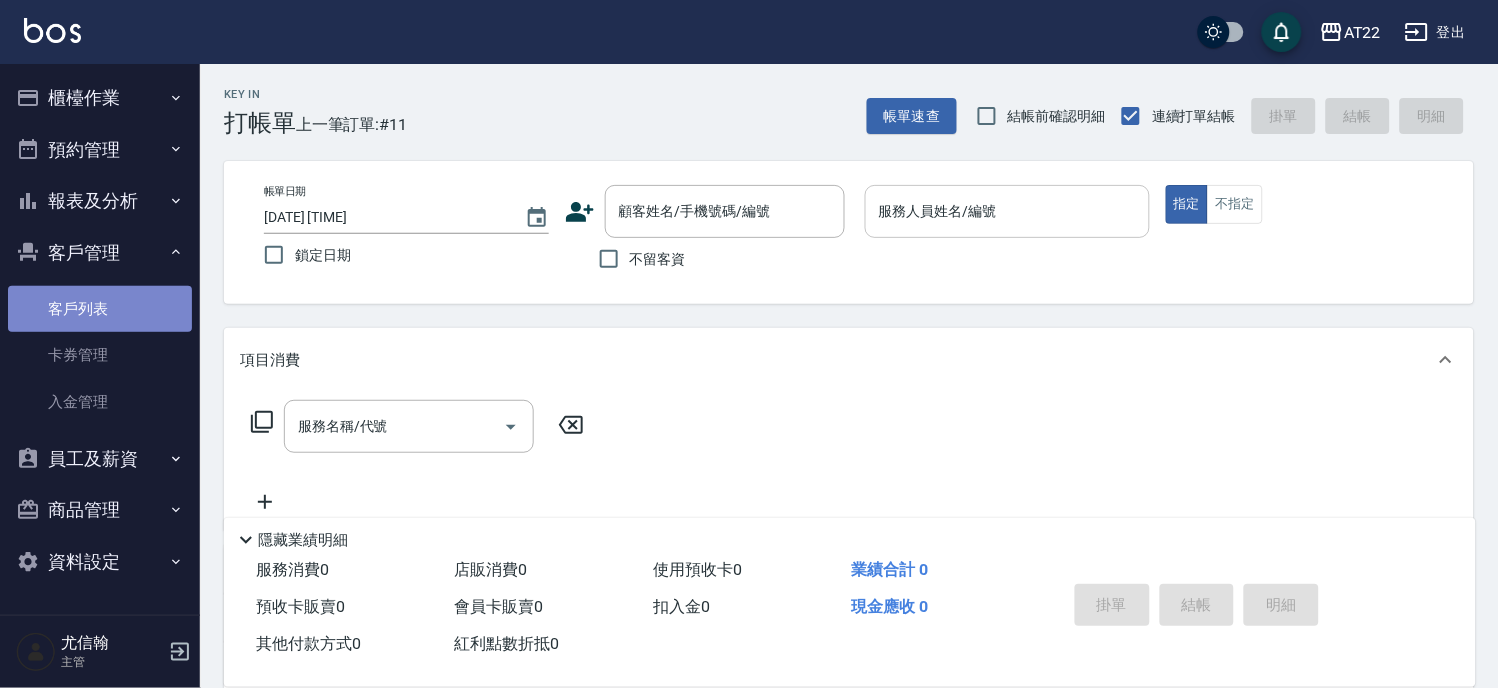 click on "客戶列表" at bounding box center (100, 309) 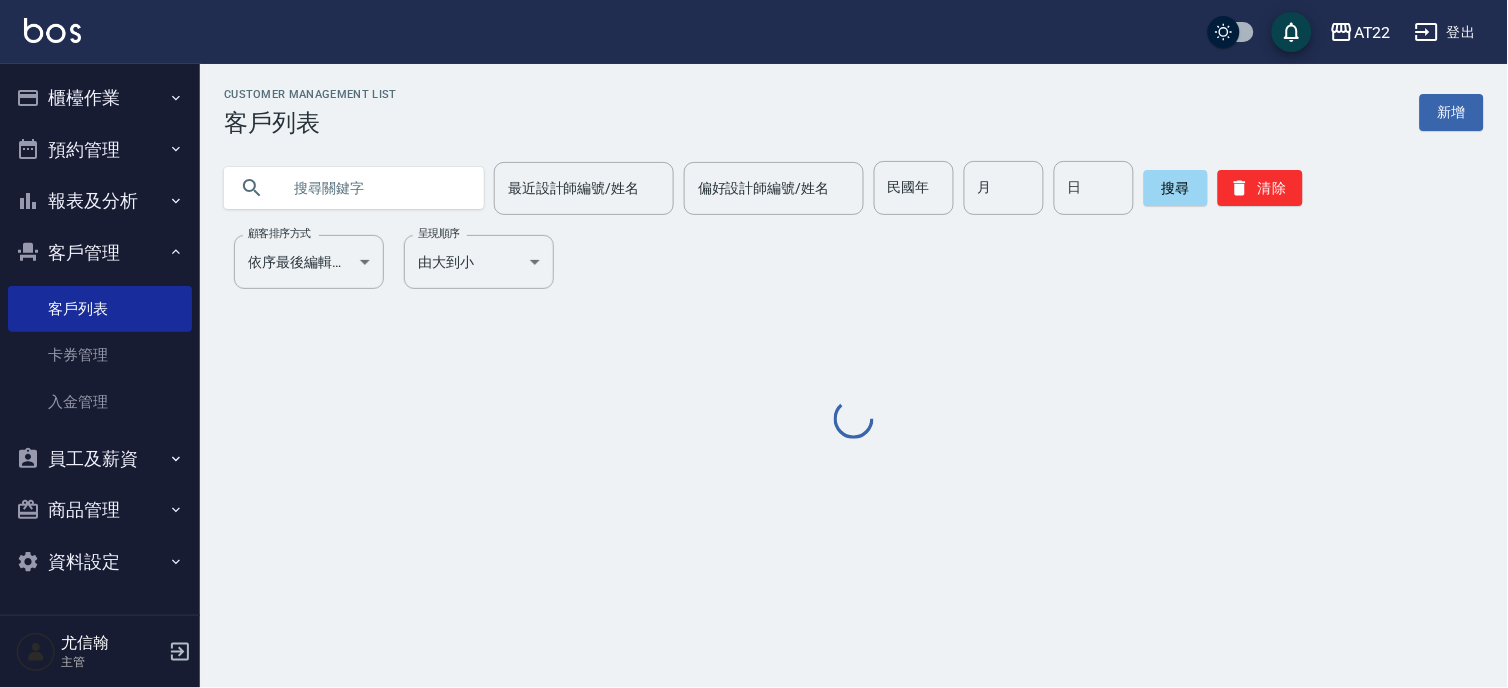 click at bounding box center (374, 188) 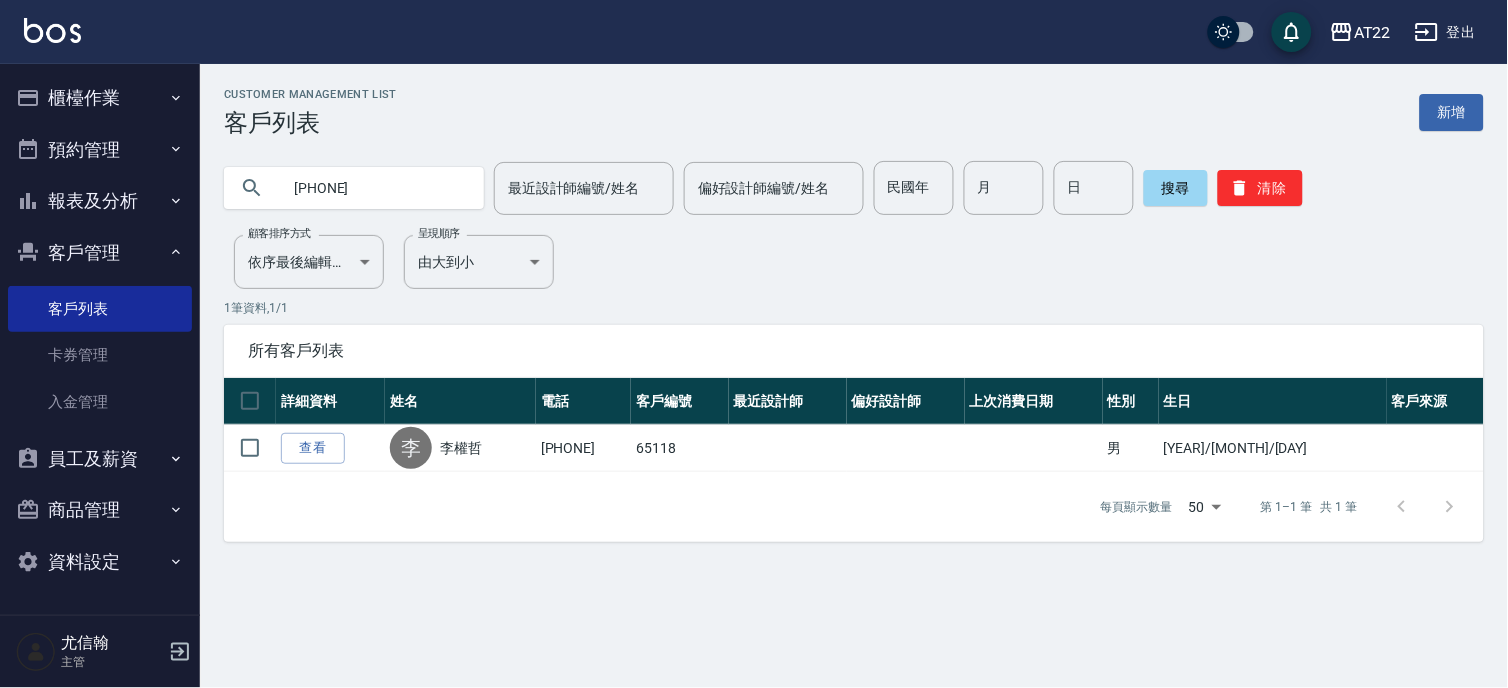 click on "0900139095" at bounding box center [374, 188] 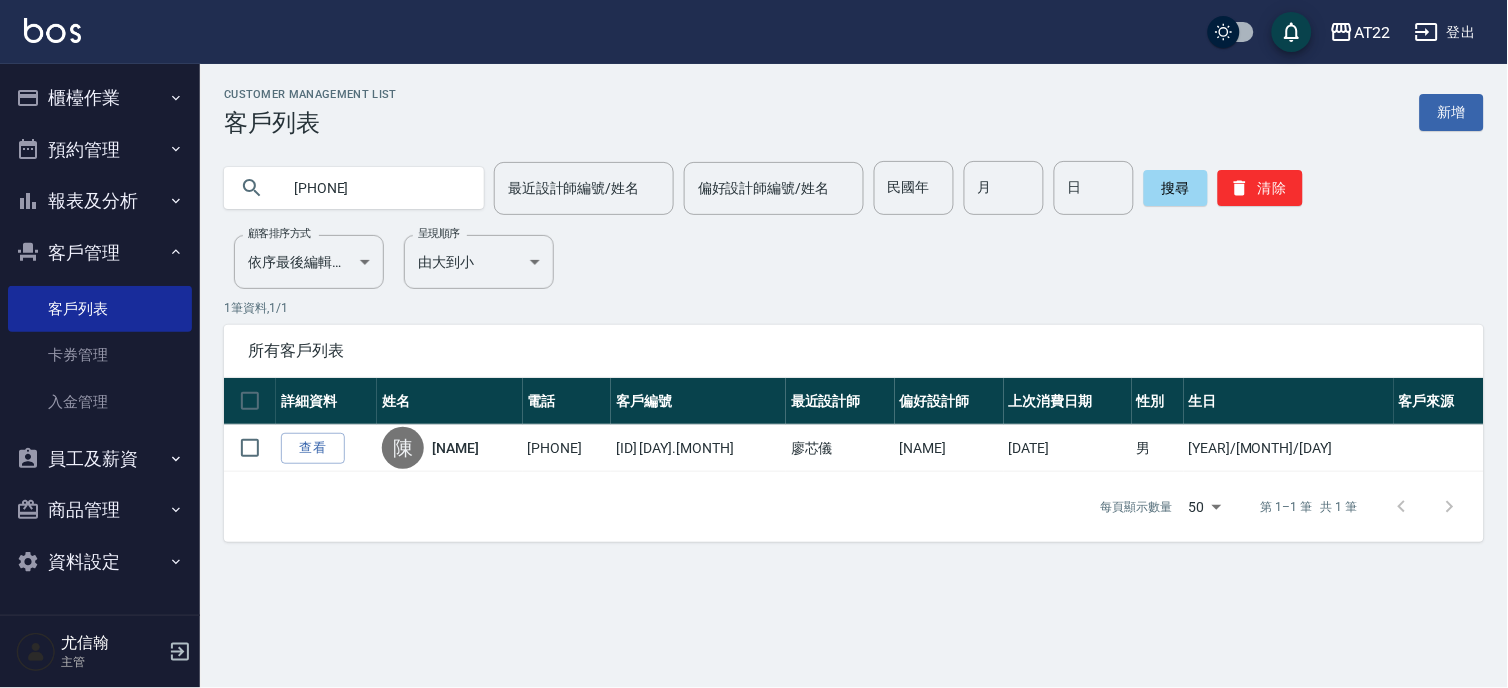 click on "櫃檯作業" at bounding box center (100, 98) 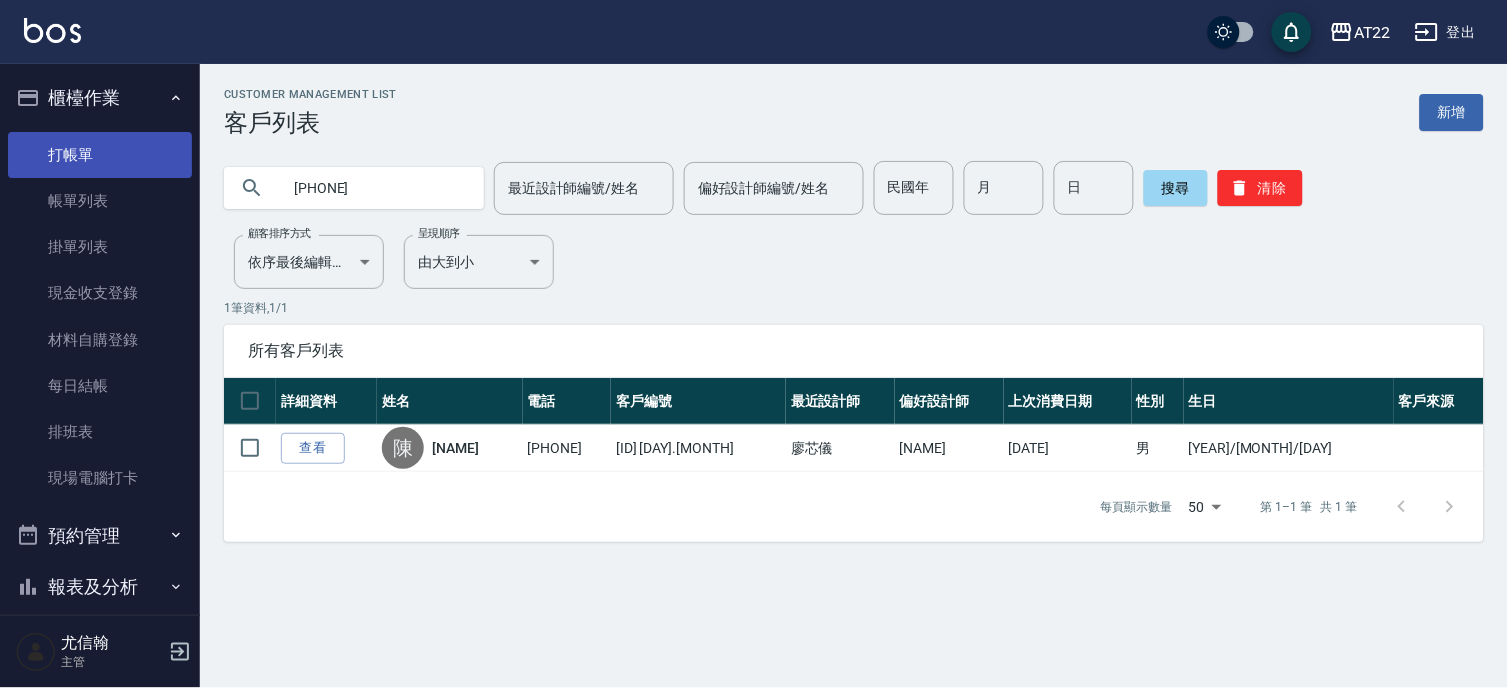 click on "打帳單" at bounding box center [100, 155] 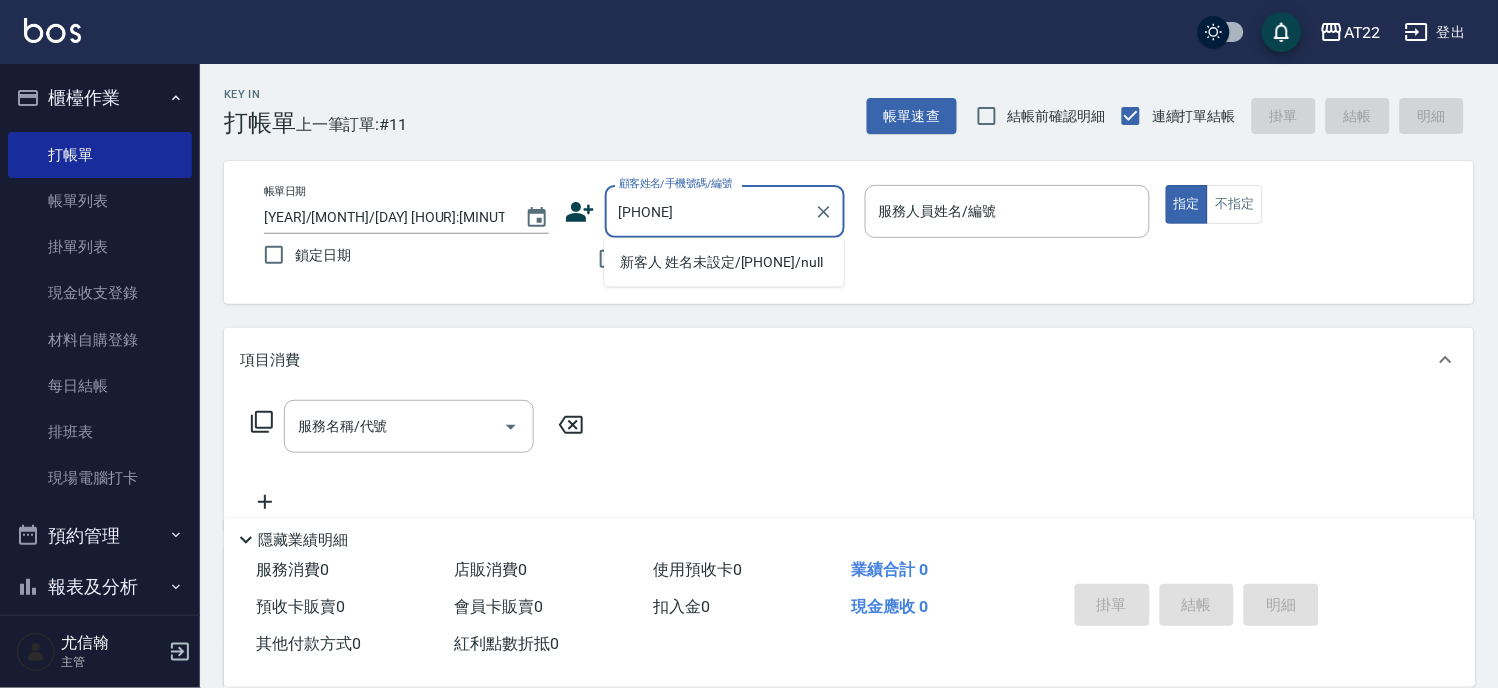 click on "新客人 姓名未設定/0958989312/null" at bounding box center [724, 262] 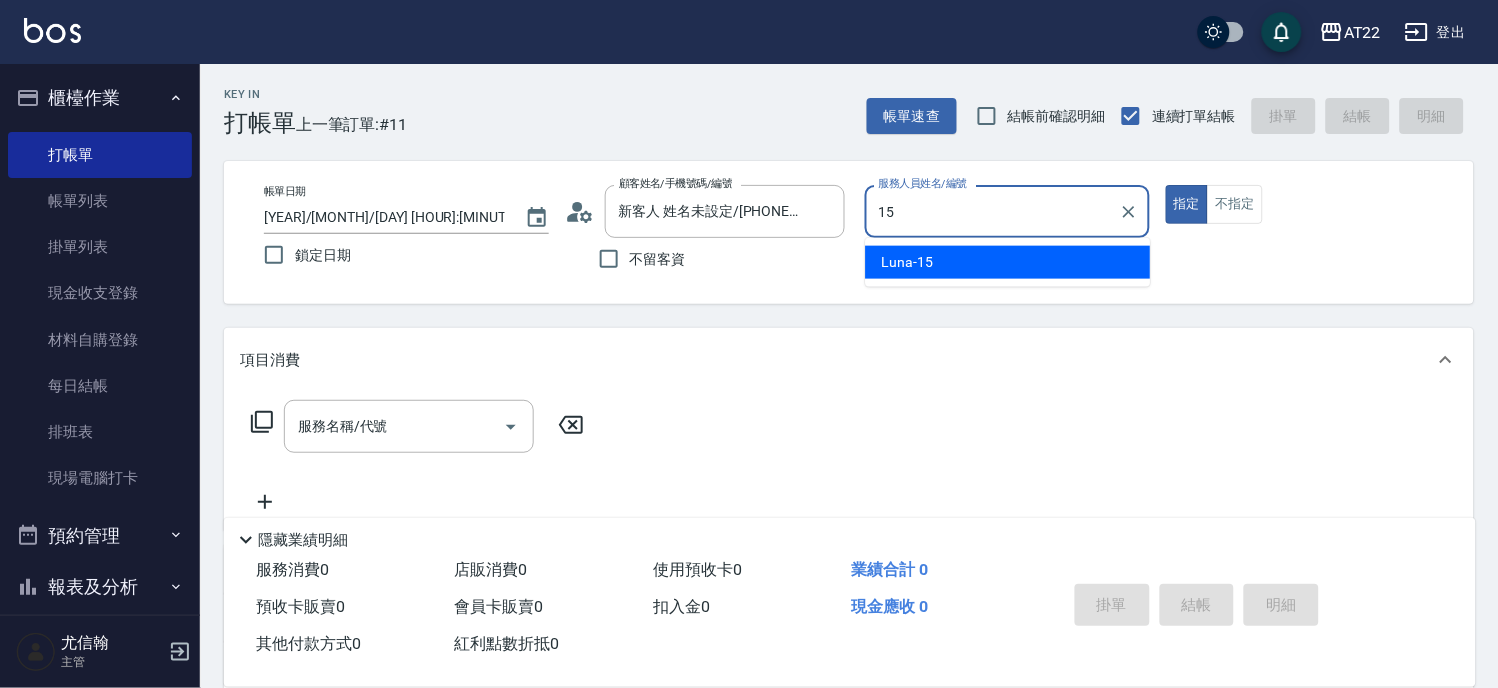 type on "Luna-15" 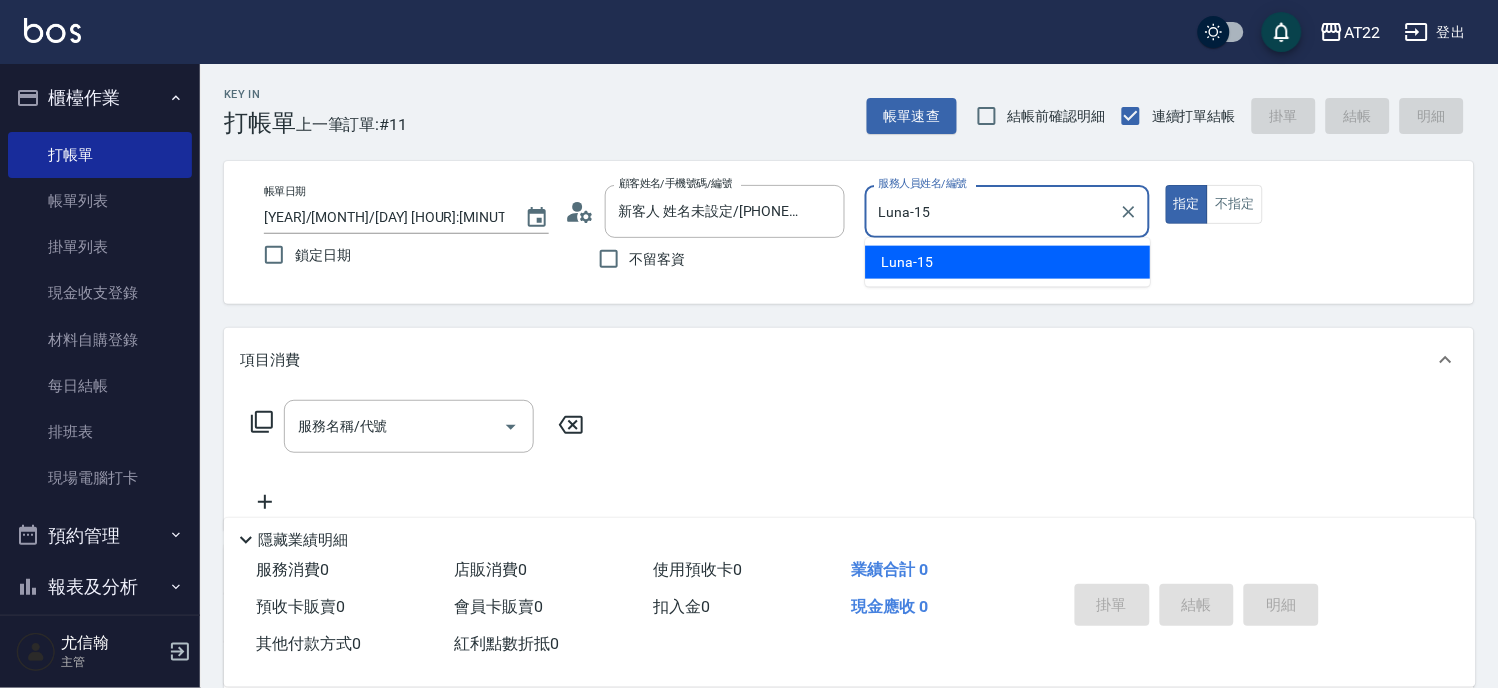 type on "true" 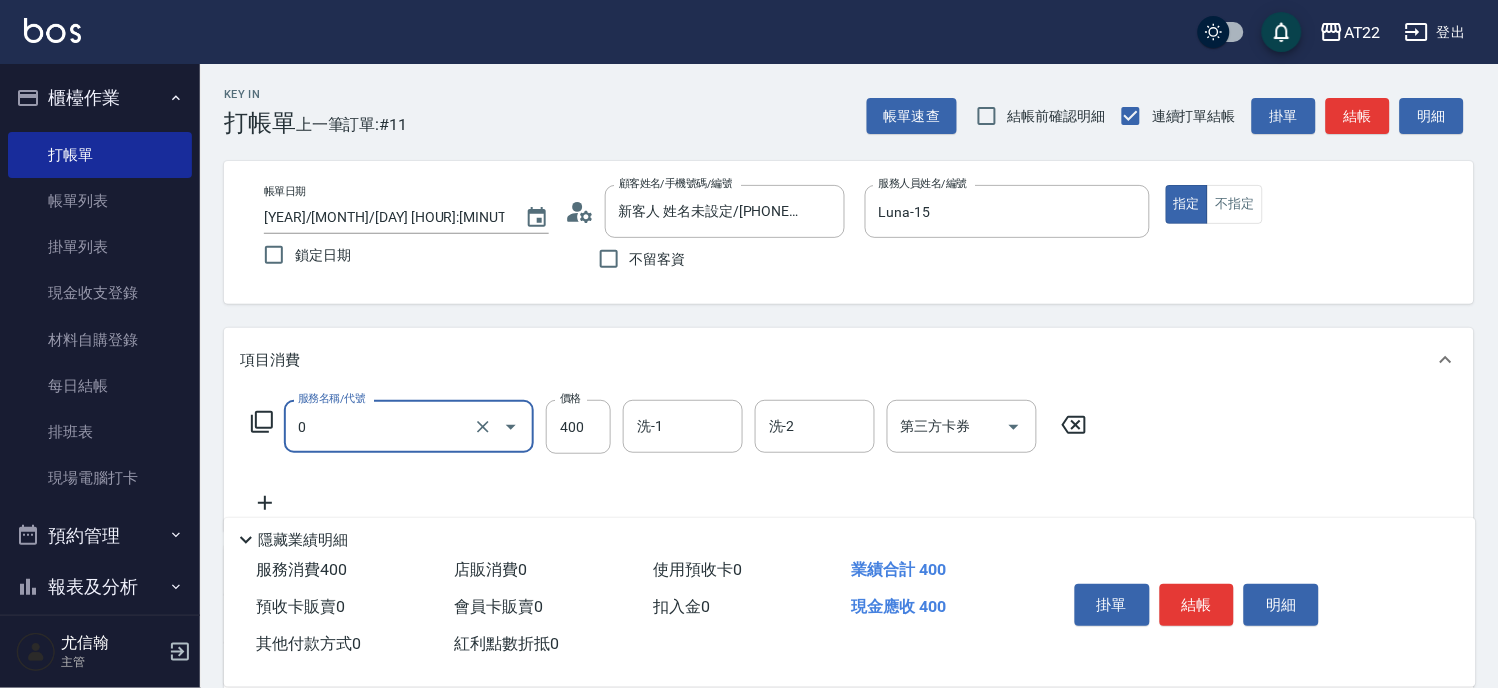 type on "有機洗髮(0)" 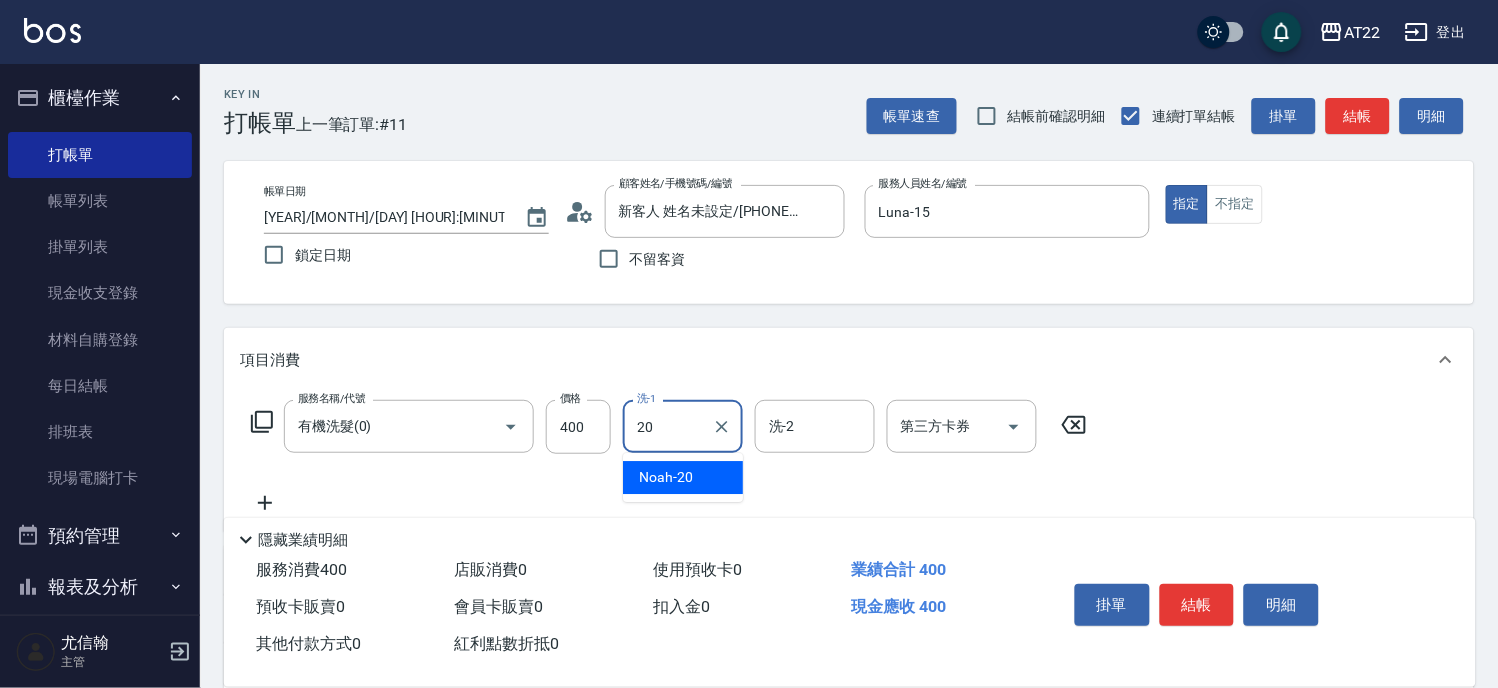 type on "Noah-20" 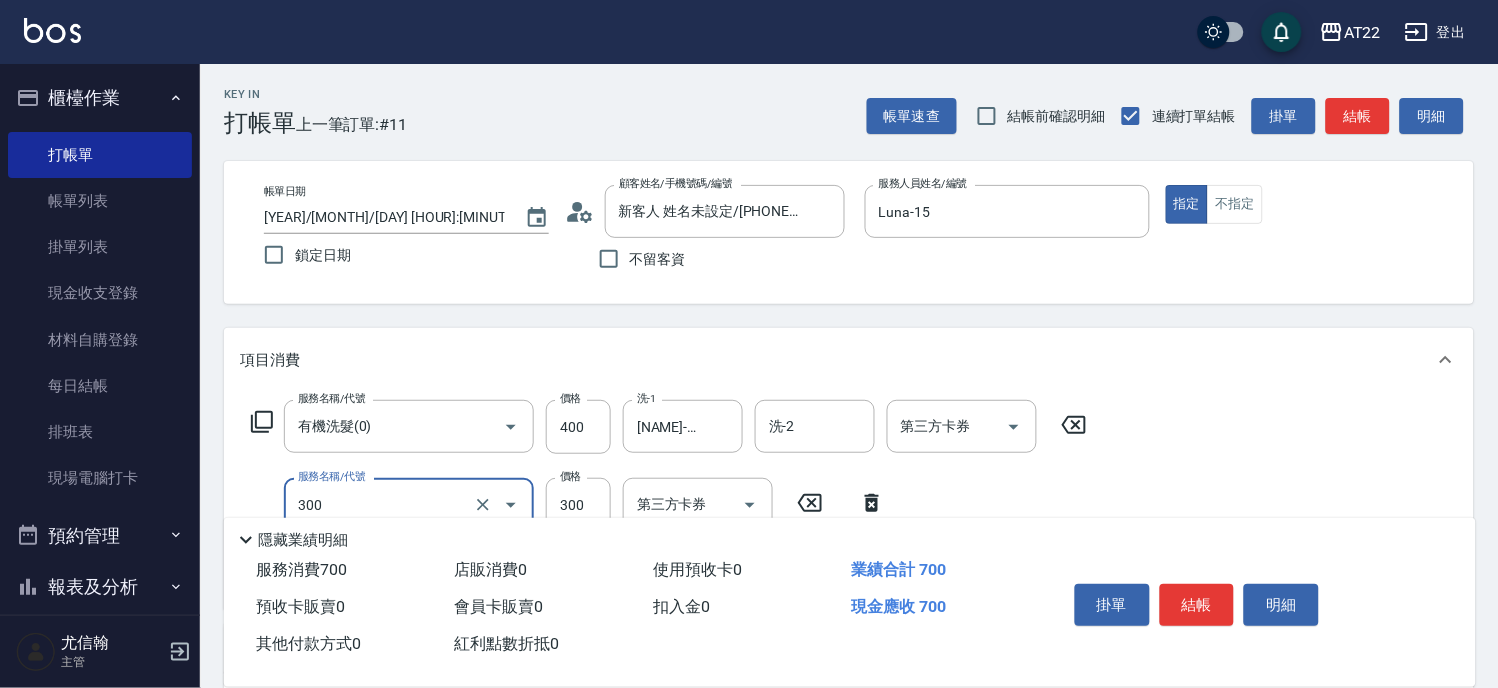 type on "剪髮(300)" 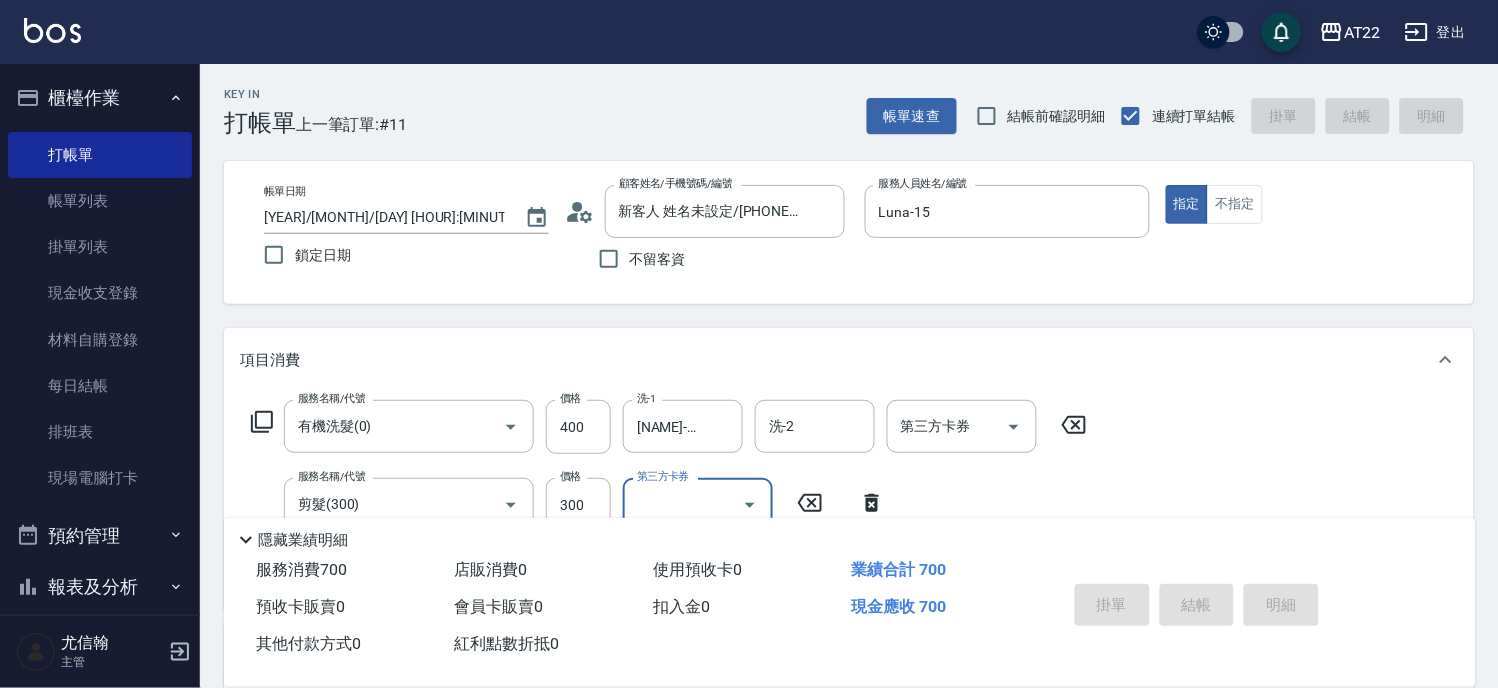 type 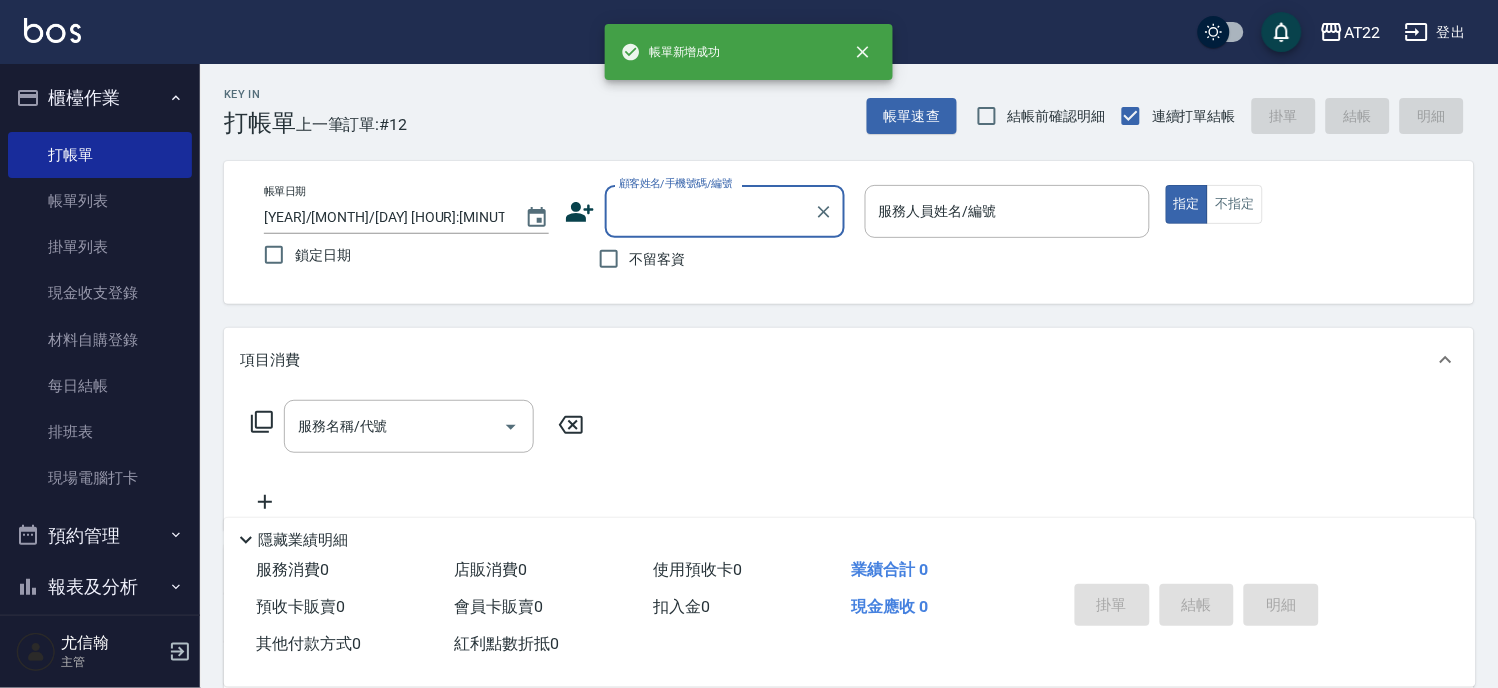 scroll, scrollTop: 0, scrollLeft: 0, axis: both 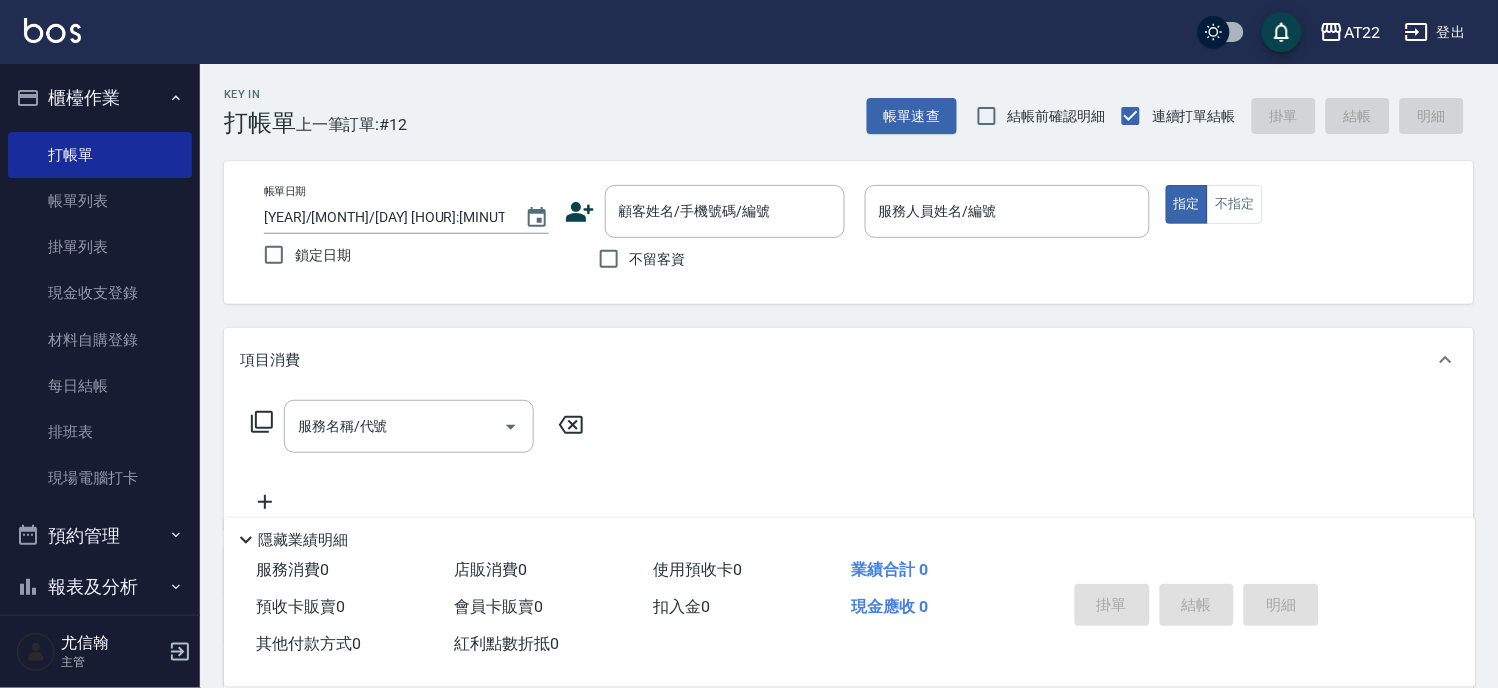 click on "不留客資" at bounding box center [658, 259] 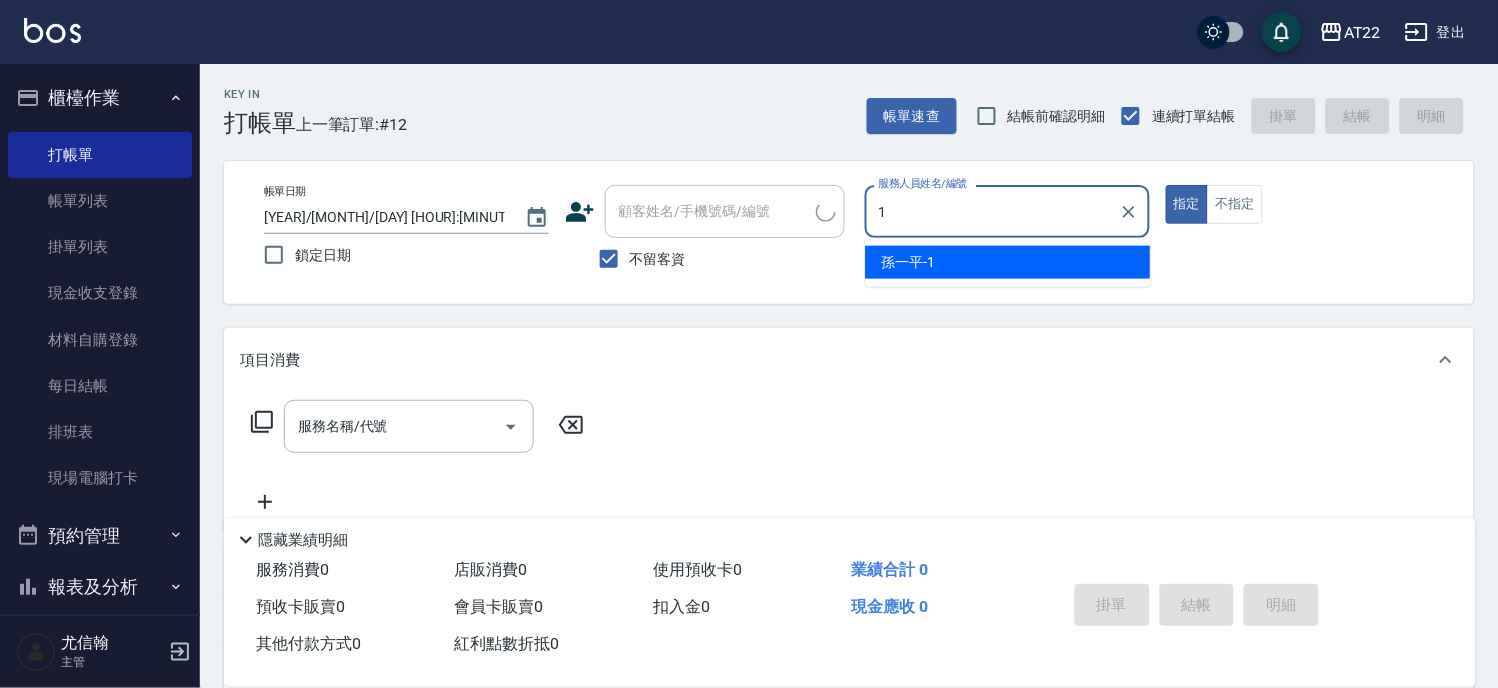 type on "孫一平-1" 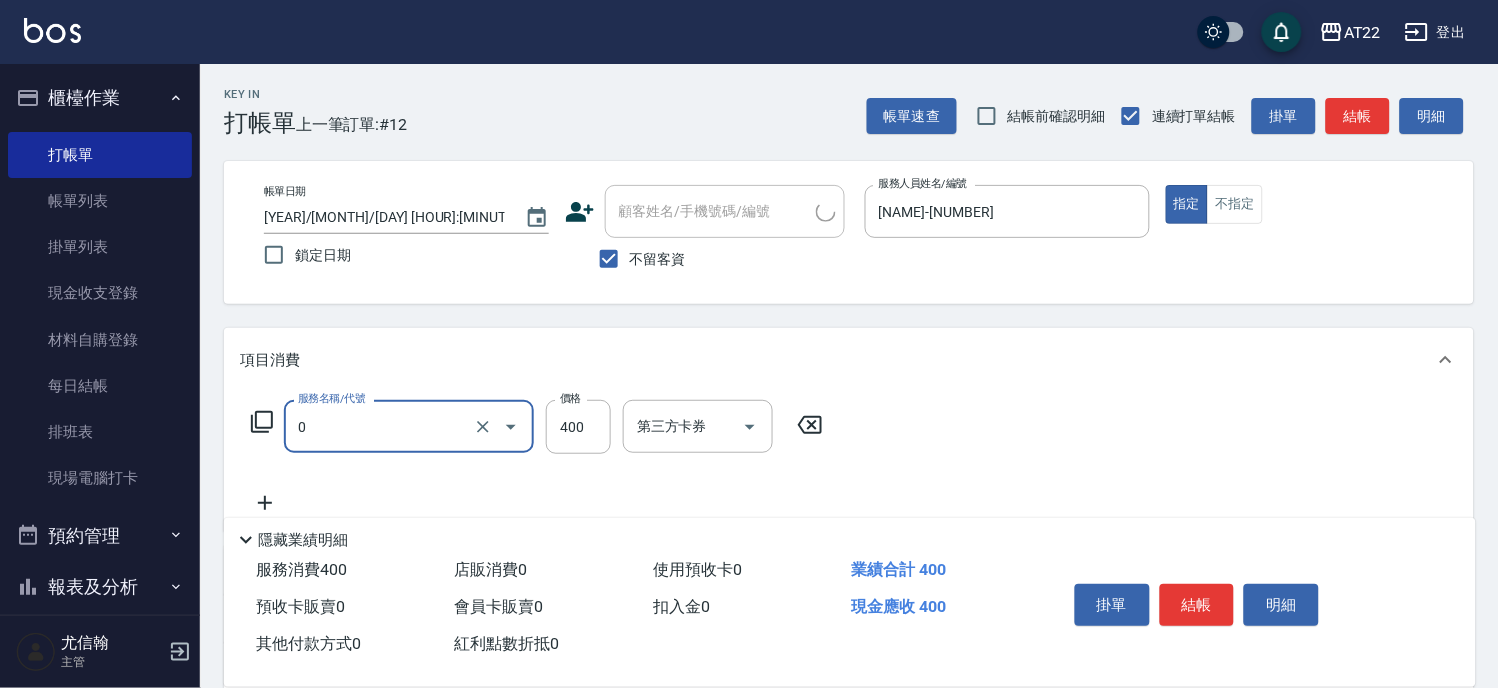 type on "有機洗髮(0)" 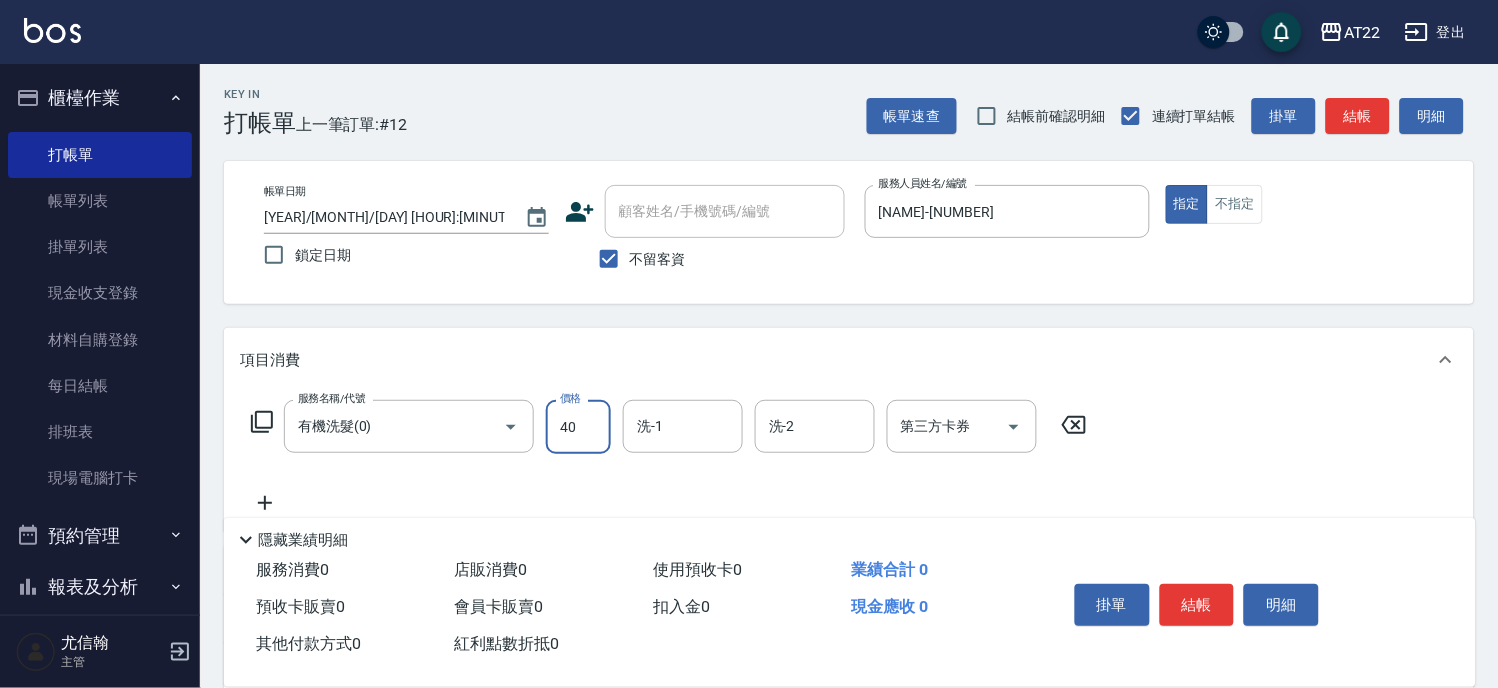 type on "400" 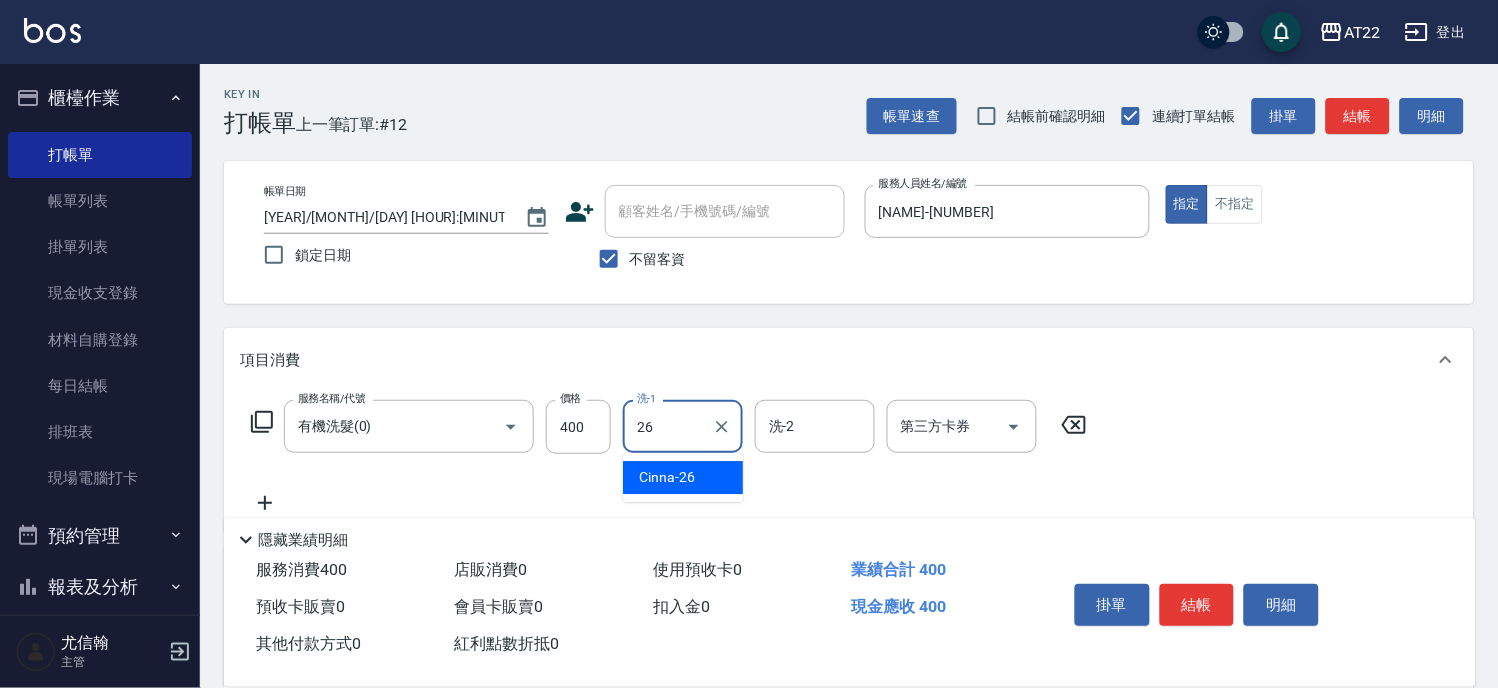 type on "Cinna-26" 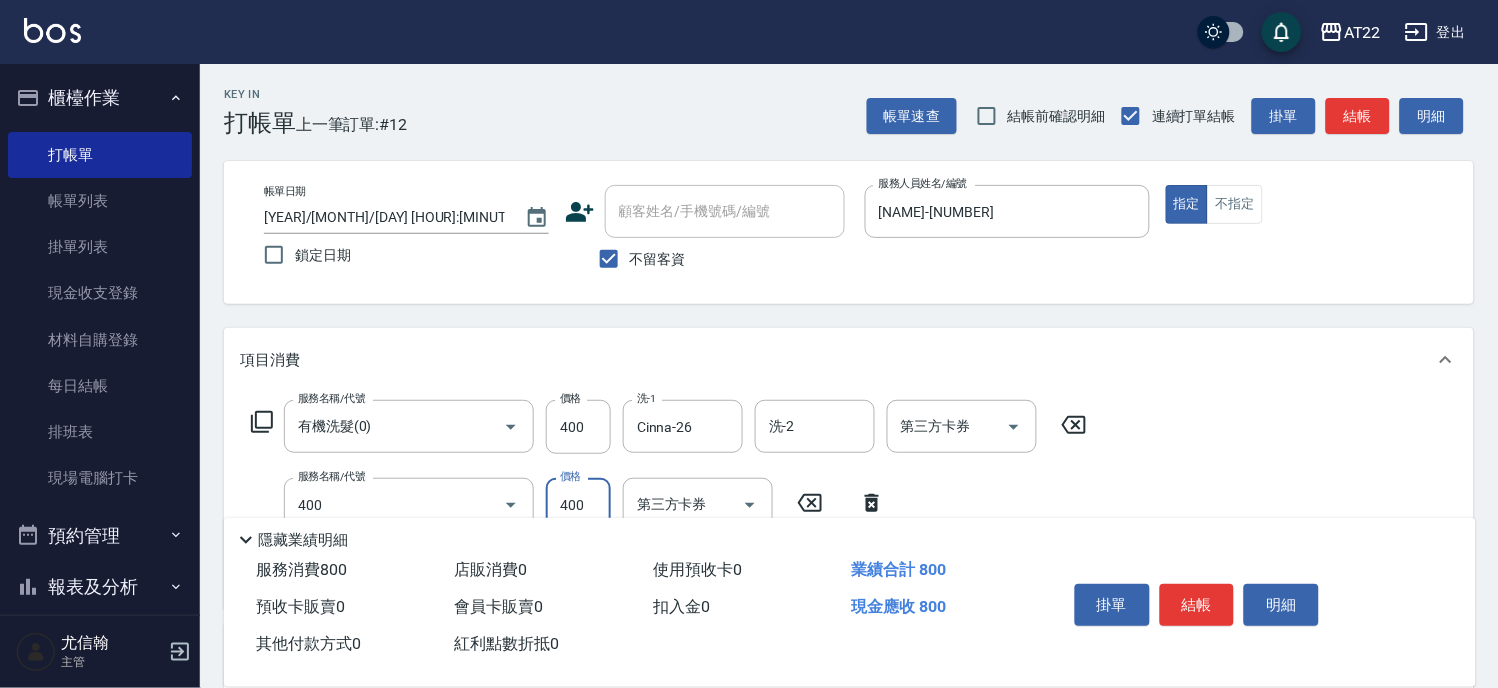 type on "剪髮(400)" 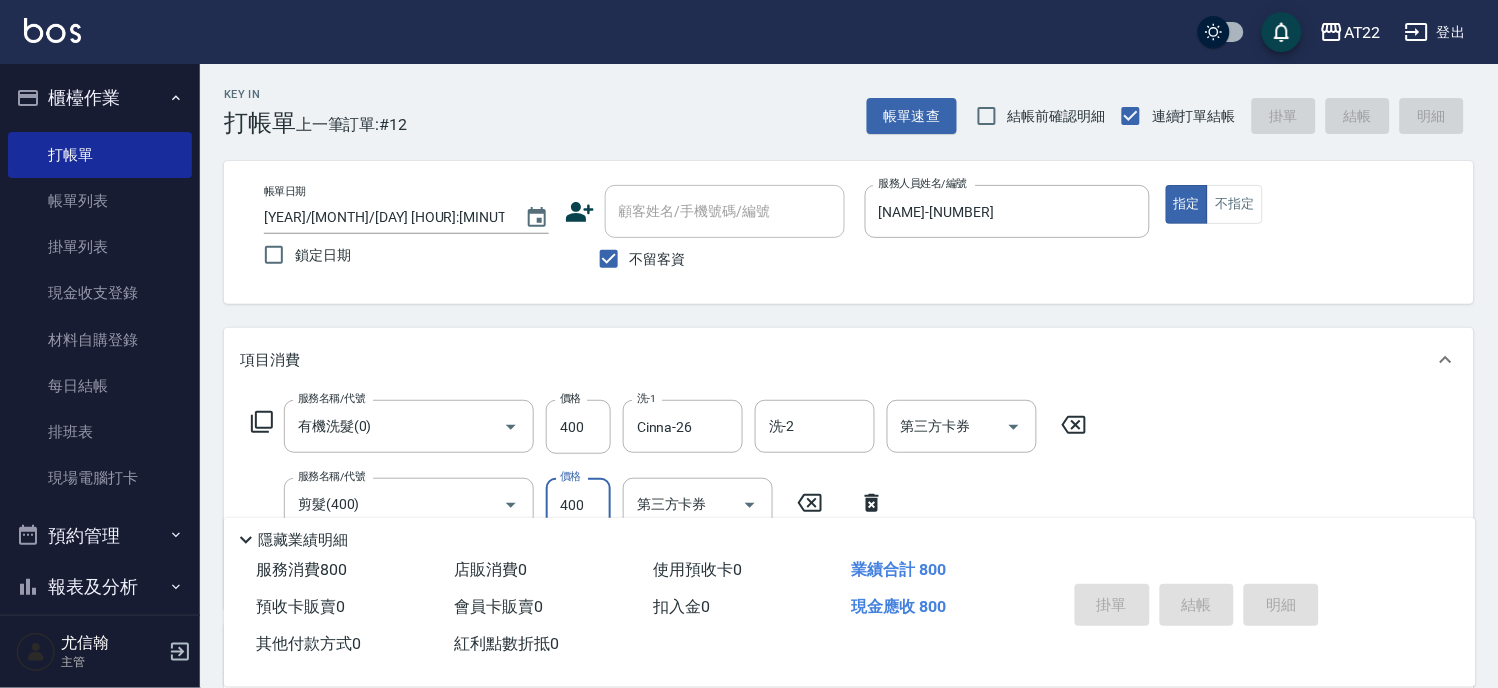 type 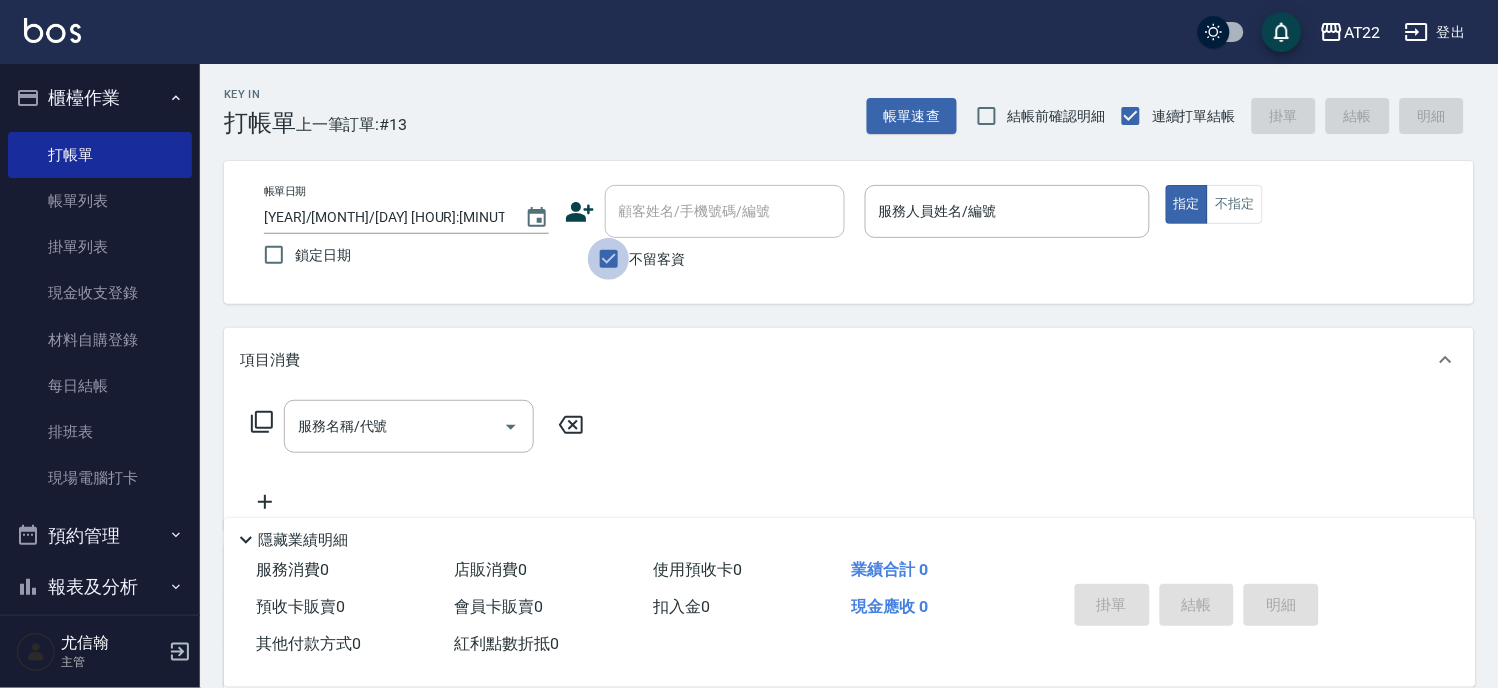 click on "不留客資" at bounding box center (609, 259) 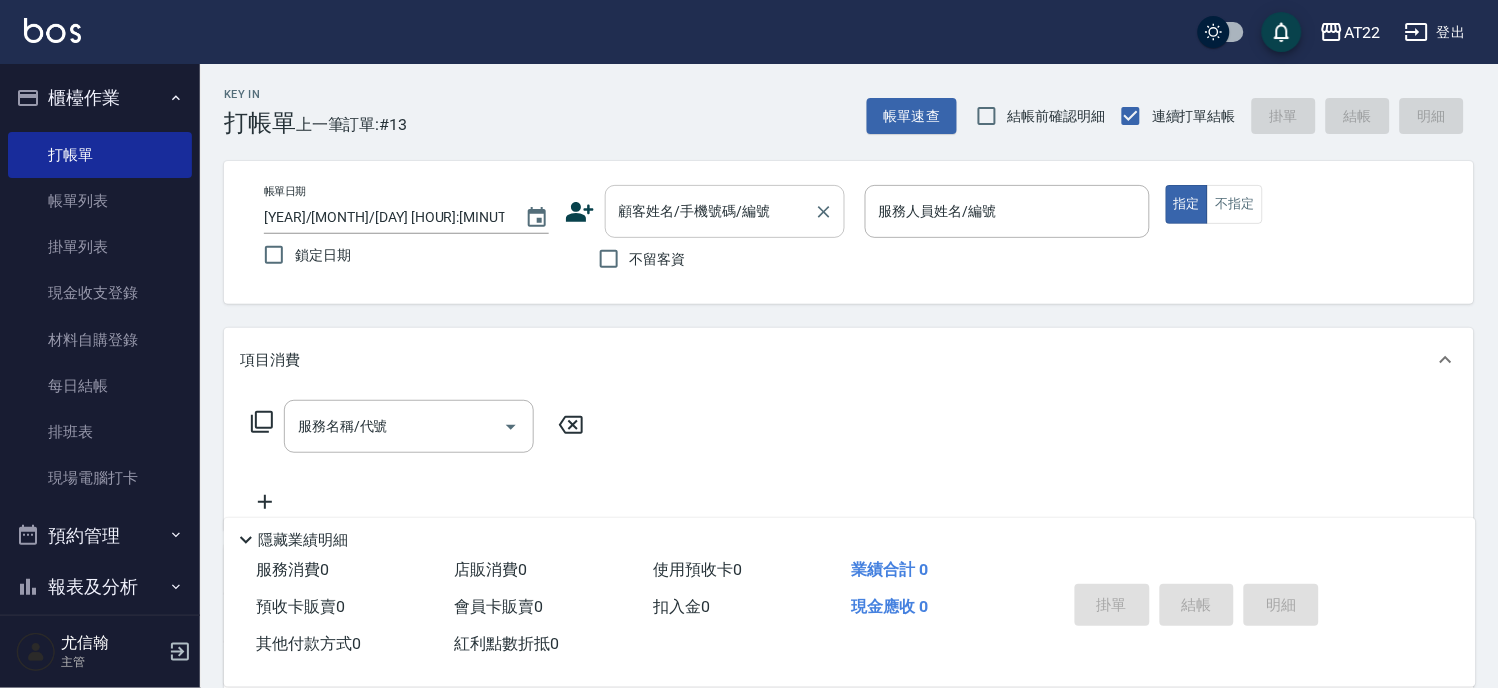 click on "顧客姓名/手機號碼/編號" at bounding box center [710, 211] 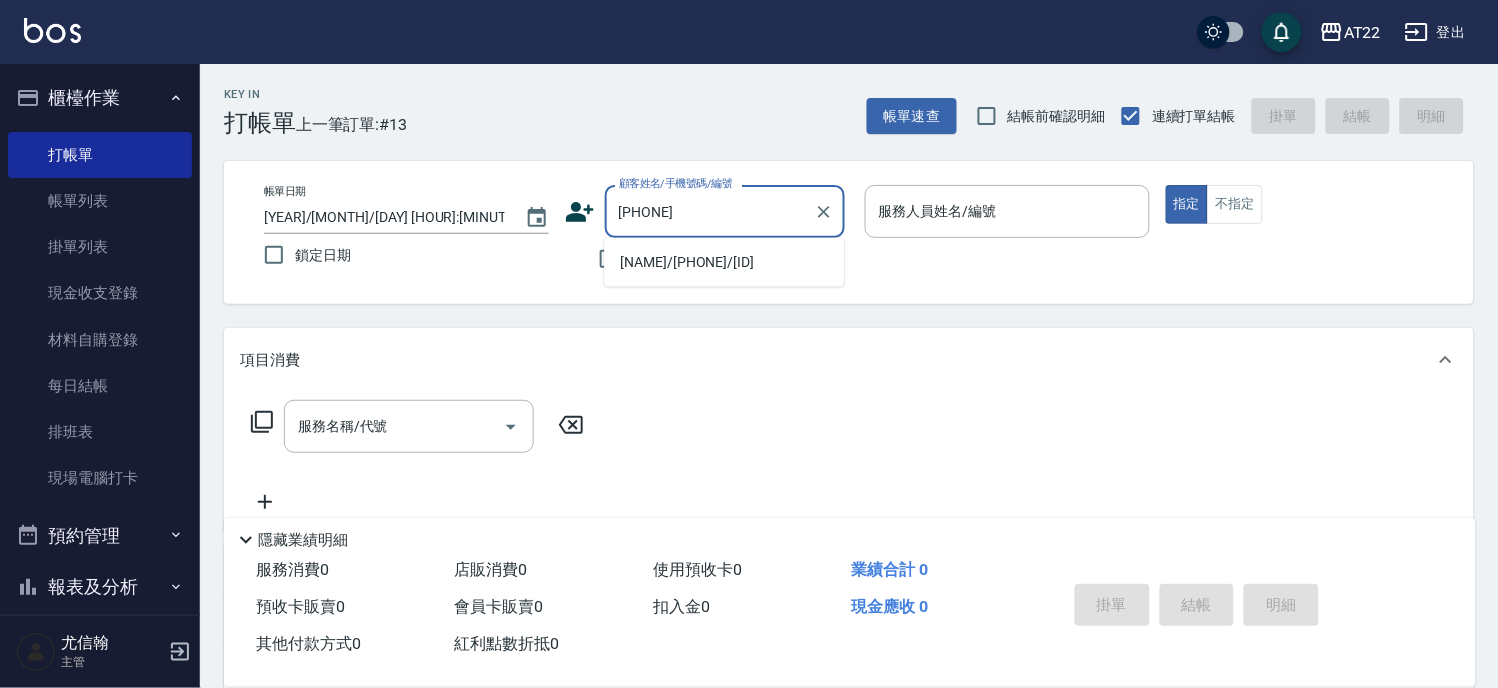 click on "緯帆/0958954171/V83172" at bounding box center (724, 262) 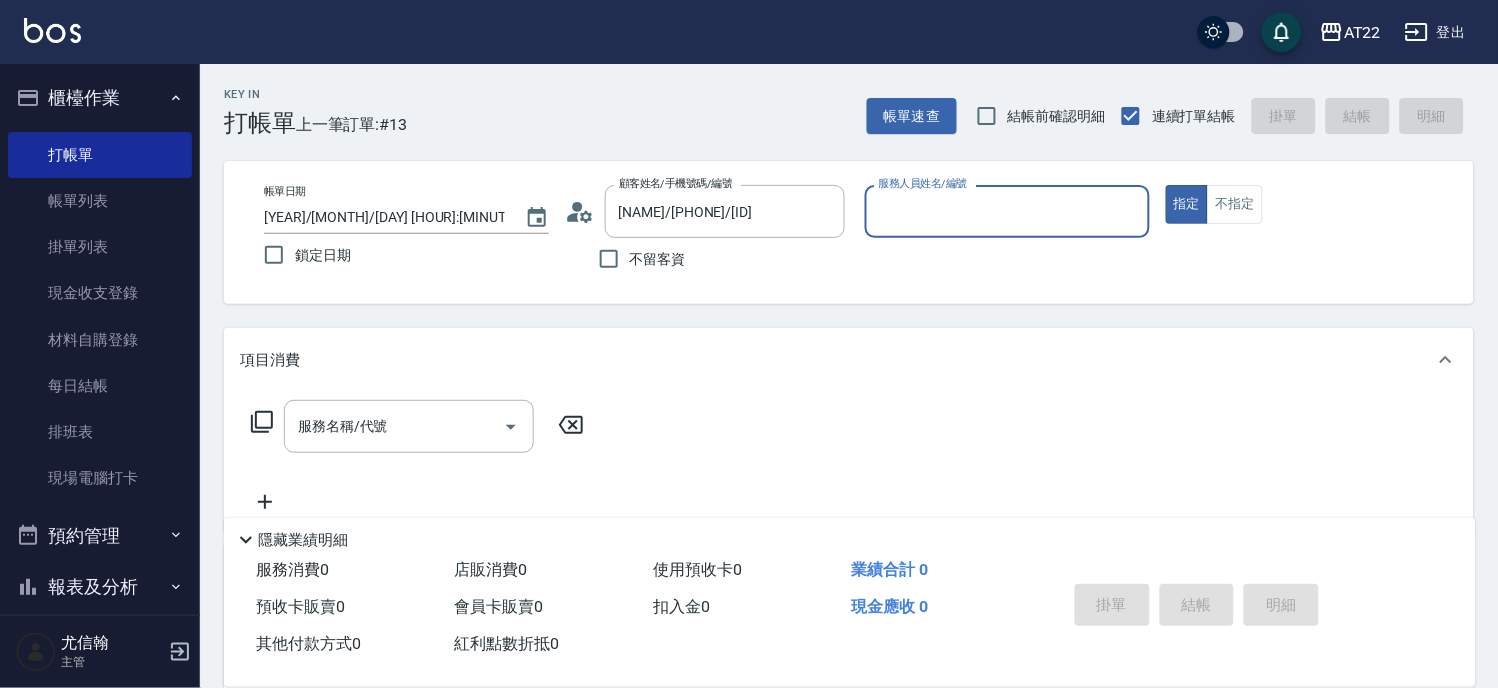 type on "SINDY-6" 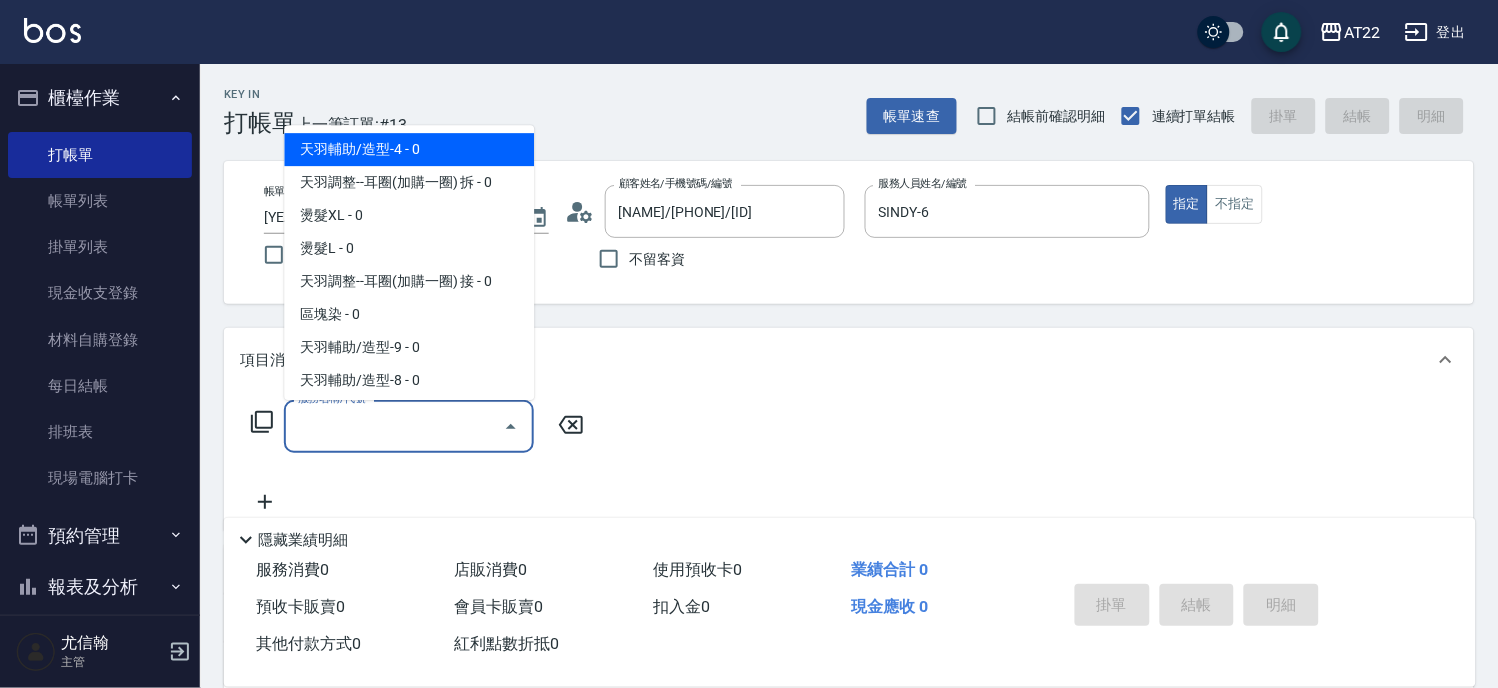 click on "服務名稱/代號" at bounding box center [394, 426] 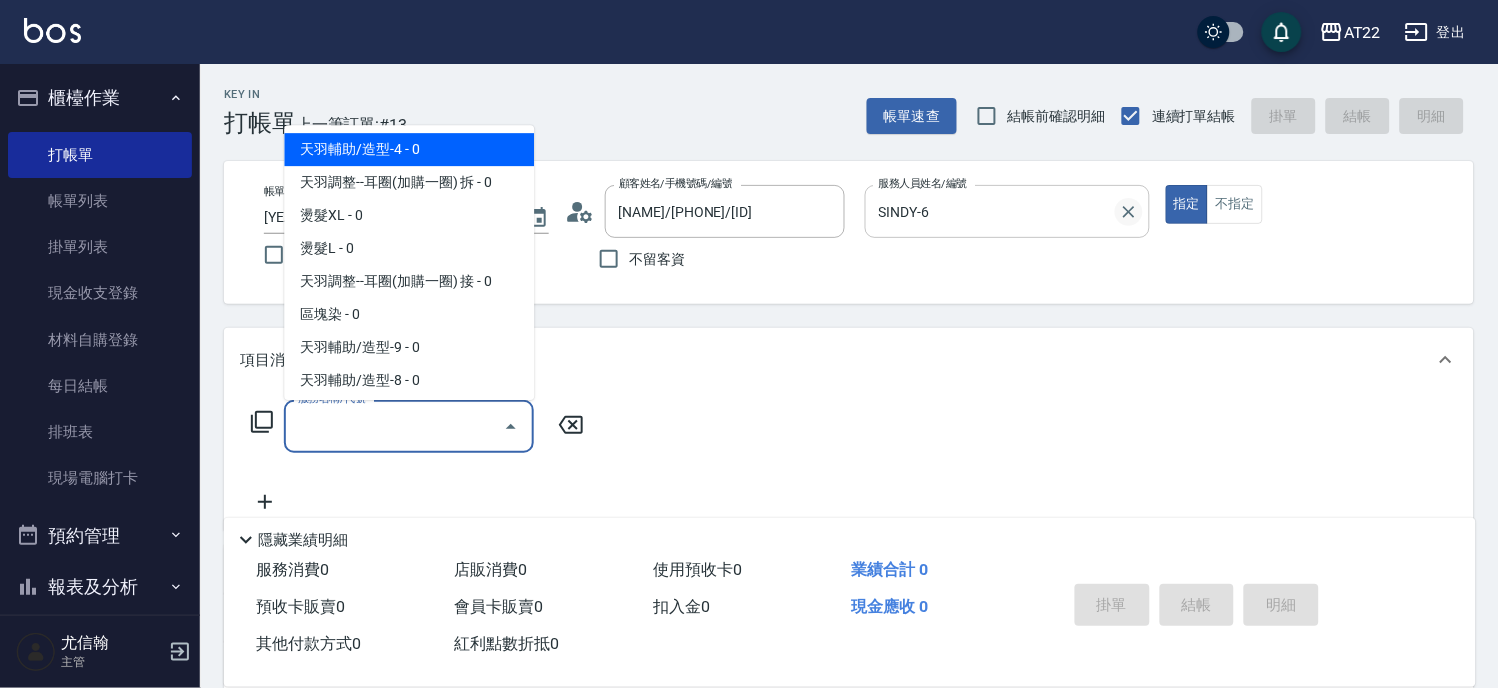 click 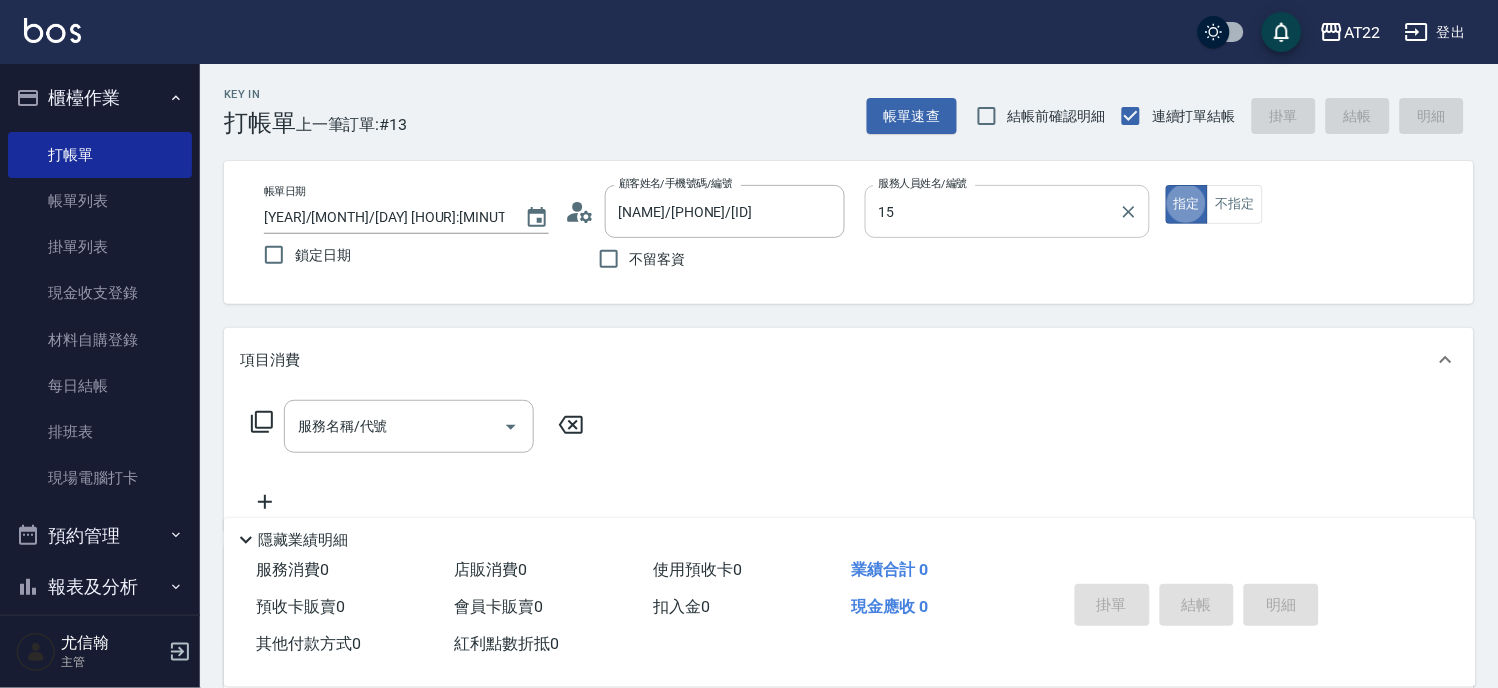 type on "Luna-15" 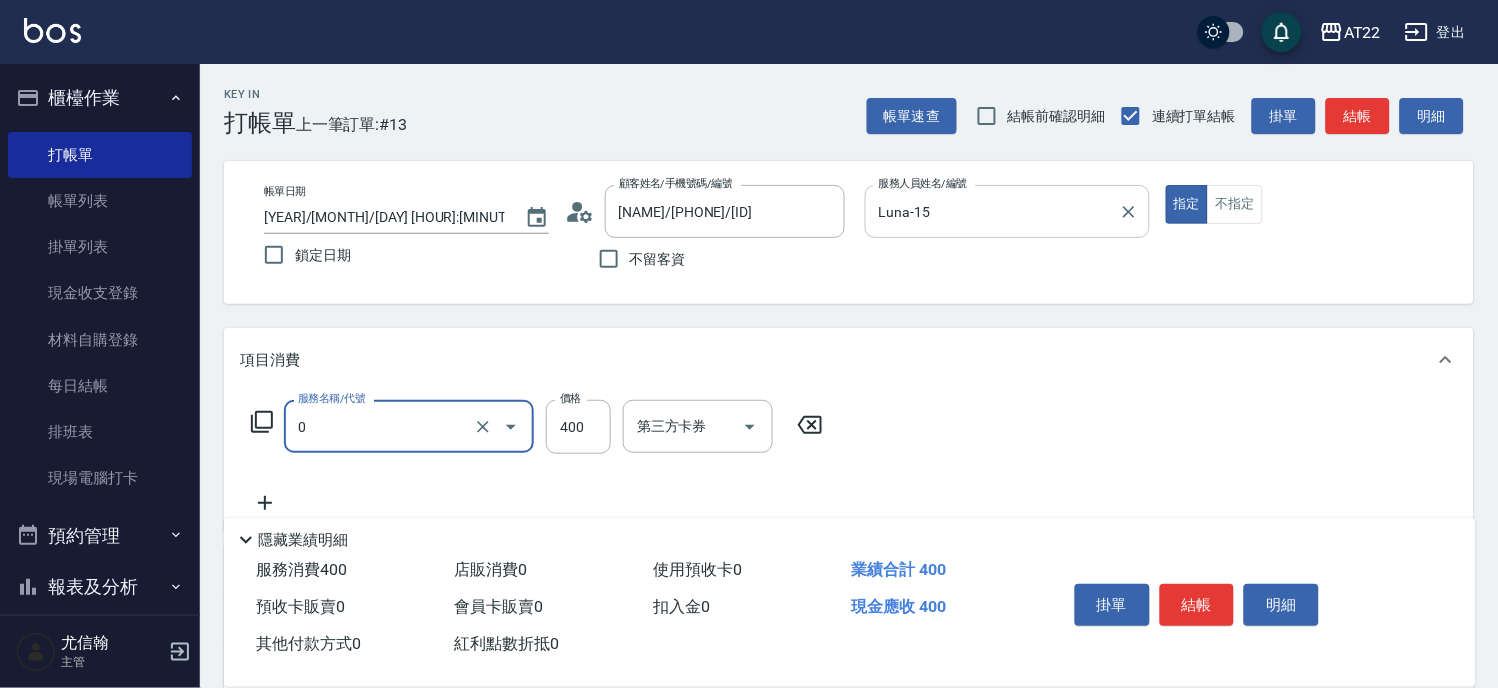 type on "有機洗髮(0)" 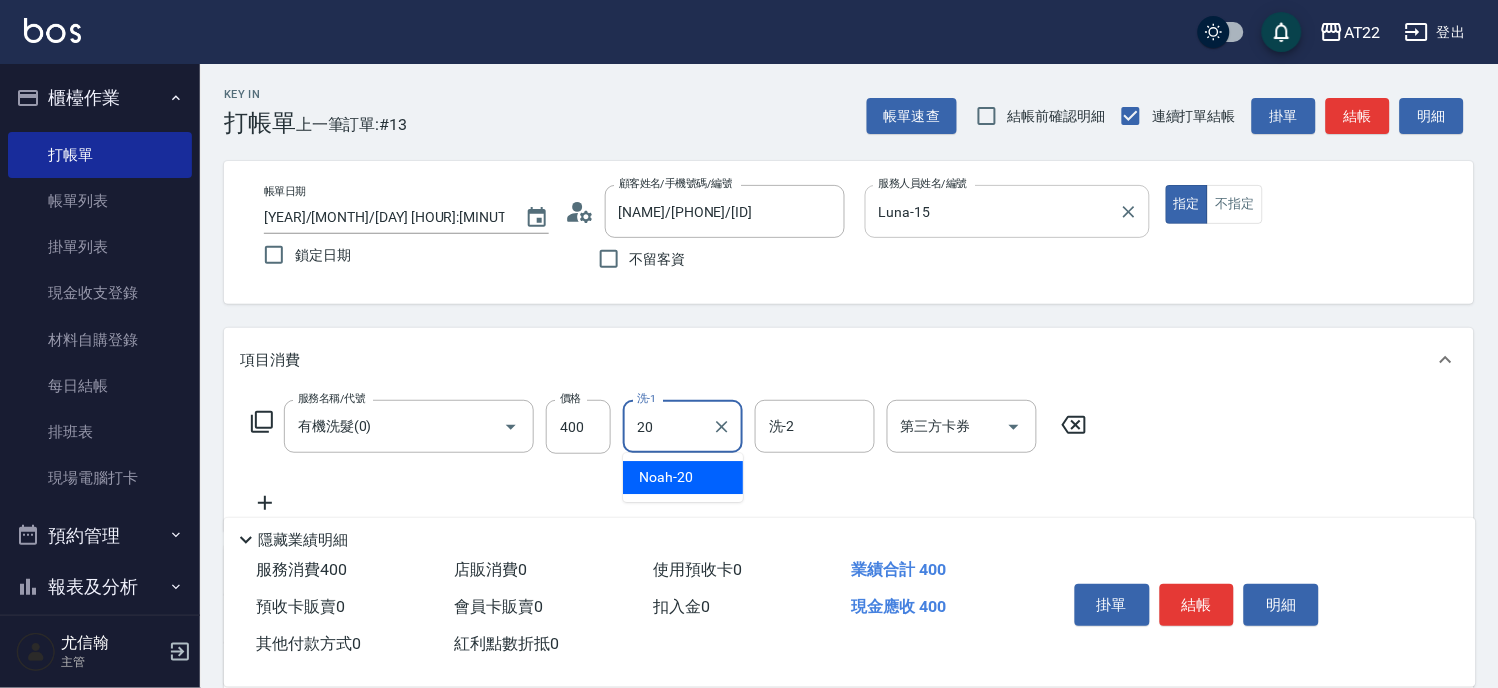 type on "Noah-20" 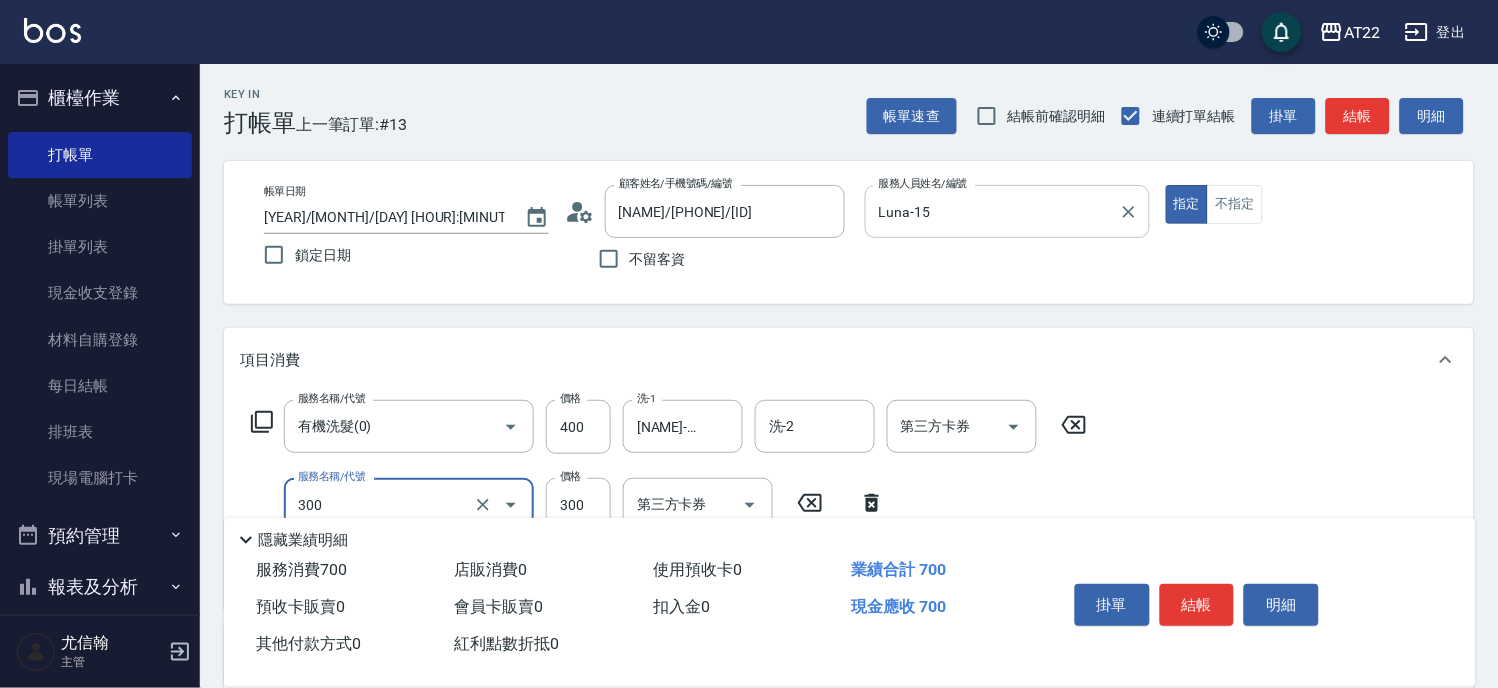 type on "剪髮(300)" 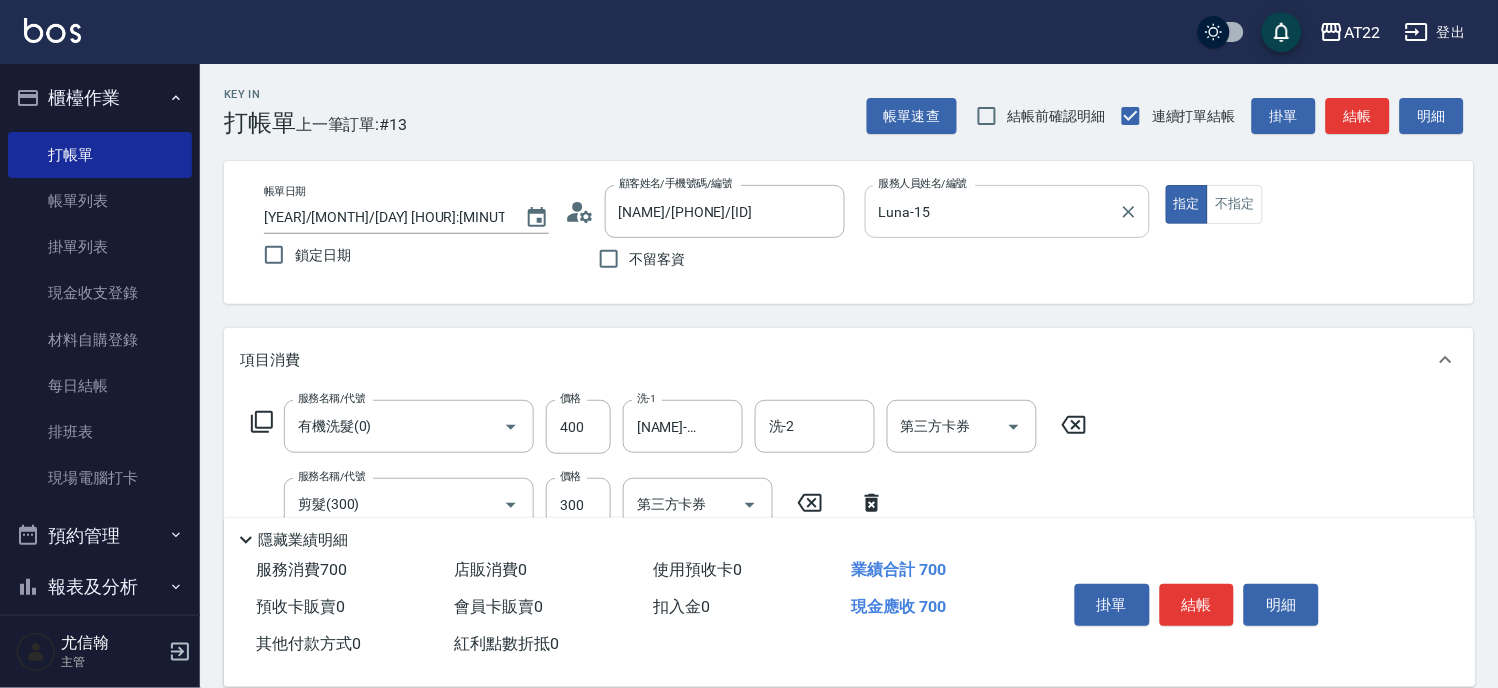 scroll, scrollTop: 222, scrollLeft: 0, axis: vertical 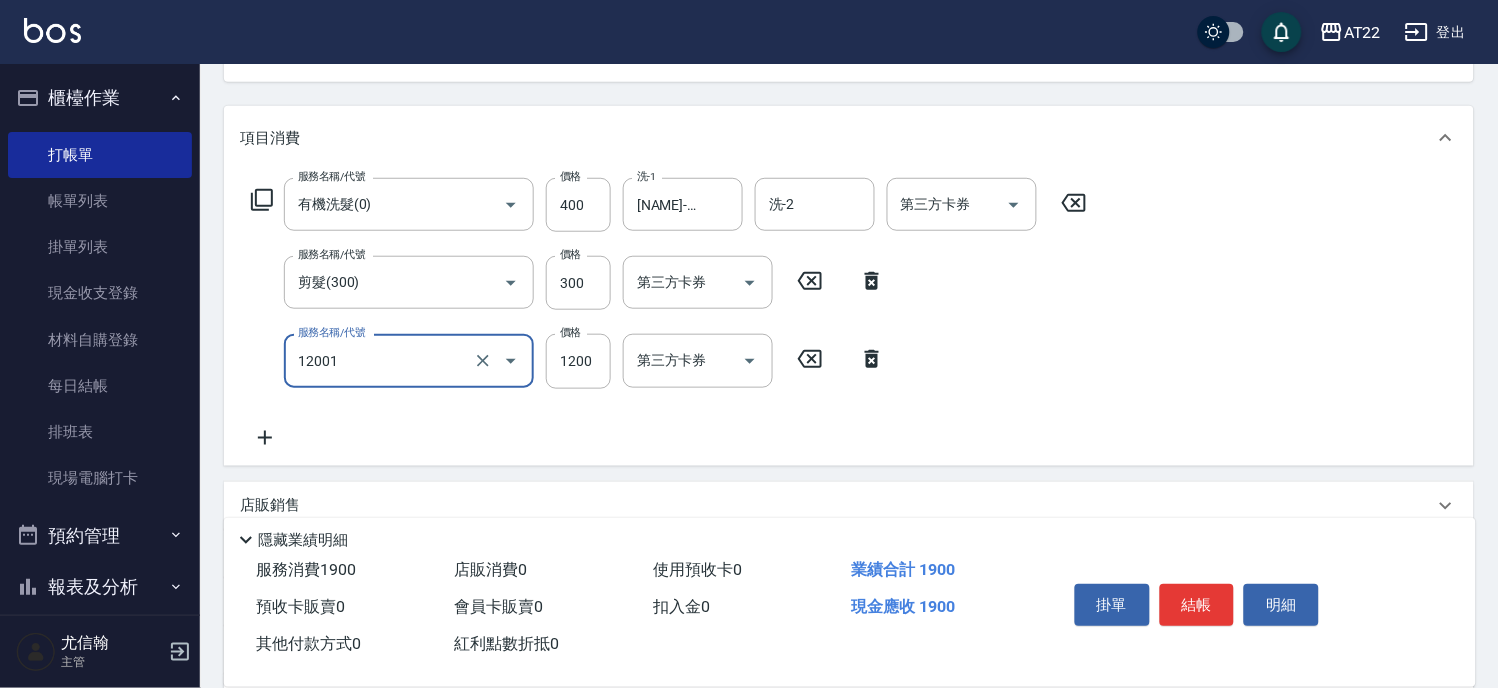 type on "燙髮S(12001)" 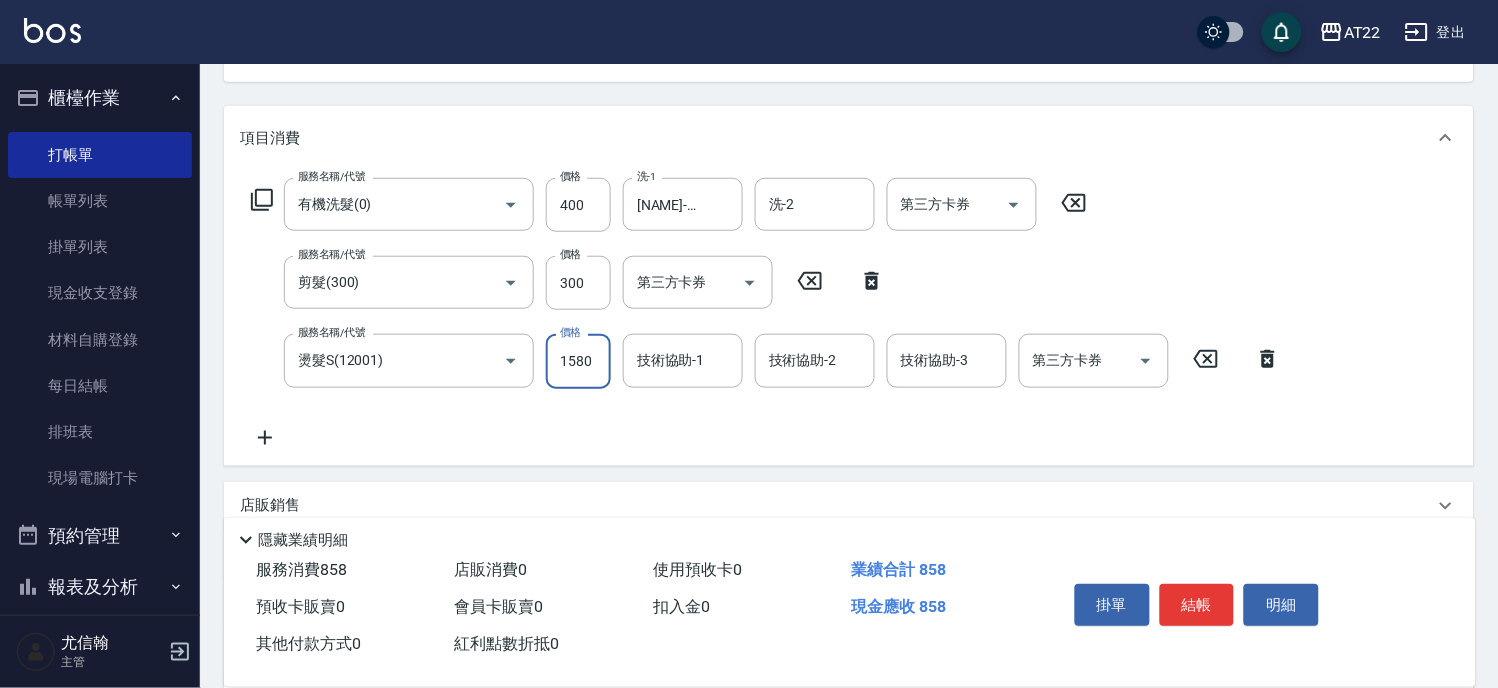 type on "1580" 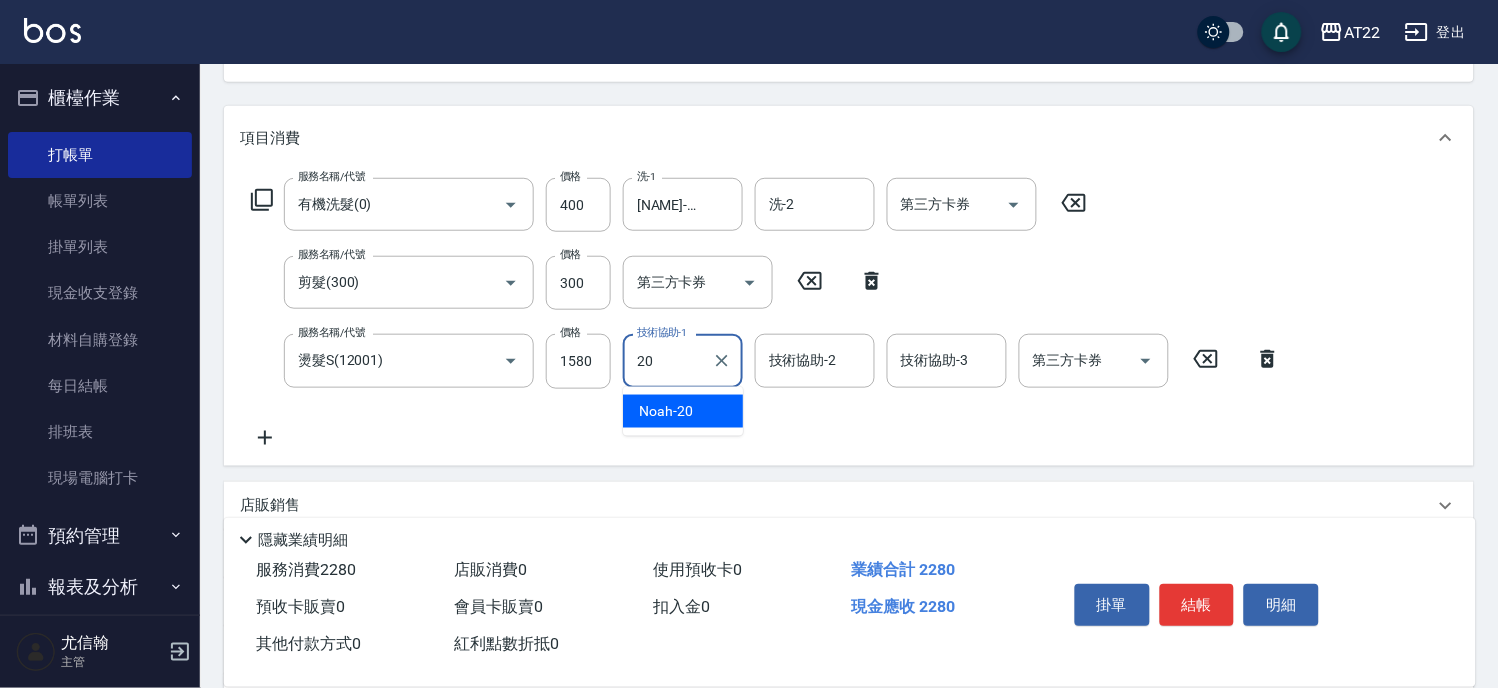 type on "Noah-20" 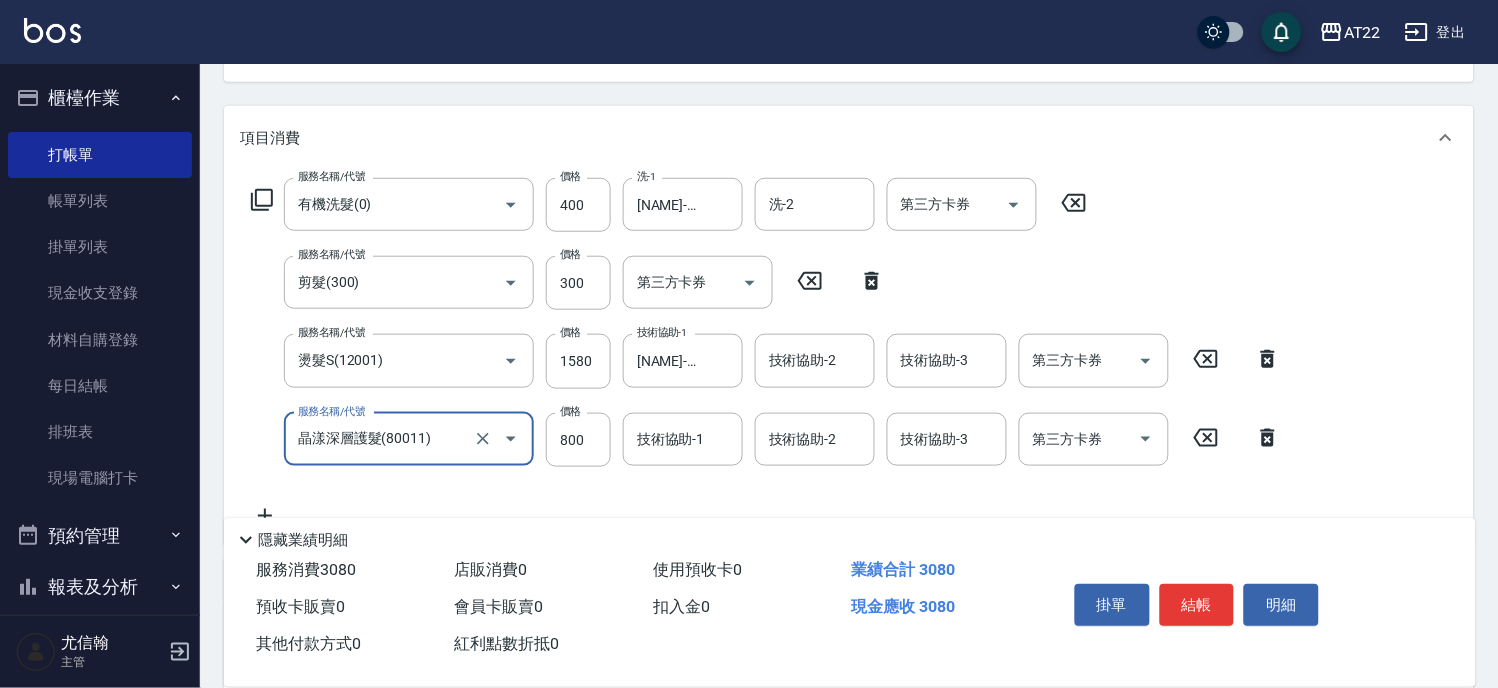 type on "晶漾深層護髮(80011)" 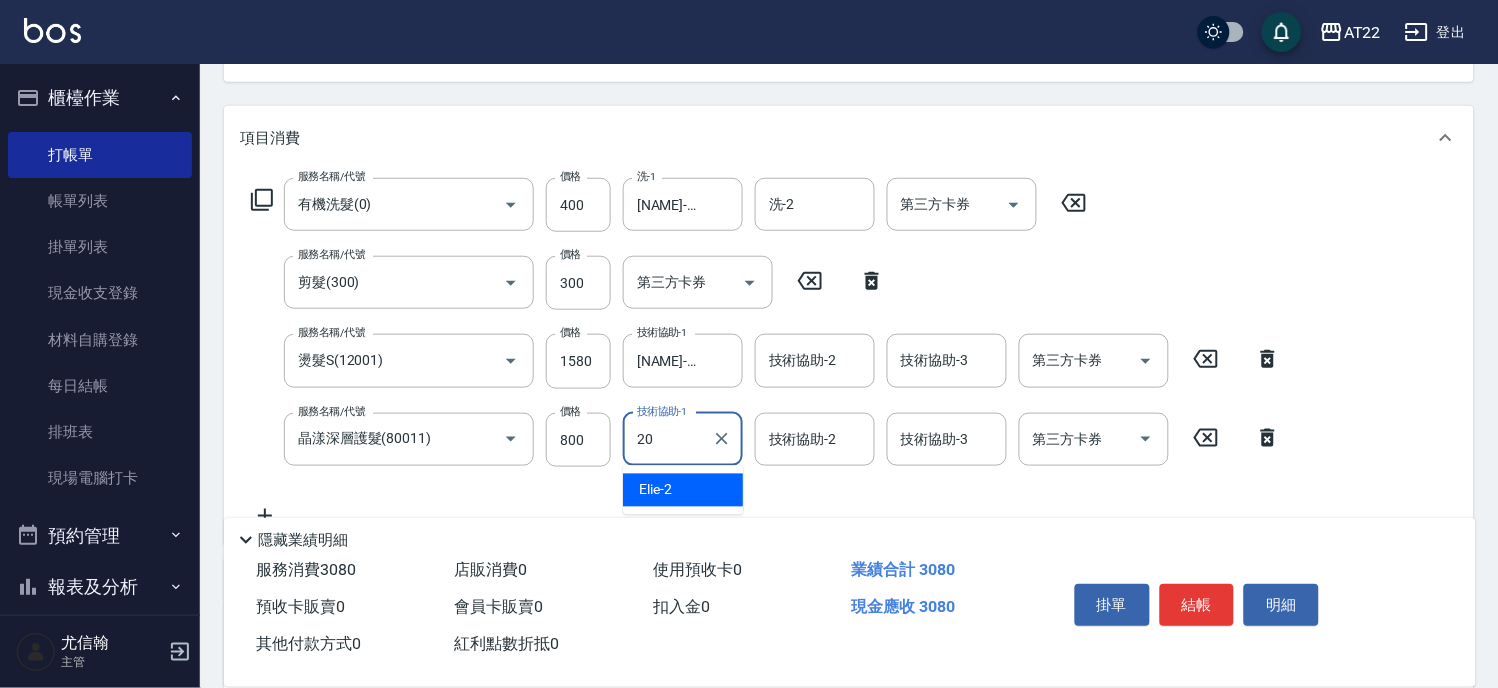 type on "Noah-20" 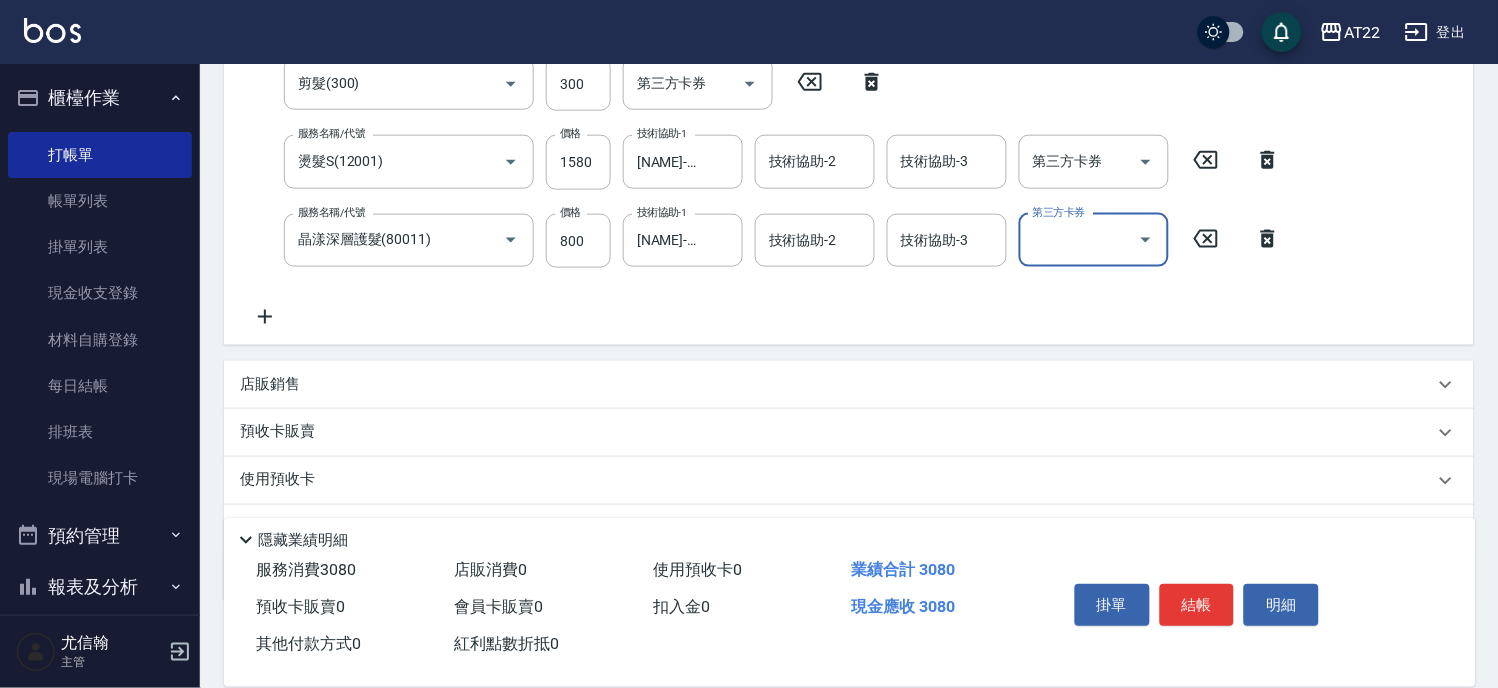 scroll, scrollTop: 522, scrollLeft: 0, axis: vertical 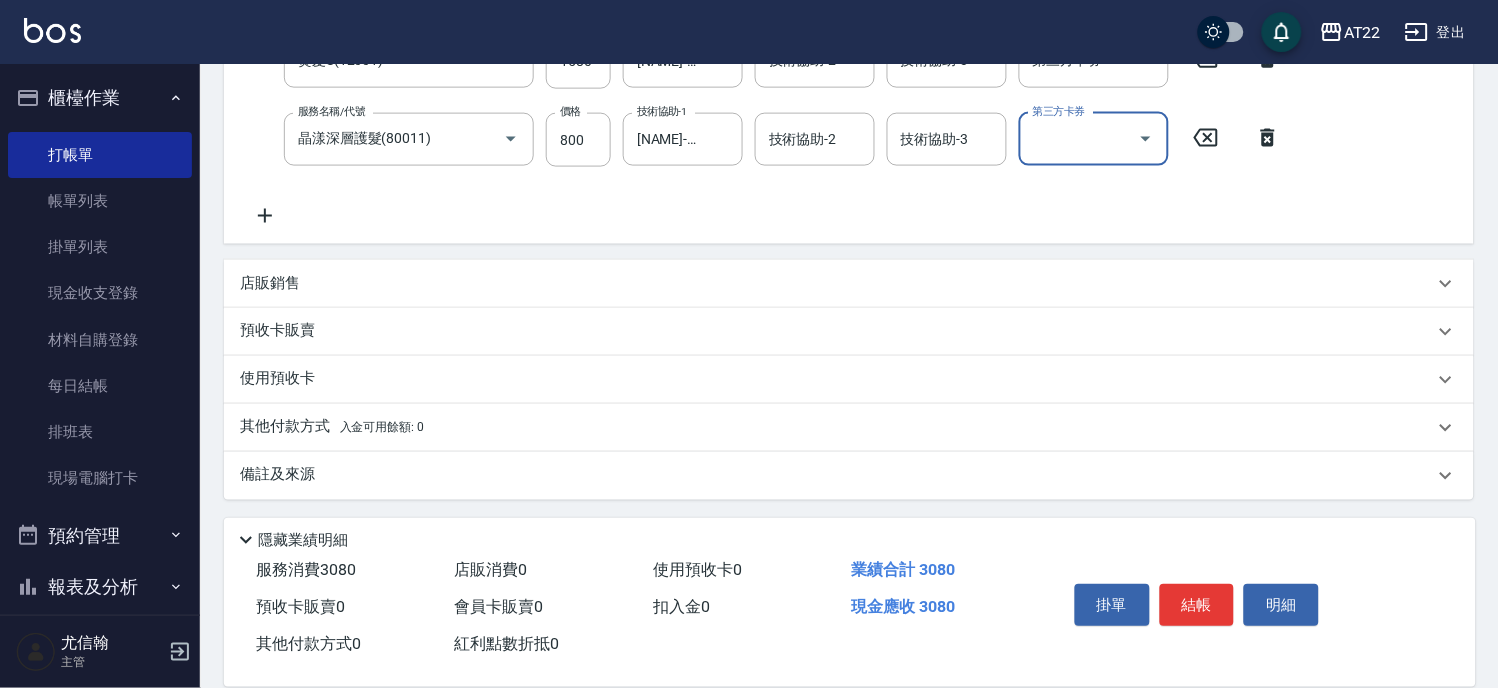 click on "店販銷售" at bounding box center (849, 284) 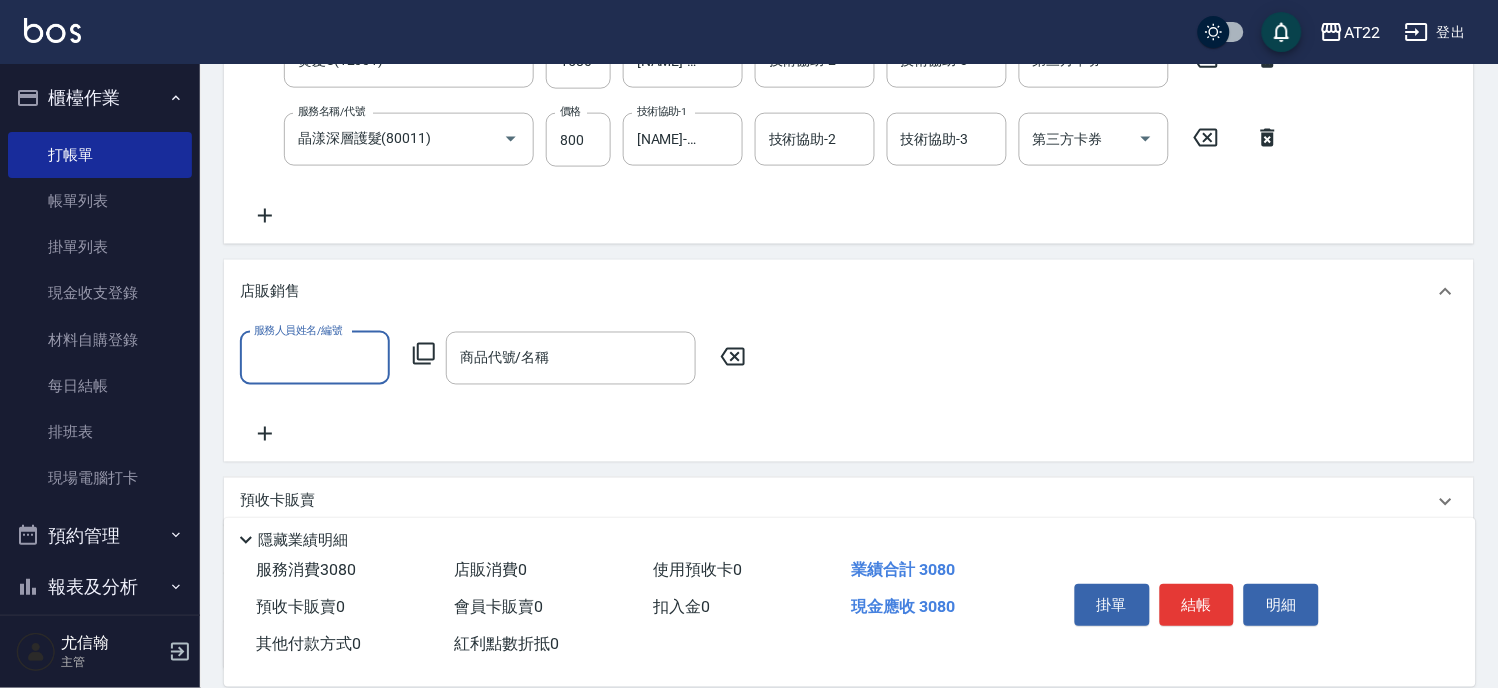 scroll, scrollTop: 0, scrollLeft: 0, axis: both 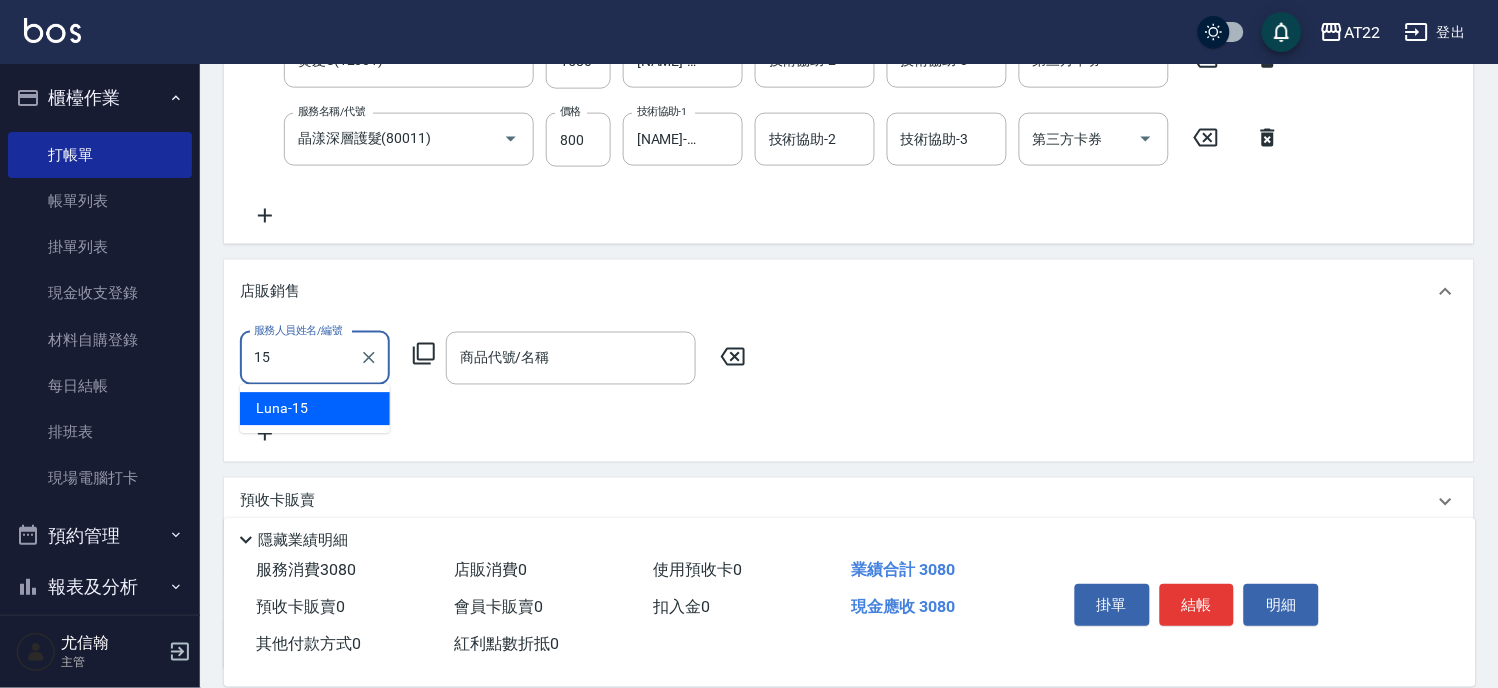 type on "Luna-15" 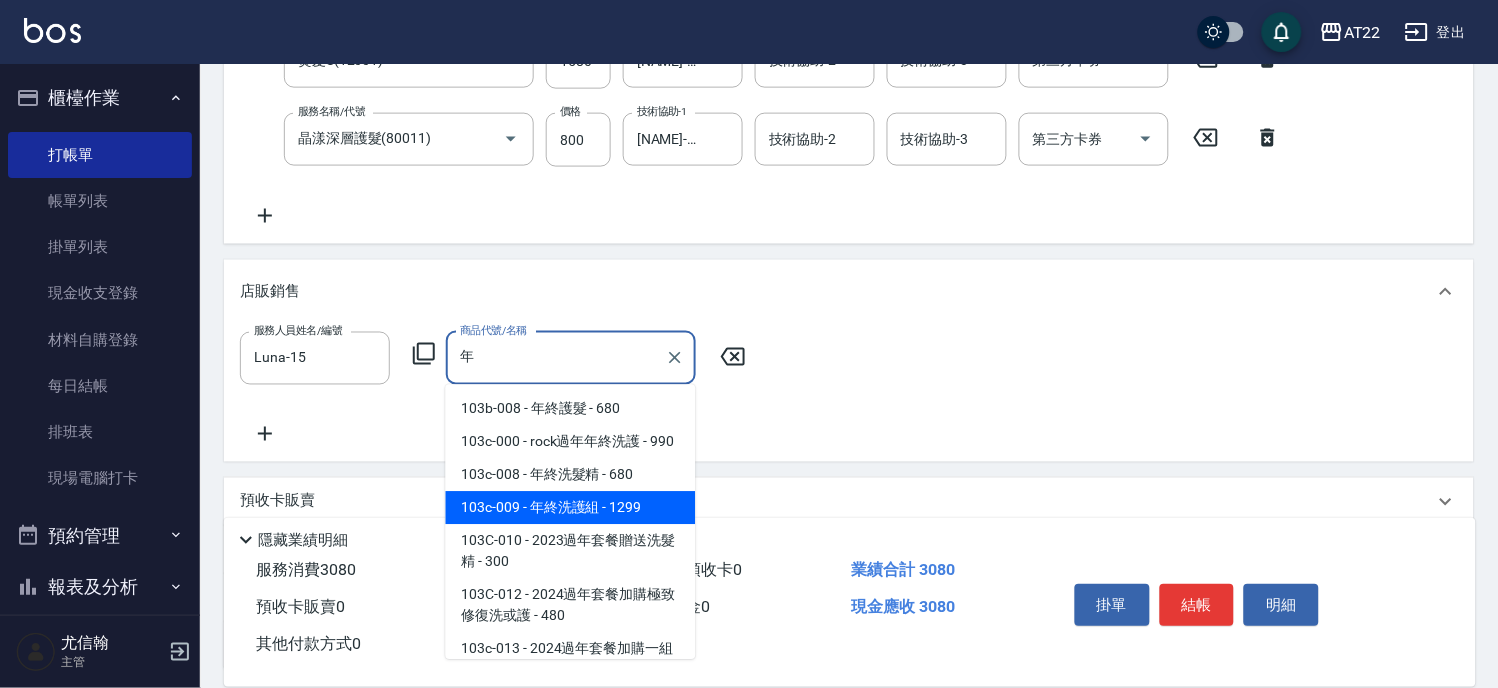click on "103c-009 - 年終洗護組 - 1299" at bounding box center [571, 508] 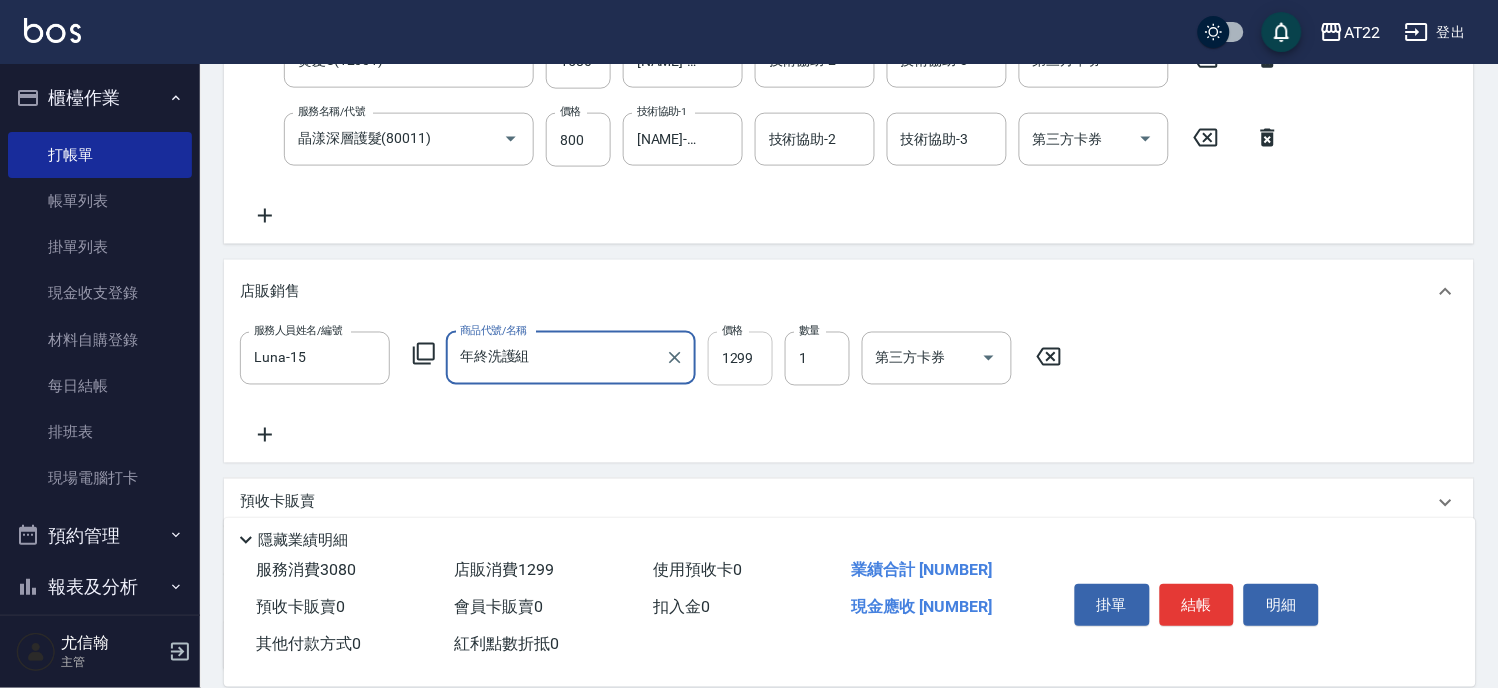 type on "年終洗護組" 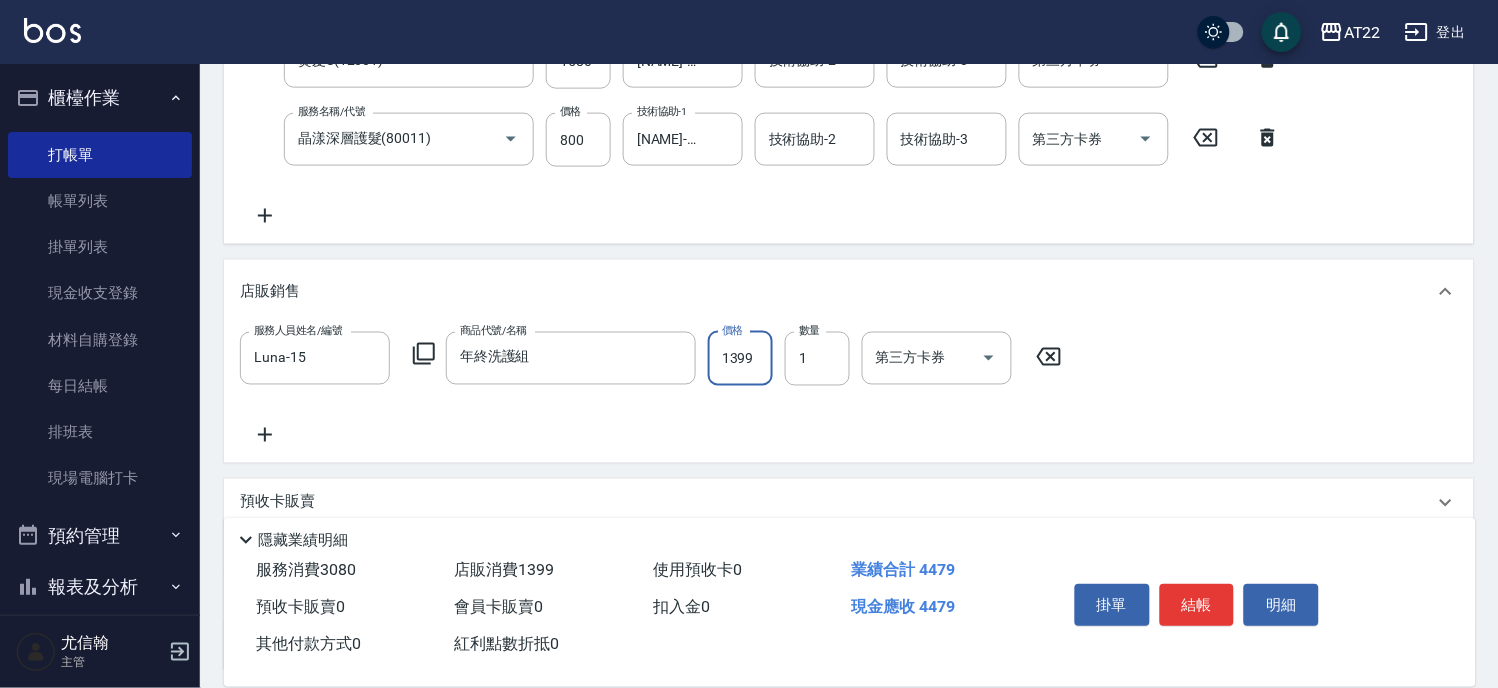 type on "1399" 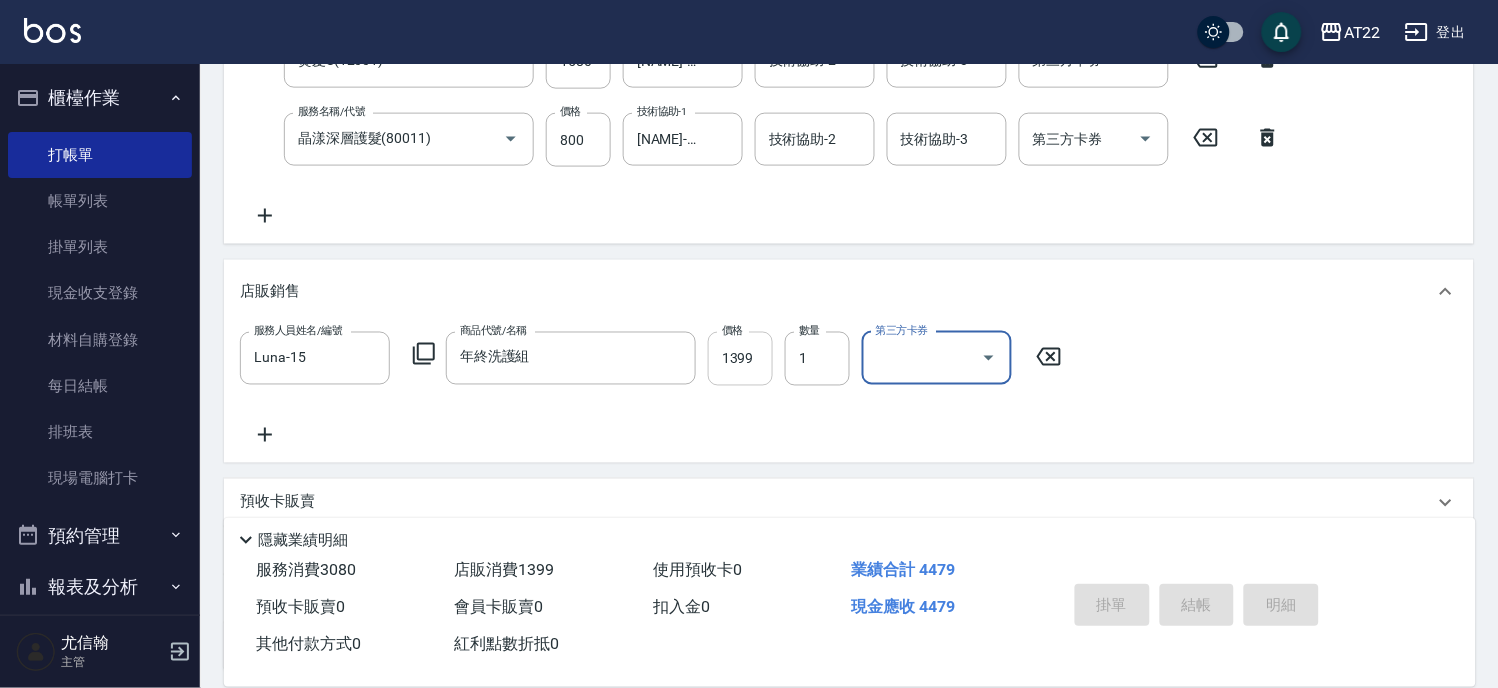type on "2025/08/02 13:16" 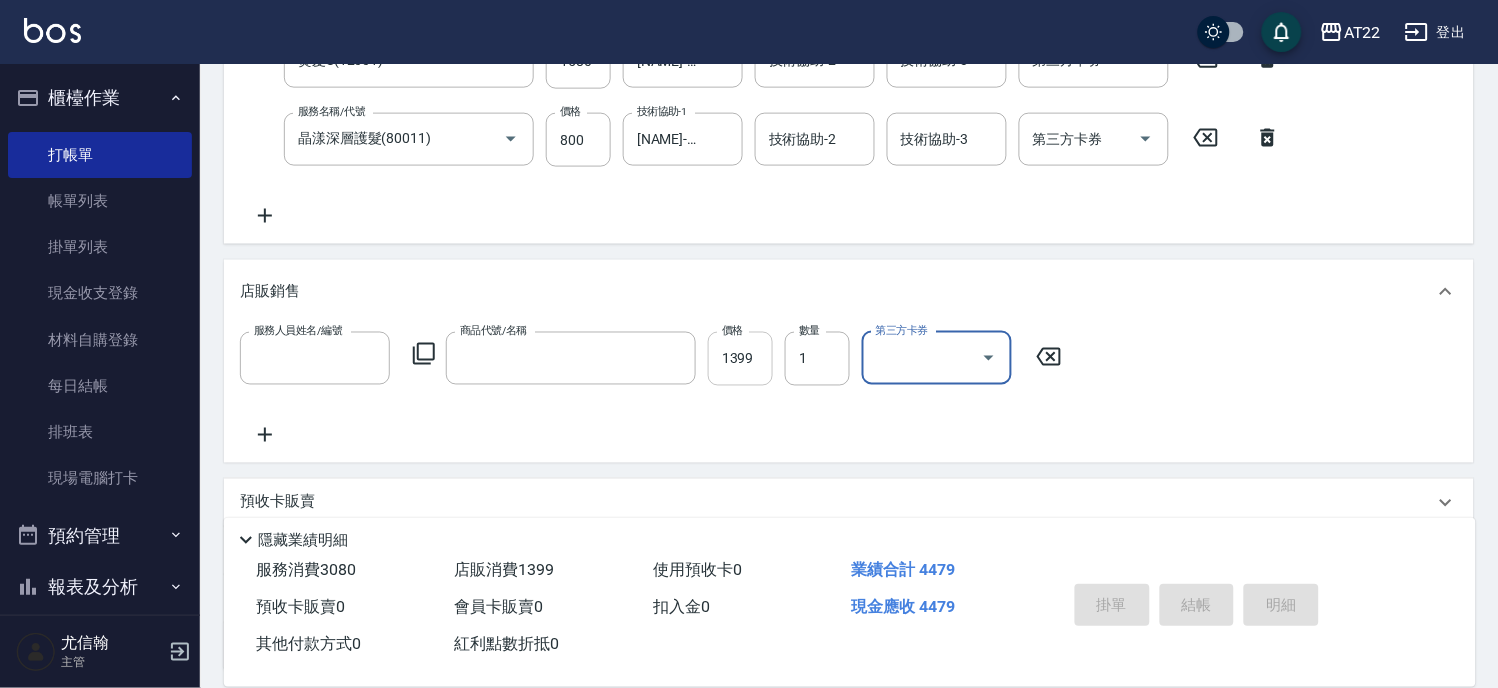 scroll, scrollTop: 0, scrollLeft: 0, axis: both 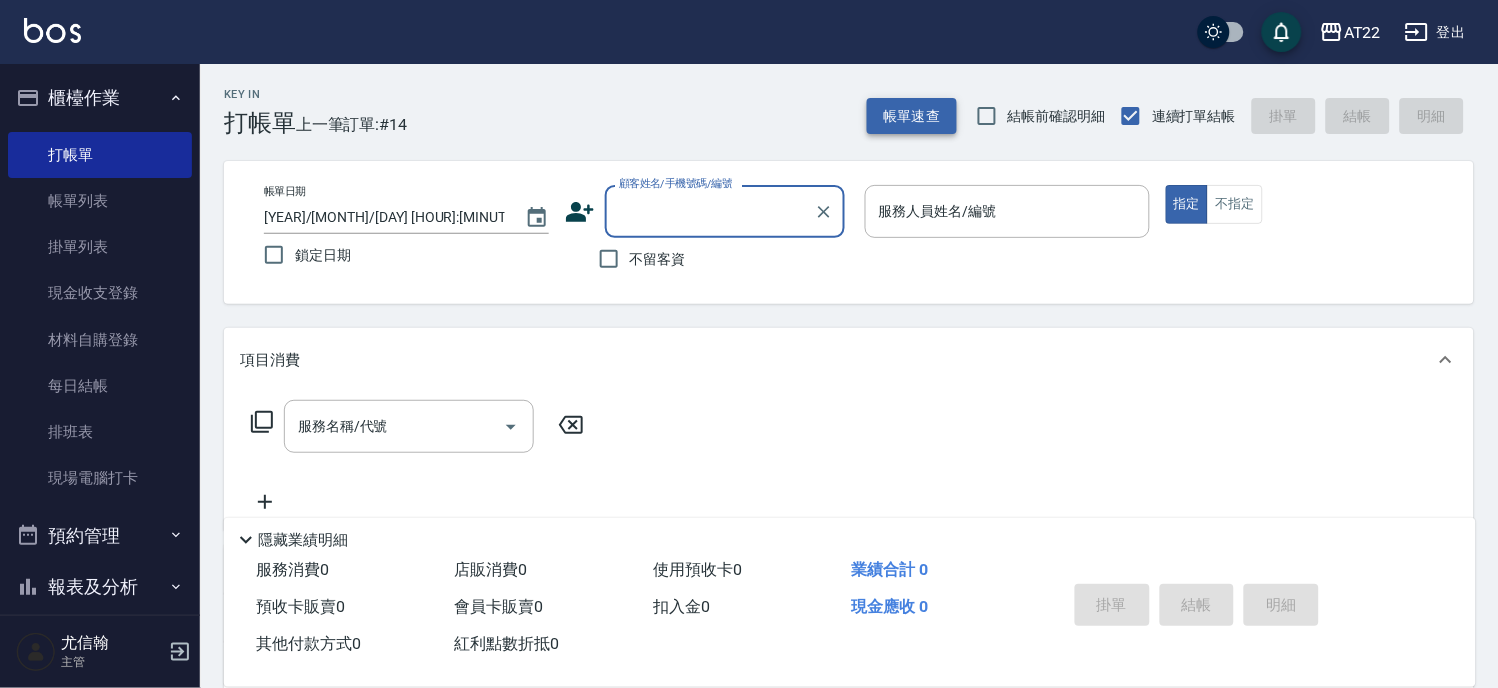 click on "帳單速查" at bounding box center [912, 116] 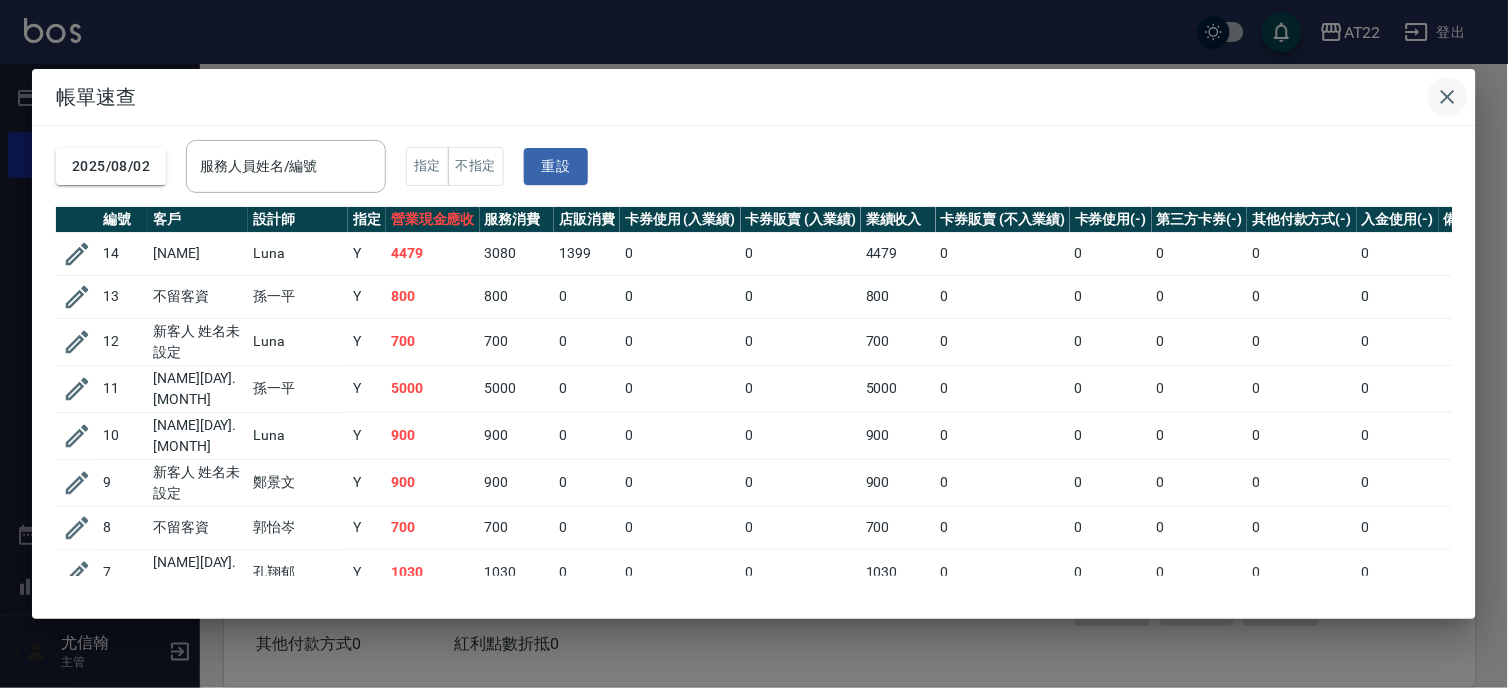click 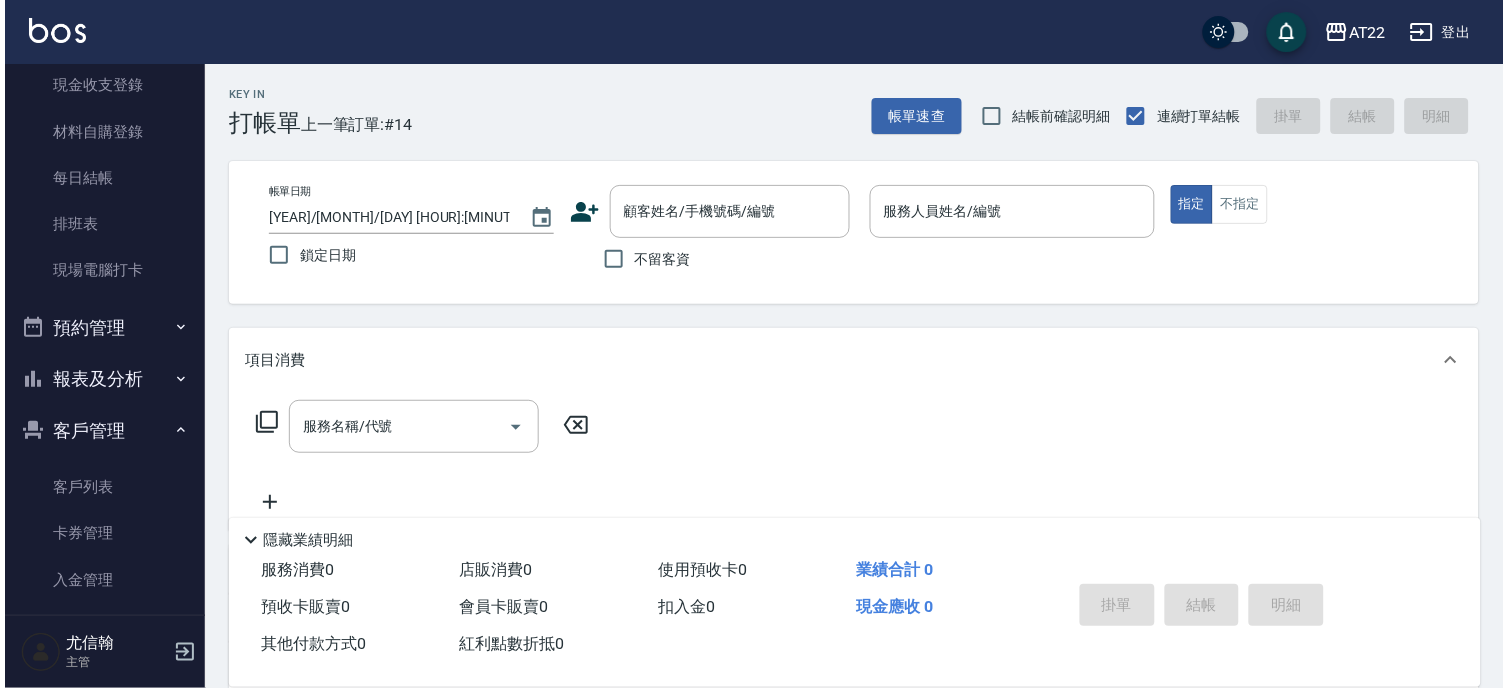 scroll, scrollTop: 222, scrollLeft: 0, axis: vertical 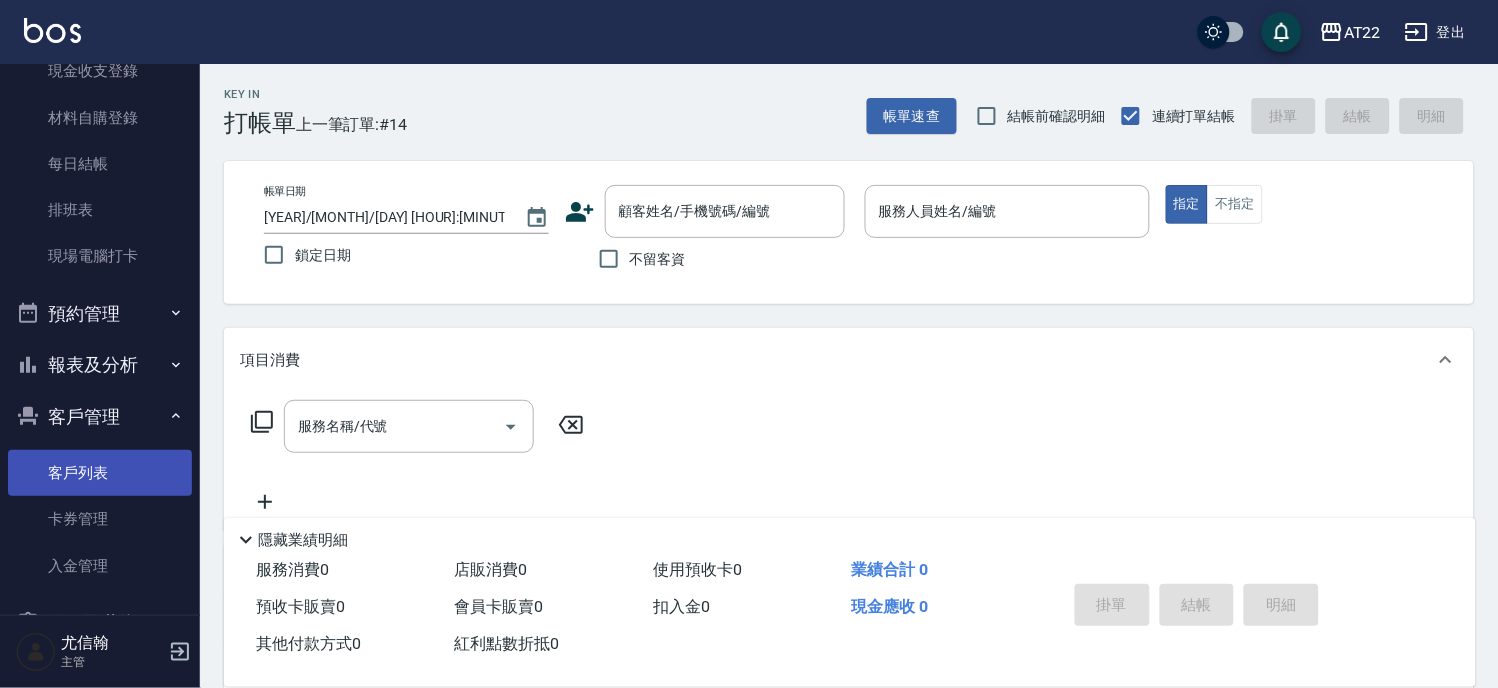 drag, startPoint x: 80, startPoint y: 482, endPoint x: 100, endPoint y: 464, distance: 26.907248 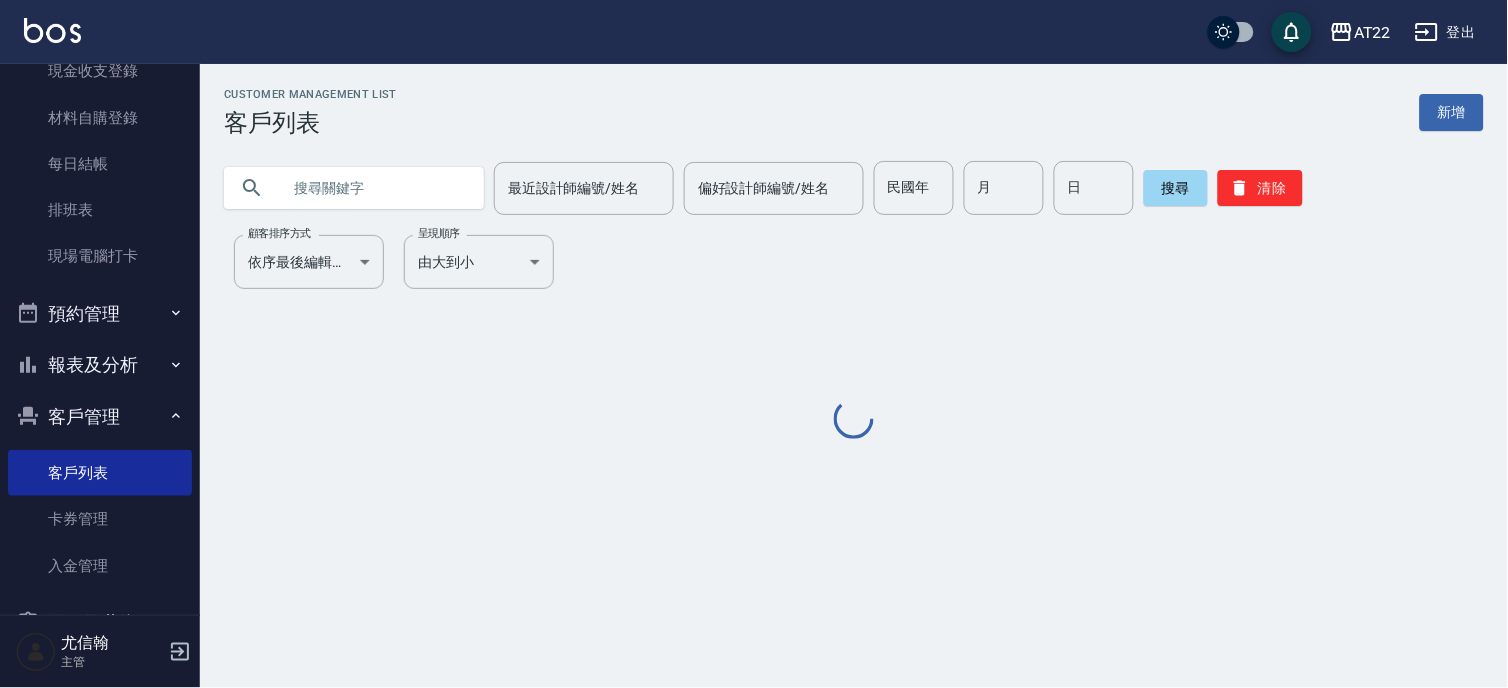 click at bounding box center [374, 188] 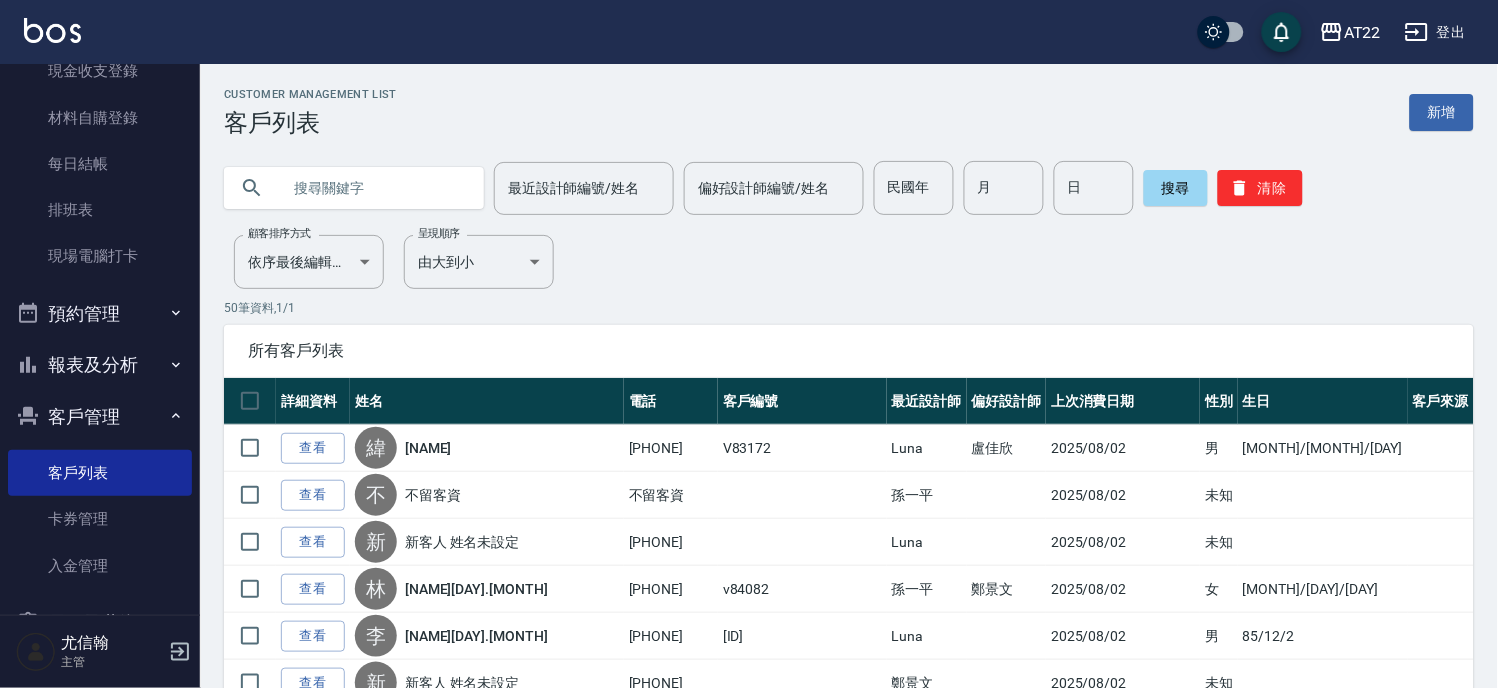 paste on "0975601288" 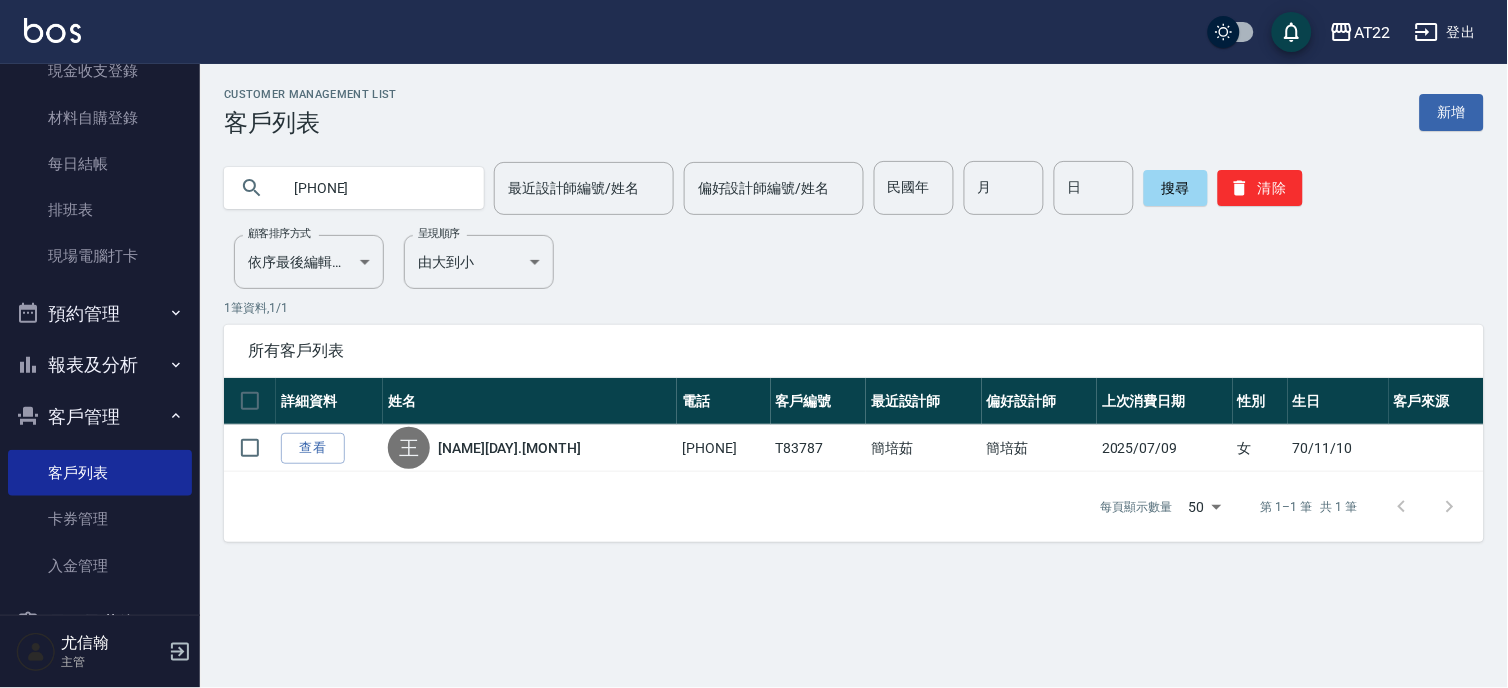 click on "0975601288" at bounding box center (374, 188) 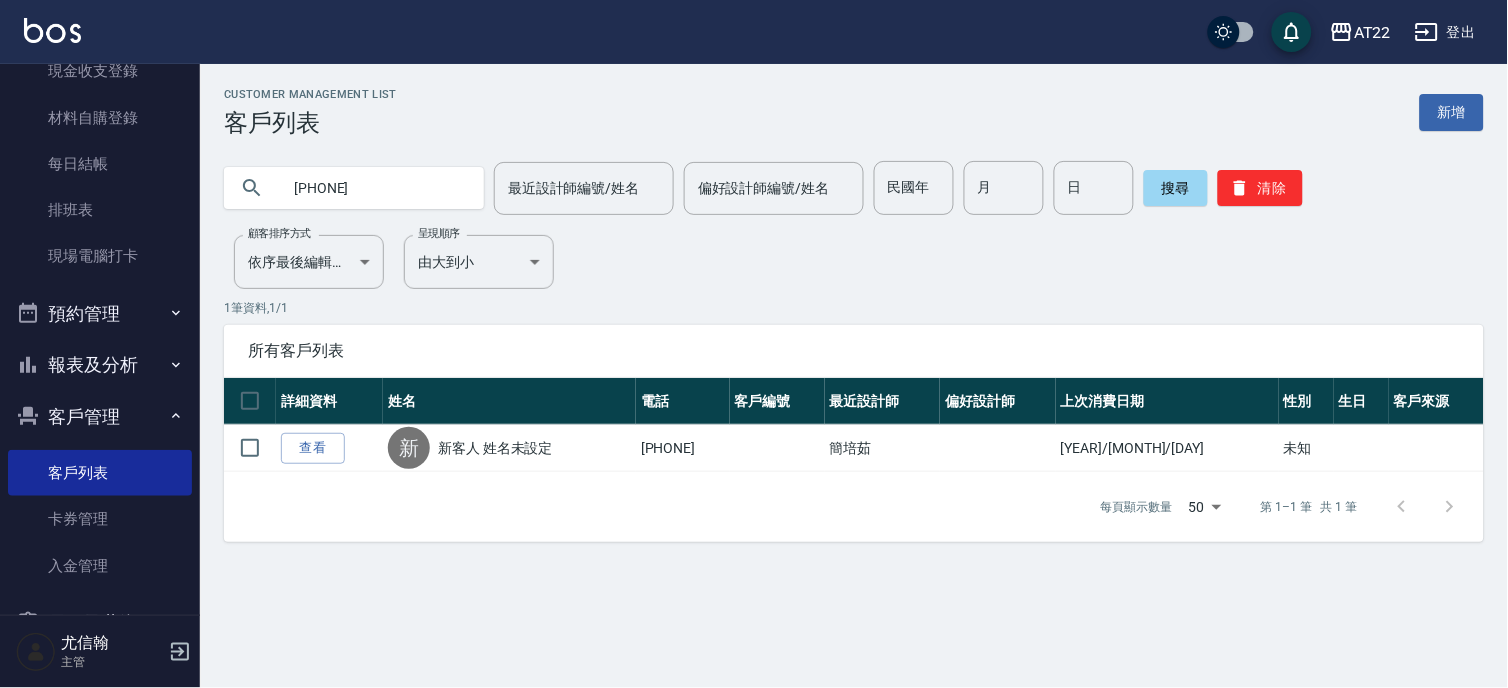 click on "0955742728" at bounding box center [374, 188] 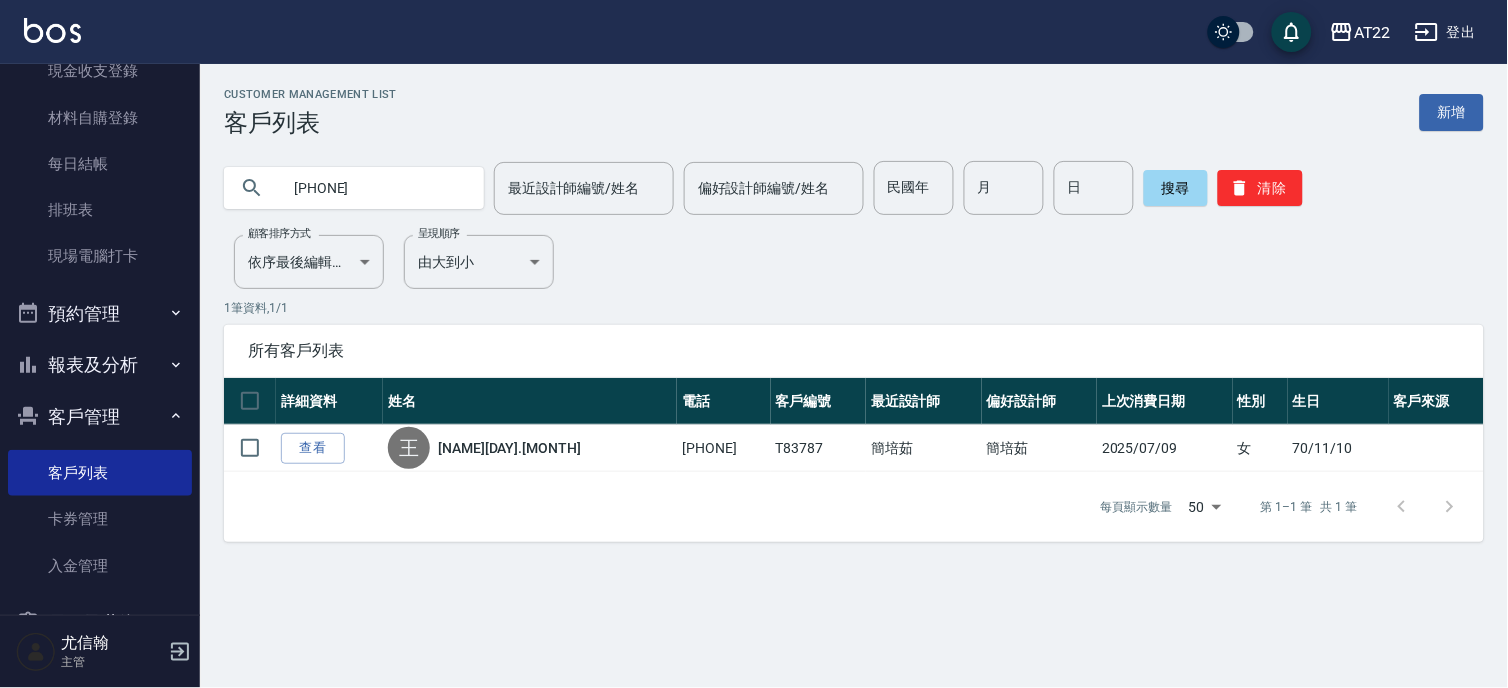 click on "0975601288" at bounding box center (374, 188) 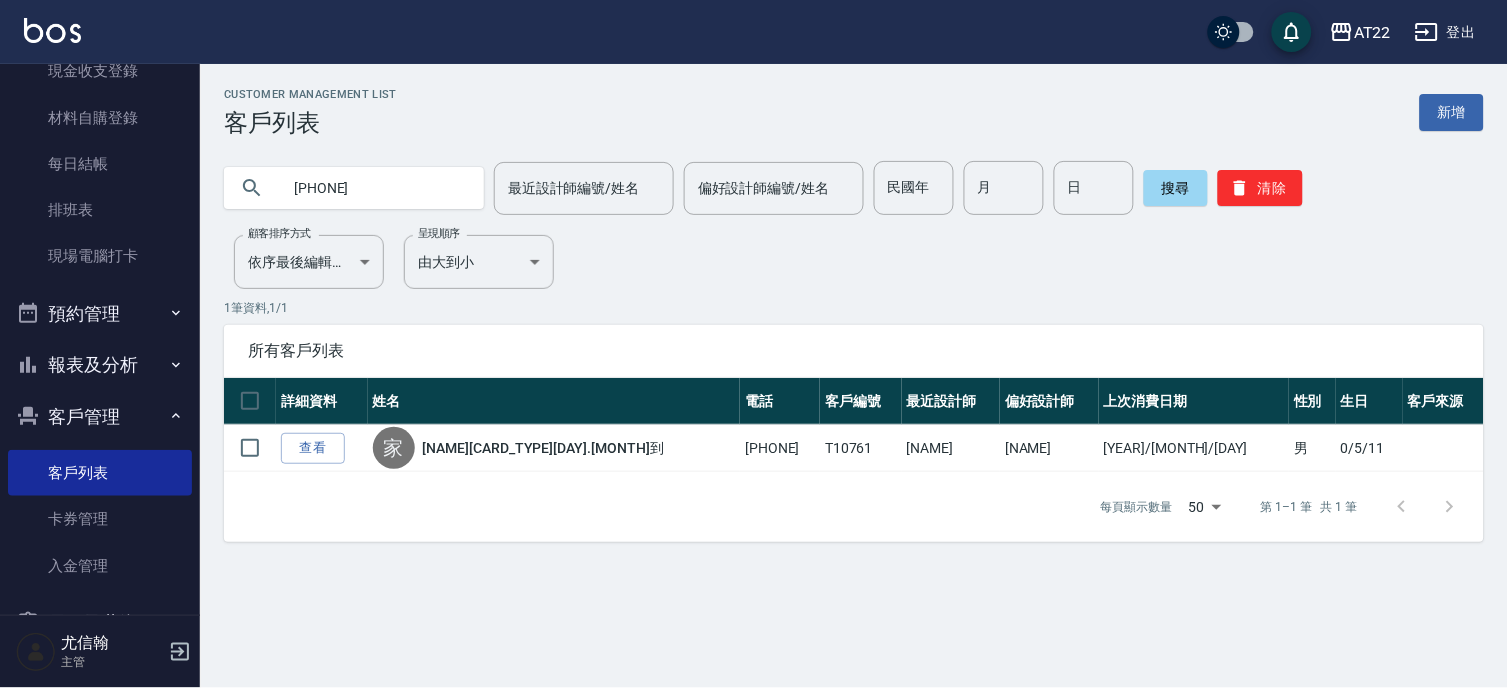 click on "0979342710" at bounding box center (374, 188) 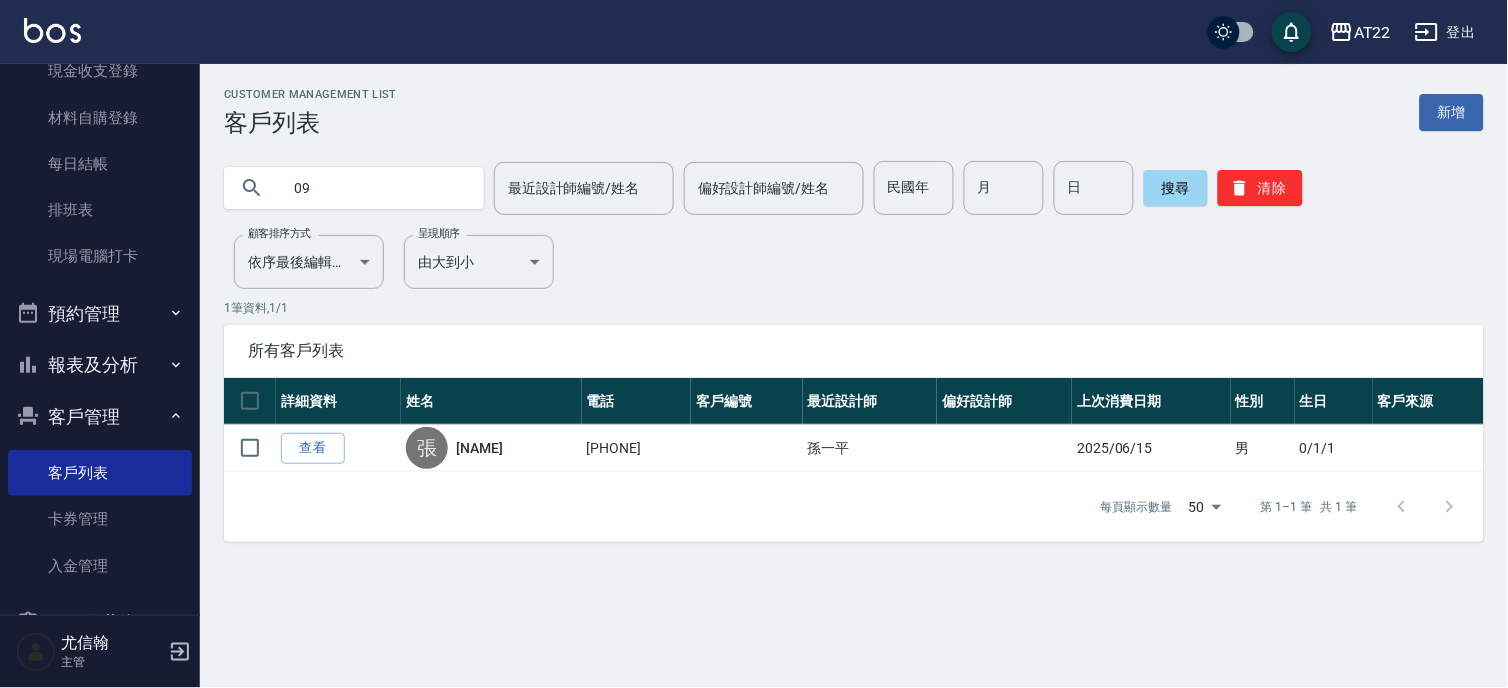 type on "0" 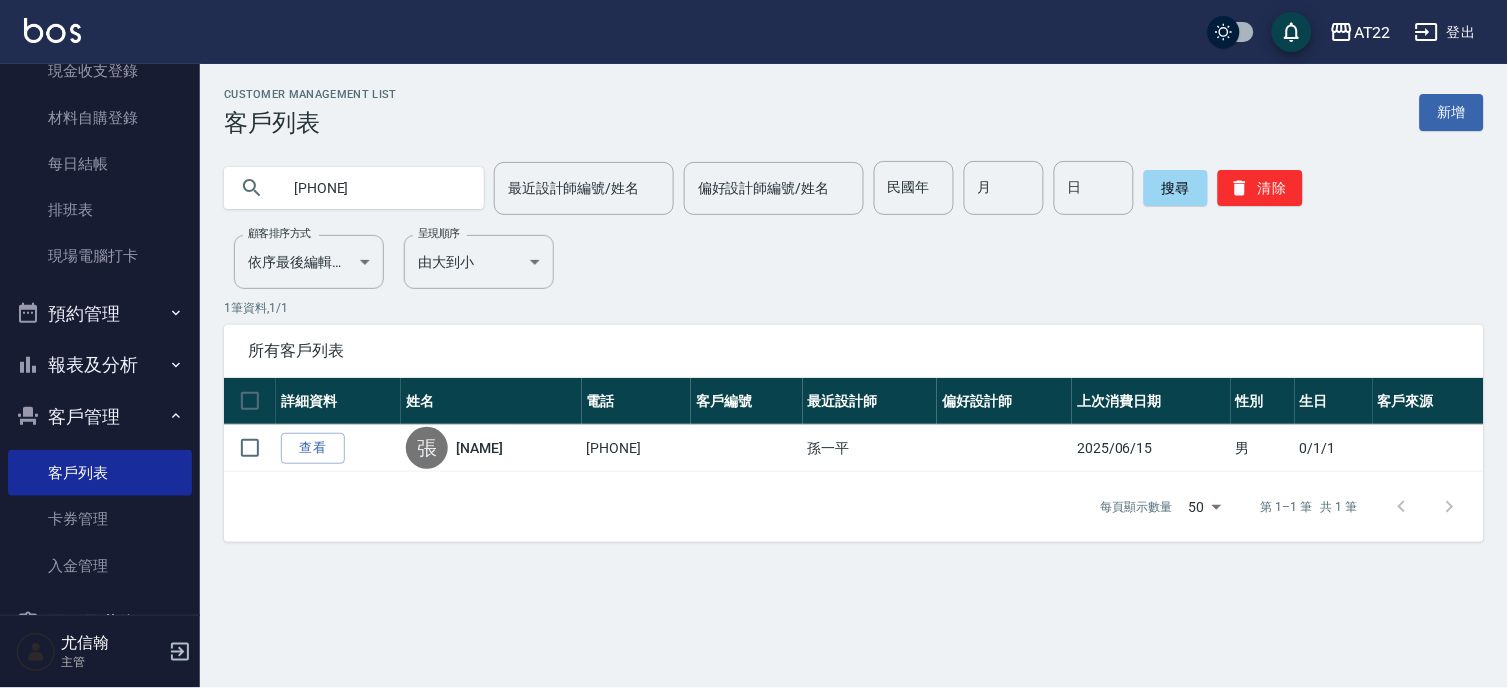 type on "0918381579" 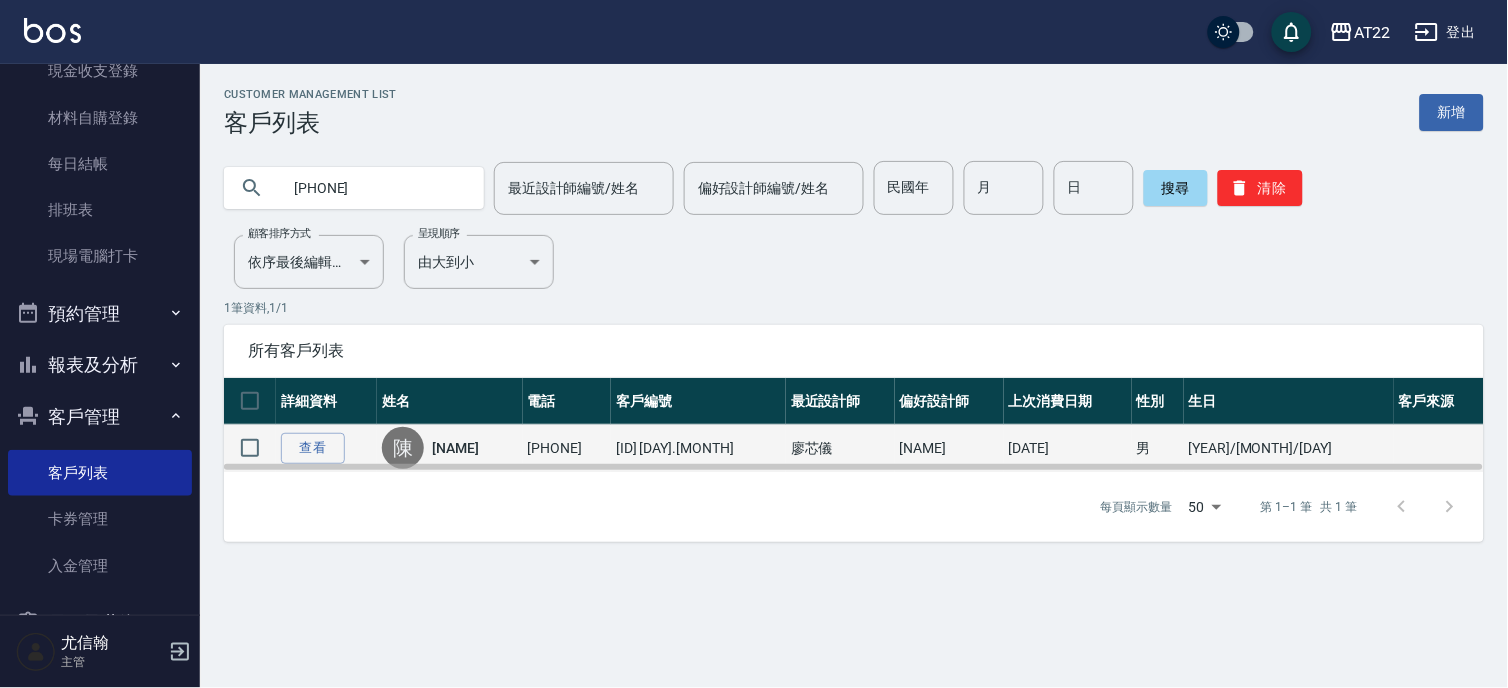 click on "陳柏任" at bounding box center [455, 448] 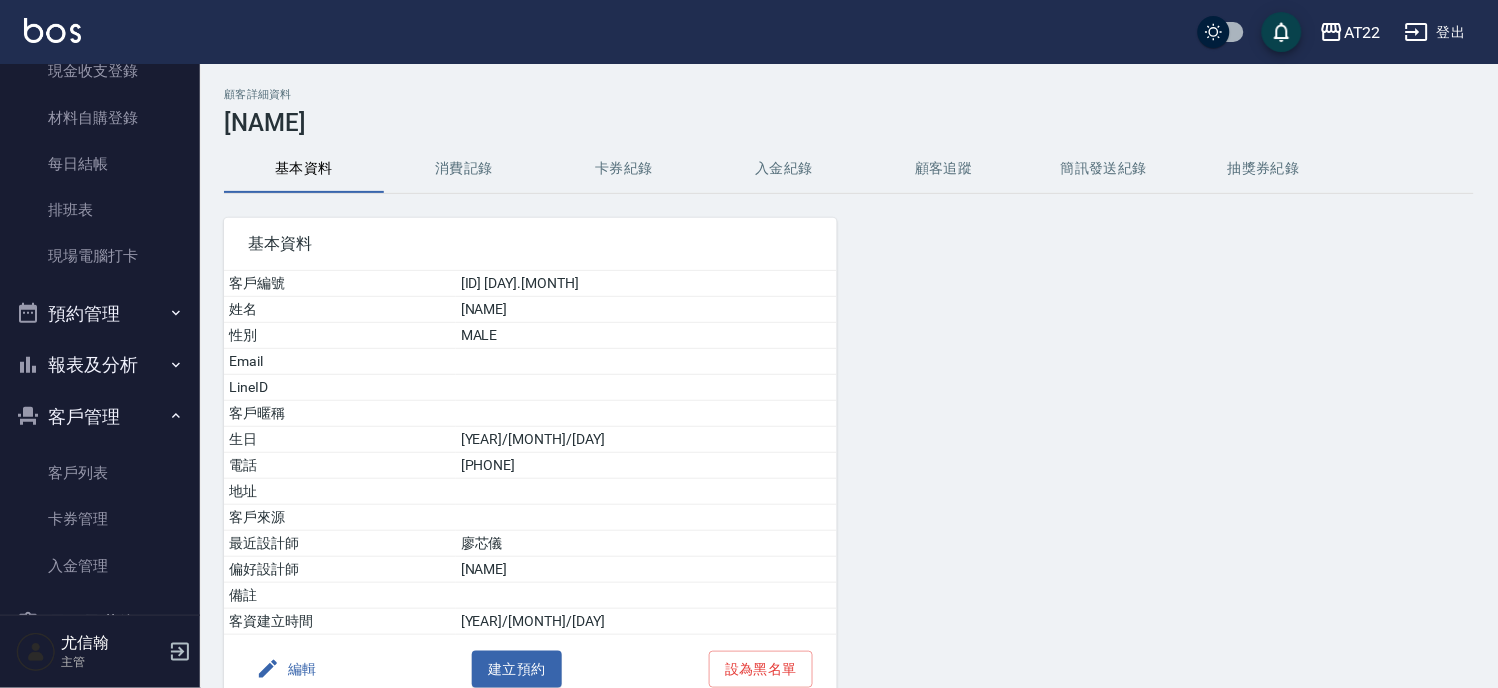 click on "消費記錄" at bounding box center [464, 169] 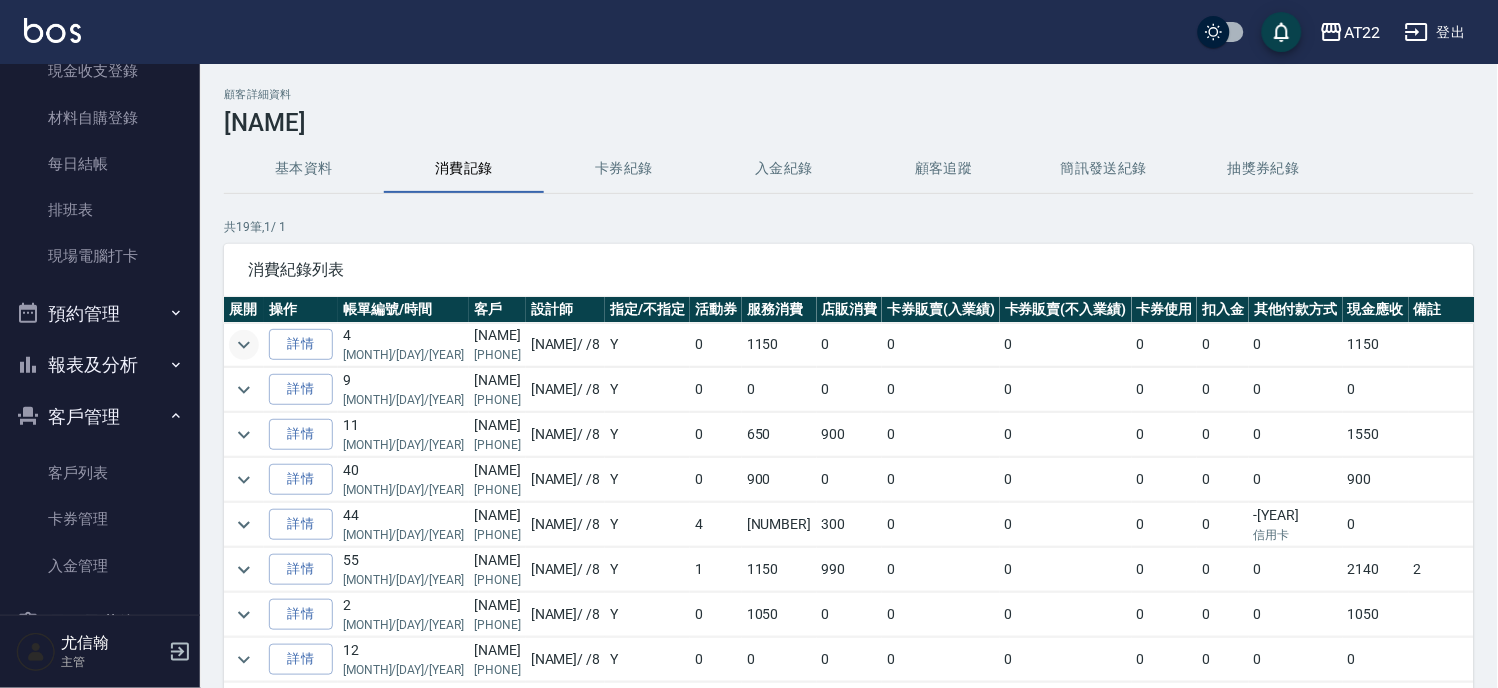 click 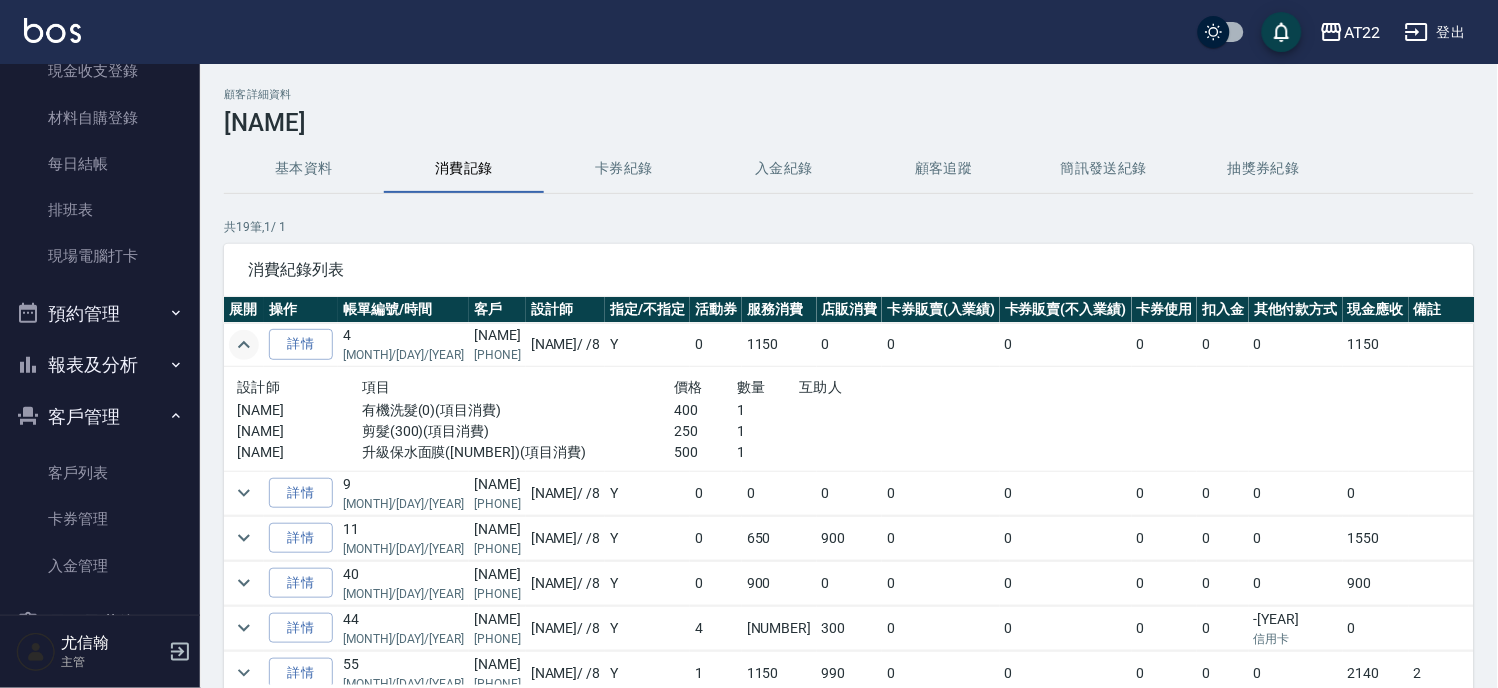 click on "基本資料" at bounding box center (304, 169) 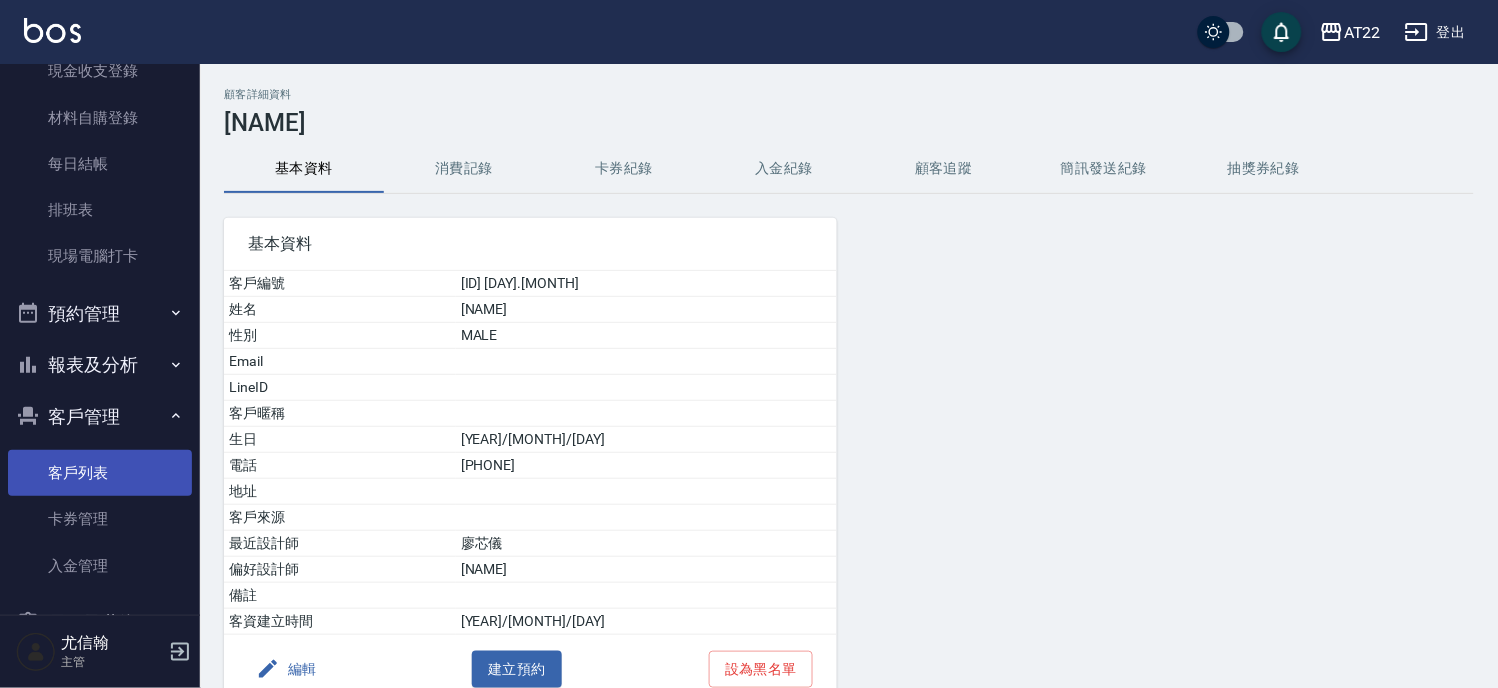 click on "客戶列表" at bounding box center (100, 473) 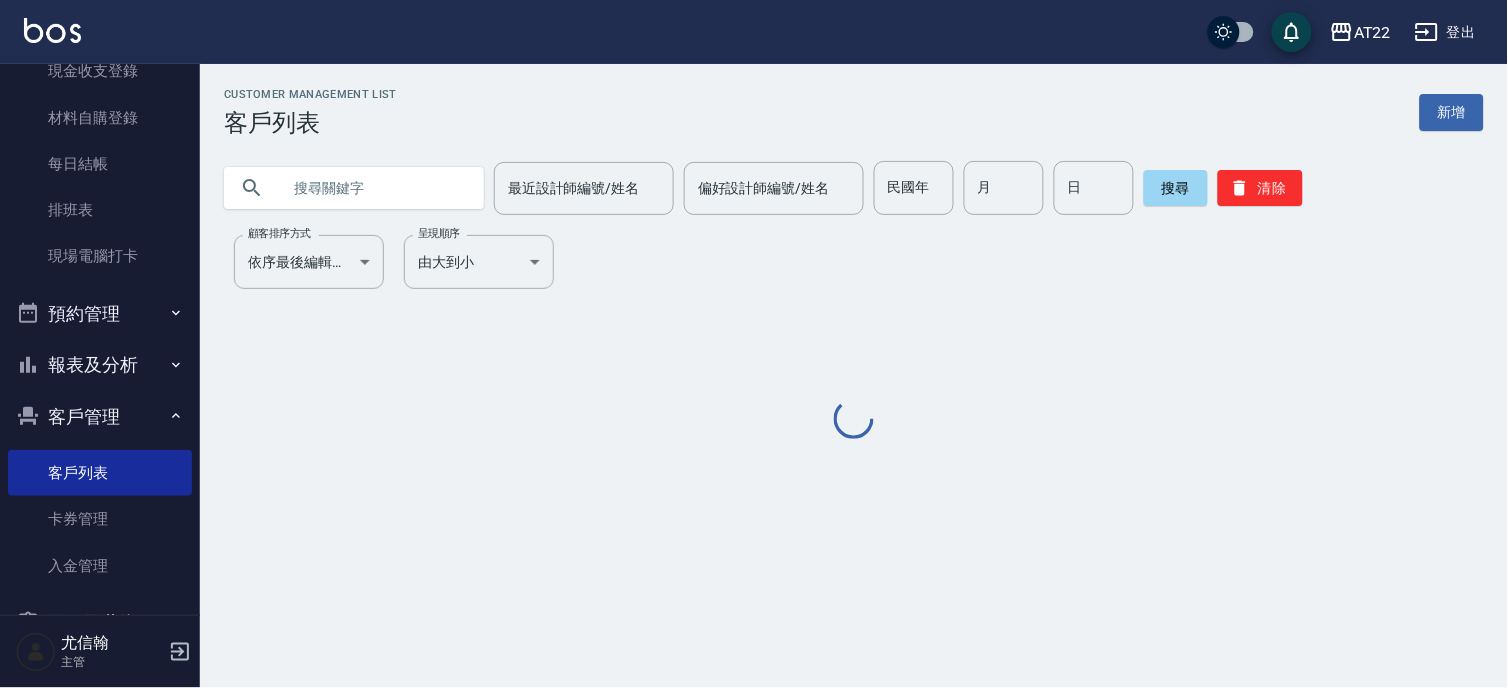 click at bounding box center (374, 188) 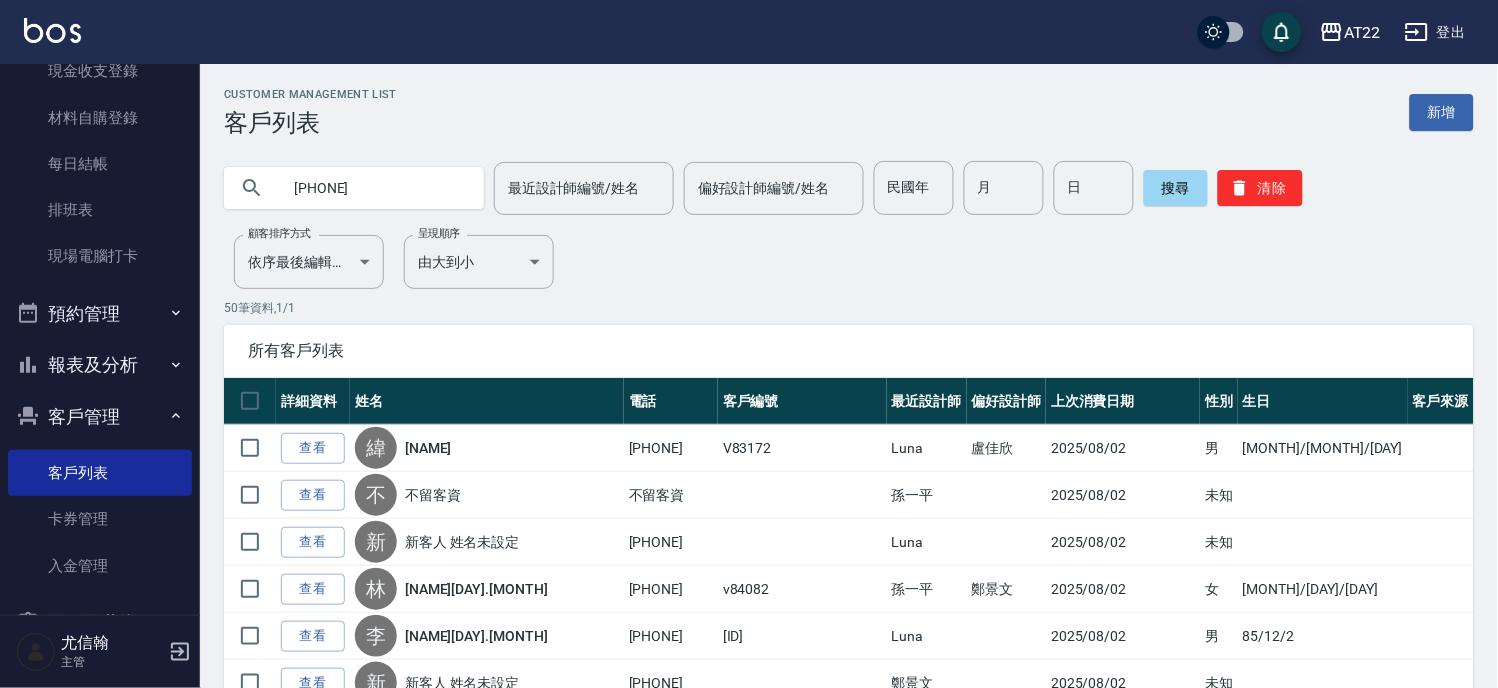 type on "0911597599" 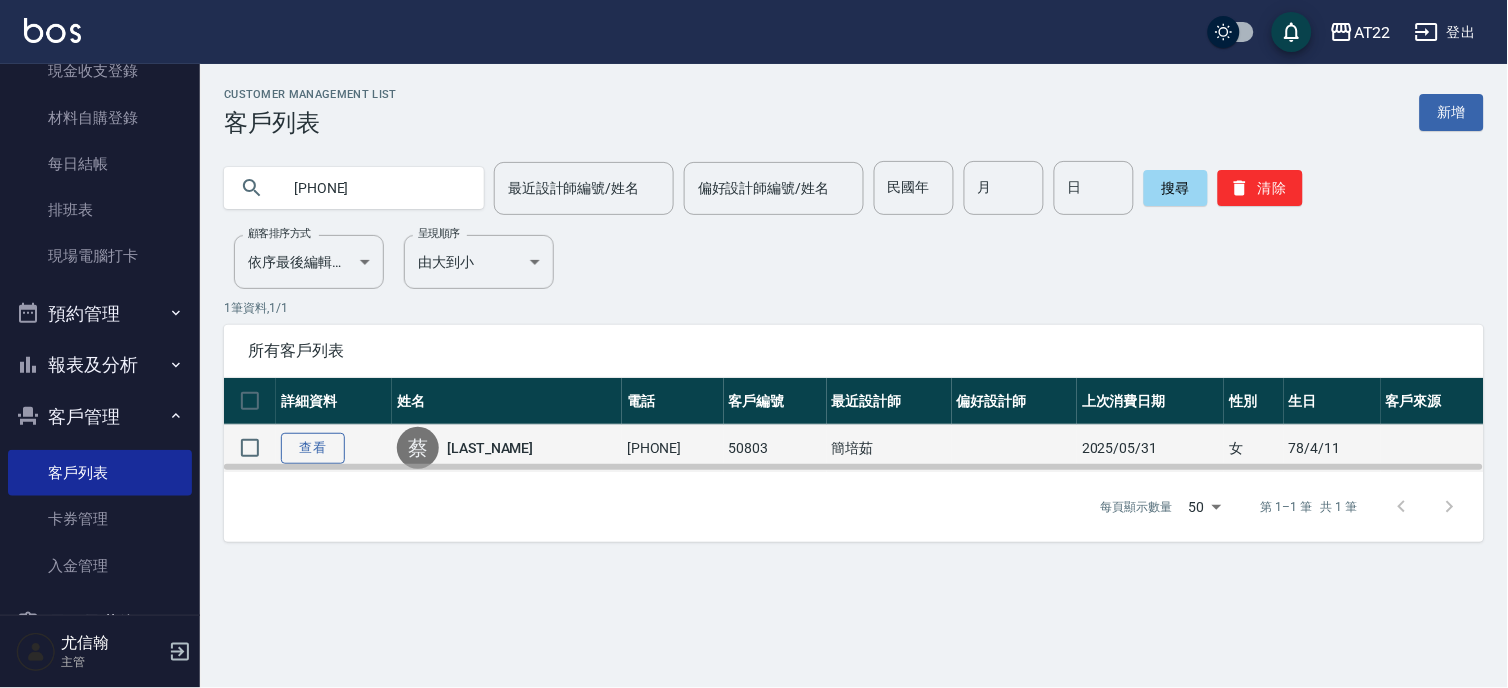 click on "查看" at bounding box center (313, 448) 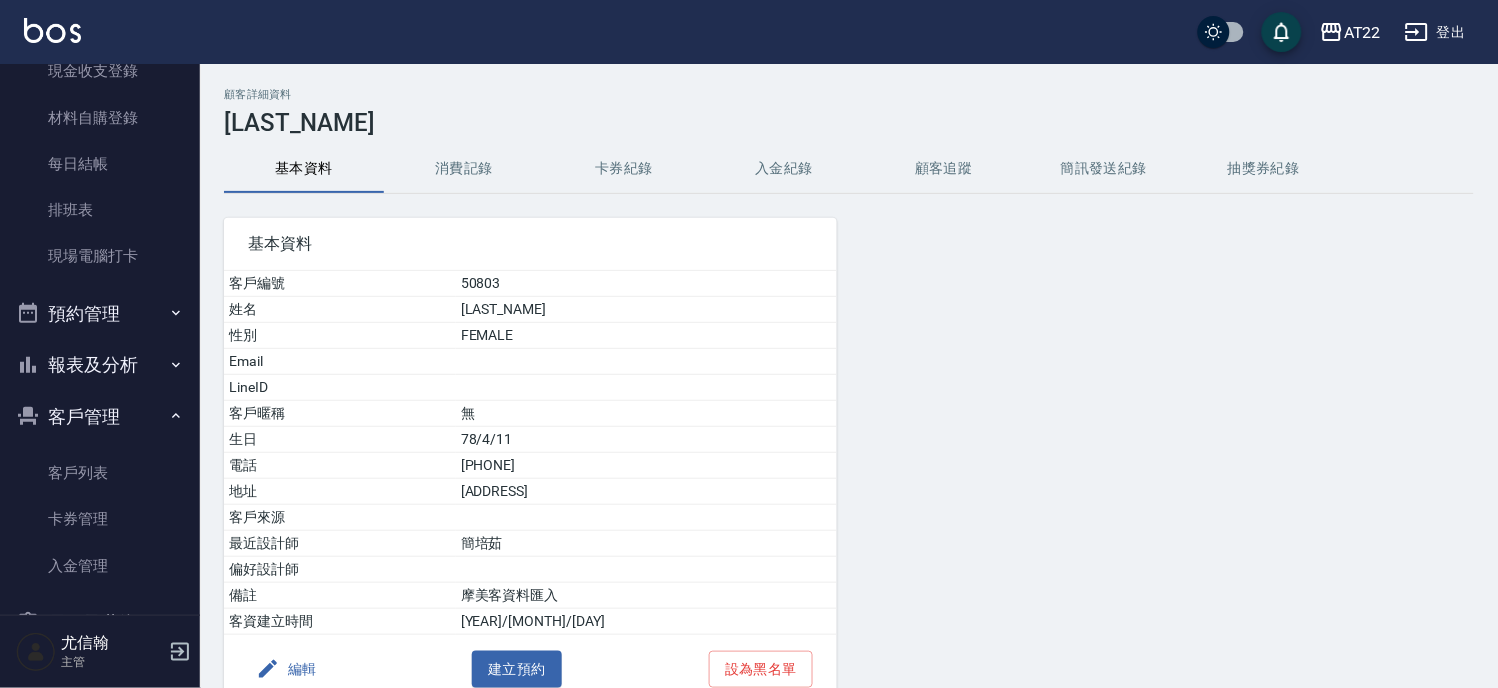 click on "消費記錄" at bounding box center (464, 169) 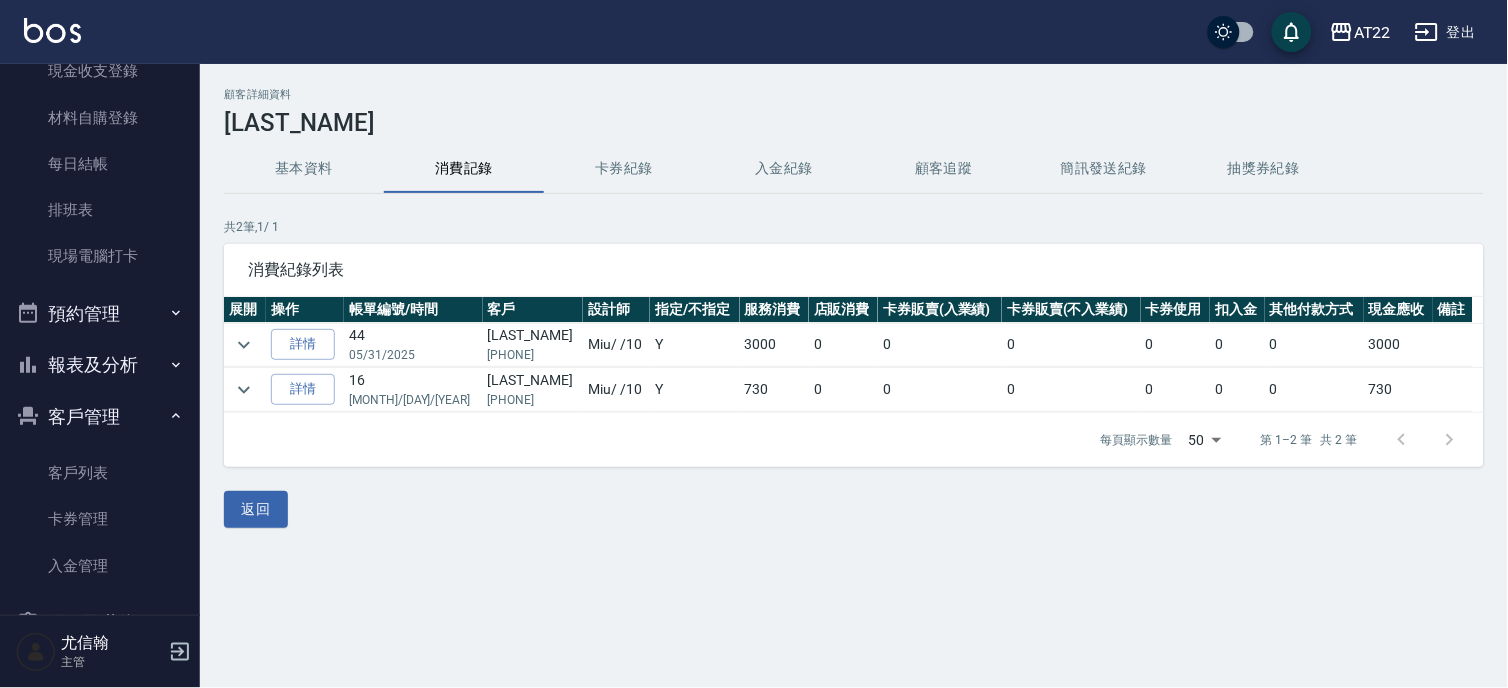 click on "基本資料" at bounding box center [304, 169] 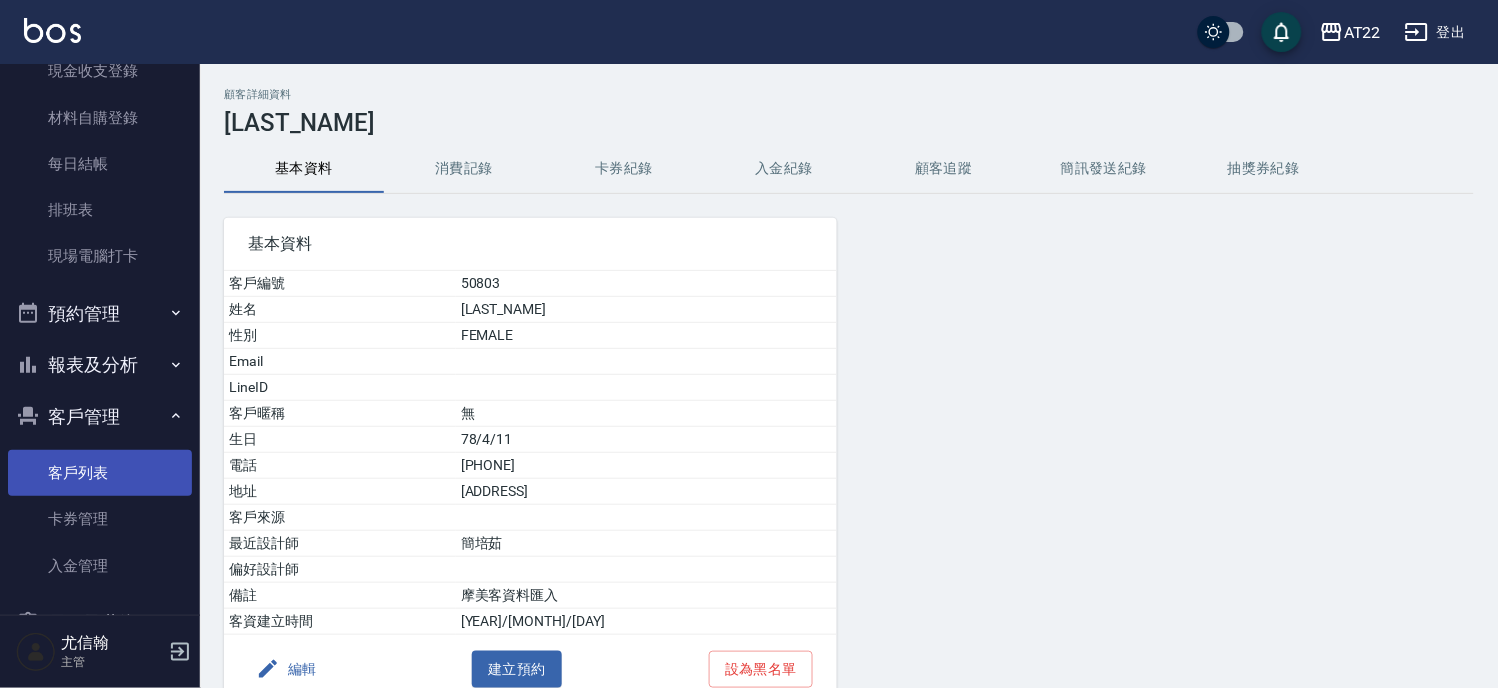 click on "客戶列表" at bounding box center [100, 473] 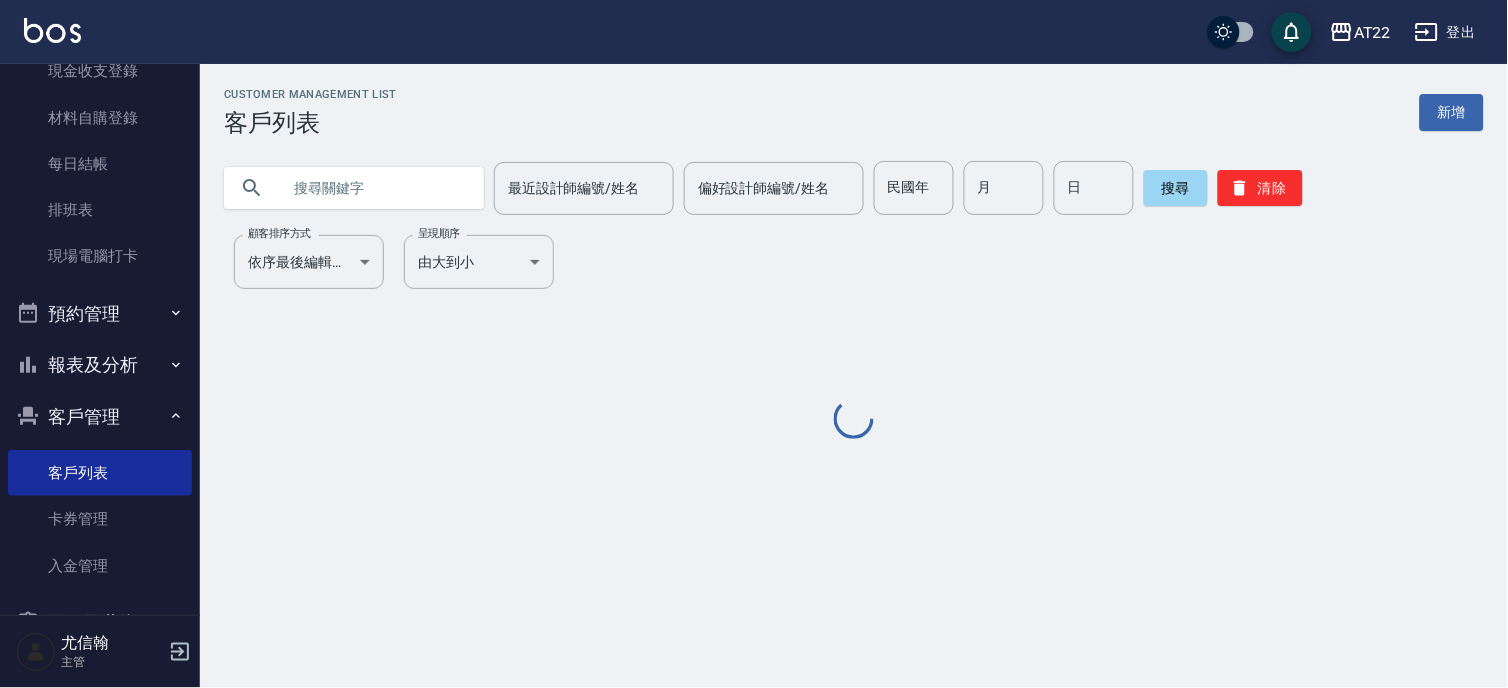 click at bounding box center [374, 188] 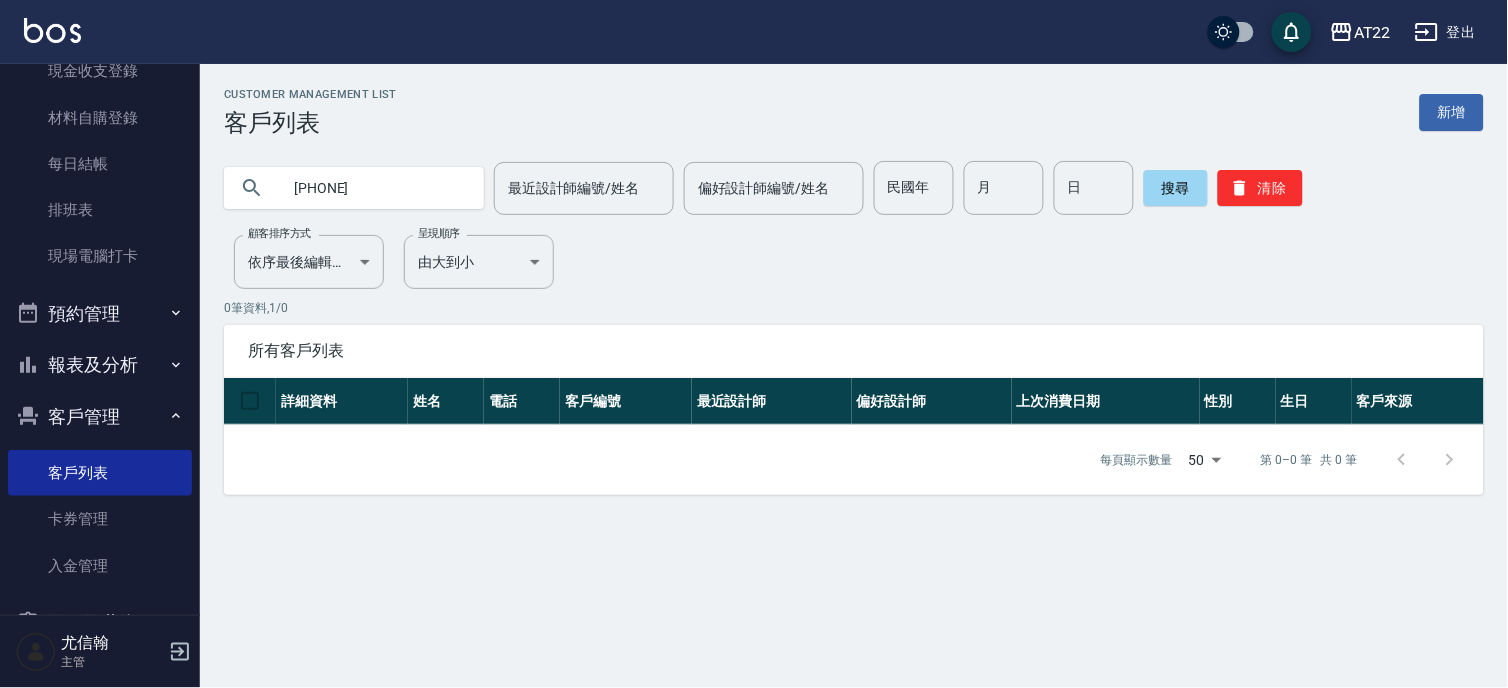 click on "0936483035" at bounding box center [374, 188] 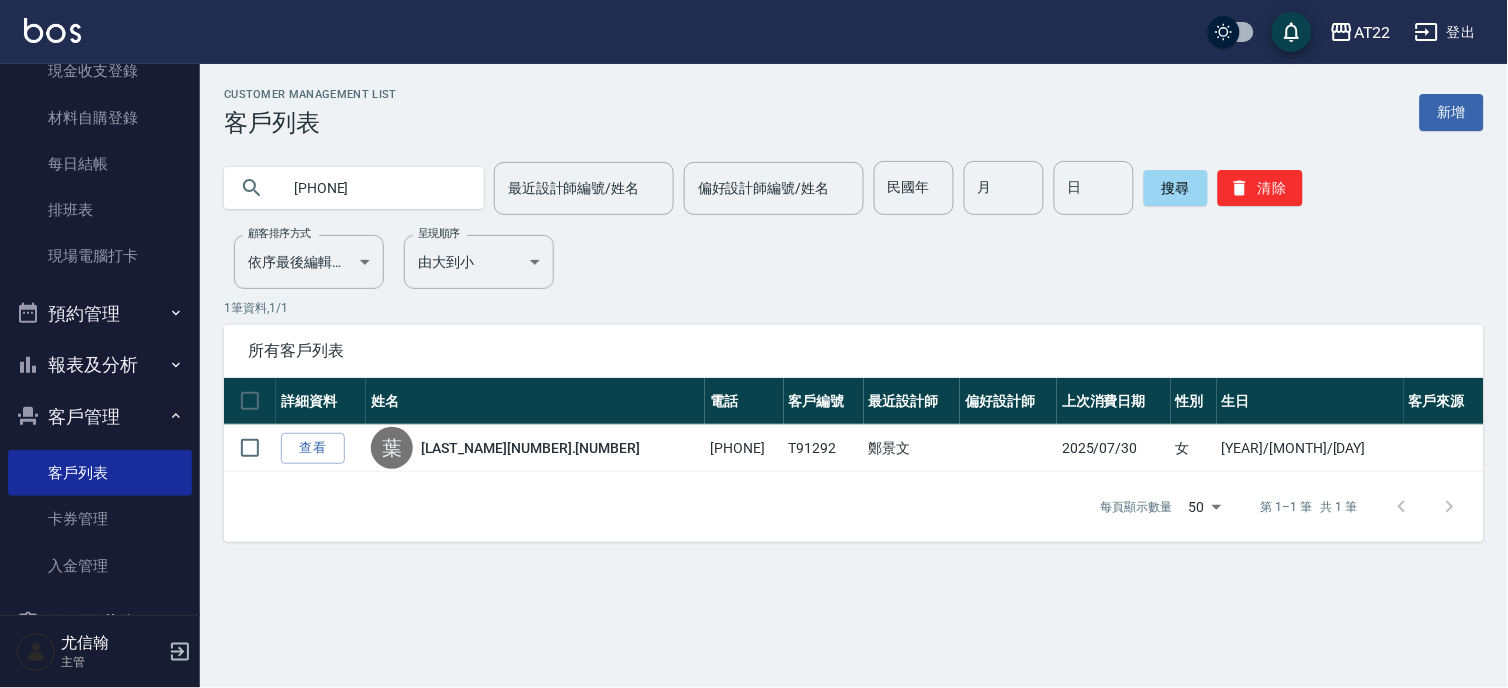 click on "0987330393" at bounding box center (374, 188) 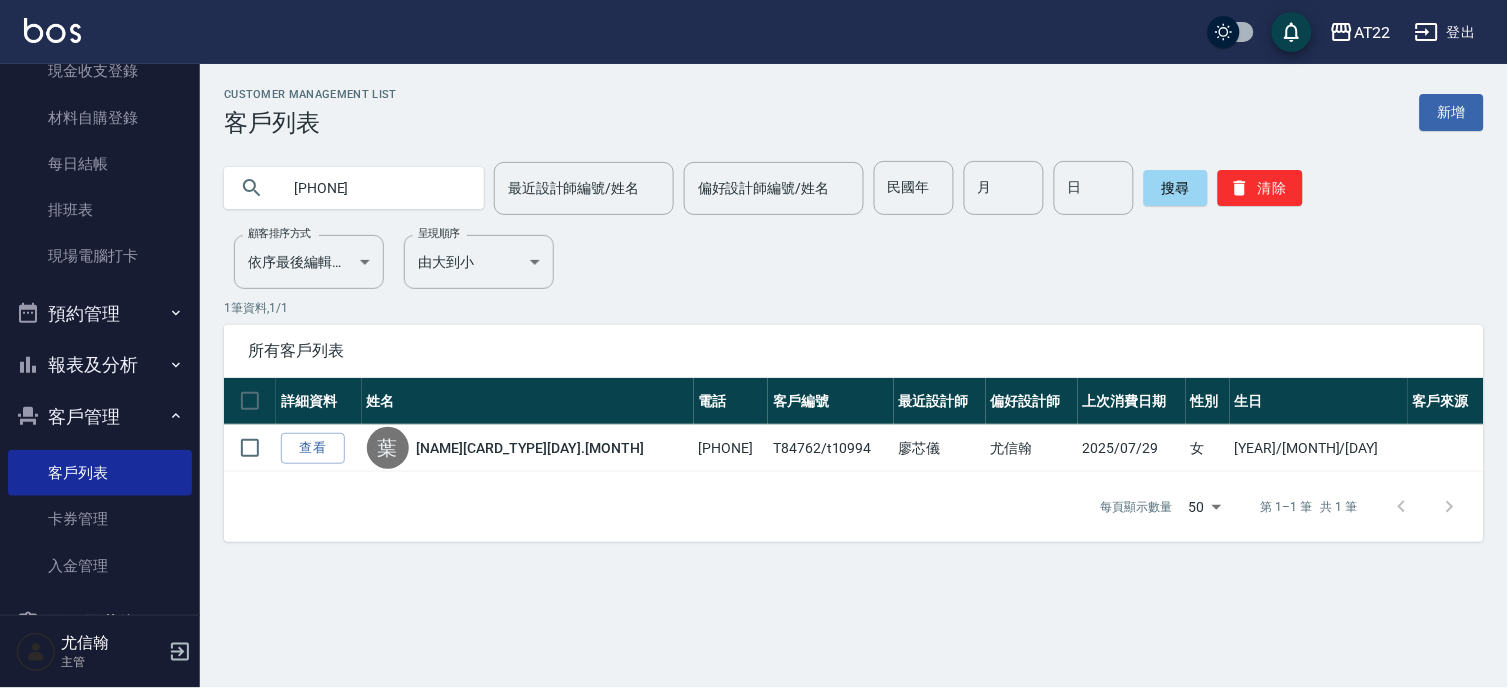 click on "0920003903" at bounding box center [374, 188] 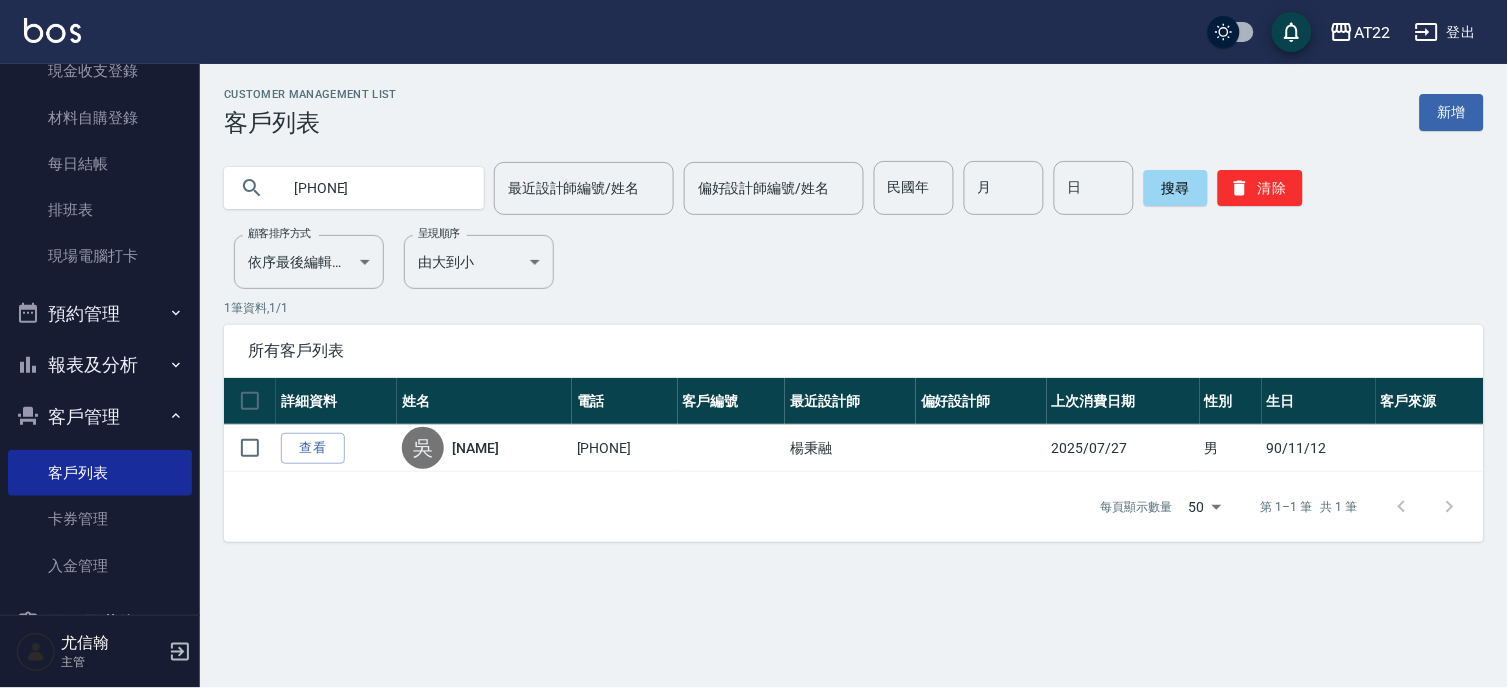 click on "0972992997" at bounding box center [374, 188] 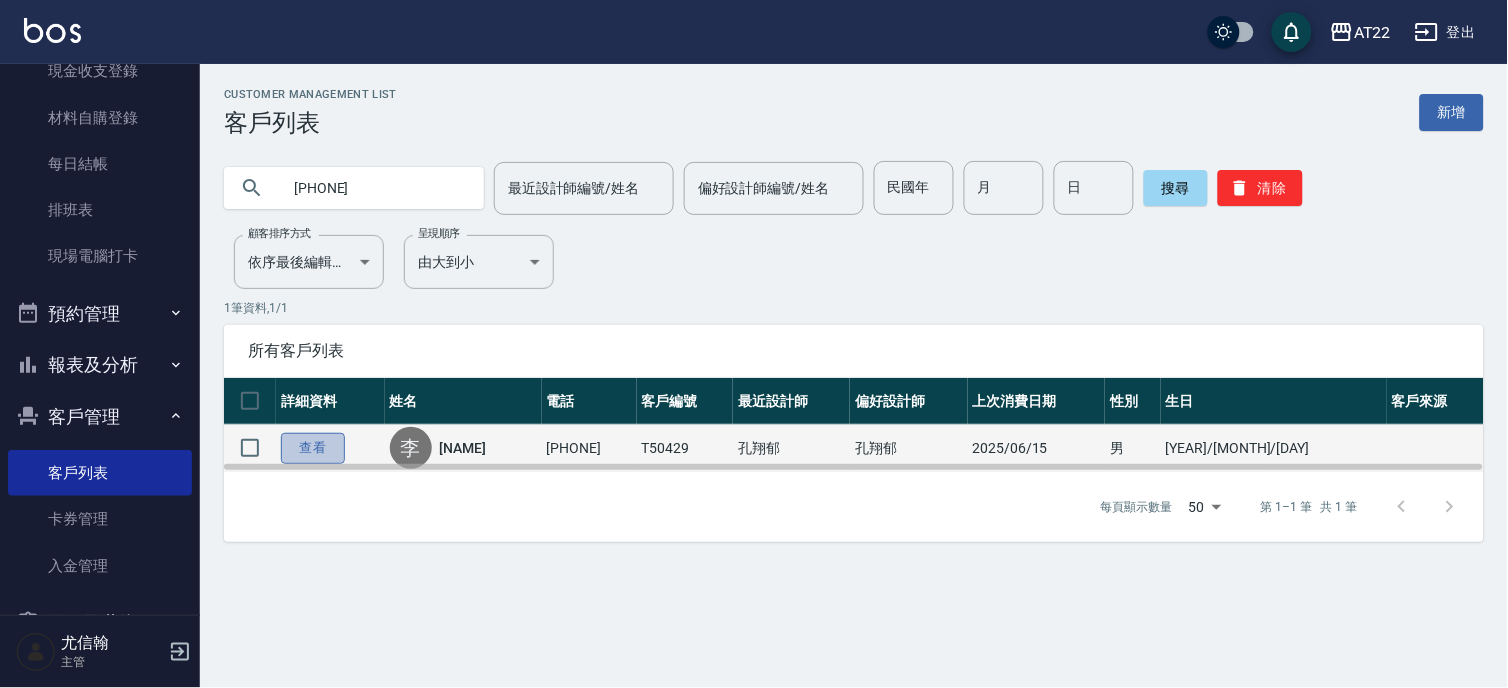 click on "查看" at bounding box center (313, 448) 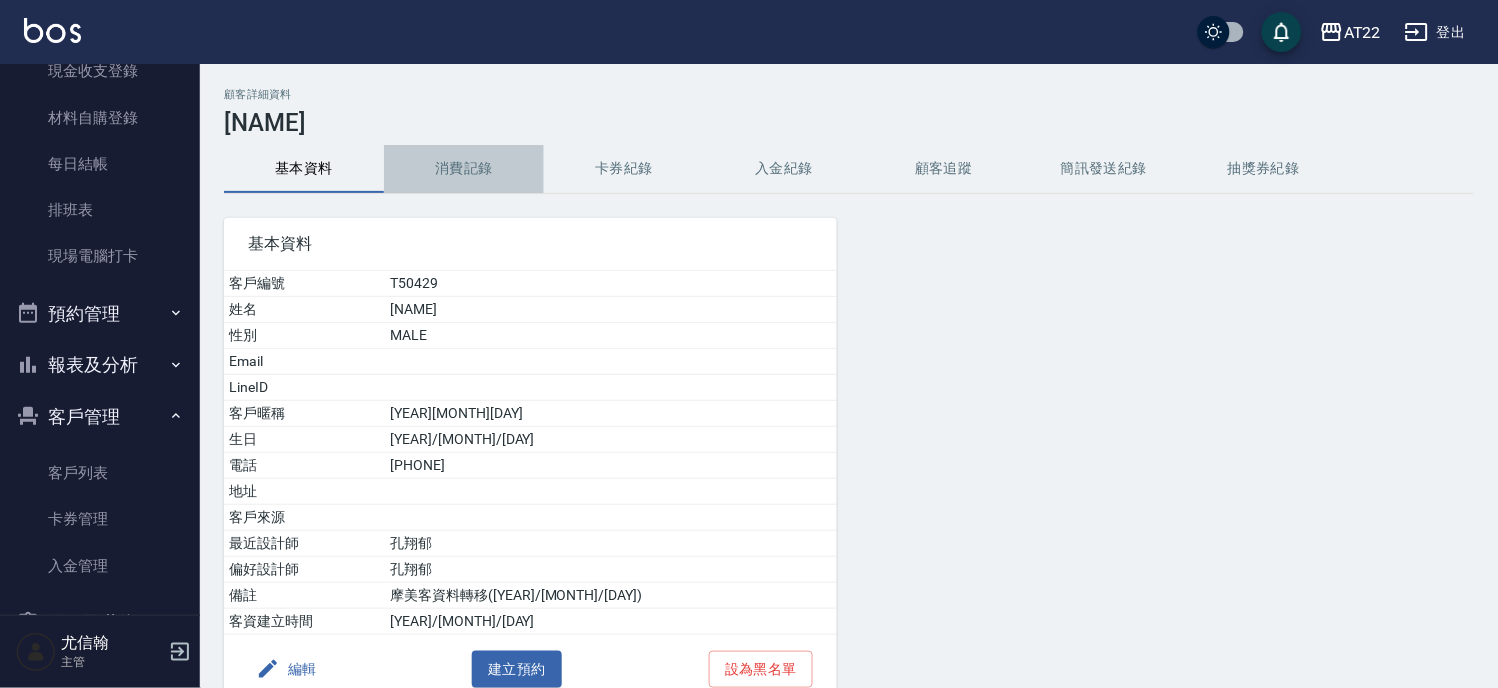 click on "消費記錄" at bounding box center [464, 169] 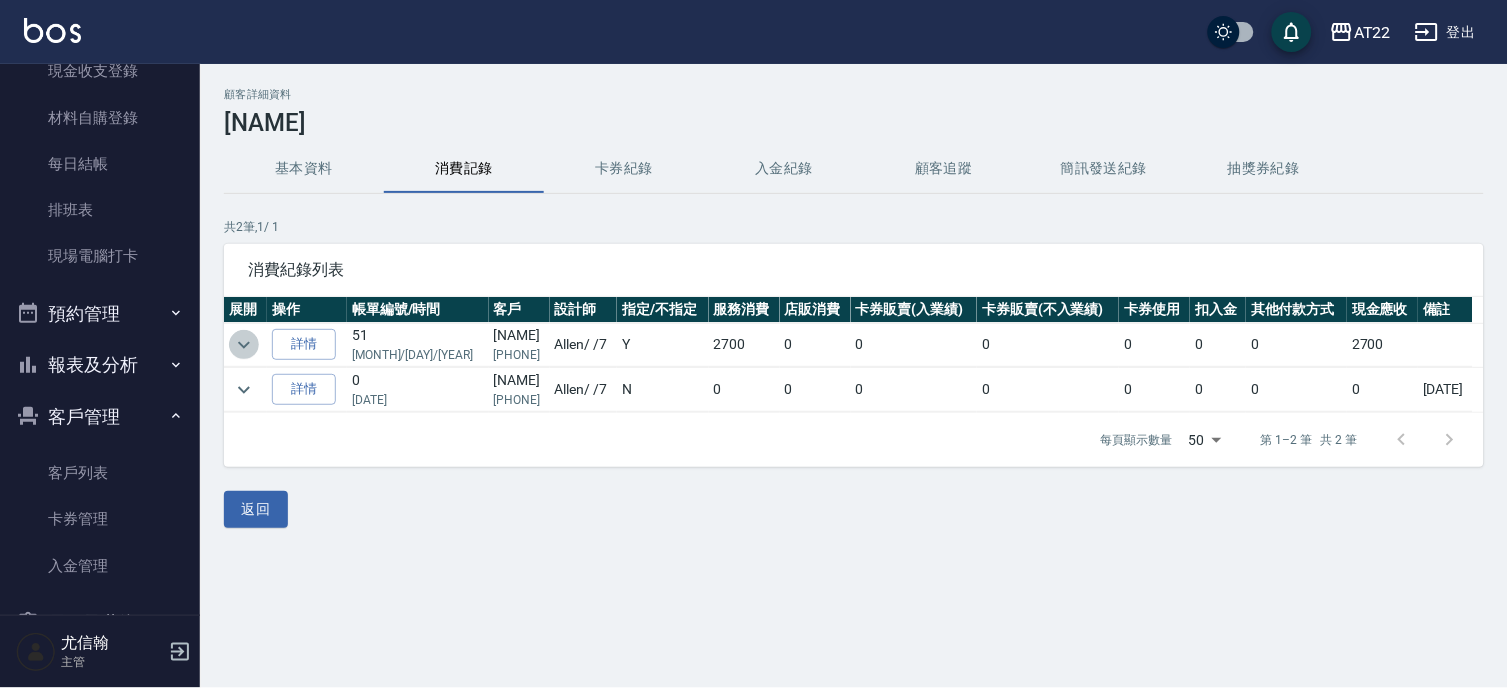 click at bounding box center (244, 345) 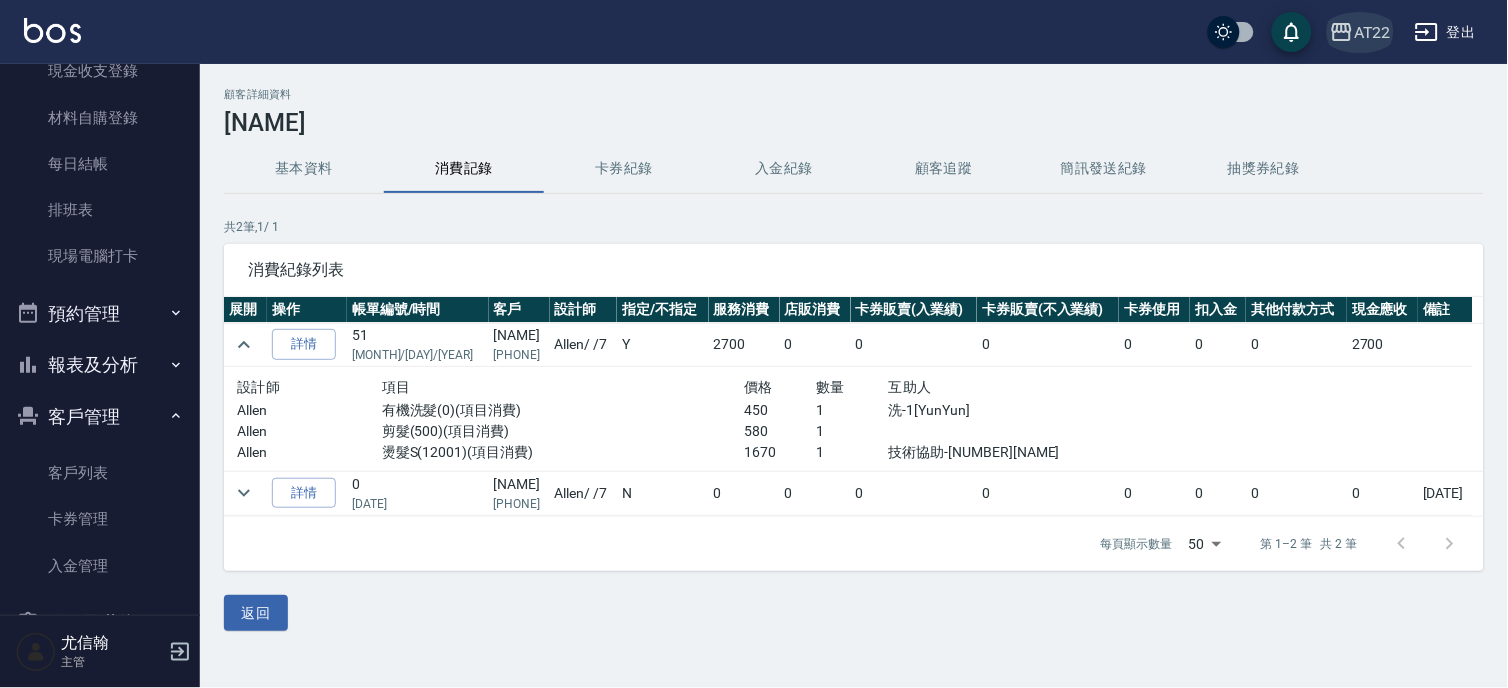 click on "AT22" at bounding box center [1372, 32] 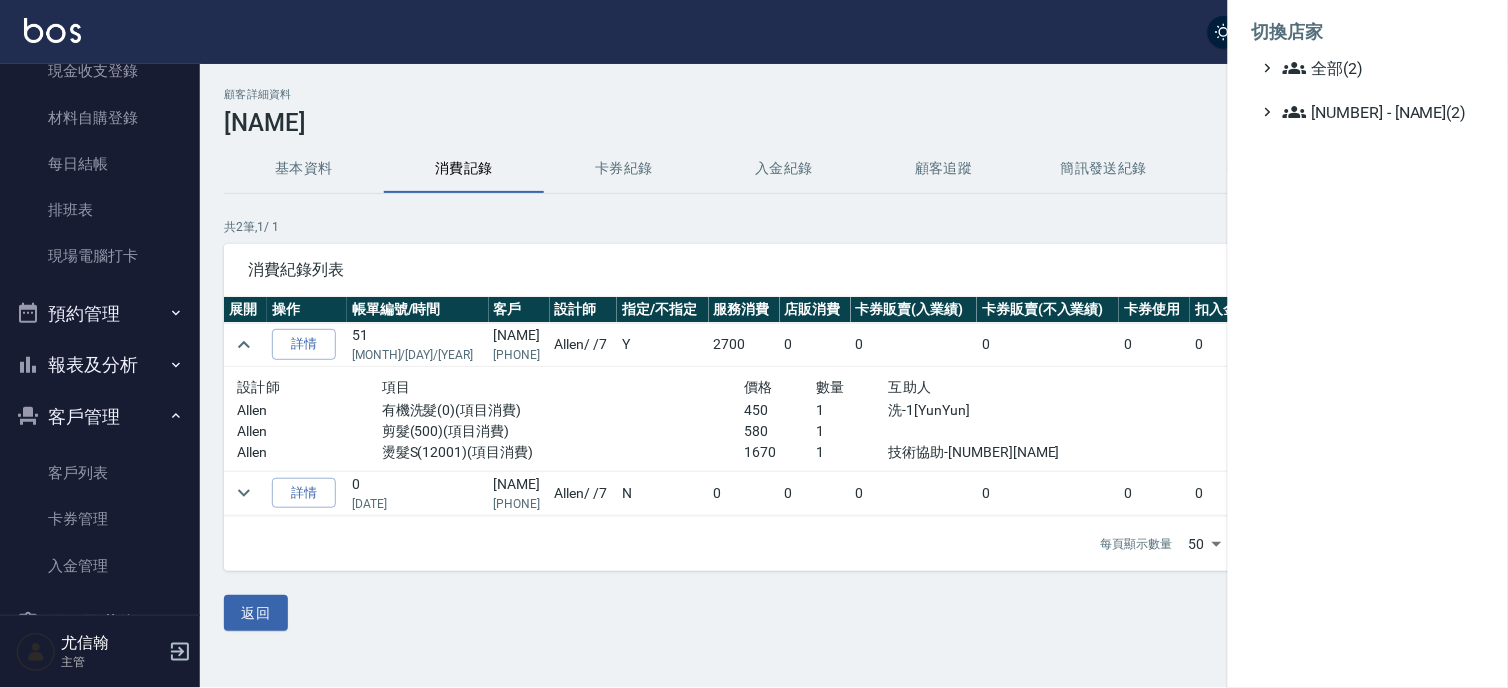 click at bounding box center (754, 344) 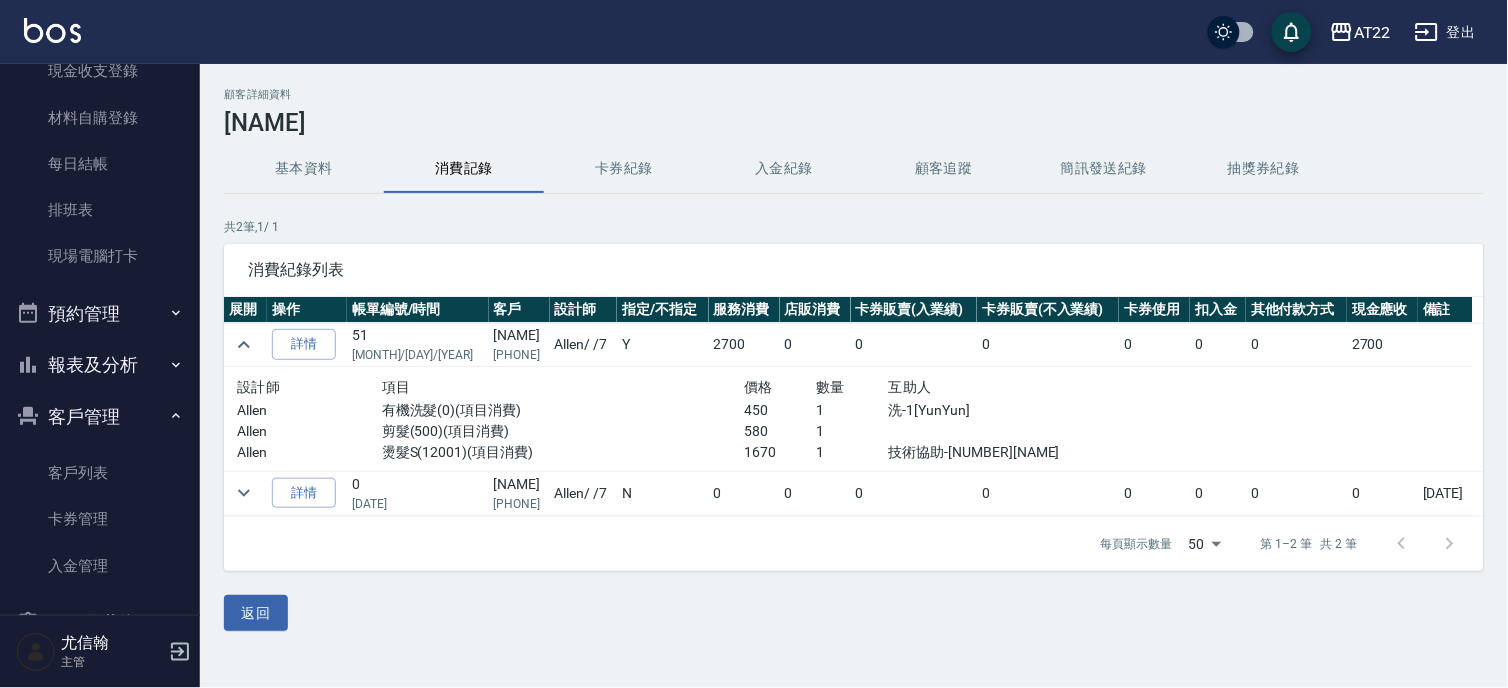 click on "[PHONE]" at bounding box center (519, 355) 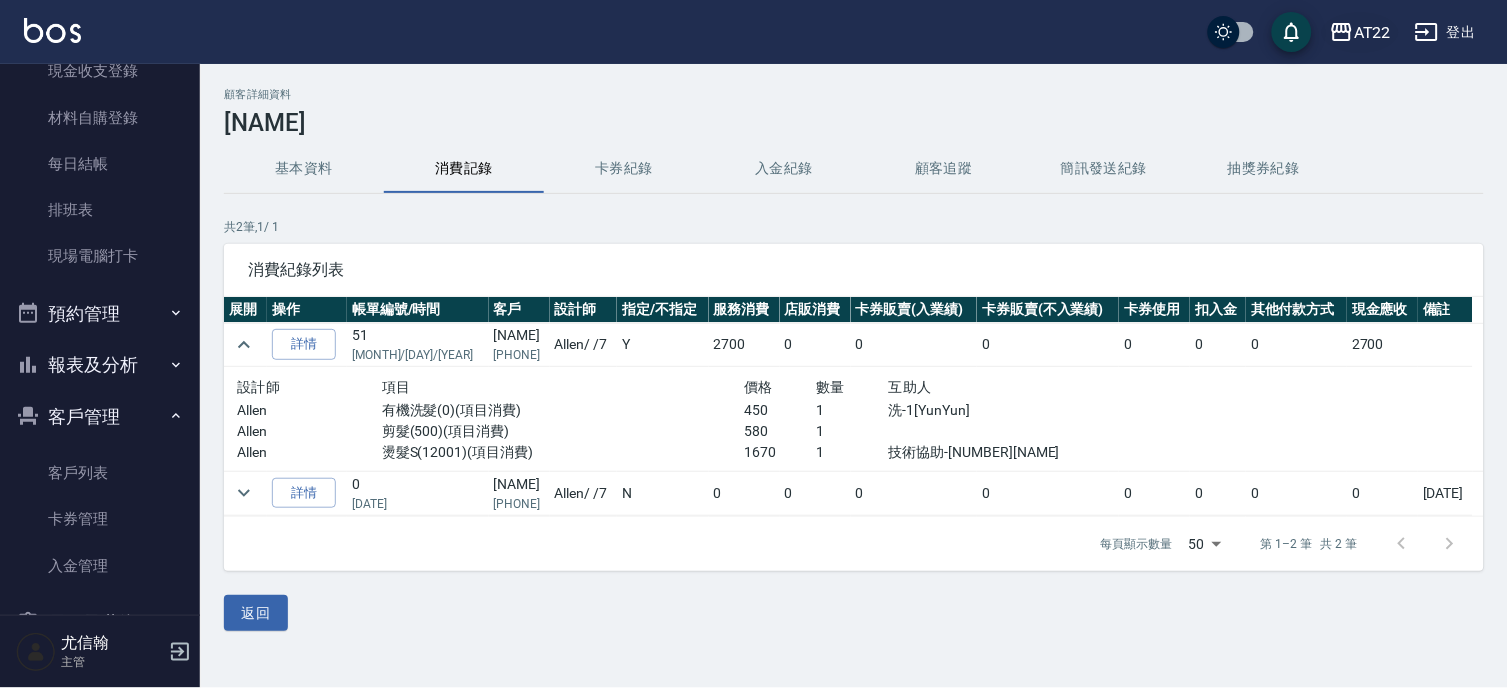 click on "AT22" at bounding box center [1372, 32] 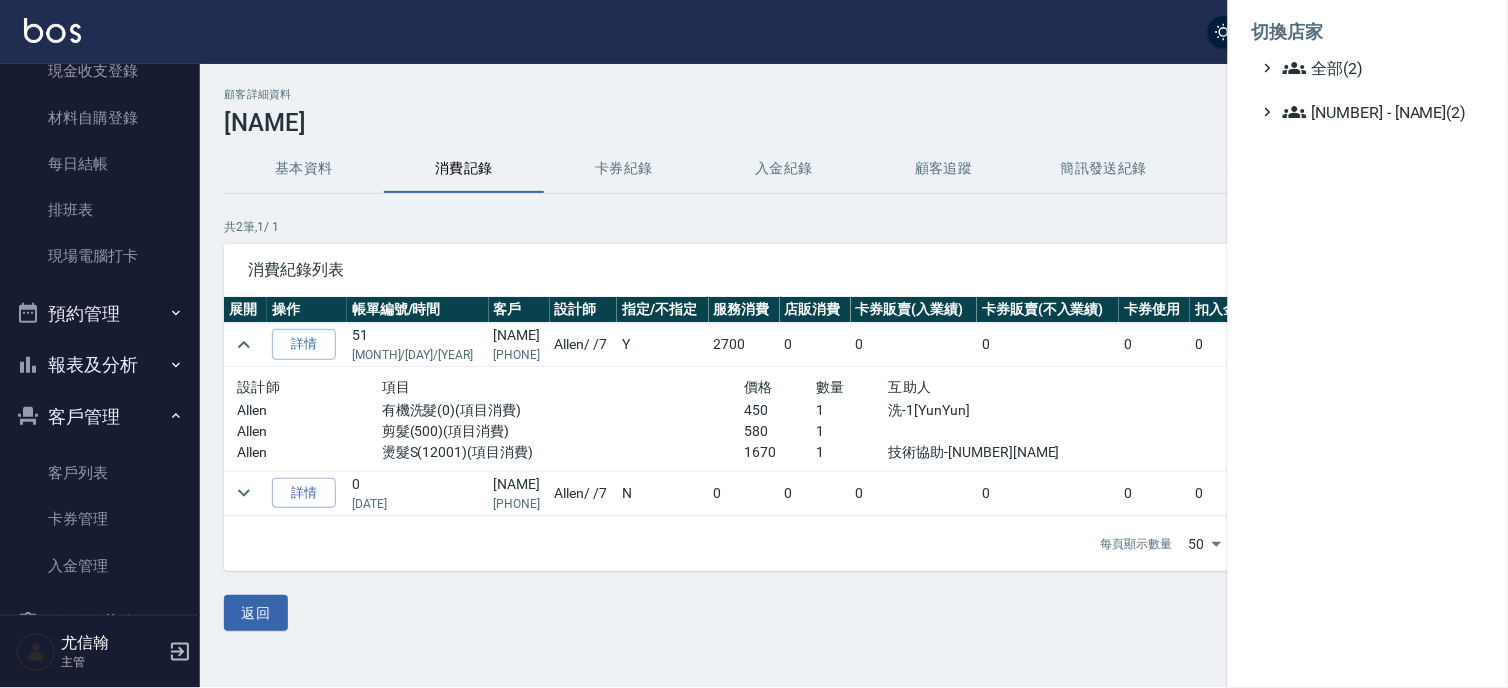 click on "[TEXT]([NUMBER]) [NUMBER] - [LAST]([NUMBER])" at bounding box center (1368, 90) 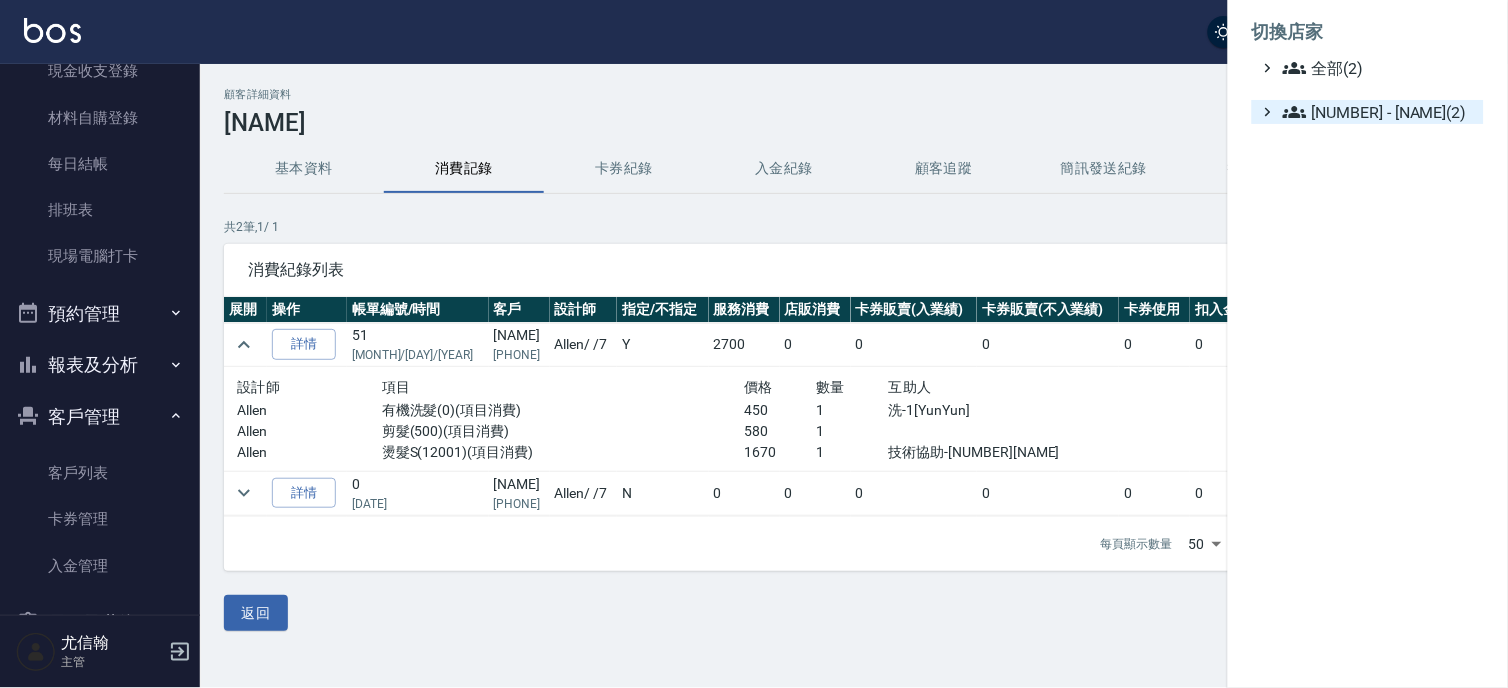click on "[NUMBER] - [LAST]([NUMBER])" at bounding box center (1379, 112) 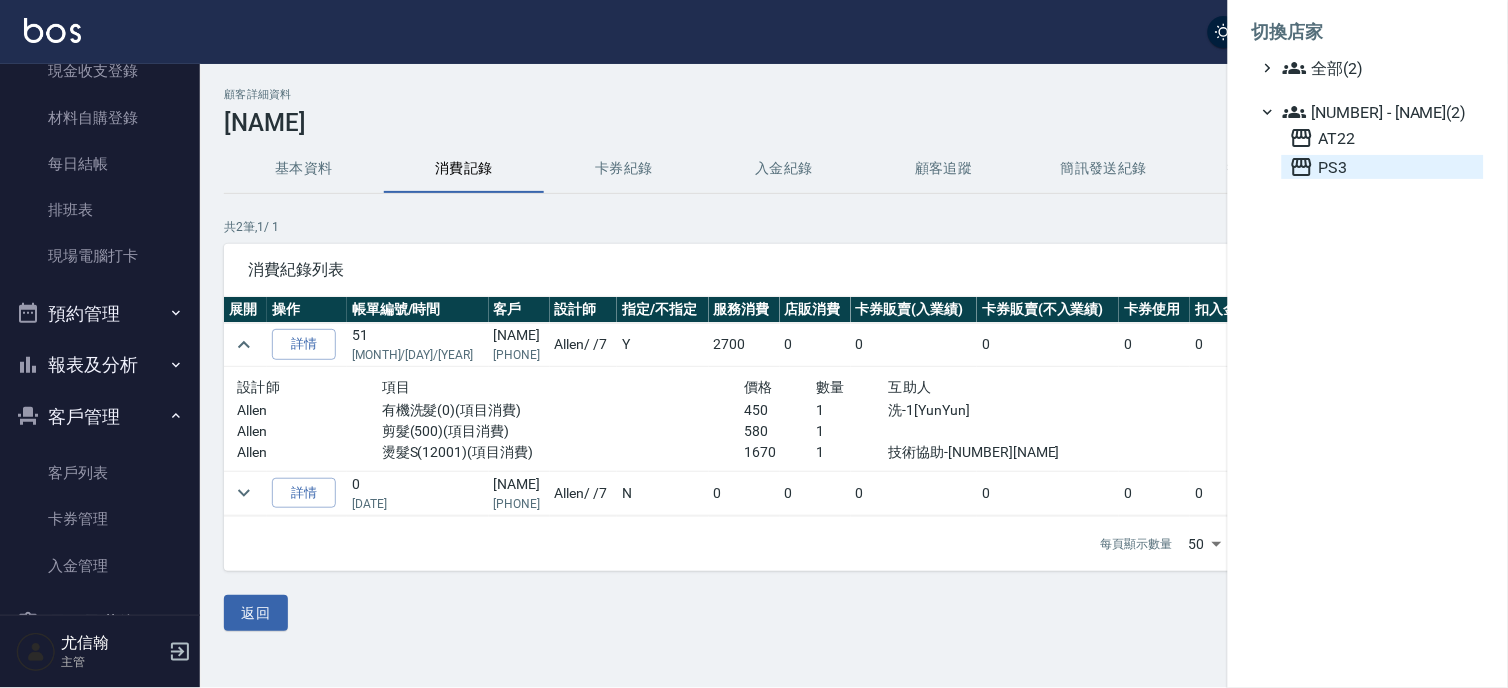 click on "PS3" at bounding box center (1383, 167) 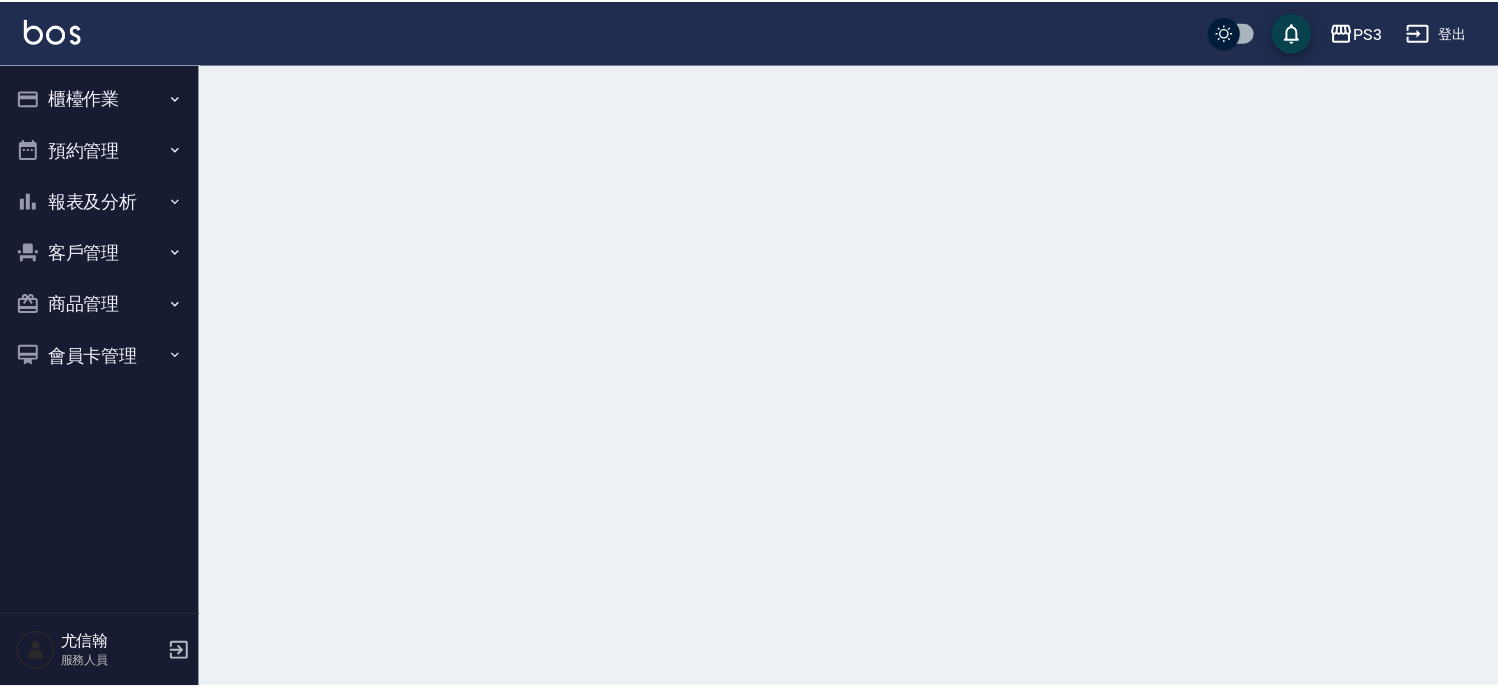 scroll, scrollTop: 0, scrollLeft: 0, axis: both 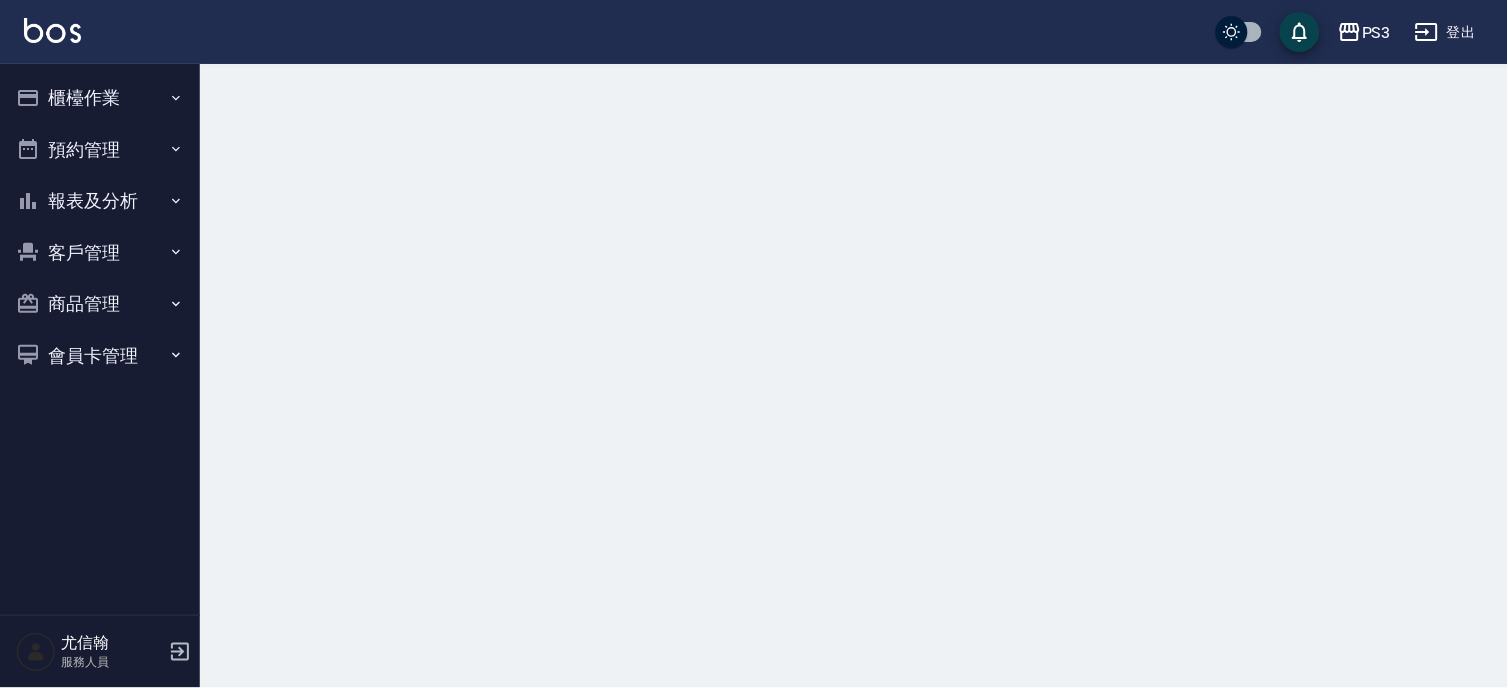 click on "客戶管理" at bounding box center [100, 253] 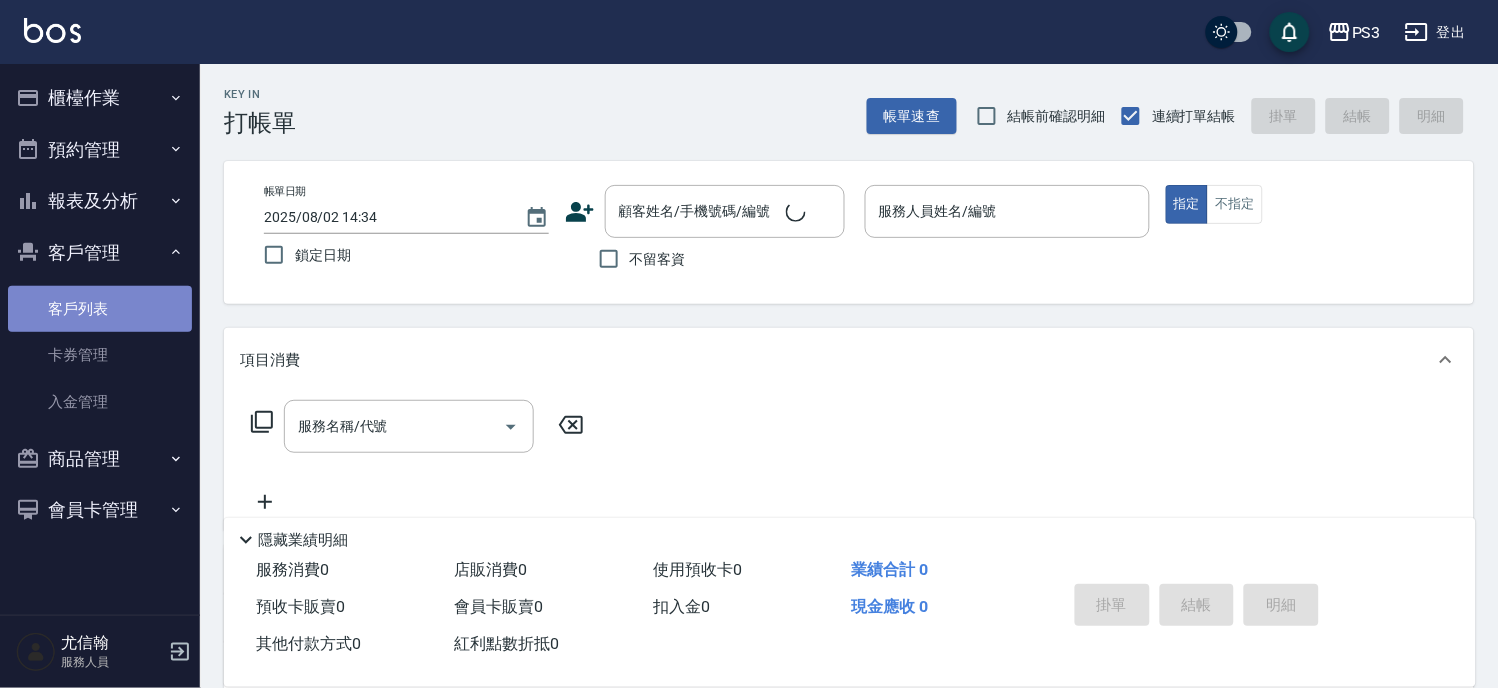 click on "客戶列表" at bounding box center (100, 309) 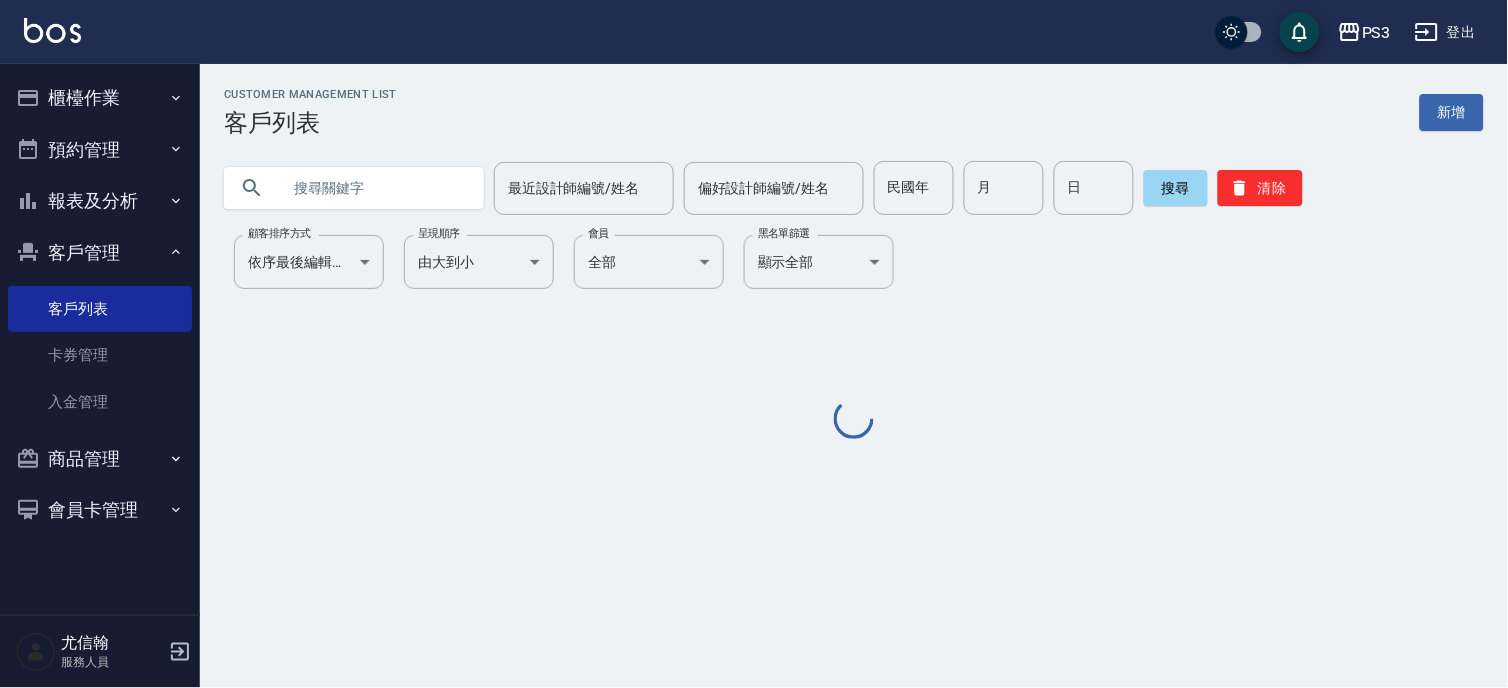 click at bounding box center [374, 188] 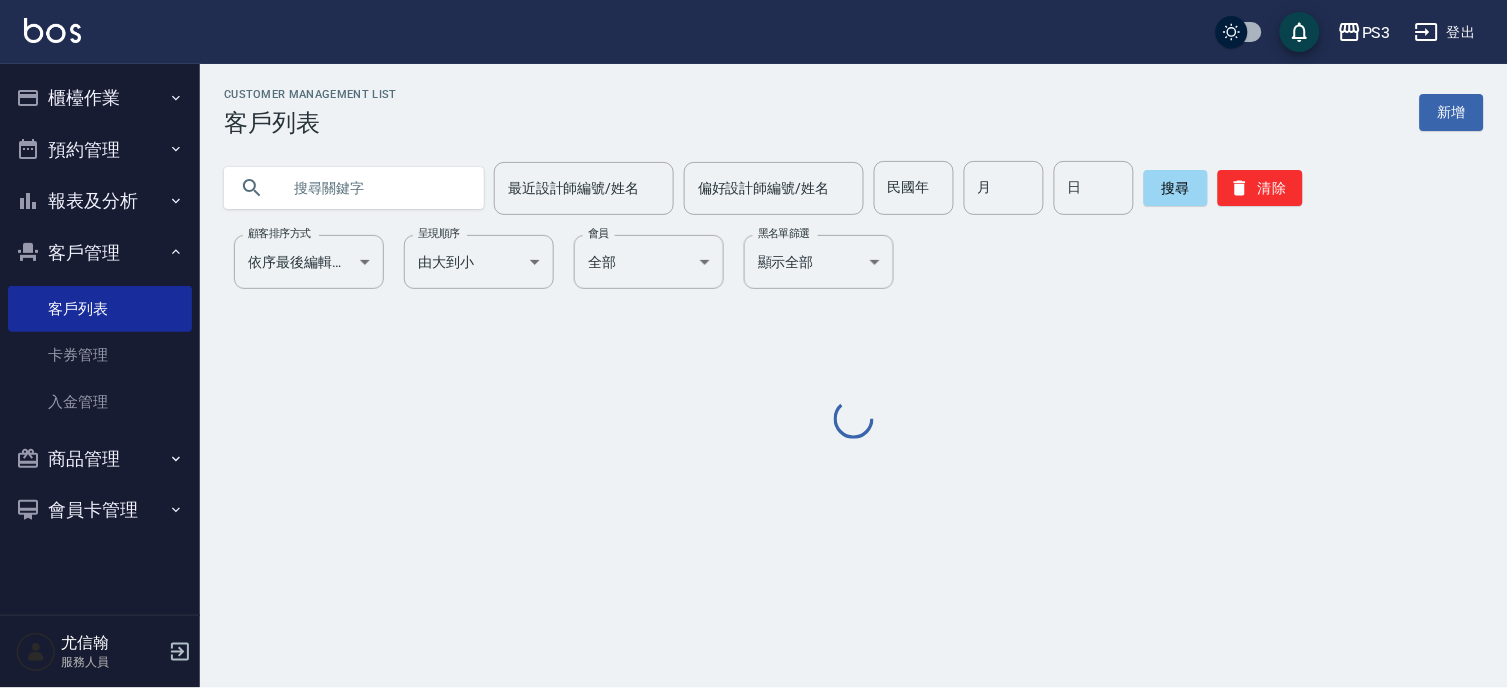 paste on "[PHONE]" 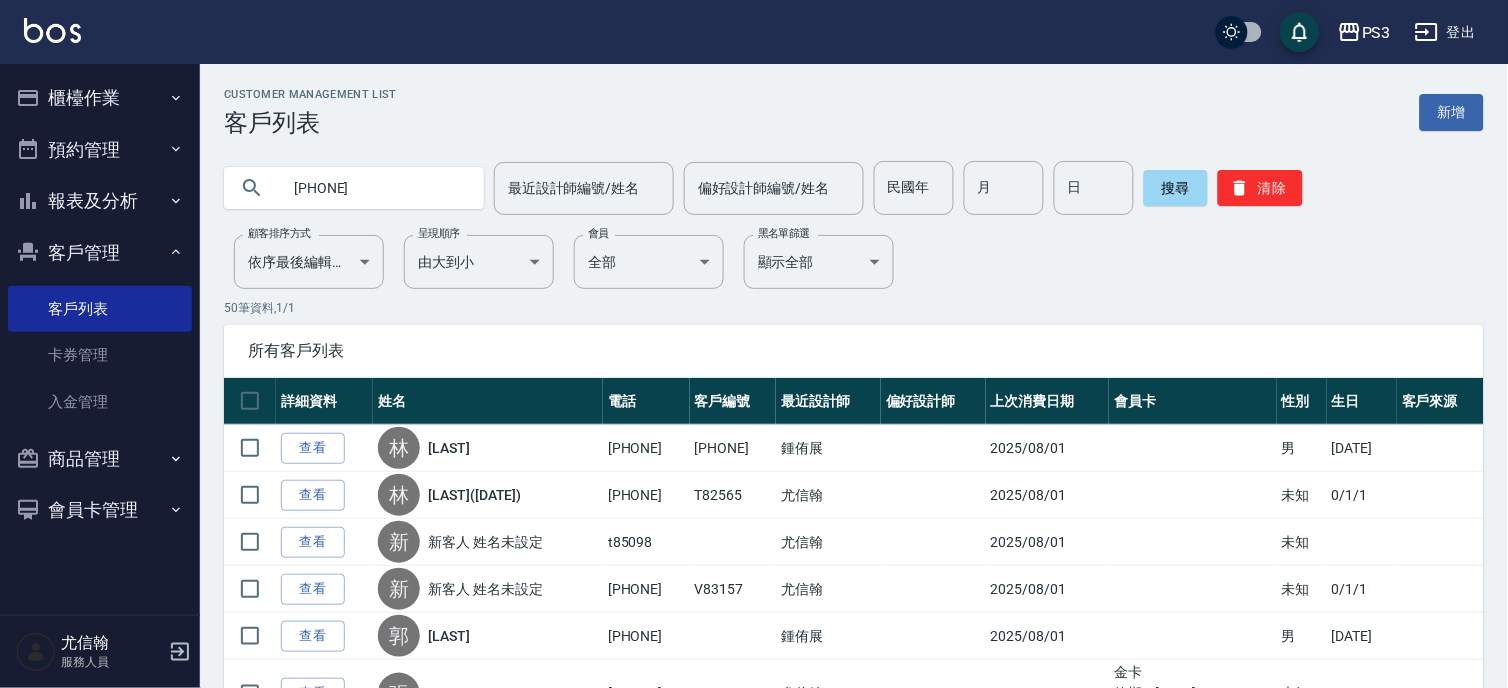 type on "[PHONE]" 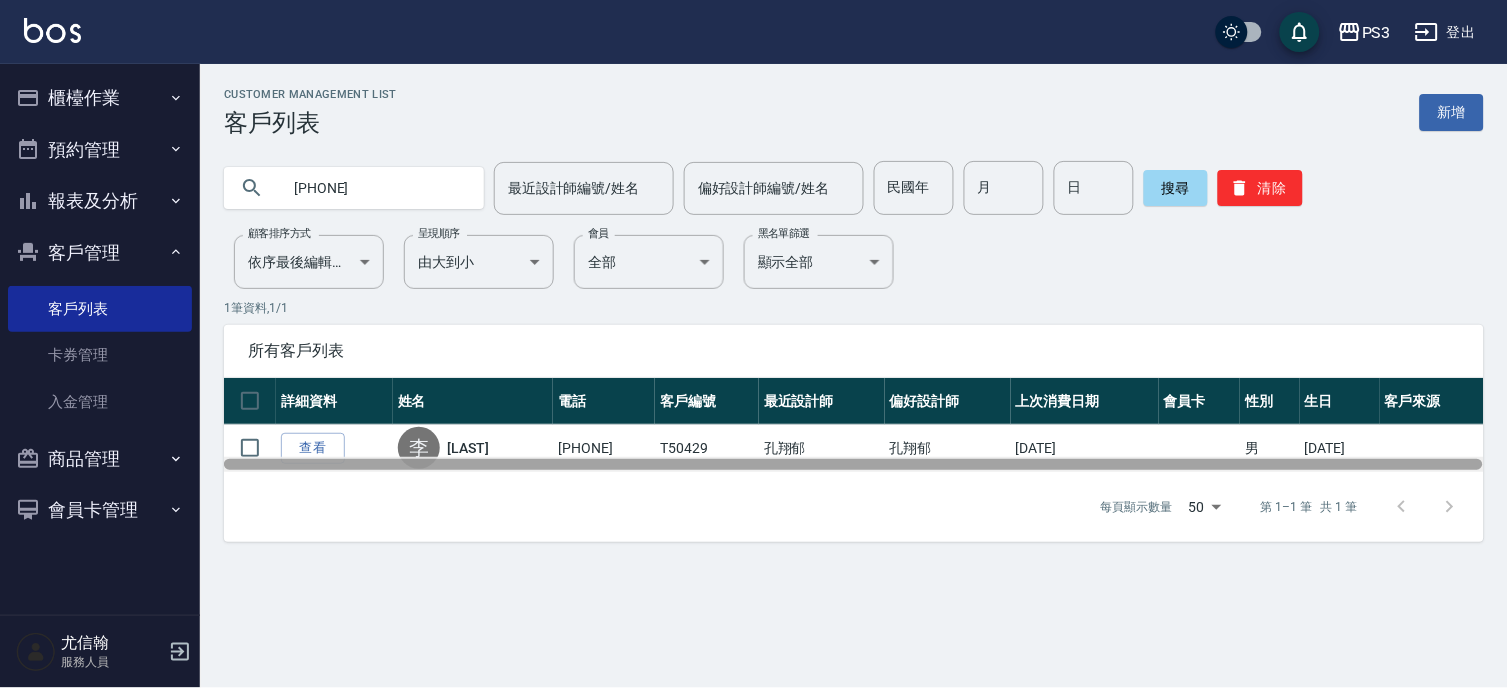 click at bounding box center (853, 464) 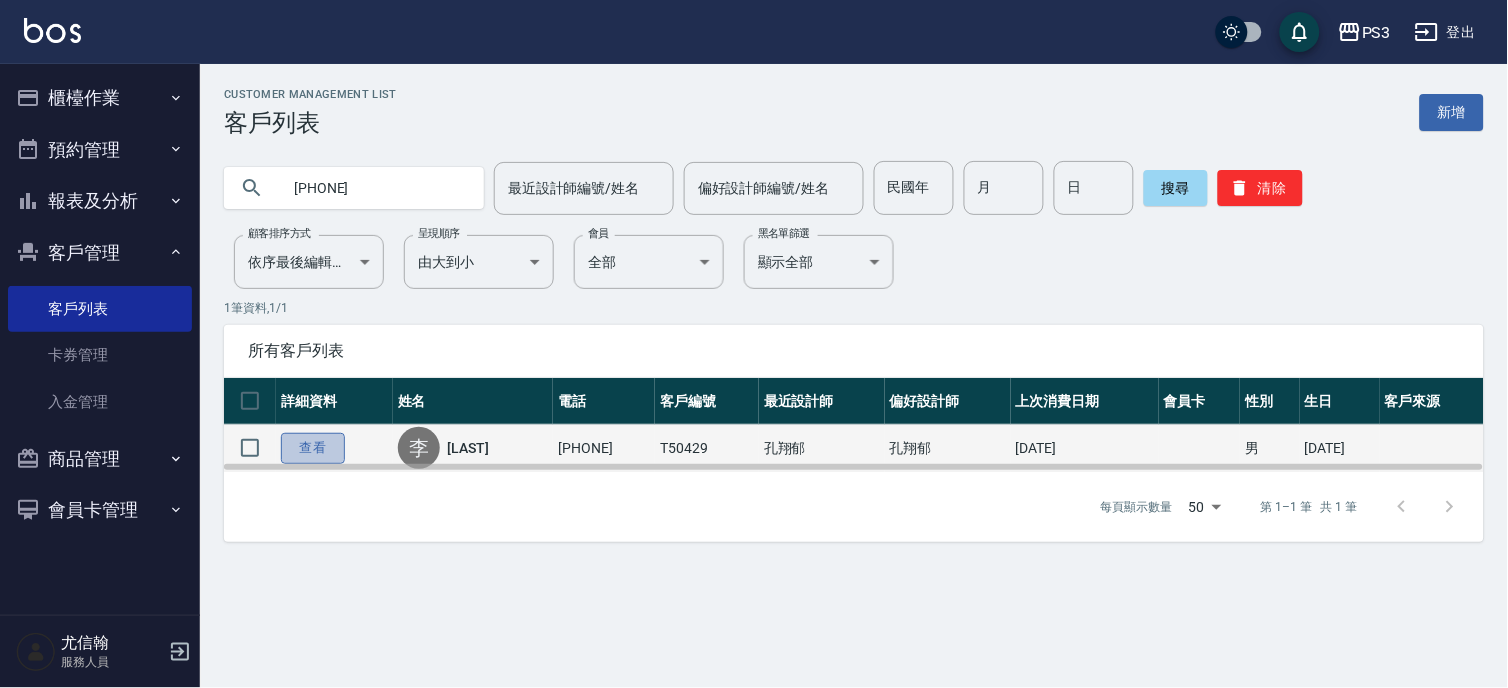 click on "查看" at bounding box center (313, 448) 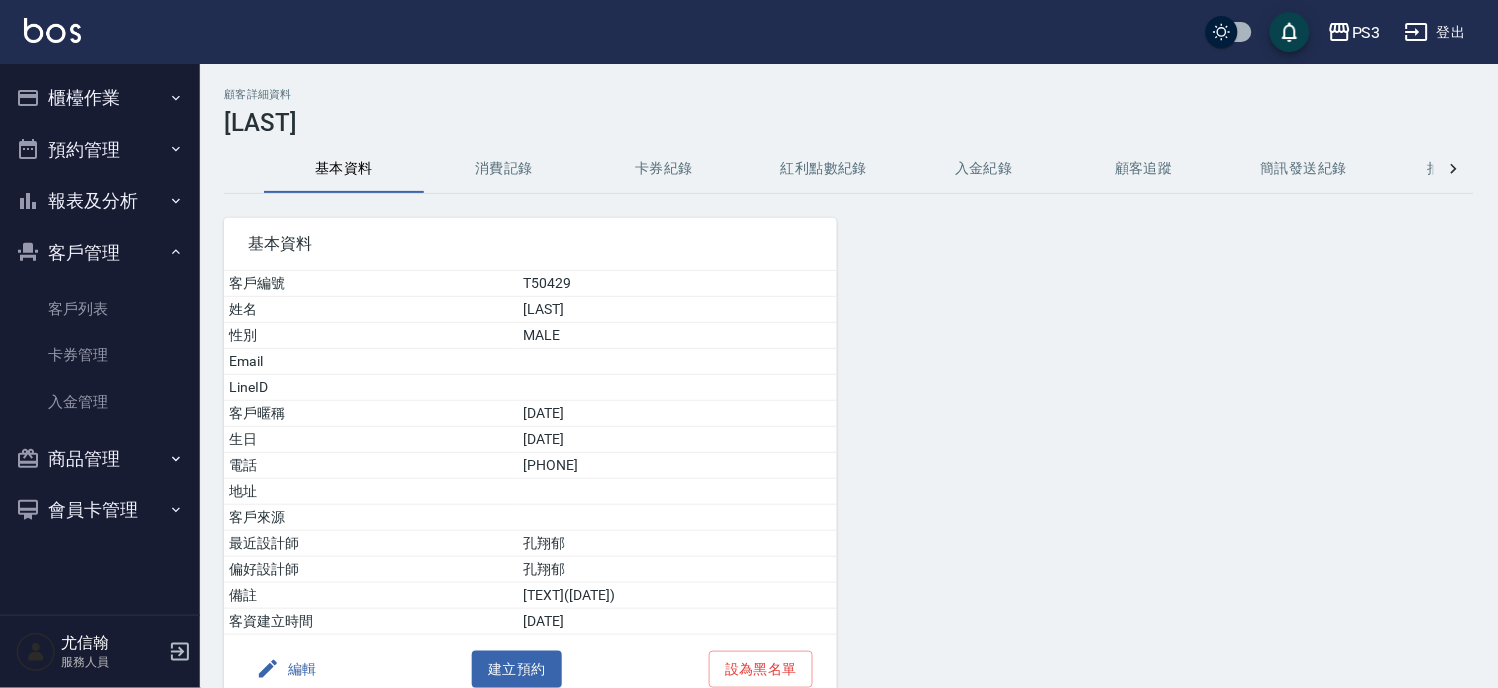 click on "消費記錄" at bounding box center [504, 169] 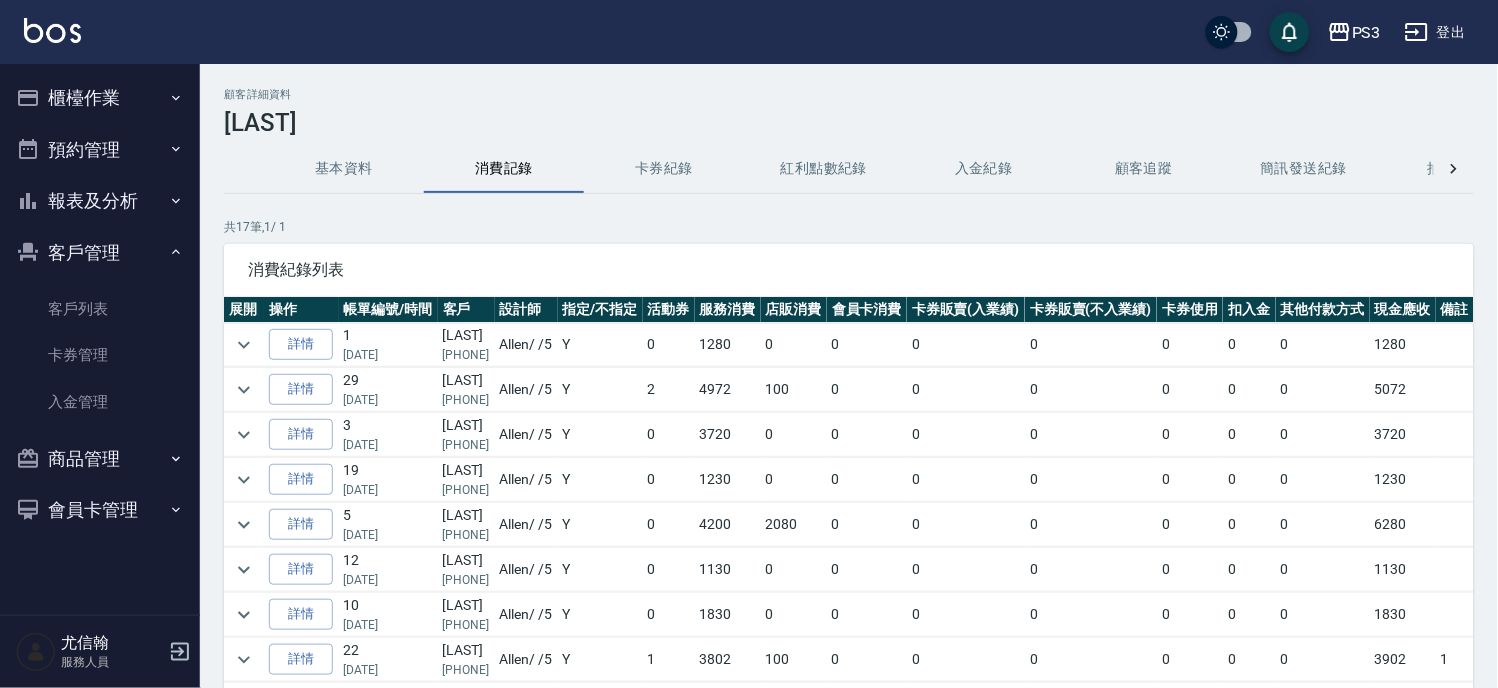 click at bounding box center (244, 525) 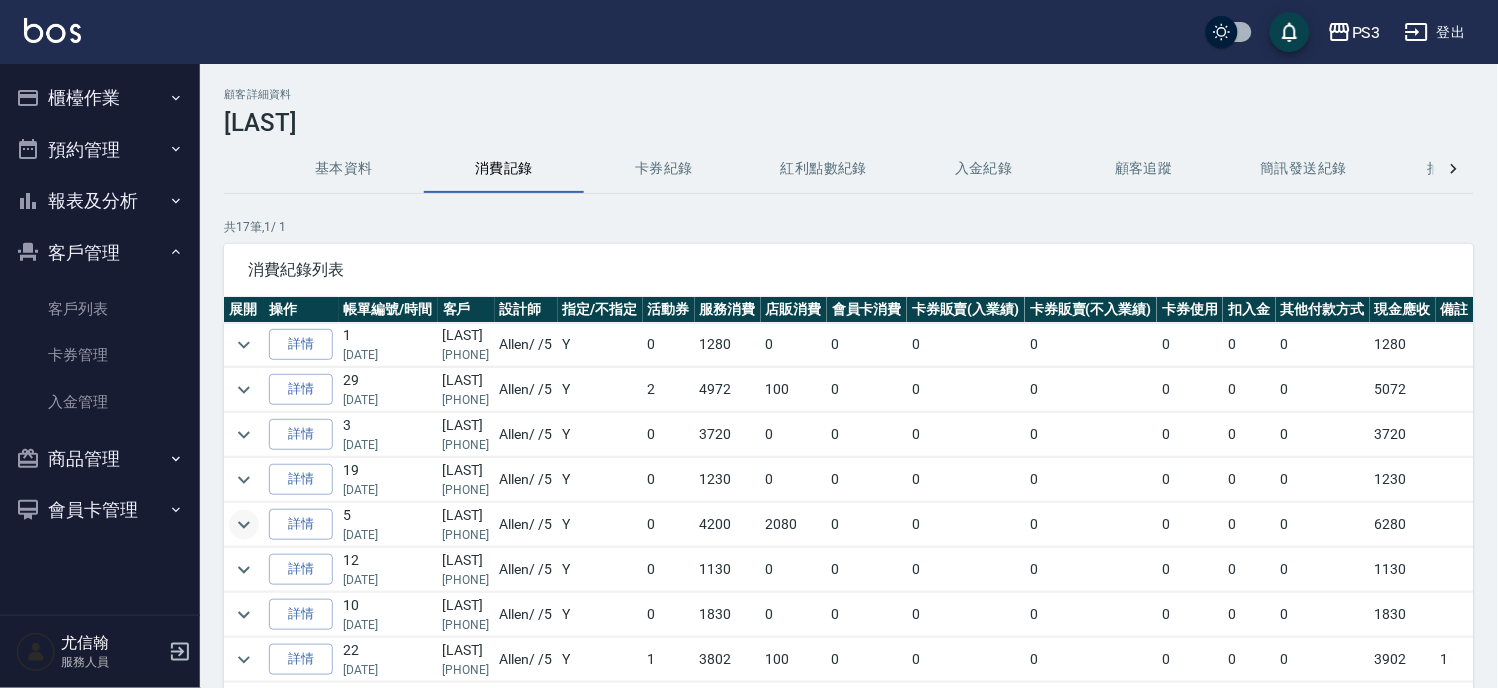 click 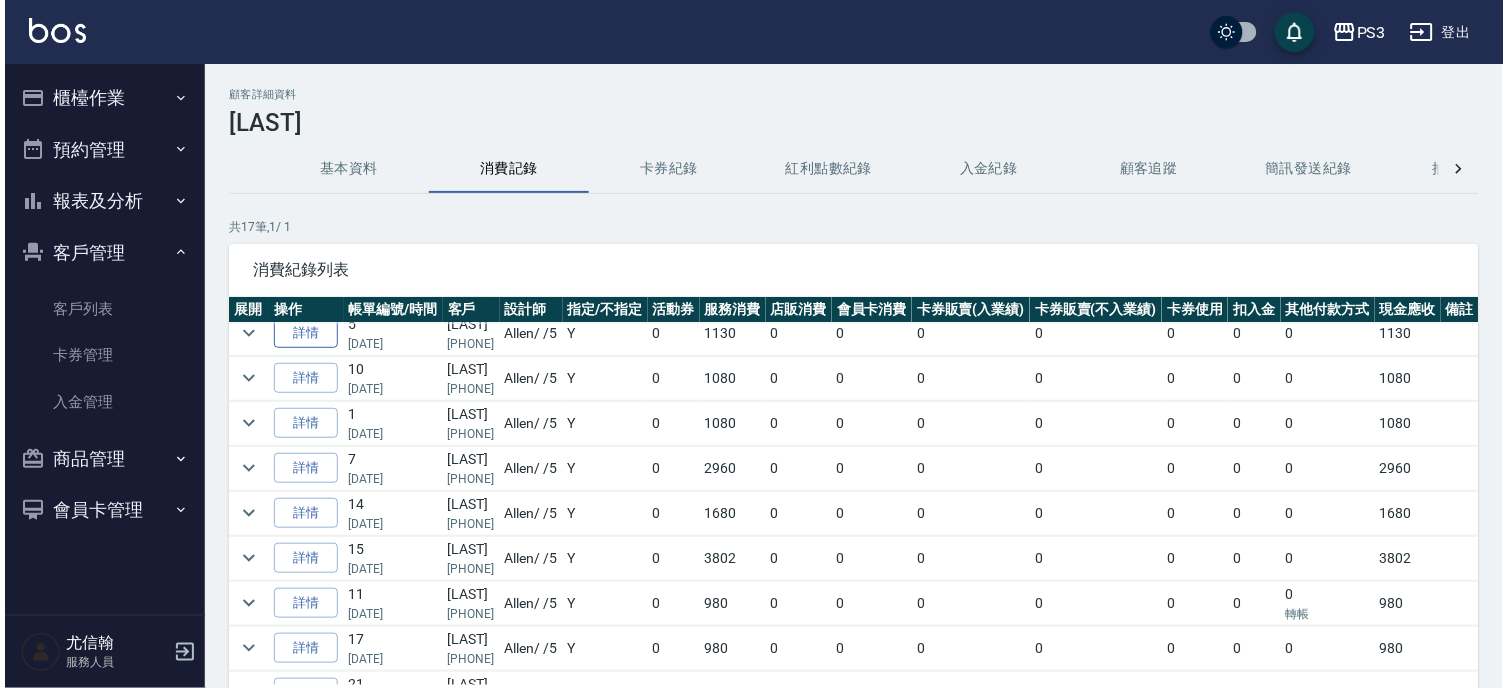 scroll, scrollTop: 631, scrollLeft: 0, axis: vertical 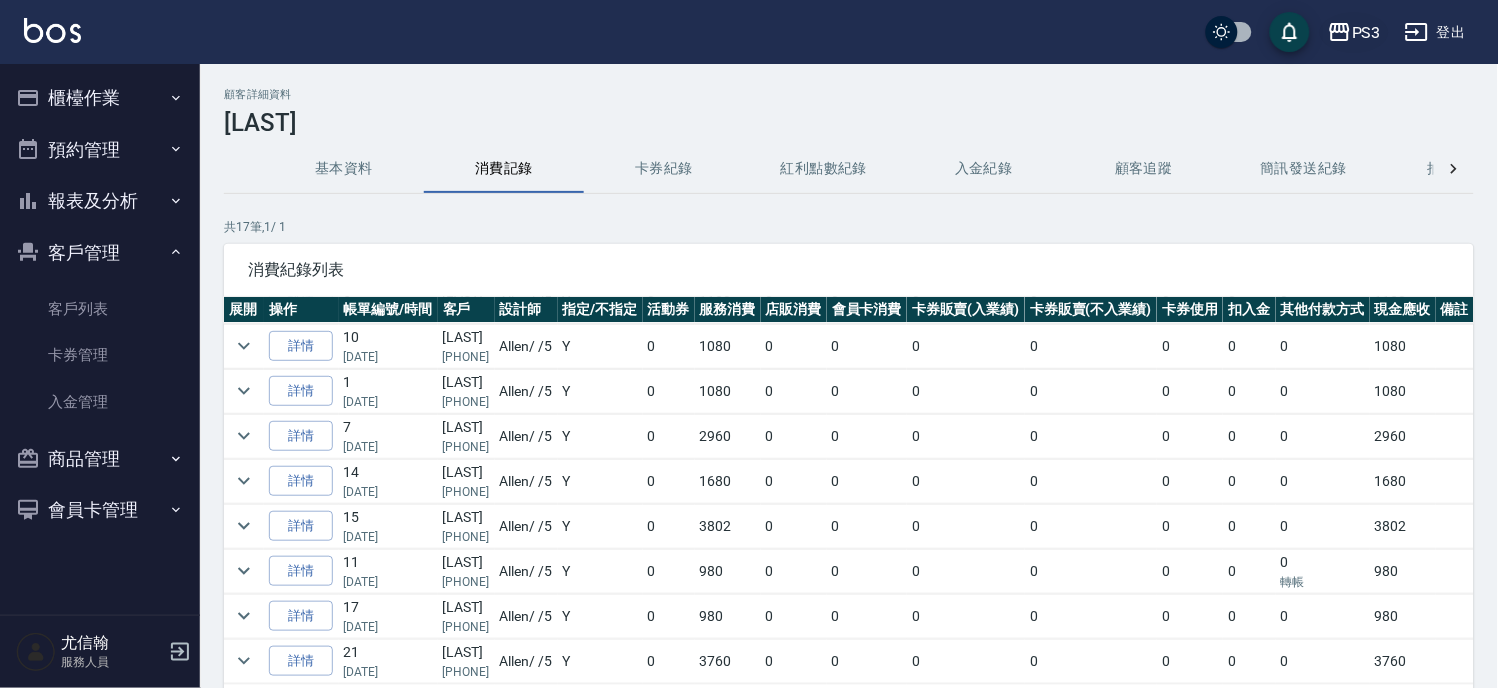 click on "PS3" at bounding box center (1354, 32) 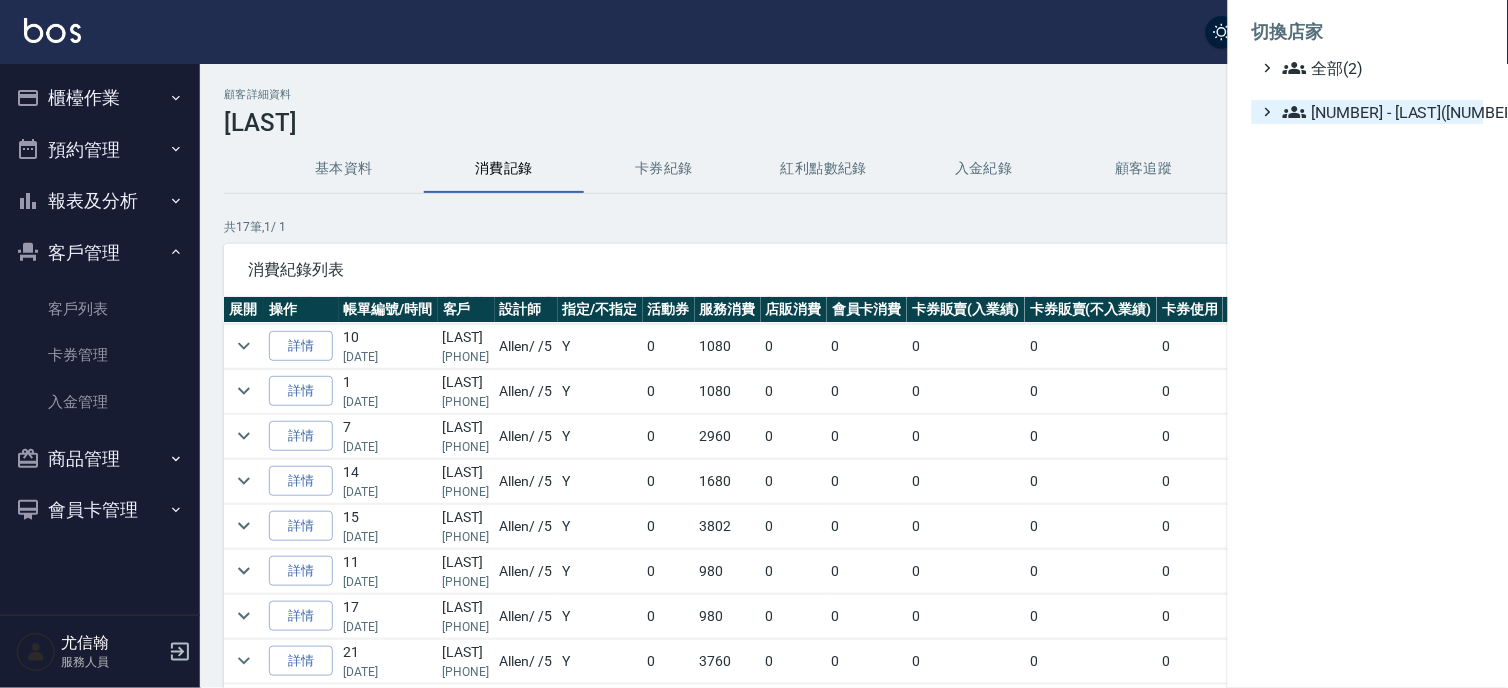 click on "[NUMBER] - [LAST]([NUMBER])" at bounding box center [1379, 112] 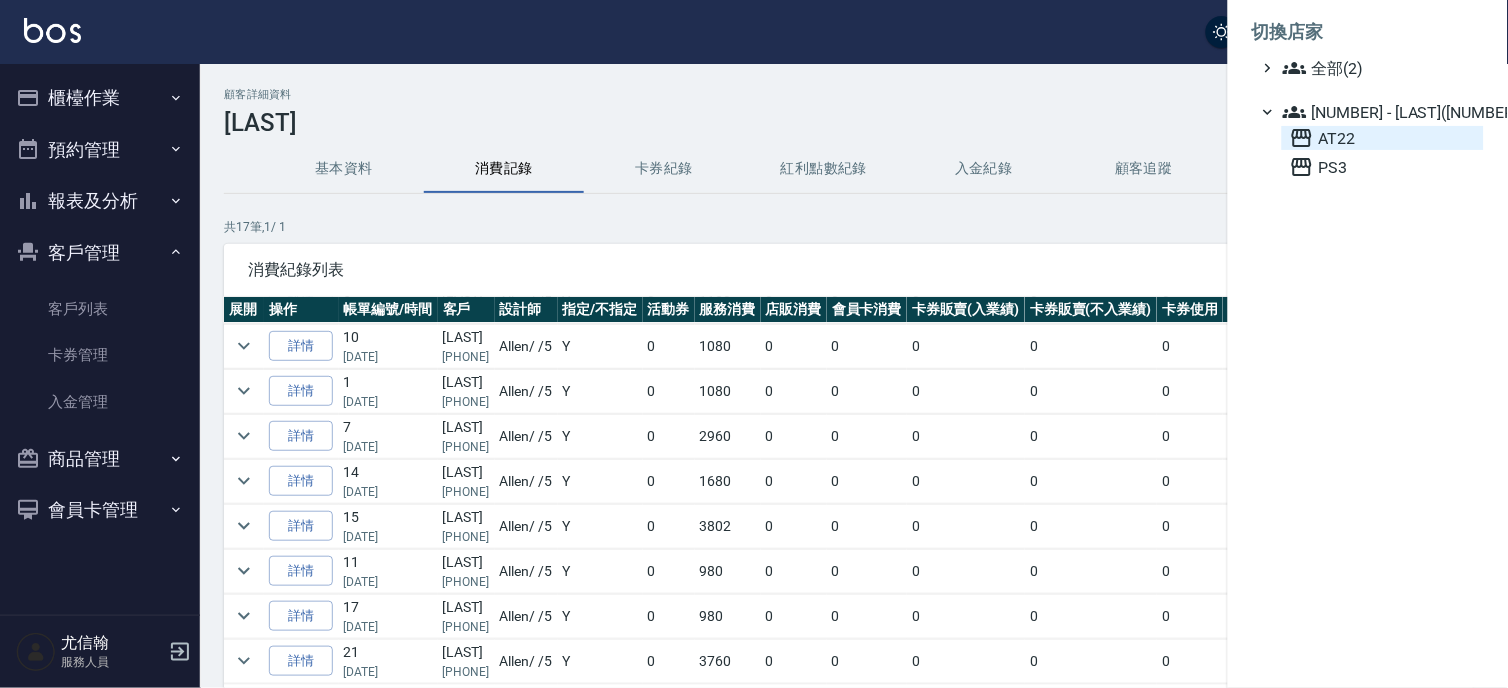 click on "AT22" at bounding box center (1383, 138) 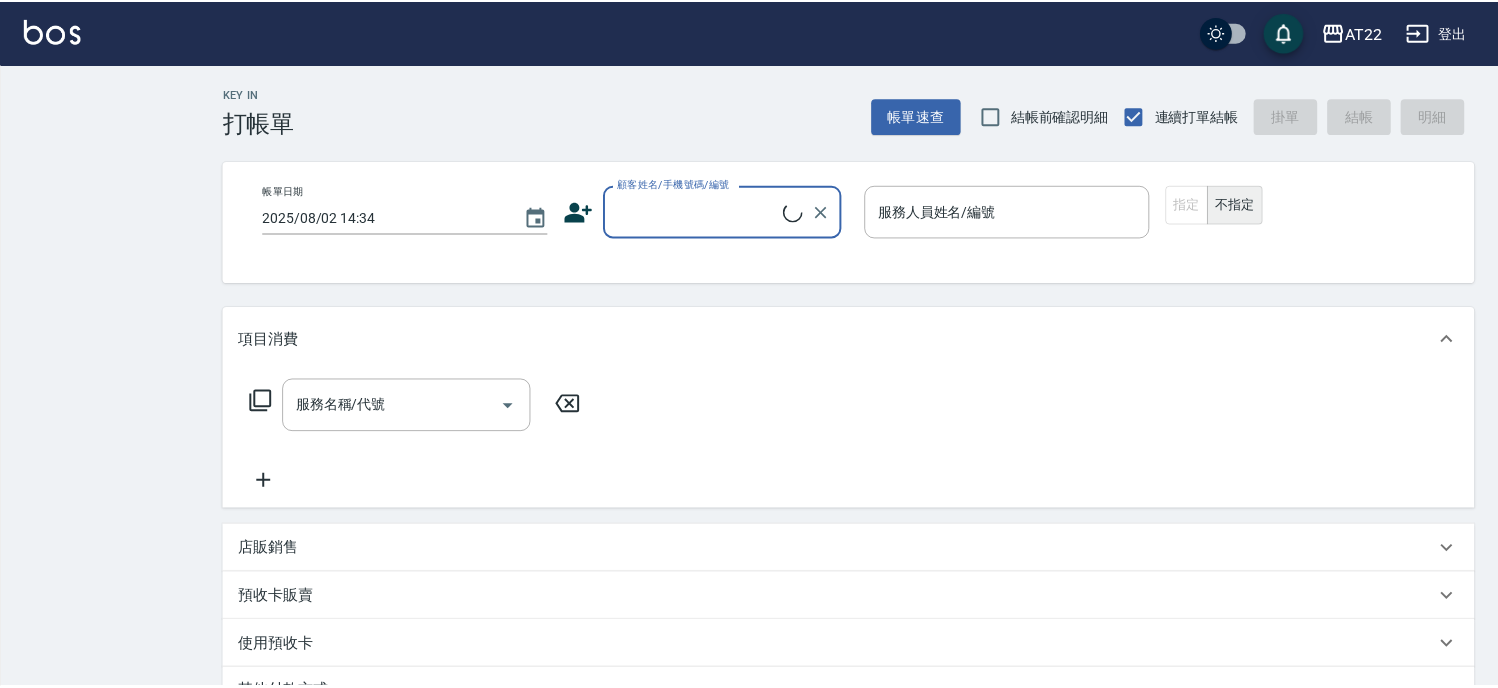 scroll, scrollTop: 0, scrollLeft: 0, axis: both 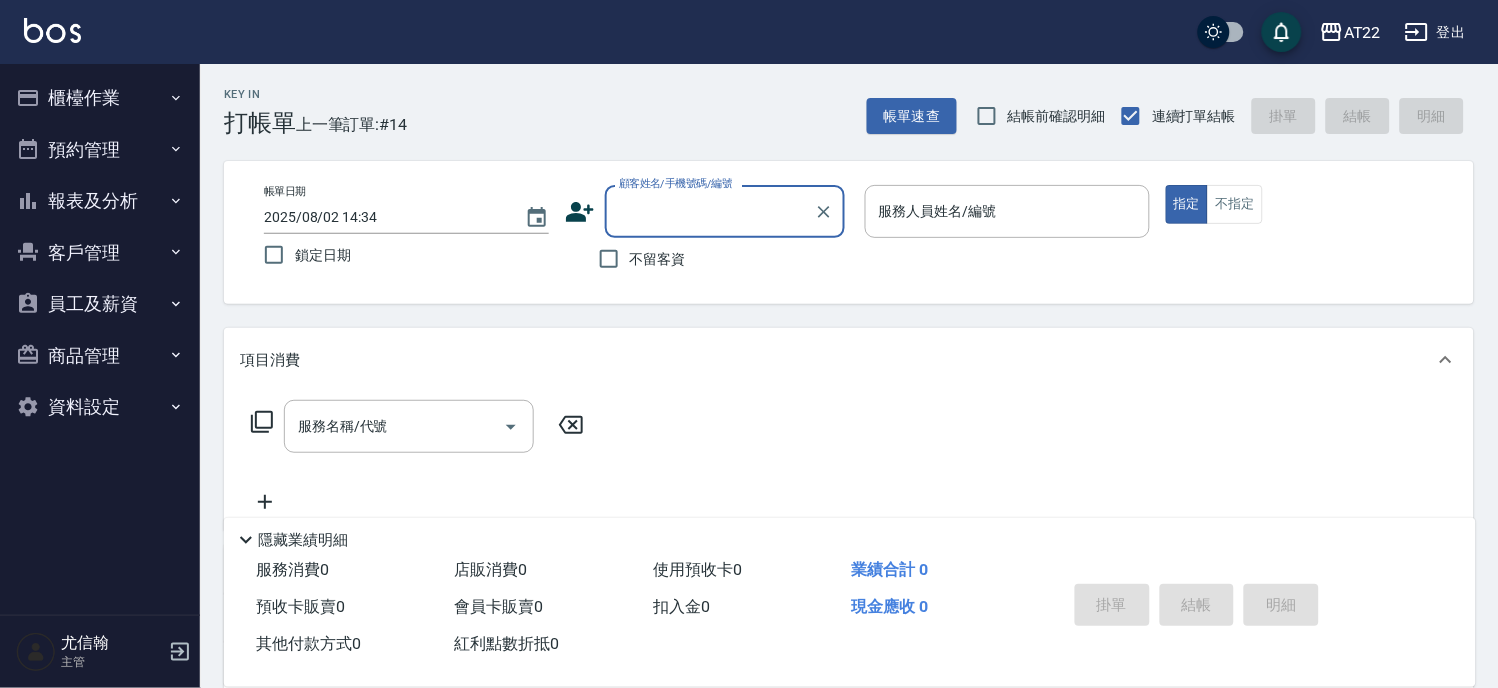 click on "客戶管理" at bounding box center (100, 253) 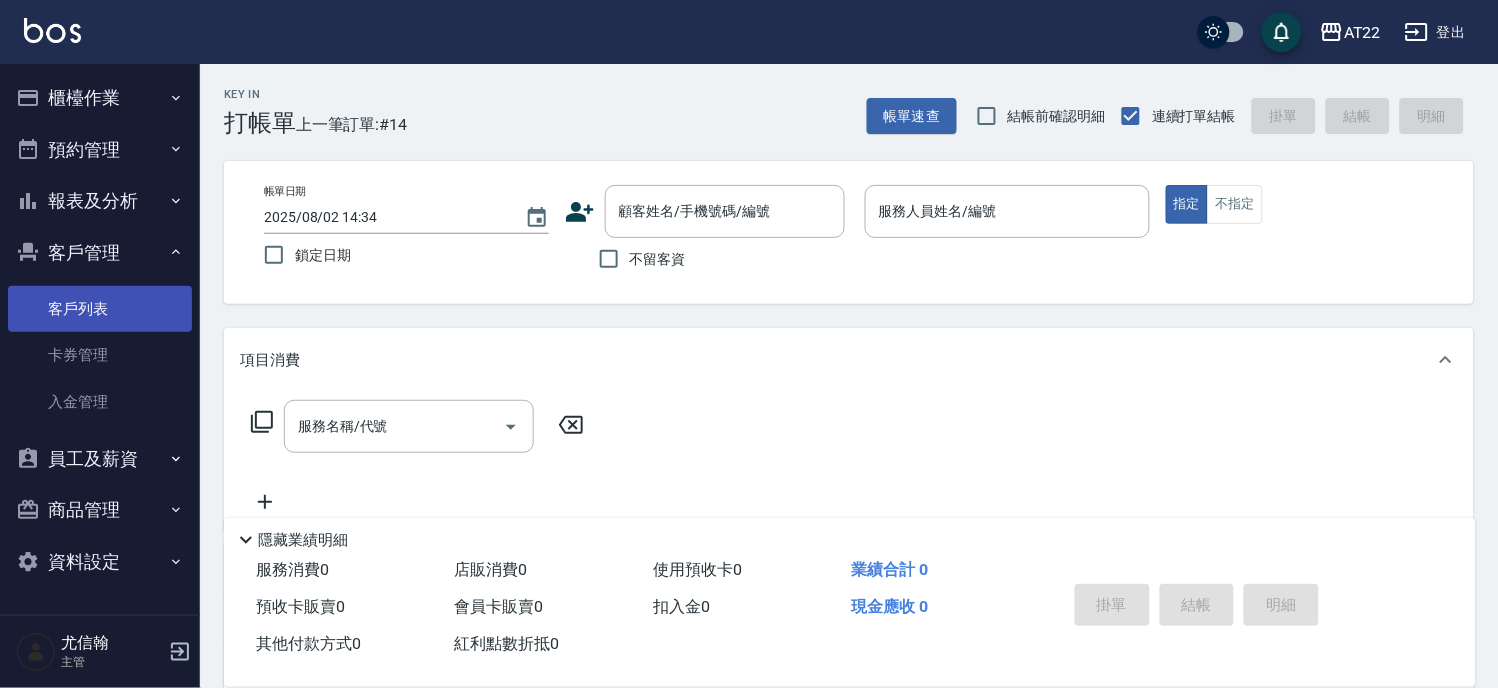 click on "客戶列表" at bounding box center (100, 309) 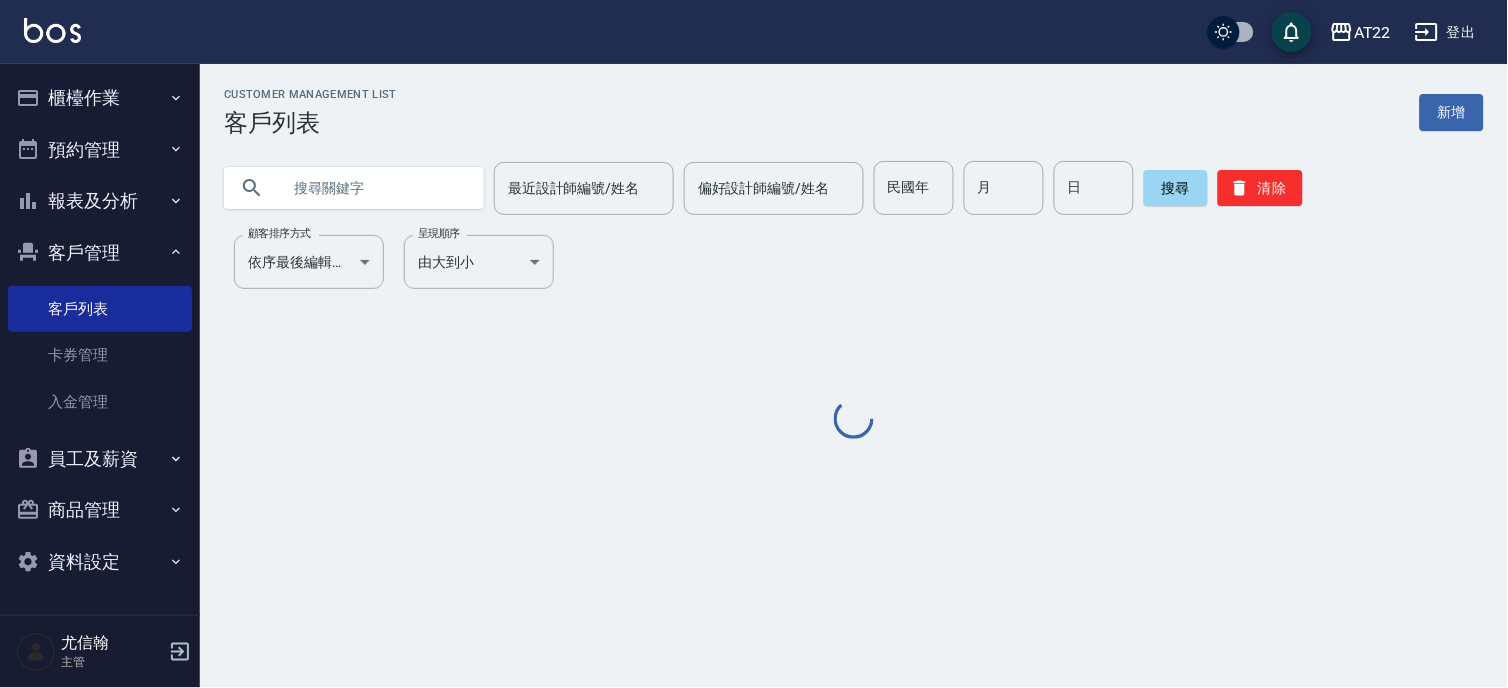 click at bounding box center (374, 188) 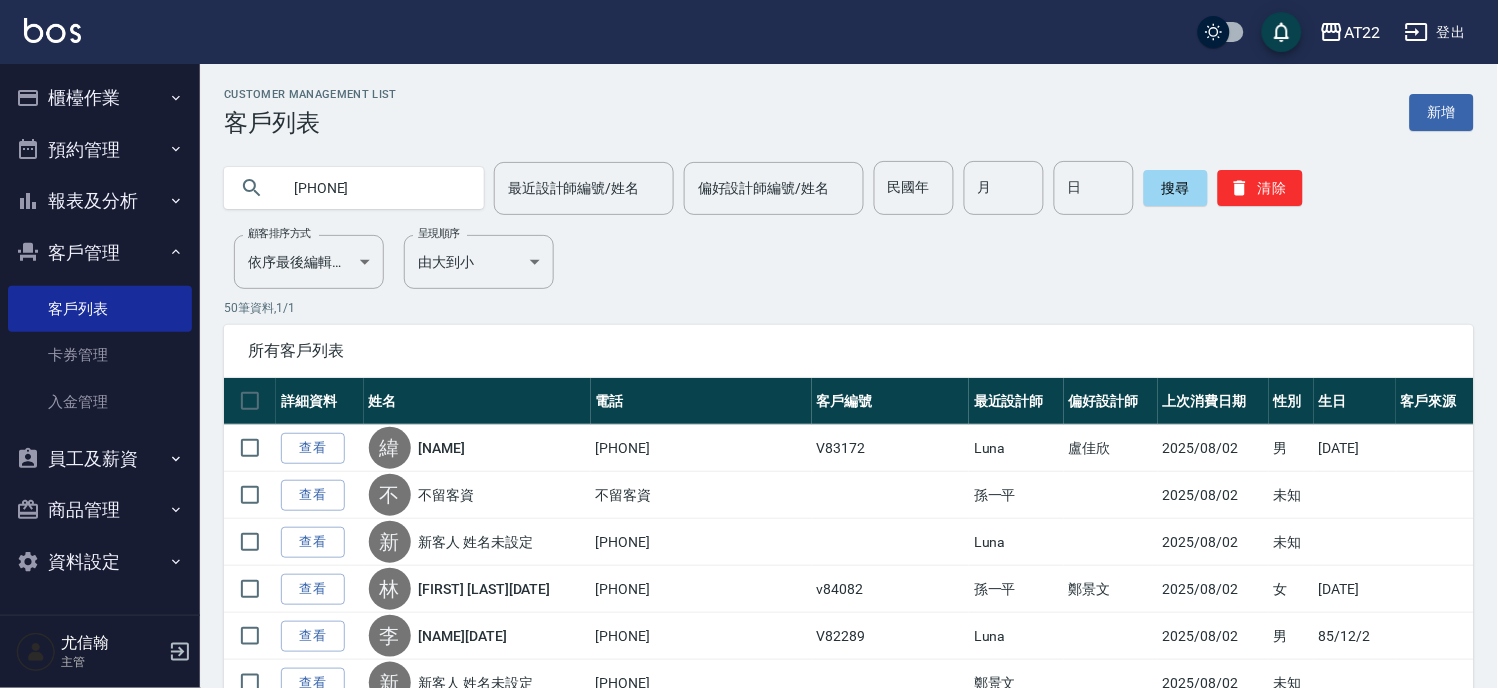 type on "[PHONE]" 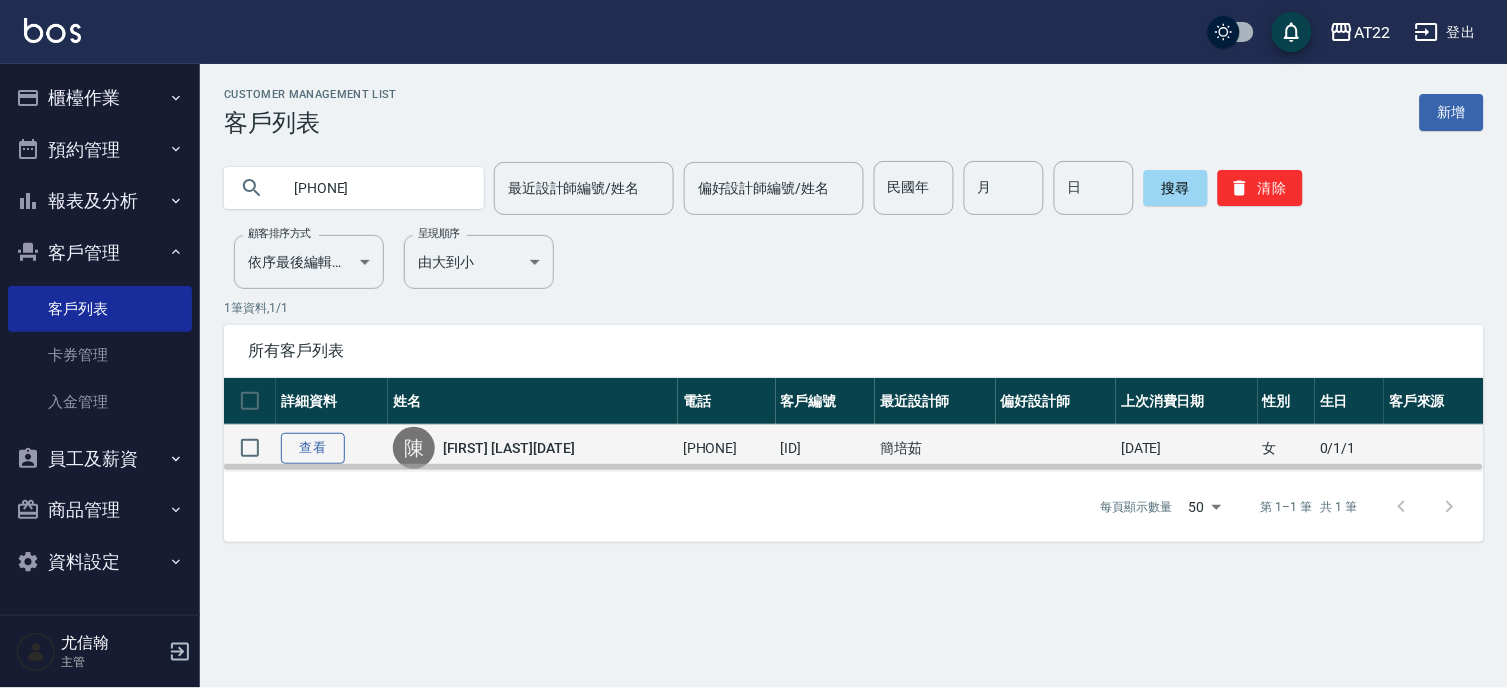 click on "查看" at bounding box center (313, 448) 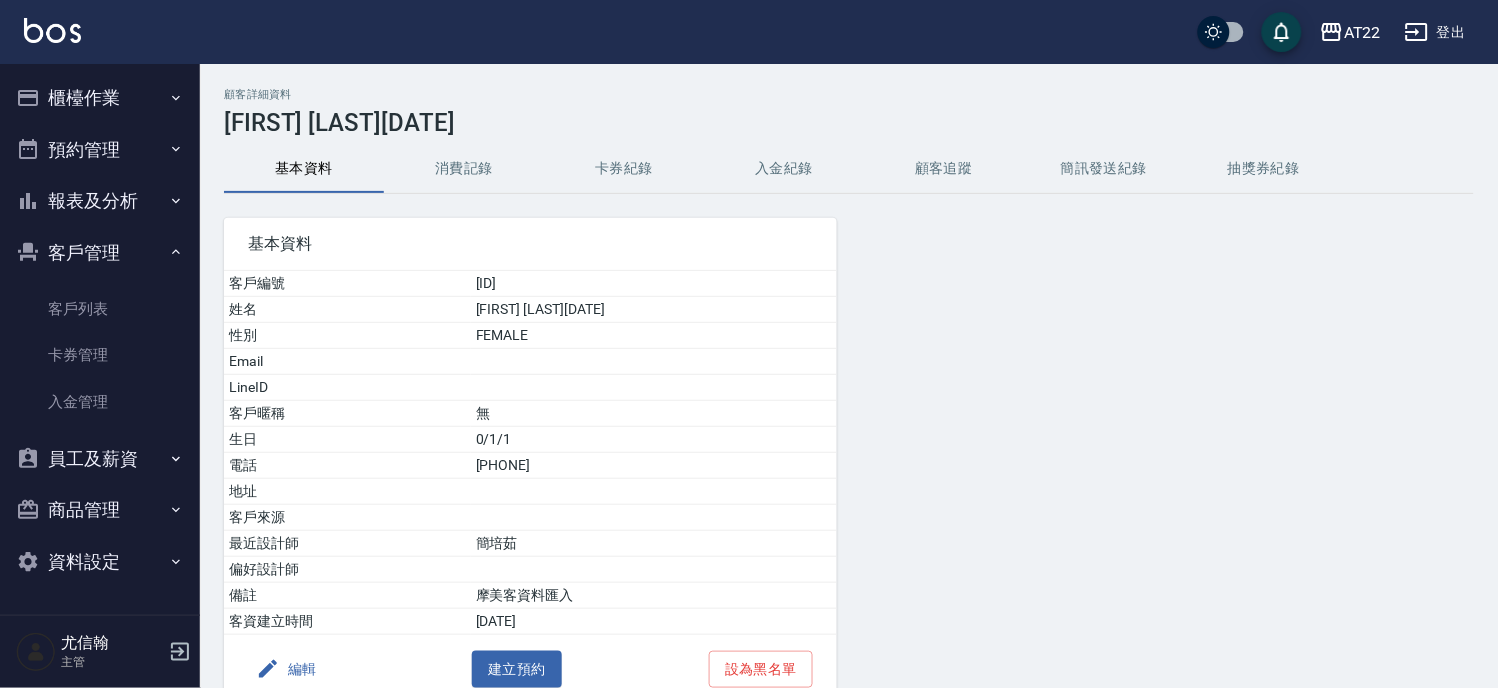 click on "消費記錄" at bounding box center (464, 169) 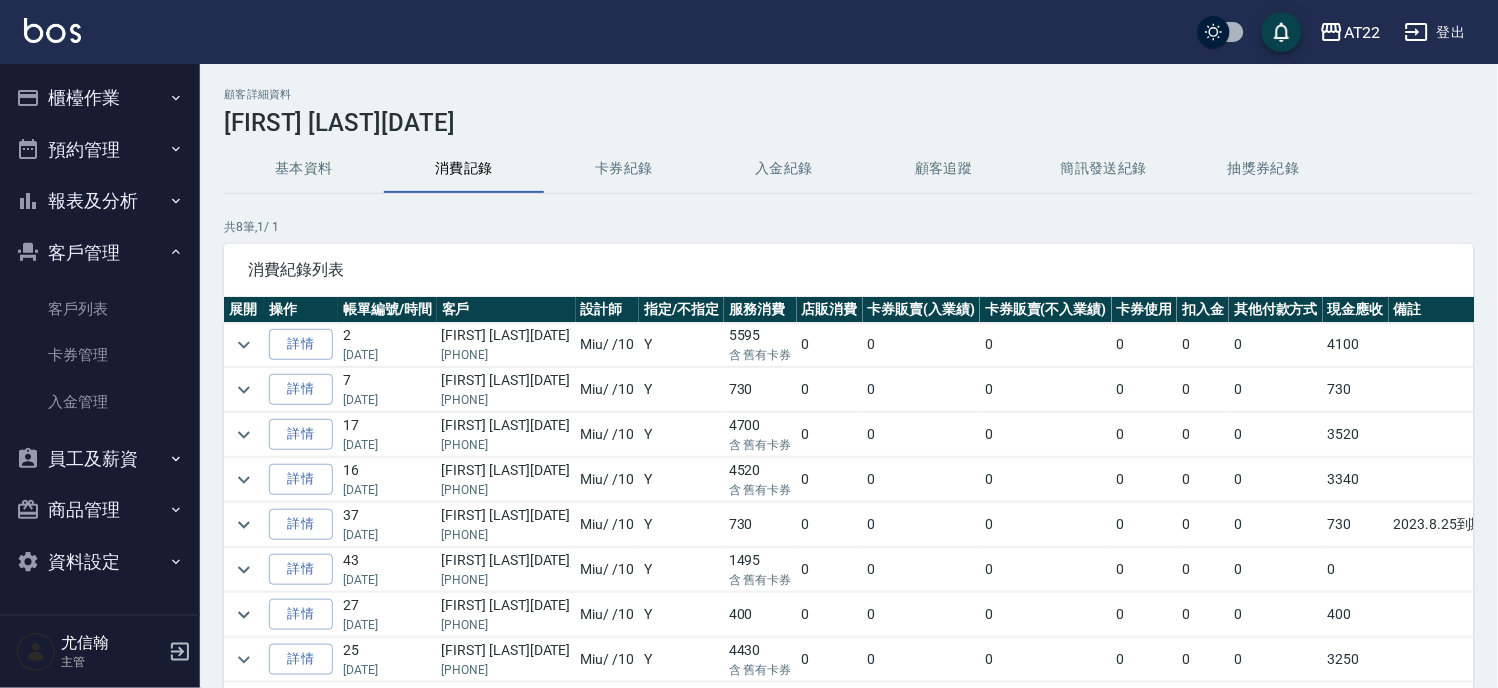 click on "基本資料" at bounding box center (304, 169) 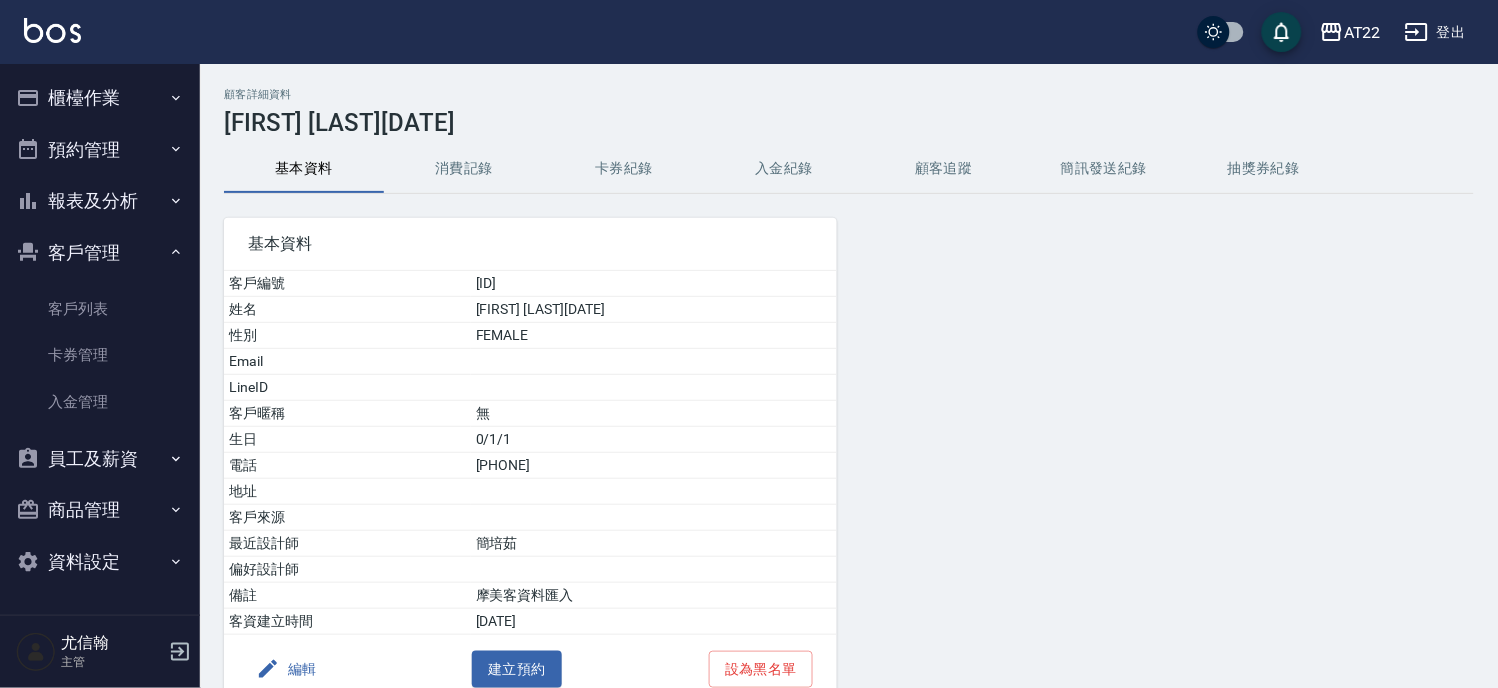 click on "[PHONE]" at bounding box center (654, 466) 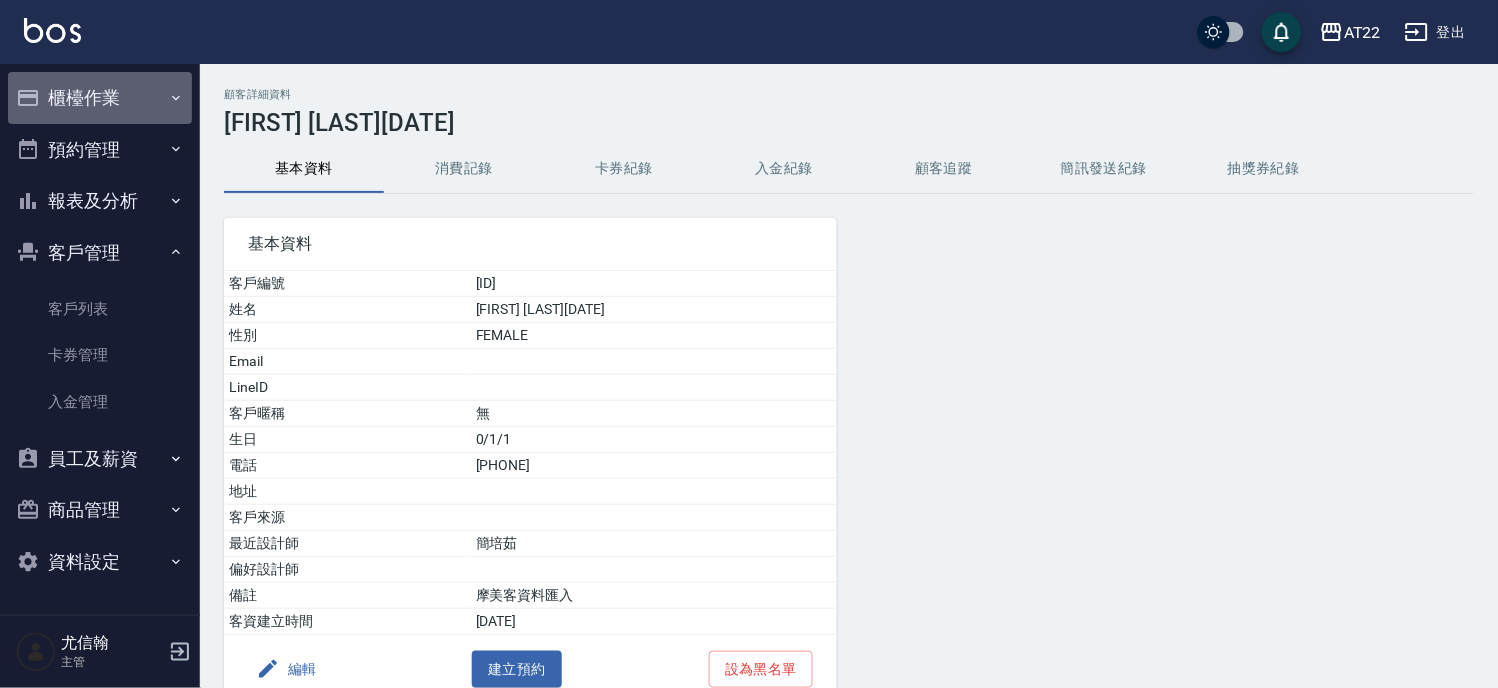 click on "櫃檯作業" at bounding box center (100, 98) 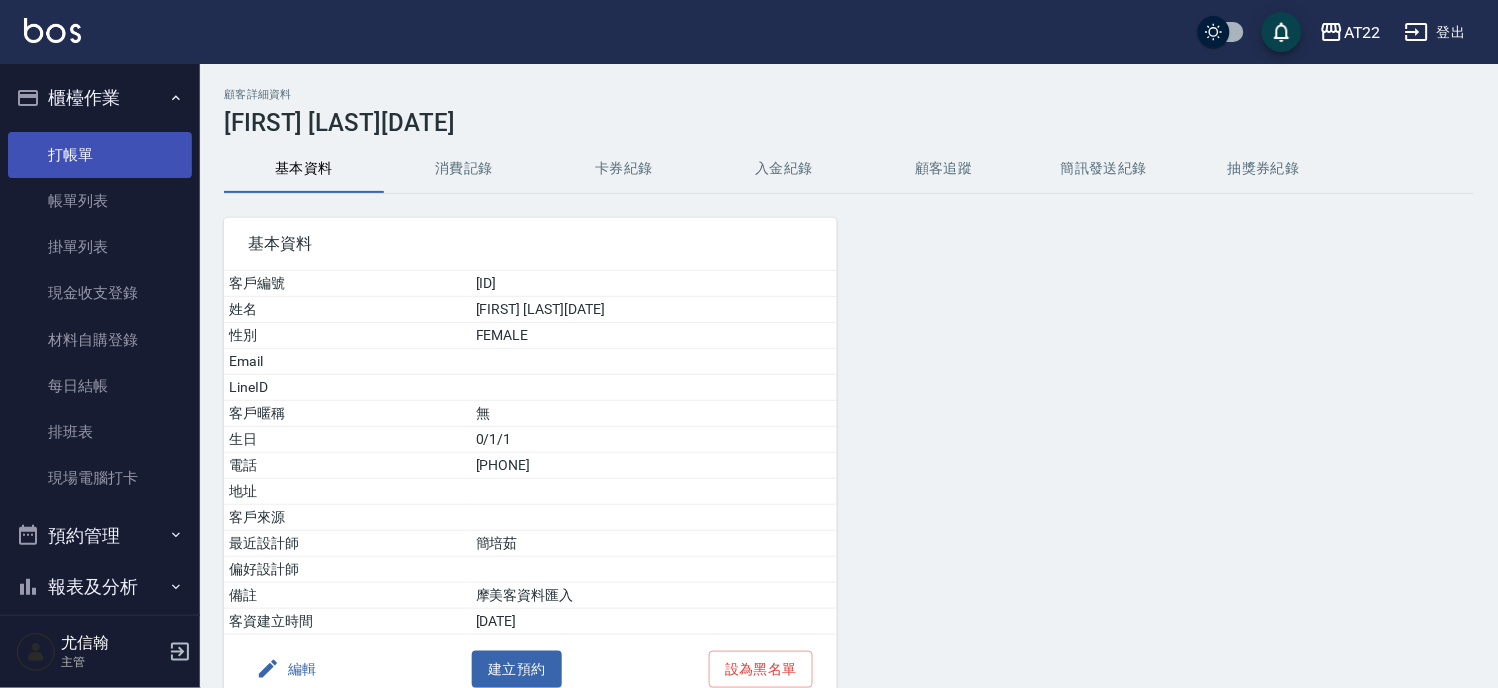 click on "打帳單" at bounding box center (100, 155) 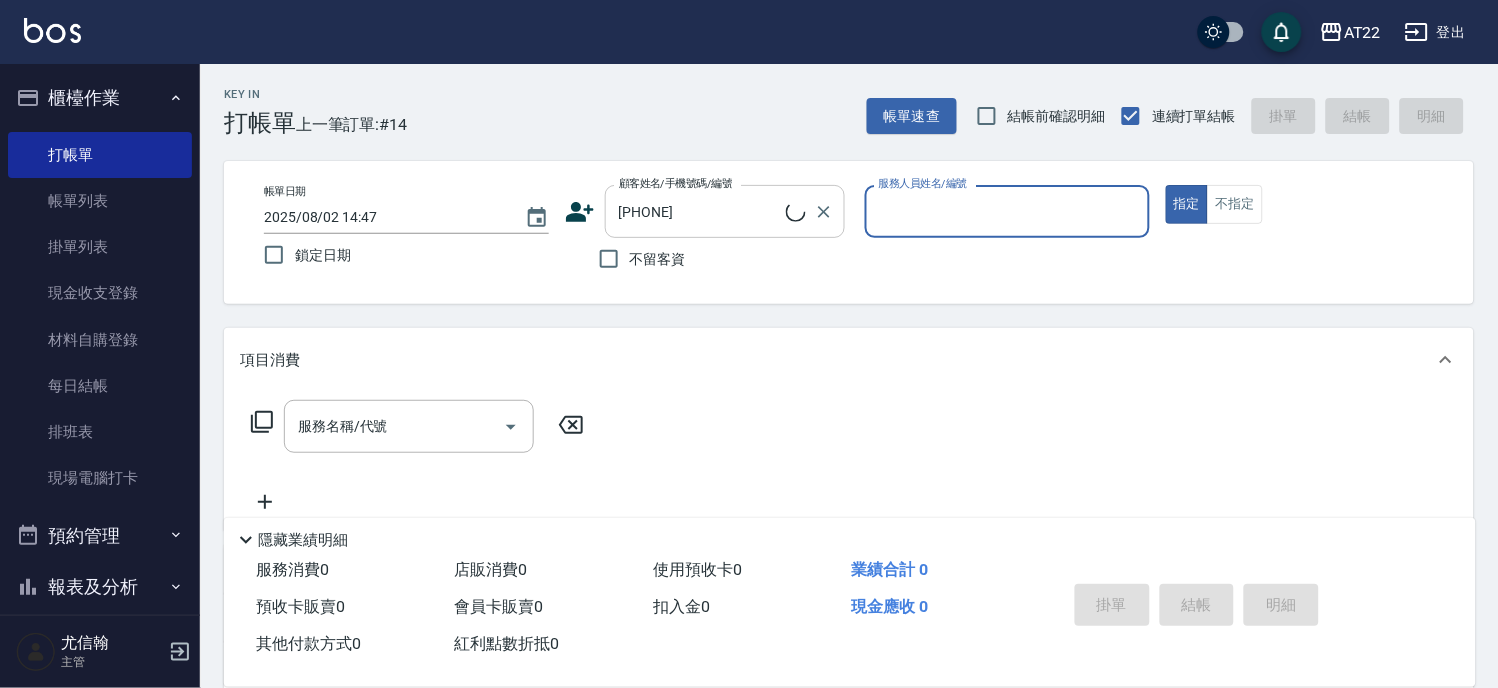 type on "[NAME][DATE]/[PHONE]/[ID]" 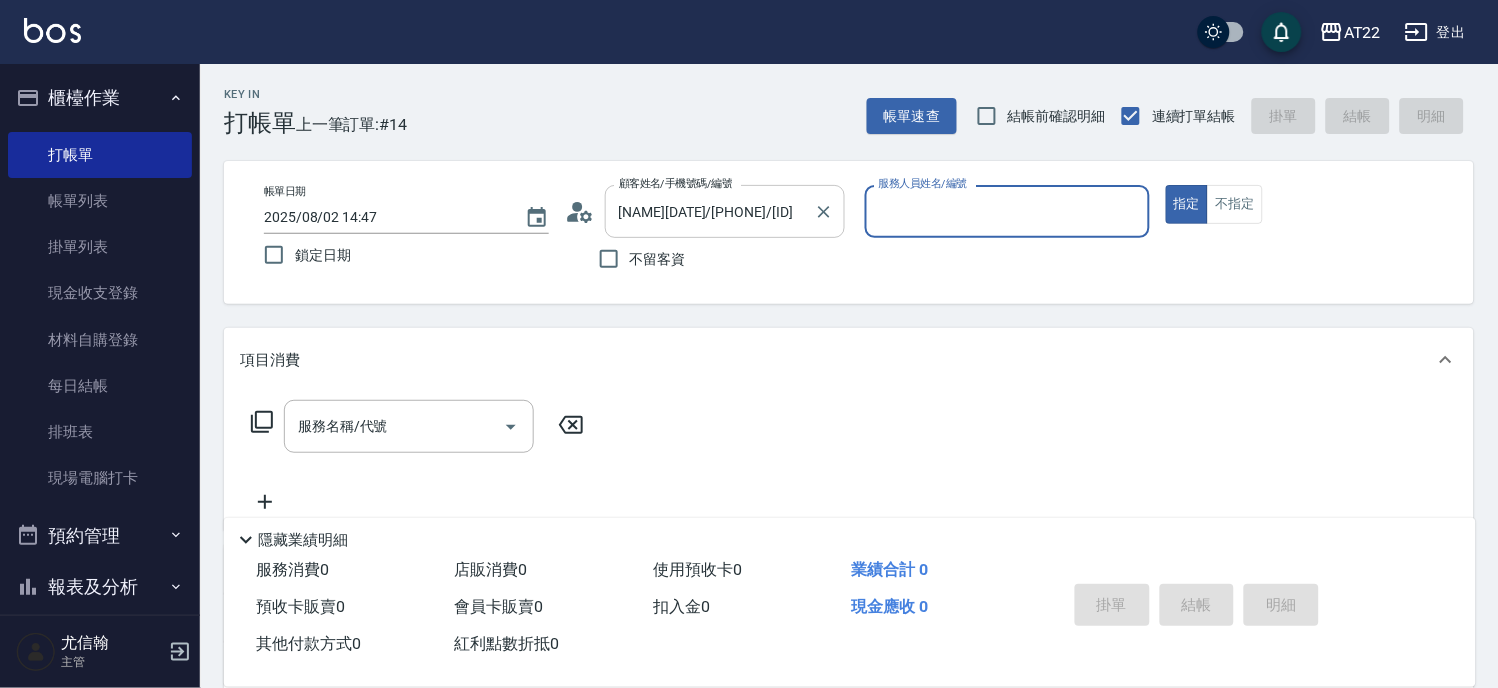 click on "[NAME][DATE]/[PHONE]/[ID]" at bounding box center (710, 211) 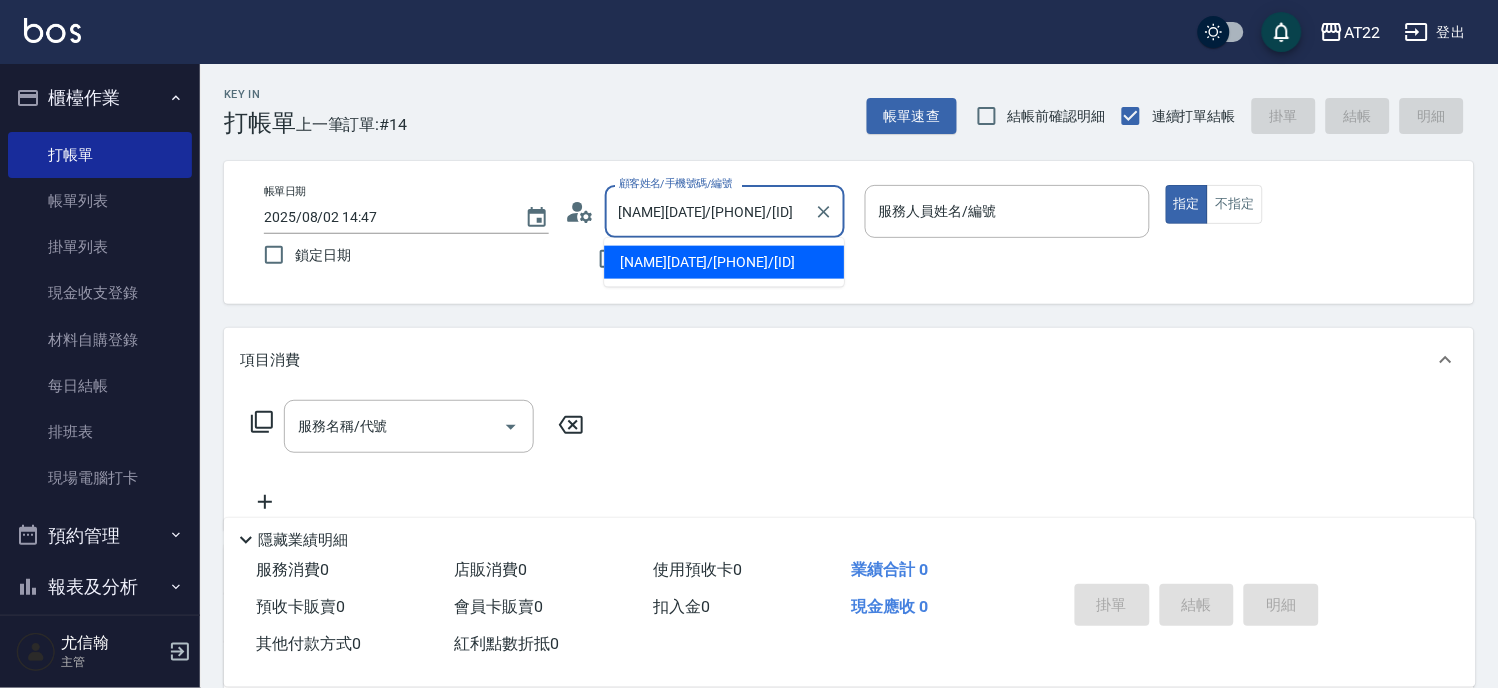 click on "[NAME][DATE]/[PHONE]/[ID]" at bounding box center [724, 262] 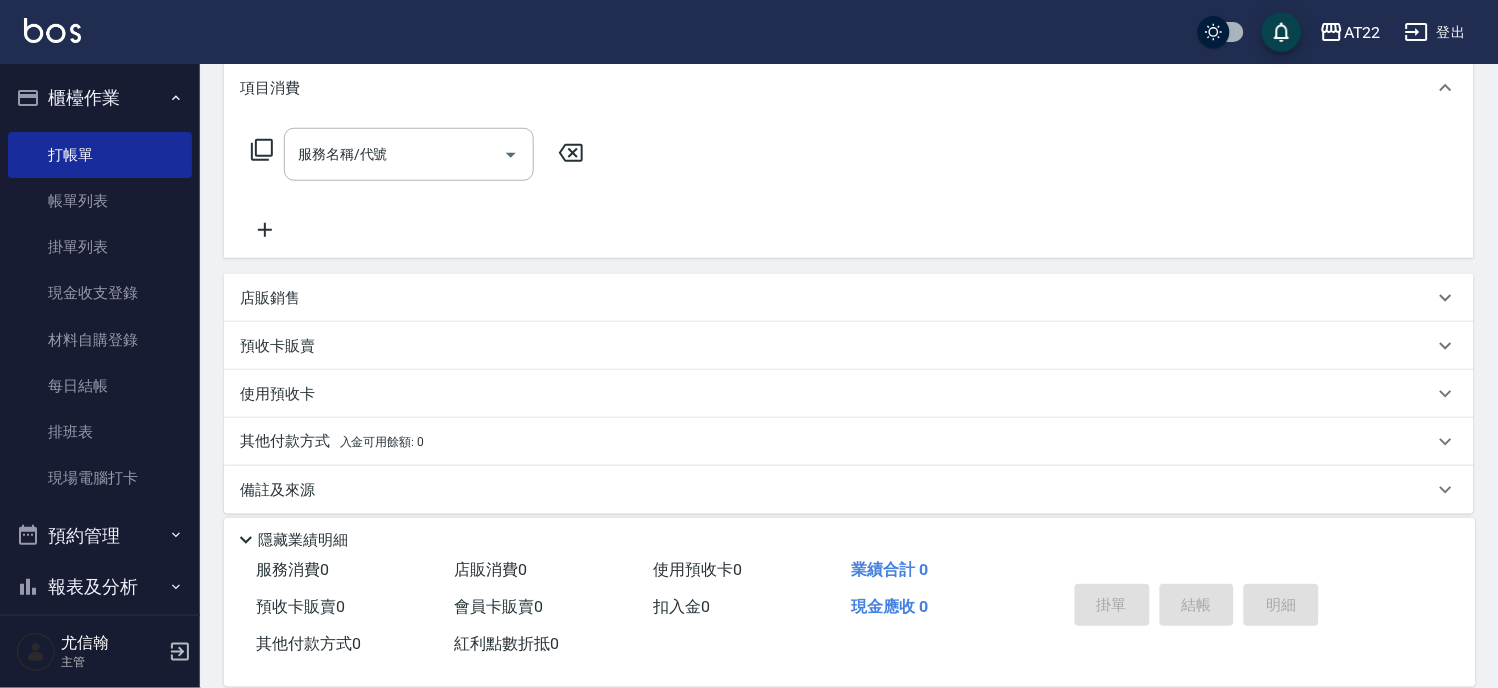 scroll, scrollTop: 286, scrollLeft: 0, axis: vertical 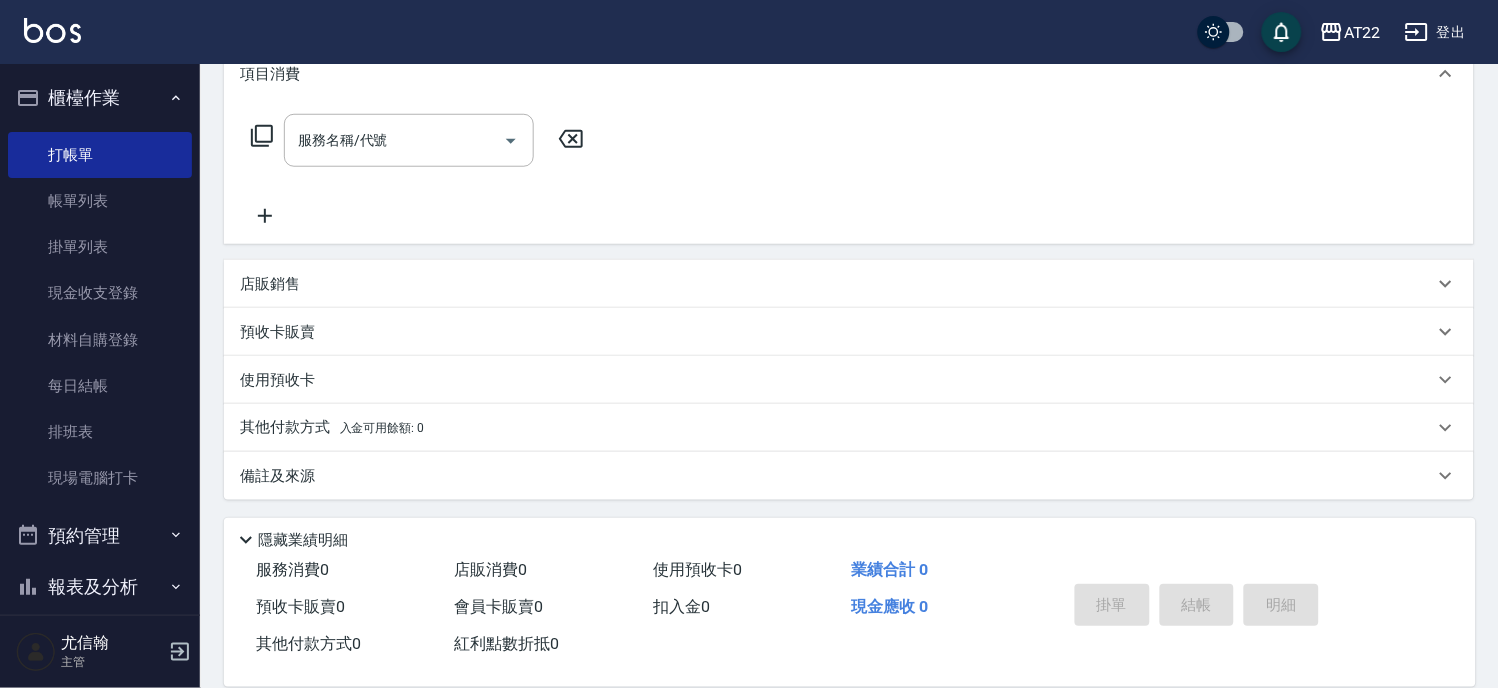 click on "櫃檯作業" at bounding box center [100, 98] 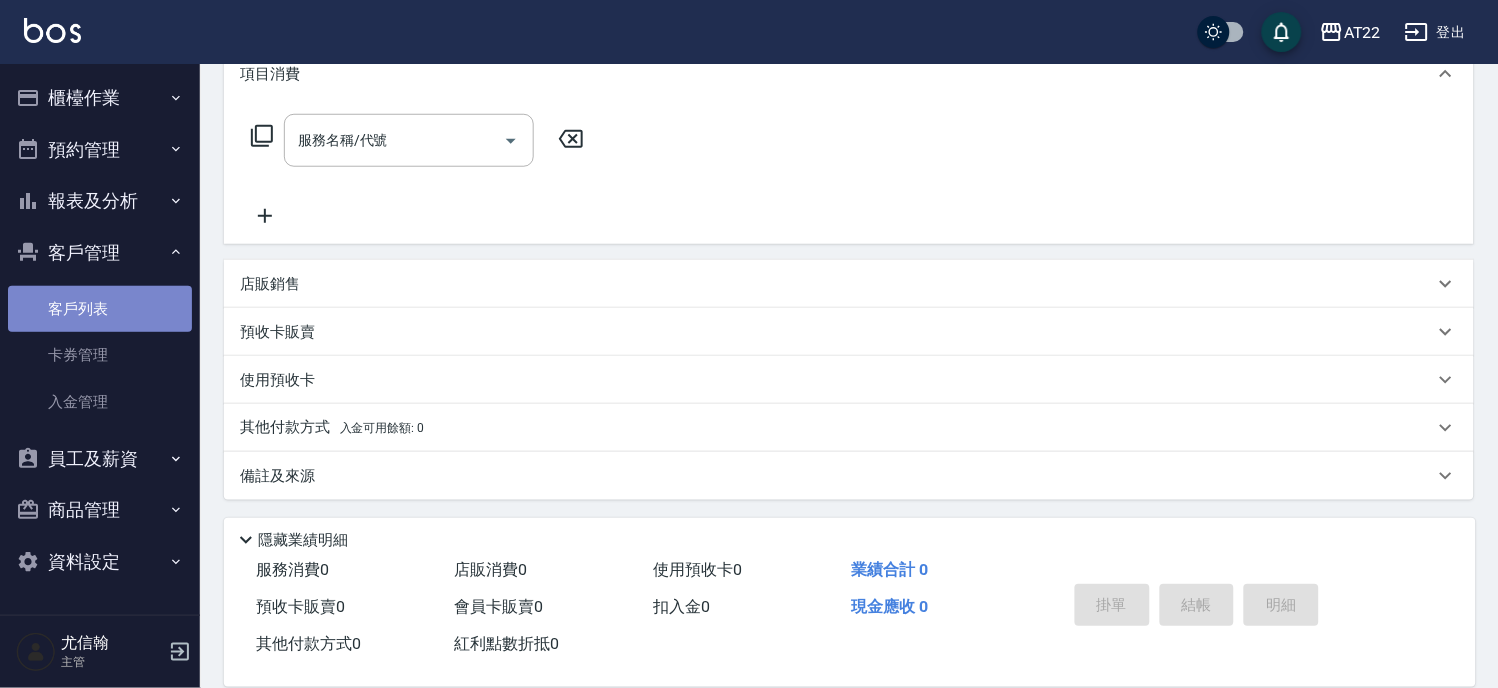 click on "客戶列表" at bounding box center [100, 309] 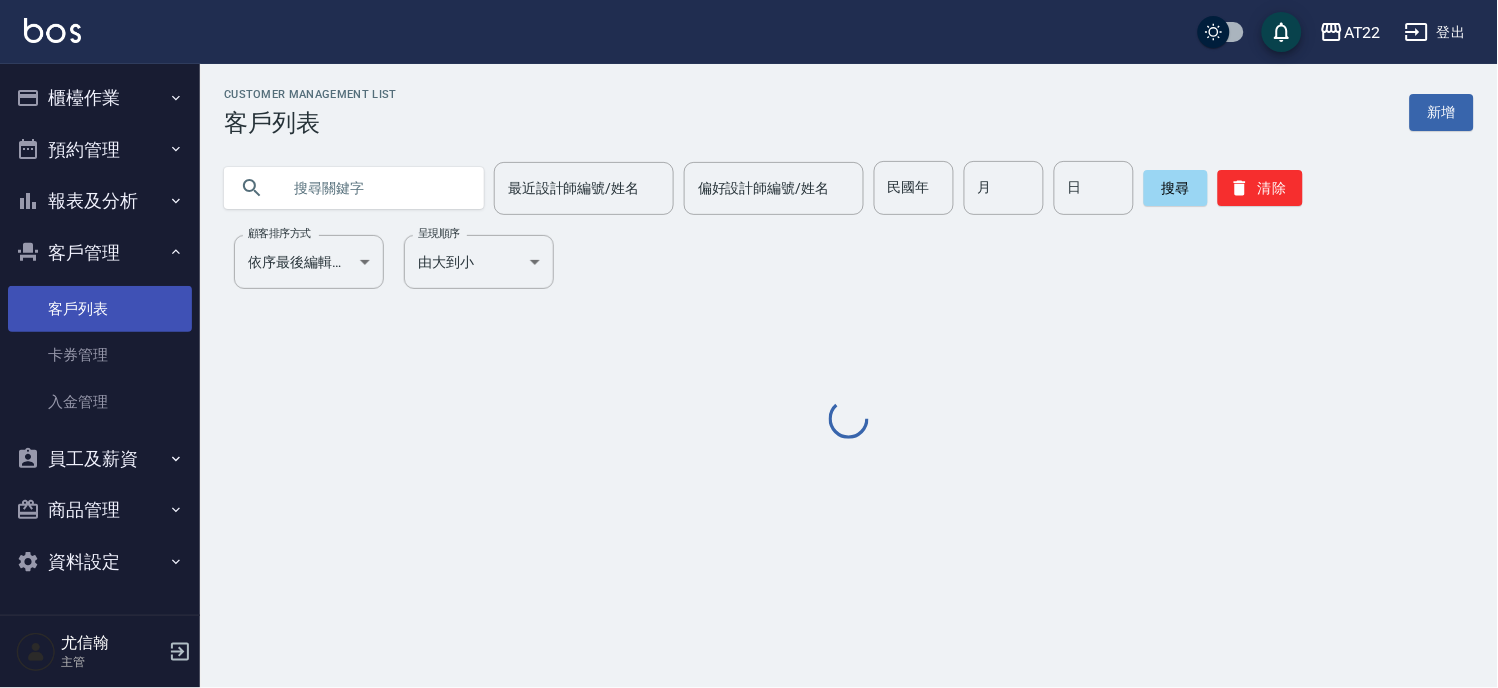 scroll, scrollTop: 0, scrollLeft: 0, axis: both 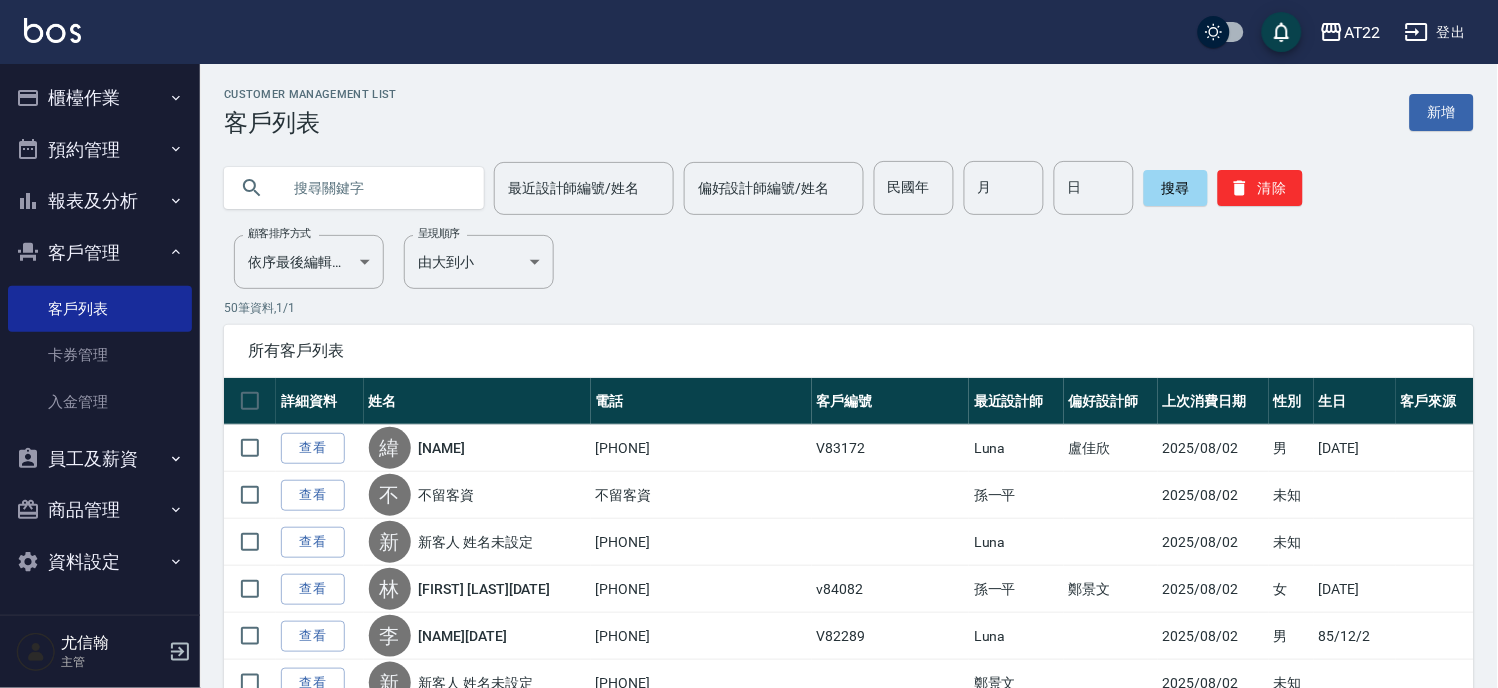 click on "最近設計師編號/姓名 最近設計師編號/姓名 偏好設計師編號/姓名 偏好設計師編號/姓名 民國年 民國年 月 月 日 日 搜尋 清除" 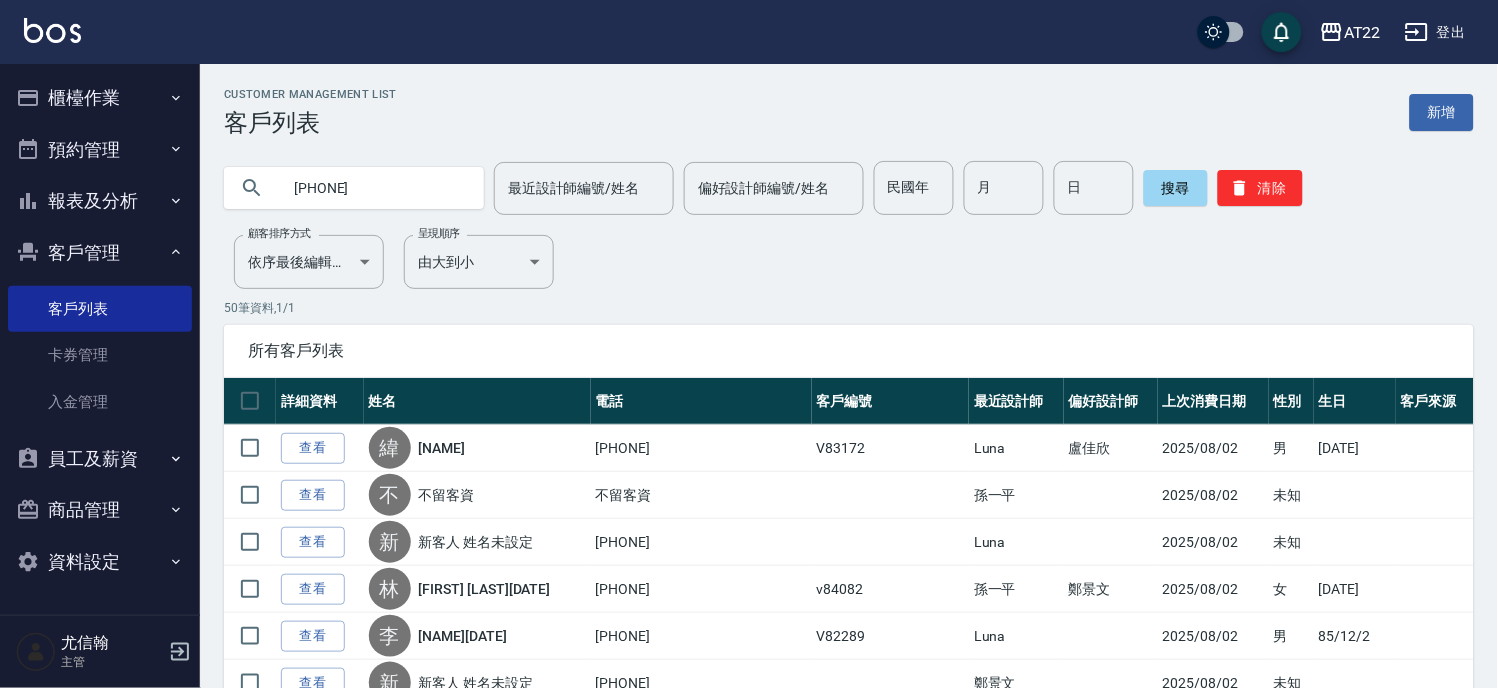 type on "0933309705" 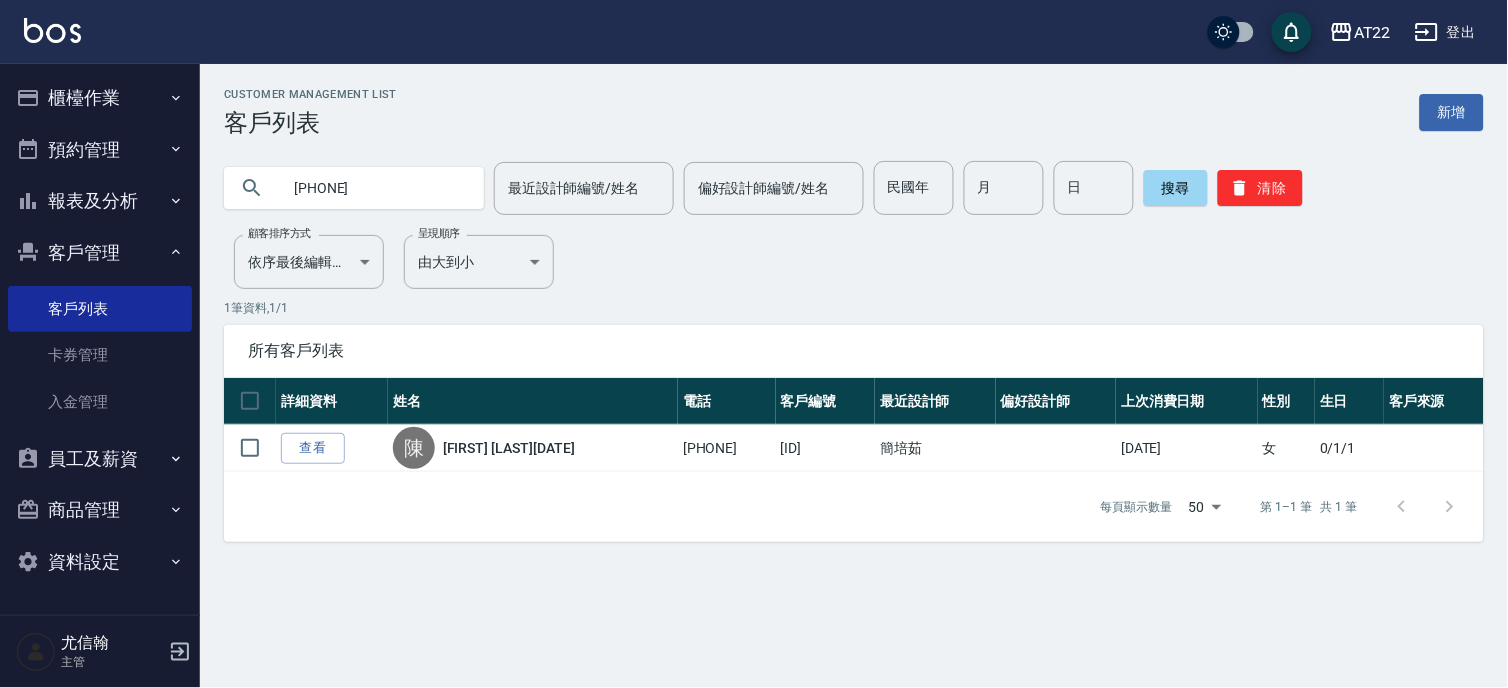 click on "櫃檯作業" at bounding box center [100, 98] 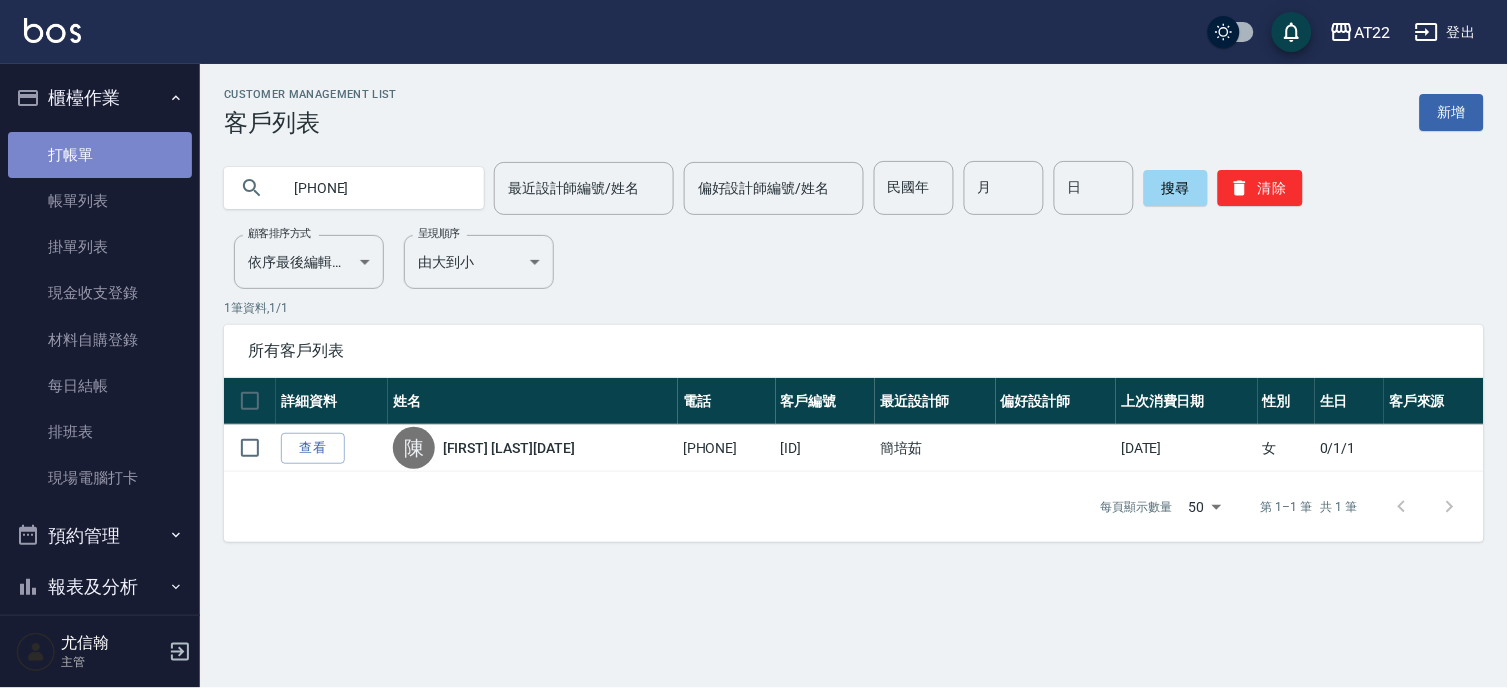 click on "打帳單" at bounding box center (100, 155) 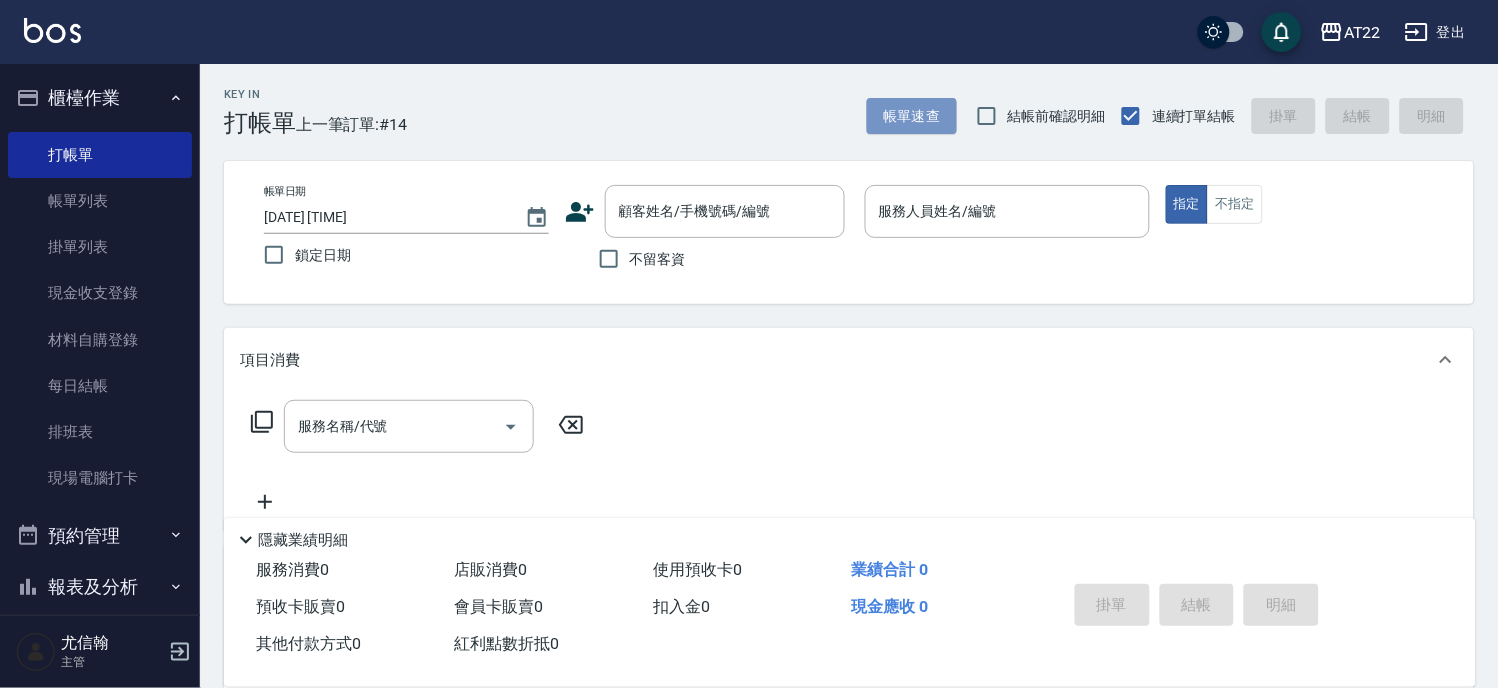 drag, startPoint x: 930, startPoint y: 108, endPoint x: 954, endPoint y: 262, distance: 155.85892 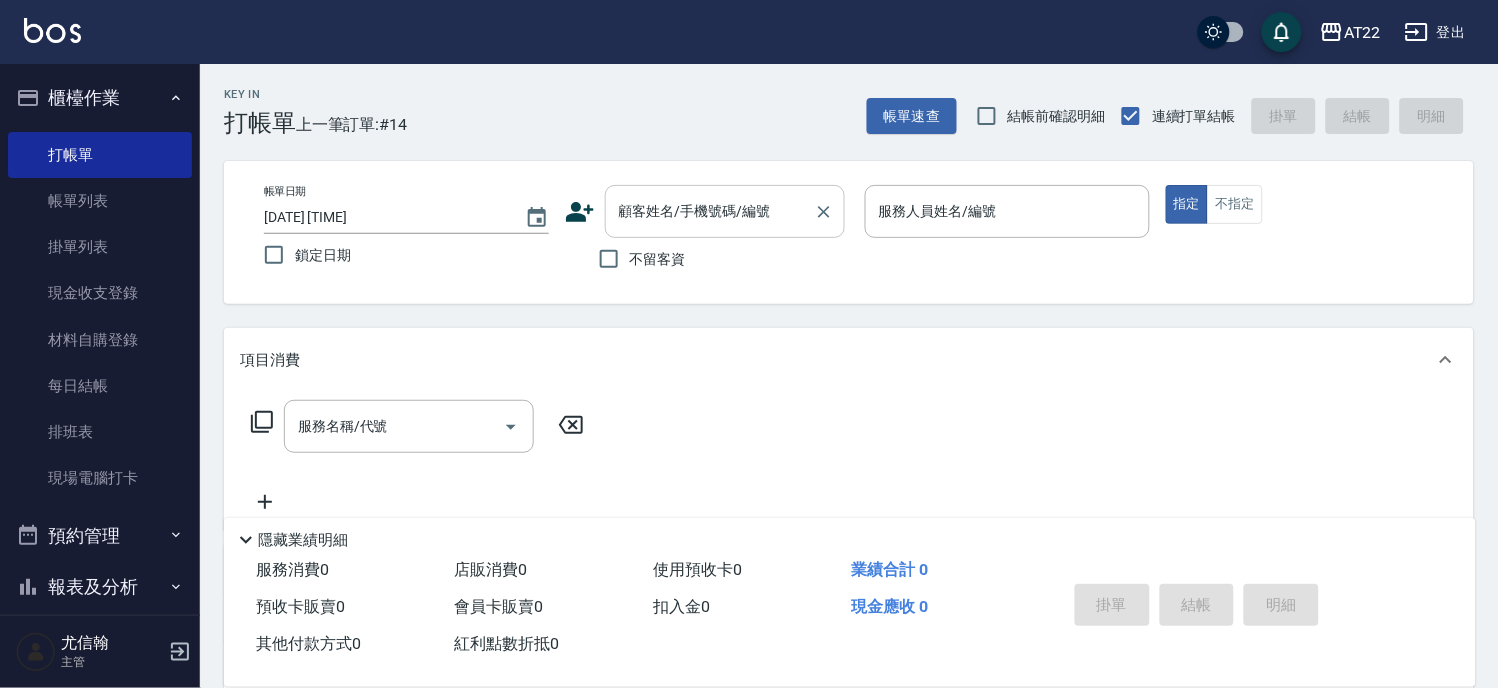 click on "顧客姓名/手機號碼/編號" at bounding box center (710, 211) 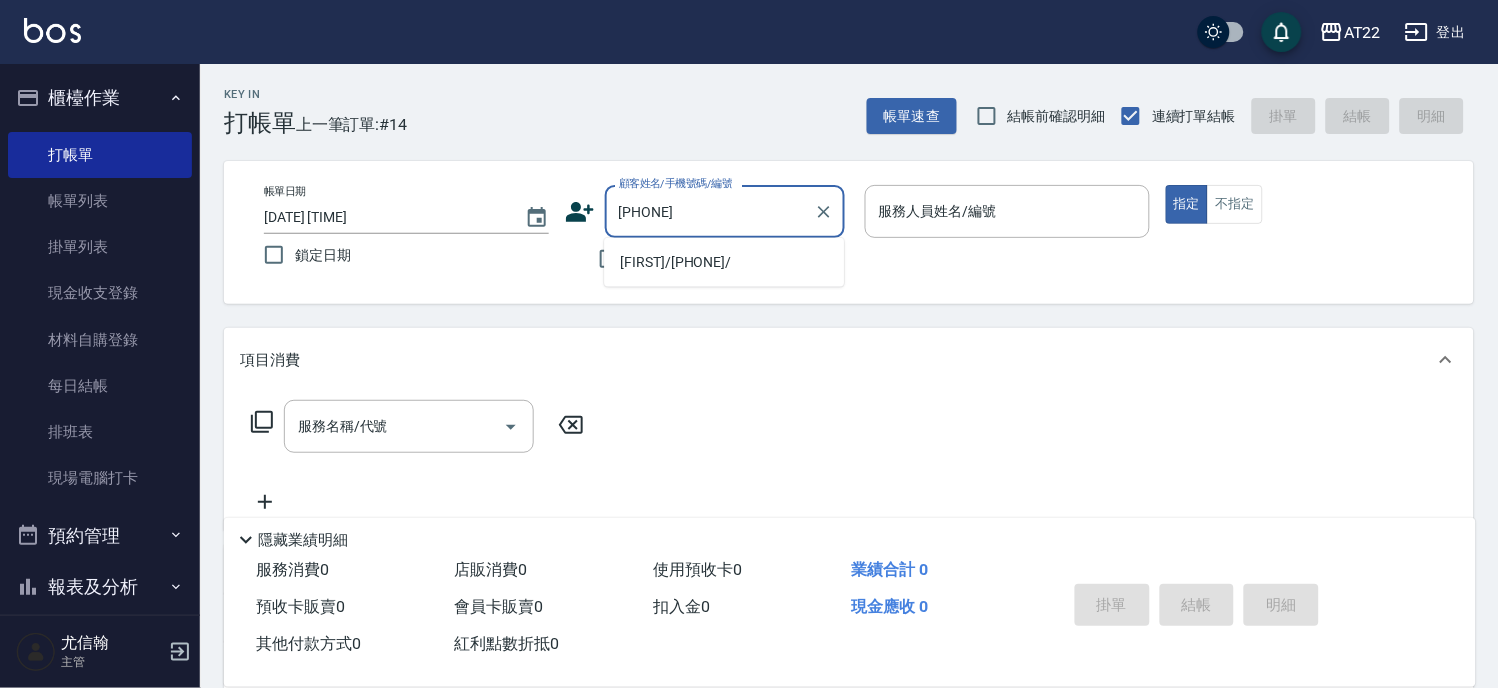 click on "張如吟/0955425880/" at bounding box center [724, 262] 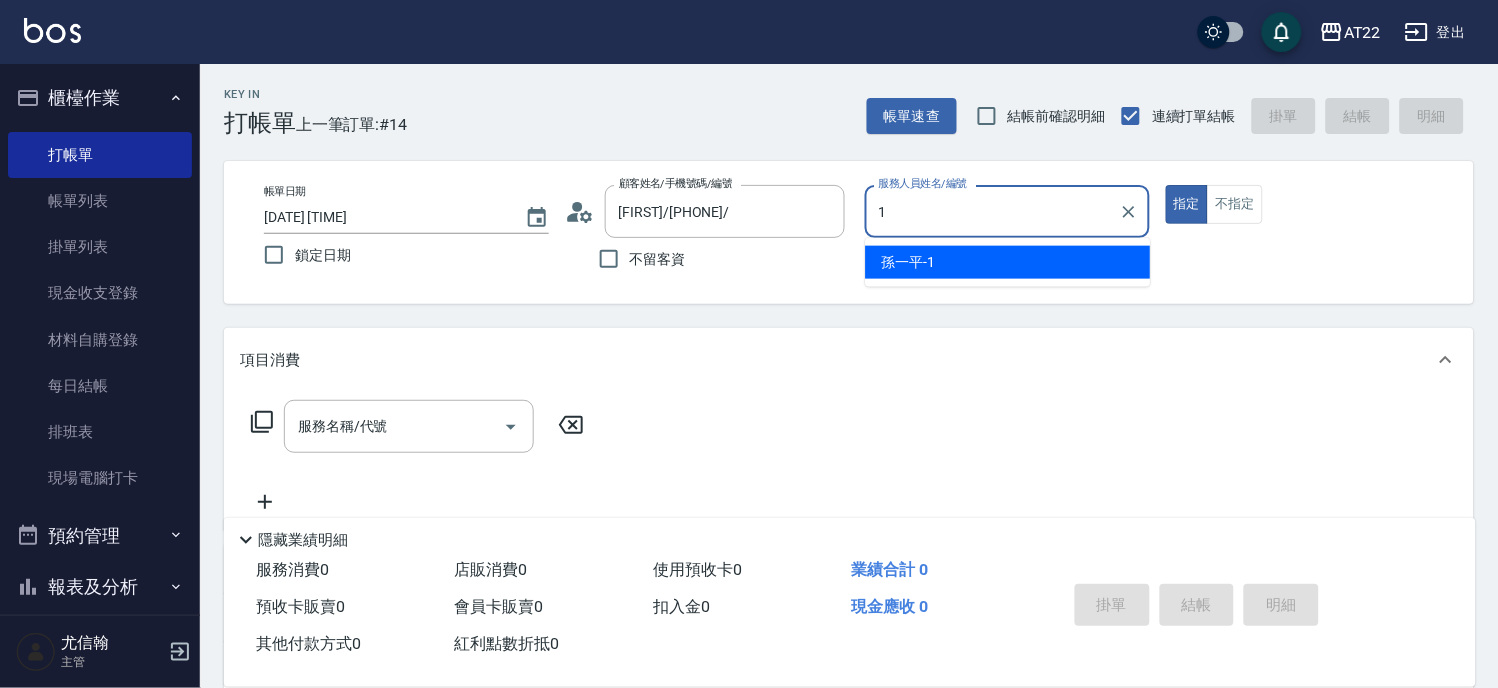 type on "孫一平-1" 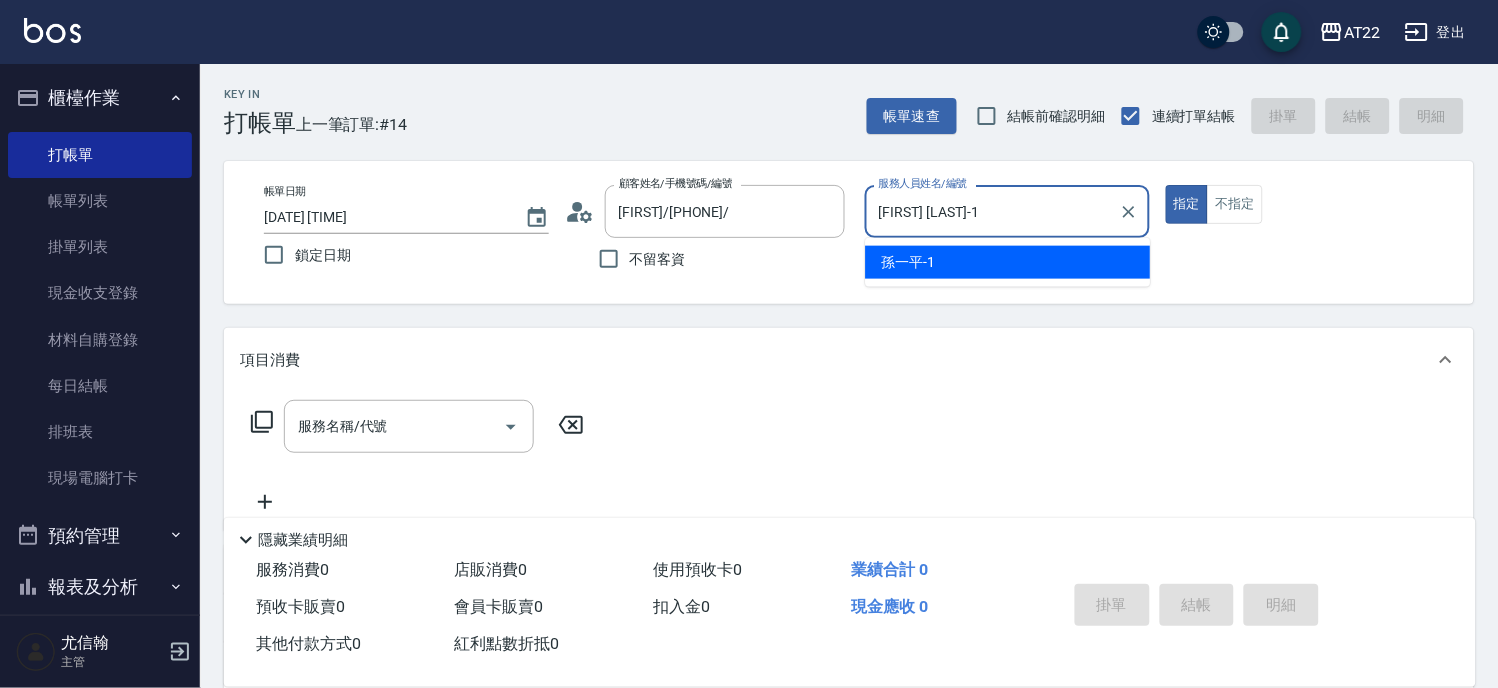 type on "true" 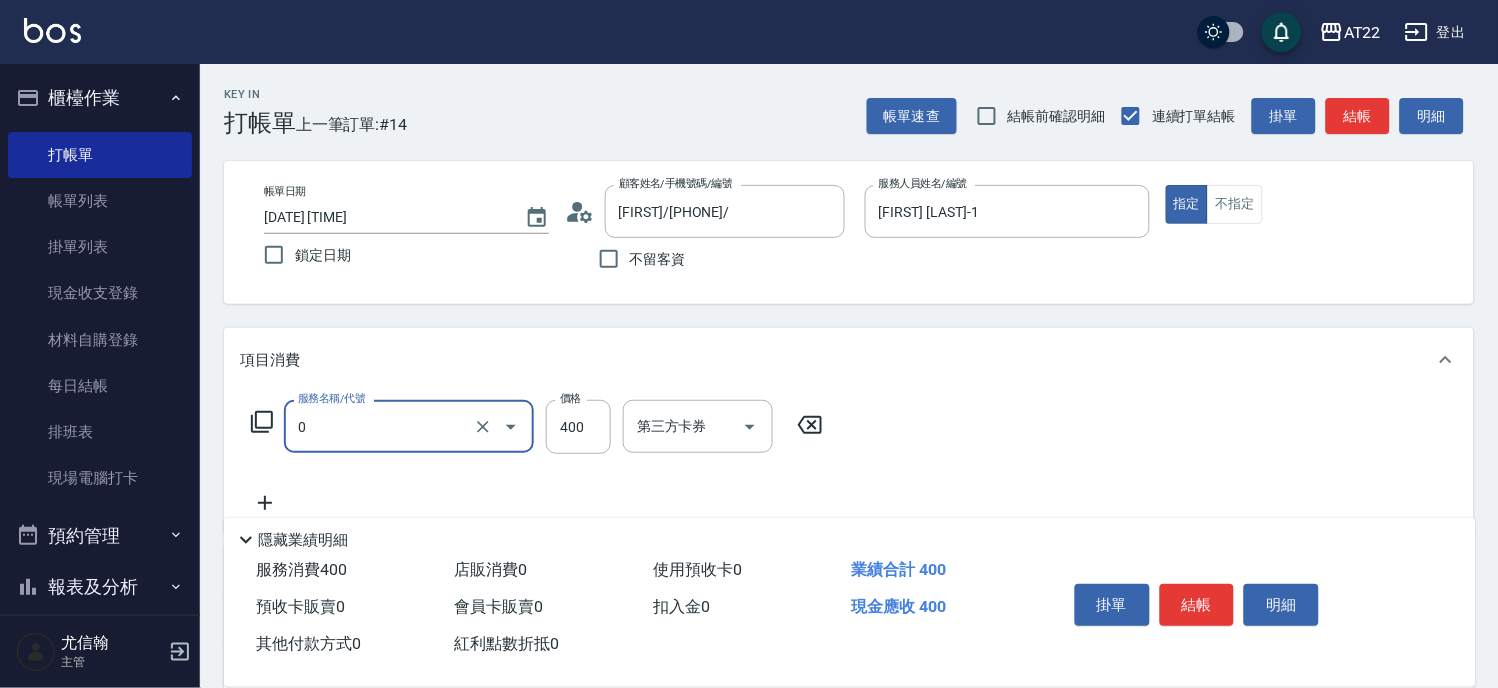 type on "有機洗髮(0)" 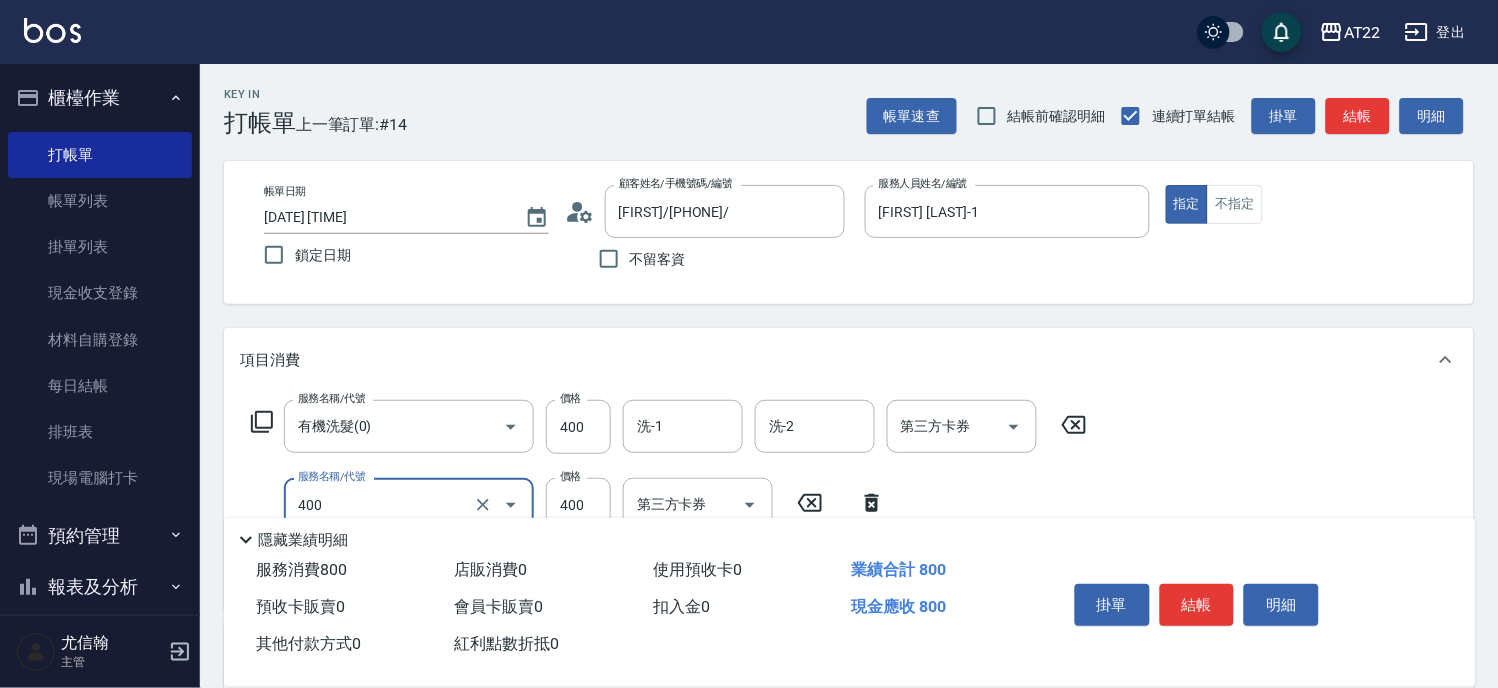 type on "剪髮(400)" 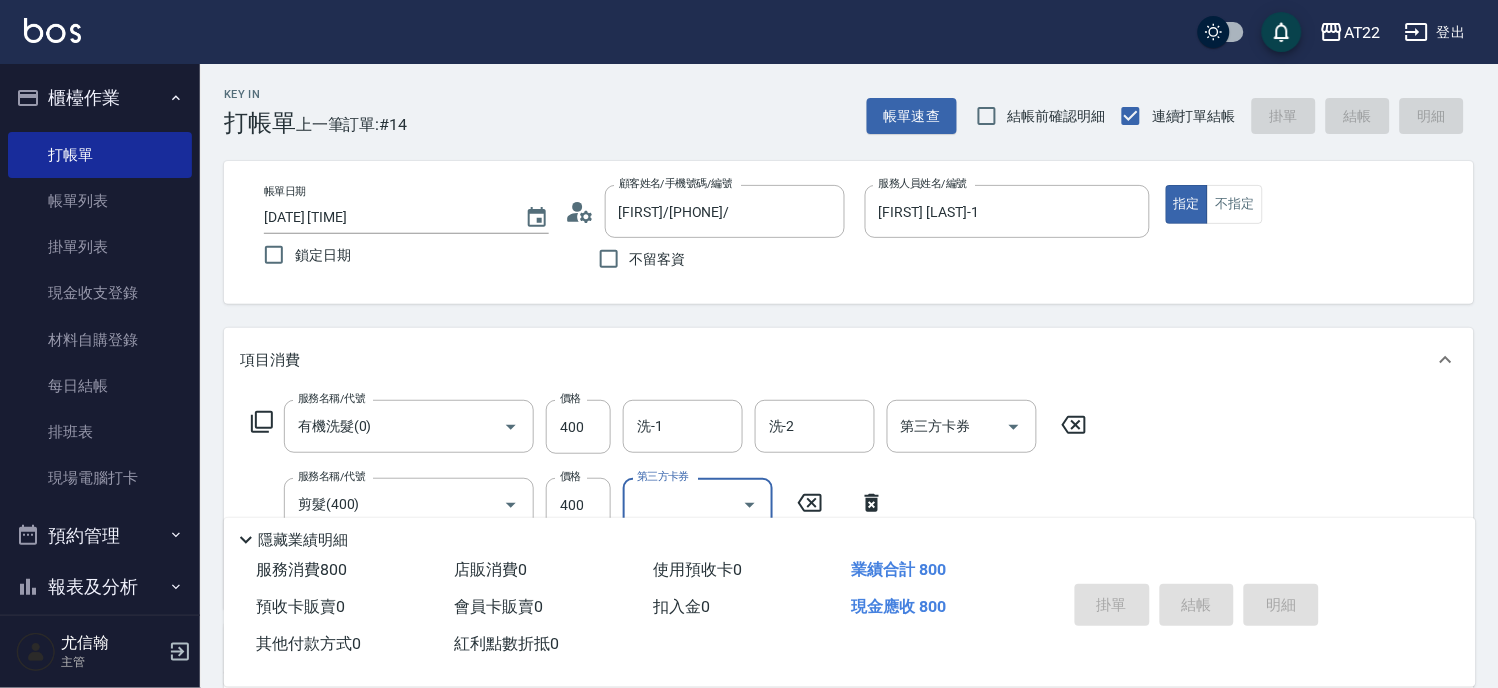 type 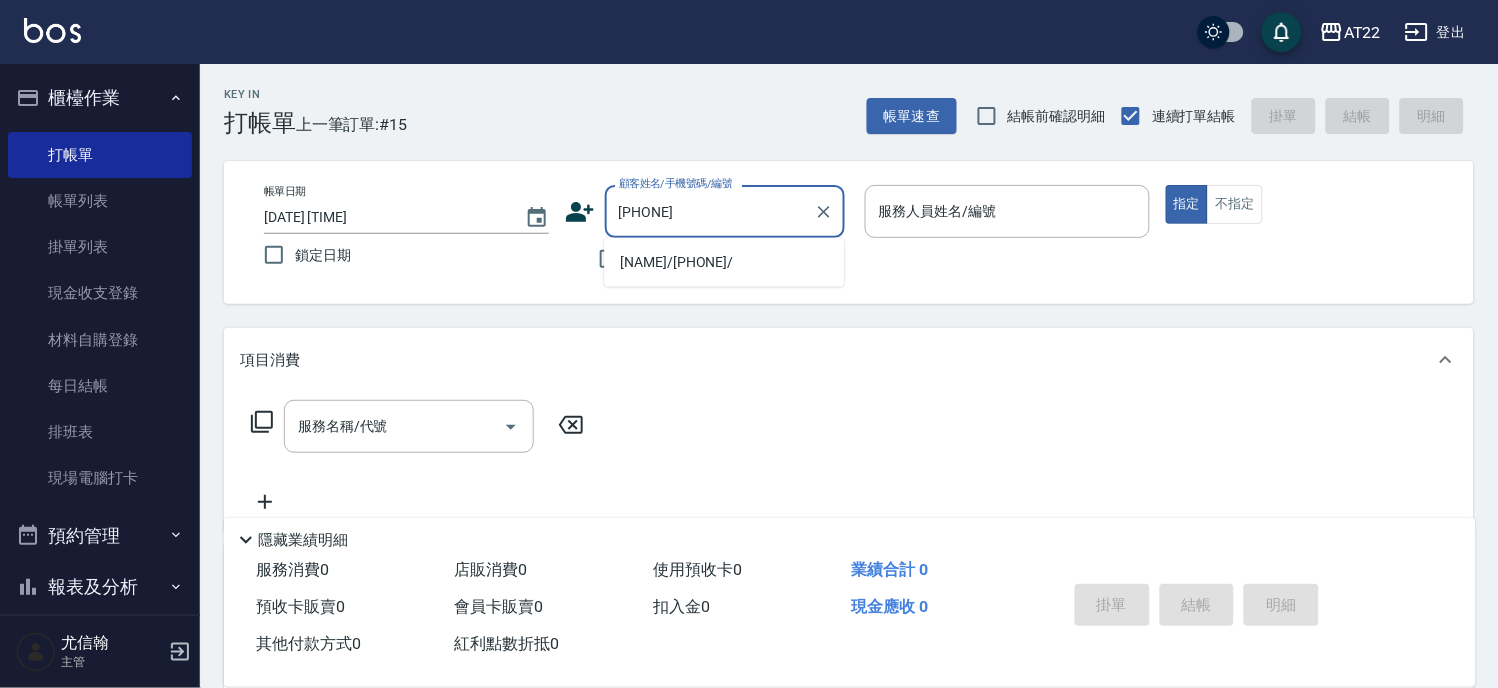 click on "[LAST_NAME]/[PHONE]/" at bounding box center (724, 262) 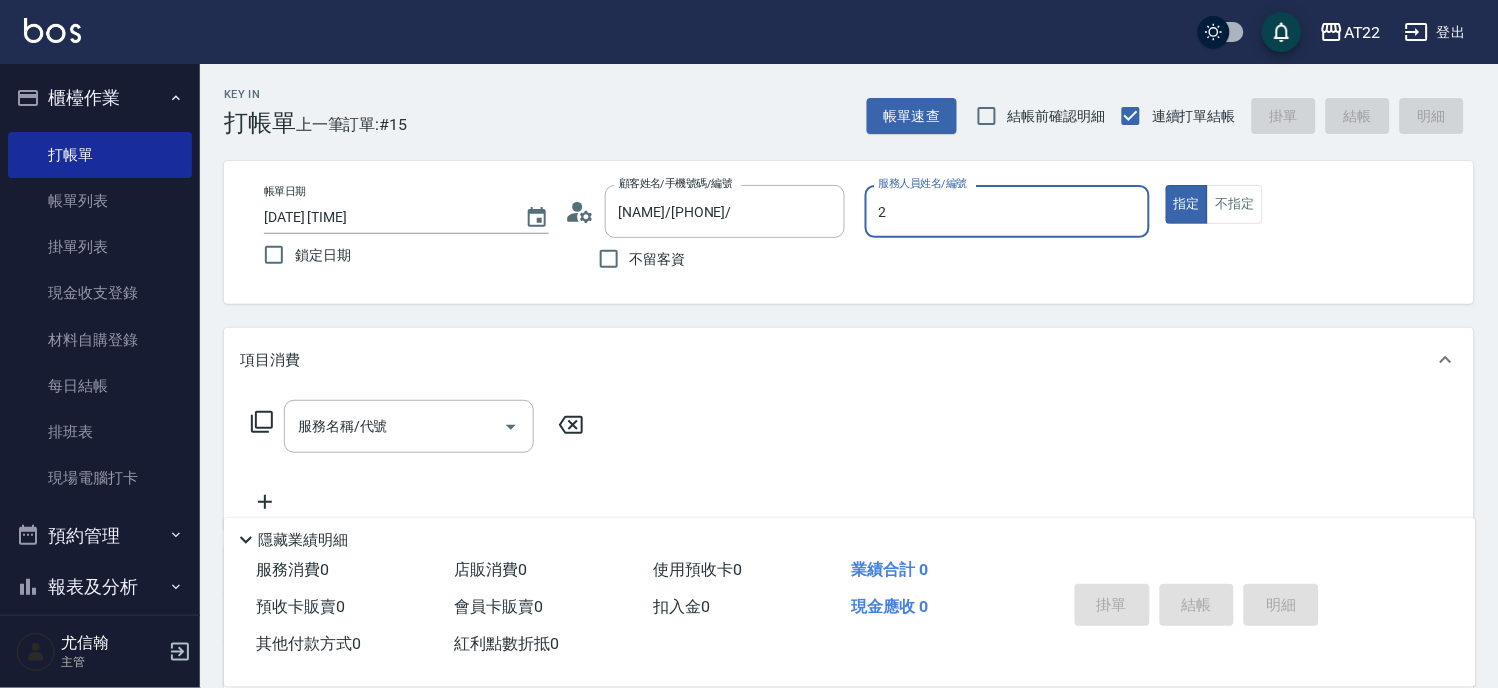 type on "Elie-2" 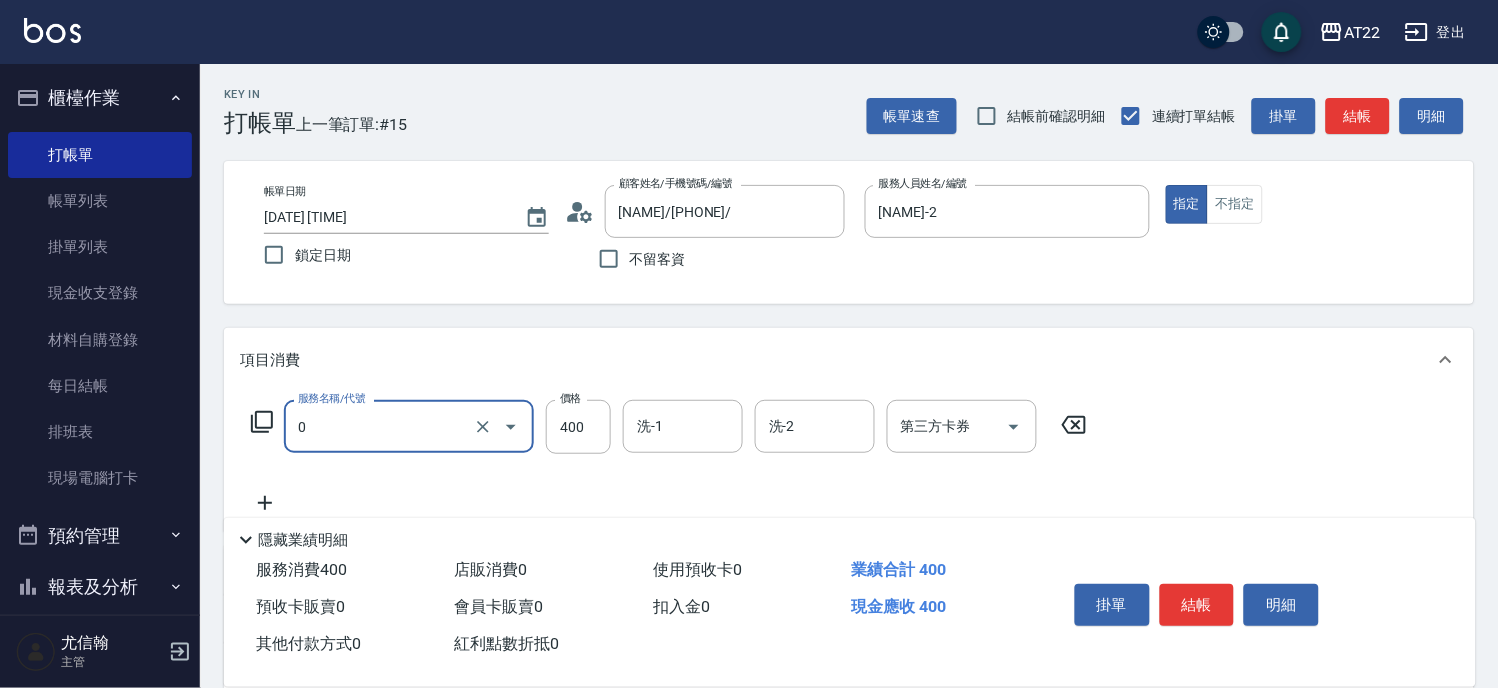 type on "有機洗髮(0)" 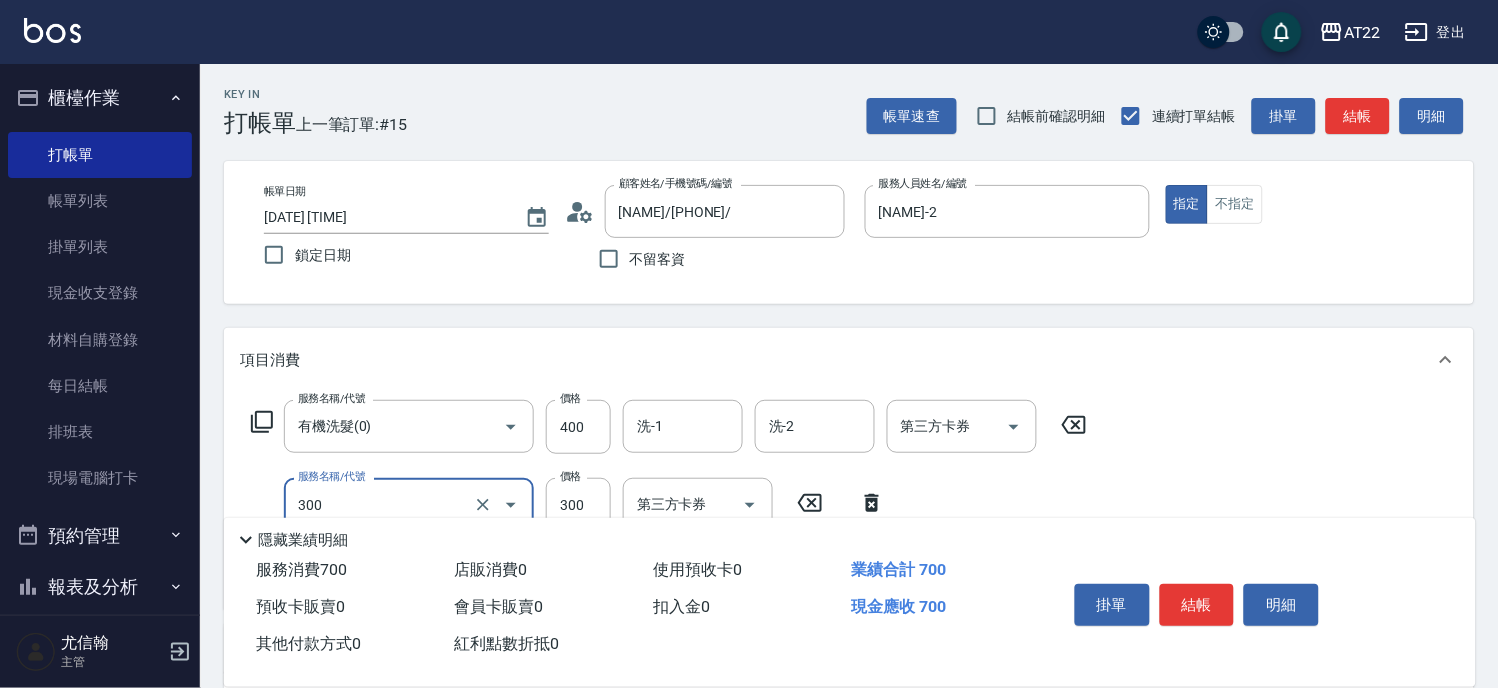 type on "剪髮(300)" 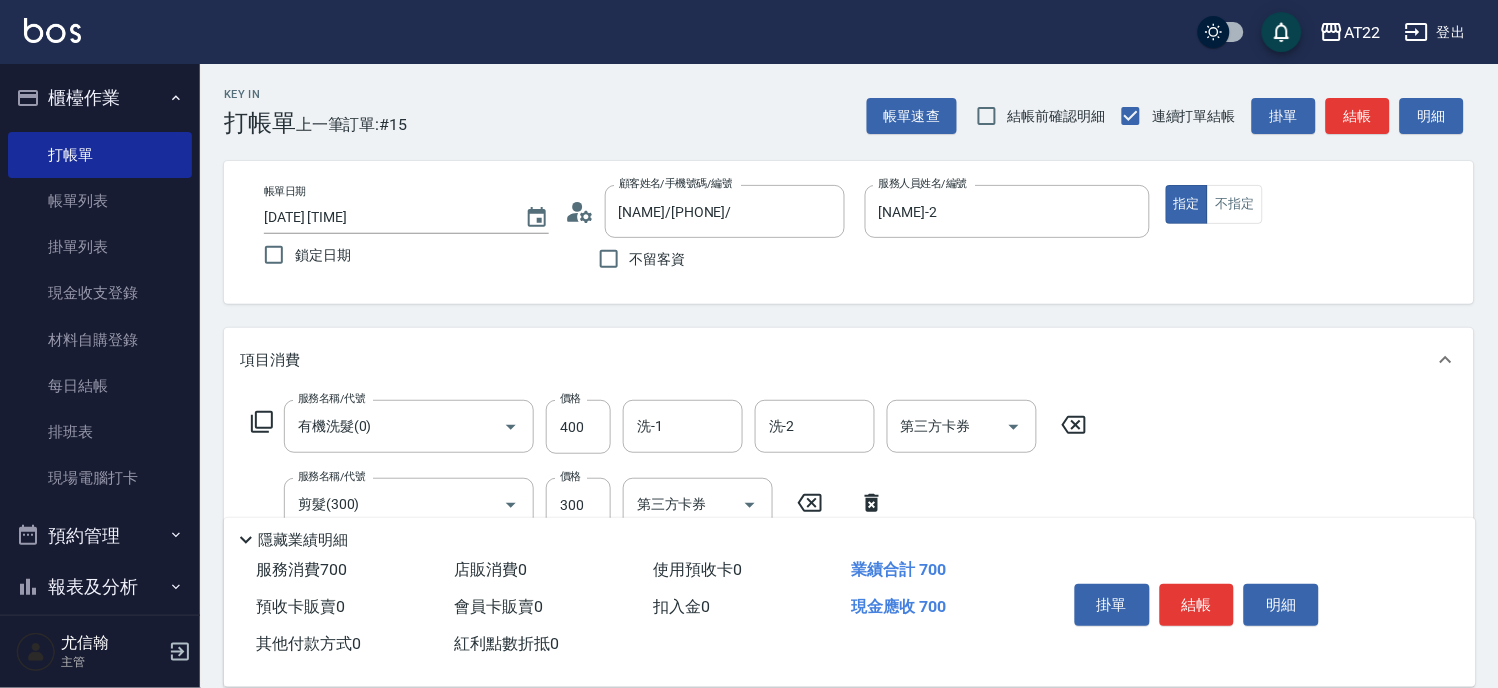 scroll, scrollTop: 222, scrollLeft: 0, axis: vertical 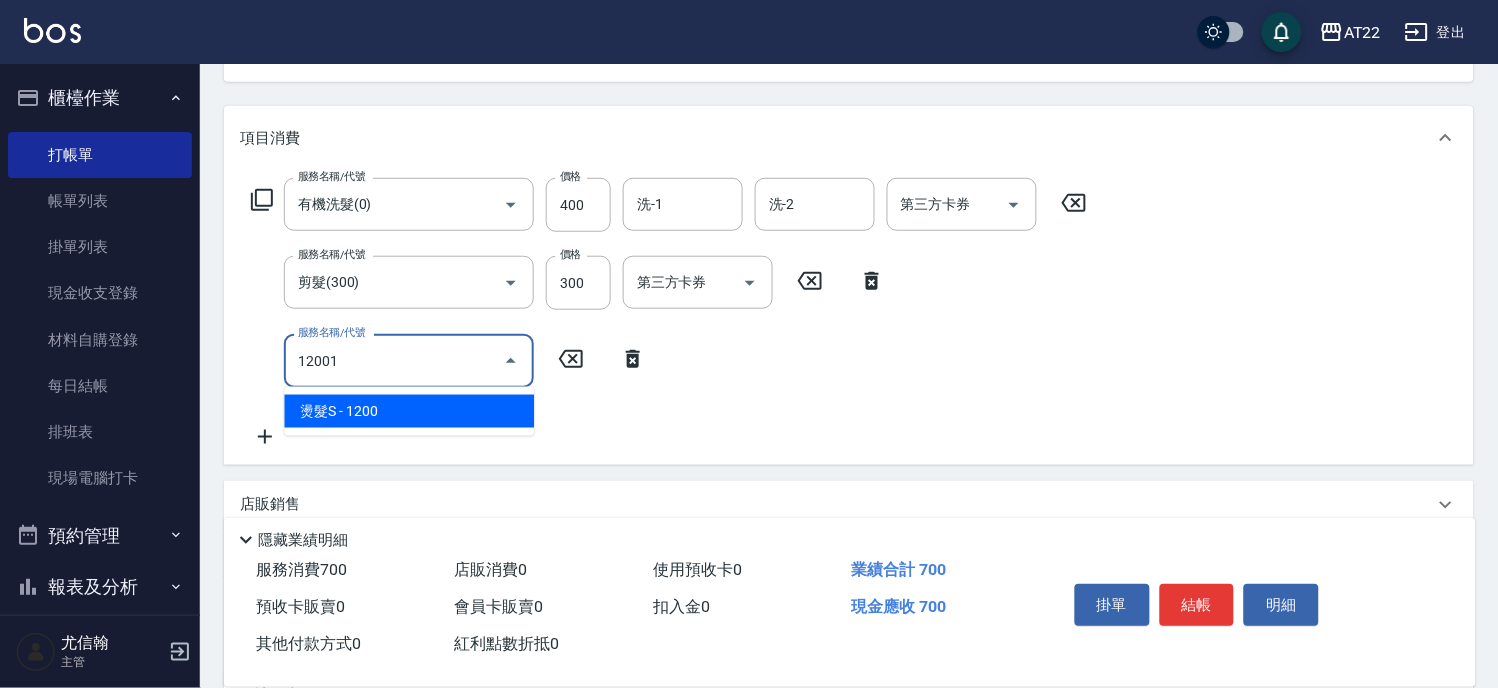 type on "燙髮S(12001)" 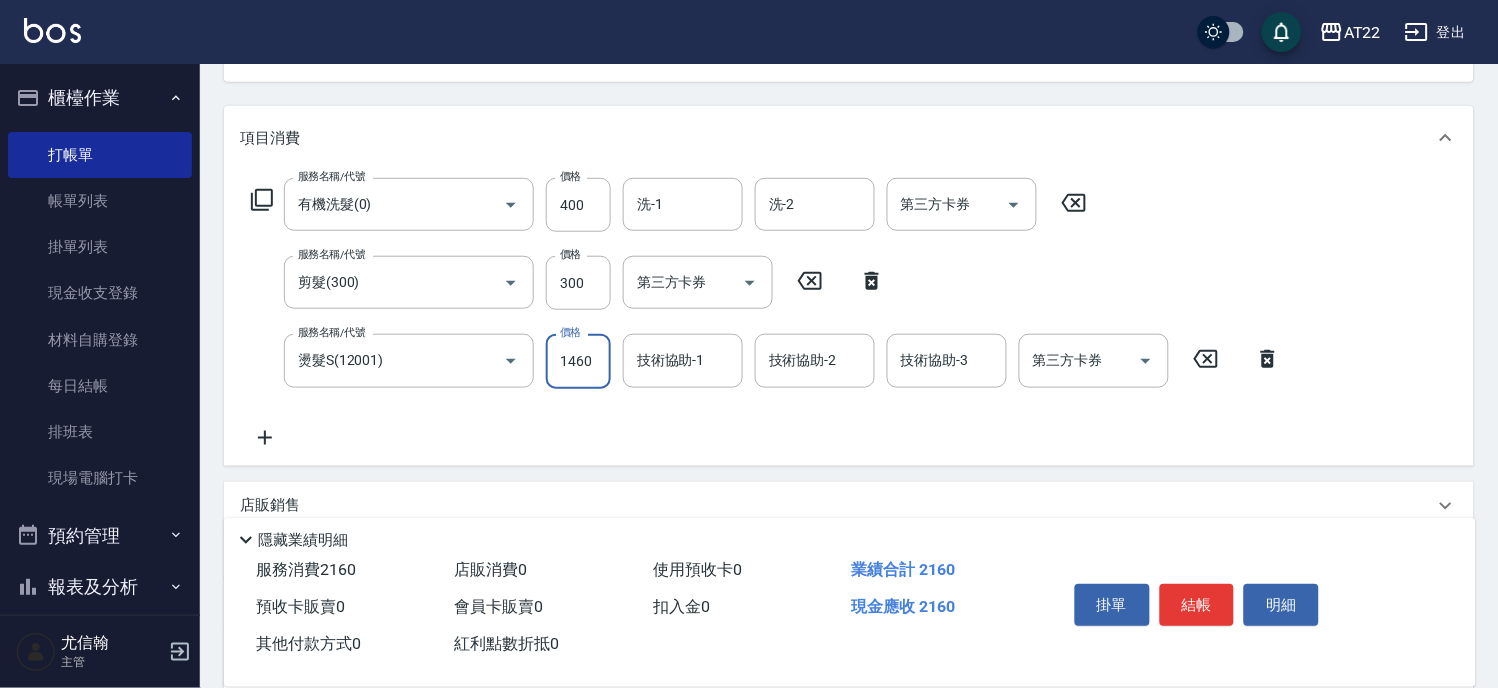 type on "1460" 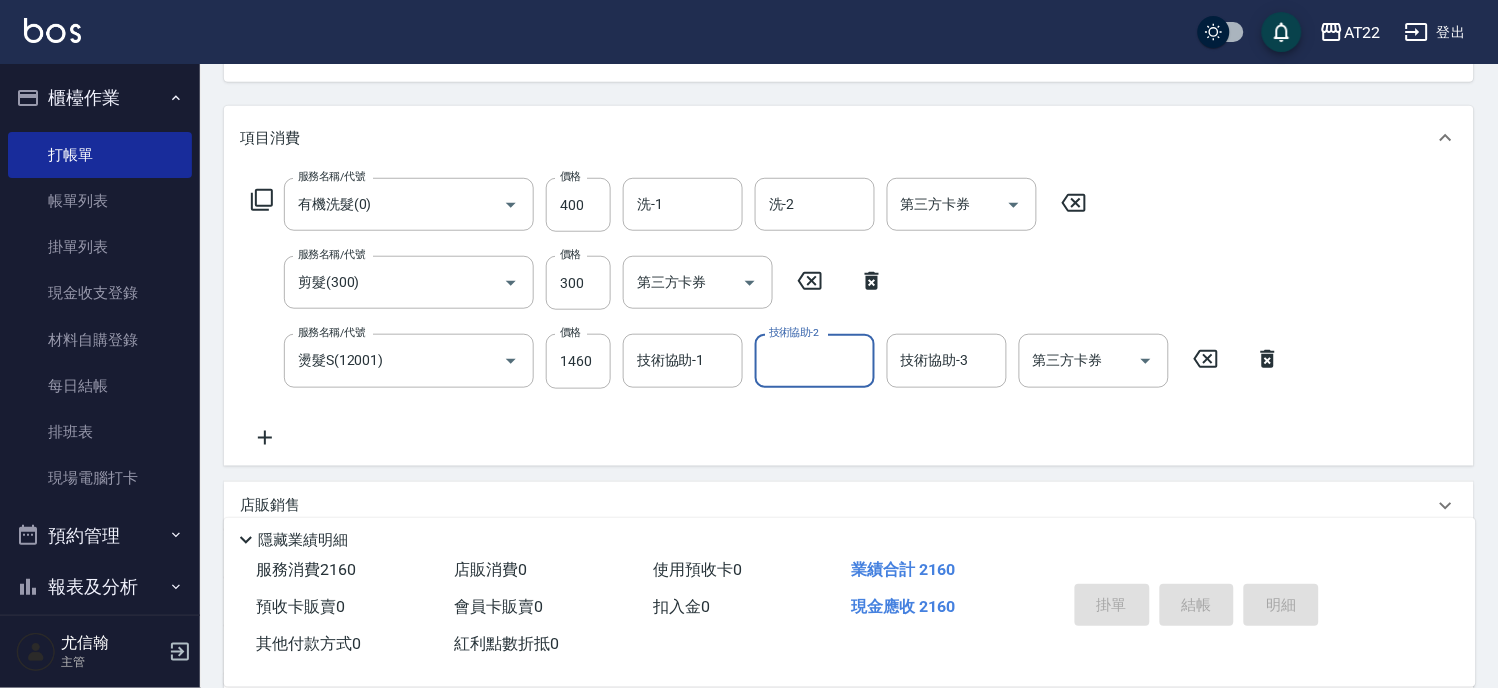 type on "2025/08/02 14:50" 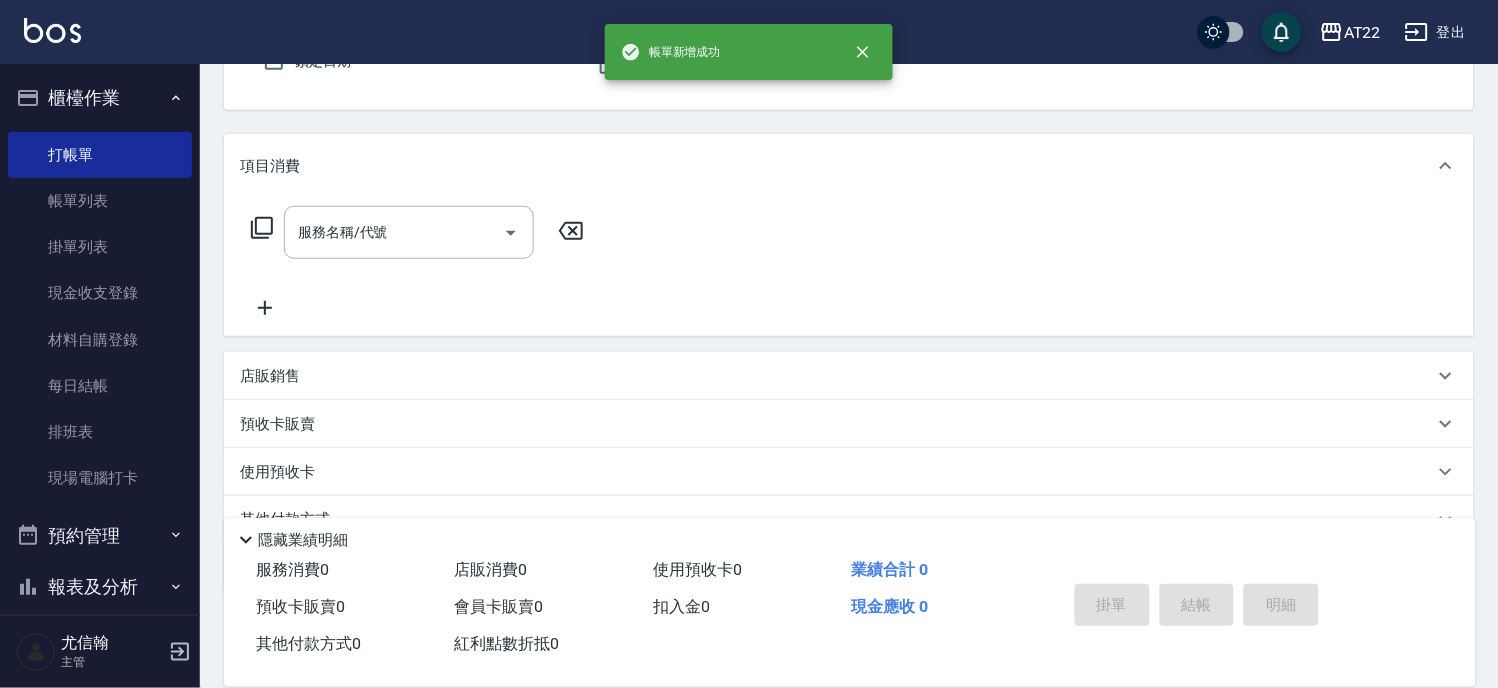 scroll, scrollTop: 0, scrollLeft: 0, axis: both 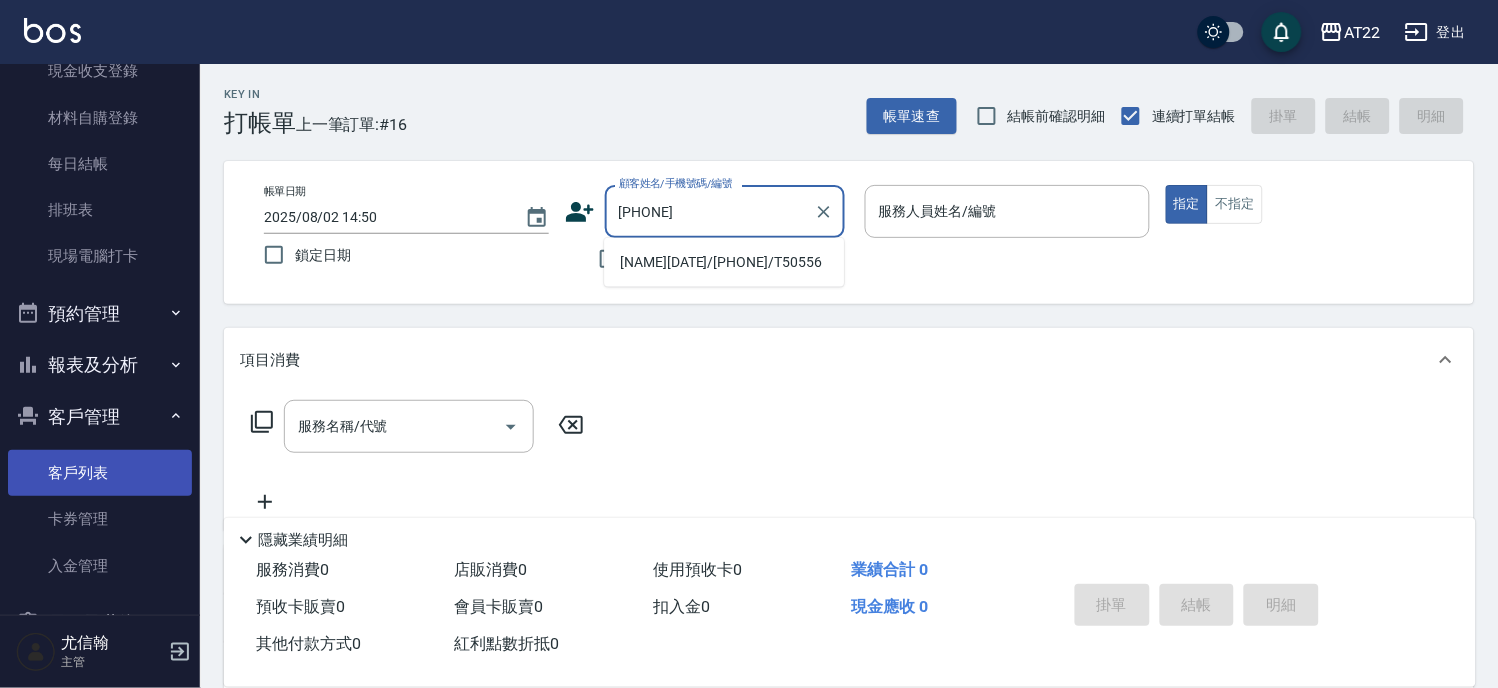 type on "[PHONE]" 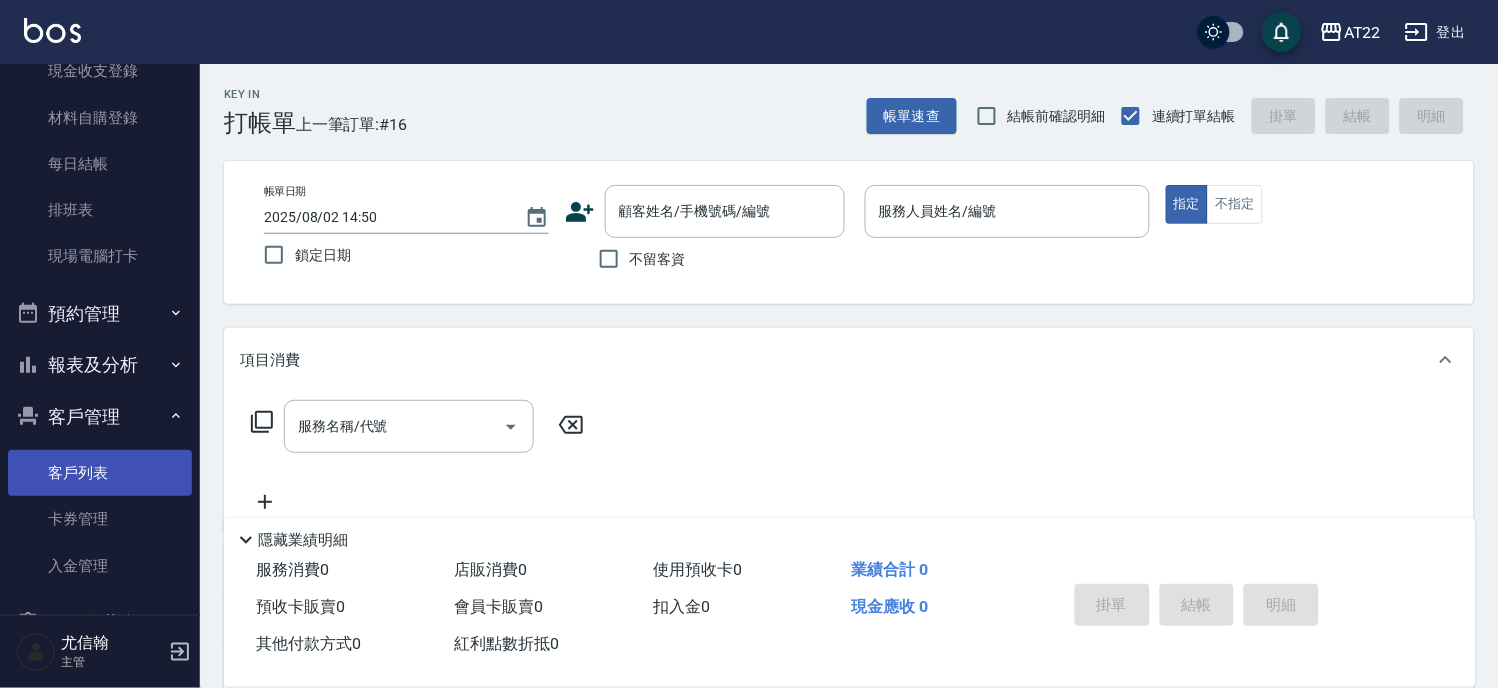 click on "客戶列表" at bounding box center (100, 473) 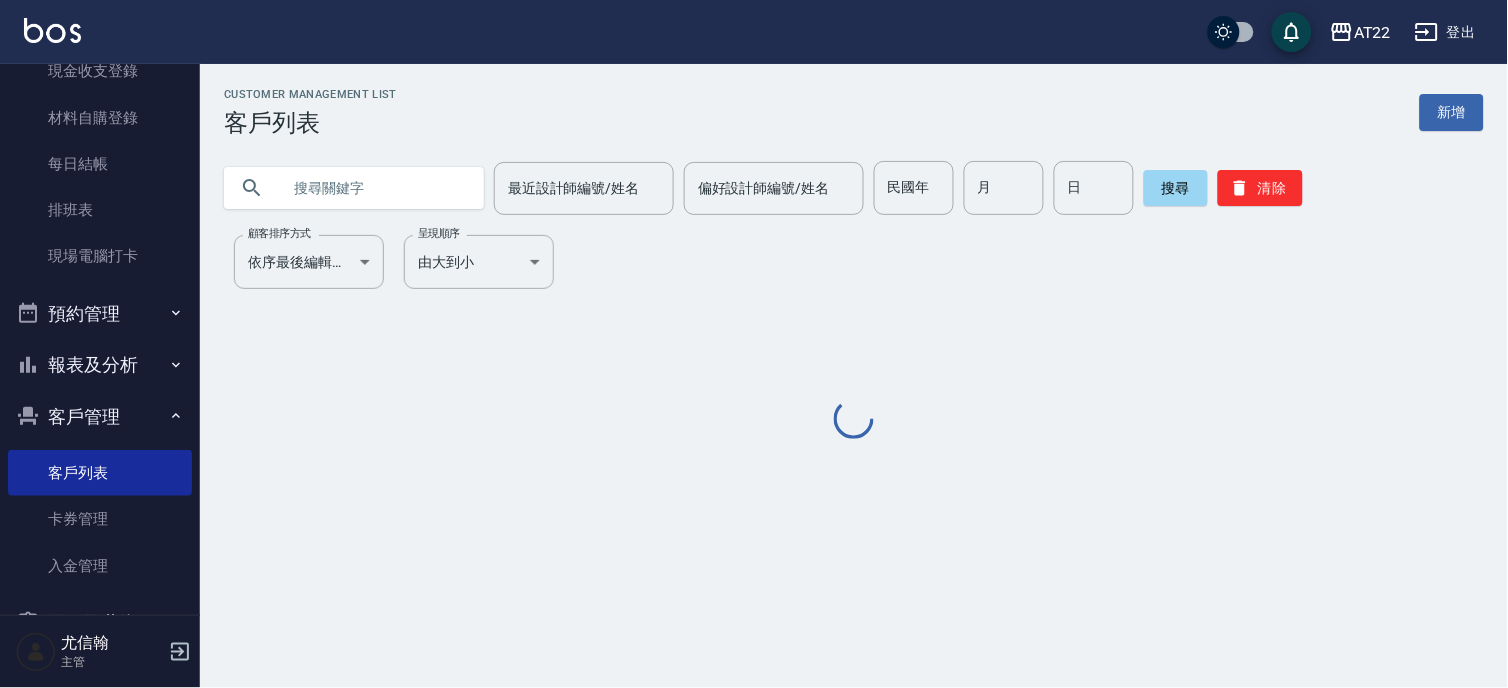 click at bounding box center [374, 188] 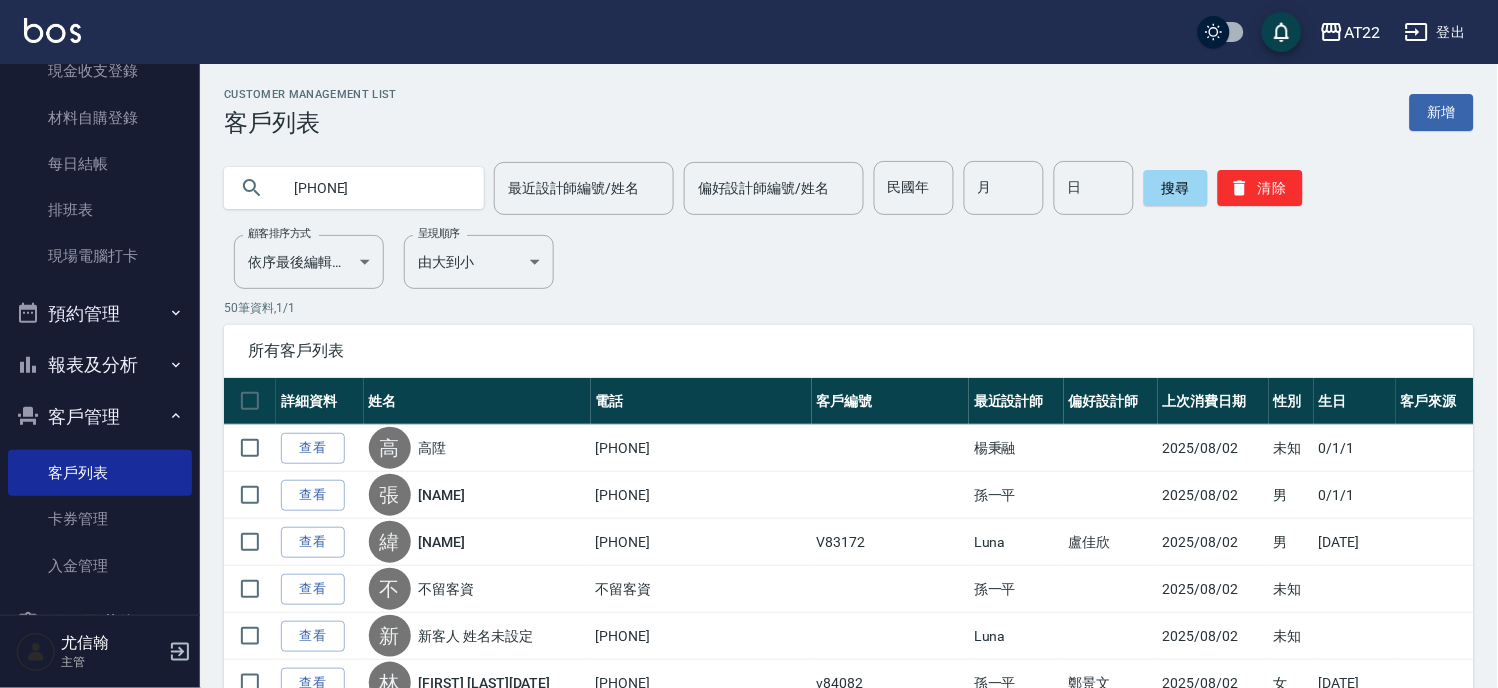 type on "0930179791" 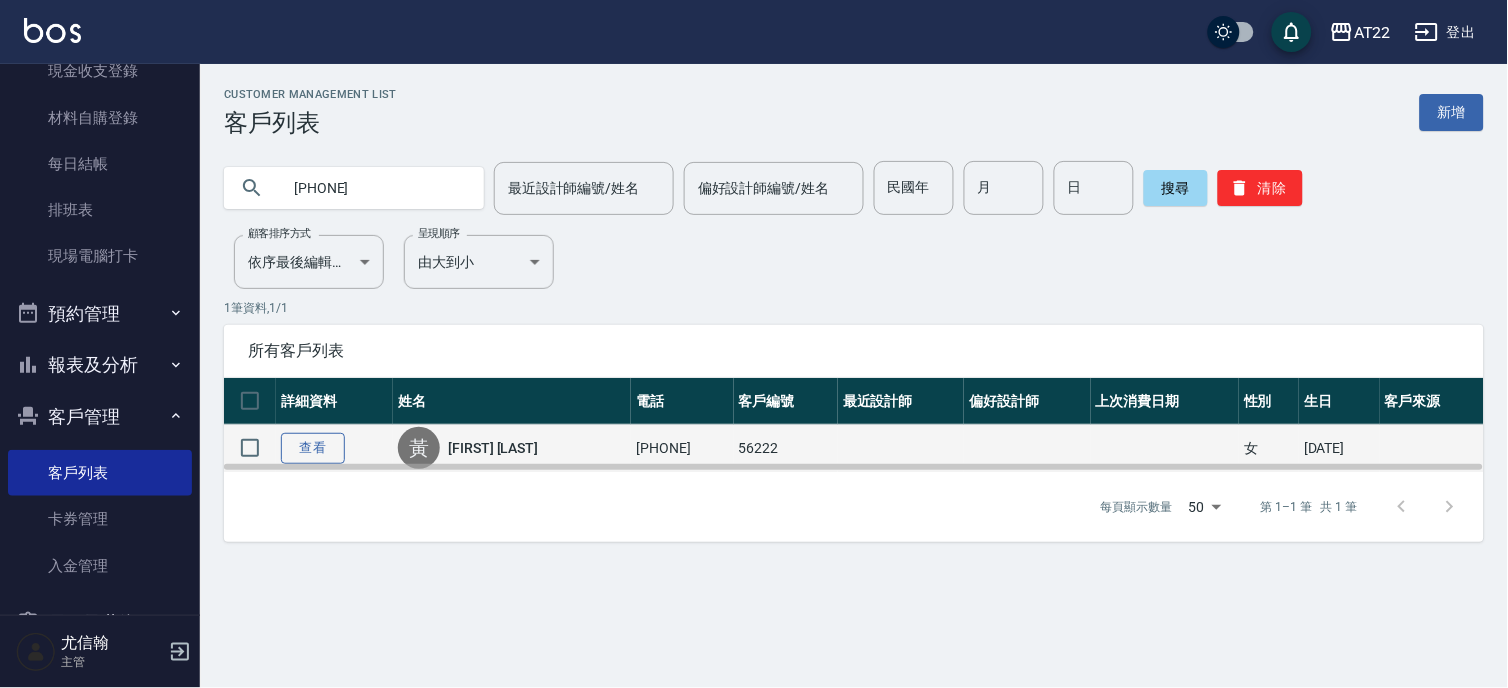 click on "查看" at bounding box center [313, 448] 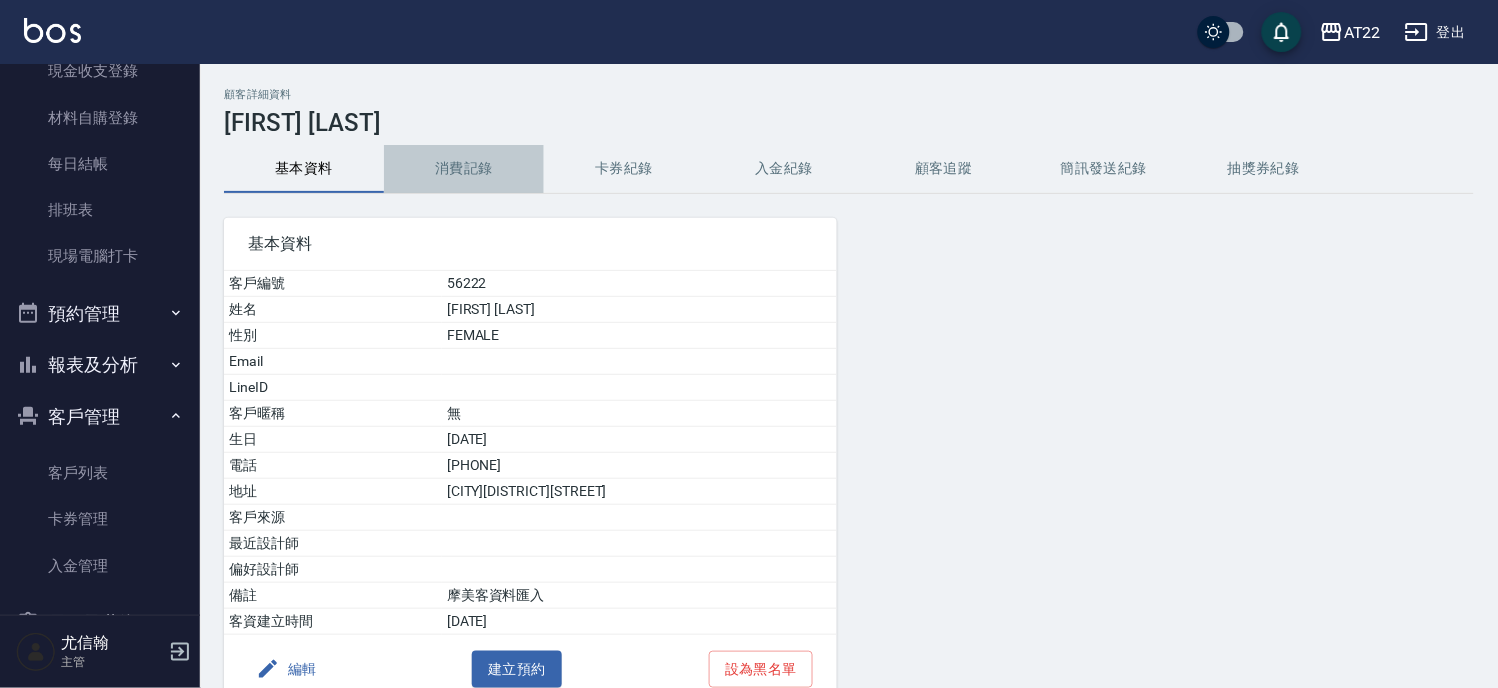 click on "消費記錄" at bounding box center (464, 169) 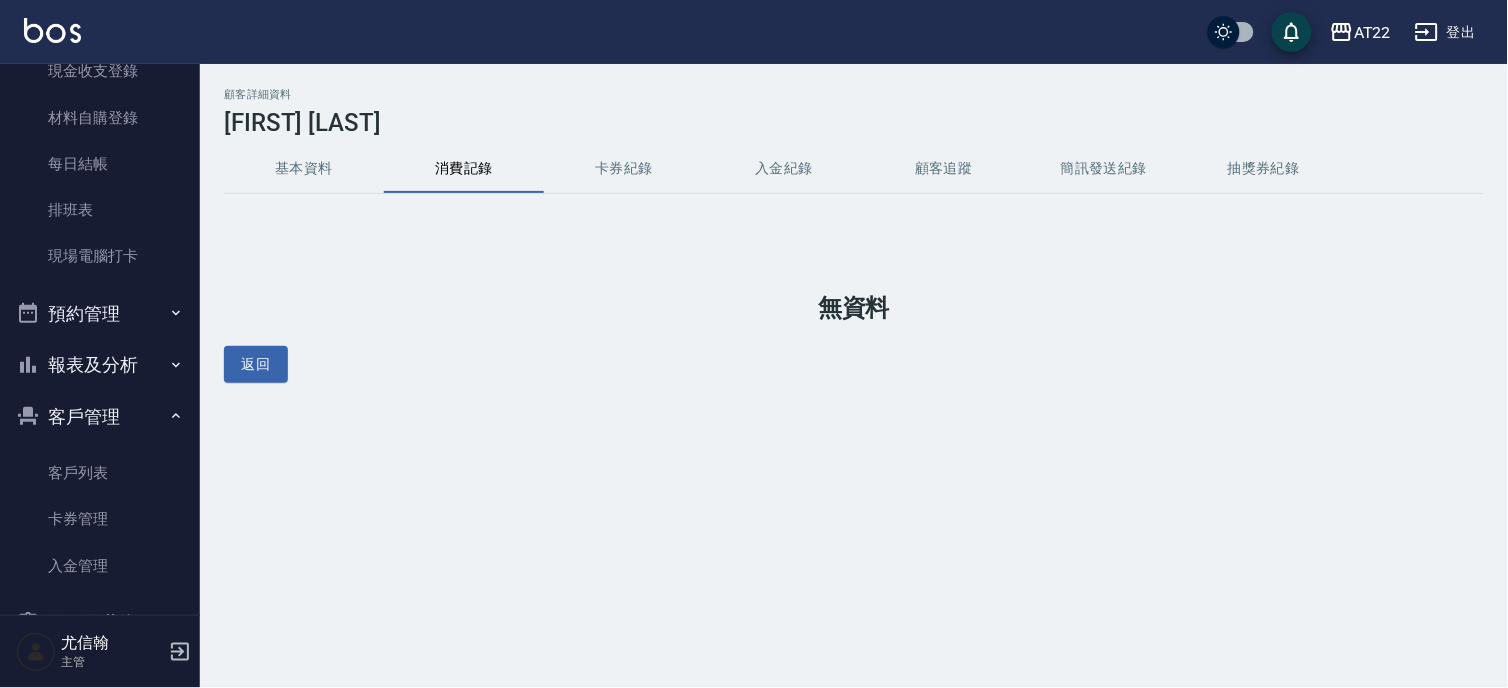 click on "基本資料" at bounding box center [304, 169] 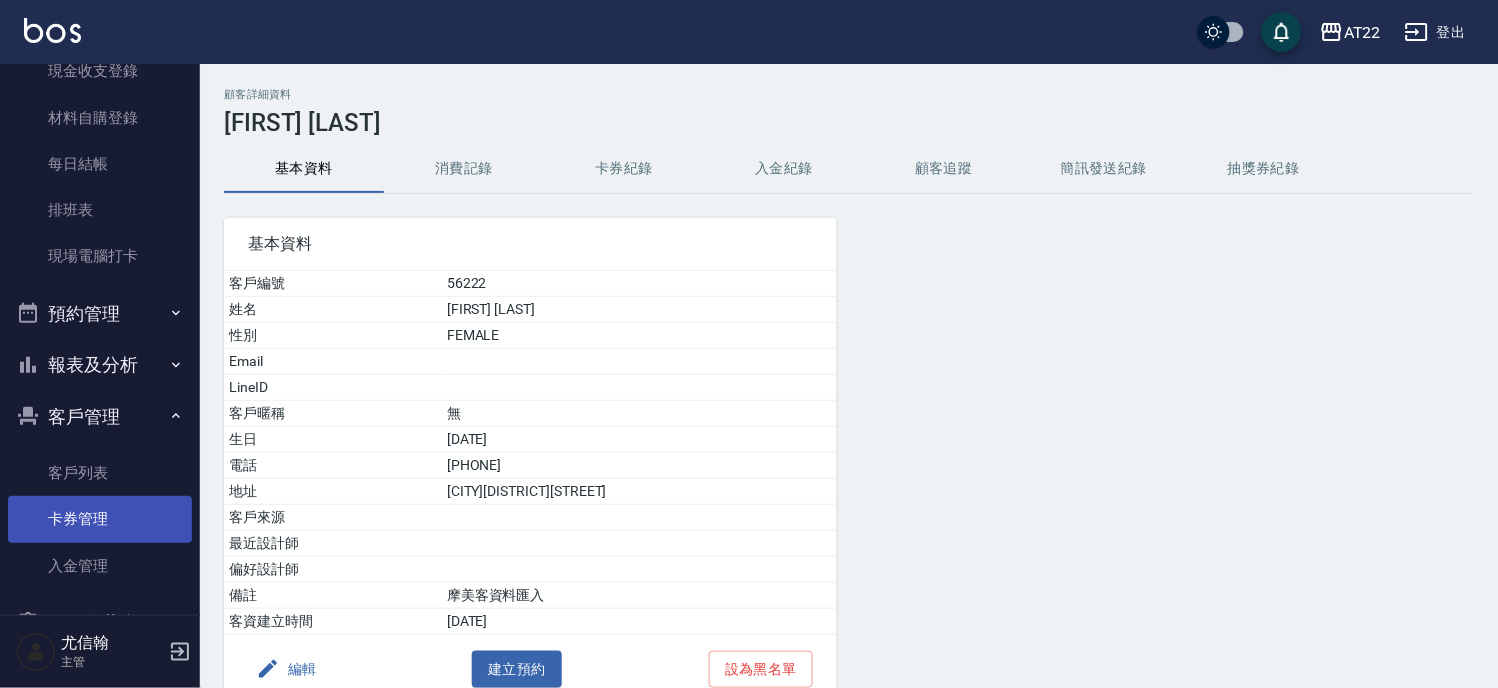 click on "卡券管理" at bounding box center [100, 519] 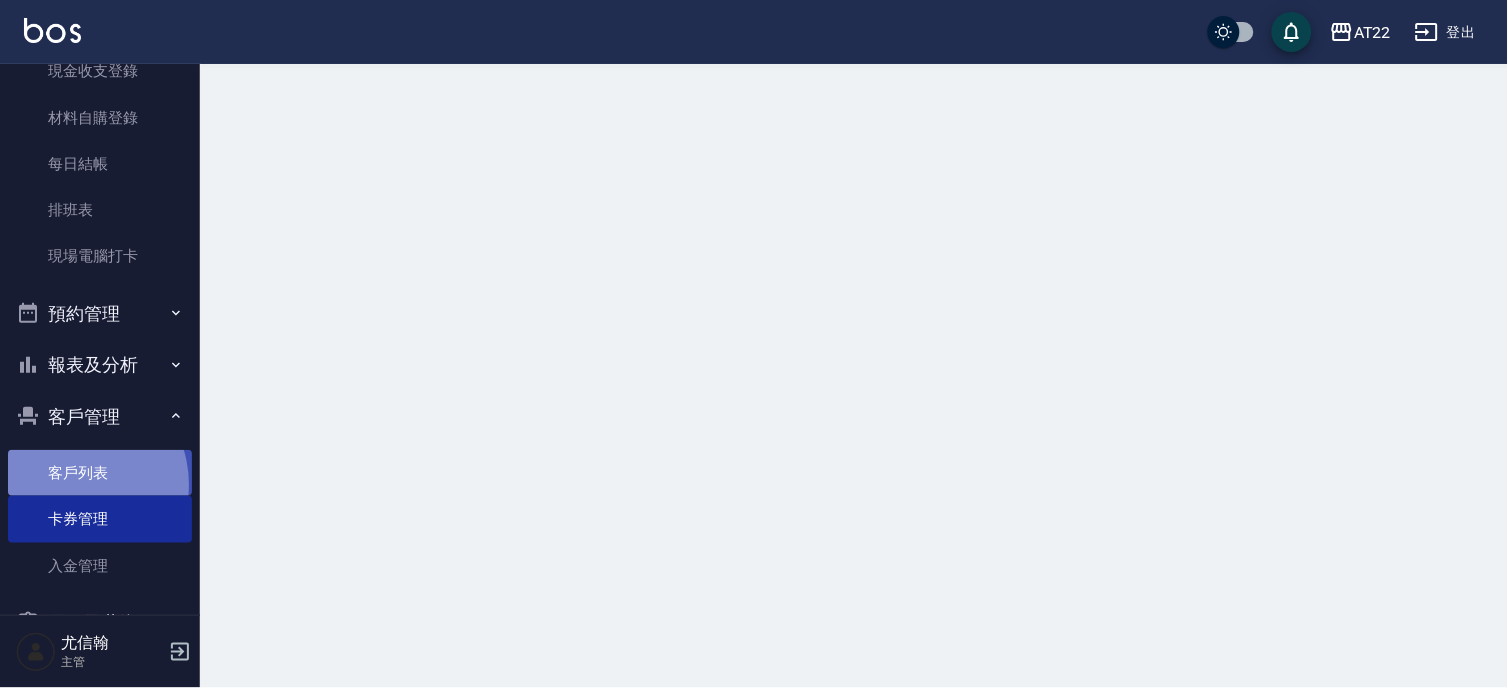 click on "客戶列表" at bounding box center [100, 473] 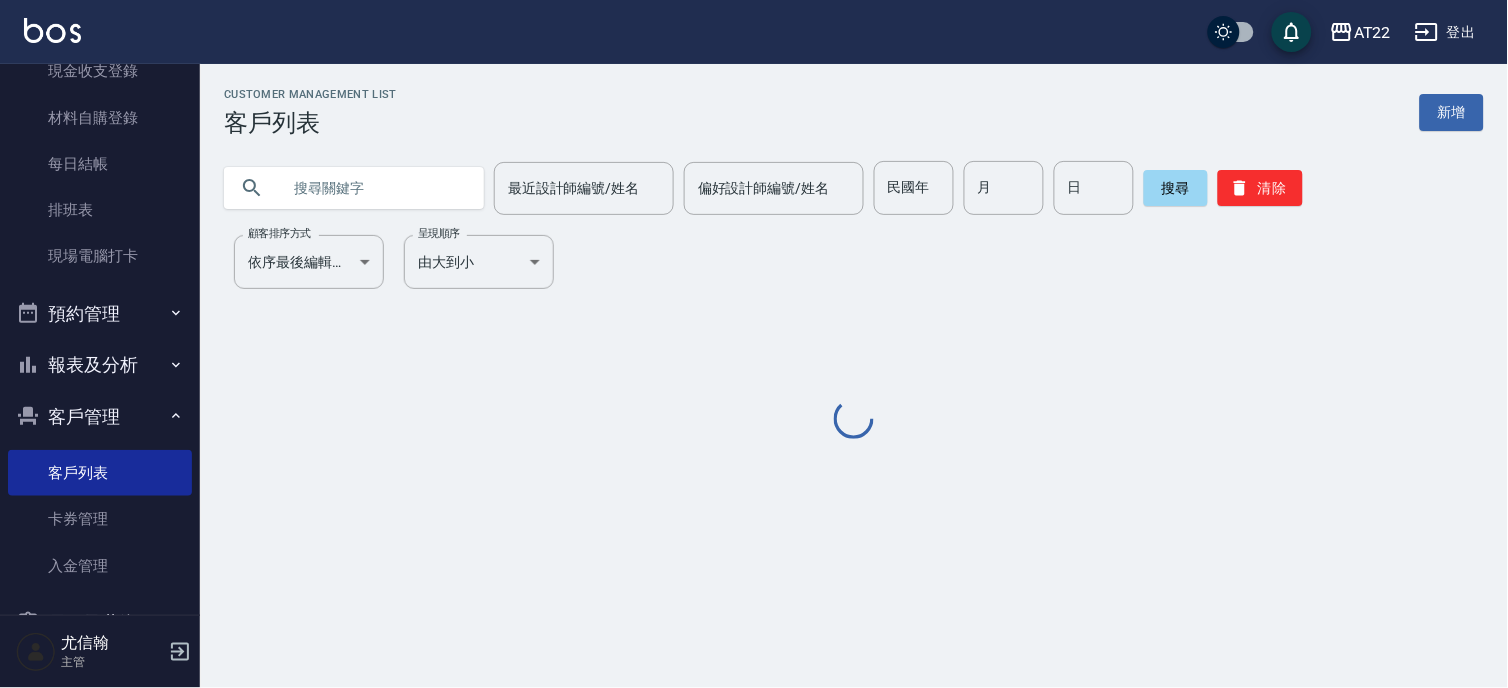 click at bounding box center [374, 188] 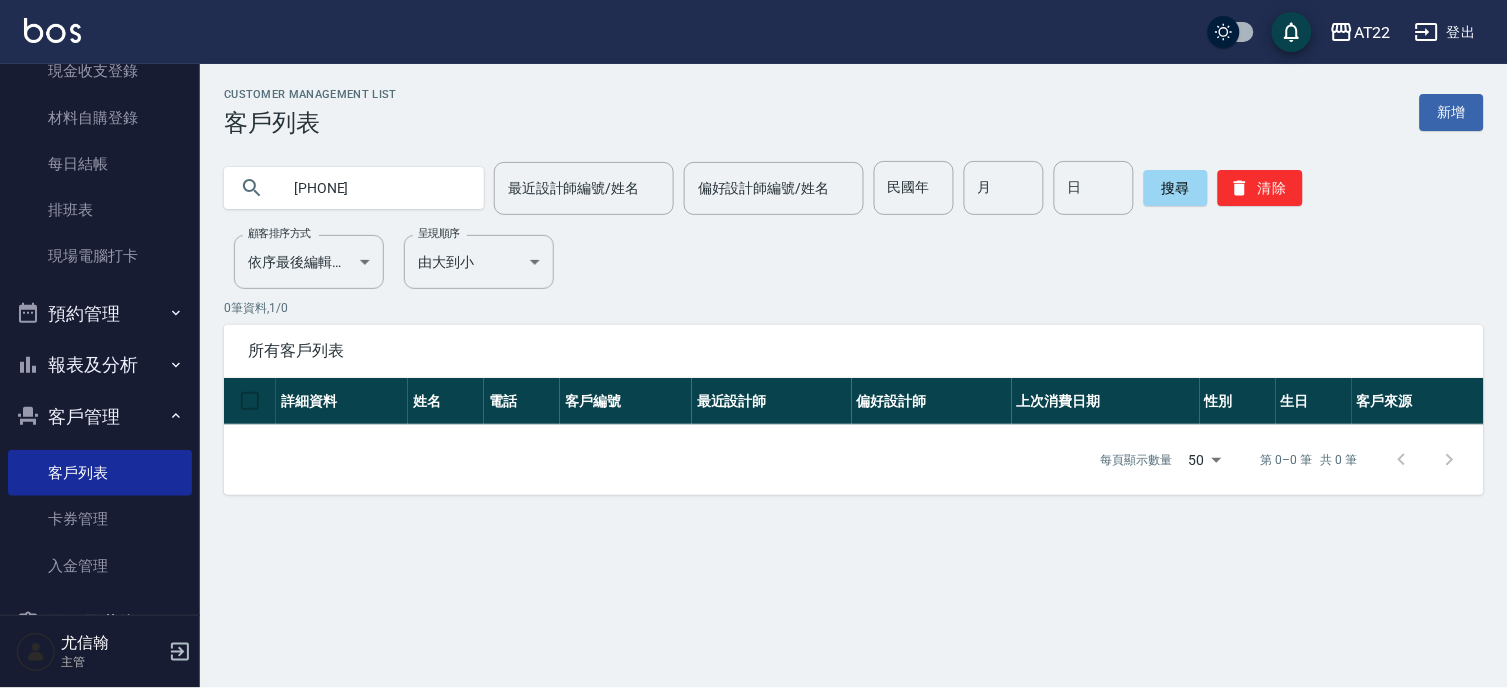 click on "0970550605" at bounding box center [374, 188] 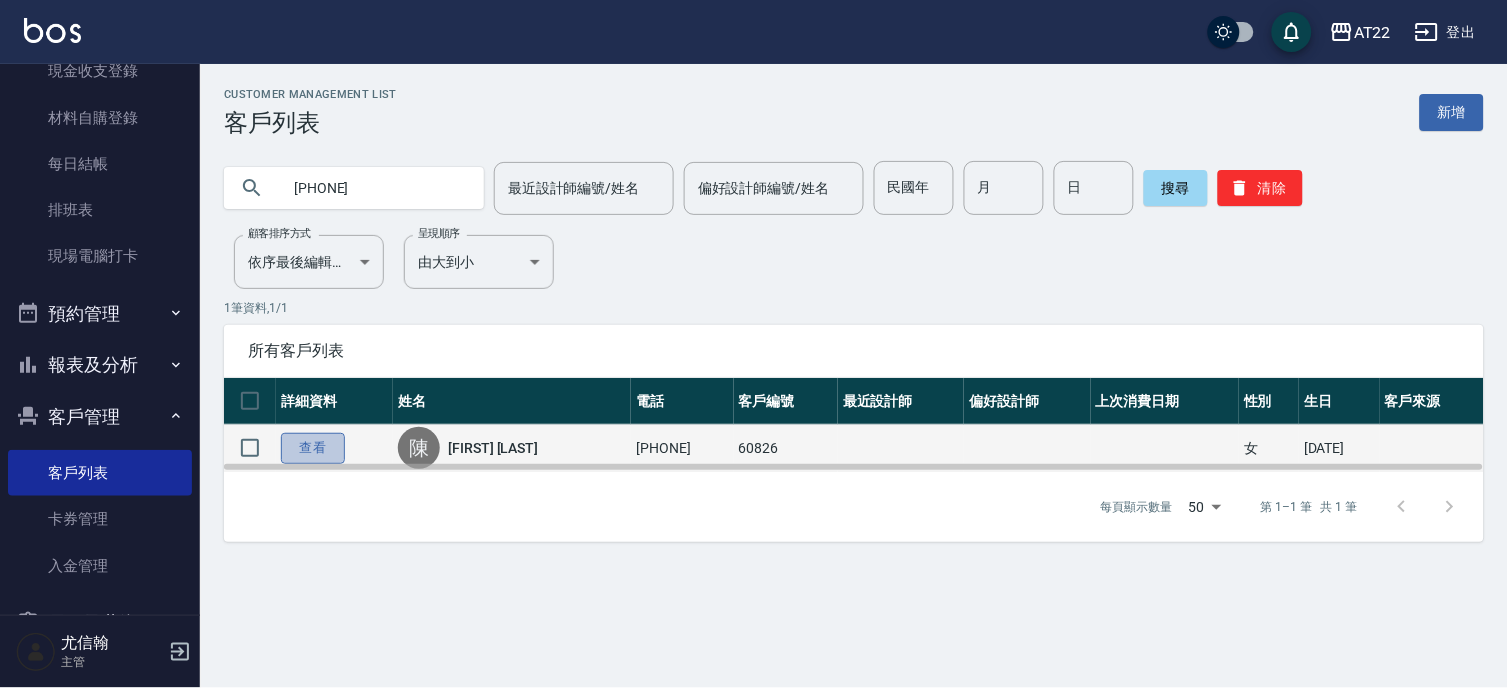 click on "查看" at bounding box center (313, 448) 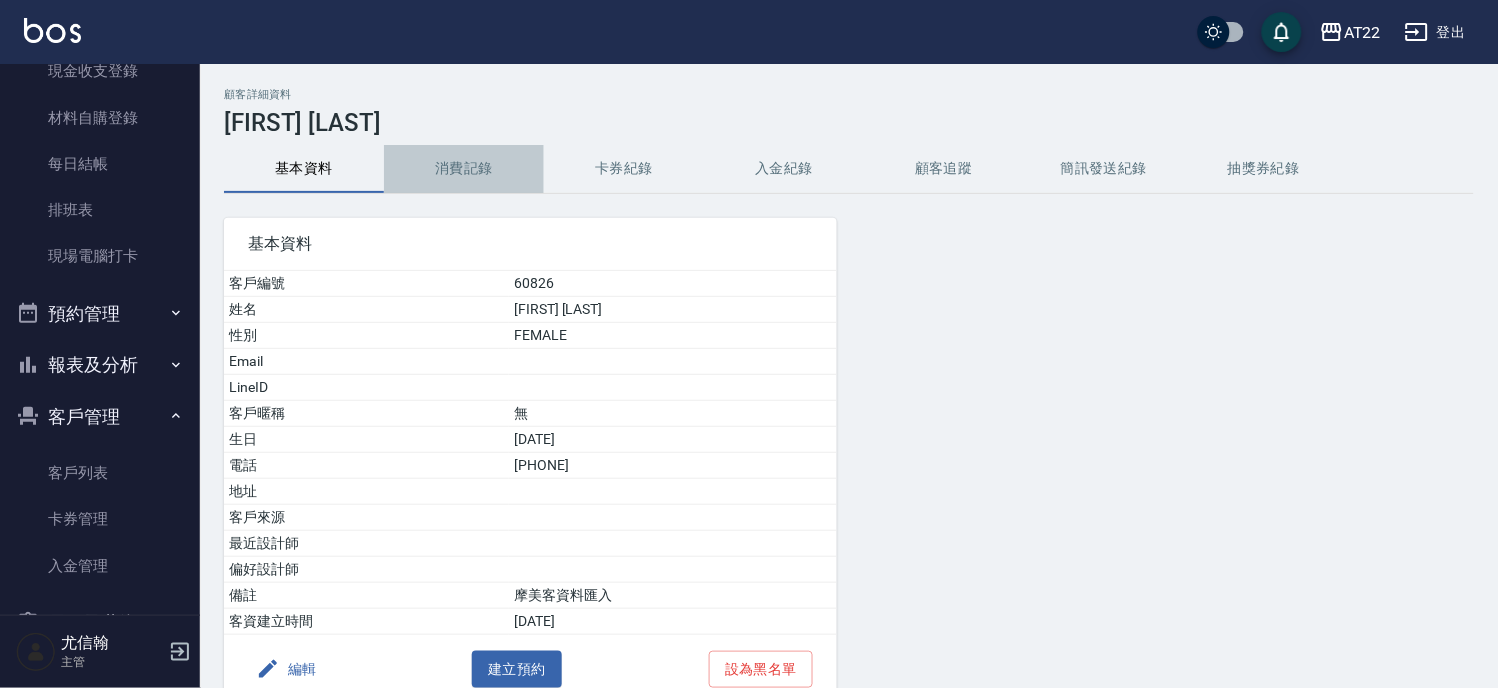 click on "消費記錄" at bounding box center [464, 169] 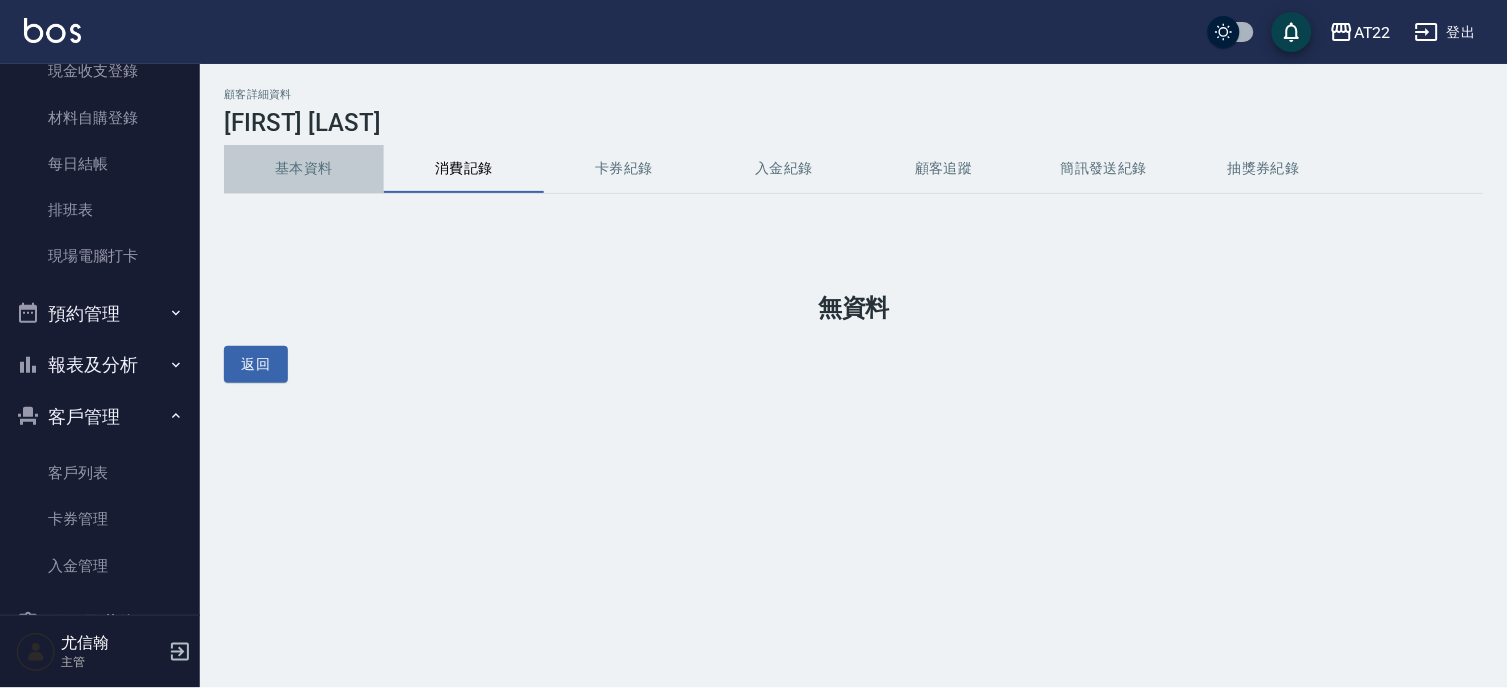 click on "基本資料" at bounding box center [304, 169] 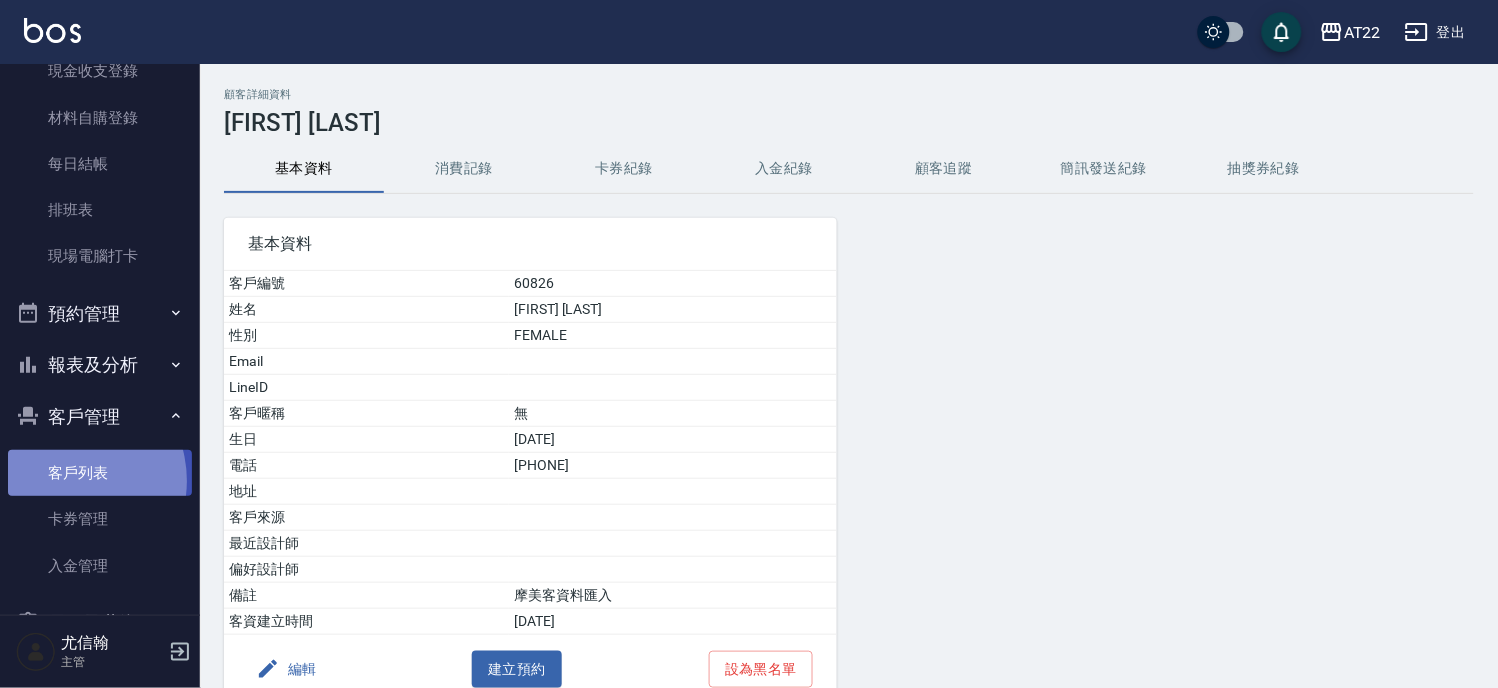 click on "客戶列表" at bounding box center (100, 473) 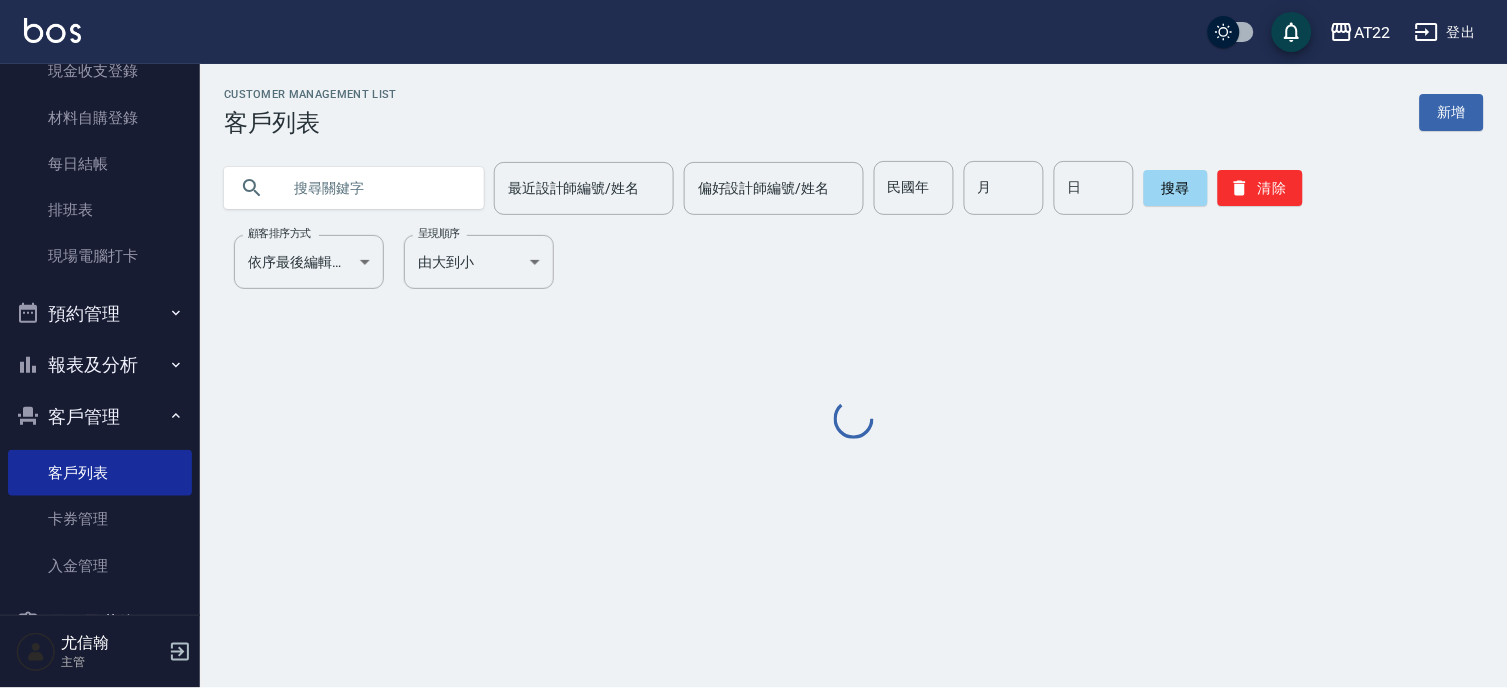 click at bounding box center [374, 188] 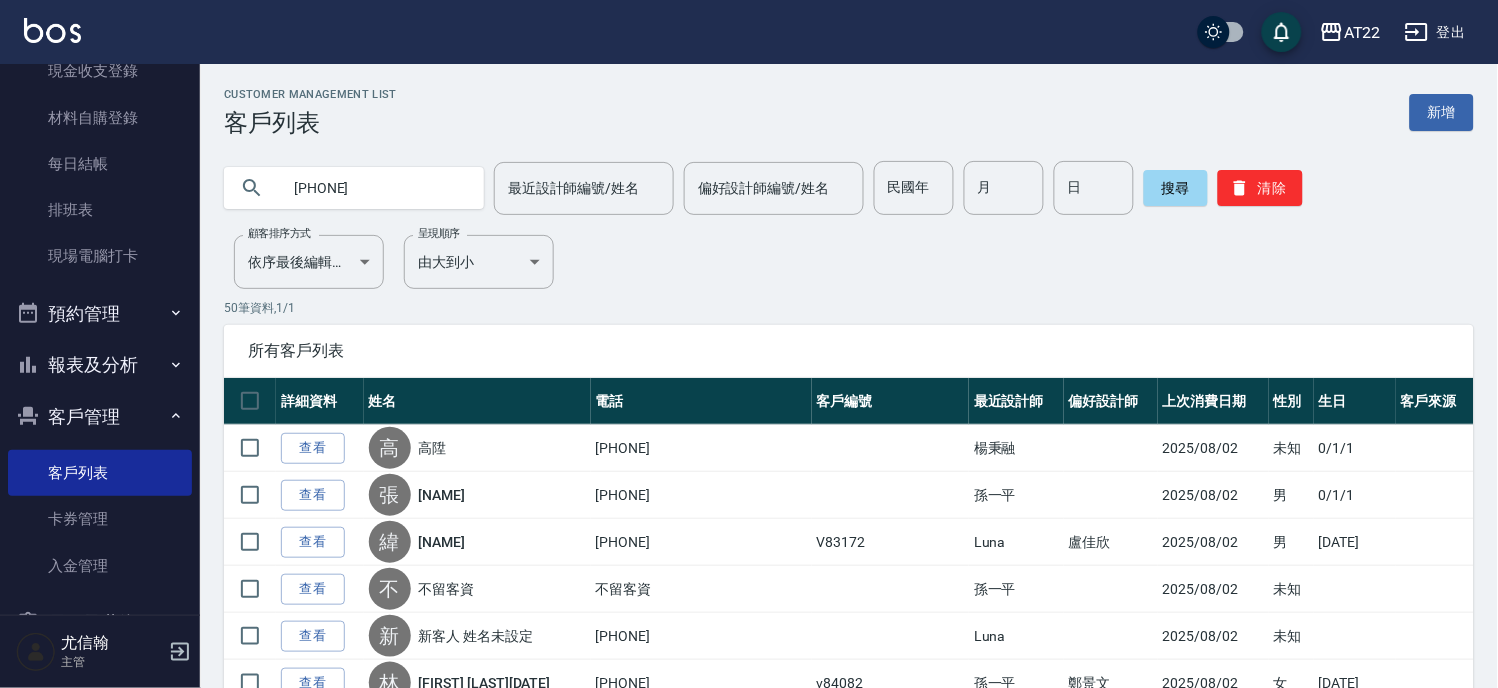type on "0912546419" 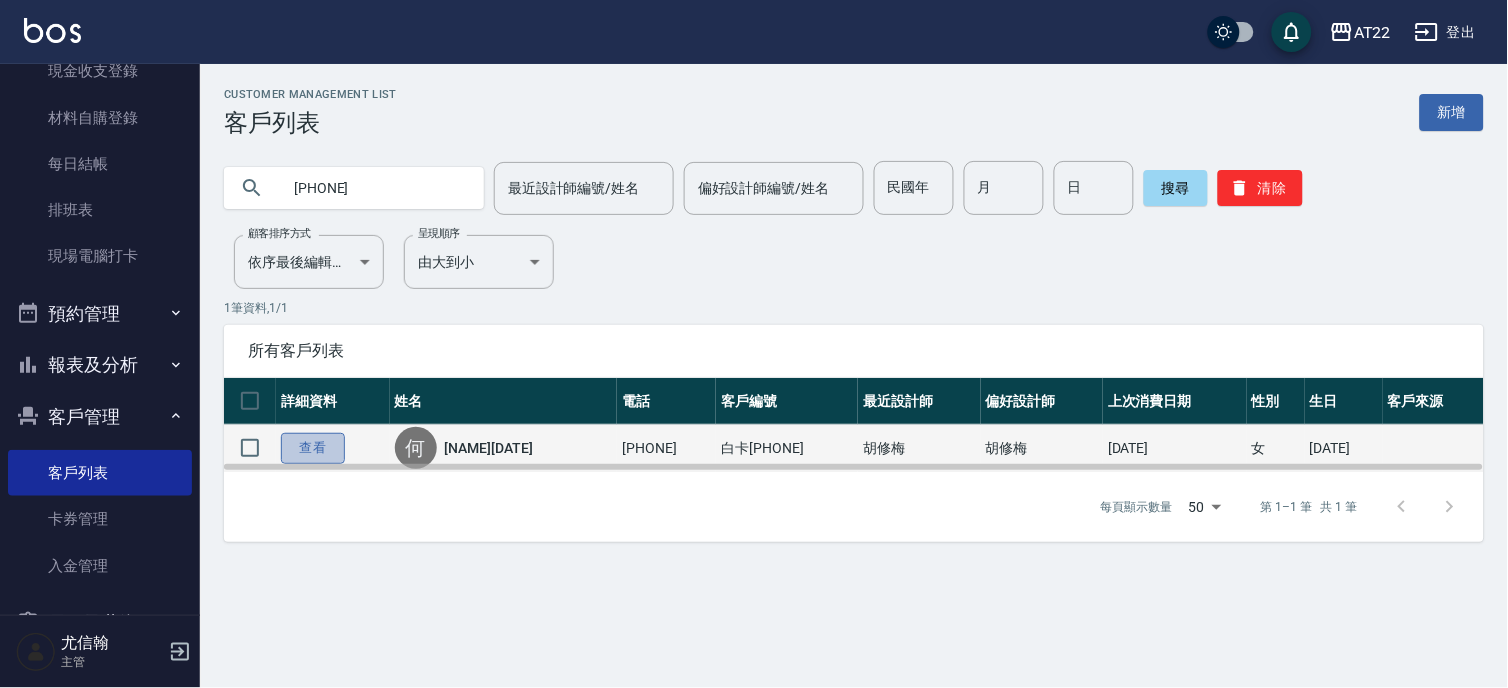 click on "查看" at bounding box center [313, 448] 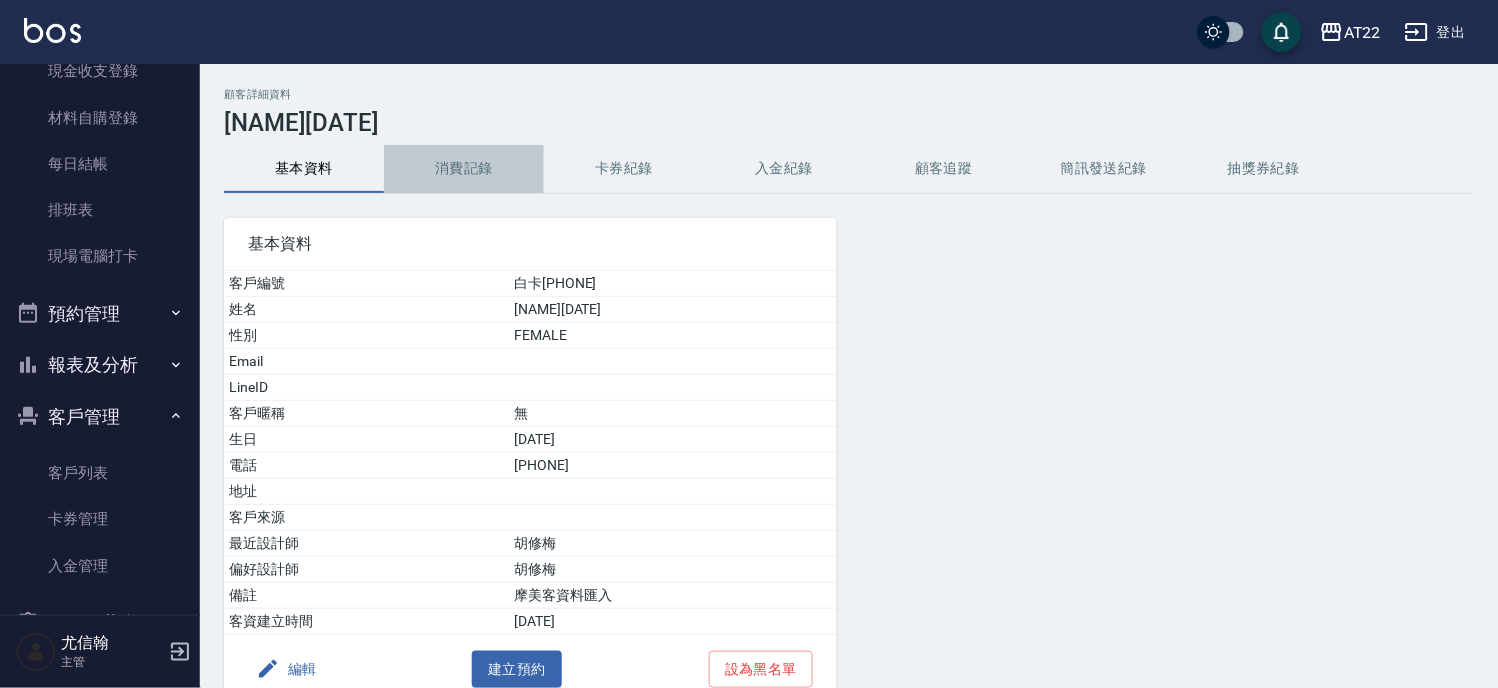click on "消費記錄" at bounding box center [464, 169] 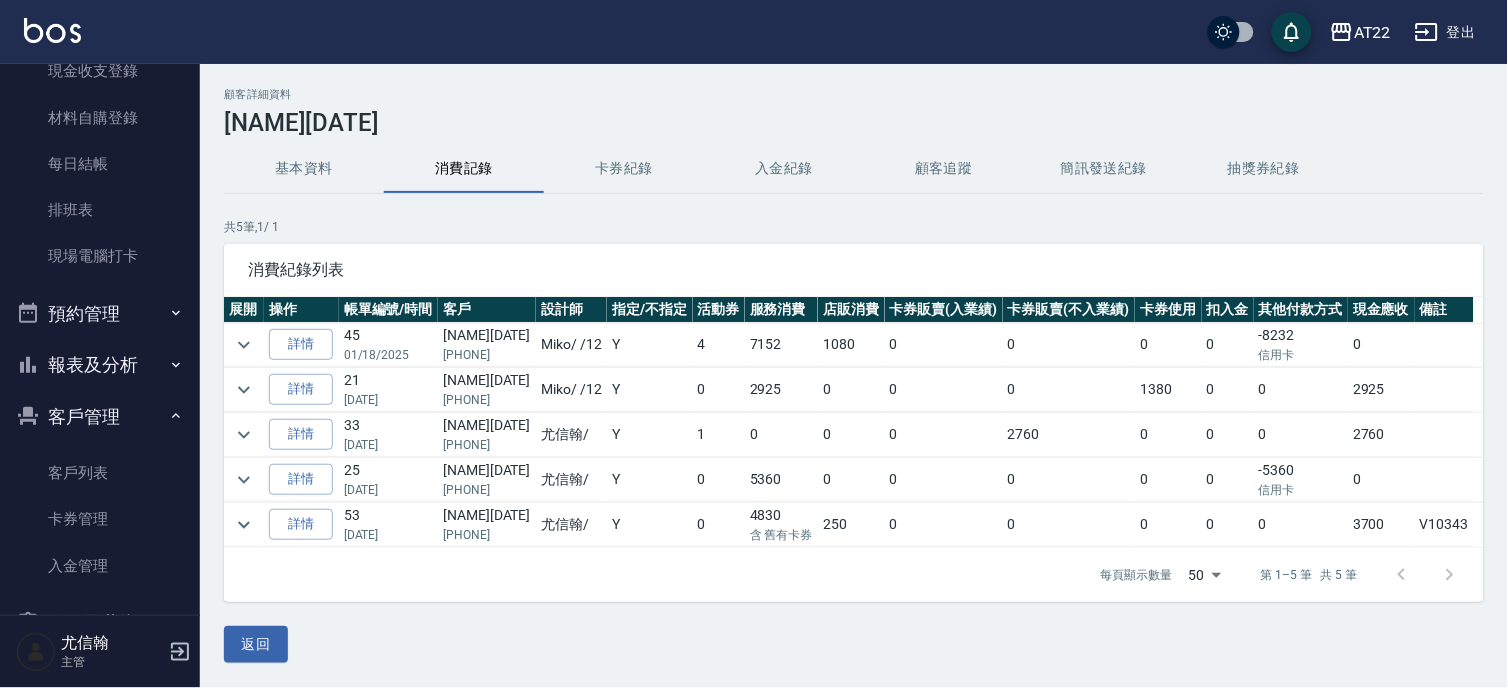click at bounding box center (244, 345) 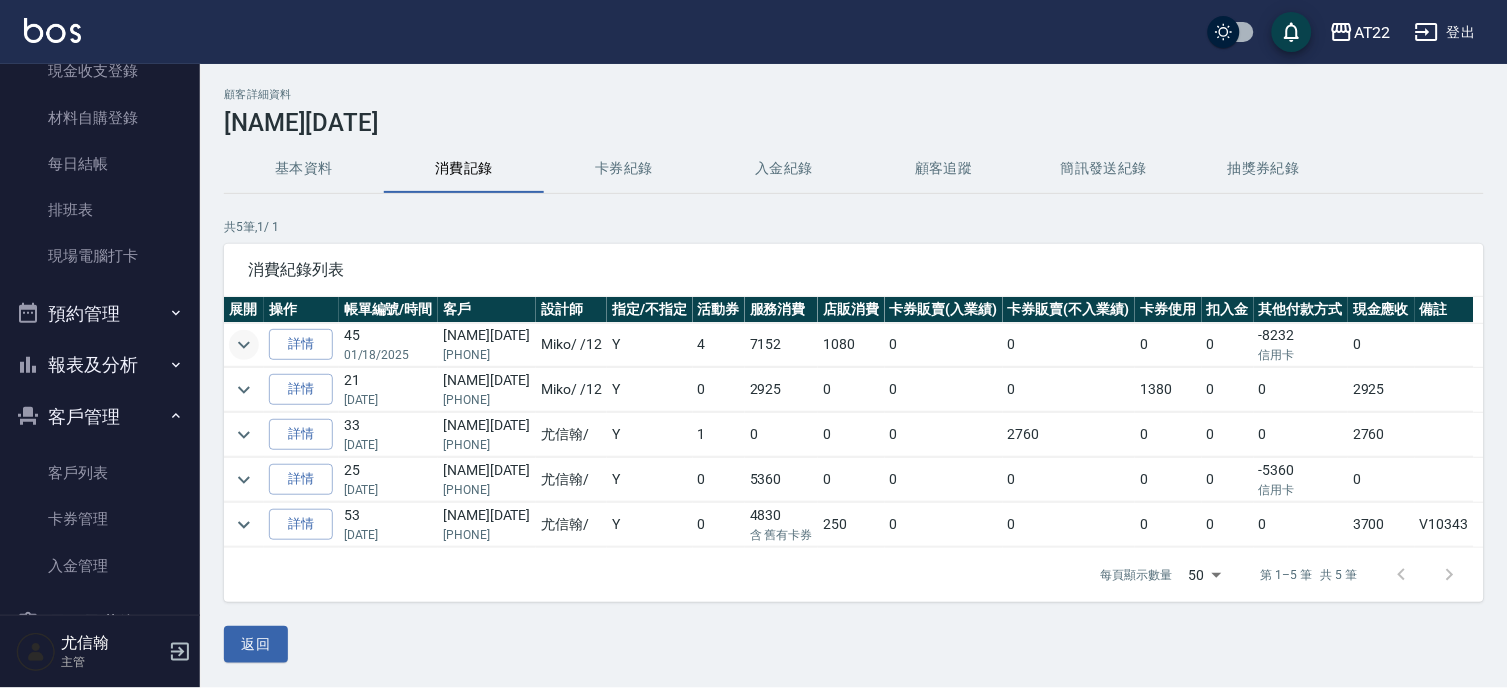 click 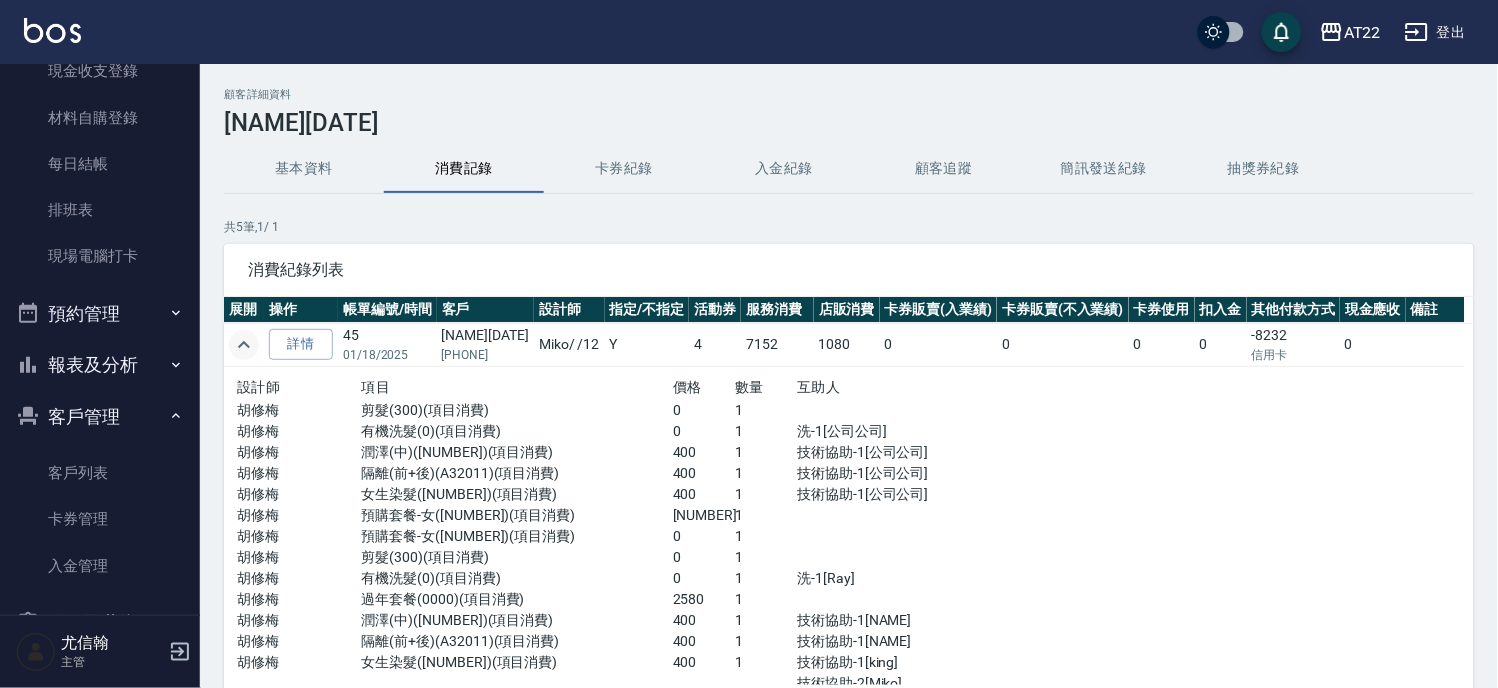click 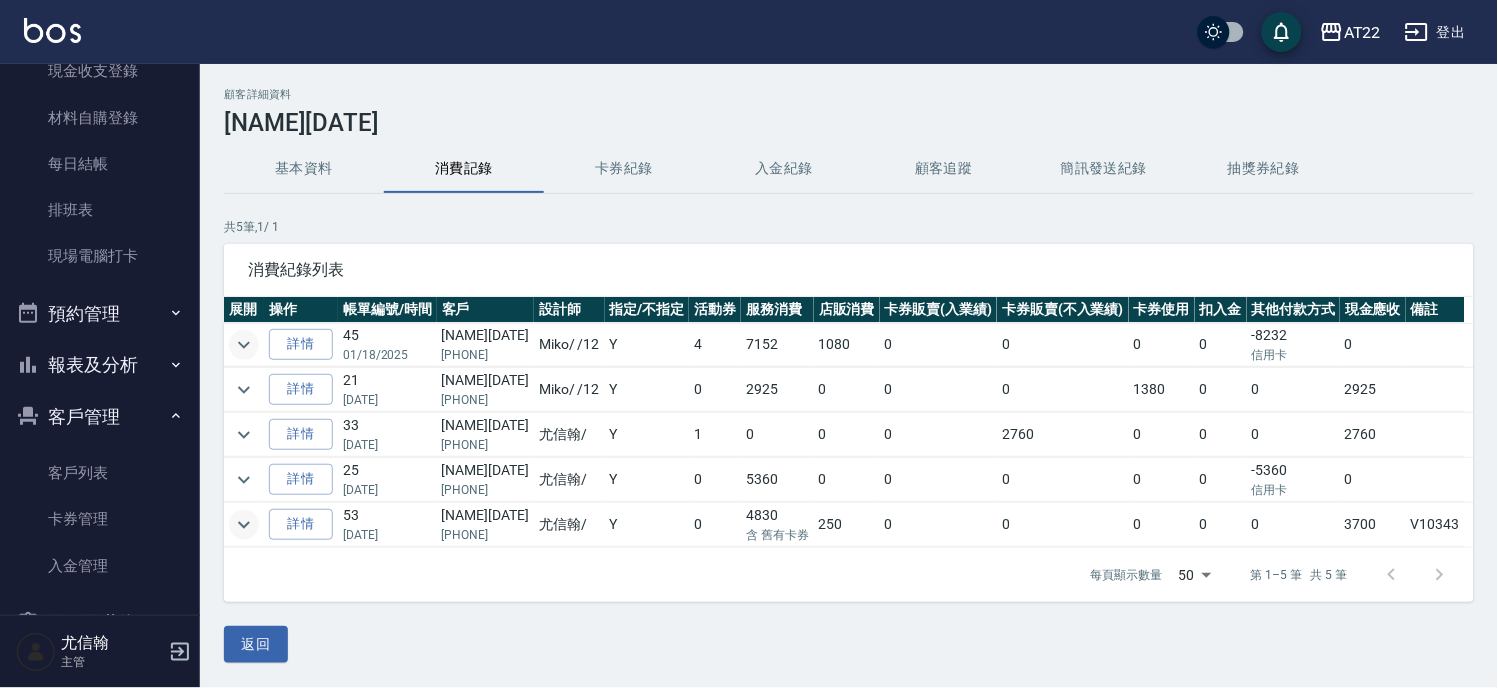 click 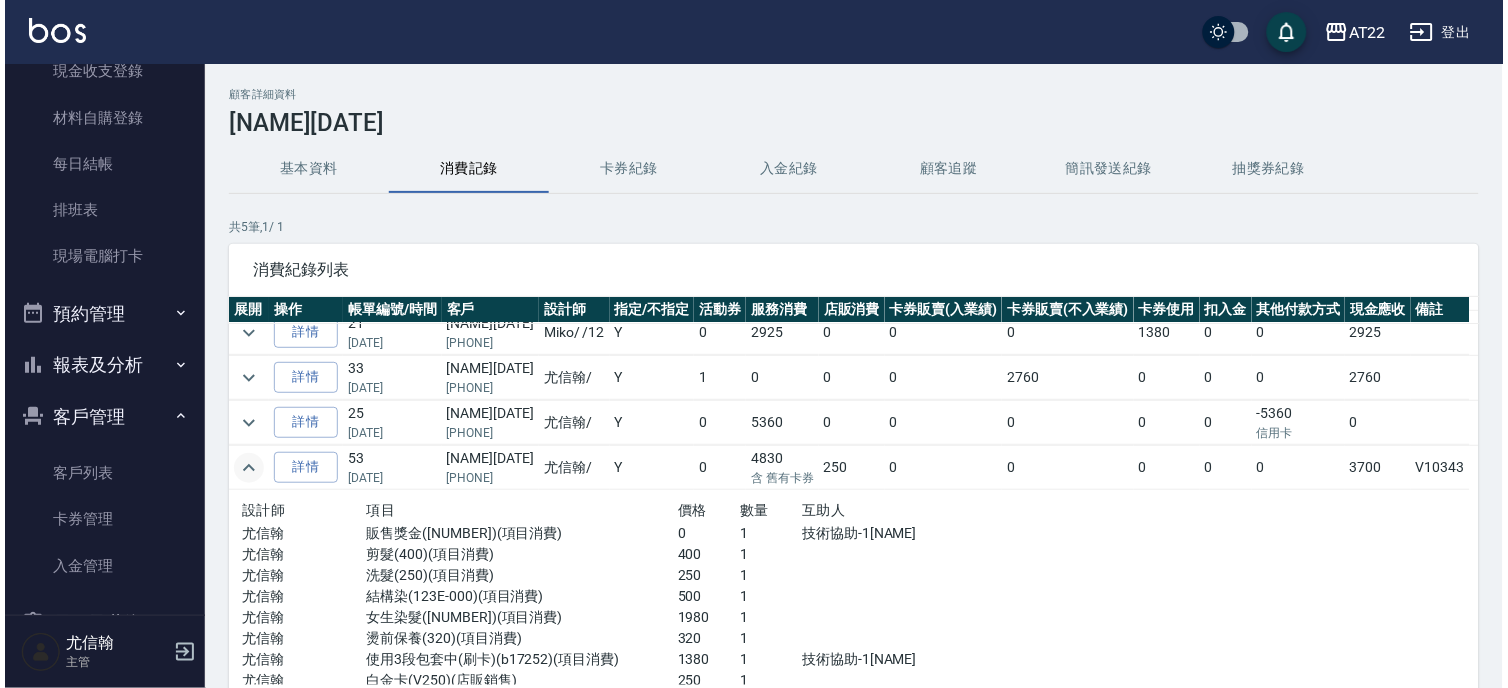 scroll, scrollTop: 88, scrollLeft: 0, axis: vertical 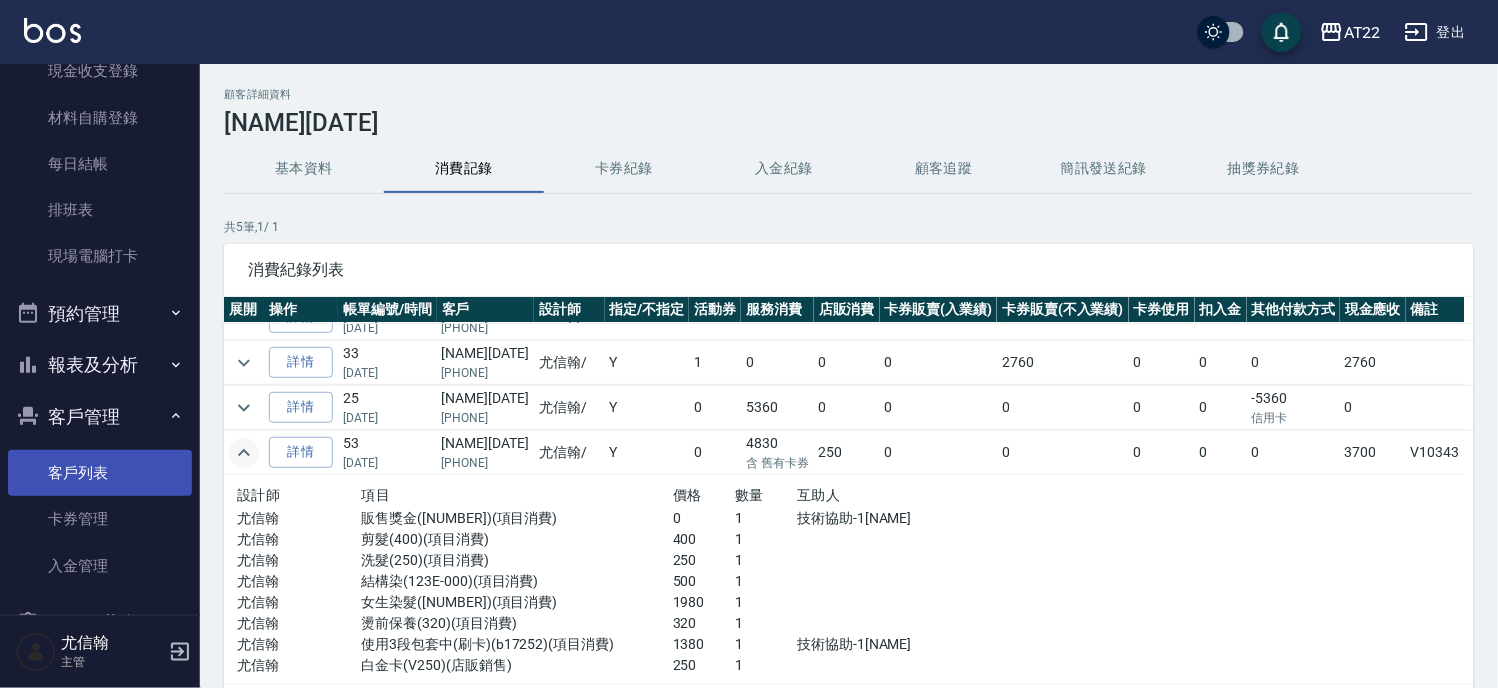 click on "客戶列表" at bounding box center [100, 473] 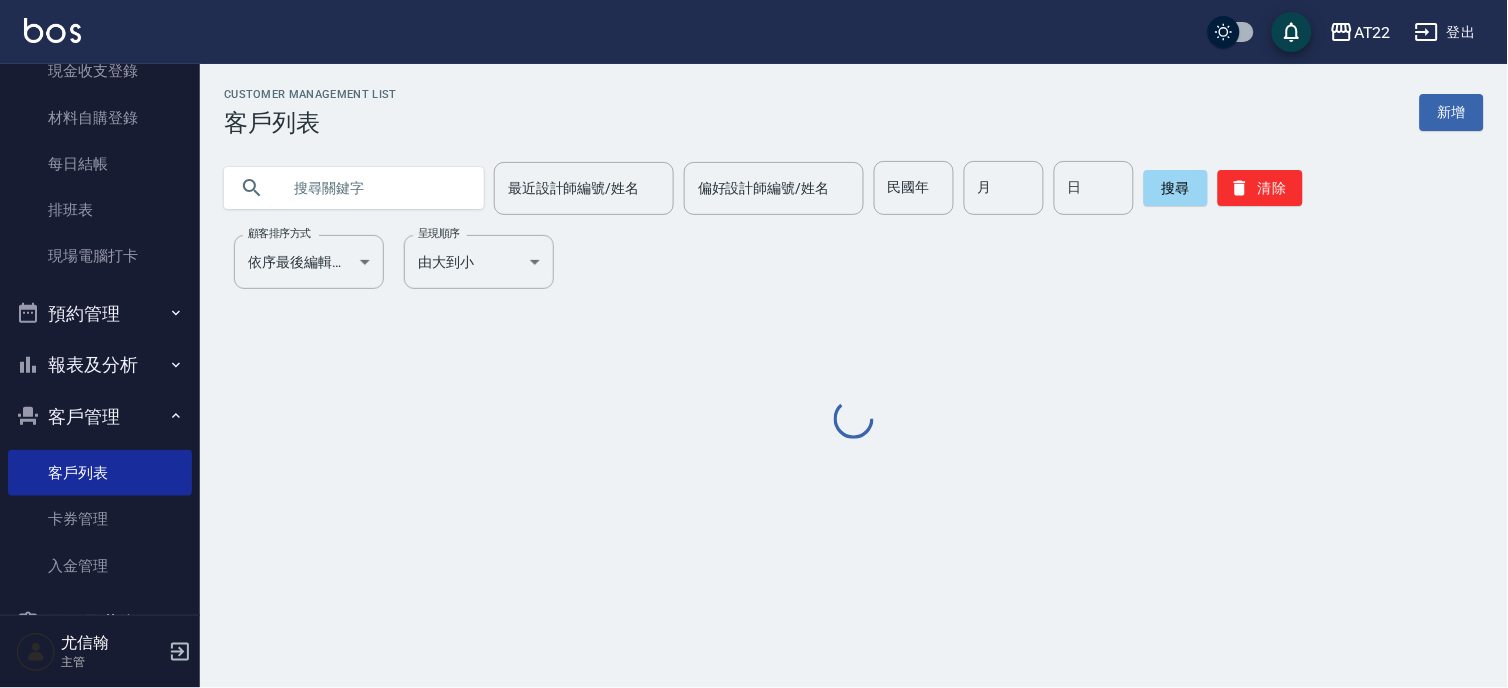 click at bounding box center [374, 188] 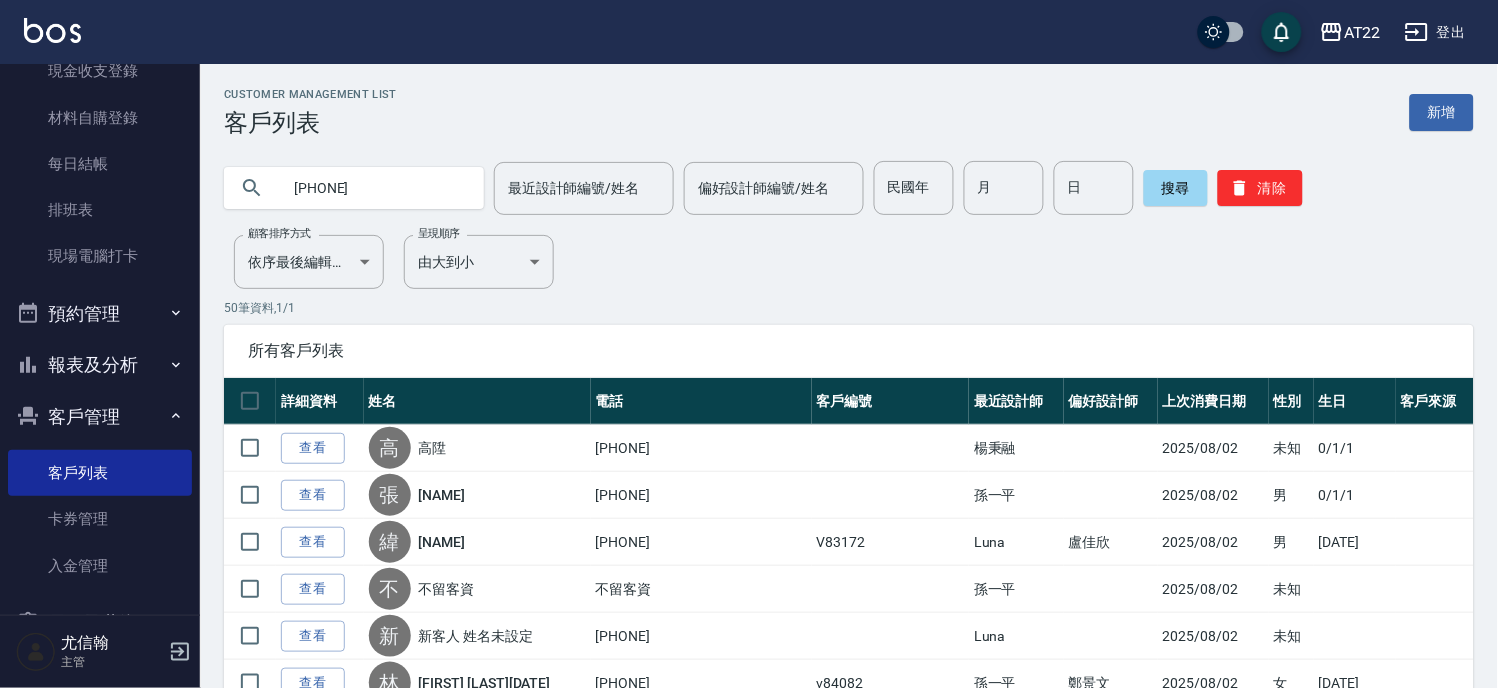 type on "[PHONE]" 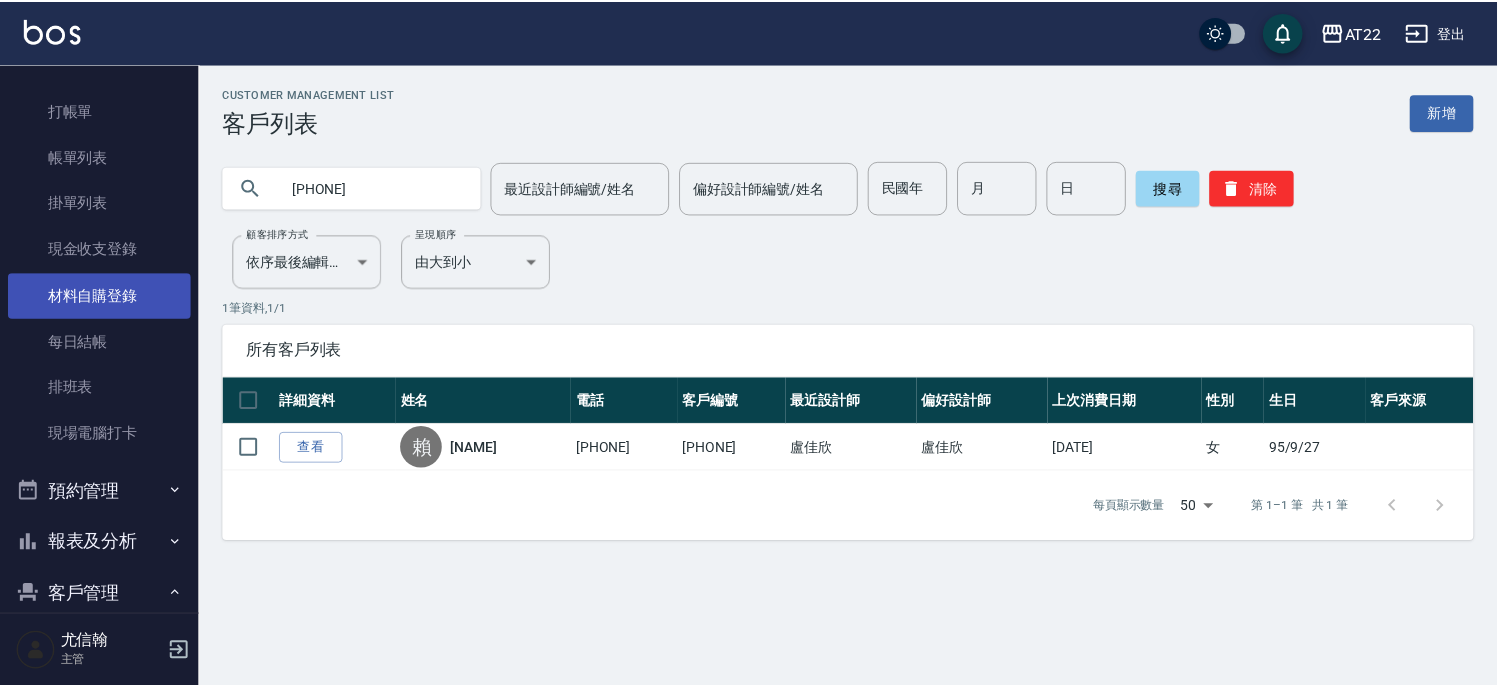 scroll, scrollTop: 0, scrollLeft: 0, axis: both 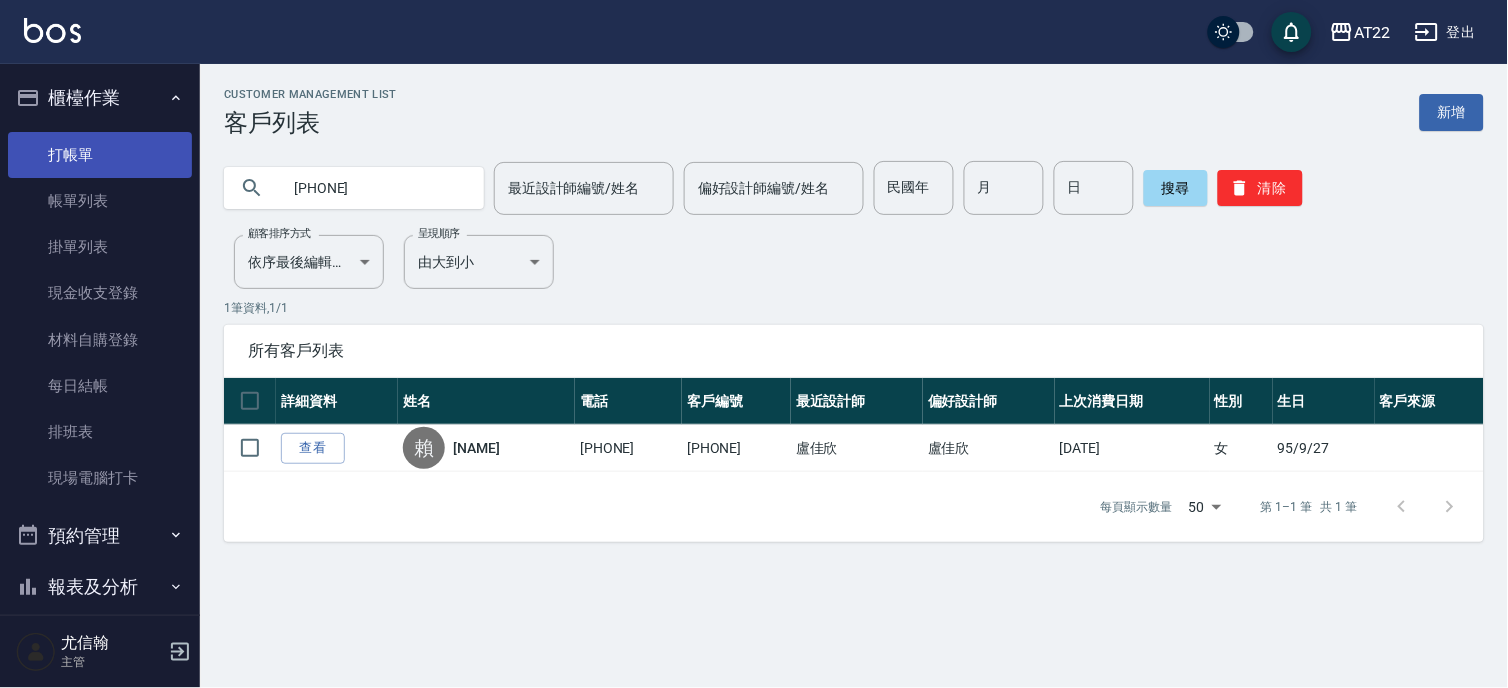 click on "打帳單" at bounding box center [100, 155] 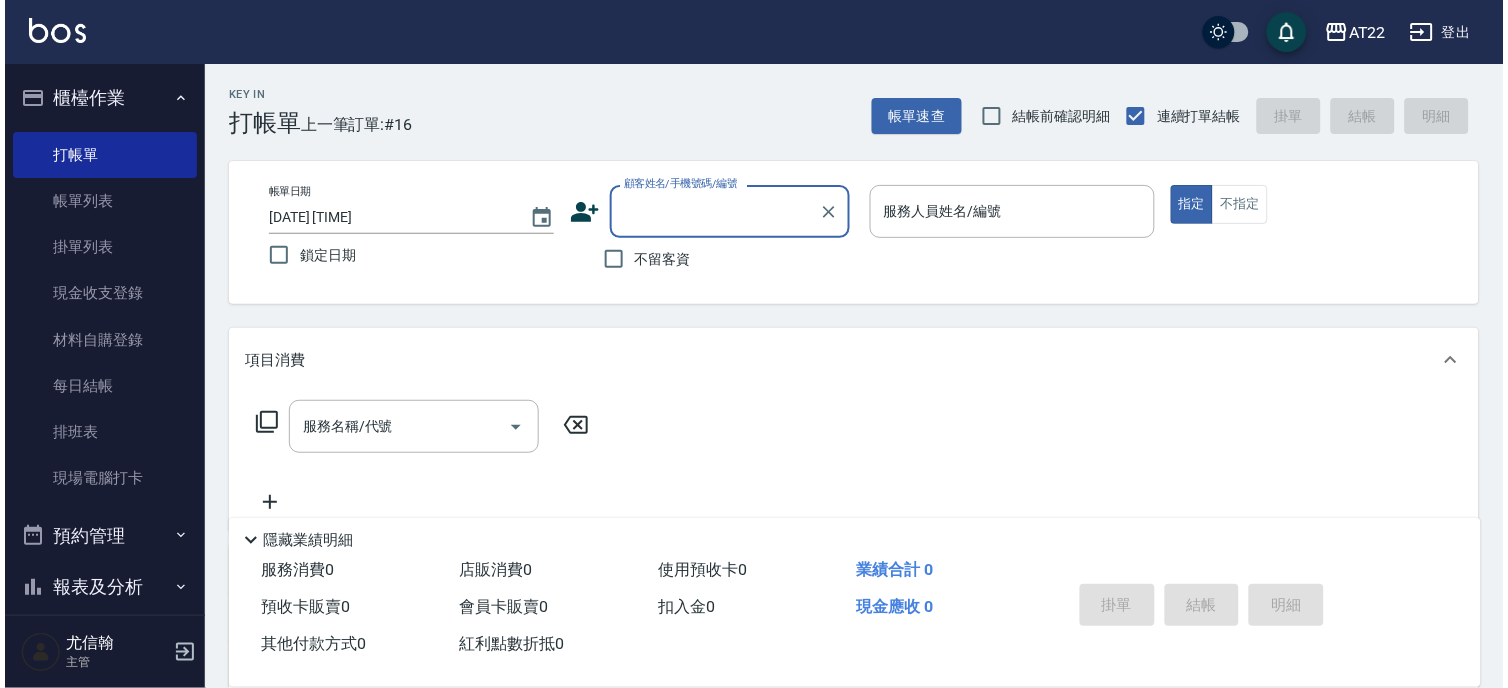 scroll, scrollTop: 222, scrollLeft: 0, axis: vertical 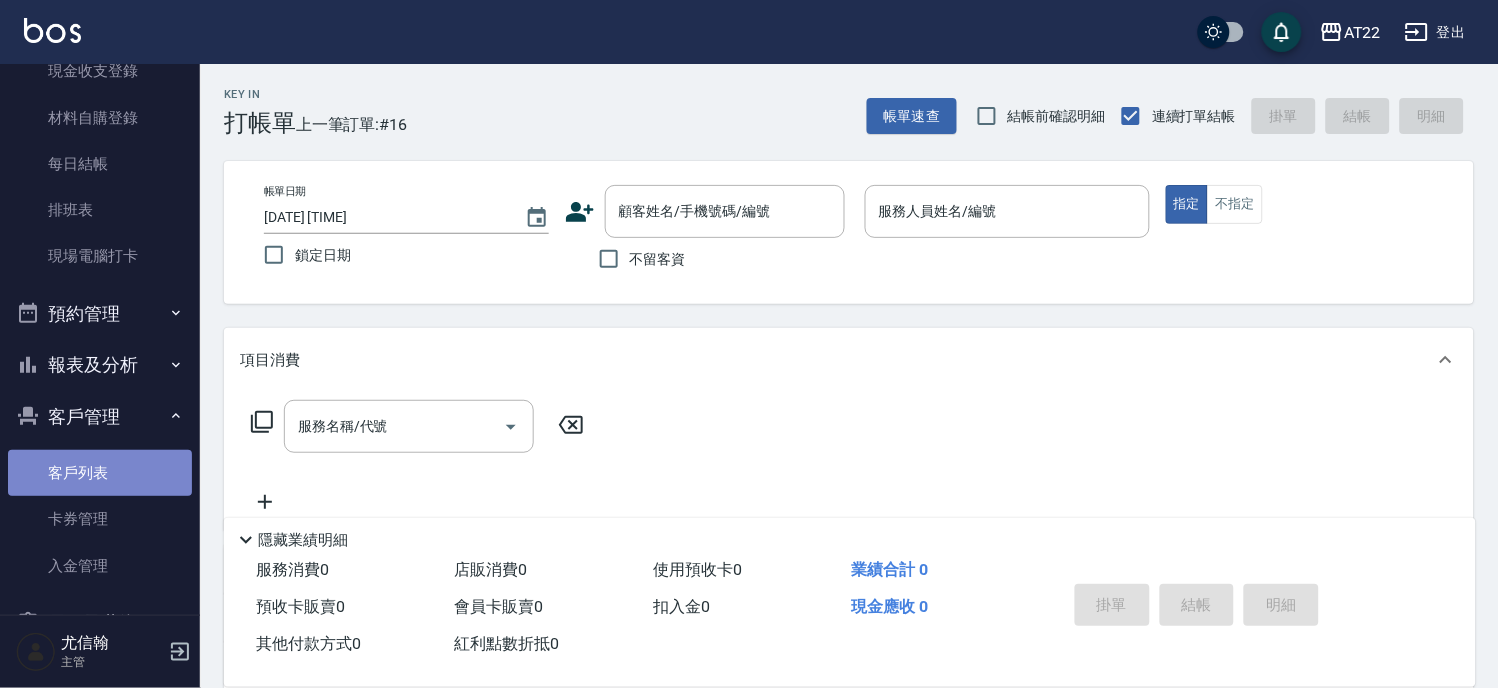 click on "客戶列表" at bounding box center (100, 473) 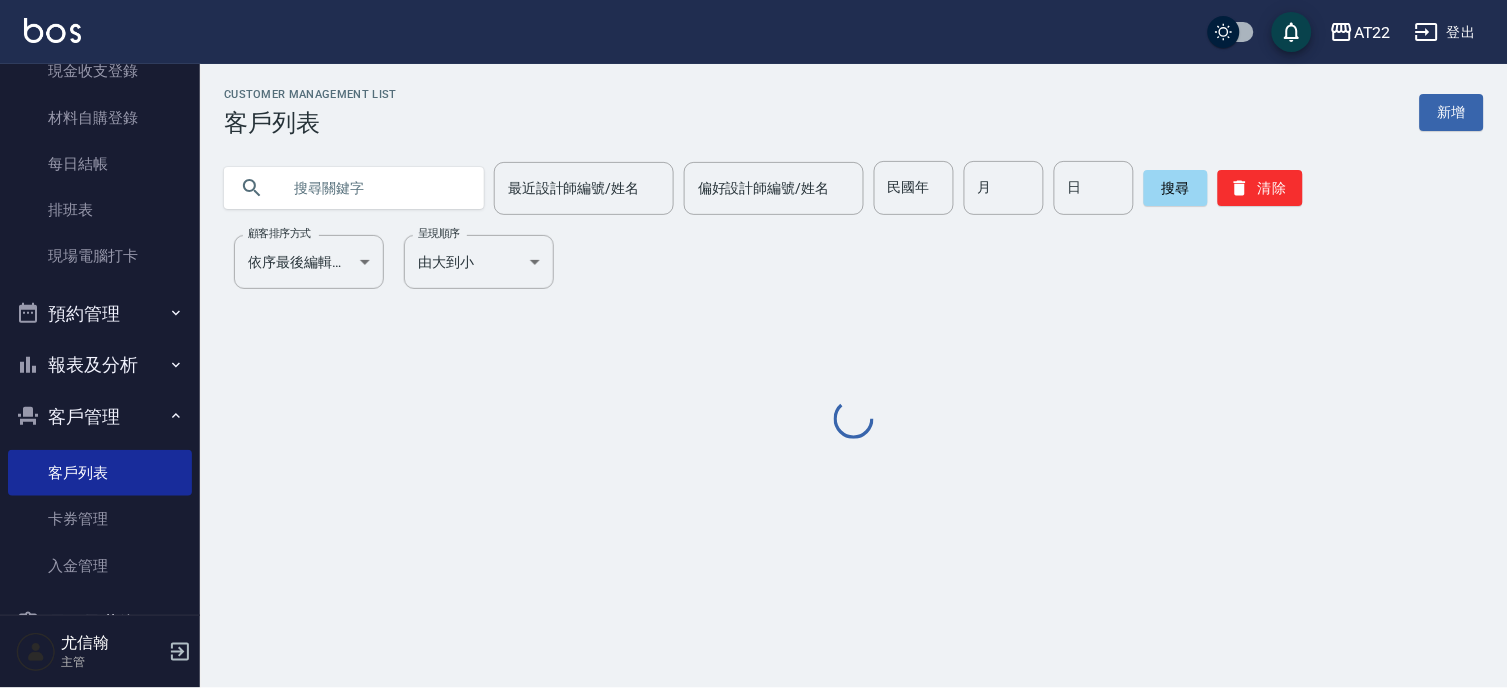 click at bounding box center [374, 188] 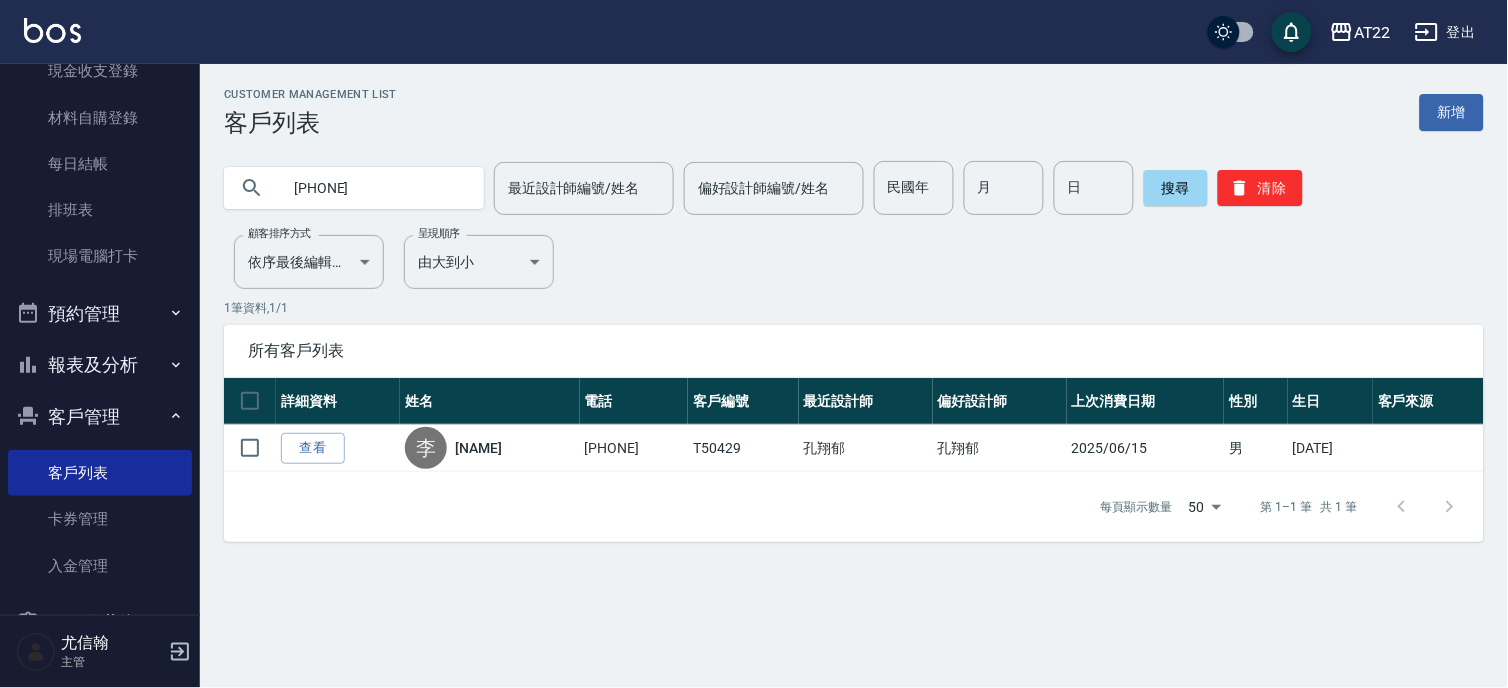 click on "[PHONE]" at bounding box center (374, 188) 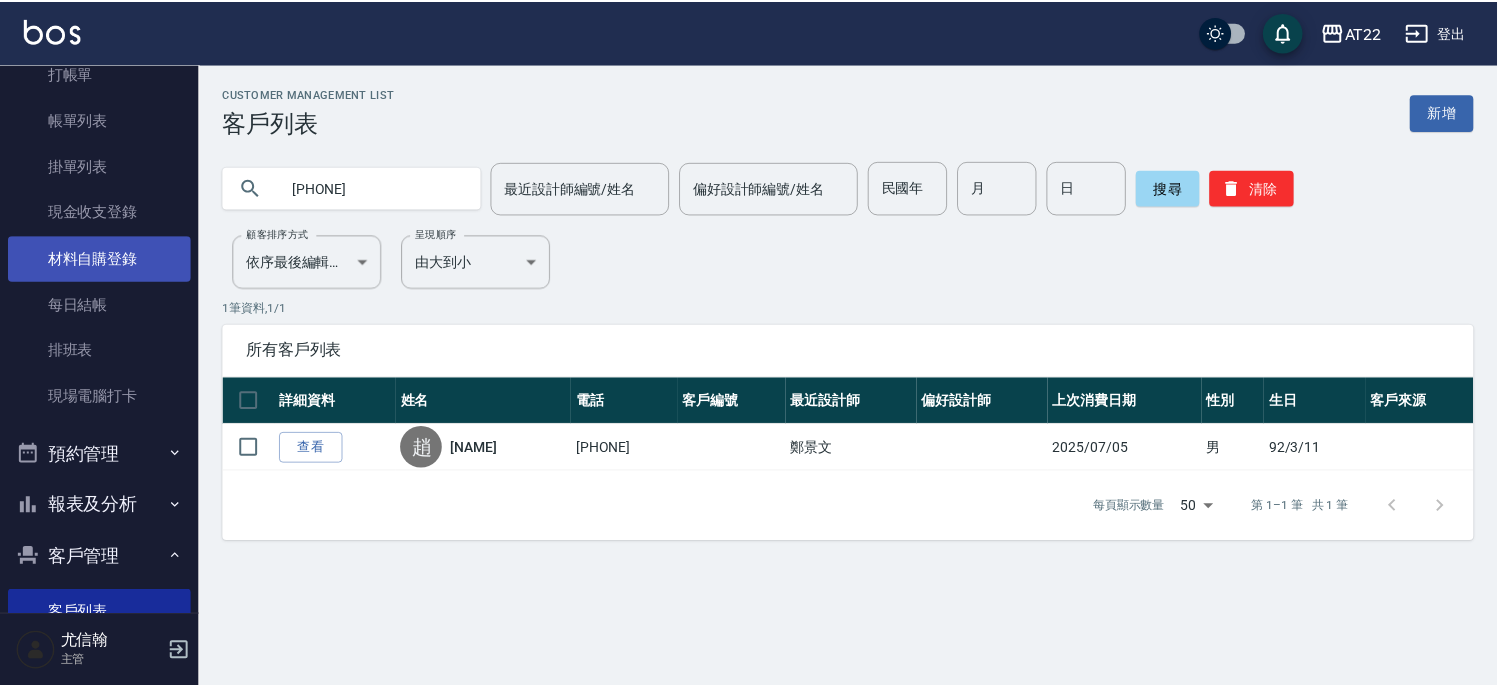 scroll, scrollTop: 0, scrollLeft: 0, axis: both 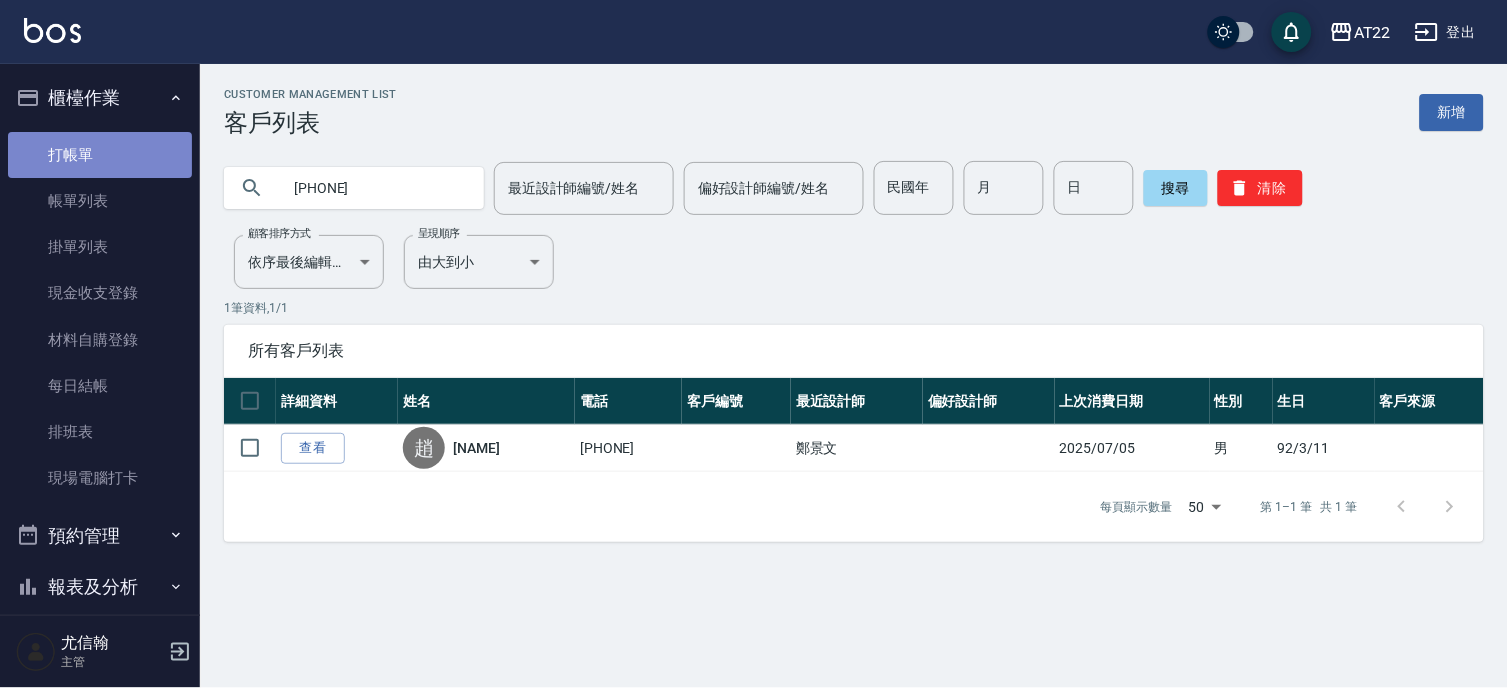 click on "打帳單" at bounding box center (100, 155) 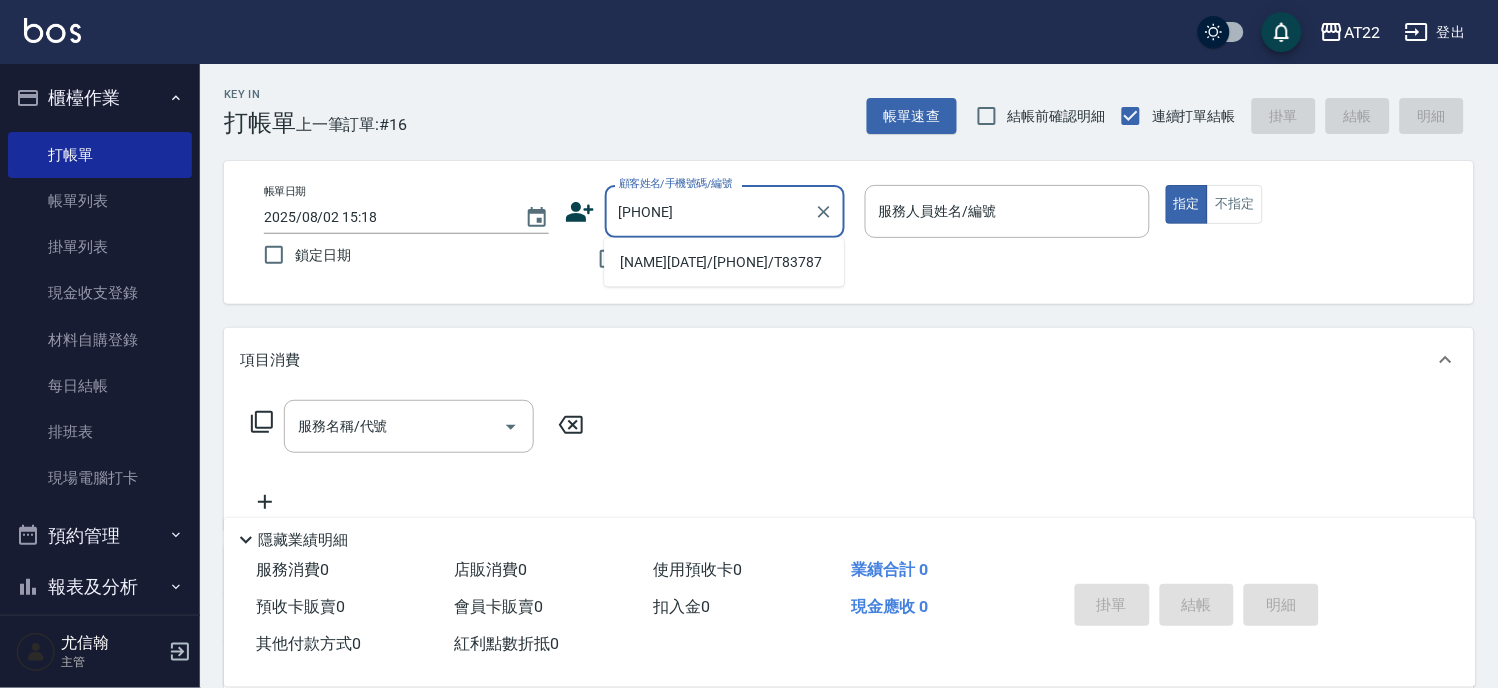 click on "王祐甫25.11.8/0975601288/T83787" at bounding box center [724, 262] 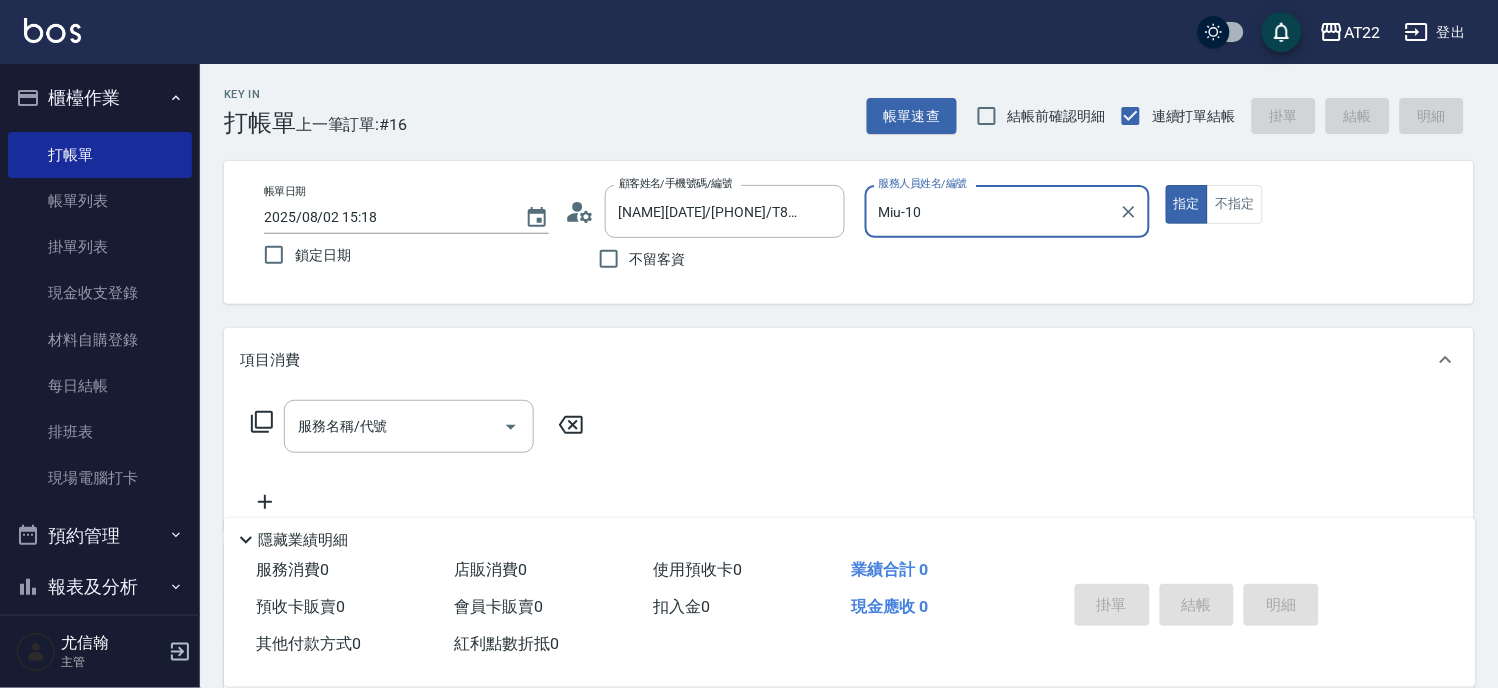 type on "Miu-10" 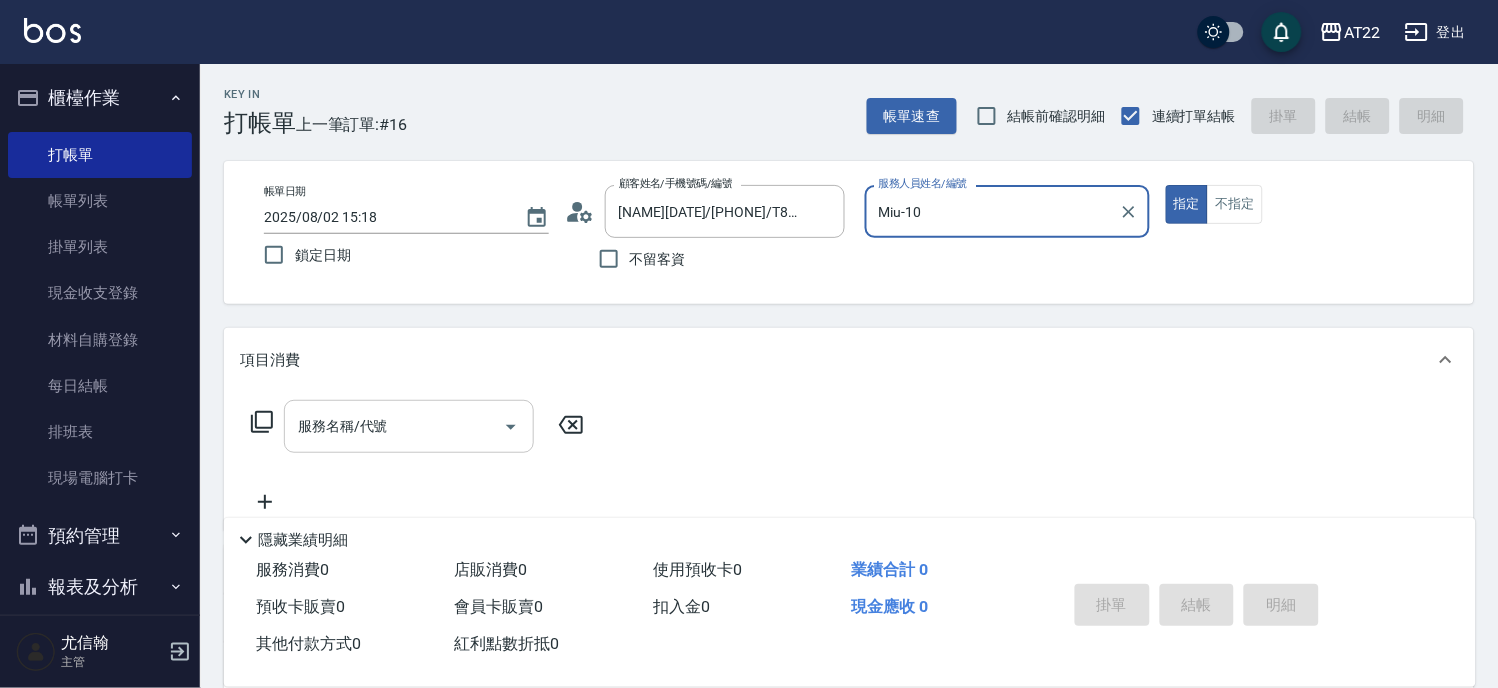 click on "服務名稱/代號" at bounding box center [409, 426] 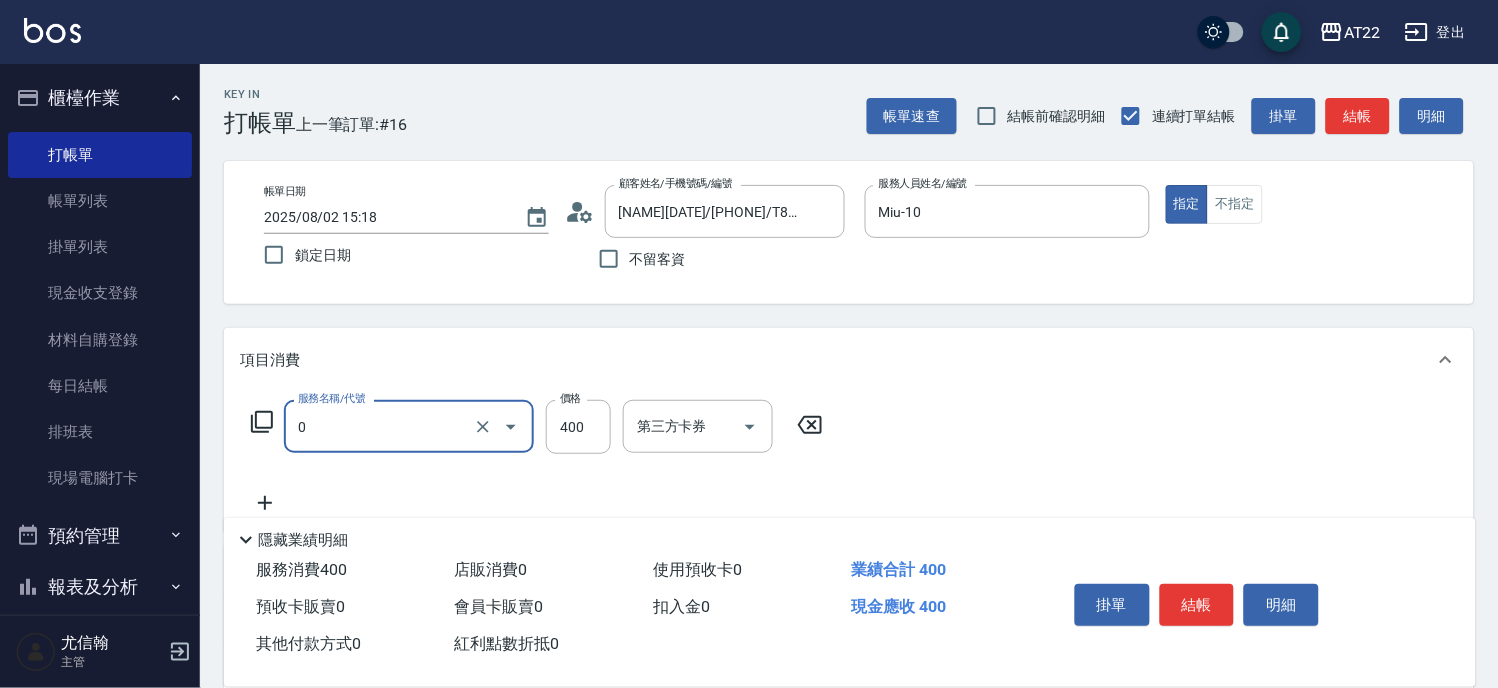 type on "有機洗髮(0)" 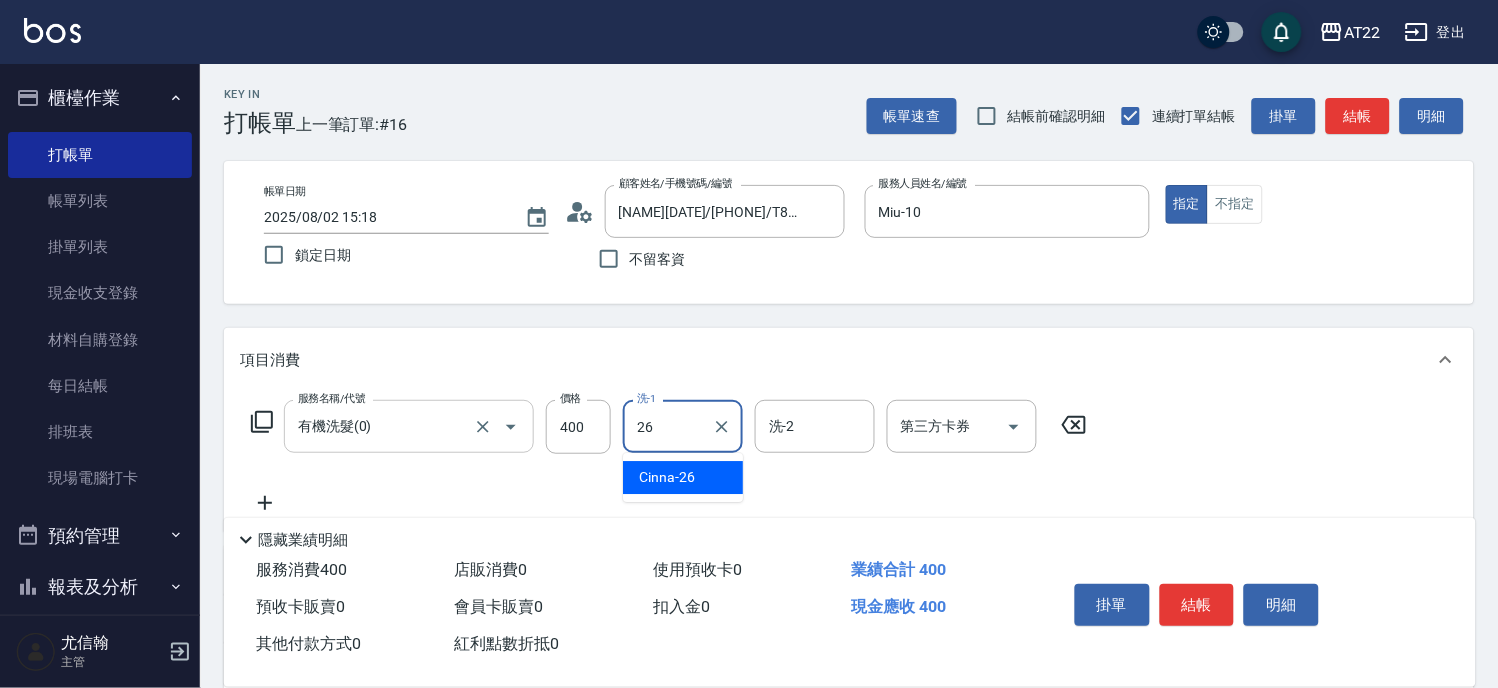 type on "Cinna-26" 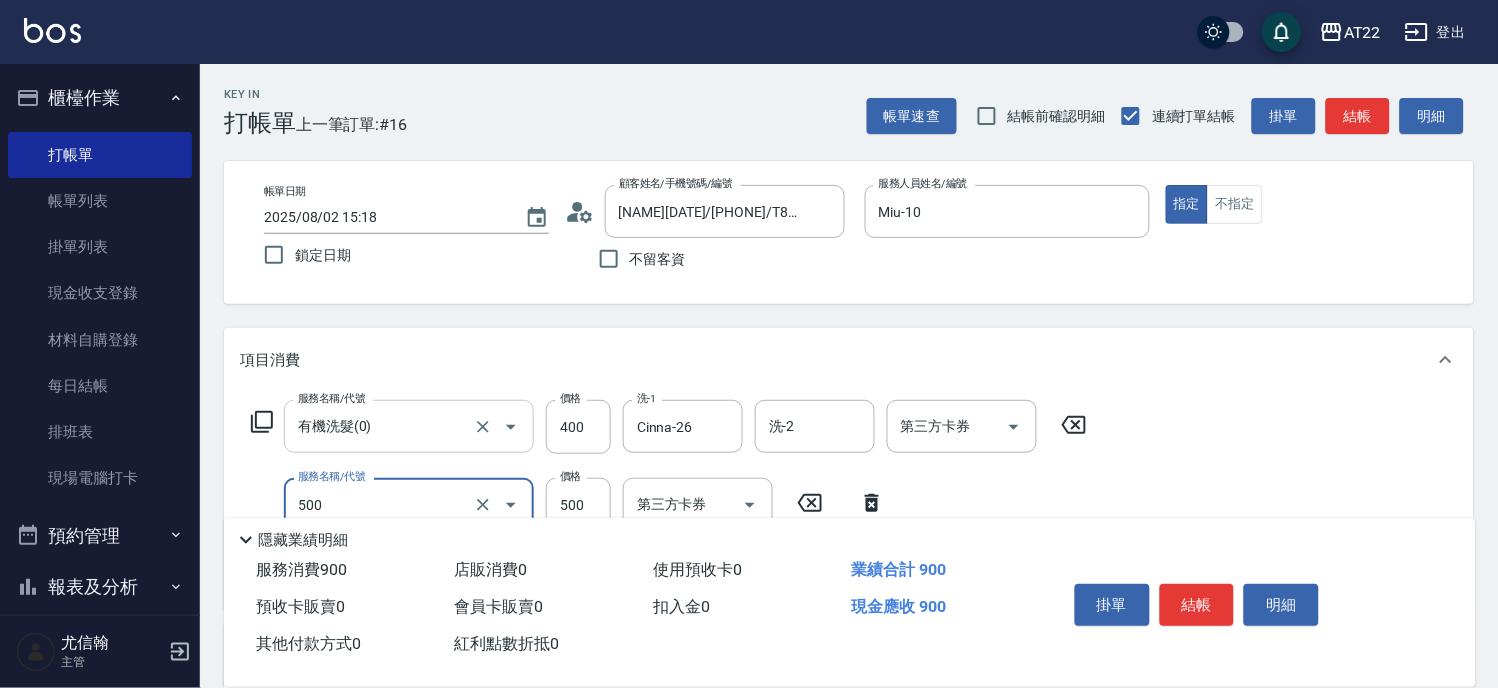 type on "剪髮(500)" 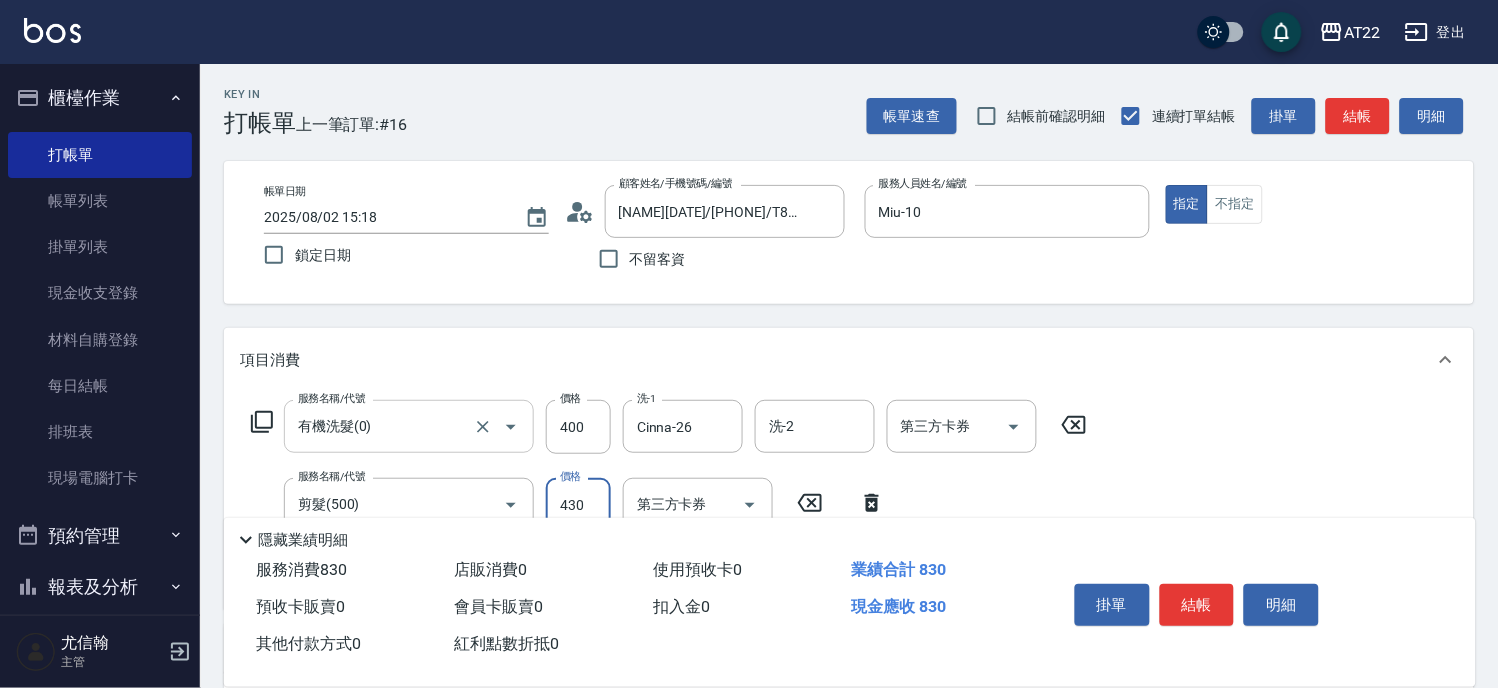 type on "430" 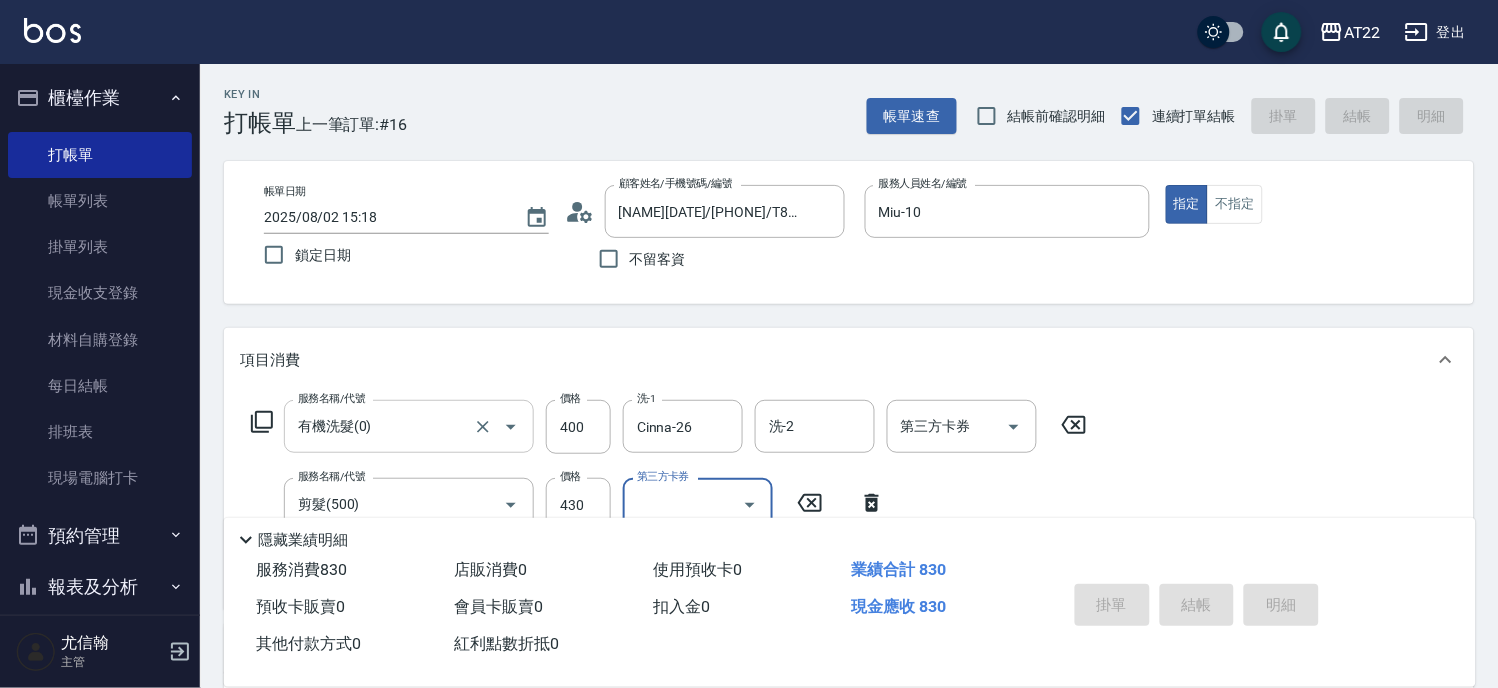 type on "2025/08/02 15:19" 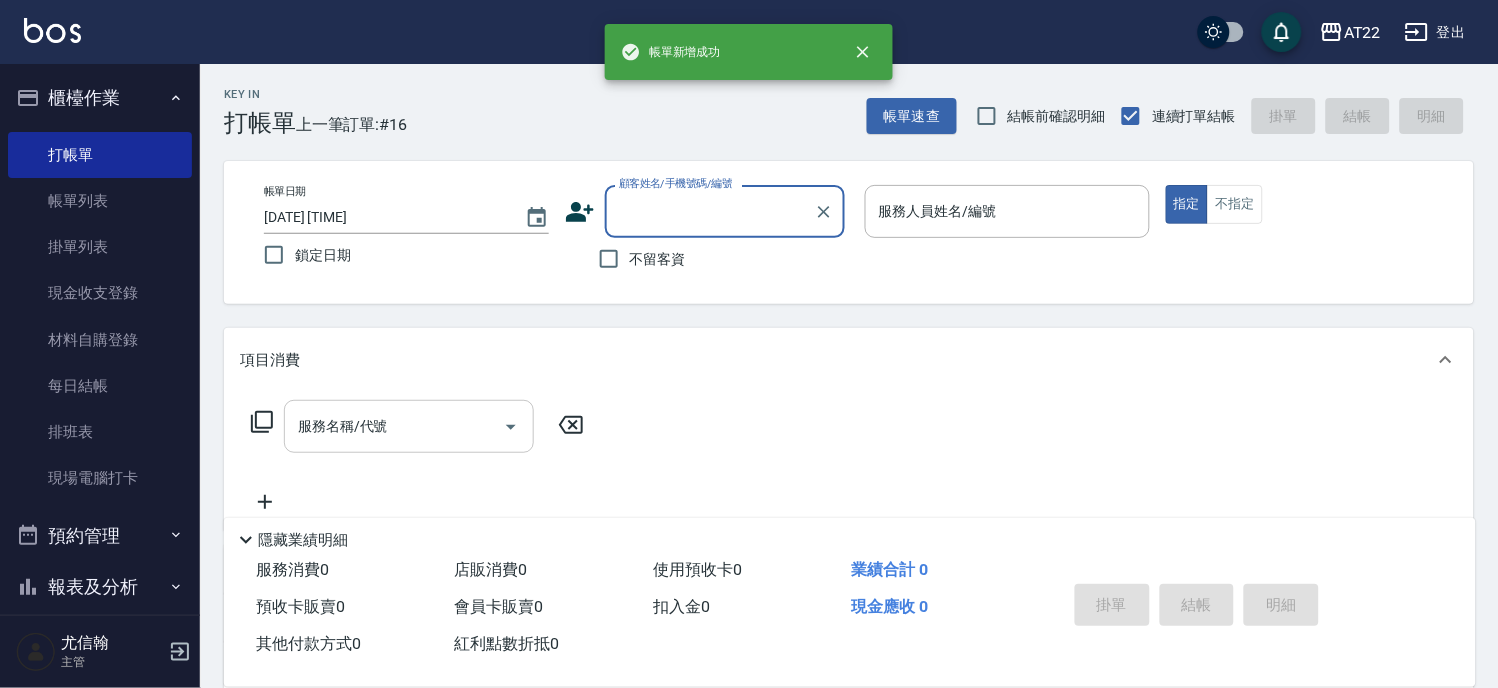 scroll, scrollTop: 0, scrollLeft: 0, axis: both 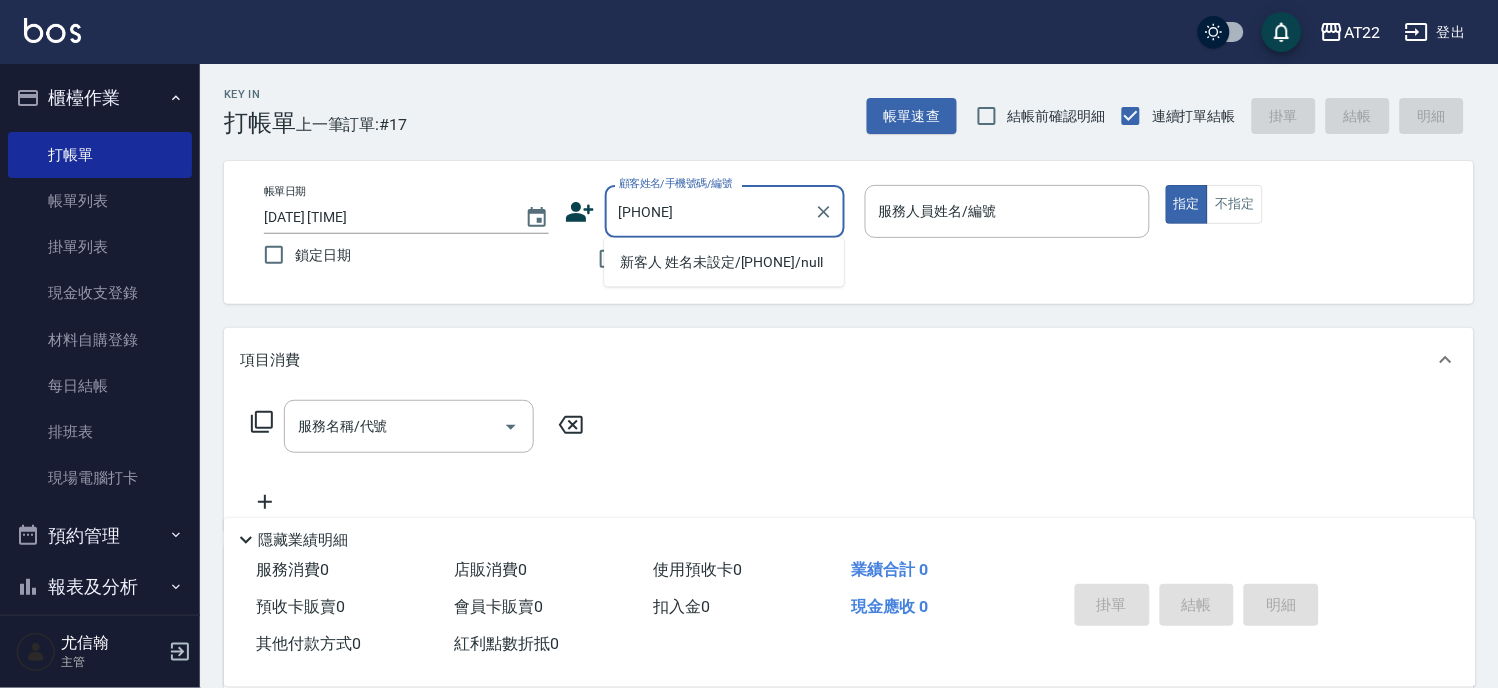 click on "新客人 姓名未設定/0955742728/null" at bounding box center (724, 262) 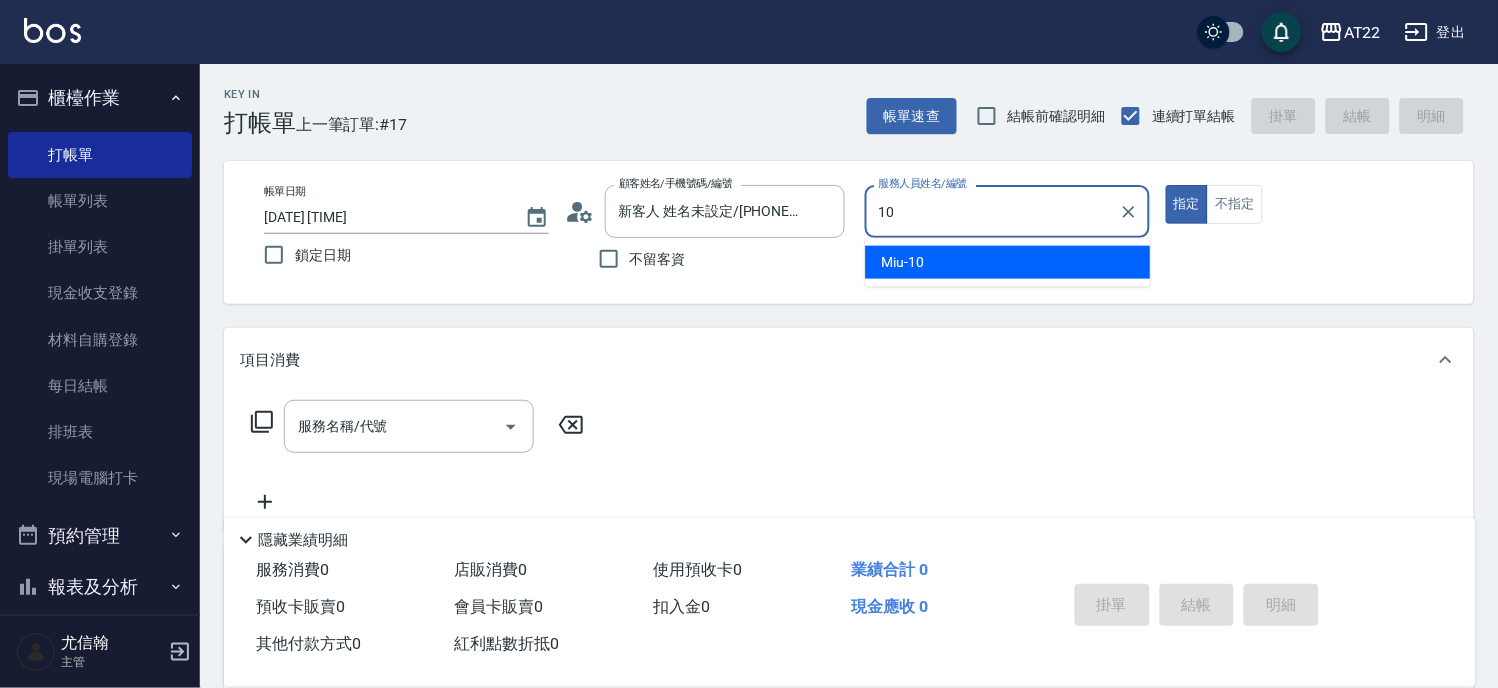 type on "Miu-10" 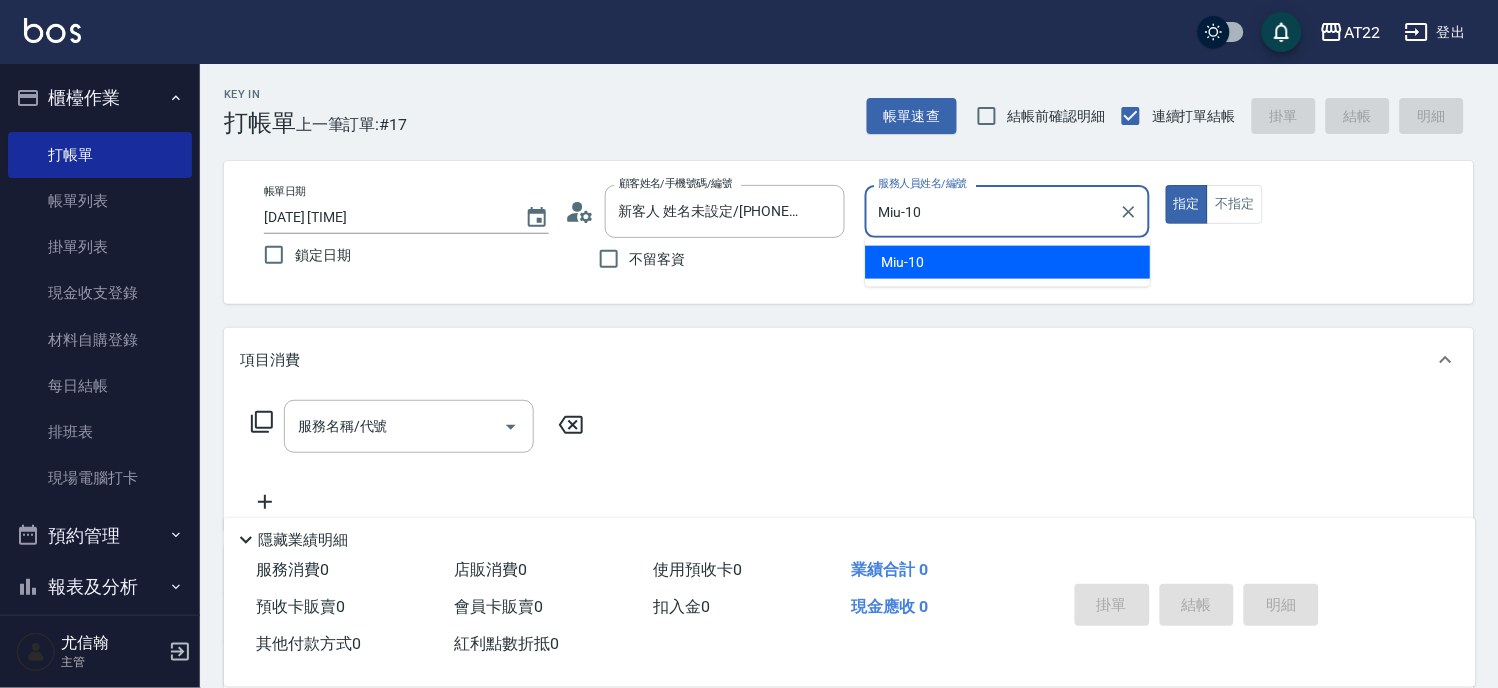 type on "true" 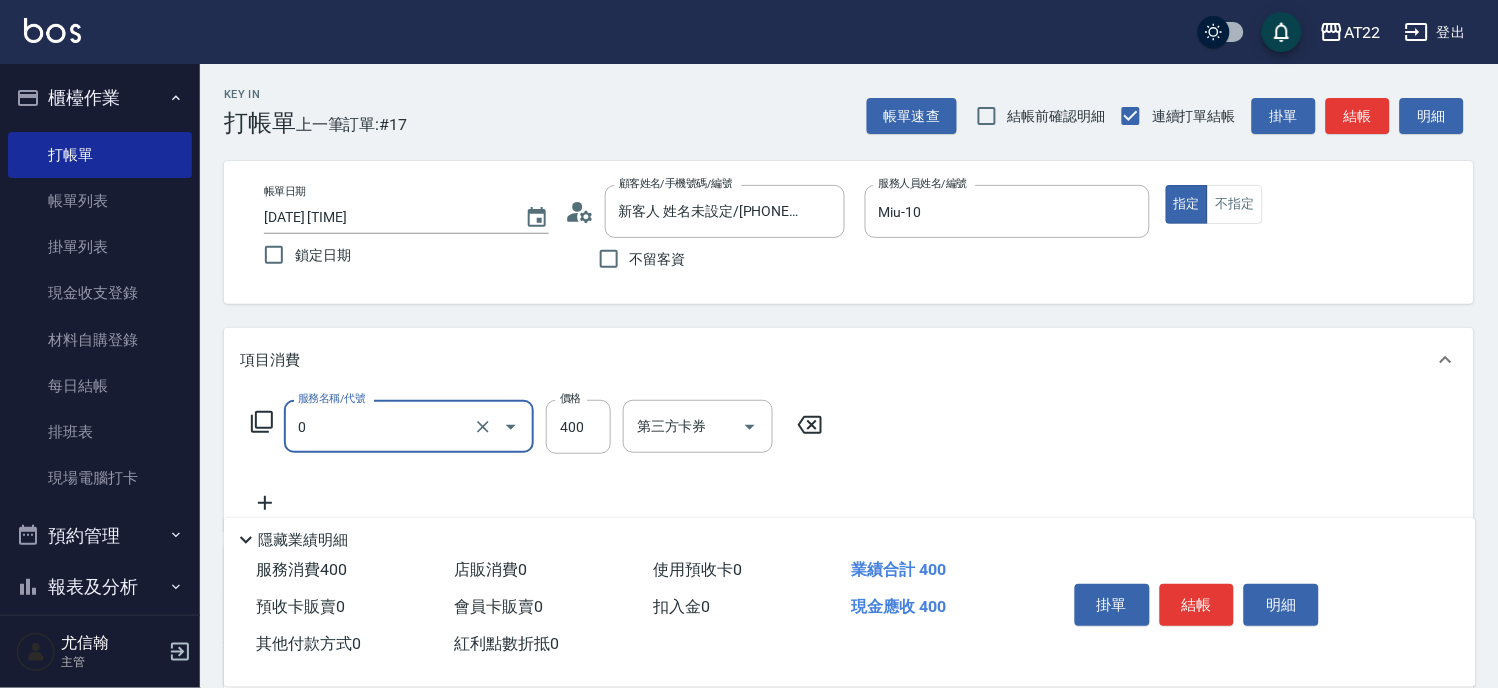 type on "有機洗髮(0)" 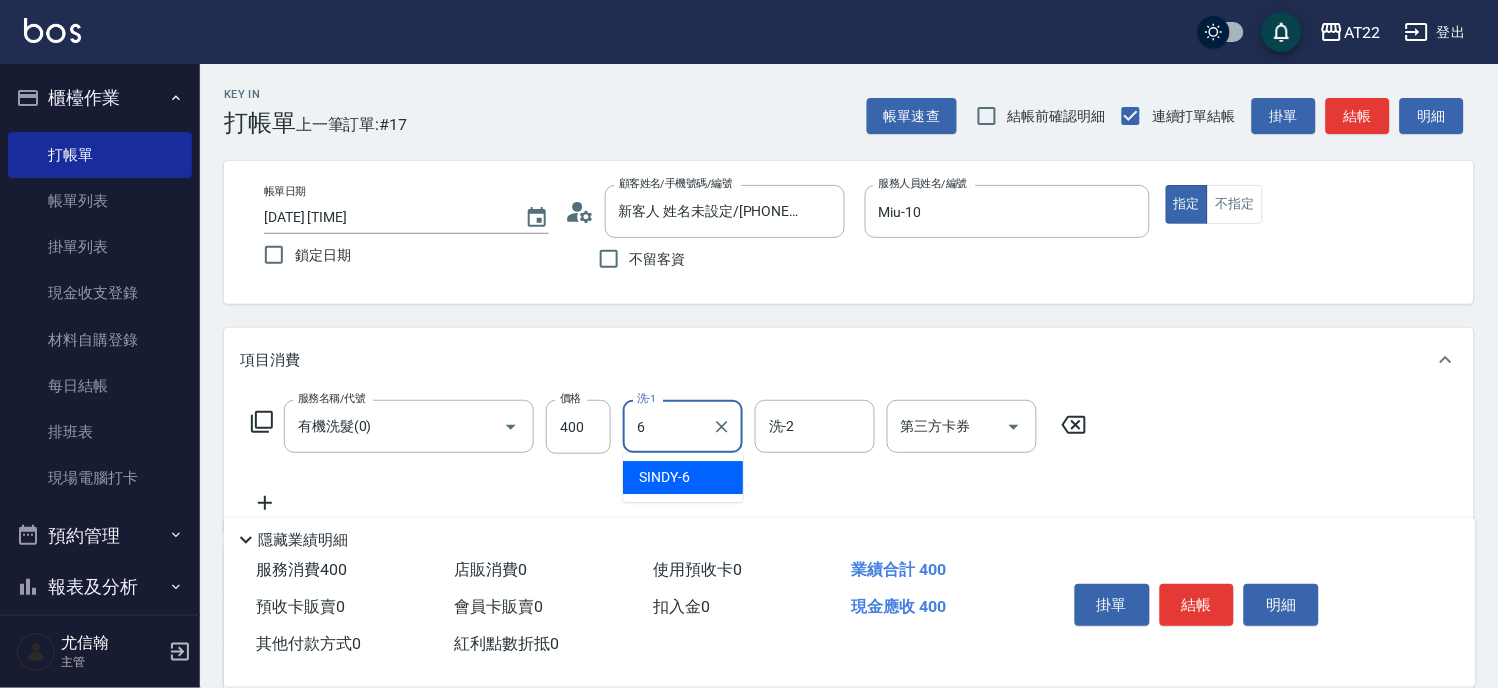 type on "SINDY-6" 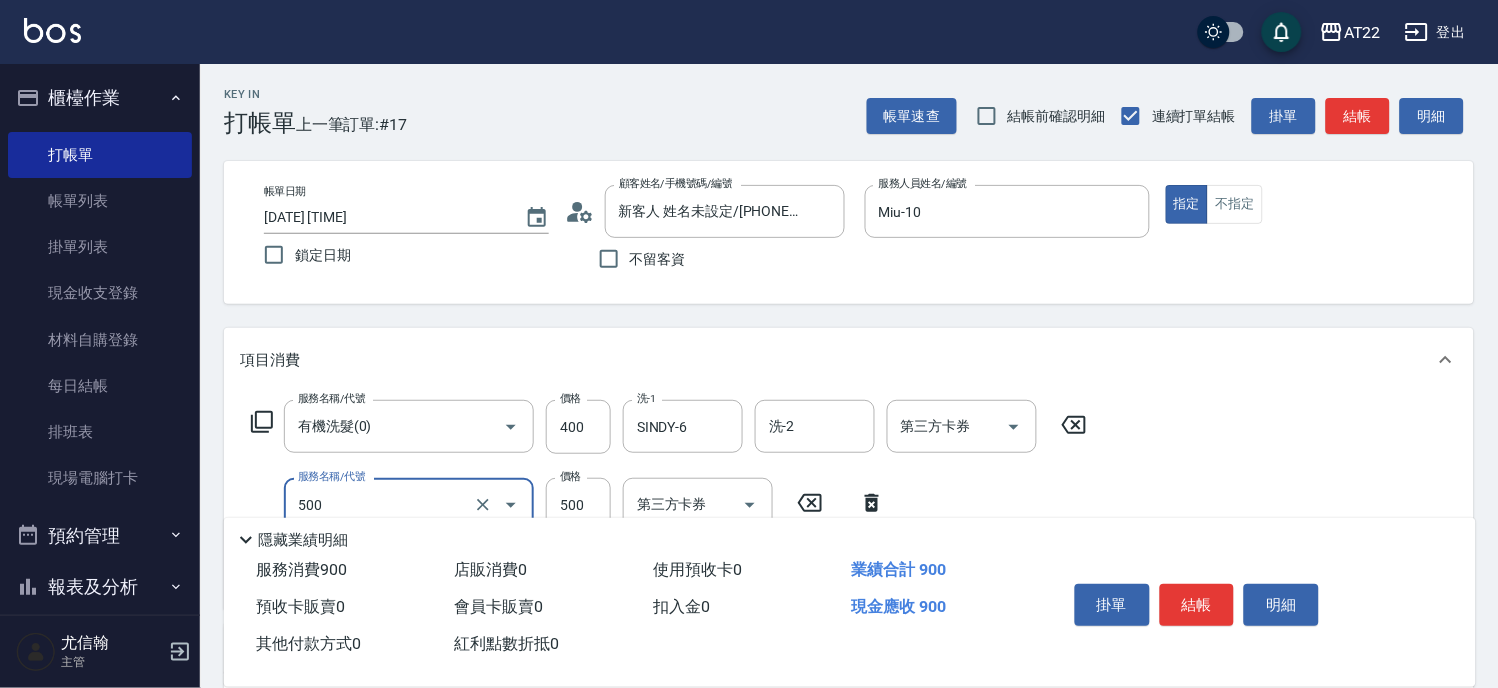 type on "剪髮(500)" 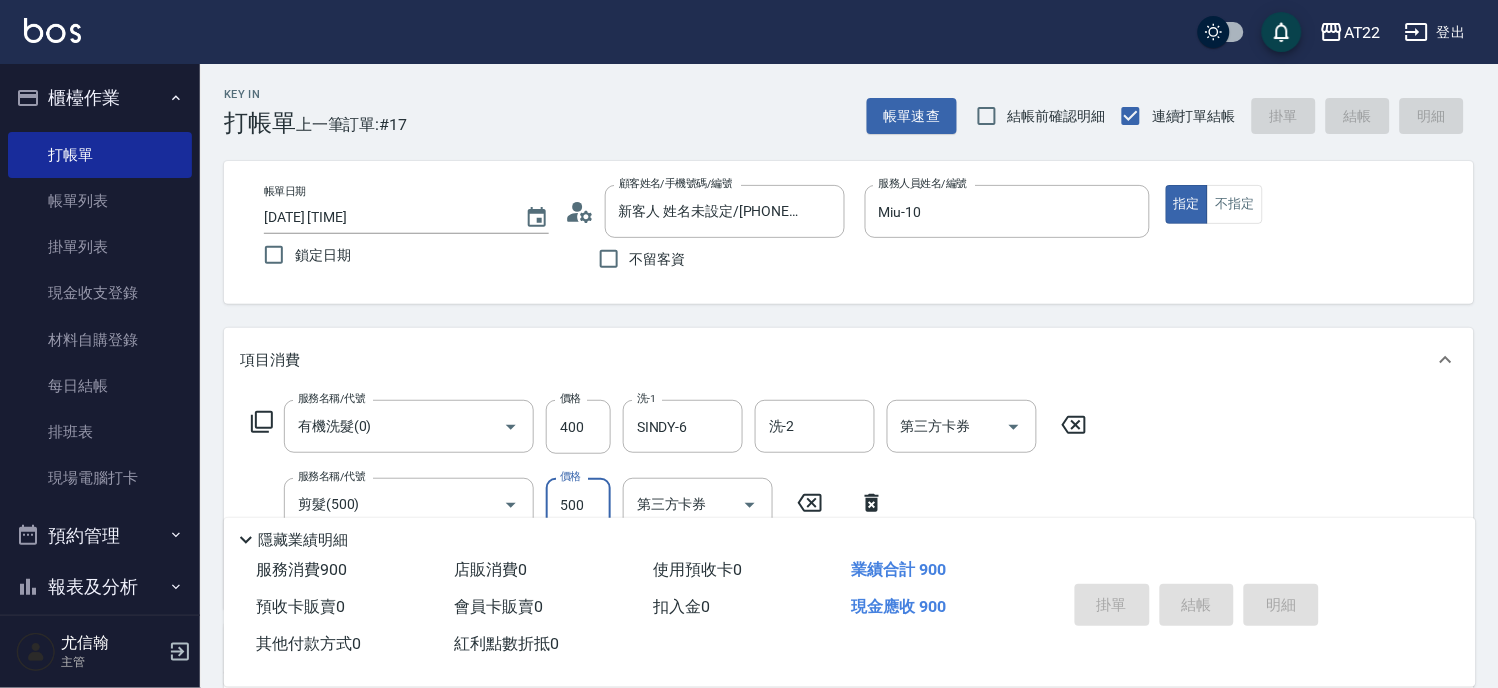 type on "2025/08/02 15:20" 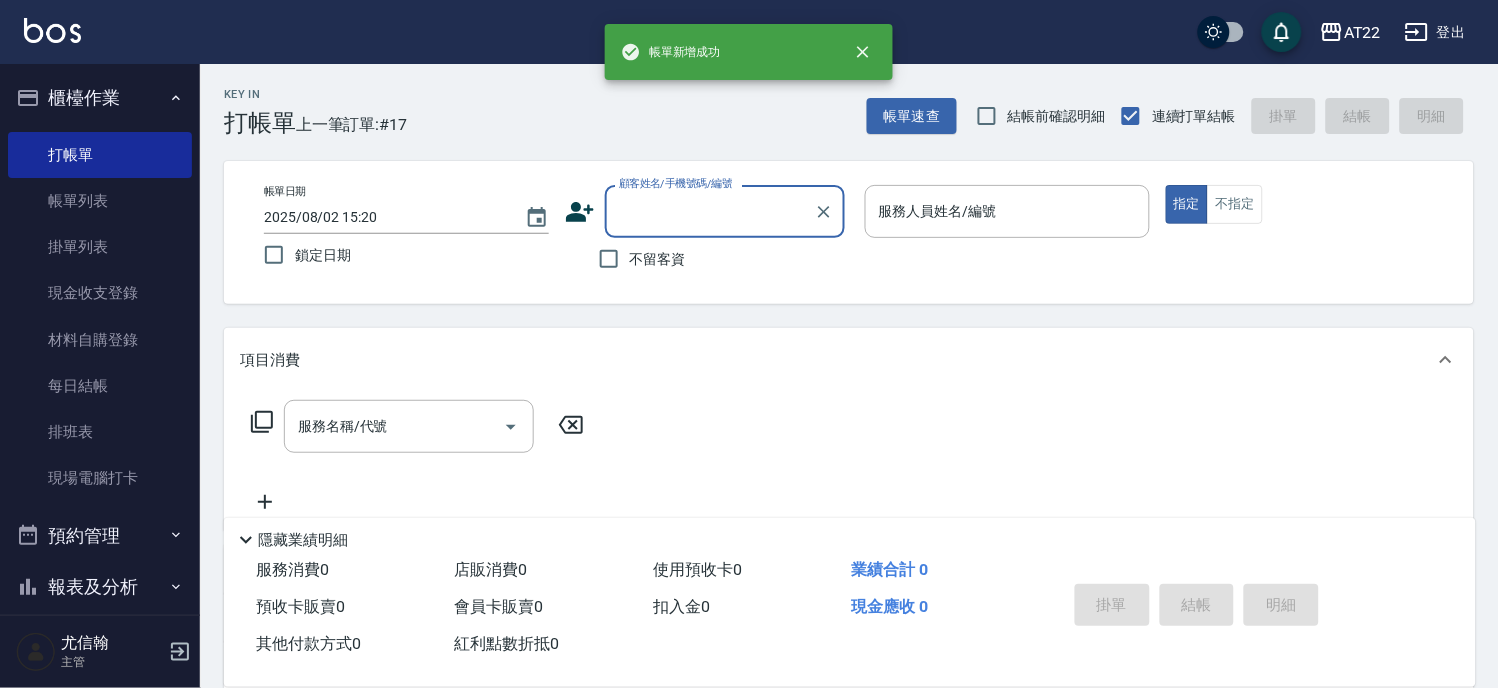 scroll, scrollTop: 0, scrollLeft: 0, axis: both 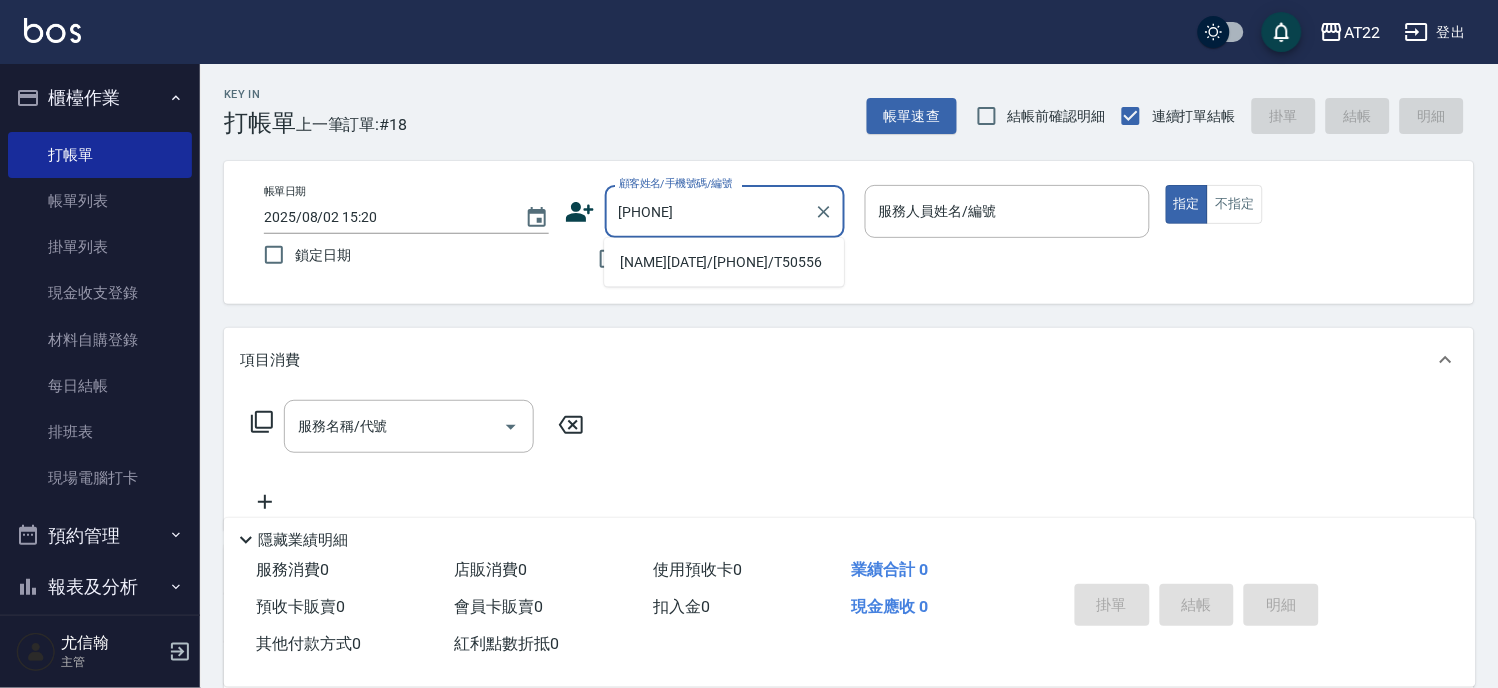 click on "蔡宗穎25.7.9/0968911071/T50556" at bounding box center (724, 262) 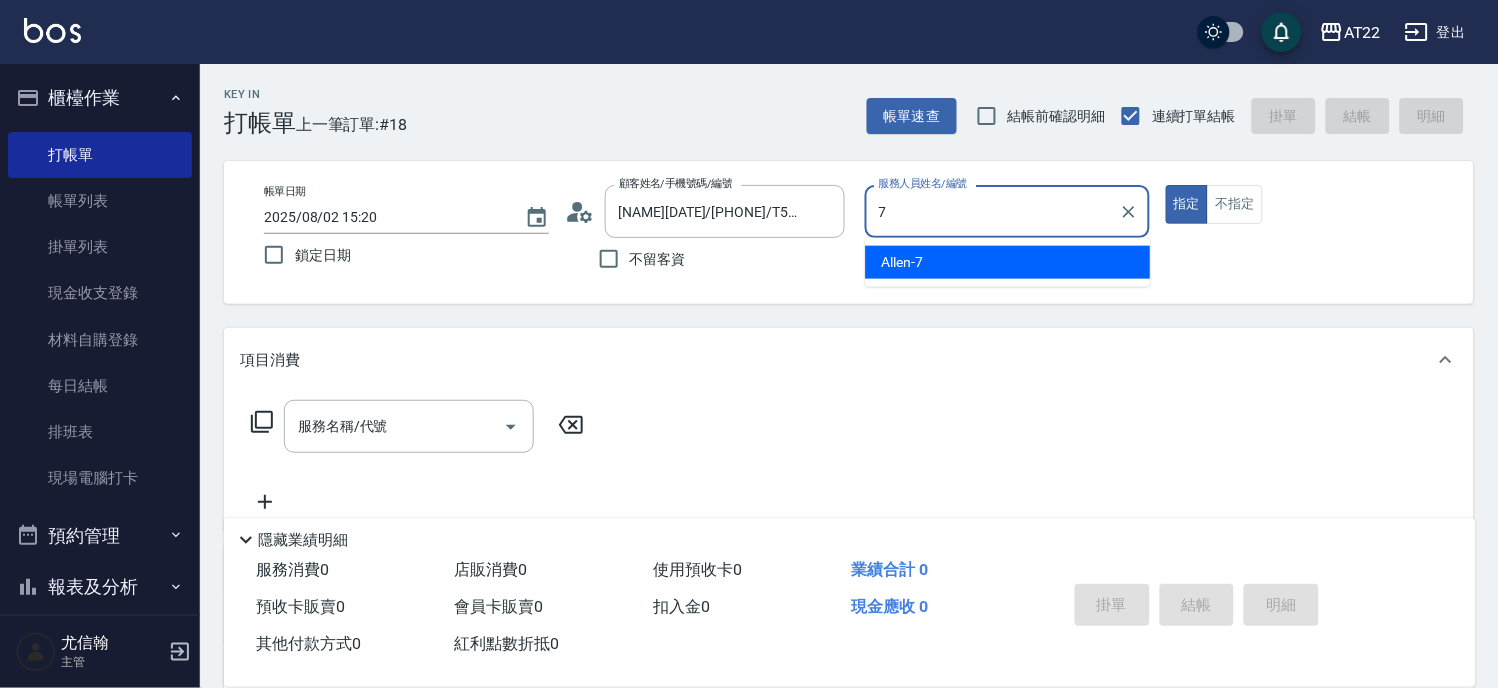 type on "Allen-7" 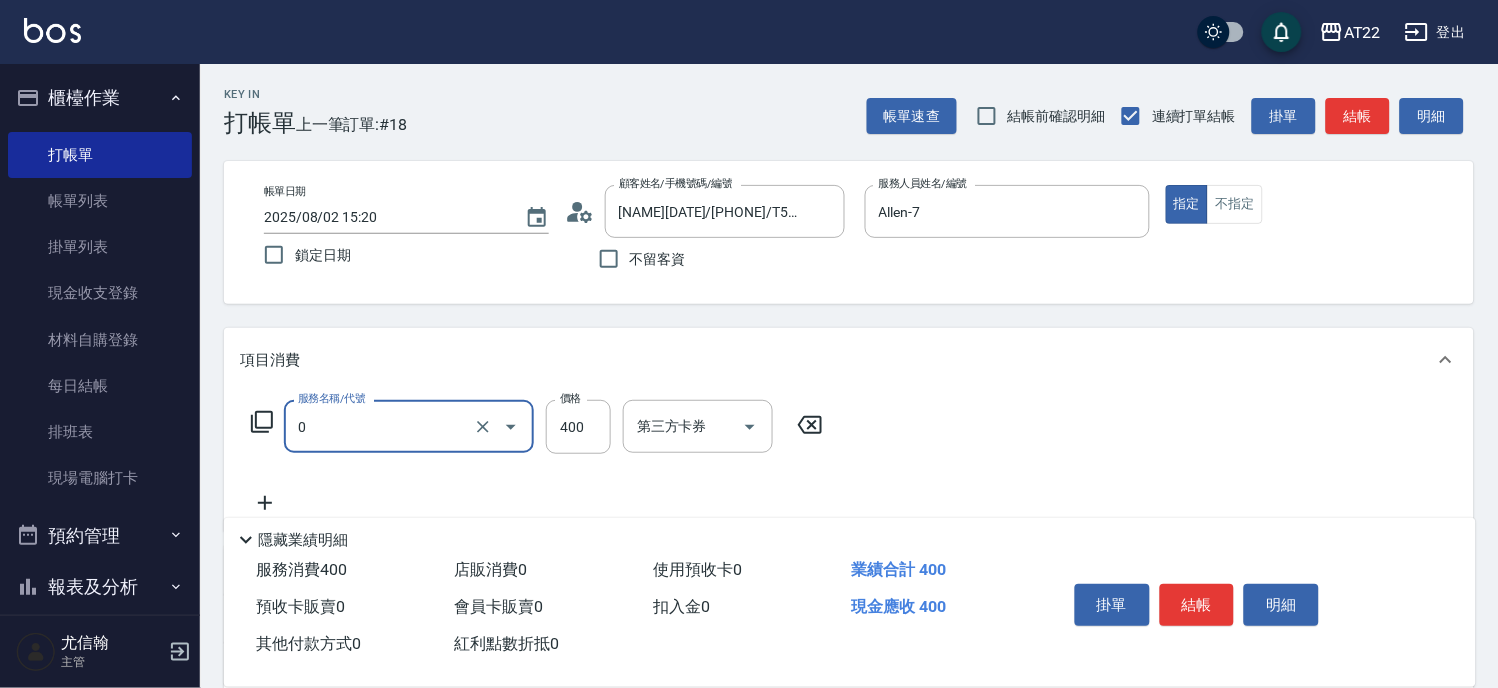 type on "有機洗髮(0)" 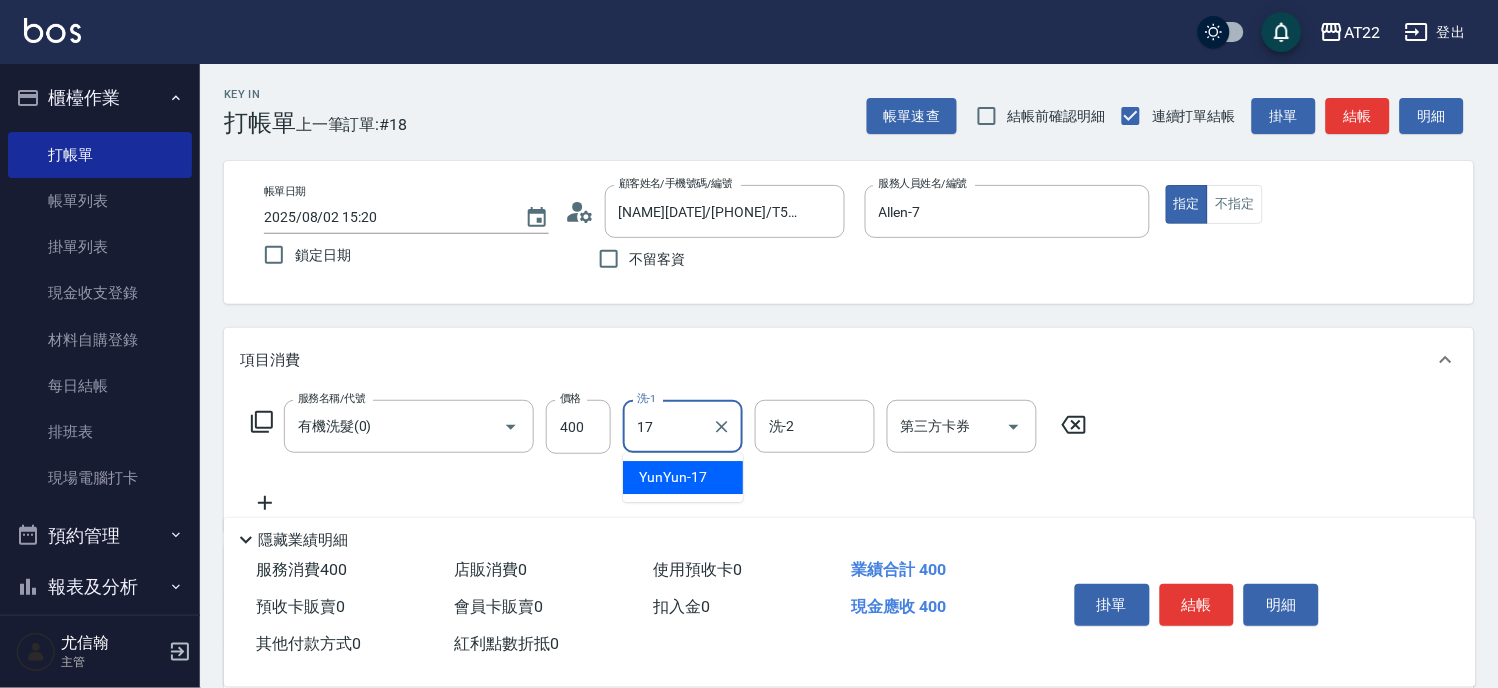 type on "YunYun-17" 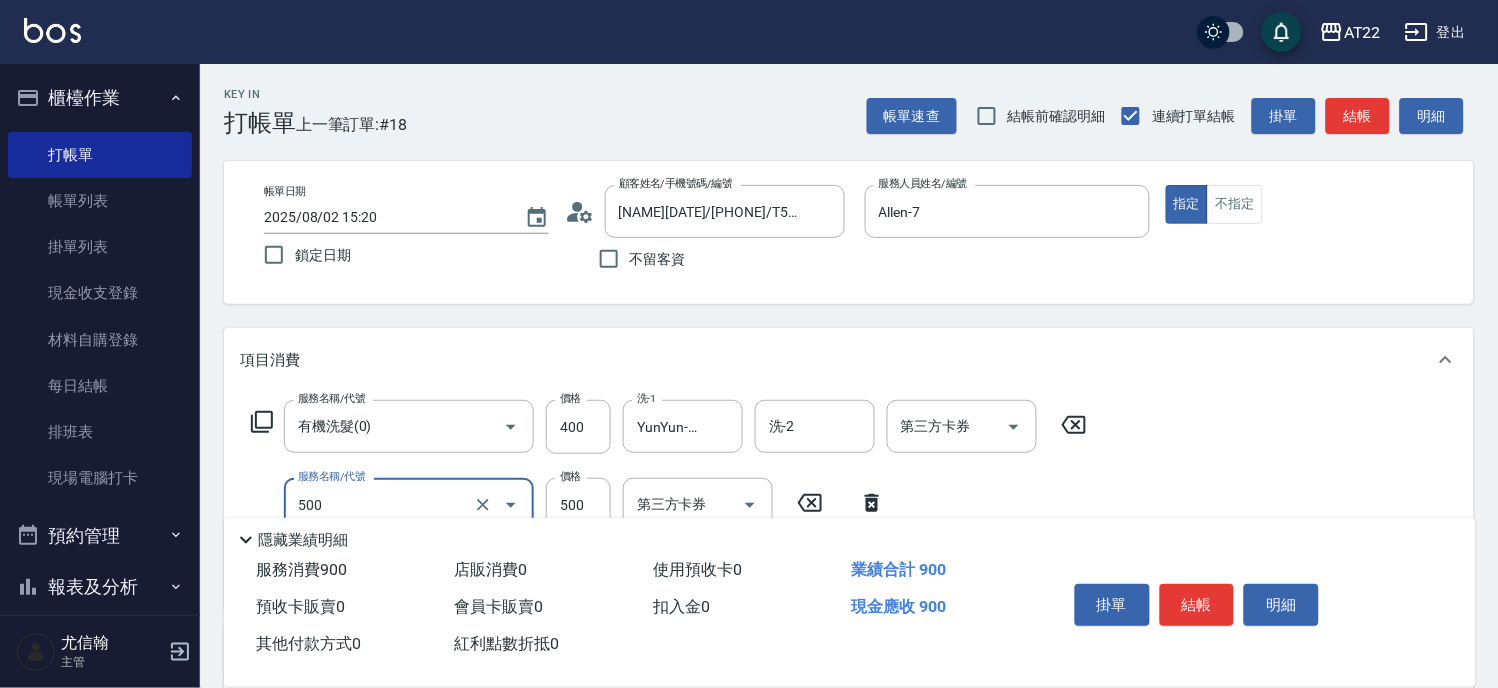type on "剪髮(500)" 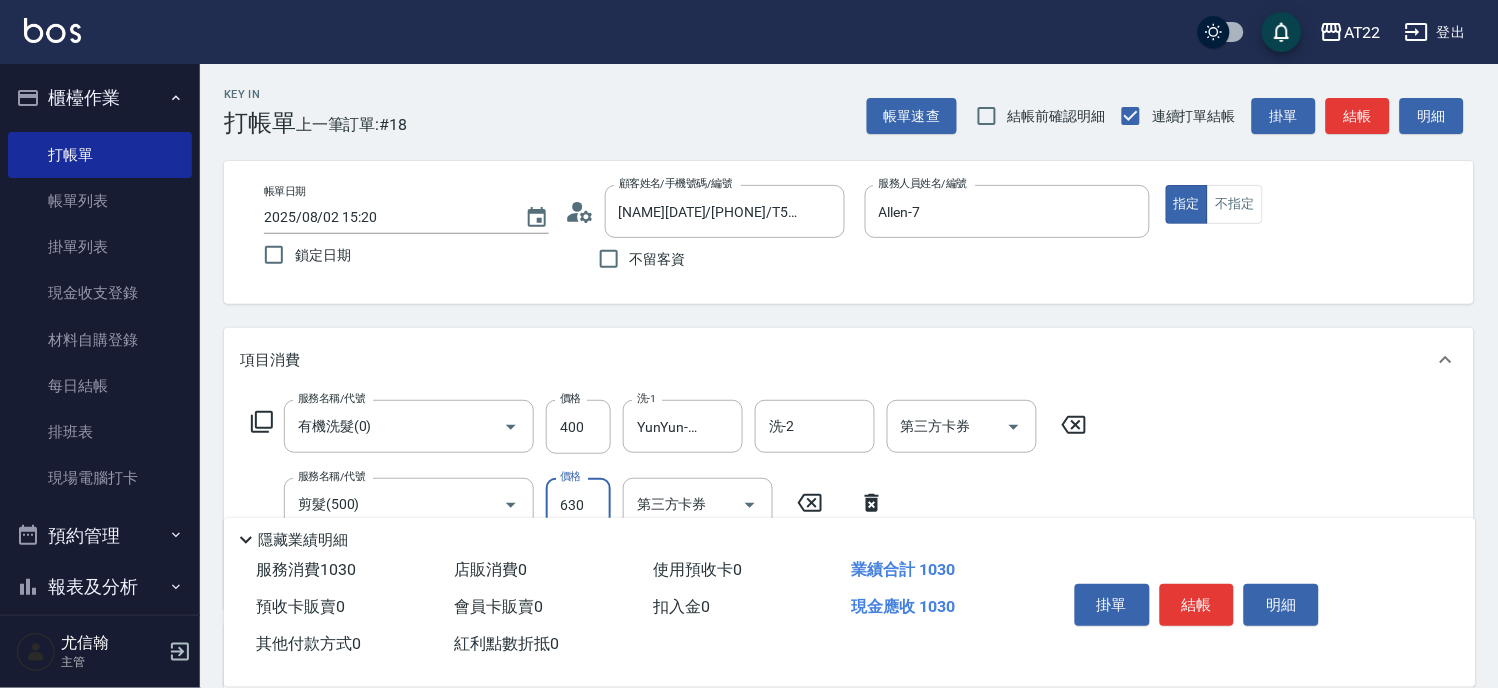 type on "630" 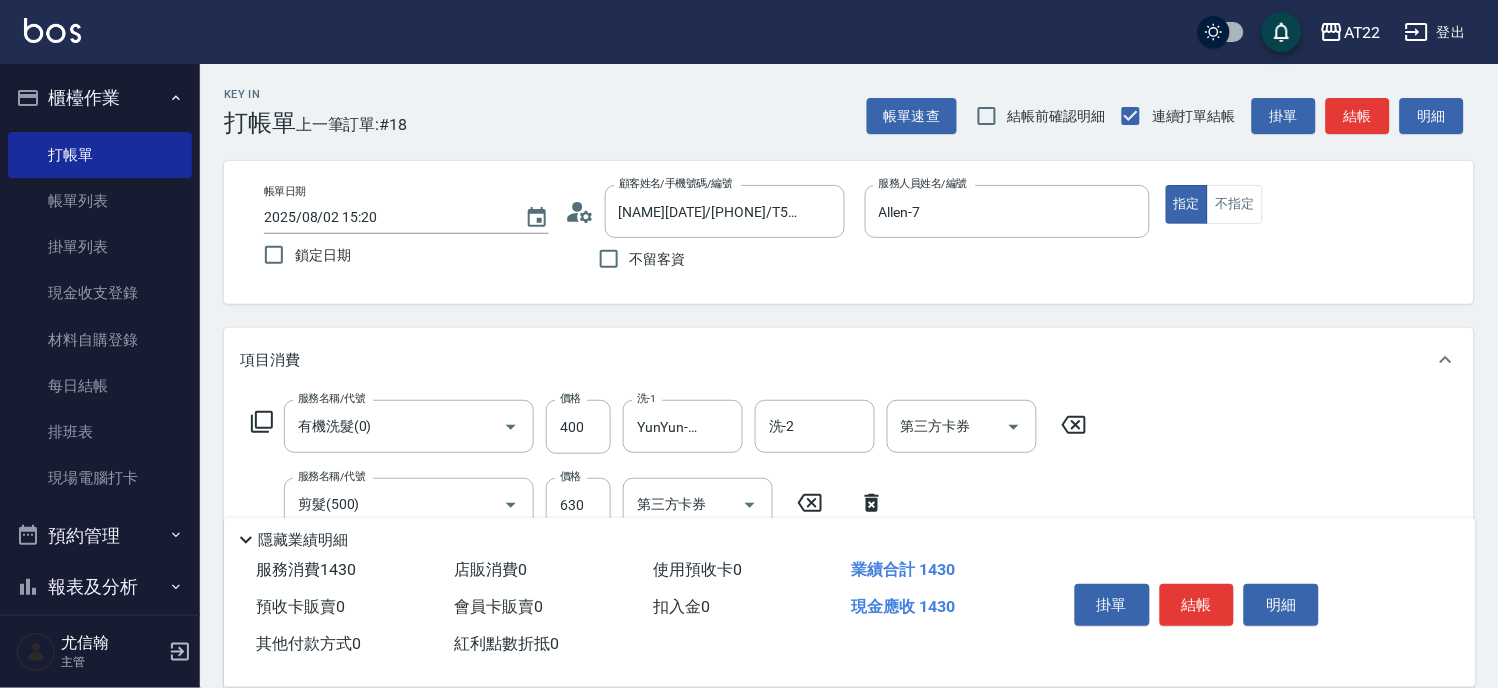 type on "側邊燙貼(3001)" 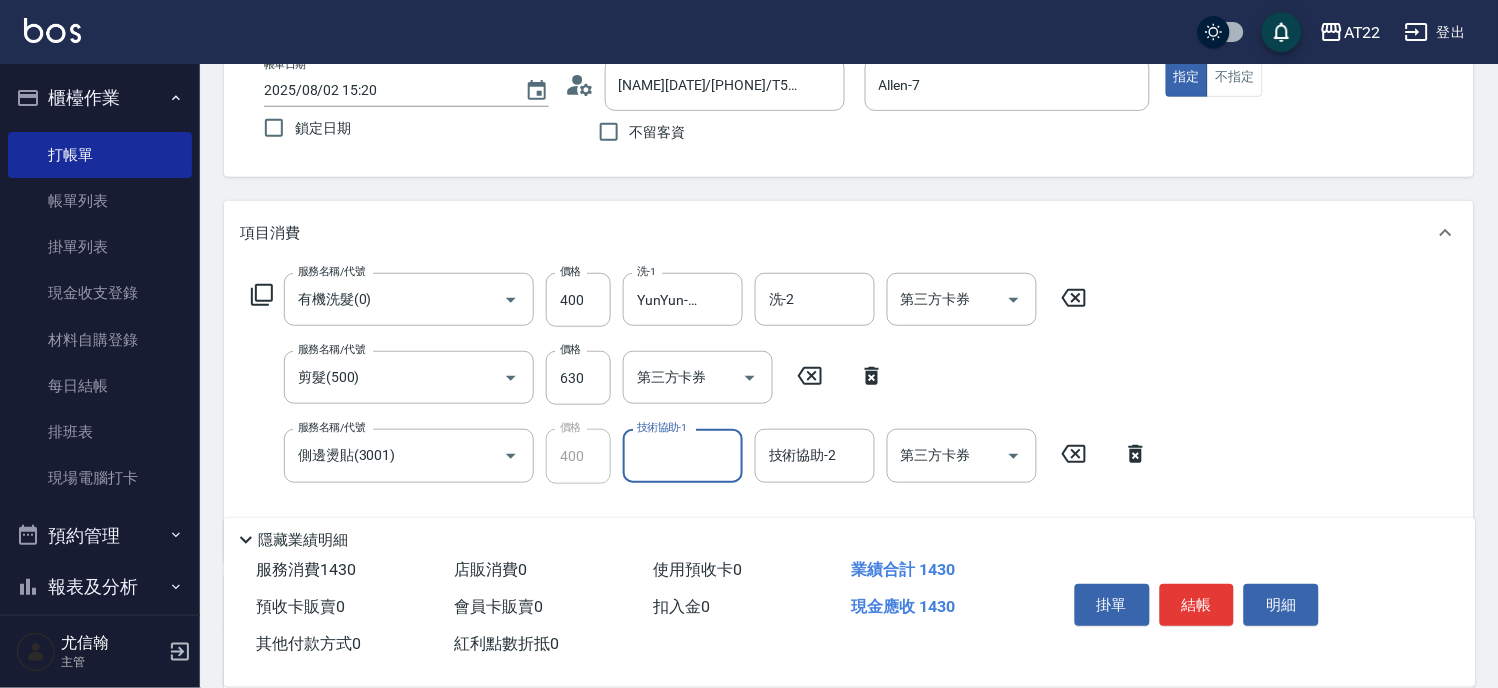 scroll, scrollTop: 222, scrollLeft: 0, axis: vertical 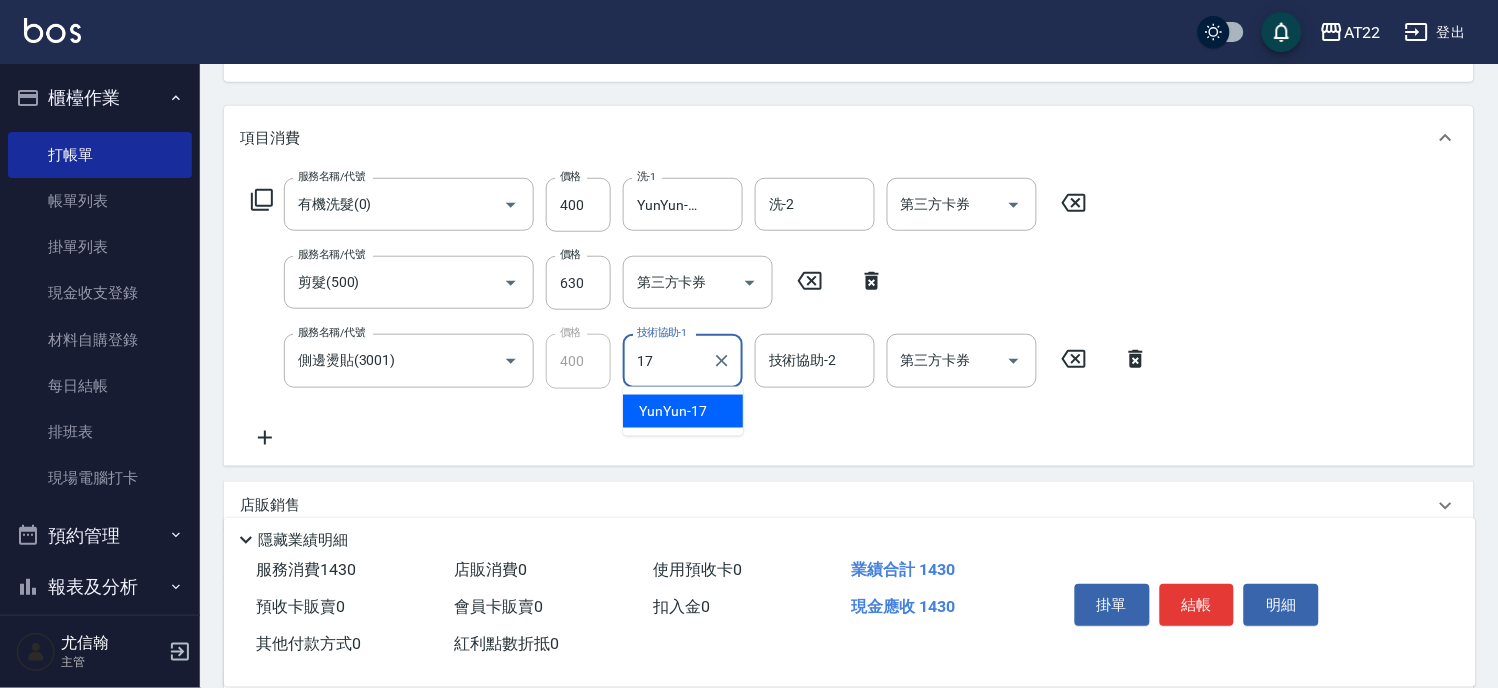 type on "YunYun-17" 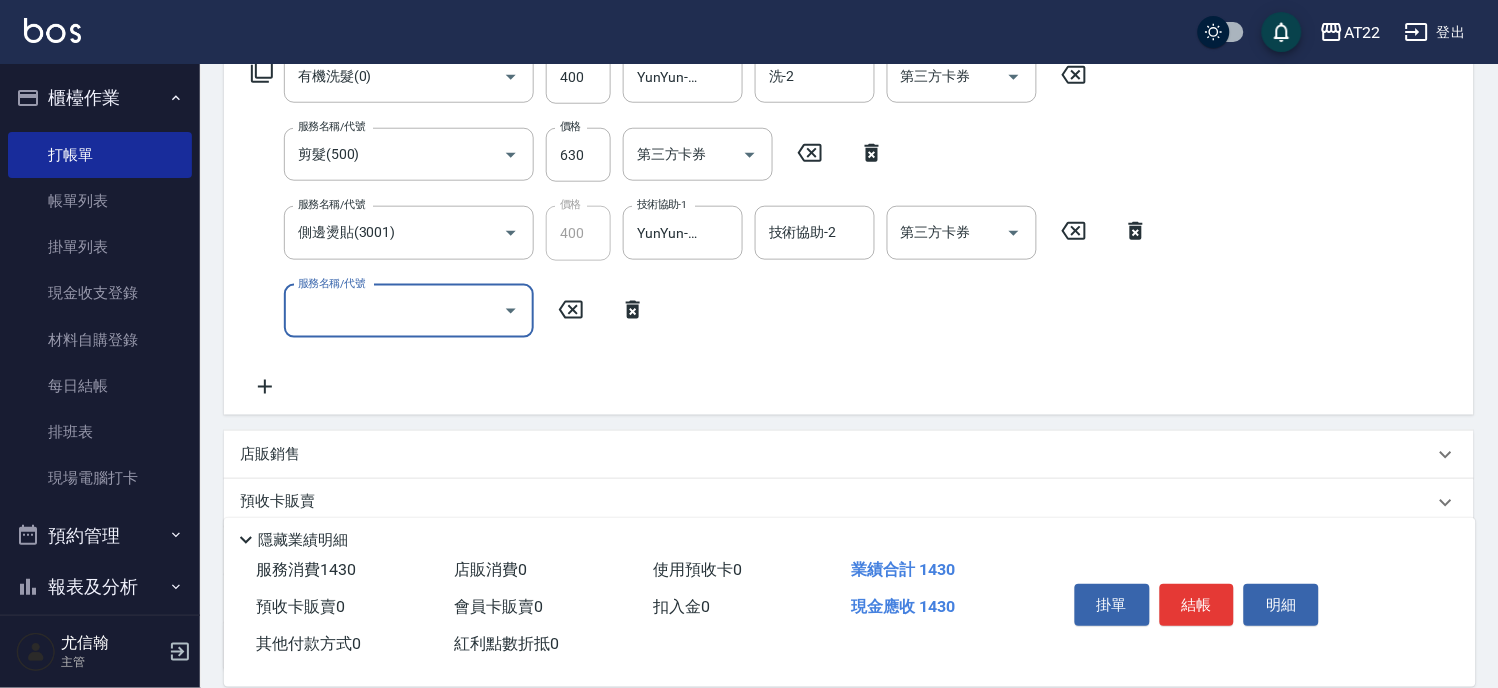 scroll, scrollTop: 521, scrollLeft: 0, axis: vertical 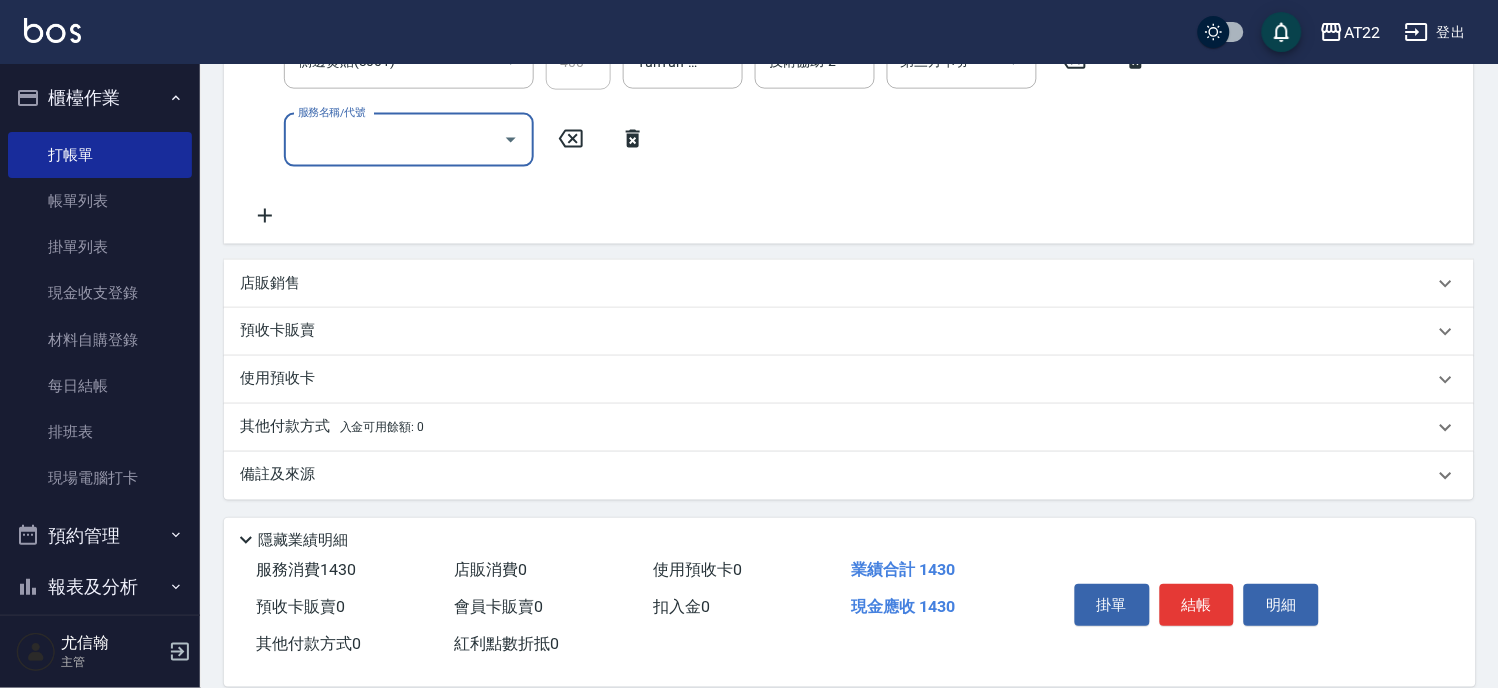 click on "店販銷售" at bounding box center (849, 284) 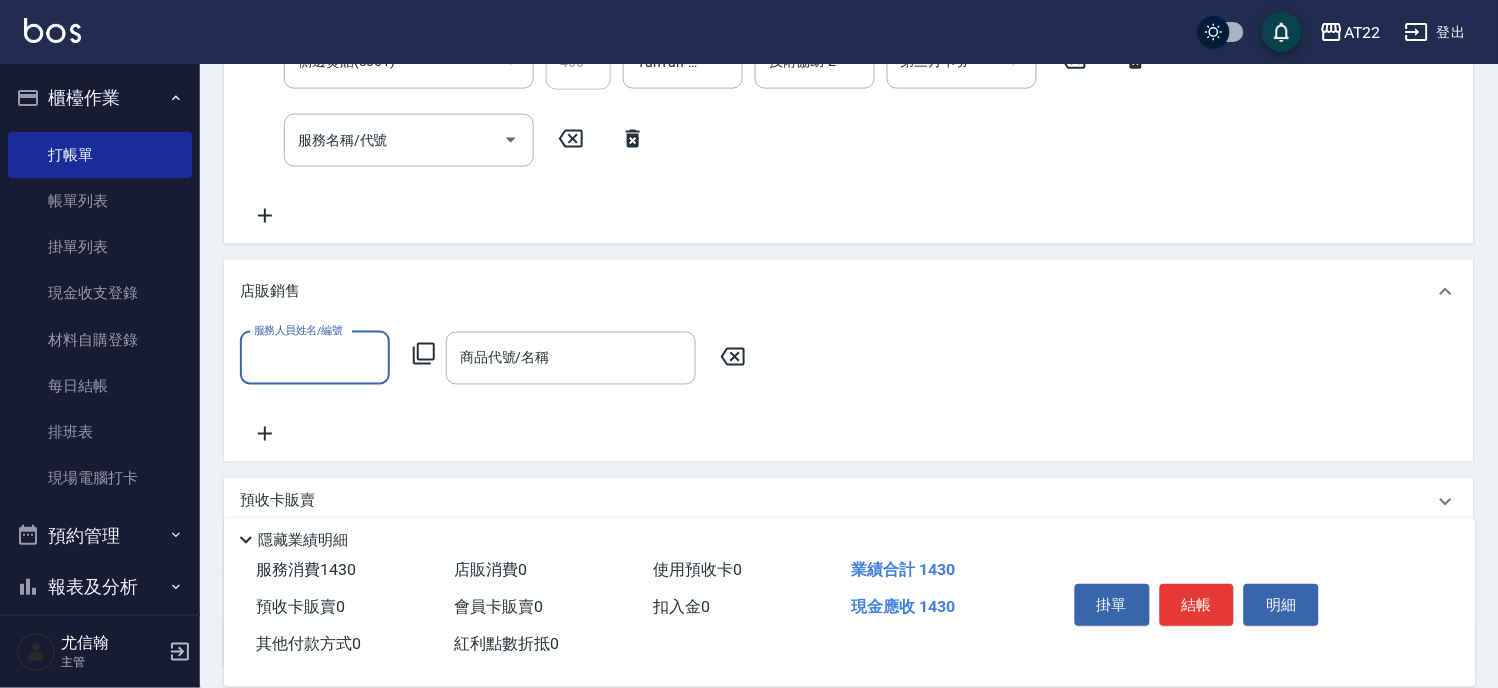 scroll, scrollTop: 0, scrollLeft: 0, axis: both 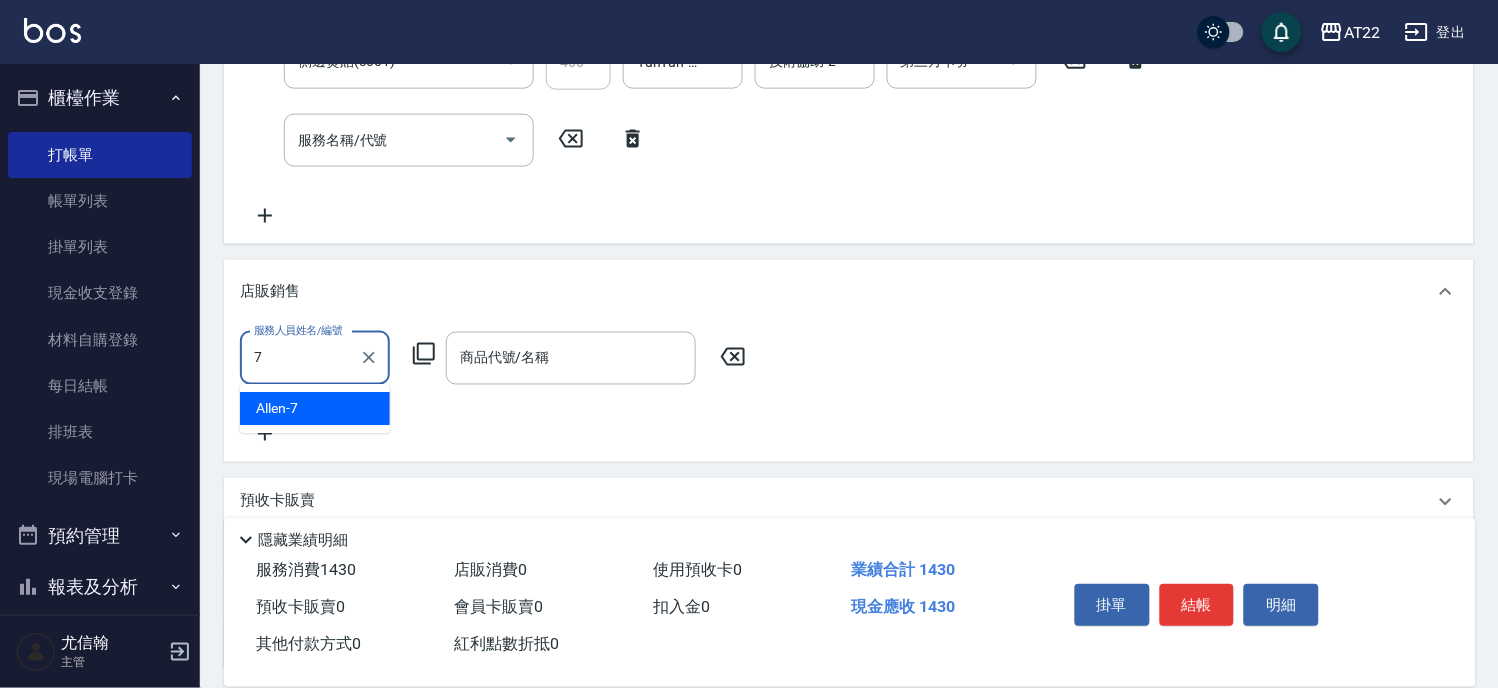 type on "Allen-7" 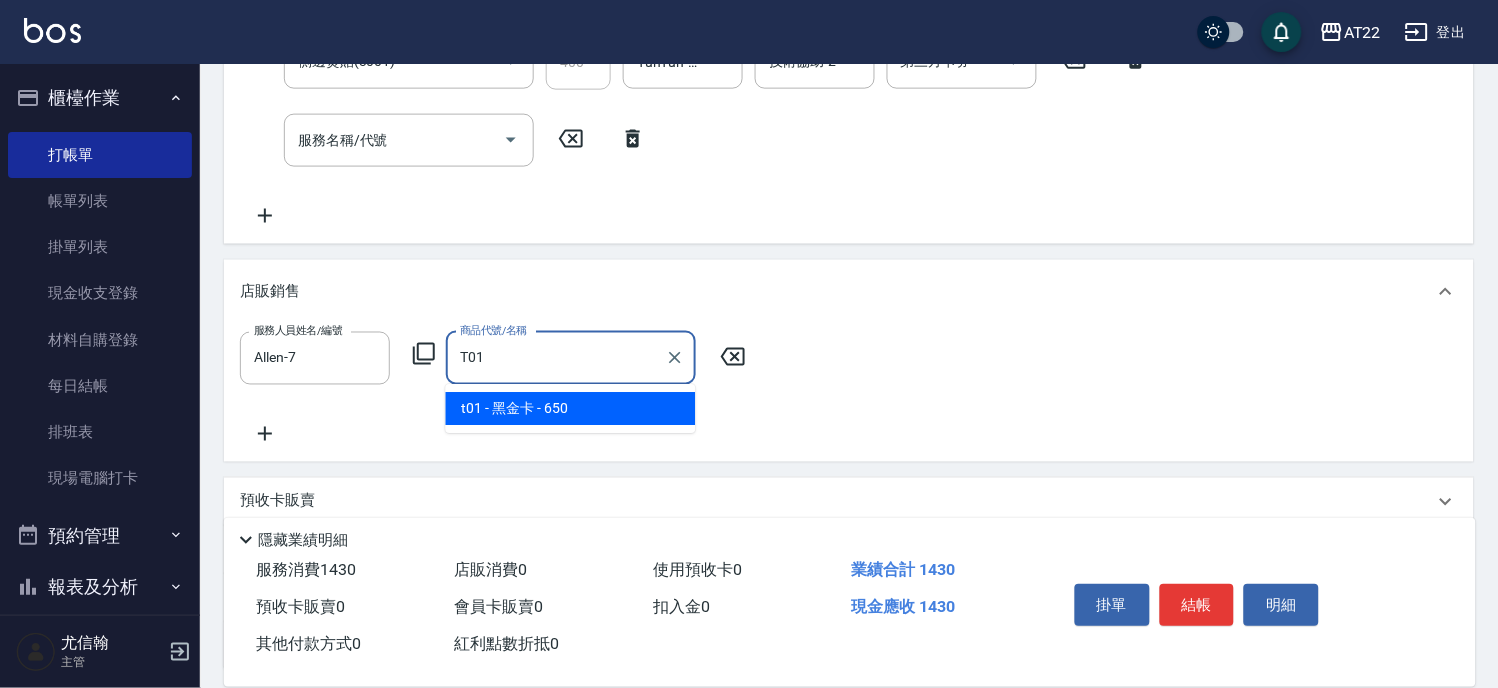 type on "黑金卡" 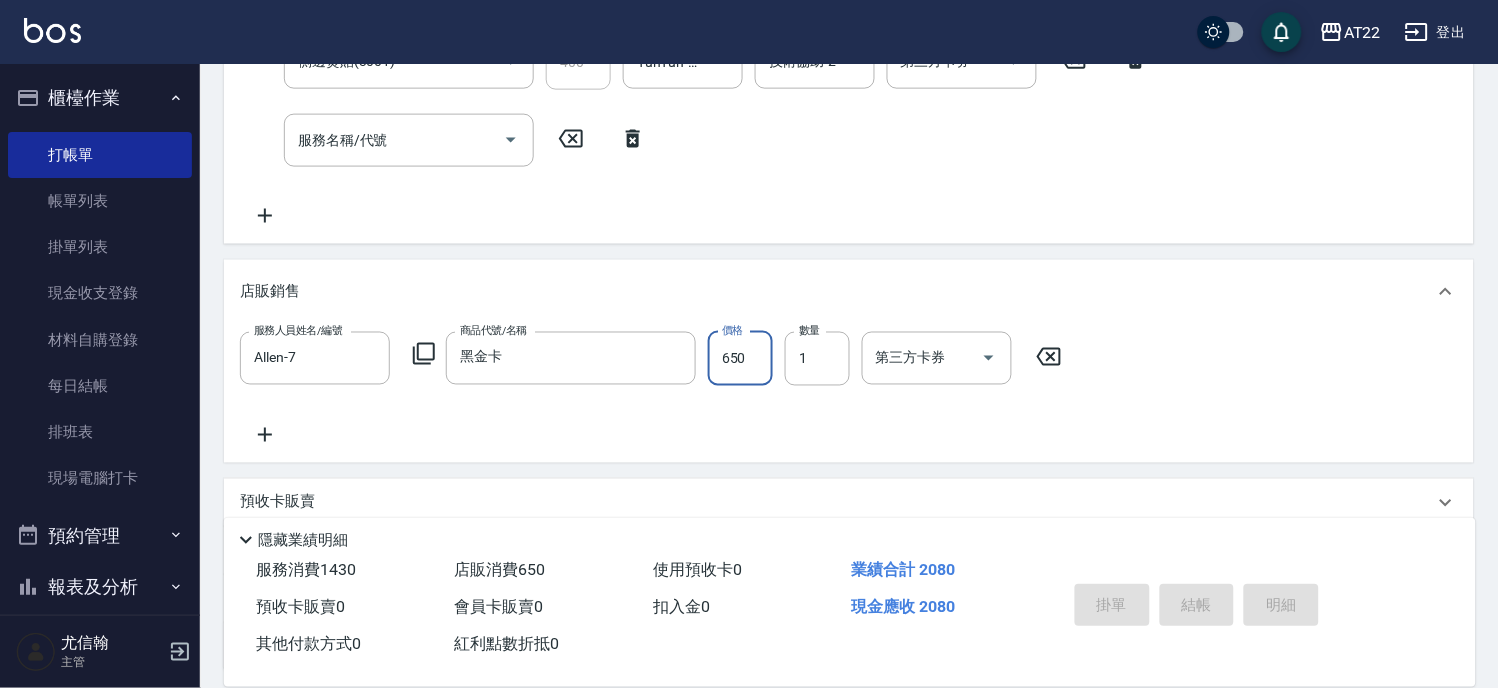 type 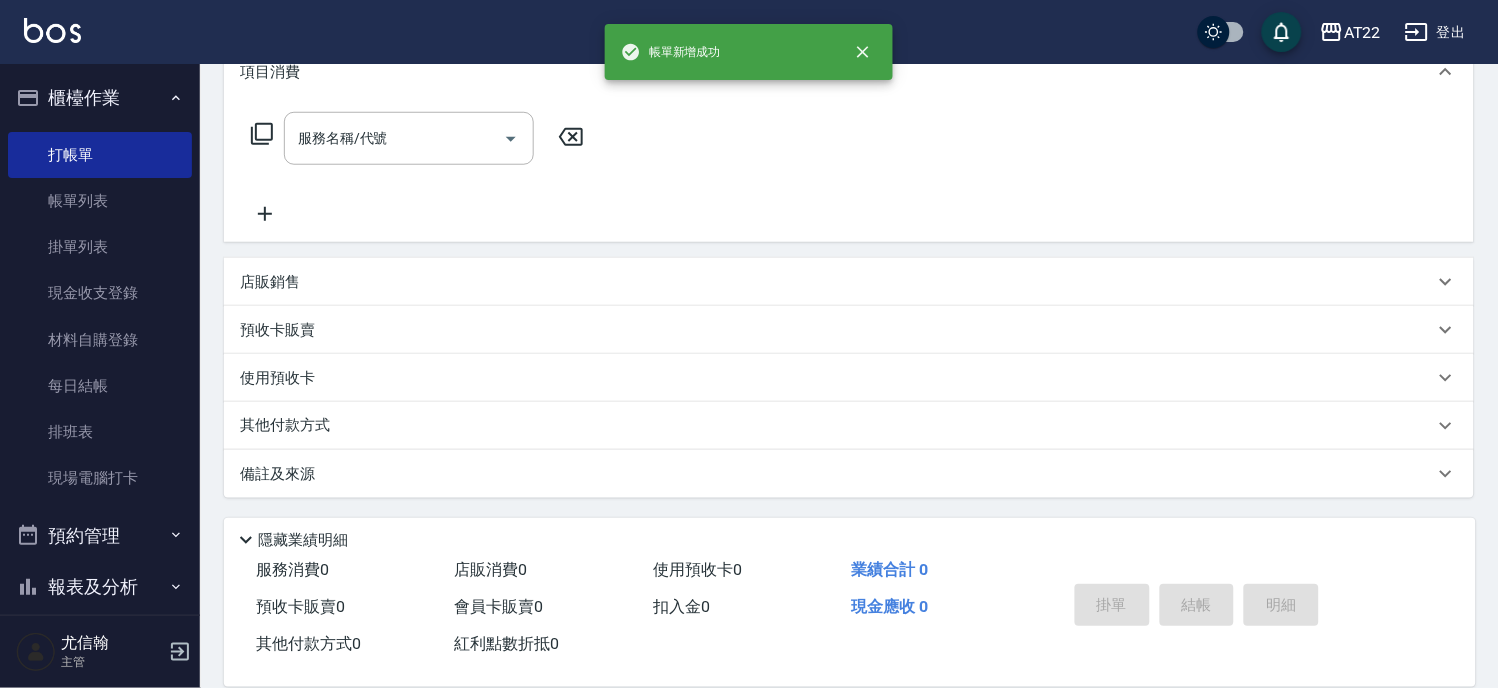 scroll, scrollTop: 0, scrollLeft: 0, axis: both 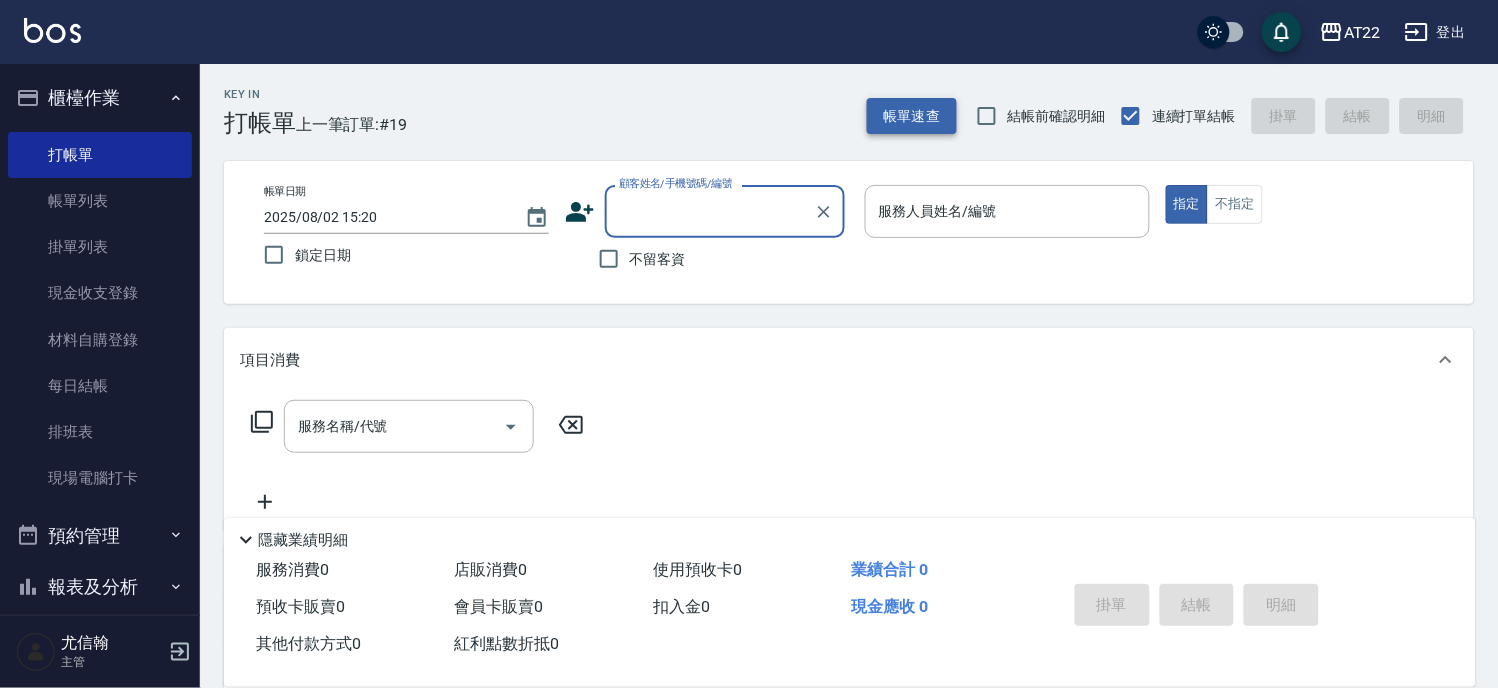 click on "帳單速查" at bounding box center (912, 116) 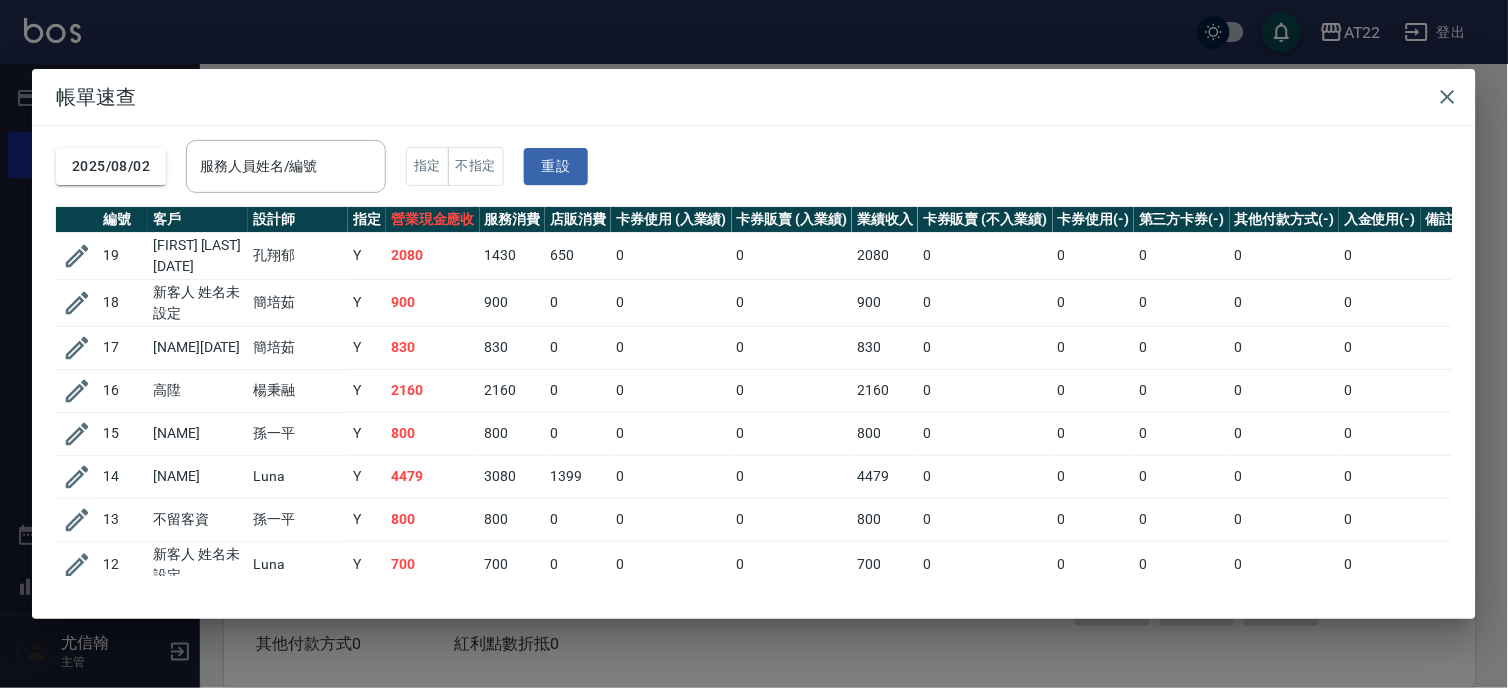 click on "帳單速查 2025/08/02 服務人員姓名/編號 服務人員姓名/編號 指定 不指定 重設 編號 客戶 設計師 指定 營業現金應收 服務消費 店販消費 卡券使用 (入業績) 卡券販賣 (入業績) 業績收入 卡券販賣 (不入業績) 卡券使用(-) 第三方卡券(-) 其他付款方式(-) 入金使用(-) 備註 訂單來源 19 蔡宗穎25.7.9 孔翔郁 Y 2080 1430 650 0 0 2080 0 0 0 0 0 18 新客人 姓名未設定 簡培茹 Y 900 900 0 0 0 900 0 0 0 0 0 17 王祐甫25.11.8 簡培茹 Y 830 830 0 0 0 830 0 0 0 0 0 16 高陞 楊秉融 Y 2160 2160 0 0 0 2160 0 0 0 0 0 15 張如吟 孫一平 Y 800 800 0 0 0 800 0 0 0 0 0 14 緯帆 Luna Y 4479 3080 1399 0 0 4479 0 0 0 0 0 13 不留客資 孫一平 Y 800 800 0 0 0 800 0 0 0 0 0 12 新客人 姓名未設定 Luna Y 700 700 0 0 0 700 0 0 0 0 0 11 林欣儀25.10.23 孫一平 Y 5000 5000 0 0 0 5000 0 0 0 0 0 10 李旭宏25.11.30 Luna Y 900 900 0 0 0 900 0 0 0 0 0 9 新客人 姓名未設定 鄭景文 Y 900 900 0 0 0 900 0 0 0 0 0 8 Y 0" at bounding box center [754, 344] 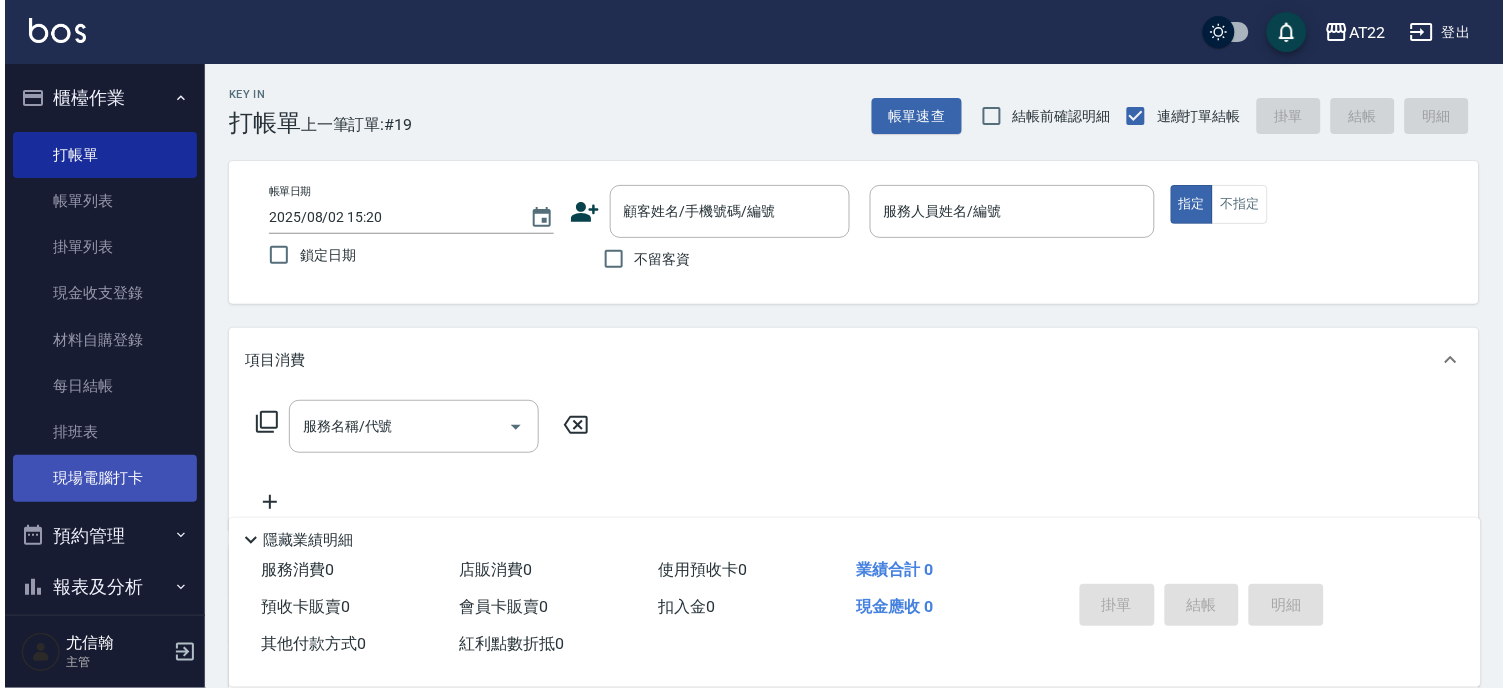 scroll, scrollTop: 111, scrollLeft: 0, axis: vertical 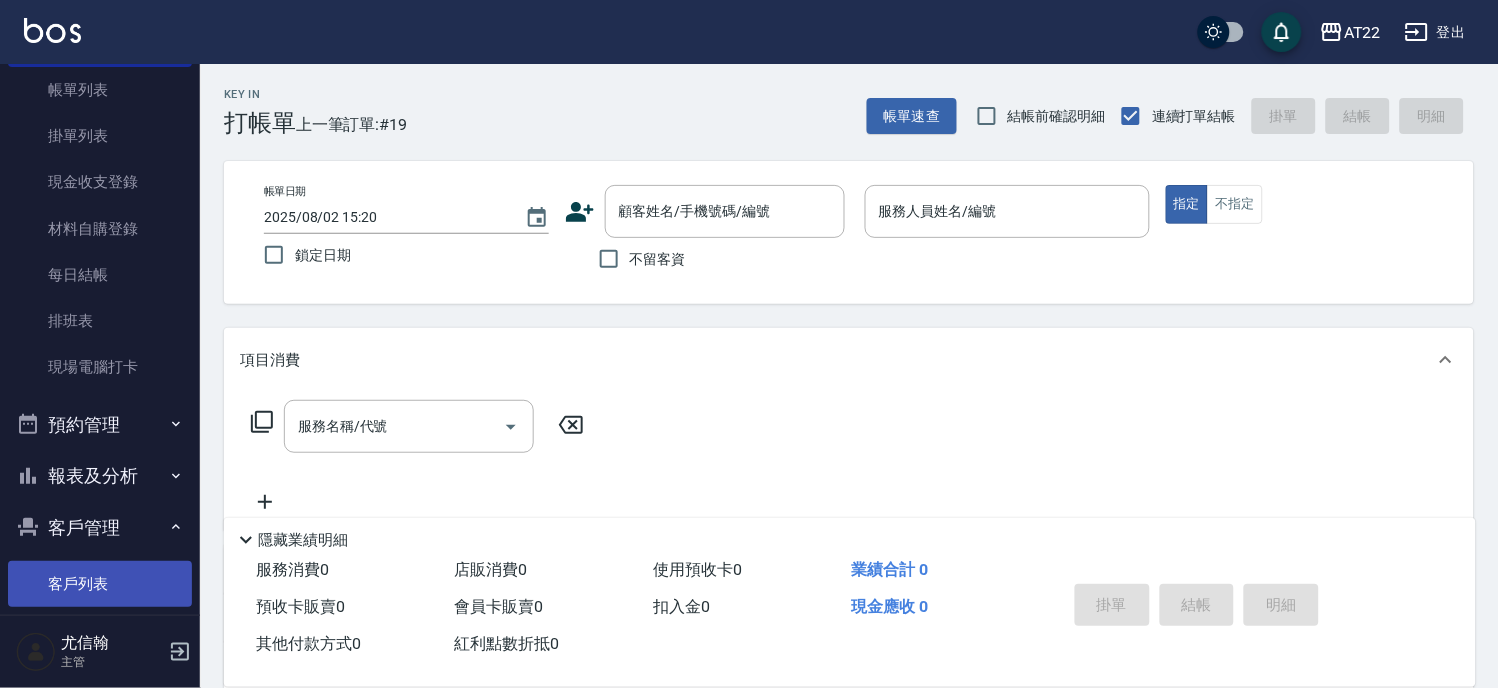 click on "客戶列表" at bounding box center (100, 584) 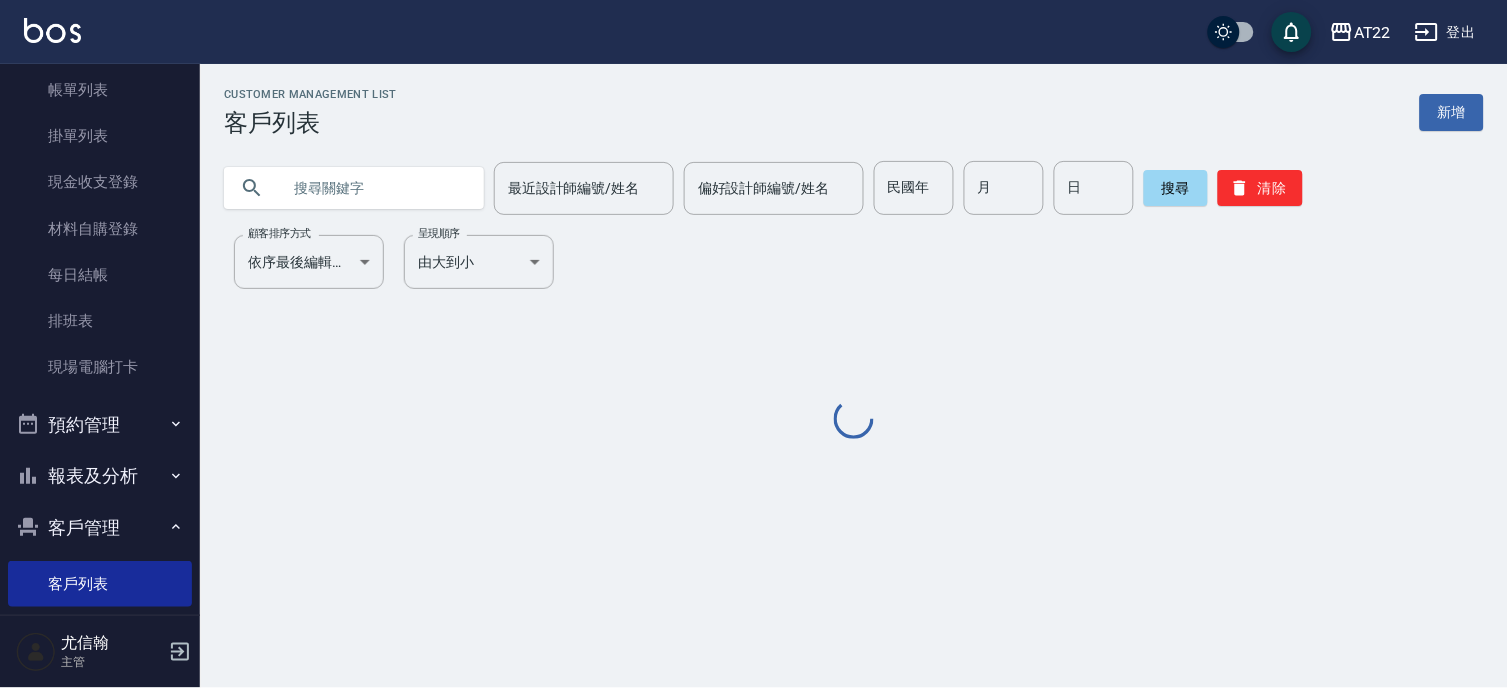 click at bounding box center (374, 188) 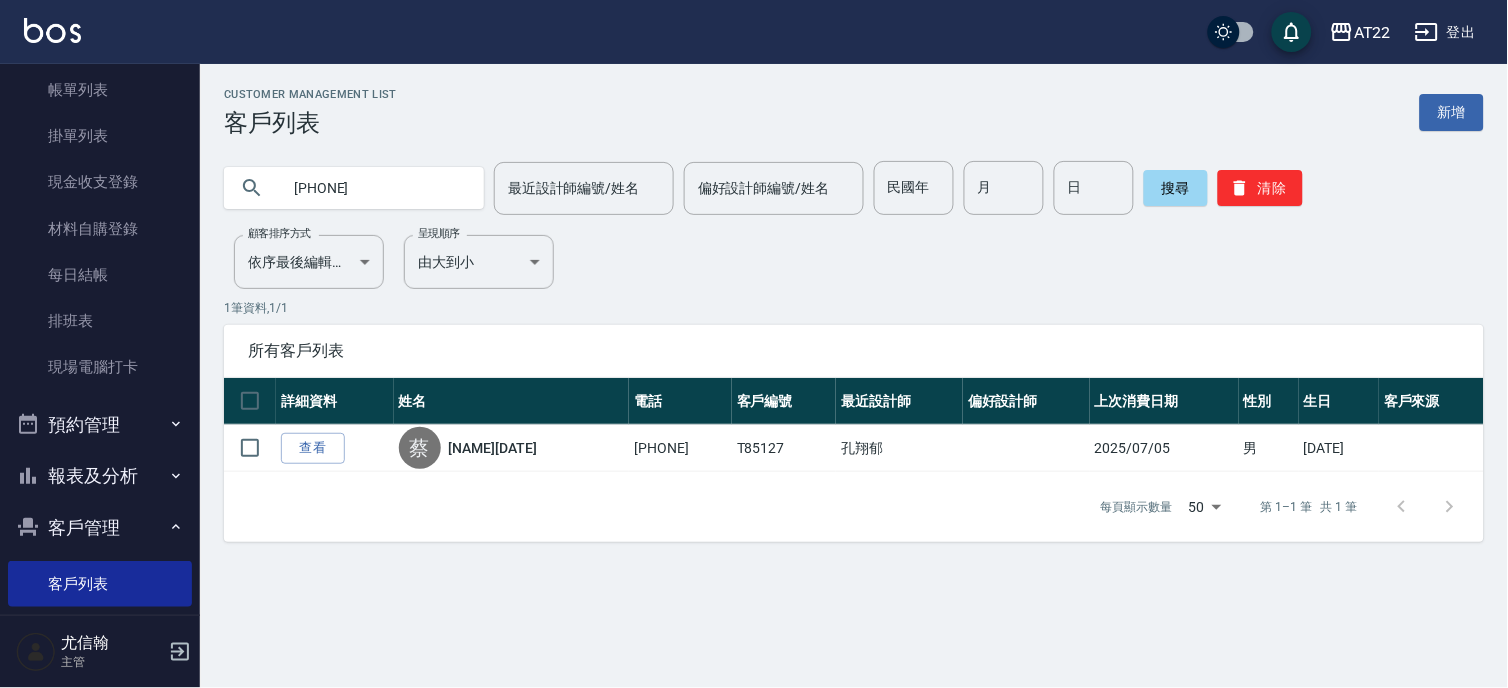 click on "[PHONE]" at bounding box center [374, 188] 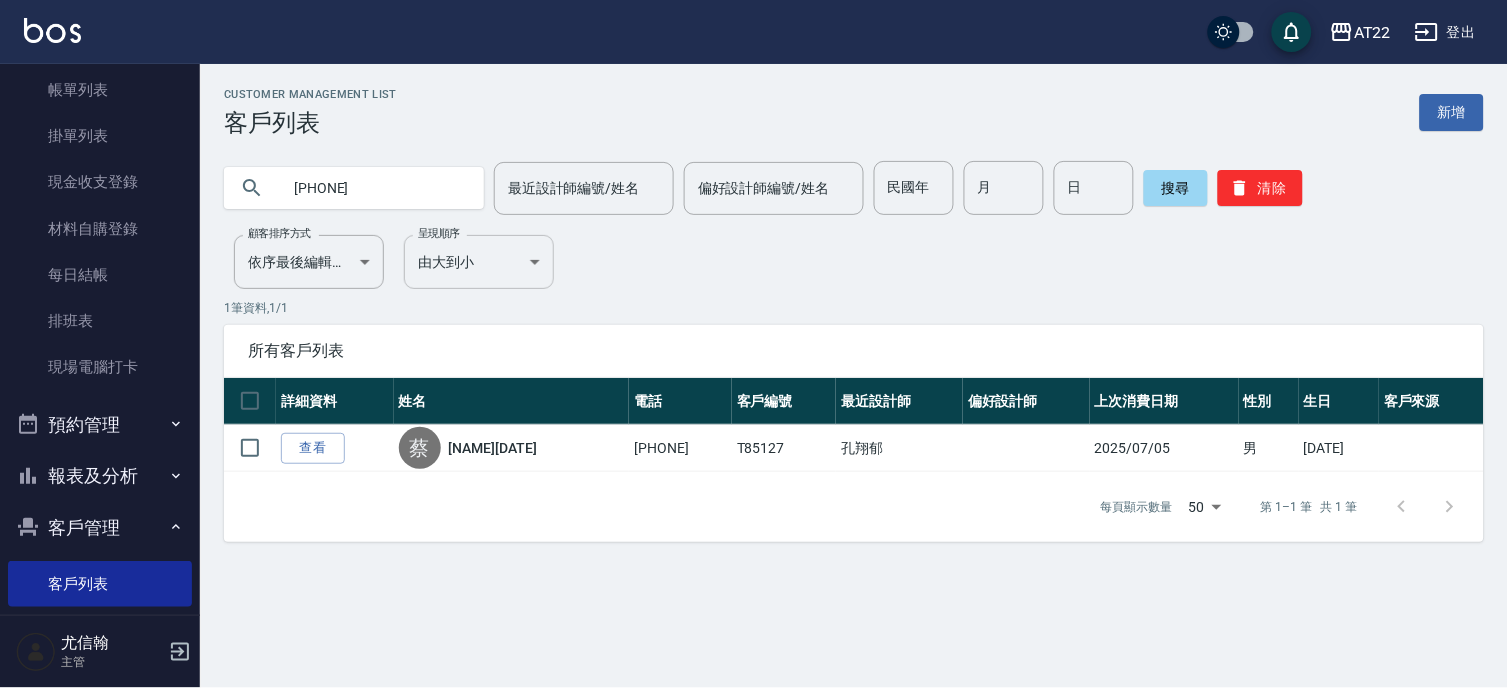 type on "[PHONE]" 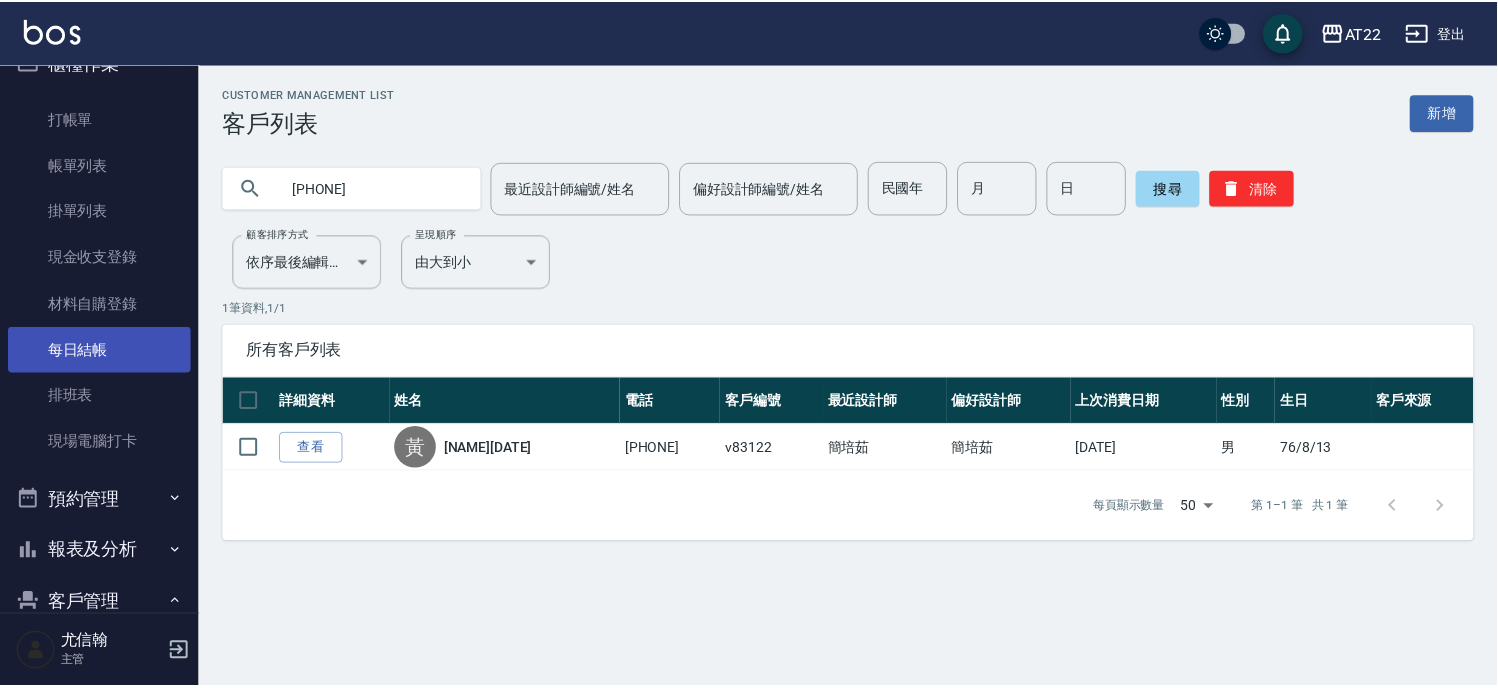 scroll, scrollTop: 0, scrollLeft: 0, axis: both 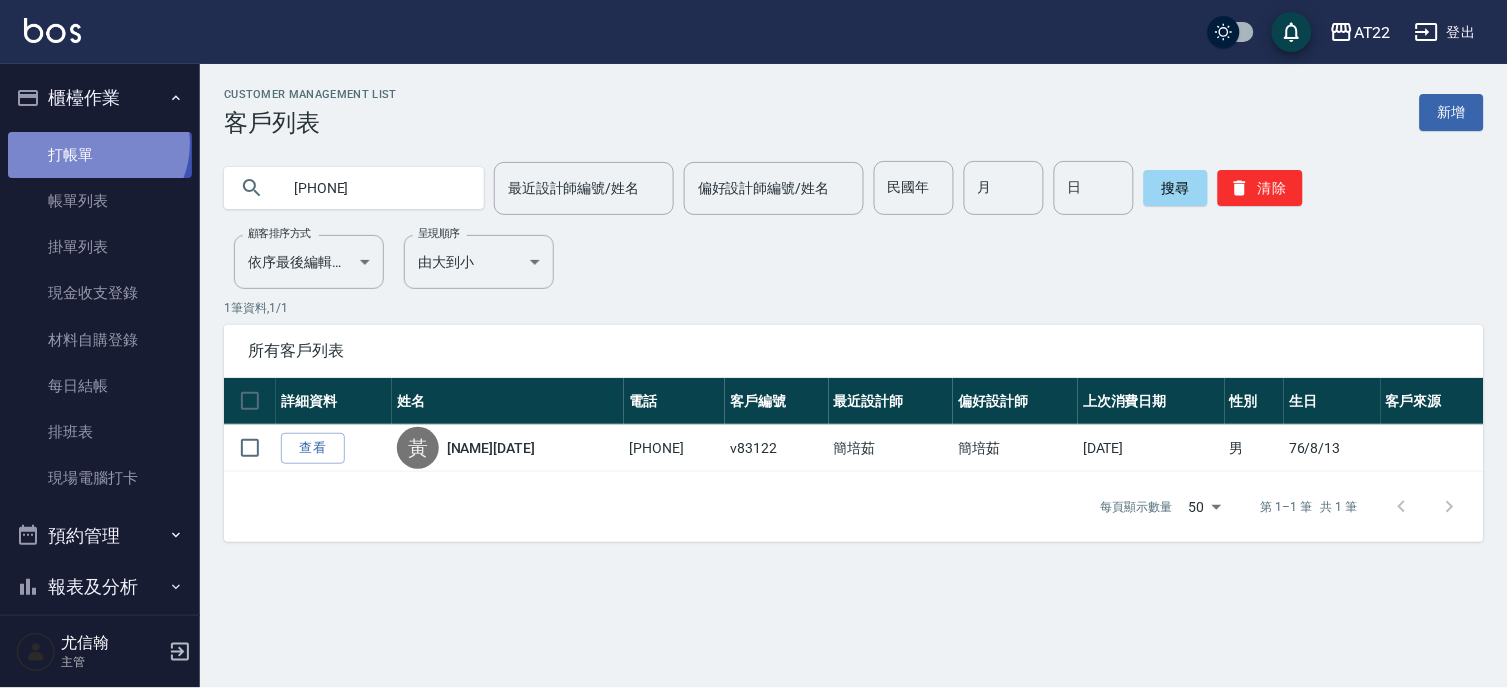 click on "打帳單" at bounding box center (100, 155) 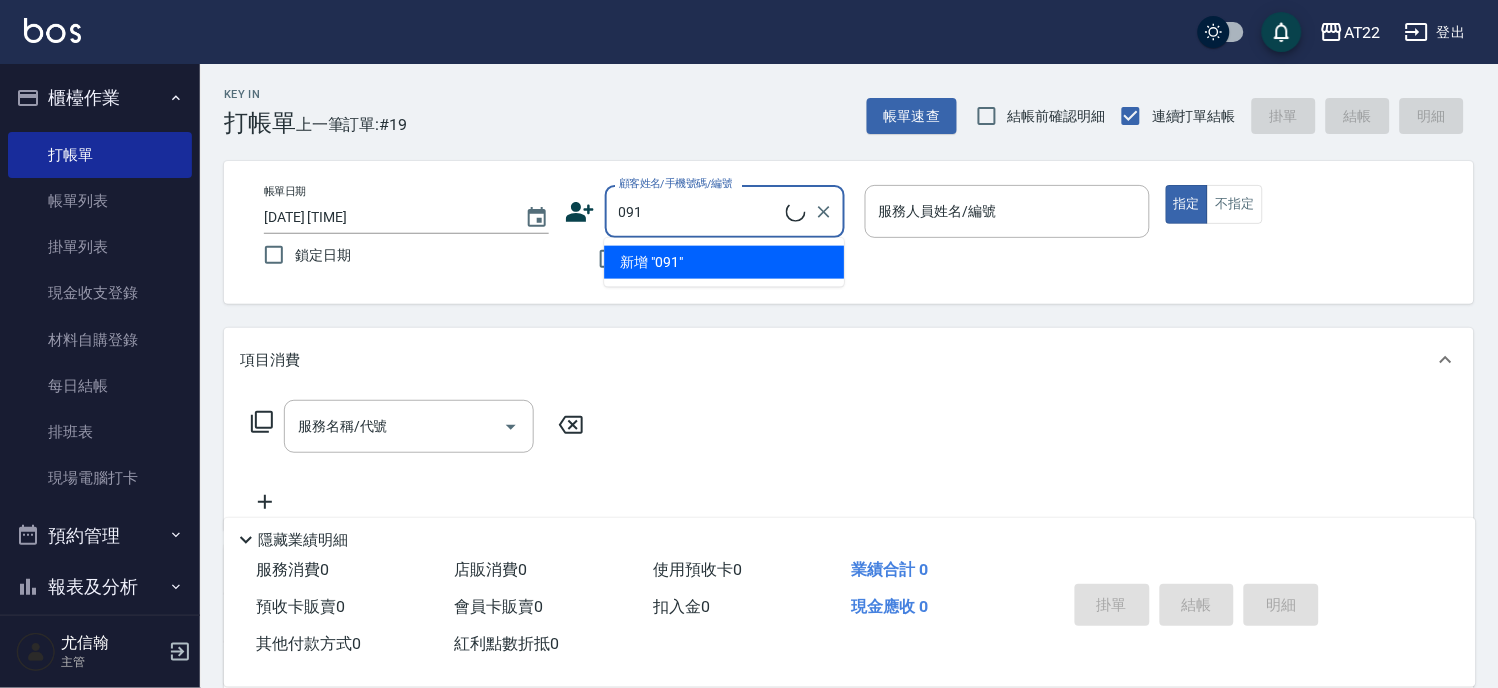 click on "091" at bounding box center [700, 211] 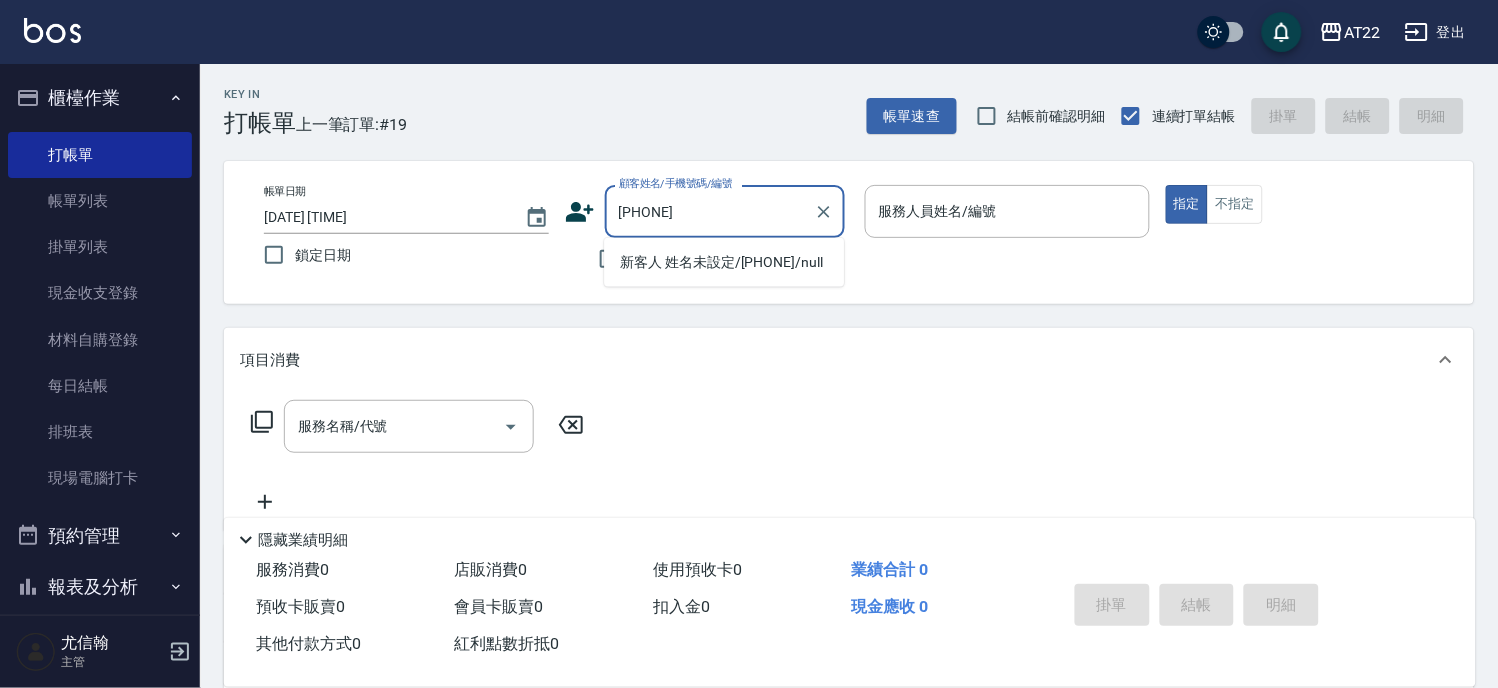 click on "新客人 姓名未設定/0939920570/null" at bounding box center (724, 262) 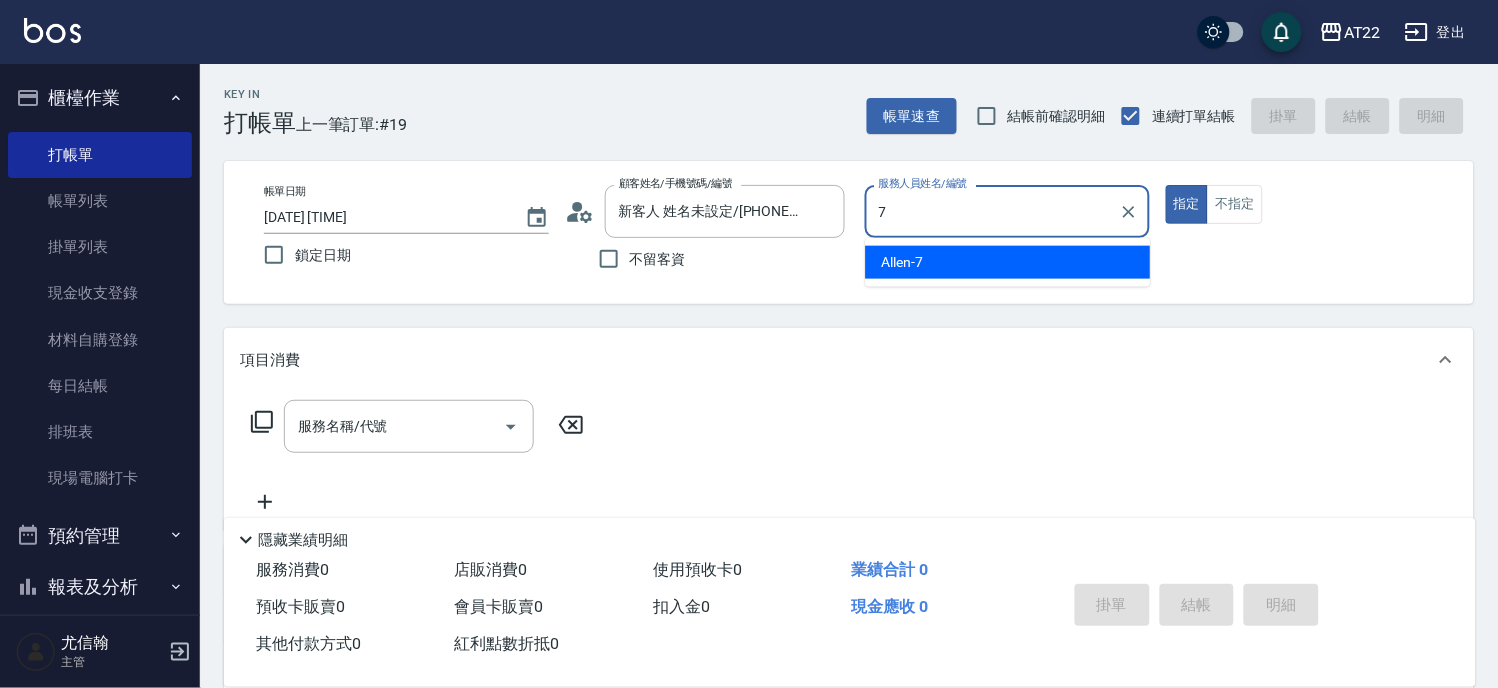 type on "Allen-7" 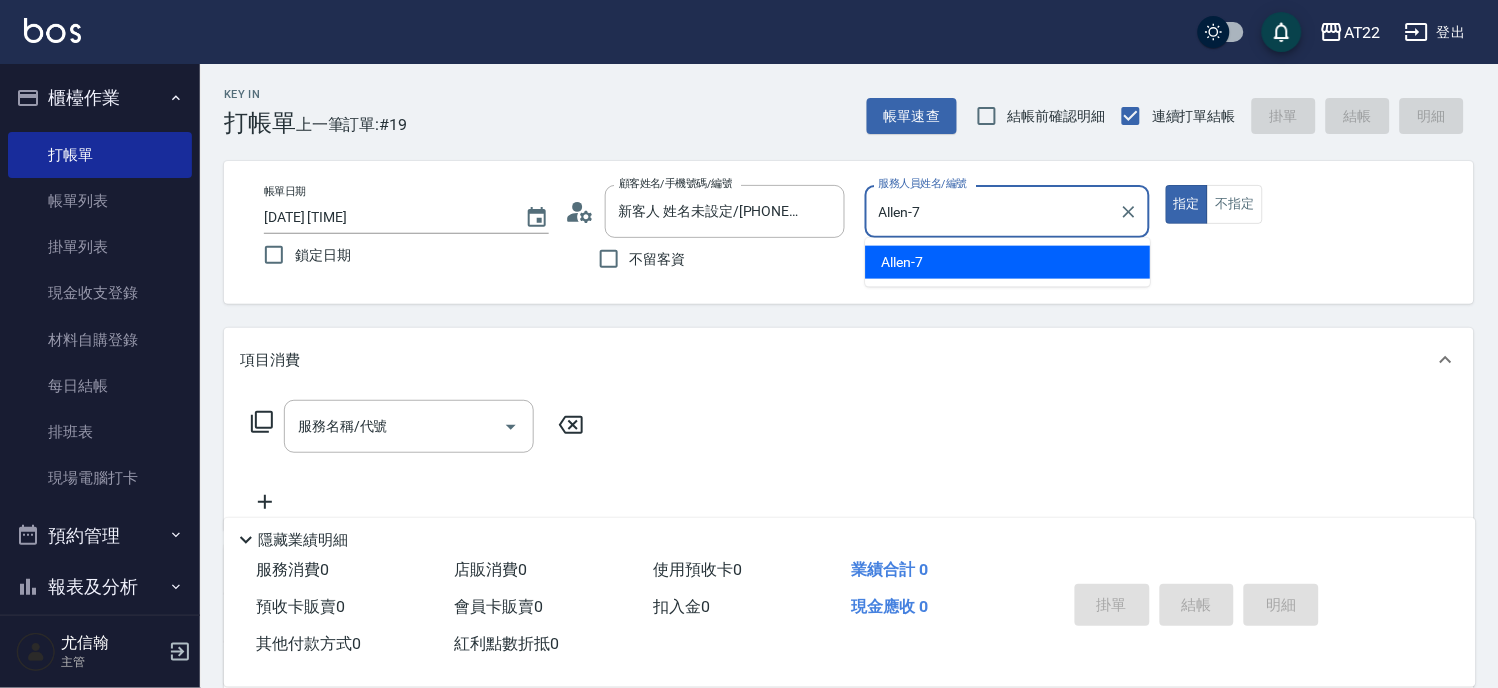 type on "true" 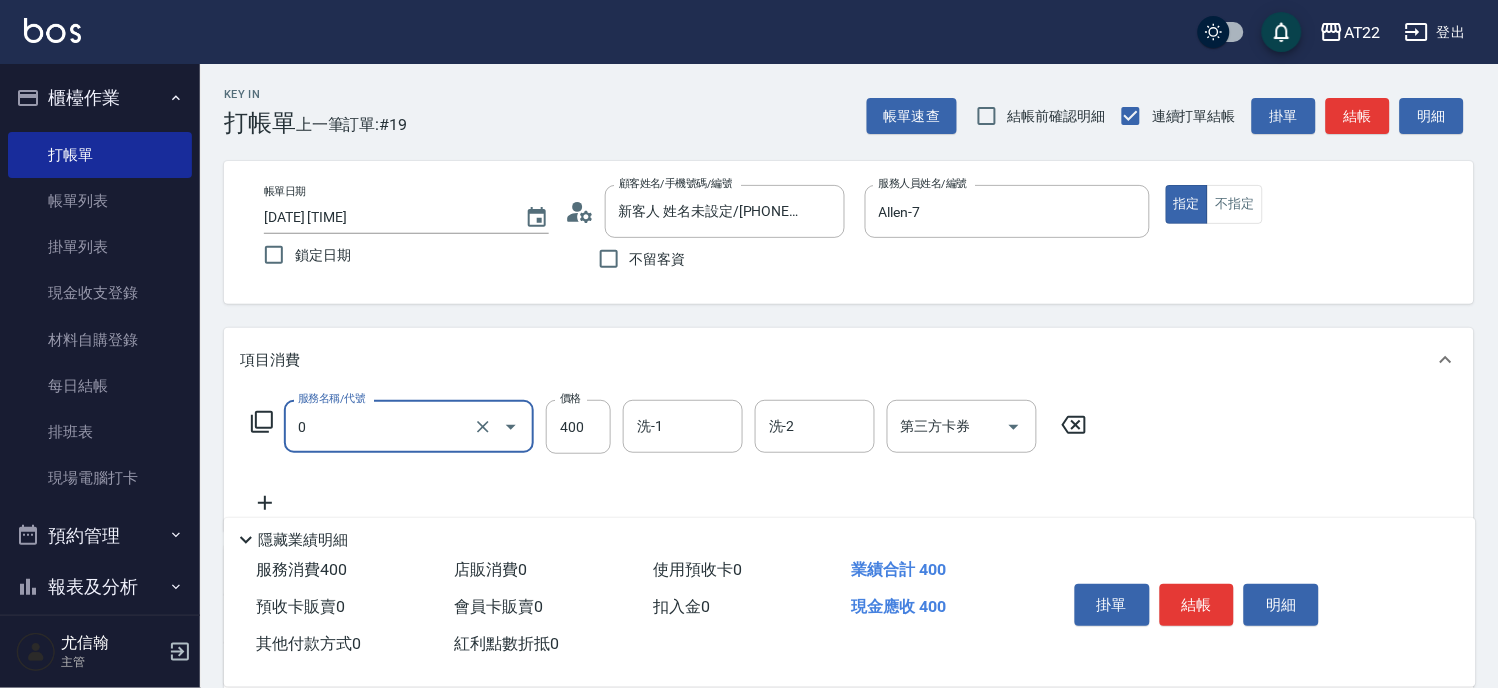 type on "有機洗髮(0)" 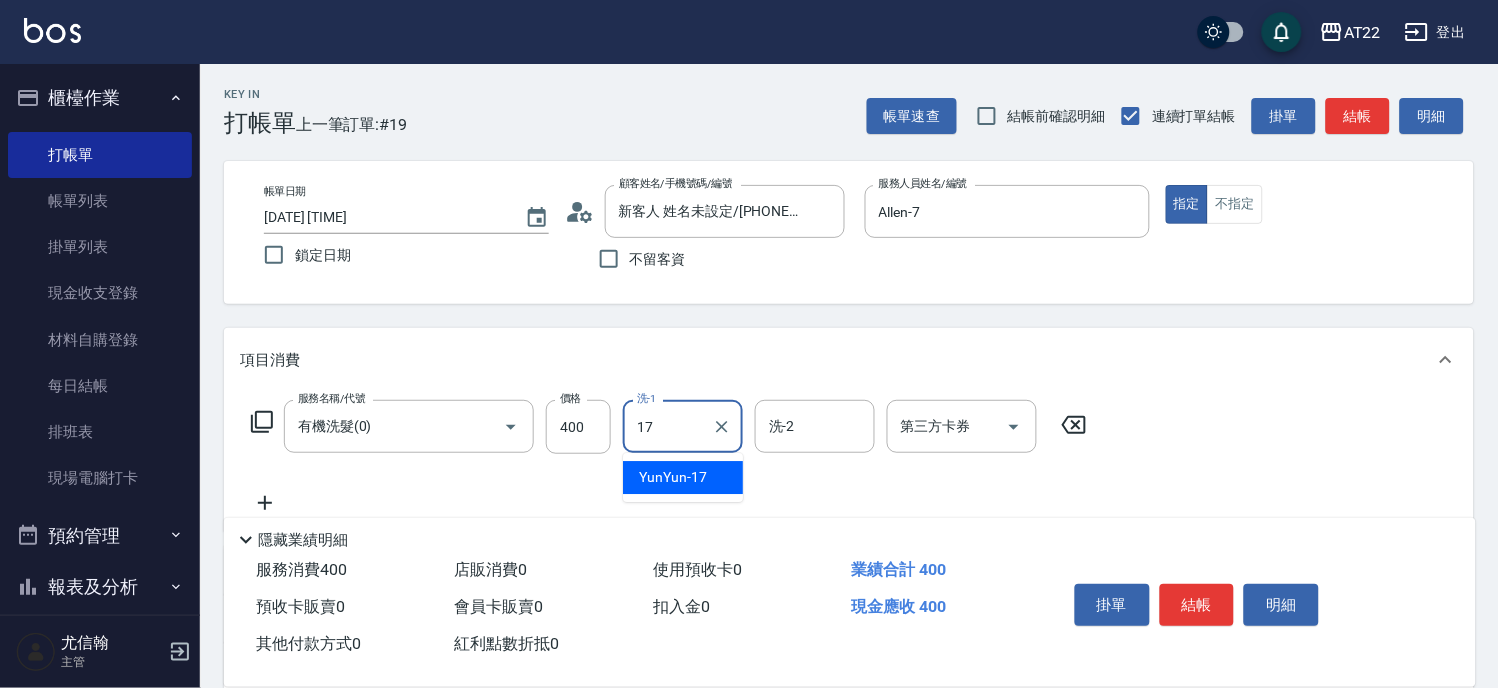 type on "YunYun-17" 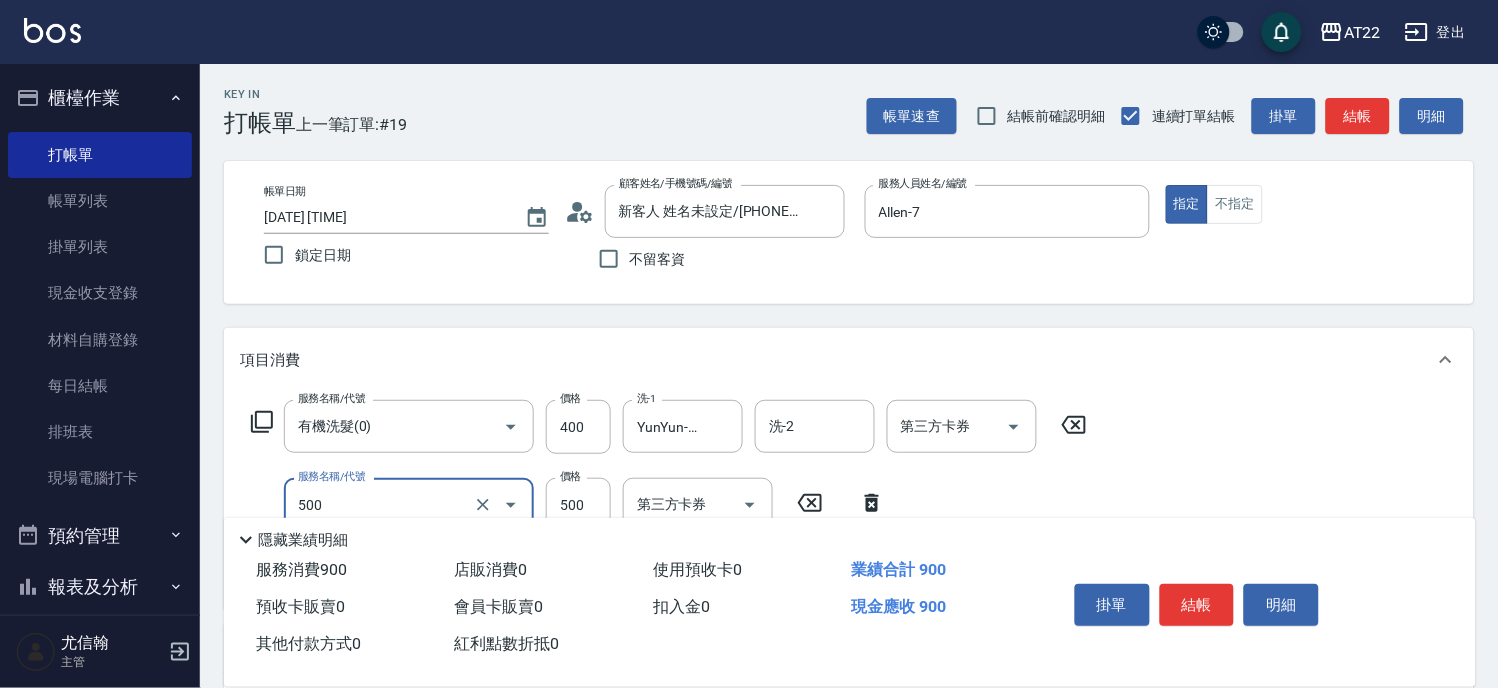 type on "剪髮(500)" 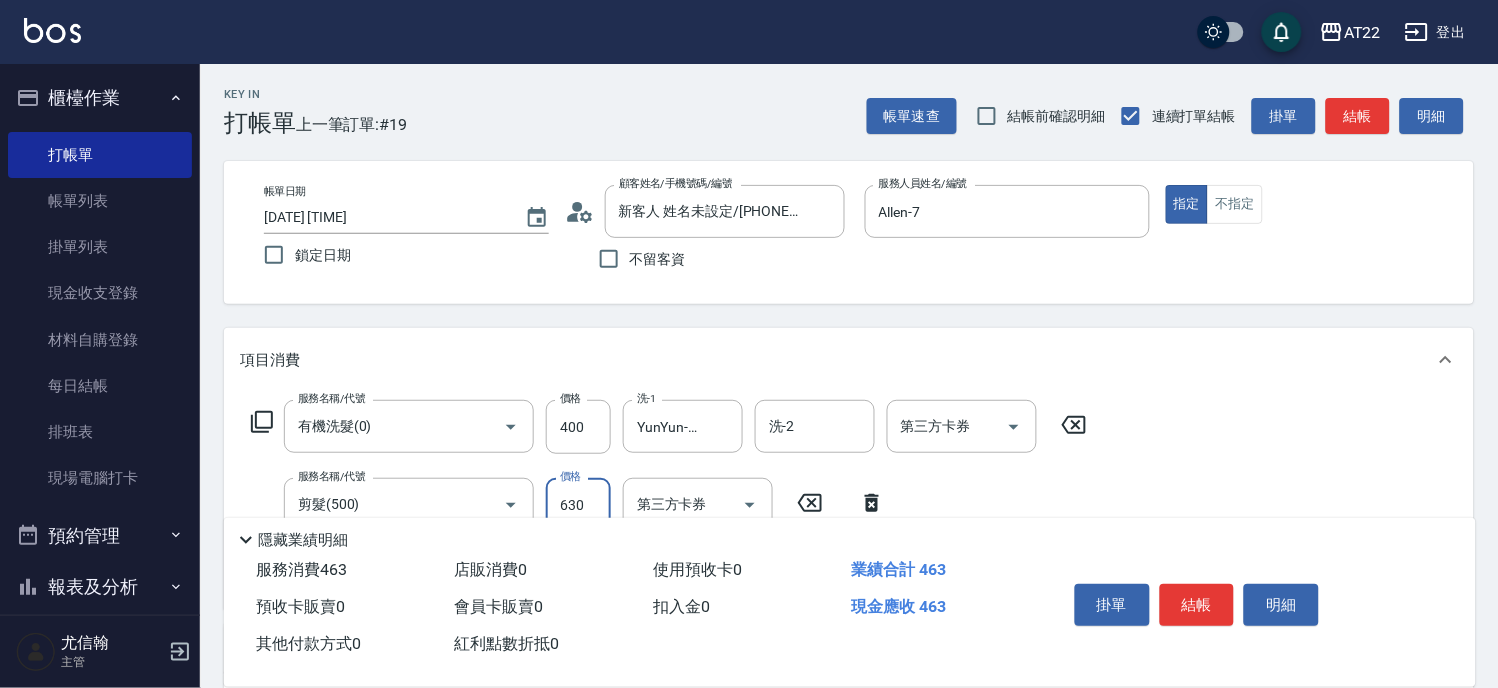type on "630" 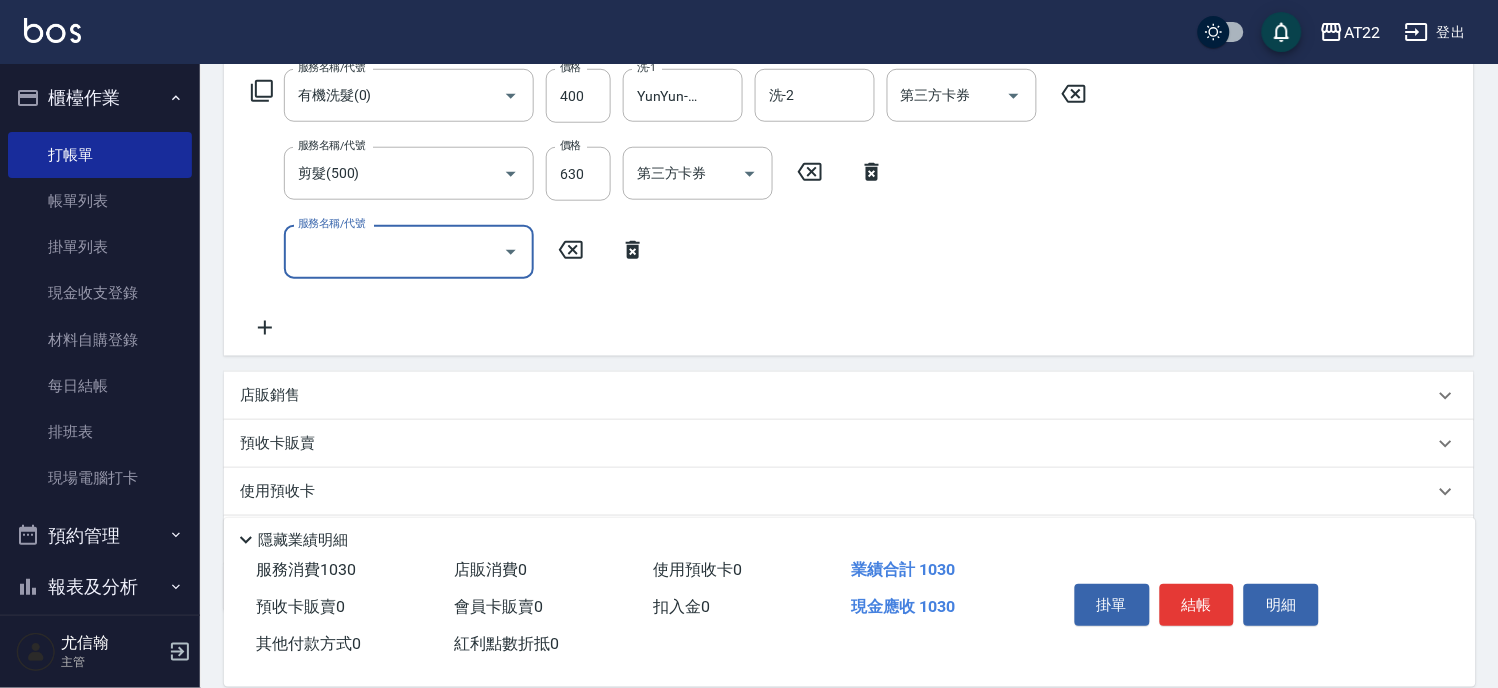 scroll, scrollTop: 333, scrollLeft: 0, axis: vertical 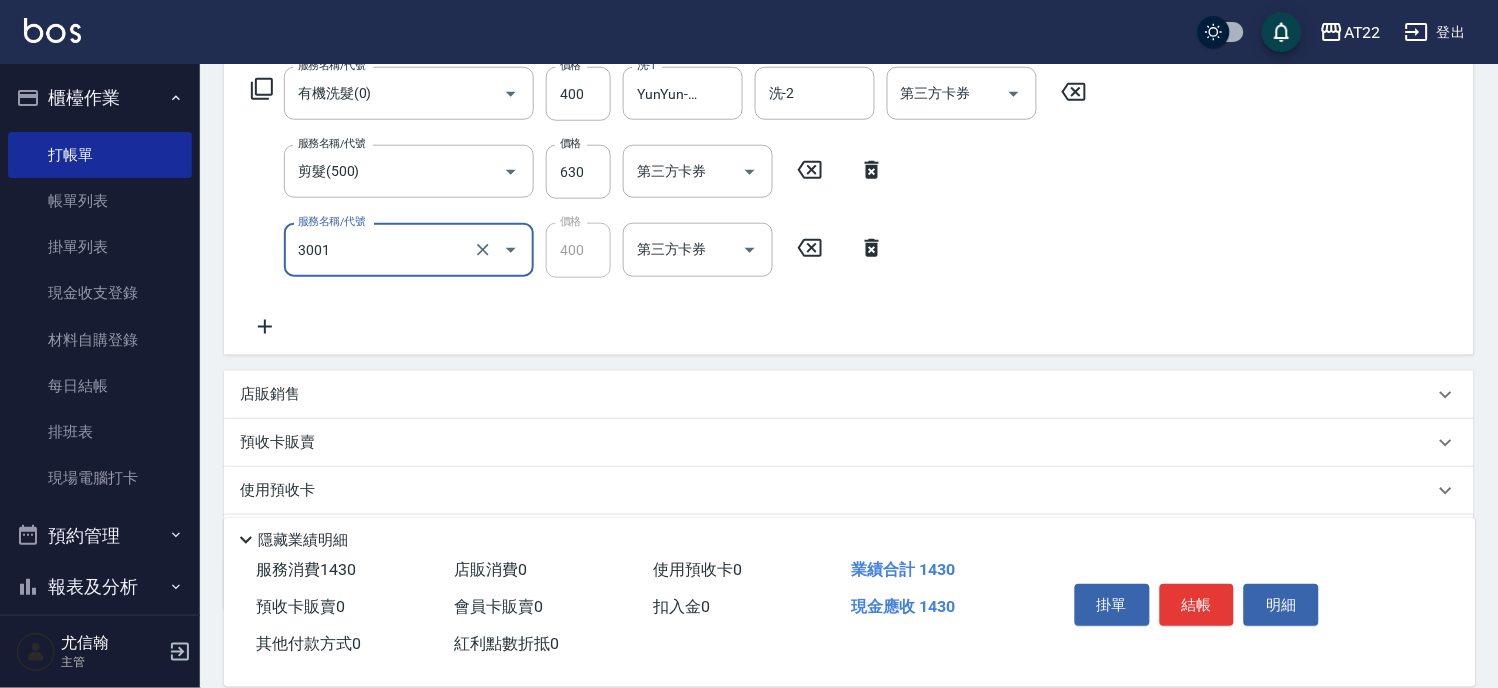 type on "側邊燙貼(3001)" 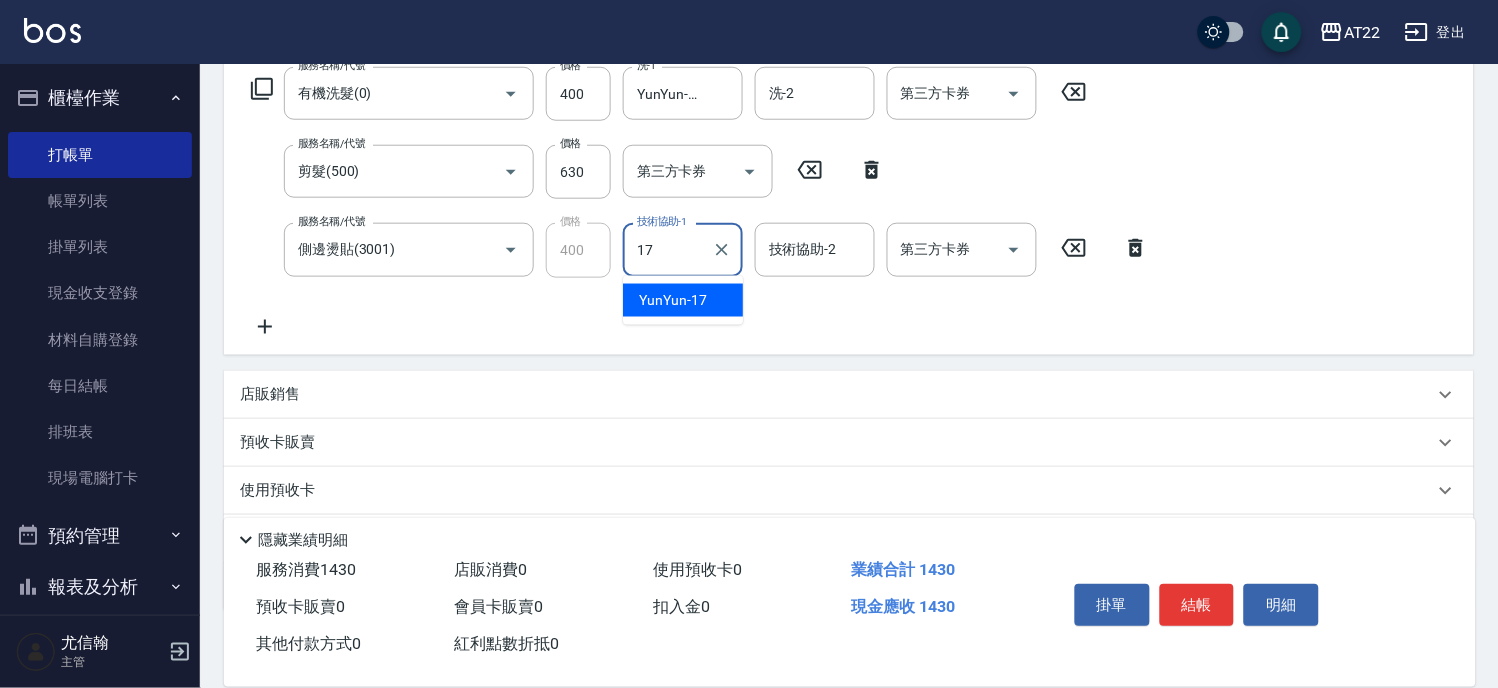 type on "YunYun-17" 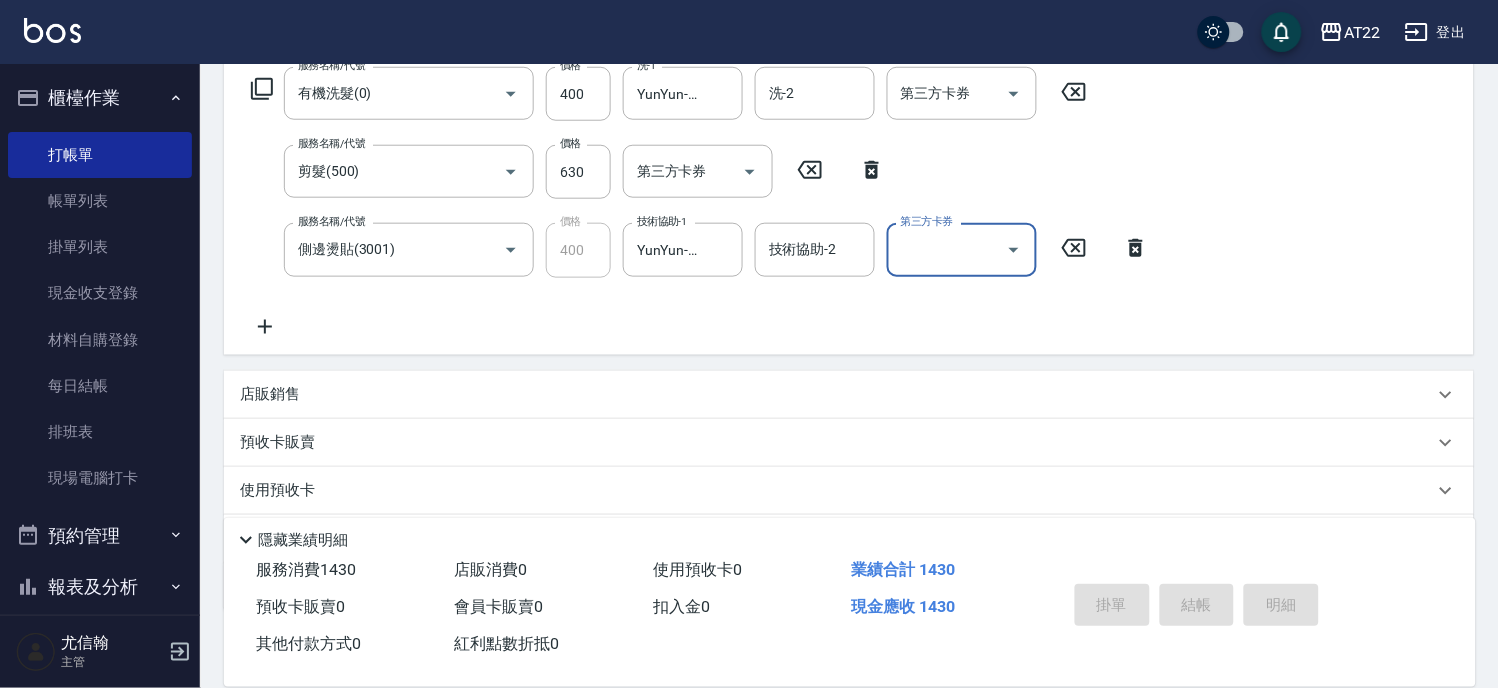 scroll, scrollTop: 326, scrollLeft: 0, axis: vertical 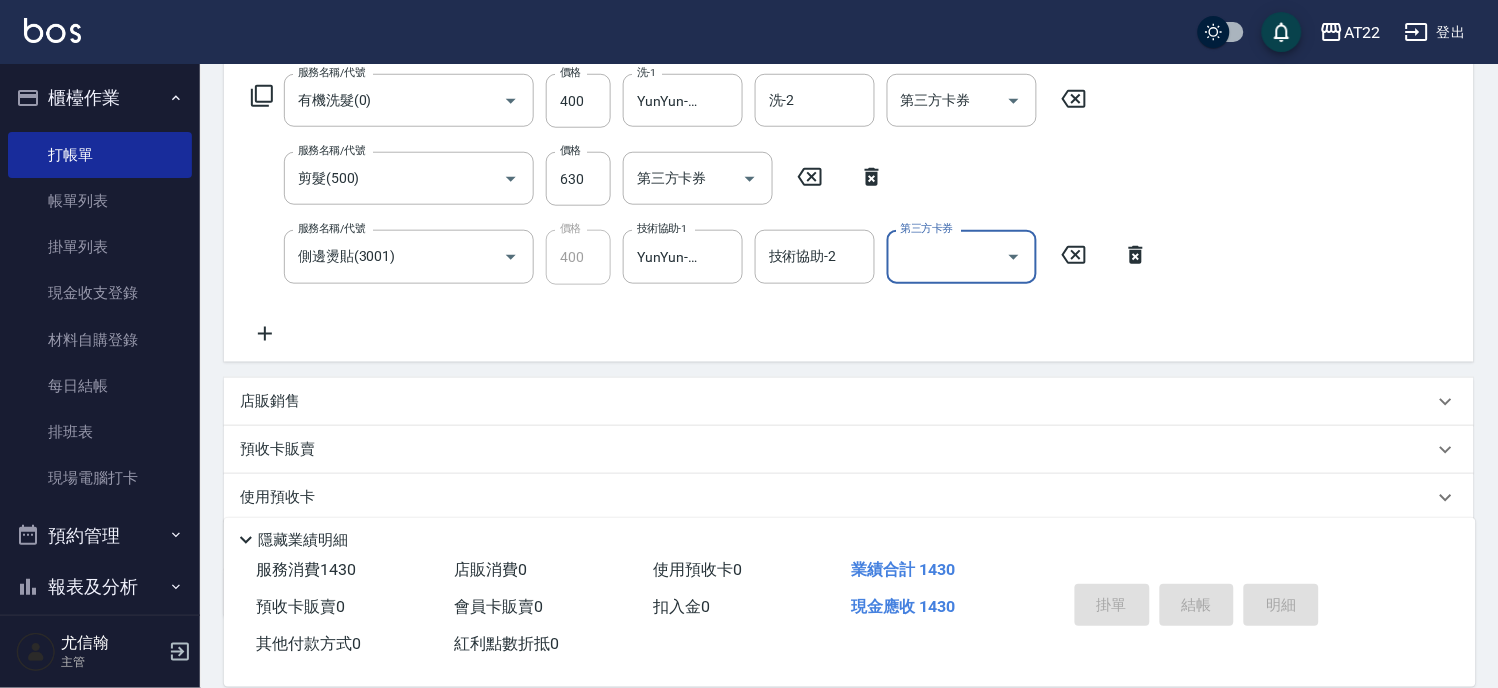 type on "2025/08/02 15:40" 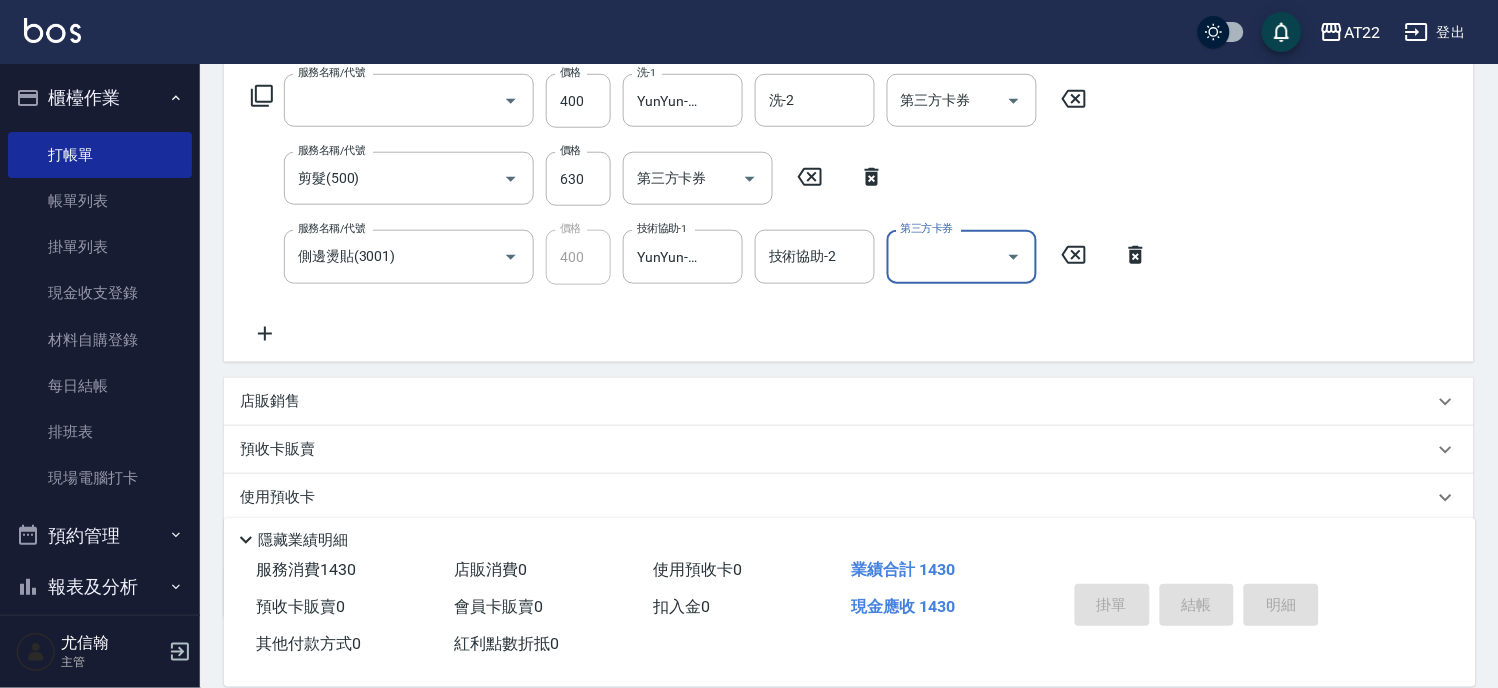 scroll, scrollTop: 0, scrollLeft: 0, axis: both 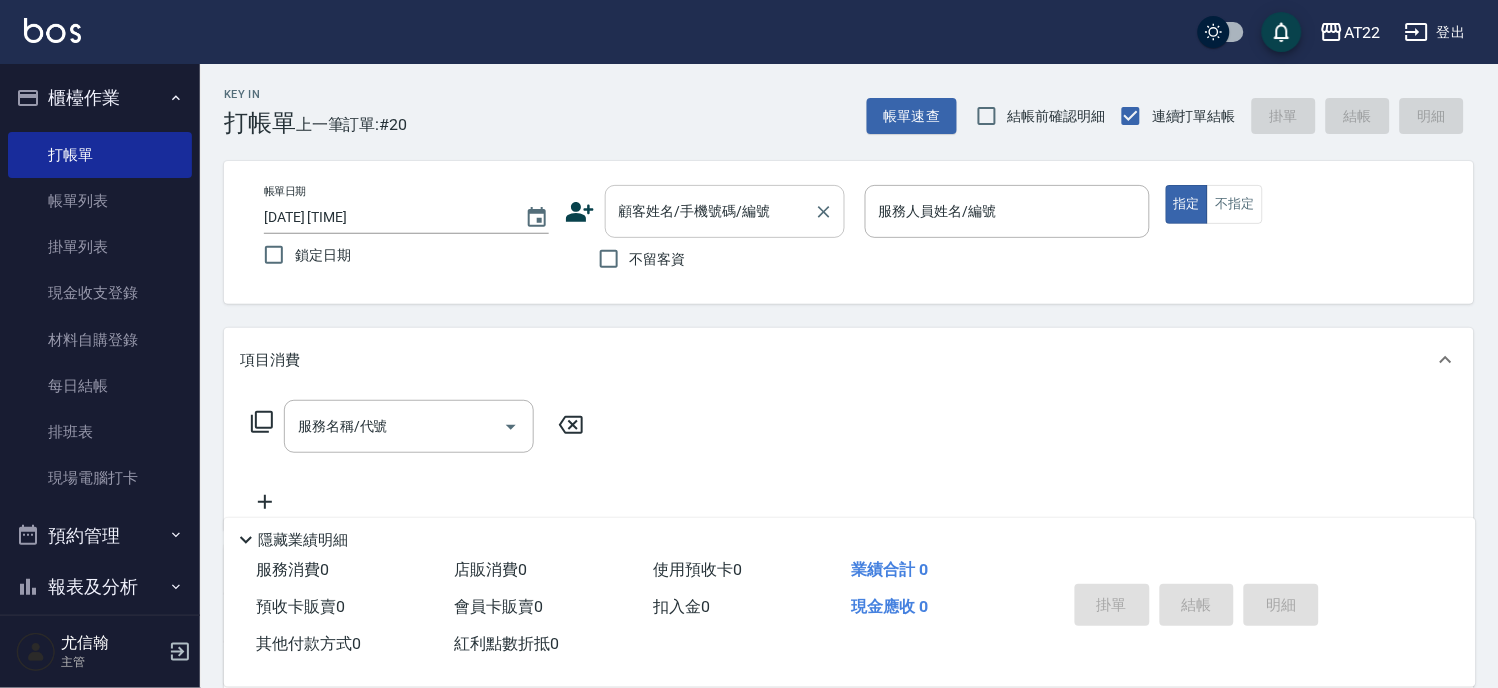 click on "顧客姓名/手機號碼/編號" at bounding box center [725, 211] 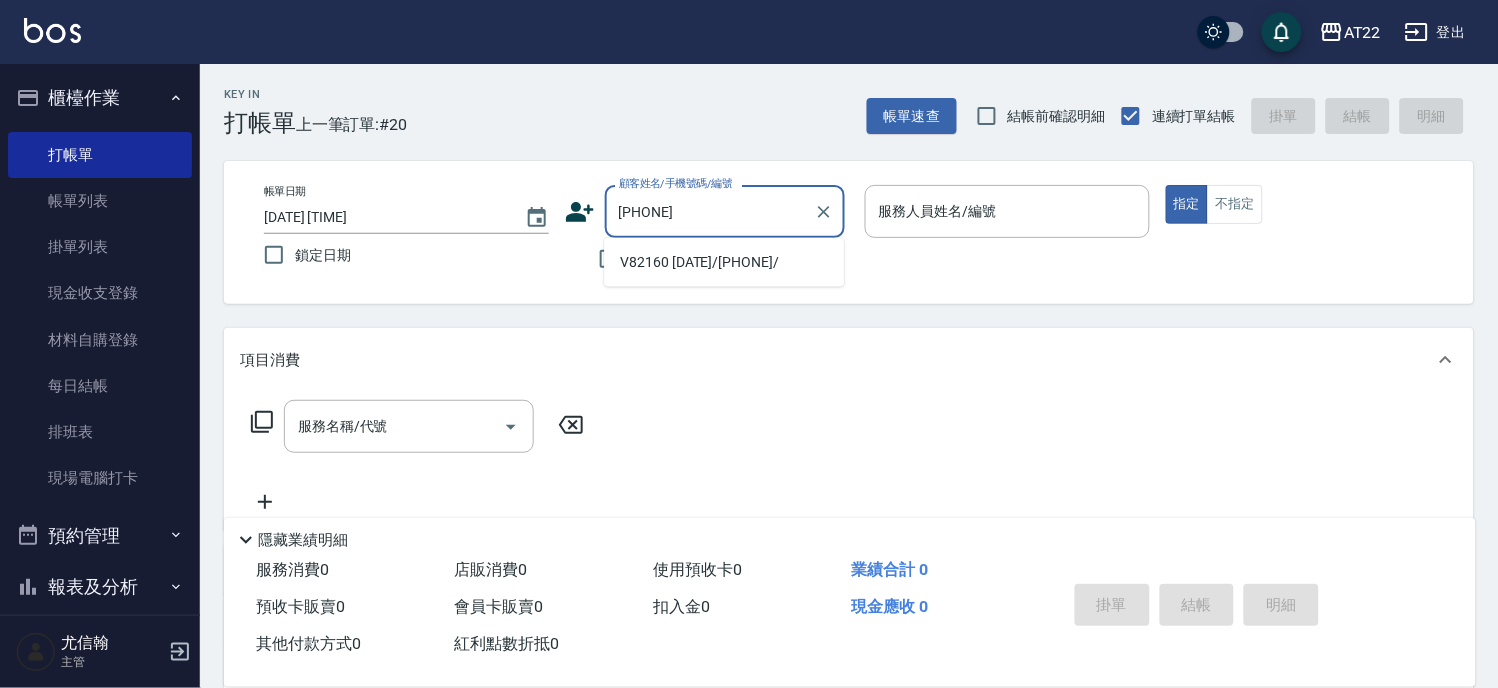 click on "[ID] [NUMBER] [DATE]" at bounding box center [724, 262] 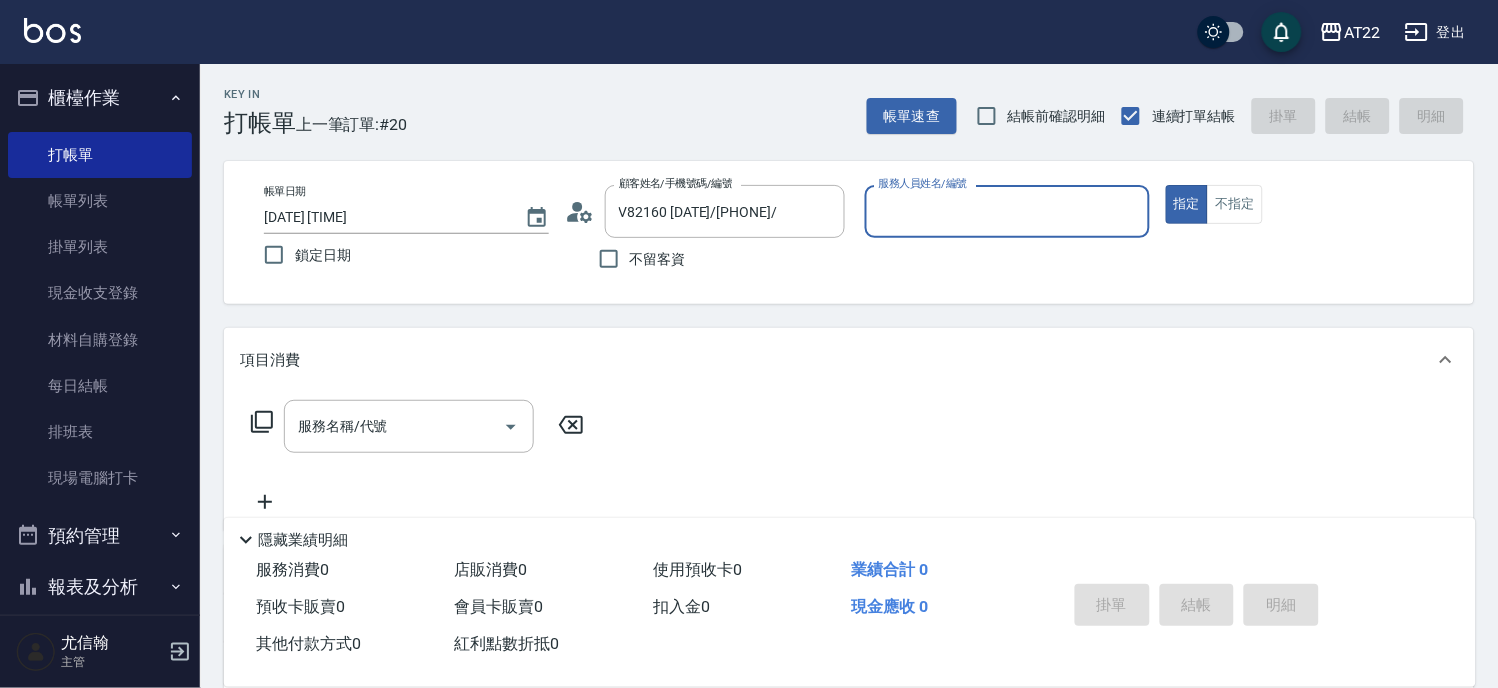 type on "[NAME]-1" 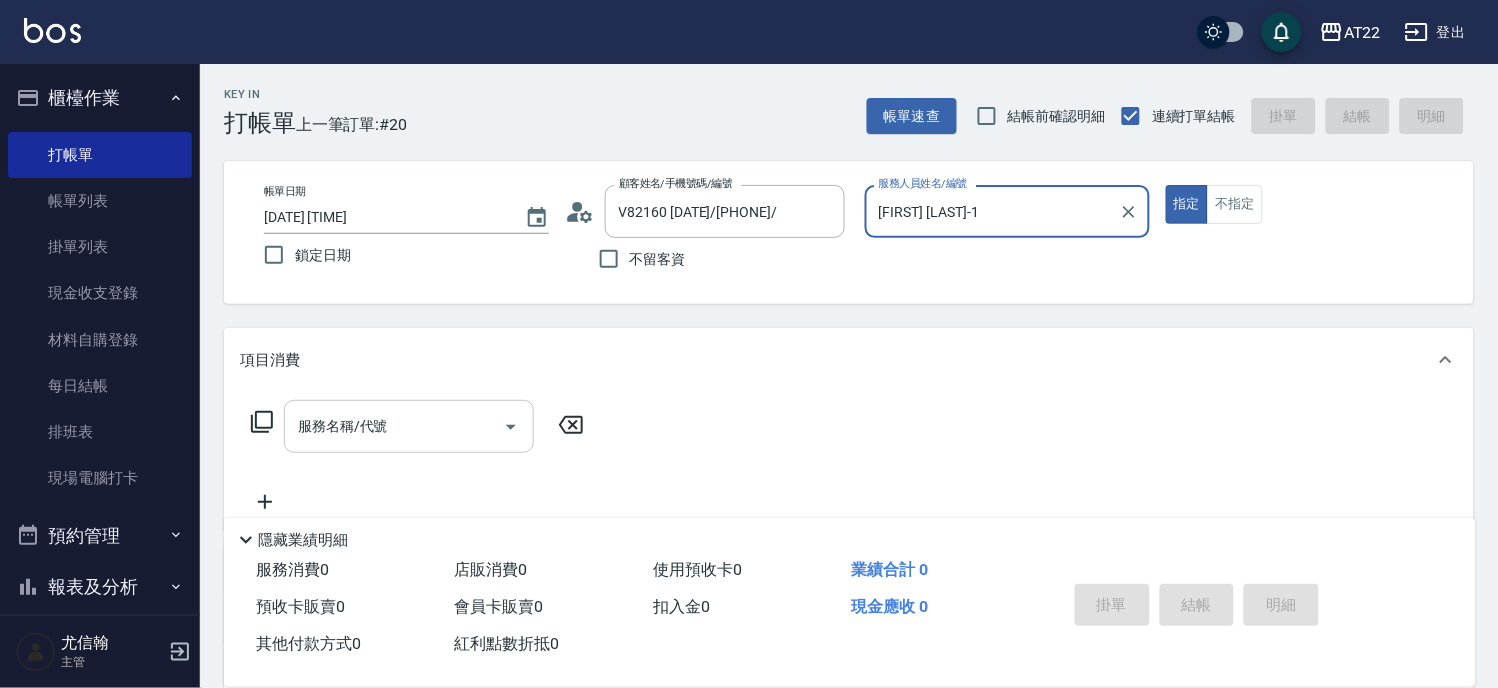 click on "服務名稱/代號" at bounding box center [394, 426] 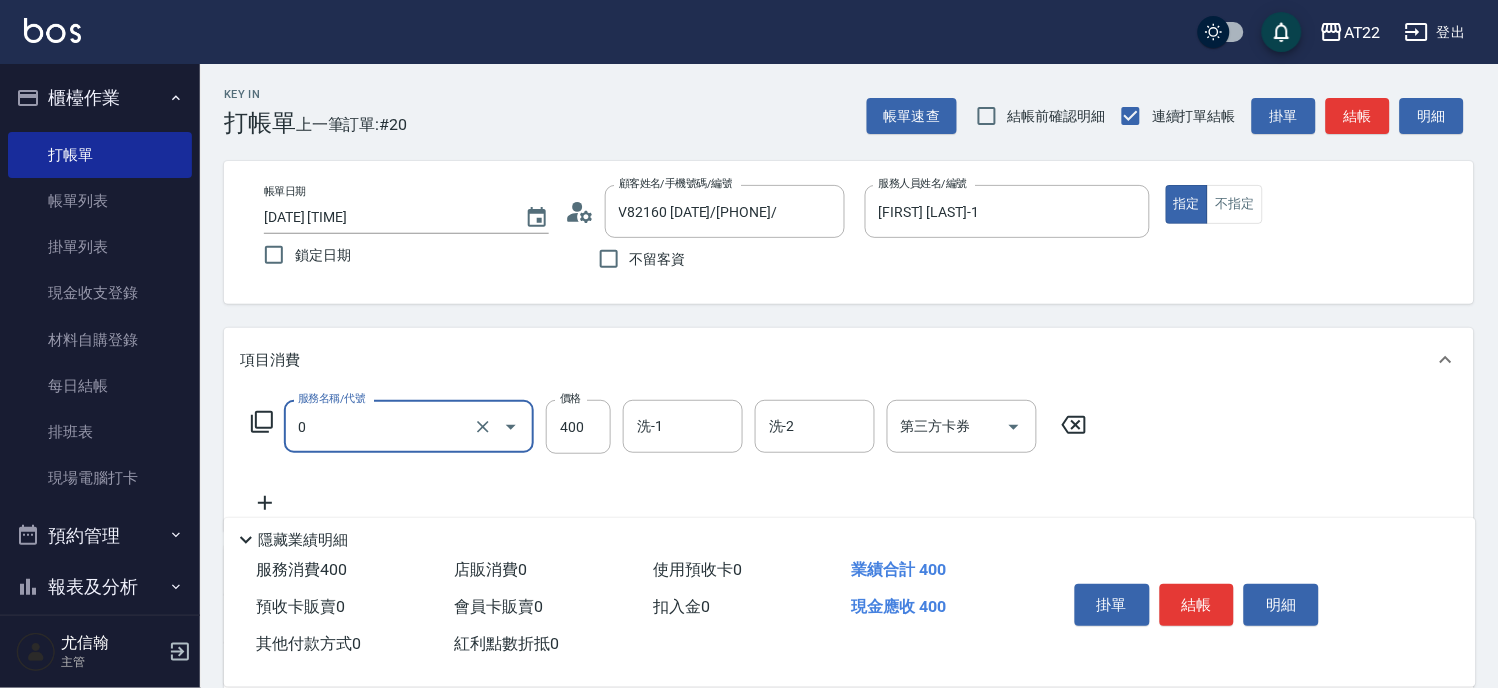type on "有機洗髮(0)" 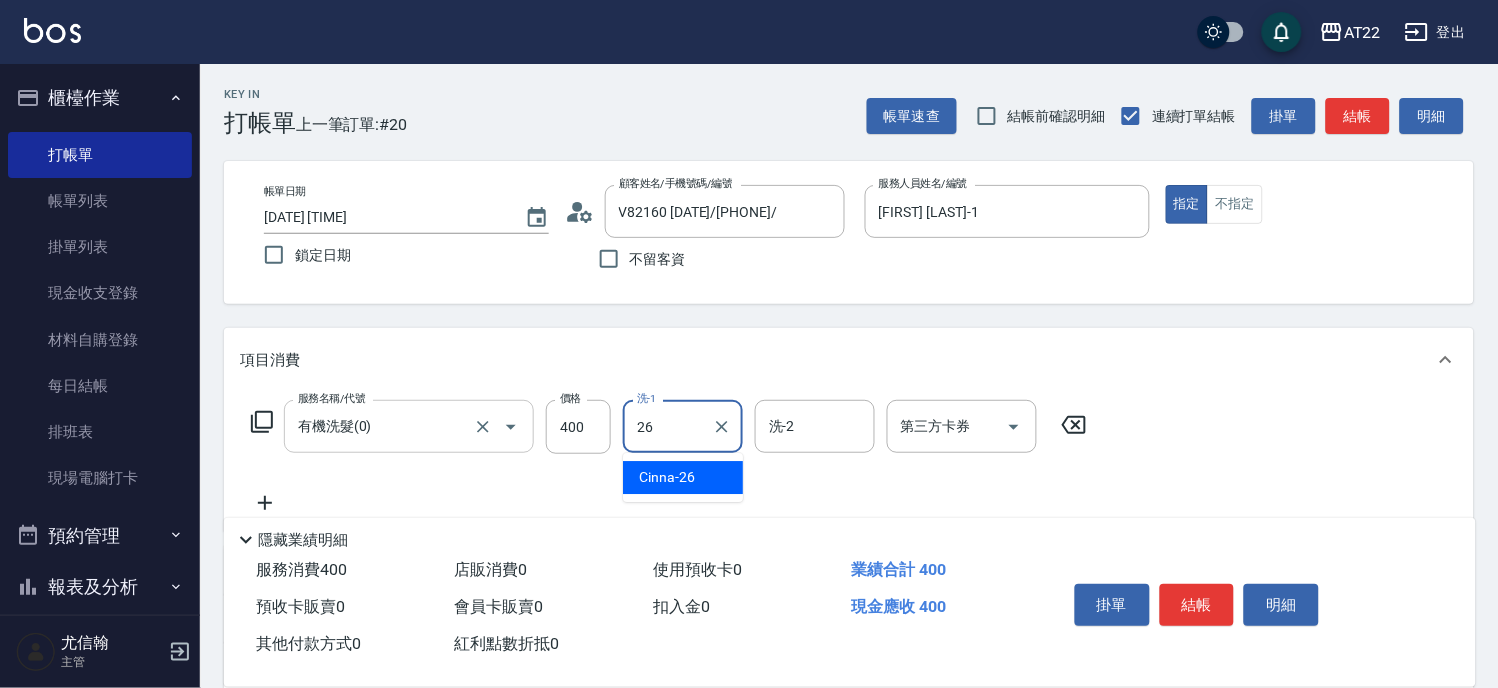 type on "Cinna-26" 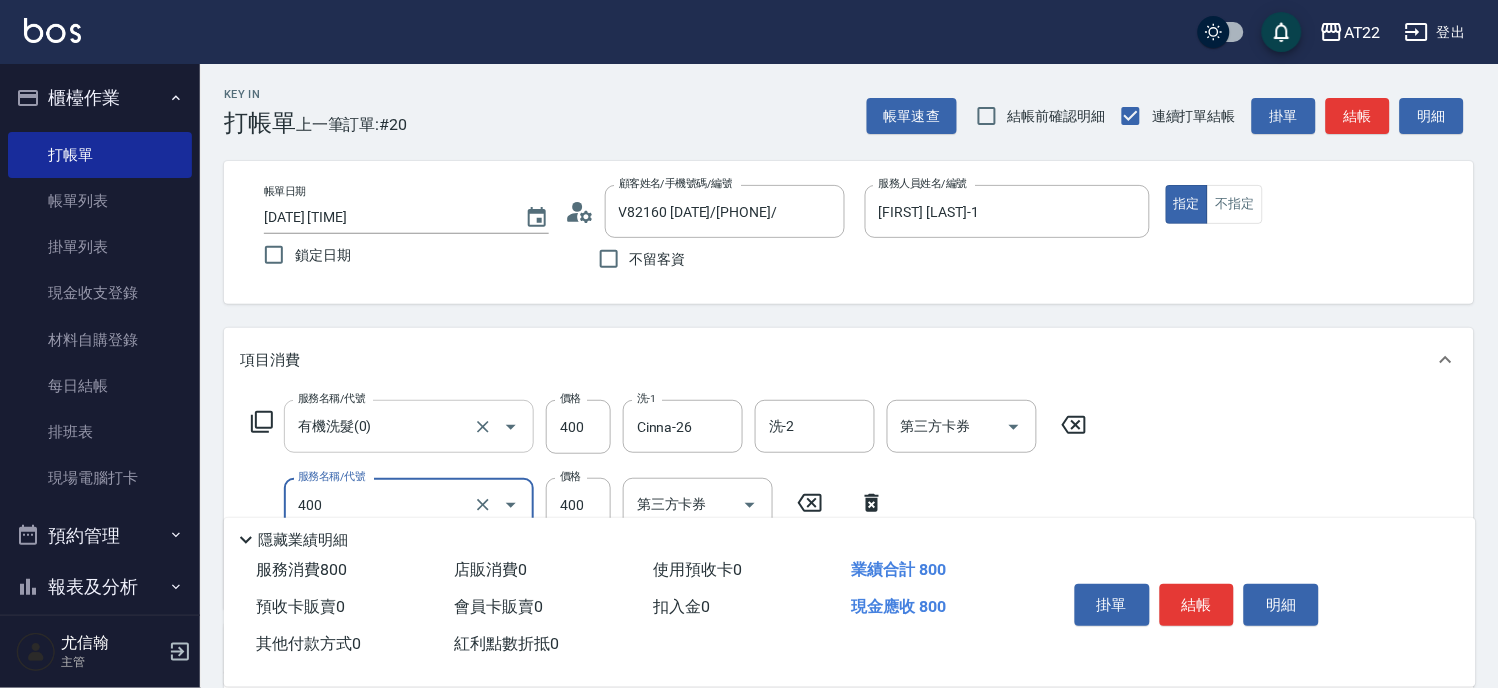 type on "剪髮(400)" 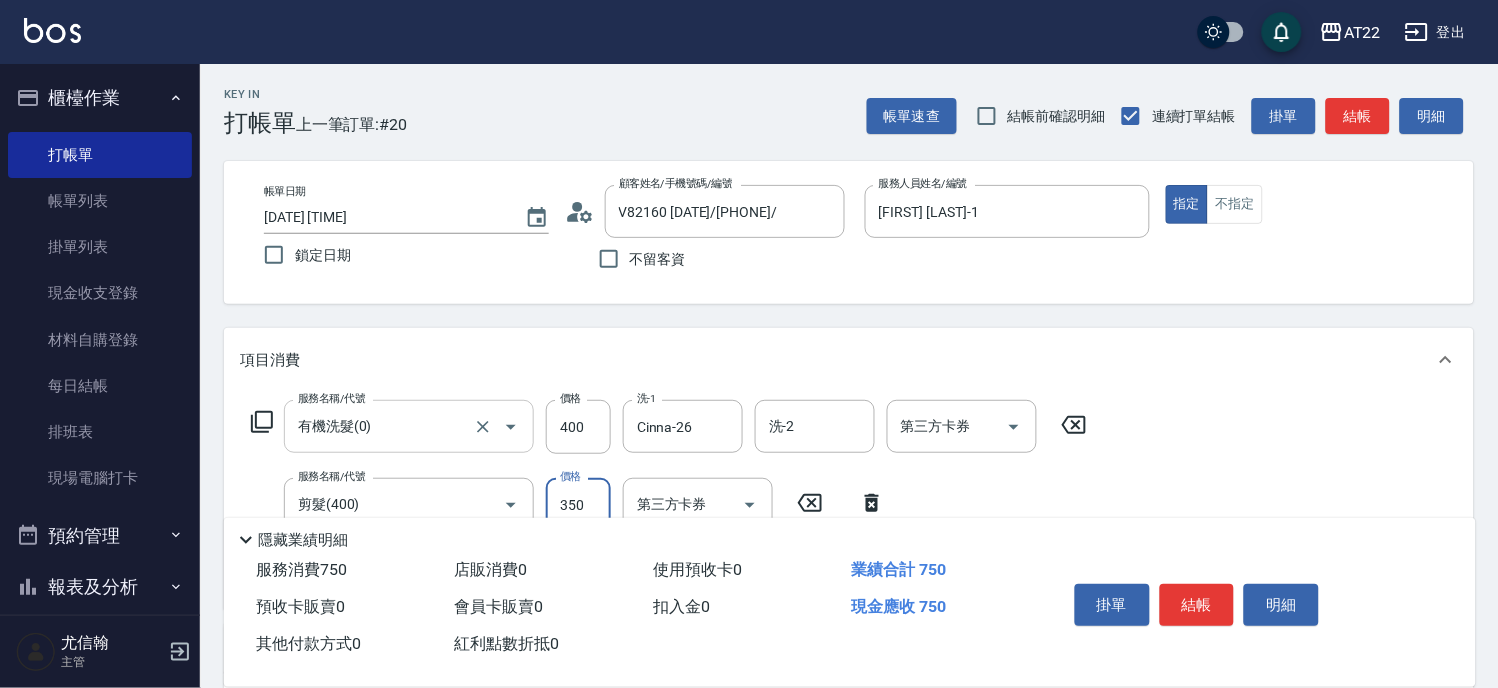 type on "350" 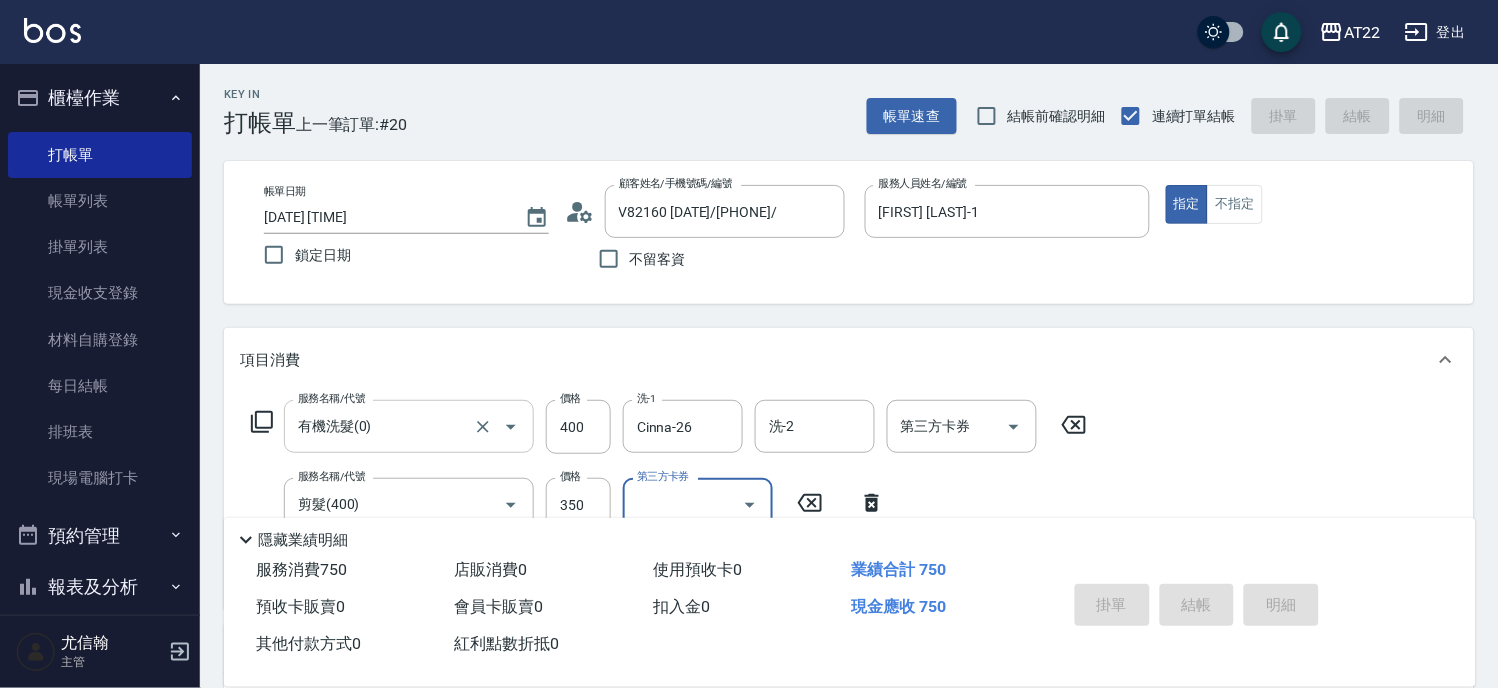 type 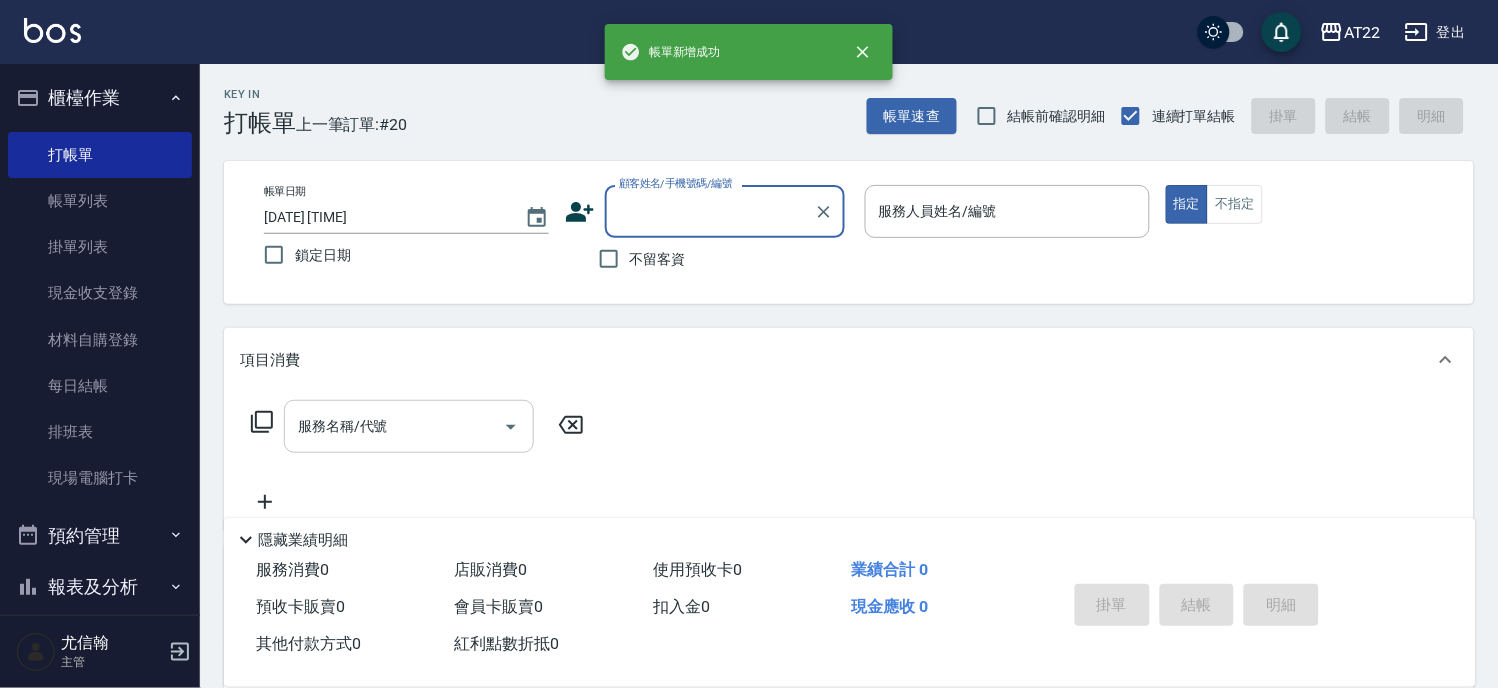 scroll, scrollTop: 0, scrollLeft: 0, axis: both 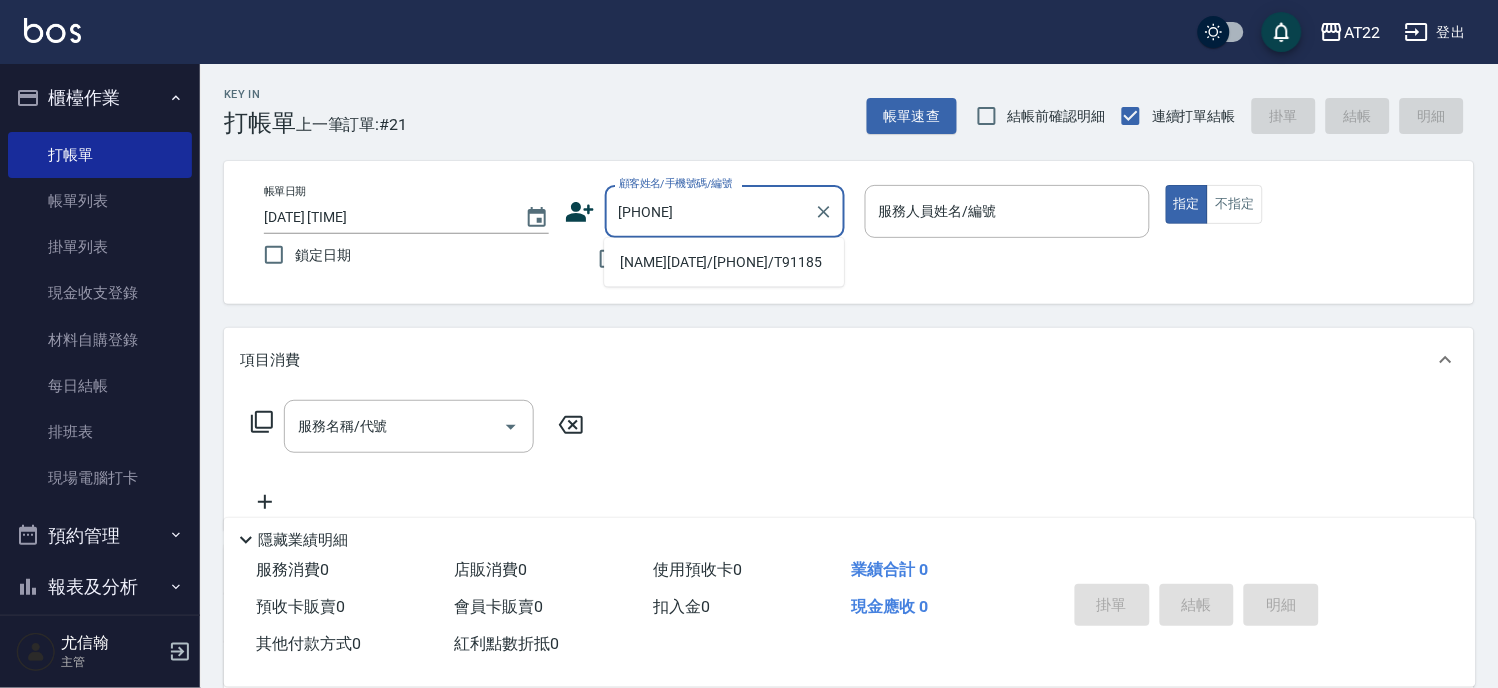 click on "劉維萍27.5.1/0976369851/T91185" at bounding box center (724, 262) 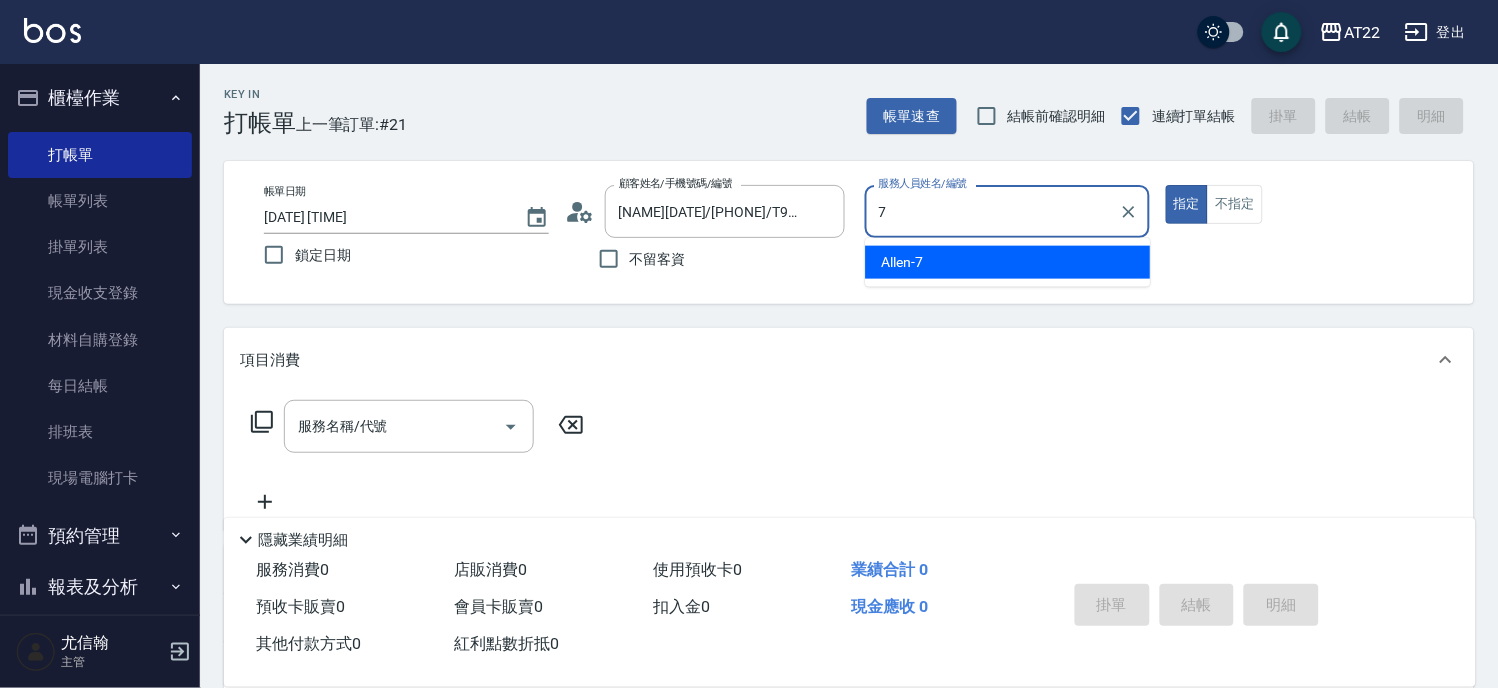 type on "Allen-7" 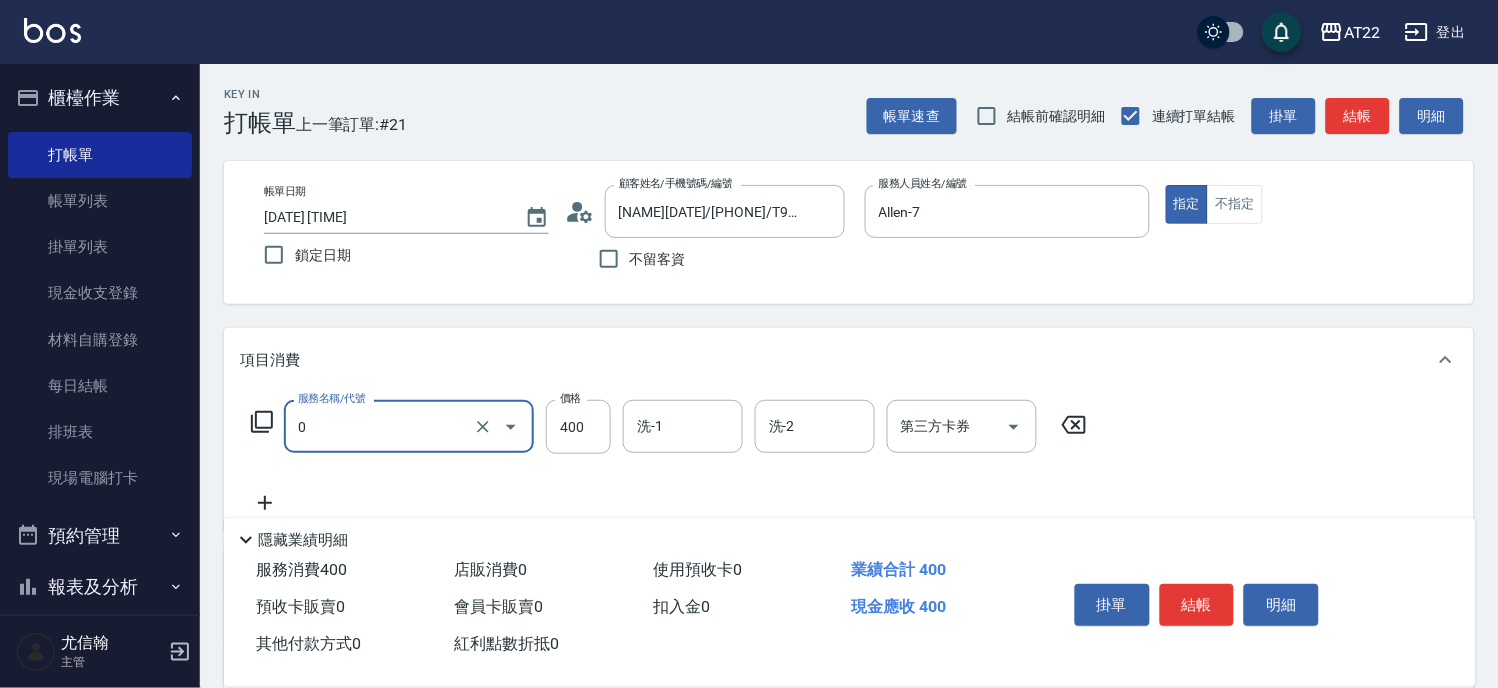 type on "有機洗髮(0)" 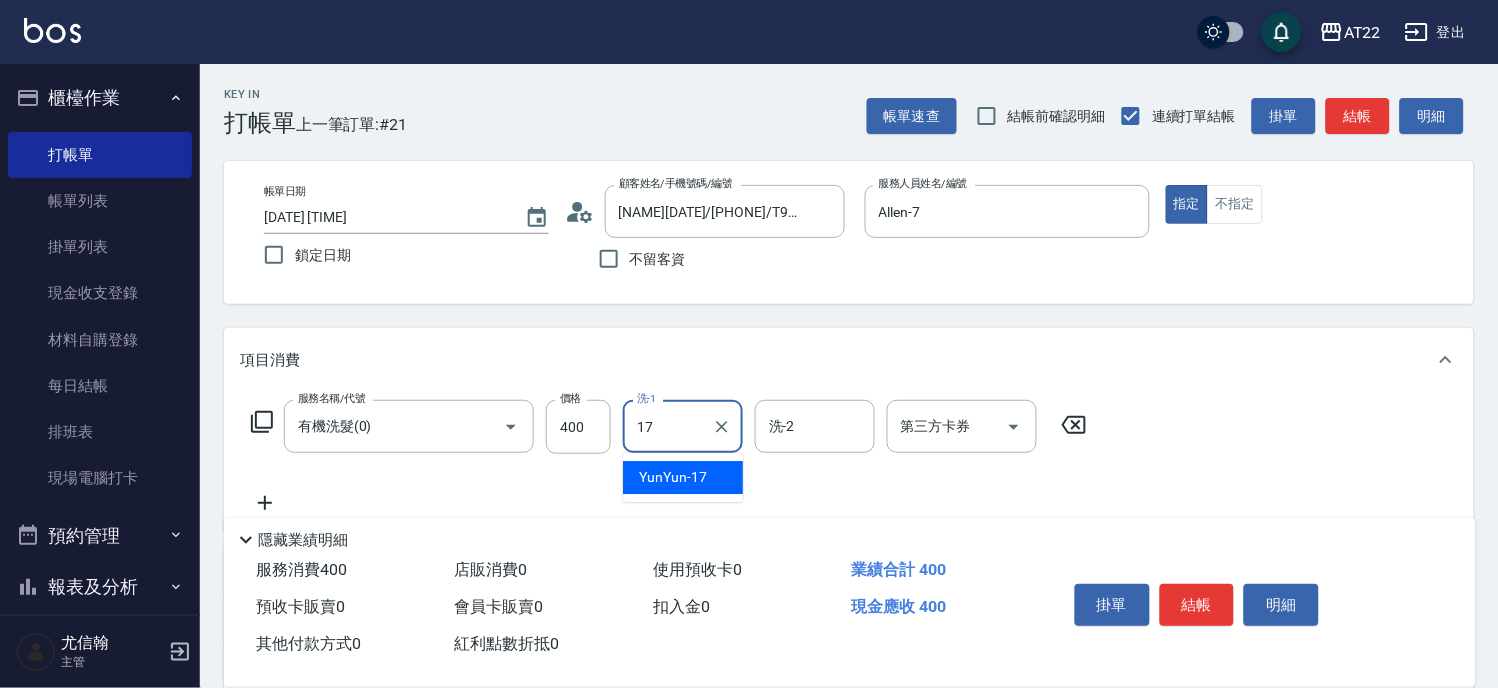 type on "YunYun-17" 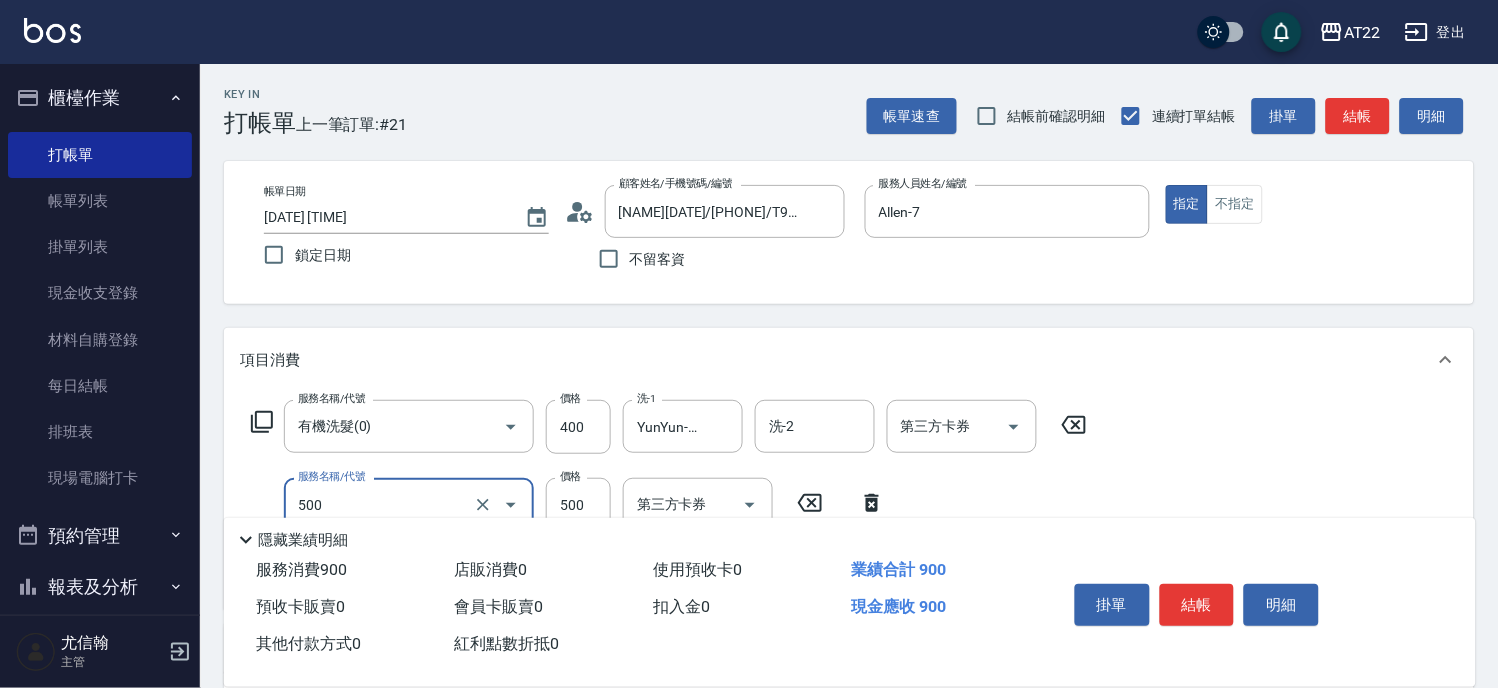 type on "剪髮(500)" 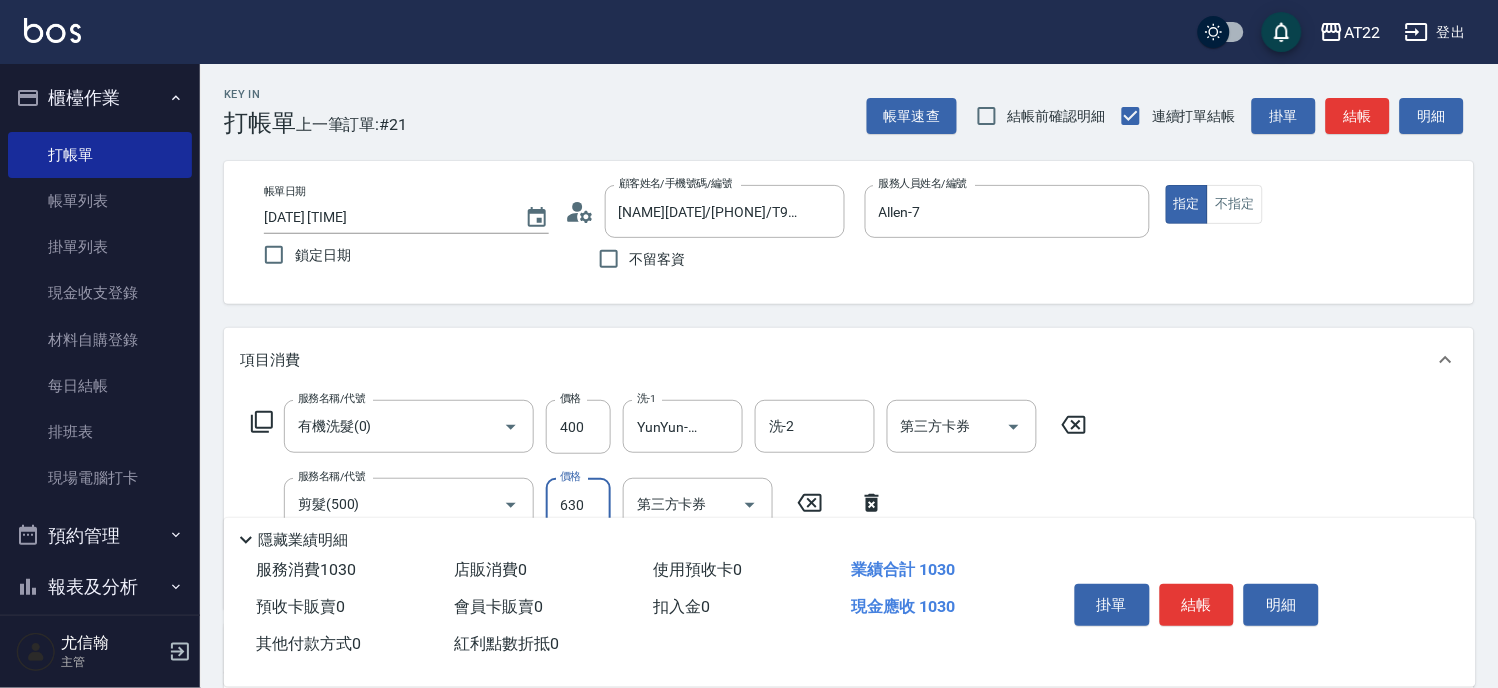 type on "630" 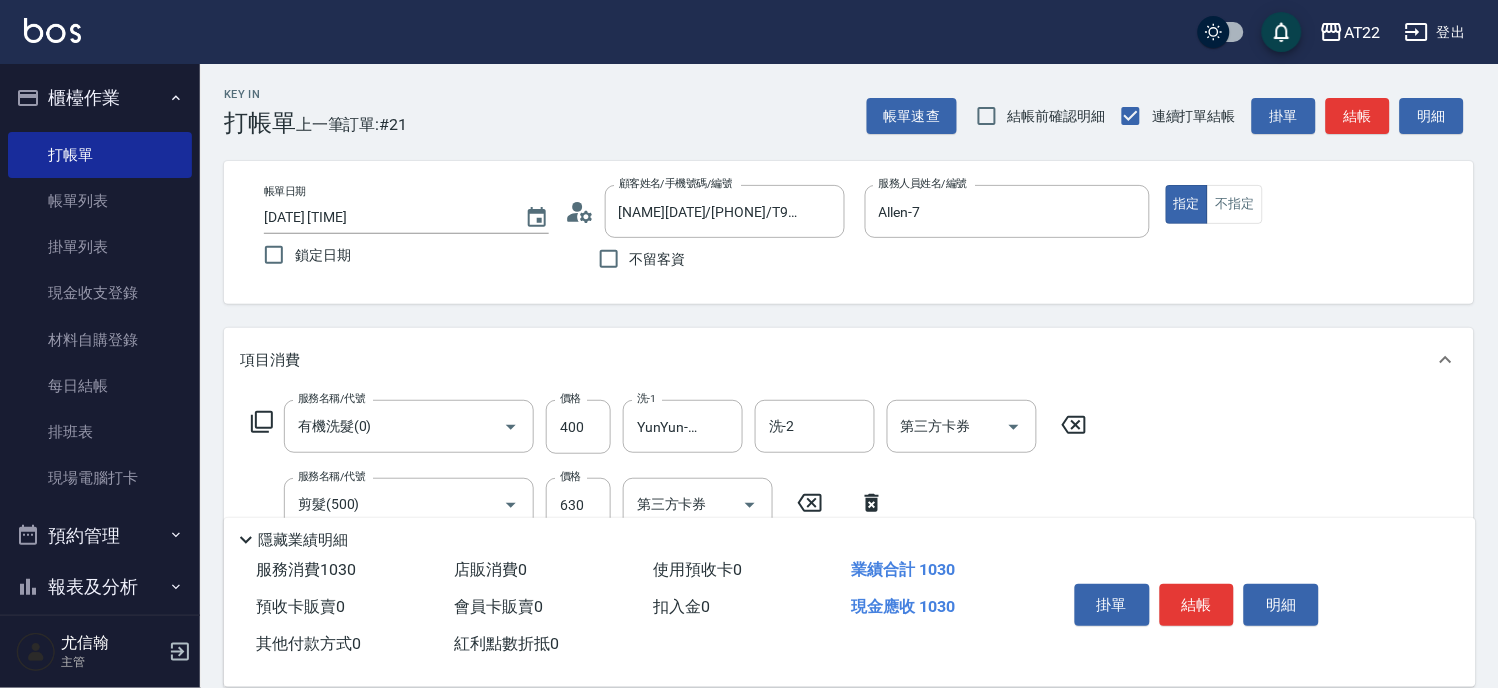 scroll, scrollTop: 333, scrollLeft: 0, axis: vertical 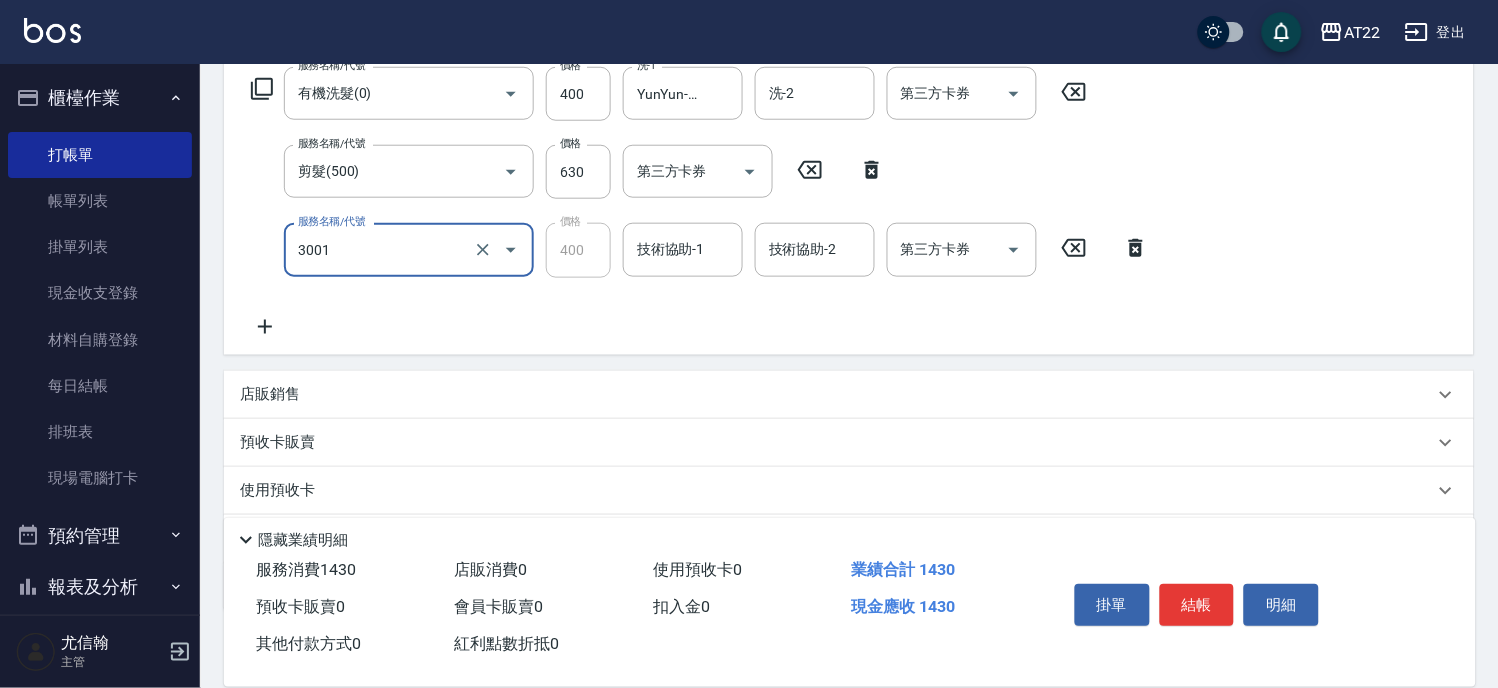 type on "側邊燙貼(3001)" 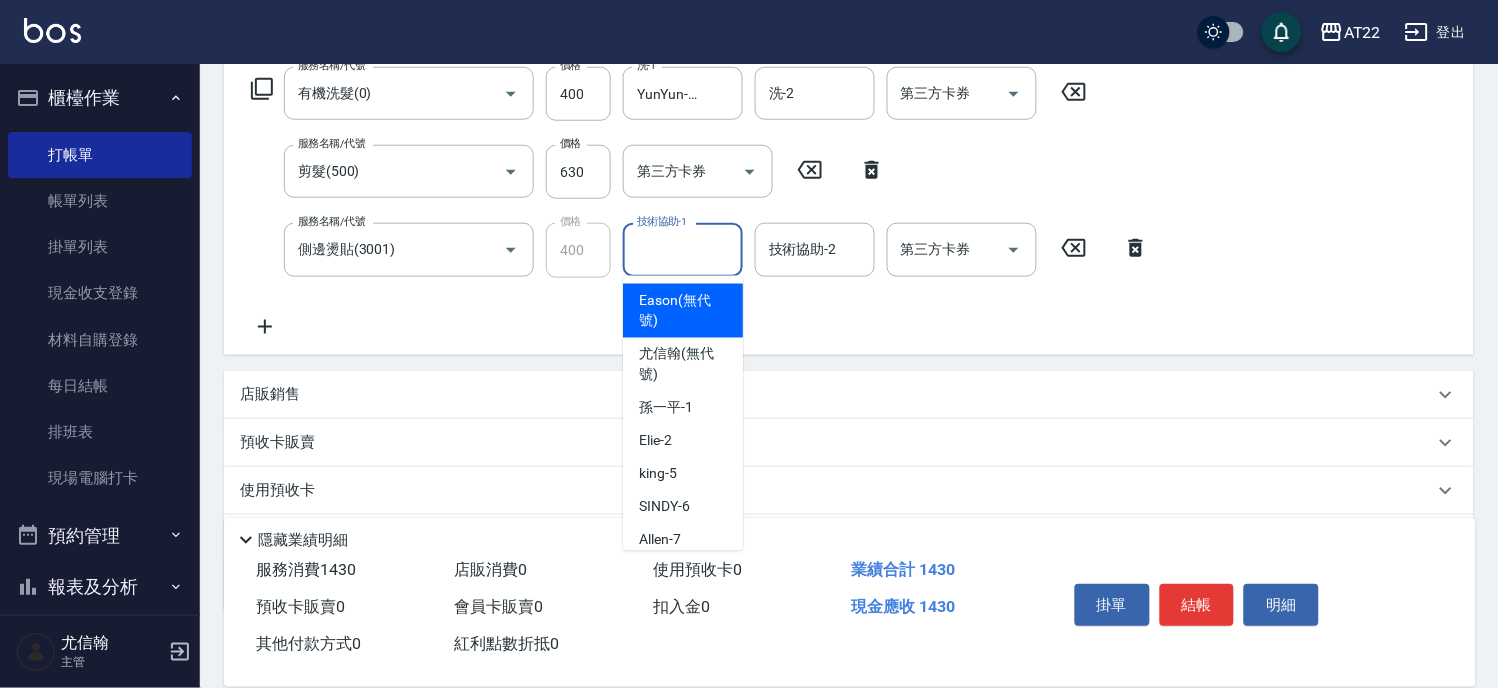 click on "技術協助-1" at bounding box center (683, 249) 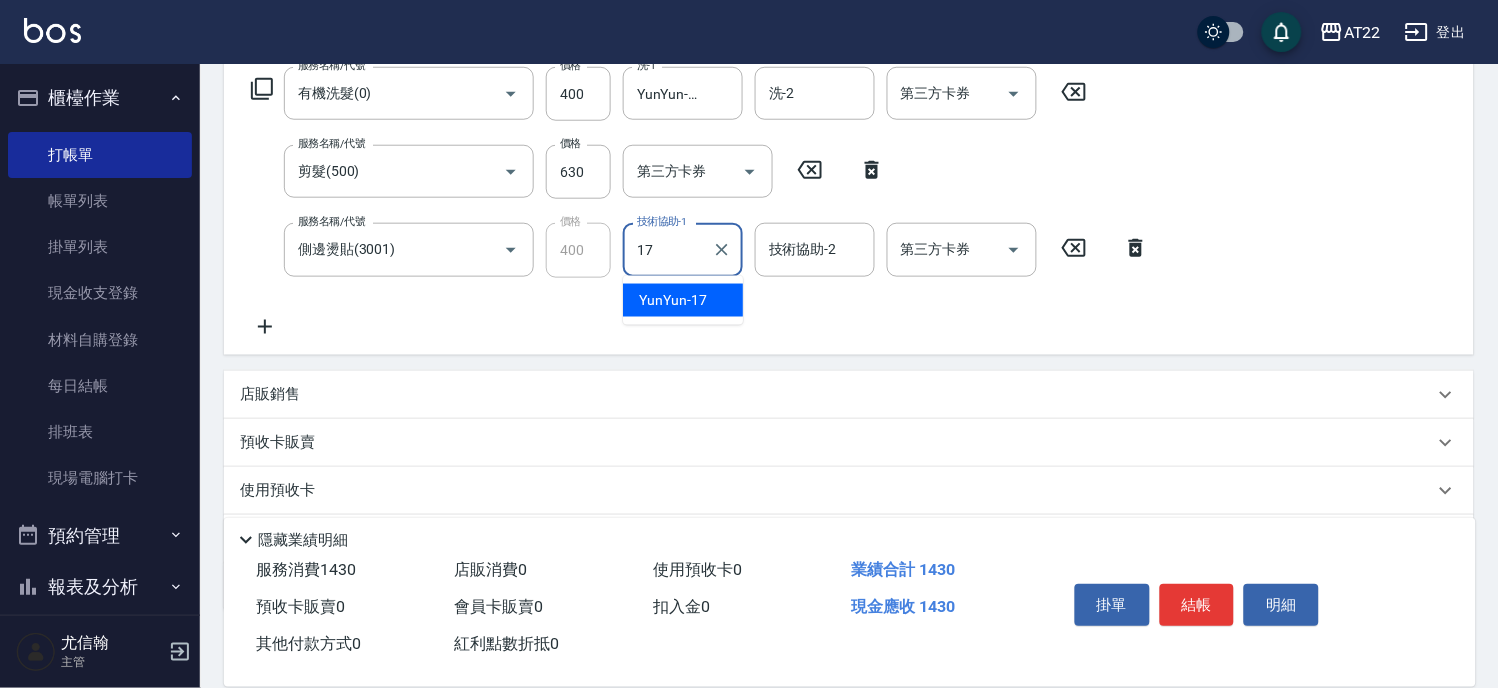 type on "YunYun-17" 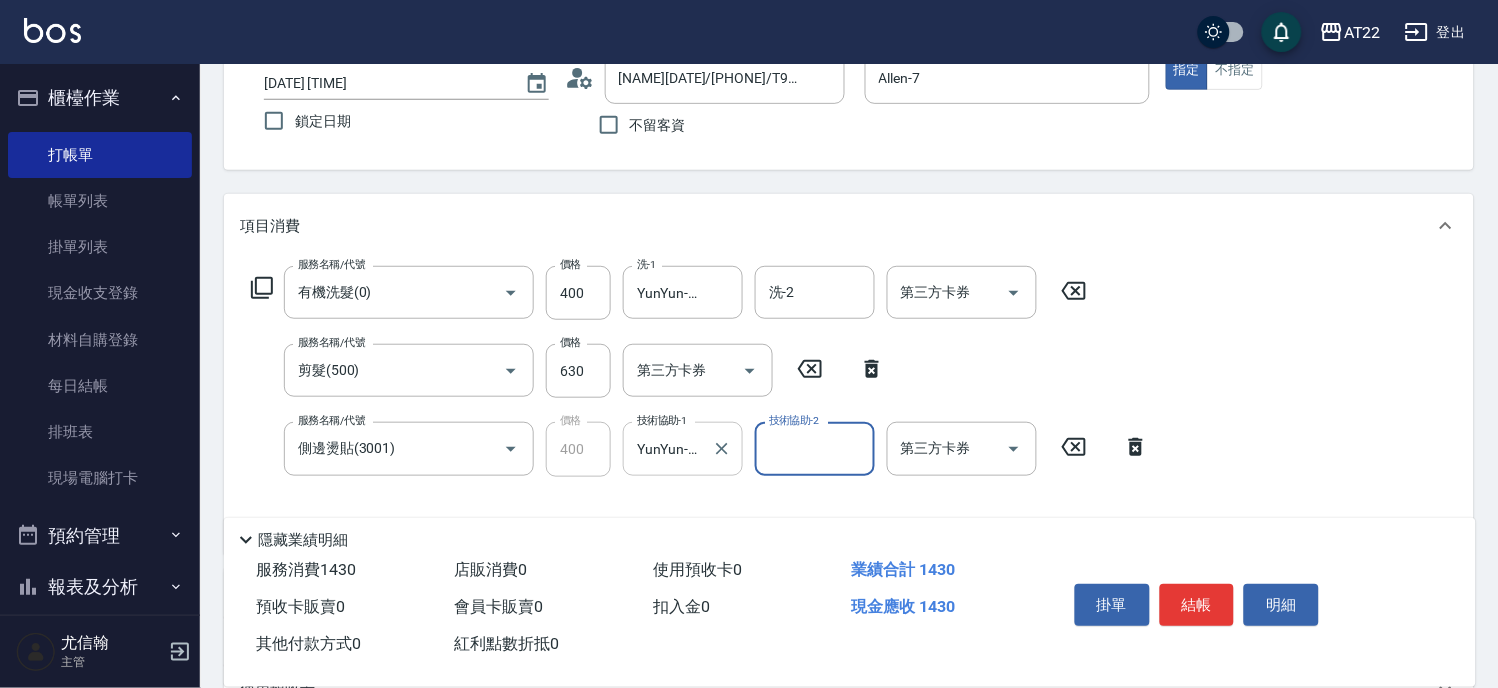 scroll, scrollTop: 0, scrollLeft: 0, axis: both 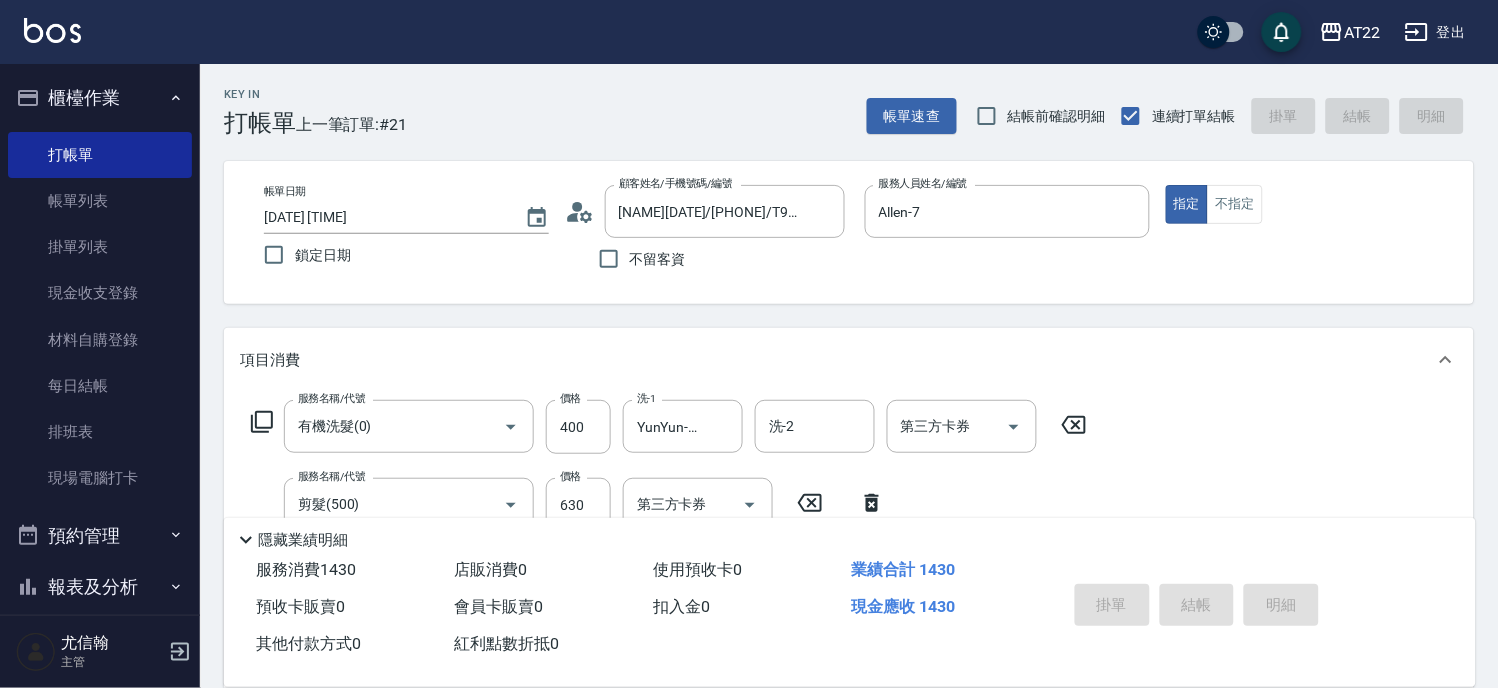 type 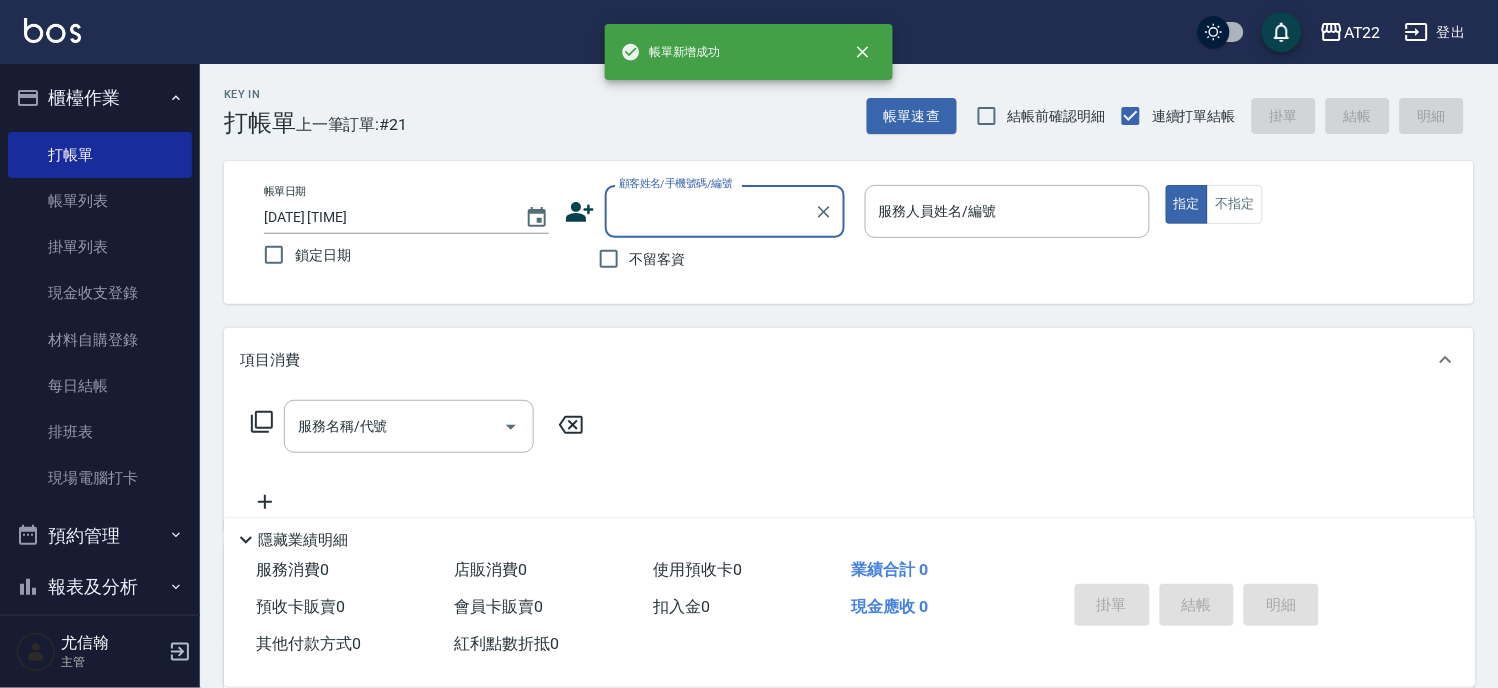 scroll, scrollTop: 0, scrollLeft: 0, axis: both 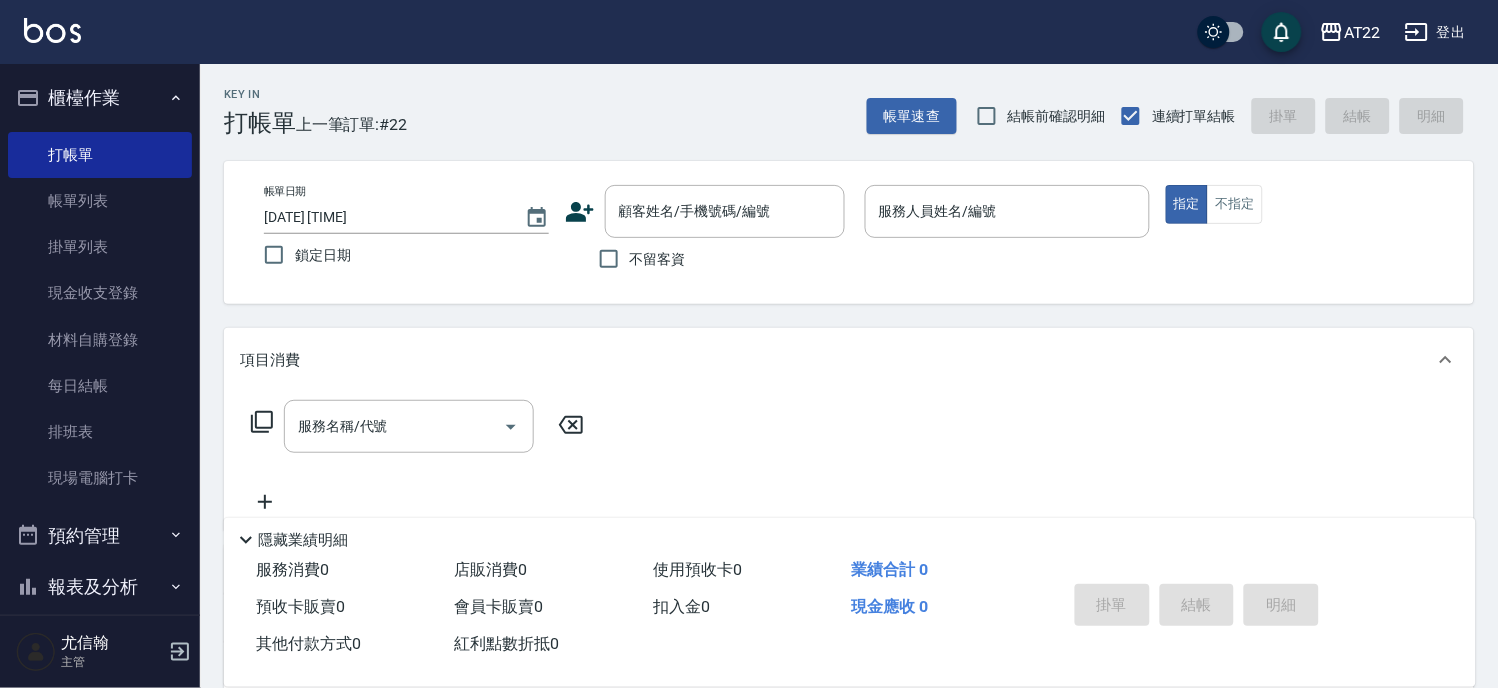 click on "不留客資" at bounding box center [658, 259] 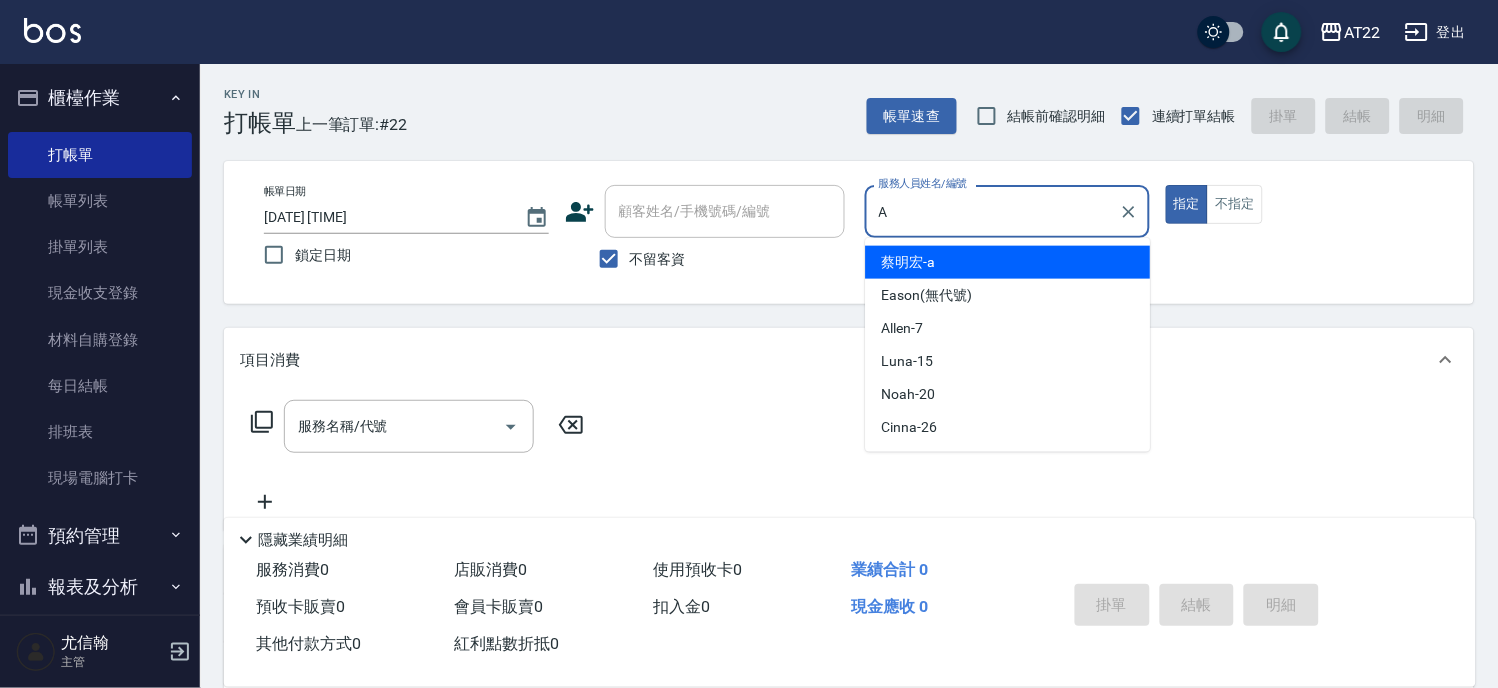 type on "蔡明宏-a" 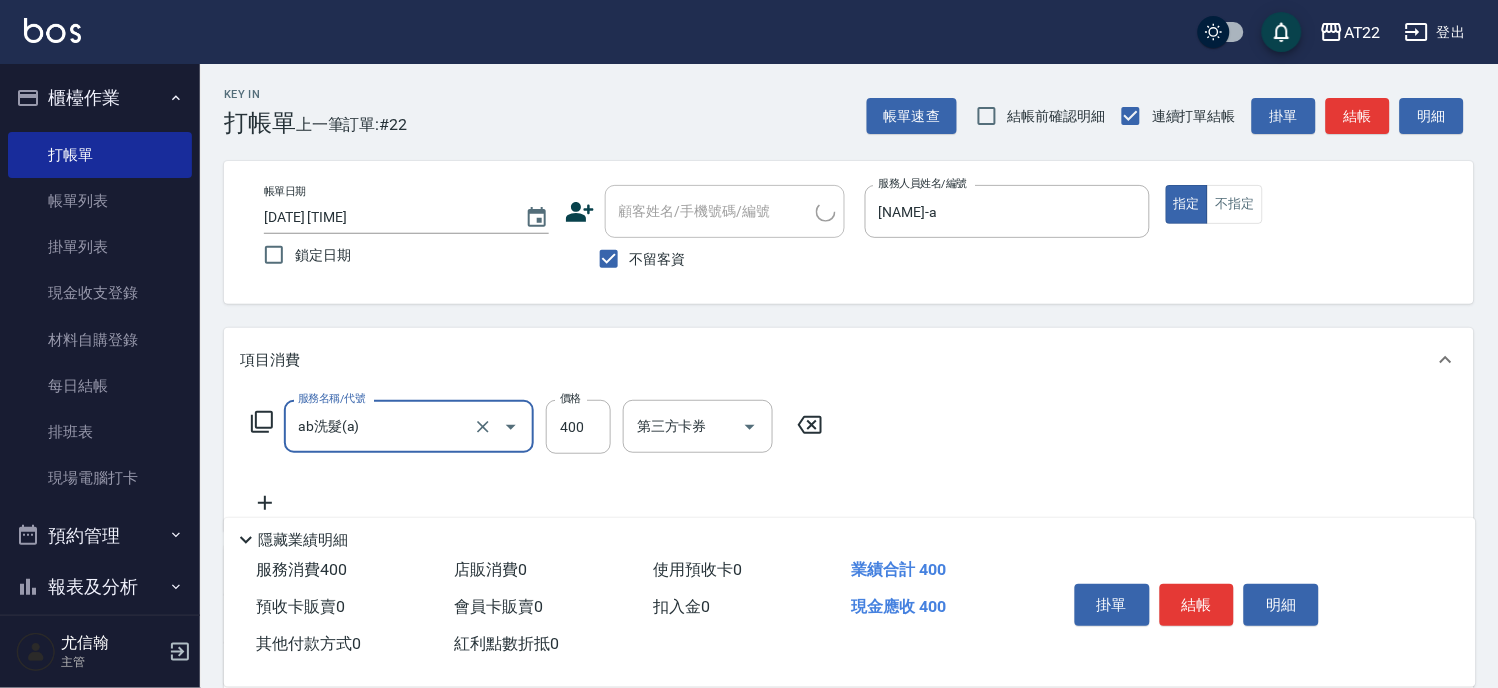 type on "ab洗髮(a)" 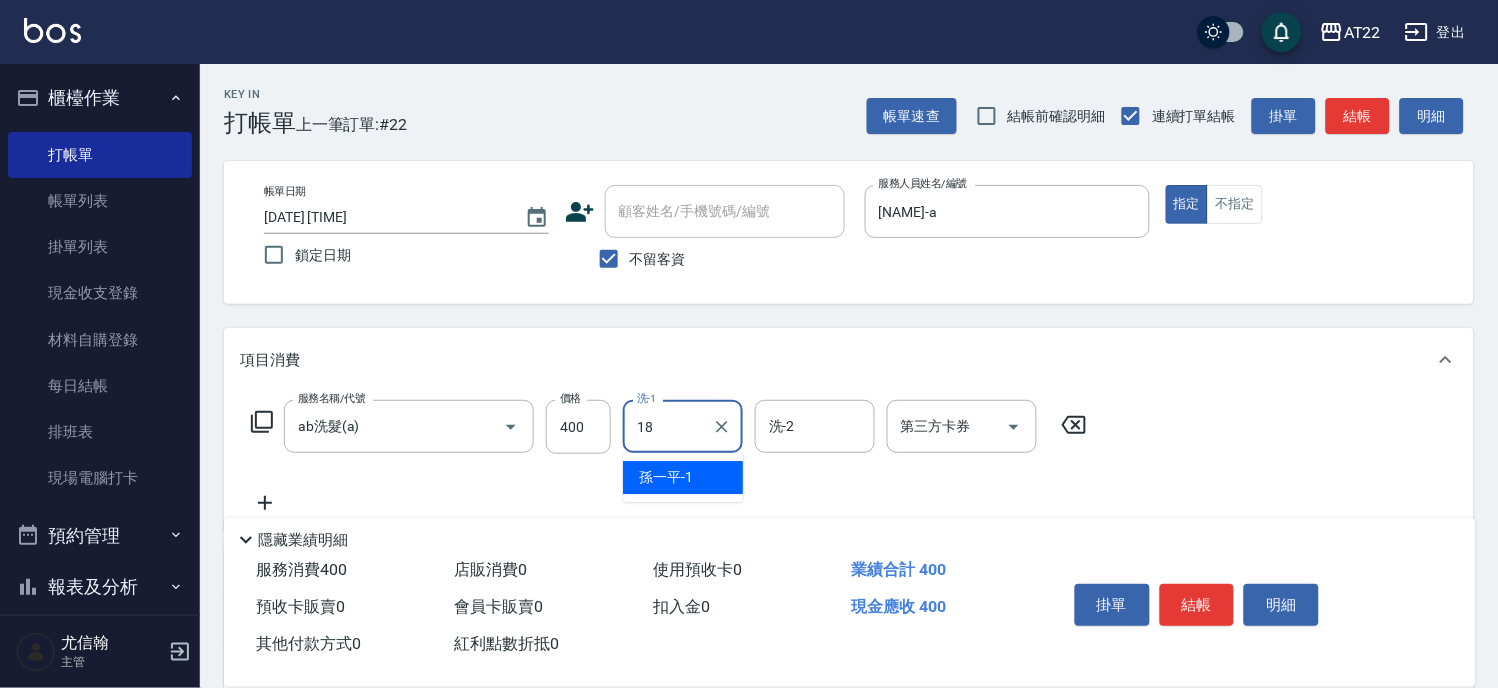 type on "恩恩-18" 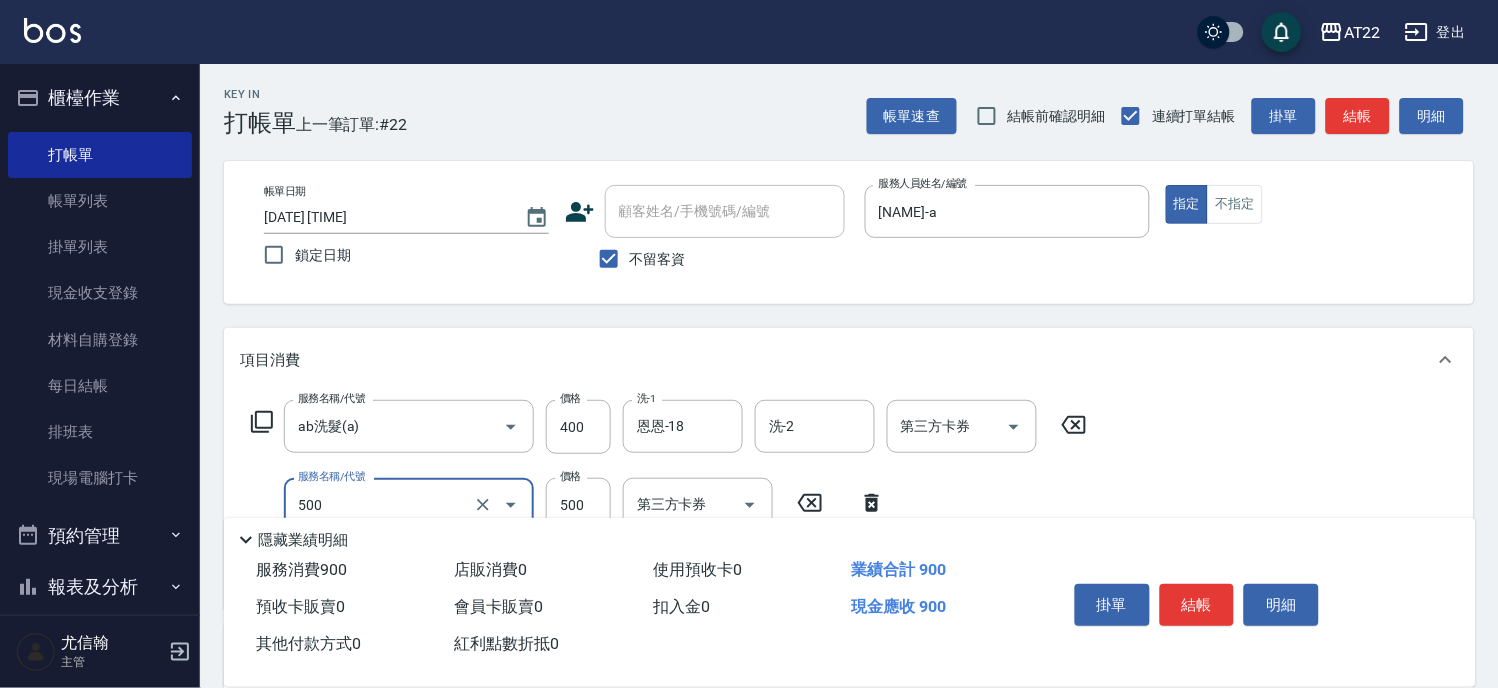 type on "剪髮(500)" 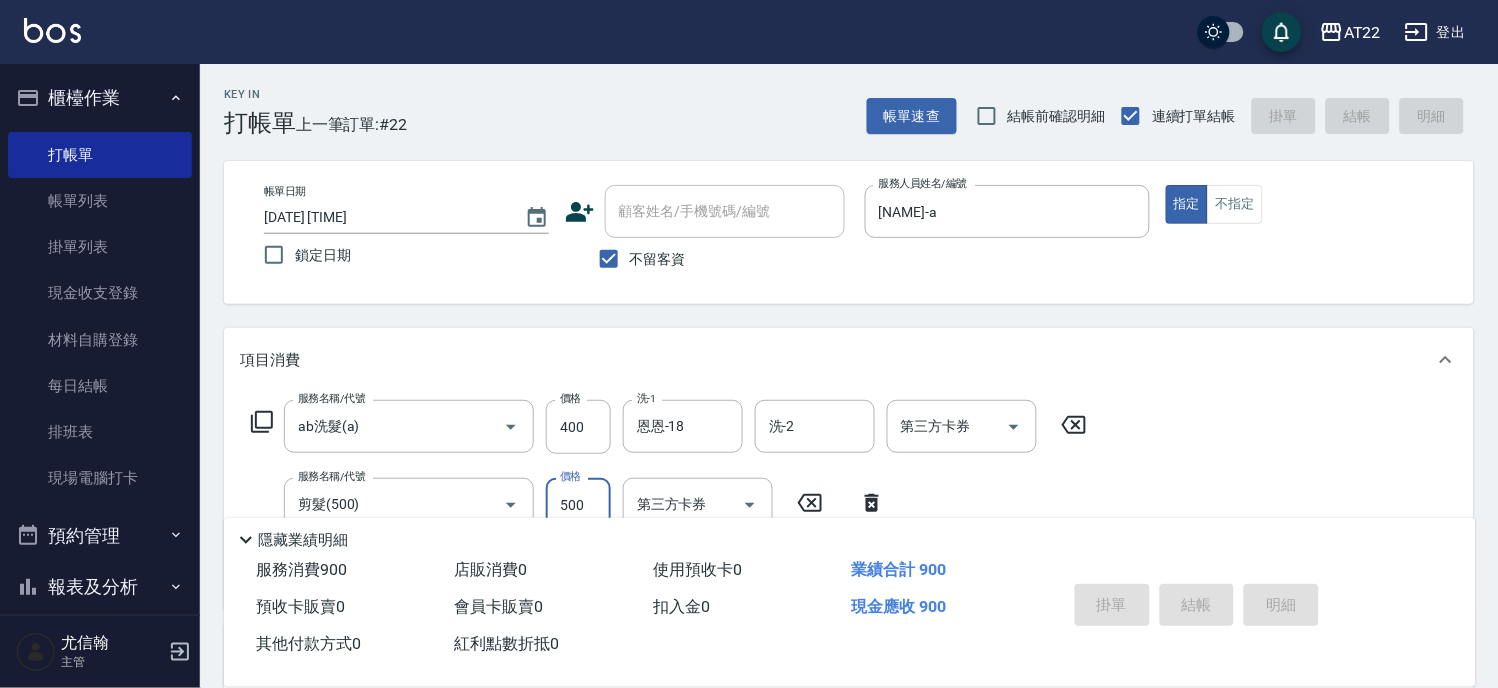 type 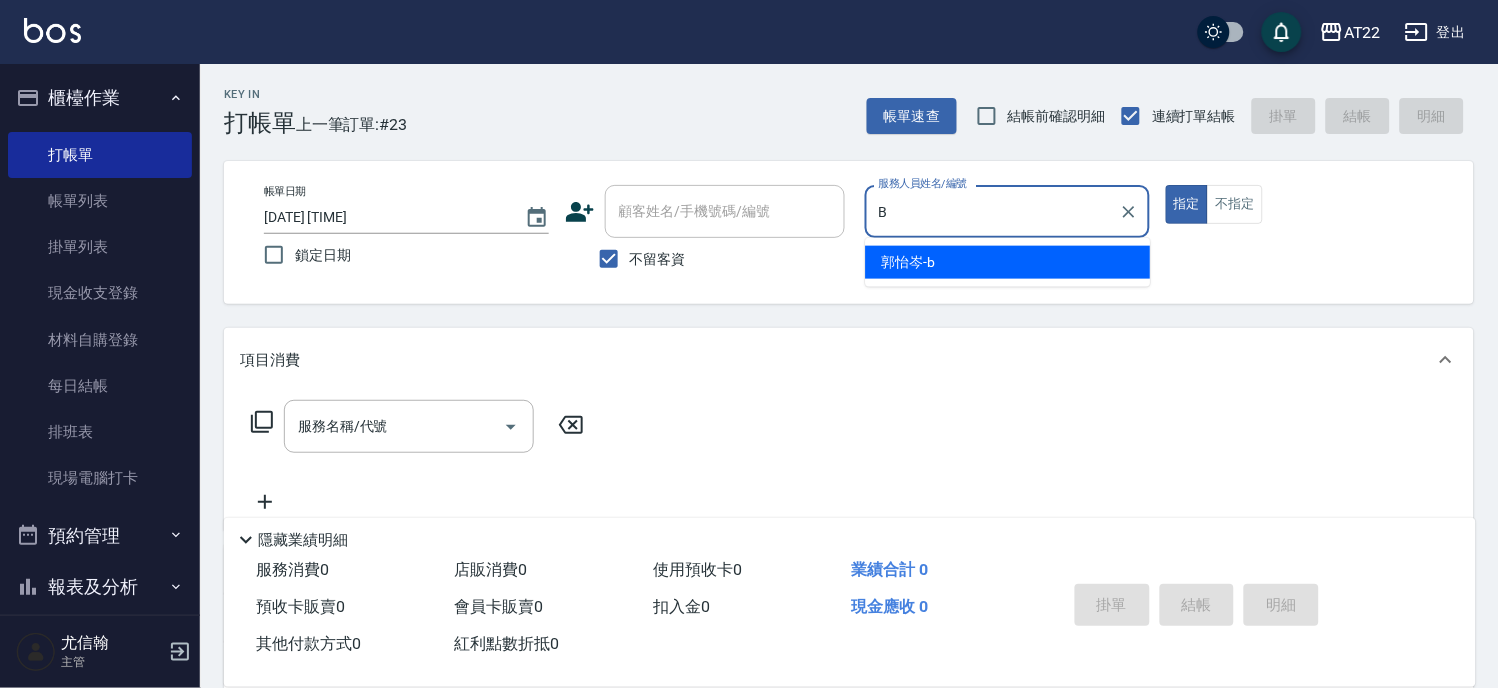 type on "郭怡岑-b" 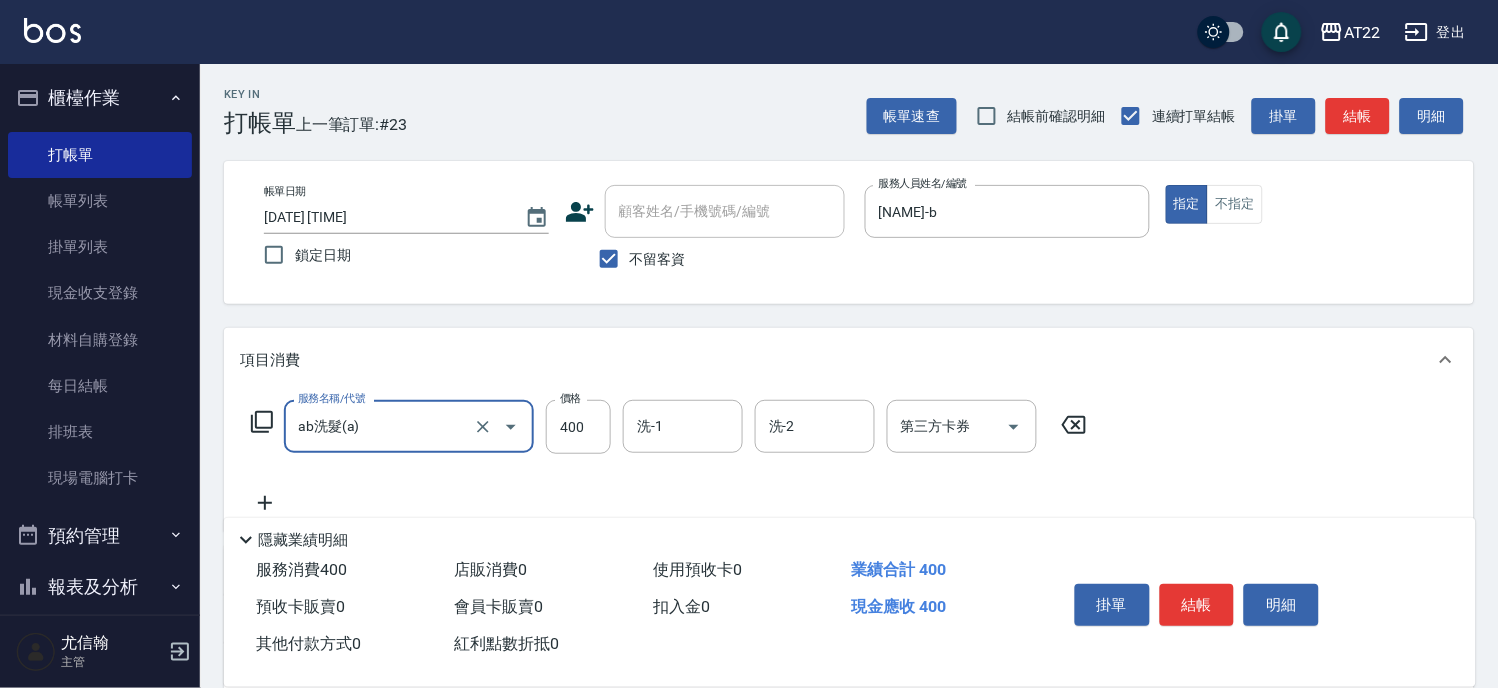 type on "ab洗髮(a)" 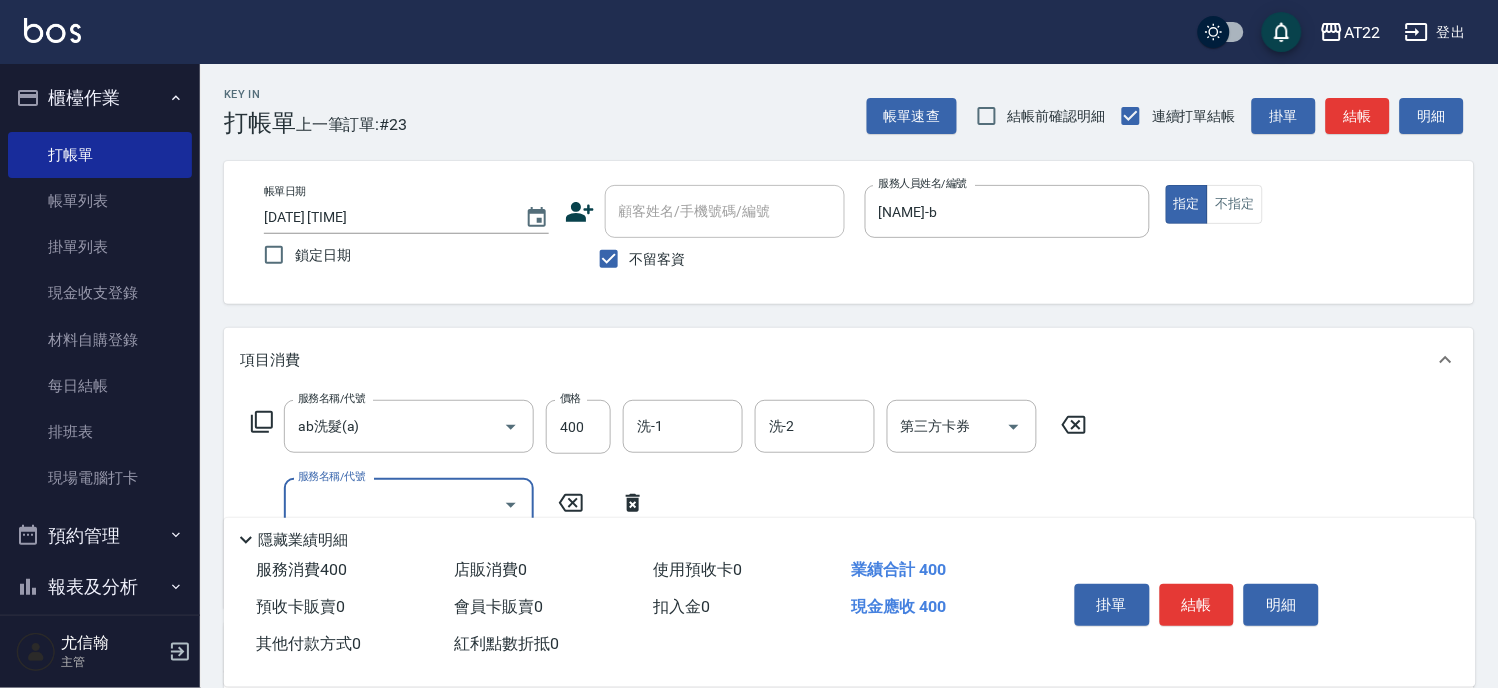 scroll, scrollTop: 111, scrollLeft: 0, axis: vertical 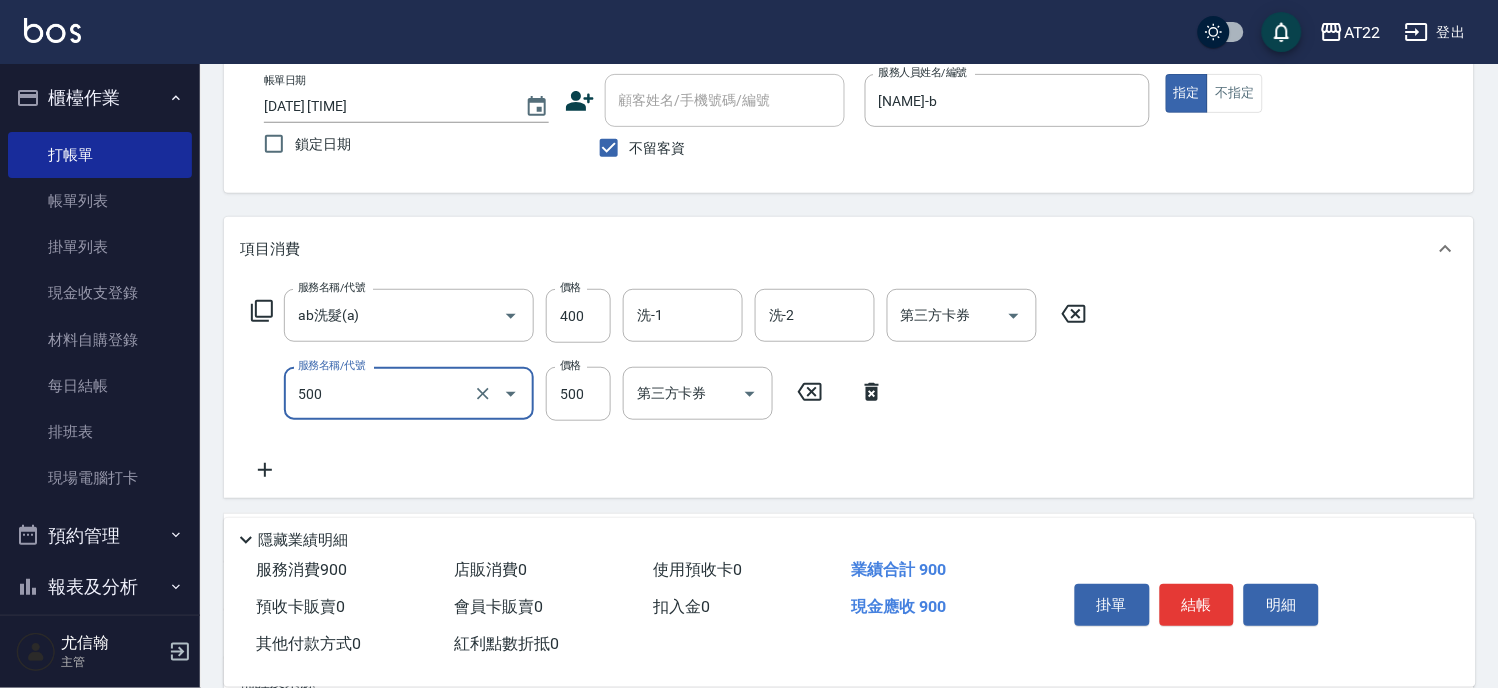 type on "剪髮(500)" 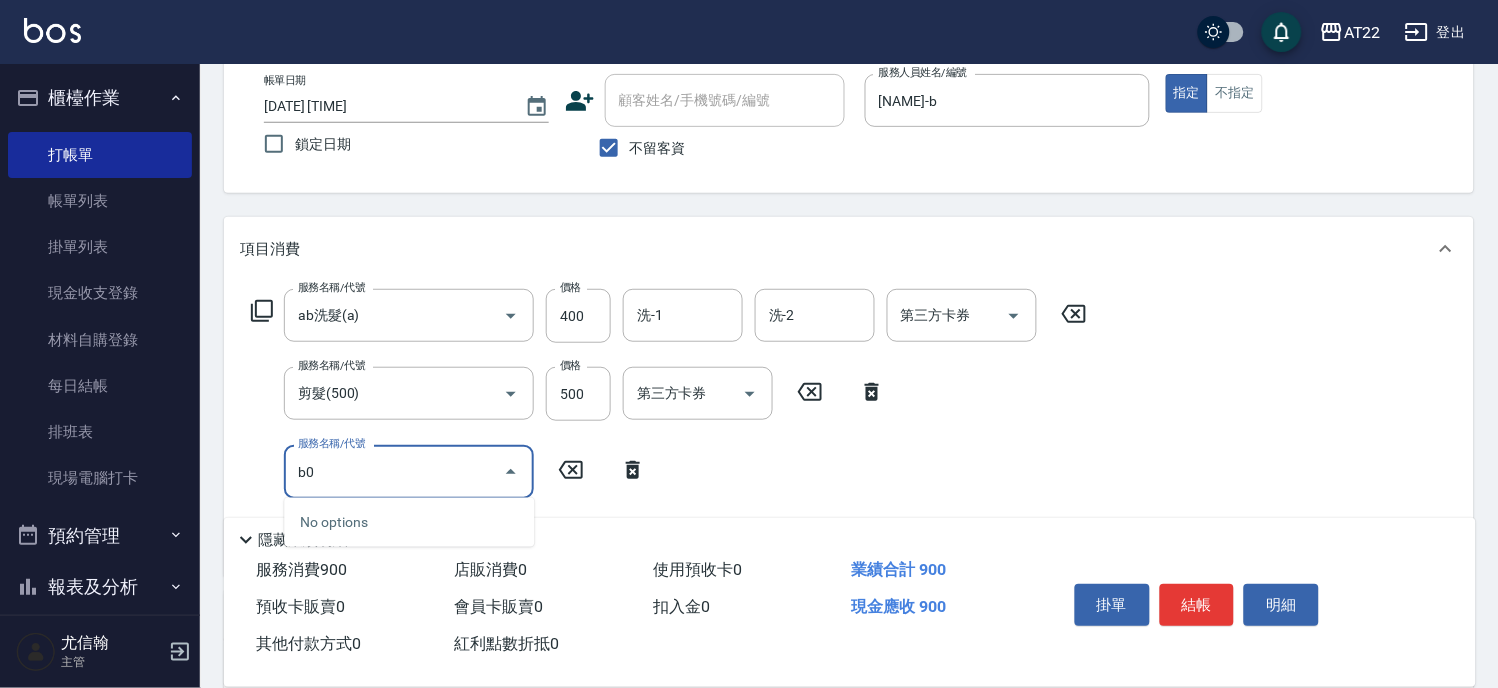 type on "b" 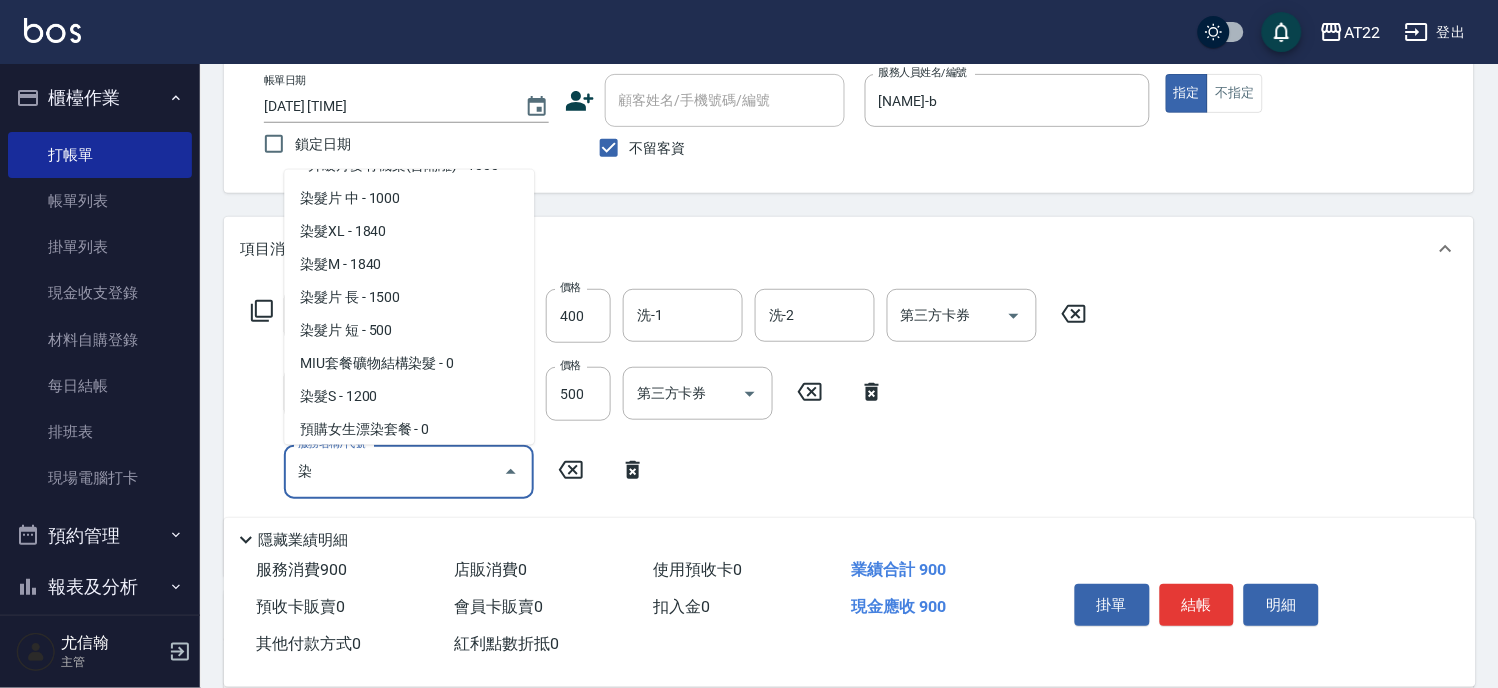 scroll, scrollTop: 127, scrollLeft: 0, axis: vertical 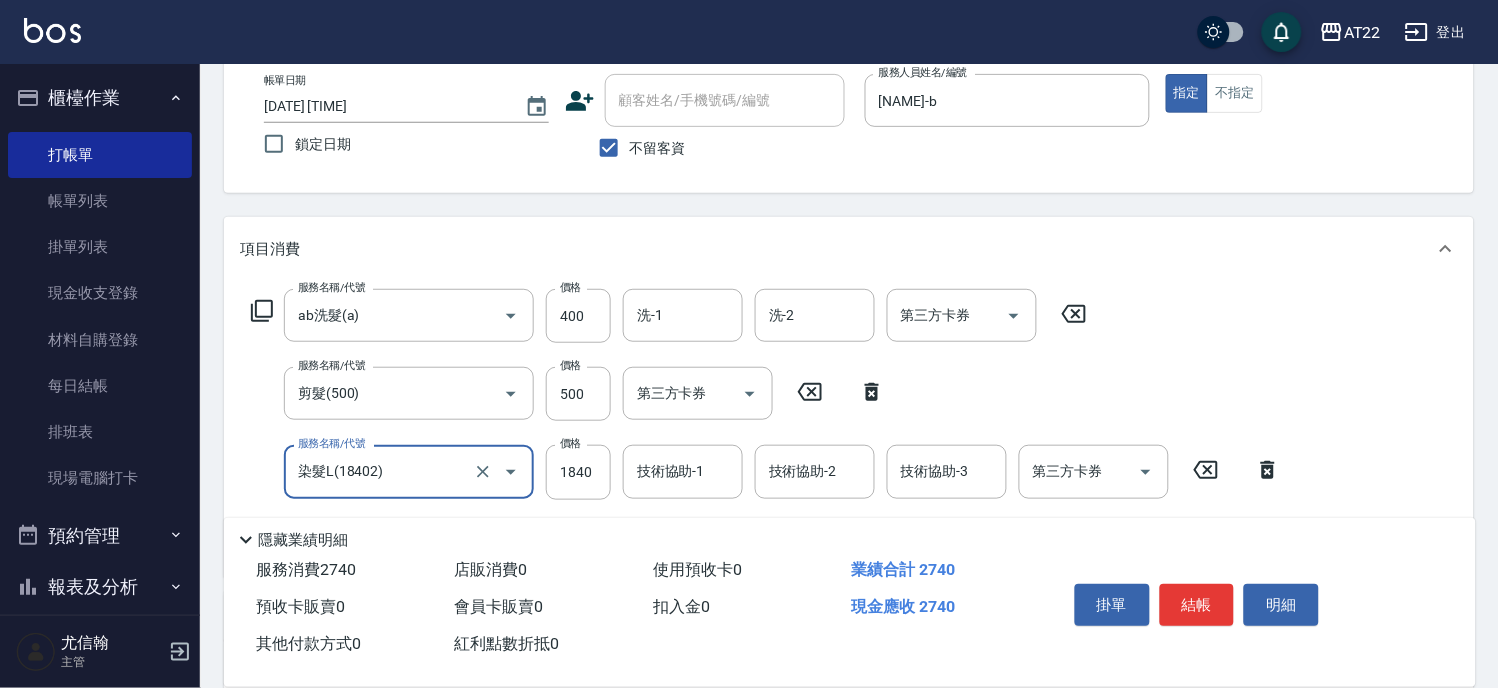 type on "染髮L(18402)" 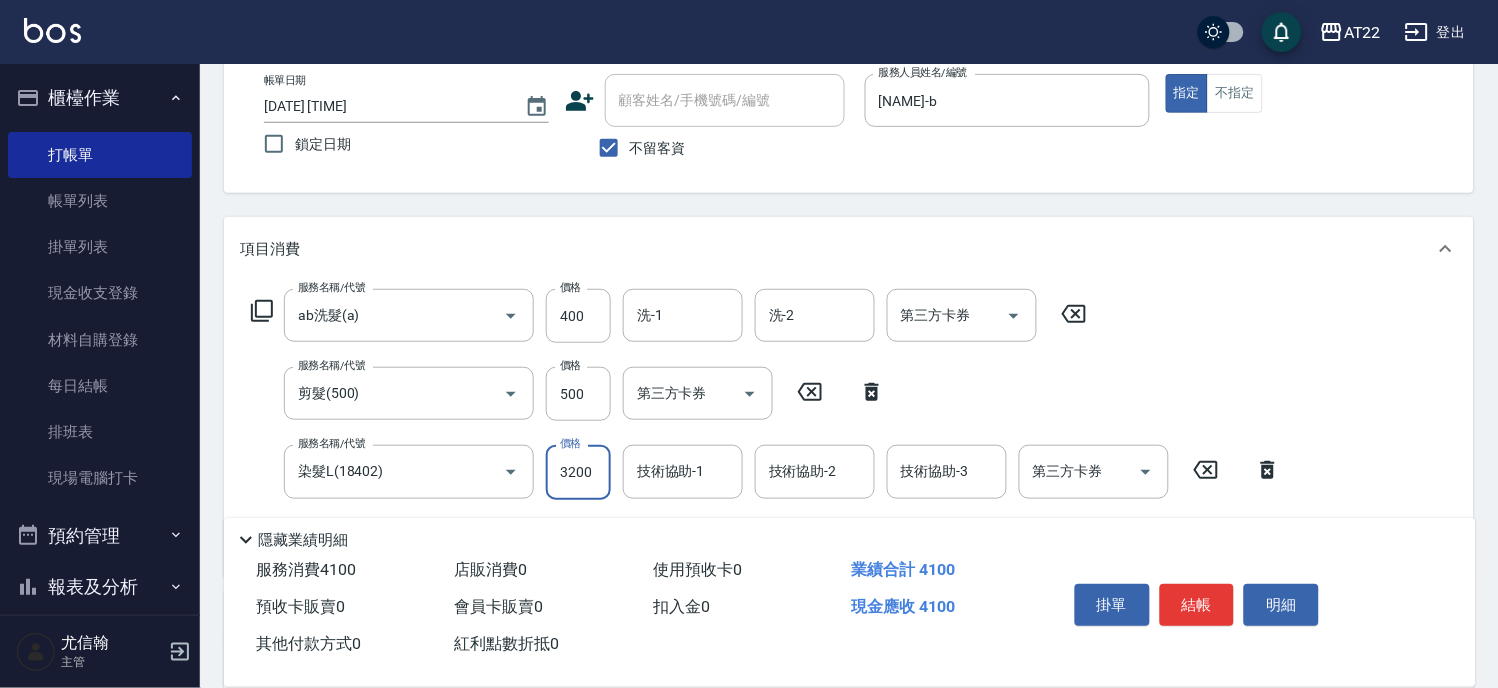 type on "3200" 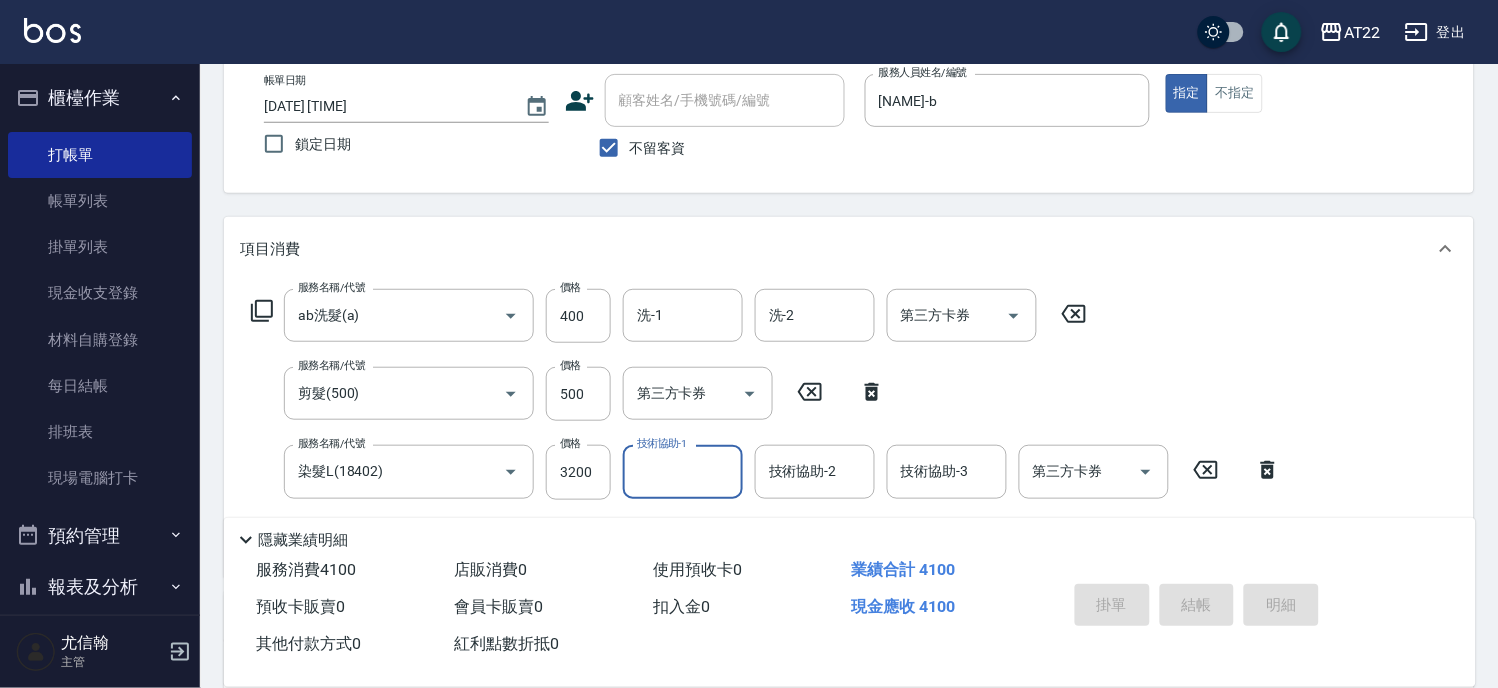 type on "2025/08/02 15:41" 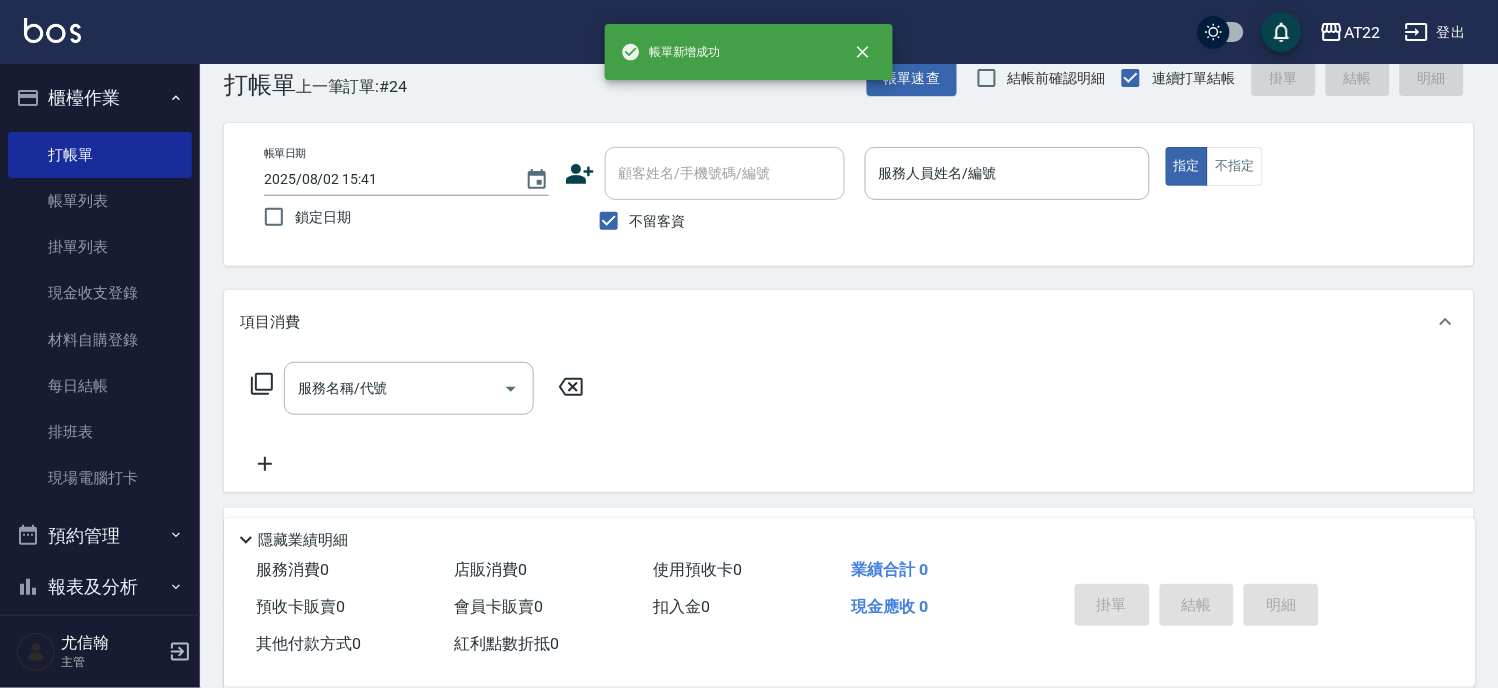 scroll, scrollTop: 0, scrollLeft: 0, axis: both 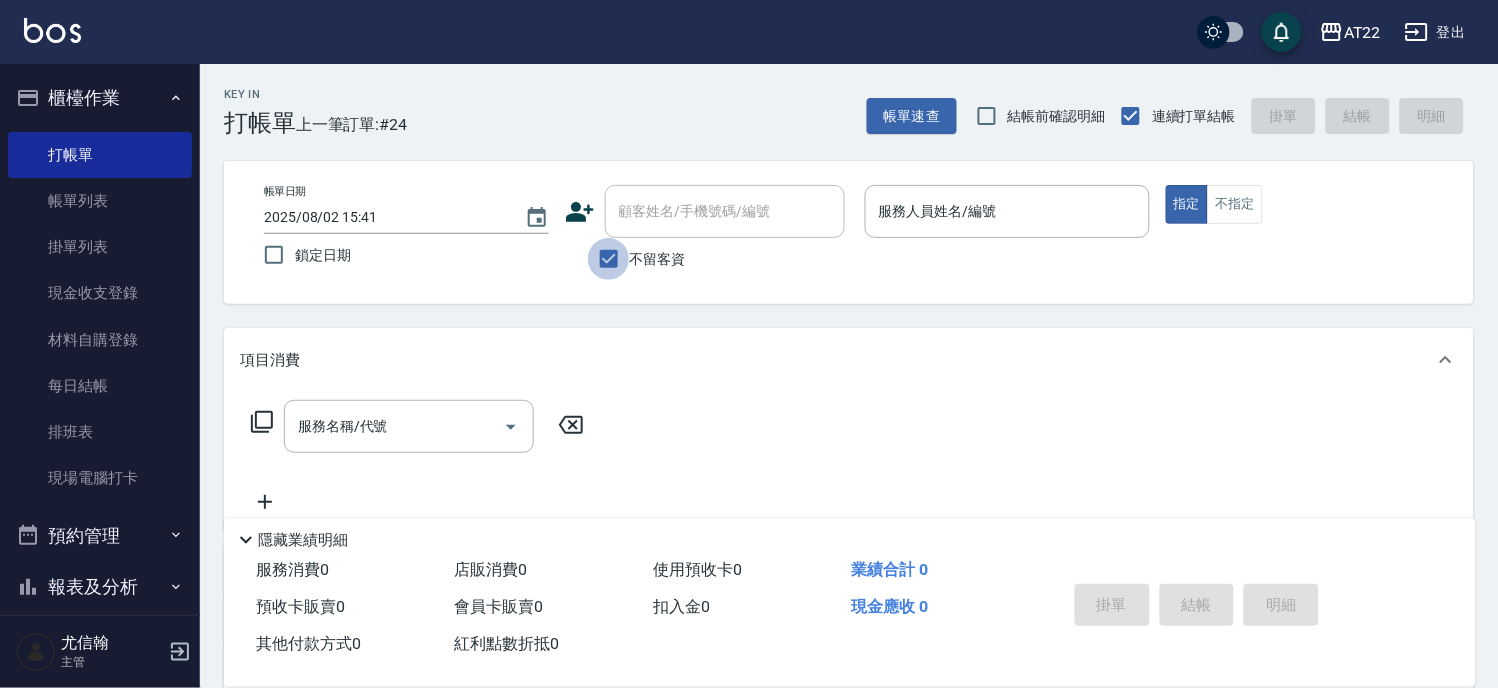 click on "不留客資" at bounding box center (609, 259) 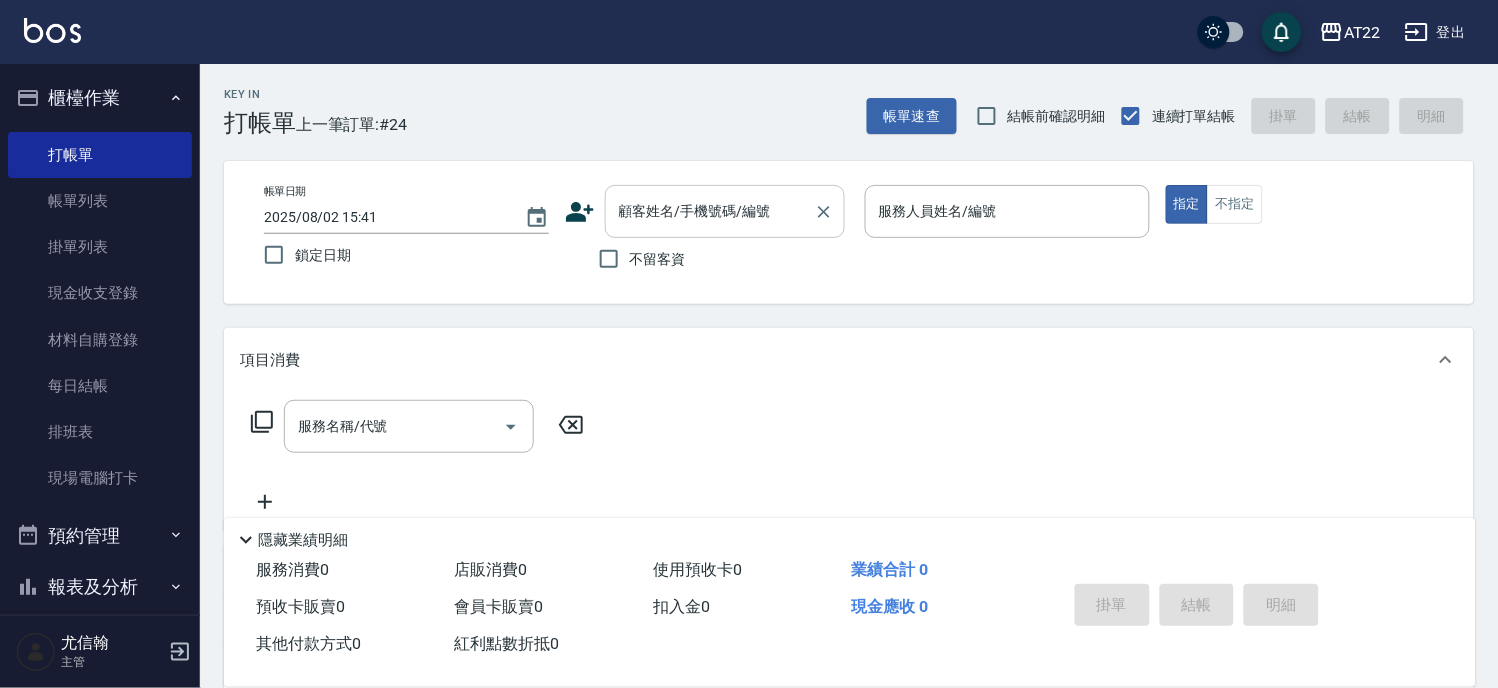 click on "顧客姓名/手機號碼/編號" at bounding box center (725, 211) 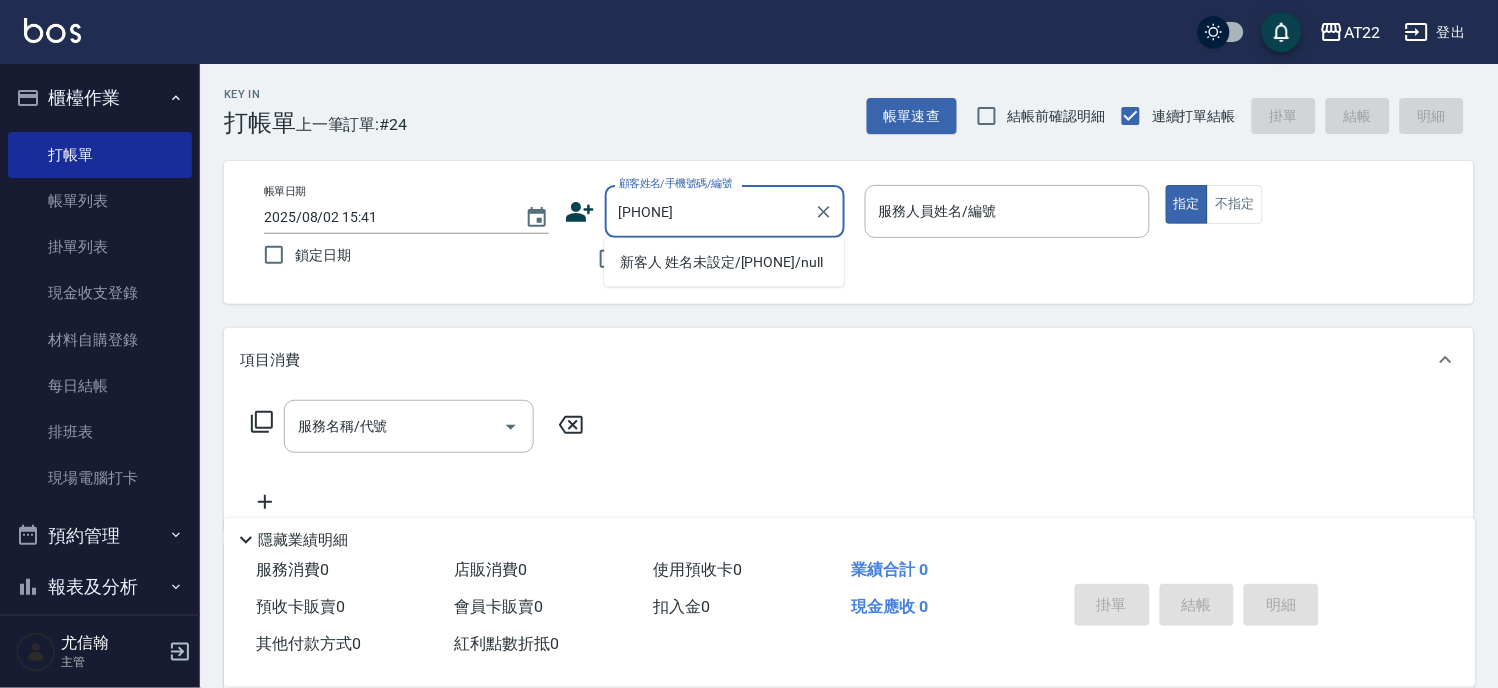 click on "新客人 姓名未設定/0983917531/null" at bounding box center [724, 262] 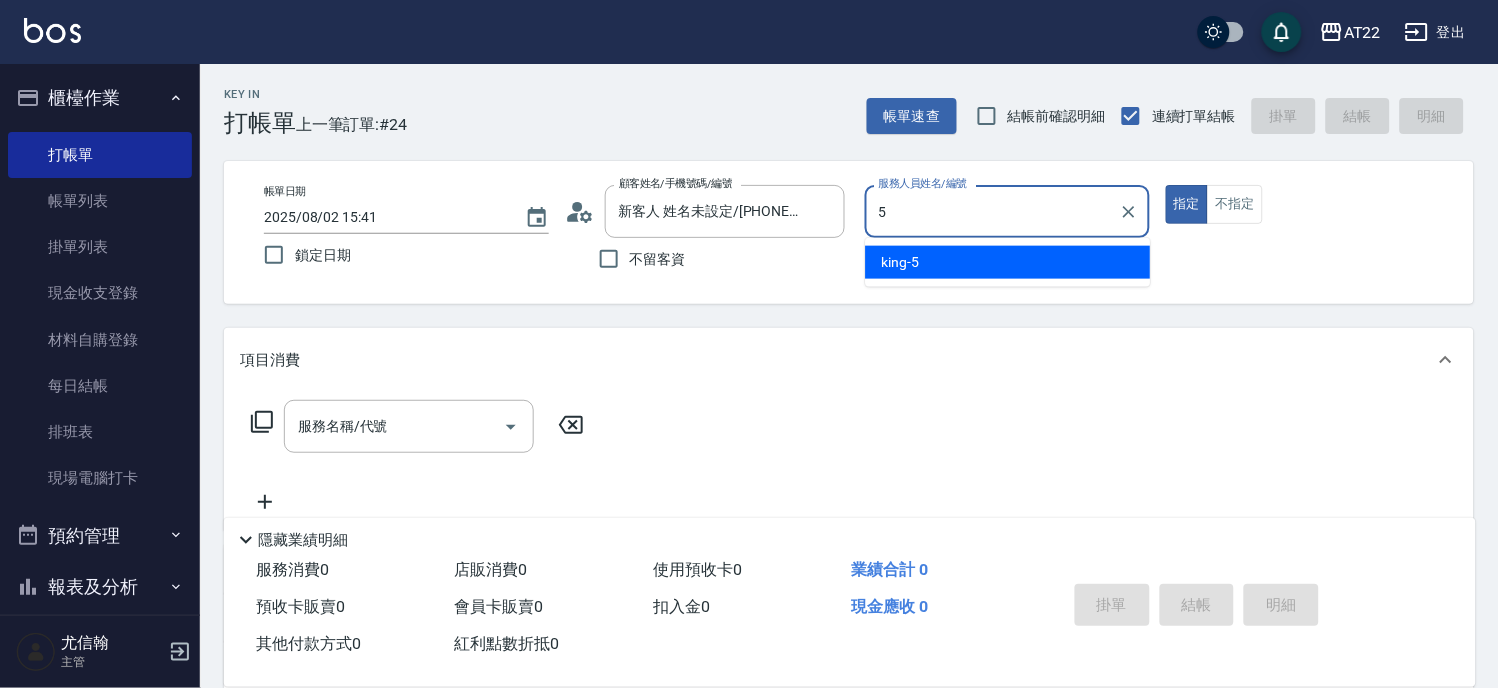 type on "king-5" 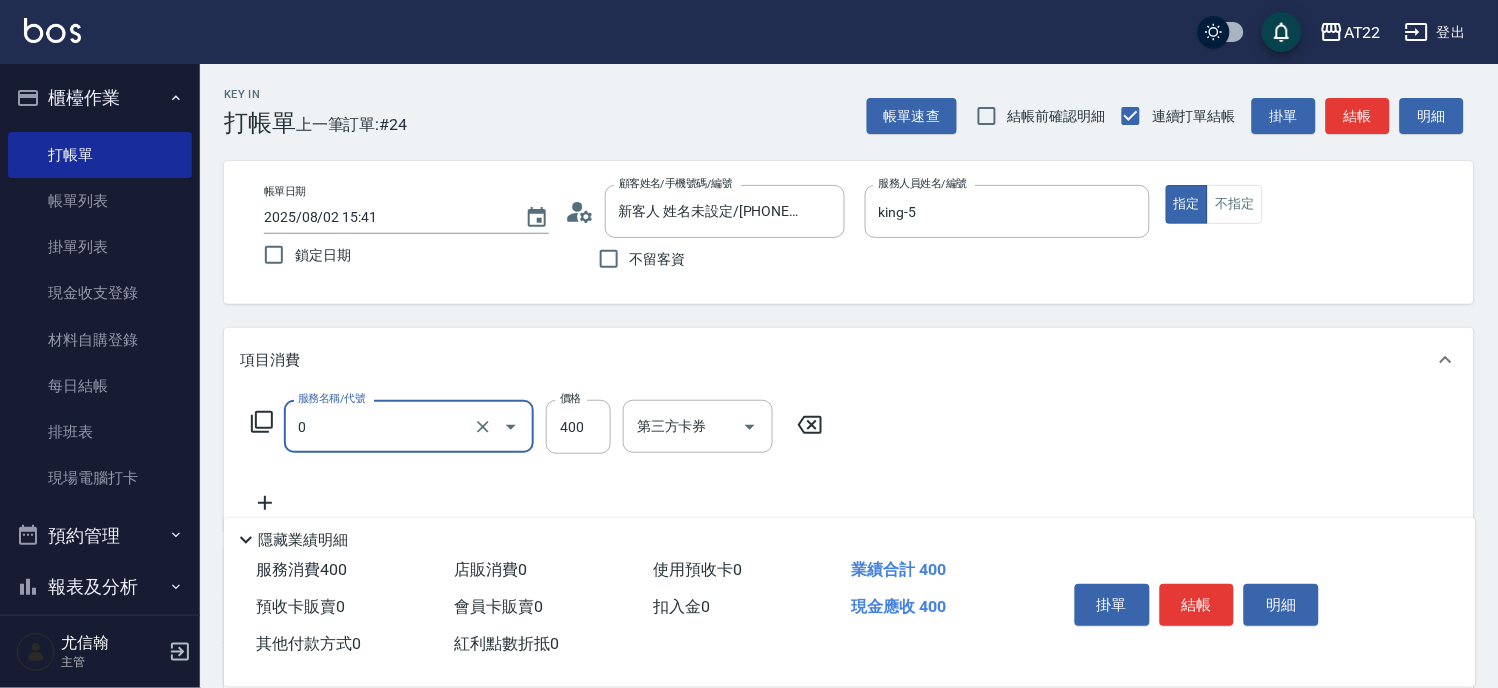 type on "有機洗髮(0)" 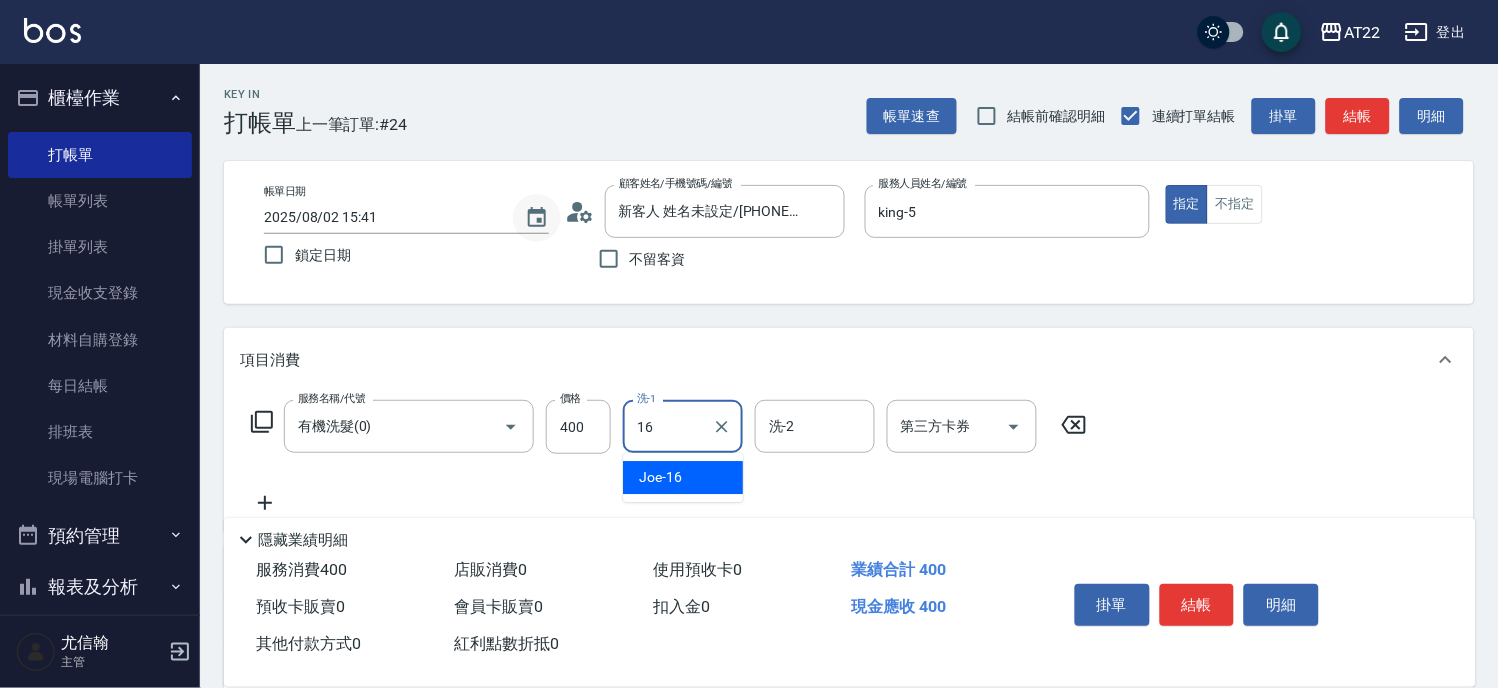 type on "Joe-16" 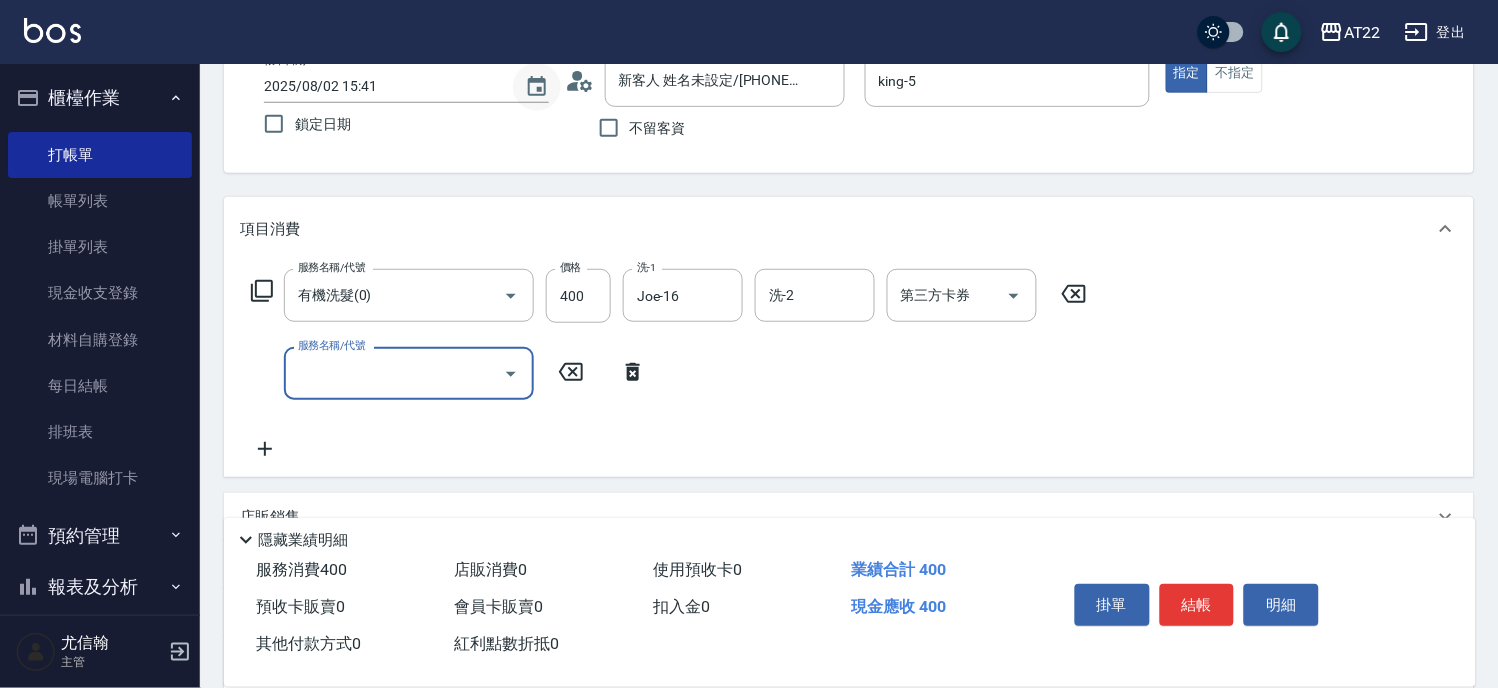 scroll, scrollTop: 222, scrollLeft: 0, axis: vertical 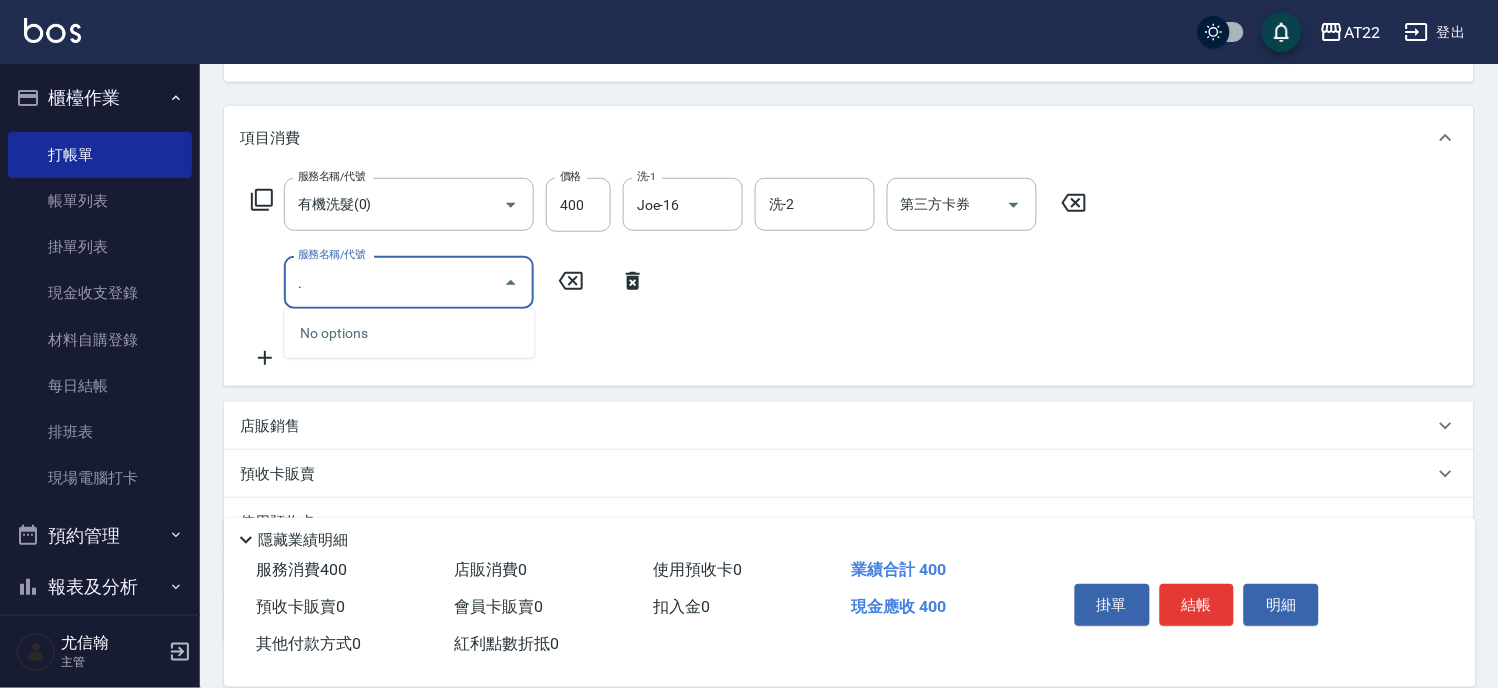 type on "." 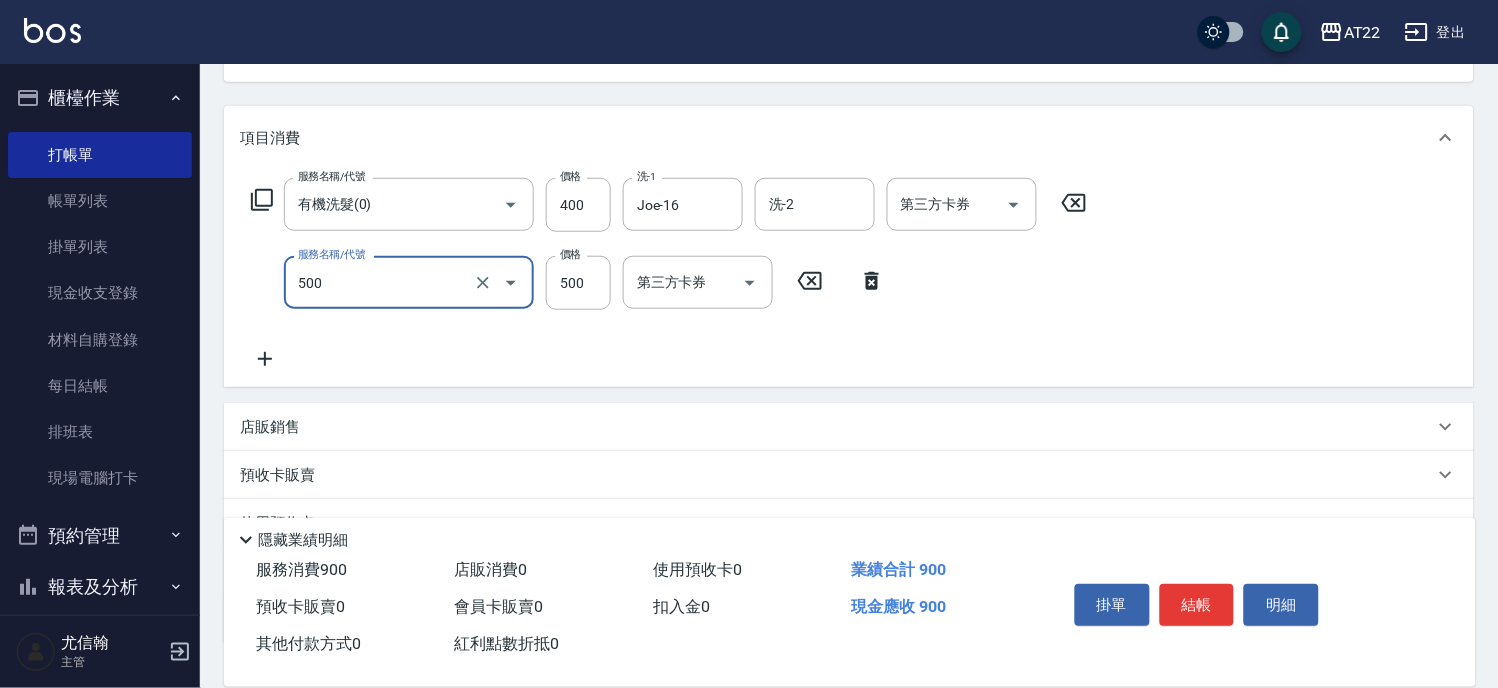 type on "剪髮(500)" 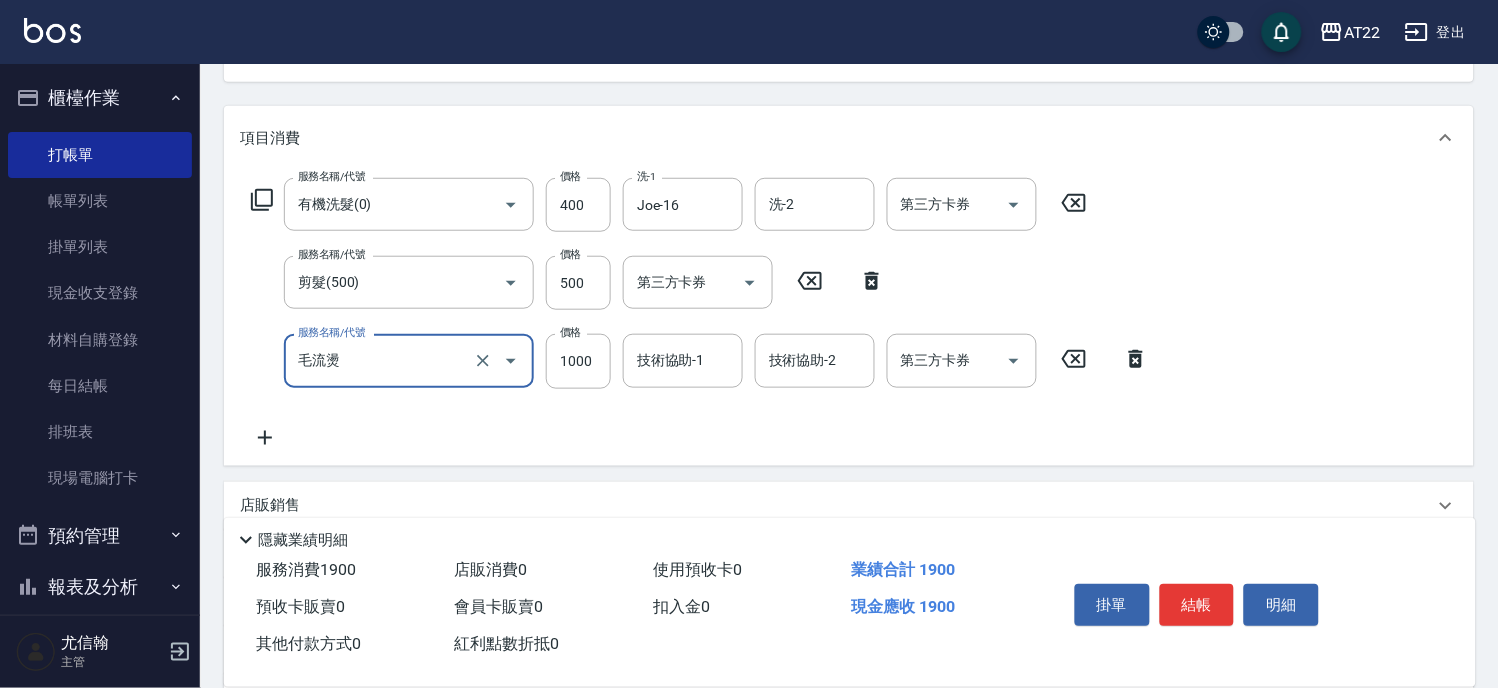 type on "毛流燙" 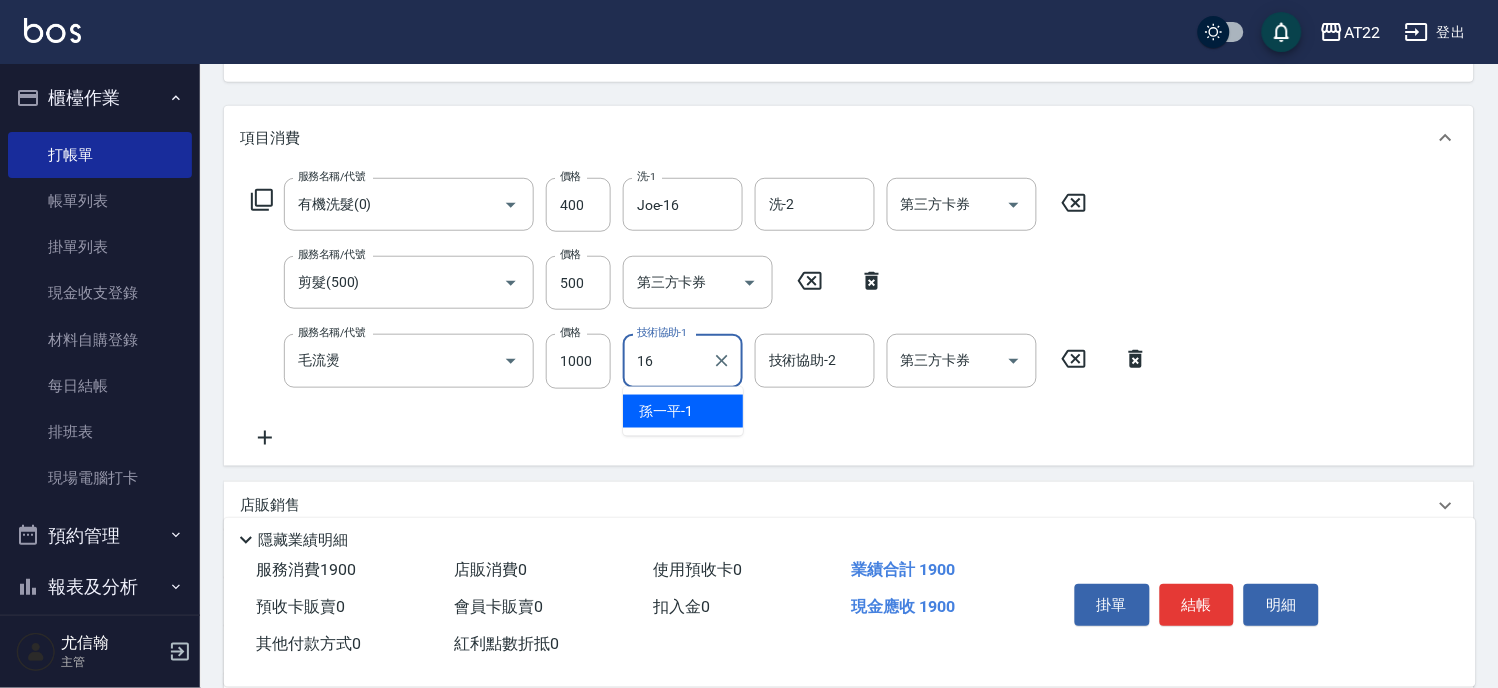 type on "Joe-16" 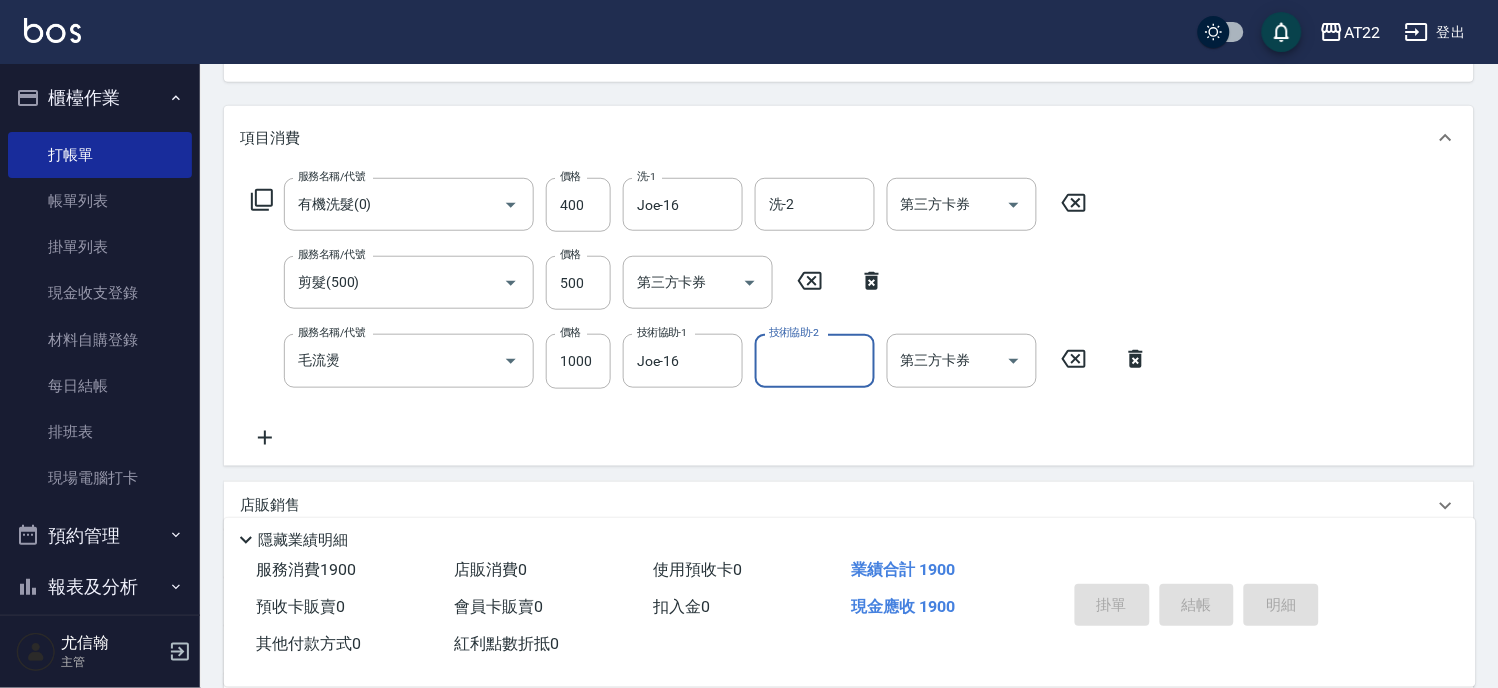 type on "2025/08/02 15:44" 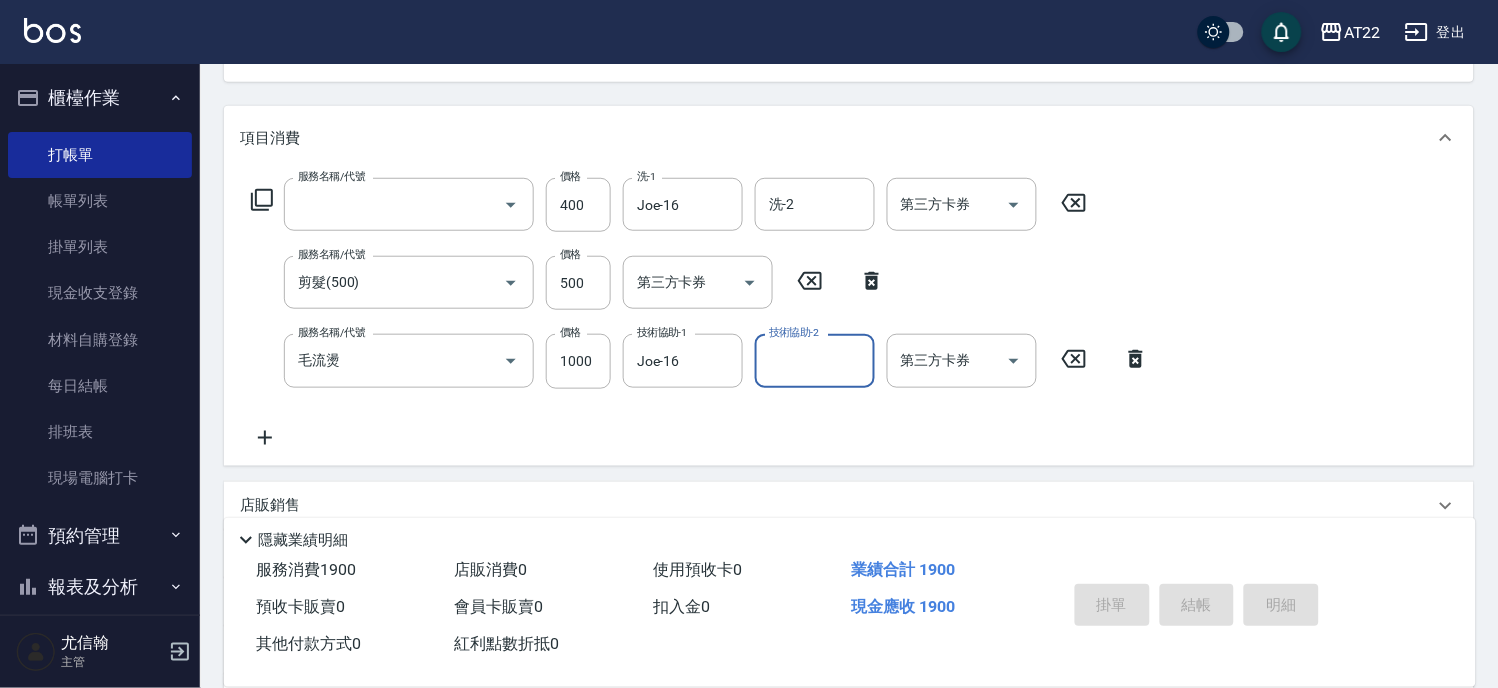scroll, scrollTop: 194, scrollLeft: 0, axis: vertical 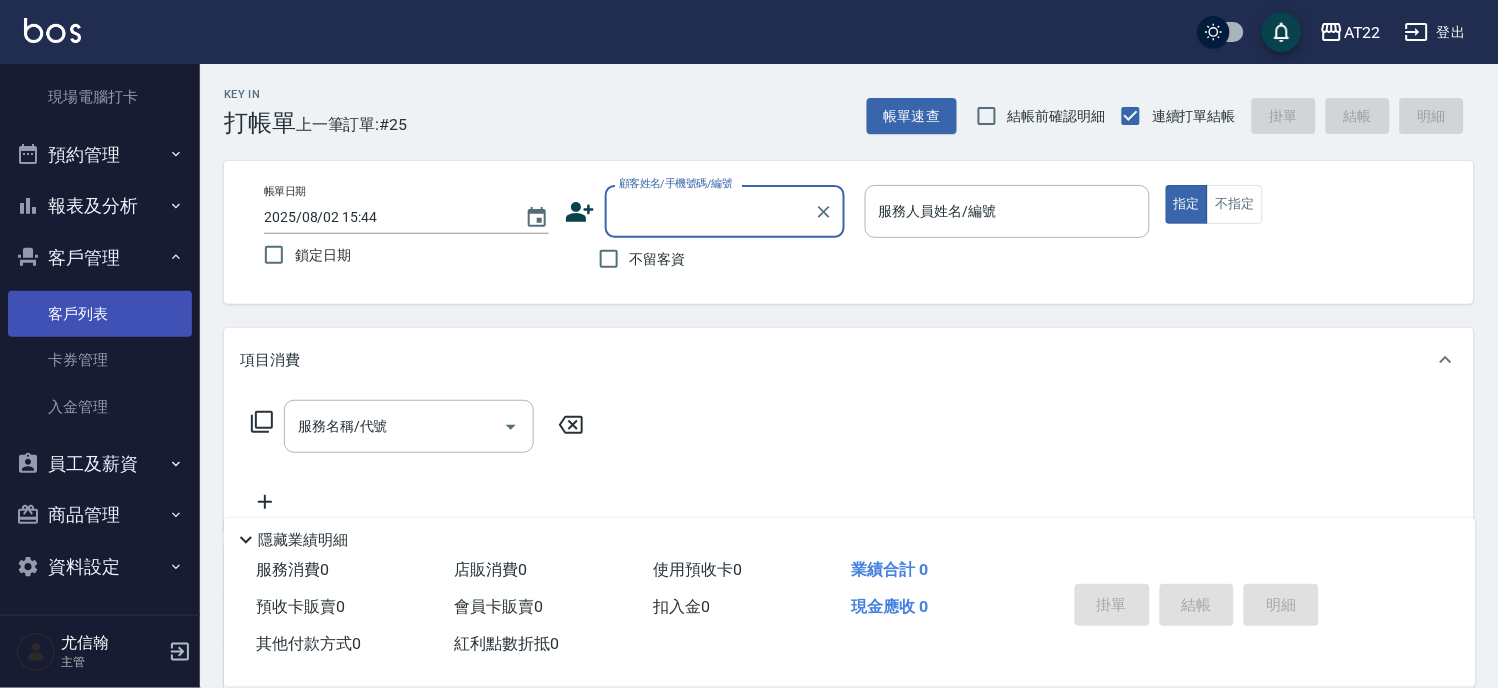 click on "客戶列表" at bounding box center (100, 314) 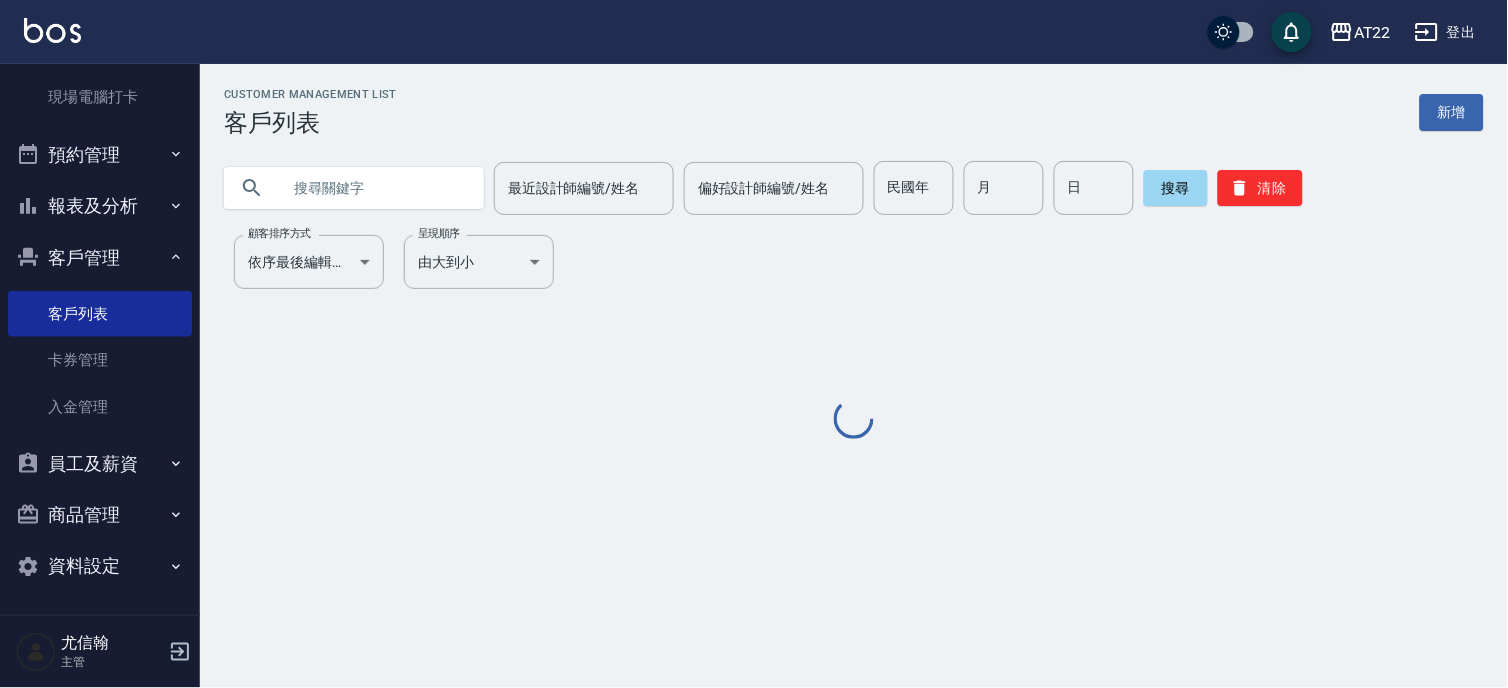 click at bounding box center (374, 188) 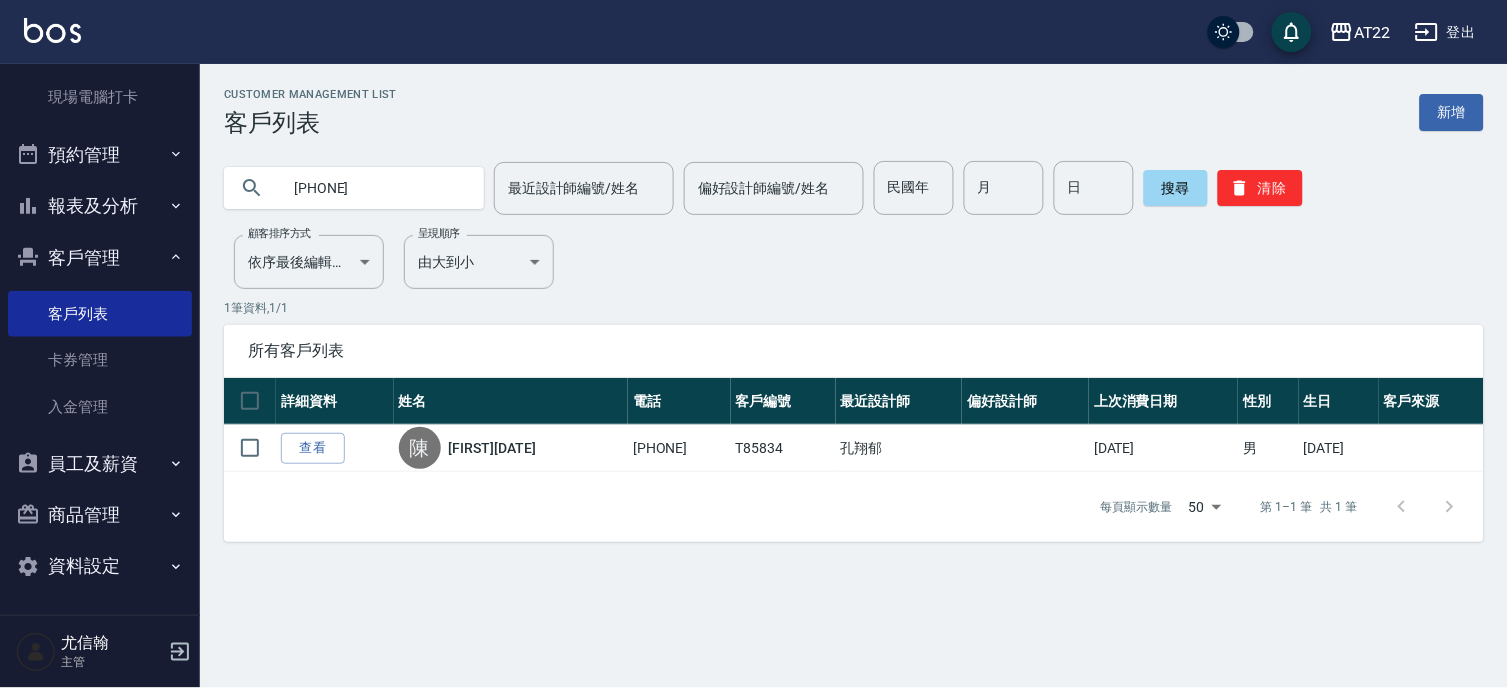 click on "[PHONE]" at bounding box center (374, 188) 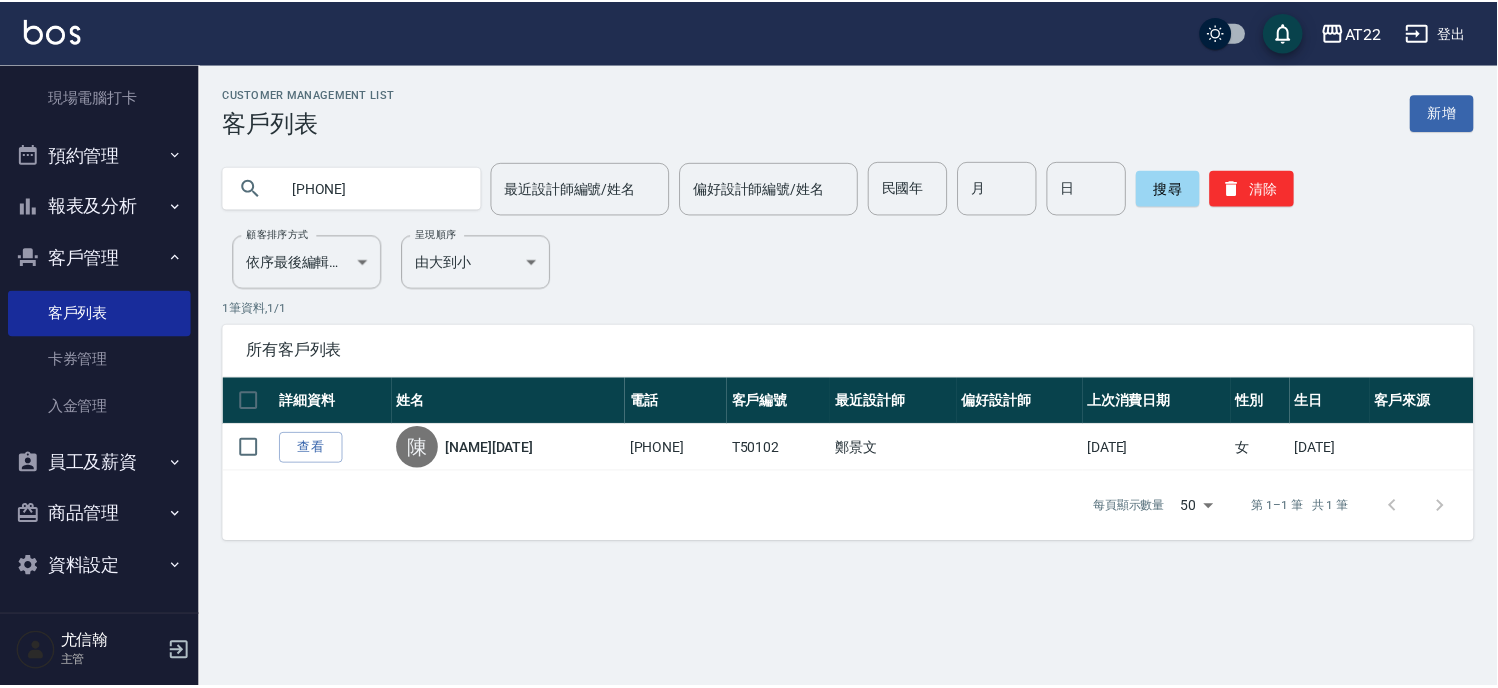 scroll, scrollTop: 0, scrollLeft: 0, axis: both 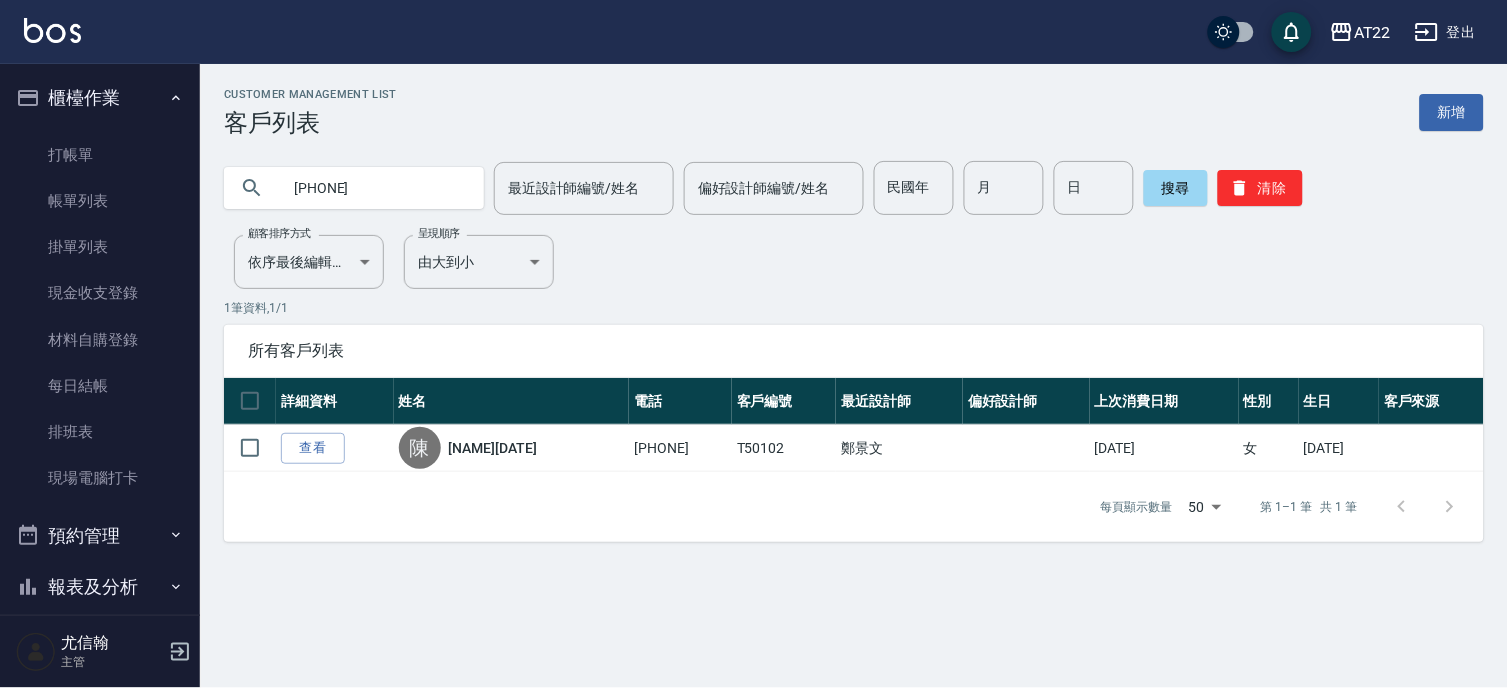 click on "[PHONE]" at bounding box center (374, 188) 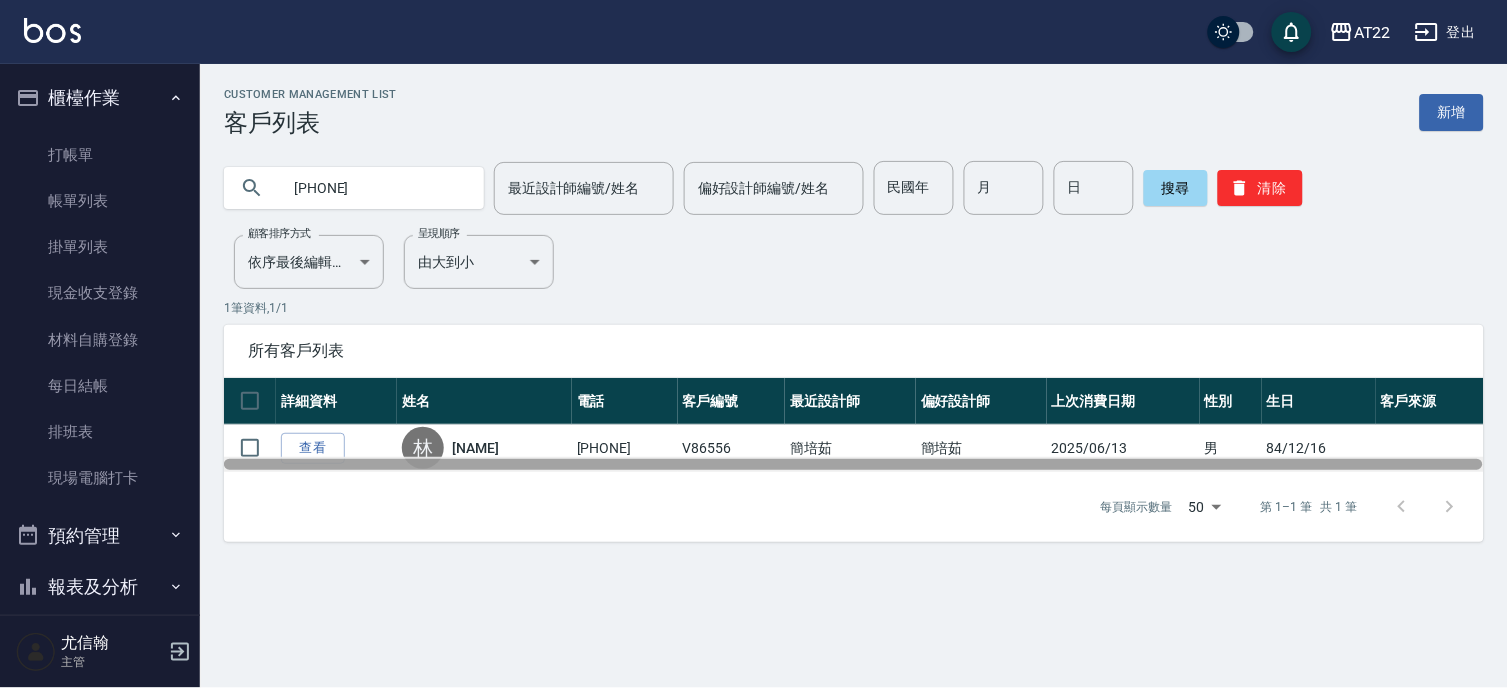 click at bounding box center [854, 464] 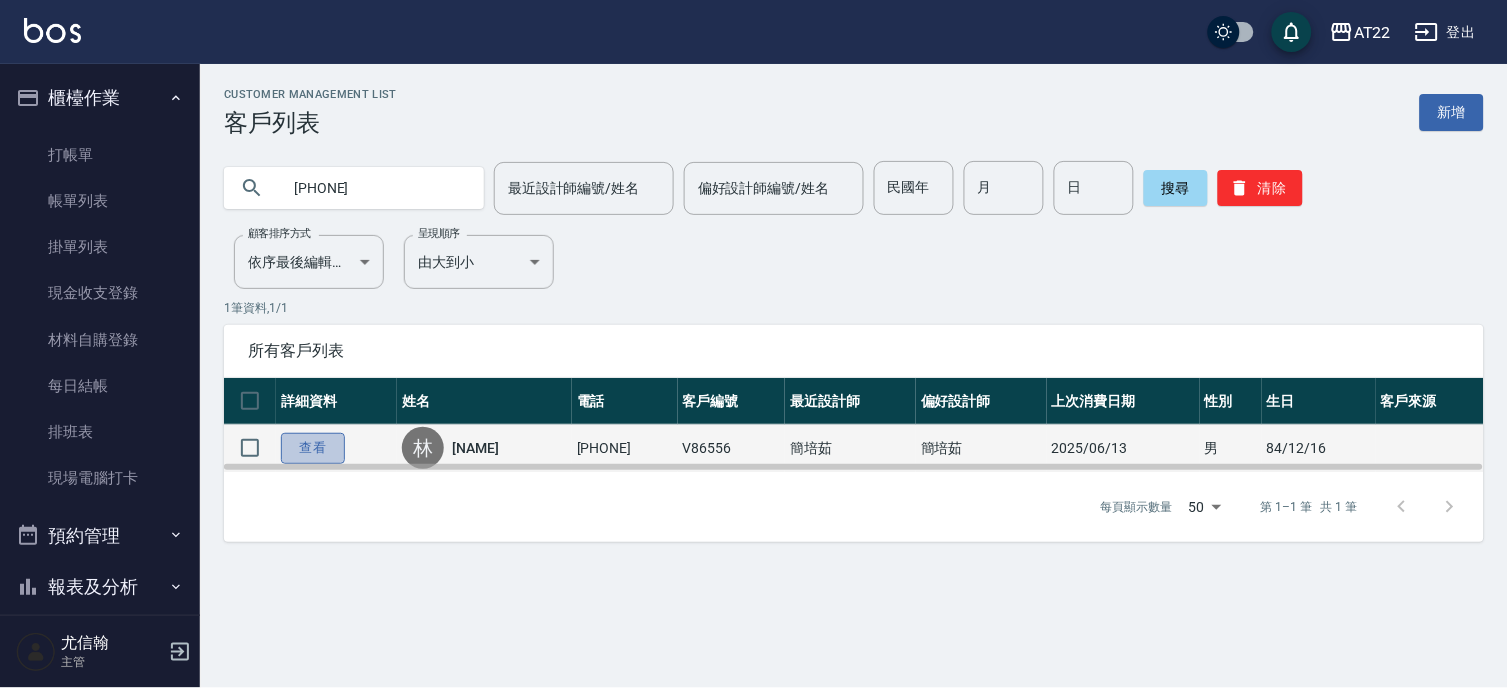 click on "查看" at bounding box center (313, 448) 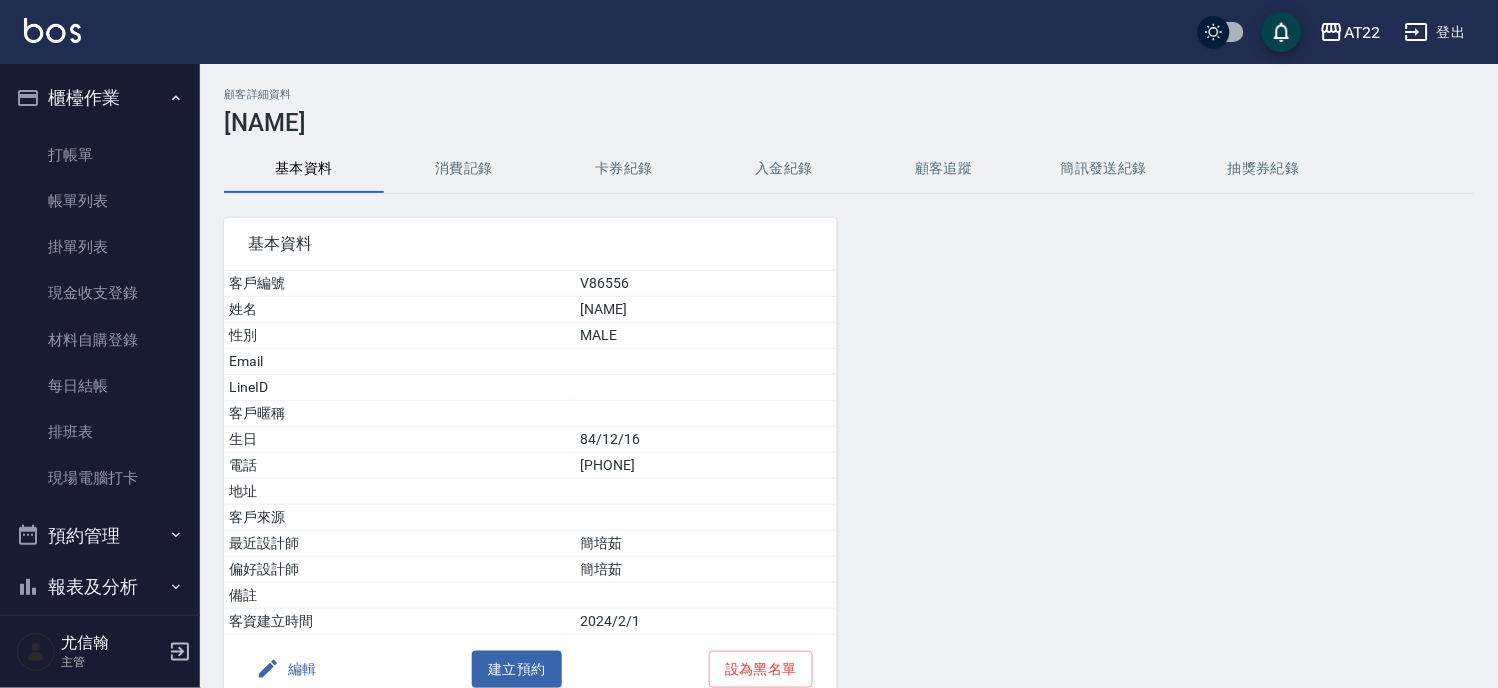 click on "消費記錄" at bounding box center (464, 169) 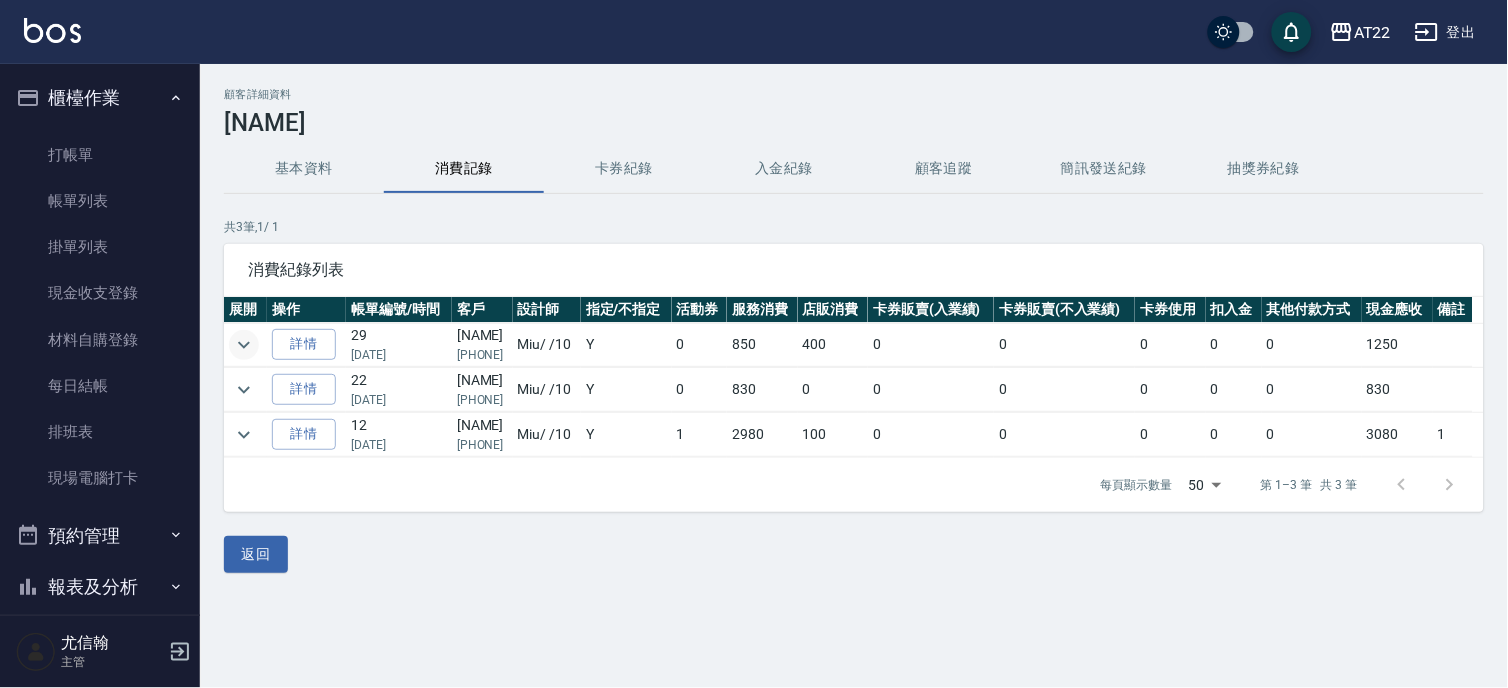 click 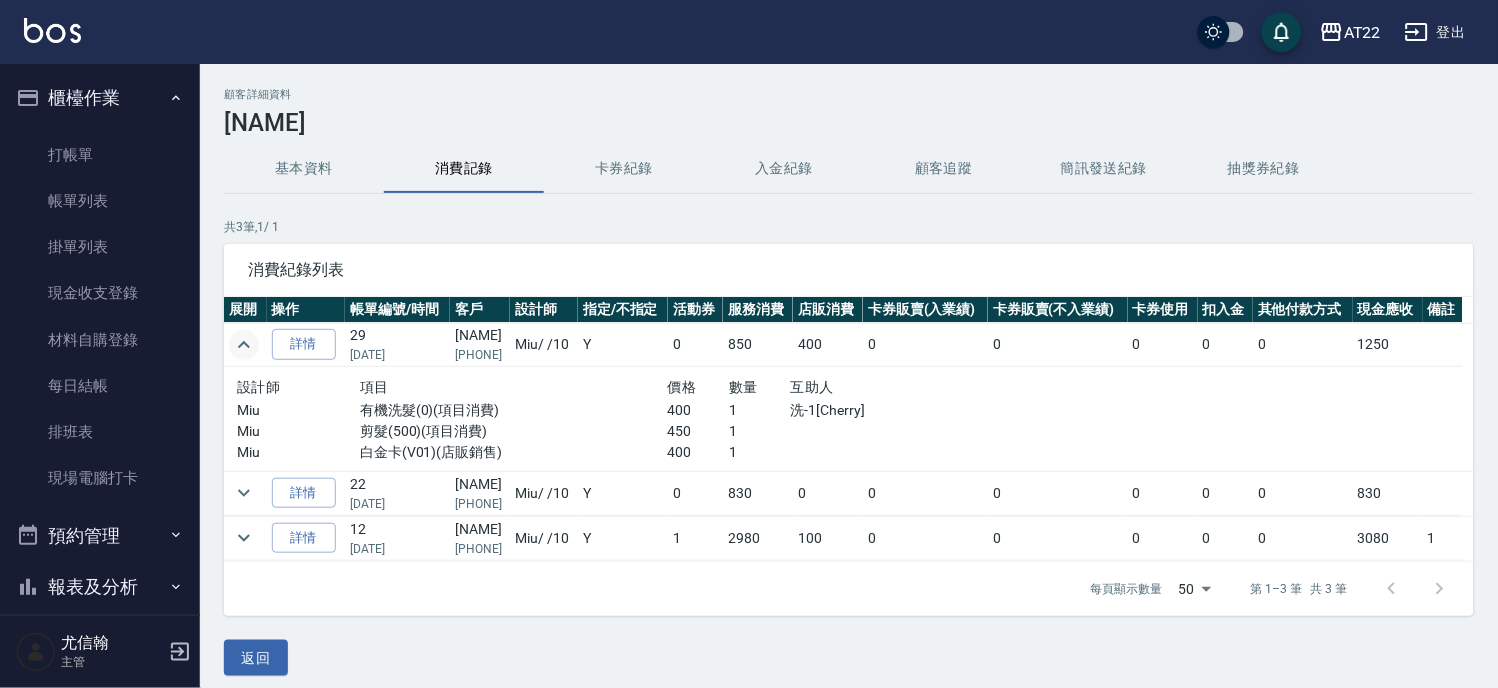 click 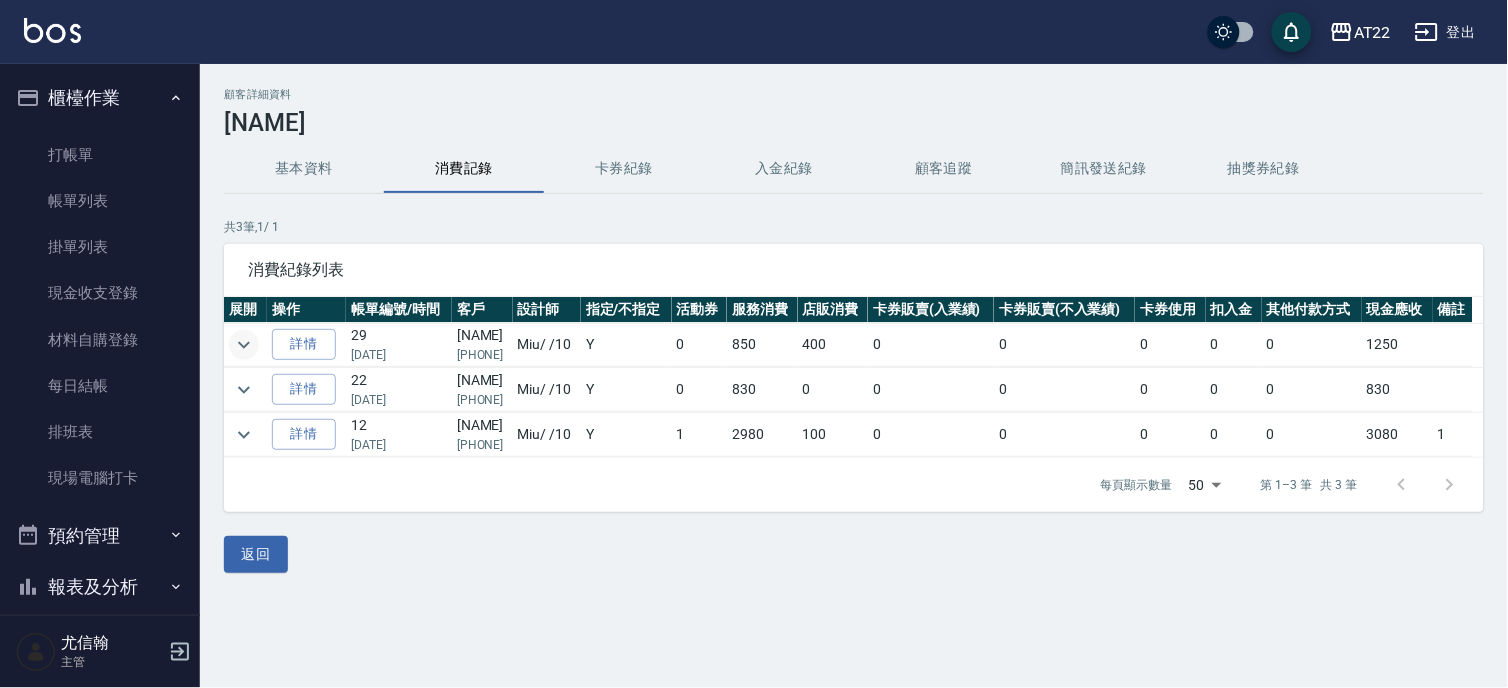 click on "基本資料" at bounding box center (304, 169) 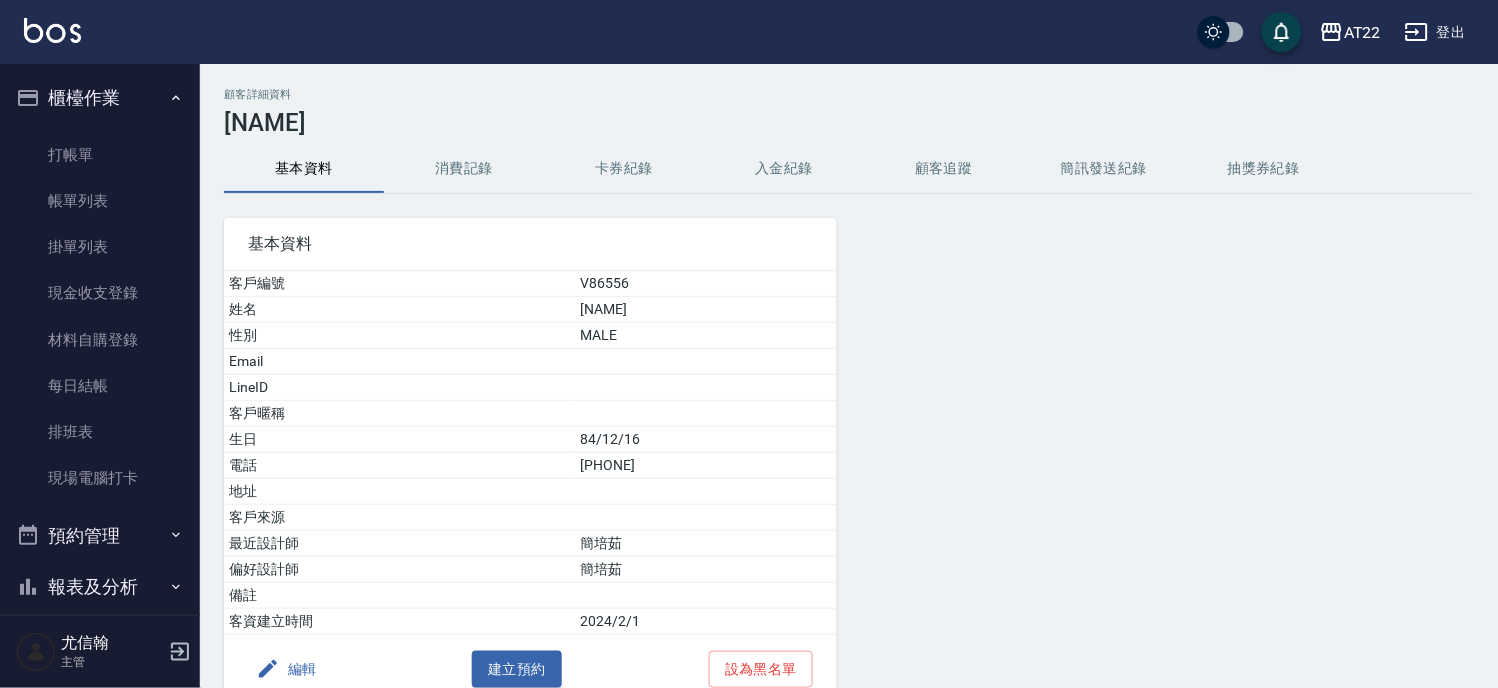 click on "編輯" at bounding box center (286, 669) 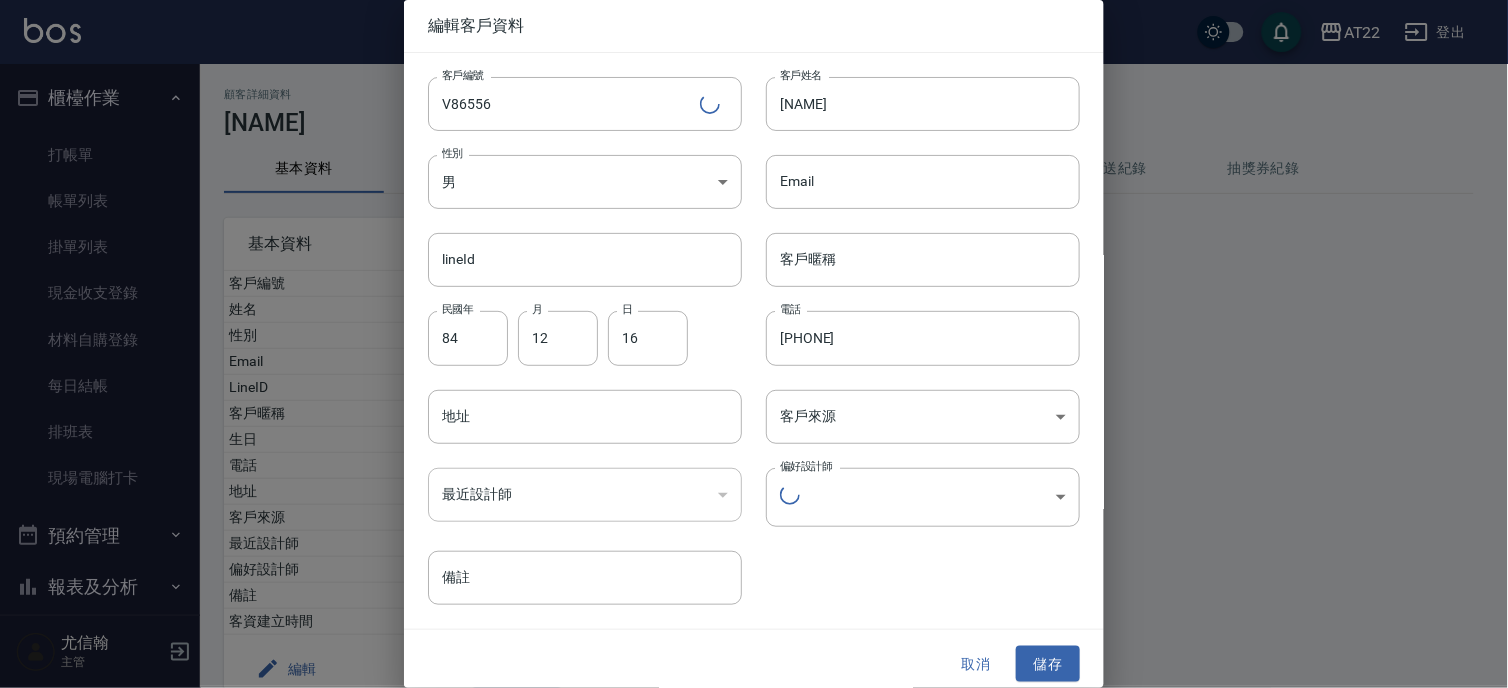 type 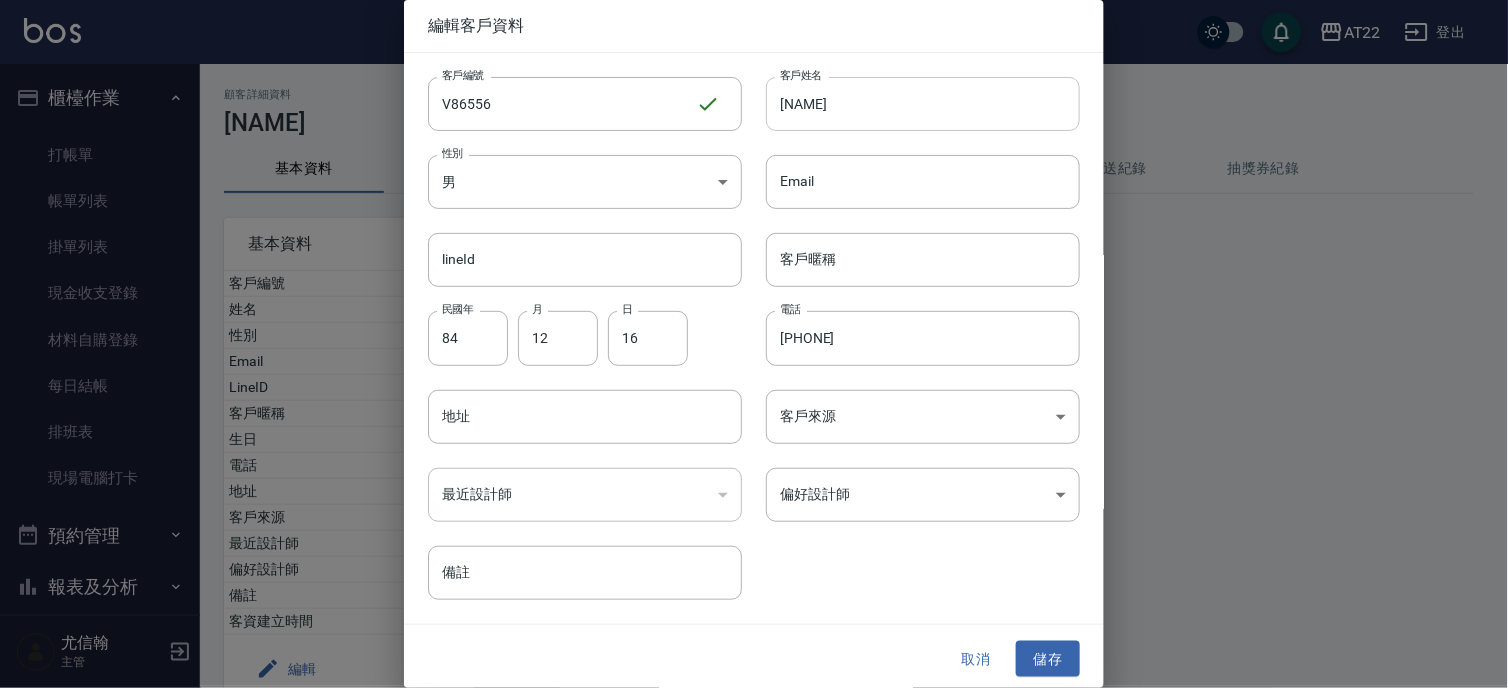 click on "林育如" at bounding box center [923, 104] 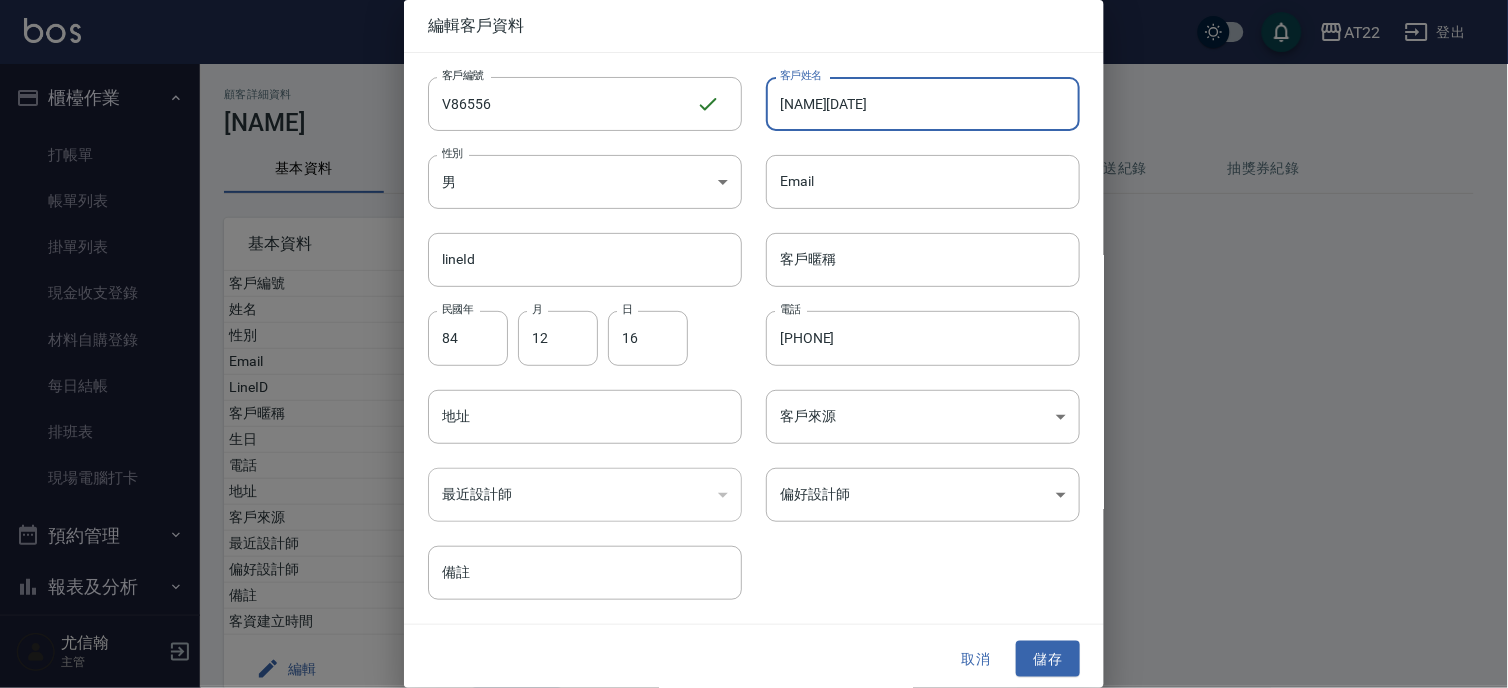 type on "林育如27.6.13" 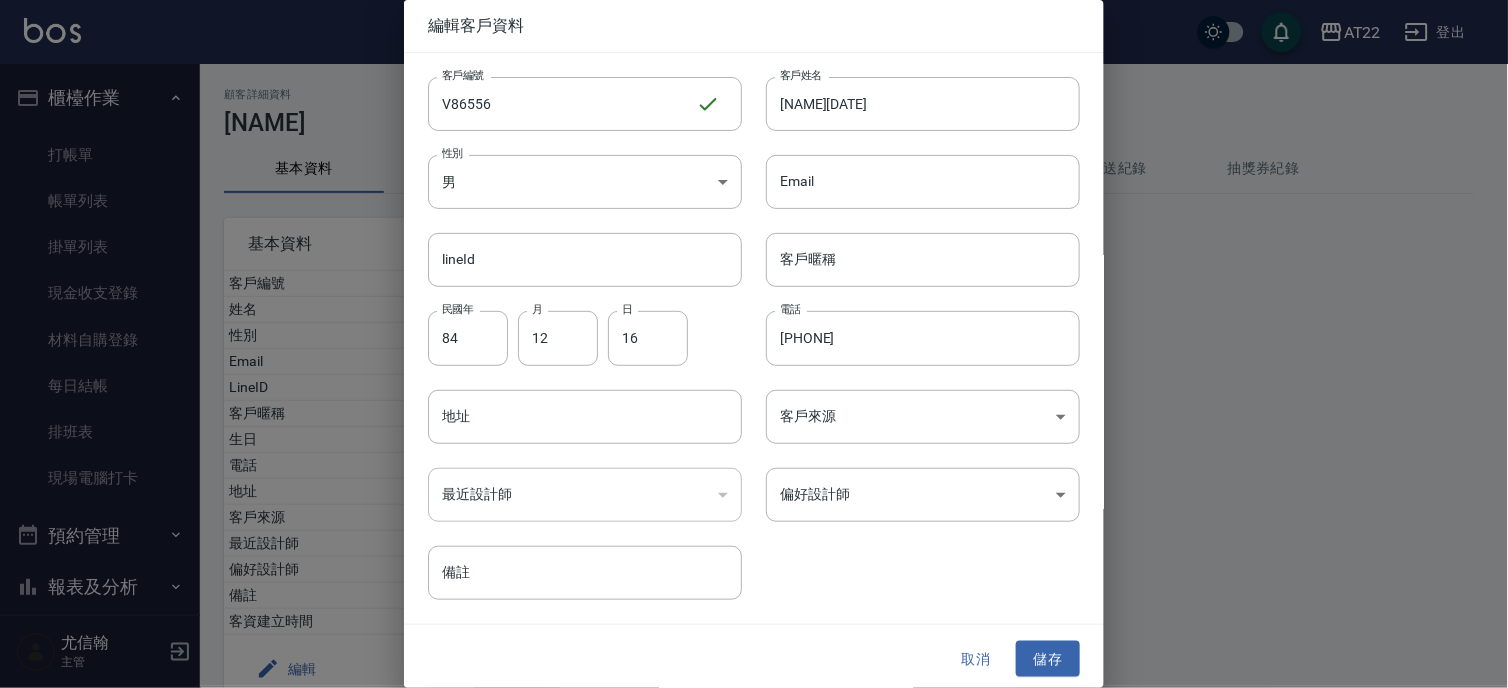 click on "取消 儲存" at bounding box center [754, 659] 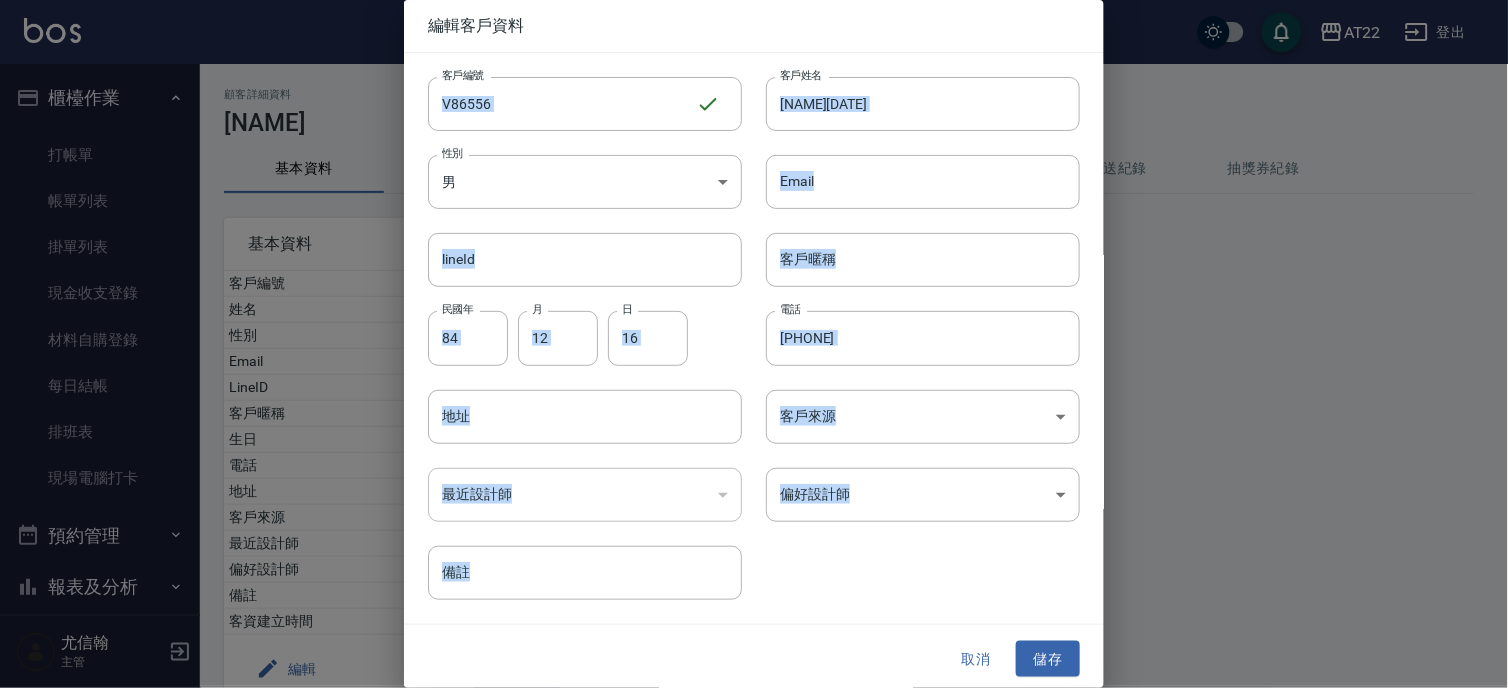 click on "取消 儲存" at bounding box center (754, 659) 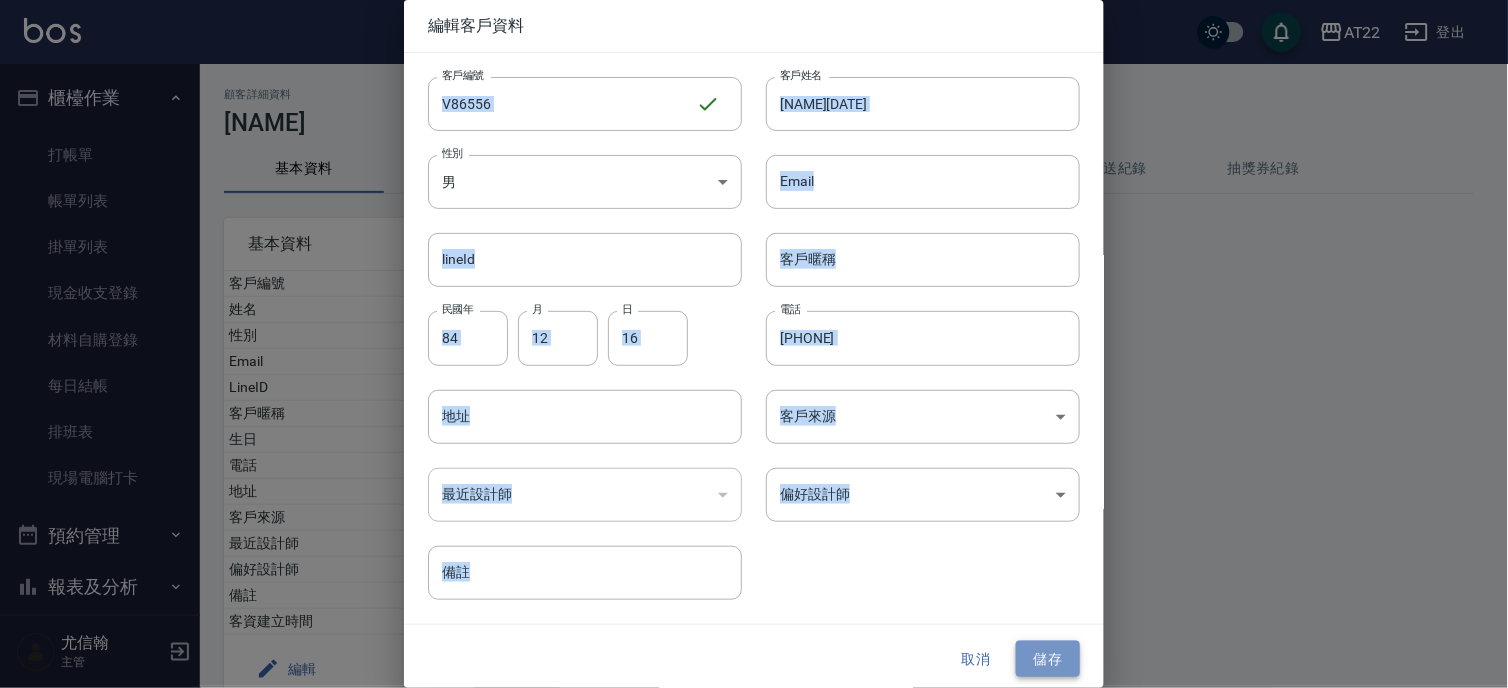 click on "儲存" at bounding box center [1048, 659] 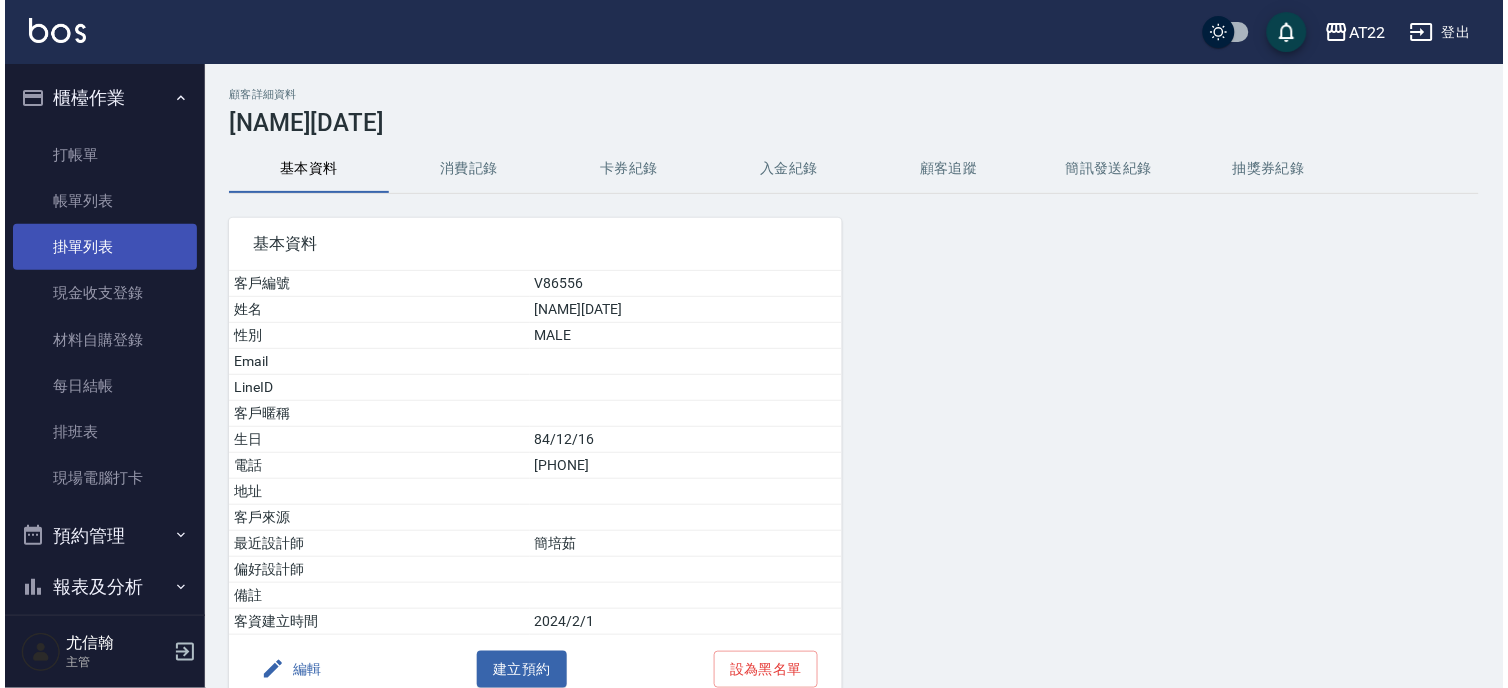scroll, scrollTop: 333, scrollLeft: 0, axis: vertical 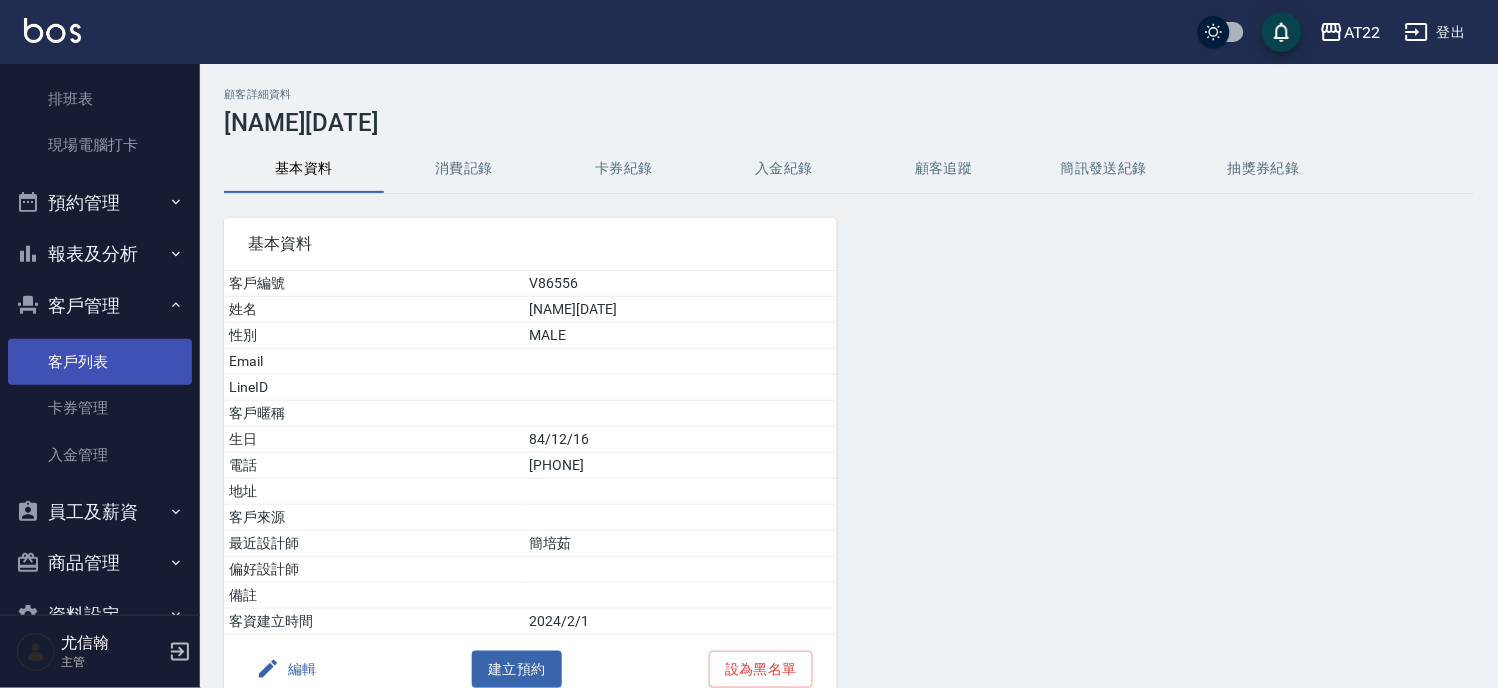 click on "客戶列表" at bounding box center [100, 362] 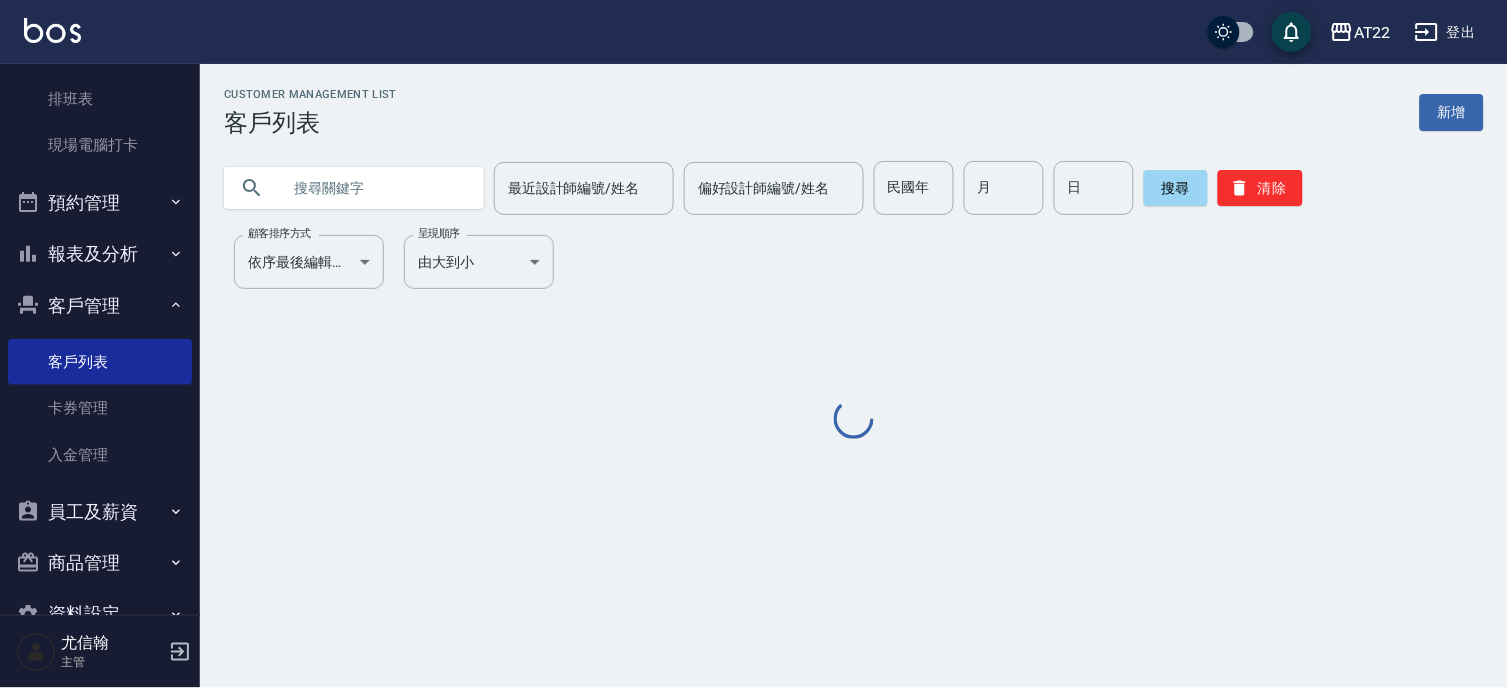 click at bounding box center [374, 188] 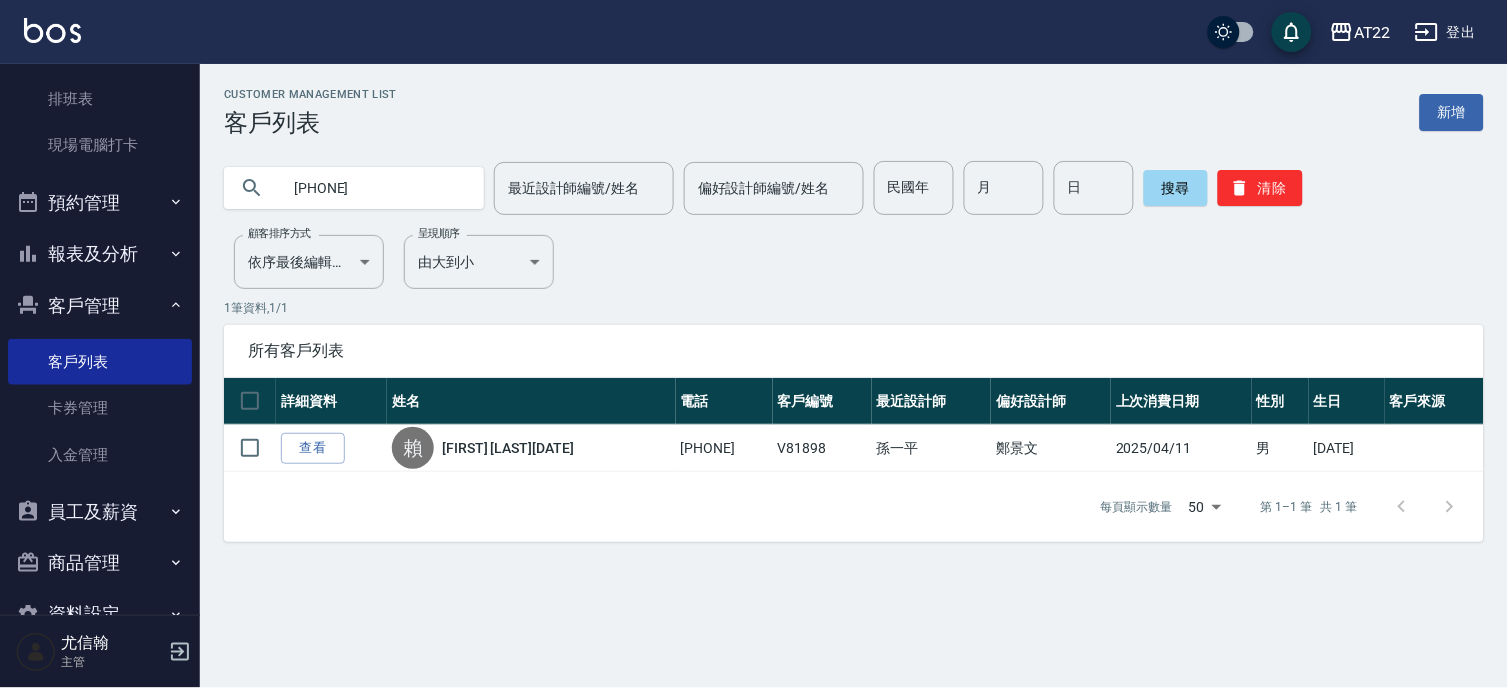 click on "0939509330" at bounding box center [374, 188] 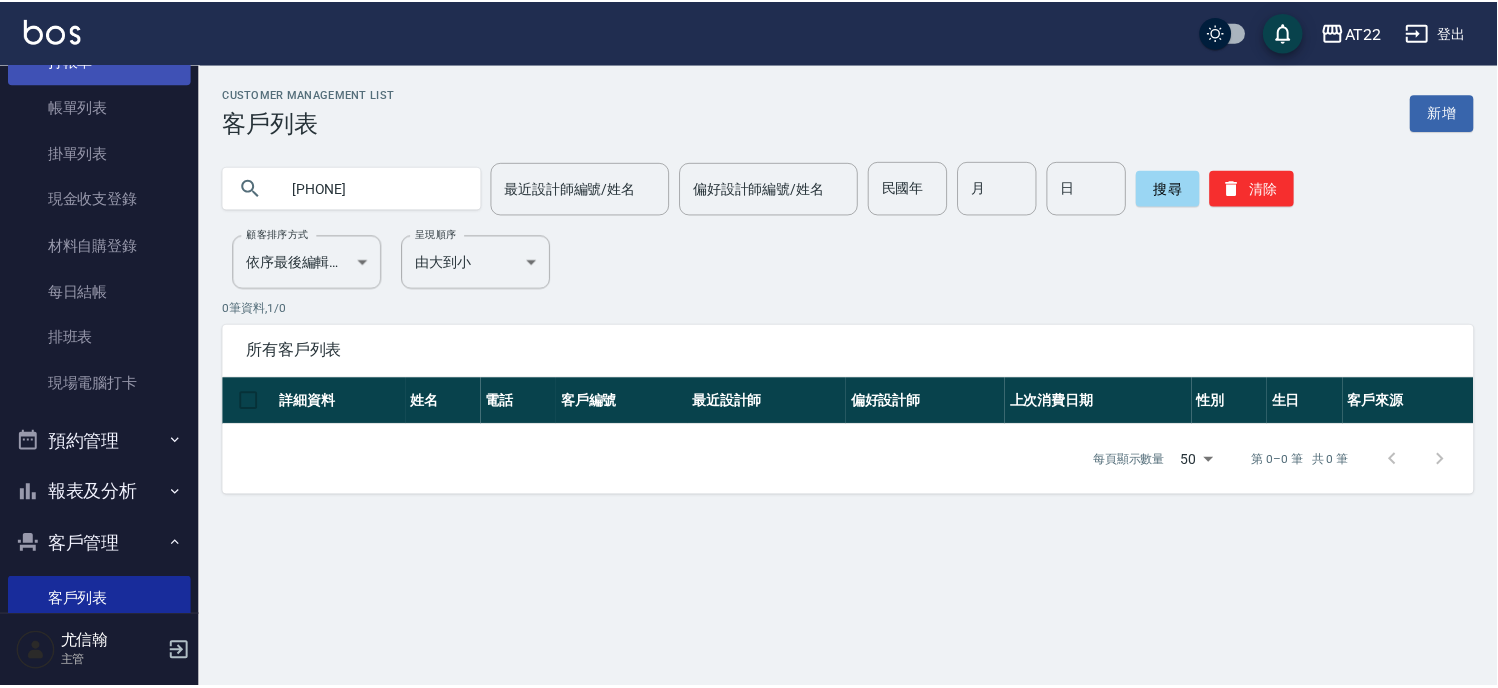 scroll, scrollTop: 0, scrollLeft: 0, axis: both 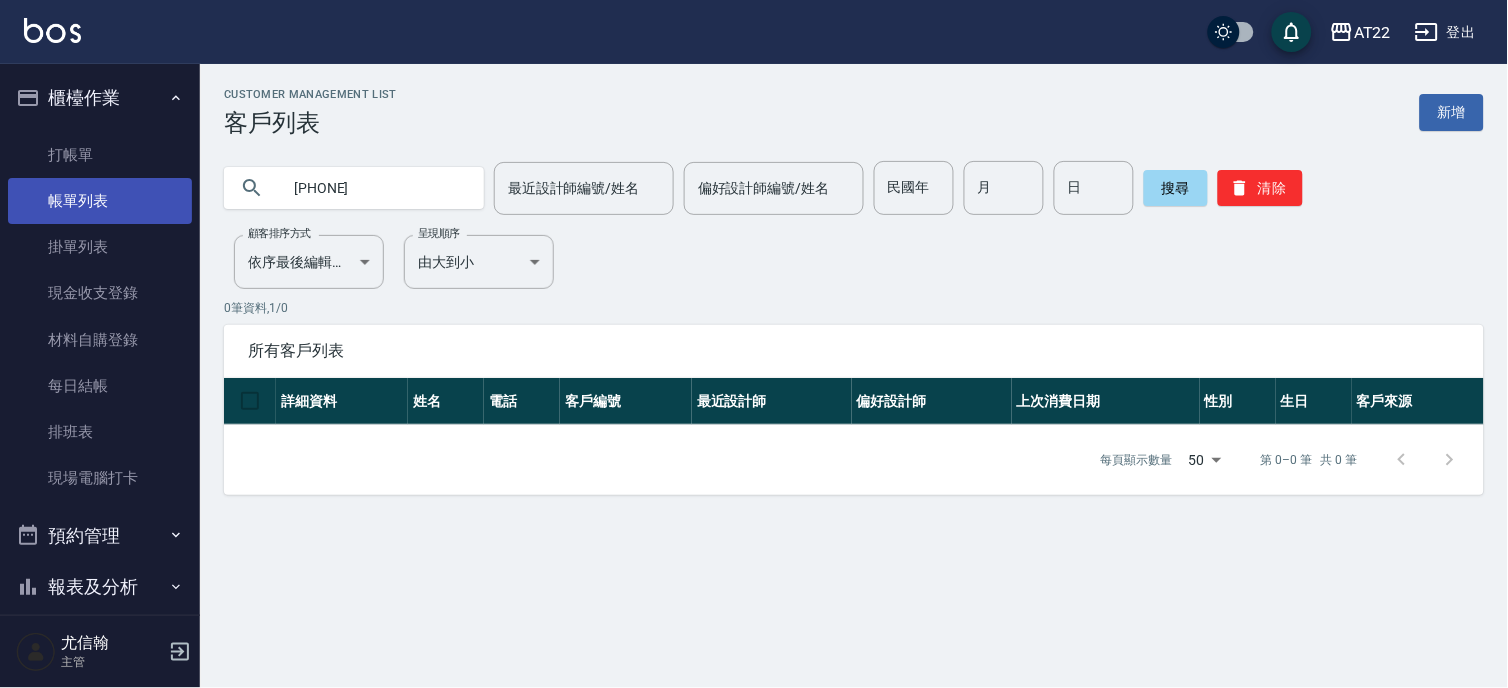 click on "帳單列表" at bounding box center (100, 201) 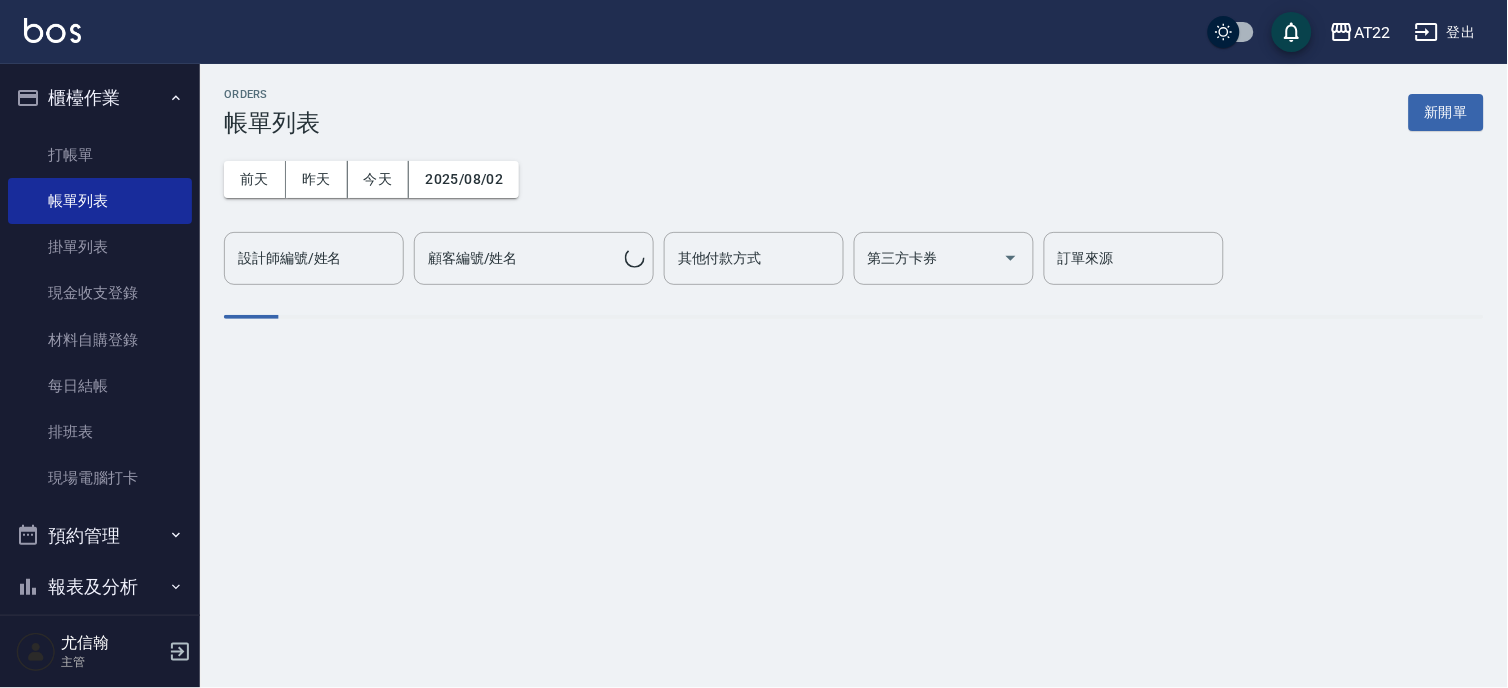 click on "打帳單 帳單列表 掛單列表 現金收支登錄 材料自購登錄 每日結帳 排班表 現場電腦打卡" at bounding box center (100, 317) 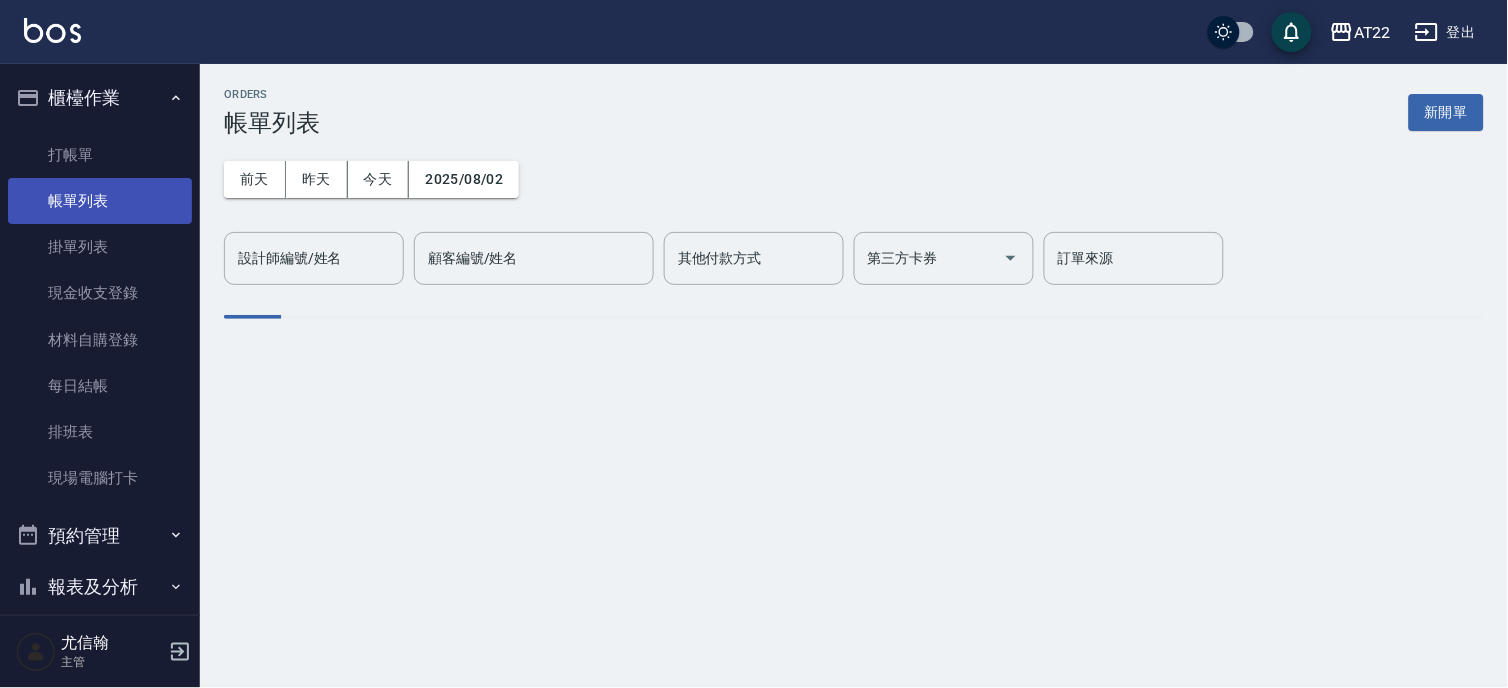 click on "帳單列表" at bounding box center (100, 201) 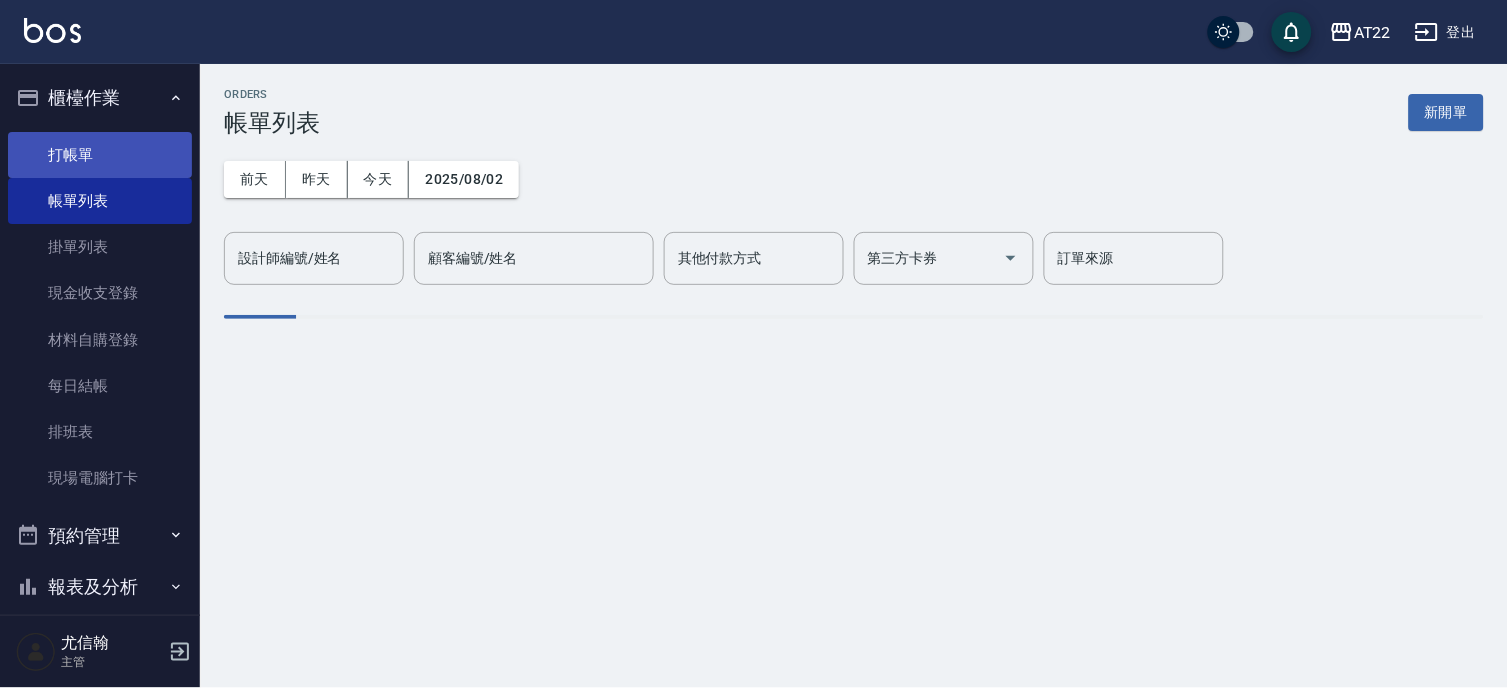 click on "打帳單" at bounding box center [100, 155] 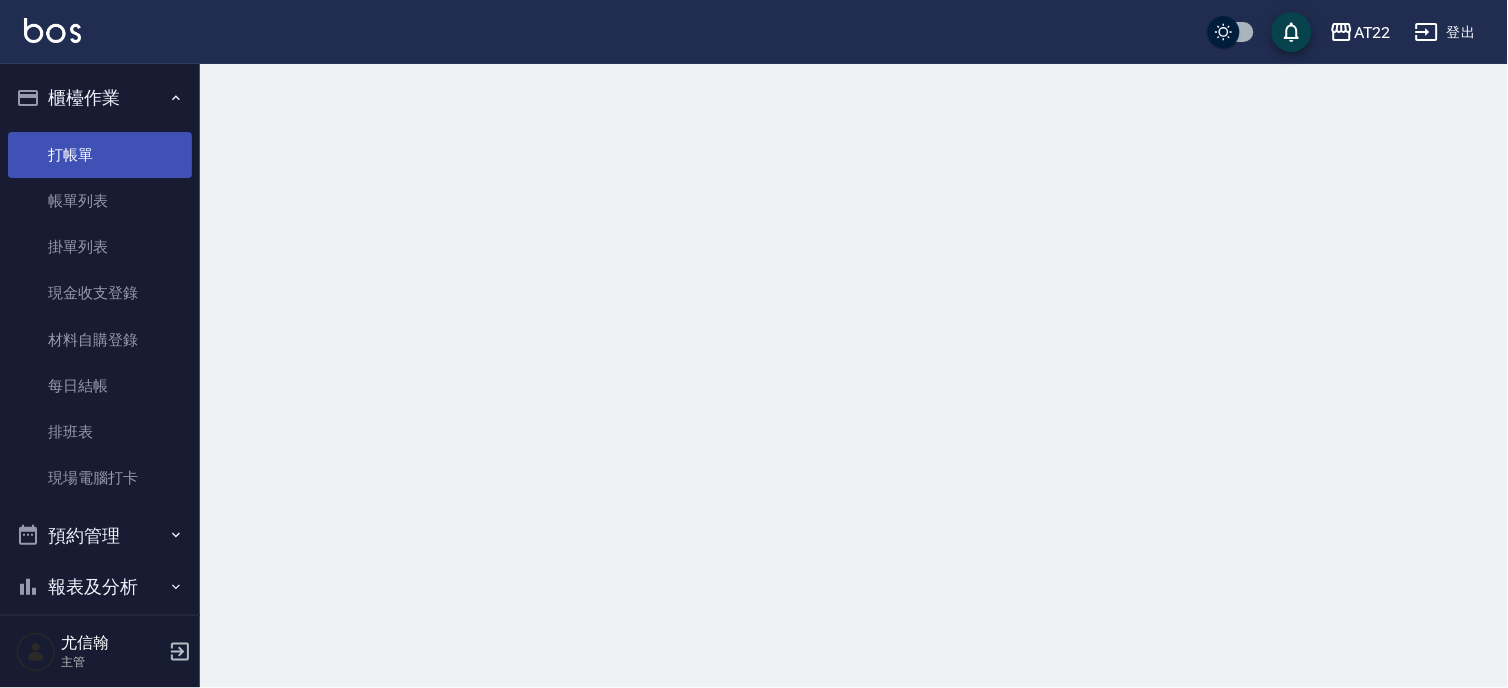 click on "打帳單" at bounding box center (100, 155) 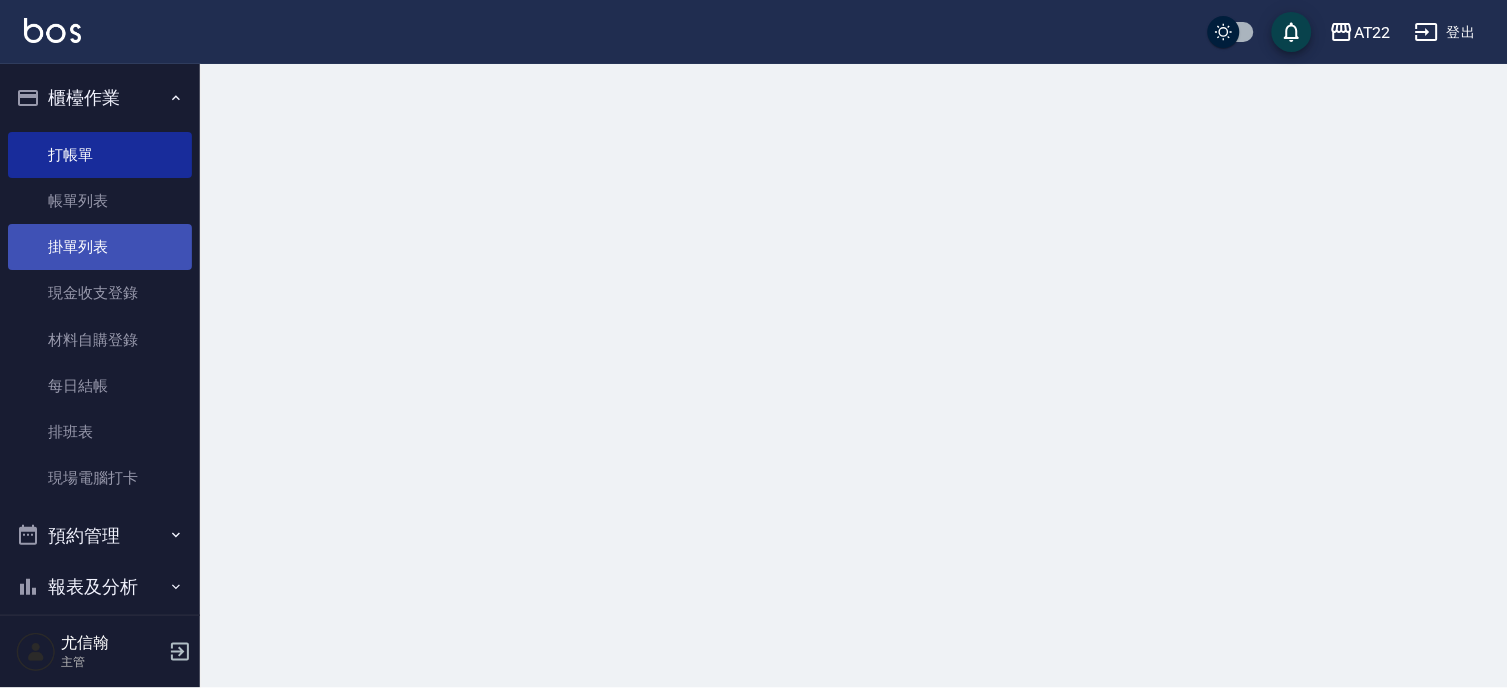 click on "掛單列表" at bounding box center (100, 247) 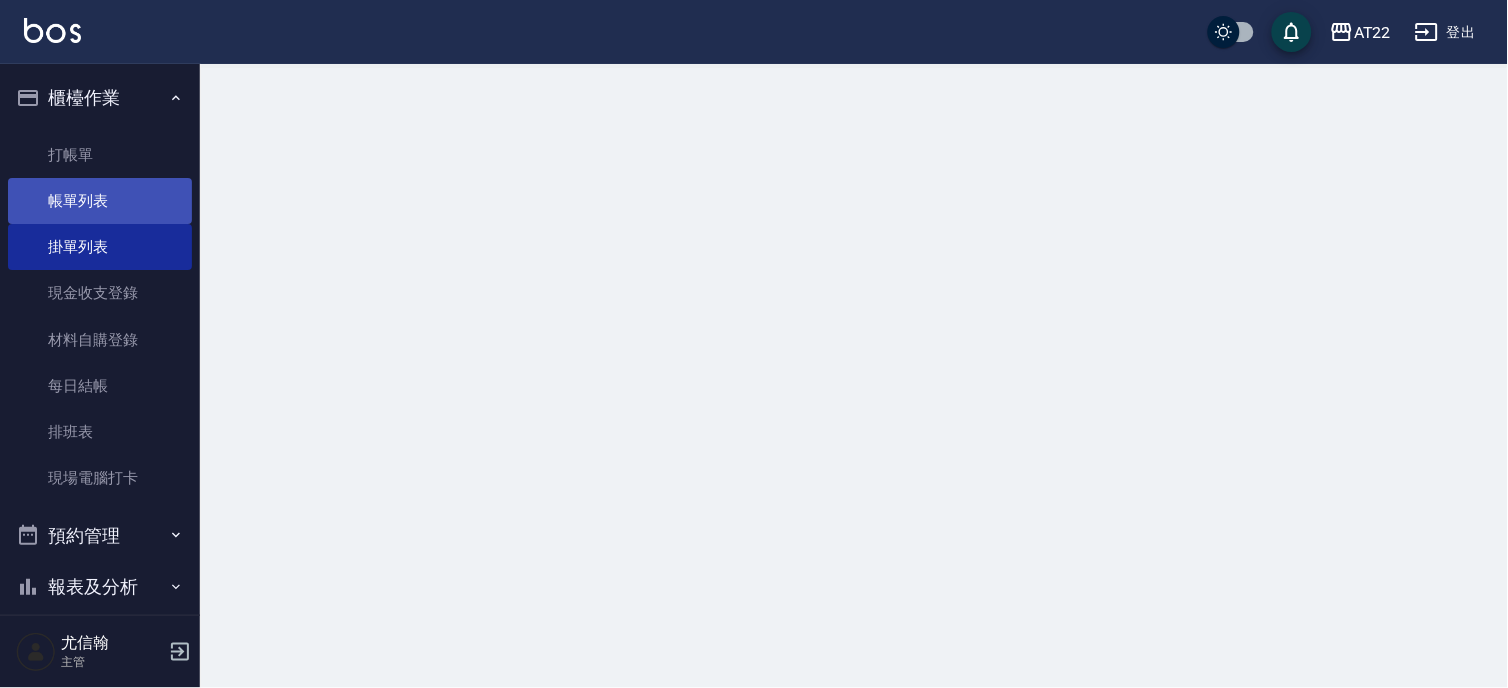 click on "帳單列表" at bounding box center [100, 201] 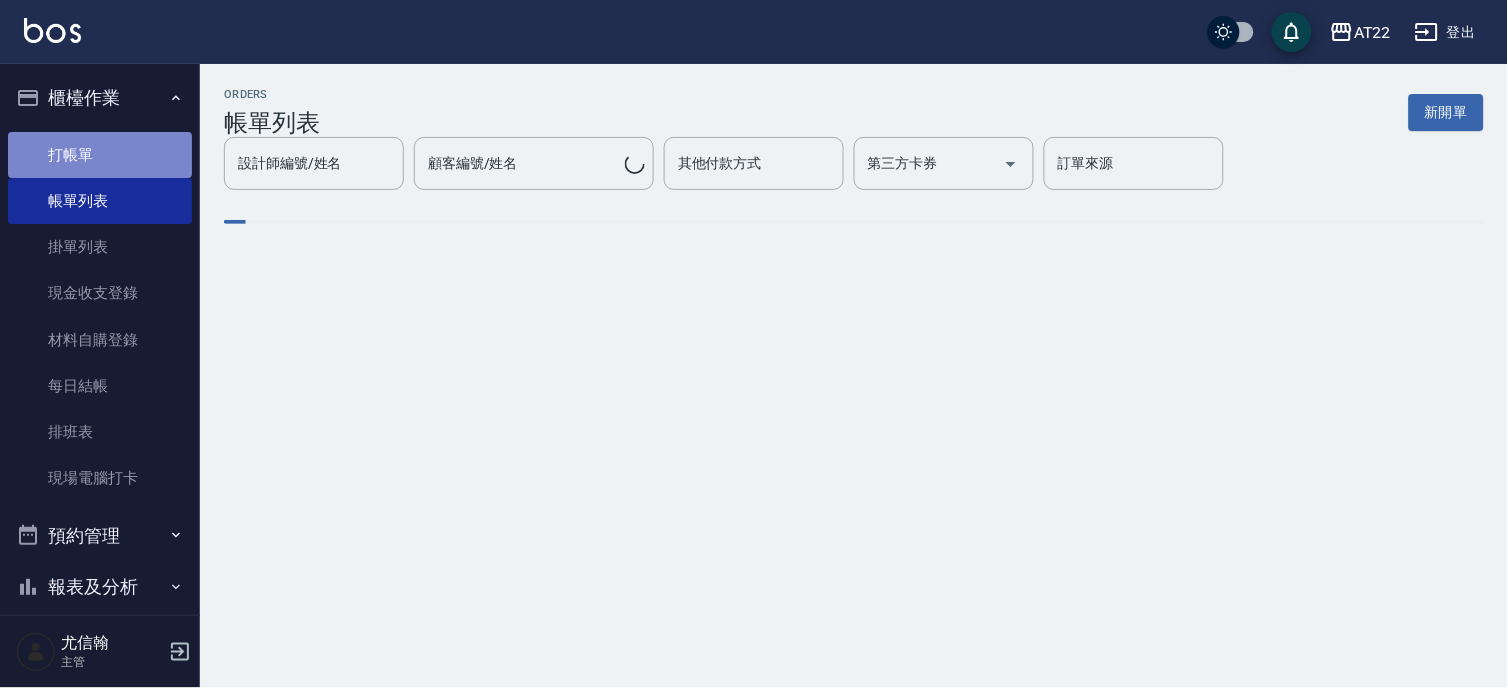 click on "打帳單" at bounding box center (100, 155) 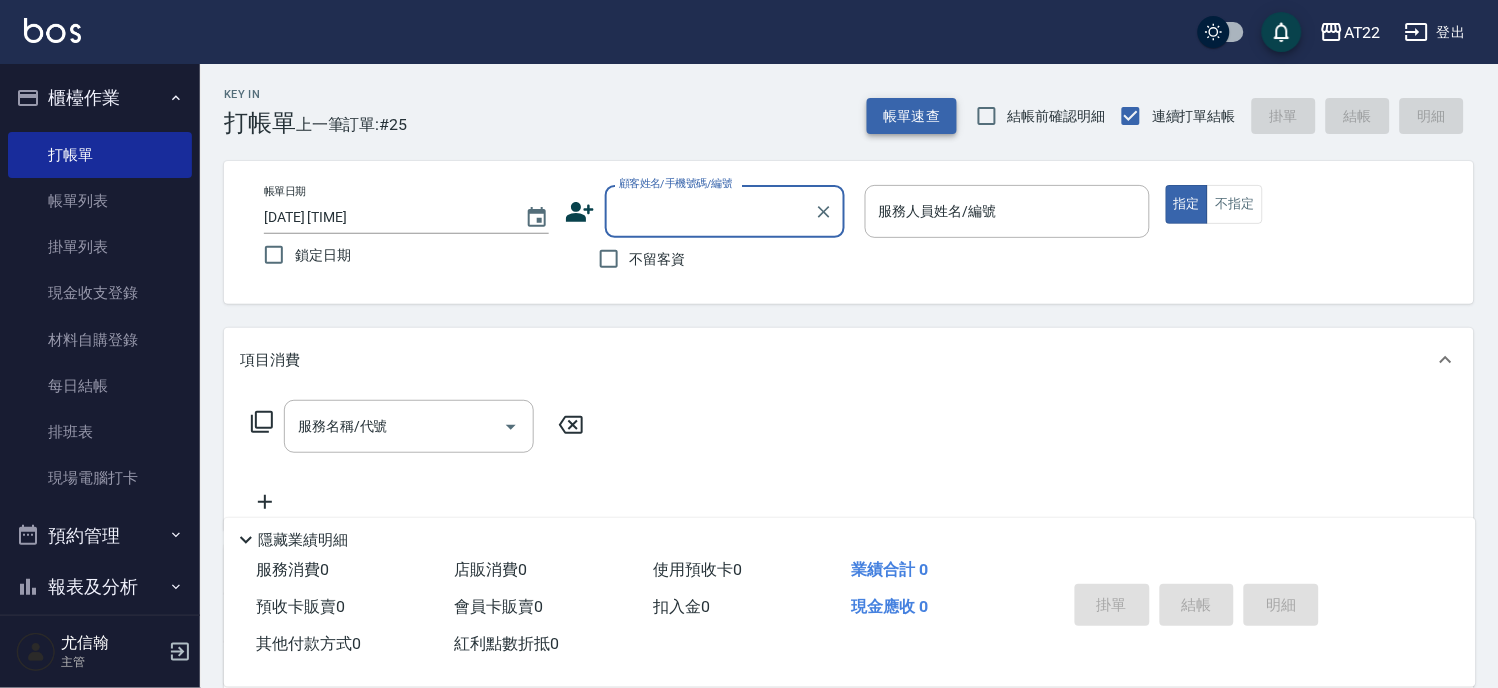click on "帳單速查" at bounding box center [912, 116] 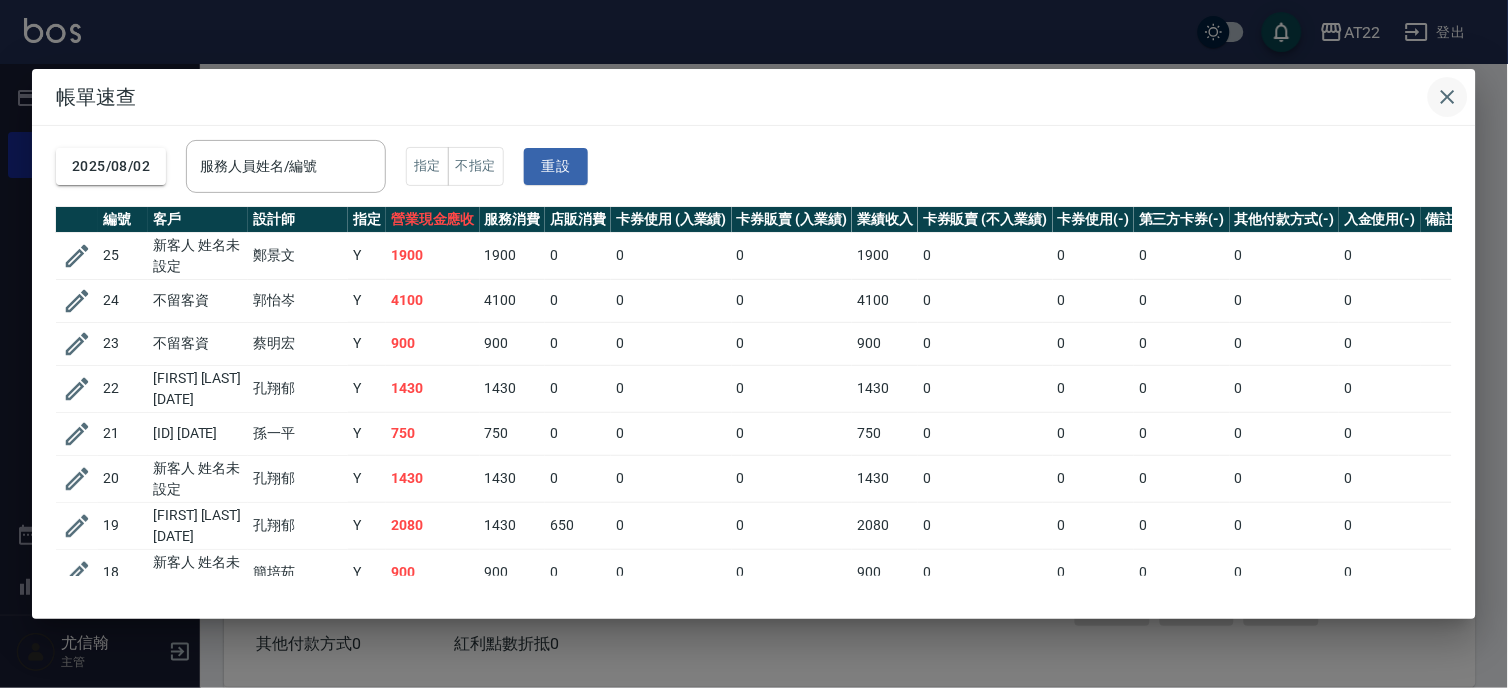 click 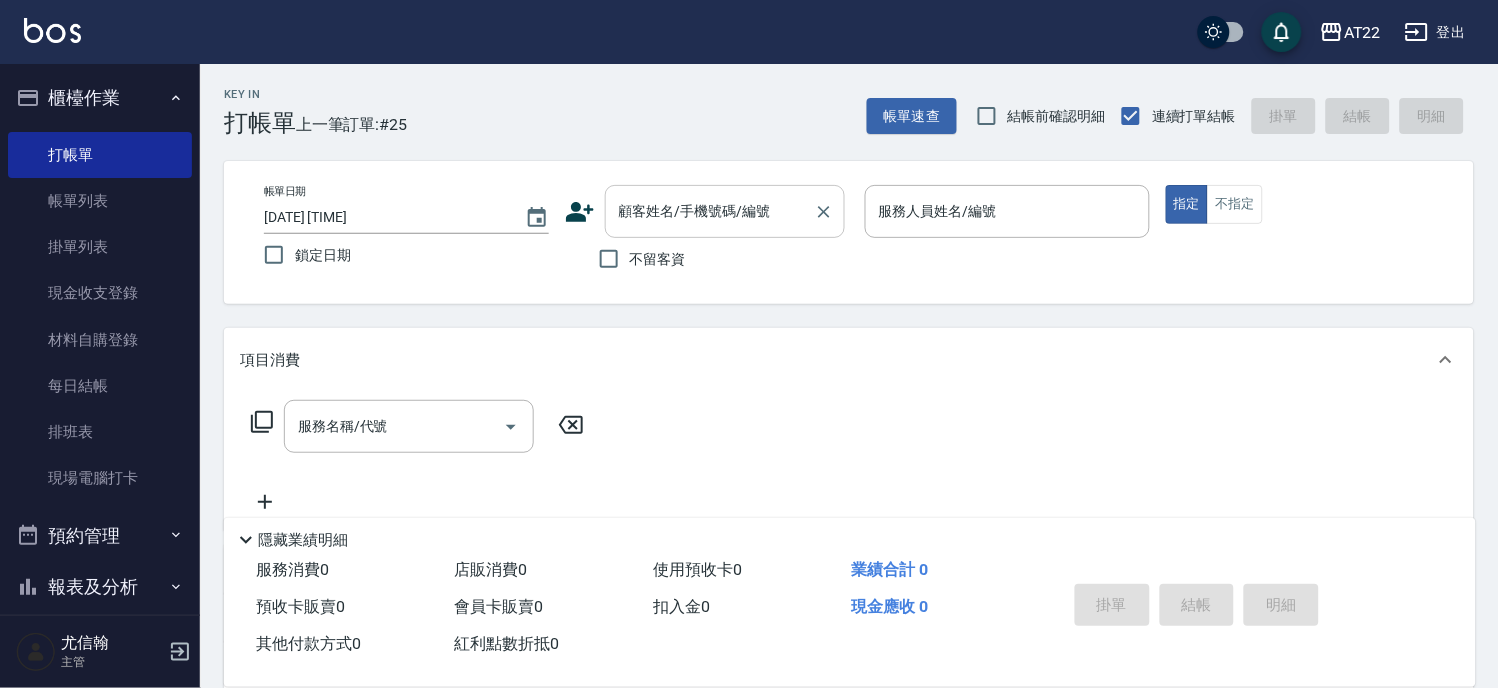 click on "顧客姓名/手機號碼/編號" at bounding box center (710, 211) 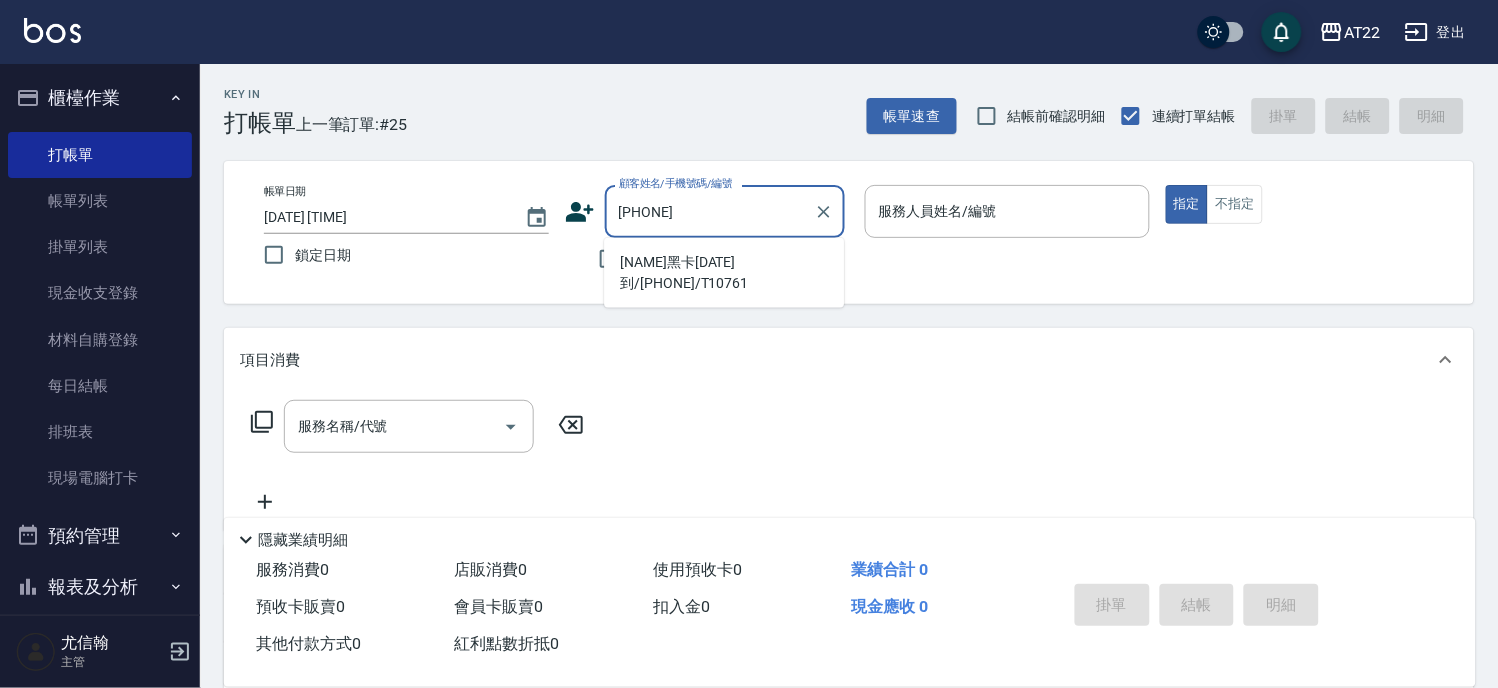 click on "家煜黑卡26.8.4到/0979342710/T10761" at bounding box center (724, 273) 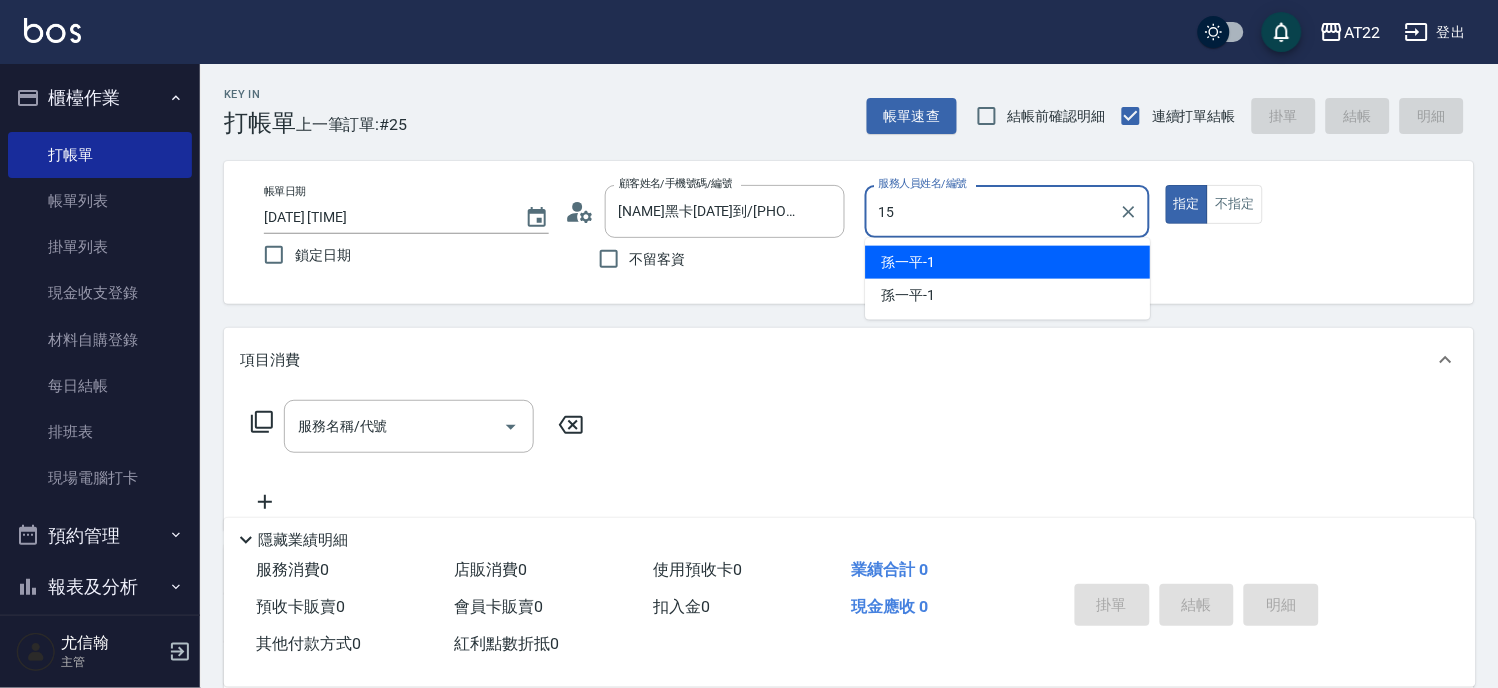 type on "Luna-15" 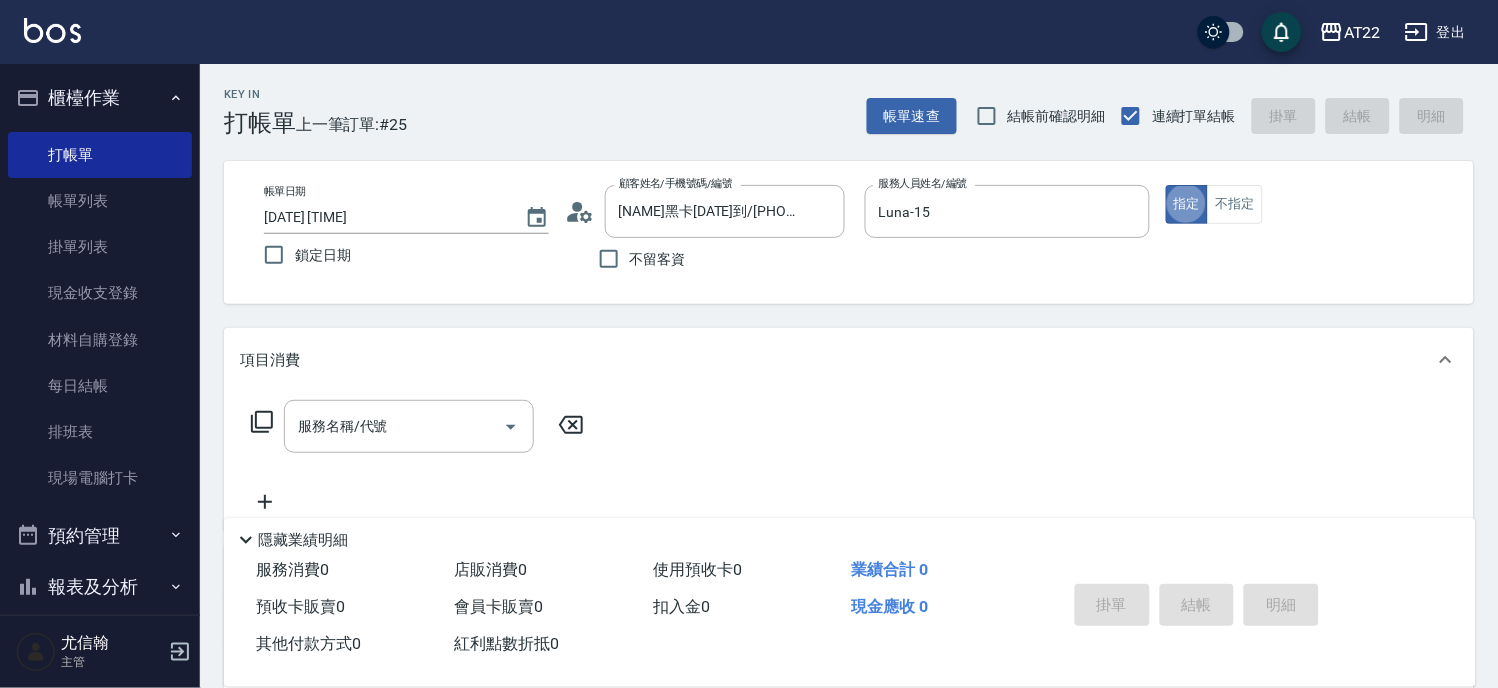 type on "true" 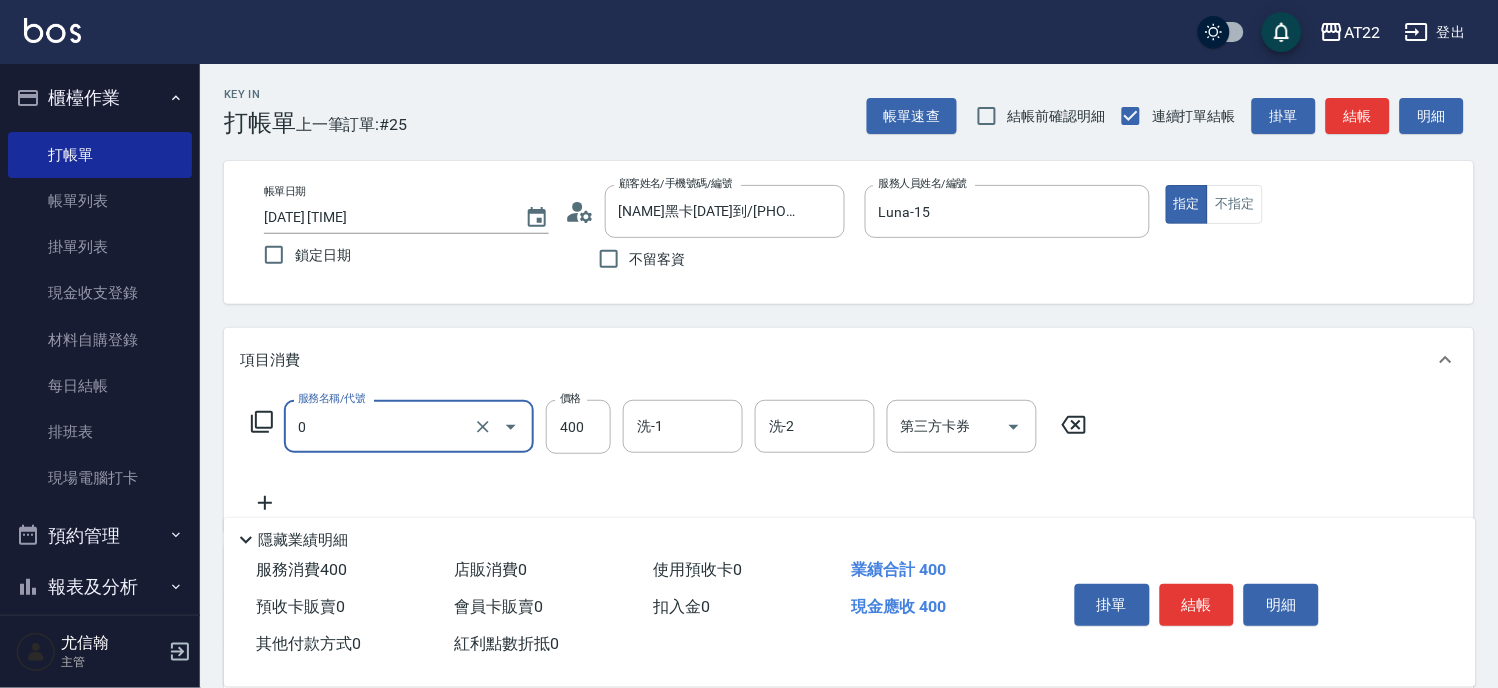 type on "有機洗髮(0)" 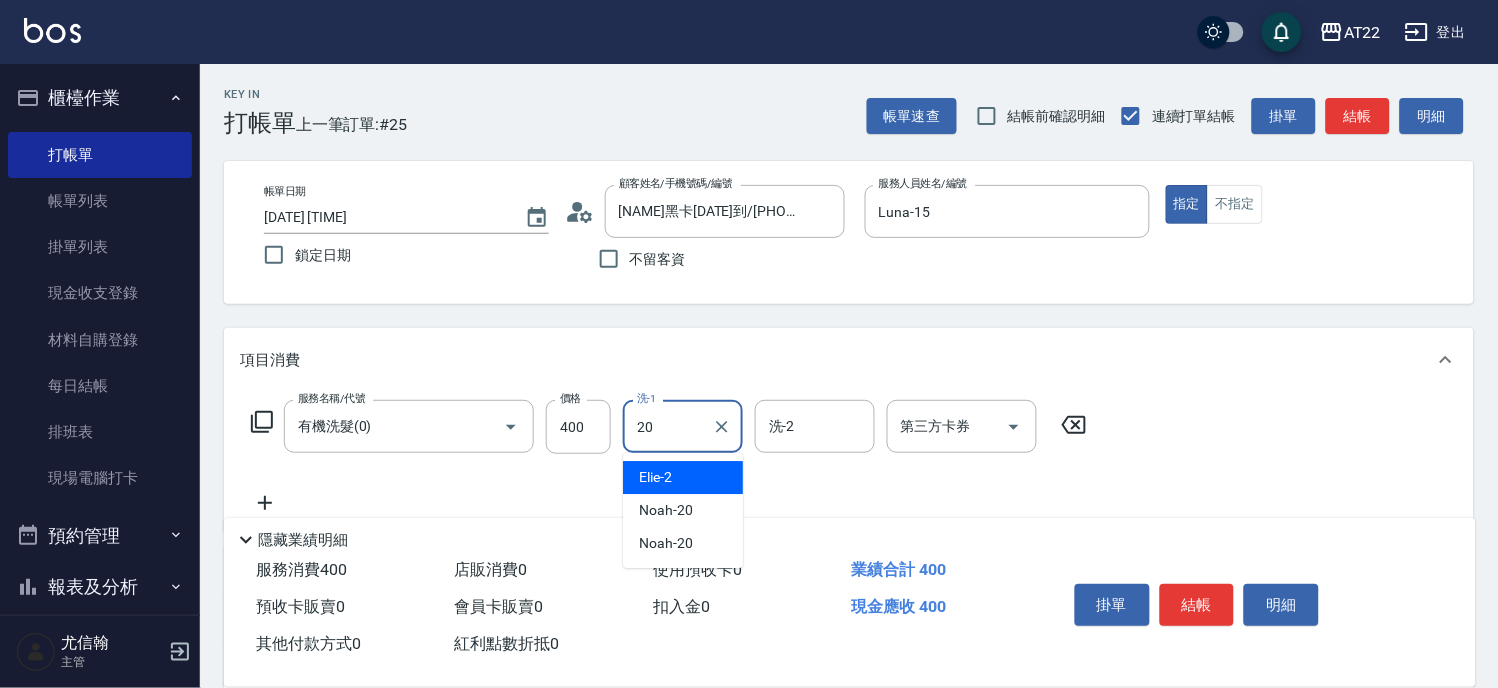type on "Noah-20" 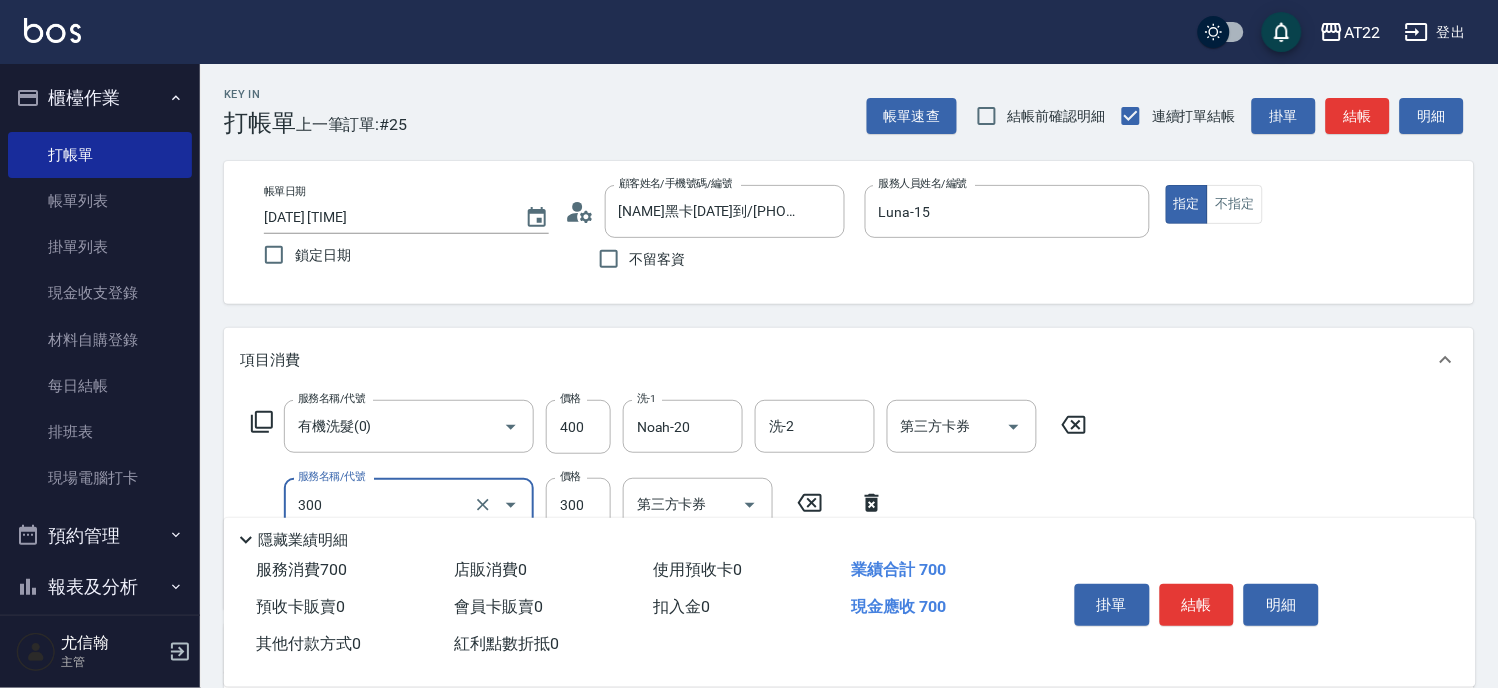 type on "剪髮(300)" 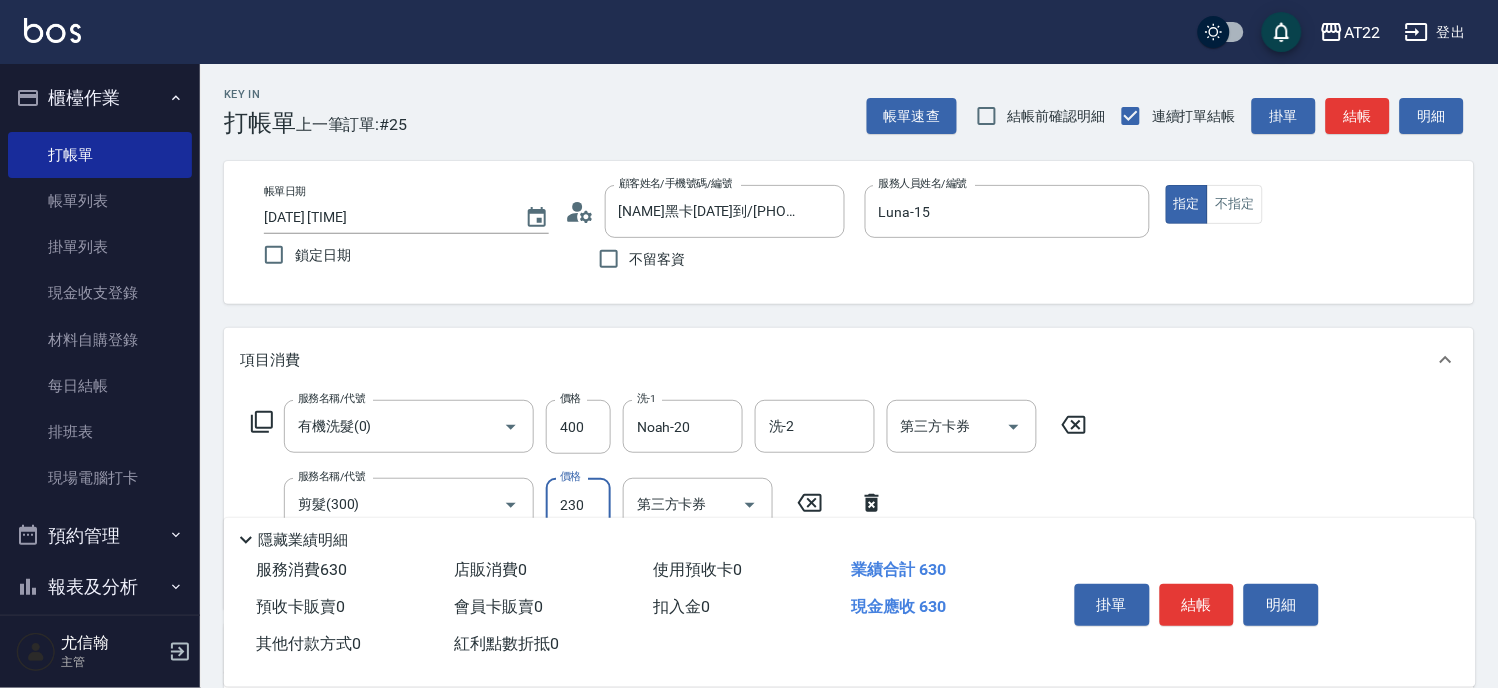 type on "230" 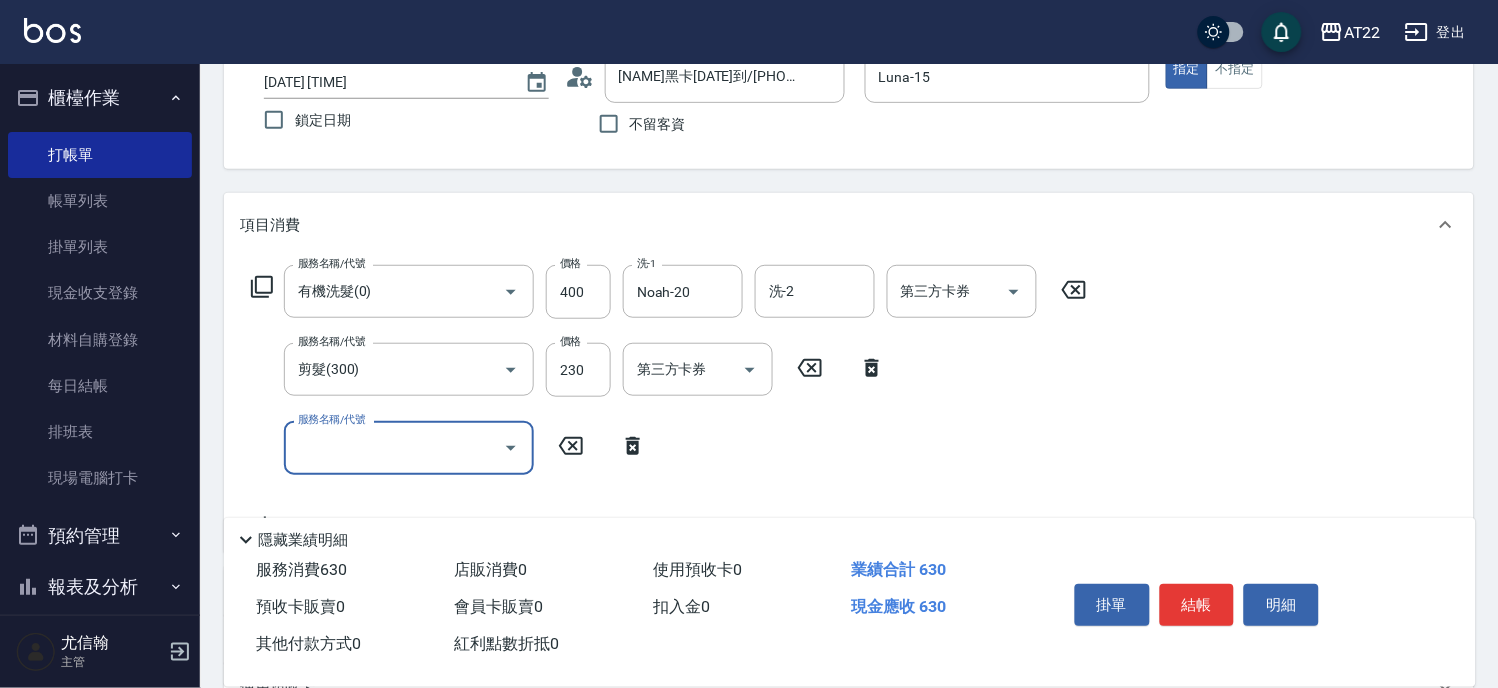 scroll, scrollTop: 333, scrollLeft: 0, axis: vertical 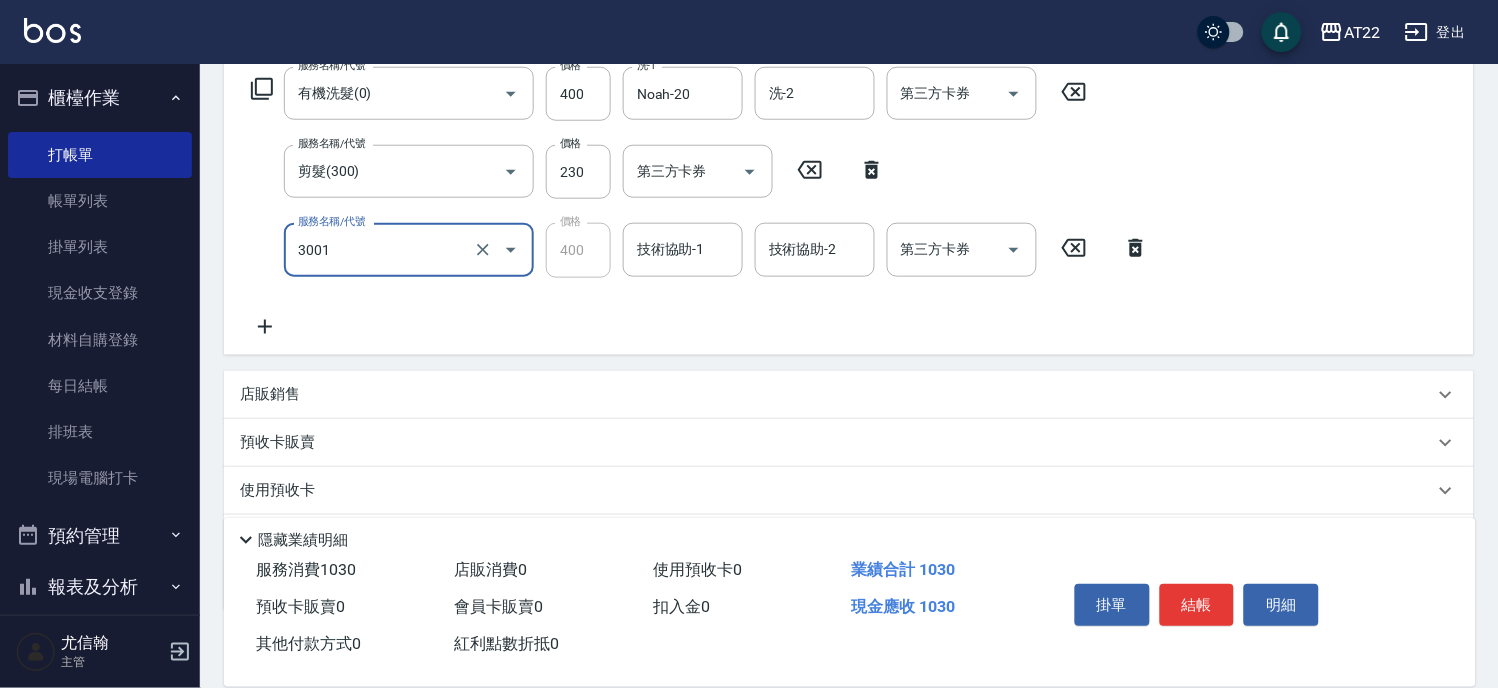 type on "側邊燙貼(3001)" 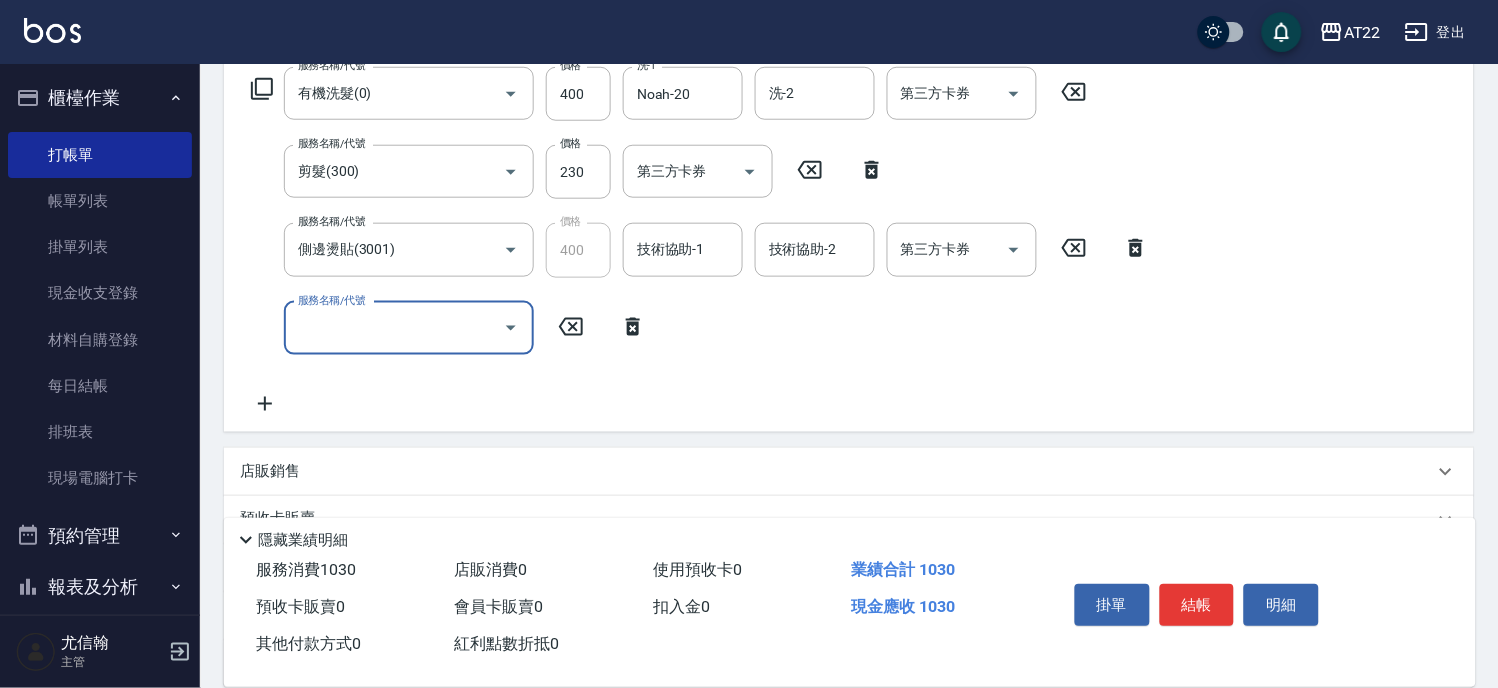 type on "ㄑ" 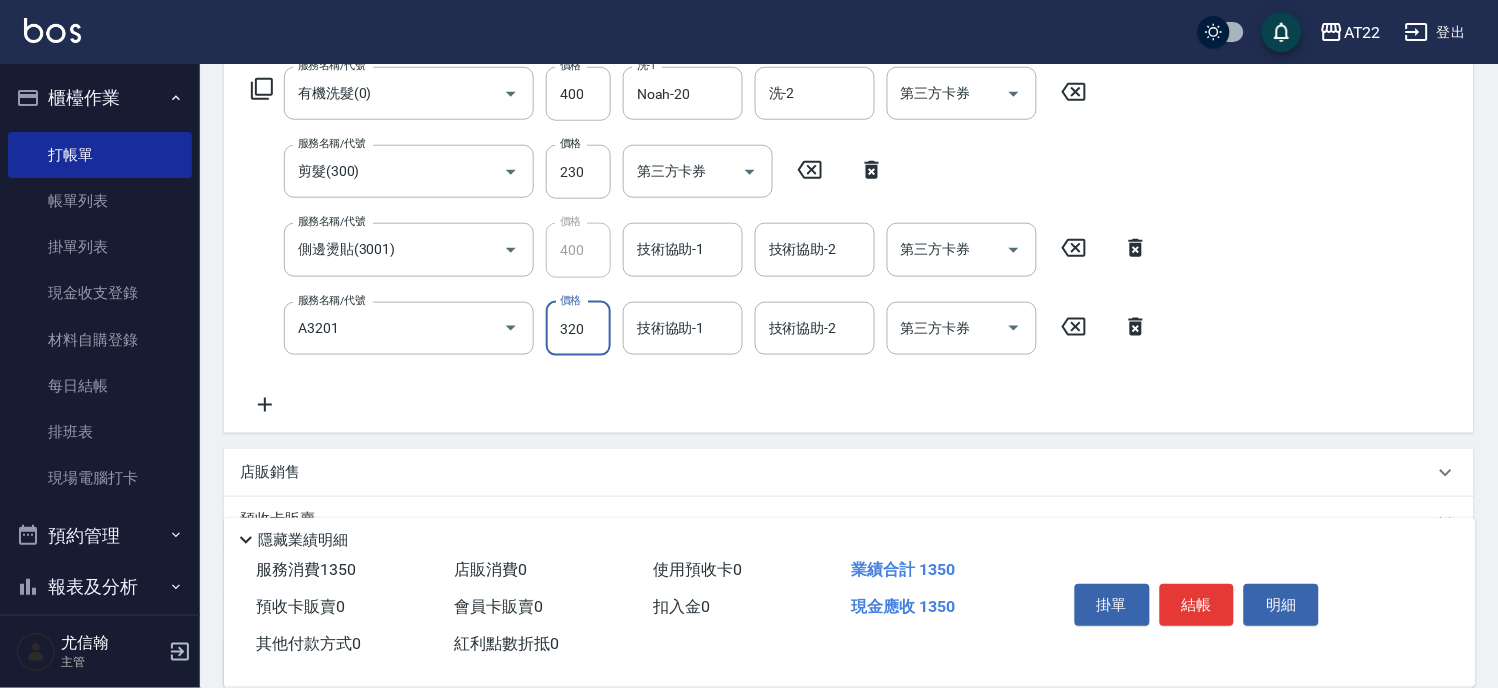 type on "頭皮隔離液(A3201)" 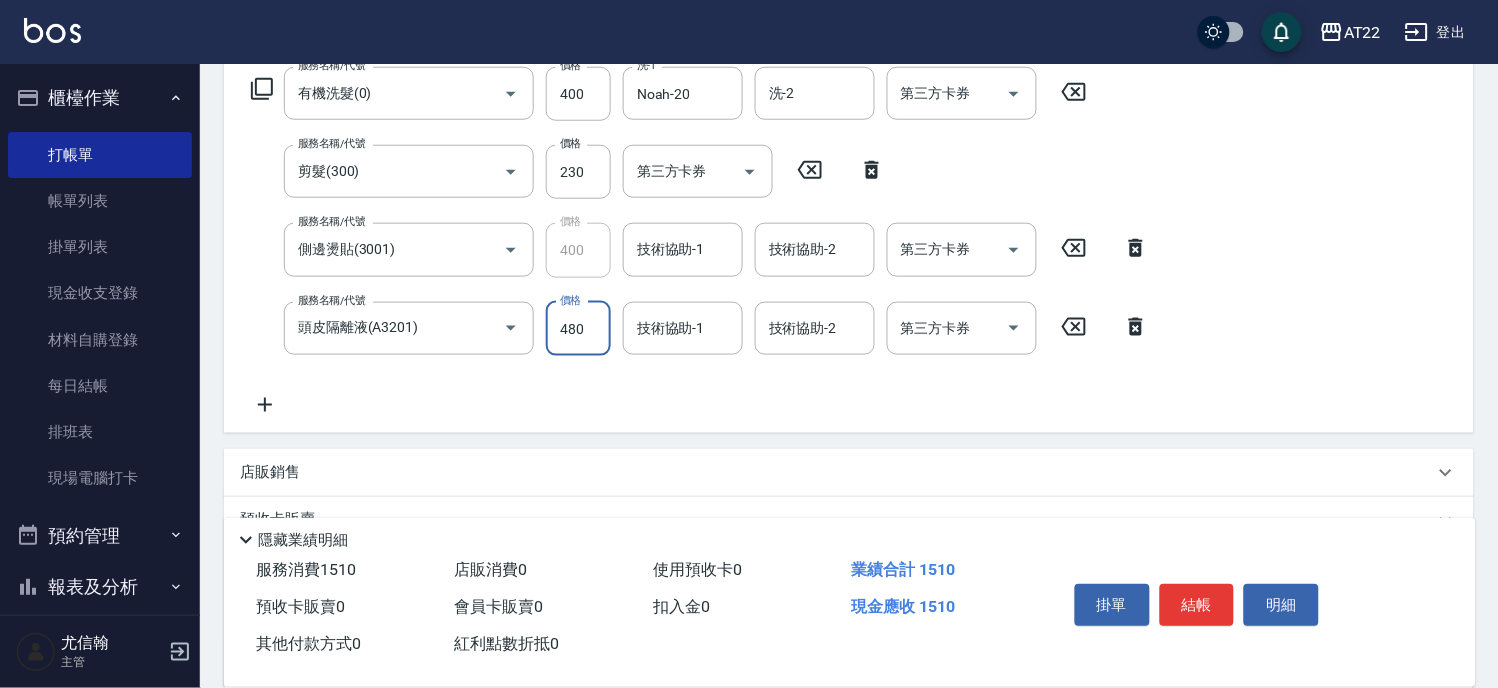 type on "480" 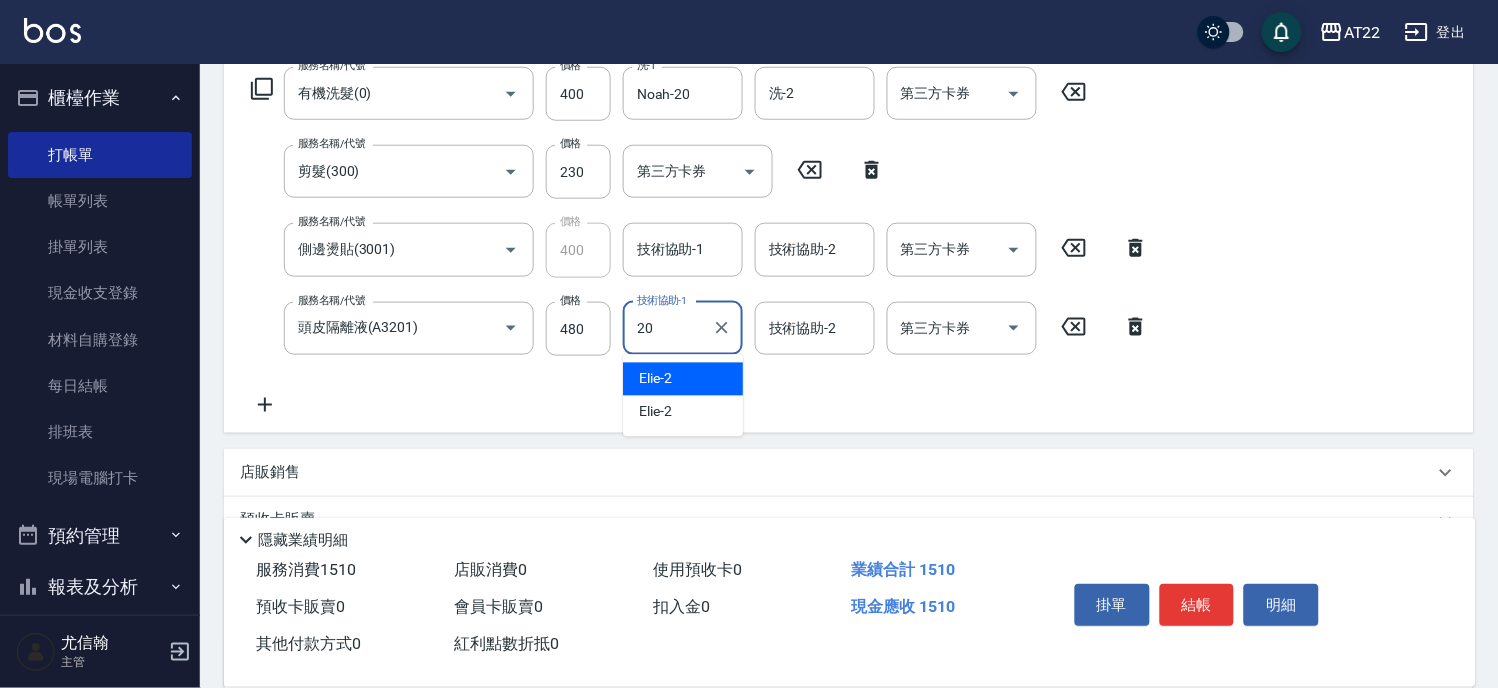 type on "Noah-20" 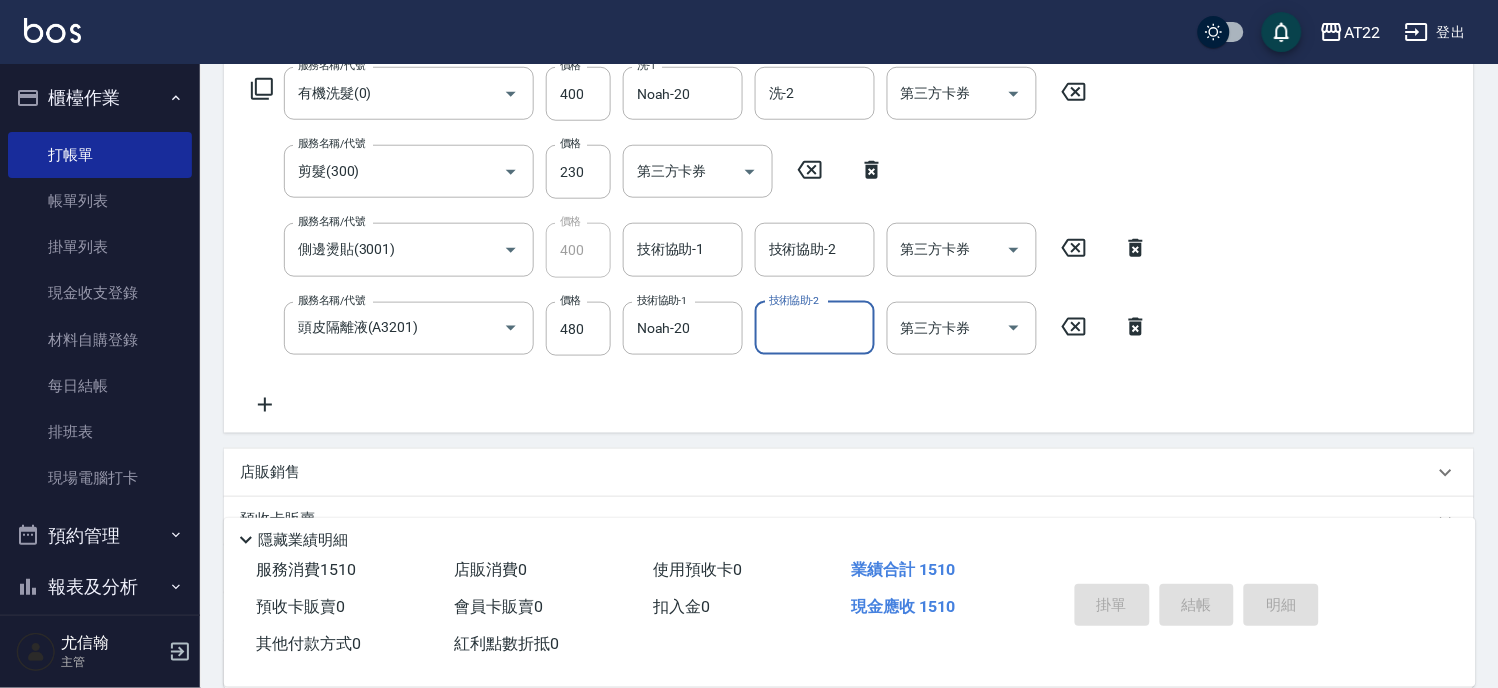 scroll, scrollTop: 0, scrollLeft: 0, axis: both 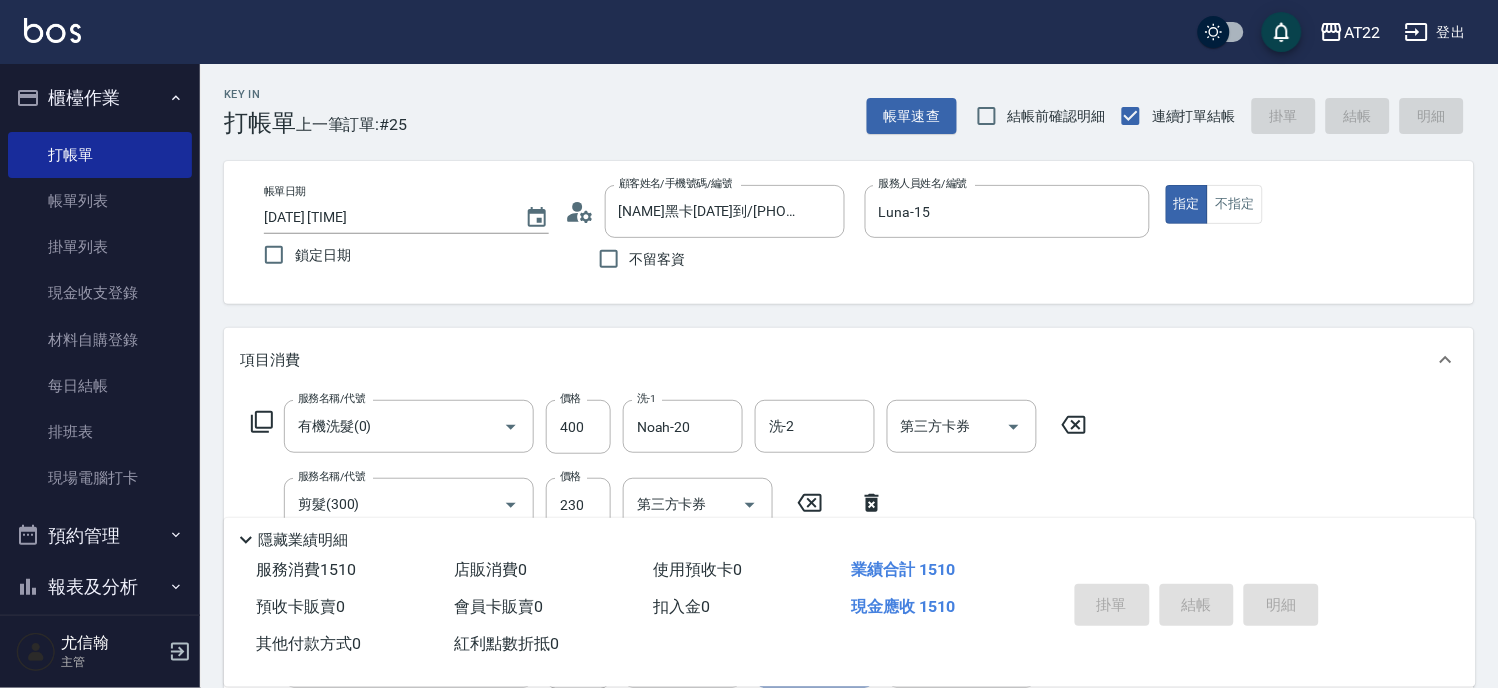 type on "2025/08/02 16:00" 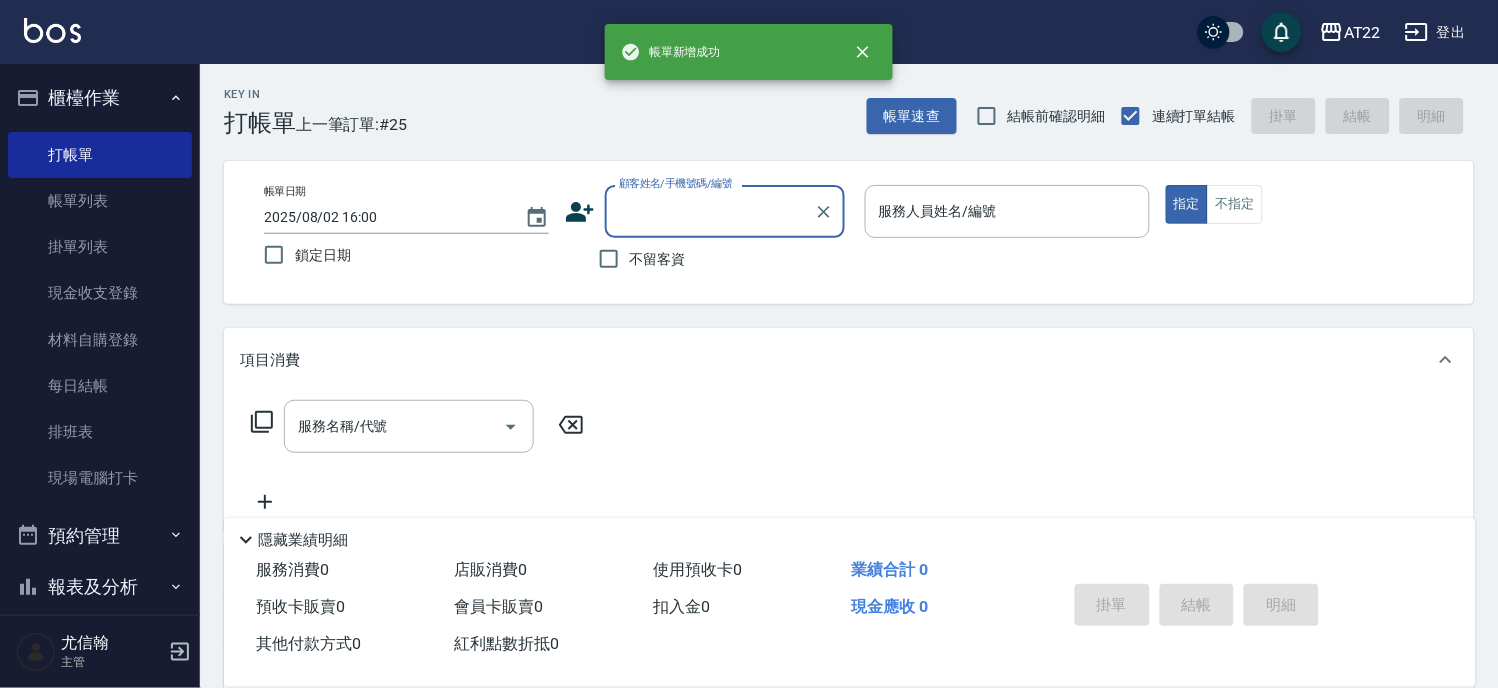 scroll, scrollTop: 0, scrollLeft: 0, axis: both 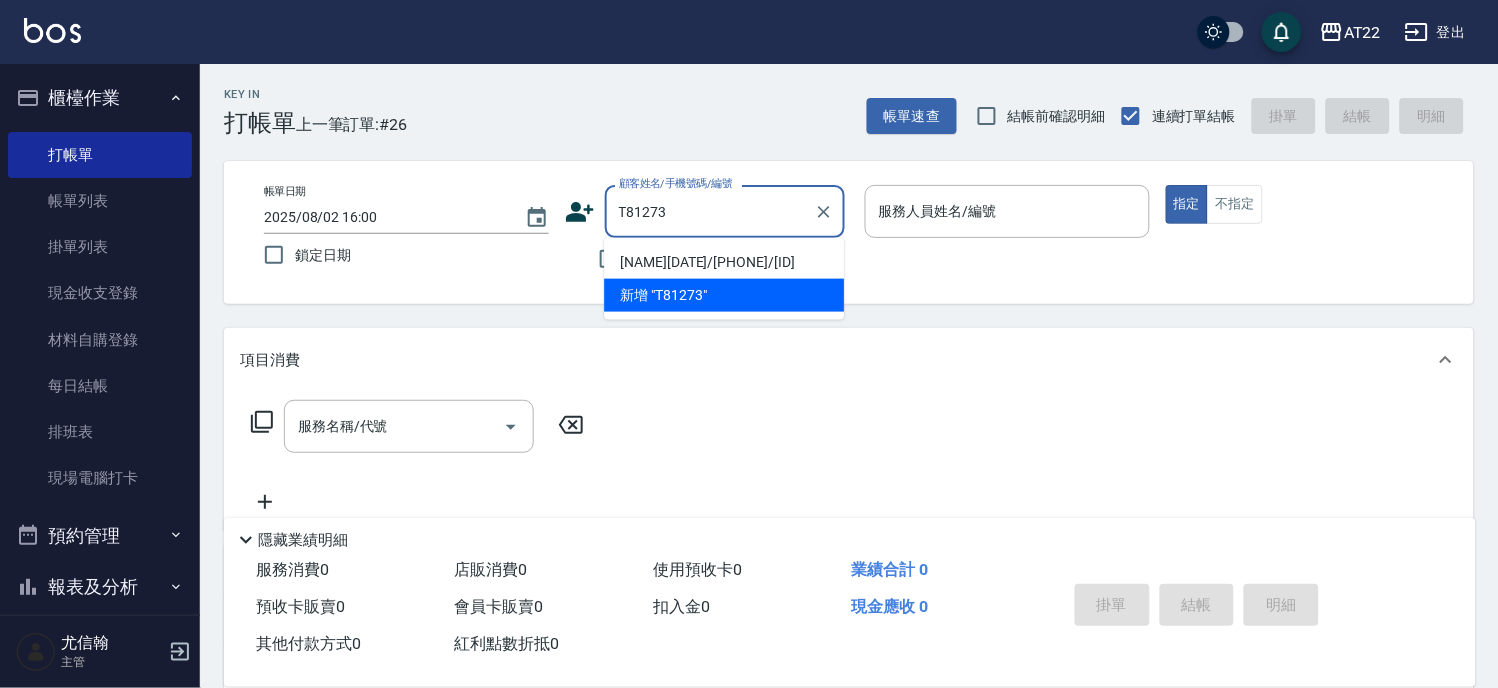 click on "劉家樺26.11.11/0936204671/T81273" at bounding box center [724, 262] 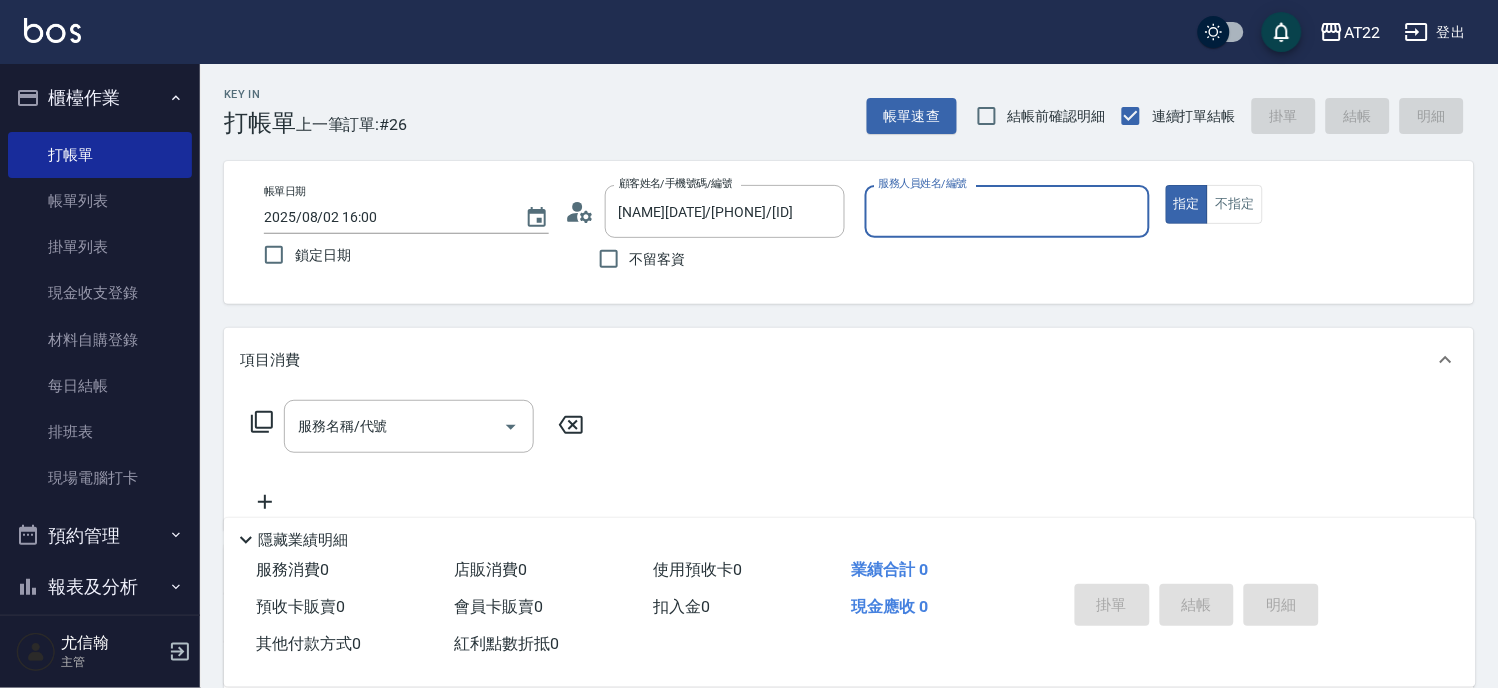 type on "尤信翰(無代號)" 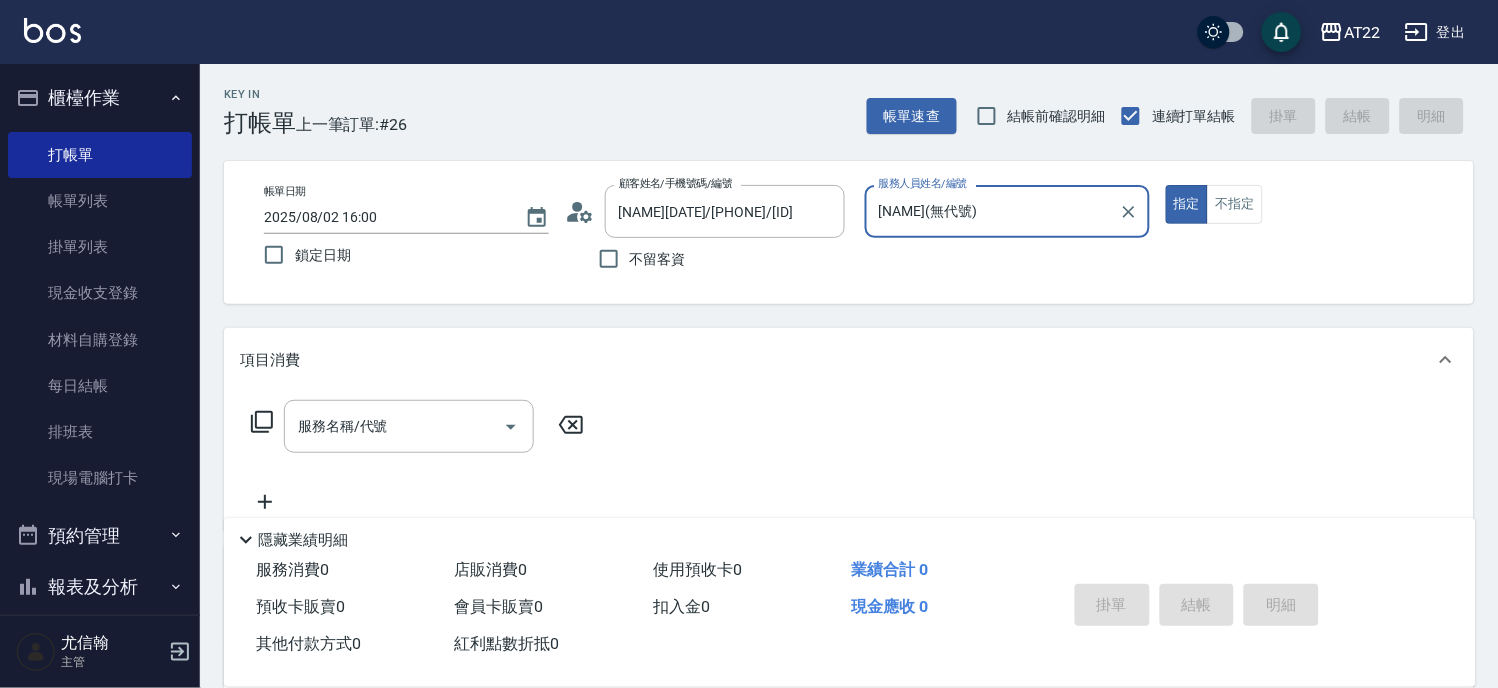 click on "尤信翰(無代號) 服務人員姓名/編號" at bounding box center (1007, 211) 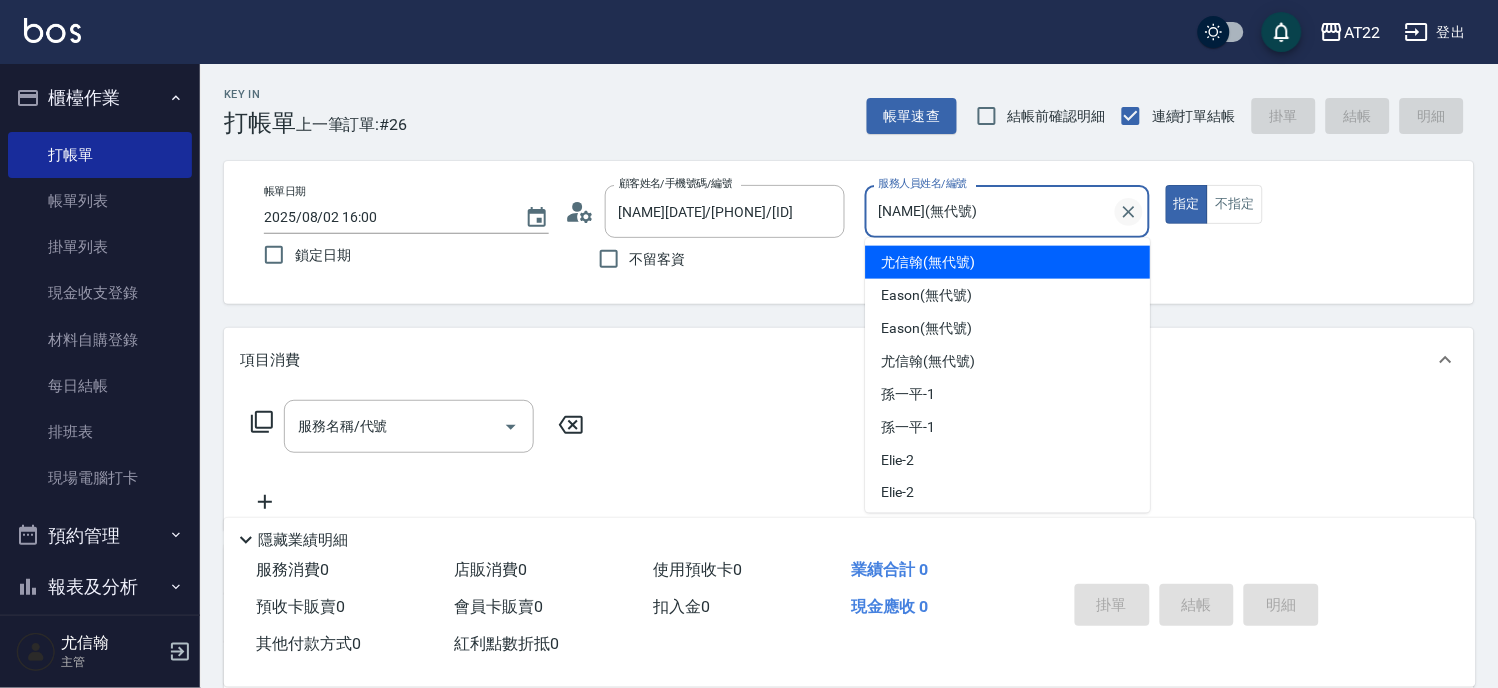 click 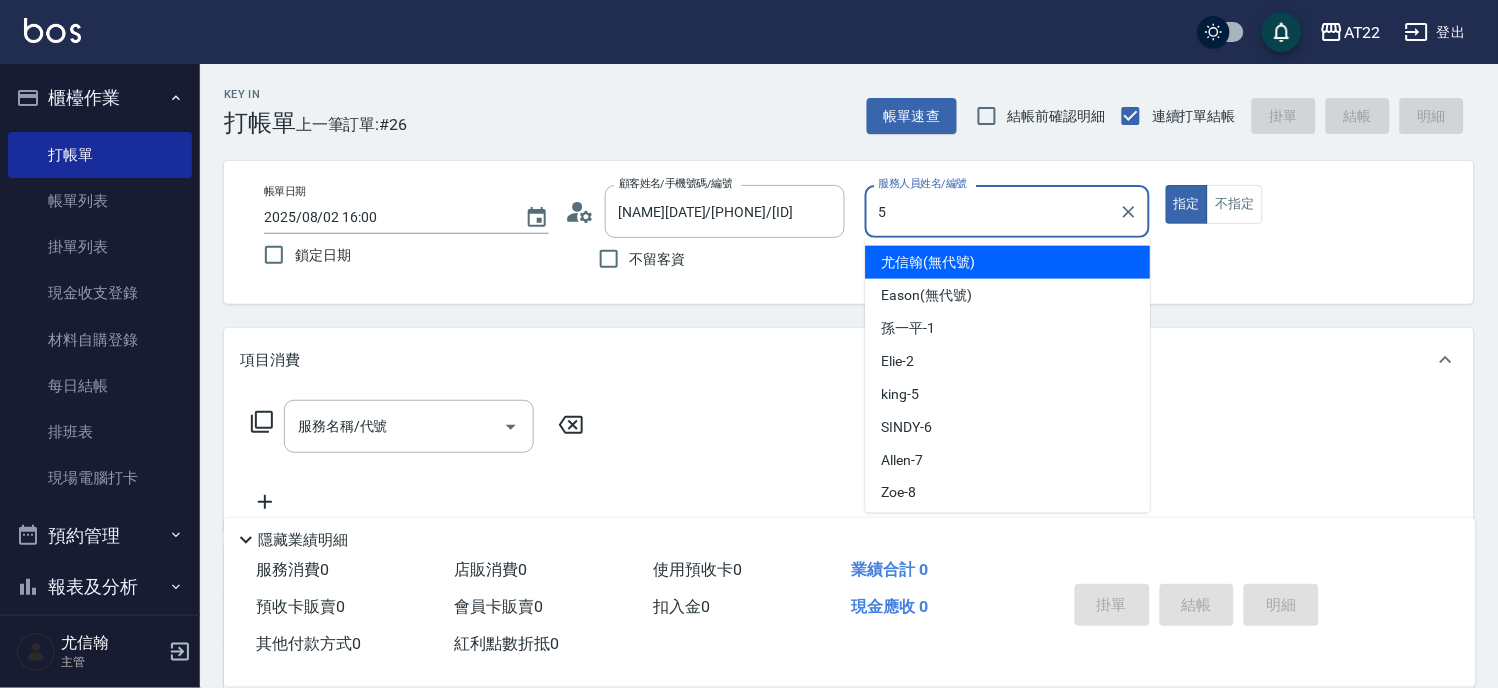 type on "king-5" 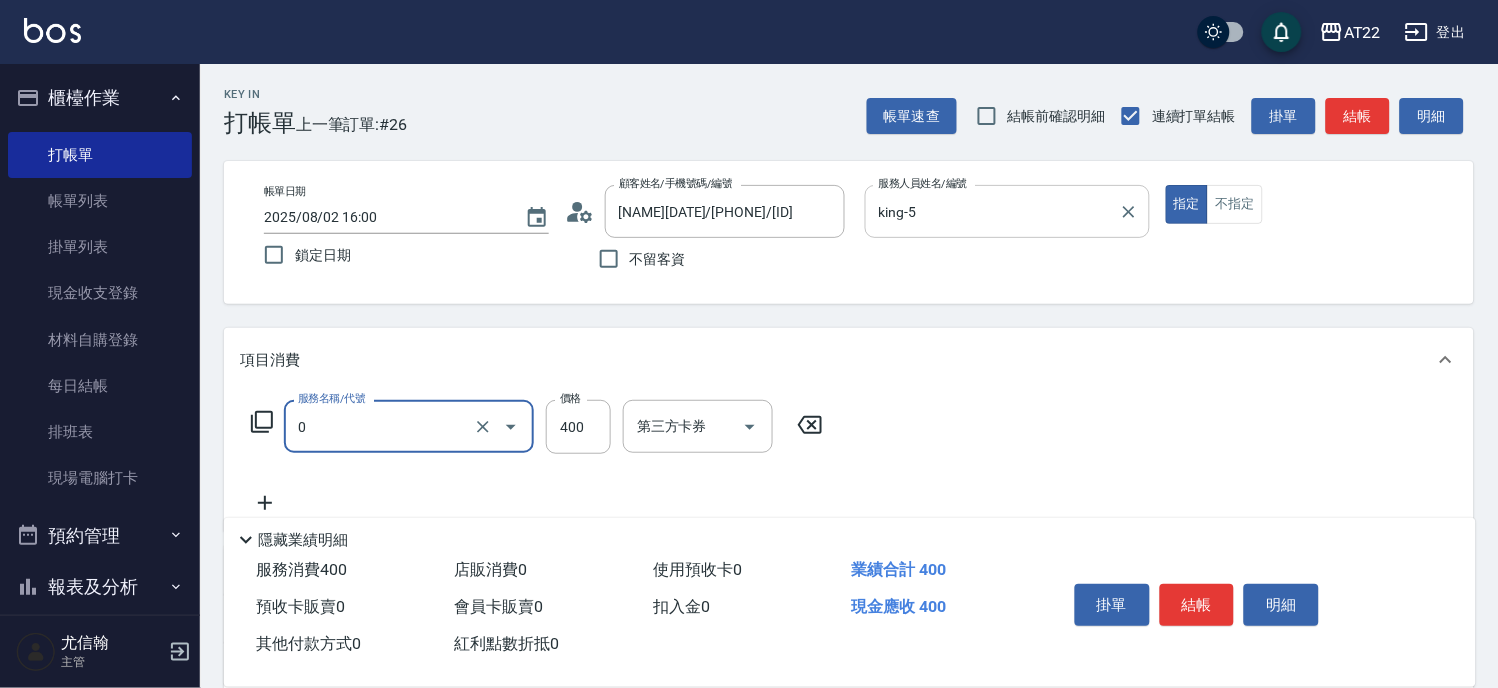 type on "有機洗髮(0)" 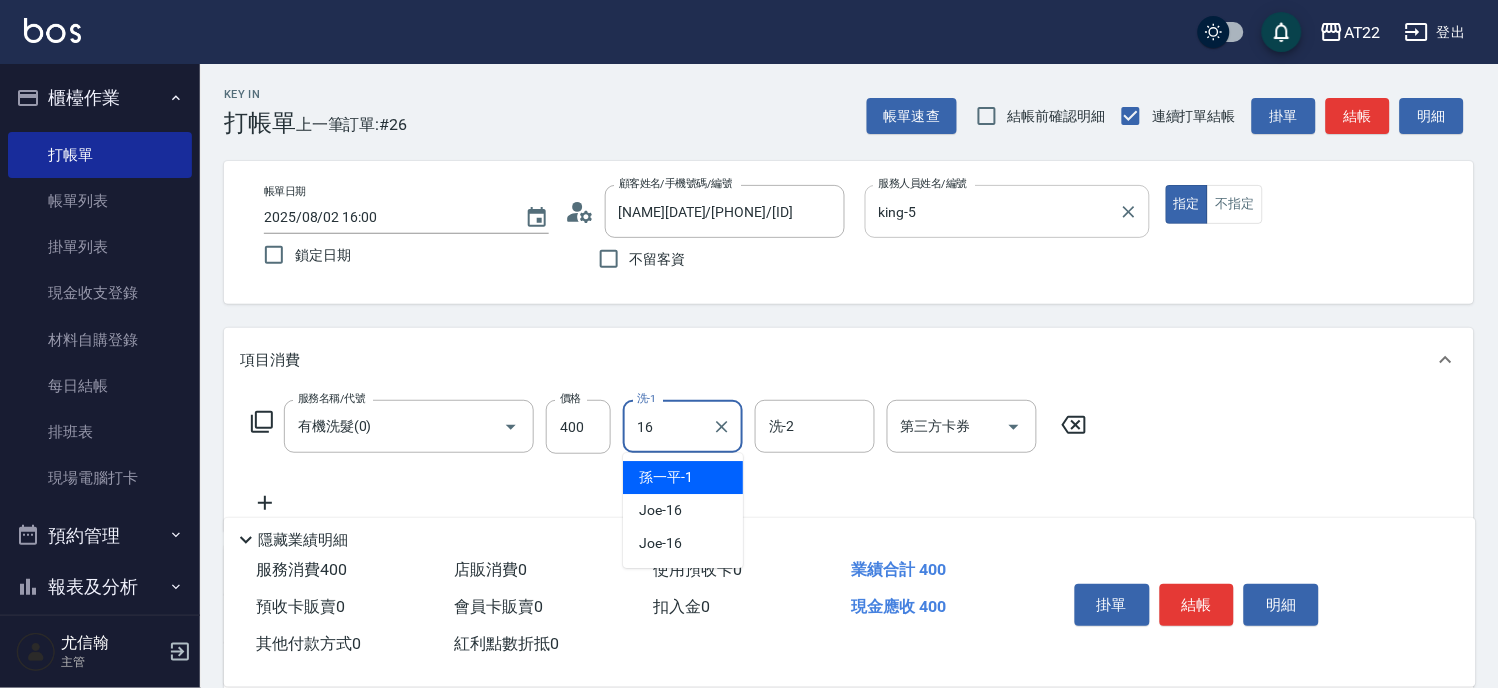 type on "Joe-16" 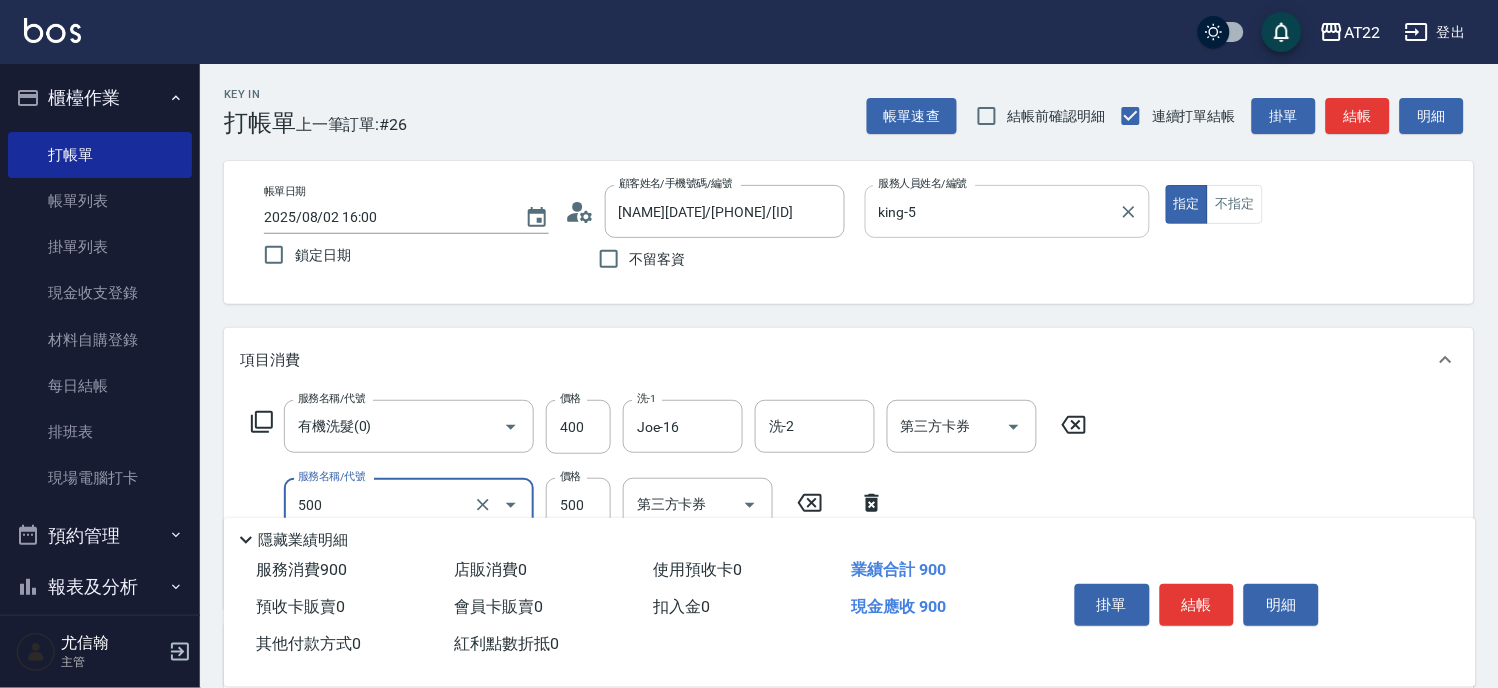 type on "剪髮(500)" 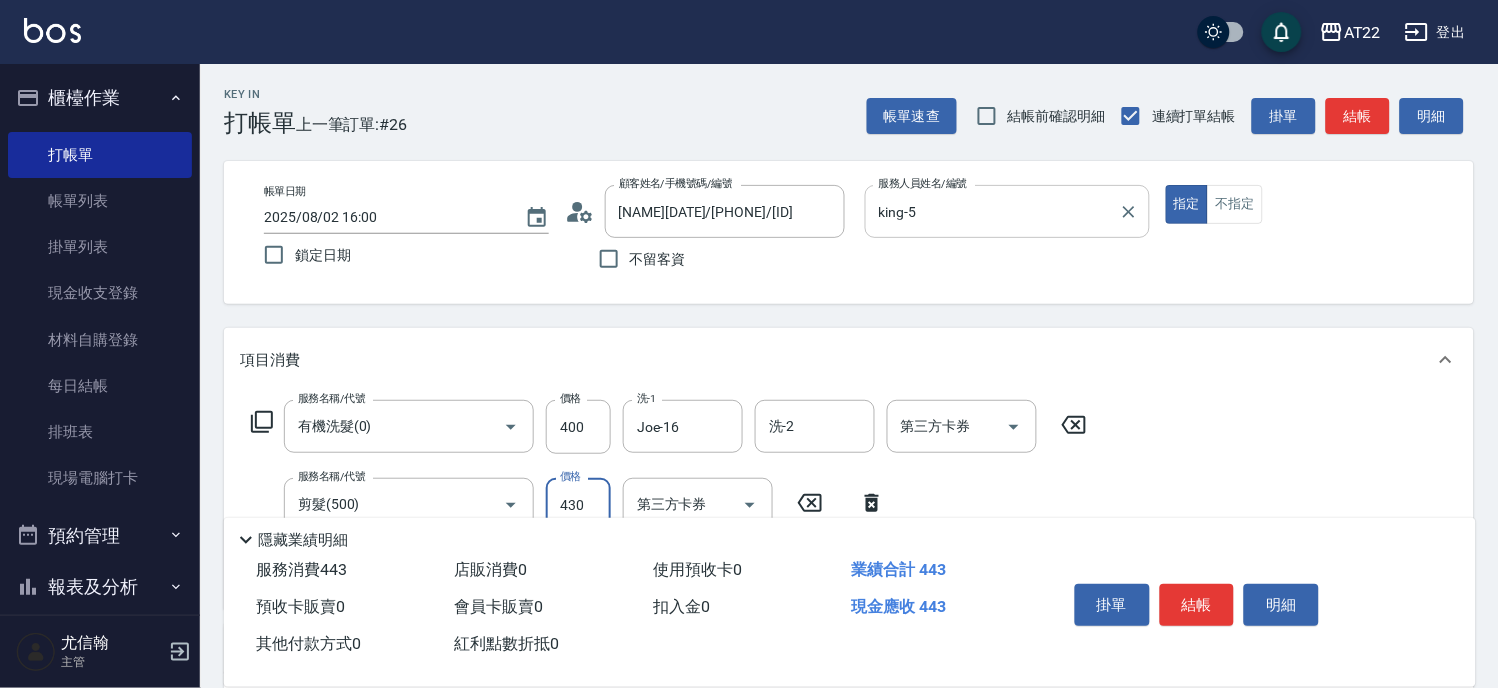 type on "430" 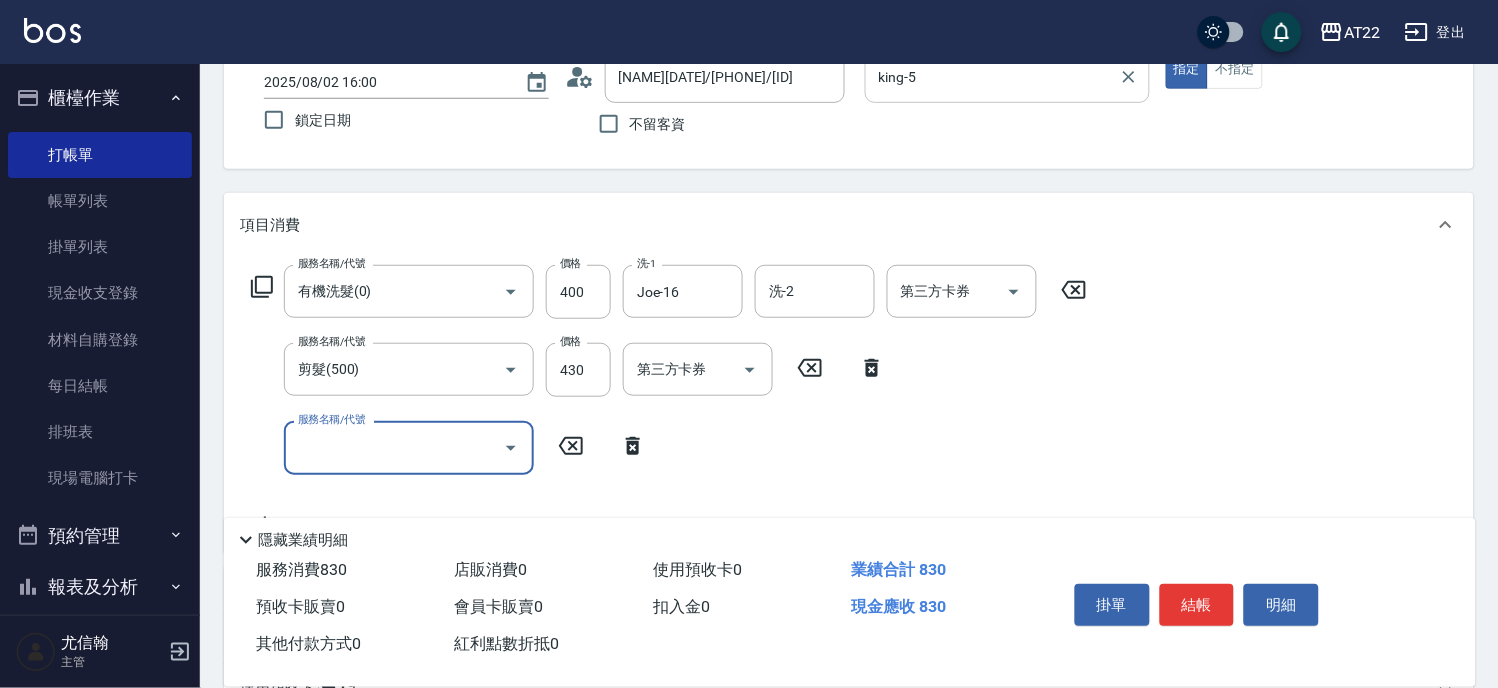 scroll, scrollTop: 222, scrollLeft: 0, axis: vertical 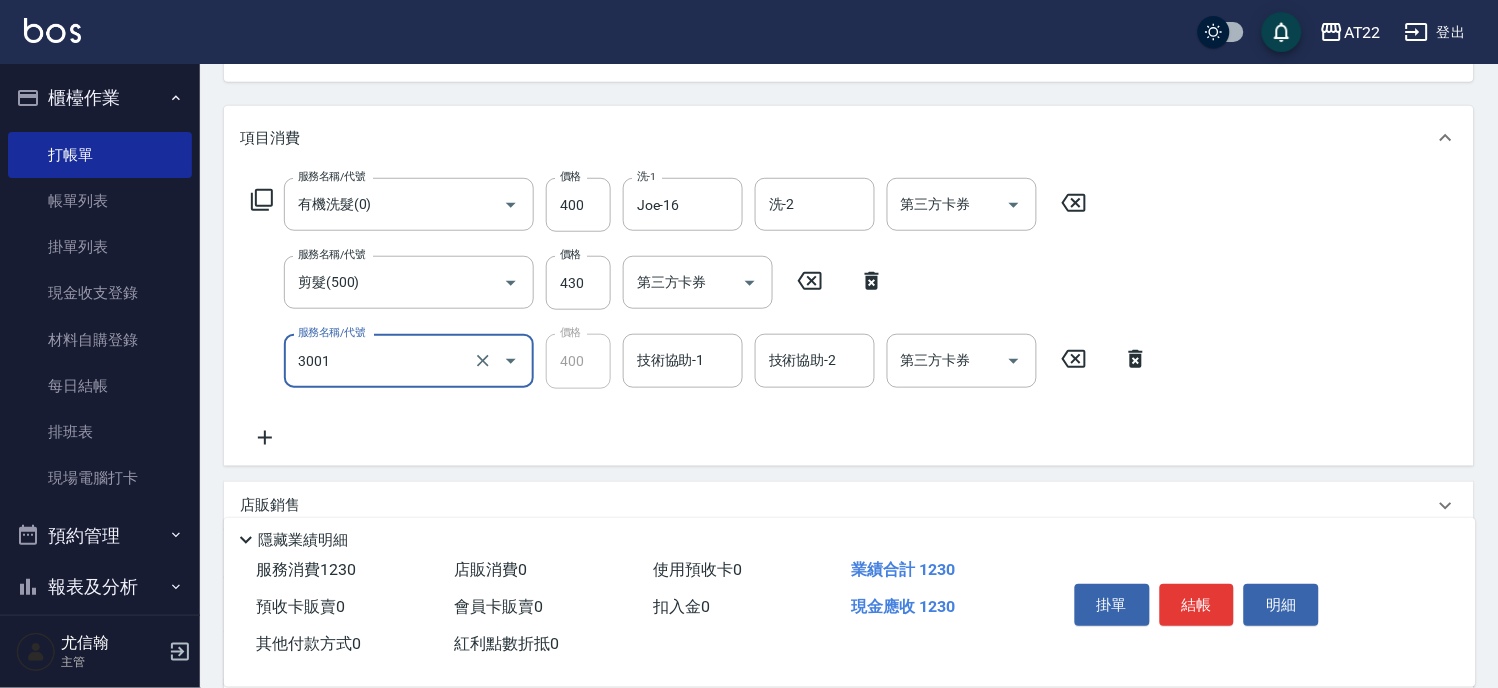 type on "側邊燙貼(3001)" 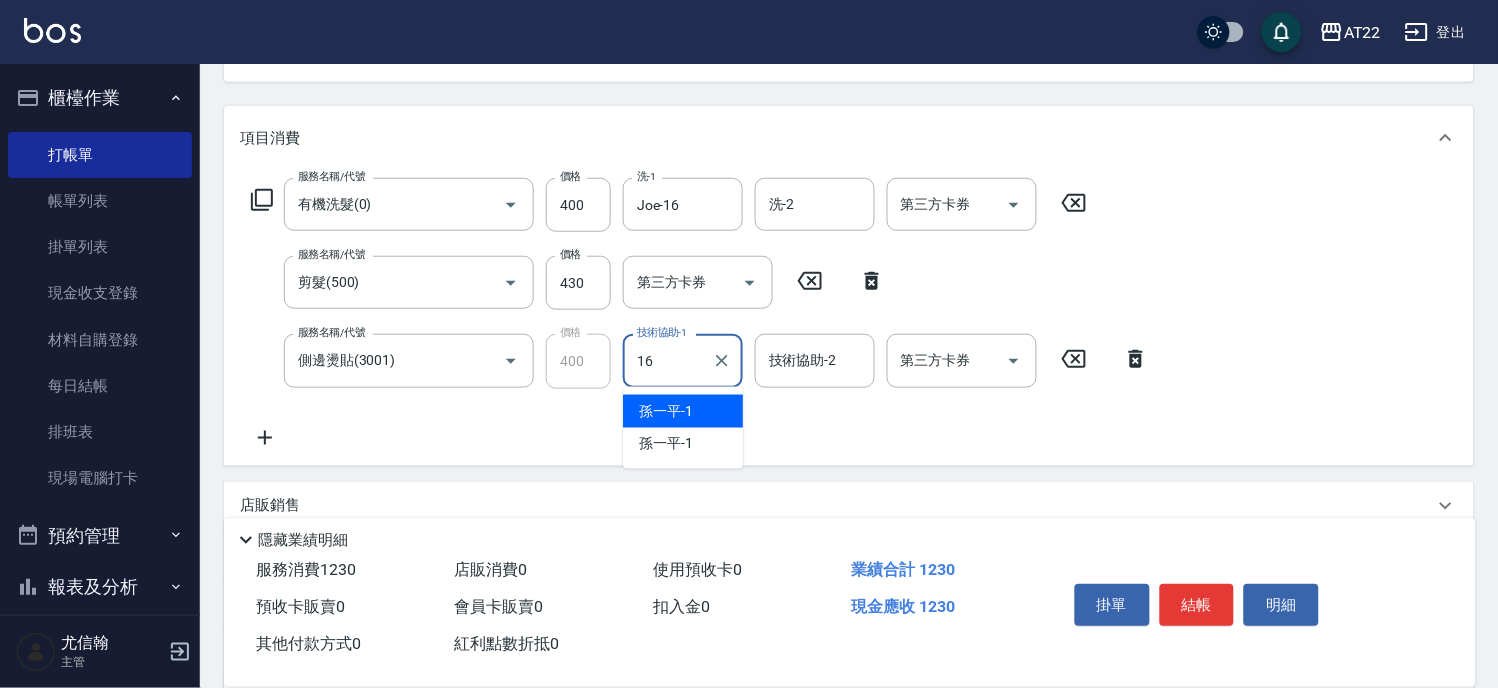 type on "Joe-16" 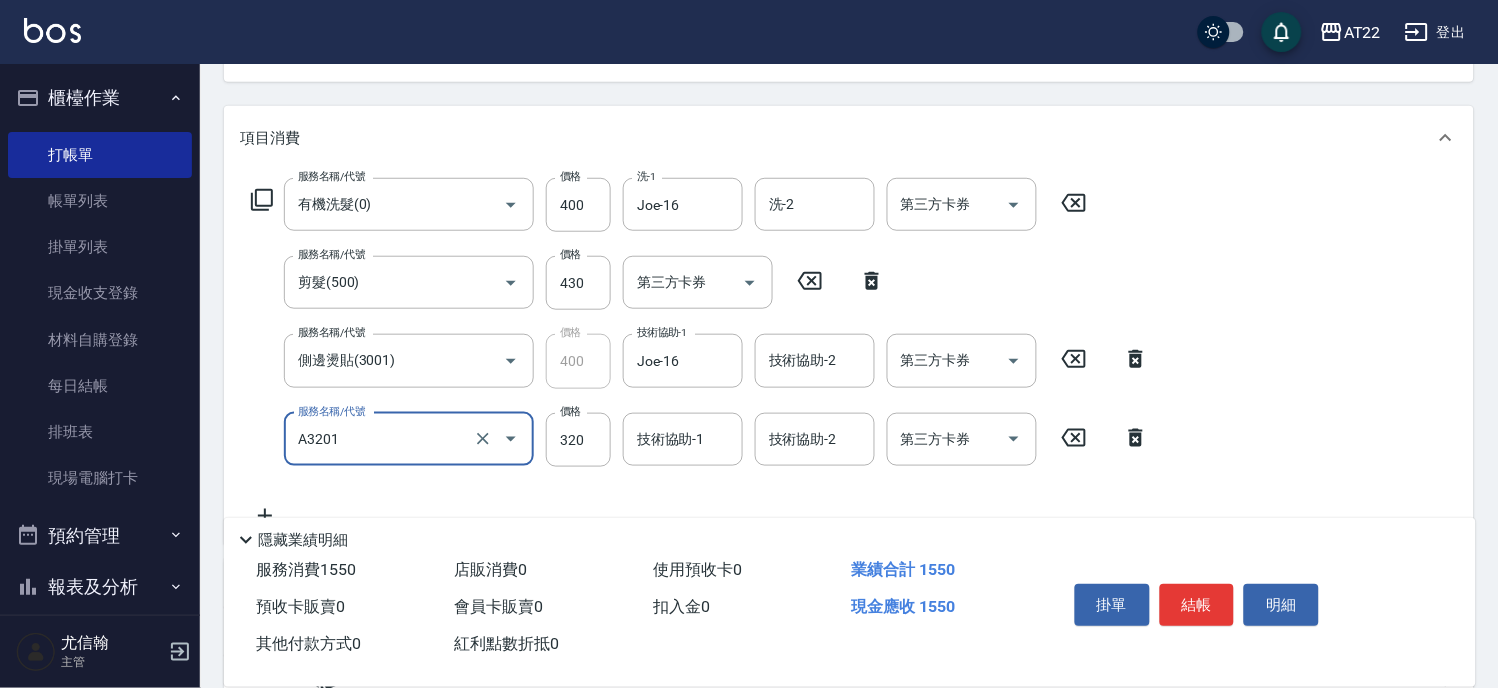 type on "頭皮隔離液(A3201)" 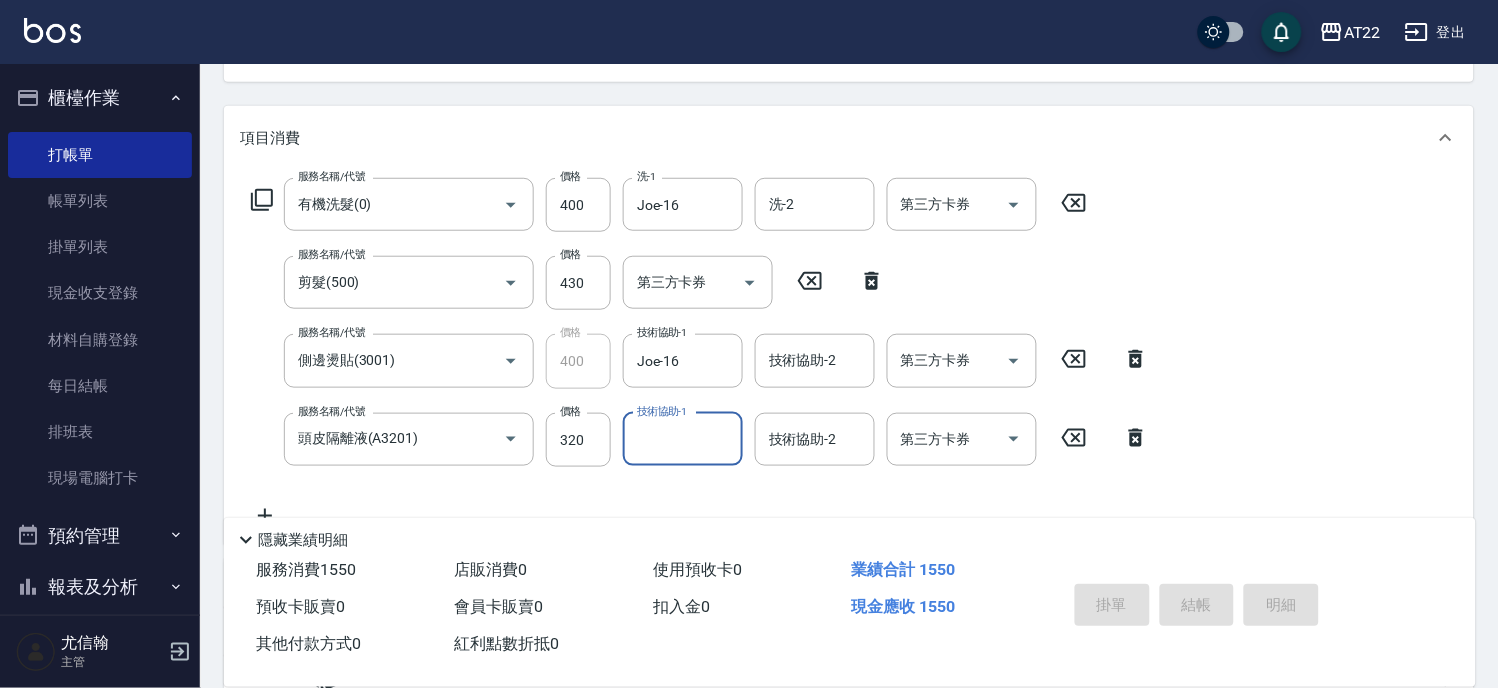type on "2025/08/02 16:01" 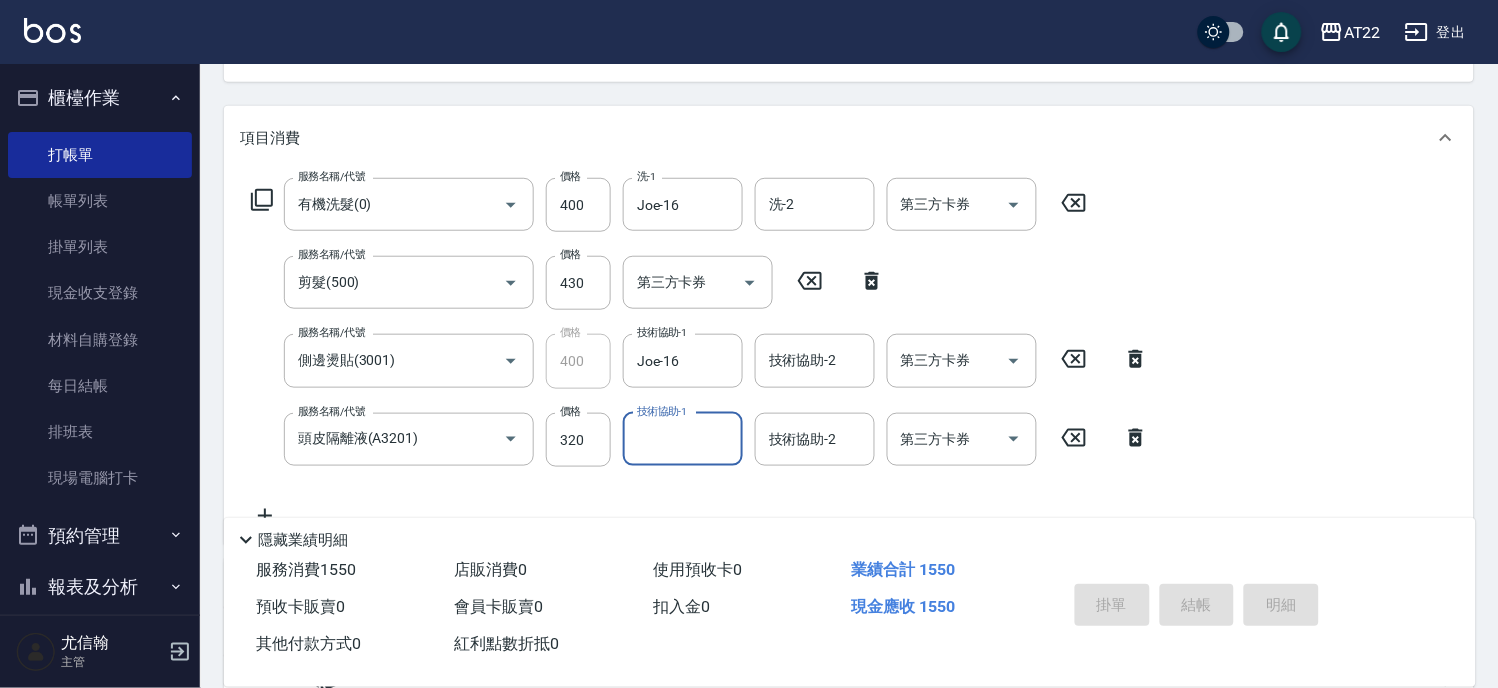 type 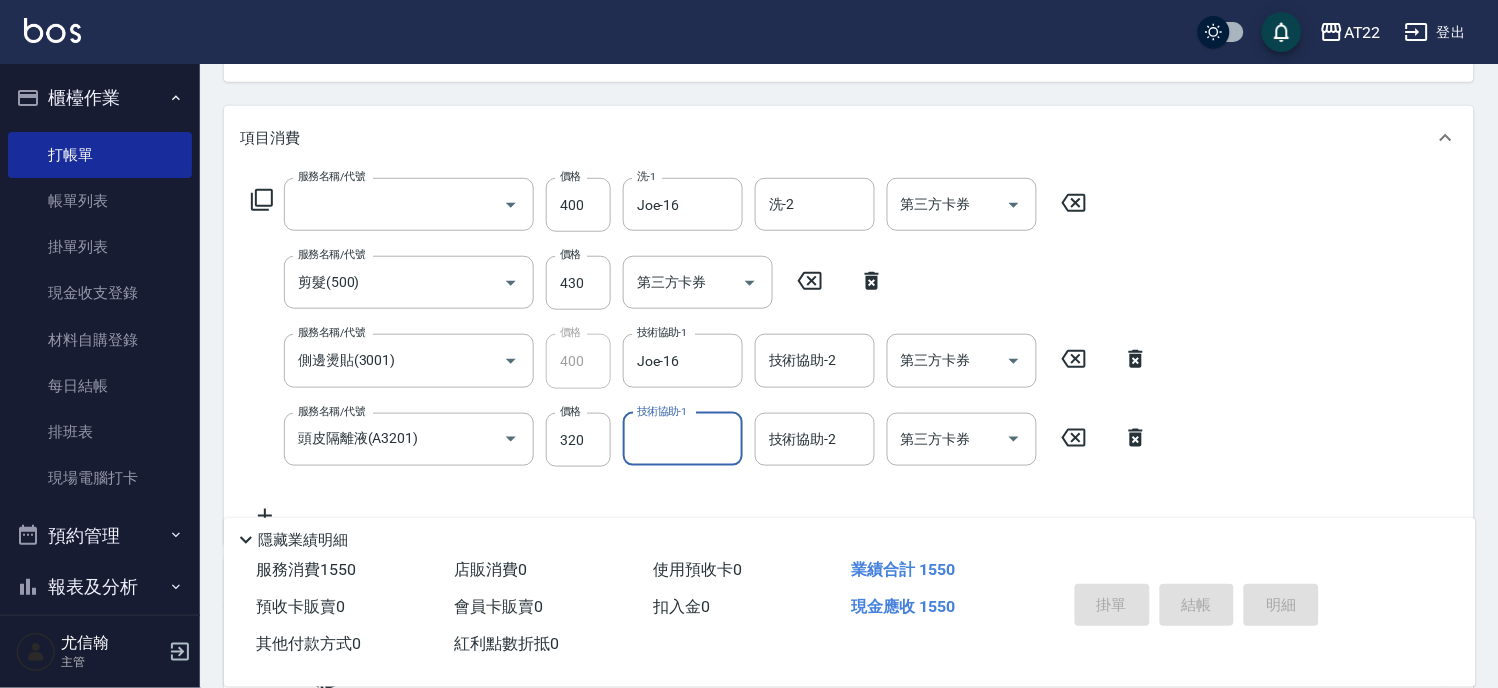 scroll, scrollTop: 194, scrollLeft: 0, axis: vertical 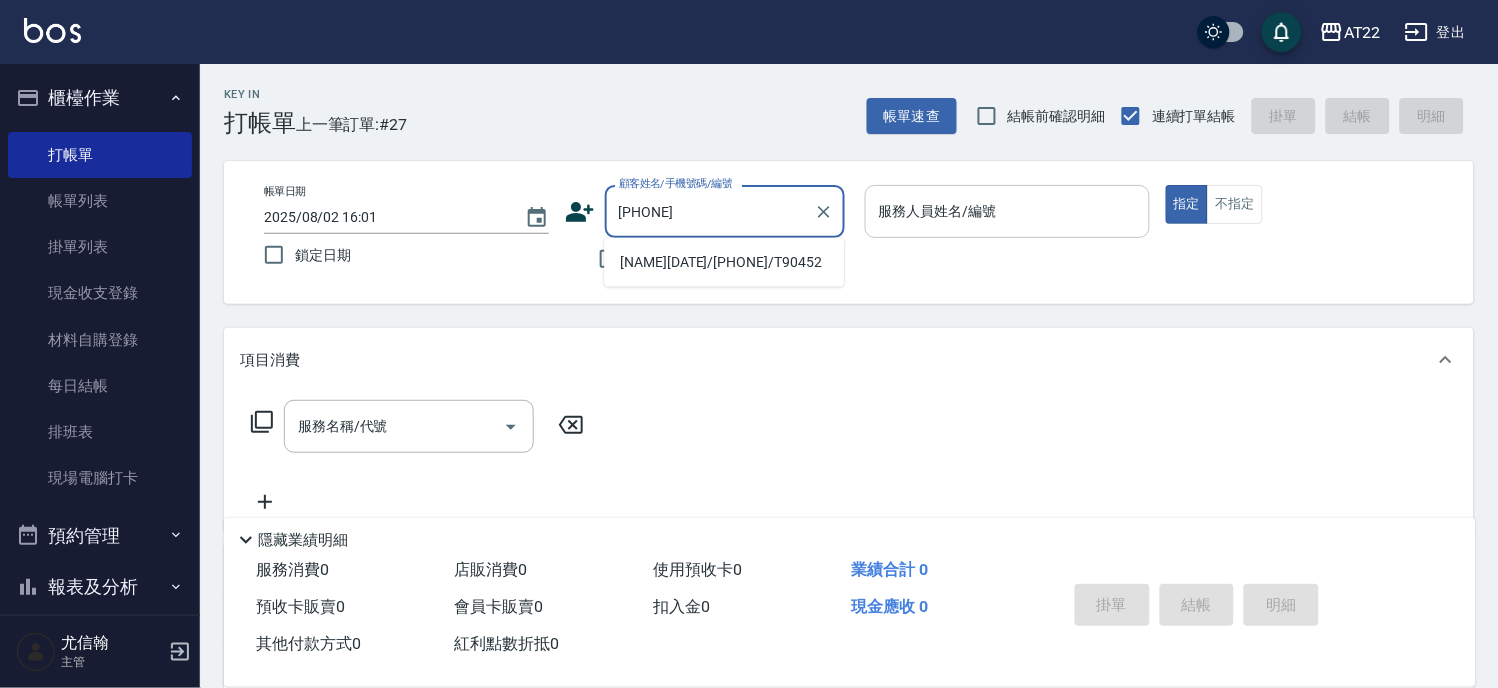 click on "洪巧貞27.3.5/0928122032/T90452" at bounding box center [724, 262] 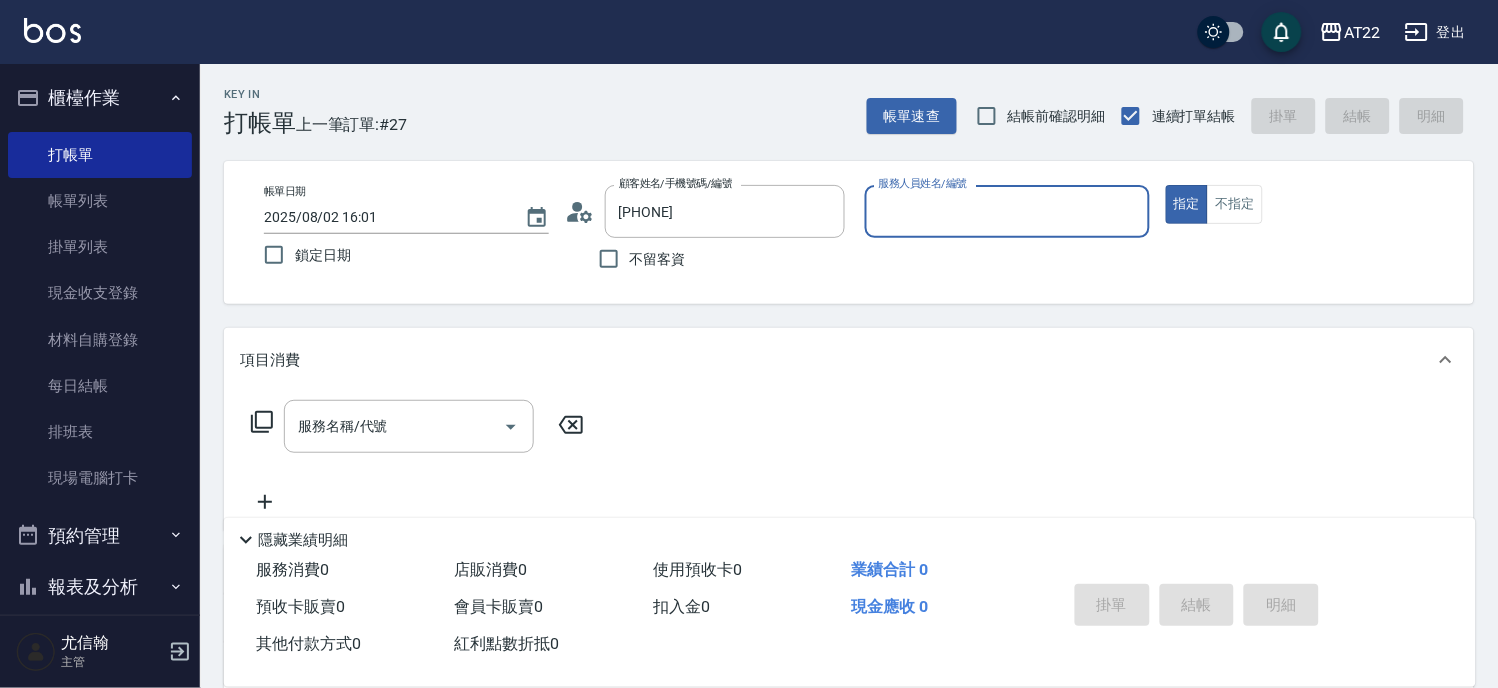 type on "洪巧貞27.3.5/0928122032/T90452" 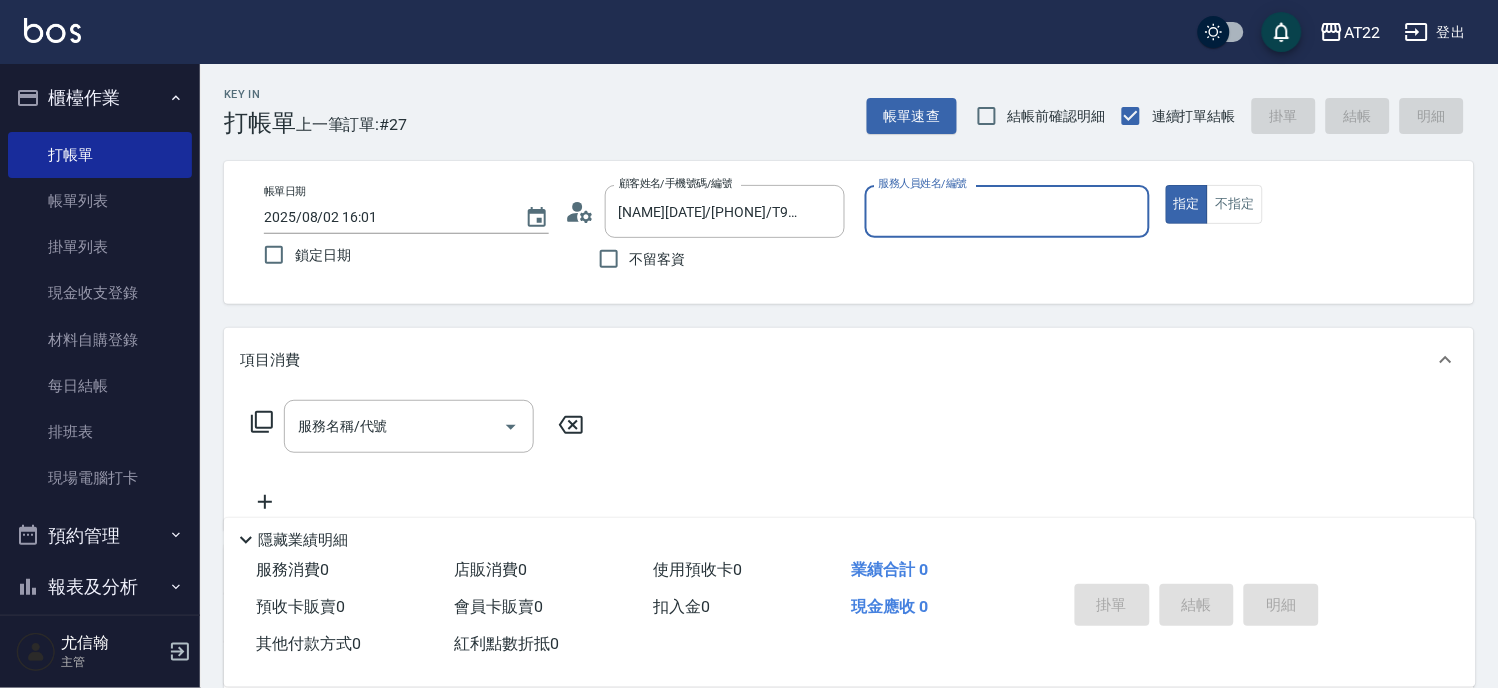 type on "Miu-10" 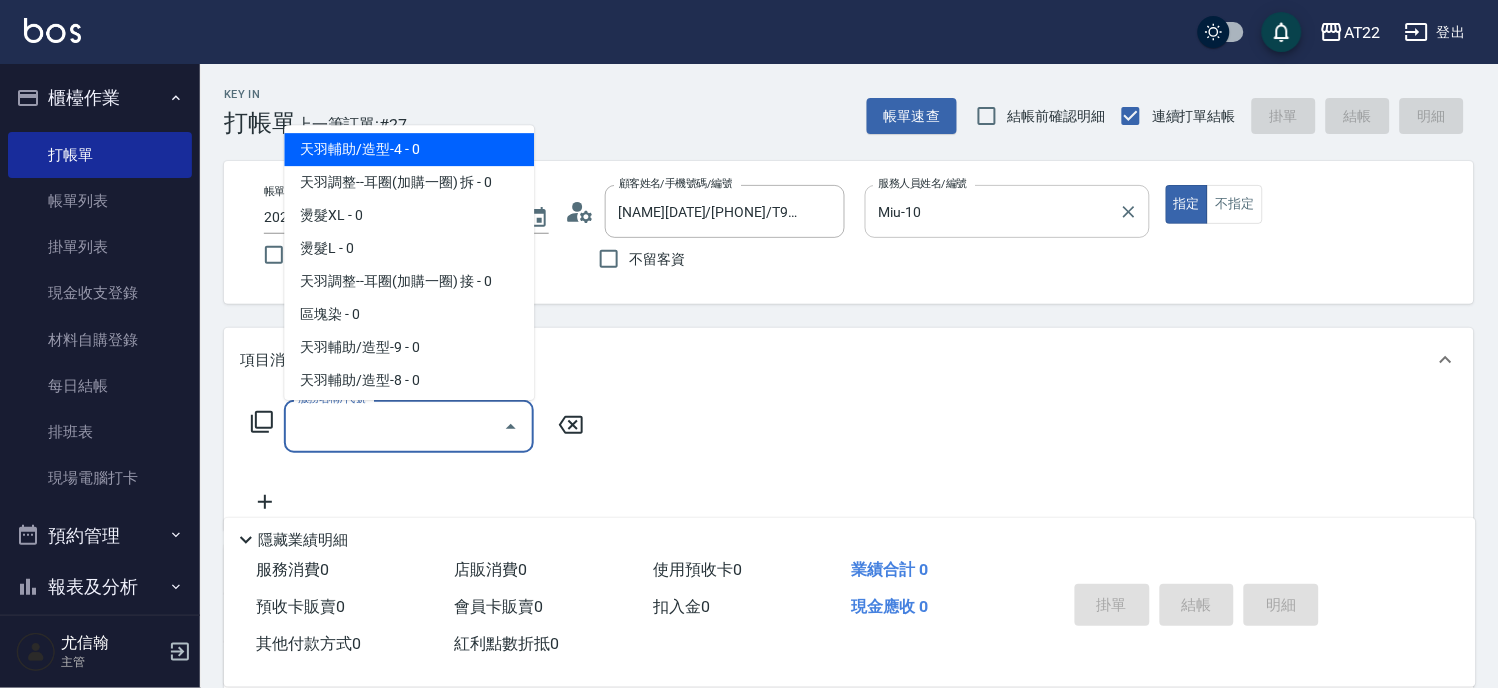click on "服務名稱/代號" at bounding box center [394, 426] 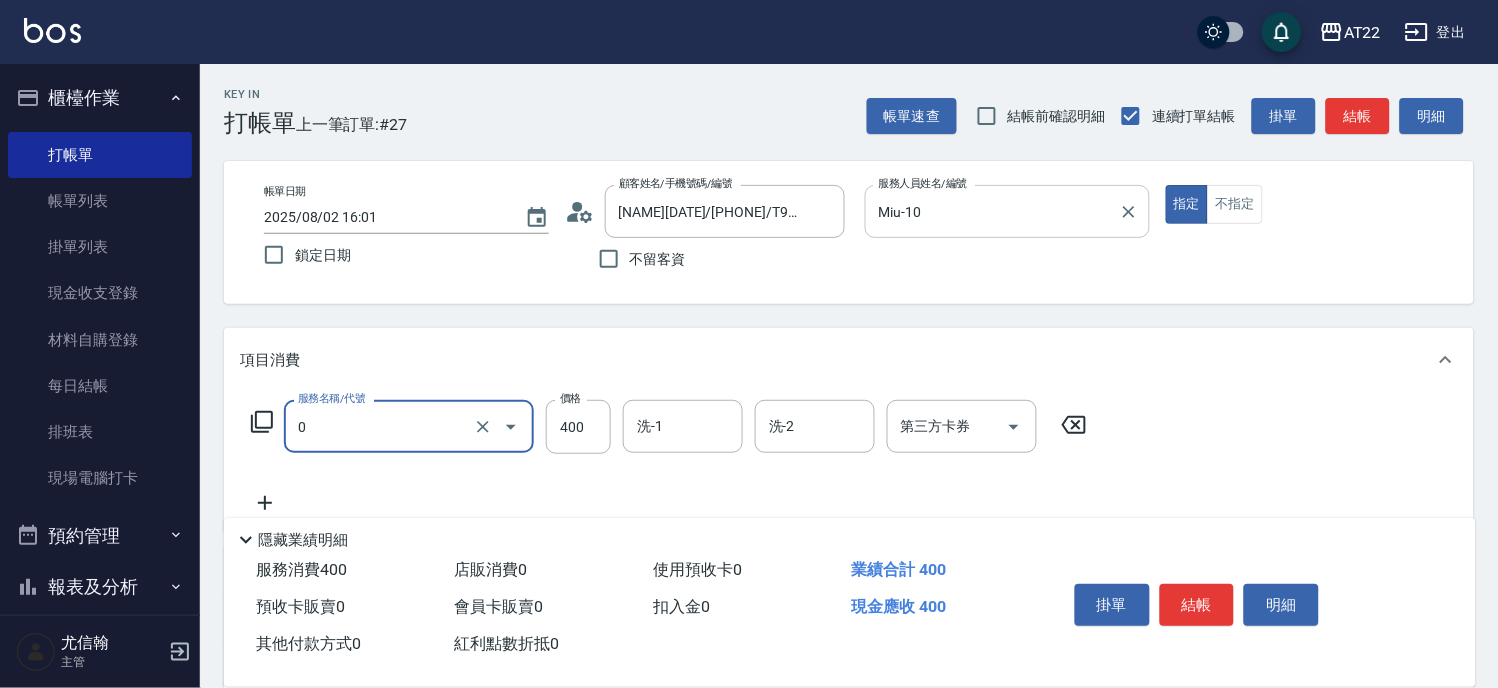 type on "有機洗髮(0)" 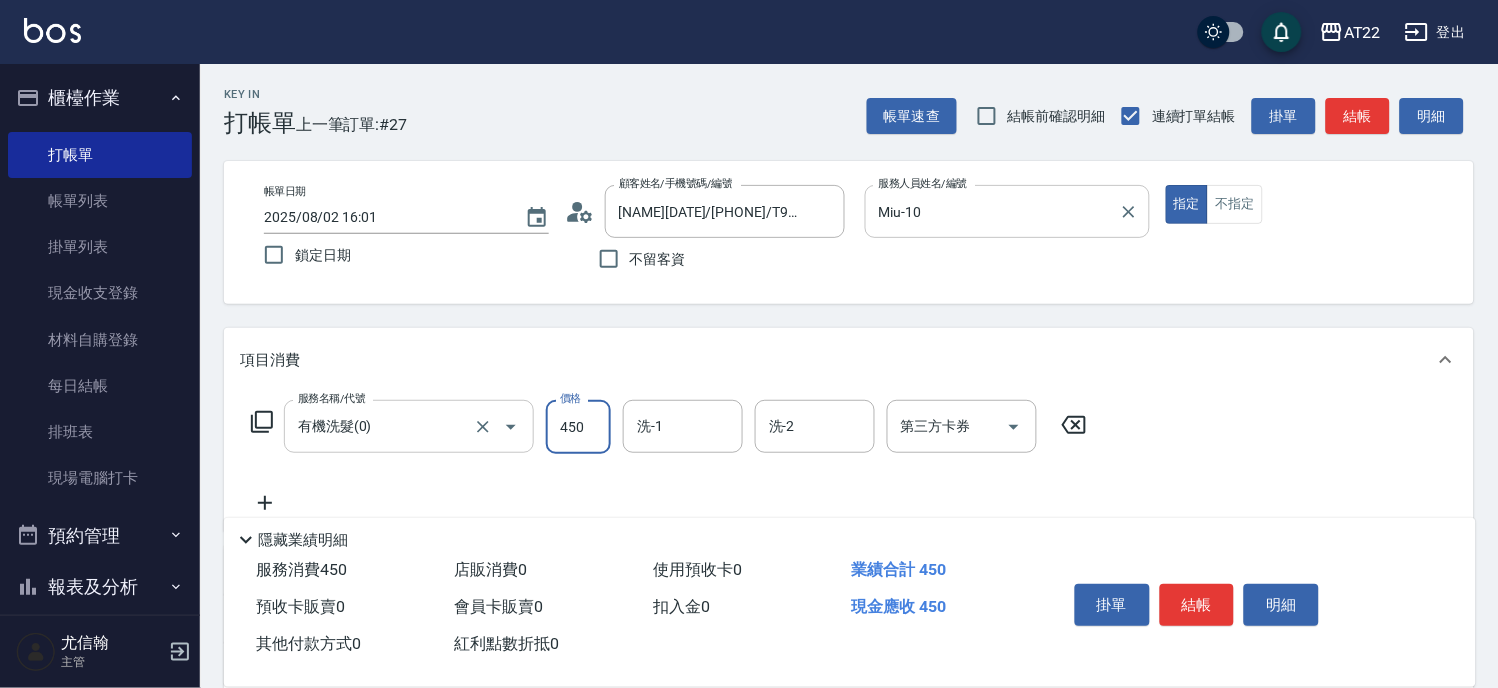 type on "450" 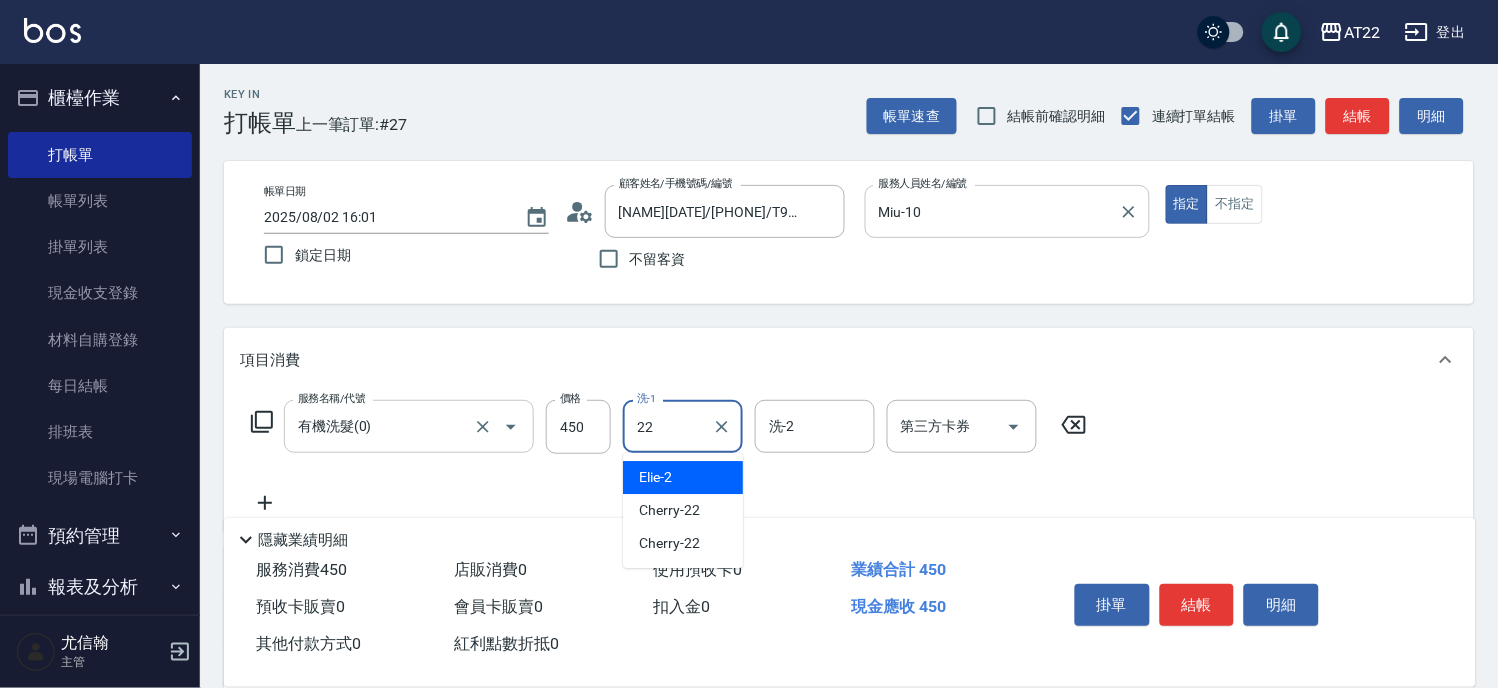 type on "Cherry-22" 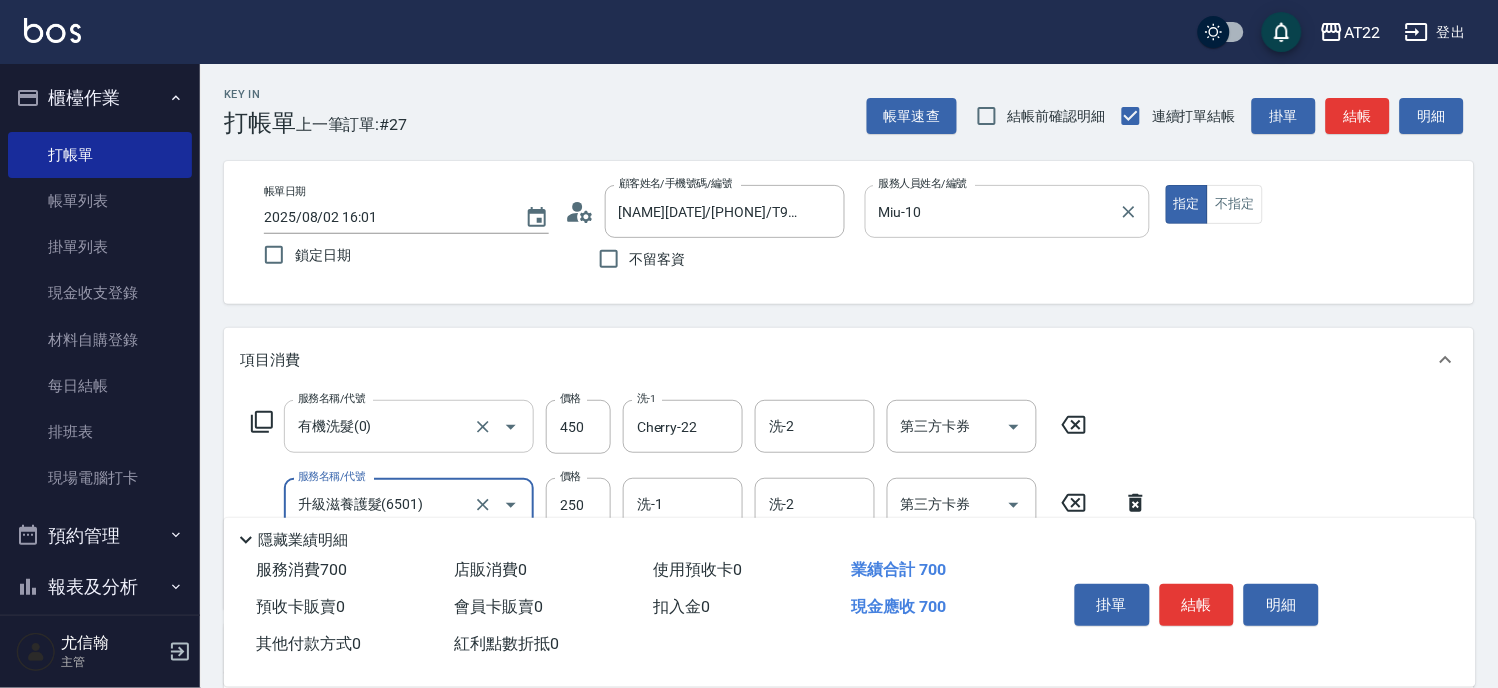 type on "升級滋養護髮(6501)" 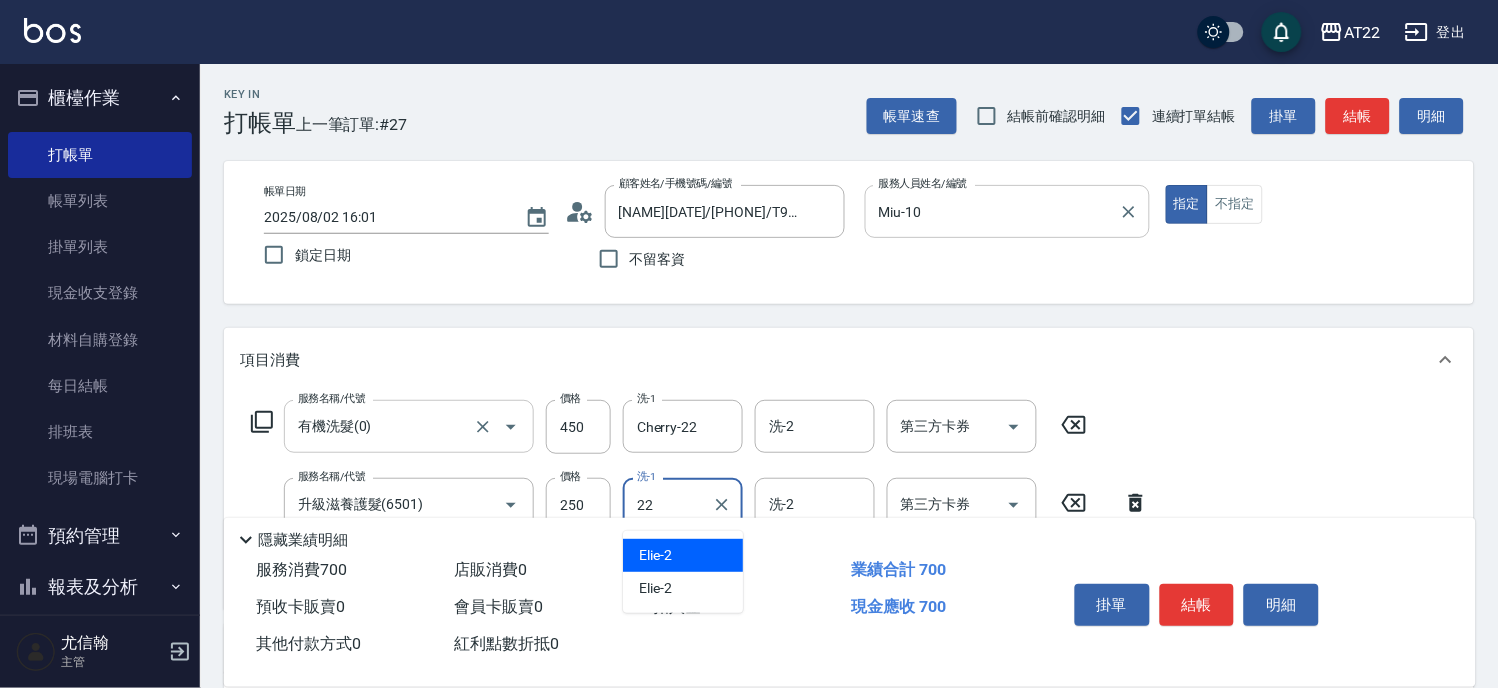 type on "Cherry-22" 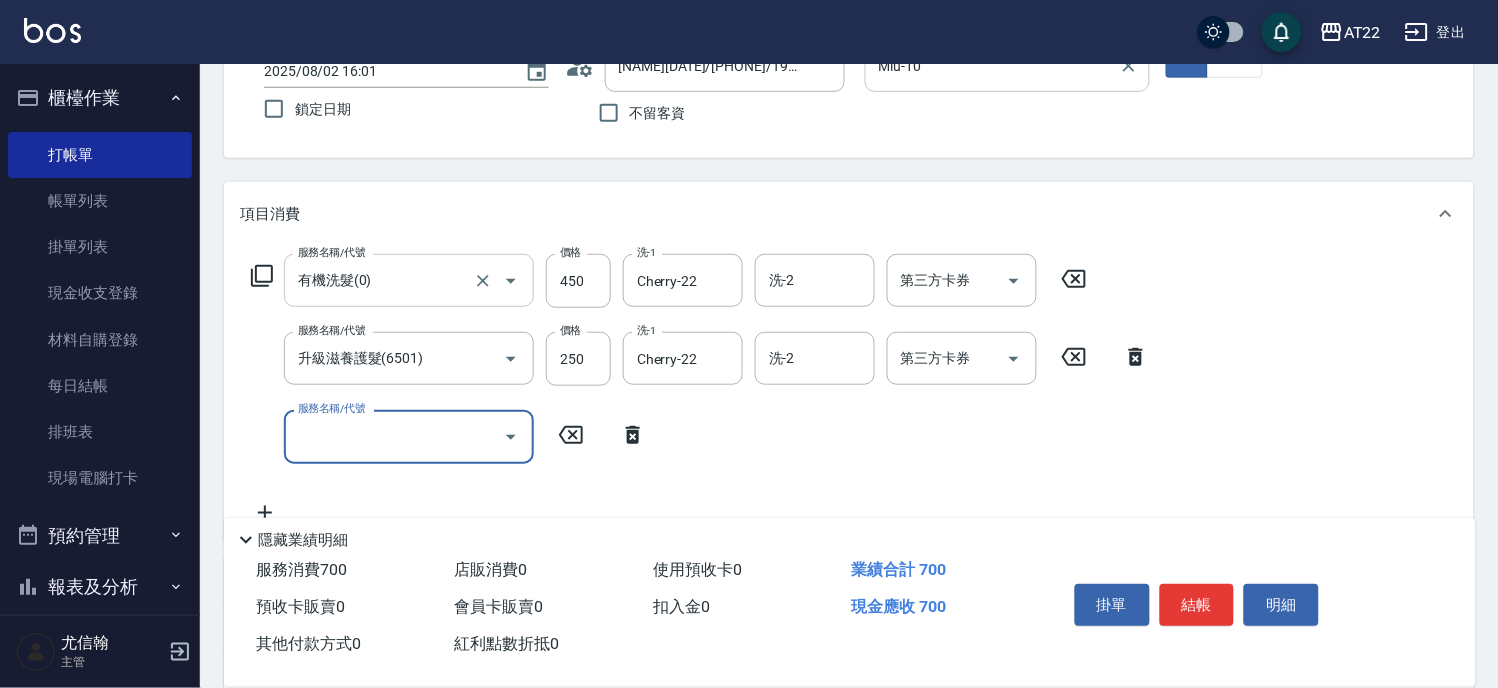 scroll, scrollTop: 222, scrollLeft: 0, axis: vertical 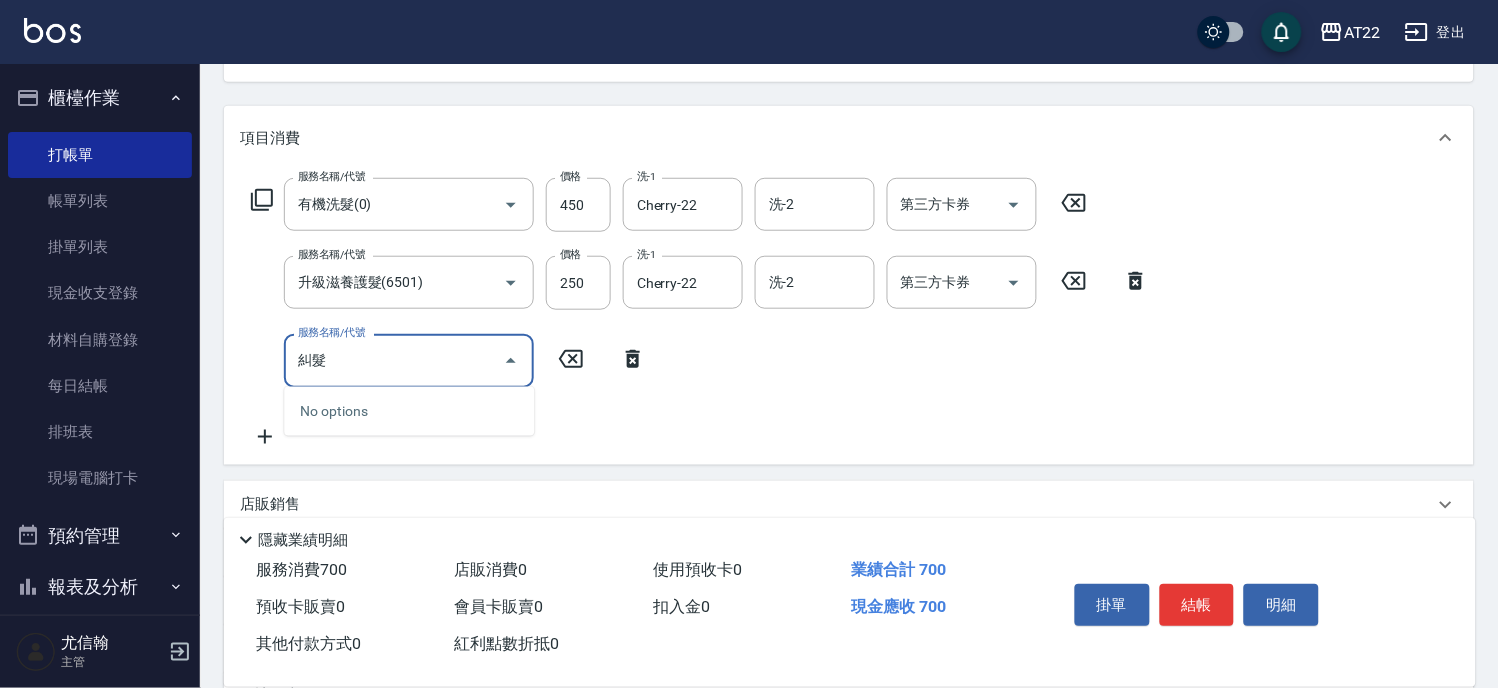type on "糾" 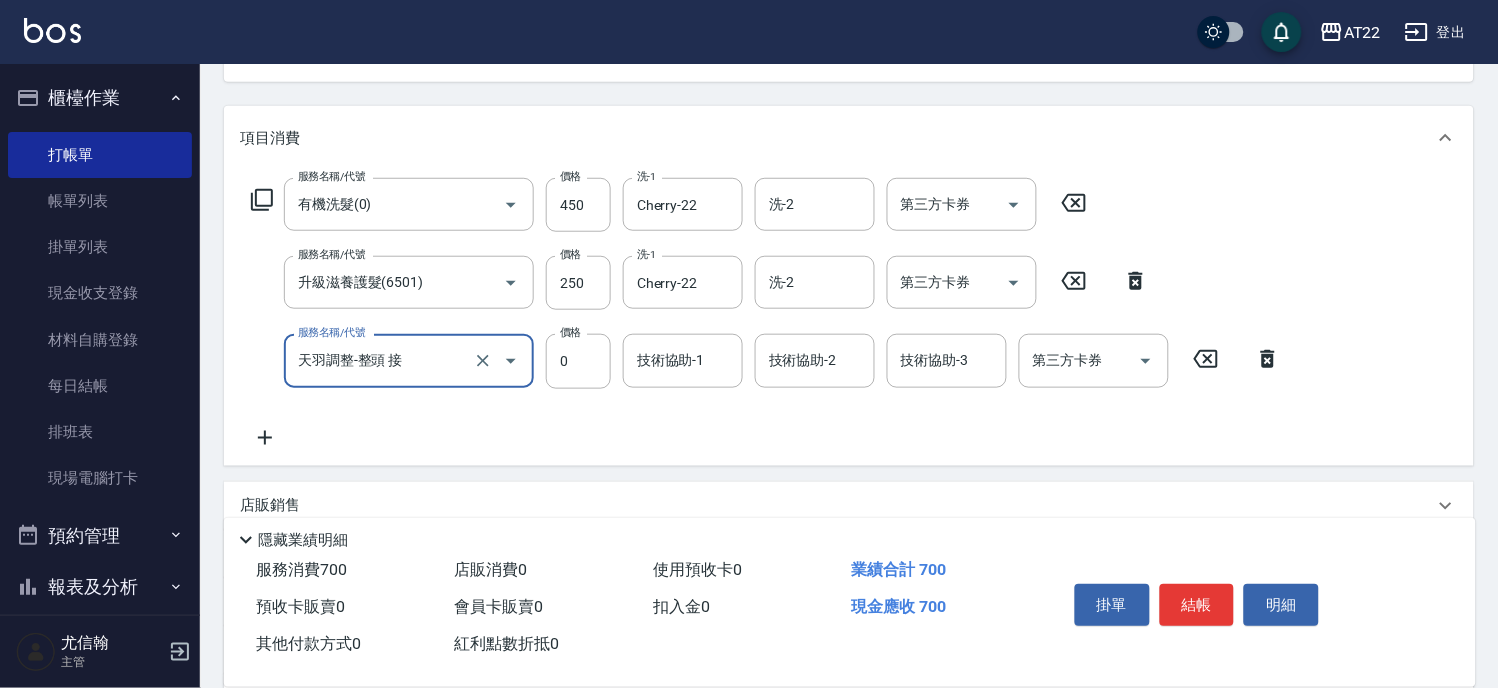 type on "天羽調整-整頭 接" 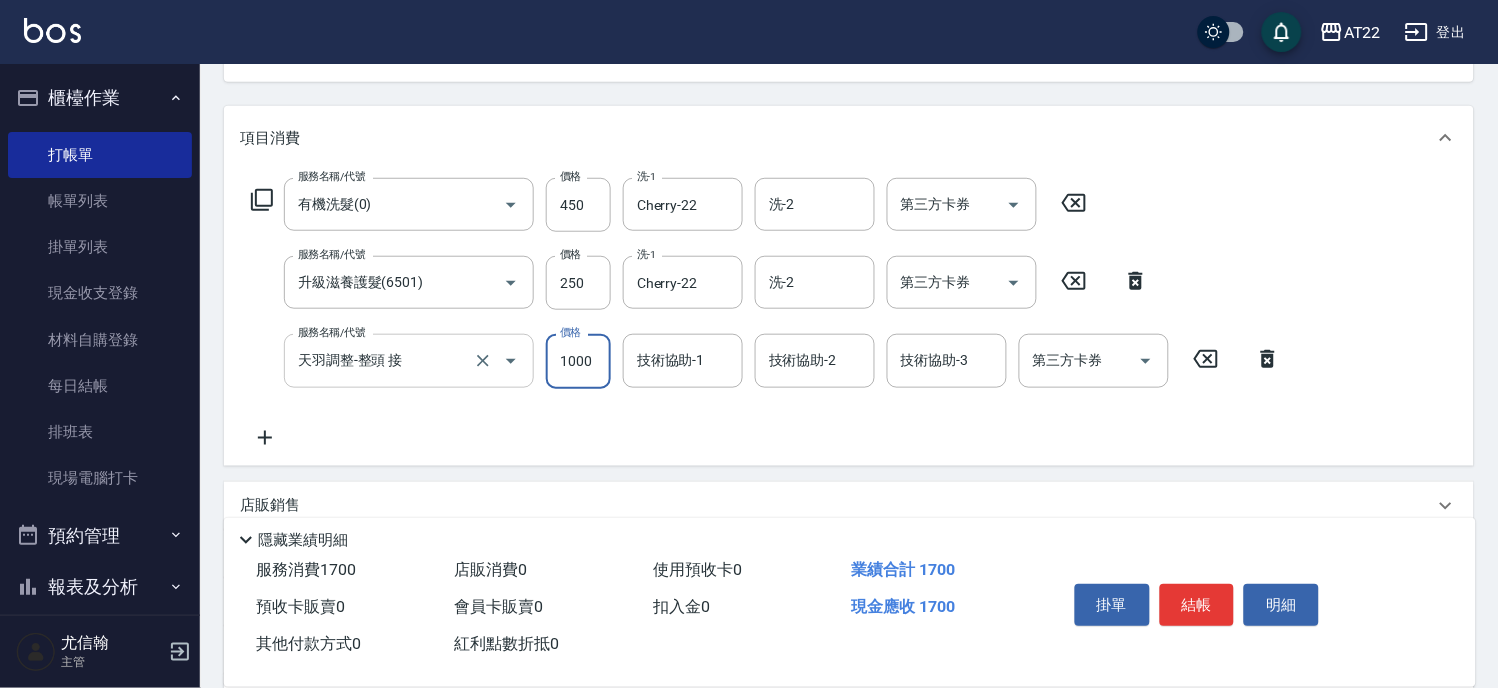type on "1000" 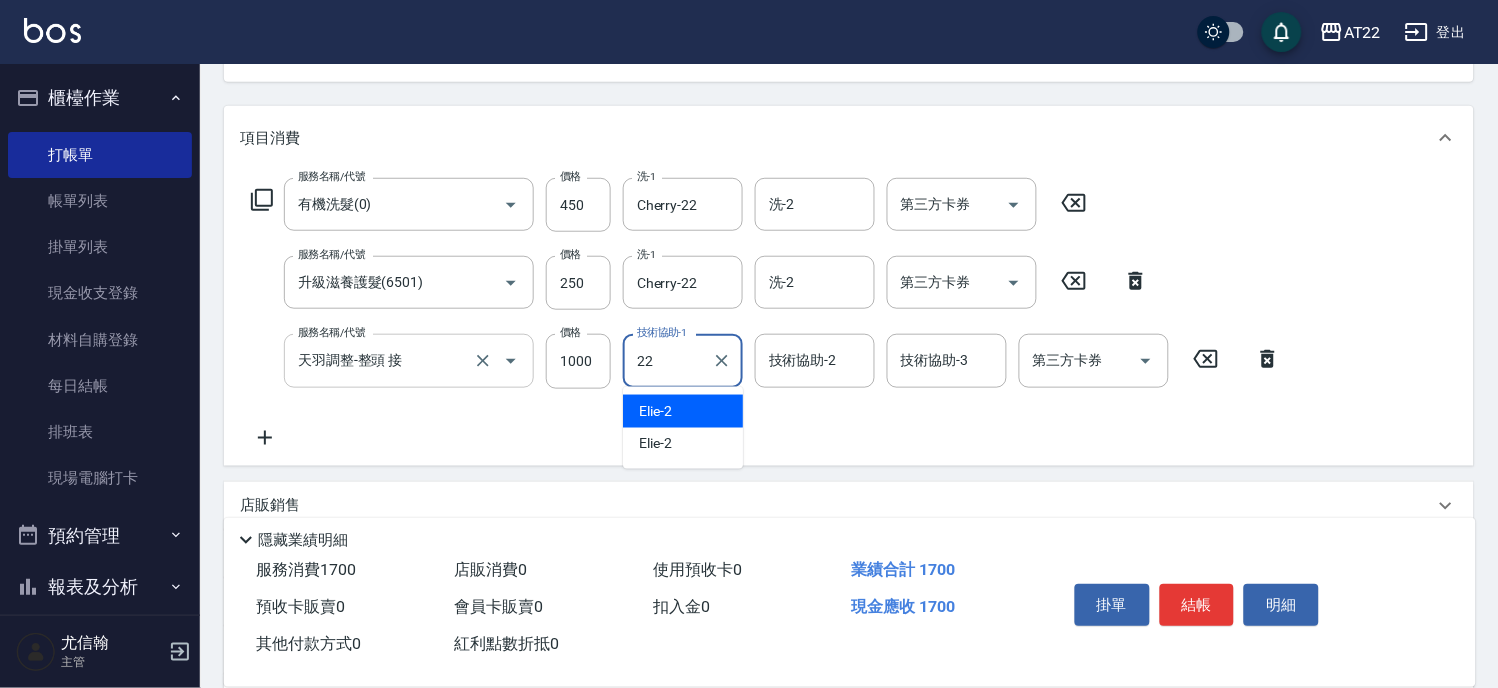 type on "Cherry-22" 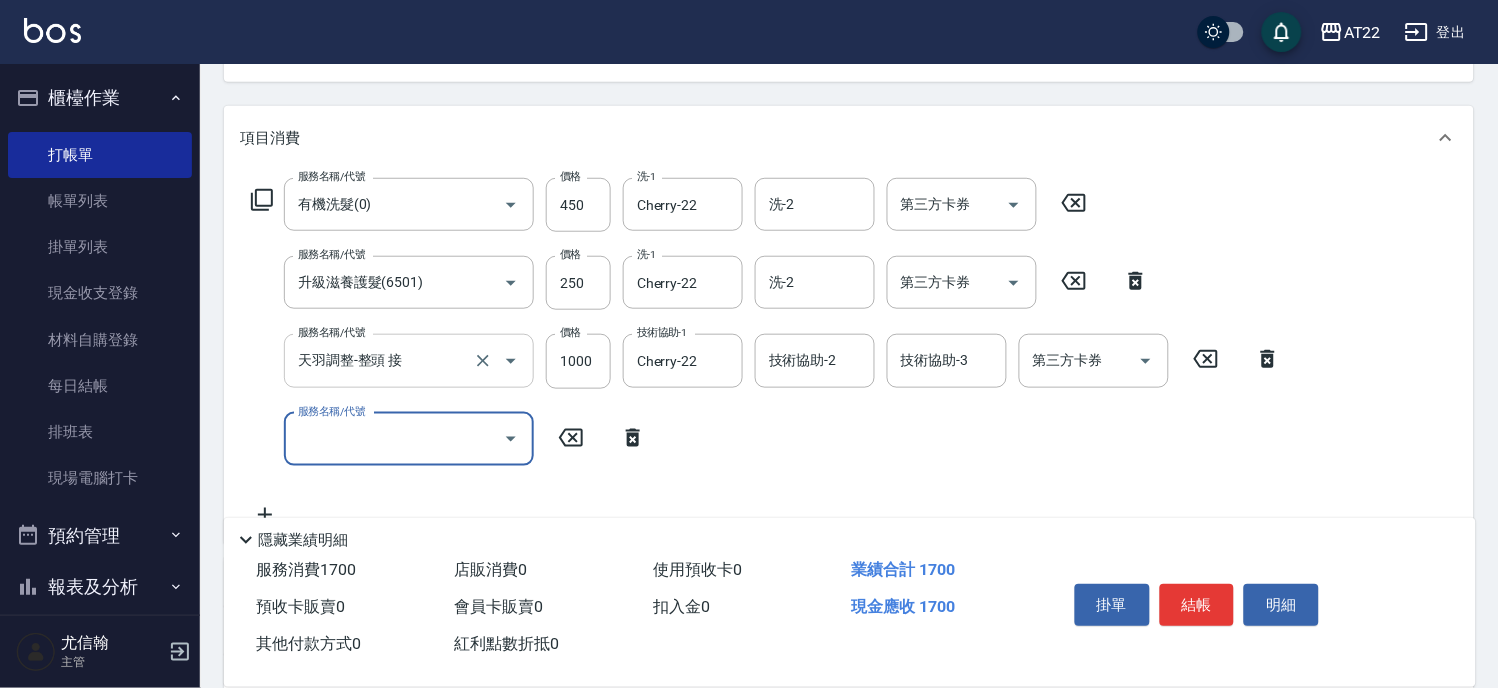 type on "ㄐ" 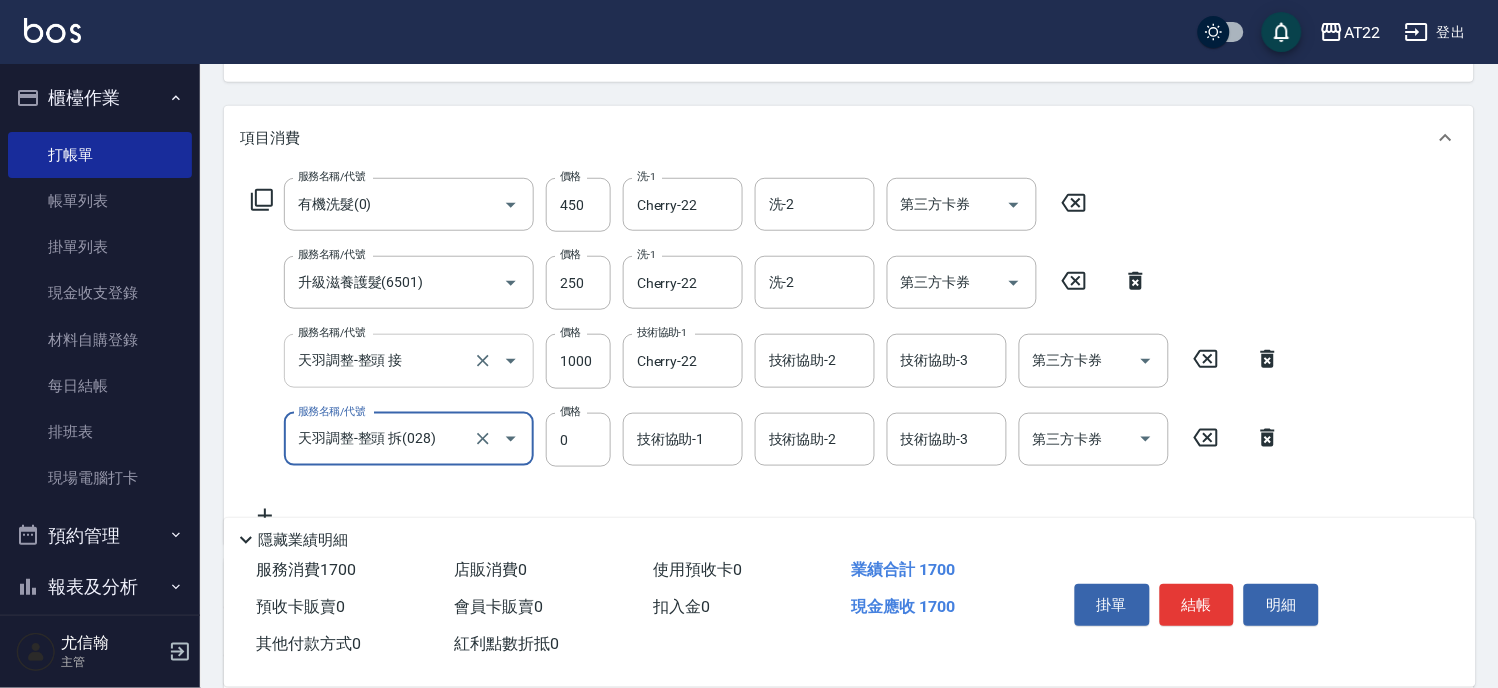 type on "天羽調整-整頭 拆(028)" 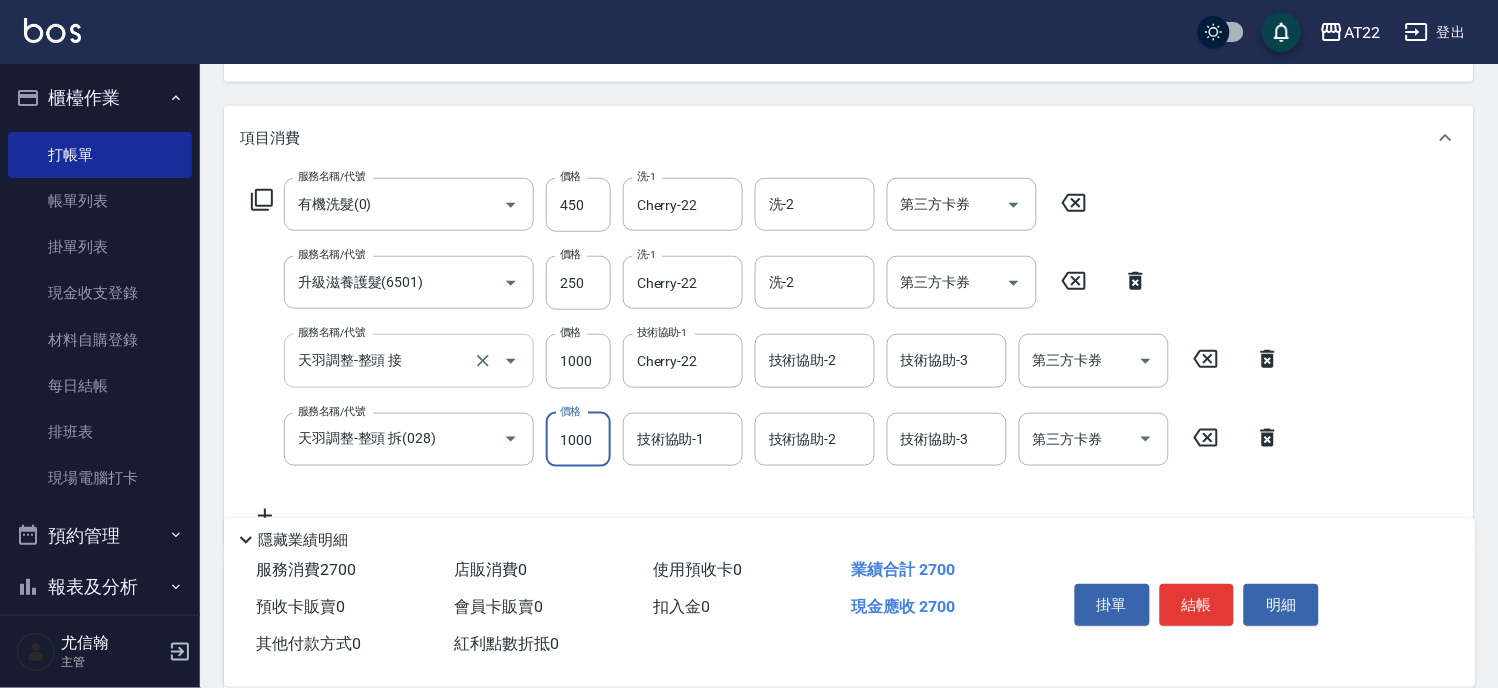 type on "1000" 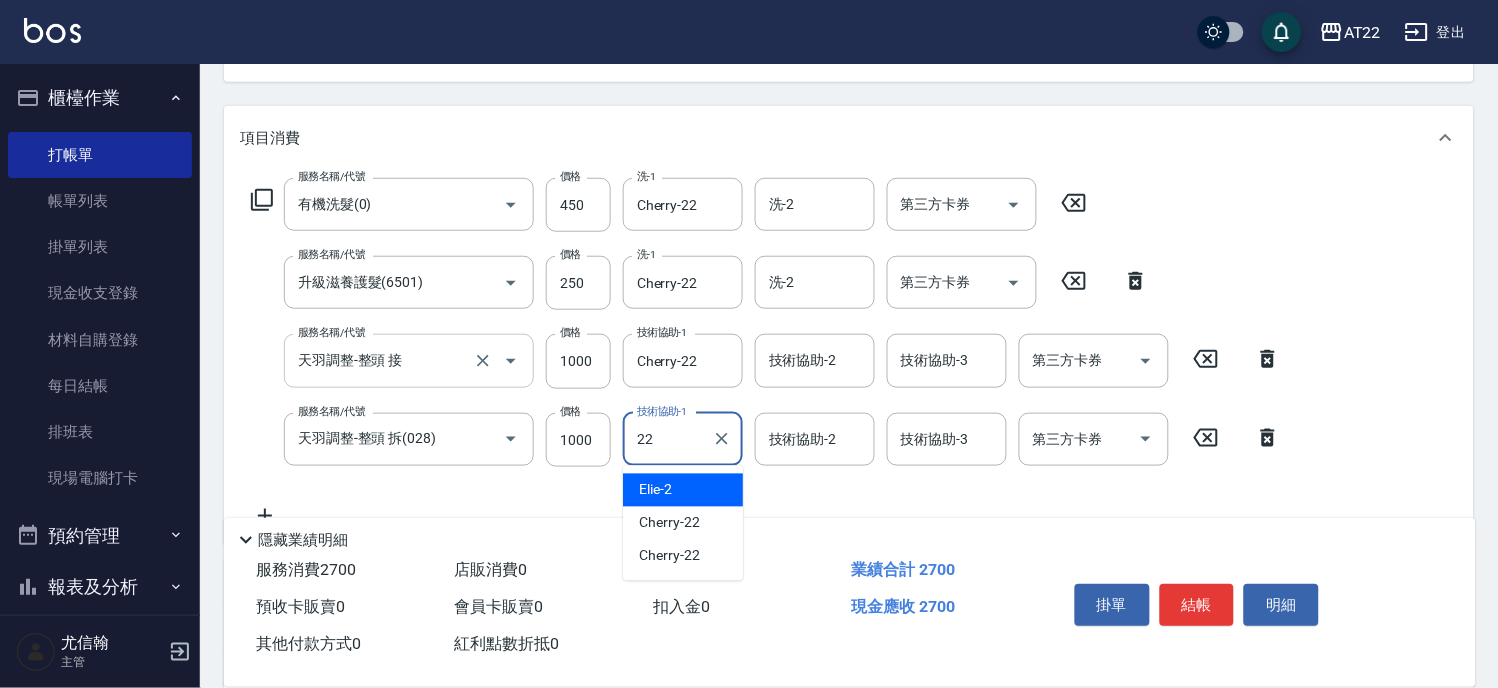 type on "Cherry-22" 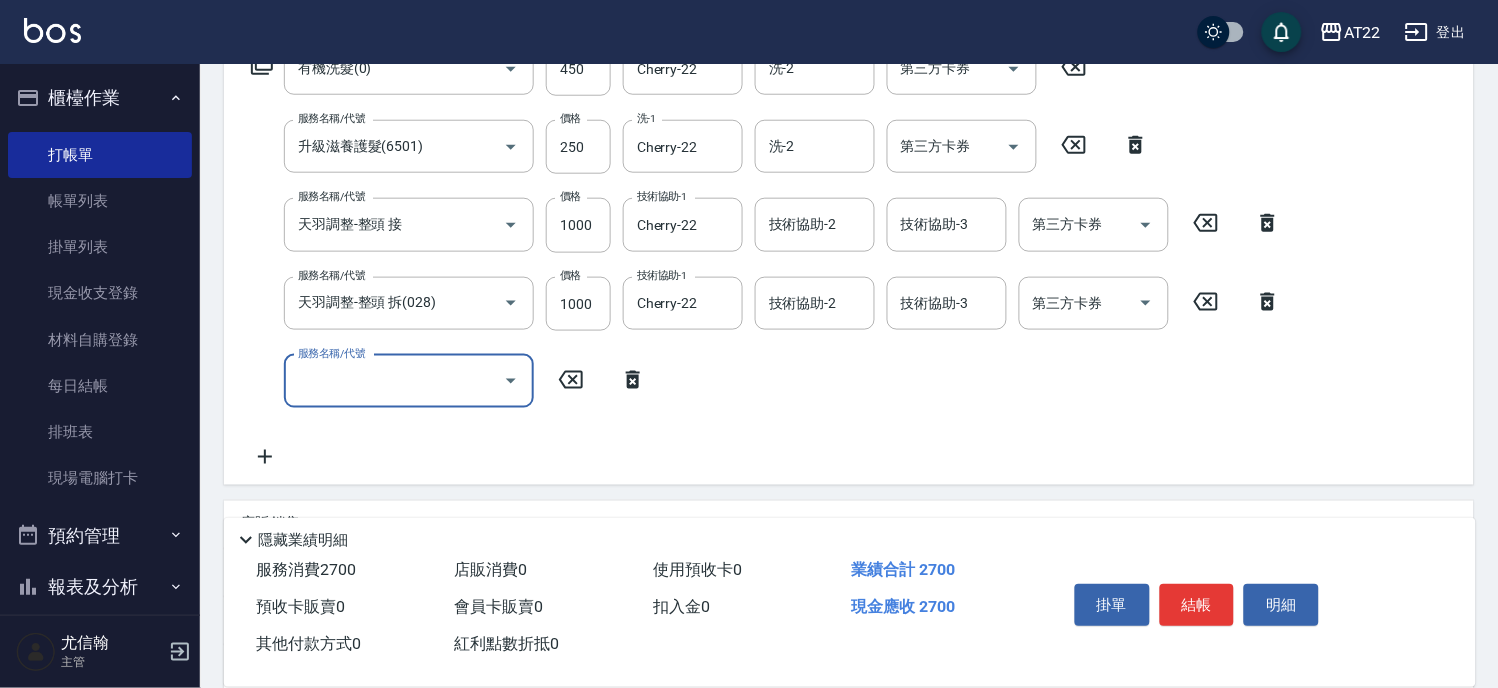 scroll, scrollTop: 555, scrollLeft: 0, axis: vertical 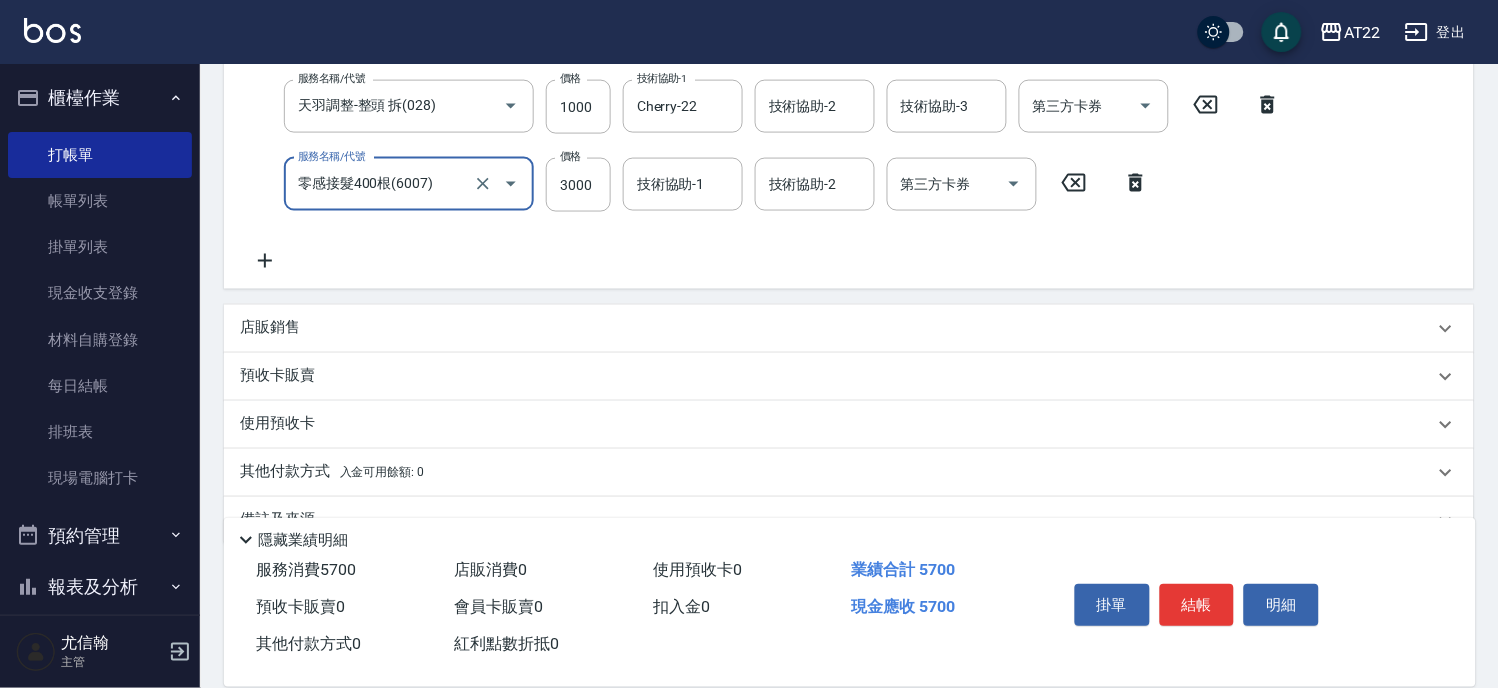 type on "零感接髮400根(6007)" 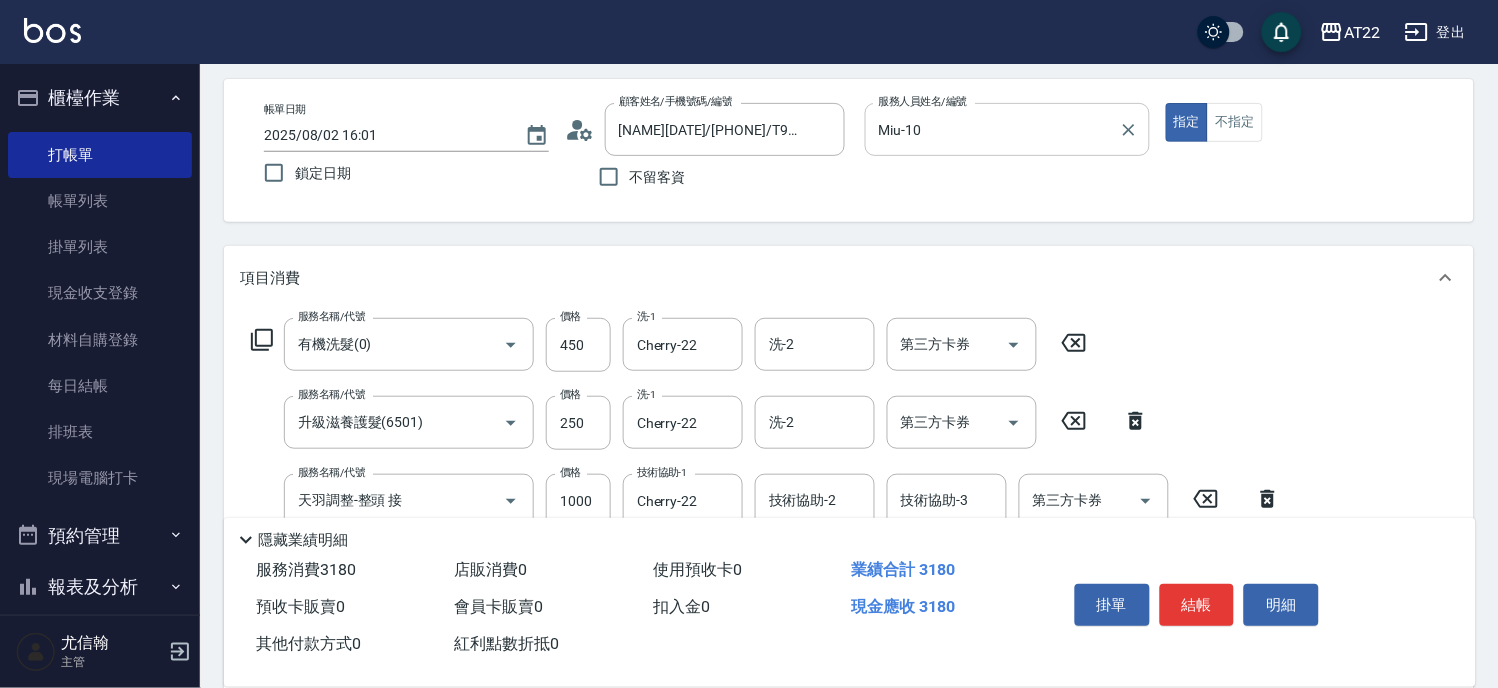 type on "4800" 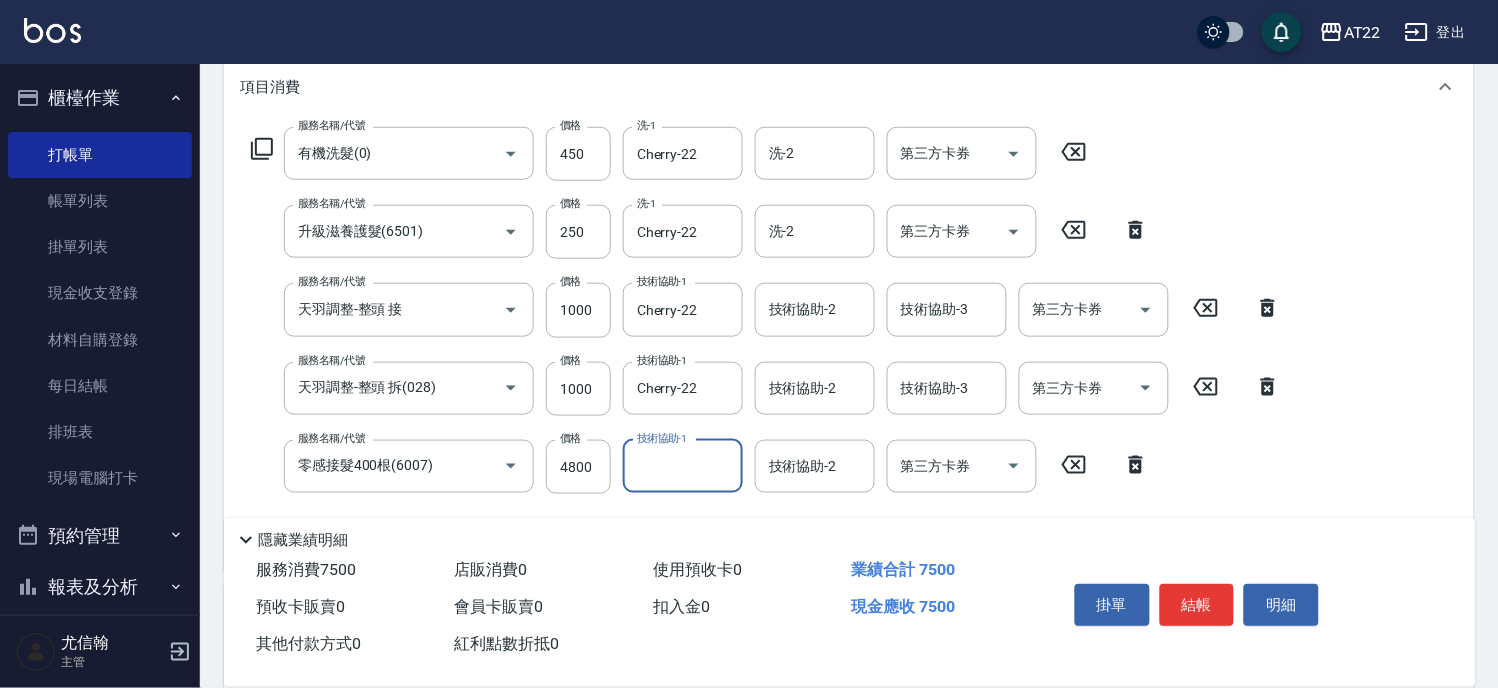 scroll, scrollTop: 600, scrollLeft: 0, axis: vertical 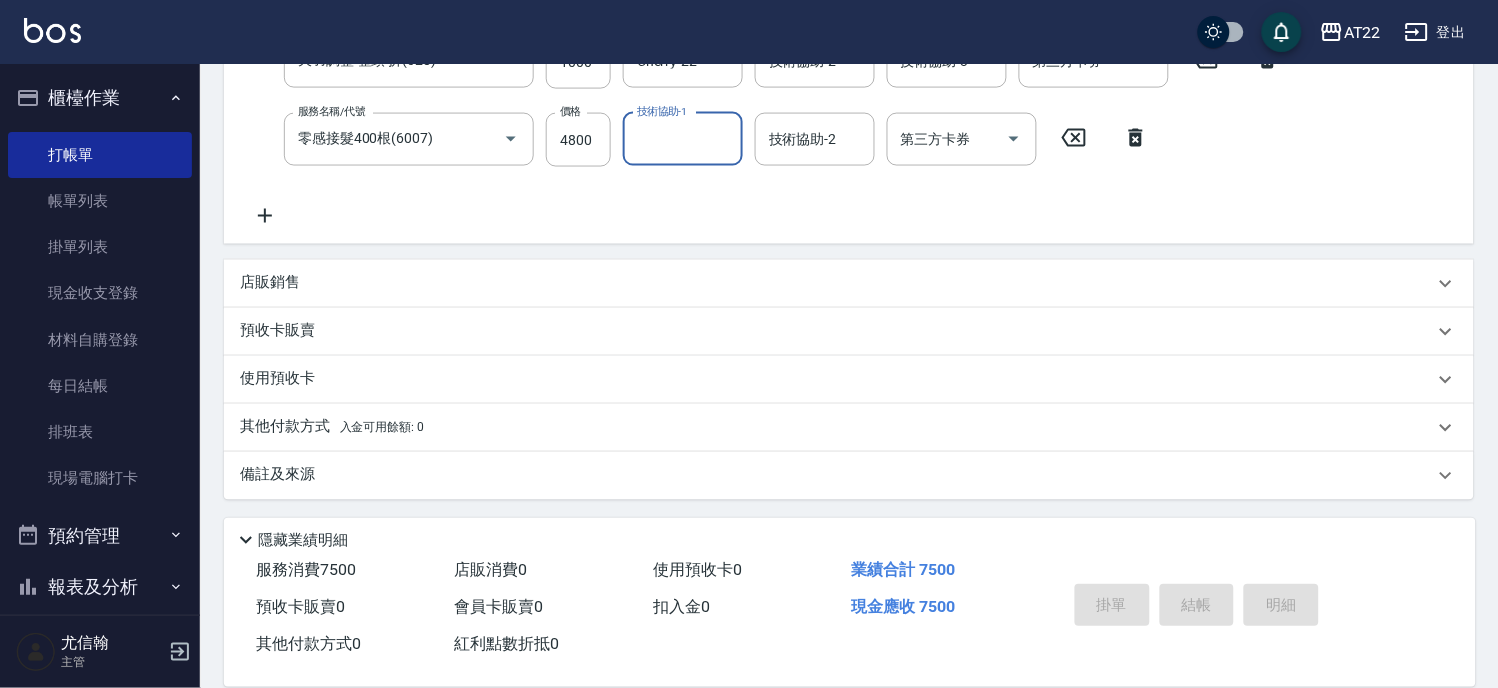 type on "2025/08/02 16:02" 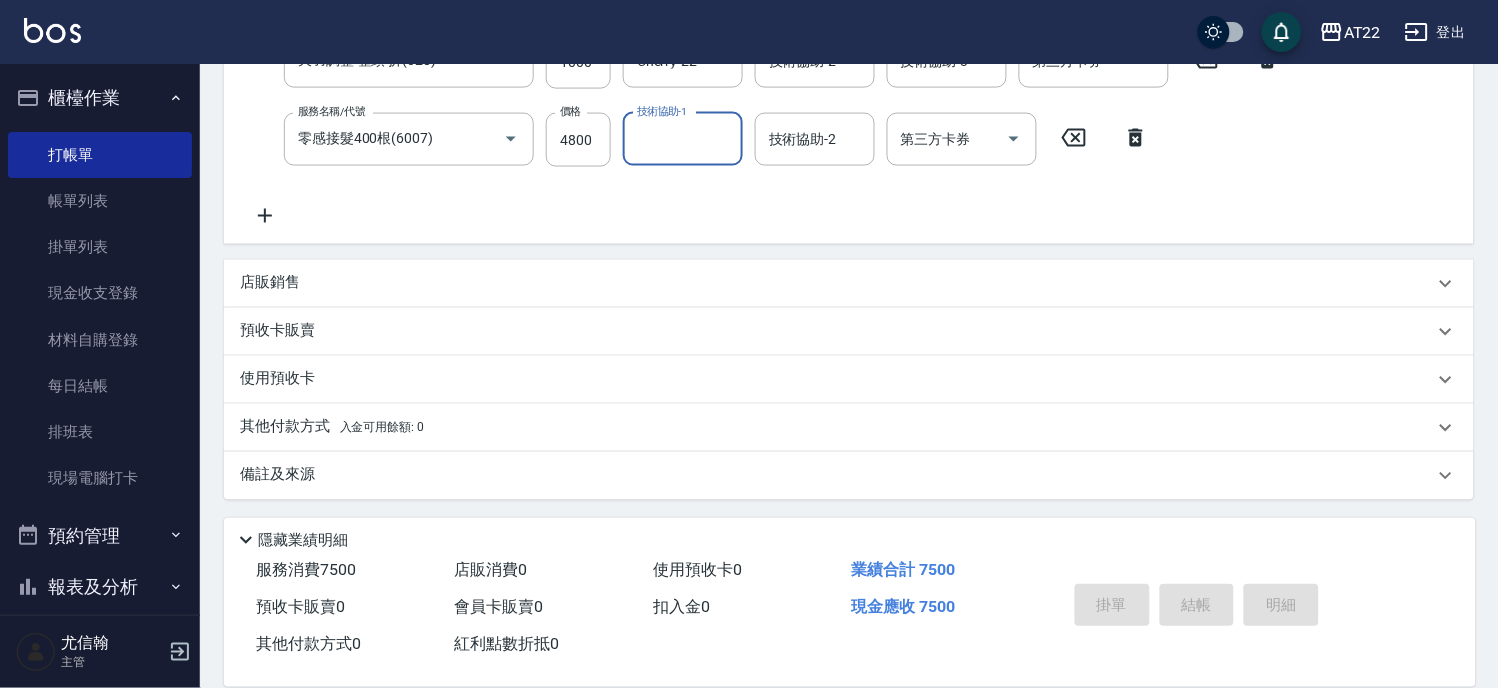 type 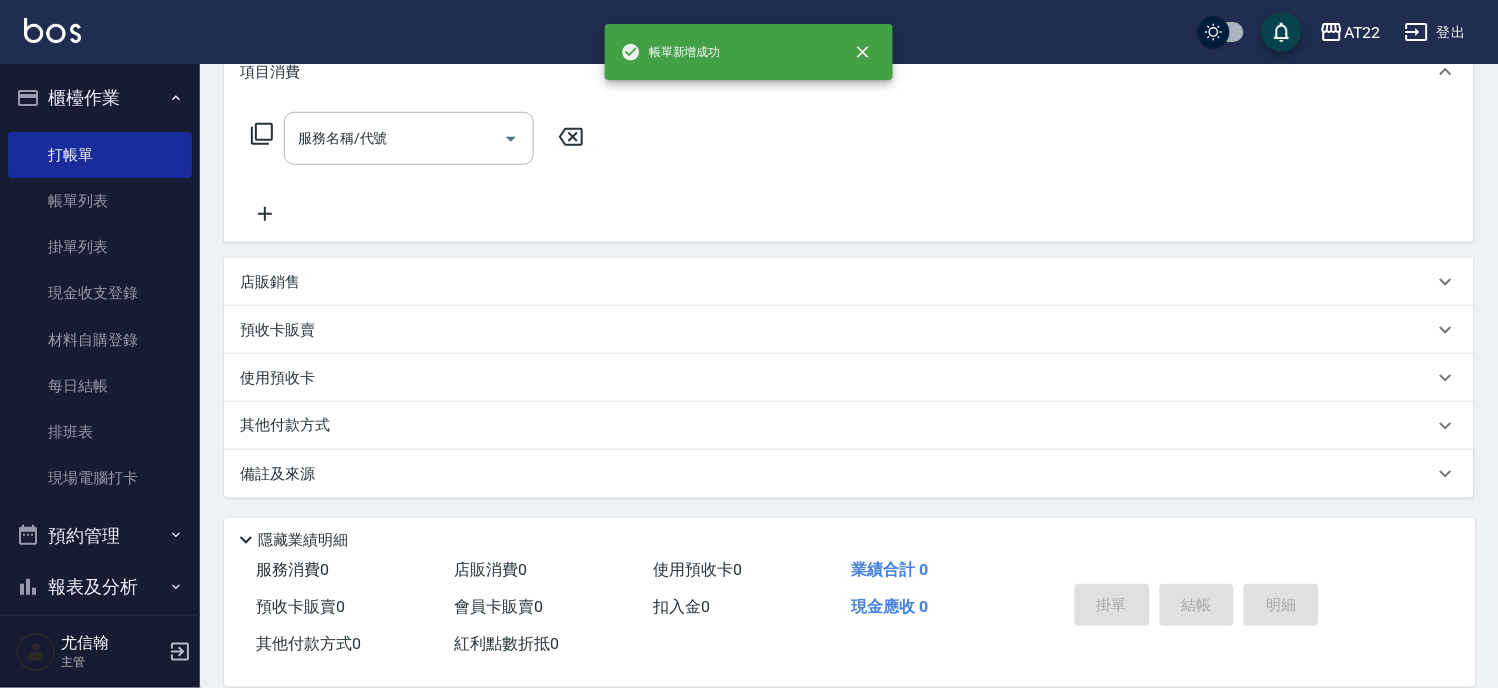 scroll, scrollTop: 0, scrollLeft: 0, axis: both 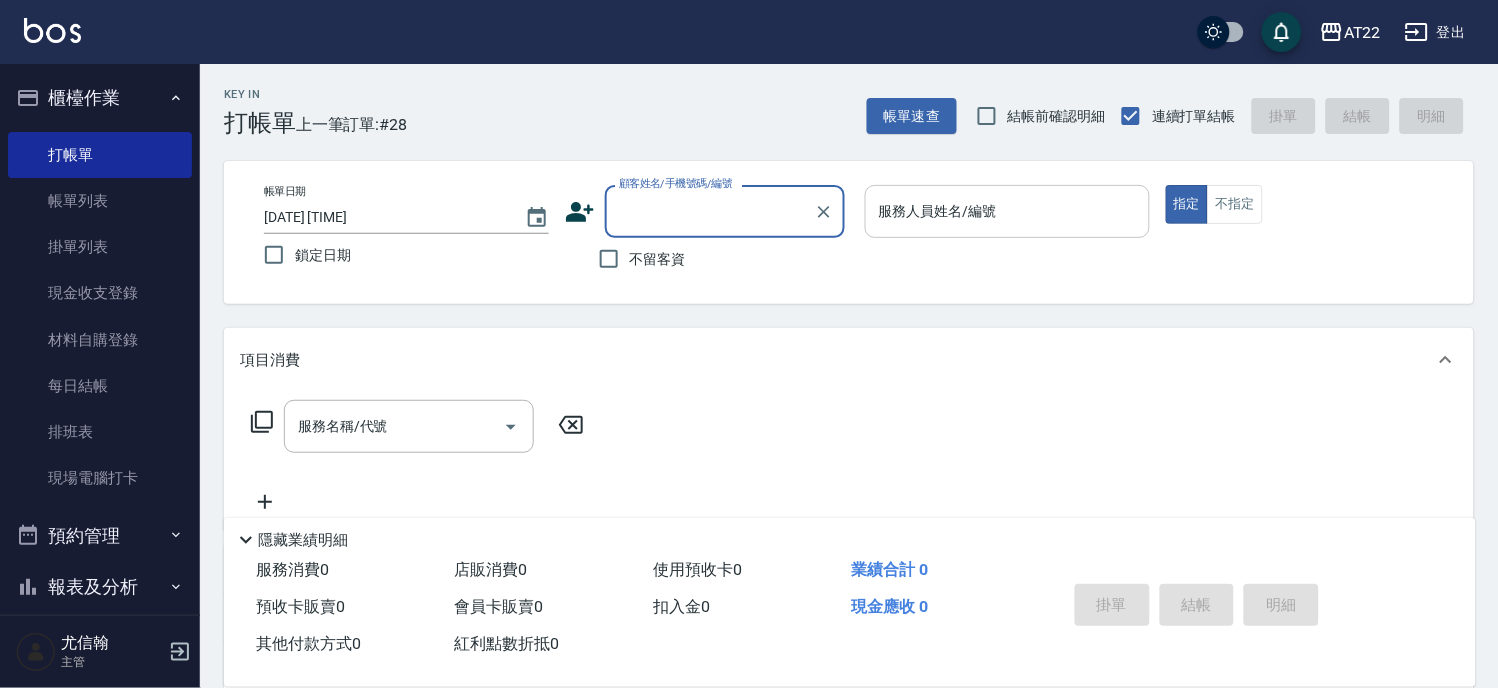 click on "顧客姓名/手機號碼/編號" at bounding box center (710, 211) 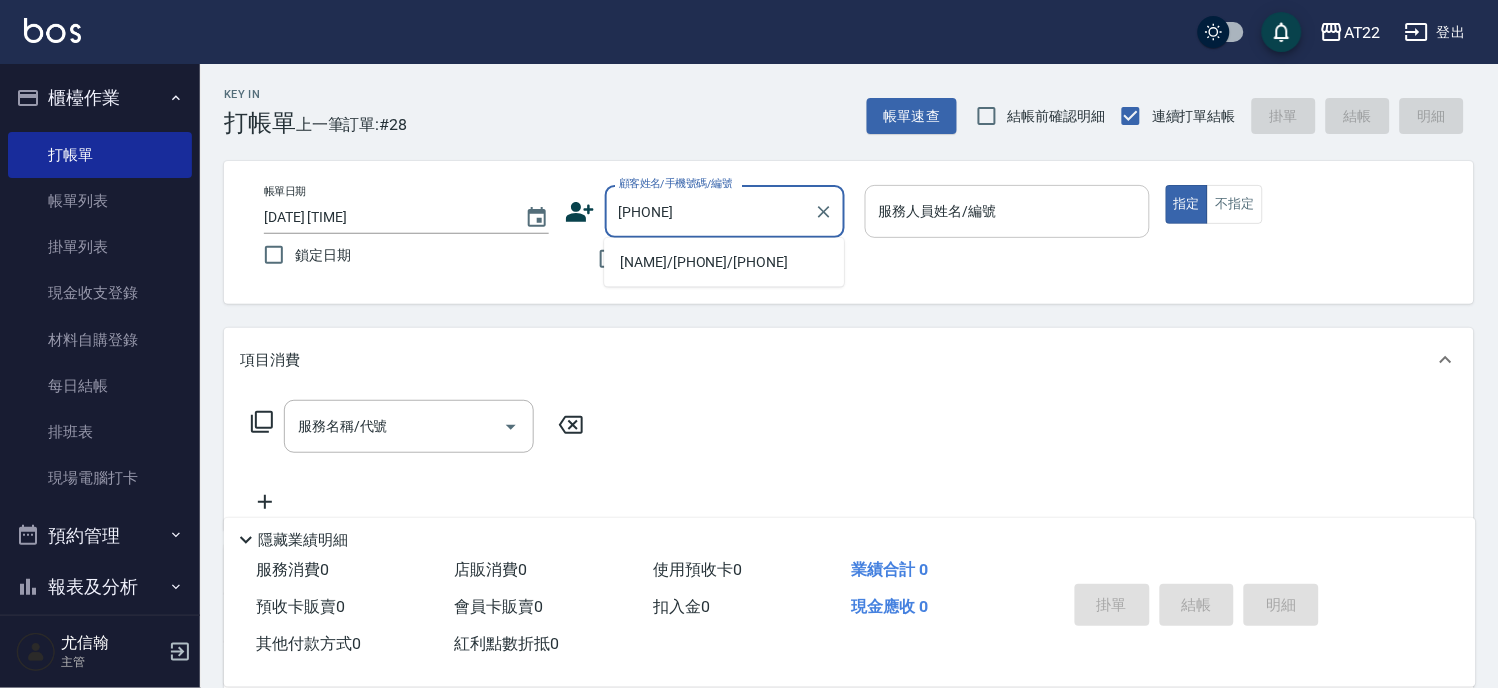 click on "賴宜綸/0917110680/0917110680" at bounding box center [724, 262] 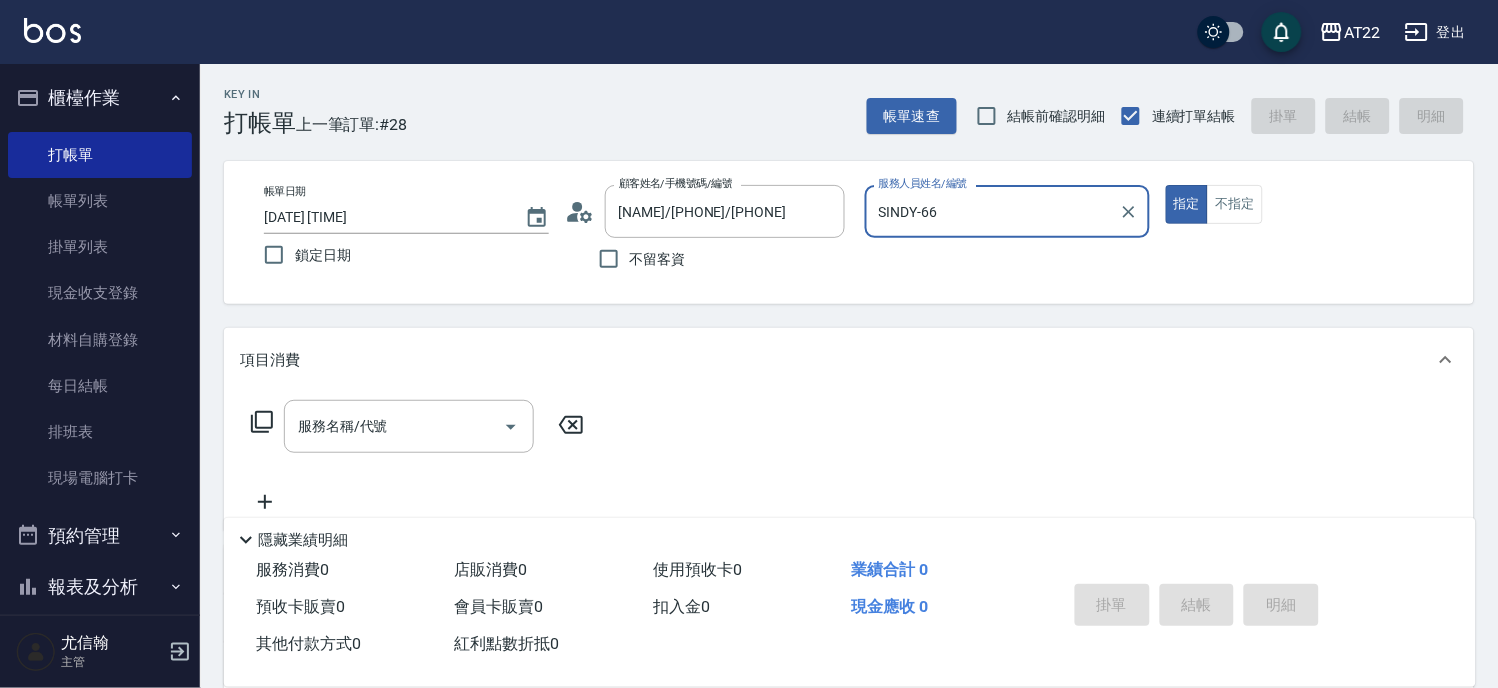 click on "指定" at bounding box center [1187, 204] 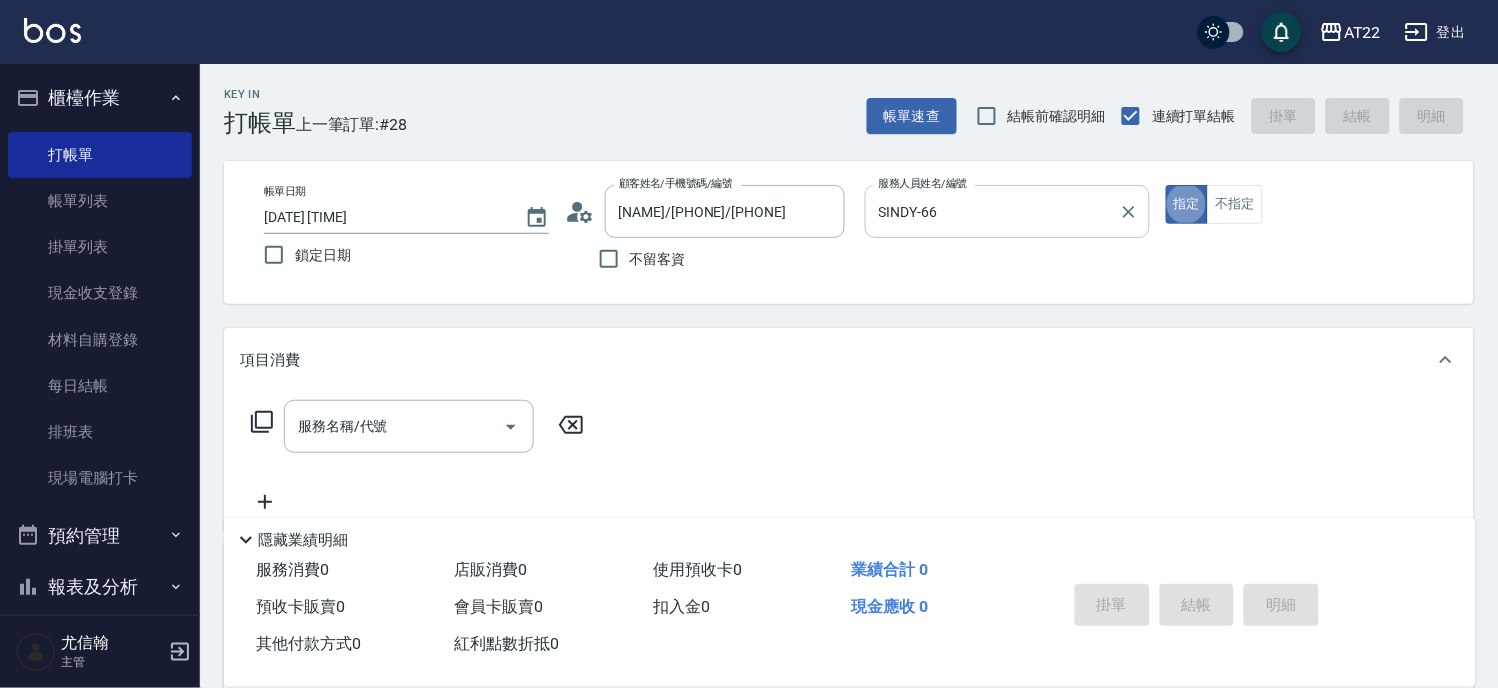 type on "SINDY-6" 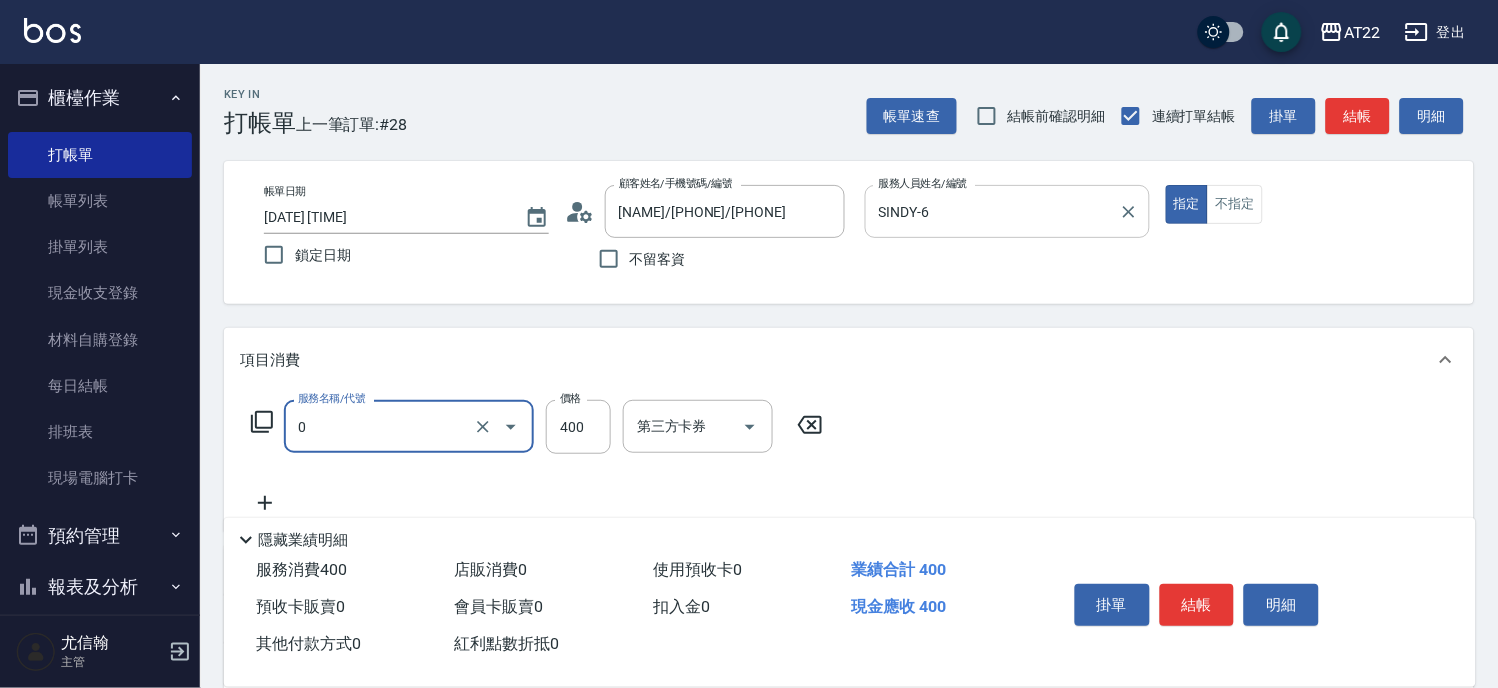 type on "有機洗髮(0)" 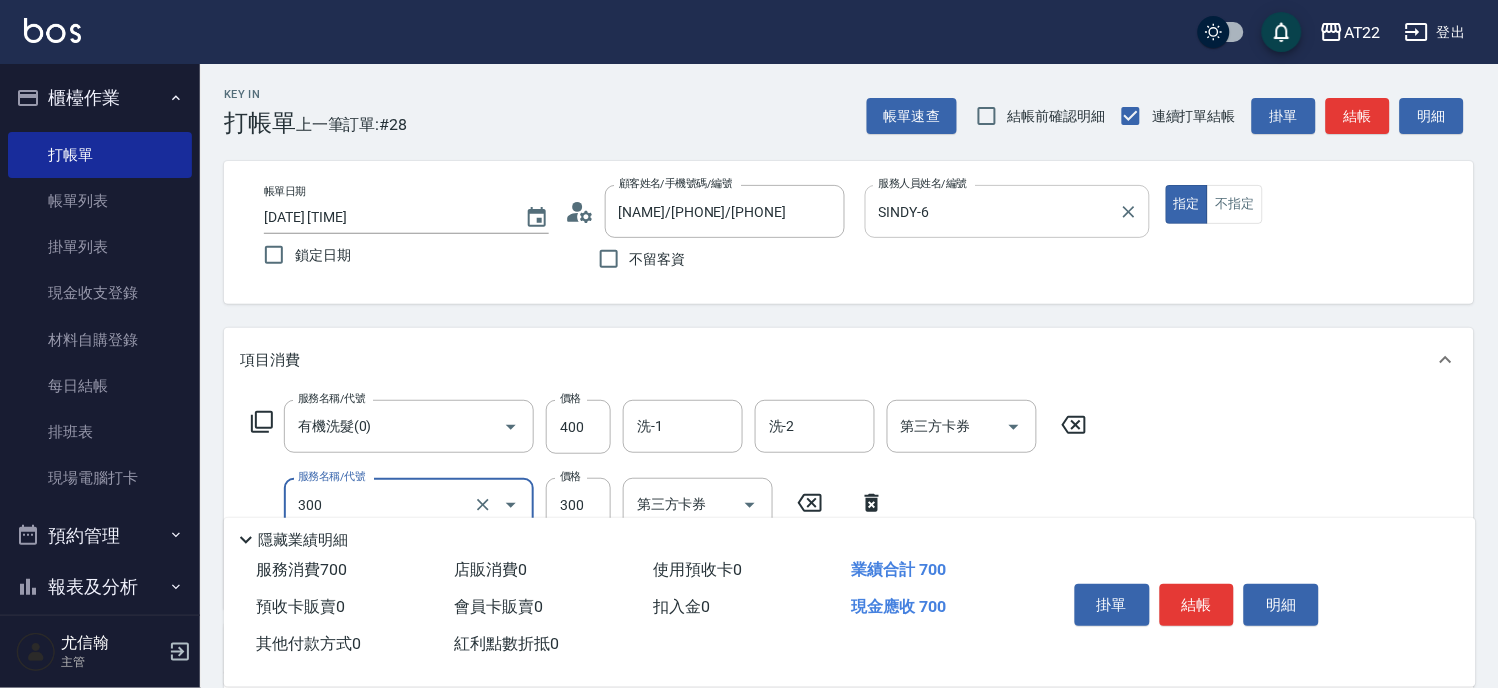 type on "剪髮(300)" 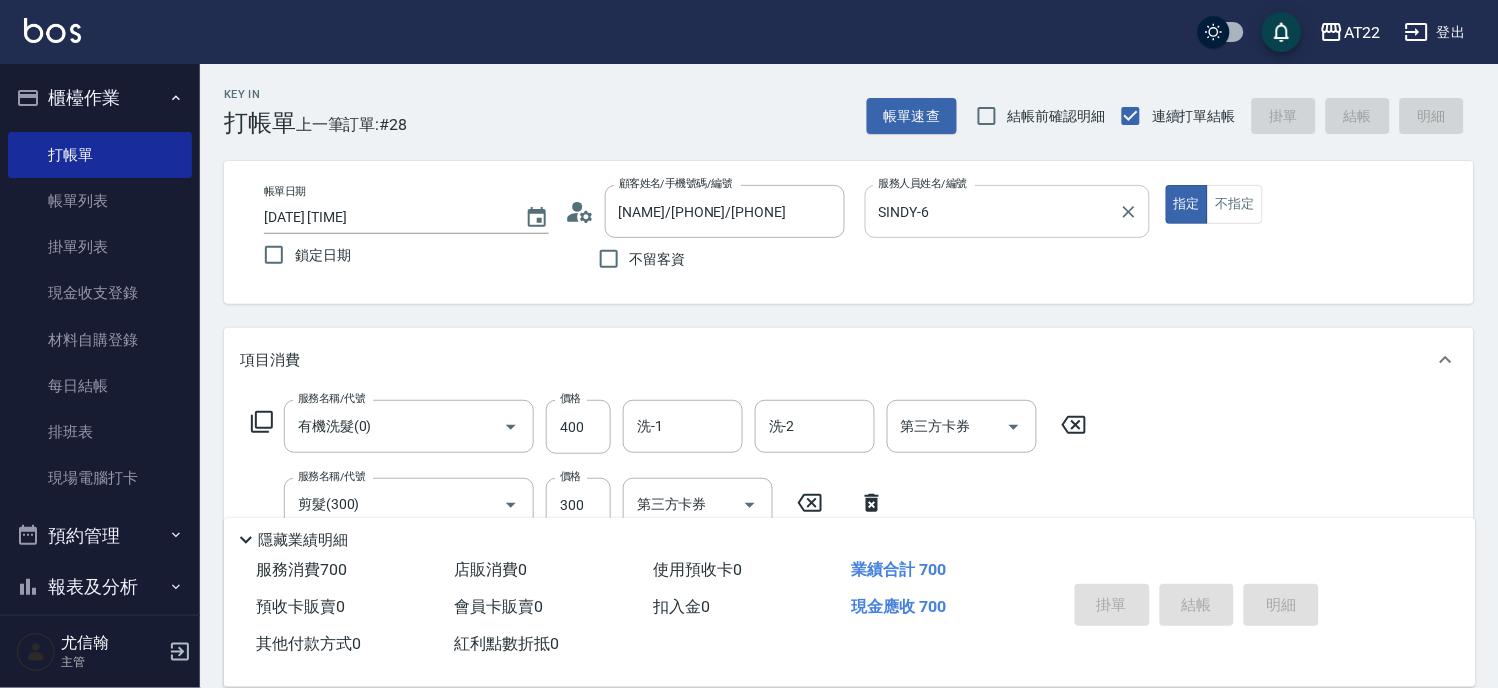 type on "2025/08/02 16:05" 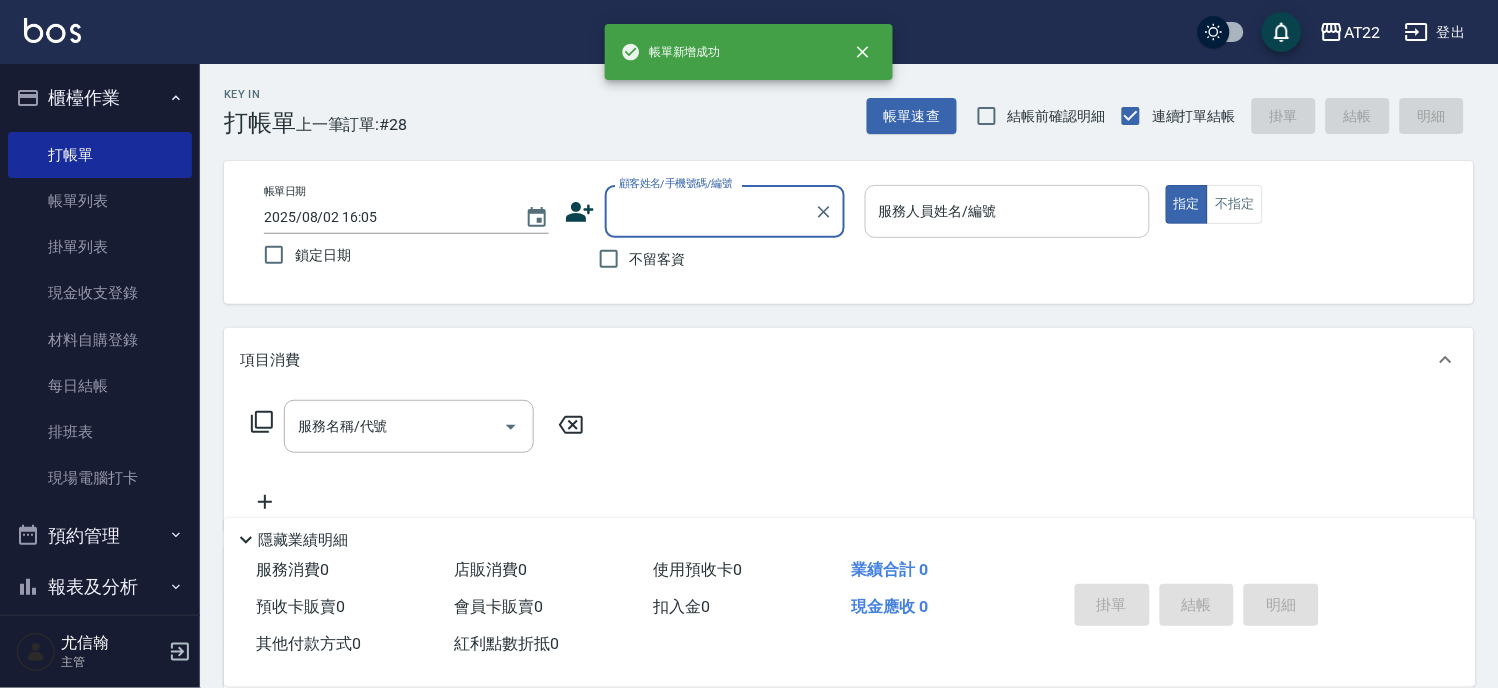 scroll, scrollTop: 0, scrollLeft: 0, axis: both 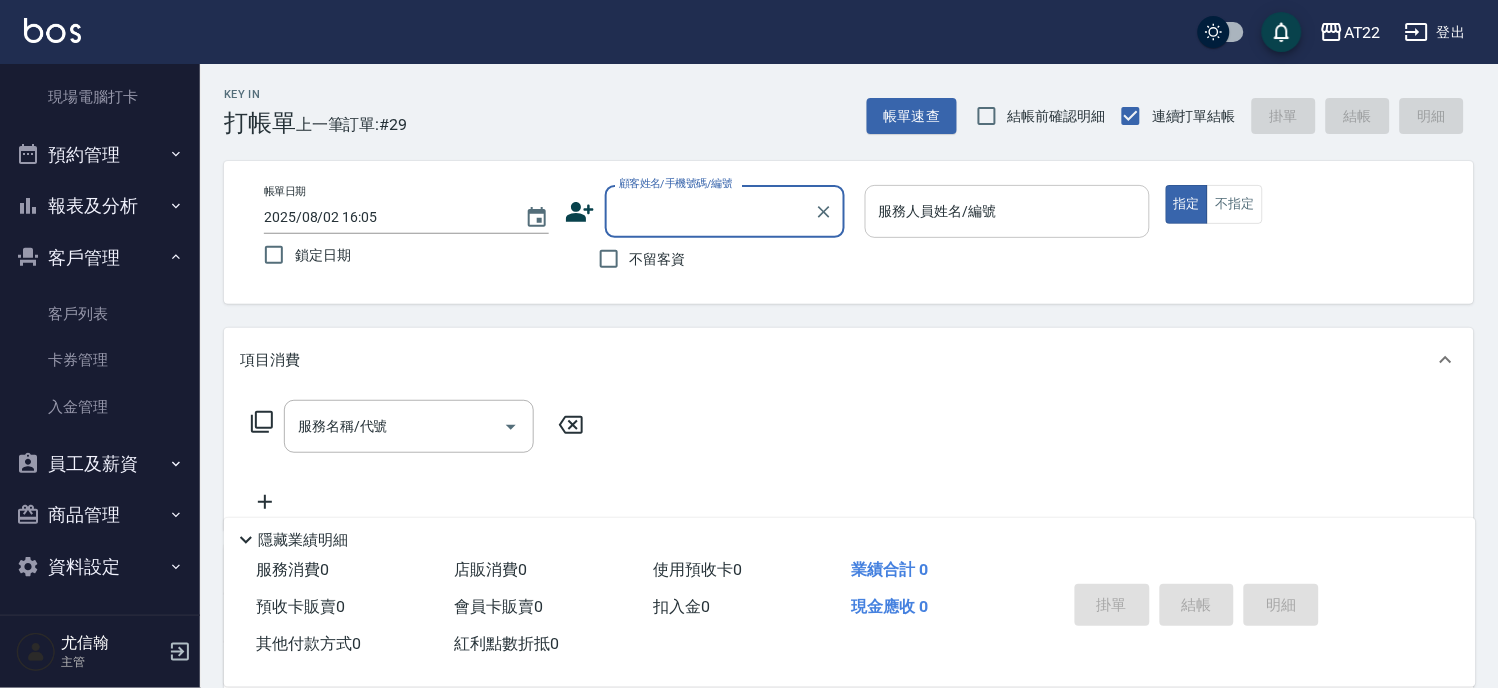 drag, startPoint x: 87, startPoint y: 322, endPoint x: 188, endPoint y: 300, distance: 103.36827 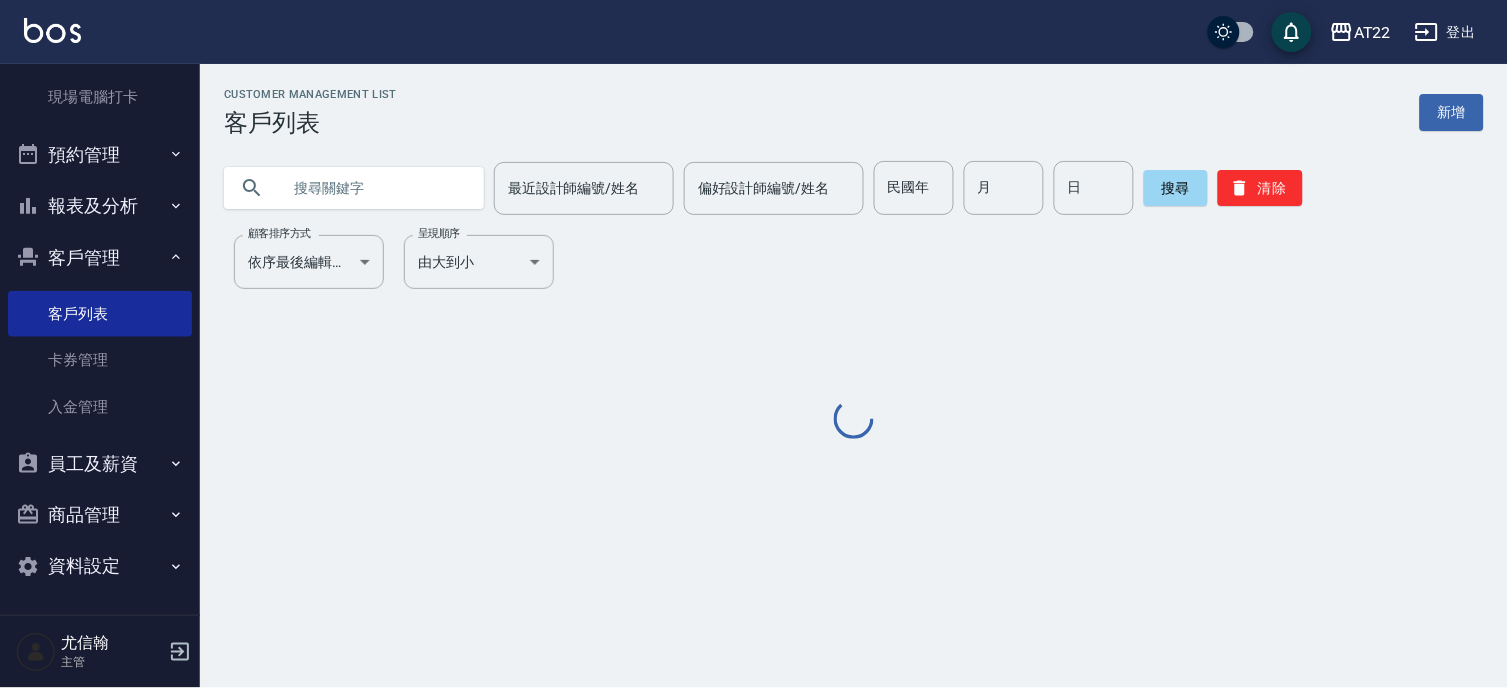click at bounding box center [374, 188] 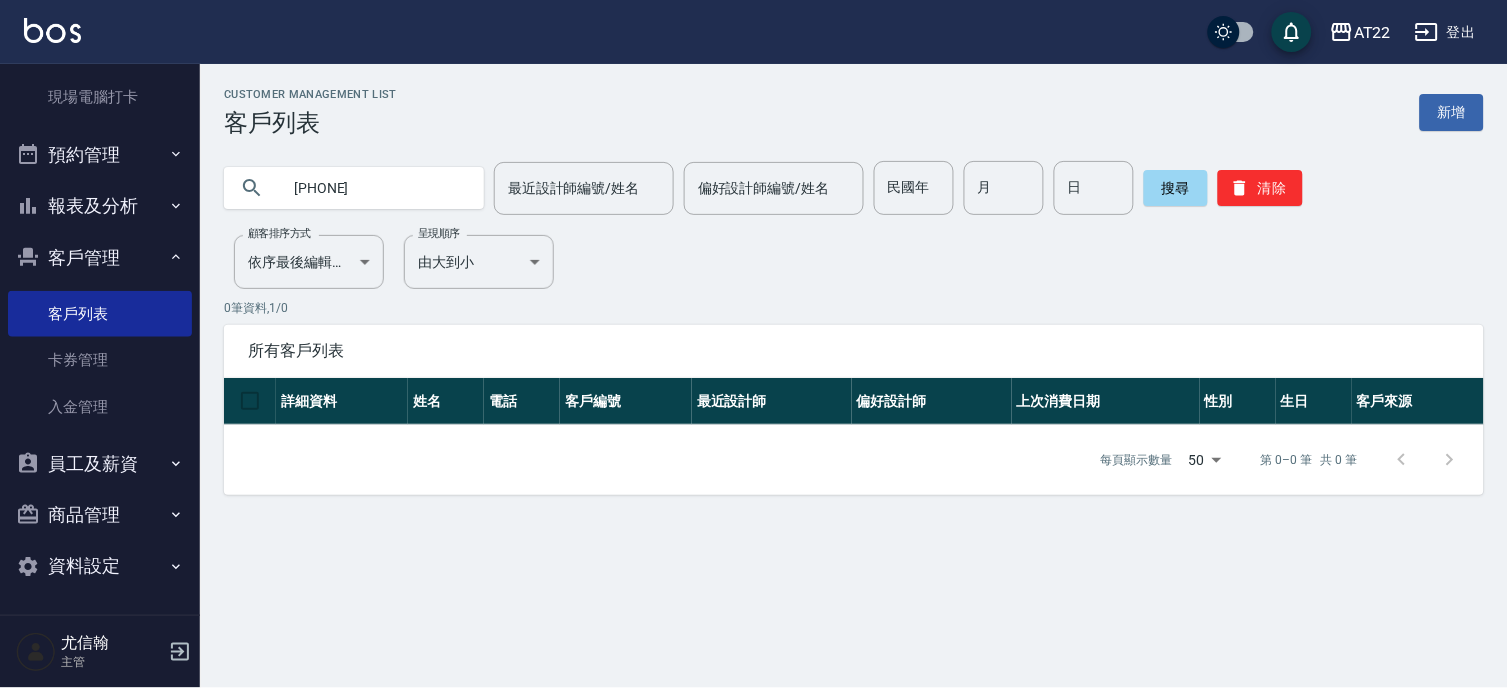 click on "[PHONE]" at bounding box center [374, 188] 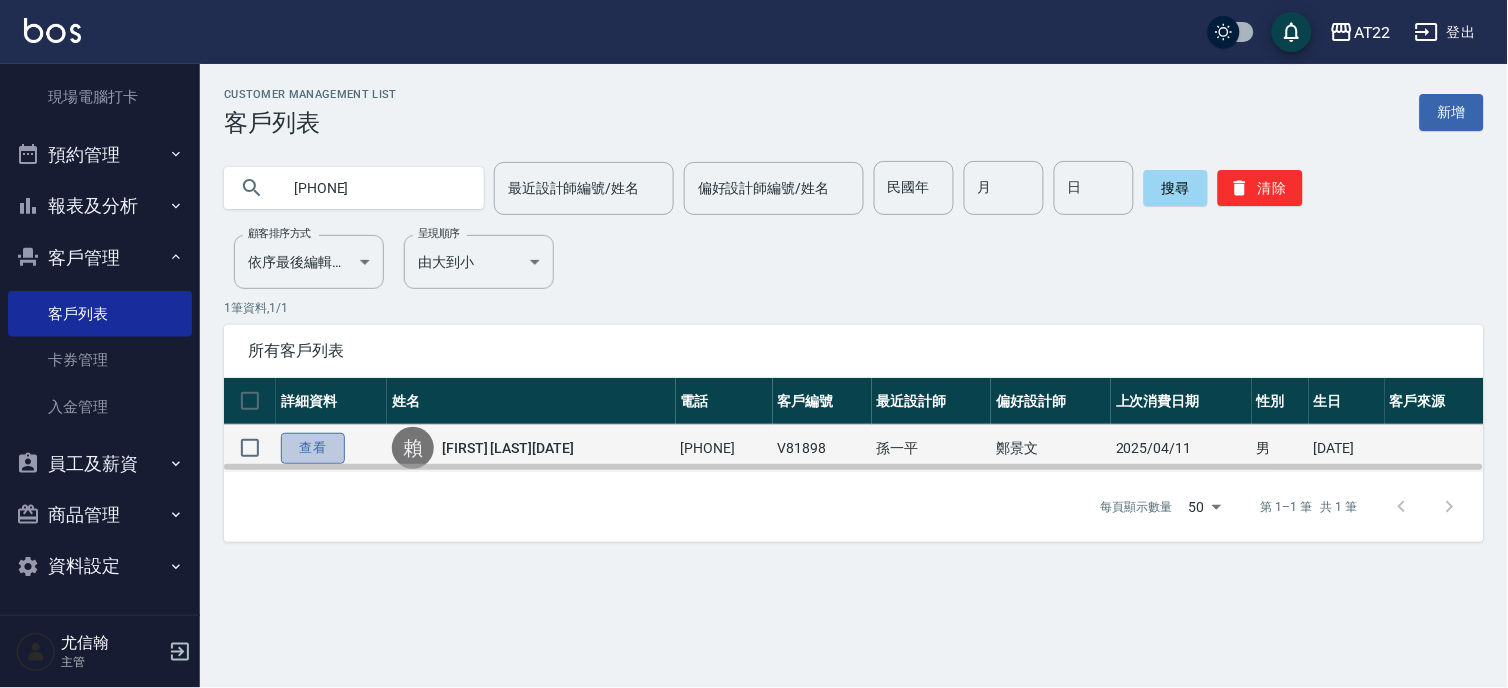 click on "查看" at bounding box center [313, 448] 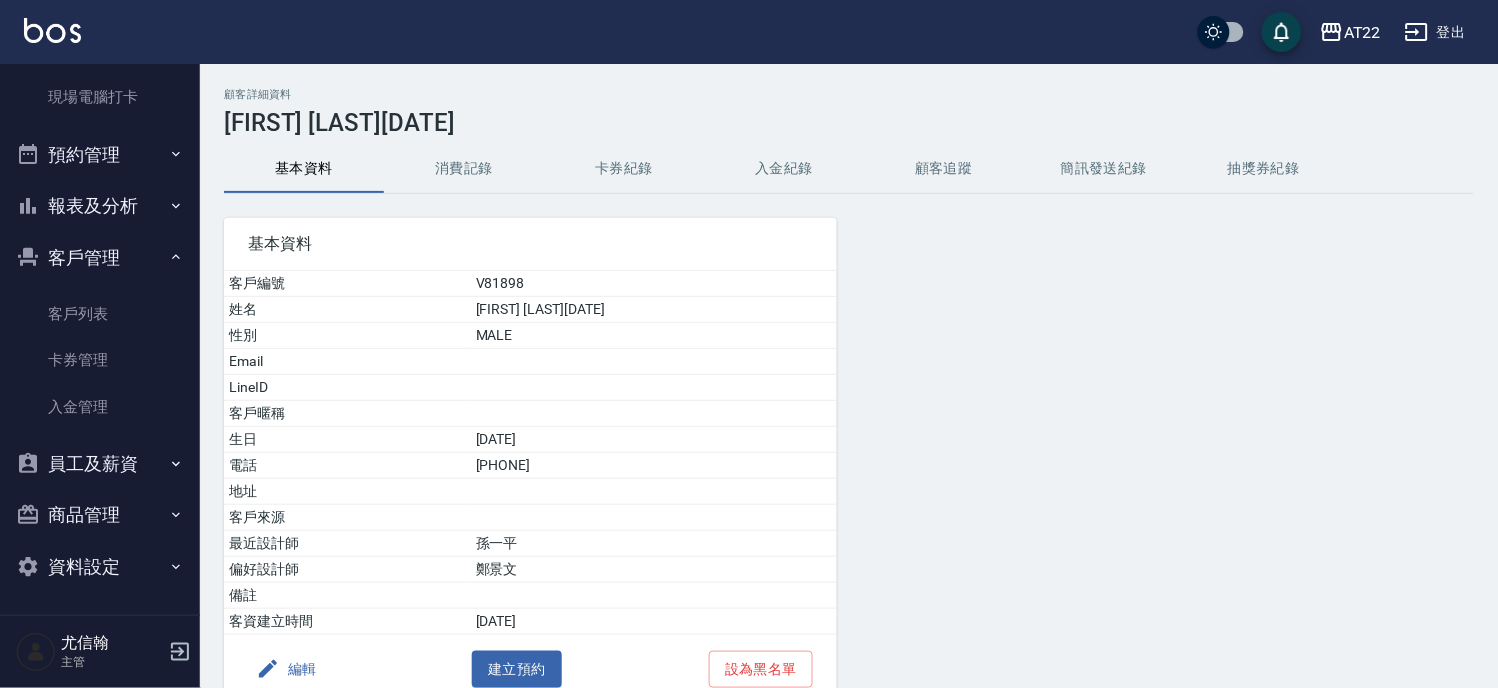 click on "消費記錄" at bounding box center [464, 169] 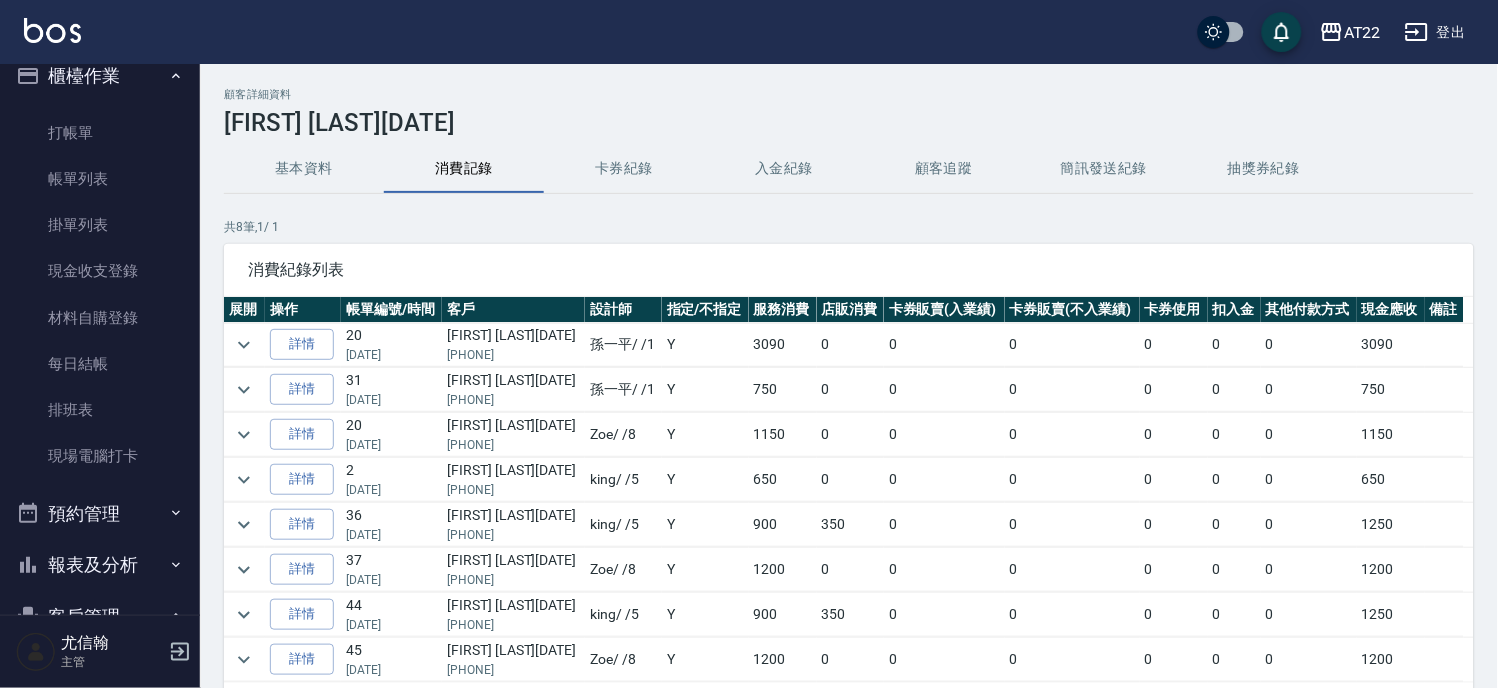 scroll, scrollTop: 0, scrollLeft: 0, axis: both 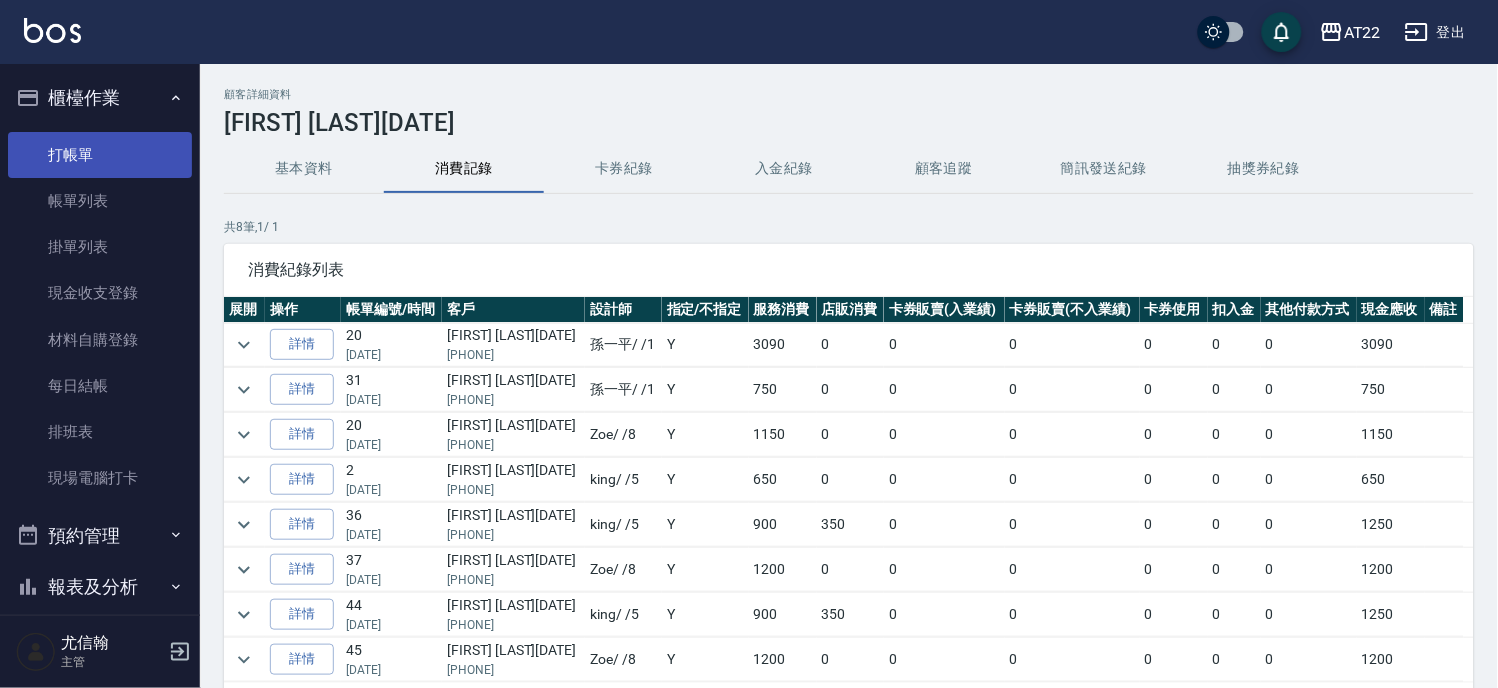 click on "打帳單" at bounding box center [100, 155] 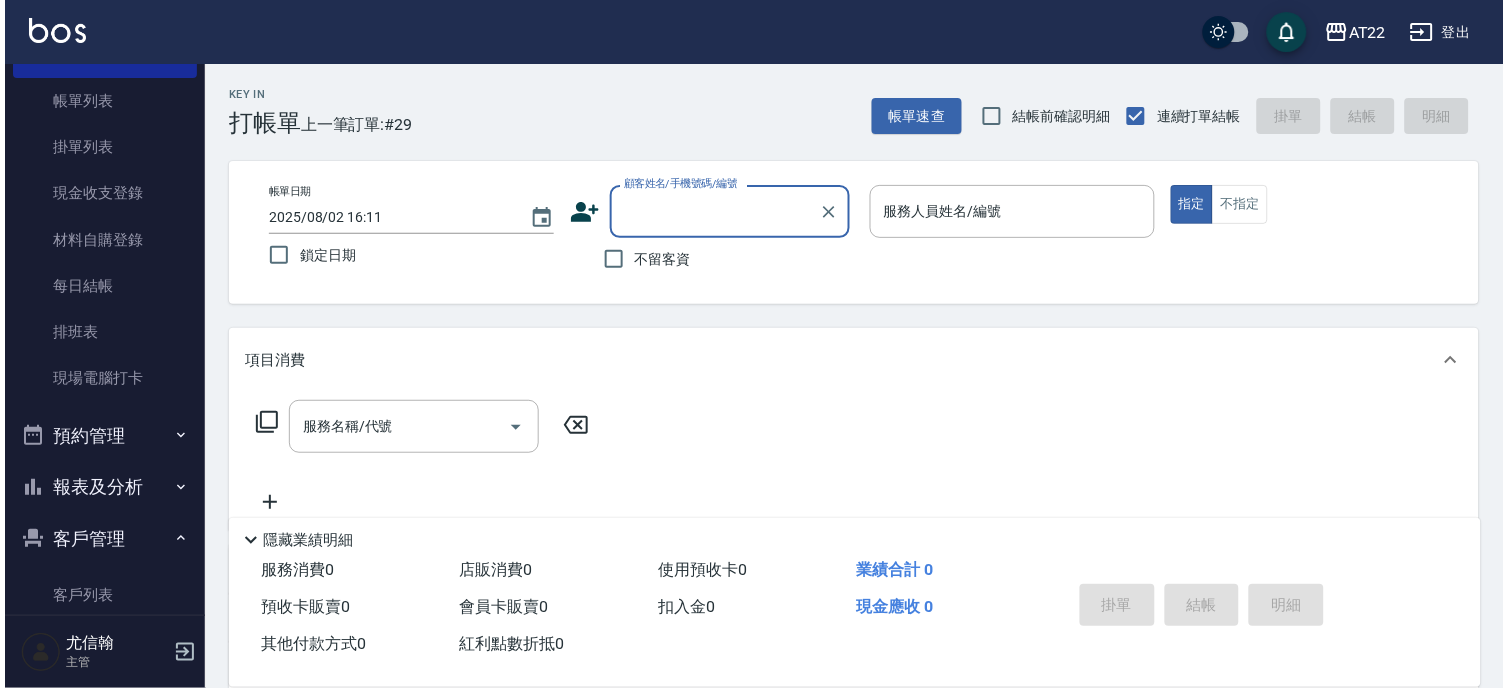 scroll, scrollTop: 333, scrollLeft: 0, axis: vertical 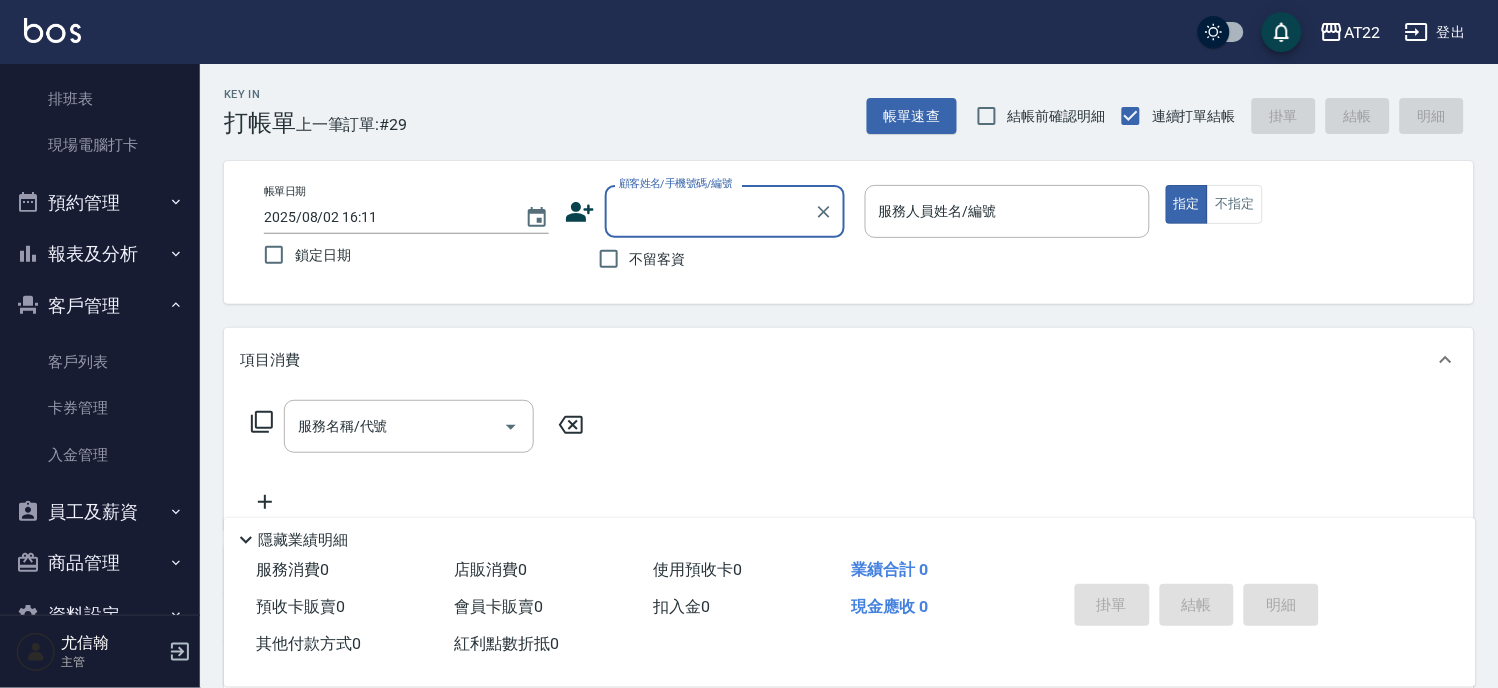 click on "客戶列表 卡券管理 入金管理" at bounding box center [100, -16] 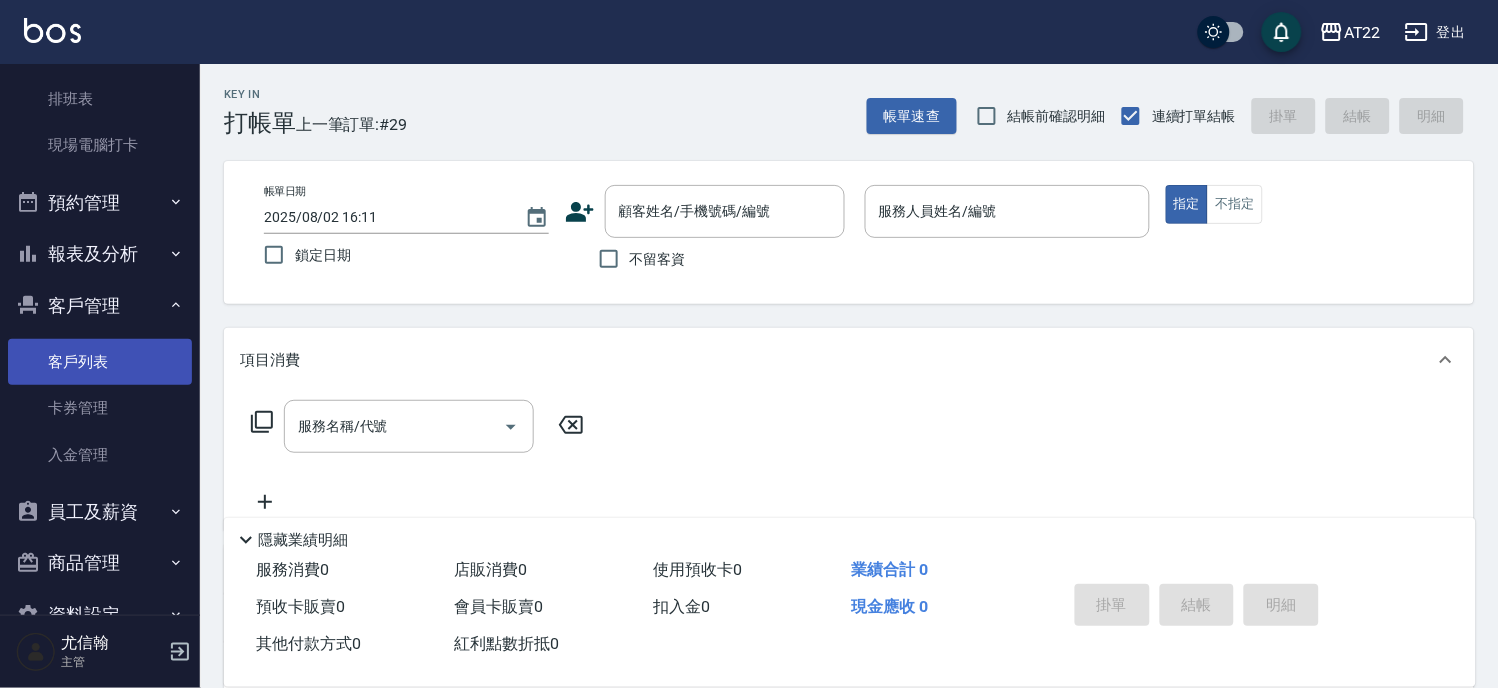 click on "客戶列表" at bounding box center [100, 362] 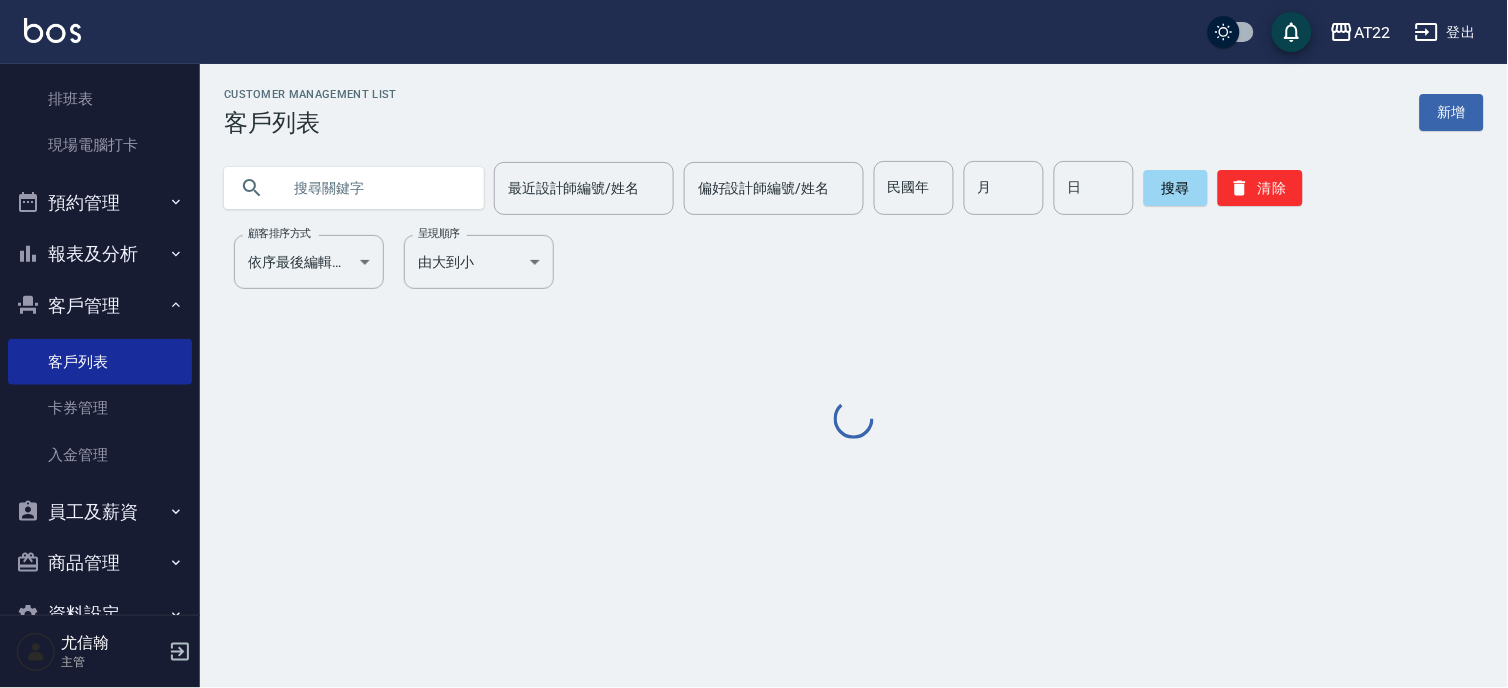 click at bounding box center (374, 188) 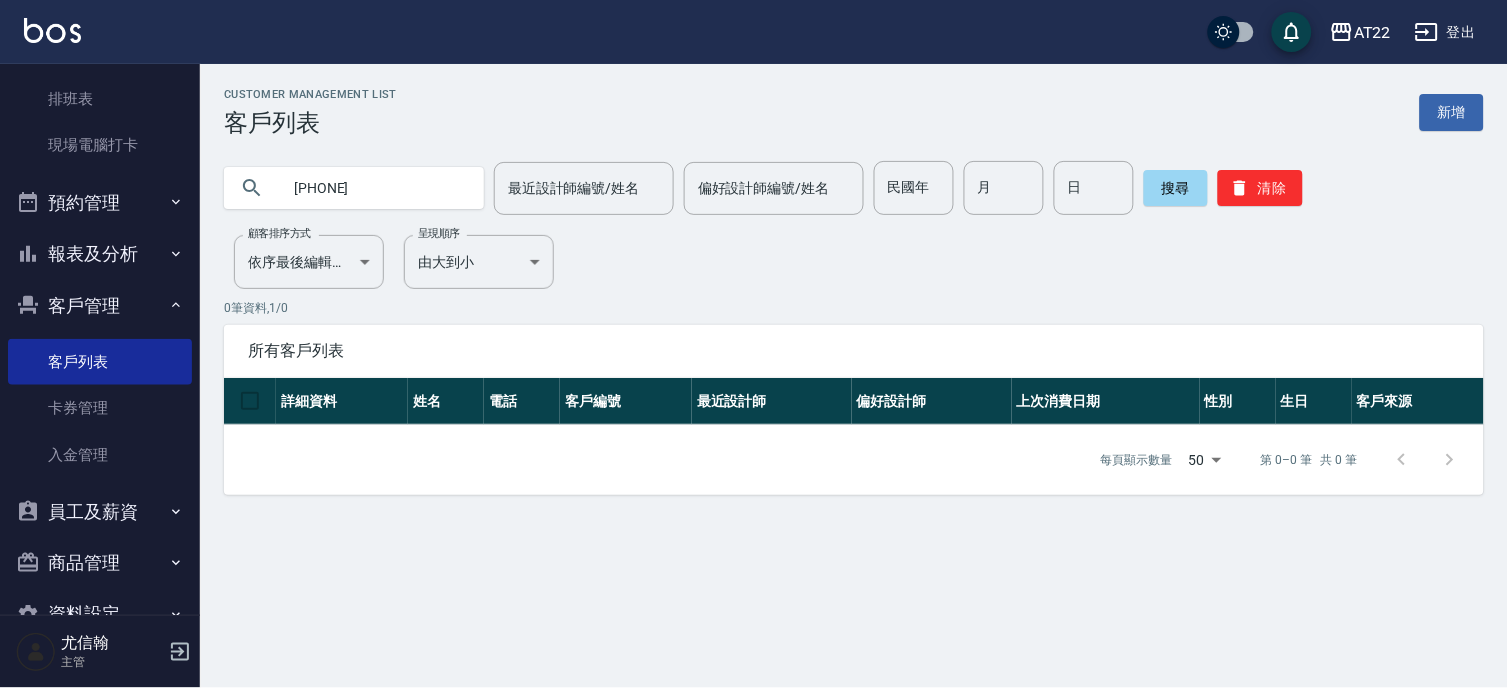 click on "0916226467" at bounding box center [374, 188] 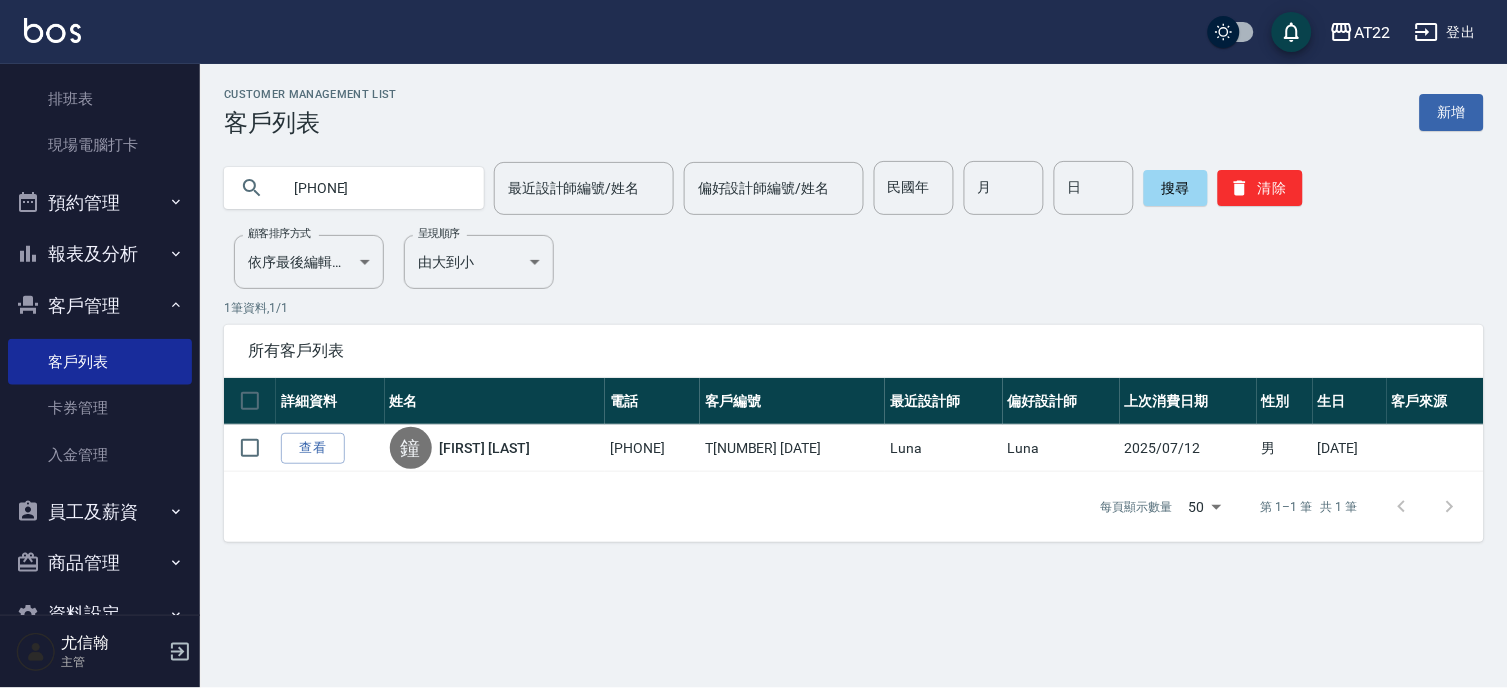 click on "[PHONE]" at bounding box center (374, 188) 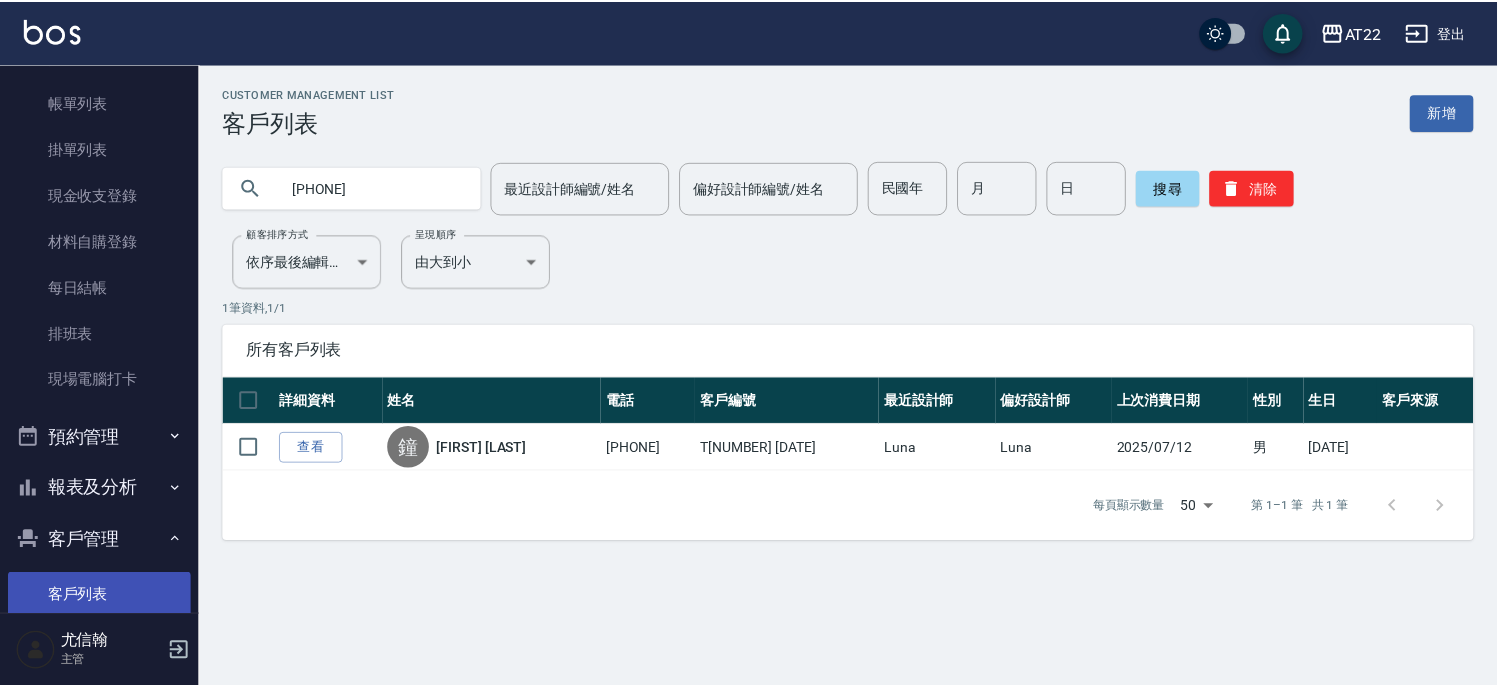 scroll, scrollTop: 0, scrollLeft: 0, axis: both 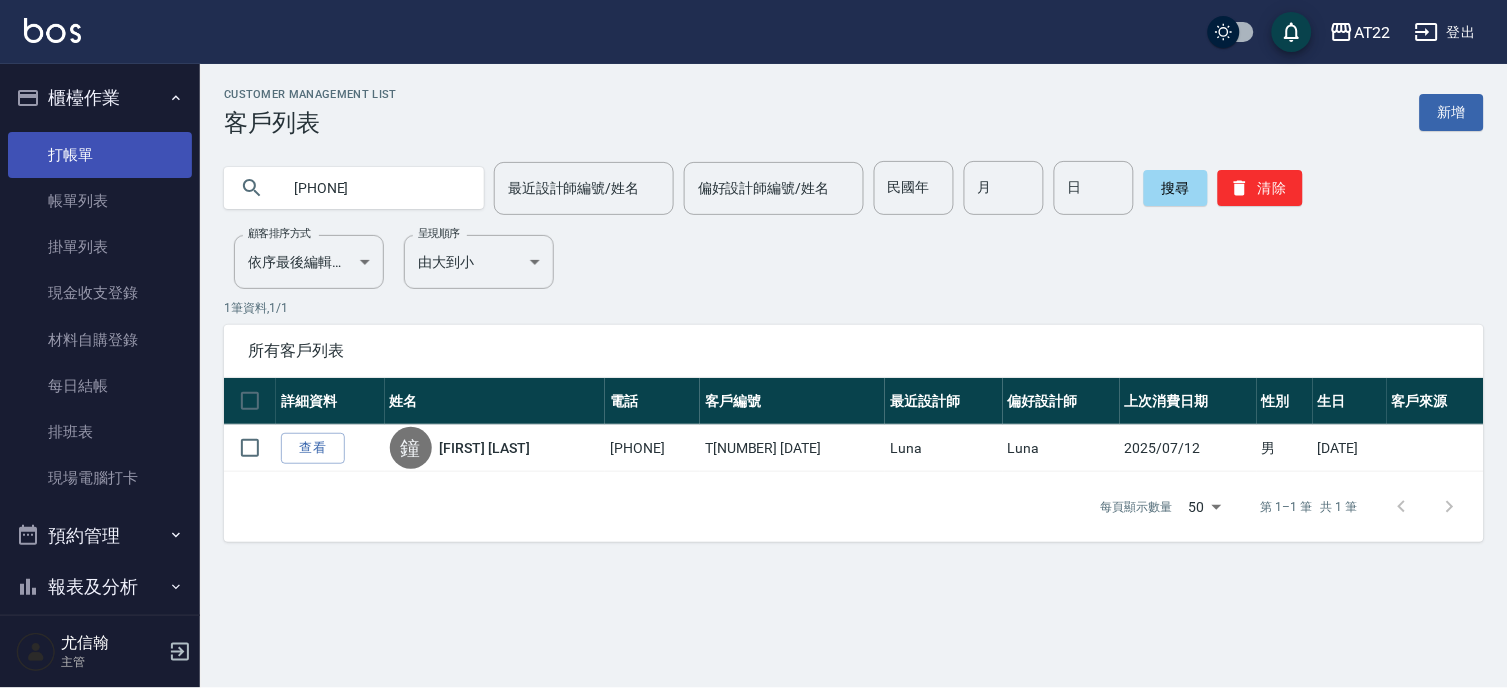 click on "打帳單" at bounding box center [100, 155] 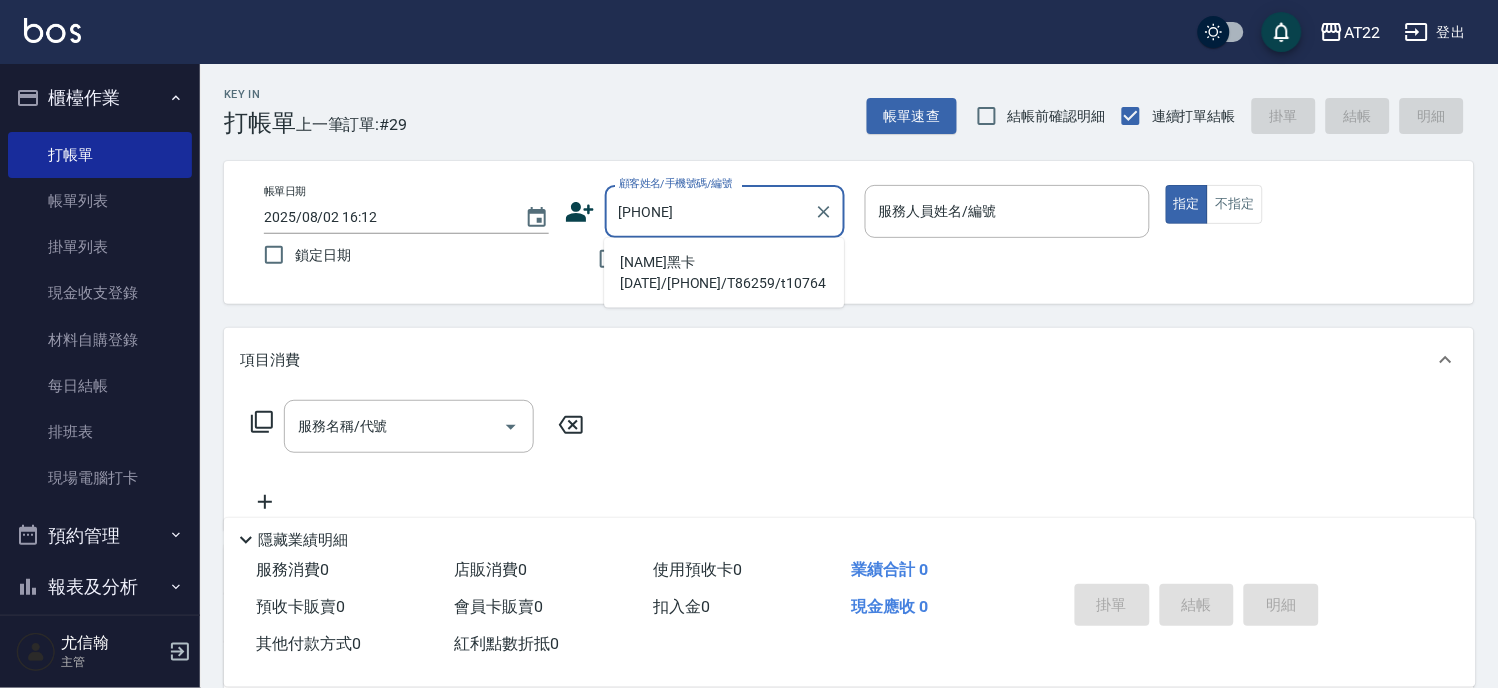 click on "徐函鈺黑卡26.4.6/0932332728/T86259/t10764" at bounding box center (724, 273) 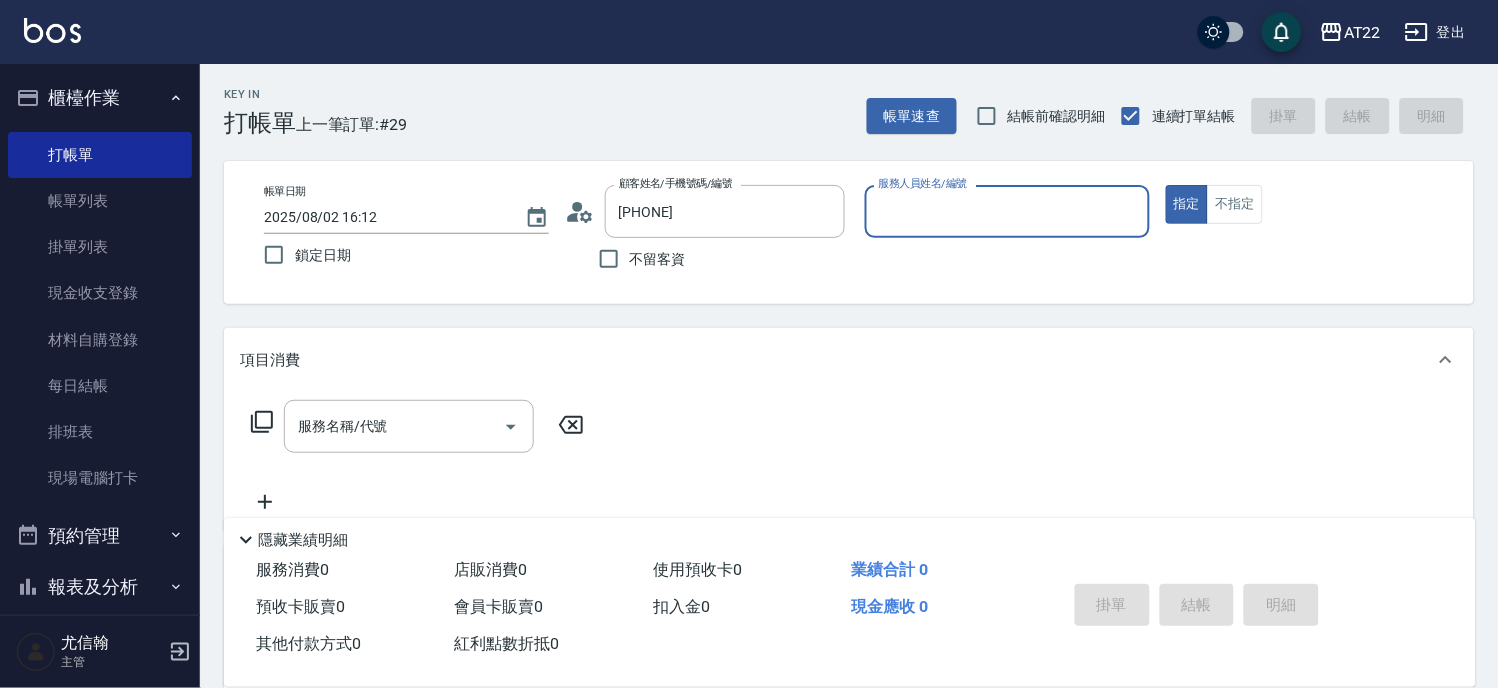 type on "徐函鈺黑卡26.4.6/0932332728/T86259/t10764" 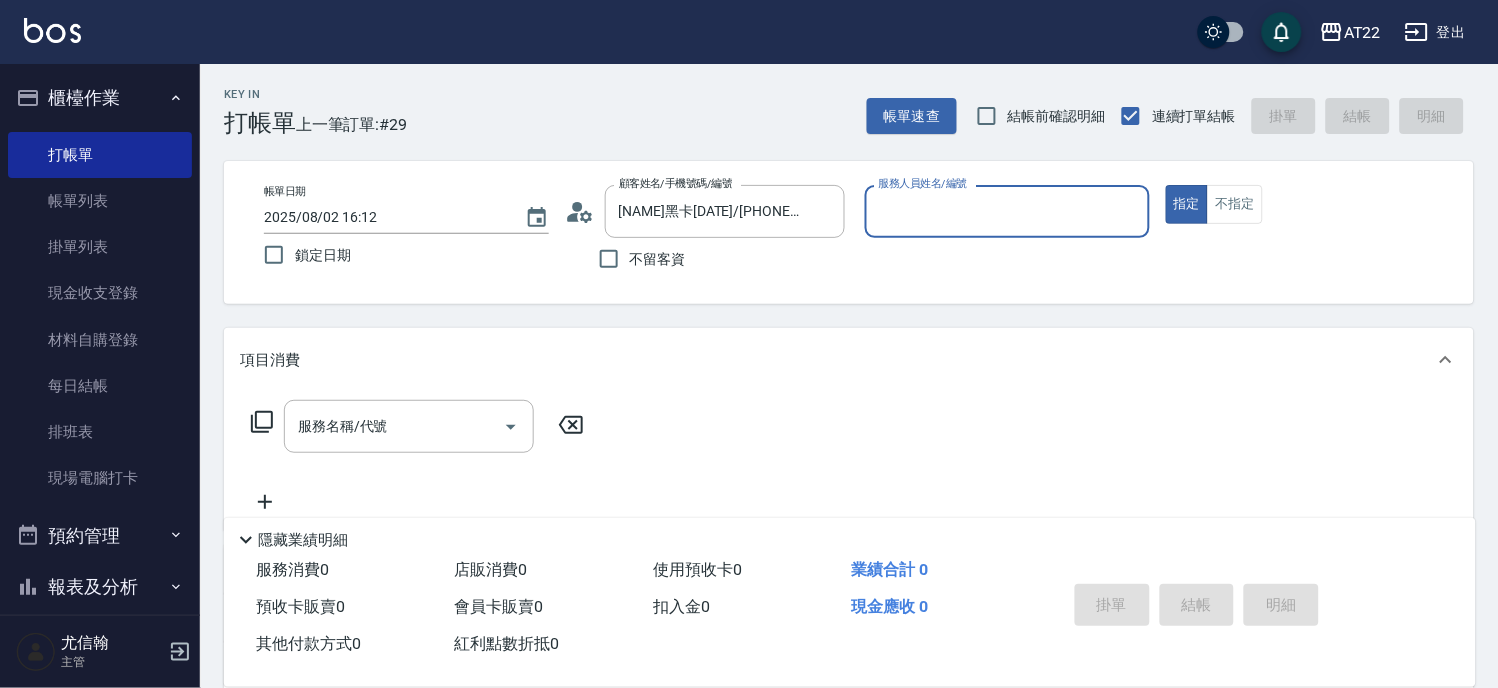 type on "Miko-12" 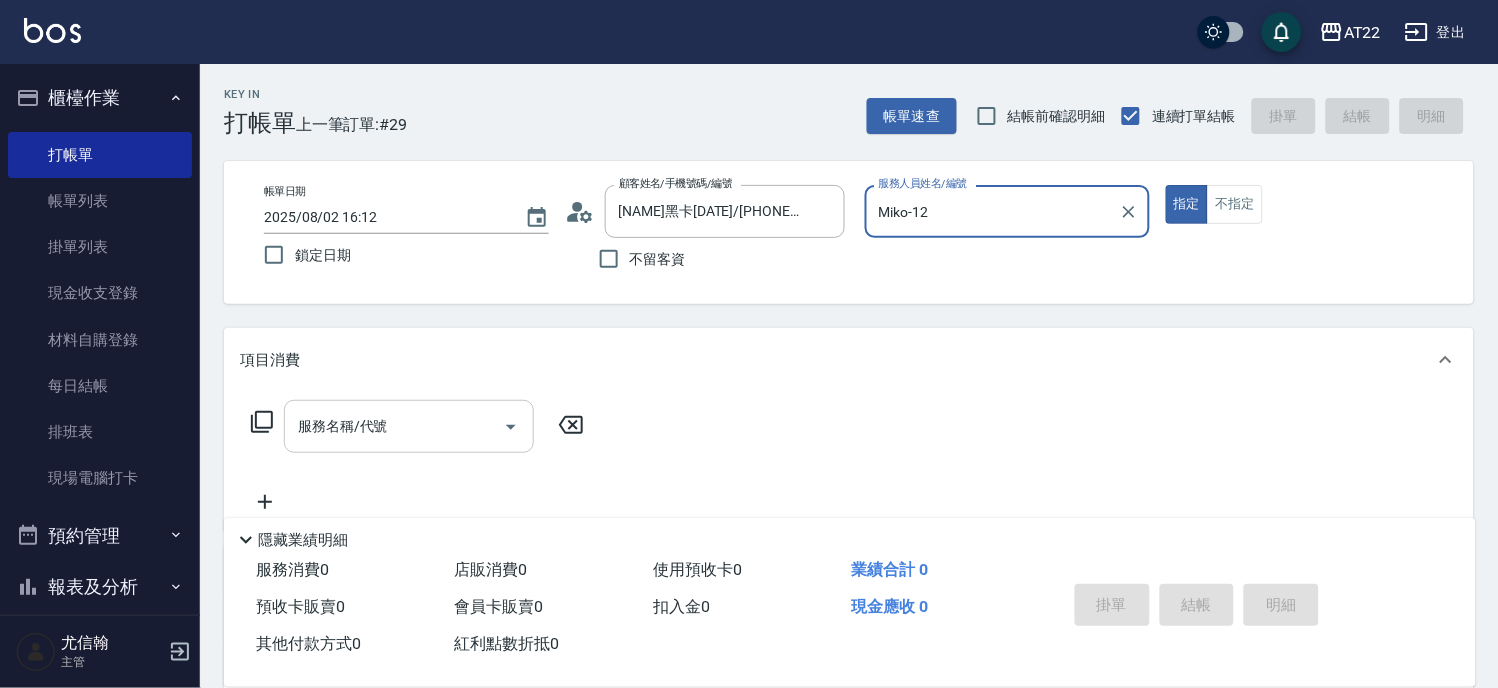 click on "服務名稱/代號" at bounding box center (394, 426) 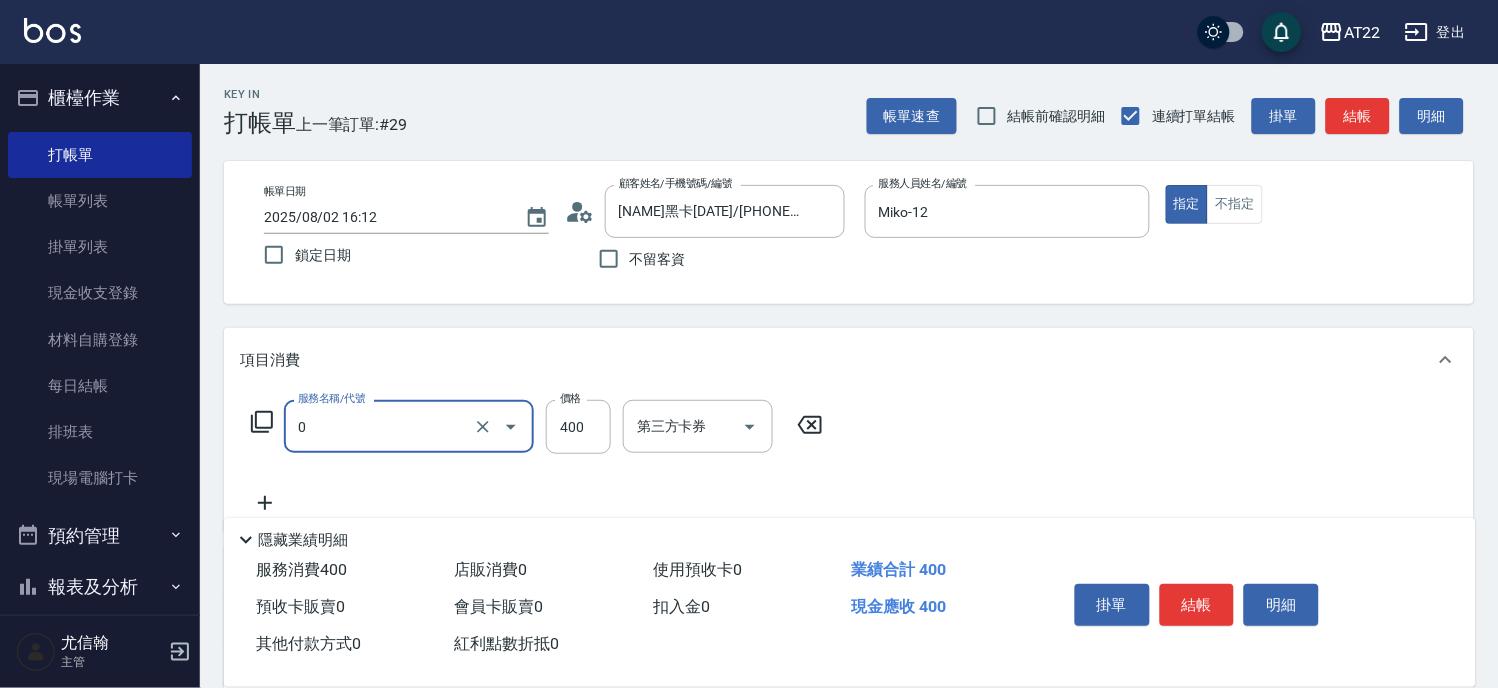 type on "有機洗髮(0)" 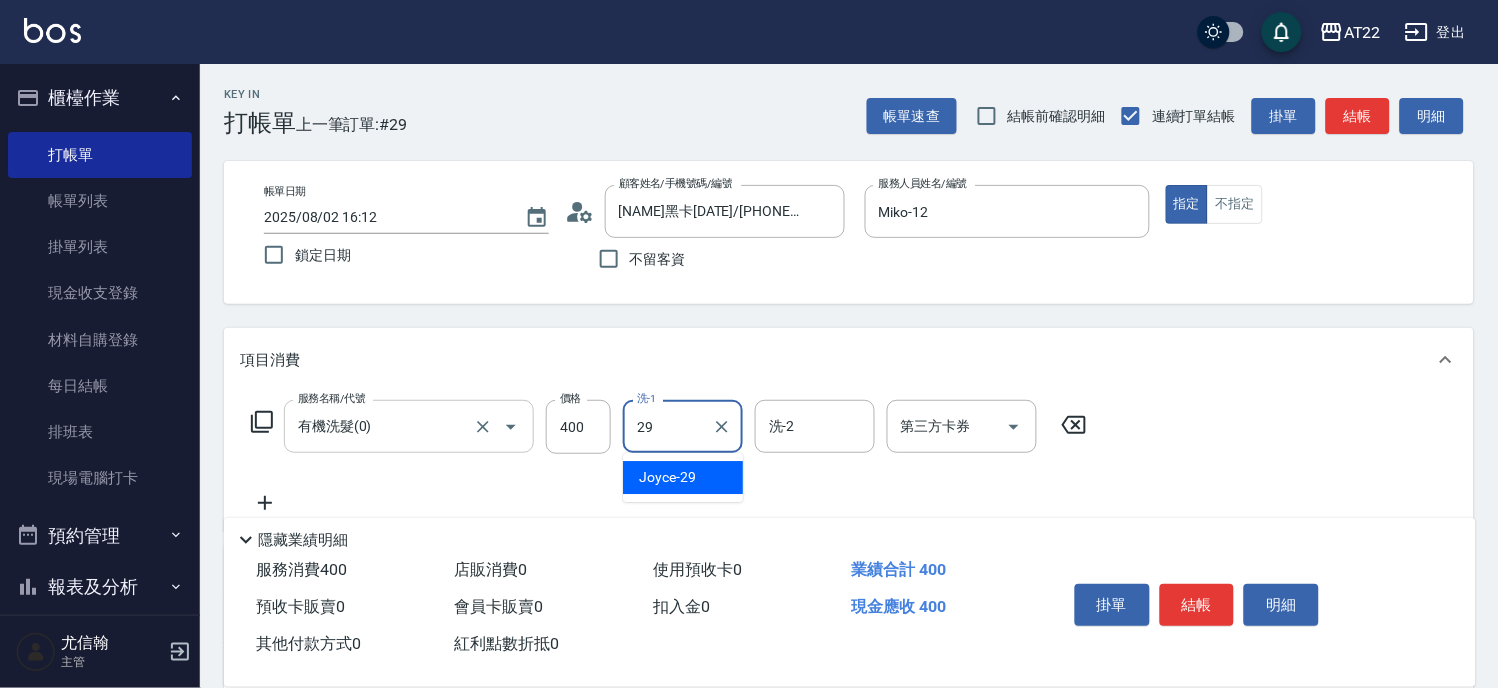 type on "Joyce-29" 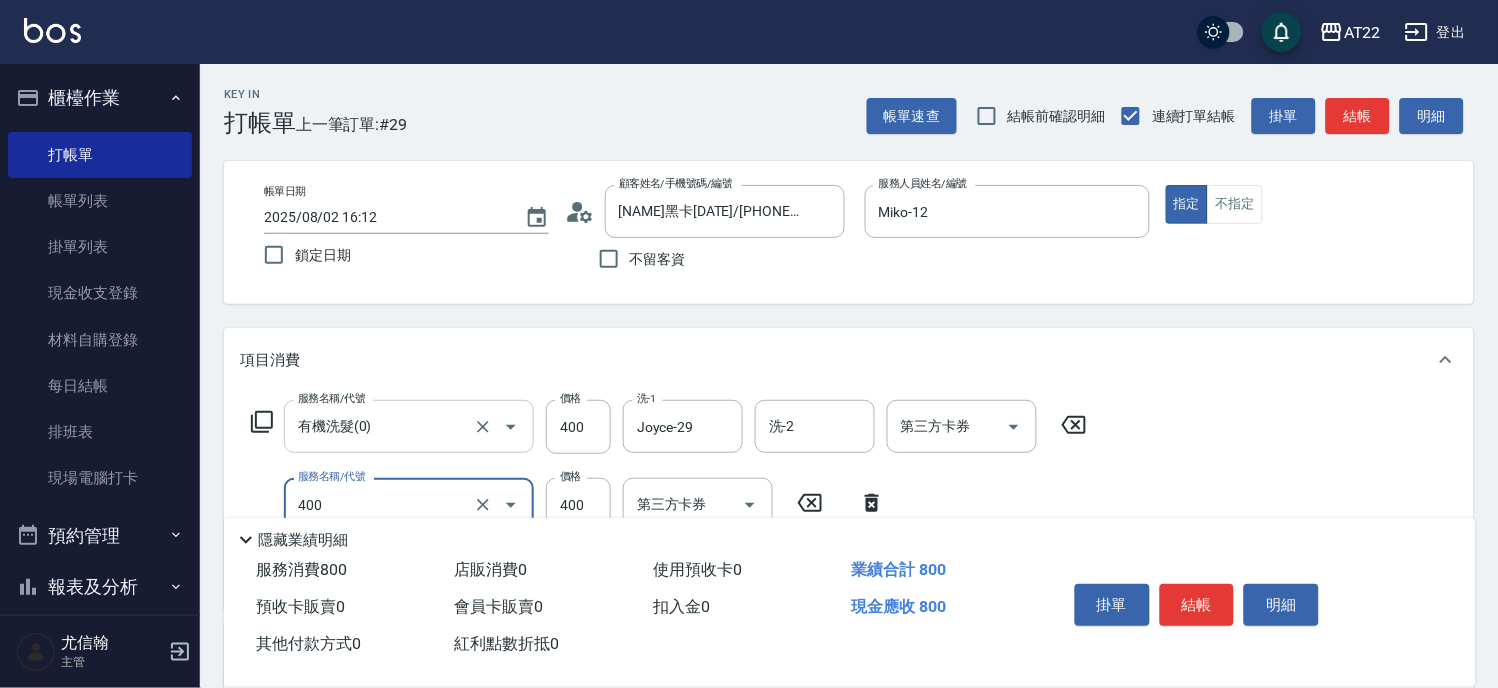type on "剪髮(400)" 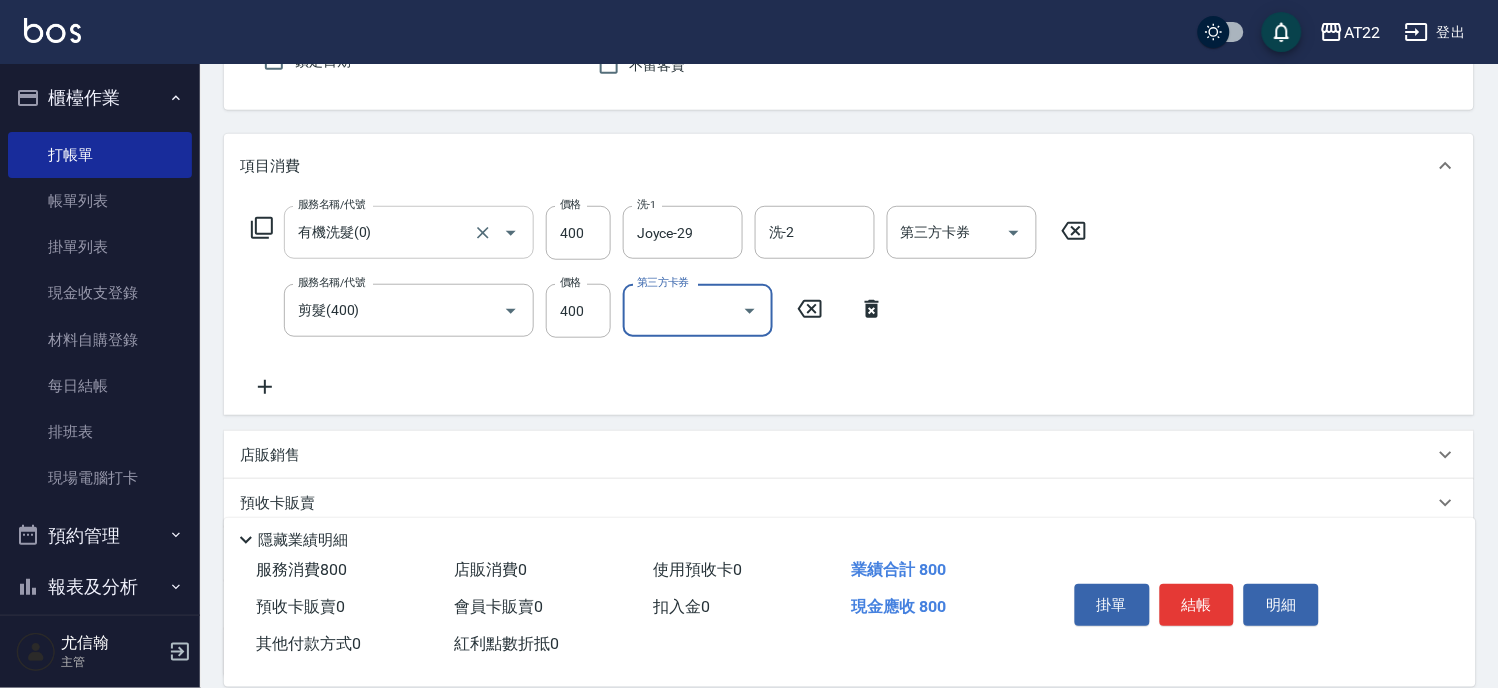 scroll, scrollTop: 333, scrollLeft: 0, axis: vertical 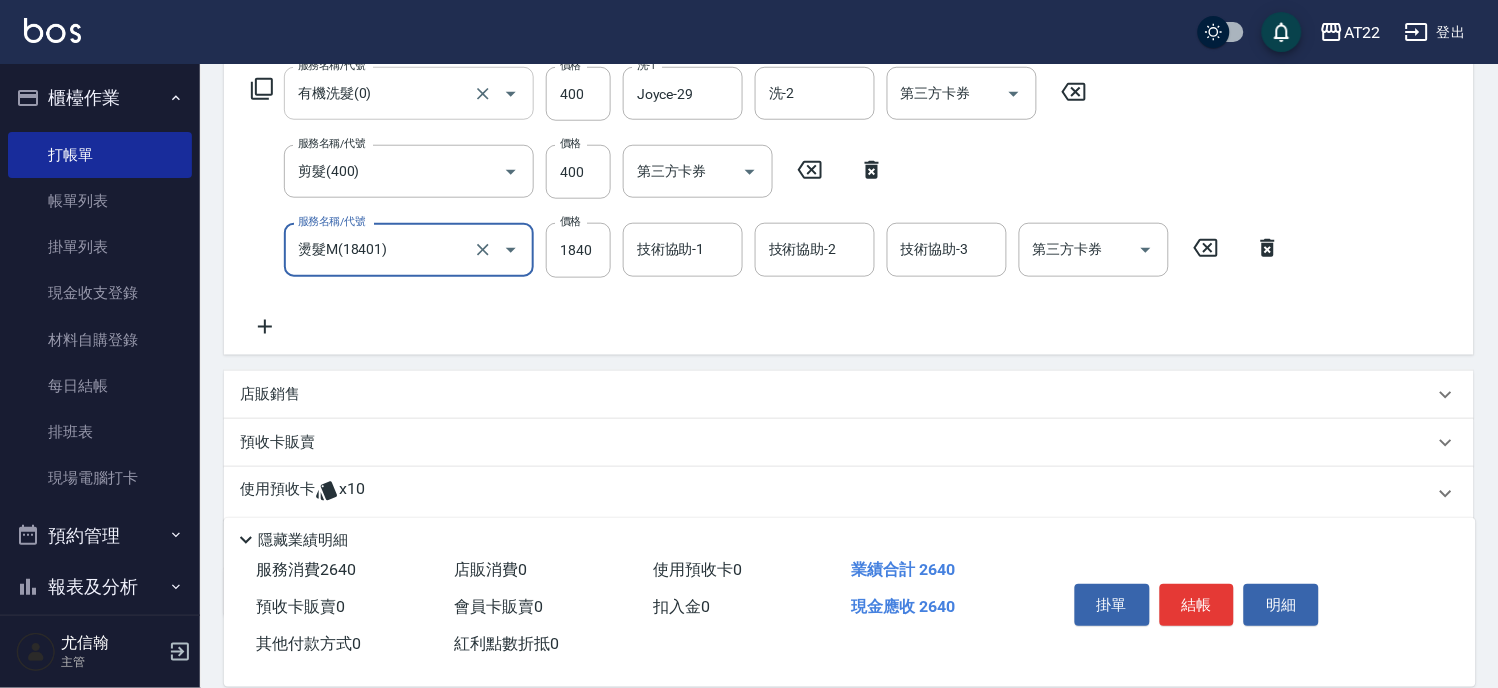 type on "燙髮M(18401)" 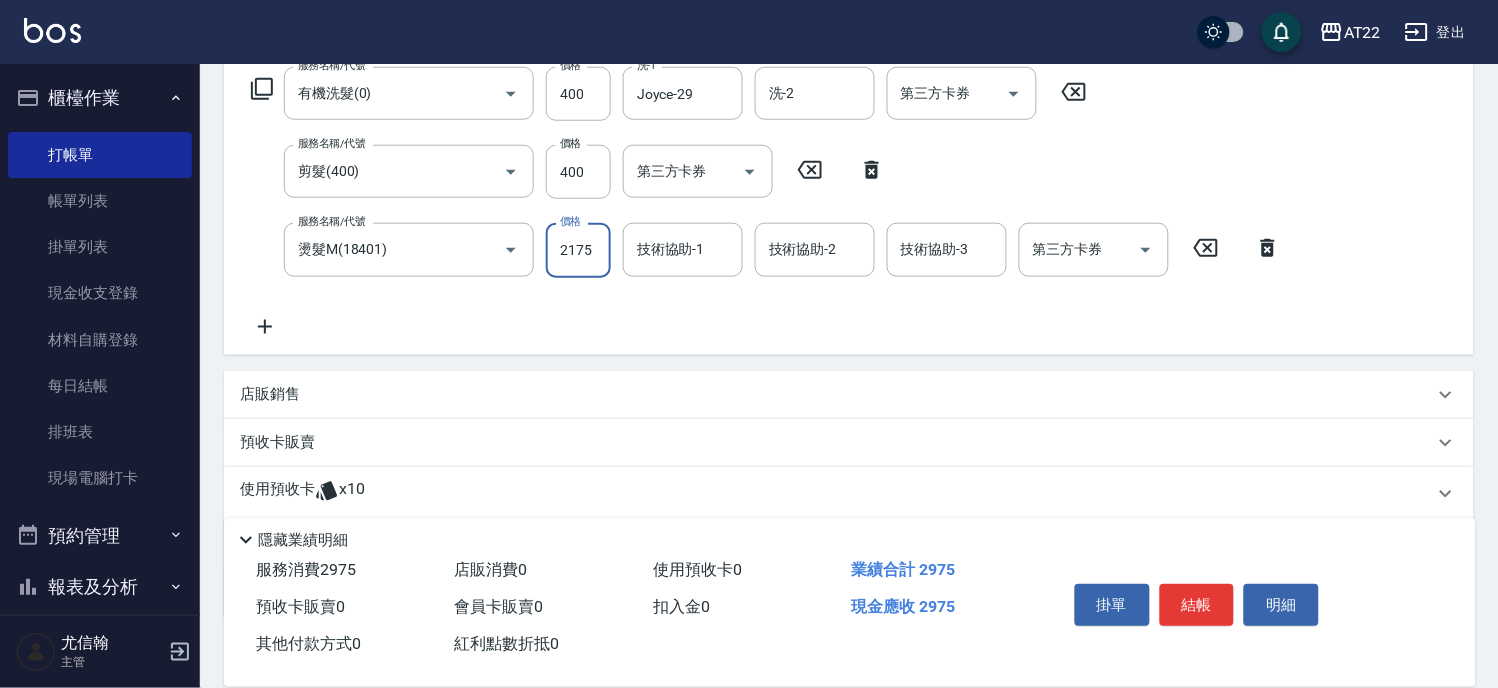 type on "2175" 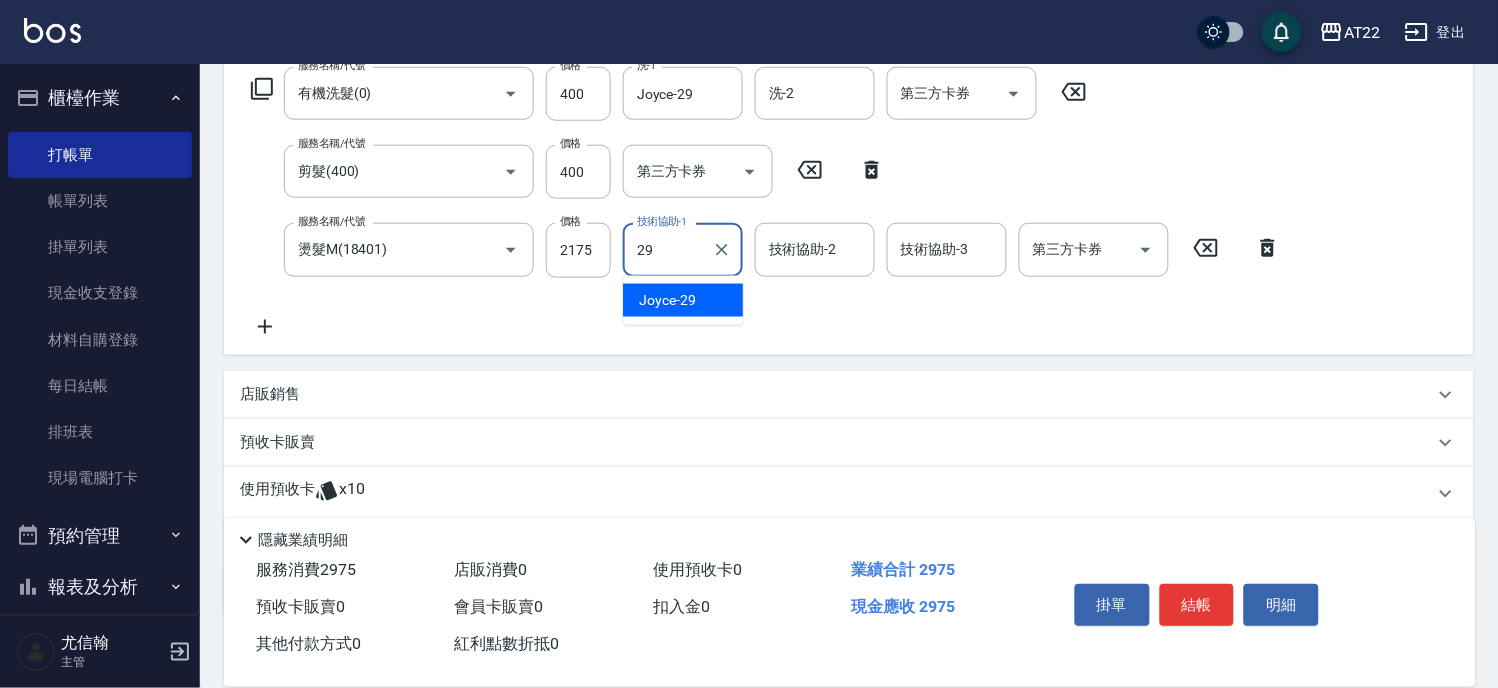 type on "Joyce-29" 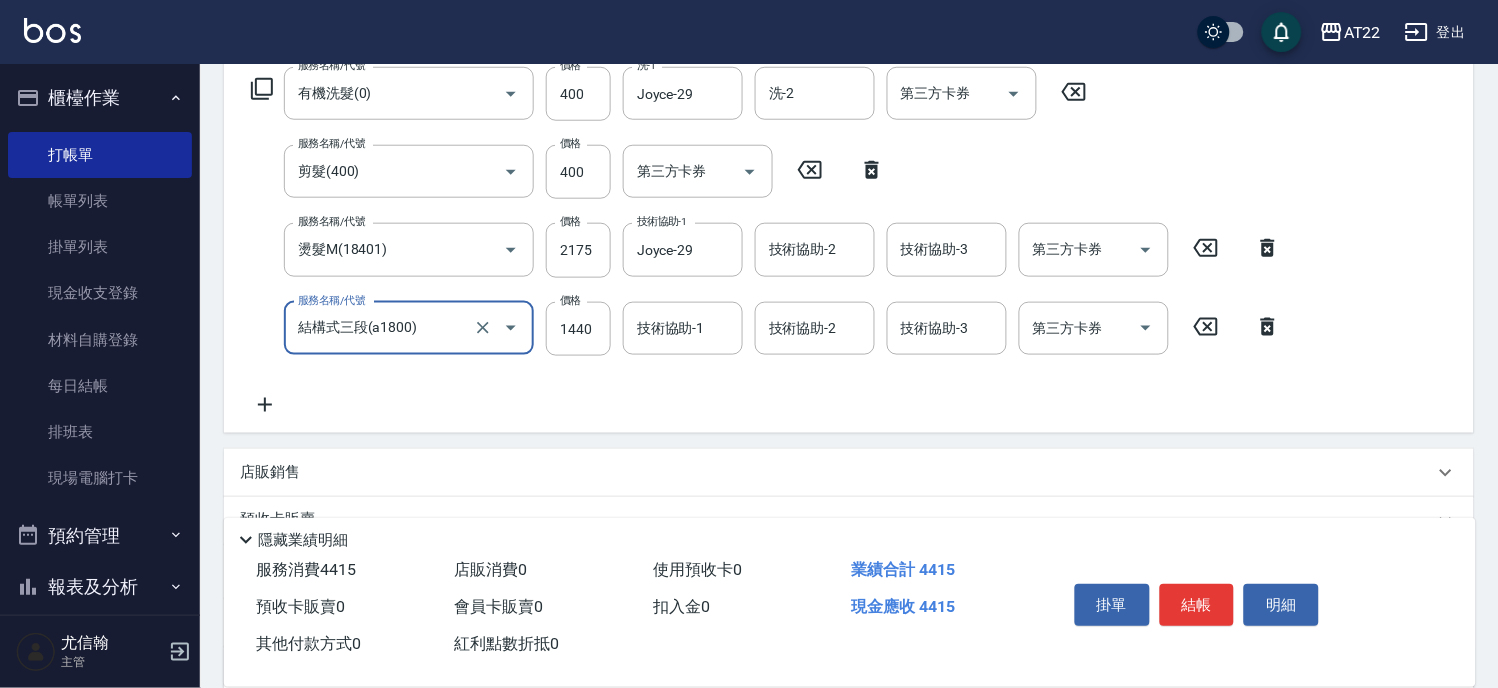type on "結構式三段(a1800)" 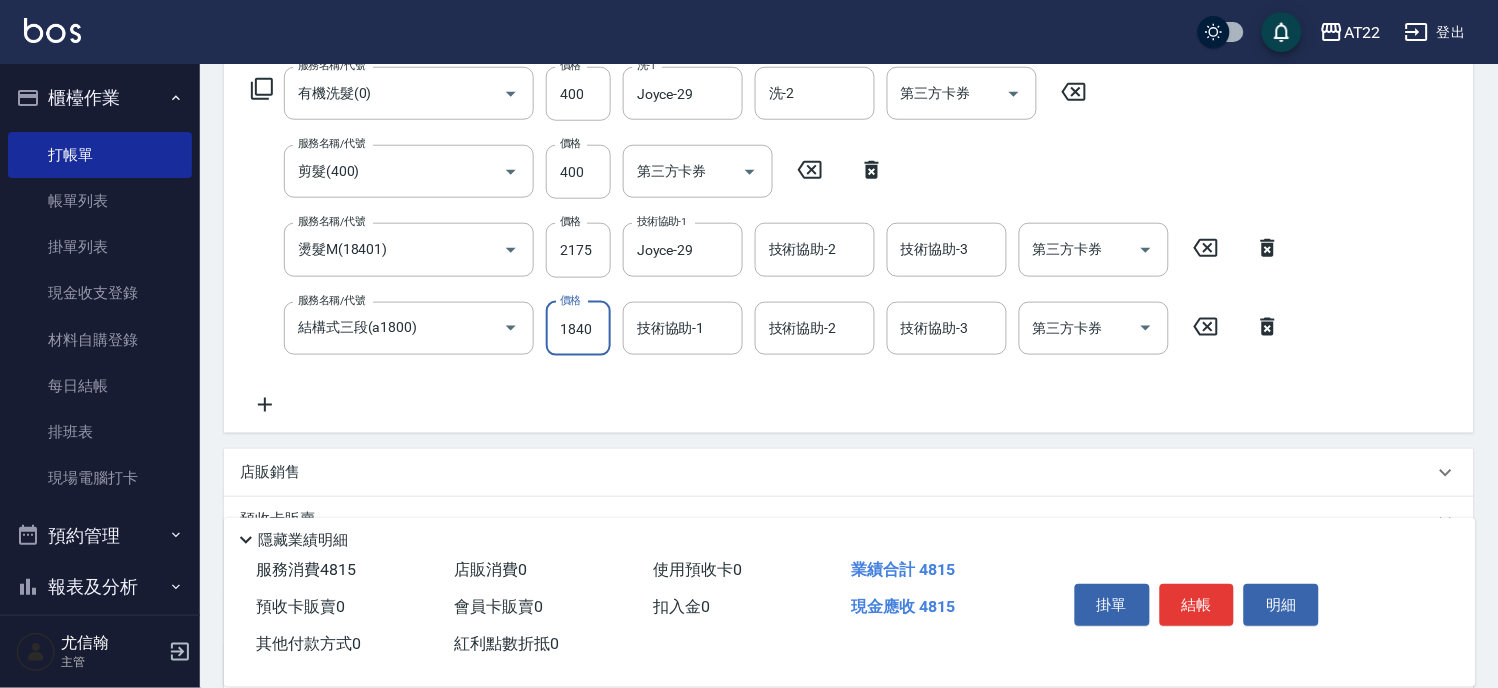 type 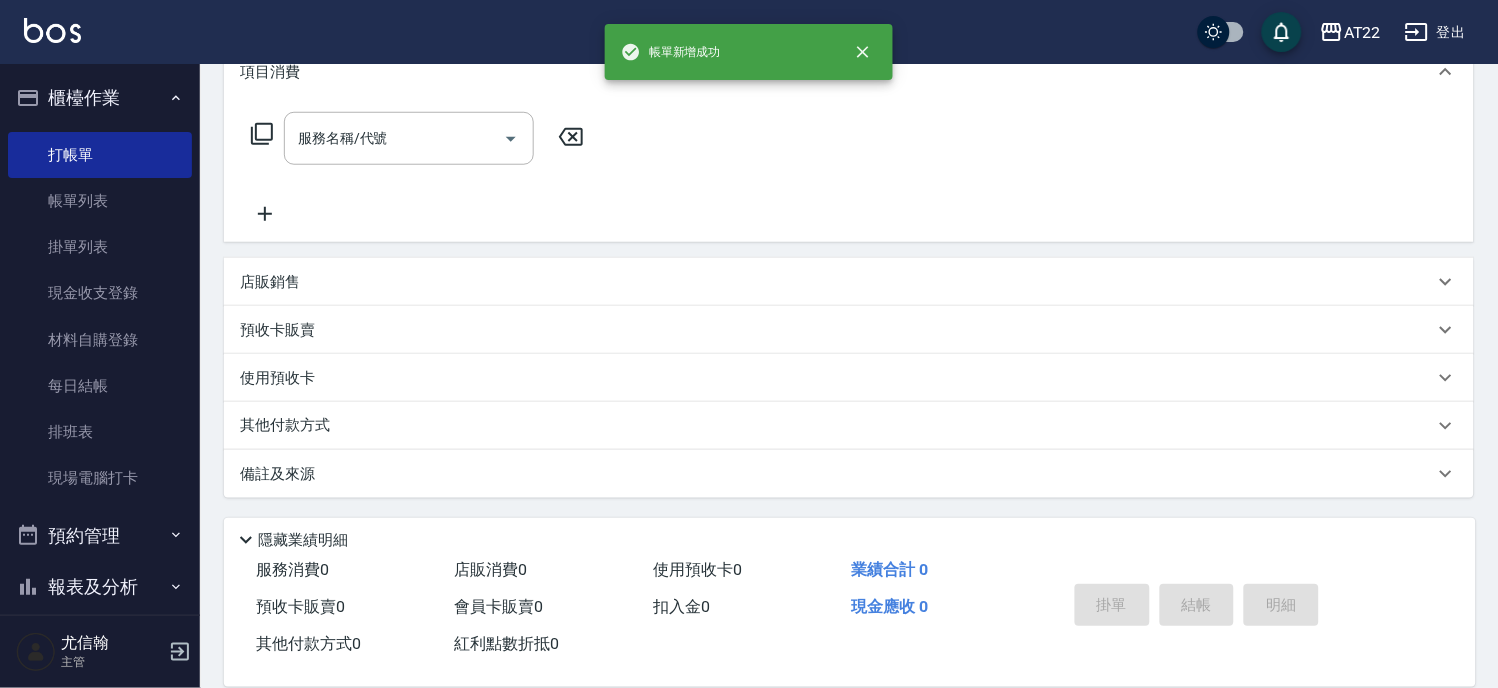scroll, scrollTop: 0, scrollLeft: 0, axis: both 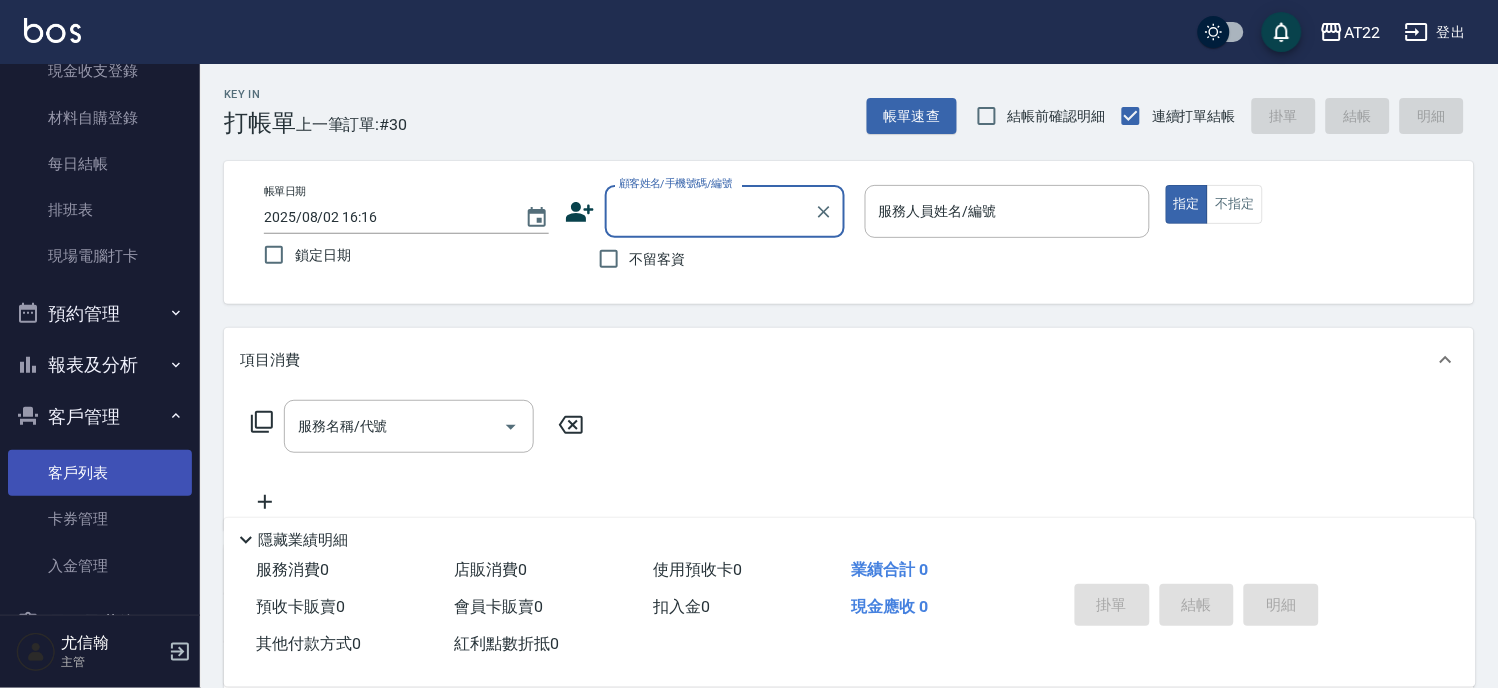 drag, startPoint x: 84, startPoint y: 483, endPoint x: 132, endPoint y: 453, distance: 56.603886 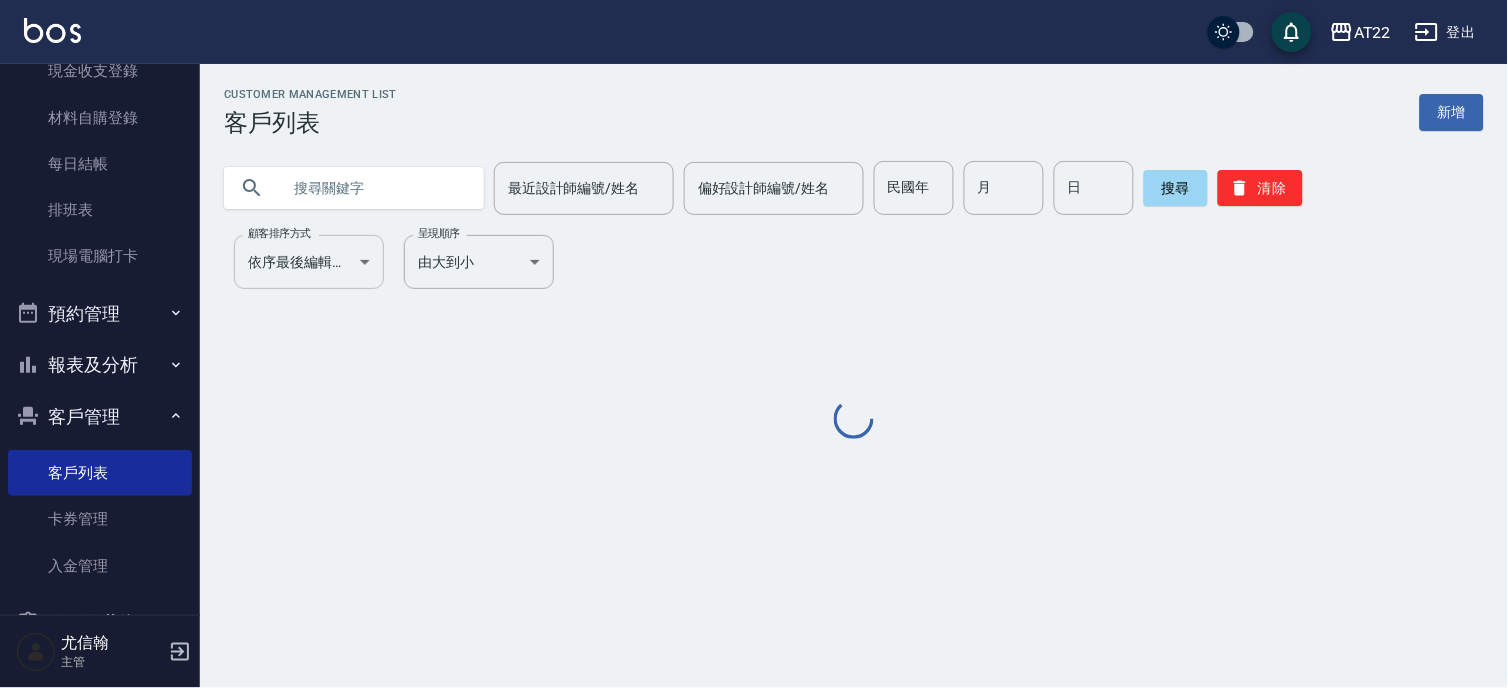 click on "AT22 登出 櫃檯作業 打帳單 帳單列表 掛單列表 現金收支登錄 材料自購登錄 每日結帳 排班表 現場電腦打卡 預約管理 預約管理 單日預約紀錄 單週預約紀錄 報表及分析 報表目錄 店家區間累計表 店家日報表 店家排行榜 互助排行榜 互助點數明細 全店業績分析表 設計師業績表 設計師日報表 設計師業績分析表 設計師排行榜 商品銷售排行榜 商品消耗明細 服務扣項明細表 單一服務項目查詢 店販抽成明細 顧客入金餘額表 顧客卡券餘額表 每日收支明細 收支分類明細表 收支匯款表 費用分析表 多店業績統計表 客戶管理 客戶列表 卡券管理 入金管理 員工及薪資 員工列表 全店打卡記錄 商品管理 商品分類設定 商品列表 資料設定 服務分類設定 服務項目設定 預收卡設定 支付方式設定 第三方卡券設定 尤信翰 主管 Customer Management List 客戶列表 新增 最近設計師編號/姓名 月 月" at bounding box center [754, 344] 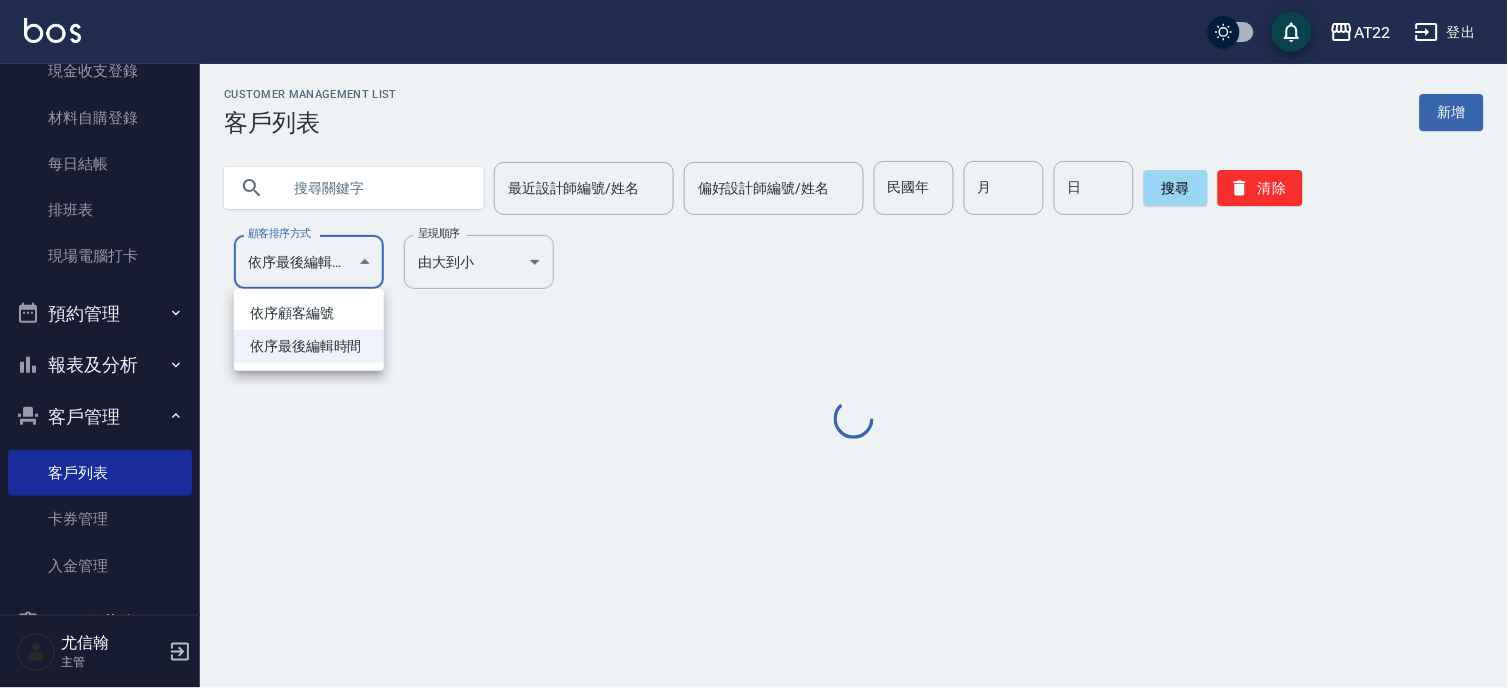 click at bounding box center (754, 344) 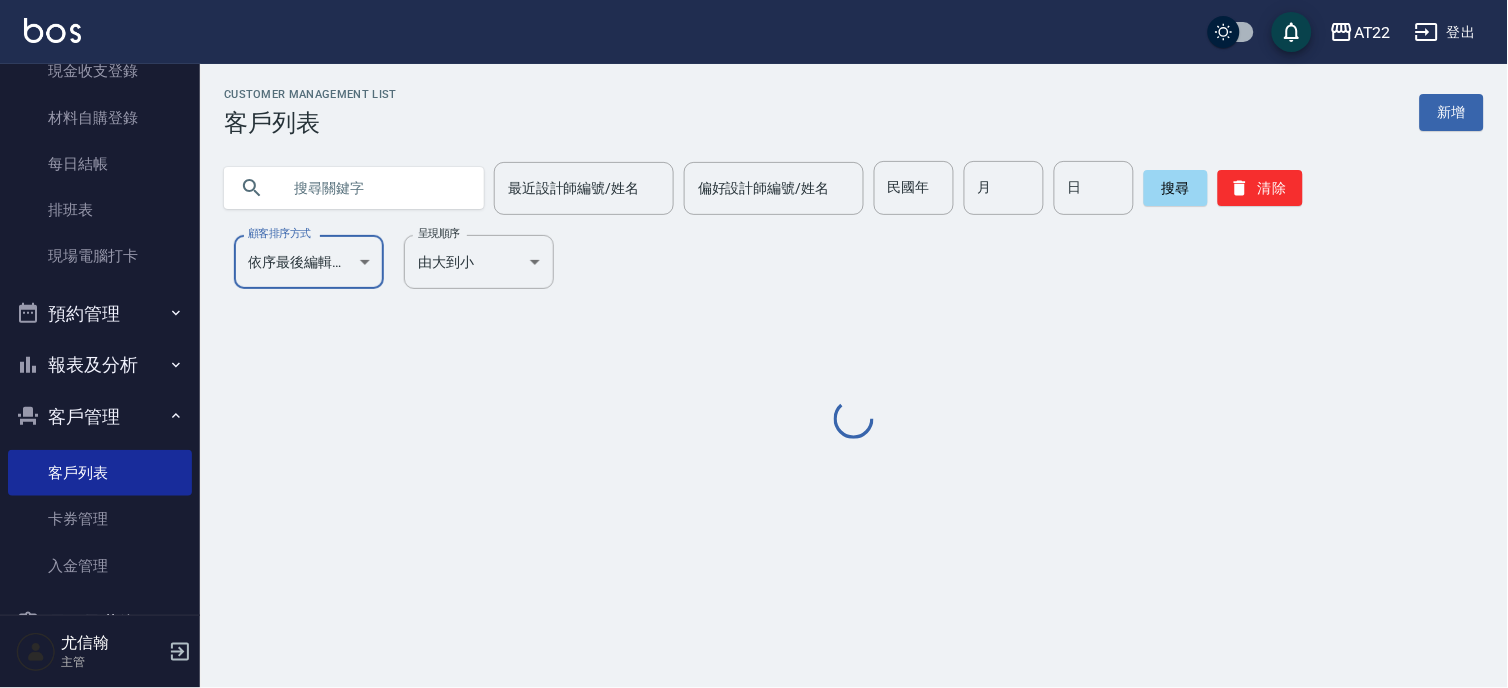 click at bounding box center [374, 188] 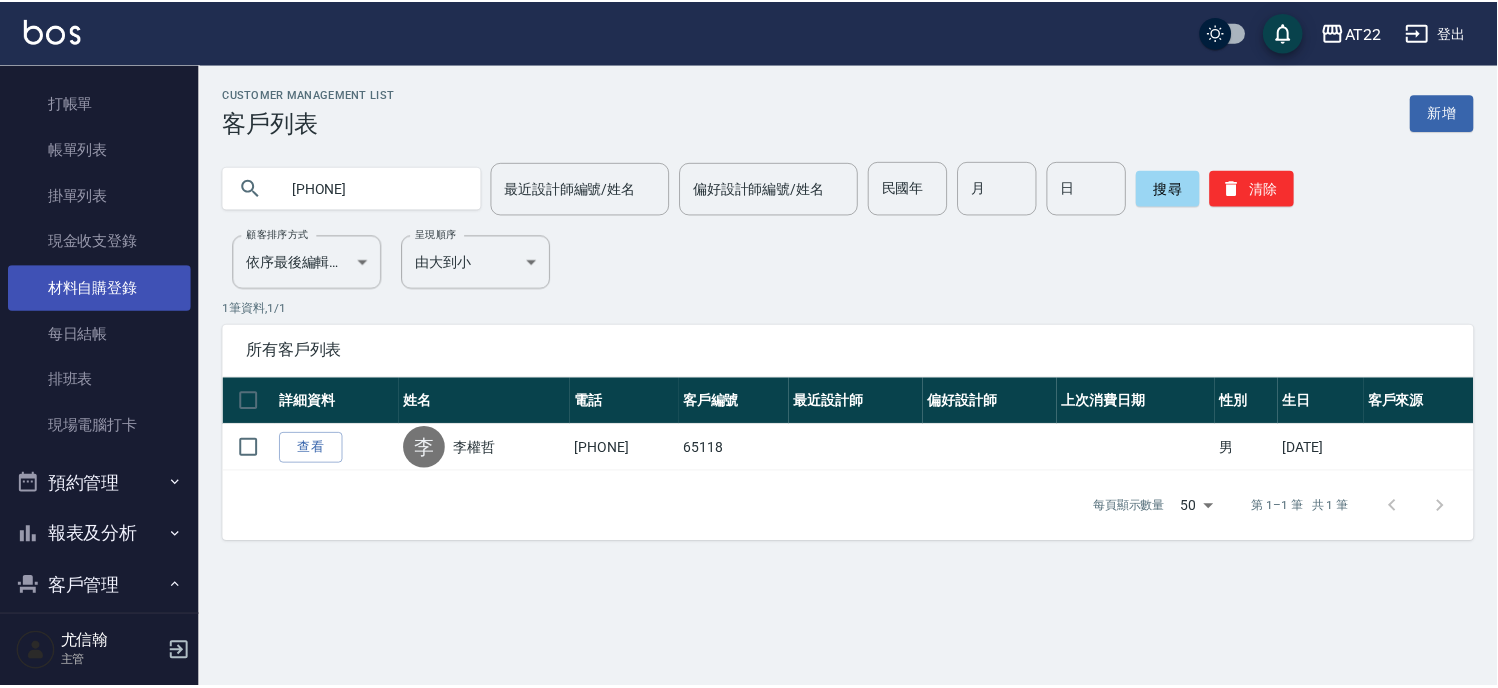 scroll, scrollTop: 0, scrollLeft: 0, axis: both 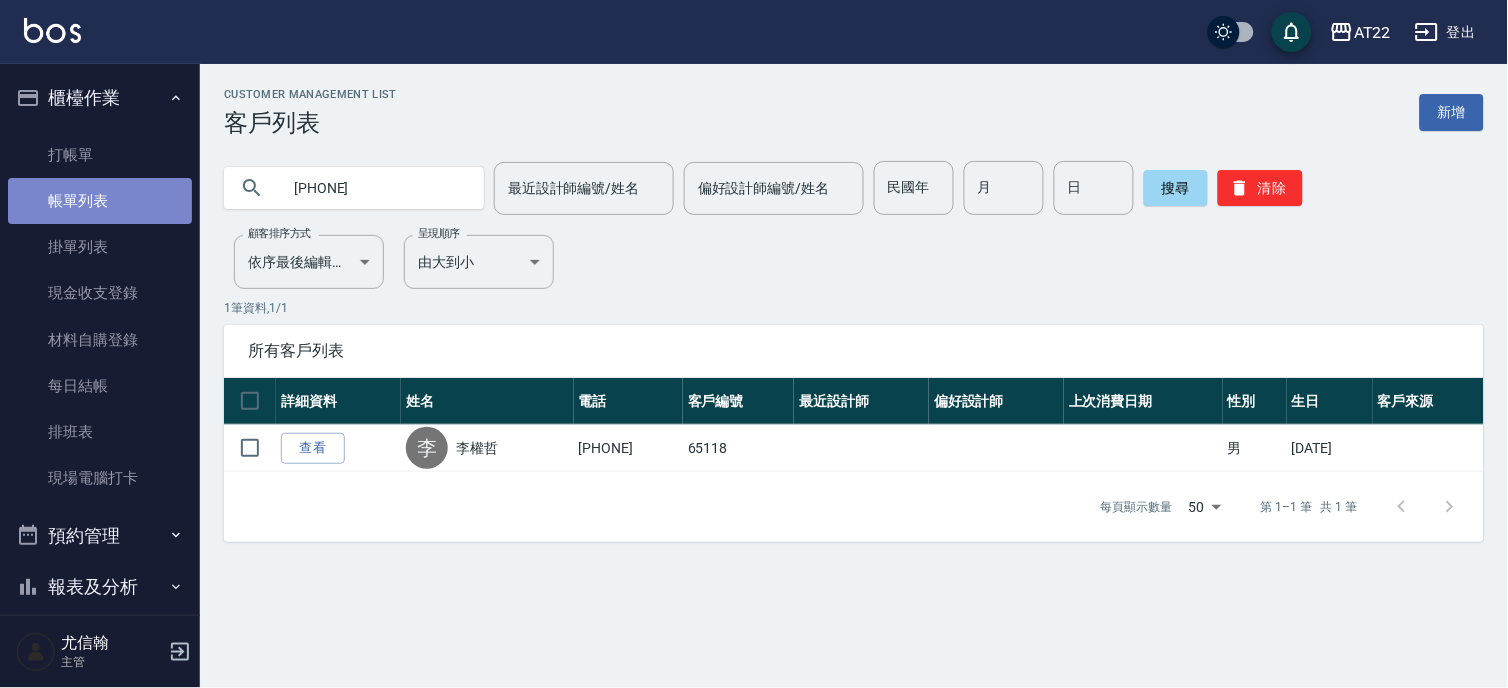 click on "帳單列表" at bounding box center (100, 201) 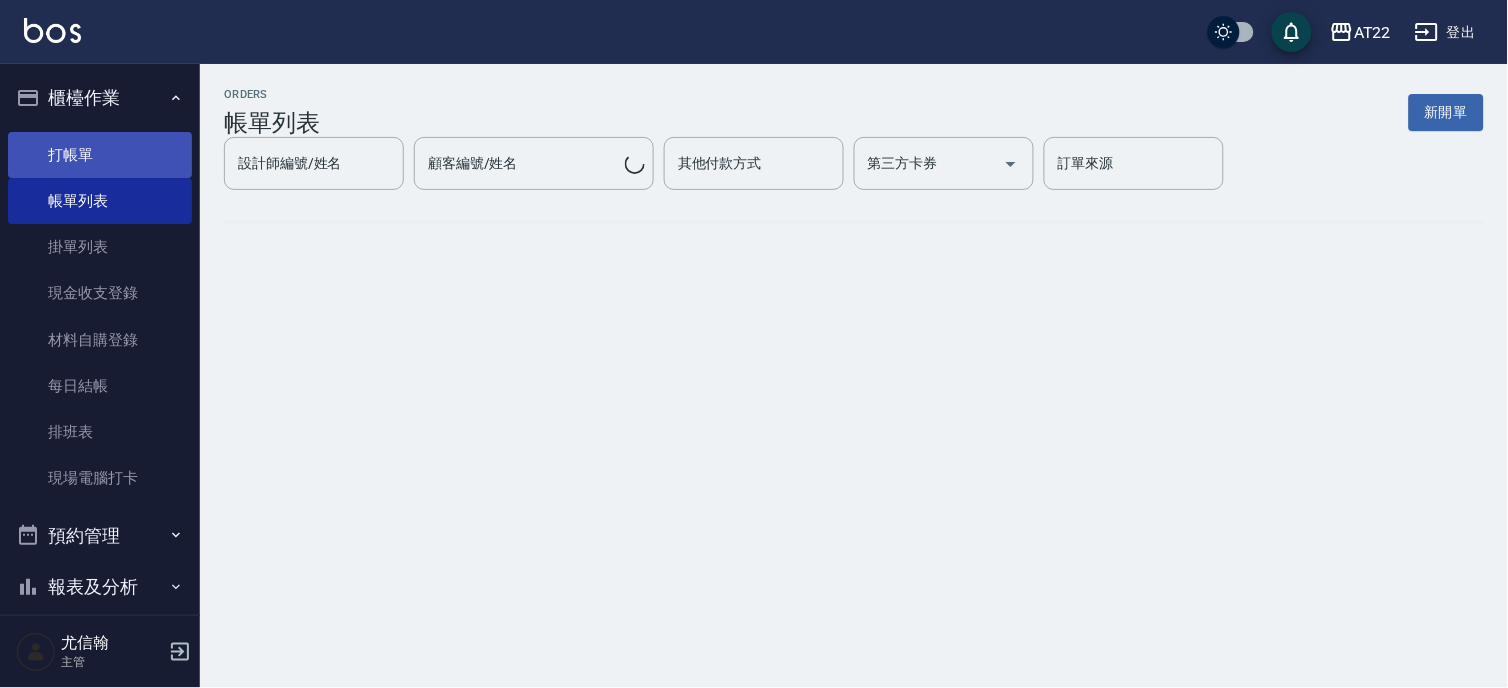 click on "打帳單" at bounding box center [100, 155] 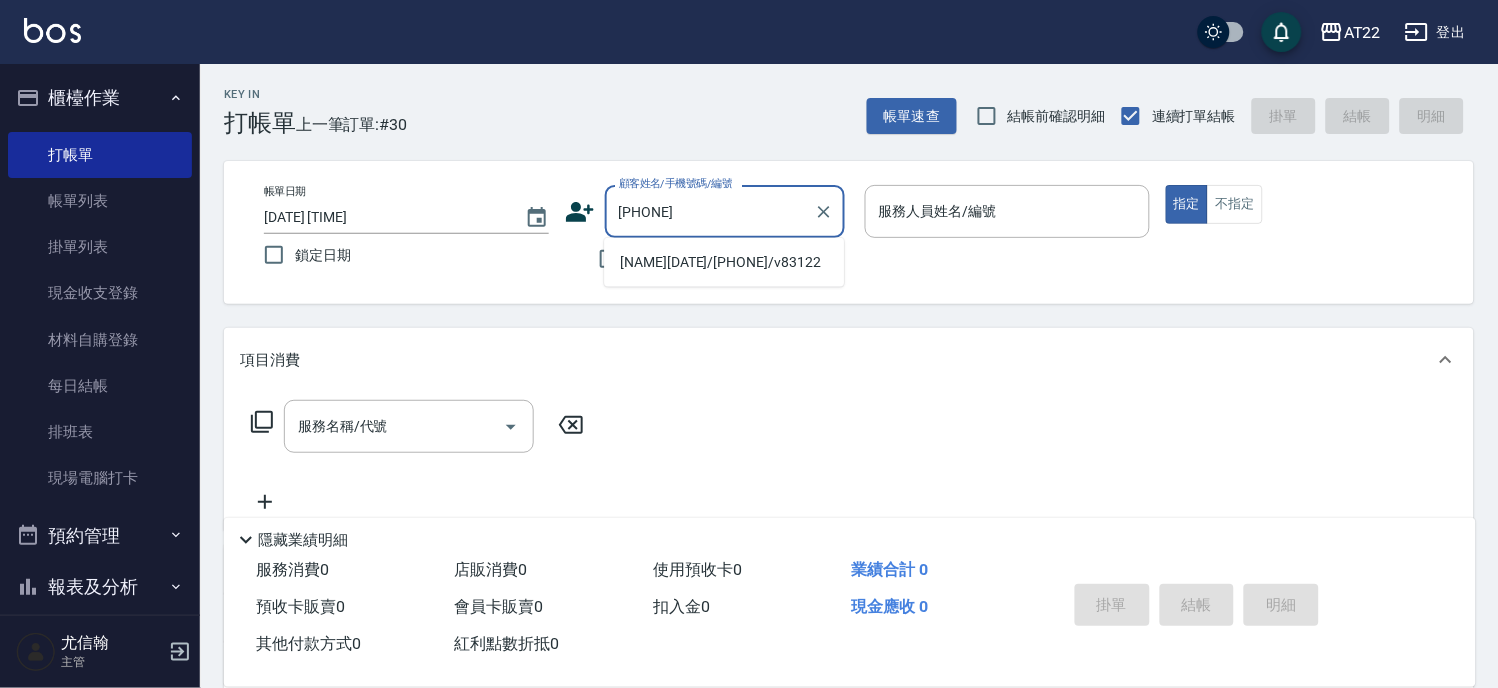 click on "黃仲維25.9.22/0987938854/v83122" at bounding box center [724, 262] 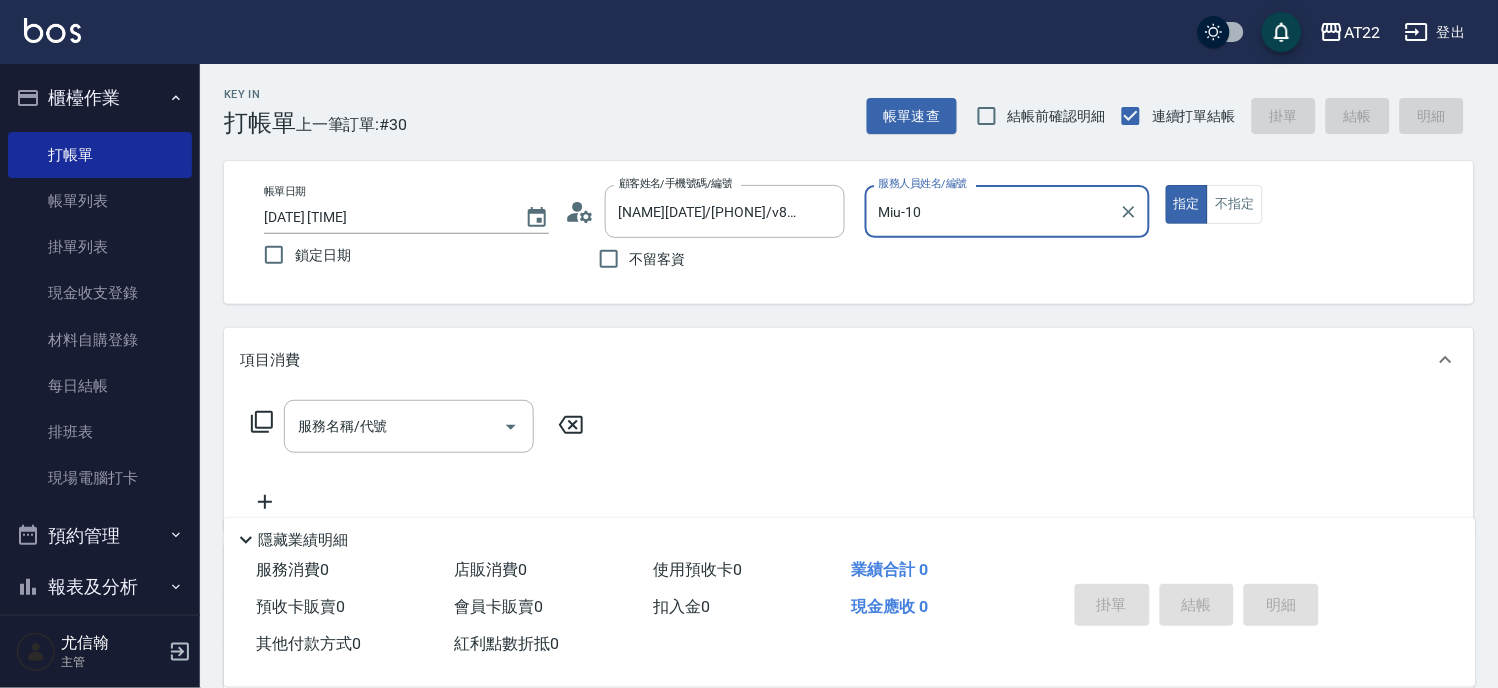 click on "服務名稱/代號 服務名稱/代號" at bounding box center (849, 461) 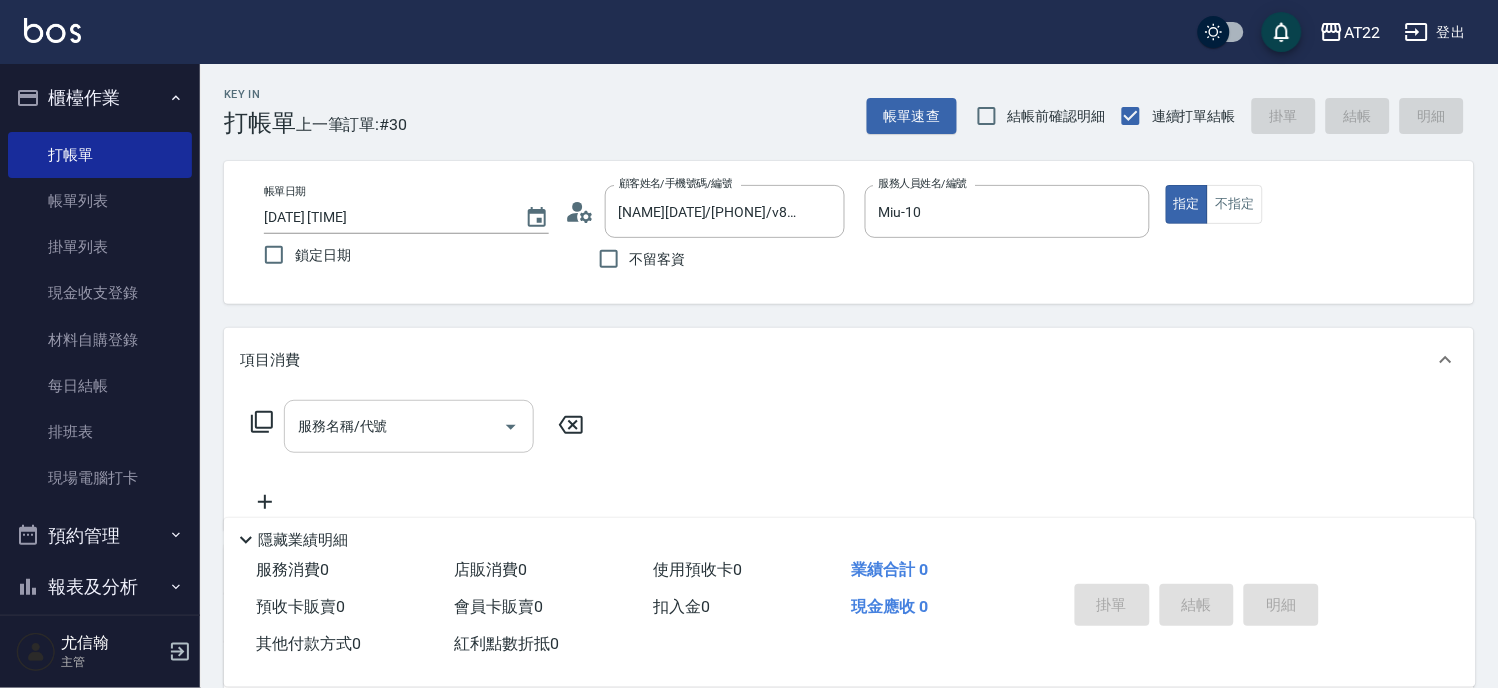 click on "服務名稱/代號" at bounding box center (394, 426) 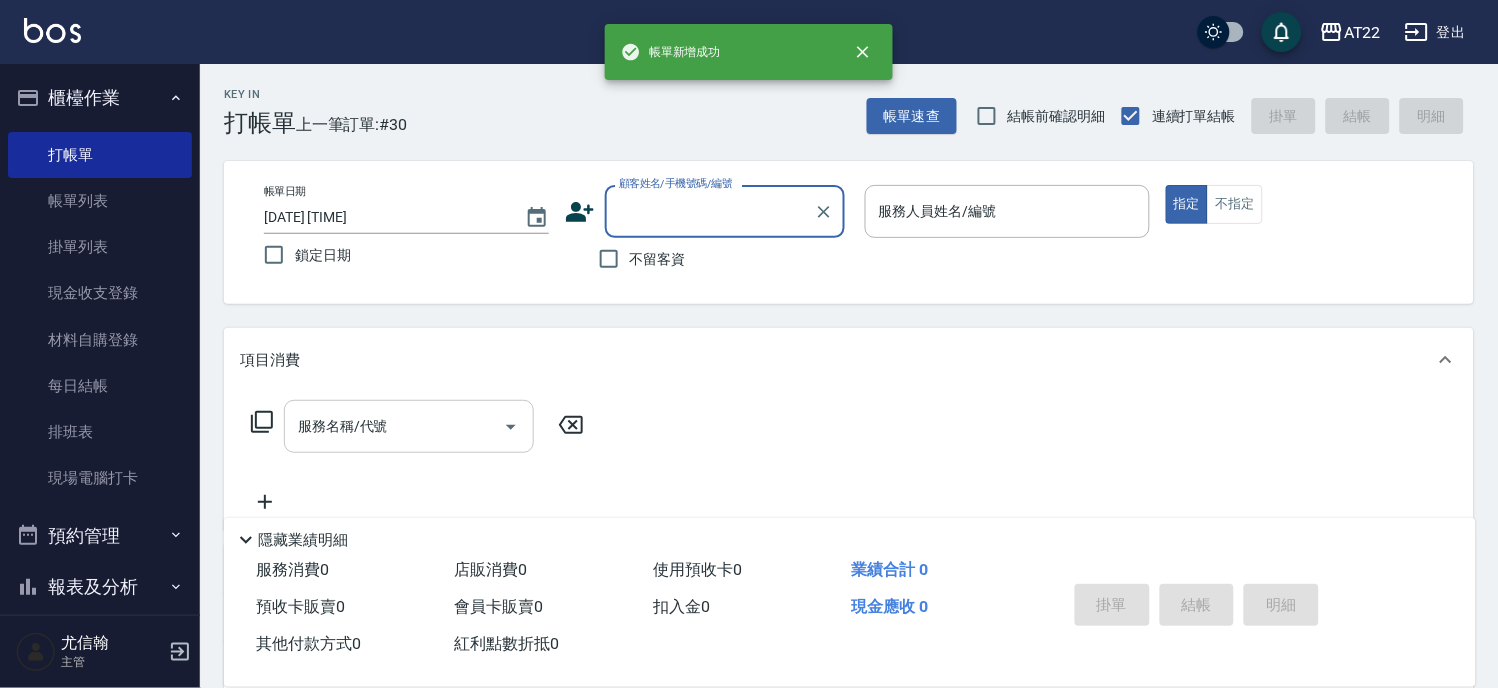 scroll, scrollTop: 0, scrollLeft: 0, axis: both 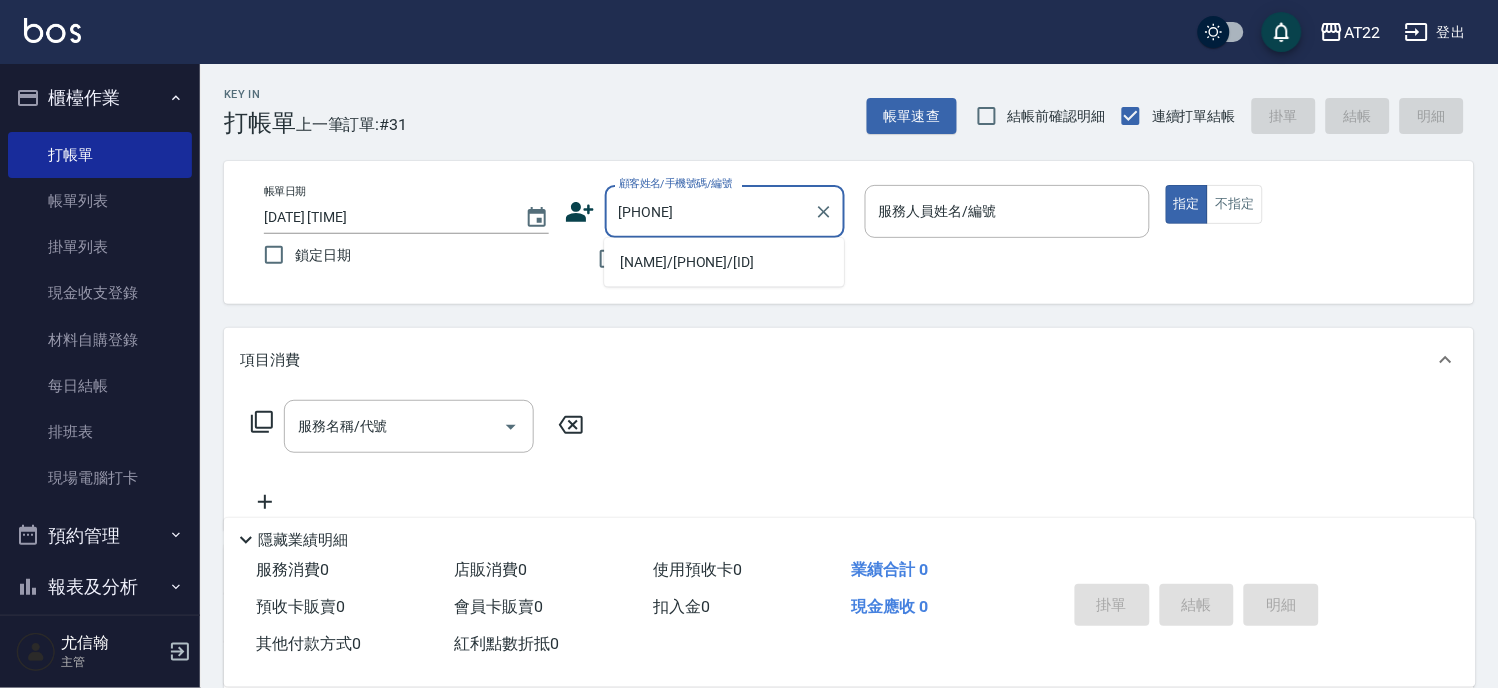 click on "李厚鈞/0977612559/T50429" at bounding box center (724, 262) 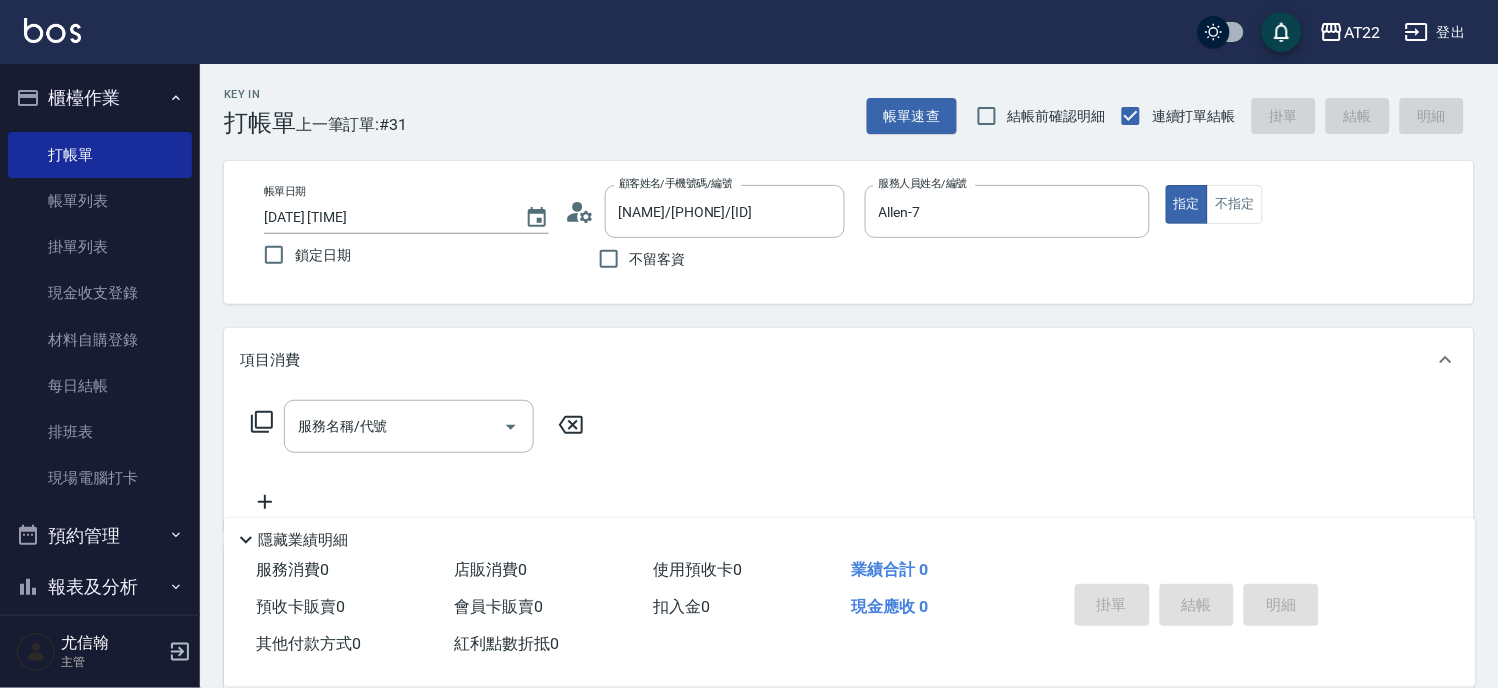 click 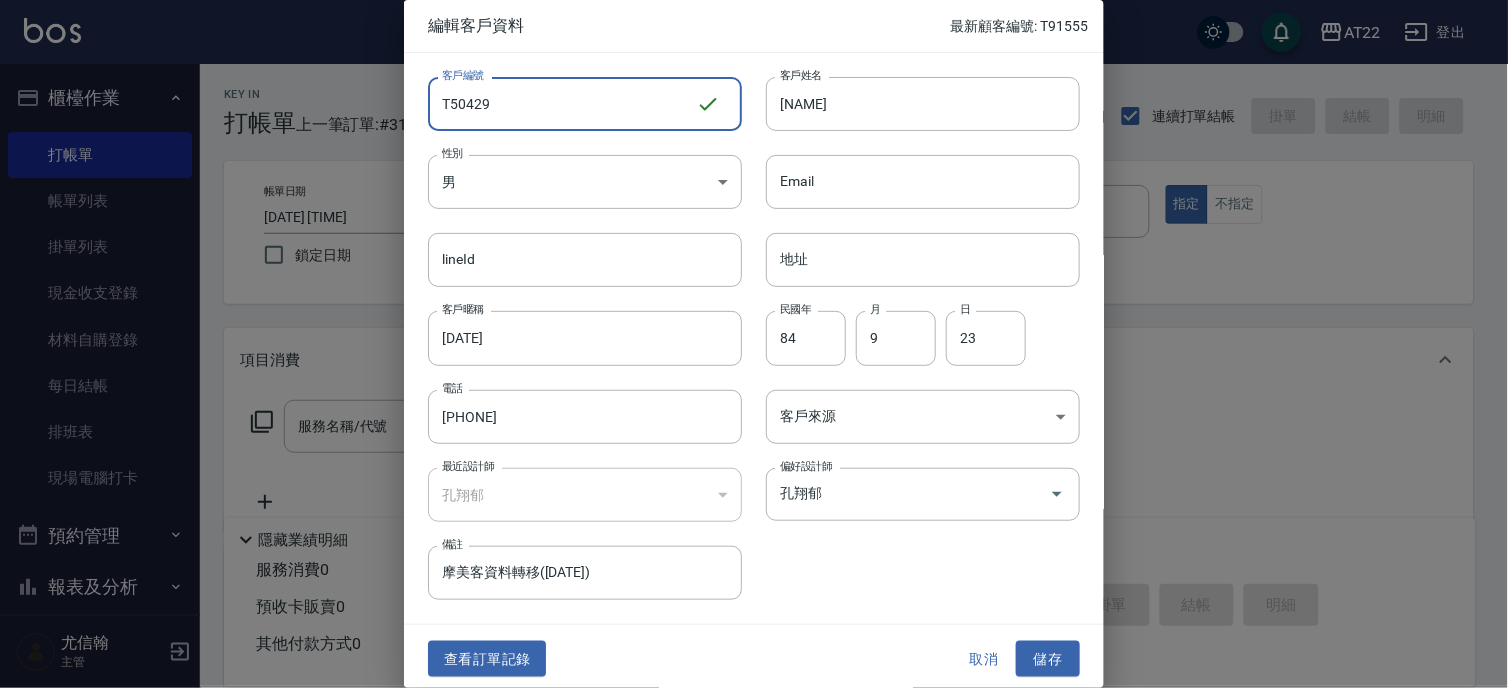 drag, startPoint x: 541, startPoint y: 95, endPoint x: 447, endPoint y: 108, distance: 94.89468 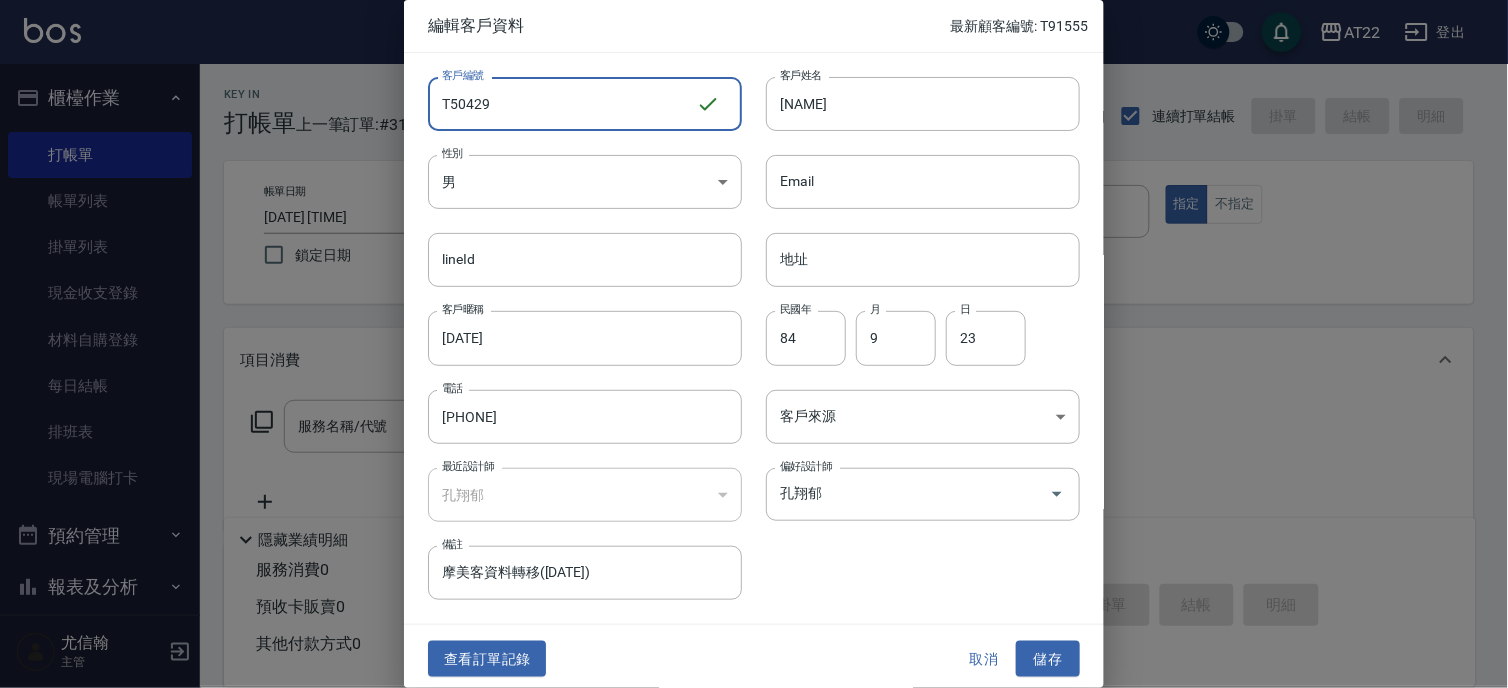 click on "T50429" at bounding box center [562, 104] 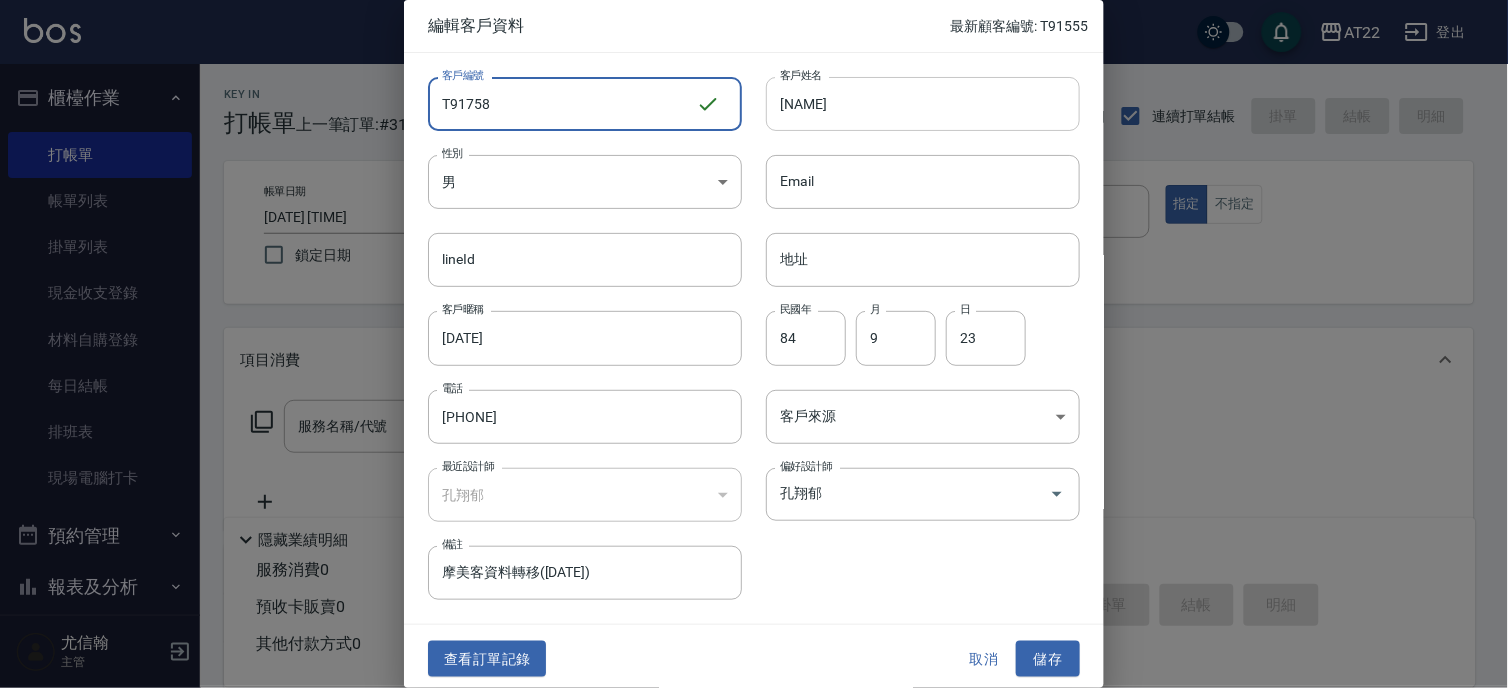 drag, startPoint x: 886, startPoint y: 72, endPoint x: 877, endPoint y: 94, distance: 23.769728 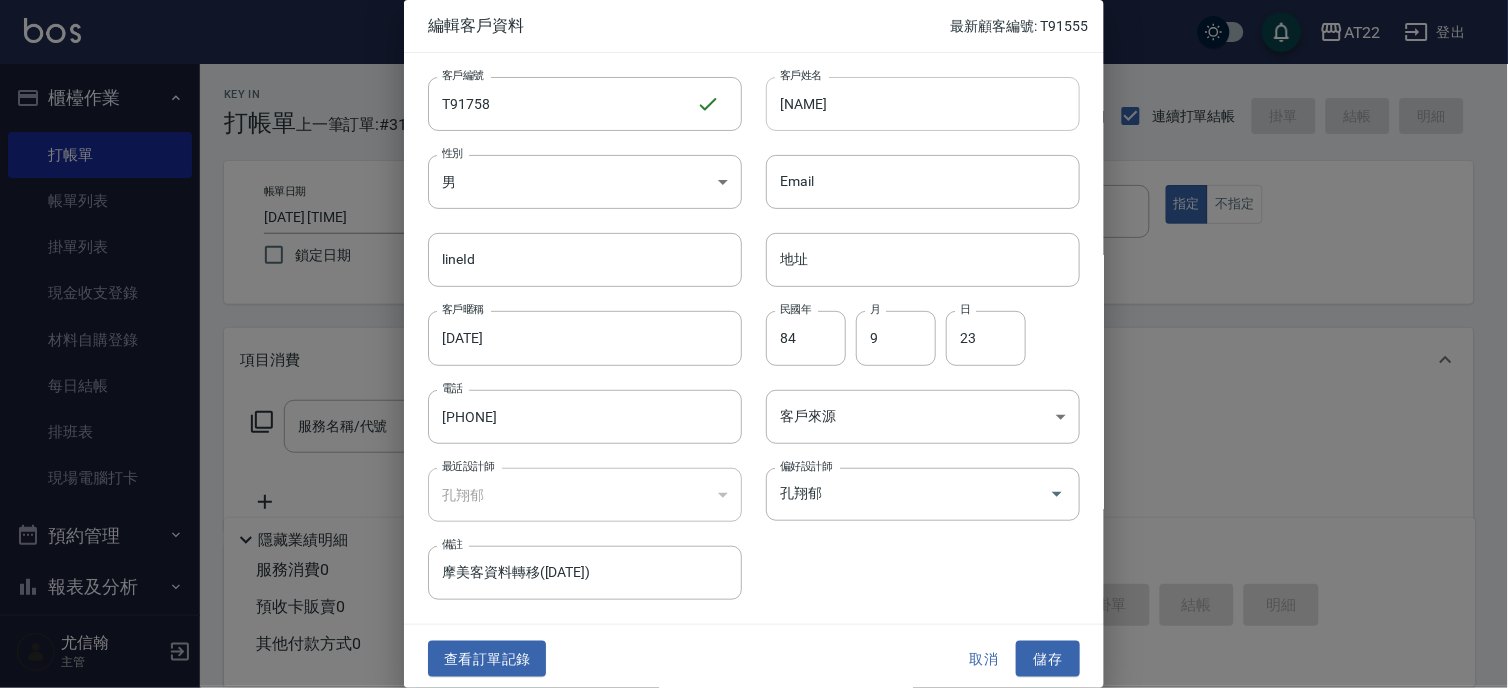 click on "李厚鈞" at bounding box center [923, 104] 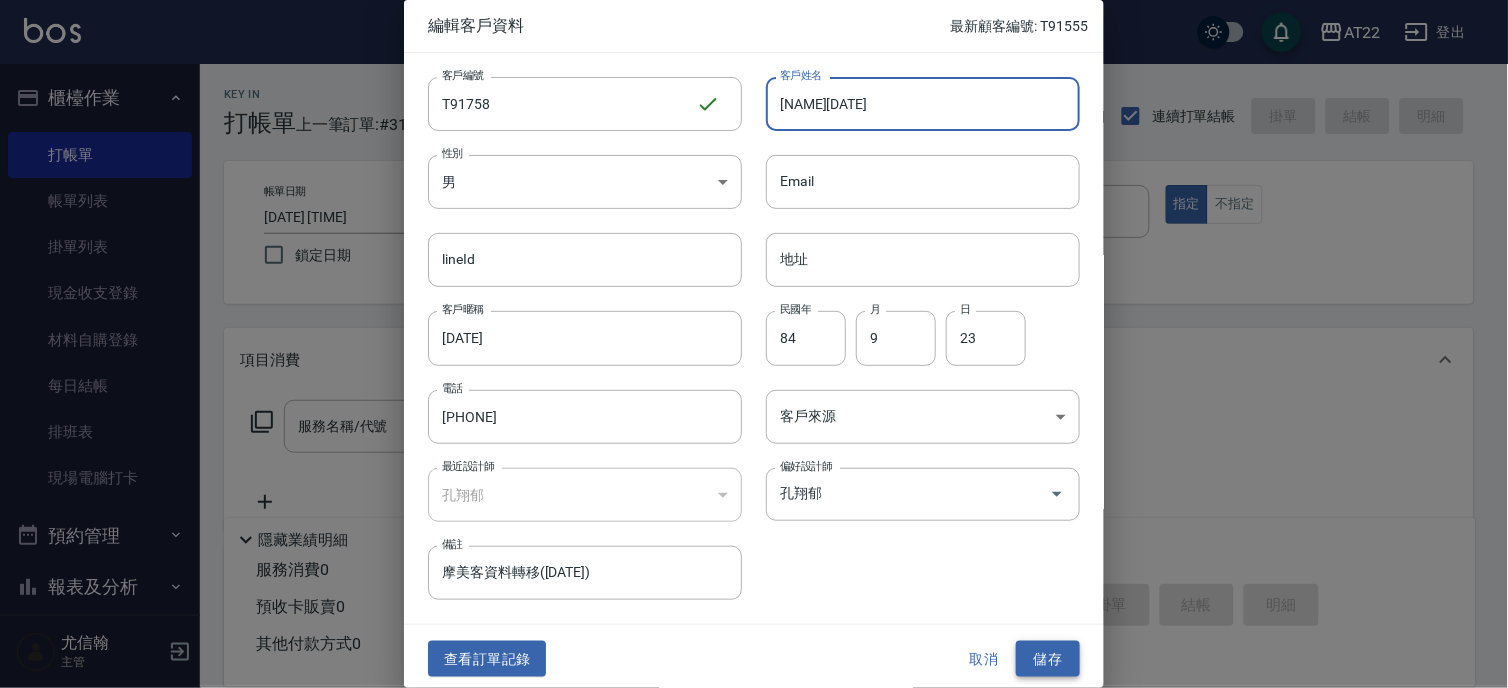 click on "儲存" at bounding box center (1048, 659) 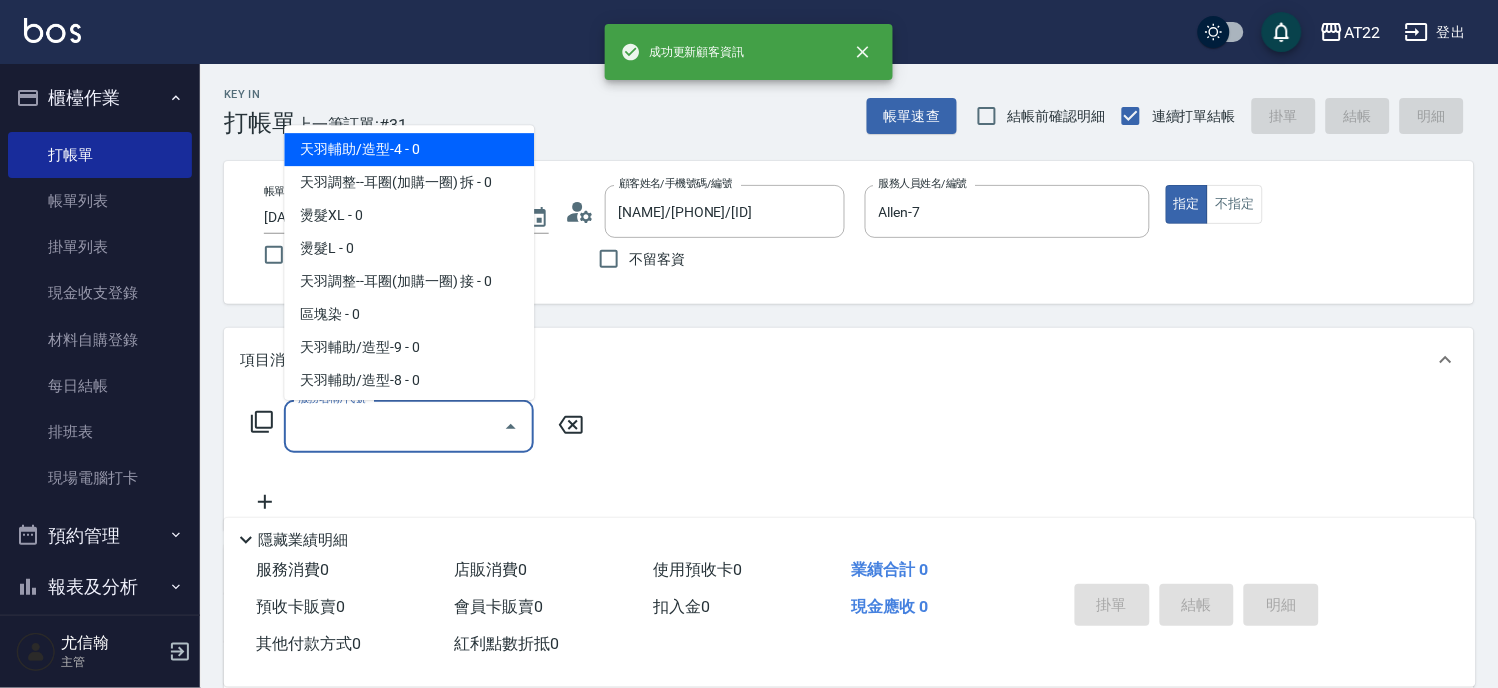 click on "服務名稱/代號" at bounding box center (394, 426) 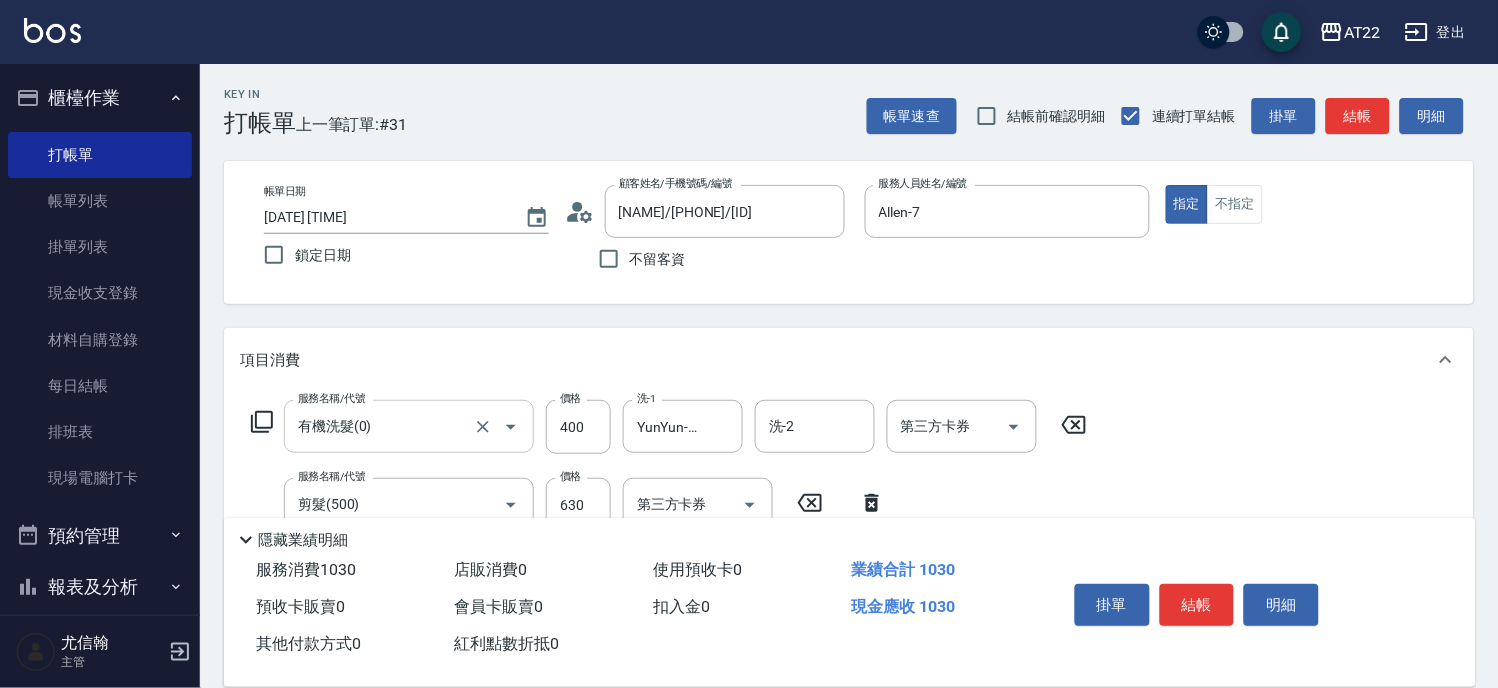 scroll, scrollTop: 443, scrollLeft: 0, axis: vertical 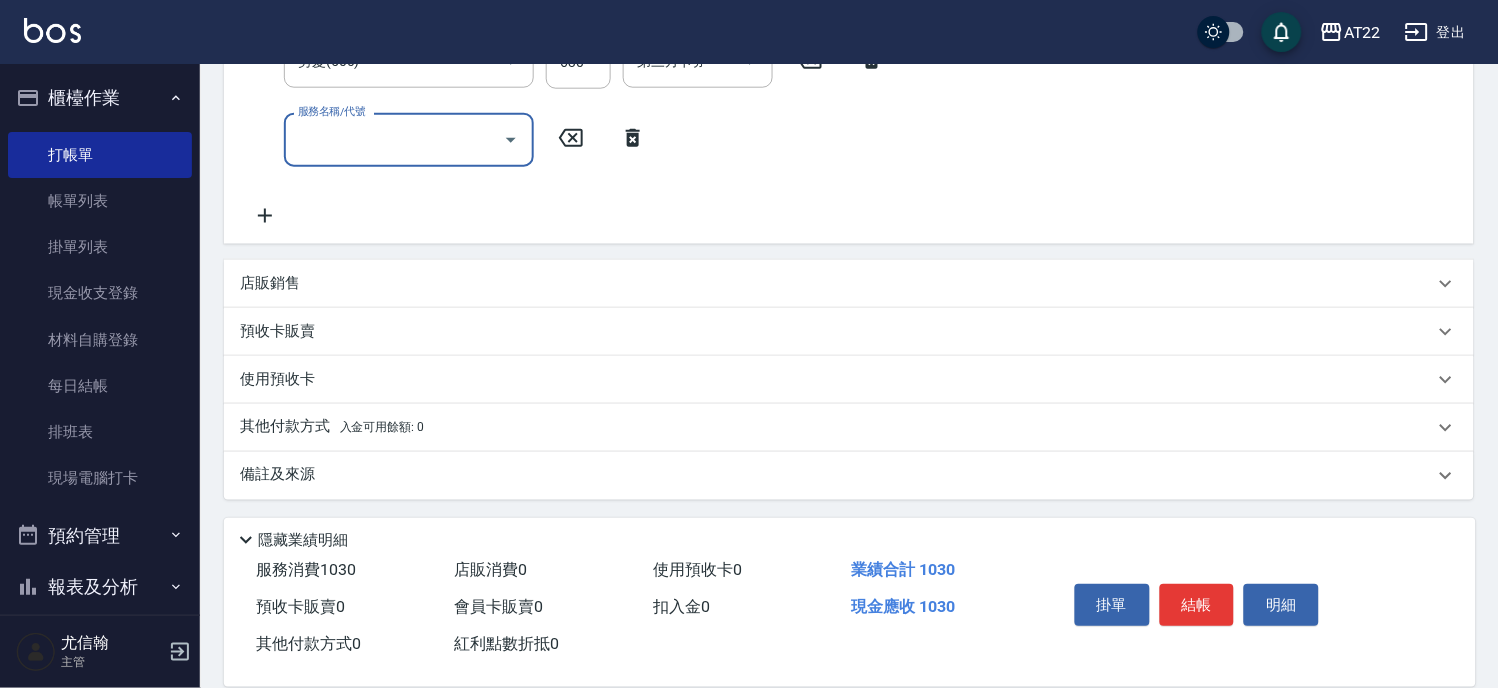 click on "預收卡販賣" at bounding box center [849, 332] 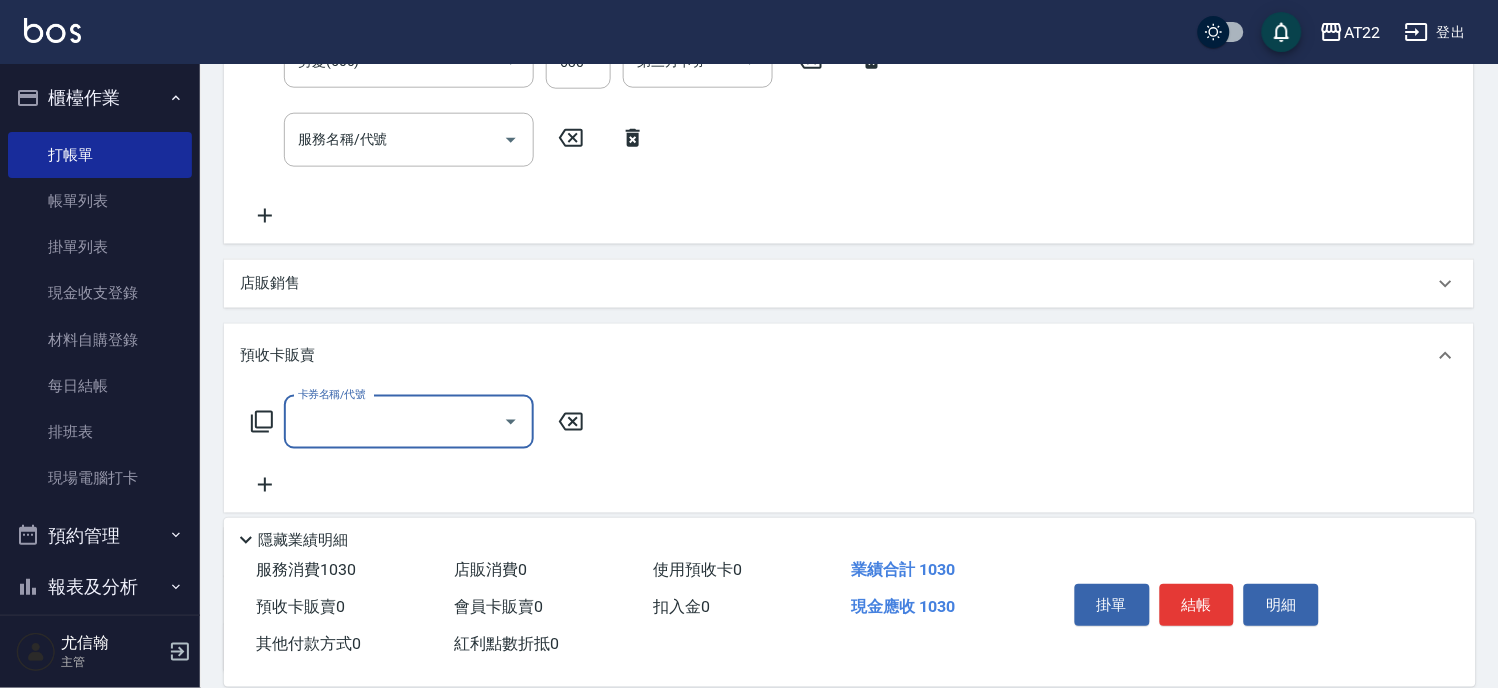 scroll, scrollTop: 1, scrollLeft: 0, axis: vertical 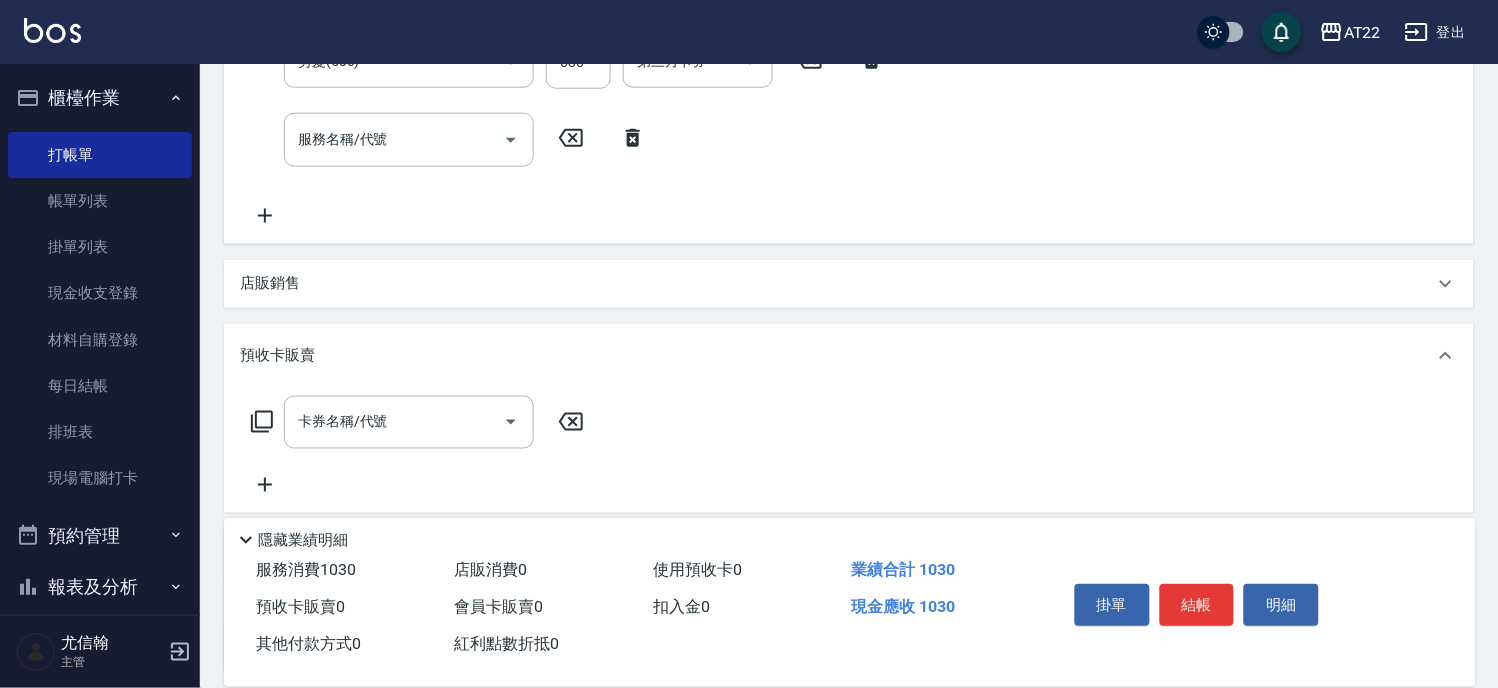click on "店販銷售" at bounding box center (837, 283) 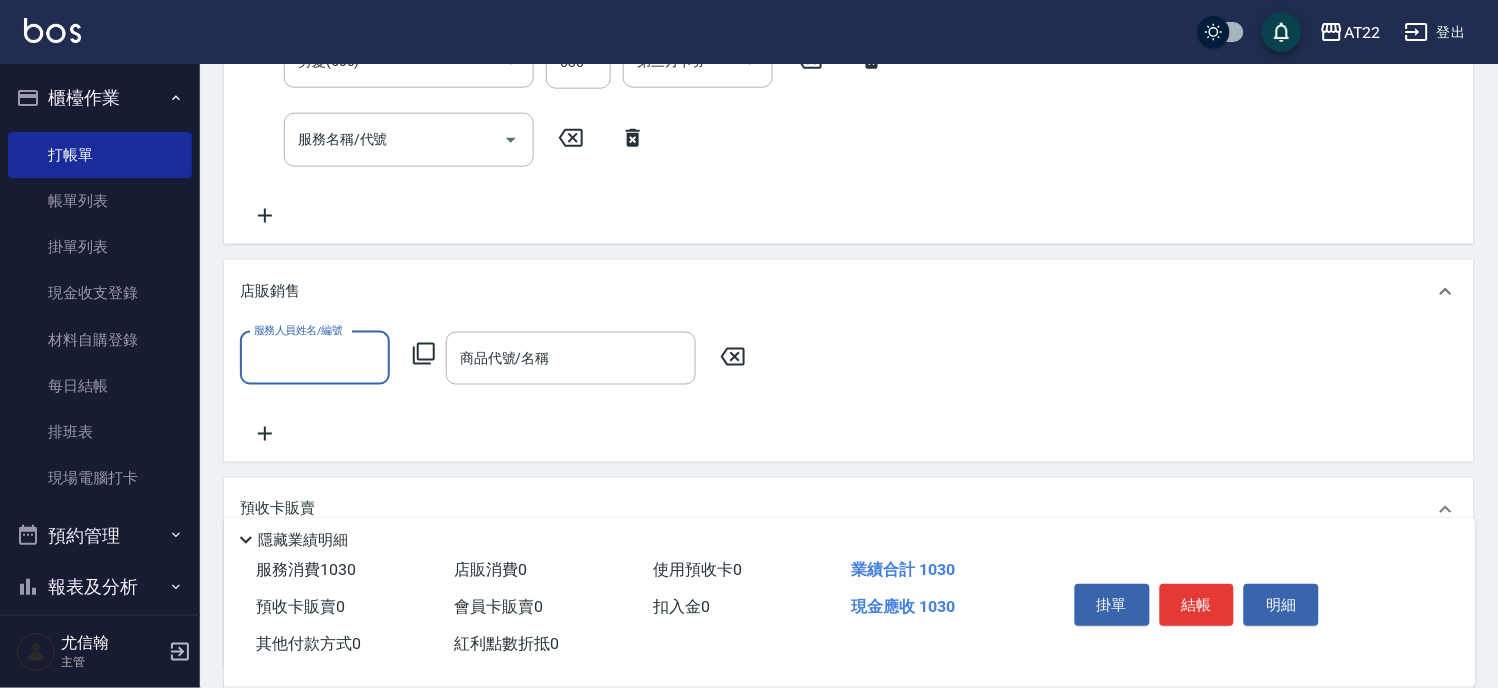 scroll, scrollTop: 0, scrollLeft: 0, axis: both 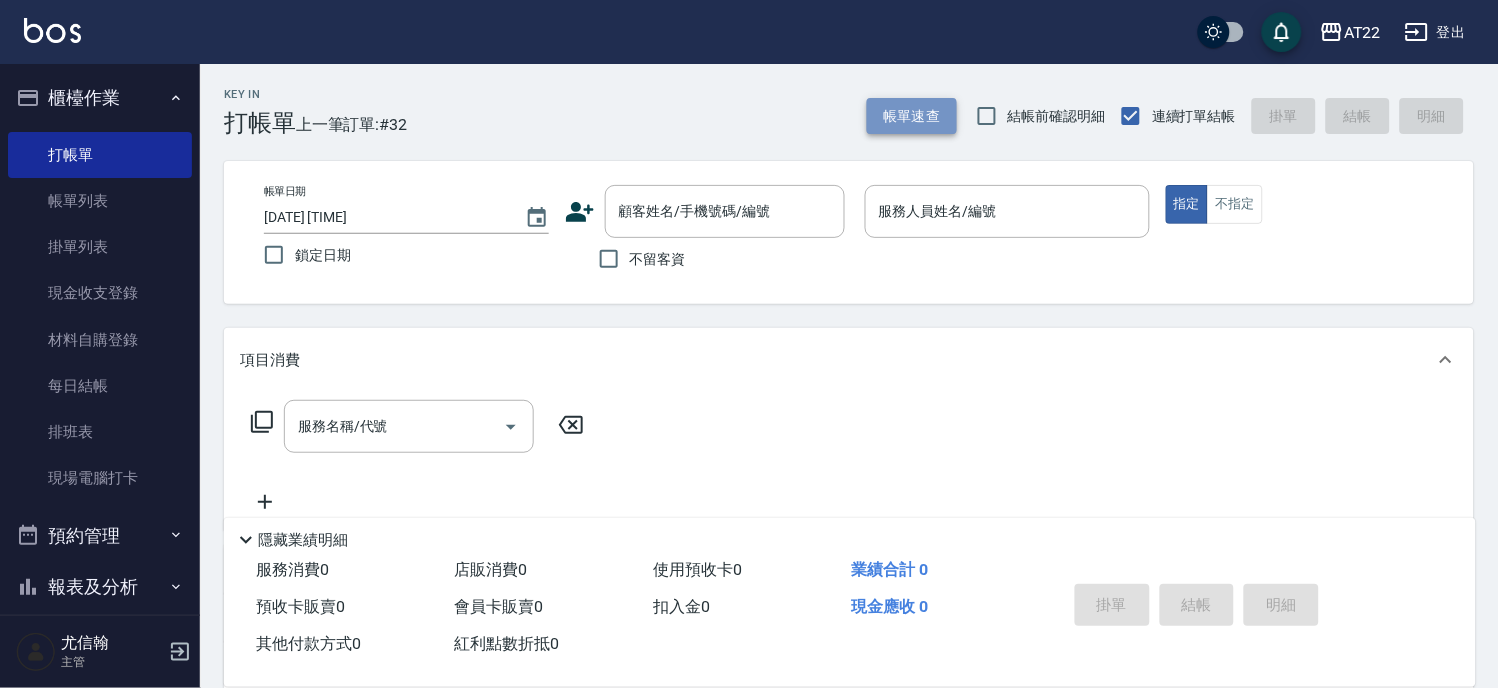 click on "帳單速查" at bounding box center [912, 116] 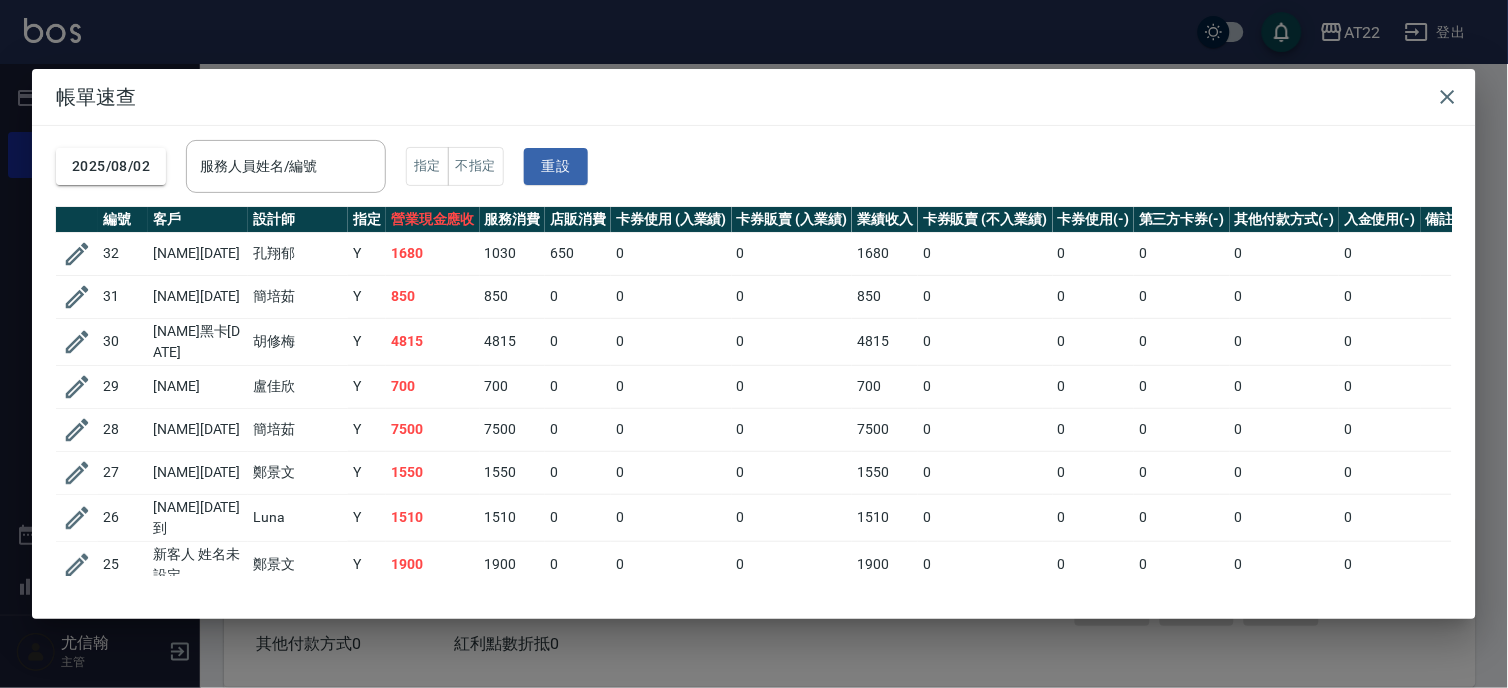 click on "帳單速查 2025/08/02 服務人員姓名/編號 服務人員姓名/編號 指定 不指定 重設 編號 客戶 設計師 指定 營業現金應收 服務消費 店販消費 卡券使用 (入業績) 卡券販賣 (入業績) 業績收入 卡券販賣 (不入業績) 卡券使用(-) 第三方卡券(-) 其他付款方式(-) 入金使用(-) 備註 訂單來源 32 李厚鈞27.8.2 孔翔郁 Y 1680 1030 650 0 0 1680 0 0 0 0 0 31 黃仲維25.9.22 簡培茹 Y 850 850 0 0 0 850 0 0 0 0 0 30 徐函鈺黑卡26.4.6 胡修梅 Y 4815 4815 0 0 0 4815 0 0 0 0 0 29 賴宜綸 盧佳欣 Y 700 700 0 0 0 700 0 0 0 0 0 28 洪巧貞27.3.5 簡培茹 Y 7500 7500 0 0 0 7500 0 0 0 0 0 27 劉家樺26.11.11 鄭景文 Y 1550 1550 0 0 0 1550 0 0 0 0 0 26 家煜黑卡26.8.4到 Luna Y 1510 1510 0 0 0 1510 0 0 0 0 0 25 新客人 姓名未設定 鄭景文 Y 1900 1900 0 0 0 1900 0 0 0 0 0 24 不留客資 郭怡岑 Y 4100 4100 0 0 0 4100 0 0 0 0 0 23 不留客資 蔡明宏 Y 900 900 0 0 0 900 0 0 0 0 0 22 劉維萍27.5.1 孔翔郁 Y 1430 1430 0" at bounding box center [754, 344] 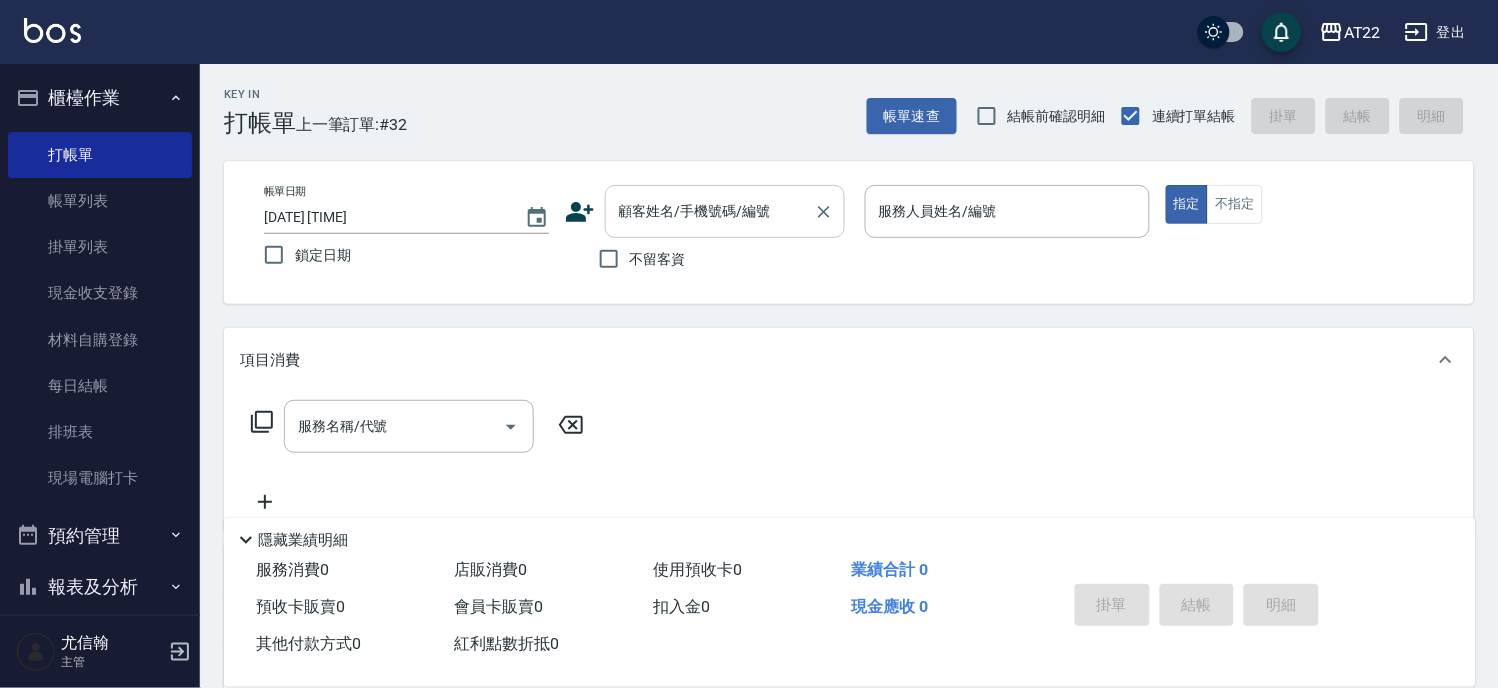 click on "顧客姓名/手機號碼/編號" at bounding box center (725, 211) 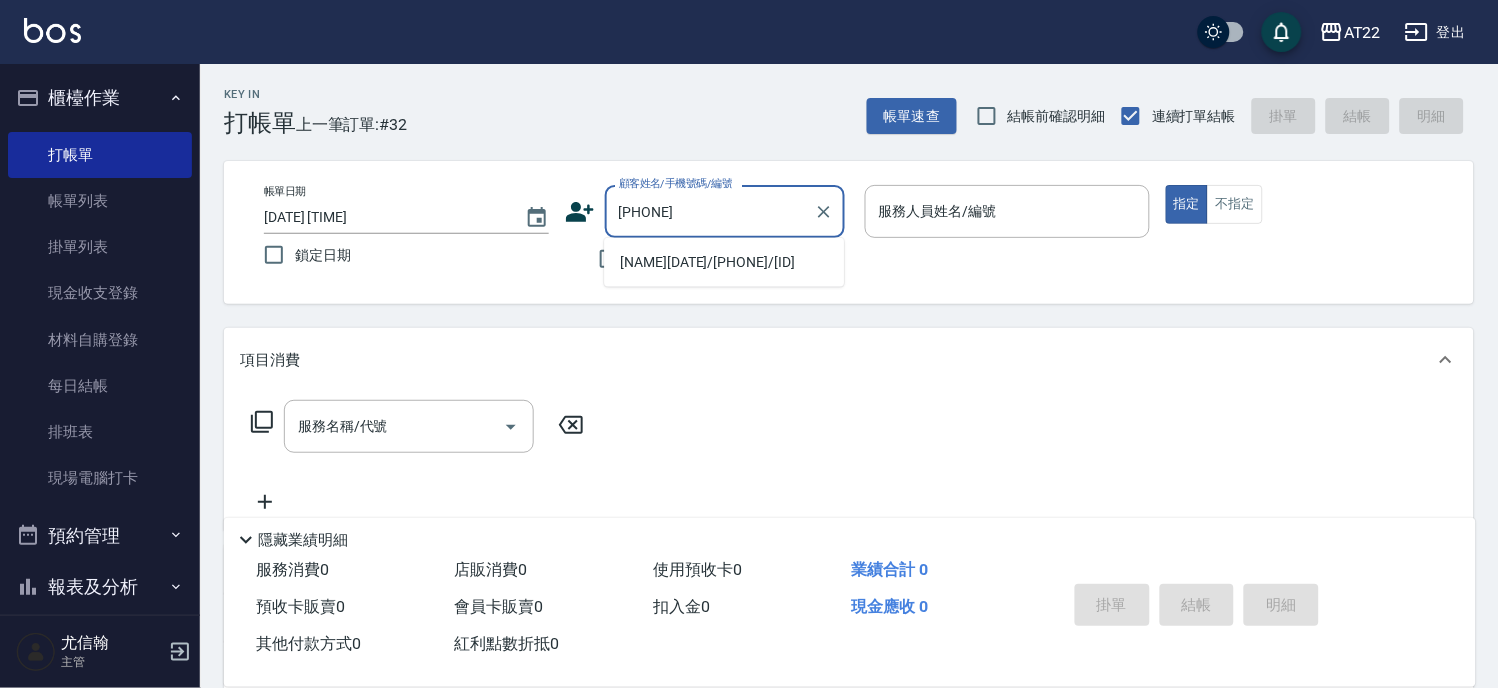 click on "葉家鈴27.4.5/0987330393/T91292" at bounding box center (724, 262) 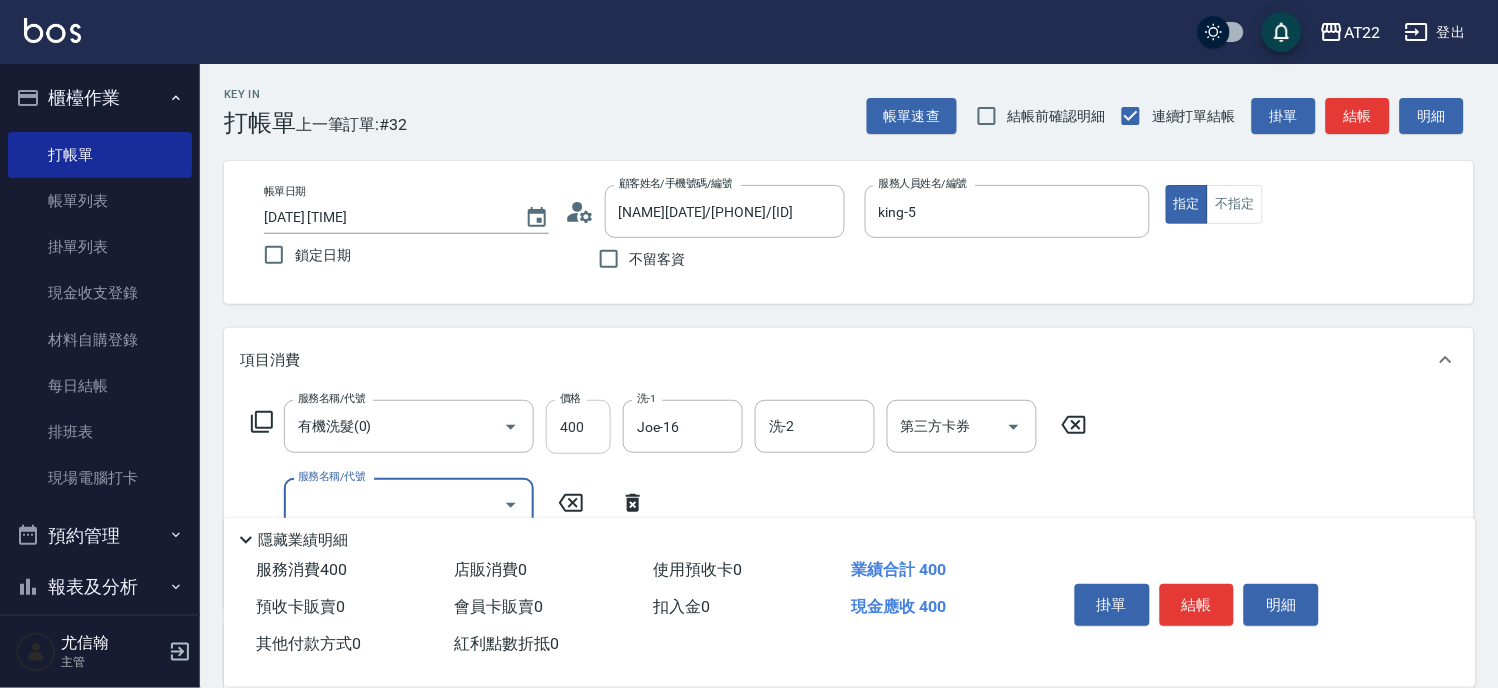 click on "400" at bounding box center (578, 427) 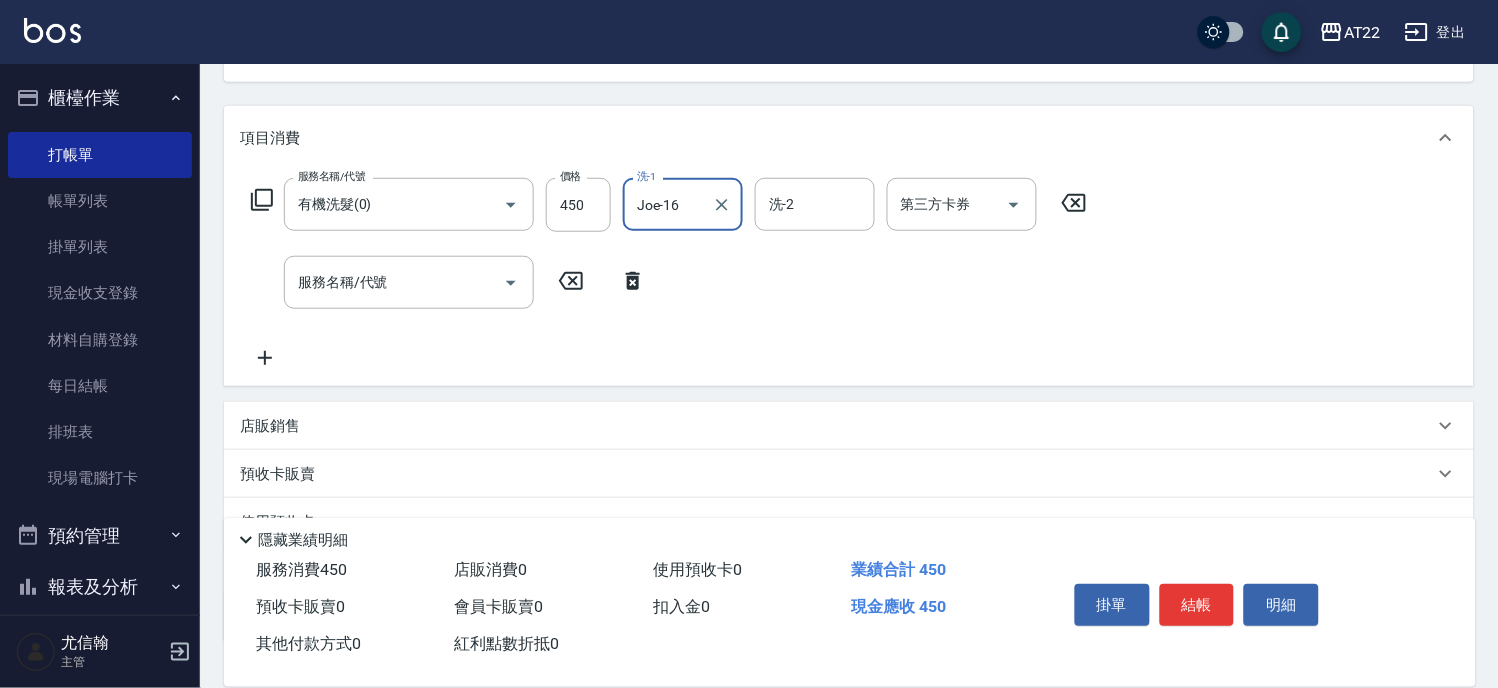 scroll, scrollTop: 365, scrollLeft: 0, axis: vertical 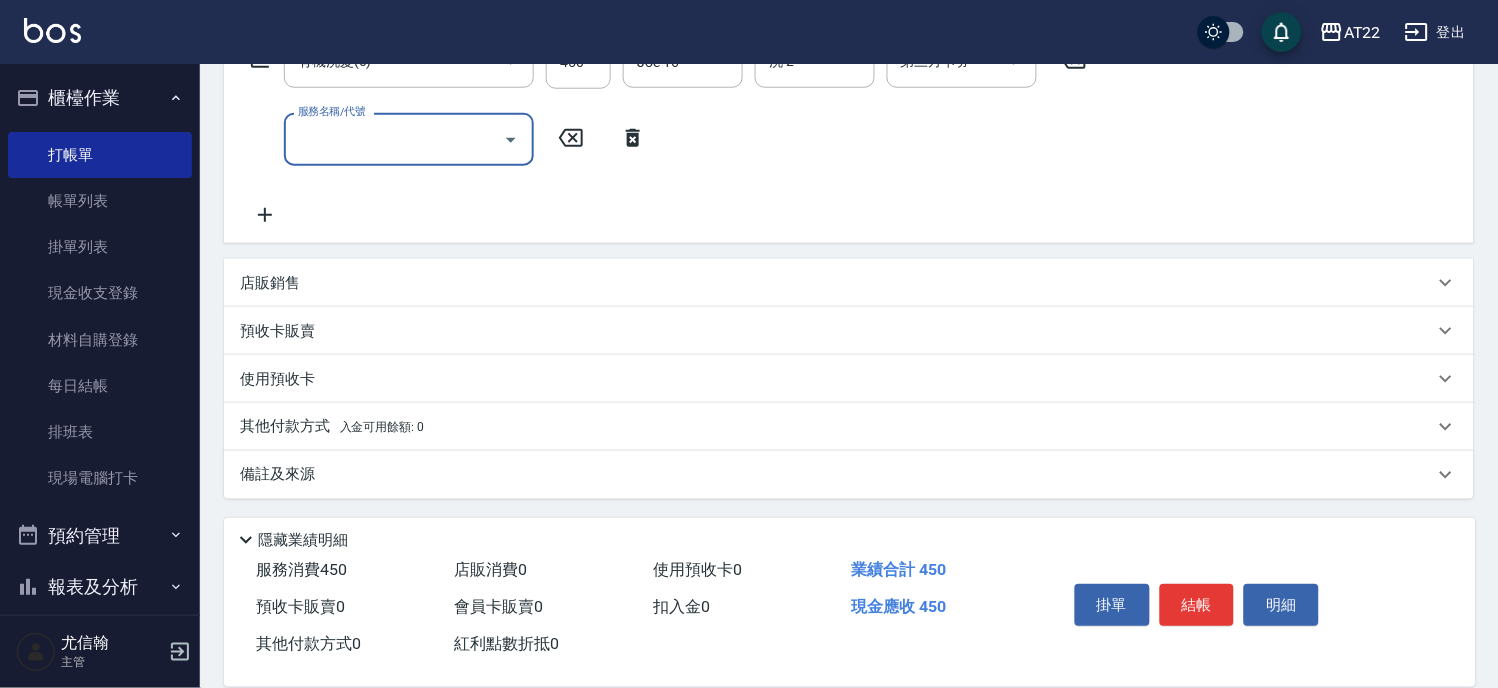 click on "服務名稱/代號" at bounding box center (394, 139) 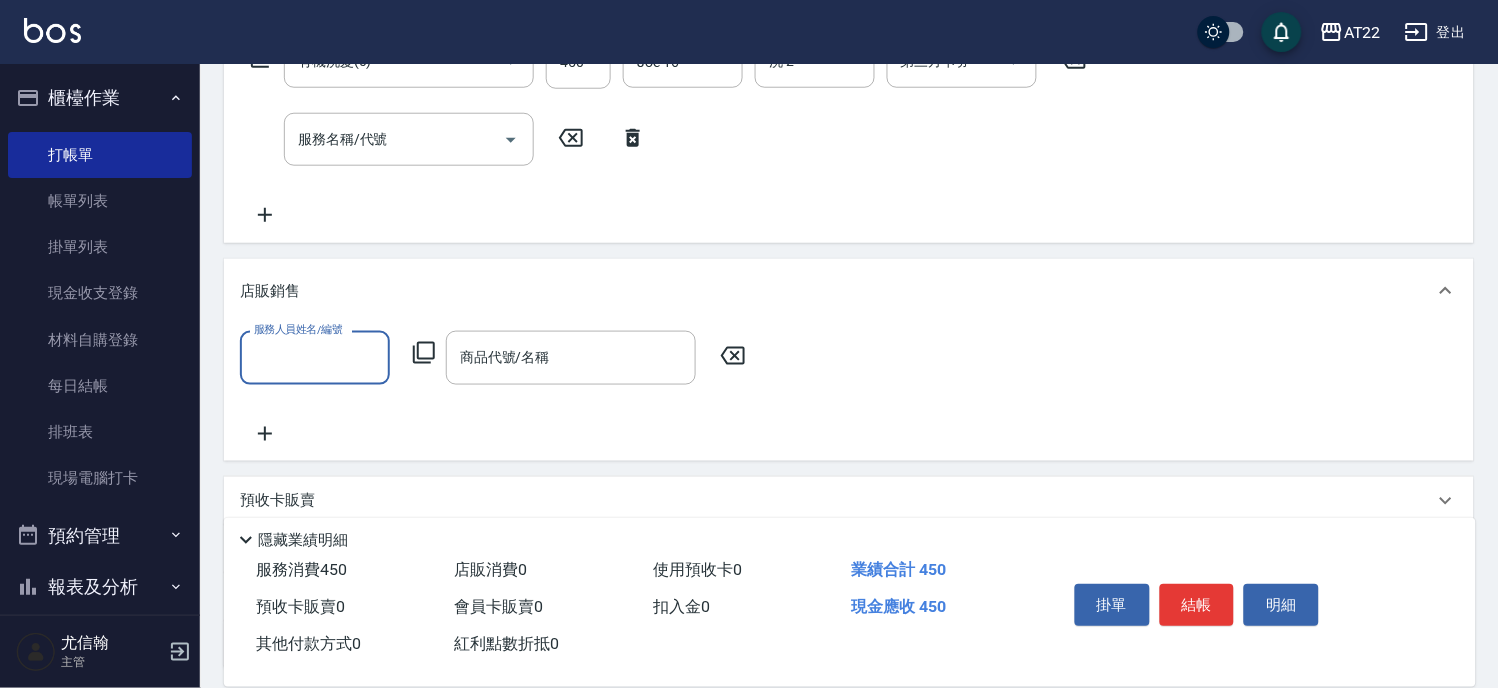 scroll, scrollTop: 0, scrollLeft: 0, axis: both 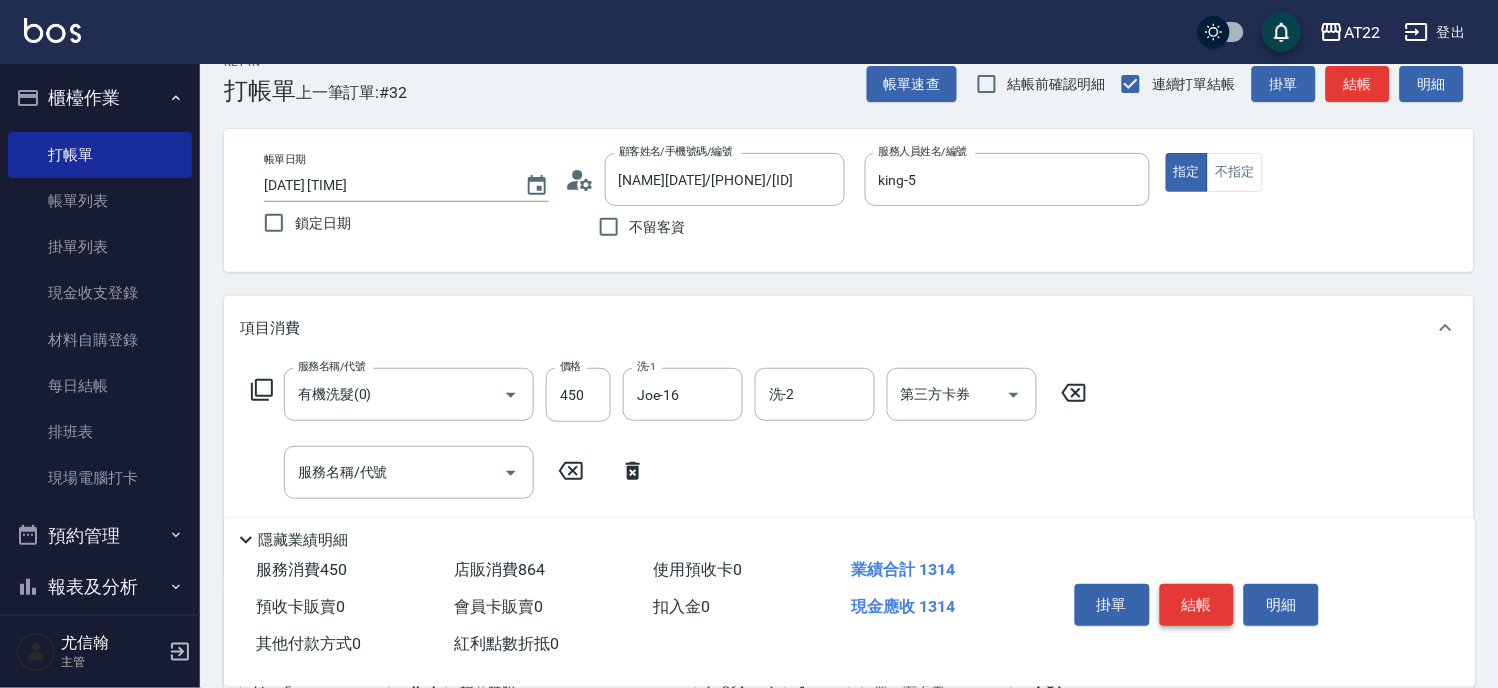 click on "結帳" at bounding box center [1197, 605] 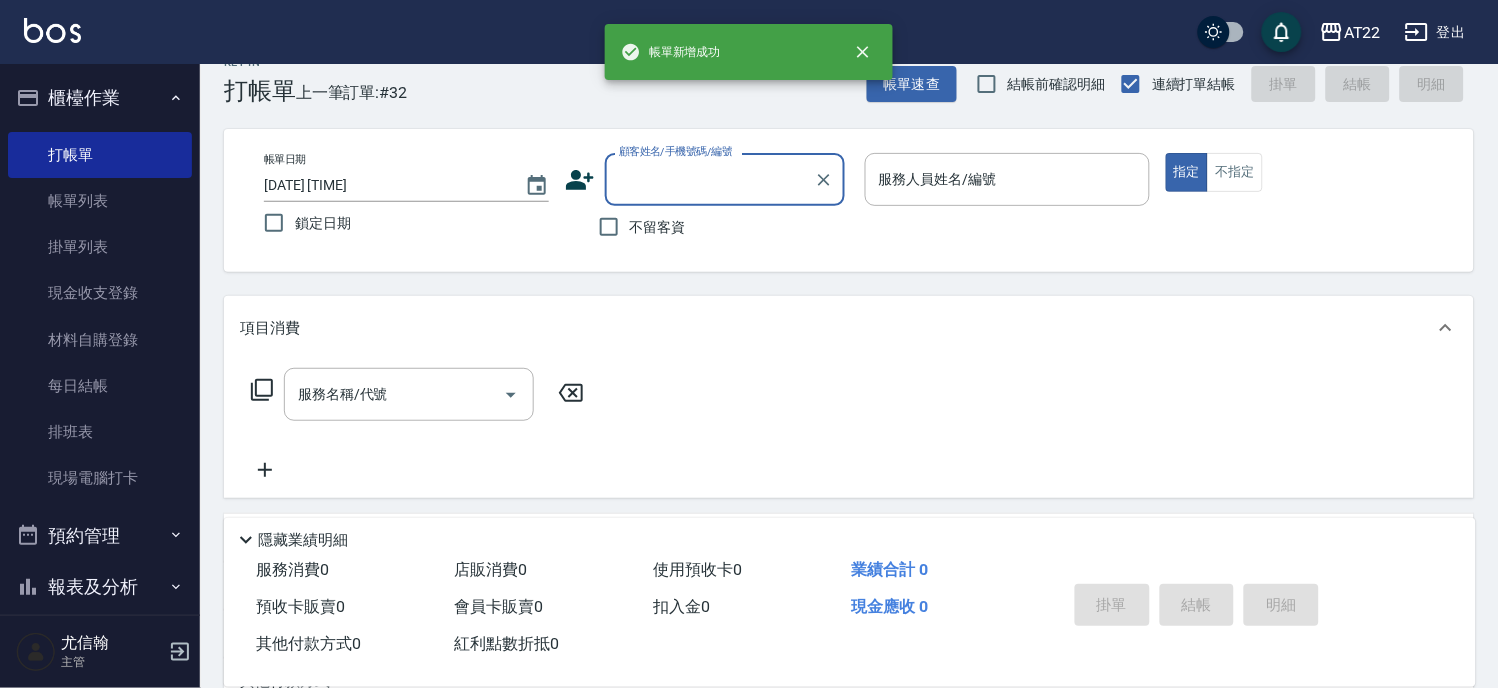 scroll, scrollTop: 0, scrollLeft: 0, axis: both 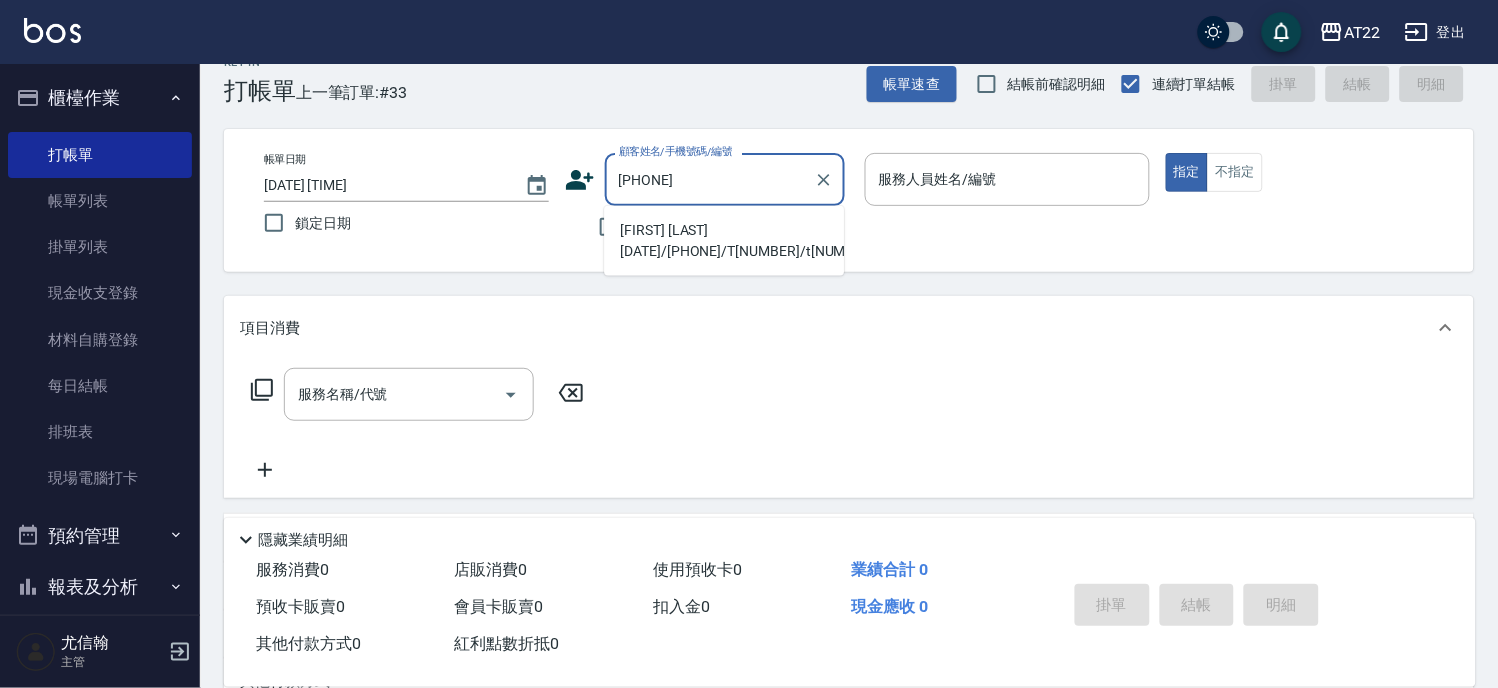 click on "葉倩汝黑卡25.10.9/0920003903/T84762/t10994" at bounding box center (724, 241) 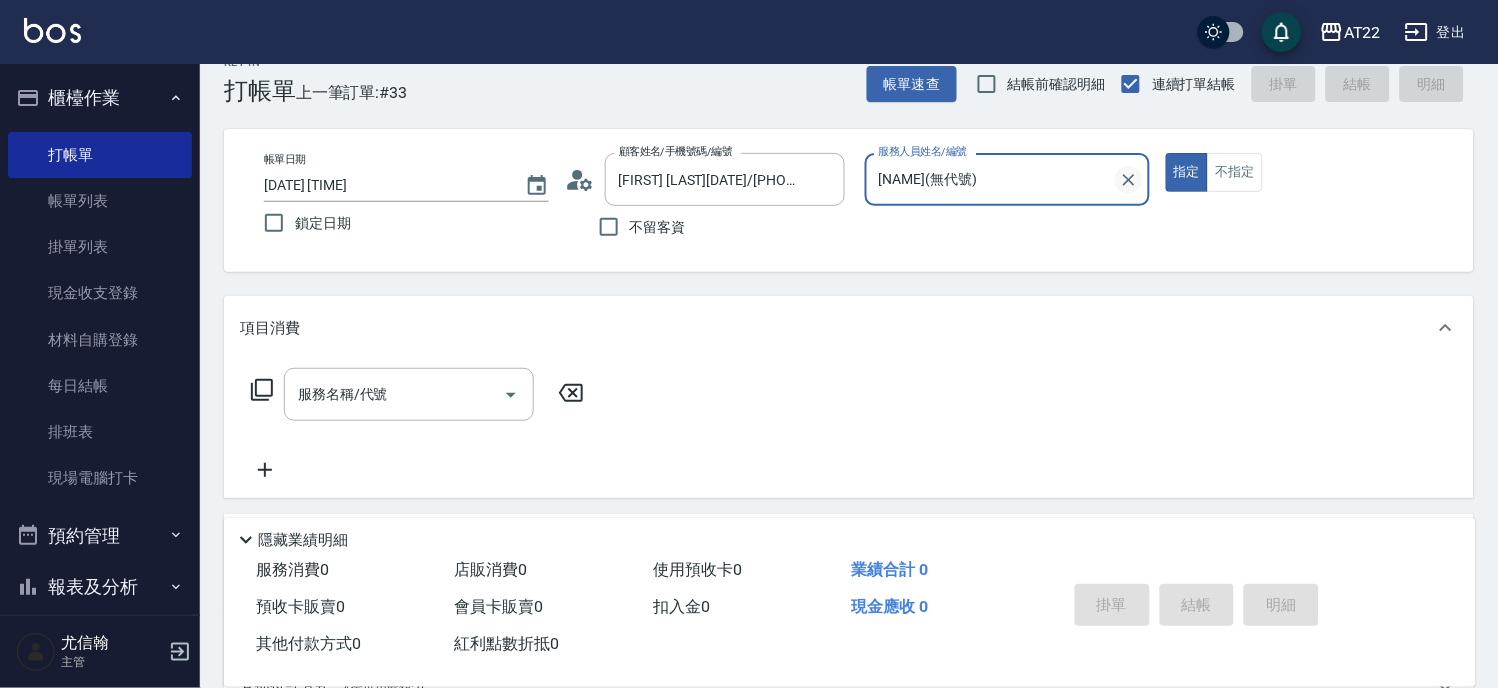 click 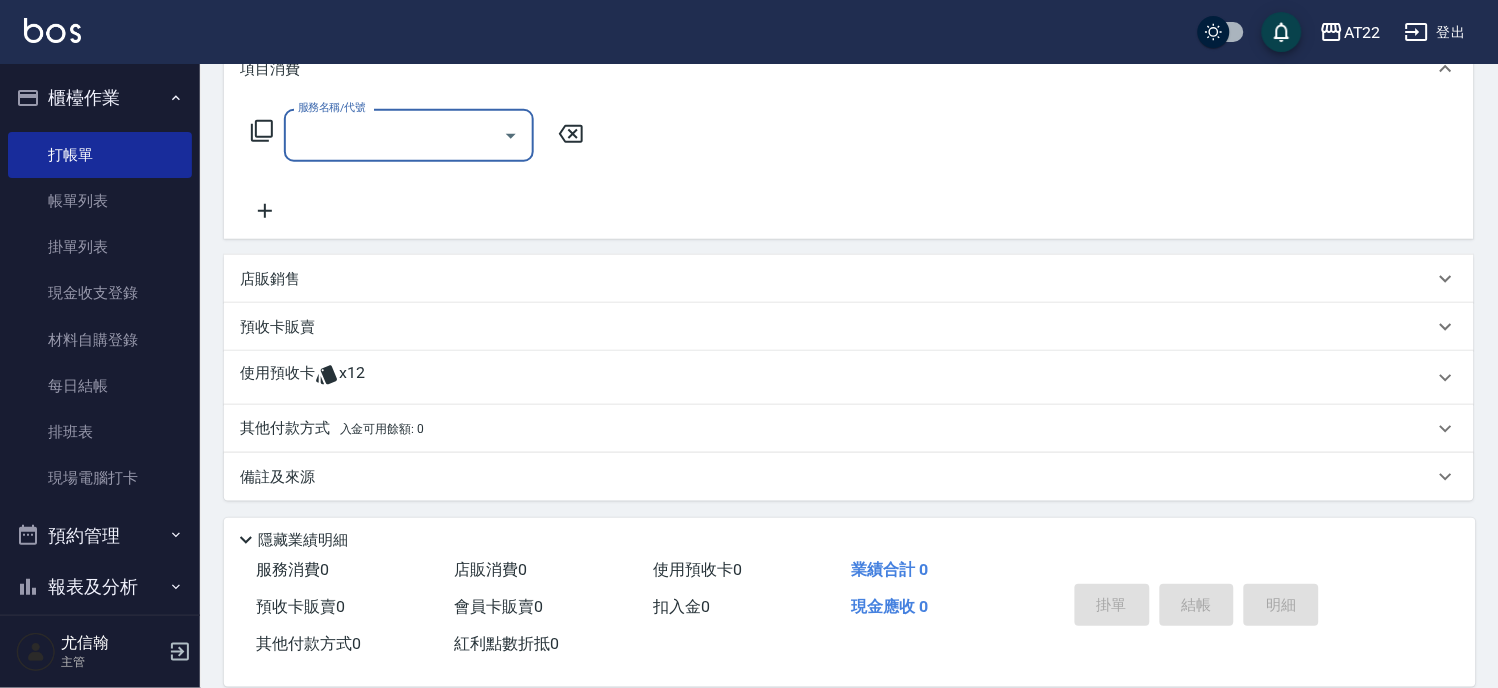 scroll, scrollTop: 292, scrollLeft: 0, axis: vertical 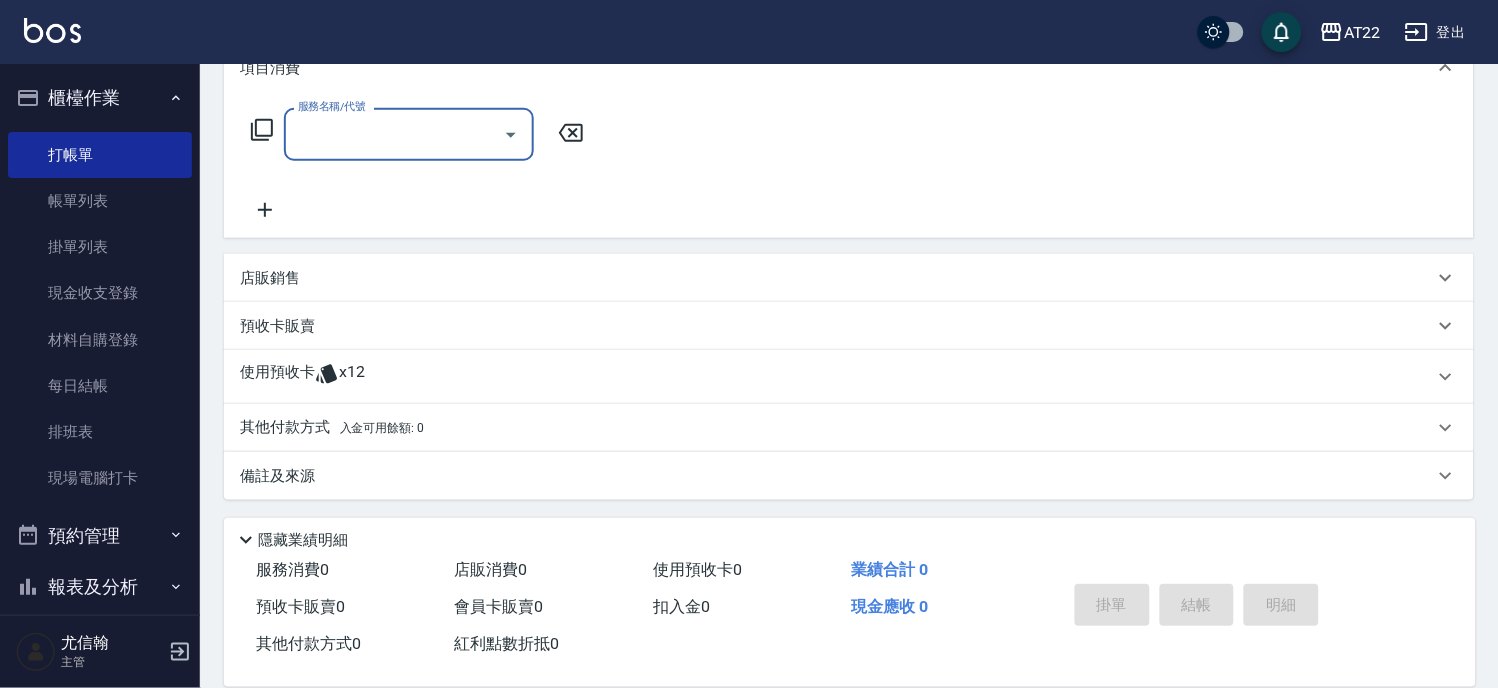 click on "使用預收卡 x12" at bounding box center [837, 377] 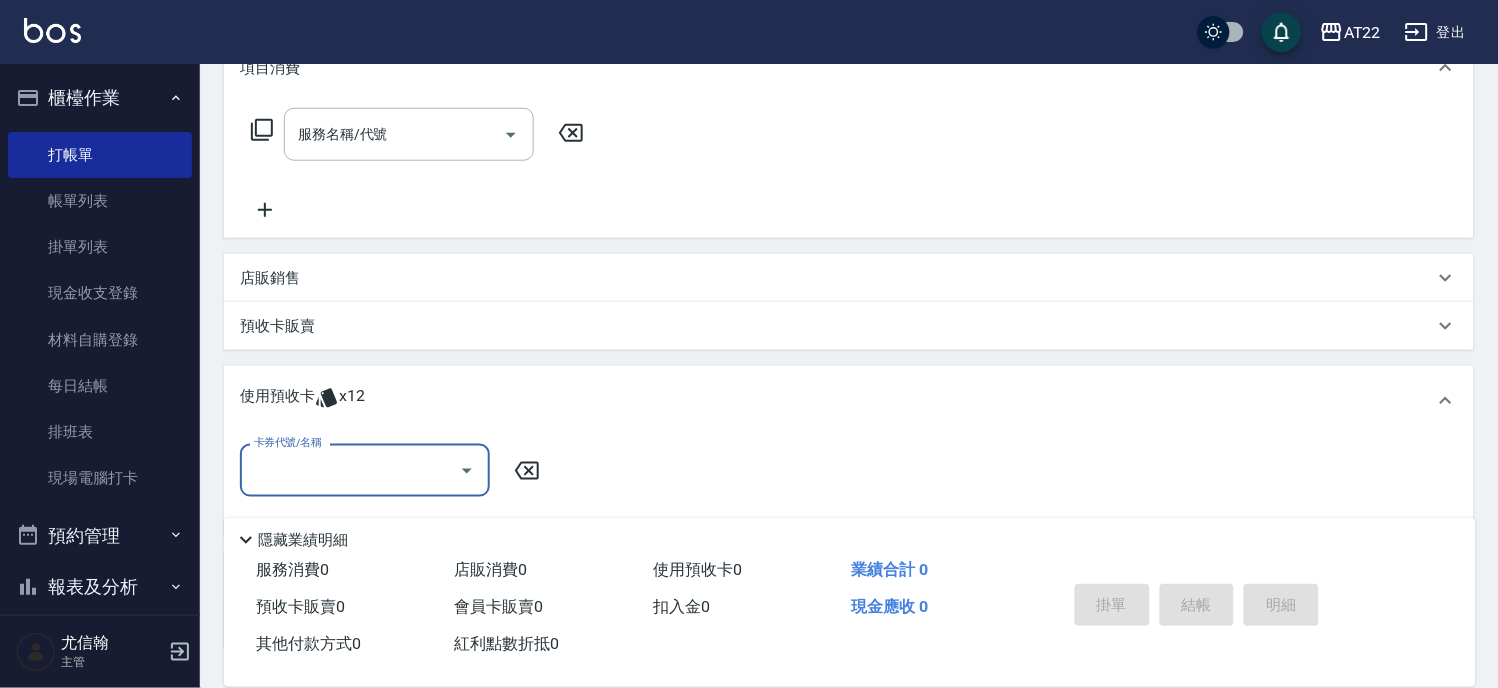 scroll, scrollTop: 0, scrollLeft: 0, axis: both 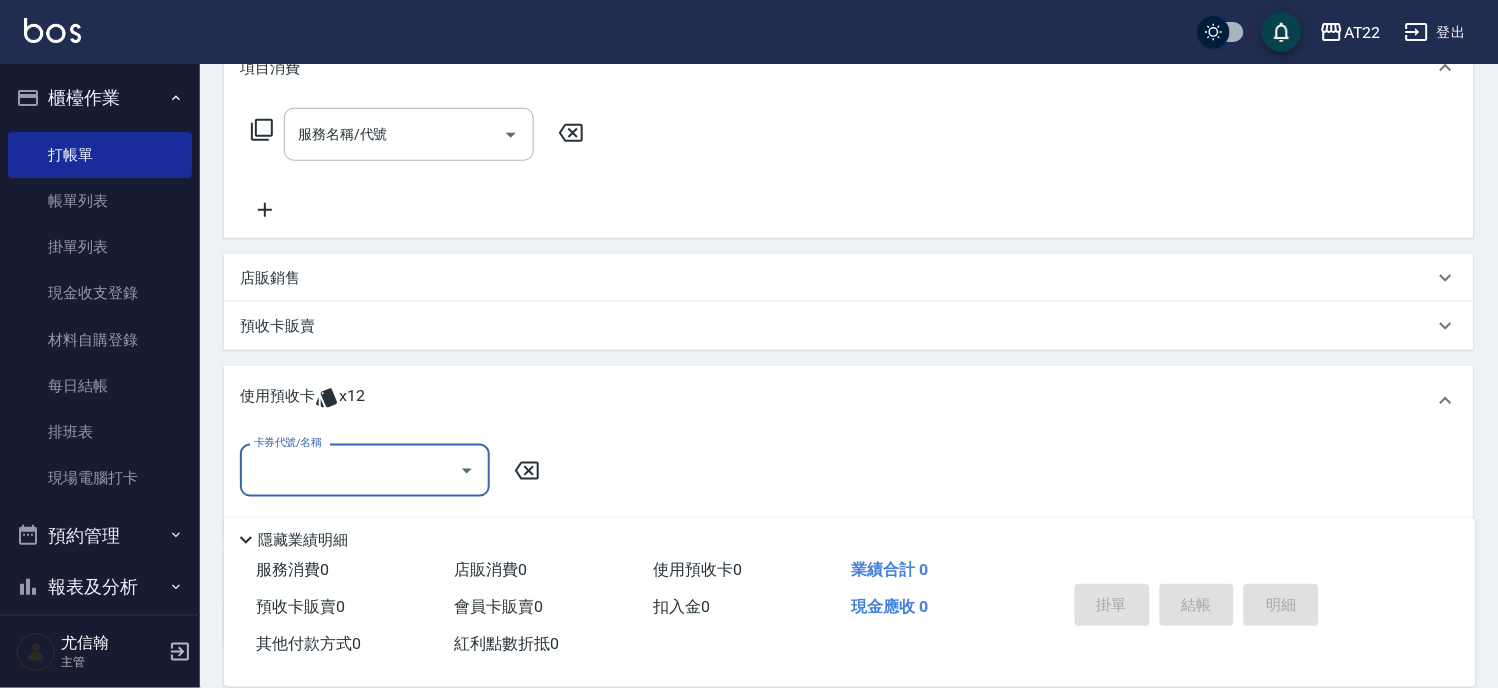click on "卡券代號/名稱" at bounding box center [350, 470] 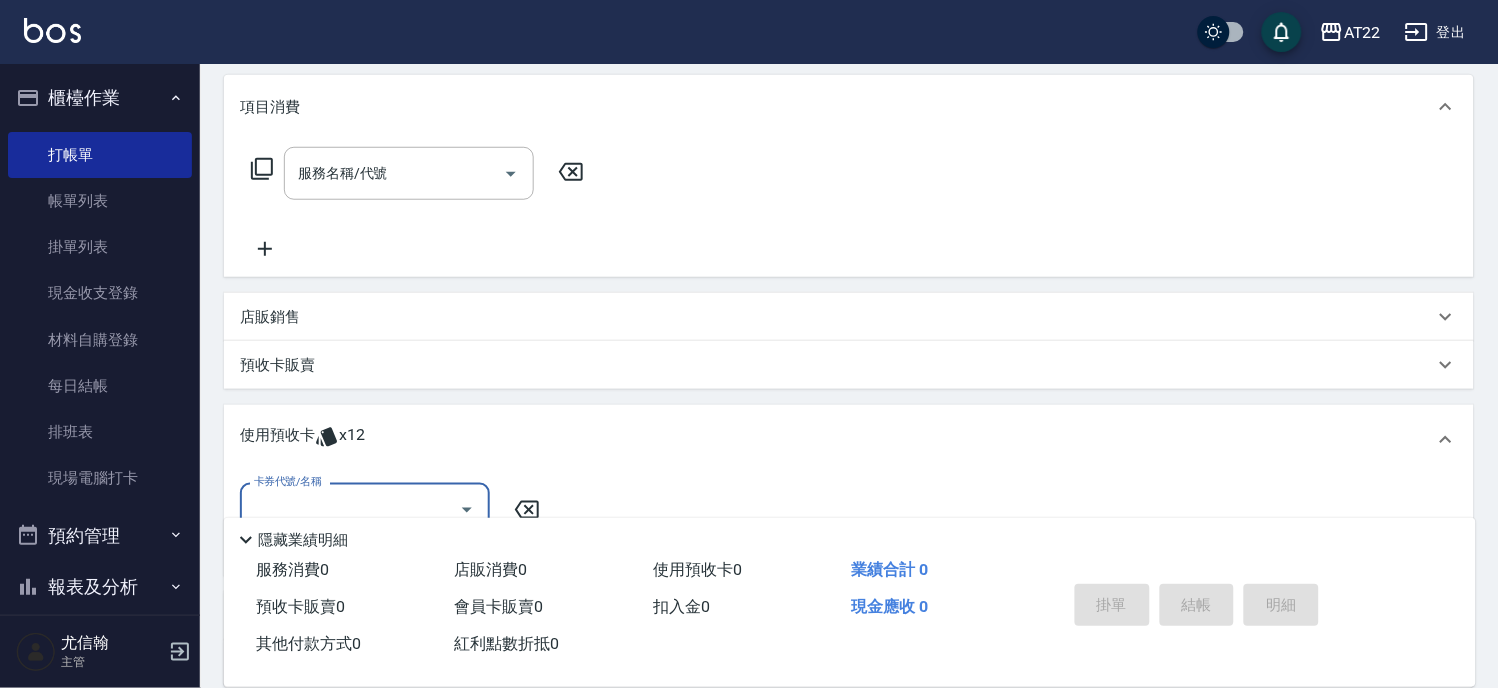 scroll, scrollTop: 0, scrollLeft: 0, axis: both 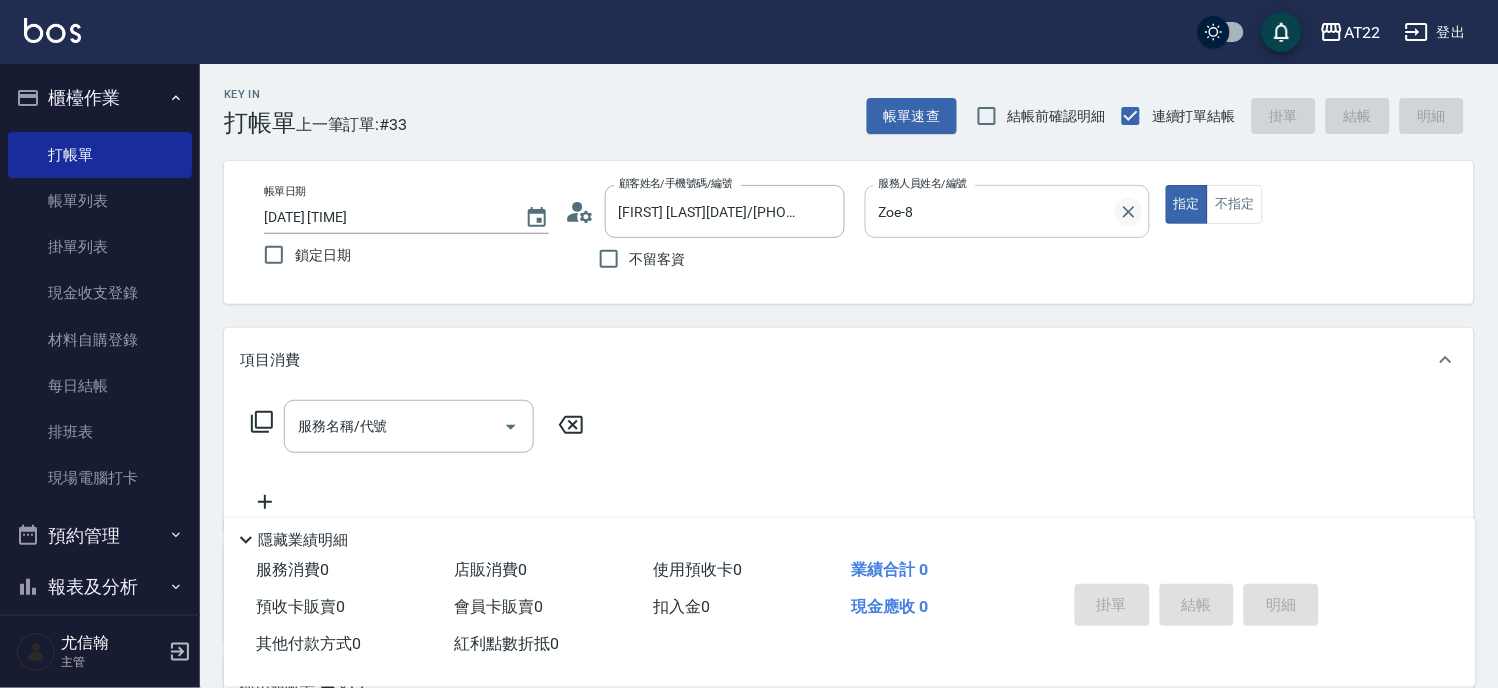click at bounding box center (1129, 212) 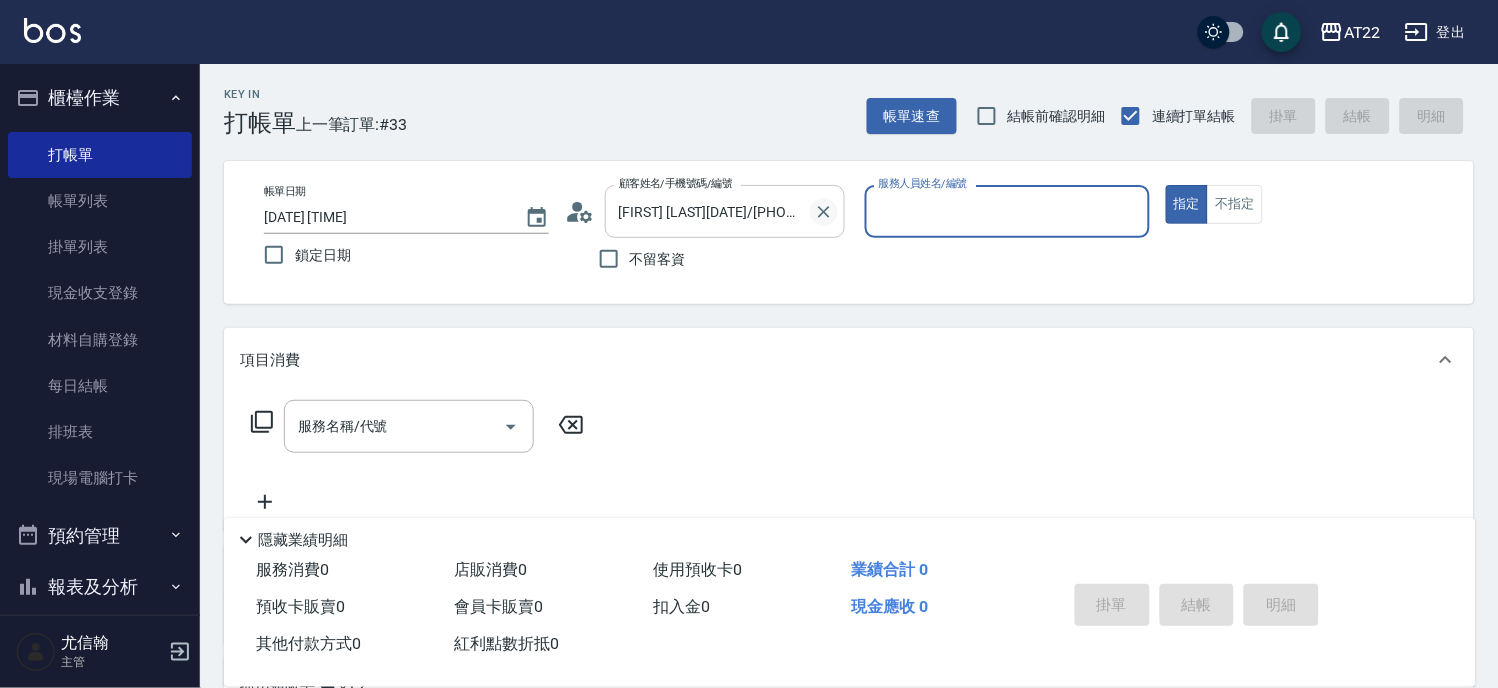 click 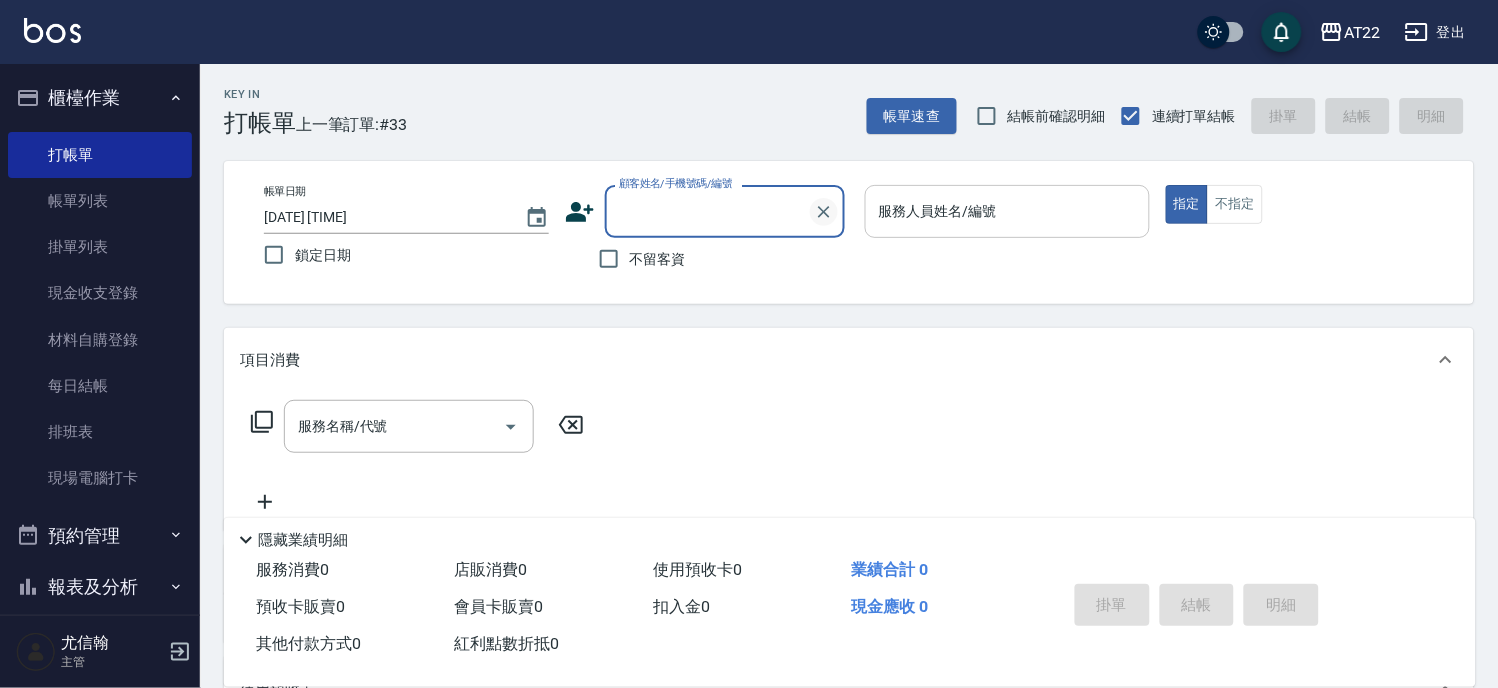 scroll, scrollTop: 0, scrollLeft: 0, axis: both 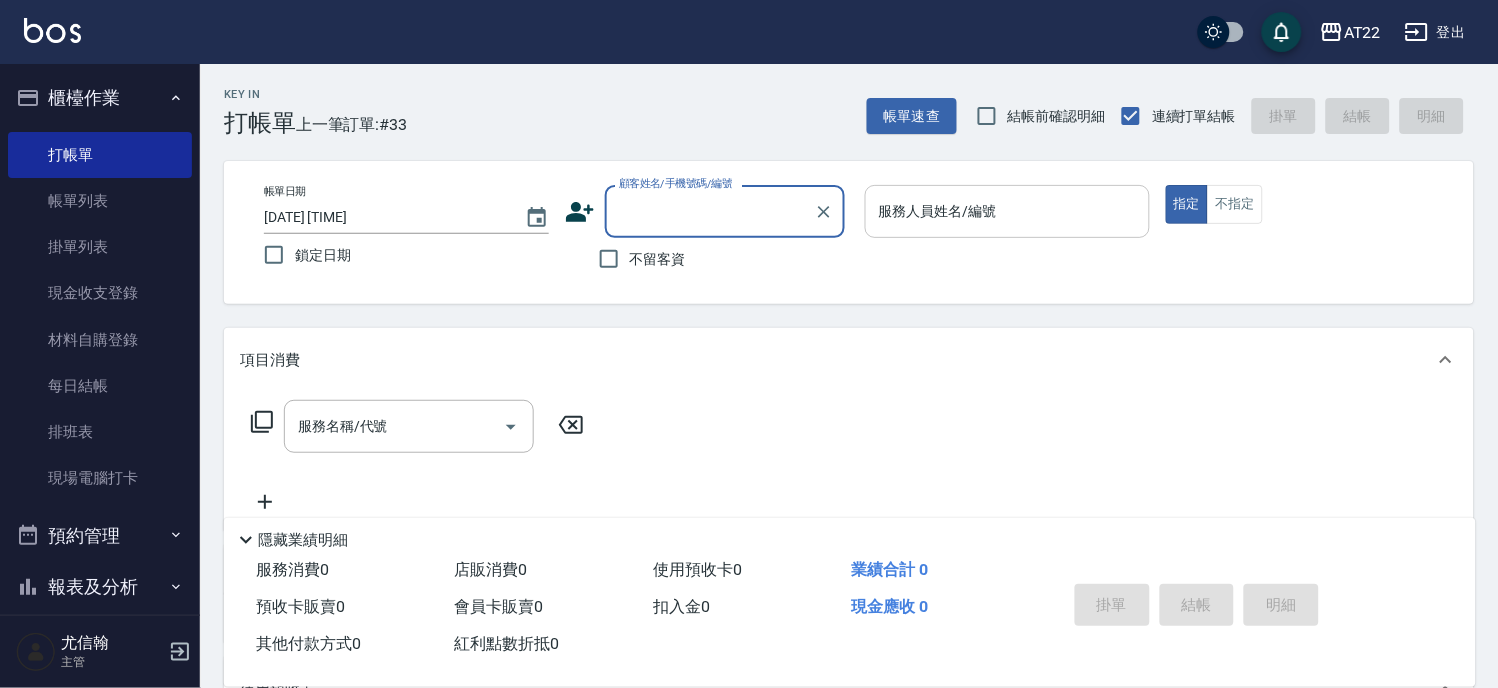 click on "顧客姓名/手機號碼/編號" at bounding box center [710, 211] 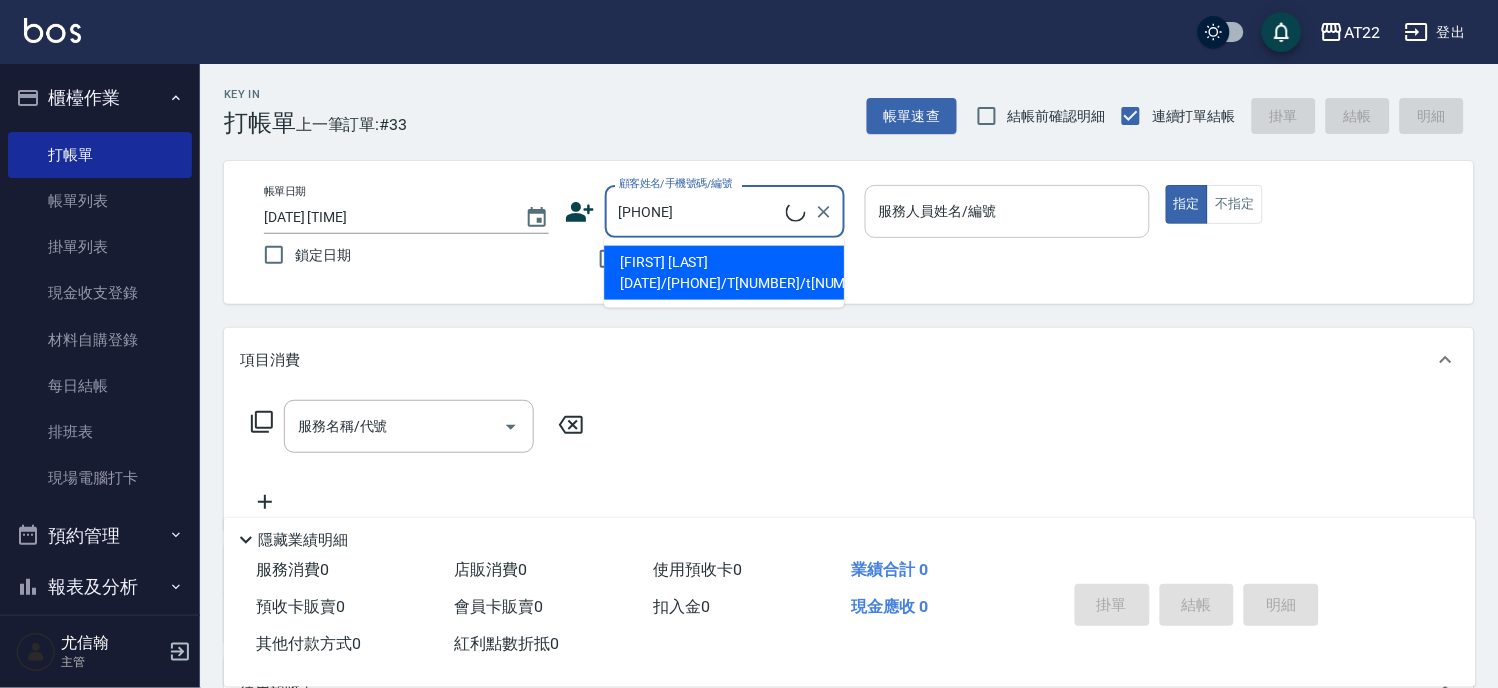 click on "葉倩汝黑卡25.10.9/0920003903/T84762/t10994" at bounding box center [724, 273] 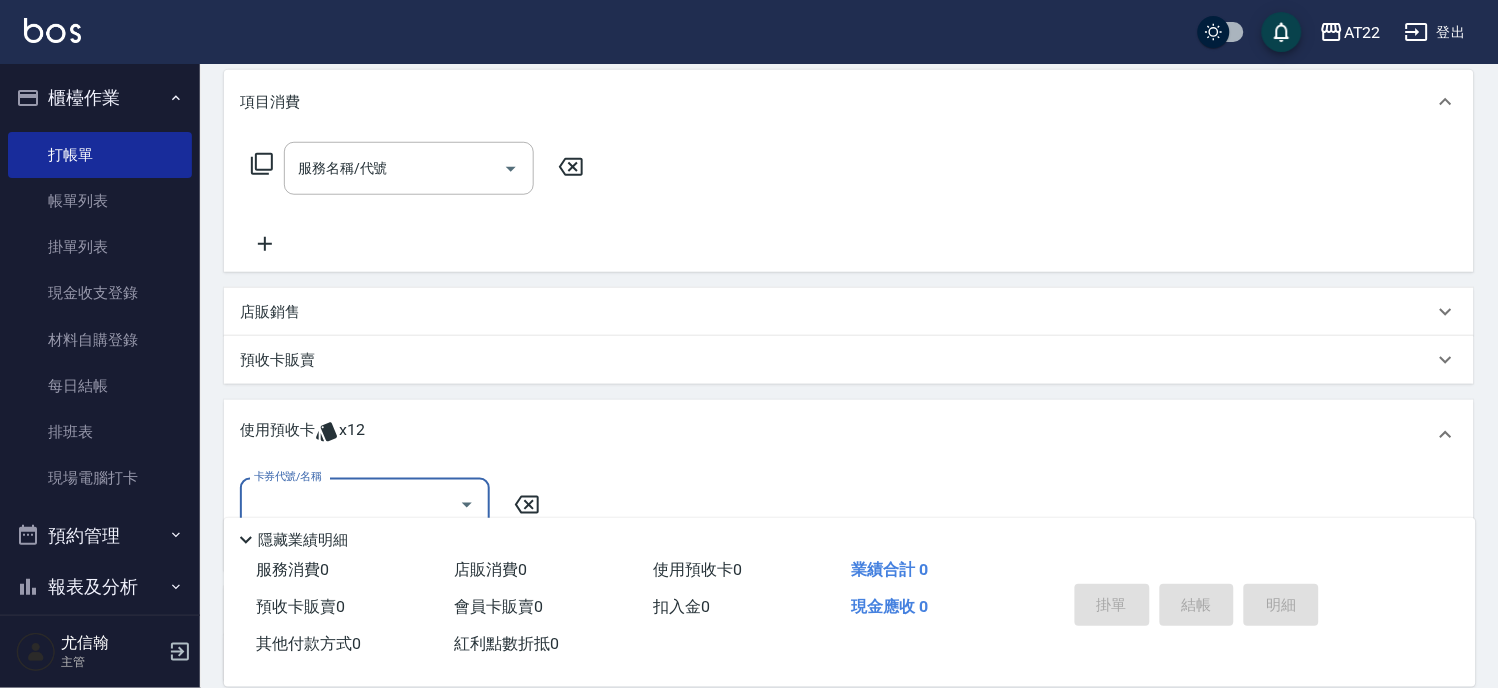 scroll, scrollTop: 78, scrollLeft: 0, axis: vertical 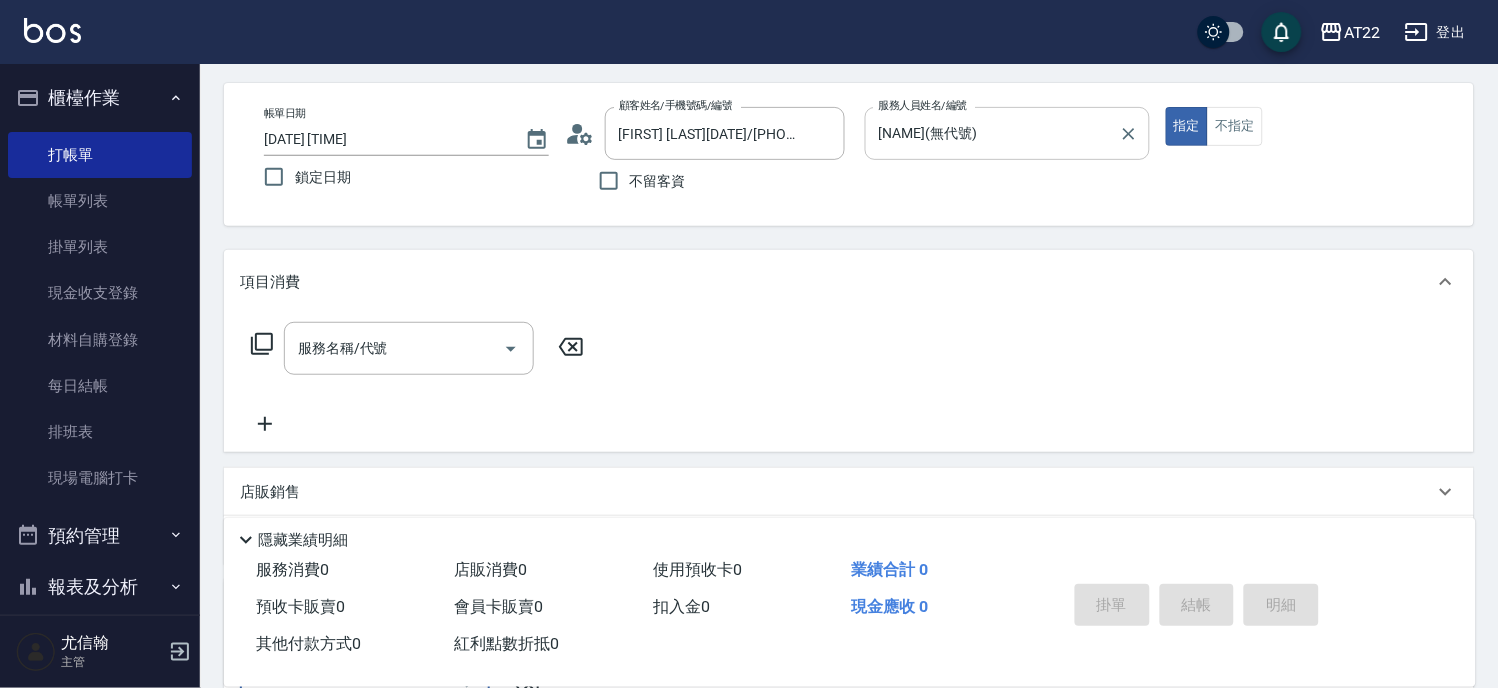 click on "尤信翰(無代號)" at bounding box center (992, 133) 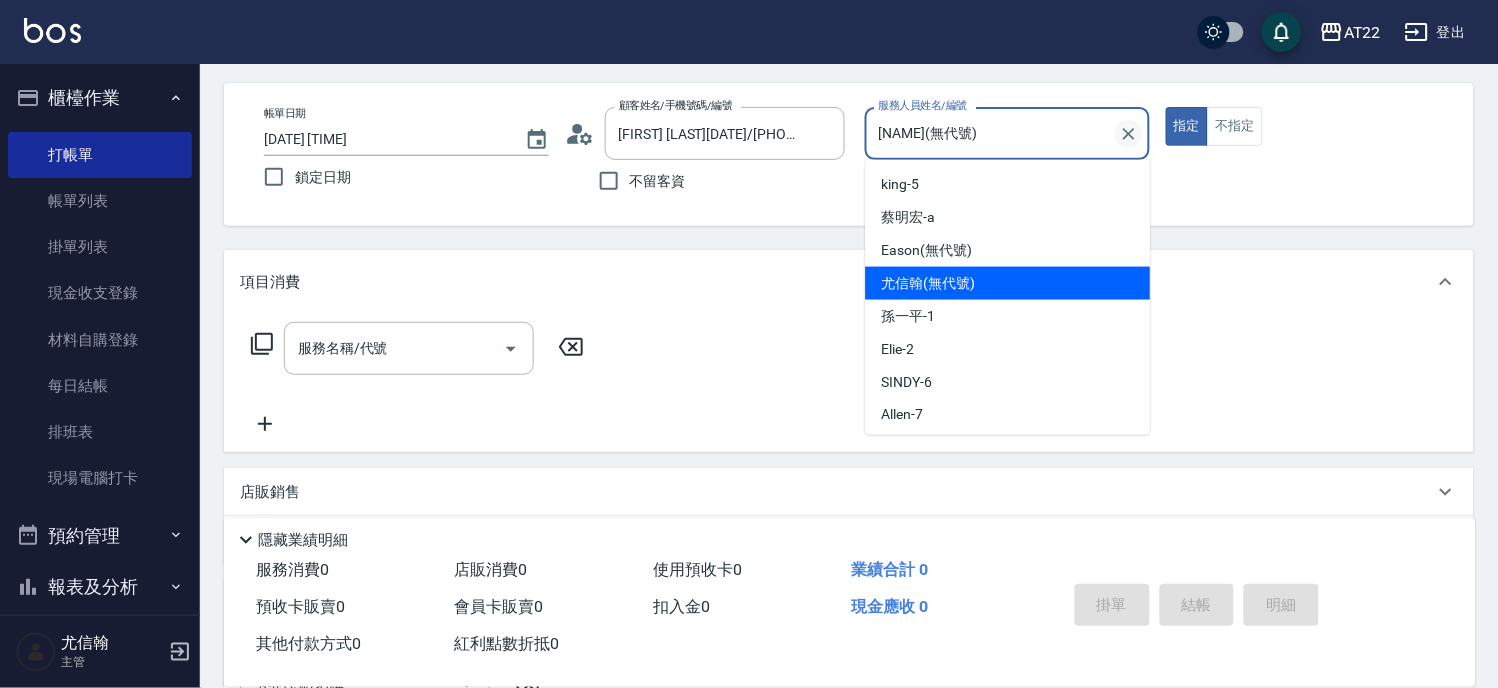 click 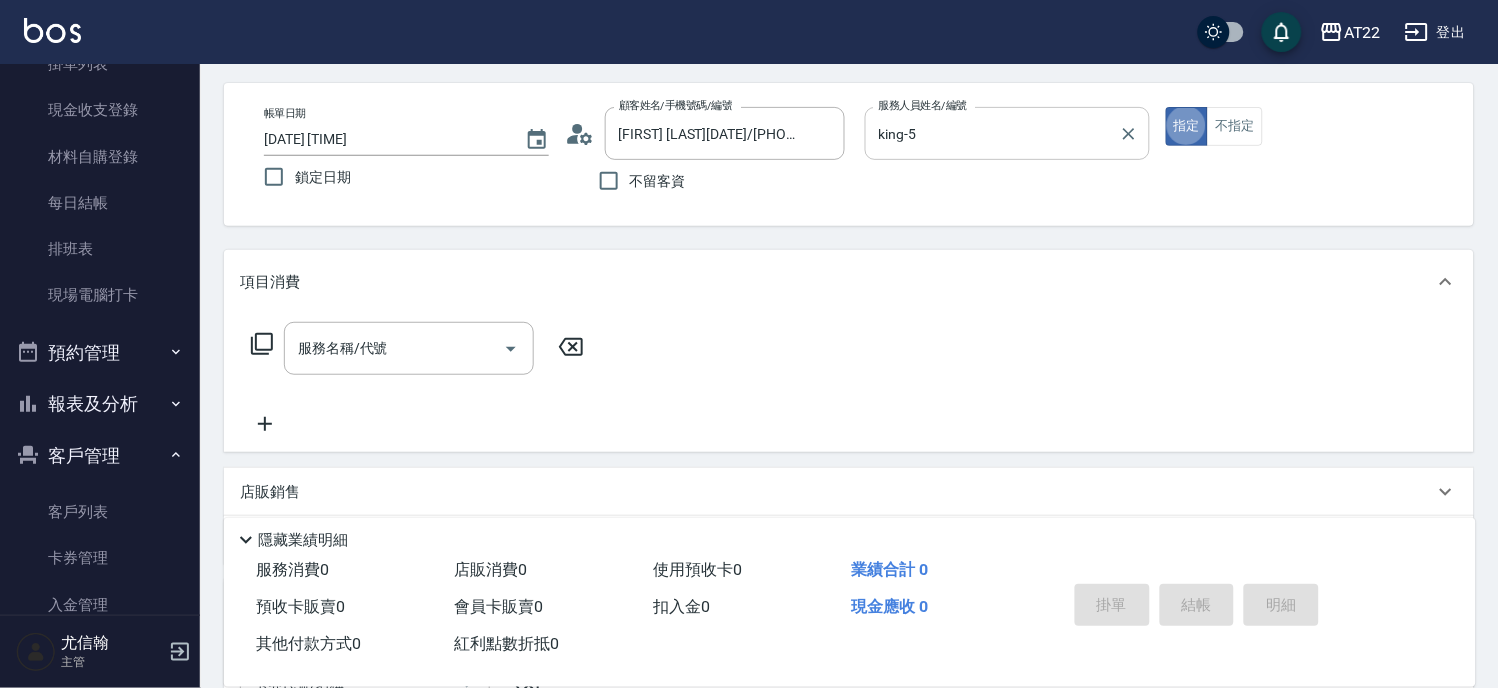 scroll, scrollTop: 381, scrollLeft: 0, axis: vertical 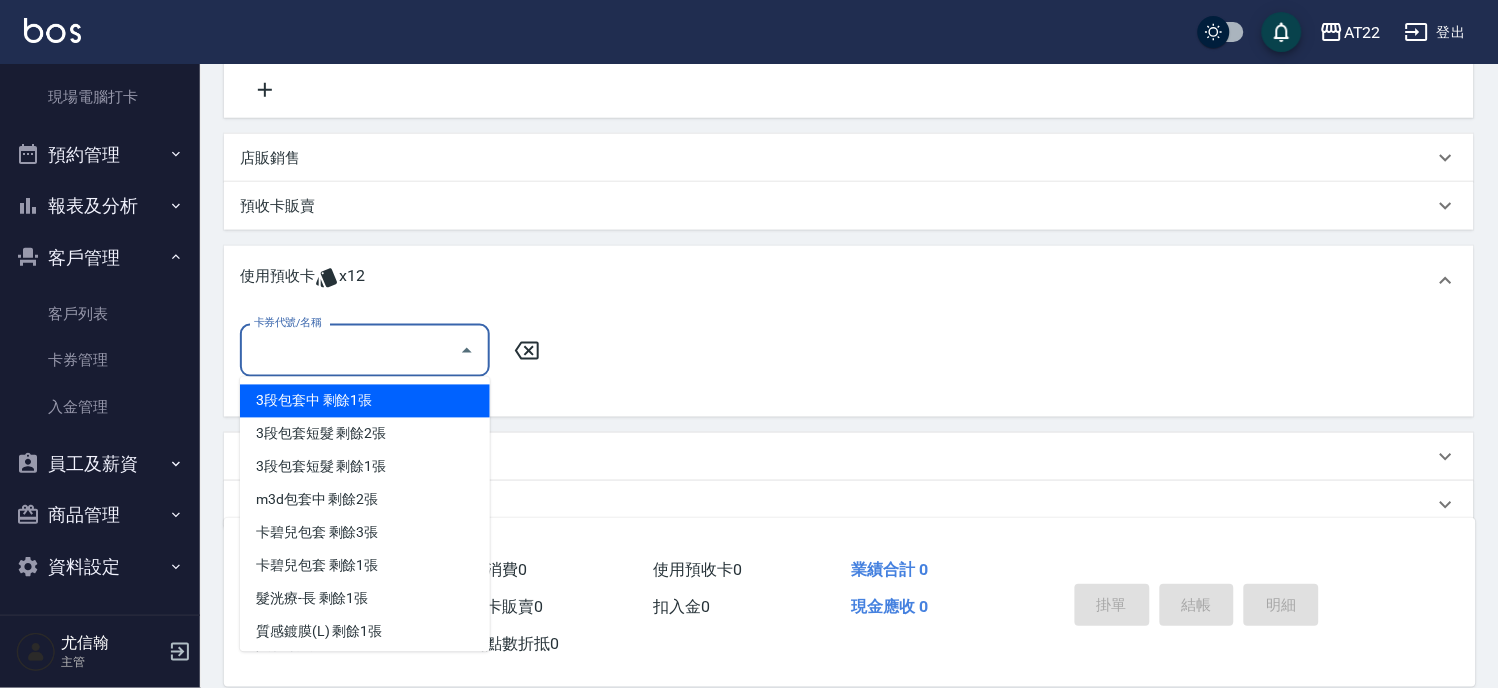 click on "卡券代號/名稱" at bounding box center (350, 350) 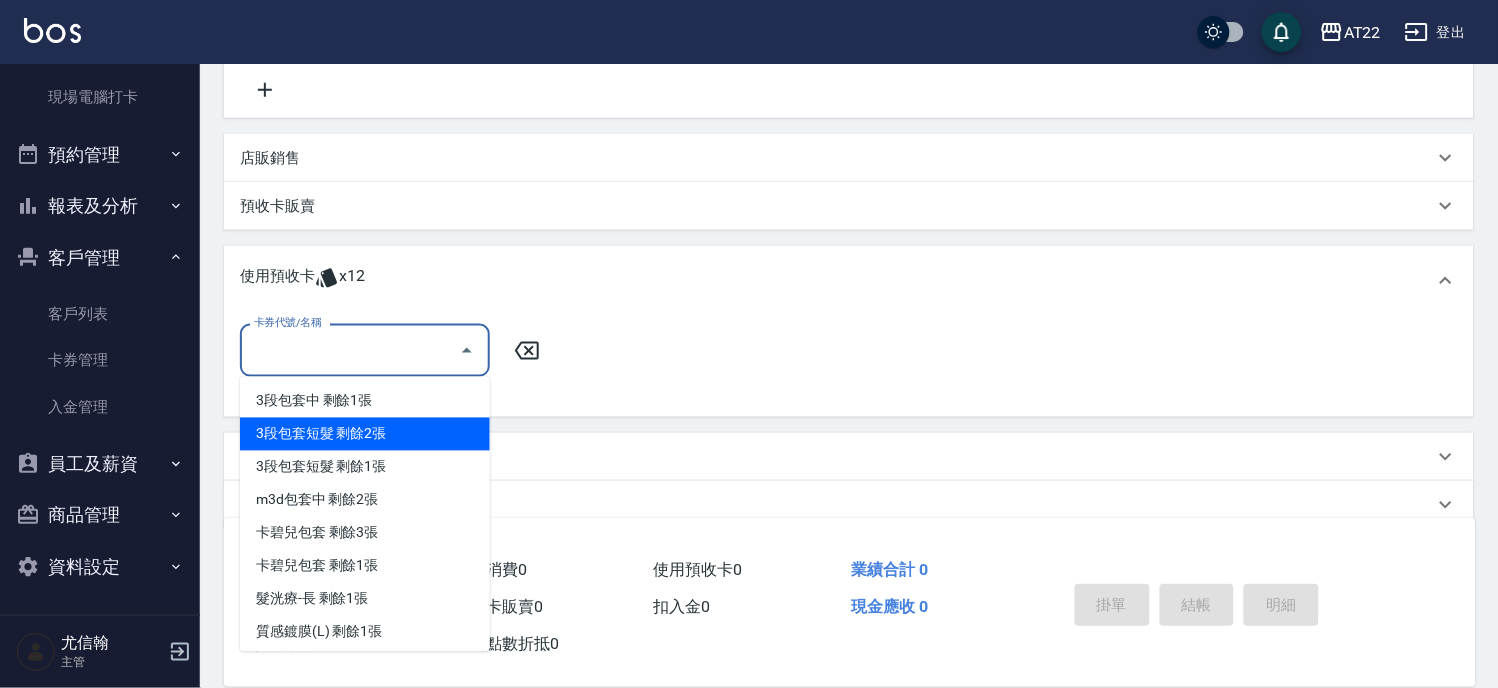 click on "3段包套短髮 剩餘2張" at bounding box center (365, 434) 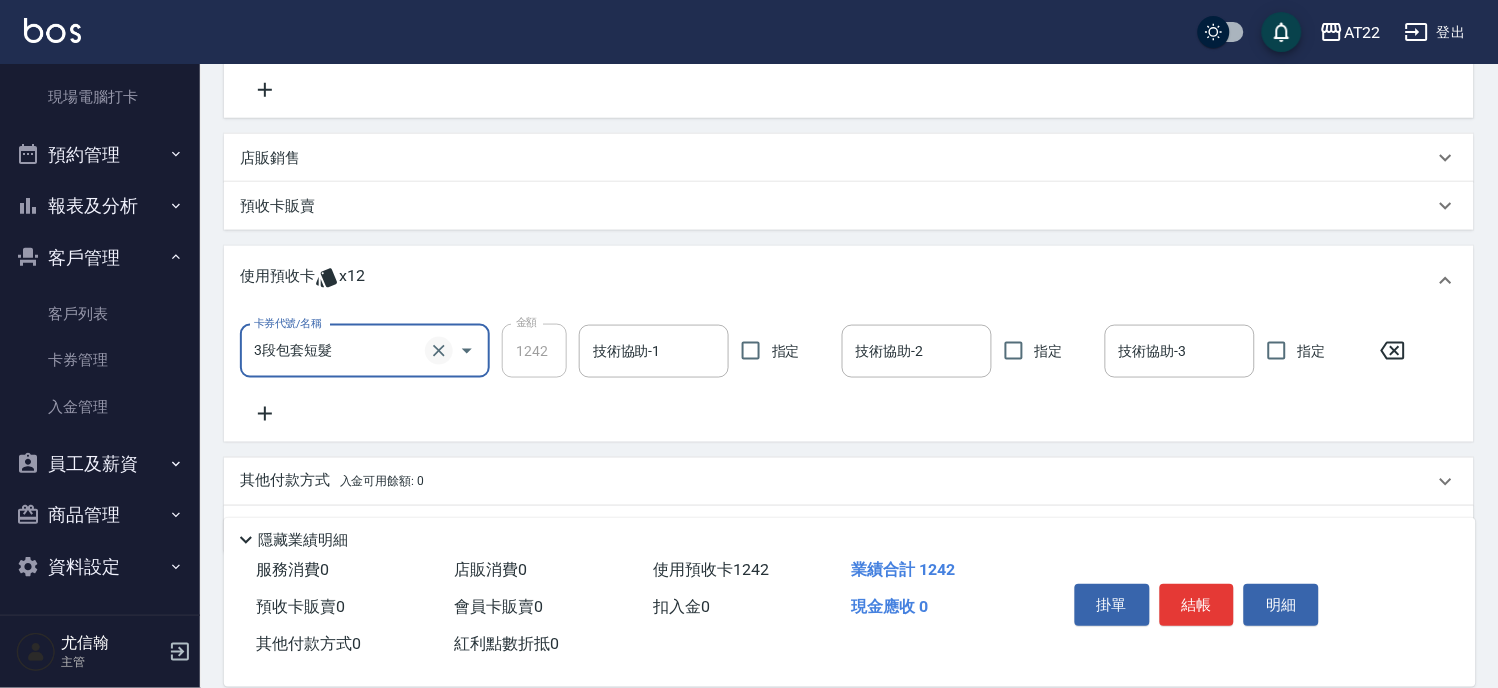 click 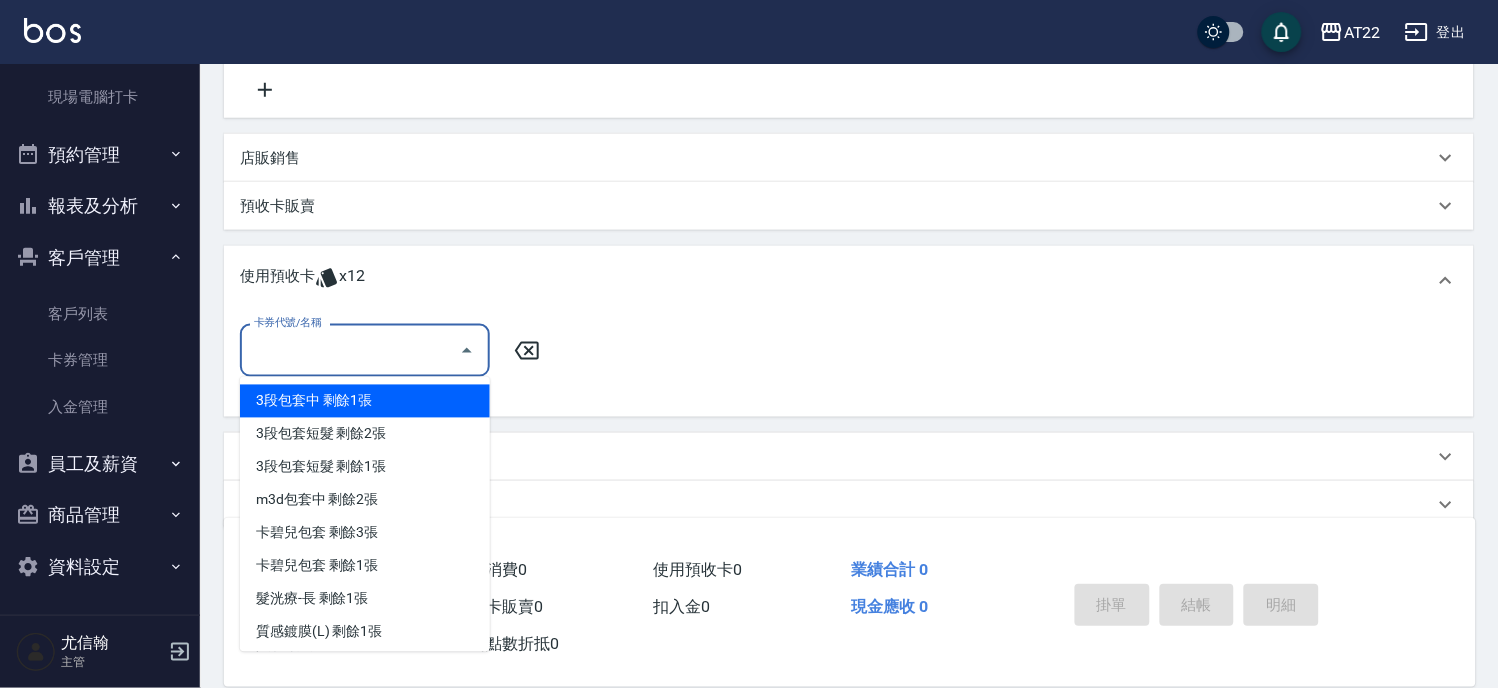 click on "卡券代號/名稱" at bounding box center [350, 350] 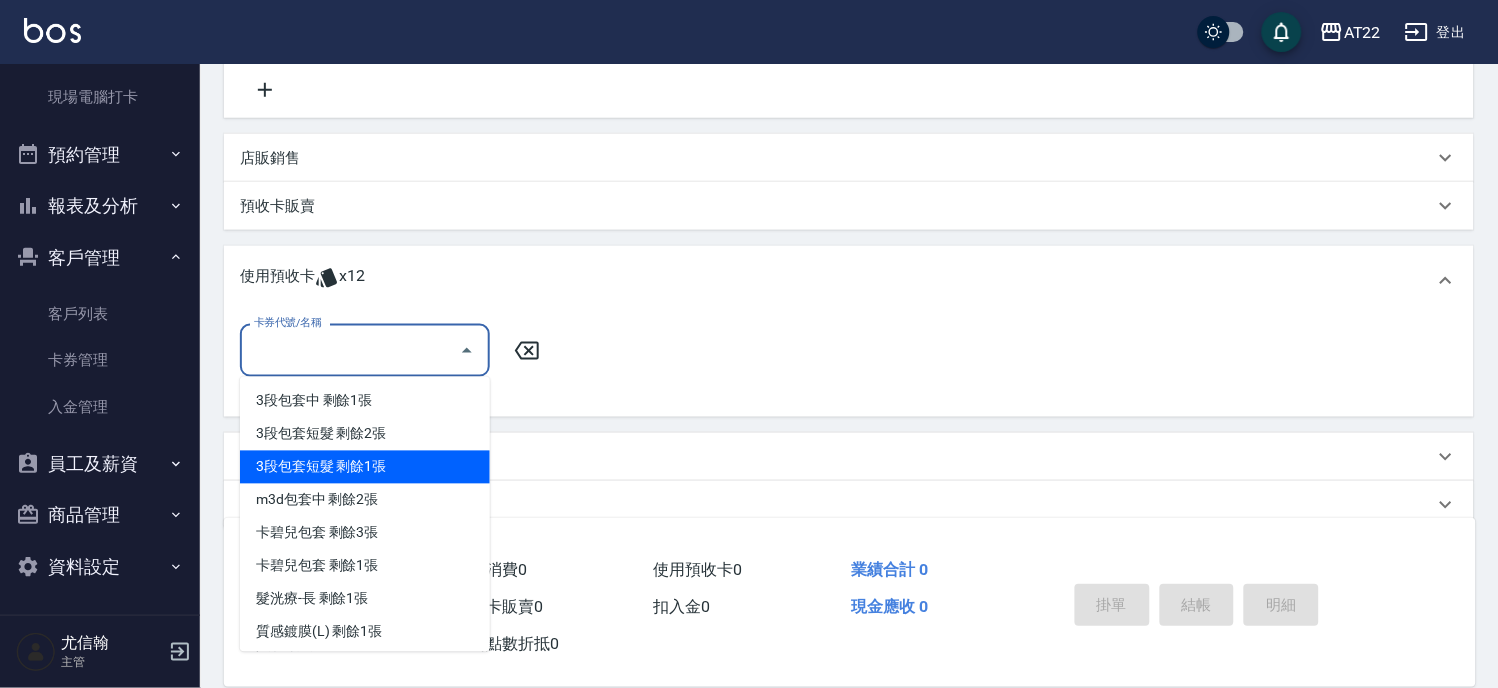 click on "3段包套短髮 剩餘1張" at bounding box center [365, 467] 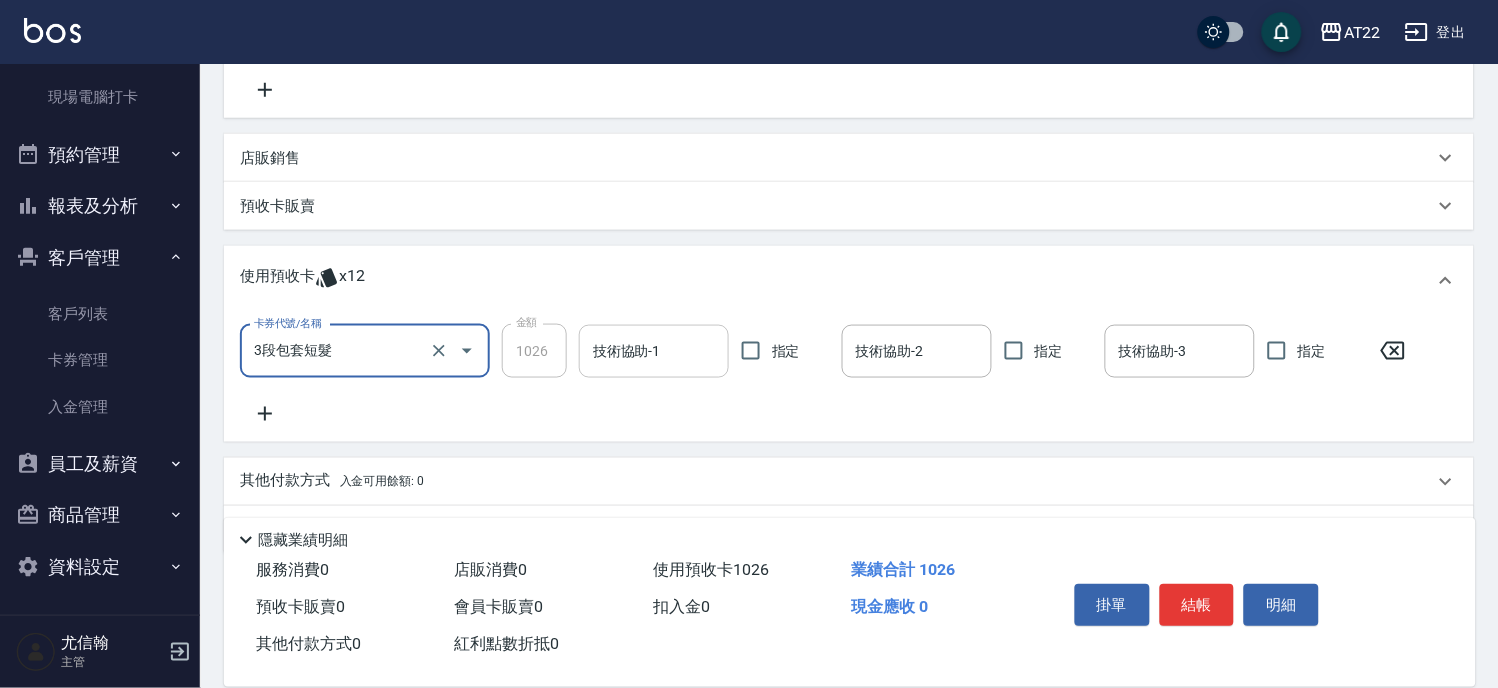 click on "技術協助-1" at bounding box center (654, 351) 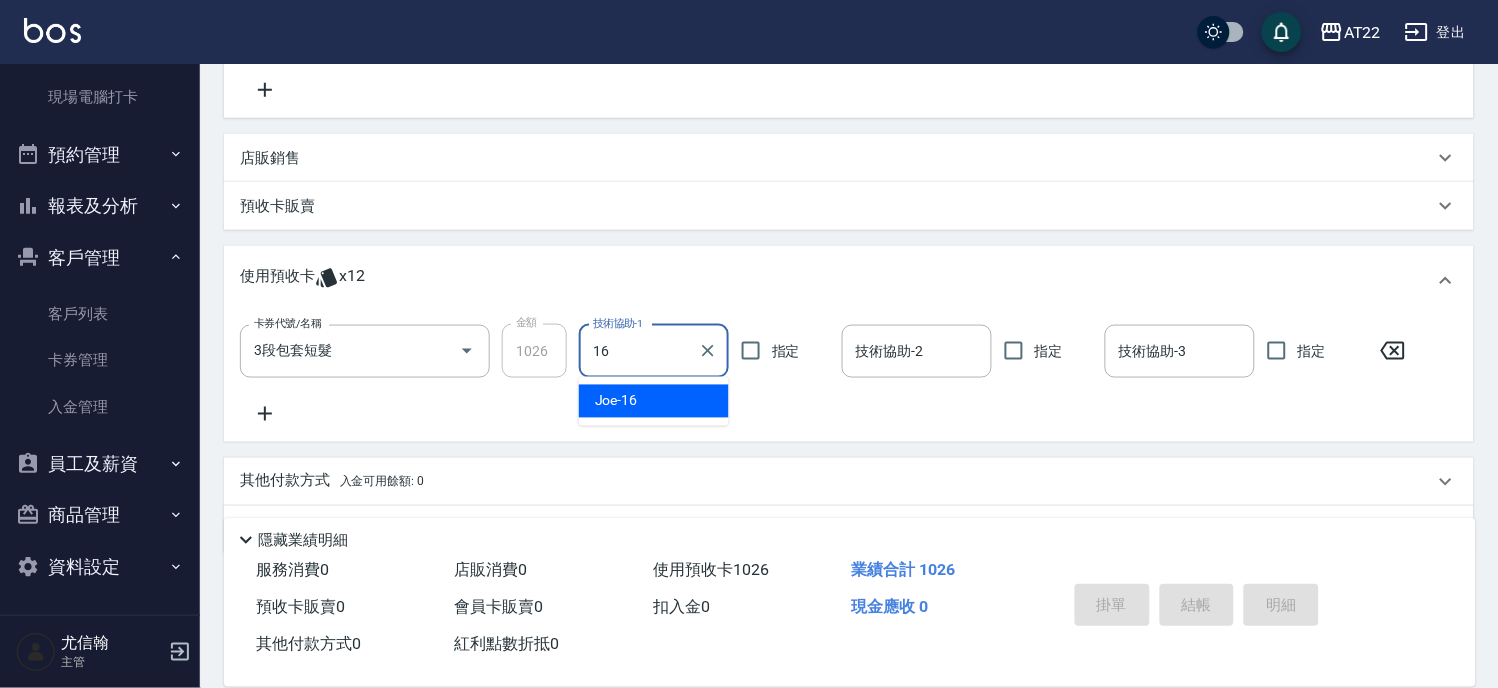 scroll, scrollTop: 0, scrollLeft: 0, axis: both 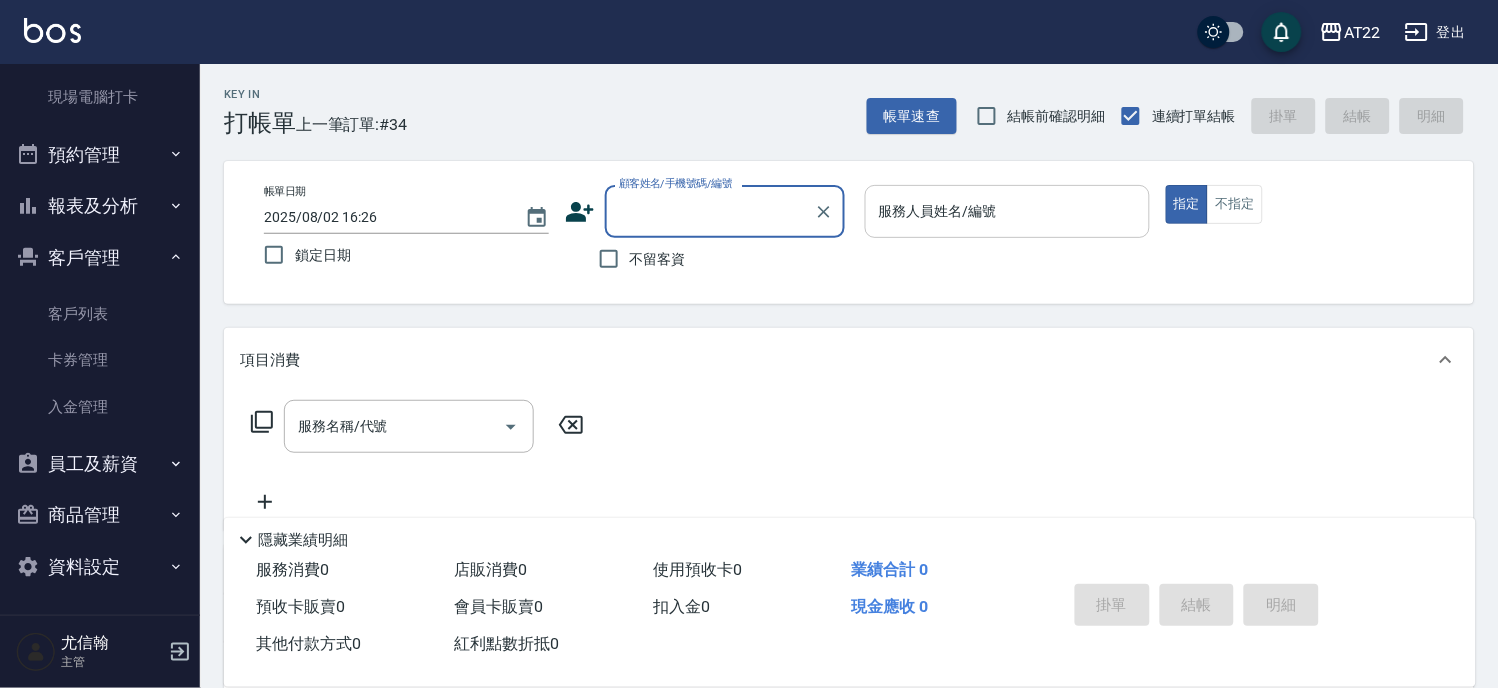 drag, startPoint x: 56, startPoint y: 327, endPoint x: 114, endPoint y: 282, distance: 73.409805 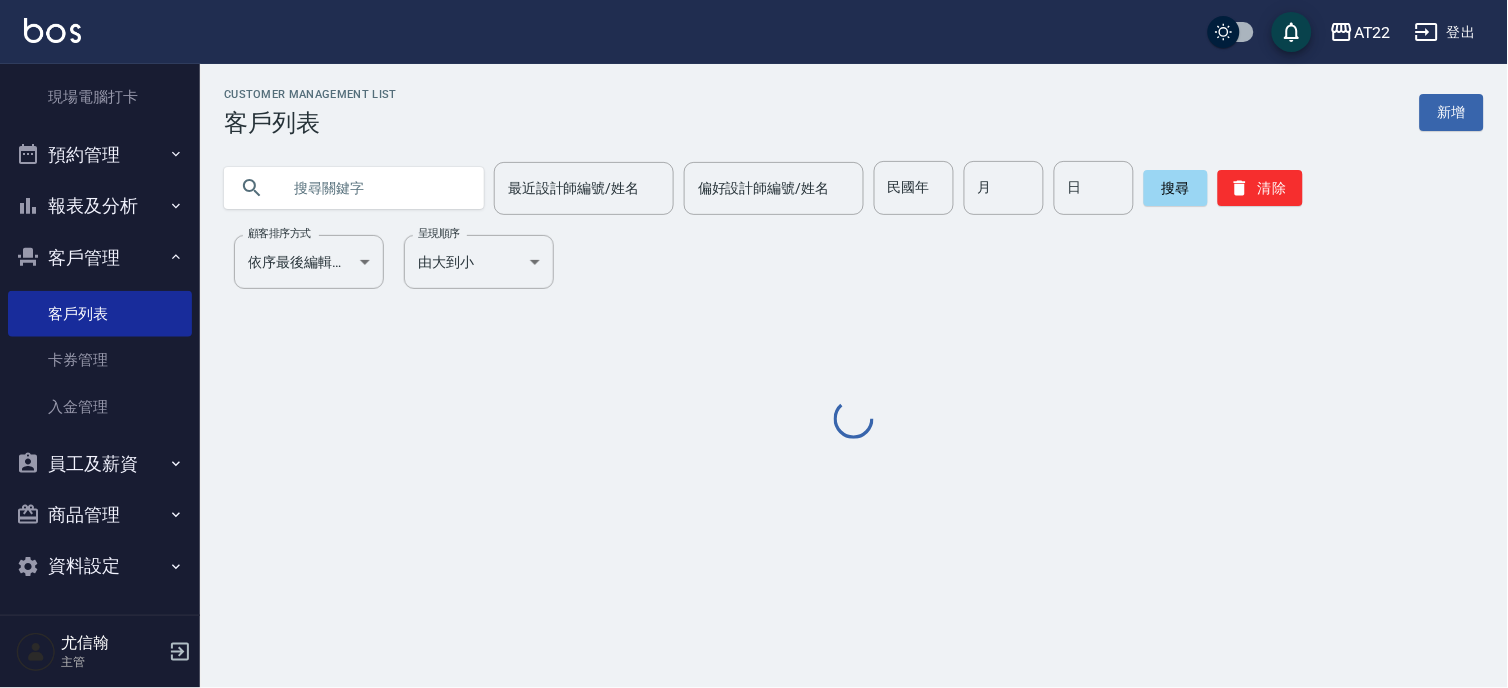 click at bounding box center (374, 188) 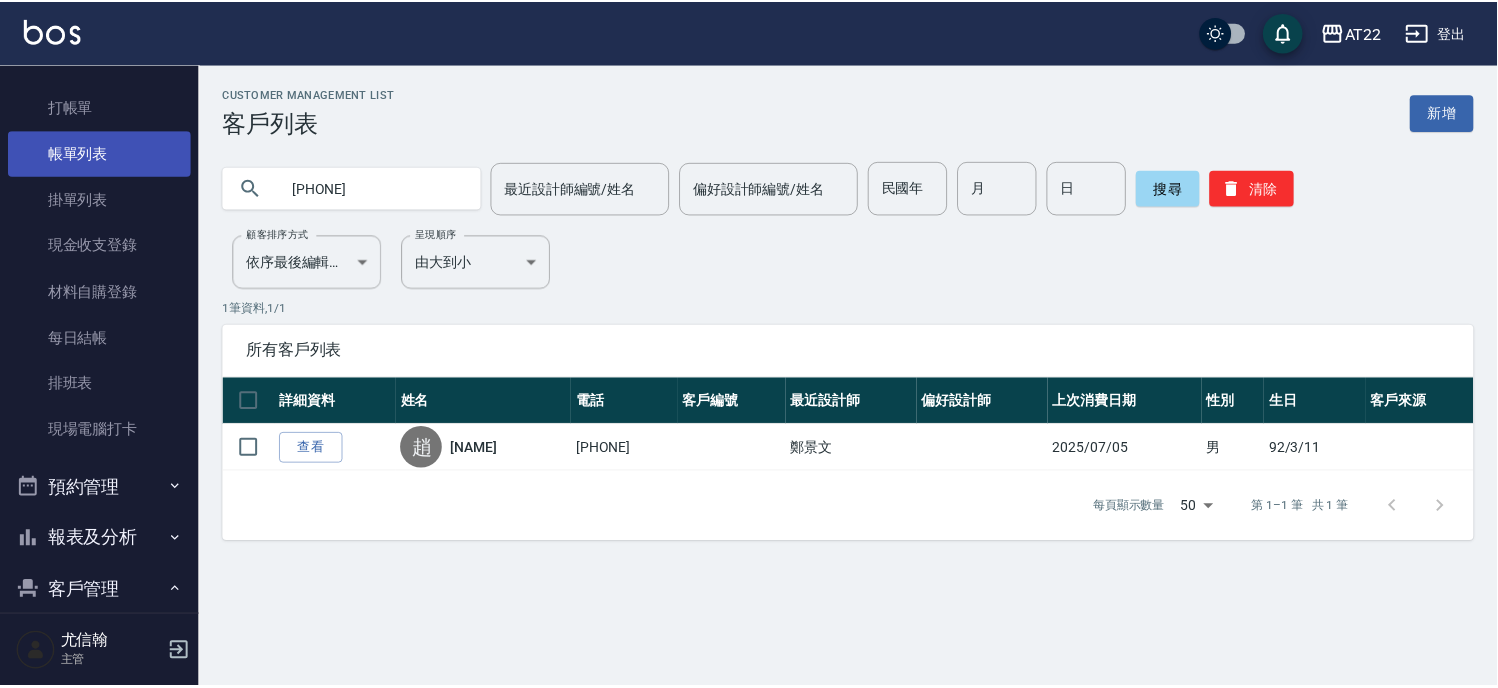 scroll, scrollTop: 0, scrollLeft: 0, axis: both 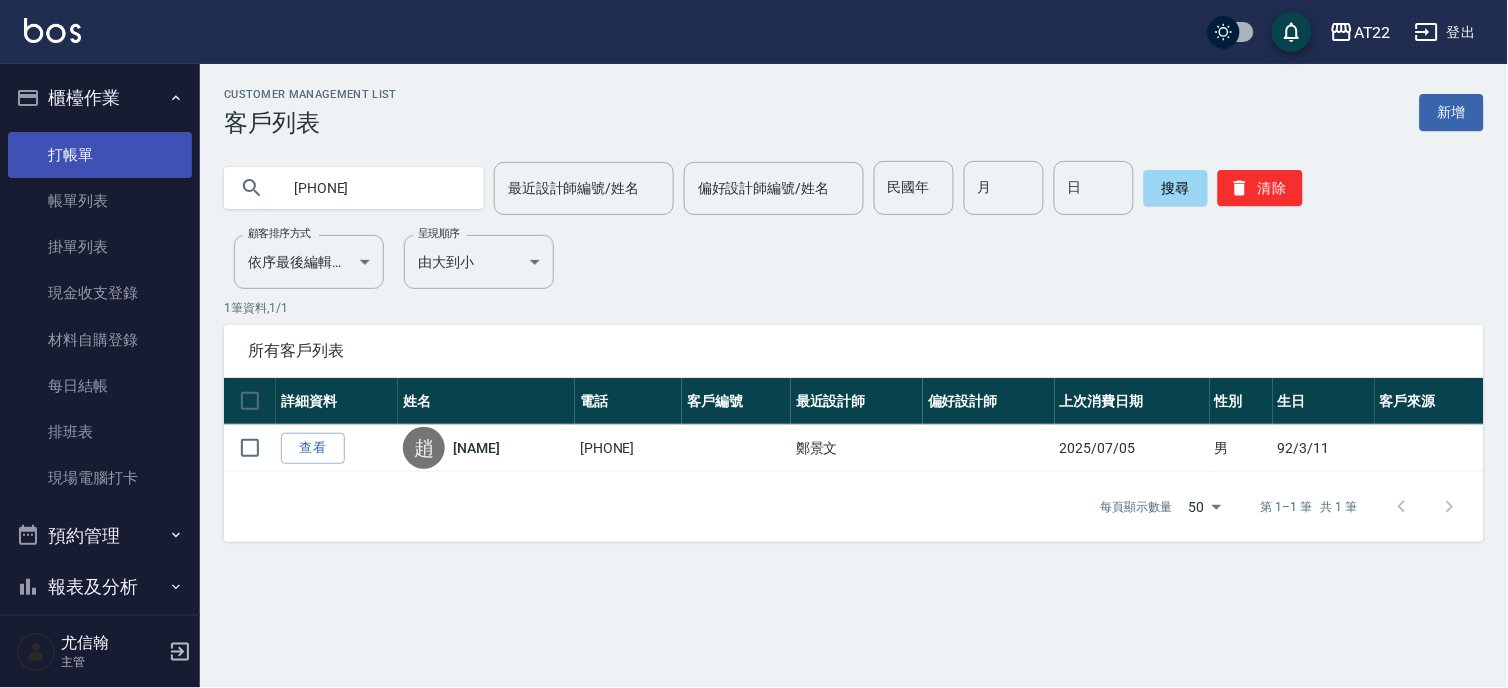 click on "打帳單" at bounding box center [100, 155] 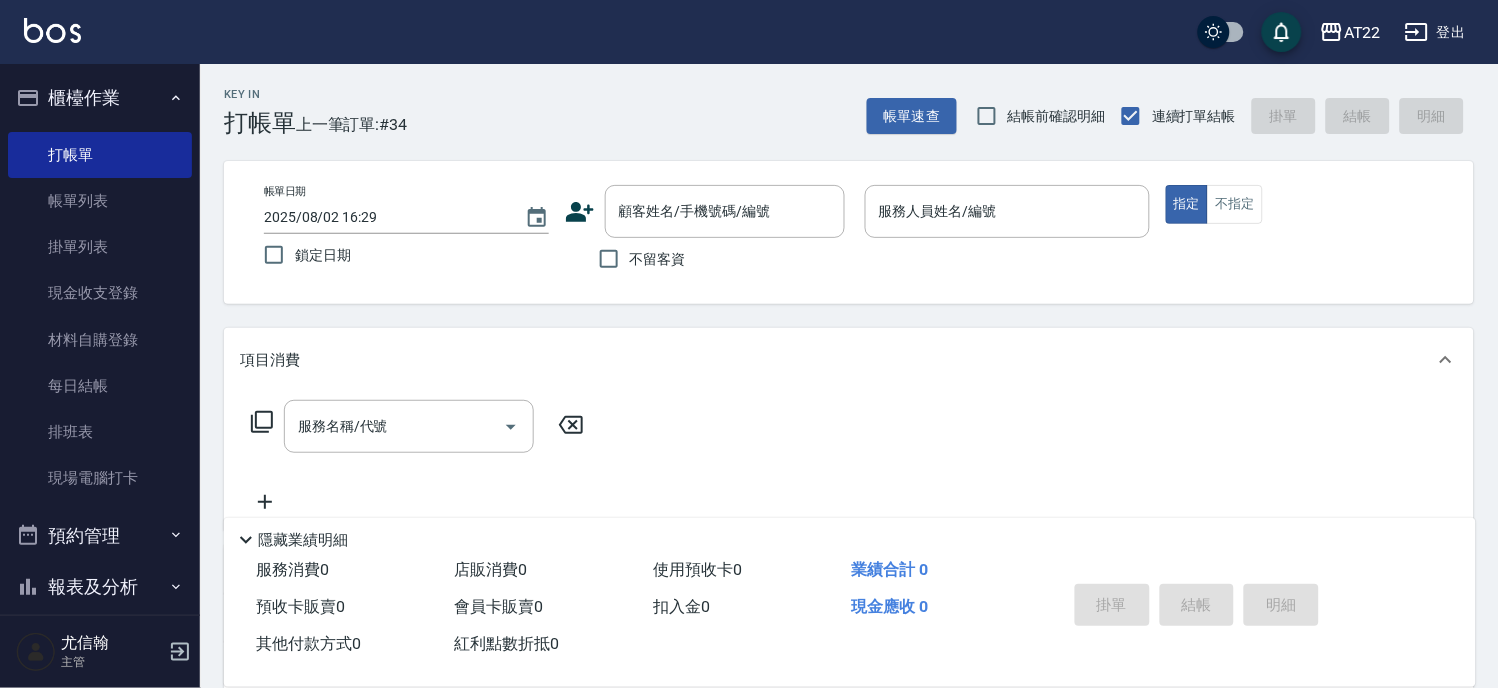 click on "帳單日期 2025/08/02 16:29 鎖定日期 顧客姓名/手機號碼/編號 顧客姓名/手機號碼/編號 不留客資 服務人員姓名/編號 服務人員姓名/編號 指定 不指定" at bounding box center (849, 232) 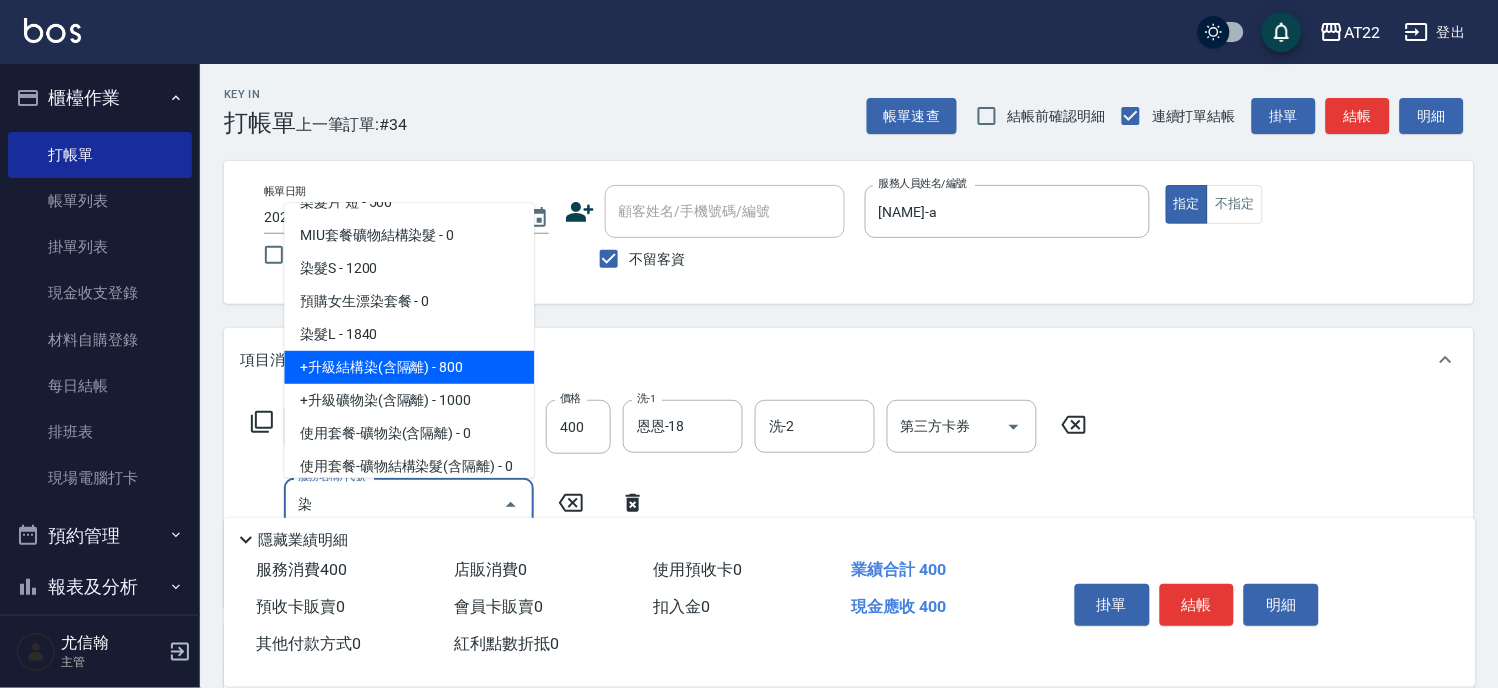 scroll, scrollTop: 222, scrollLeft: 0, axis: vertical 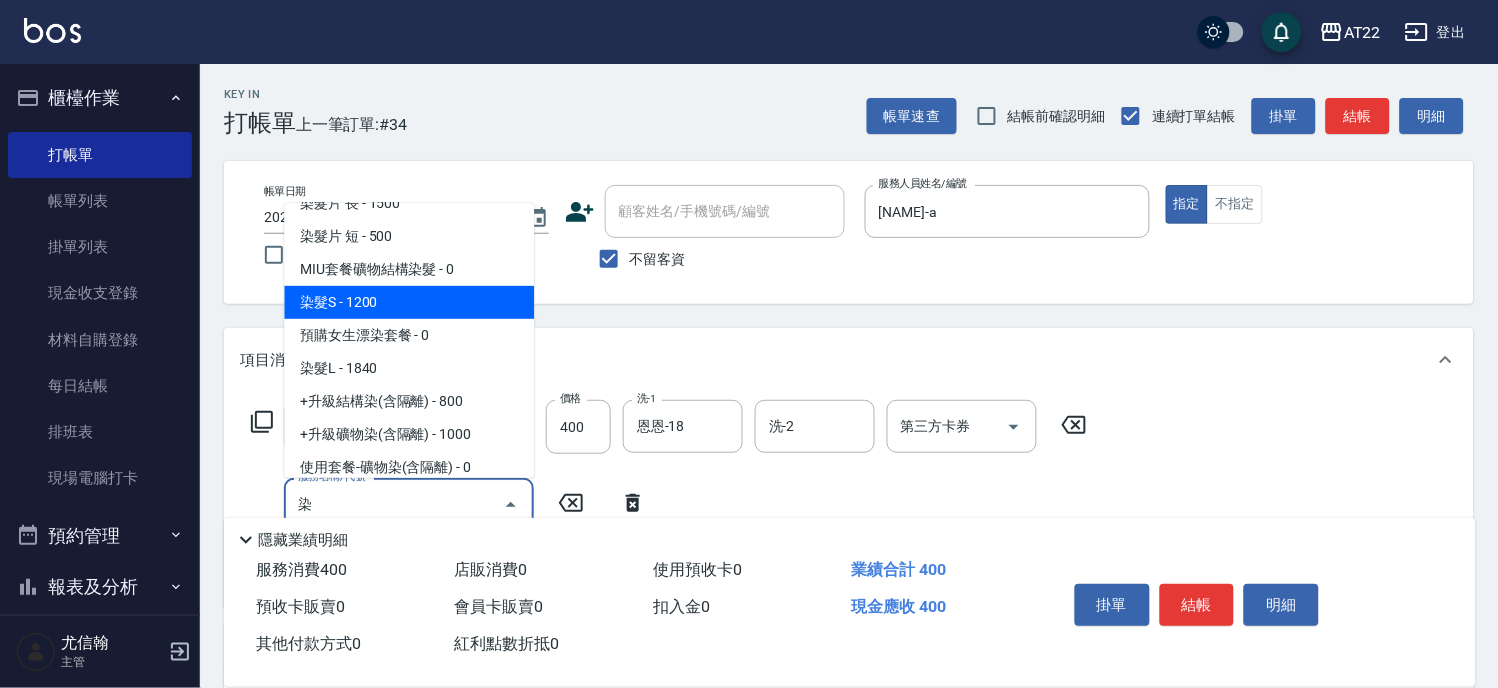 click on "染髮S - 1200" at bounding box center [409, 302] 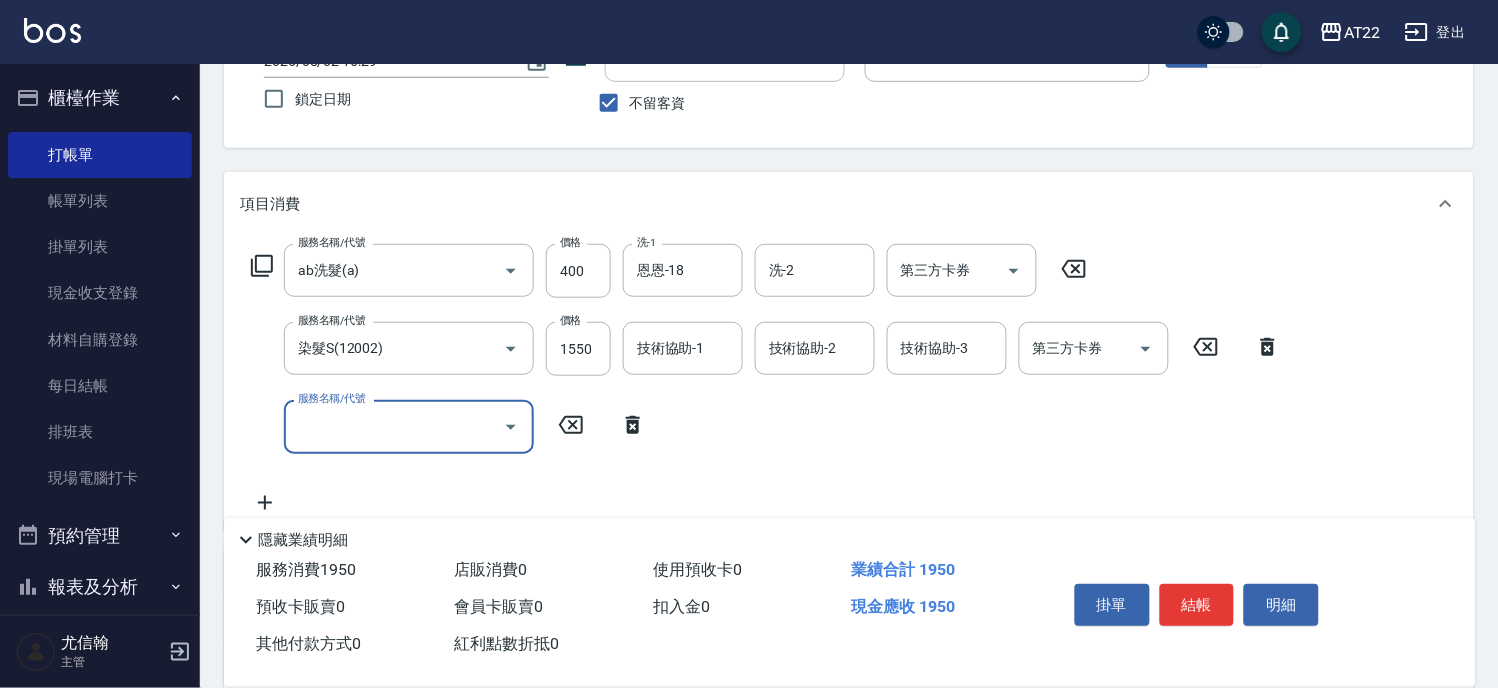 scroll, scrollTop: 333, scrollLeft: 0, axis: vertical 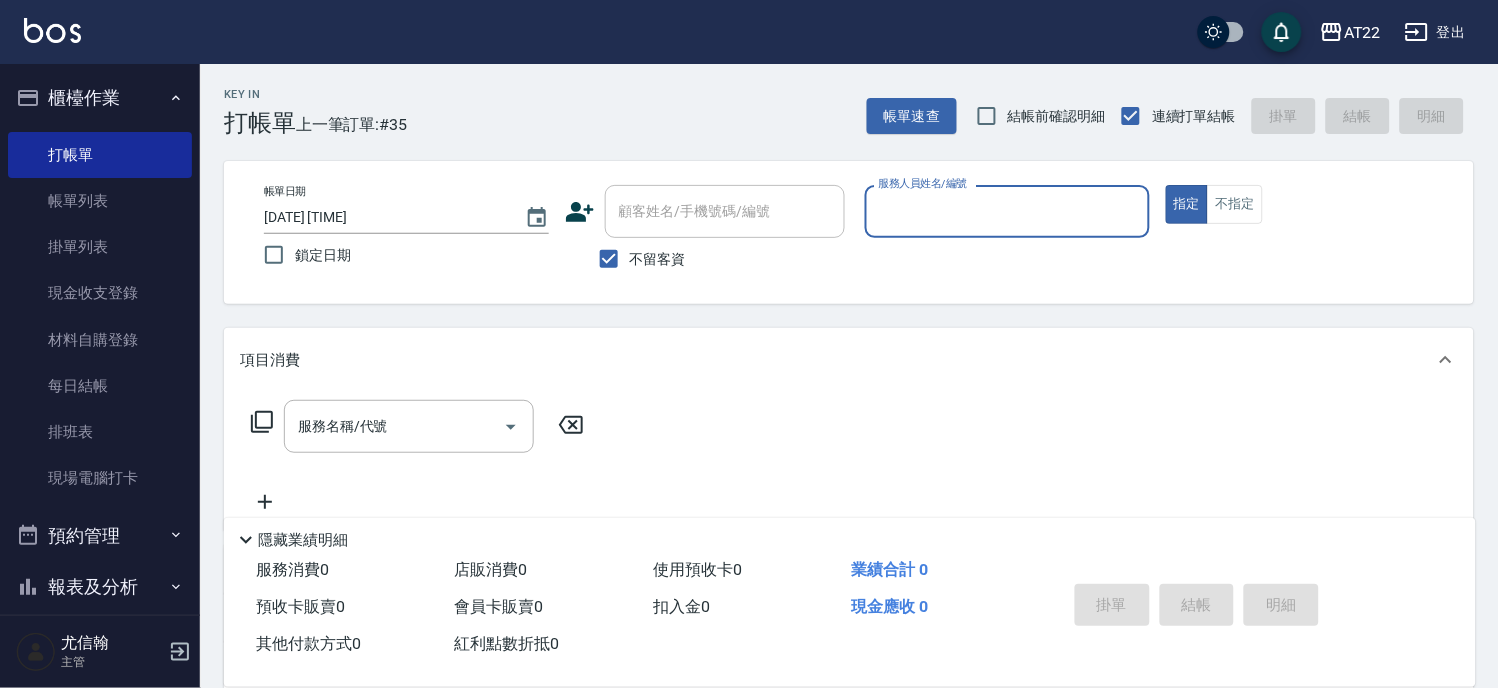 click on "不留客資" at bounding box center (658, 259) 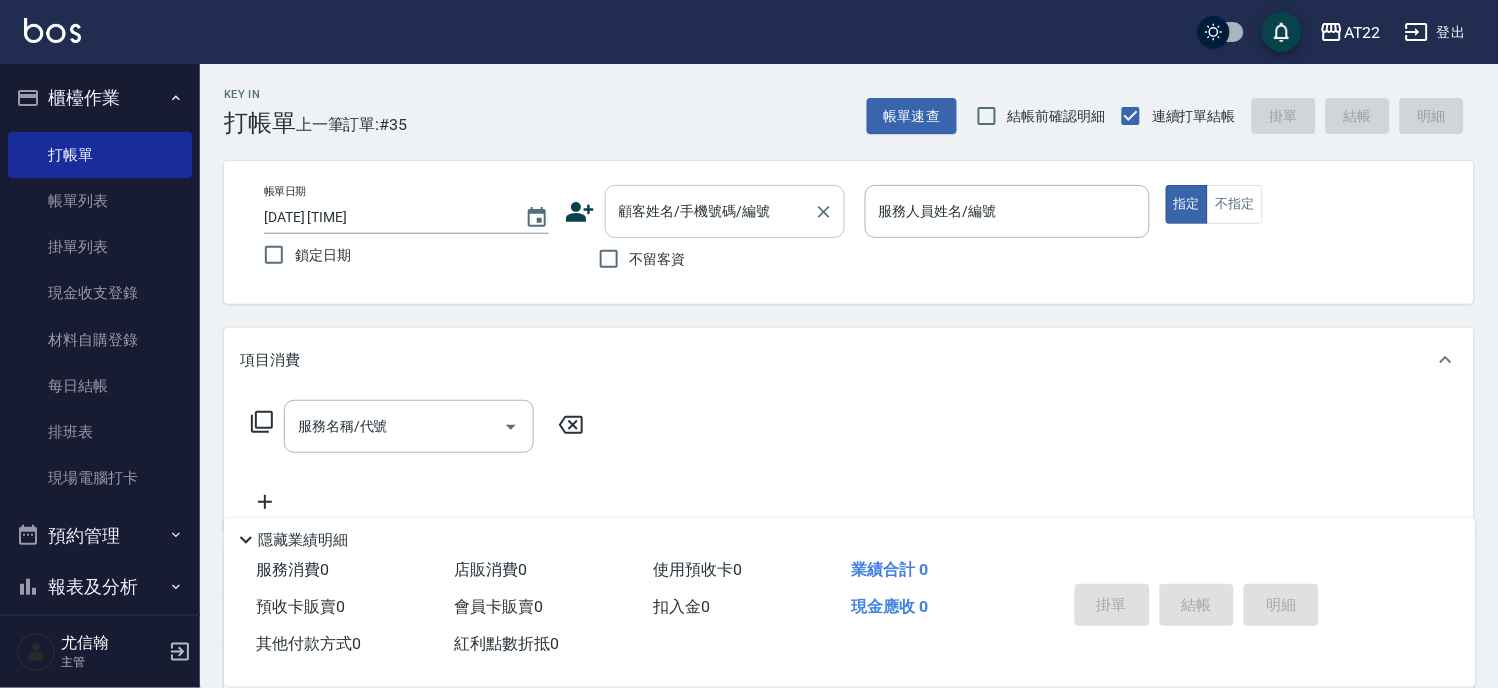 click on "顧客姓名/手機號碼/編號" at bounding box center [710, 211] 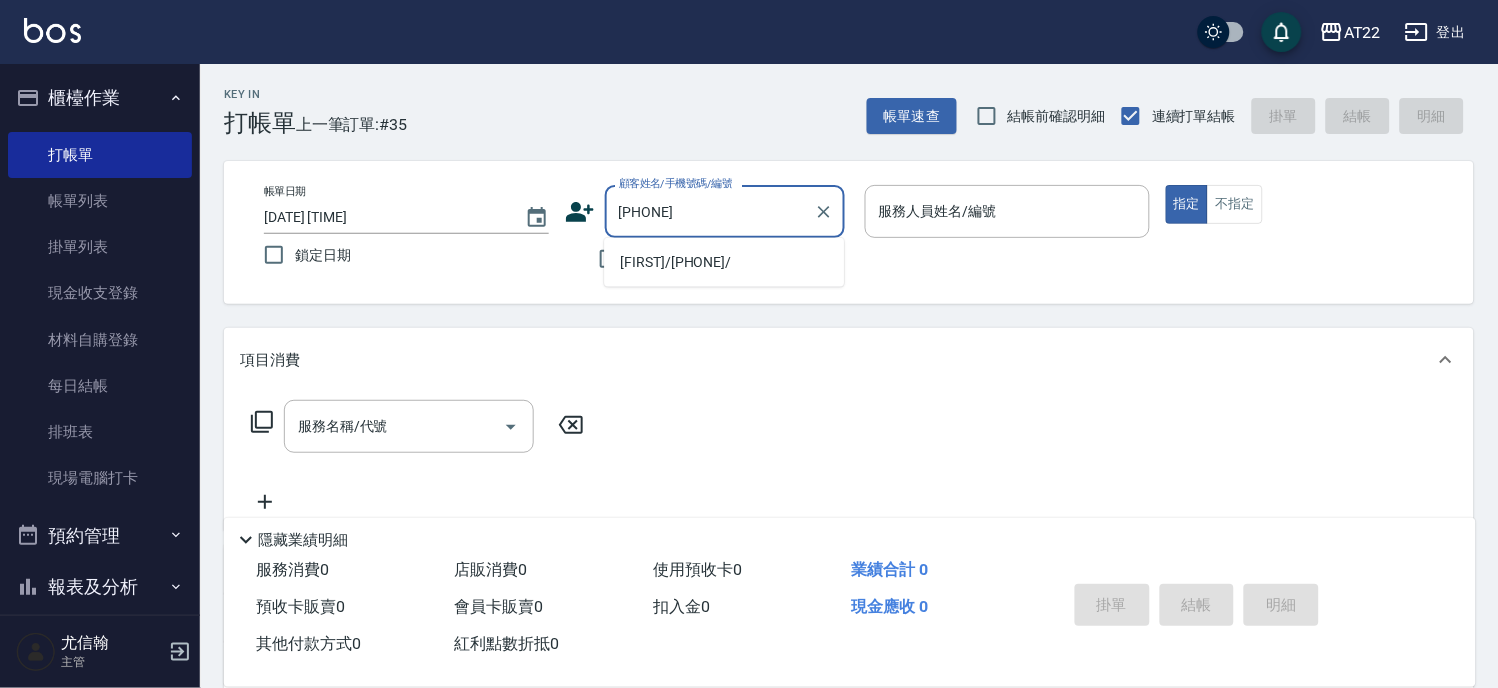 click on "趙希弘/0979068300/" at bounding box center [724, 262] 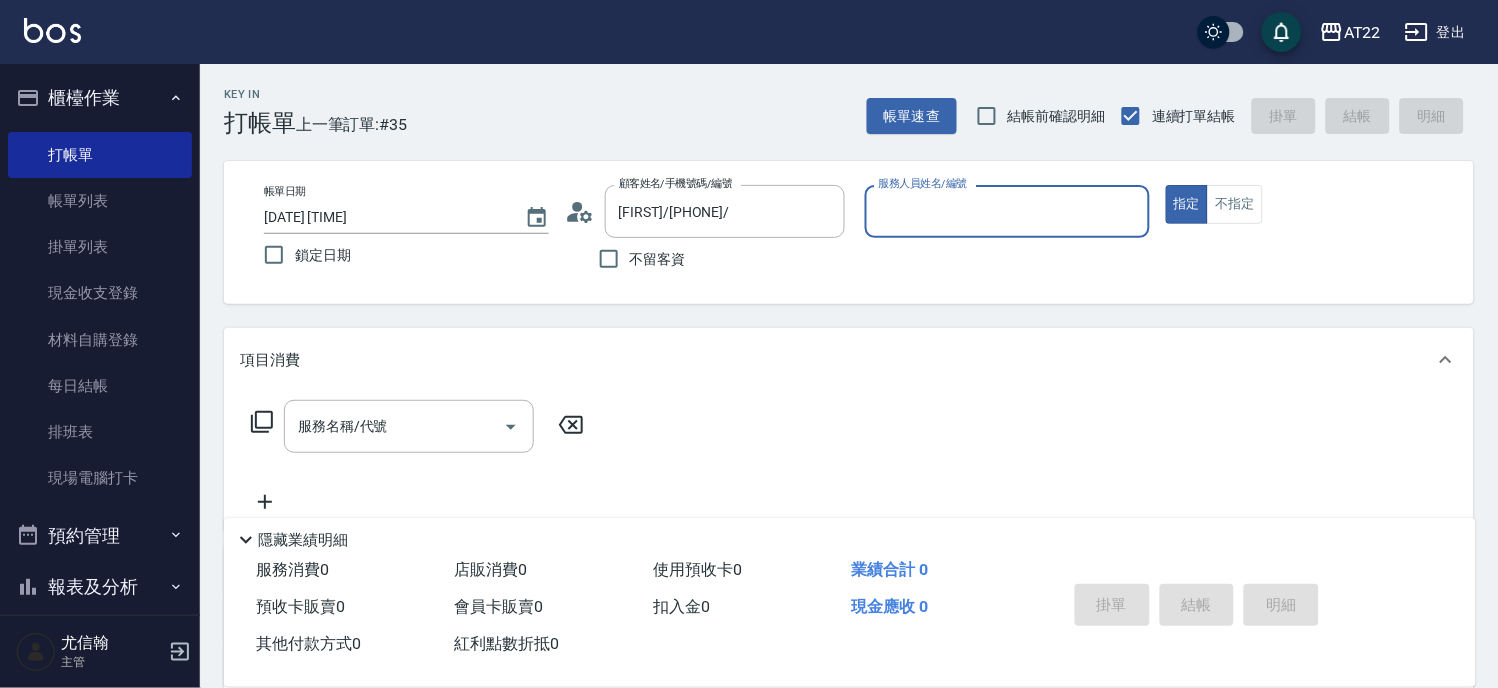 click 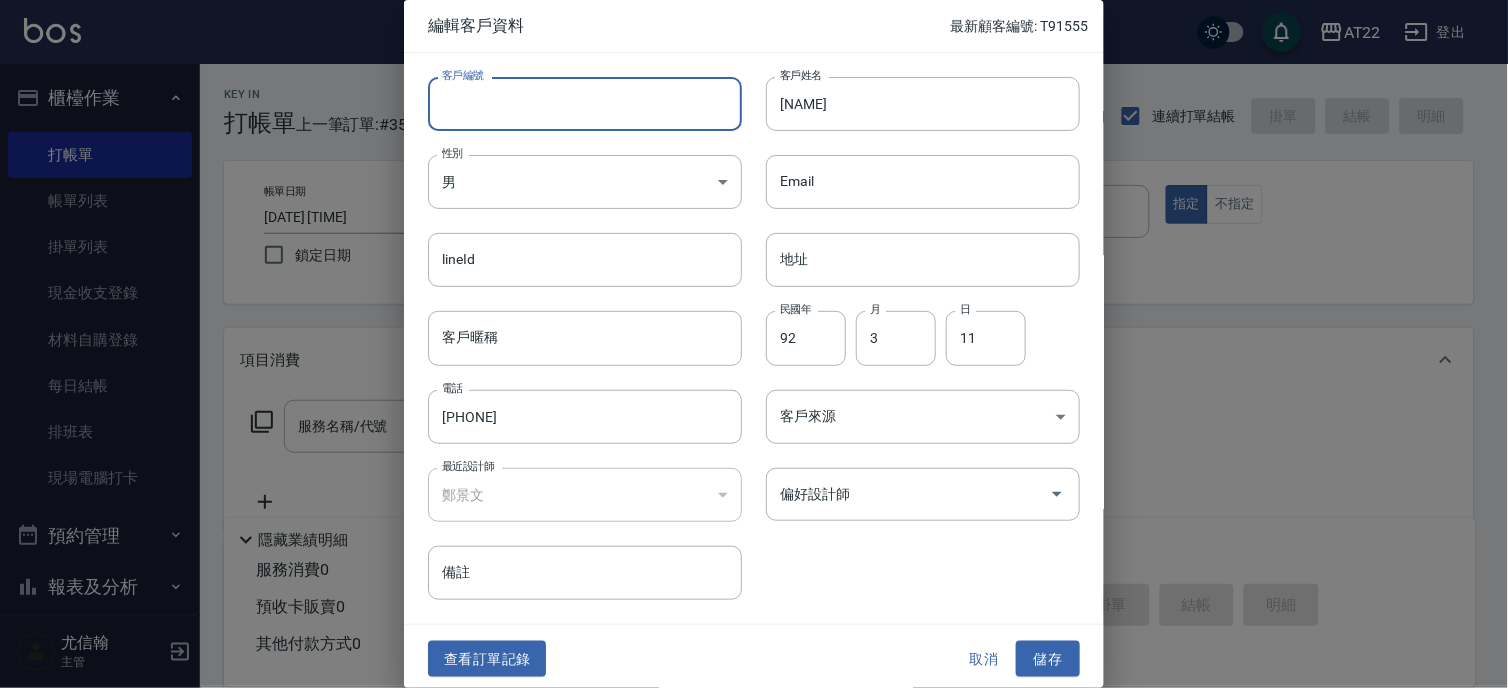 click on "客戶編號" at bounding box center (585, 104) 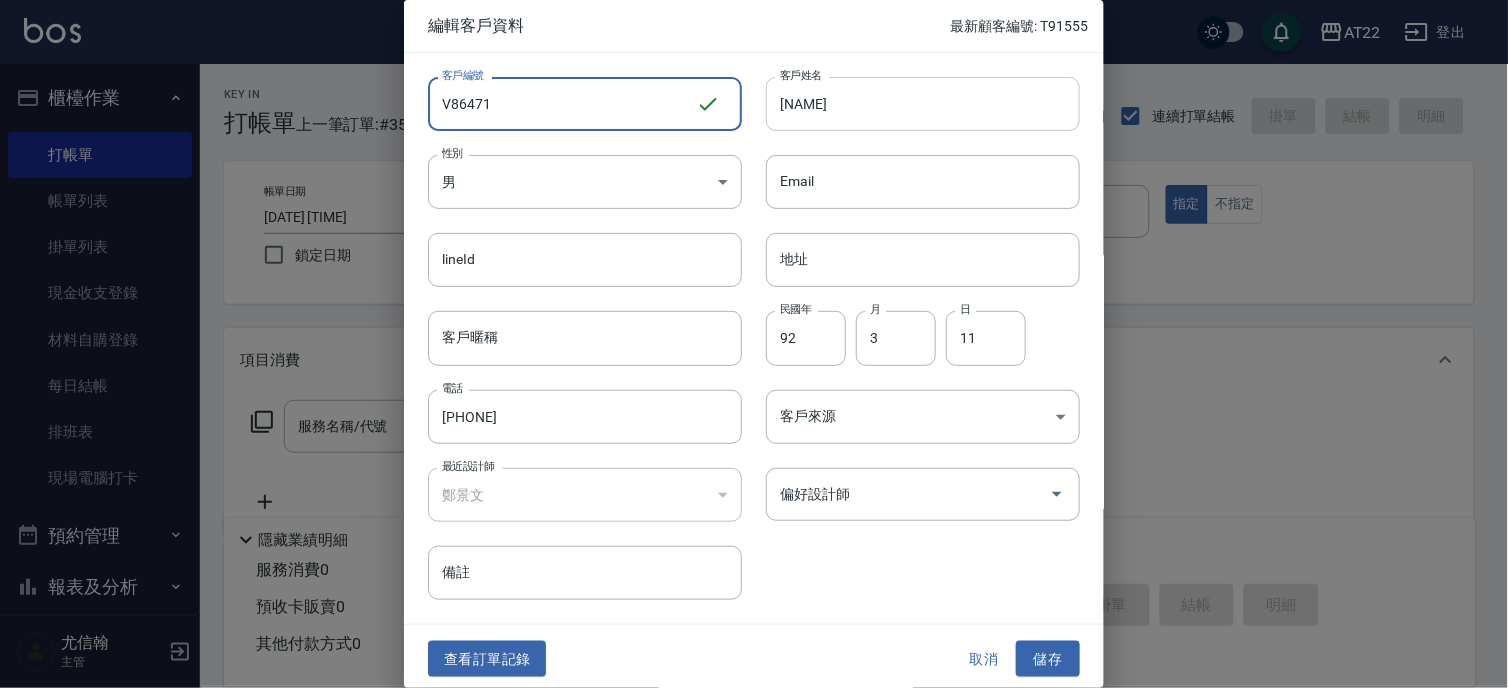 click on "趙希弘" at bounding box center (923, 104) 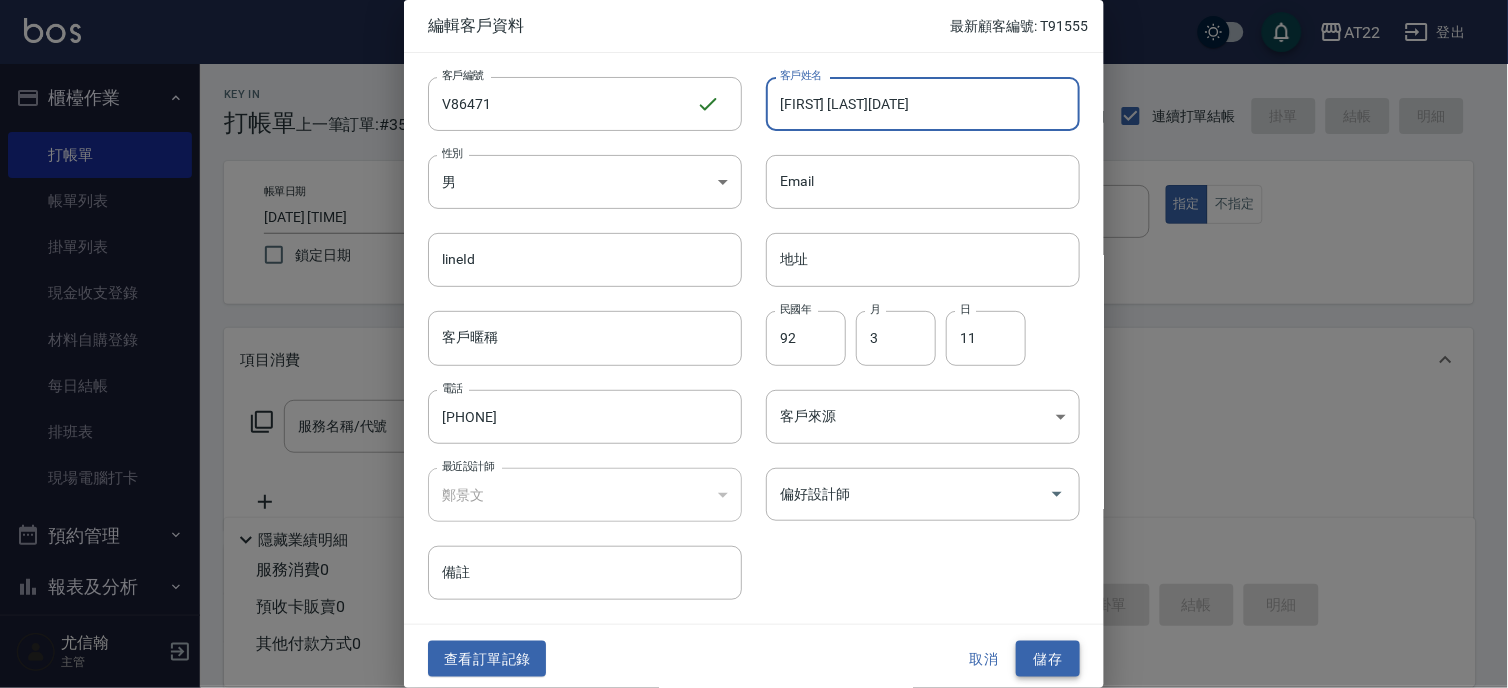 click on "儲存" at bounding box center [1048, 659] 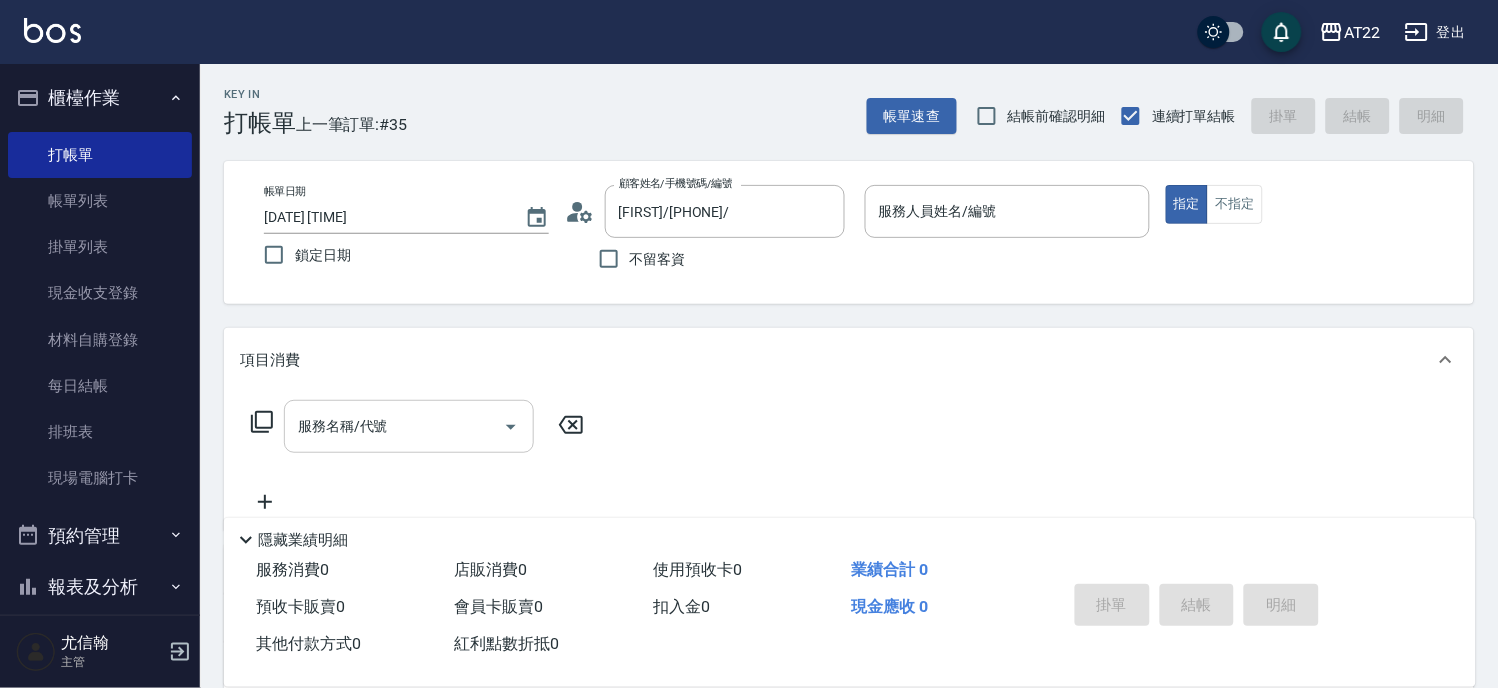 click on "服務名稱/代號" at bounding box center (394, 426) 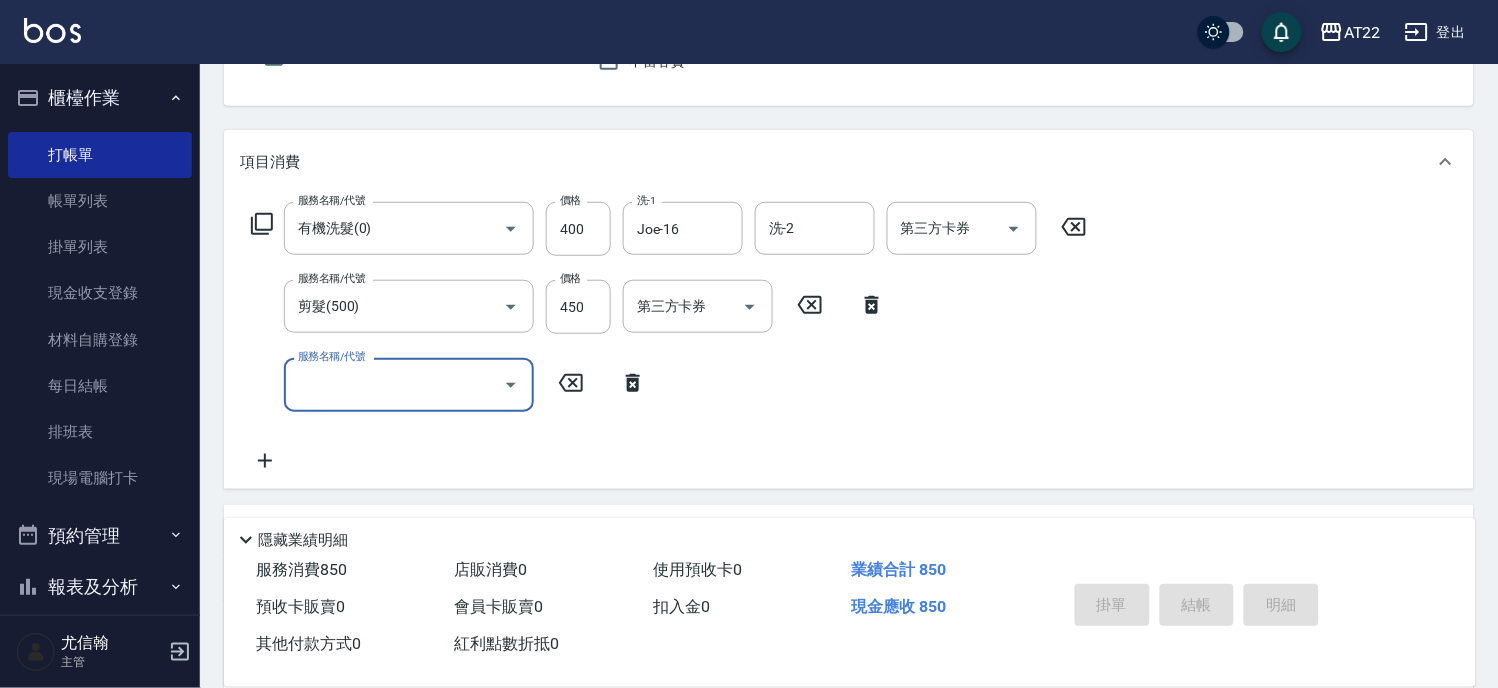 scroll, scrollTop: 443, scrollLeft: 0, axis: vertical 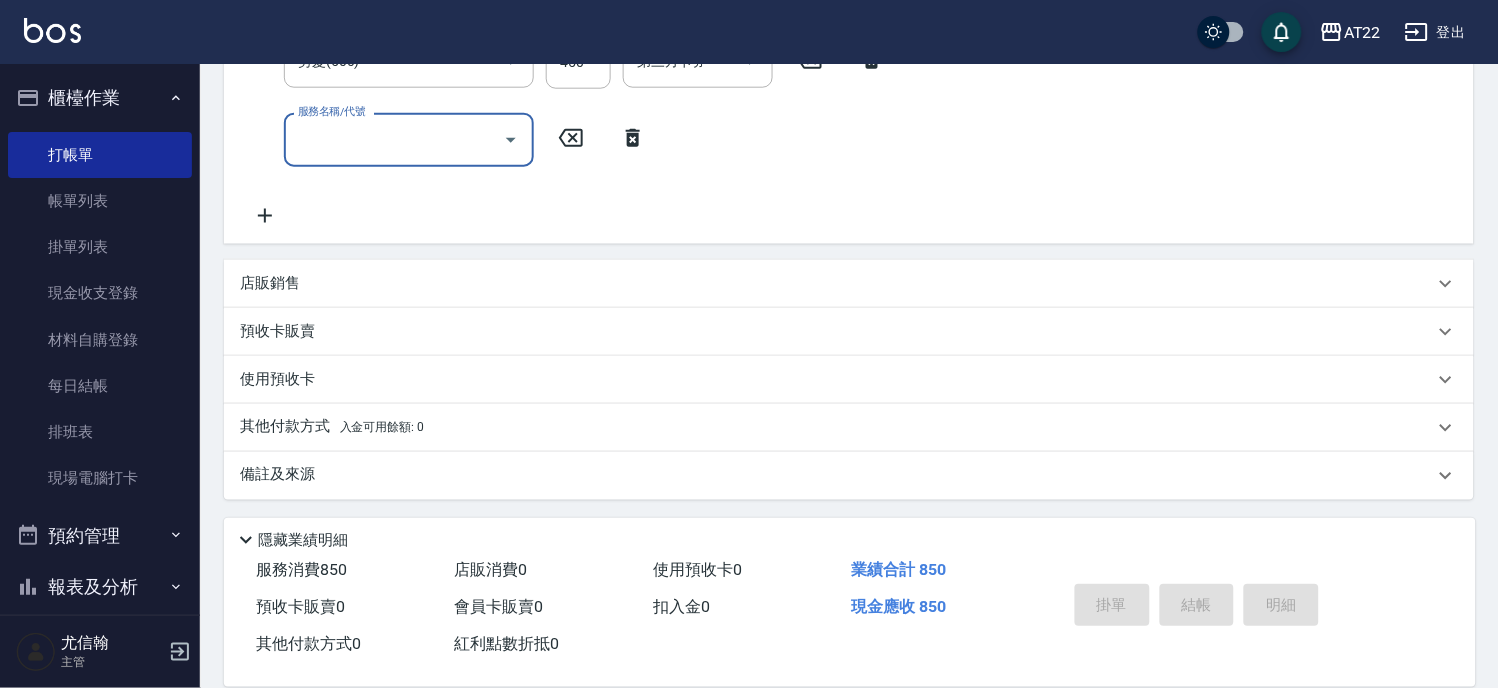 click on "店販銷售" at bounding box center (849, 284) 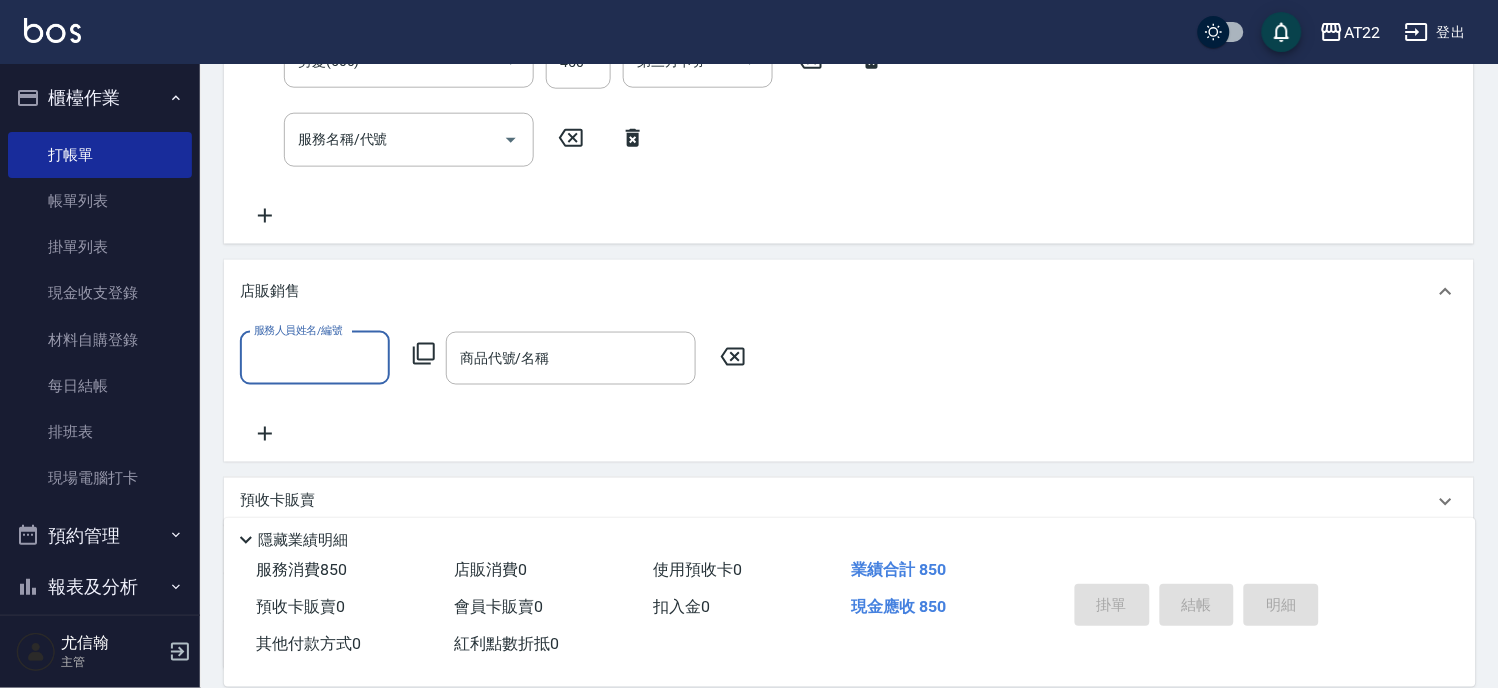 scroll, scrollTop: 0, scrollLeft: 0, axis: both 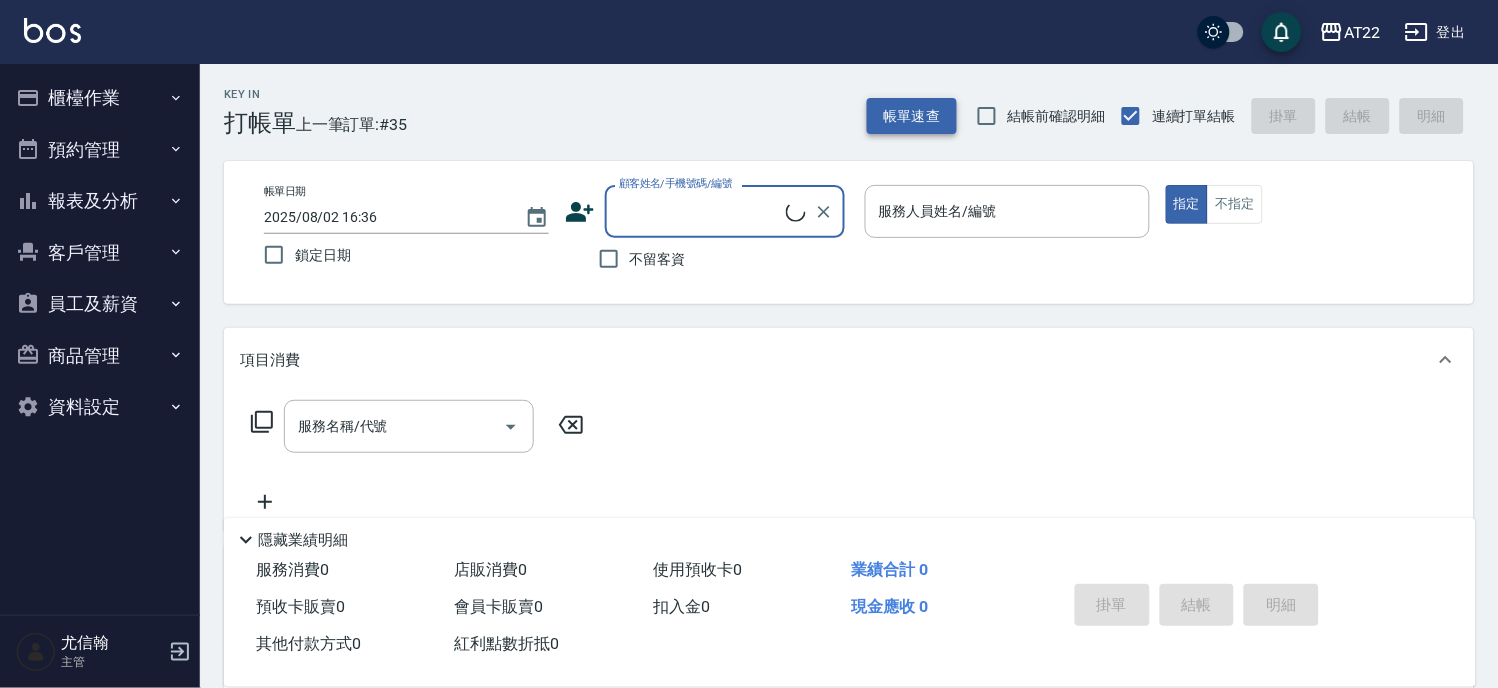 click on "帳單速查" at bounding box center (912, 116) 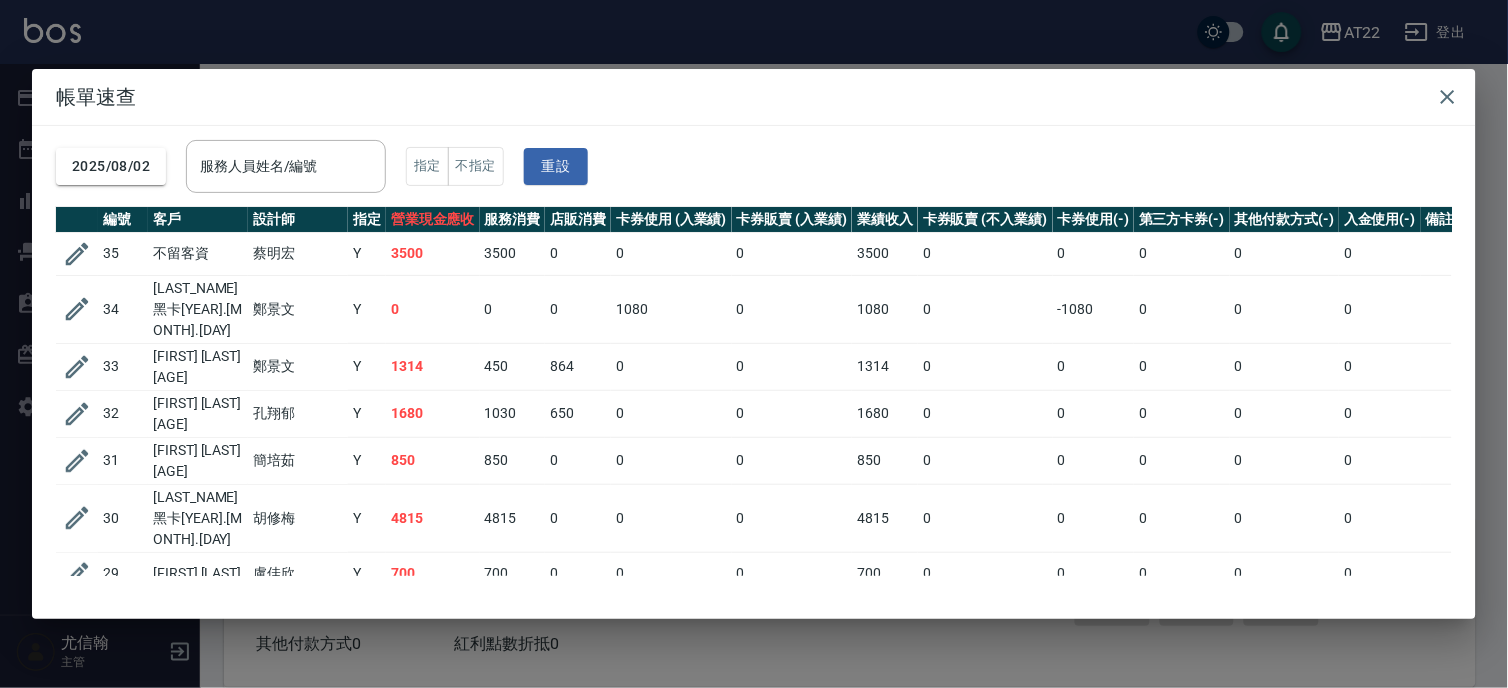 click on "帳單速查 [DATE] 服務人員姓名/編號 服務人員姓名/編號 指定 不指定 重設 編號 客戶 設計師 指定 營業現金應收 服務消費 店販消費 卡券使用 (入業績) 卡券販賣 (入業績) 業績收入 卡券販賣 (不入業績) 卡券使用(-) 第三方卡券(-) 其他付款方式(-) 入金使用(-) 備註 訂單來源 35 不留客資 [FIRST] [LAST] Y 3500 3500 0 0 0 3500 0 0 0 0 0 34 [FIRST] [LAST][AGE] [FIRST] Y 0 0 0 1080 0 1080 0 -1080 0 0 0 33 [FIRST] [LAST][AGE] [FIRST] Y 1314 450 864 0 0 1314 0 0 0 0 0 32 [FIRST] [LAST][AGE] [FIRST] Y 1680 1030 650 0 0 1680 0 0 0 0 0 31 [FIRST] [LAST][AGE] [FIRST] Y 850 850 0 0 0 850 0 0 0 0 0 30 [FIRST] [LAST][ID][AGE] [FIRST] Y 4815 4815 0 0 0 4815 0 0 0 0 0 29 [FIRST] [LAST] [FIRST] Y 700 700 0 0 0 700 0 0 0 0 0 28 [FIRST] [LAST][AGE] [FIRST] Y 7500 7500 0 0 0 7500 0 0 0 0 0 27 [FIRST] [LAST][AGE] [FIRST] Y 1550 1550 0 0 0 1550 0 0 0 0 0 26 [FIRST] [ID][AGE]到 [FIRST] Y 1510 1510 0 0 0 1510 0 0 0 0 0 25 新客人 姓名未設定 [FIRST]" at bounding box center (754, 344) 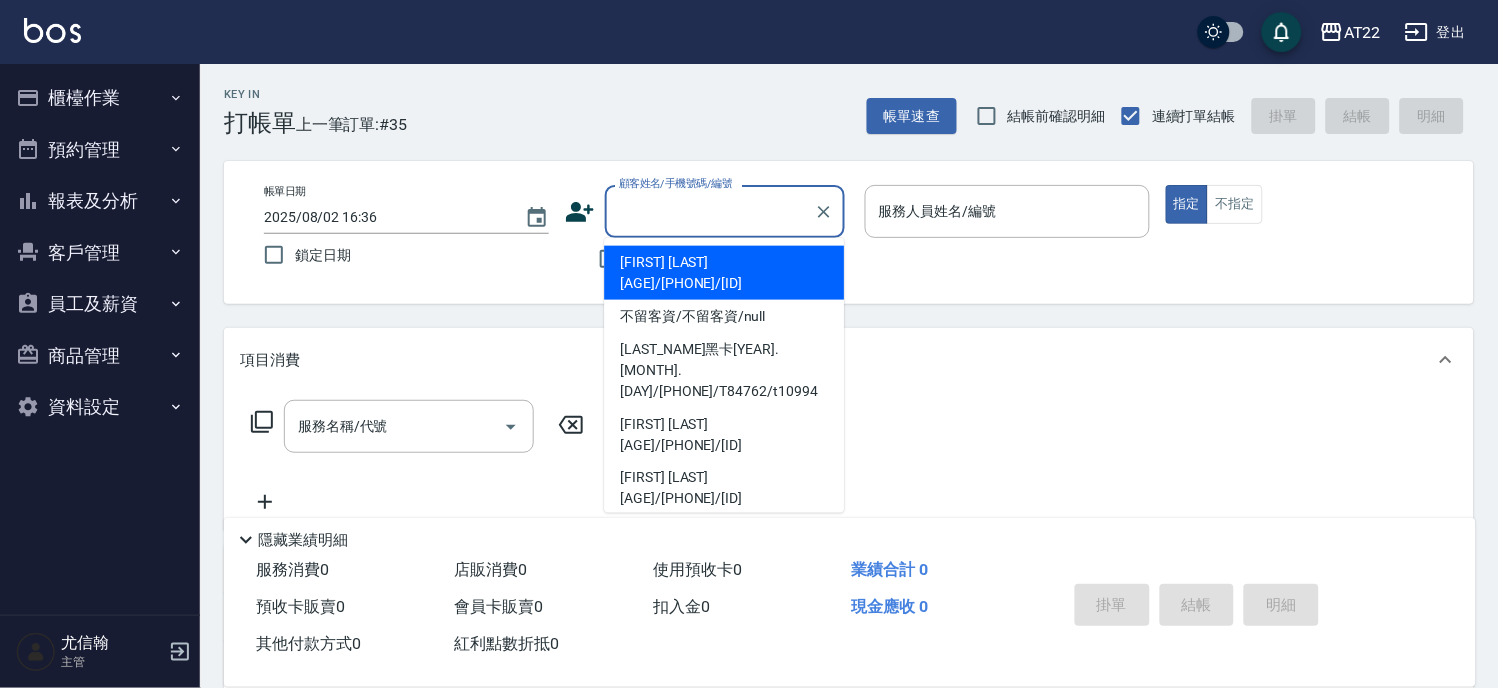click on "顧客姓名/手機號碼/編號" at bounding box center [710, 211] 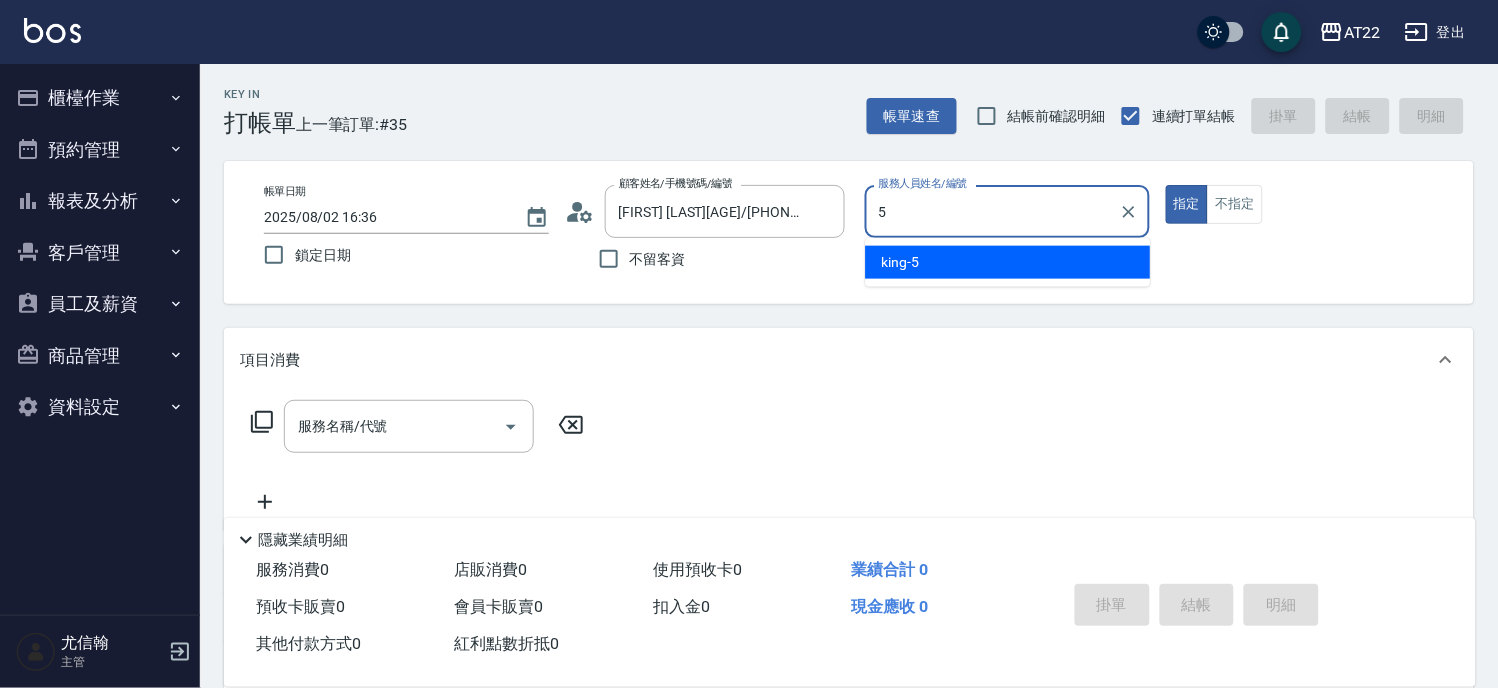 type on "king-5" 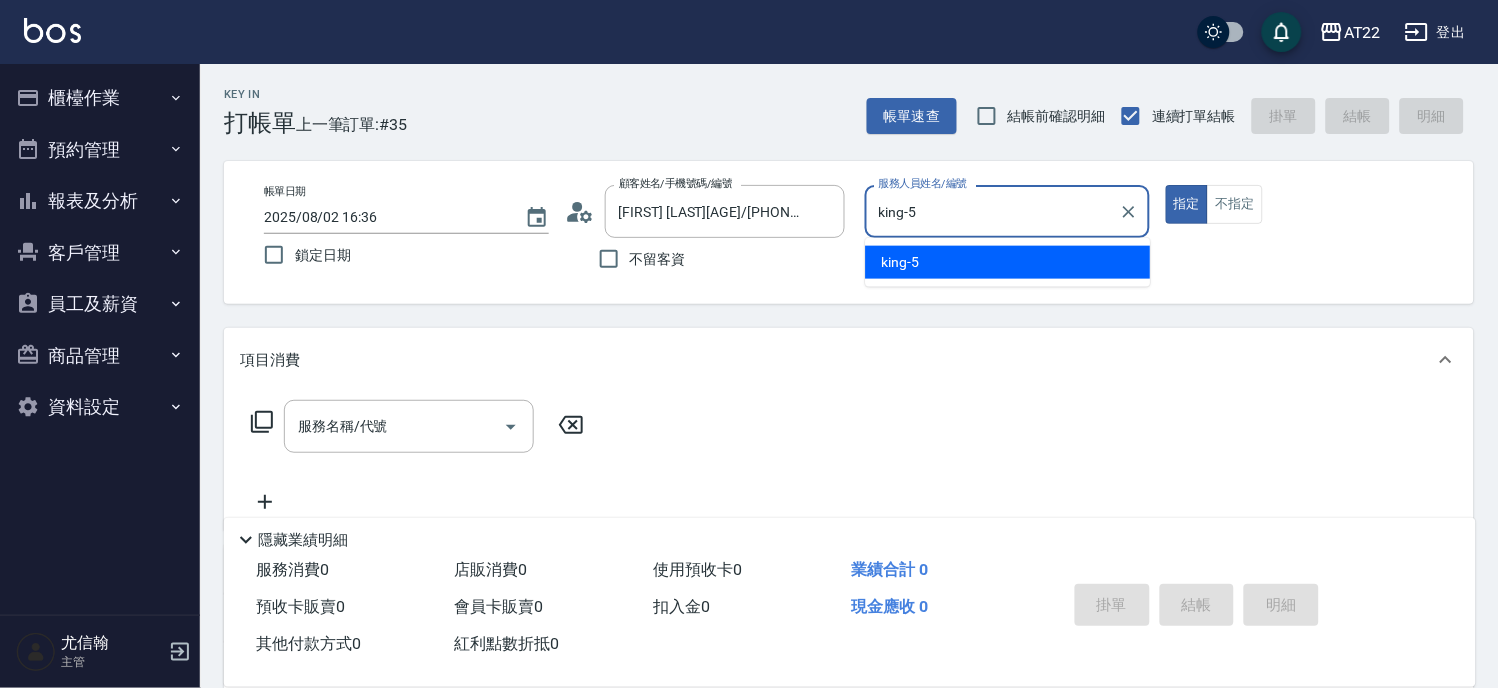 type on "true" 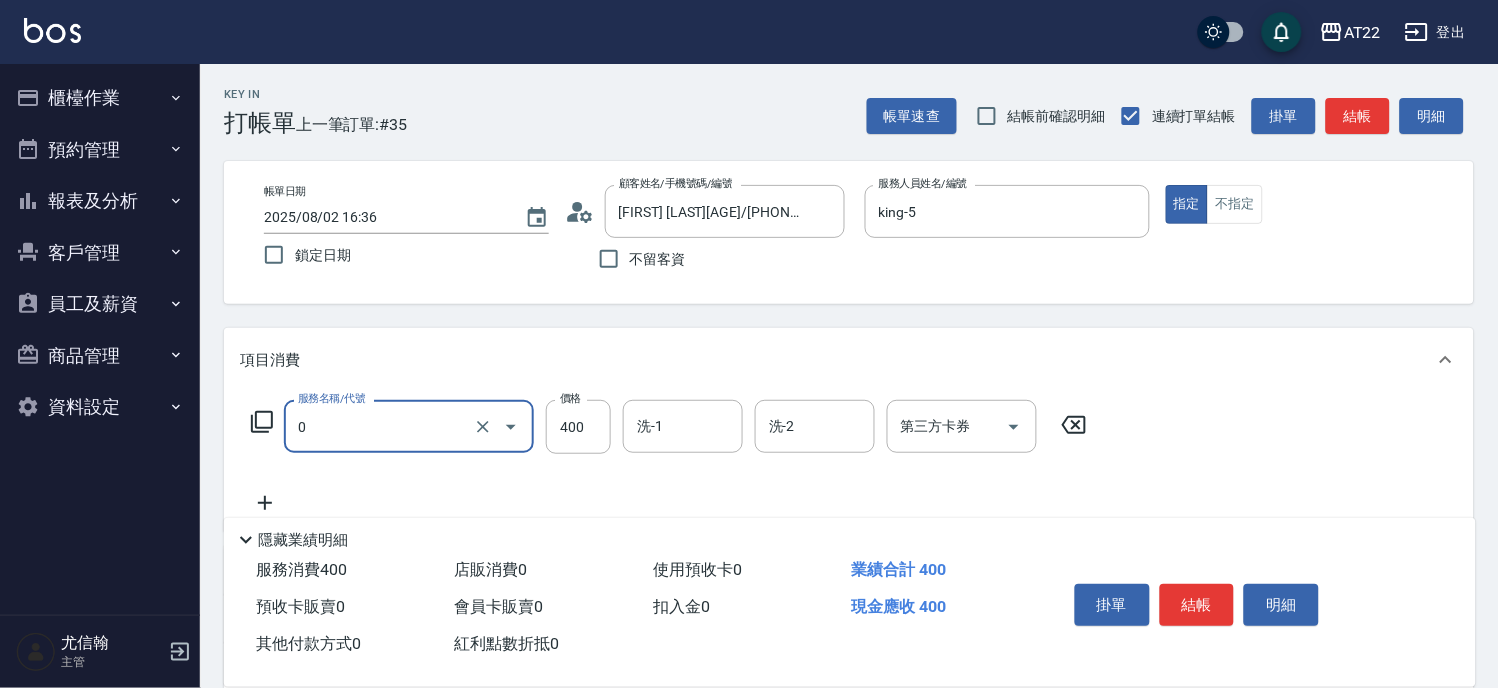 type on "有機洗髮(0)" 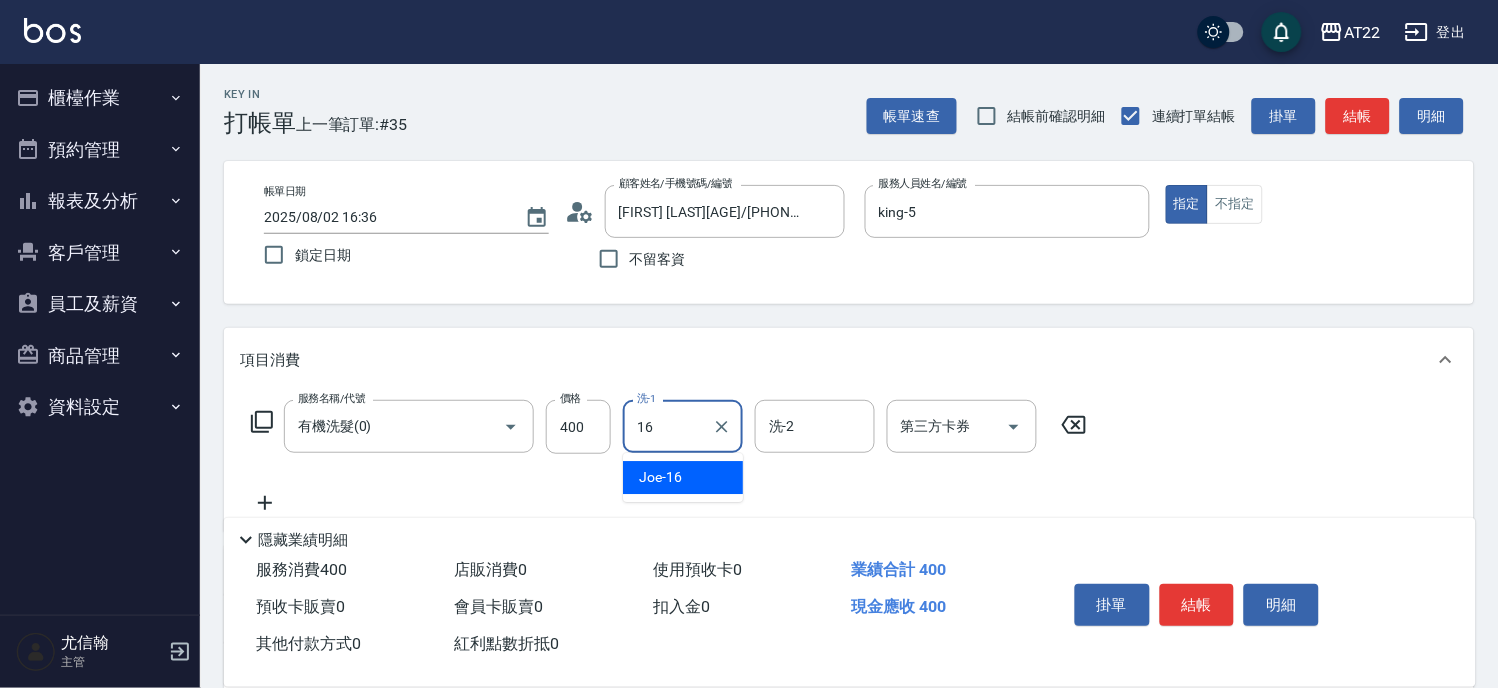 type on "Joe-16" 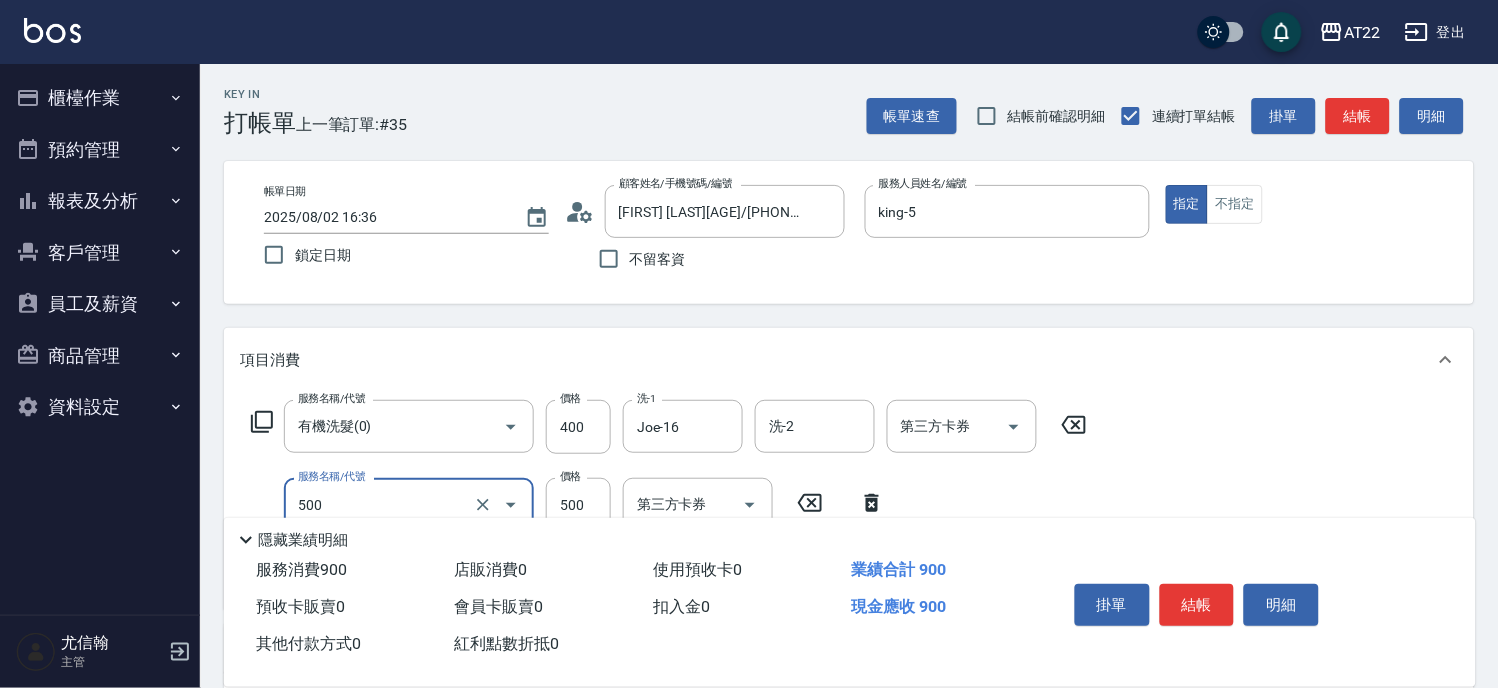 type on "剪髮(500)" 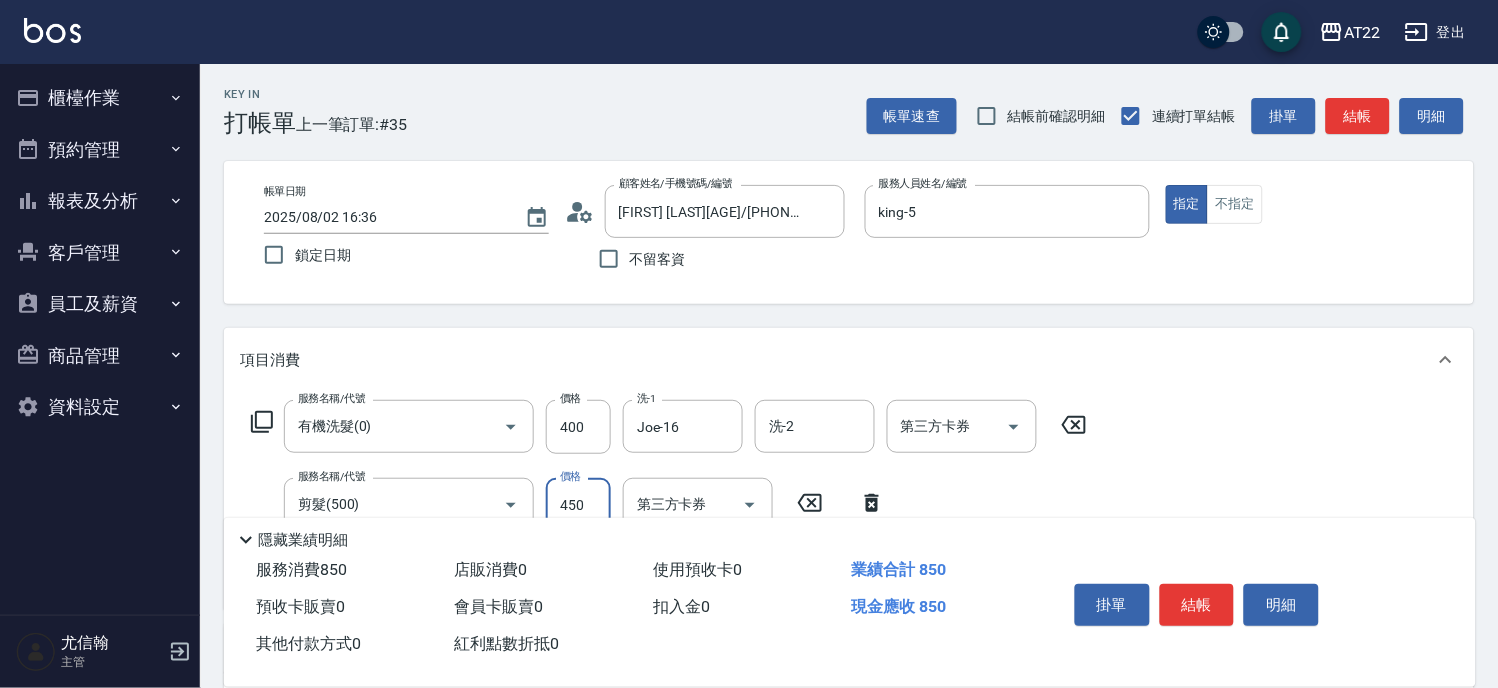 type on "450" 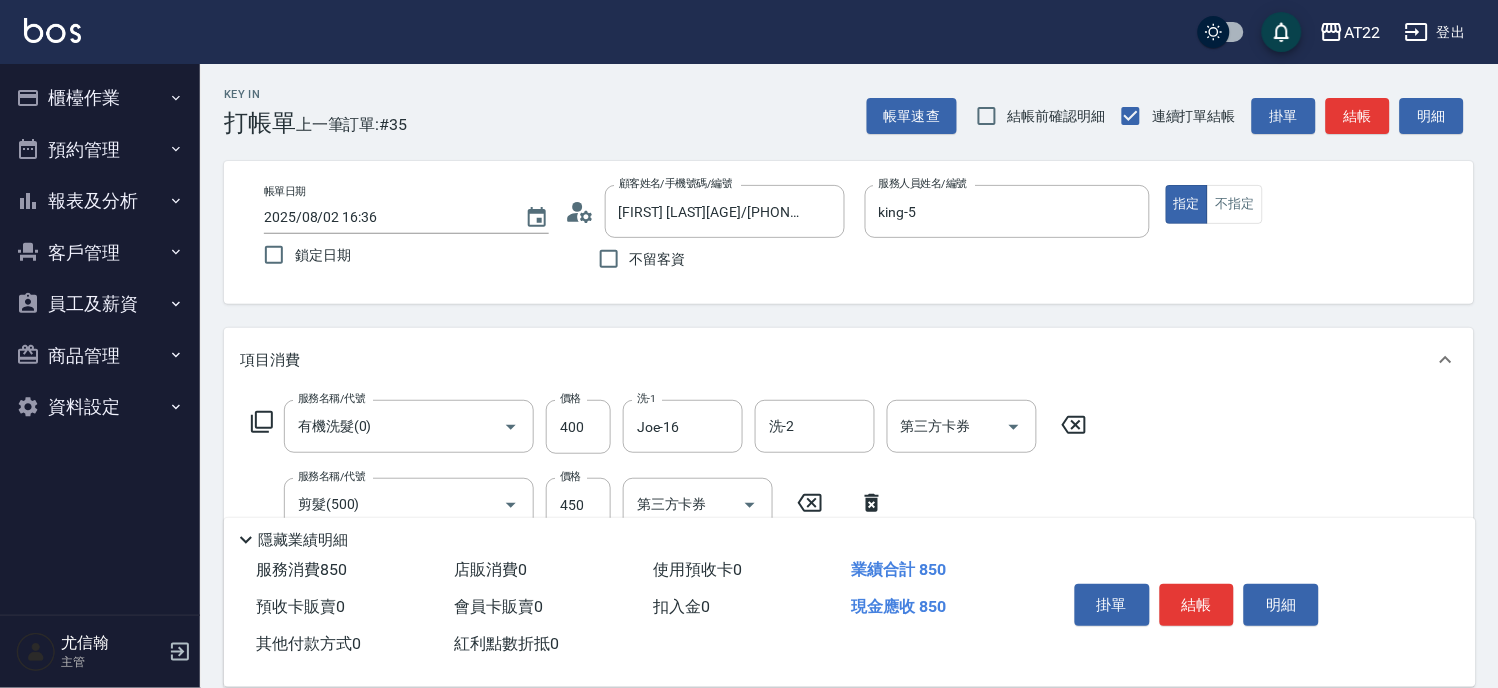 scroll, scrollTop: 443, scrollLeft: 0, axis: vertical 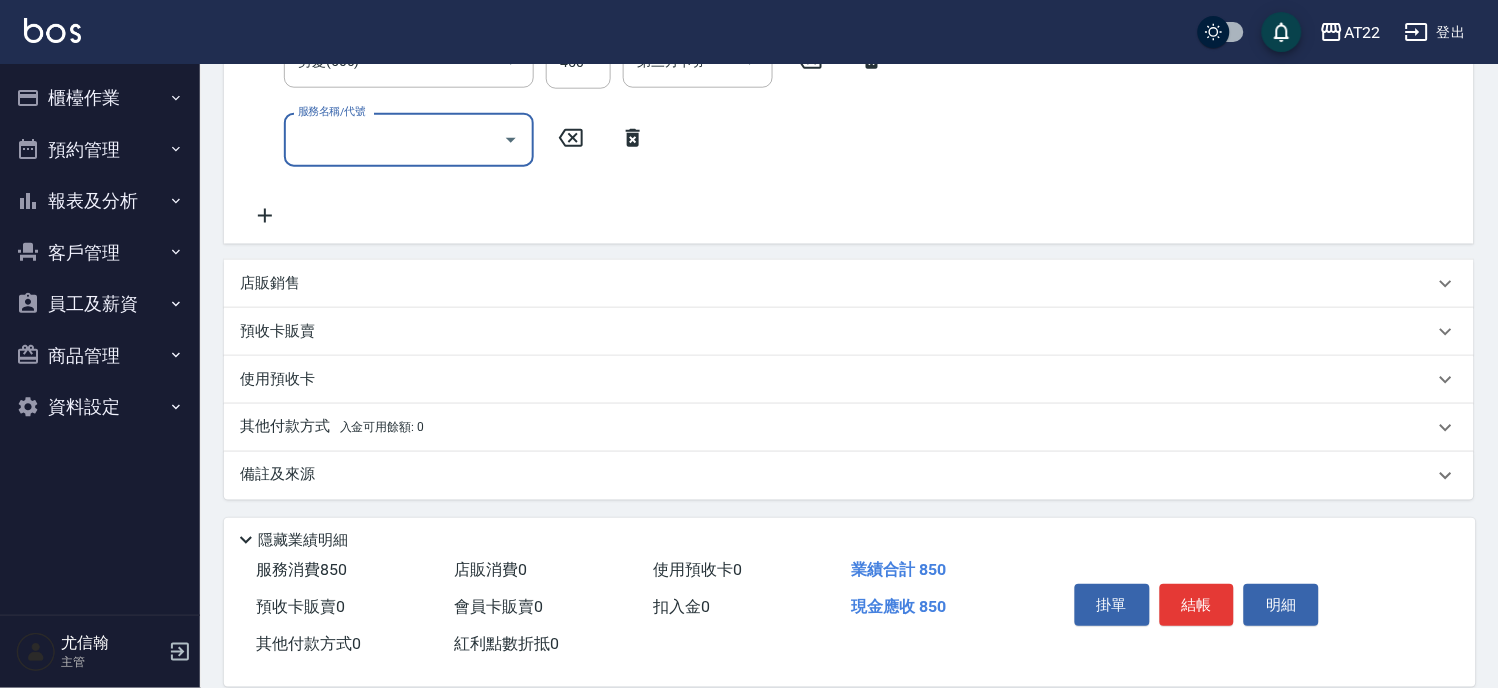 click on "店販銷售" at bounding box center (837, 283) 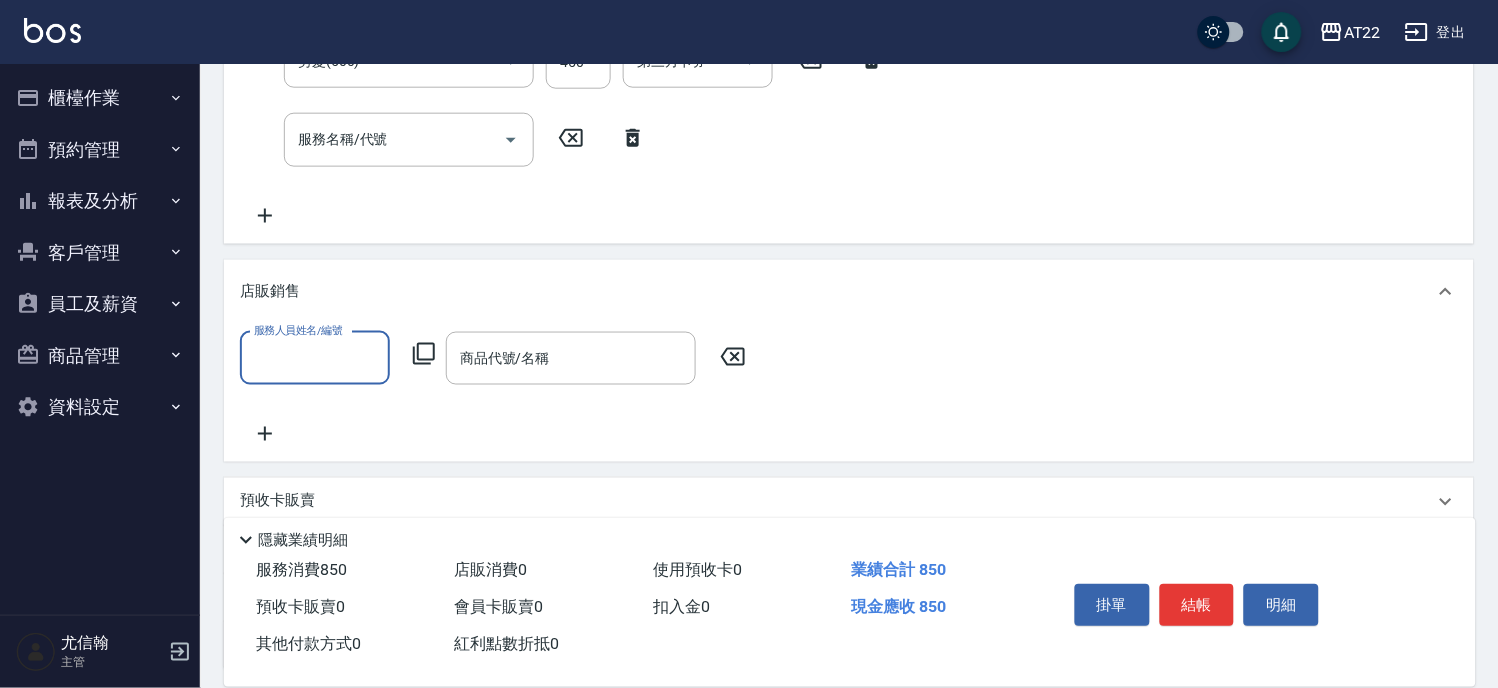 scroll, scrollTop: 0, scrollLeft: 0, axis: both 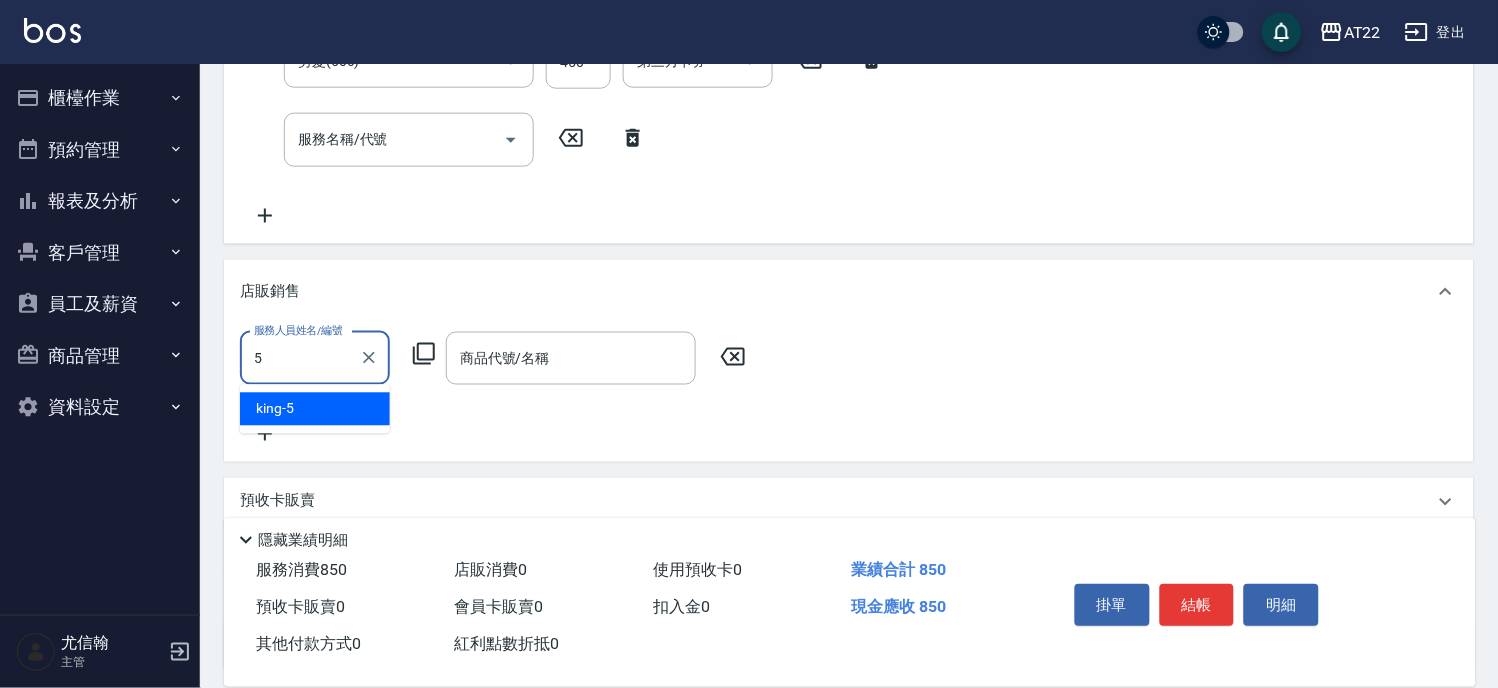type on "king-5" 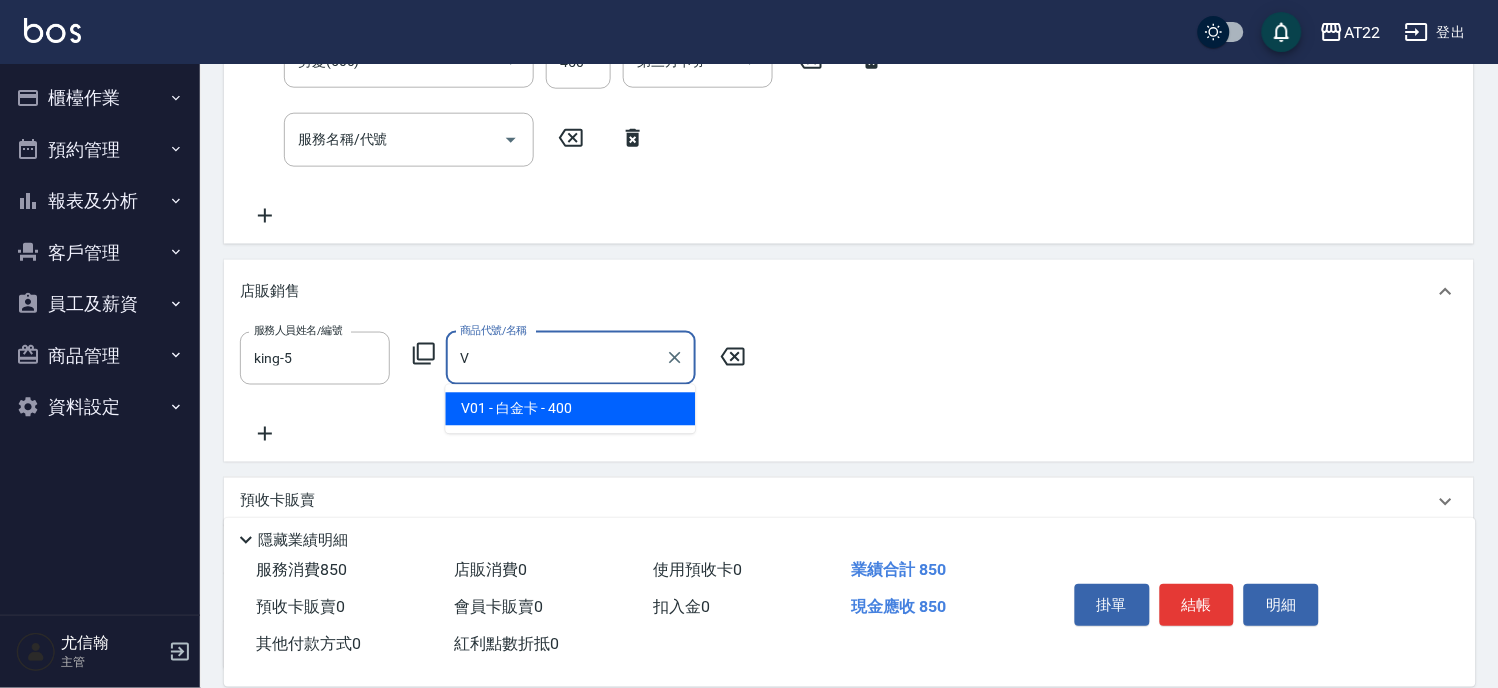 type on "白金卡" 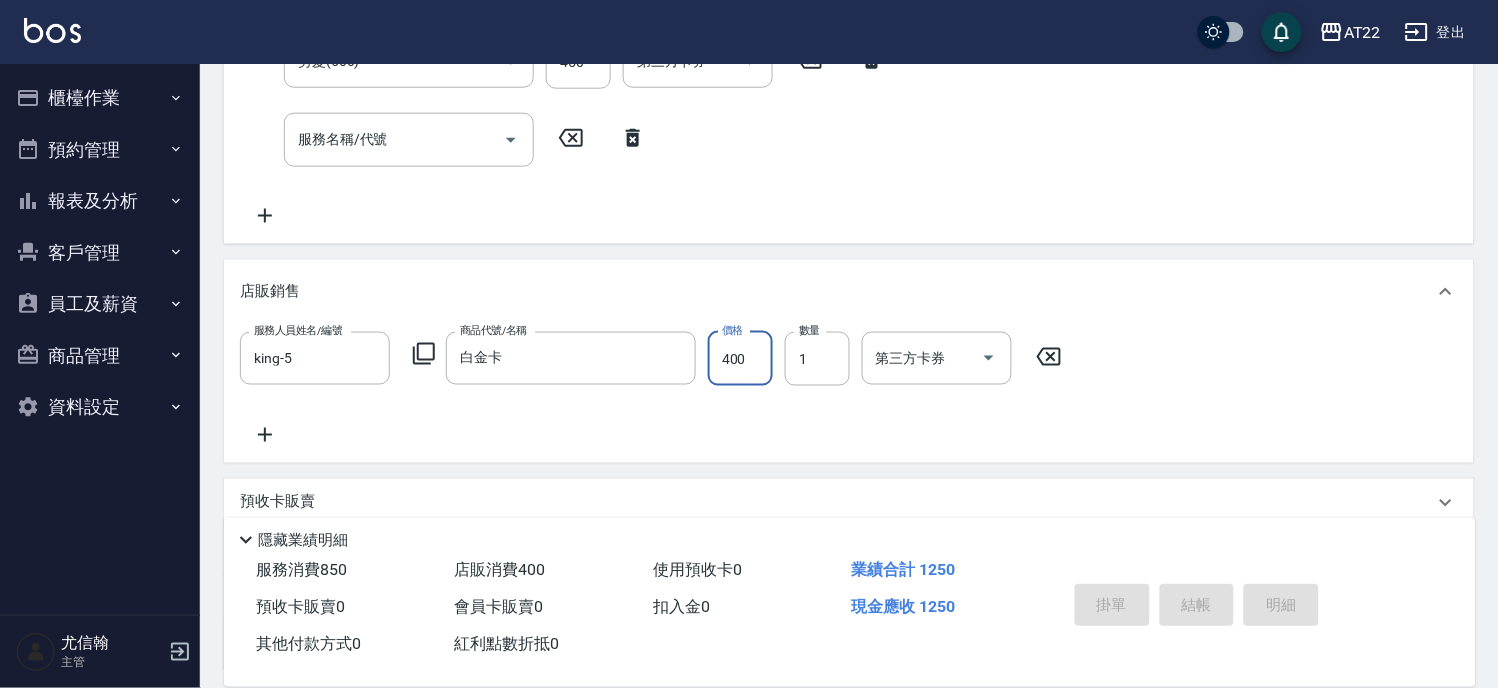 type on "[DATE] [TIME]" 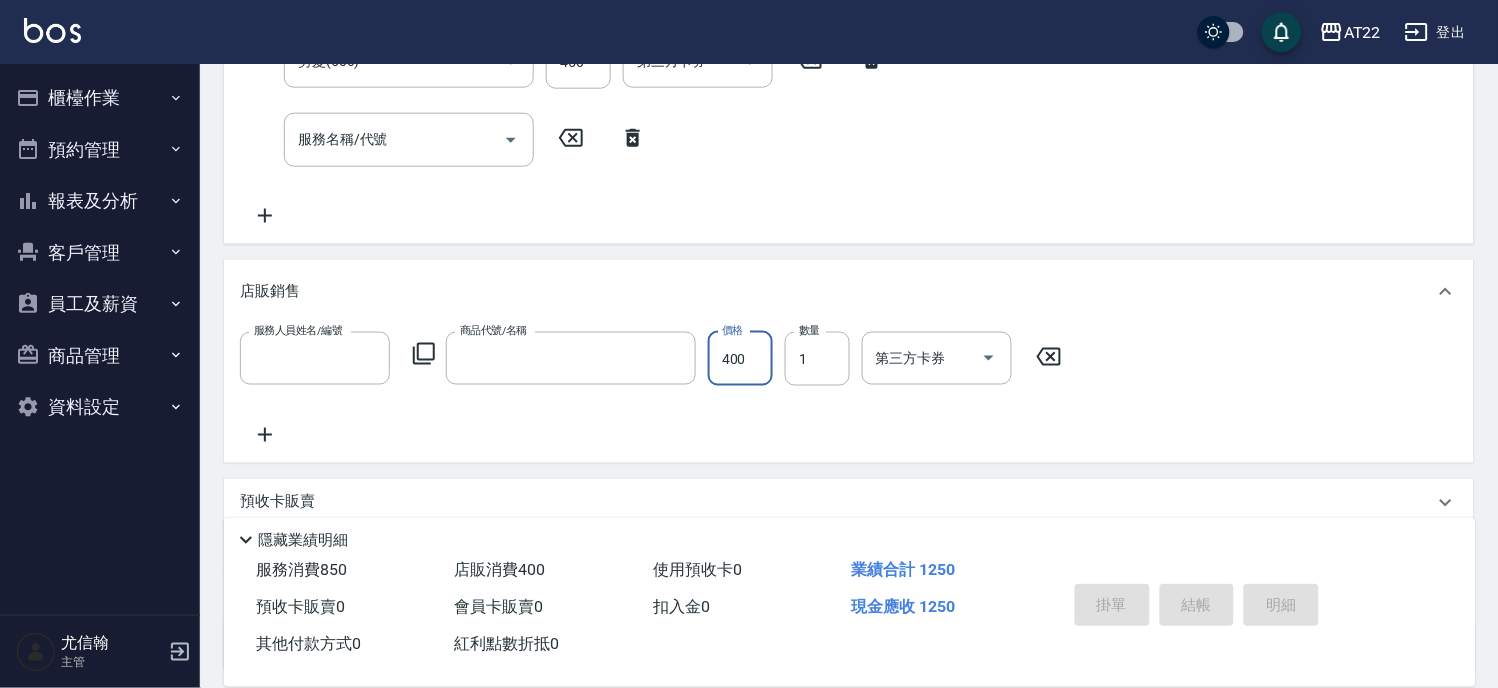 scroll, scrollTop: 0, scrollLeft: 0, axis: both 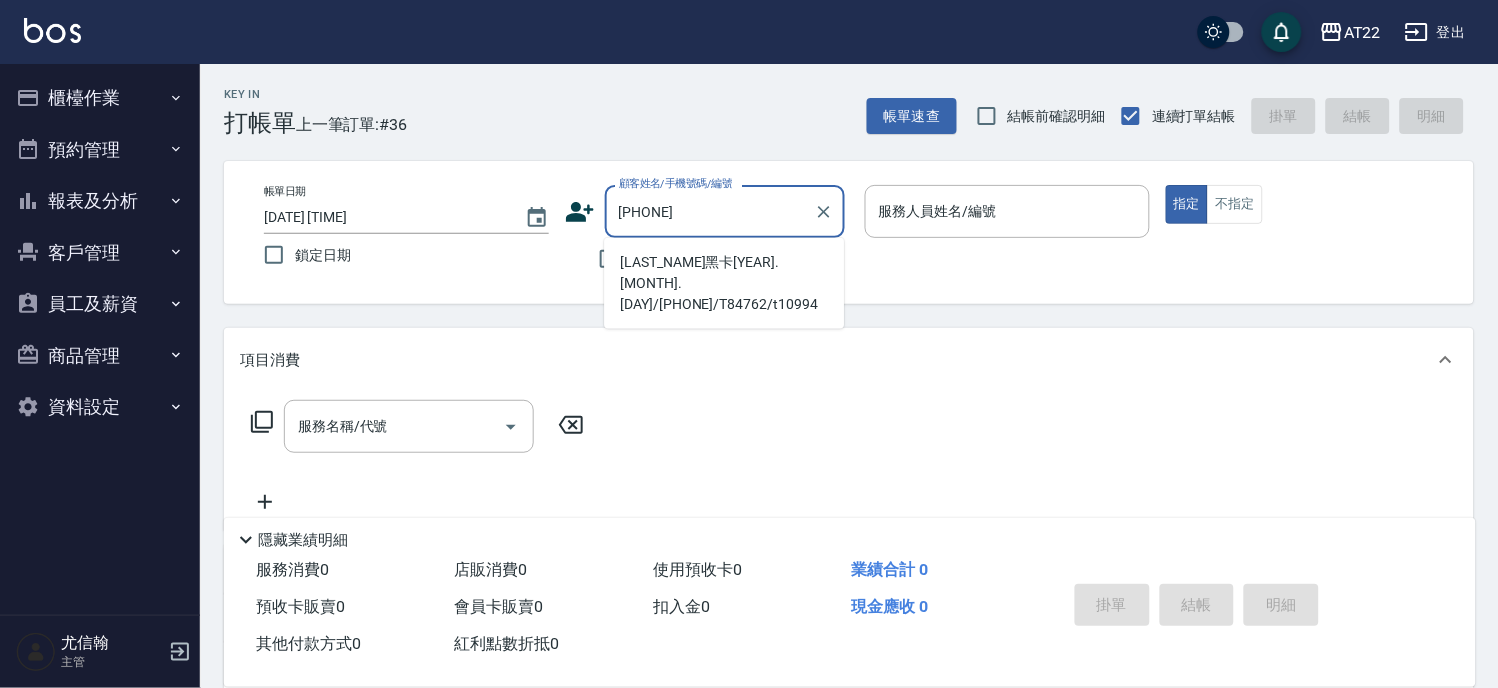 click on "[LAST_NAME]黑卡[YEAR].[MONTH].[DAY]/[PHONE]/T84762/t10994" at bounding box center [724, 283] 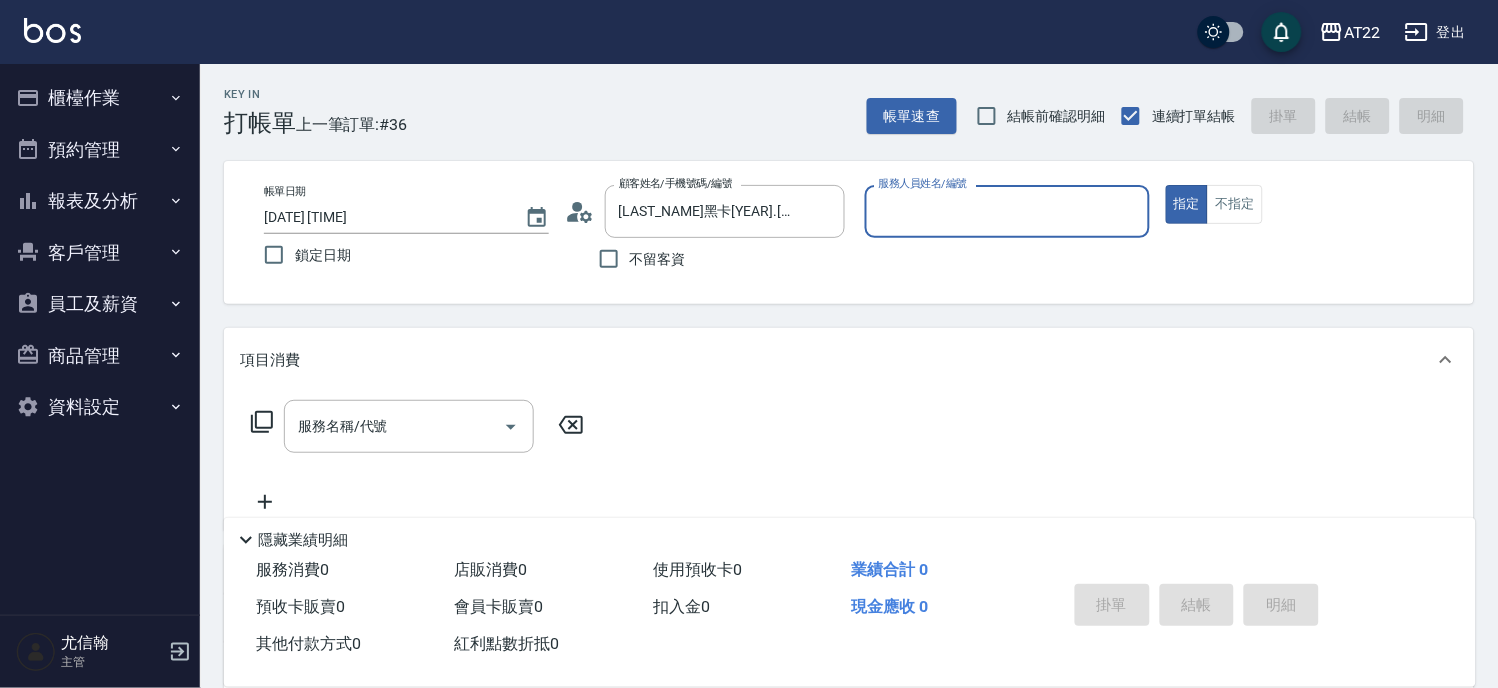 type on "[FIRST] [LAST]([ID])" 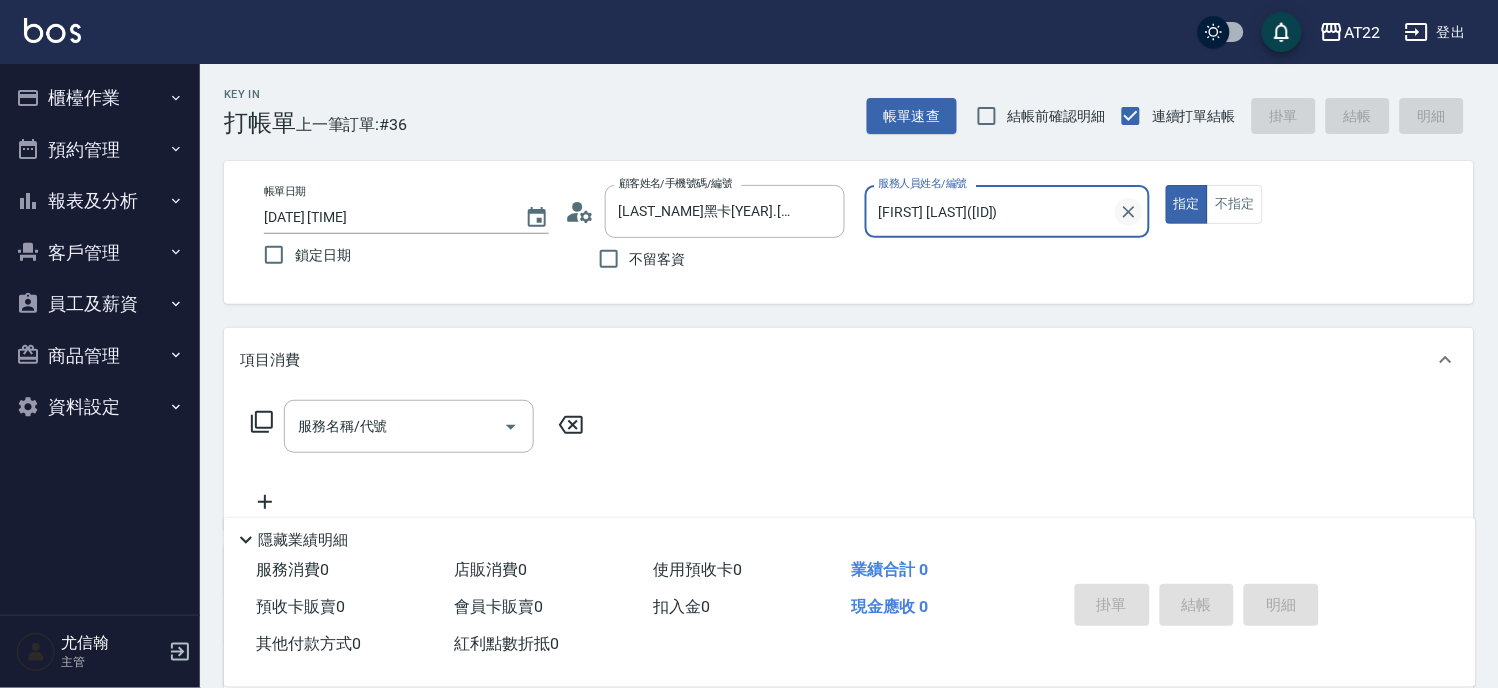 click 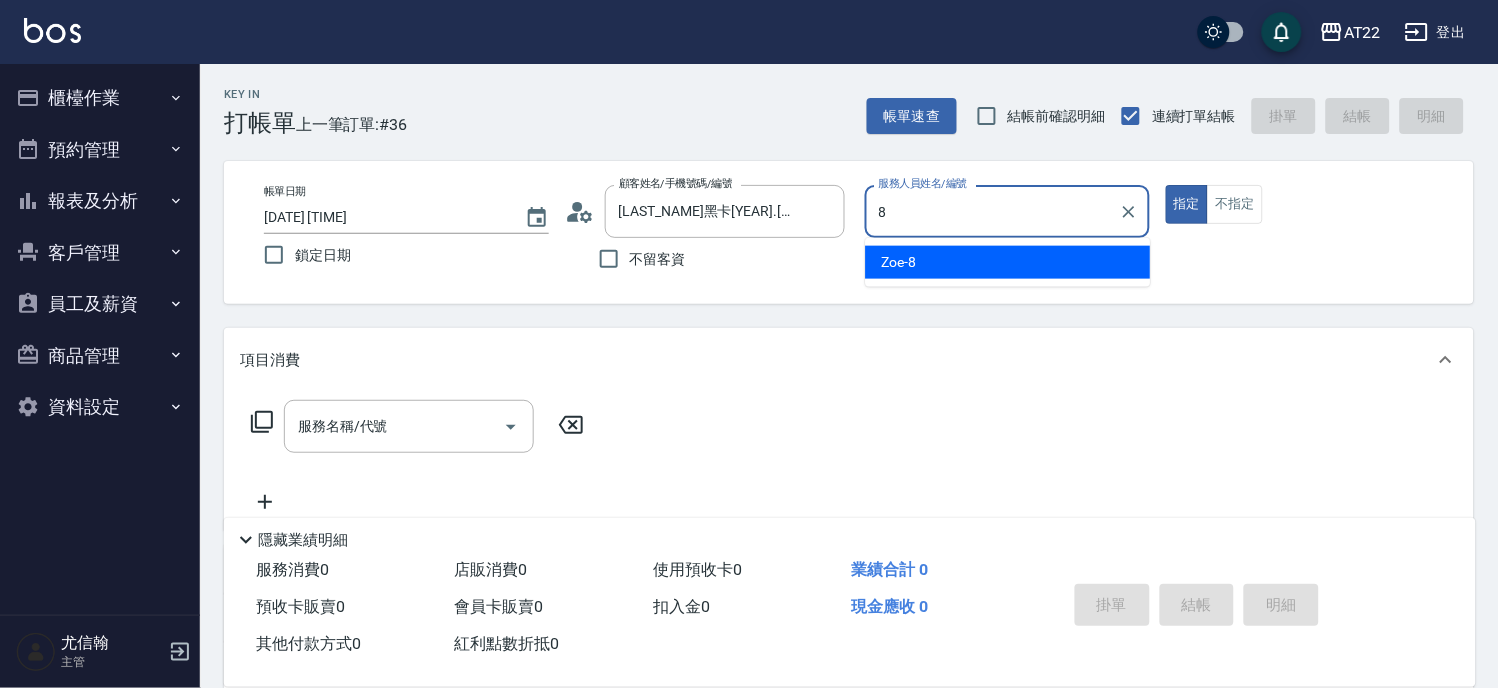 type on "Zoe-8" 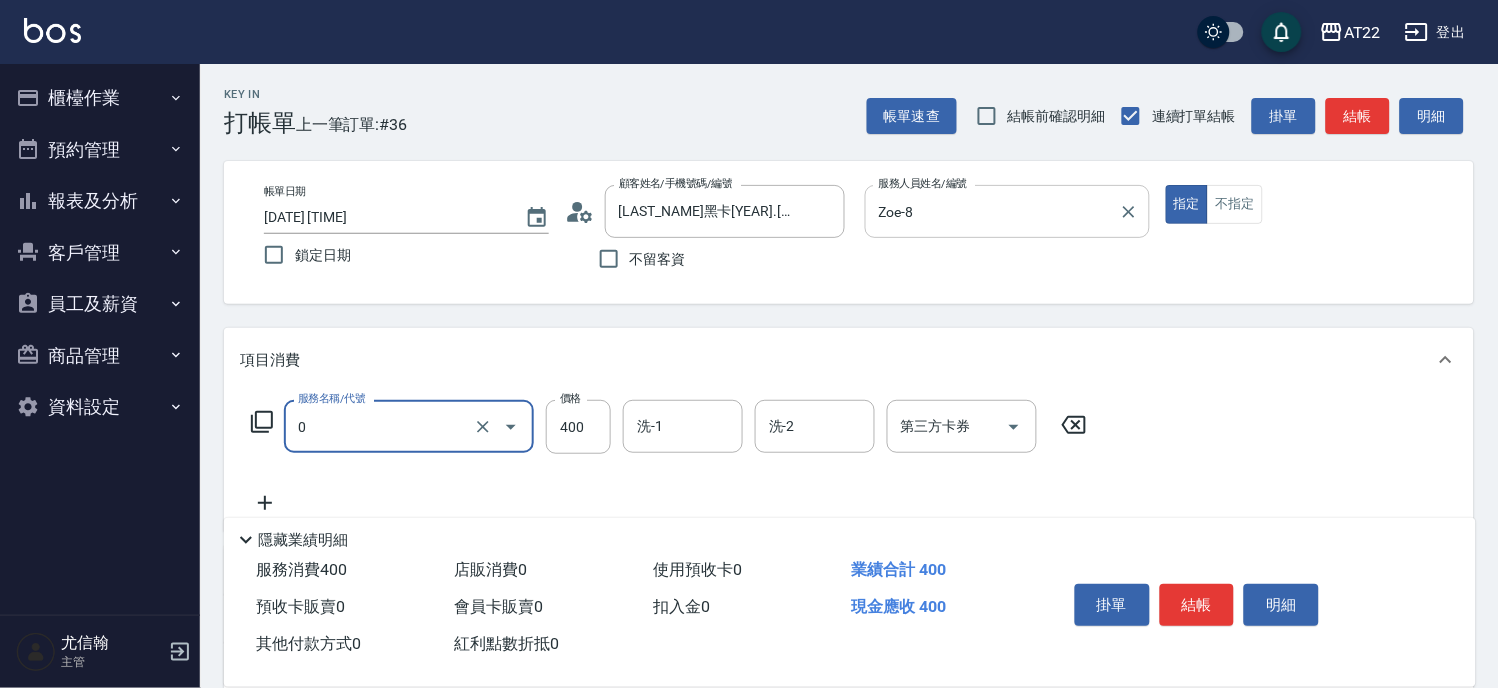type on "有機洗髮(0)" 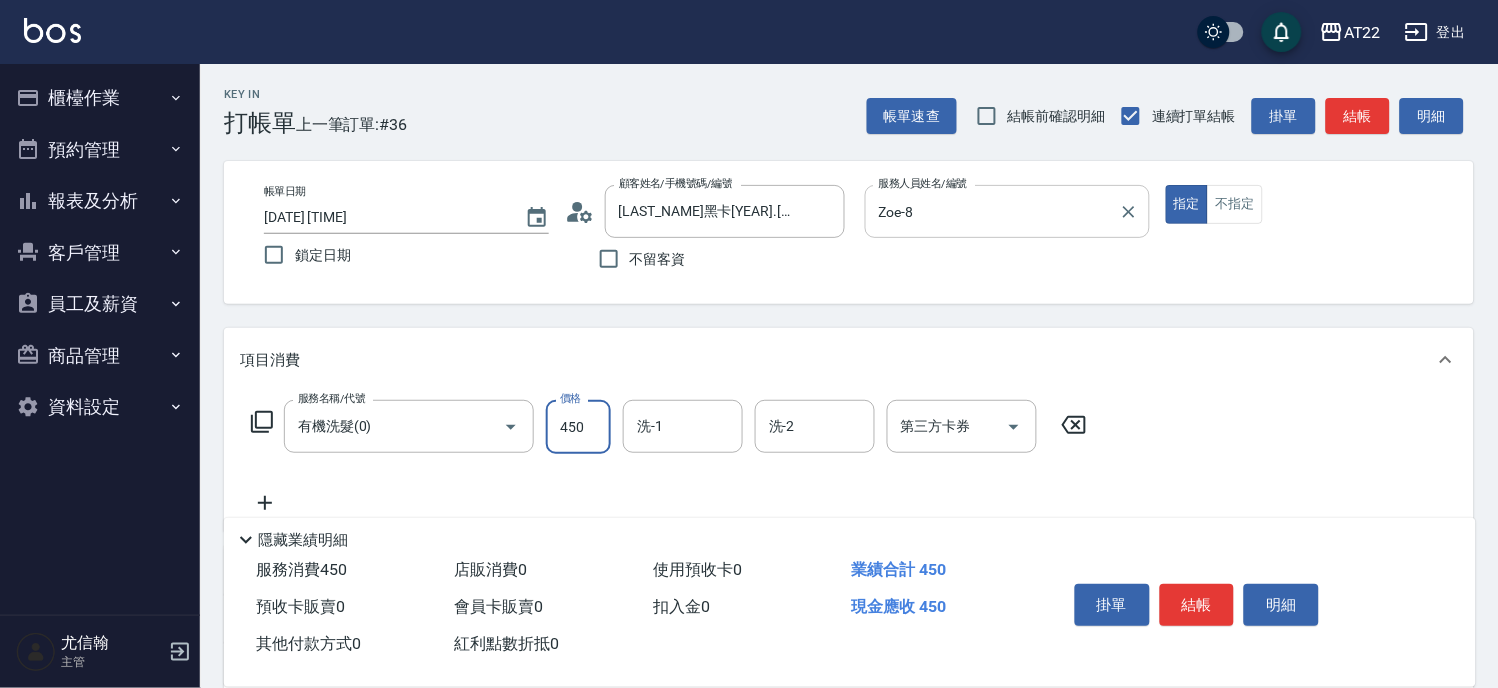 type on "450" 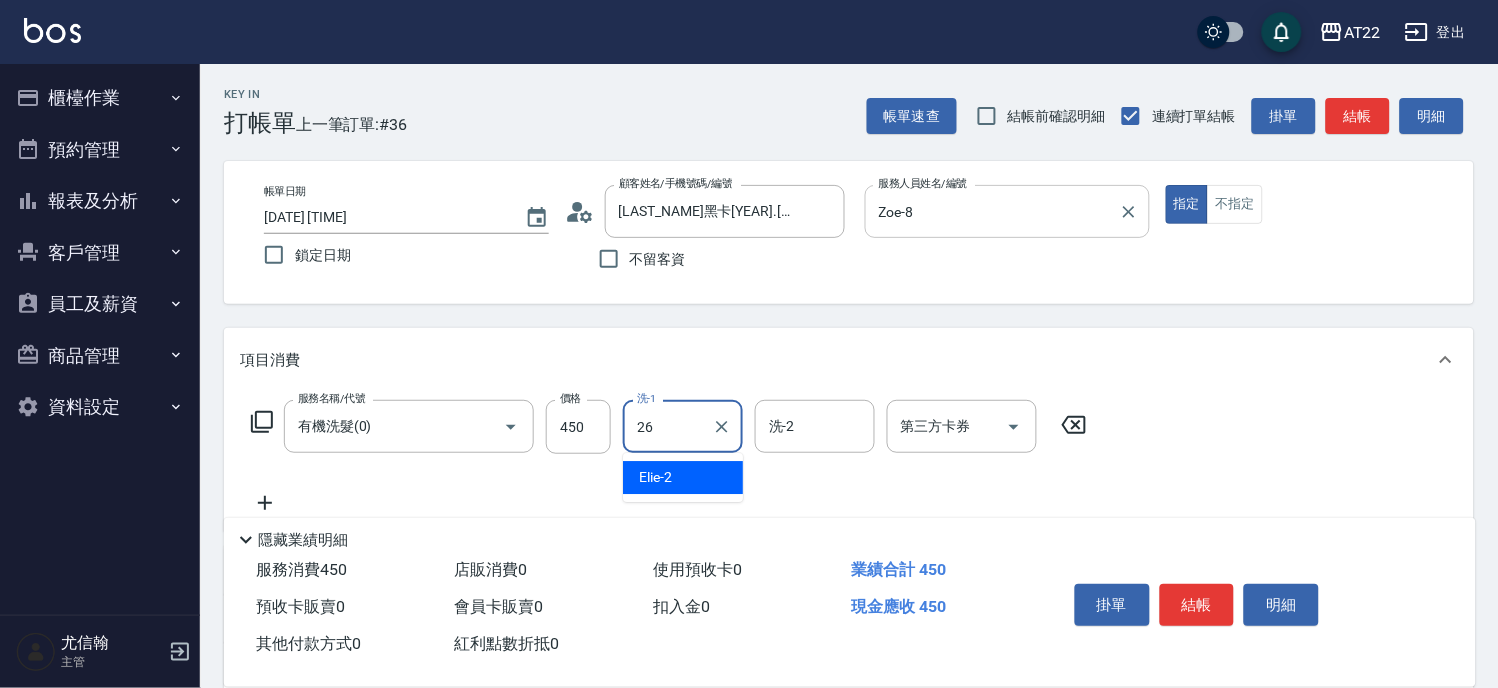 type on "Cinna-26" 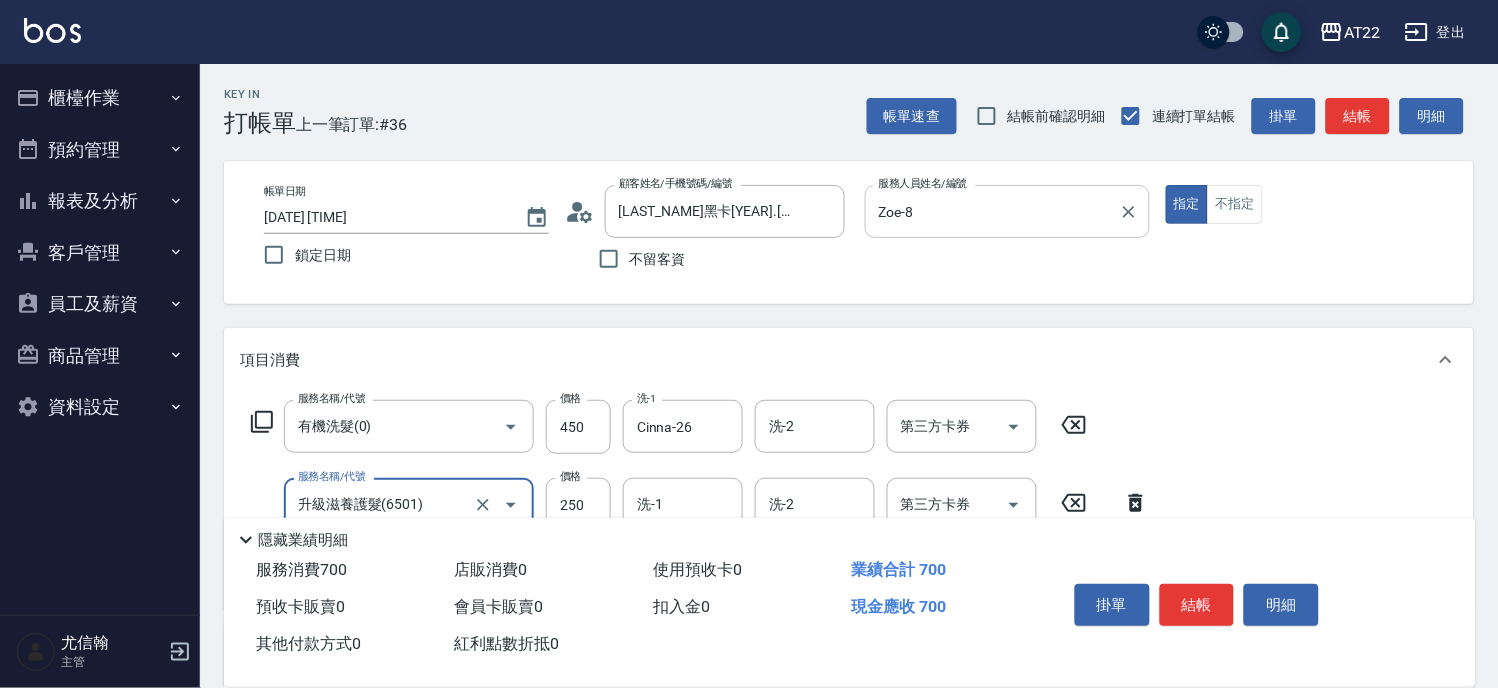type on "升級滋養護髮(6501)" 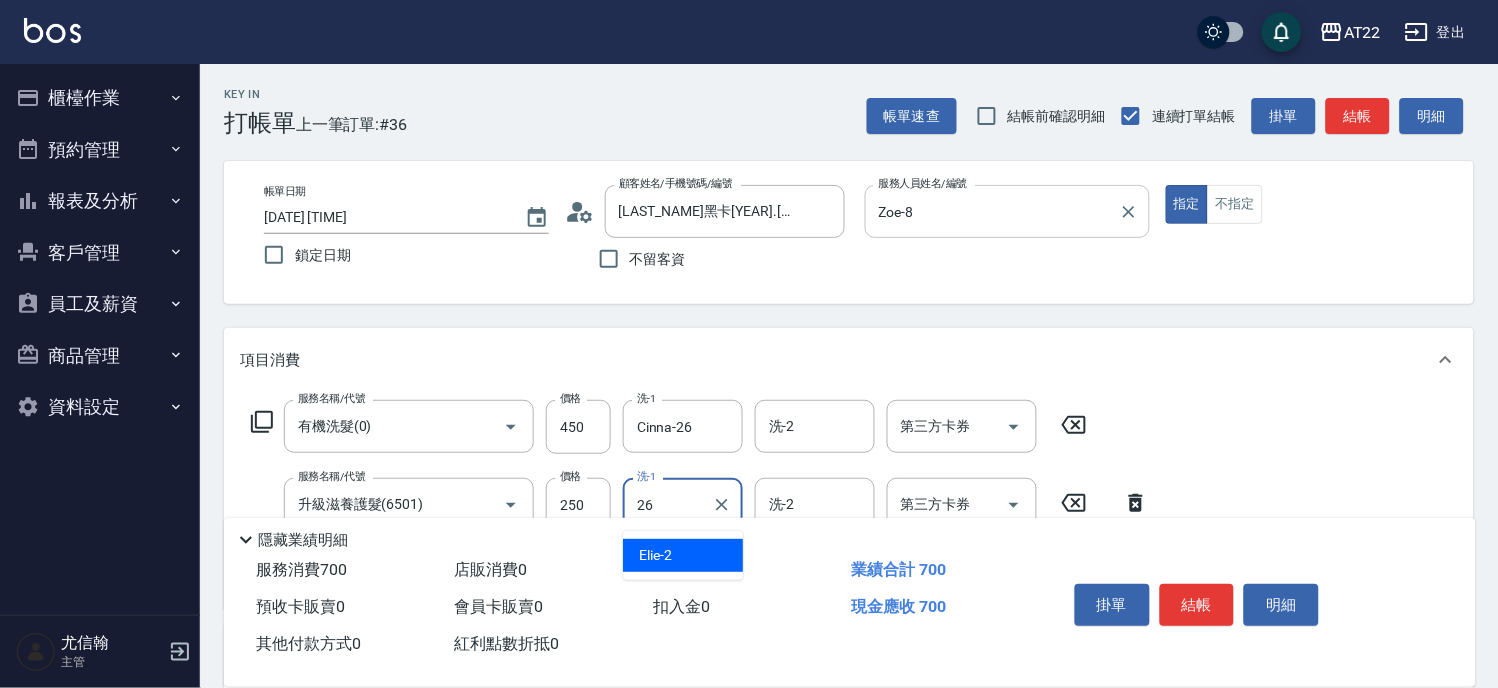 type on "Cinna-26" 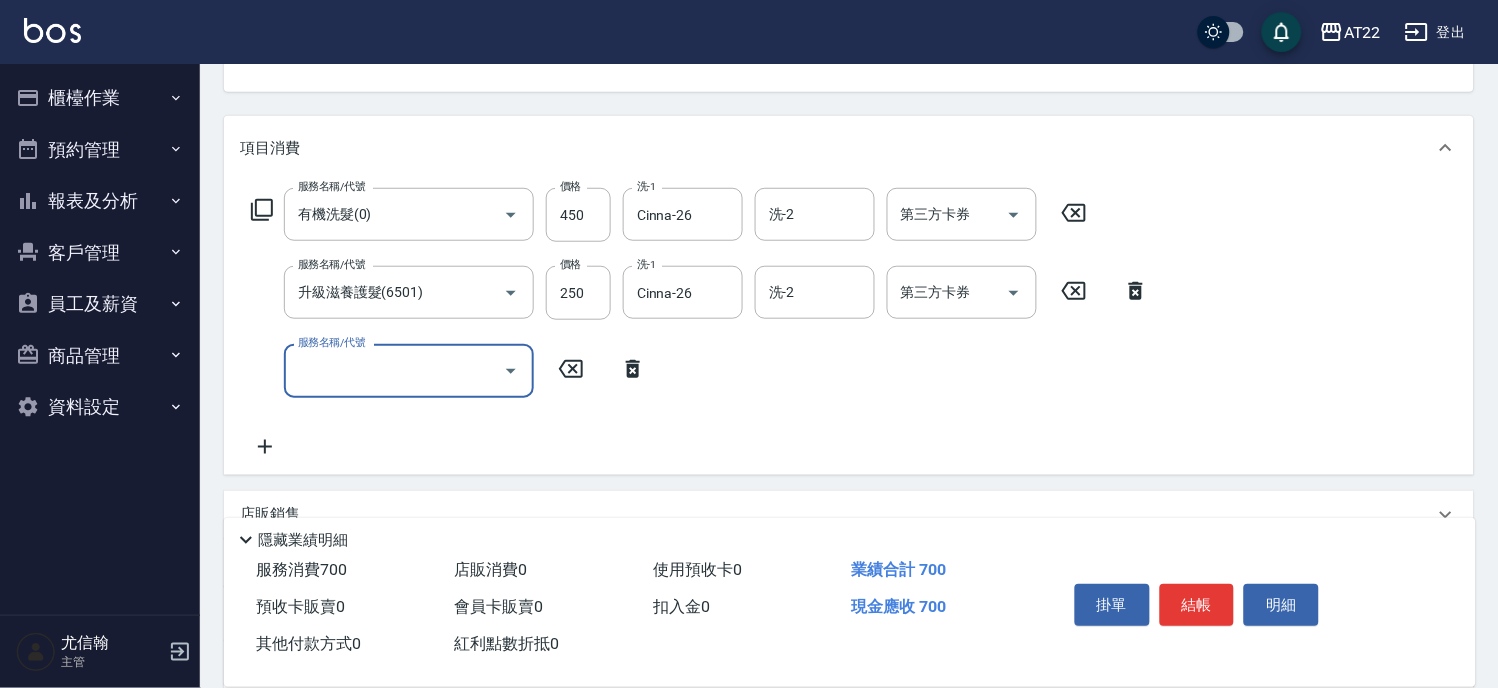scroll, scrollTop: 222, scrollLeft: 0, axis: vertical 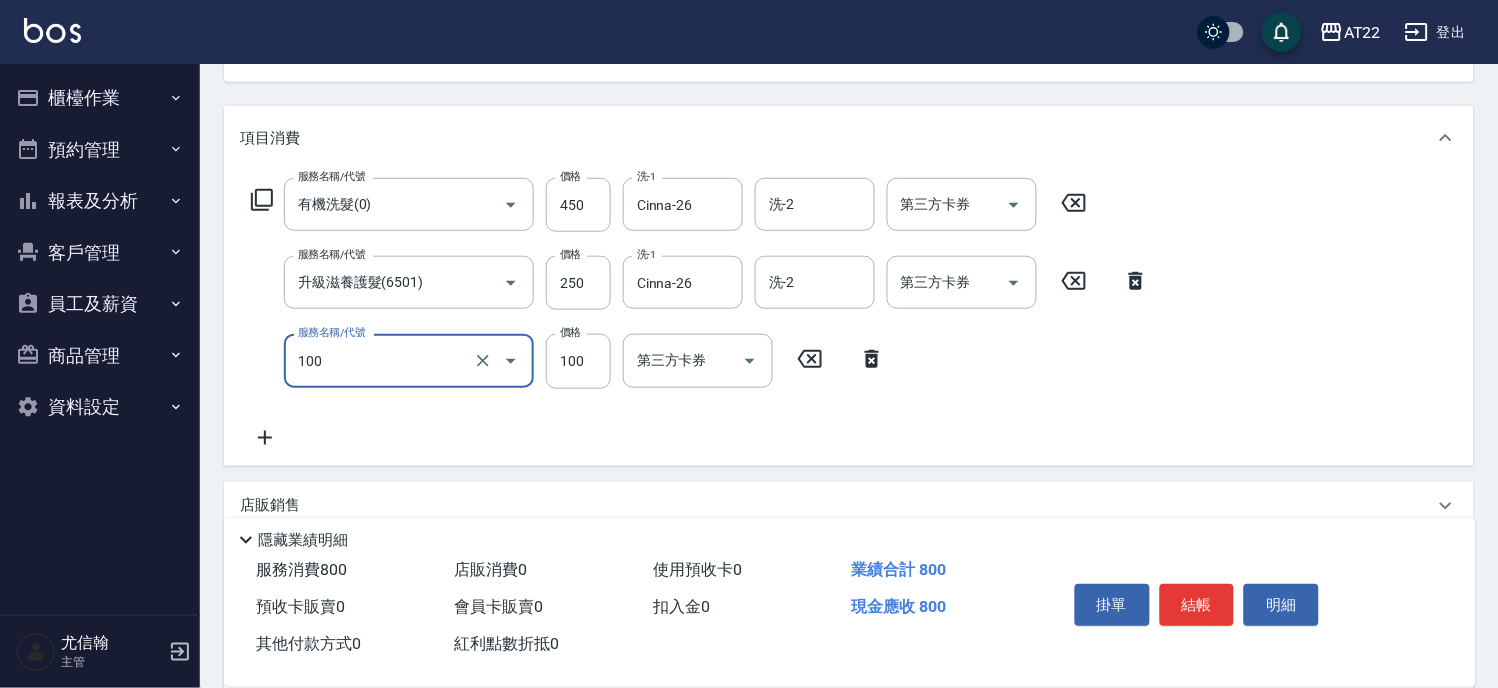 type on "修劉海(100)" 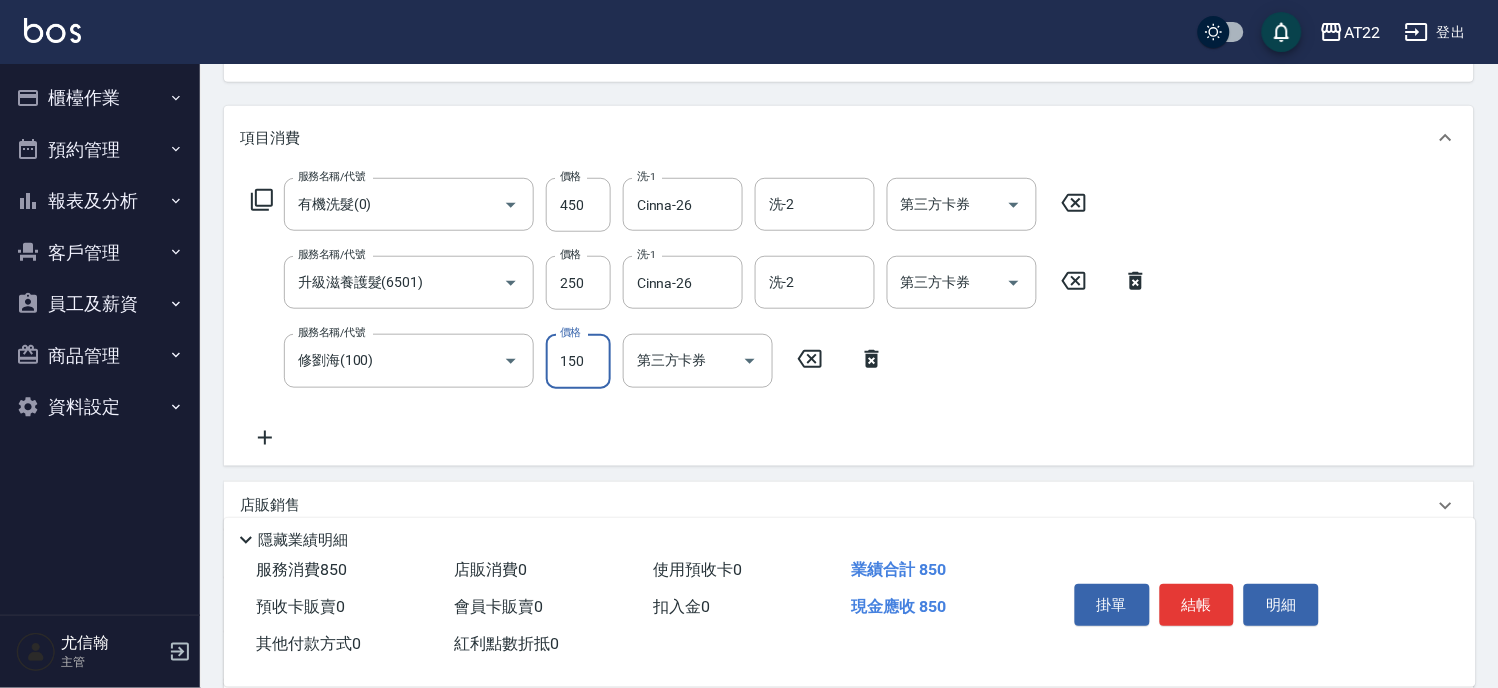 type on "150" 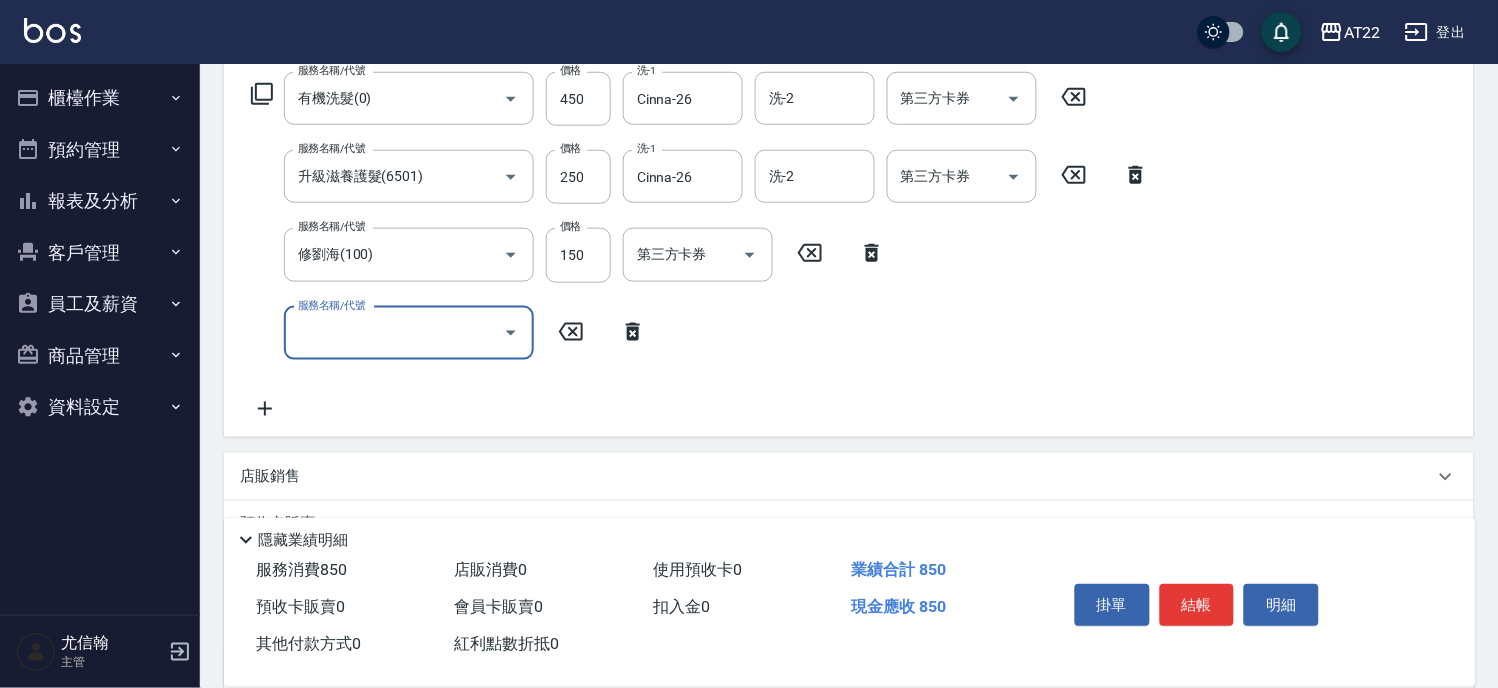 scroll, scrollTop: 444, scrollLeft: 0, axis: vertical 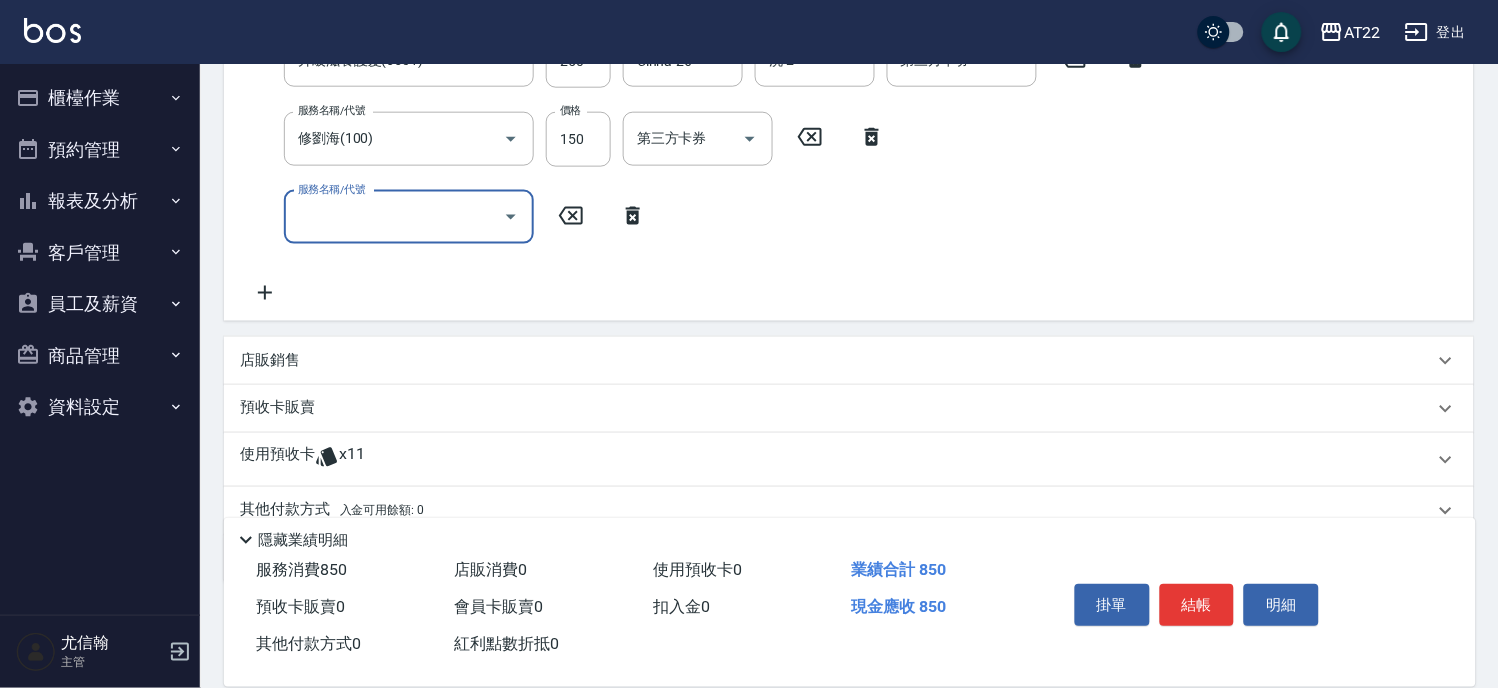click on "使用預收卡 x11" at bounding box center (837, 460) 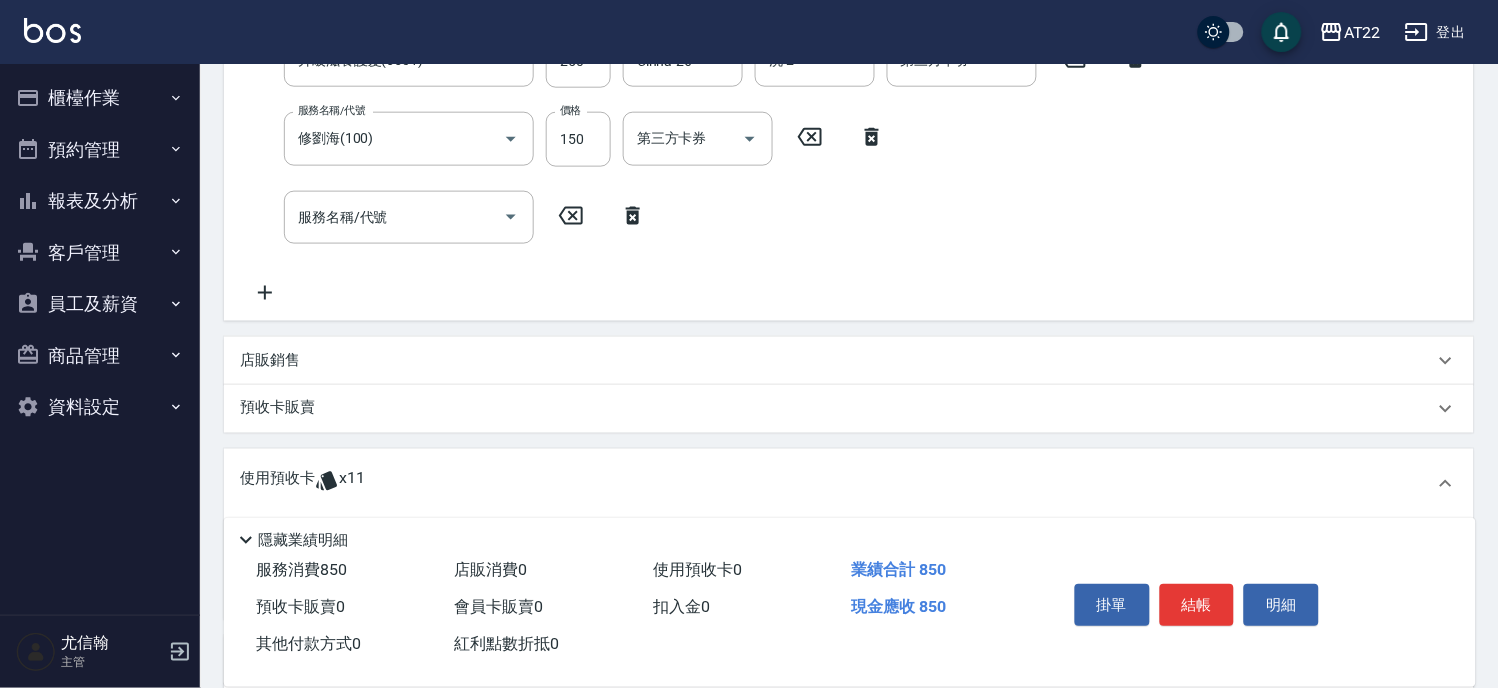 scroll, scrollTop: 0, scrollLeft: 0, axis: both 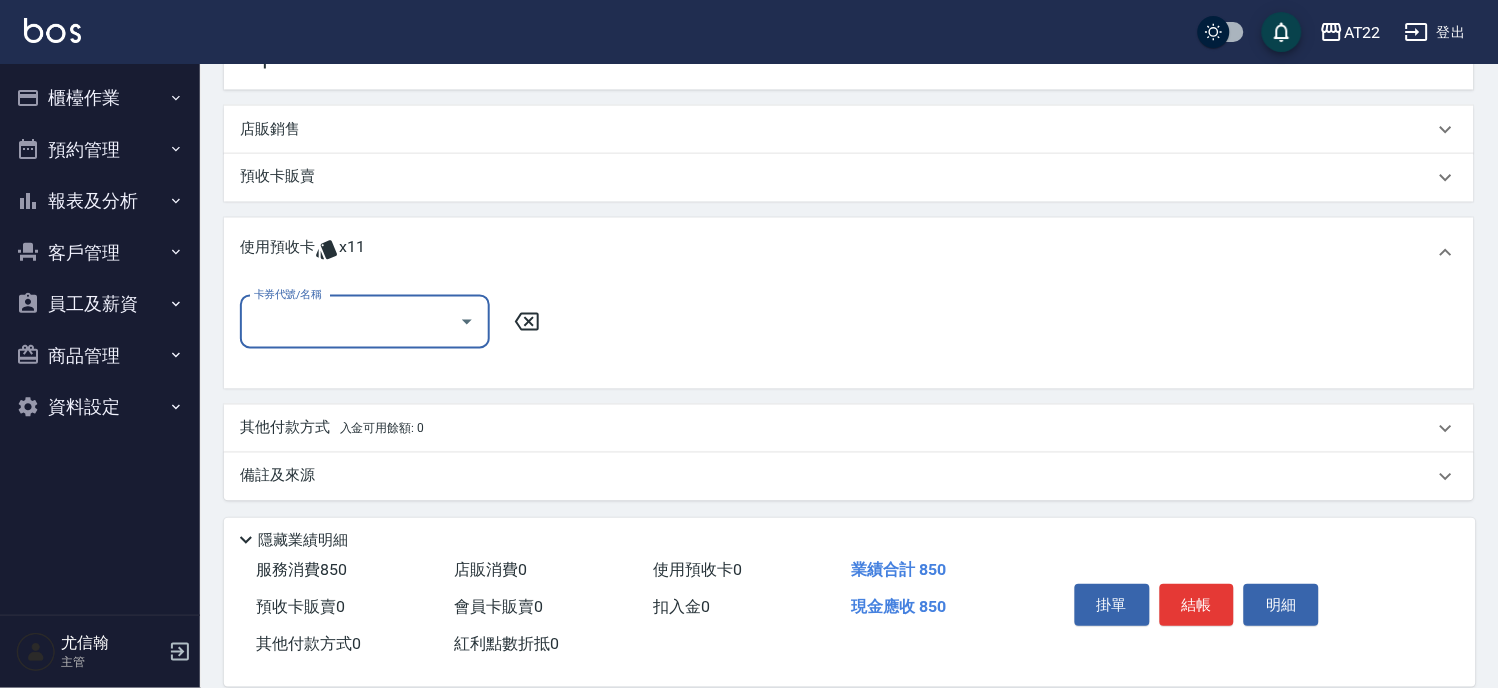 click on "卡券代號/名稱" at bounding box center (350, 322) 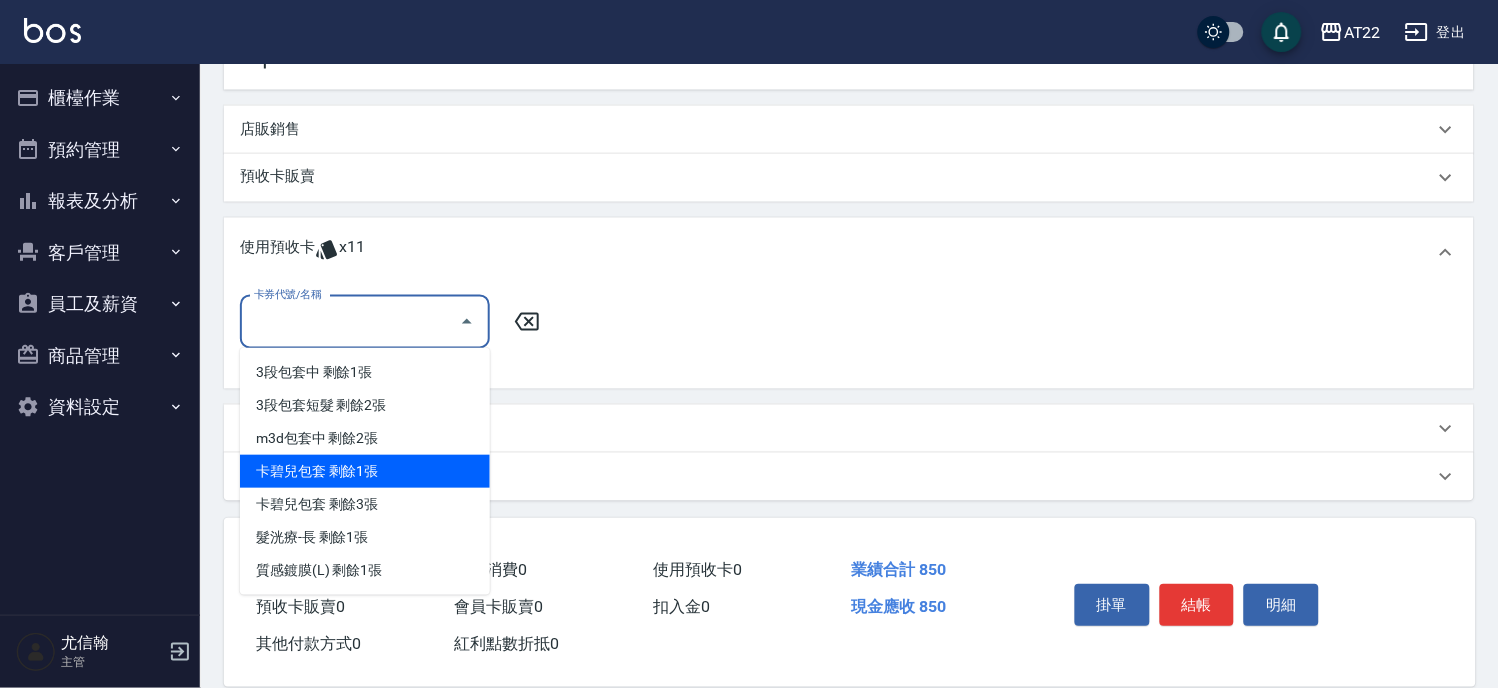 click on "卡碧兒包套 剩餘1張" at bounding box center (365, 471) 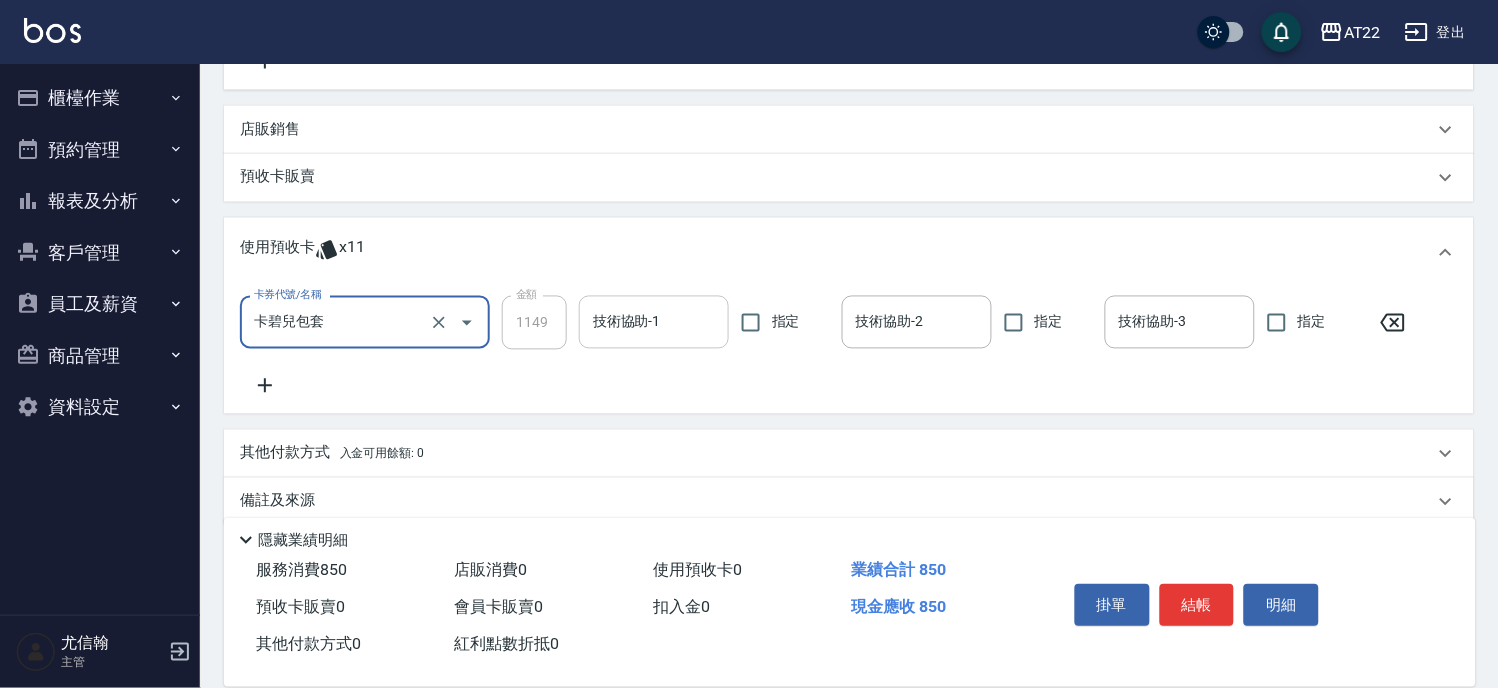 click on "技術協助-1 技術協助-1" at bounding box center (654, 322) 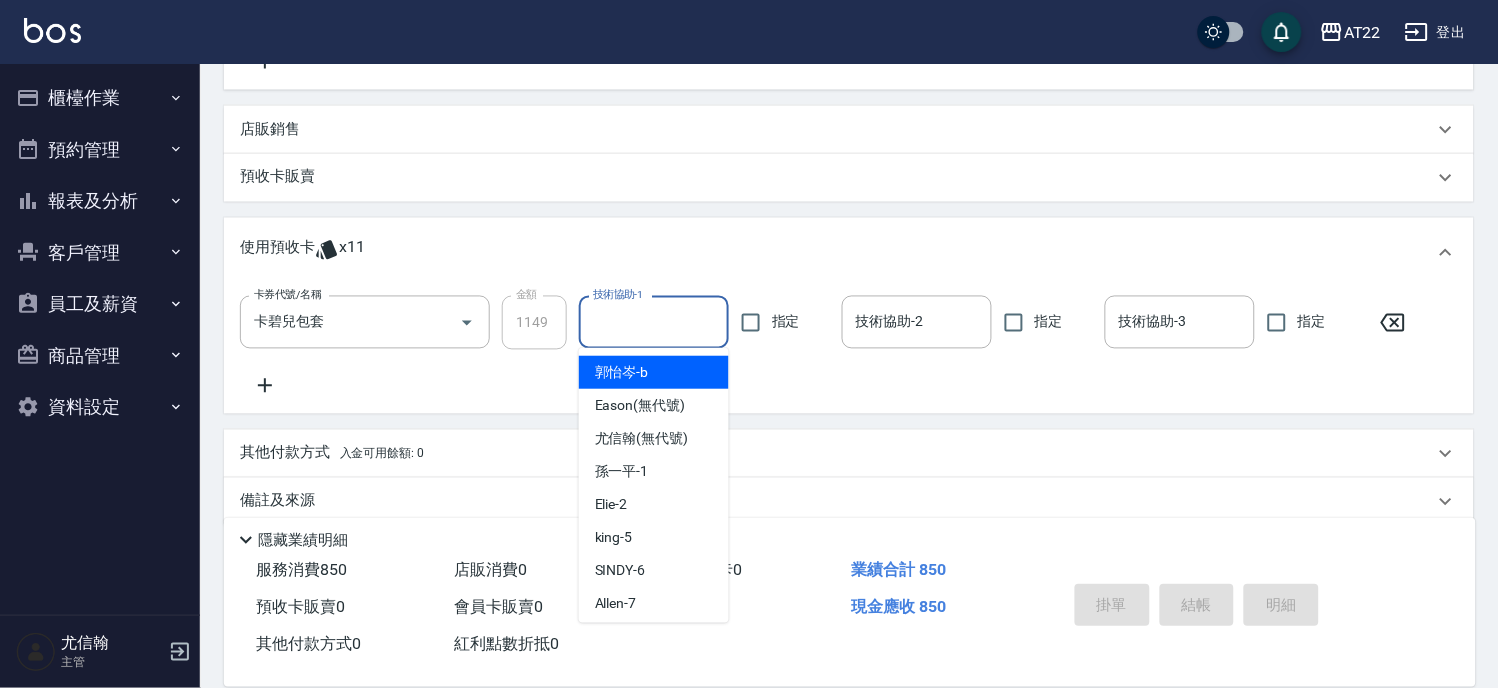 type 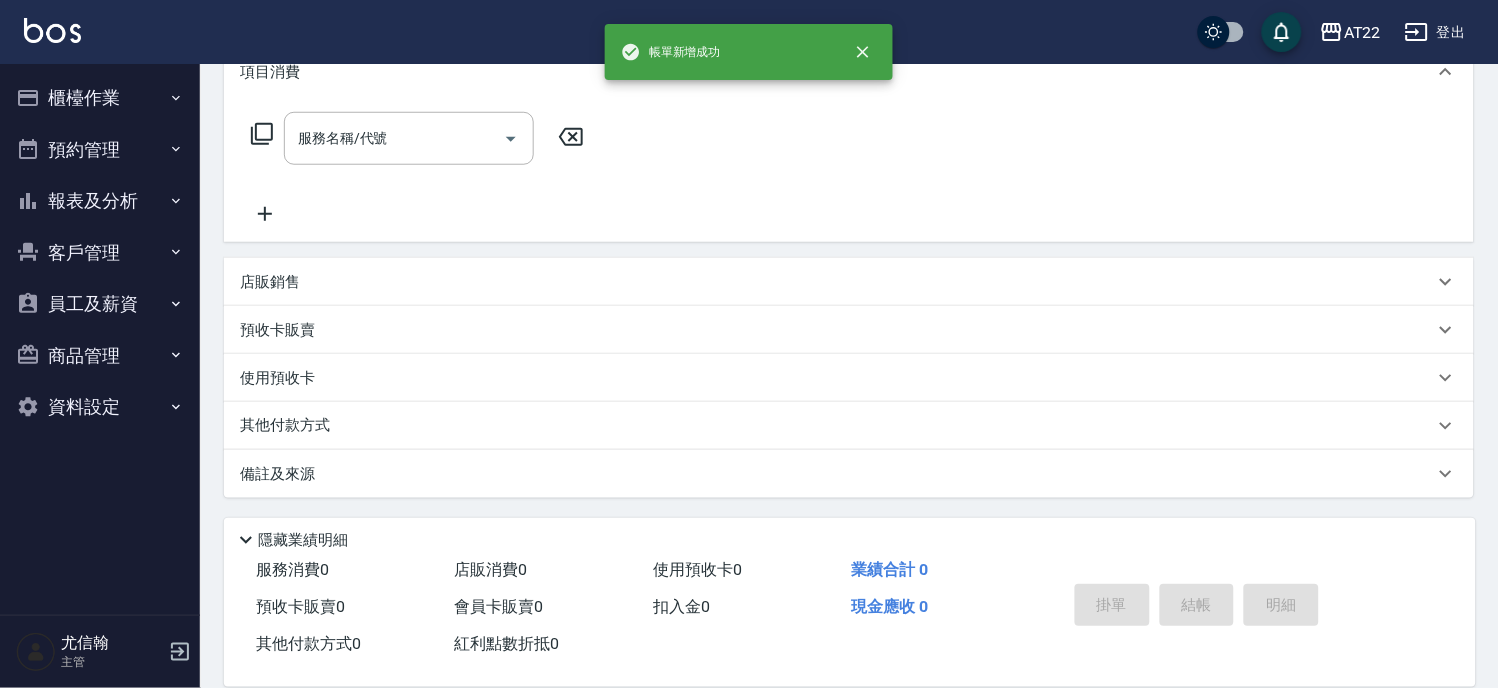 scroll, scrollTop: 0, scrollLeft: 0, axis: both 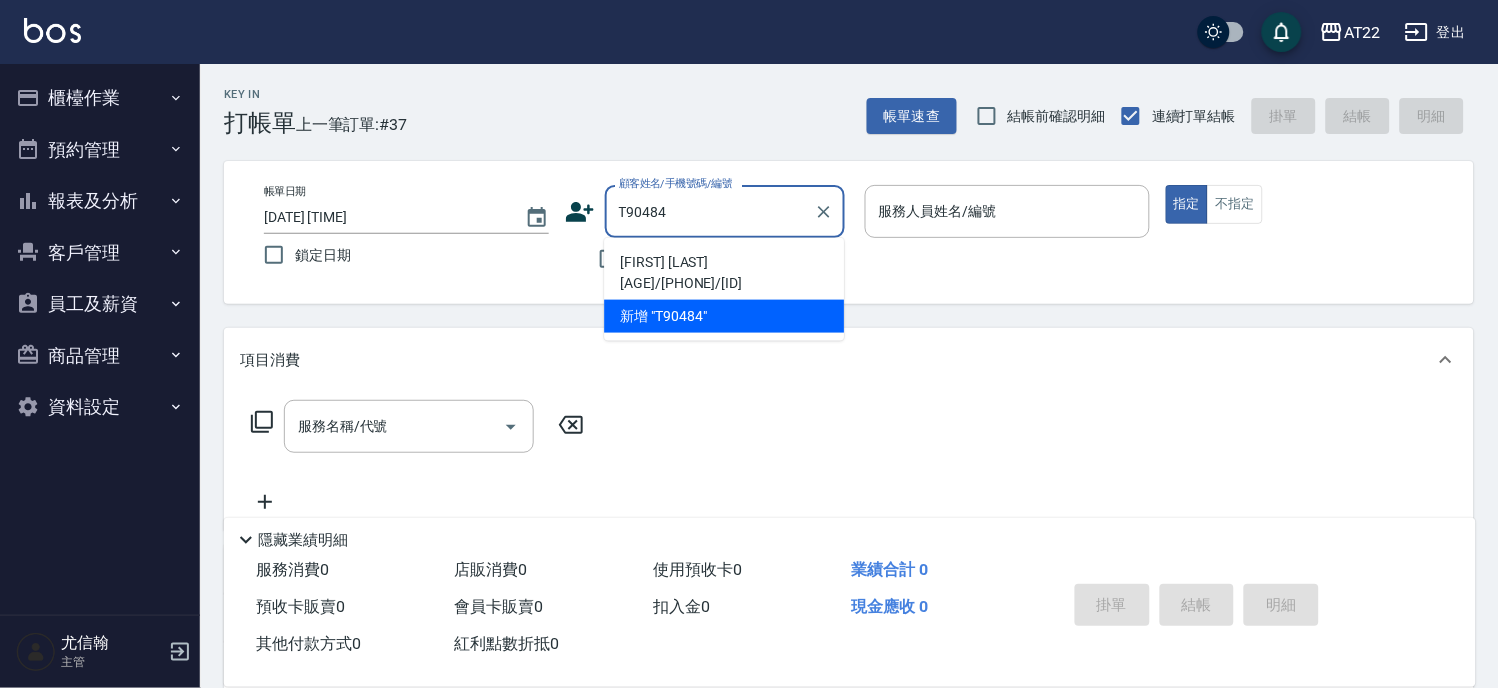 click on "[NAME][DATE]/[PHONE]/[ID]" at bounding box center [724, 273] 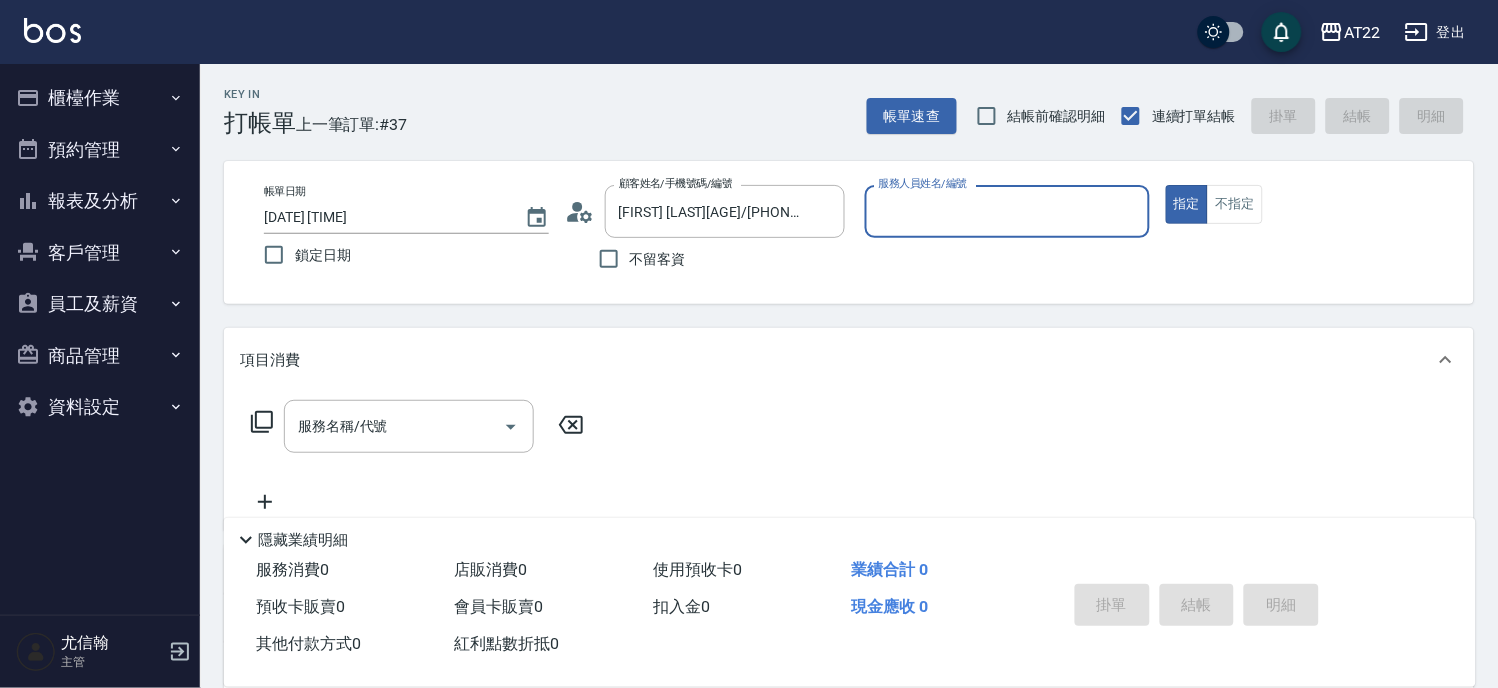 type on "Miko-12" 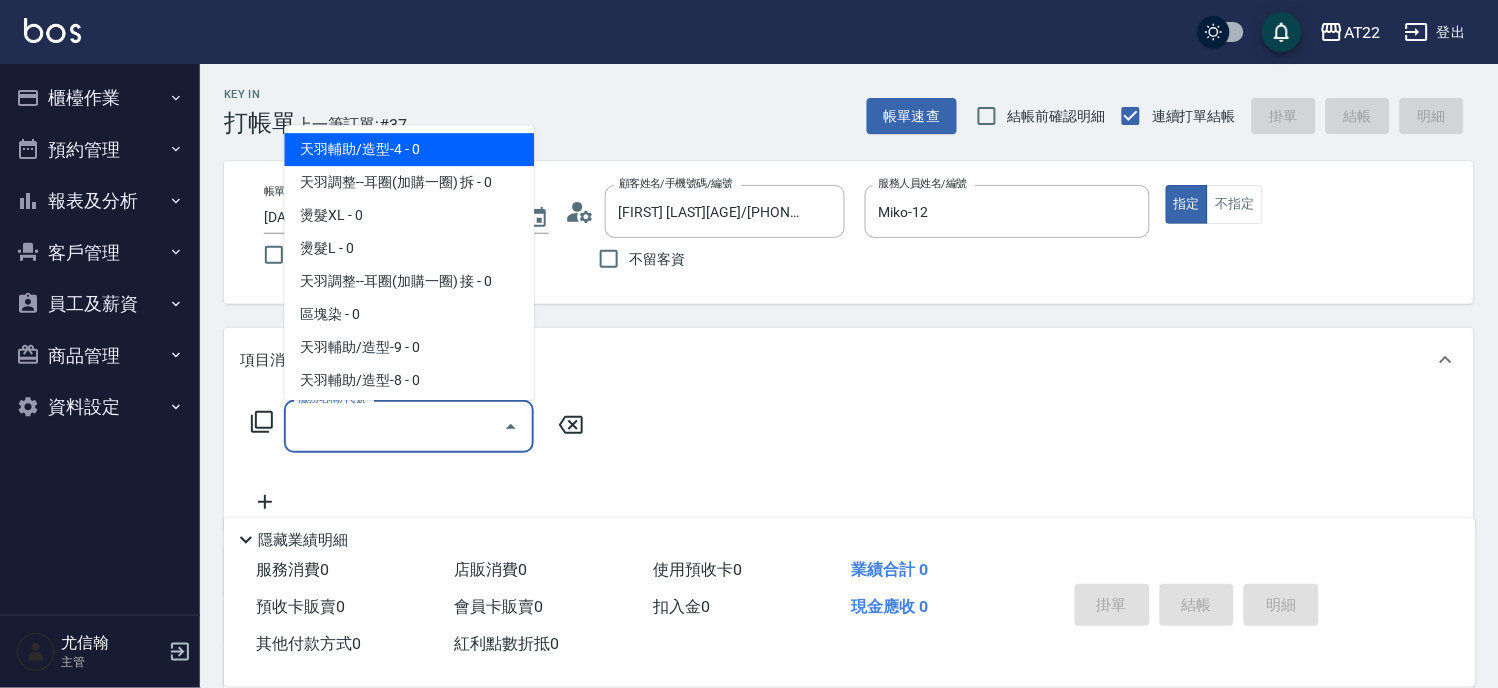 click on "服務名稱/代號" at bounding box center (394, 426) 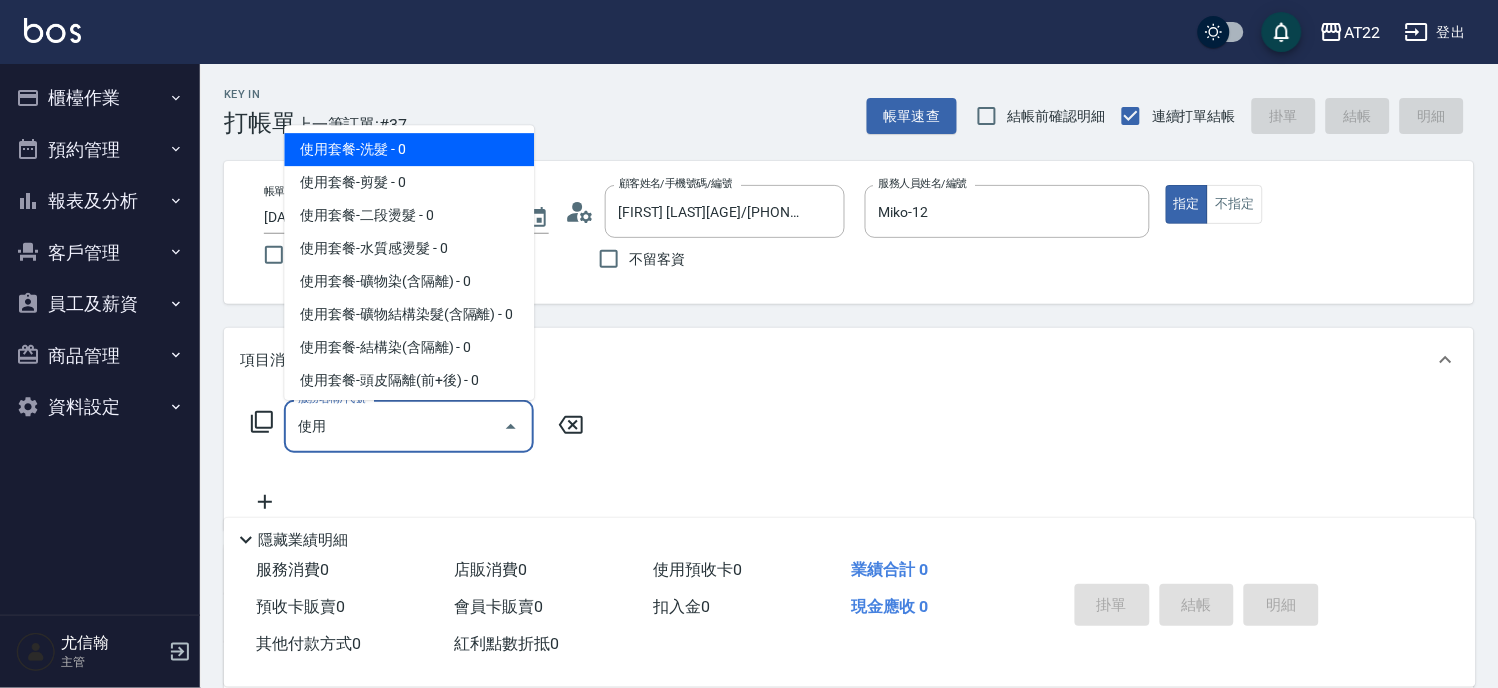 click on "使用" at bounding box center [394, 426] 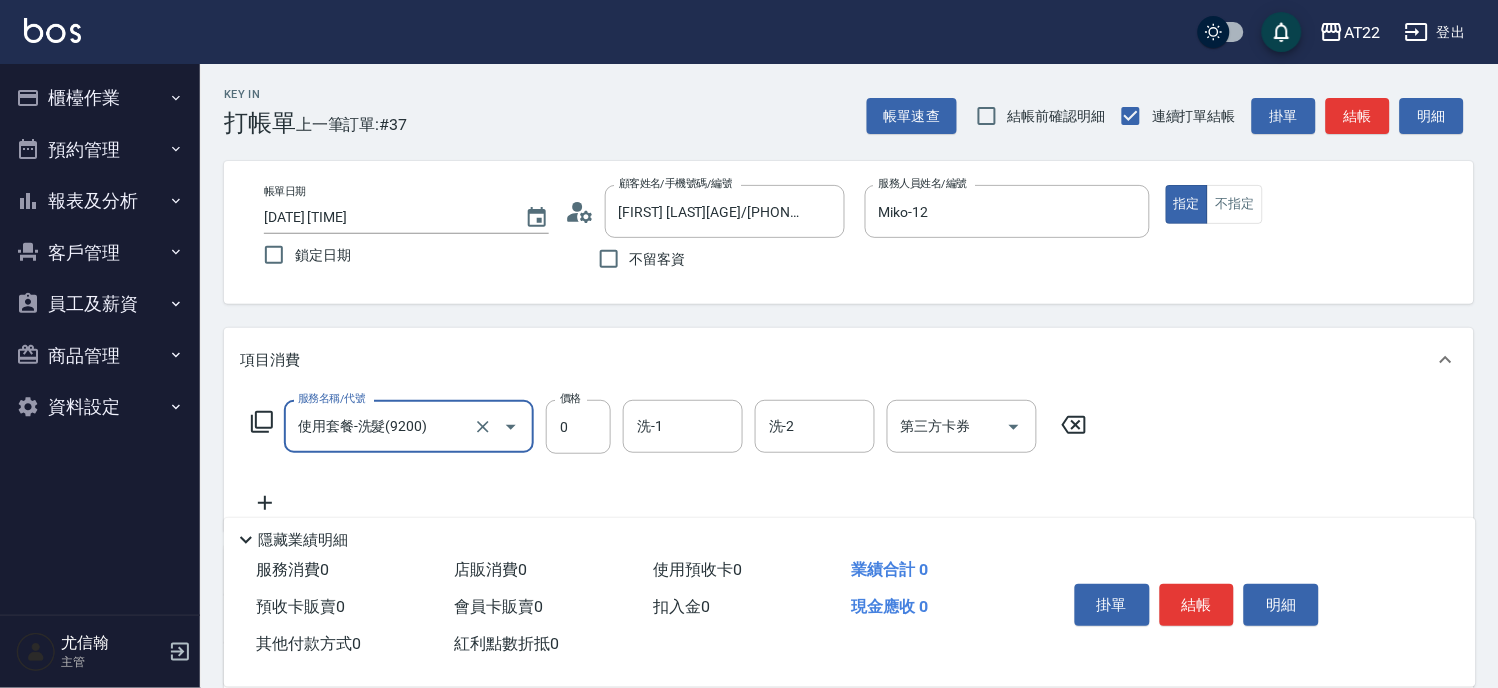 type on "使用套餐-洗髮(9200)" 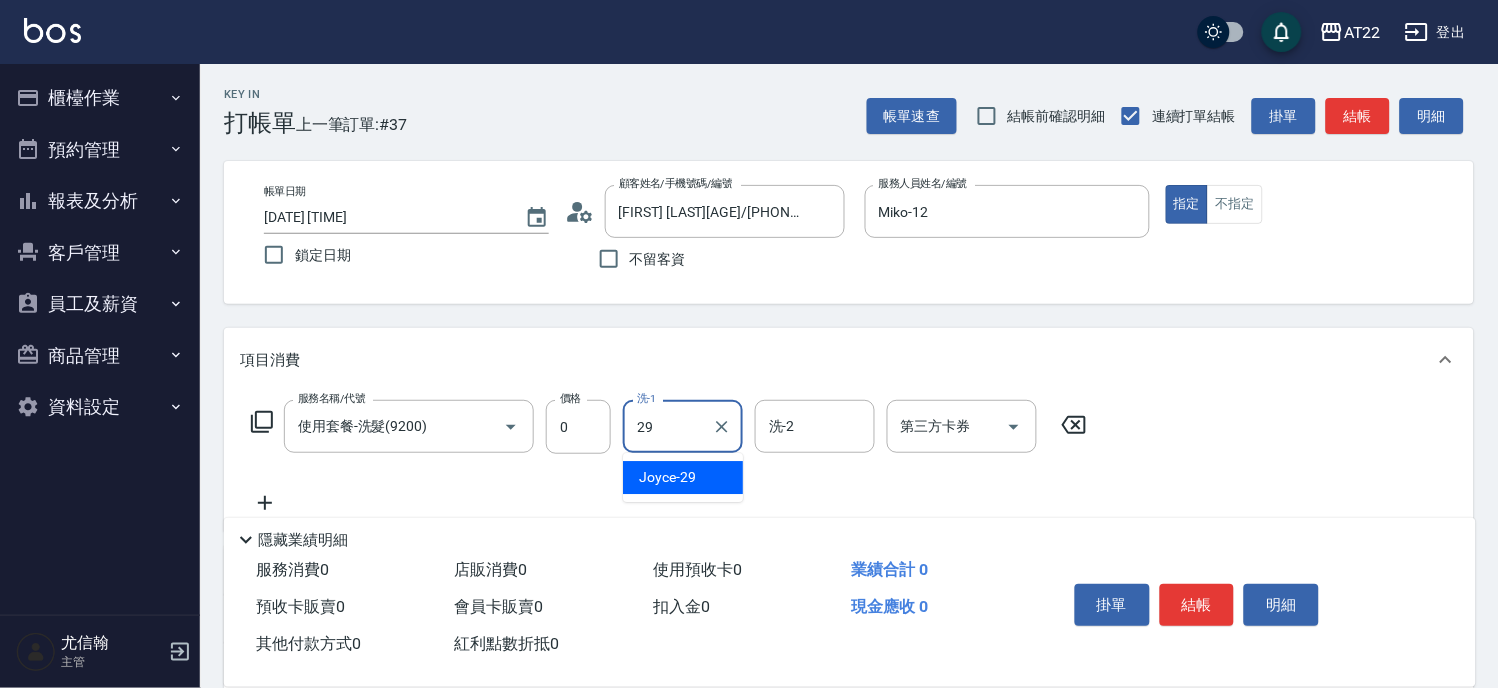type on "Joyce-29" 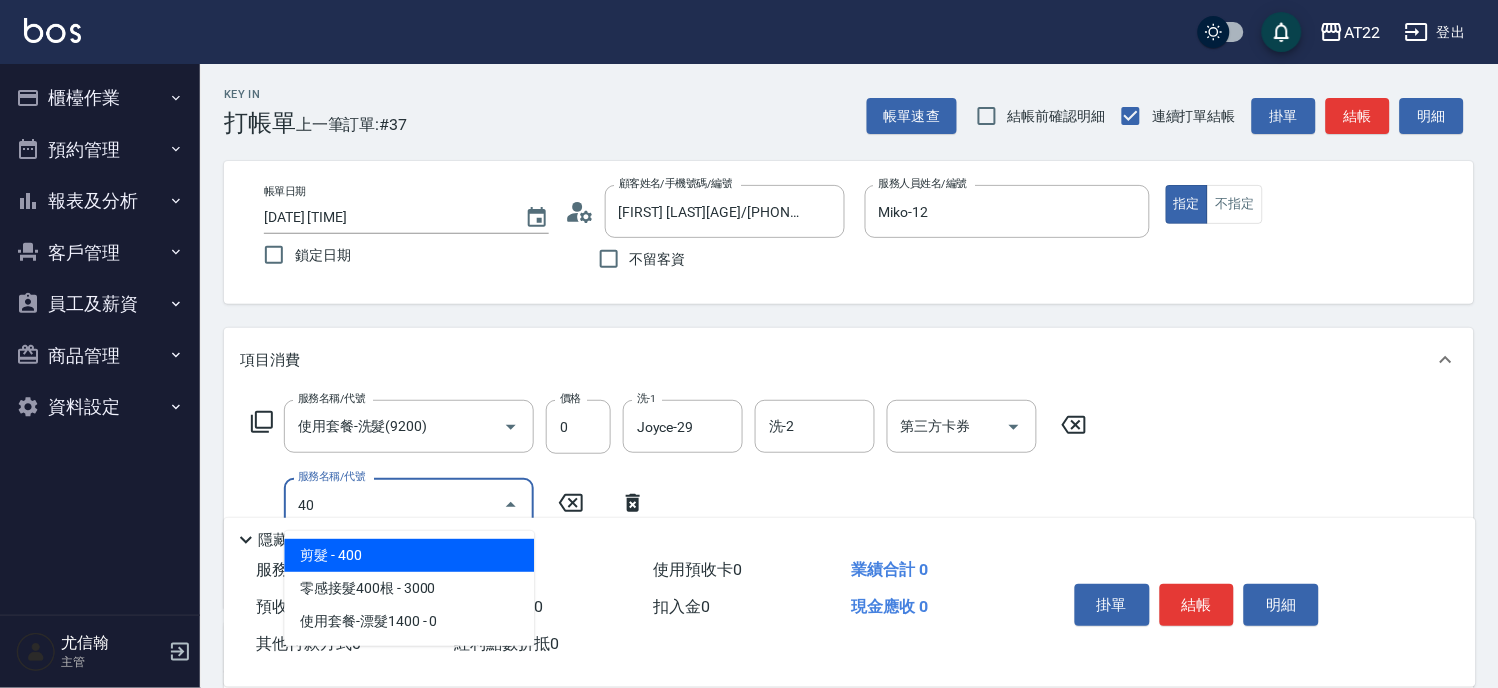 type on "4" 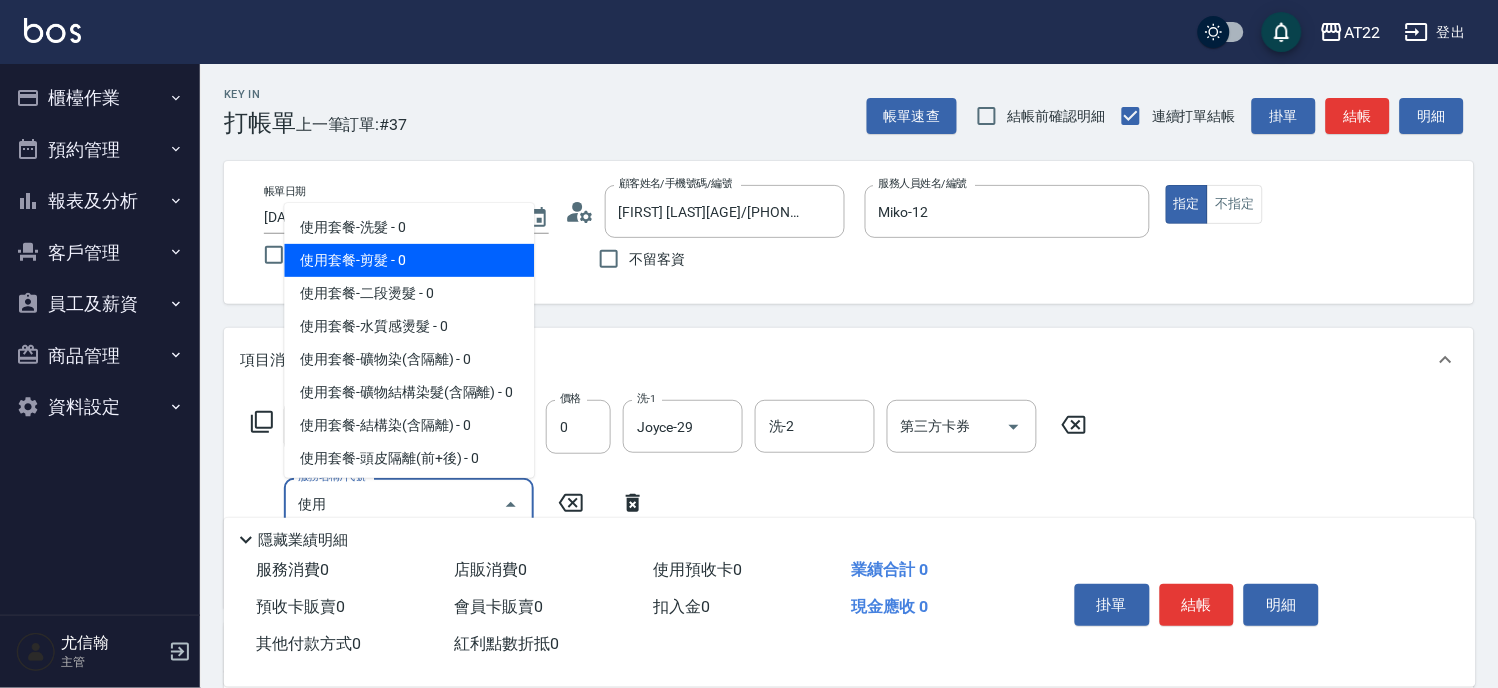 click on "使用套餐-剪髮 - 0" at bounding box center (409, 260) 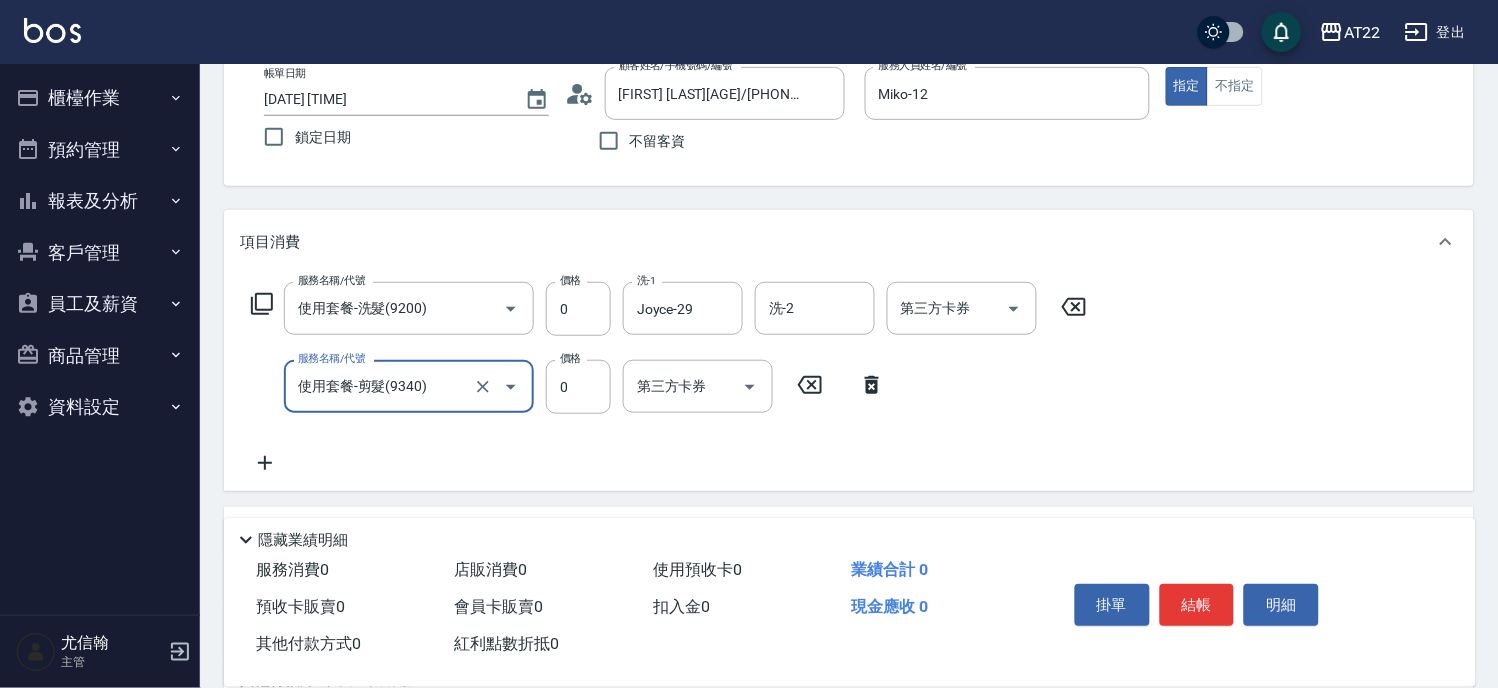 scroll, scrollTop: 222, scrollLeft: 0, axis: vertical 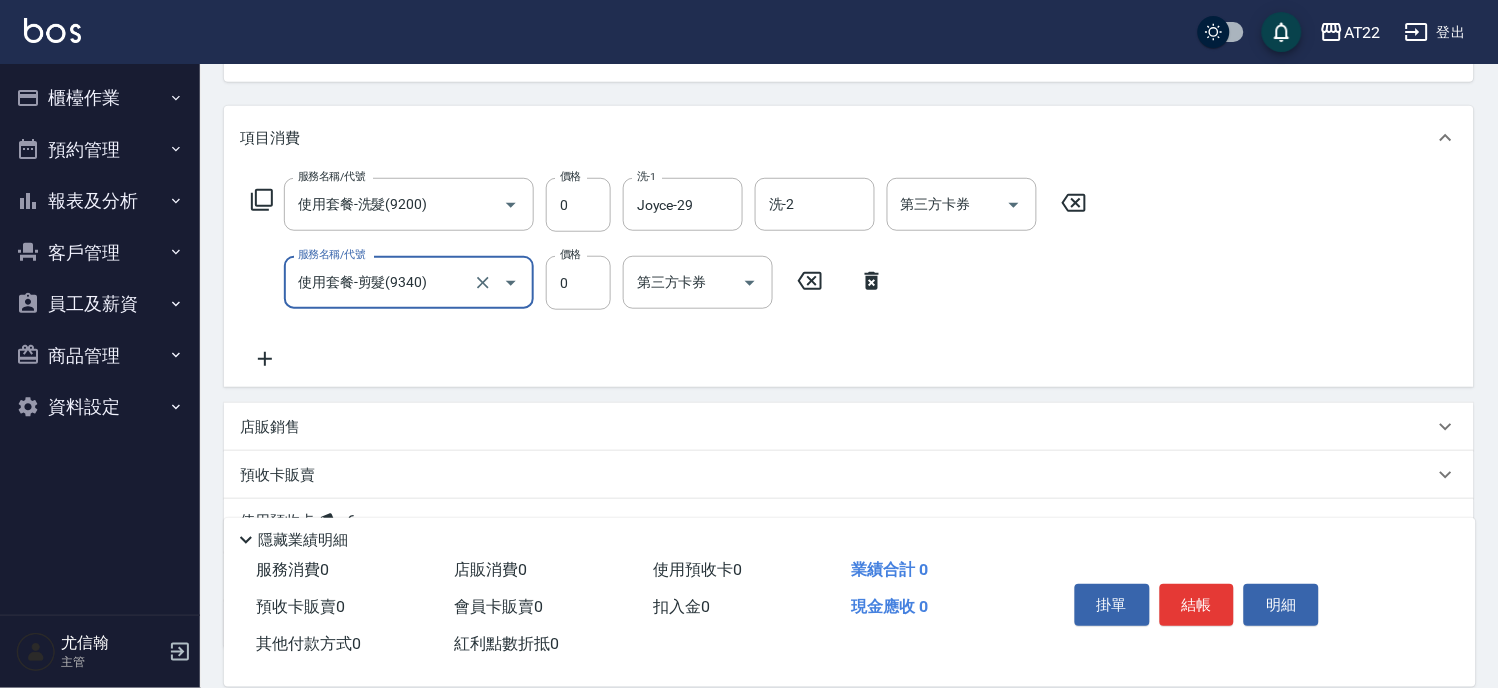 type on "使用套餐-剪髮(9340)" 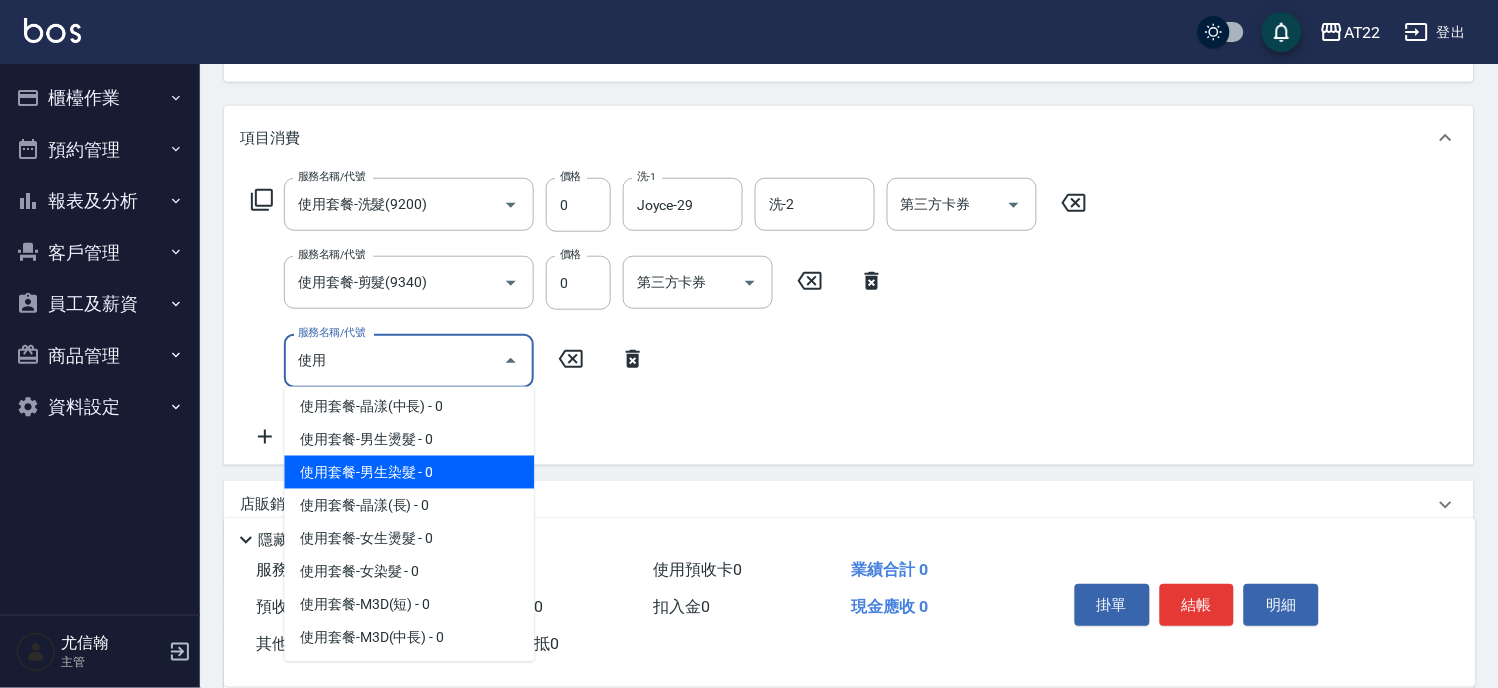 scroll, scrollTop: 555, scrollLeft: 0, axis: vertical 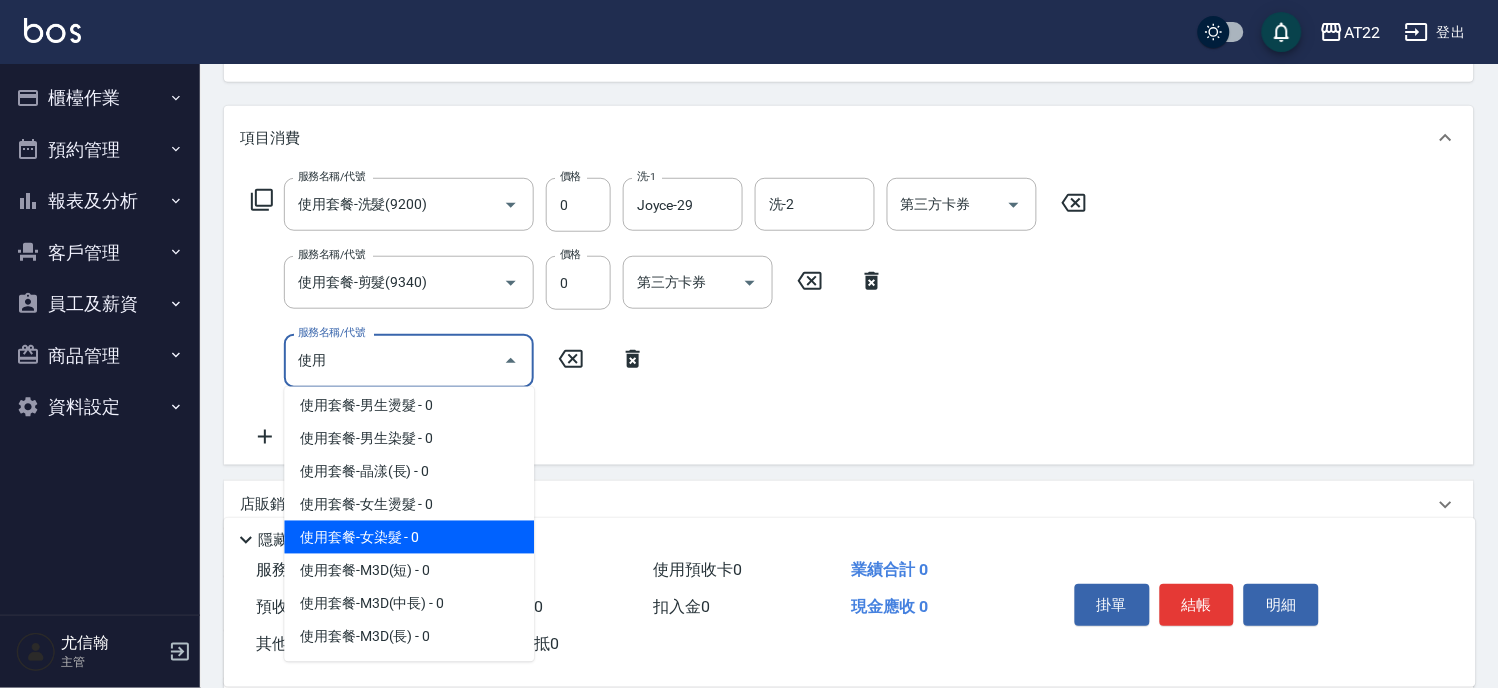 click on "使用套餐-女染髮 - 0" at bounding box center [409, 537] 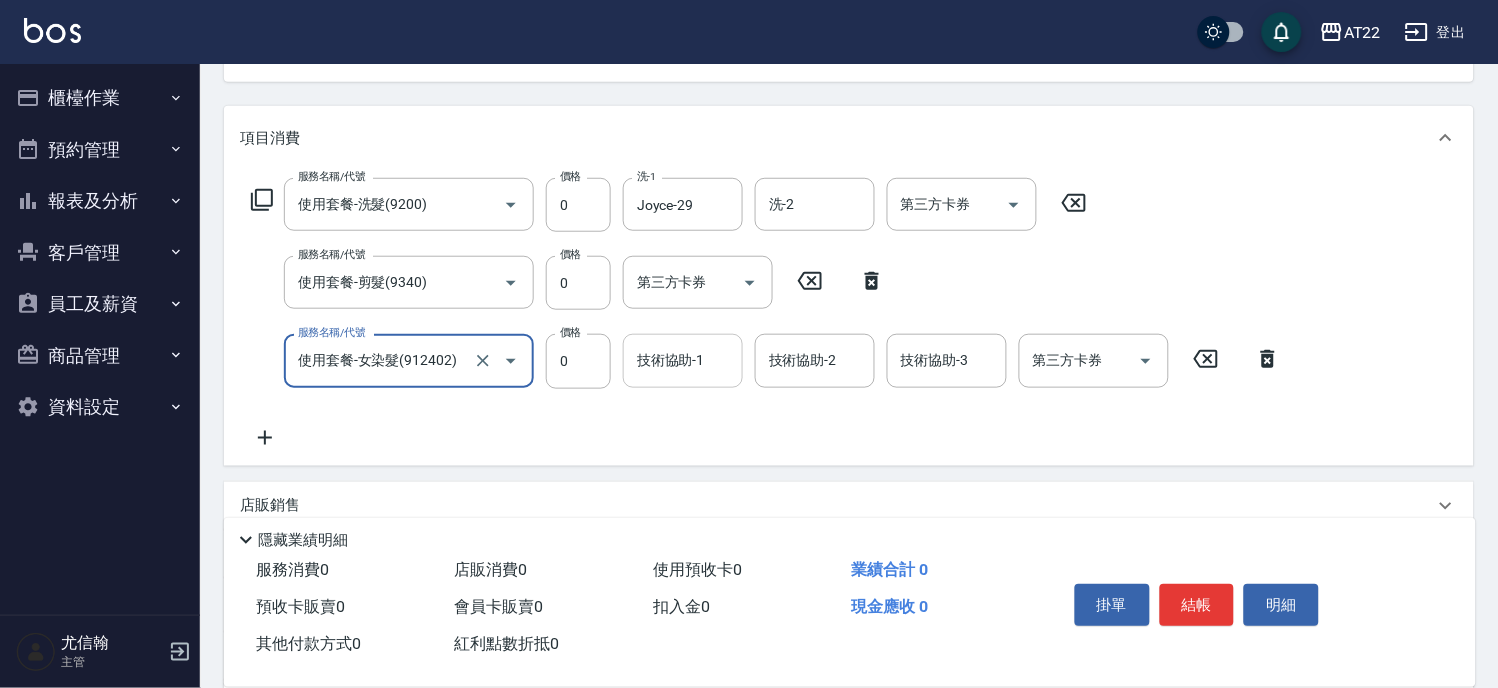 type on "使用套餐-女染髮(912402)" 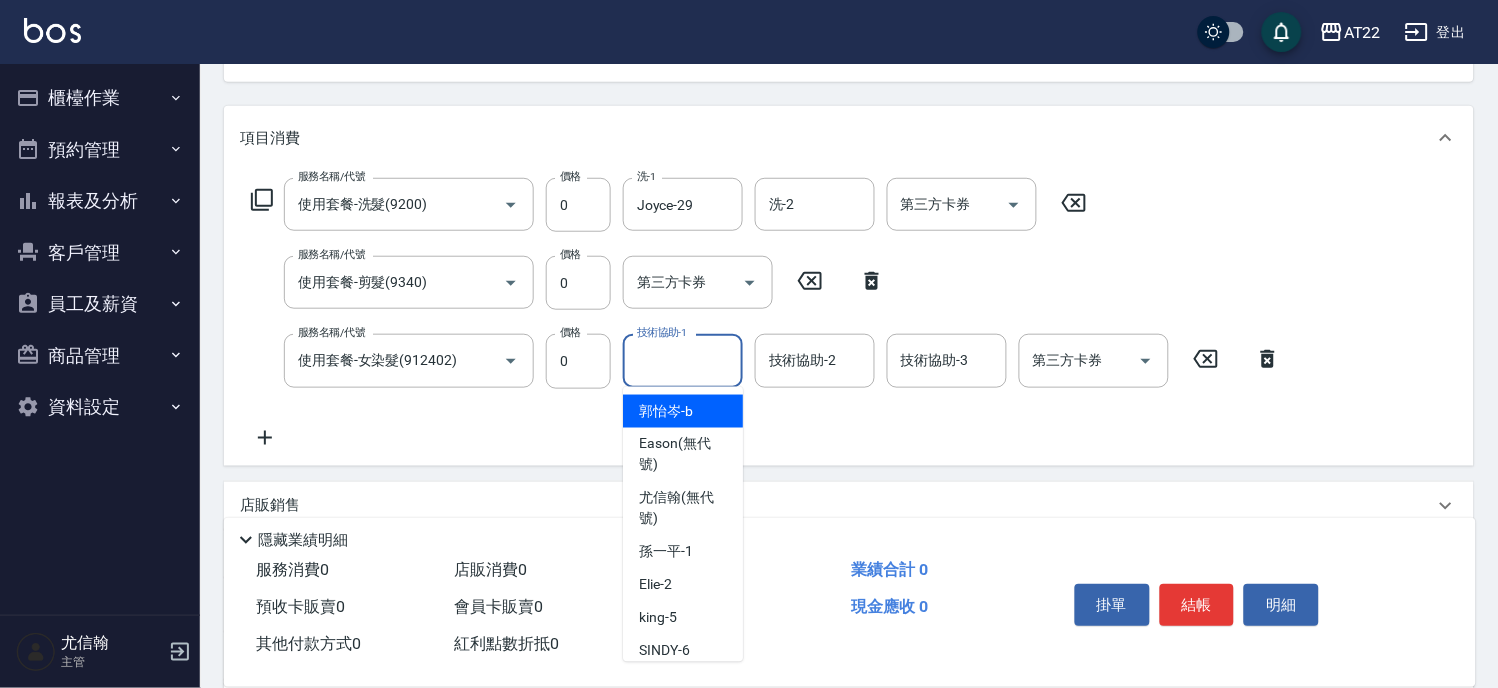 click on "技術協助-1" at bounding box center [683, 360] 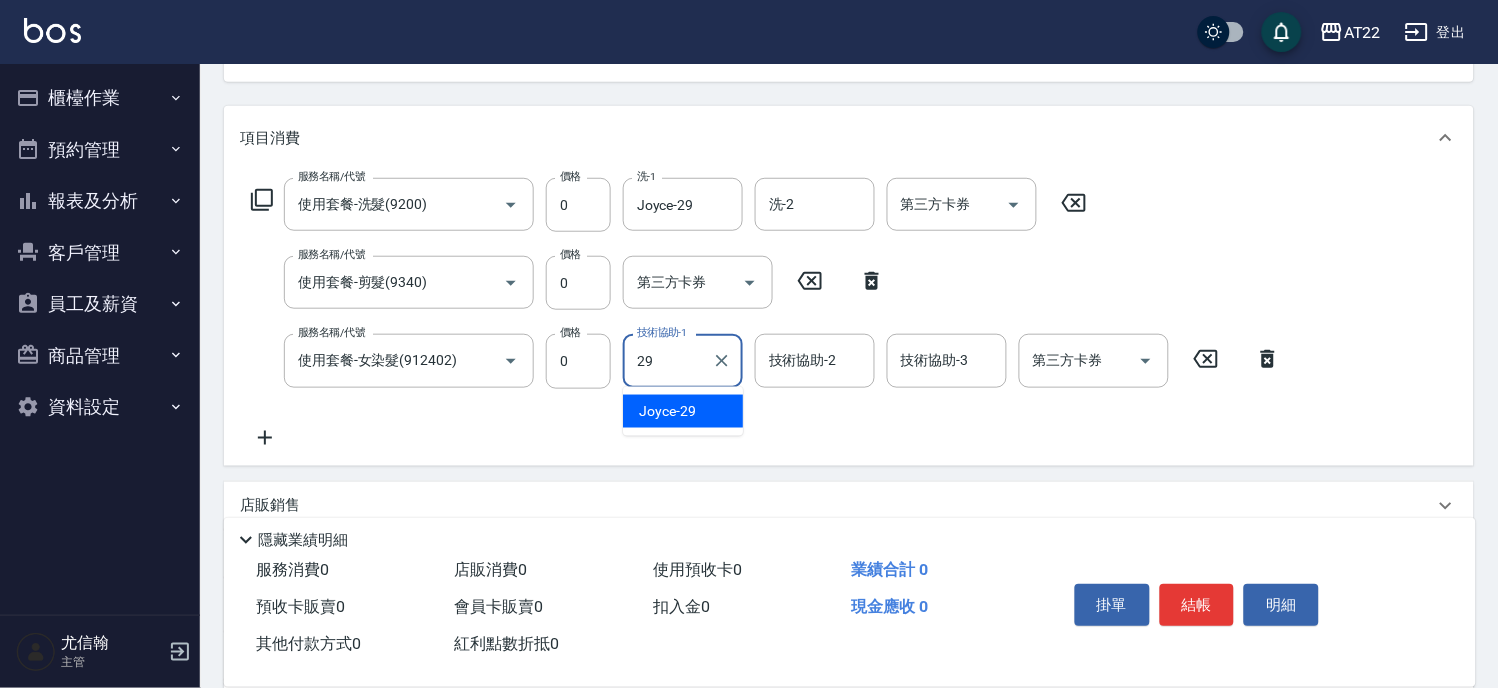 type on "Joyce-29" 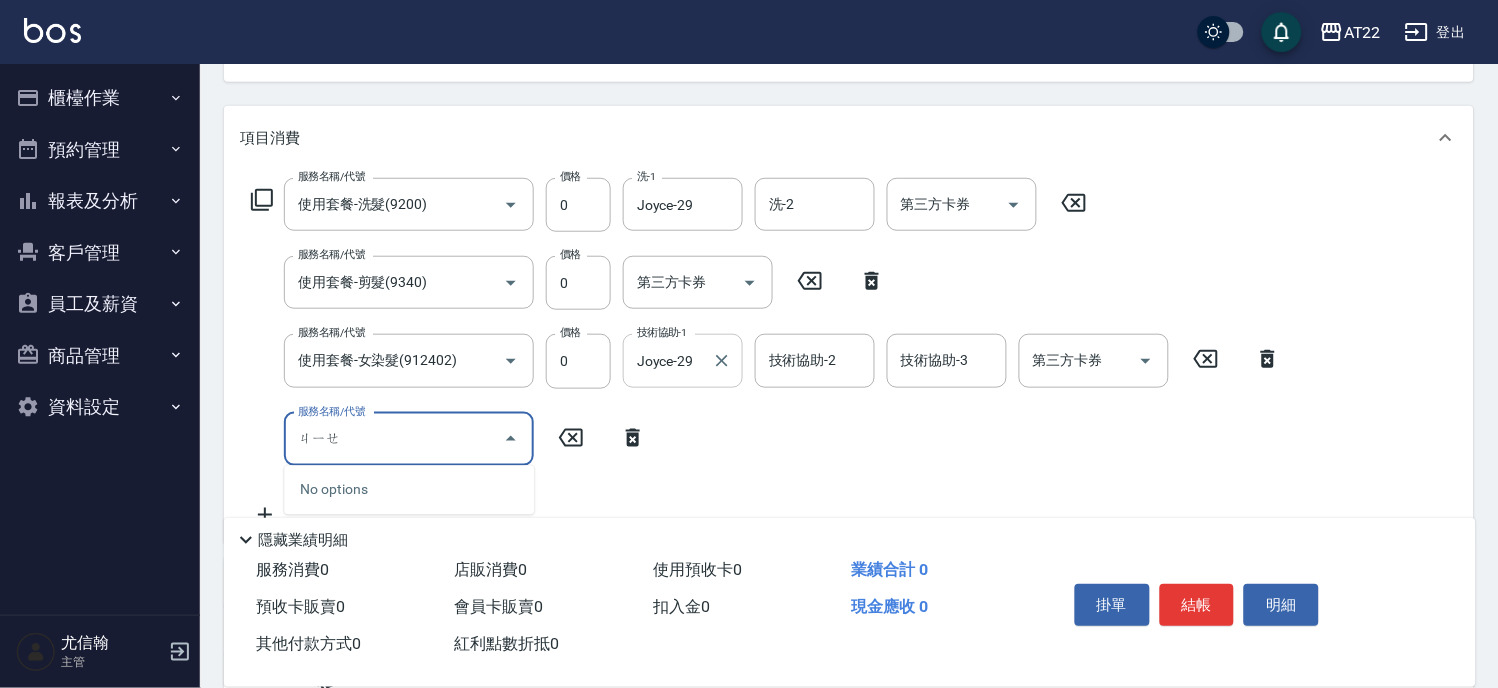 type on "節" 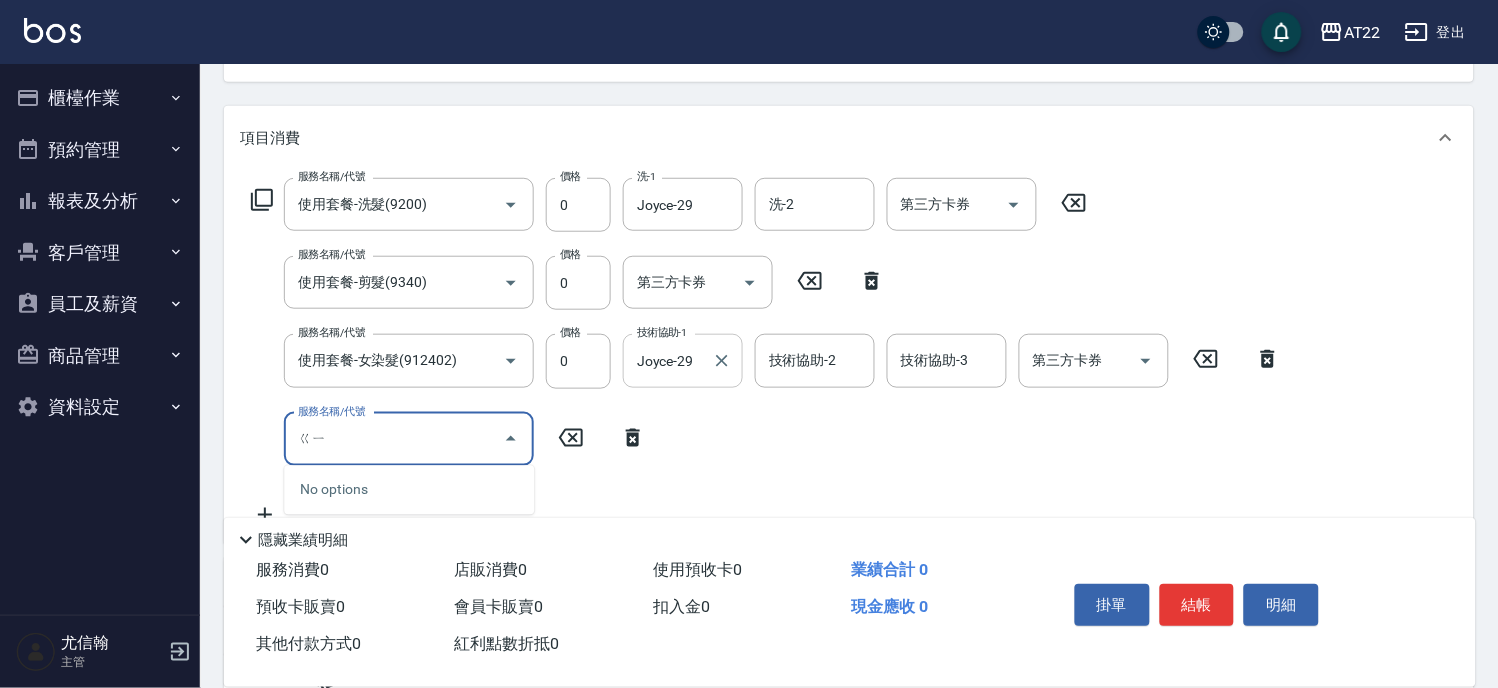 type on "ㄍ" 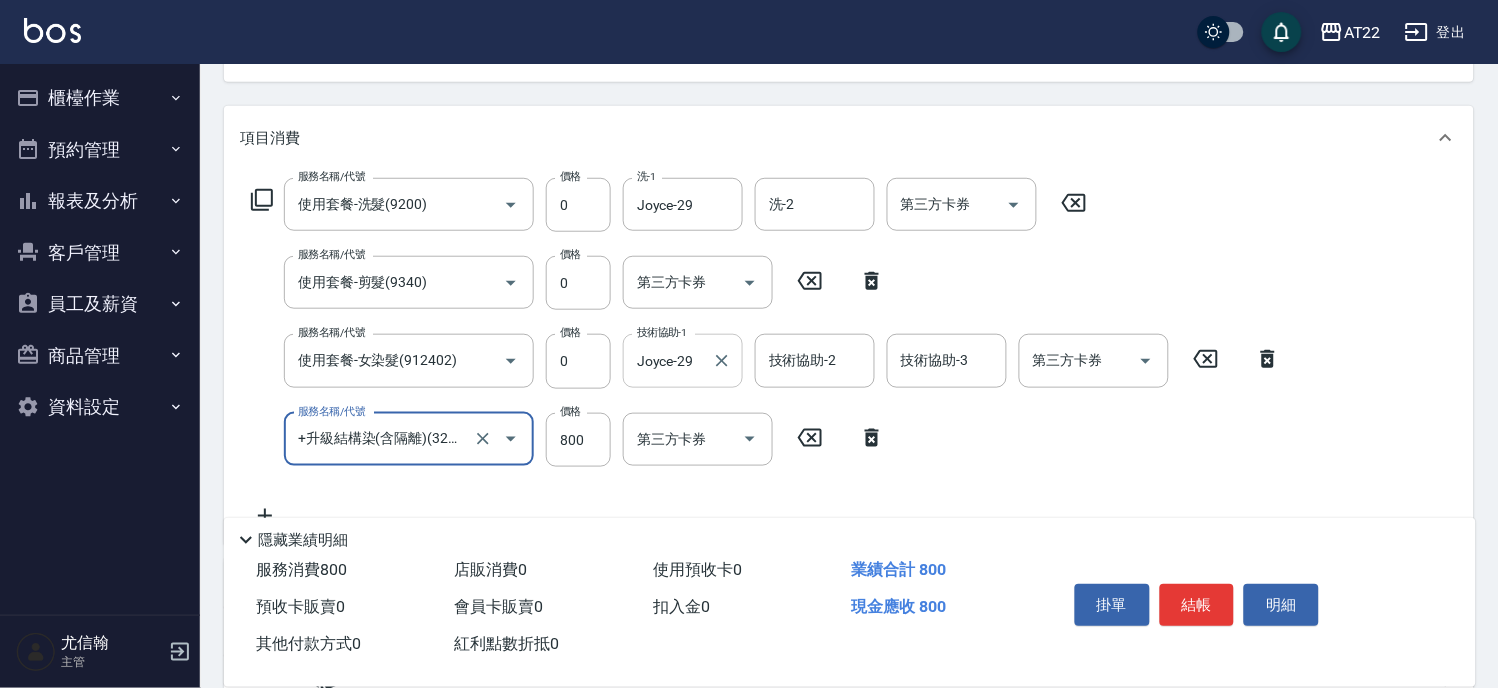 type on "+升級結構染(含隔離)(32011)" 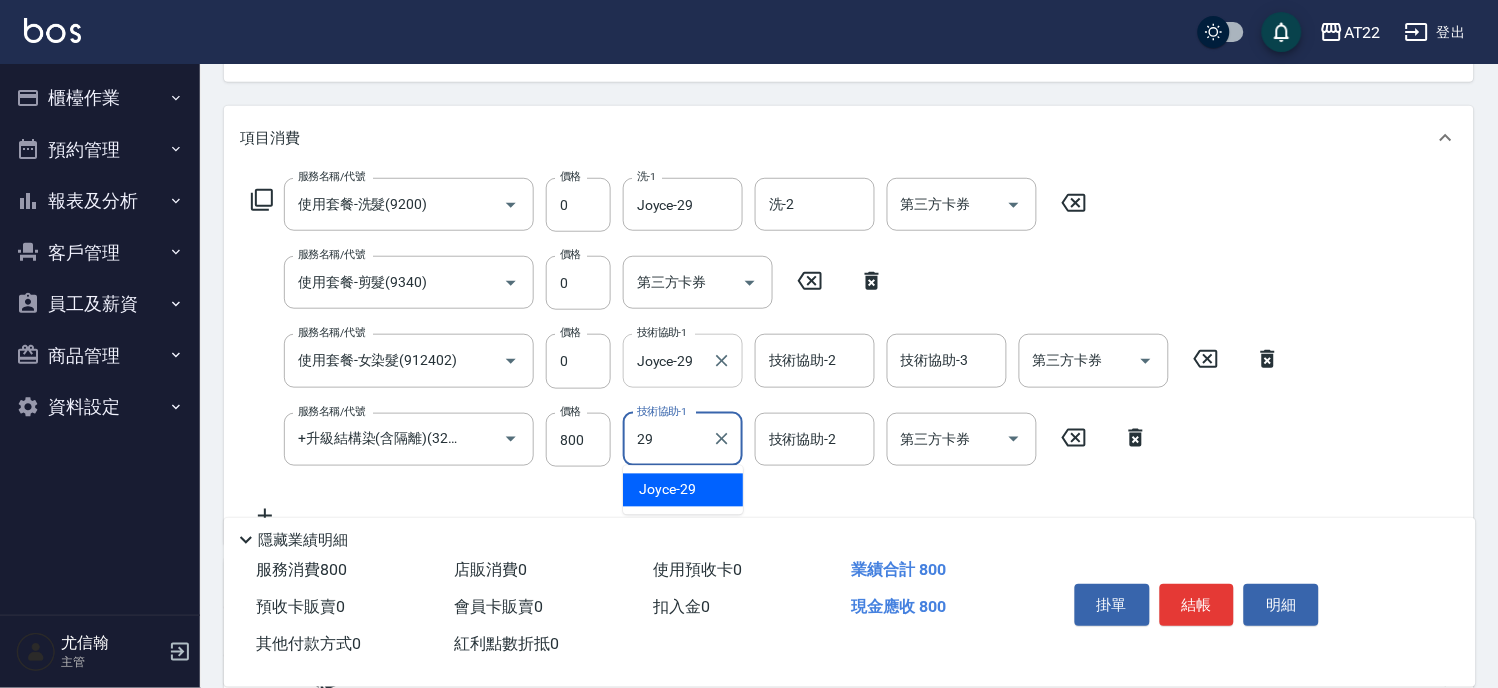 type on "Joyce-29" 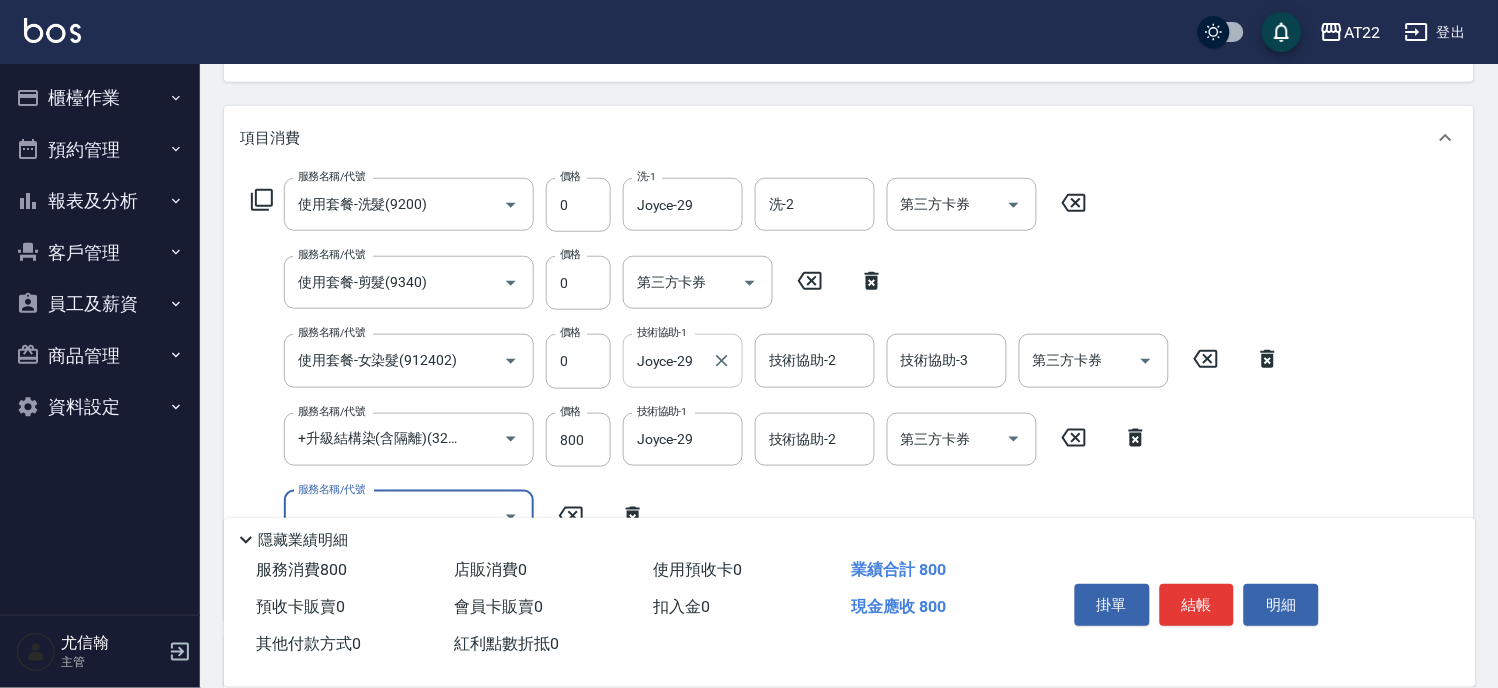 scroll, scrollTop: 0, scrollLeft: 0, axis: both 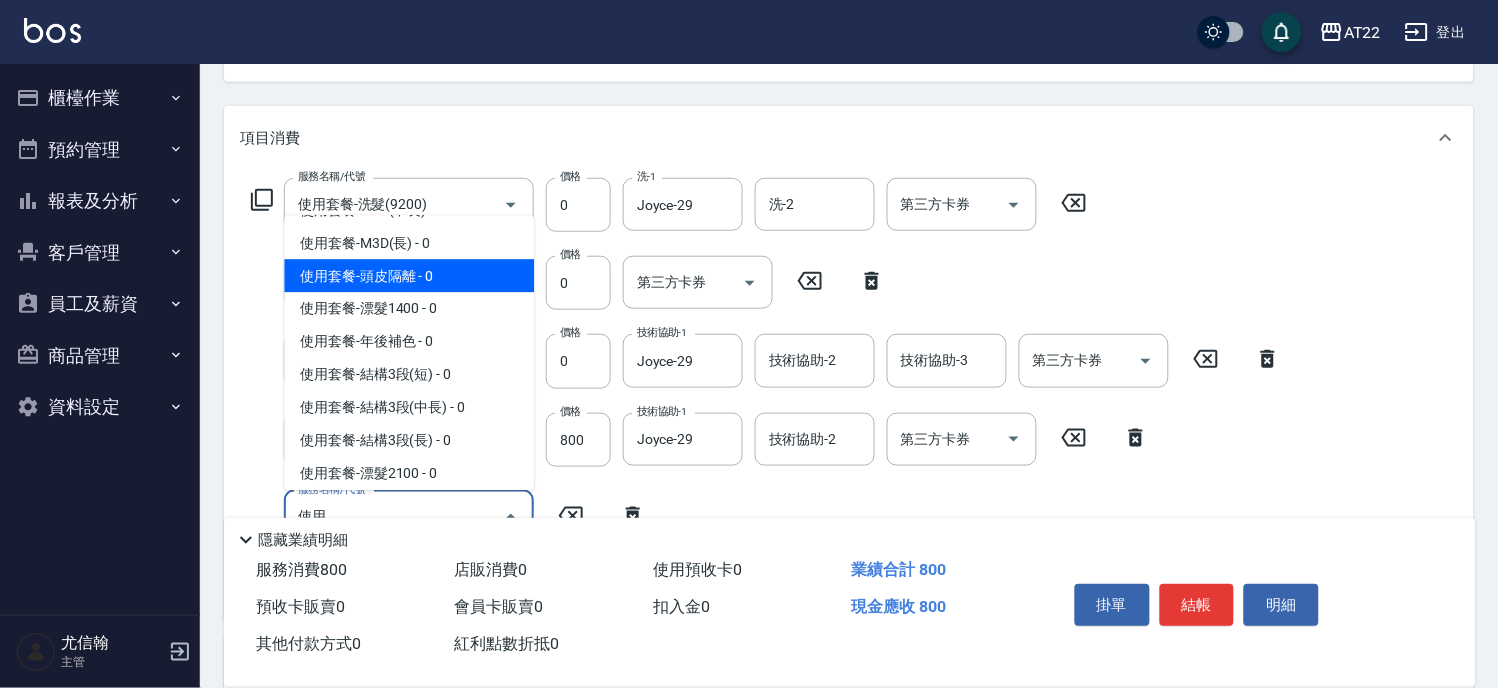 click on "使用套餐-頭皮隔離 - 0" at bounding box center [409, 275] 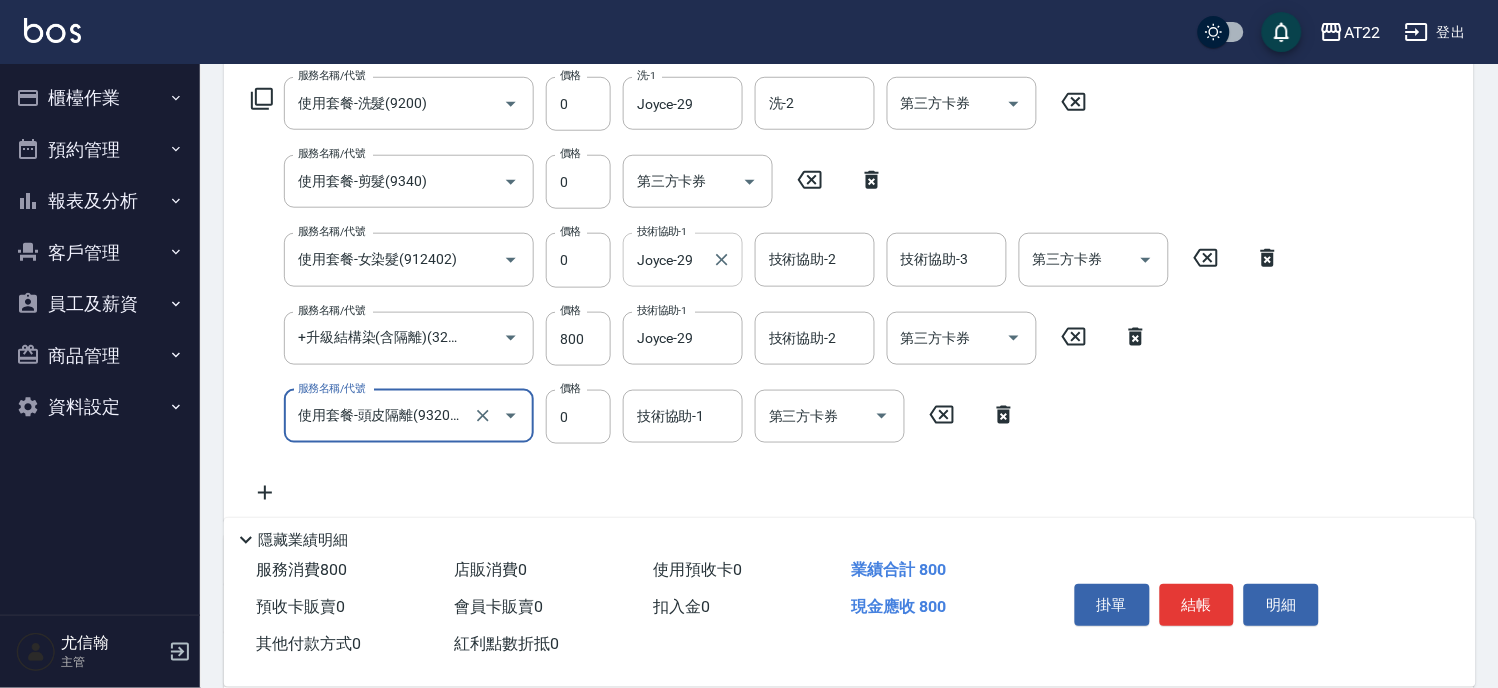 scroll, scrollTop: 444, scrollLeft: 0, axis: vertical 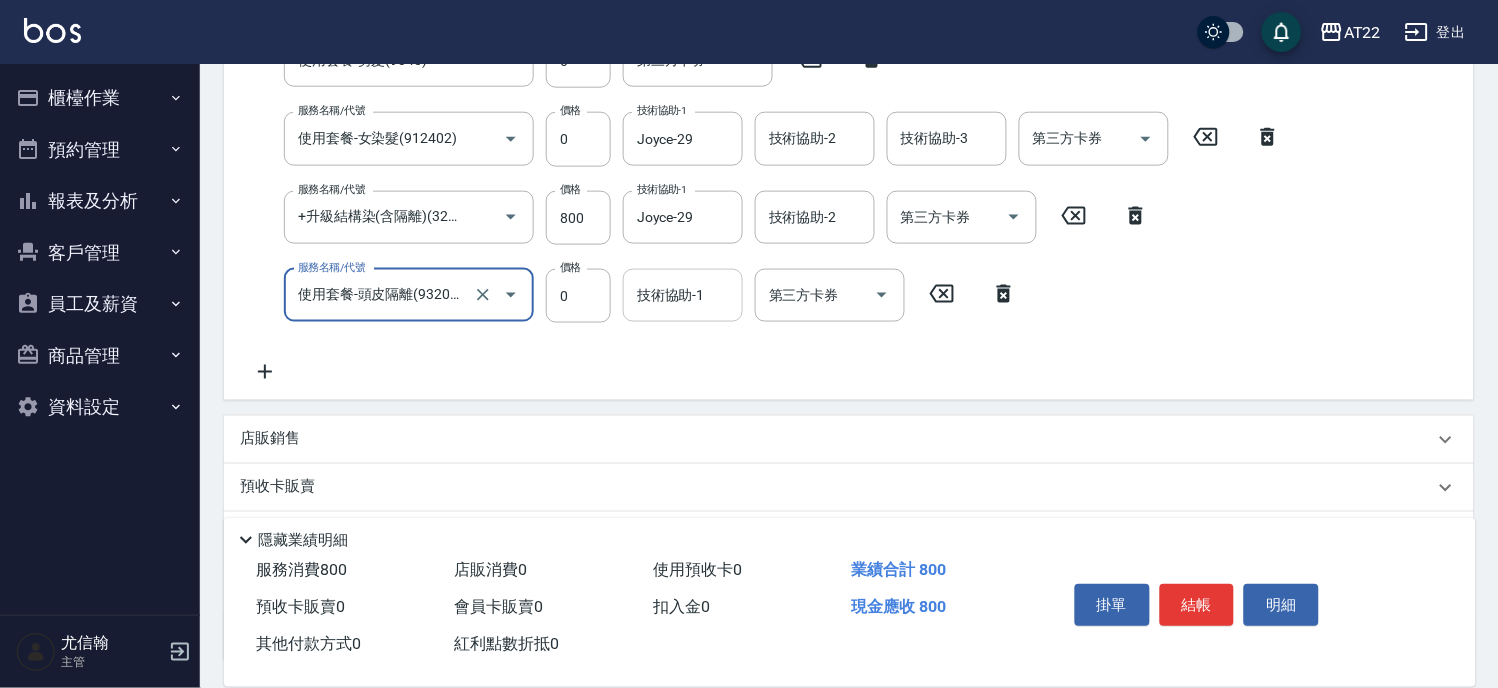 type on "使用套餐-頭皮隔離(932033)" 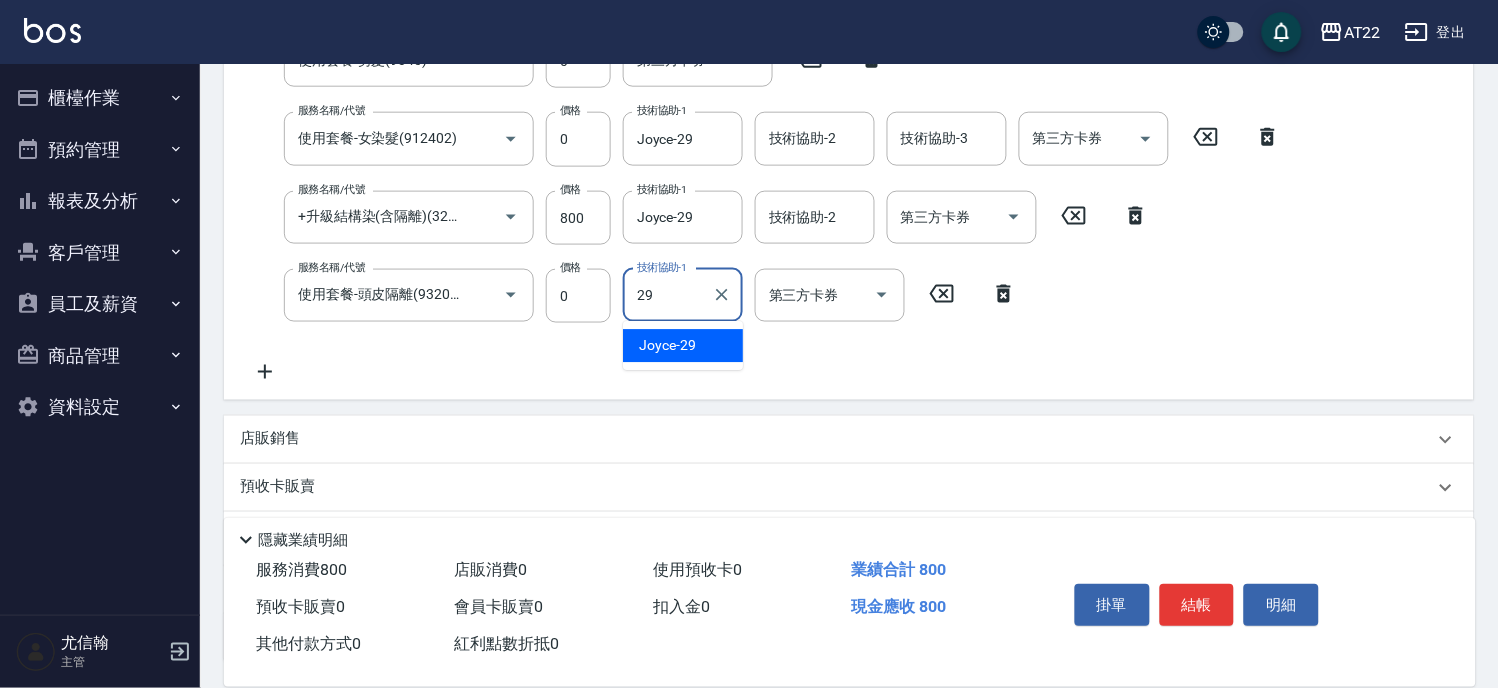 type on "Joyce-29" 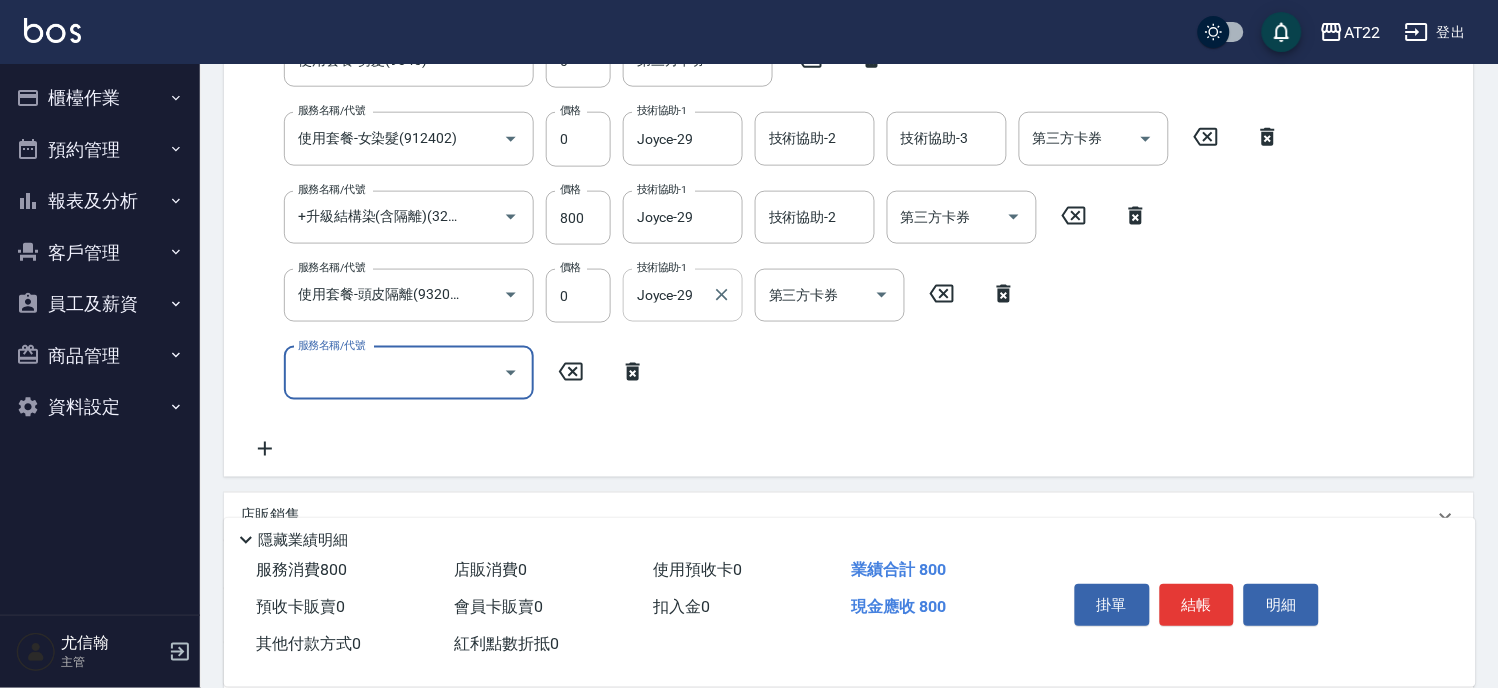 scroll, scrollTop: 472, scrollLeft: 0, axis: vertical 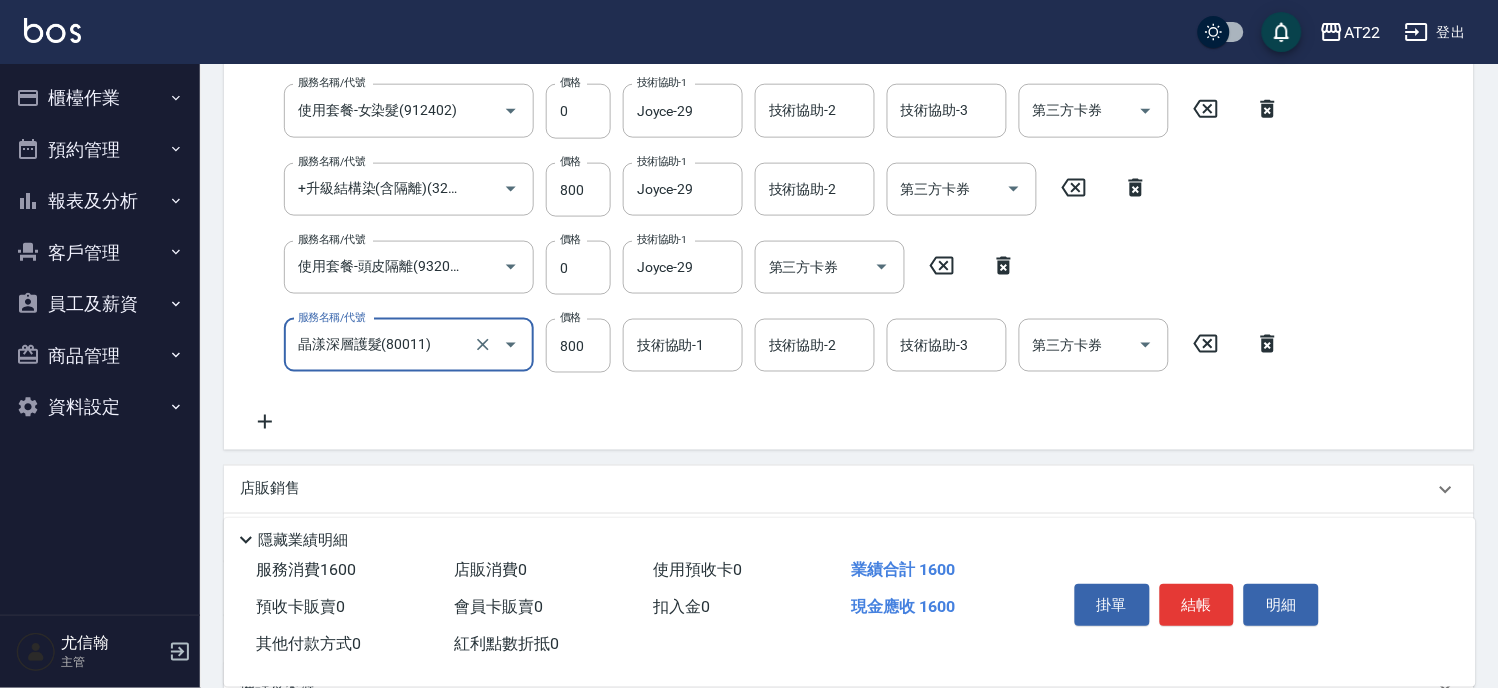 type on "晶漾深層護髮(80011)" 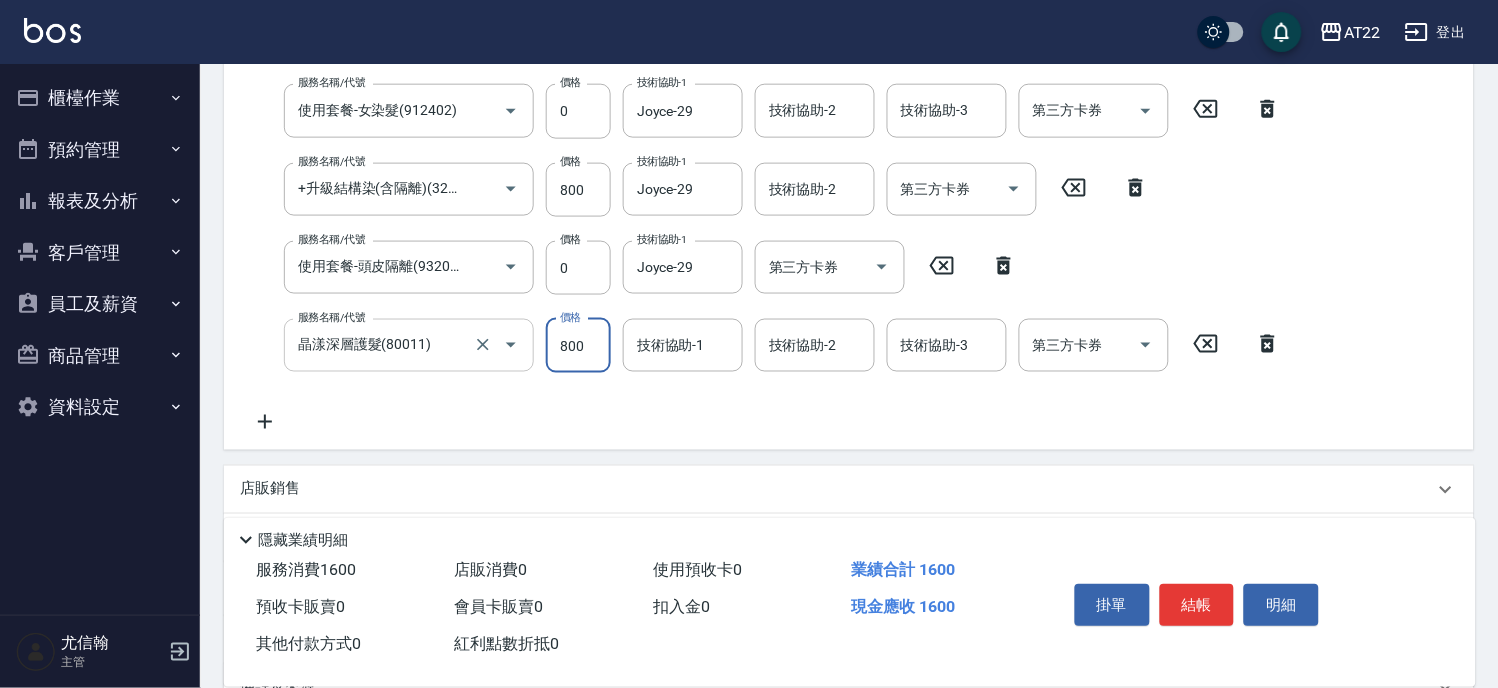scroll, scrollTop: 473, scrollLeft: 0, axis: vertical 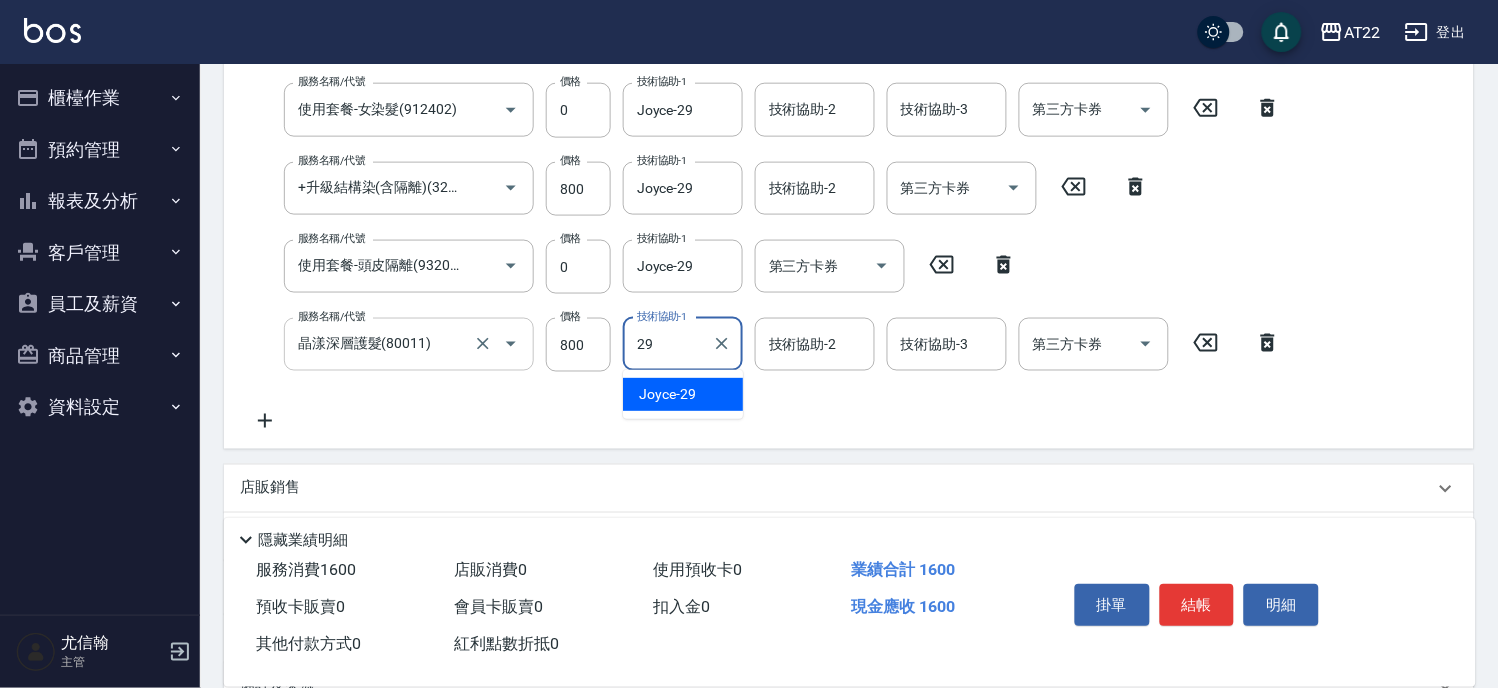 type on "Joyce-29" 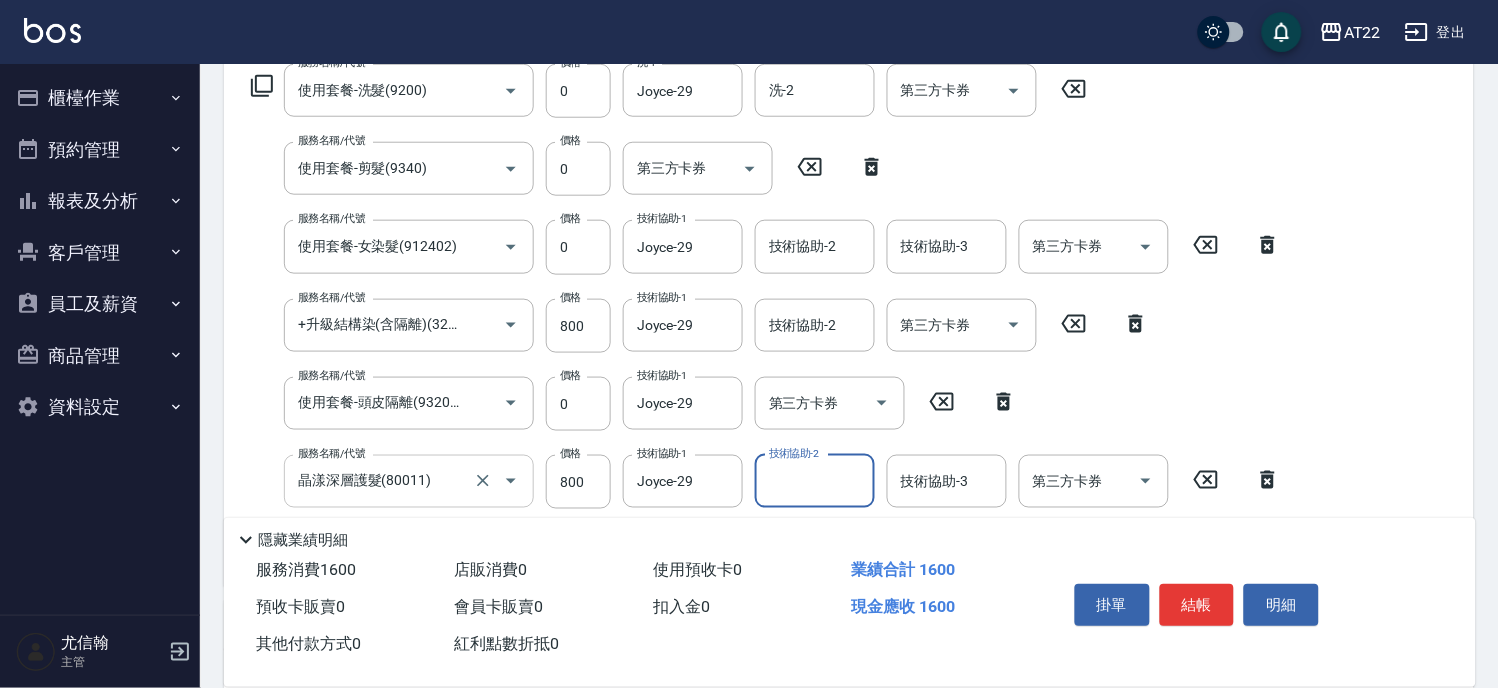 scroll, scrollTop: 140, scrollLeft: 0, axis: vertical 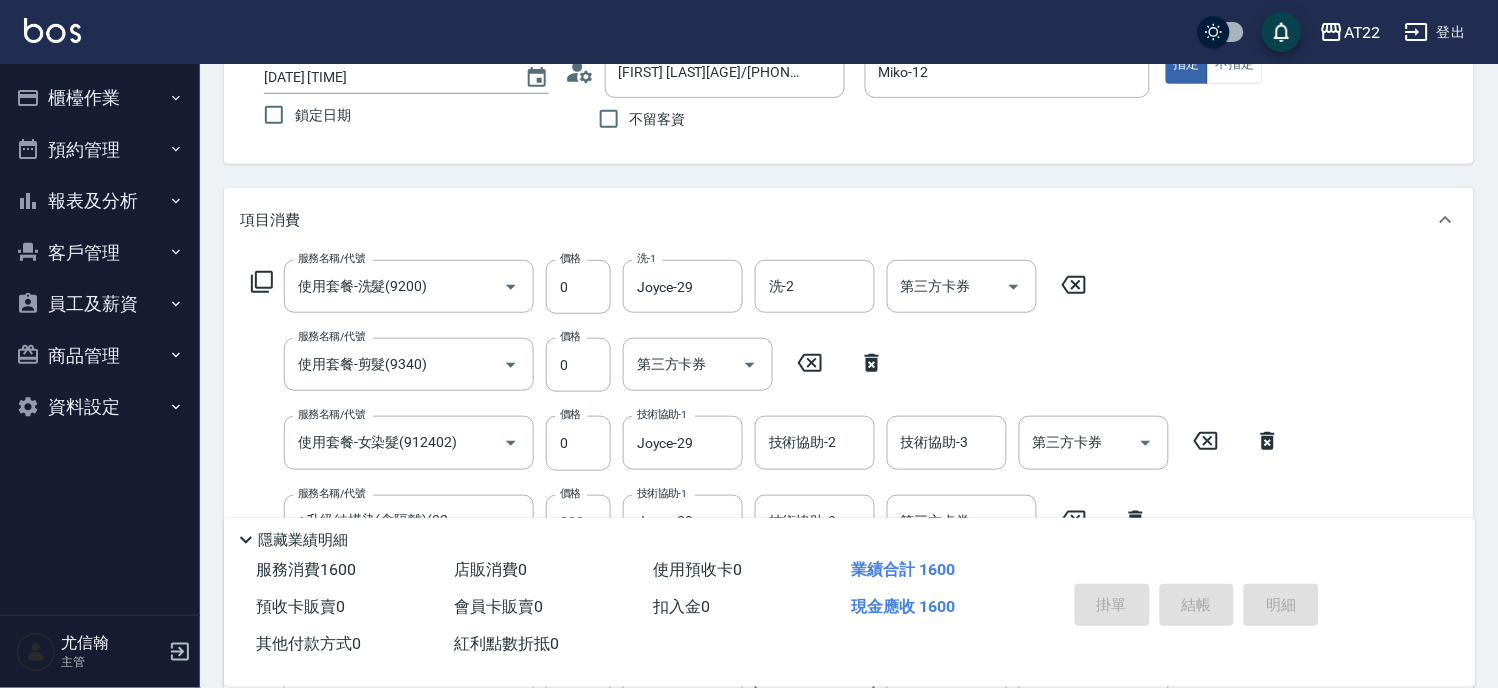 type on "2025/08/02 16:38" 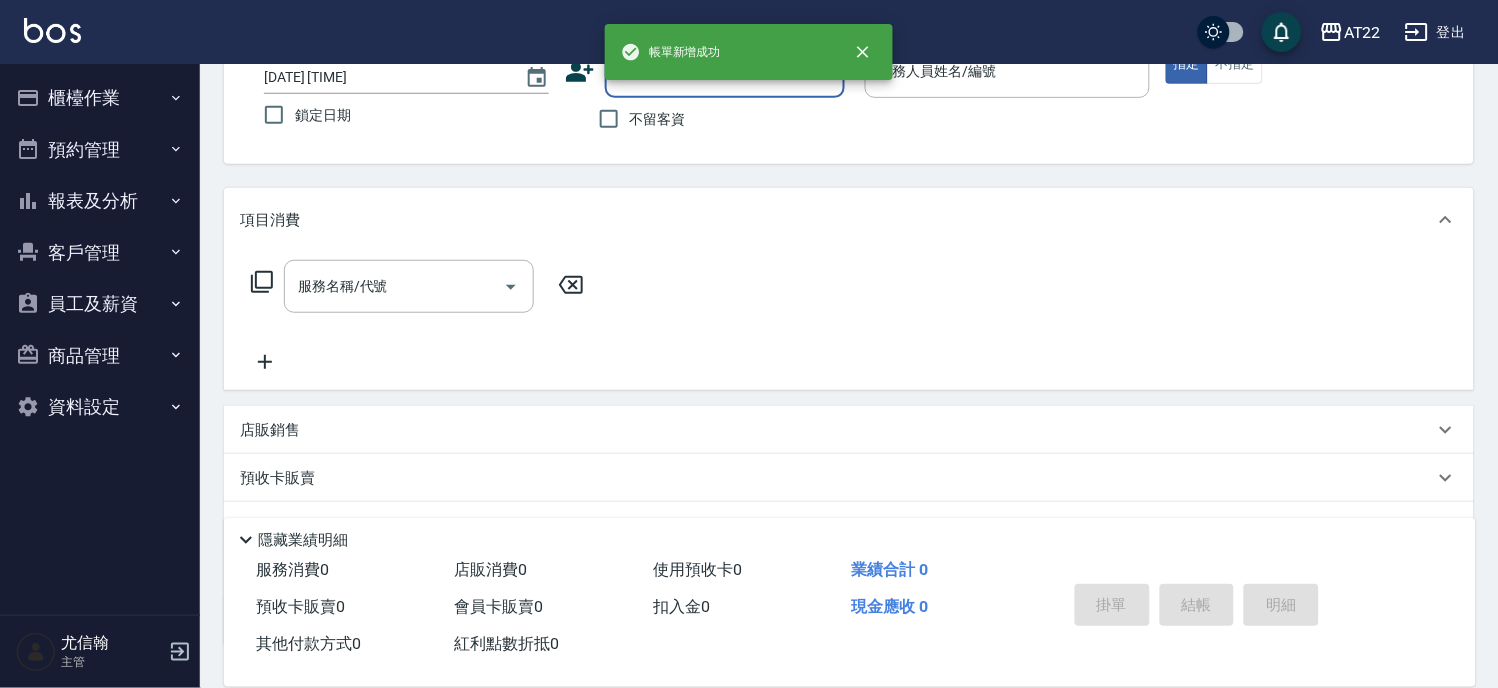 scroll, scrollTop: 0, scrollLeft: 0, axis: both 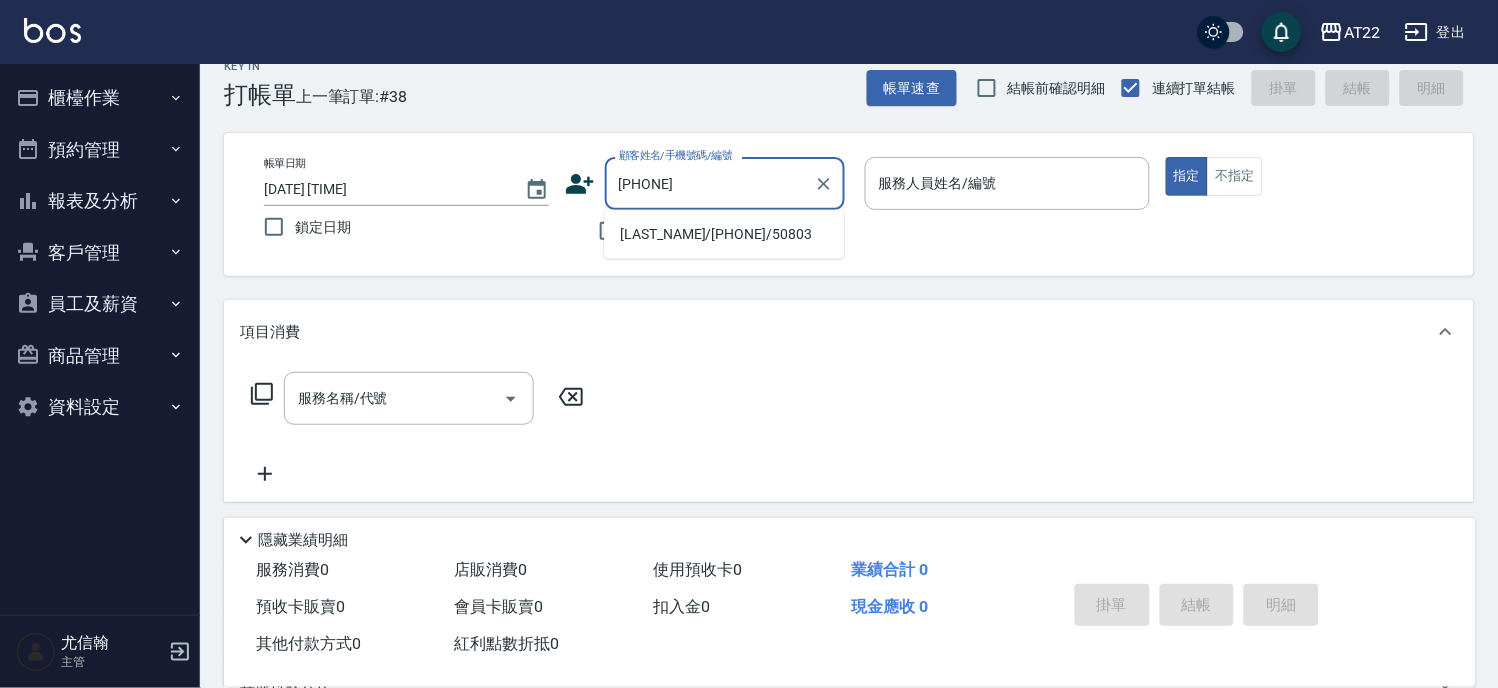 click on "蔡承翰/0911597599/50803" at bounding box center (724, 234) 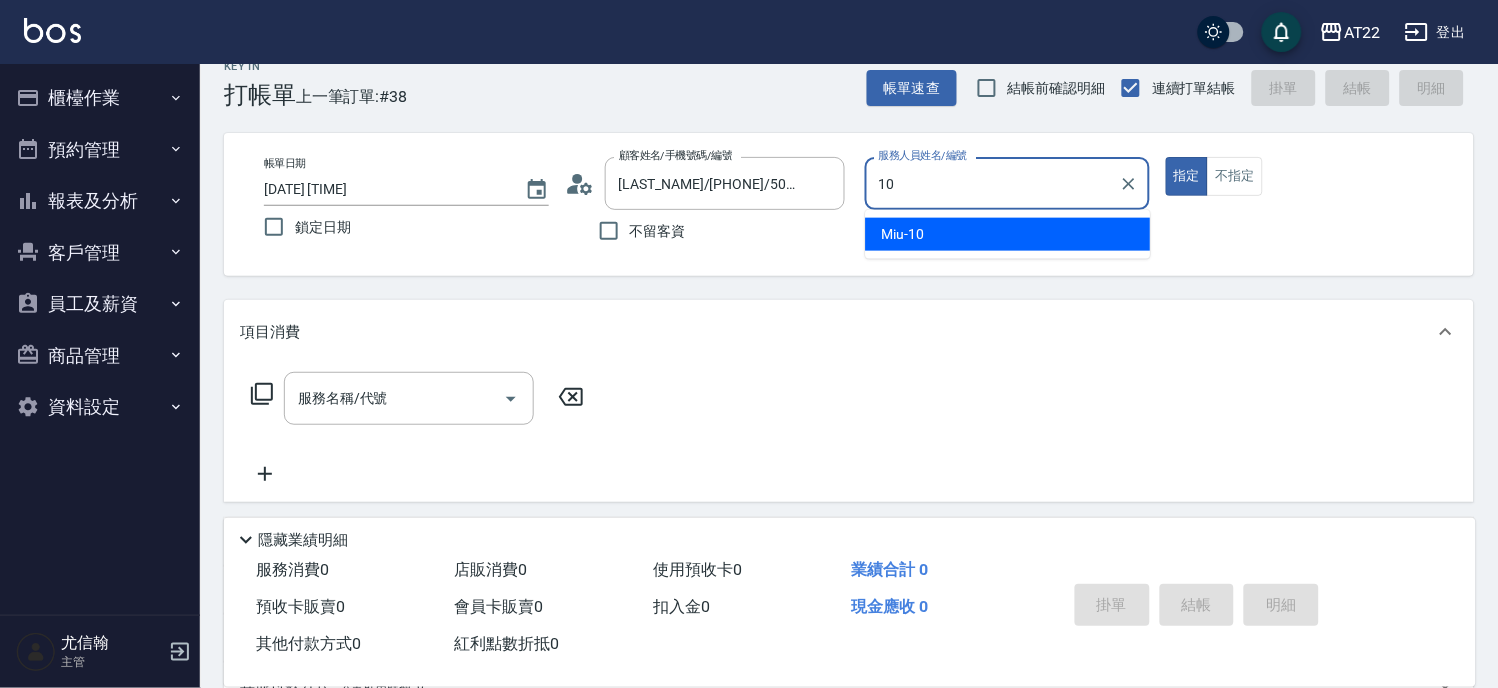 type on "Miu-10" 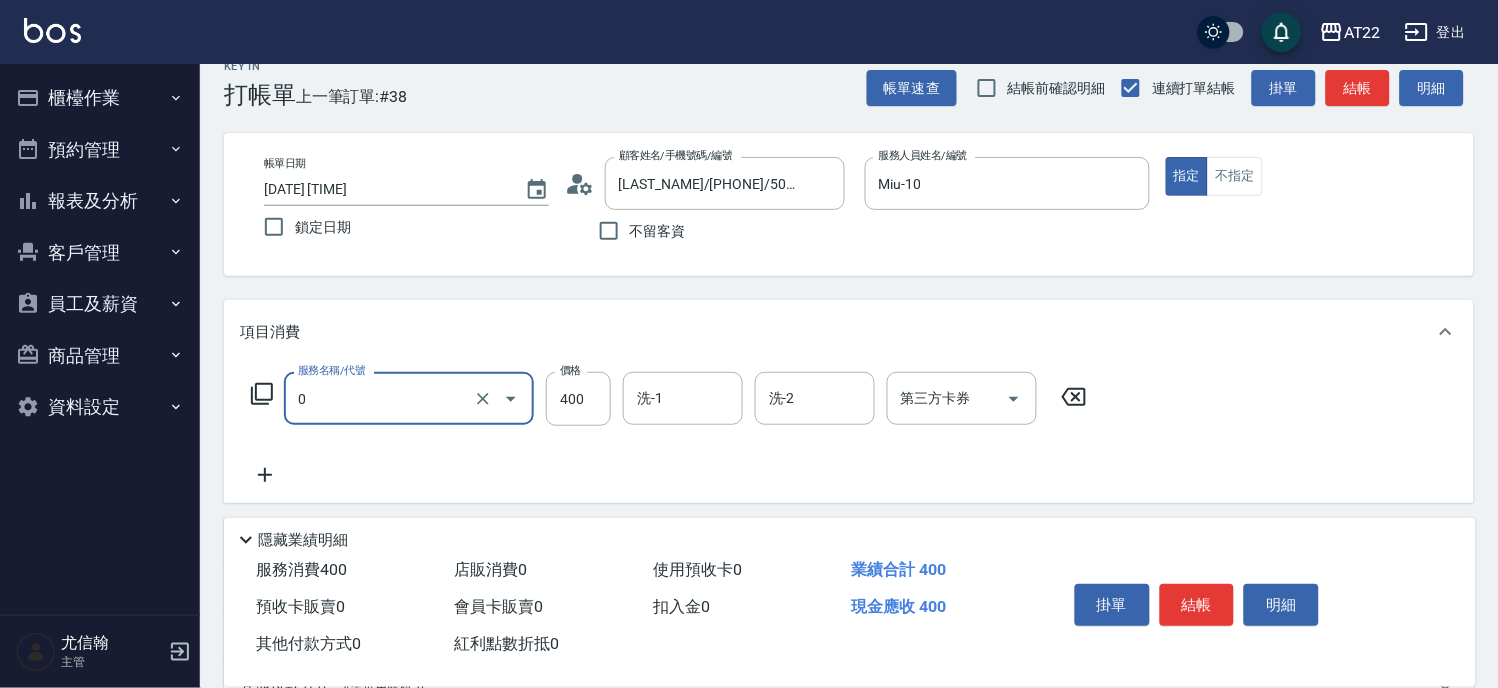 type on "有機洗髮(0)" 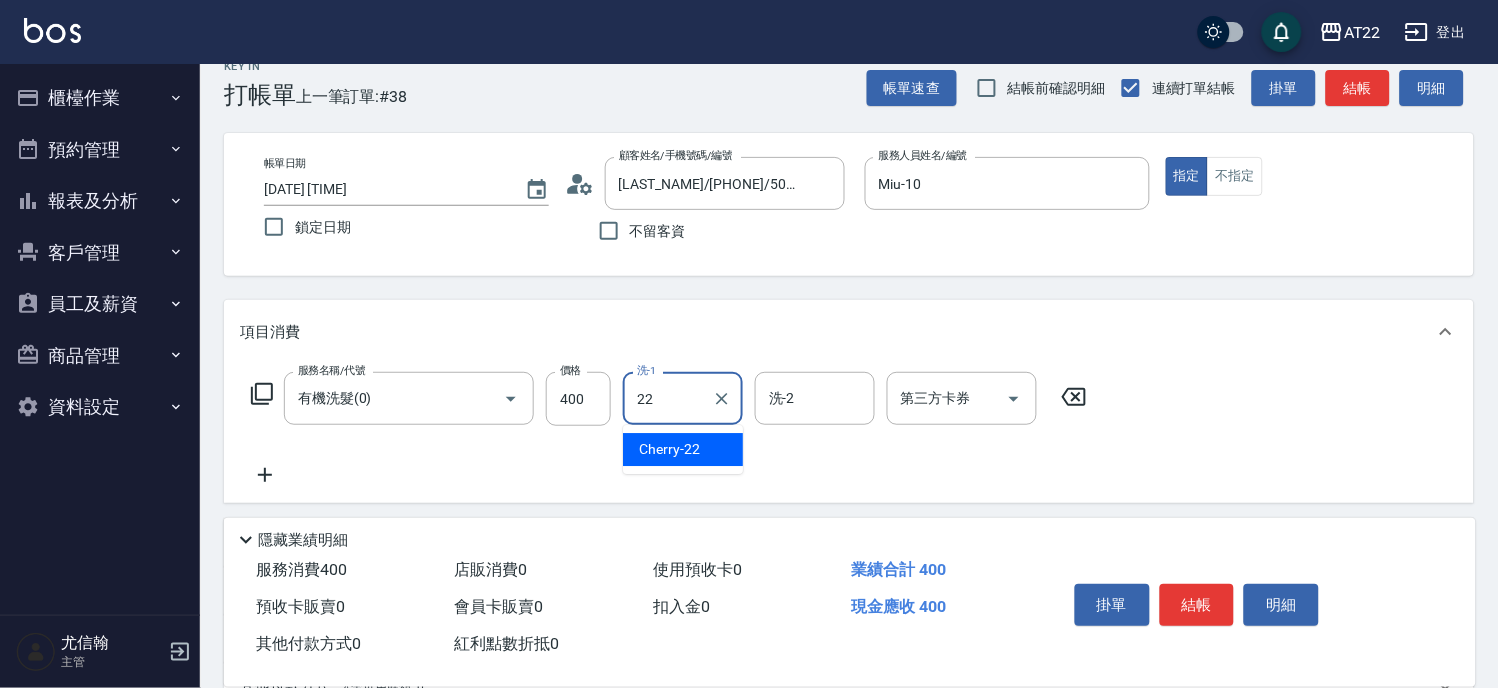 type on "Cherry-22" 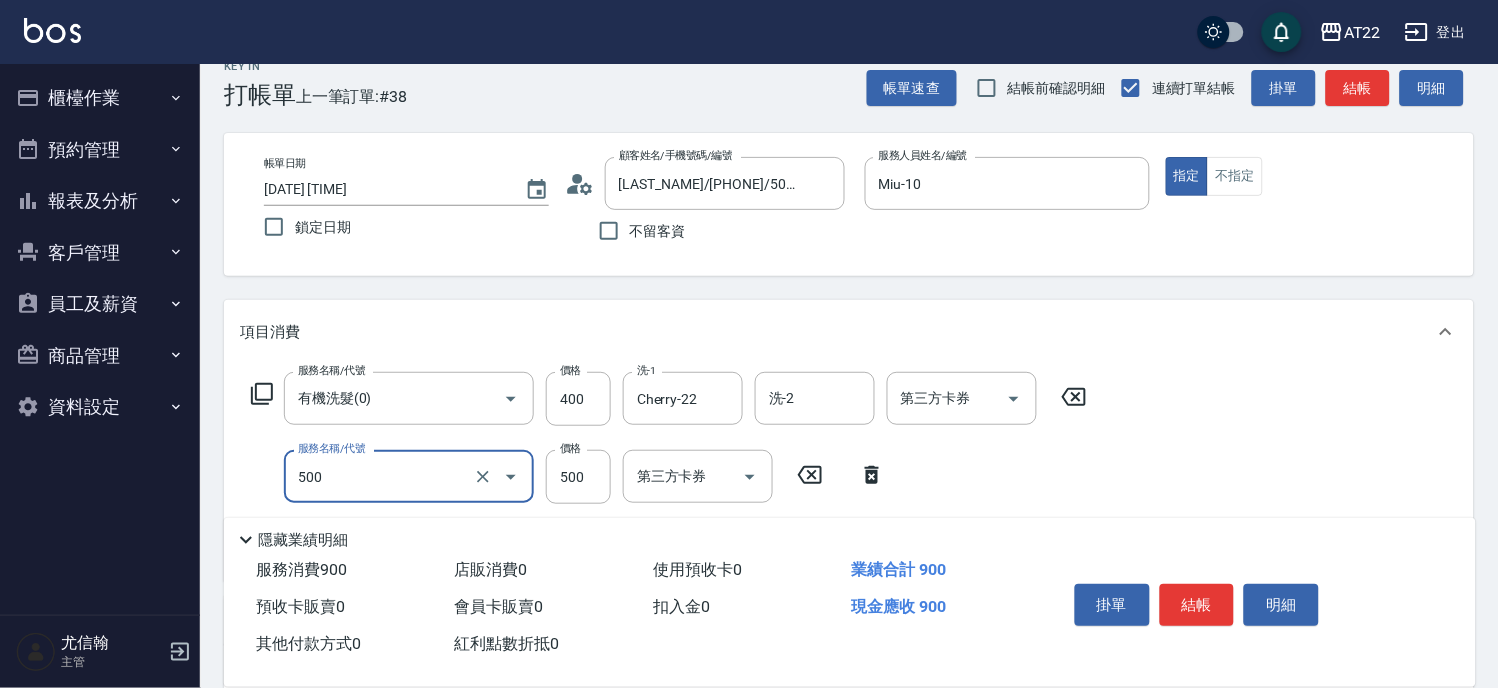 type on "剪髮(500)" 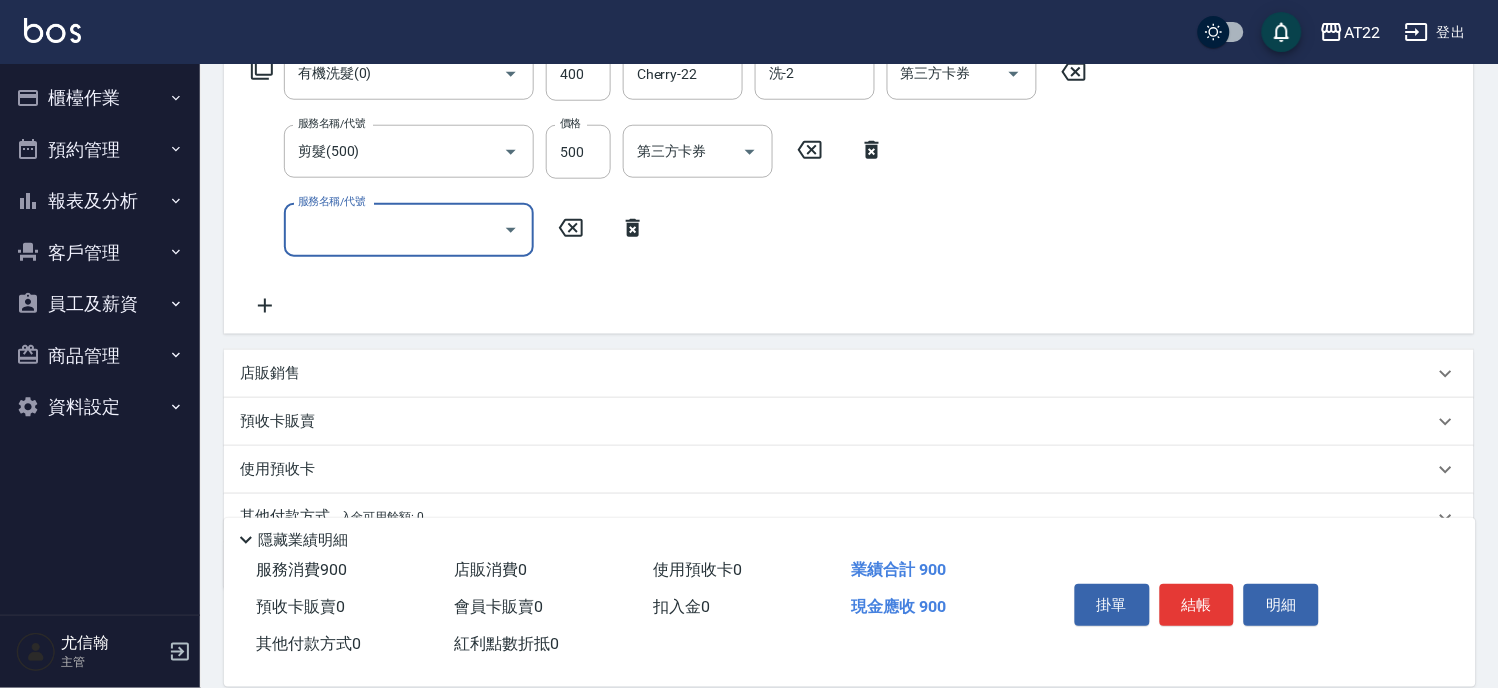 scroll, scrollTop: 362, scrollLeft: 0, axis: vertical 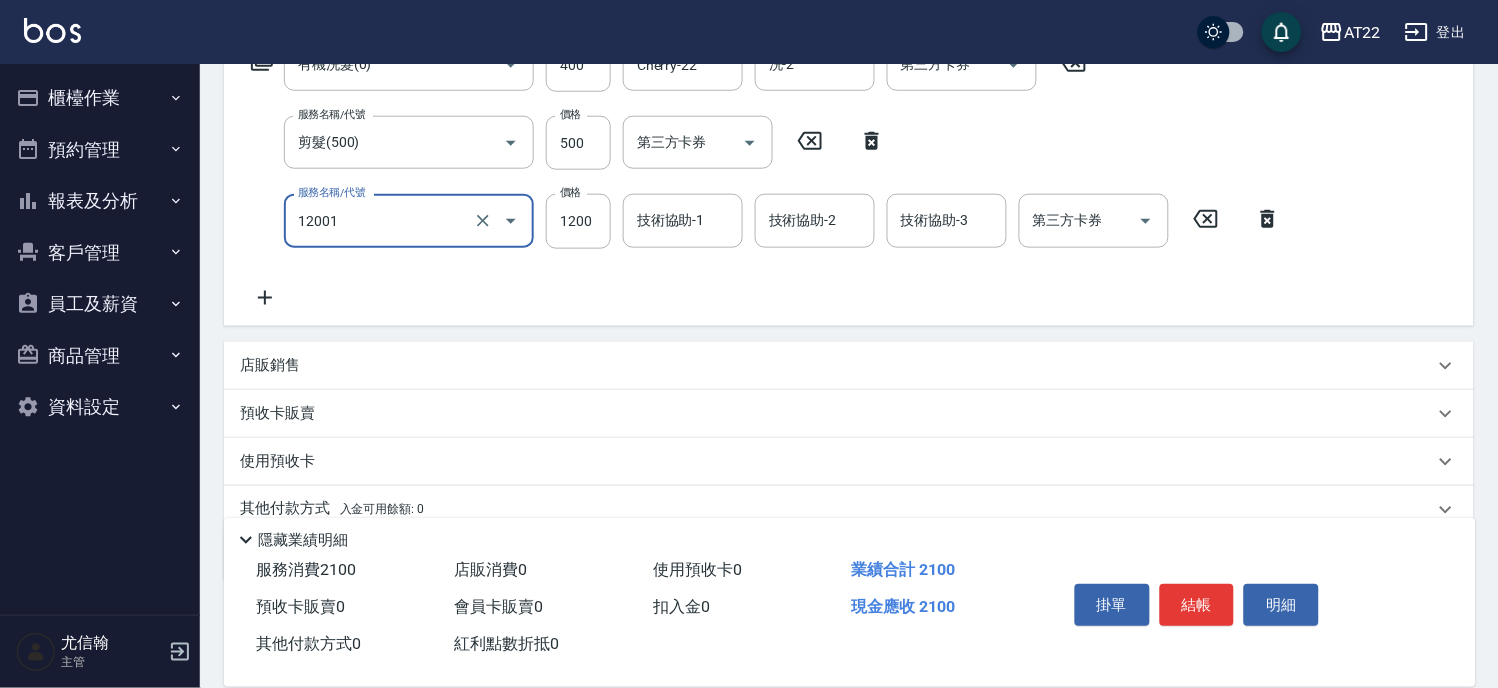 type on "燙髮S(12001)" 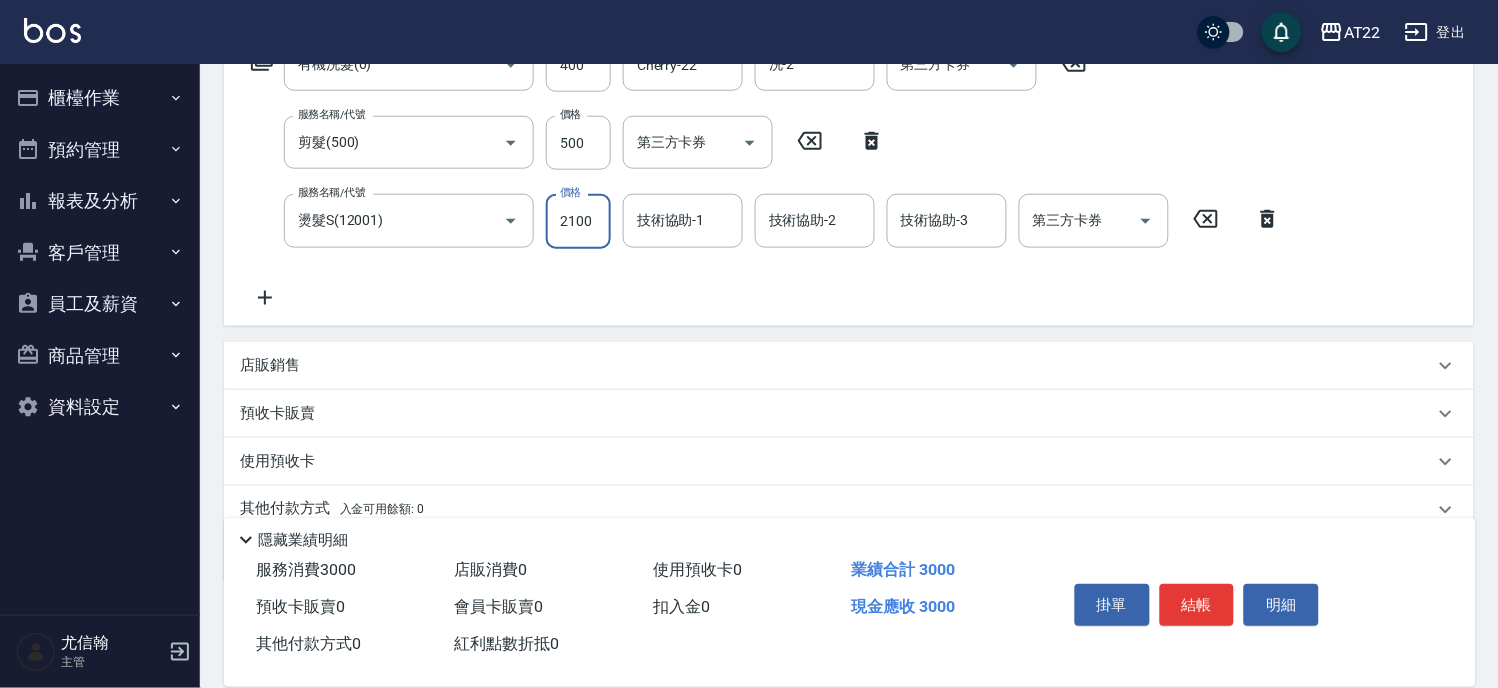 type on "2100" 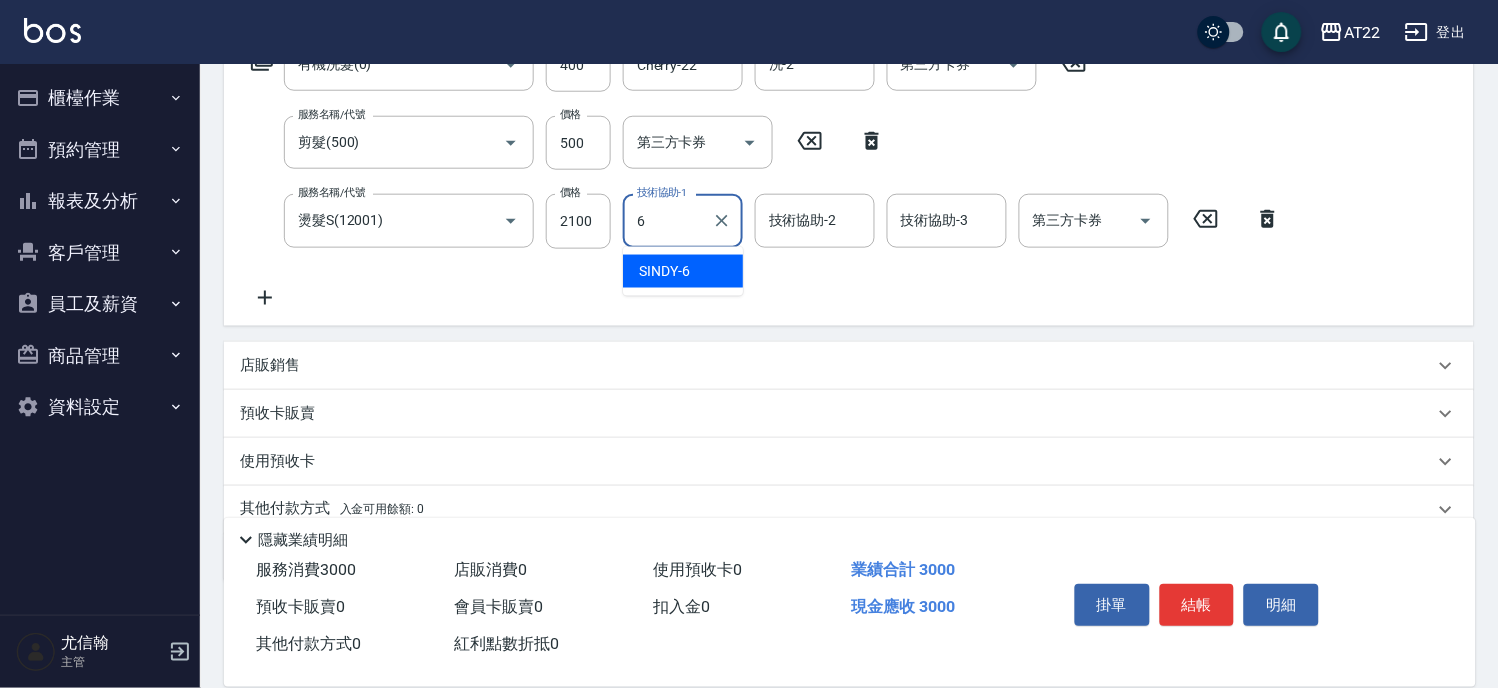 type on "SINDY-6" 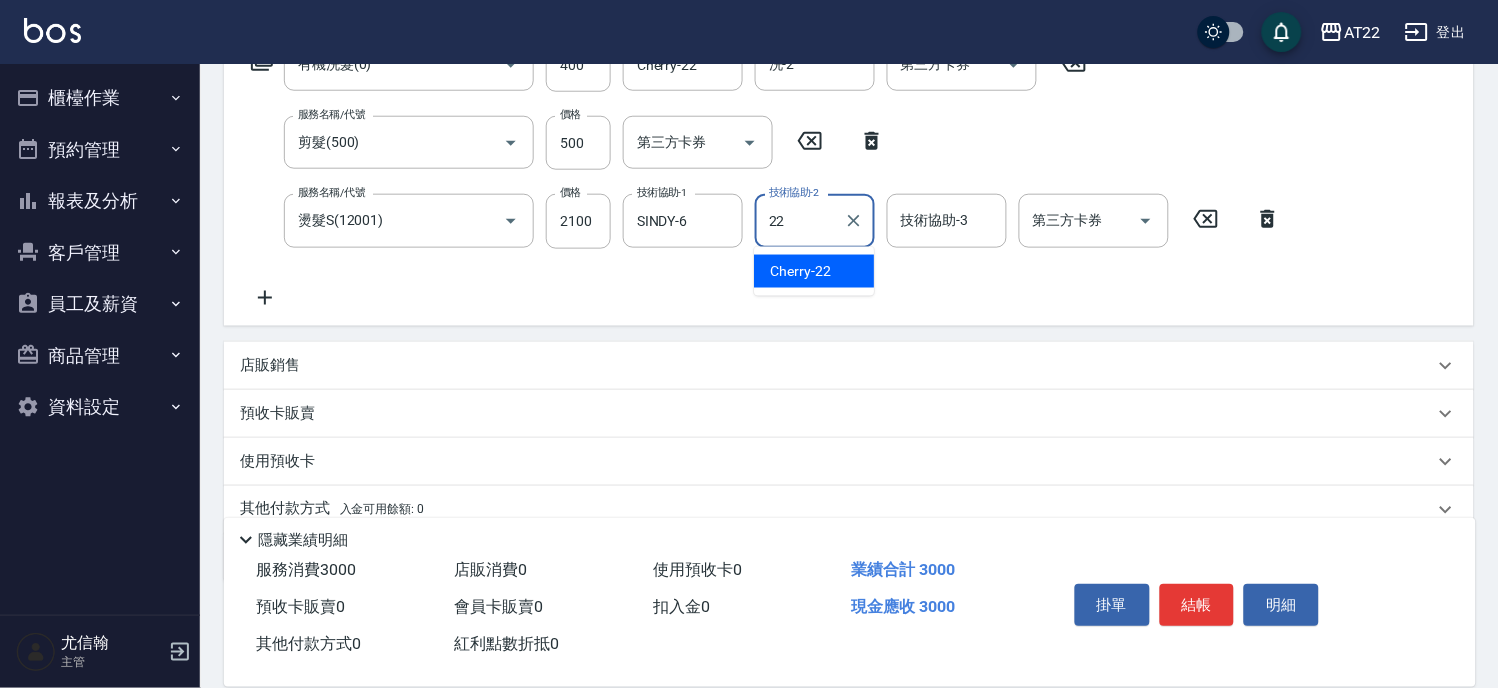 type on "Cherry-22" 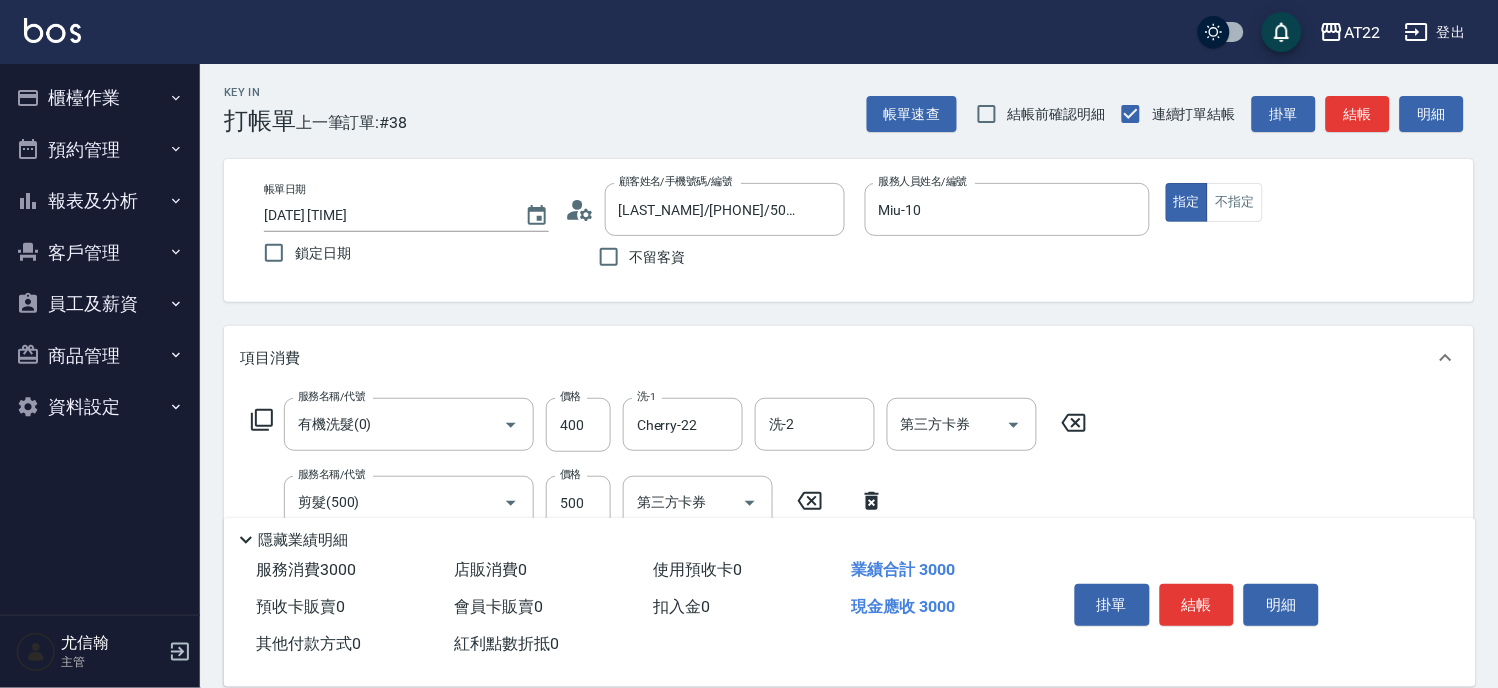 scroll, scrollTop: 0, scrollLeft: 0, axis: both 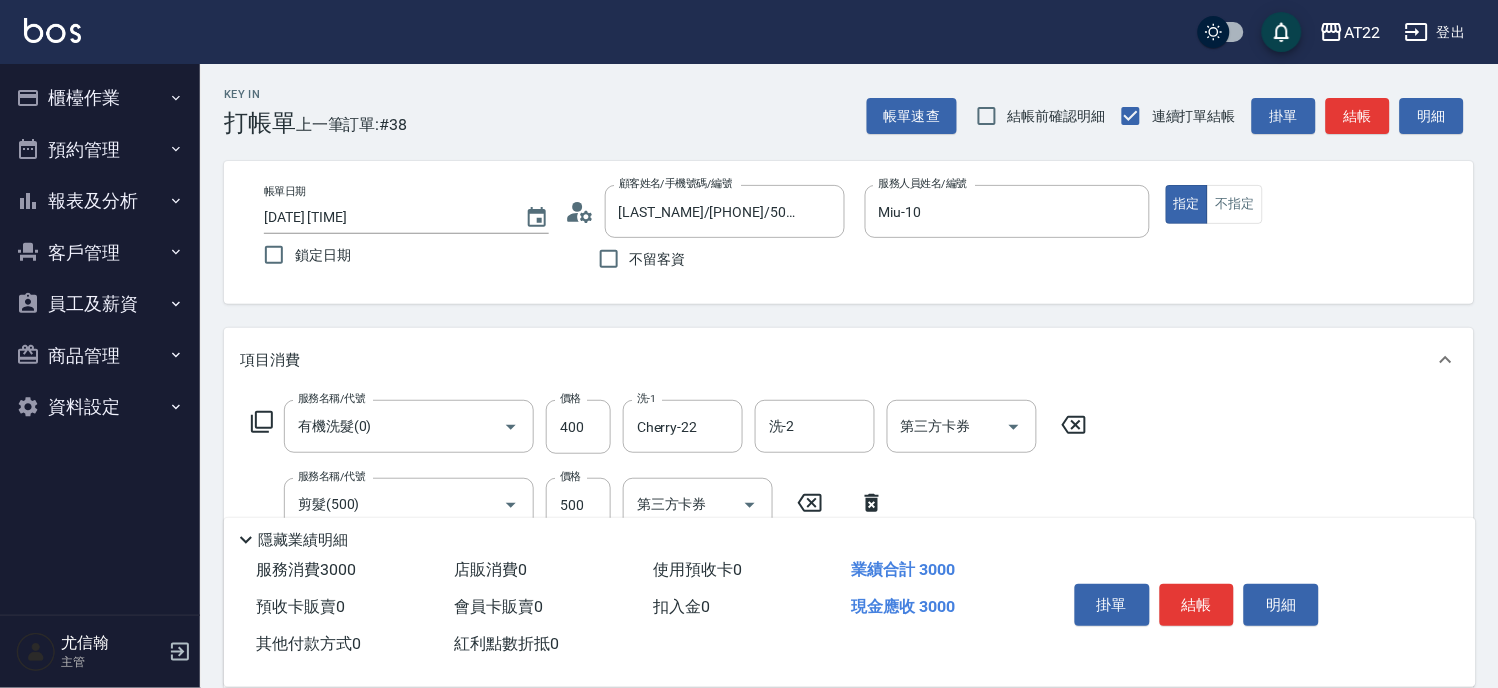 drag, startPoint x: 1200, startPoint y: 591, endPoint x: 1168, endPoint y: 585, distance: 32.55764 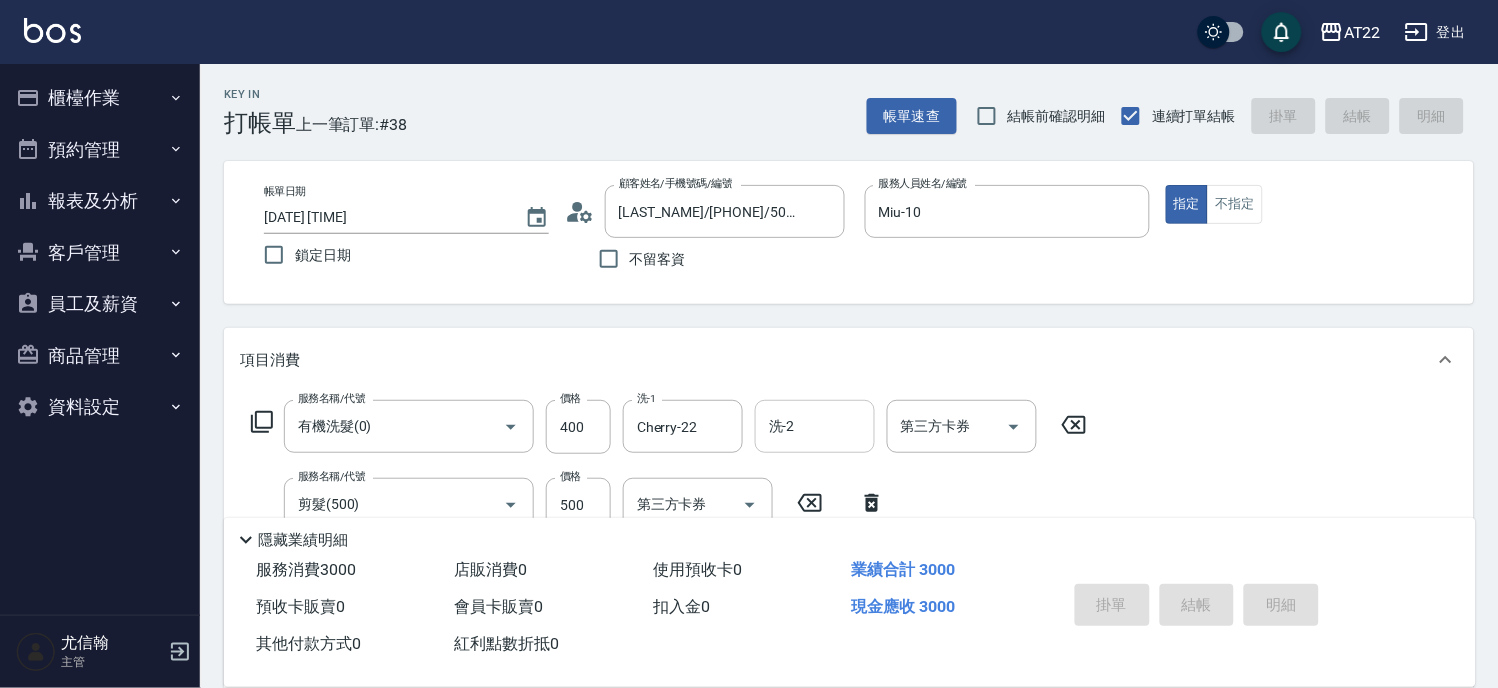 type on "2025/08/02 16:40" 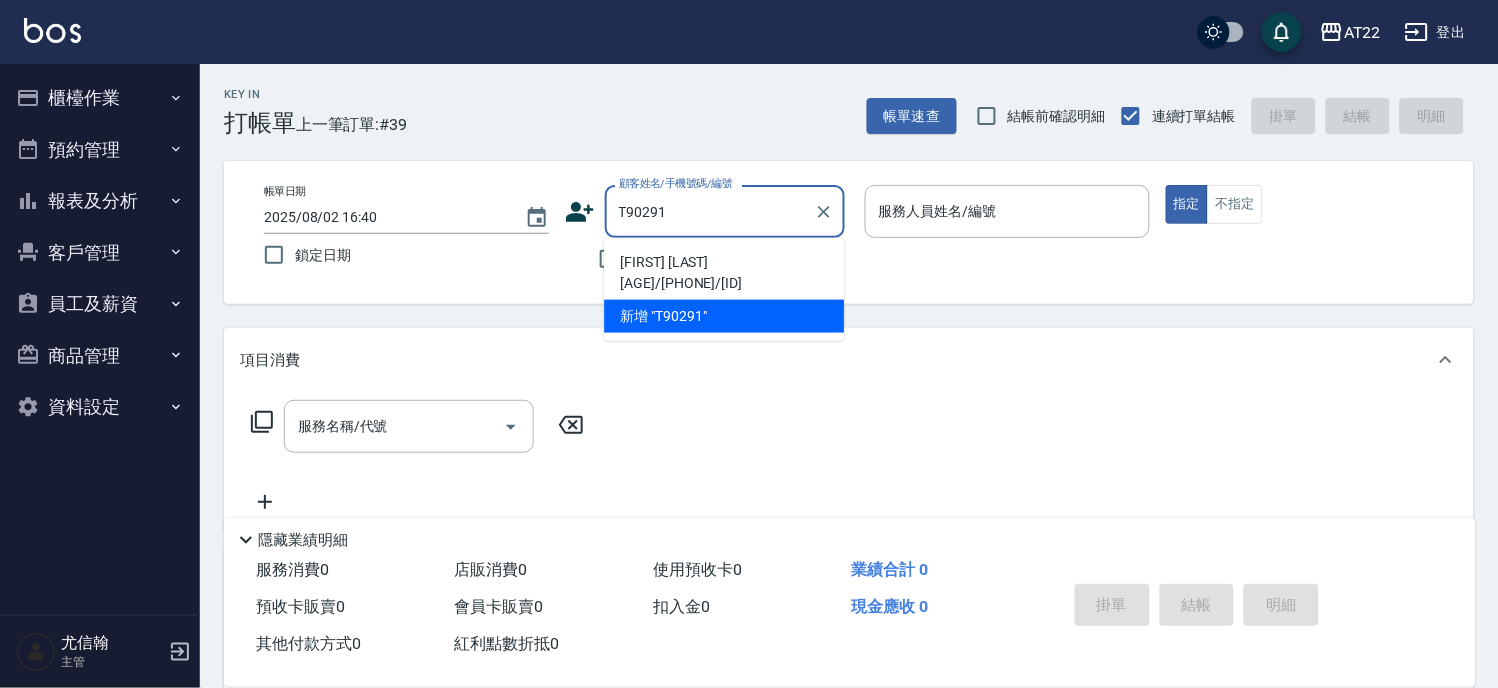 click on "洪家偉27.3.9/0970668683/T90291" at bounding box center (724, 273) 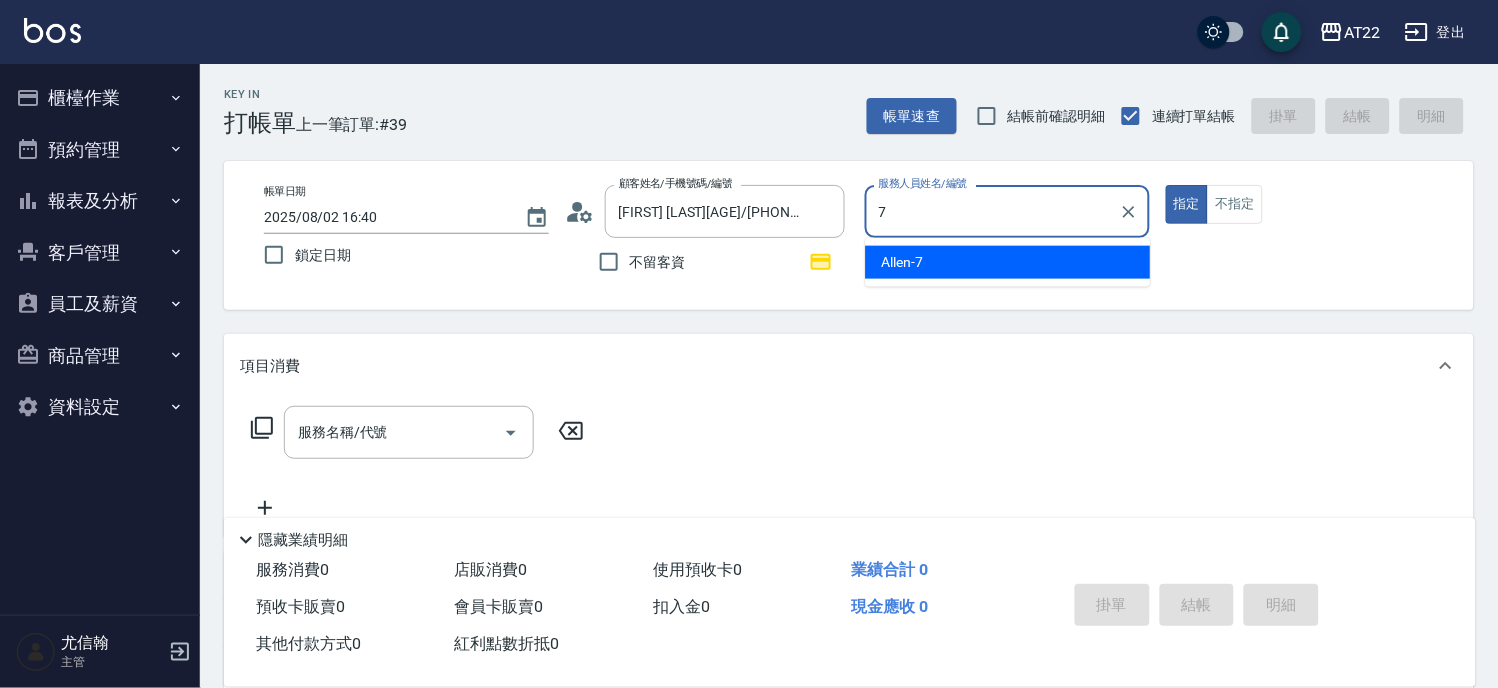 type on "Allen-7" 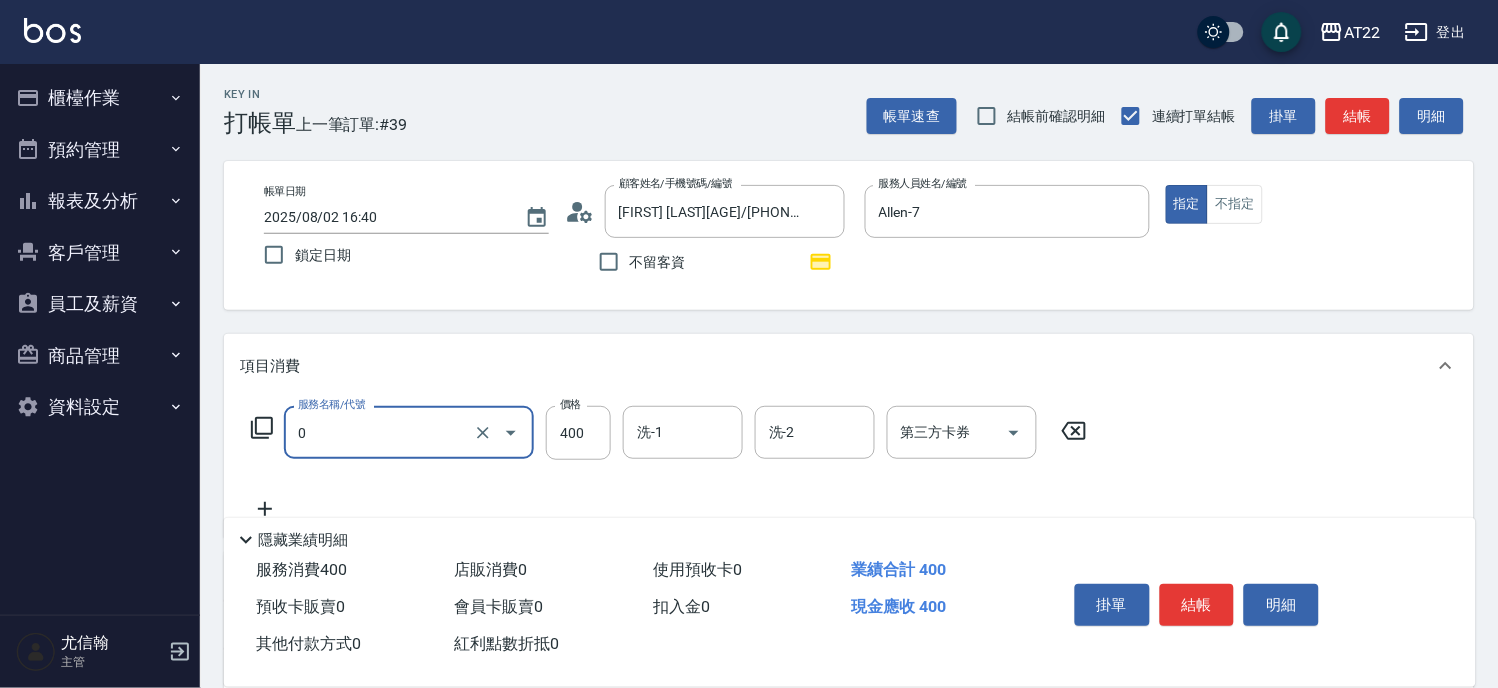 type on "有機洗髮(0)" 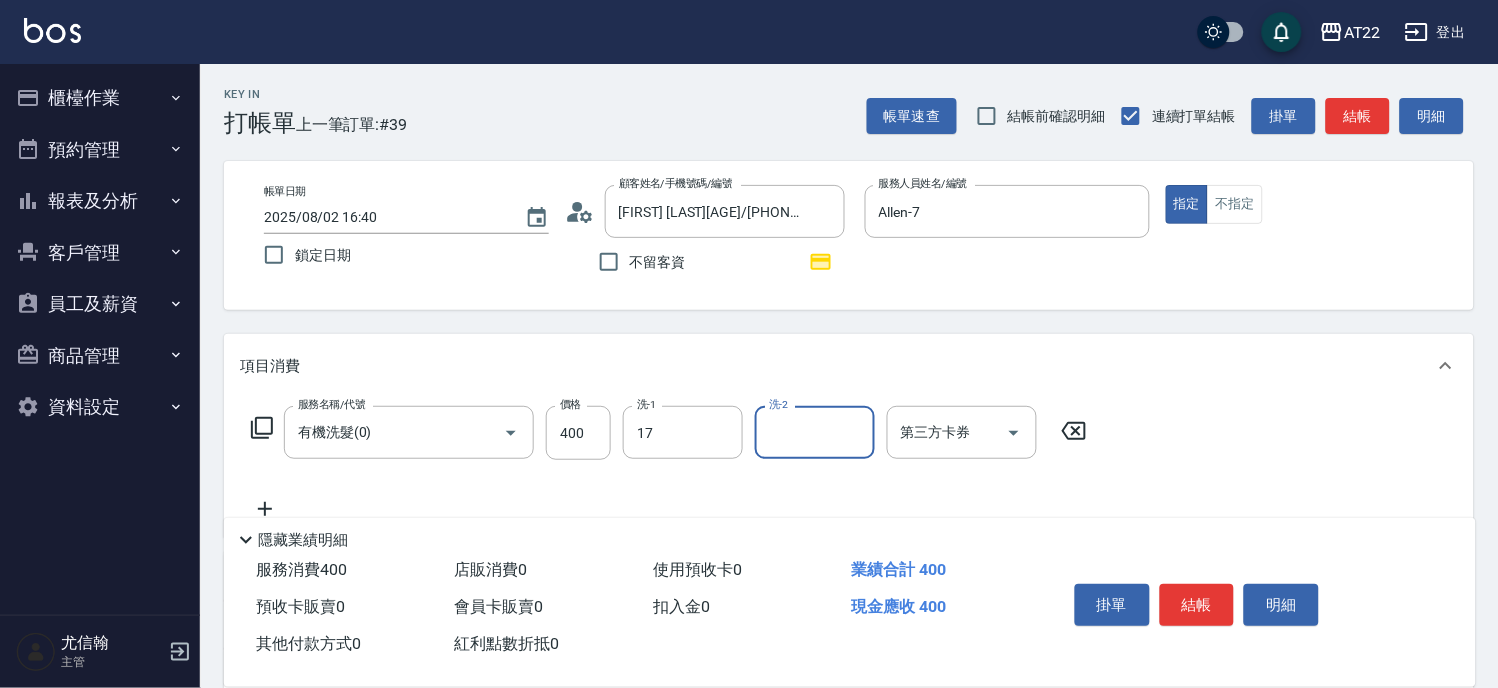 type on "YunYun-17" 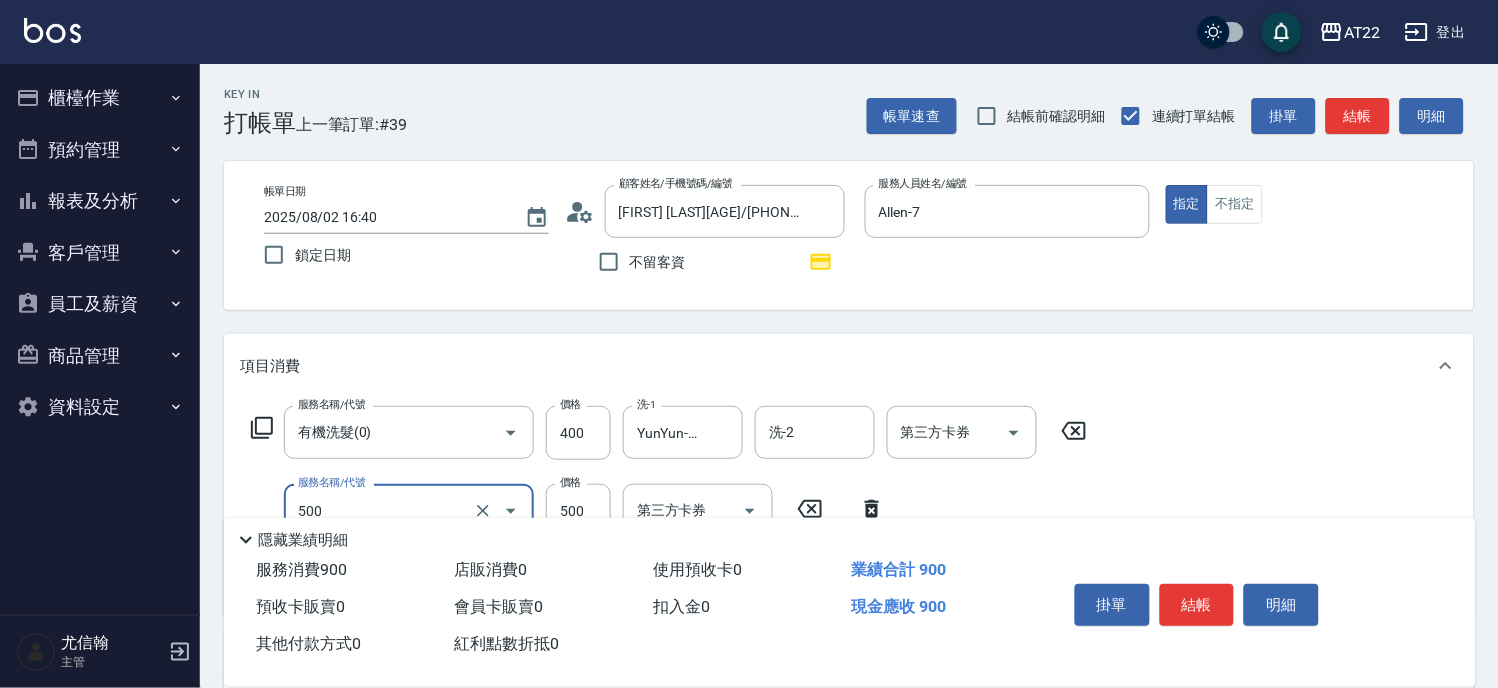 type on "剪髮(500)" 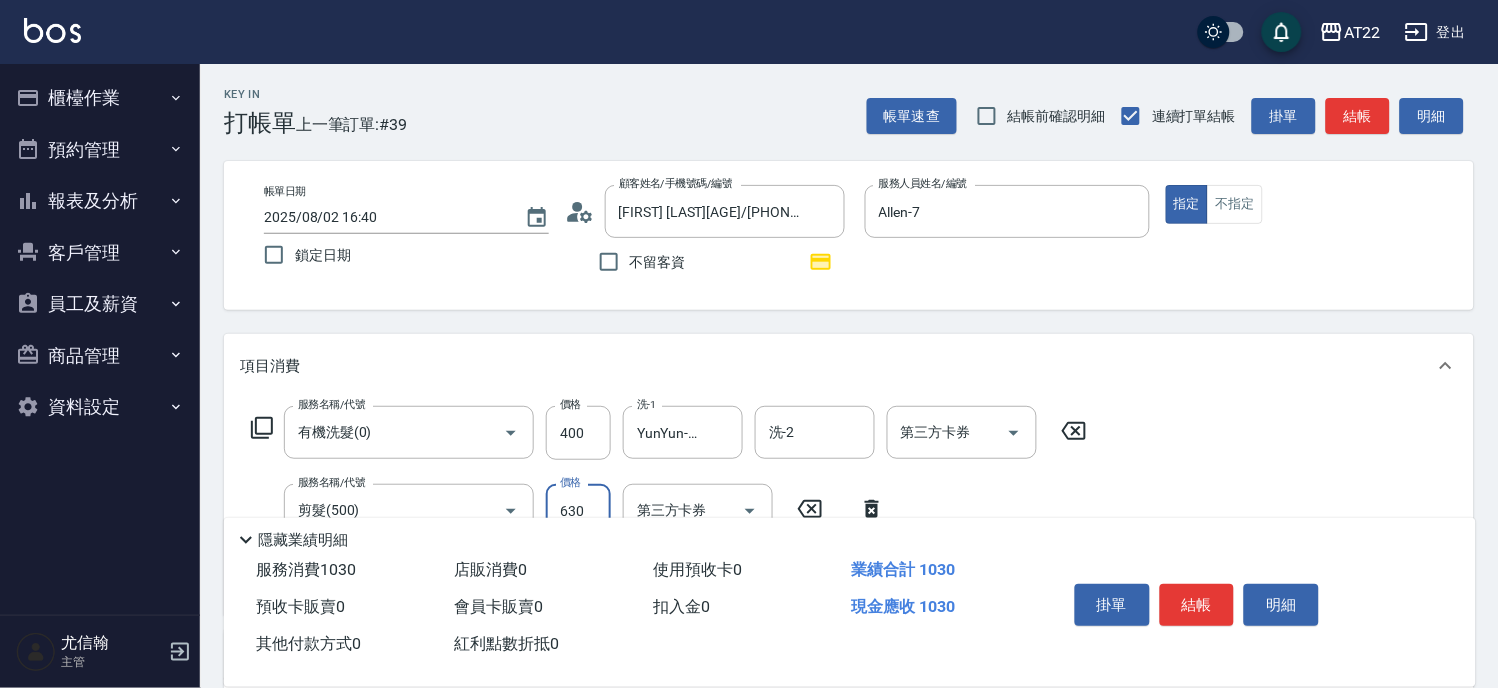 type on "630" 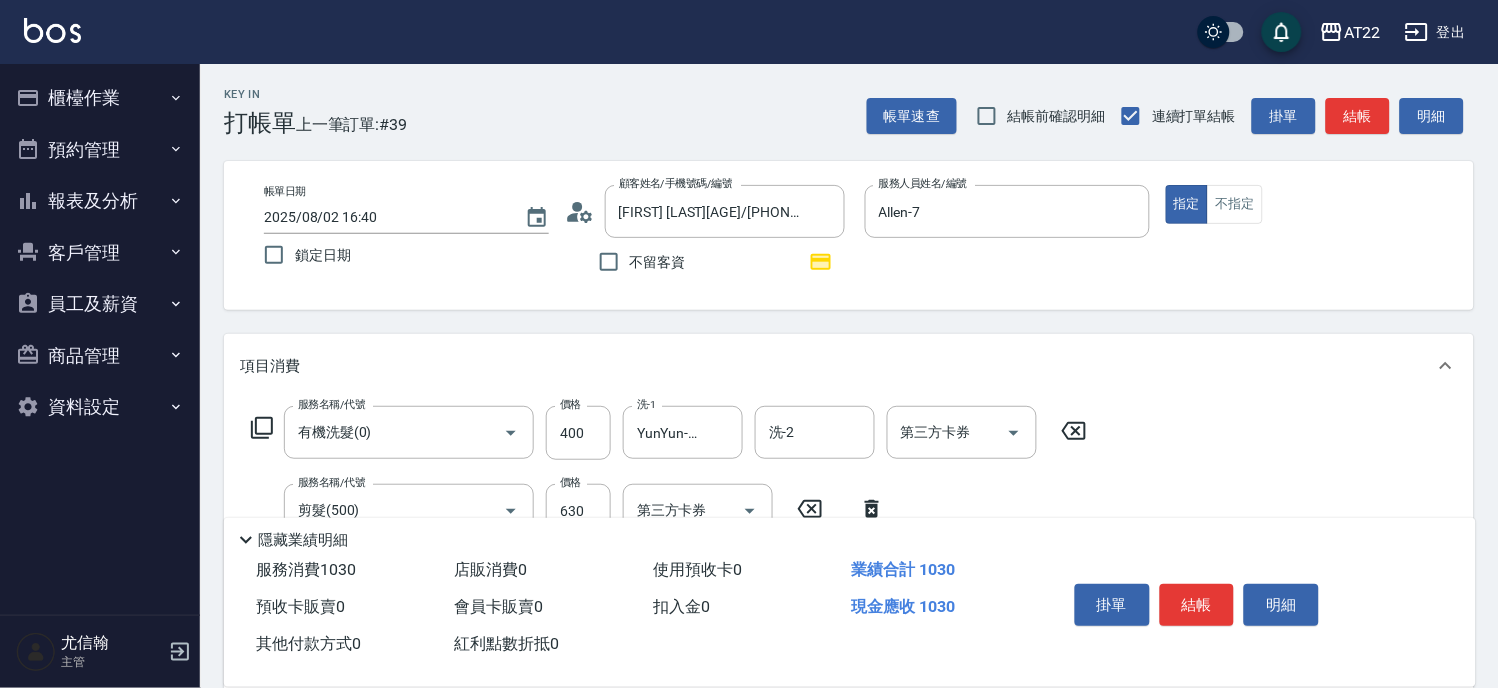 scroll, scrollTop: 333, scrollLeft: 0, axis: vertical 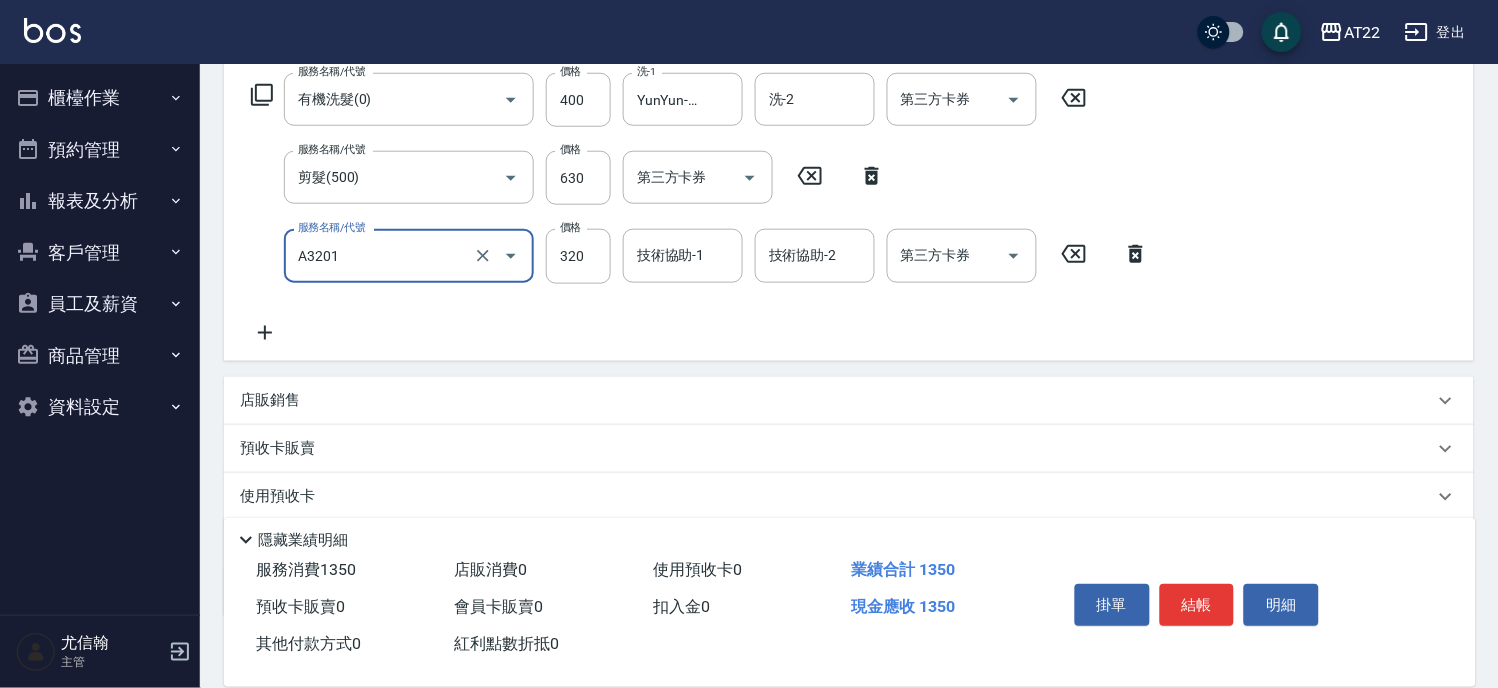 type on "頭皮隔離液(A3201)" 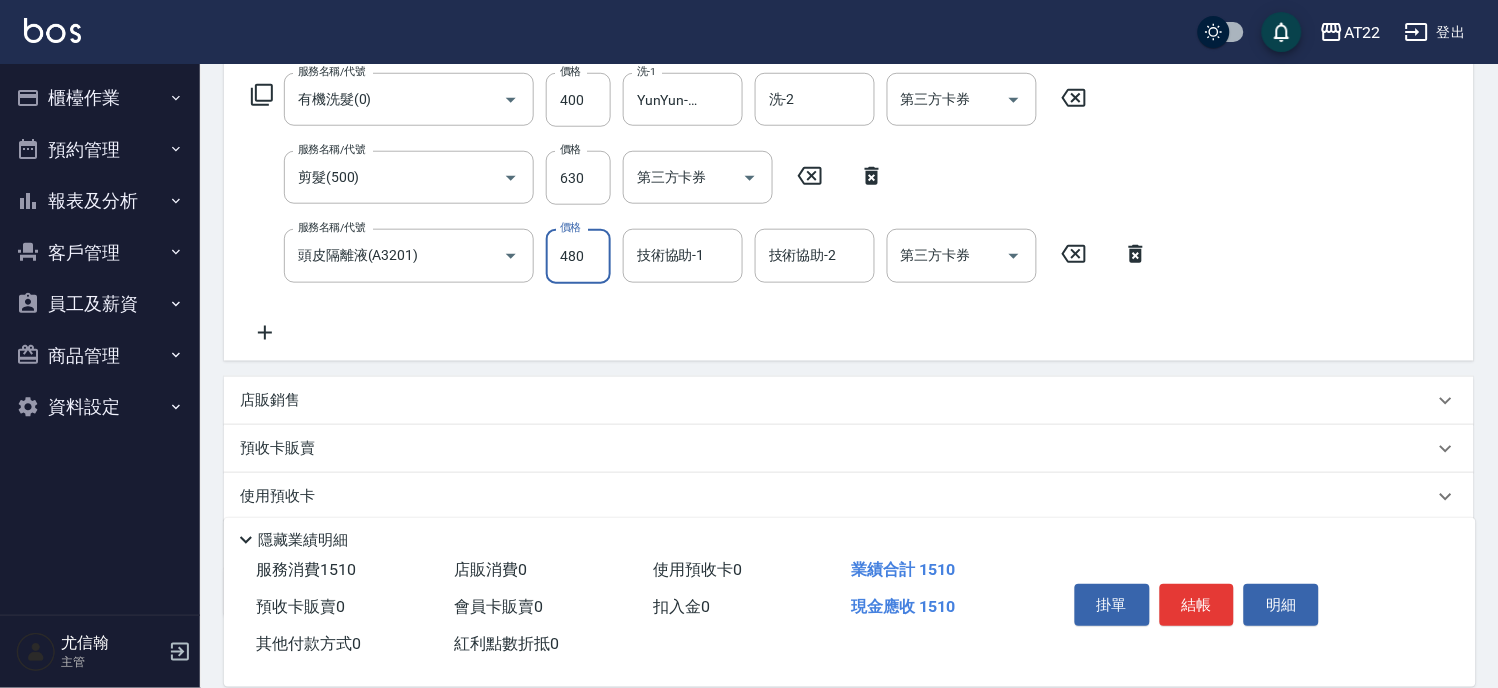 type on "480" 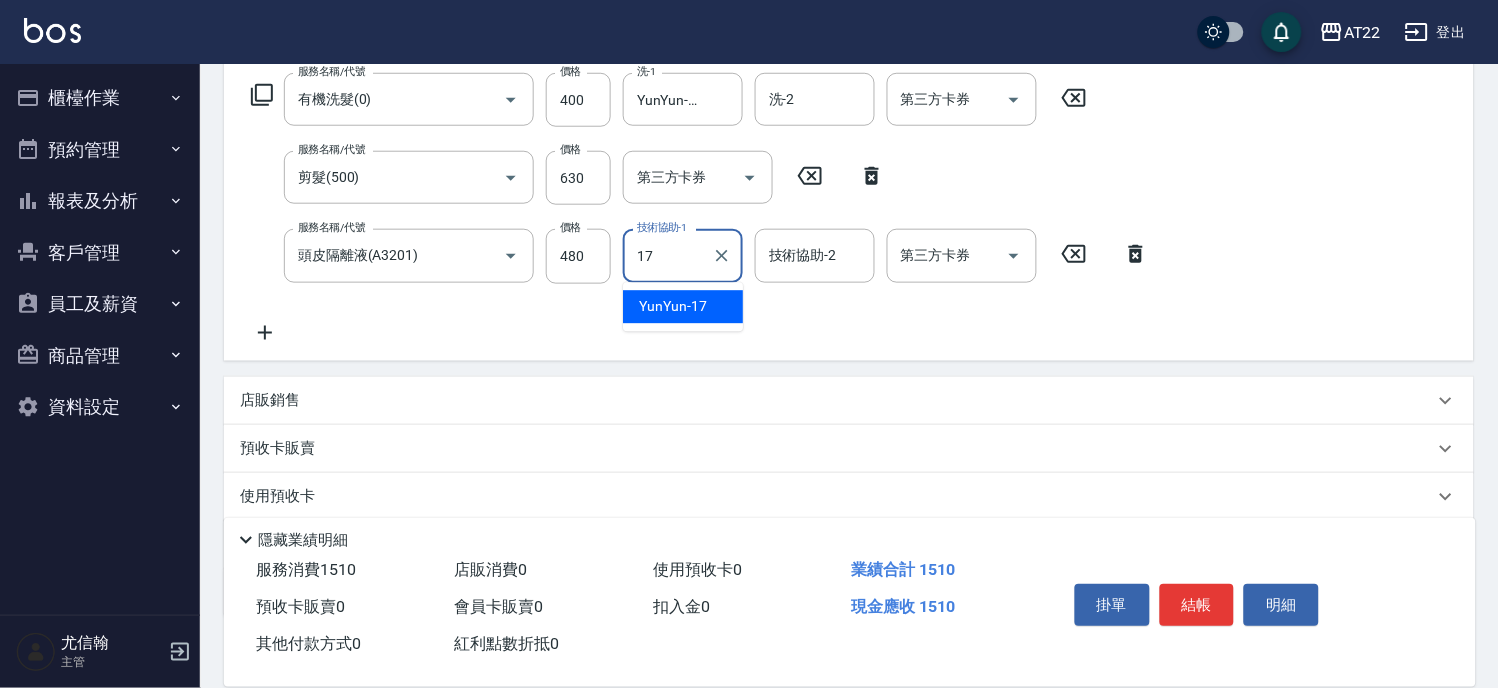 type on "YunYun-17" 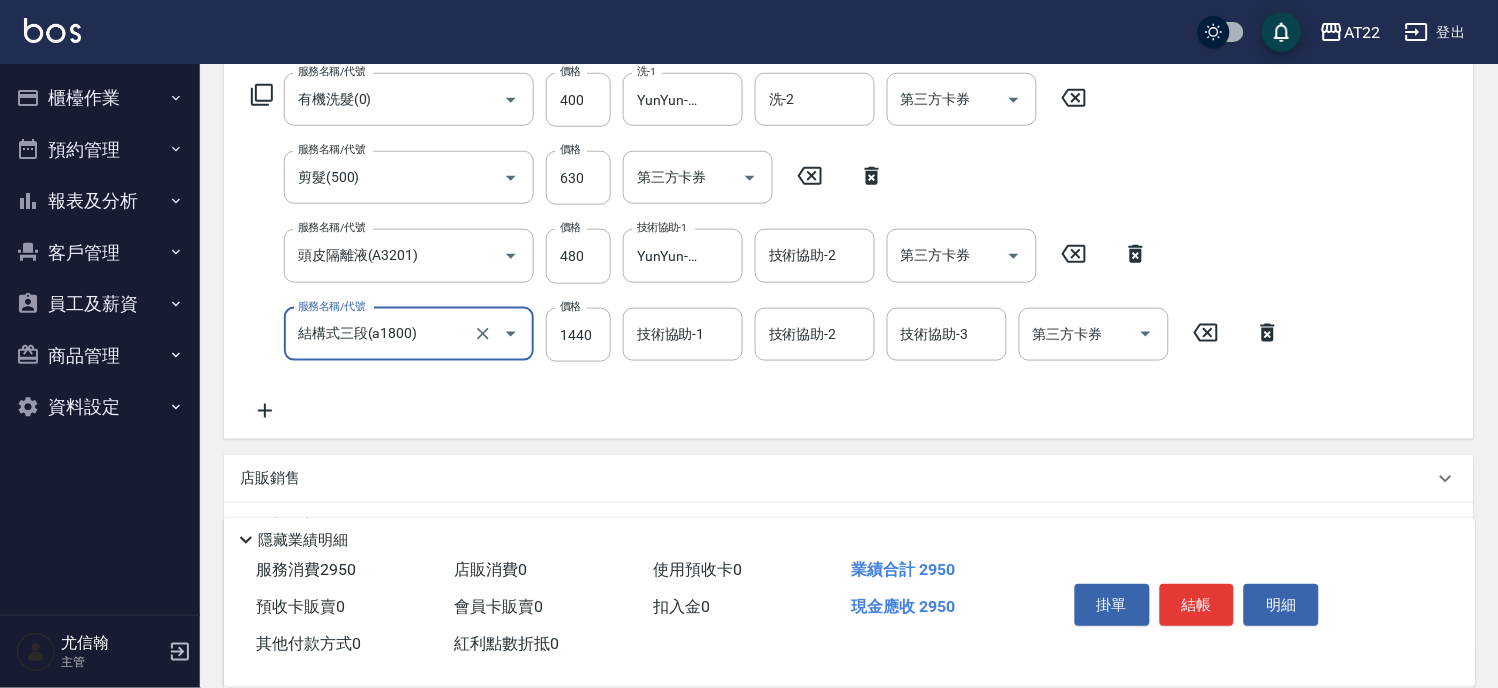 type on "結構式三段(a1800)" 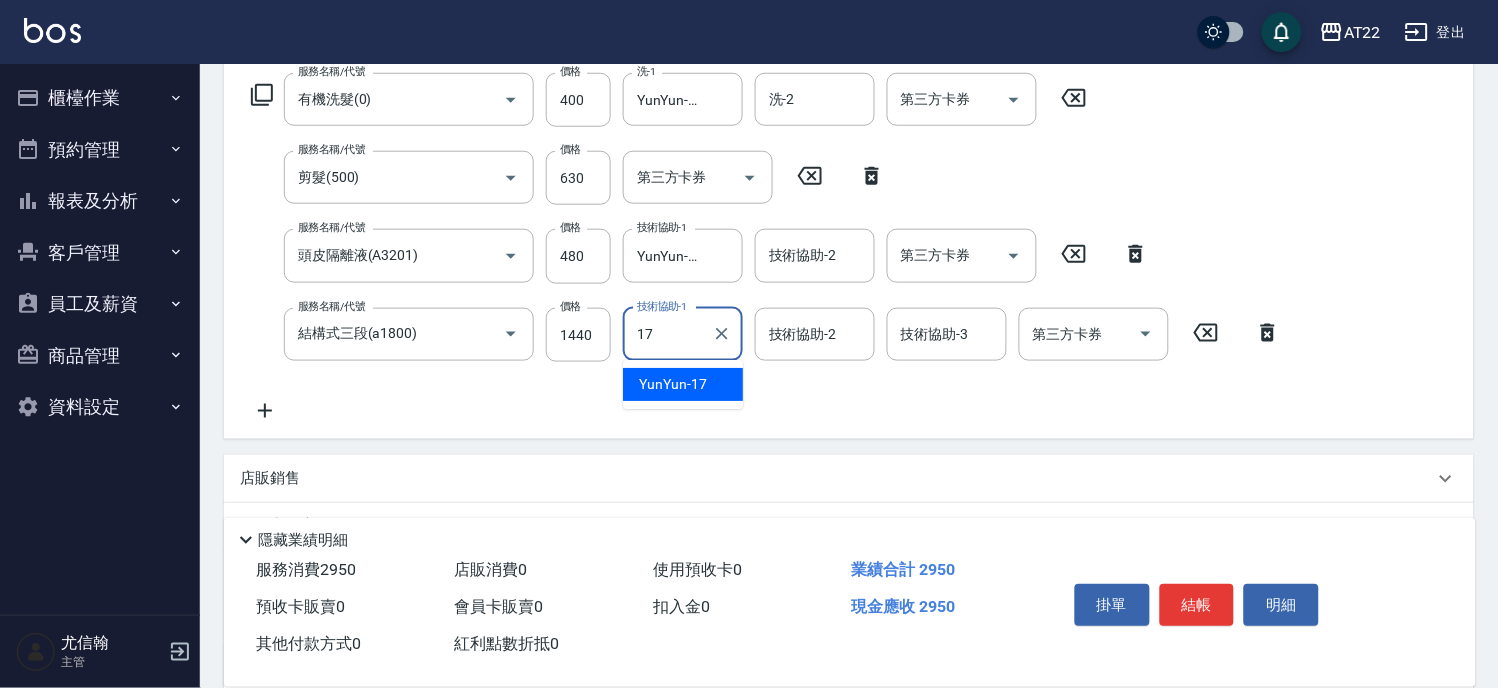 type on "YunYun-17" 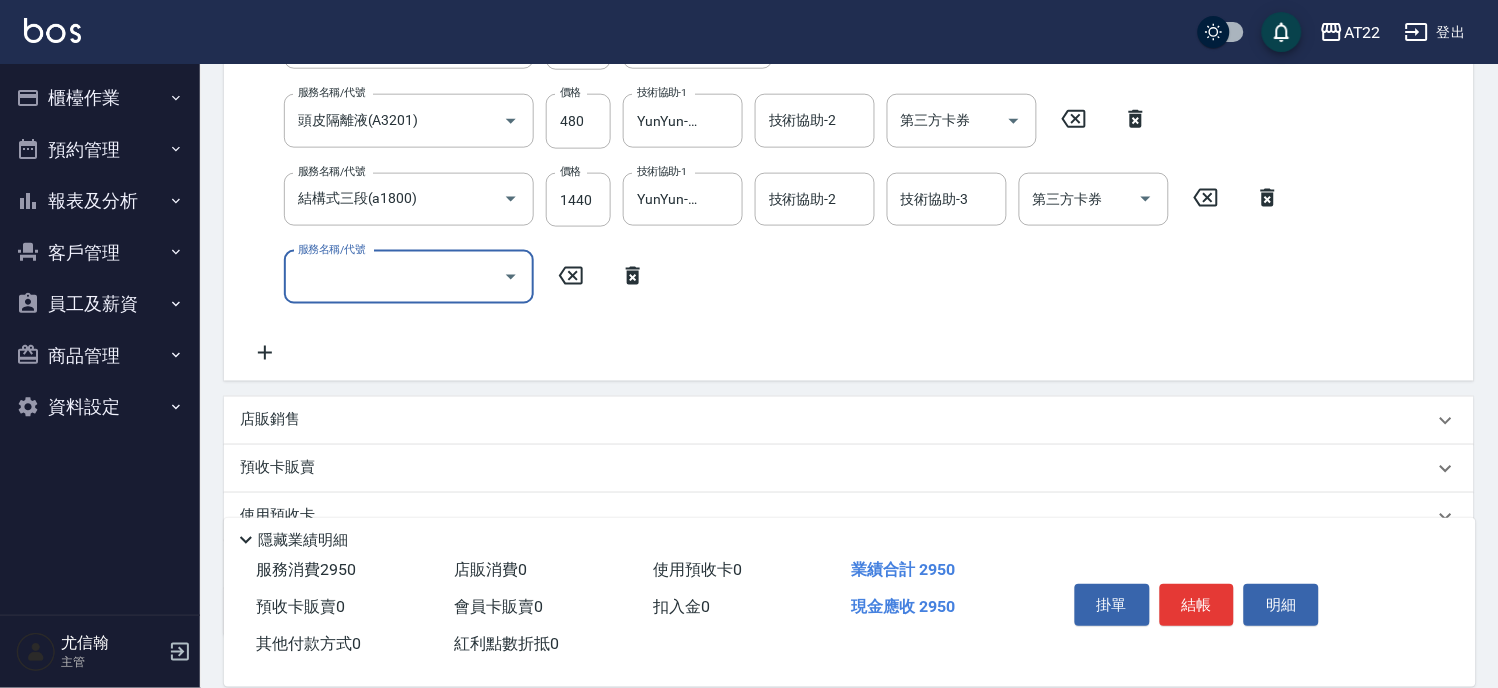 scroll, scrollTop: 605, scrollLeft: 0, axis: vertical 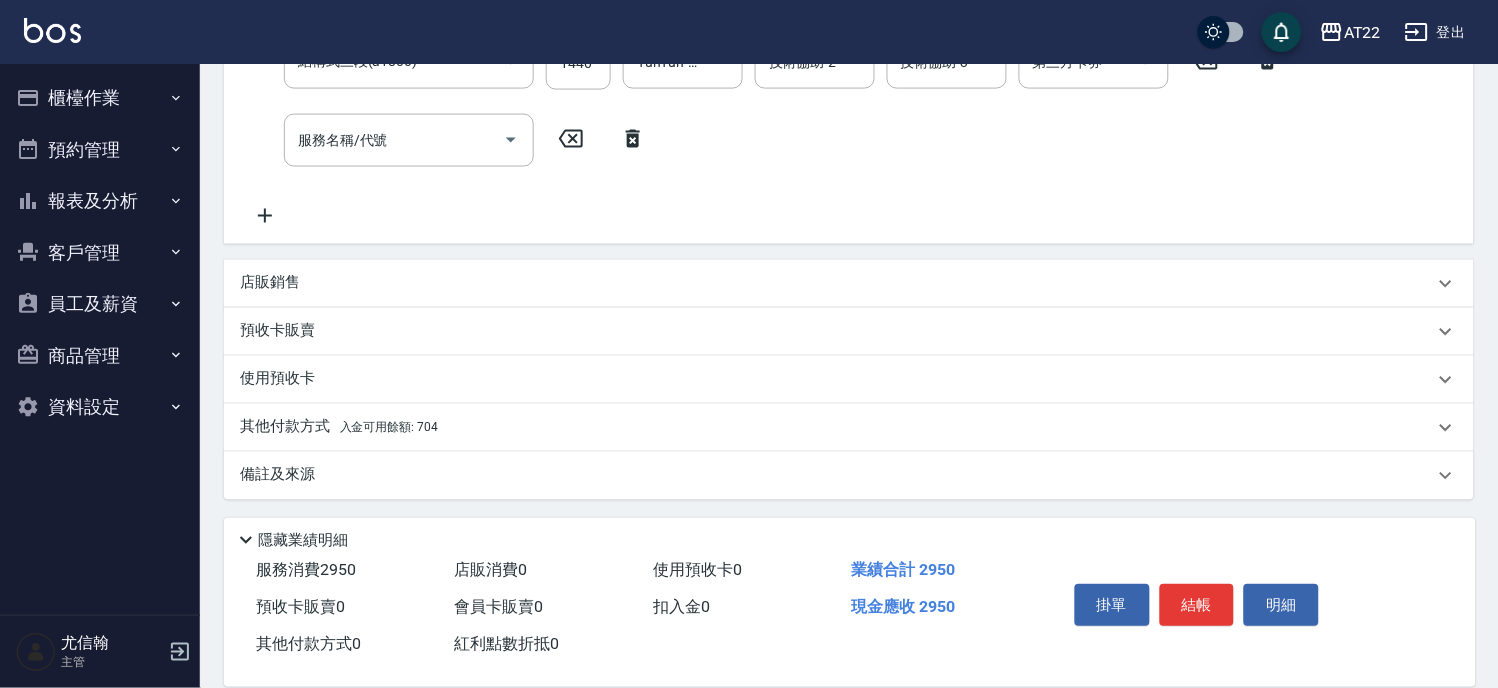 click on "其他付款方式 入金可用餘額: 704" at bounding box center (837, 428) 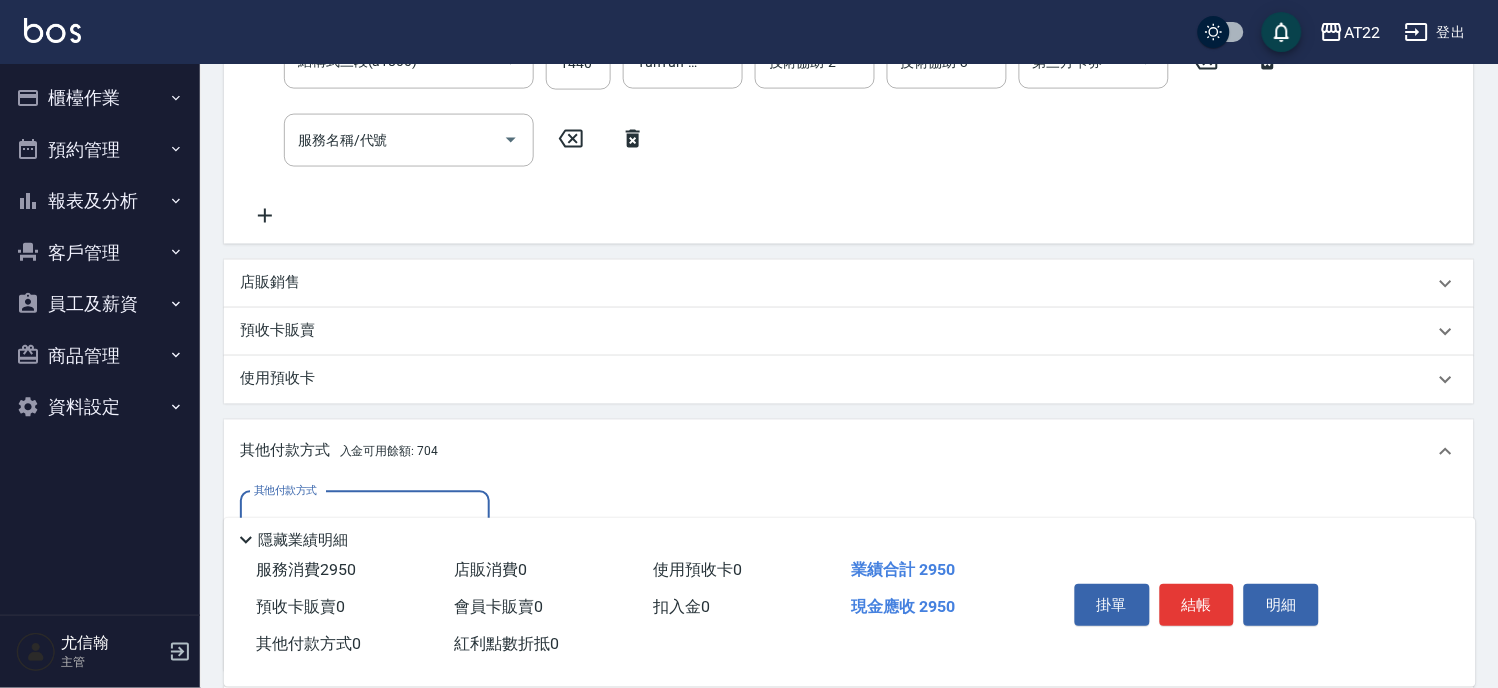 scroll, scrollTop: 0, scrollLeft: 0, axis: both 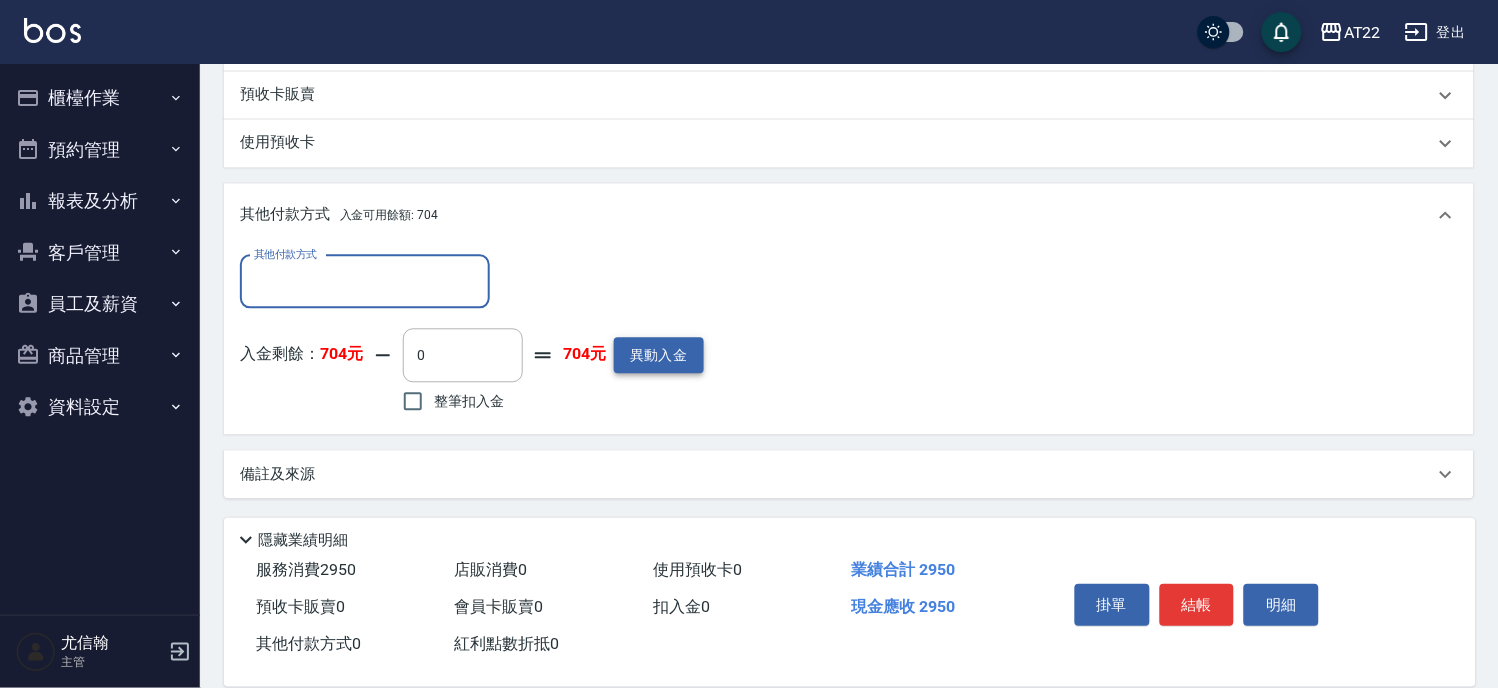 click on "異動入金" at bounding box center (659, 356) 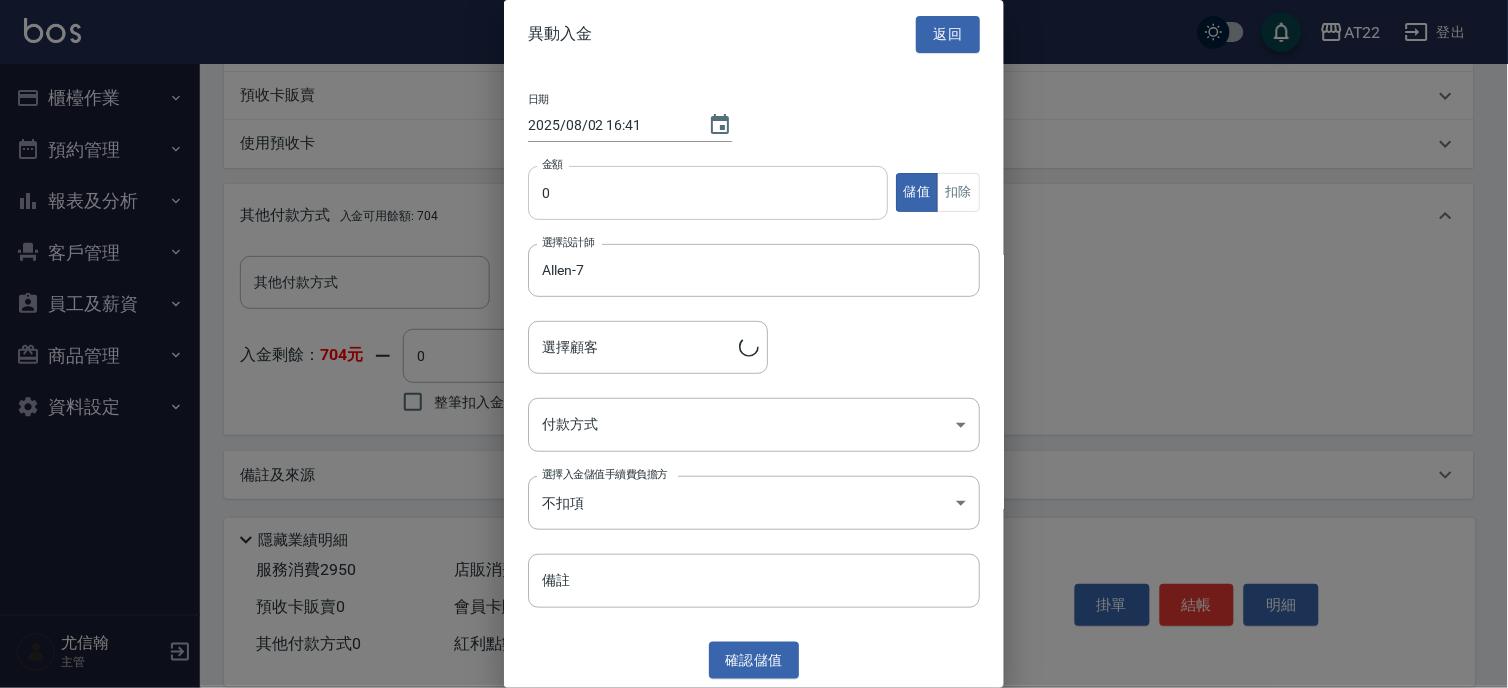 click on "0" at bounding box center (708, 193) 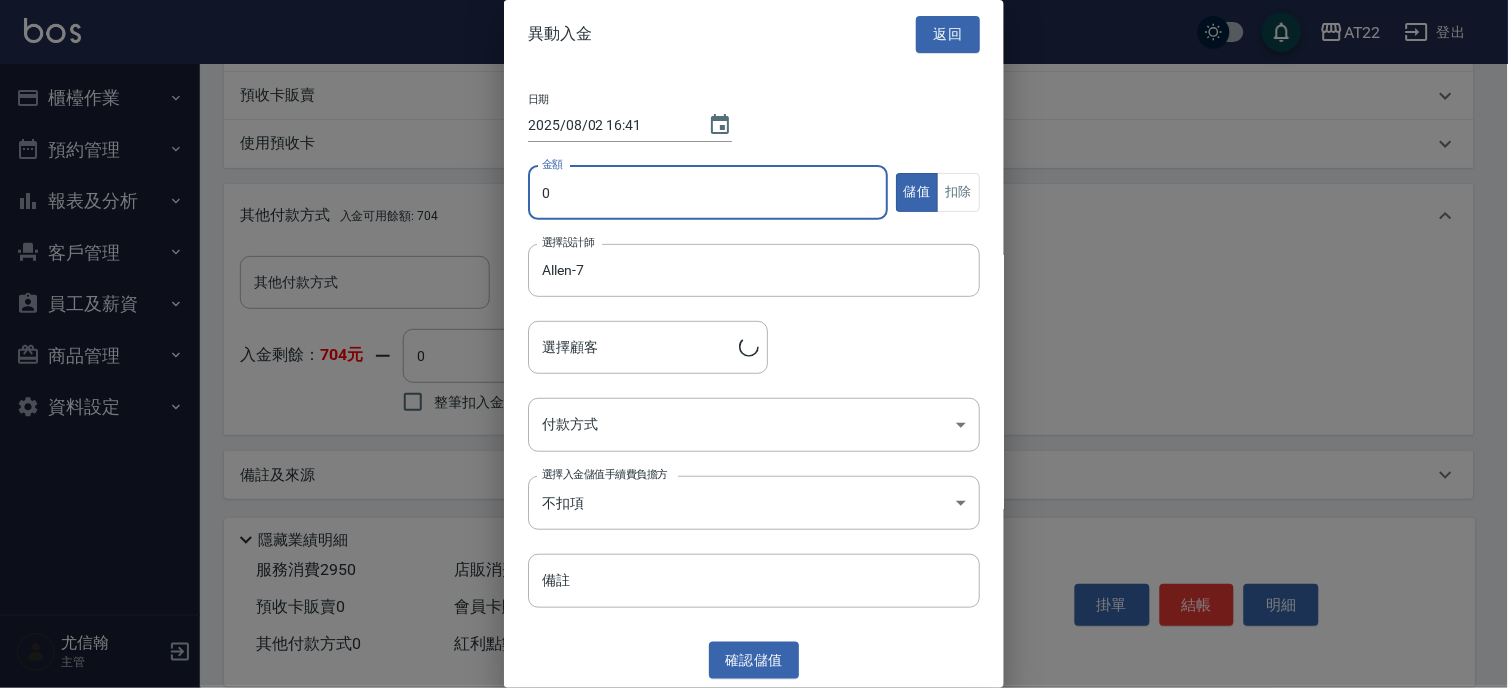 type on "[LAST_NAME][NAME][NUMBER].[NUMBER].[NUMBER]/[PHONE]/T[NUMBER]" 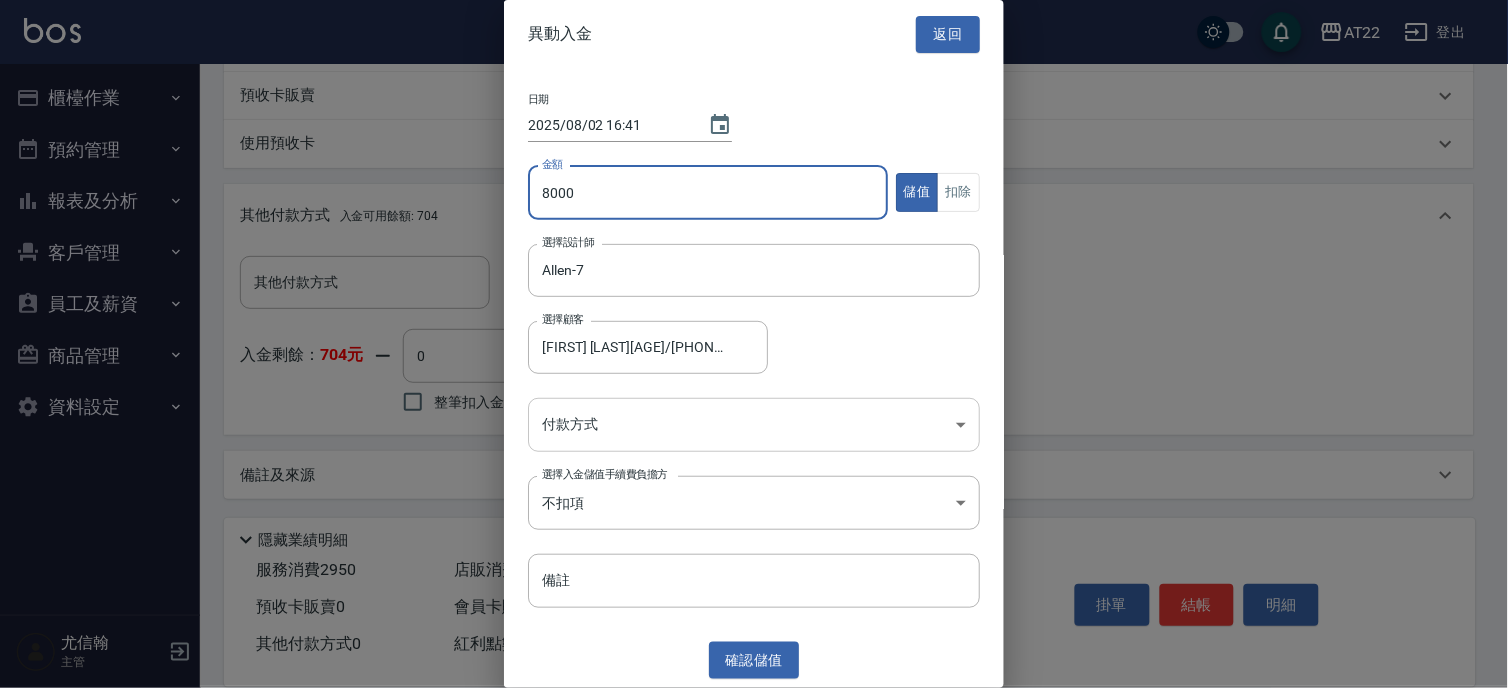 type on "8000" 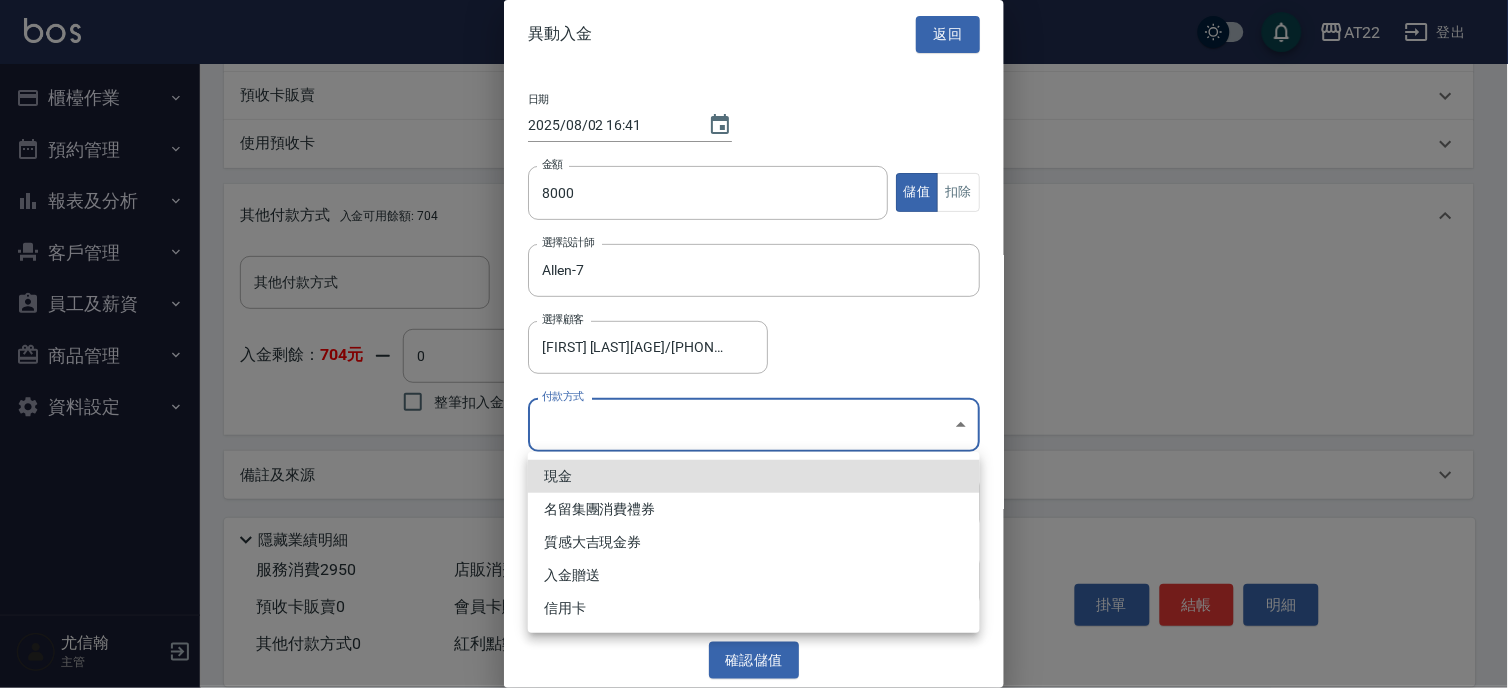 click on "現金" at bounding box center [754, 476] 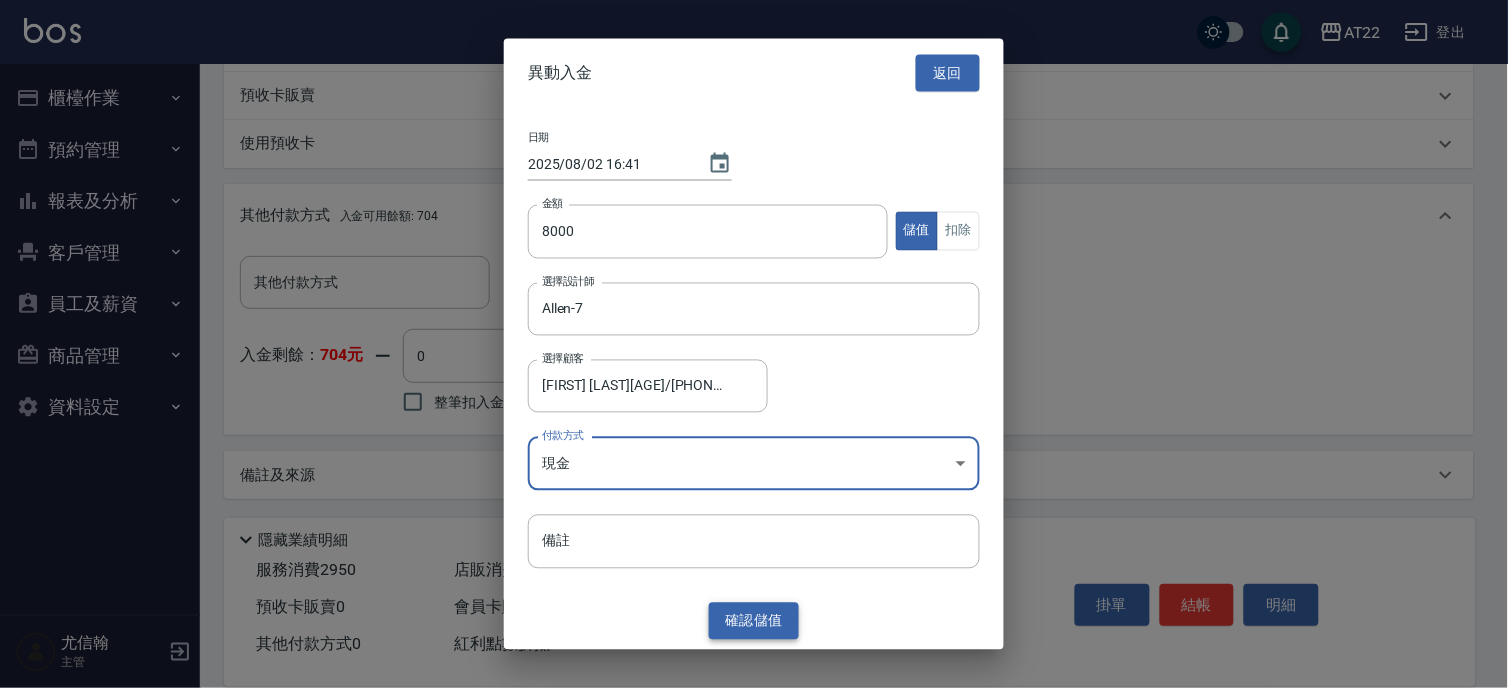 click on "確認 儲值" at bounding box center (754, 621) 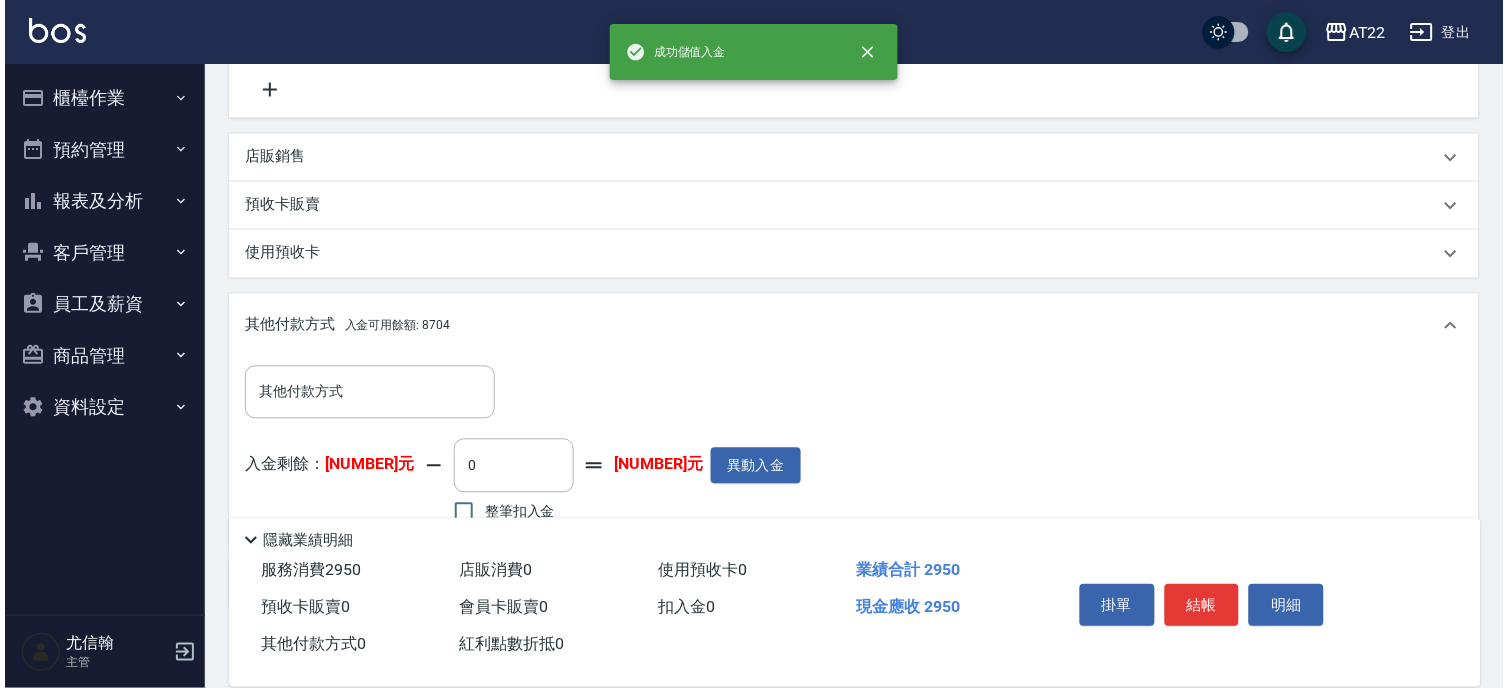scroll, scrollTop: 841, scrollLeft: 0, axis: vertical 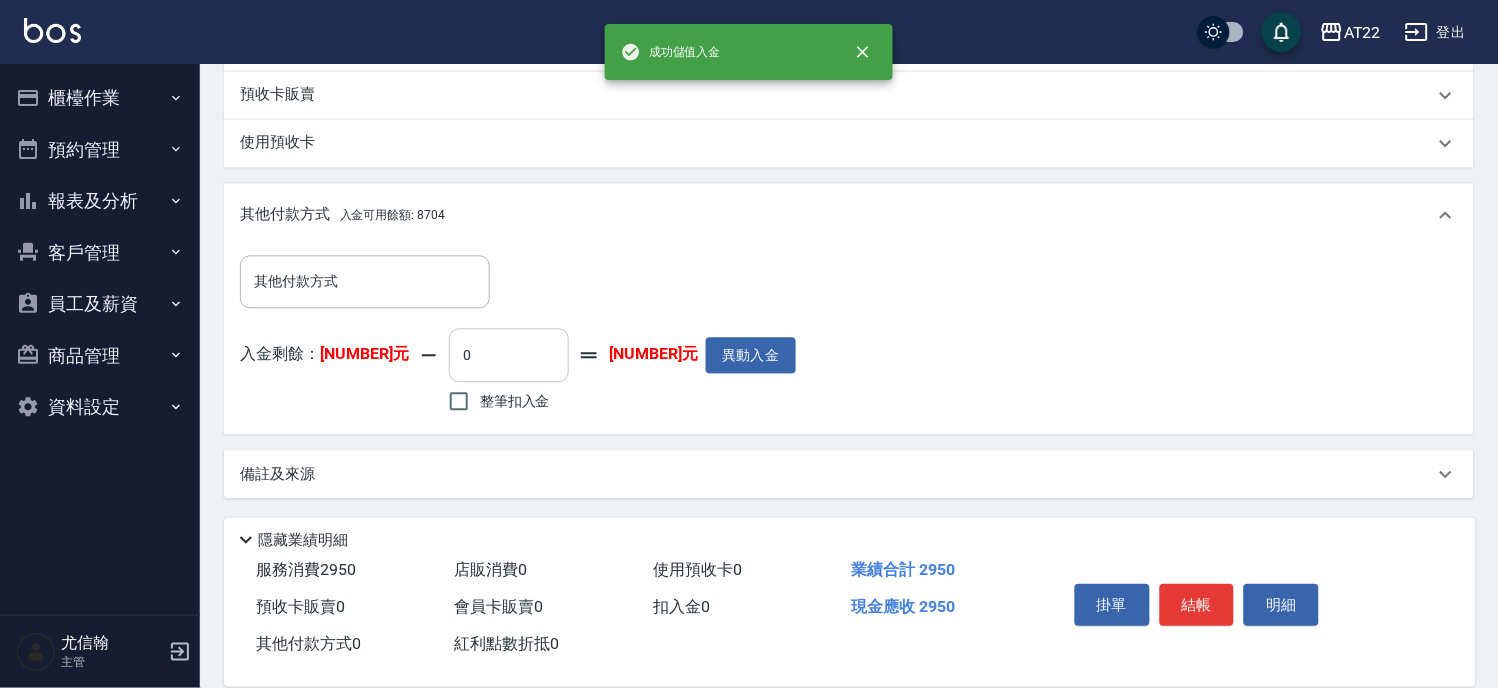 click on "0" at bounding box center (509, 356) 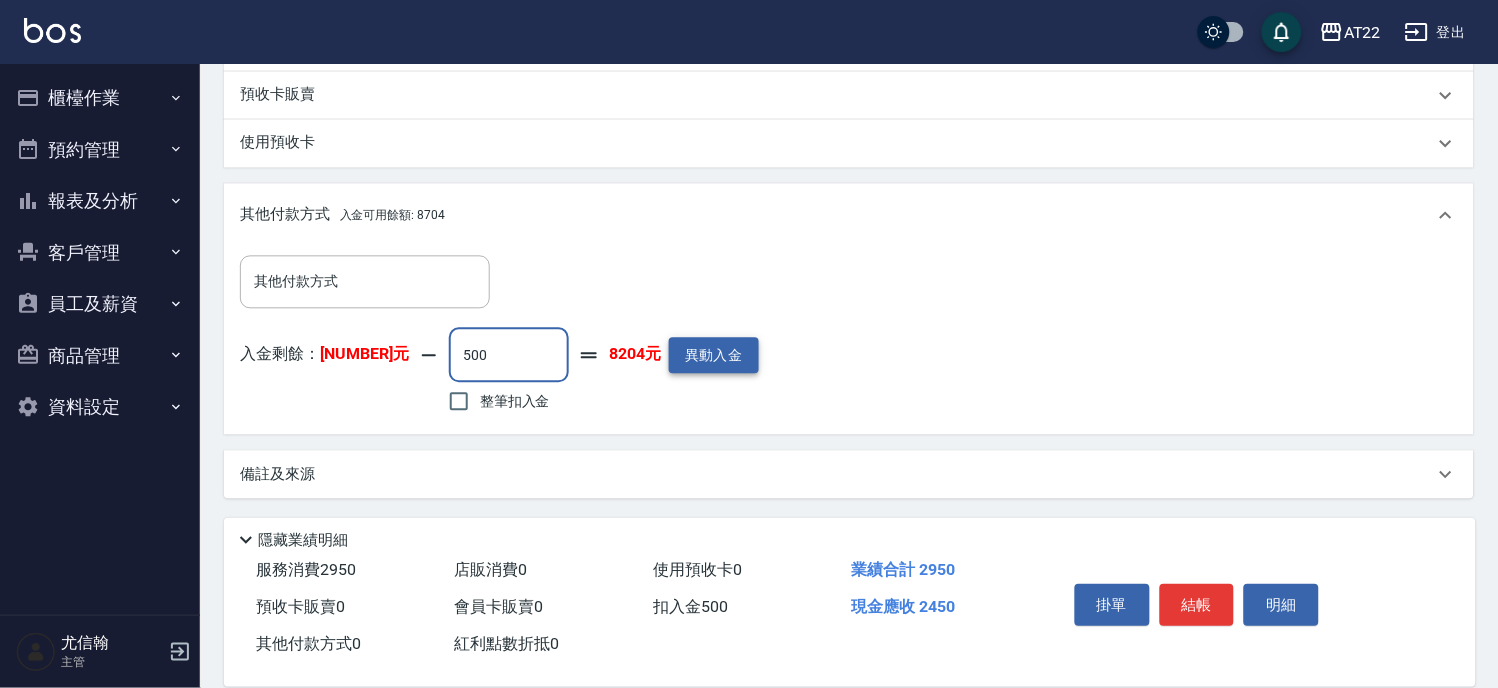 type on "500" 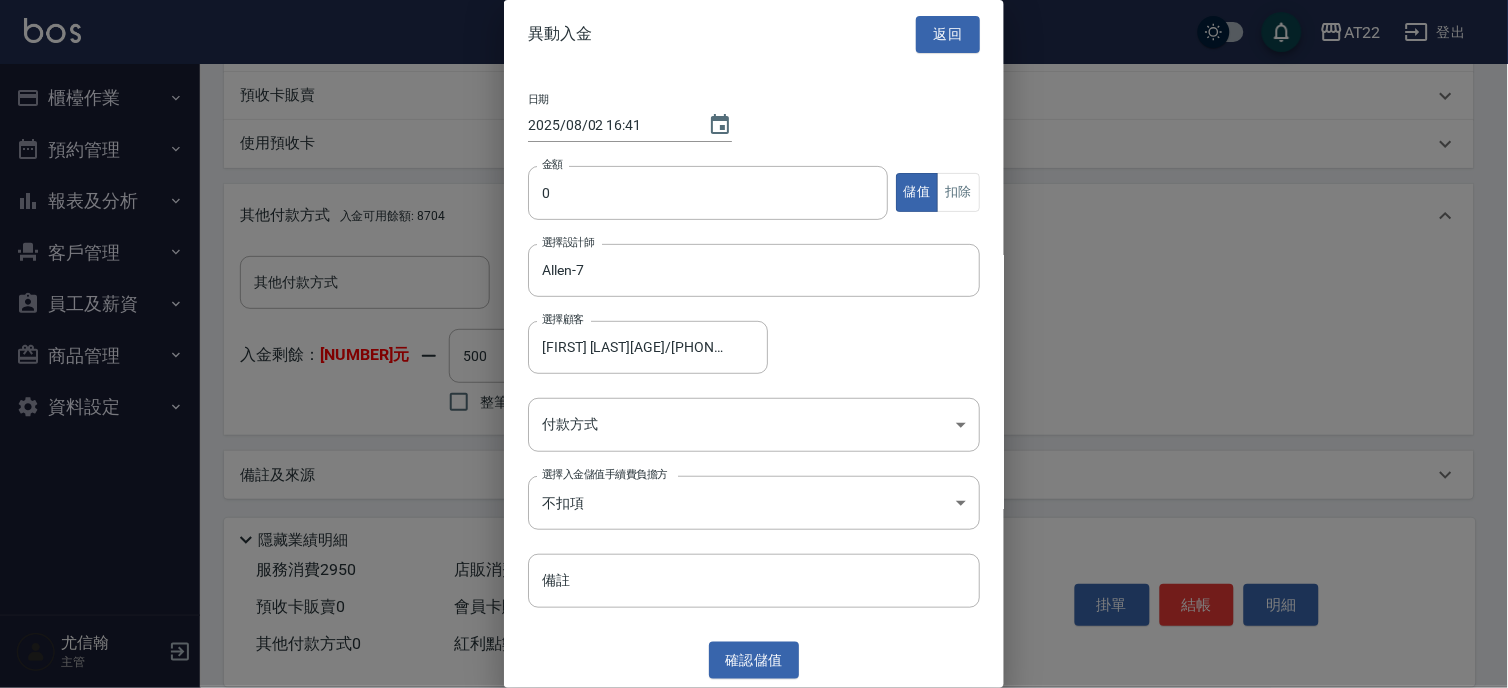 click at bounding box center [754, 344] 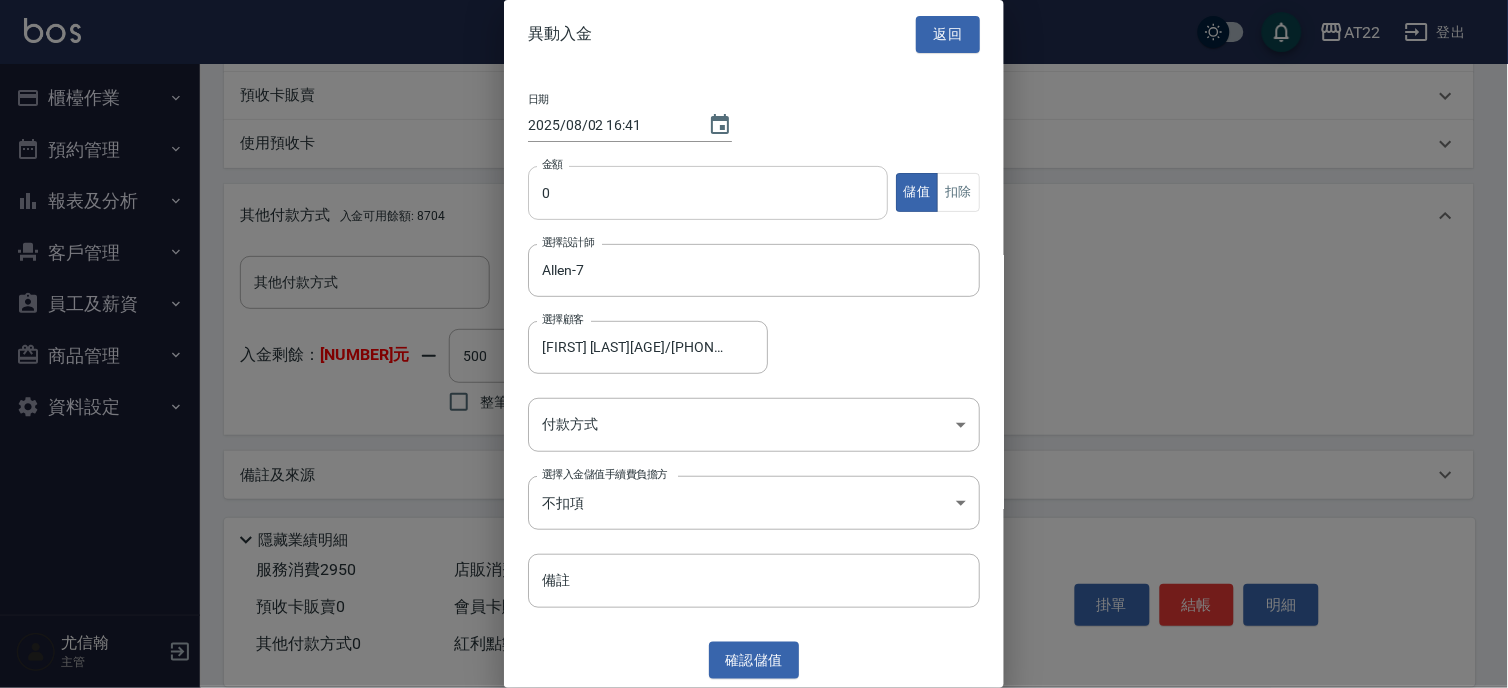click on "0" at bounding box center (708, 193) 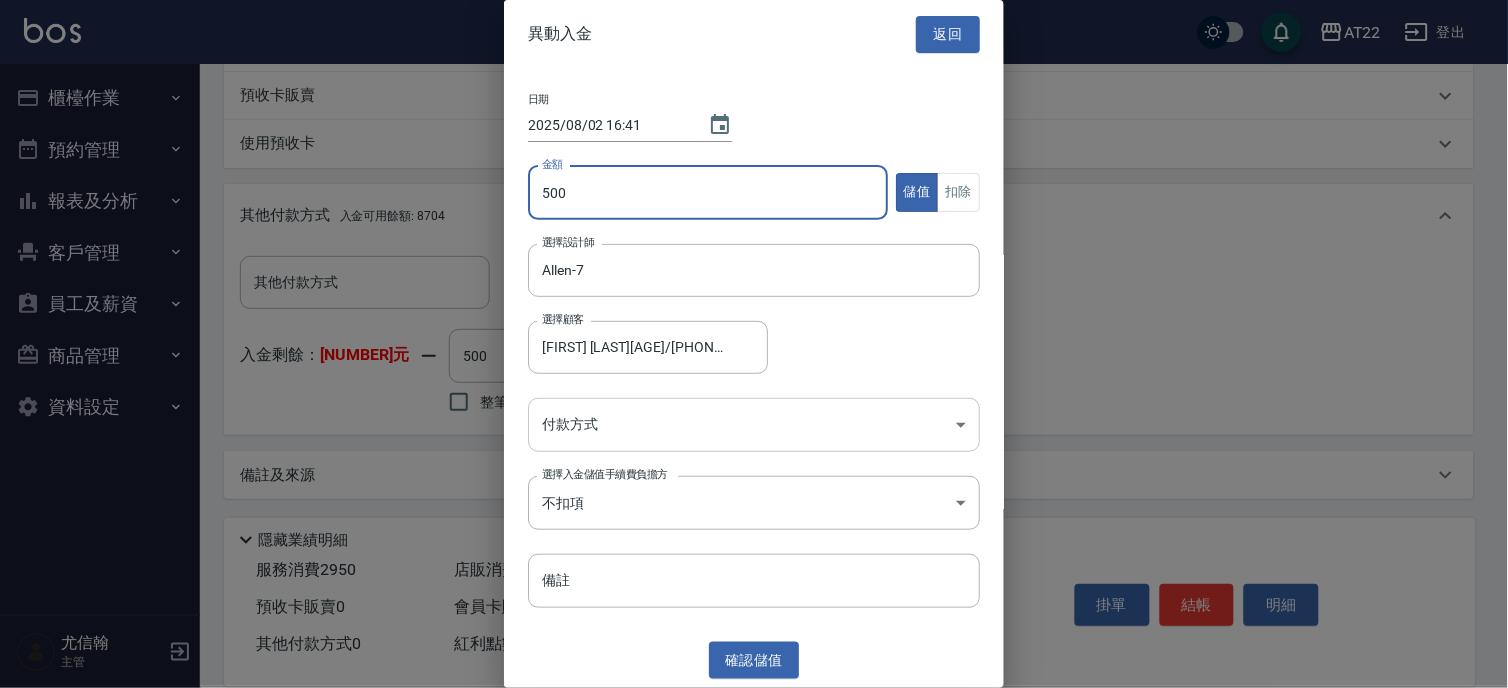 type on "500" 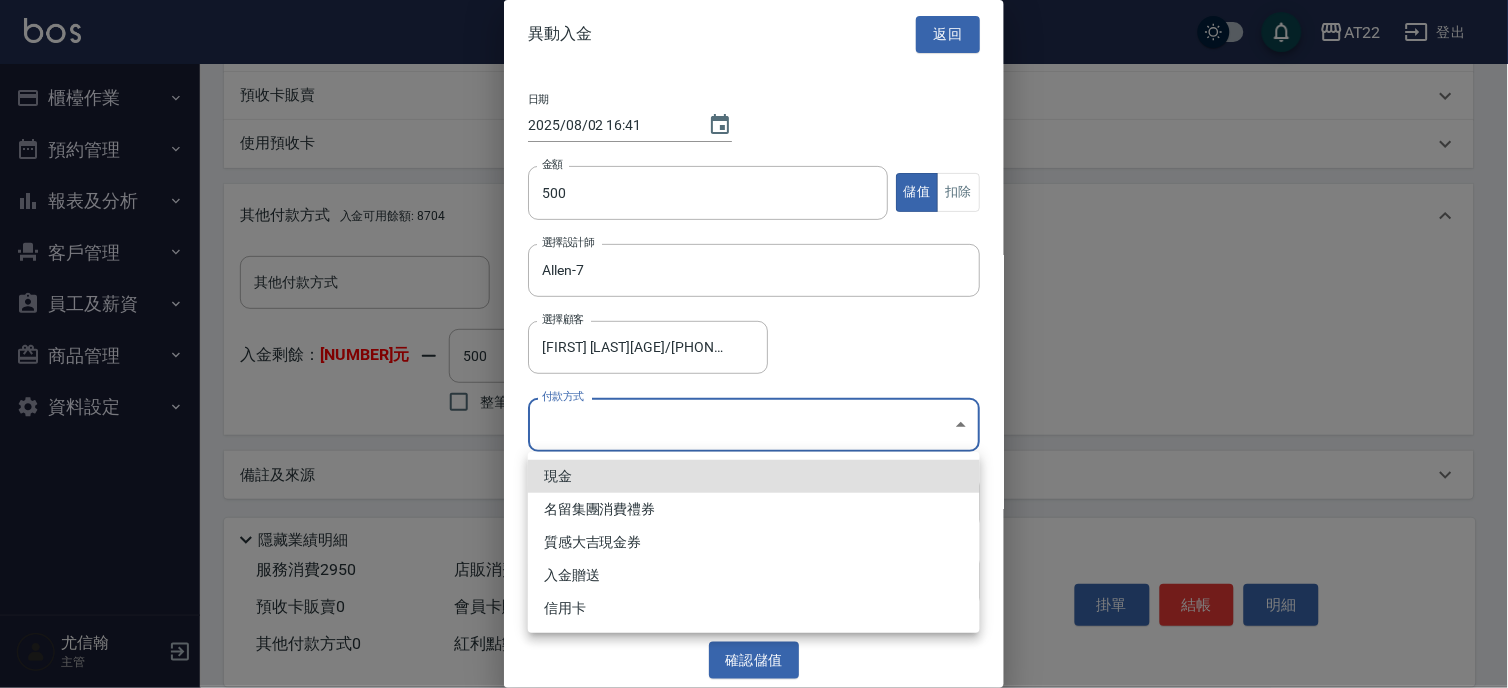 click on "AT22 登出 櫃檯作業 打帳單 帳單列表 掛單列表 現金收支登錄 材料自購登錄 每日結帳 排班表 現場電腦打卡 預約管理 預約管理 單日預約紀錄 單週預約紀錄 報表及分析 報表目錄 店家區間累計表 店家日報表 店家排行榜 互助排行榜 互助點數明細 全店業績分析表 設計師業績表 設計師日報表 設計師業績分析表 設計師排行榜 商品銷售排行榜 商品消耗明細 服務扣項明細表 單一服務項目查詢 店販抽成明細 顧客入金餘額表 顧客卡券餘額表 每日收支明細 收支分類明細表 收支匯款表 費用分析表 多店業績統計表 客戶管理 客戶列表 卡券管理 入金管理 員工及薪資 員工列表 全店打卡記錄 商品管理 商品分類設定 商品列表 資料設定 服務分類設定 服務項目設定 預收卡設定 支付方式設定 第三方卡券設定 尤信翰 主管 Key In 打帳單 上一筆訂單:#39 帳單速查 結帳前確認明細 掛單 0" at bounding box center [754, -76] 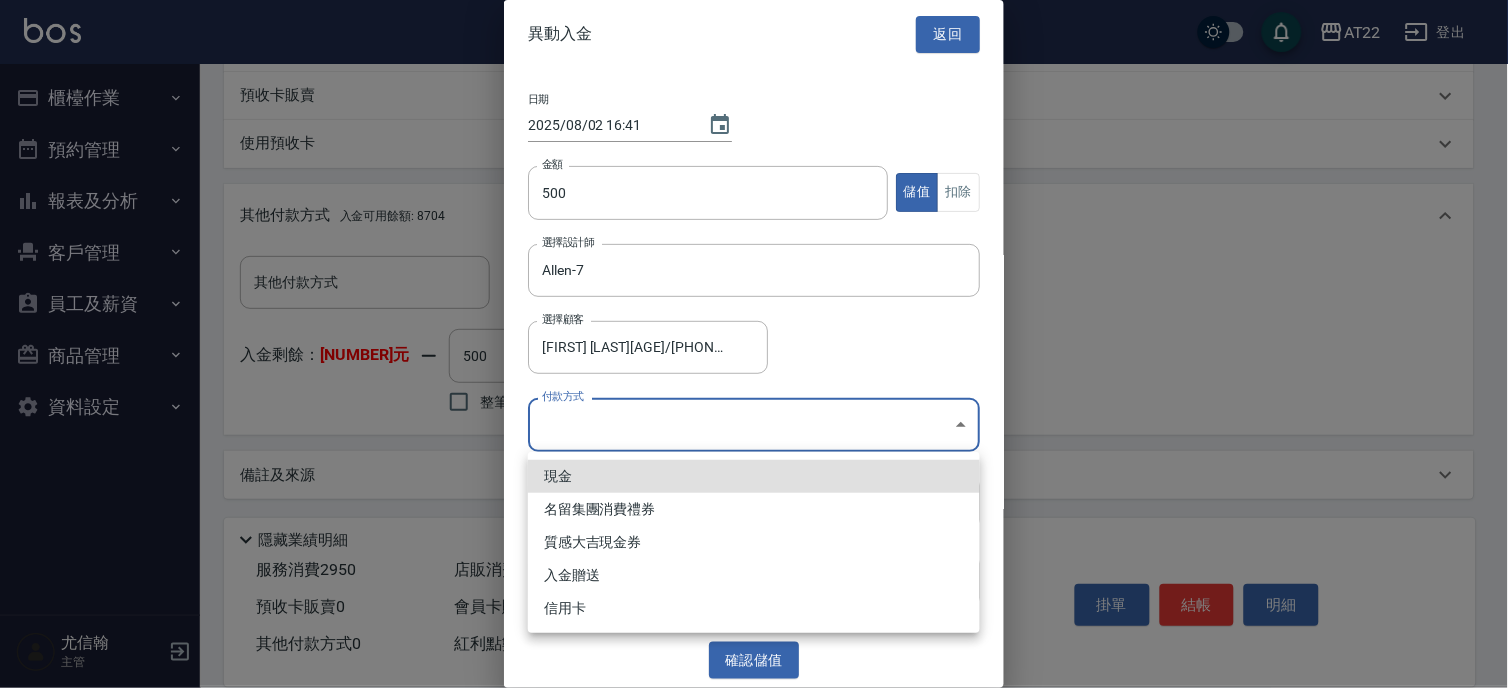 click on "入金贈送" at bounding box center (754, 575) 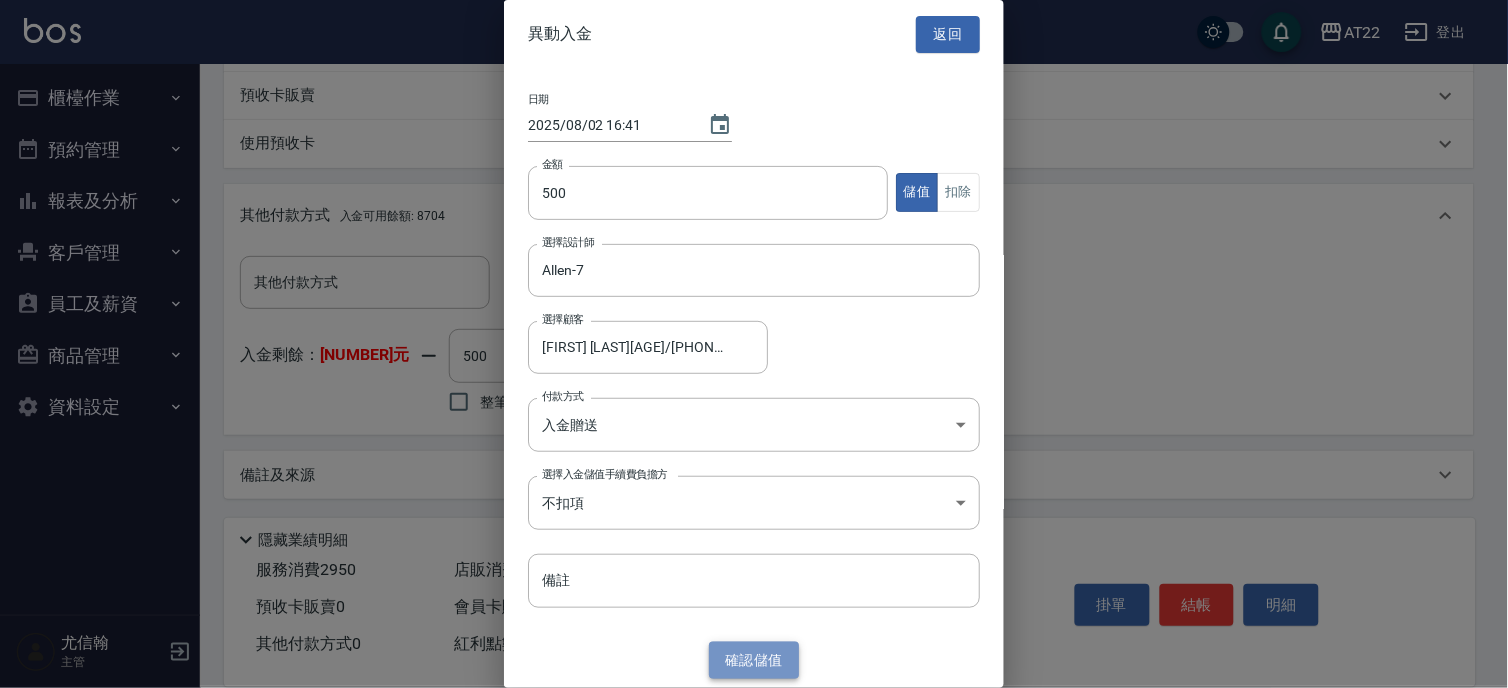 click on "確認 儲值" at bounding box center (754, 660) 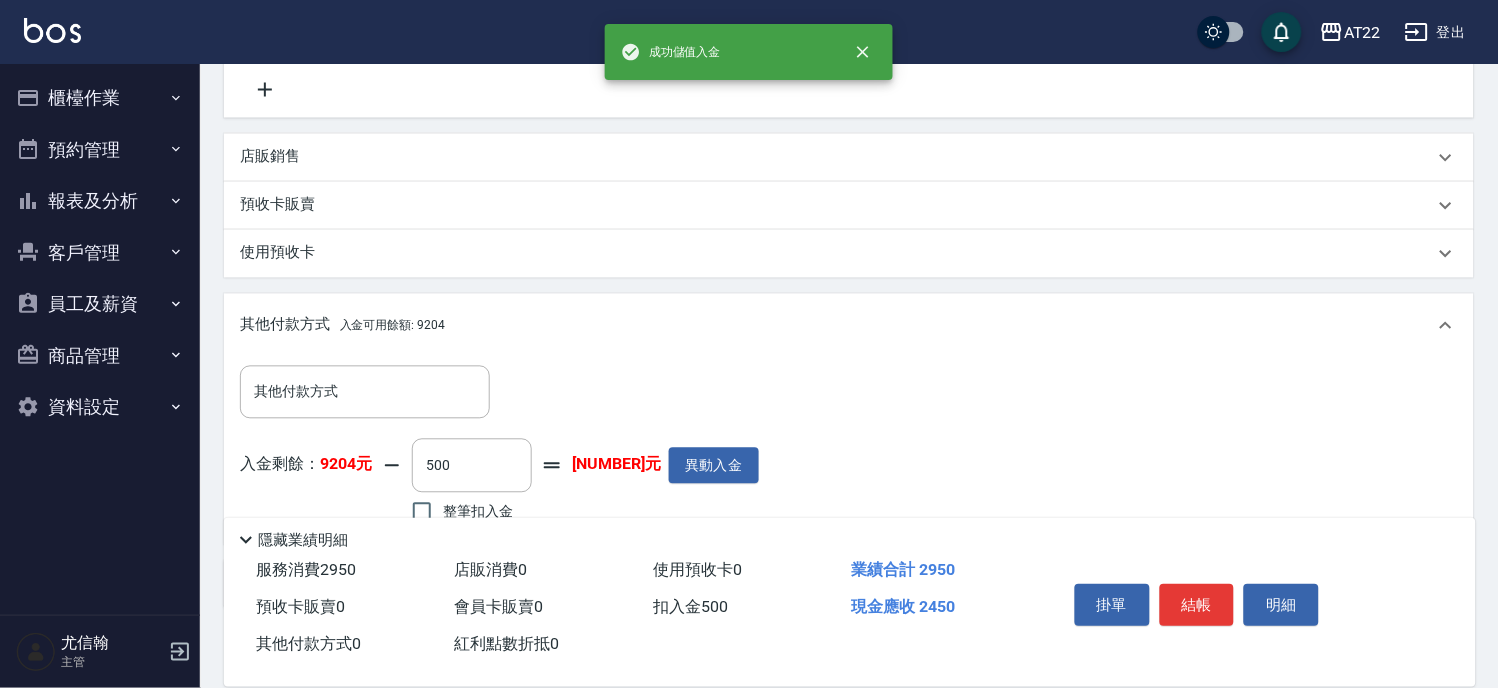 scroll, scrollTop: 841, scrollLeft: 0, axis: vertical 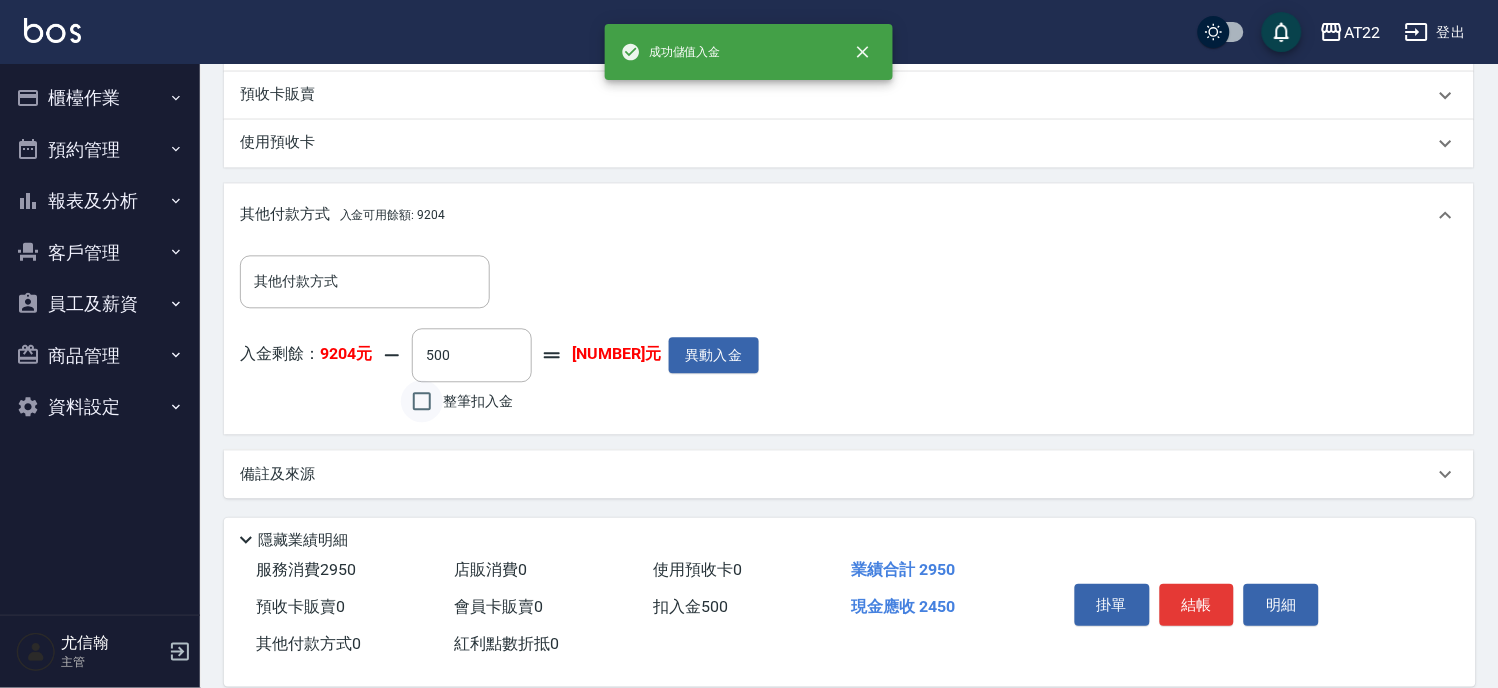 click on "整筆扣入金" at bounding box center [422, 402] 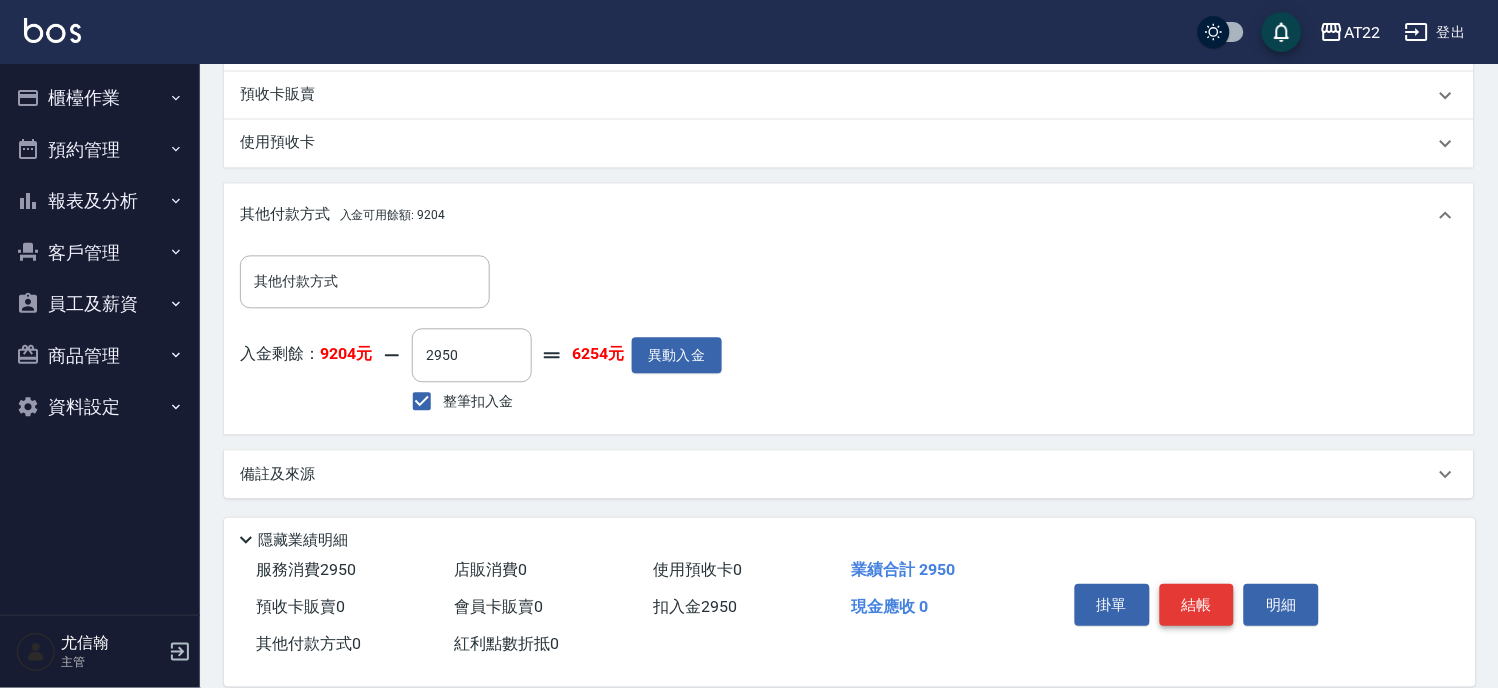 click on "結帳" at bounding box center [1197, 605] 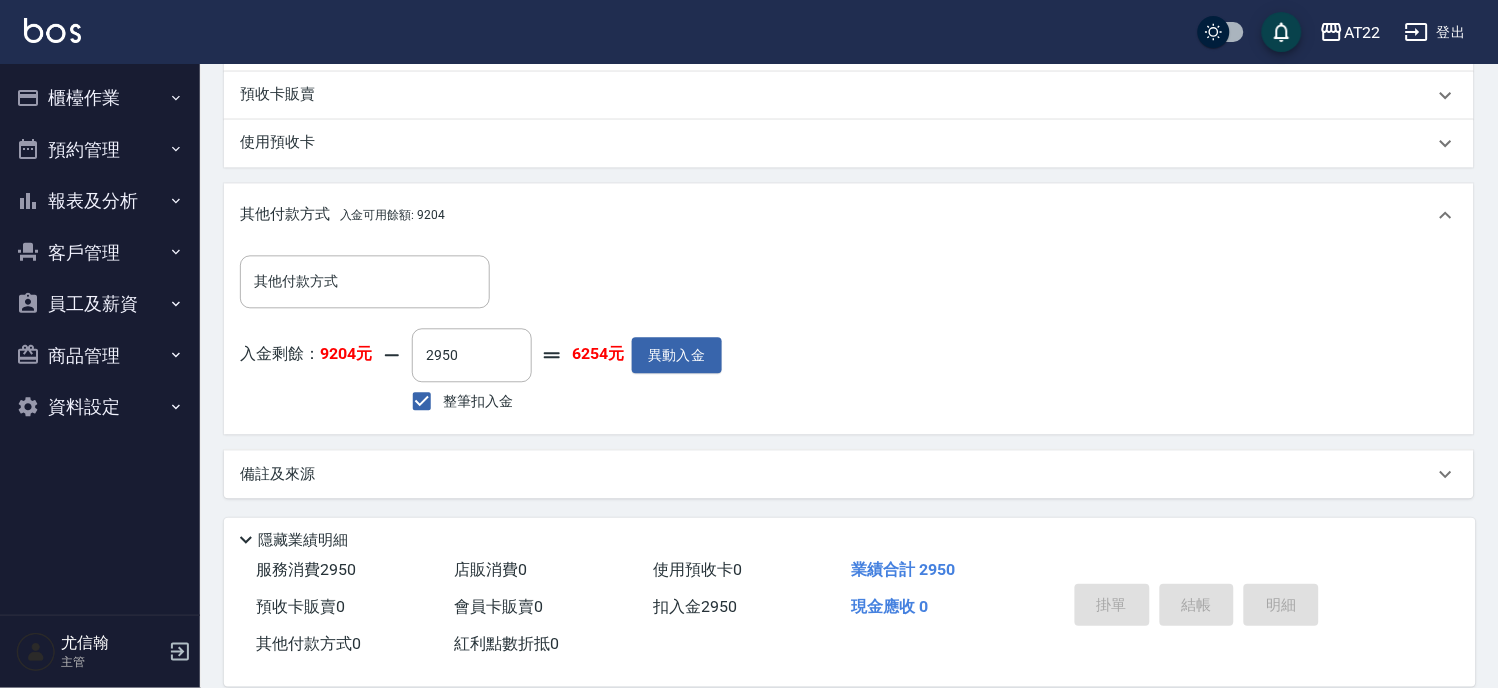 type on "2025/08/02 16:42" 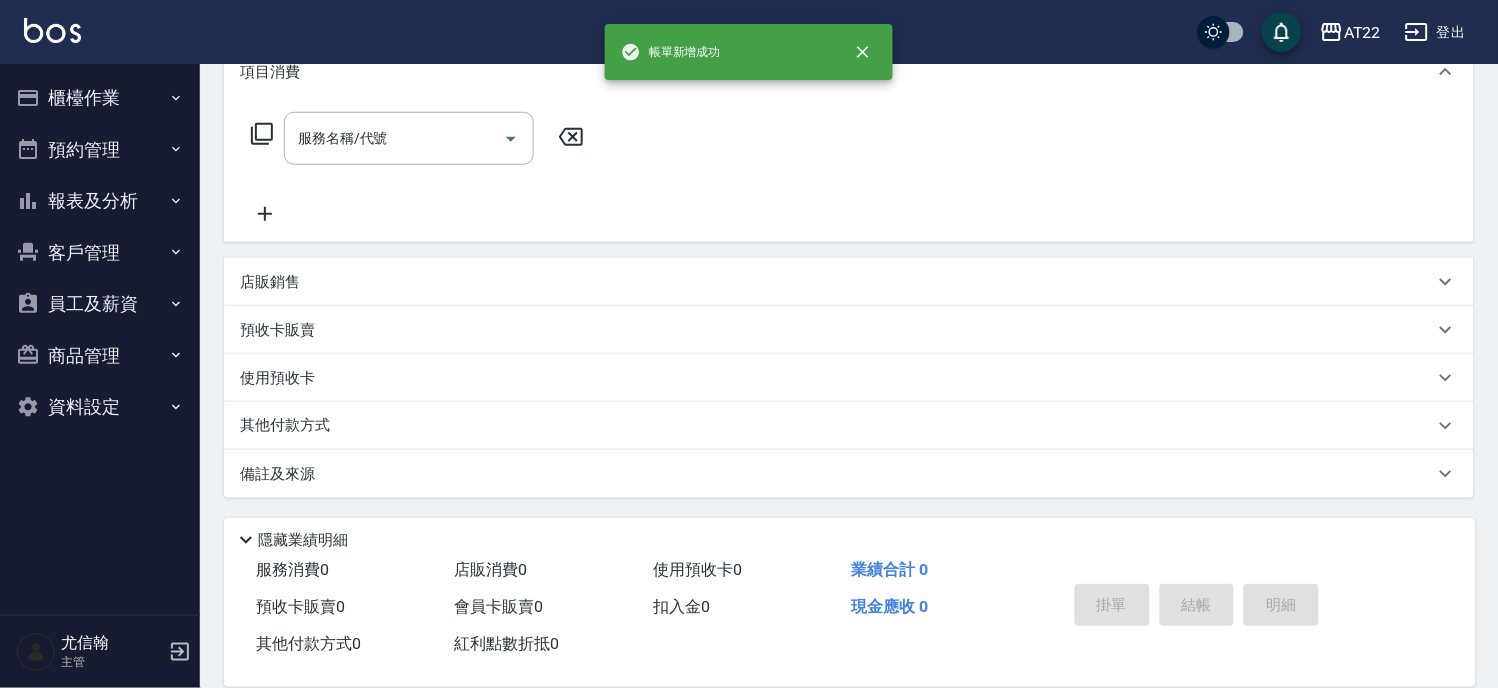 scroll, scrollTop: 0, scrollLeft: 0, axis: both 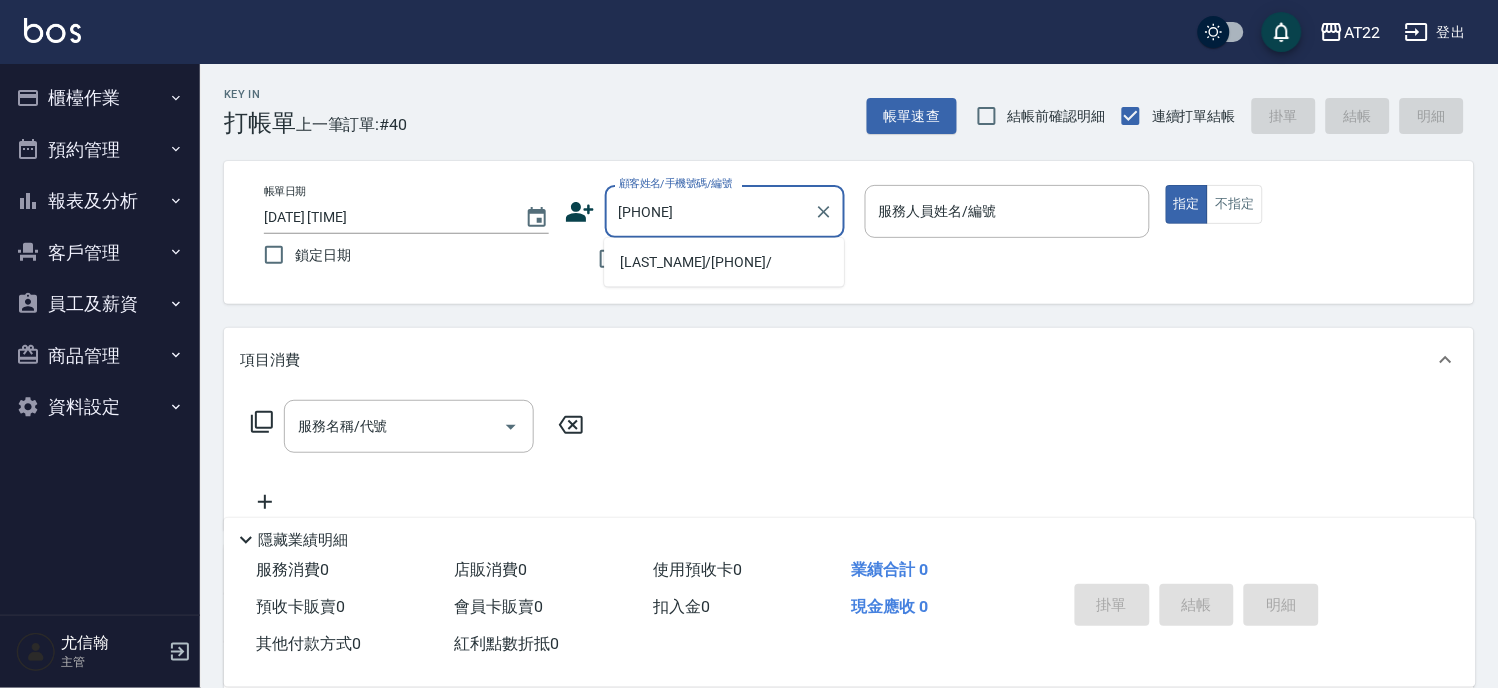 click on "[LAST_NAME][NAME]/[PHONE]/" at bounding box center [724, 262] 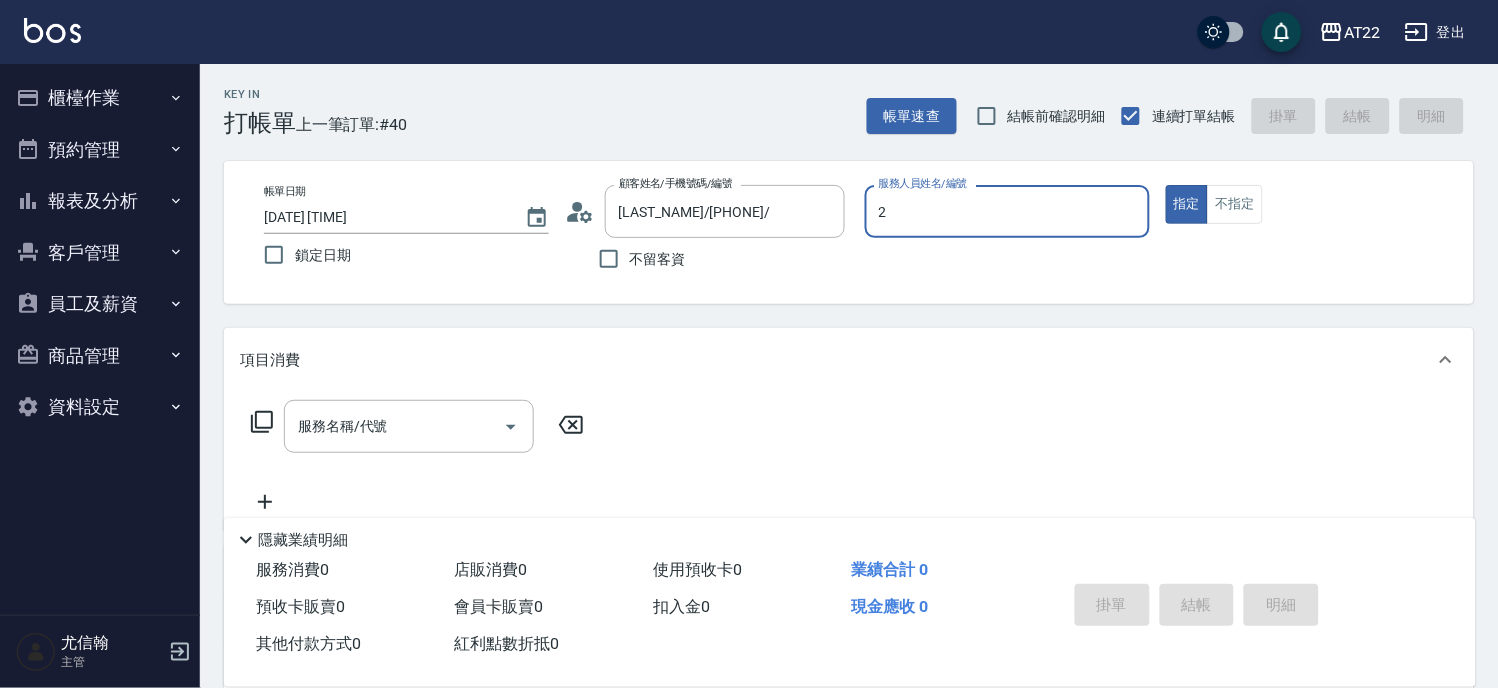 type on "Elie-2" 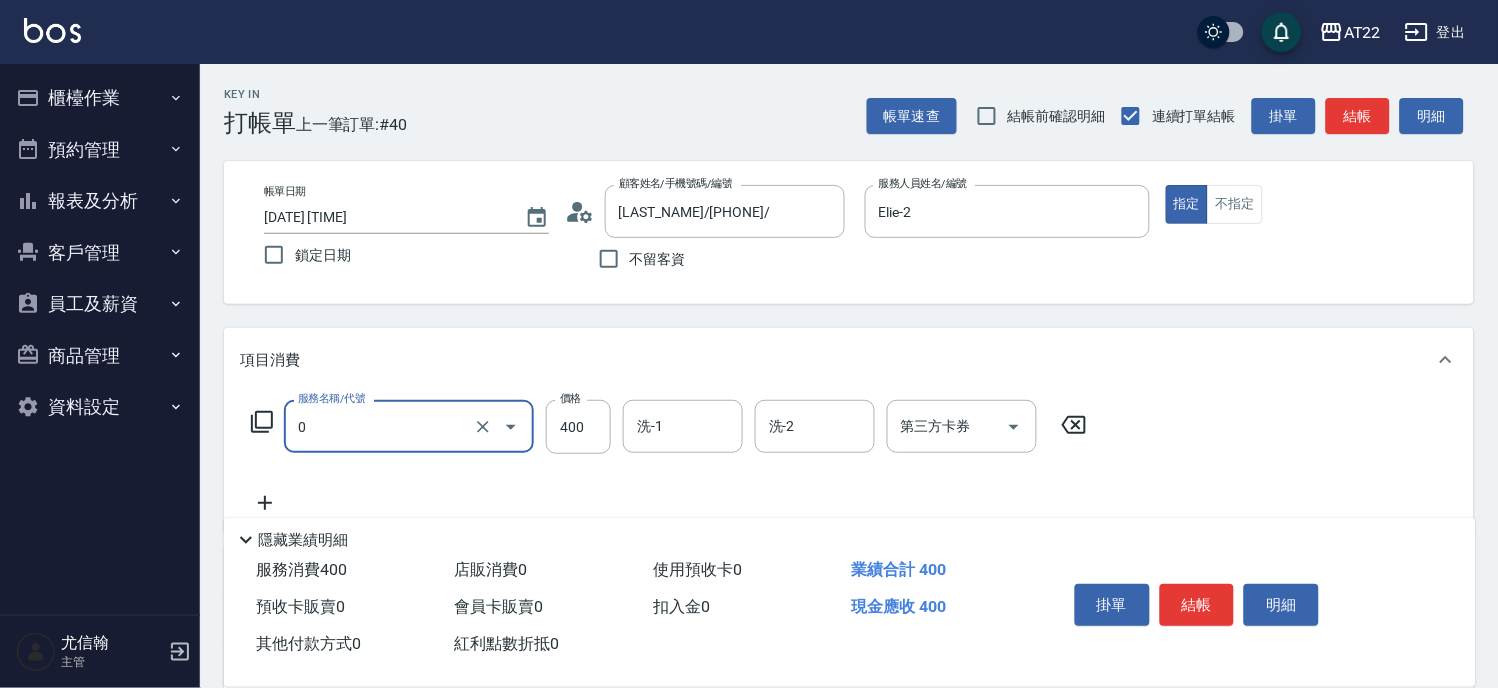 type on "有機洗髮(0)" 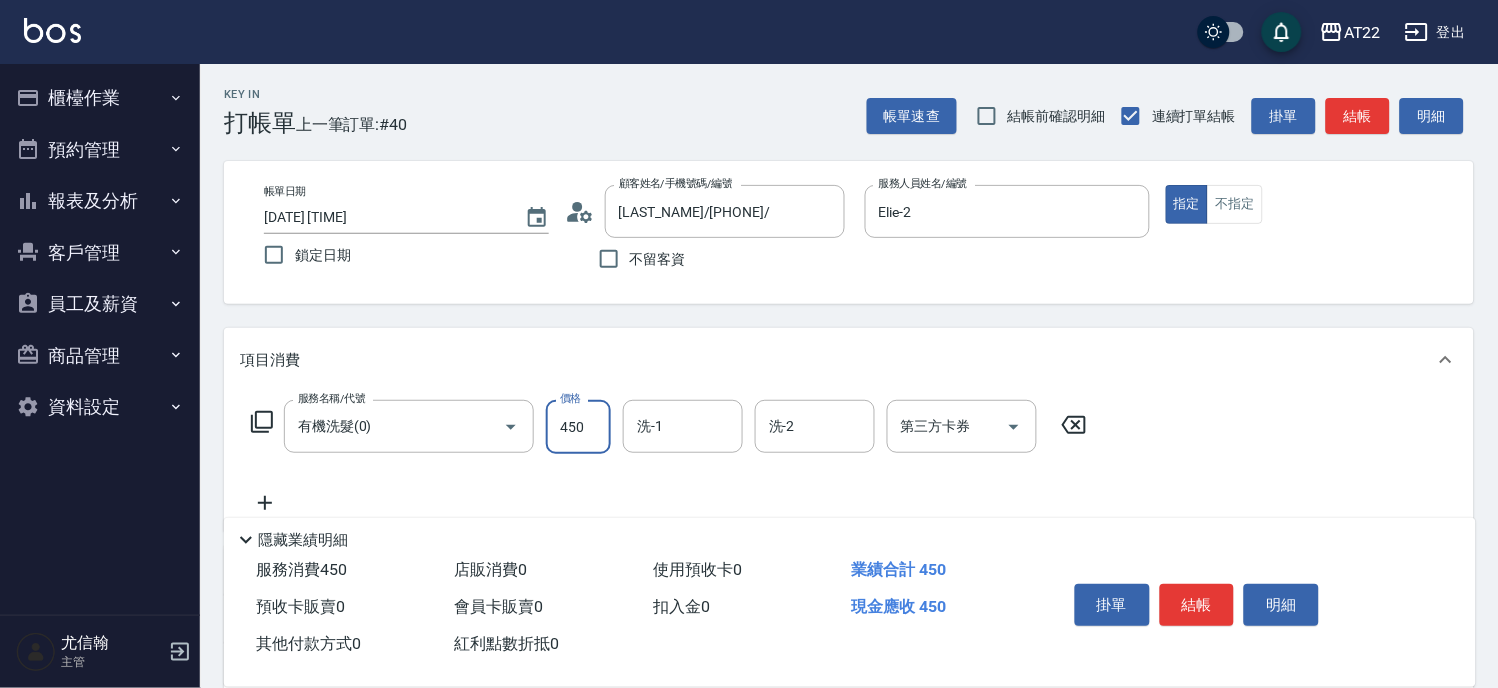 type on "450" 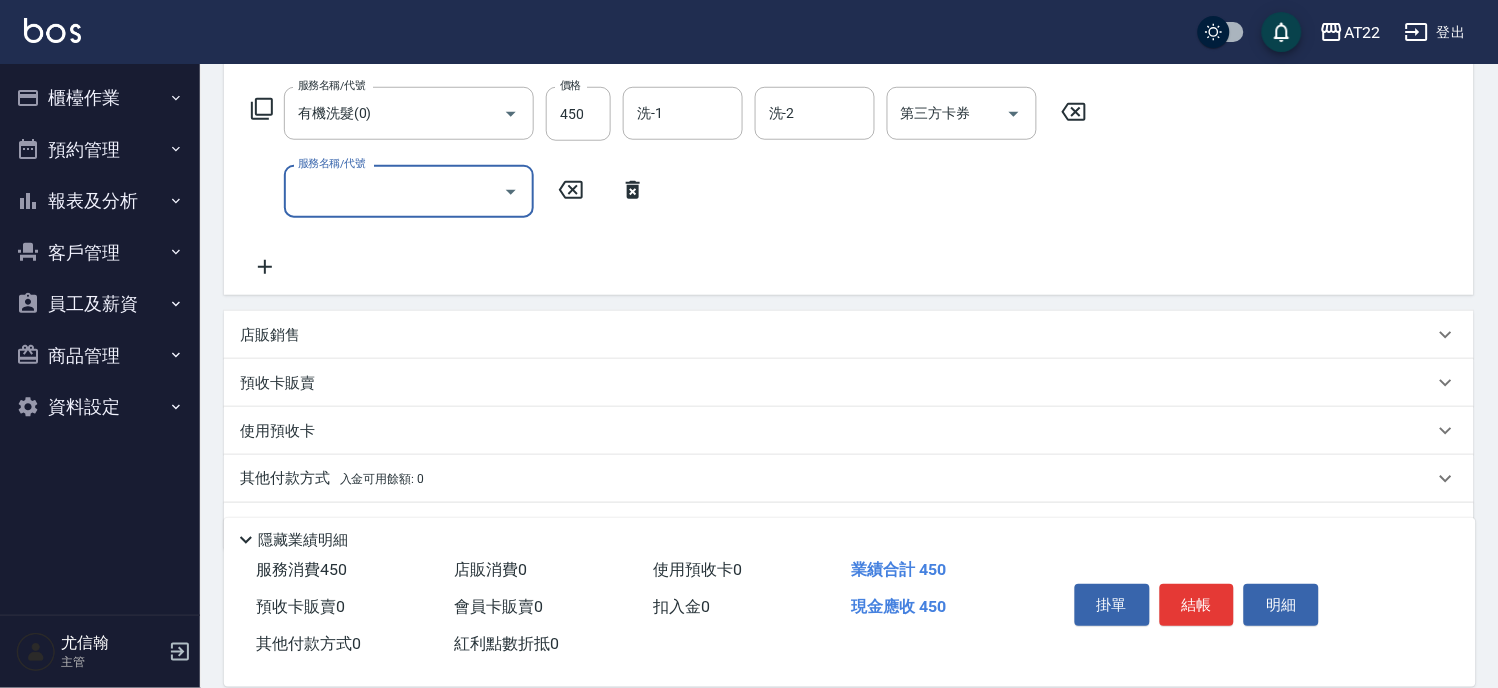 scroll, scrollTop: 365, scrollLeft: 0, axis: vertical 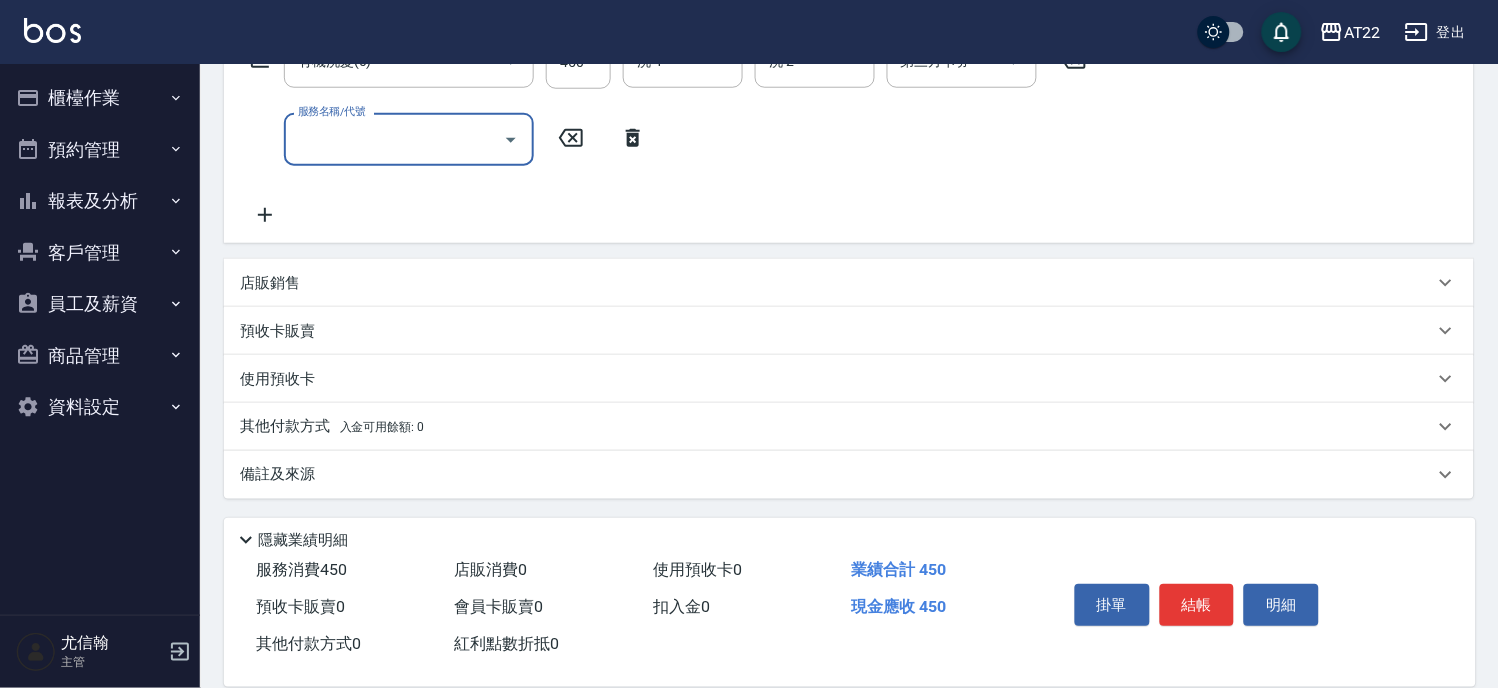 click on "店販銷售" at bounding box center [837, 283] 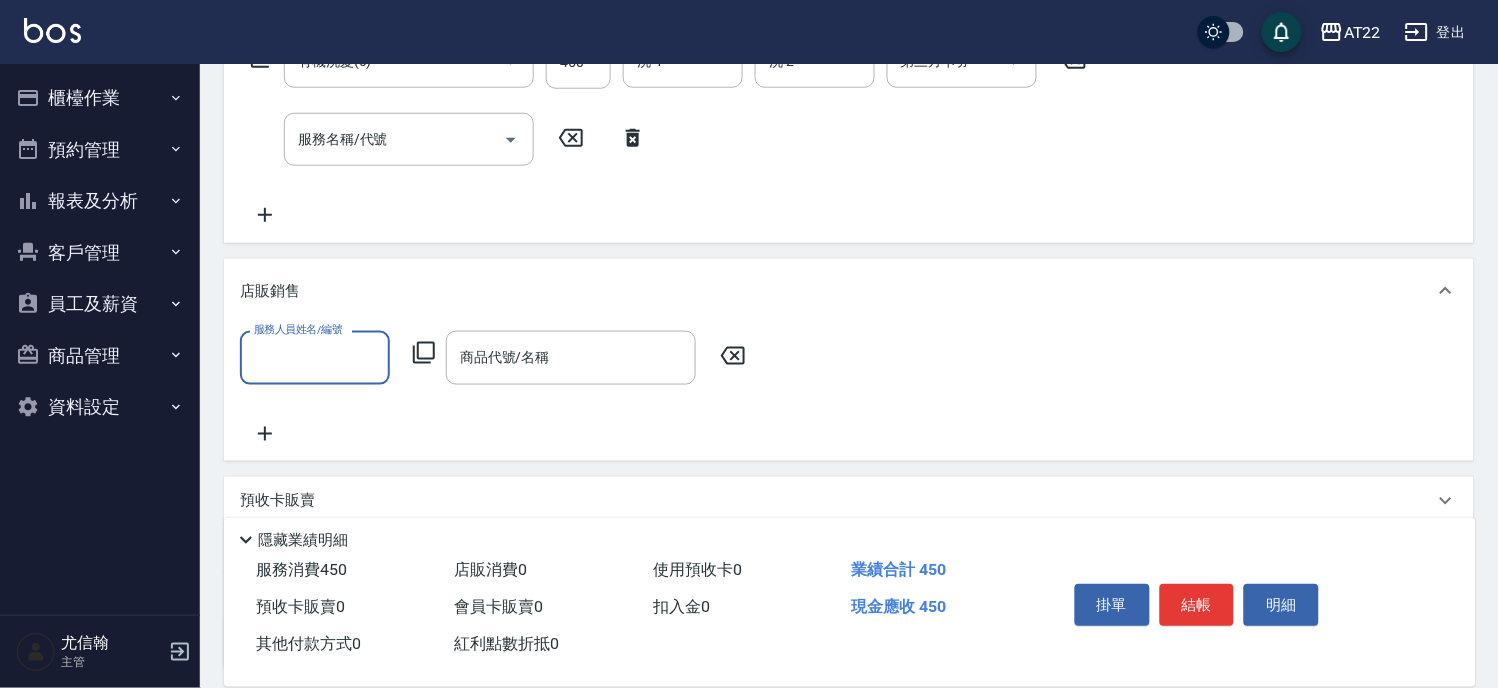 scroll, scrollTop: 0, scrollLeft: 0, axis: both 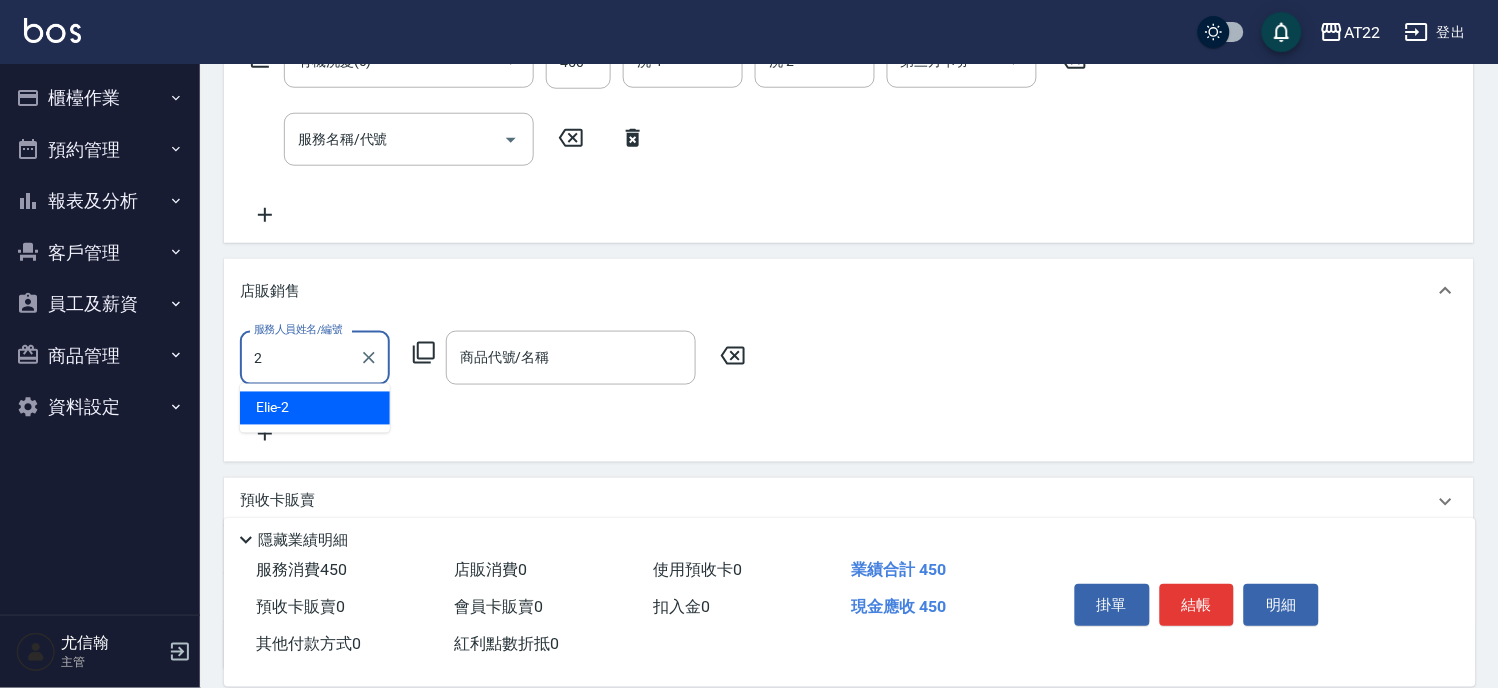 type on "Elie-2" 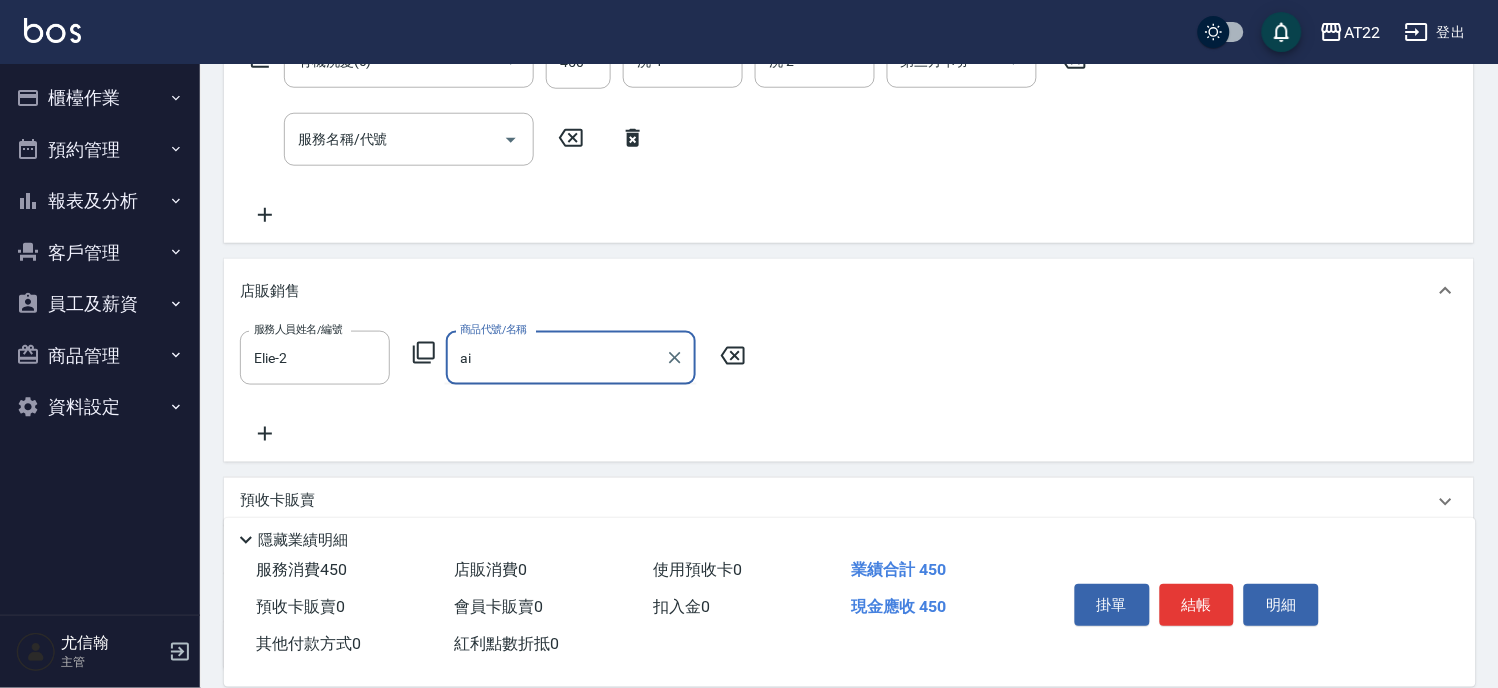 type on "a" 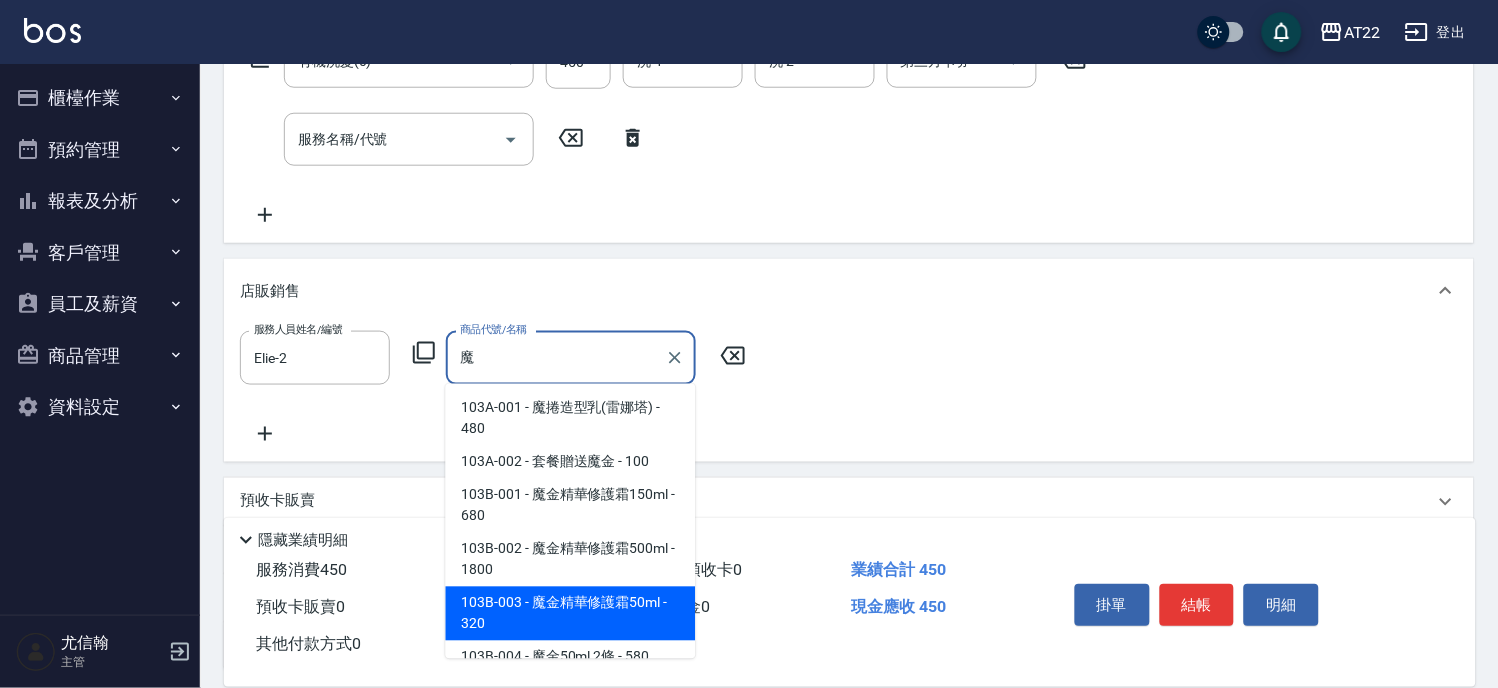 type on "魔金精華修護霜50ml" 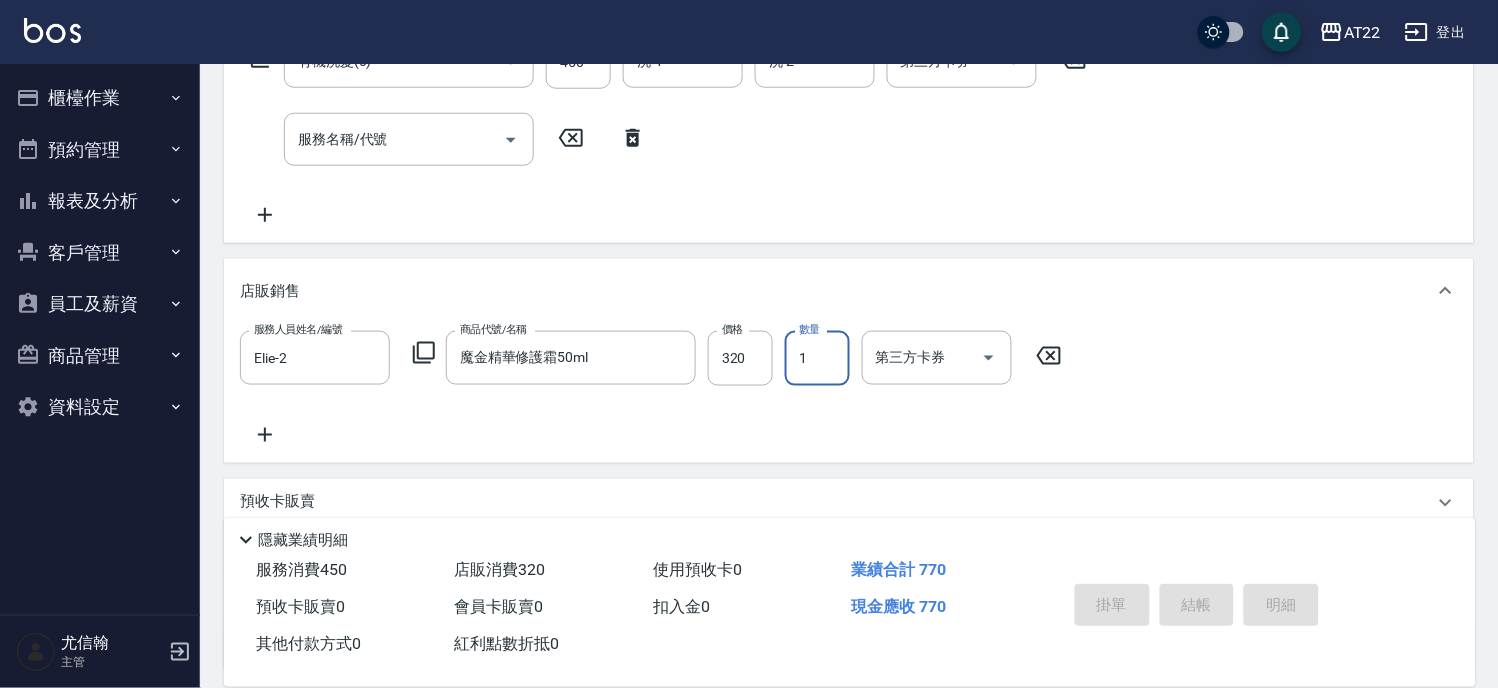 type 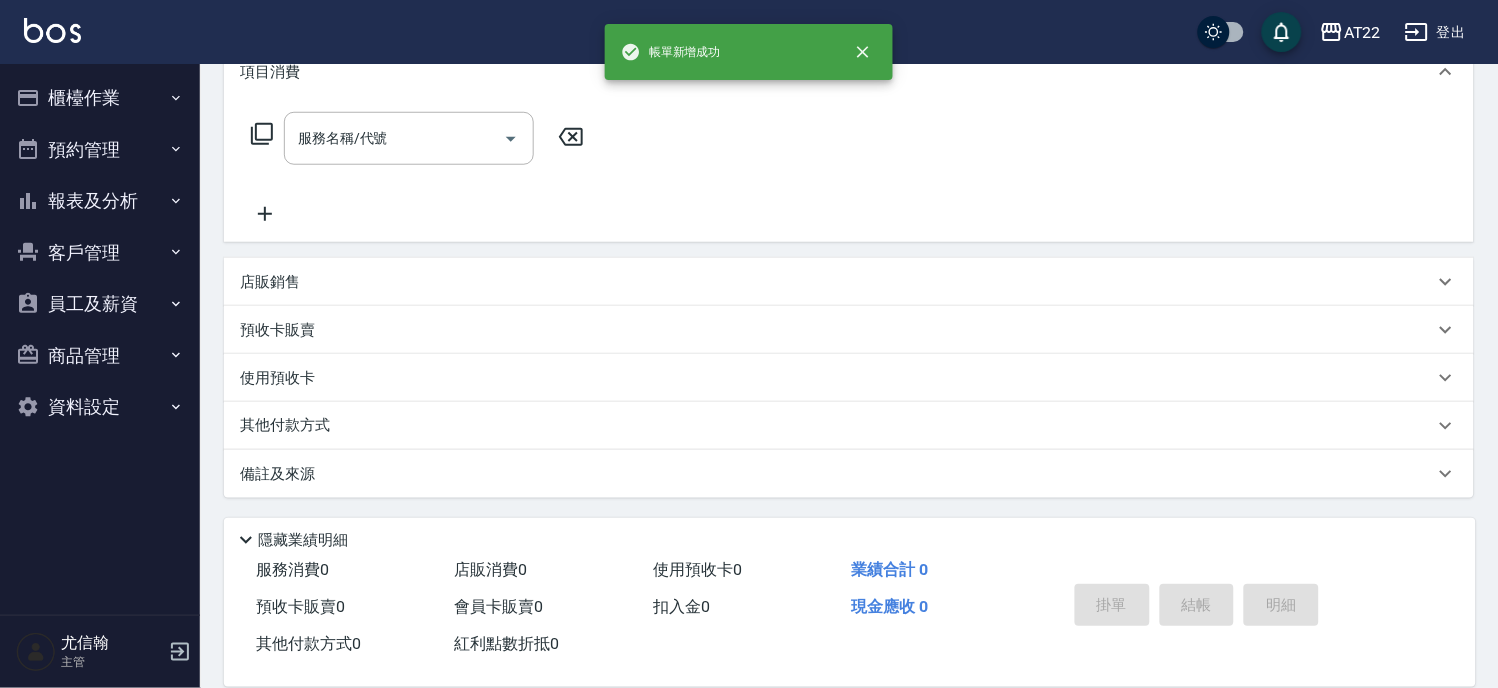 scroll, scrollTop: 0, scrollLeft: 0, axis: both 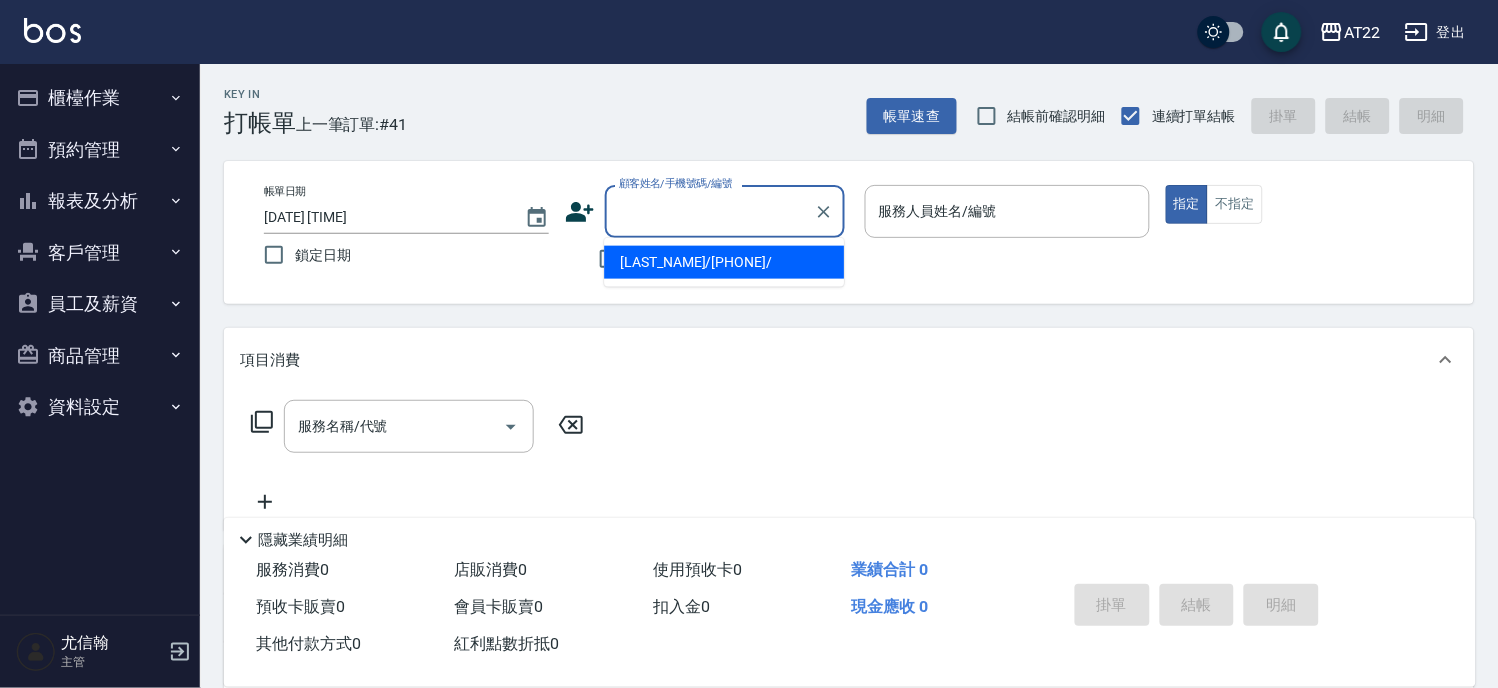 click on "顧客姓名/手機號碼/編號" at bounding box center [710, 211] 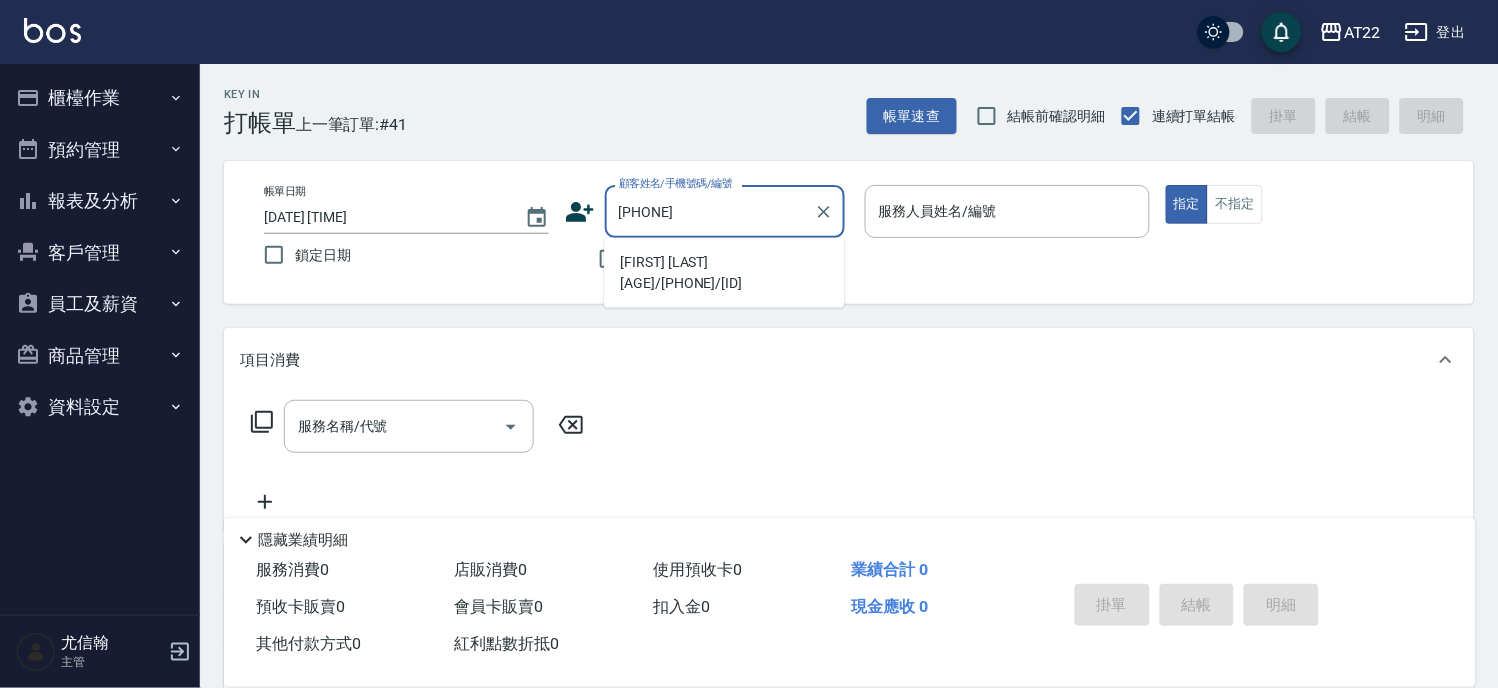 click on "蔡忠祐26.12.8/0908397997/T85127" at bounding box center (724, 273) 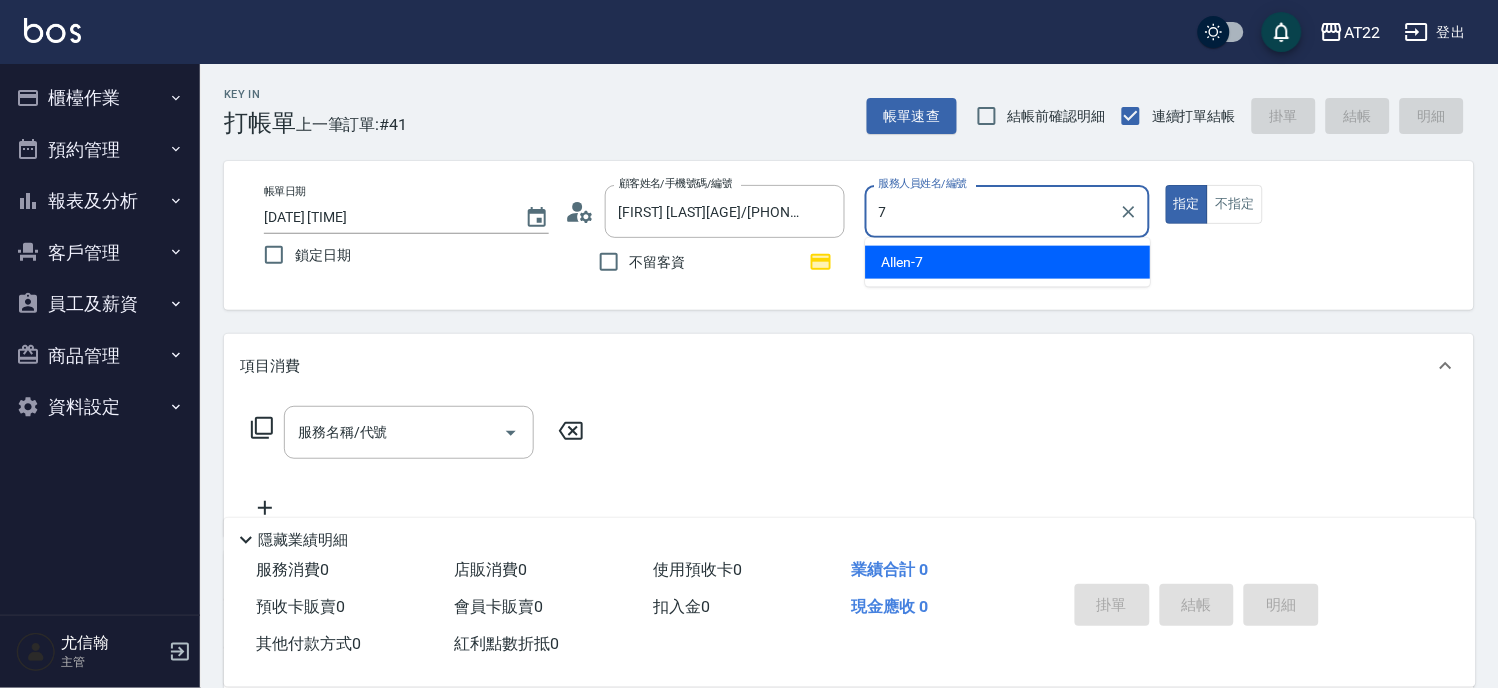type on "Allen-7" 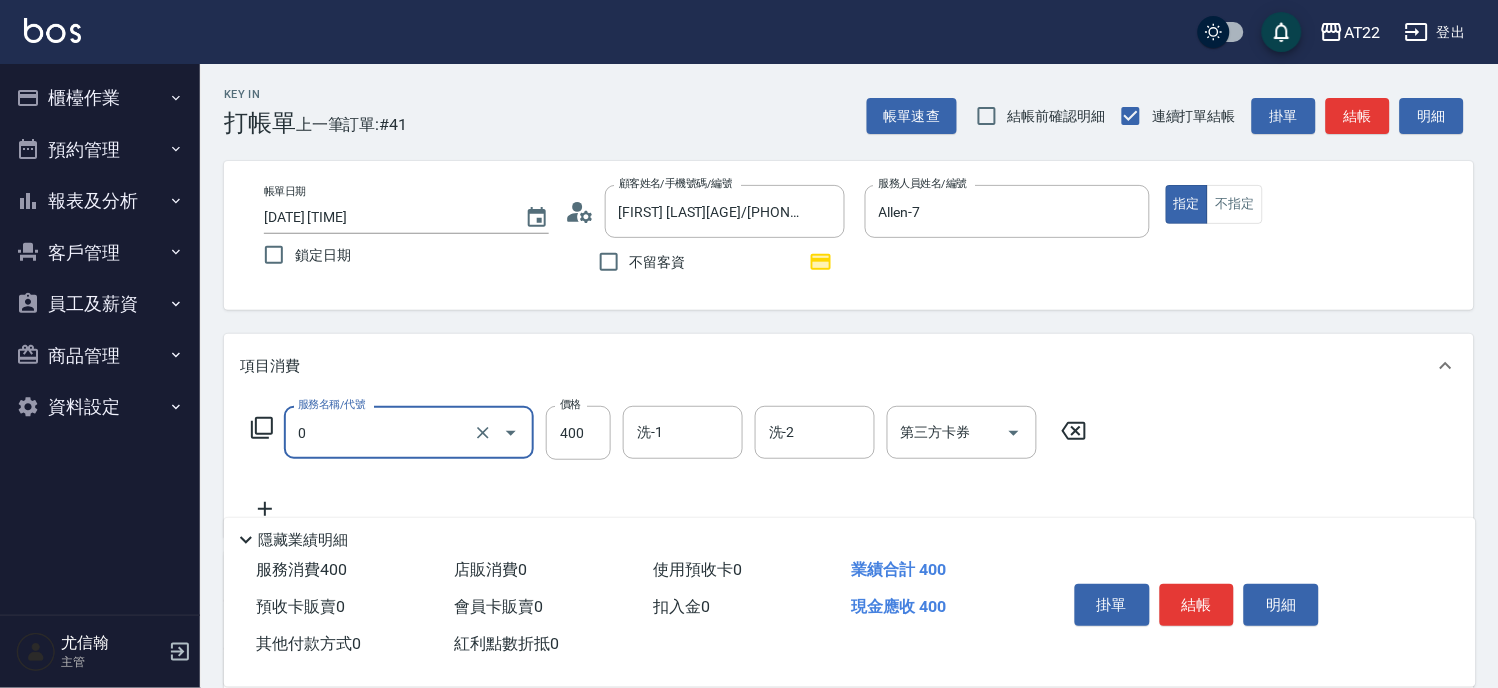 type on "有機洗髮(0)" 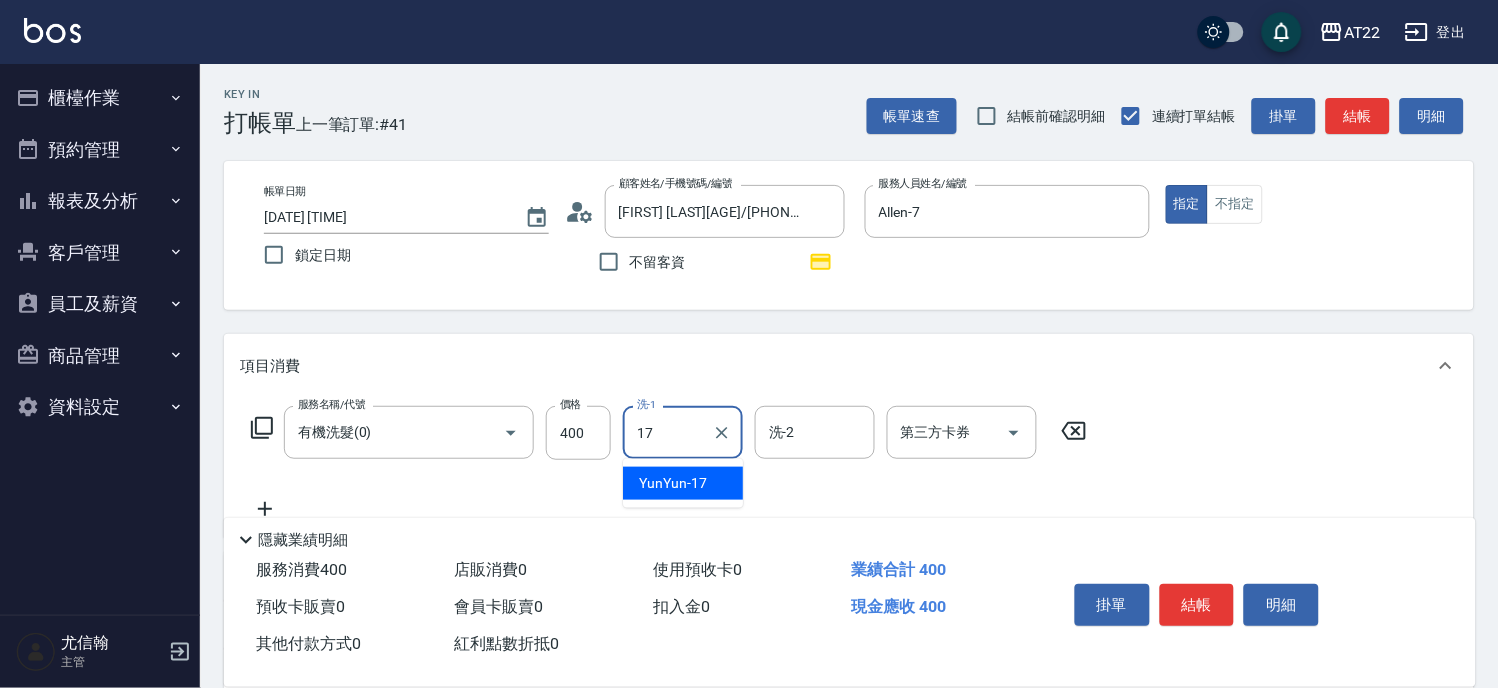 type on "YunYun-17" 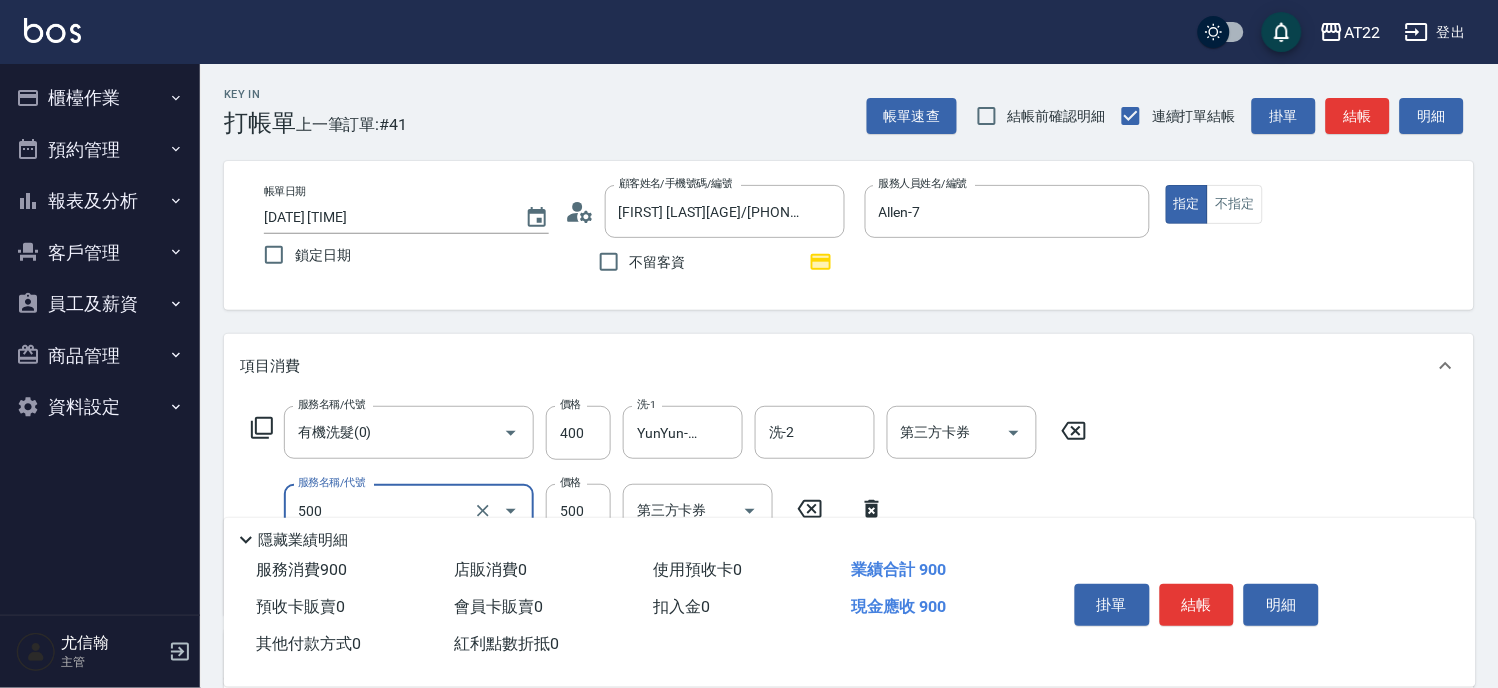 type on "剪髮(500)" 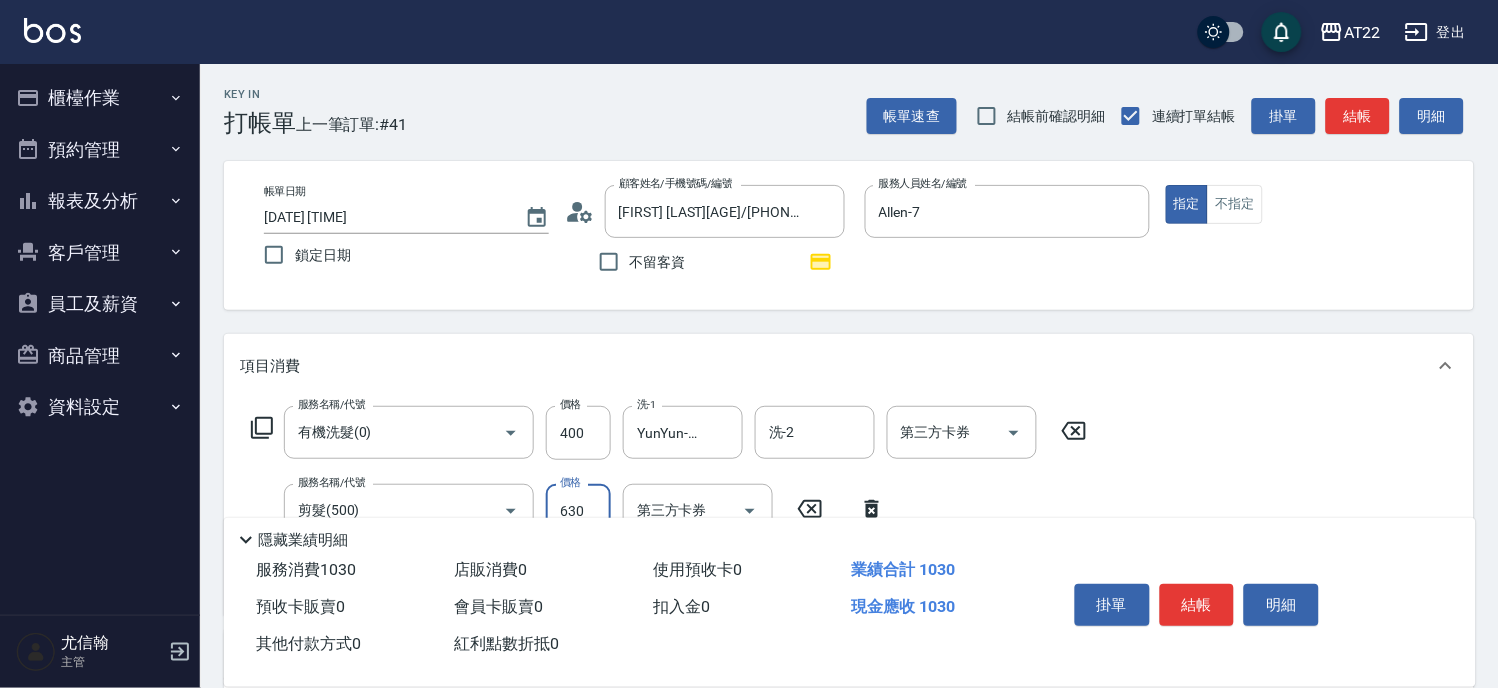 type on "630" 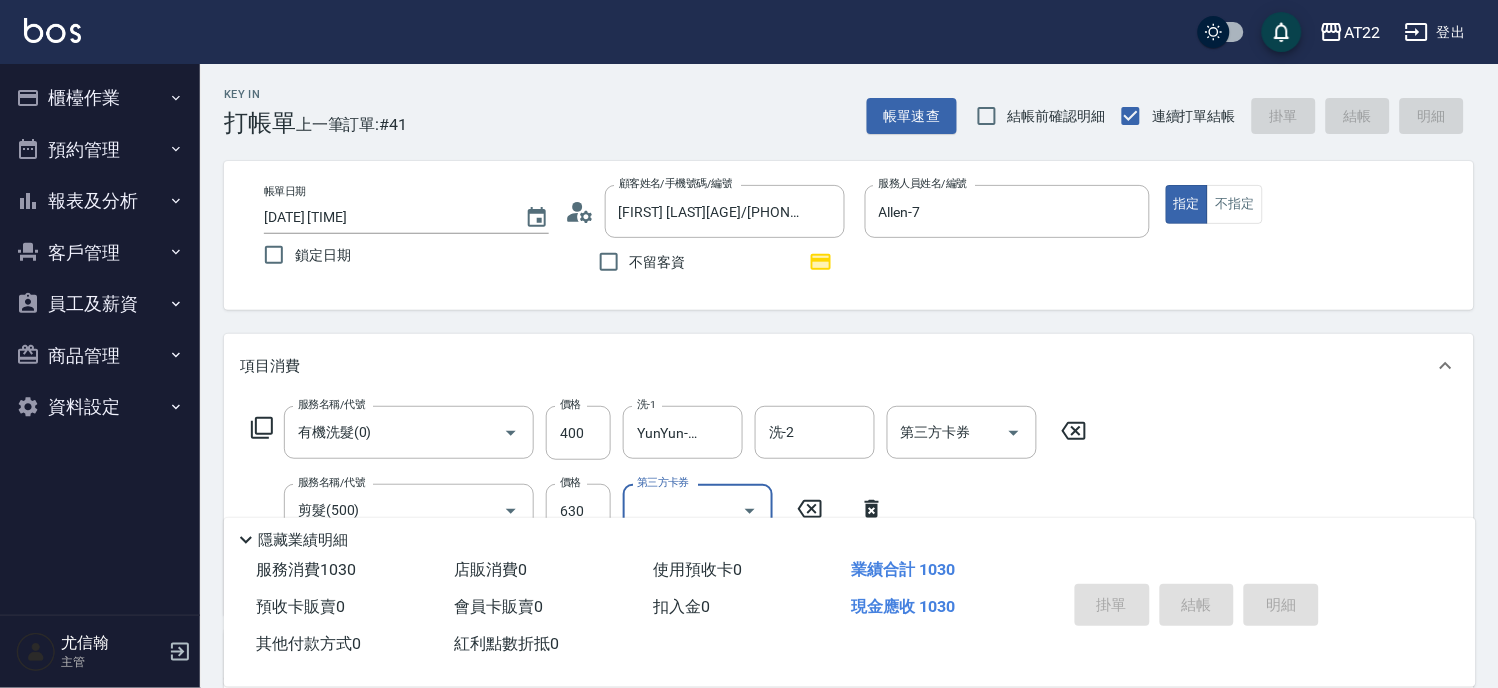 type on "2025/08/02 16:43" 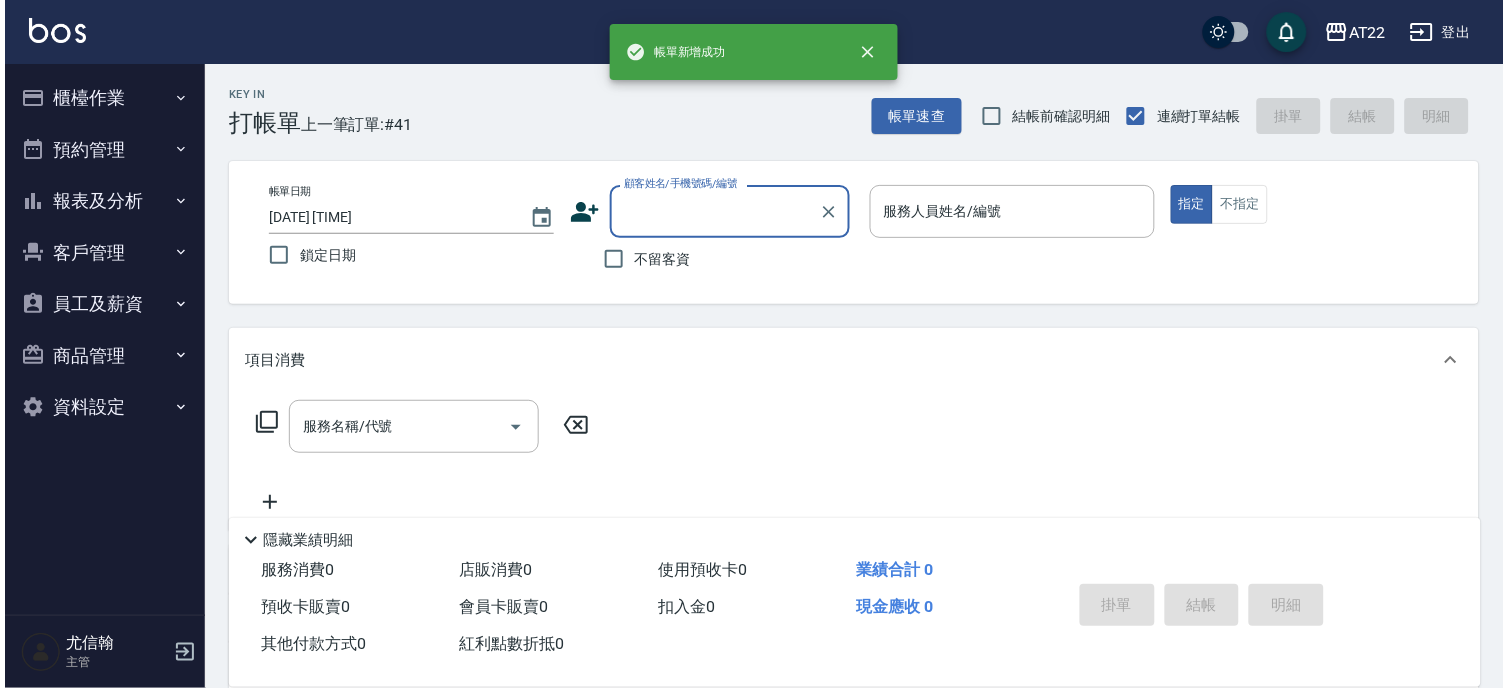scroll, scrollTop: 0, scrollLeft: 0, axis: both 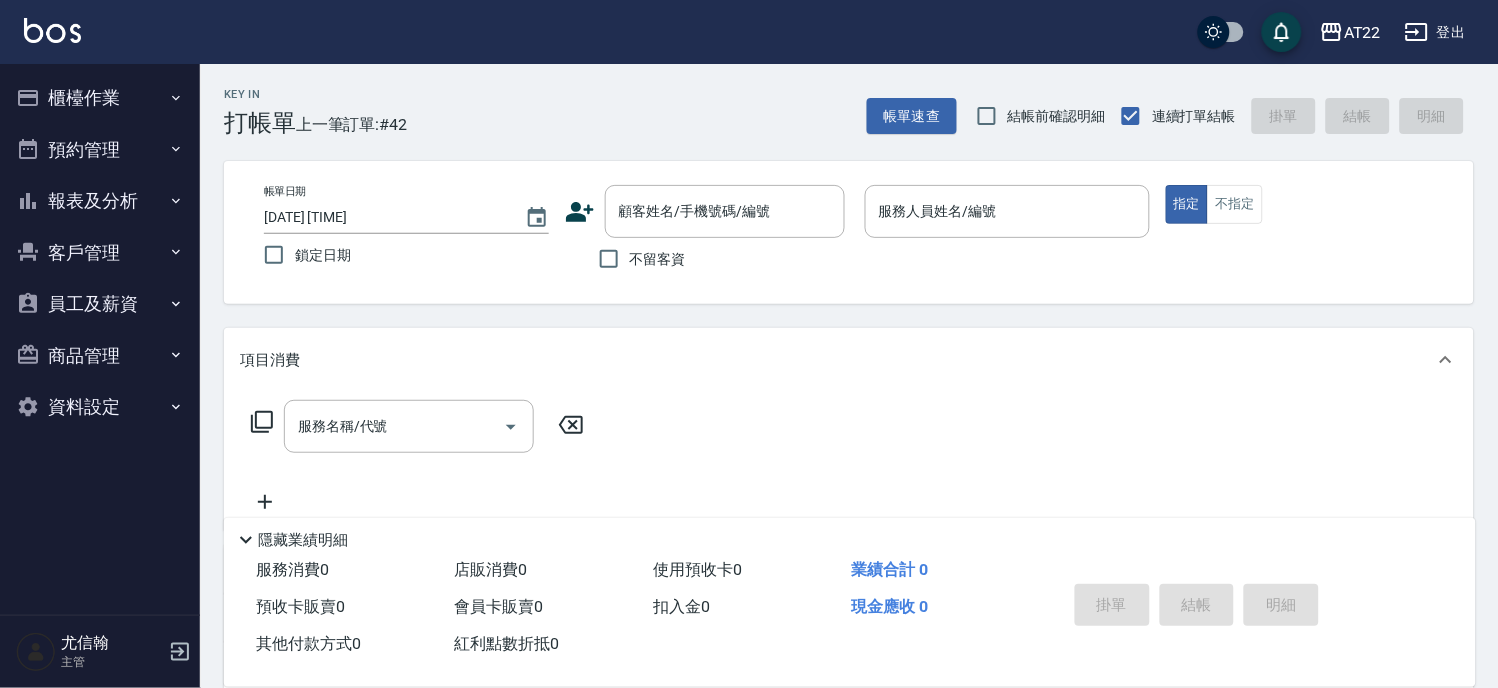 click on "Key In 打帳單 上一筆訂單:#42 帳單速查 結帳前確認明細 連續打單結帳 掛單 結帳 明細" at bounding box center (837, 100) 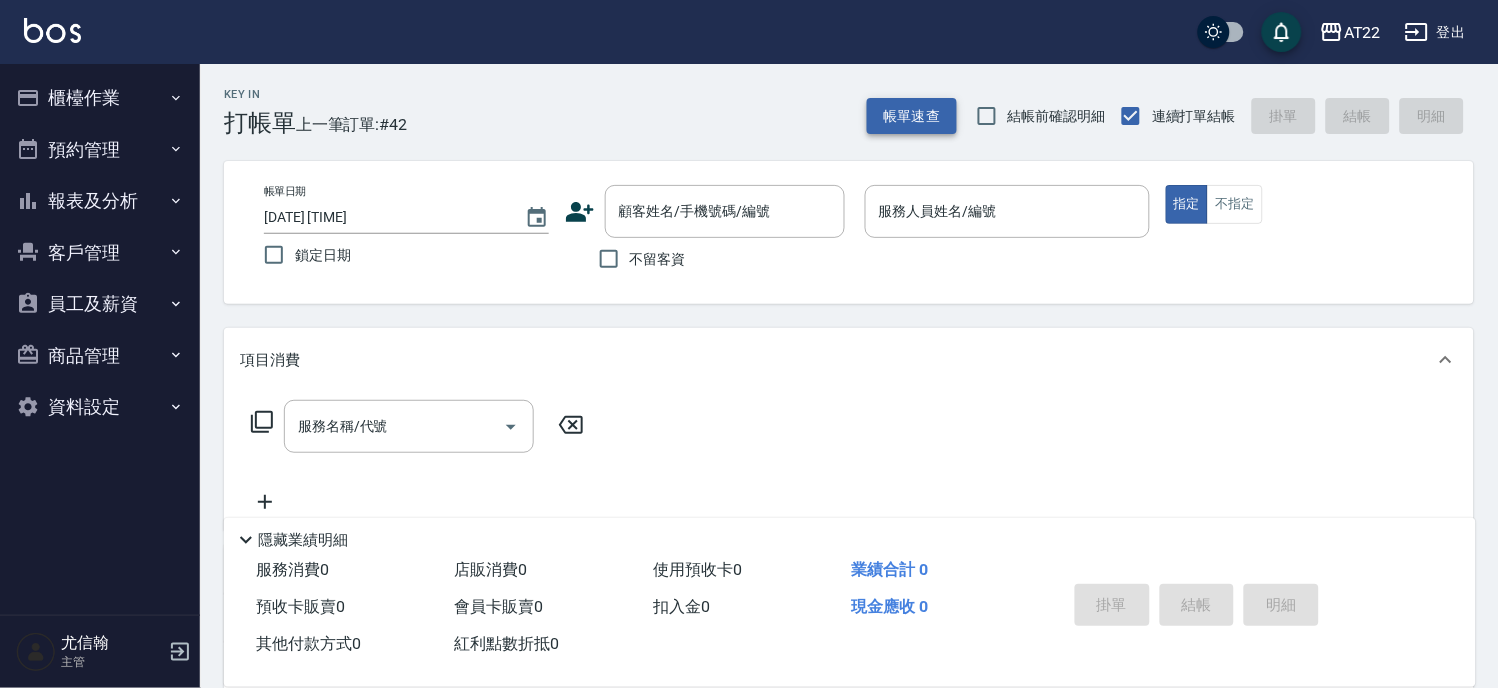 click on "帳單速查" at bounding box center (912, 116) 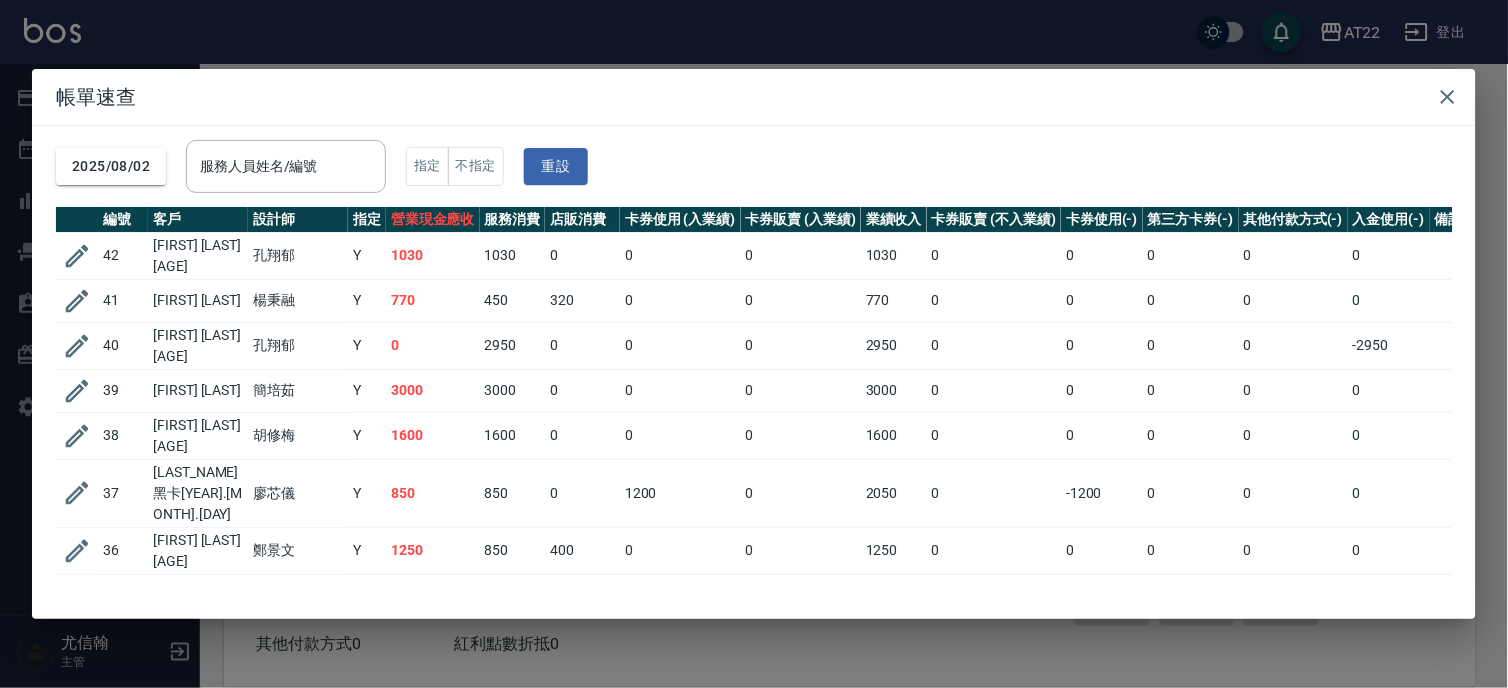 click on "帳單速查 2025/08/02 服務人員姓名/編號 服務人員姓名/編號 指定 不指定 重設 編號 客戶 設計師 指定 營業現金應收 服務消費 店販消費 卡券使用 (入業績) 卡券販賣 (入業績) 業績收入 卡券販賣 (不入業績) 卡券使用(-) 第三方卡券(-) 其他付款方式(-) 入金使用(-) 備註 訂單來源 42 蔡忠祐26.12.8 孔翔郁 Y 1030 1030 0 0 0 1030 0 0 0 0 0 41 吳昕廷 楊秉融 Y 770 450 320 0 0 770 0 0 0 0 0 40 洪家偉27.3.9 孔翔郁 Y 0 2950 0 0 0 2950 0 0 0 0 -2950 39 蔡承翰 簡培茹 Y 3000 3000 0 0 0 3000 0 0 0 0 0 38 洪小萍27.1.18 胡修梅 Y 1600 1600 0 0 0 1600 0 0 0 0 0 37 葉倩汝黑卡25.10.9 廖芯儀 Y 850 850 0 1200 0 2050 0 -1200 0 0 0 36 趙希弘27.8.2 鄭景文 Y 1250 850 400 0 0 1250 0 0 0 0 0 35 不留客資 蔡明宏 Y 3500 3500 0 0 0 3500 0 0 0 0 0 34 葉倩汝黑卡25.10.9 鄭景文 Y 0 0 0 1080 0 1080 0 -1080 0 0 0 33 葉家鈴27.4.5 鄭景文 Y 1314 450 864 0 0 1314 0 0 0 0 0 32 李厚鈞27.8.2 孔翔郁 Y 1680" at bounding box center [754, 344] 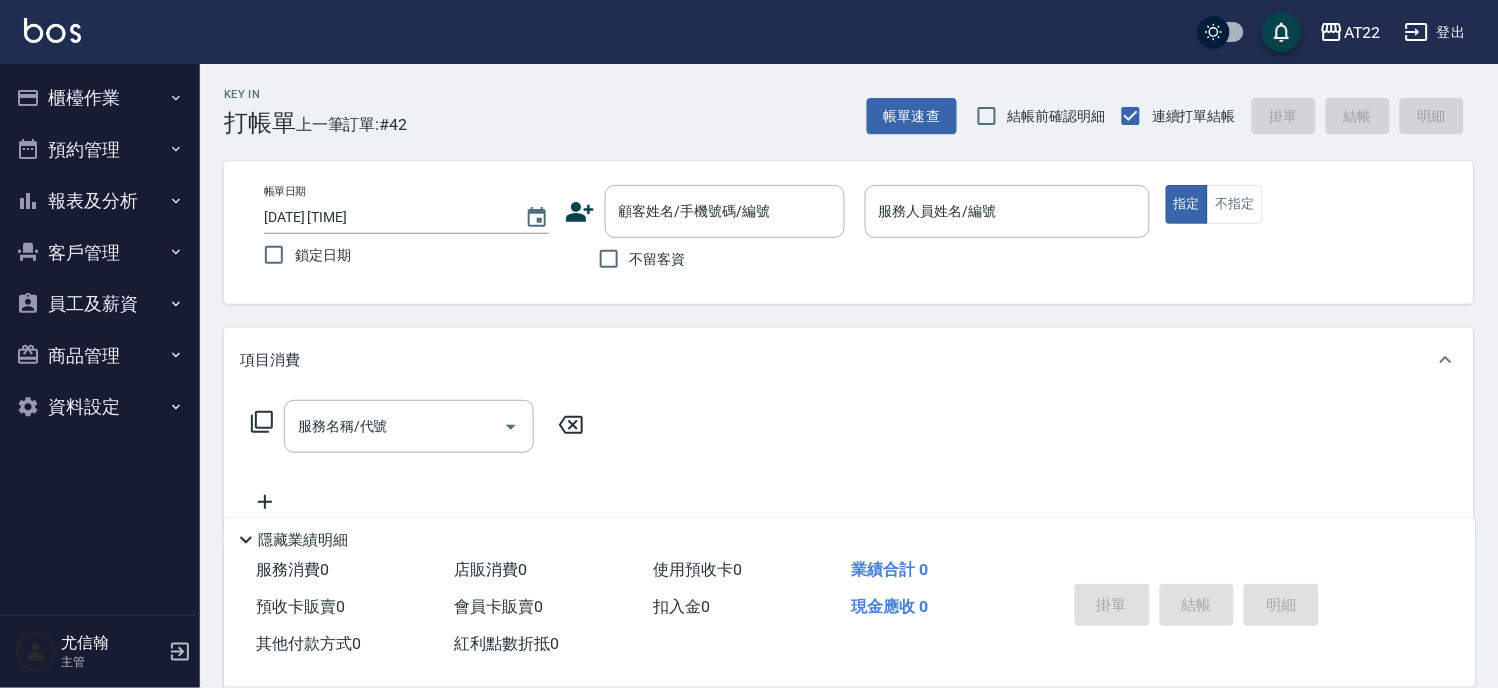 click on "客戶管理" at bounding box center (100, 253) 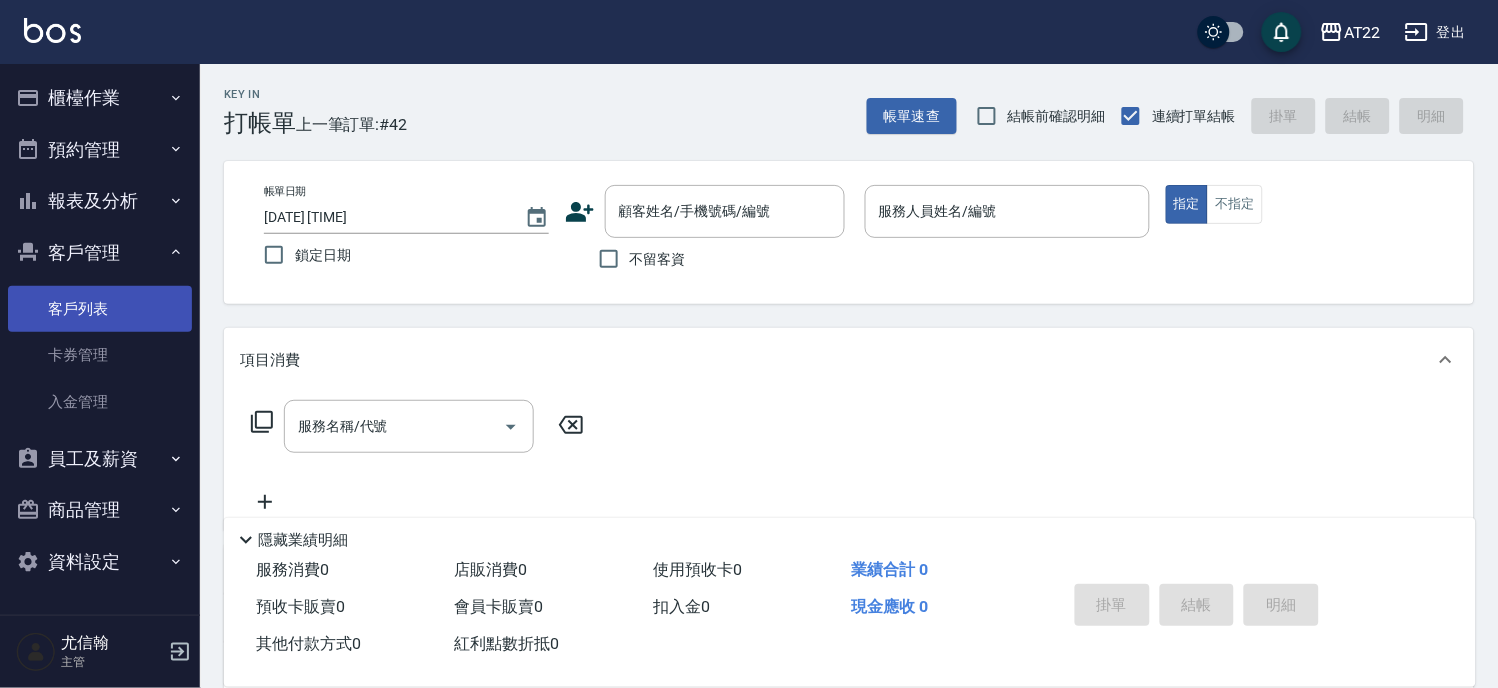 click on "客戶列表" at bounding box center [100, 309] 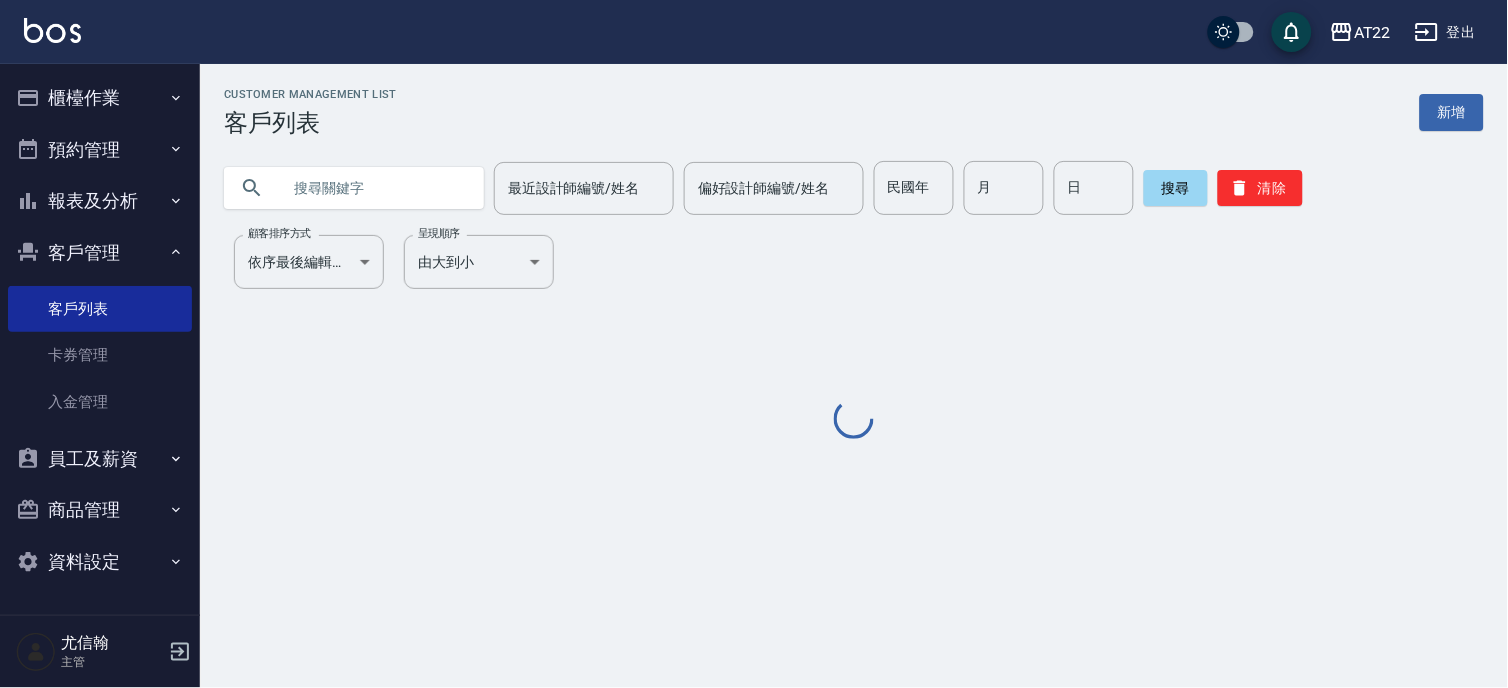 click at bounding box center [374, 188] 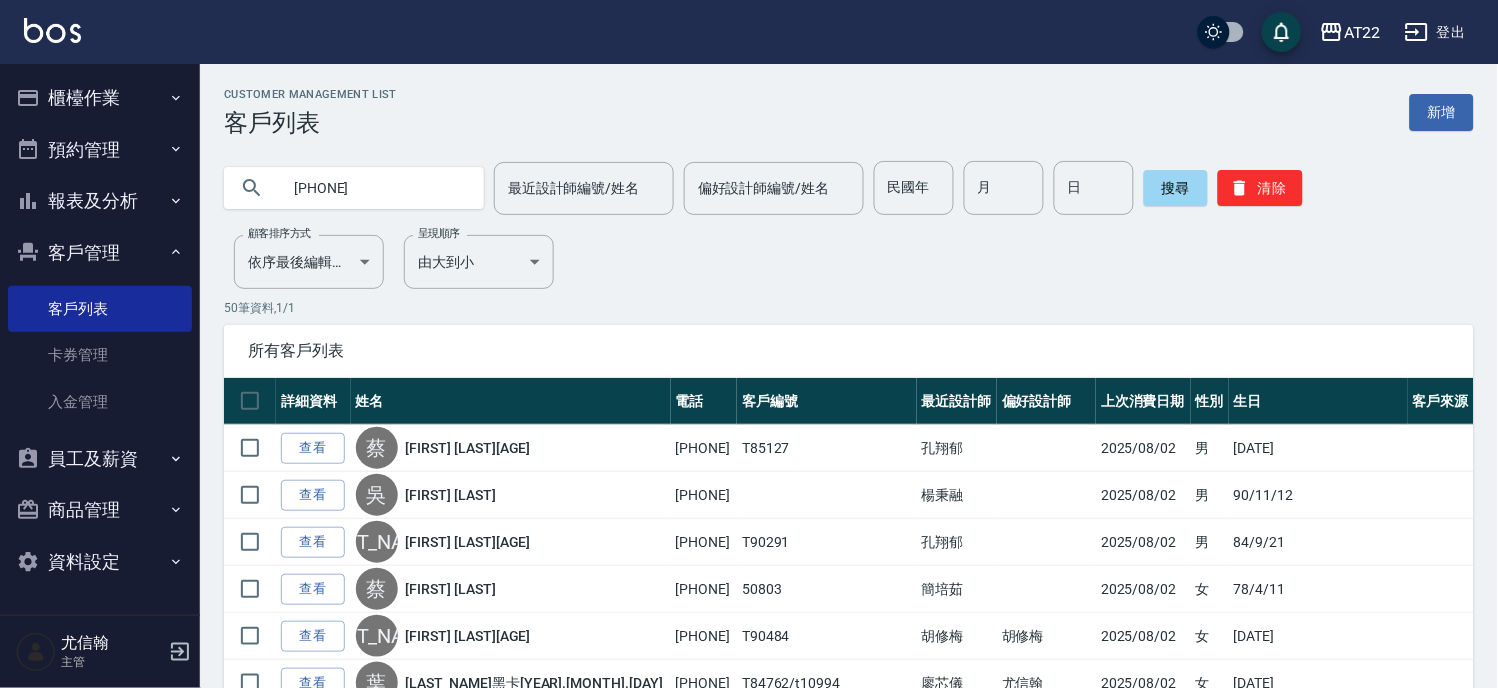 type on "[PHONE]" 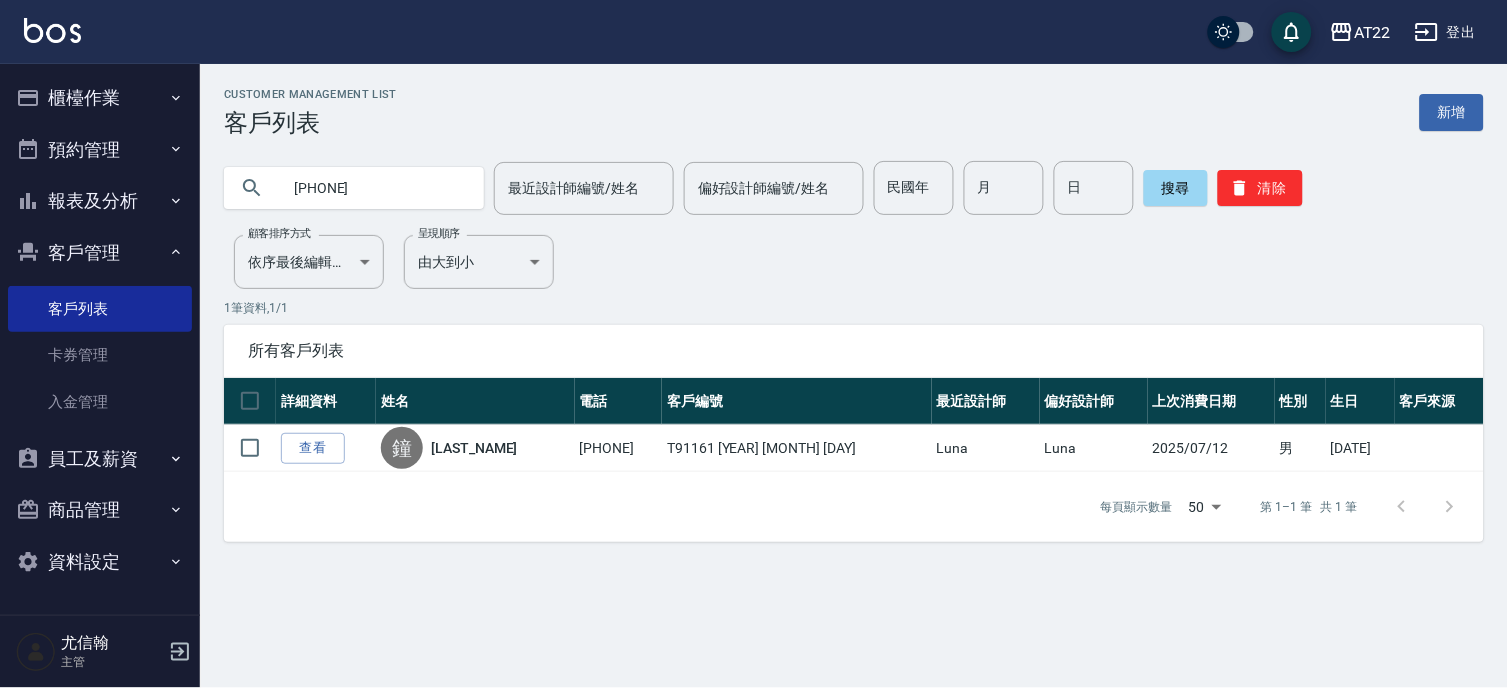 click on "櫃檯作業" at bounding box center (100, 98) 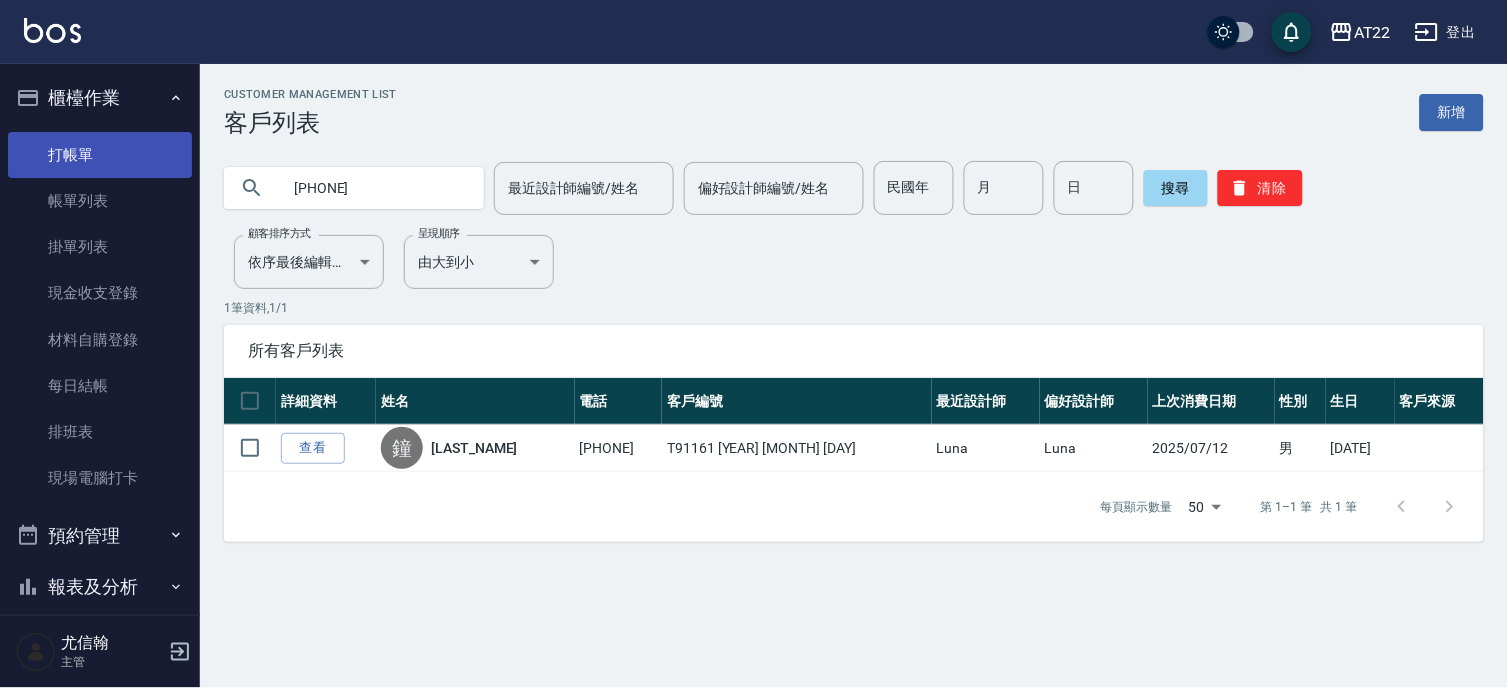 click on "打帳單" at bounding box center (100, 155) 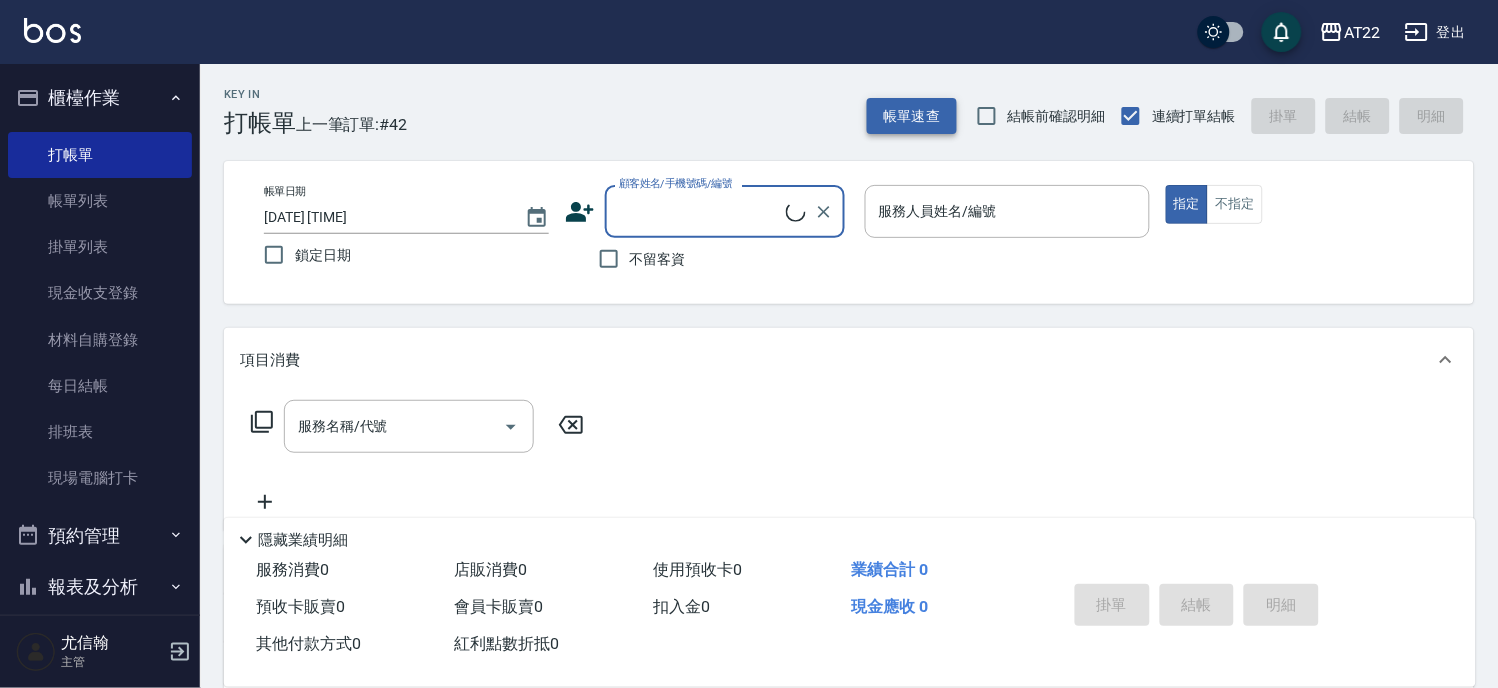 click on "帳單速查" at bounding box center (912, 116) 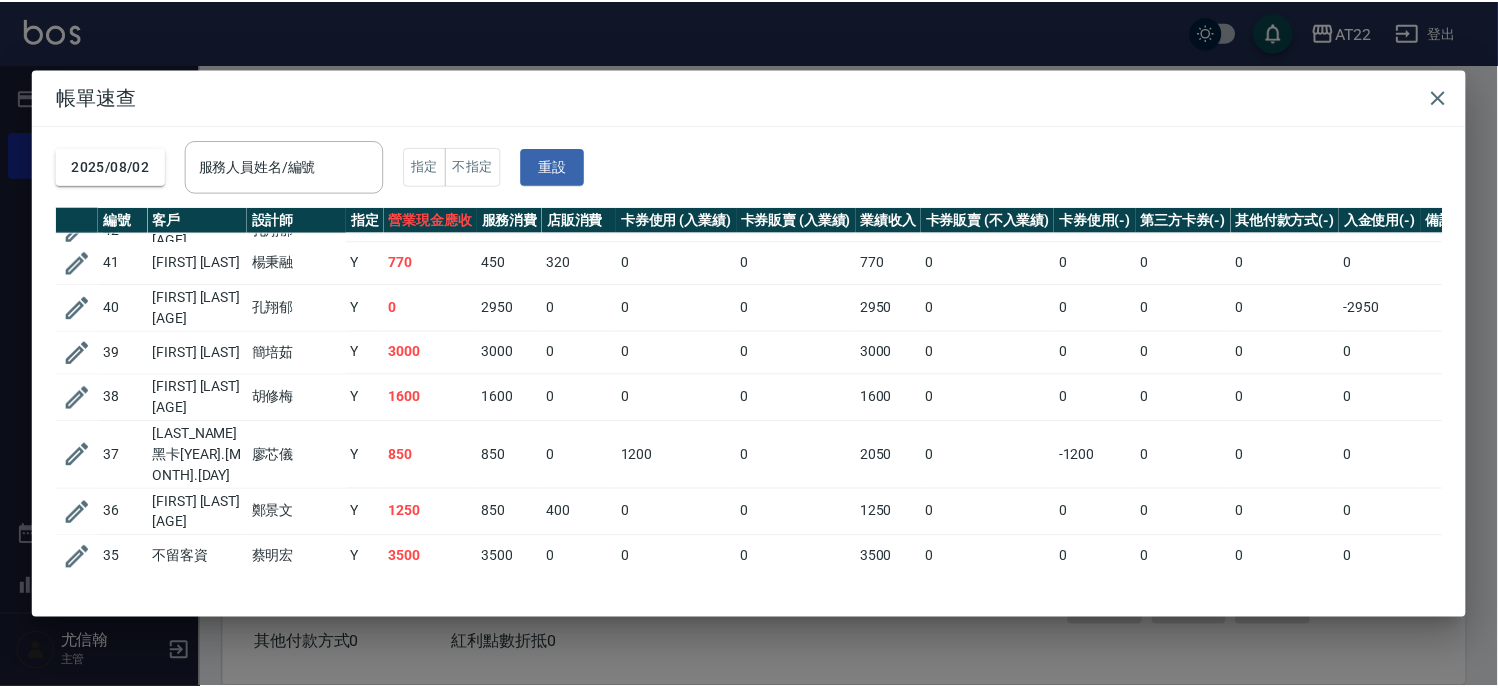scroll, scrollTop: 0, scrollLeft: 0, axis: both 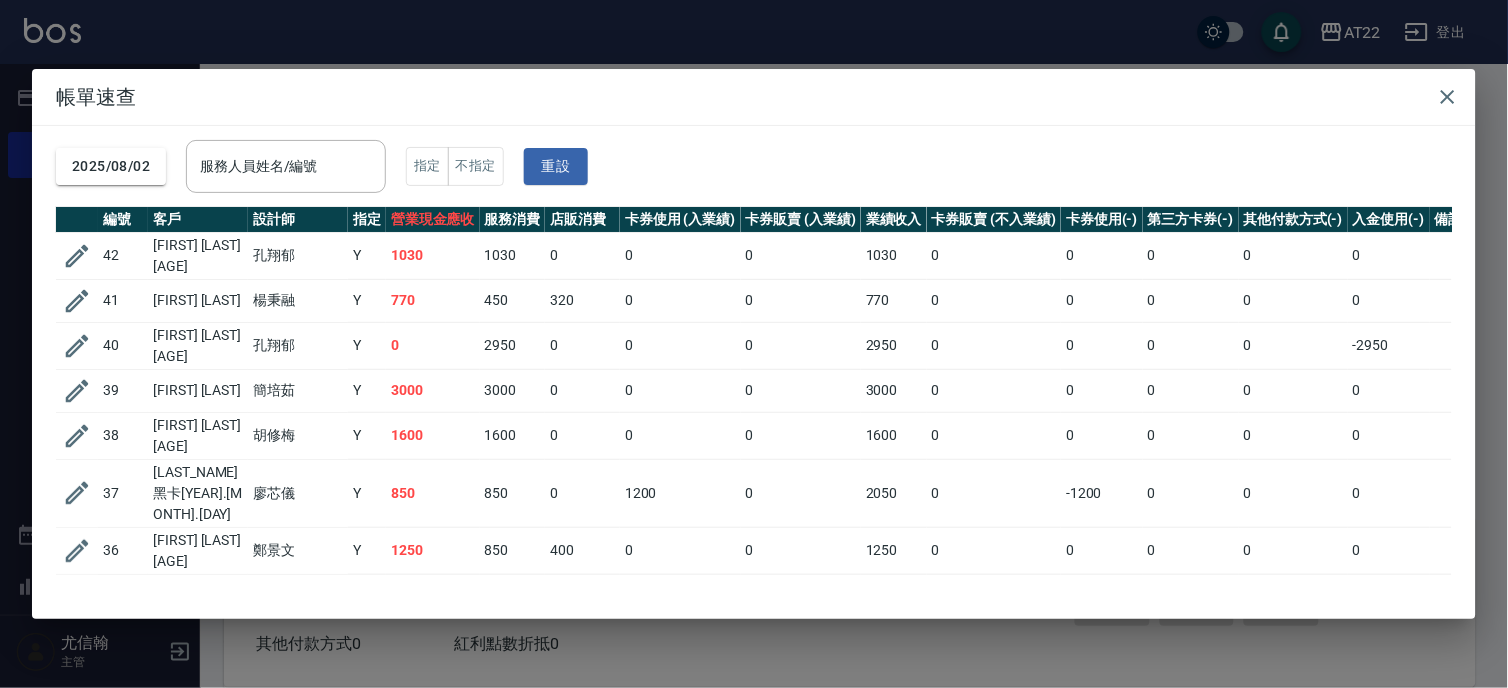 click on "帳單速查 2025/08/02 服務人員姓名/編號 服務人員姓名/編號 指定 不指定 重設 編號 客戶 設計師 指定 營業現金應收 服務消費 店販消費 卡券使用 (入業績) 卡券販賣 (入業績) 業績收入 卡券販賣 (不入業績) 卡券使用(-) 第三方卡券(-) 其他付款方式(-) 入金使用(-) 備註 訂單來源 42 蔡忠祐26.12.8 孔翔郁 Y 1030 1030 0 0 0 1030 0 0 0 0 0 41 吳昕廷 楊秉融 Y 770 450 320 0 0 770 0 0 0 0 0 40 洪家偉27.3.9 孔翔郁 Y 0 2950 0 0 0 2950 0 0 0 0 -2950 39 蔡承翰 簡培茹 Y 3000 3000 0 0 0 3000 0 0 0 0 0 38 洪小萍27.1.18 胡修梅 Y 1600 1600 0 0 0 1600 0 0 0 0 0 37 葉倩汝黑卡25.10.9 廖芯儀 Y 850 850 0 1200 0 2050 0 -1200 0 0 0 36 趙希弘27.8.2 鄭景文 Y 1250 850 400 0 0 1250 0 0 0 0 0 35 不留客資 蔡明宏 Y 3500 3500 0 0 0 3500 0 0 0 0 0 34 葉倩汝黑卡25.10.9 鄭景文 Y 0 0 0 1080 0 1080 0 -1080 0 0 0 33 葉家鈴27.4.5 鄭景文 Y 1314 450 864 0 0 1314 0 0 0 0 0 32 李厚鈞27.8.2 孔翔郁 Y 1680" at bounding box center [754, 344] 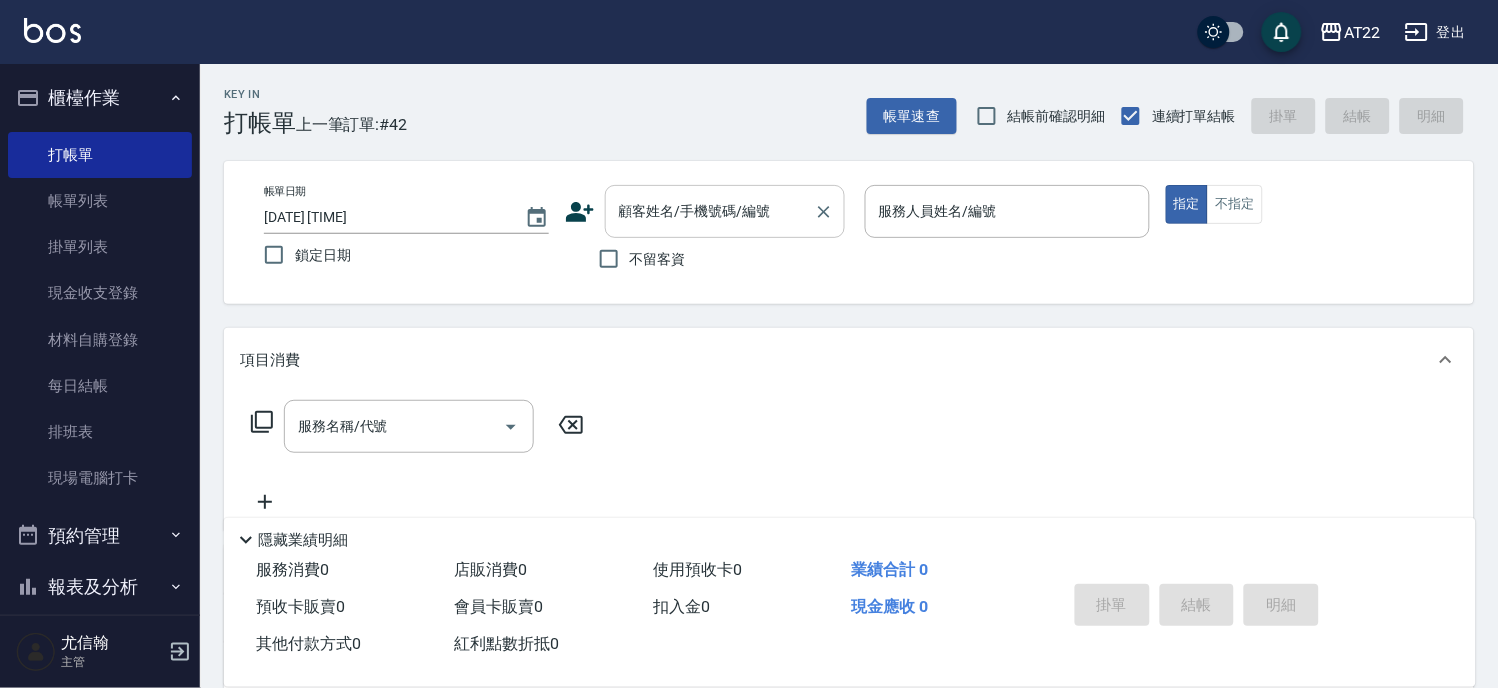click on "顧客姓名/手機號碼/編號" at bounding box center (710, 211) 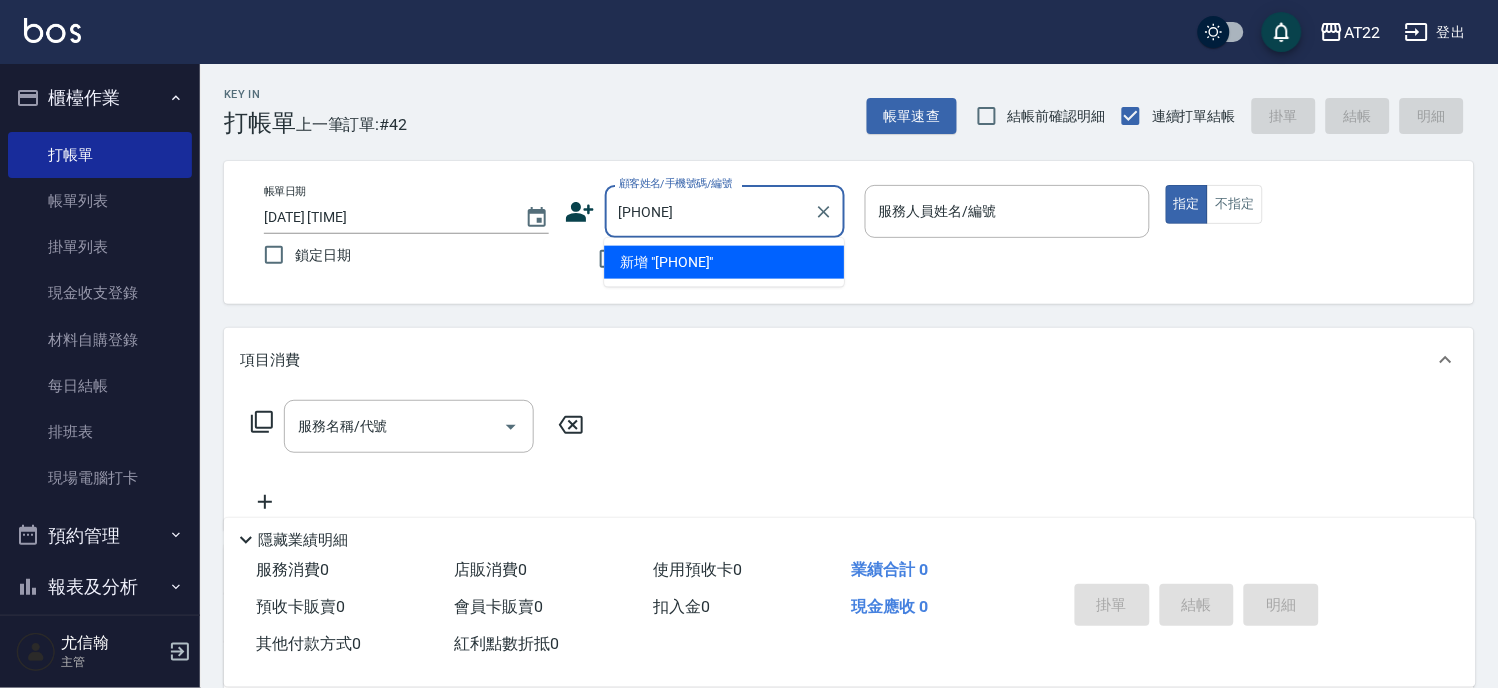 click on "新增 "0986013822"" at bounding box center (724, 262) 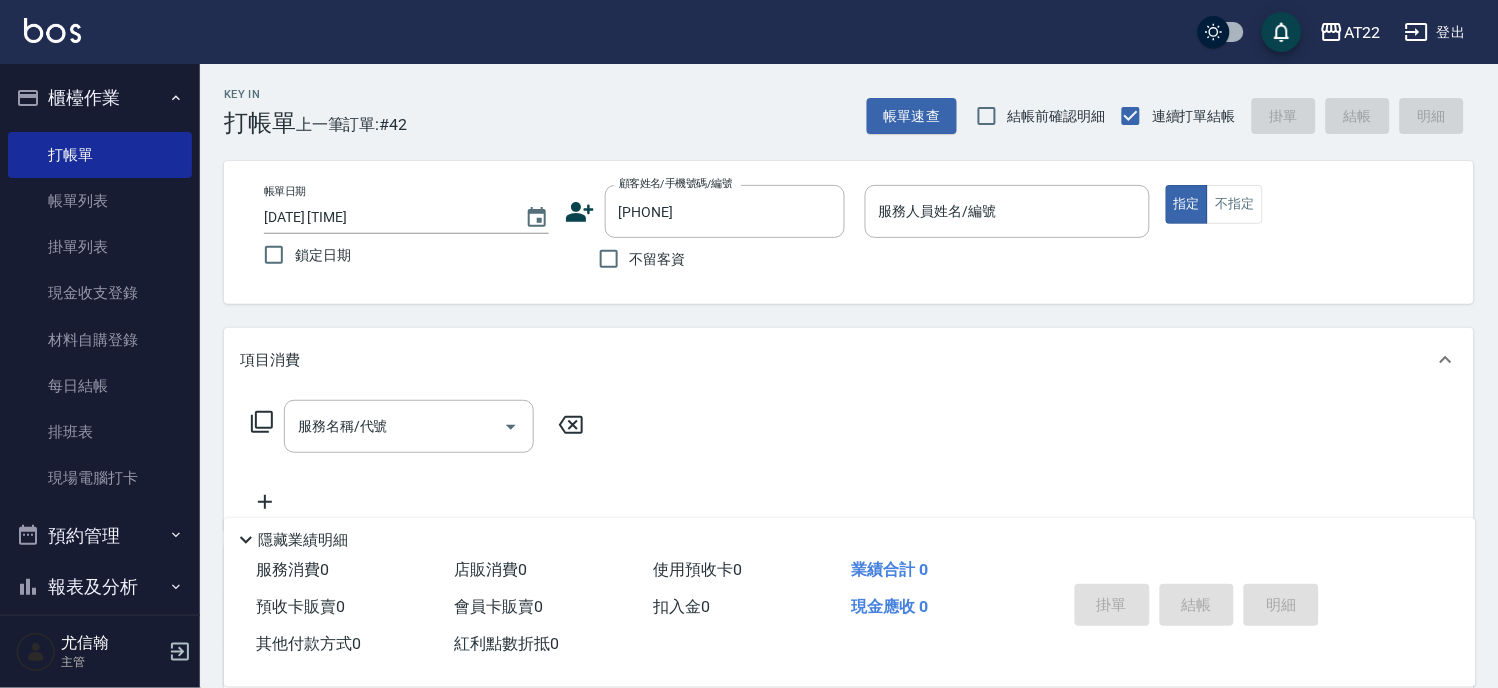 click 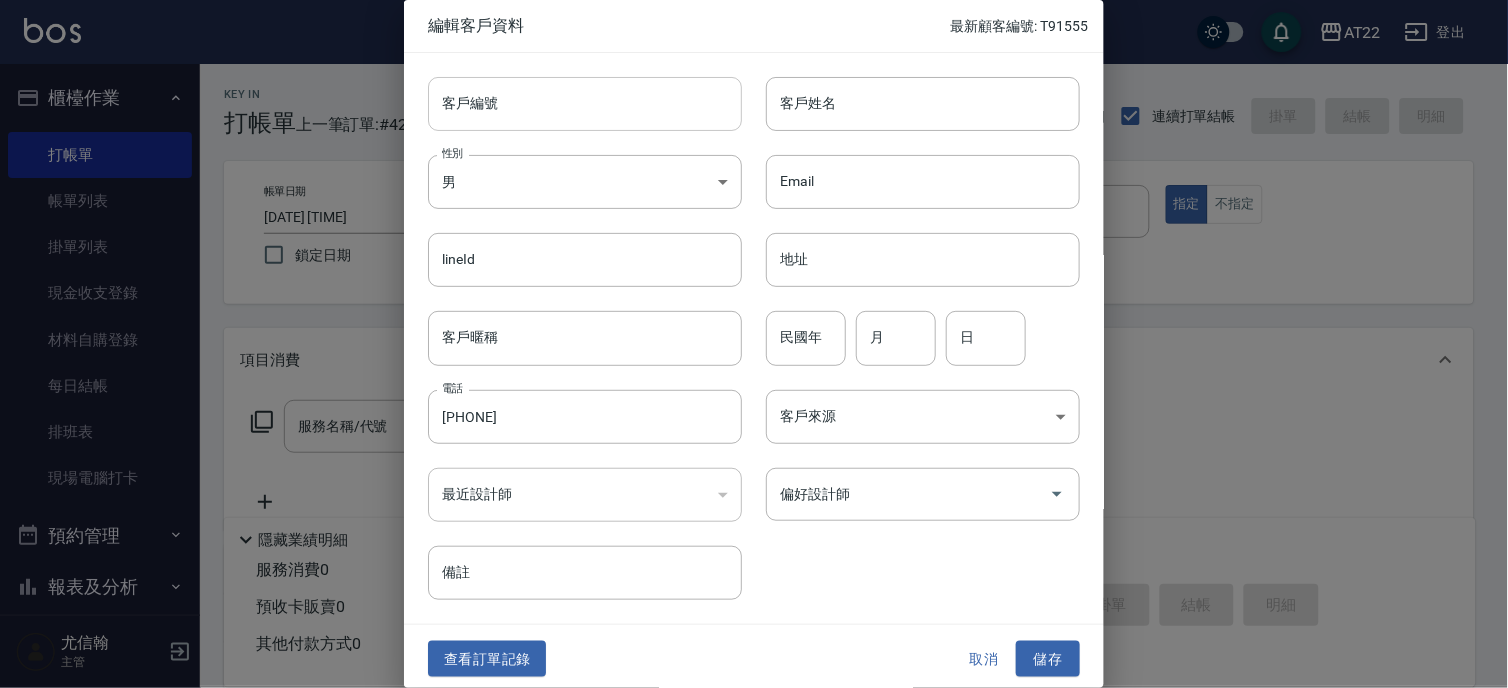 click on "客戶編號" at bounding box center [585, 104] 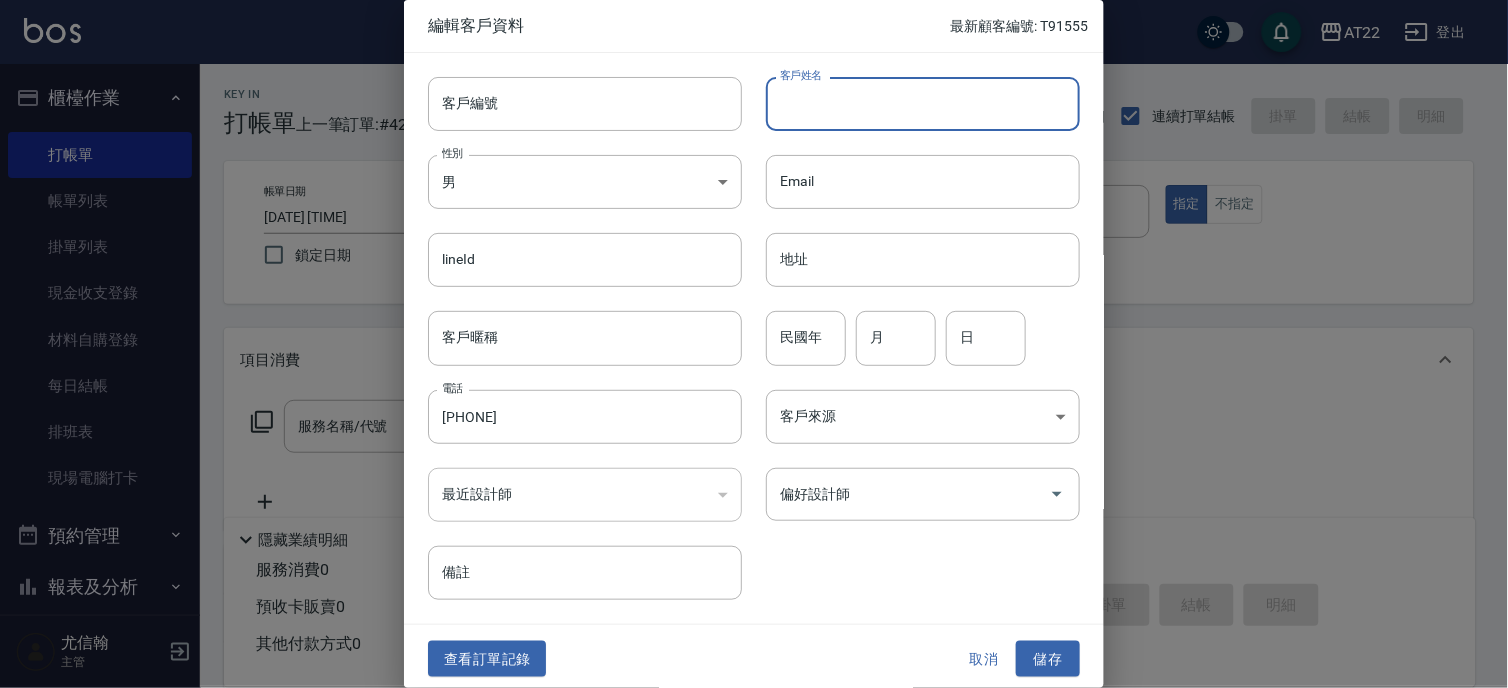 click on "客戶姓名" at bounding box center [923, 104] 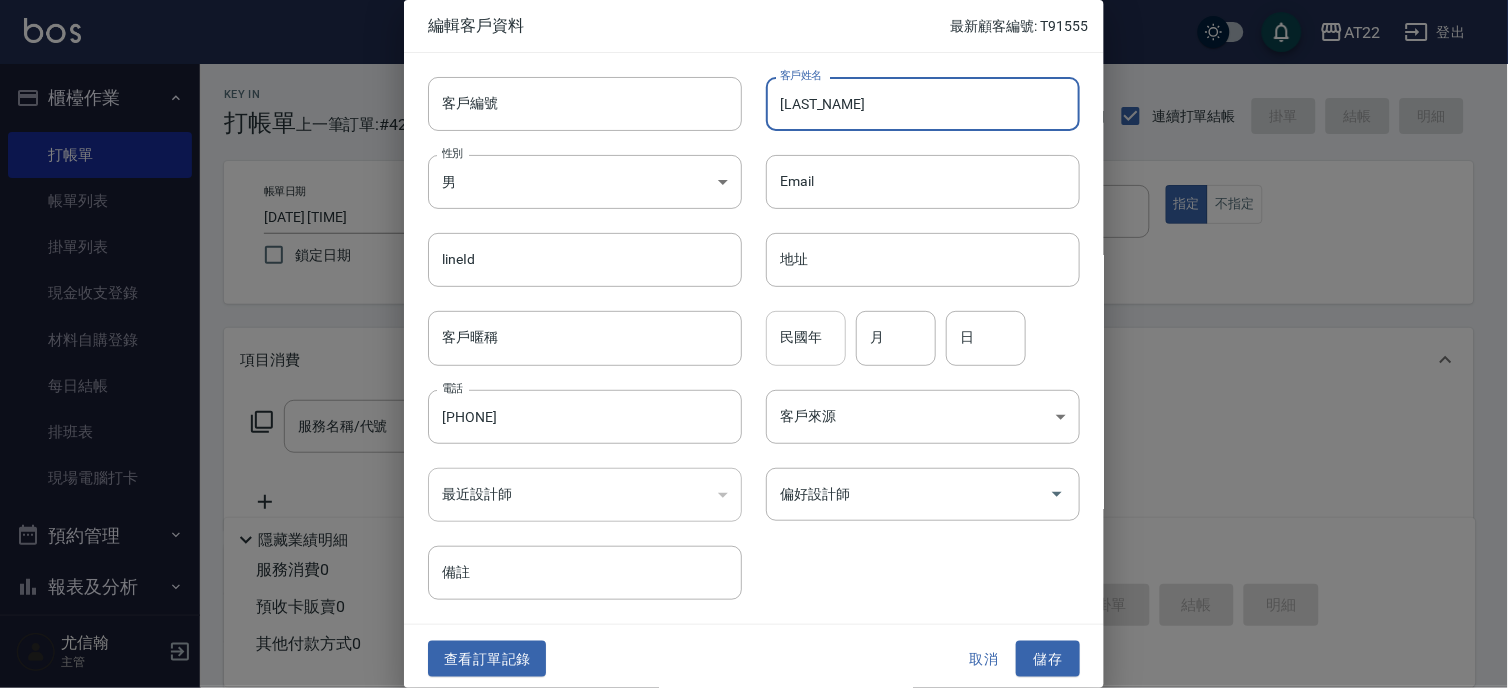 type on "[LAST] [FIRST]" 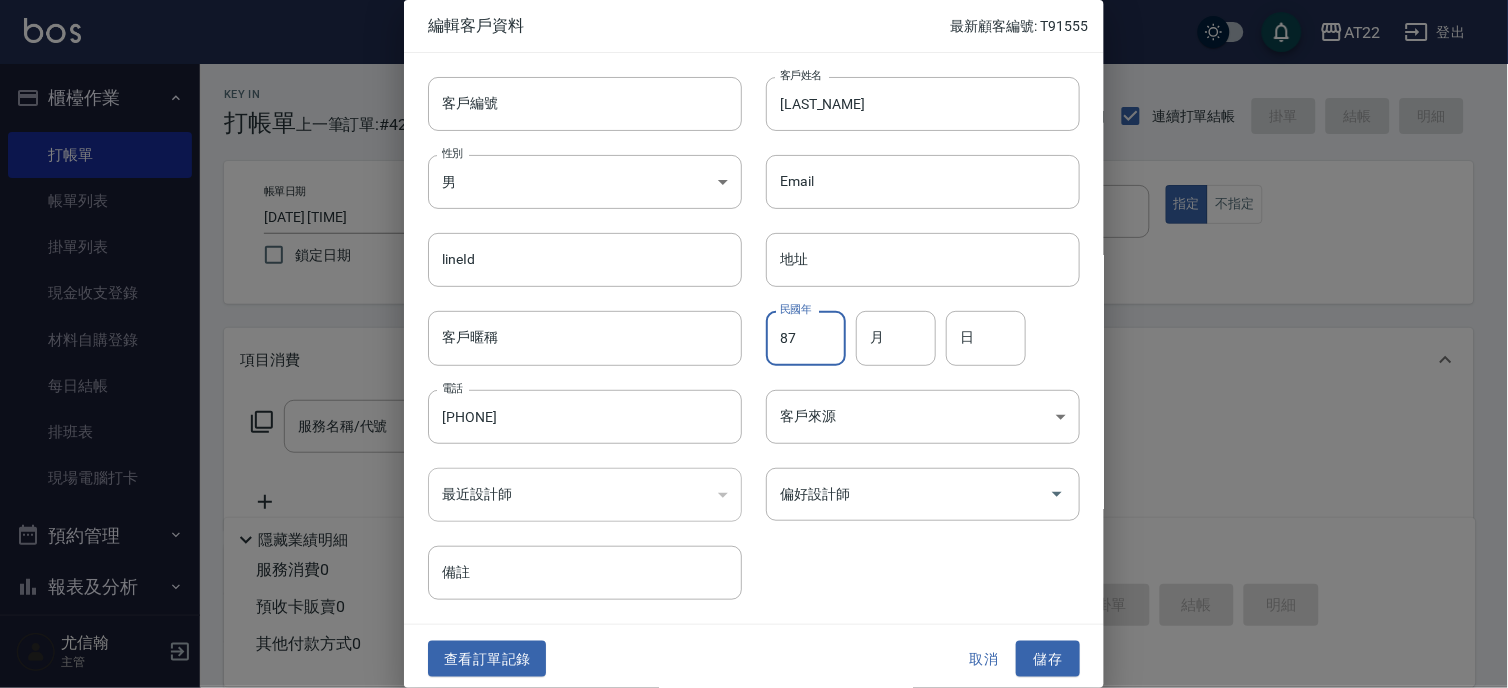 type on "87" 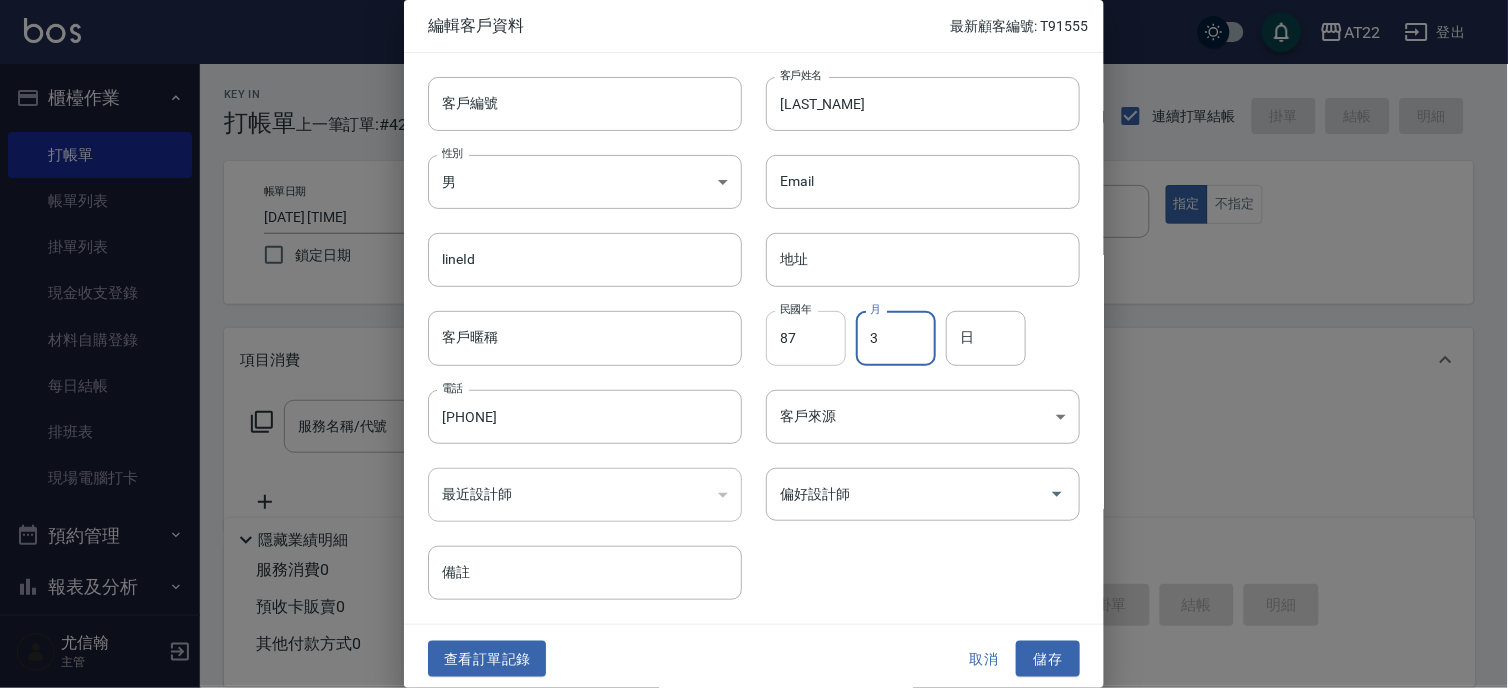 type on "3" 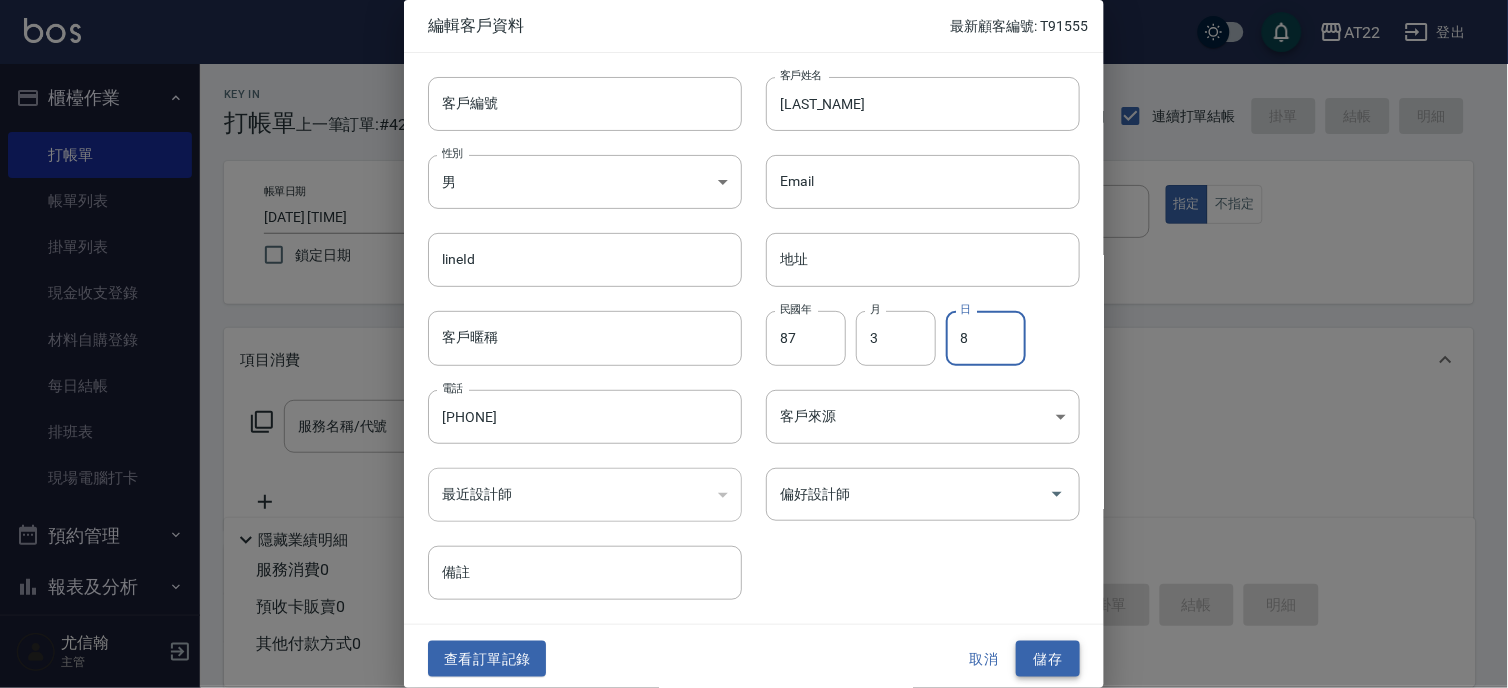 type on "8" 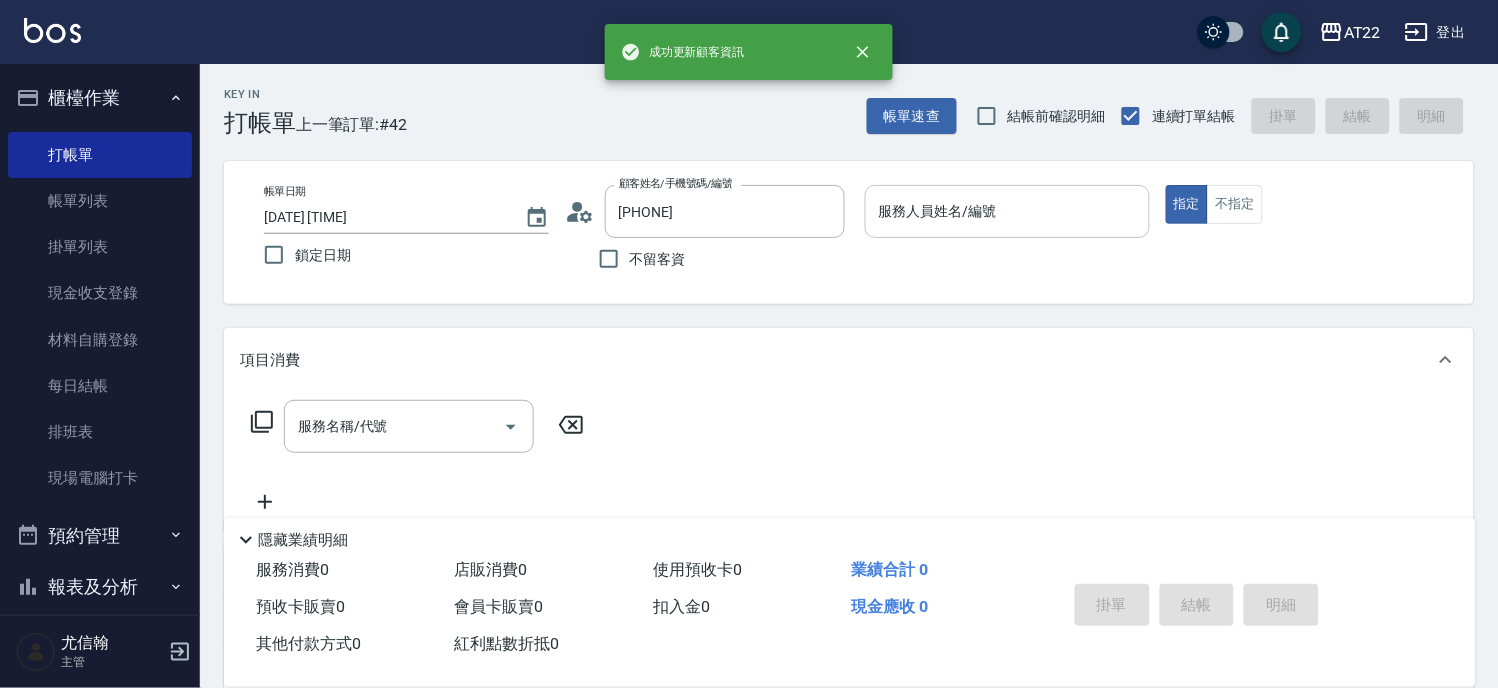 click on "服務人員姓名/編號" at bounding box center [1007, 211] 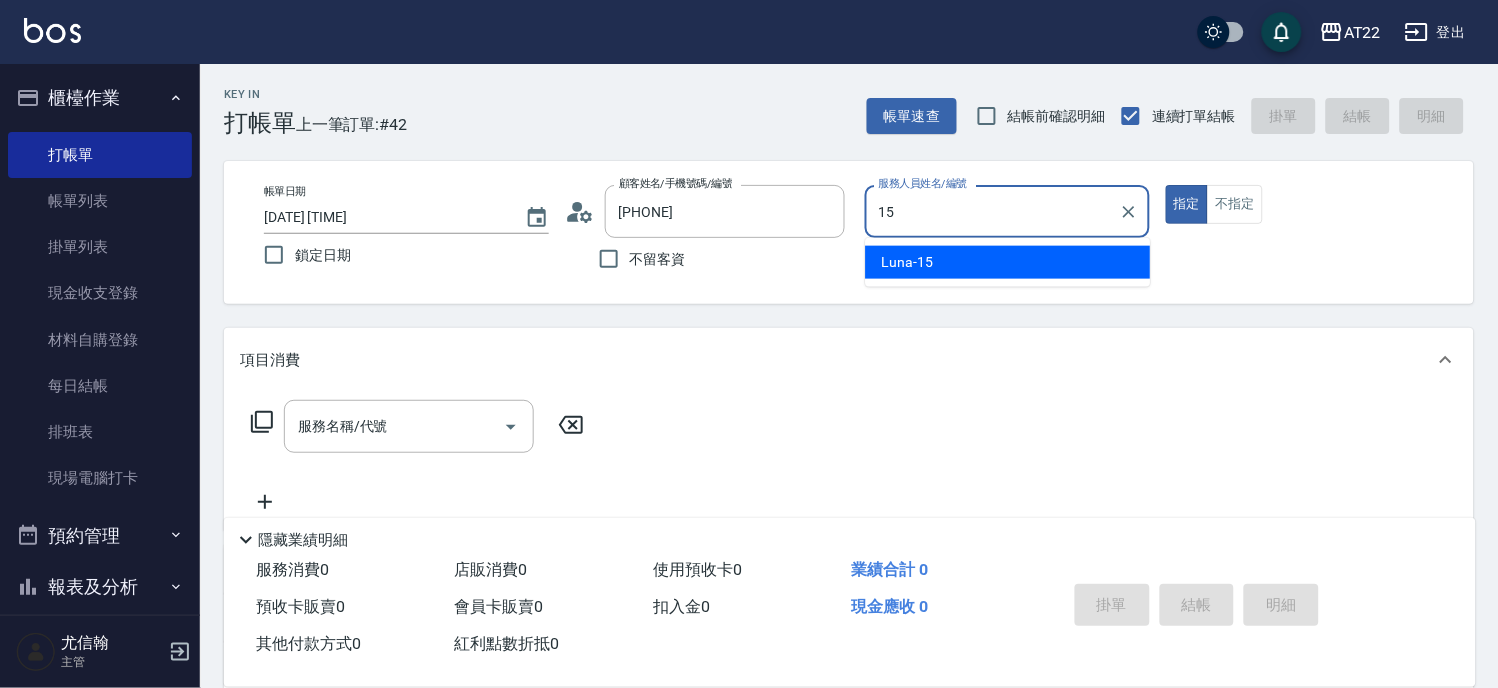 type on "Luna-15" 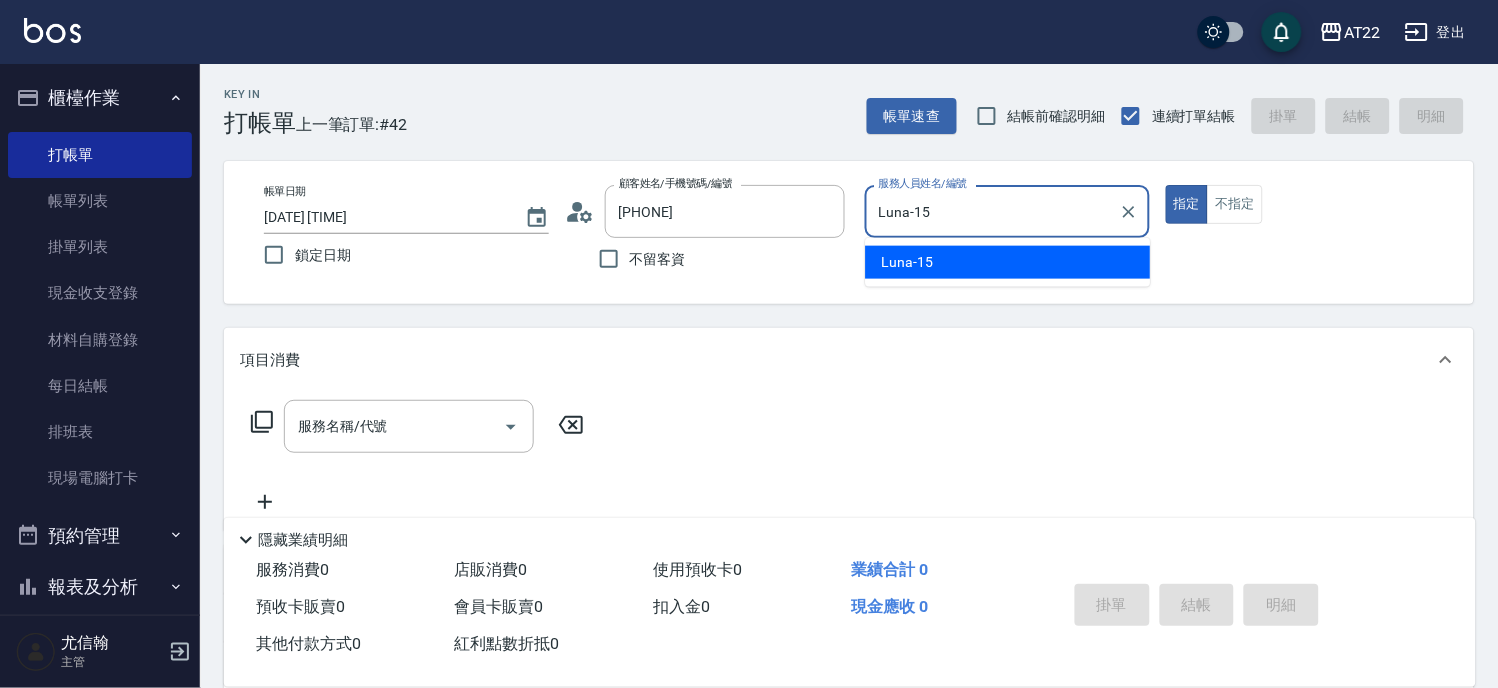 type on "true" 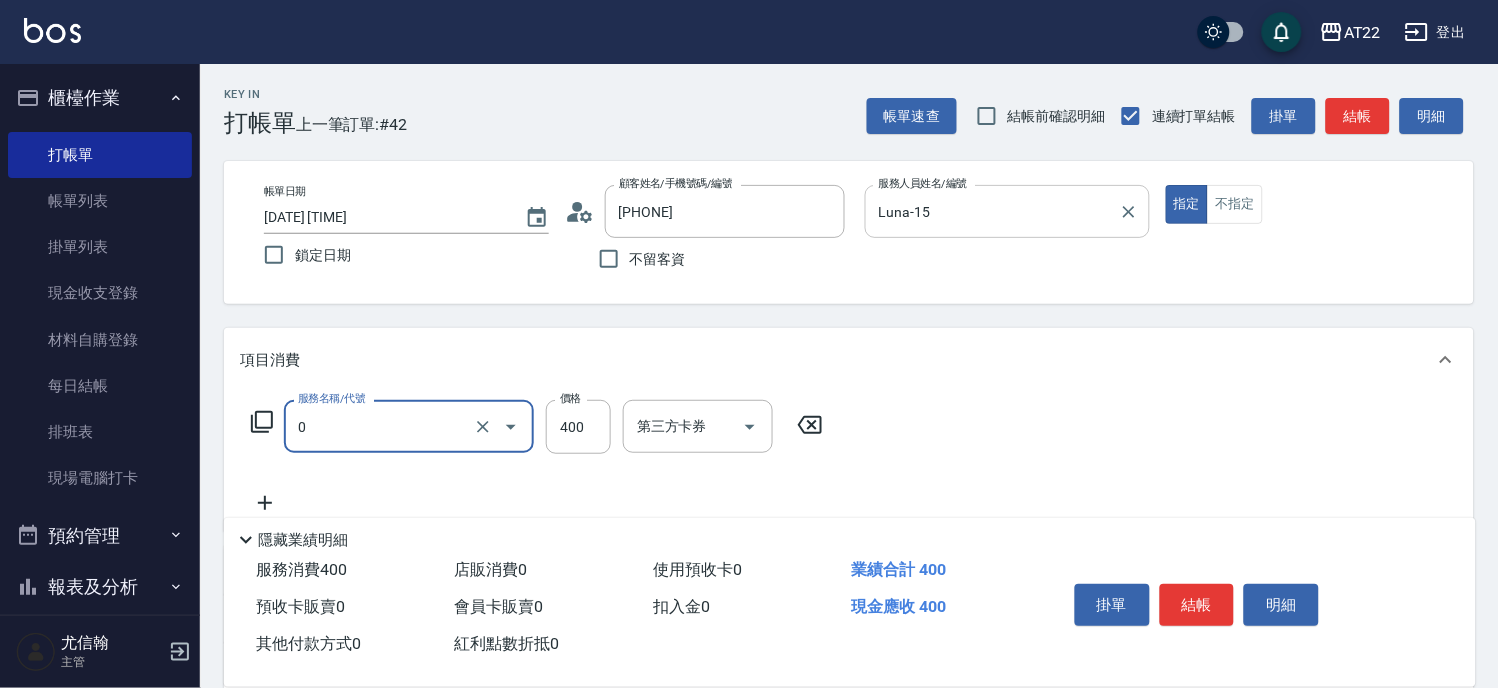 type on "有機洗髮(0)" 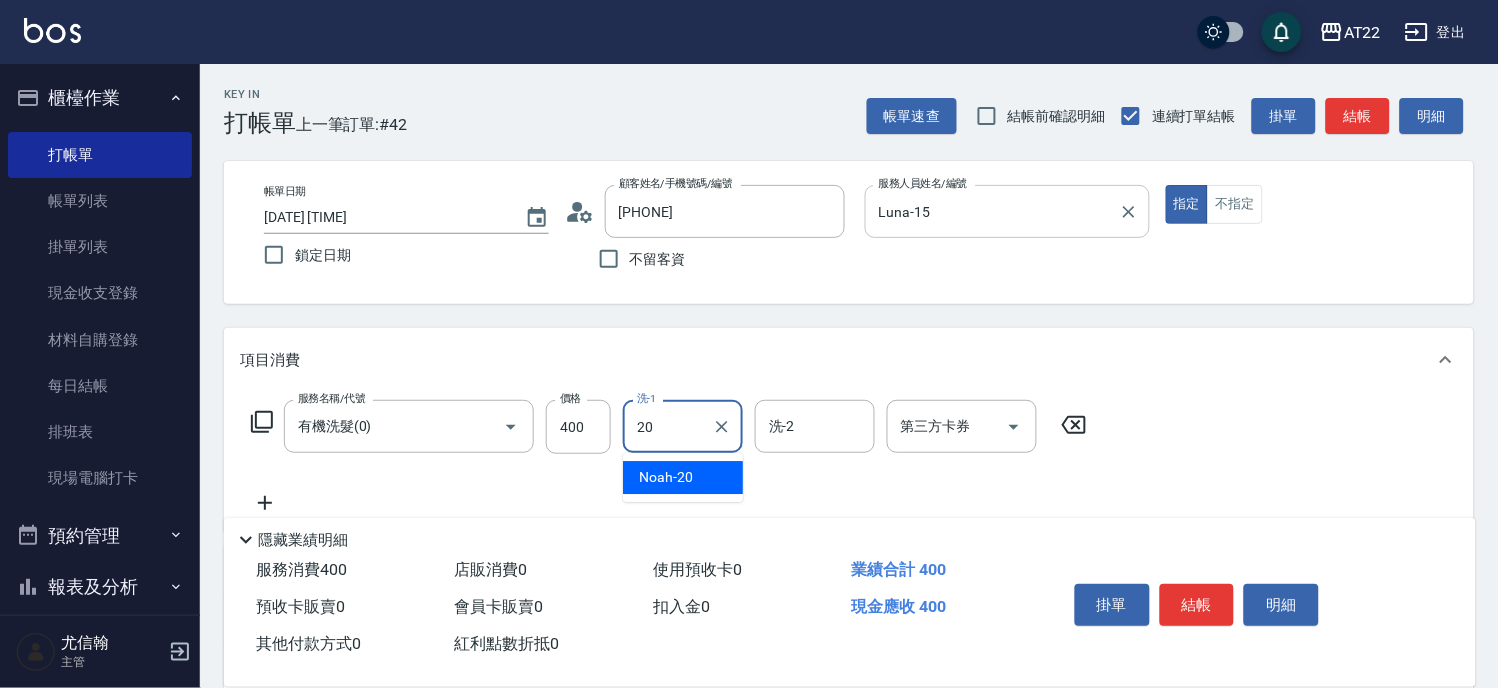 type on "Noah-20" 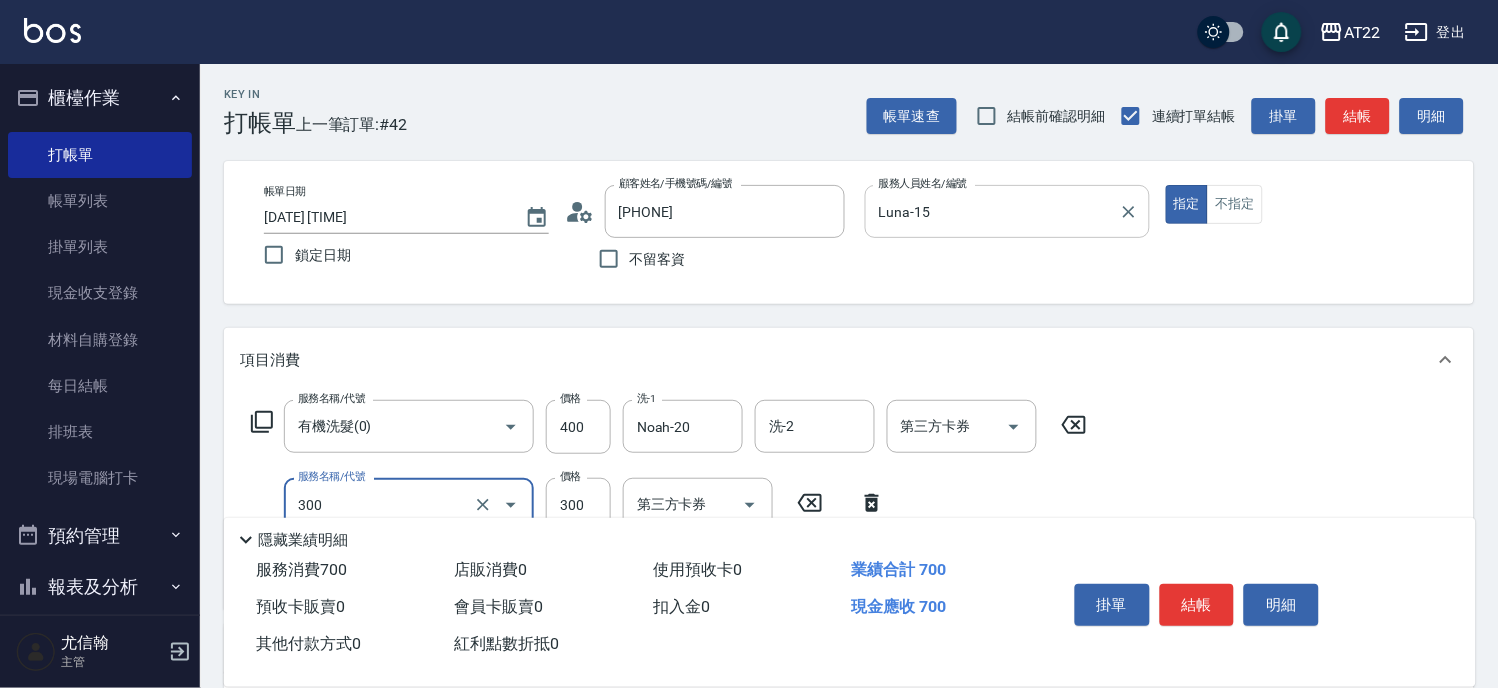 type on "剪髮(300)" 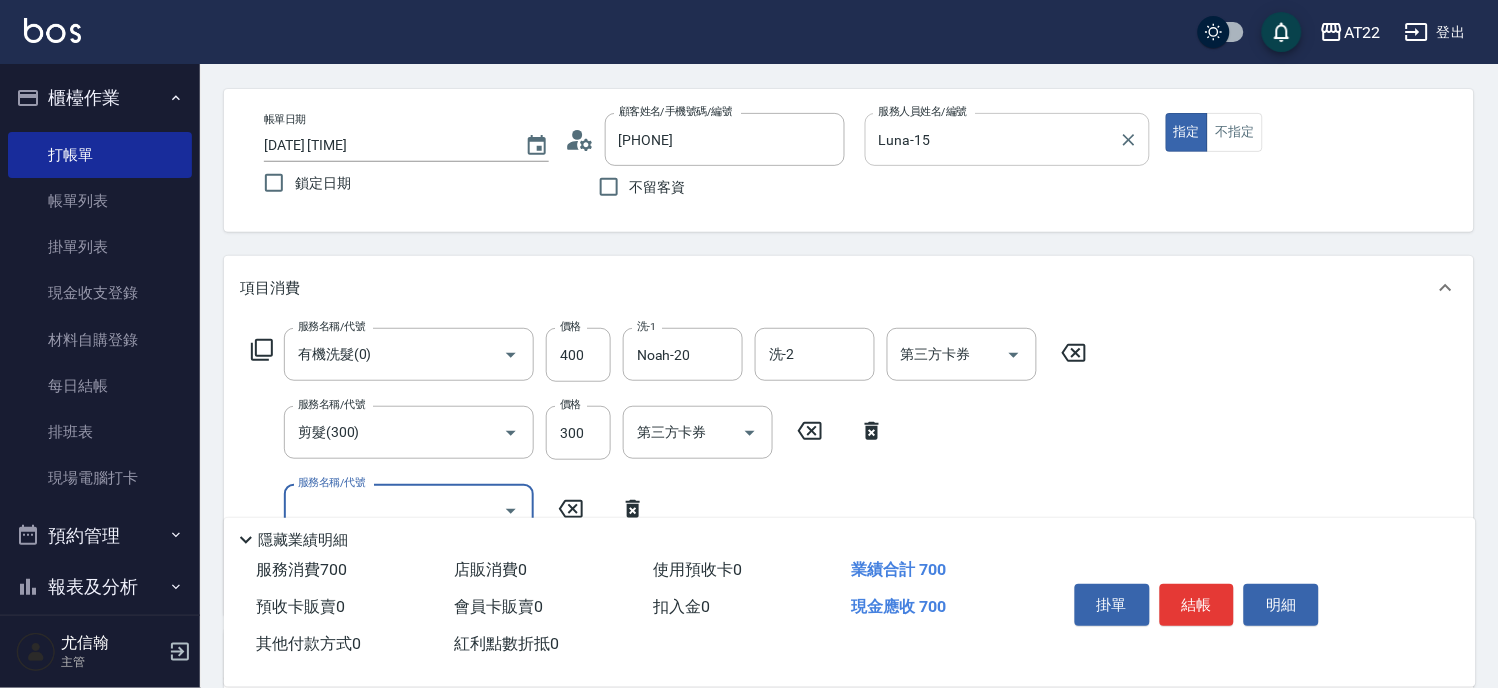 scroll, scrollTop: 111, scrollLeft: 0, axis: vertical 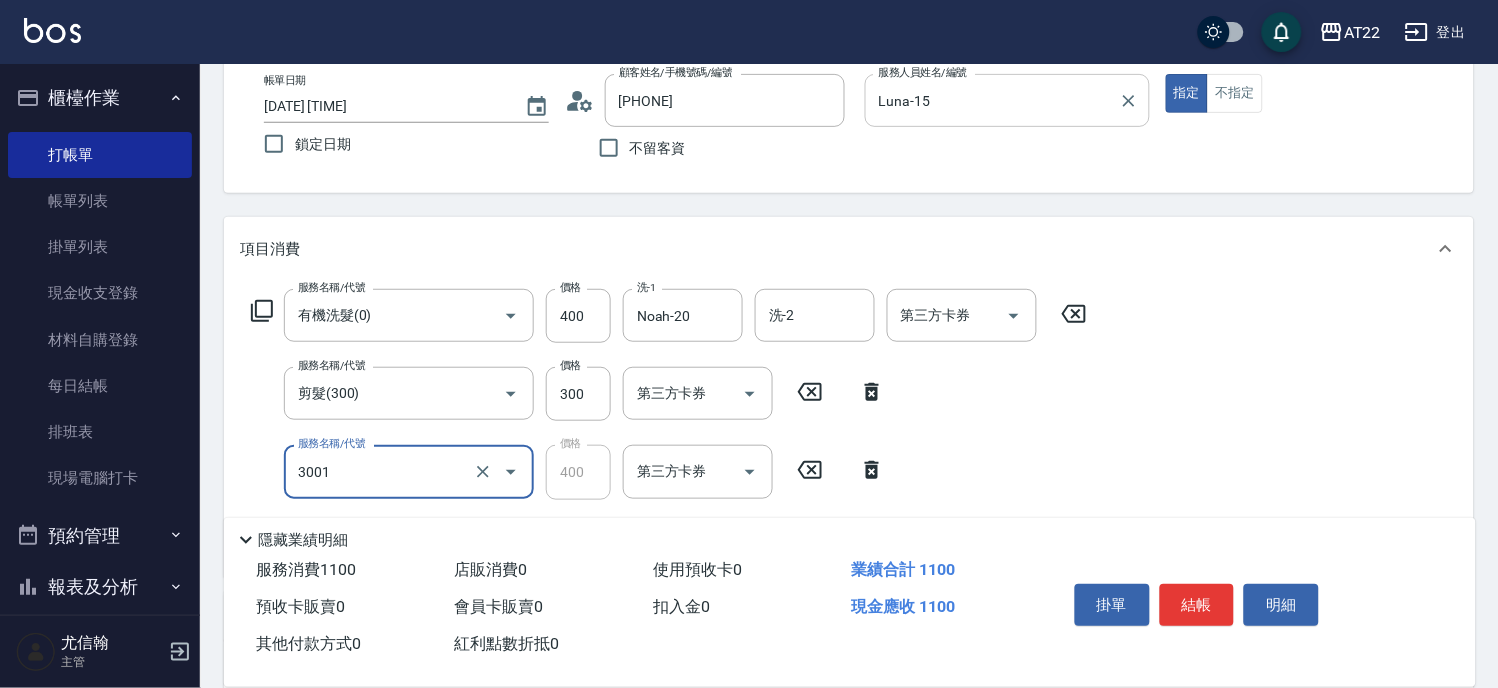 type on "側邊燙貼(3001)" 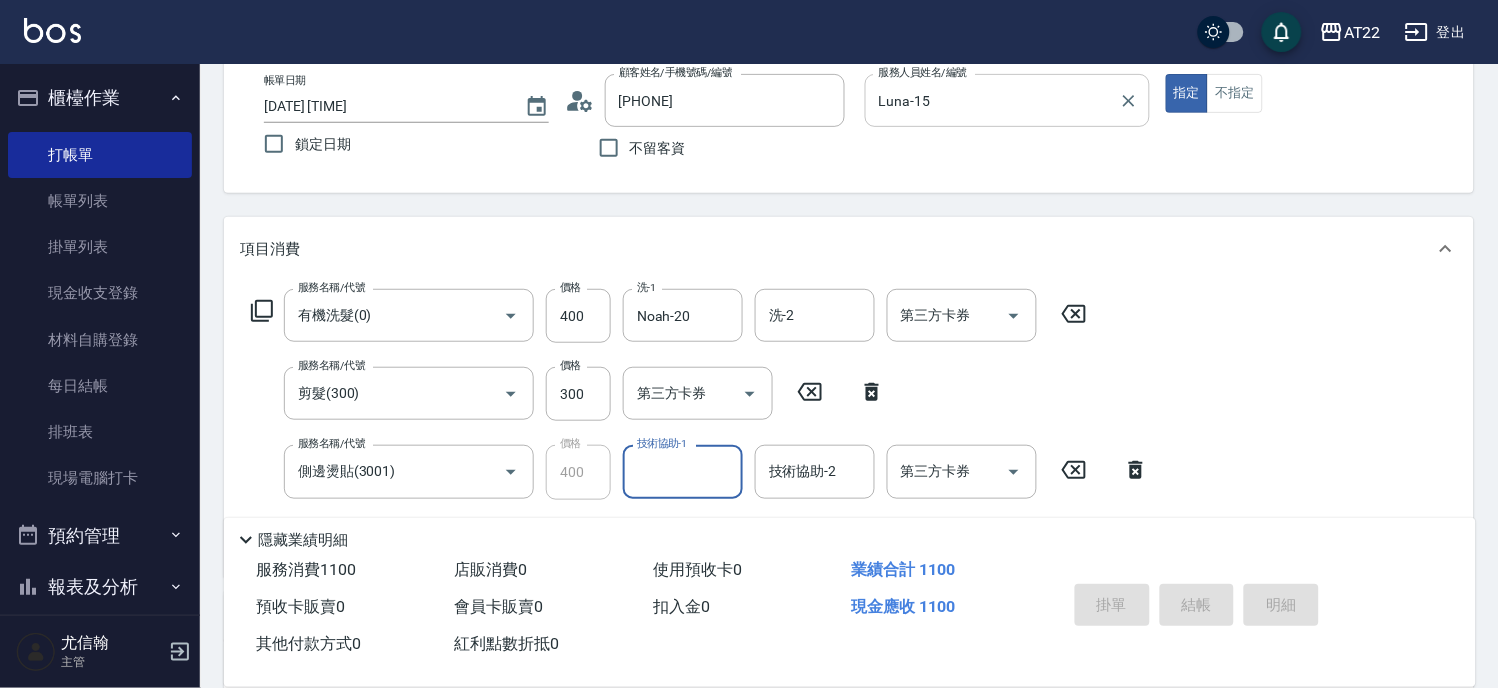 type on "2025/08/02 16:46" 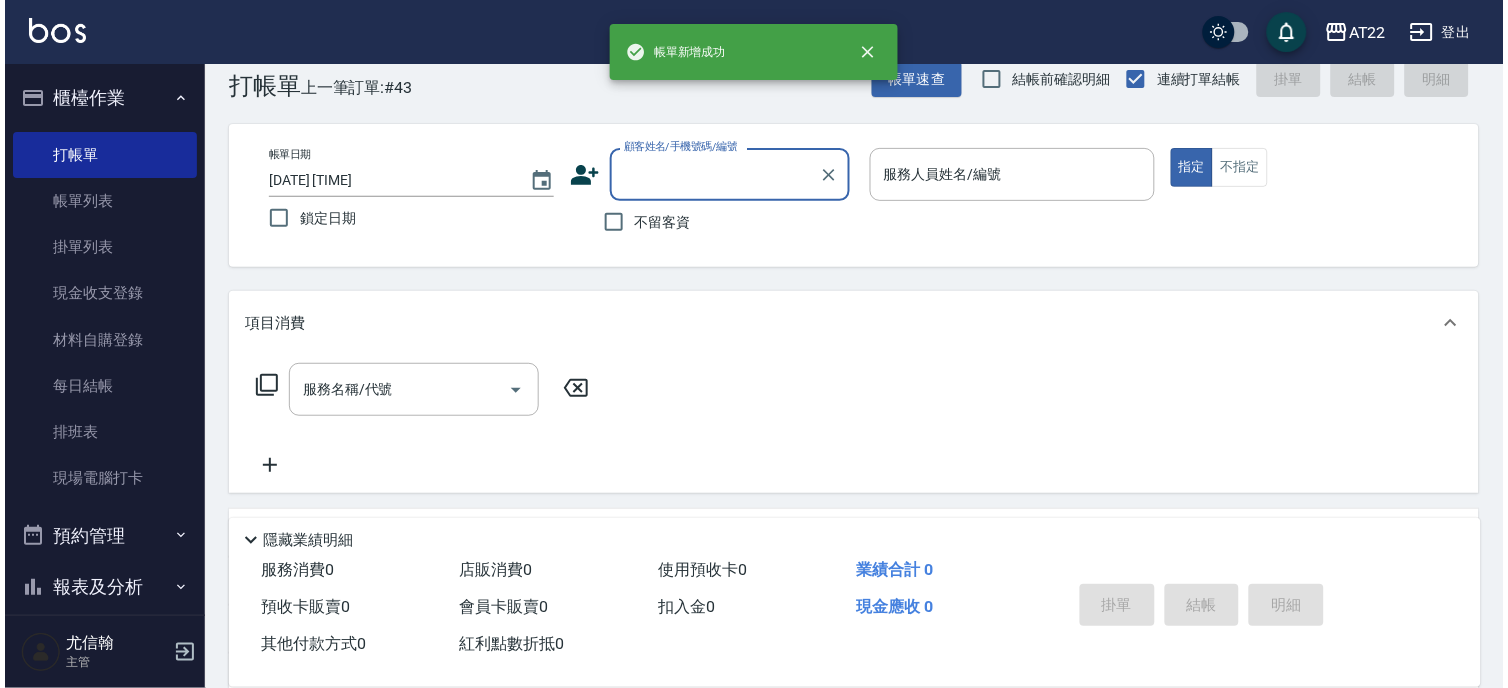 scroll, scrollTop: 0, scrollLeft: 0, axis: both 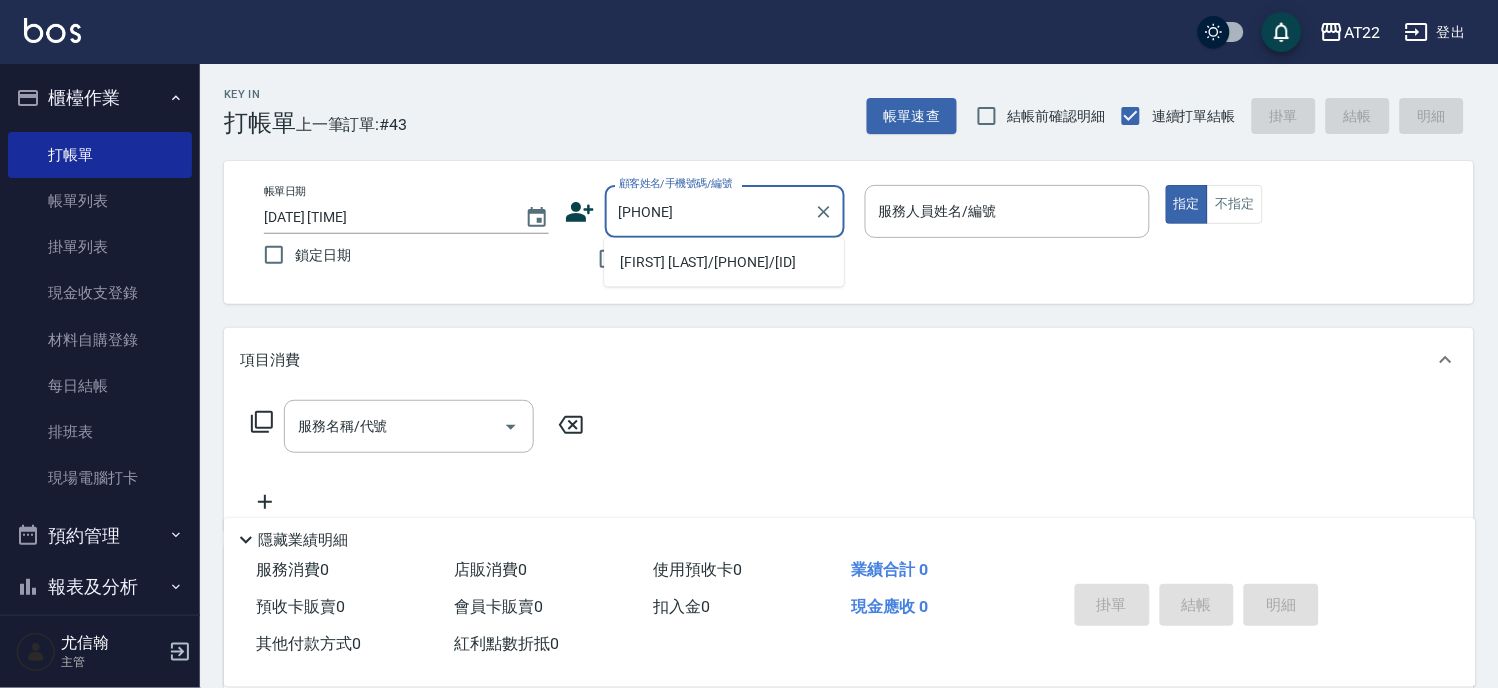 click on "李權哲/0900139095/65118" at bounding box center [724, 262] 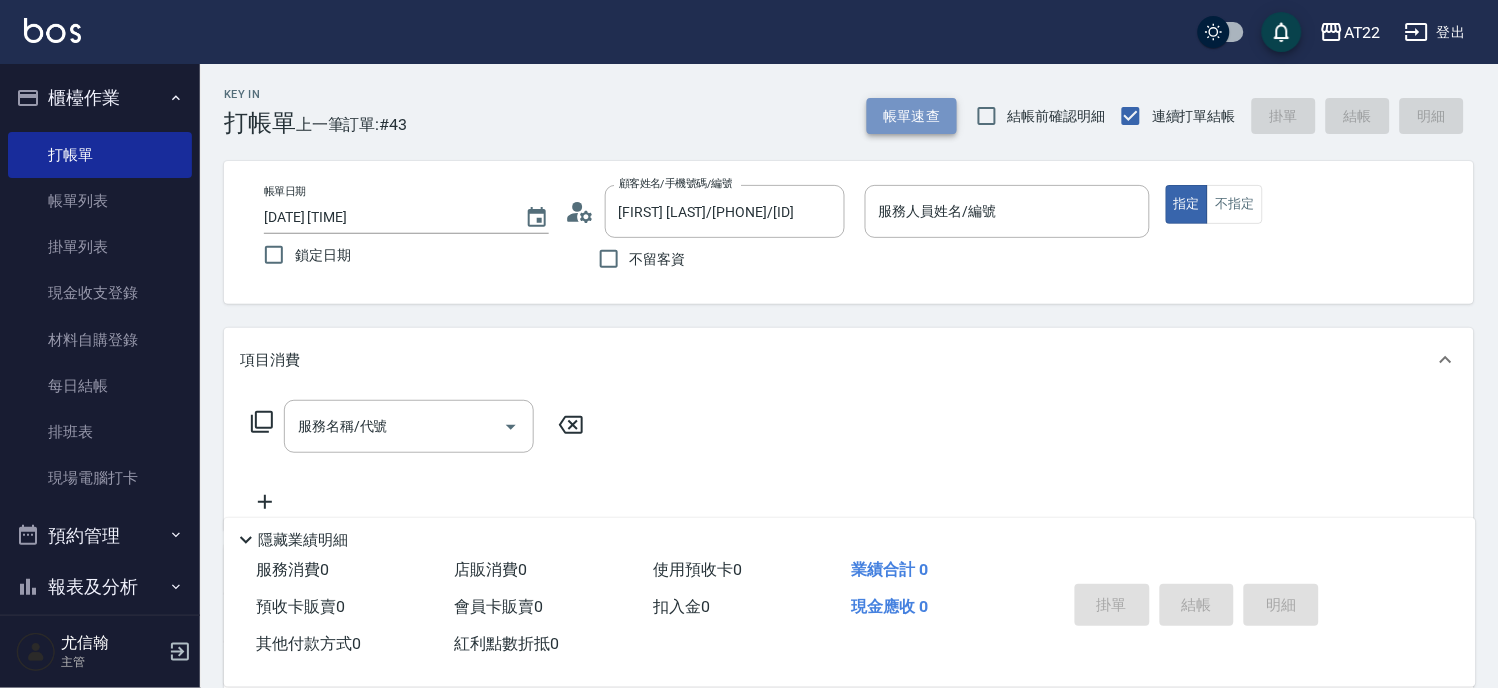 click on "帳單速查" at bounding box center (912, 116) 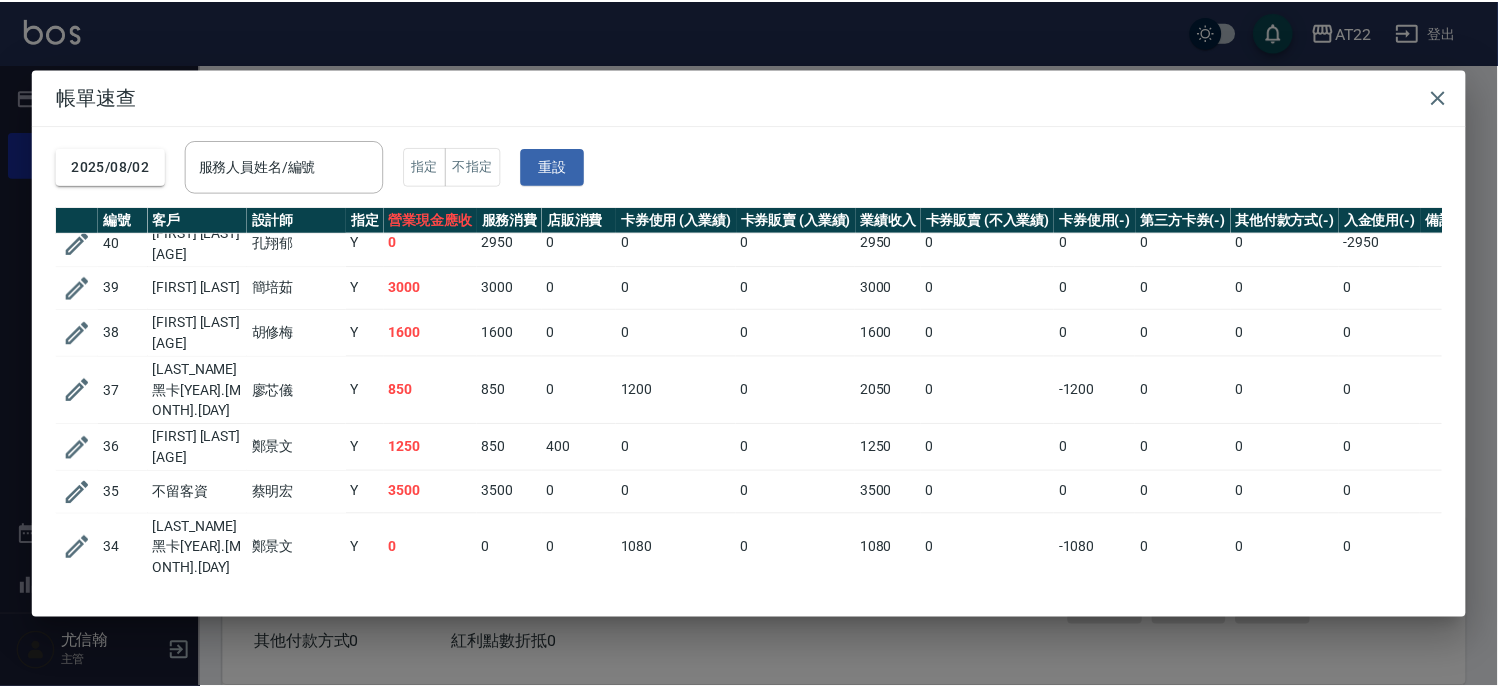scroll, scrollTop: 0, scrollLeft: 0, axis: both 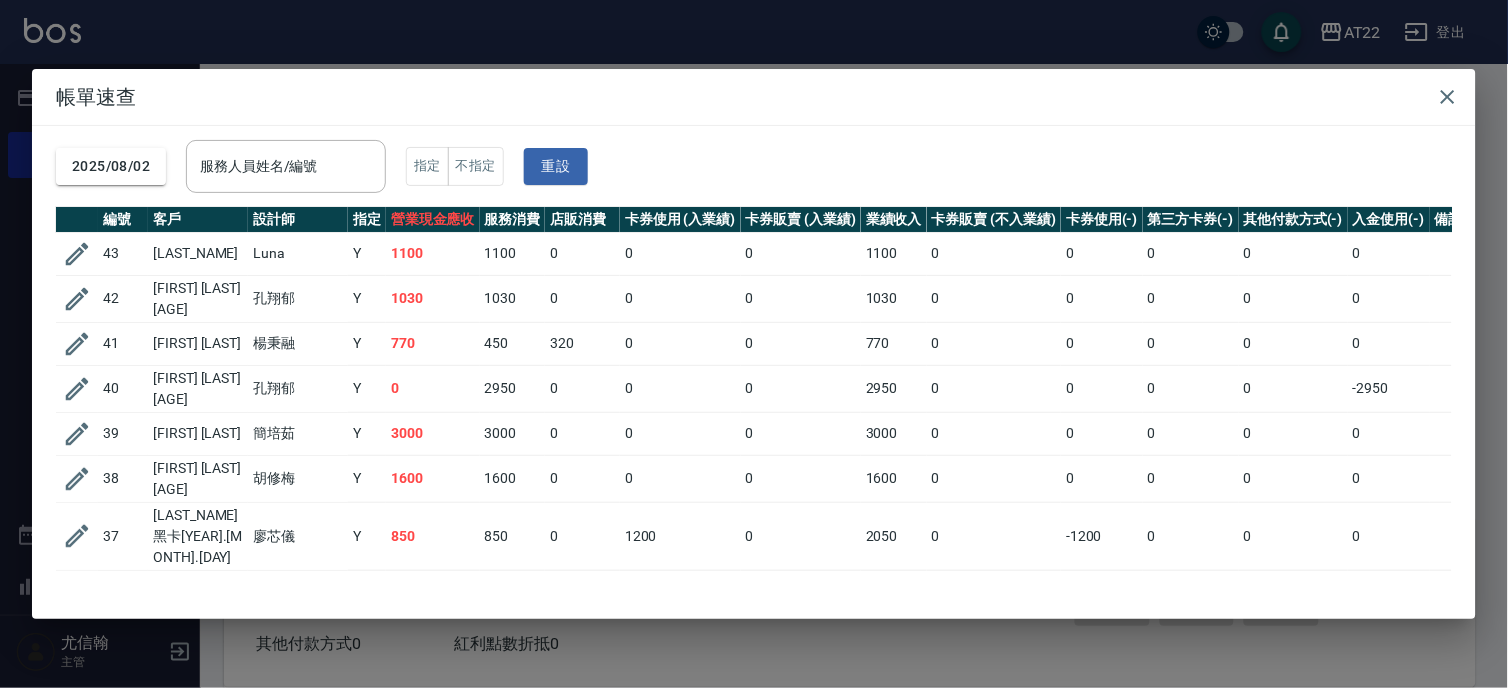 click on "帳單速查 2025/08/02 服務人員姓名/編號 服務人員姓名/編號 指定 不指定 重設 編號 客戶 設計師 指定 營業現金應收 服務消費 店販消費 卡券使用 (入業績) 卡券販賣 (入業績) 業績收入 卡券販賣 (不入業績) 卡券使用(-) 第三方卡券(-) 其他付款方式(-) 入金使用(-) 備註 訂單來源 43 林安泰 Luna Y 1100 1100 0 0 0 1100 0 0 0 0 0 42 蔡忠祐26.12.8 孔翔郁 Y 1030 1030 0 0 0 1030 0 0 0 0 0 41 吳昕廷 楊秉融 Y 770 450 320 0 0 770 0 0 0 0 0 40 洪家偉27.3.9 孔翔郁 Y 0 2950 0 0 0 2950 0 0 0 0 -2950 39 蔡承翰 簡培茹 Y 3000 3000 0 0 0 3000 0 0 0 0 0 38 洪小萍27.1.18 胡修梅 Y 1600 1600 0 0 0 1600 0 0 0 0 0 37 葉倩汝黑卡25.10.9 廖芯儀 Y 850 850 0 1200 0 2050 0 -1200 0 0 0 36 趙希弘27.8.2 鄭景文 Y 1250 850 400 0 0 1250 0 0 0 0 0 35 不留客資 蔡明宏 Y 3500 3500 0 0 0 3500 0 0 0 0 0 34 葉倩汝黑卡25.10.9 鄭景文 Y 0 0 0 1080 0 1080 0 -1080 0 0 0 33 葉家鈴27.4.5 鄭景文 Y 1314 450 864 0 0" at bounding box center [754, 344] 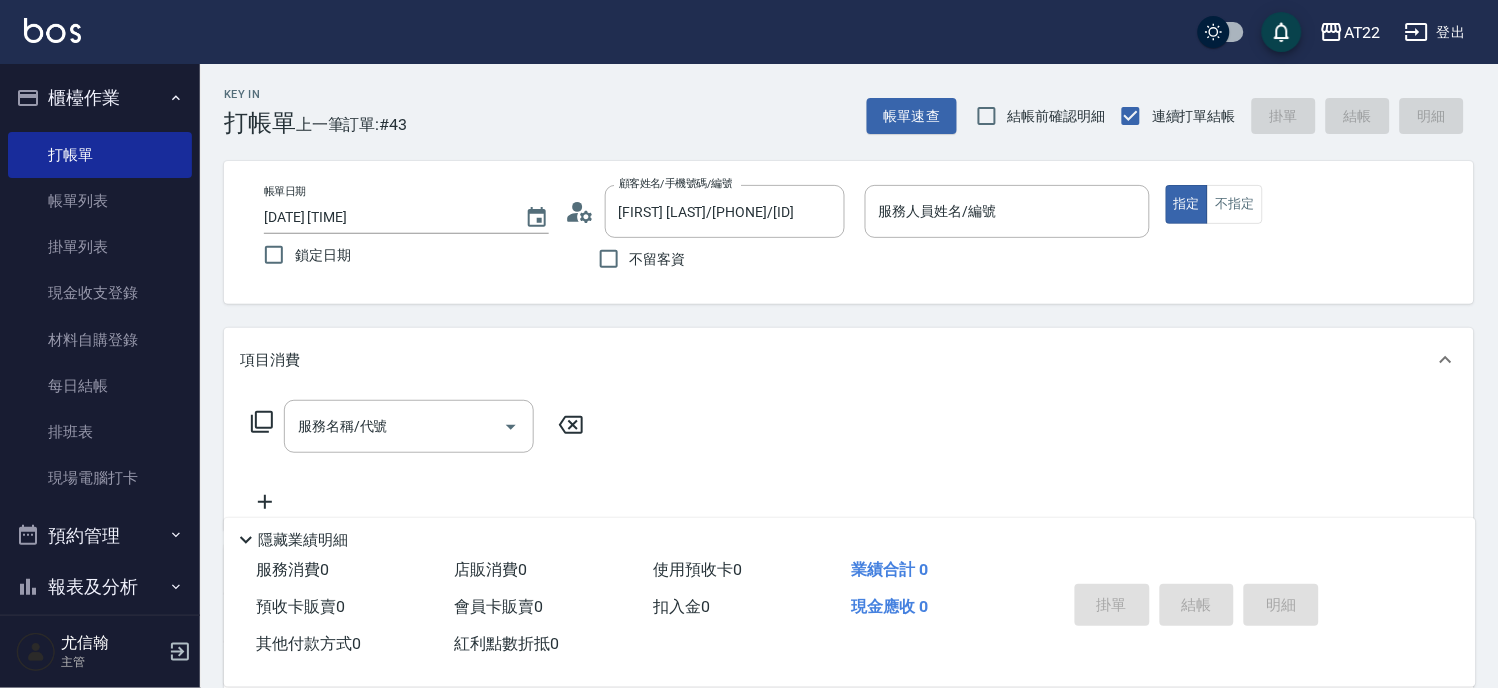 click 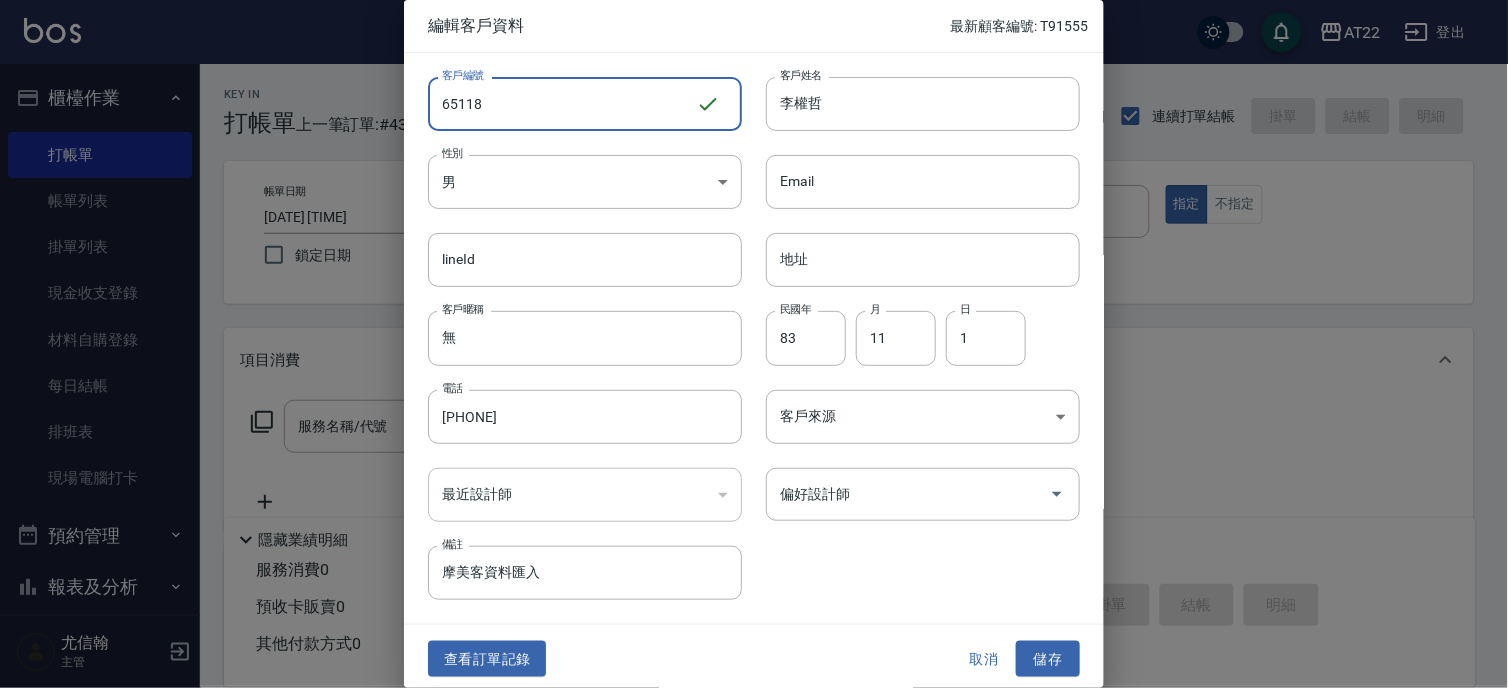 drag, startPoint x: 632, startPoint y: 103, endPoint x: 401, endPoint y: 112, distance: 231.17526 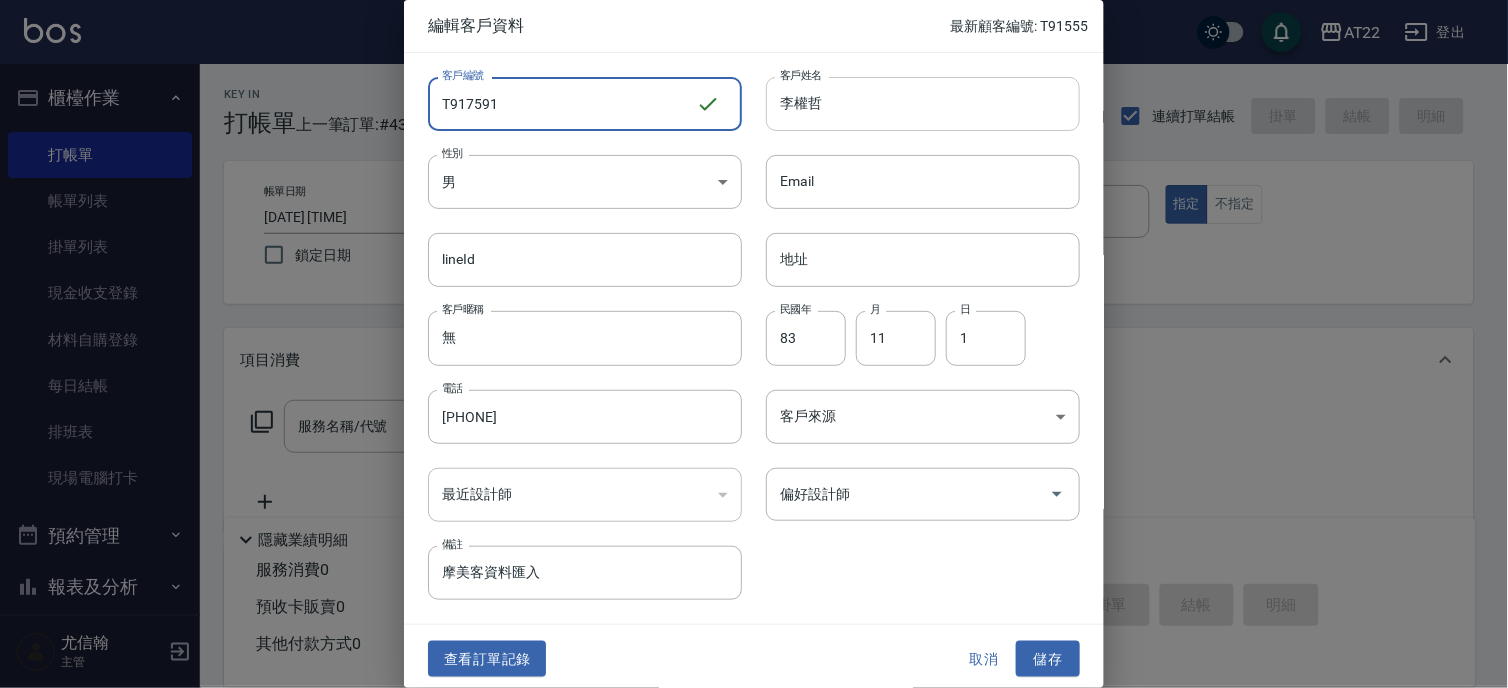 type on "T917591" 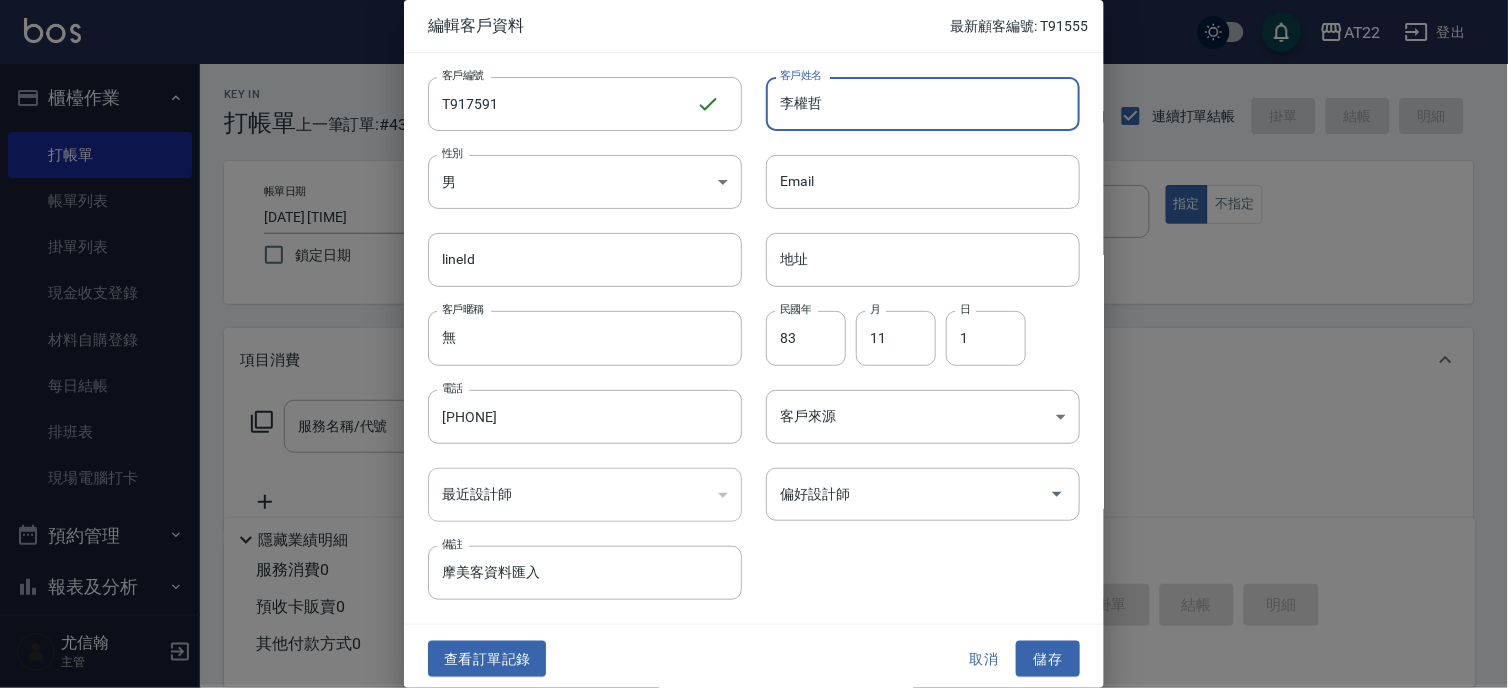 click on "李權哲" at bounding box center (923, 104) 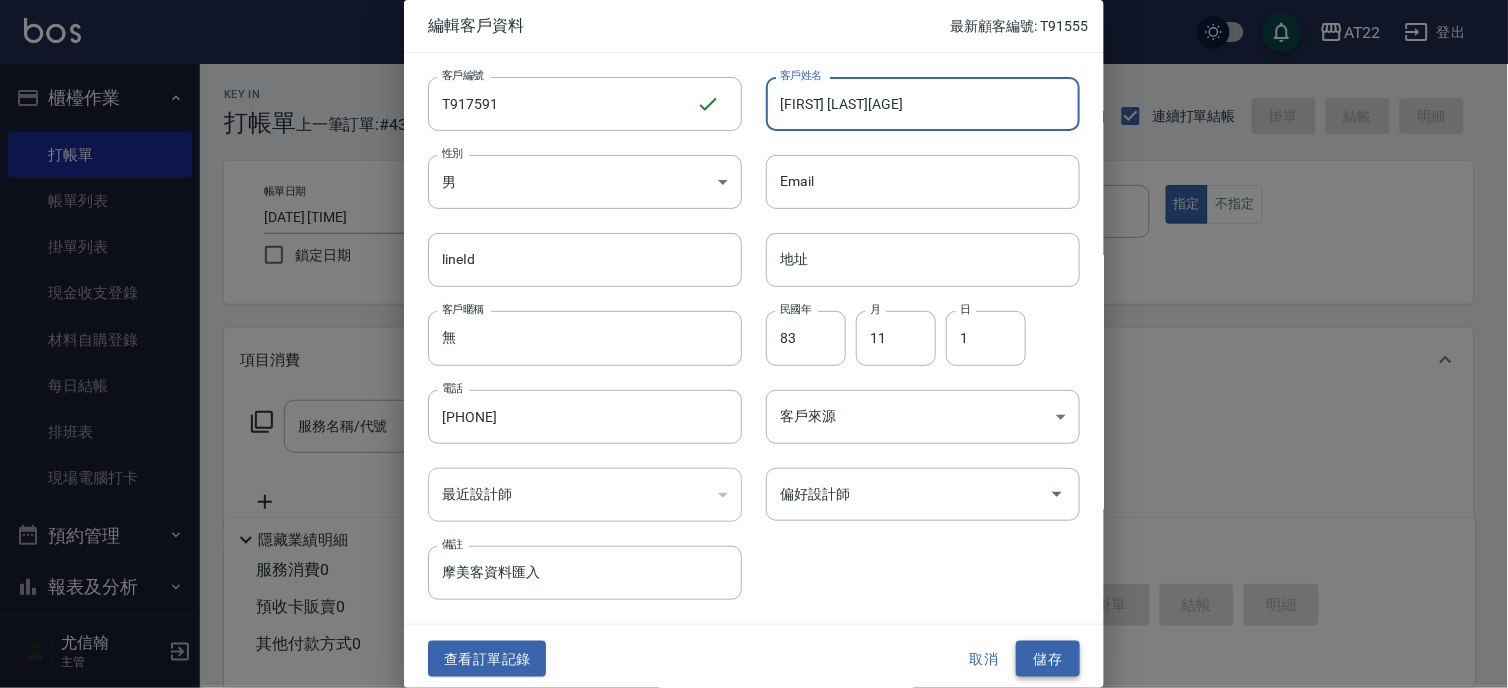 type on "[LAST] [FIRST][YEAR].[MONTH].[DAY]" 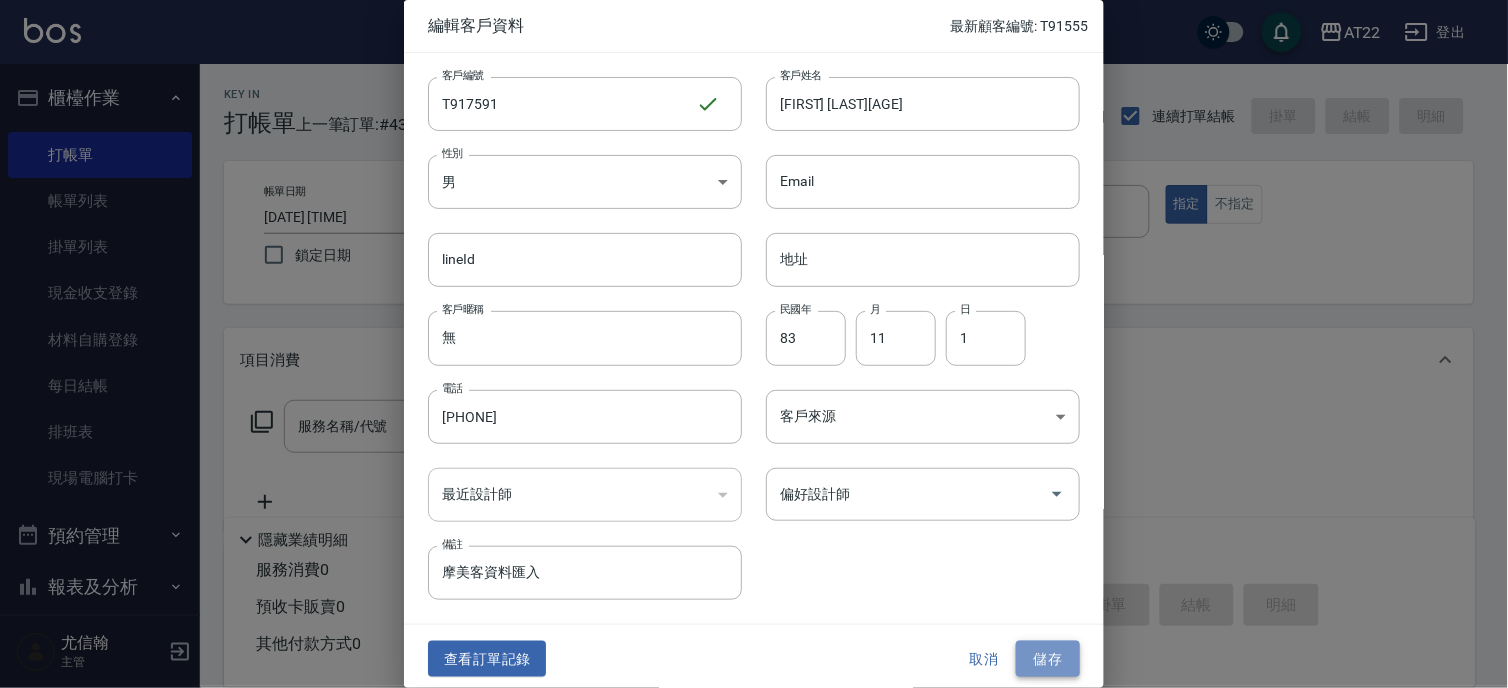 click on "儲存" at bounding box center [1048, 659] 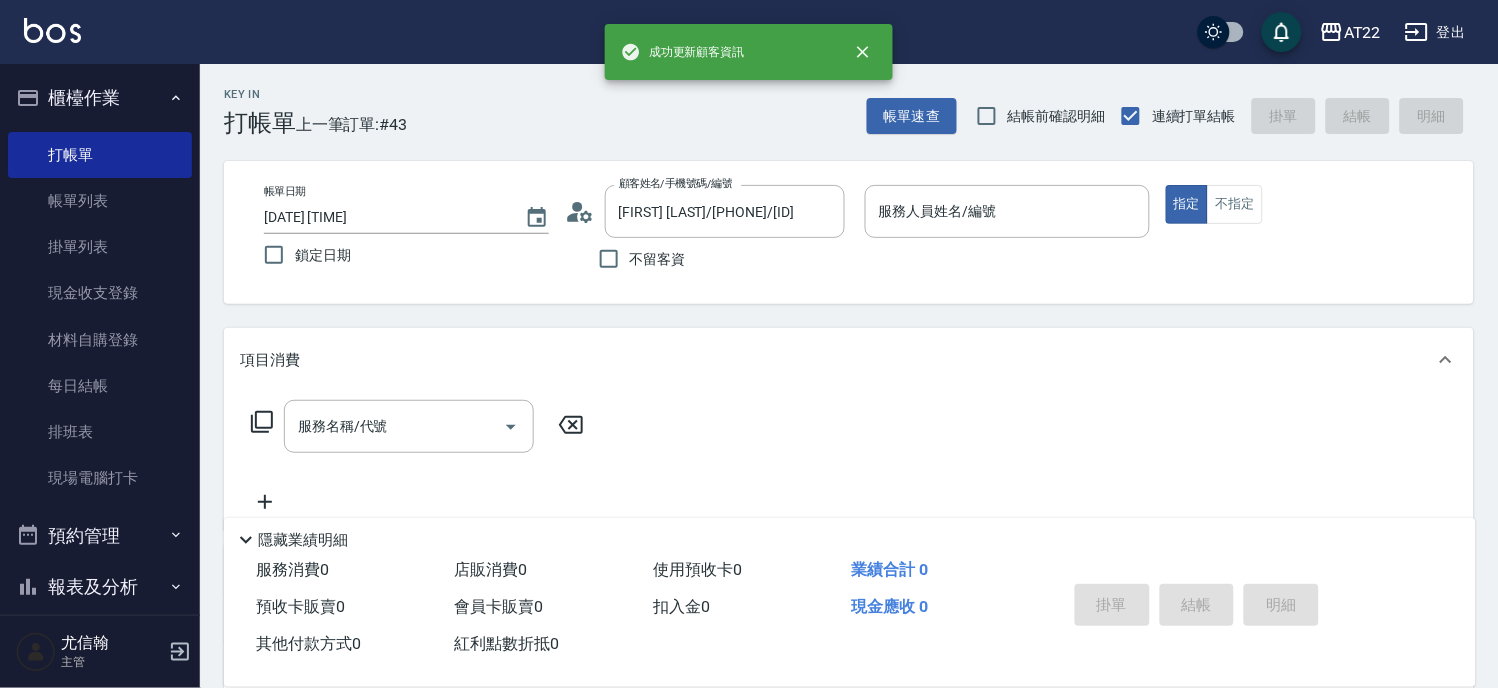 click at bounding box center (1007, 248) 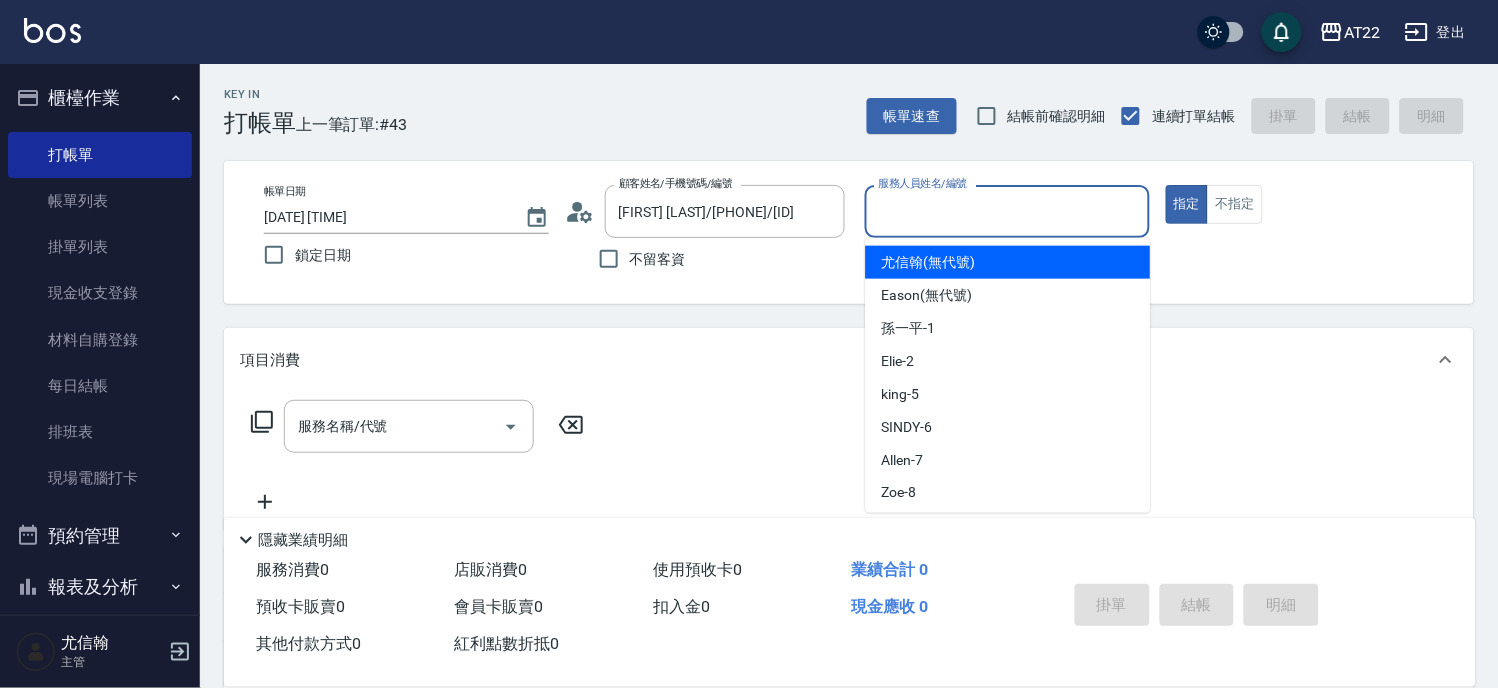 click on "服務人員姓名/編號" at bounding box center [1007, 211] 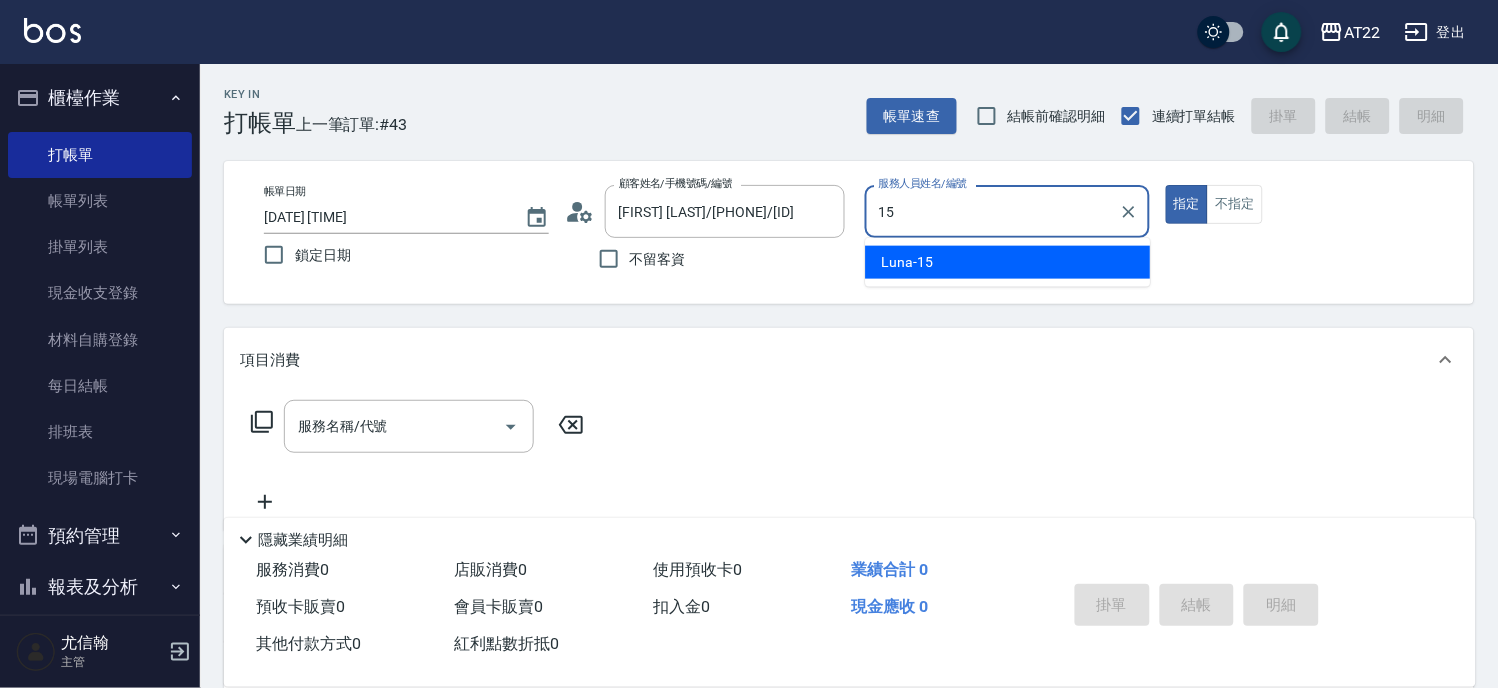 type on "Luna-15" 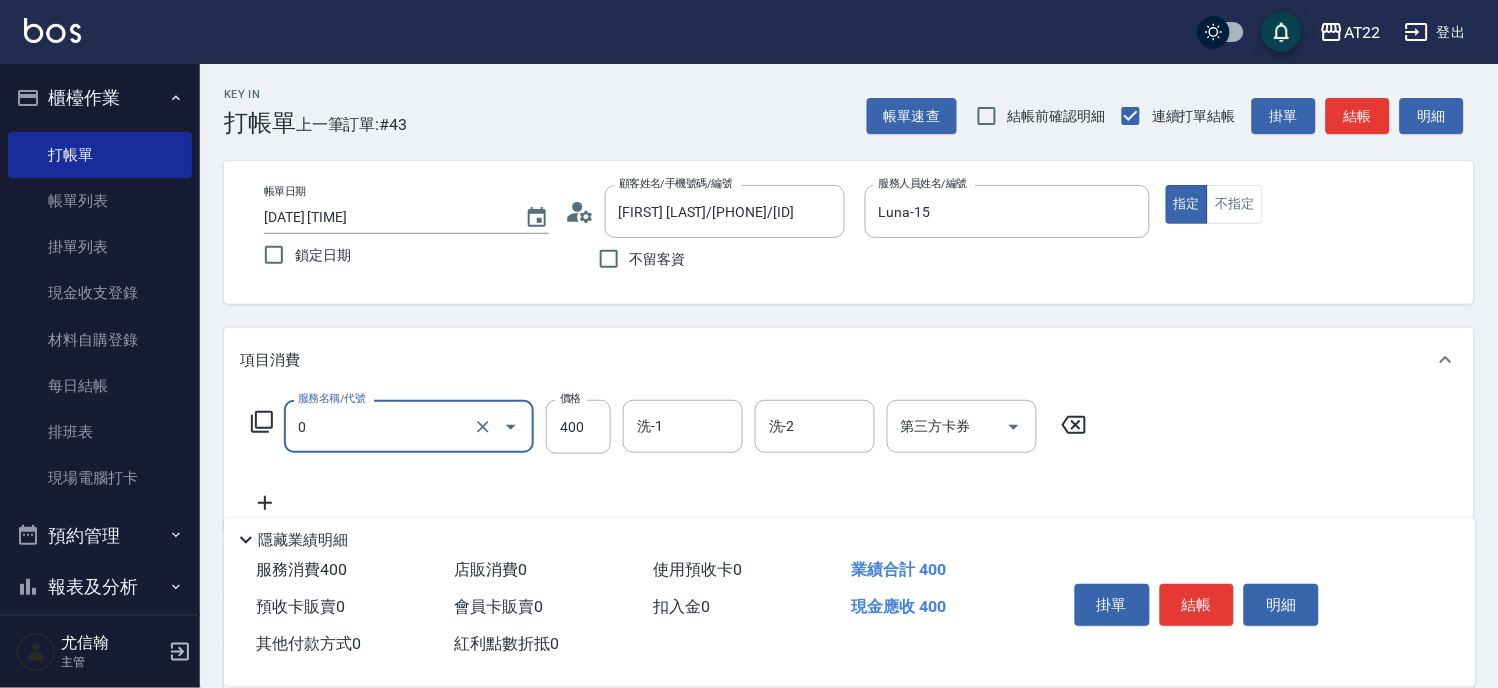 type on "有機洗髮(0)" 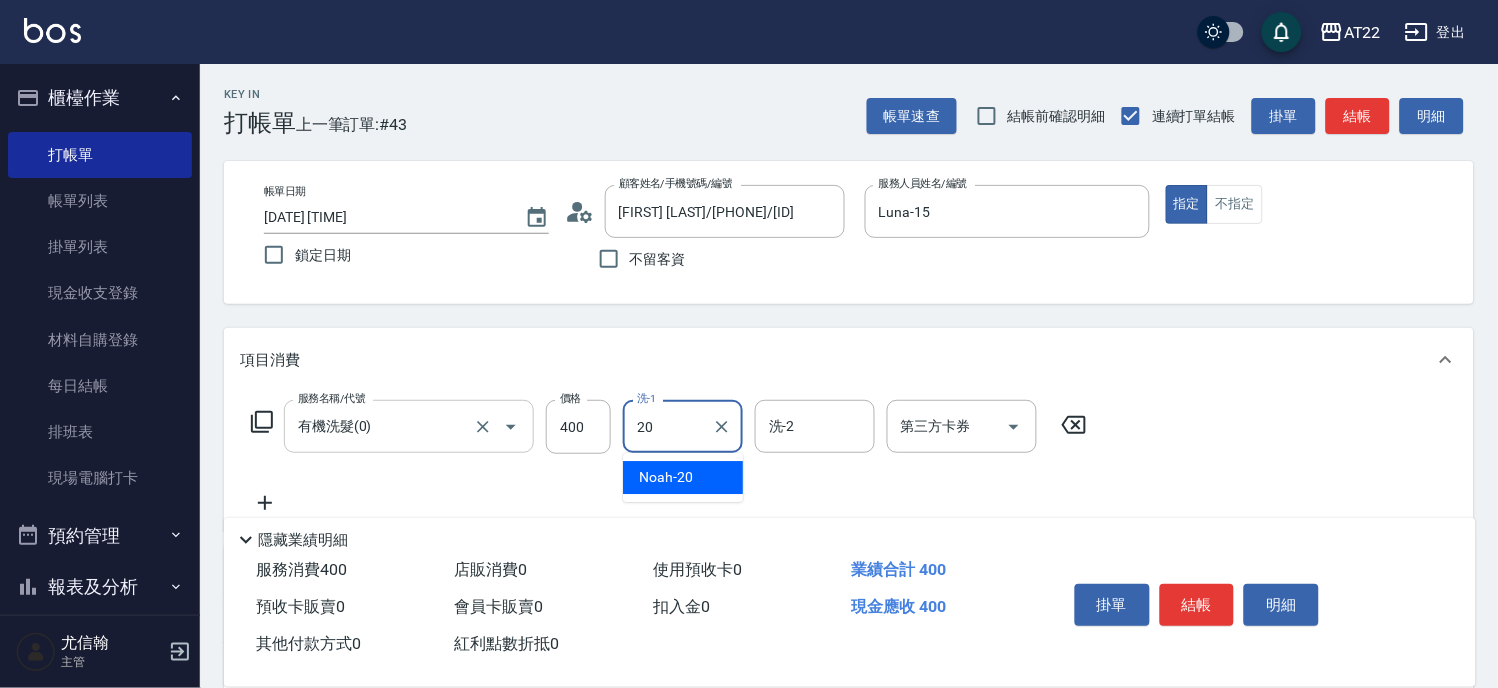type on "Noah-20" 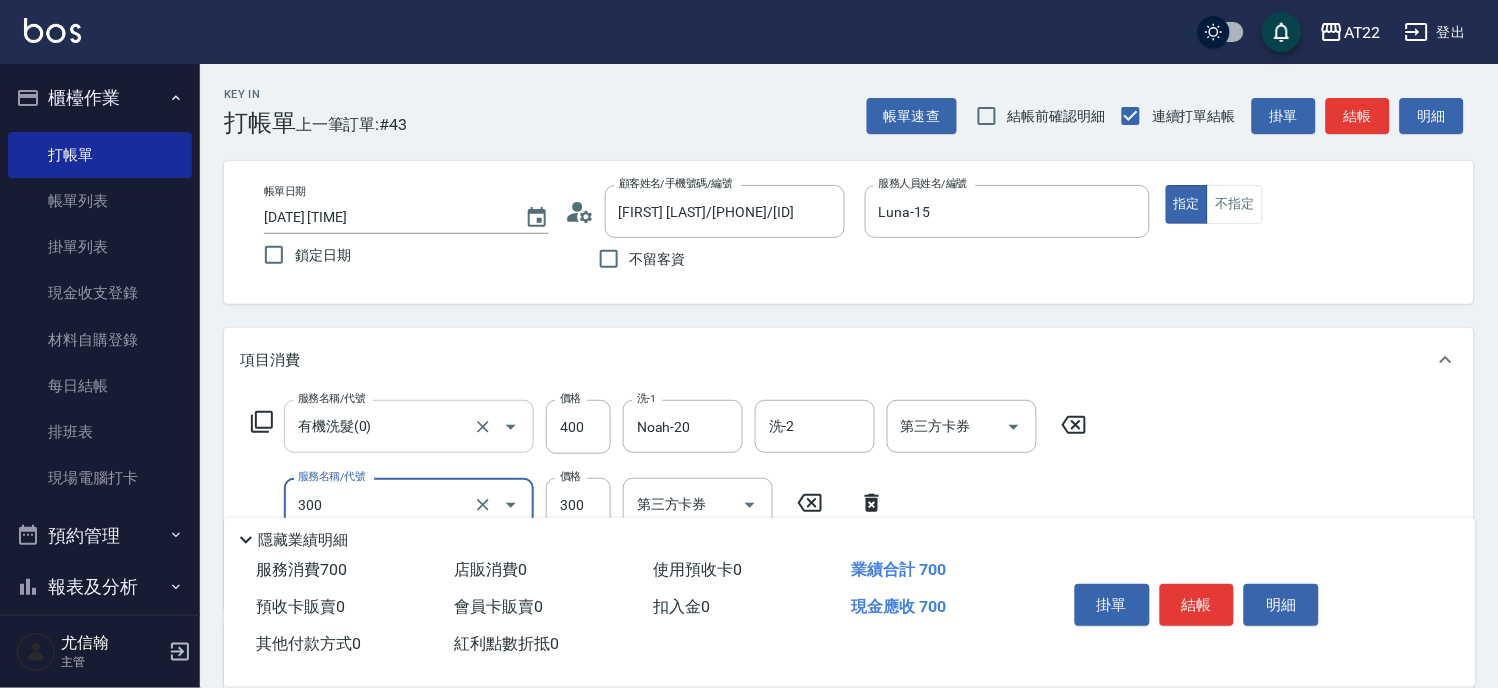 type on "剪髮(300)" 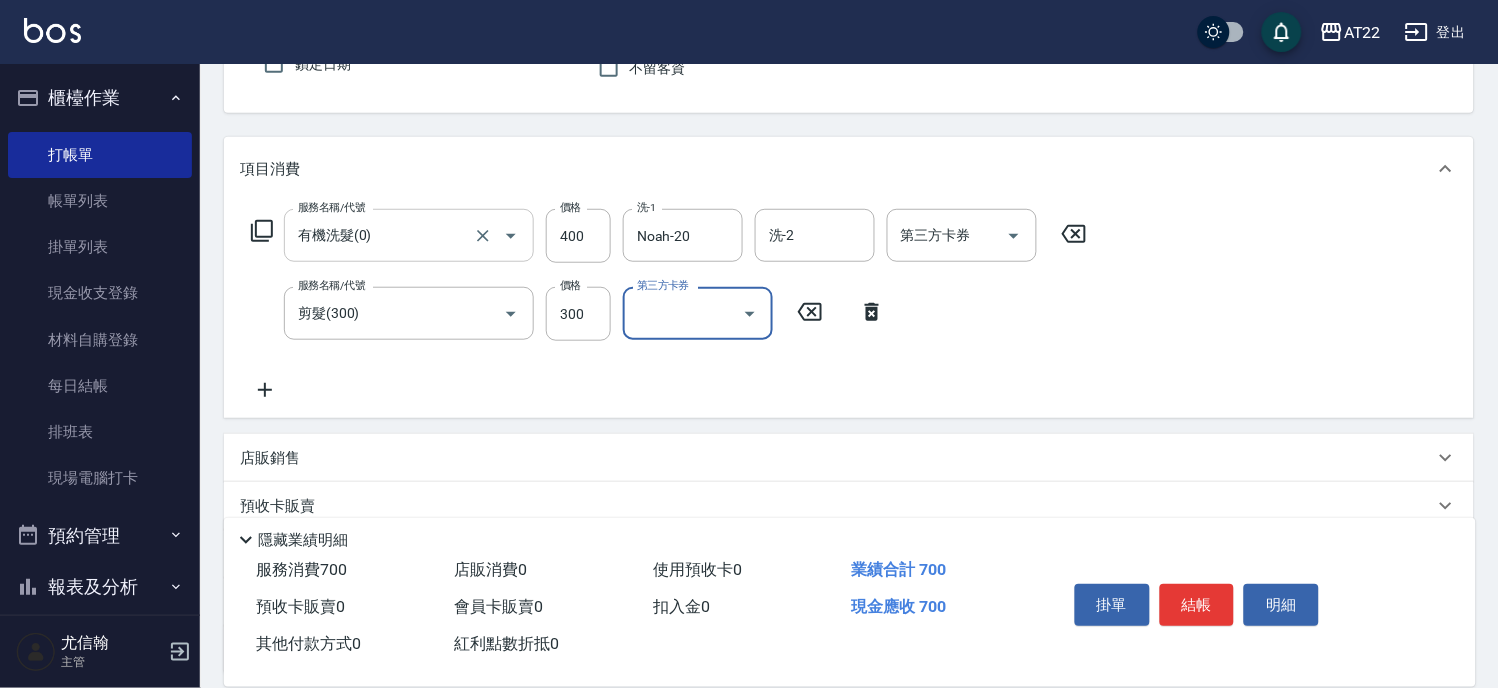 scroll, scrollTop: 333, scrollLeft: 0, axis: vertical 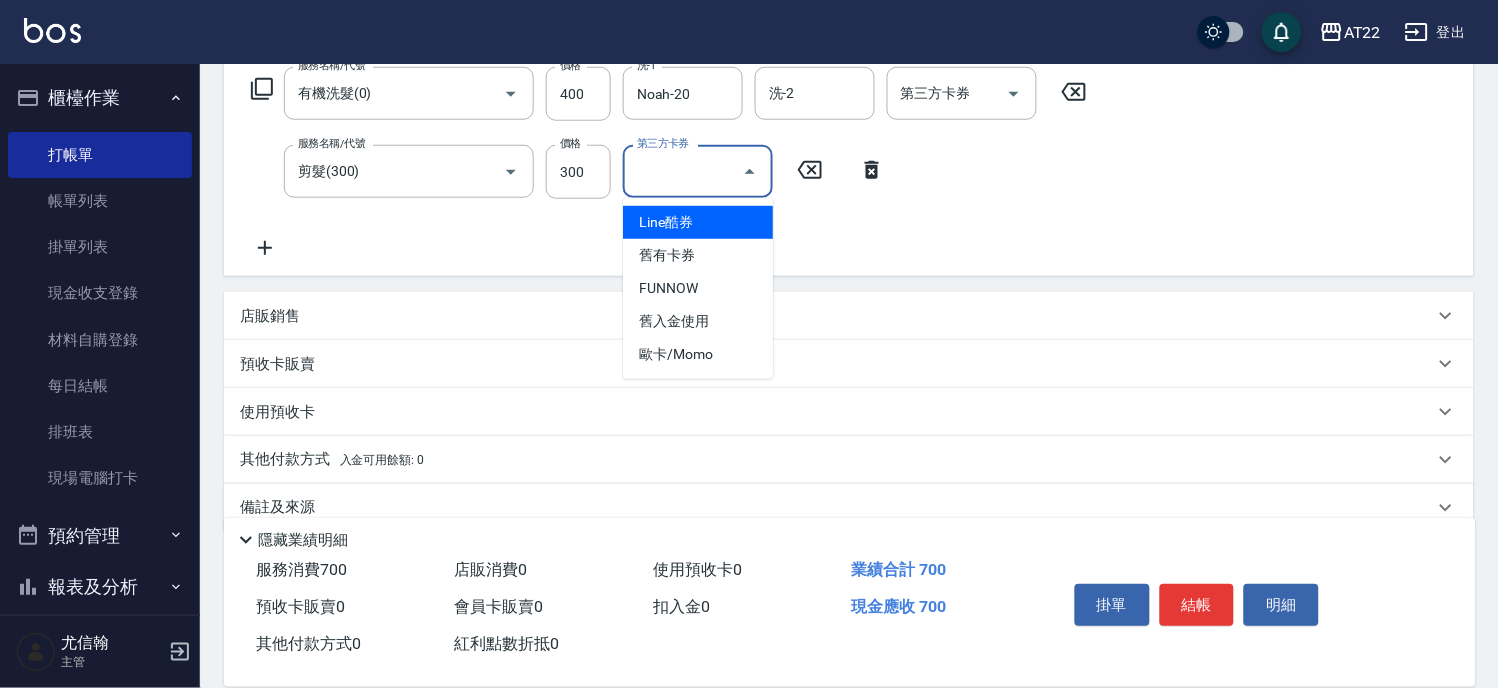 type on "Line酷券" 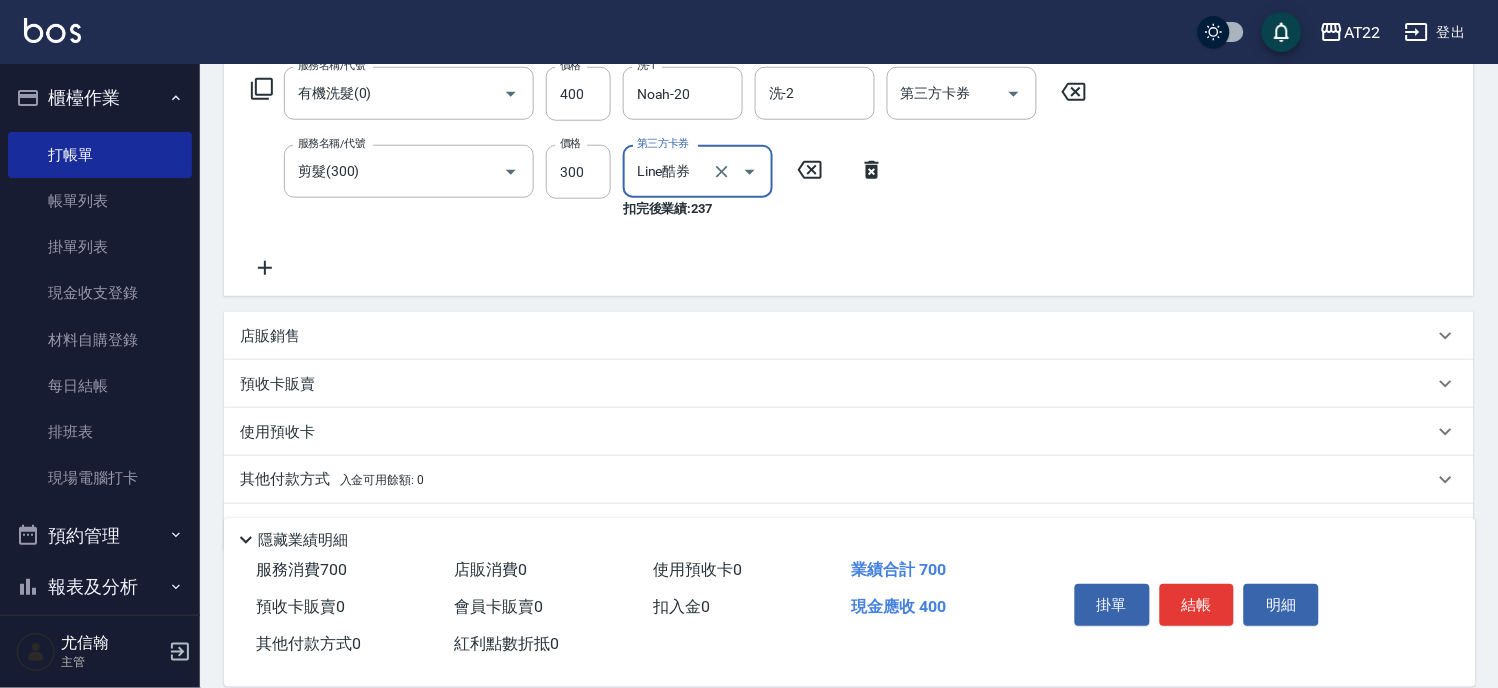 click 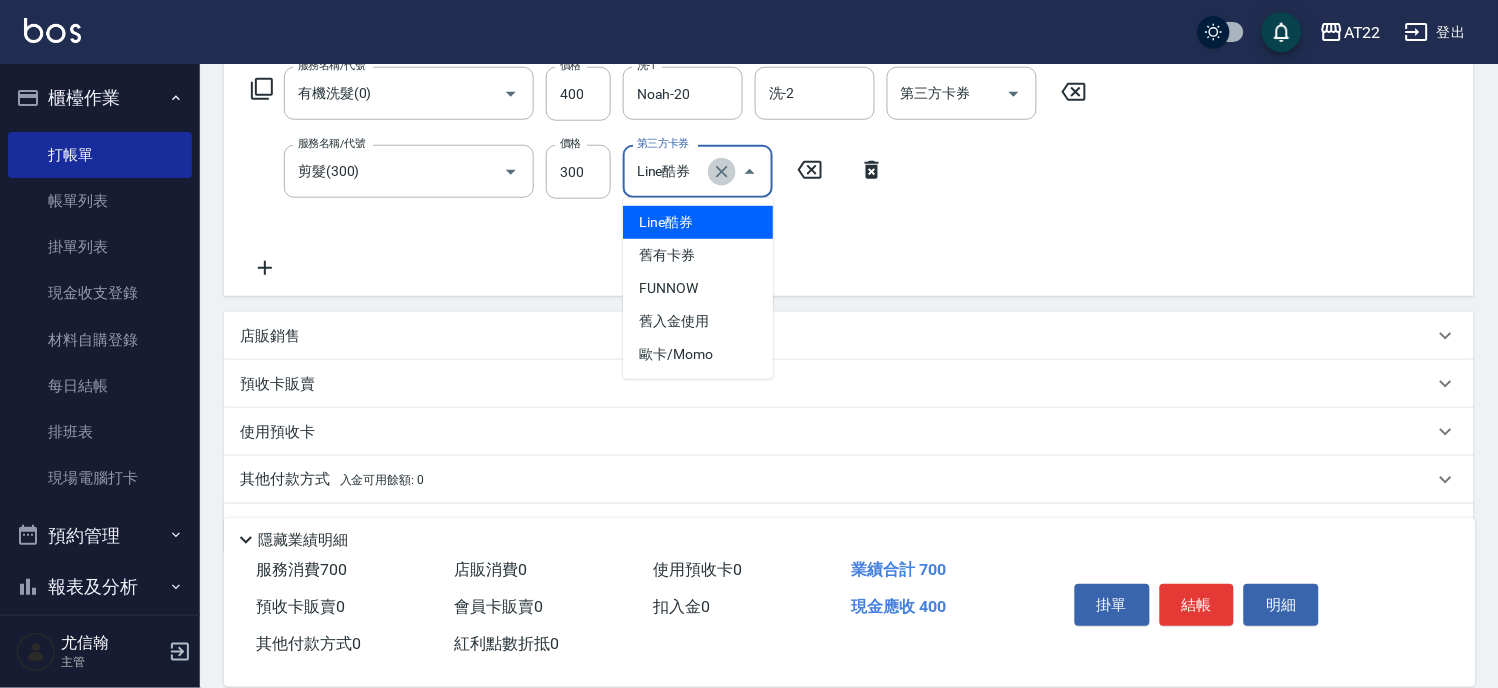 click 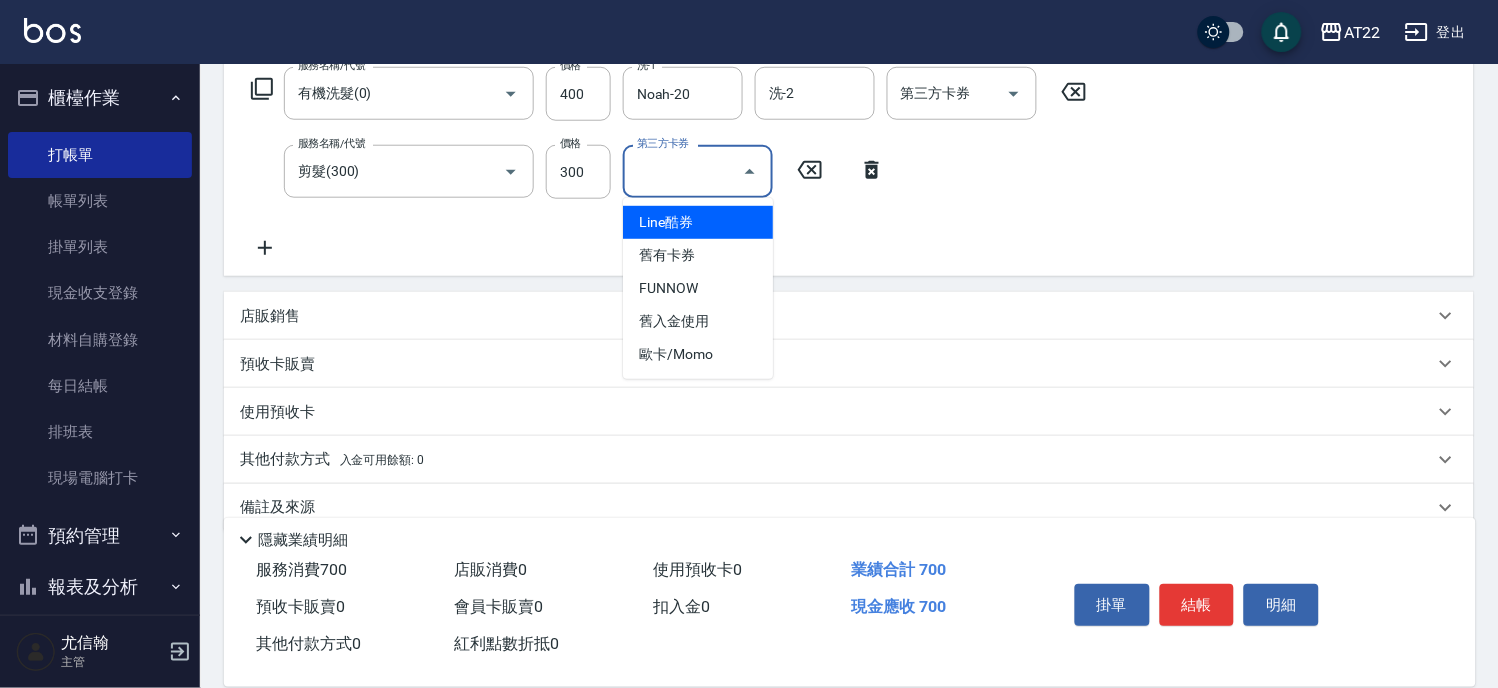 click 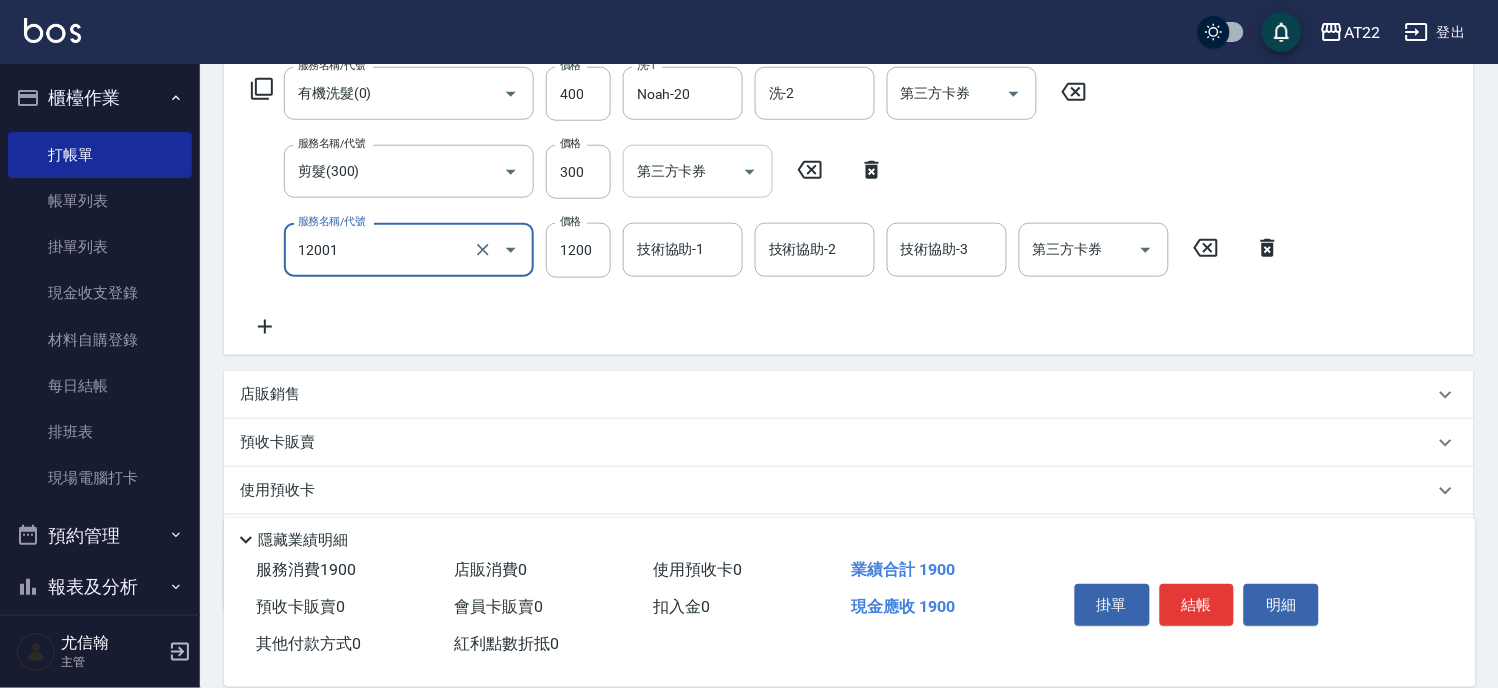type on "燙髮S(12001)" 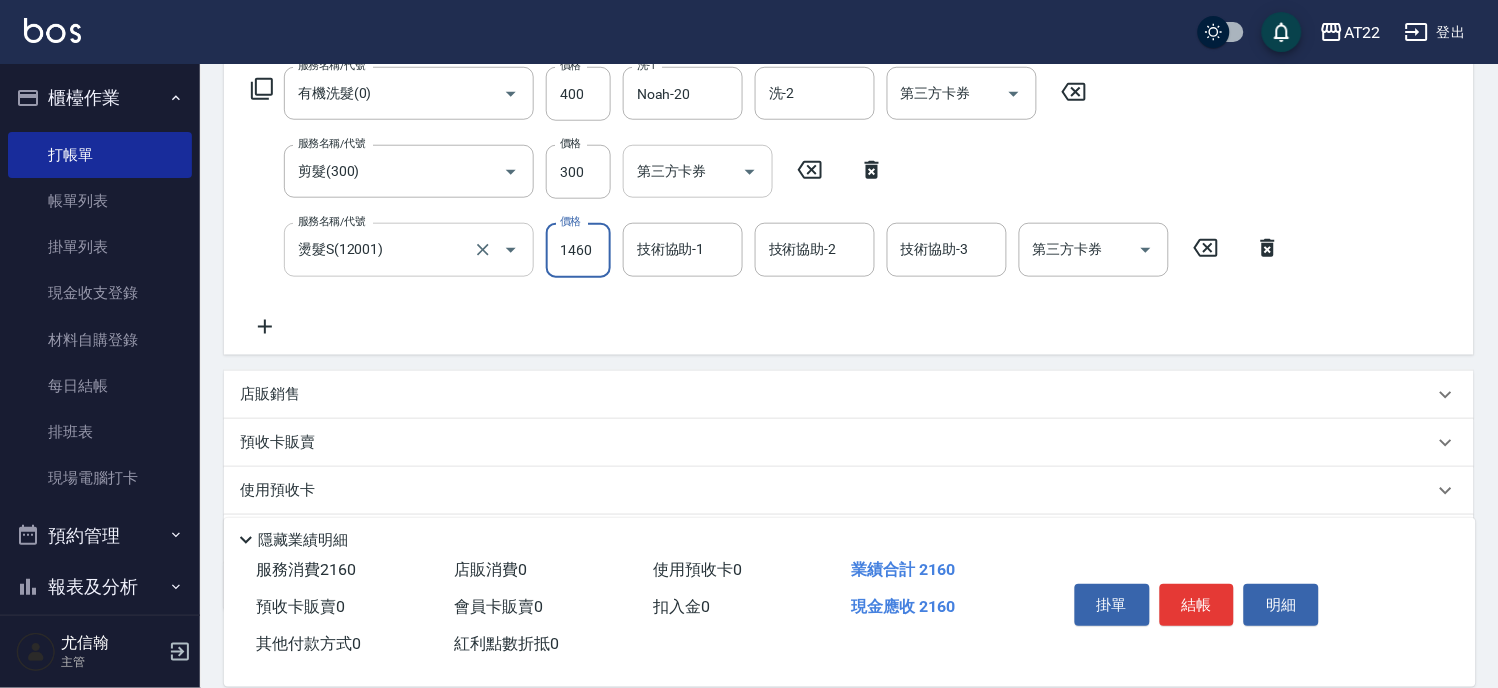 type on "1460" 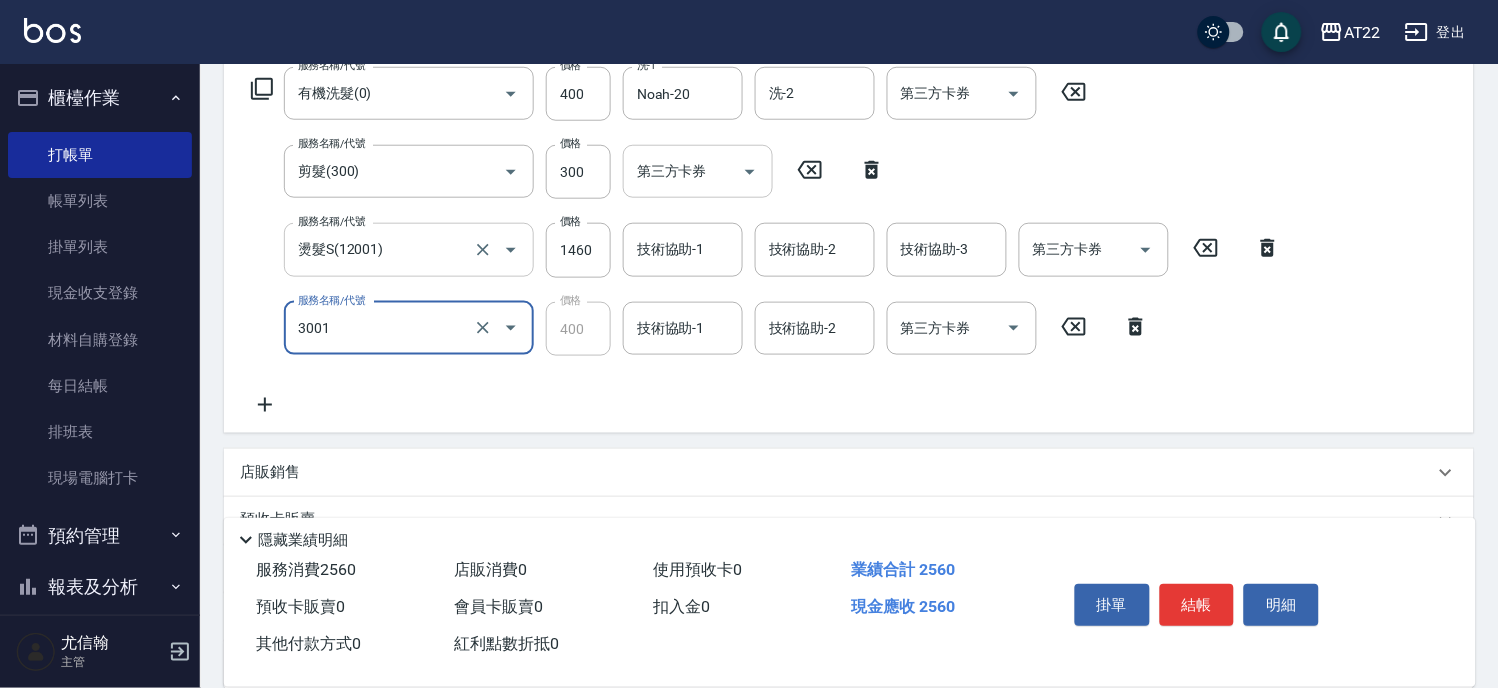 type on "側邊燙貼(3001)" 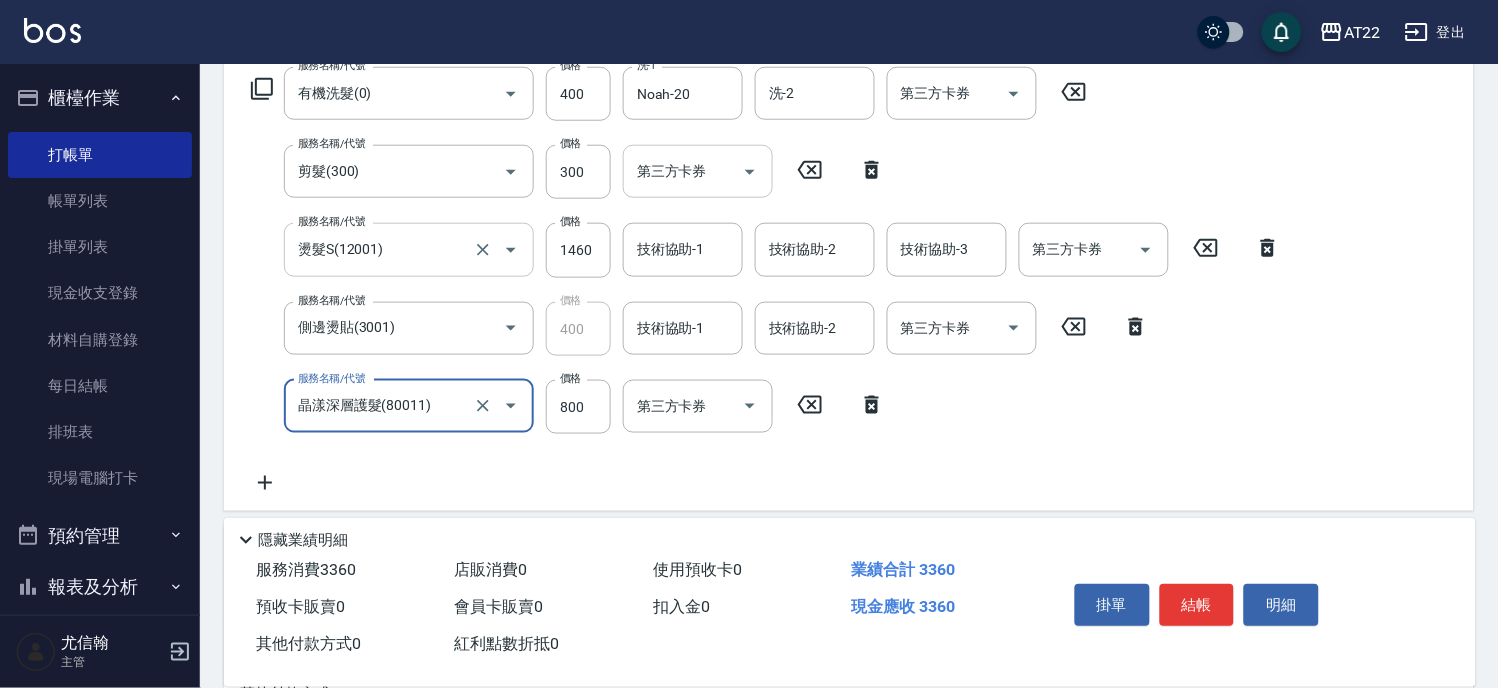 type on "晶漾深層護髮(80011)" 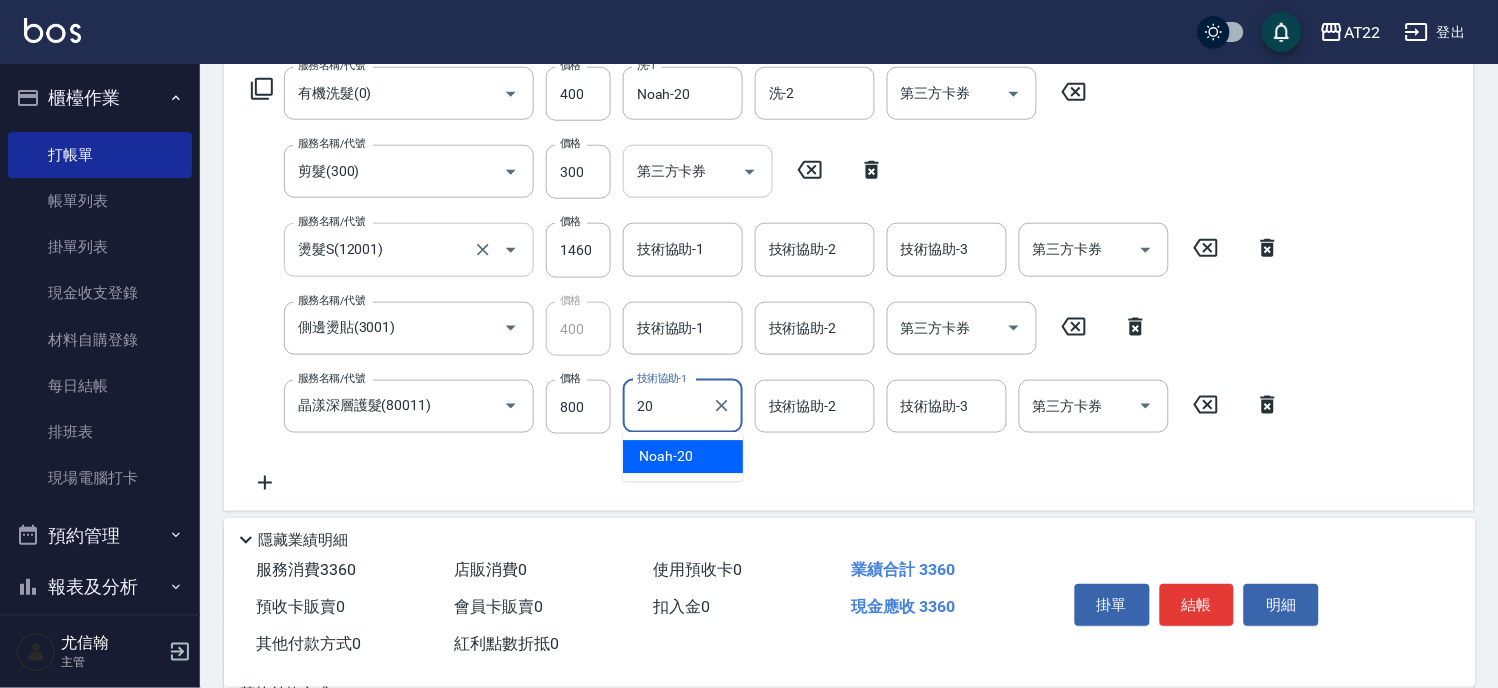 type on "Noah-20" 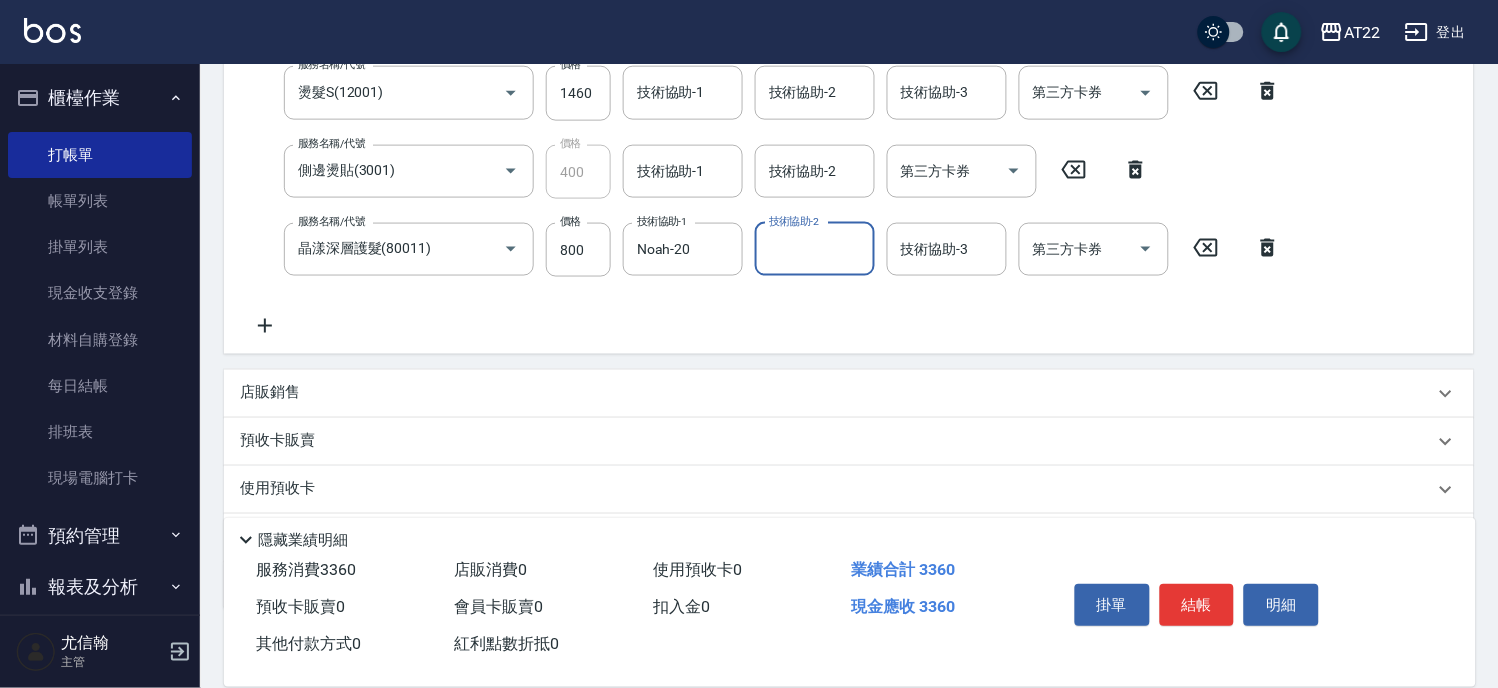 scroll, scrollTop: 600, scrollLeft: 0, axis: vertical 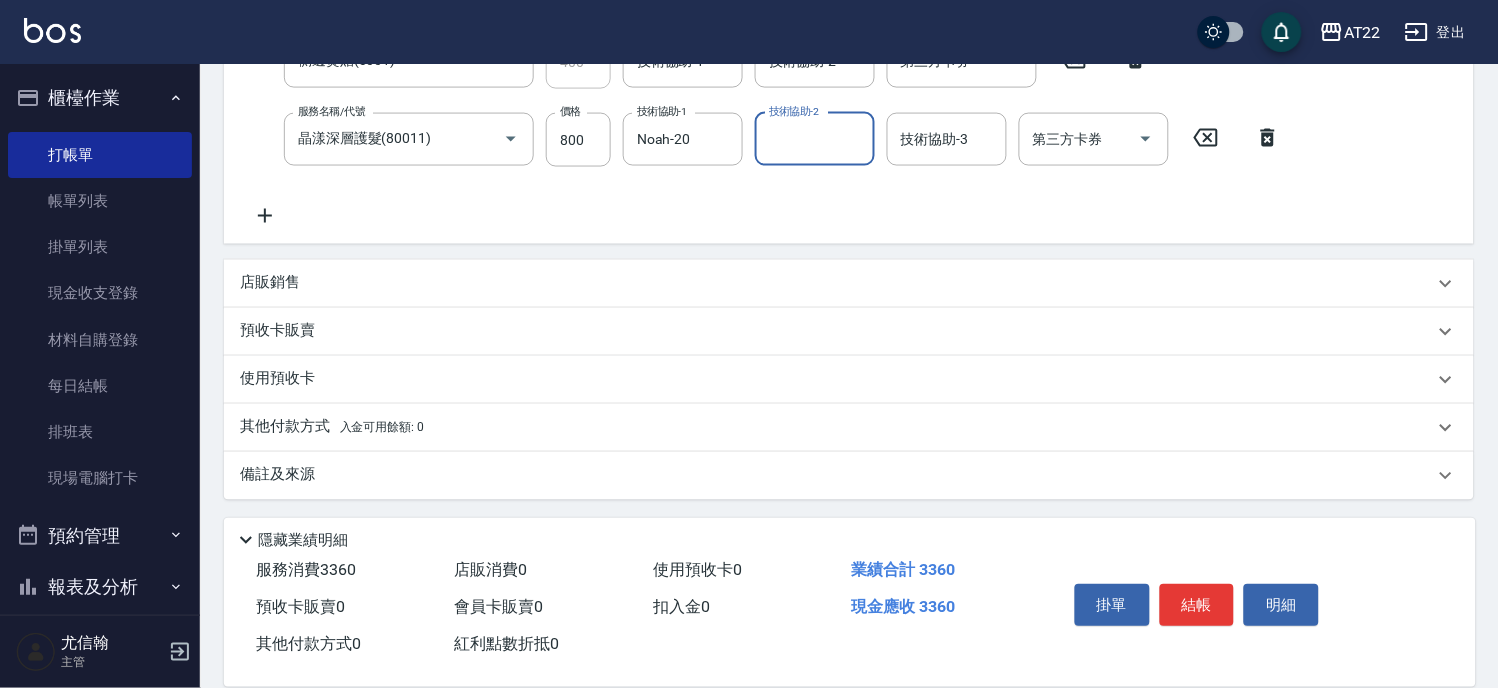click on "店販銷售" at bounding box center [270, 283] 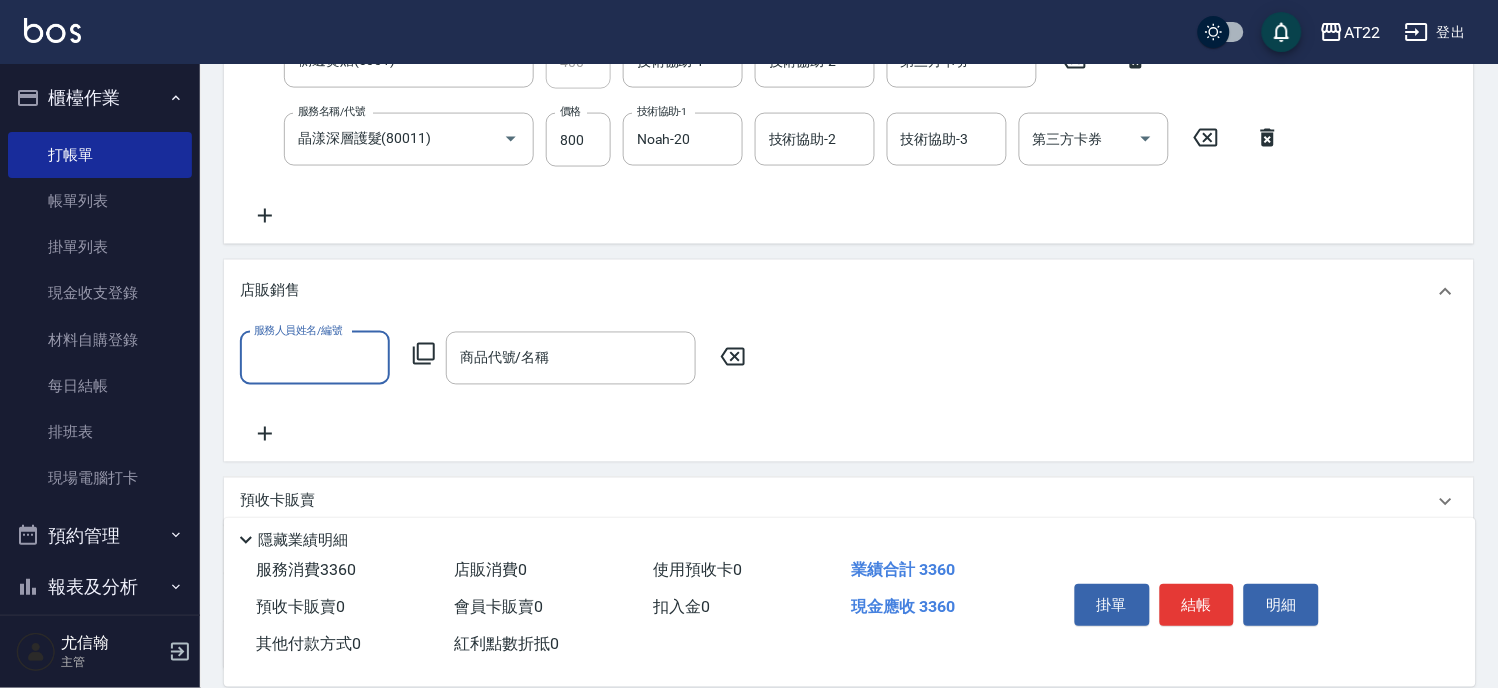 scroll, scrollTop: 0, scrollLeft: 0, axis: both 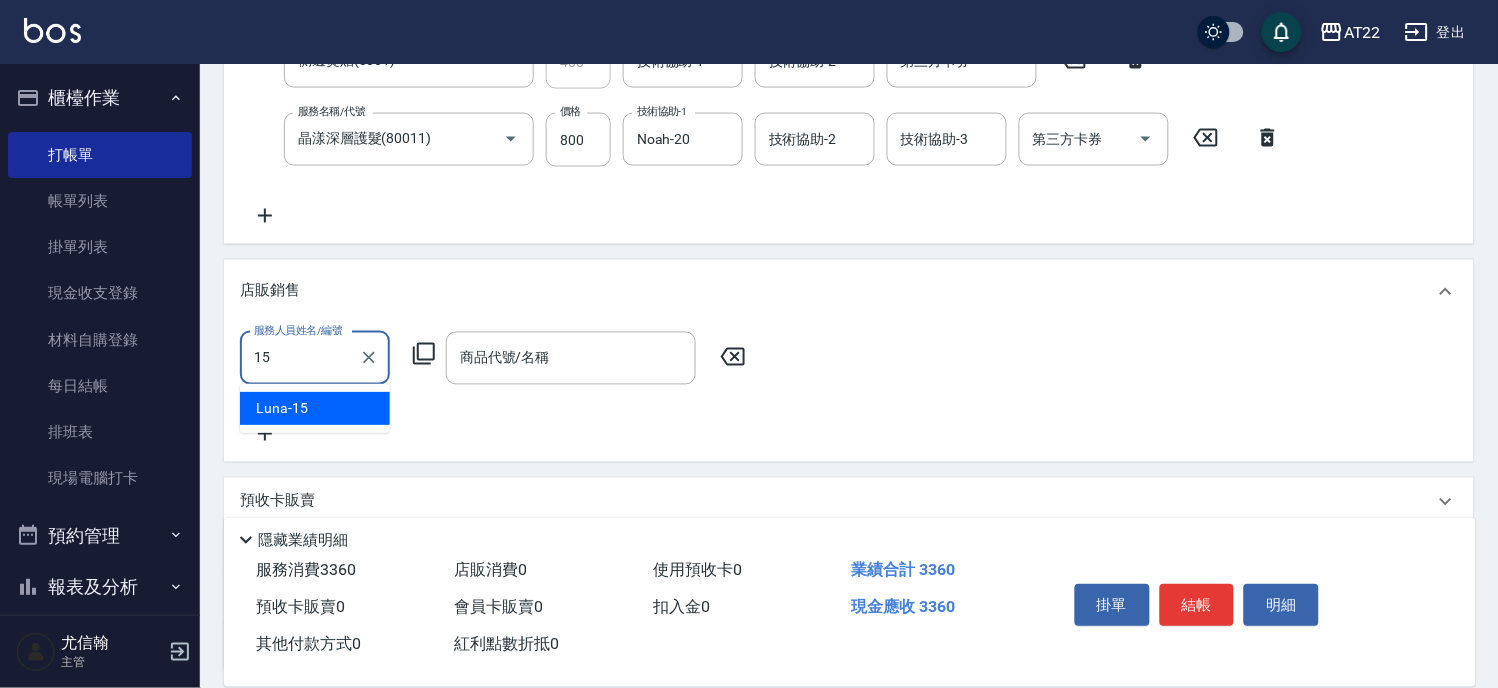 type on "Luna-15" 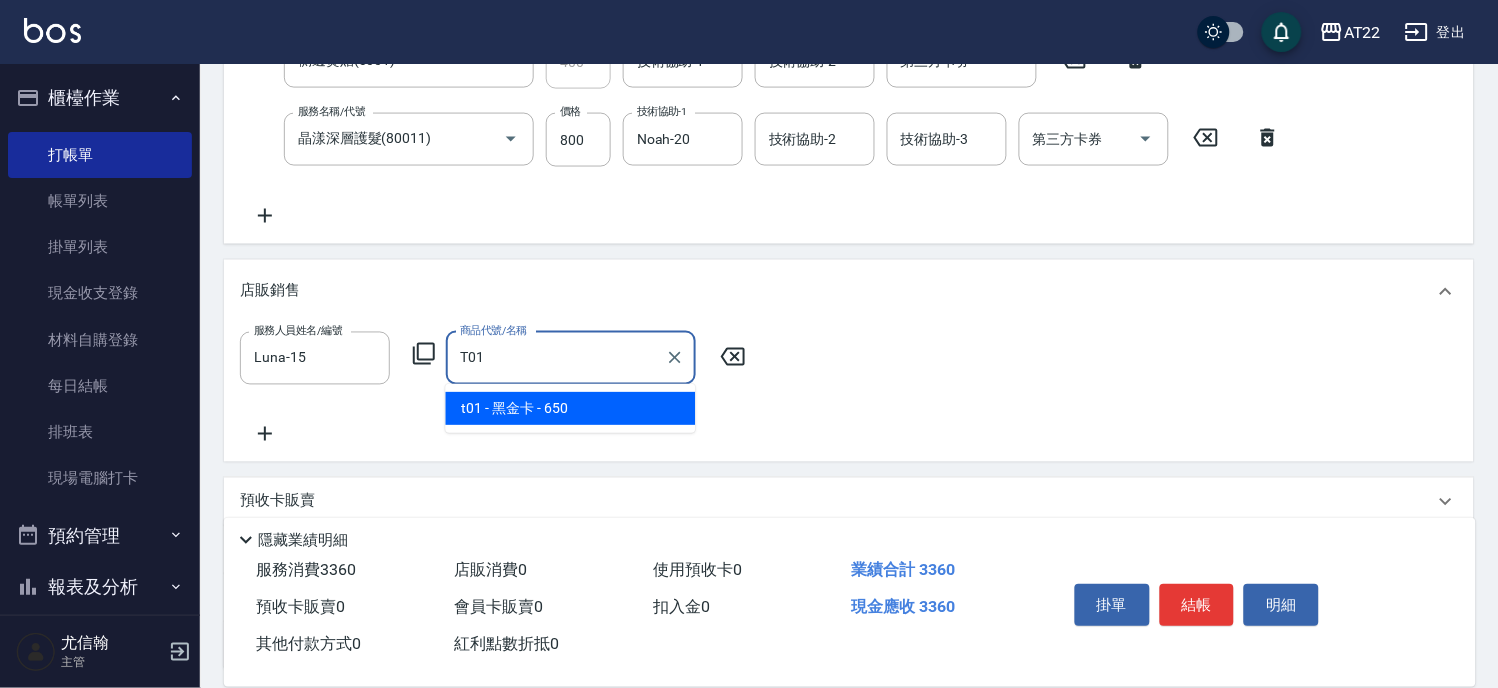 type on "黑金卡" 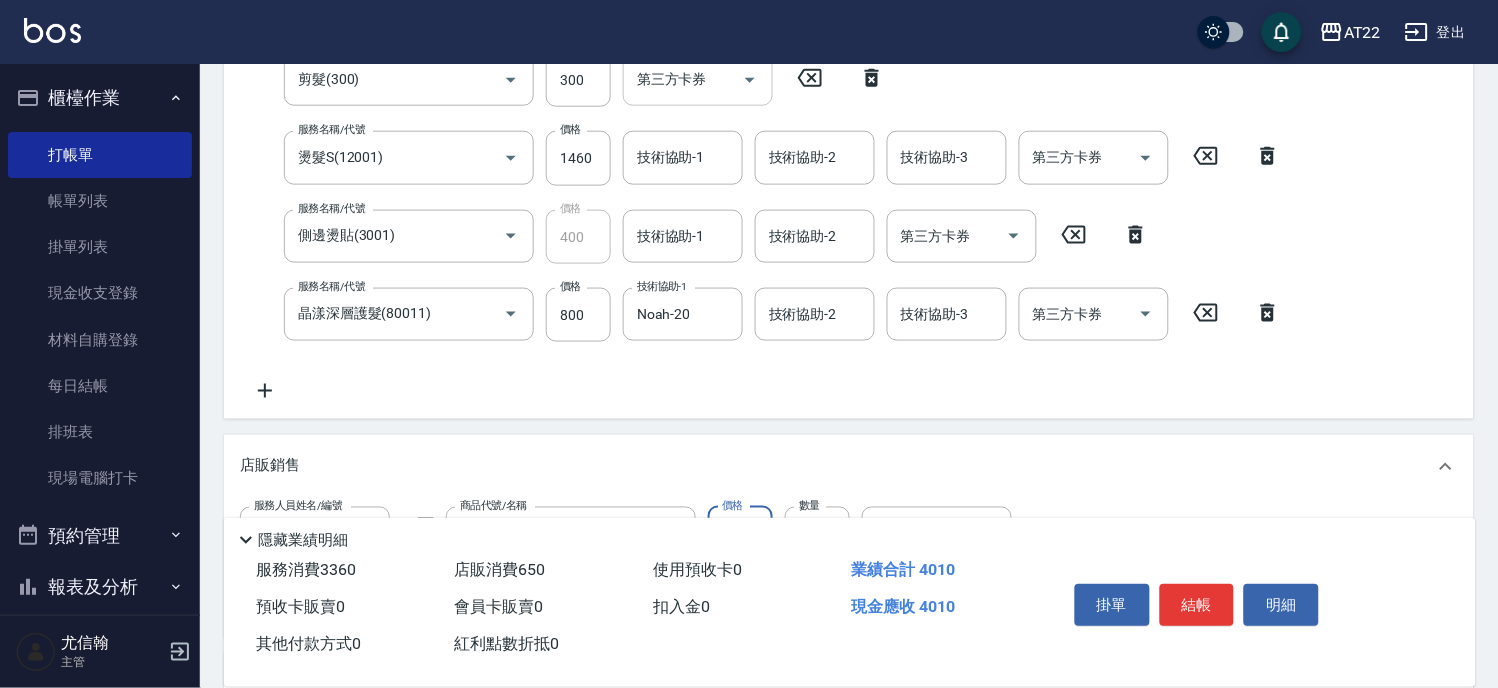 scroll, scrollTop: 266, scrollLeft: 0, axis: vertical 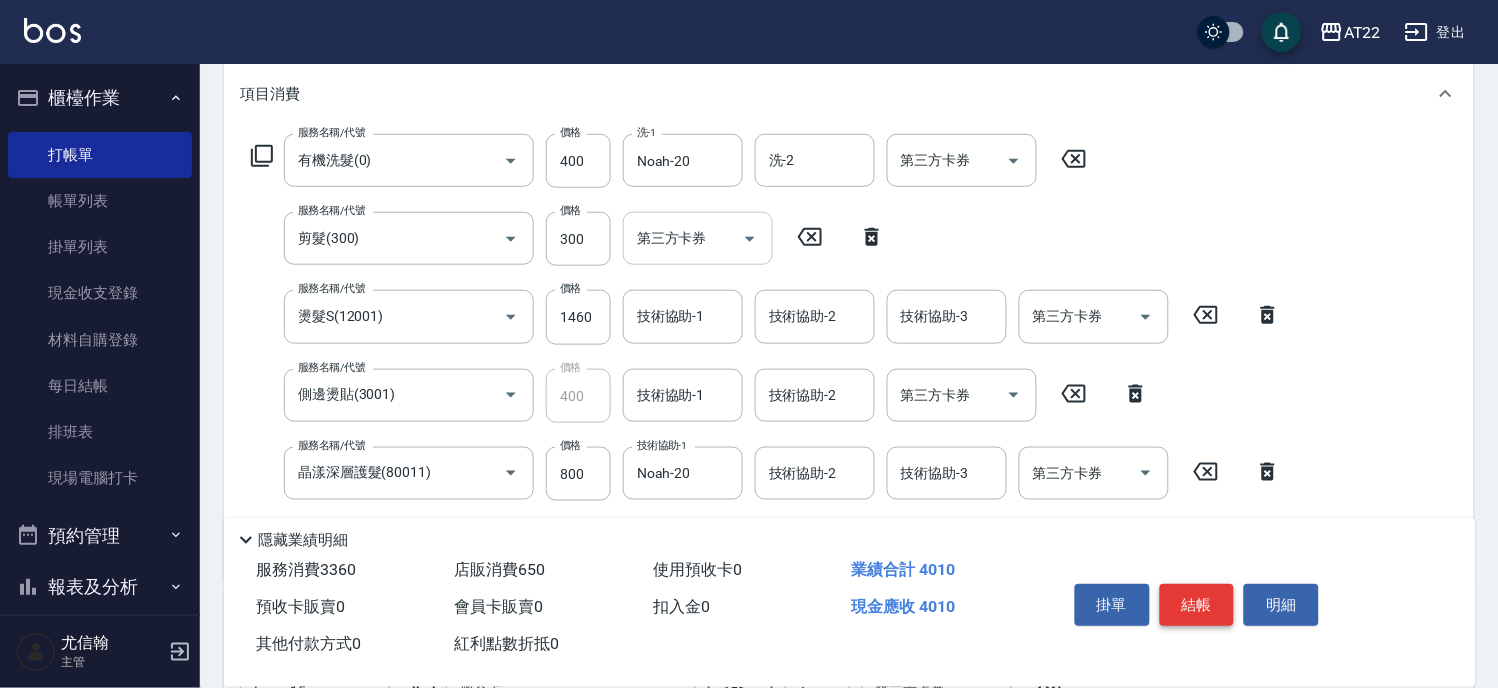 click on "結帳" at bounding box center [1197, 605] 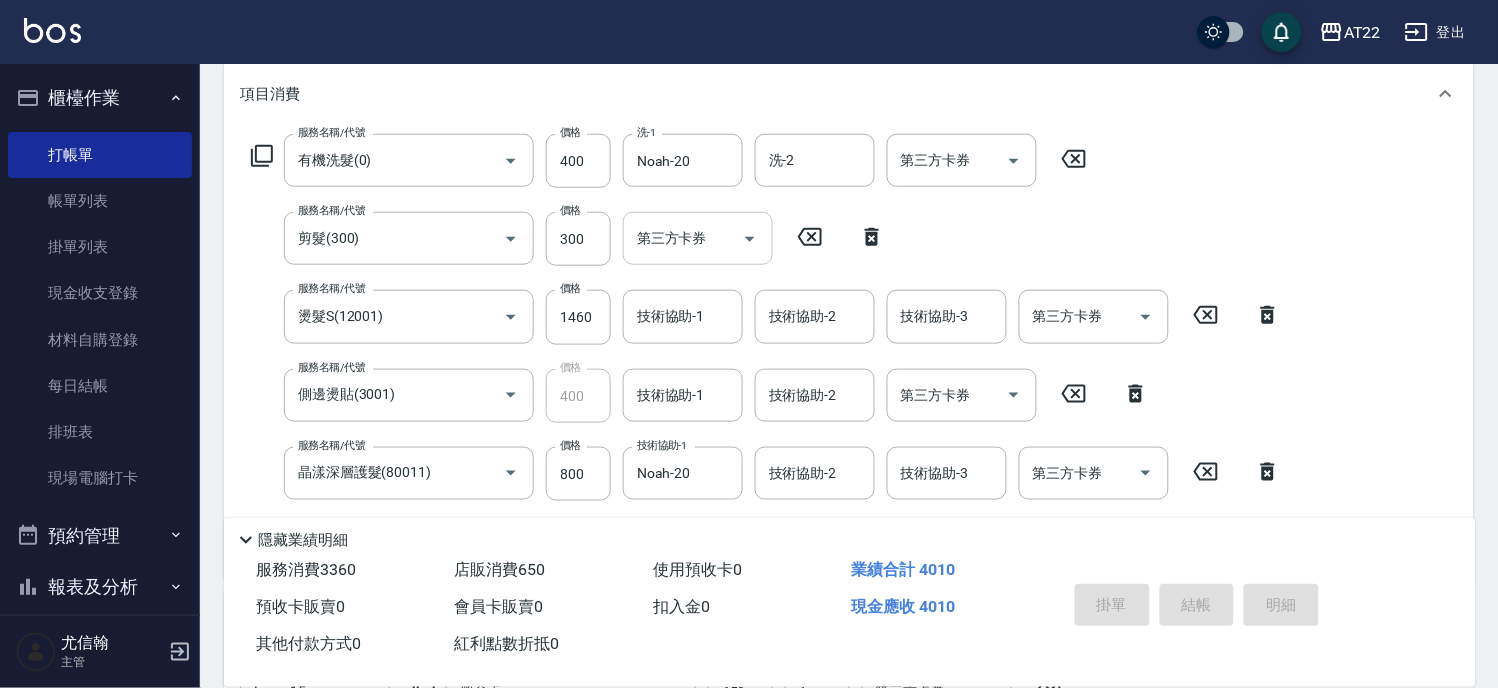 type on "2025/08/02 16:49" 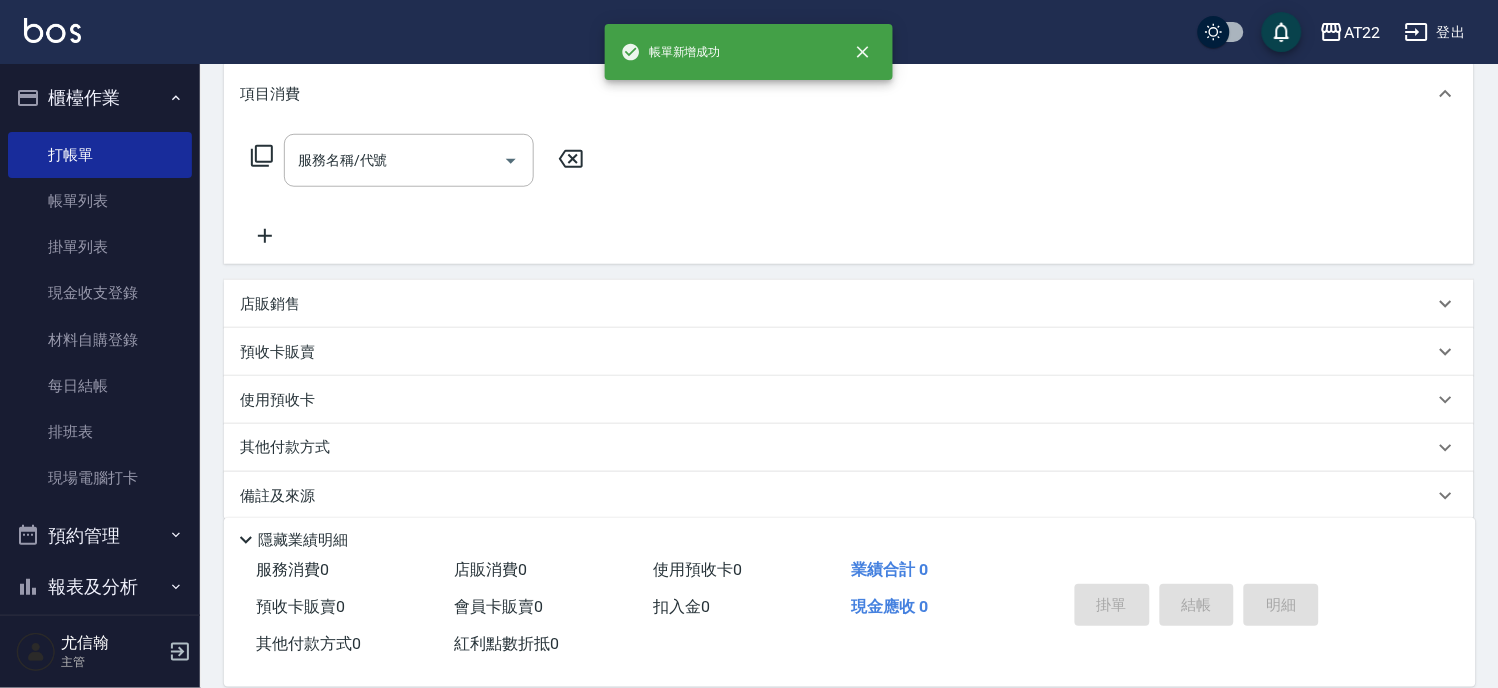 scroll, scrollTop: 0, scrollLeft: 0, axis: both 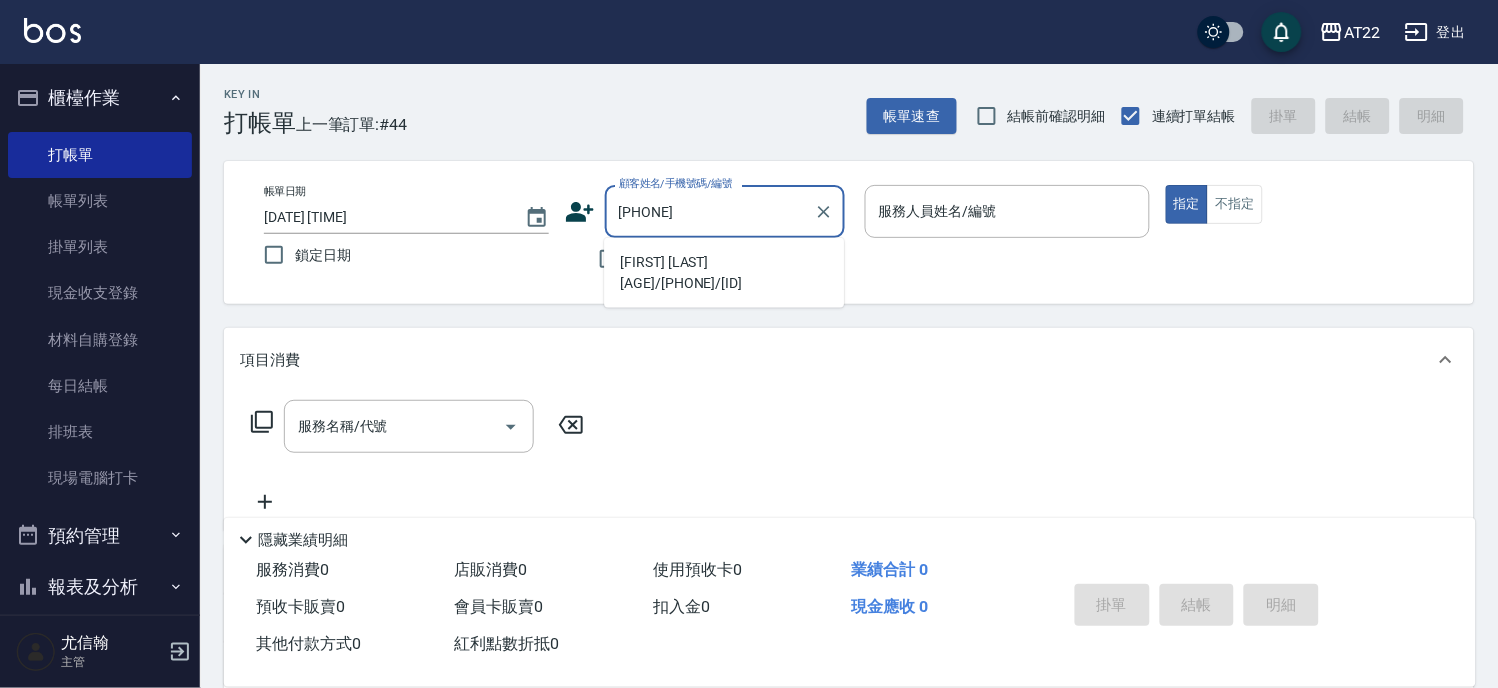 click on "林育如27.6.13/0909121637/V86556" at bounding box center [724, 273] 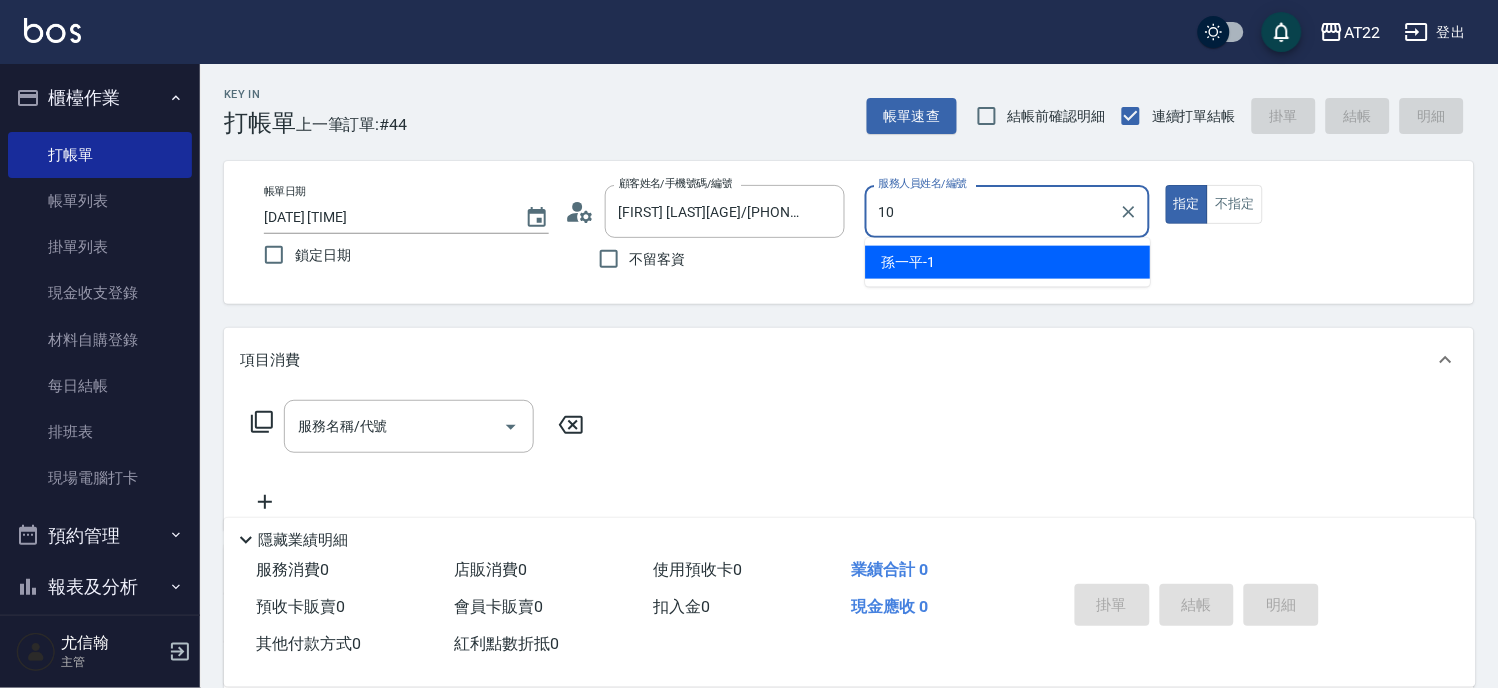 type on "Miu-10" 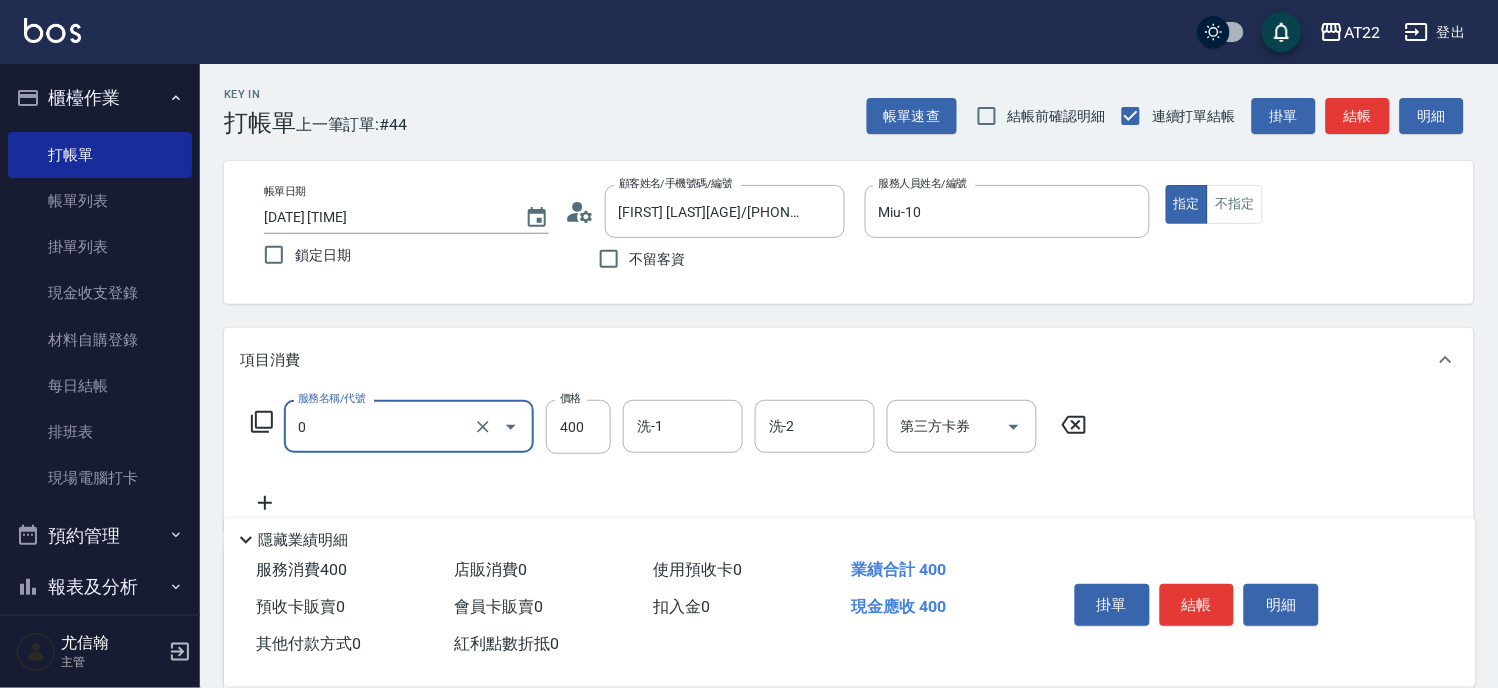 type on "有機洗髮(0)" 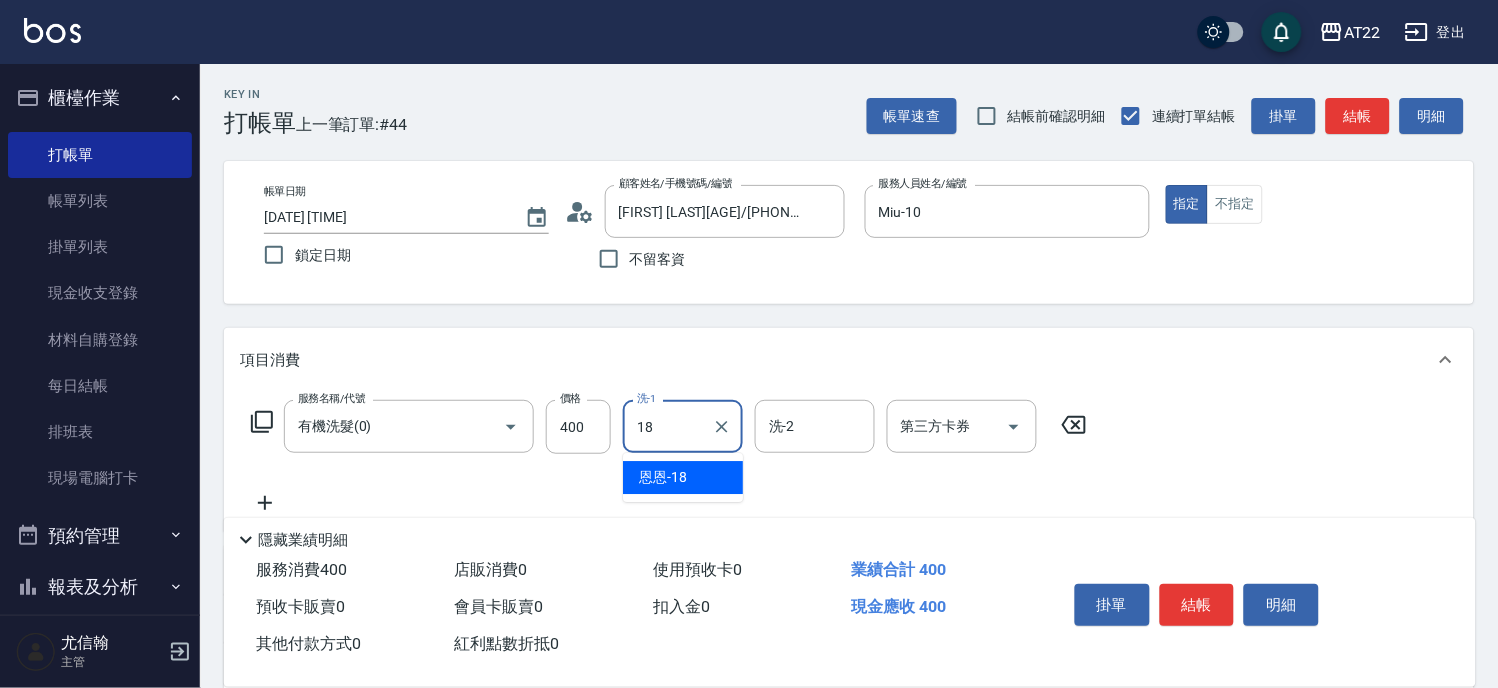 type on "恩恩-18" 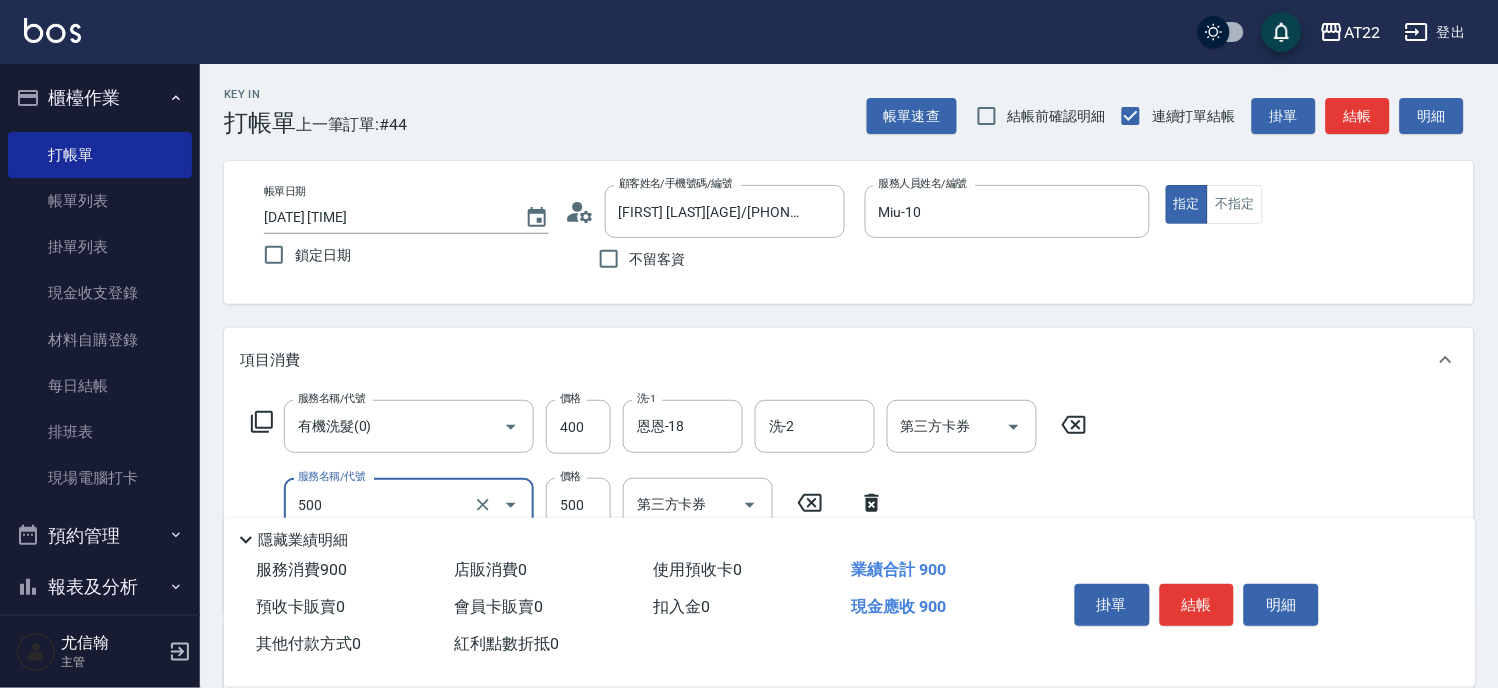 type on "剪髮(500)" 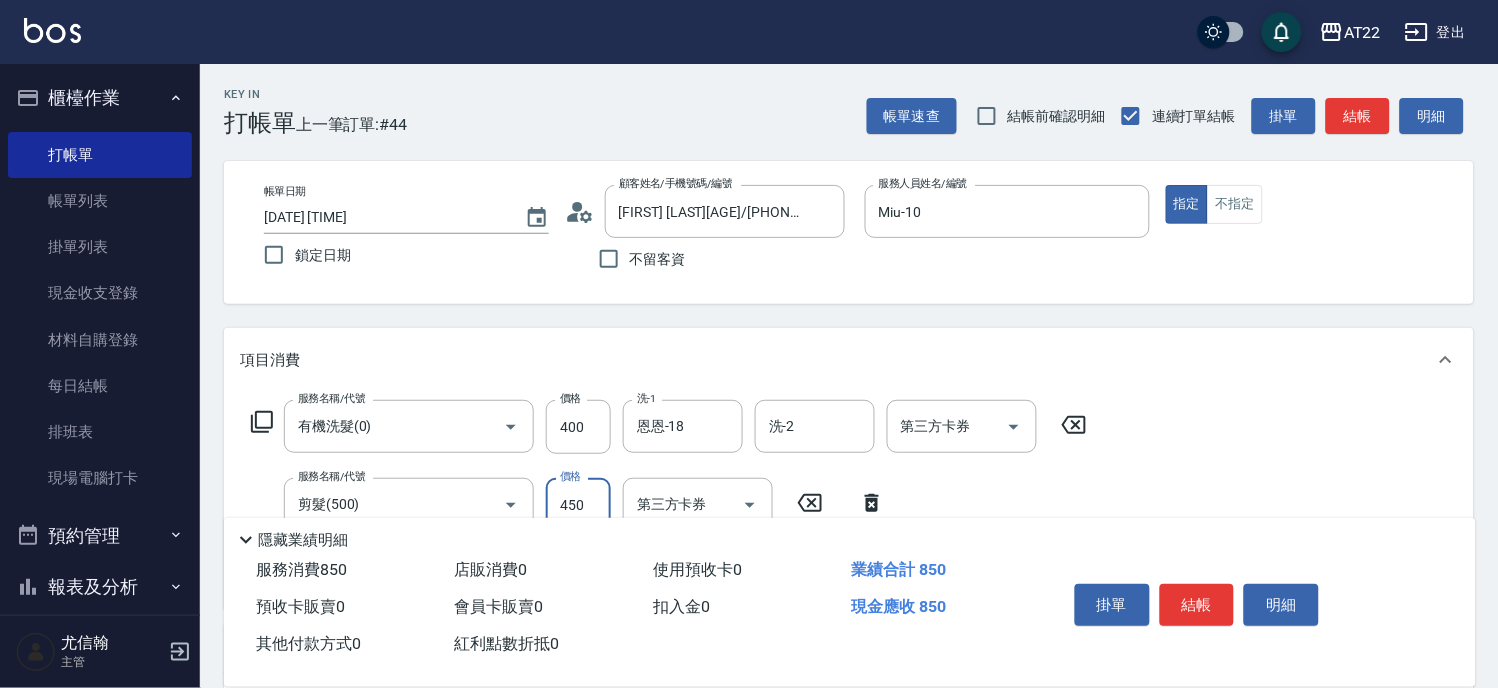 type on "450" 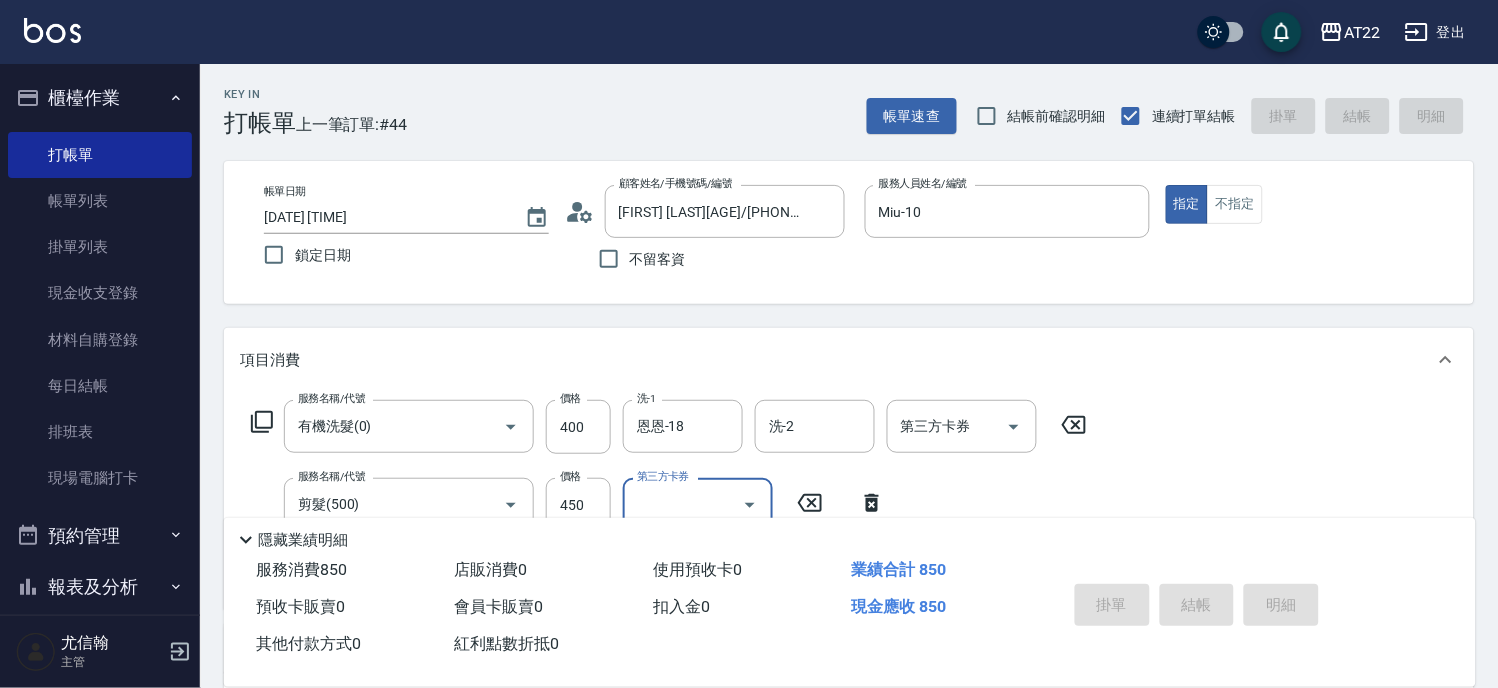 type 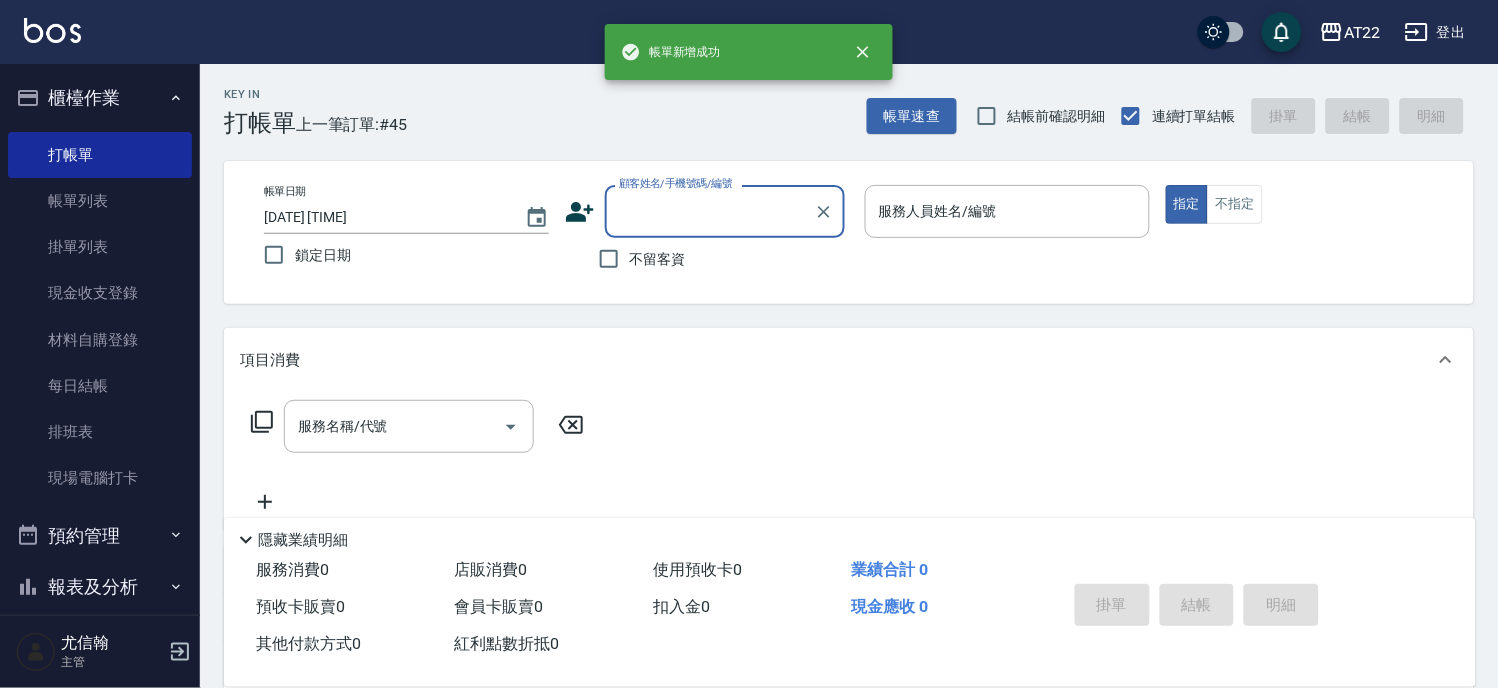 scroll, scrollTop: 0, scrollLeft: 0, axis: both 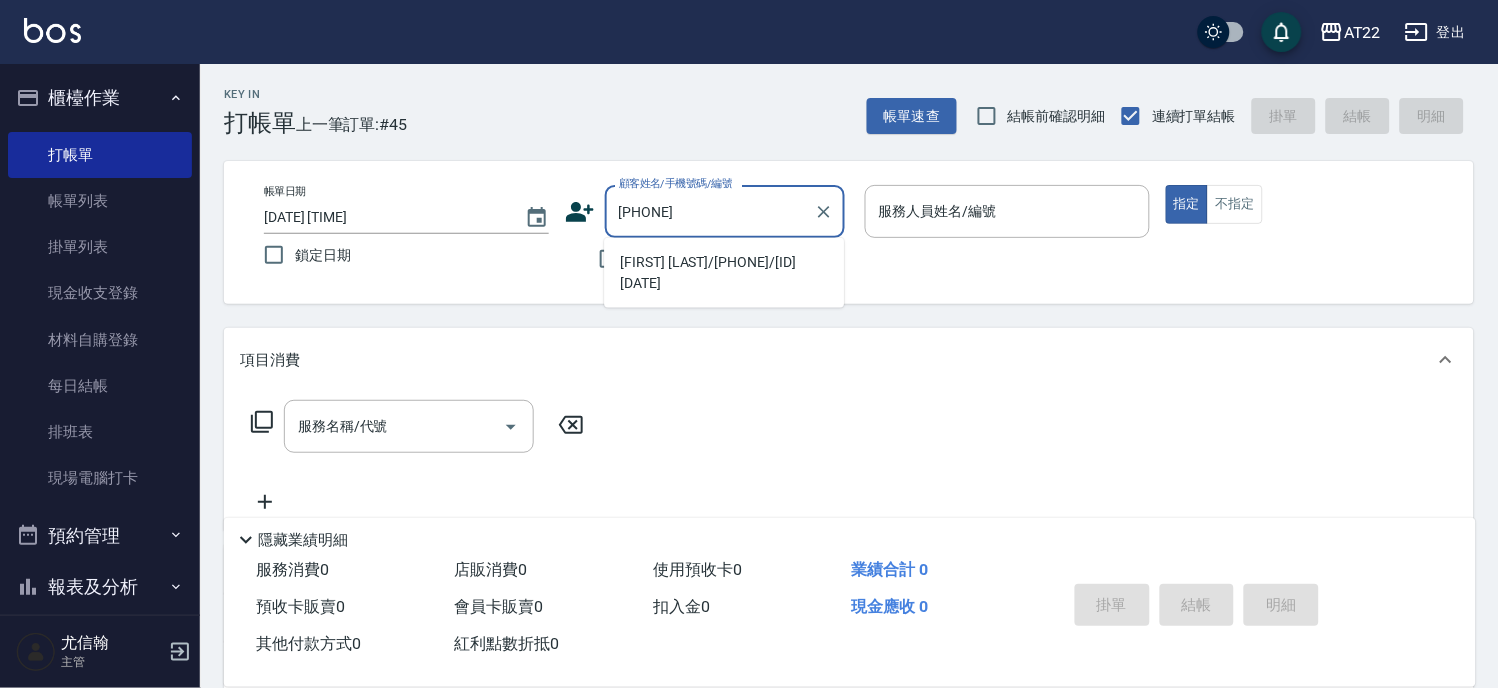 click on "陳柏任/0918381579/V50168 26.08.23" at bounding box center (724, 273) 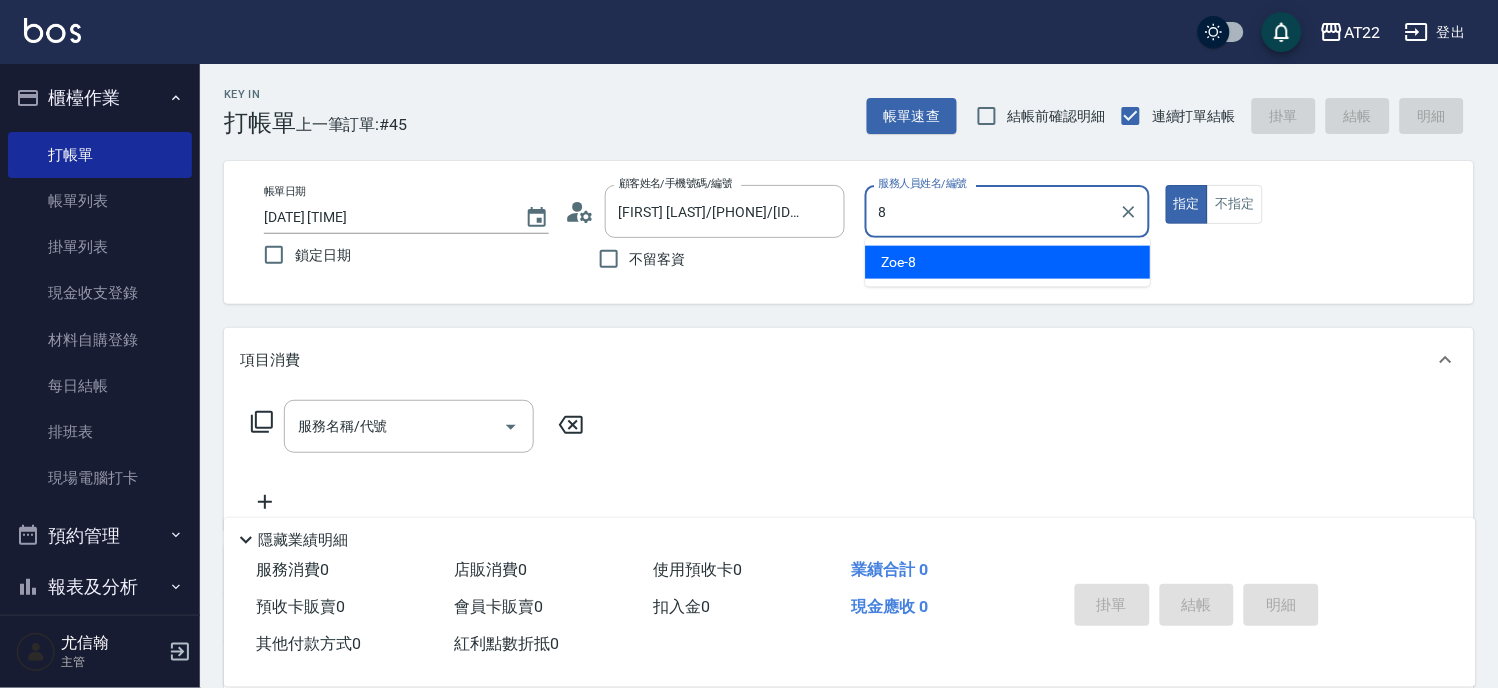 type on "Zoe-8" 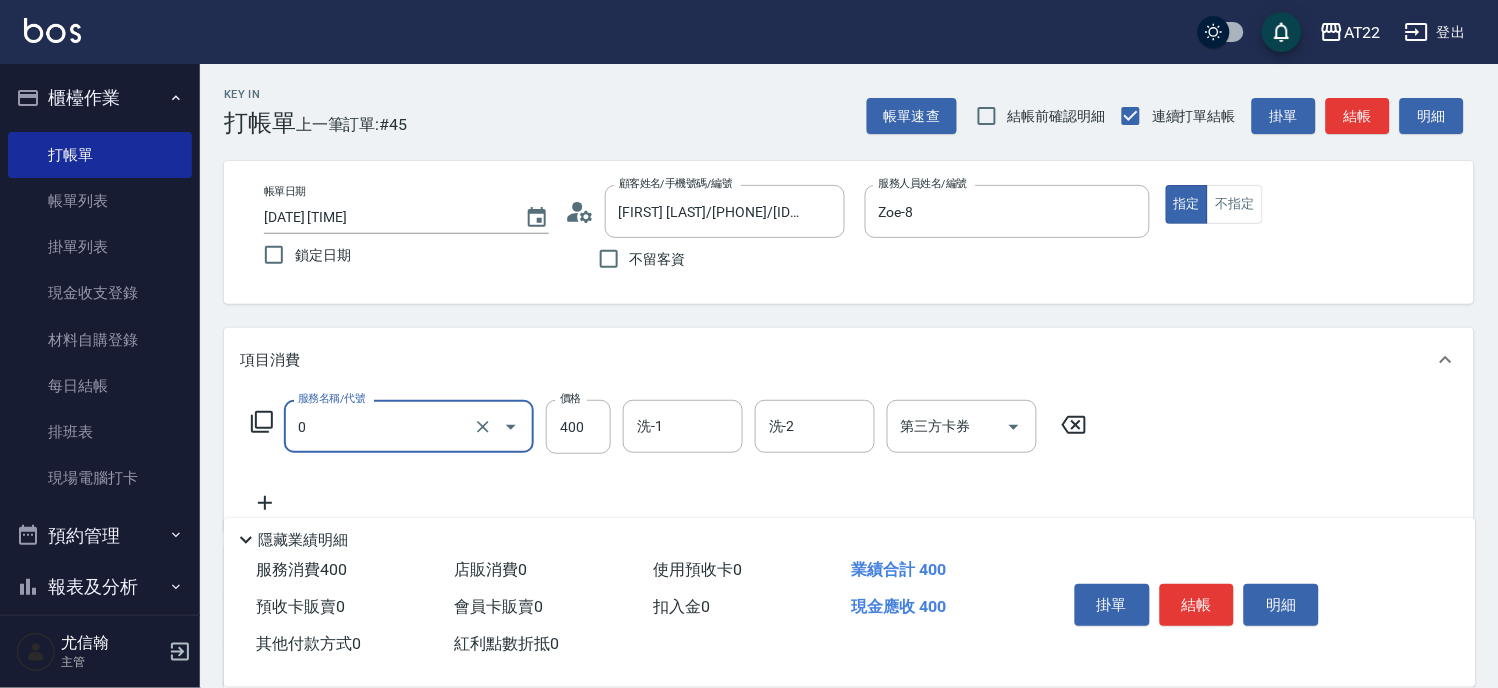 type on "有機洗髮(0)" 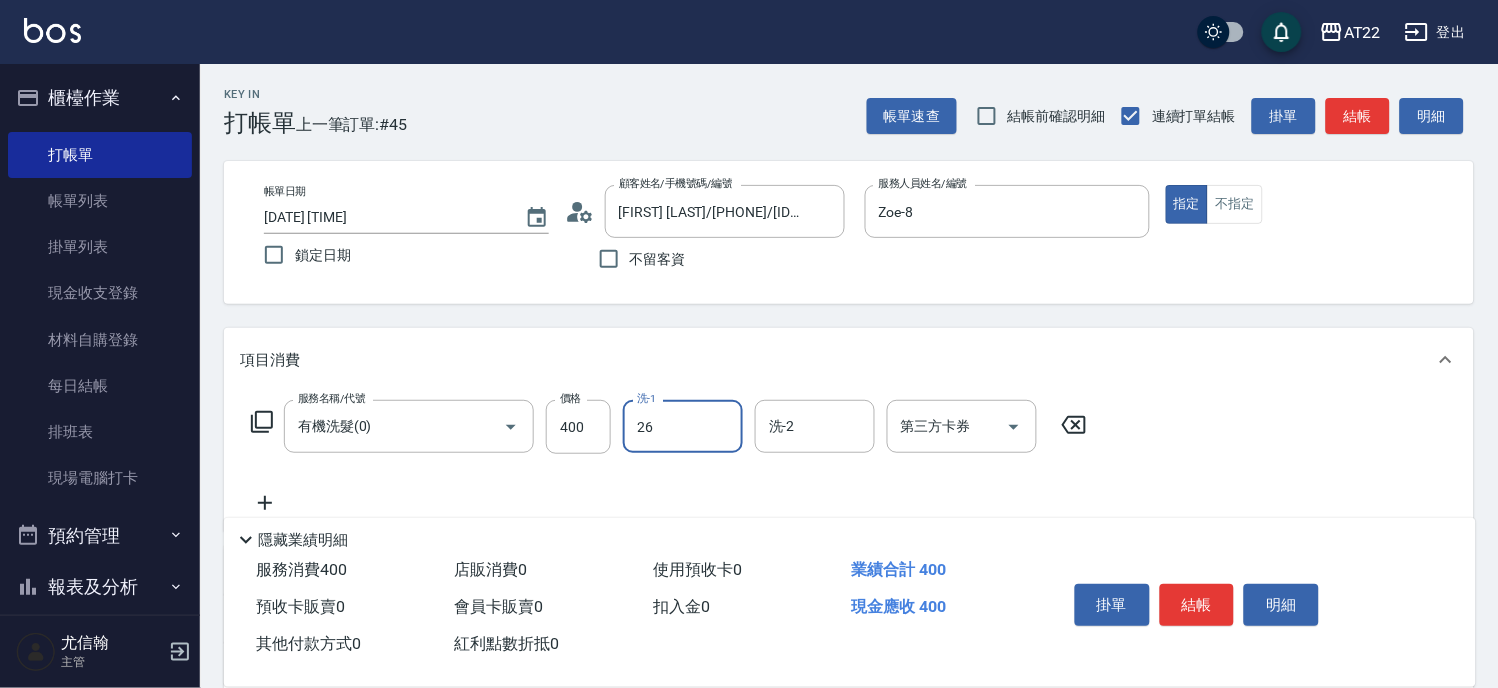 type on "Cinna-26" 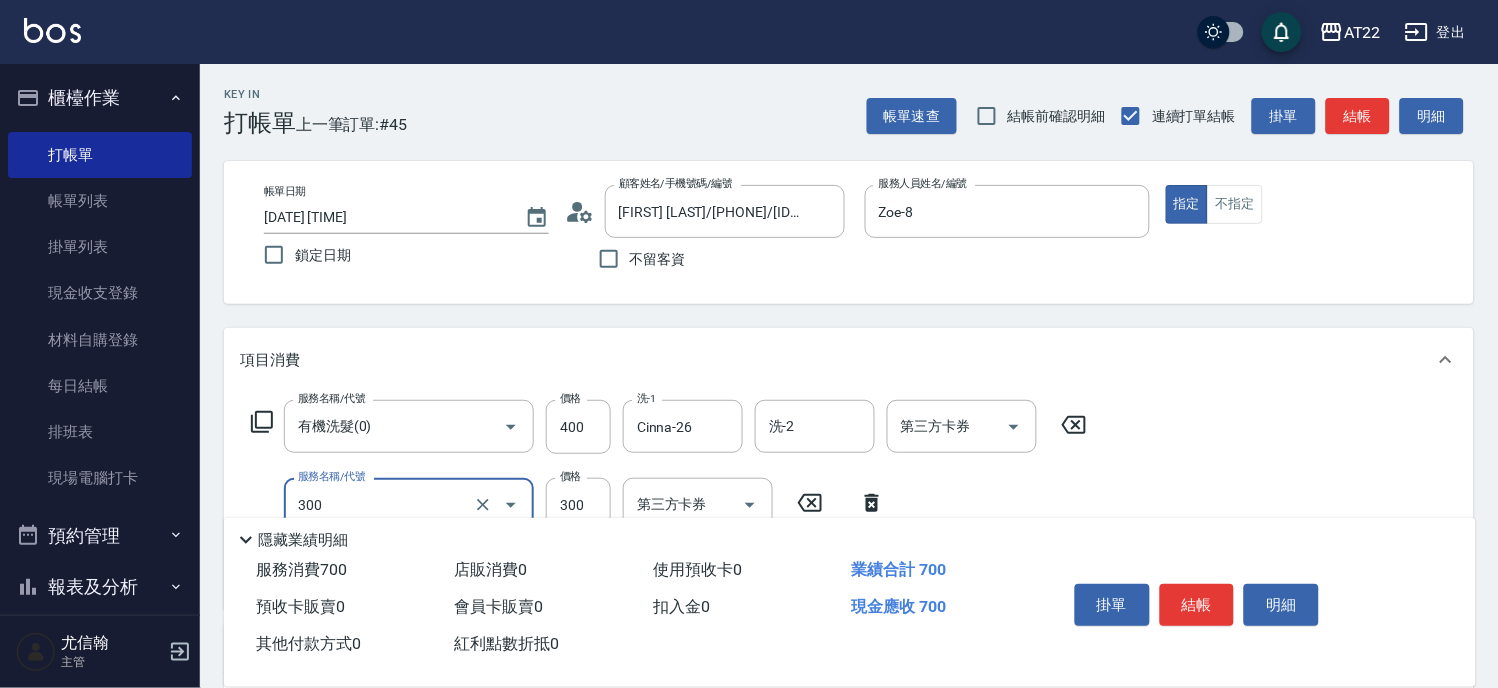 type on "2" 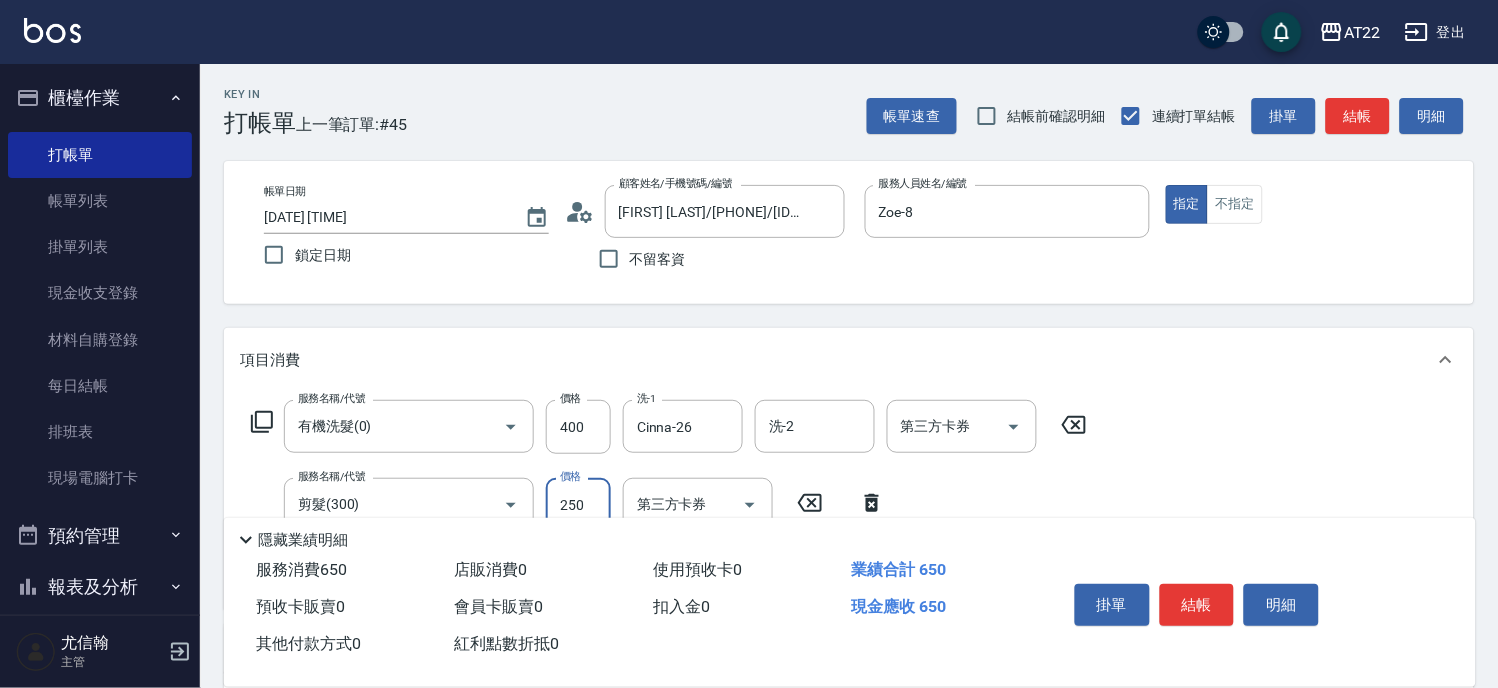 type on "250" 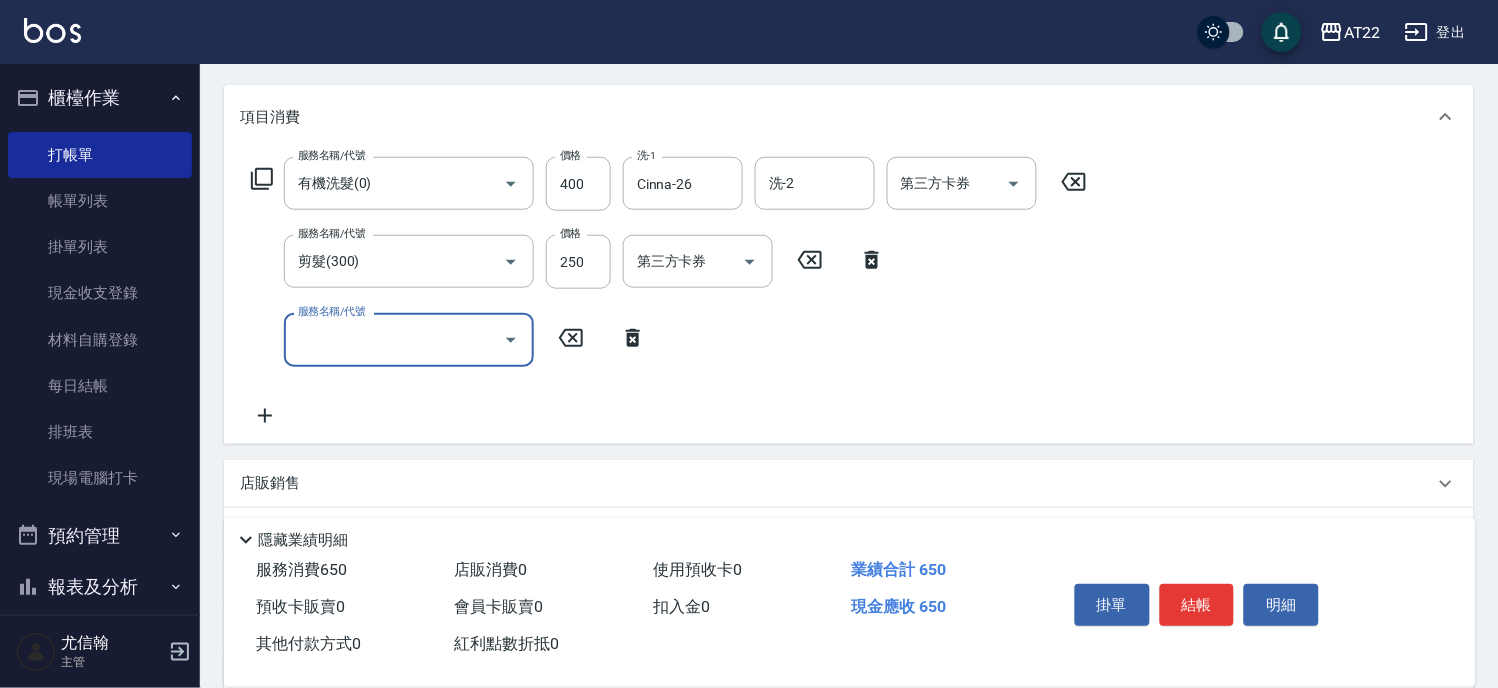 scroll, scrollTop: 443, scrollLeft: 0, axis: vertical 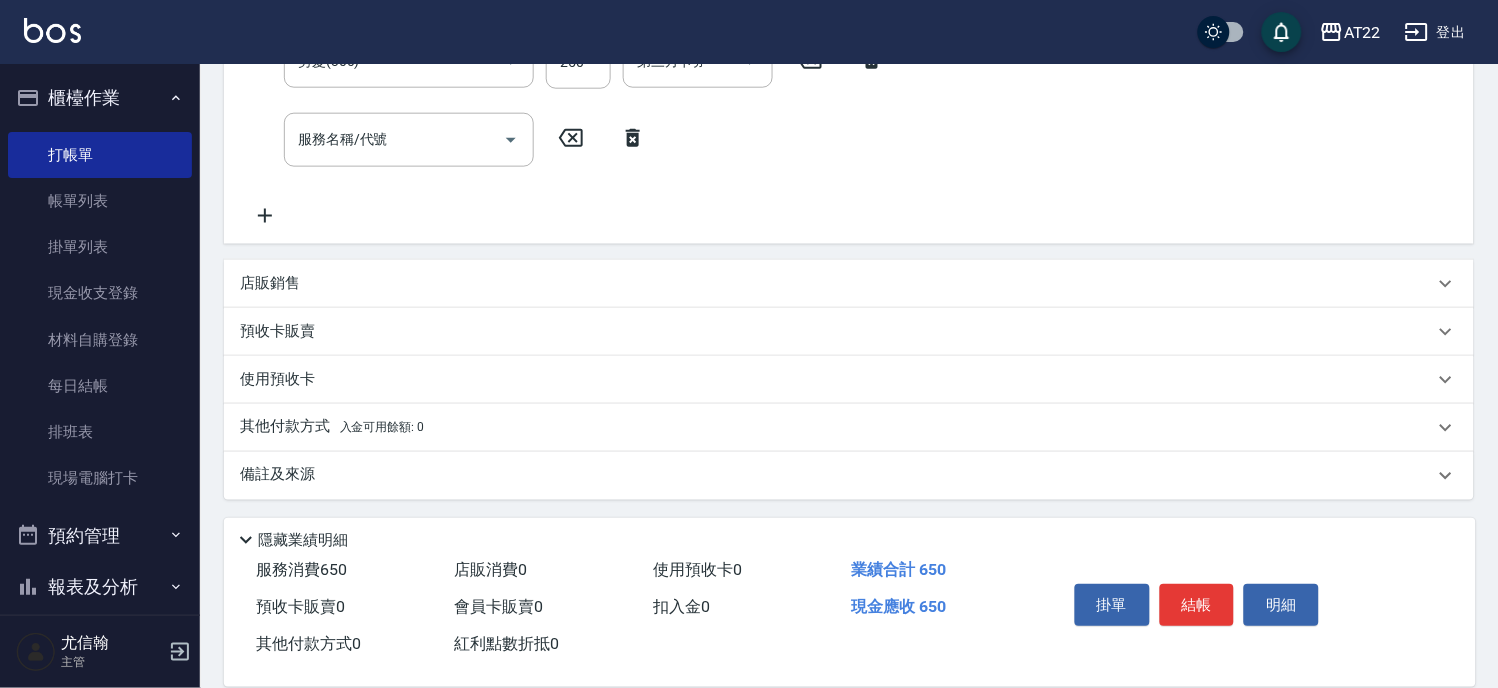 click on "預收卡販賣" at bounding box center [837, 331] 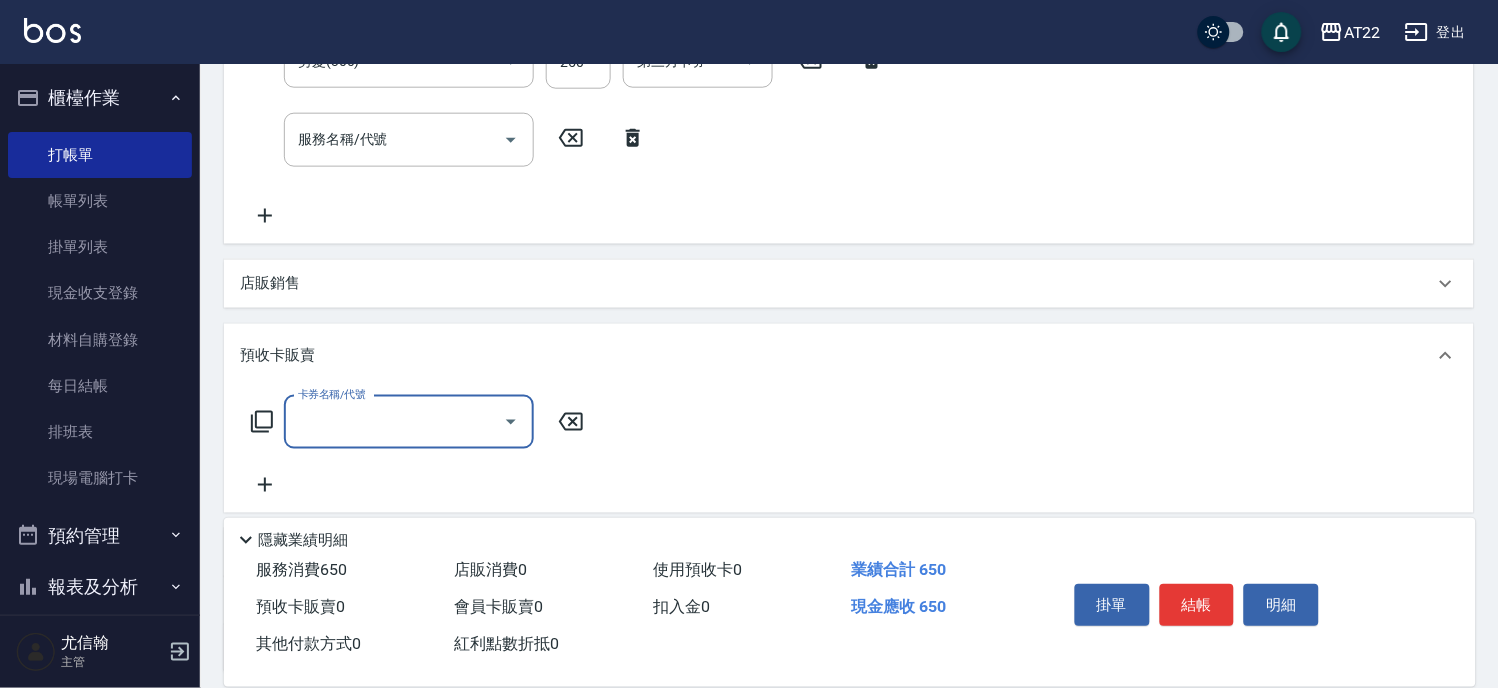 scroll, scrollTop: 1, scrollLeft: 0, axis: vertical 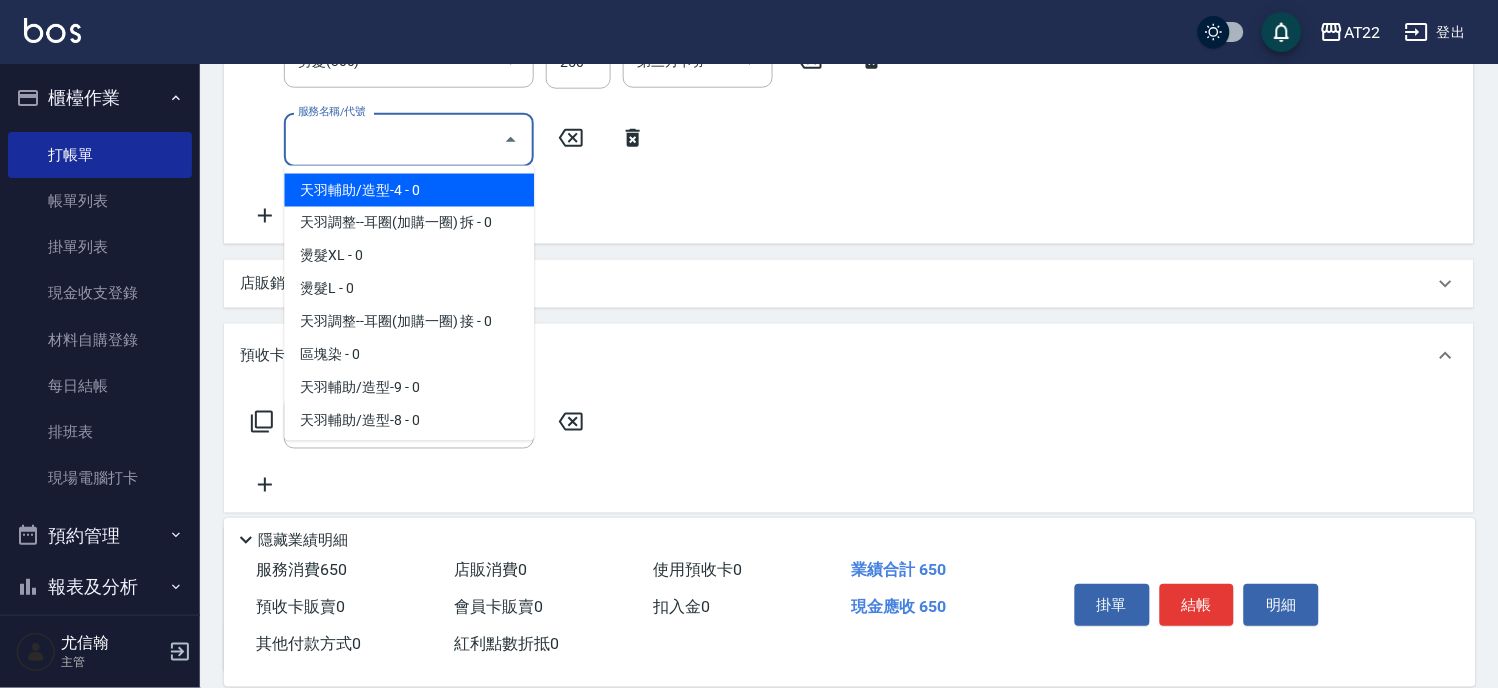 click on "服務名稱/代號" at bounding box center (394, 139) 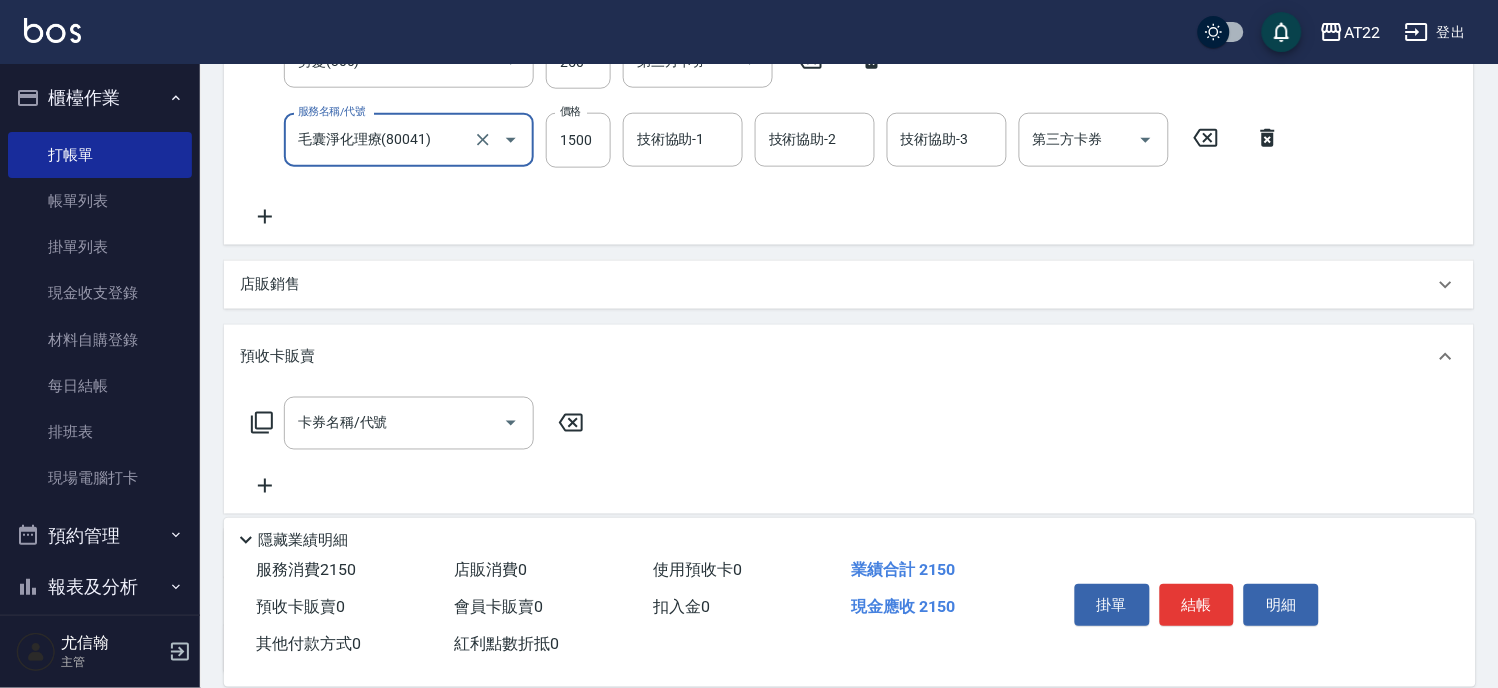 type on "毛囊淨化理療(80041)" 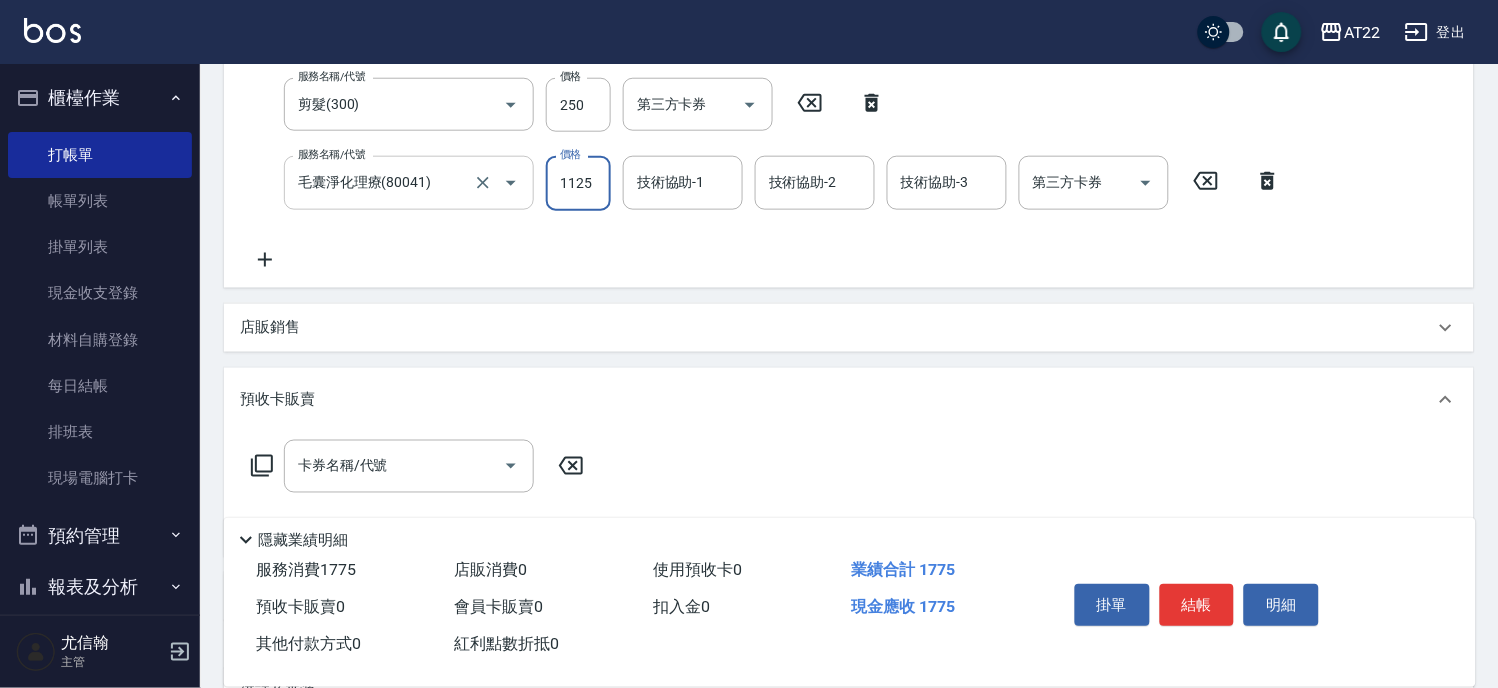 type on "1125" 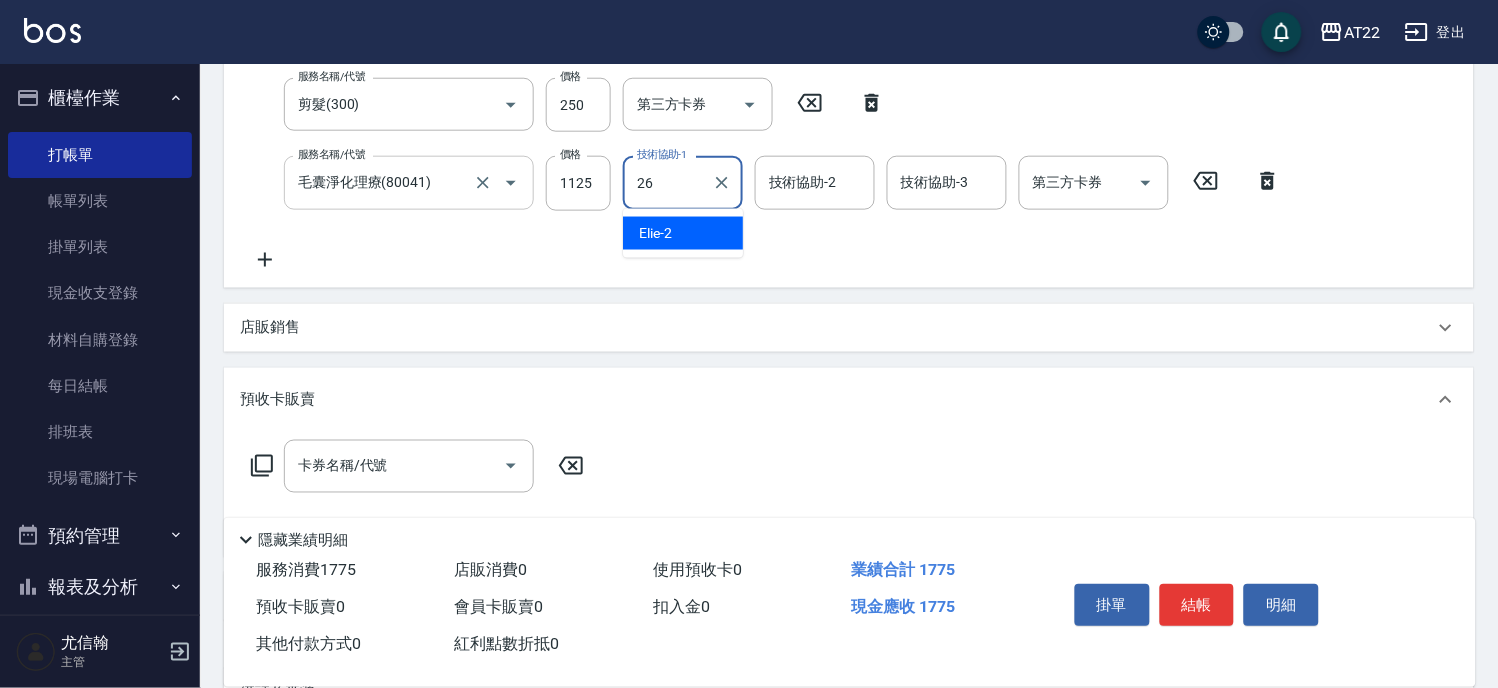 type on "Cinna-26" 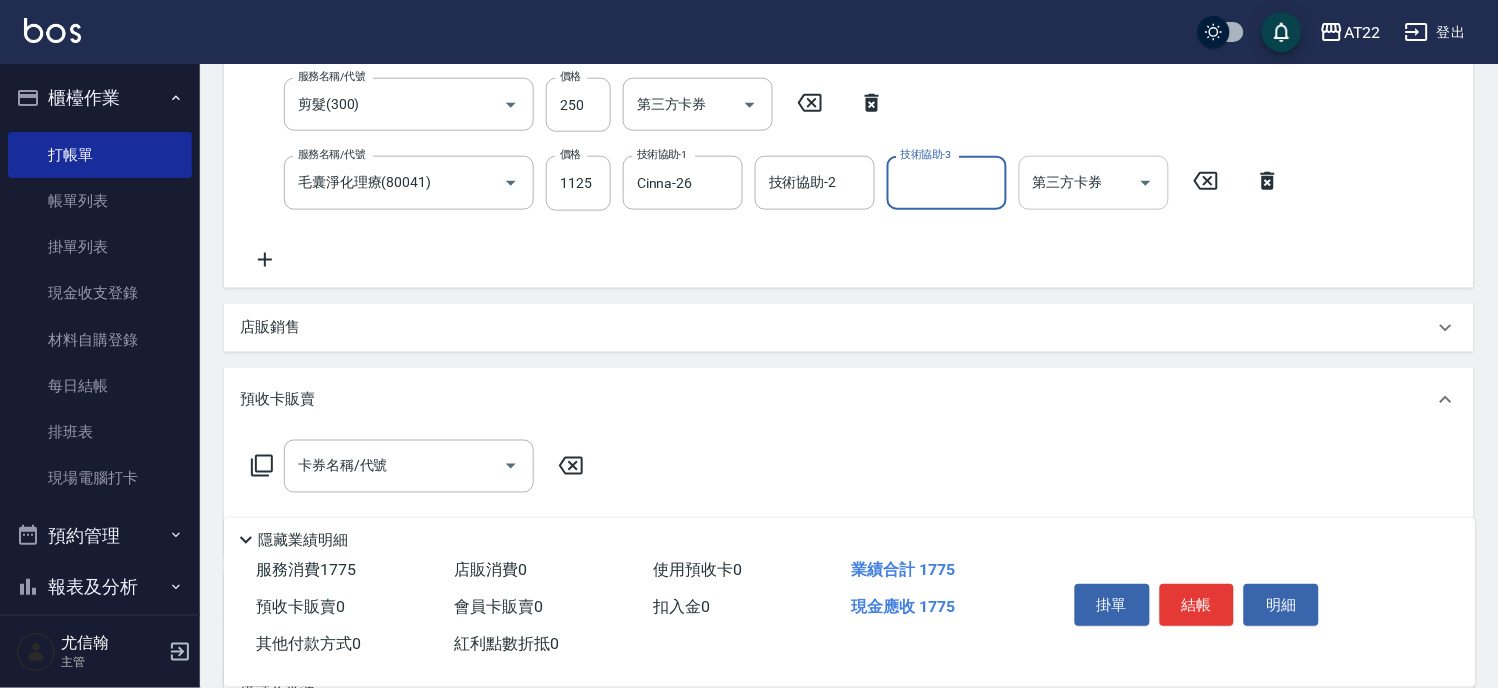 click on "第三方卡券" at bounding box center (1079, 182) 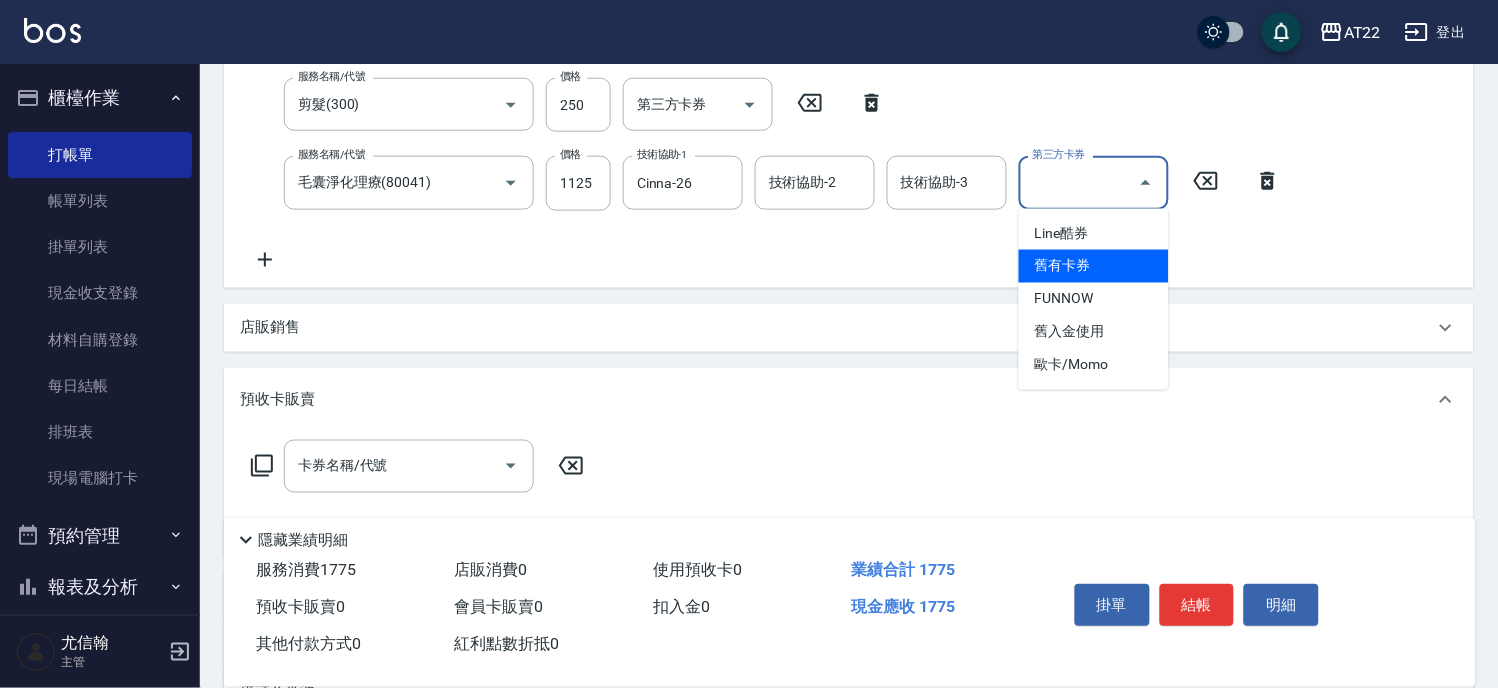 click on "舊有卡券" at bounding box center [1094, 266] 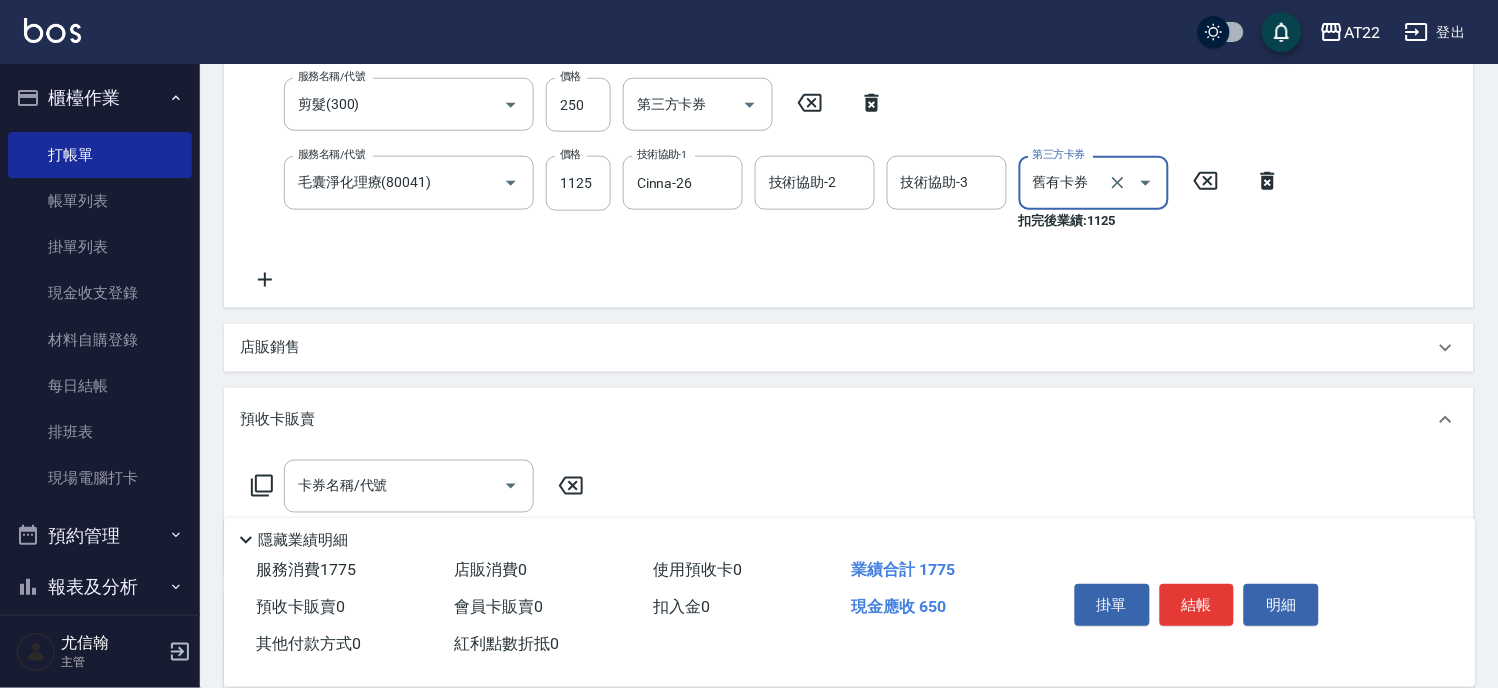 type on "舊有卡券" 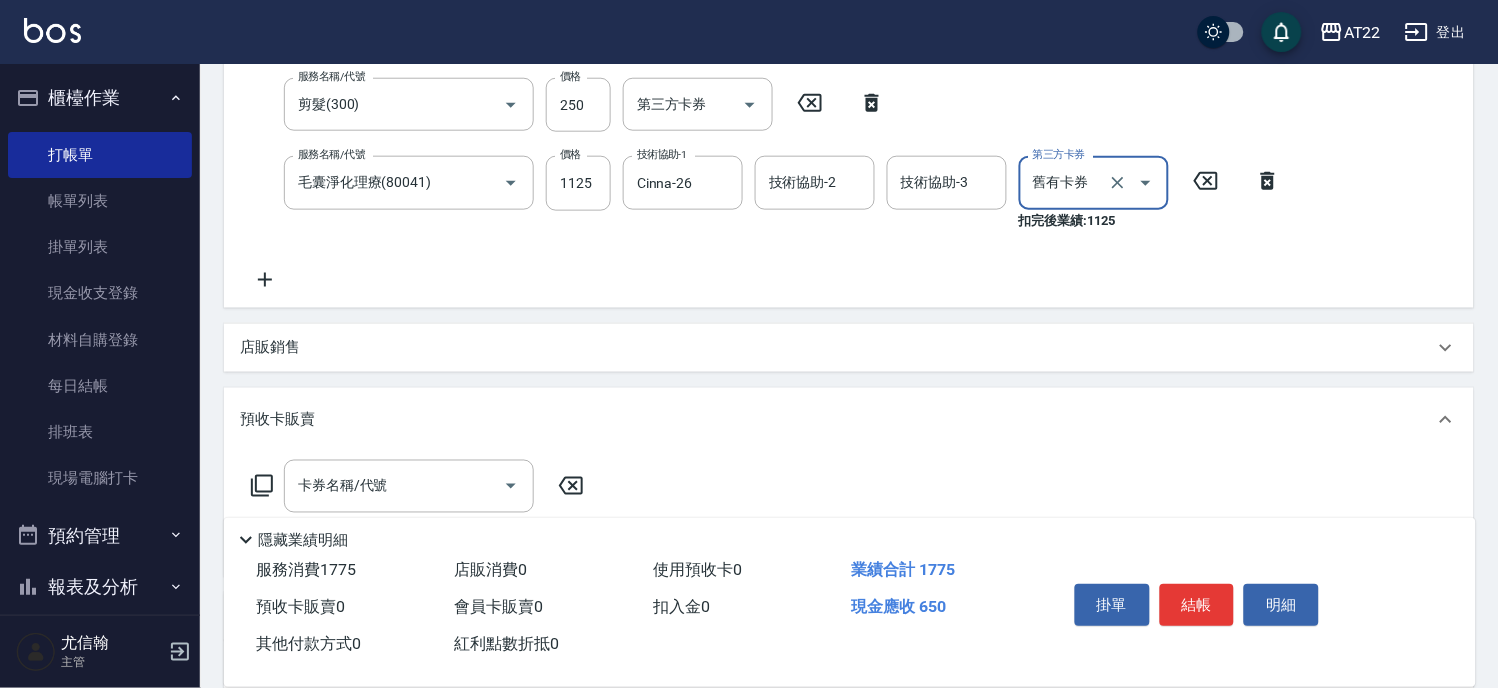 click on "店販銷售" at bounding box center [837, 347] 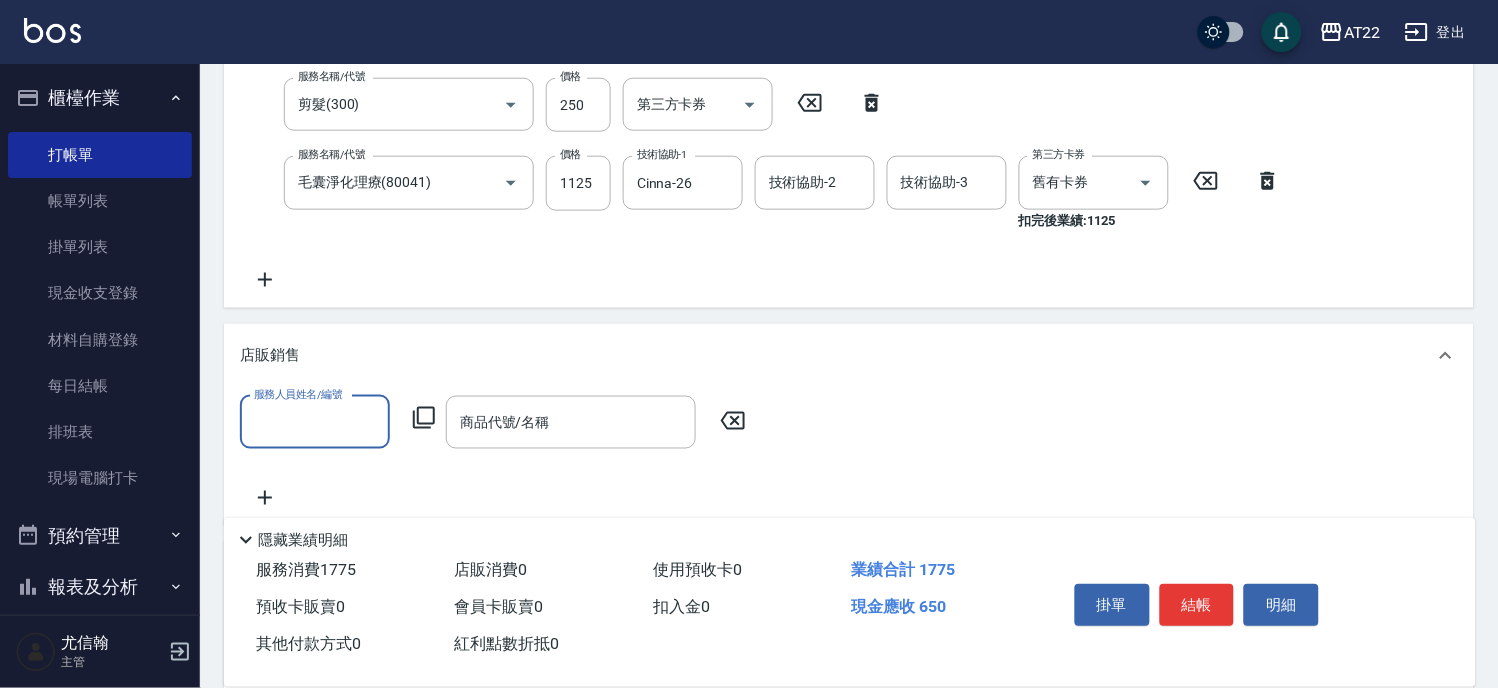 scroll, scrollTop: 0, scrollLeft: 0, axis: both 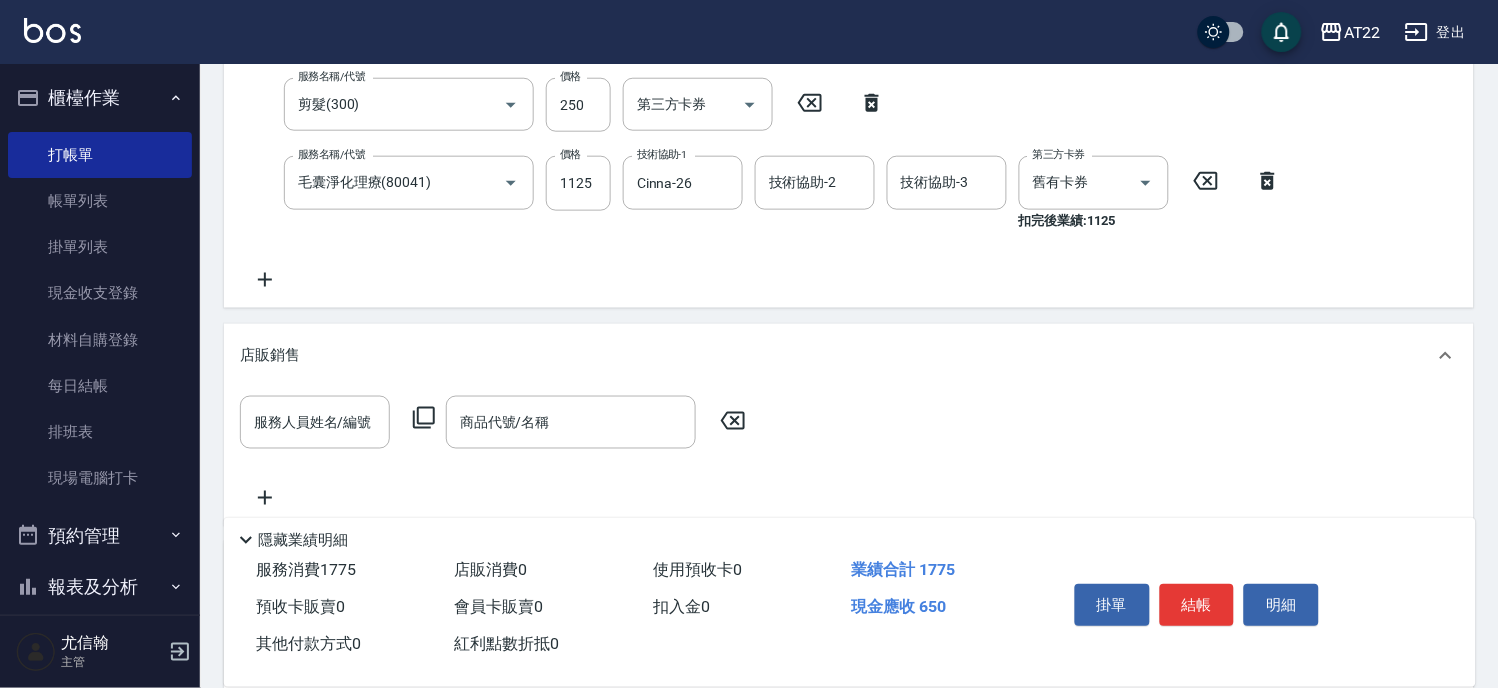 click on "店販銷售" at bounding box center [849, 356] 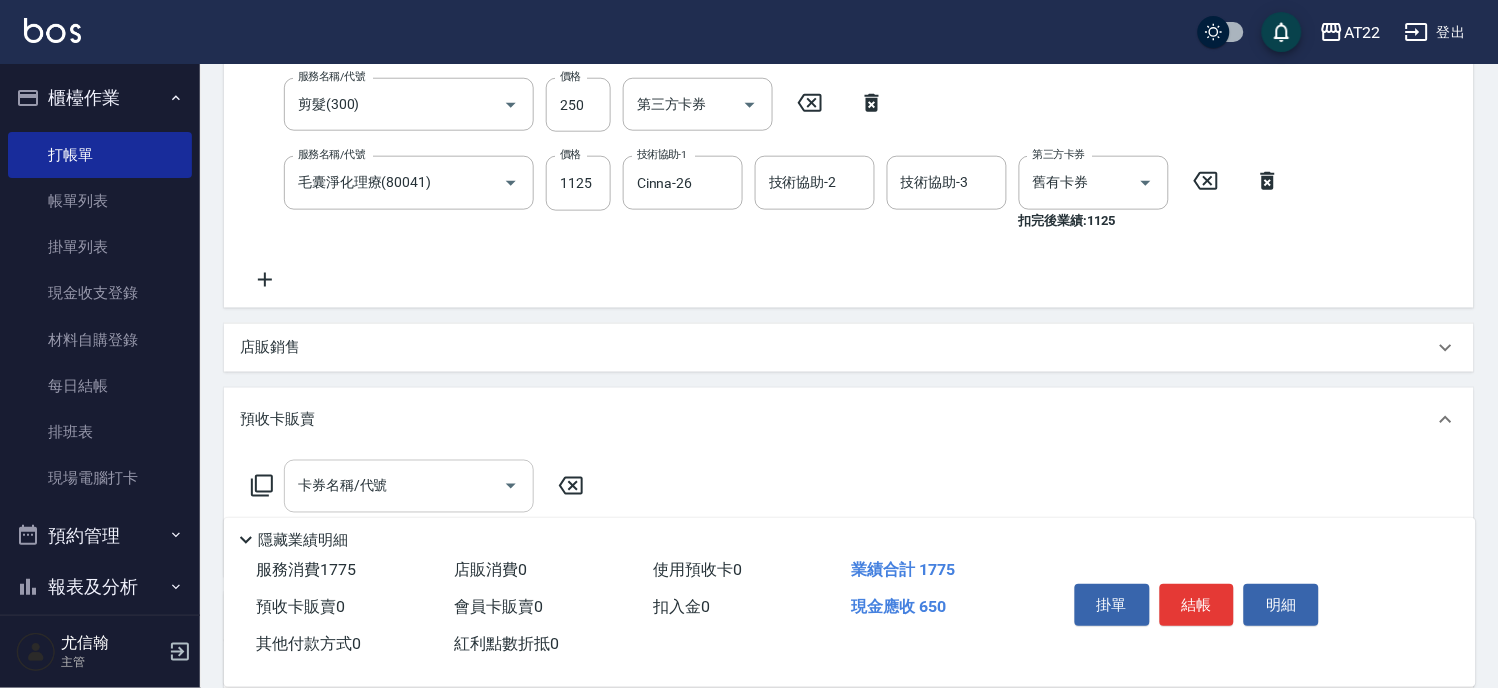 click on "卡券名稱/代號" at bounding box center (409, 486) 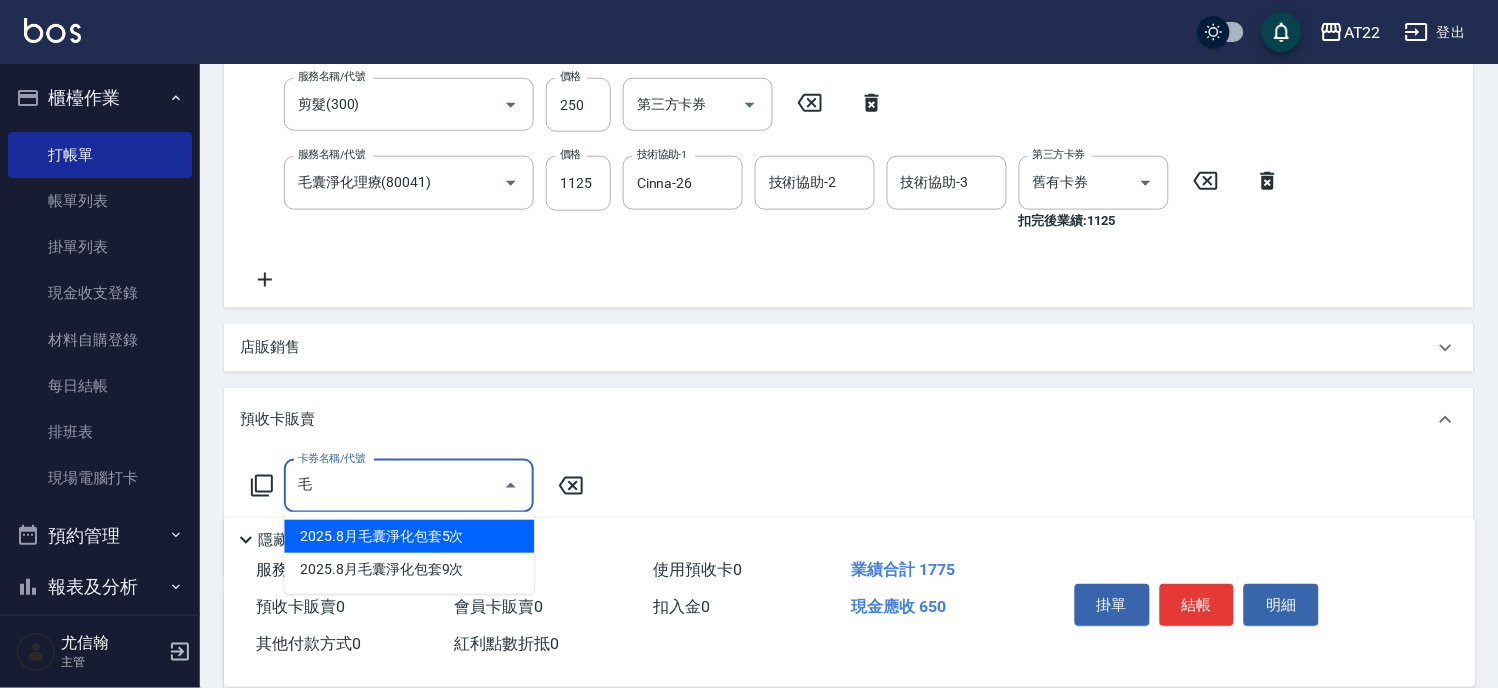 type on "2025.8月毛囊淨化包套5次(5625)" 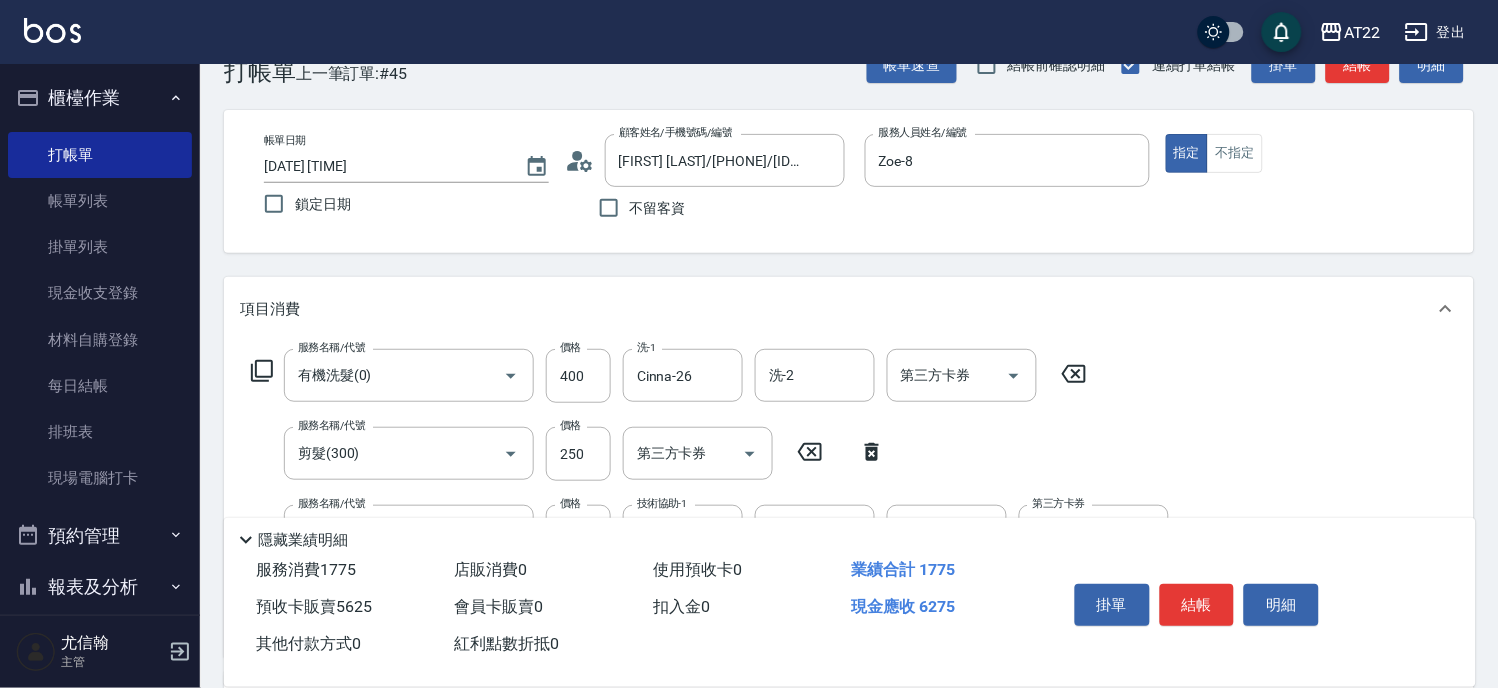 scroll, scrollTop: 0, scrollLeft: 0, axis: both 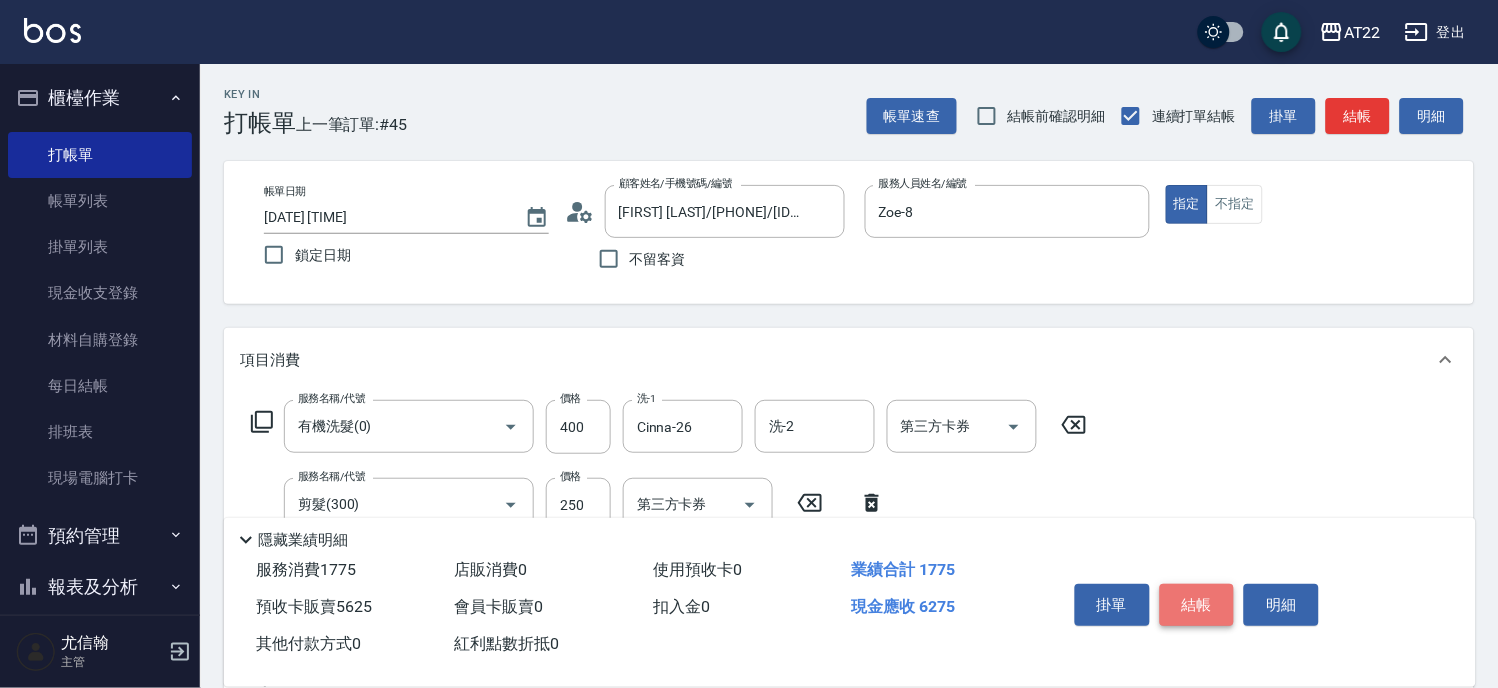 click on "結帳" at bounding box center [1197, 605] 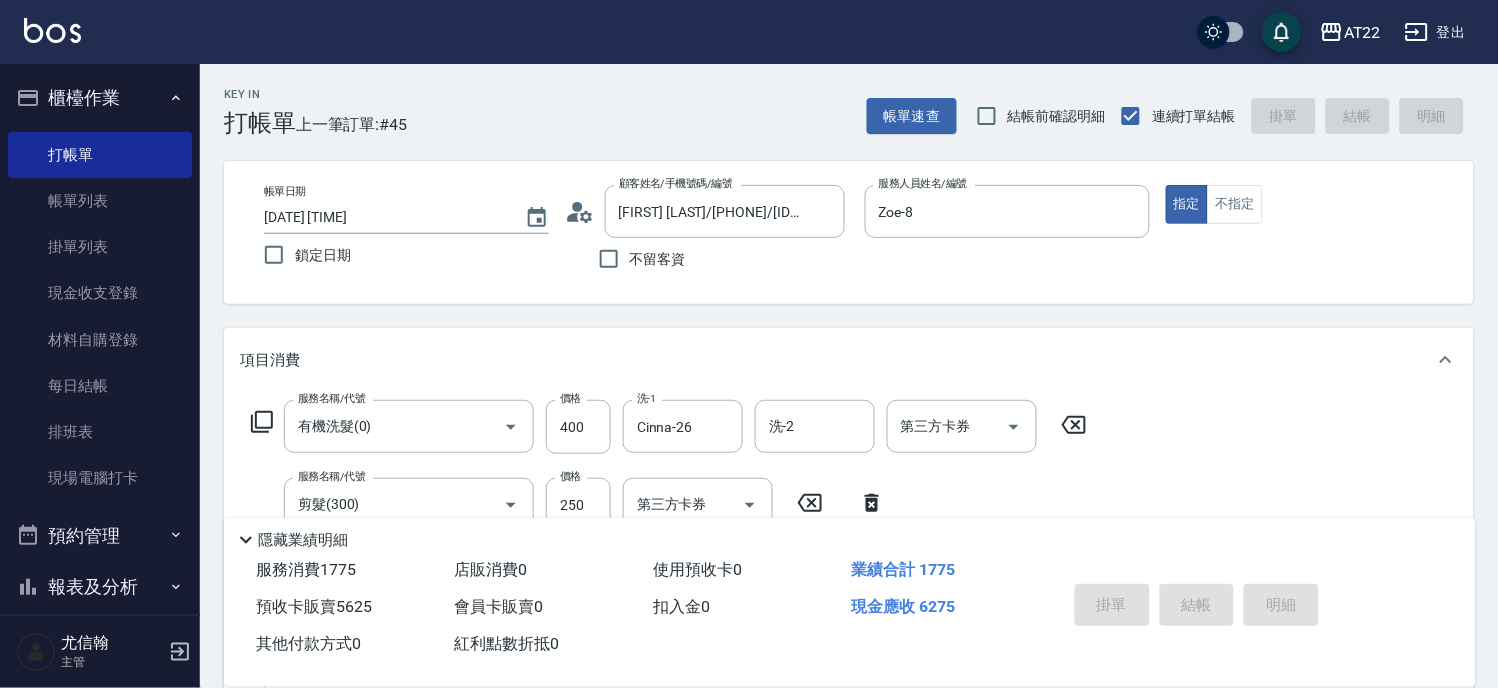 type on "2025/08/02 16:50" 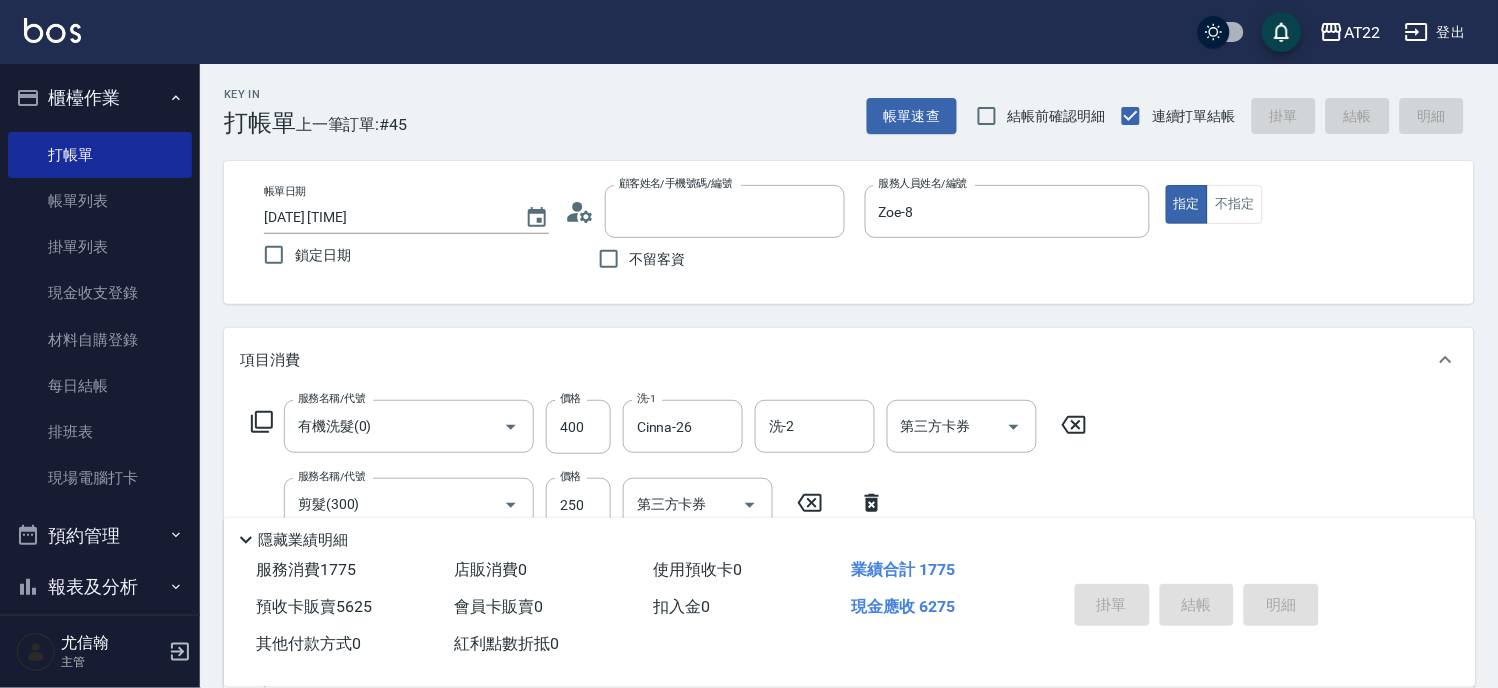 type 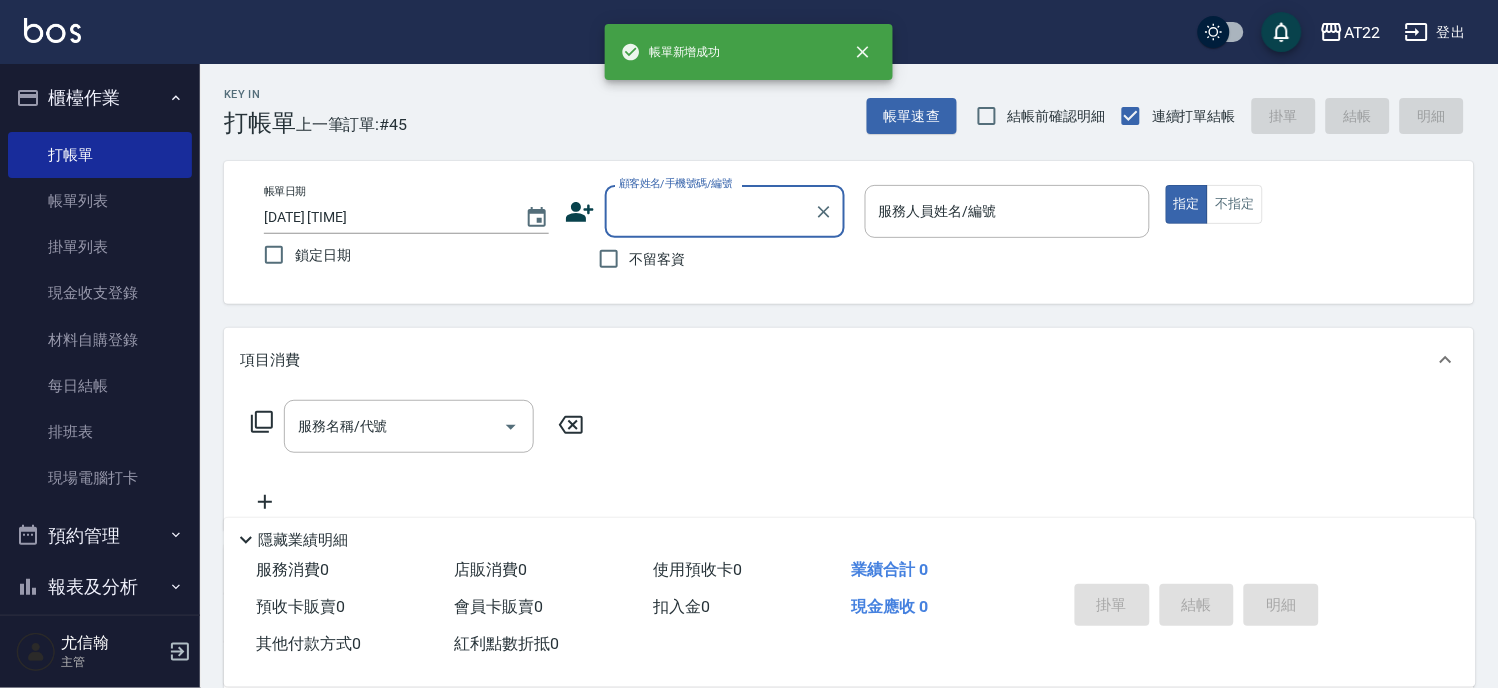 scroll, scrollTop: 0, scrollLeft: 0, axis: both 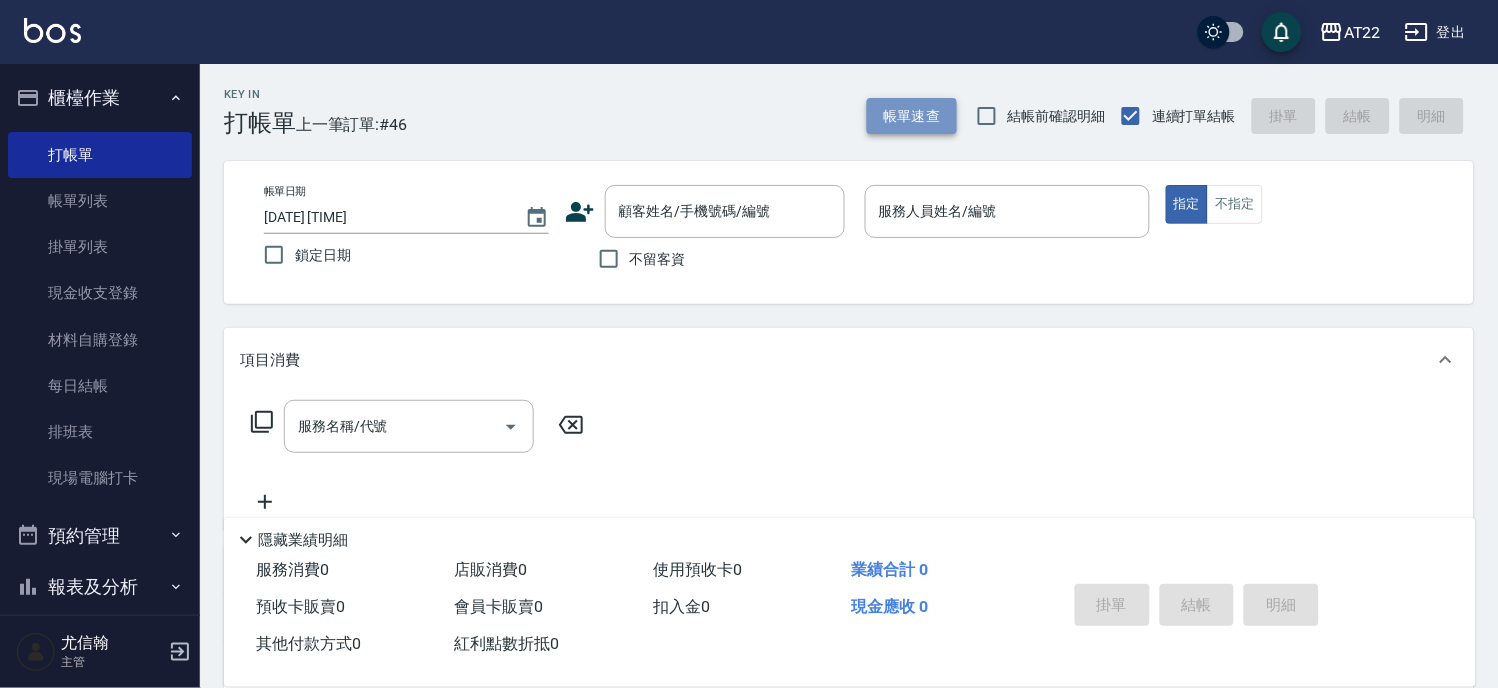 click on "帳單速查" at bounding box center (912, 116) 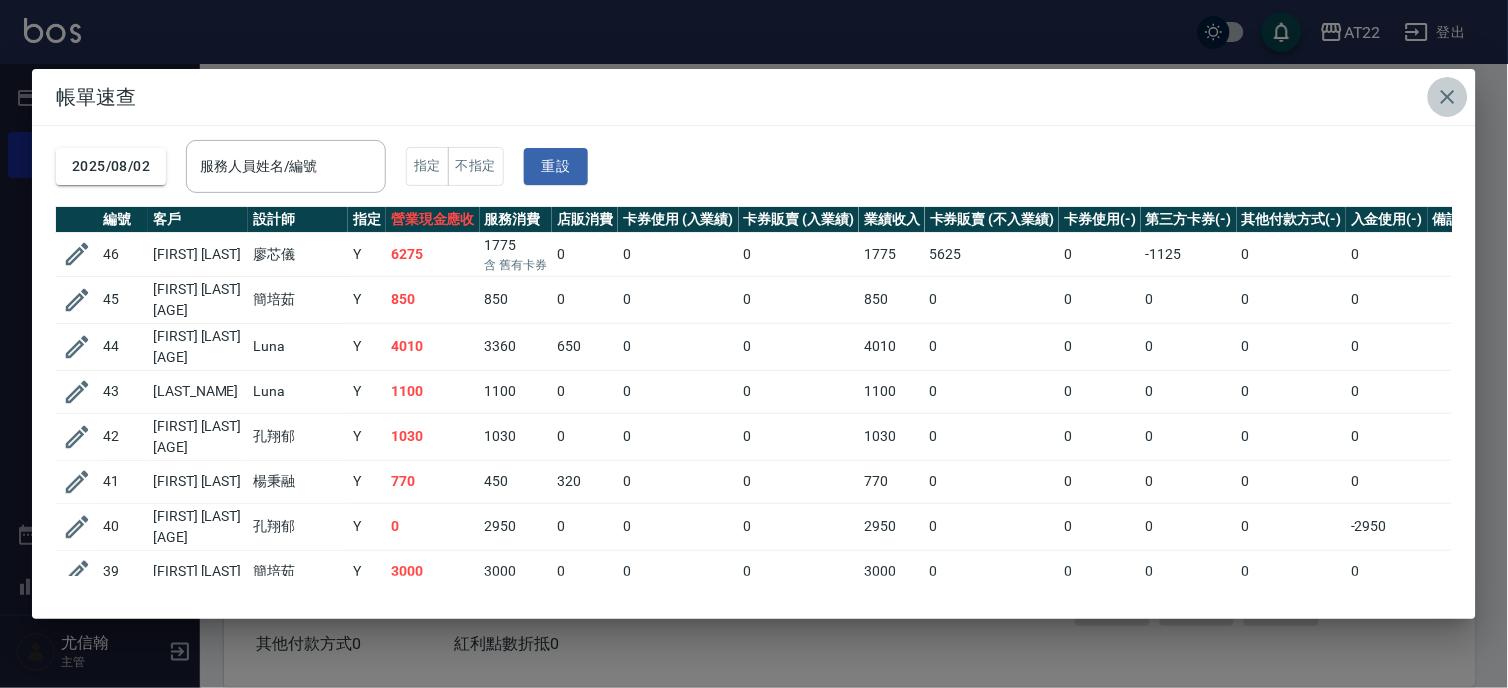 click 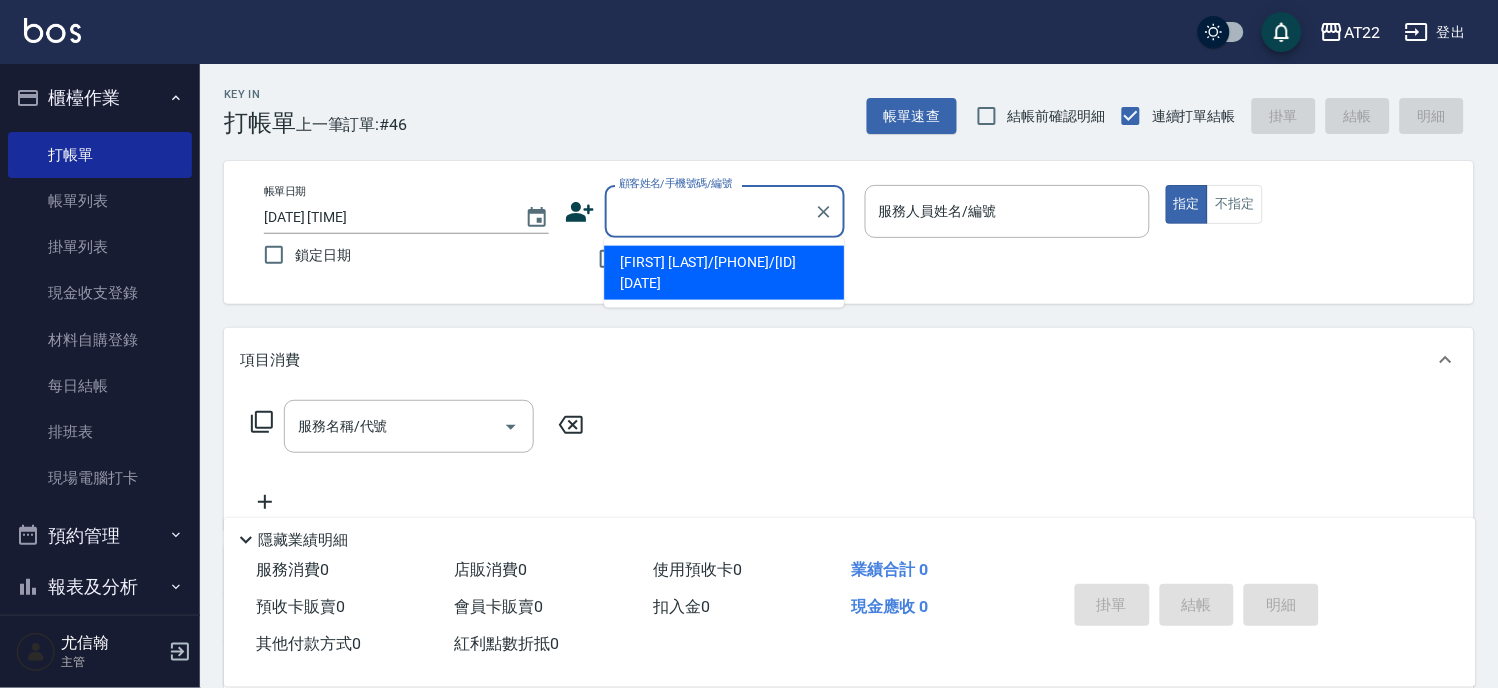 click on "顧客姓名/手機號碼/編號" at bounding box center (710, 211) 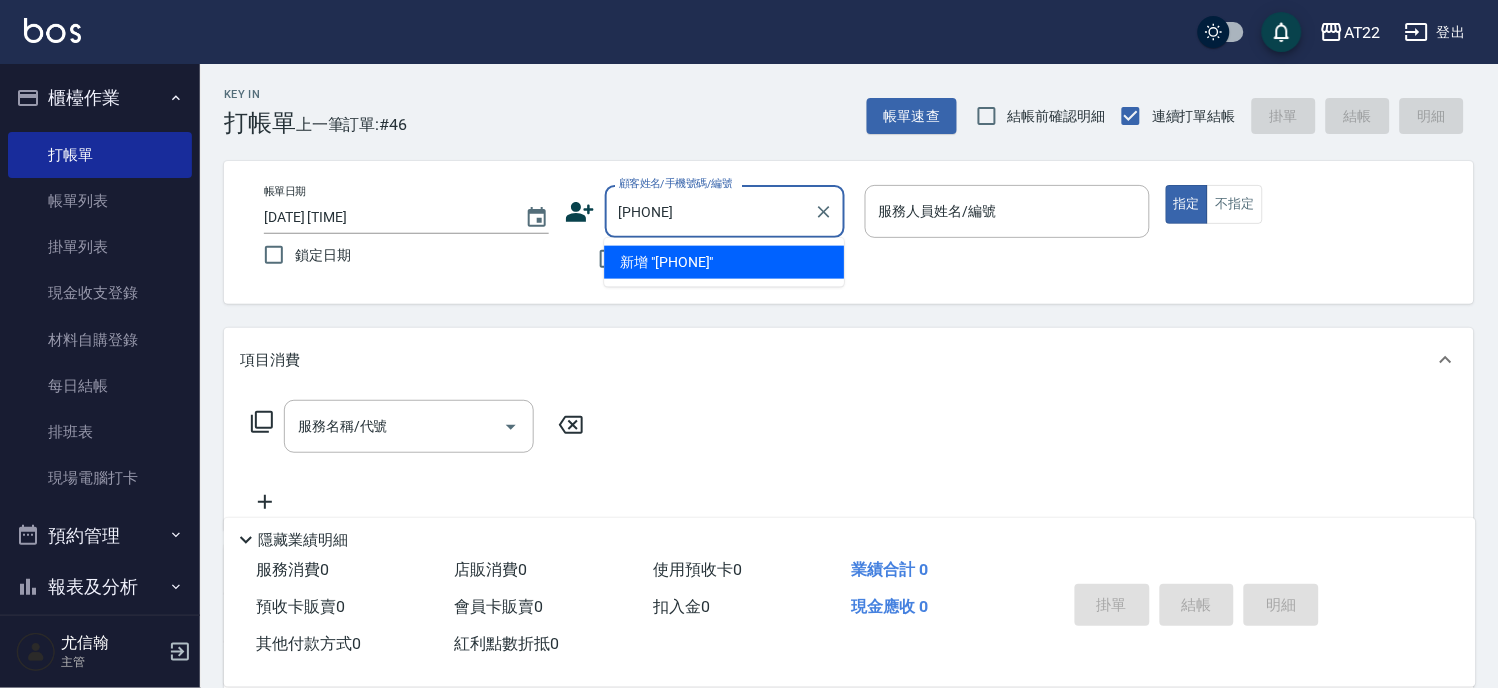 click on "新增 "0916641869"" at bounding box center [724, 262] 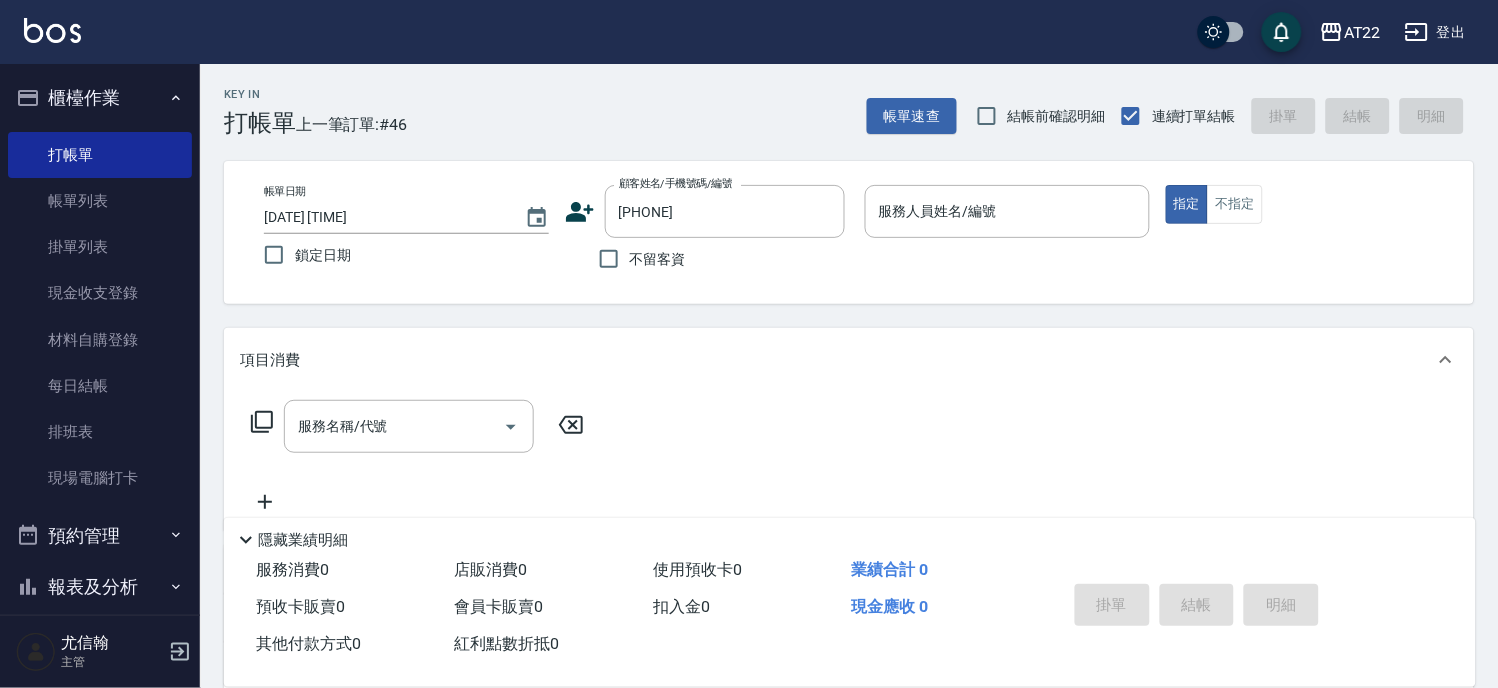 click 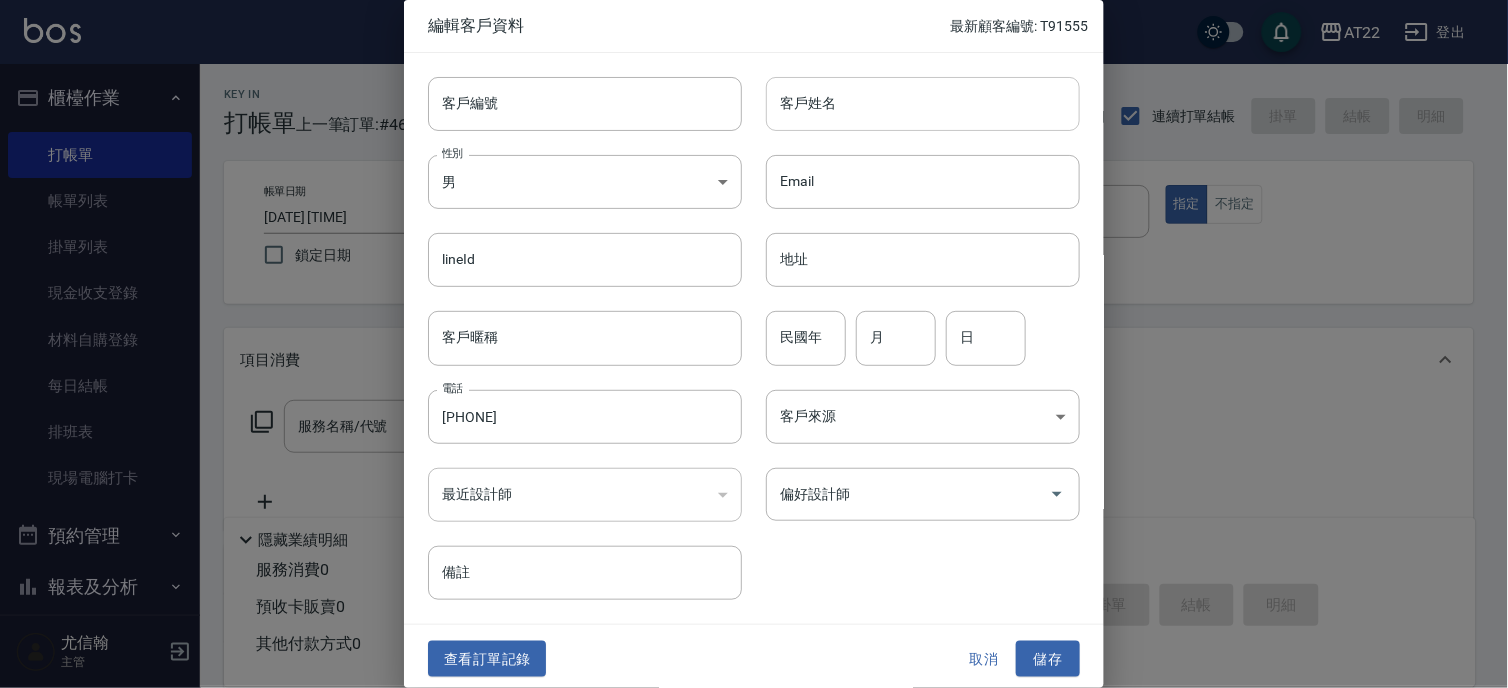click on "客戶姓名" at bounding box center [923, 104] 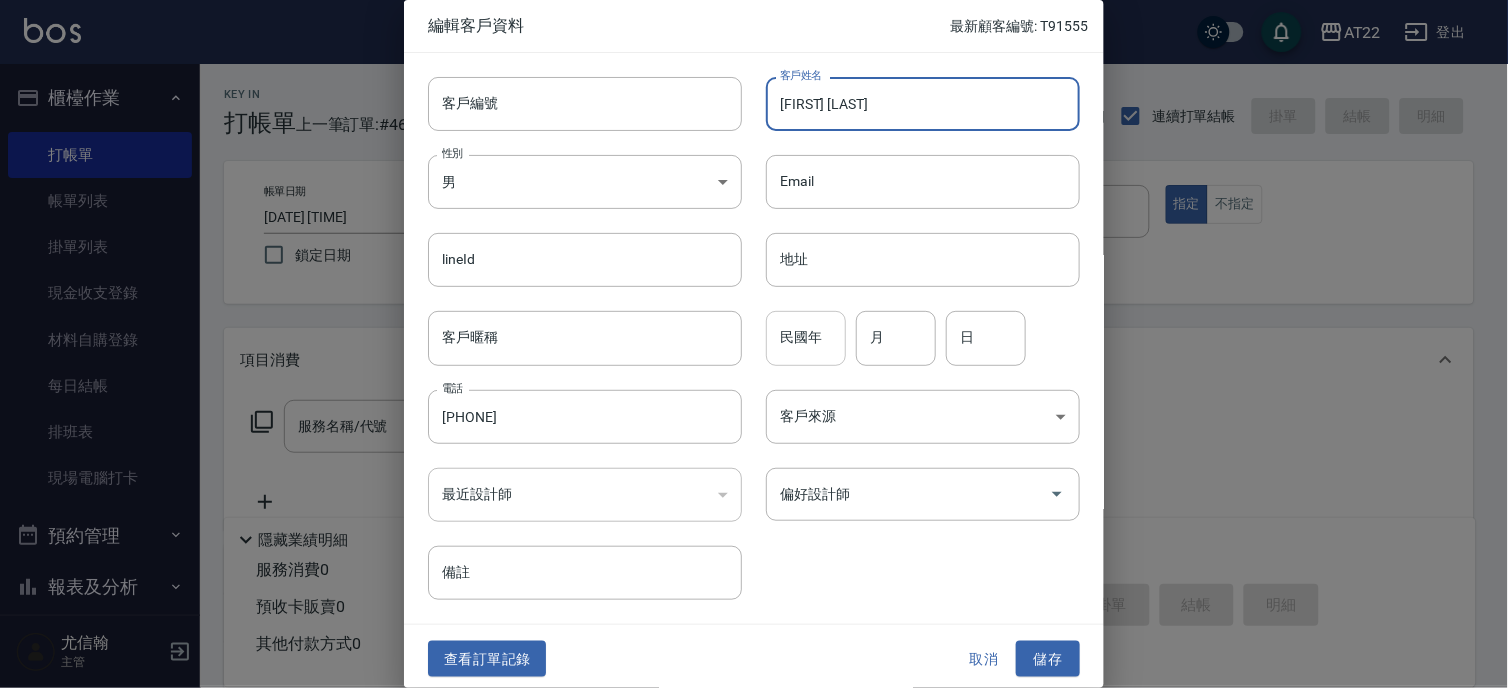 type on "王譯X" 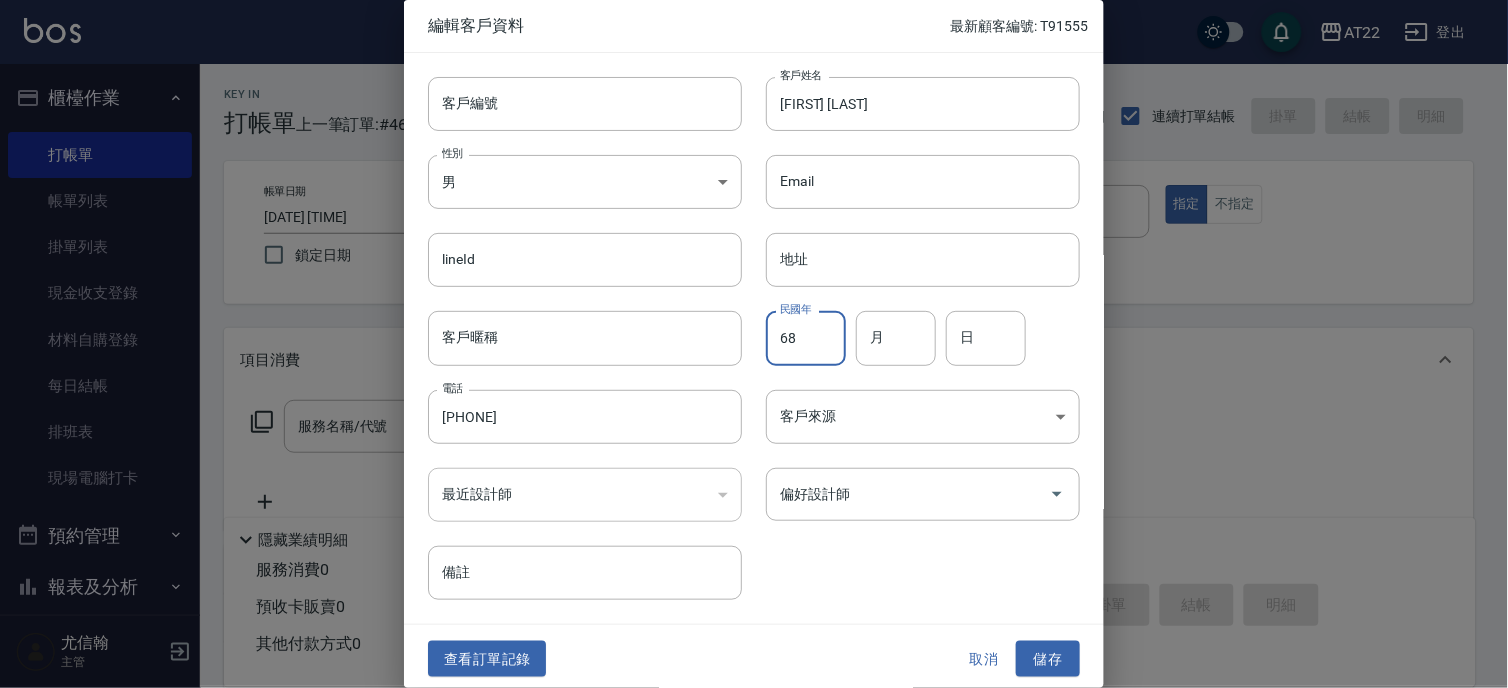 type on "68" 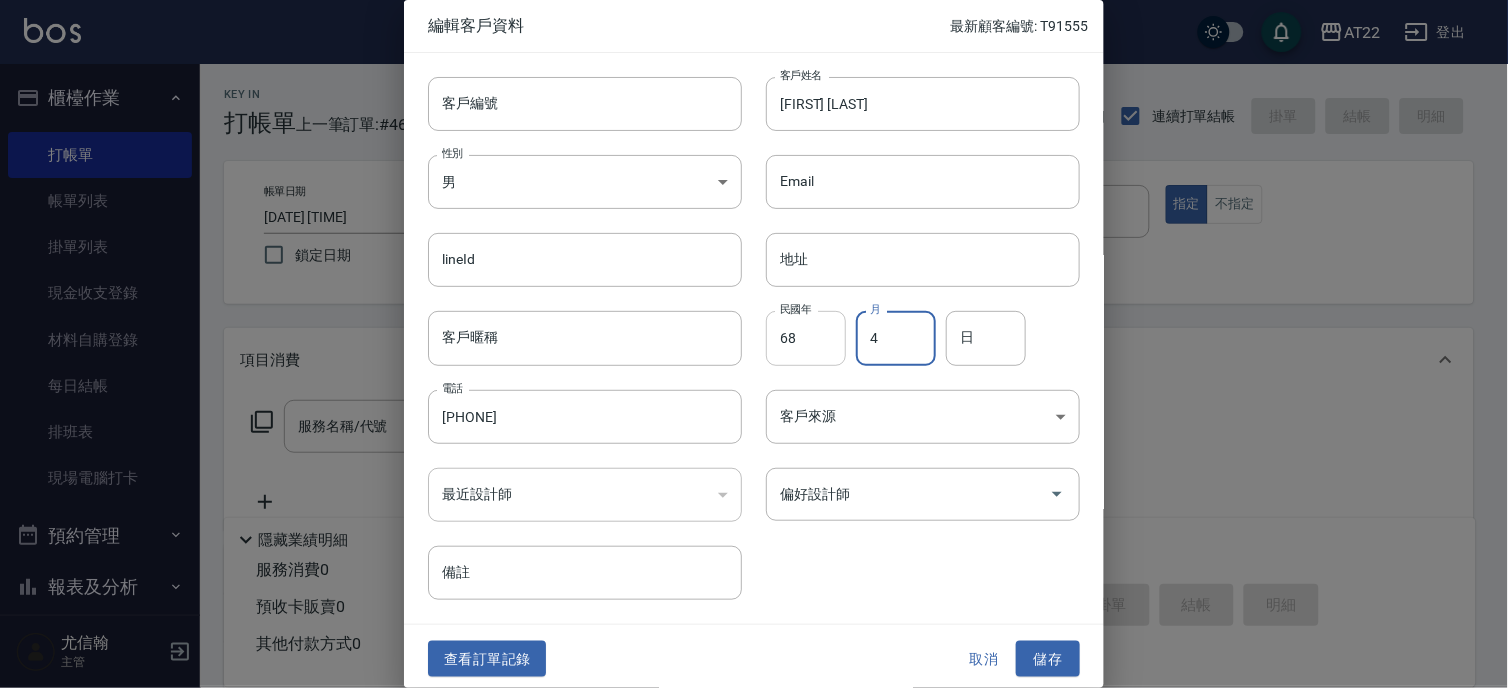type on "4" 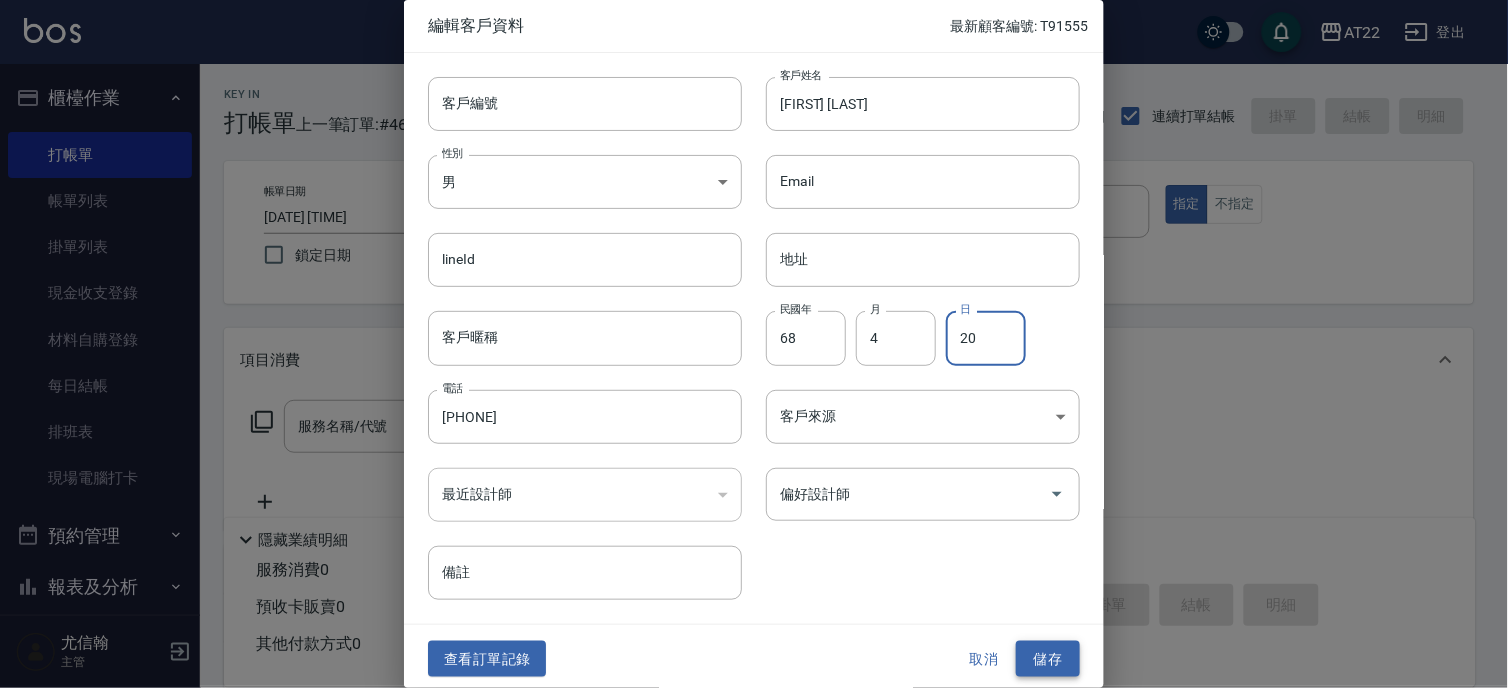 type on "20" 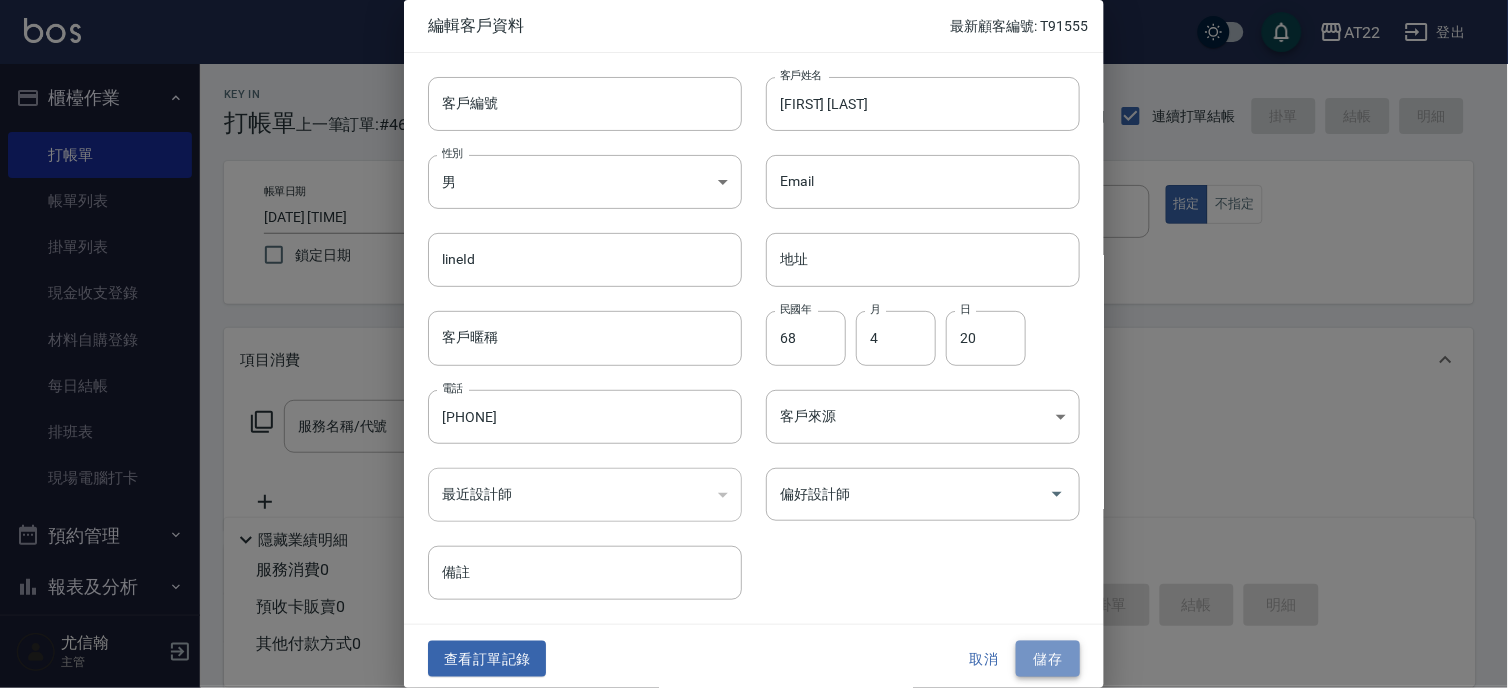 click on "儲存" at bounding box center (1048, 659) 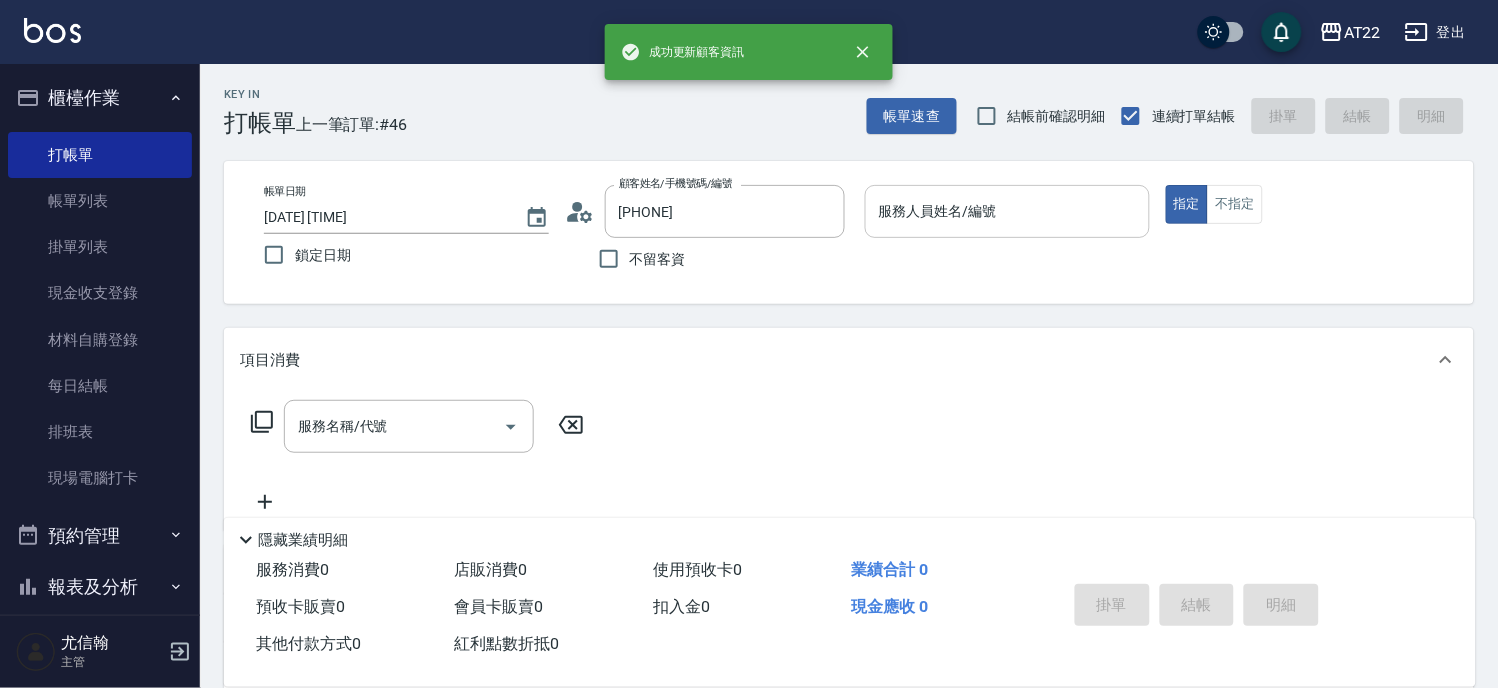click on "服務人員姓名/編號" at bounding box center (1007, 211) 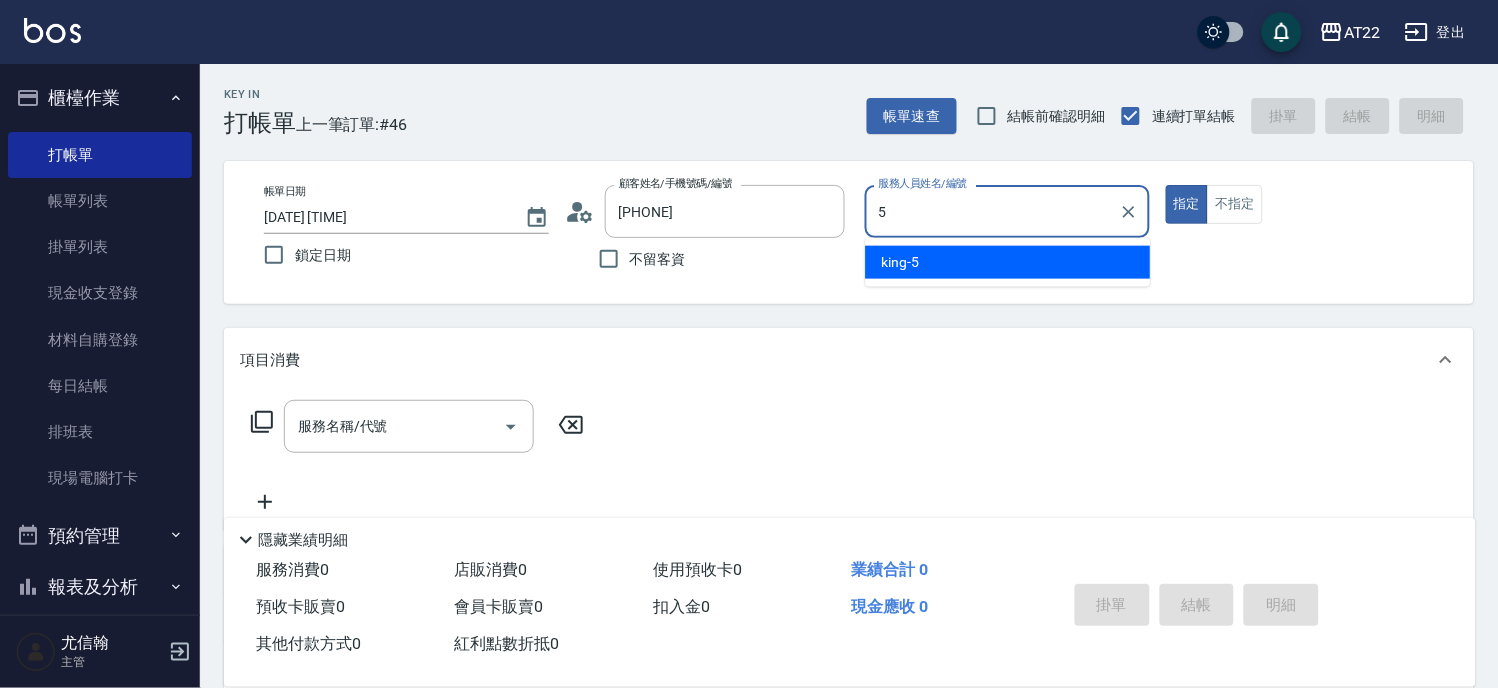 type on "king-5" 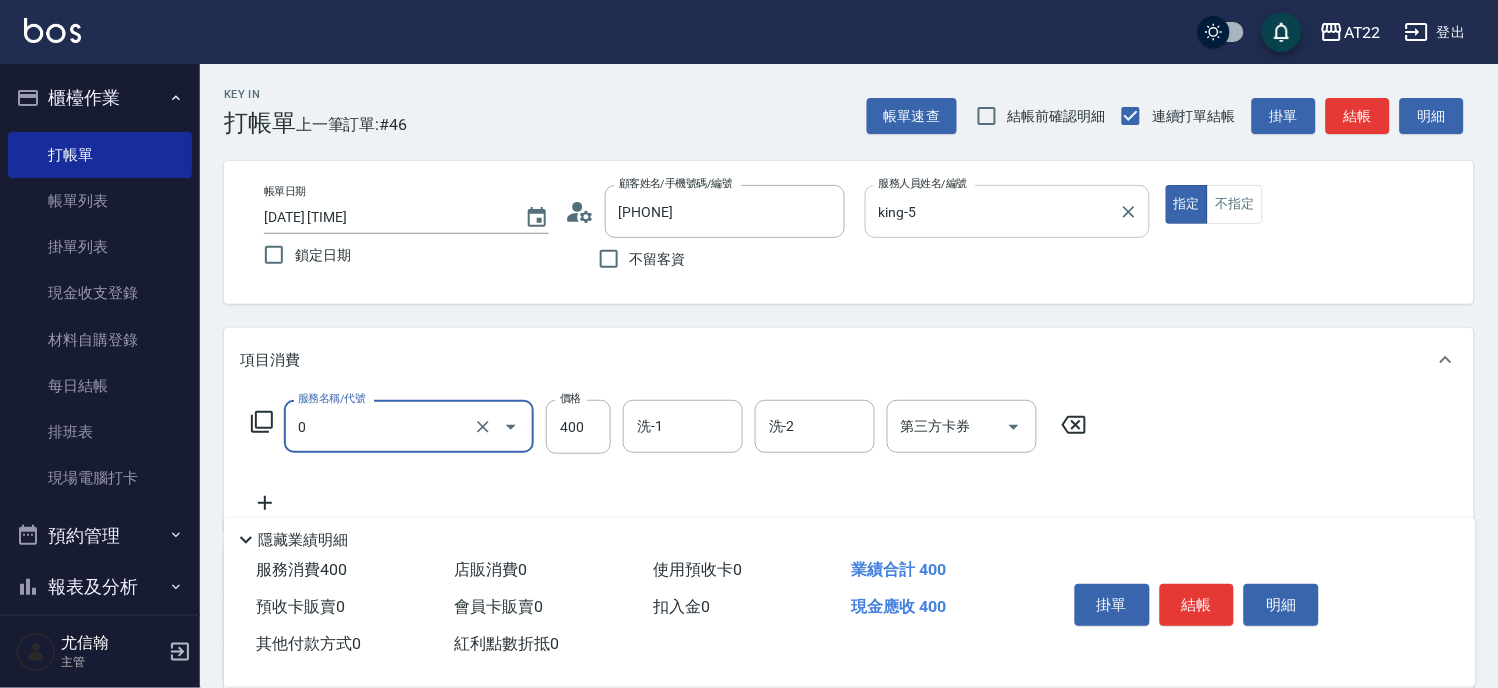type on "有機洗髮(0)" 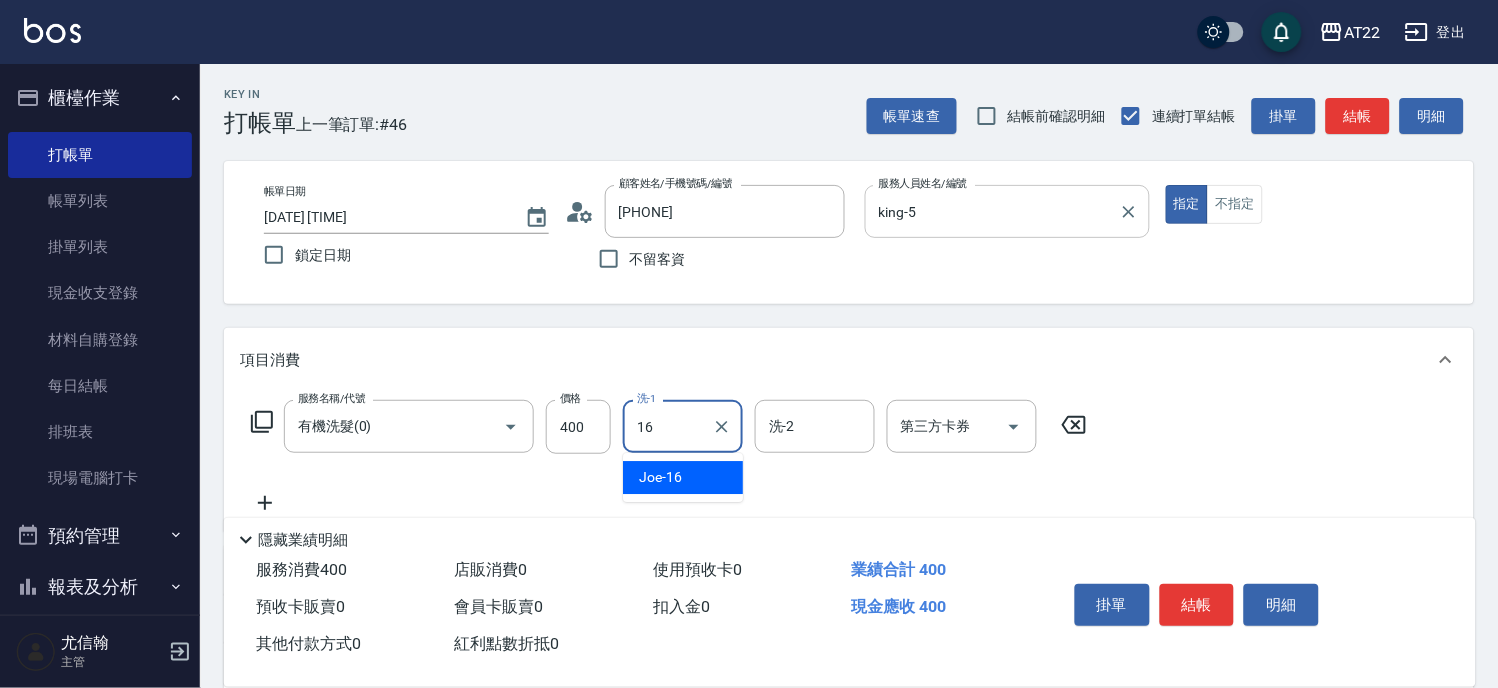 type on "Joe-16" 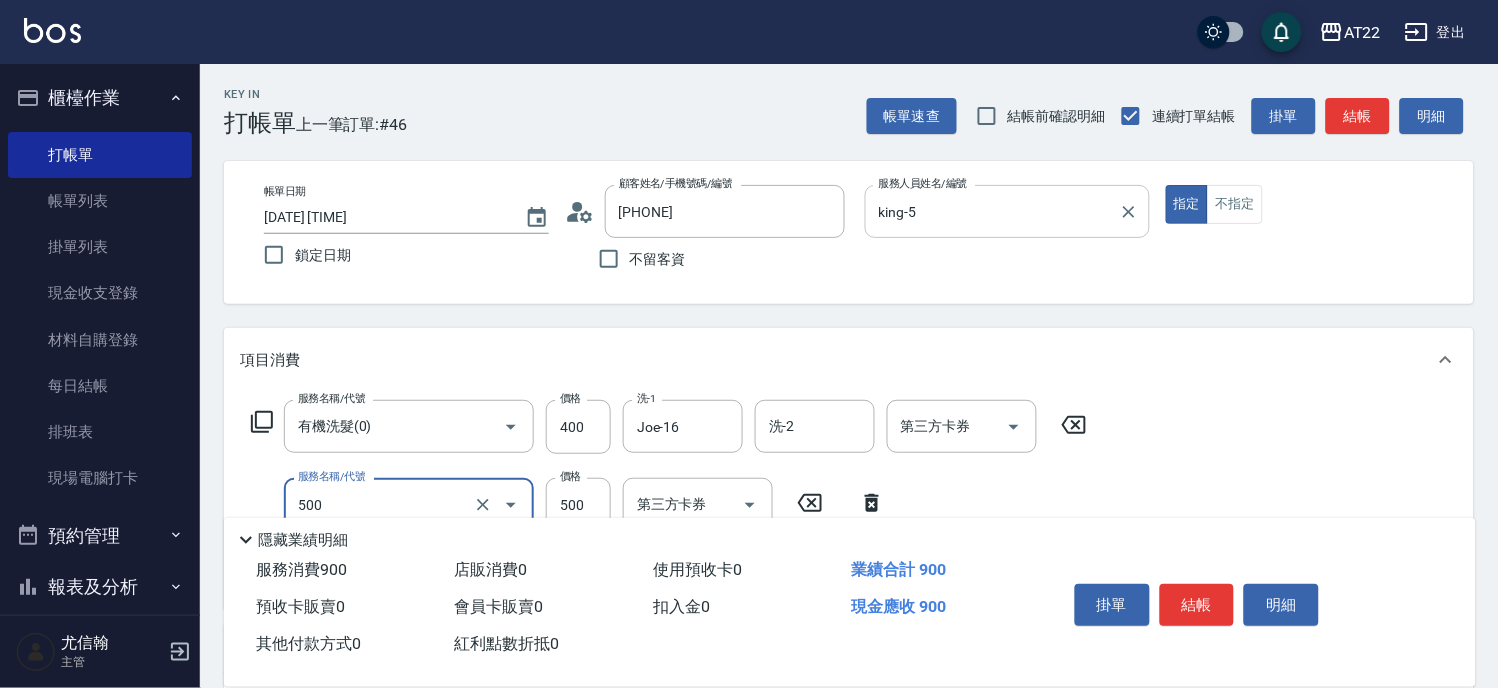 type on "剪髮(500)" 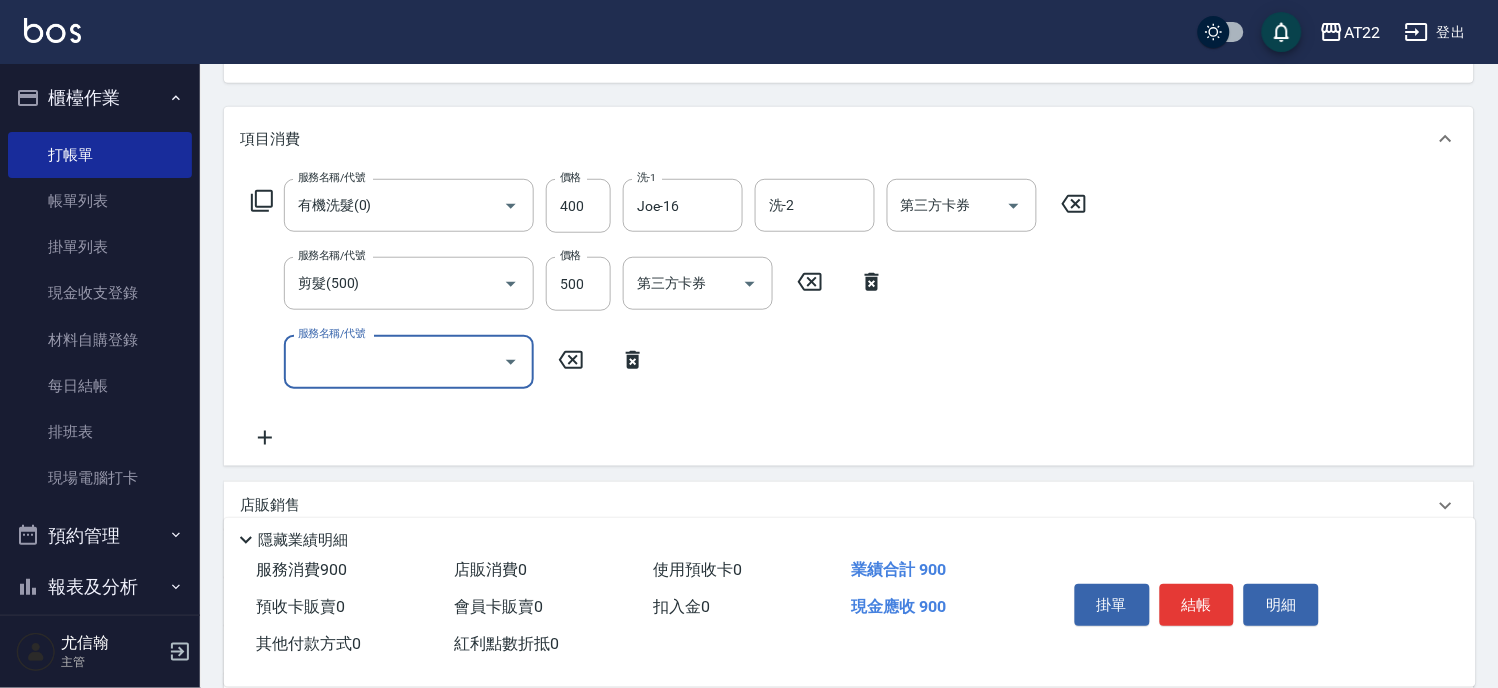 scroll, scrollTop: 222, scrollLeft: 0, axis: vertical 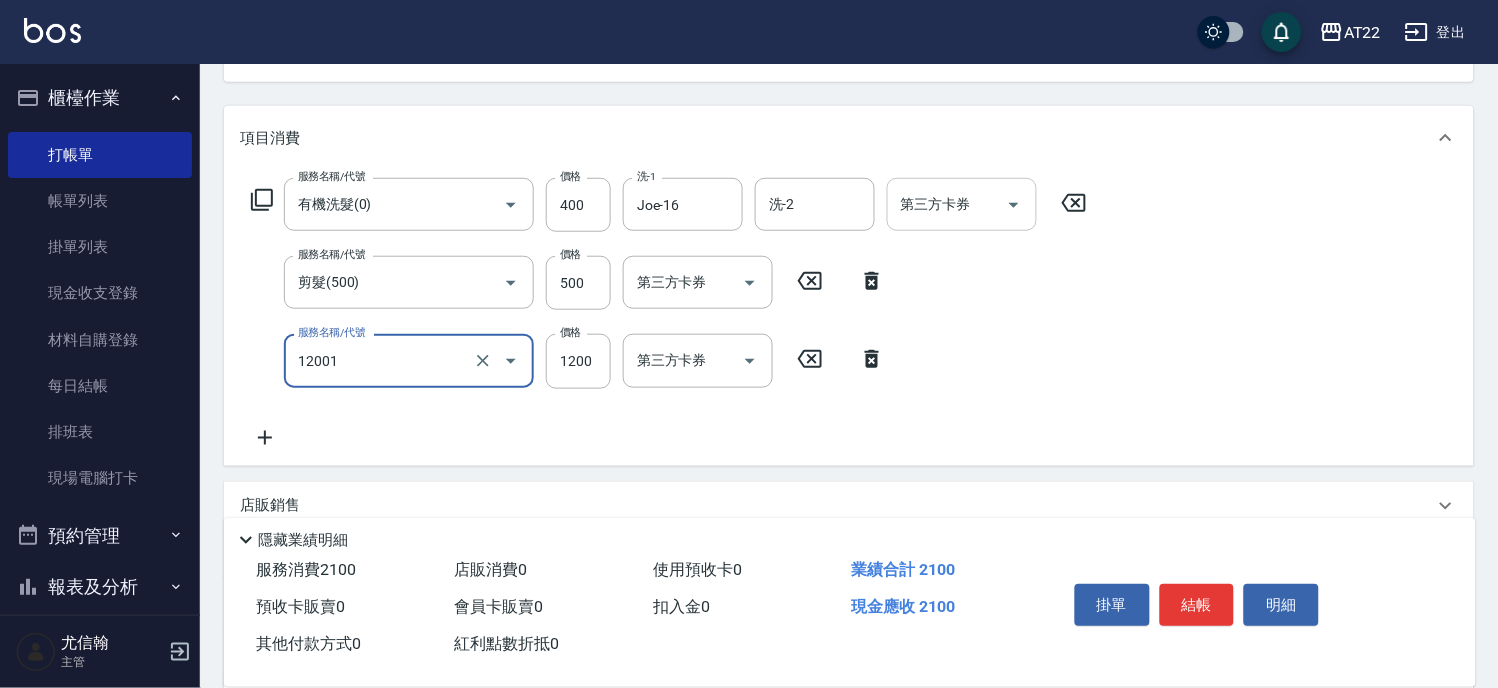 type on "燙髮S(12001)" 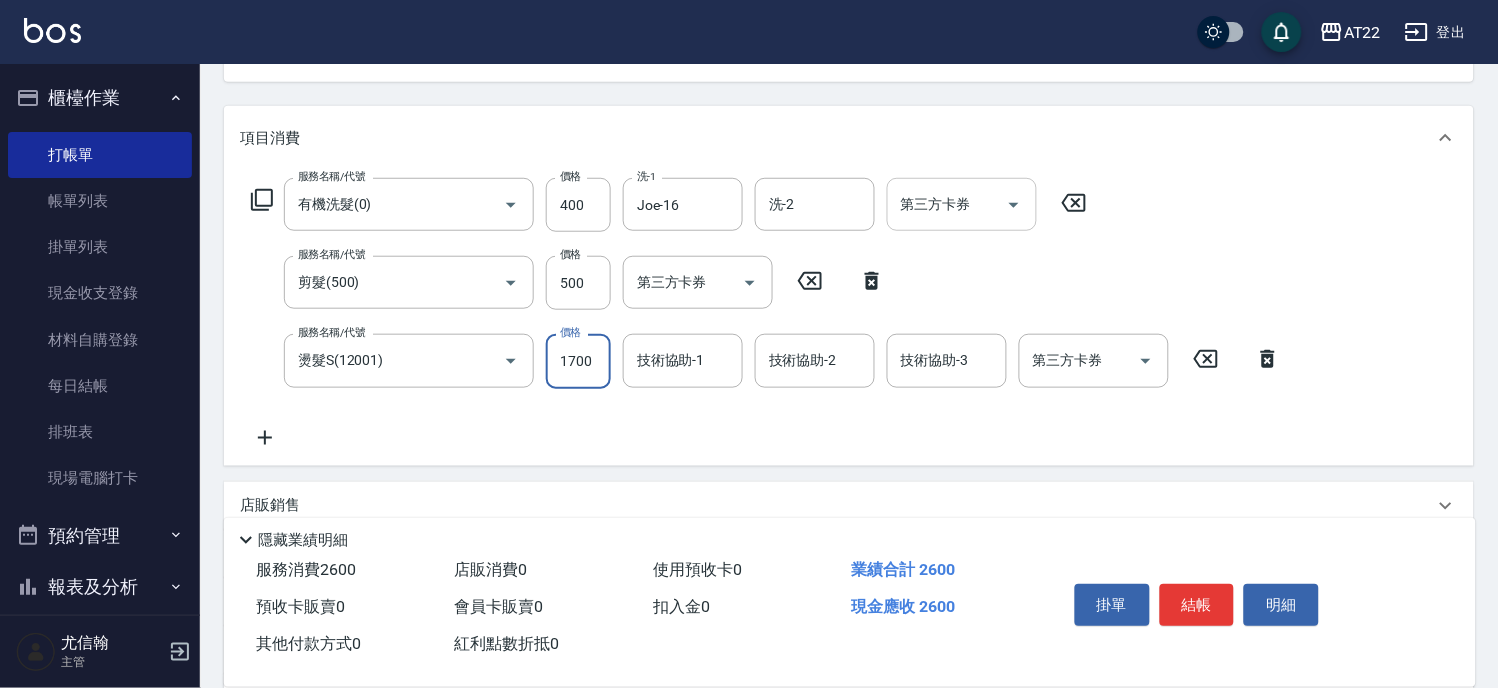 type on "1700" 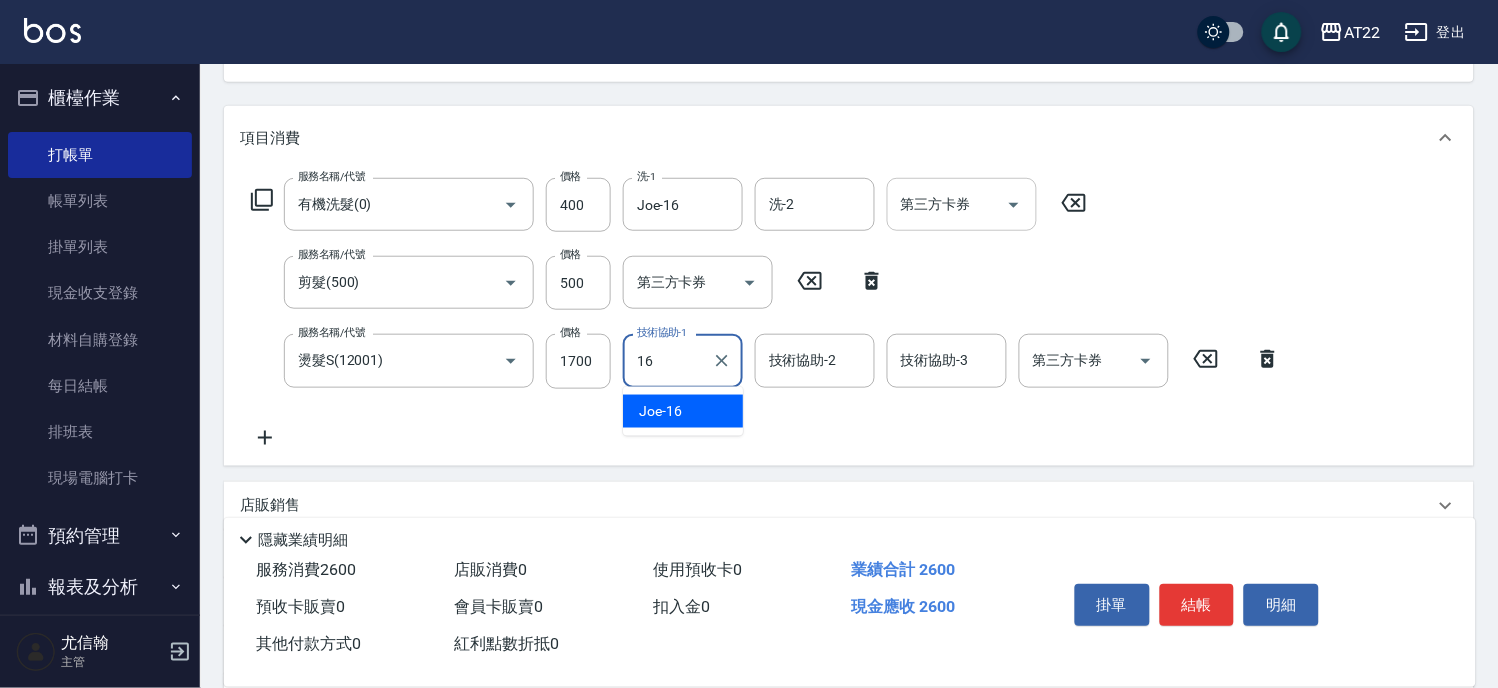 type on "Joe-16" 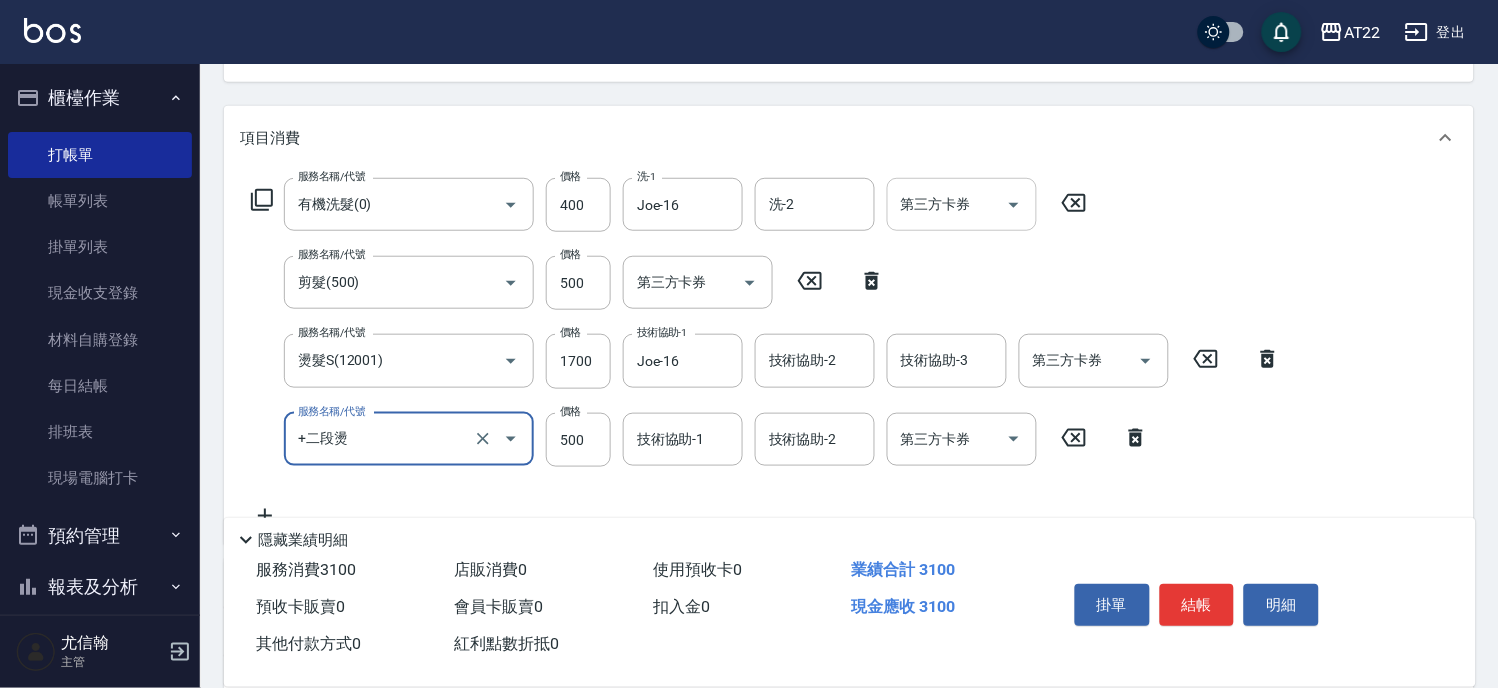 type on "+二段燙" 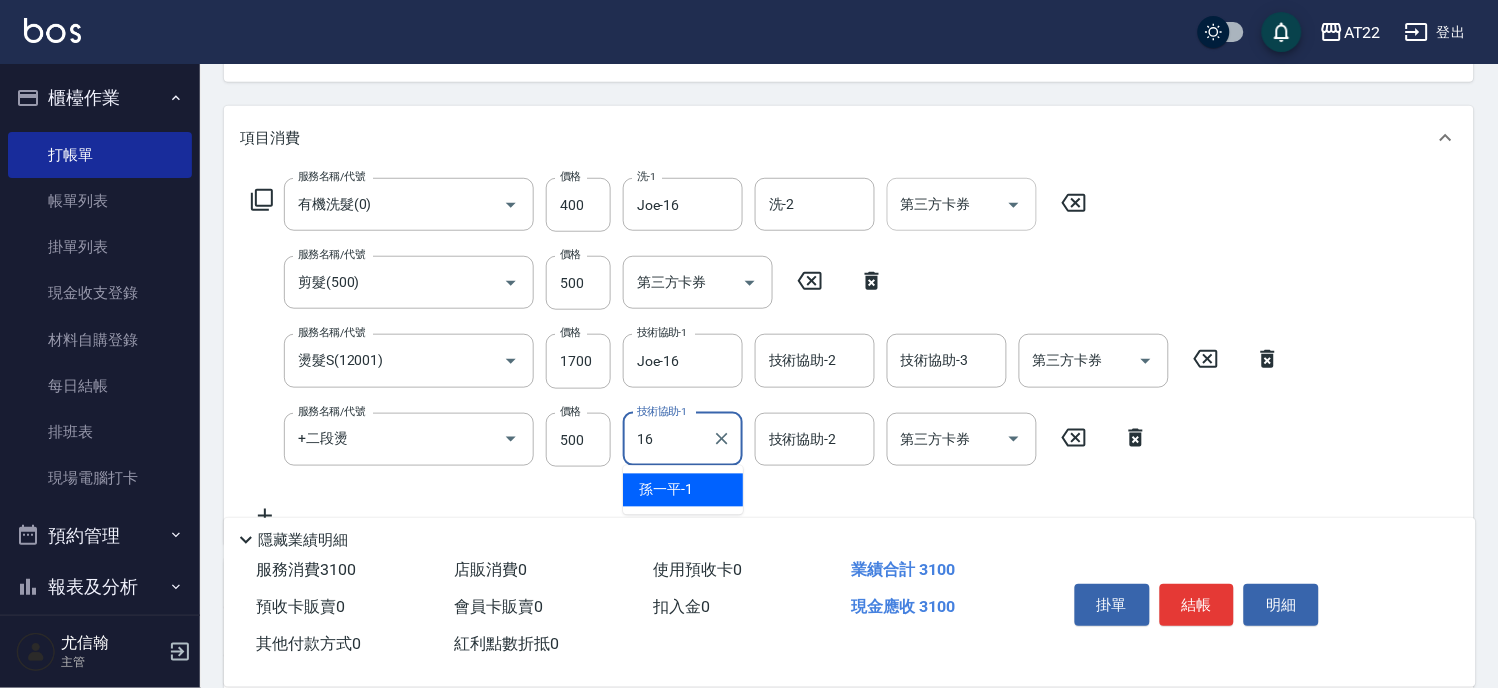 type on "Joe-16" 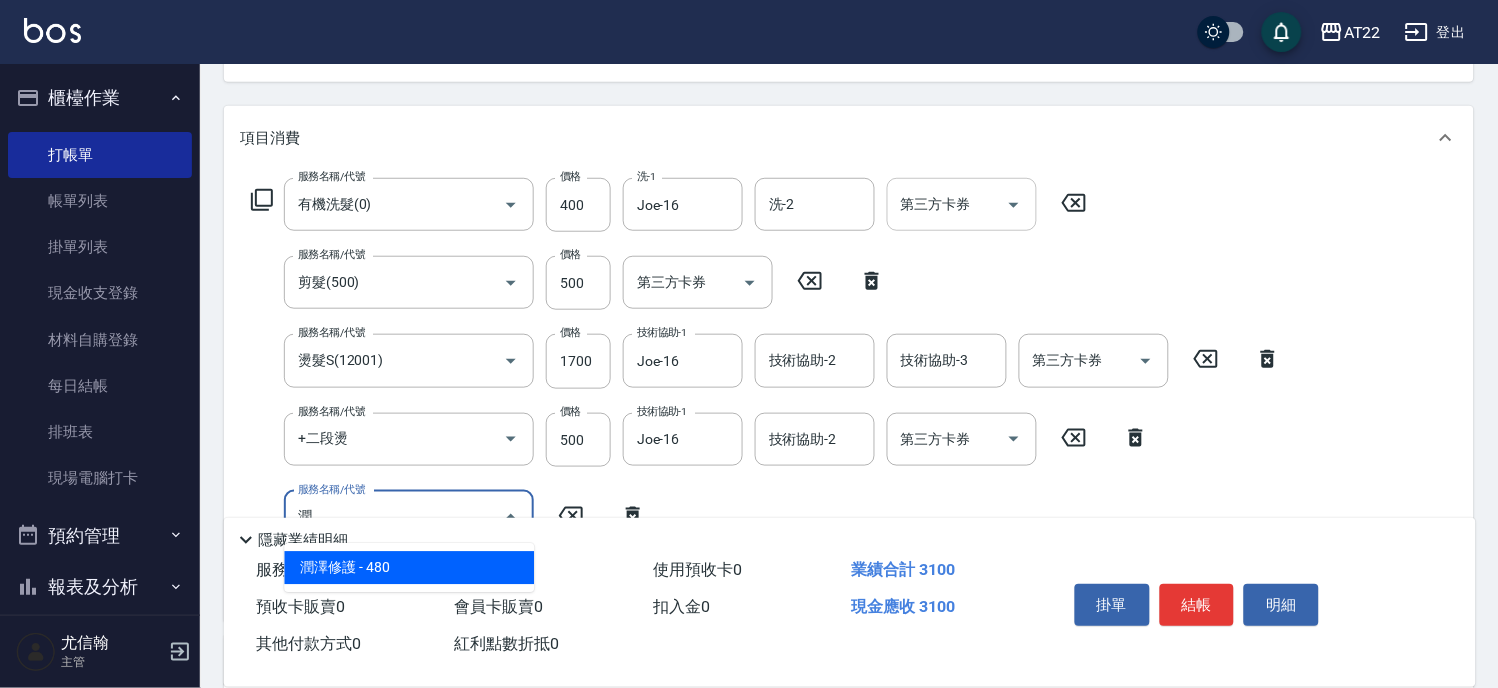scroll, scrollTop: 333, scrollLeft: 0, axis: vertical 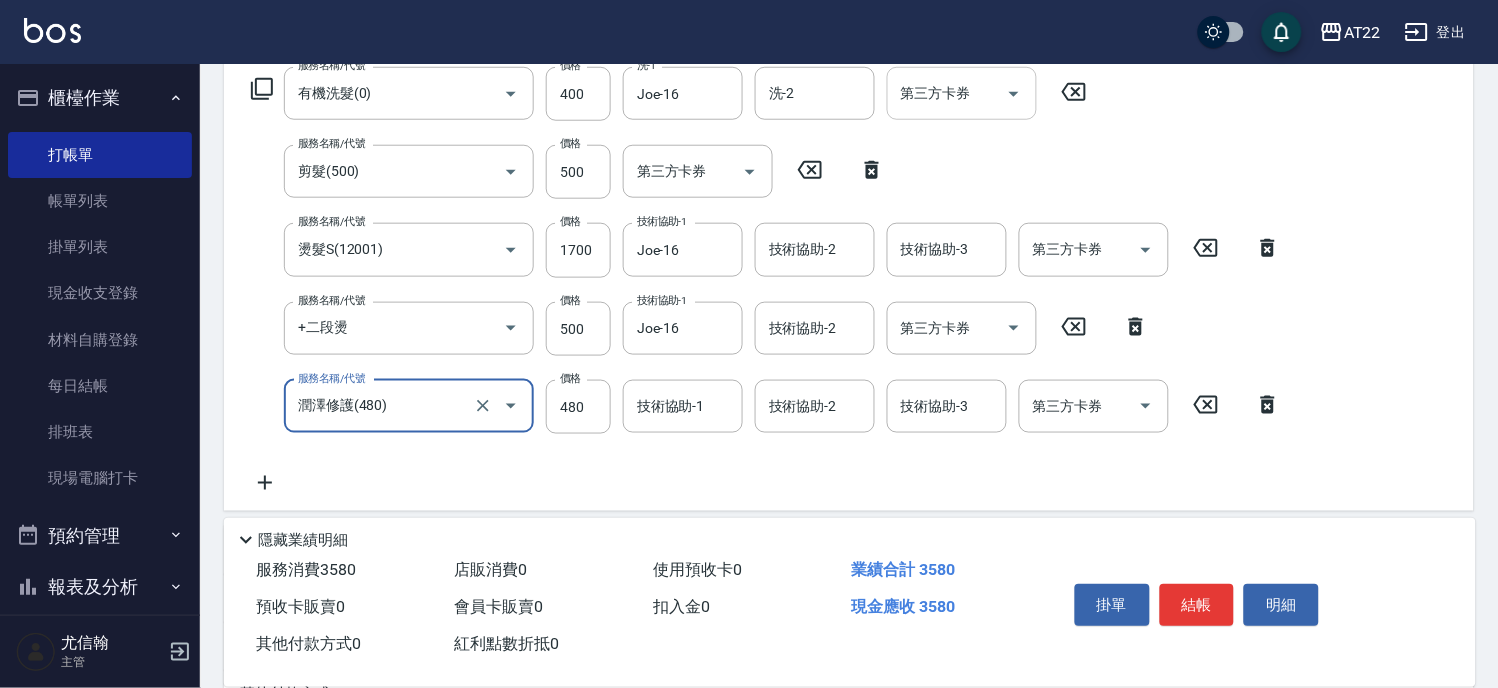 type on "潤澤修護(480)" 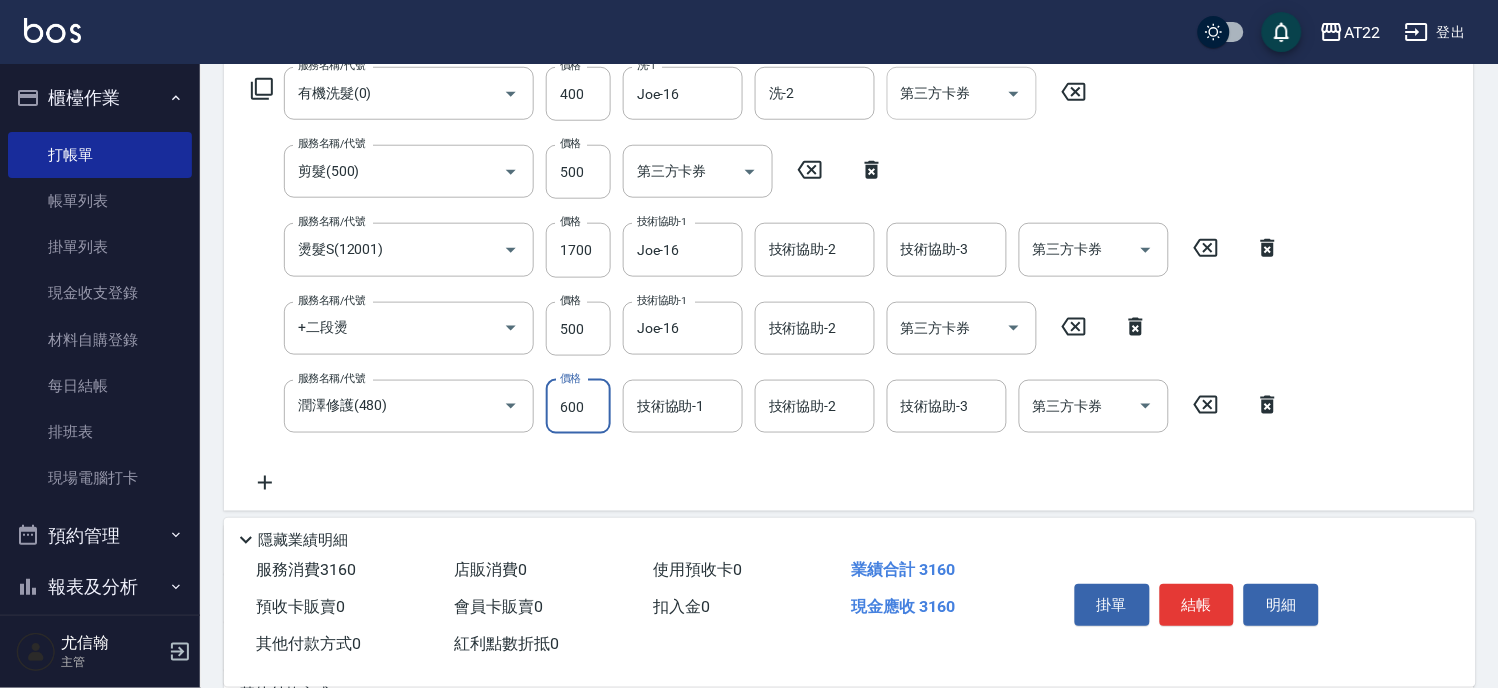 type on "600" 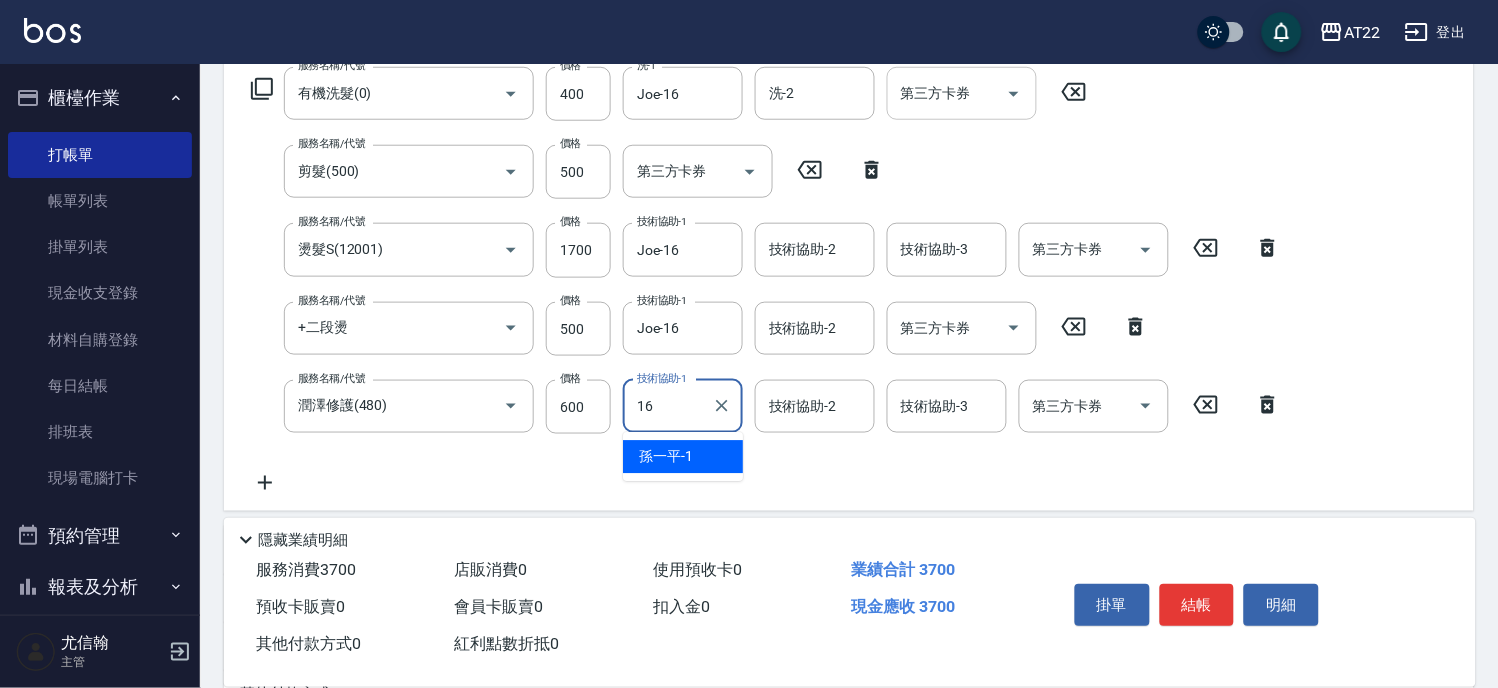 type on "Joe-16" 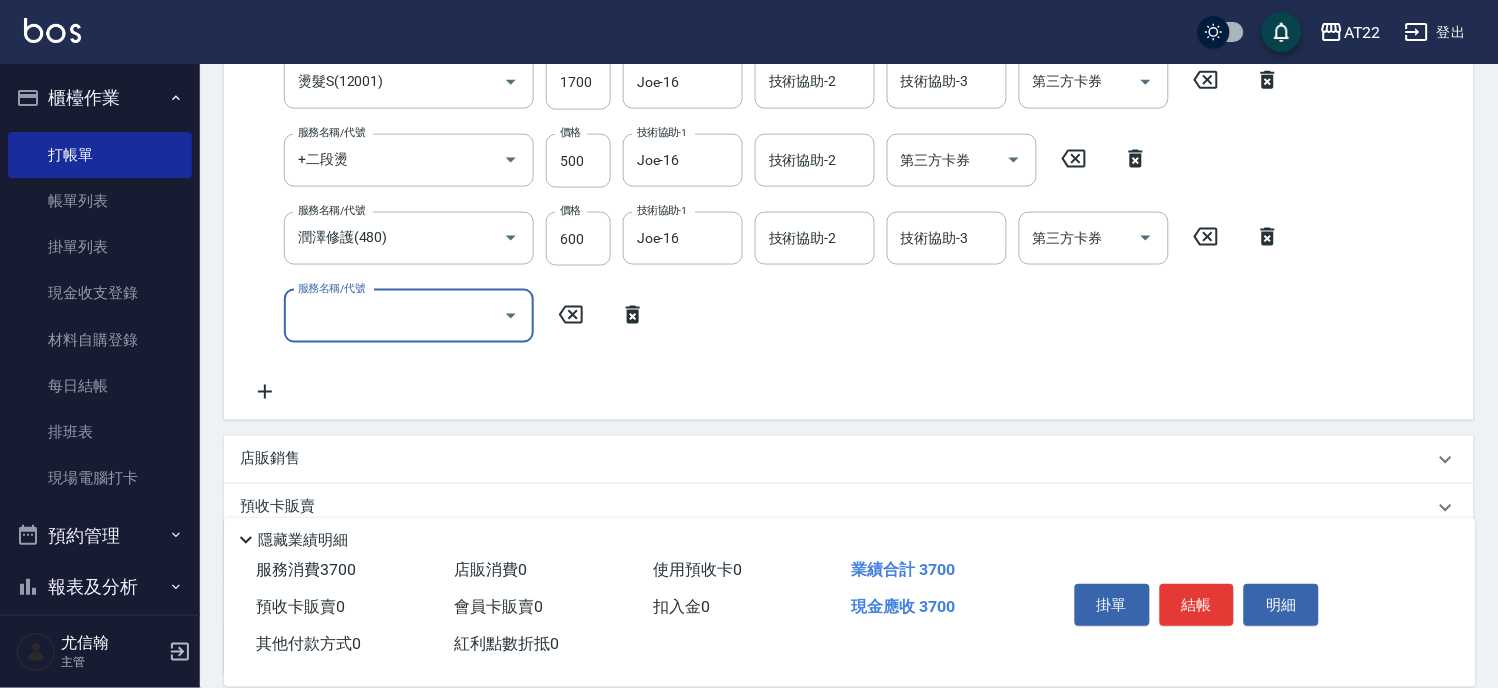 scroll, scrollTop: 677, scrollLeft: 0, axis: vertical 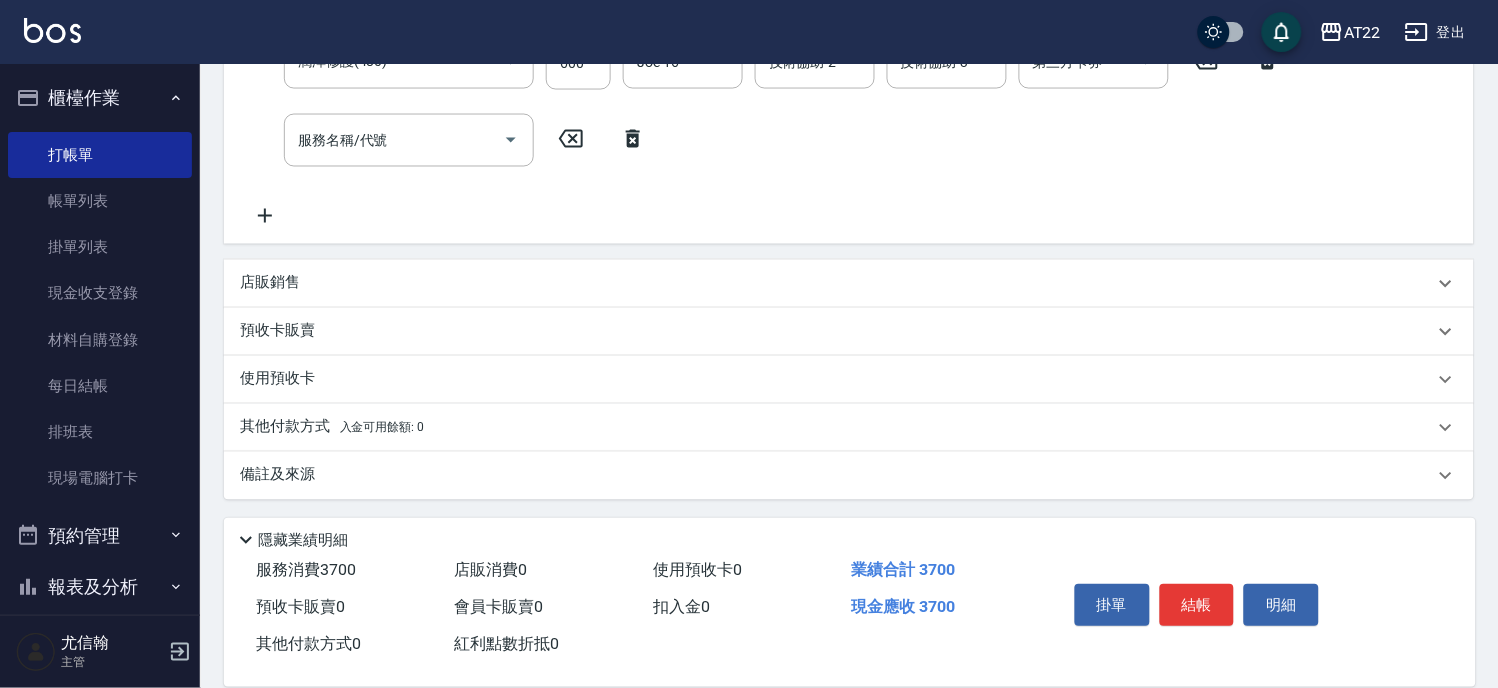 click on "店販銷售" at bounding box center (837, 283) 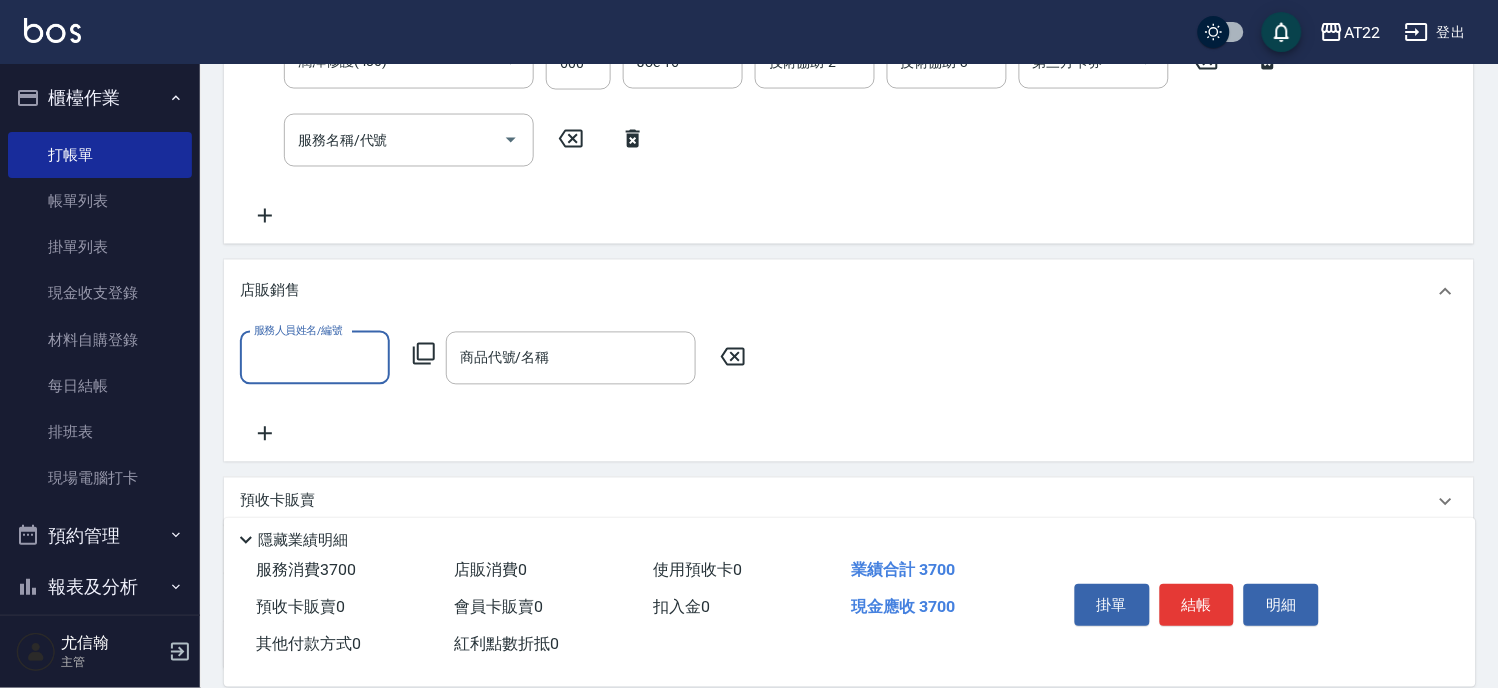 scroll, scrollTop: 0, scrollLeft: 0, axis: both 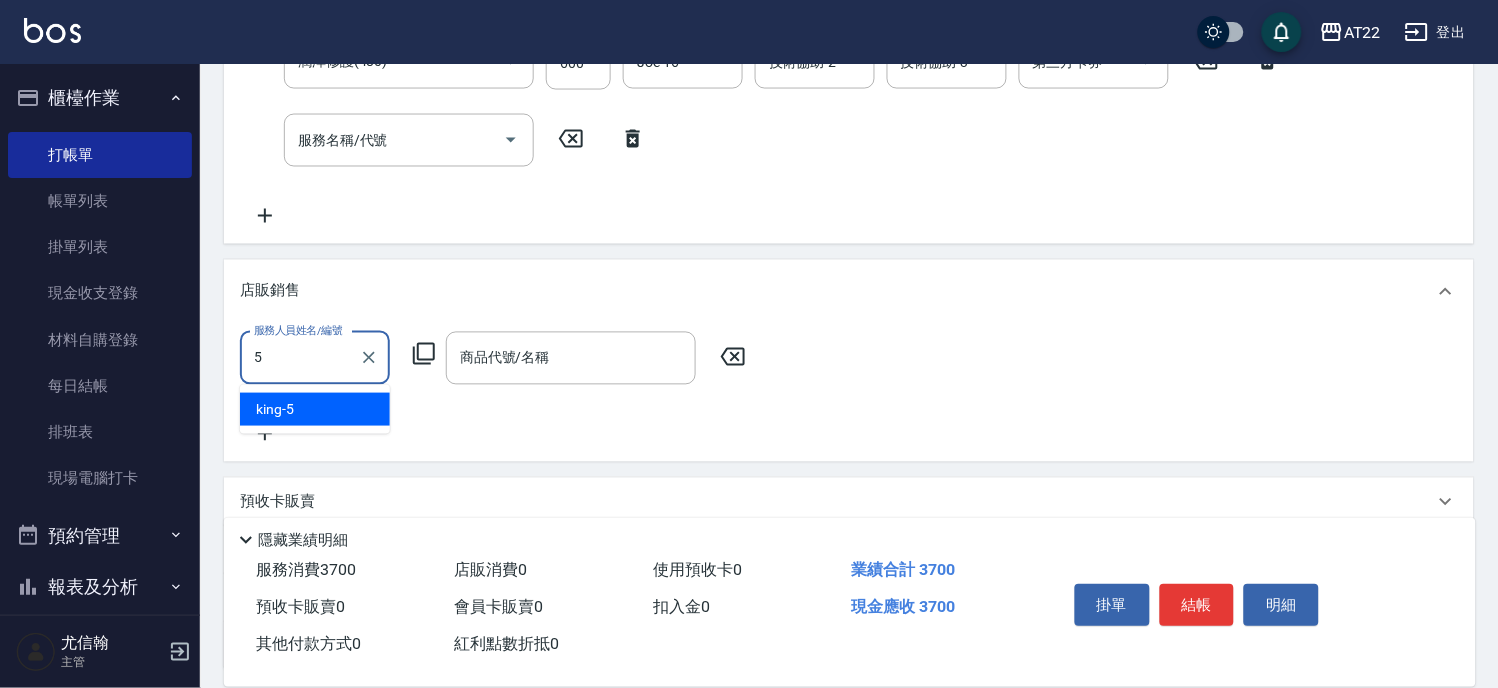 type on "king-5" 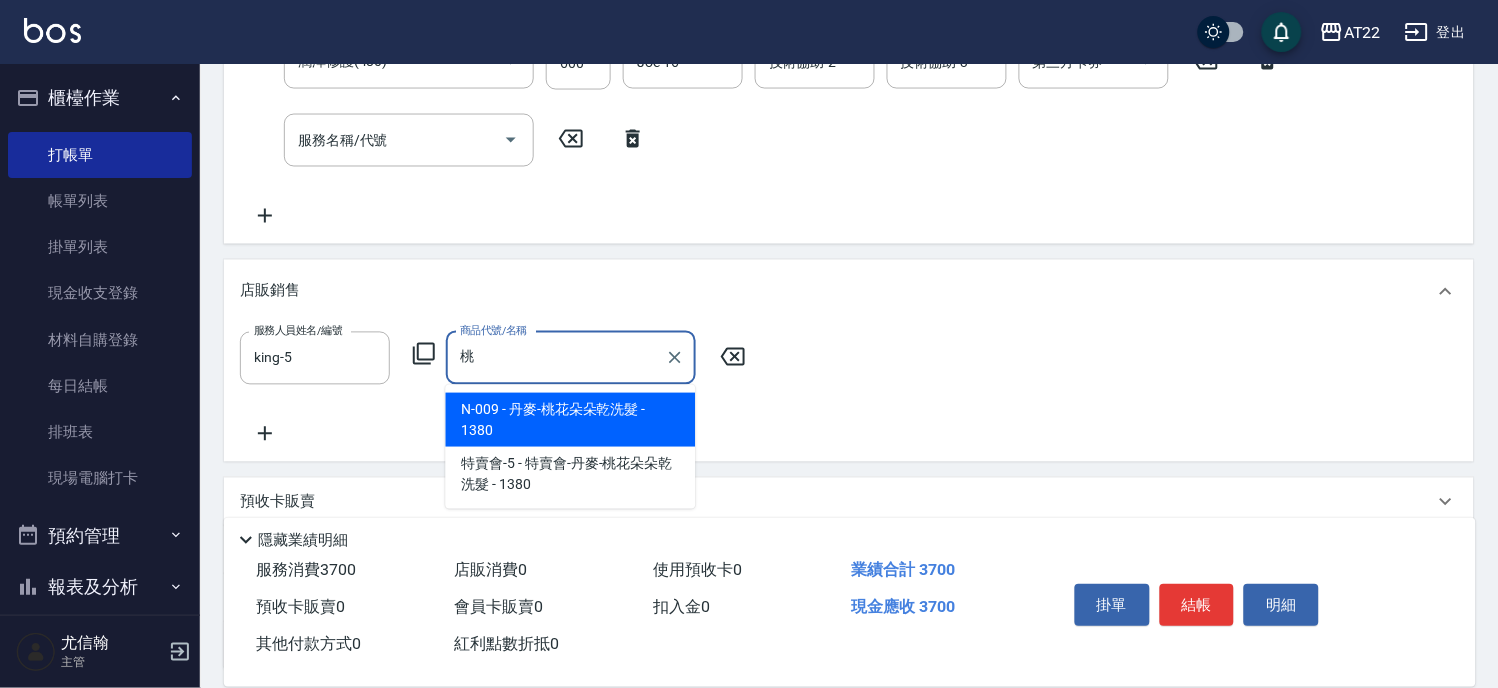 click on "N-009 - 丹麥-桃花朵朵乾洗髮 - 1380 特賣會-5 - 特賣會-丹麥-桃花朵朵乾洗髮 - 1380" at bounding box center [571, 447] 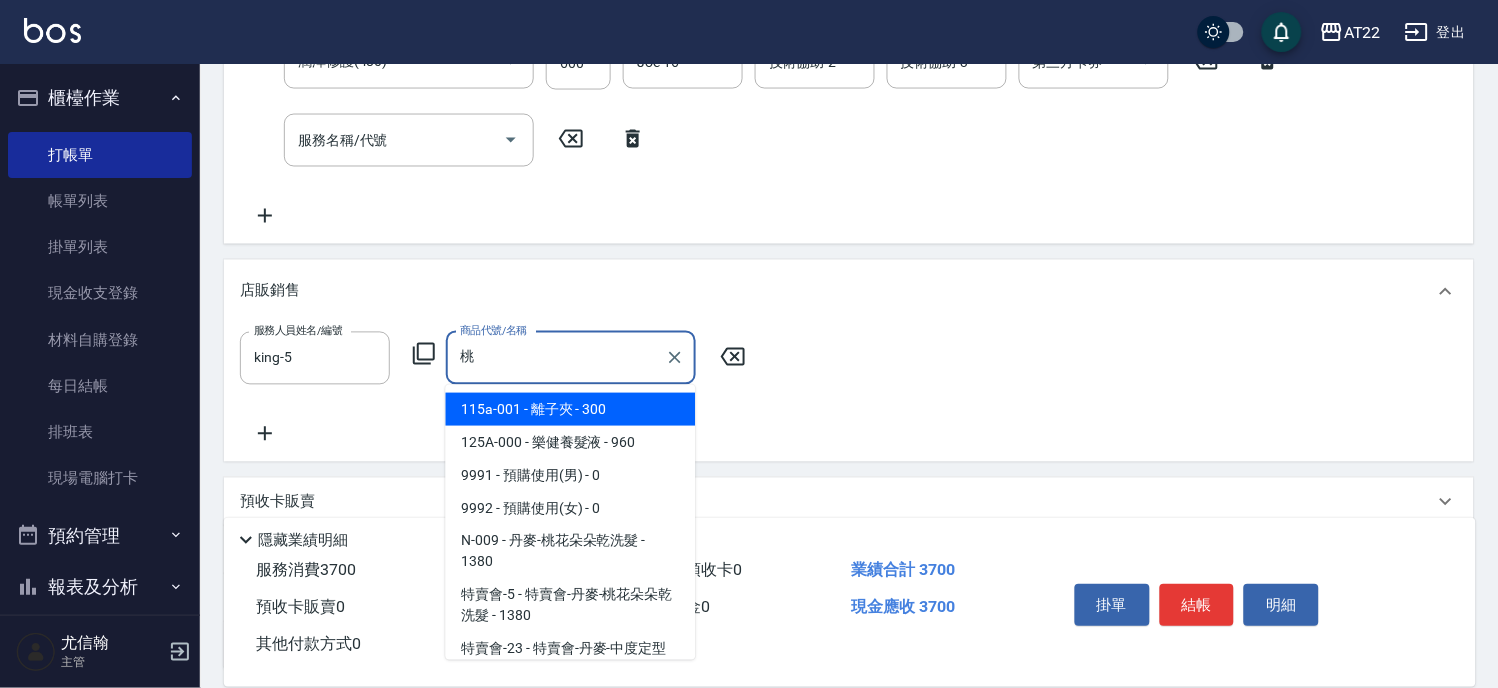 click on "桃" at bounding box center (556, 358) 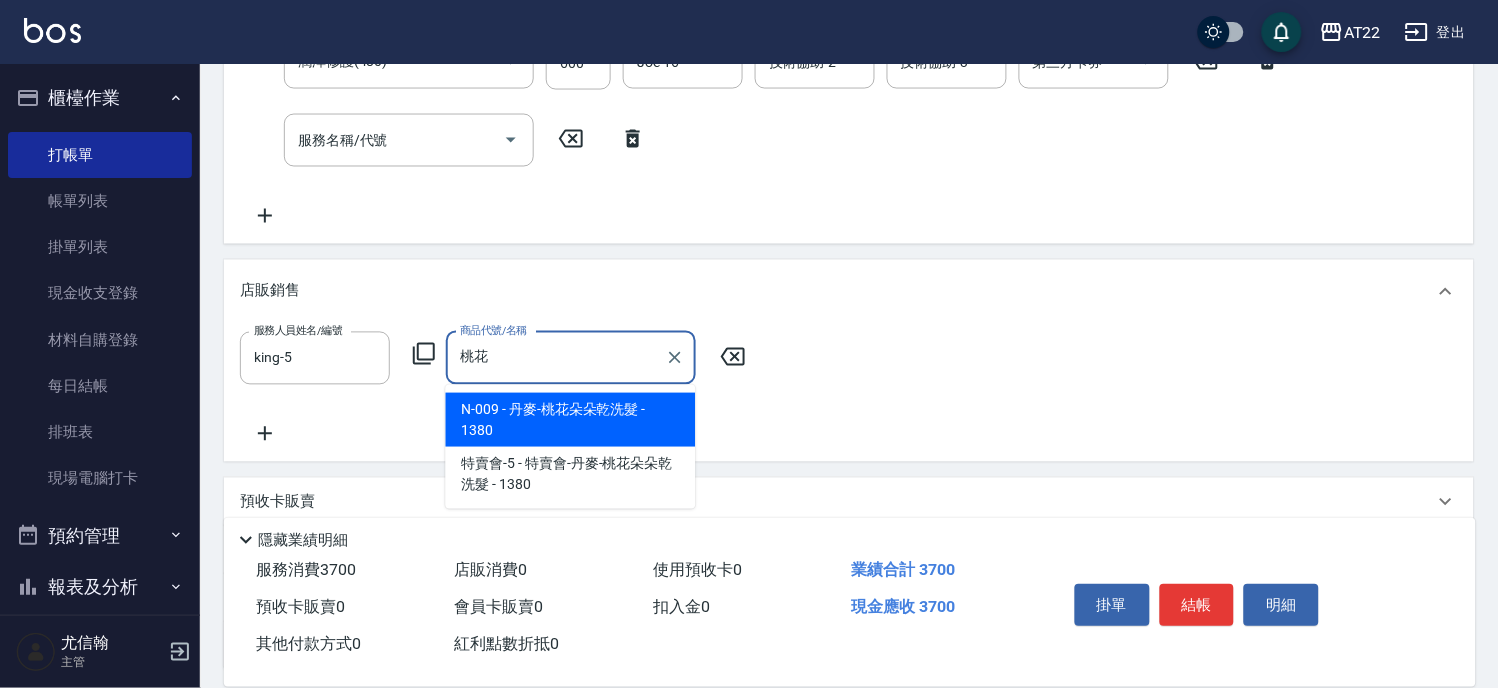type on "丹麥-桃花朵朵乾洗髮" 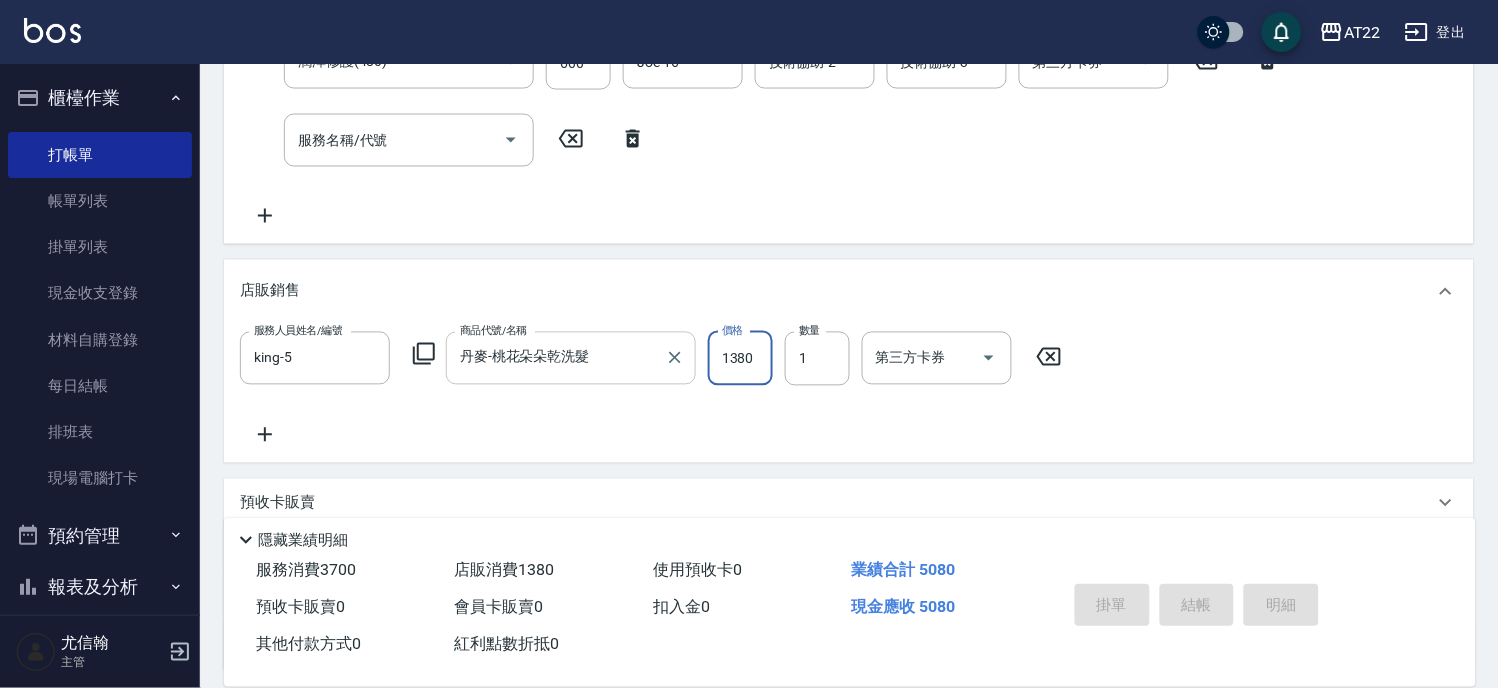 type on "2025/08/02 16:53" 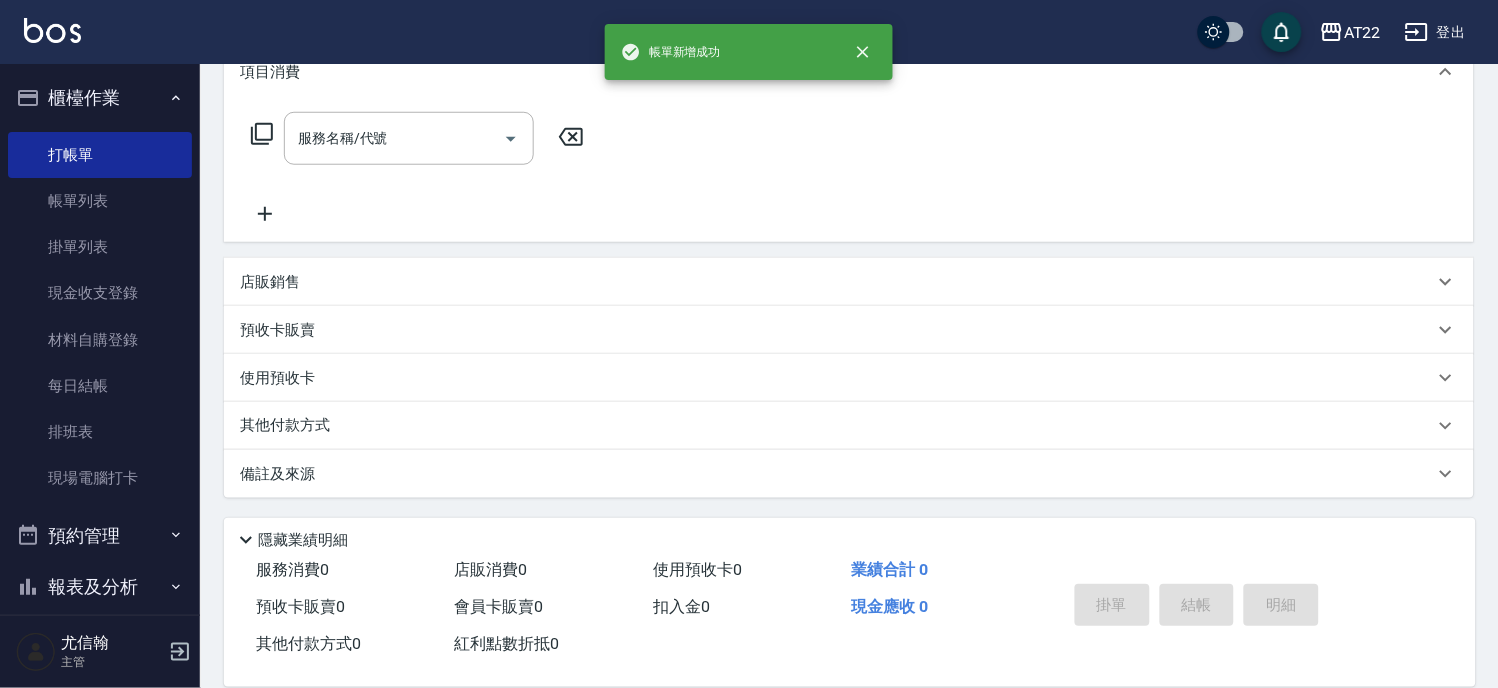 scroll, scrollTop: 0, scrollLeft: 0, axis: both 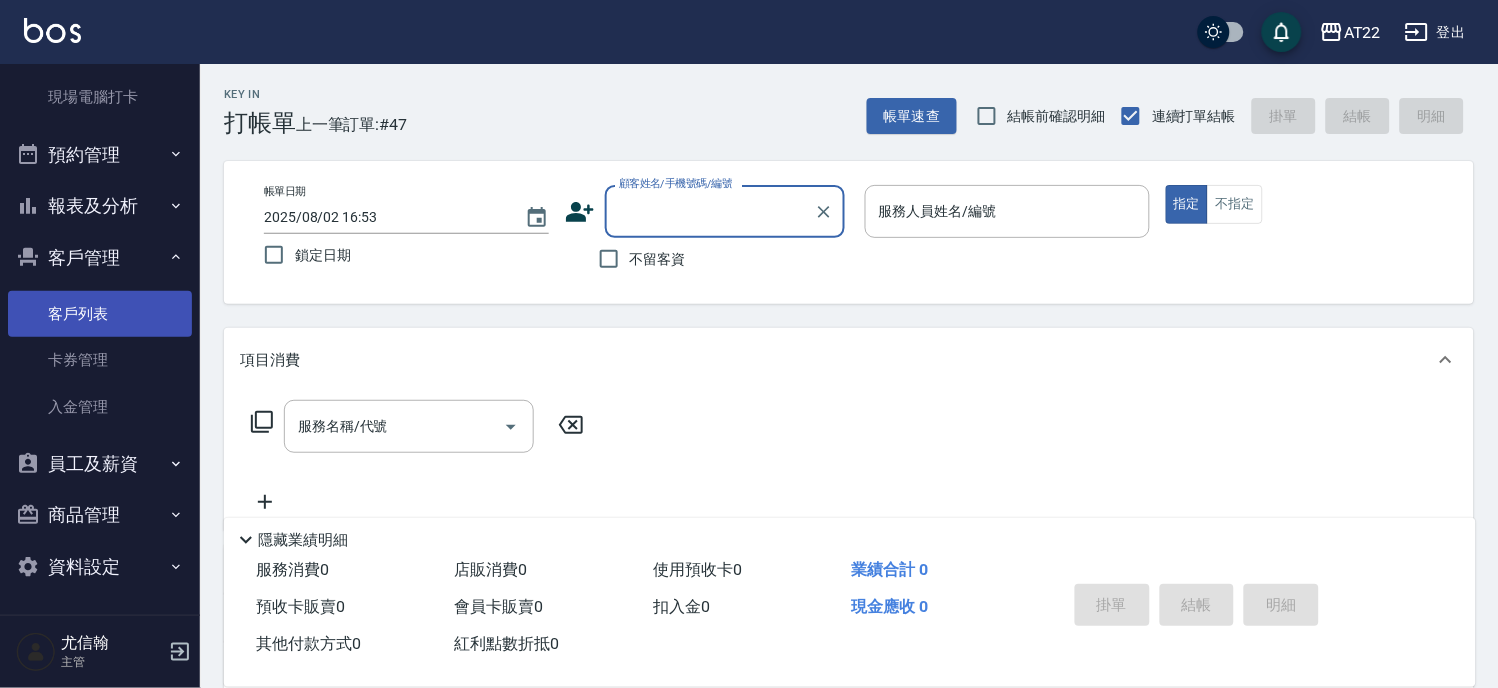 click on "客戶列表" at bounding box center [100, 314] 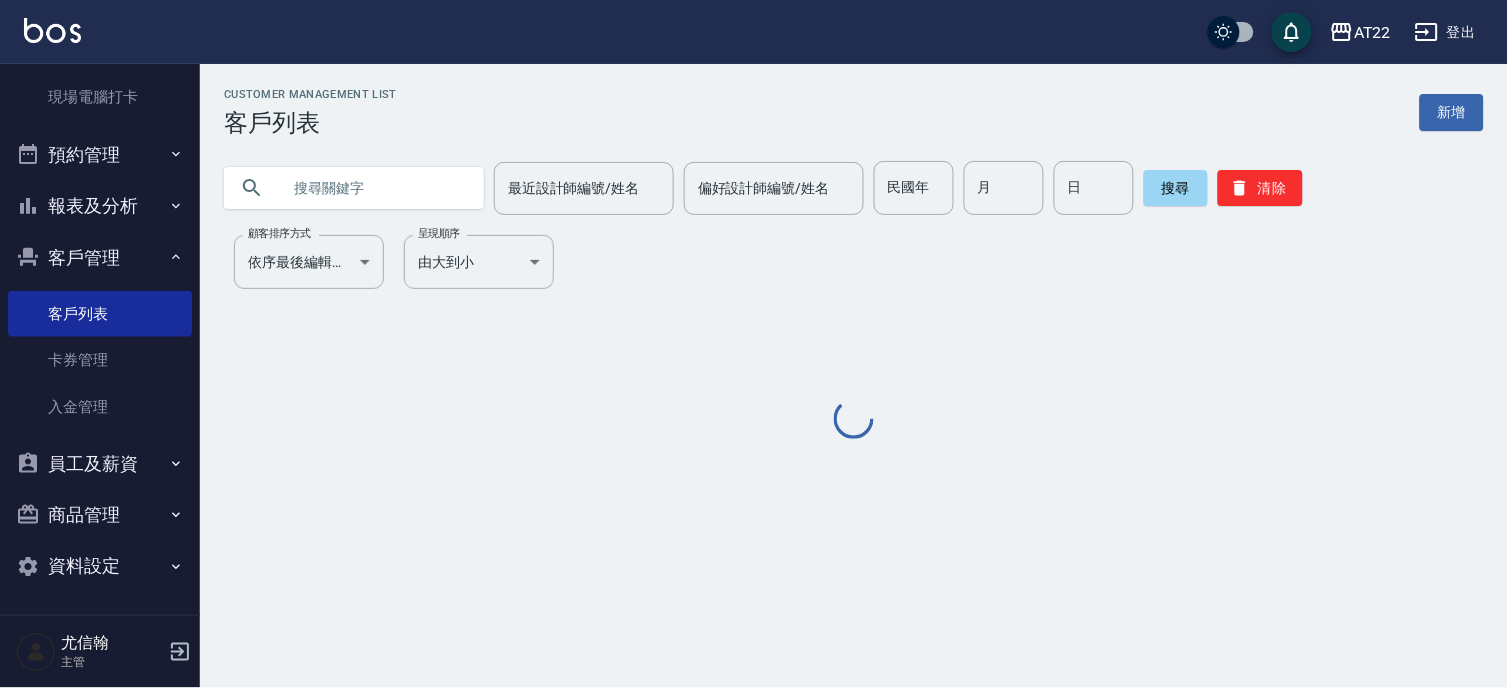 click at bounding box center (374, 188) 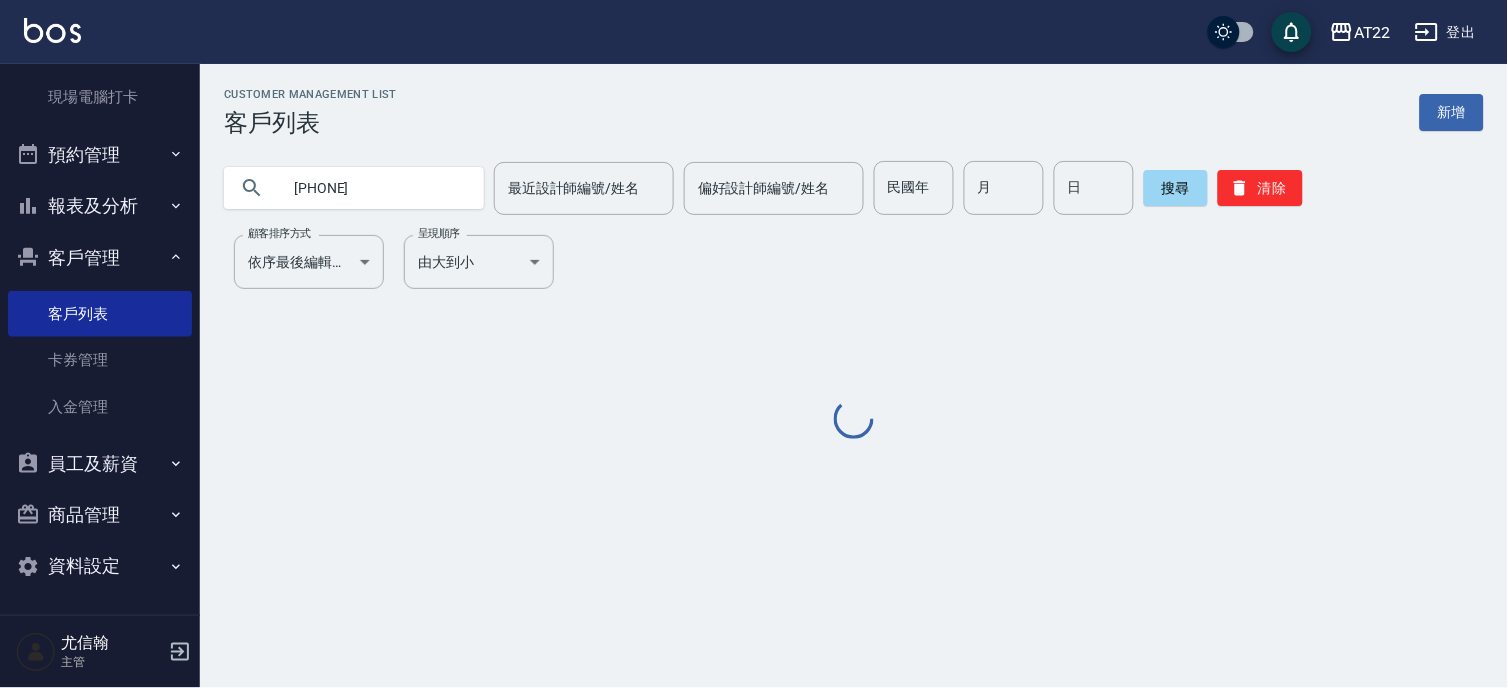 type on "0936175141" 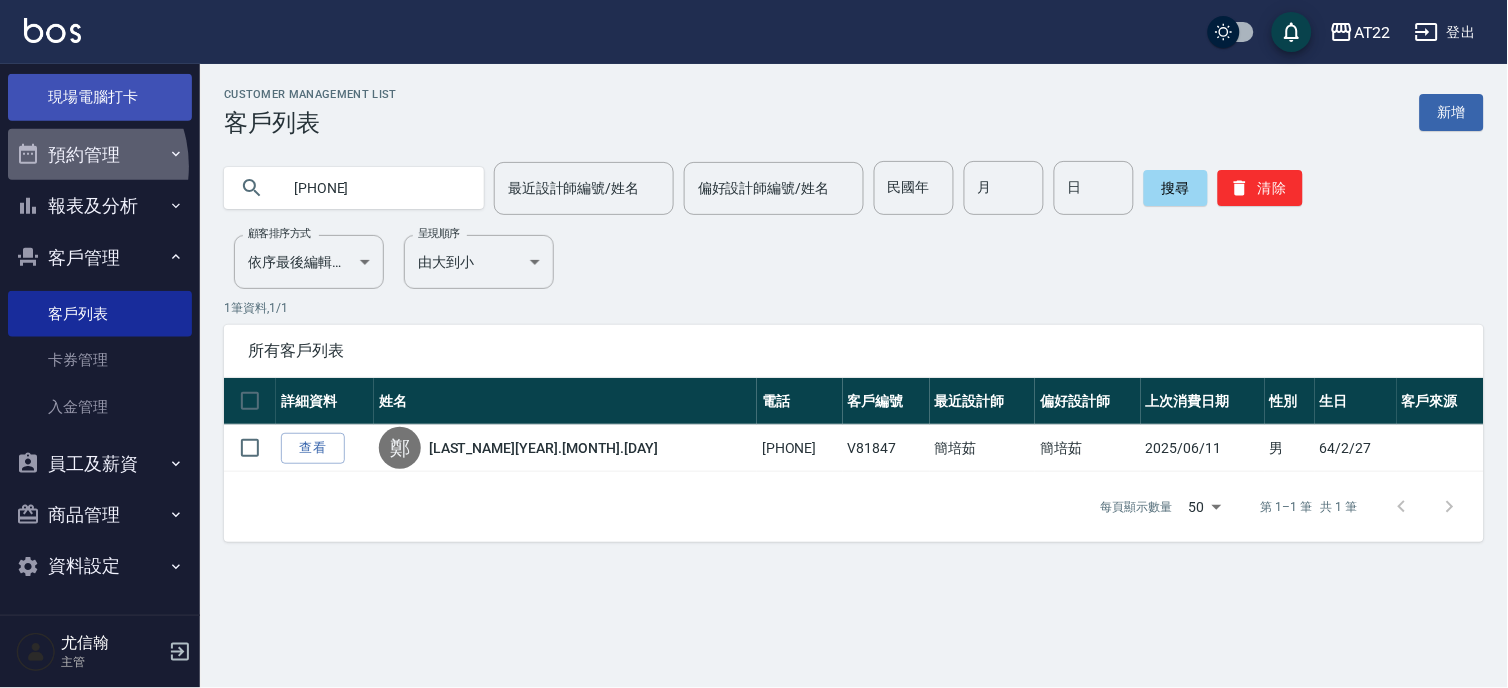 scroll, scrollTop: 270, scrollLeft: 0, axis: vertical 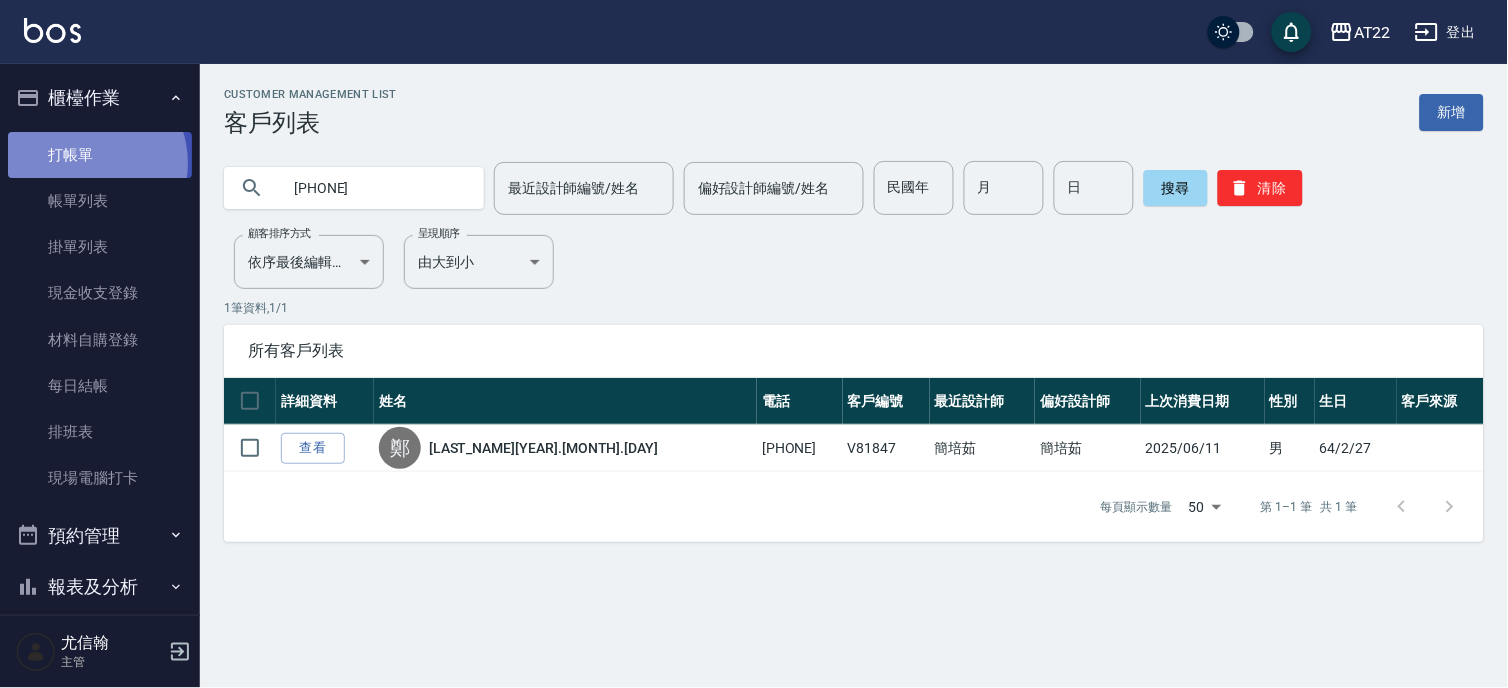 click on "打帳單" at bounding box center (100, 155) 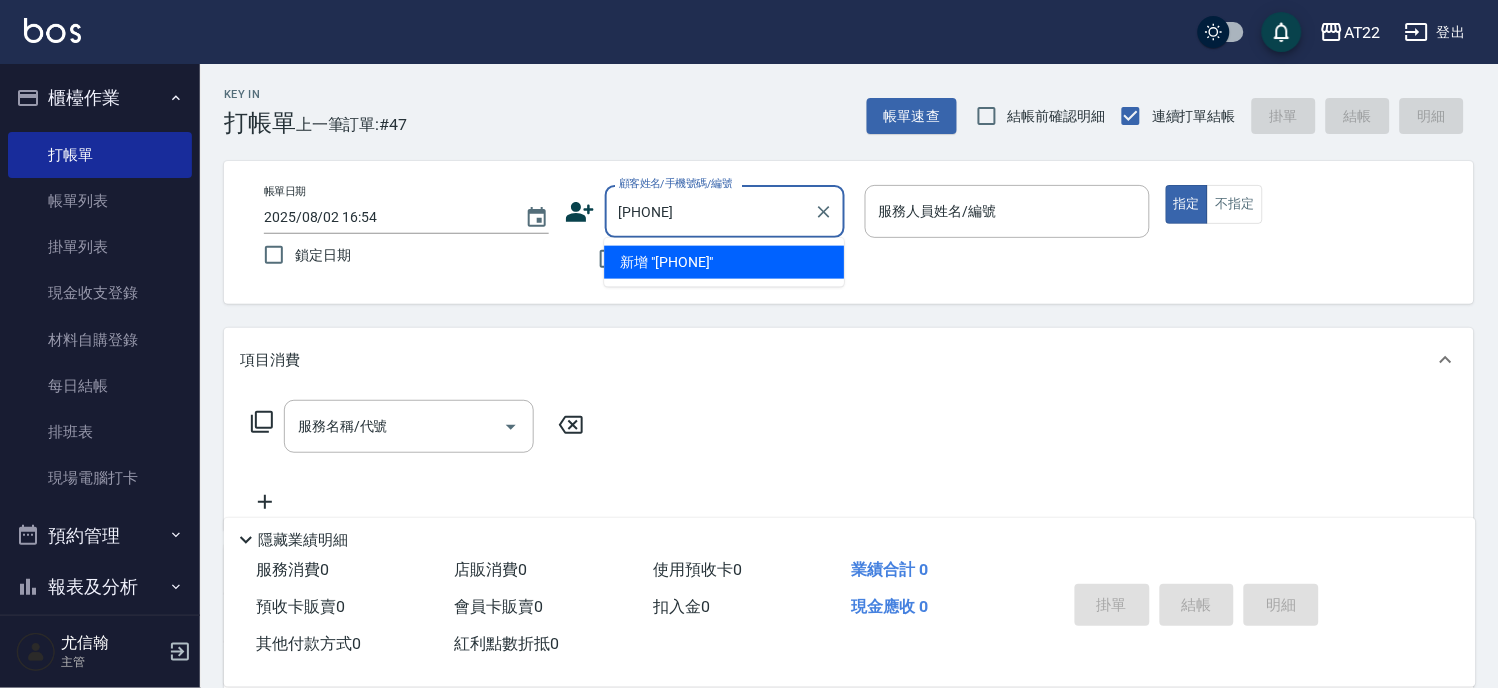 click on "新增 "0936483035"" at bounding box center [724, 262] 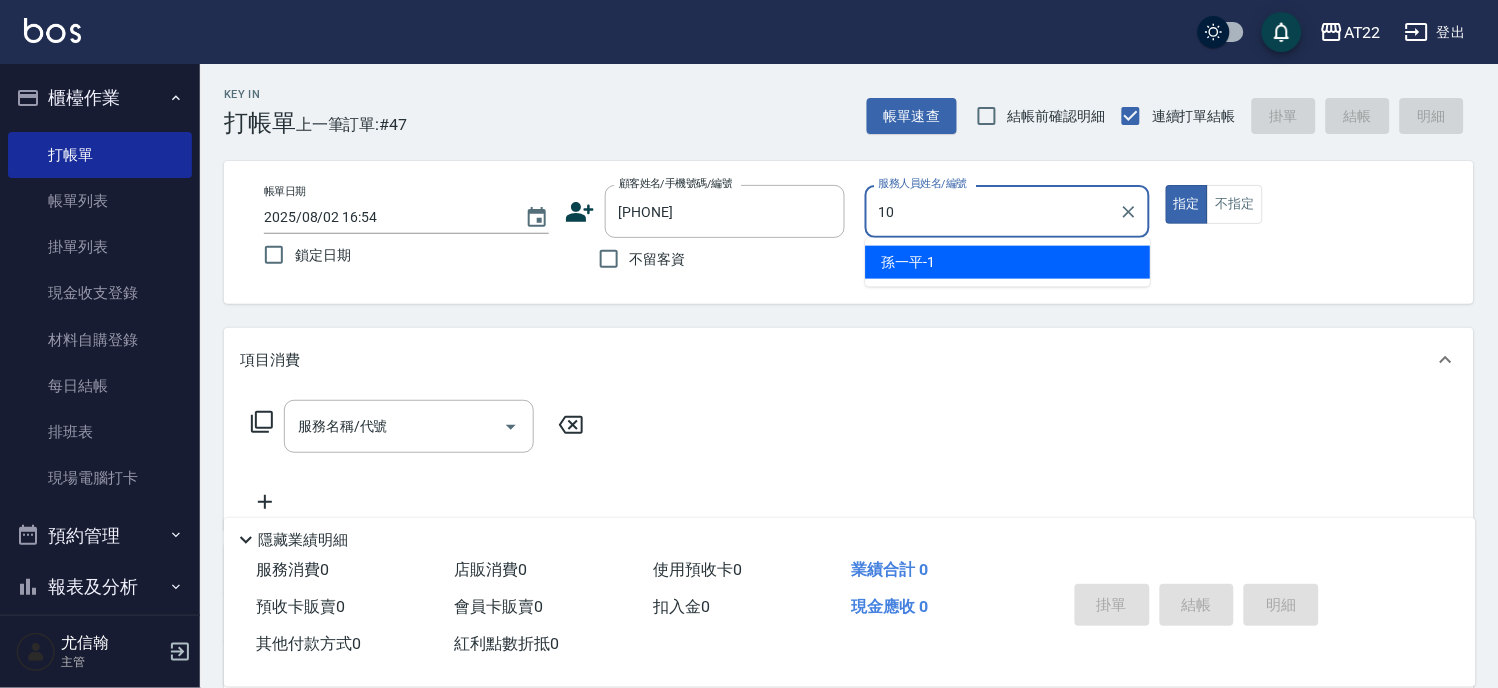 type on "Miu-10" 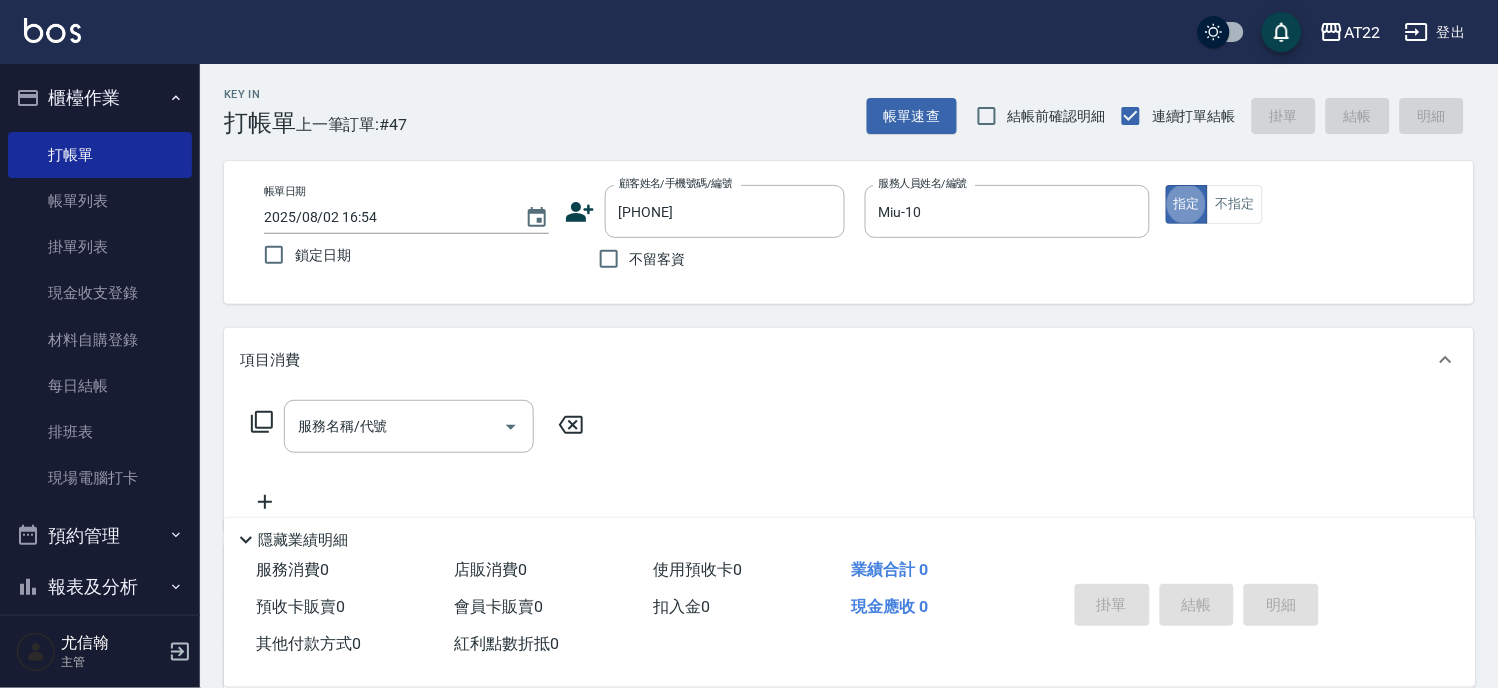 type on "true" 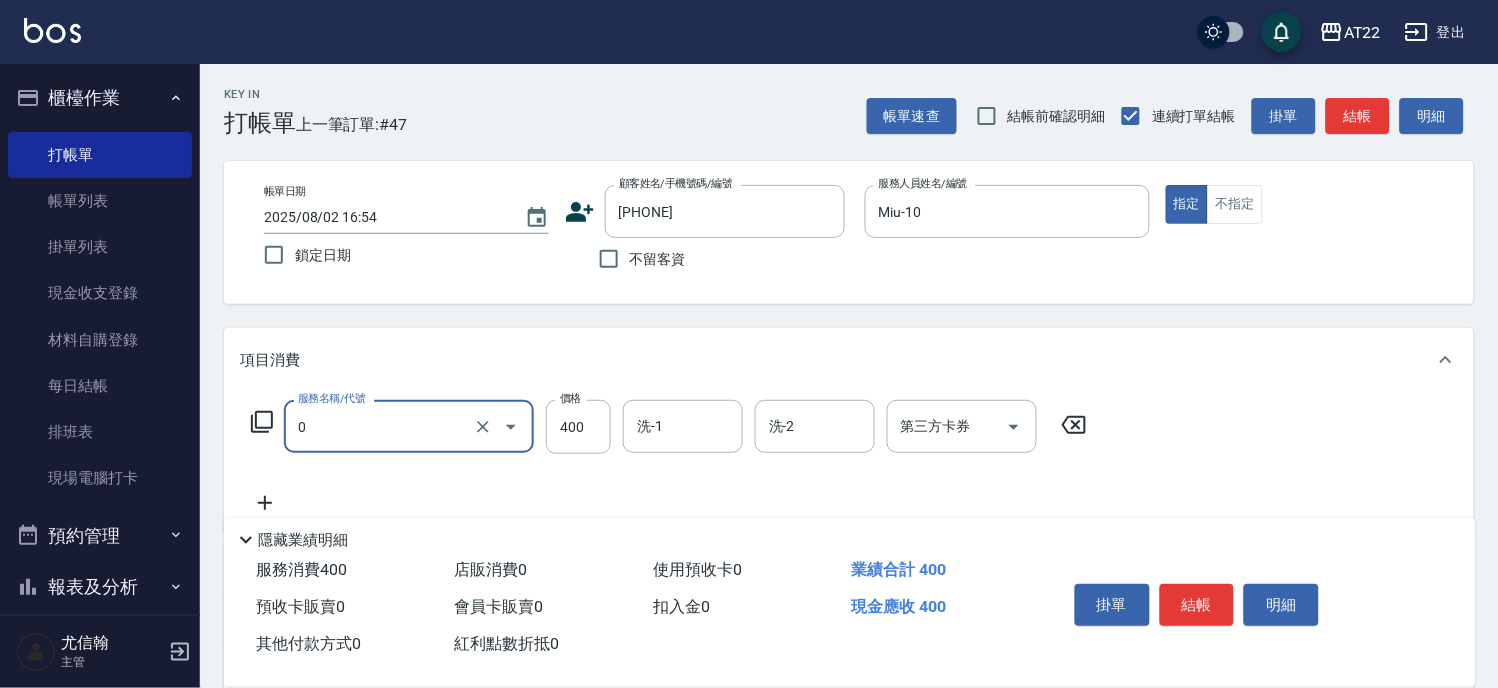type 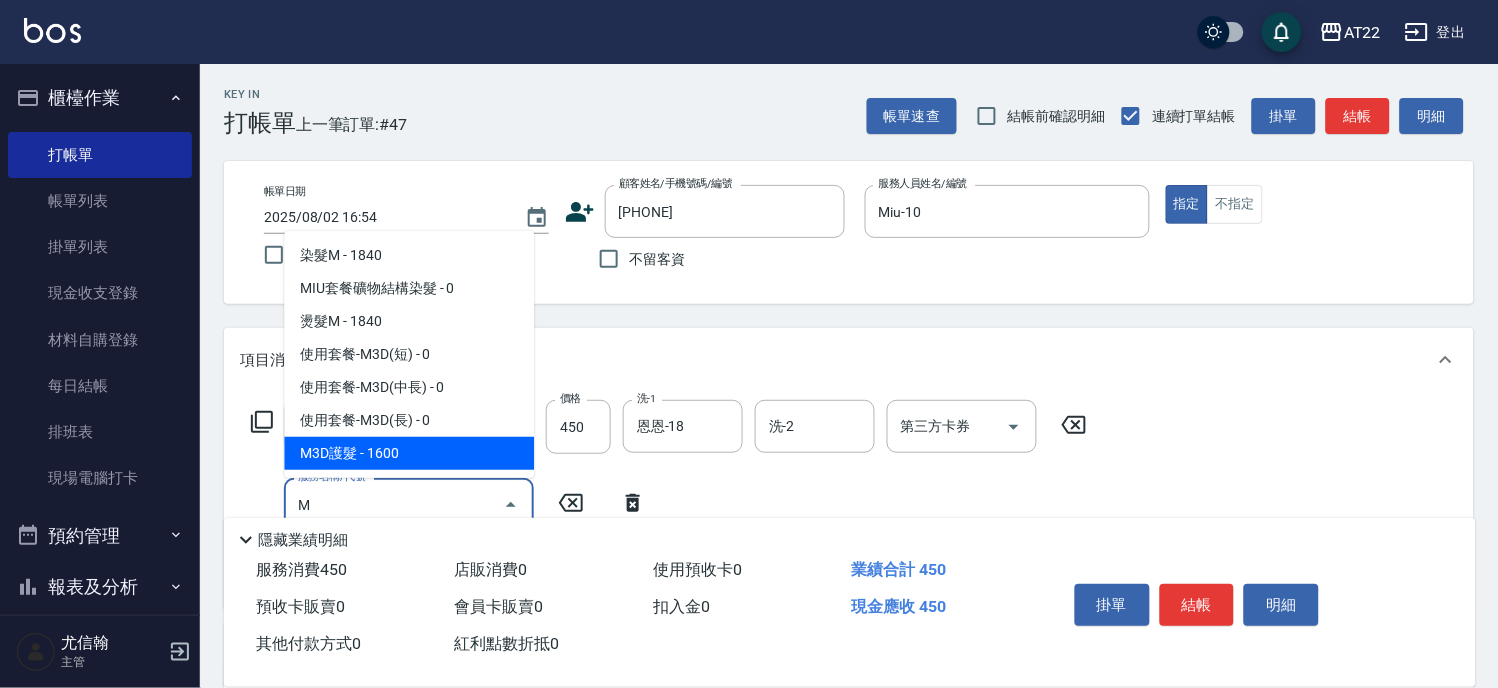click on "M3D護髮 - 1600" at bounding box center (409, 453) 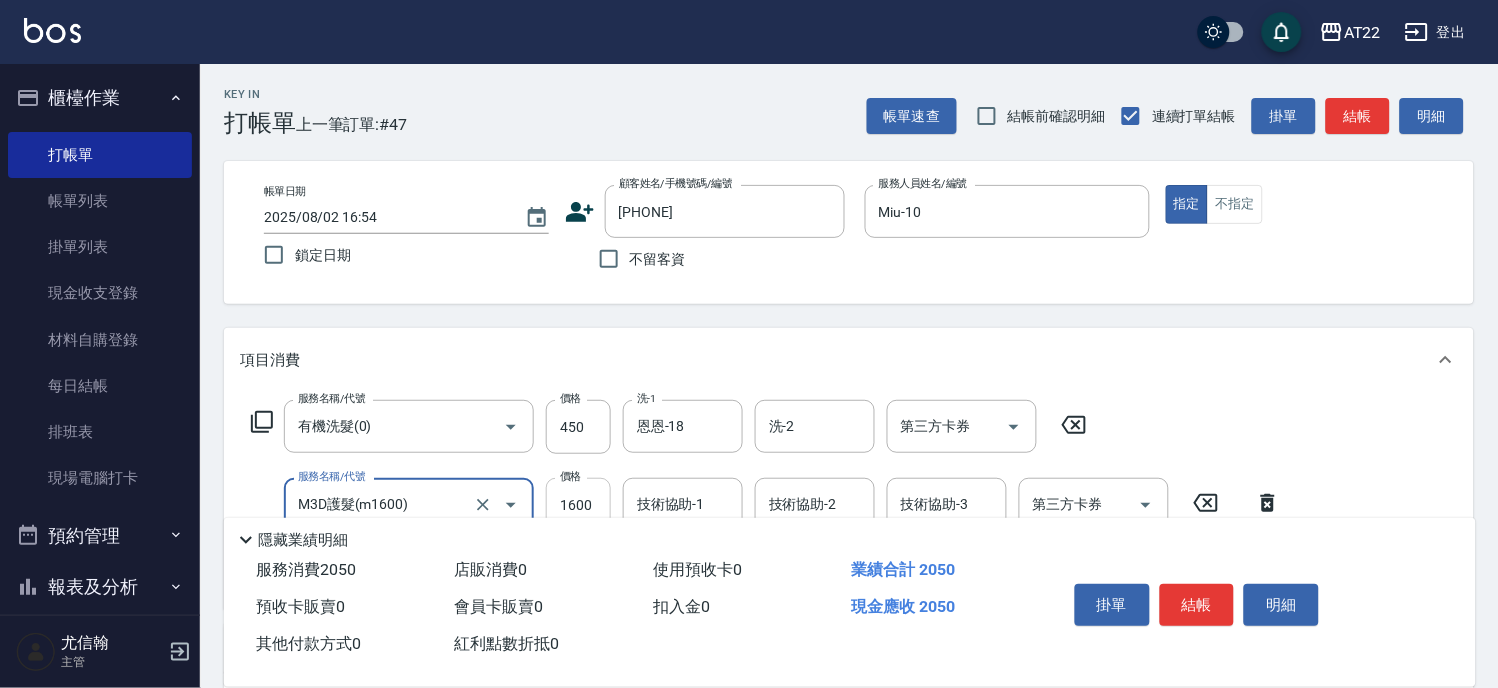 click on "1600" at bounding box center (578, 505) 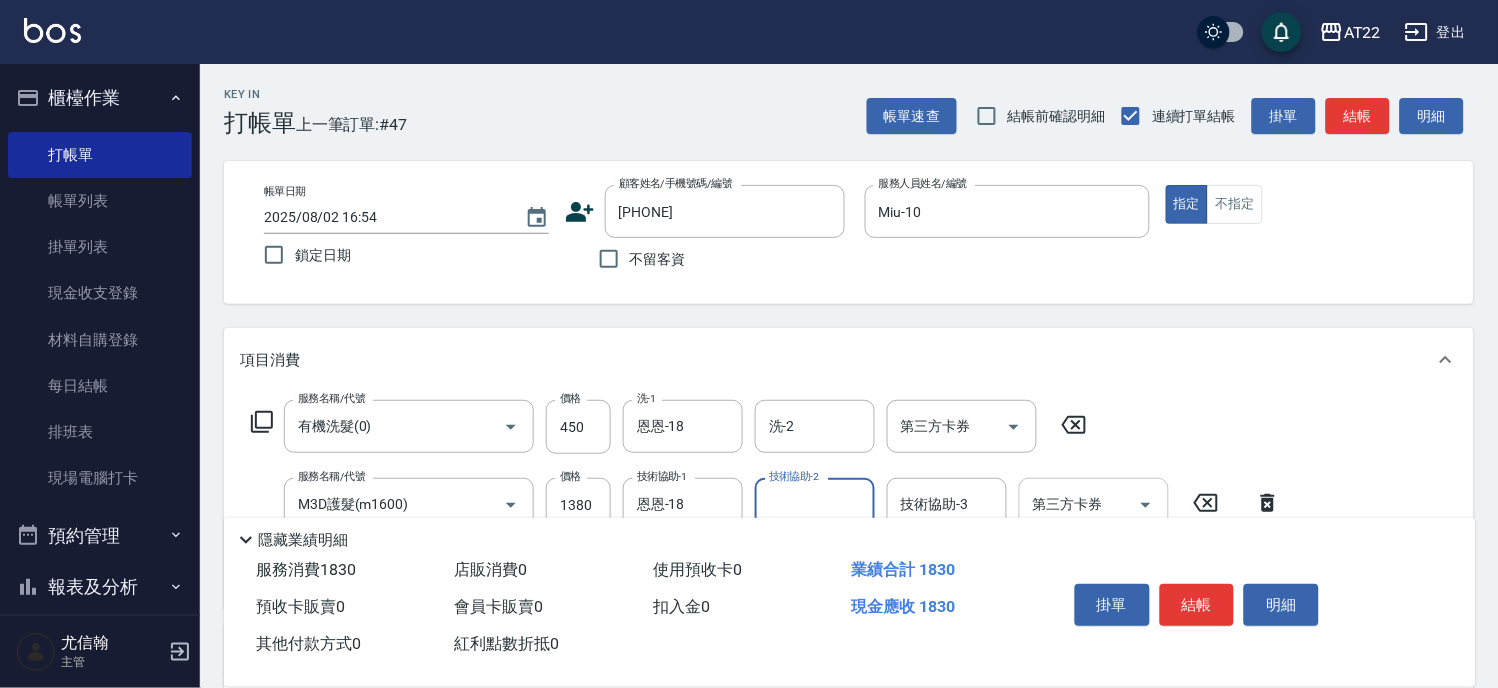click on "第三方卡券" at bounding box center [1079, 504] 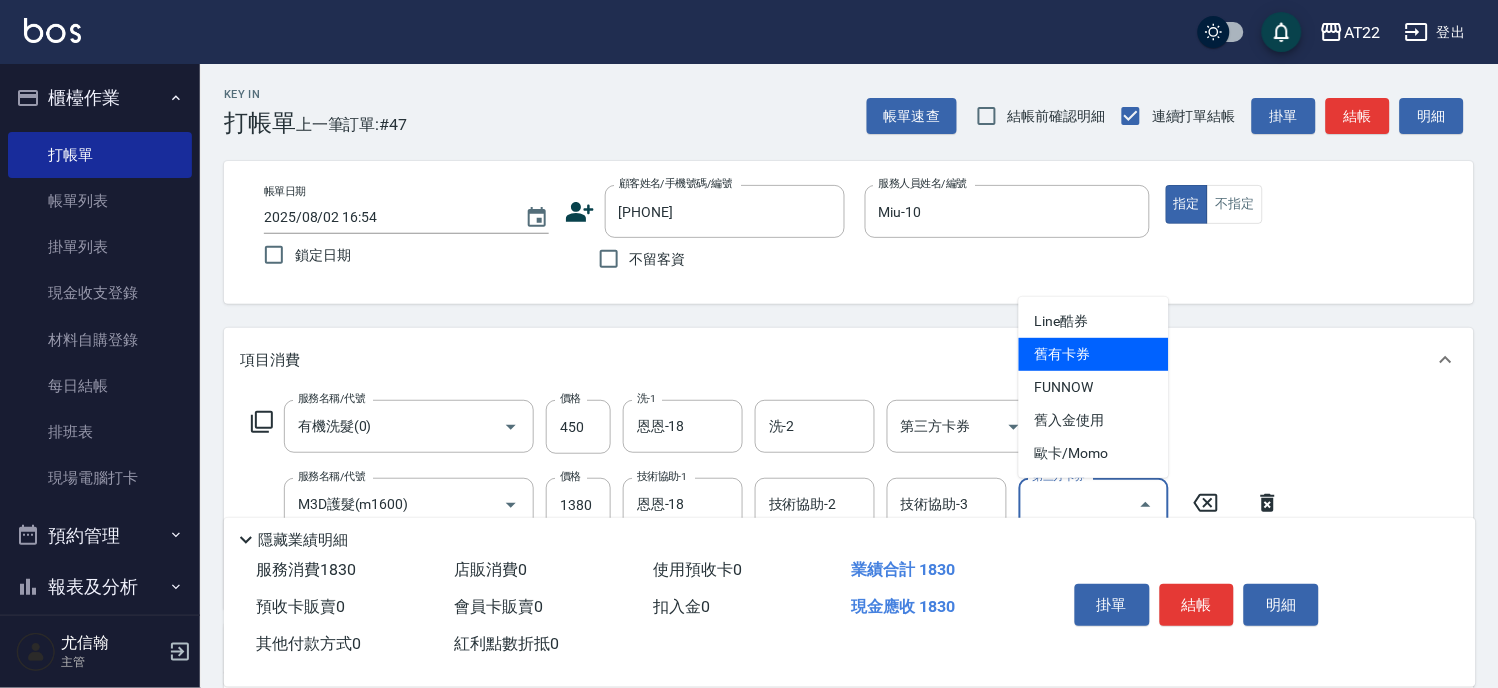 click on "舊有卡券" at bounding box center [1094, 354] 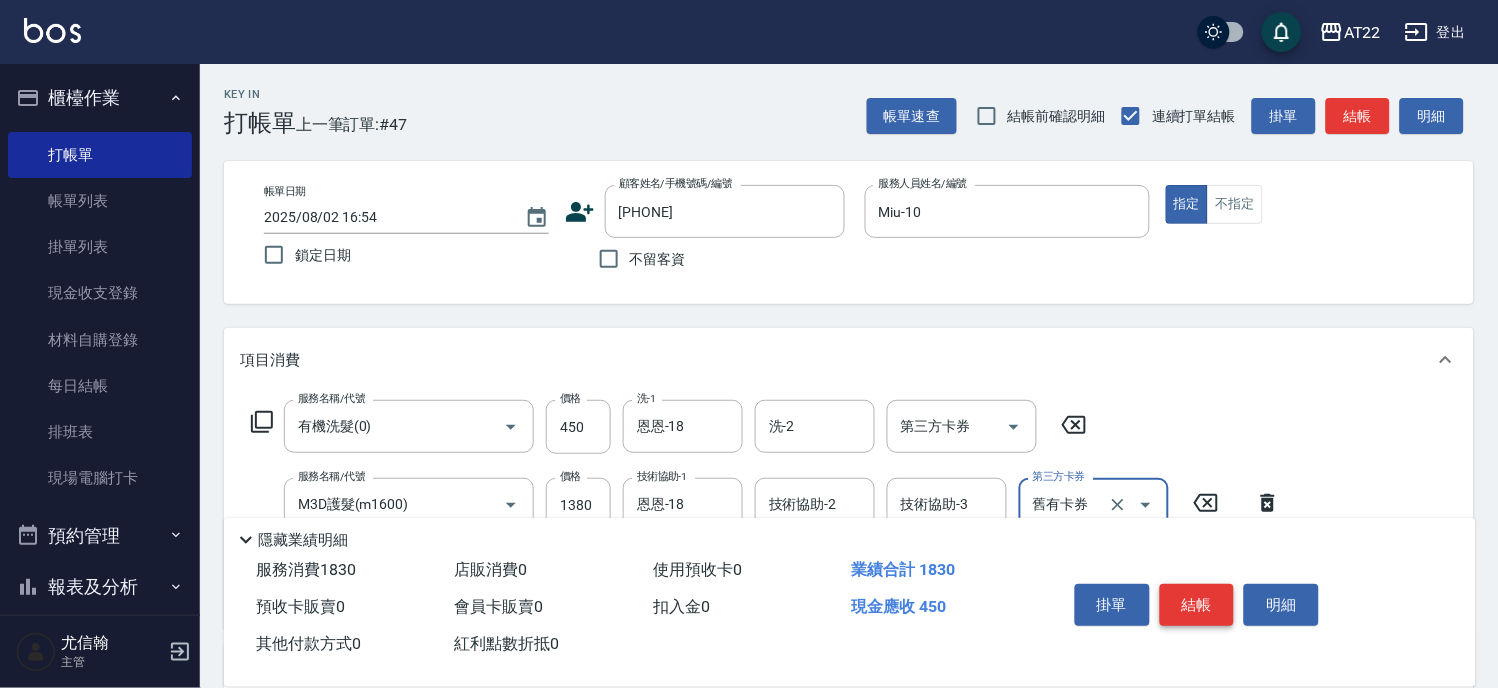 click on "結帳" at bounding box center [1197, 605] 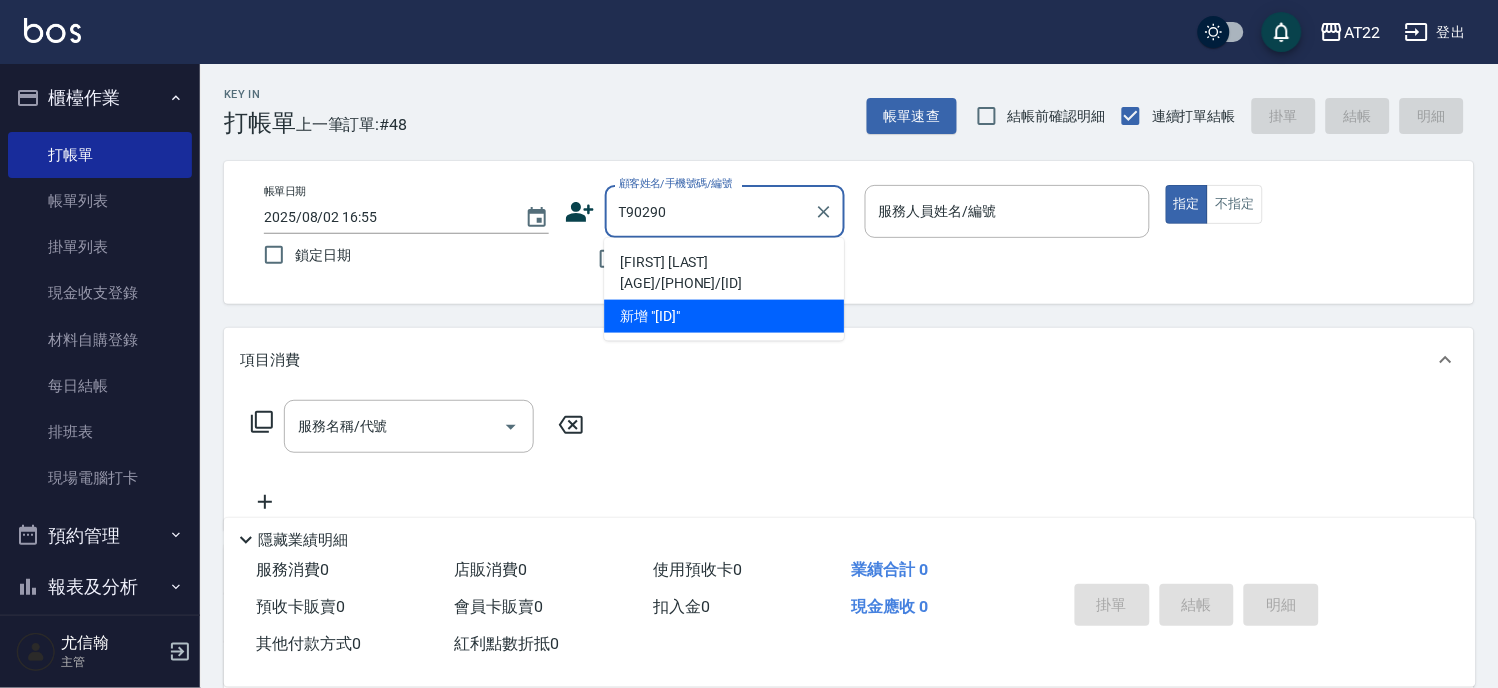 click on "李爵宇27.3.9/0926096257/T90290" at bounding box center [724, 273] 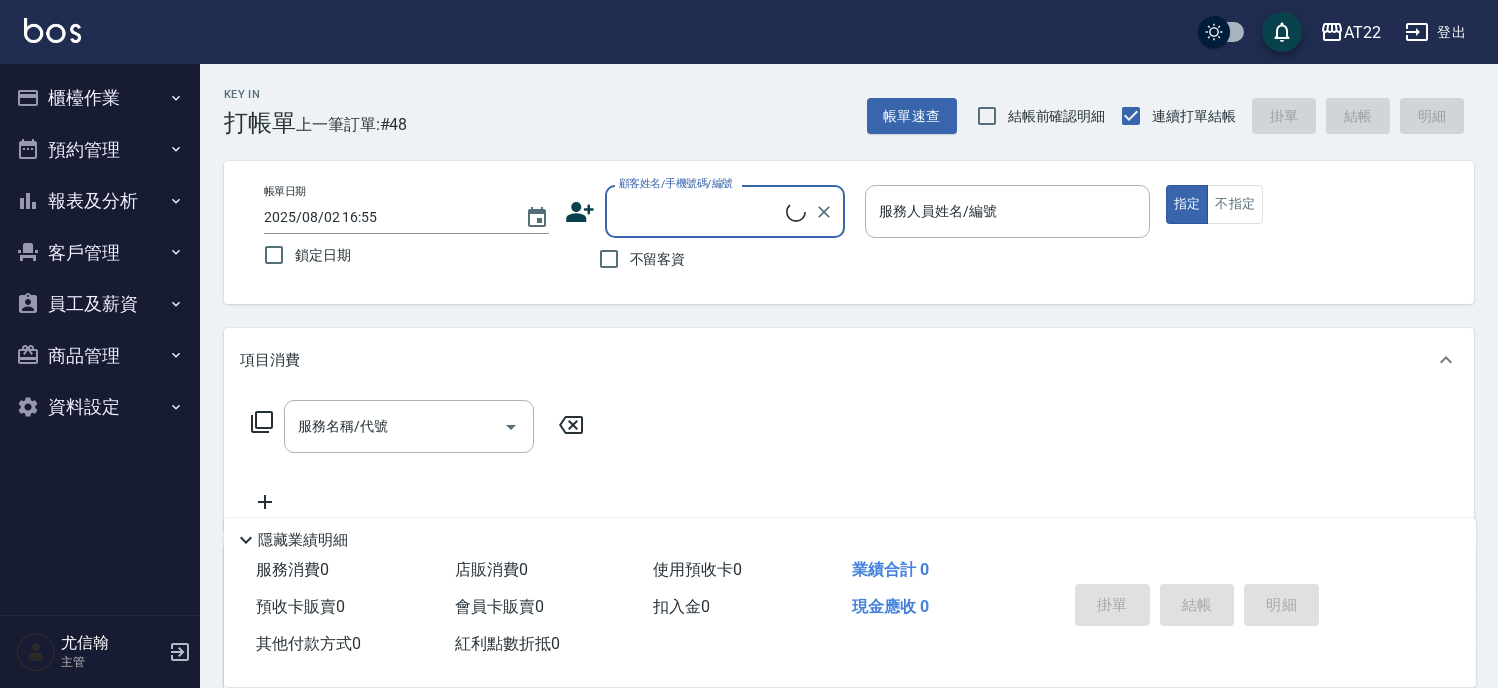 scroll, scrollTop: 0, scrollLeft: 0, axis: both 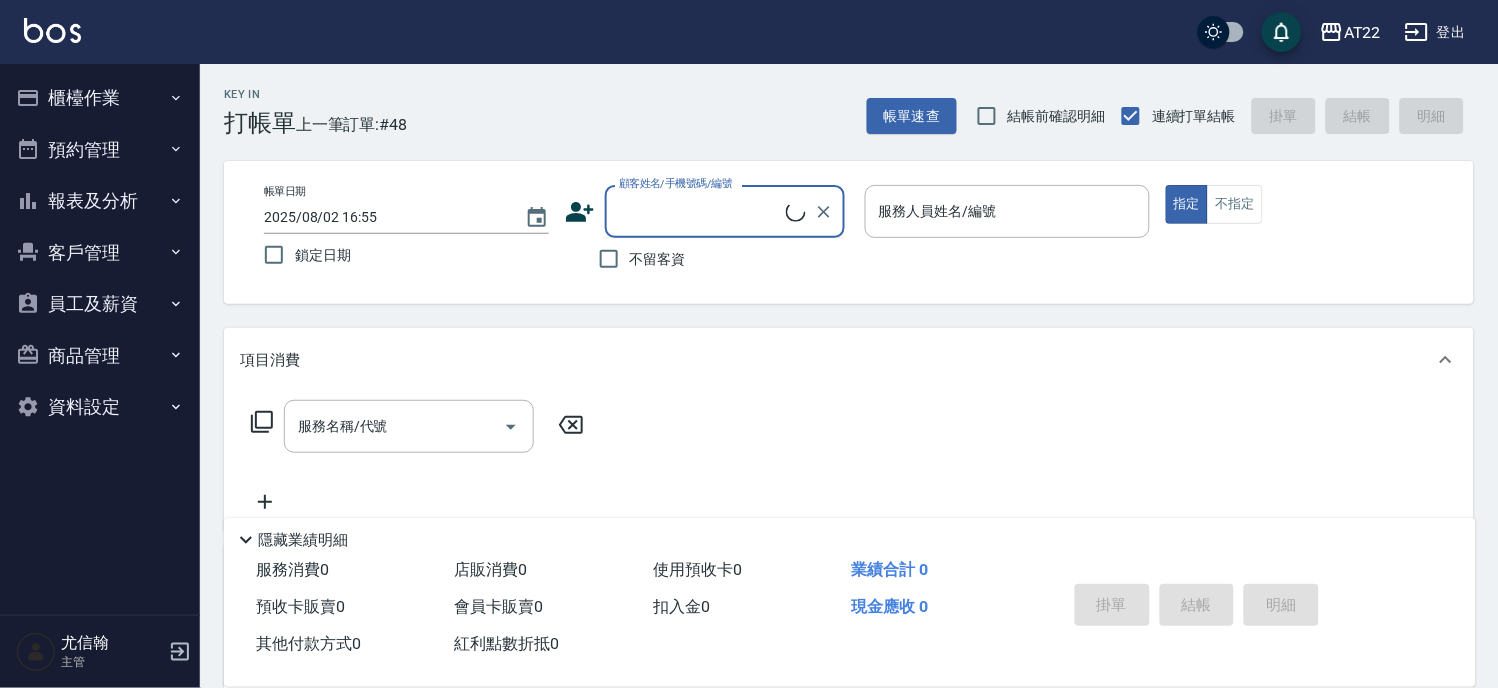 click on "顧客姓名/手機號碼/編號" at bounding box center (700, 211) 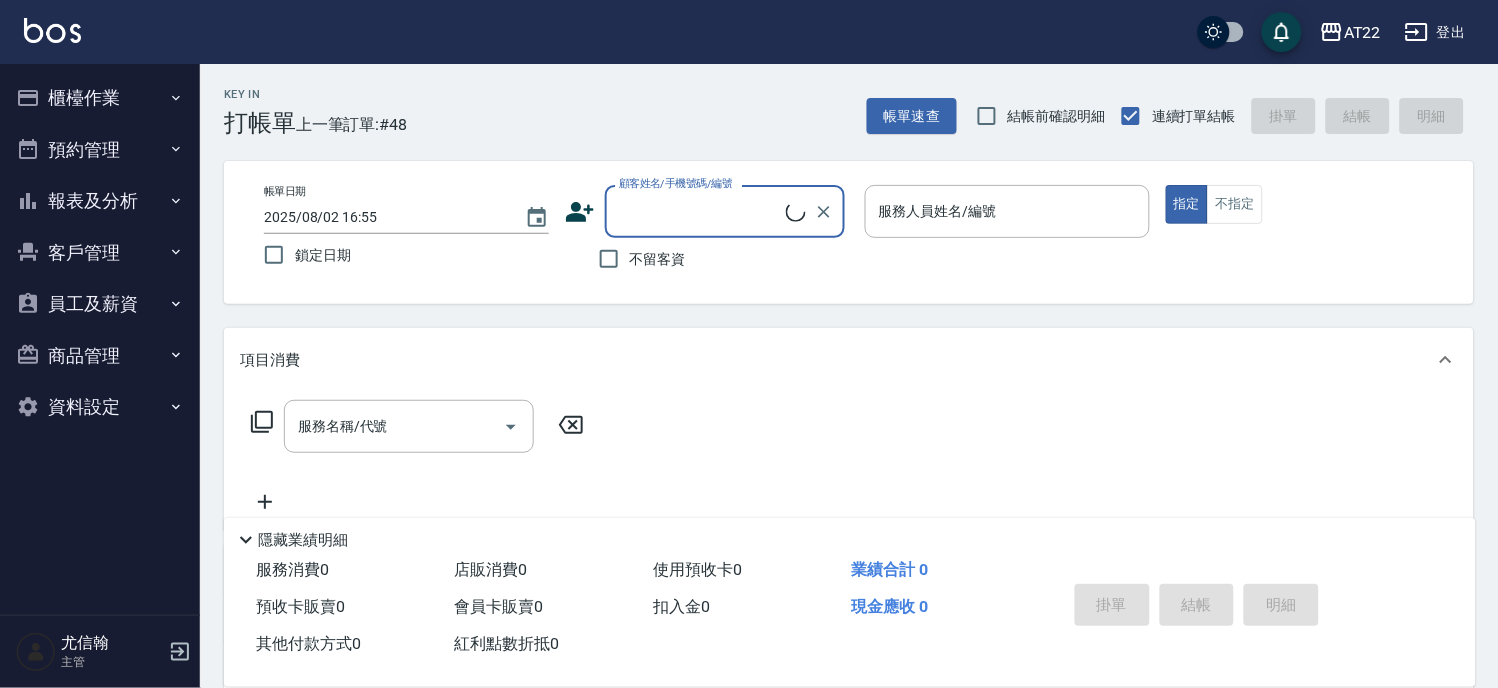 click on "顧客姓名/手機號碼/編號" at bounding box center [700, 211] 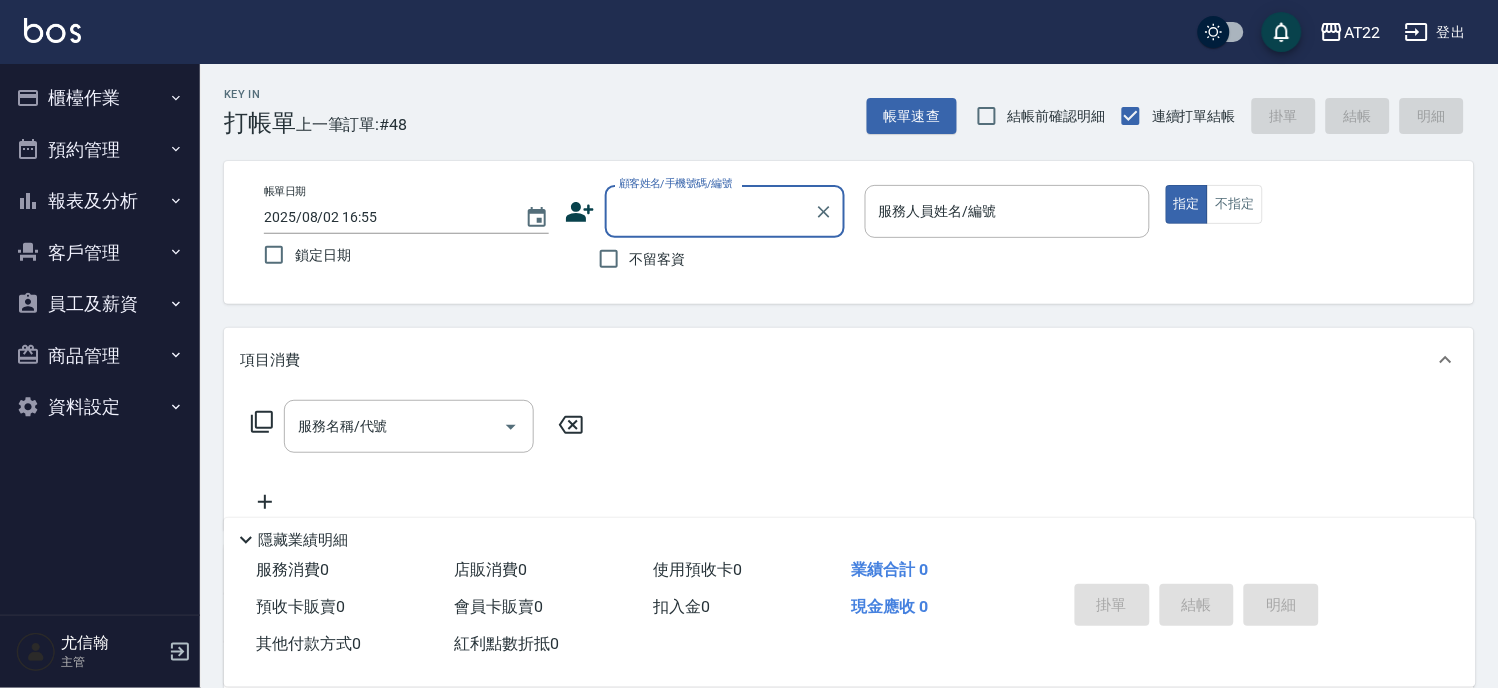 type on "Y" 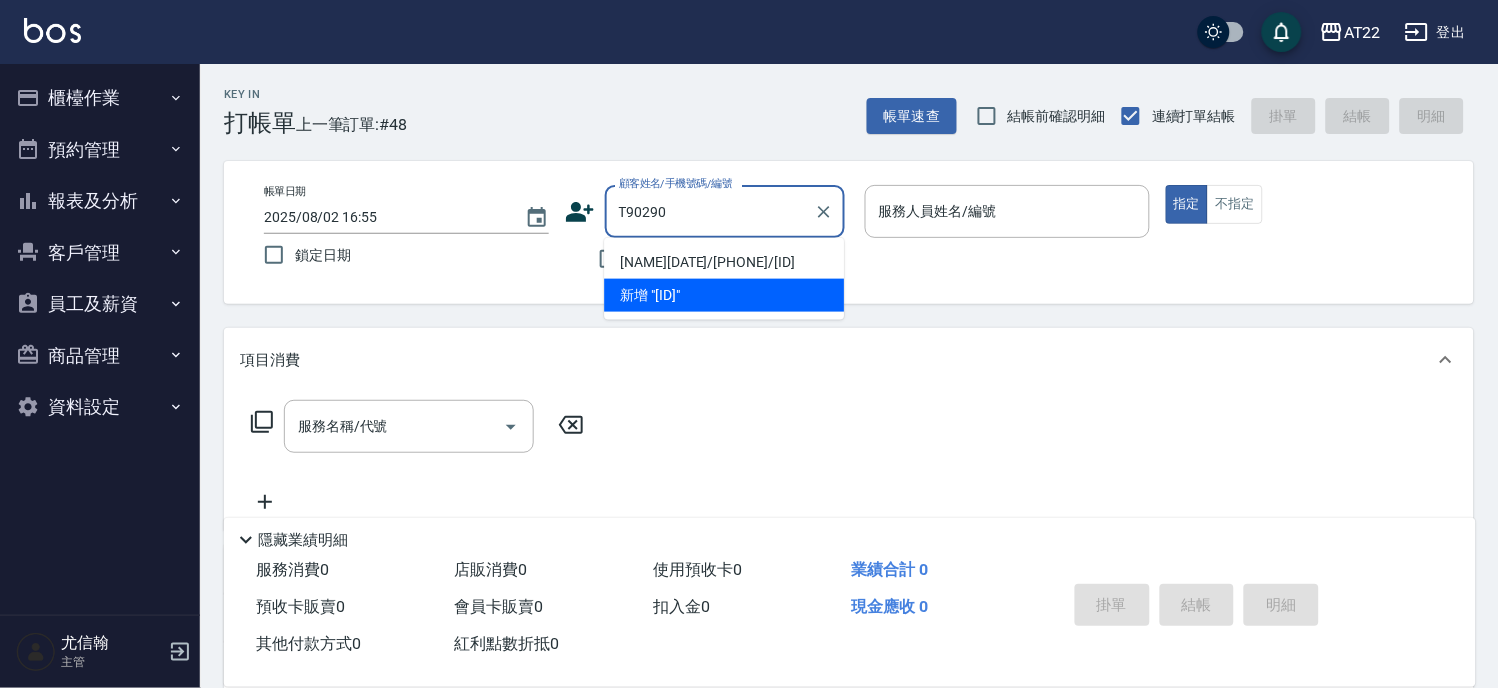 click on "[NAME][DATE]/[PHONE]/[ID]" at bounding box center (724, 262) 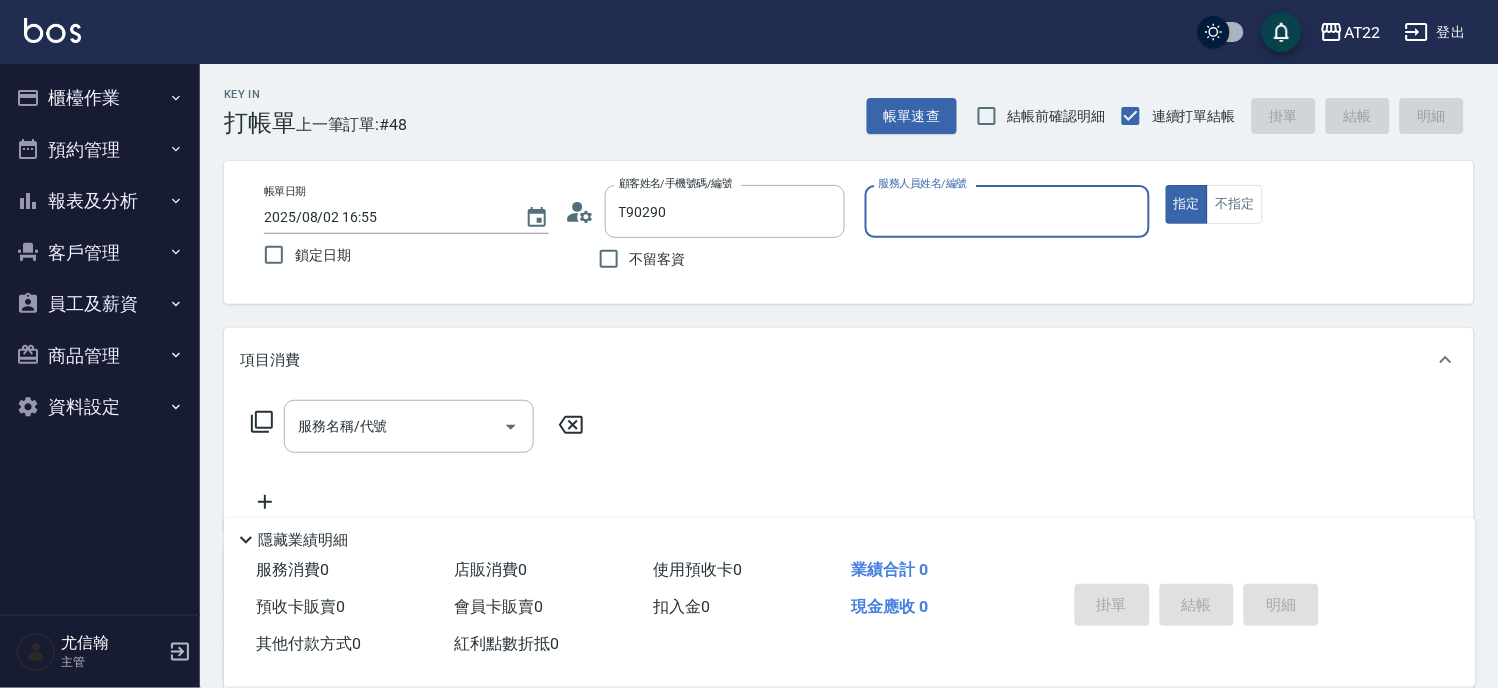 type on "[NAME][DATE]/[PHONE]/[ID]" 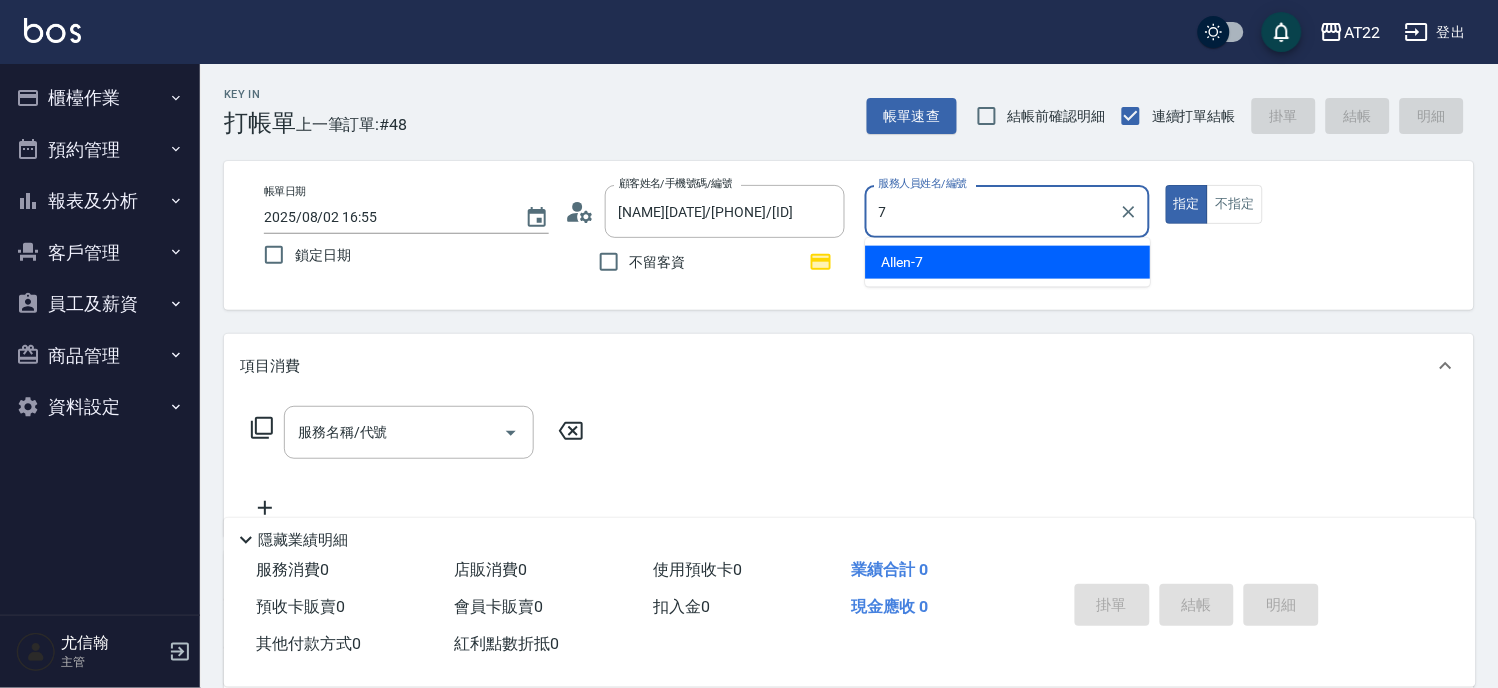 type on "Allen-7" 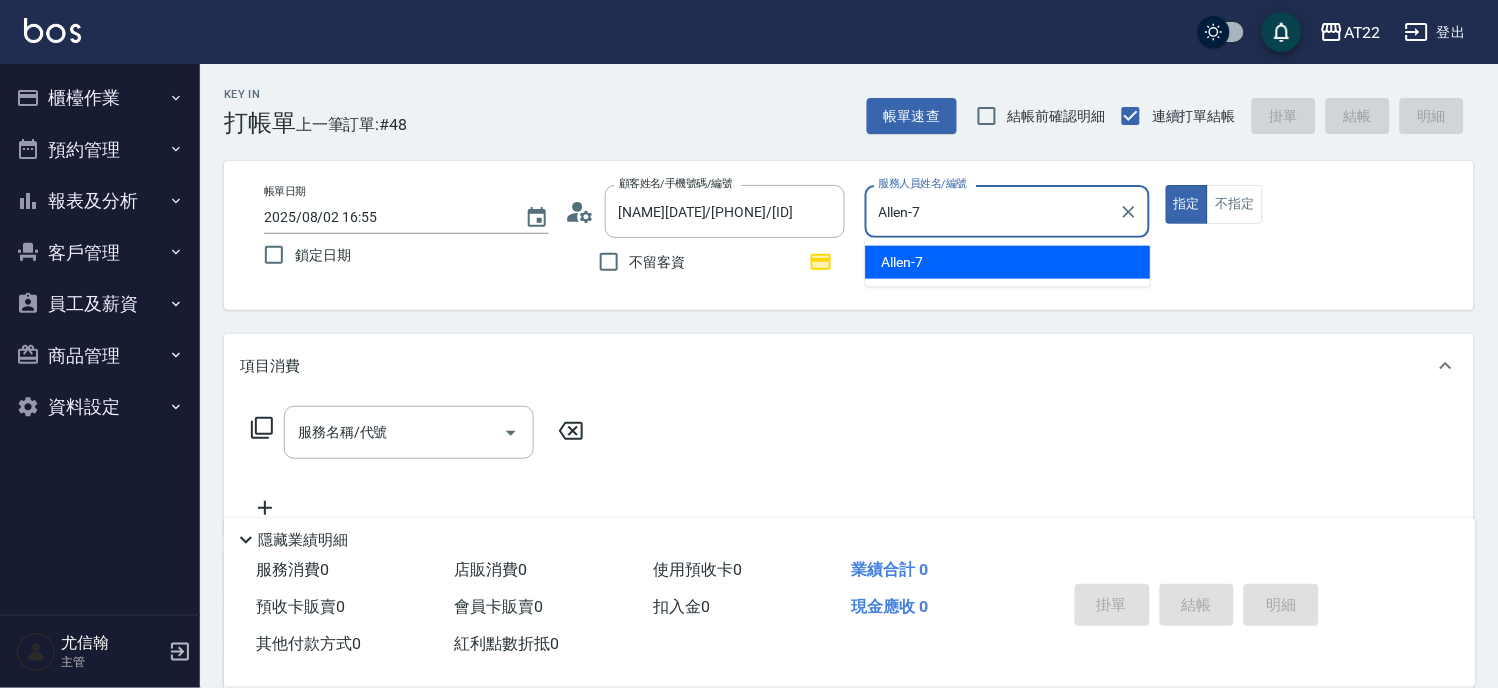 type on "true" 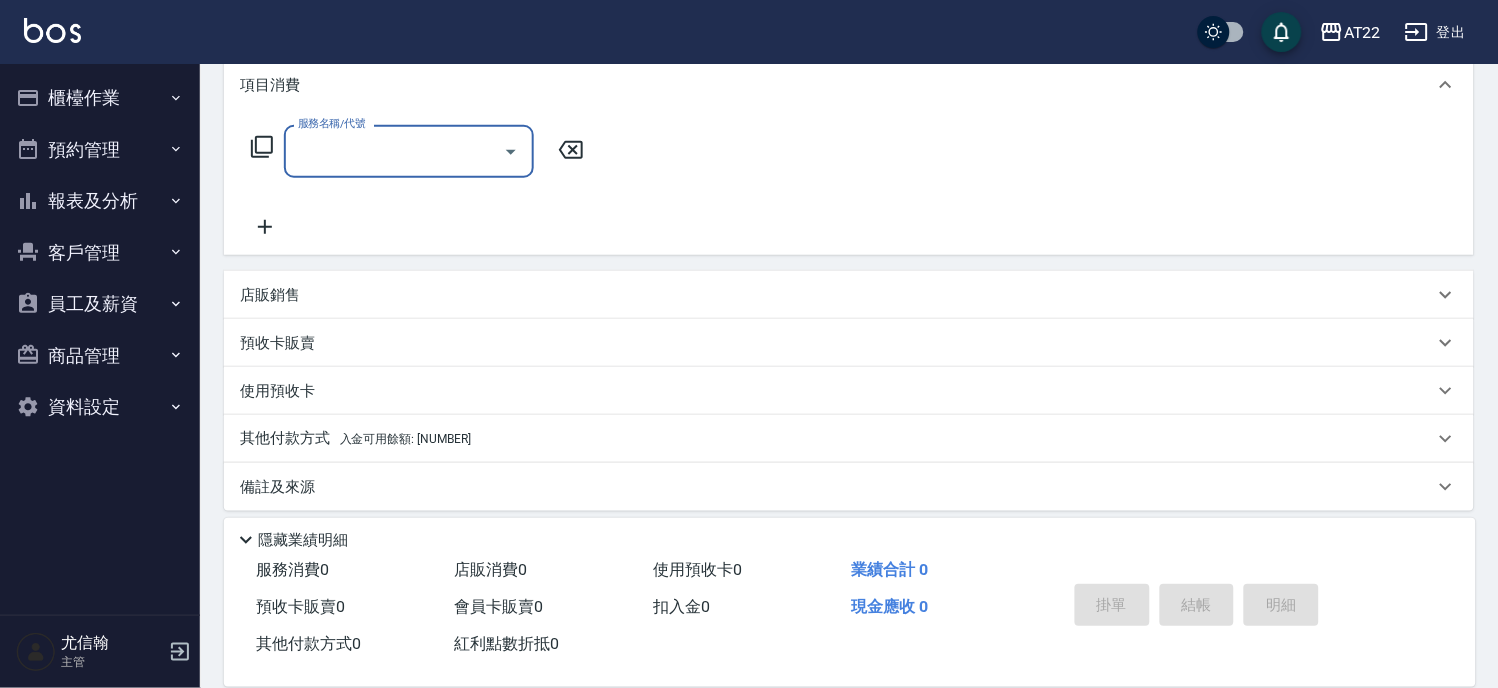 scroll, scrollTop: 293, scrollLeft: 0, axis: vertical 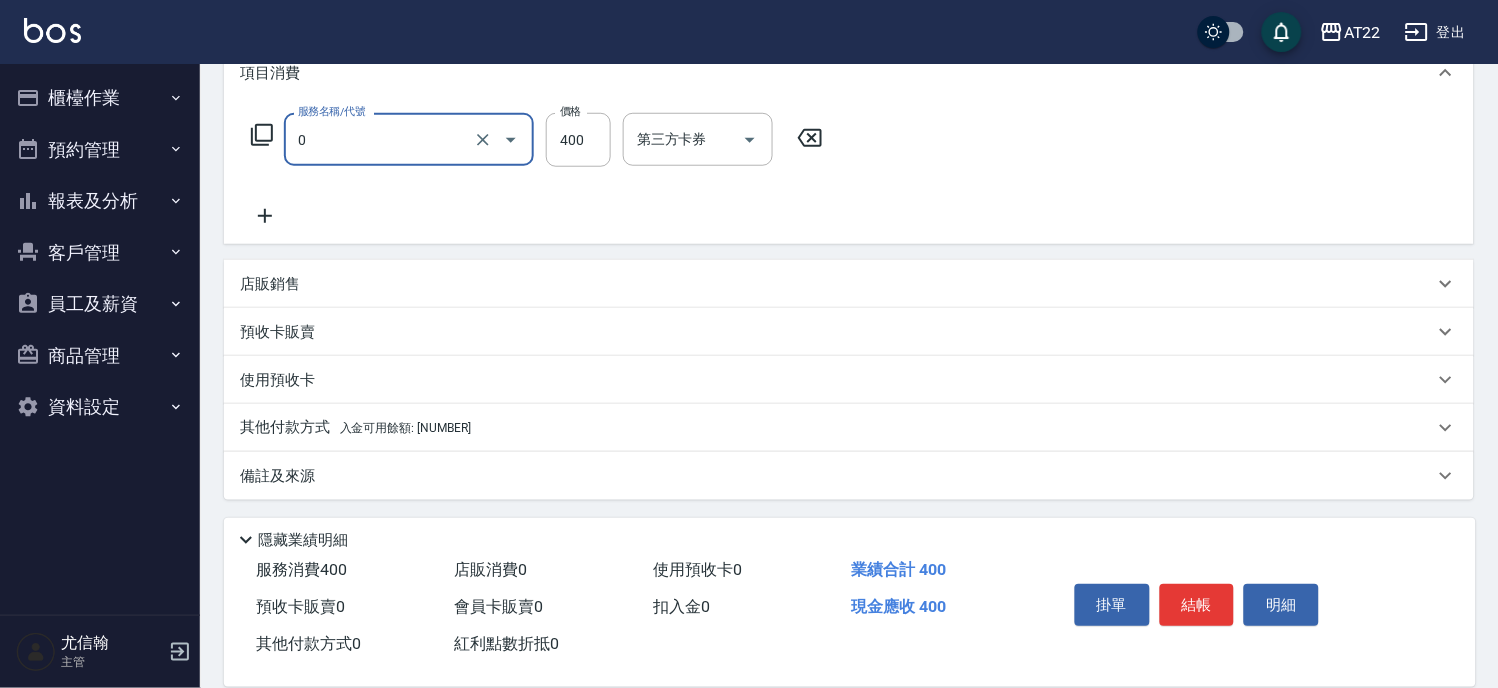 type on "有機洗髮(0)" 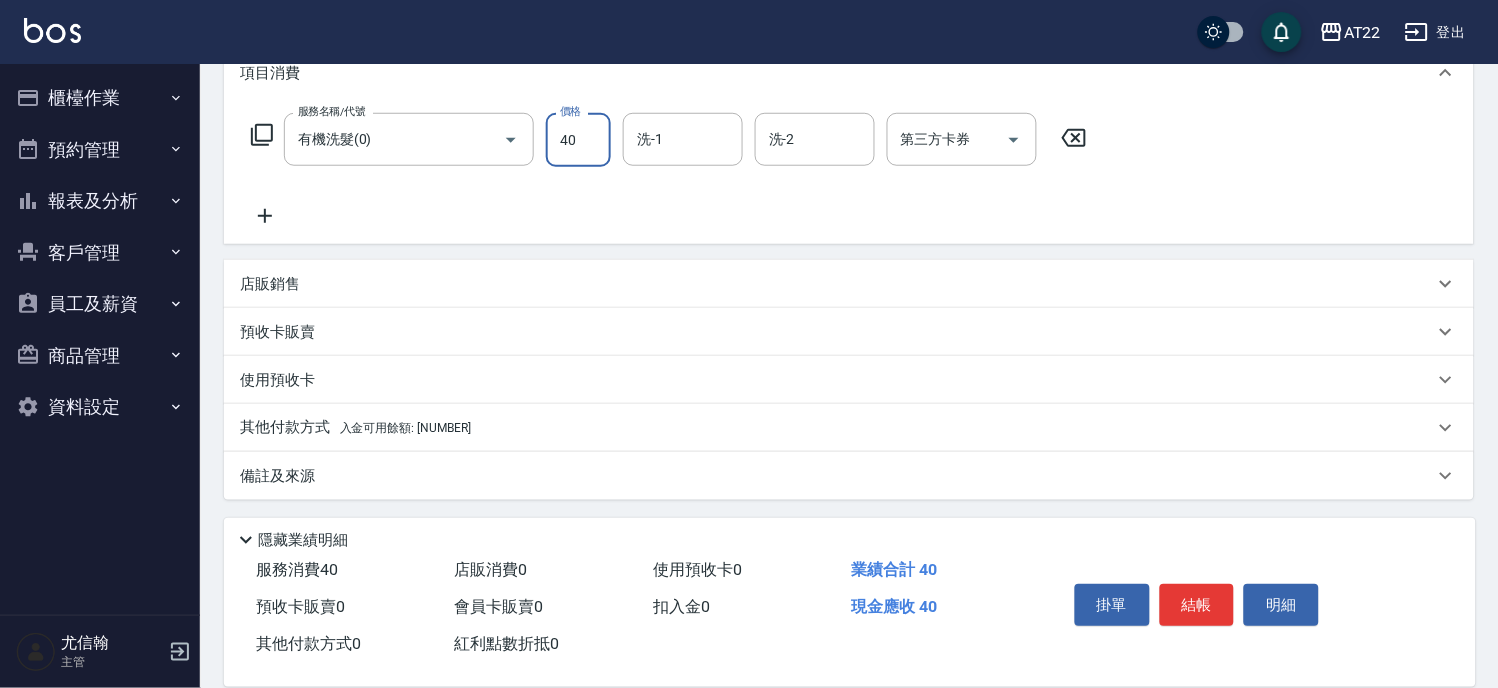 type on "400" 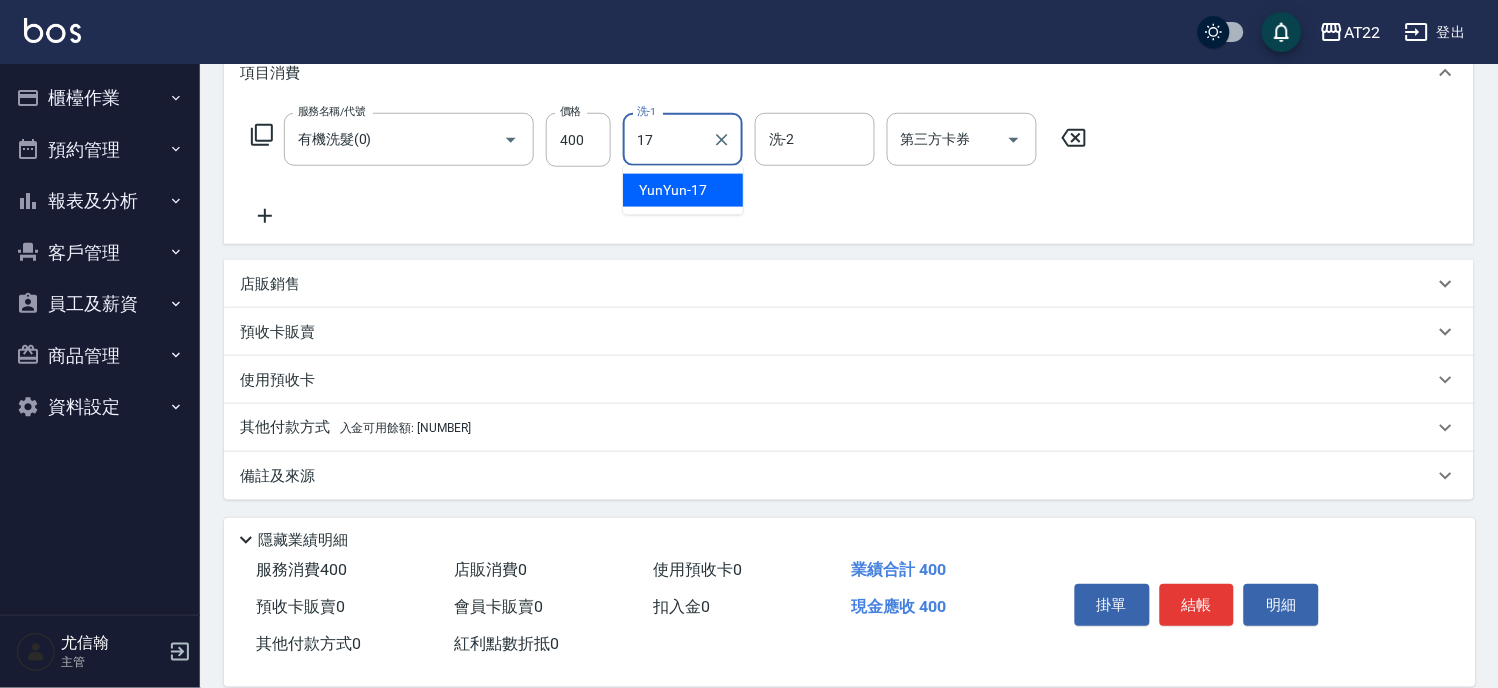 type on "YunYun-17" 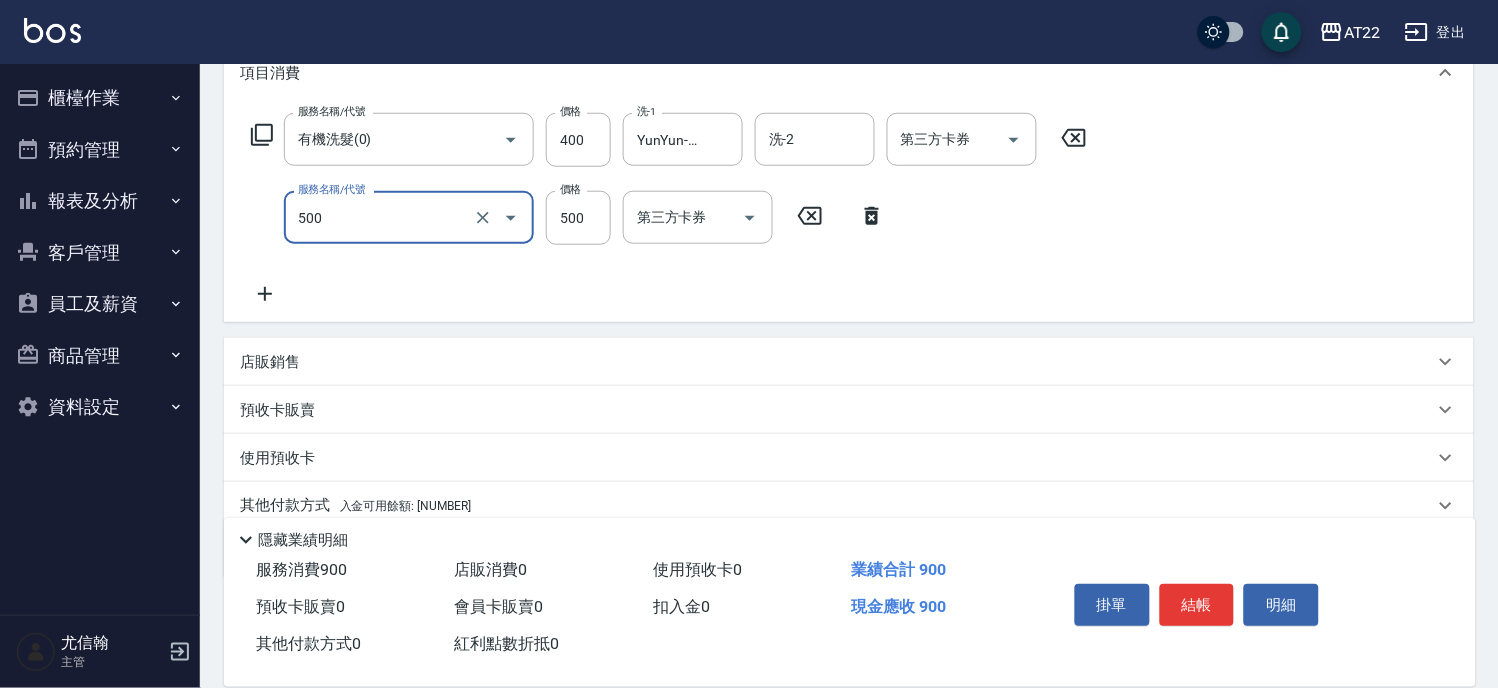 type on "剪髮(500)" 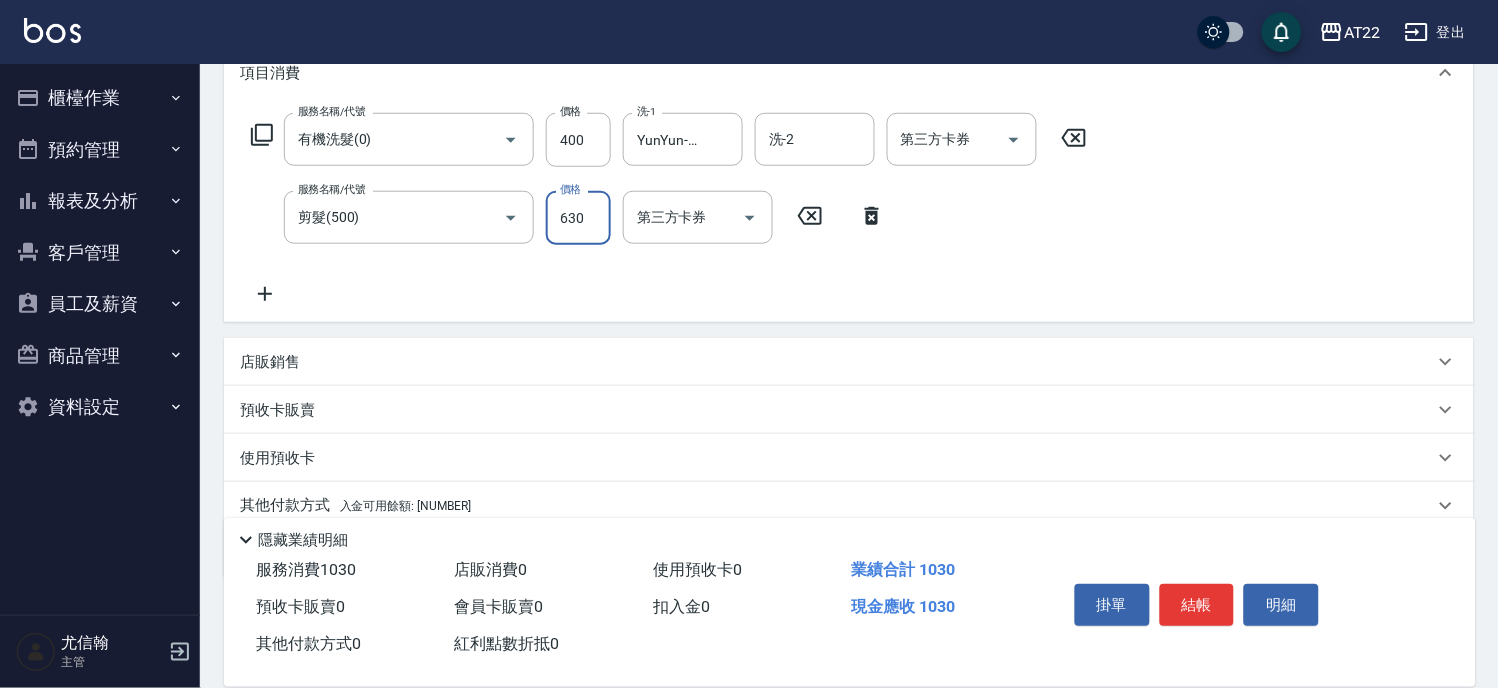 type on "630" 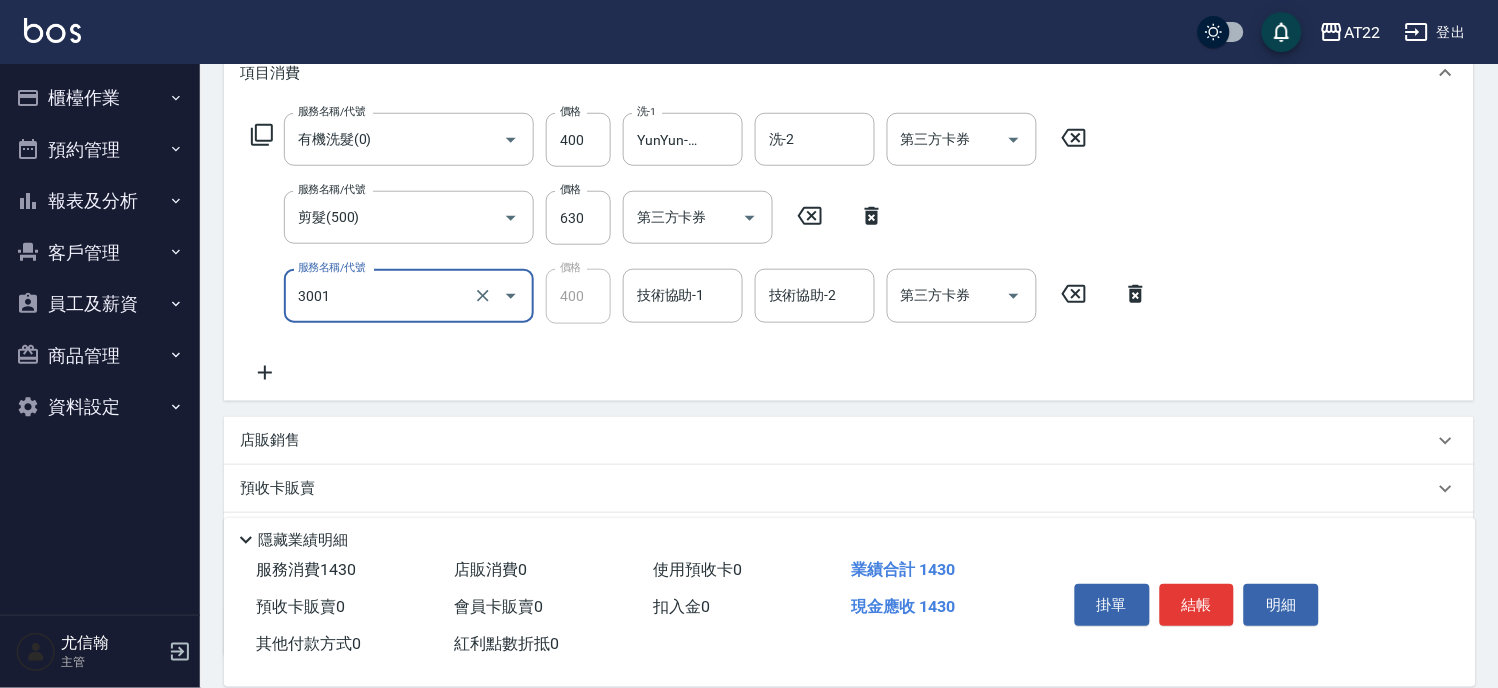 type on "側邊燙貼(3001)" 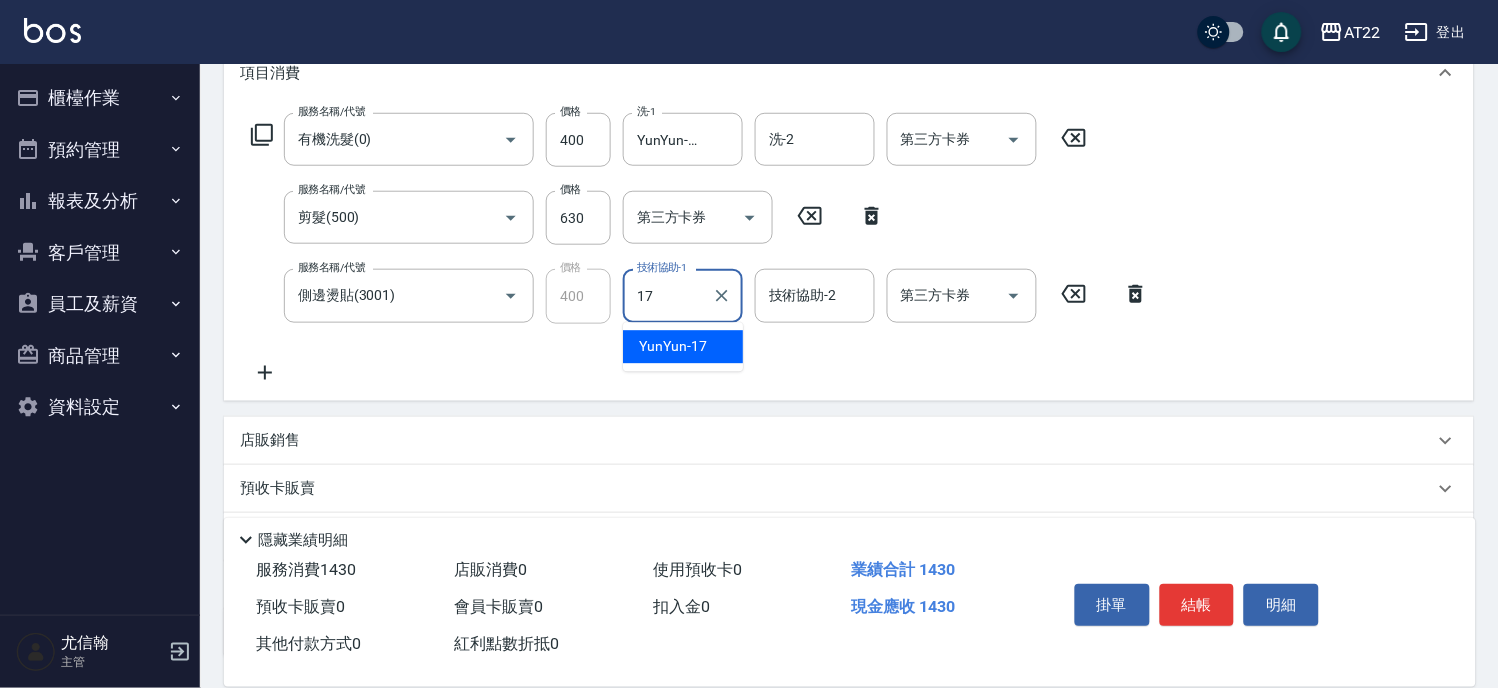 type on "YunYun-17" 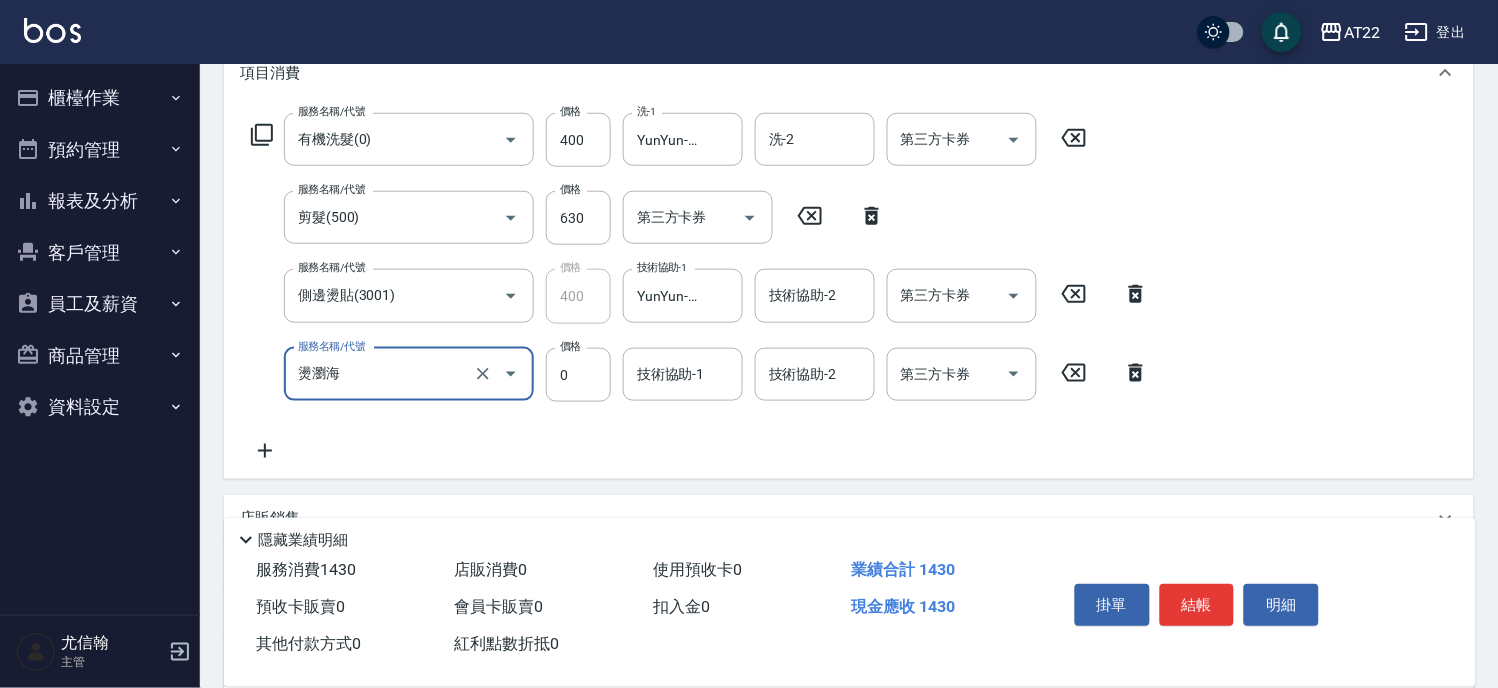 type on "燙瀏海" 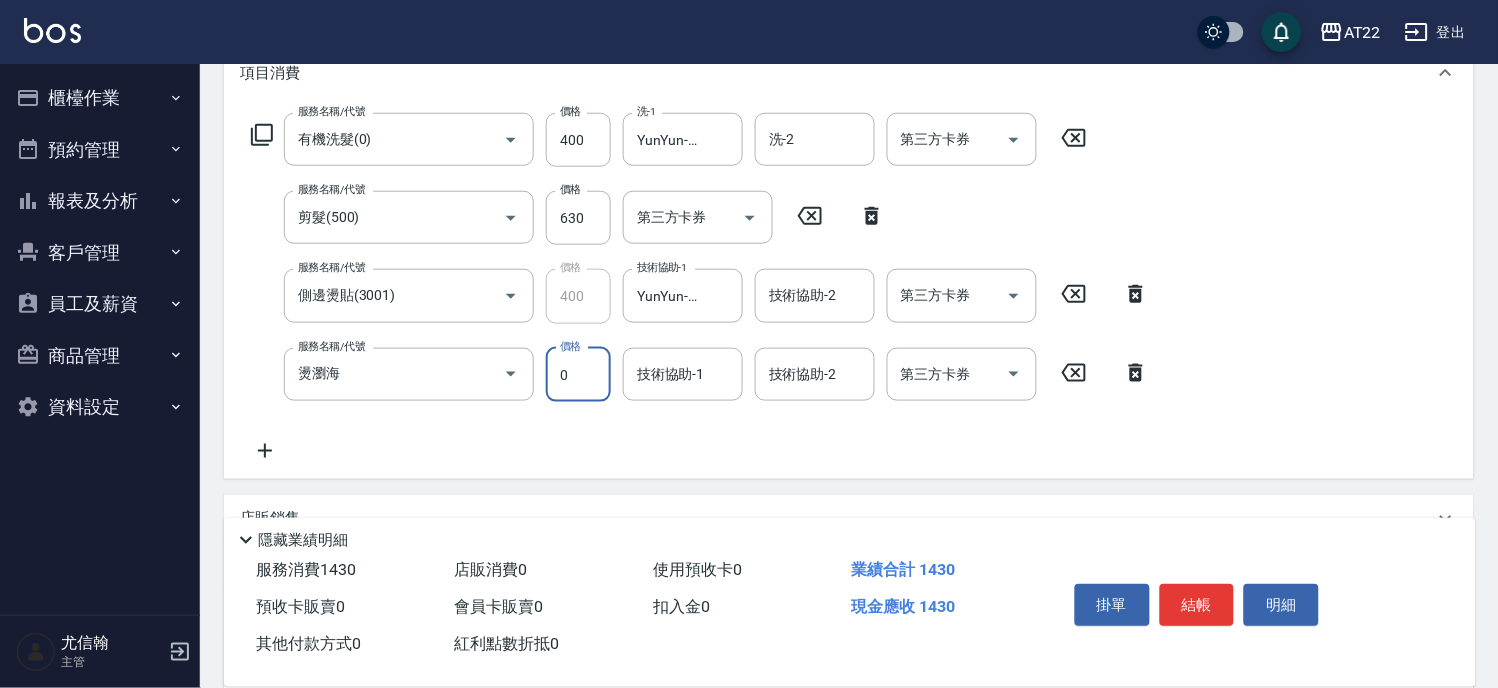 scroll, scrollTop: 0, scrollLeft: 0, axis: both 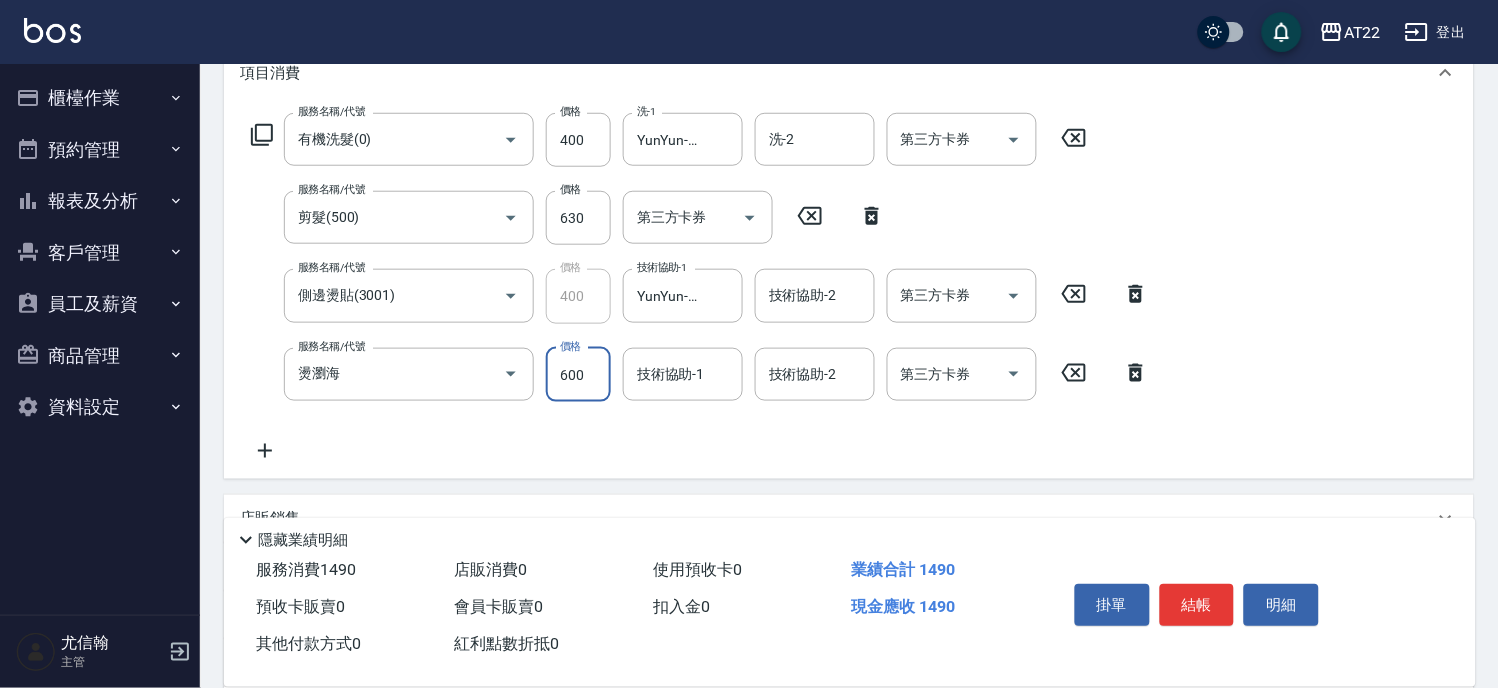 type on "600" 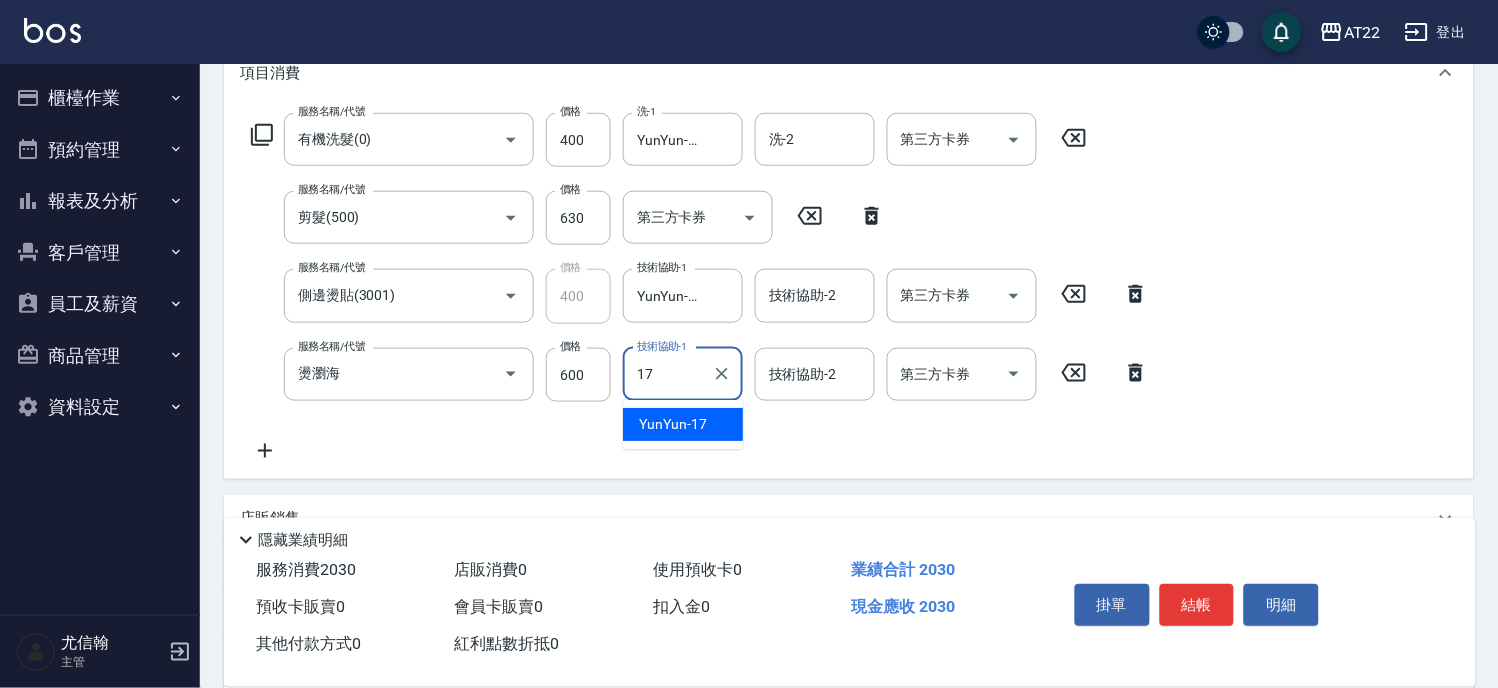 type on "YunYun-17" 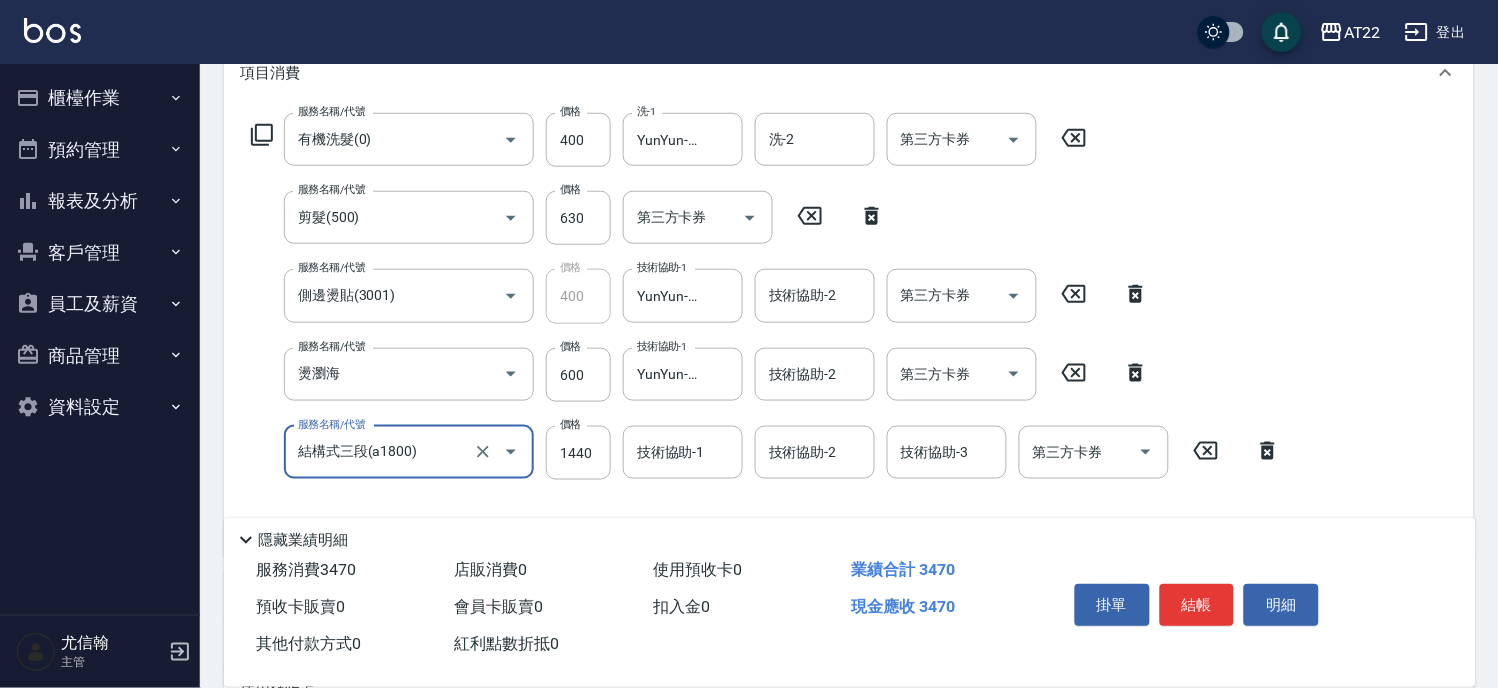 type on "結構式三段(a1800)" 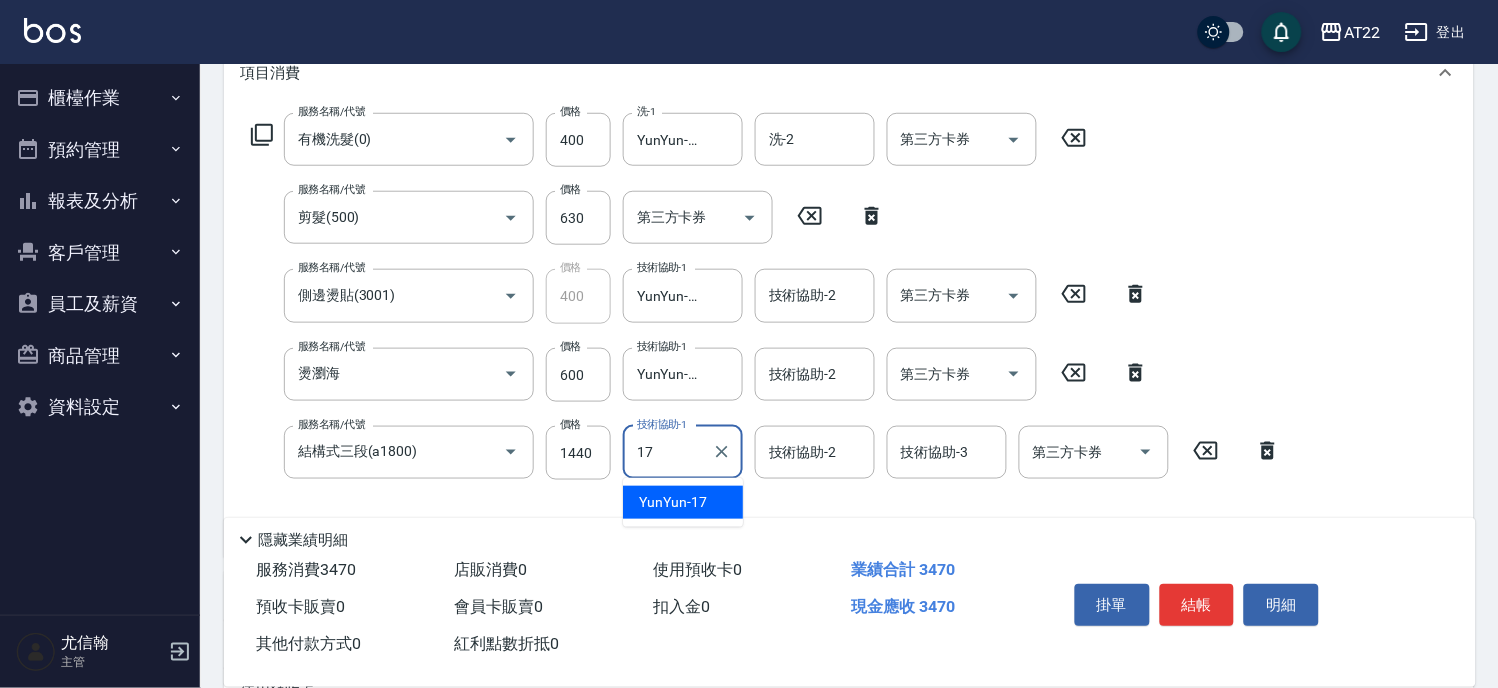 type on "YunYun-17" 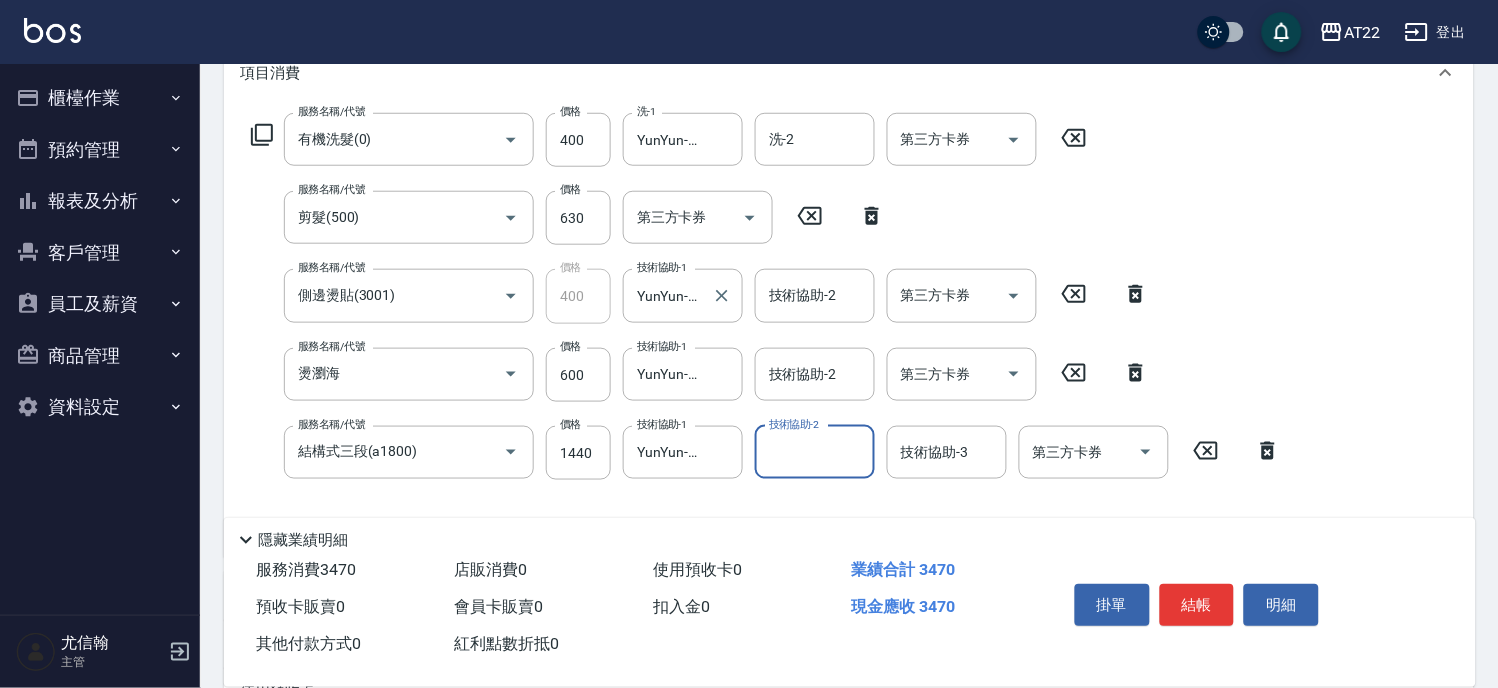 scroll, scrollTop: 606, scrollLeft: 0, axis: vertical 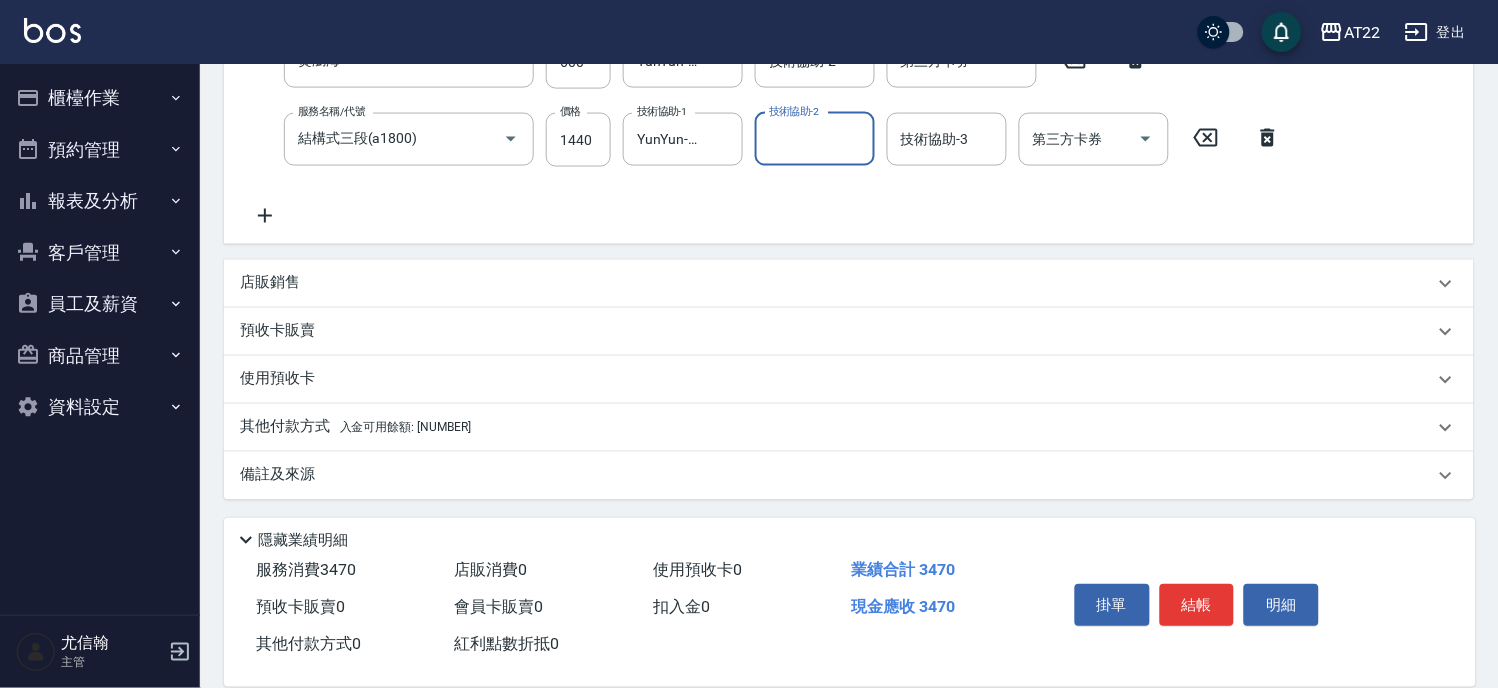 click on "其他付款方式 入金可用餘額: 7630" at bounding box center [837, 428] 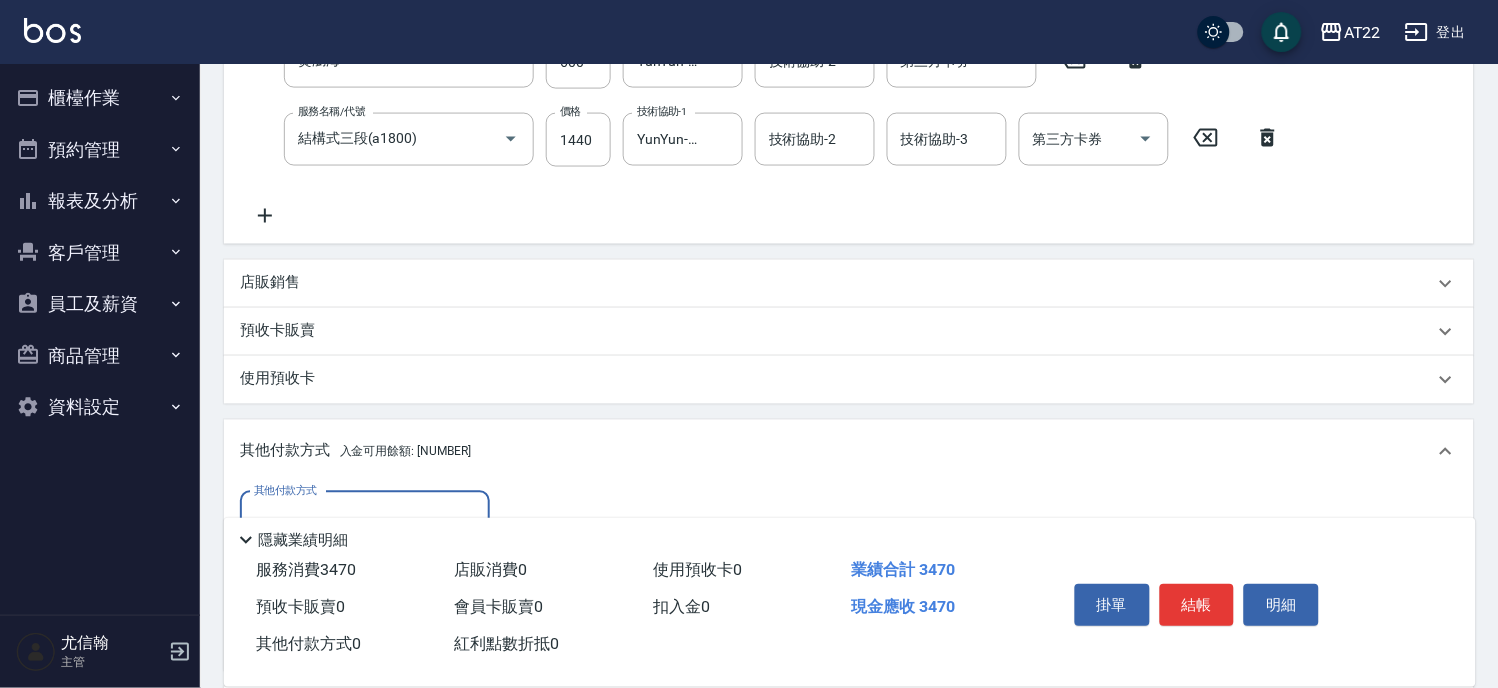 scroll, scrollTop: 0, scrollLeft: 0, axis: both 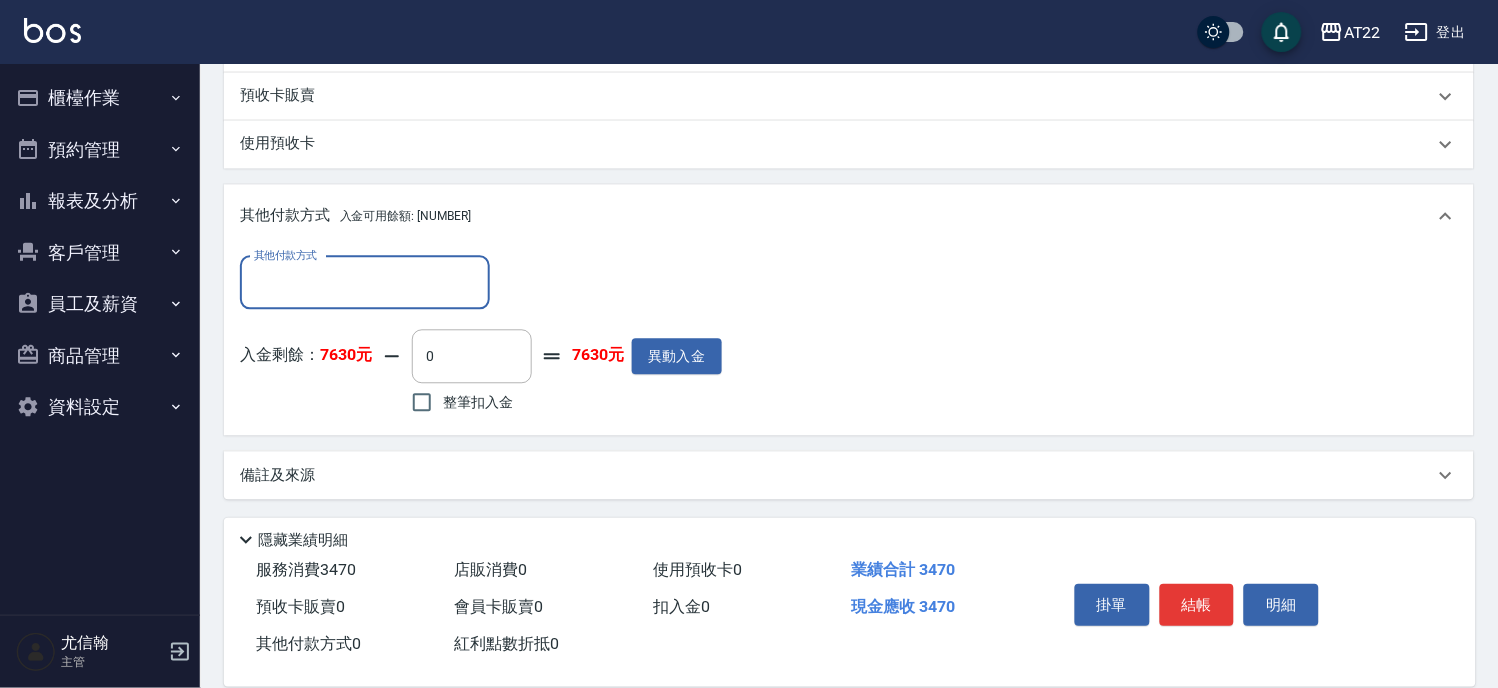 click on "整筆扣入金" at bounding box center (478, 403) 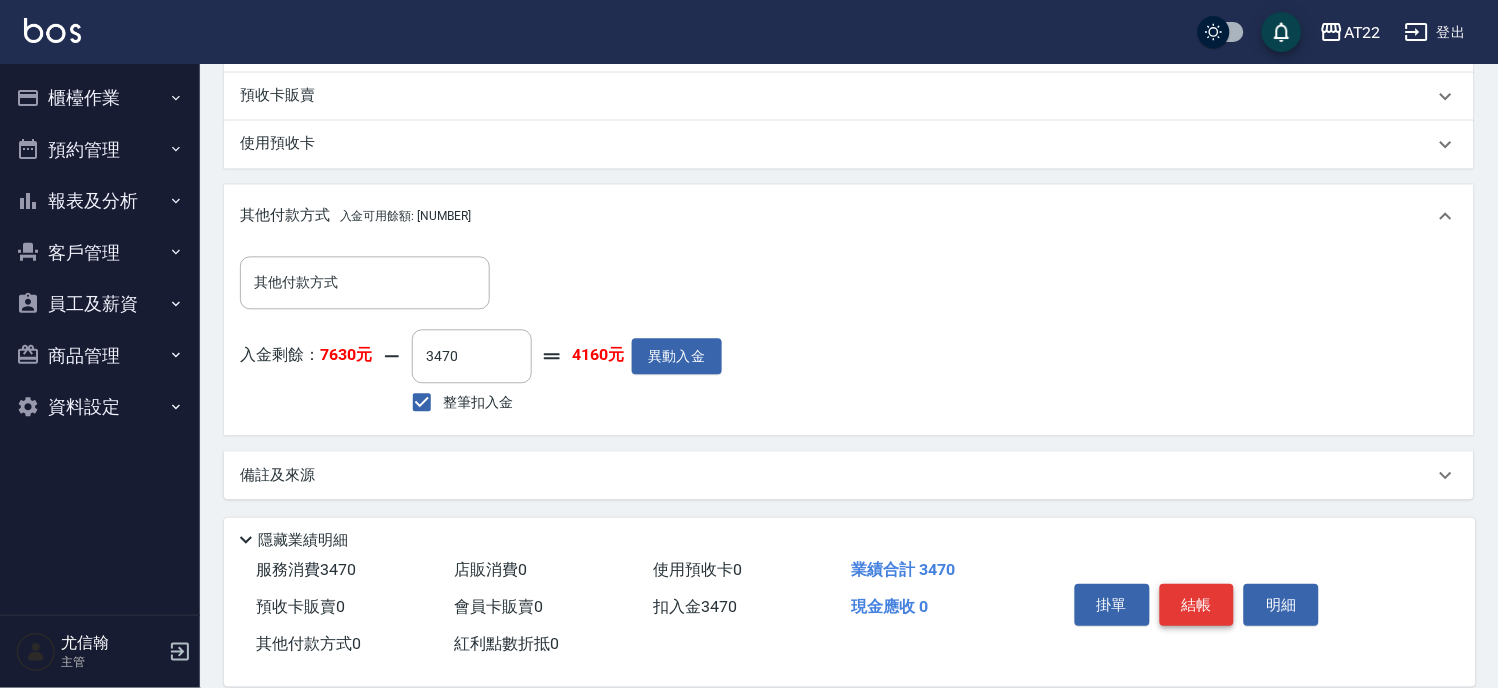 click on "結帳" at bounding box center (1197, 605) 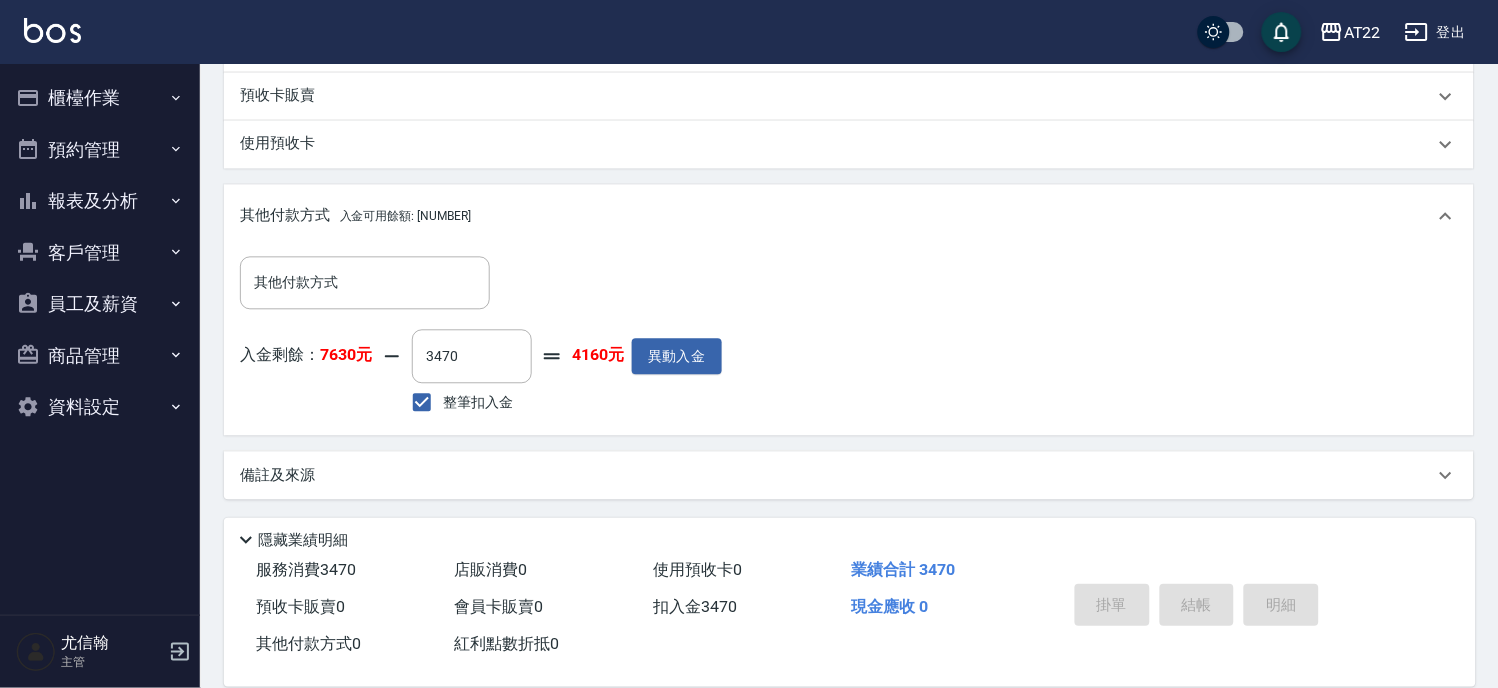 type on "[DATE] [TIME]" 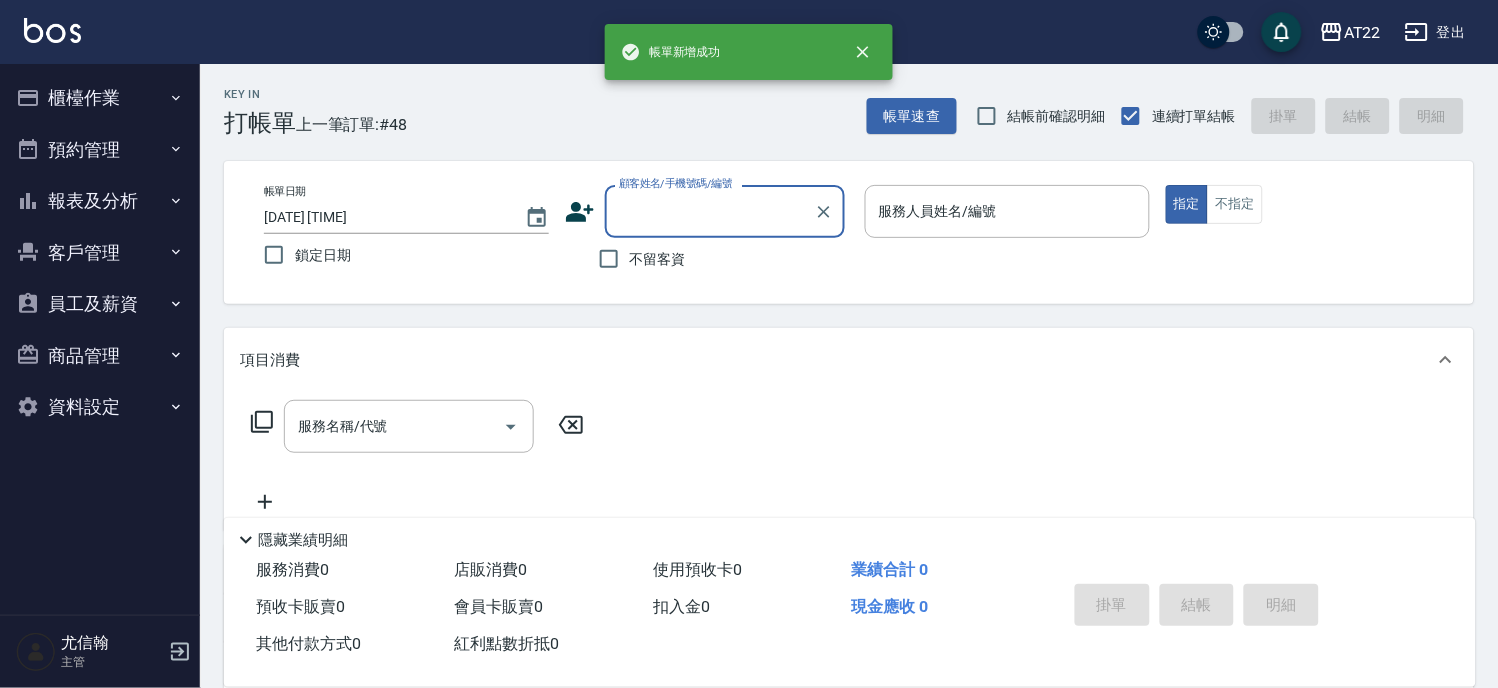 scroll, scrollTop: 0, scrollLeft: 0, axis: both 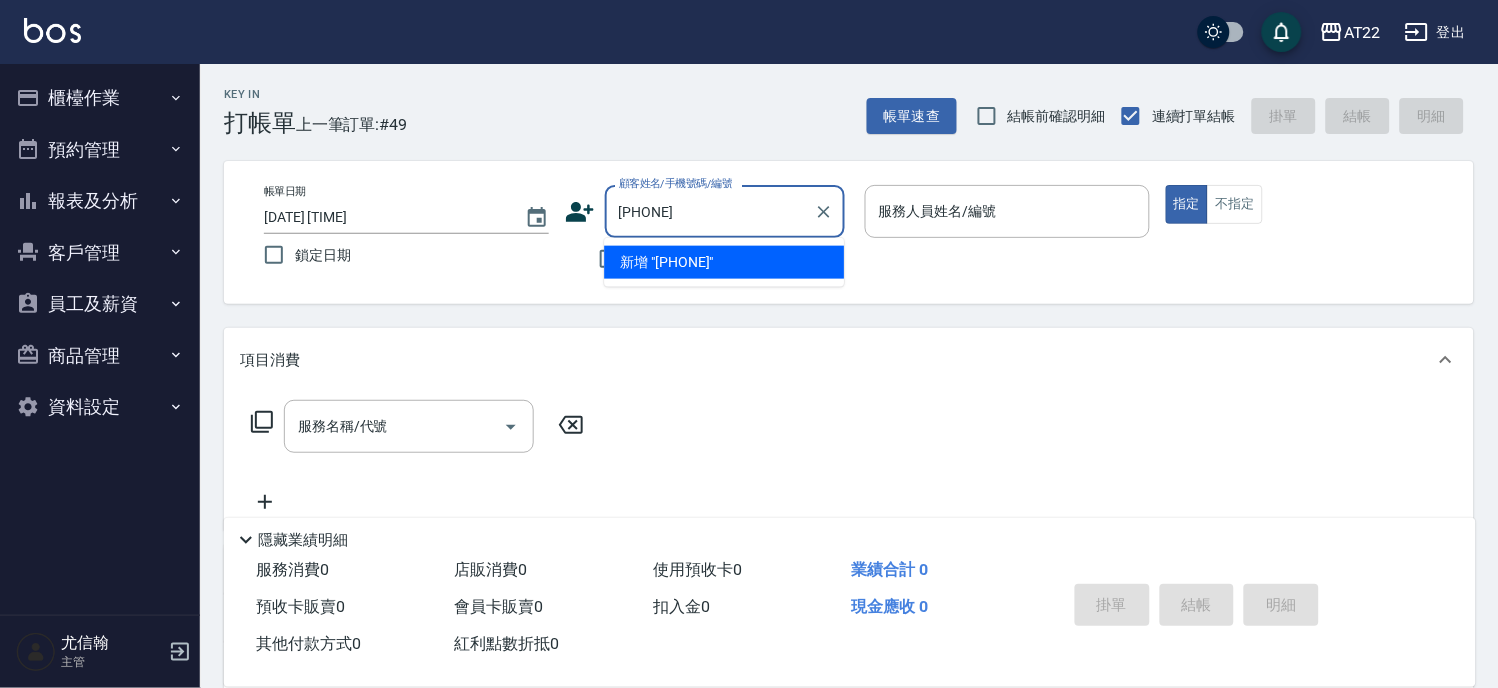 click on "新增 "[PHONE]"" at bounding box center (724, 262) 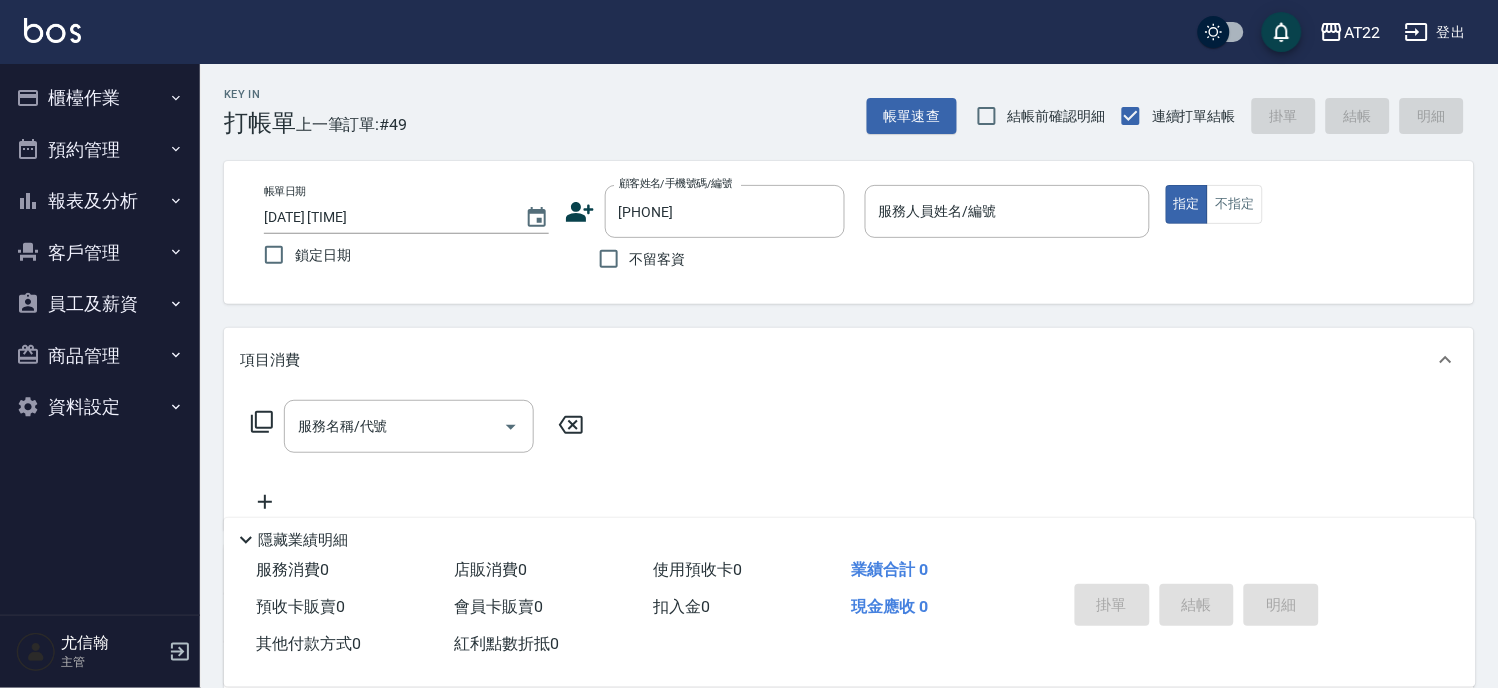 click 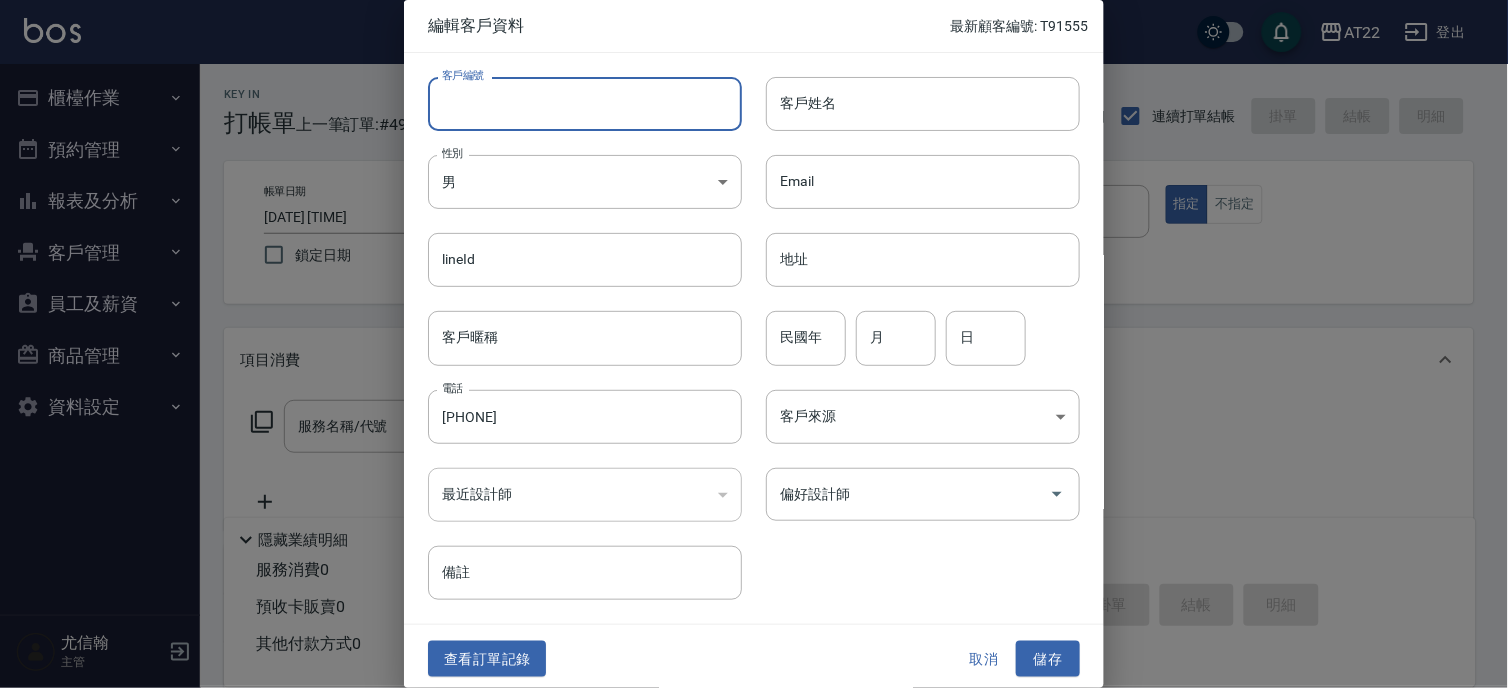 click on "客戶編號" at bounding box center (585, 104) 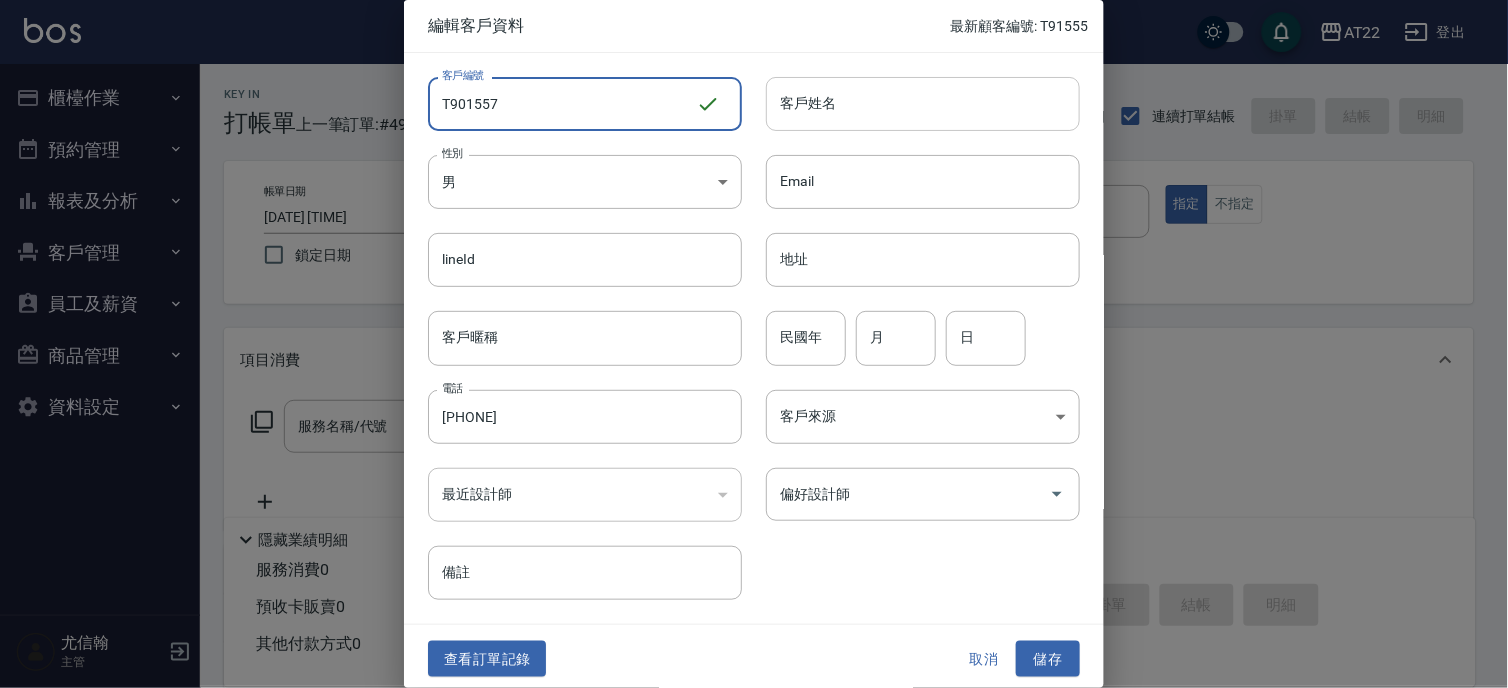 type on "T901557" 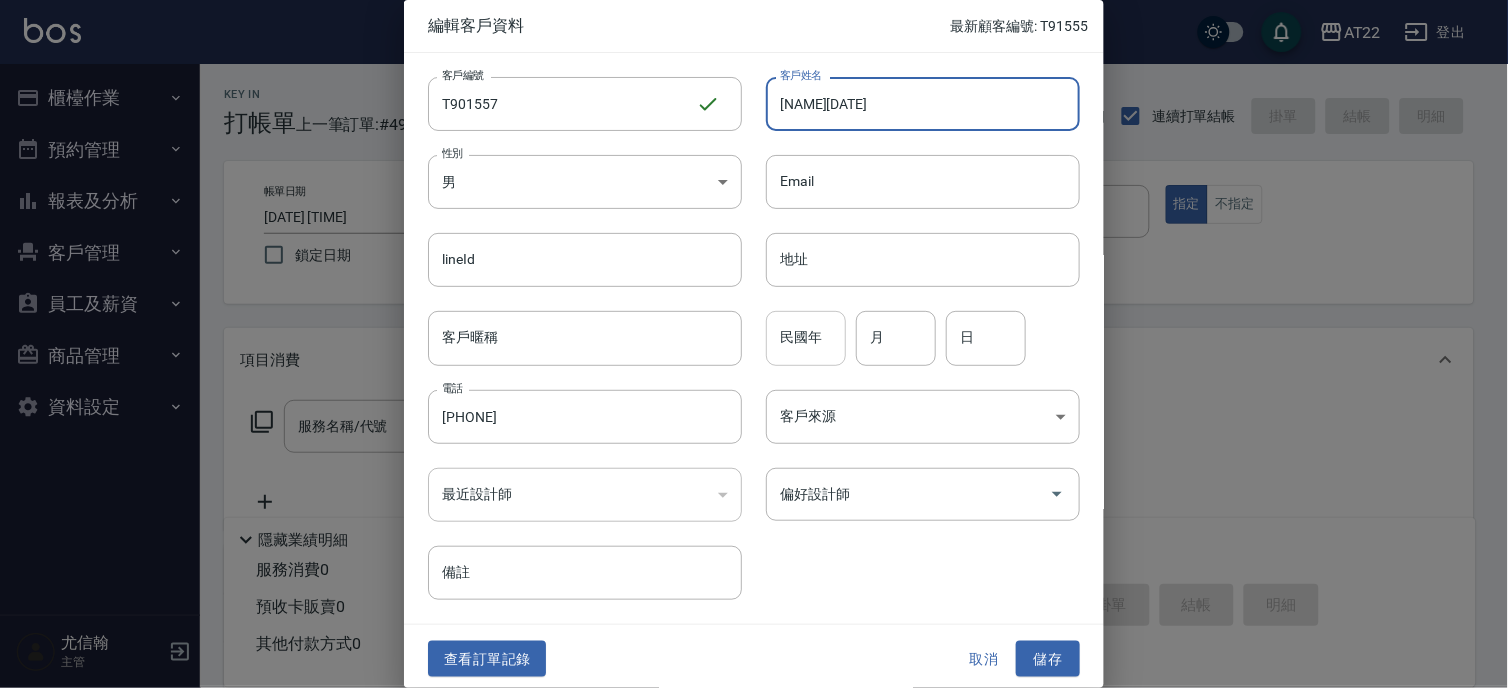 type on "[NAME][DATE]" 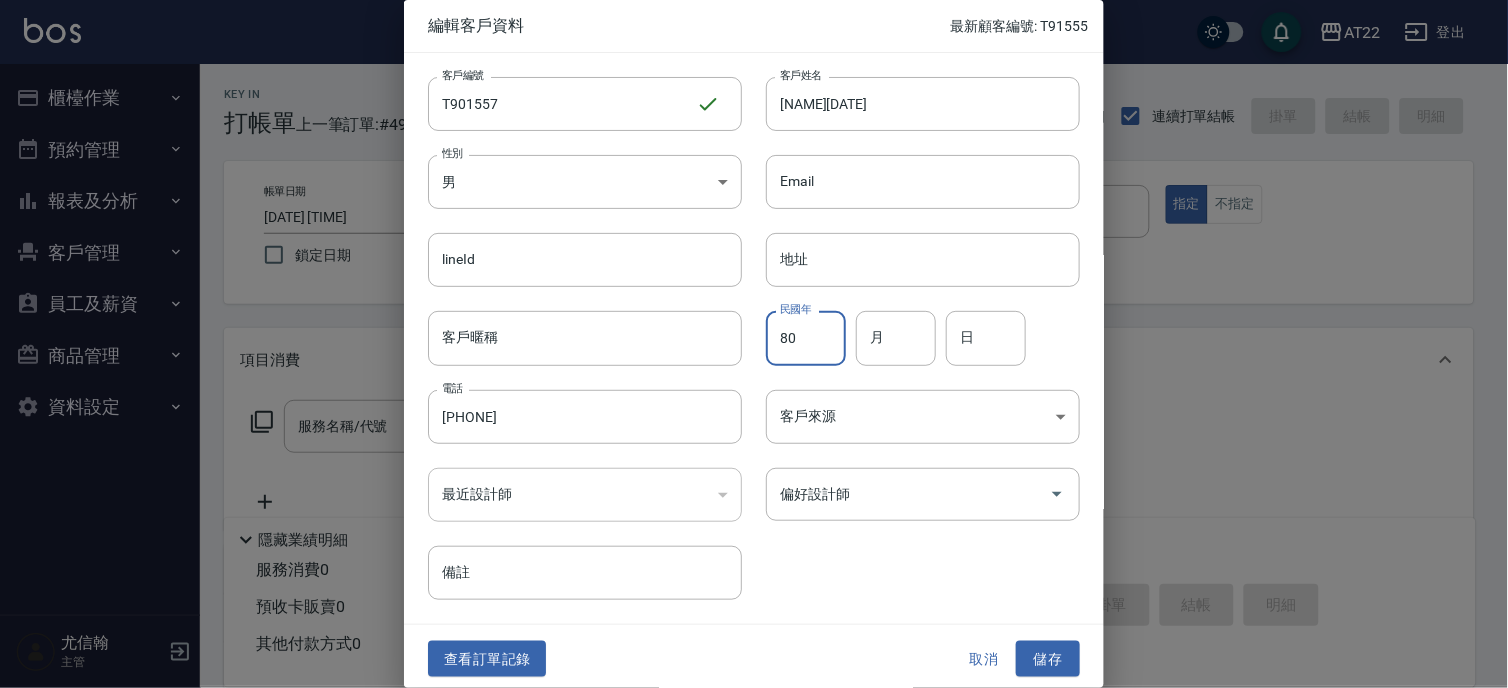 type on "80" 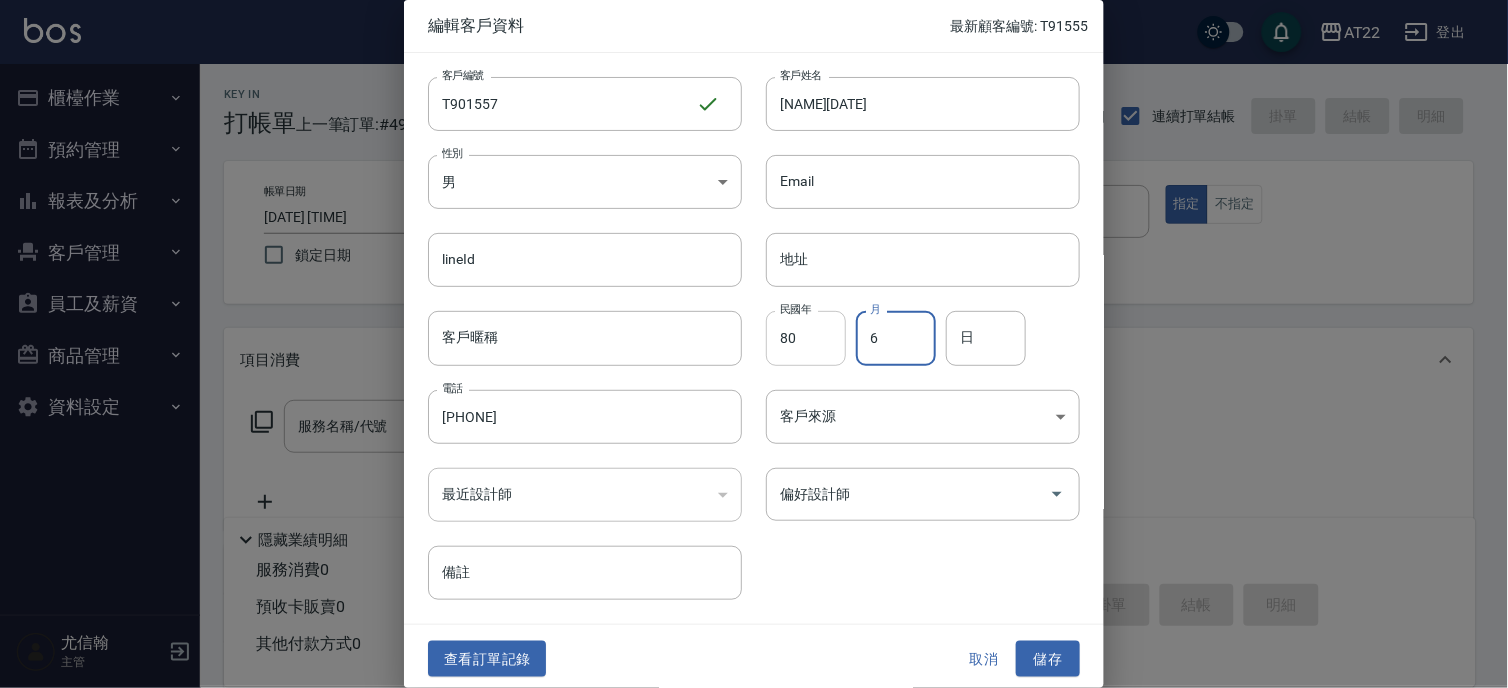 type on "6" 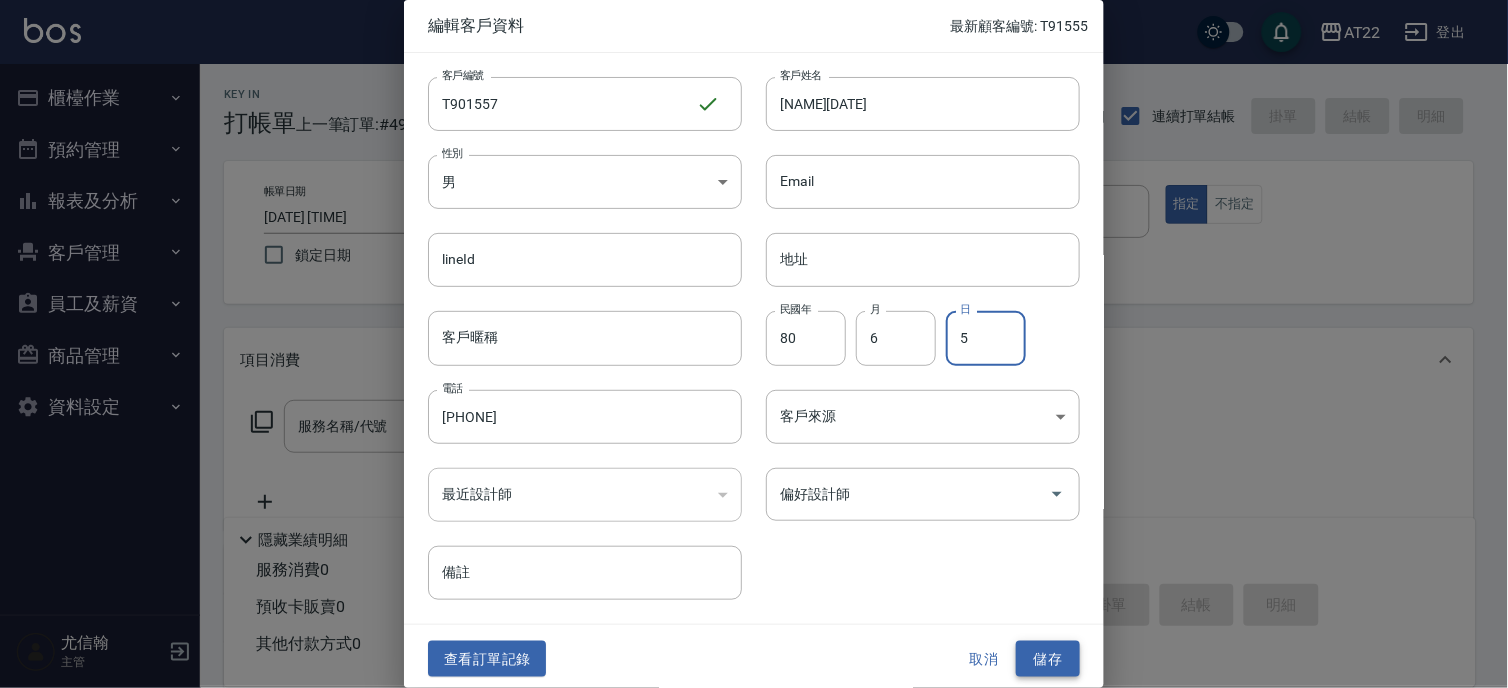 type on "5" 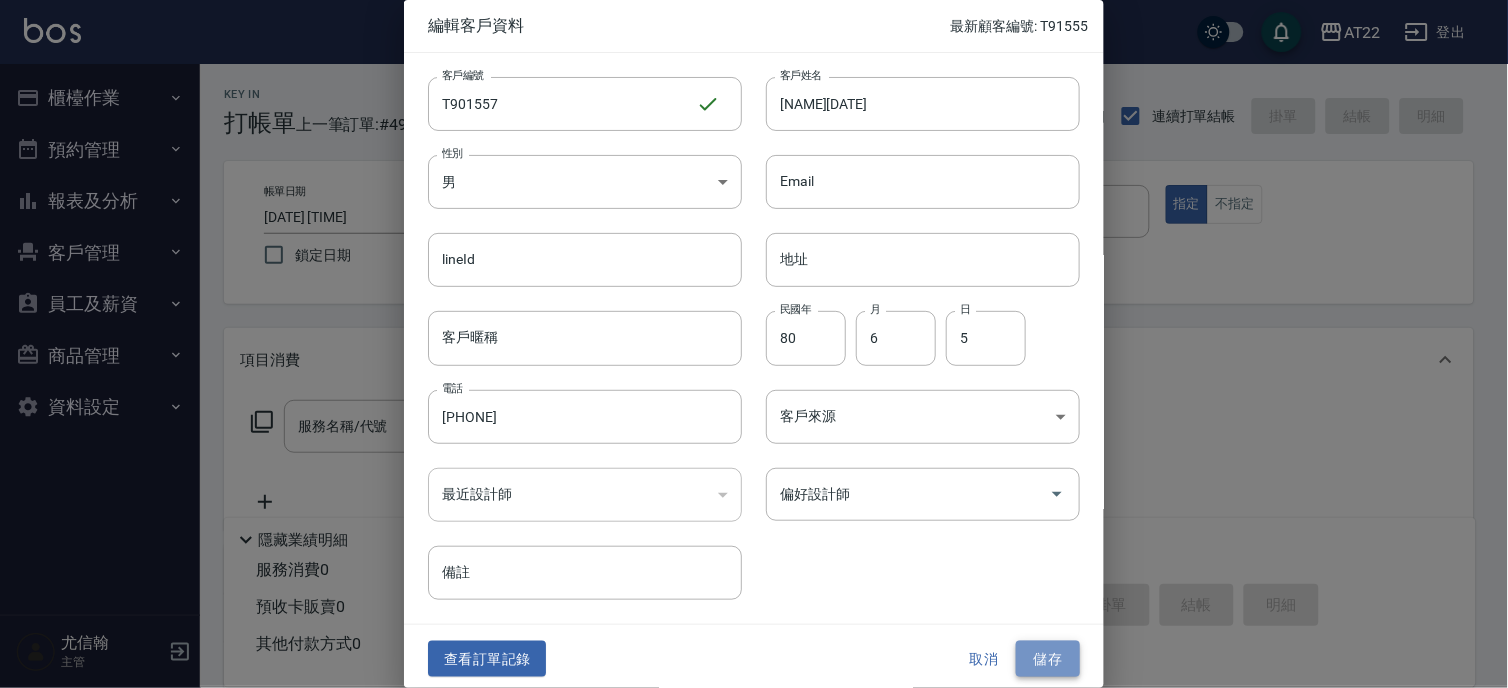 click on "儲存" at bounding box center (1048, 659) 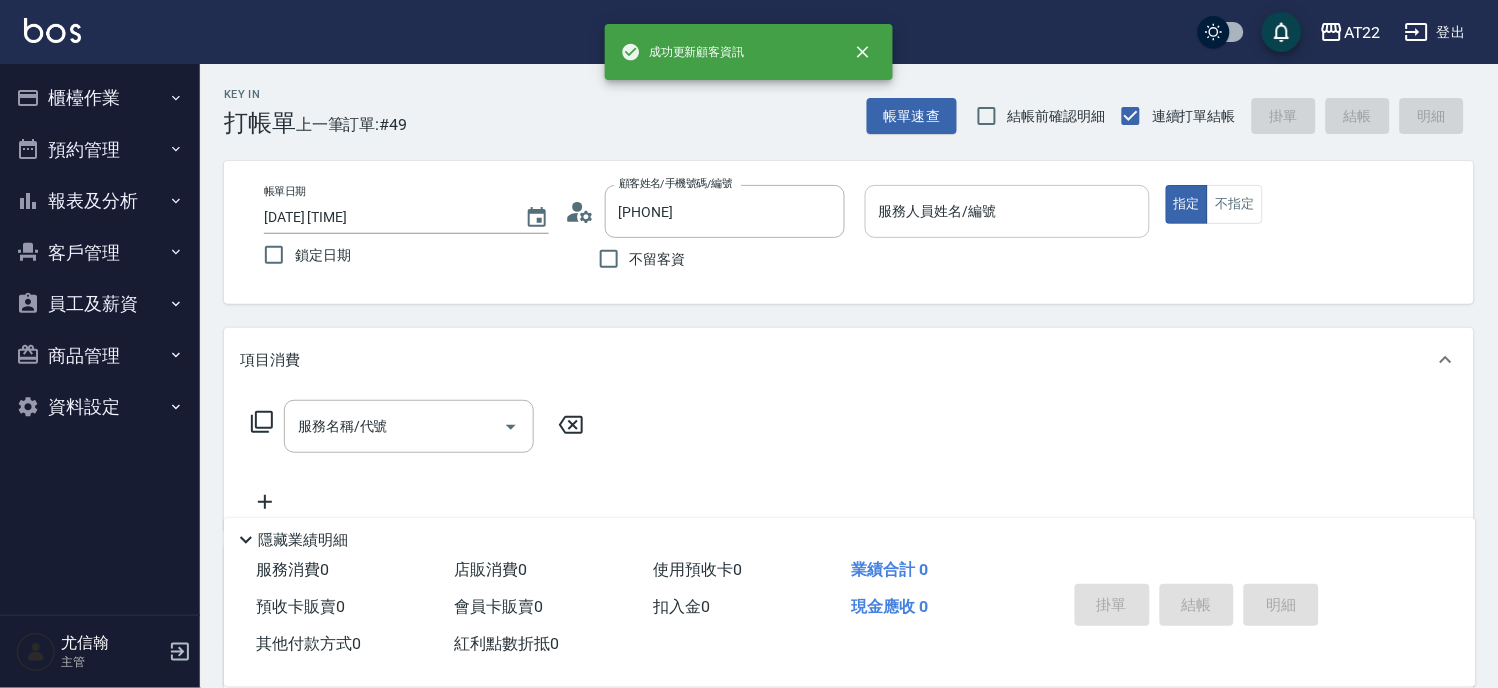 click on "服務人員姓名/編號 服務人員姓名/編號" at bounding box center (1007, 211) 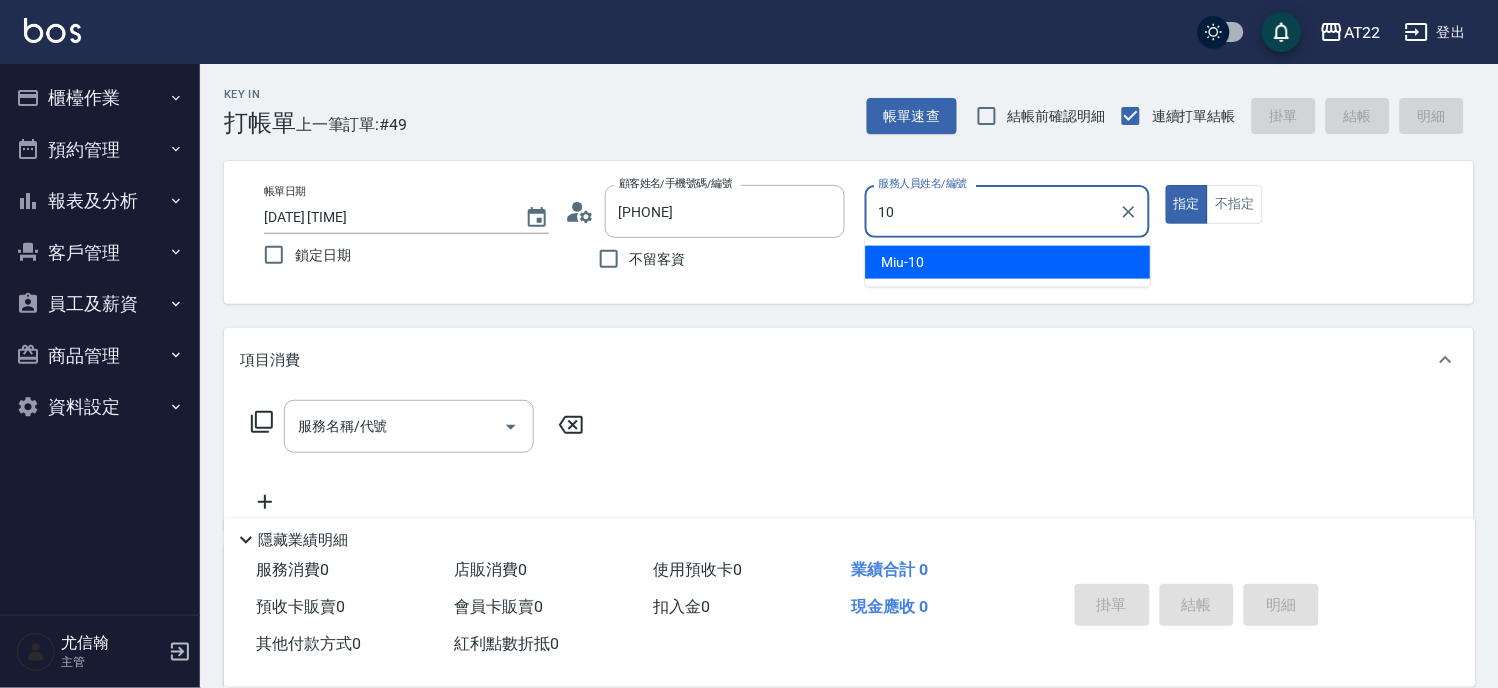 type on "Miu-10" 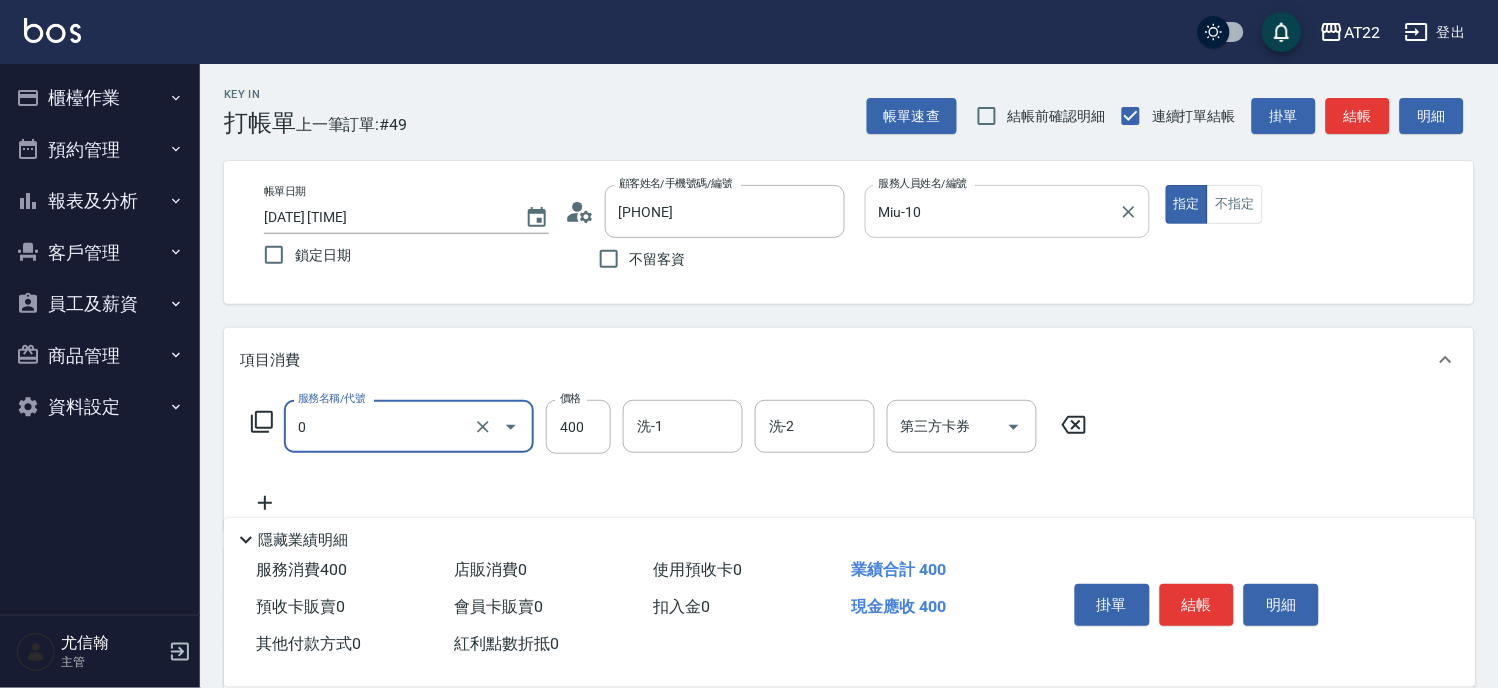 type on "有機洗髮(0)" 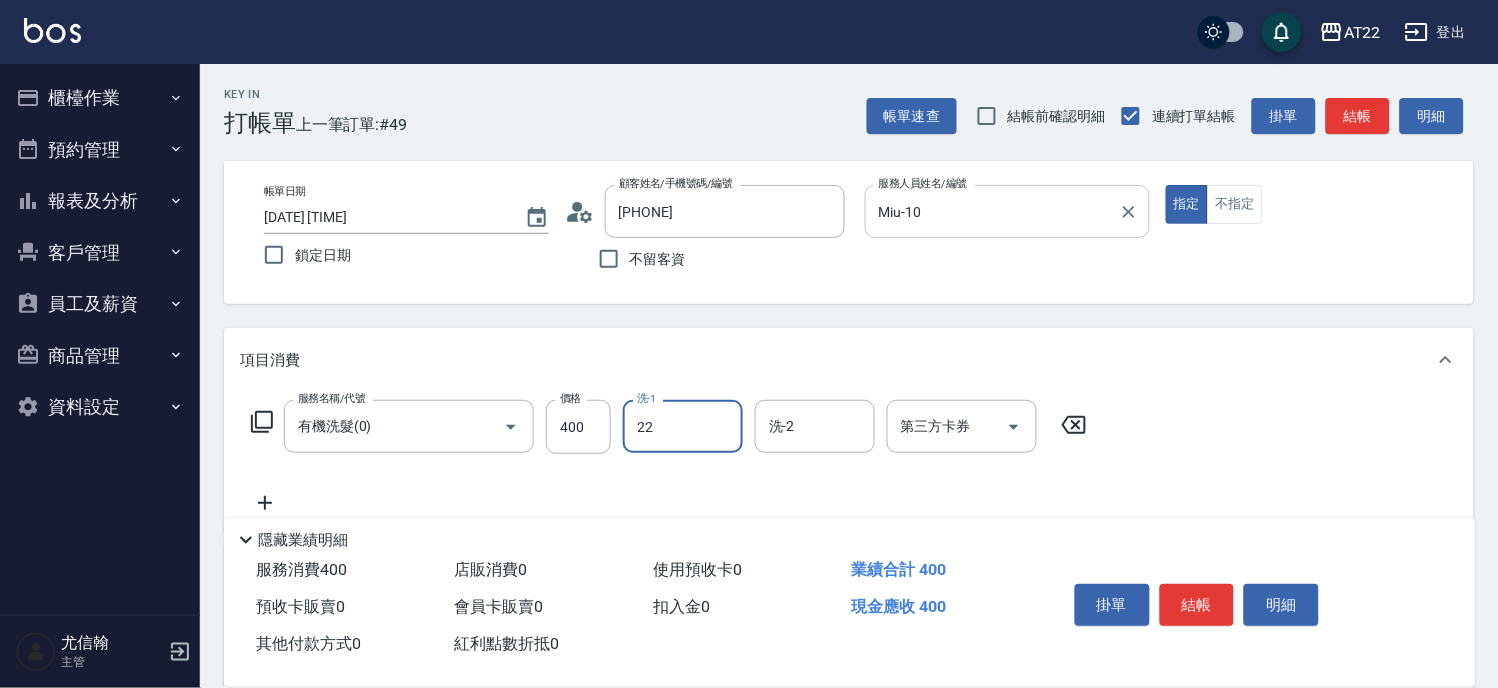type on "Cherry-22" 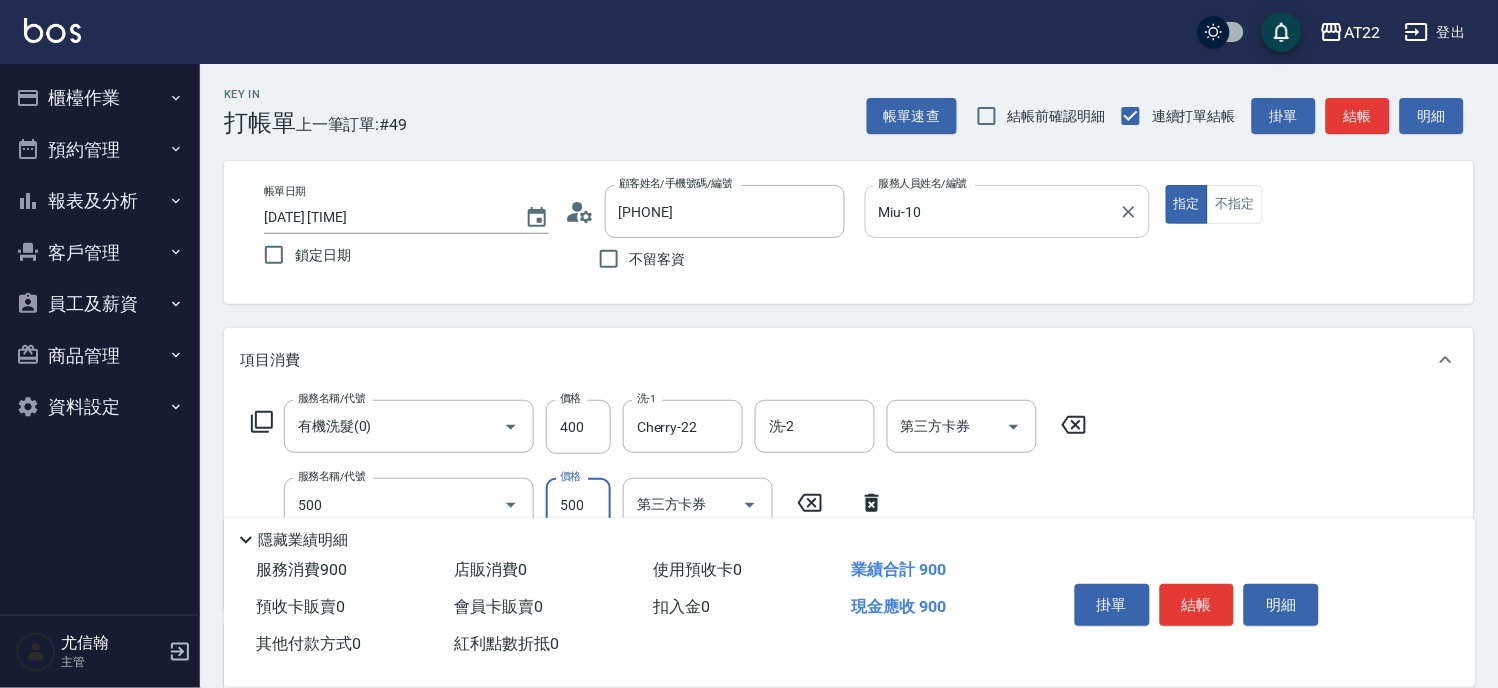 type on "剪髮(500)" 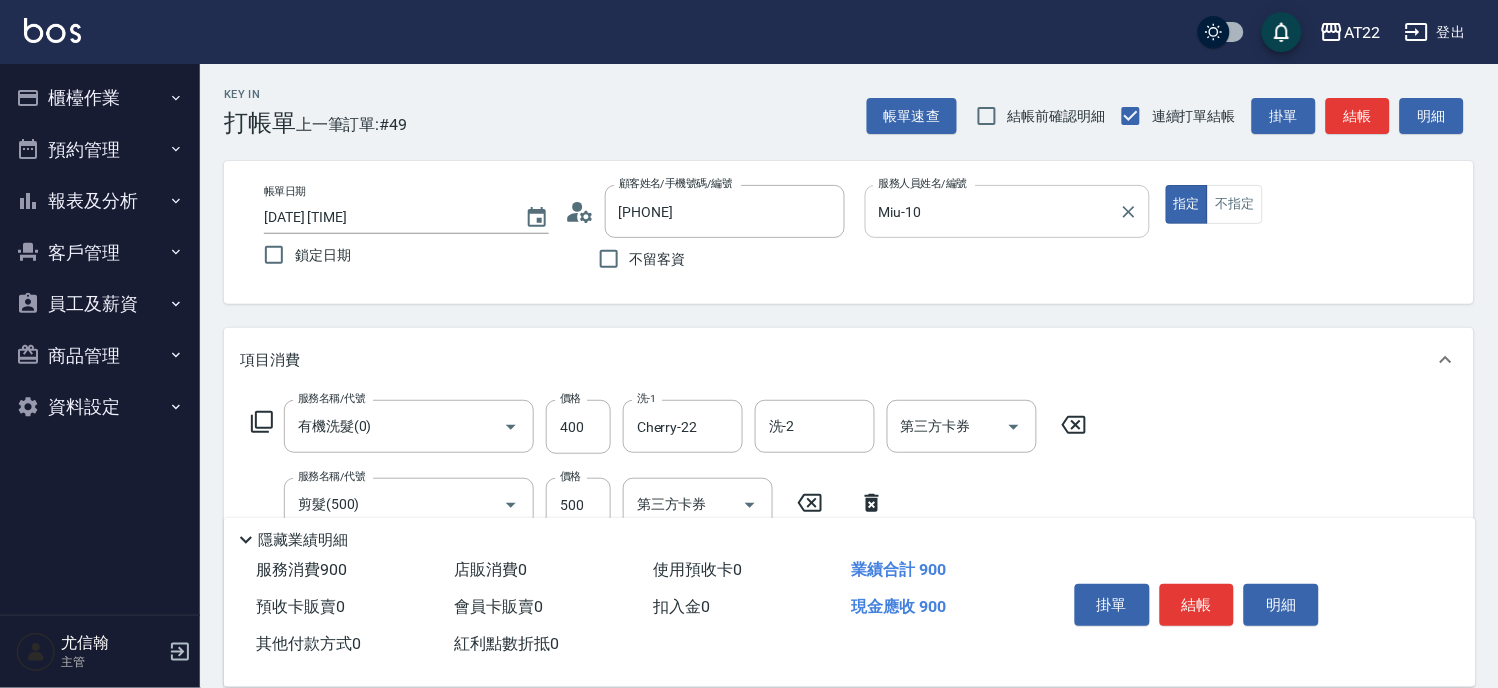 scroll, scrollTop: 222, scrollLeft: 0, axis: vertical 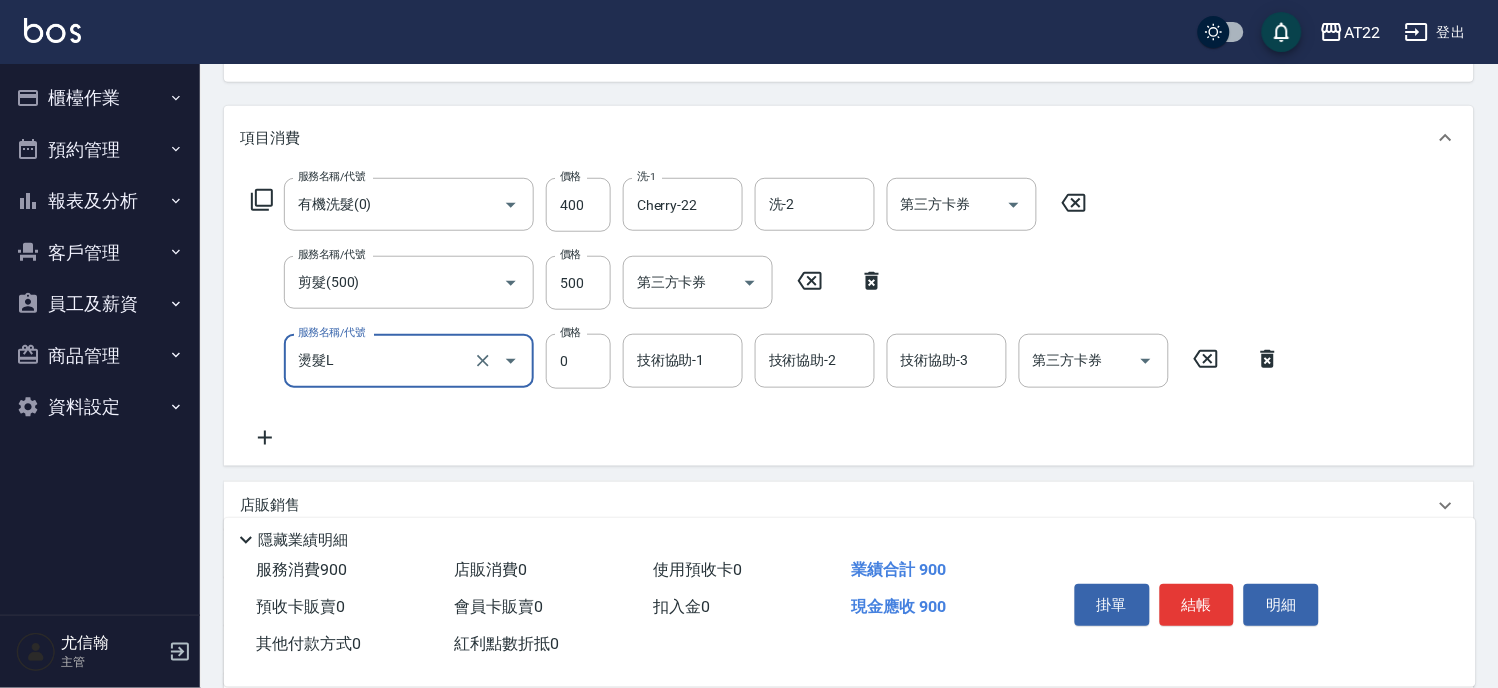type on "燙髮L" 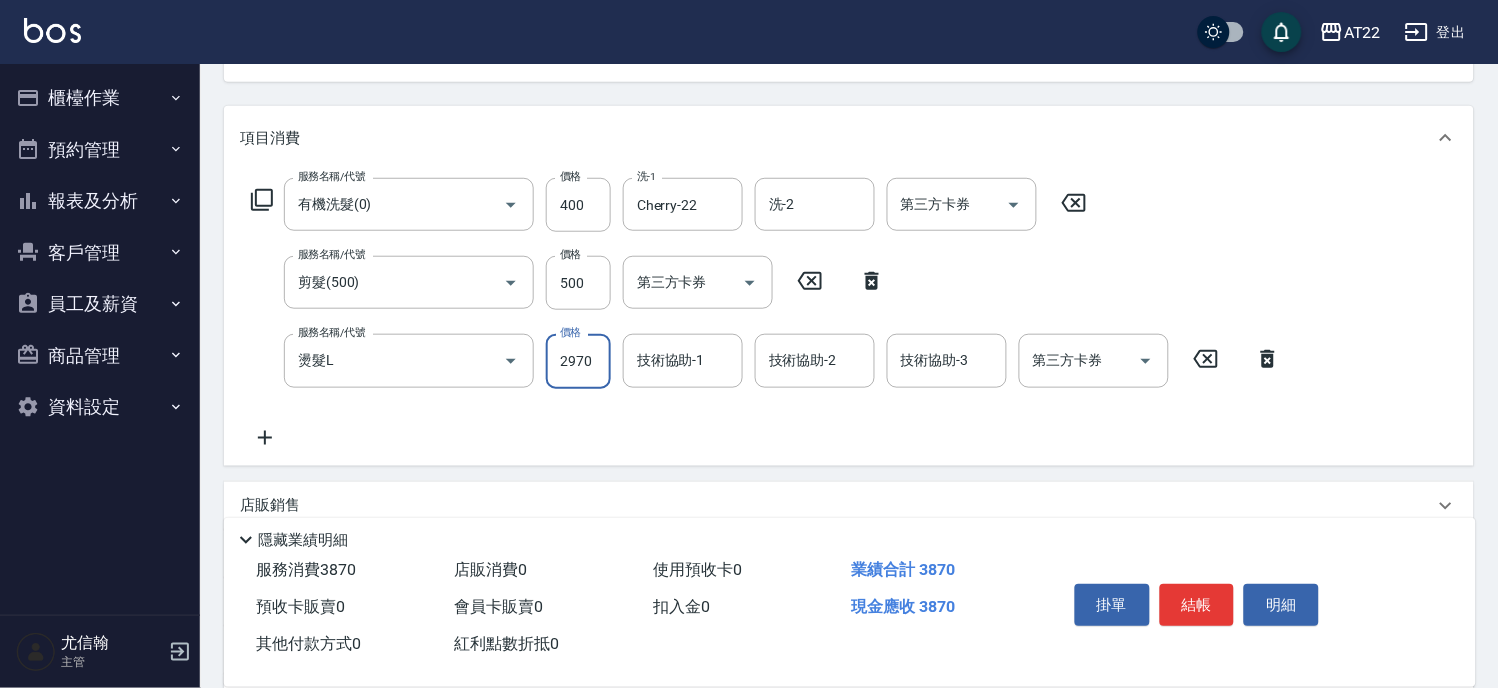 type on "2970" 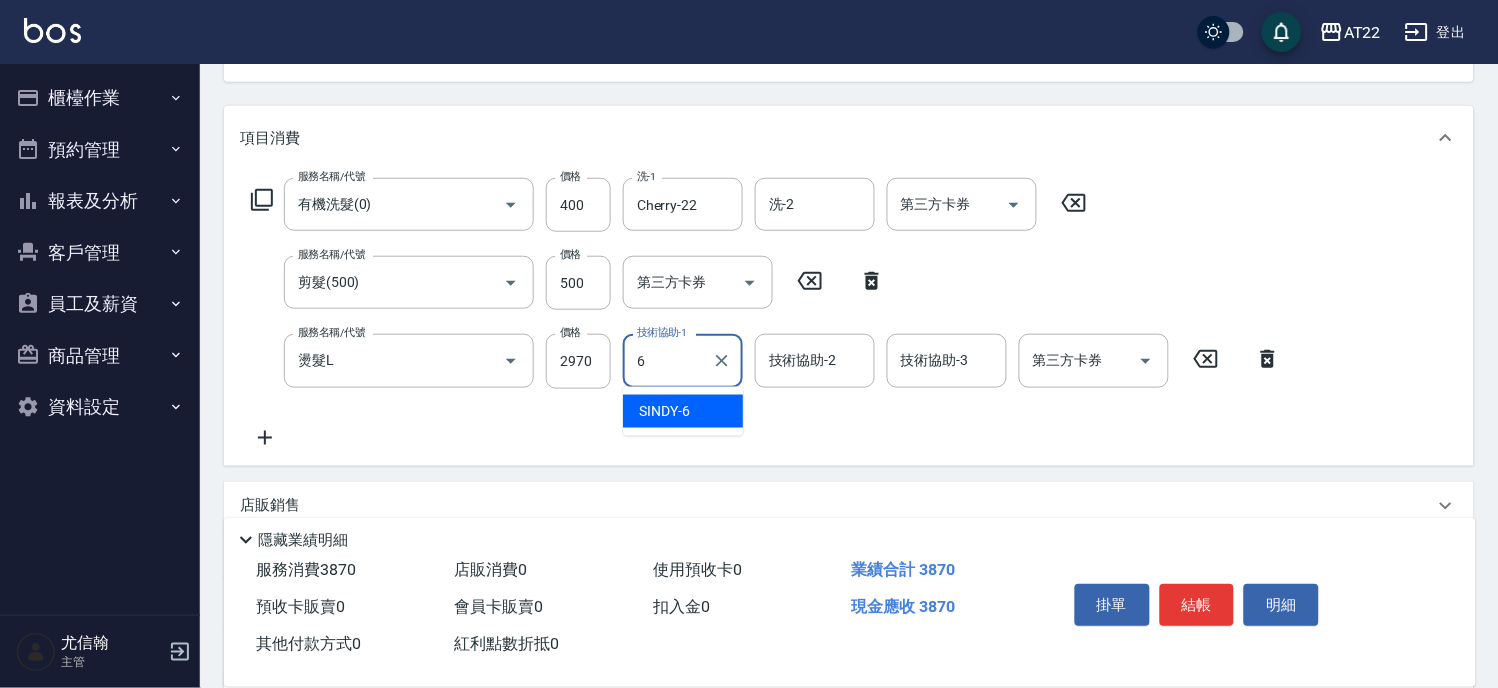 type on "SINDY-6" 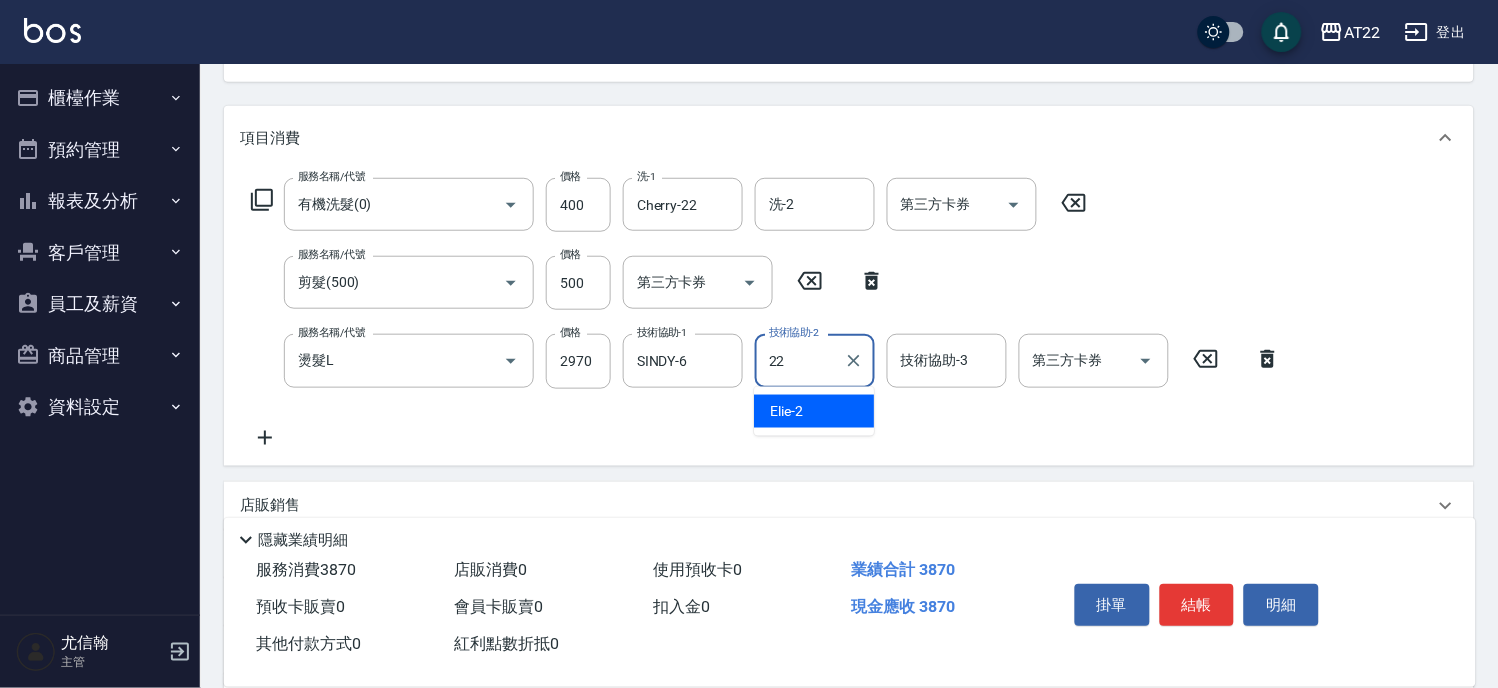 type on "Cherry-22" 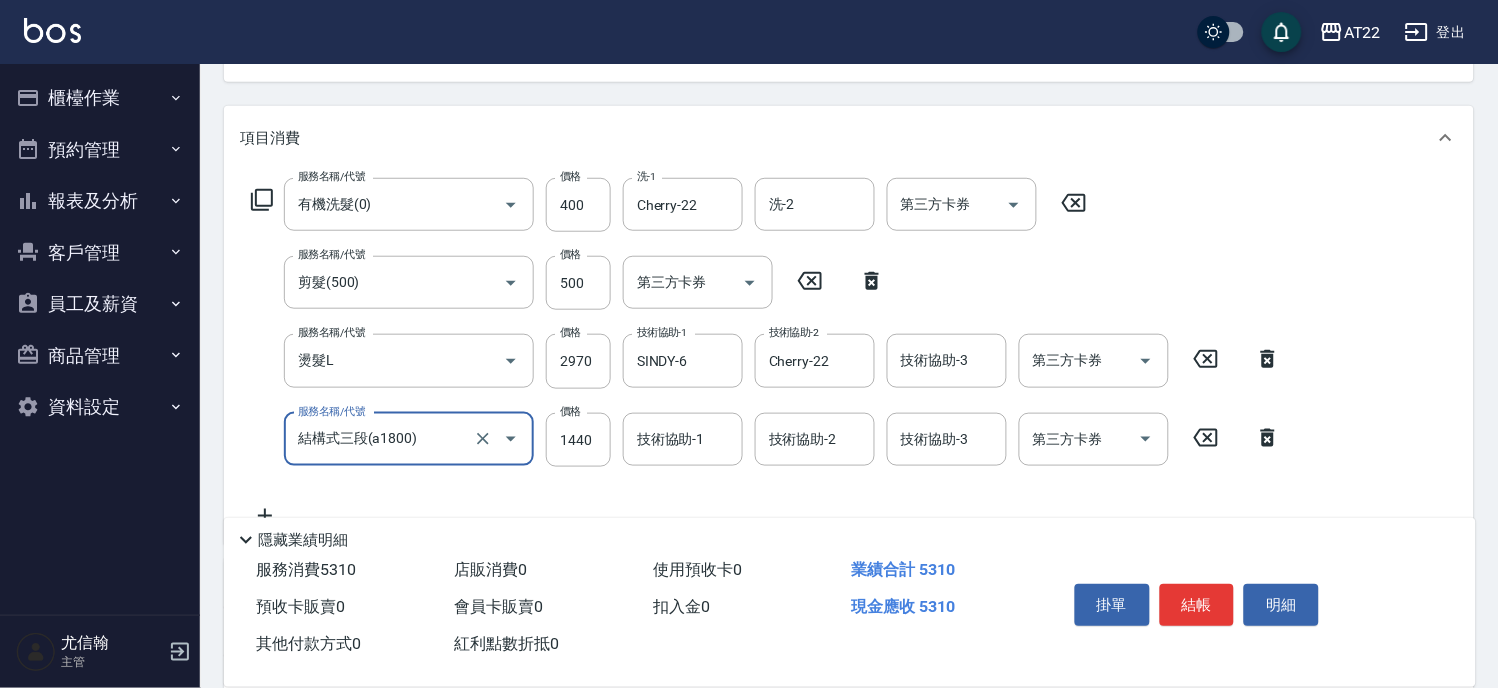 type on "結構式三段(a1800)" 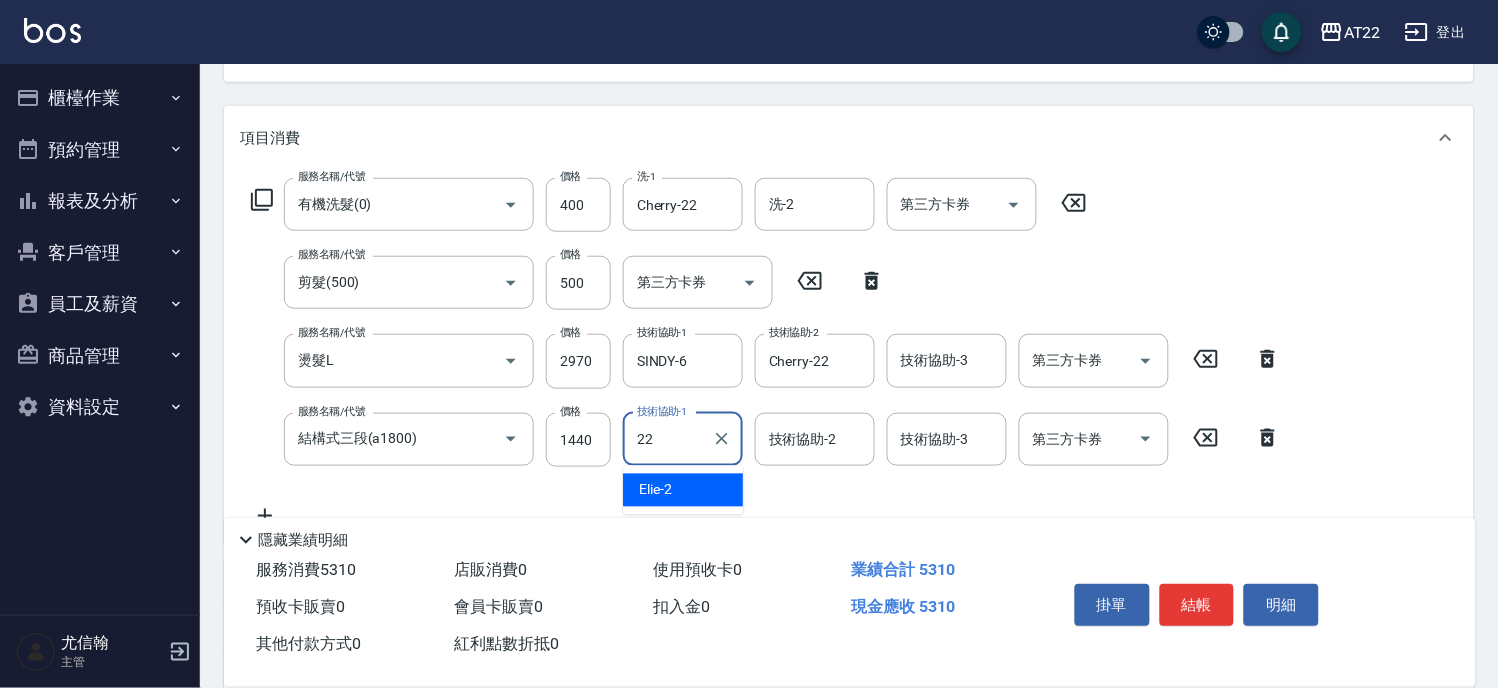 type on "Cherry-22" 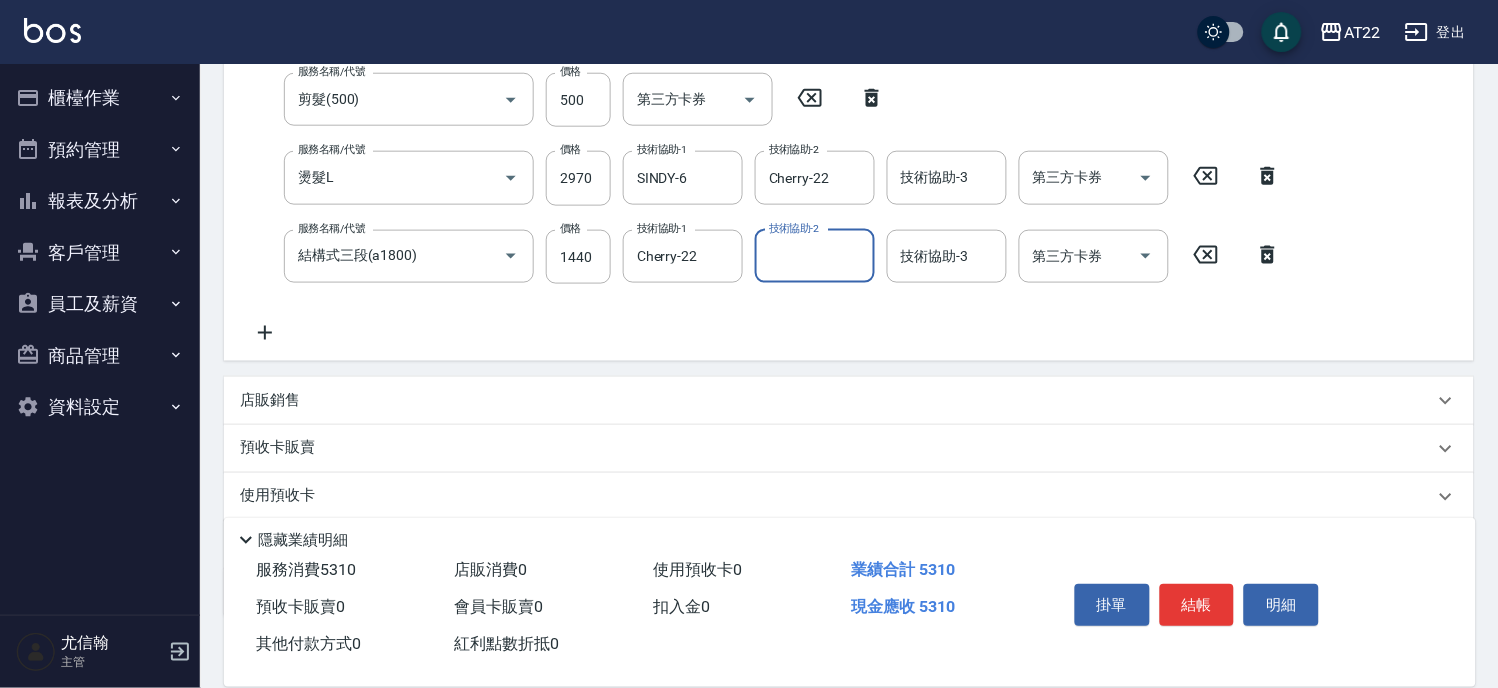 scroll, scrollTop: 522, scrollLeft: 0, axis: vertical 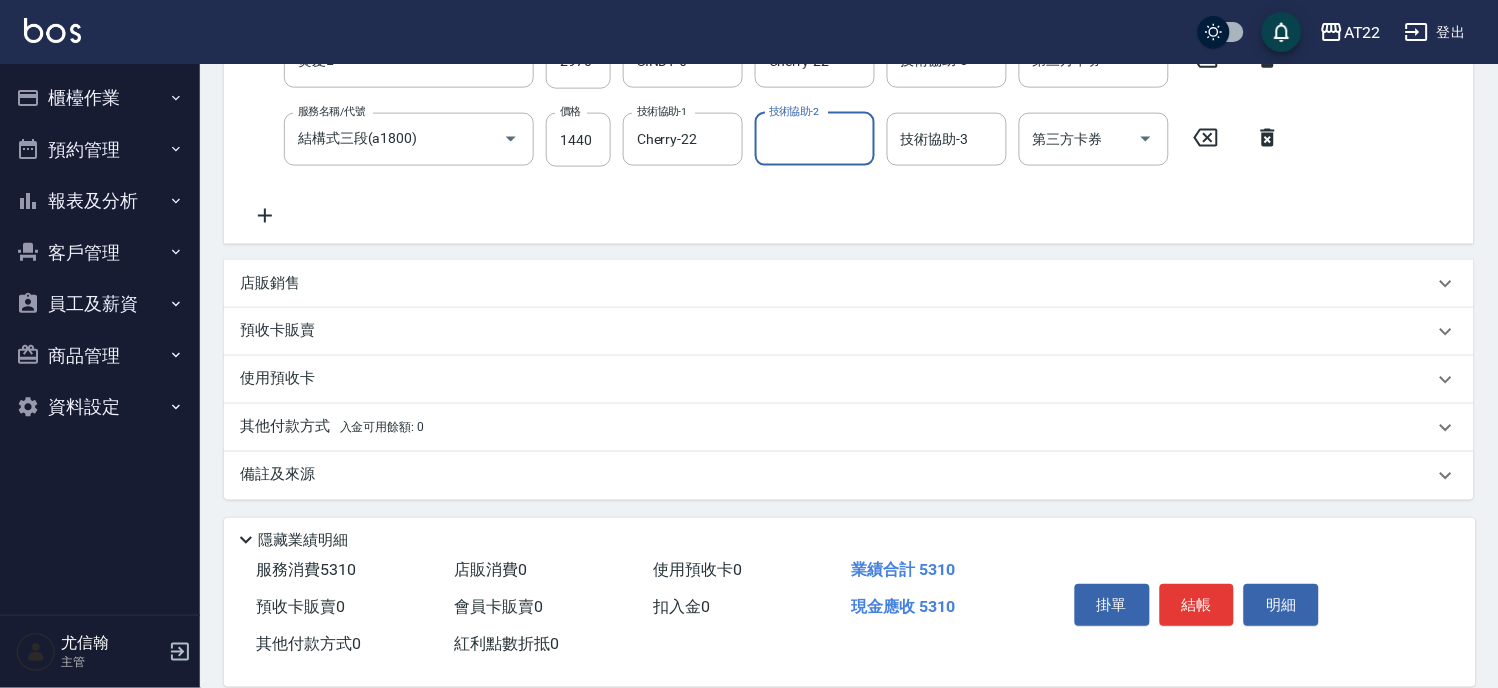 click on "店販銷售" at bounding box center [837, 283] 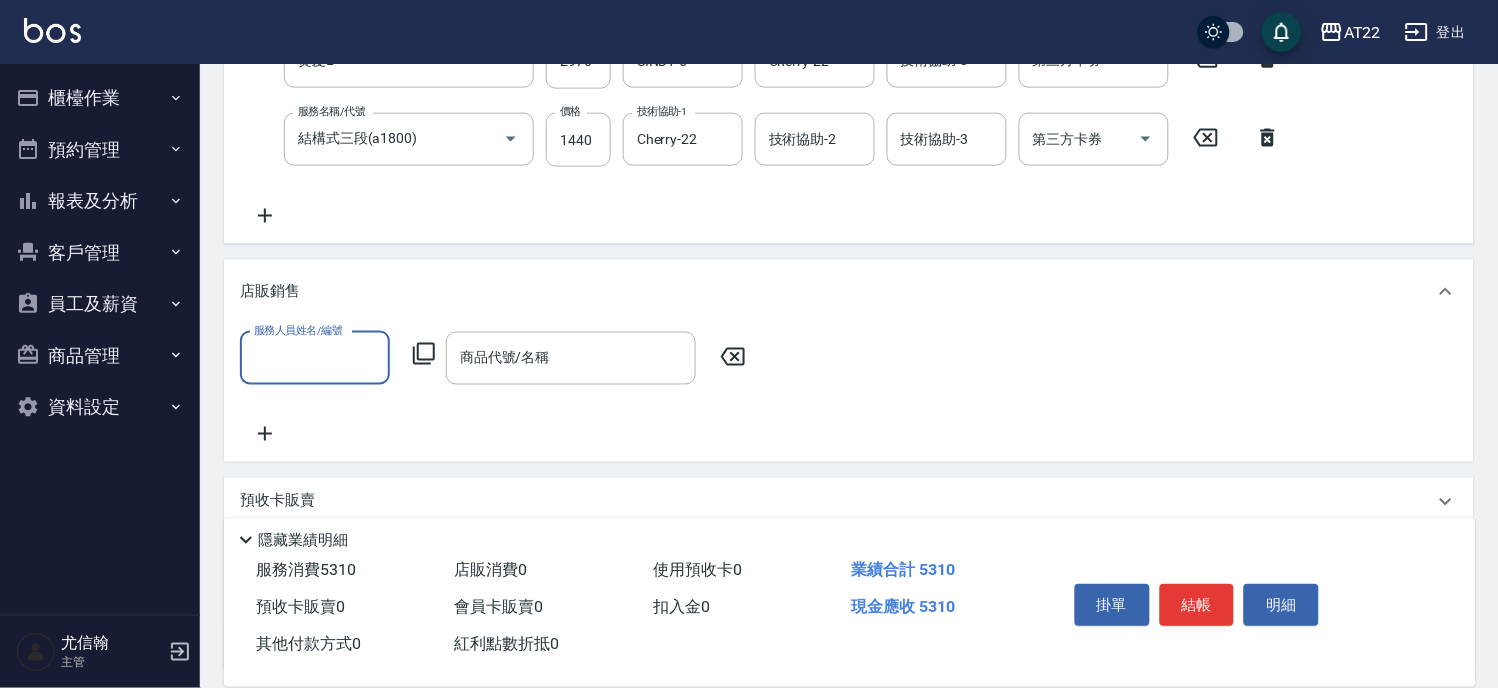 scroll, scrollTop: 0, scrollLeft: 0, axis: both 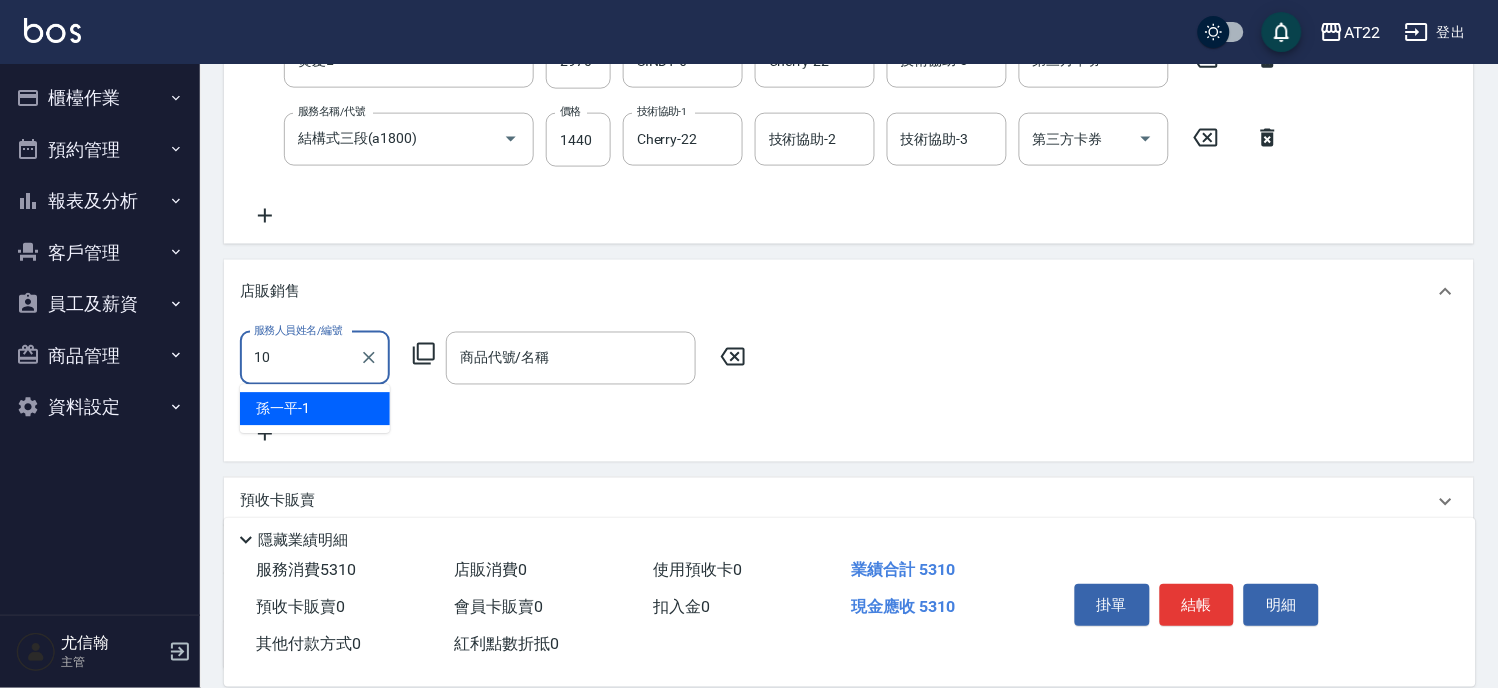 type on "Miu-10" 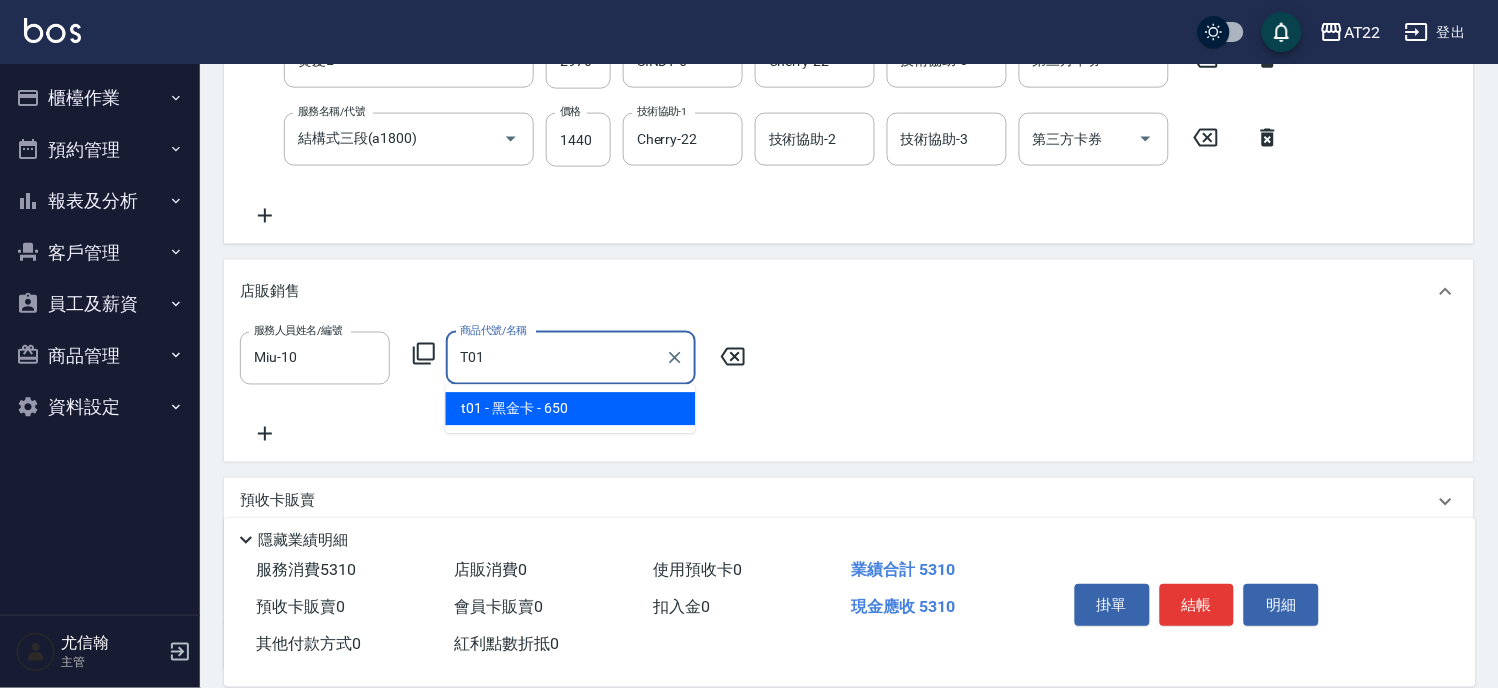 type on "黑金卡" 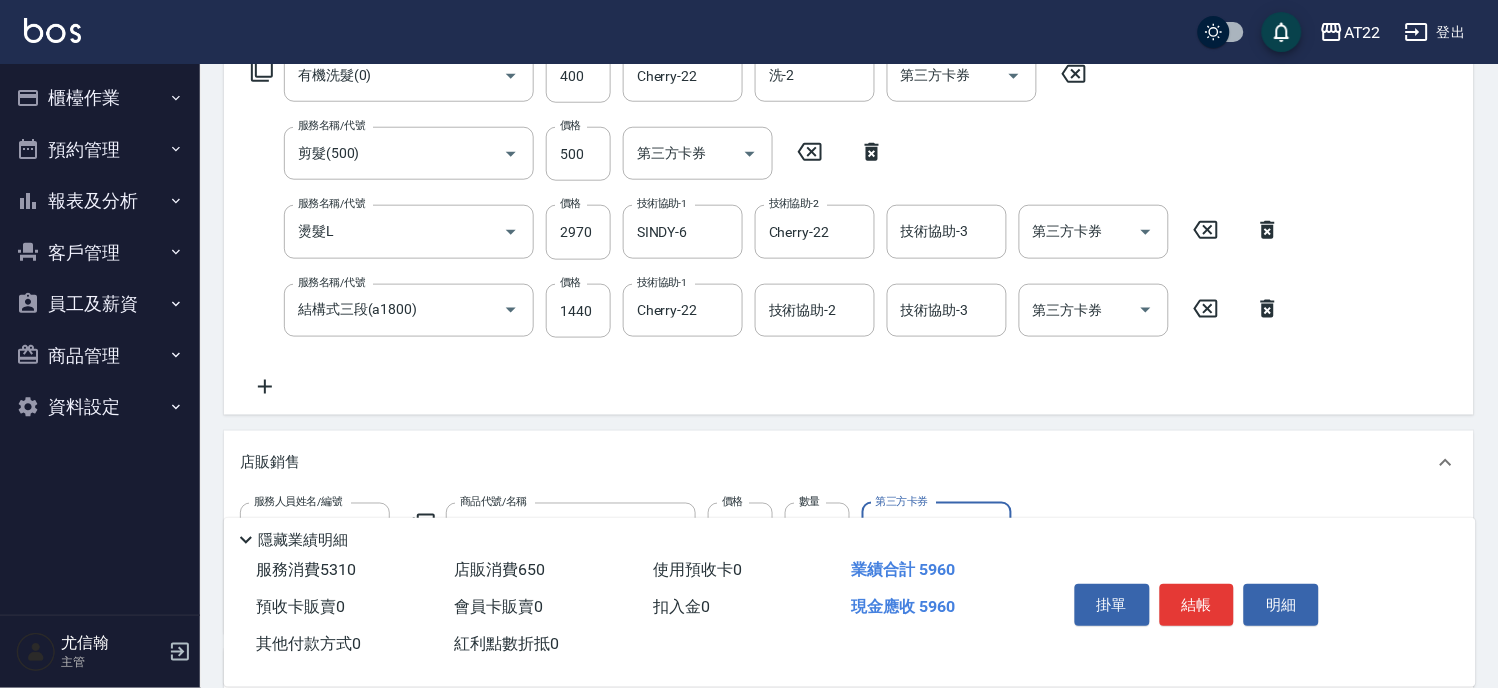 scroll, scrollTop: 248, scrollLeft: 0, axis: vertical 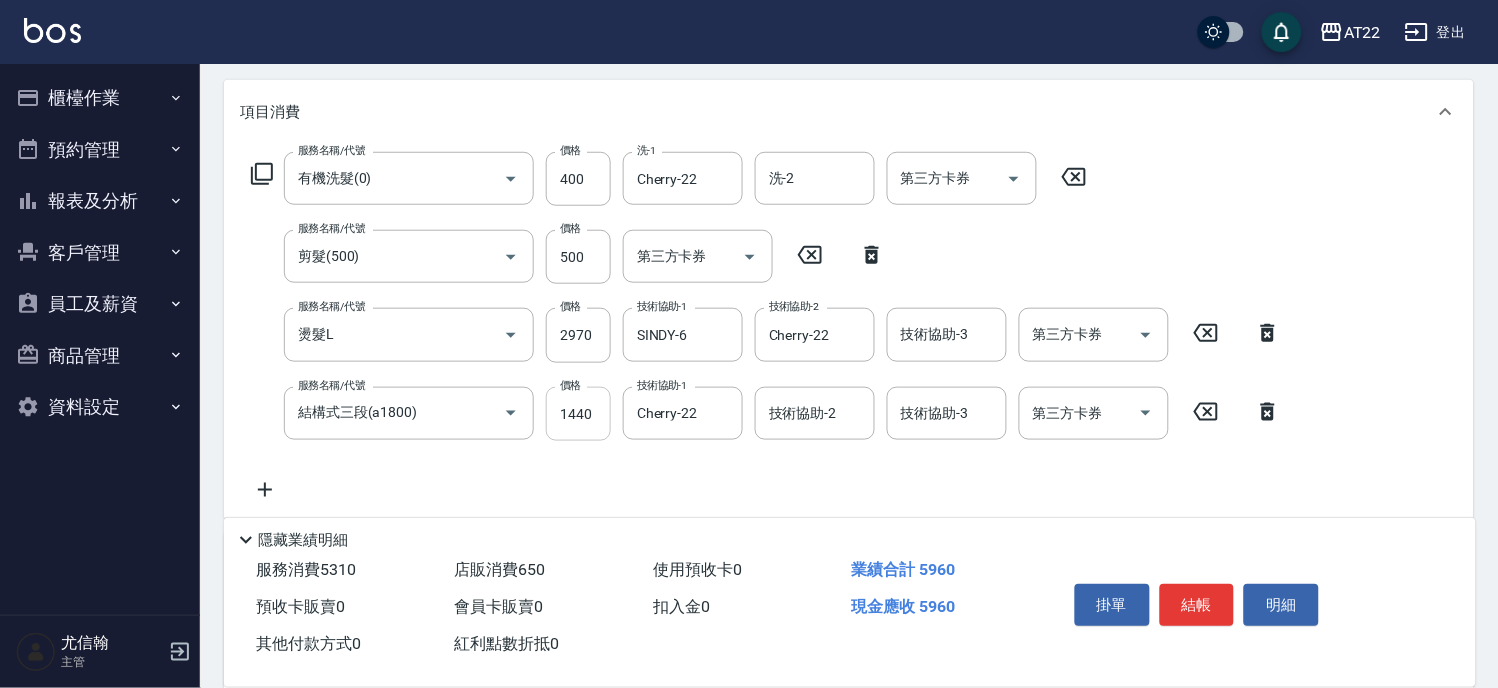 click on "1440" at bounding box center [578, 414] 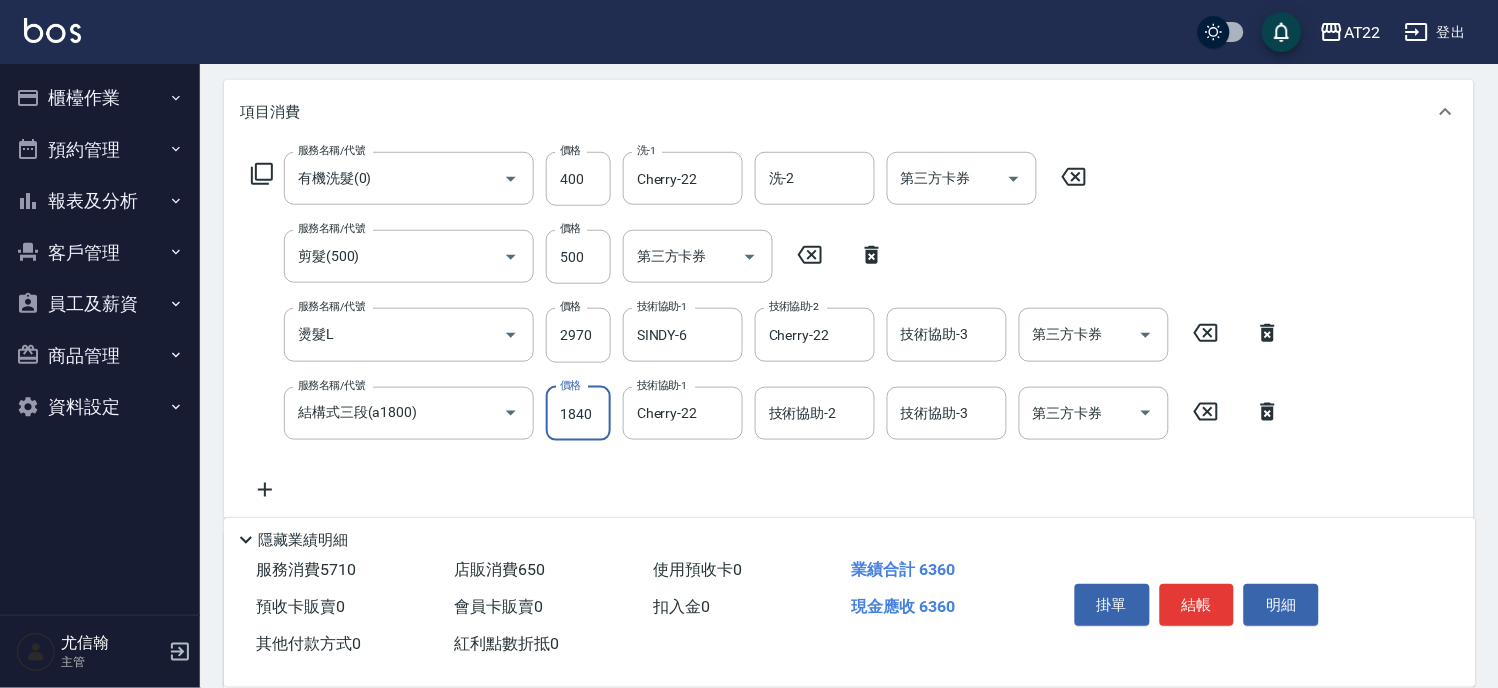 type on "1840" 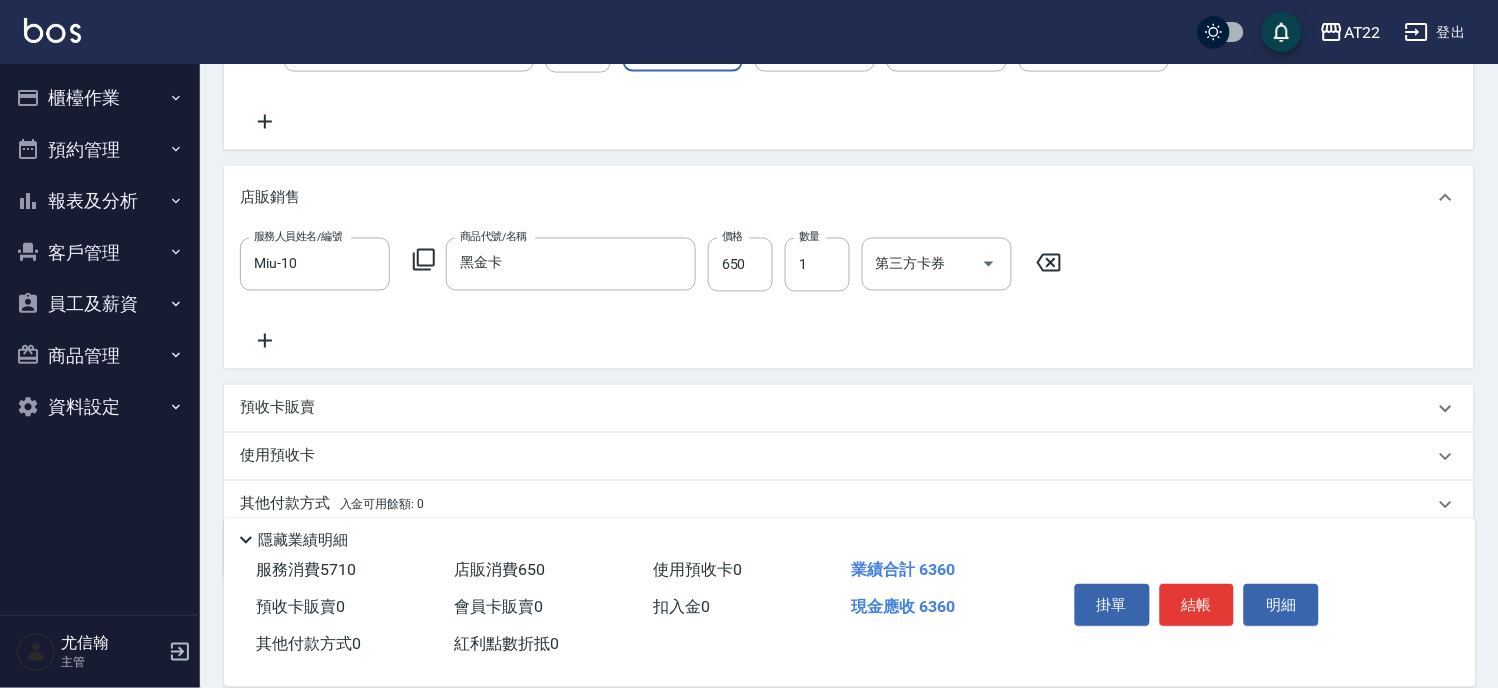 scroll, scrollTop: 693, scrollLeft: 0, axis: vertical 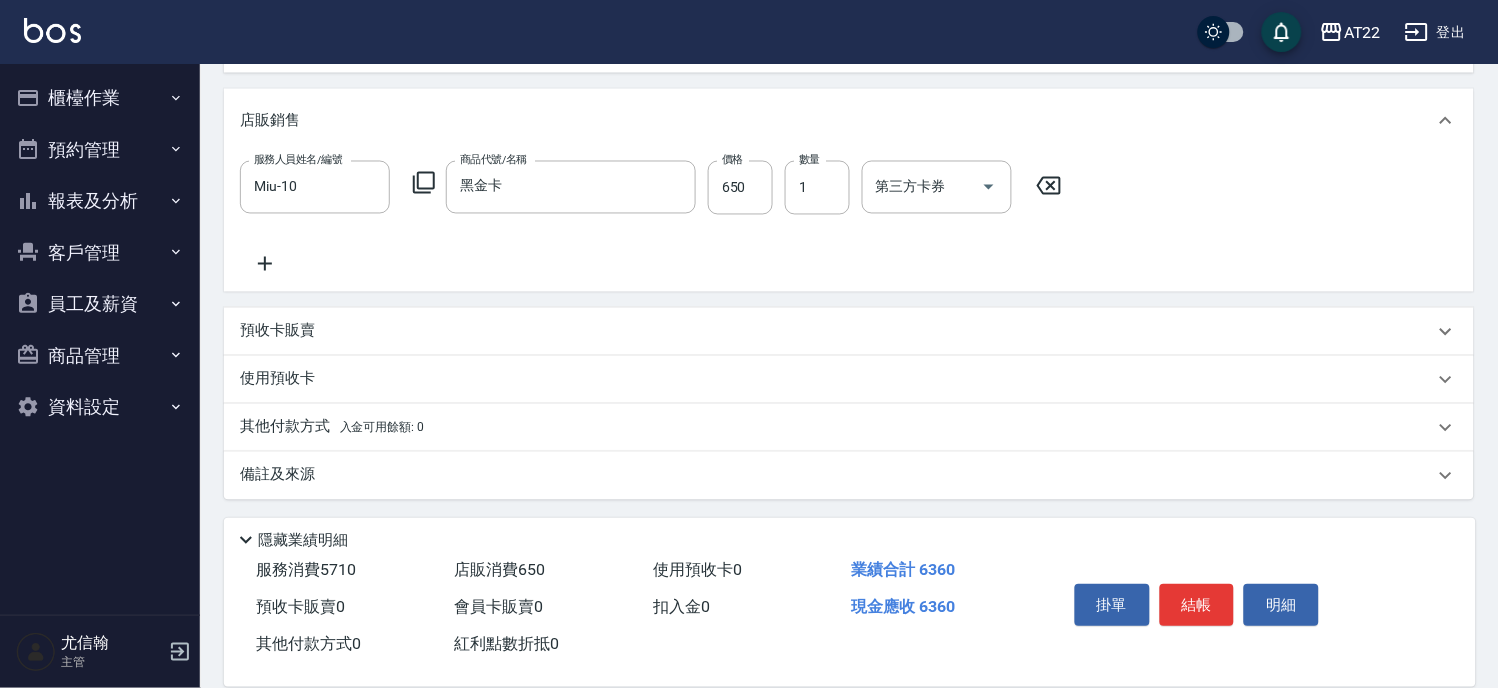 click on "入金可用餘額: 0" at bounding box center (382, 428) 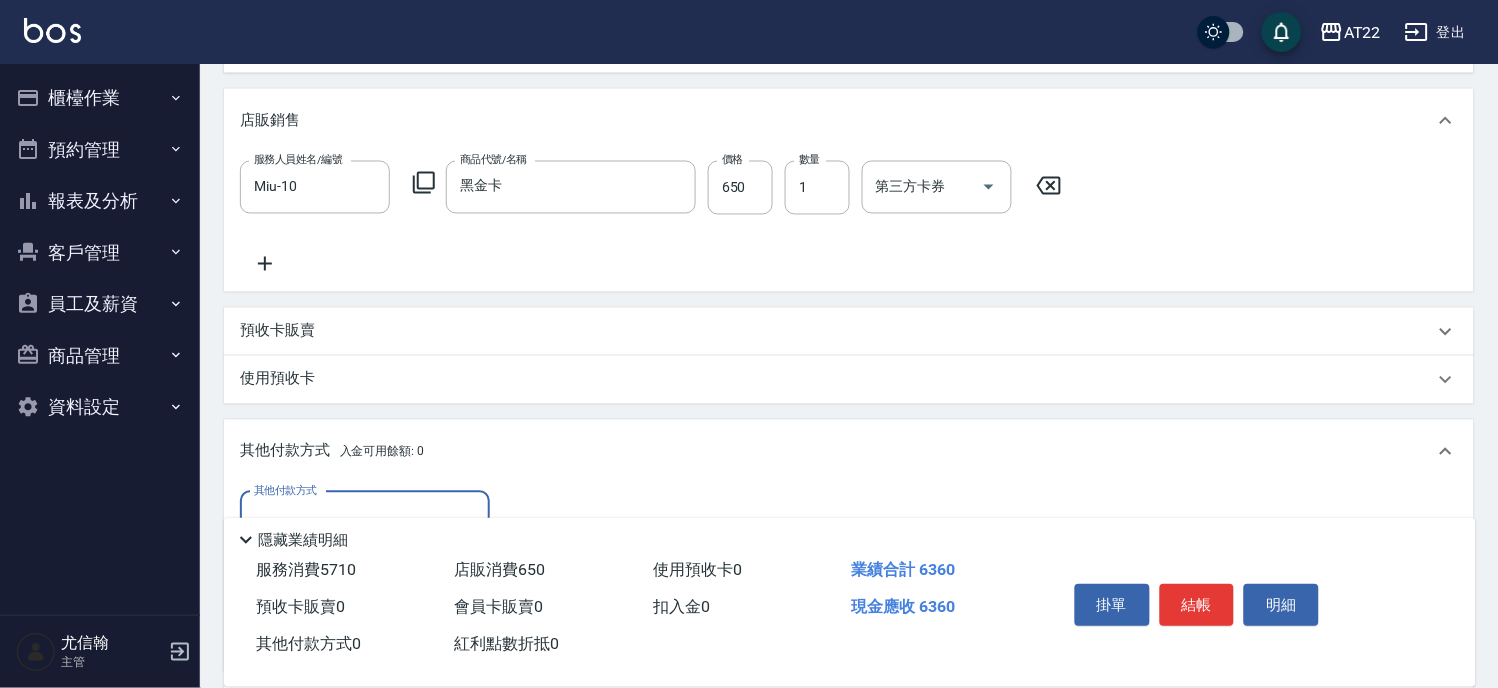 scroll, scrollTop: 0, scrollLeft: 0, axis: both 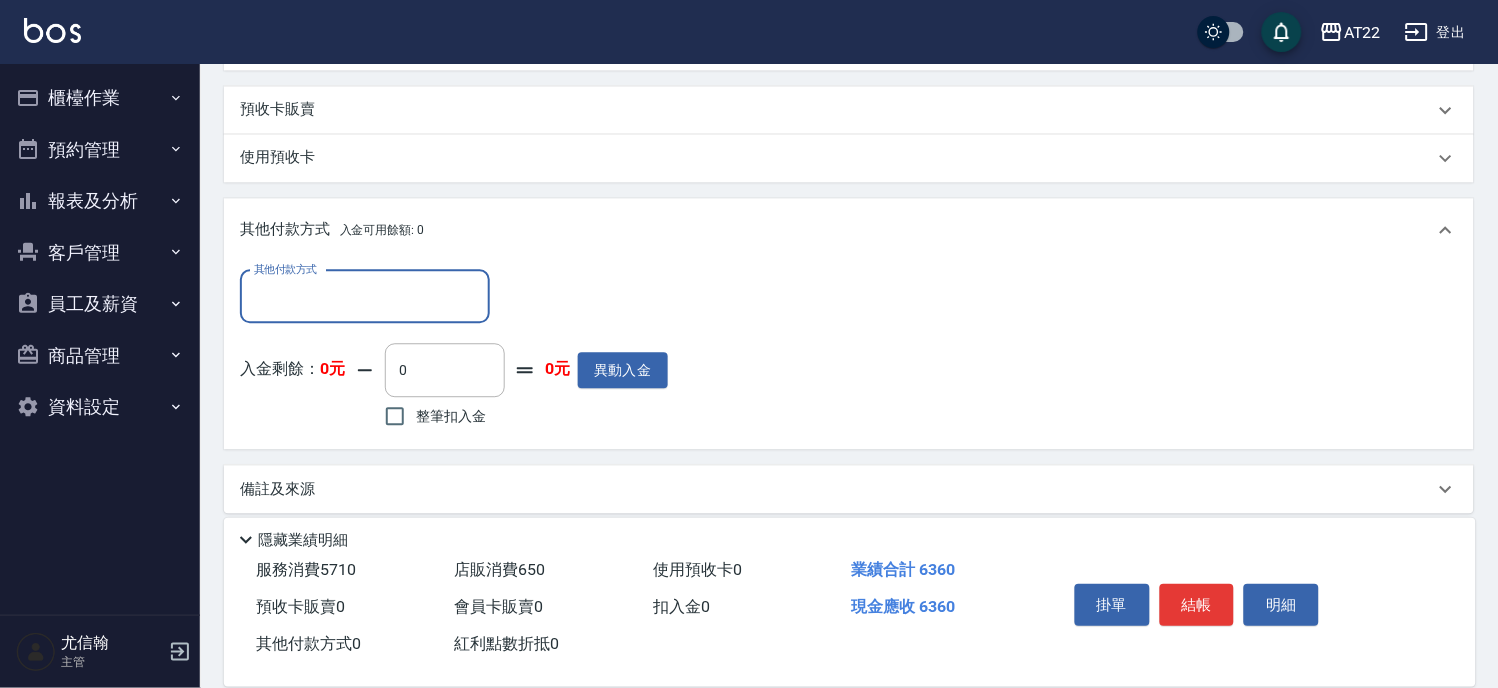 click on "其他付款方式" at bounding box center (365, 296) 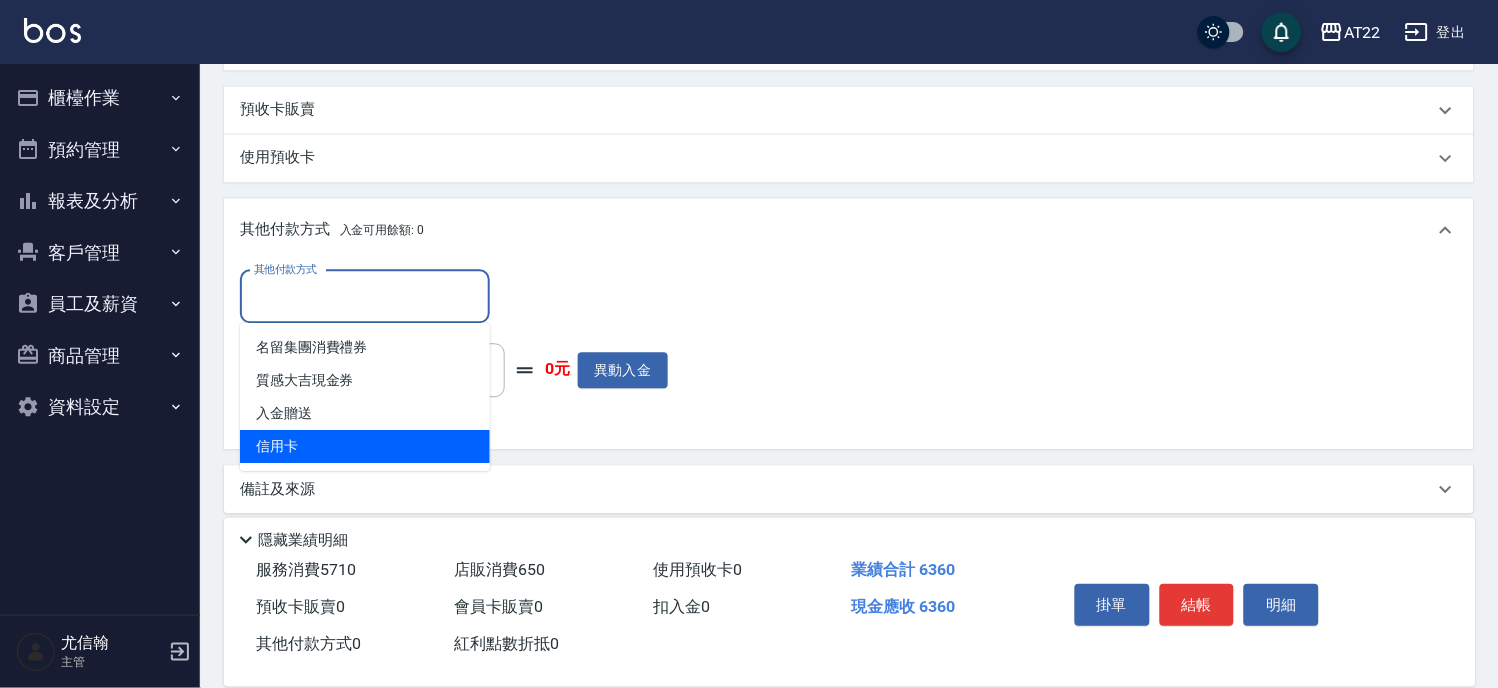 click on "信用卡" at bounding box center [365, 446] 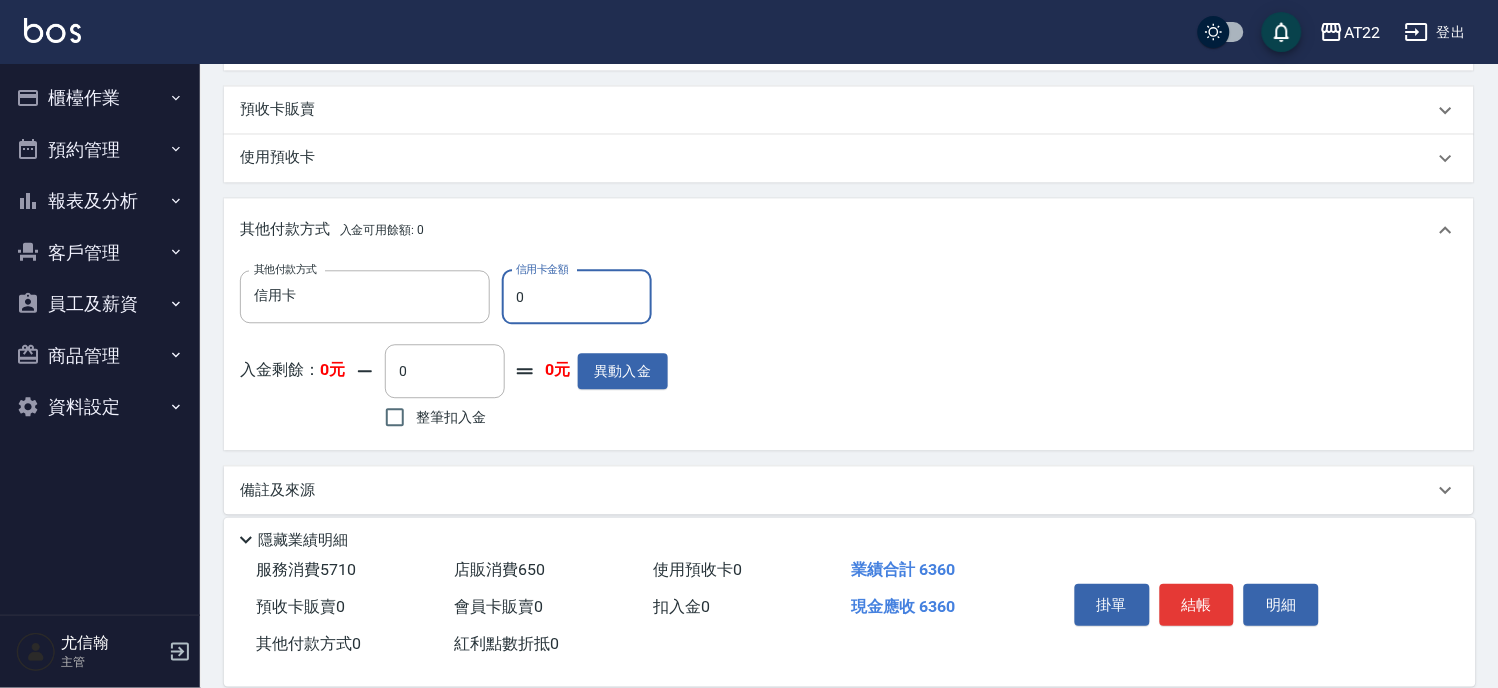 click on "0" at bounding box center [577, 297] 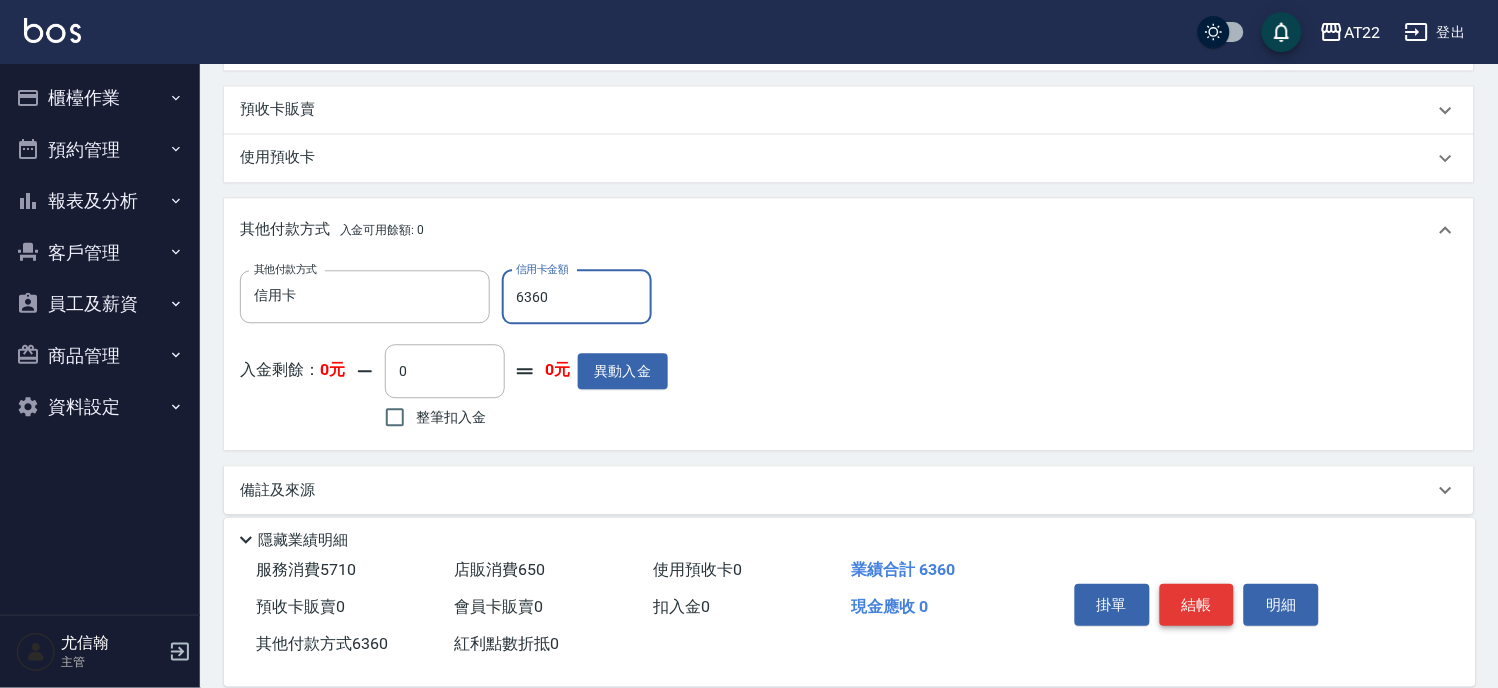 type on "6360" 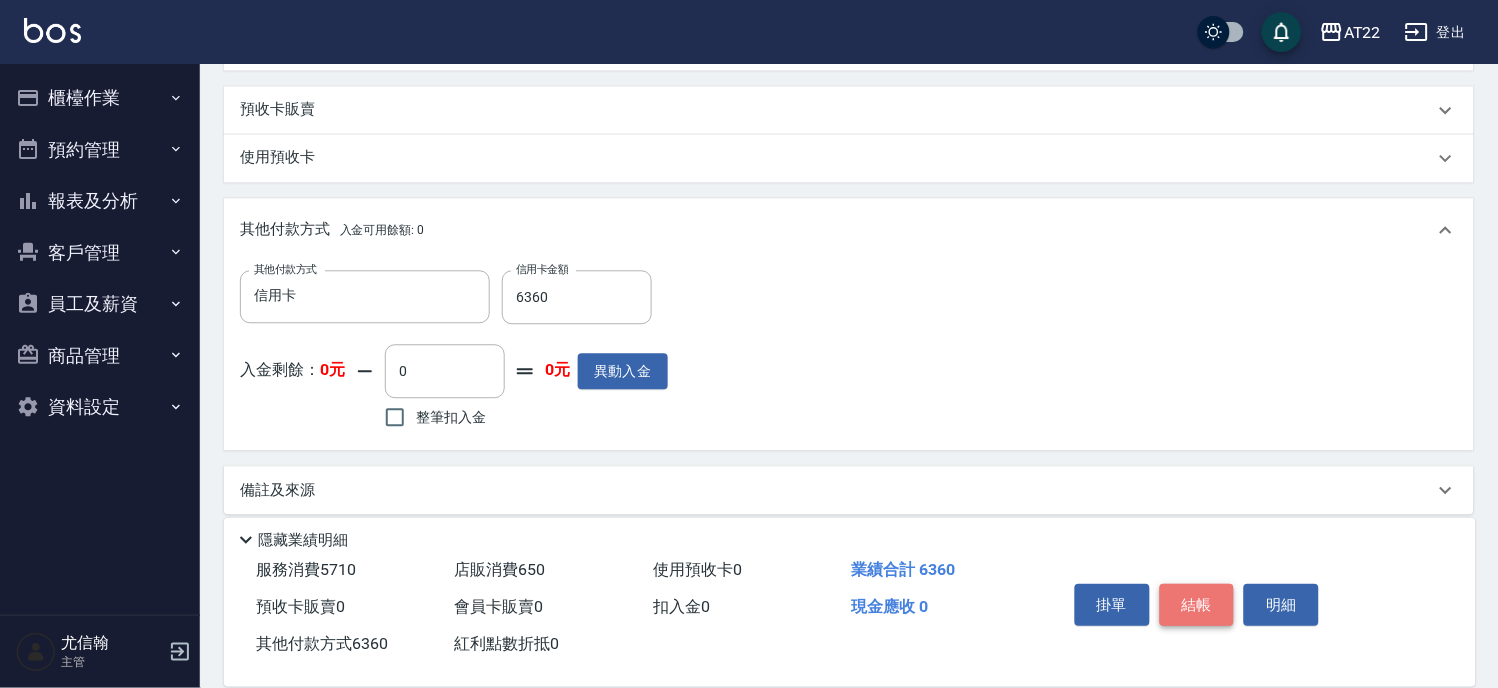 click on "結帳" at bounding box center [1197, 605] 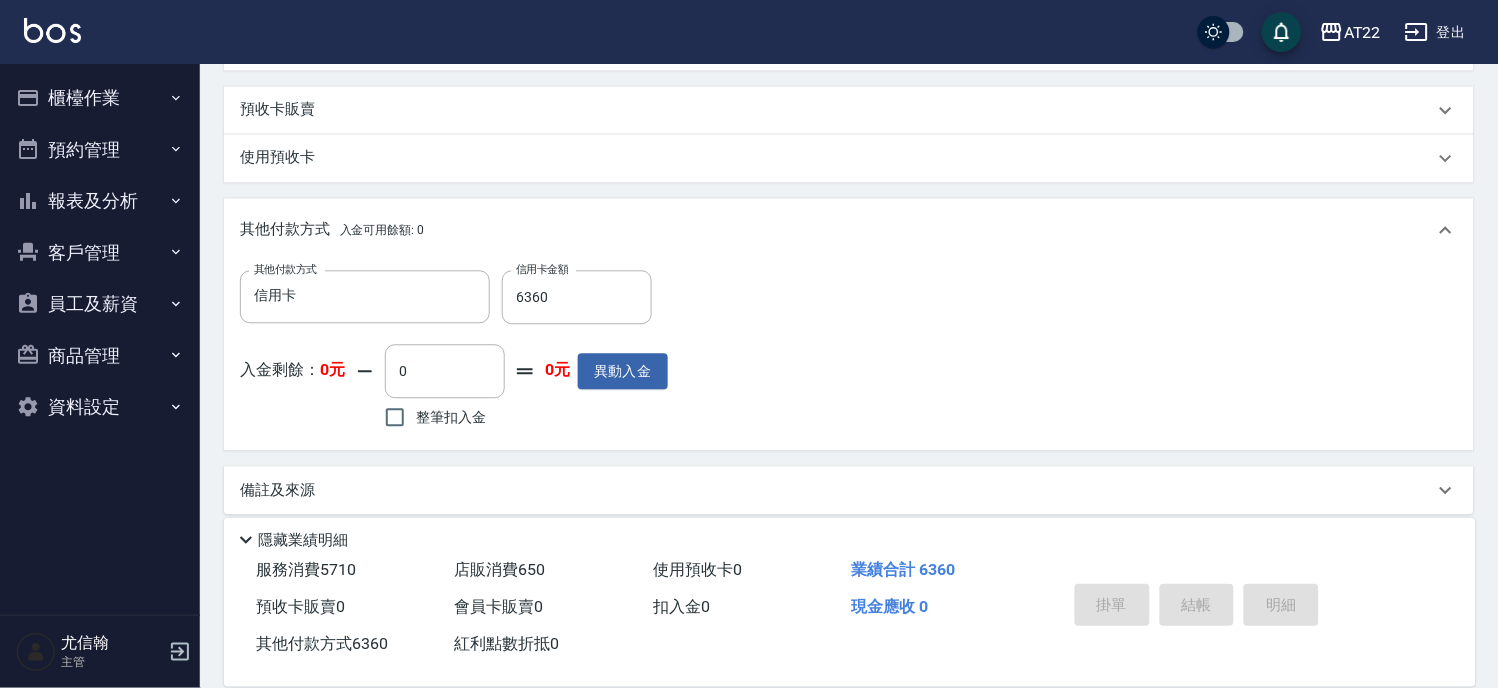 type on "2025/08/02 16:57" 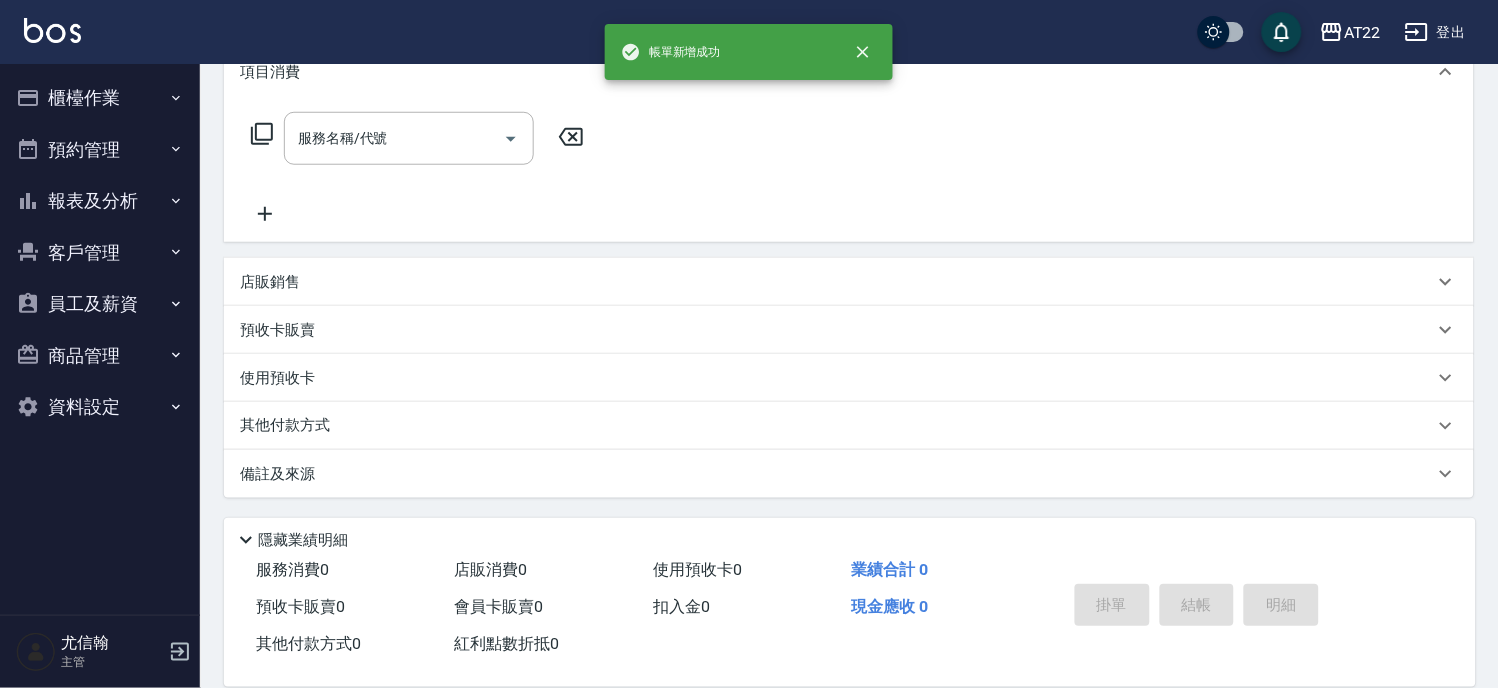 scroll, scrollTop: 0, scrollLeft: 0, axis: both 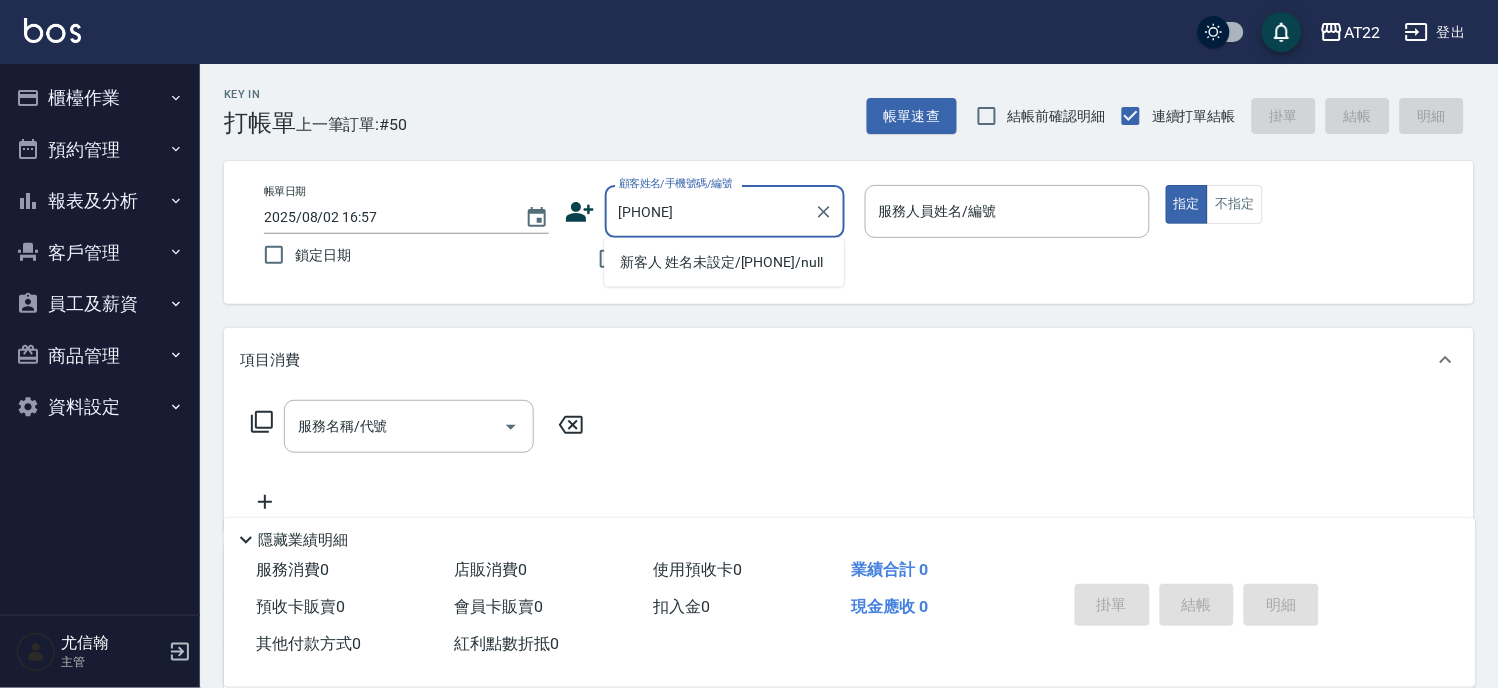 click on "新客人 姓名未設定/[PHONE]/null" at bounding box center [724, 262] 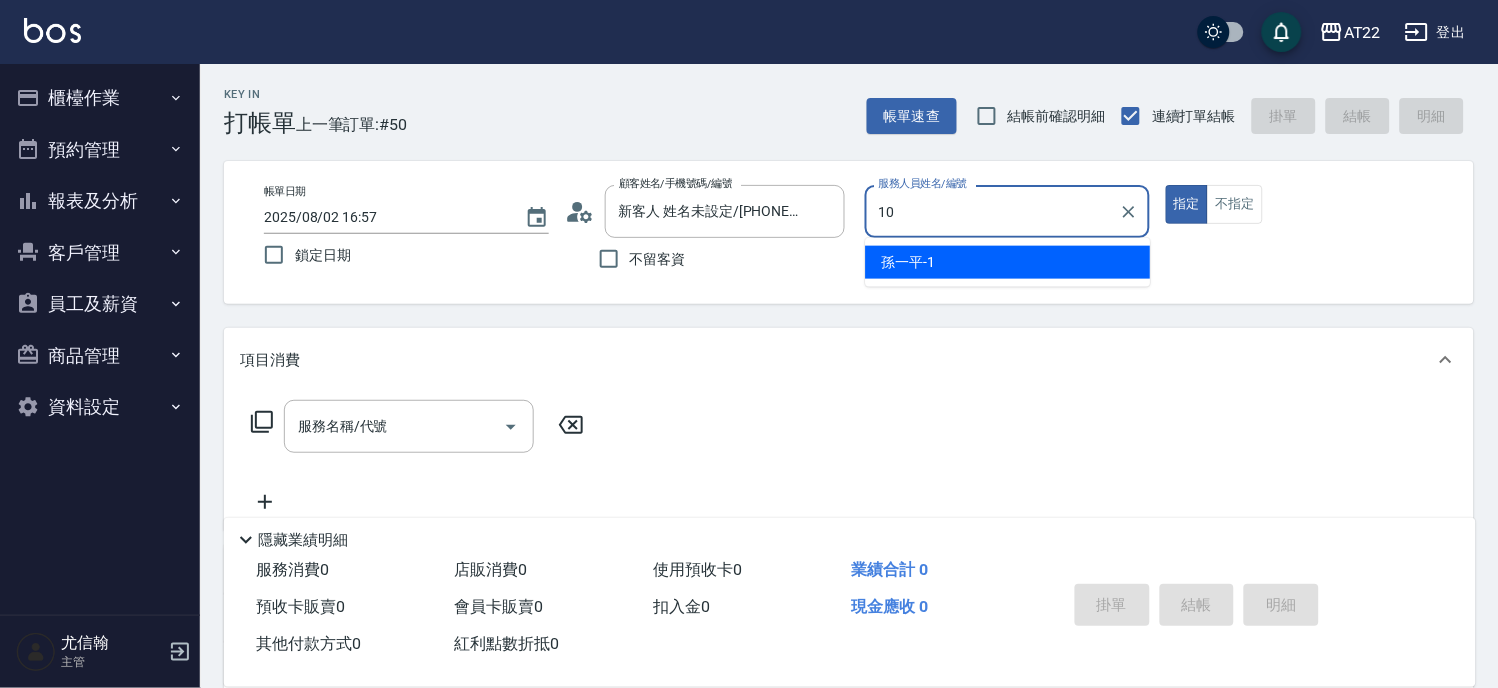 type on "Miu-10" 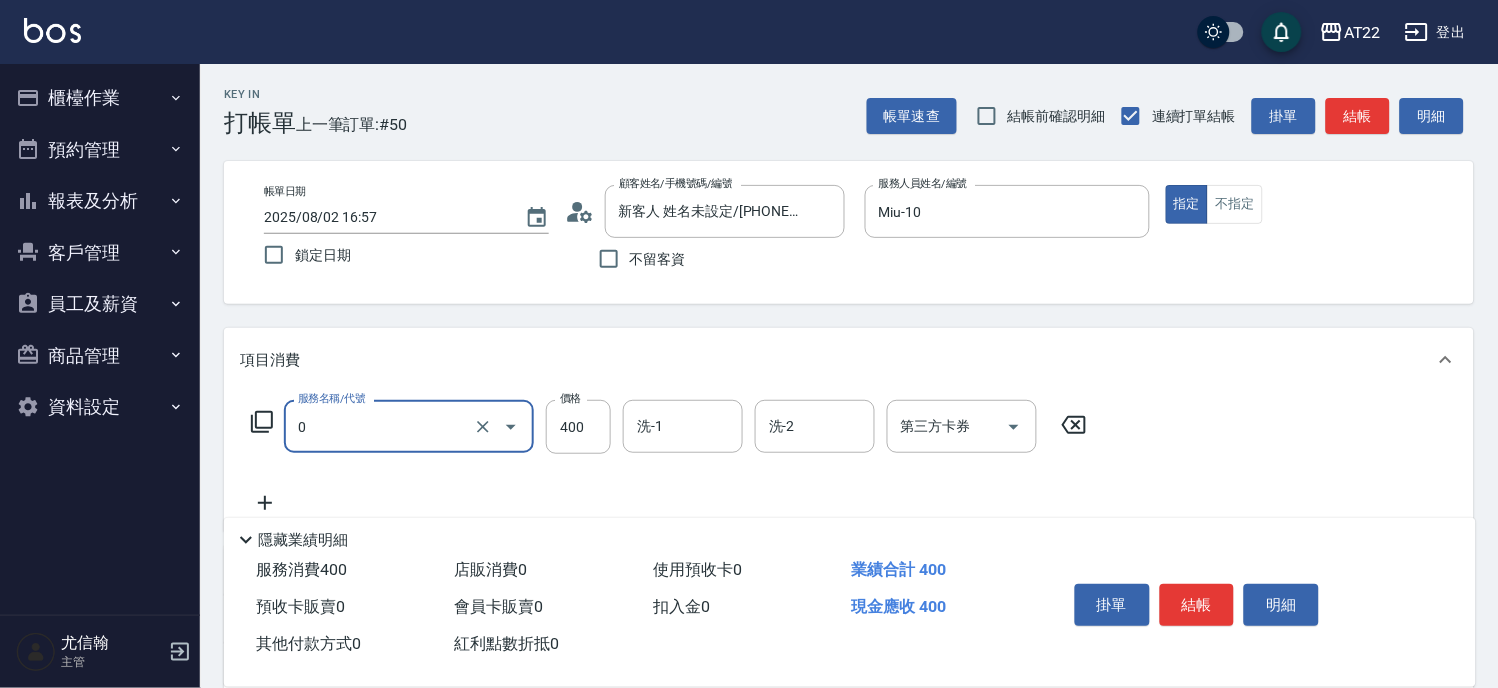 type on "有機洗髮(0)" 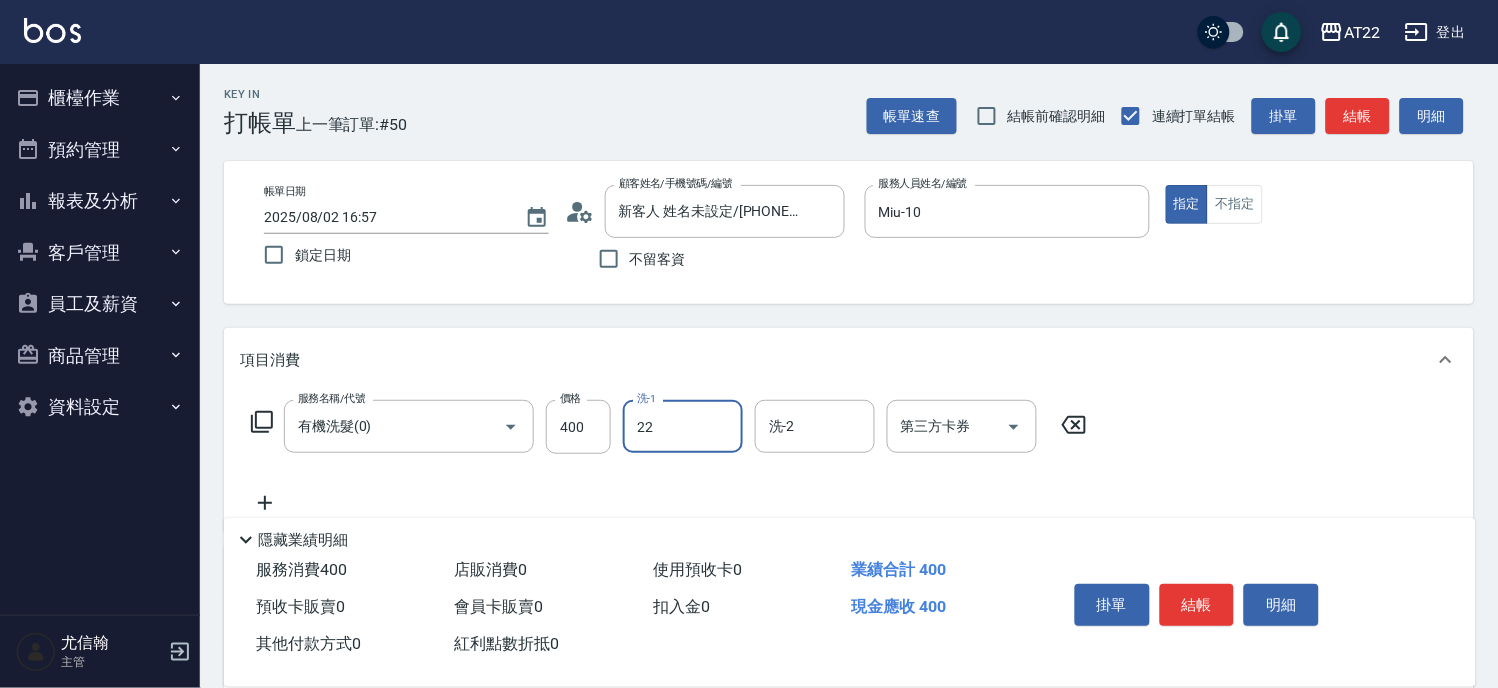 type on "Cherry-22" 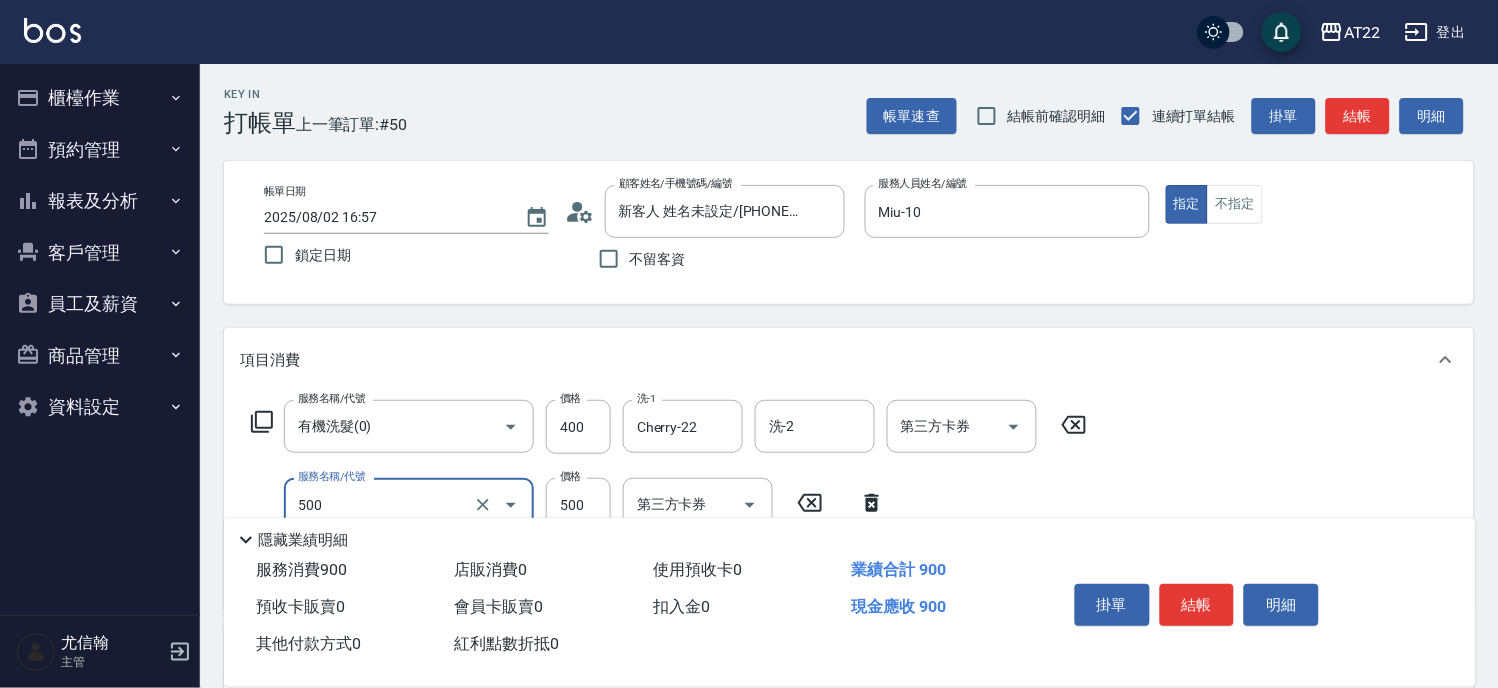 type on "剪髮(500)" 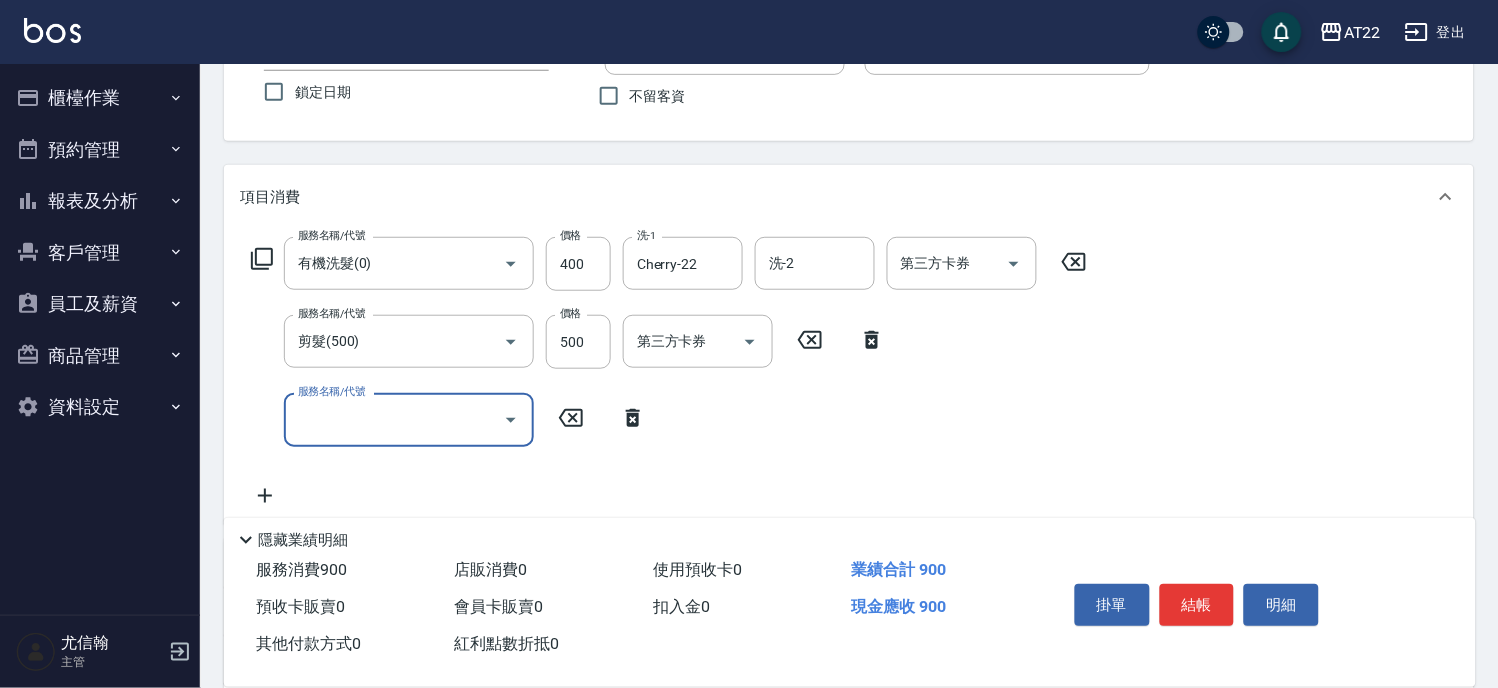 scroll, scrollTop: 333, scrollLeft: 0, axis: vertical 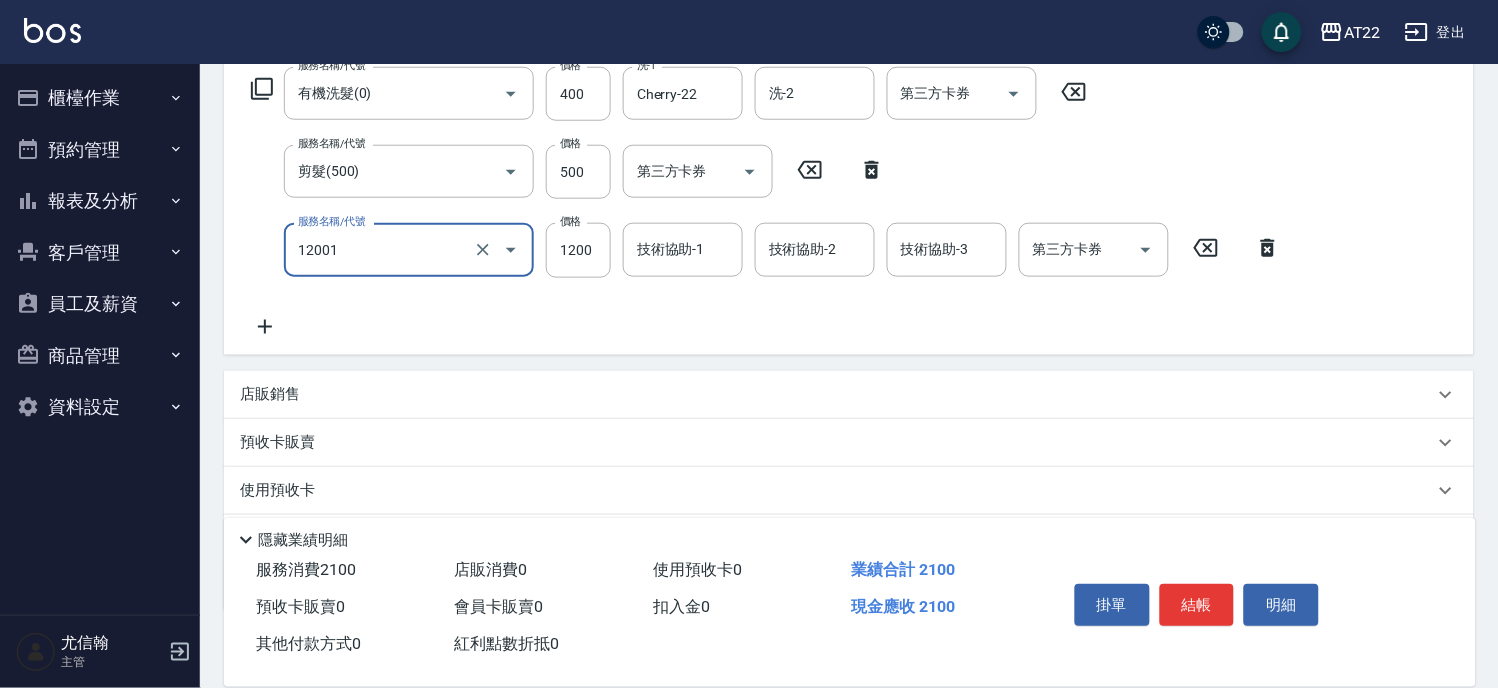 type on "燙髮S(12001)" 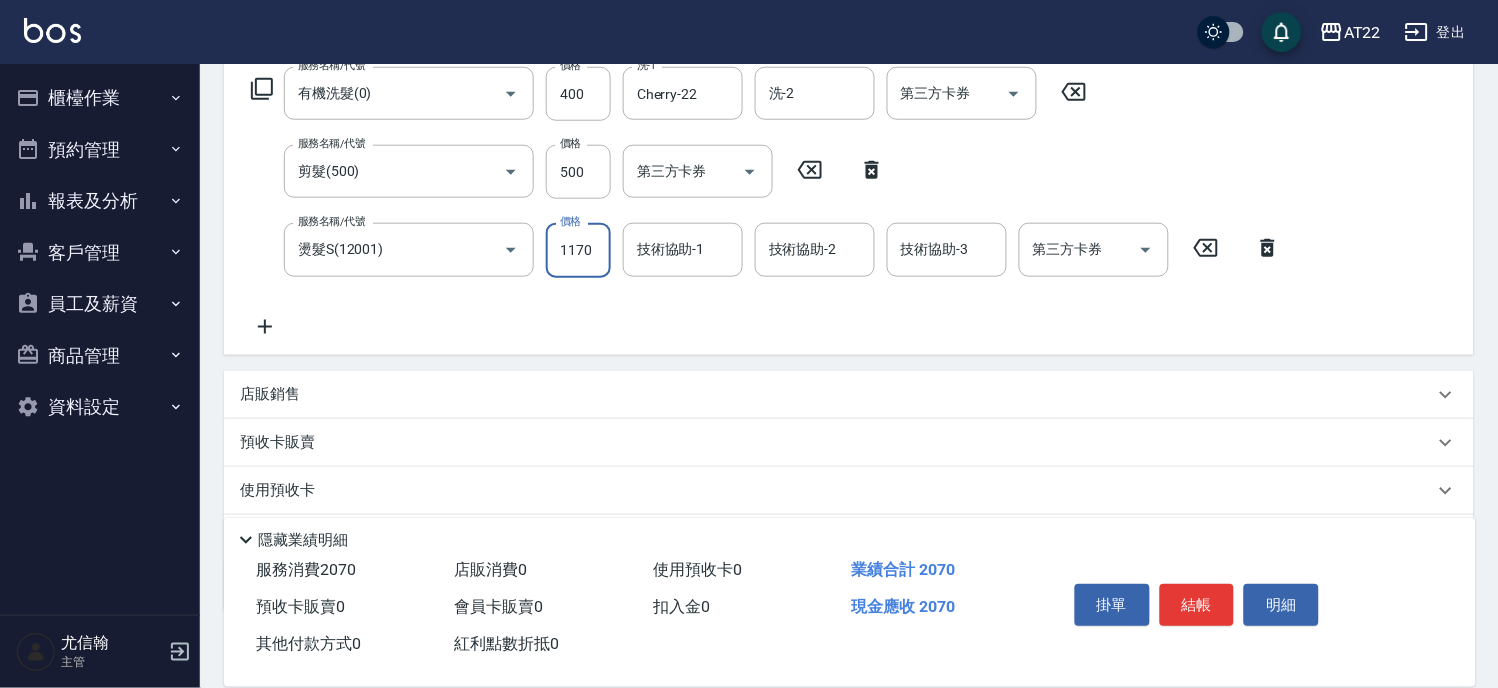 type on "1170" 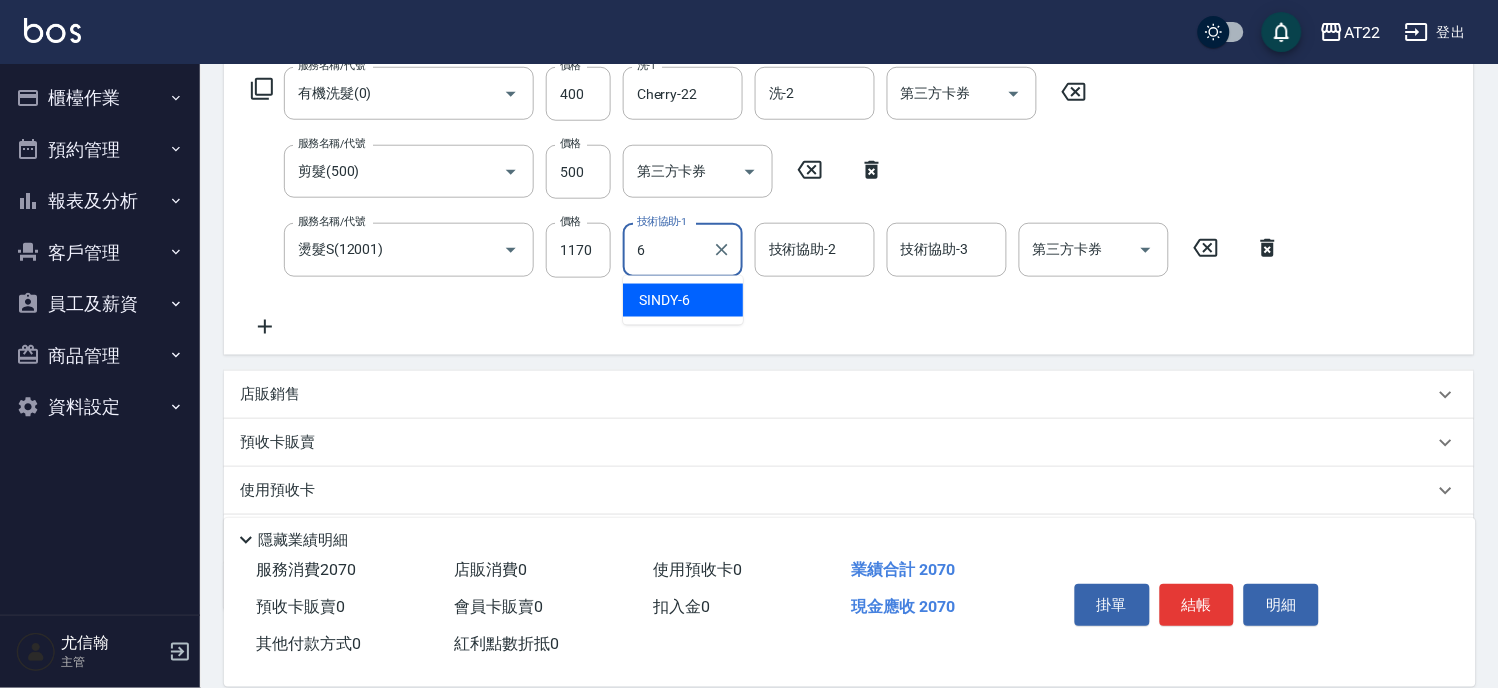 type on "SINDY-6" 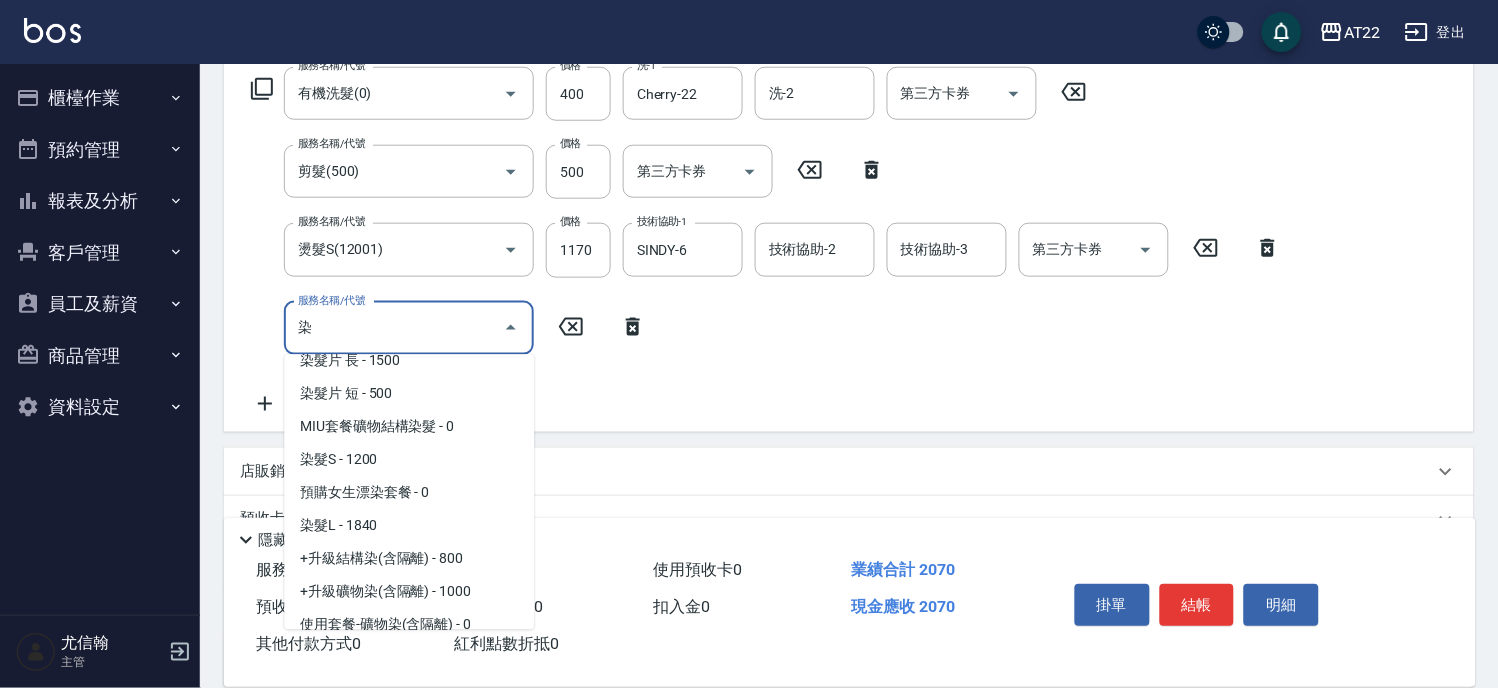 scroll, scrollTop: 222, scrollLeft: 0, axis: vertical 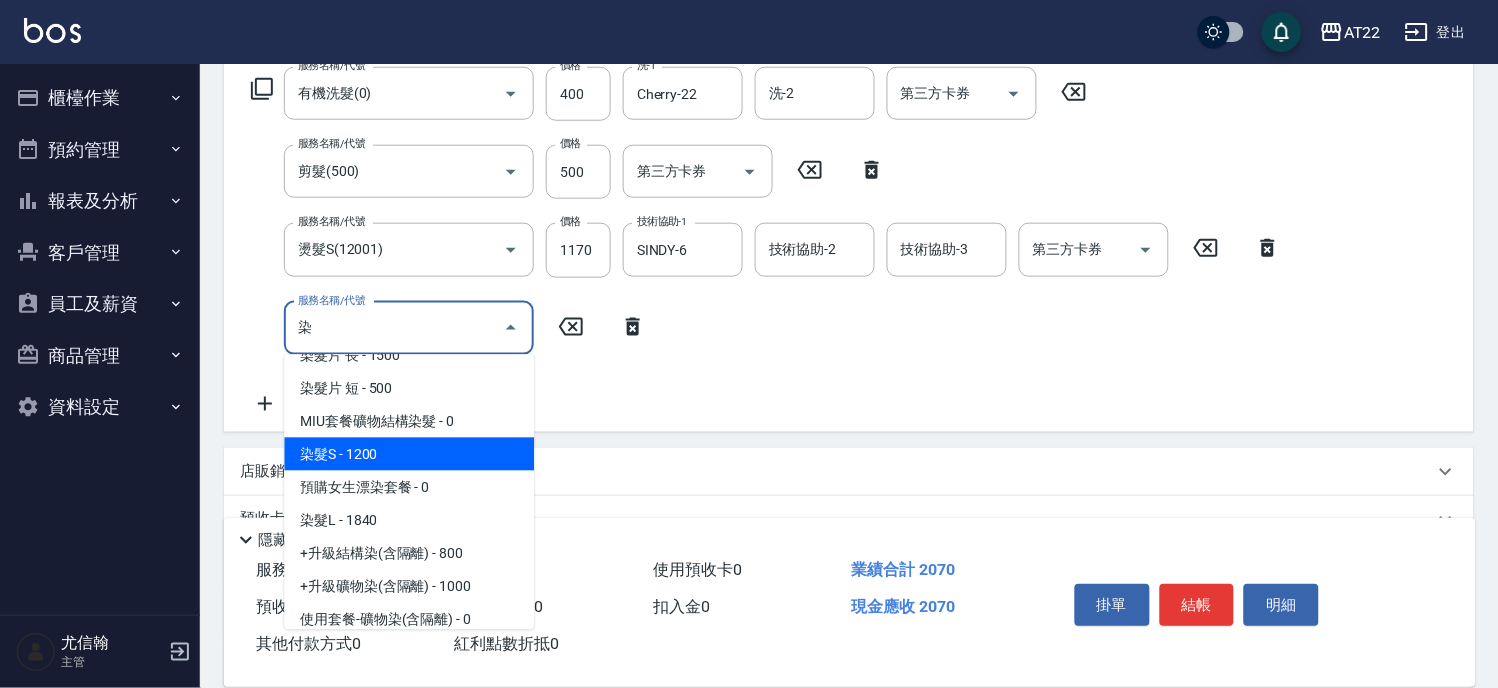 click on "染髮S - 1200" at bounding box center (409, 454) 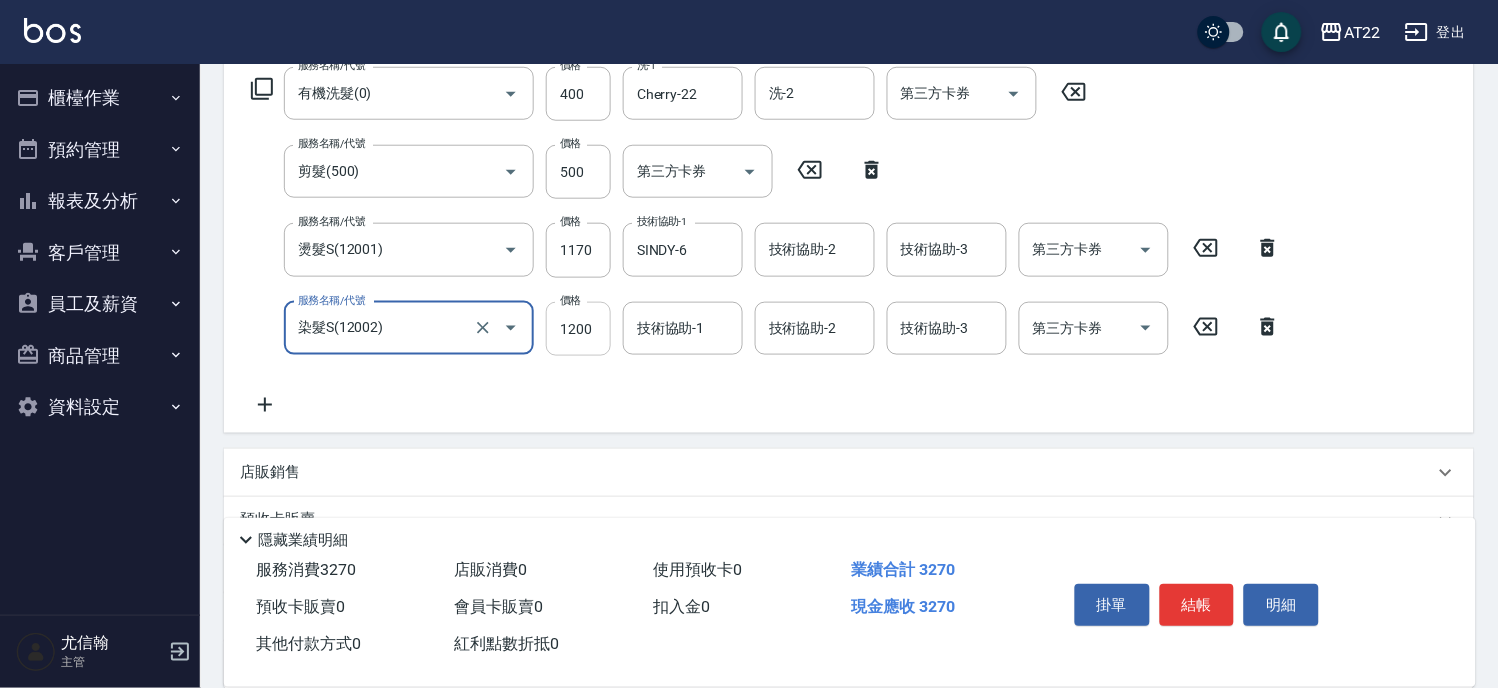 type on "染髮S(12002)" 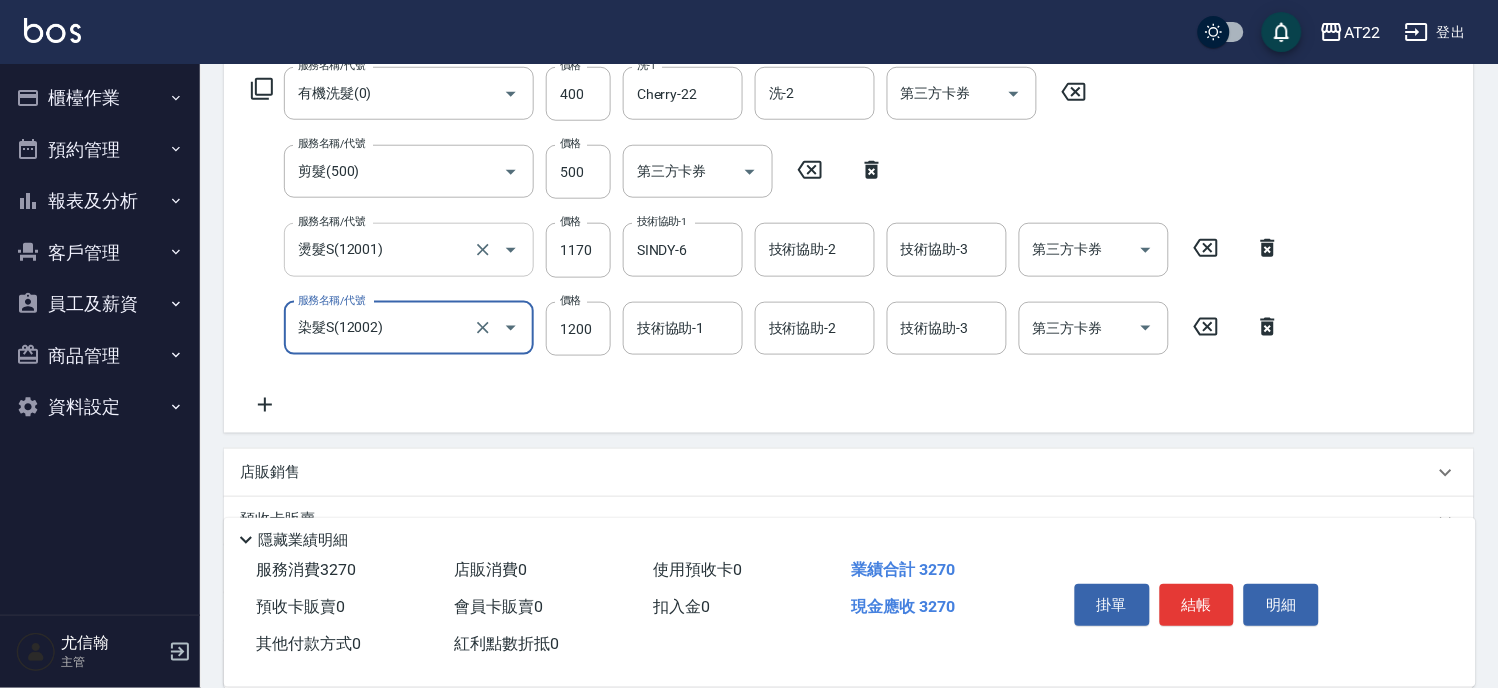 click on "燙髮S(12001)" at bounding box center [381, 249] 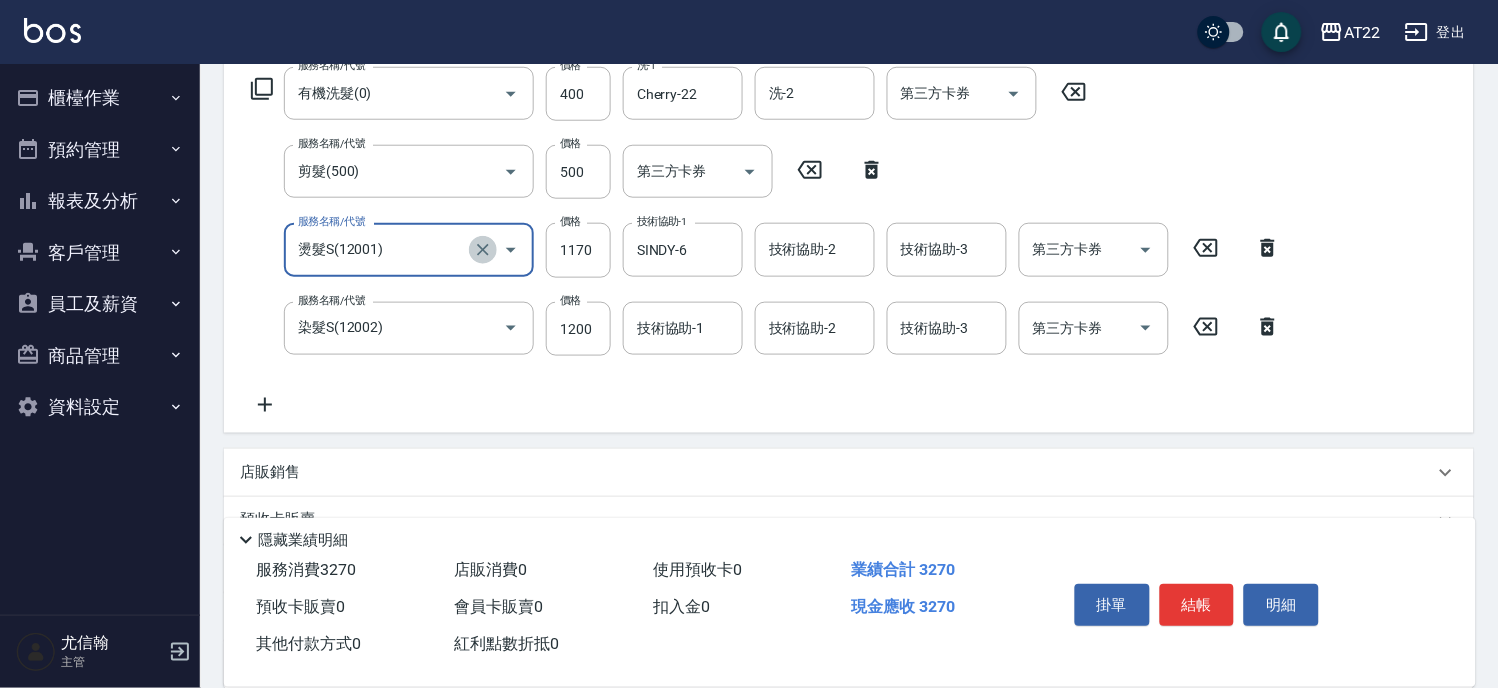 click 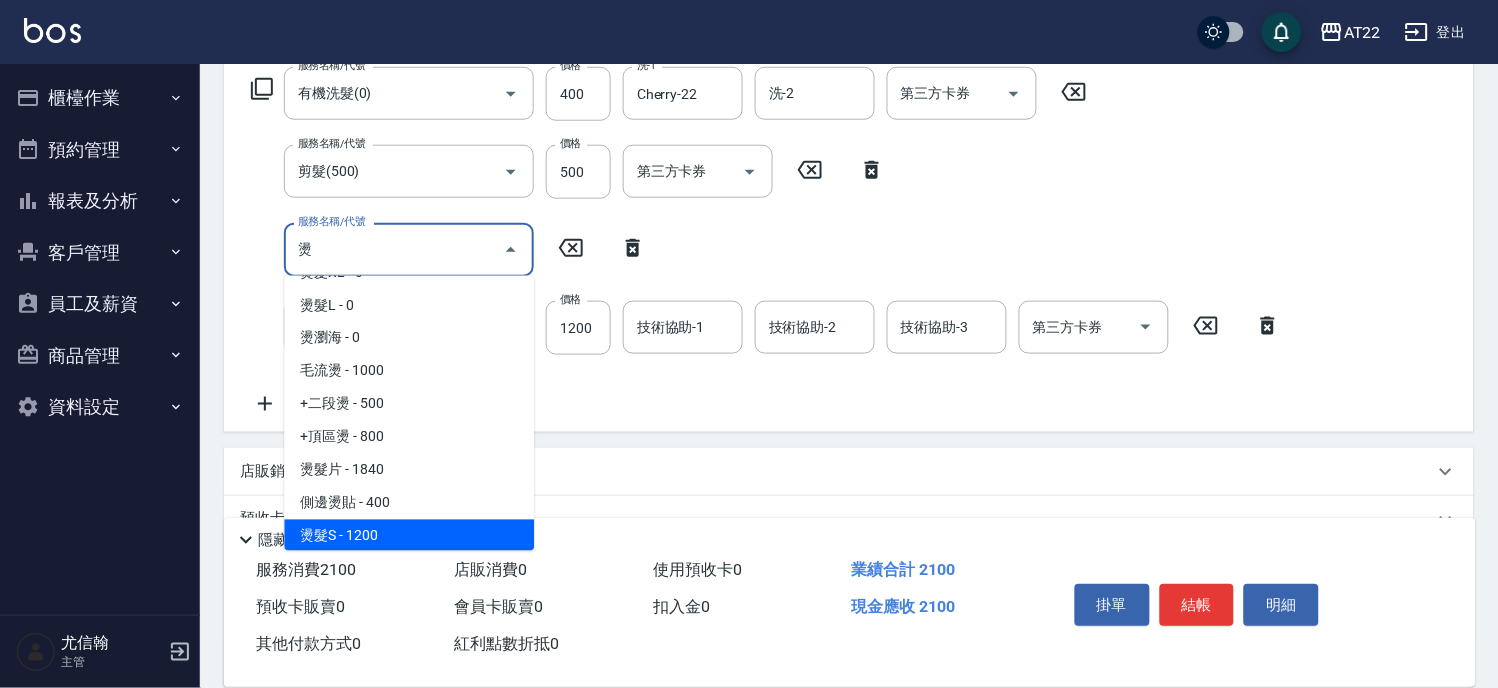scroll, scrollTop: 62, scrollLeft: 0, axis: vertical 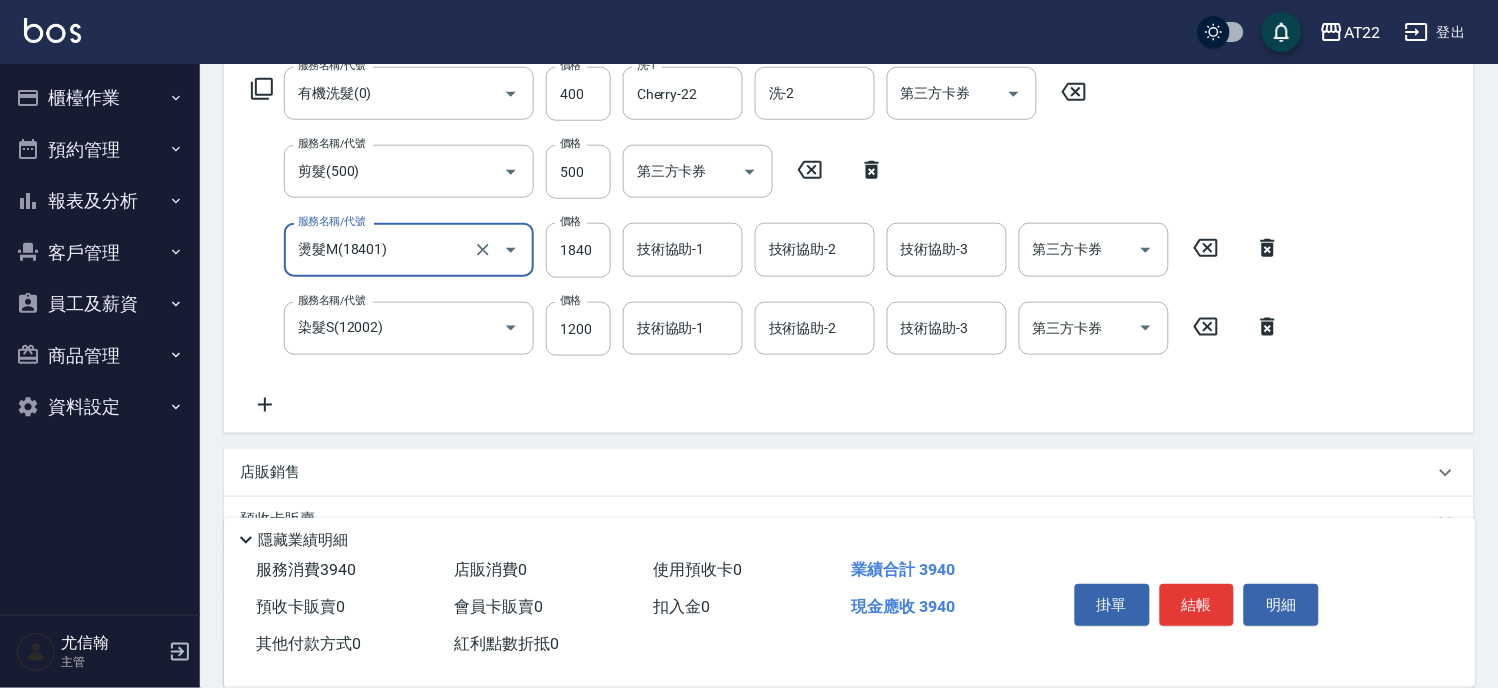 type on "燙髮M(18401)" 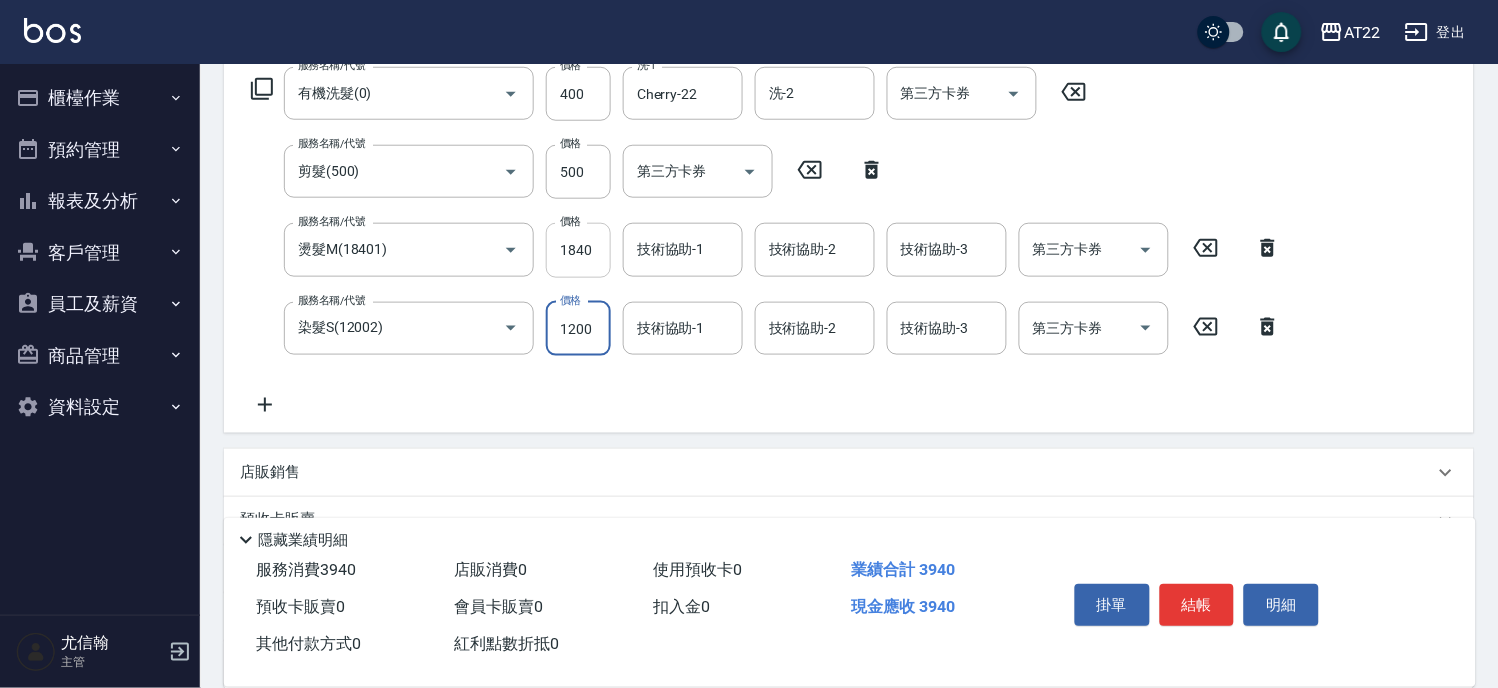 click on "1840" at bounding box center (578, 250) 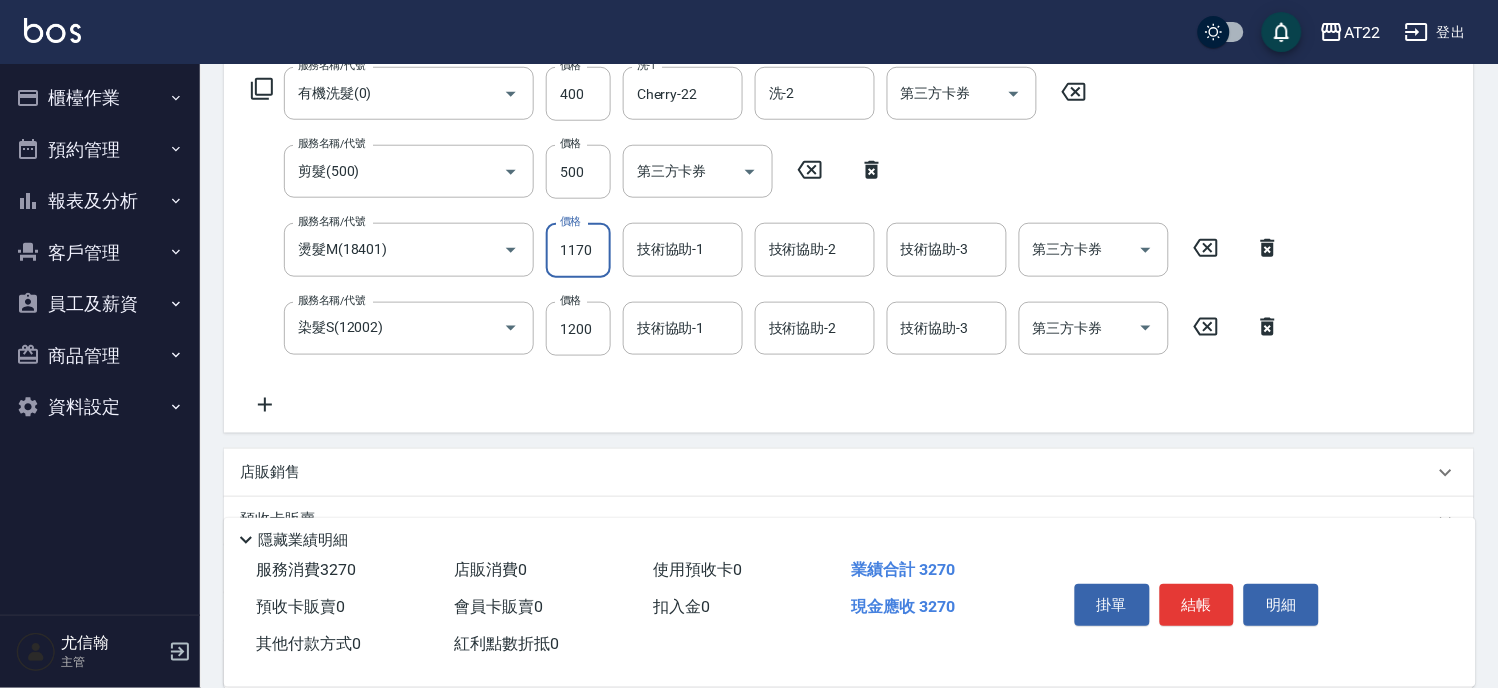 type on "1170" 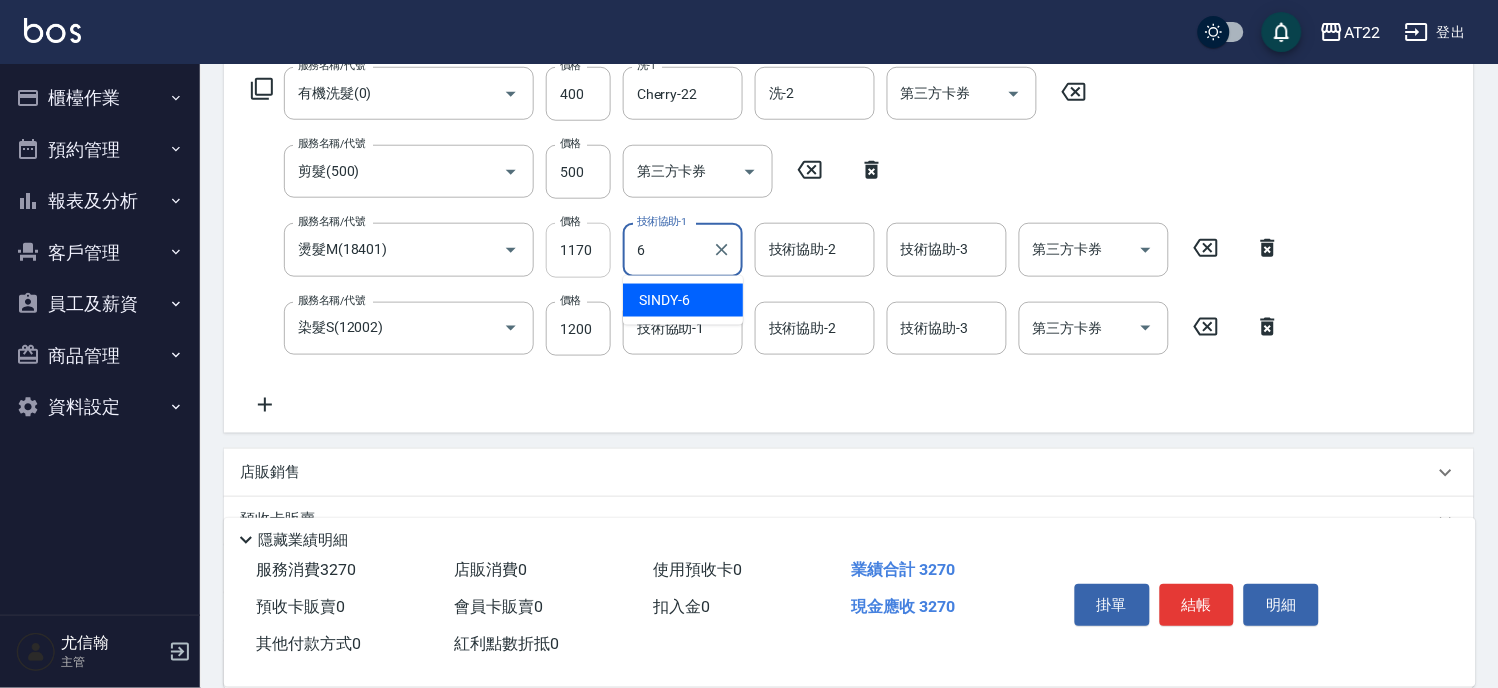 type on "SINDY-6" 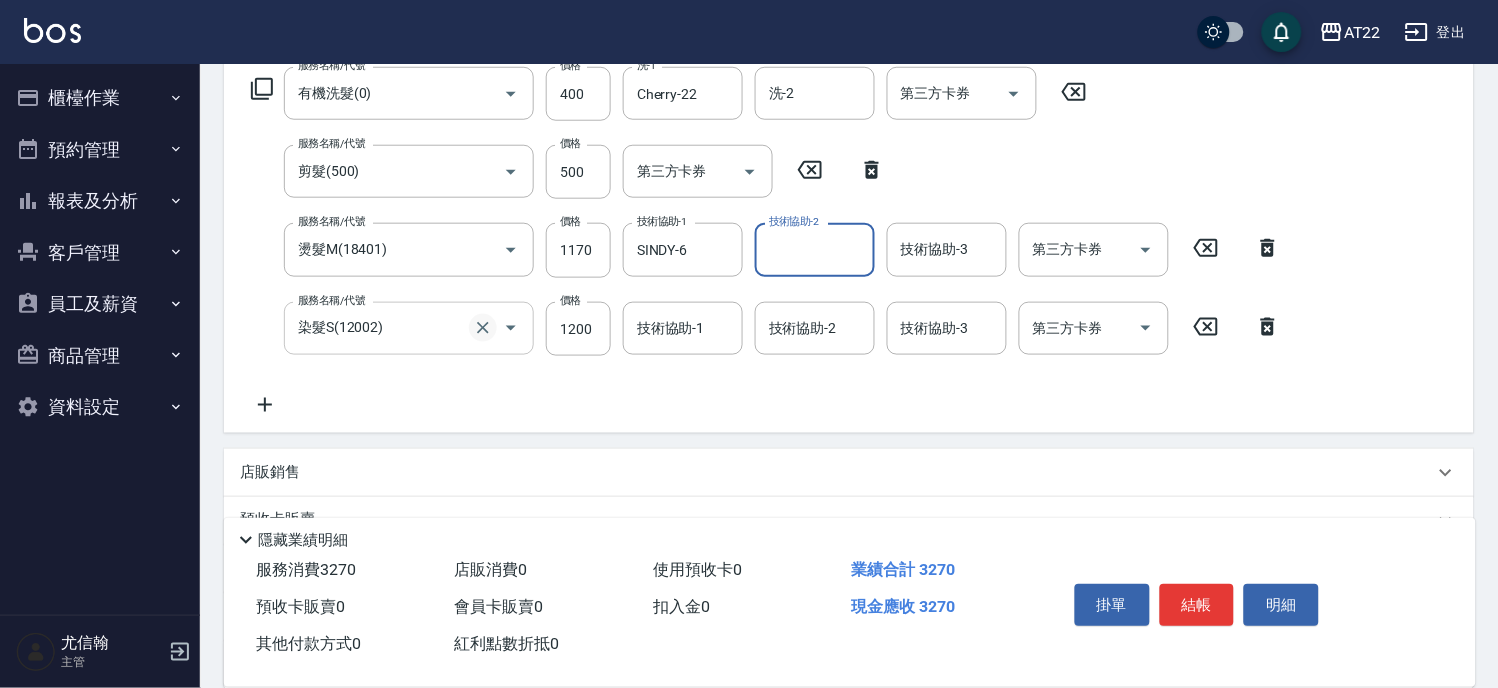 click 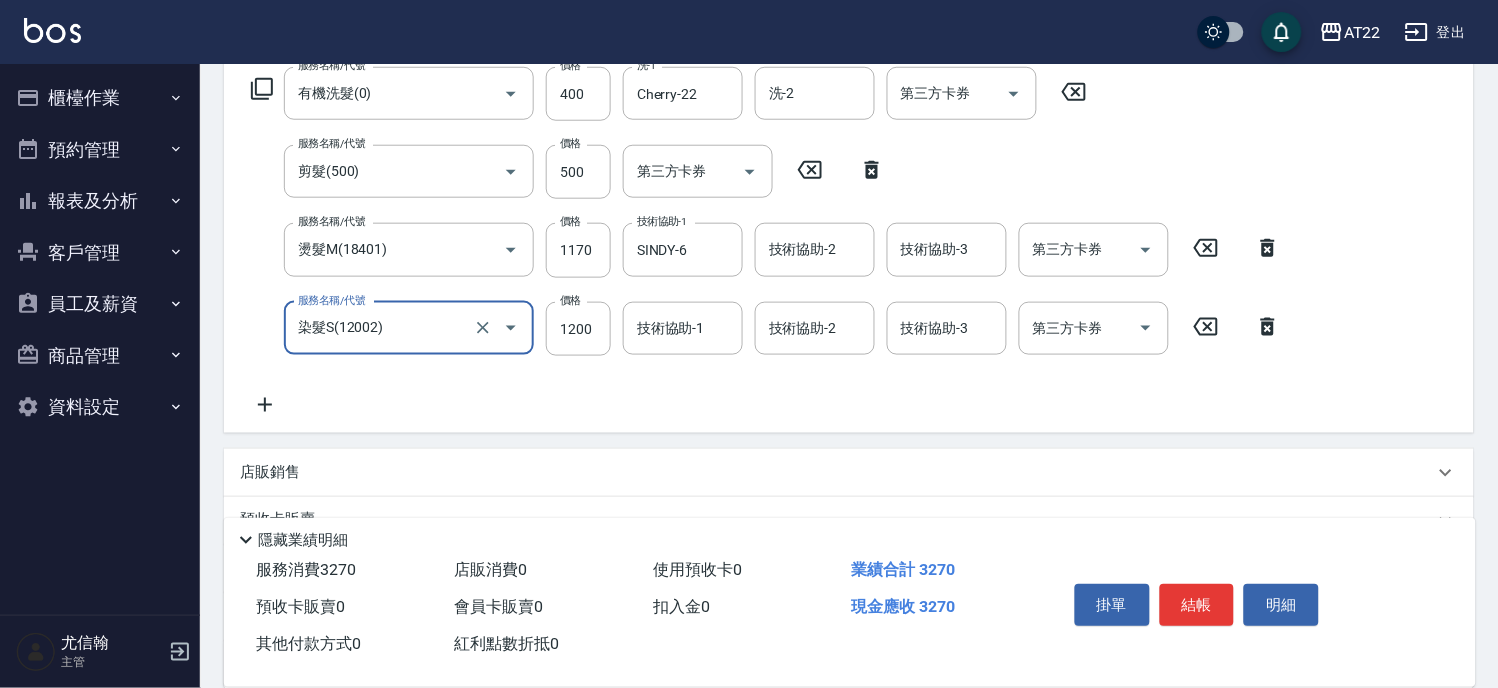 click on "染髮S(12002)" at bounding box center [381, 328] 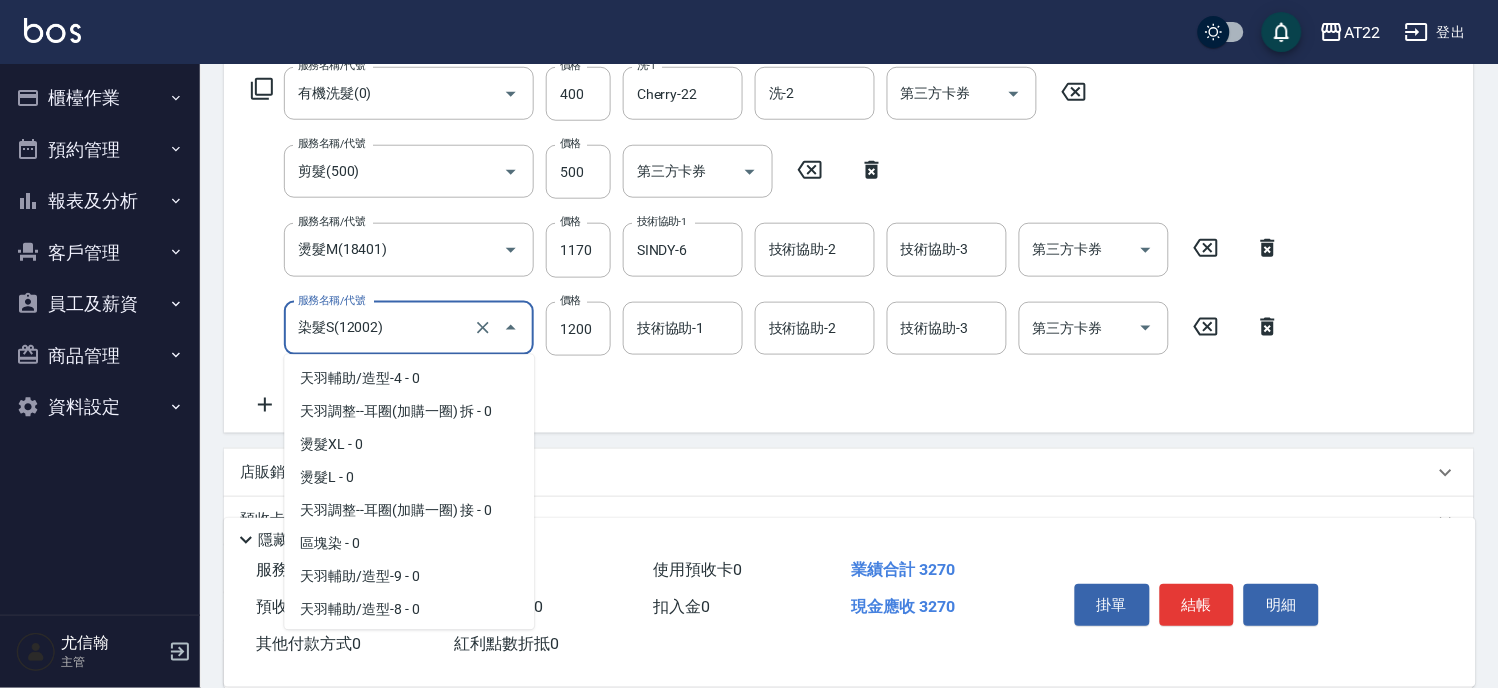 scroll, scrollTop: 1975, scrollLeft: 0, axis: vertical 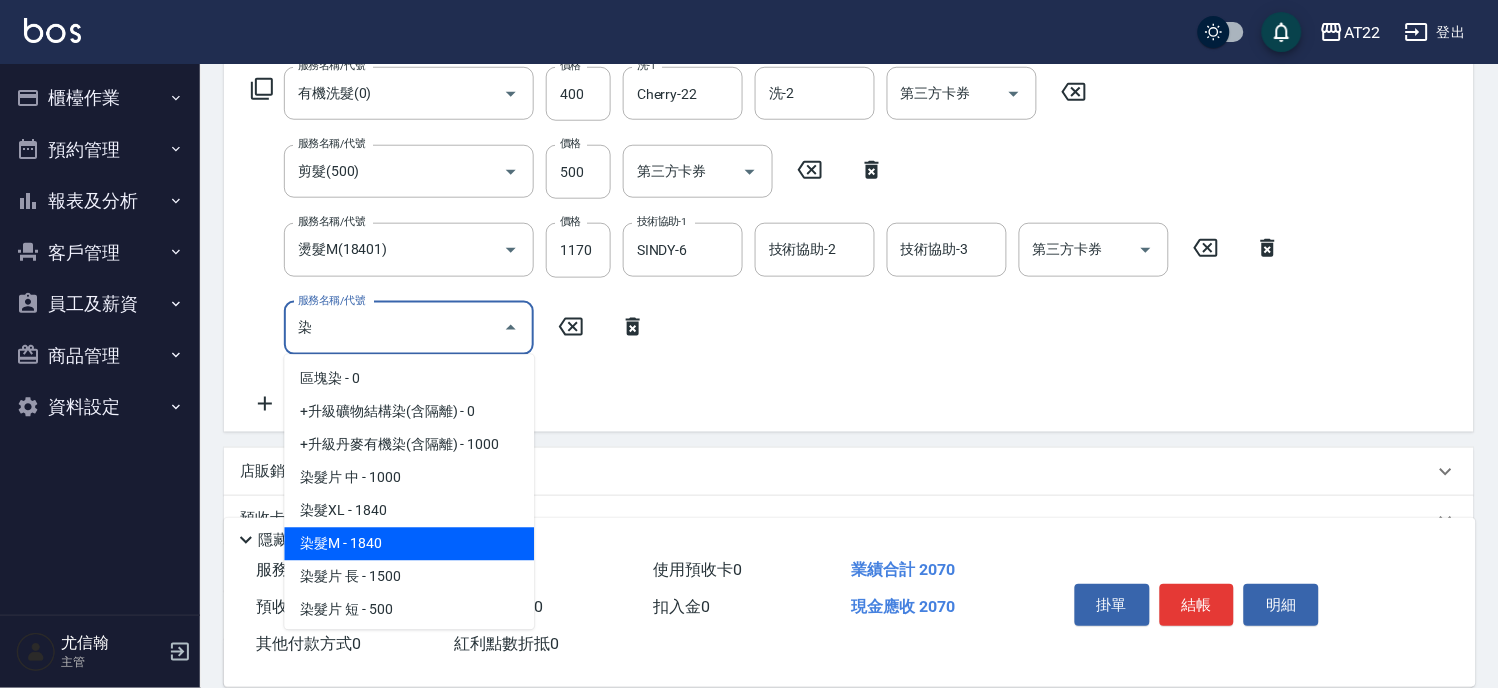 click on "染髮M - 1840" at bounding box center [409, 544] 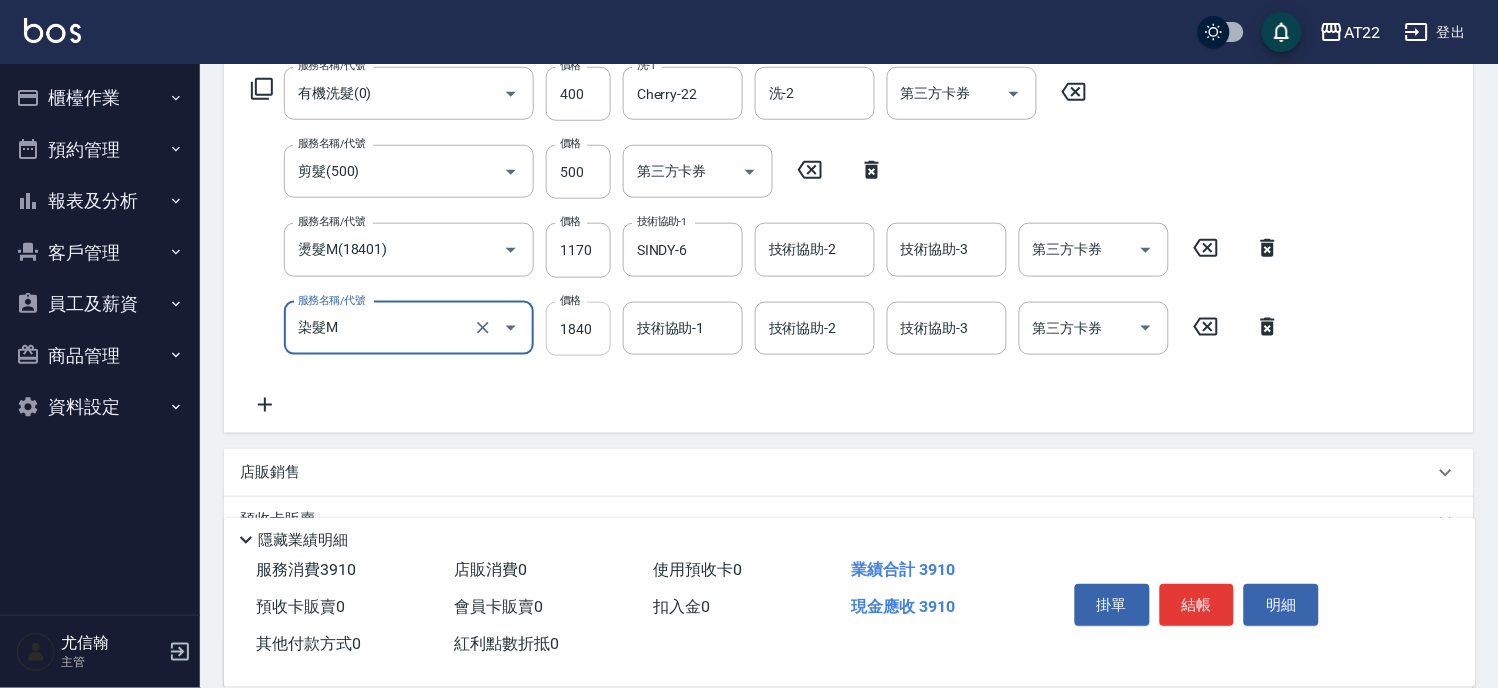 type on "染髮M" 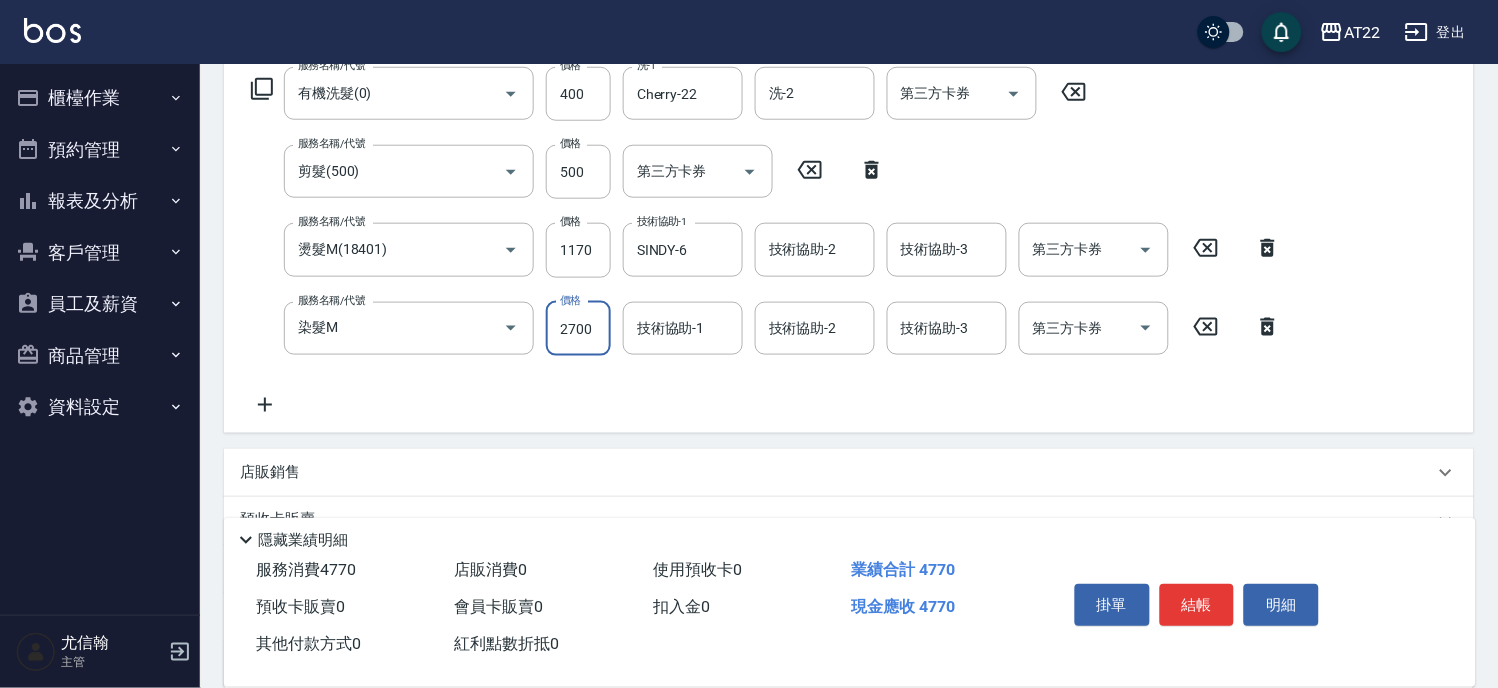 type on "2700" 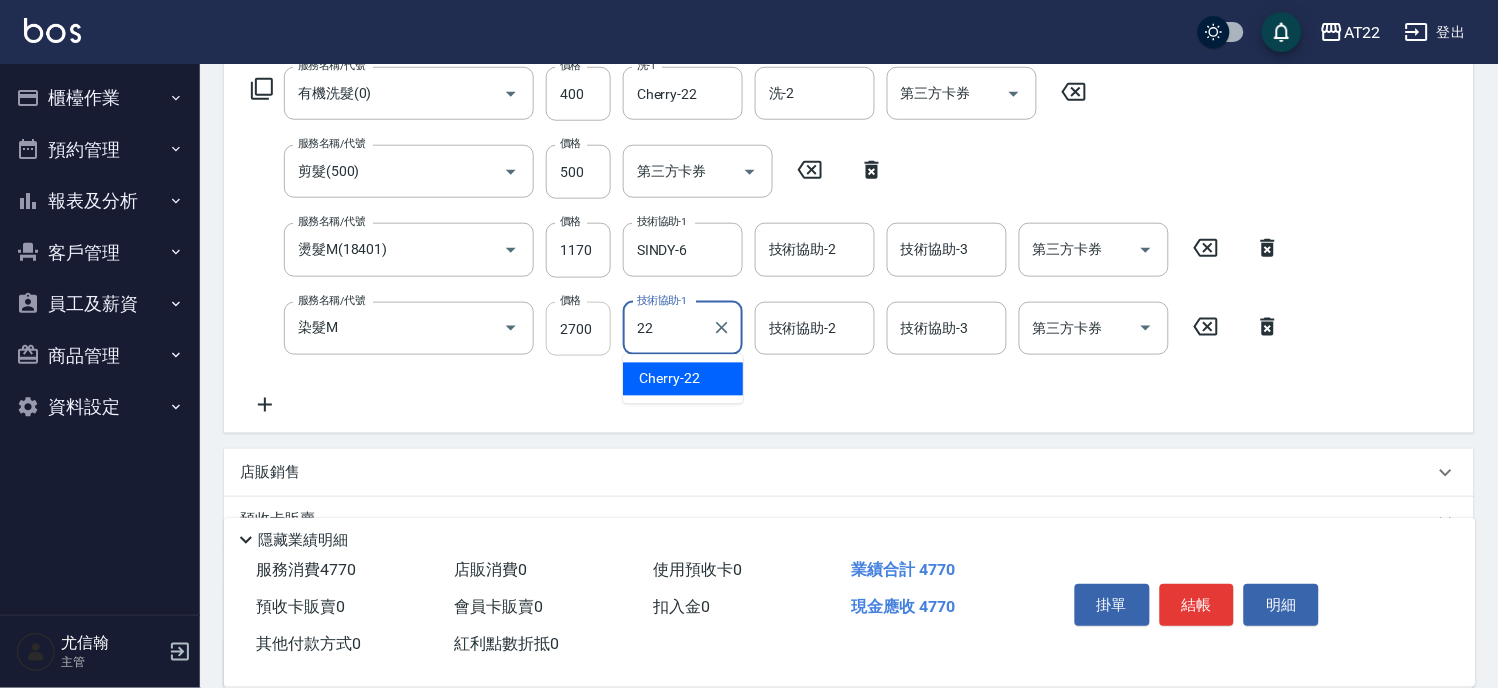 type on "Cherry-22" 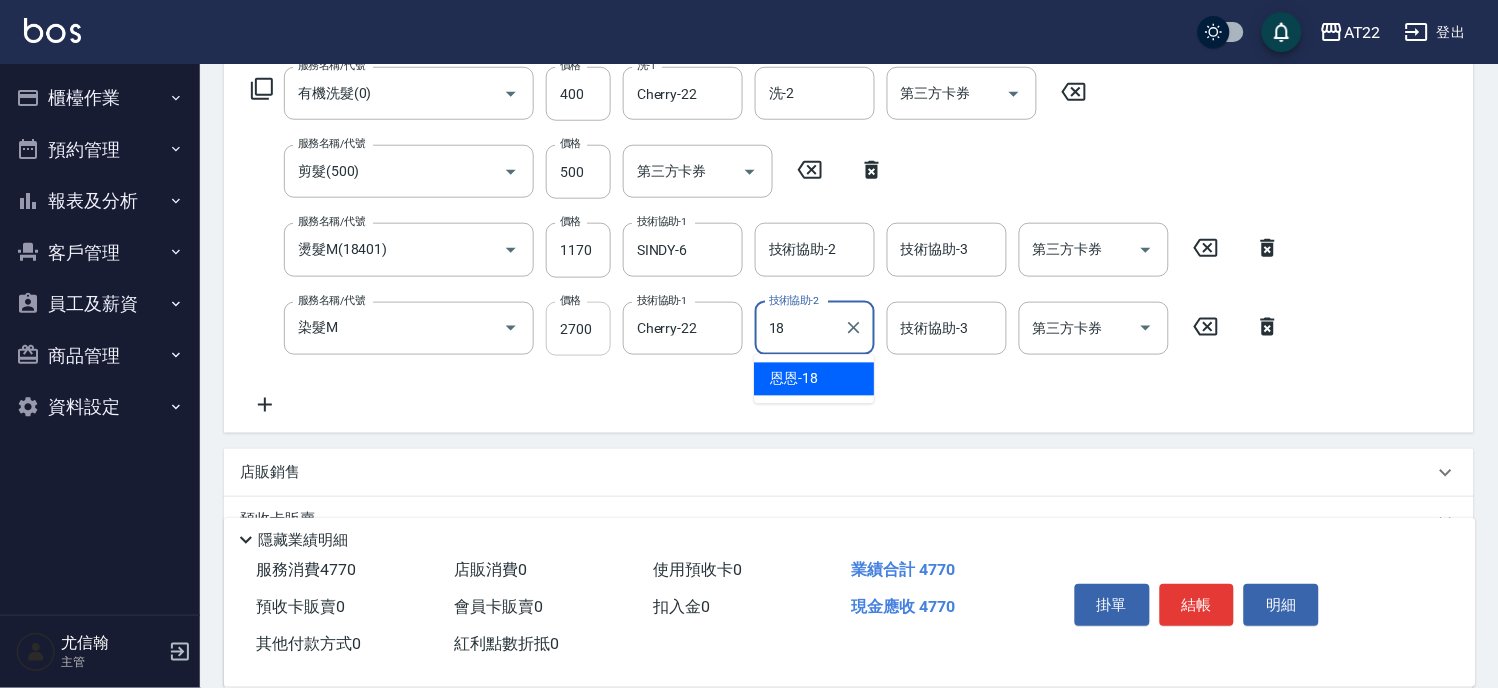 type on "恩恩-18" 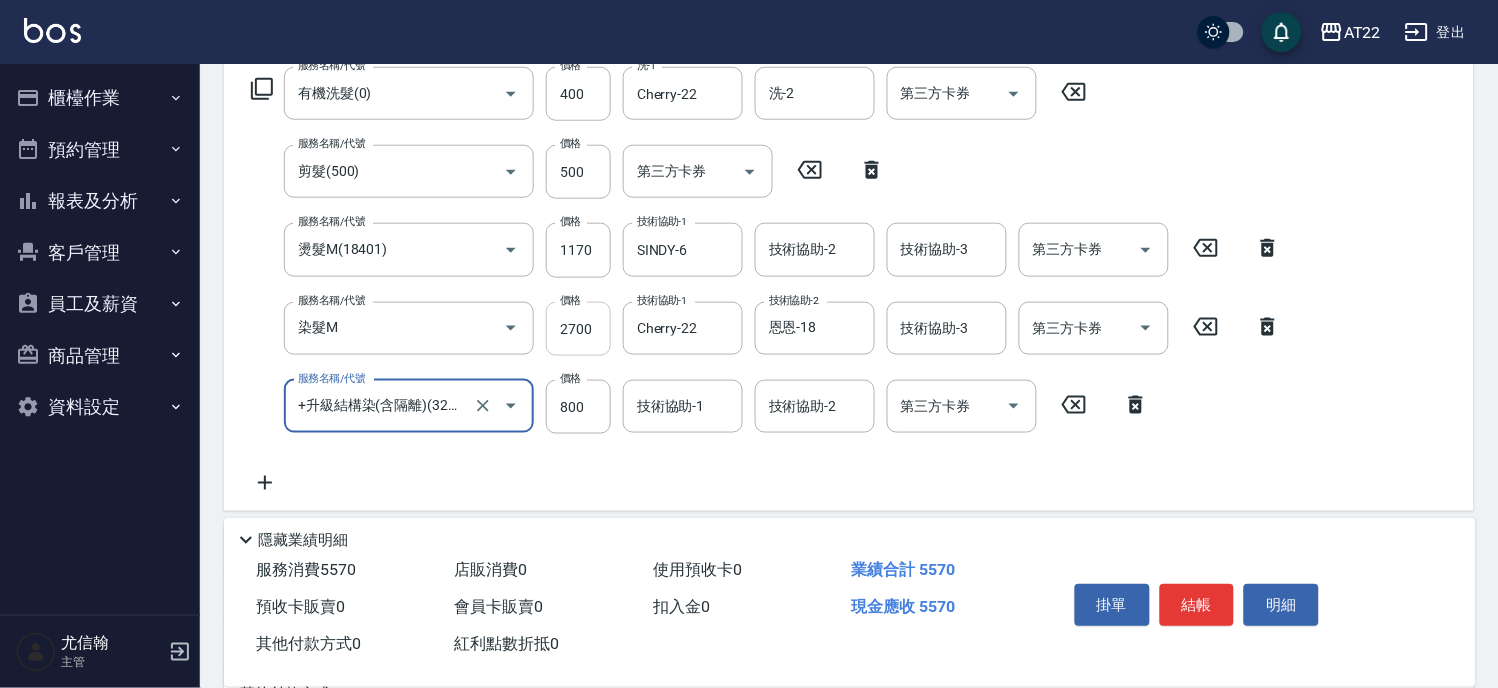 type on "+升級結構染(含隔離)(32011)" 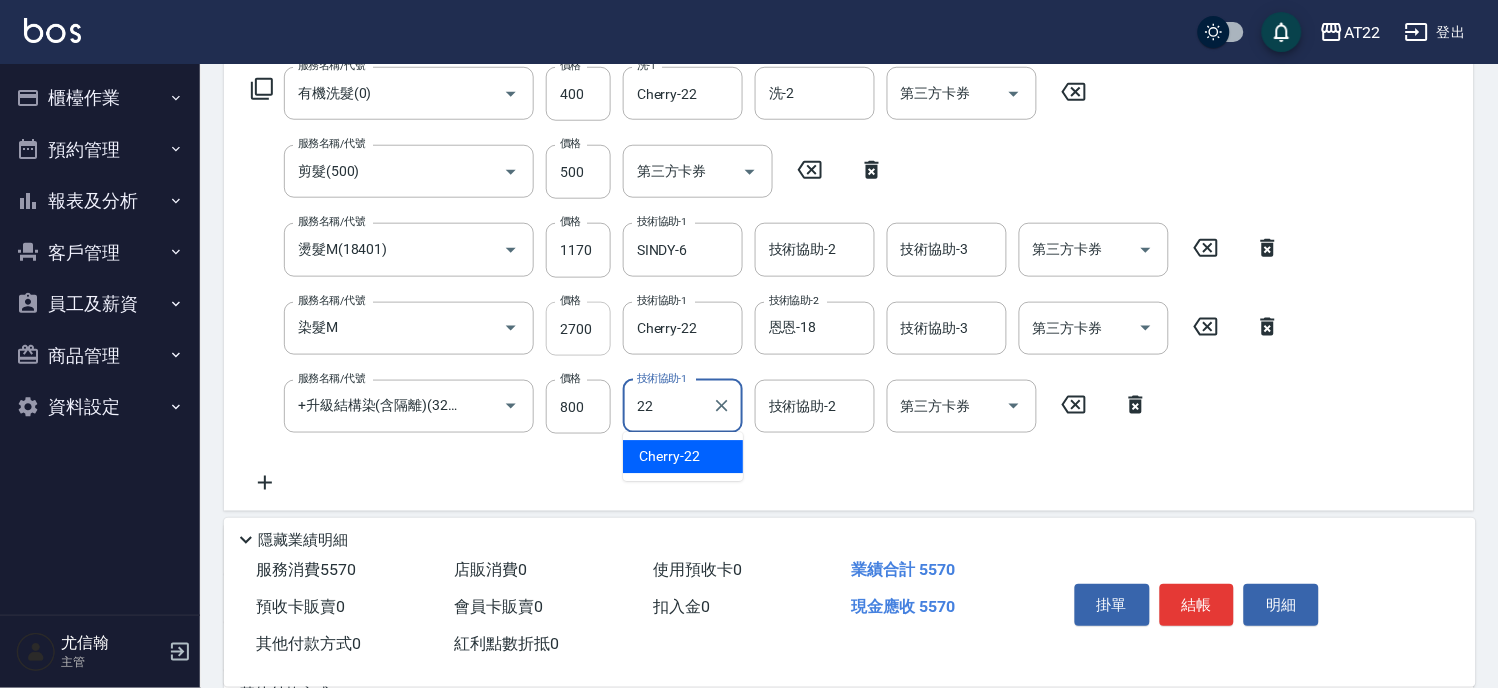 type on "Cherry-22" 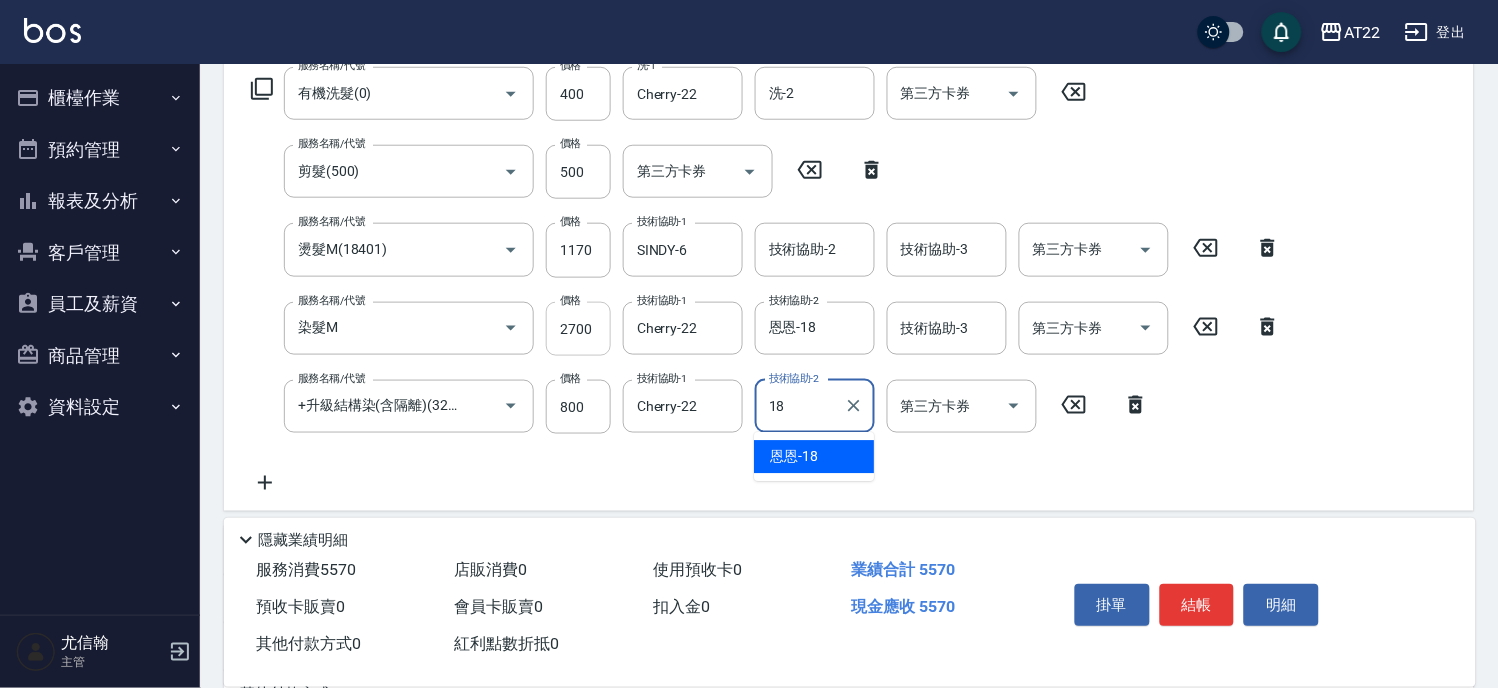 type on "恩恩-18" 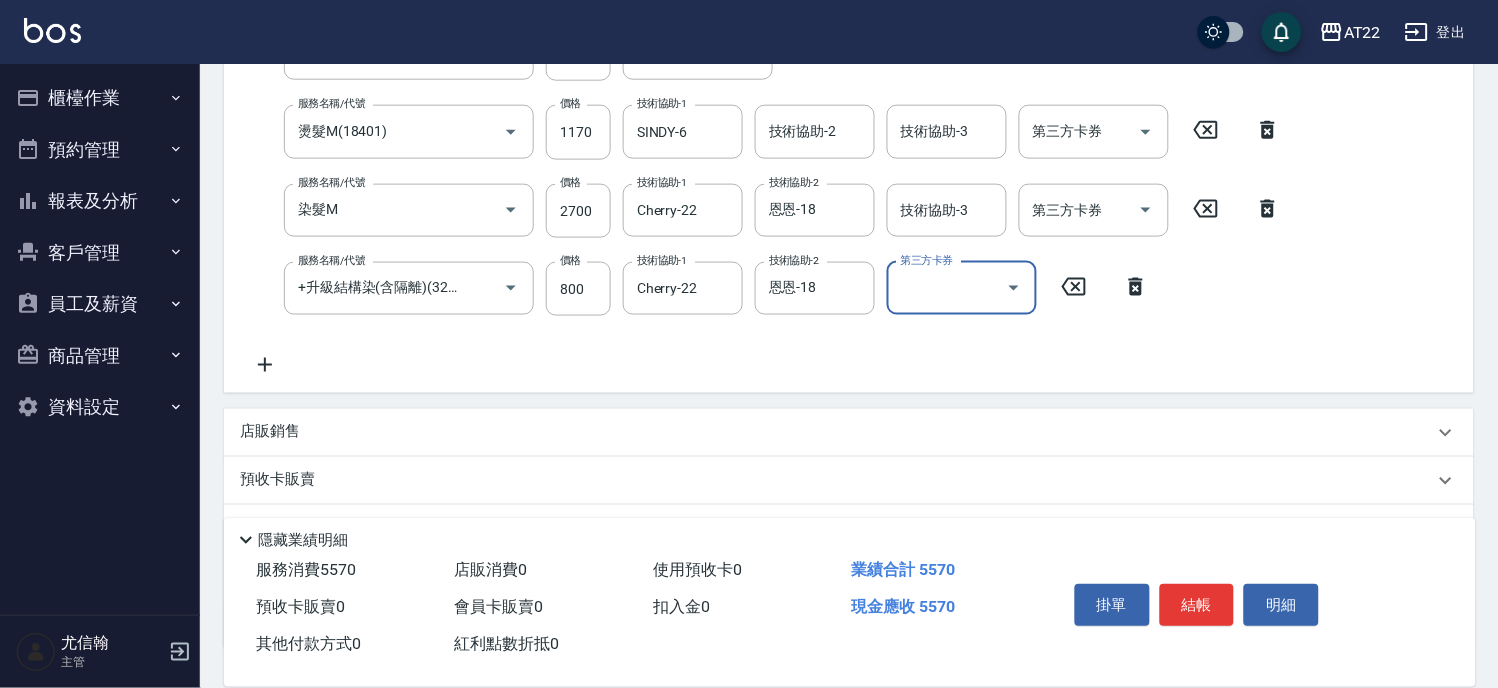 scroll, scrollTop: 600, scrollLeft: 0, axis: vertical 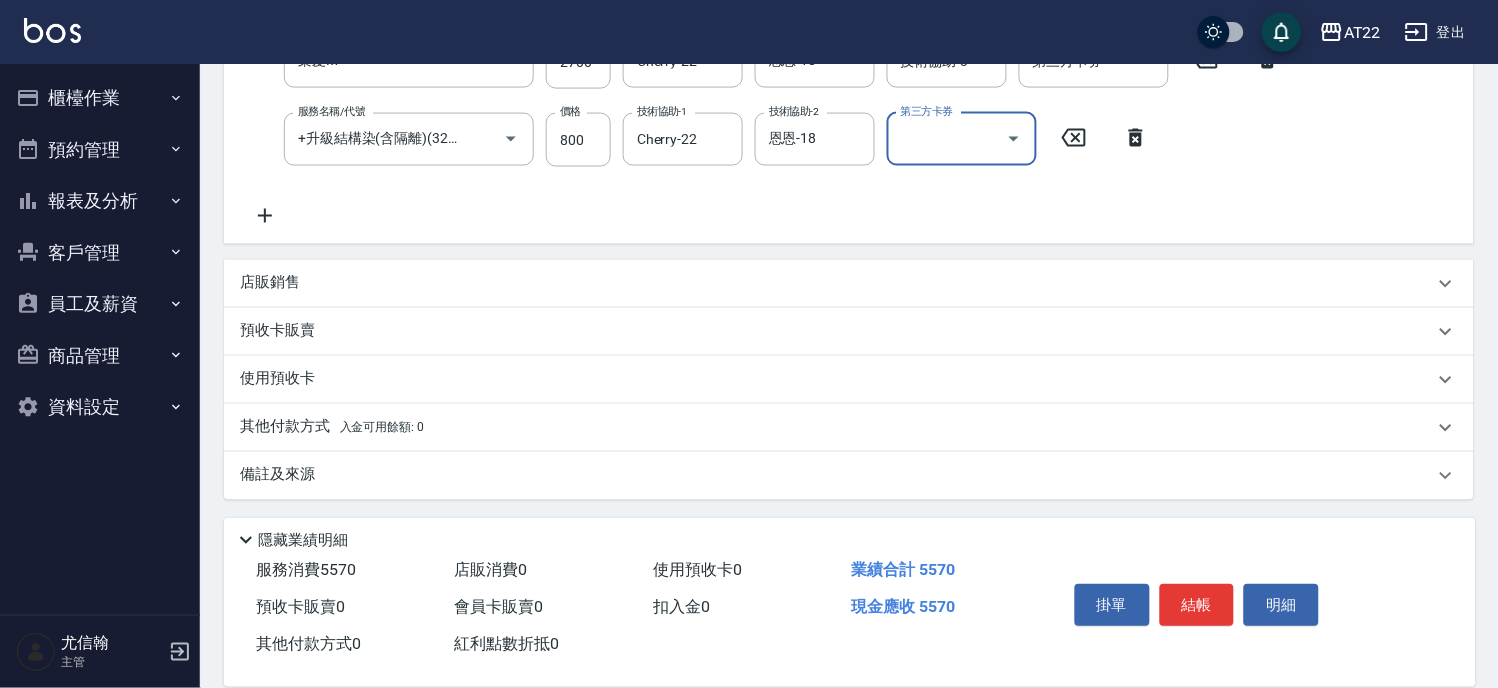 click on "店販銷售" at bounding box center (837, 283) 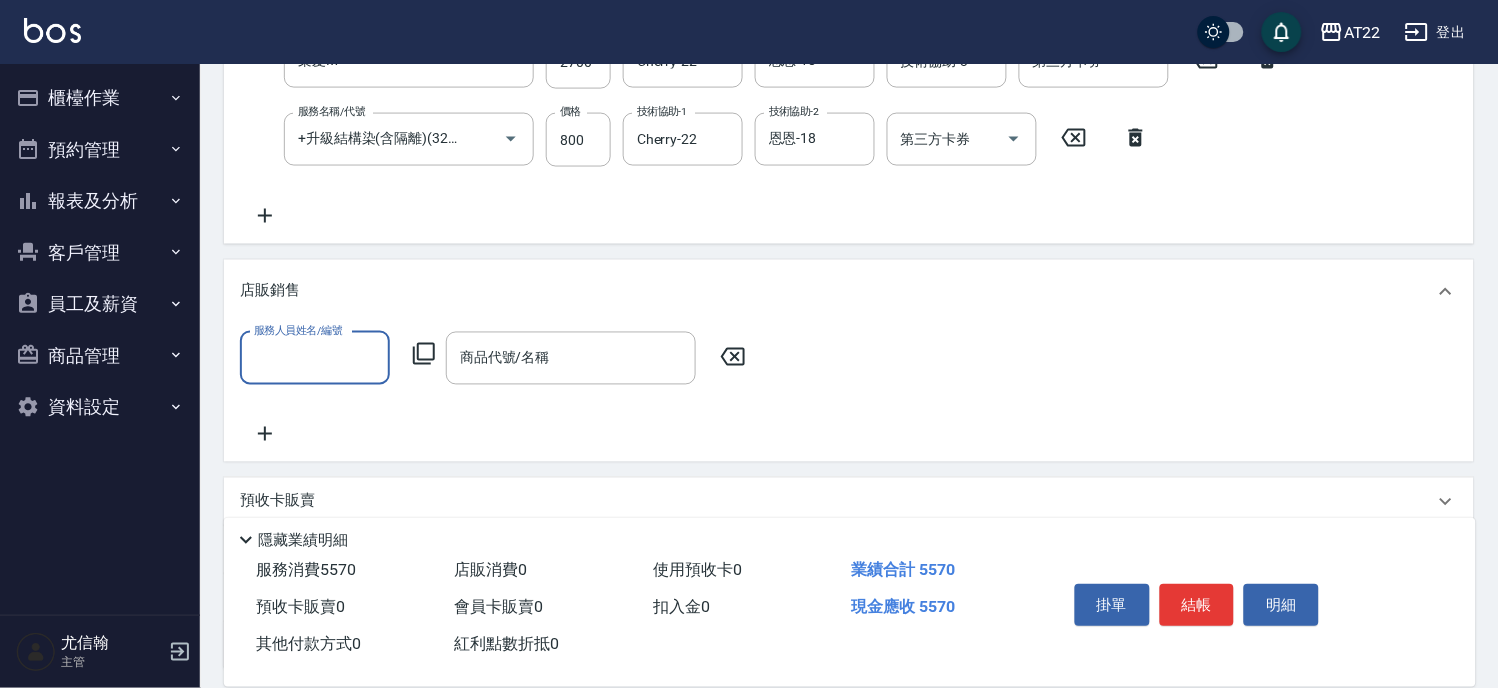 scroll, scrollTop: 0, scrollLeft: 0, axis: both 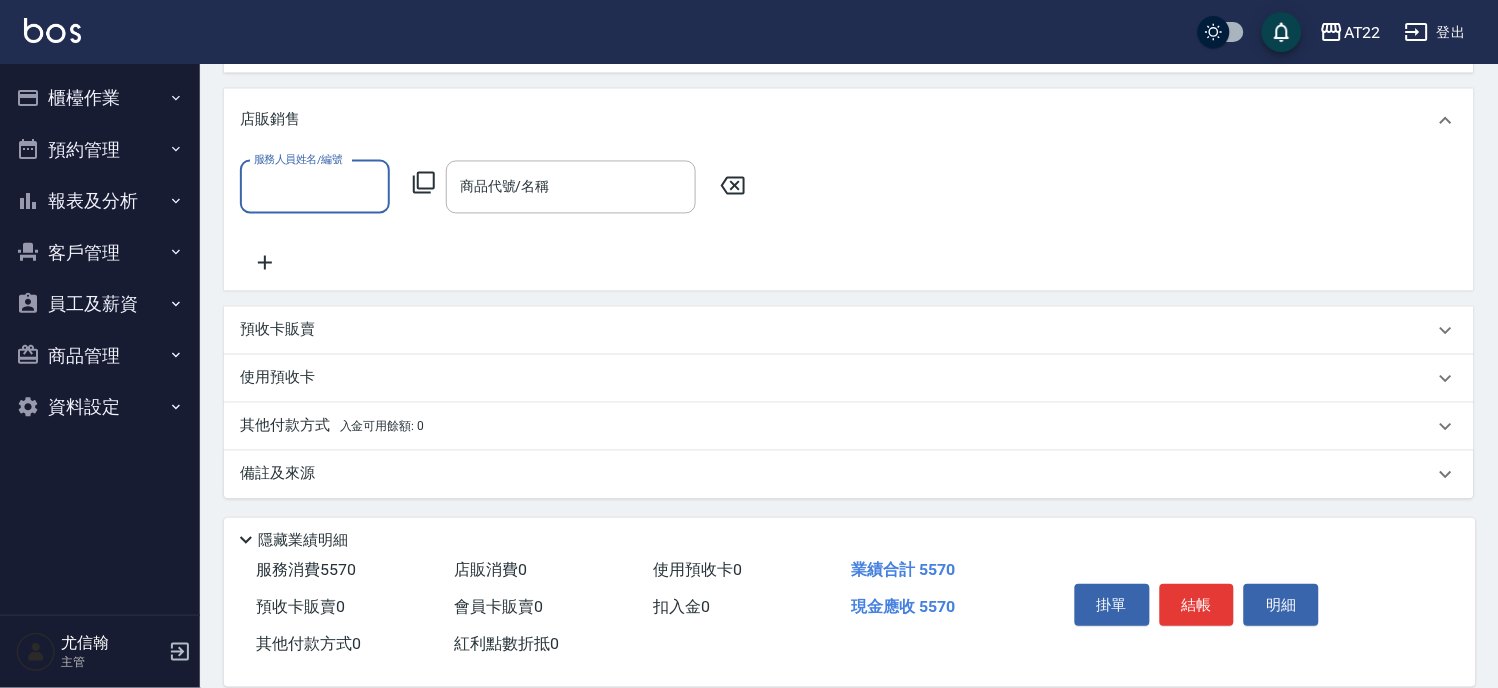 click on "預收卡販賣" at bounding box center [837, 330] 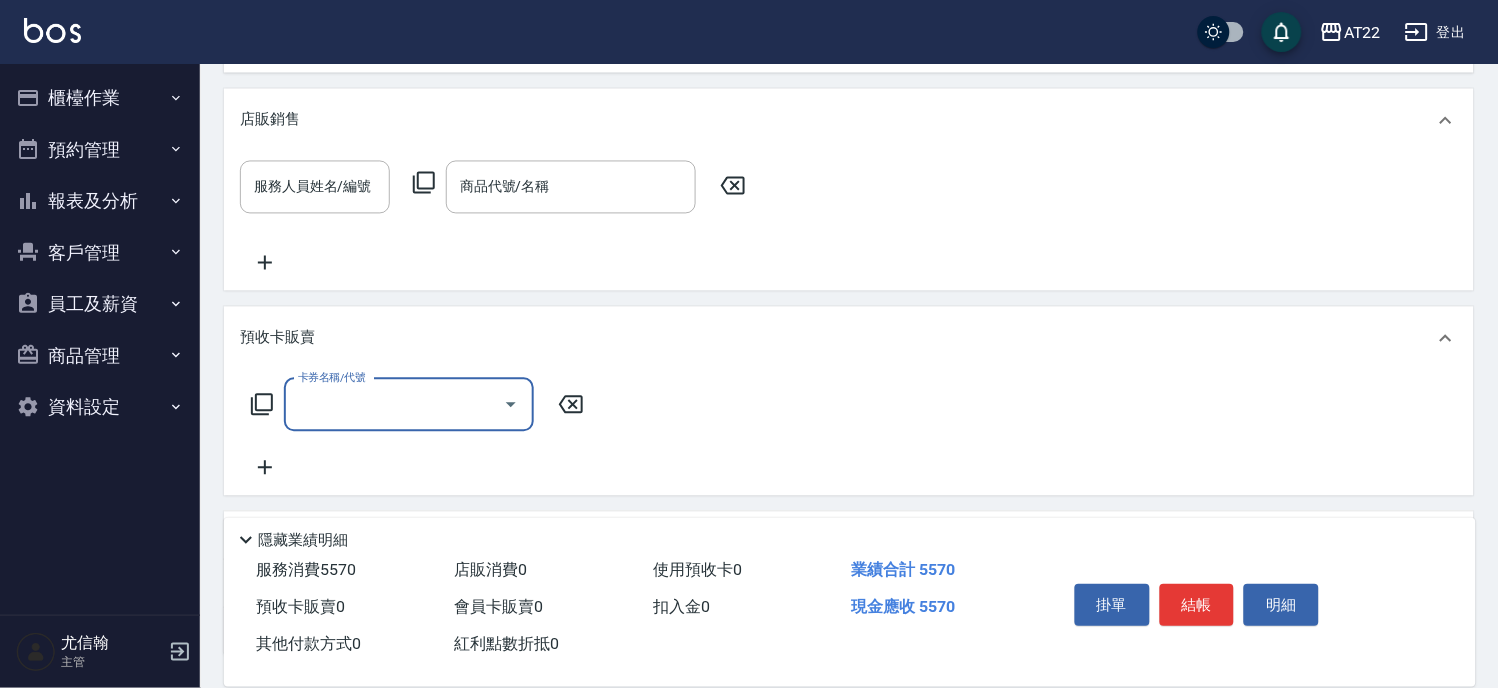 scroll, scrollTop: 1, scrollLeft: 0, axis: vertical 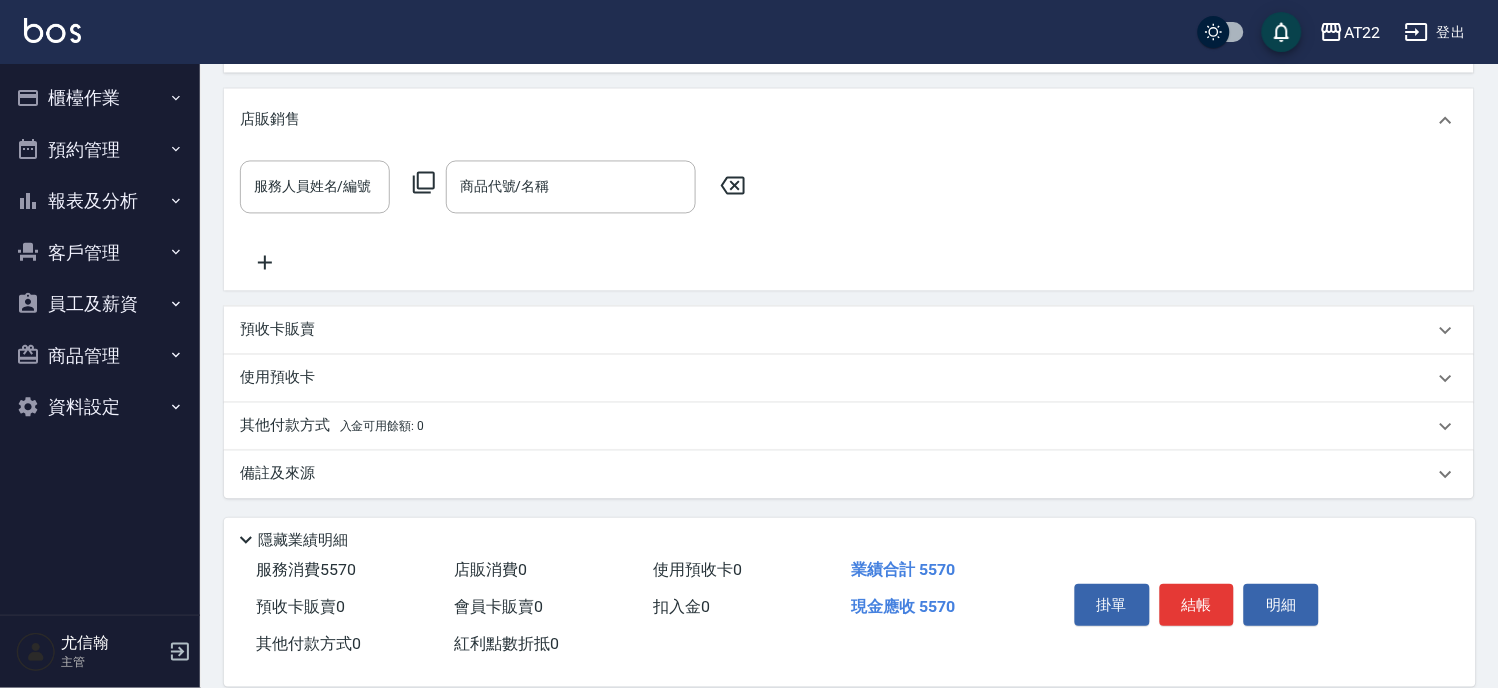 click on "入金可用餘額: 0" at bounding box center (382, 427) 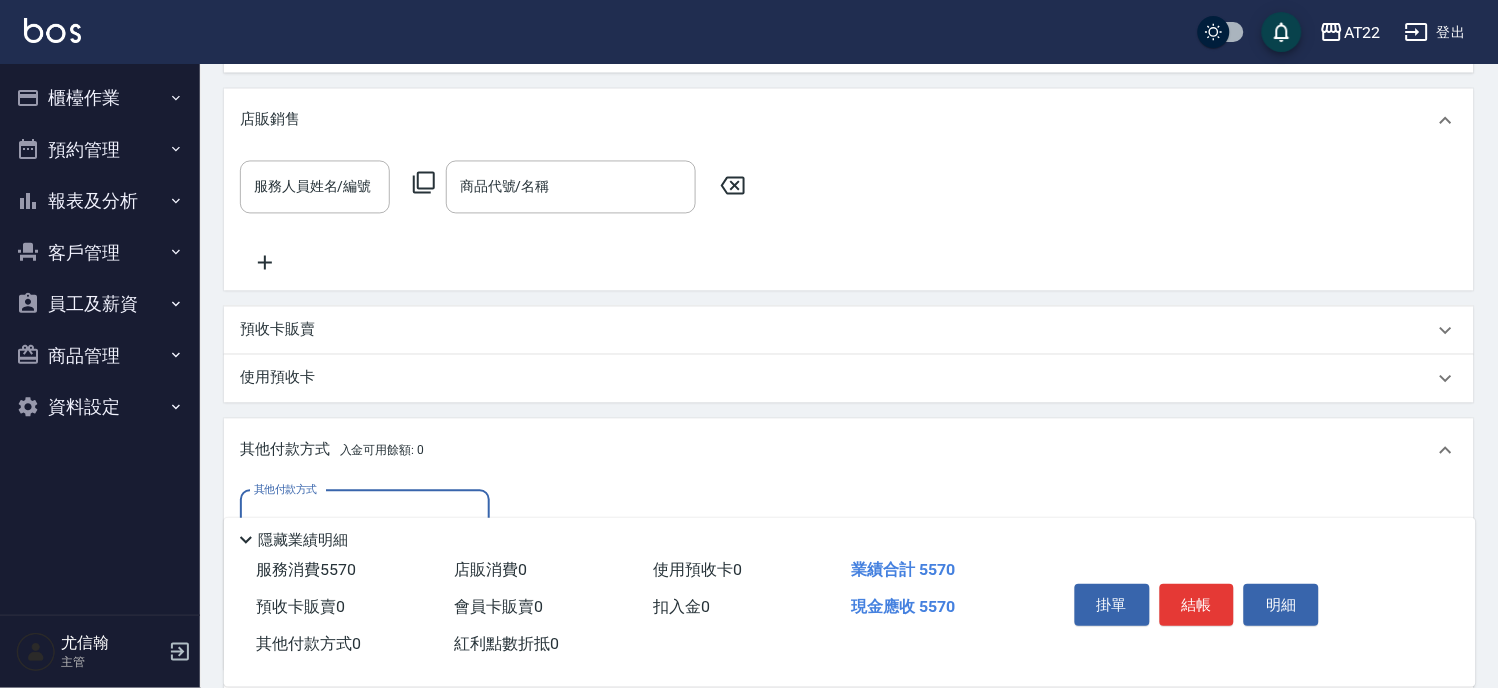 scroll, scrollTop: 0, scrollLeft: 0, axis: both 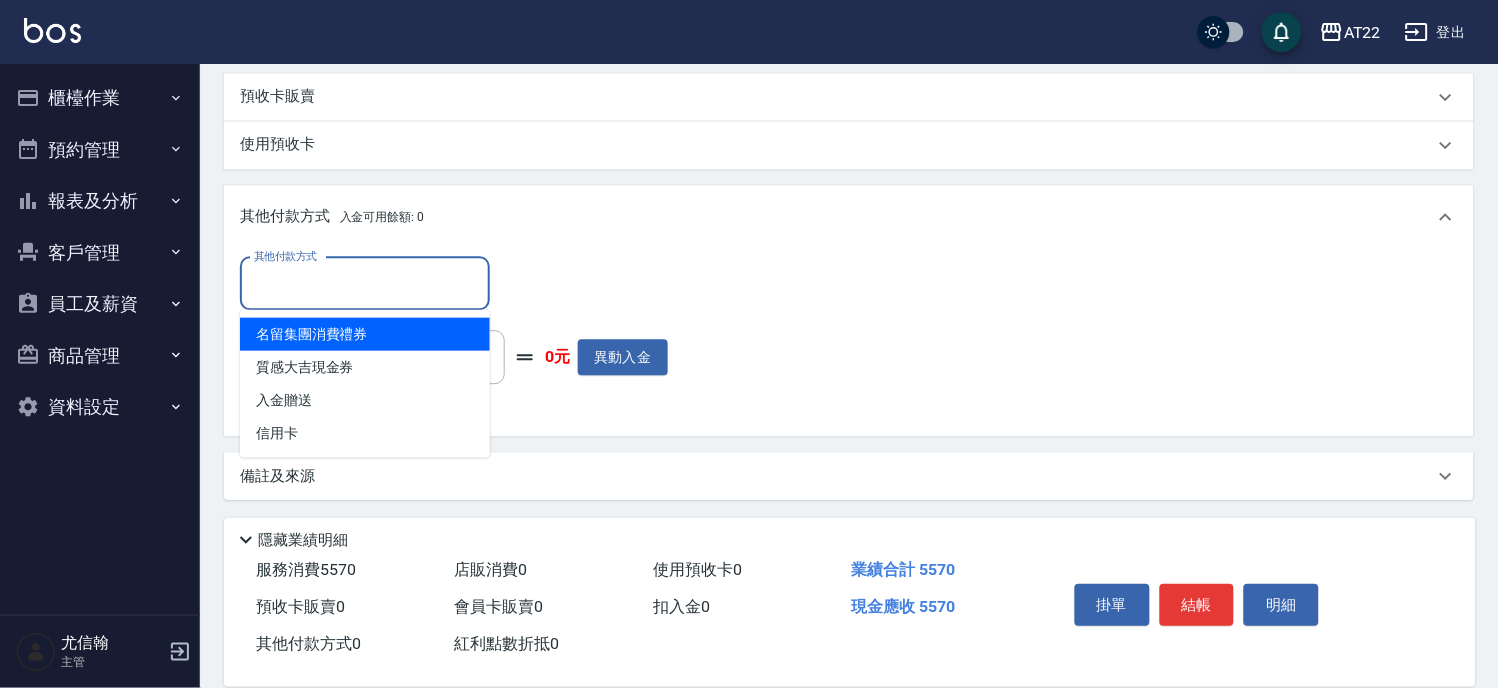 click on "其他付款方式" at bounding box center (365, 283) 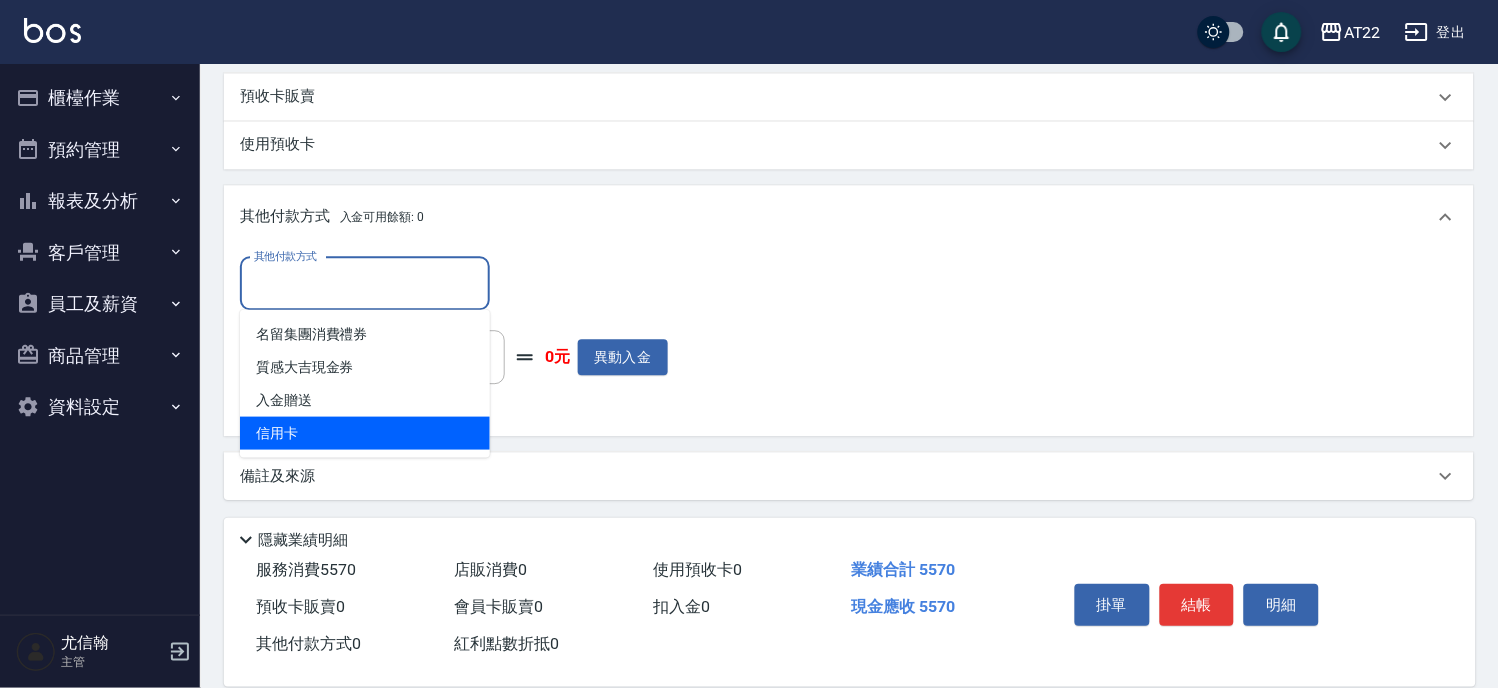 click on "信用卡" at bounding box center (365, 432) 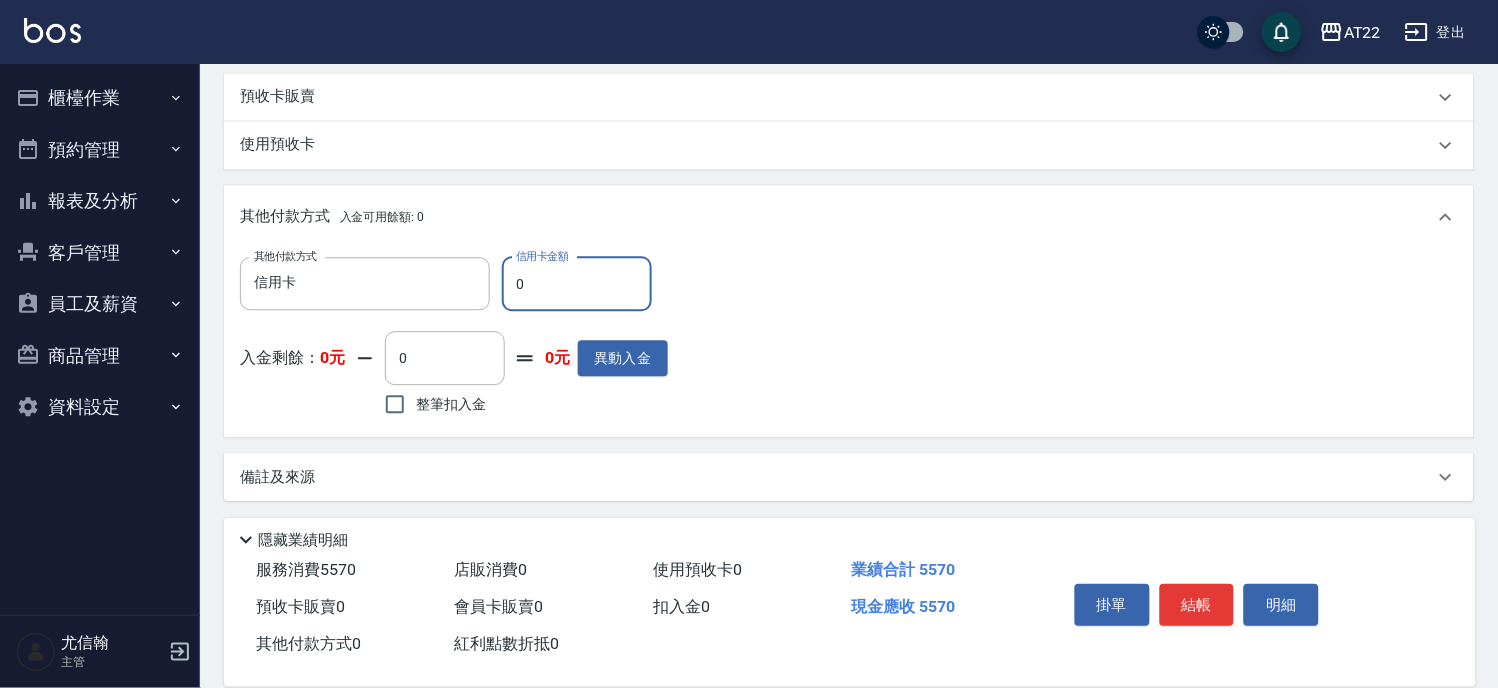 click on "其他付款方式 信用卡 其他付款方式 信用卡金額 0 信用卡金額" at bounding box center (454, 284) 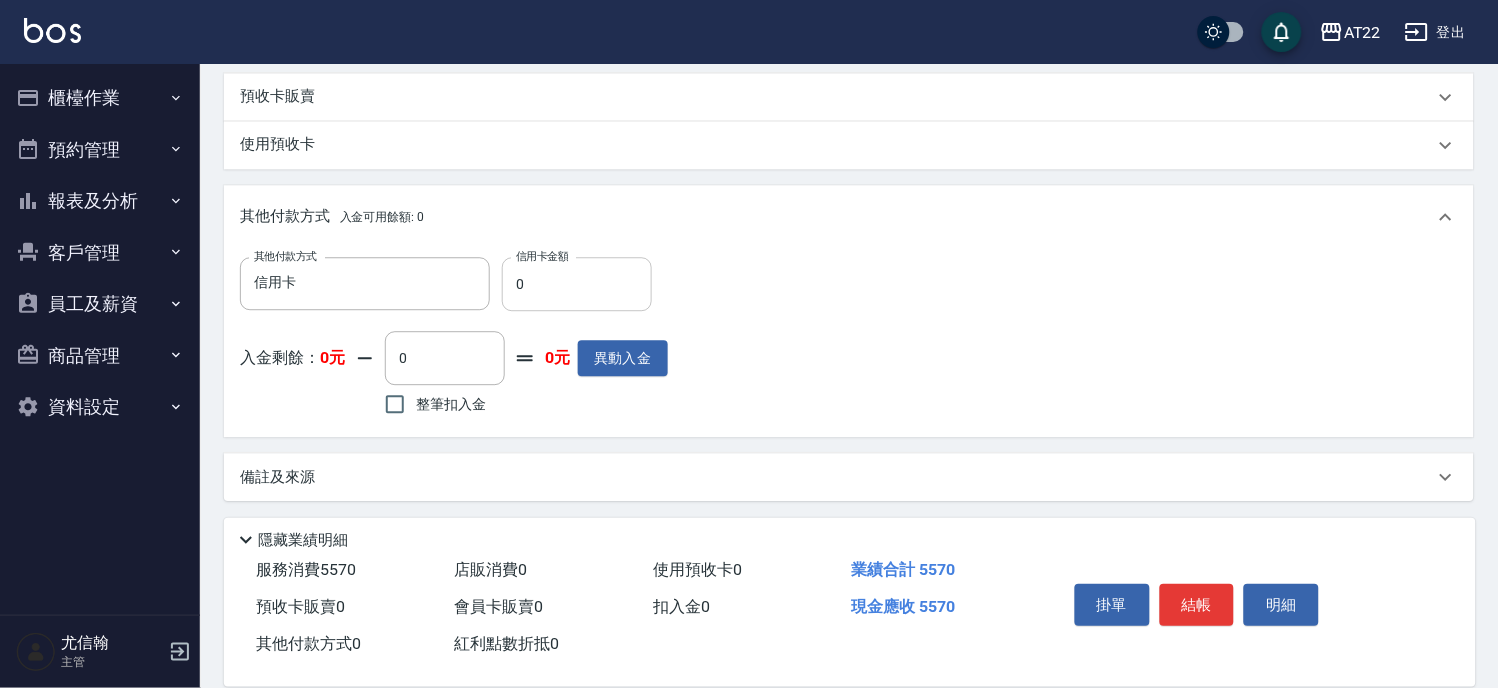 click on "0" at bounding box center [577, 284] 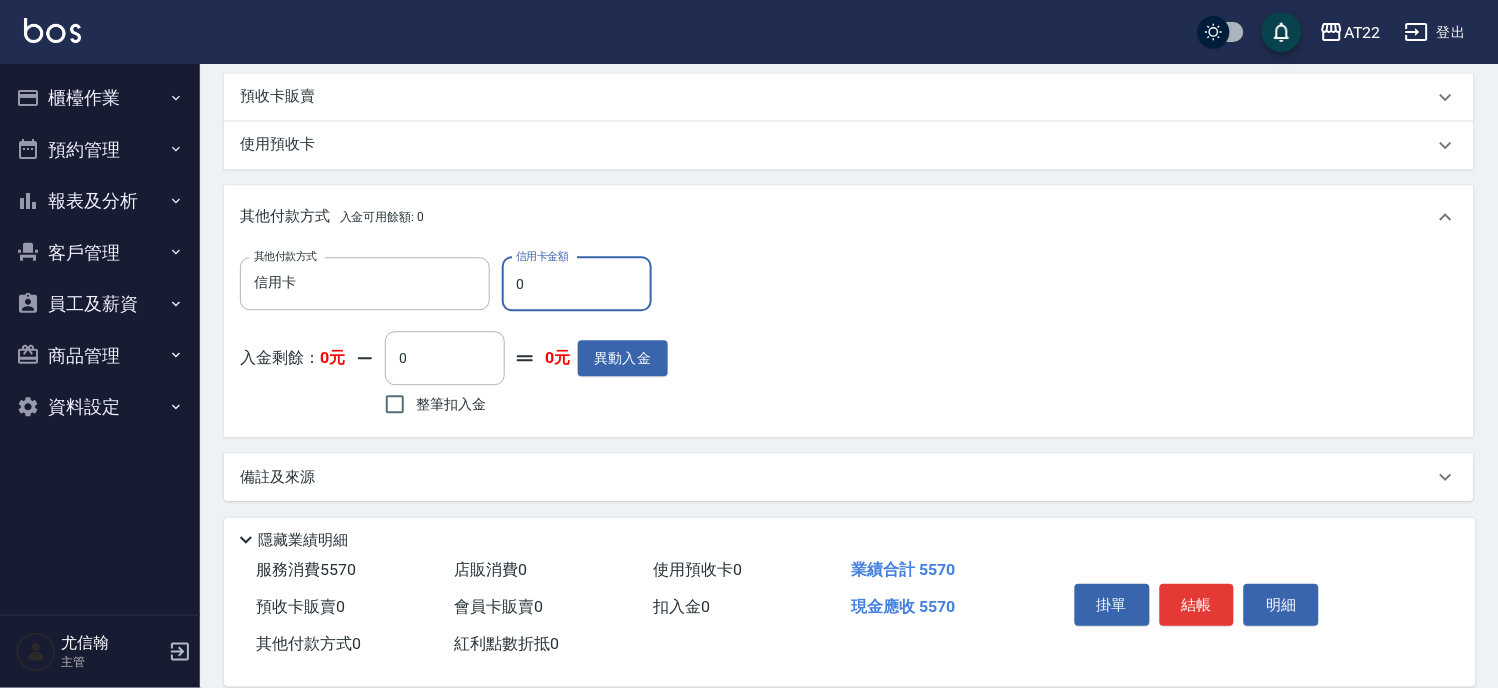 click on "0" at bounding box center [577, 284] 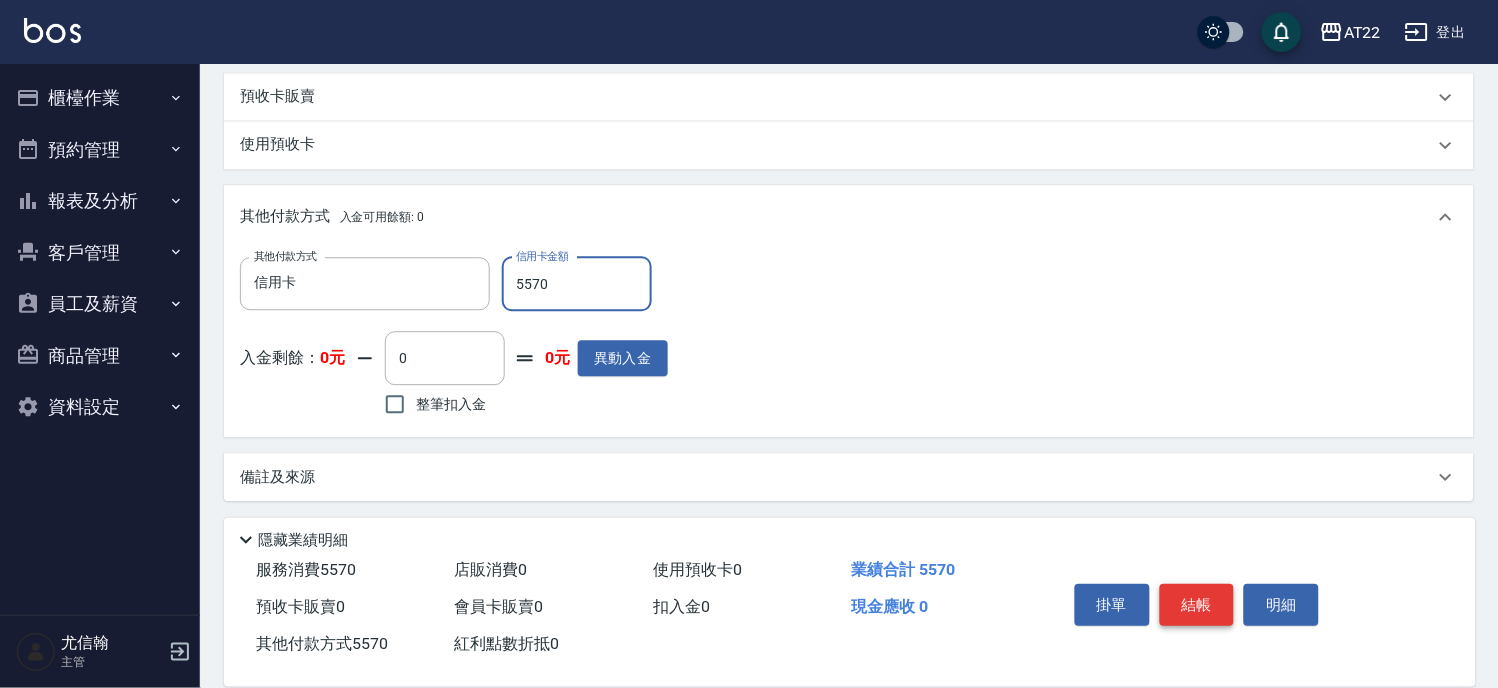type on "5570" 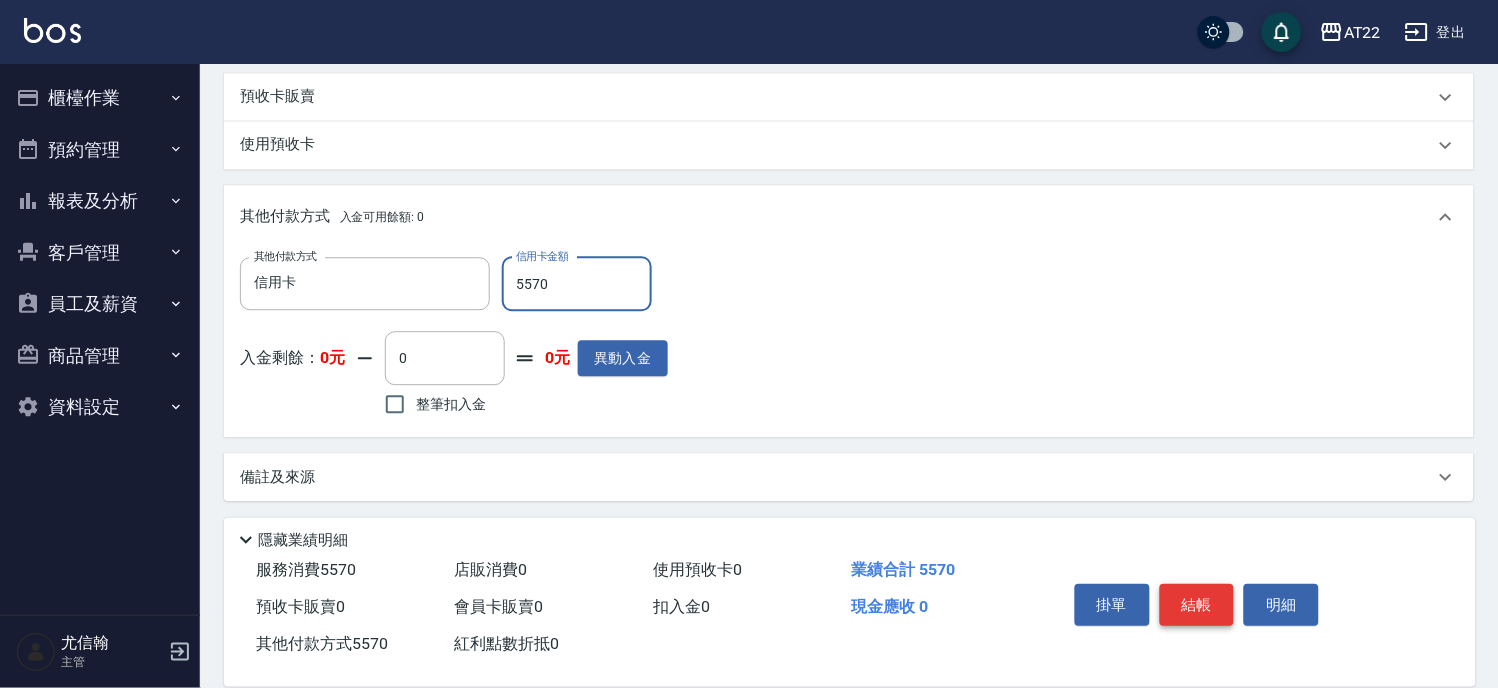 click on "結帳" at bounding box center (1197, 605) 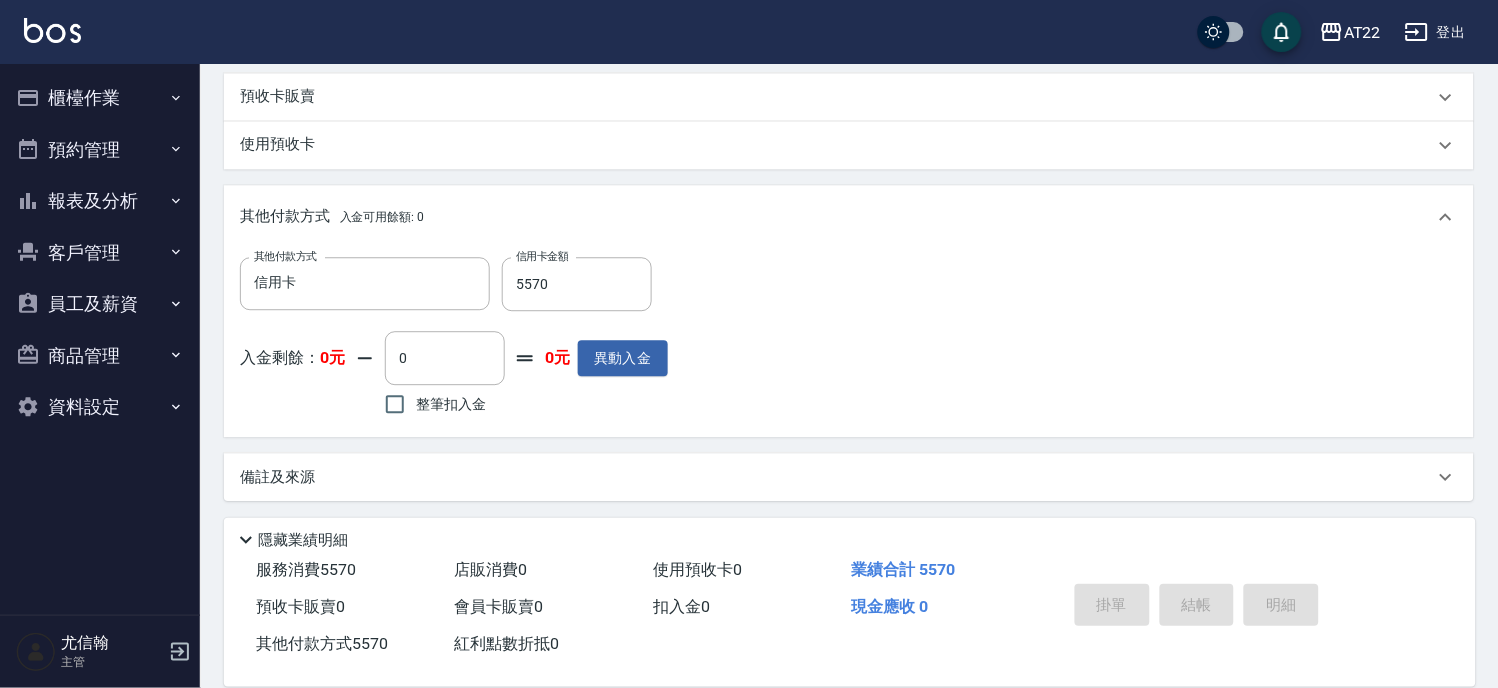 type on "2025/08/02 16:59" 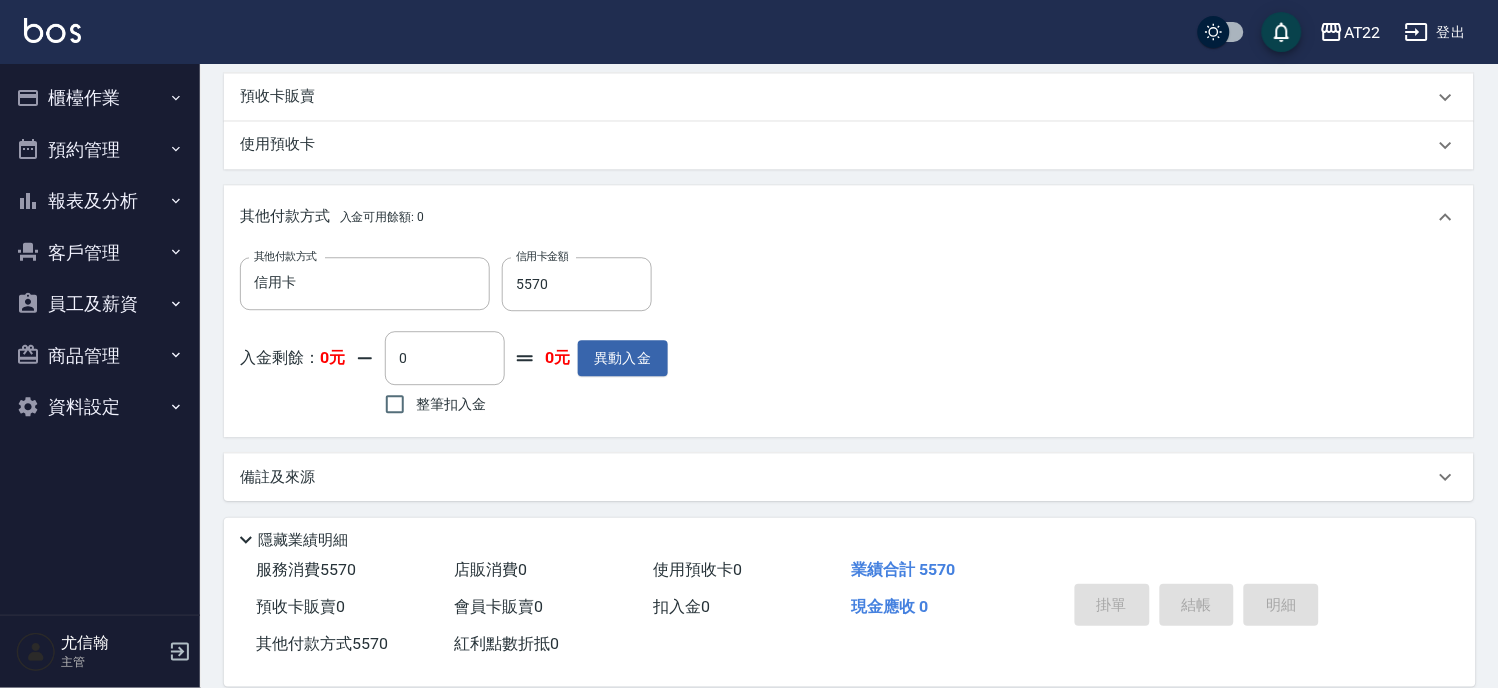 type 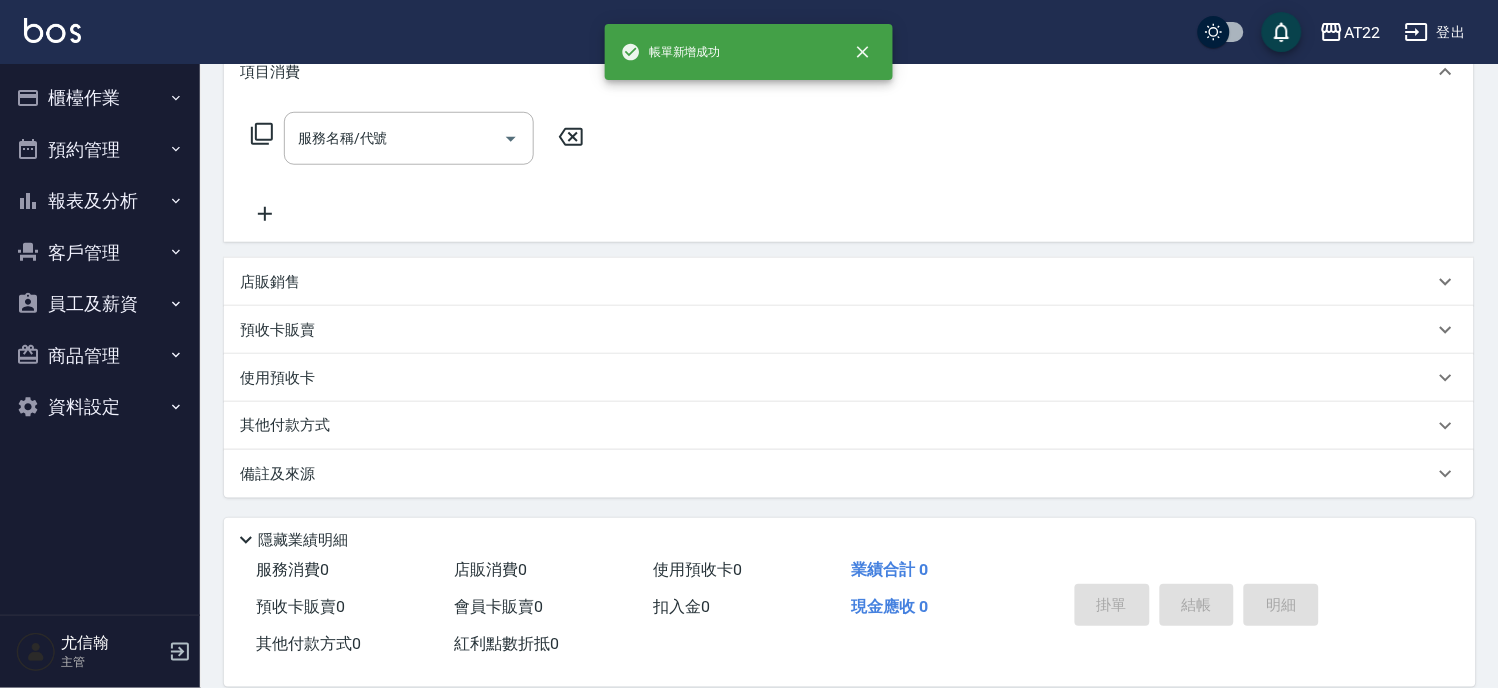 scroll, scrollTop: 0, scrollLeft: 0, axis: both 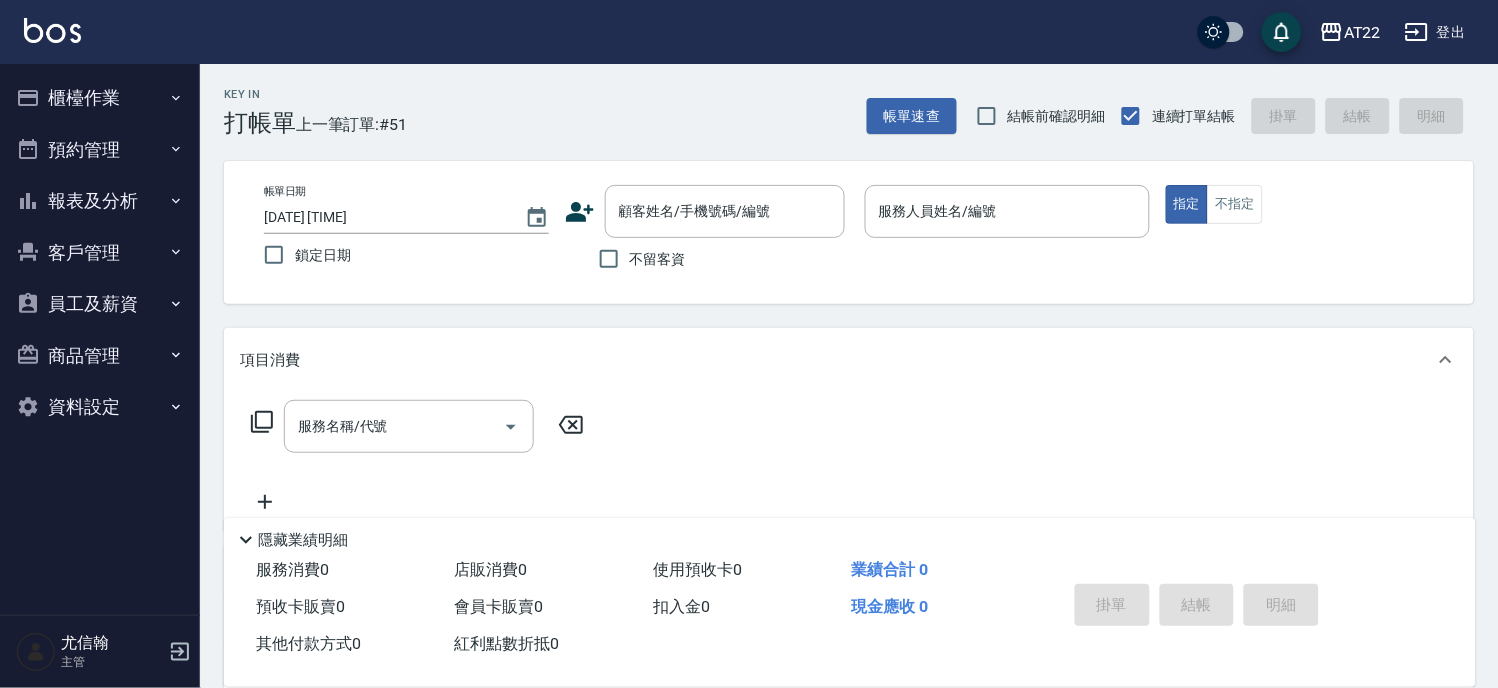 click on "Key In 打帳單 上一筆訂單:#51 帳單速查 結帳前確認明細 連續打單結帳 掛單 結帳 明細" at bounding box center [837, 100] 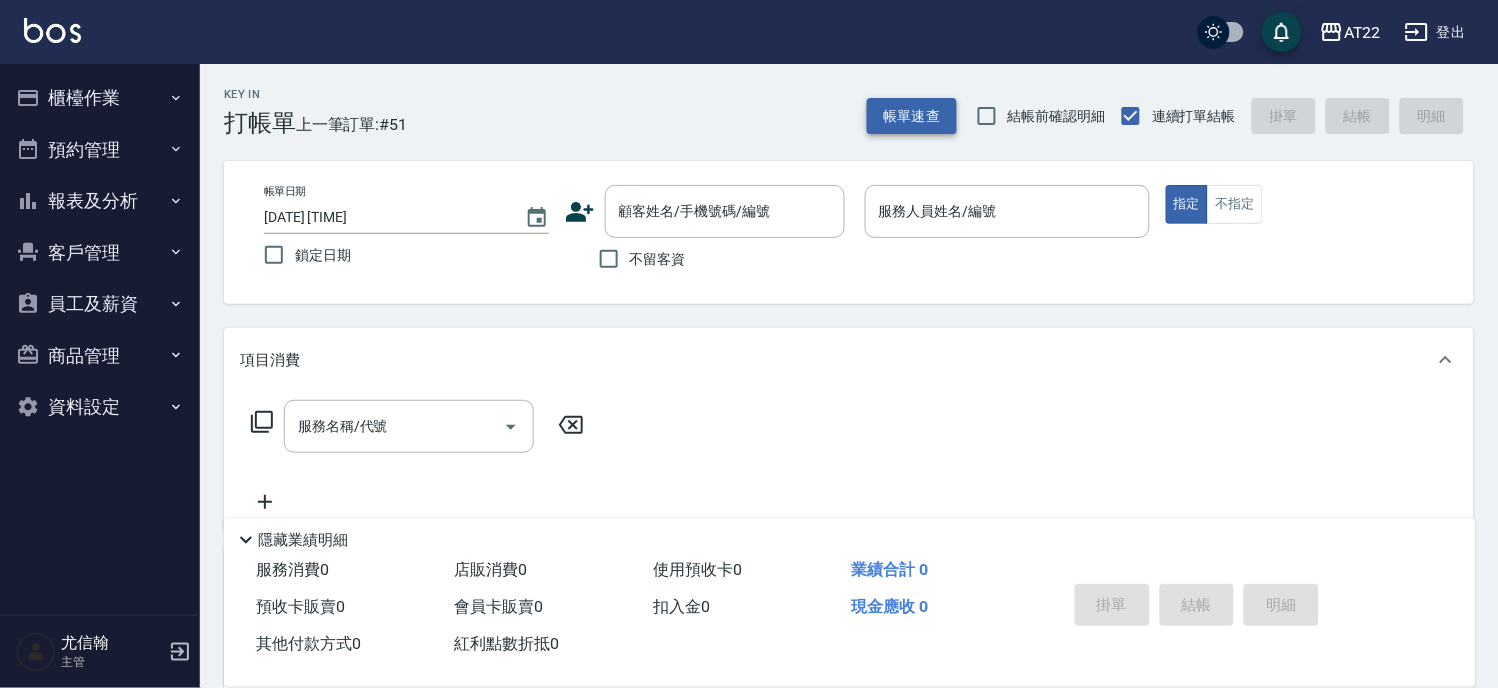 click on "帳單速查" at bounding box center [912, 116] 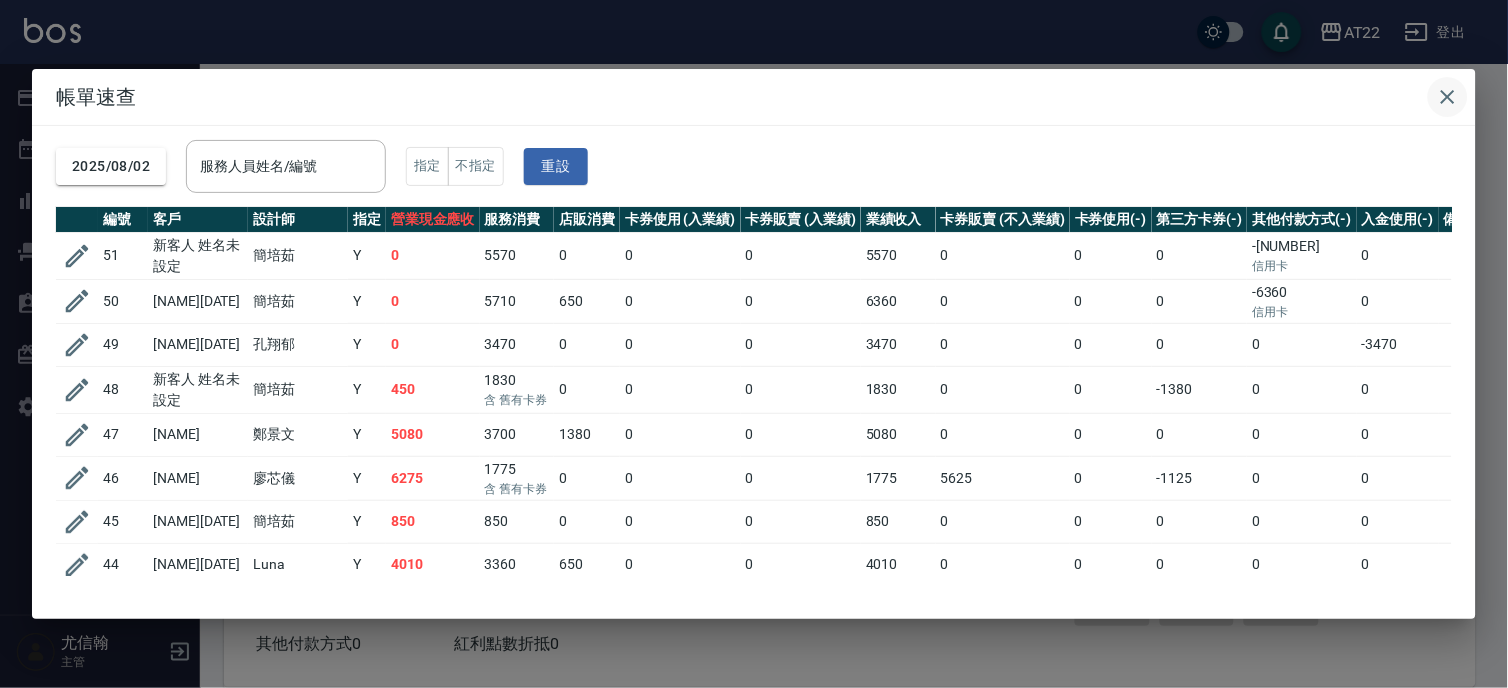 click 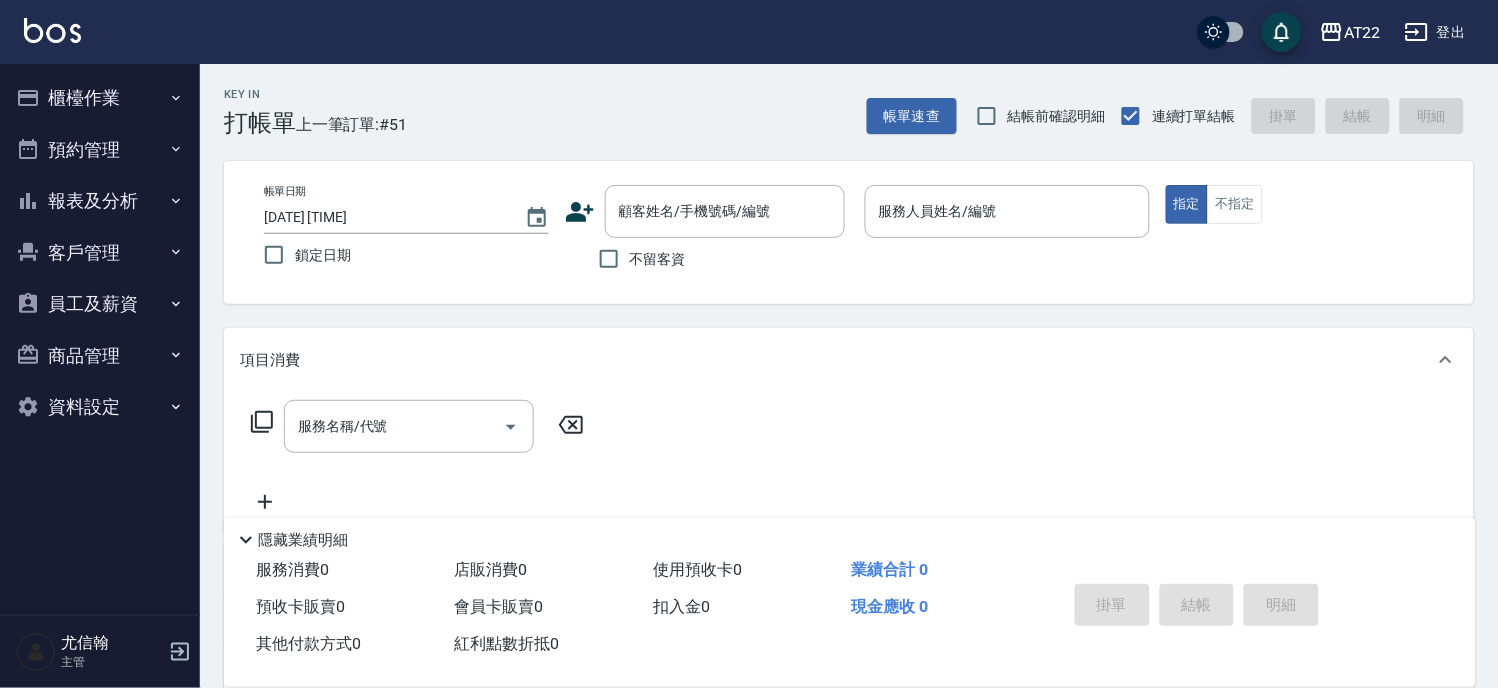 click on "報表及分析" at bounding box center [100, 201] 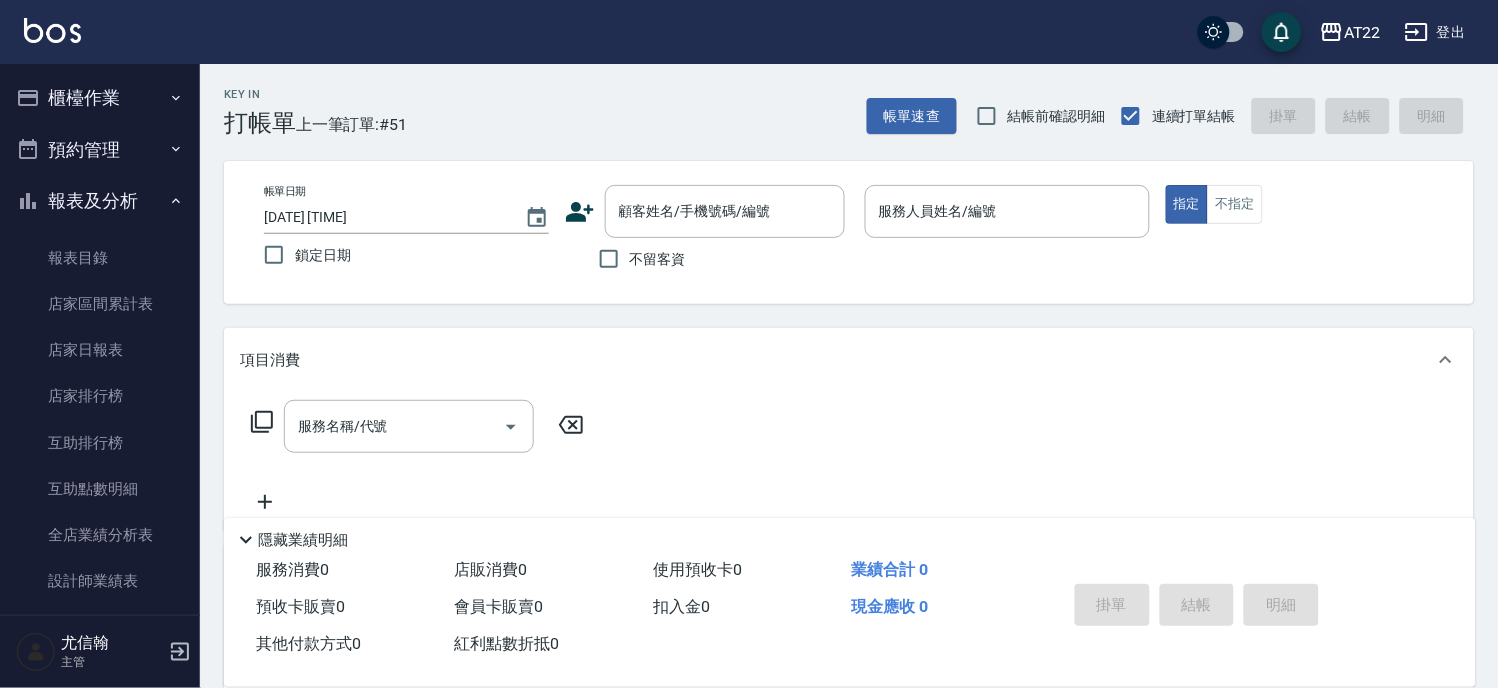 click on "報表及分析" at bounding box center (100, 201) 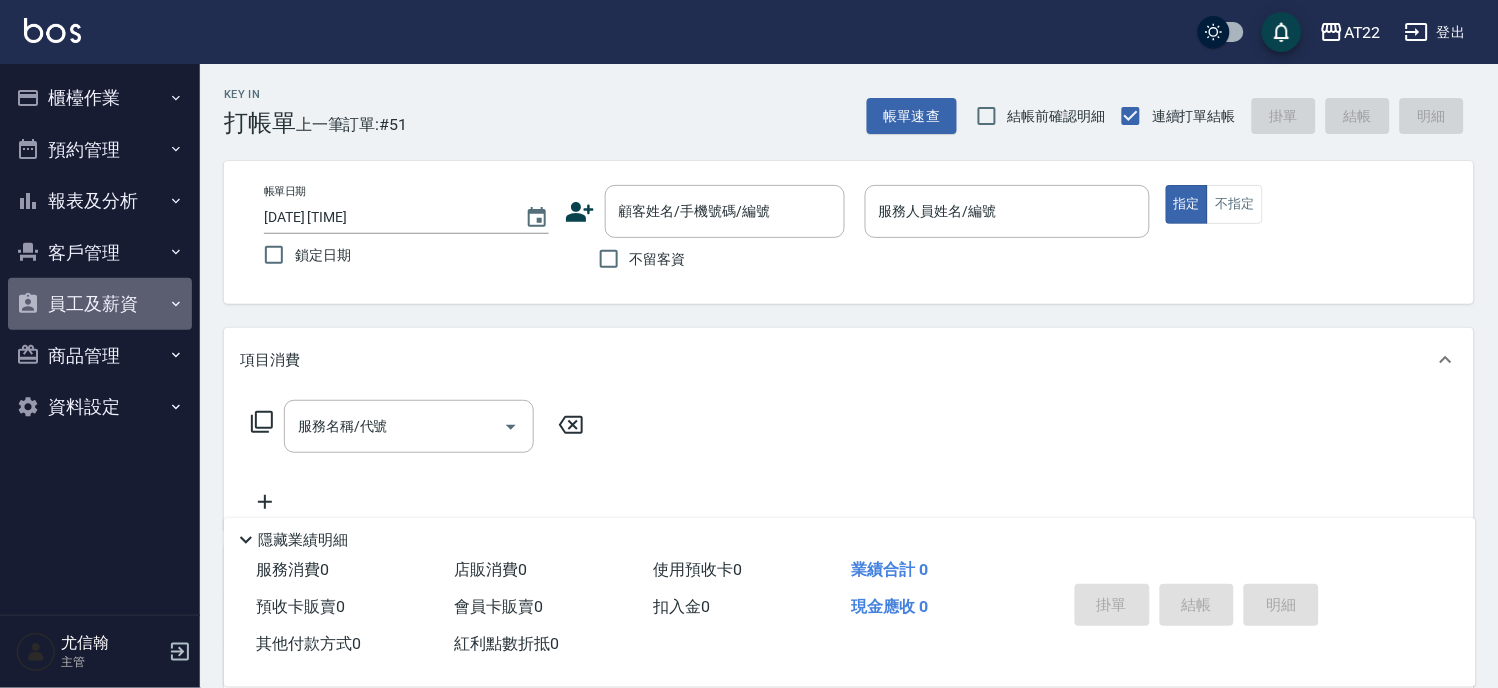 click on "員工及薪資" at bounding box center [100, 304] 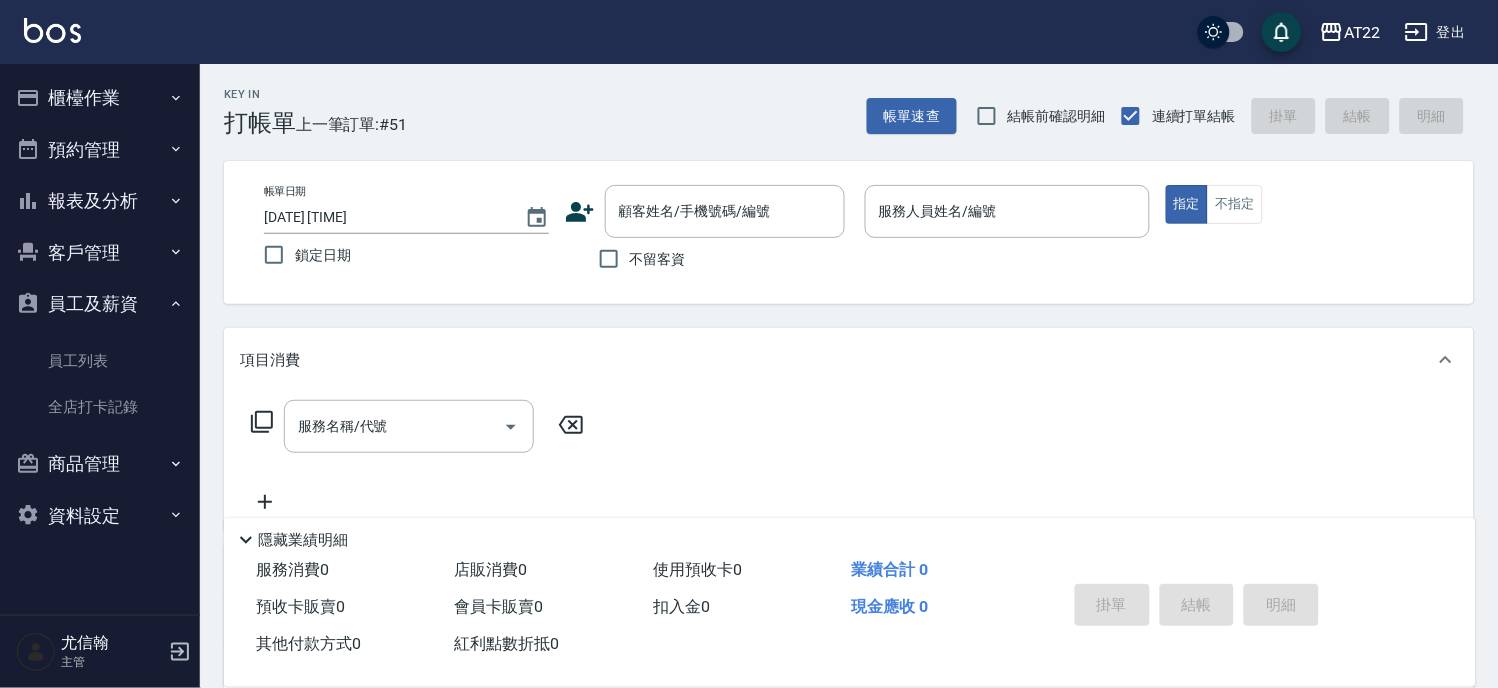 click on "客戶管理" at bounding box center [100, 253] 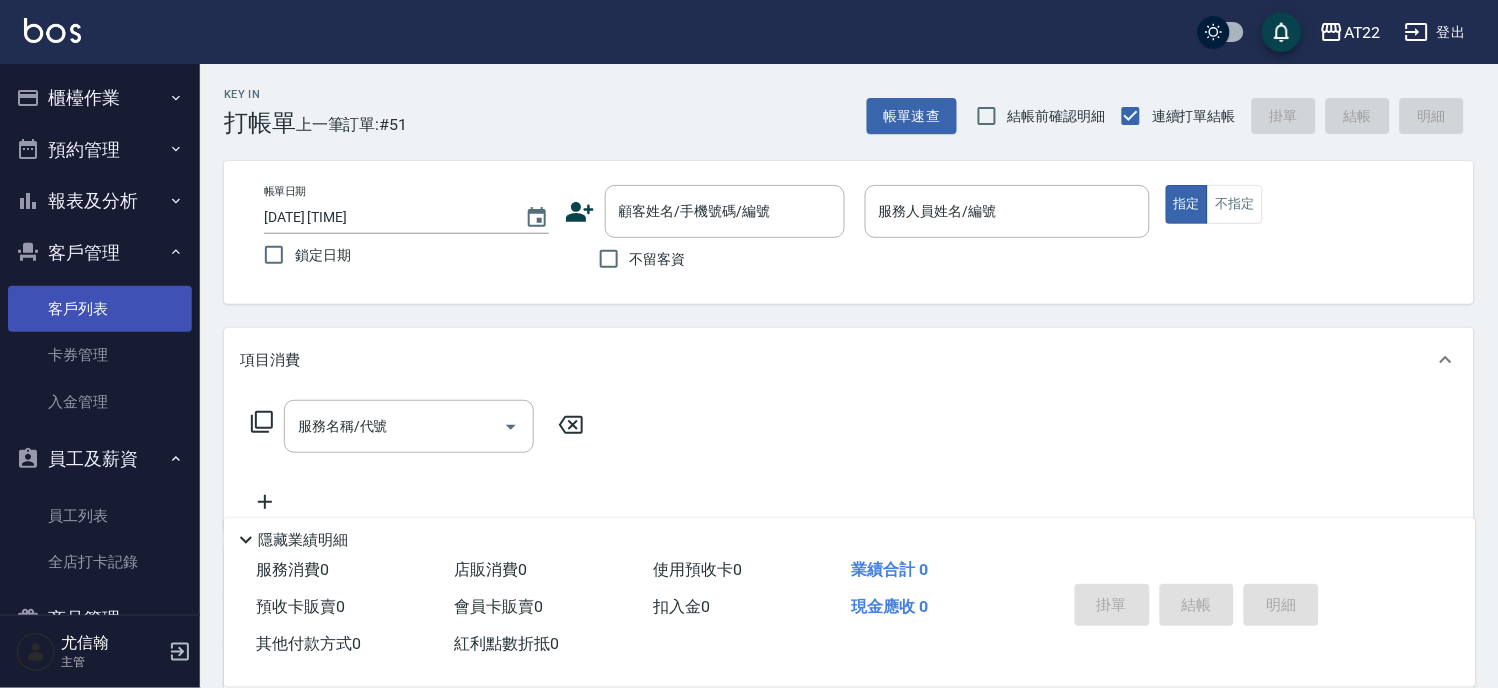 click on "客戶列表" at bounding box center [100, 309] 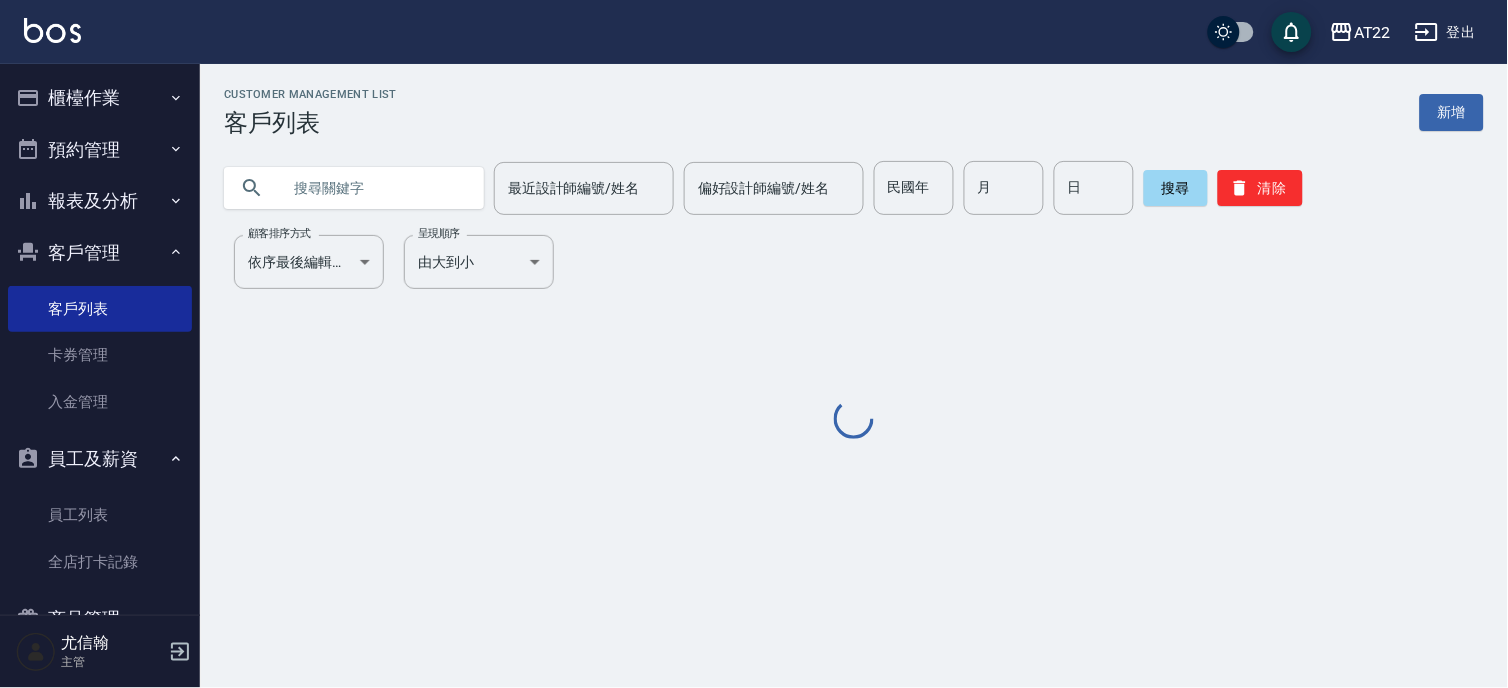 click at bounding box center (374, 188) 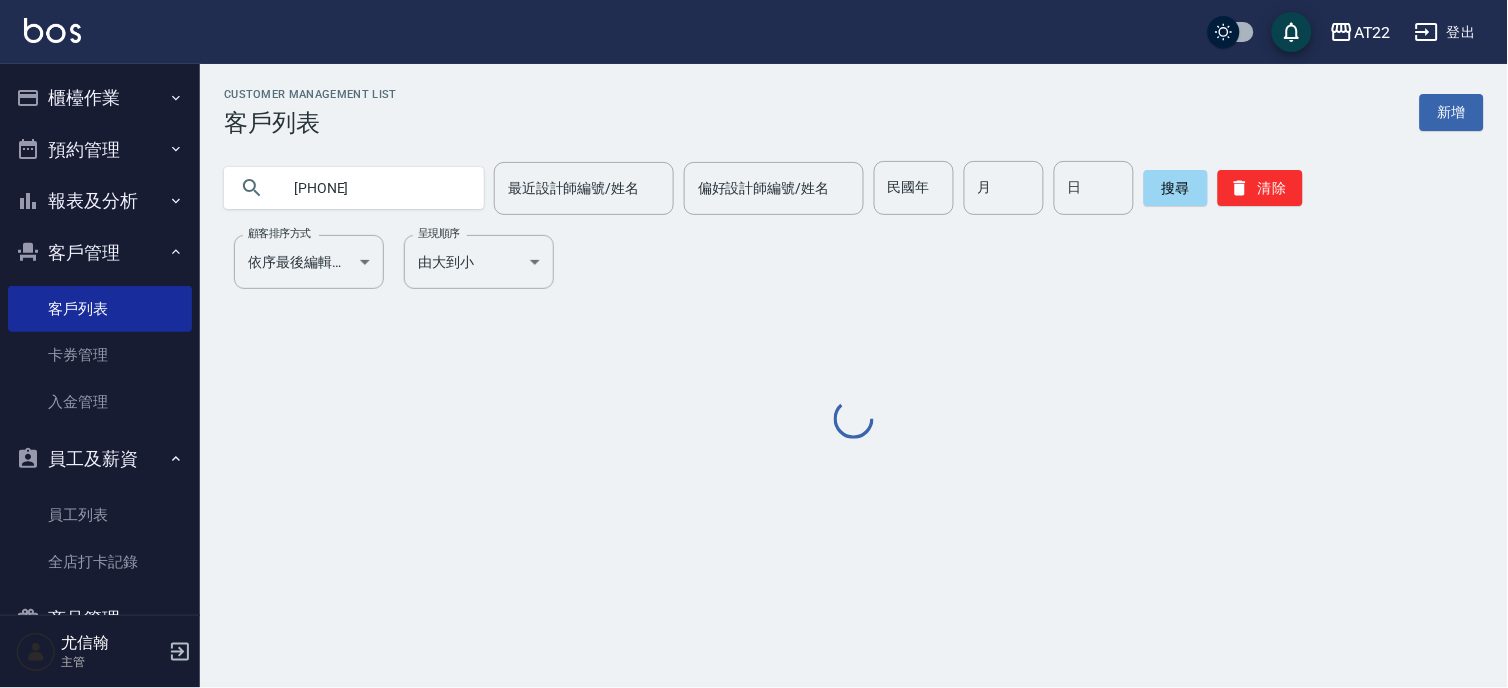 type on "[PHONE]" 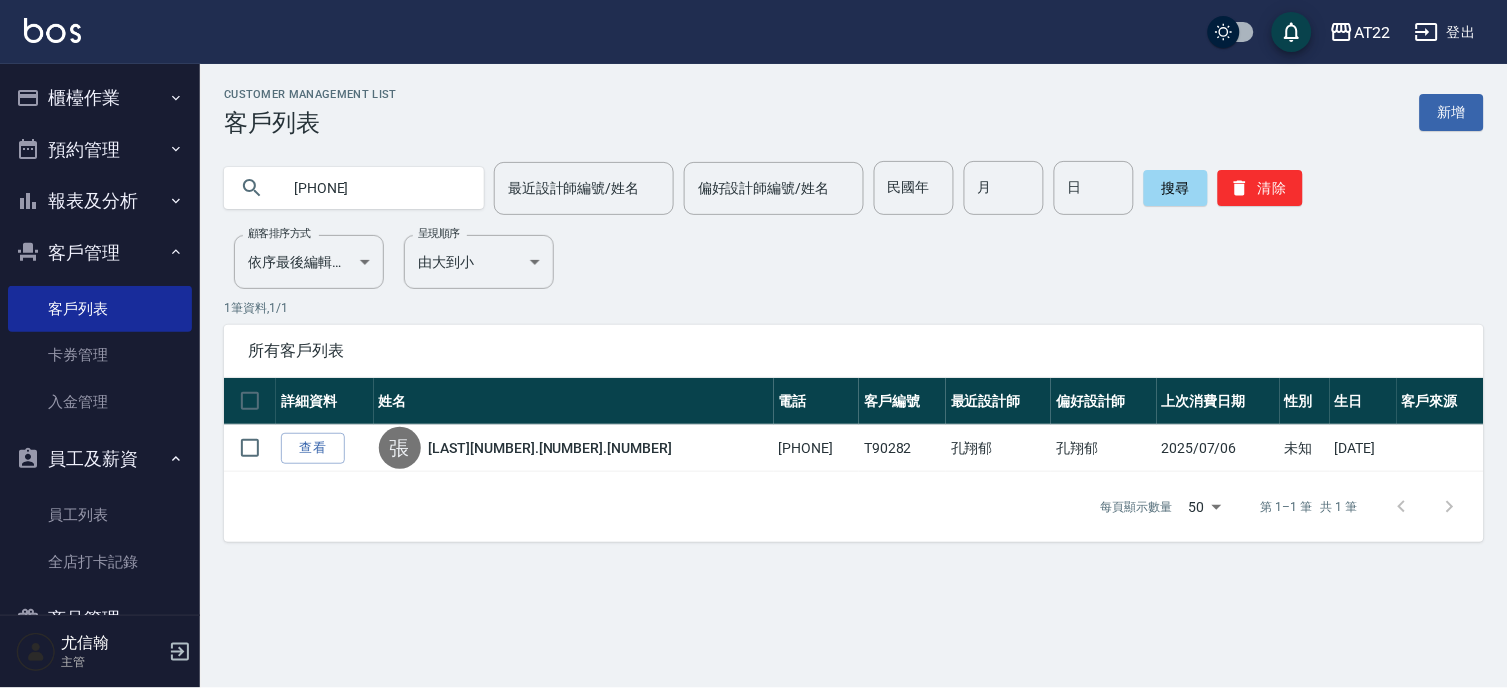 click on "櫃檯作業" at bounding box center [100, 98] 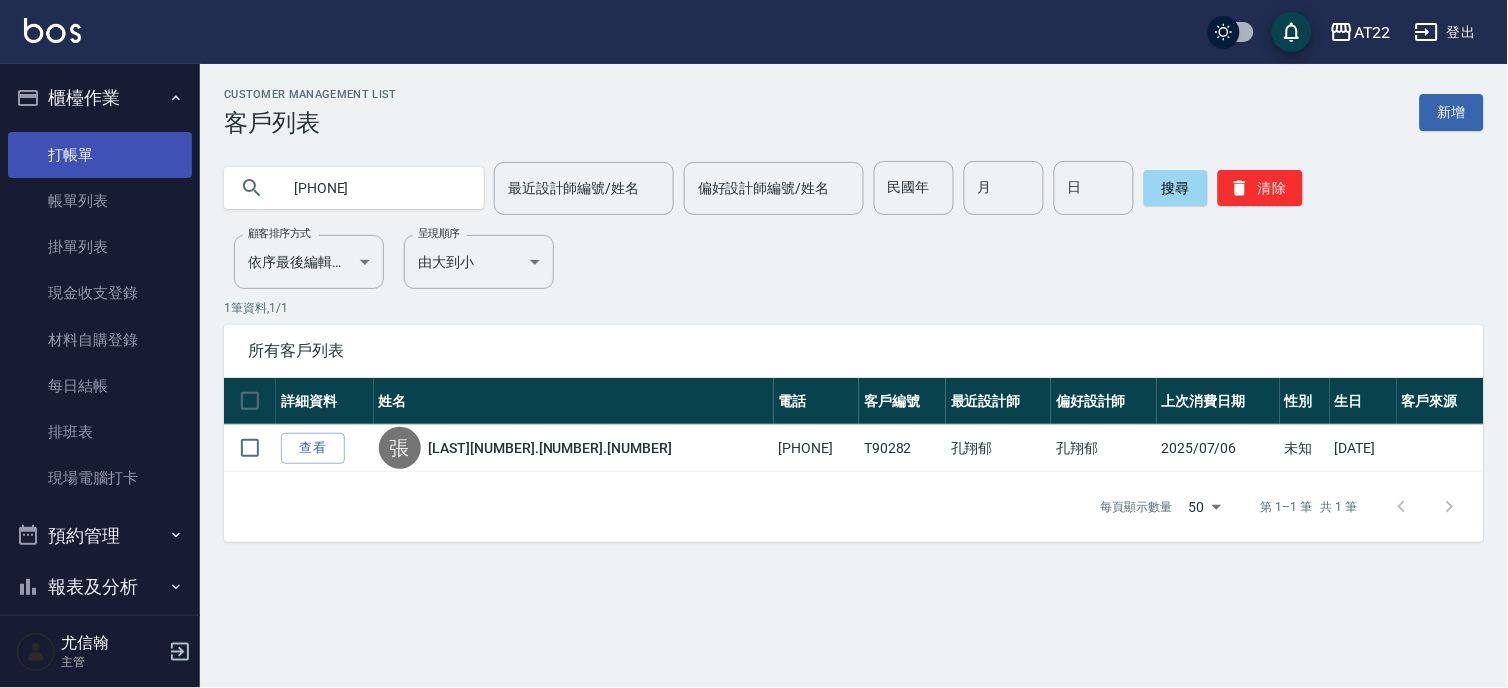click on "打帳單" at bounding box center [100, 155] 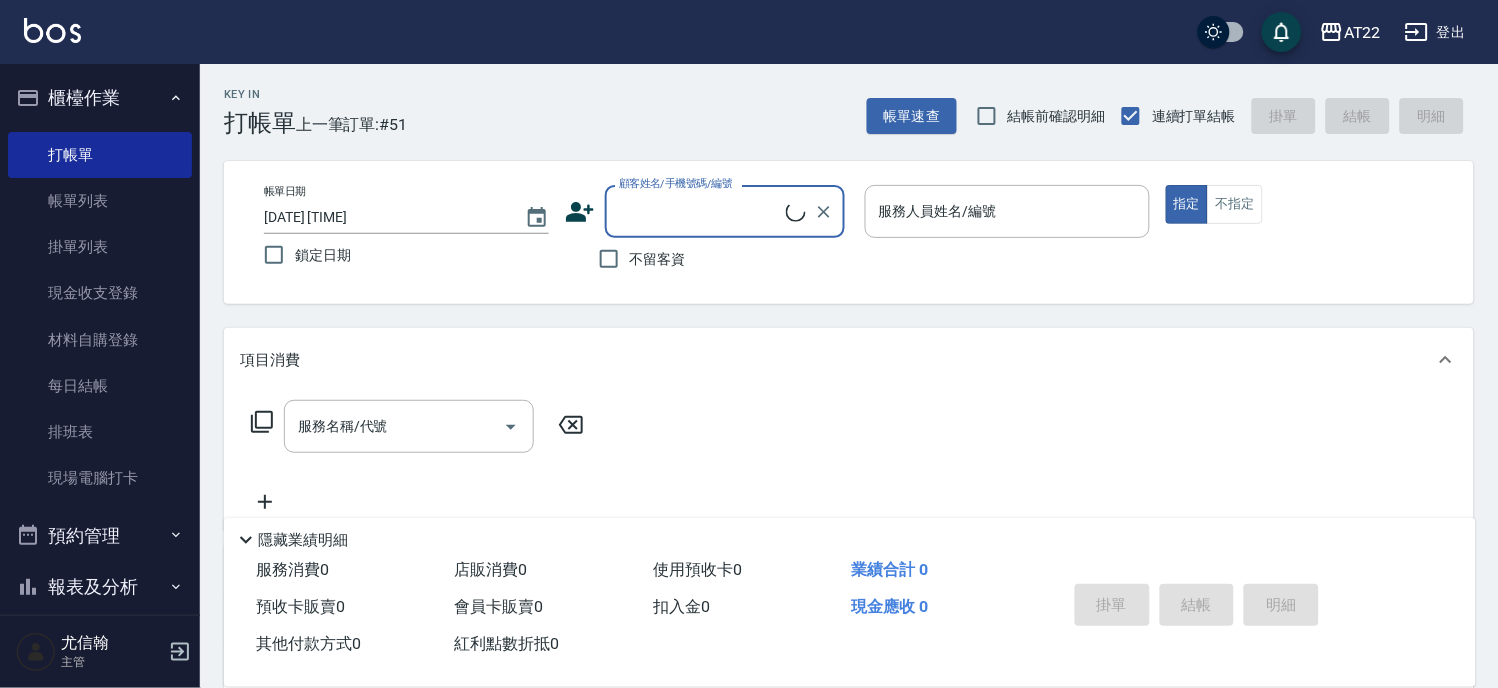 click on "櫃檯作業" at bounding box center [100, 98] 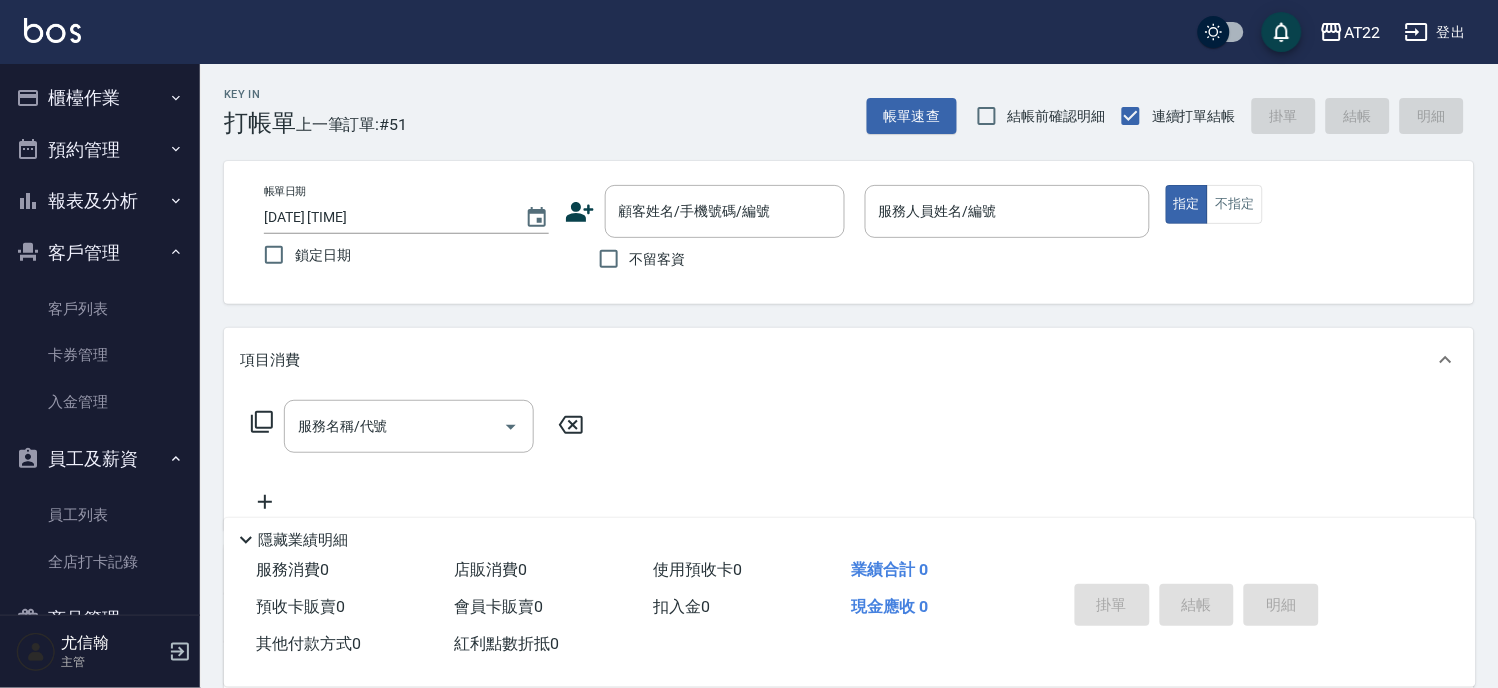 click on "客戶管理" at bounding box center [100, 253] 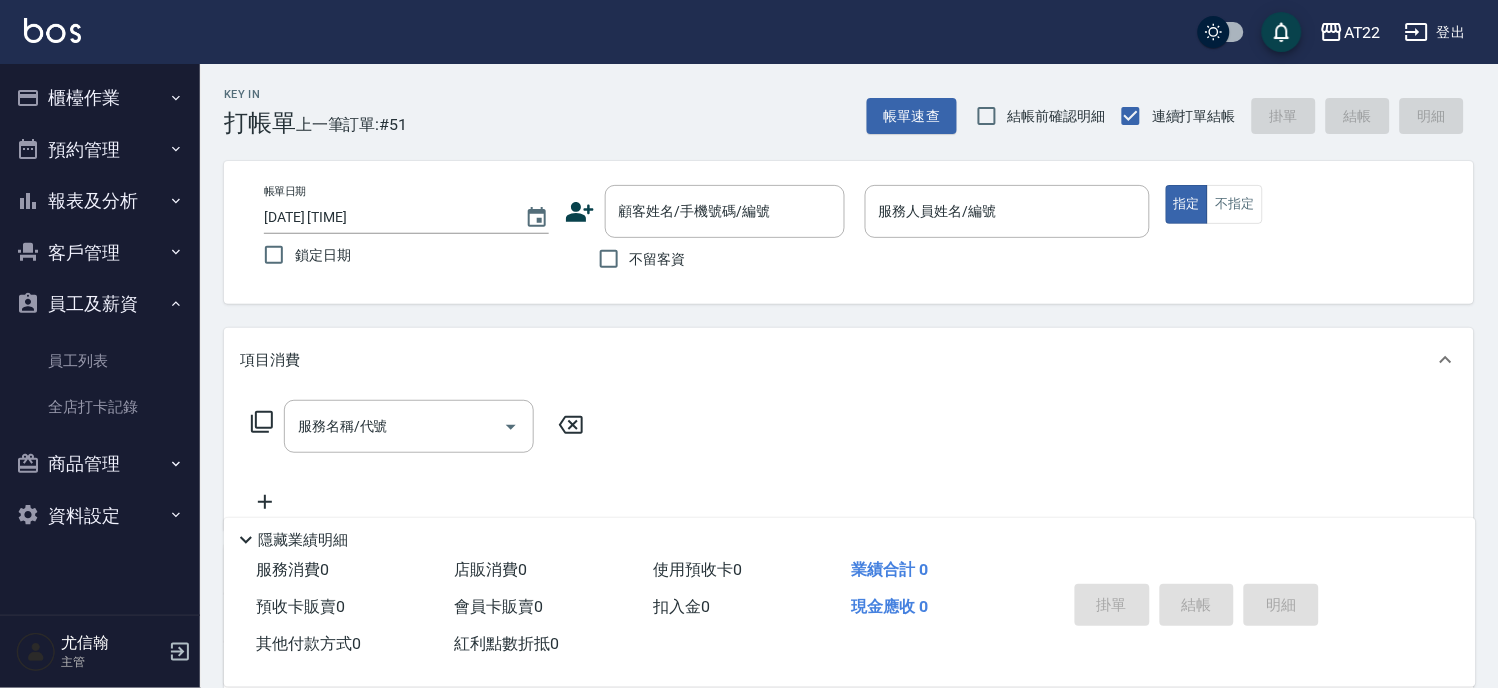 click on "報表及分析" at bounding box center [100, 201] 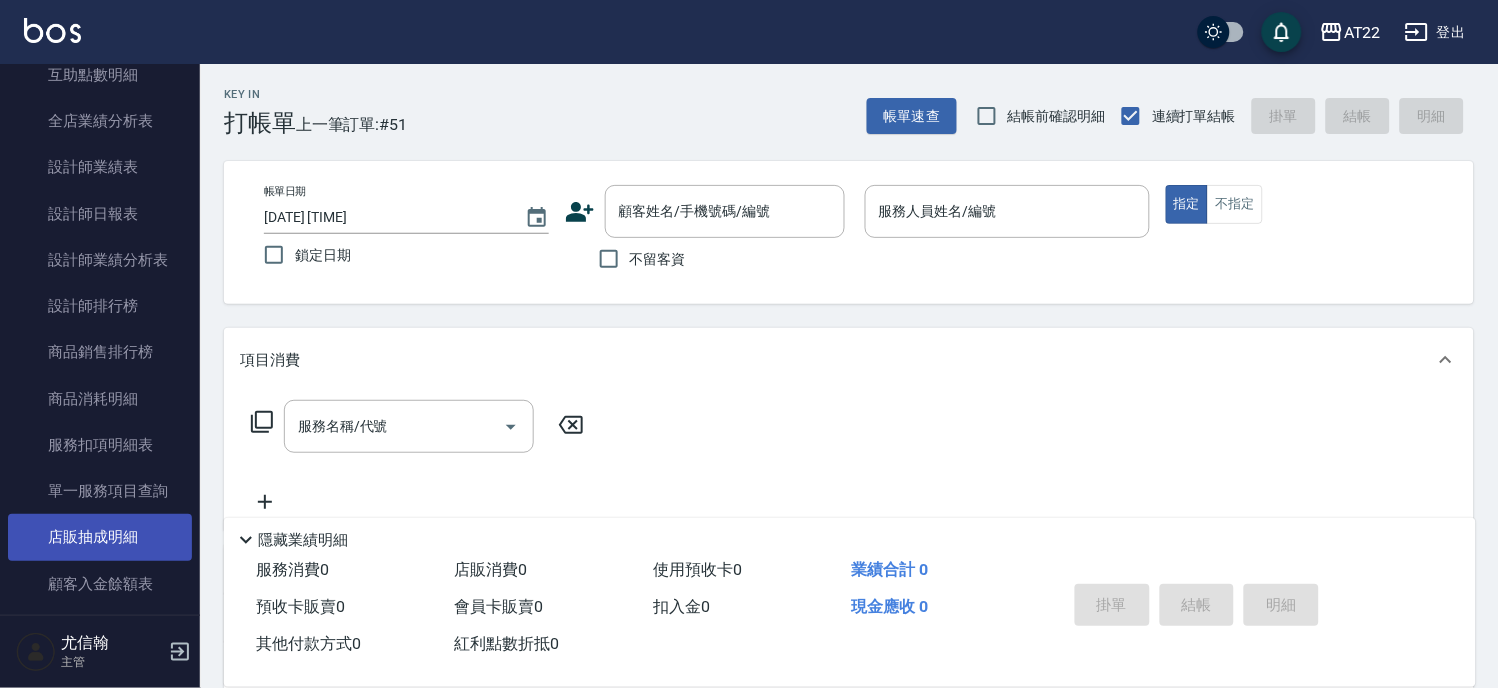 scroll, scrollTop: 333, scrollLeft: 0, axis: vertical 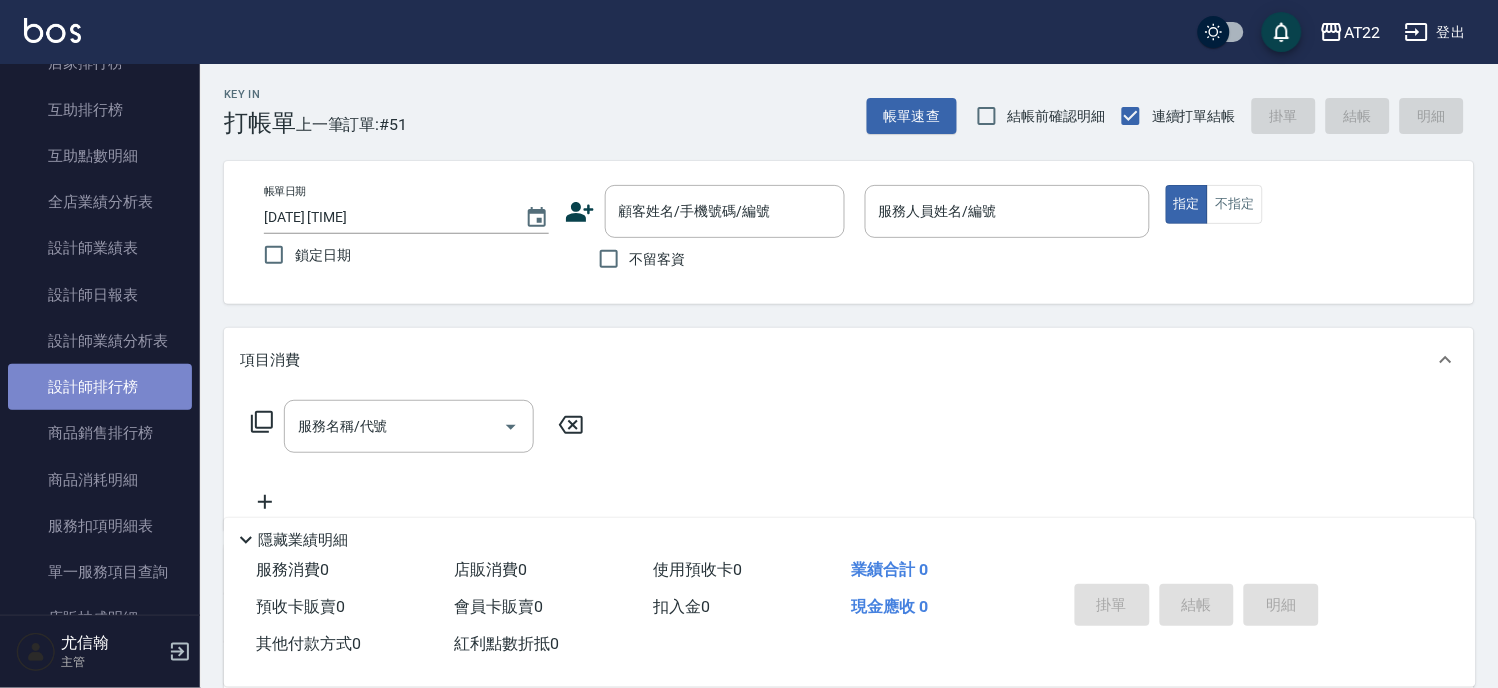 click on "設計師排行榜" at bounding box center (100, 387) 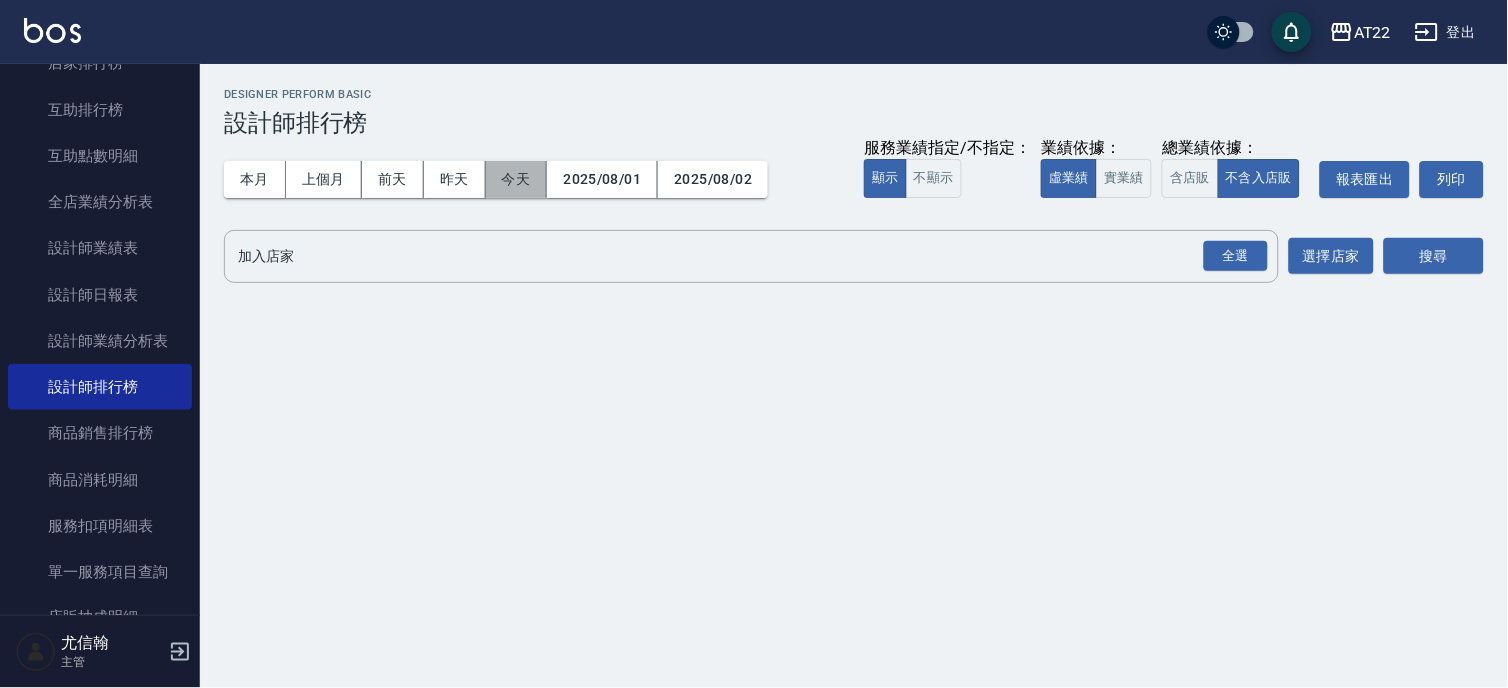 click on "今天" at bounding box center (517, 179) 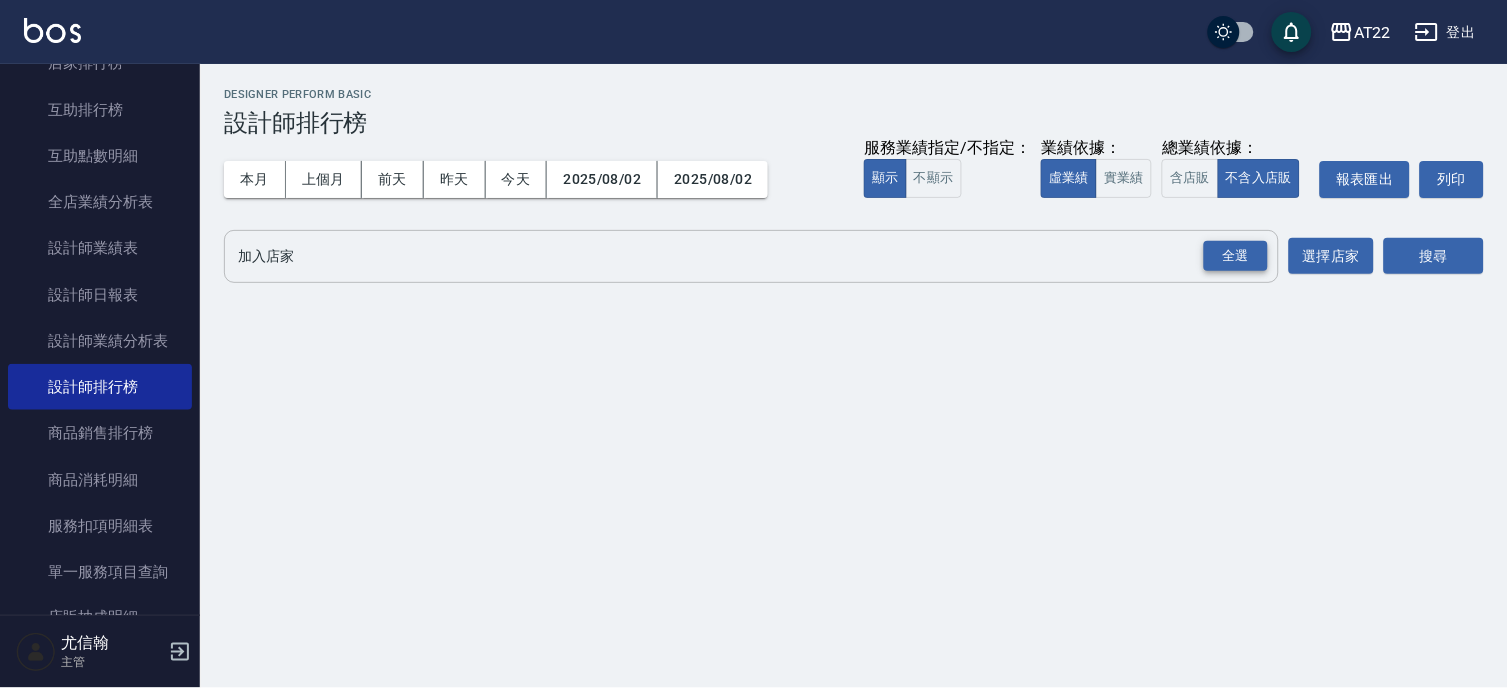 click on "全選" at bounding box center [1236, 256] 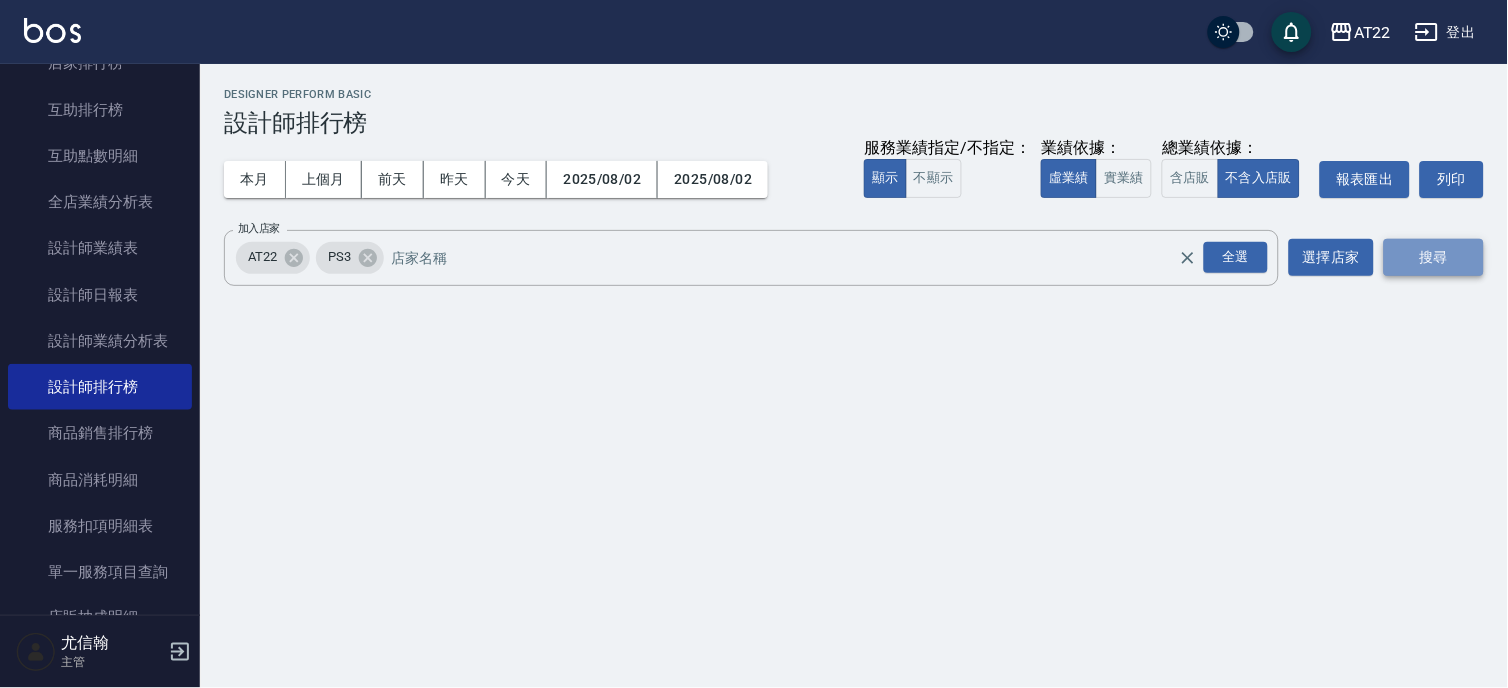 click on "搜尋" at bounding box center [1434, 257] 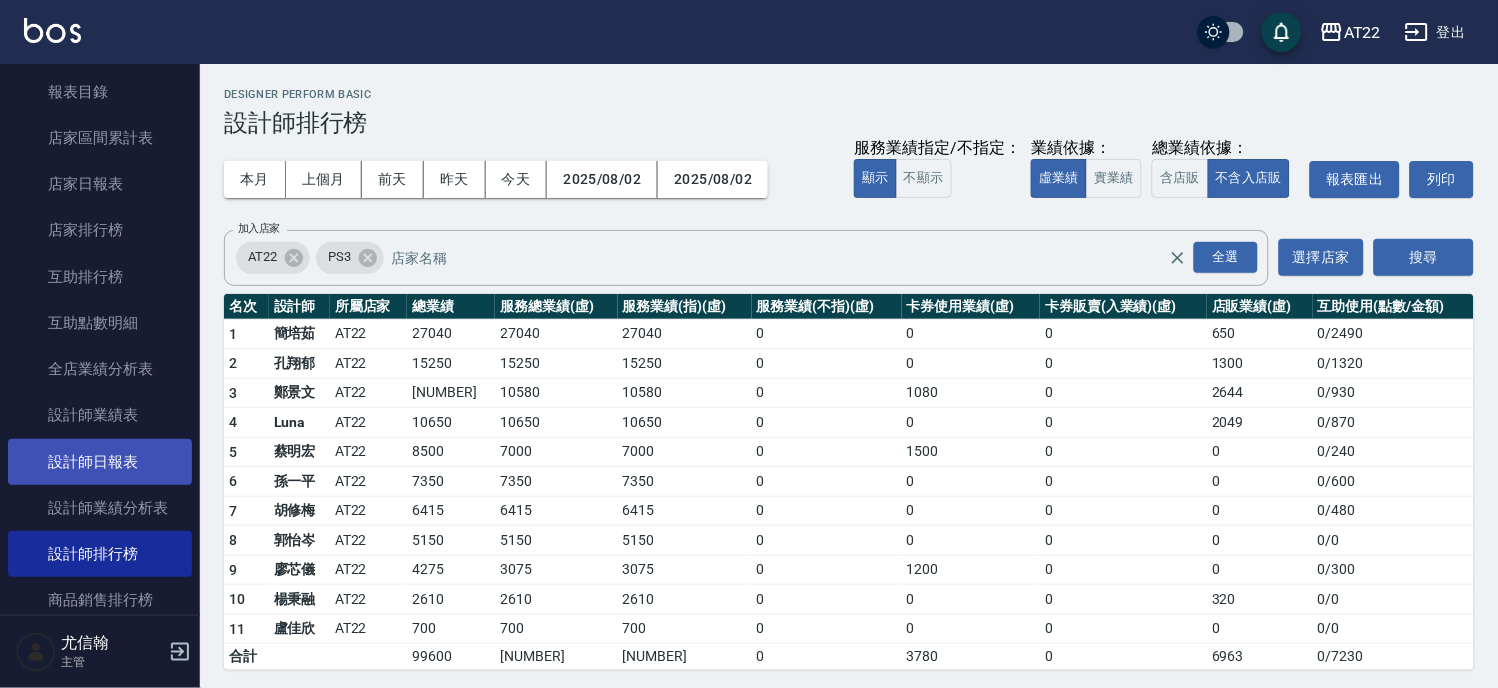 scroll, scrollTop: 0, scrollLeft: 0, axis: both 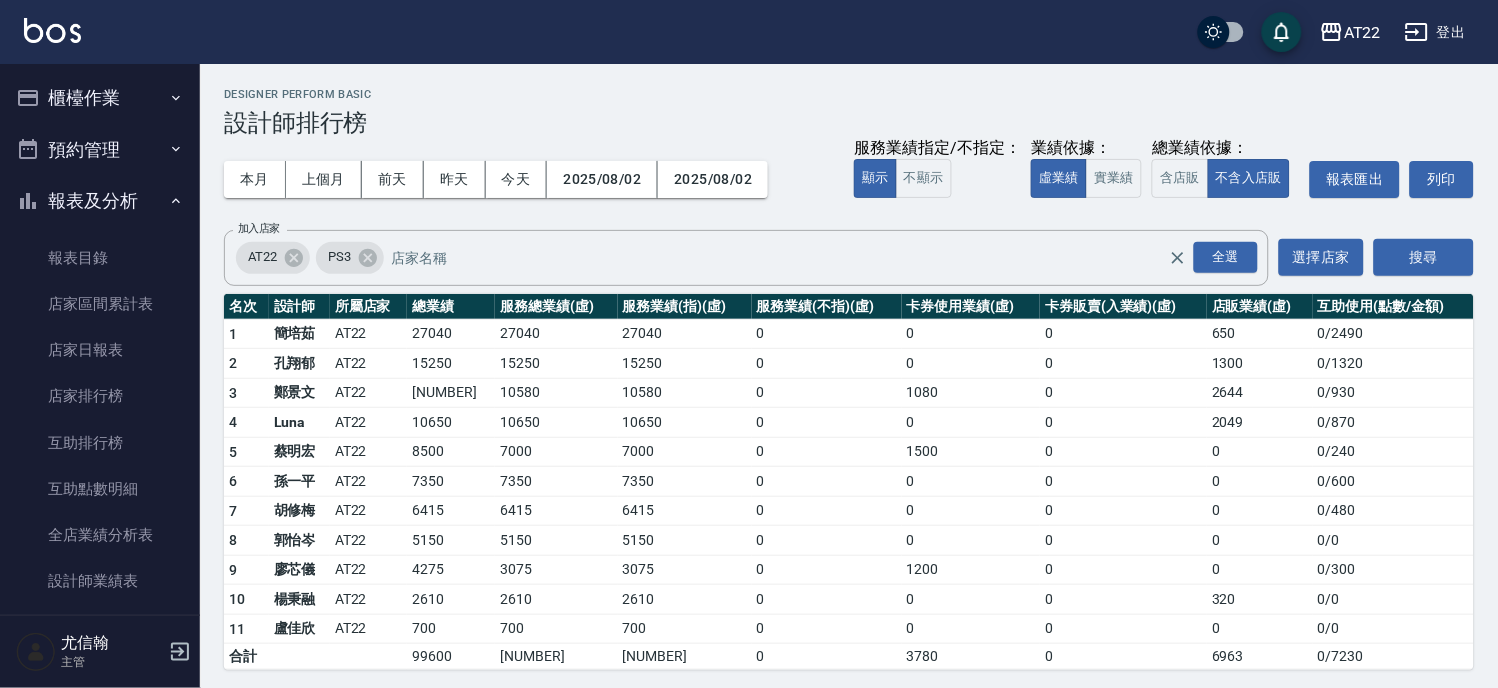 click on "櫃檯作業" at bounding box center [100, 98] 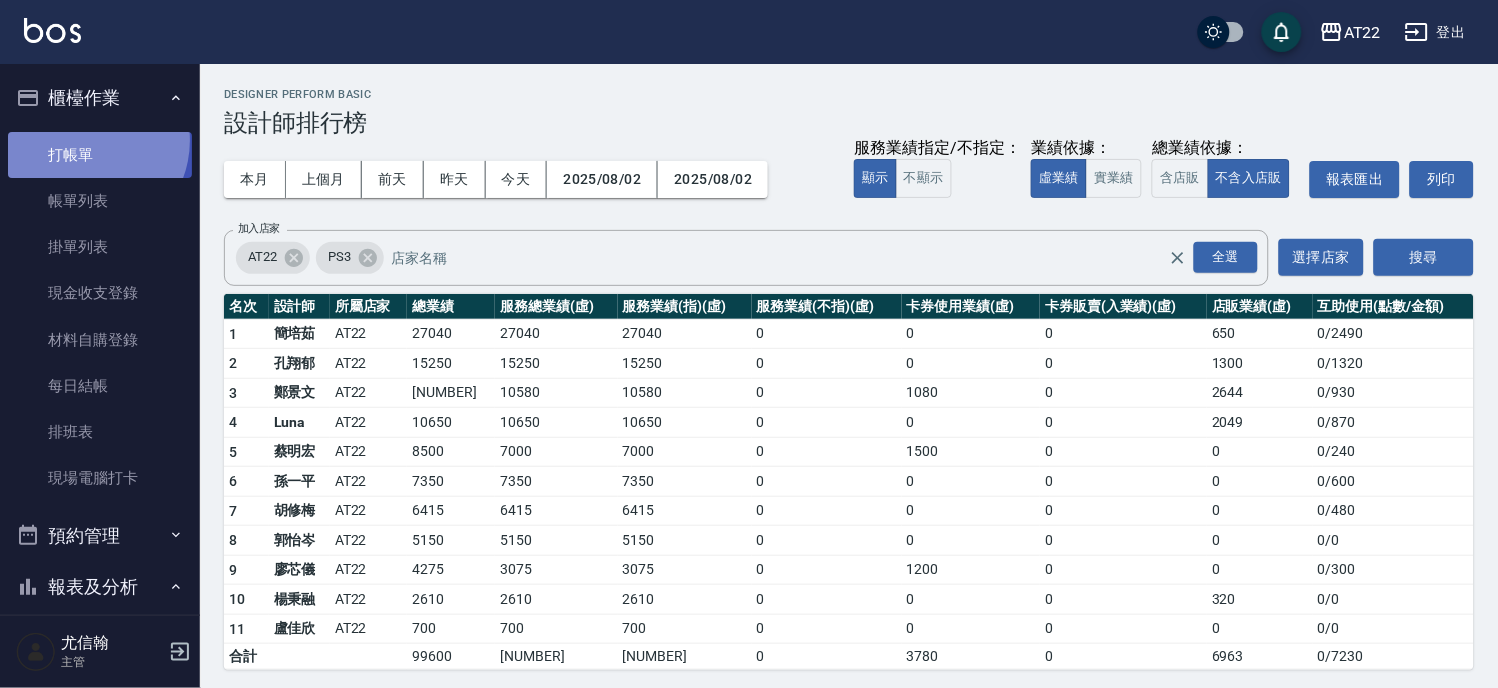 click on "打帳單" at bounding box center [100, 155] 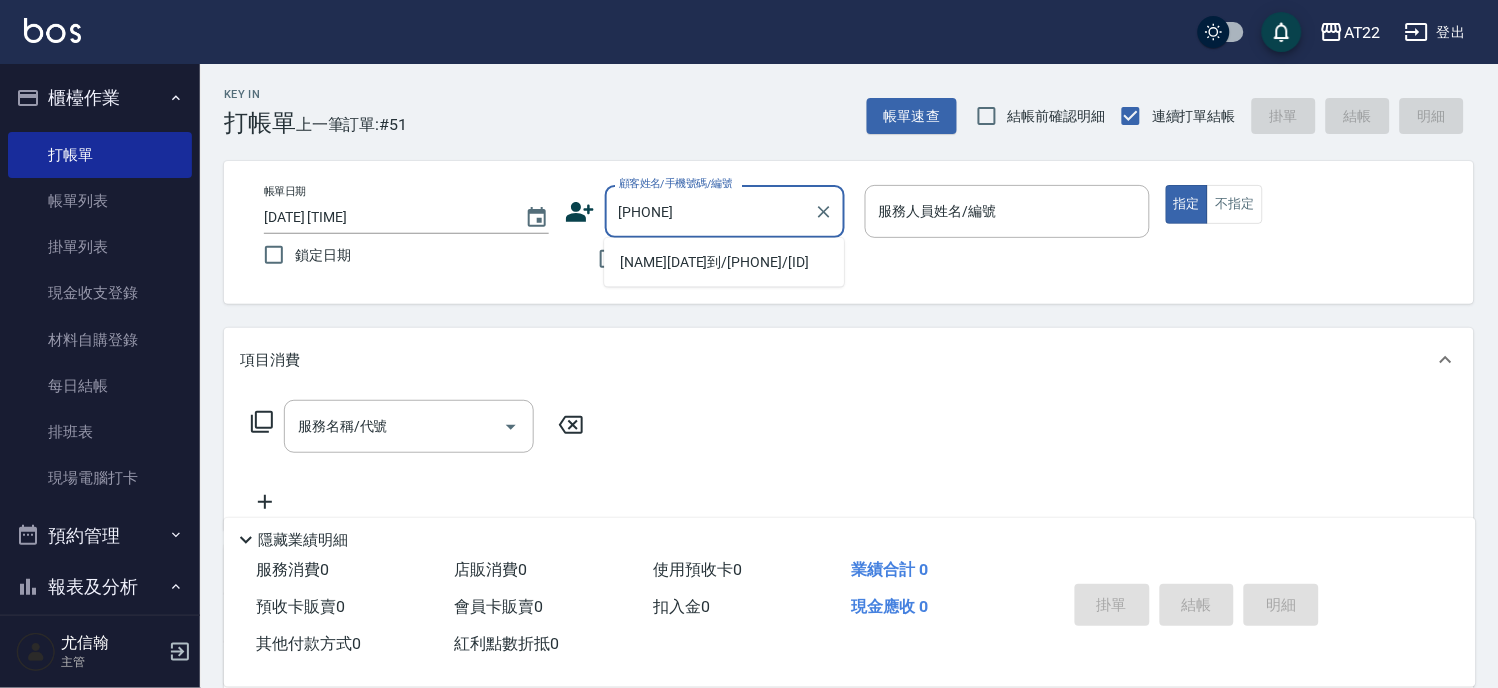 click on "[PERSON][DATE]到/[PHONE]/V[ID]" at bounding box center (724, 262) 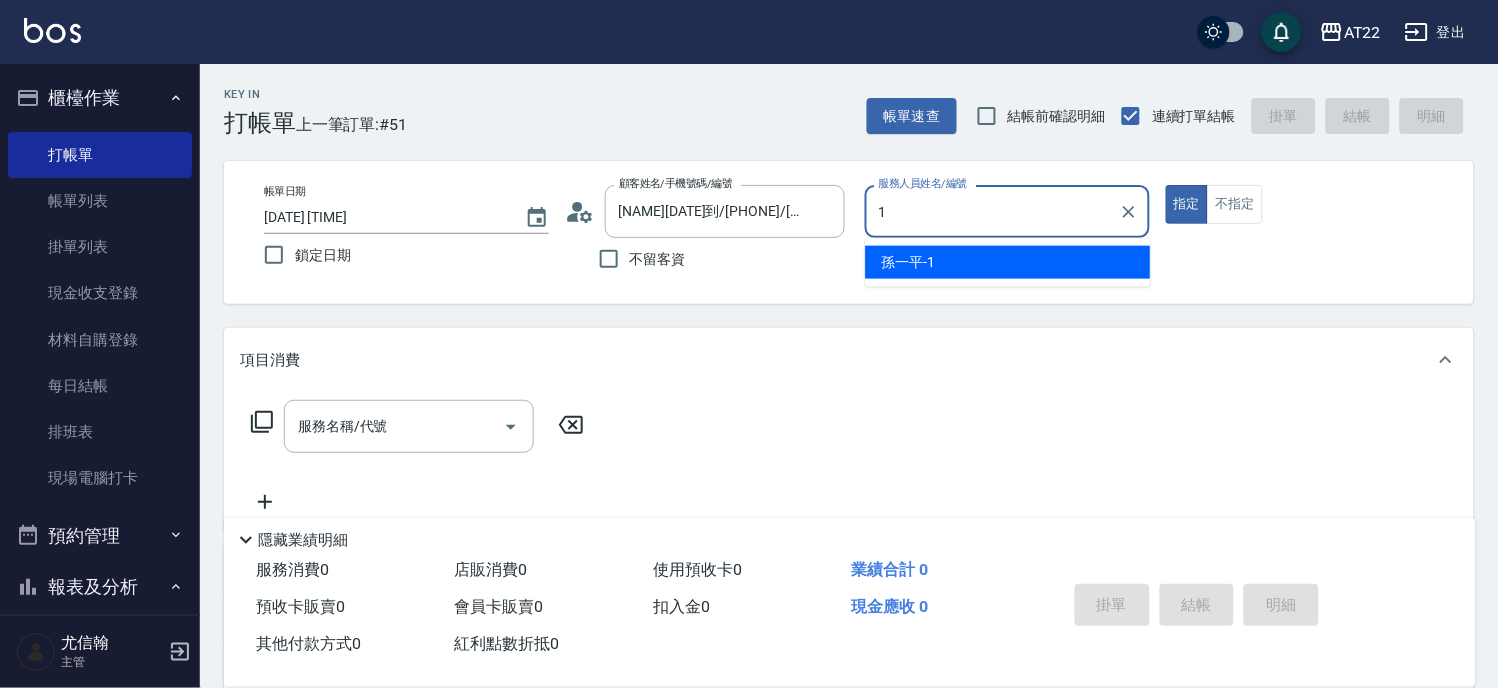 type on "孫一平-1" 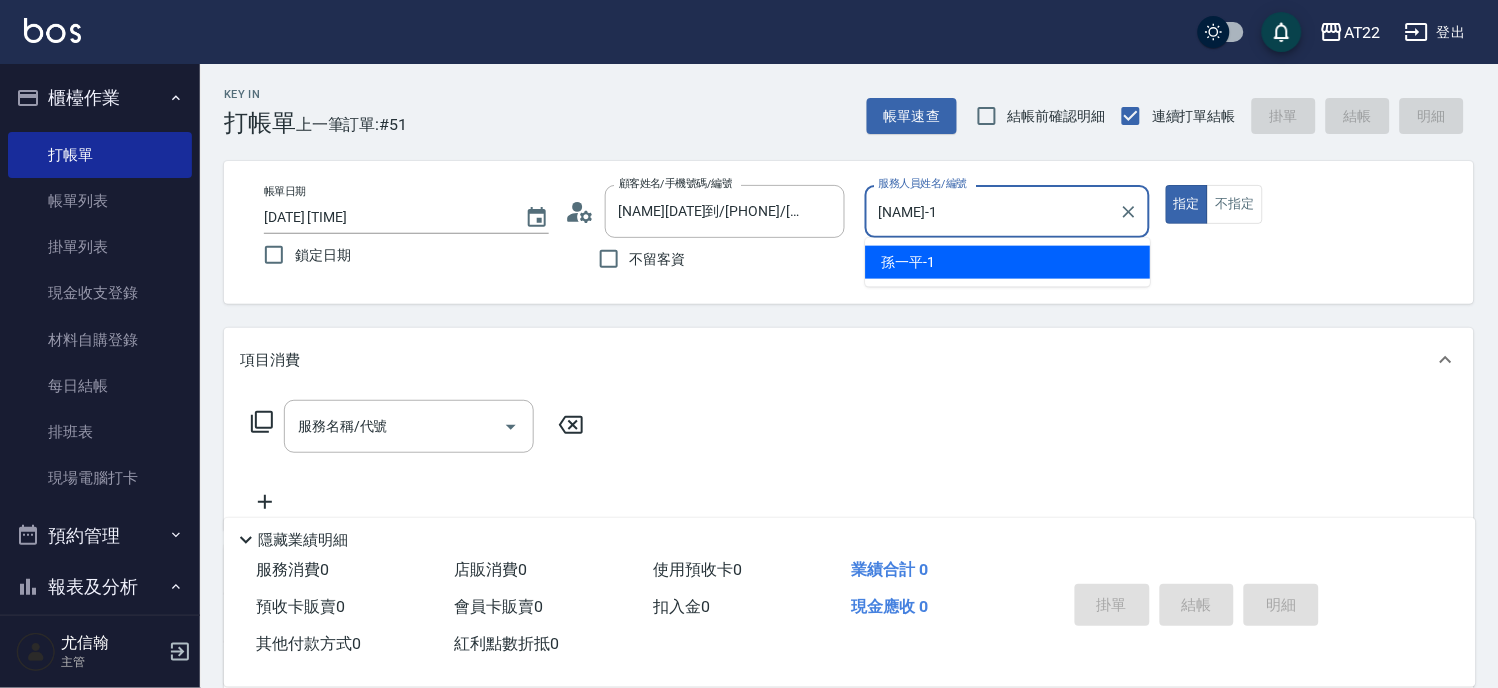 type on "true" 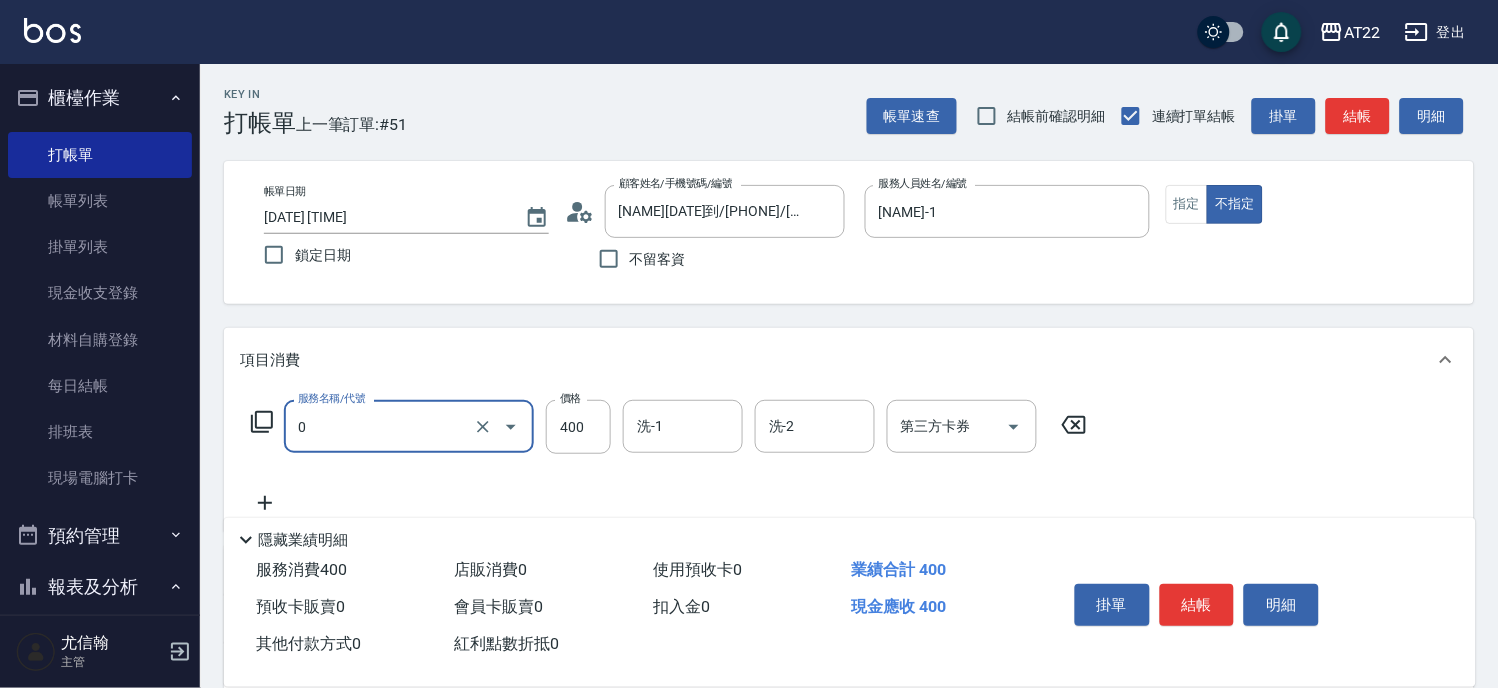 type on "有機洗髮(0)" 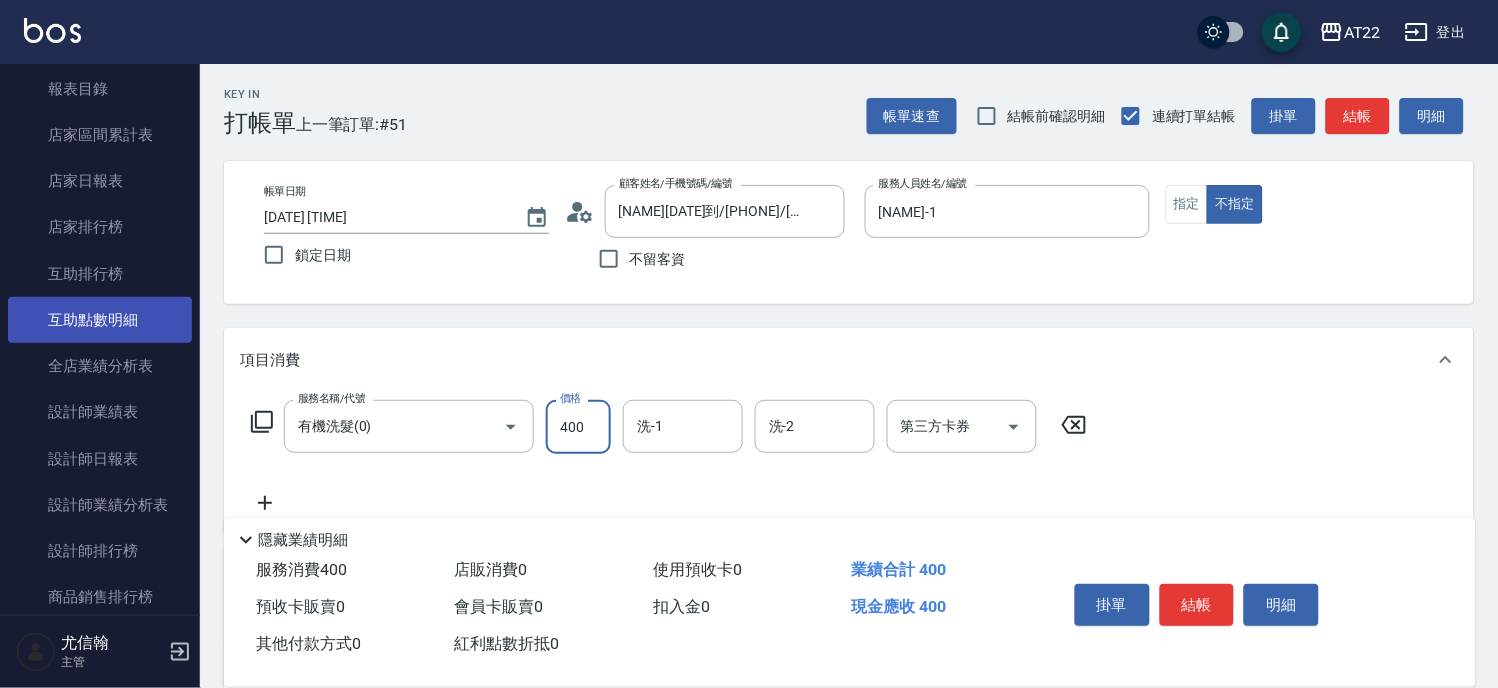 scroll, scrollTop: 222, scrollLeft: 0, axis: vertical 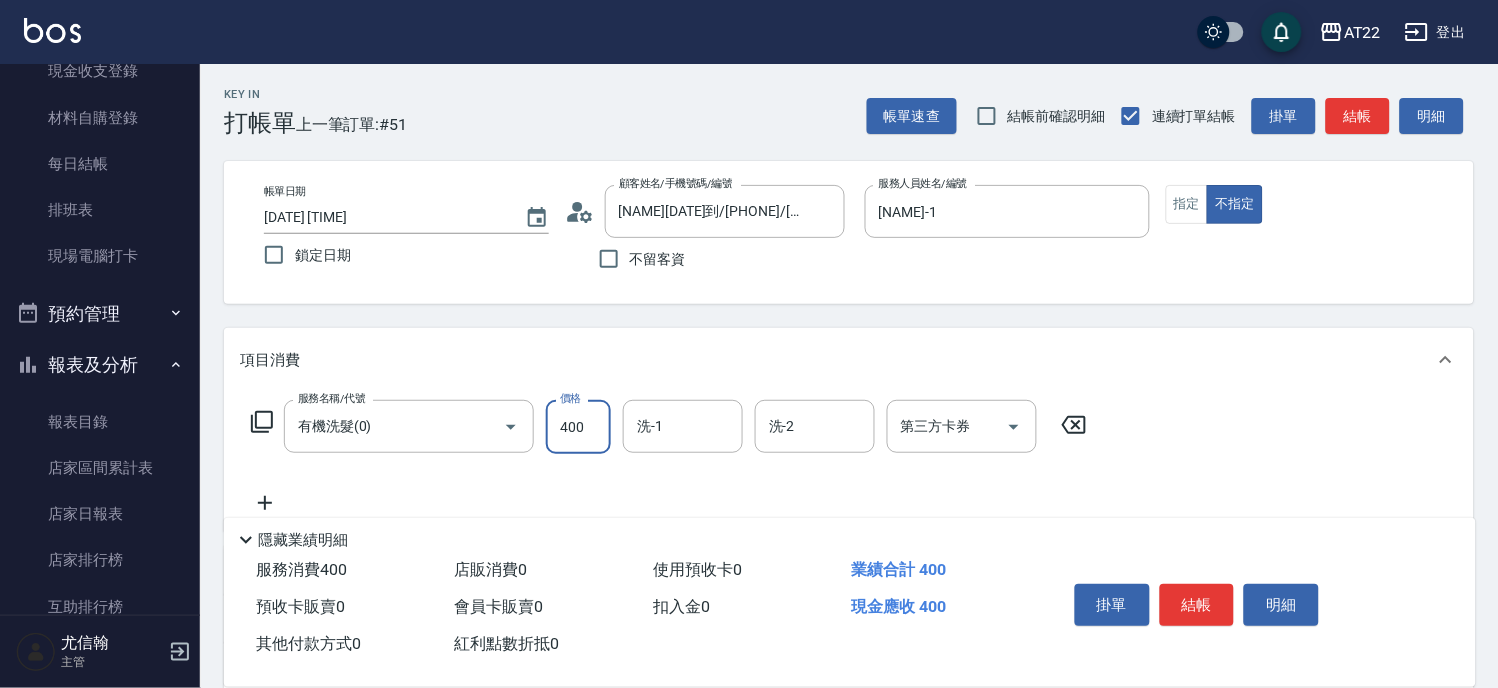 click on "報表及分析" at bounding box center [100, 365] 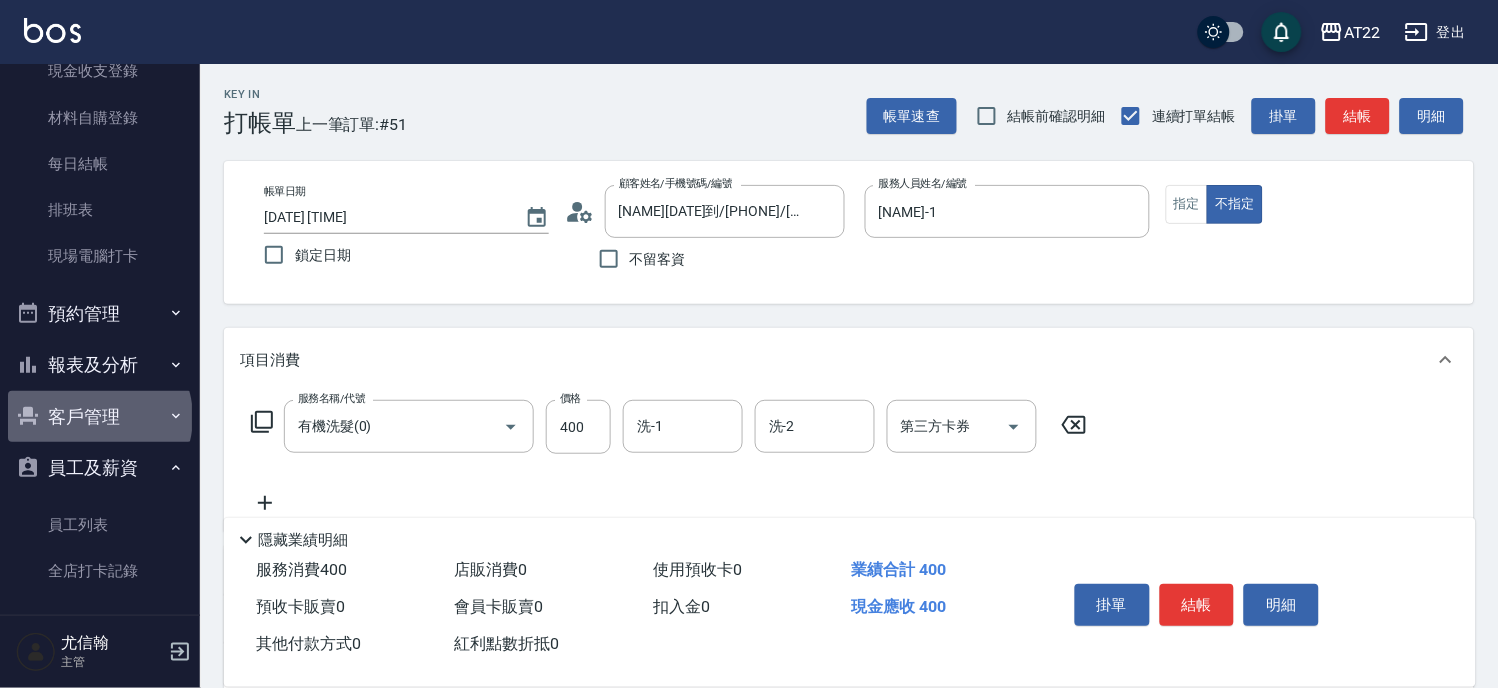 click on "客戶管理" at bounding box center [100, 417] 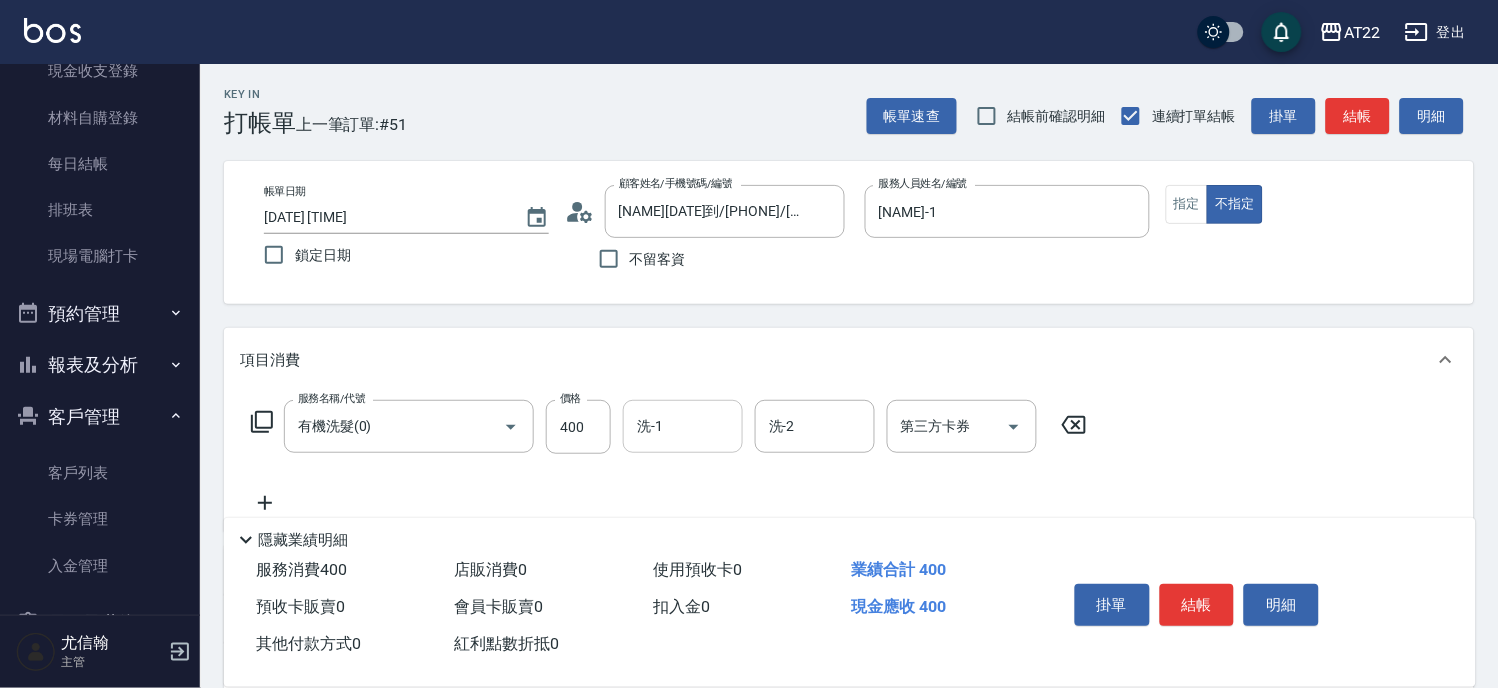 click on "洗-1" at bounding box center [683, 426] 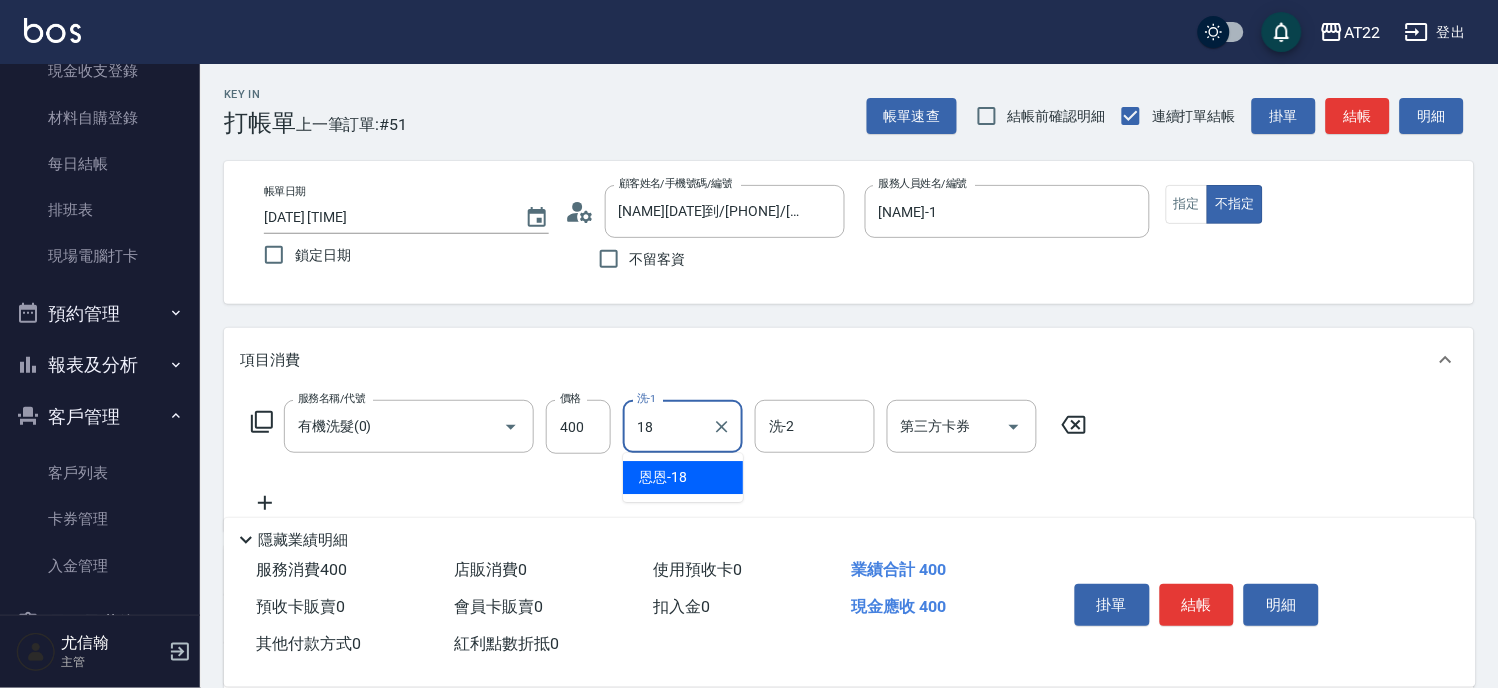 type on "恩恩-18" 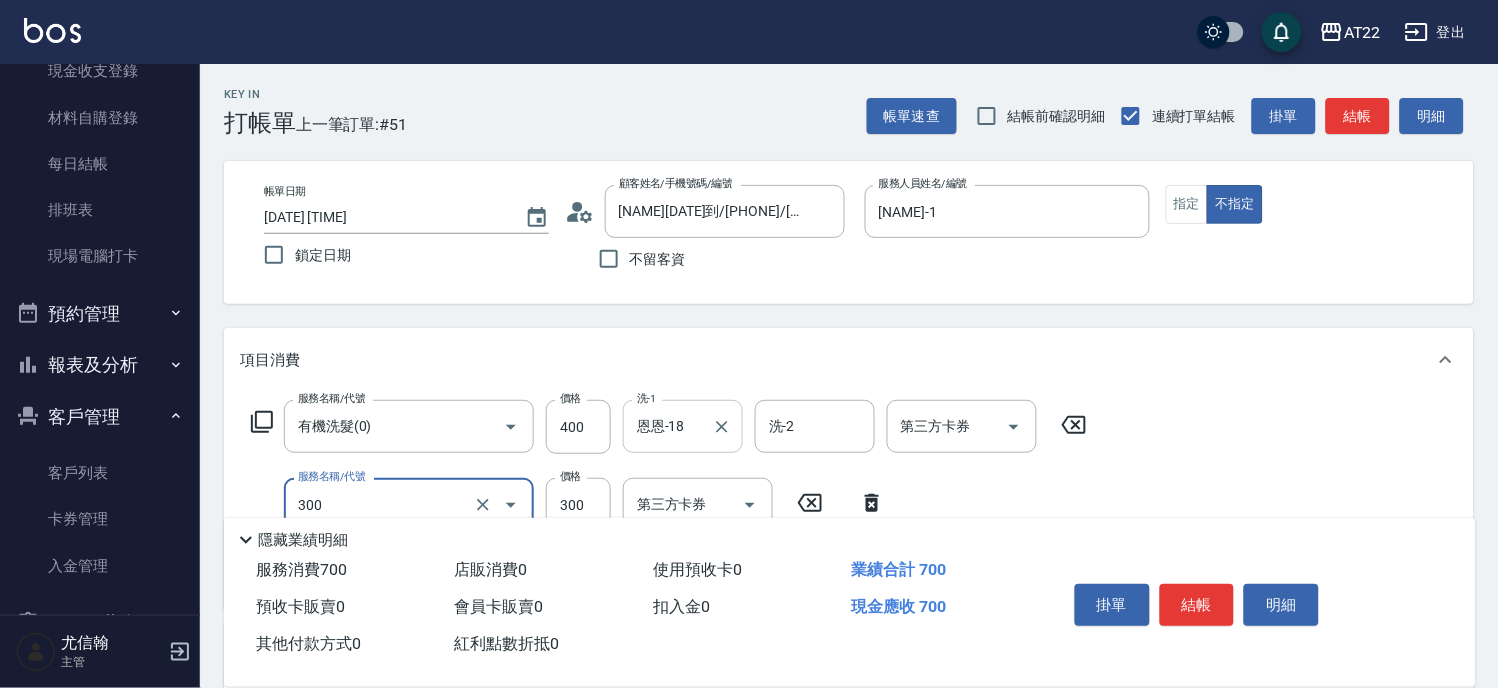 type on "剪髮(300)" 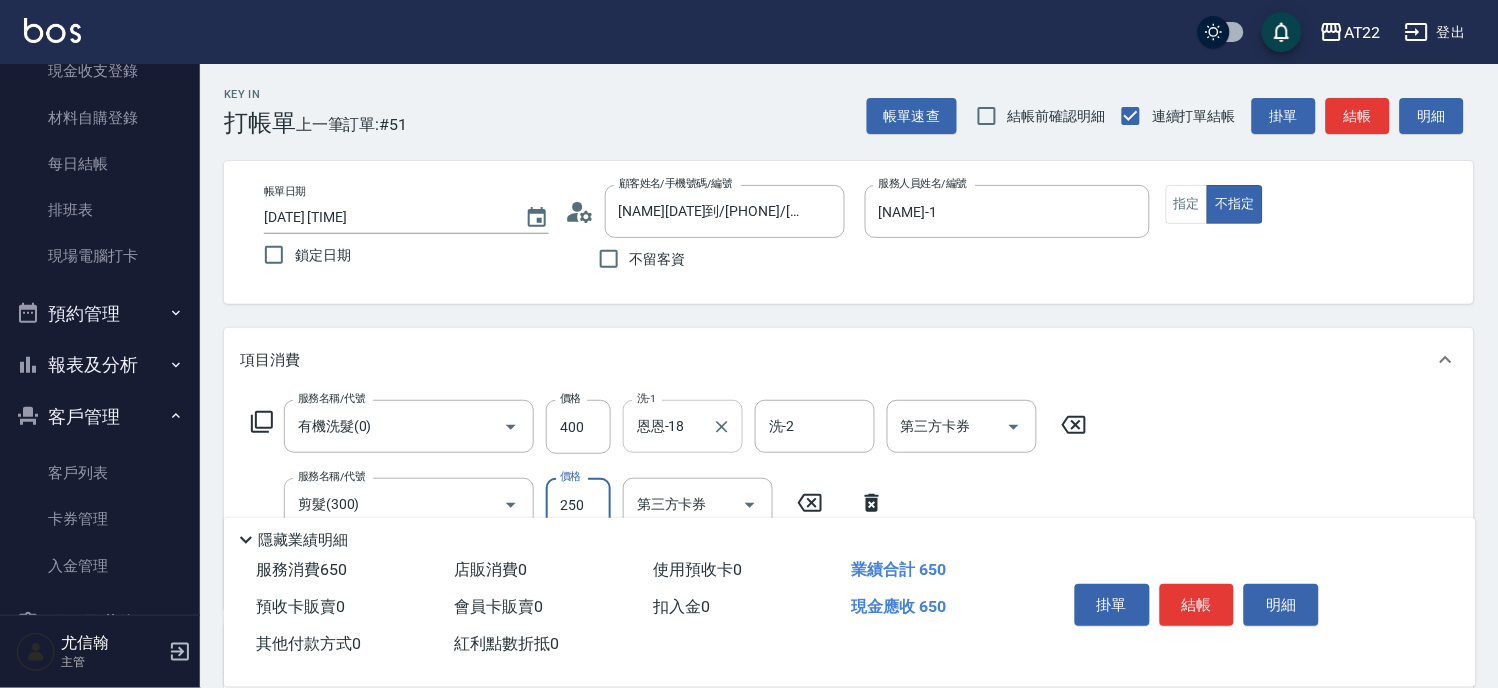 type on "250" 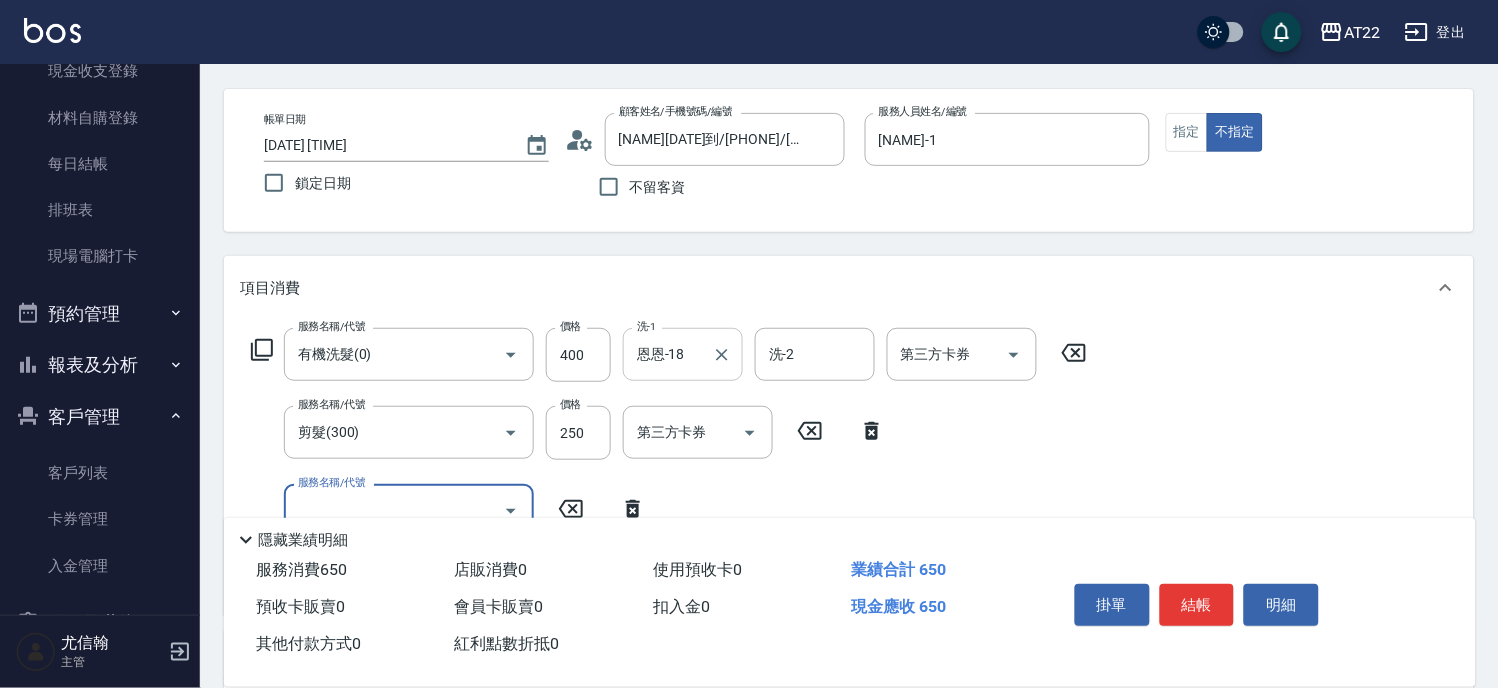 scroll, scrollTop: 111, scrollLeft: 0, axis: vertical 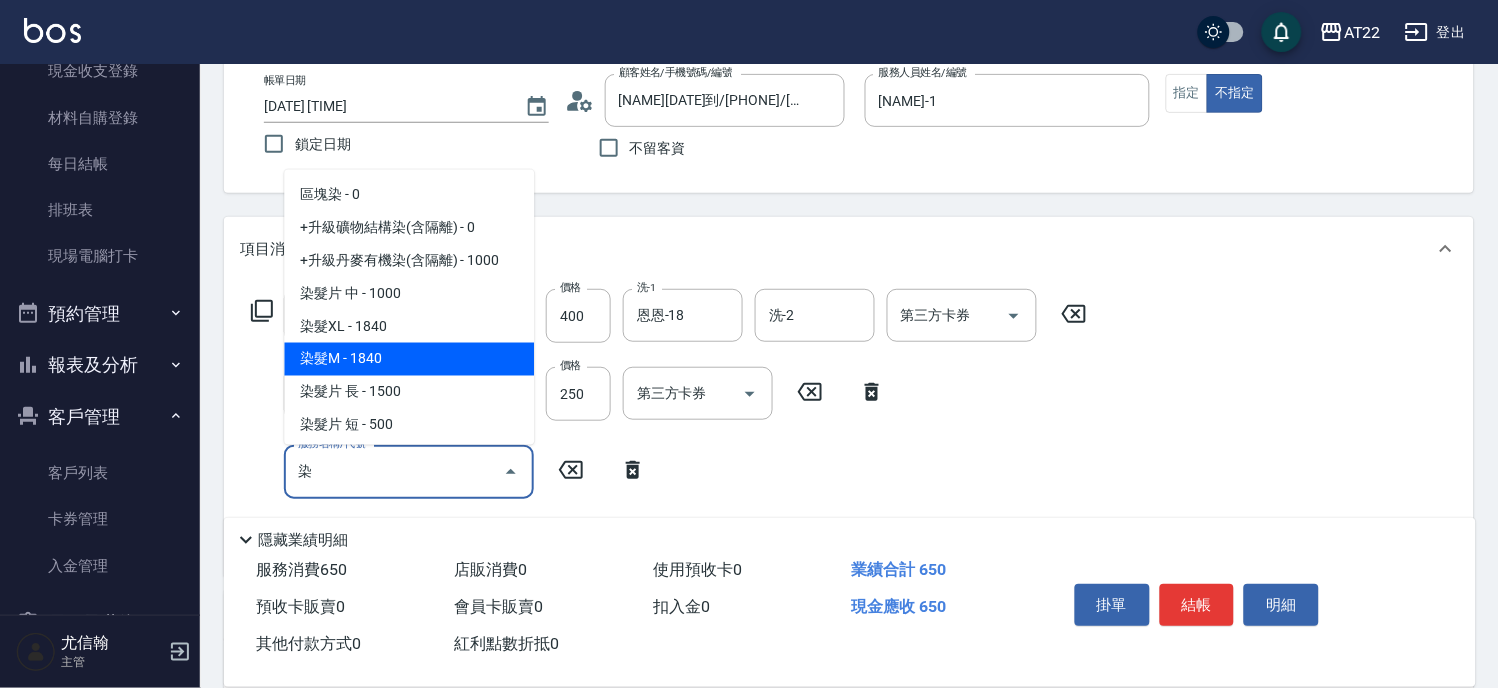 click on "染髮M - 1840" at bounding box center (409, 359) 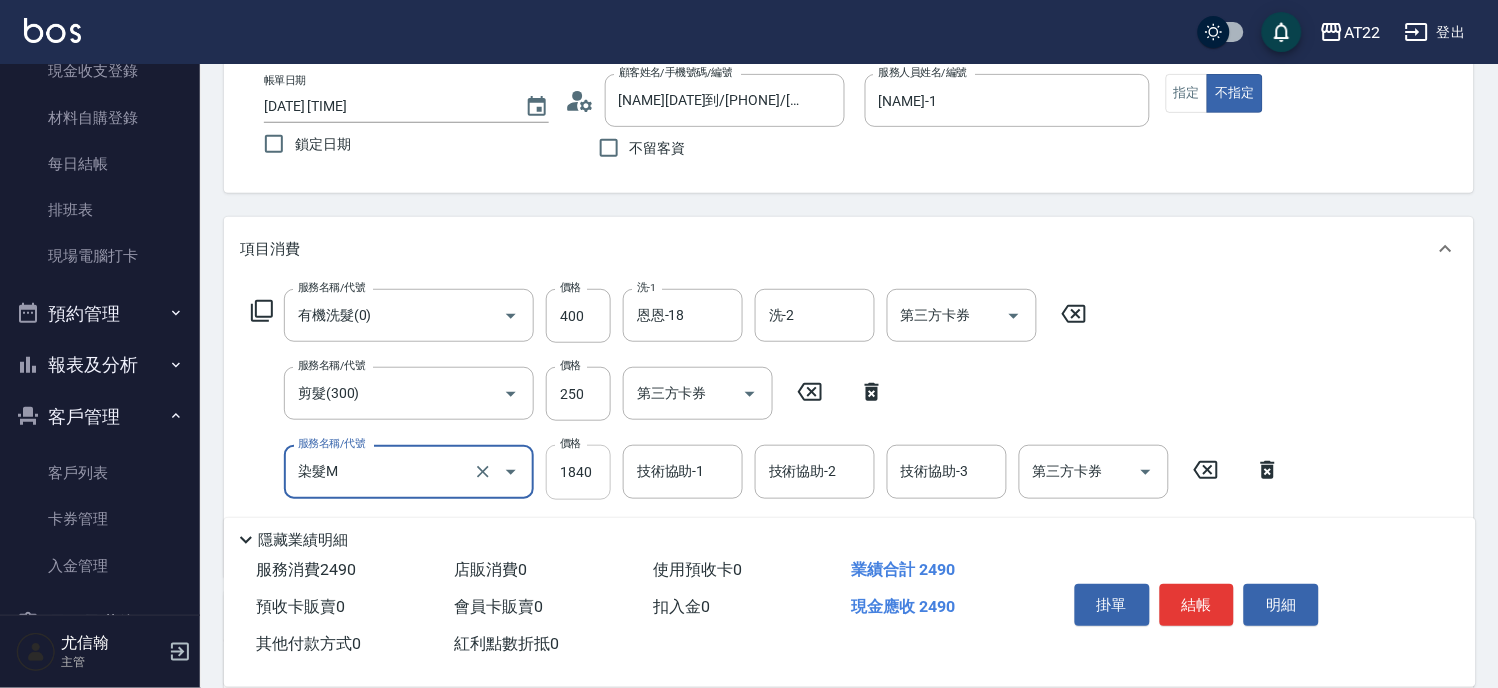 type on "染髮M" 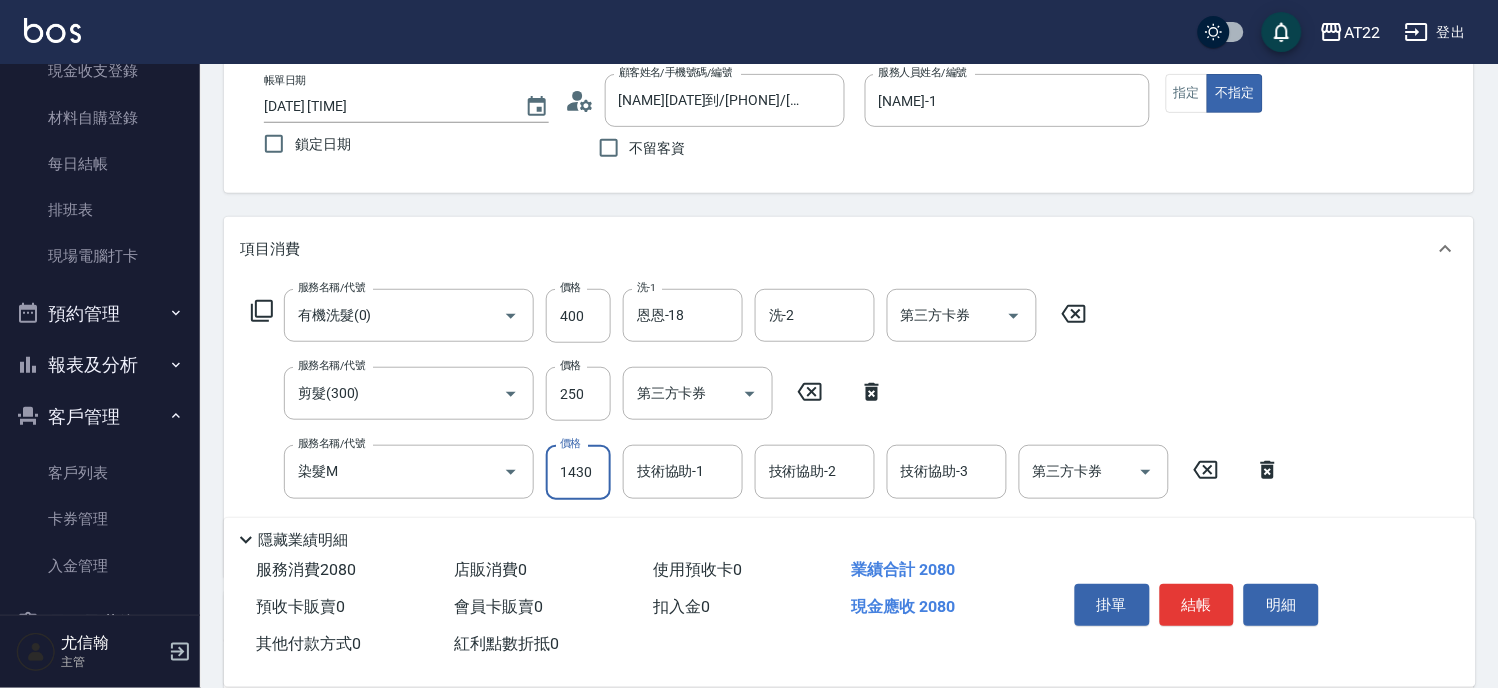 type on "1430" 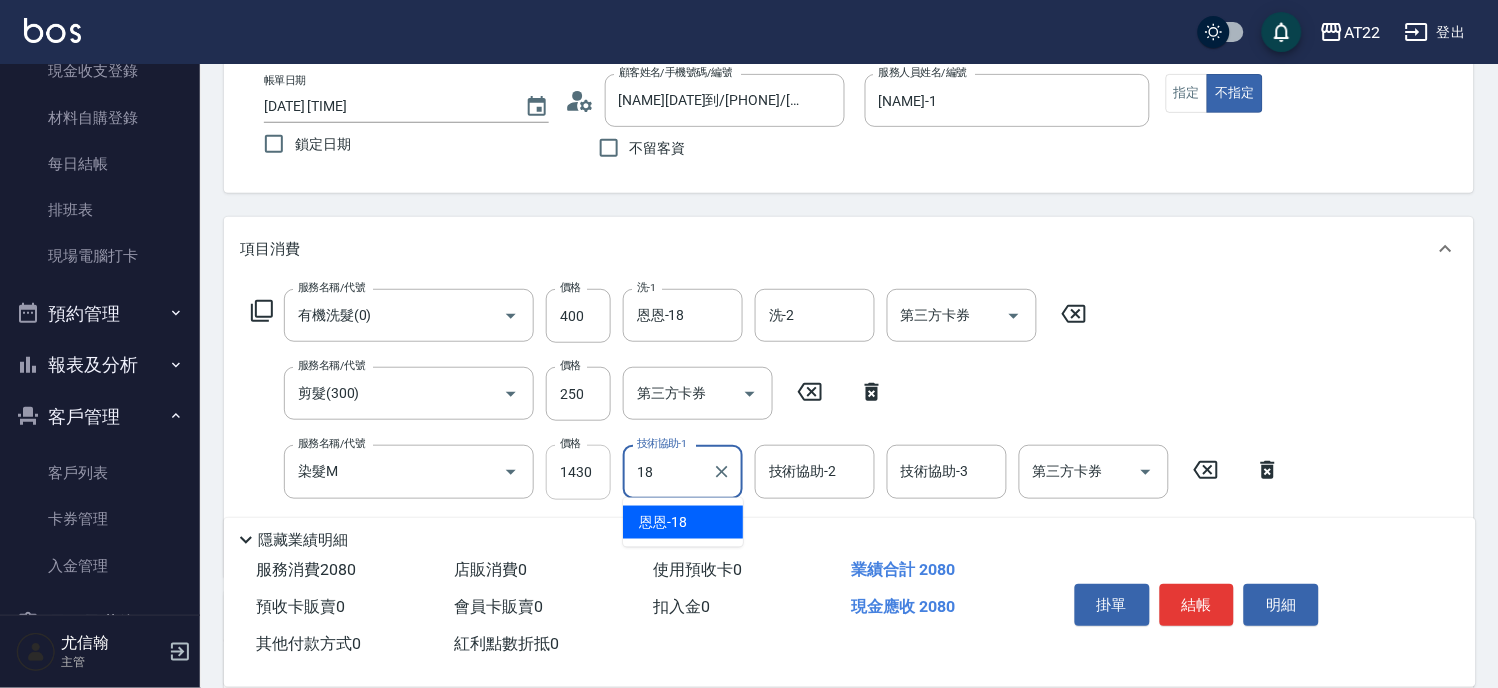 type on "恩恩-18" 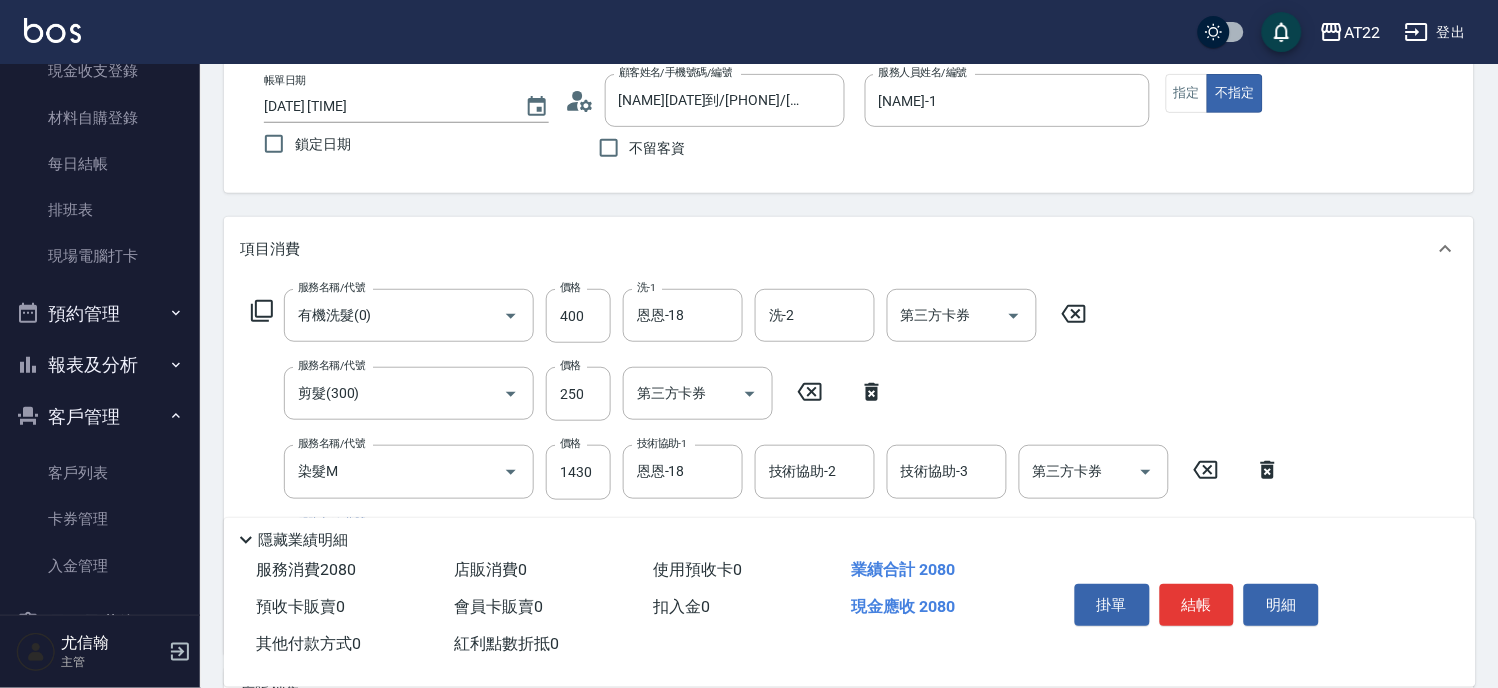 scroll, scrollTop: 222, scrollLeft: 0, axis: vertical 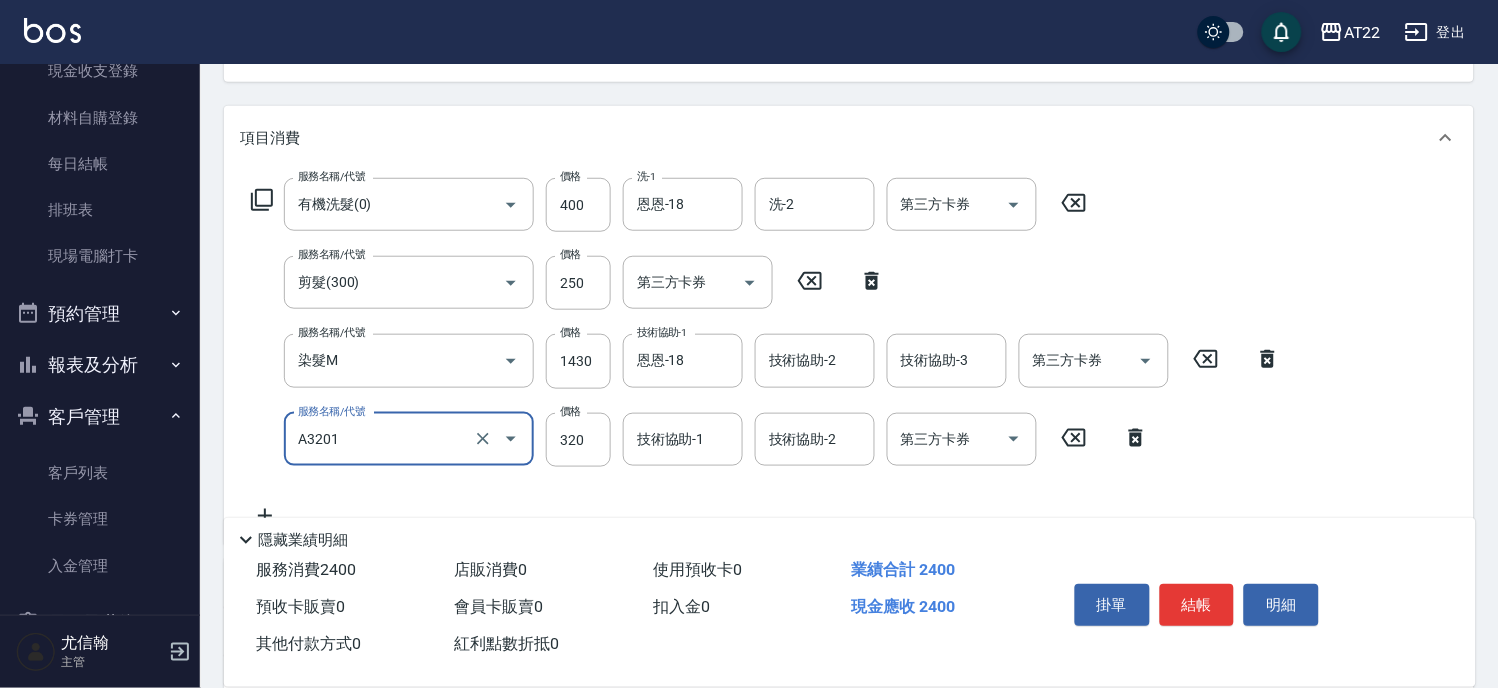 type on "頭皮隔離液(A3201)" 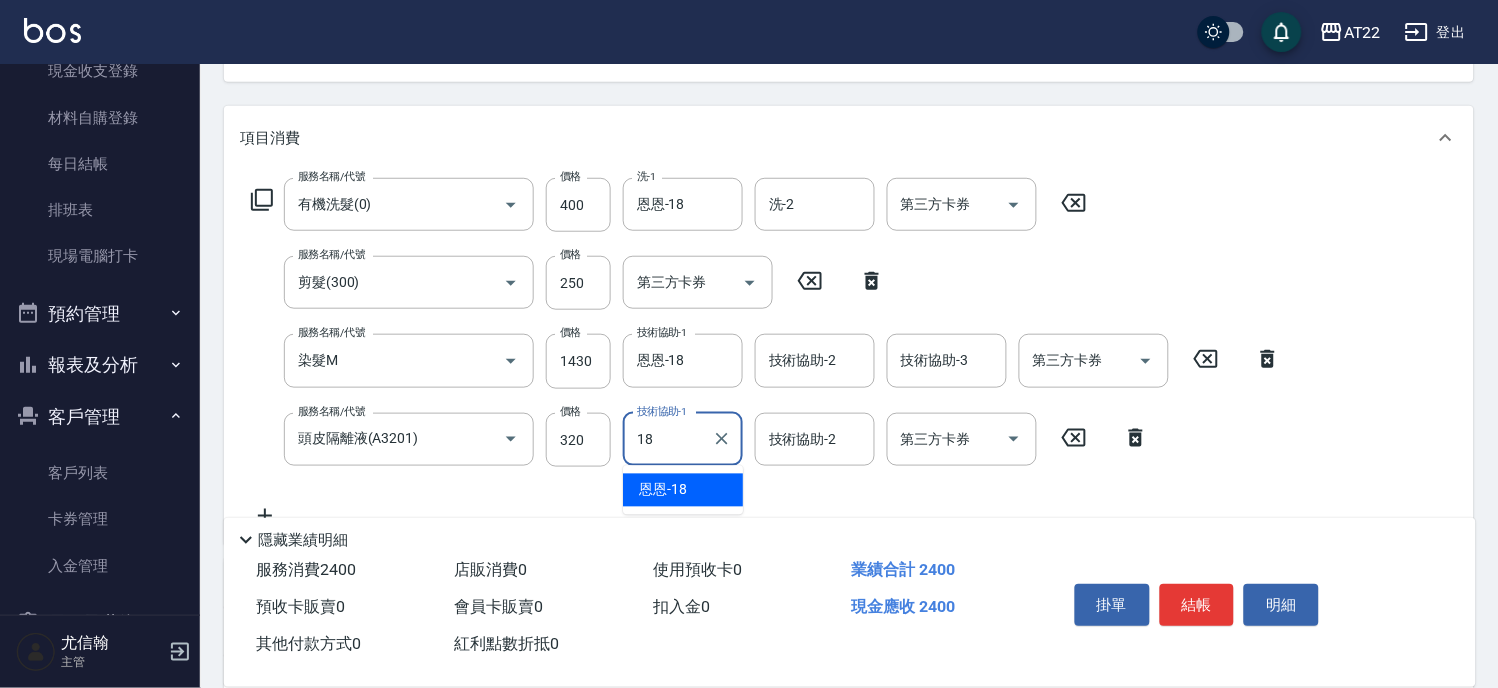 type on "恩恩-18" 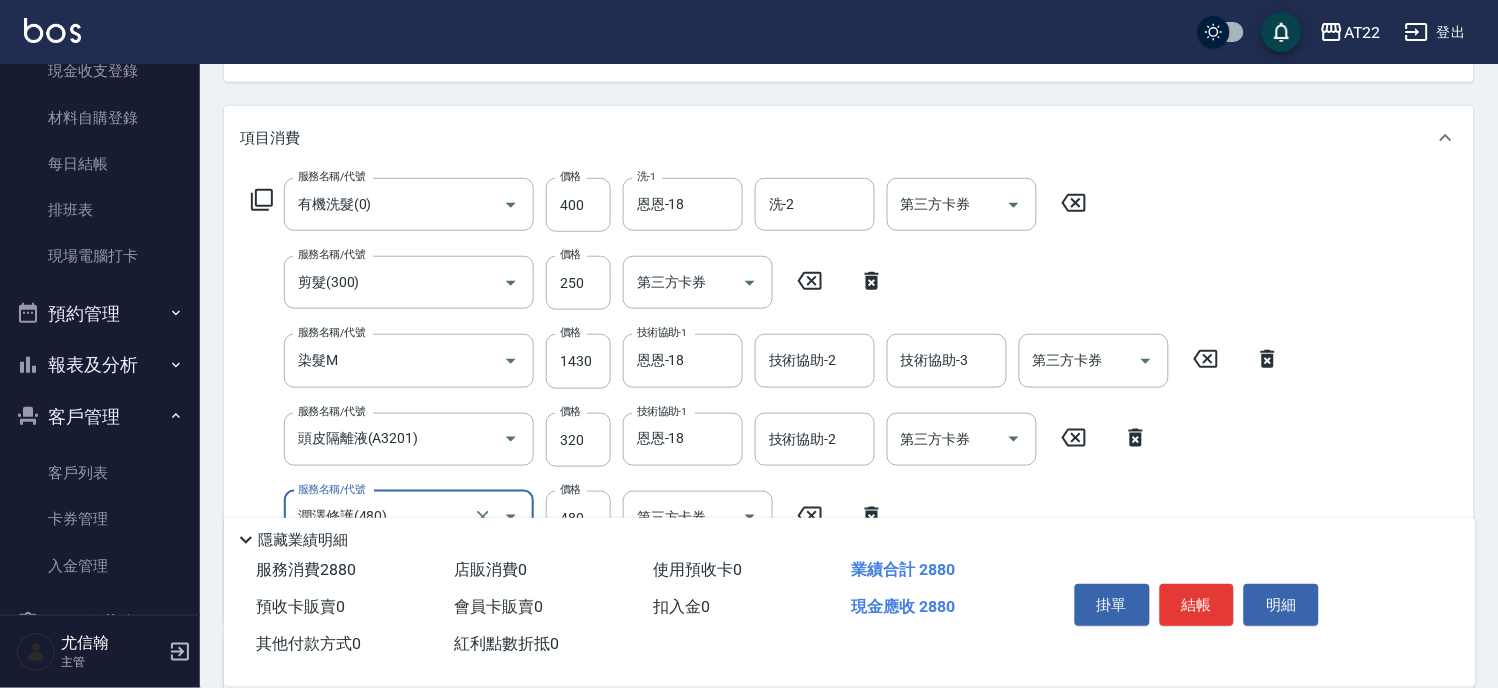 type on "潤澤修護(480)" 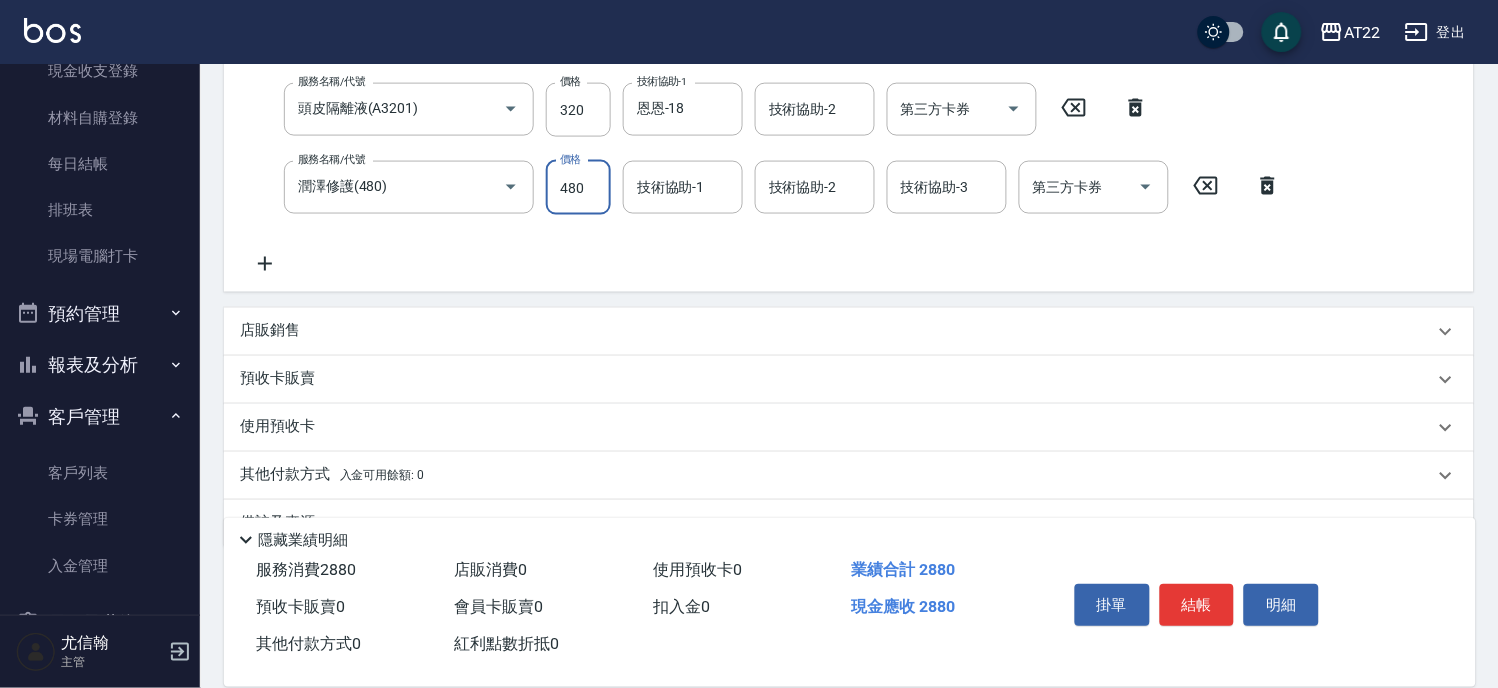 scroll, scrollTop: 555, scrollLeft: 0, axis: vertical 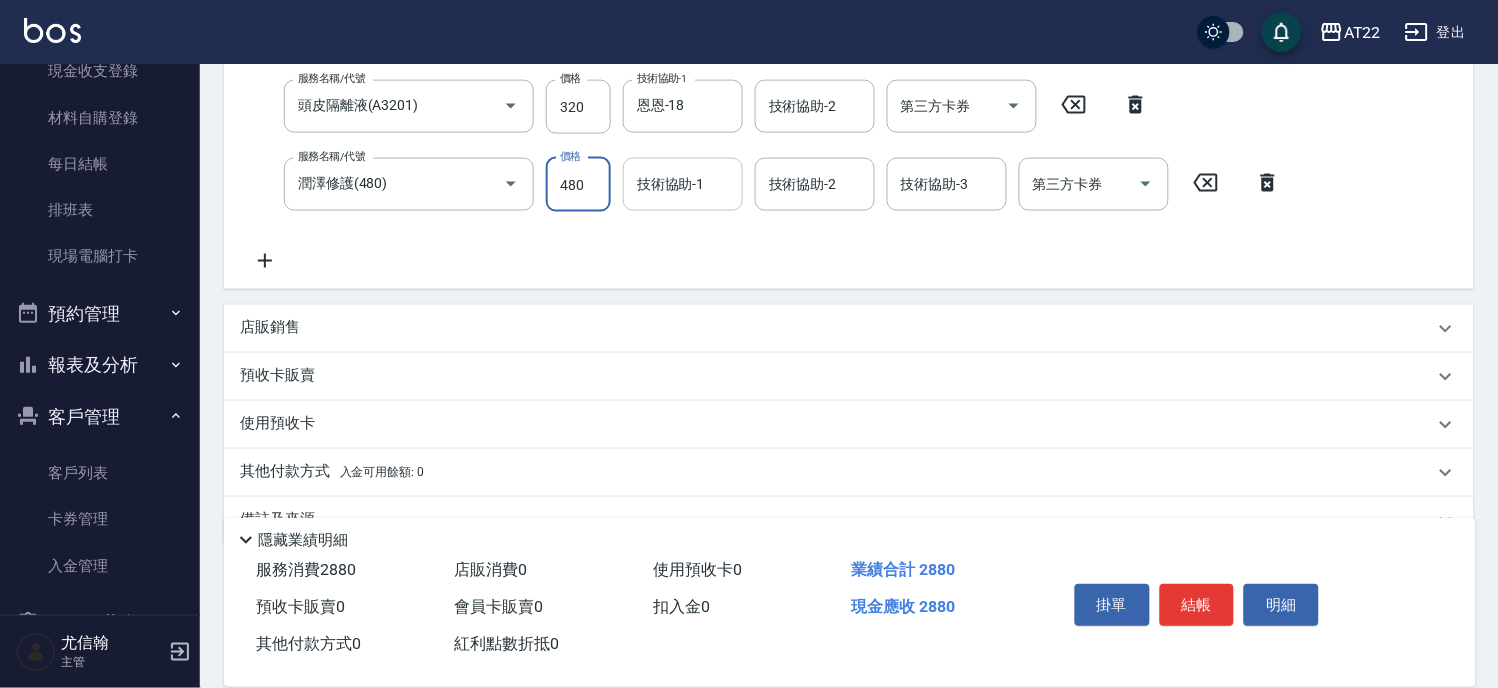click on "技術協助-1" at bounding box center [683, 184] 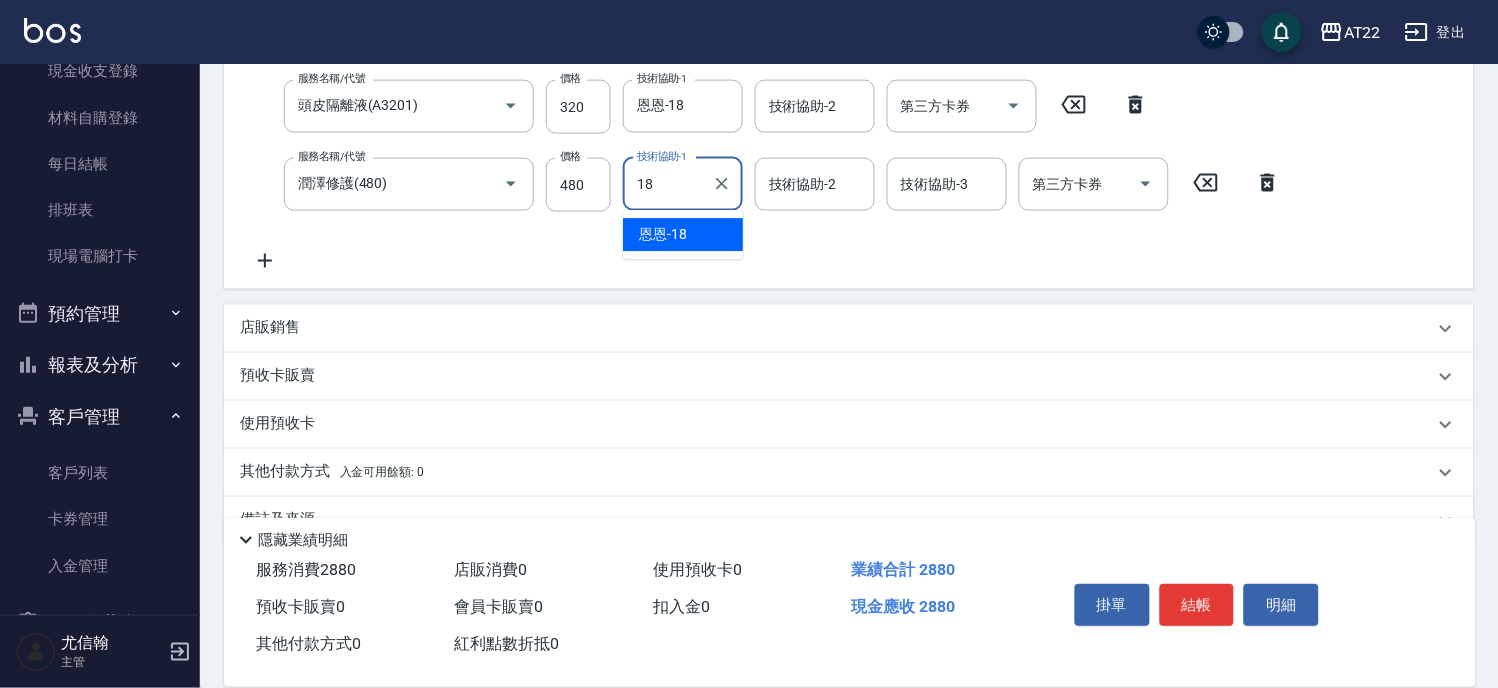 type on "恩恩-18" 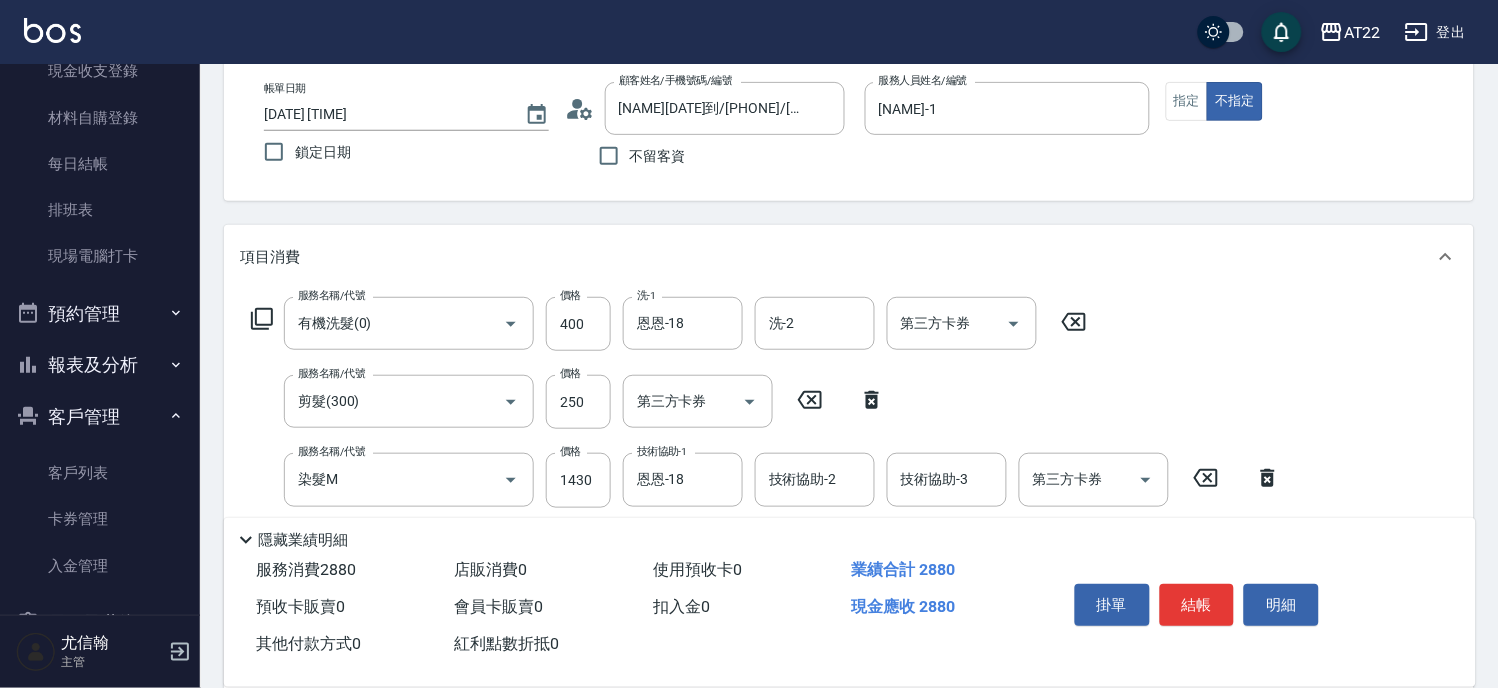 scroll, scrollTop: 0, scrollLeft: 0, axis: both 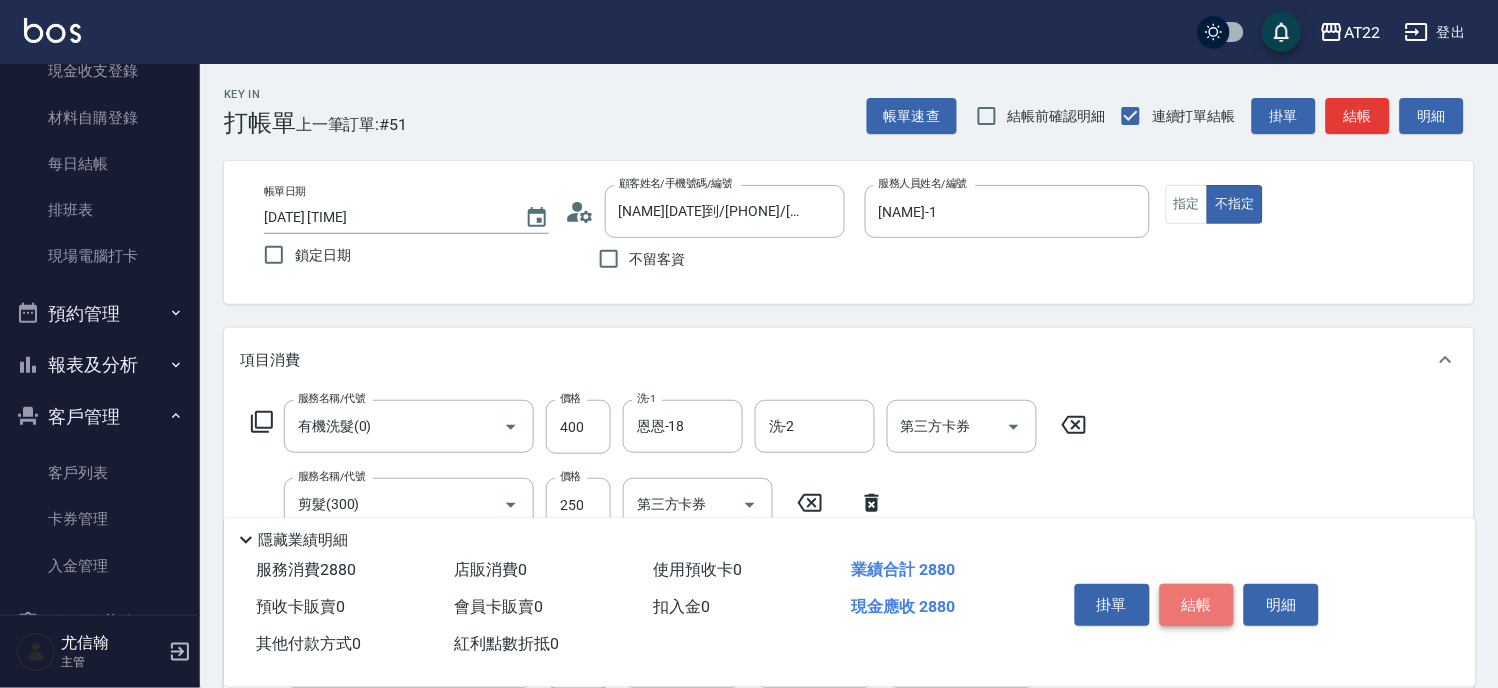 click on "結帳" at bounding box center [1197, 605] 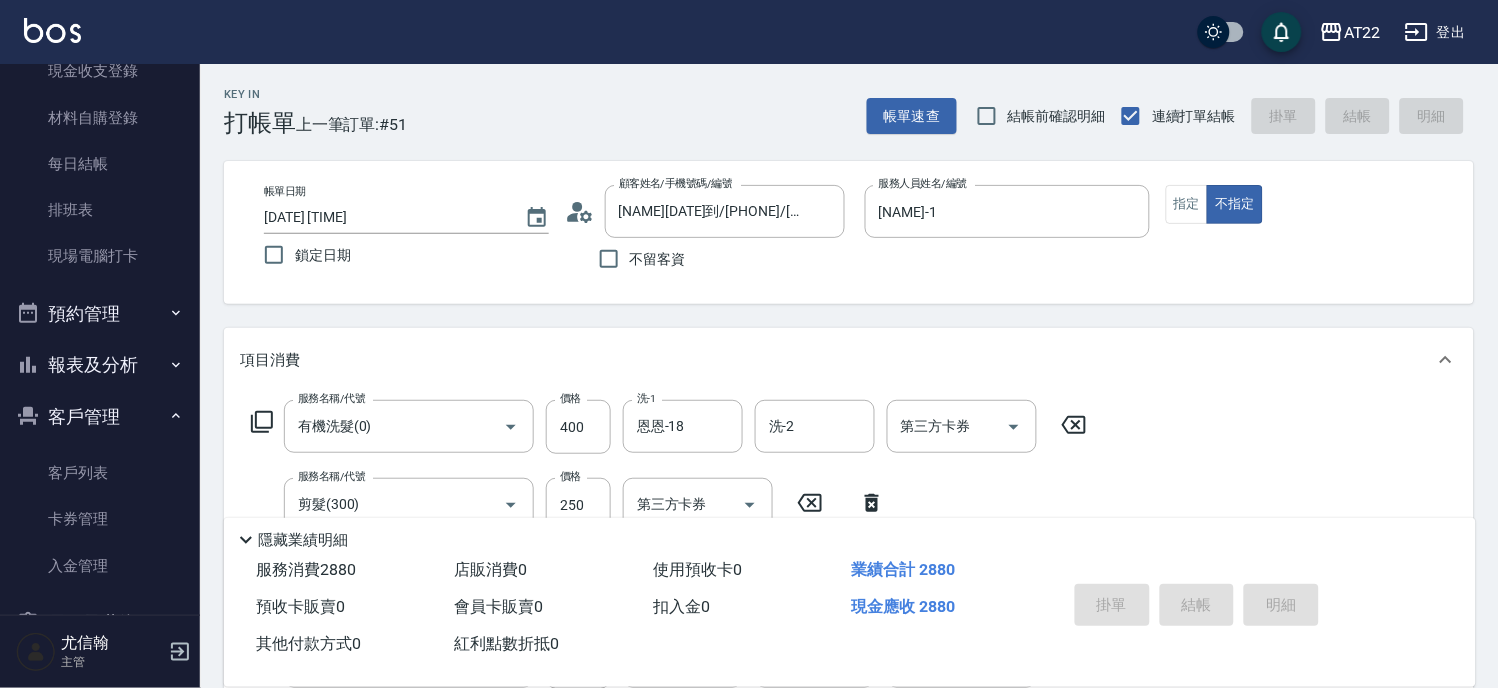 type on "2025/08/02 17:03" 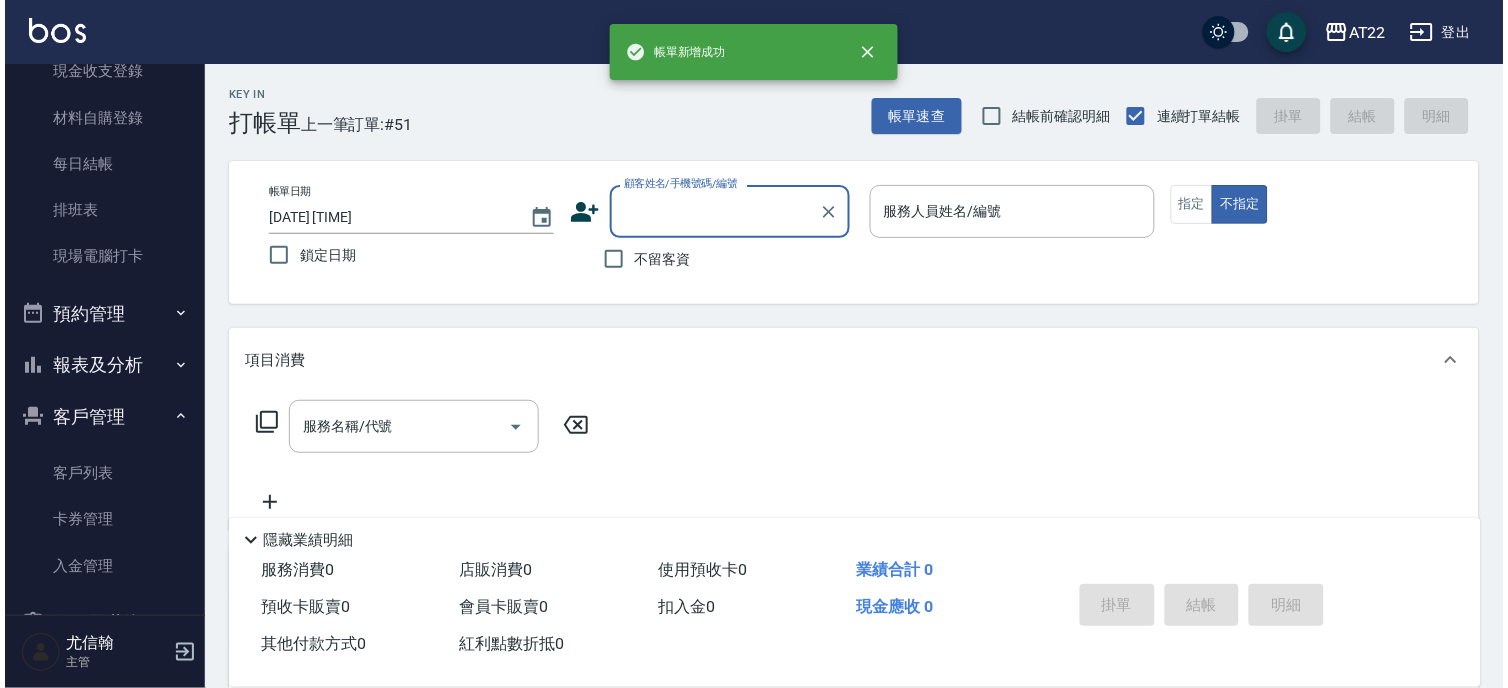 scroll, scrollTop: 0, scrollLeft: 0, axis: both 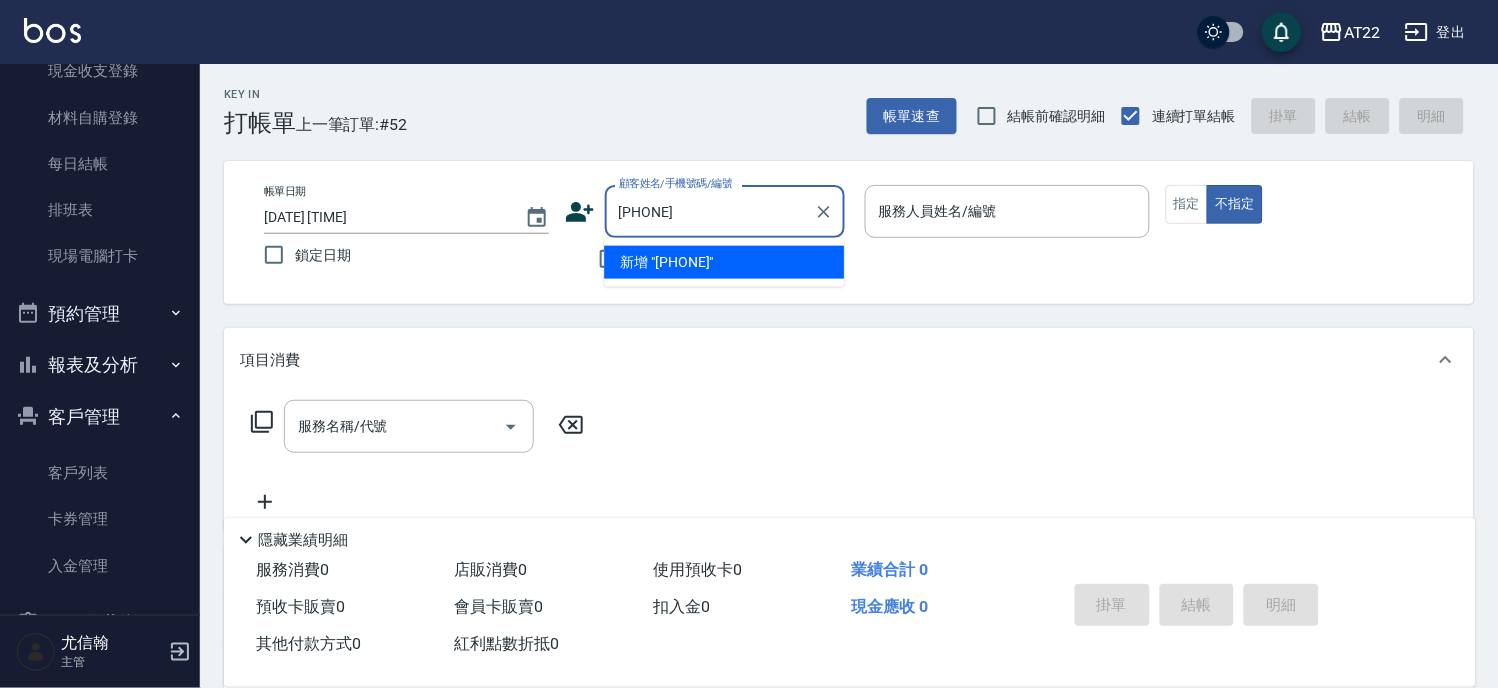 click on "新增 "0920968921"" at bounding box center [724, 262] 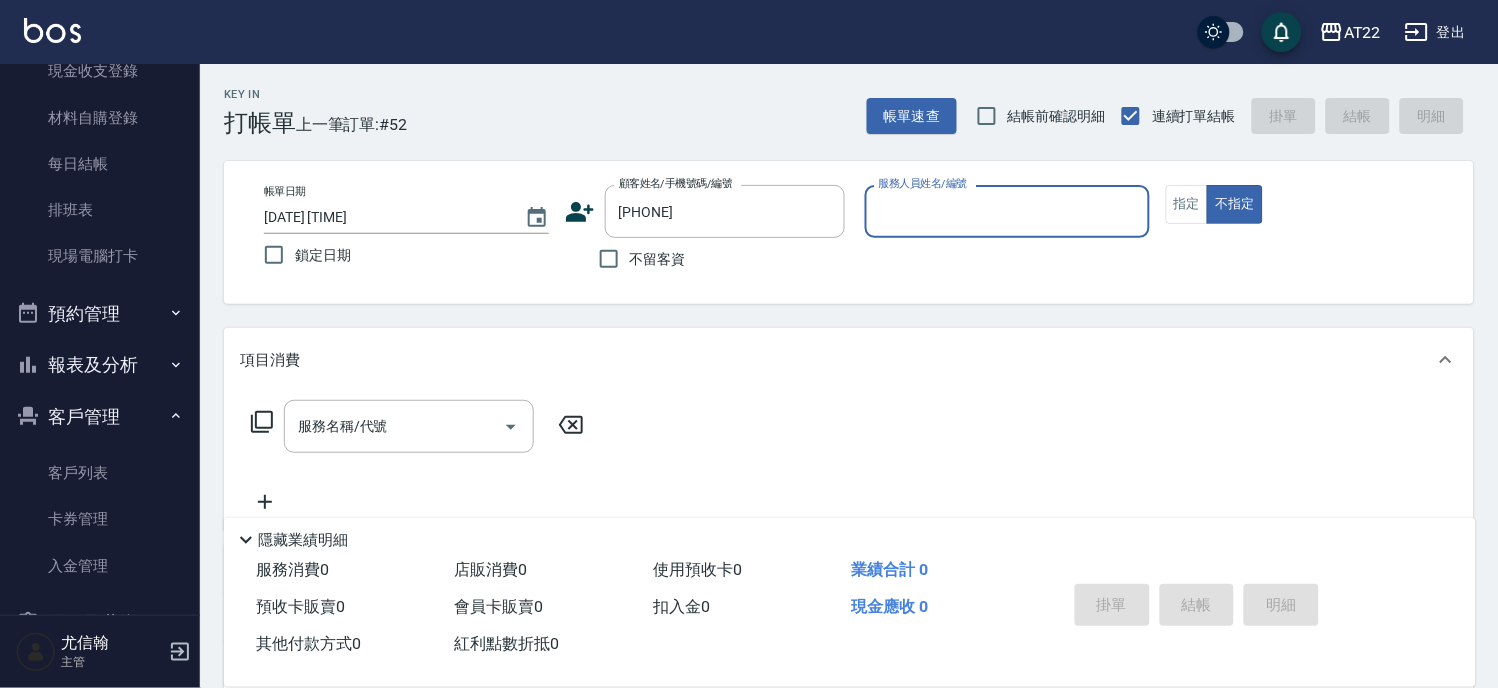 click 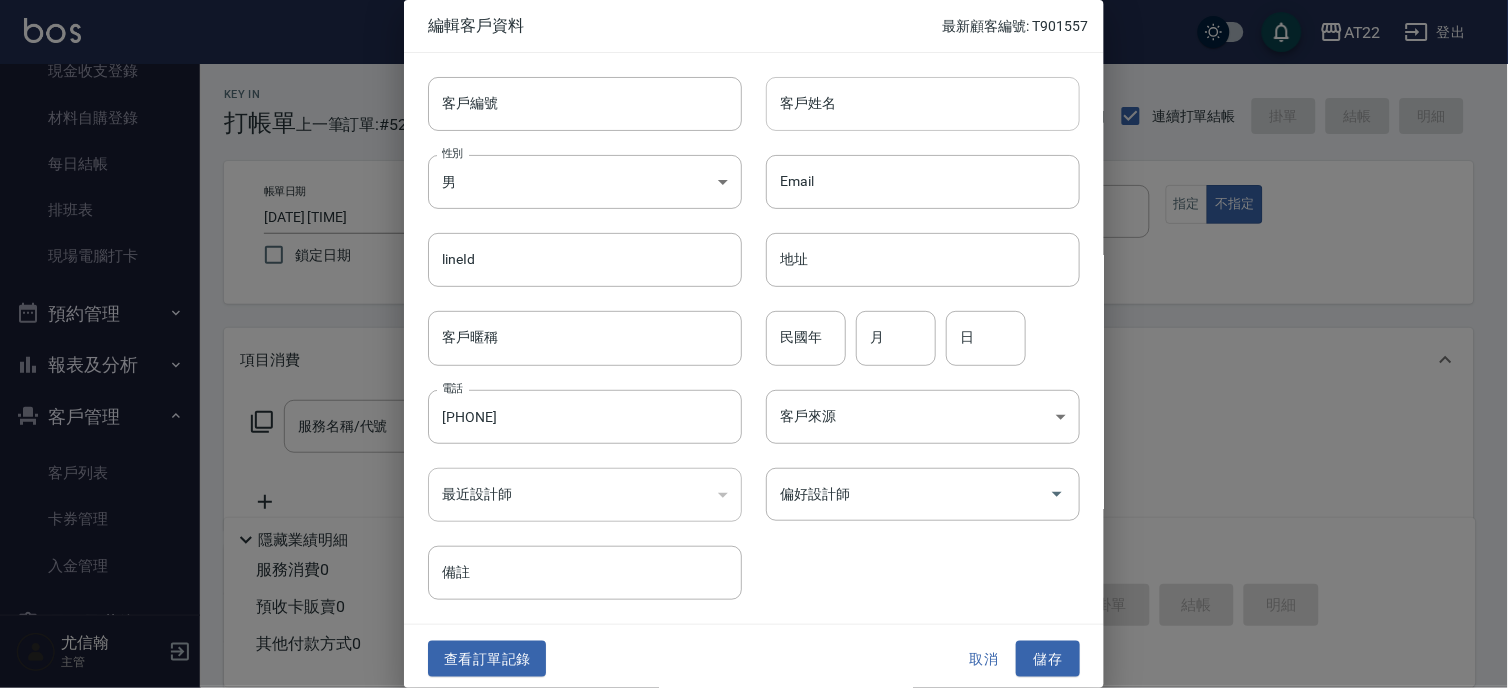 click on "客戶姓名" at bounding box center [923, 104] 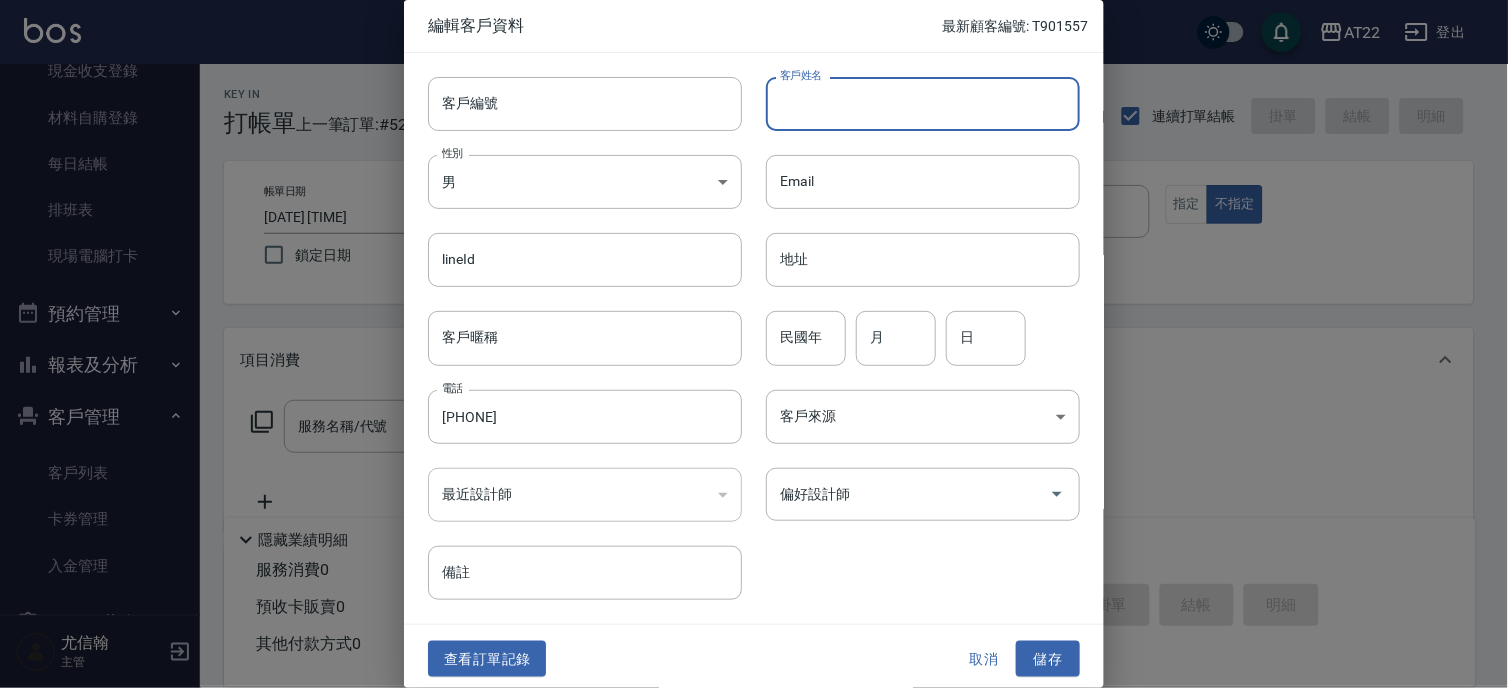 type on "ㄎ" 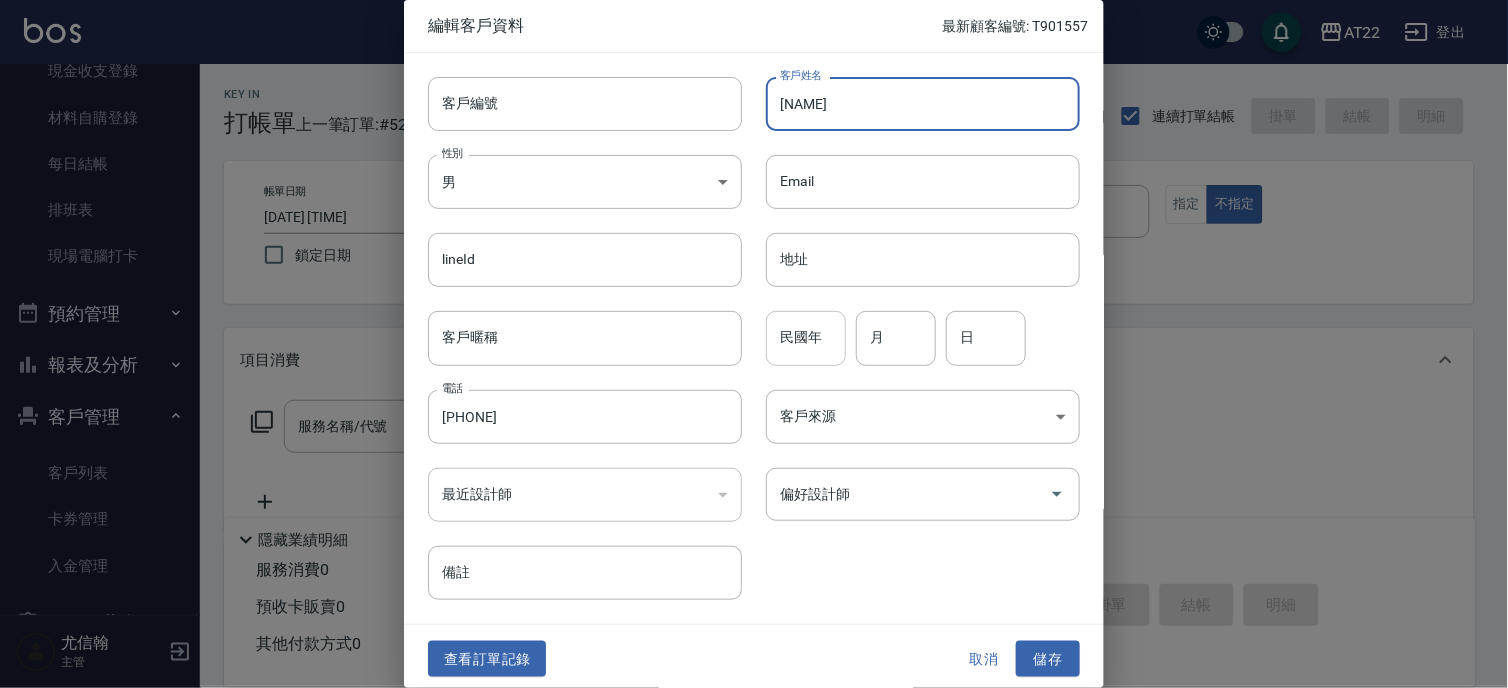 type on "任思X" 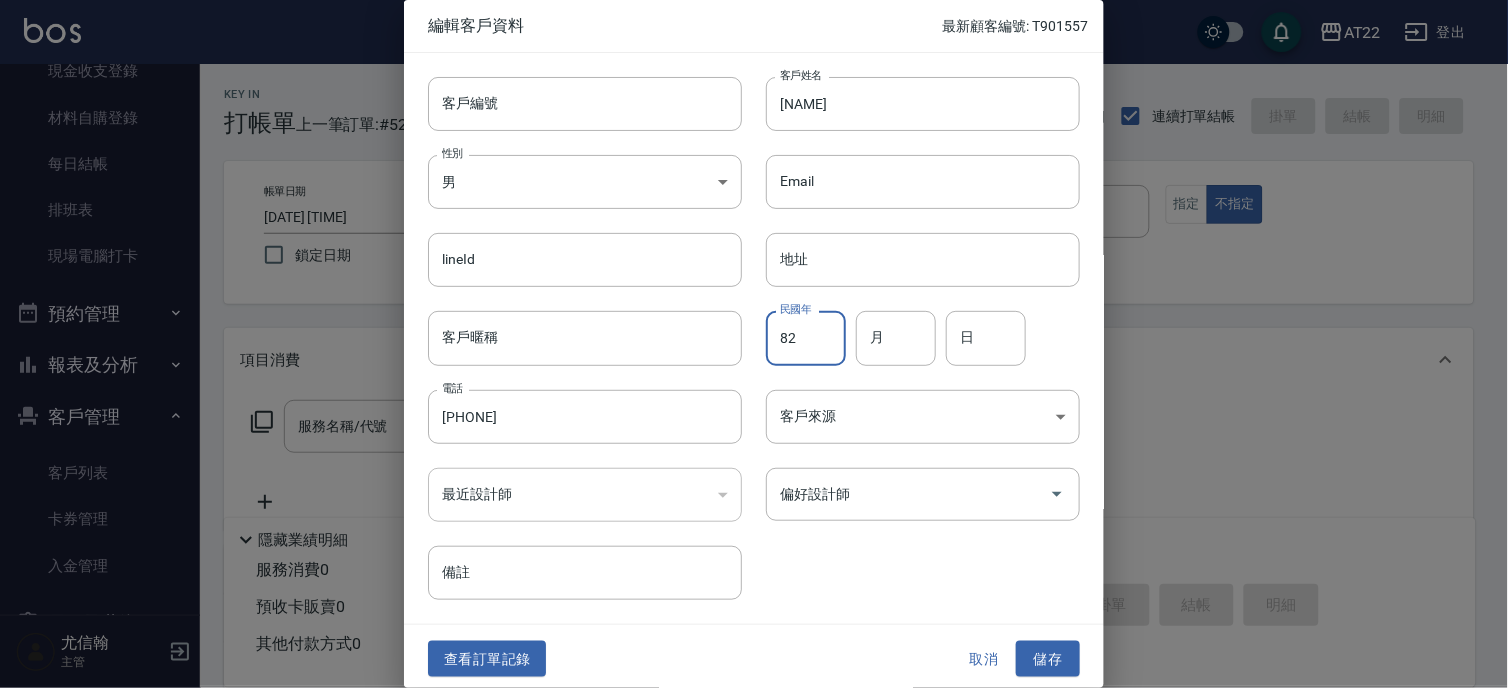 type on "82" 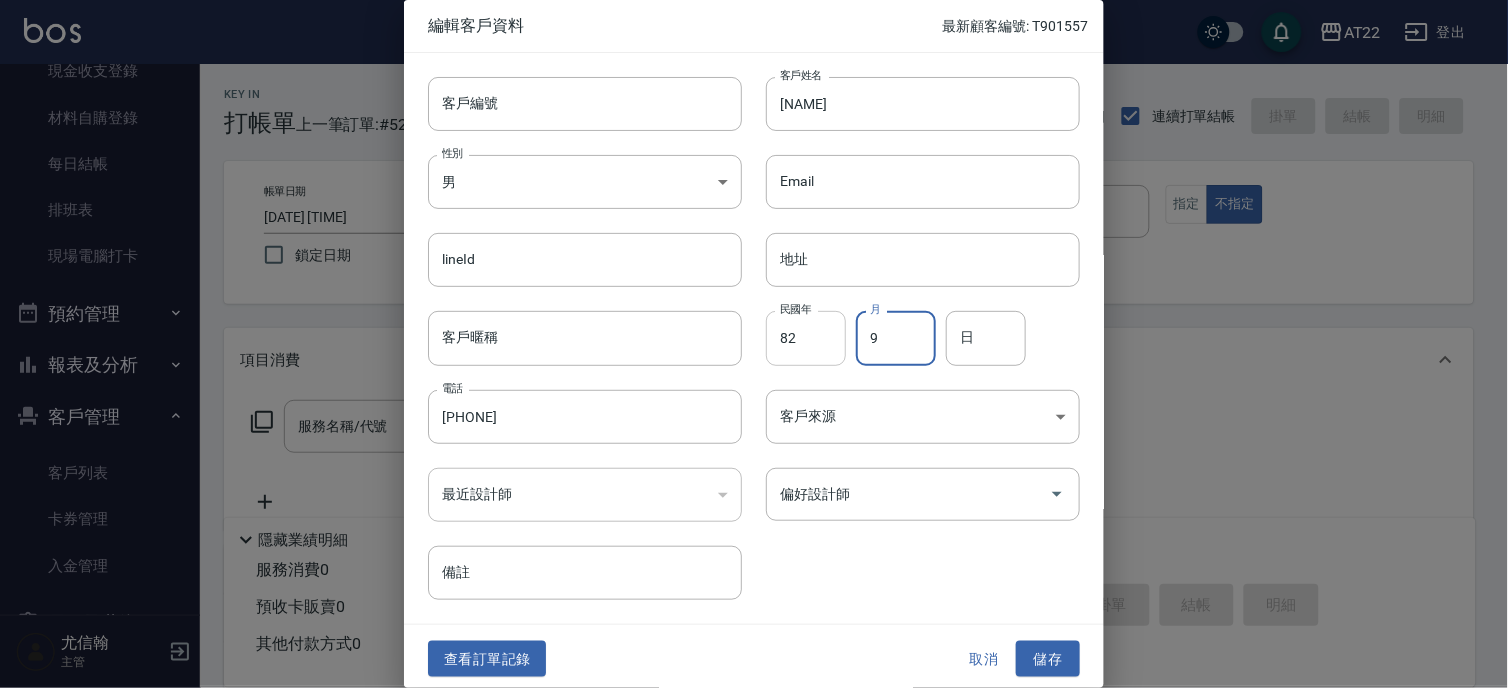 type on "9" 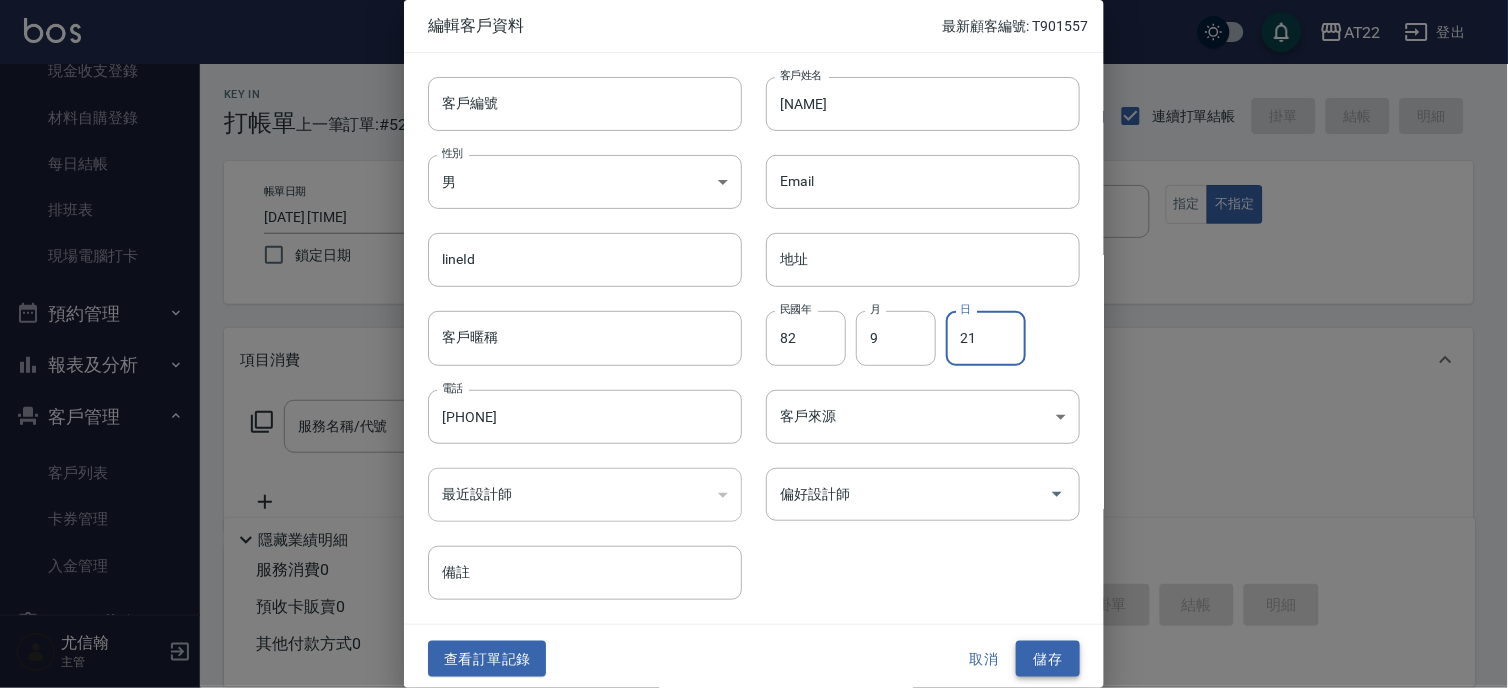 type on "21" 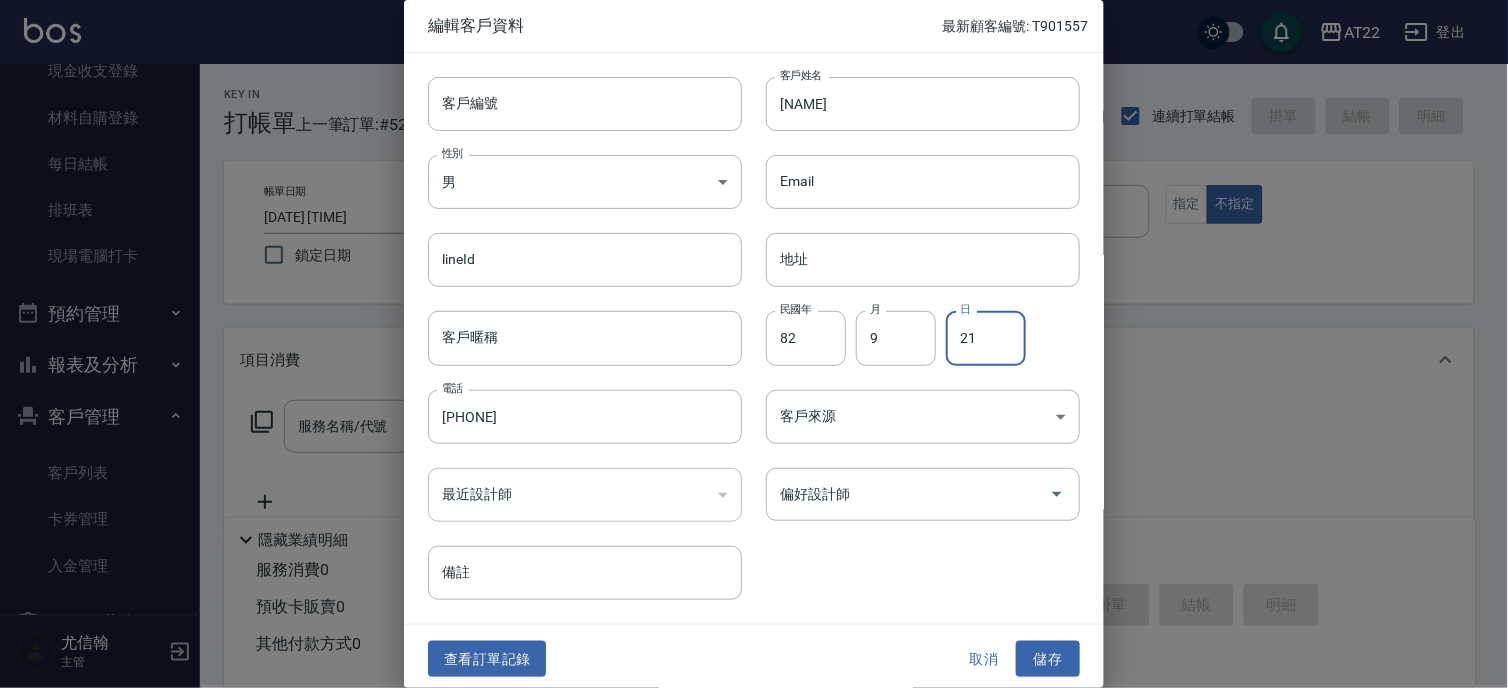 click on "儲存" at bounding box center [1048, 659] 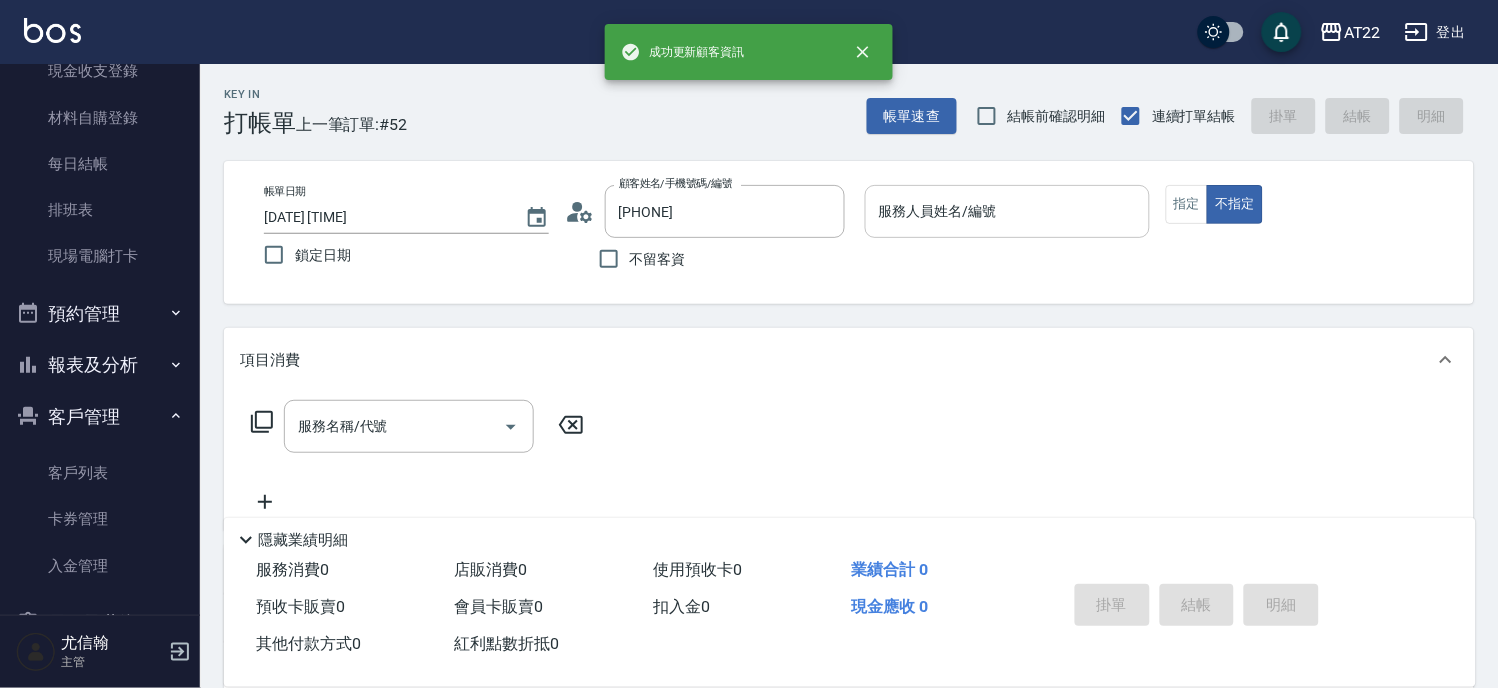click on "服務人員姓名/編號" at bounding box center (1007, 211) 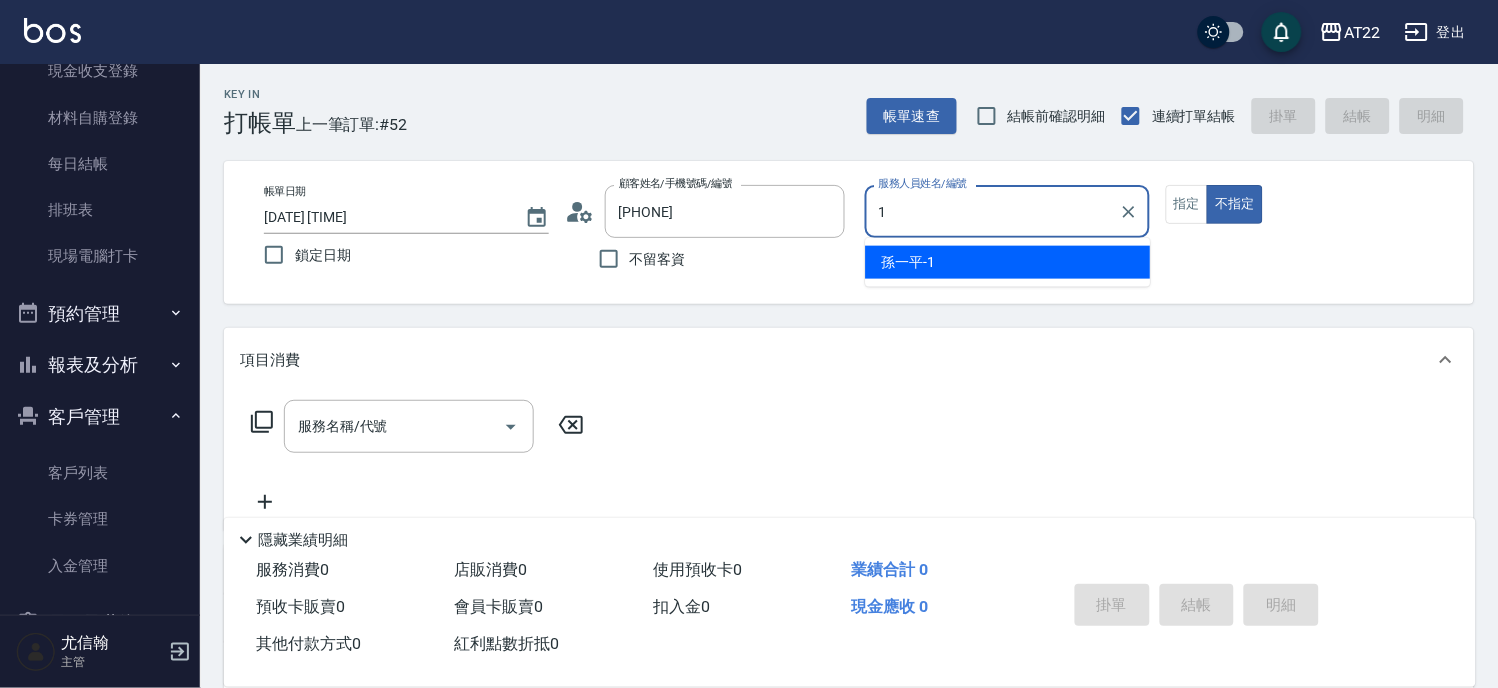 type on "孫一平-1" 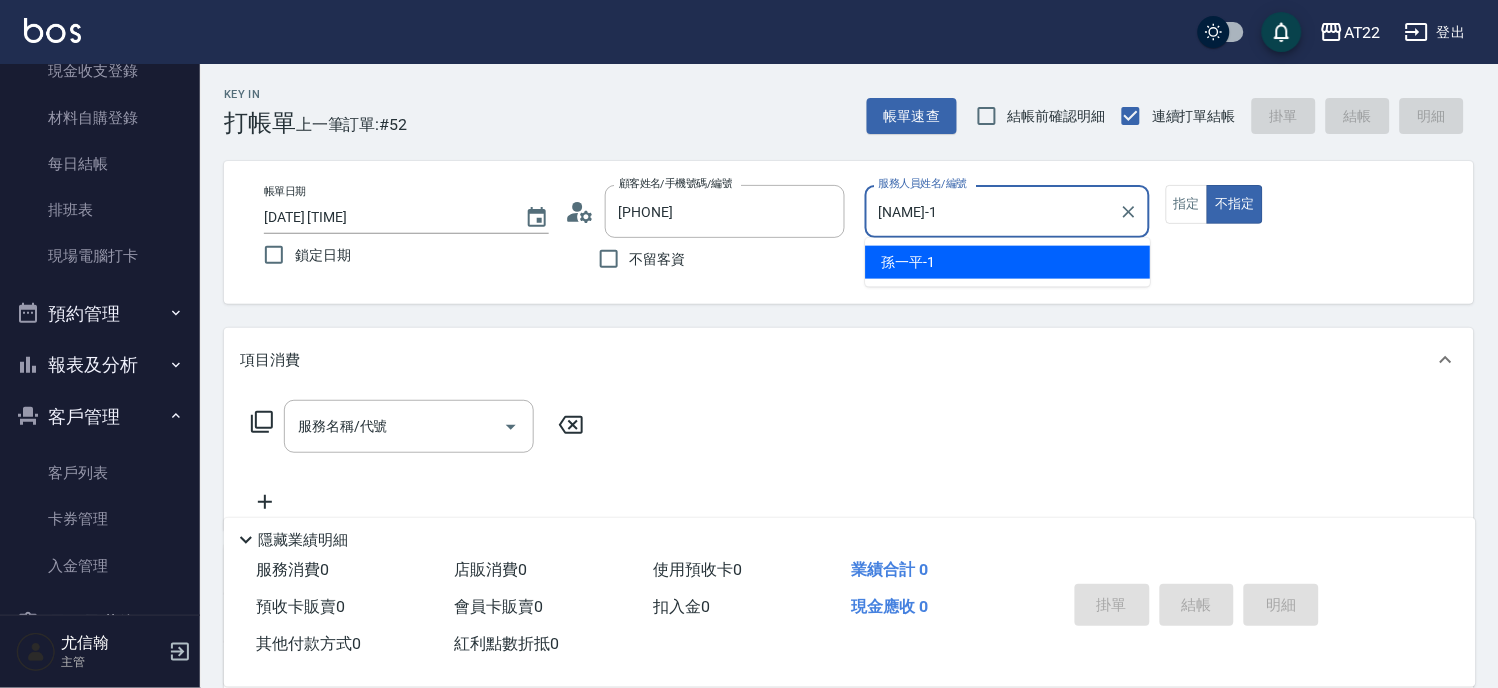 type on "false" 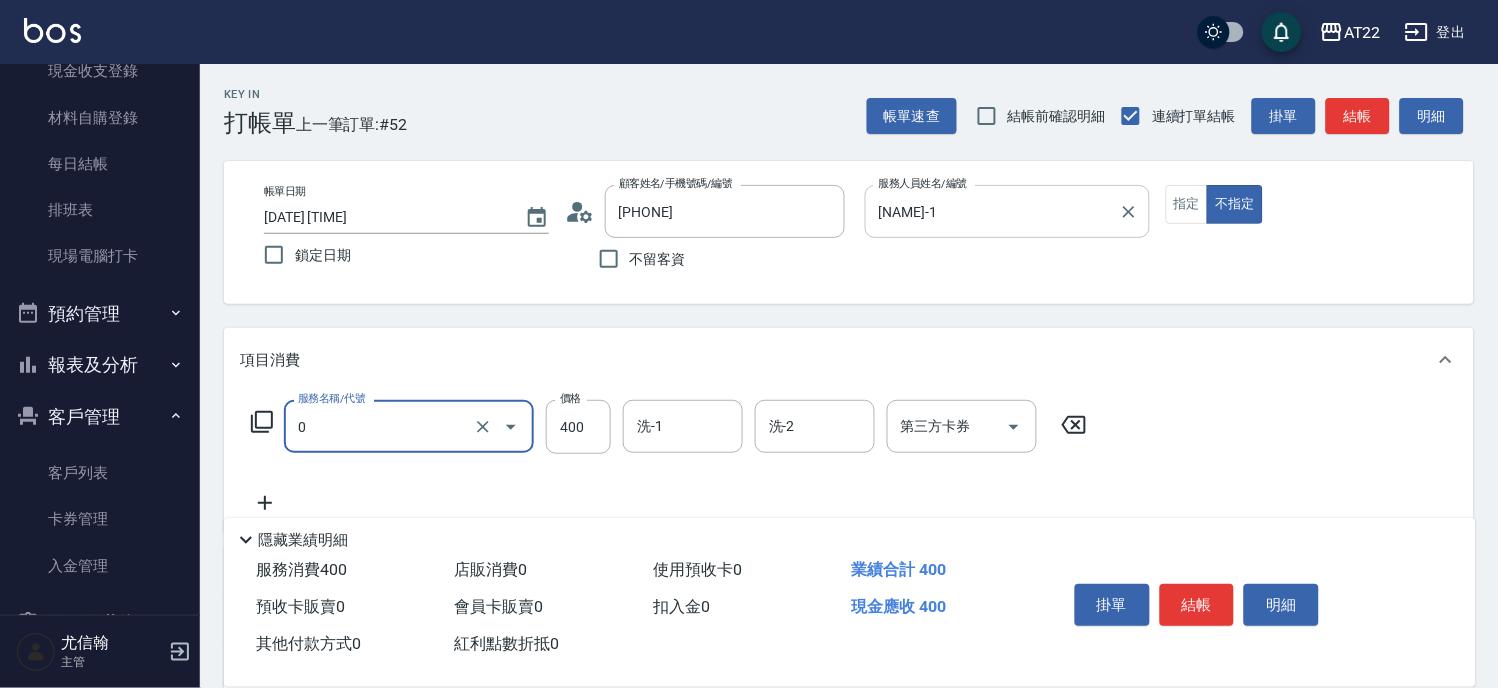 type on "有機洗髮(0)" 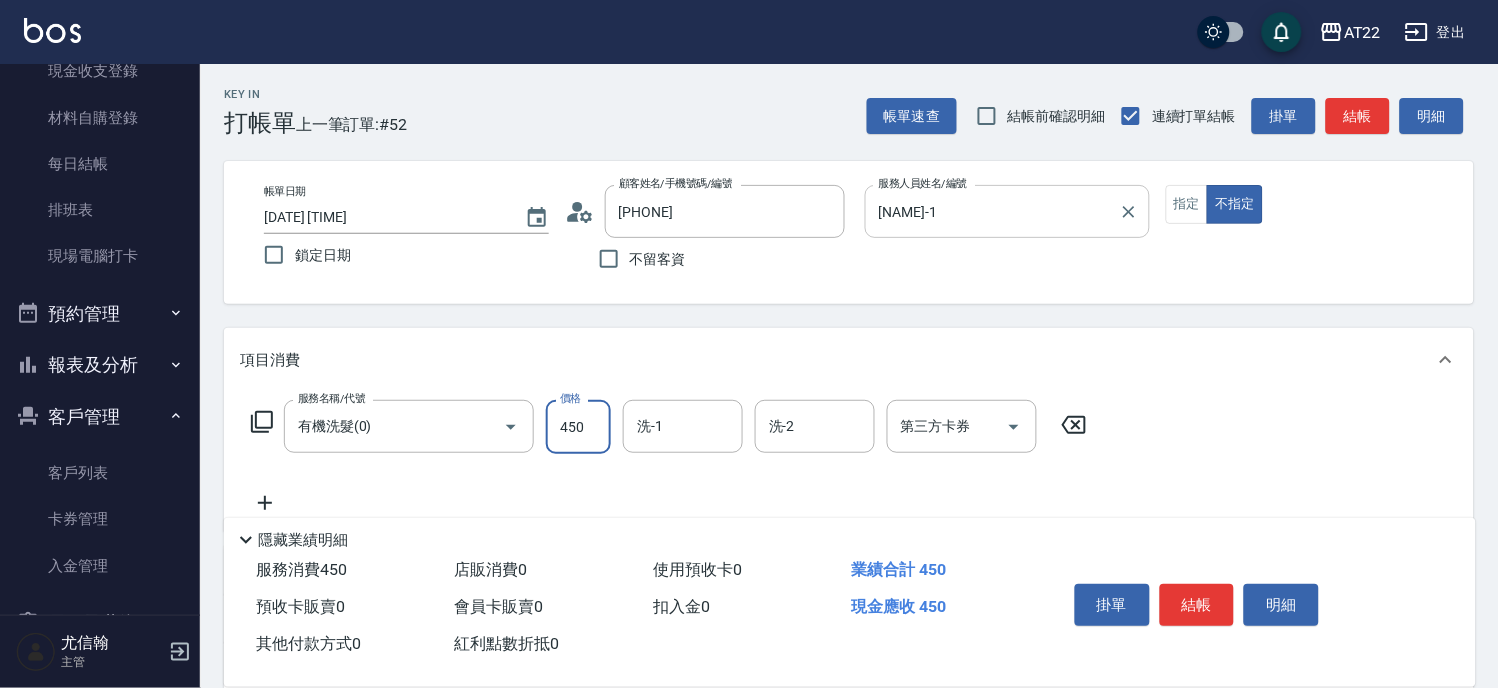 type on "450" 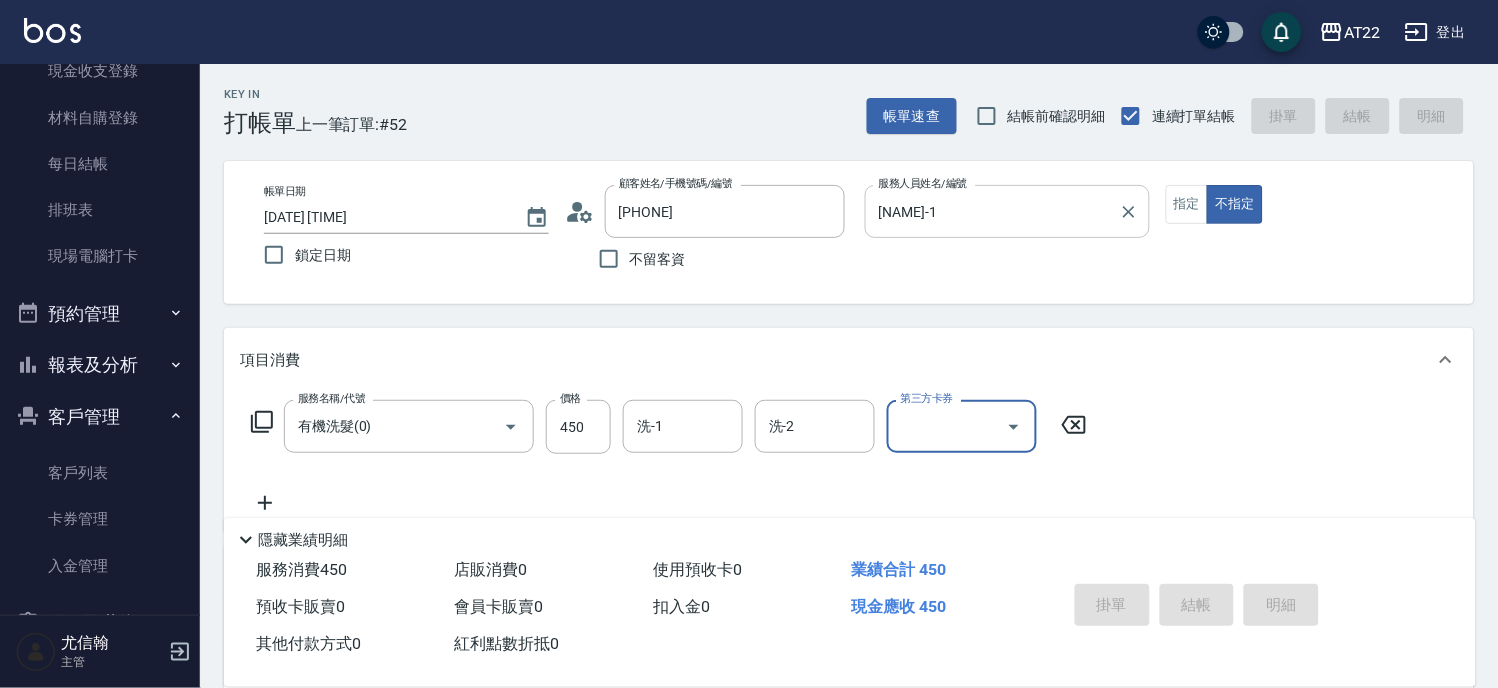 type 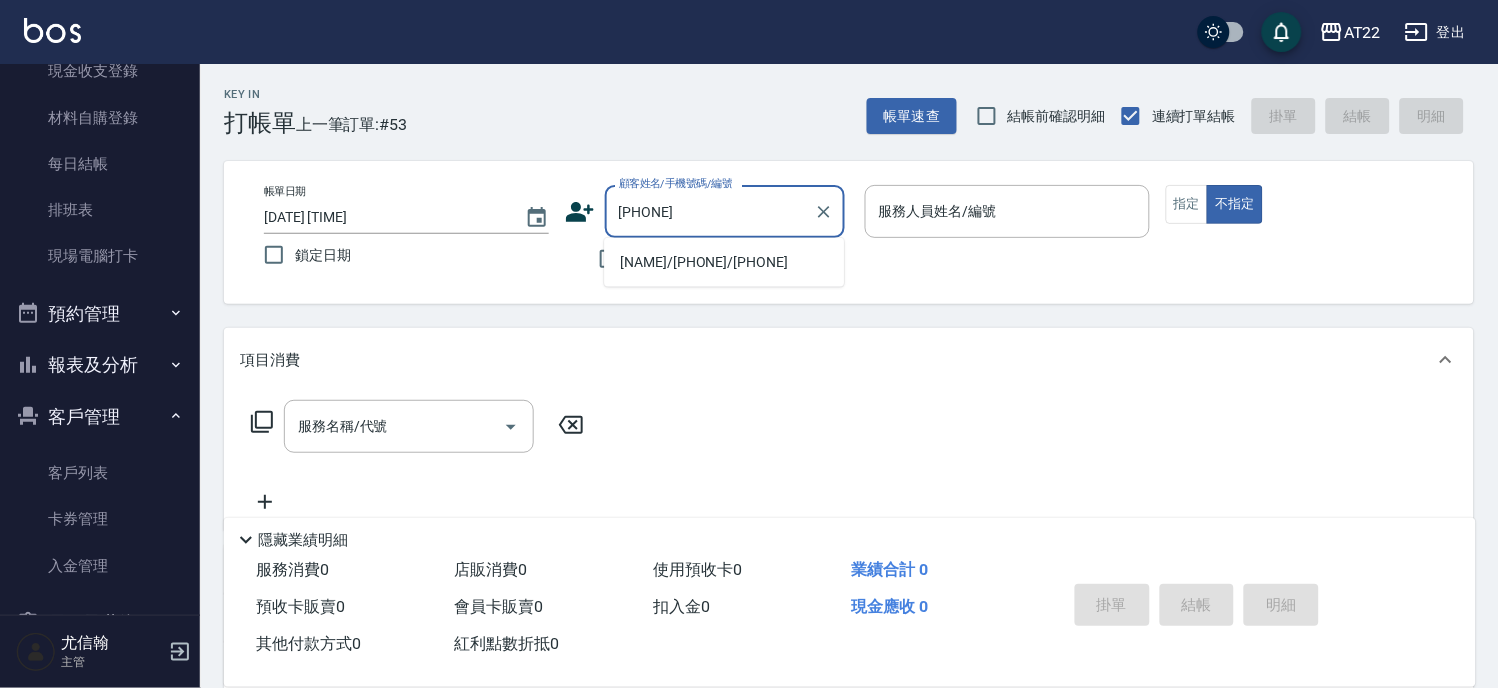click on "王/0968728075/0968728075" at bounding box center (724, 262) 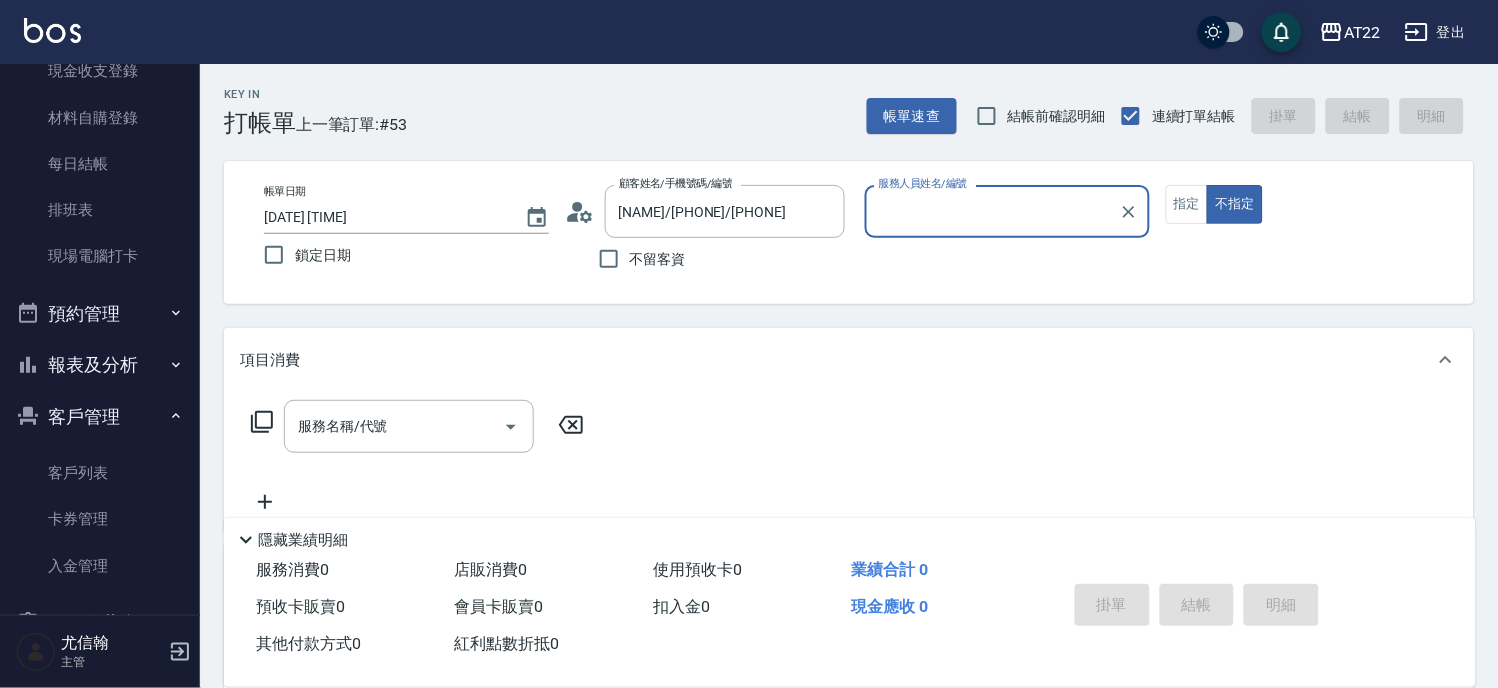 type on "Miko-12" 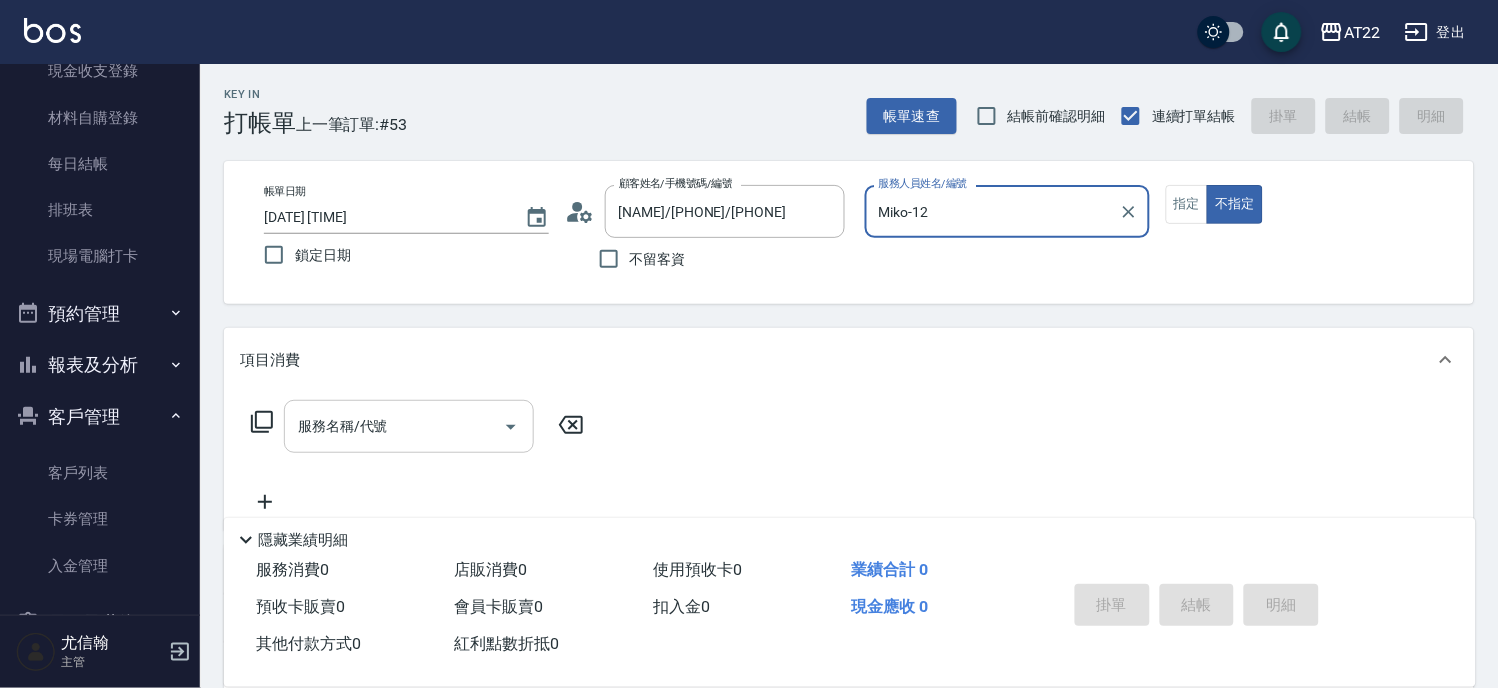 click on "服務名稱/代號" at bounding box center (394, 426) 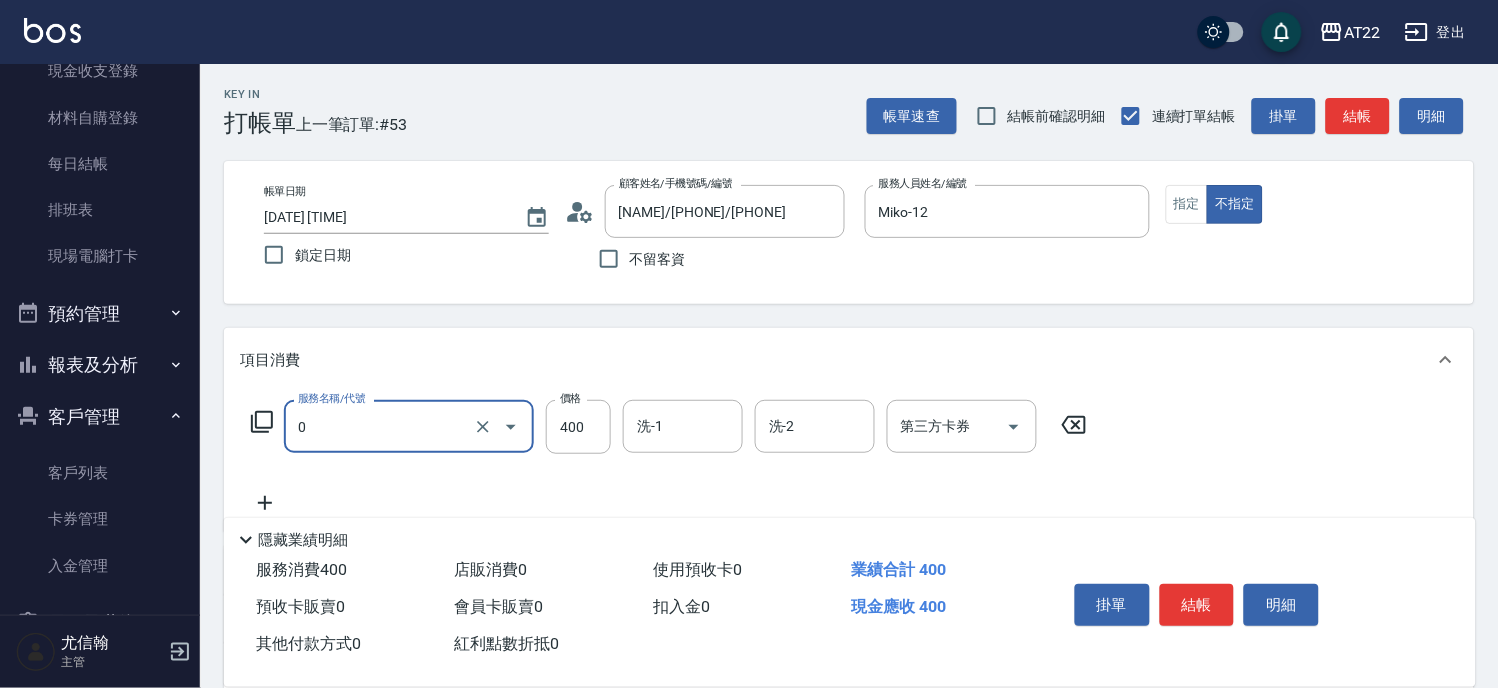type on "有機洗髮(0)" 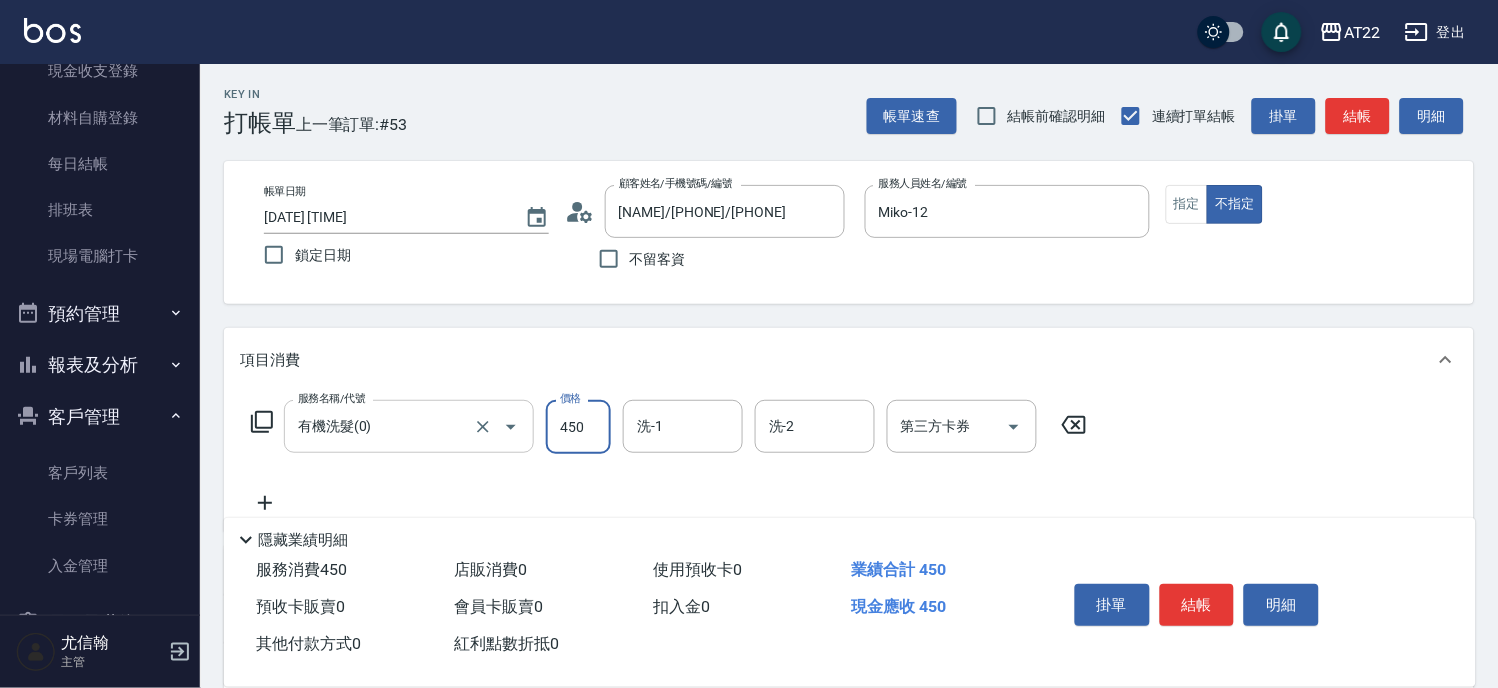 type on "450" 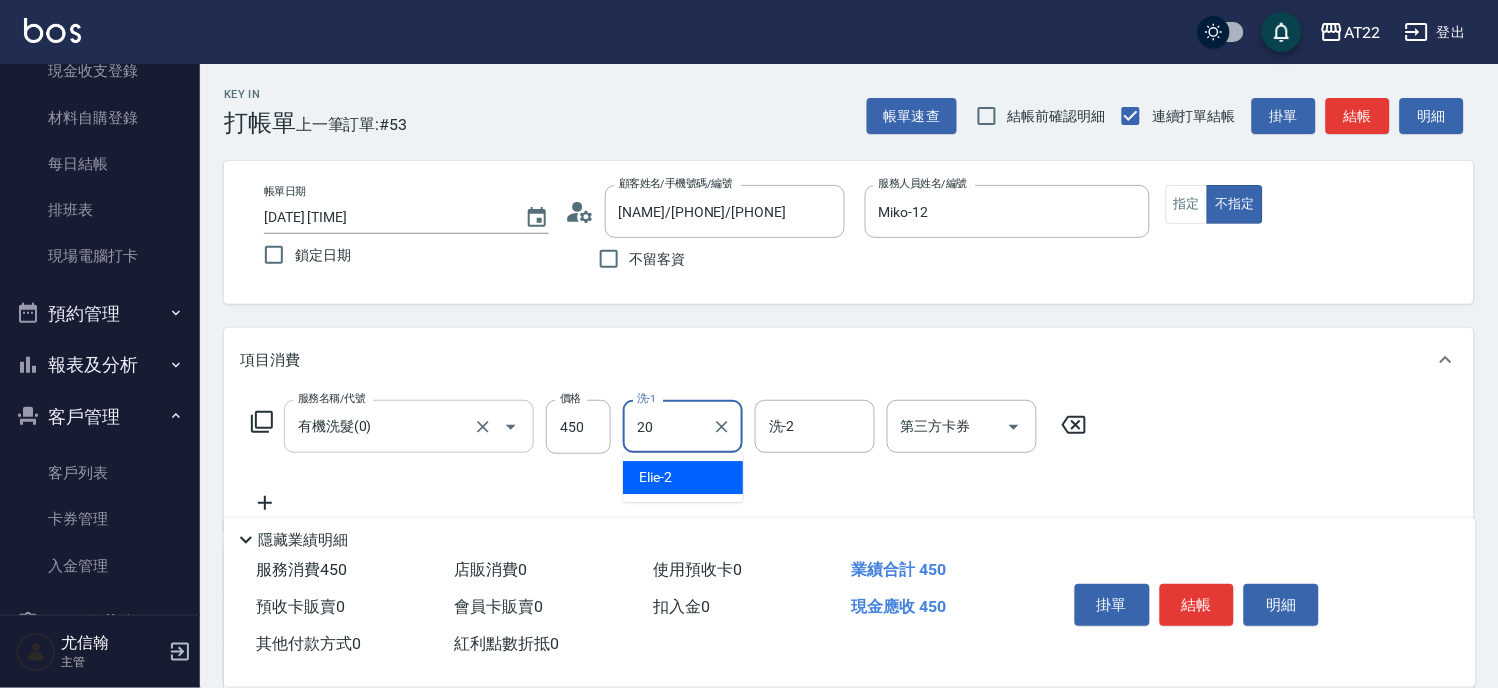 type on "Noah-20" 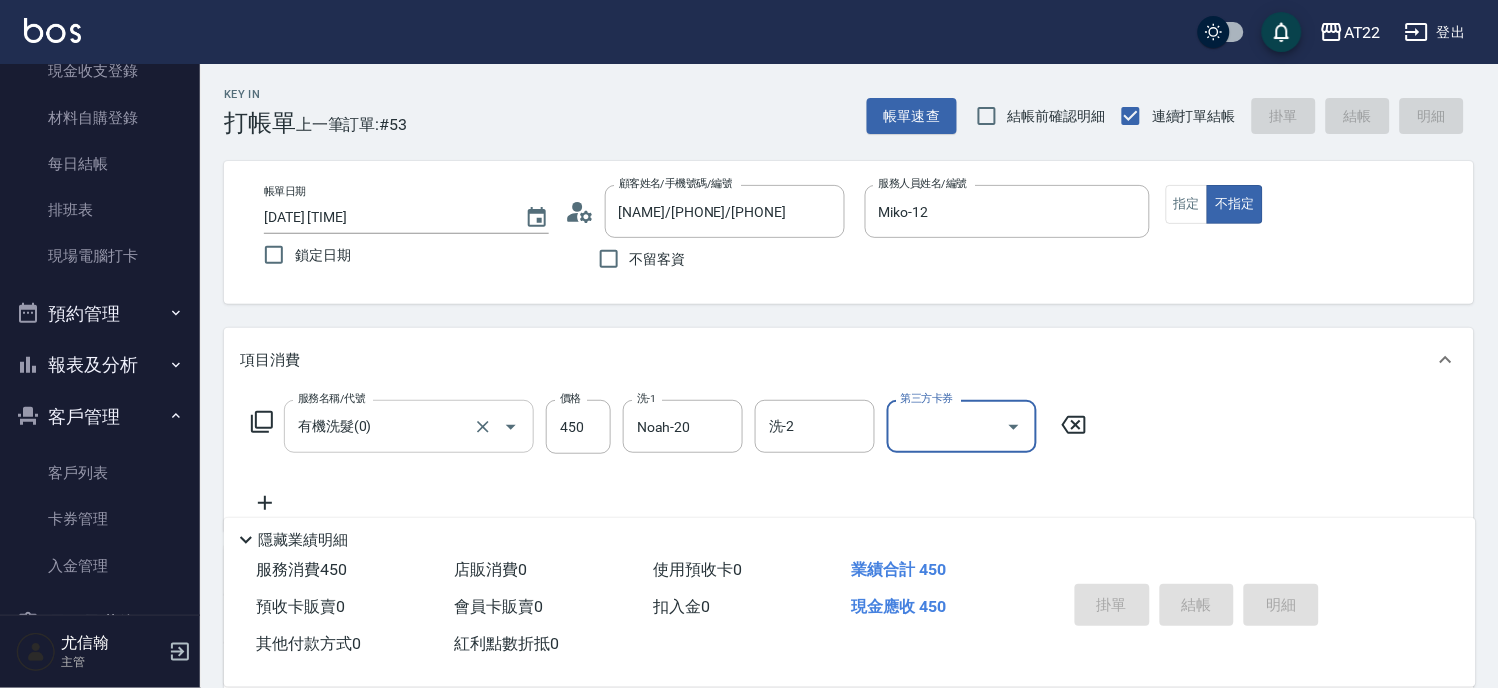 type on "2025/08/02 17:04" 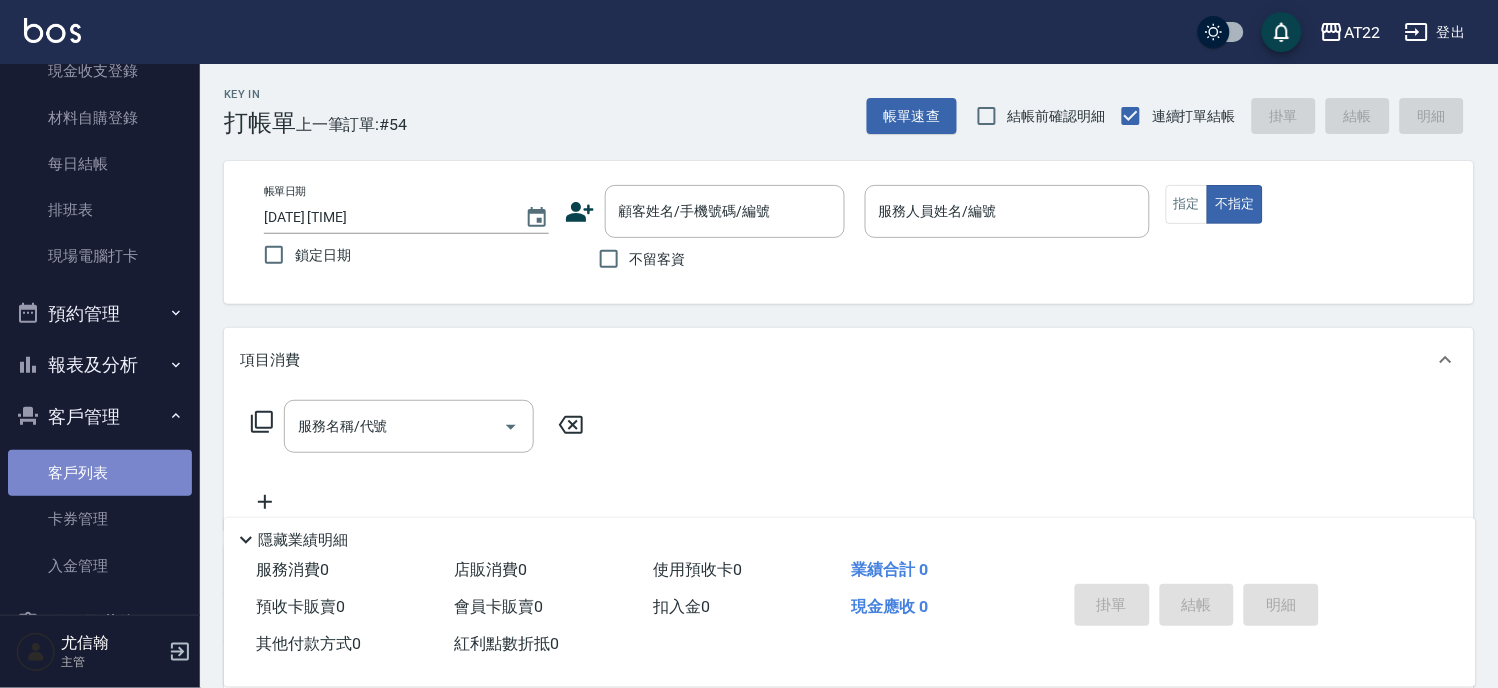 click on "客戶列表" at bounding box center [100, 473] 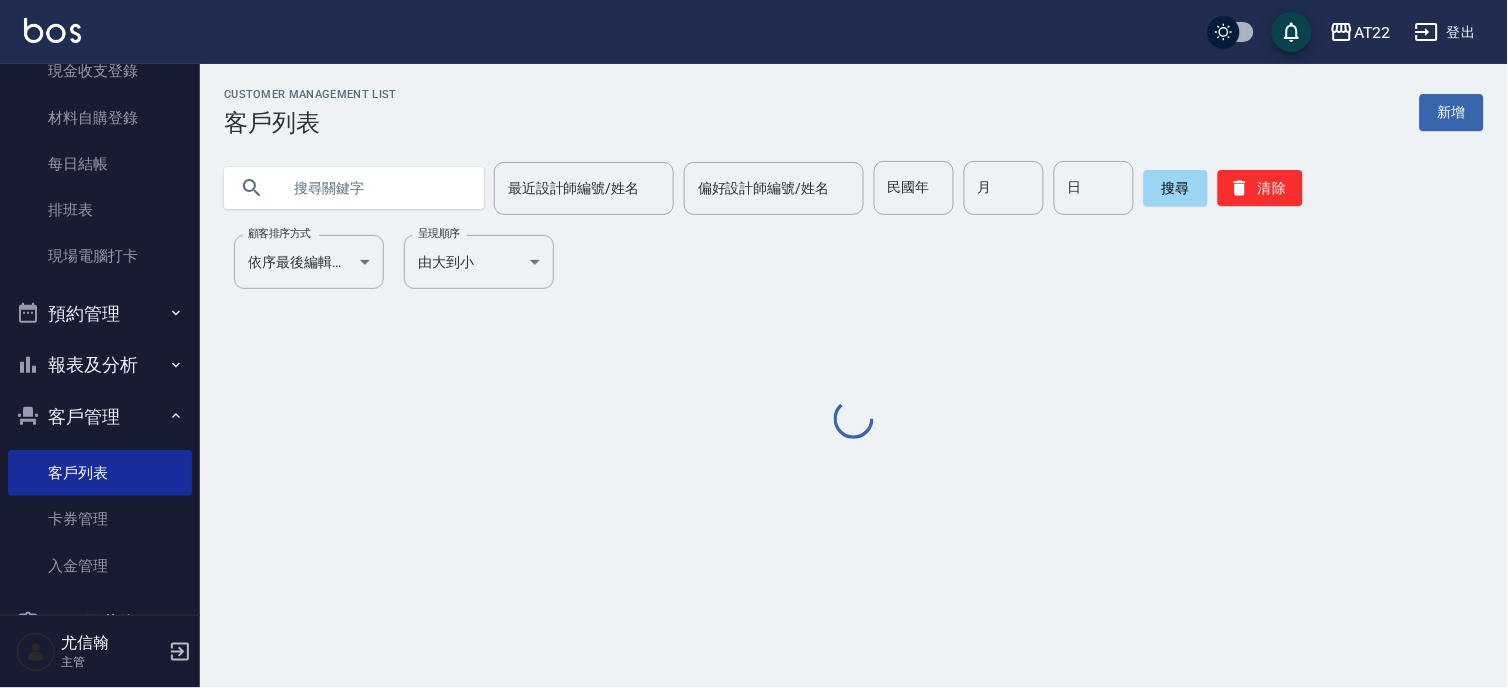 click at bounding box center [374, 188] 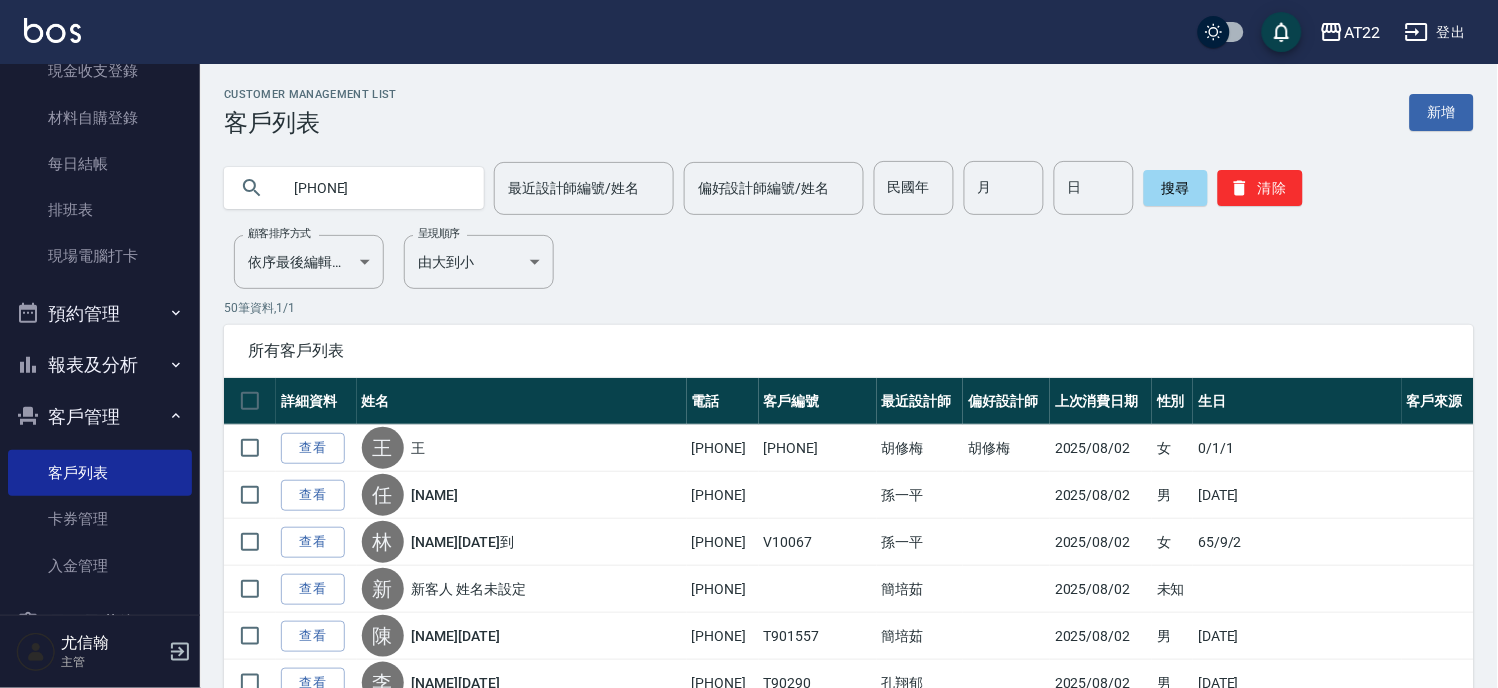 type on "0989222653" 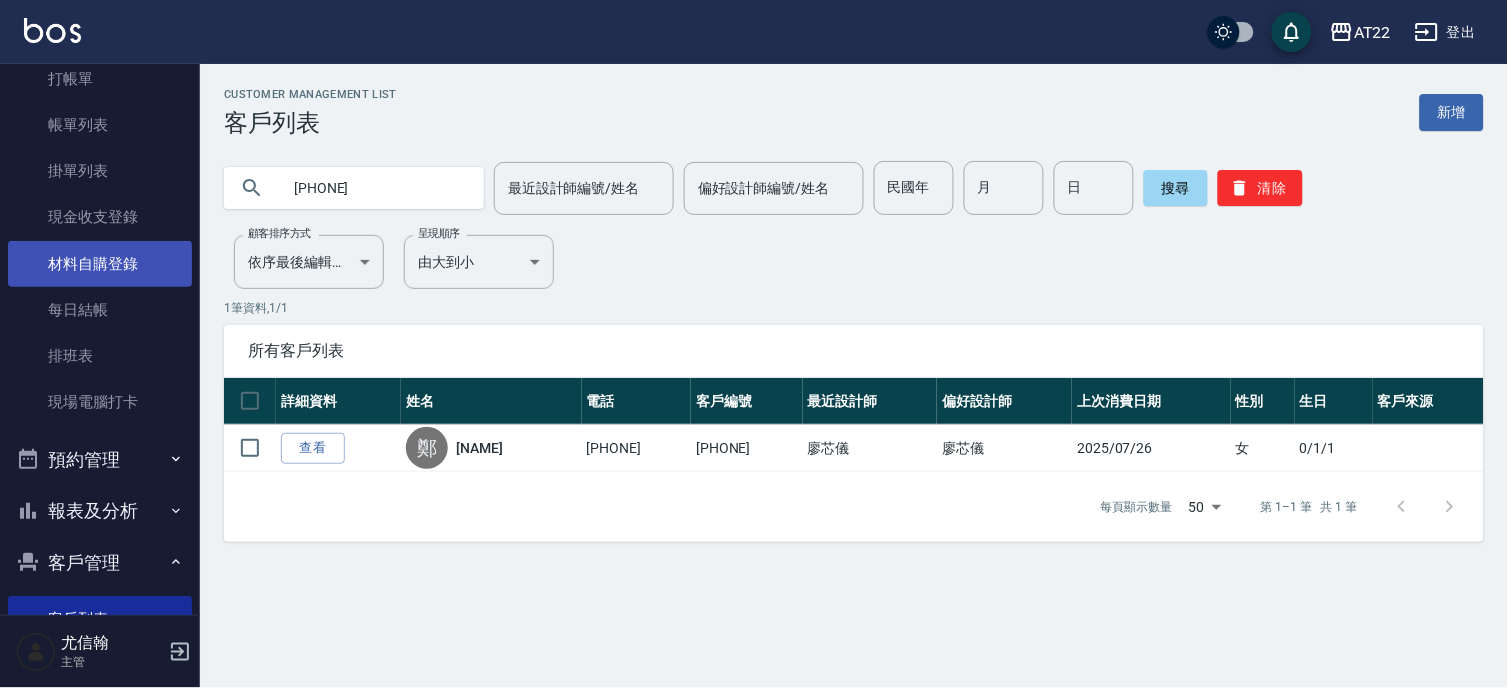 scroll, scrollTop: 0, scrollLeft: 0, axis: both 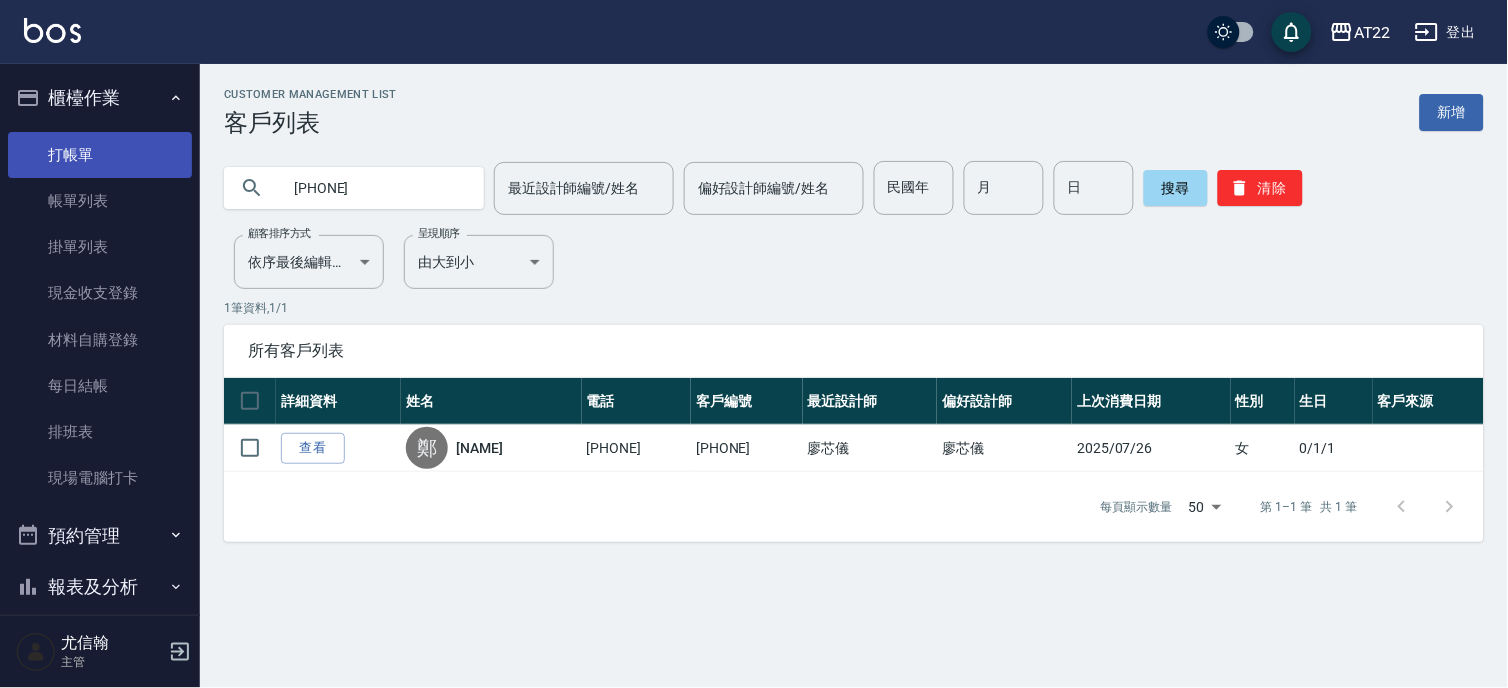 click on "打帳單" at bounding box center [100, 155] 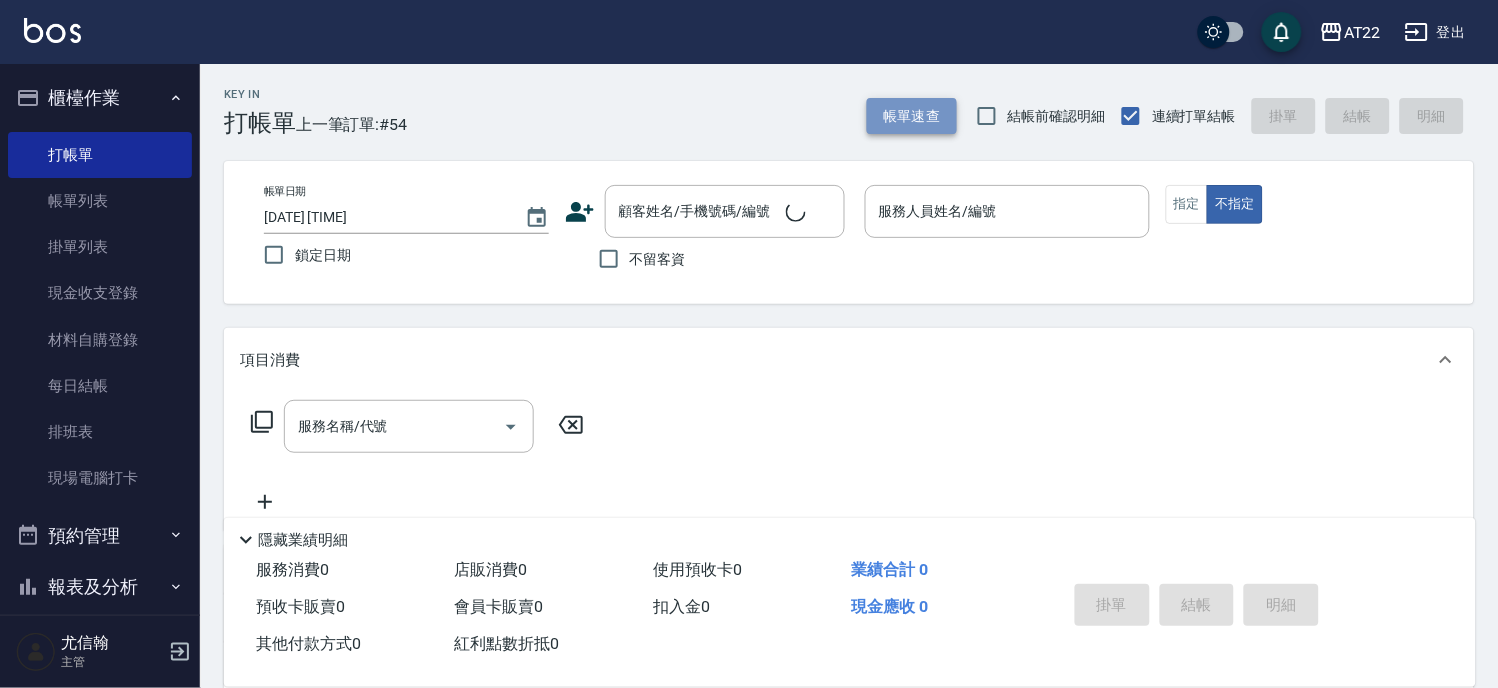 click on "帳單速查" at bounding box center [912, 116] 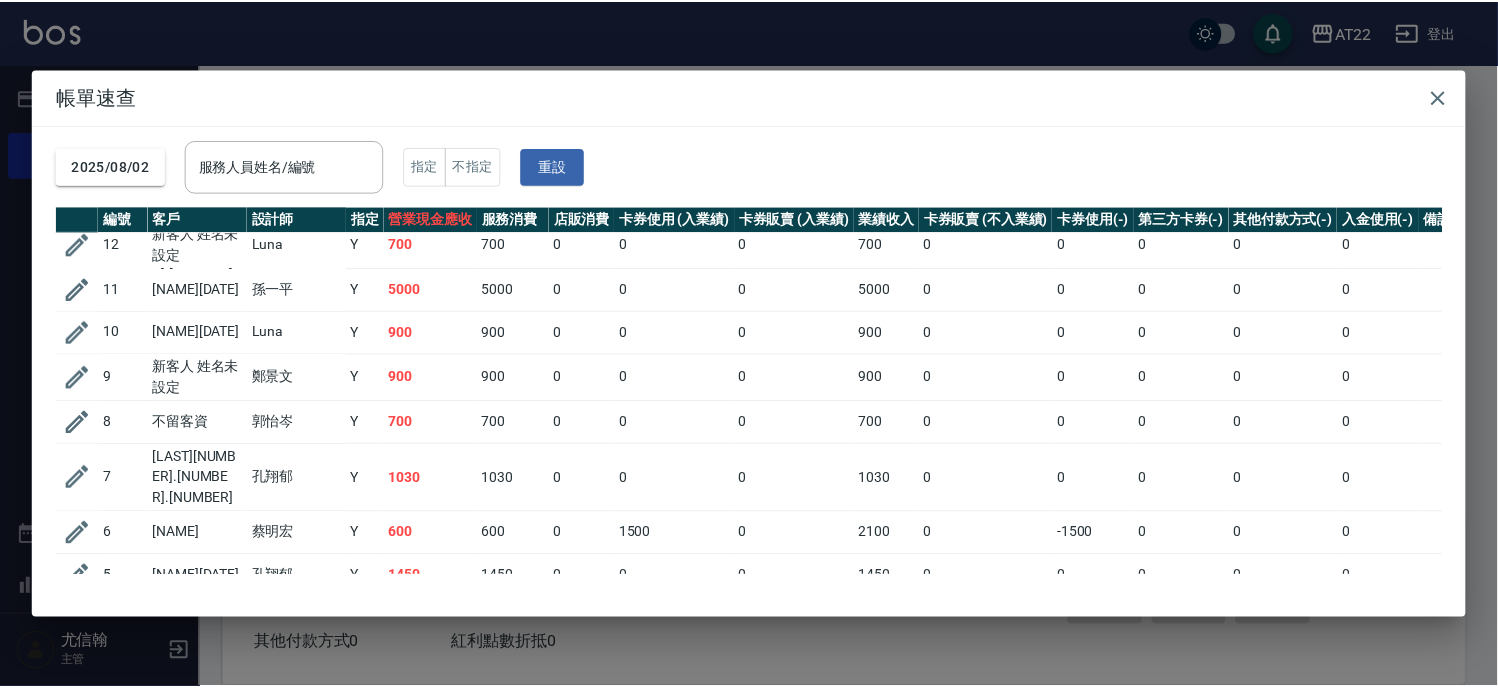 scroll, scrollTop: 2096, scrollLeft: 0, axis: vertical 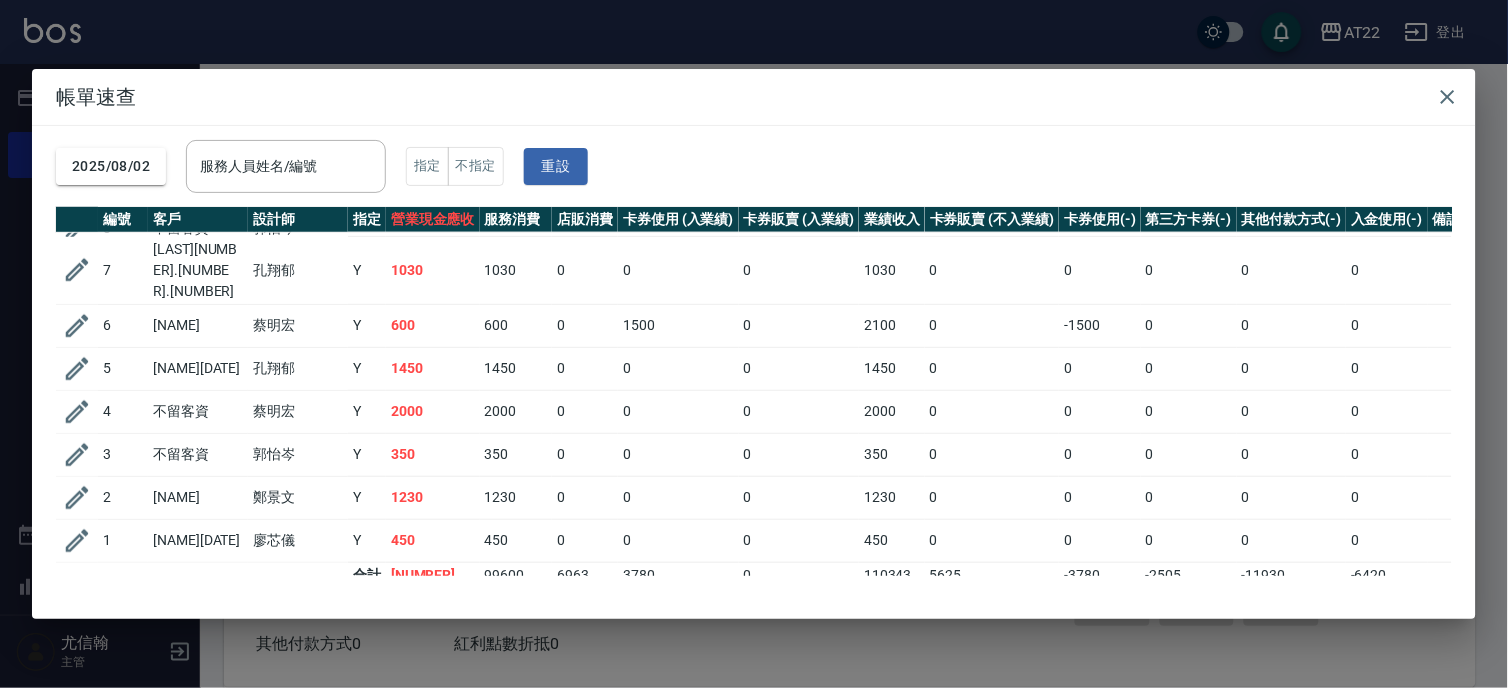 click on "帳單速查 2025/08/02 服務人員姓名/編號 服務人員姓名/編號 指定 不指定 重設 編號 客戶 設計師 指定 營業現金應收 服務消費 店販消費 卡券使用 (入業績) 卡券販賣 (入業績) 業績收入 卡券販賣 (不入業績) 卡券使用(-) 第三方卡券(-) 其他付款方式(-) 入金使用(-) 備註 訂單來源 54 王 胡修梅 N 450 450 0 0 0 450 0 0 0 0 0 53 任思X 孫一平 N 450 450 0 0 0 450 0 0 0 0 0 52 林青梅24.2.12到 孫一平 N 2880 2880 0 0 0 2880 0 0 0 0 0 51 新客人 姓名未設定 簡培茹 Y 0 5570 0 0 0 5570 0 0 0 -5570 信用卡 0 50 陳僑伊27.8.2 簡培茹 Y 0 5710 650 0 0 6360 0 0 0 -6360 信用卡 0 49 李爵宇27.3.9 孔翔郁 Y 0 3470 0 0 0 3470 0 0 0 0 -3470 48 新客人 姓名未設定 簡培茹 Y 450 1830 含 舊有卡券 0 0 0 1830 0 0 -1380 0 0 47 王譯X 鄭景文 Y 5080 3700 1380 0 0 5080 0 0 0 0 0 46 陳柏任 廖芯儀 Y 6275 1775 含 舊有卡券 0 0 0 1775 5625 0 -1125 0 0 45 林育如27.6.13 簡培茹 Y 850 850 0 0 0 850" at bounding box center (754, 344) 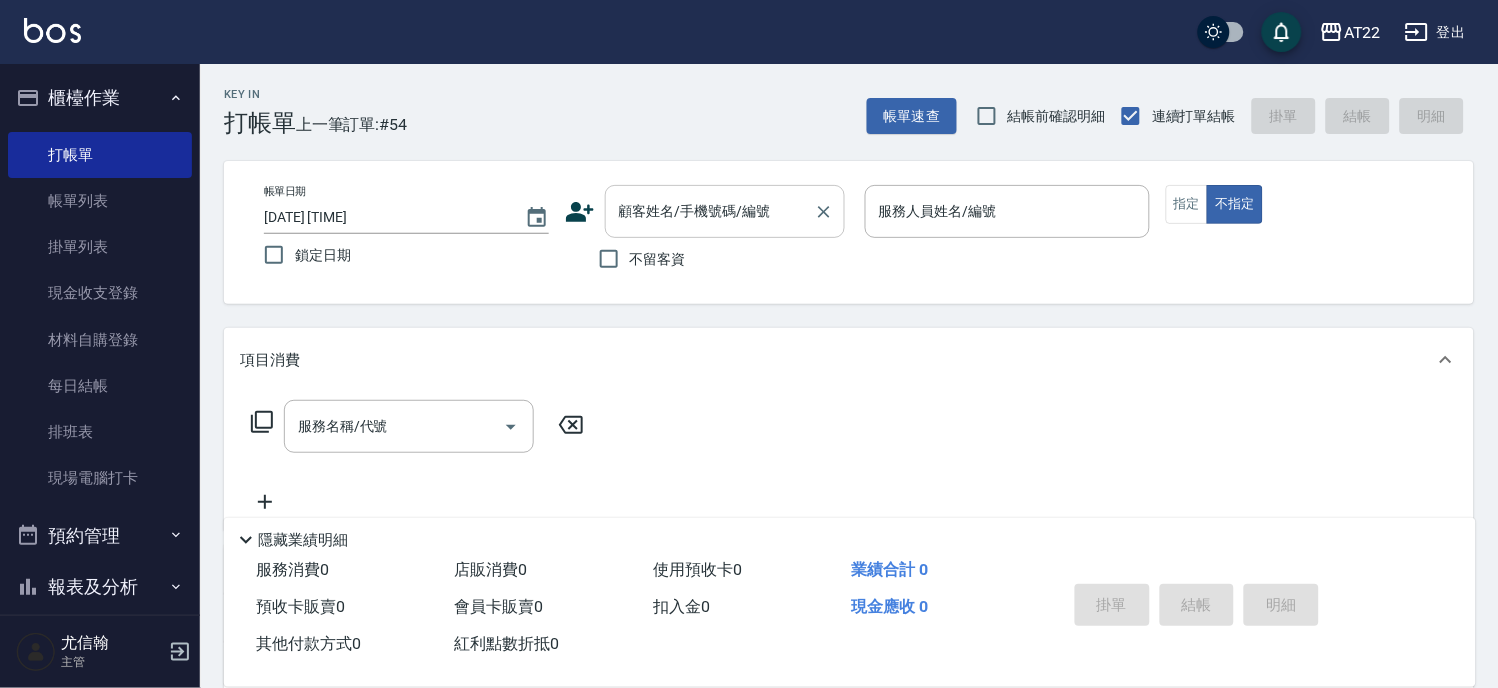 click on "顧客姓名/手機號碼/編號" at bounding box center [710, 211] 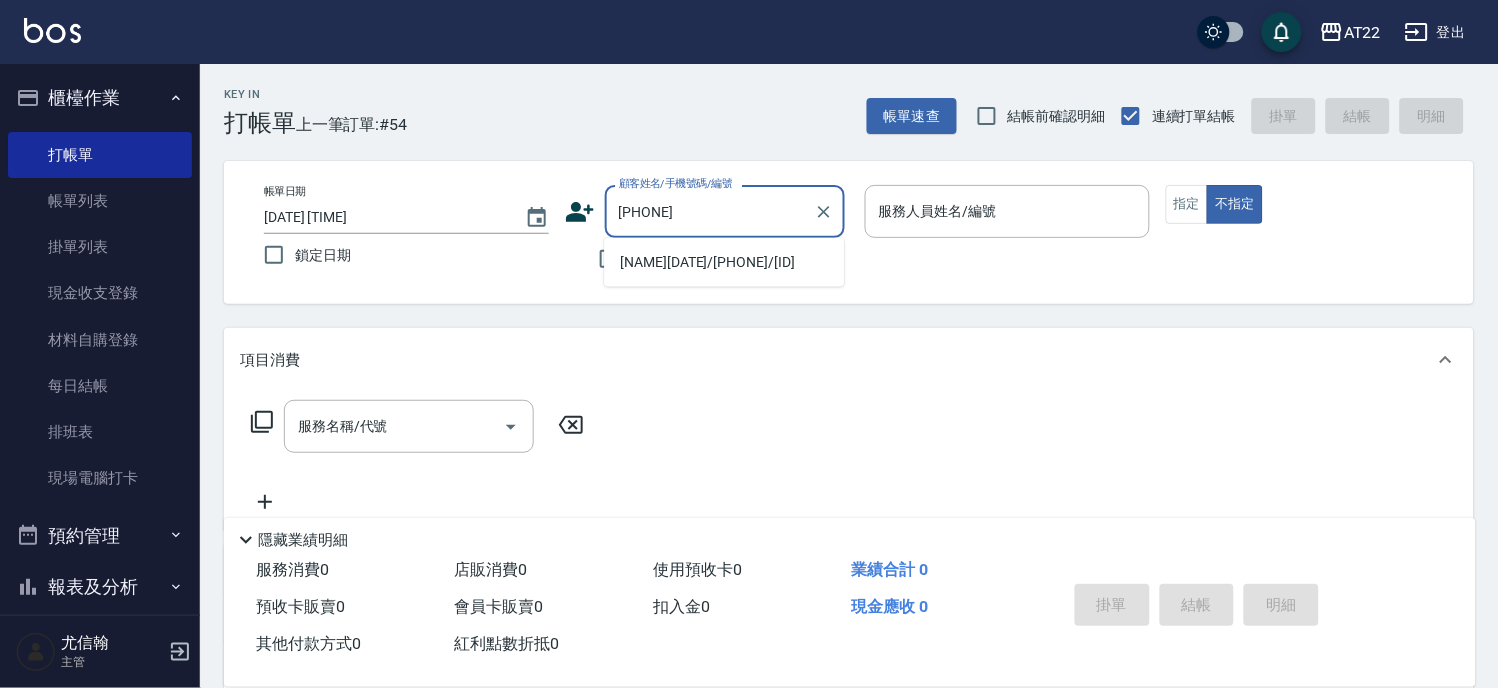 click on "陳麗香26.9.21/0958296677/T50102" at bounding box center (724, 262) 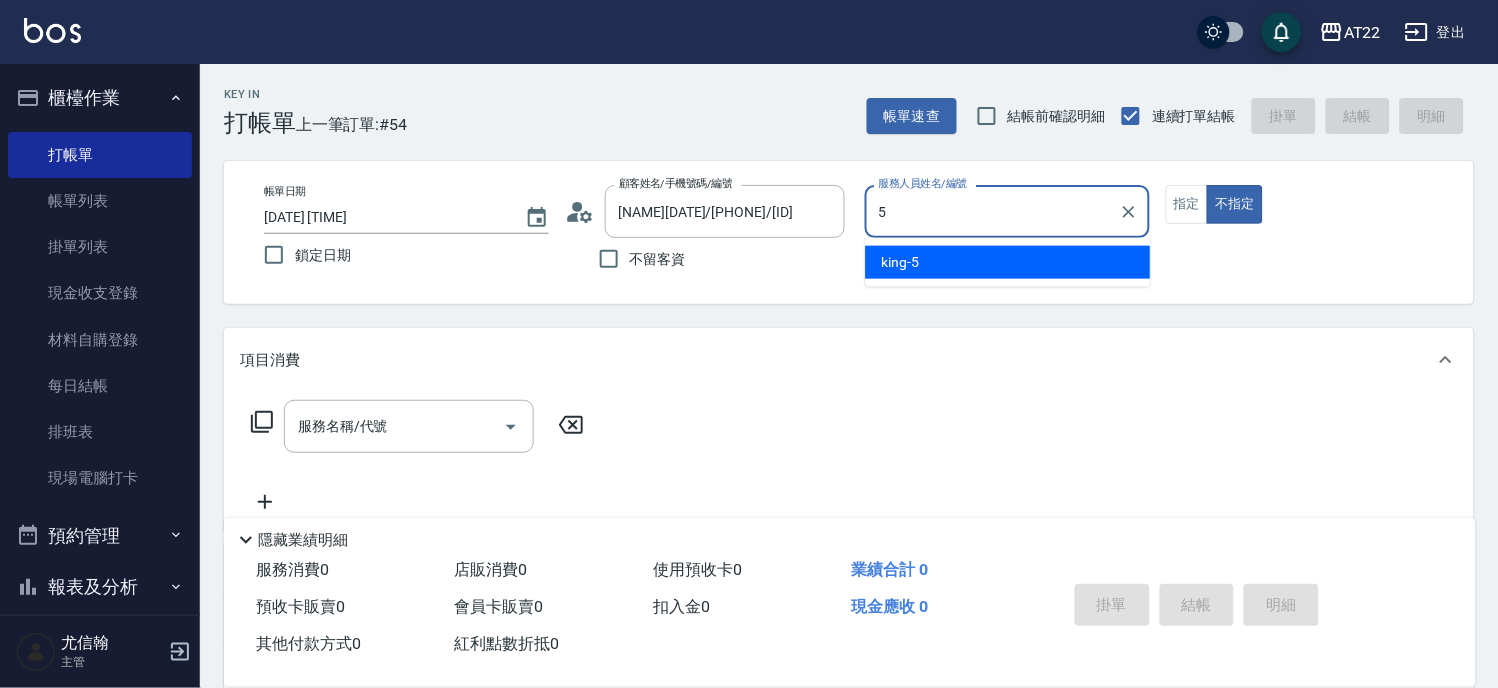 type on "king-5" 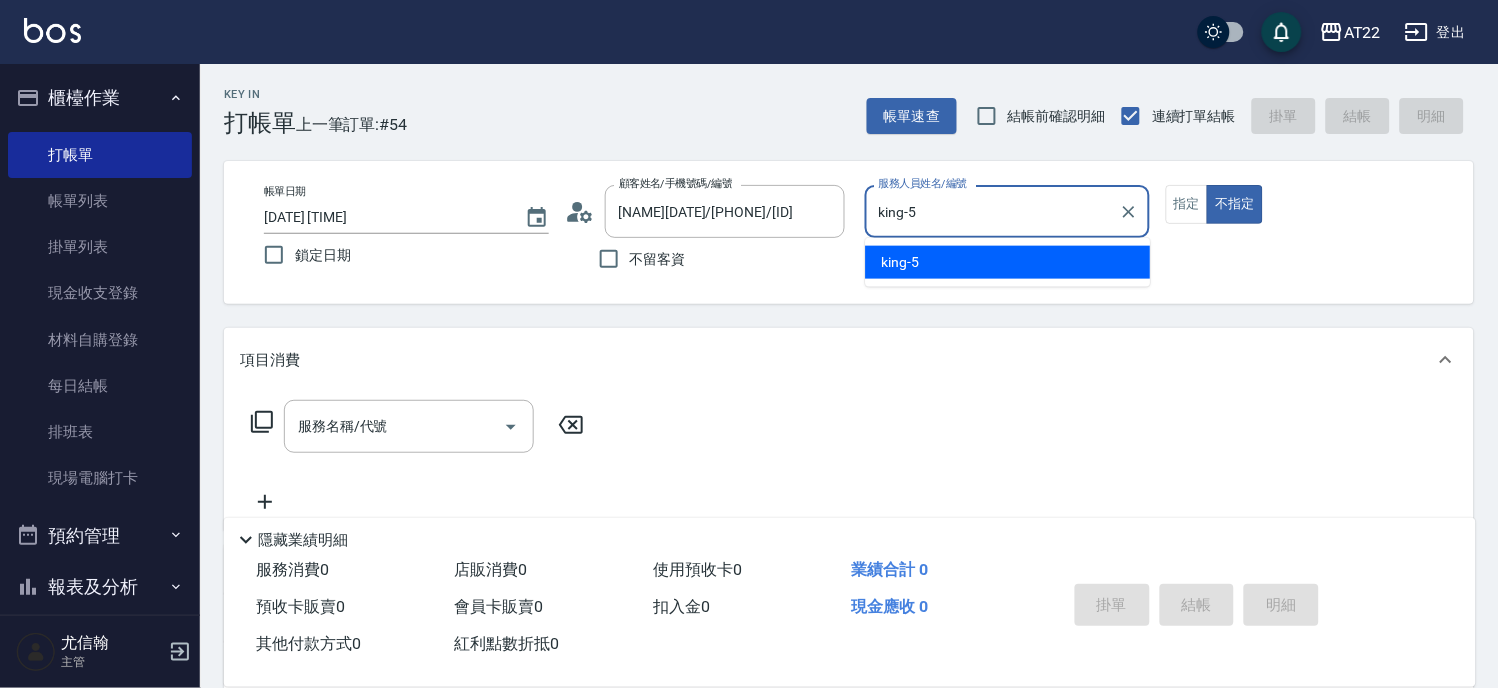 type on "false" 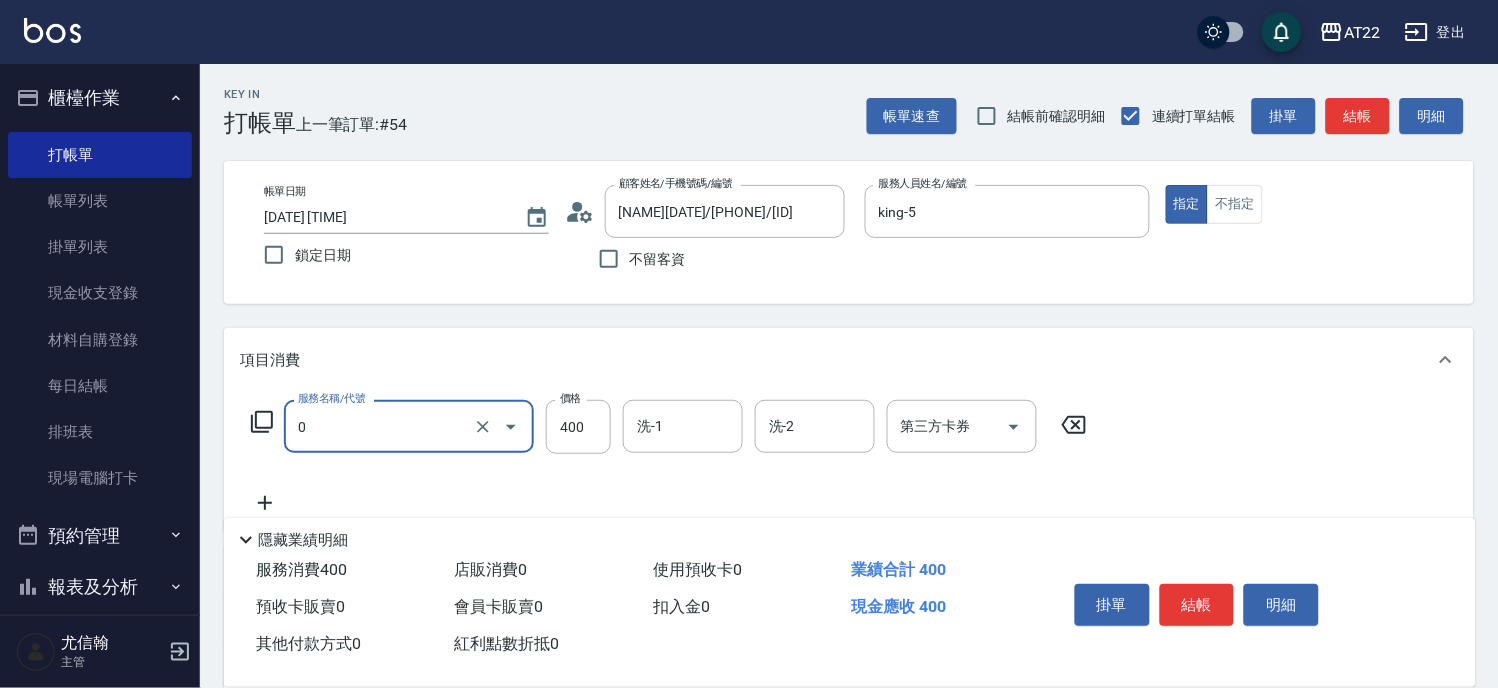 type on "有機洗髮(0)" 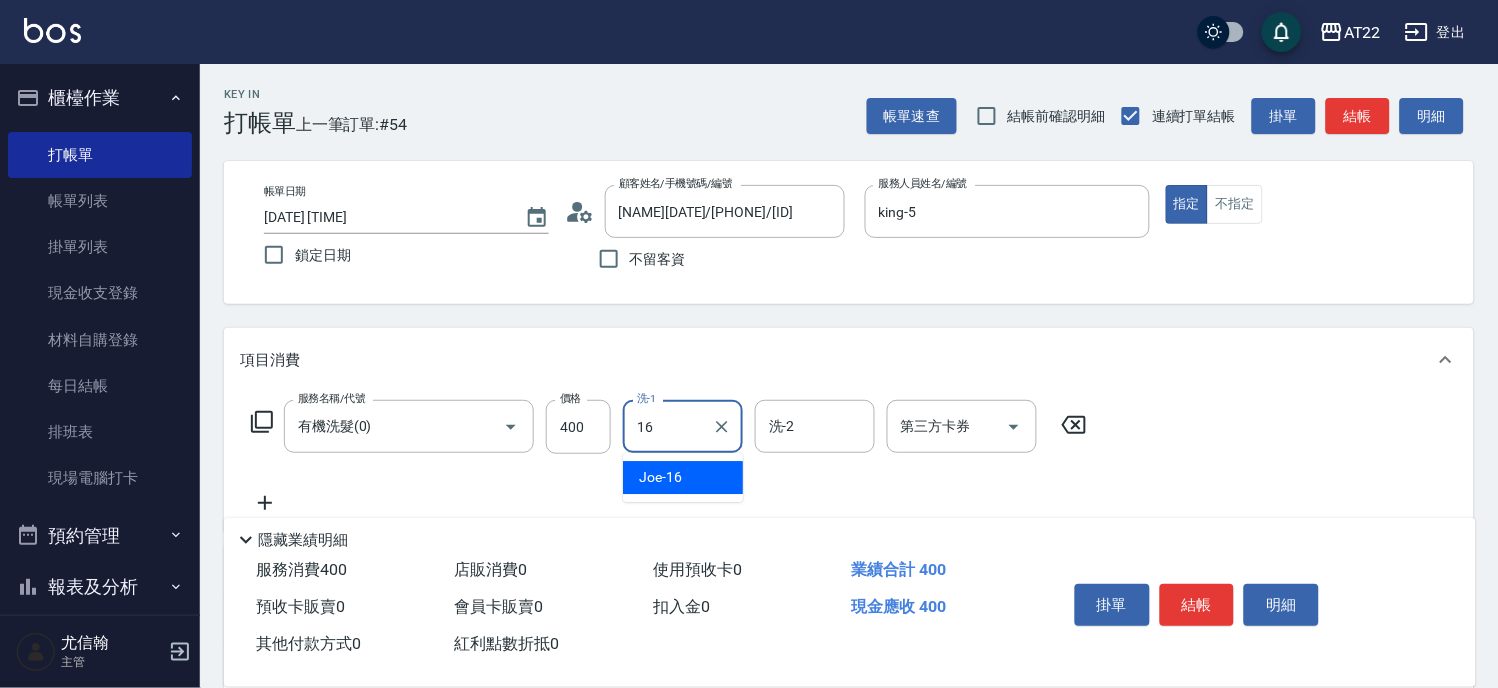 type on "Joe-16" 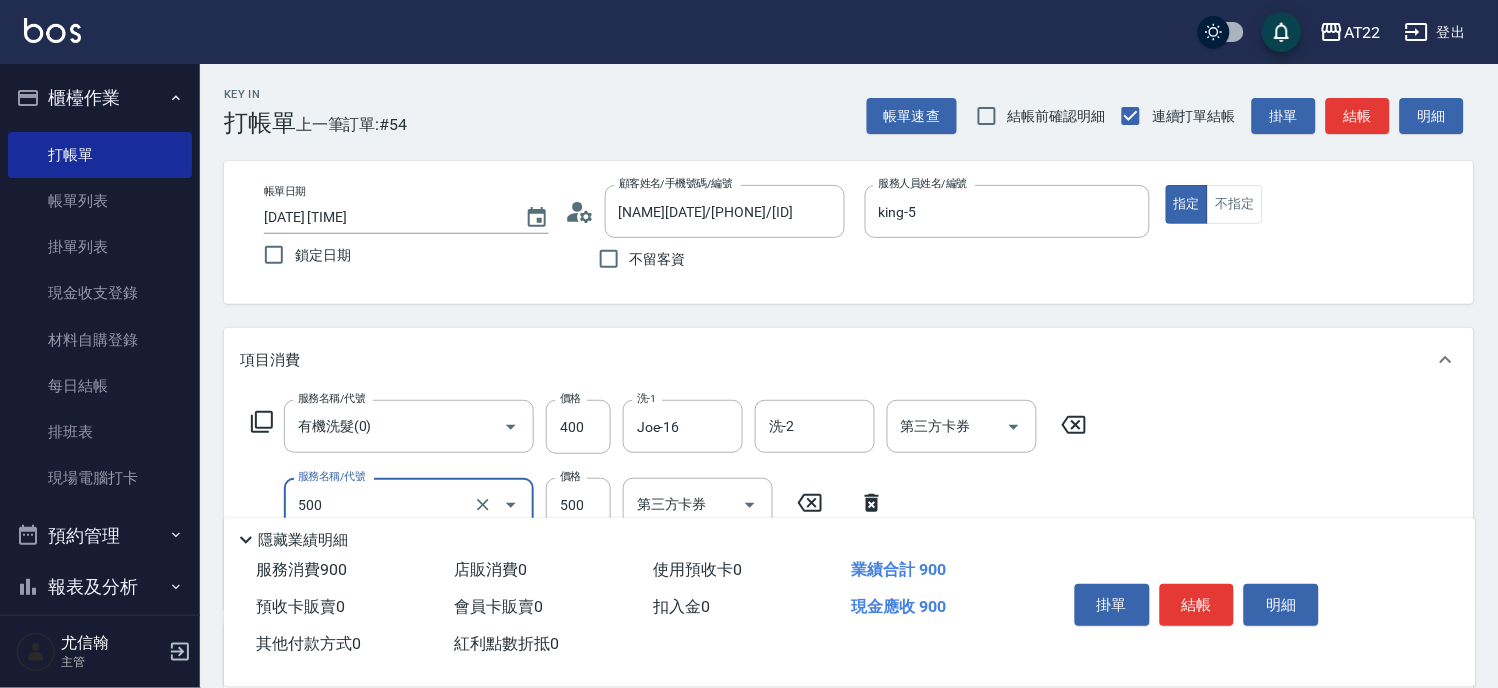 type on "剪髮(500)" 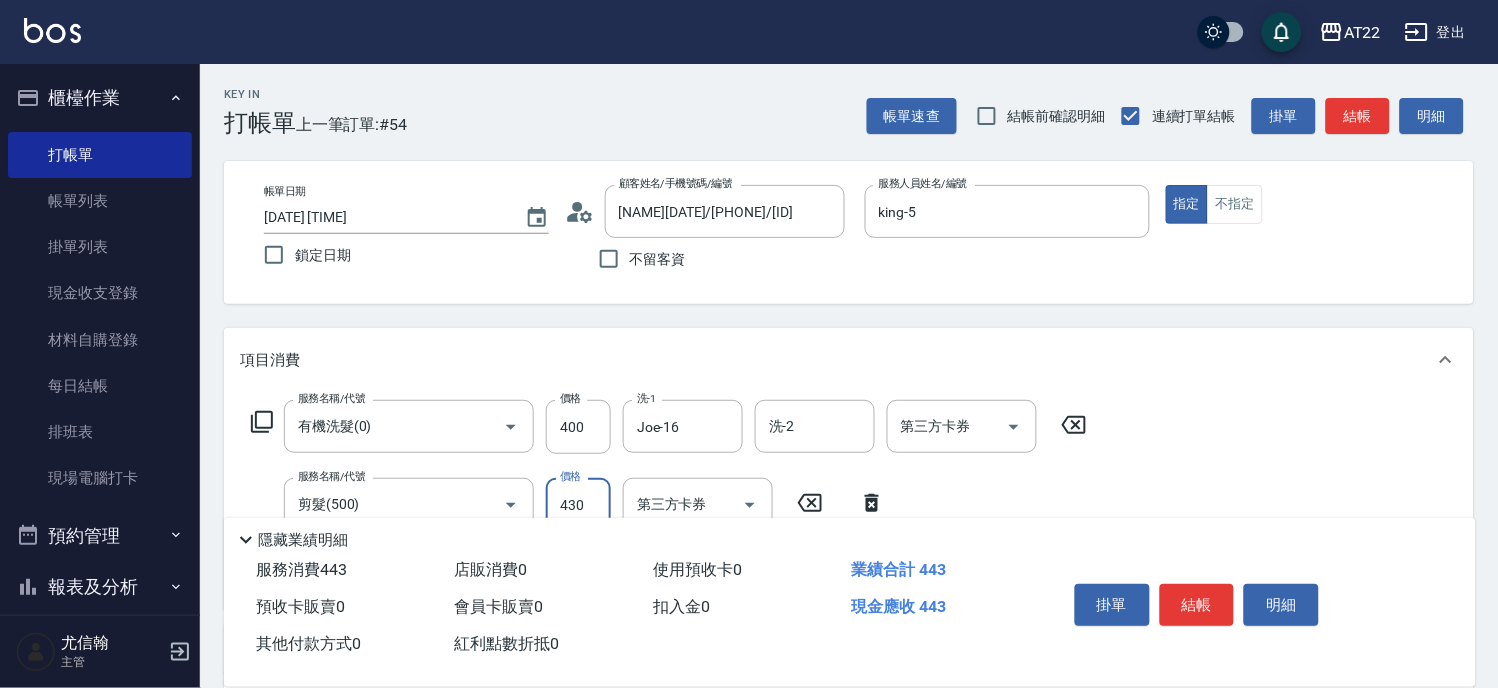 type on "430" 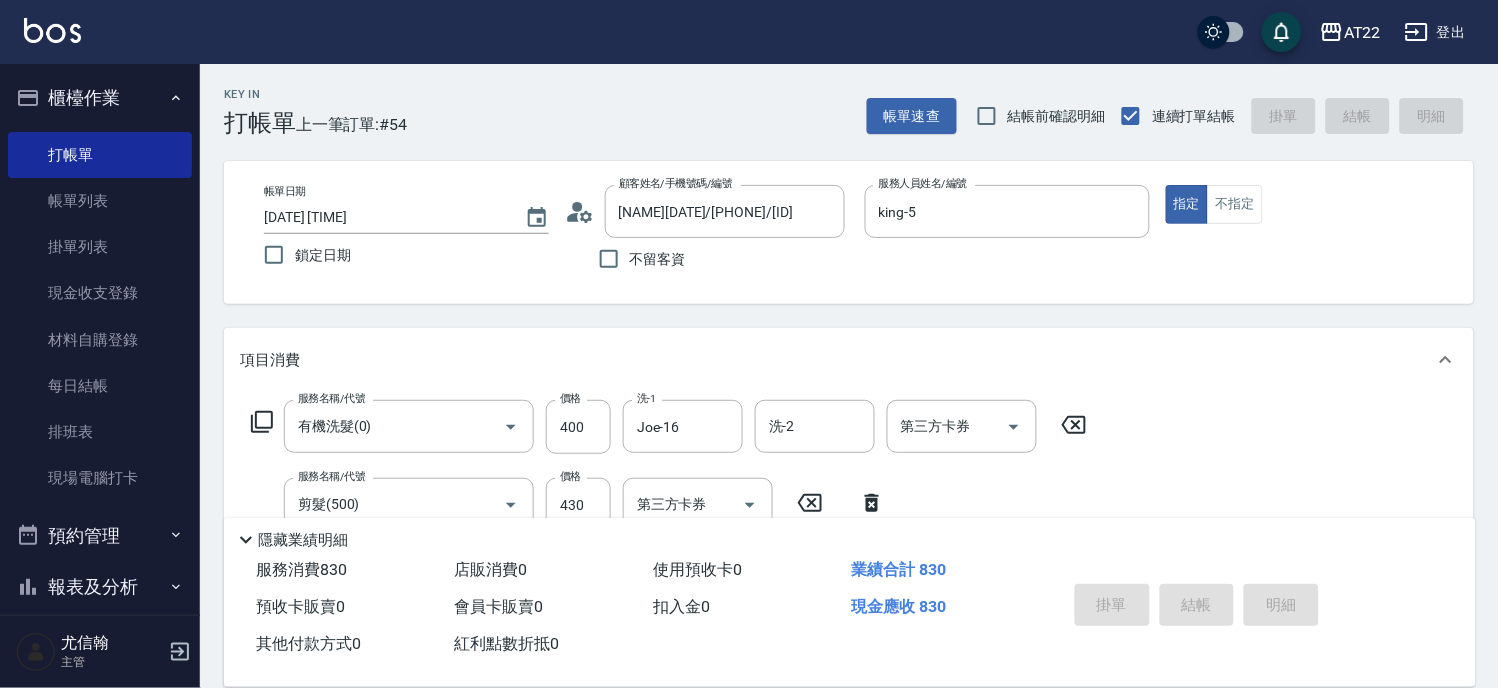 type on "2025/08/02 17:06" 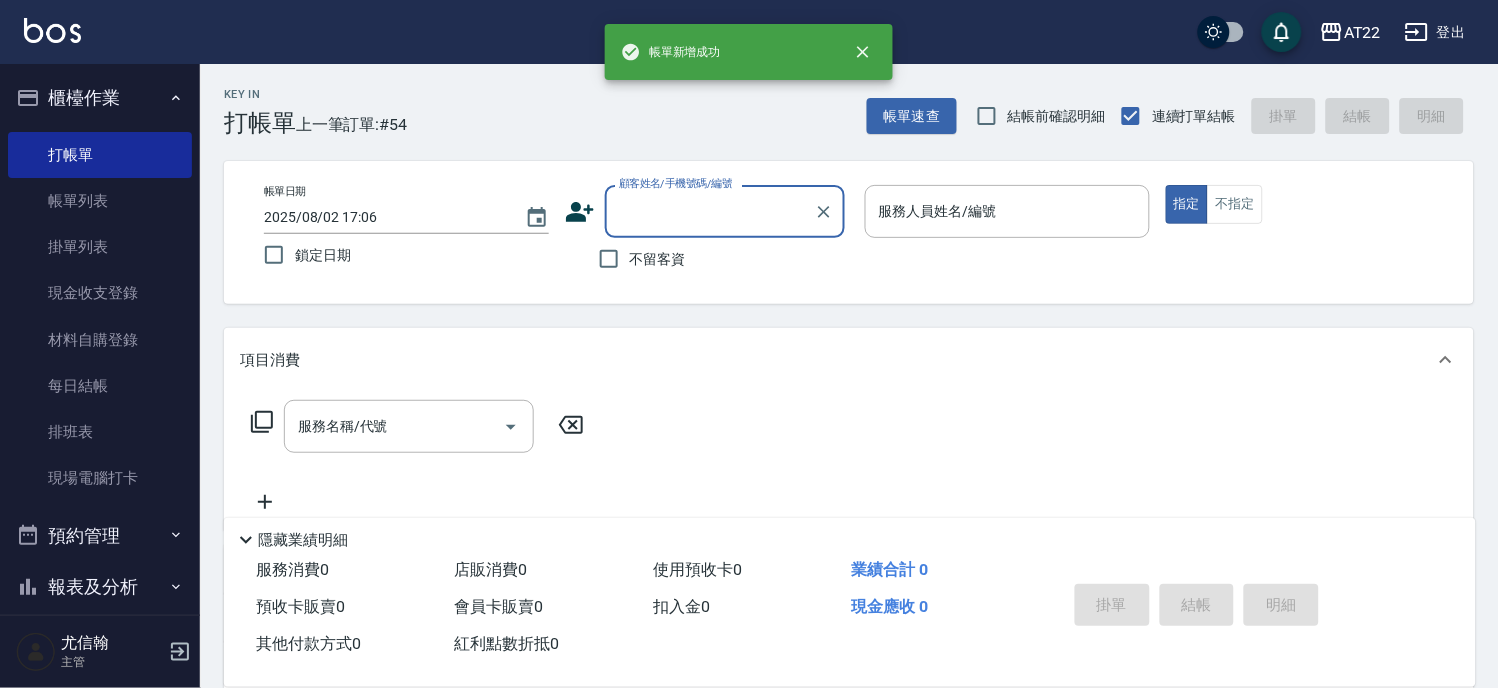scroll, scrollTop: 0, scrollLeft: 0, axis: both 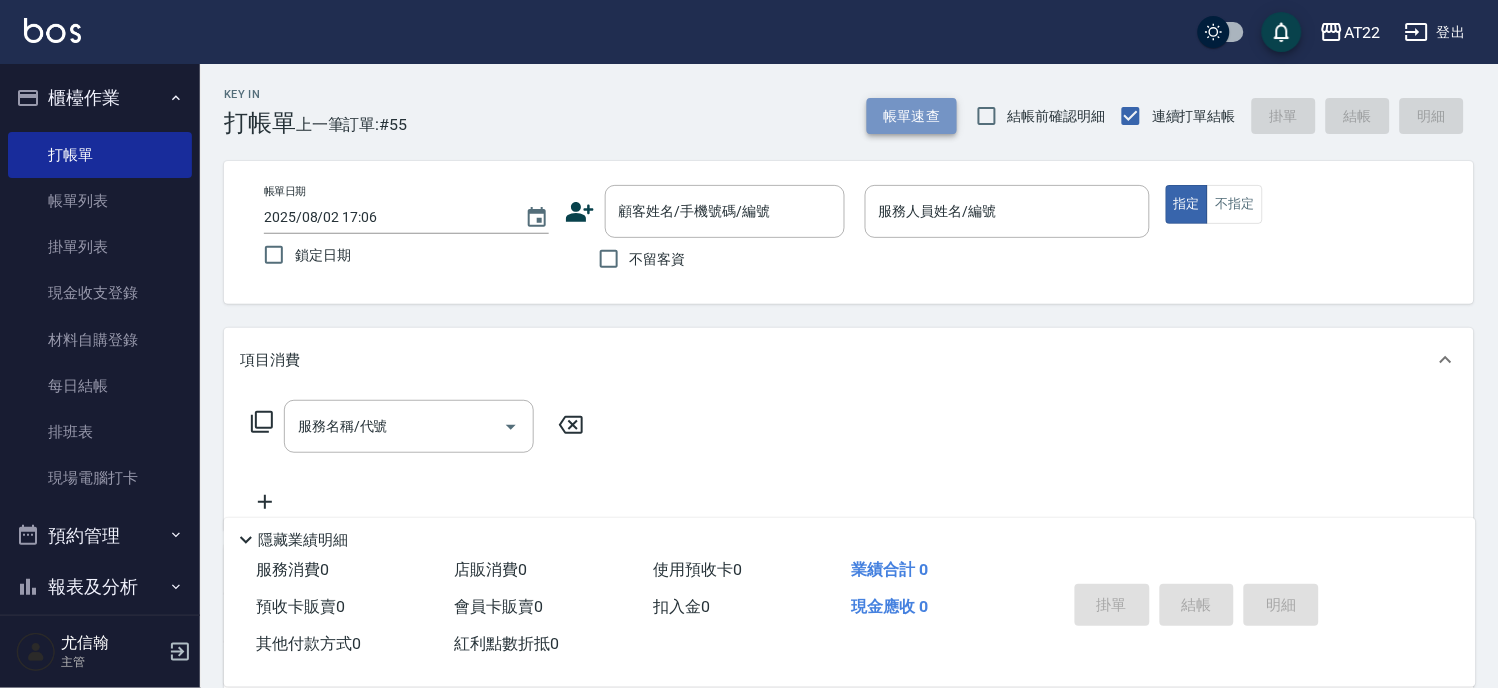 click on "帳單速查" at bounding box center (912, 116) 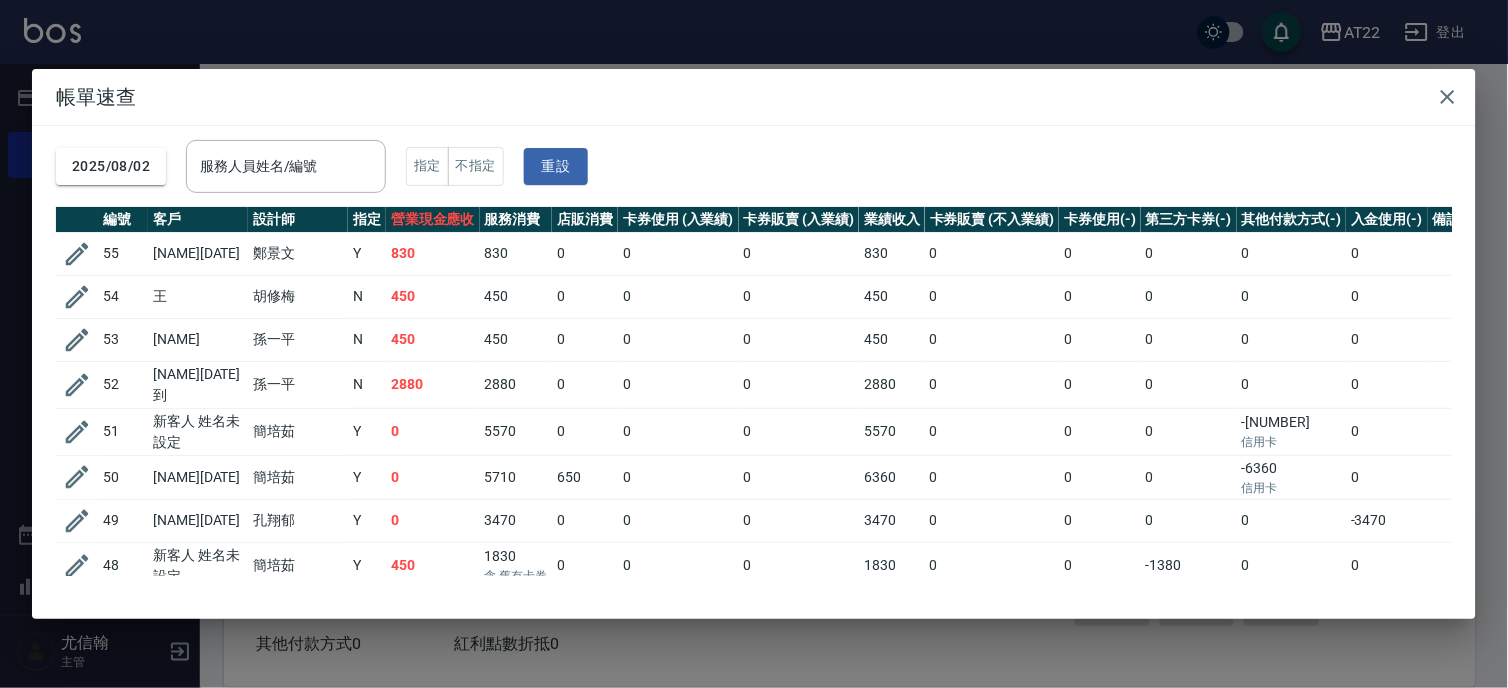 click on "帳單速查" at bounding box center (754, 97) 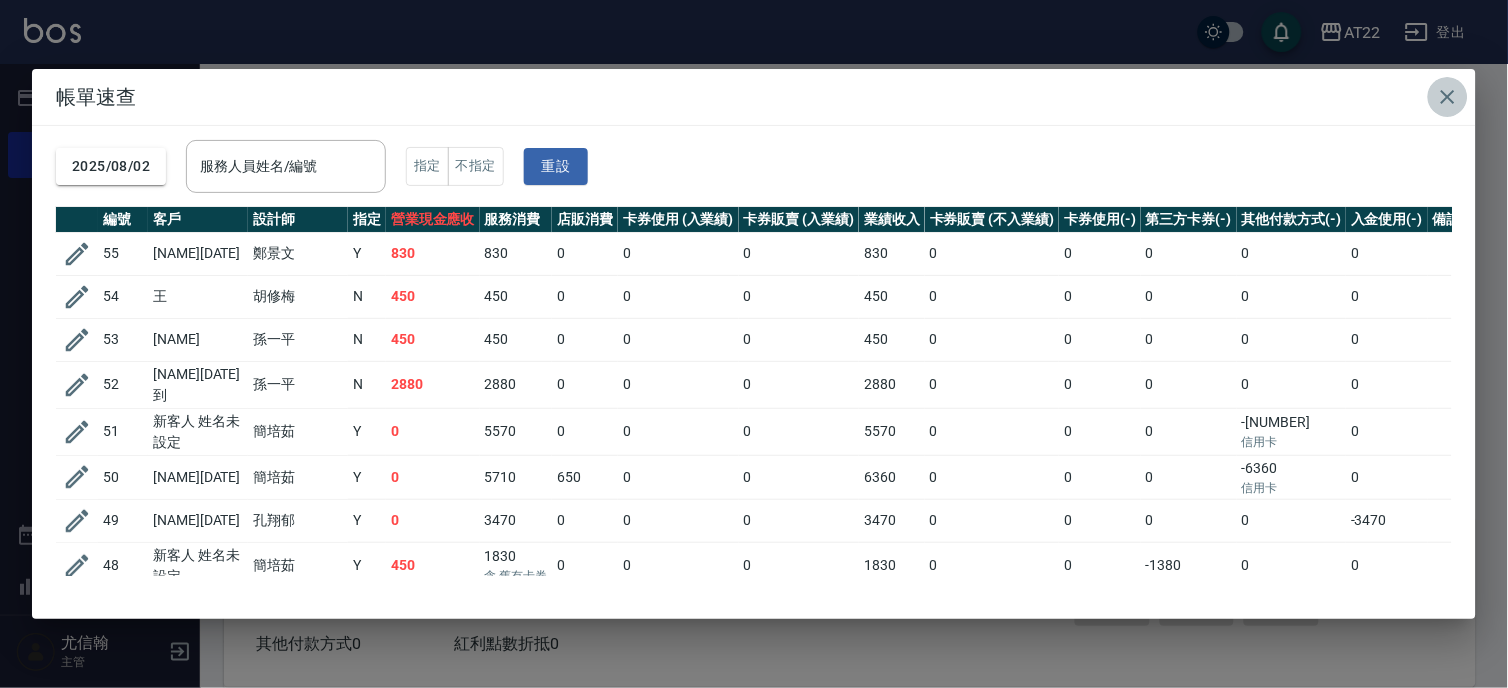 click 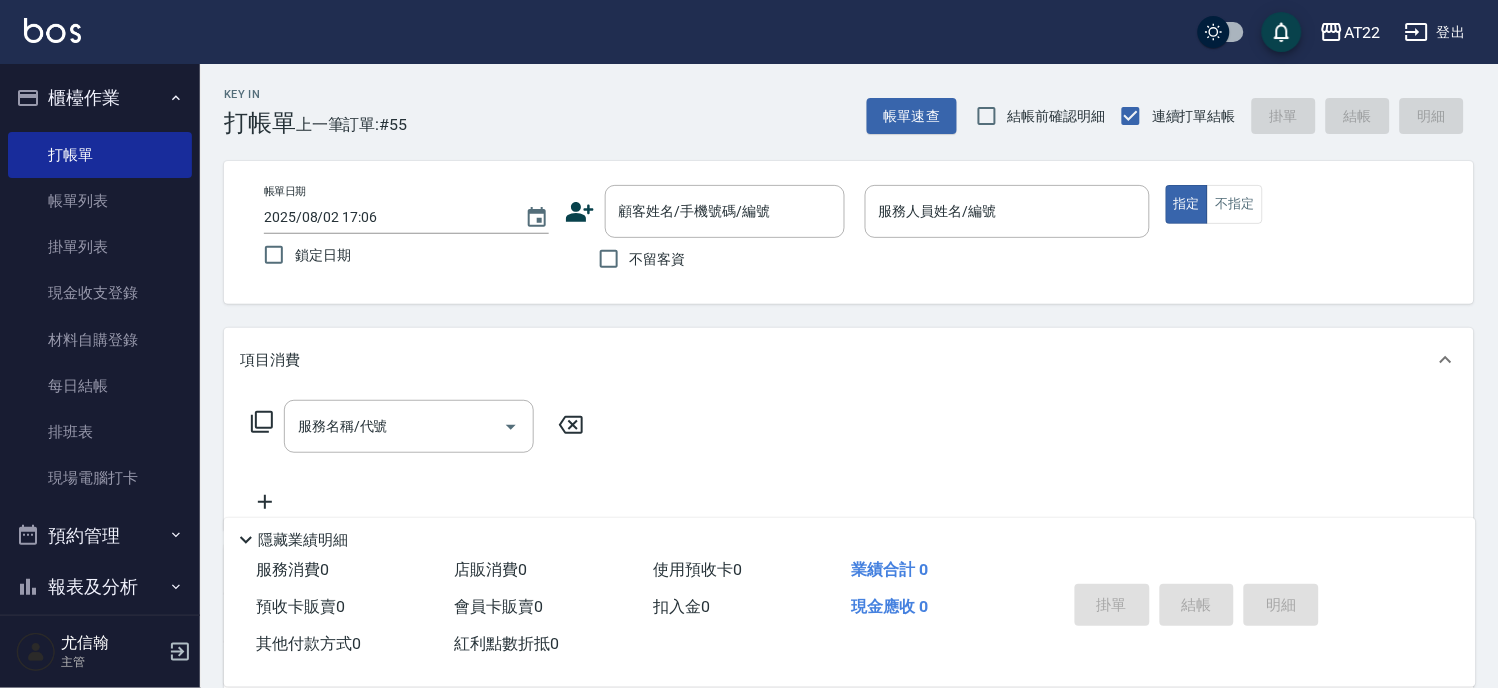 click on "報表及分析" at bounding box center [100, 587] 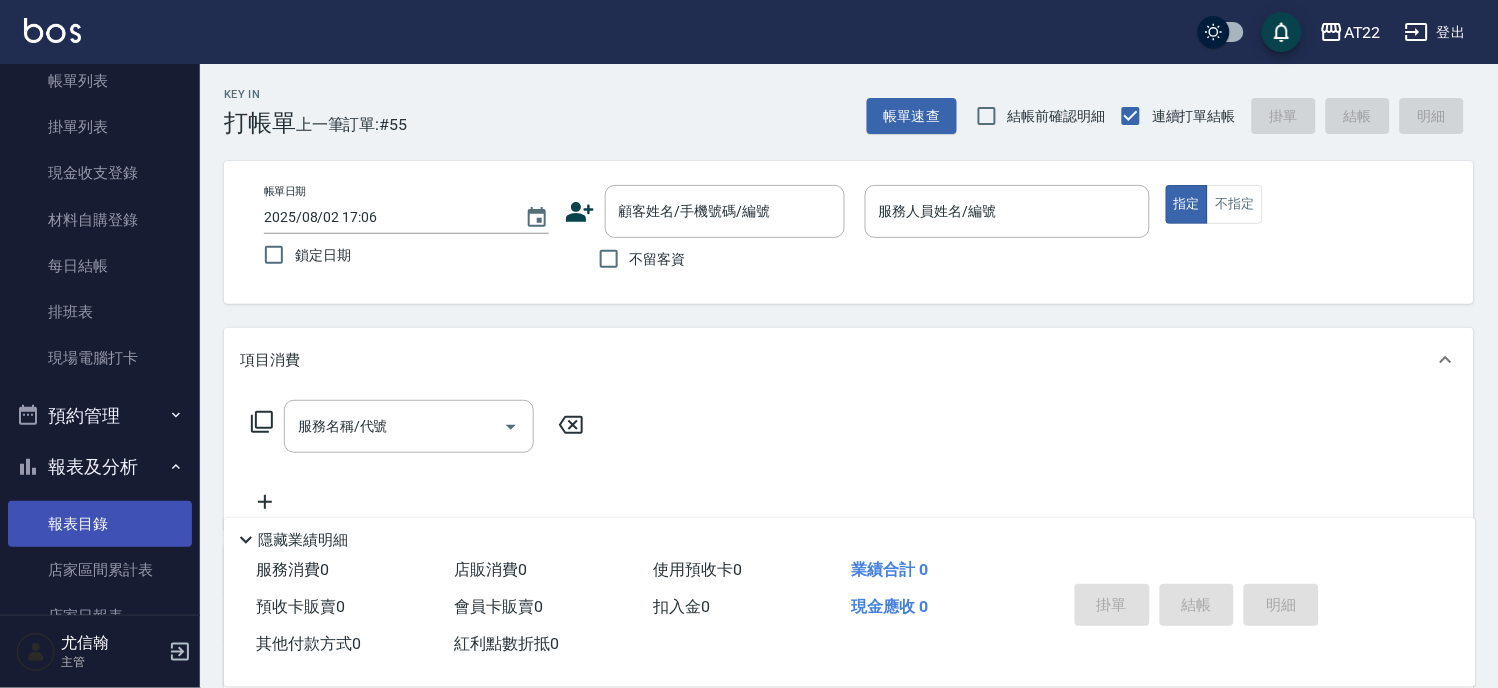 scroll, scrollTop: 222, scrollLeft: 0, axis: vertical 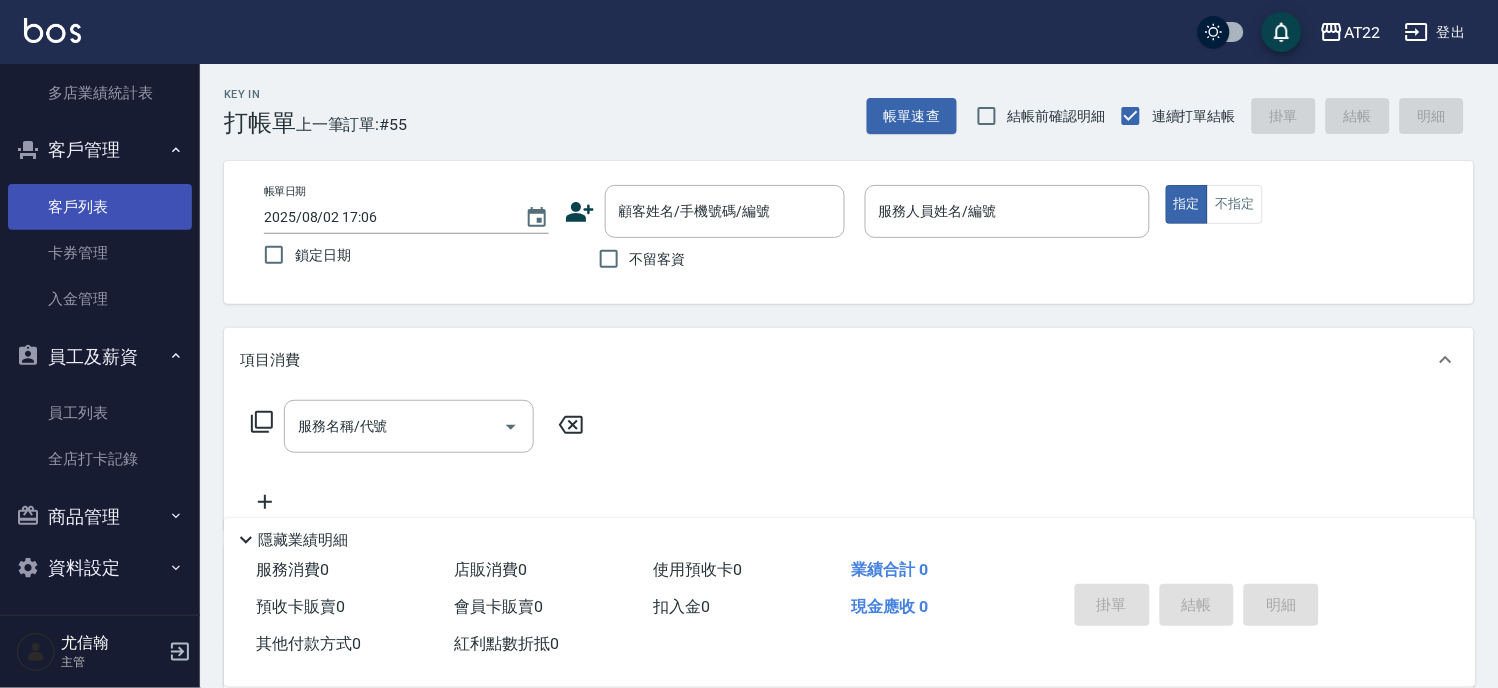 click on "客戶列表" at bounding box center [100, 207] 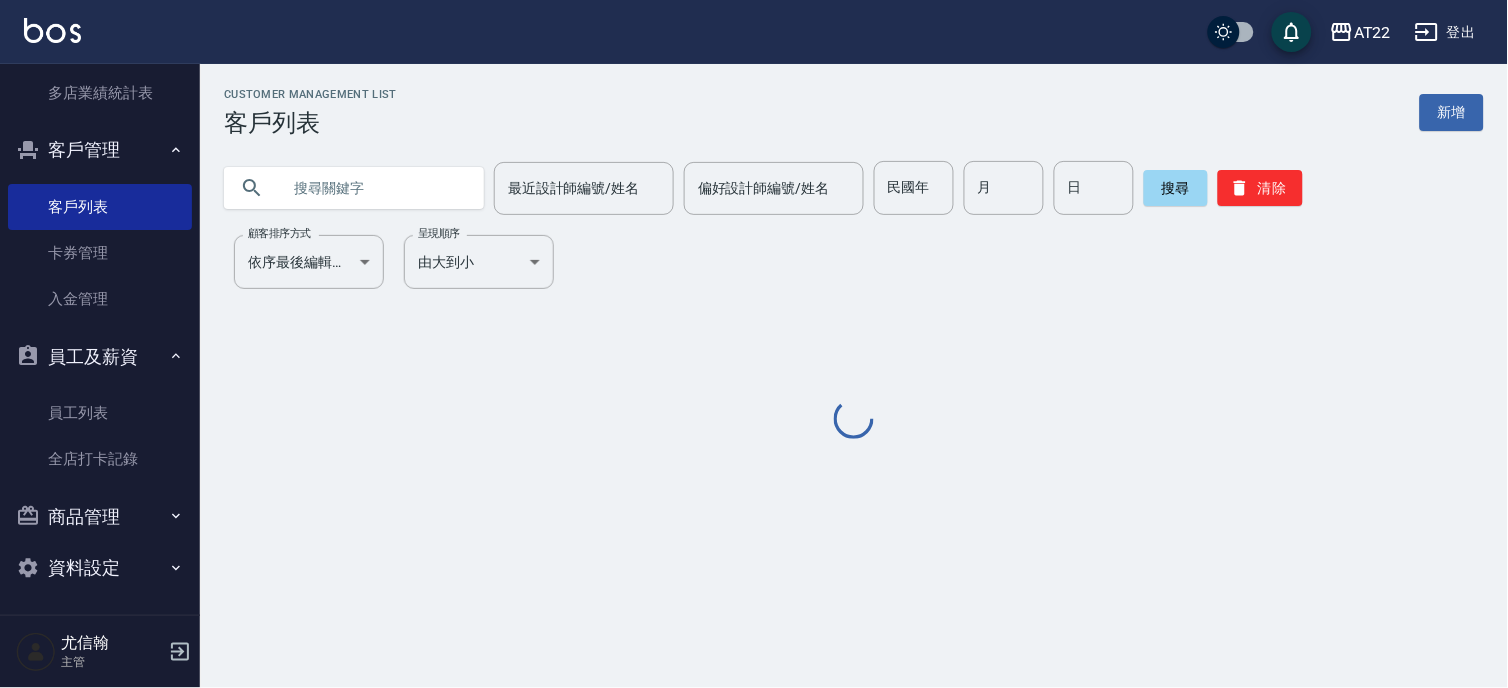 click at bounding box center [374, 188] 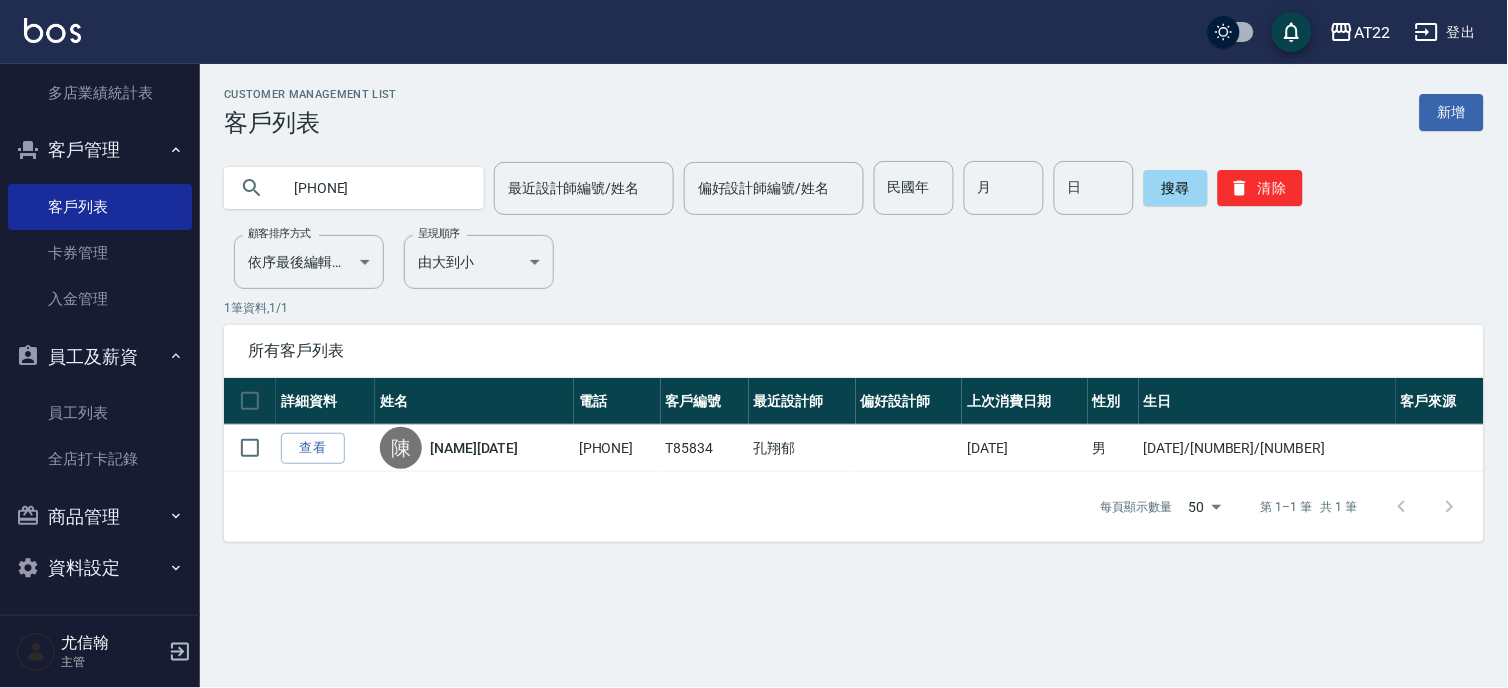 click on "0963337417" at bounding box center [374, 188] 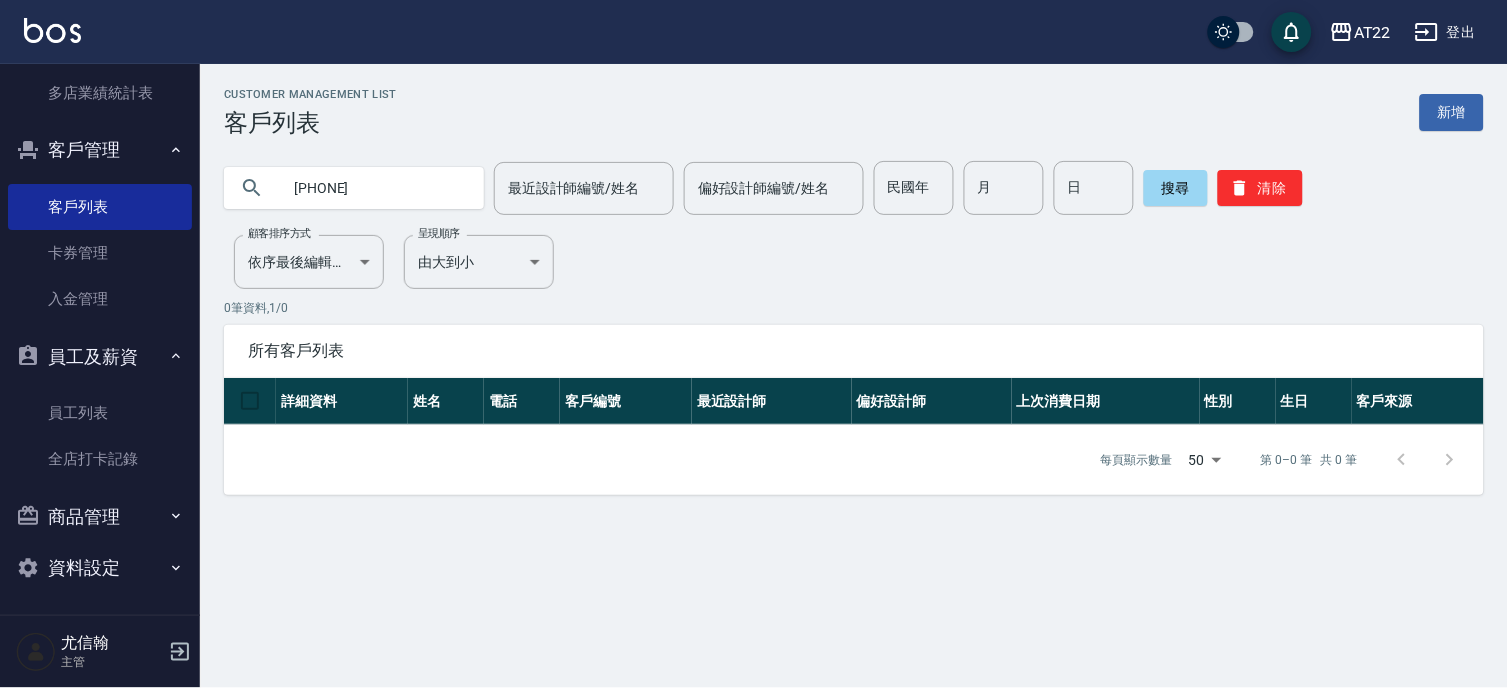 click on "0953936956" at bounding box center [374, 188] 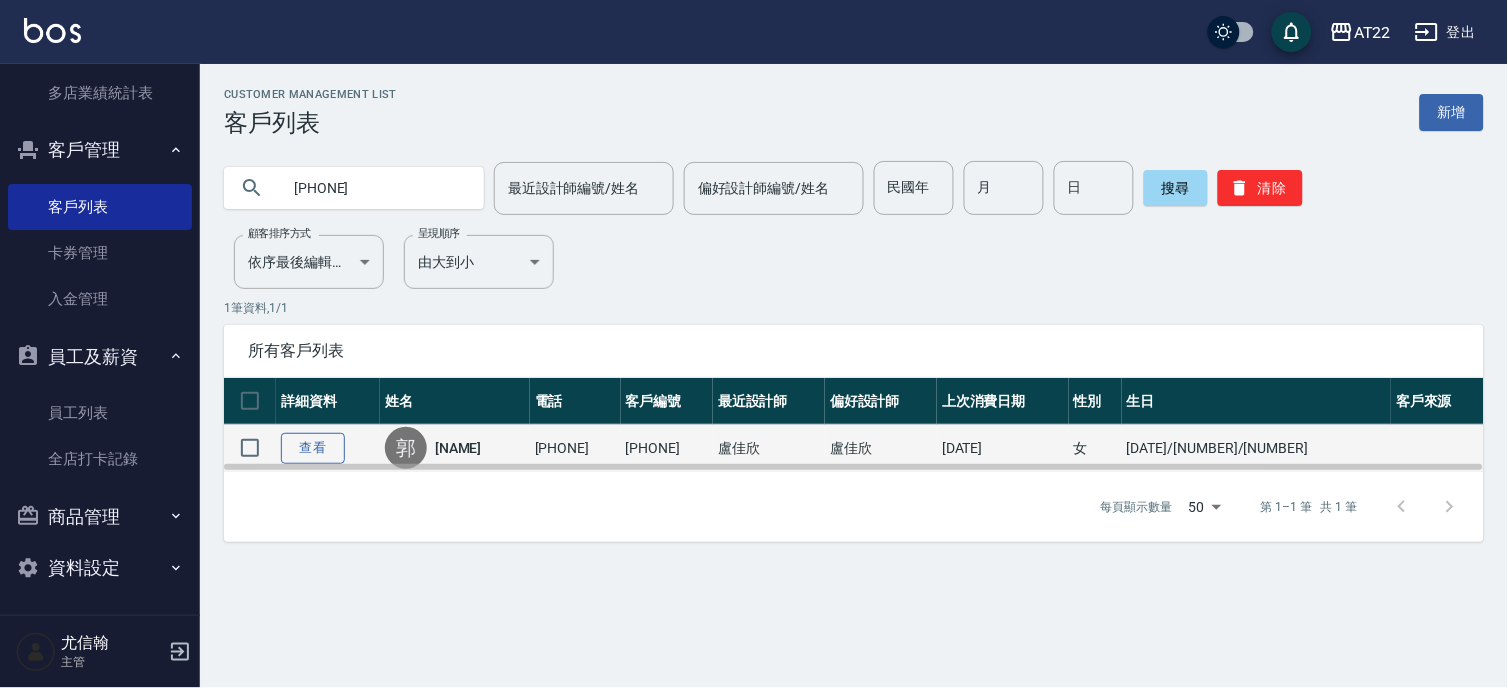 click on "查看" at bounding box center [313, 448] 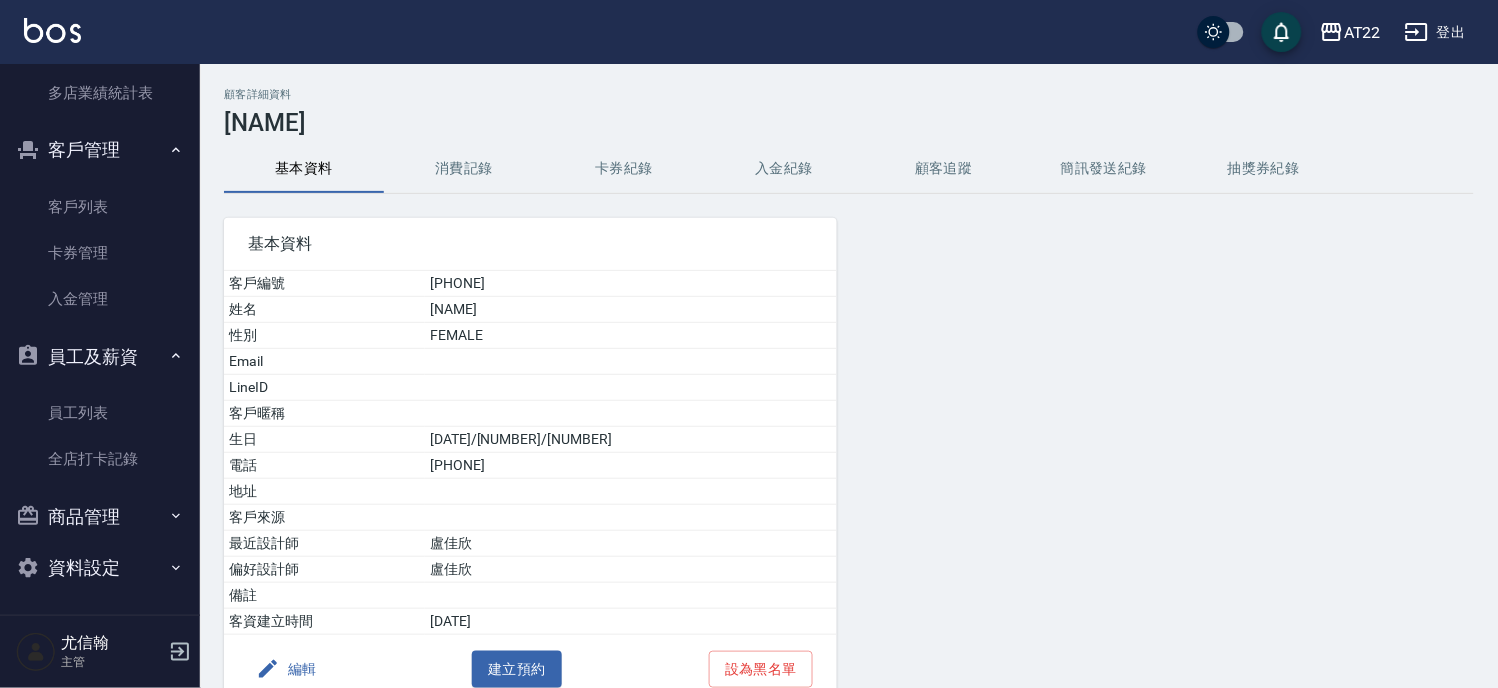 click on "消費記錄" at bounding box center [464, 169] 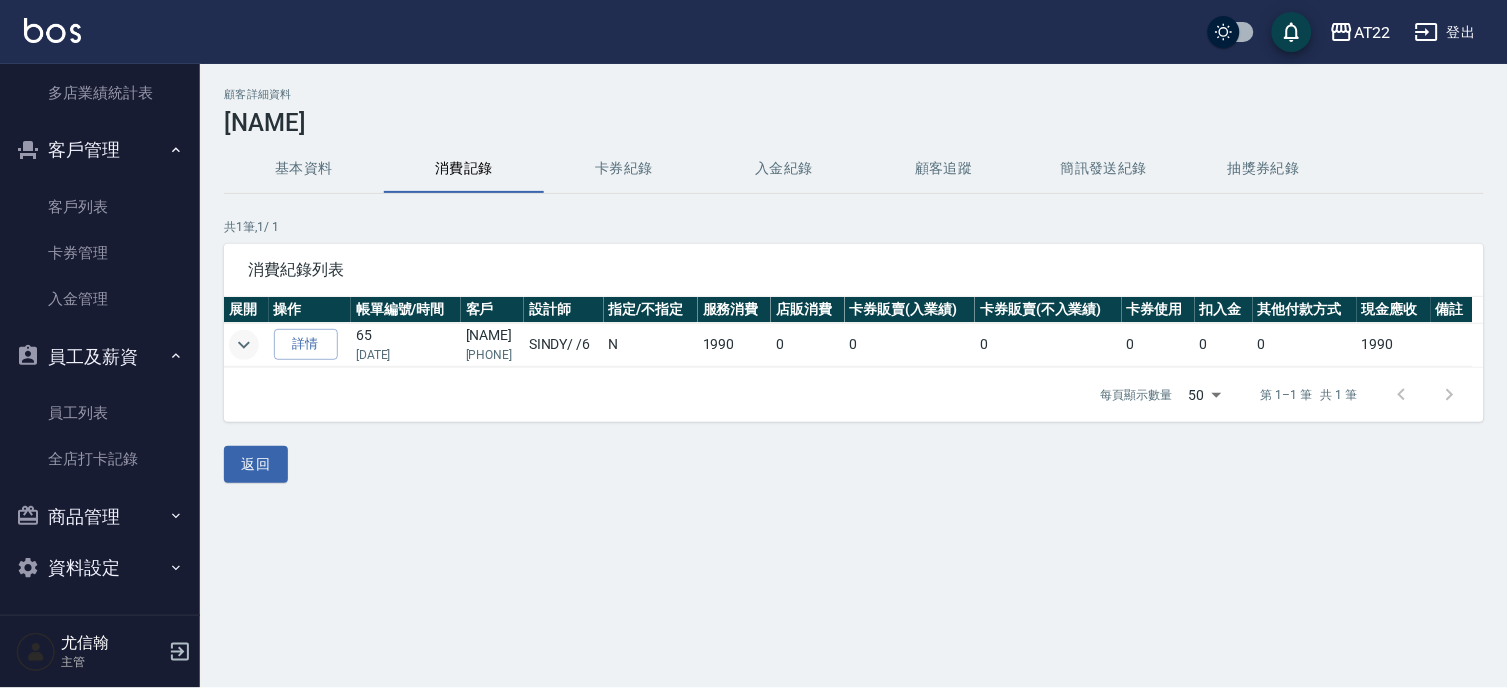 click 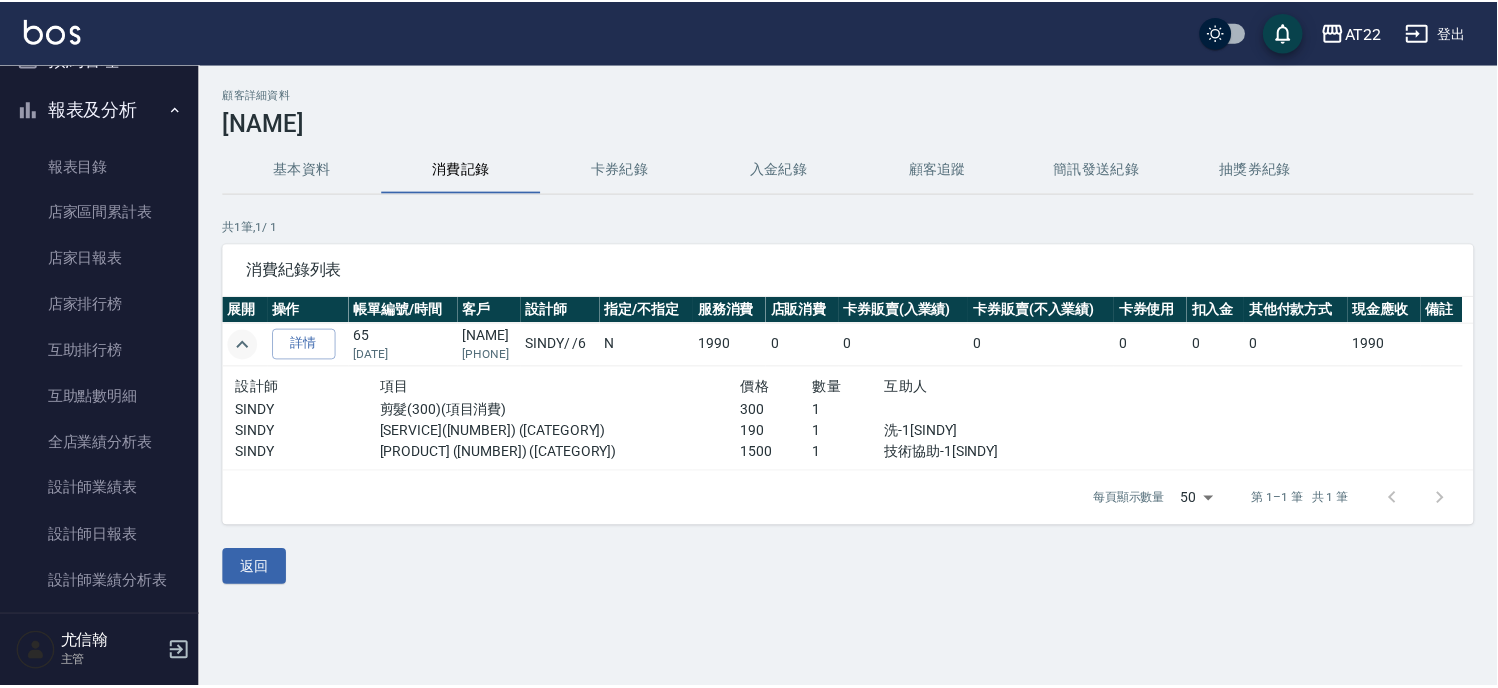 scroll, scrollTop: 346, scrollLeft: 0, axis: vertical 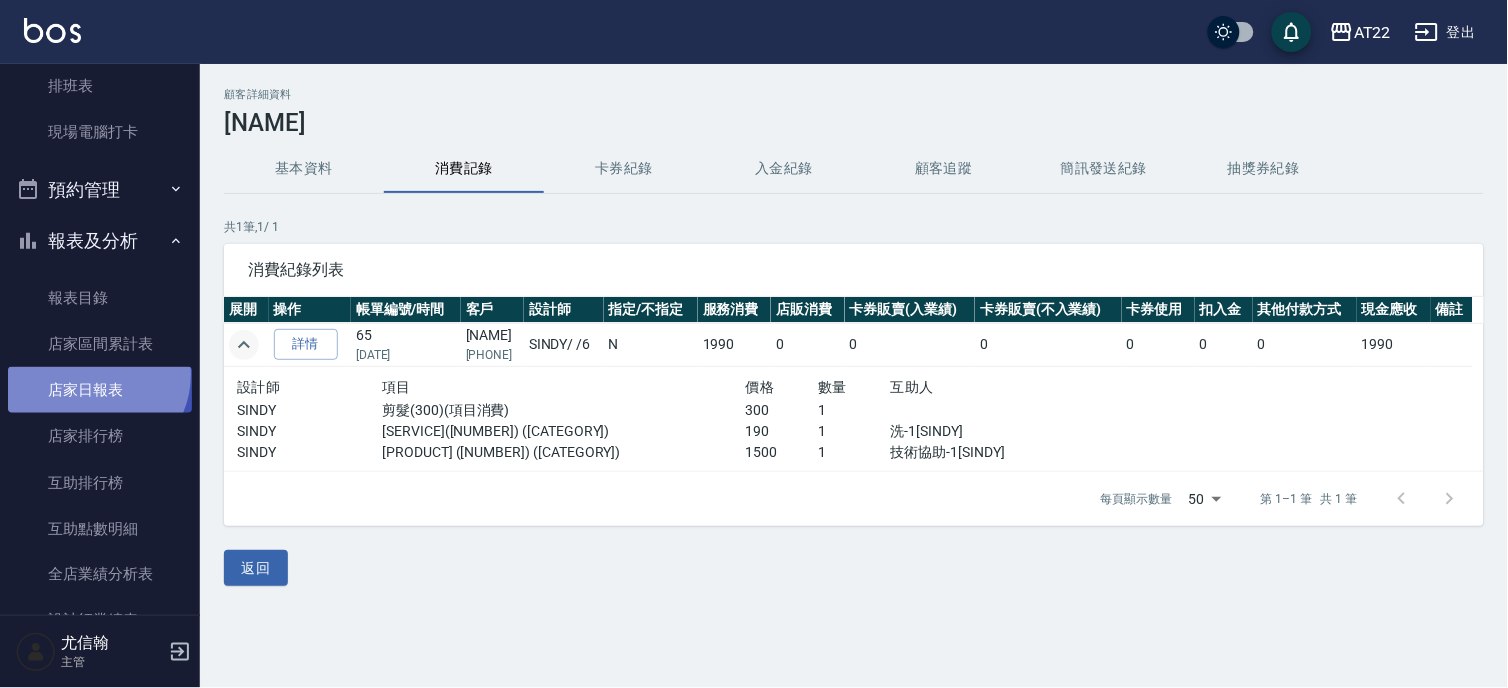 click on "店家日報表" at bounding box center [100, 390] 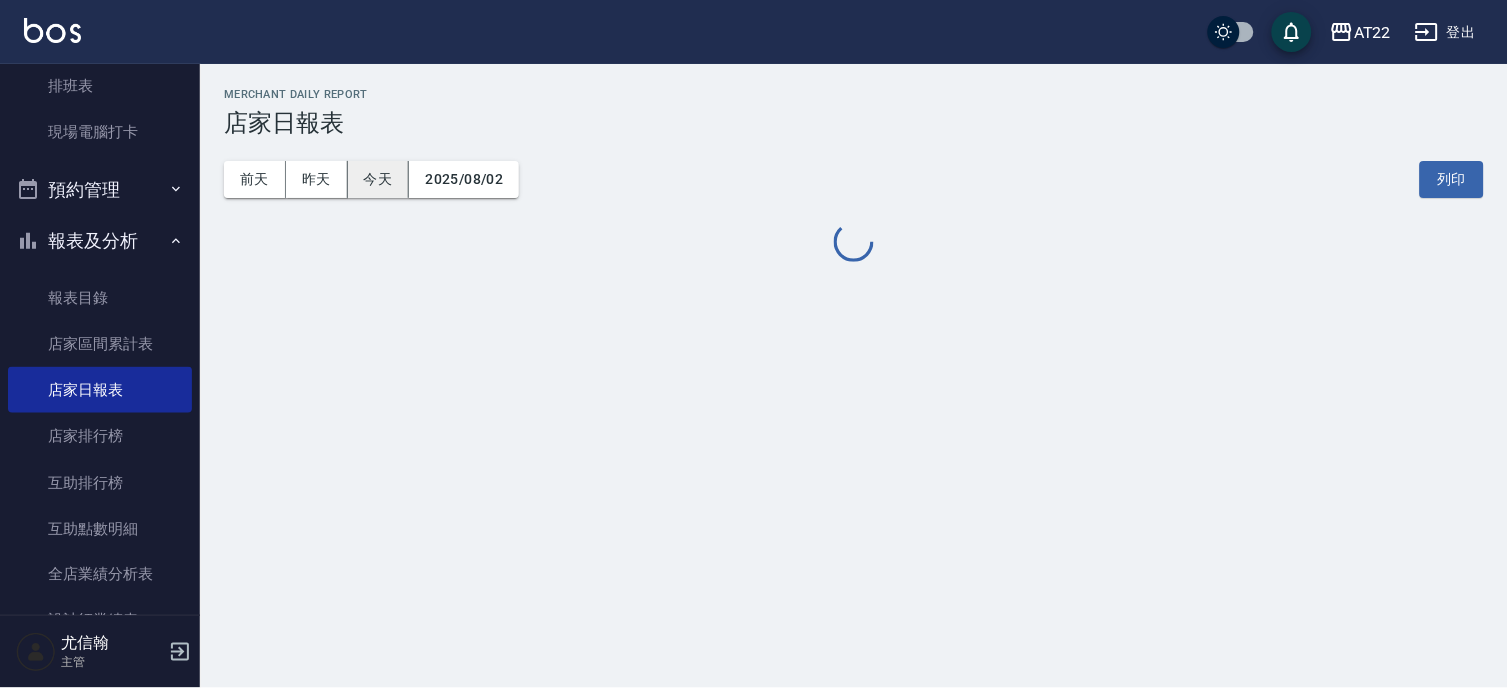 click on "今天" at bounding box center (379, 179) 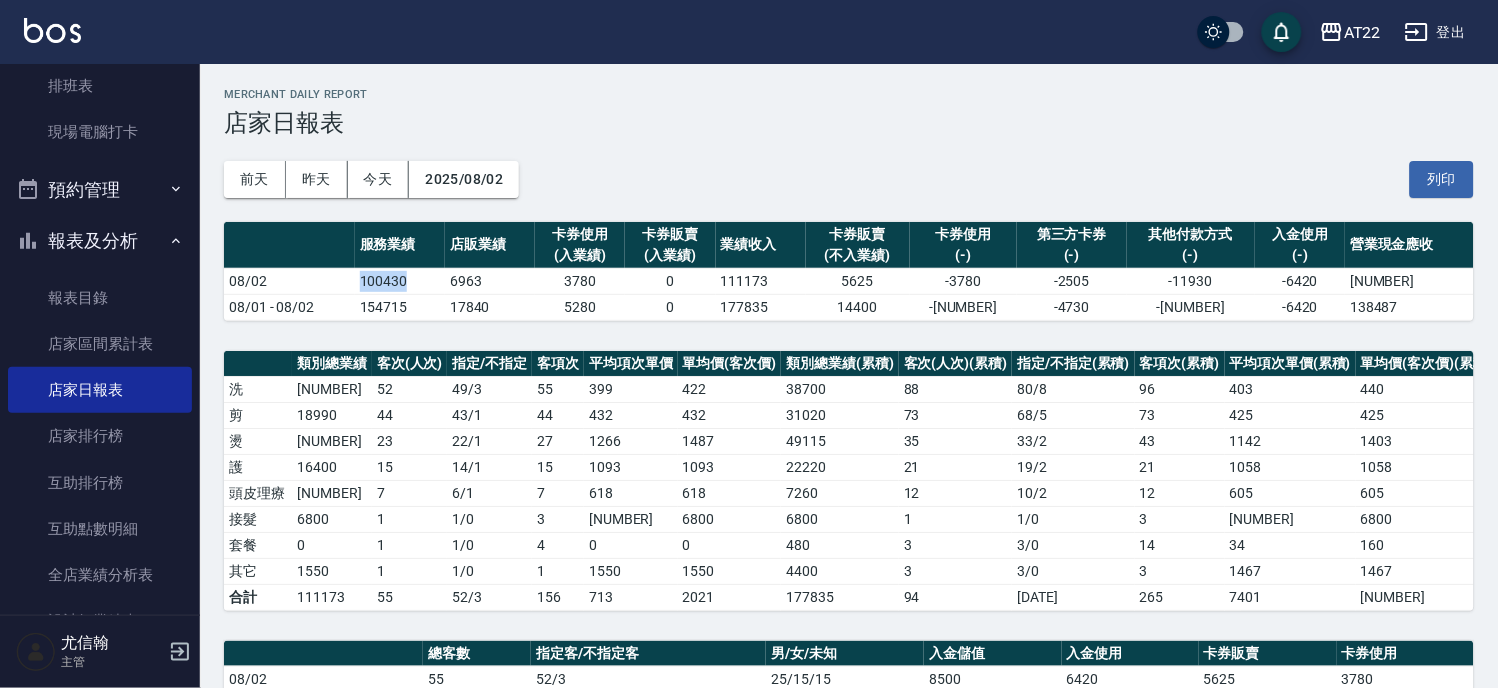 drag, startPoint x: 363, startPoint y: 284, endPoint x: 462, endPoint y: 296, distance: 99.724625 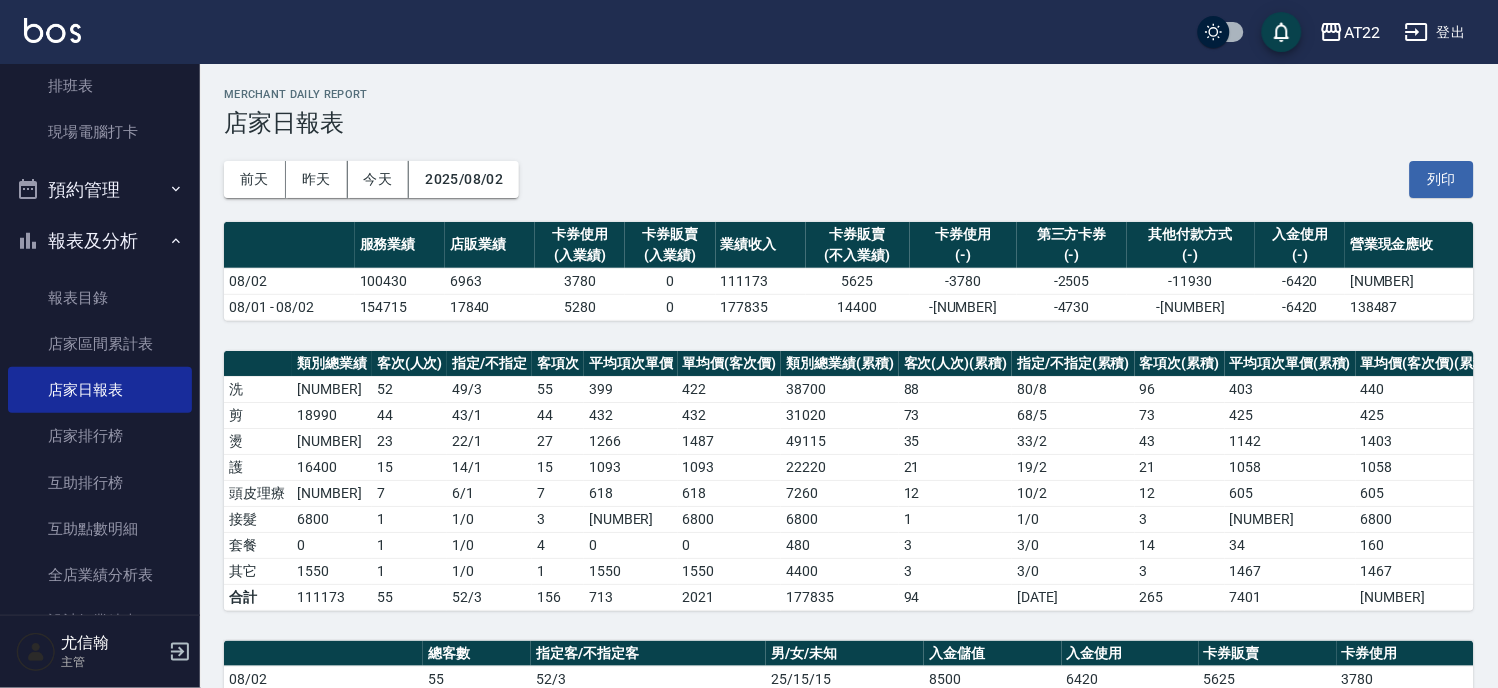 click on "17840" at bounding box center [490, 307] 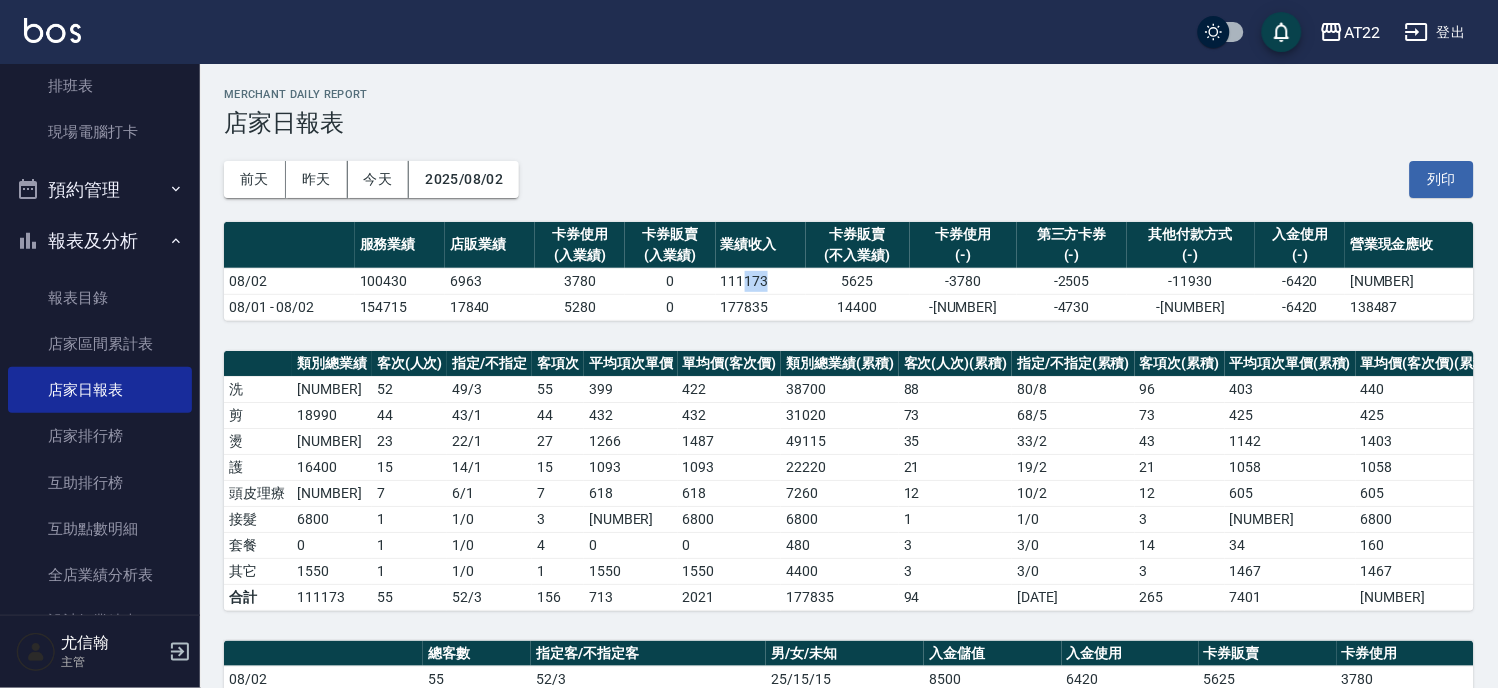 drag, startPoint x: 750, startPoint y: 277, endPoint x: 771, endPoint y: 285, distance: 22.472204 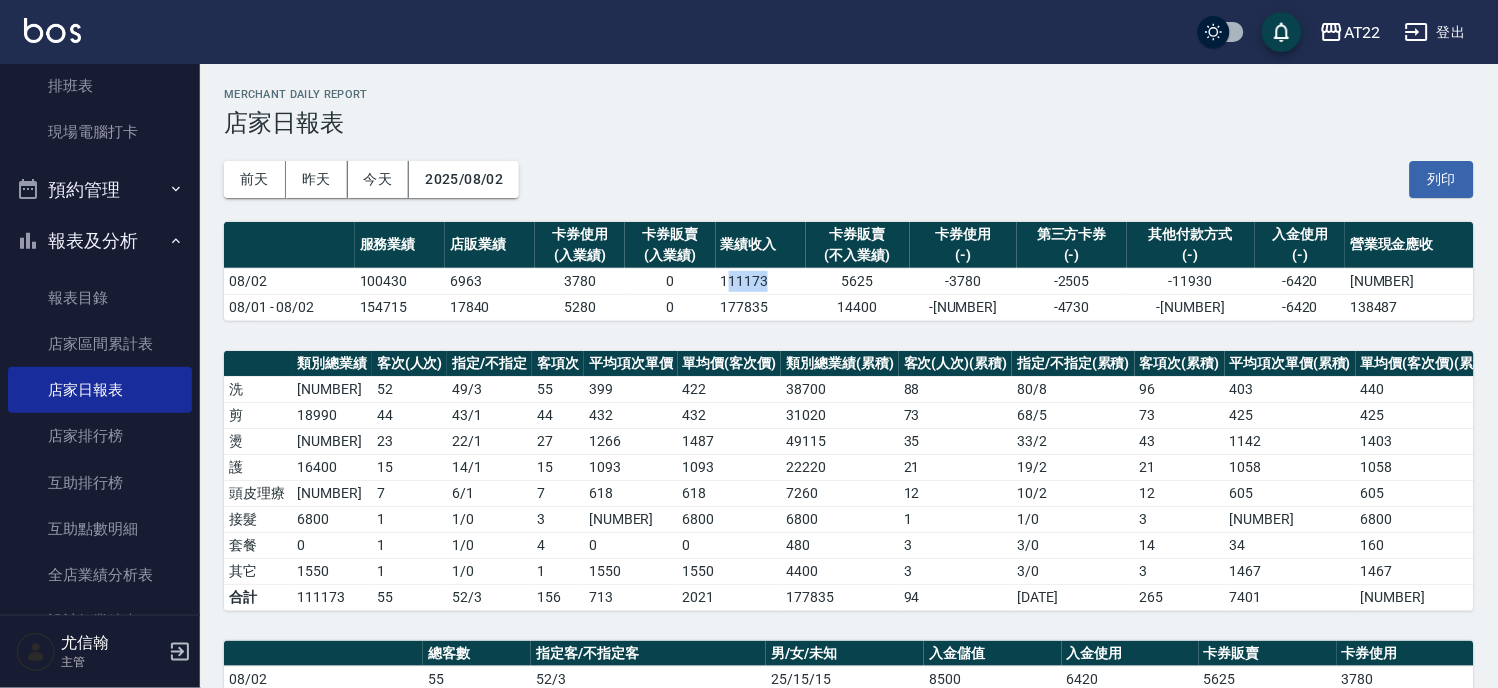drag, startPoint x: 771, startPoint y: 285, endPoint x: 733, endPoint y: 276, distance: 39.051247 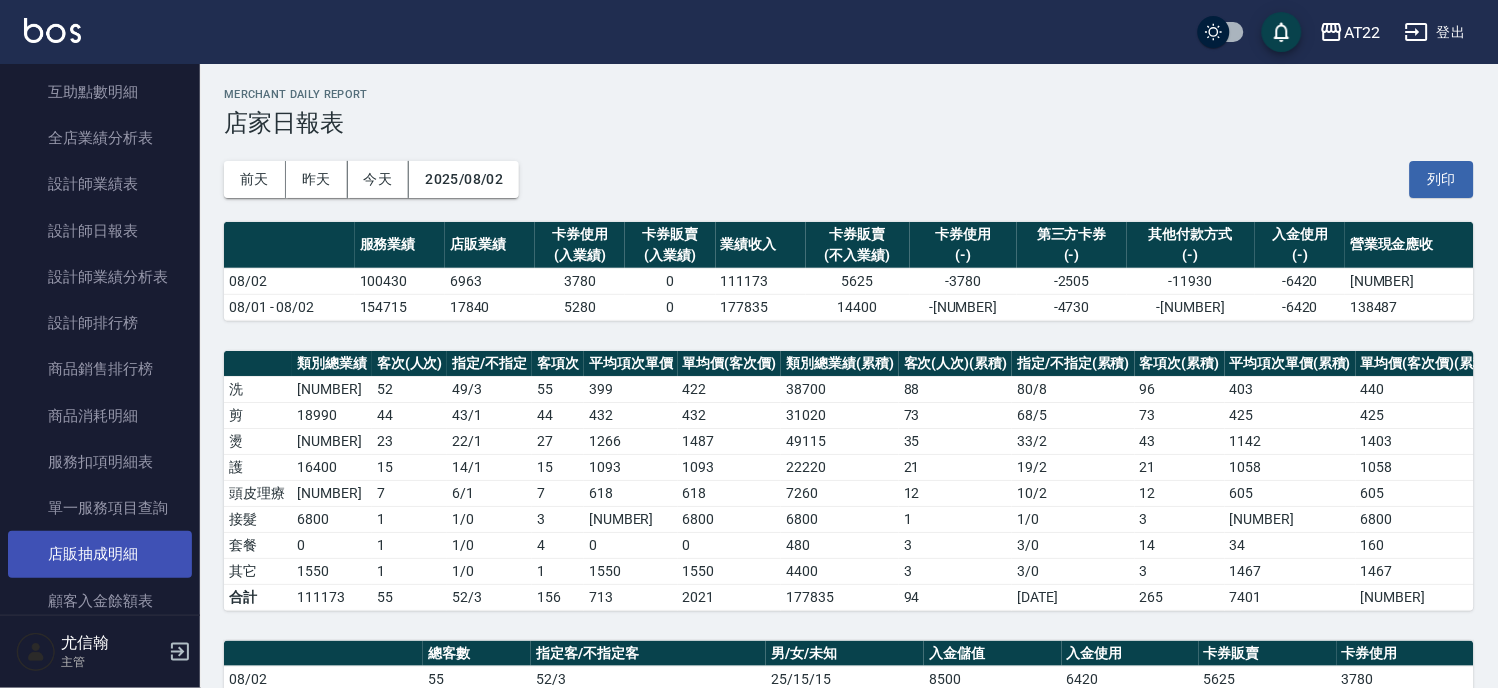 scroll, scrollTop: 568, scrollLeft: 0, axis: vertical 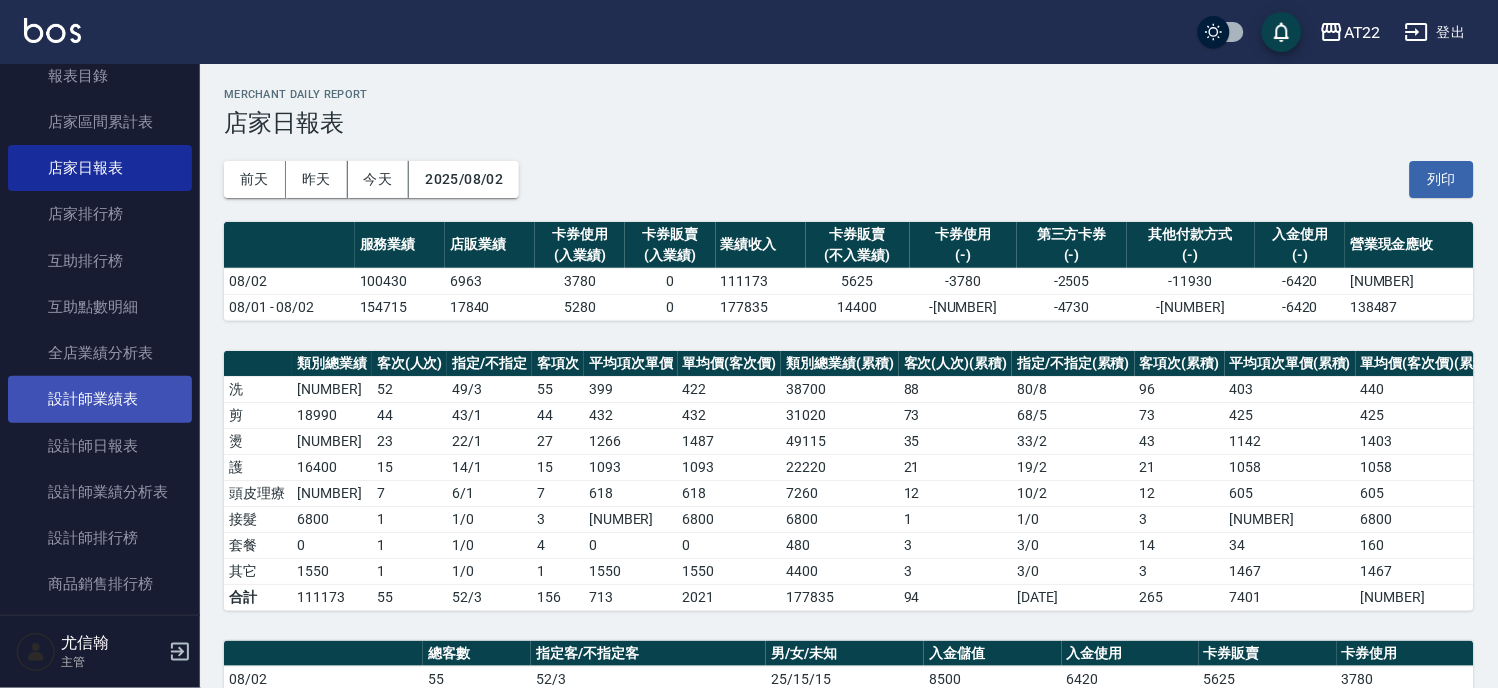 click on "設計師業績表" at bounding box center [100, 399] 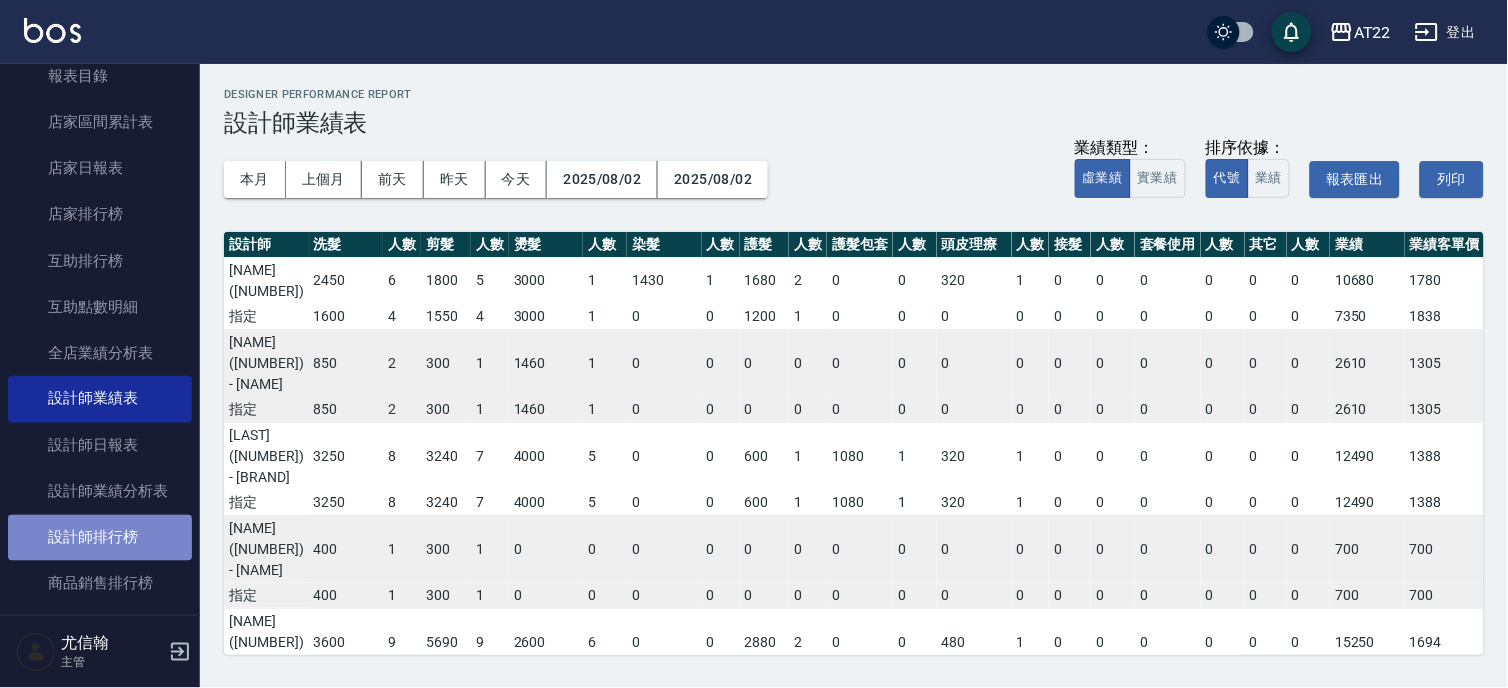 click on "設計師排行榜" at bounding box center (100, 538) 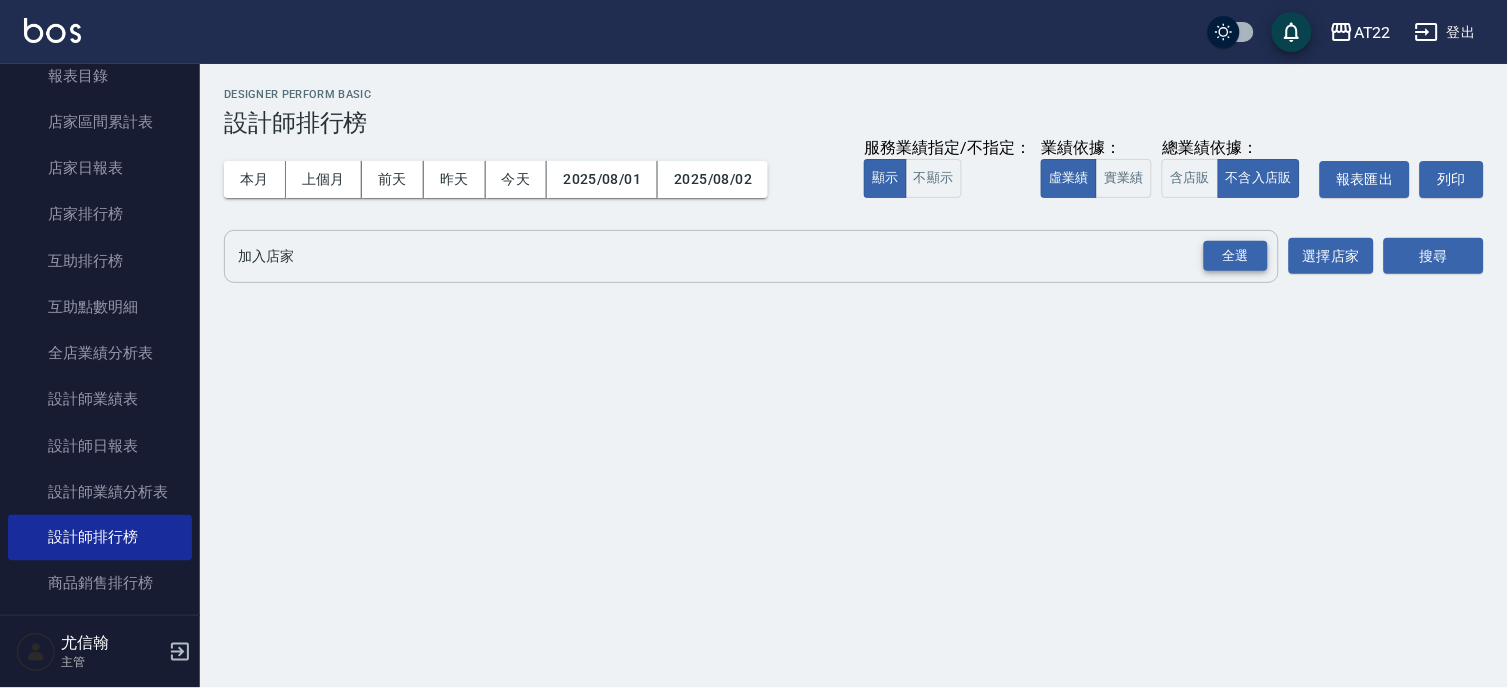 click on "全選" at bounding box center (1236, 256) 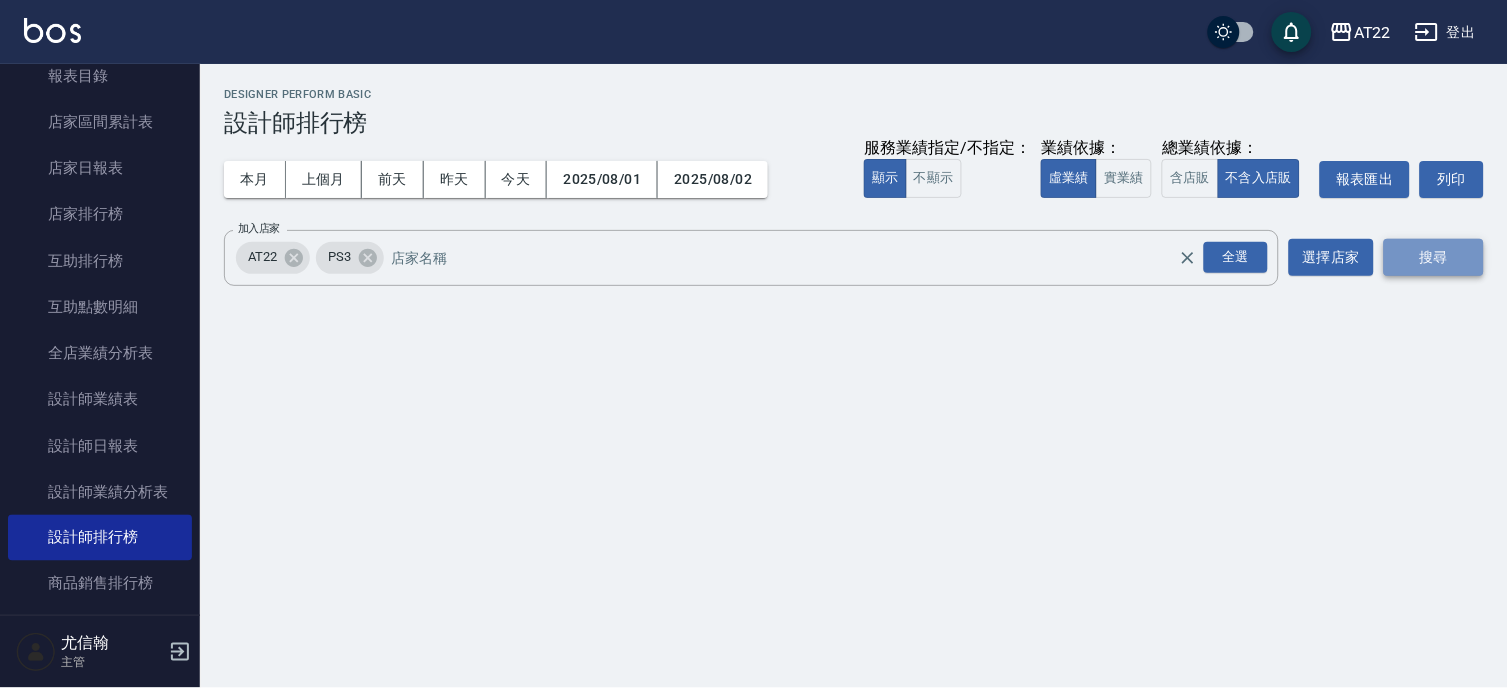 click on "搜尋" at bounding box center [1434, 257] 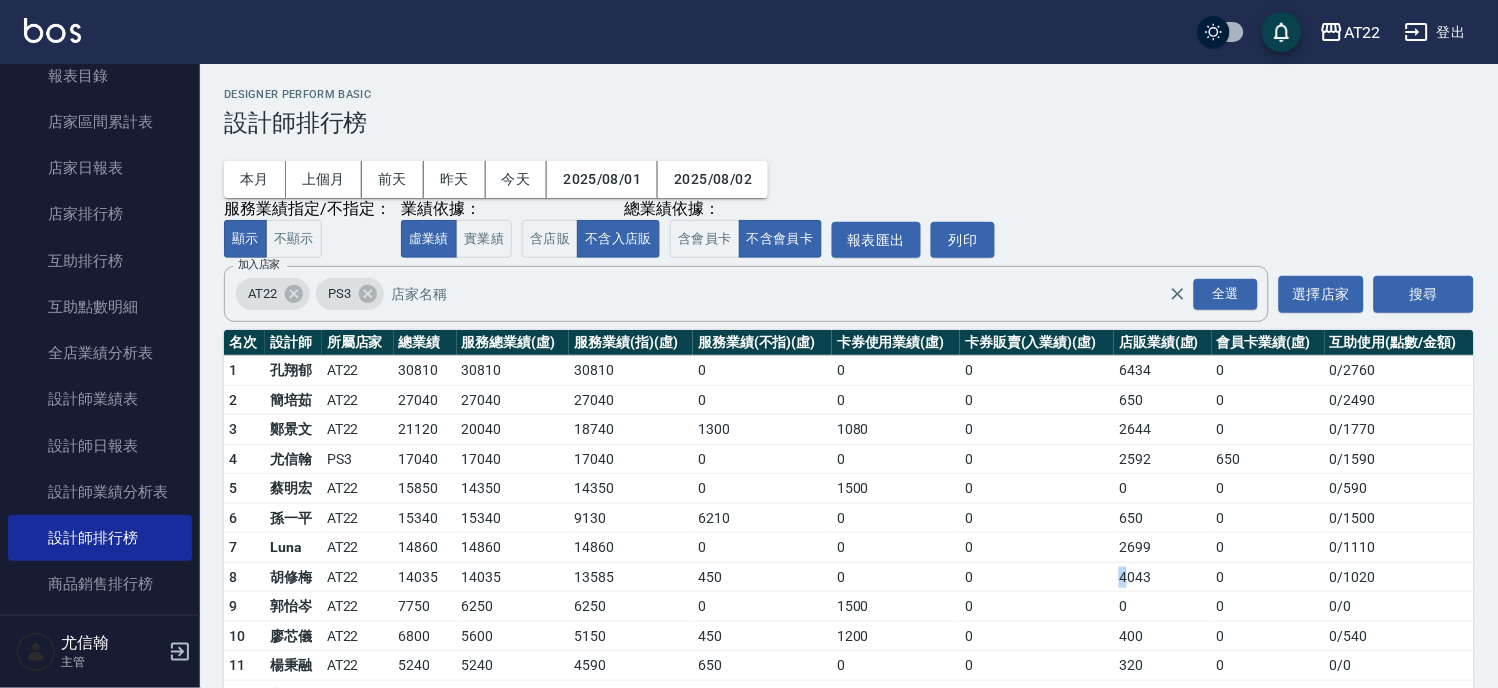 drag, startPoint x: 1095, startPoint y: 590, endPoint x: 1131, endPoint y: 580, distance: 37.363083 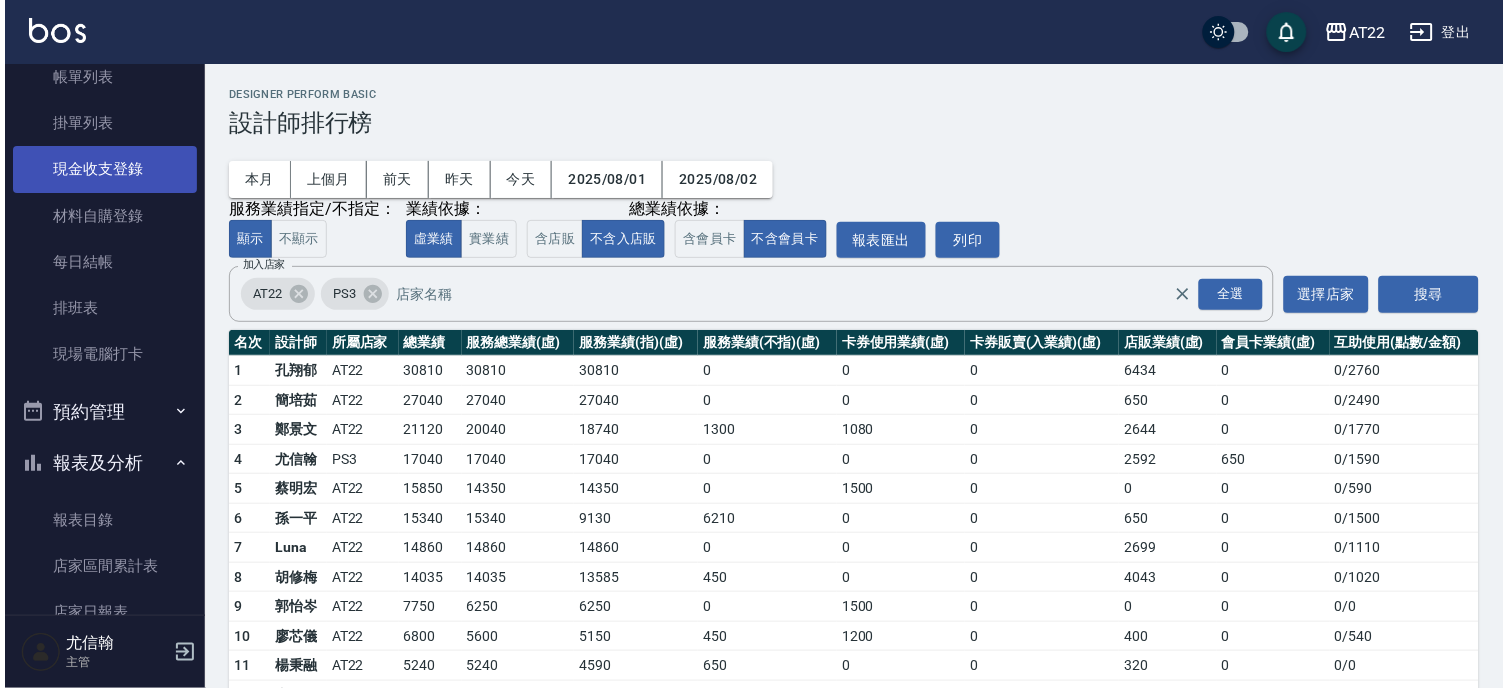 scroll, scrollTop: 0, scrollLeft: 0, axis: both 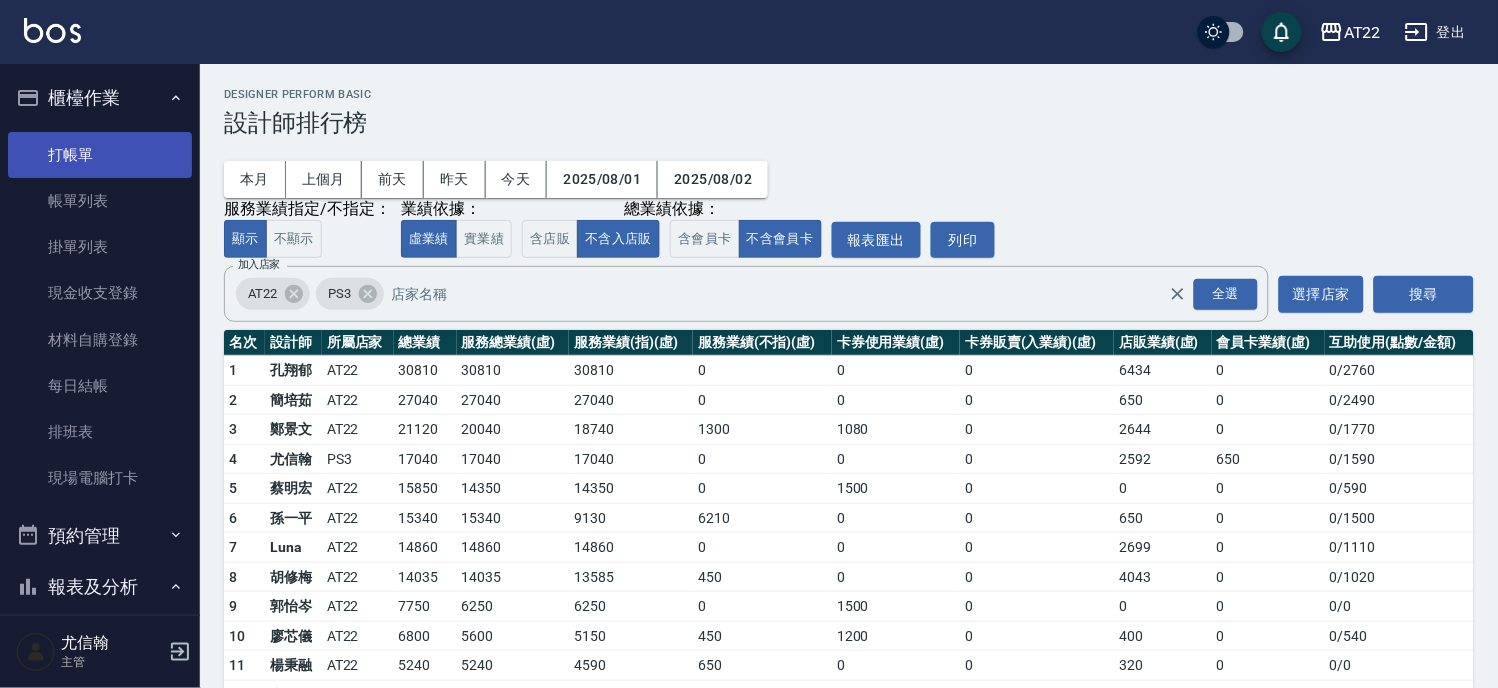 click on "打帳單" at bounding box center (100, 155) 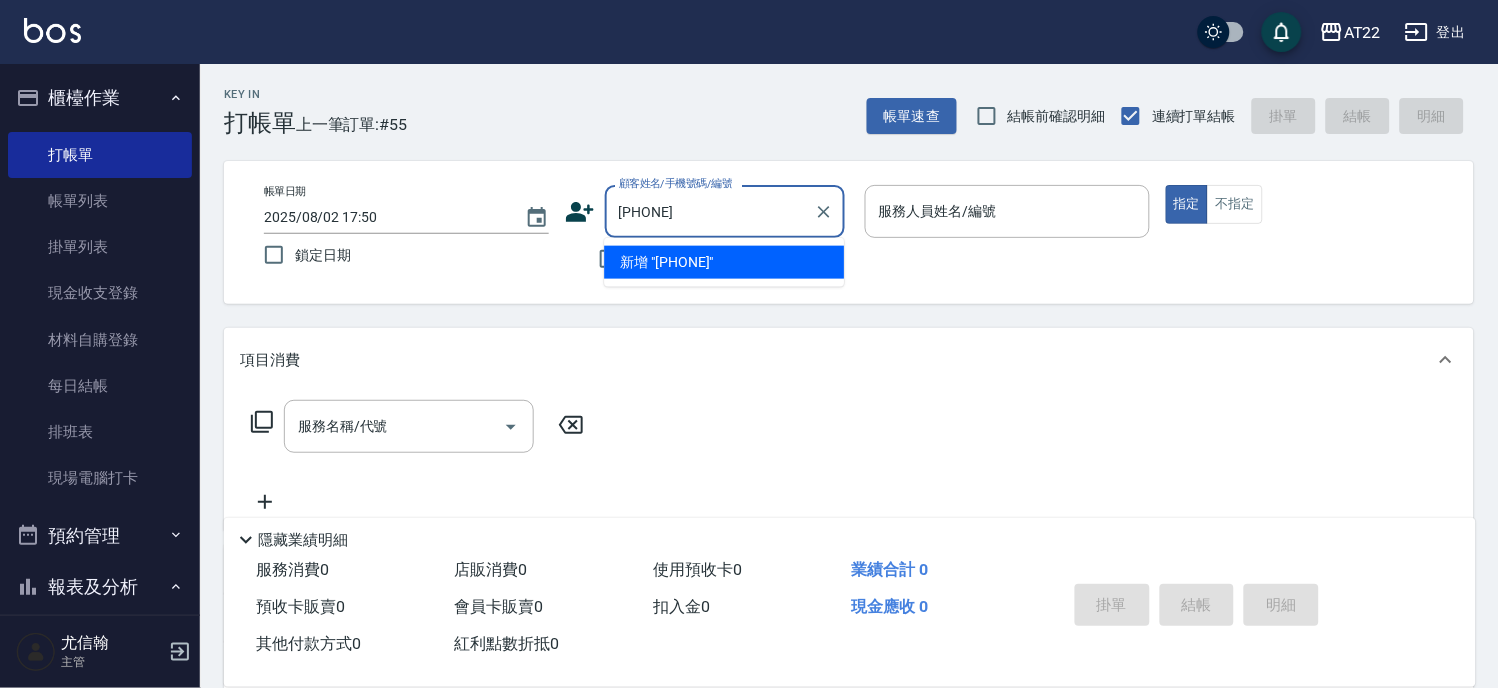 click on "新增 "0918377857"" at bounding box center (724, 262) 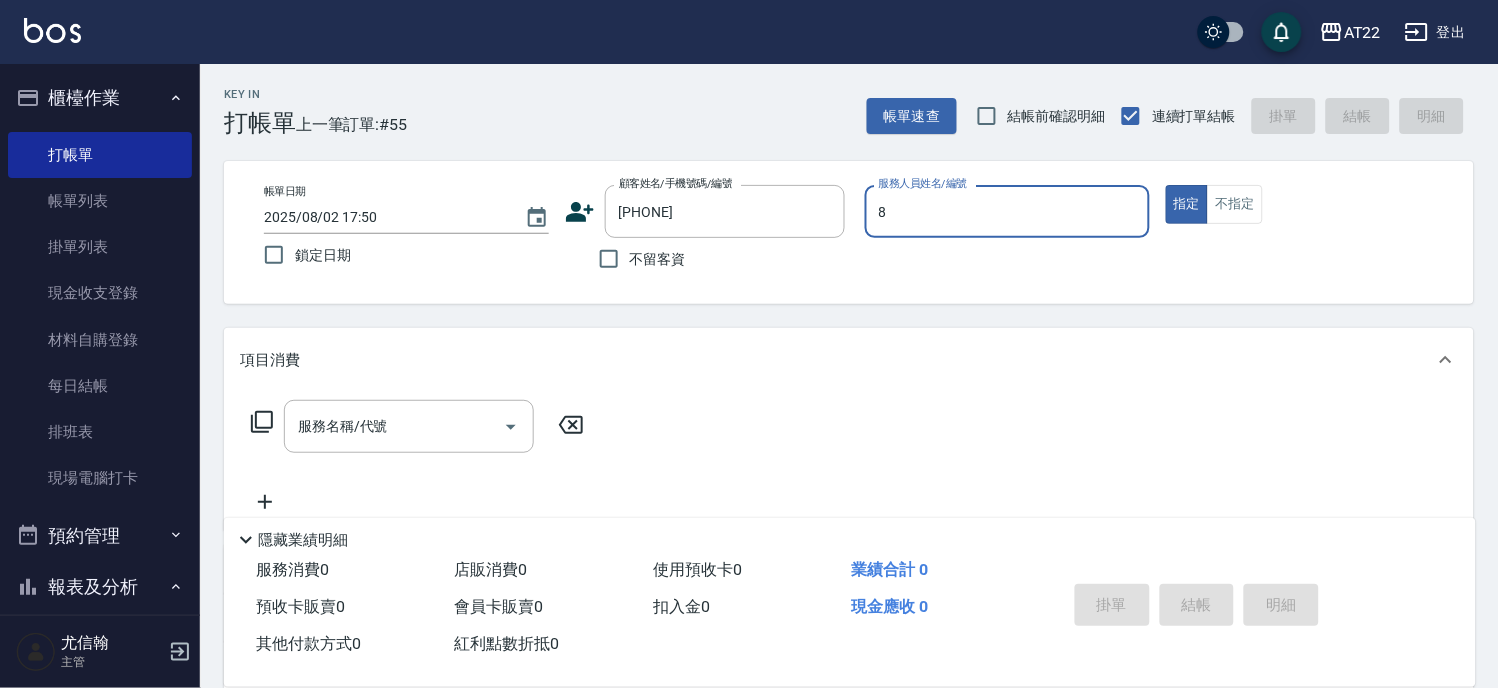 type on "Zoe-8" 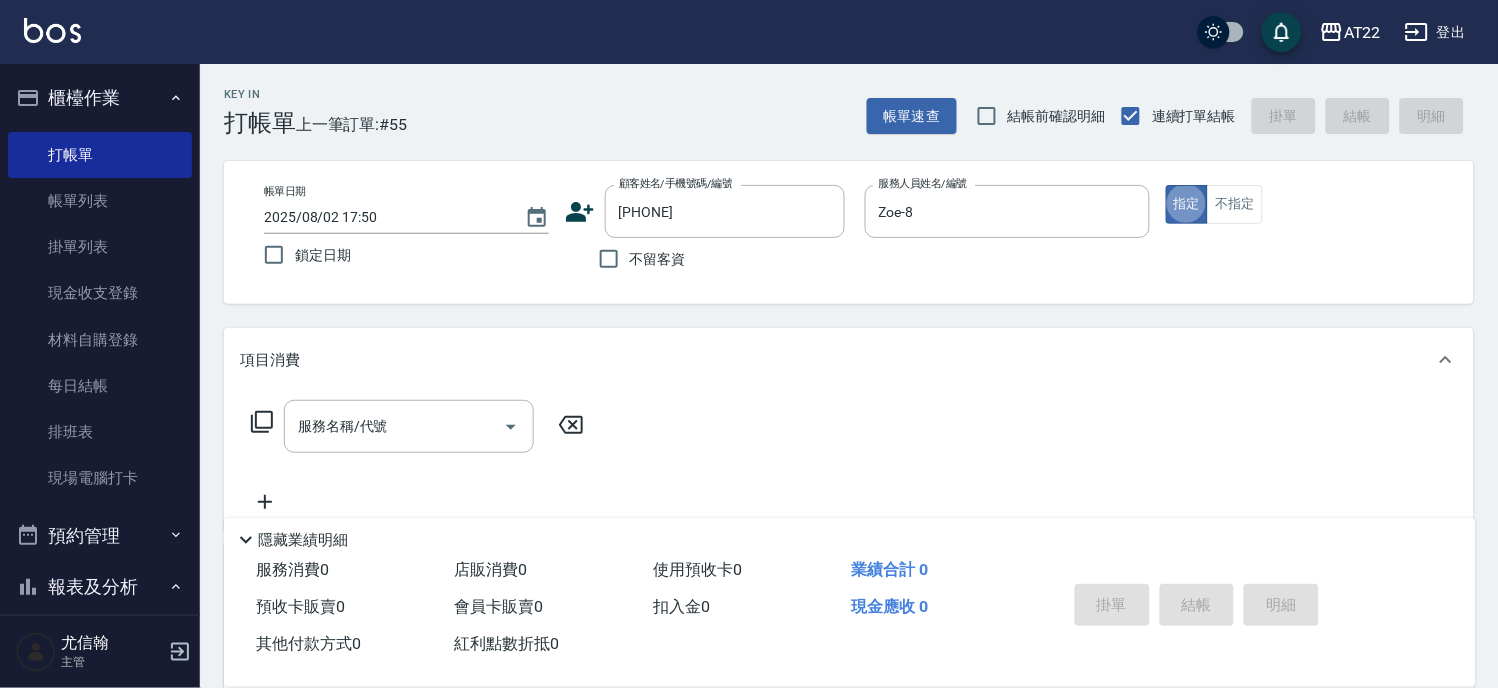 type on "true" 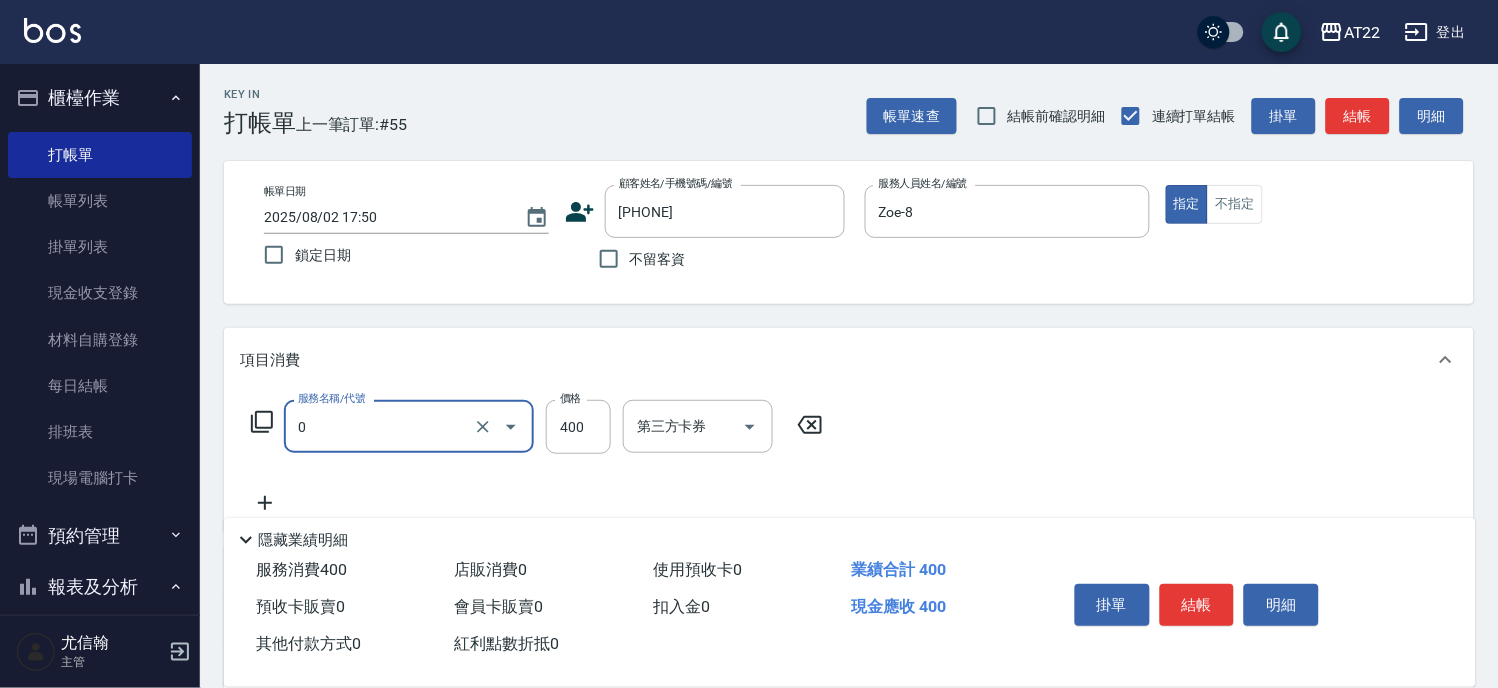 type on "有機洗髮(0)" 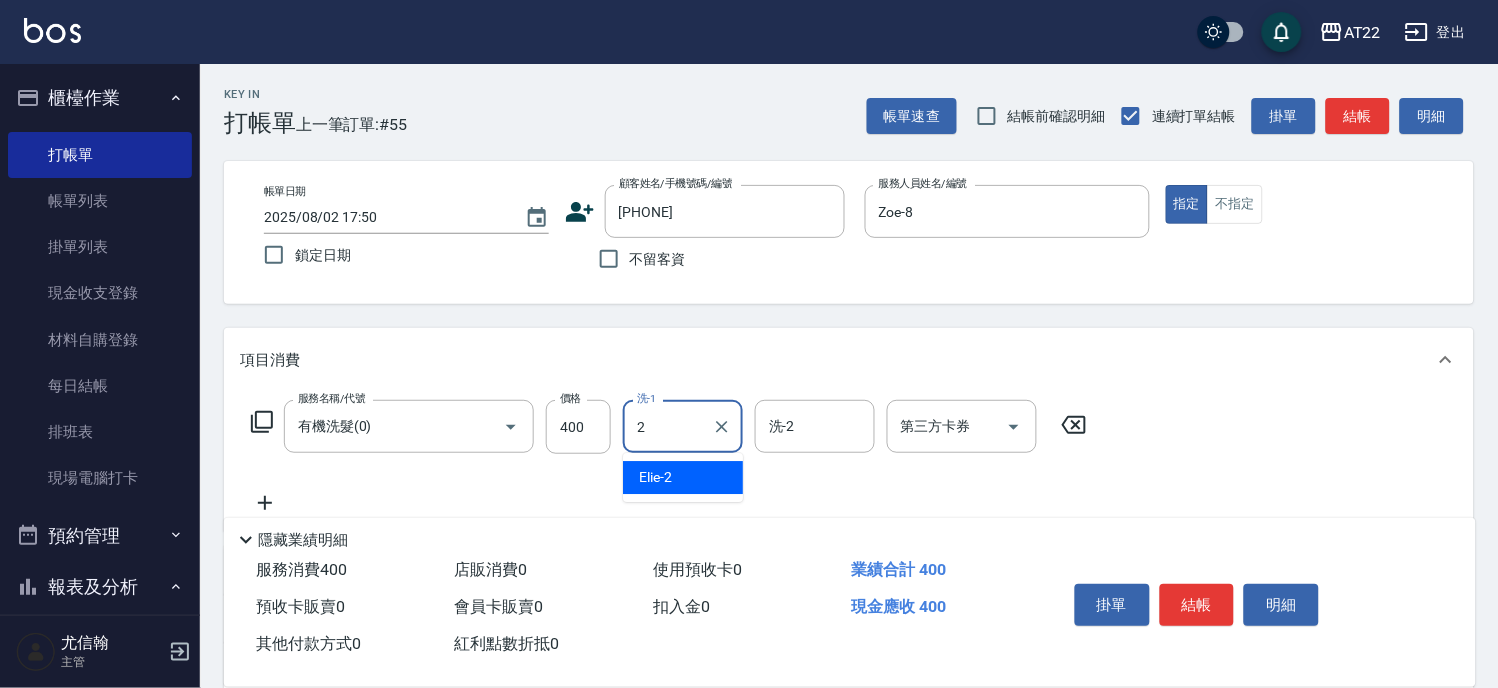 type on "Elie-2" 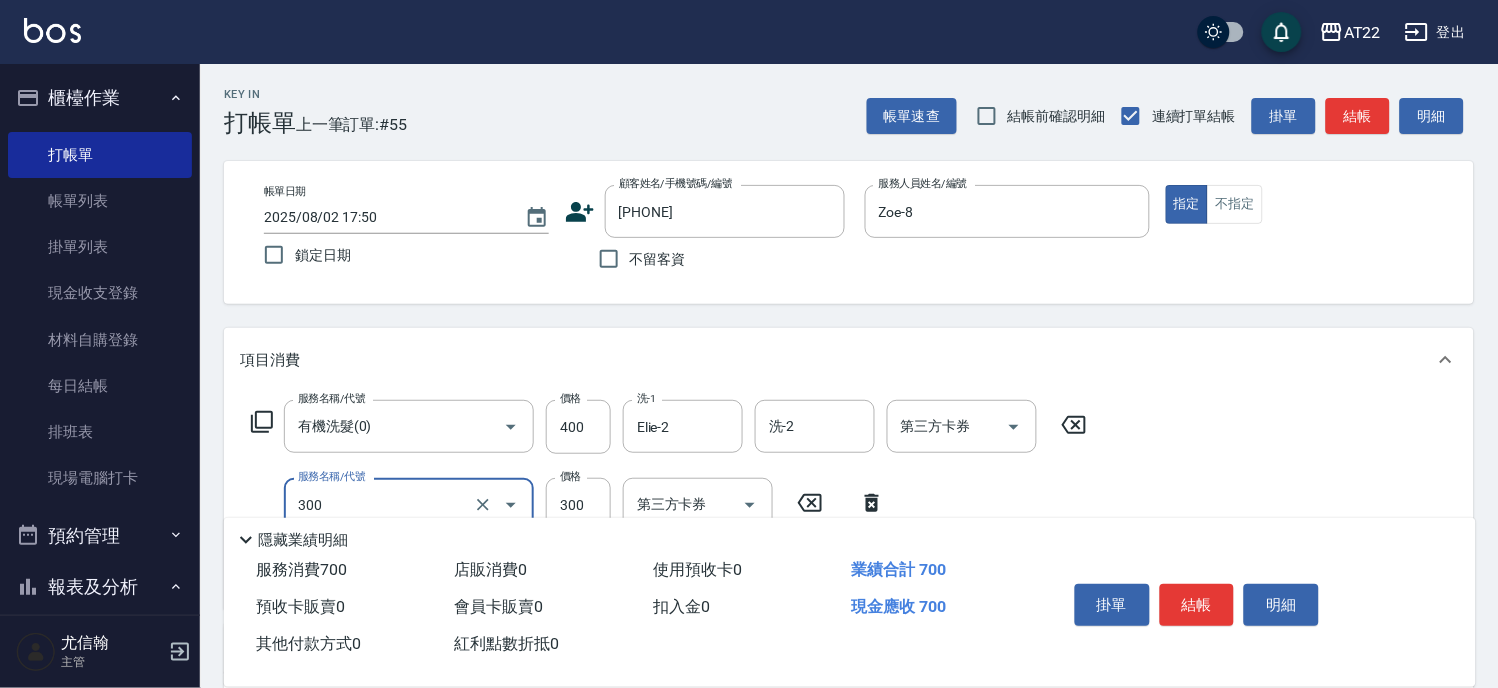 type on "剪髮(300)" 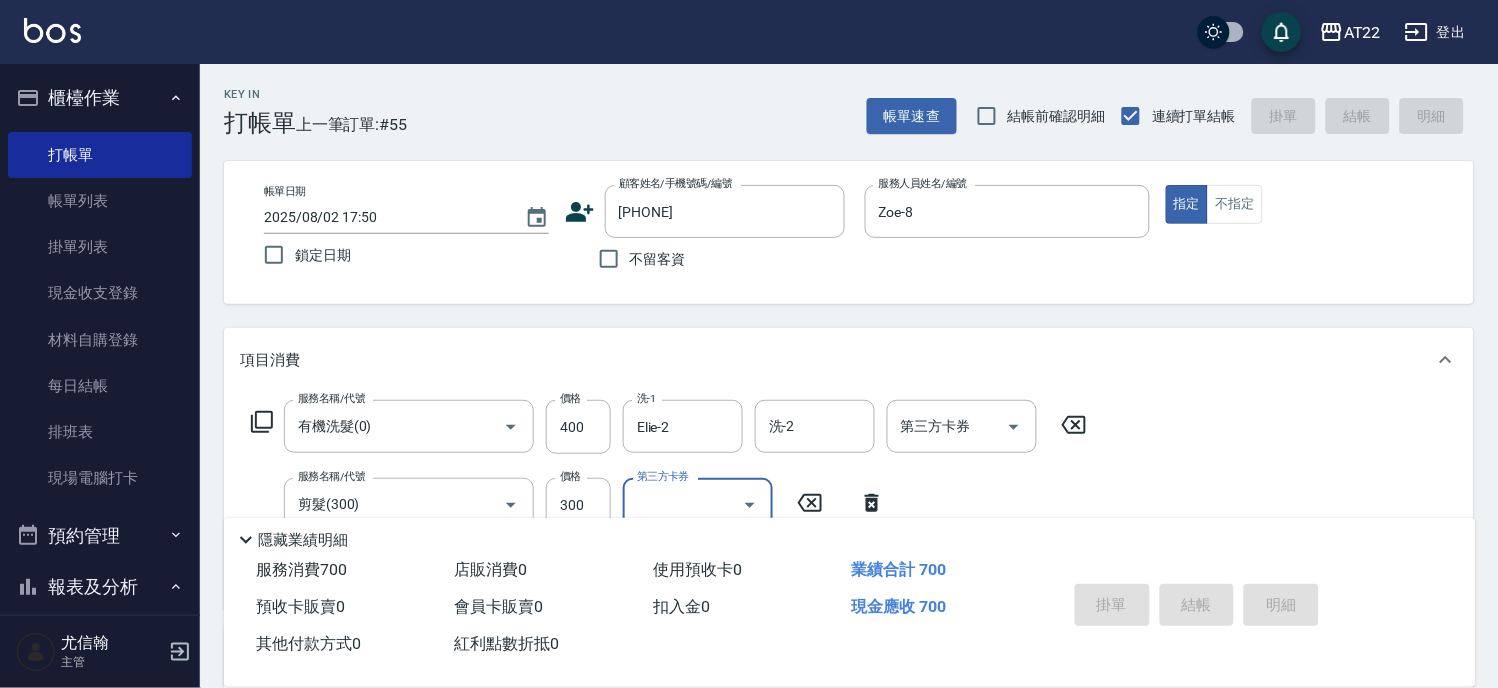 type 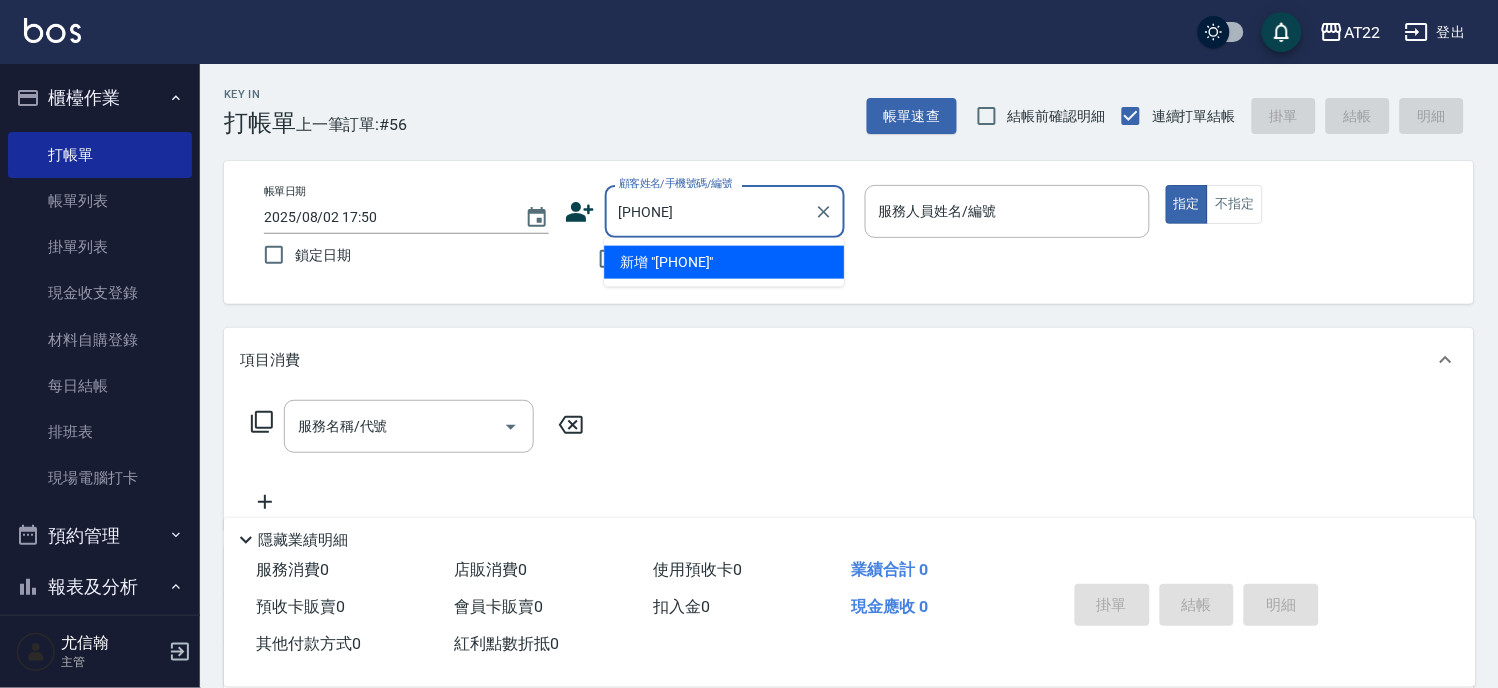type on "0939509330" 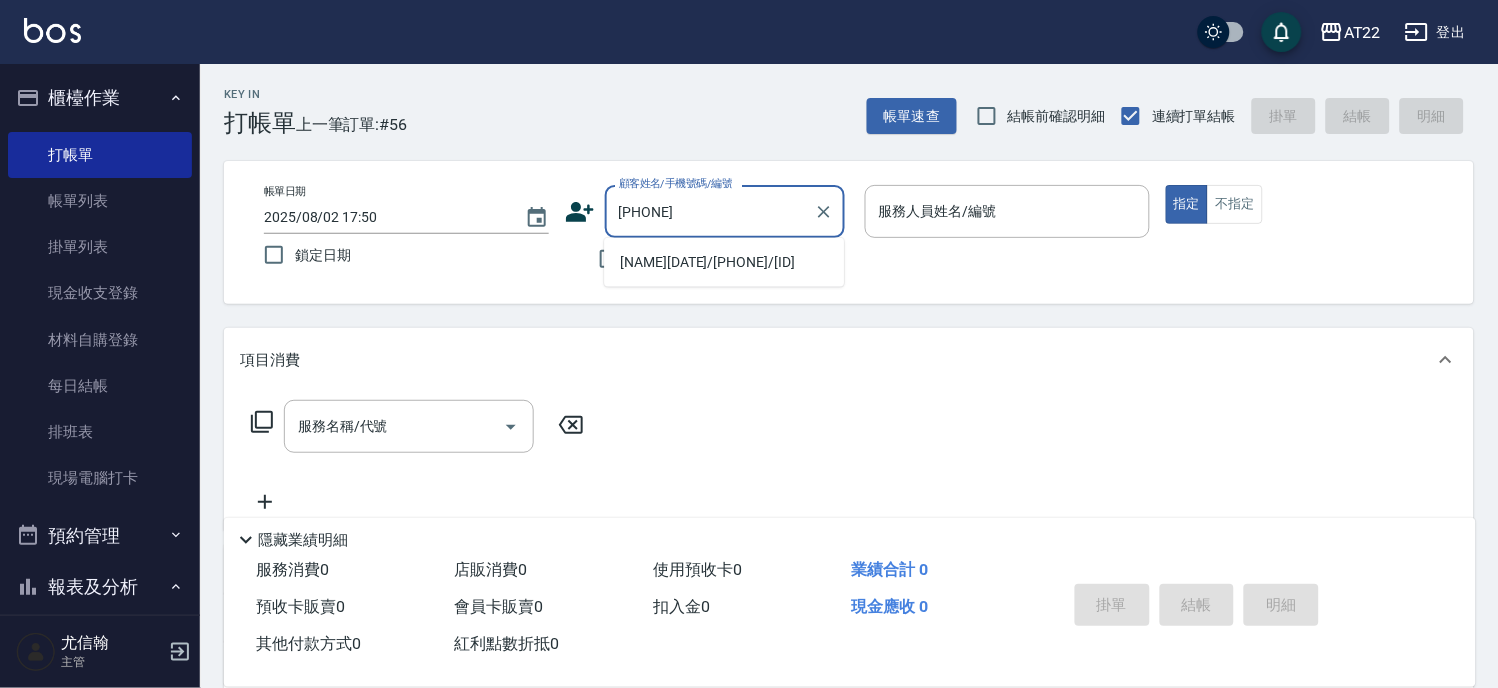 click on "0939509330 顧客姓名/手機號碼/編號" at bounding box center [725, 211] 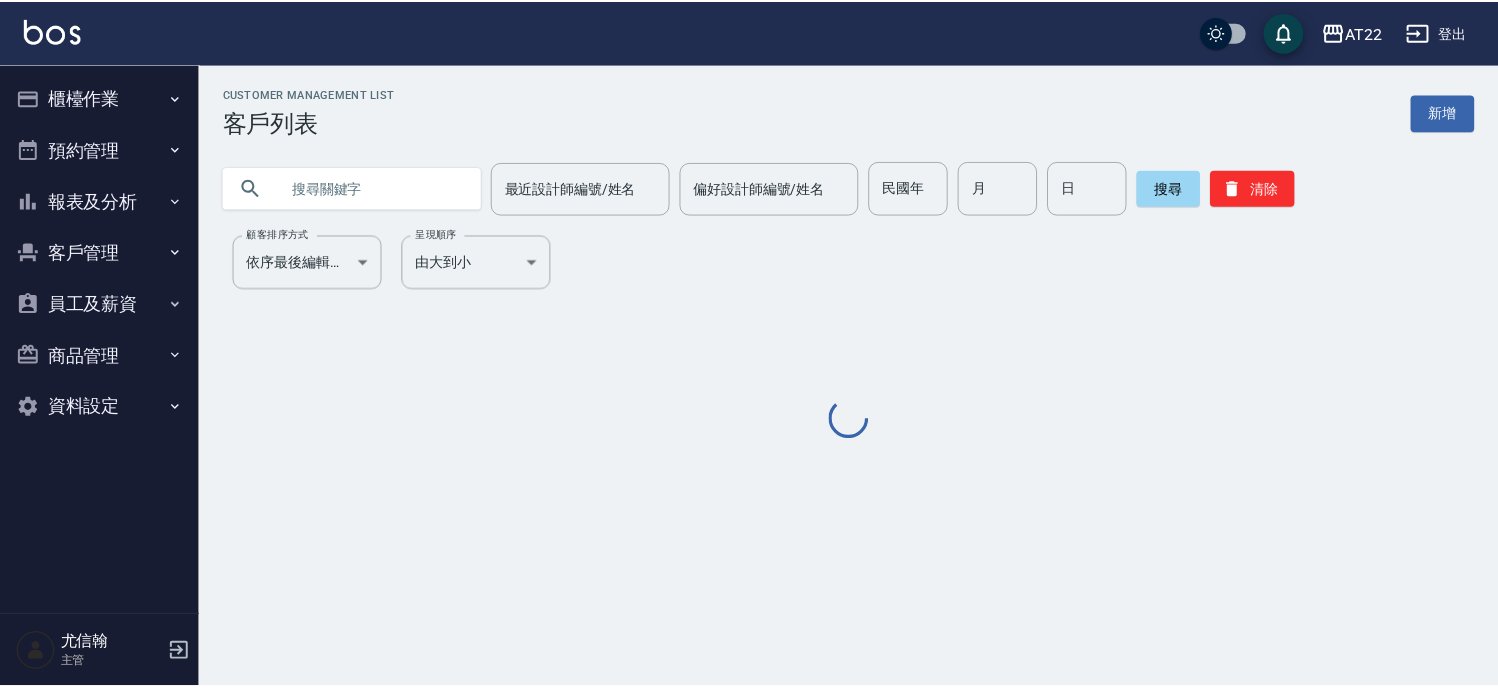scroll, scrollTop: 0, scrollLeft: 0, axis: both 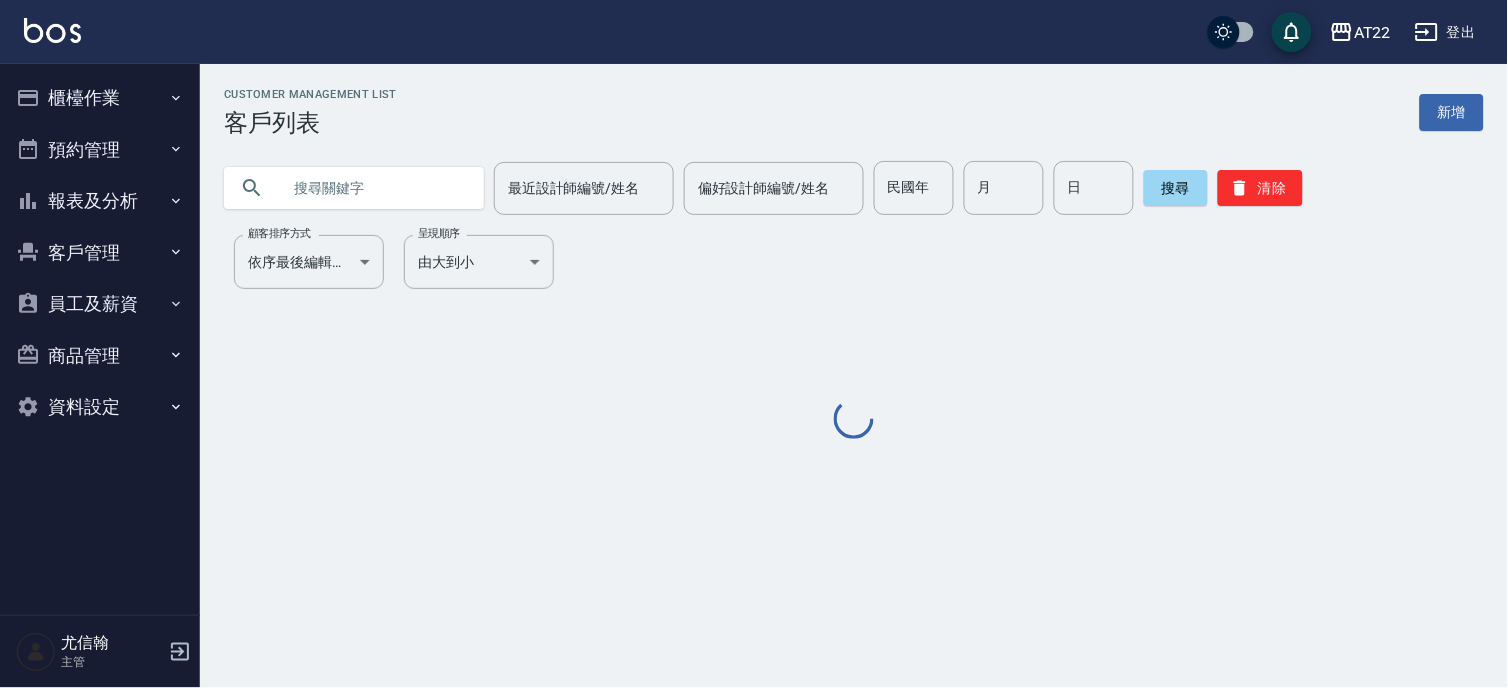 click at bounding box center [374, 188] 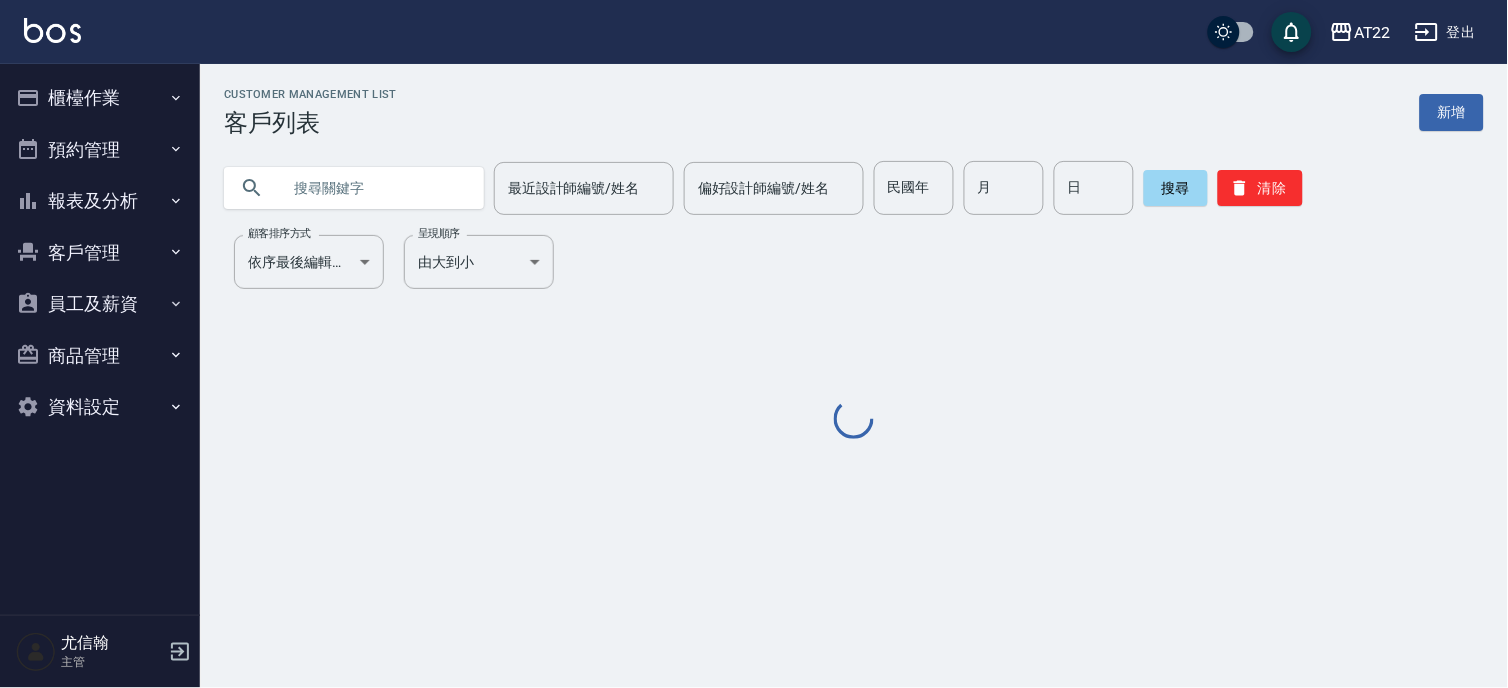 paste on "[PHONE]" 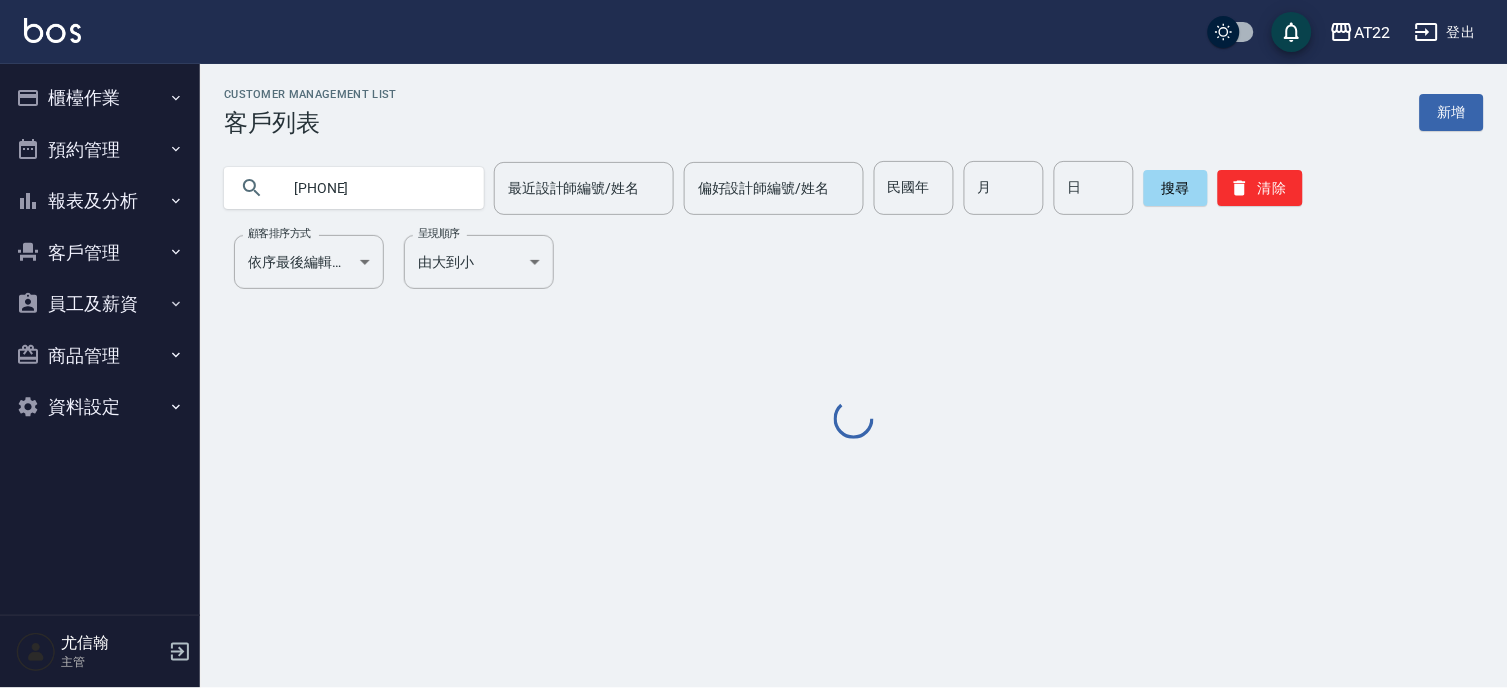 type on "[PHONE]" 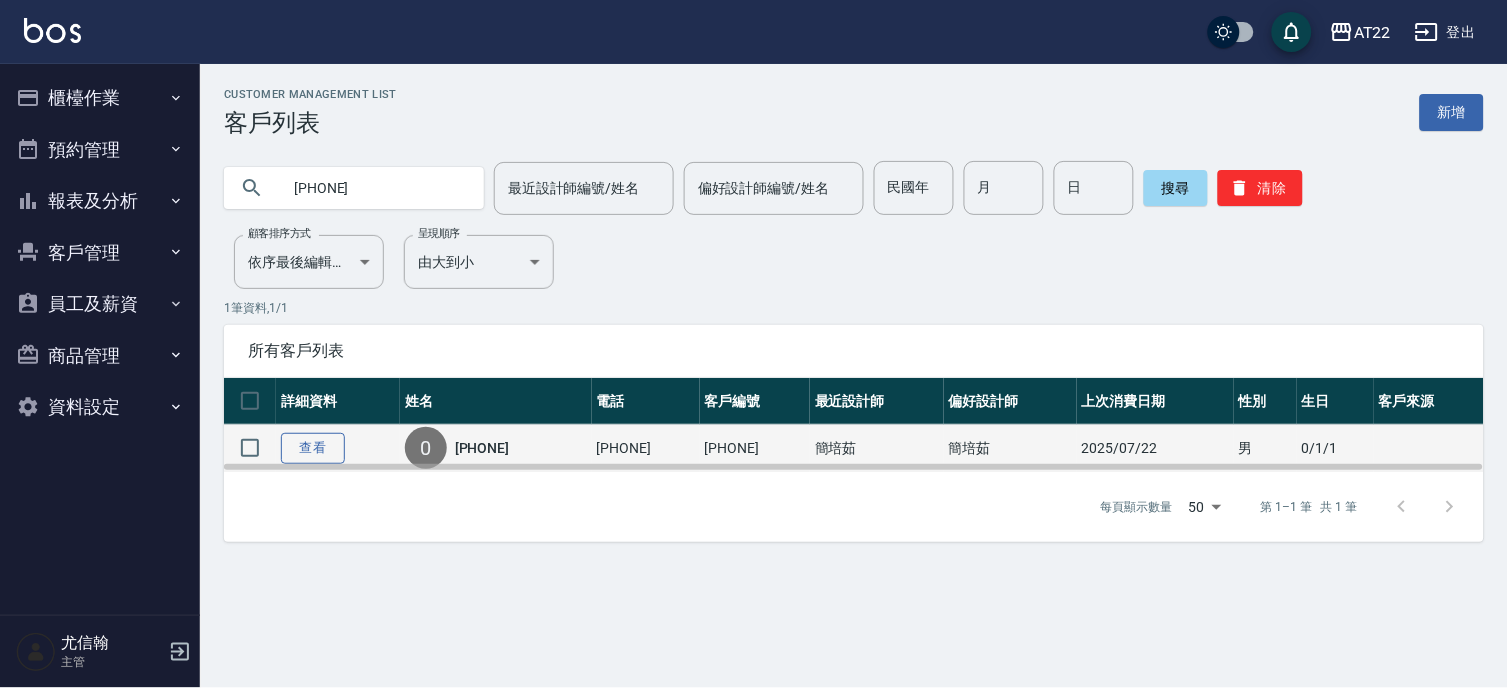 click on "查看" at bounding box center [313, 448] 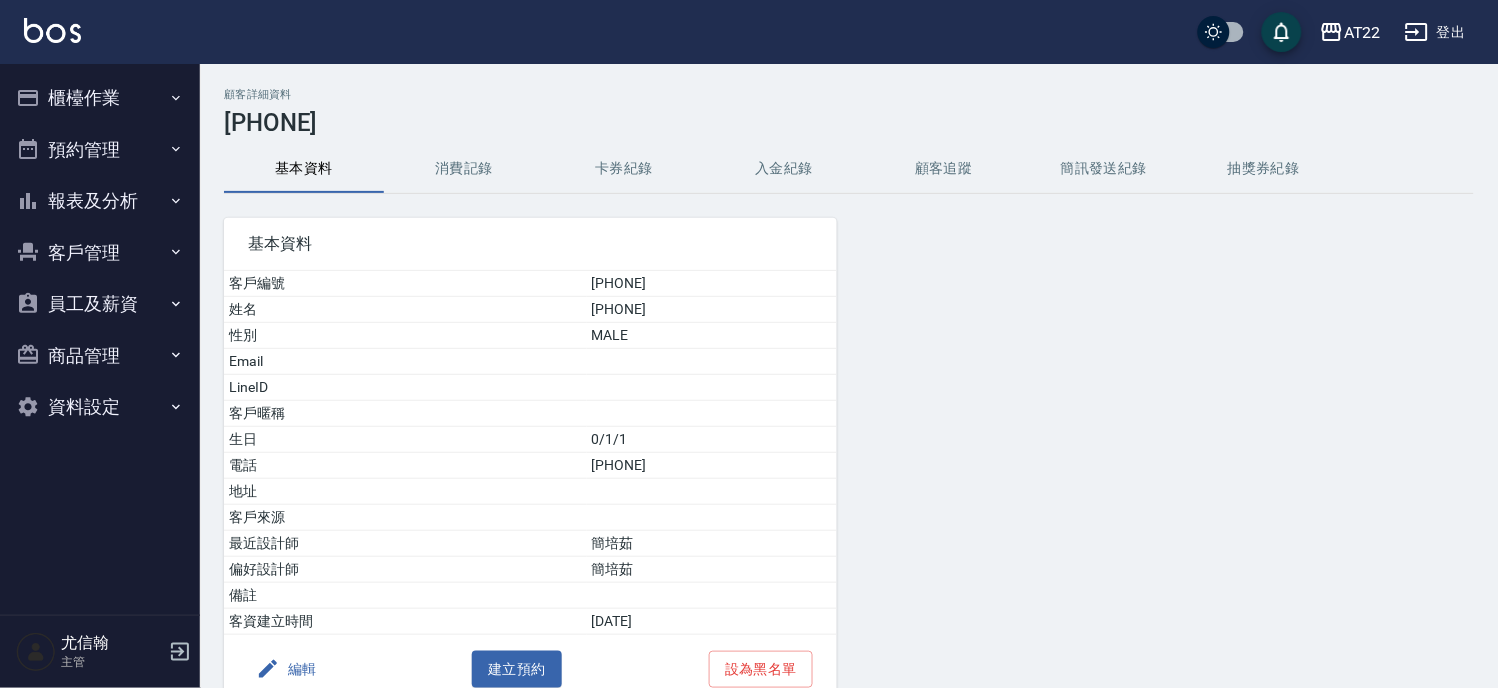 click on "消費記錄" at bounding box center [464, 169] 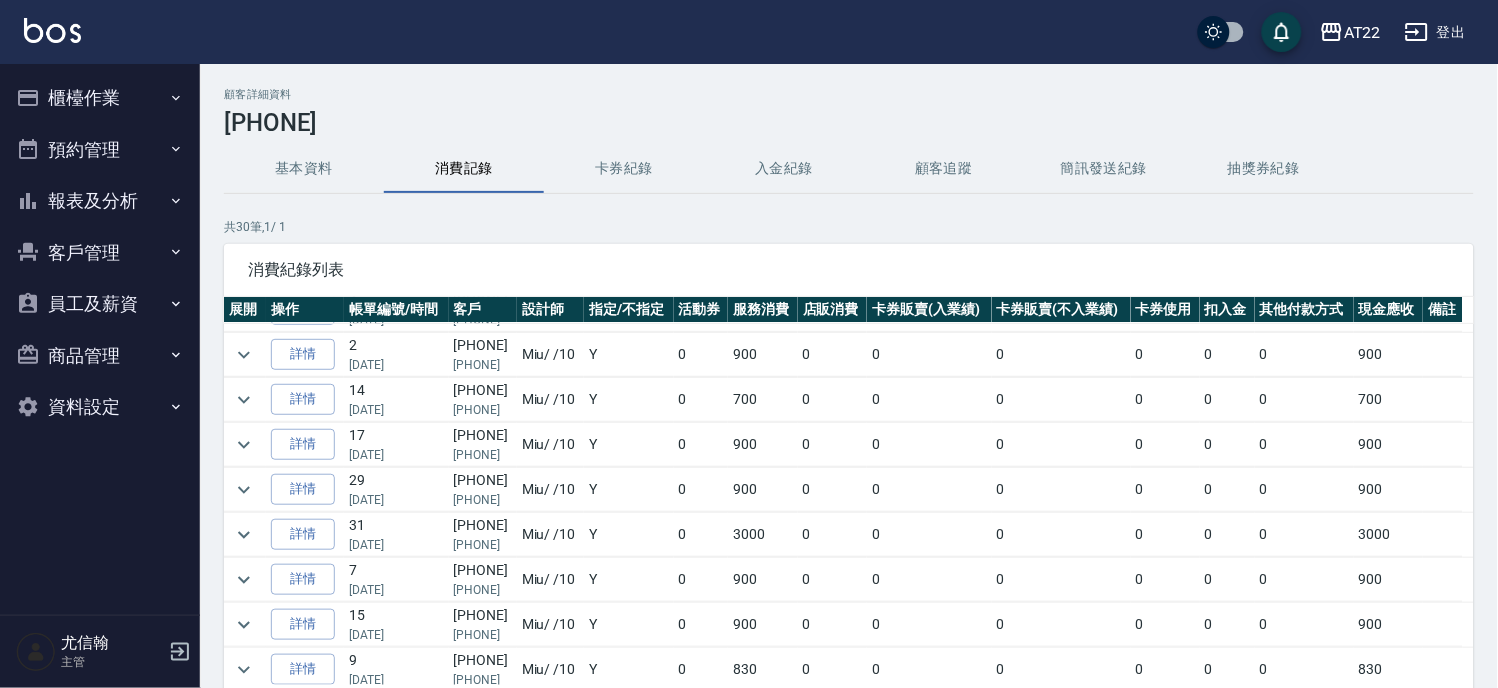 scroll, scrollTop: 0, scrollLeft: 0, axis: both 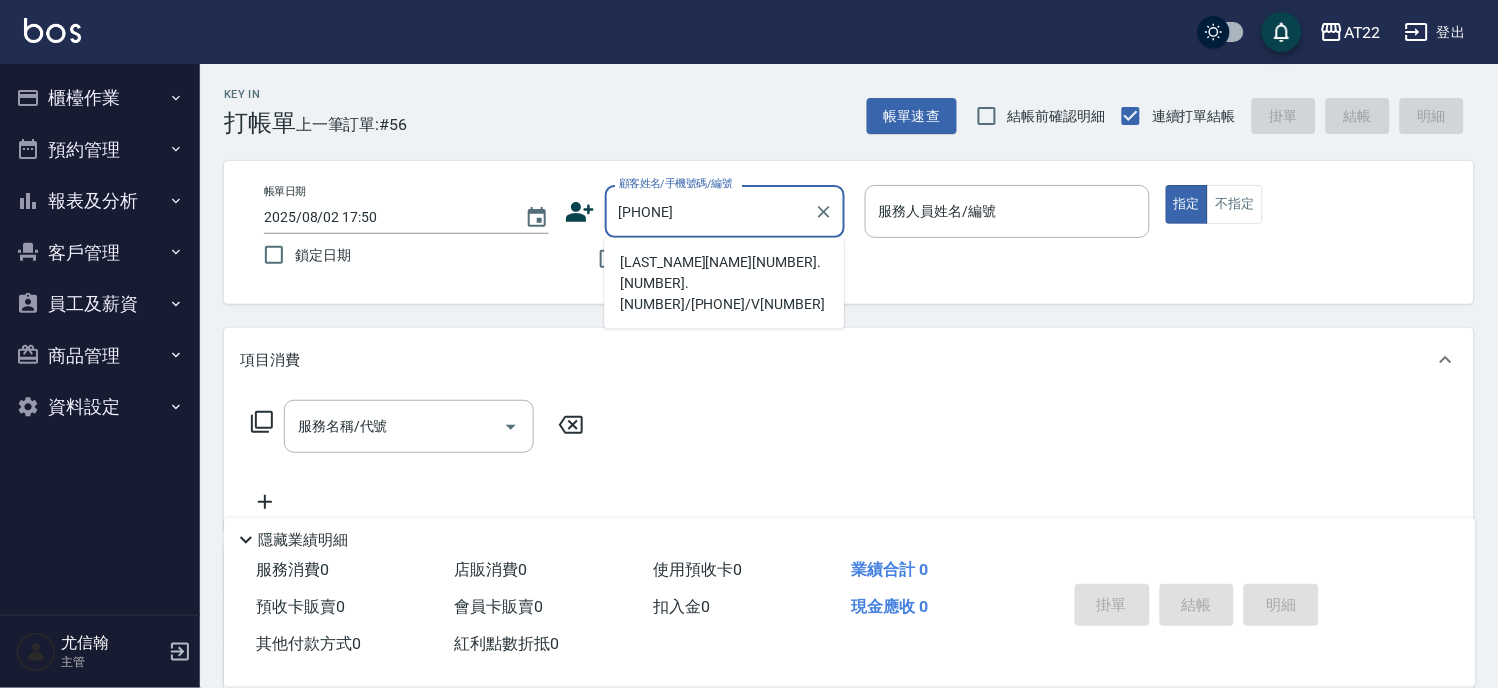 click on "[LAST_NAME][NAME][NUMBER].[NUMBER].[NUMBER]/[PHONE]/V[NUMBER]" at bounding box center [724, 283] 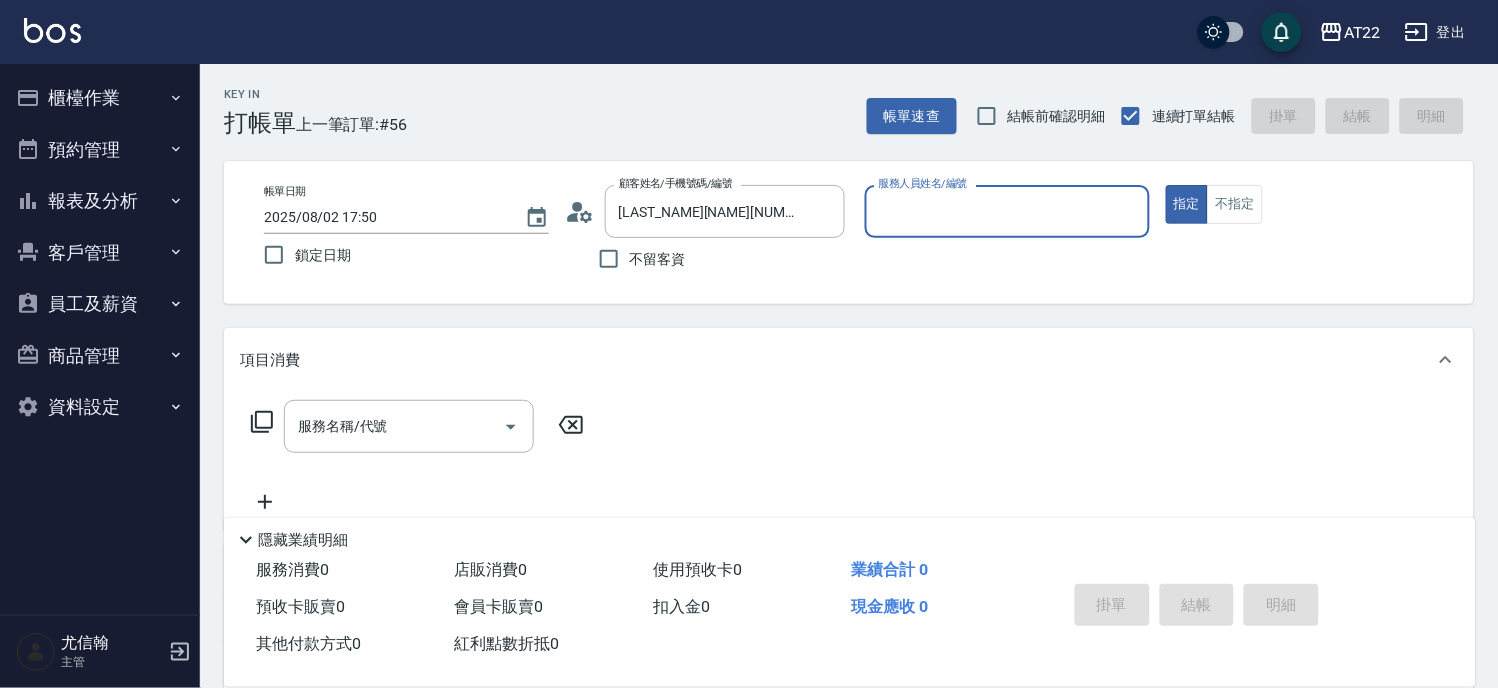 type on "king-5" 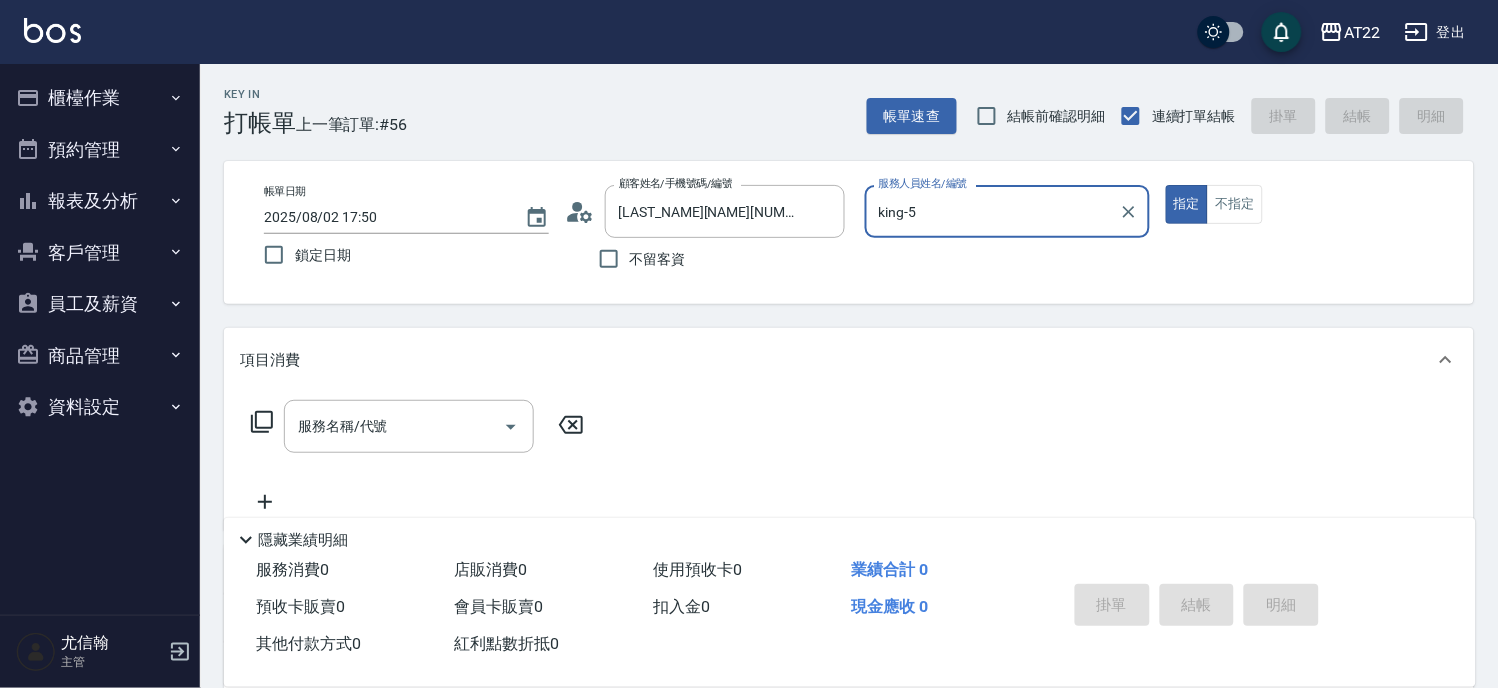 click on "king-5 服務人員姓名/編號" at bounding box center (1007, 211) 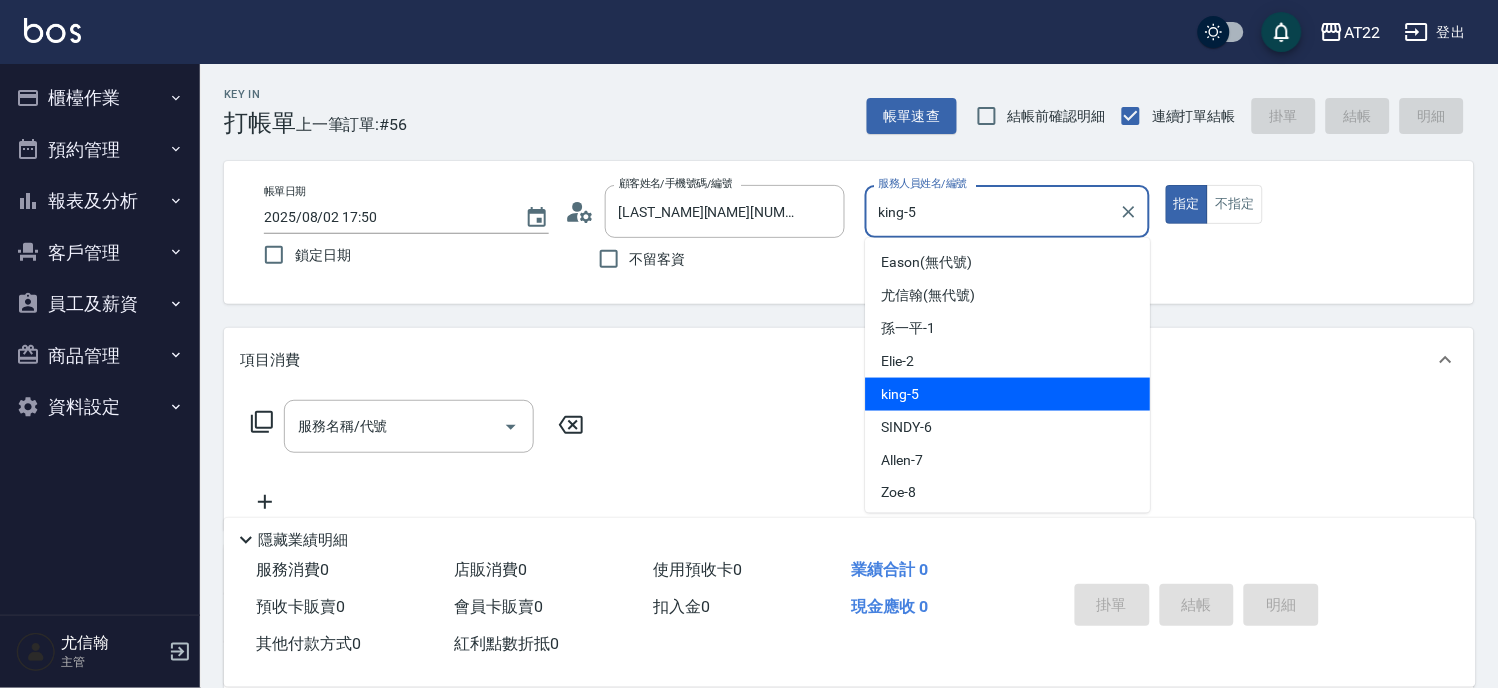 click on "king-5" at bounding box center (992, 211) 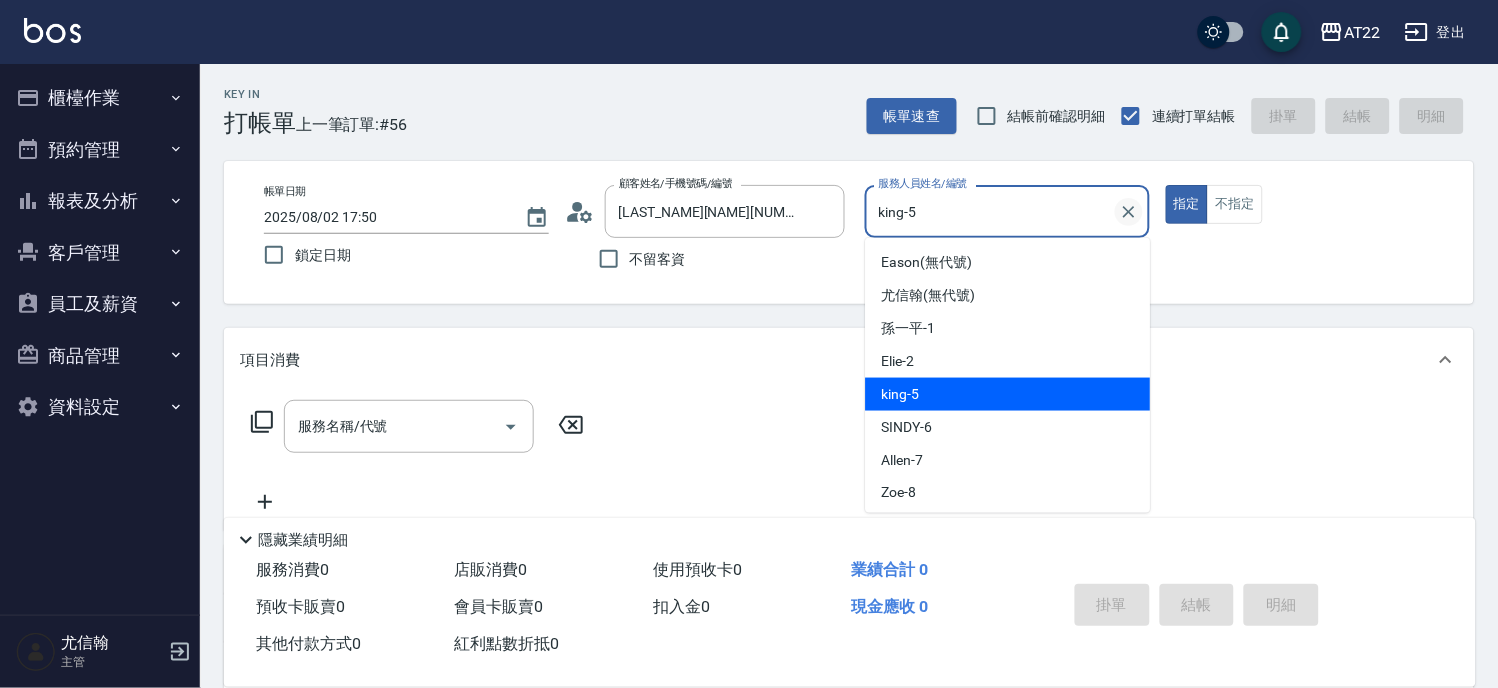click 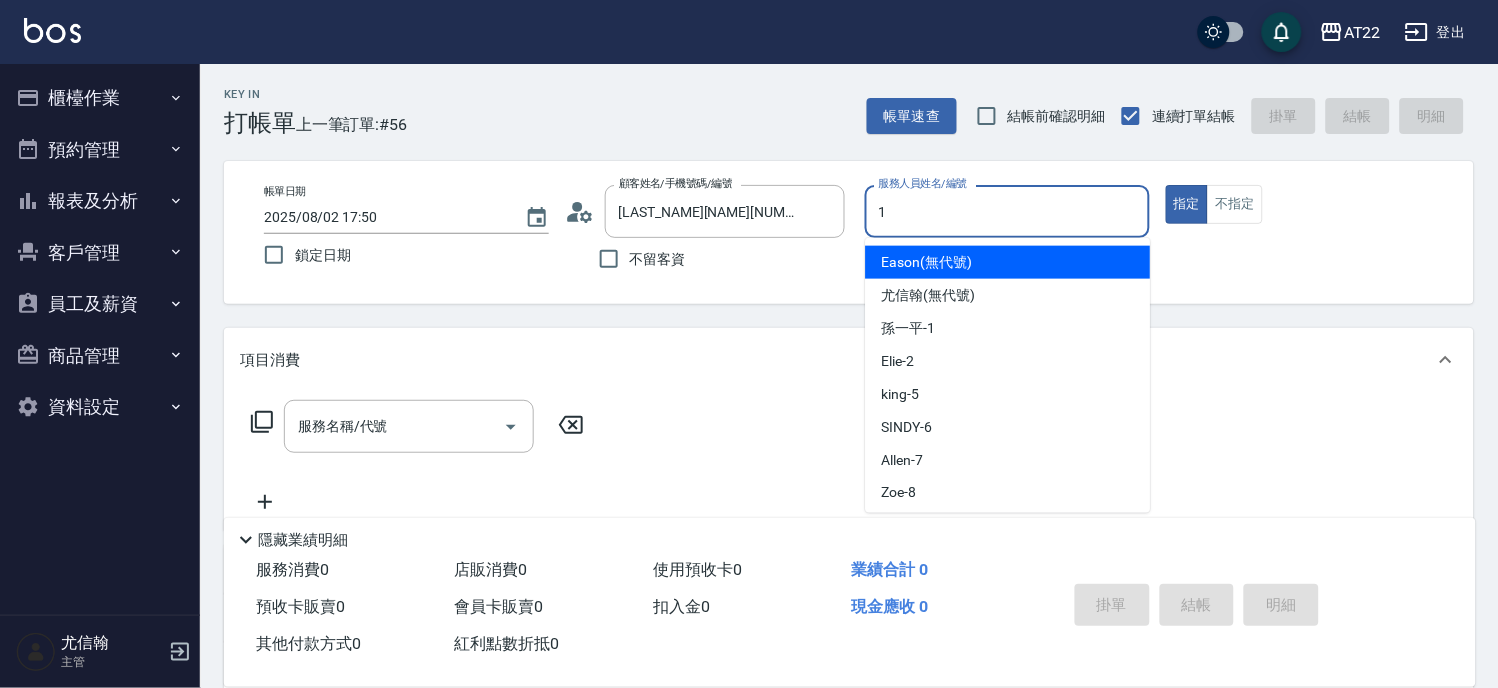 type on "[LAST_NAME][NAME]-1" 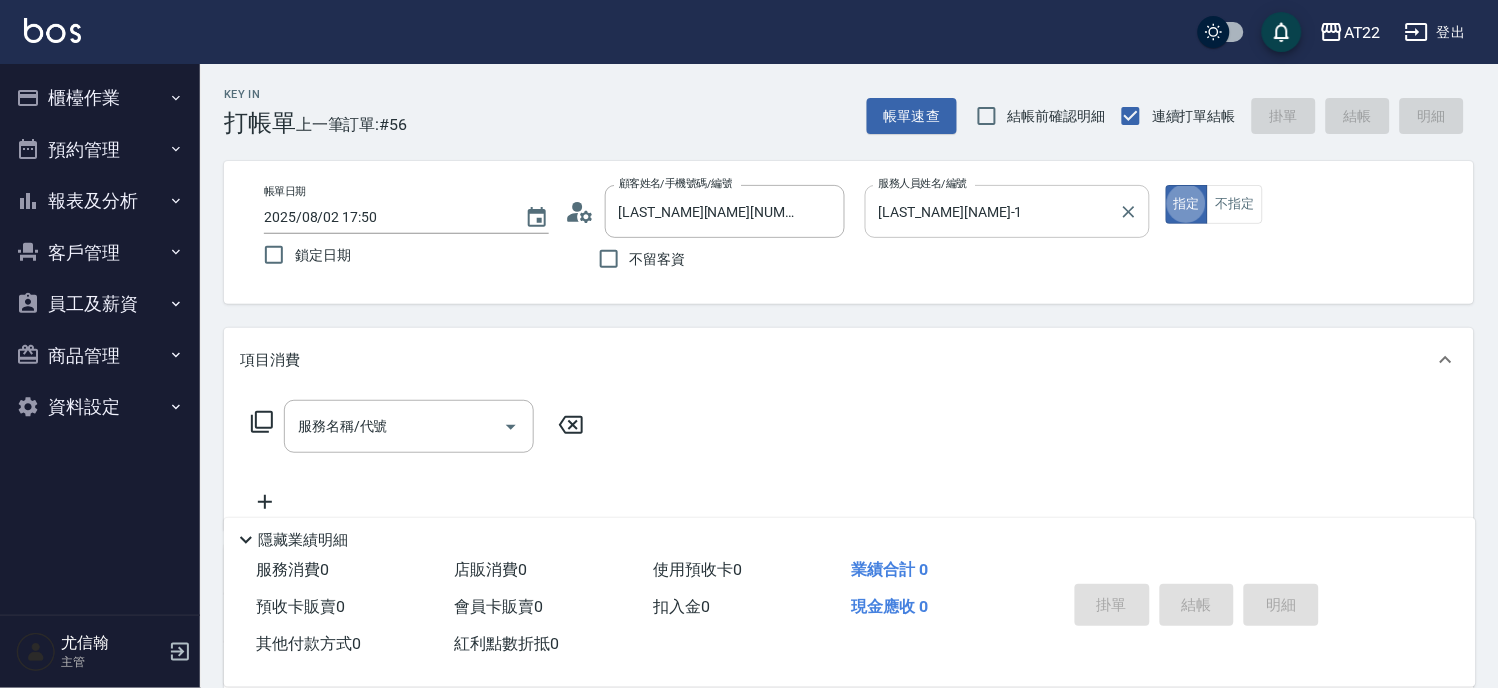 type on "true" 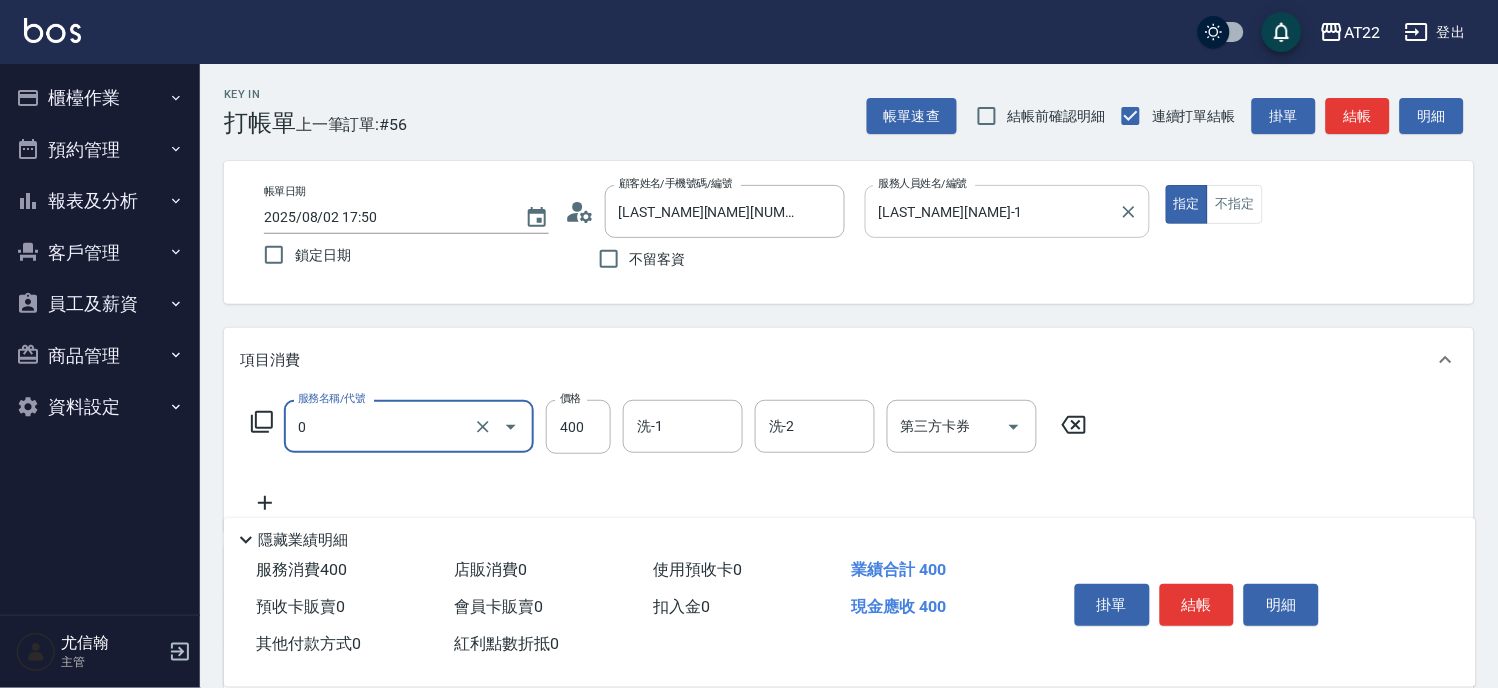 type on "有機洗髮(0)" 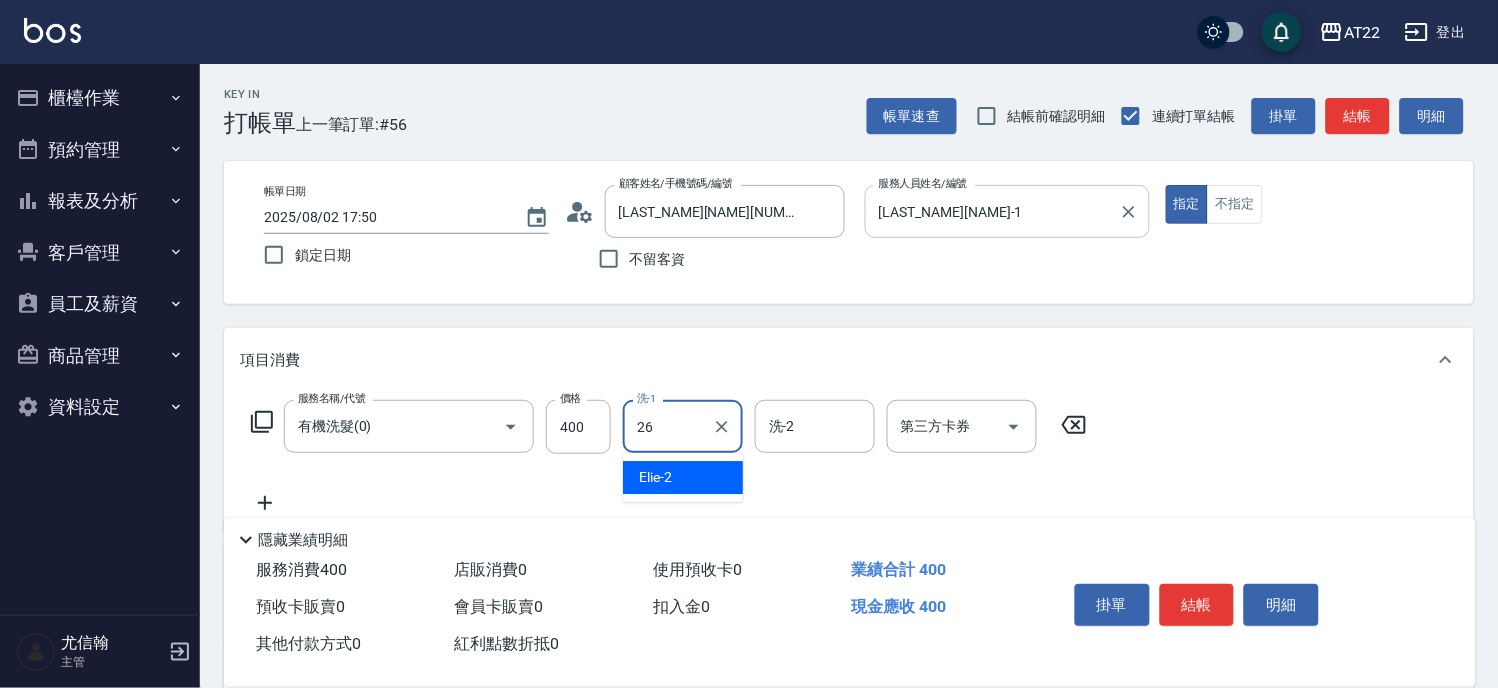 type on "Cinna-26" 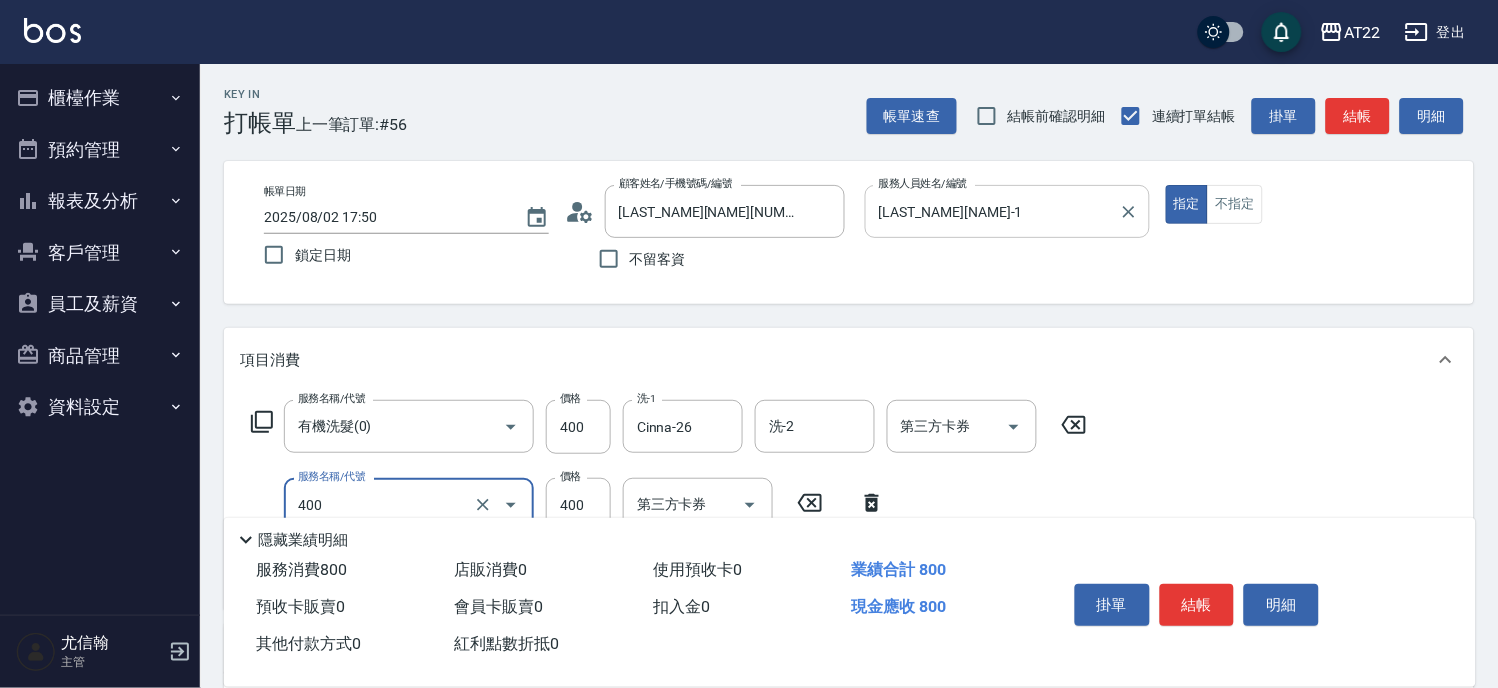 type on "剪髮(400)" 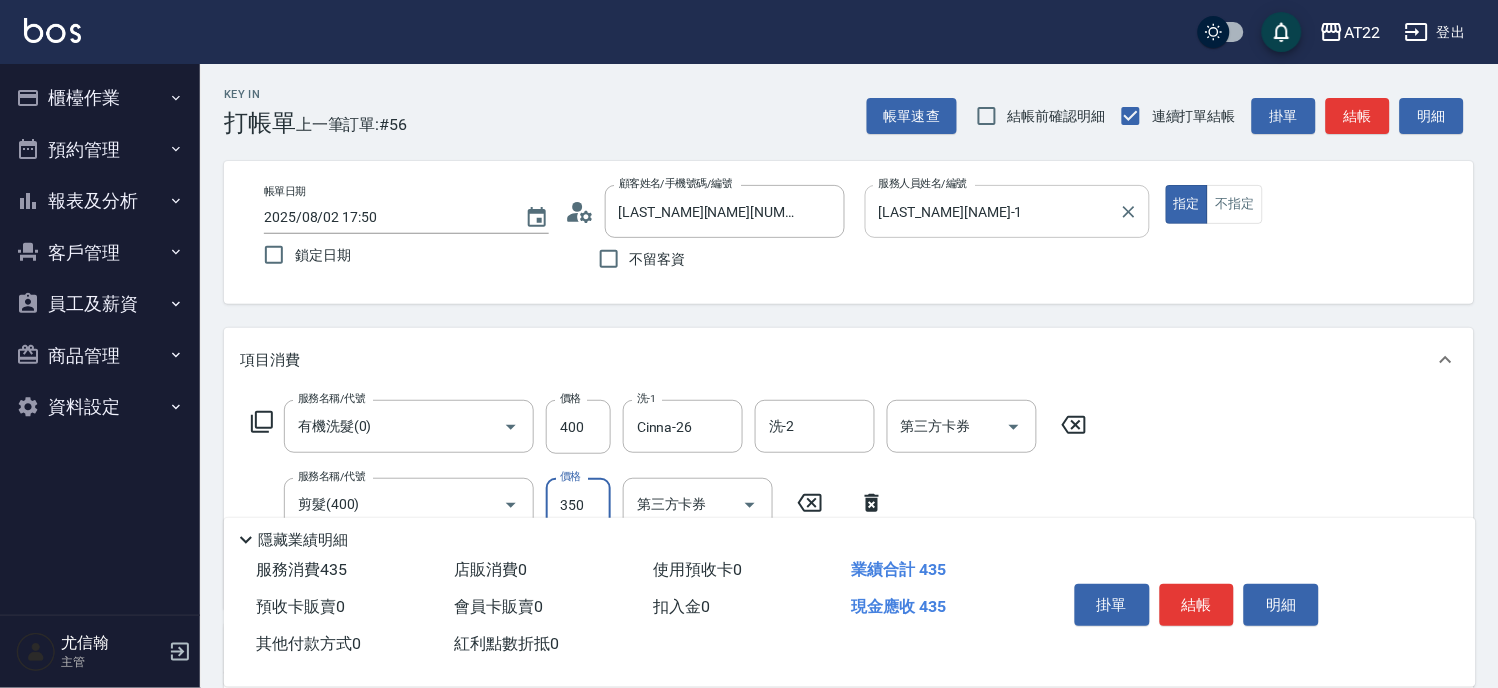 type on "350" 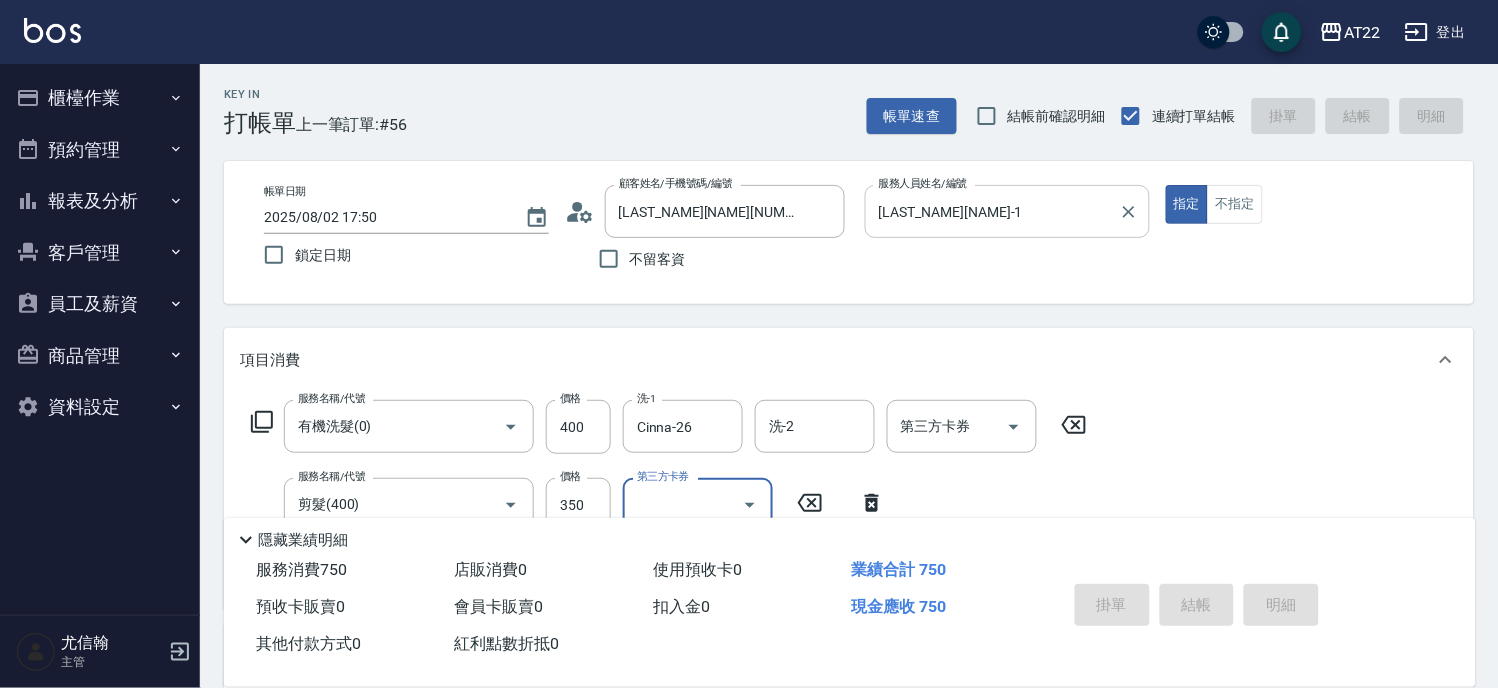 type 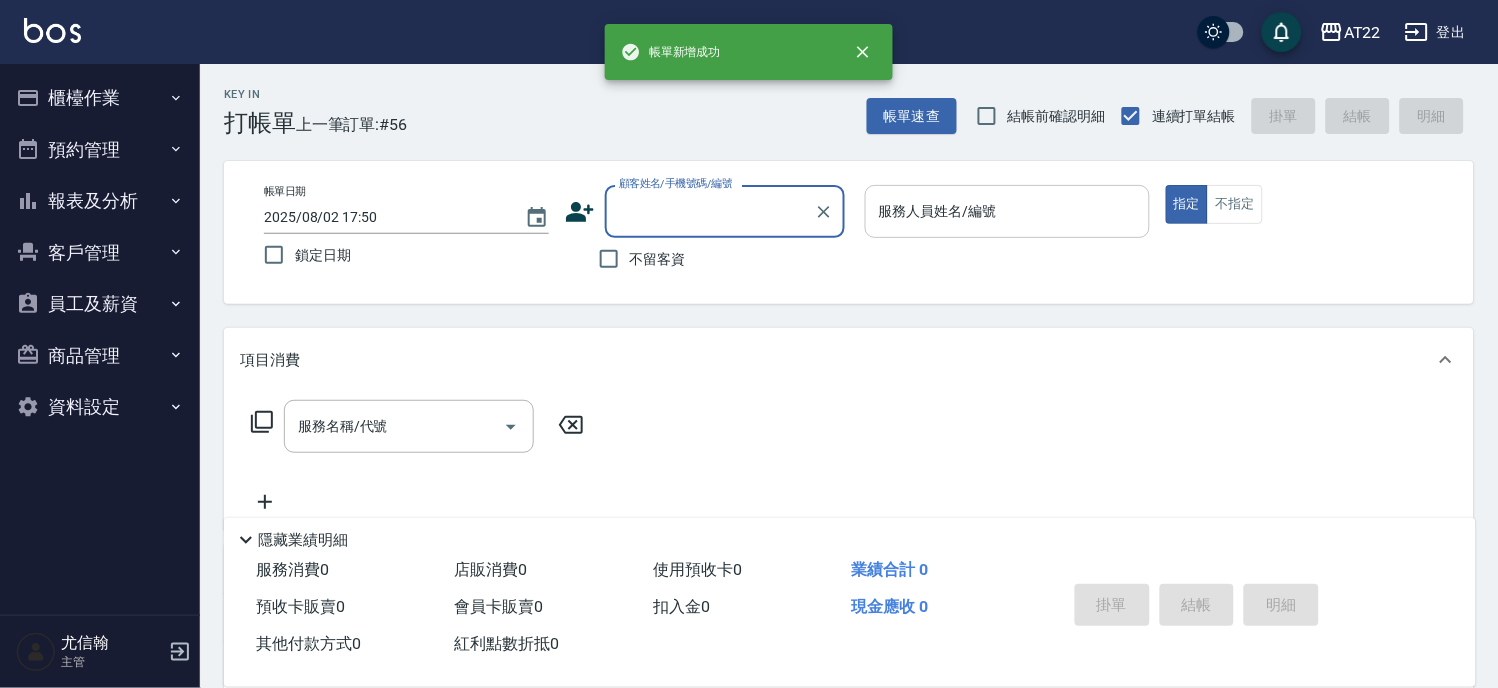 scroll, scrollTop: 0, scrollLeft: 0, axis: both 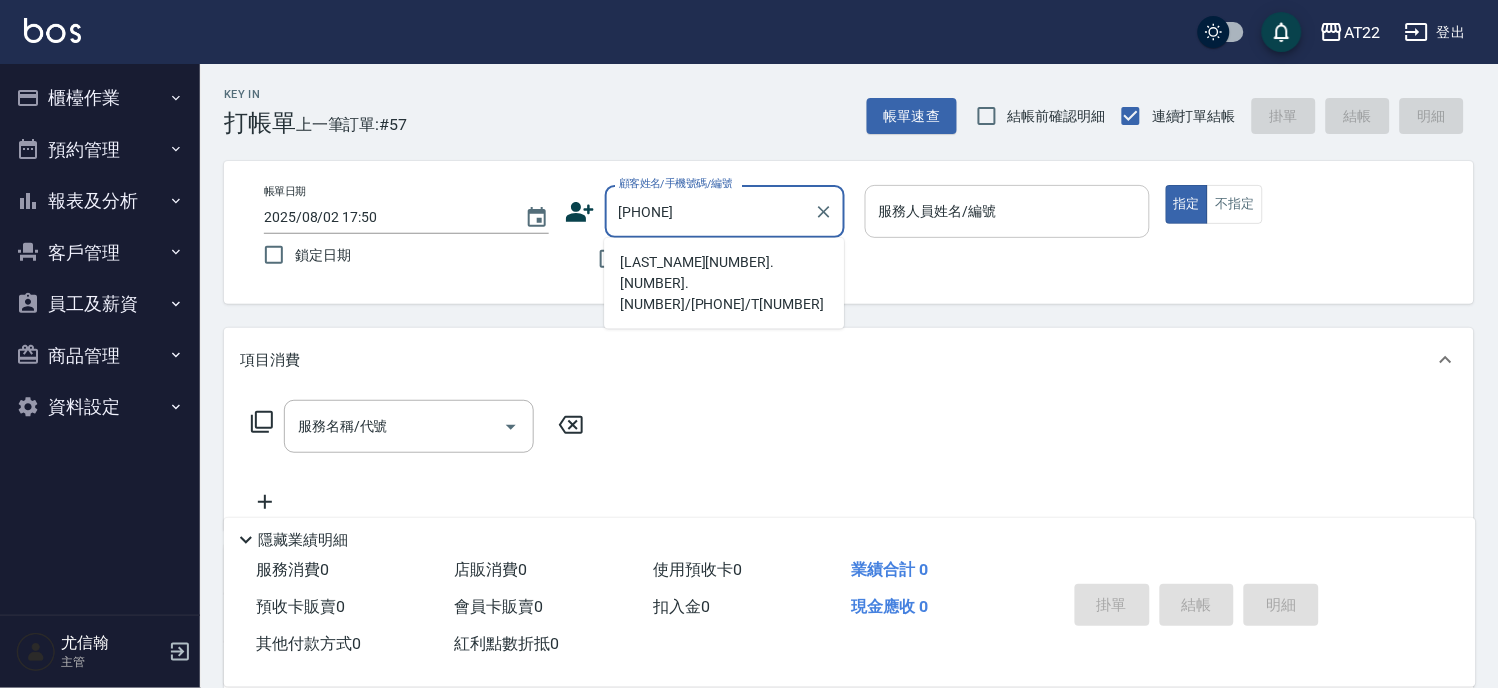 click on "[LAST_NAME][NUMBER].[NUMBER].[NUMBER]/[PHONE]/T[NUMBER]" at bounding box center (724, 283) 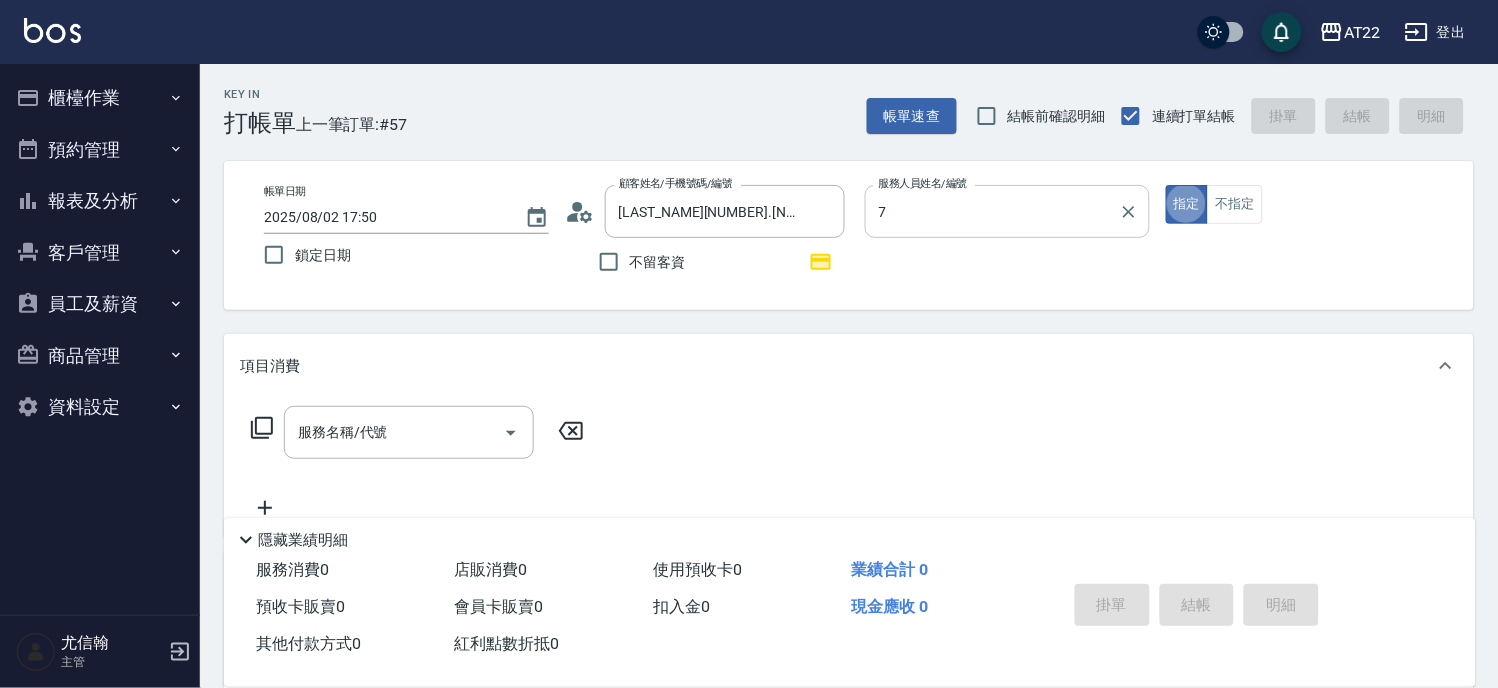 type on "Allen-7" 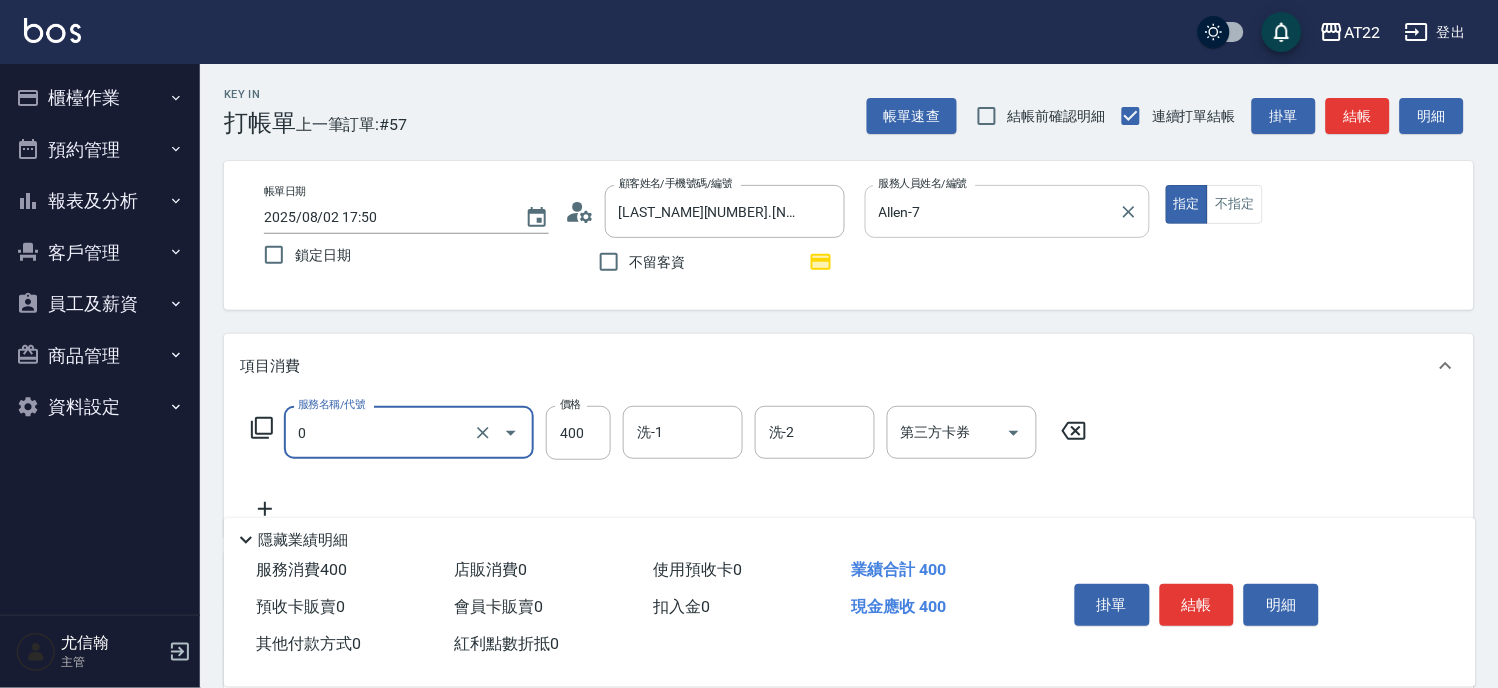 type on "有機洗髮(0)" 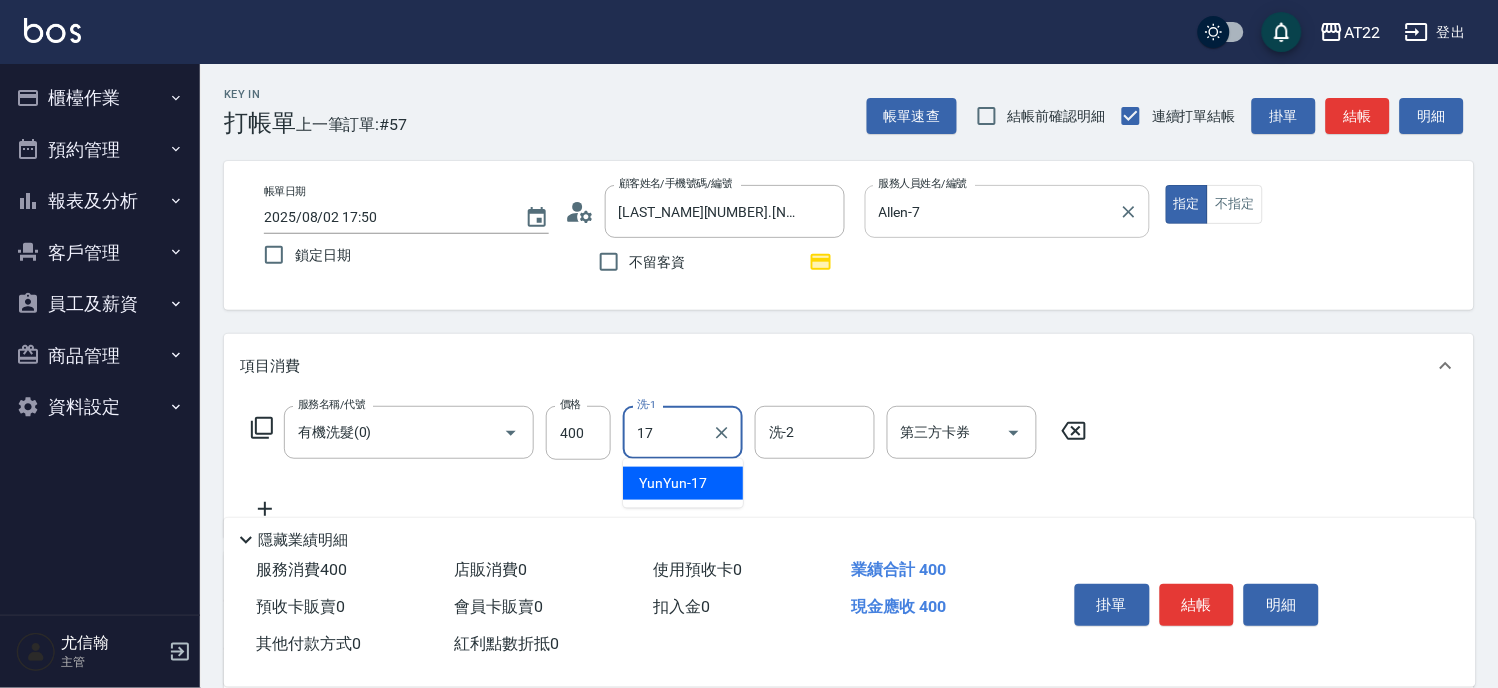 type on "YunYun-17" 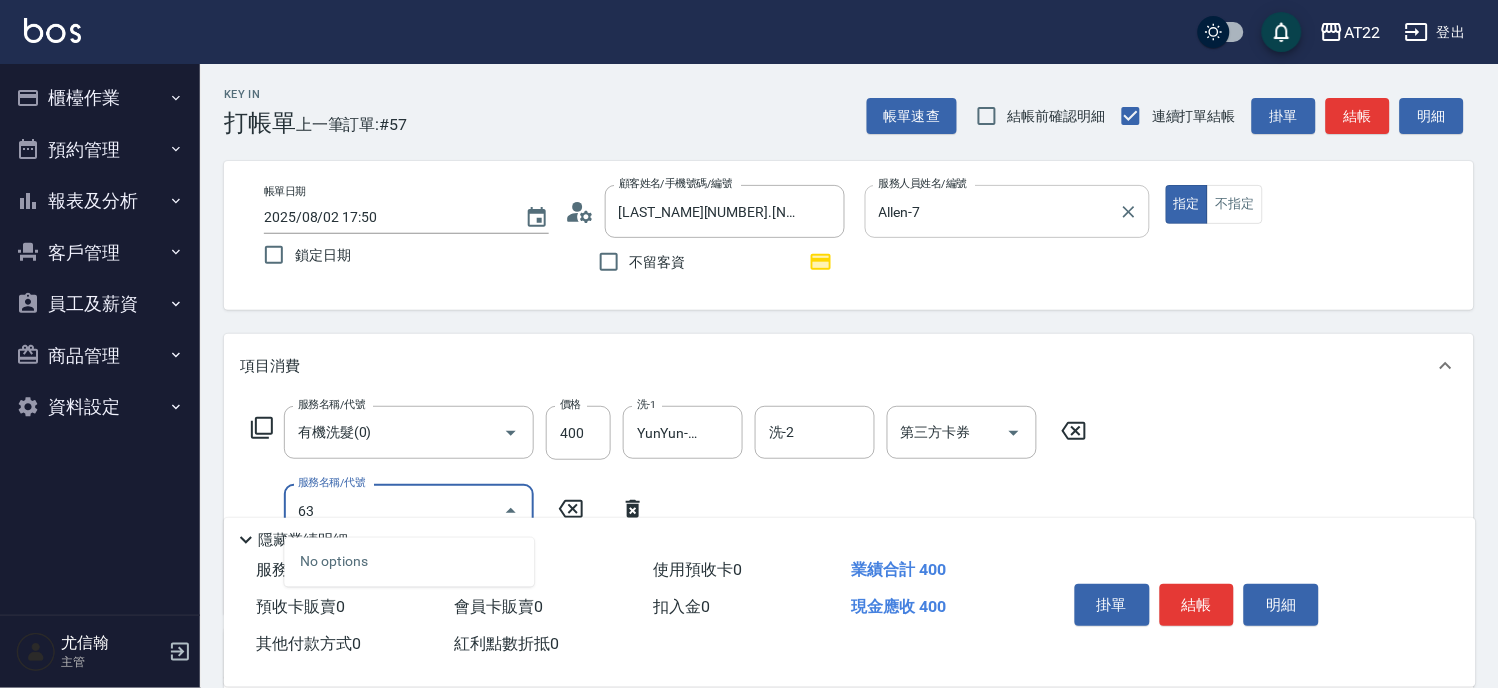 type on "6" 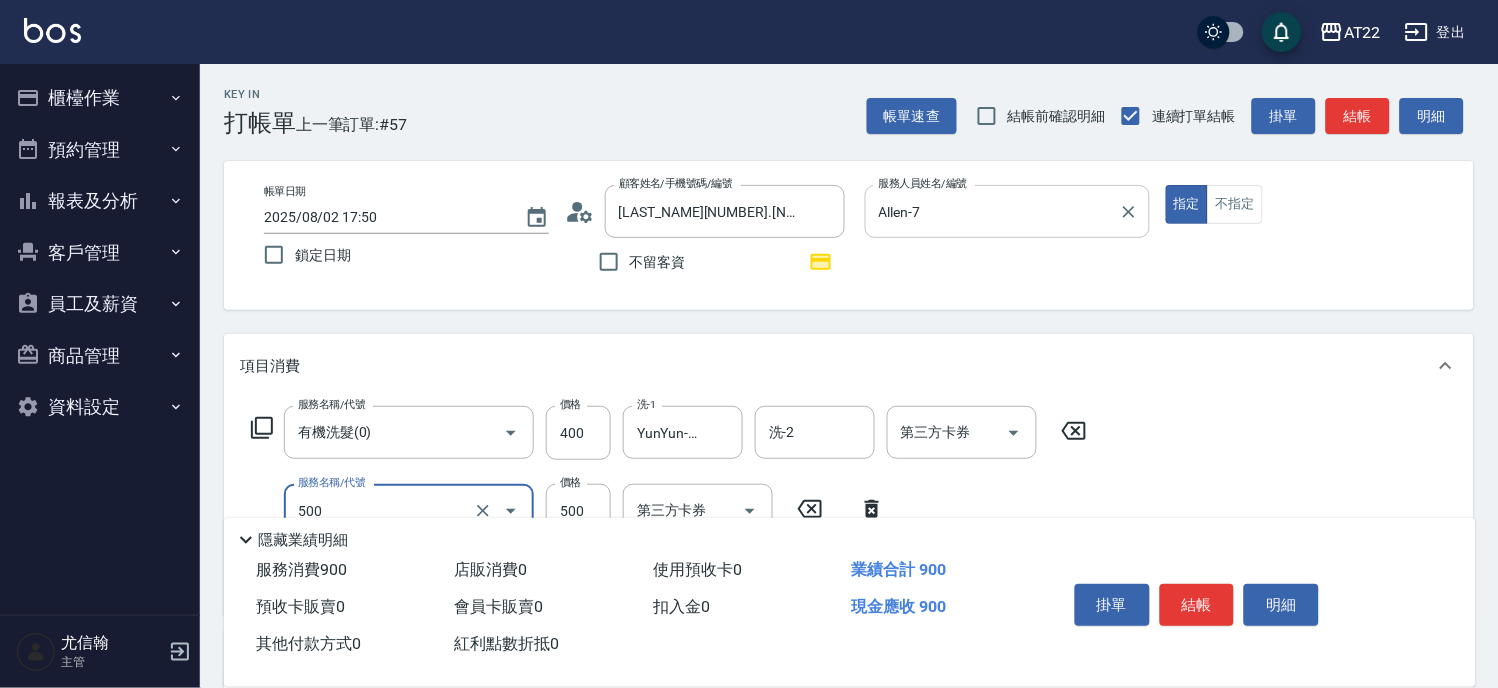 type on "剪髮(500)" 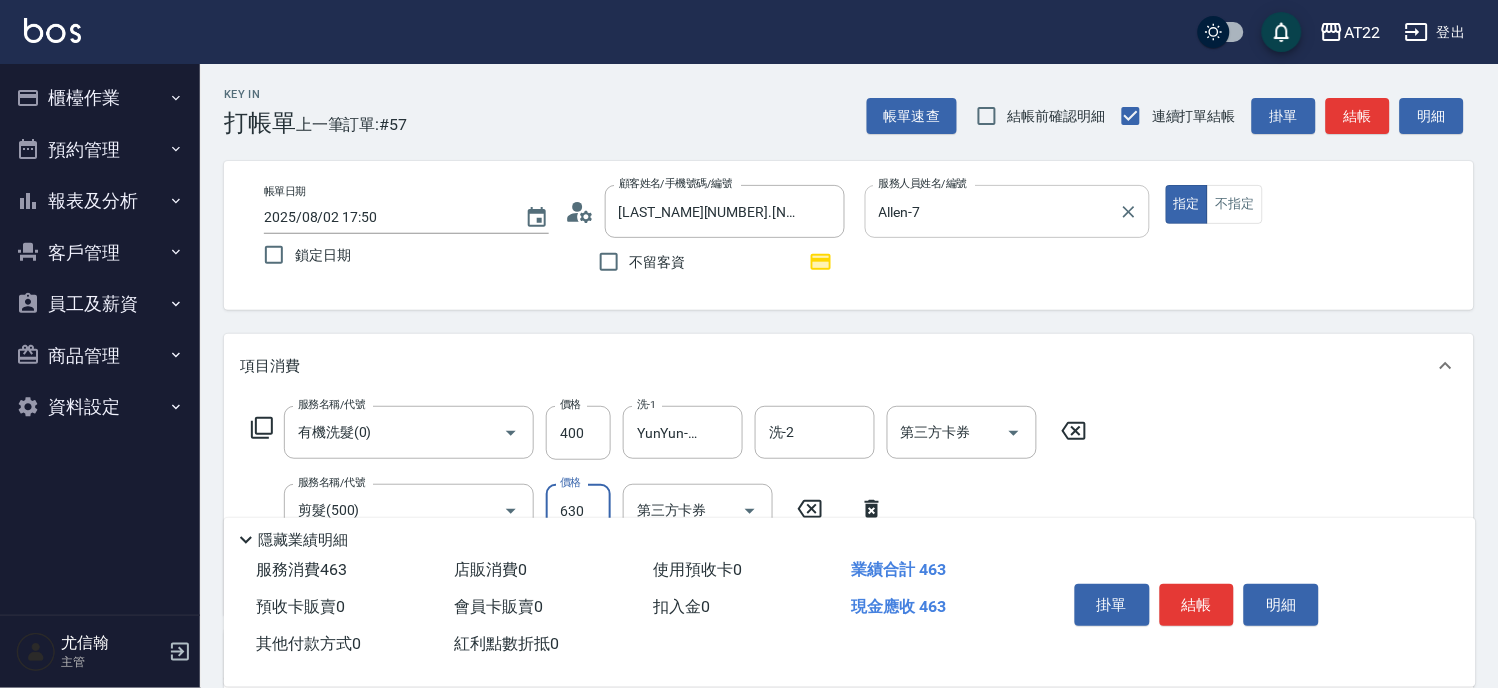 type on "630" 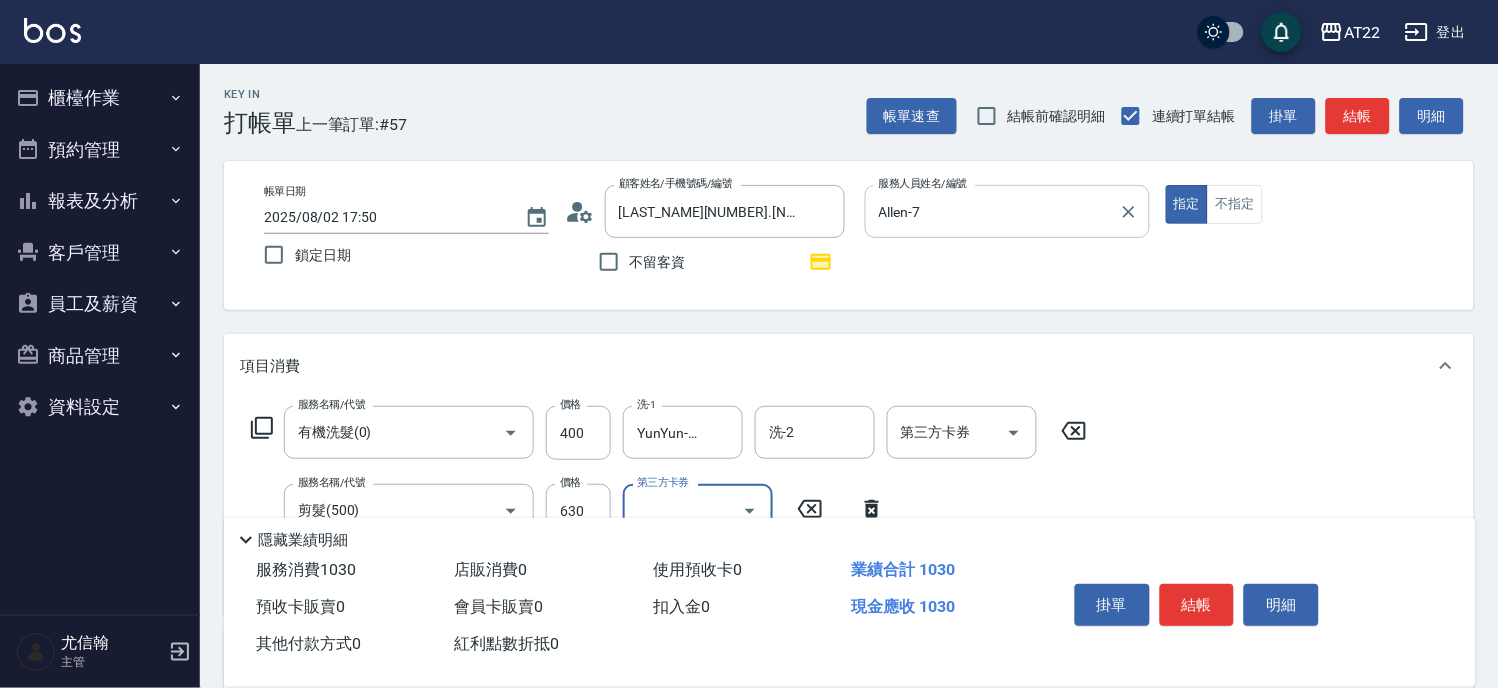 scroll, scrollTop: 372, scrollLeft: 0, axis: vertical 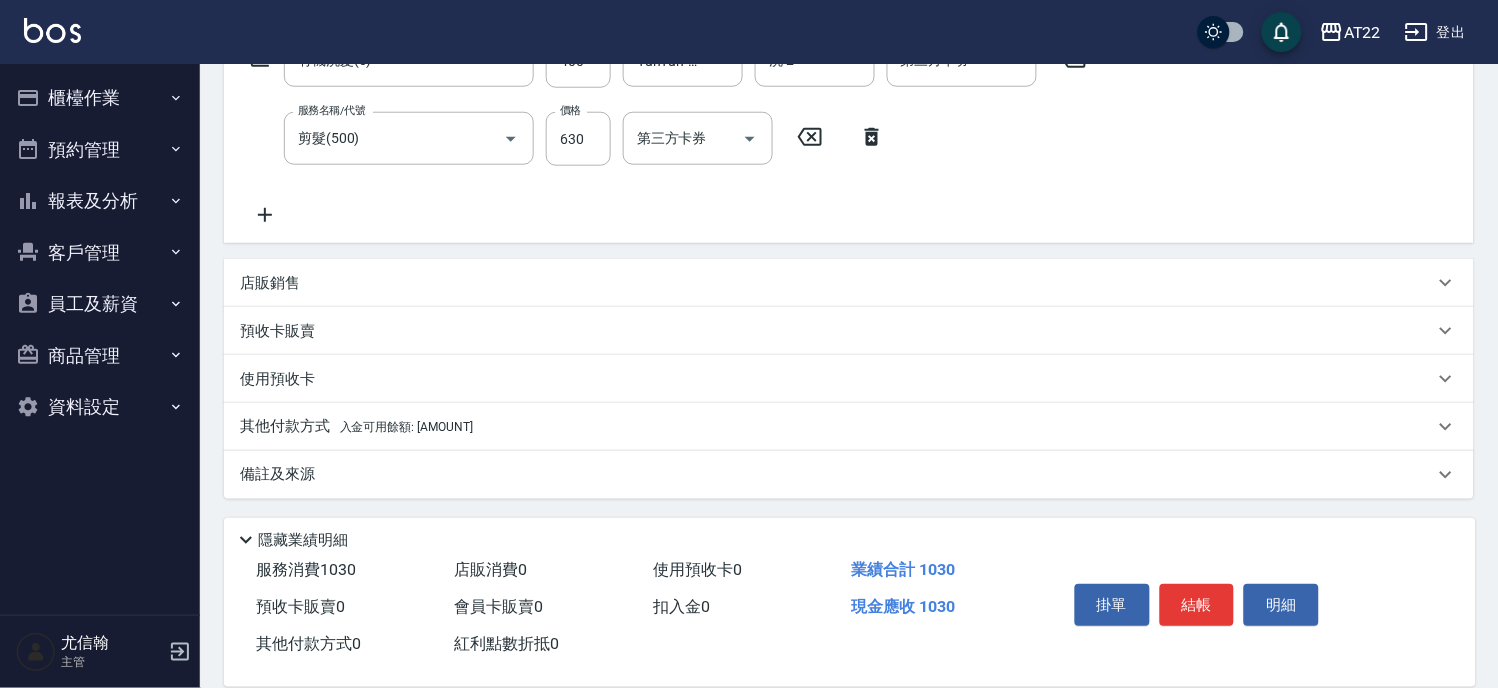 click on "其他付款方式 入金可用餘額: [AMOUNT]" at bounding box center [849, 427] 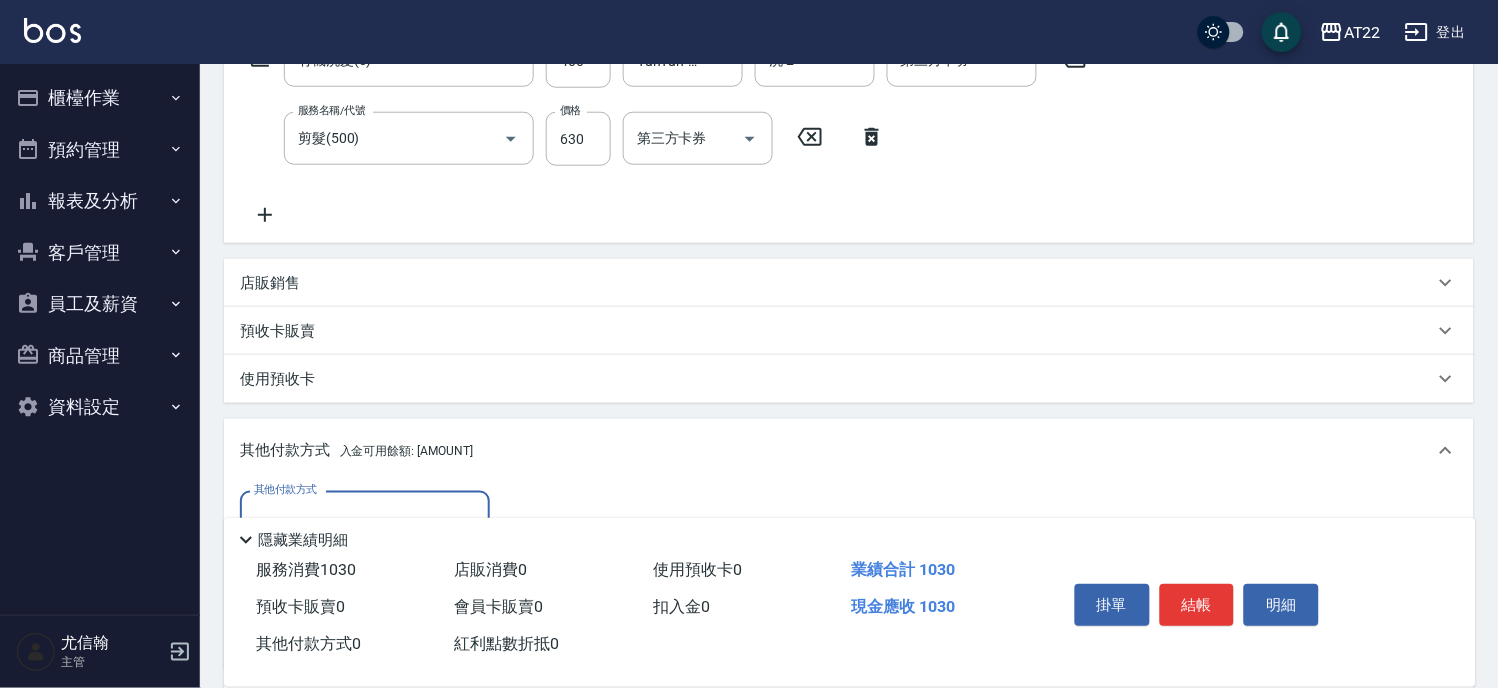 scroll, scrollTop: 0, scrollLeft: 0, axis: both 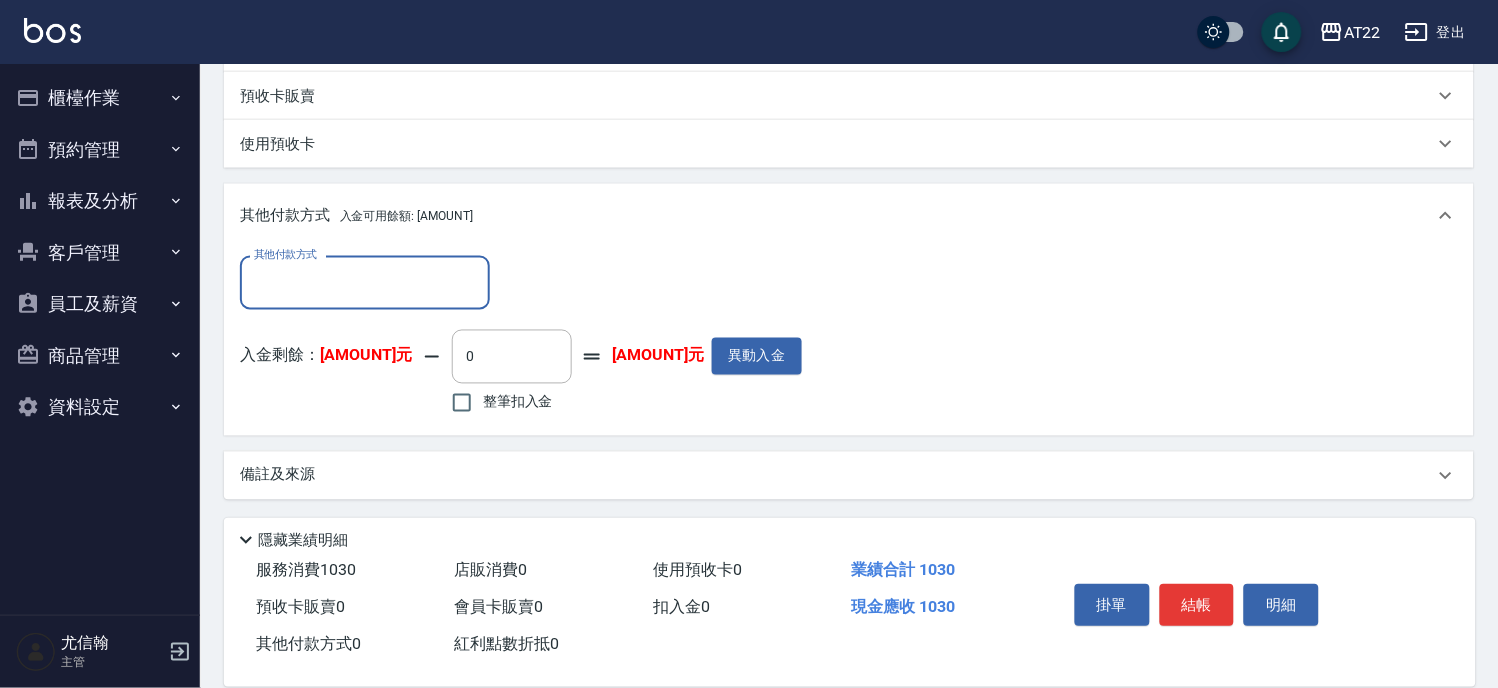 click on "整筆扣入金" at bounding box center [497, 403] 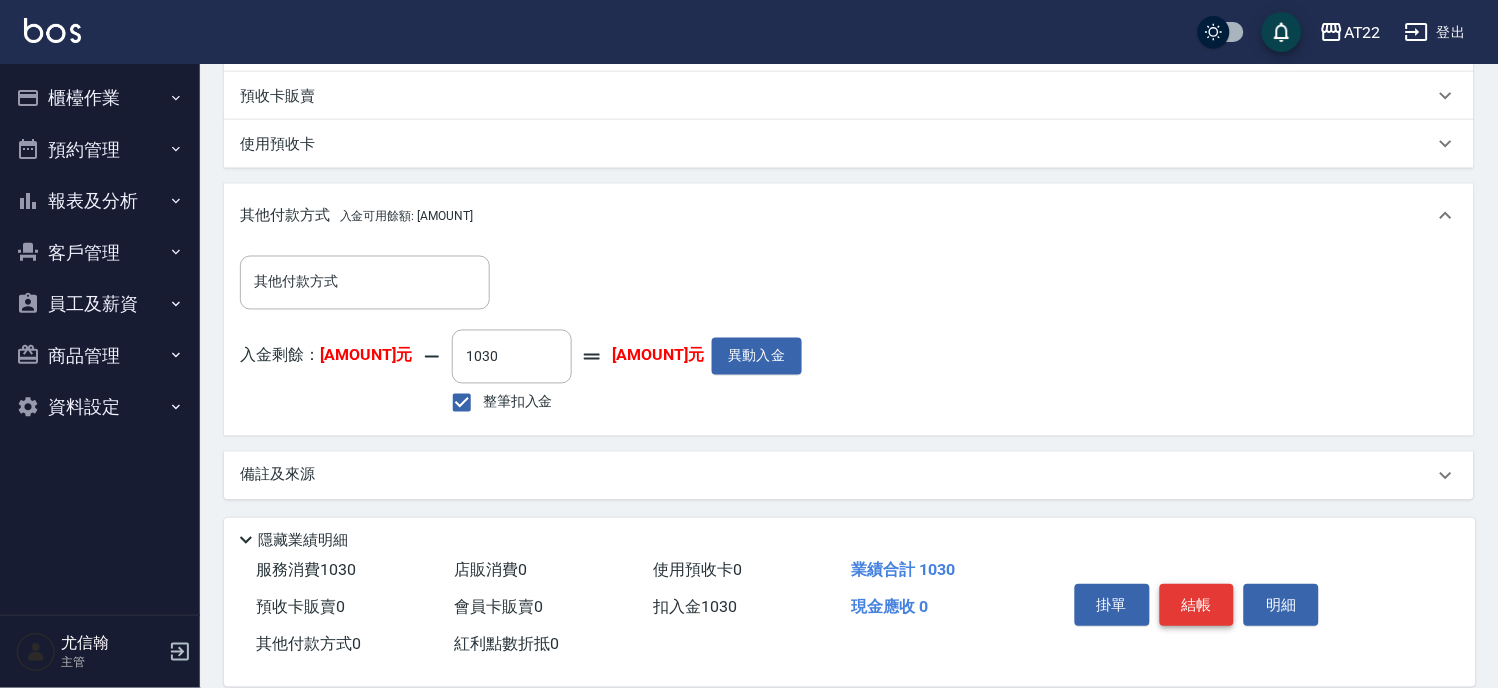 click on "結帳" at bounding box center [1197, 605] 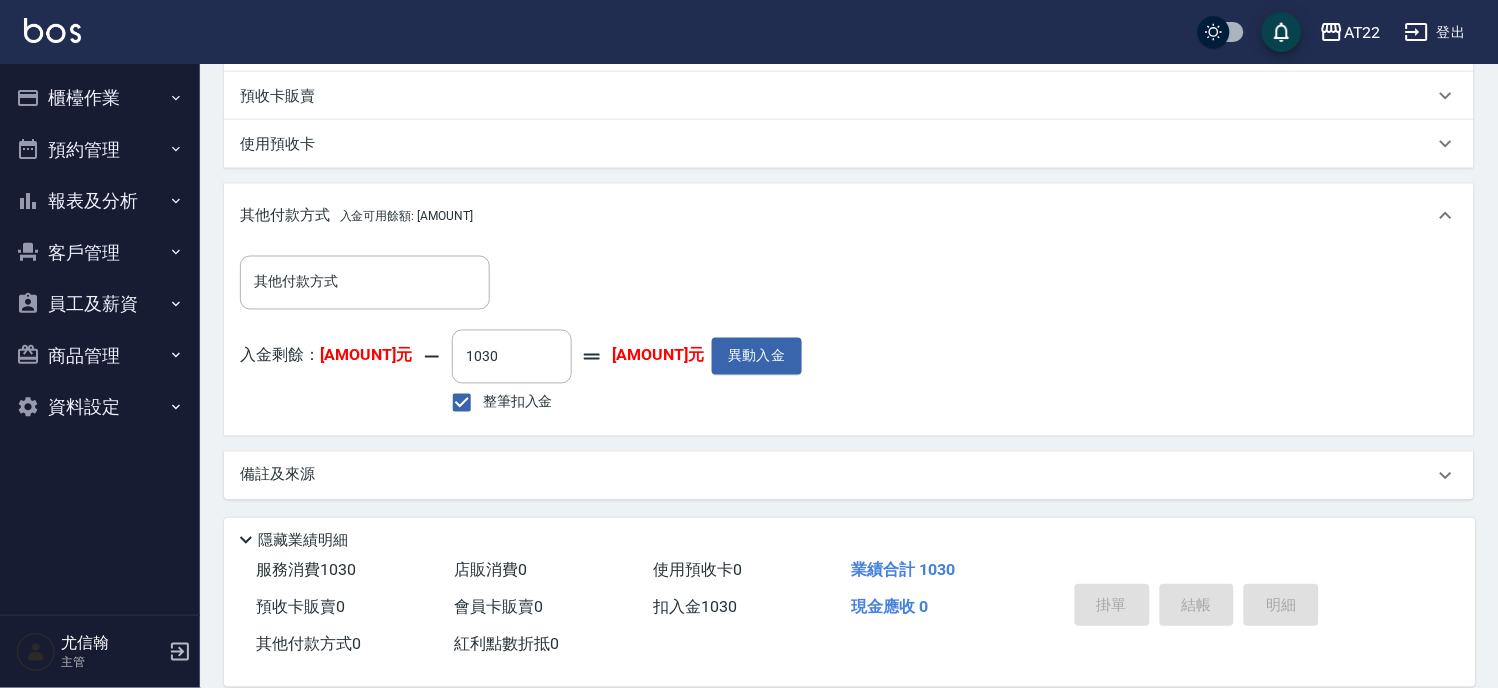 type on "2025/08/02 17:51" 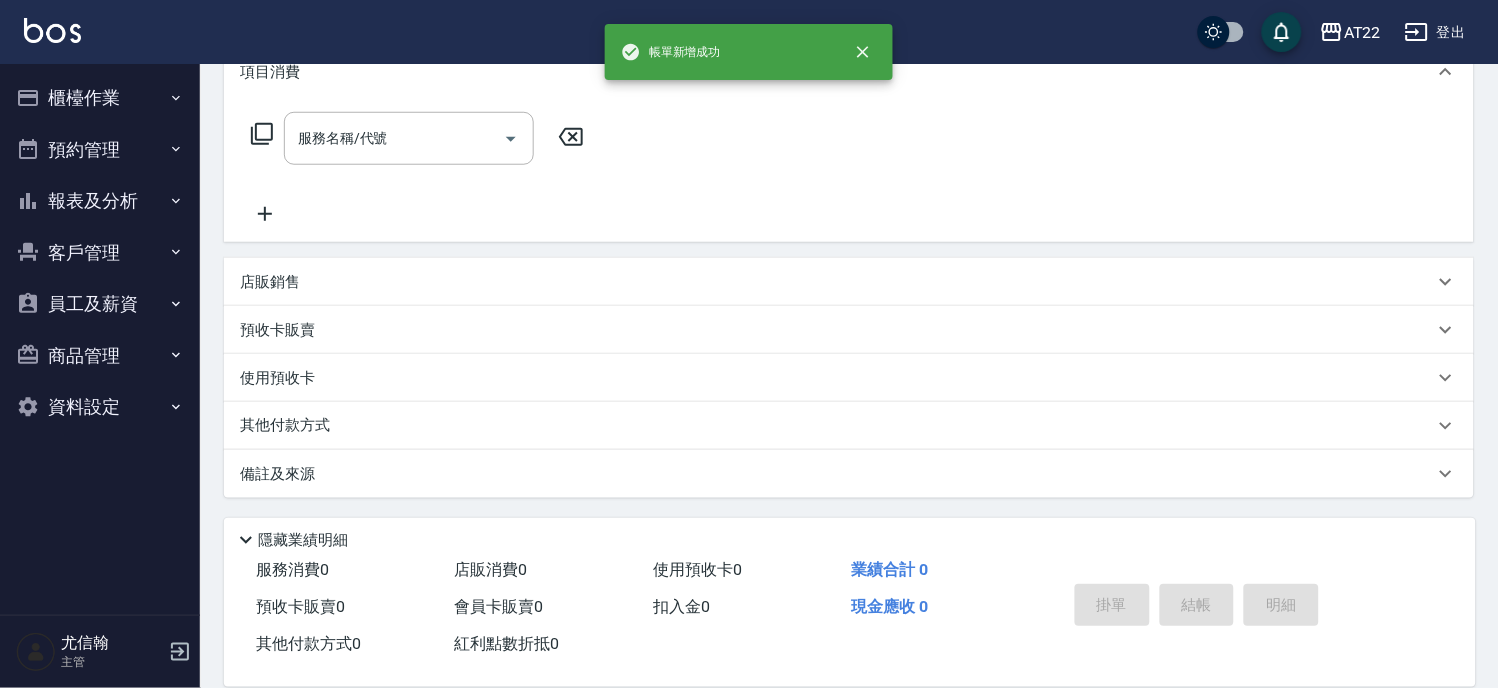scroll, scrollTop: 0, scrollLeft: 0, axis: both 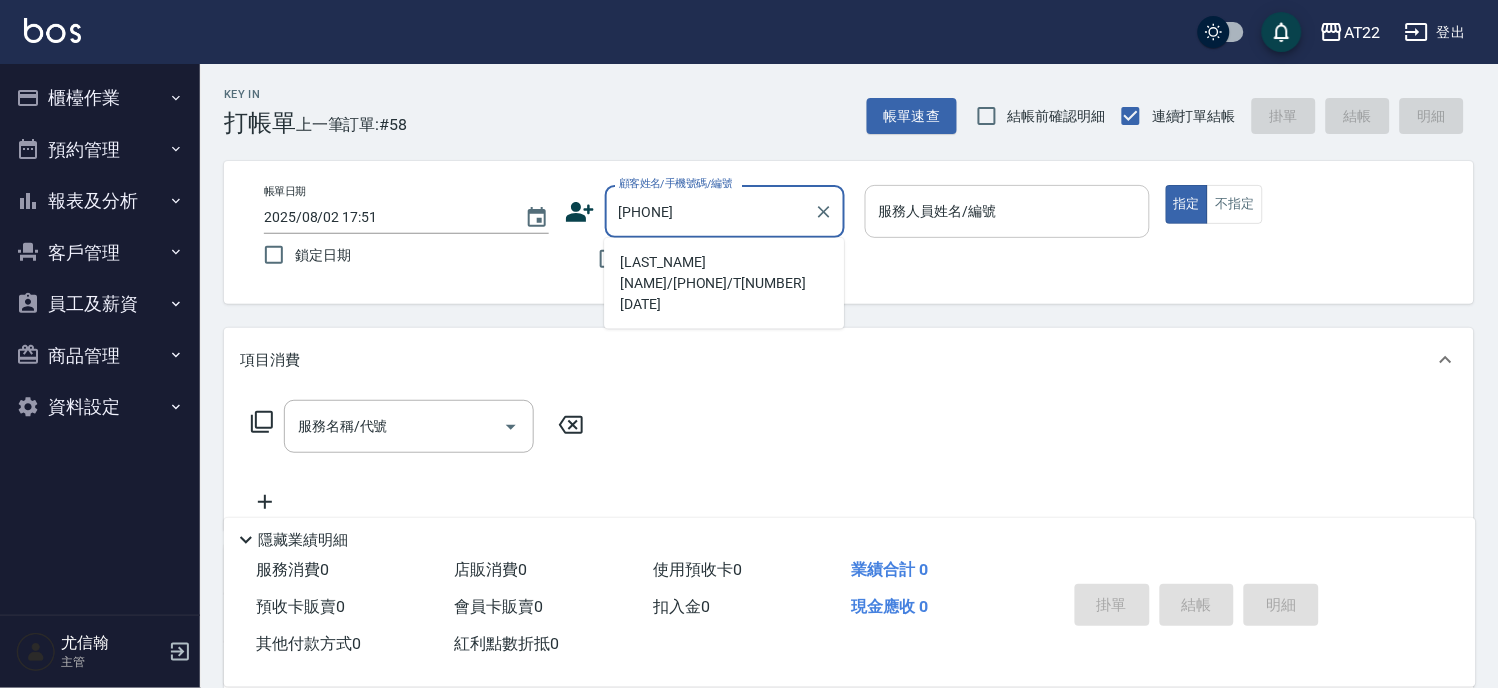 click on "[LAST_NAME][NAME]/[PHONE]/T[NUMBER] [DATE]" at bounding box center [724, 283] 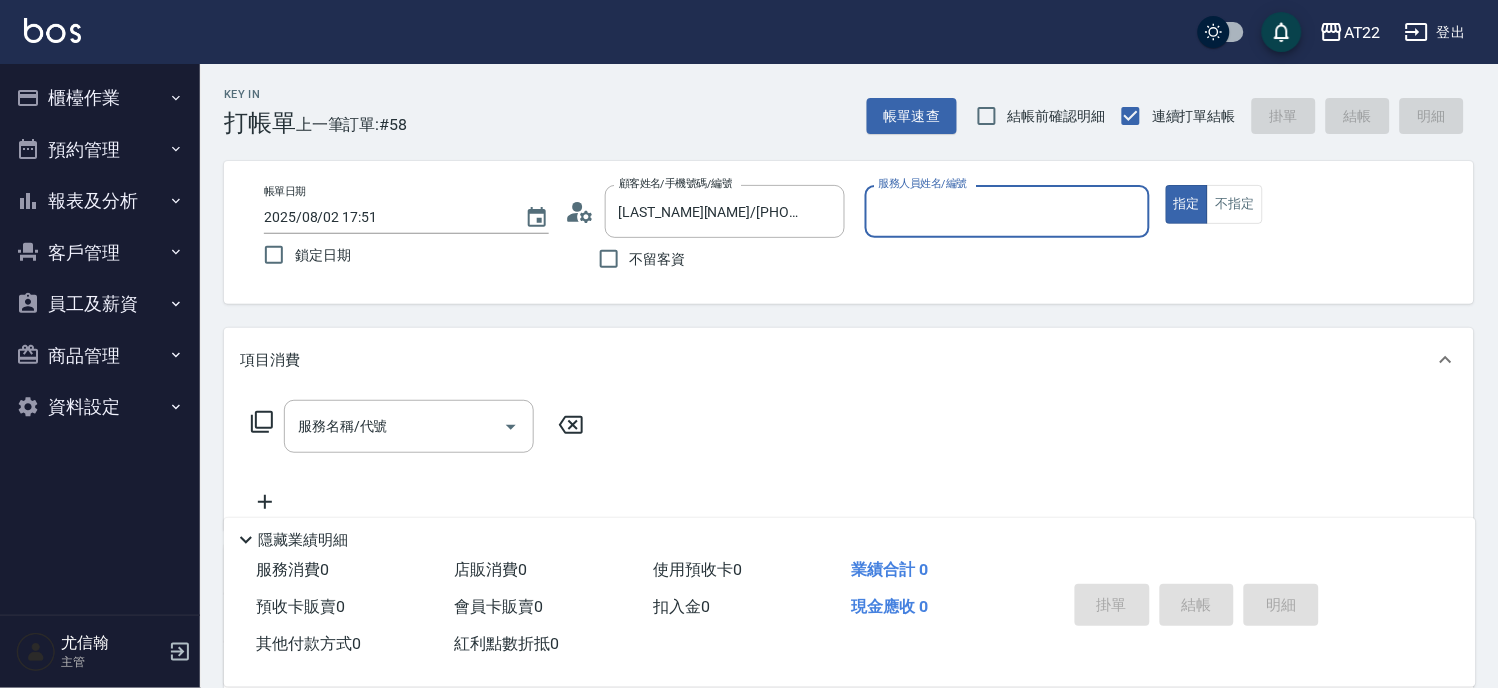 type on "Luna-15" 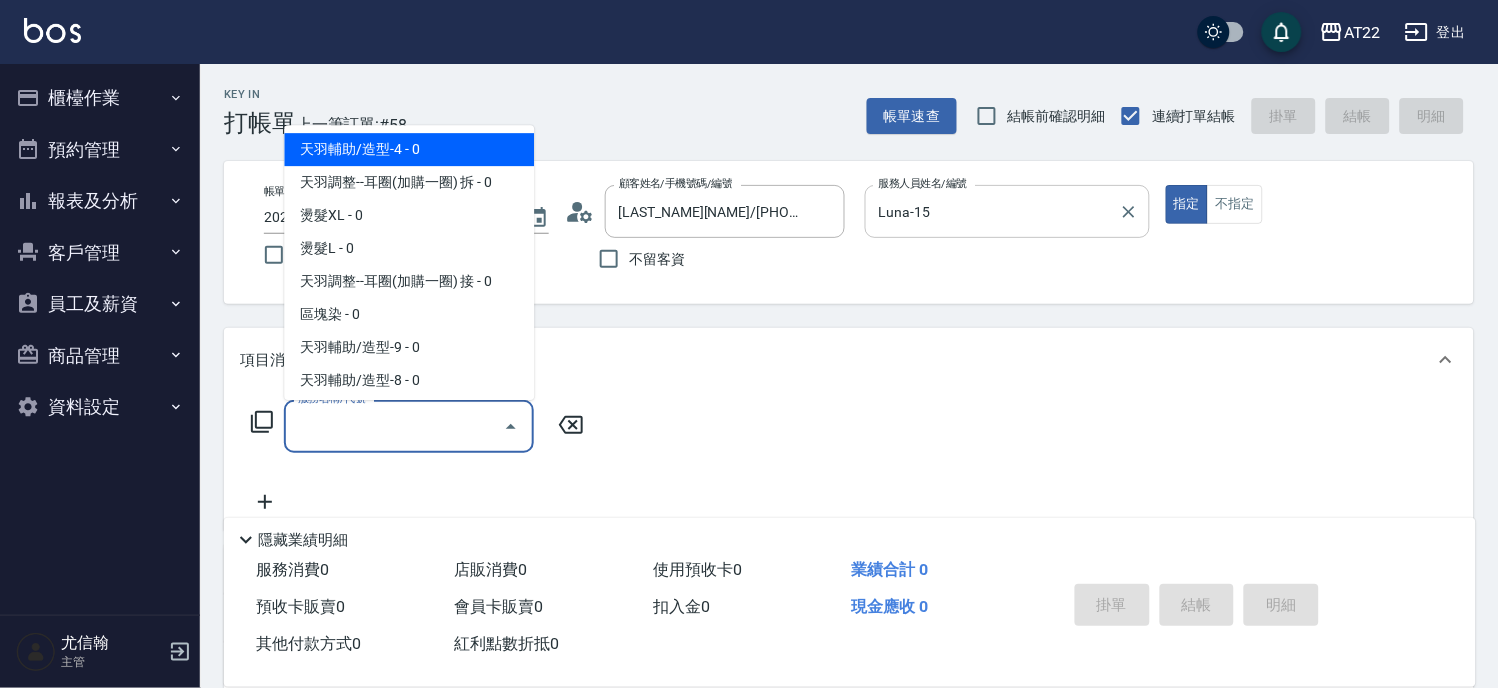 click on "服務名稱/代號" at bounding box center [394, 426] 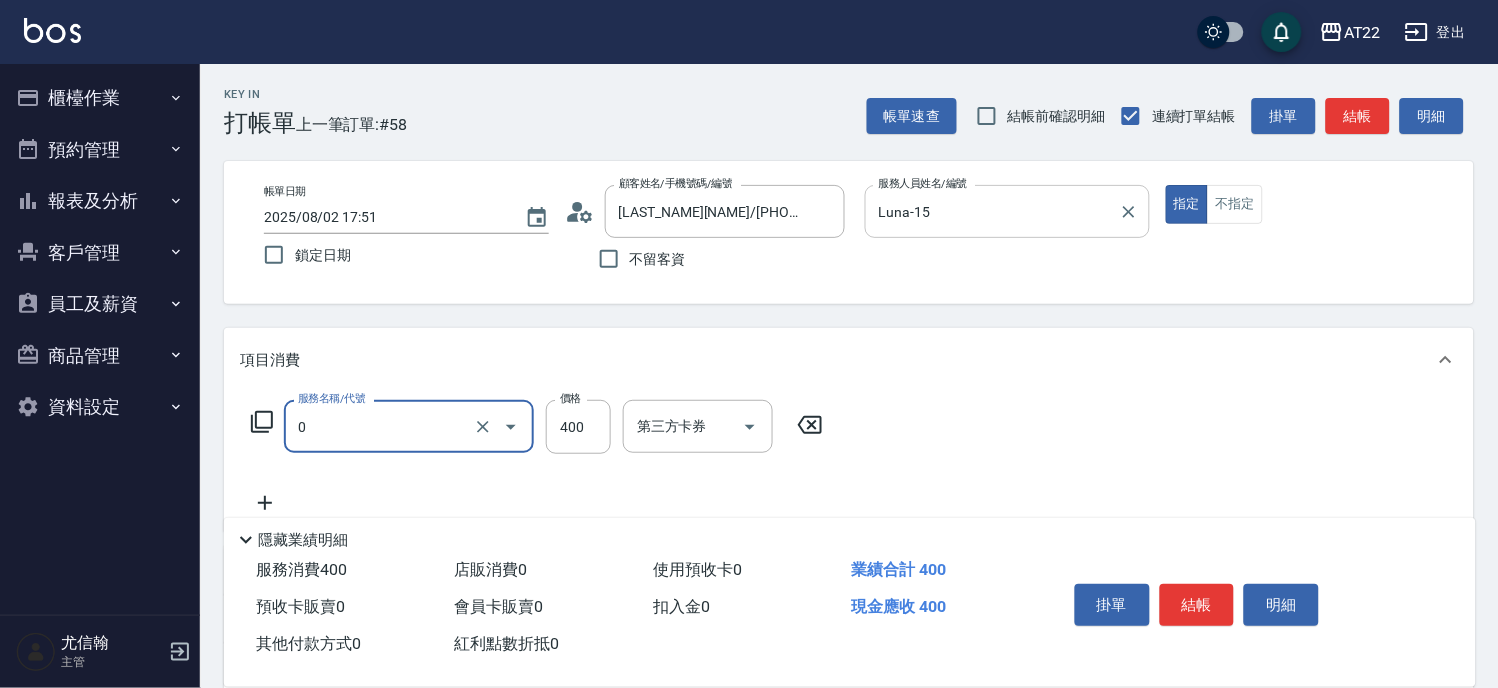 type on "有機洗髮(0)" 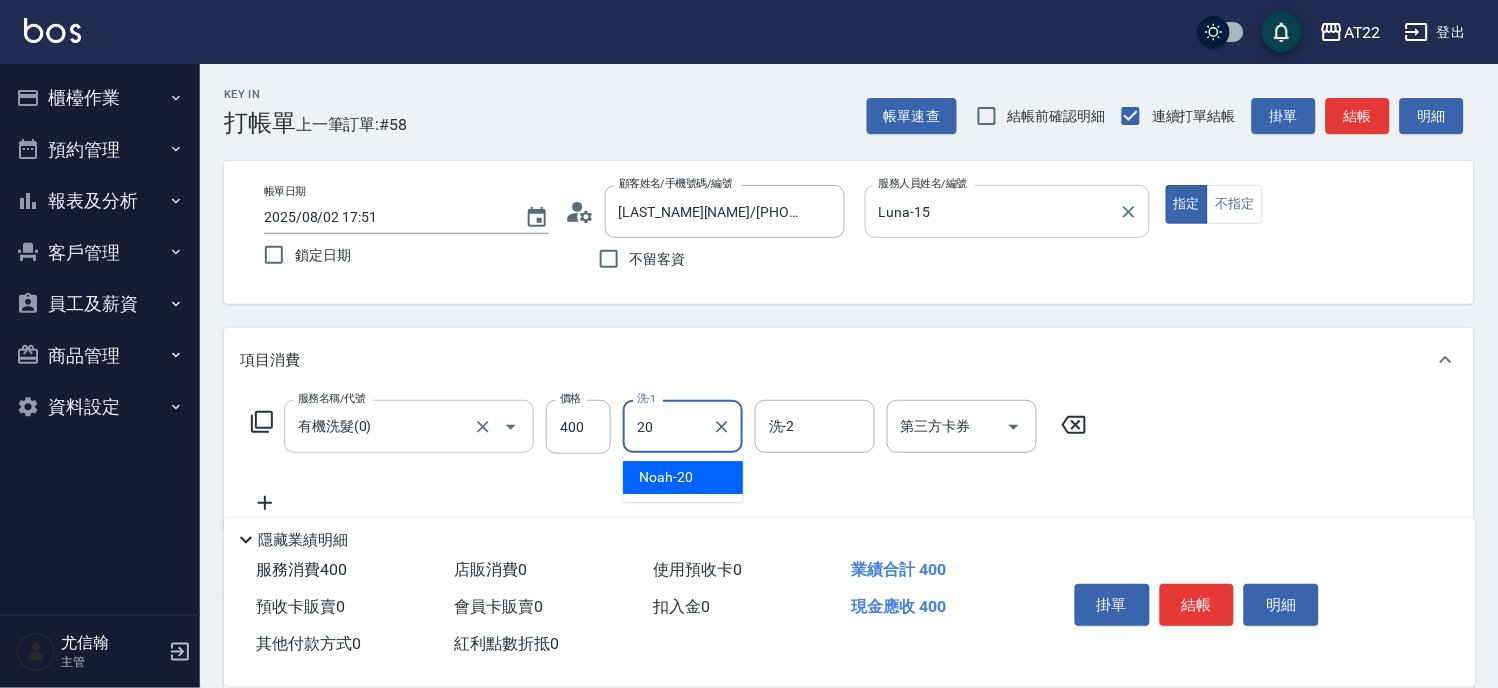 type on "Noah-20" 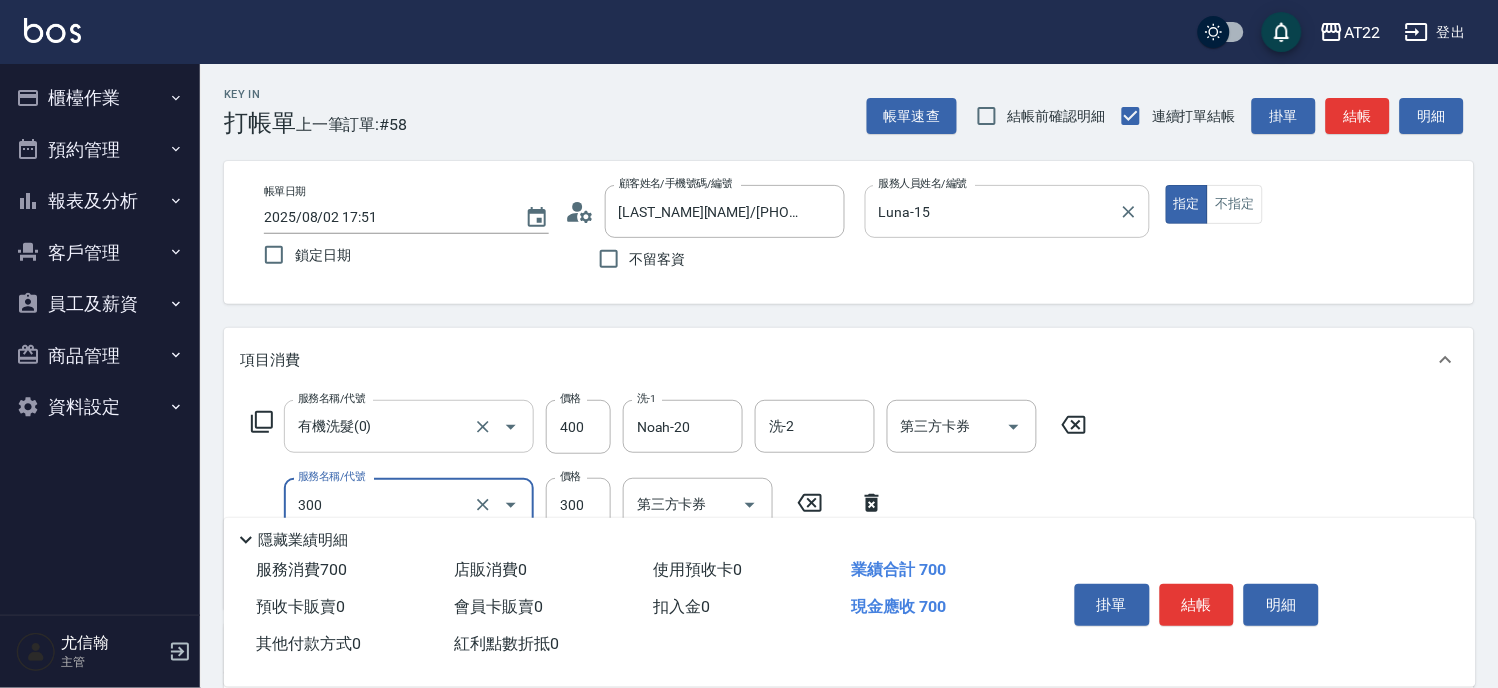 type on "剪髮(300)" 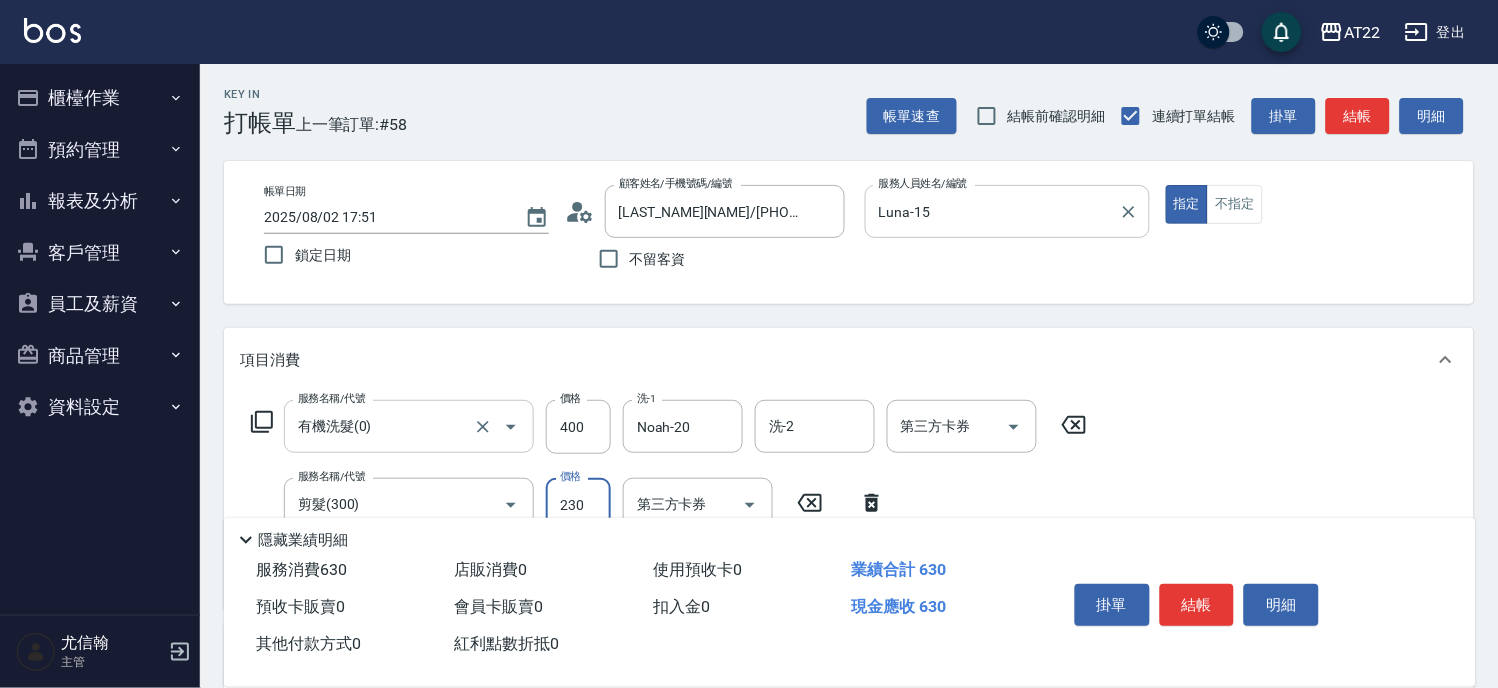 type on "230" 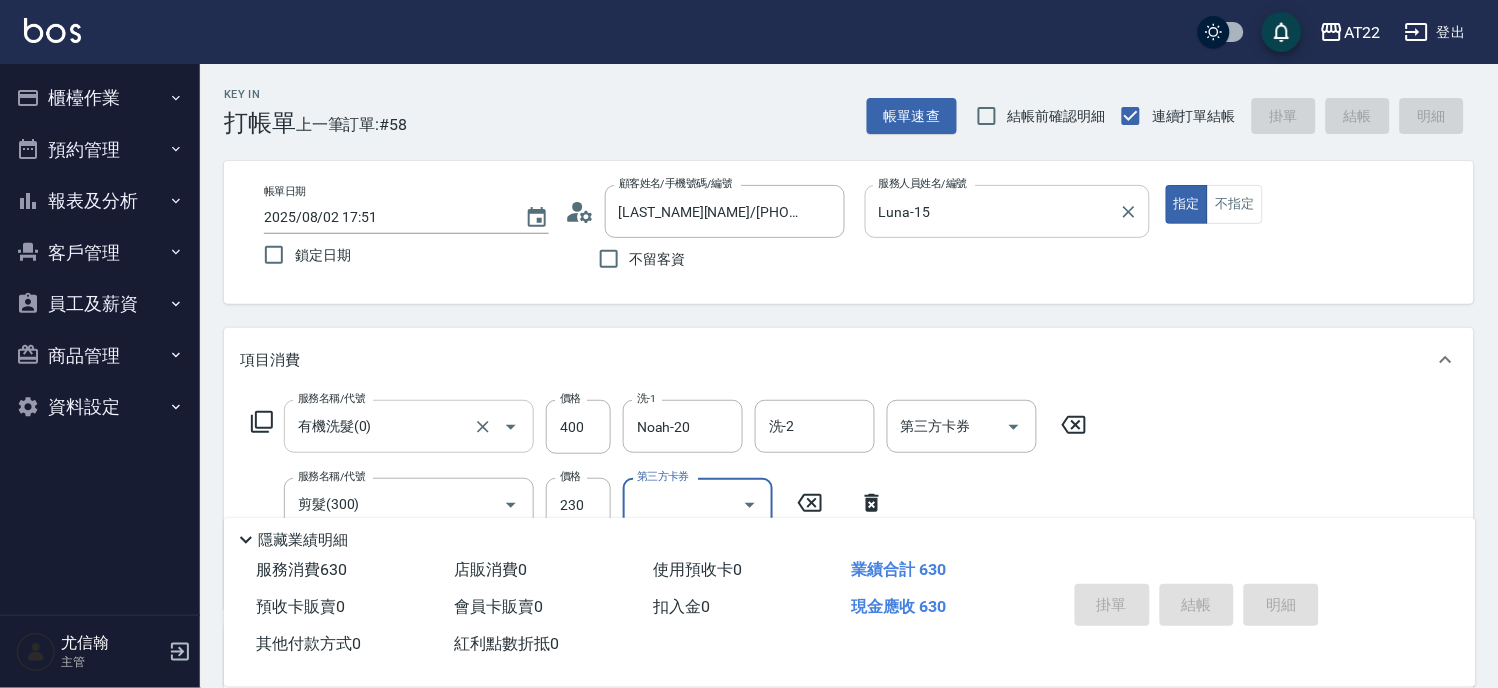 type 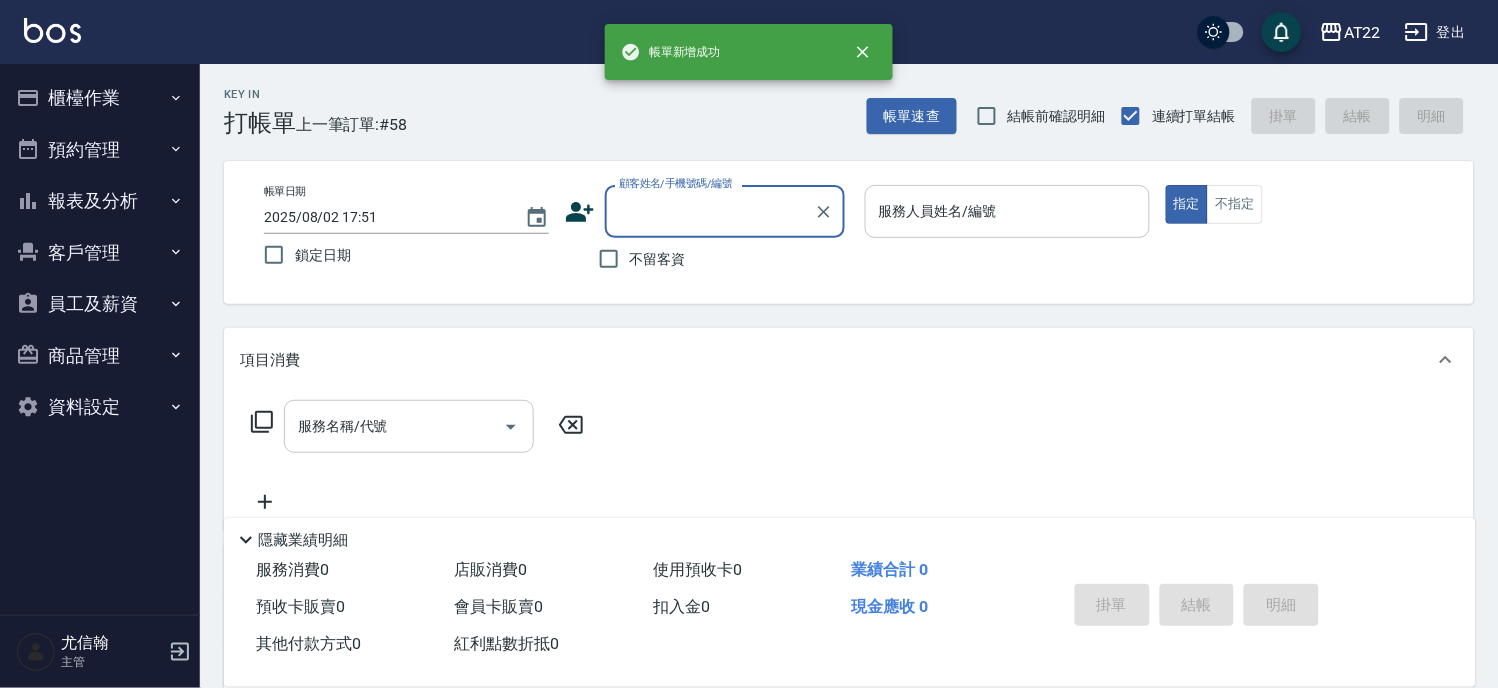 scroll, scrollTop: 0, scrollLeft: 0, axis: both 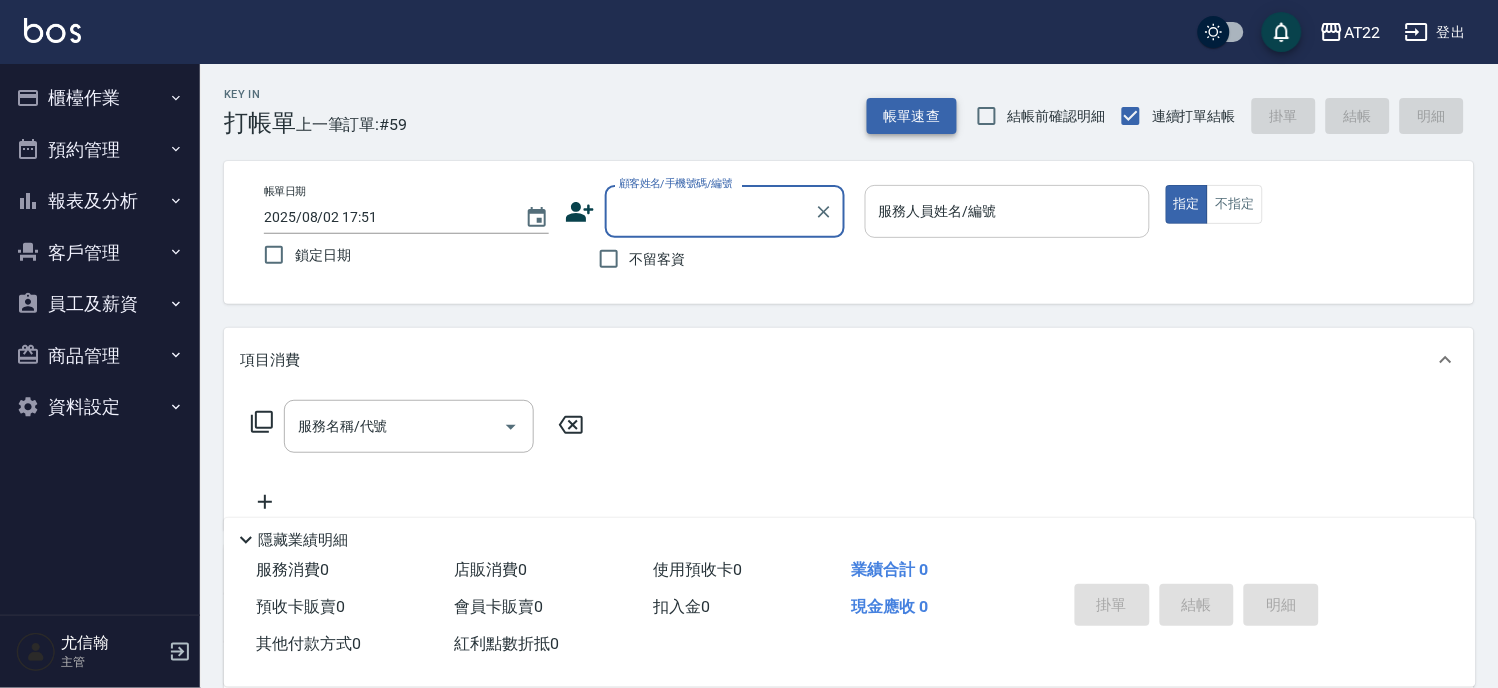 click on "帳單速查" at bounding box center [912, 116] 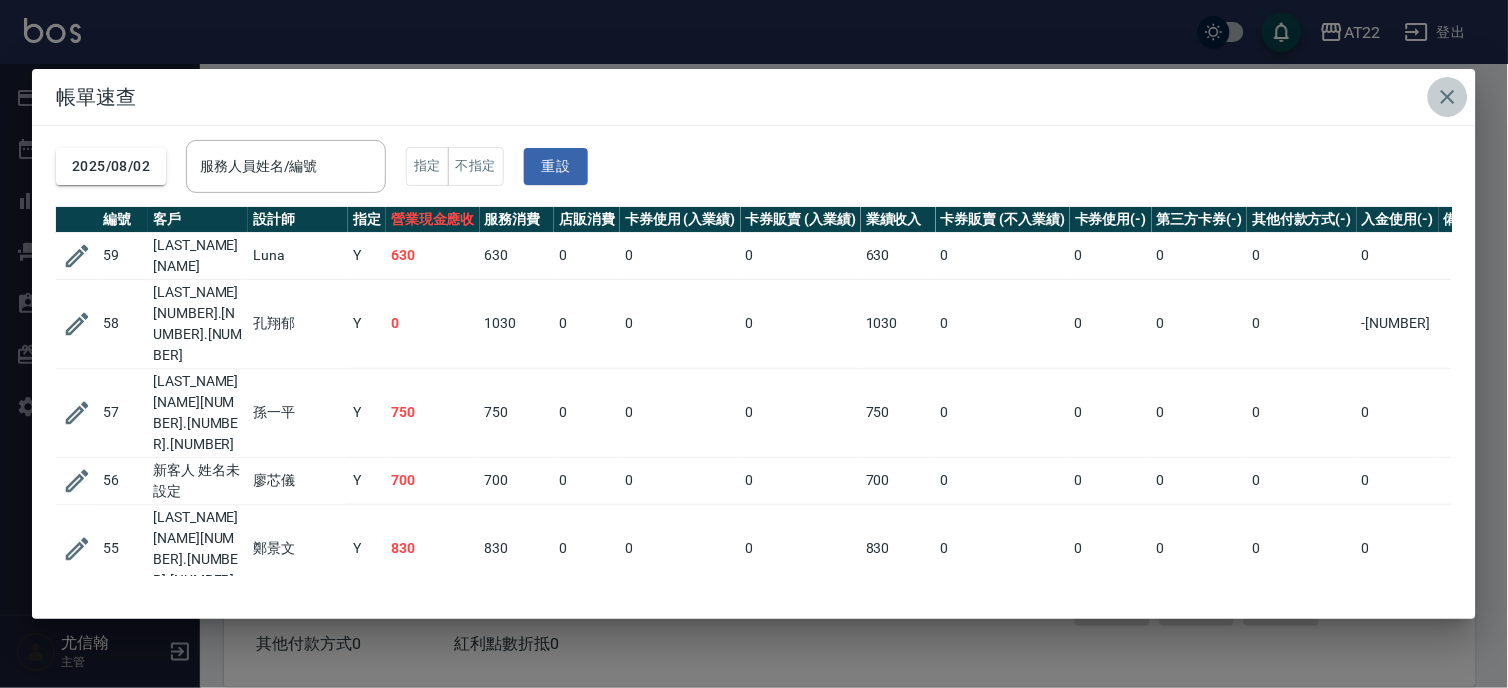 click 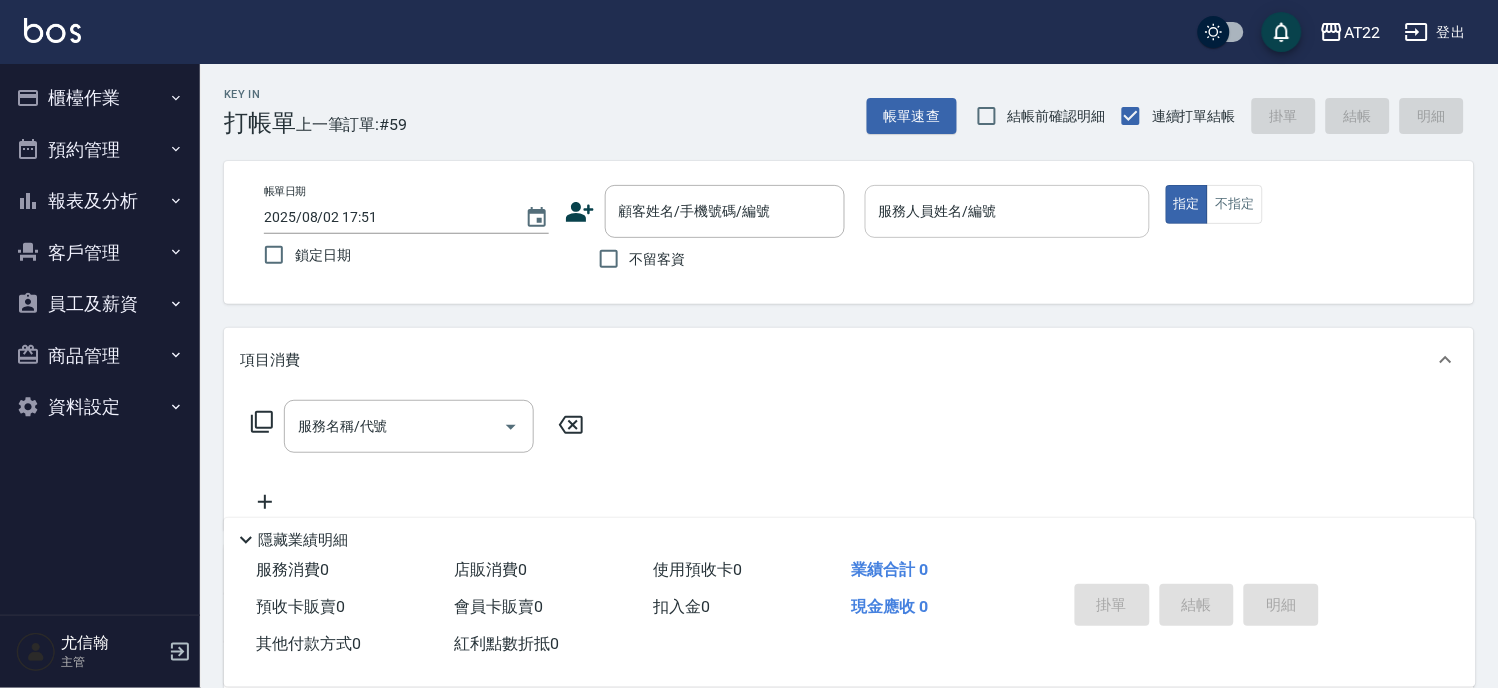 click on "客戶管理" at bounding box center (100, 253) 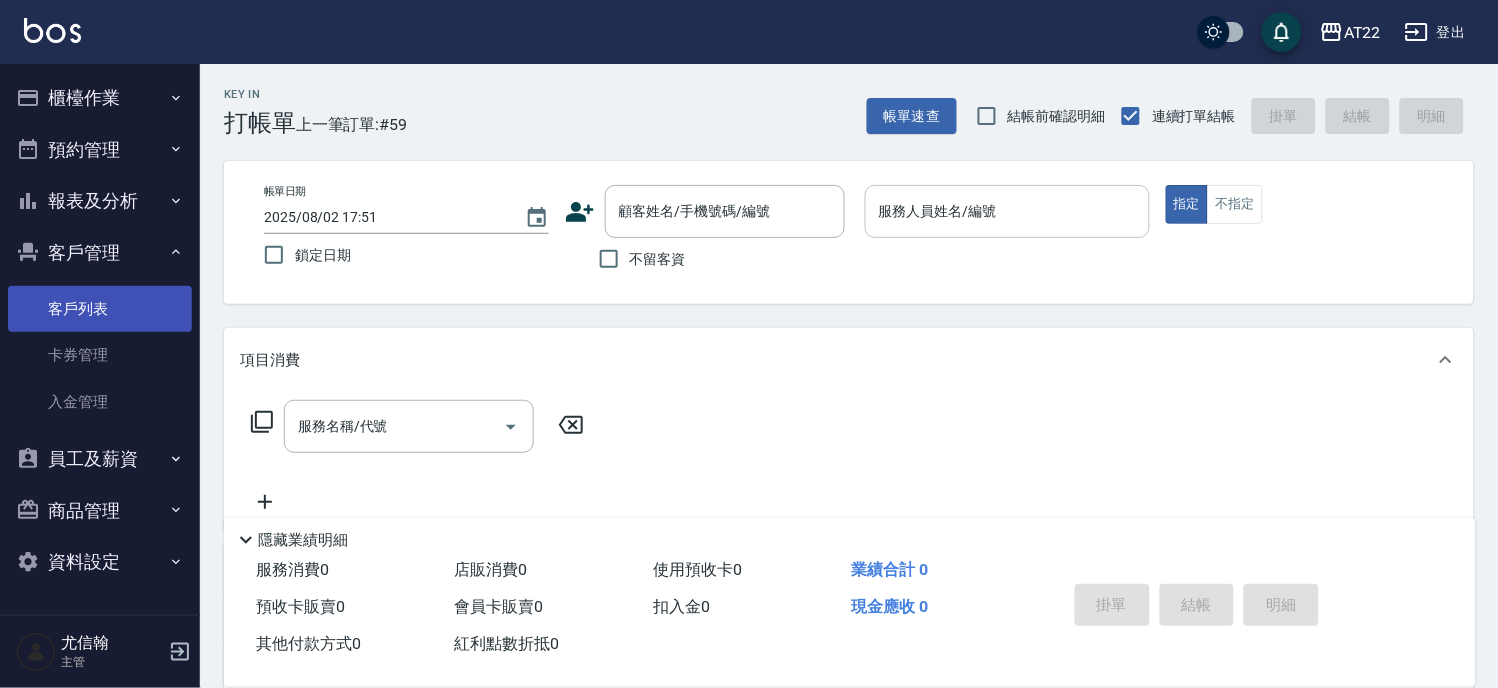 click on "客戶列表" at bounding box center (100, 309) 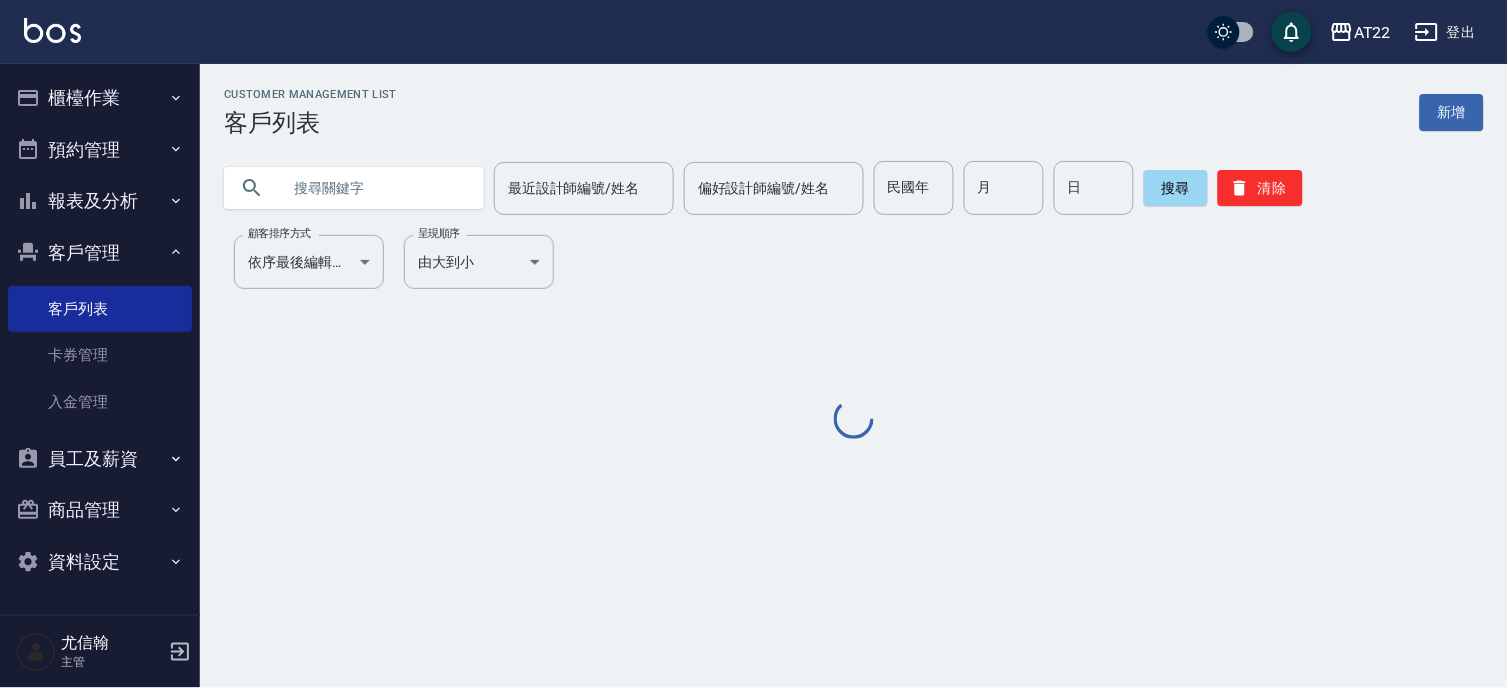click at bounding box center [354, 188] 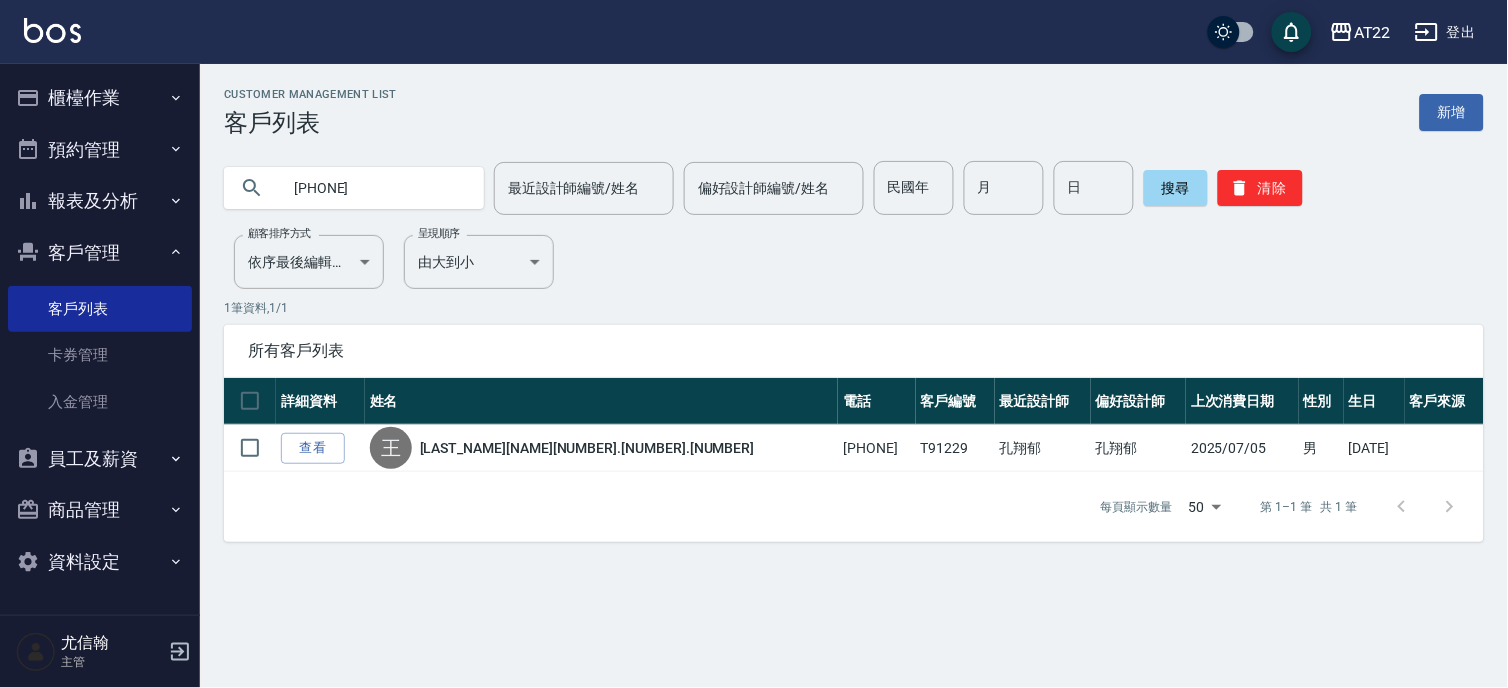 click on "[PHONE]" at bounding box center [374, 188] 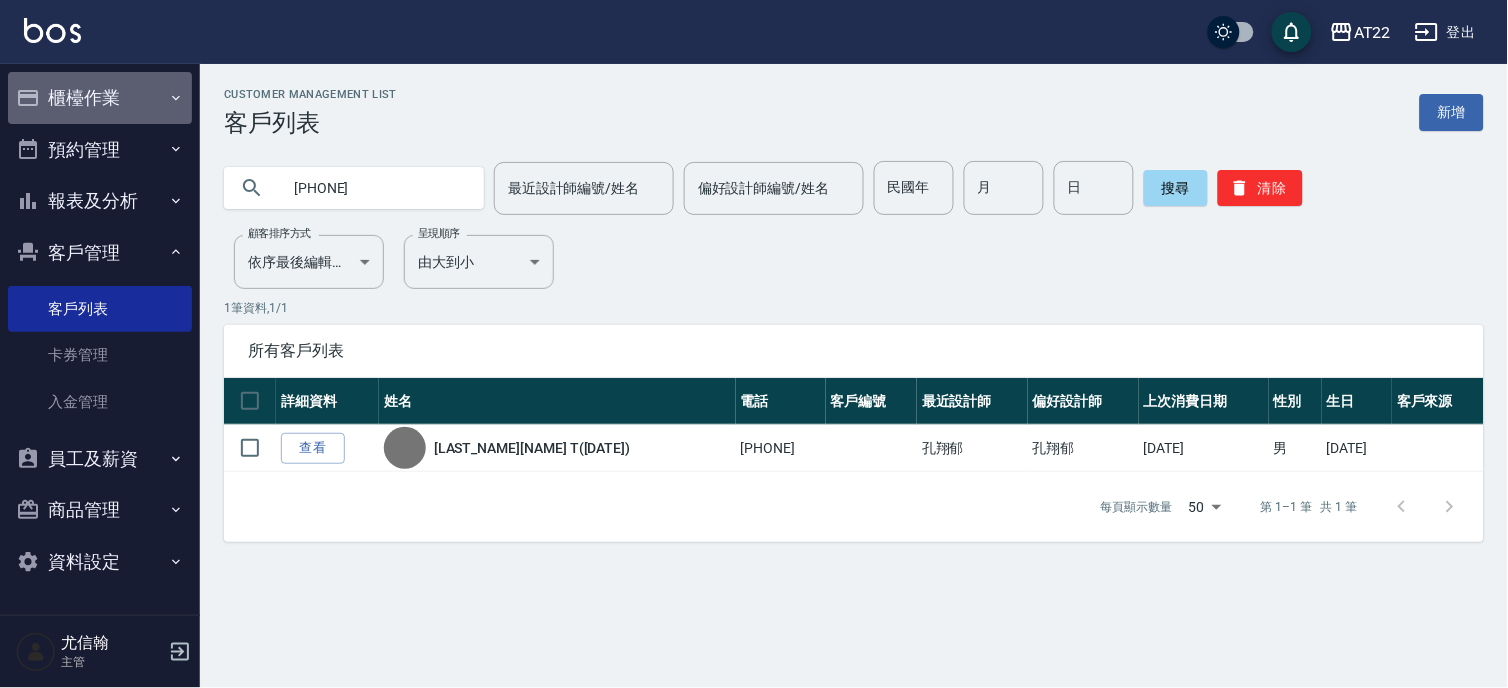 click on "櫃檯作業" at bounding box center (100, 98) 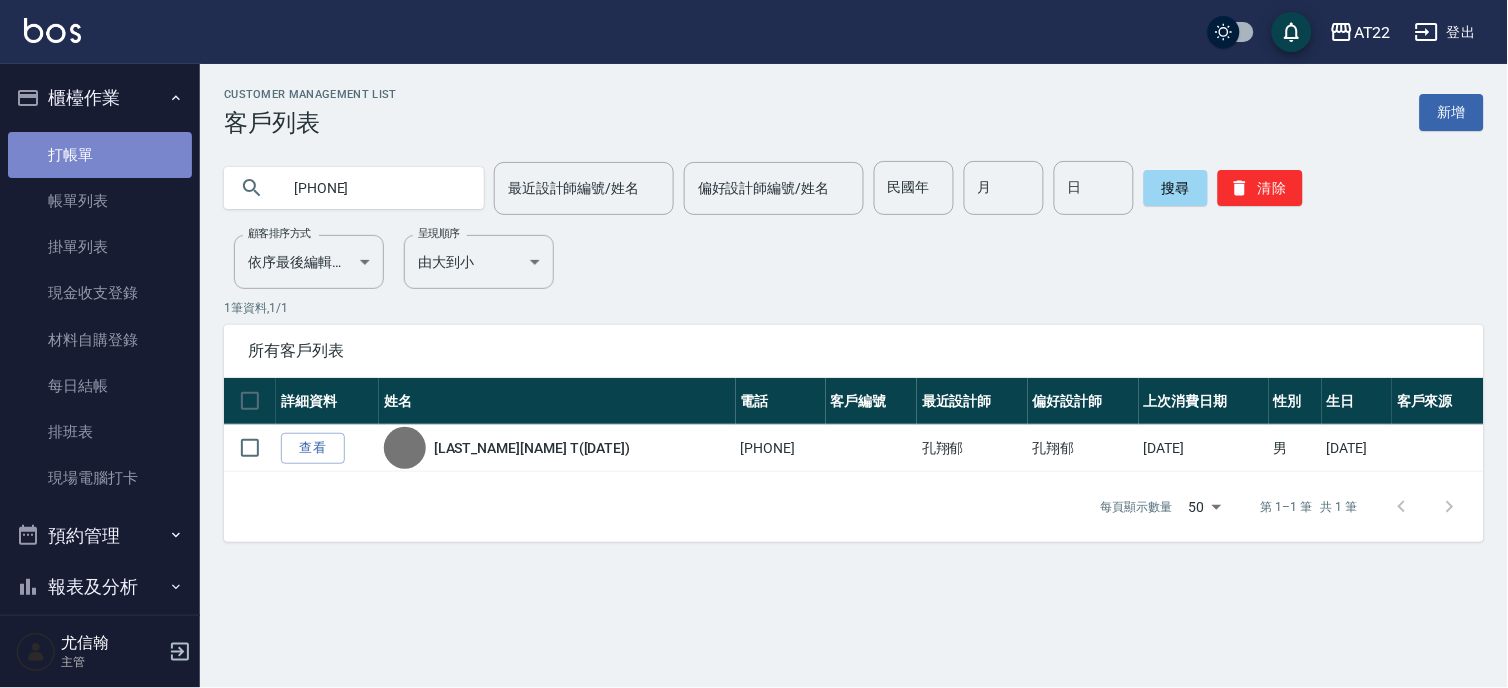 click on "打帳單" at bounding box center [100, 155] 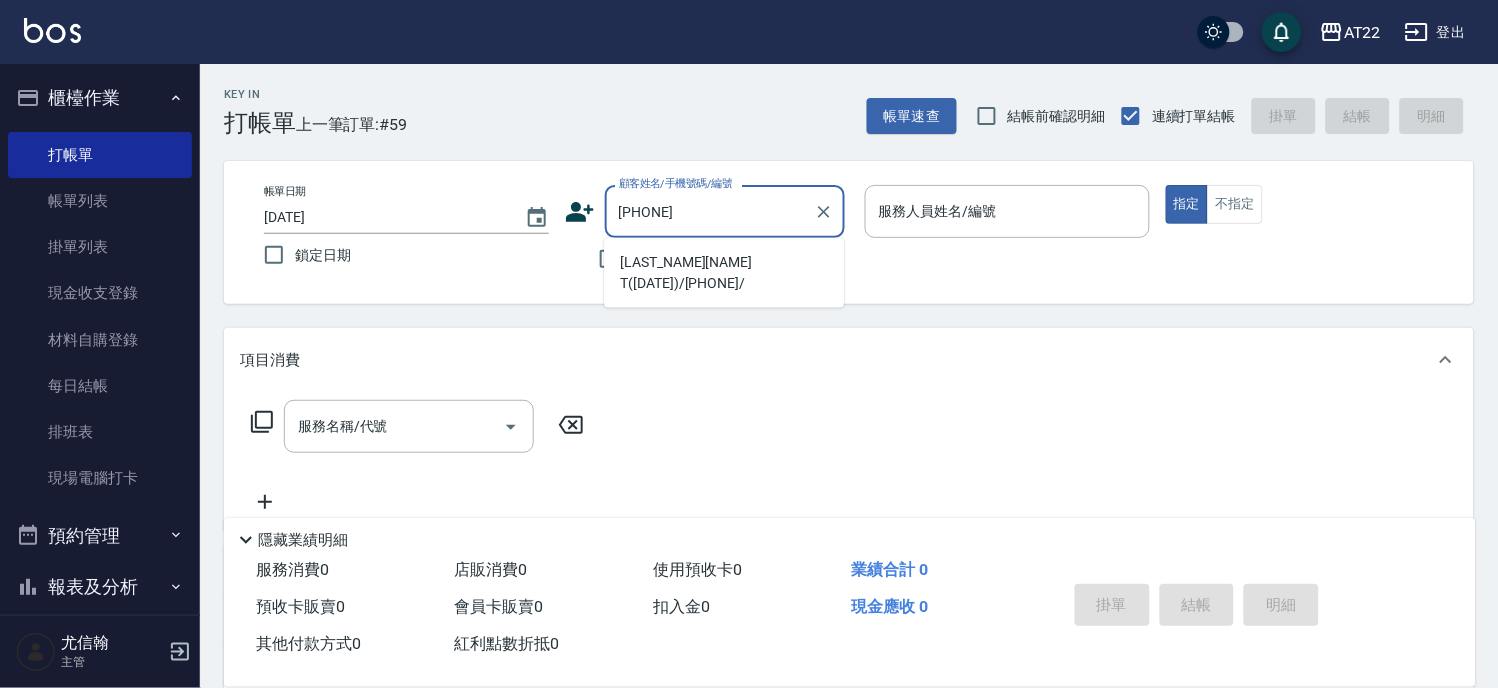 click on "[LAST_NAME][NAME]  T([DATE])/[PHONE]/" at bounding box center [724, 273] 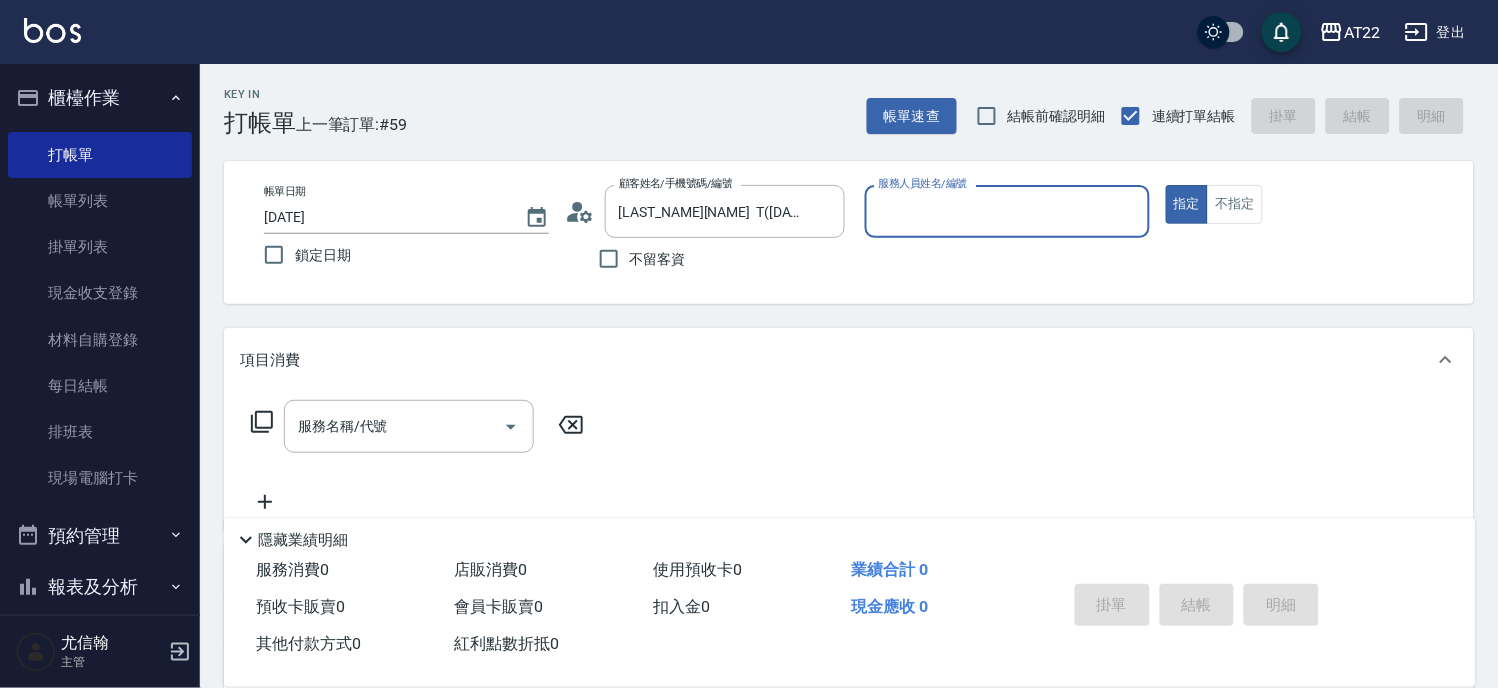 type on "Allen-7" 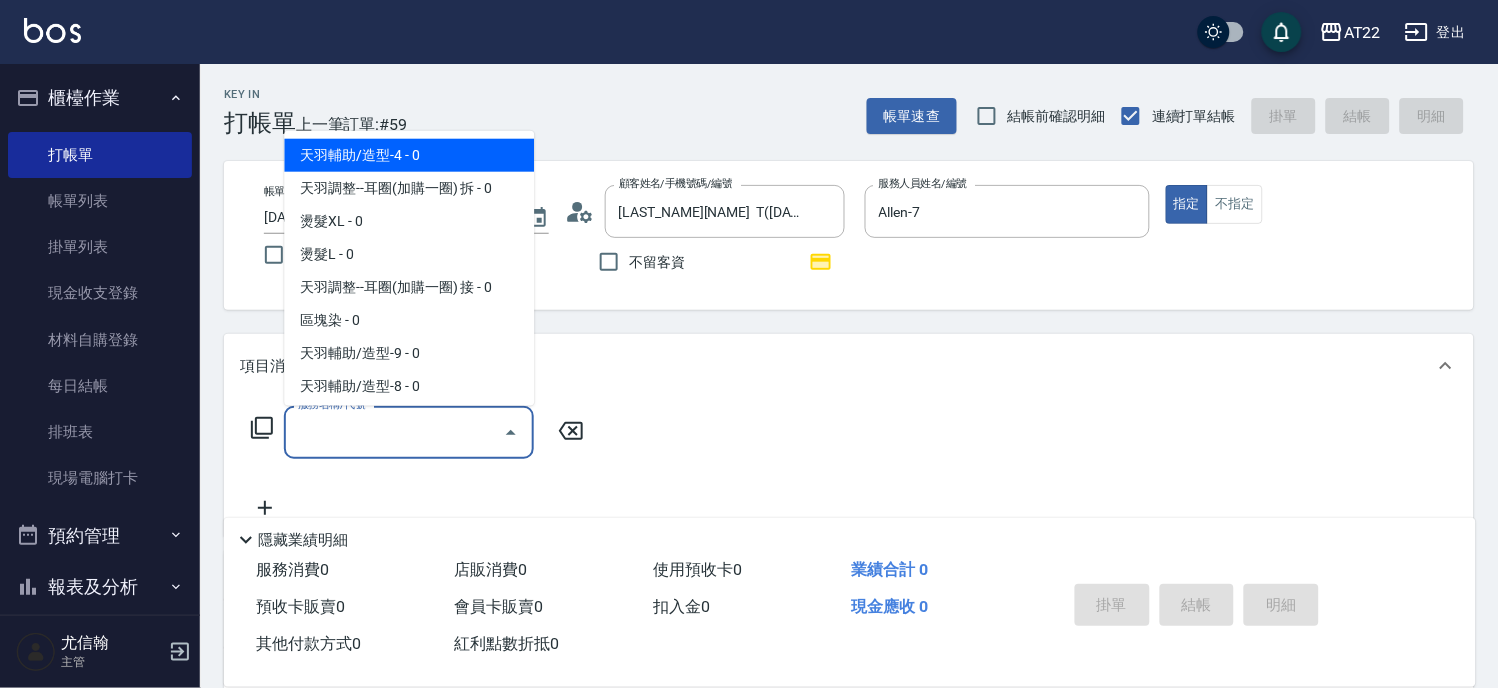 click on "服務名稱/代號" at bounding box center (394, 432) 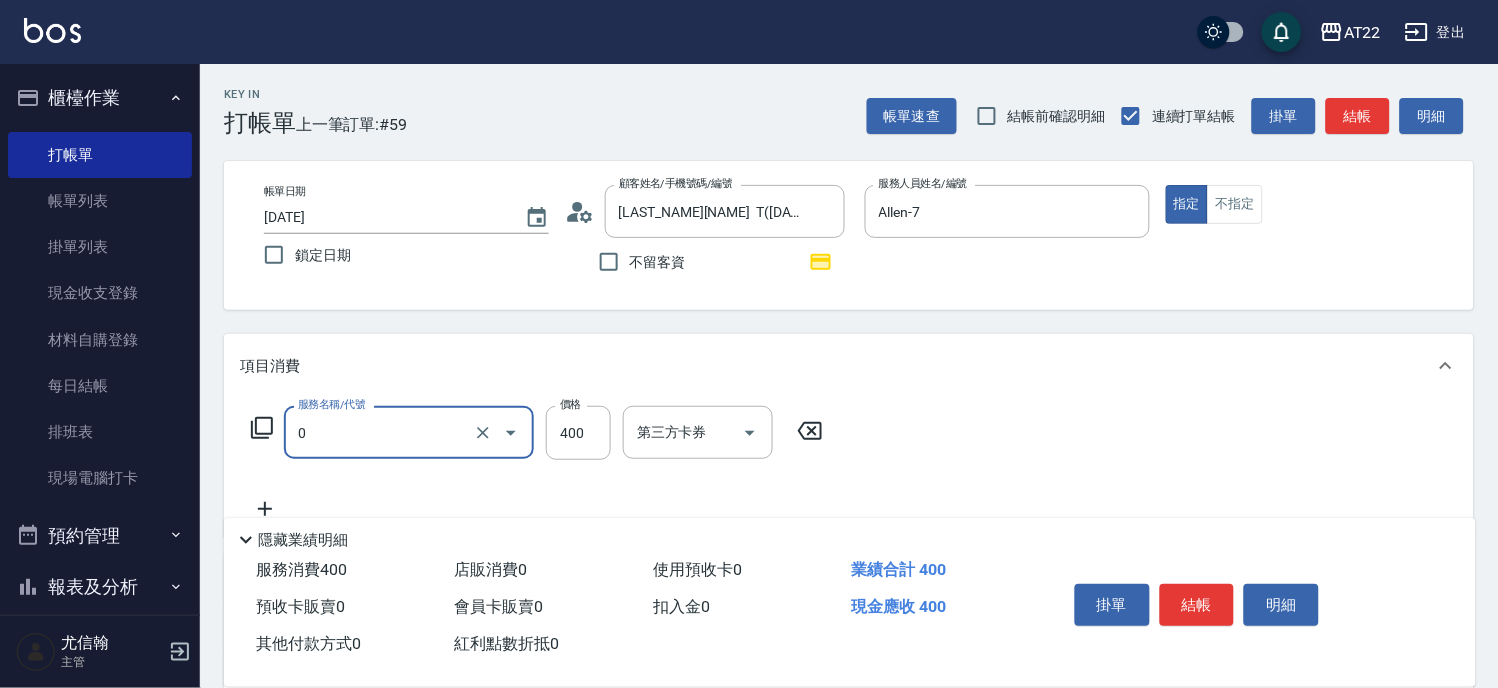 type on "有機洗髮(0)" 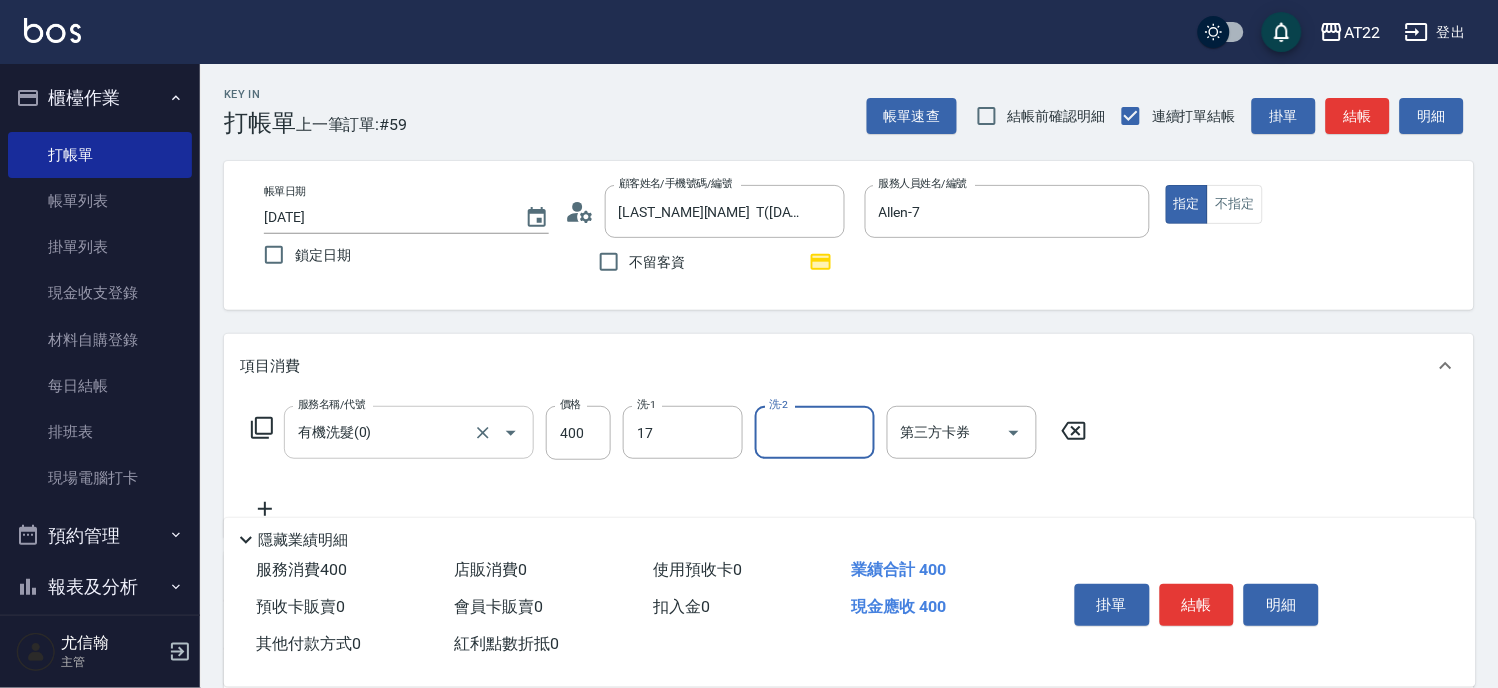 type on "YunYun-17" 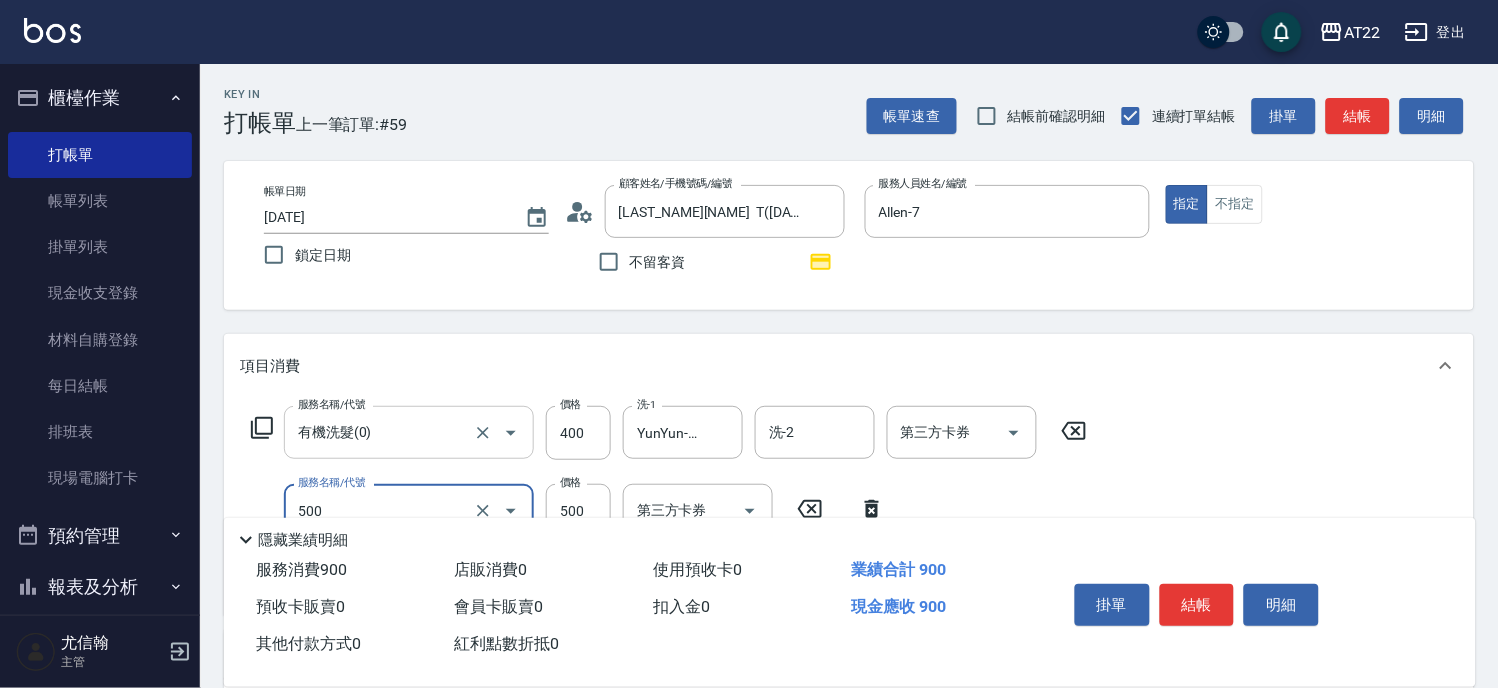 type on "剪髮(500)" 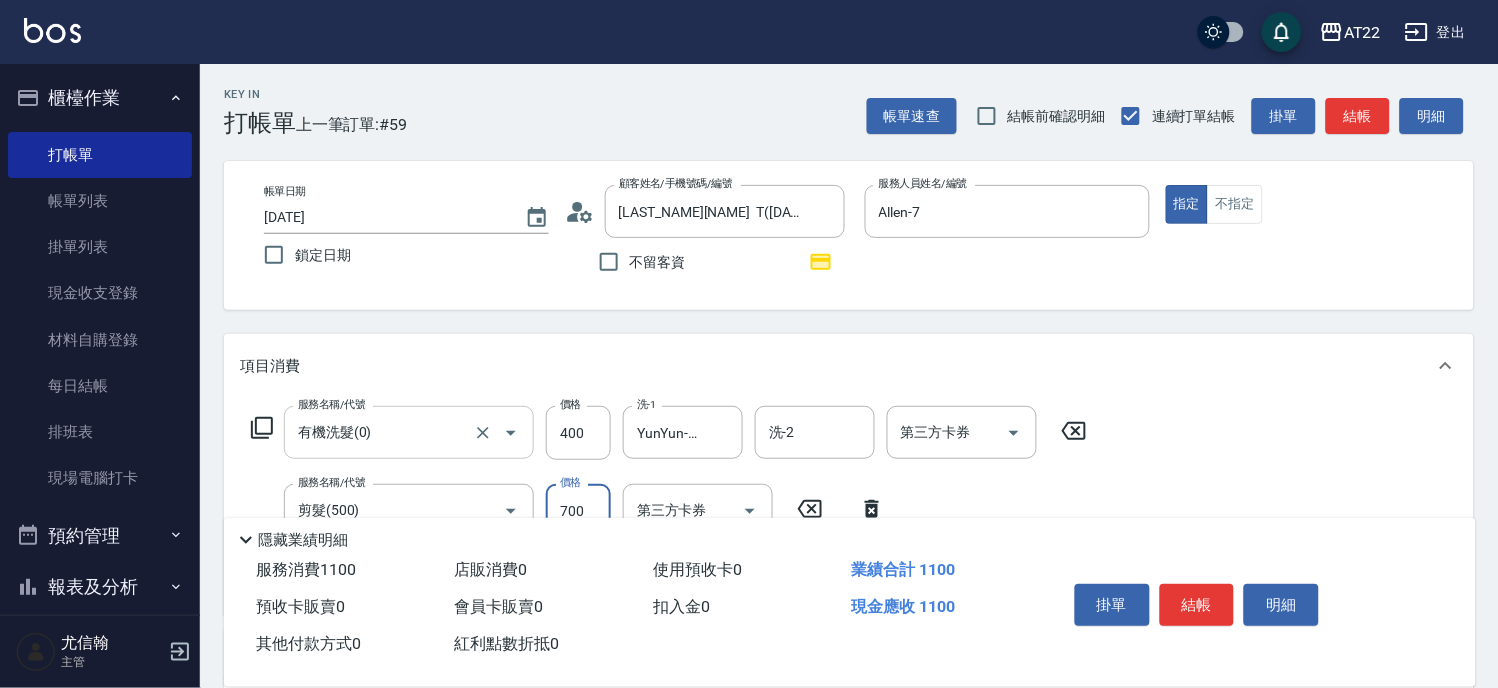 type on "700" 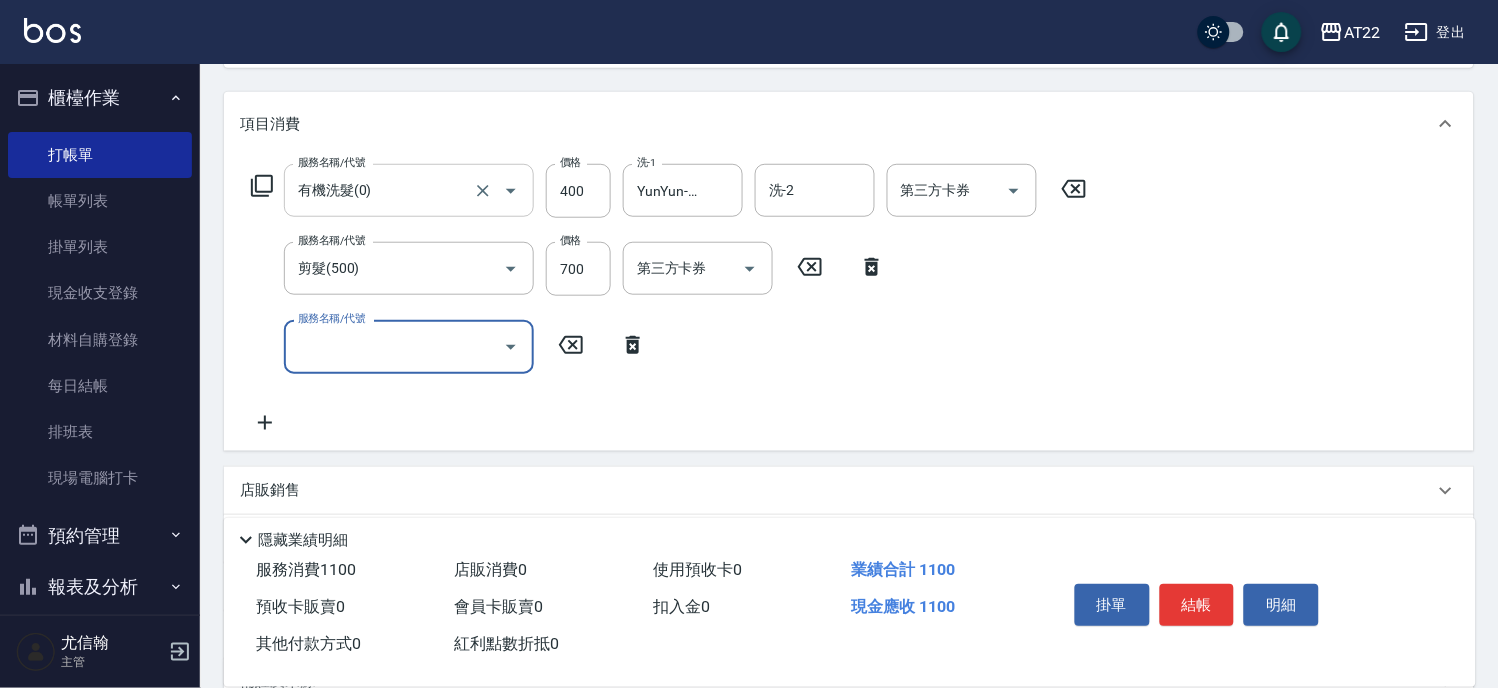 scroll, scrollTop: 444, scrollLeft: 0, axis: vertical 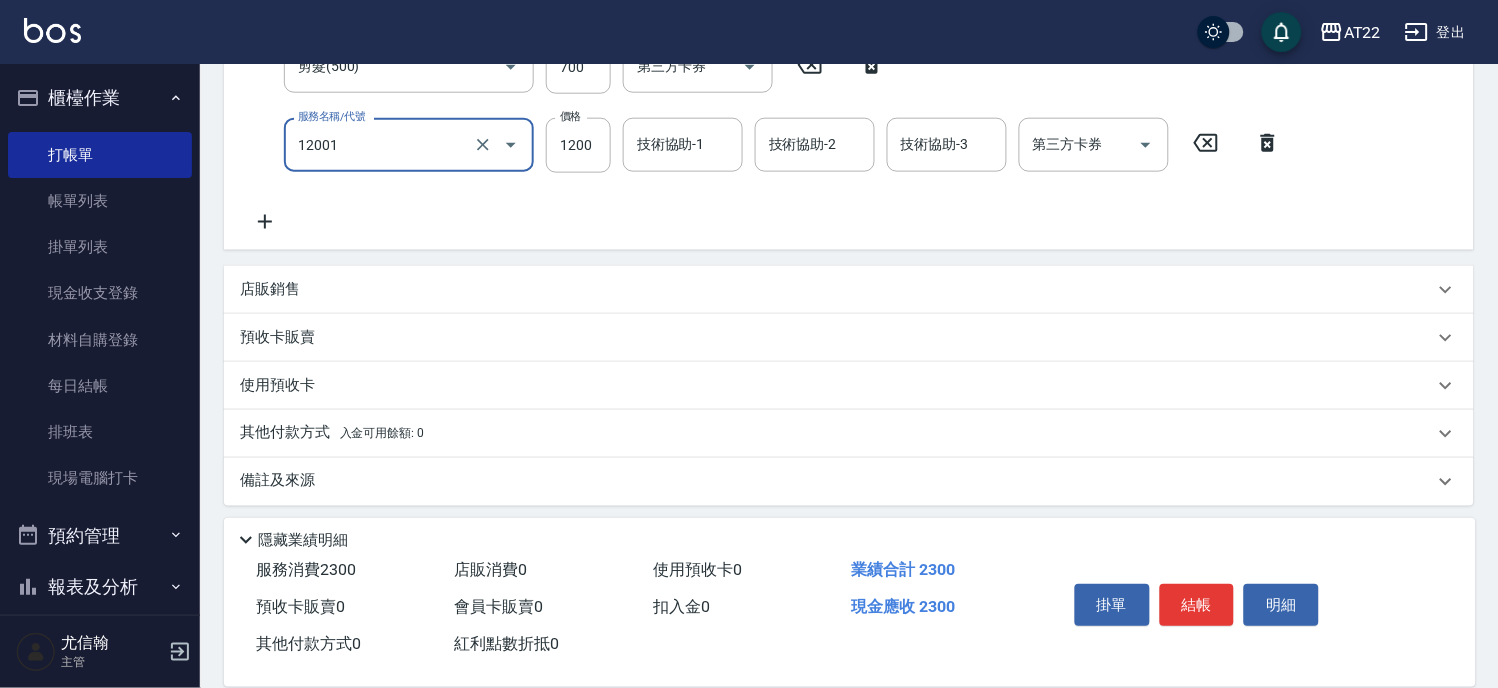 type on "燙髮S(12001)" 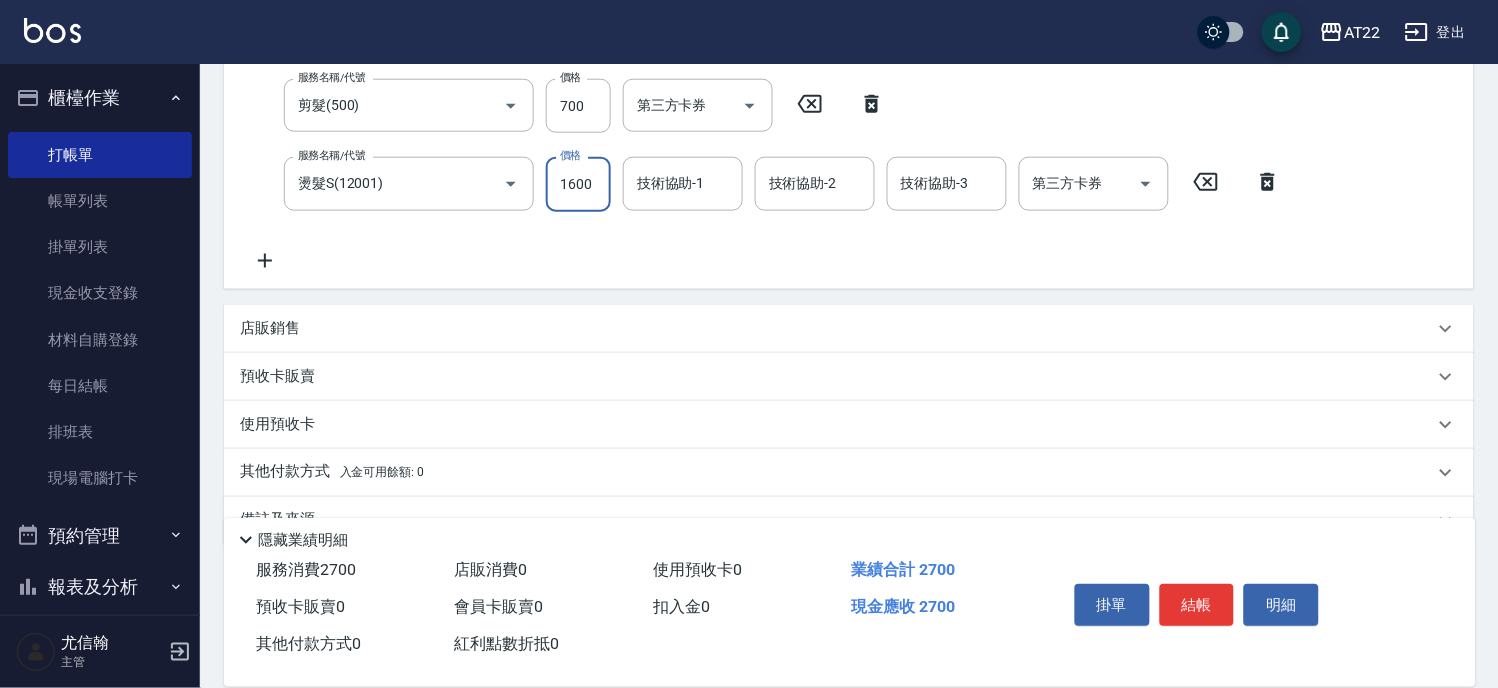 type on "1600" 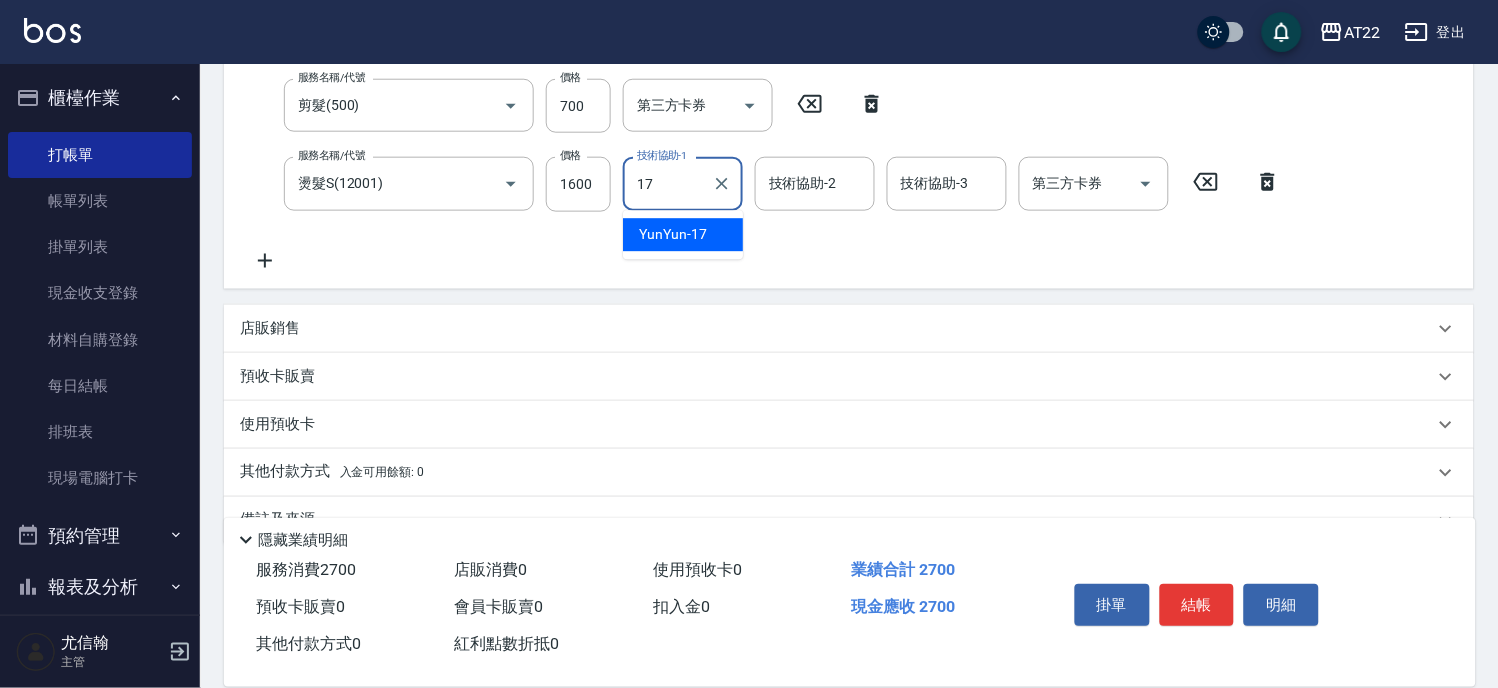 type on "YunYun-17" 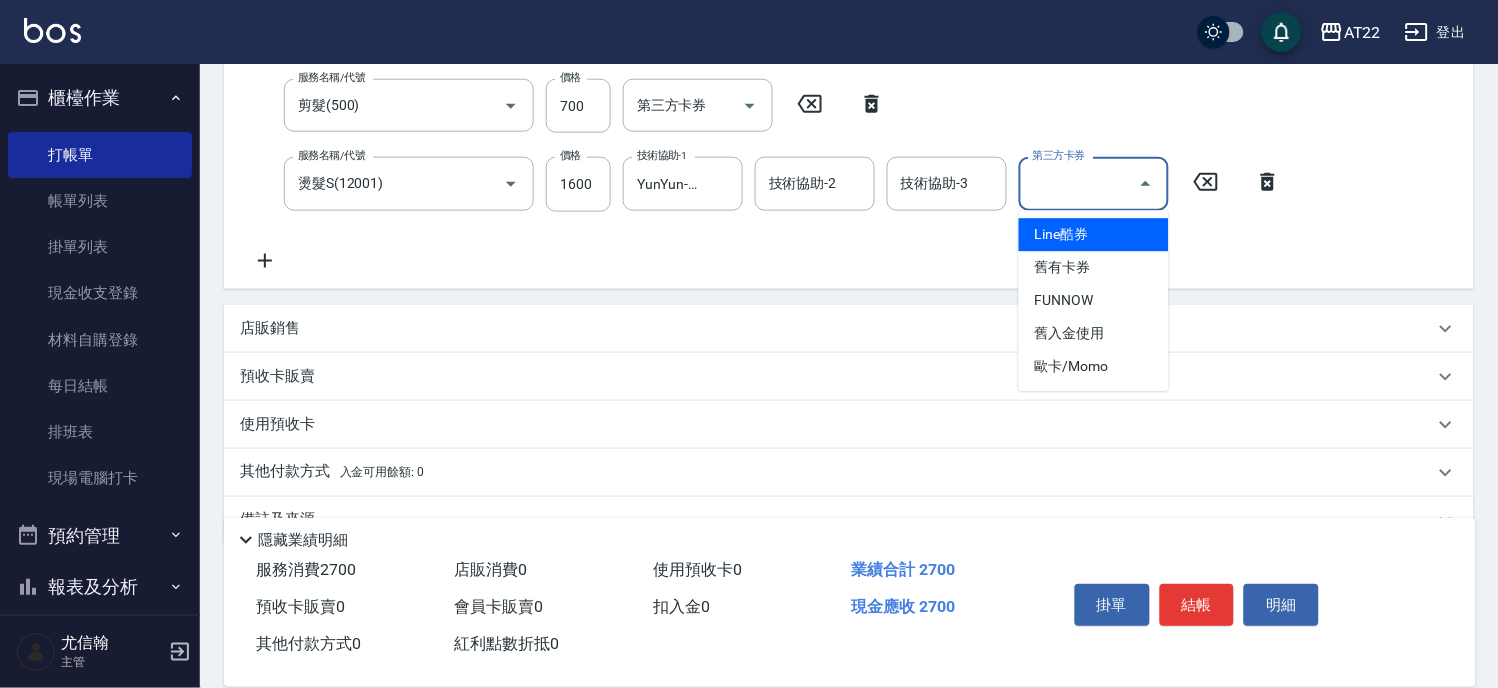 type on "Line酷券" 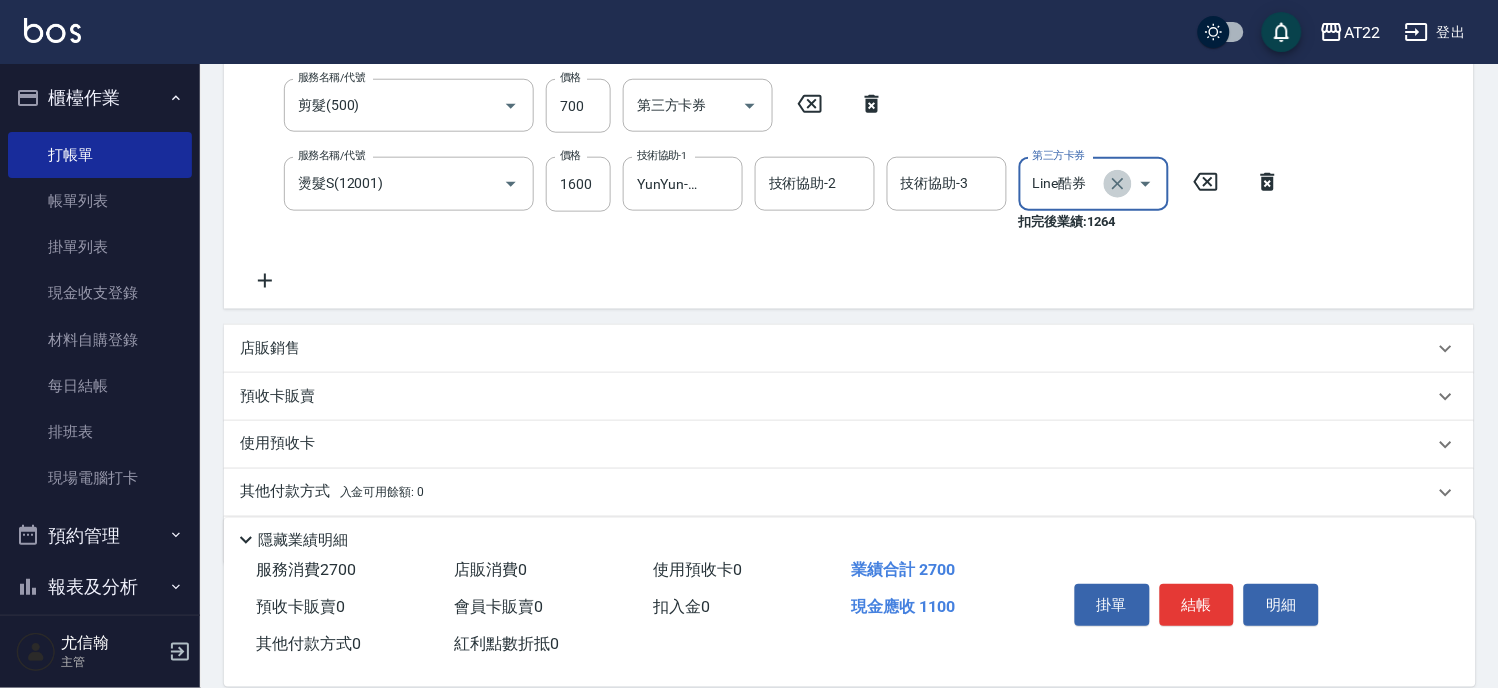 click at bounding box center (1118, 184) 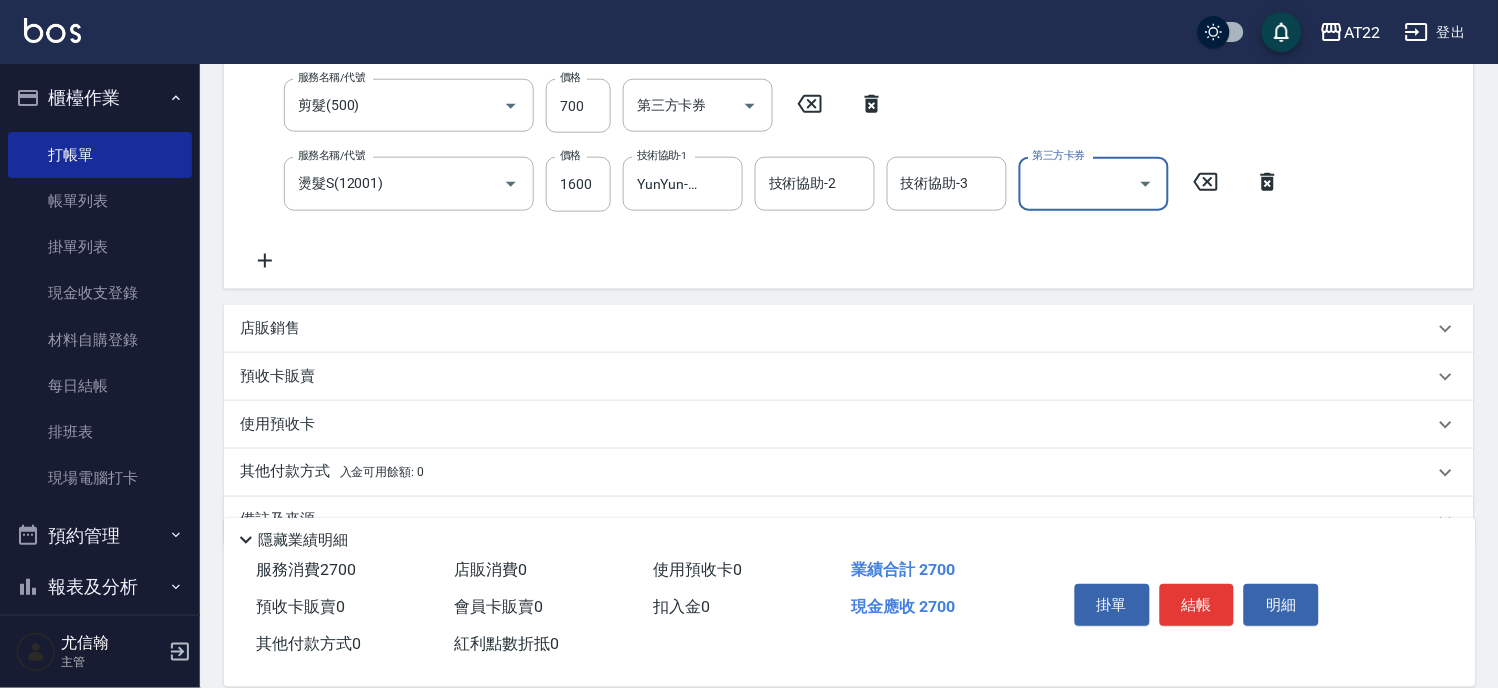 click 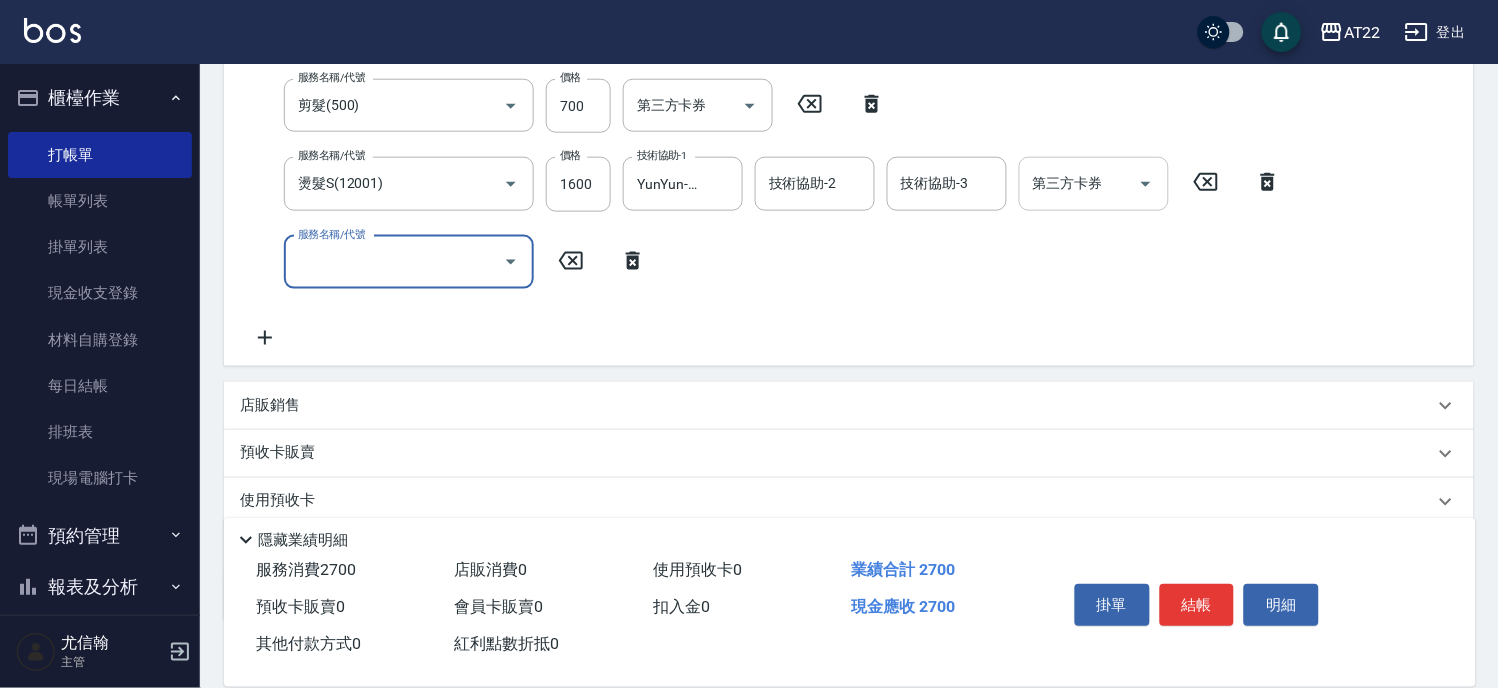 click on "服務名稱/代號" at bounding box center [394, 262] 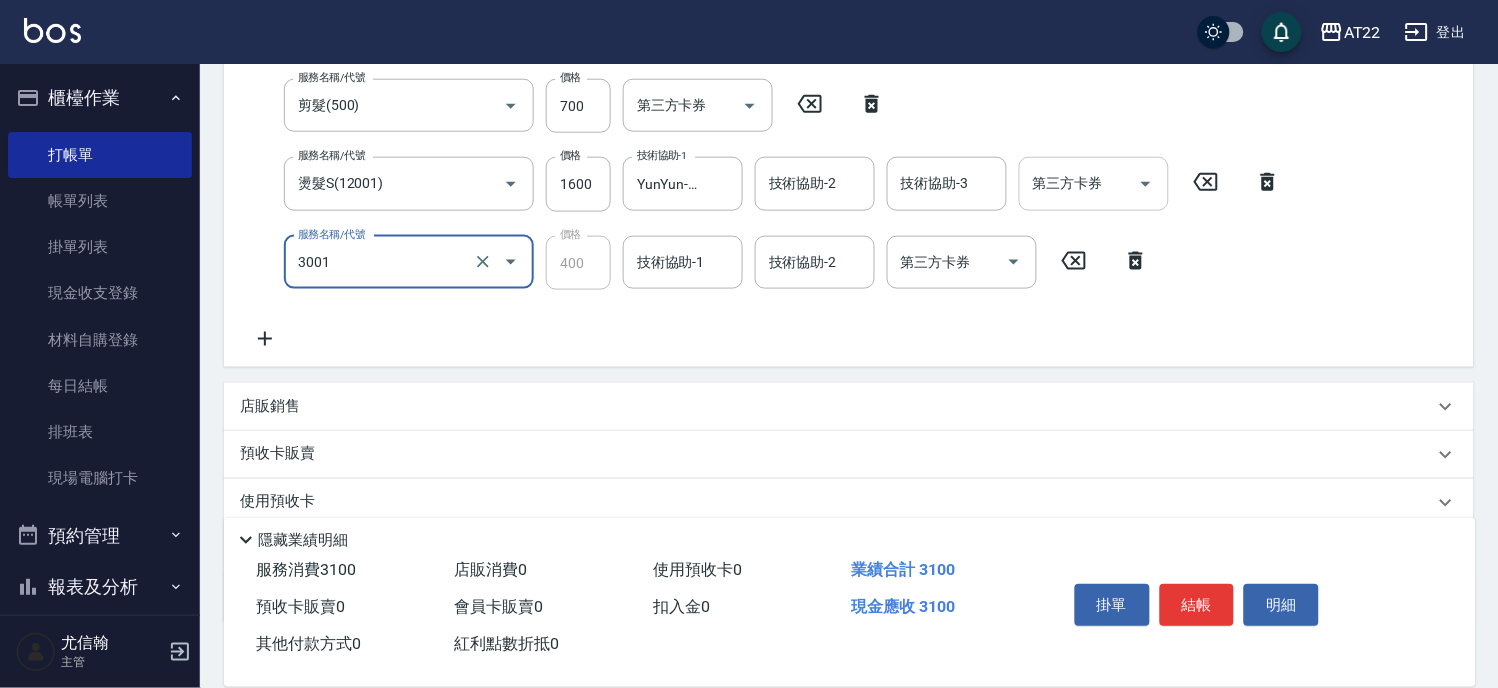 type on "側邊燙貼(3001)" 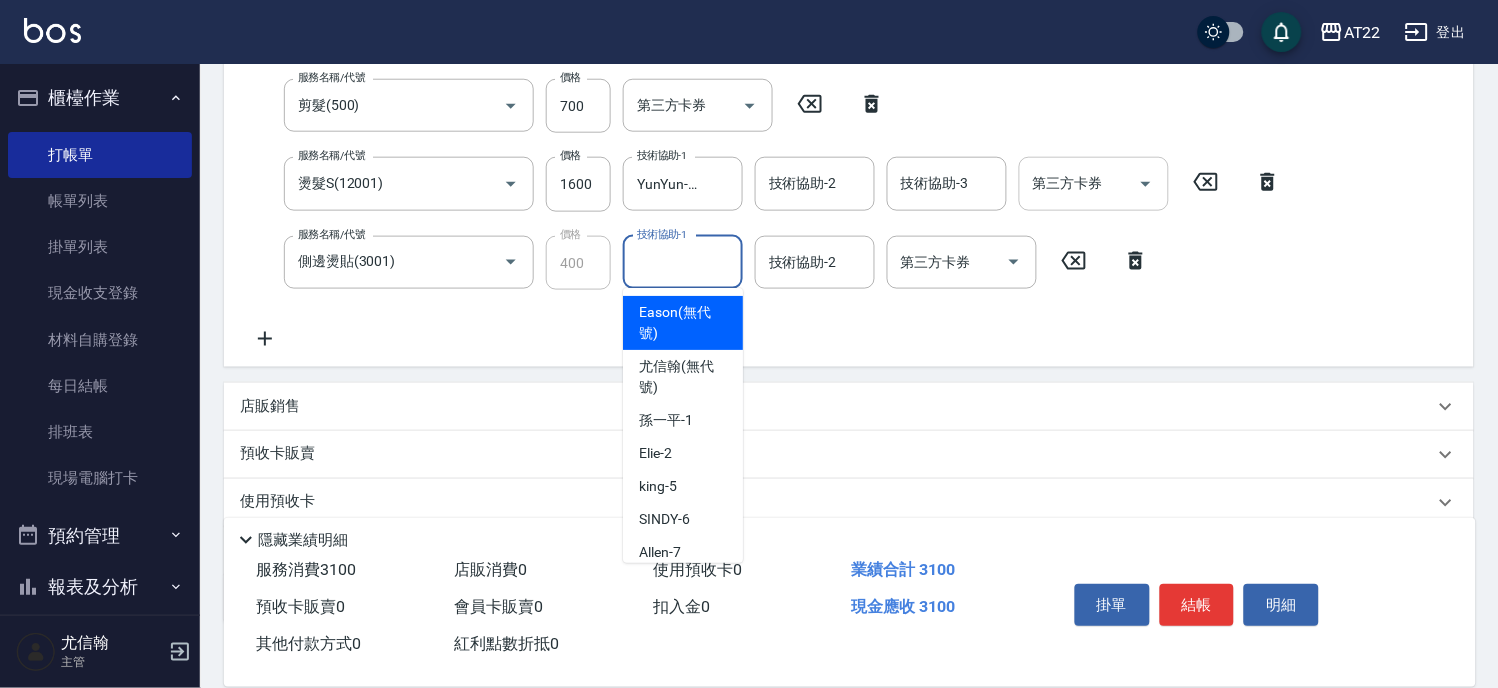click on "技術協助-1" at bounding box center [683, 262] 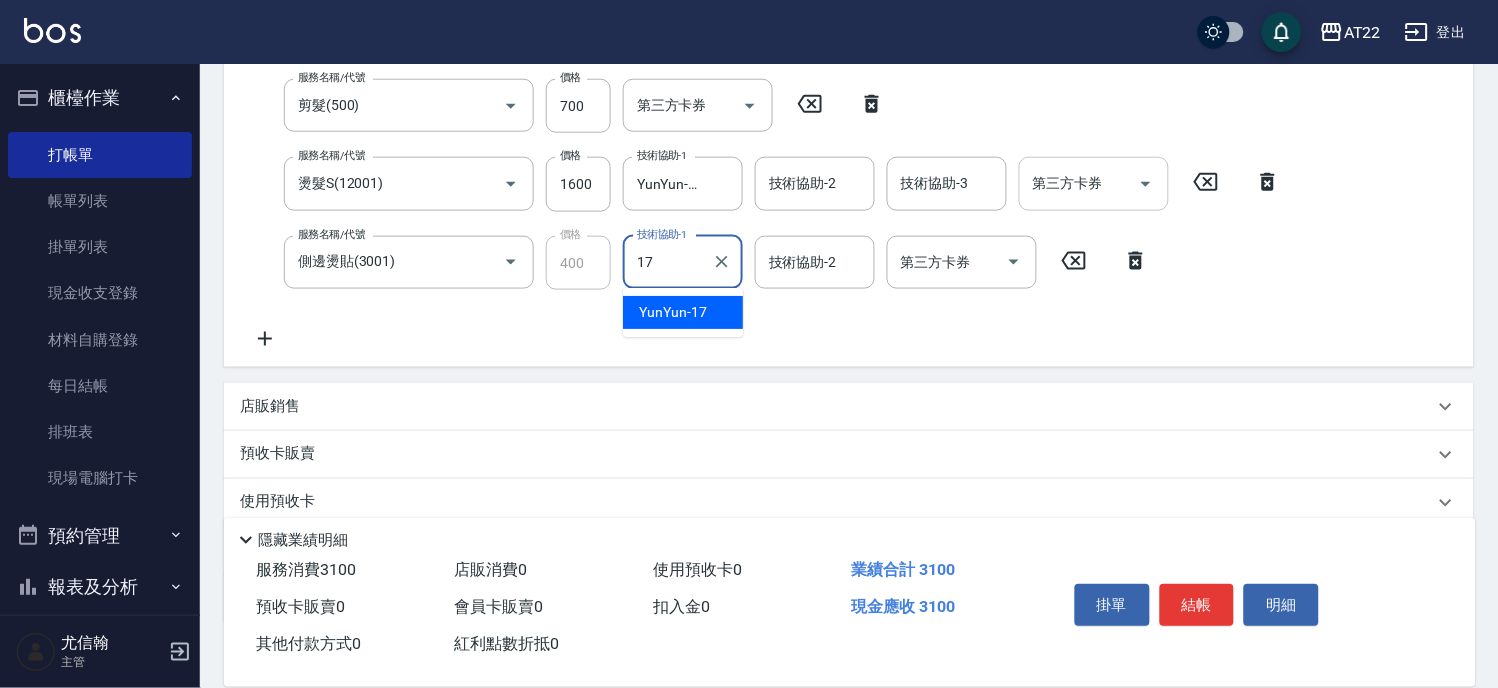 type on "YunYun-17" 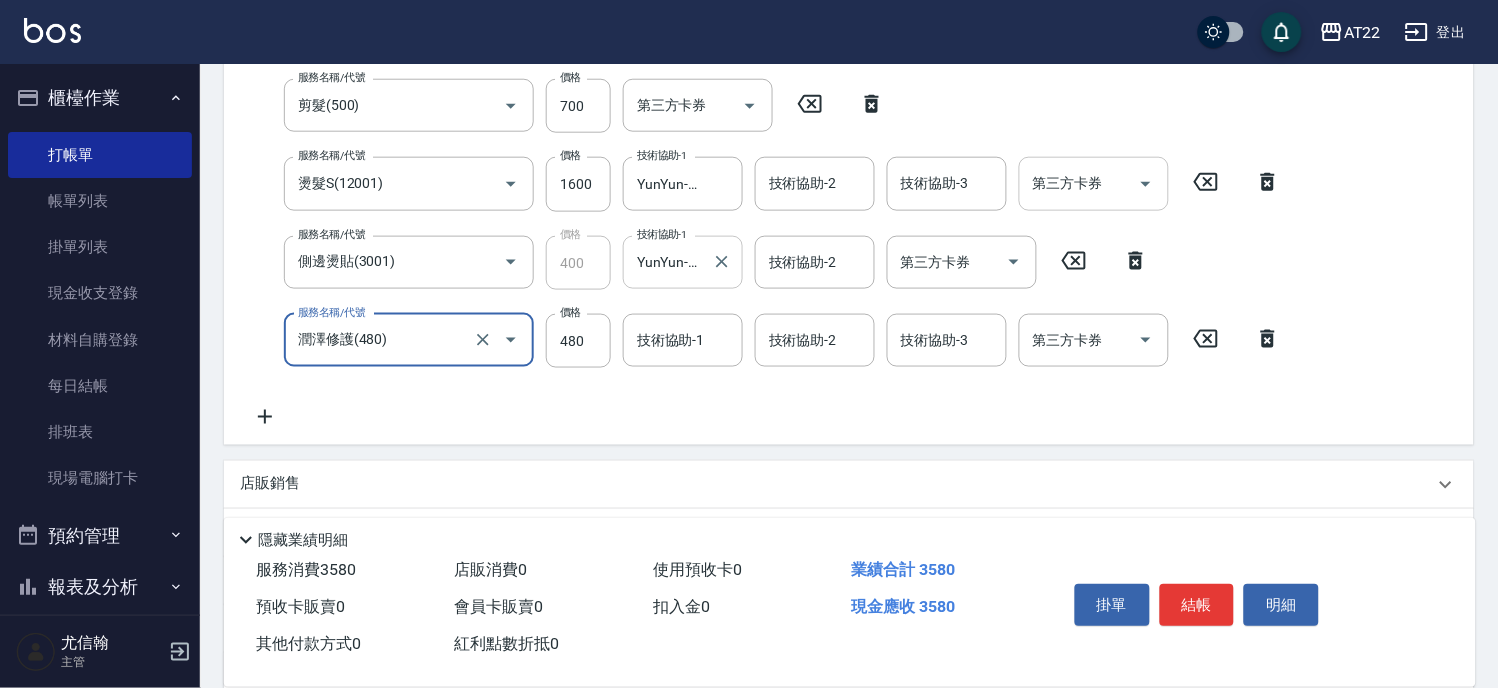 type on "潤澤修護(480)" 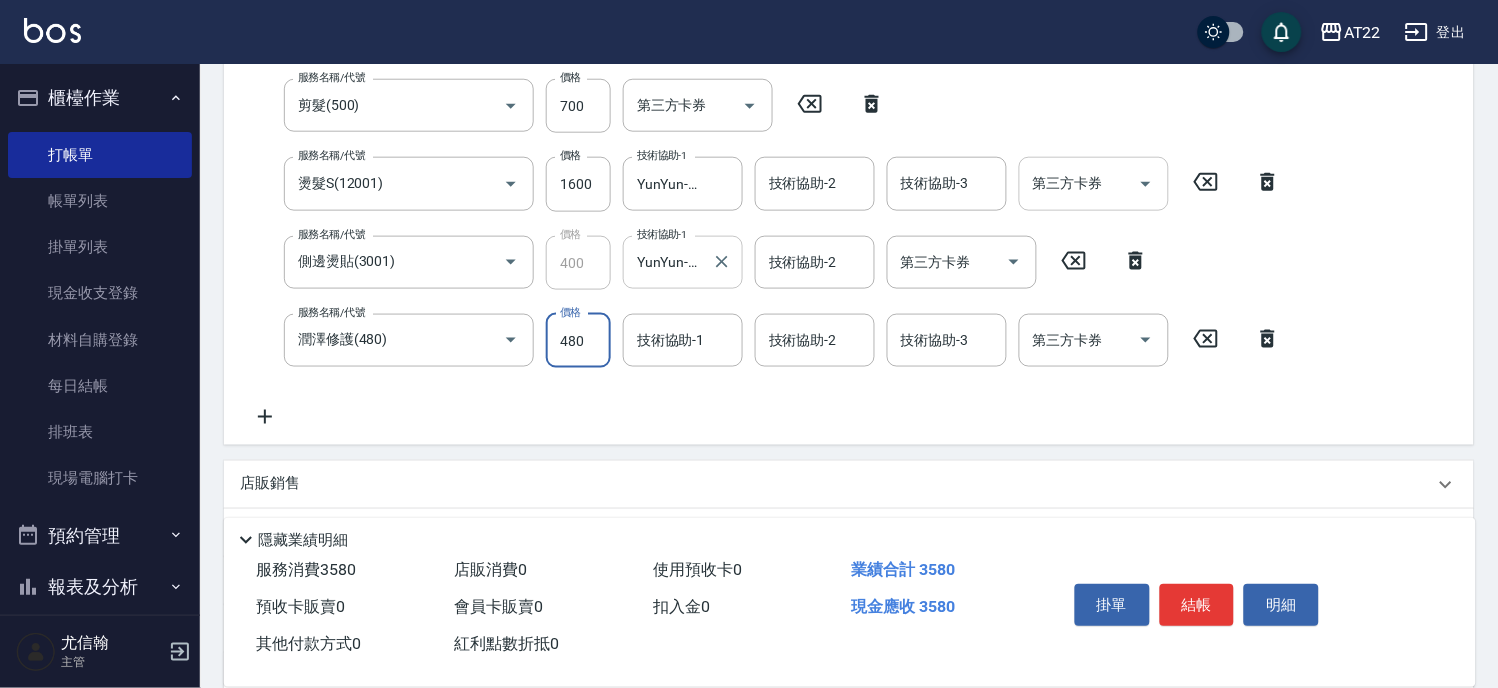 scroll, scrollTop: 0, scrollLeft: 0, axis: both 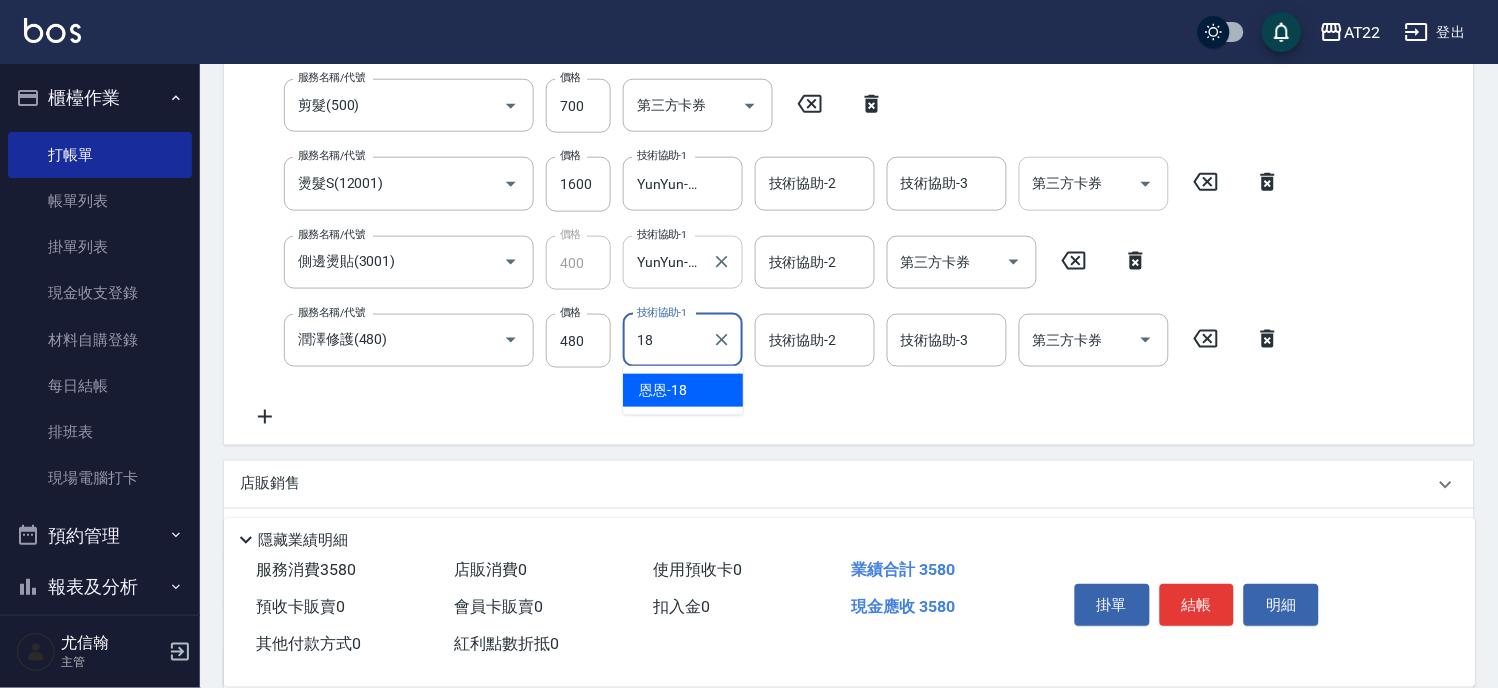 type on "恩恩-18" 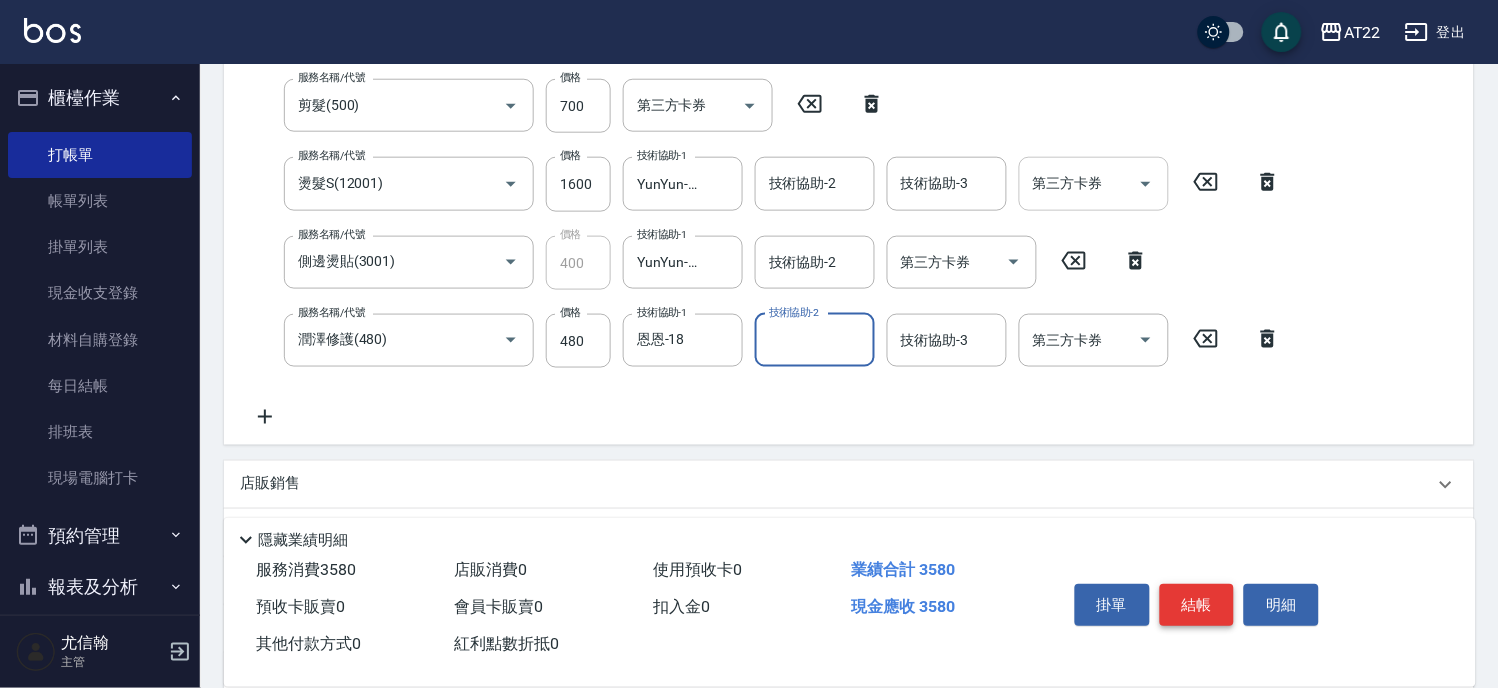 click on "結帳" at bounding box center [1197, 605] 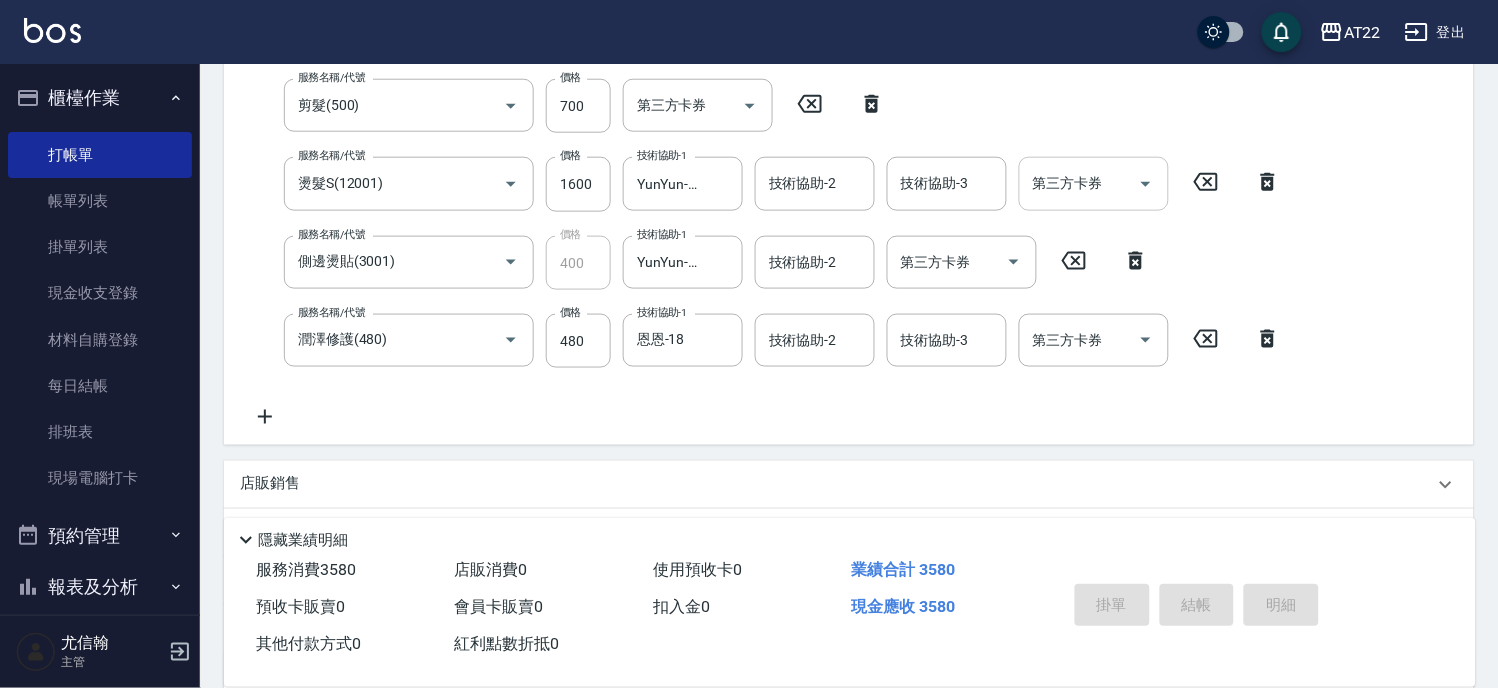 type on "[DATE]" 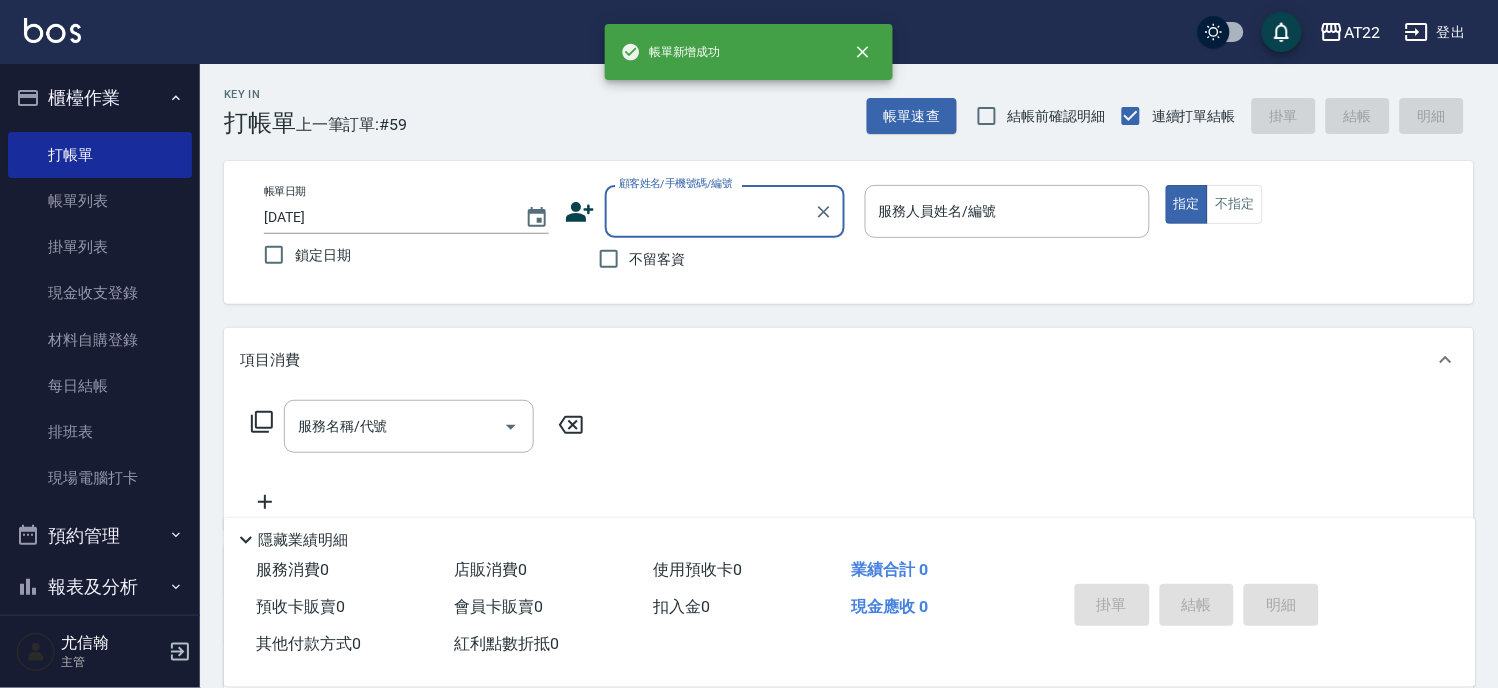 scroll, scrollTop: 0, scrollLeft: 0, axis: both 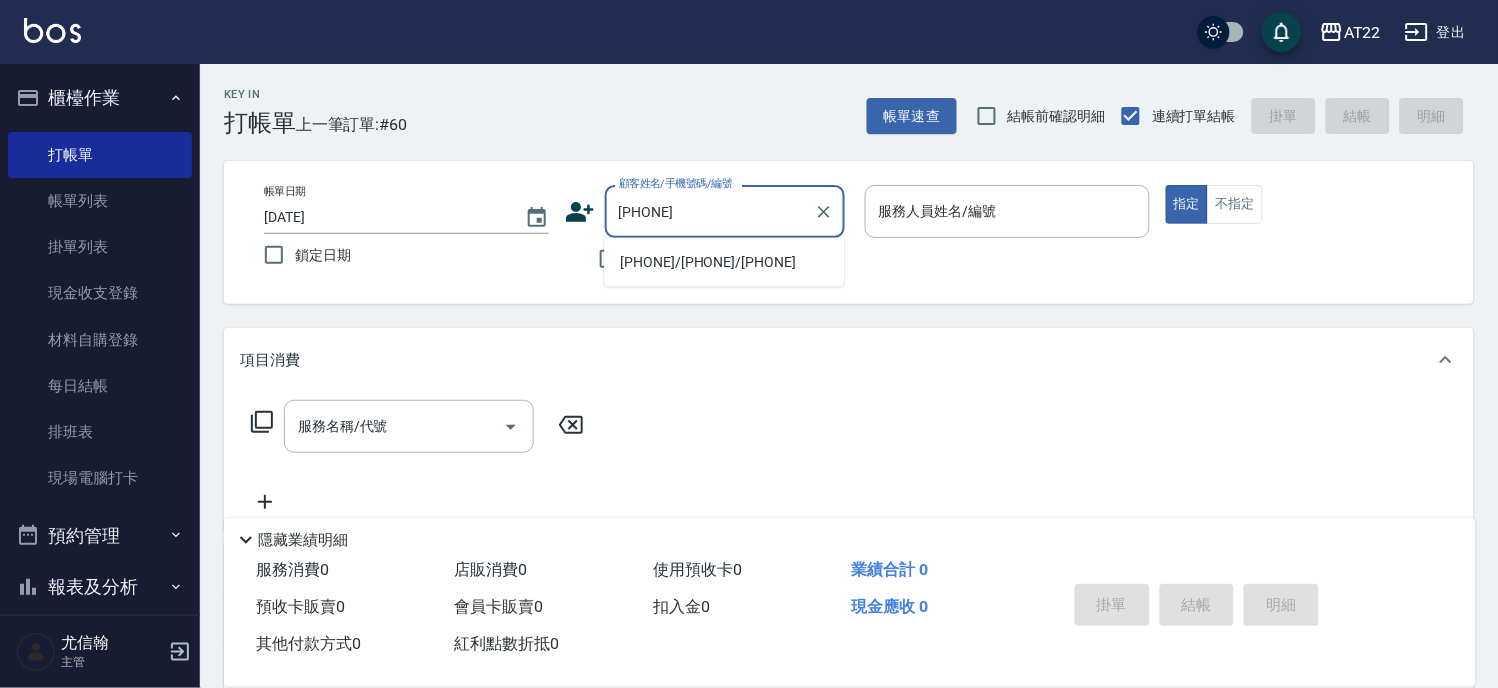 click on "[PHONE]/[PHONE]/[PHONE]" at bounding box center [724, 262] 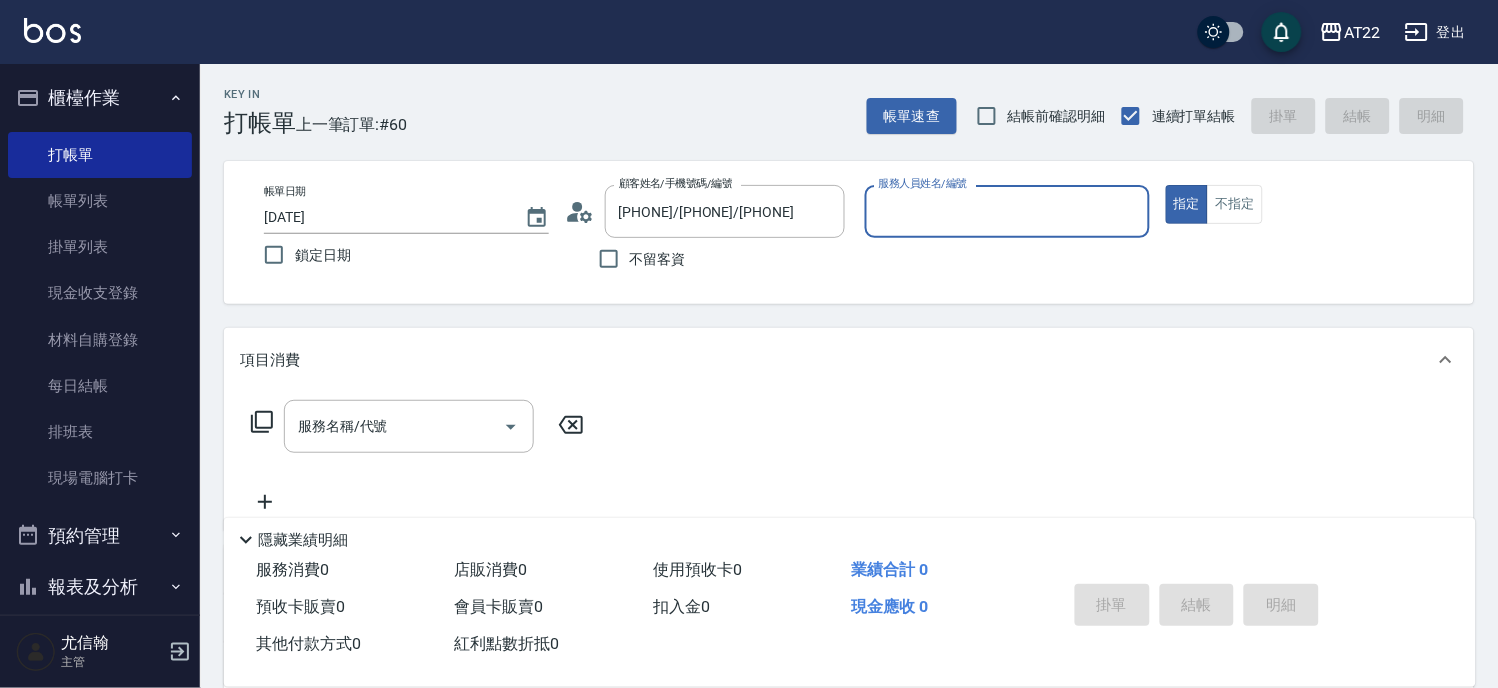 type on "Miu-10" 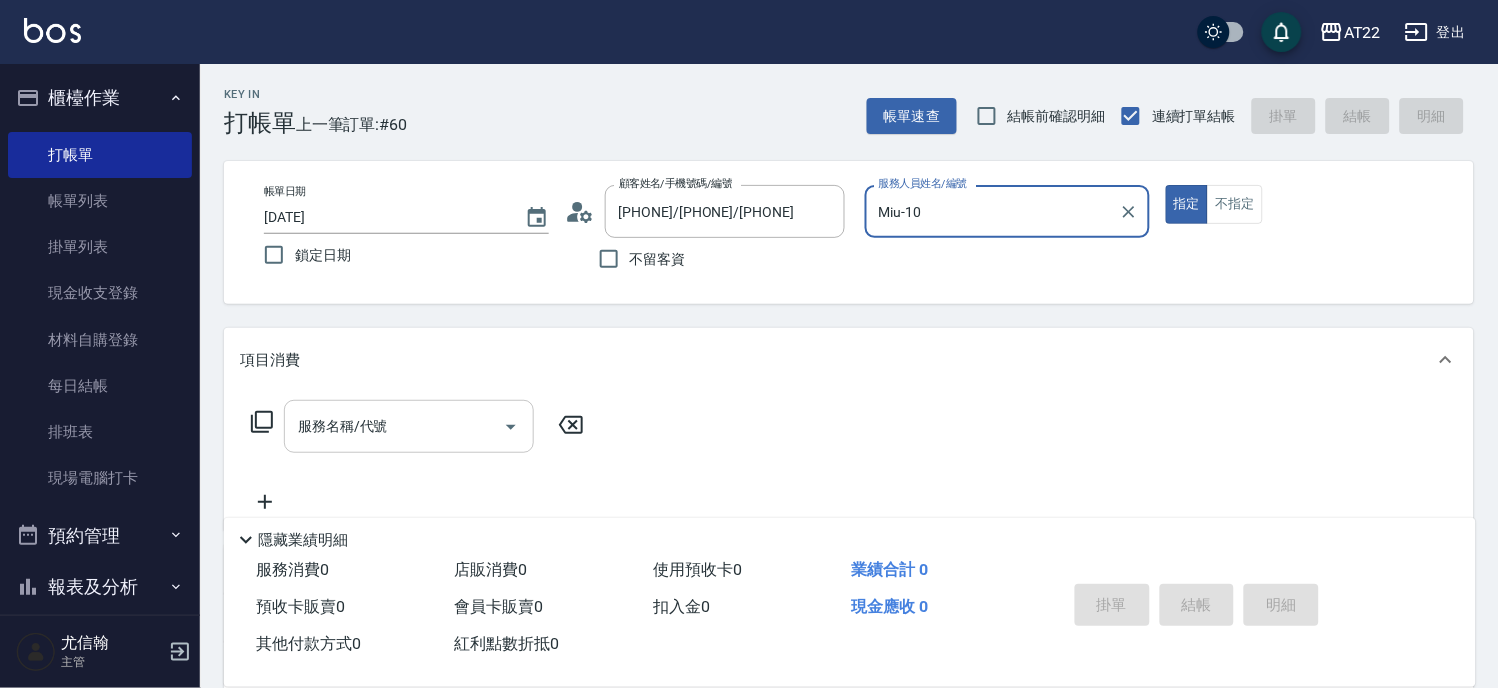 click on "服務名稱/代號" at bounding box center [394, 426] 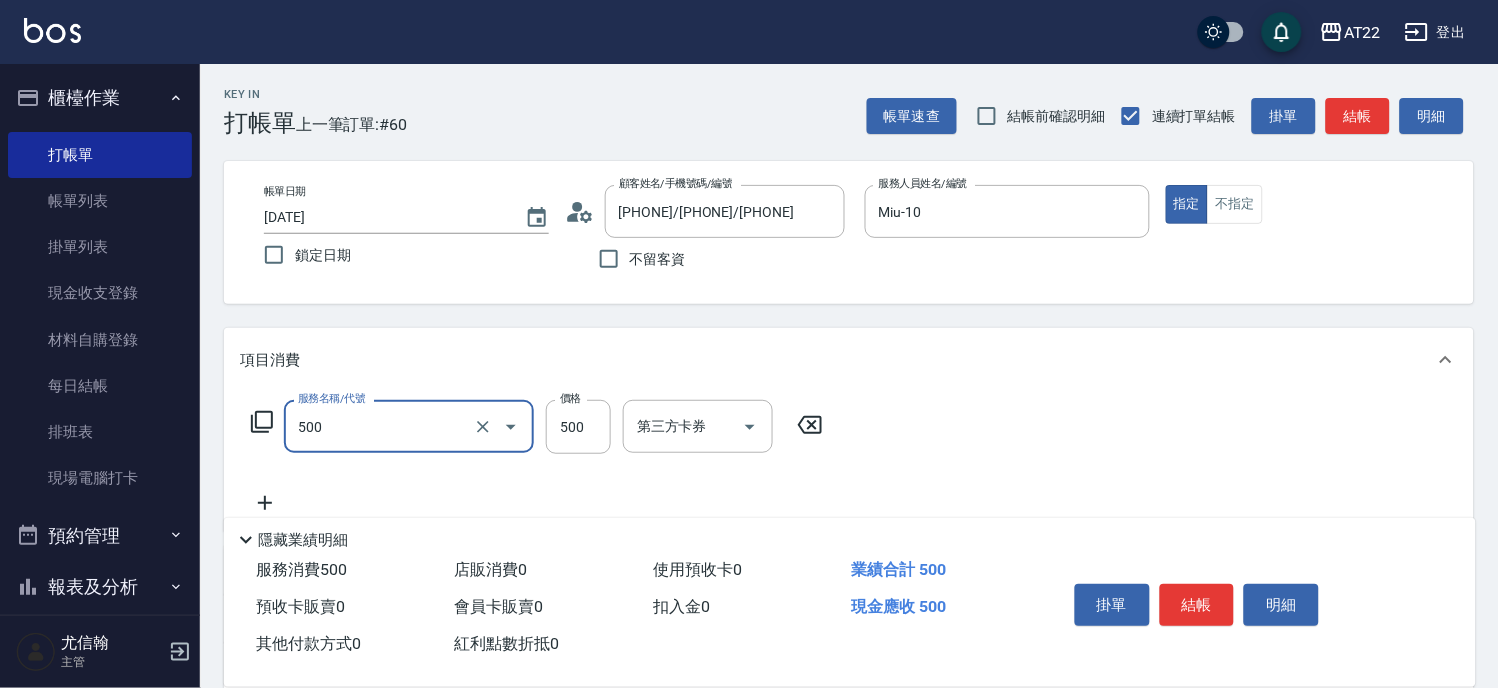 type on "剪髮(500)" 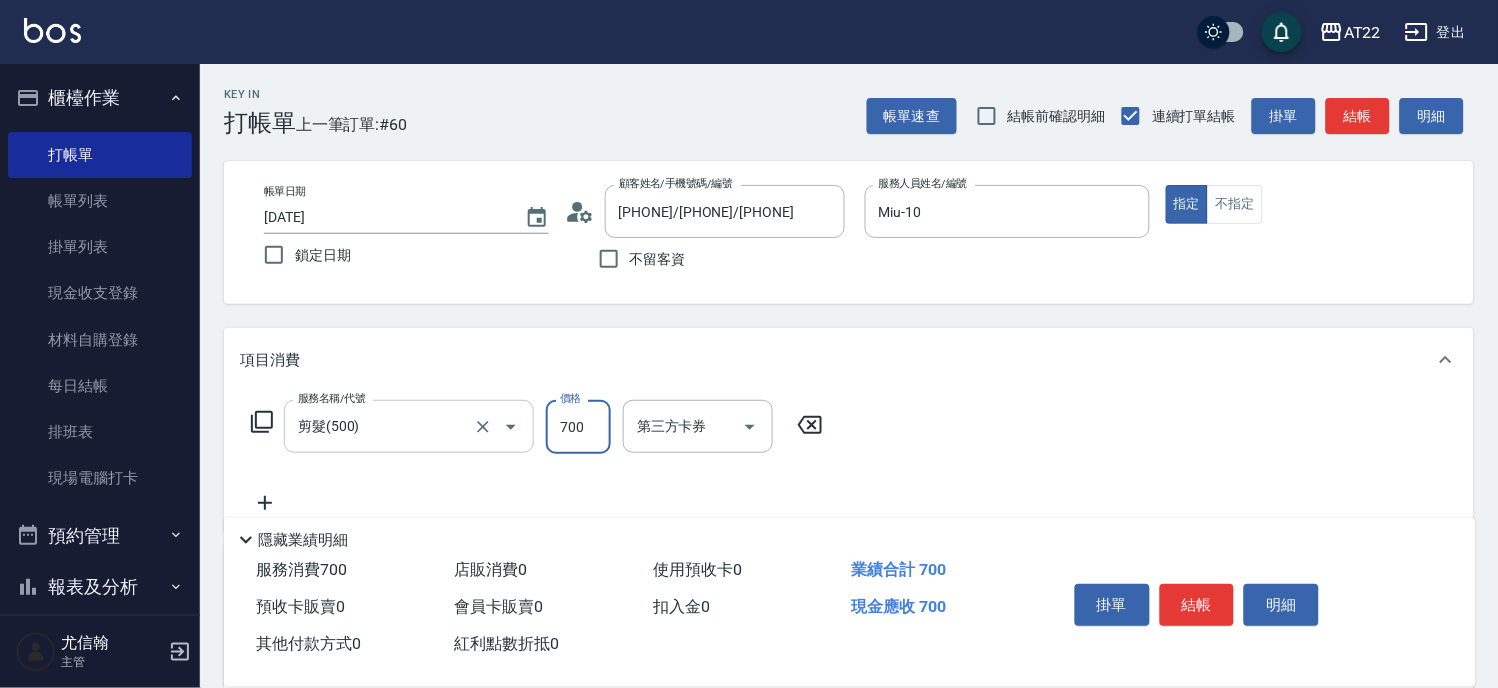 type on "700" 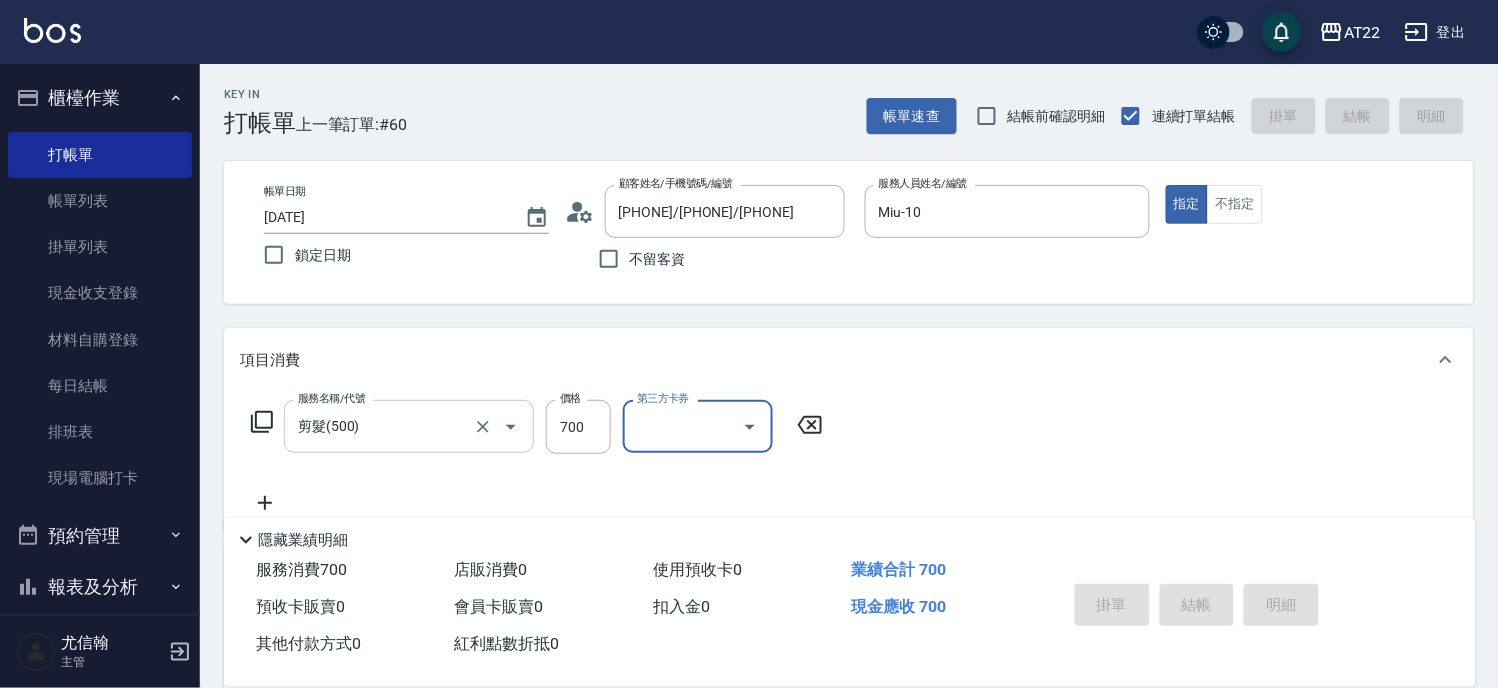 type 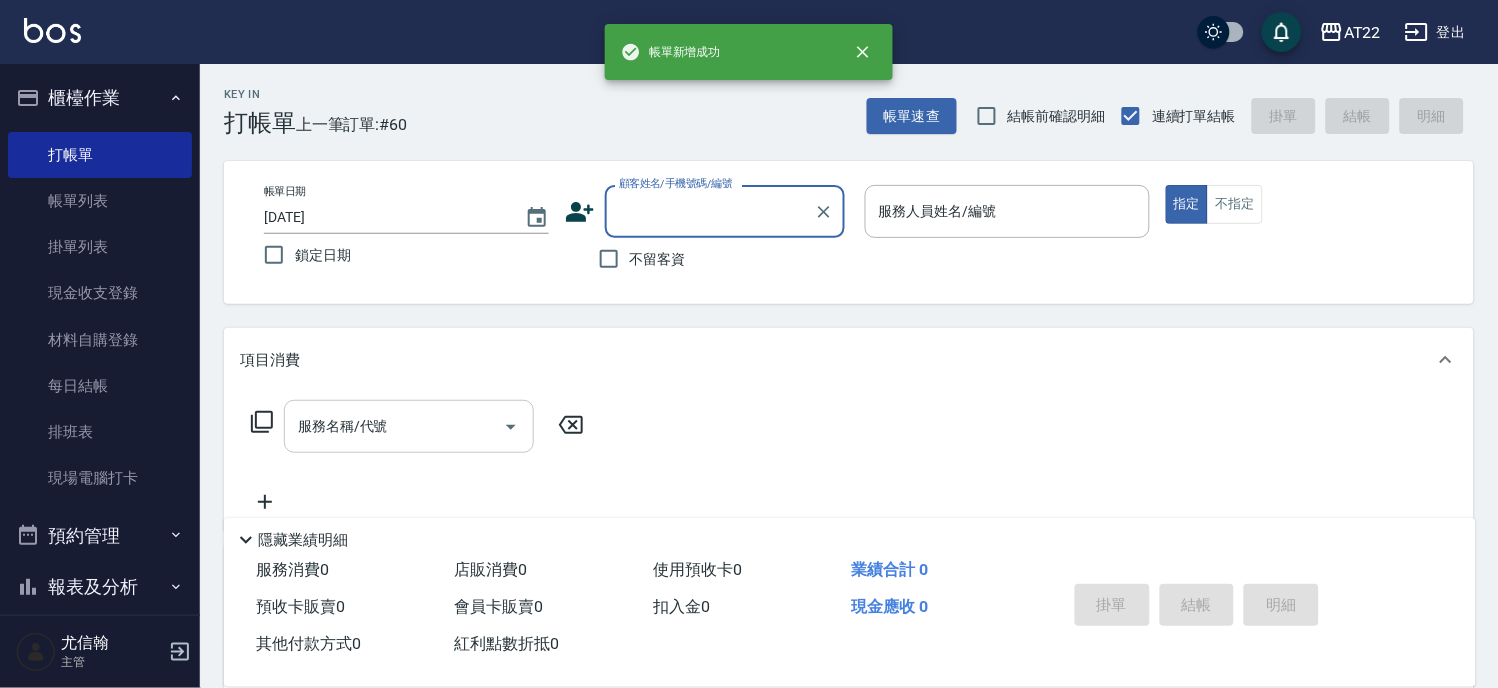 scroll, scrollTop: 0, scrollLeft: 0, axis: both 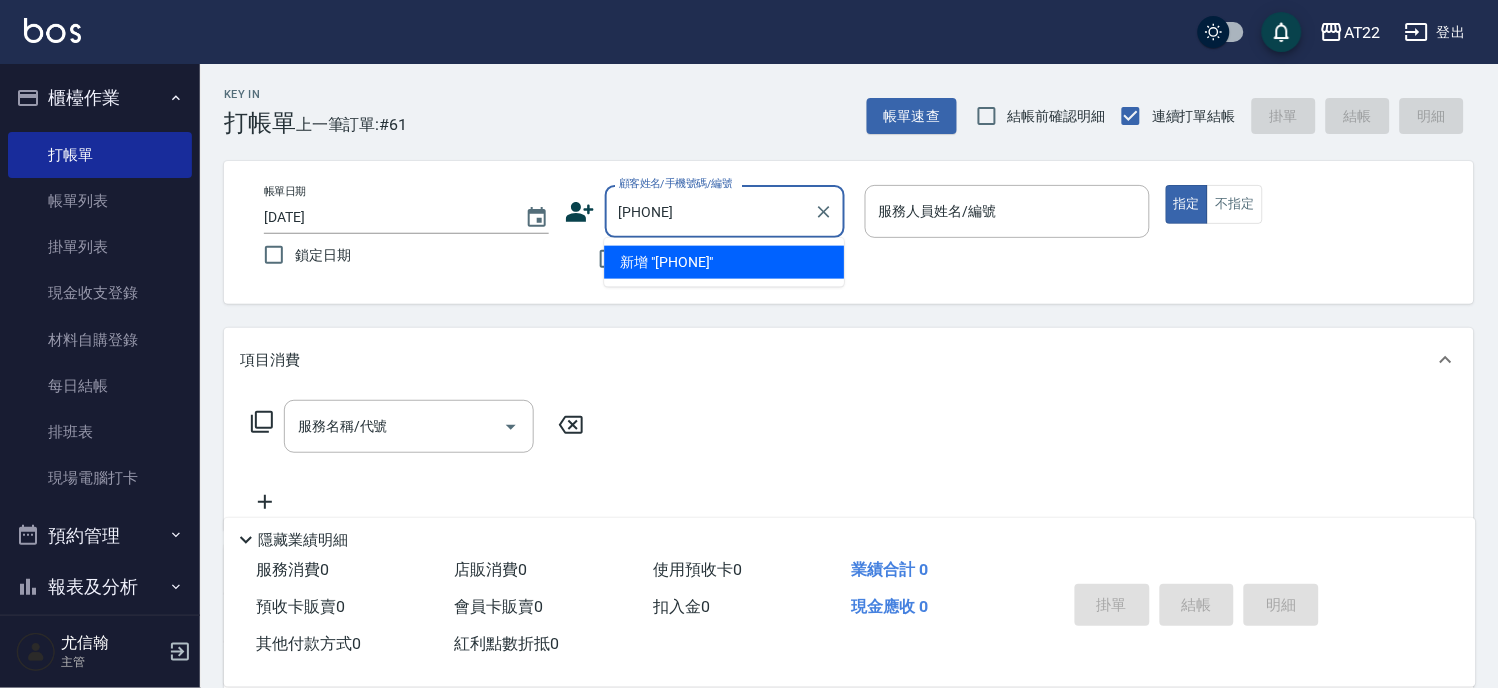 click on "新增 "[PHONE]"" at bounding box center (724, 262) 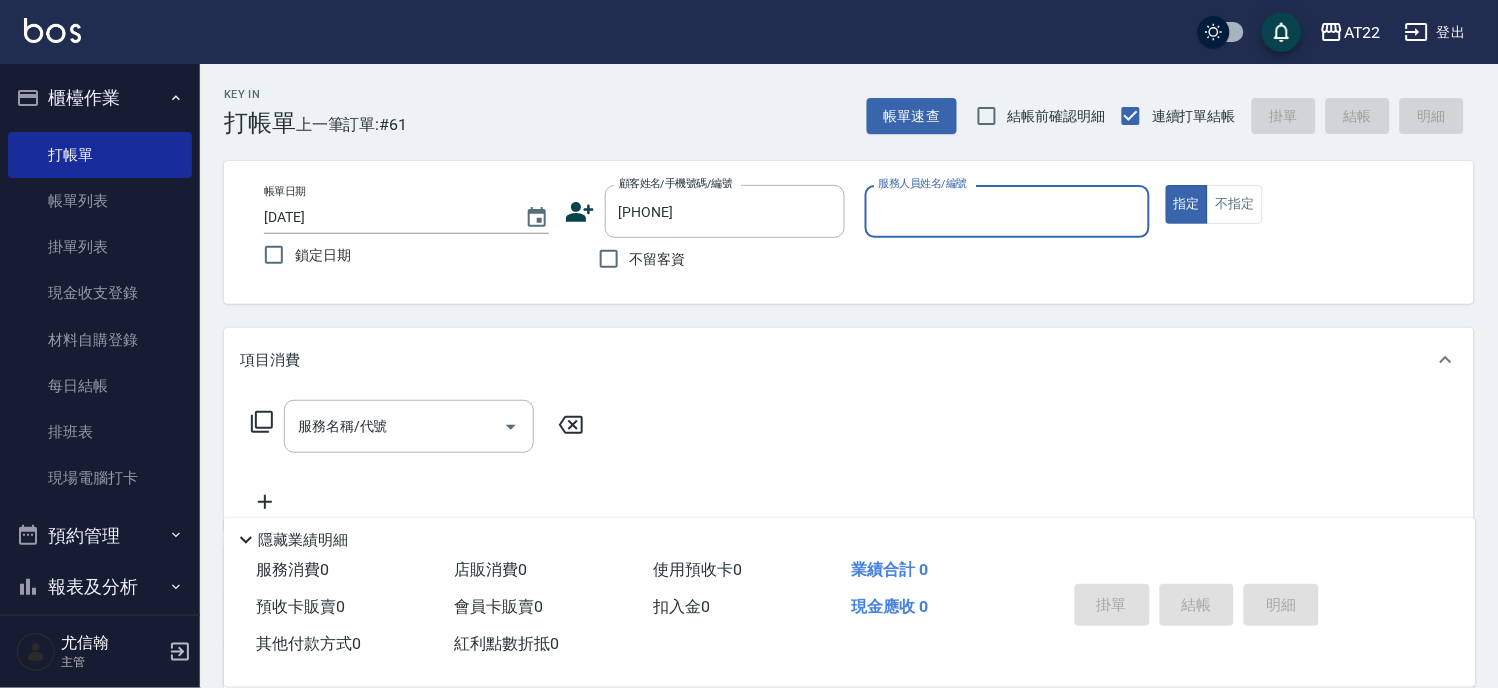 click 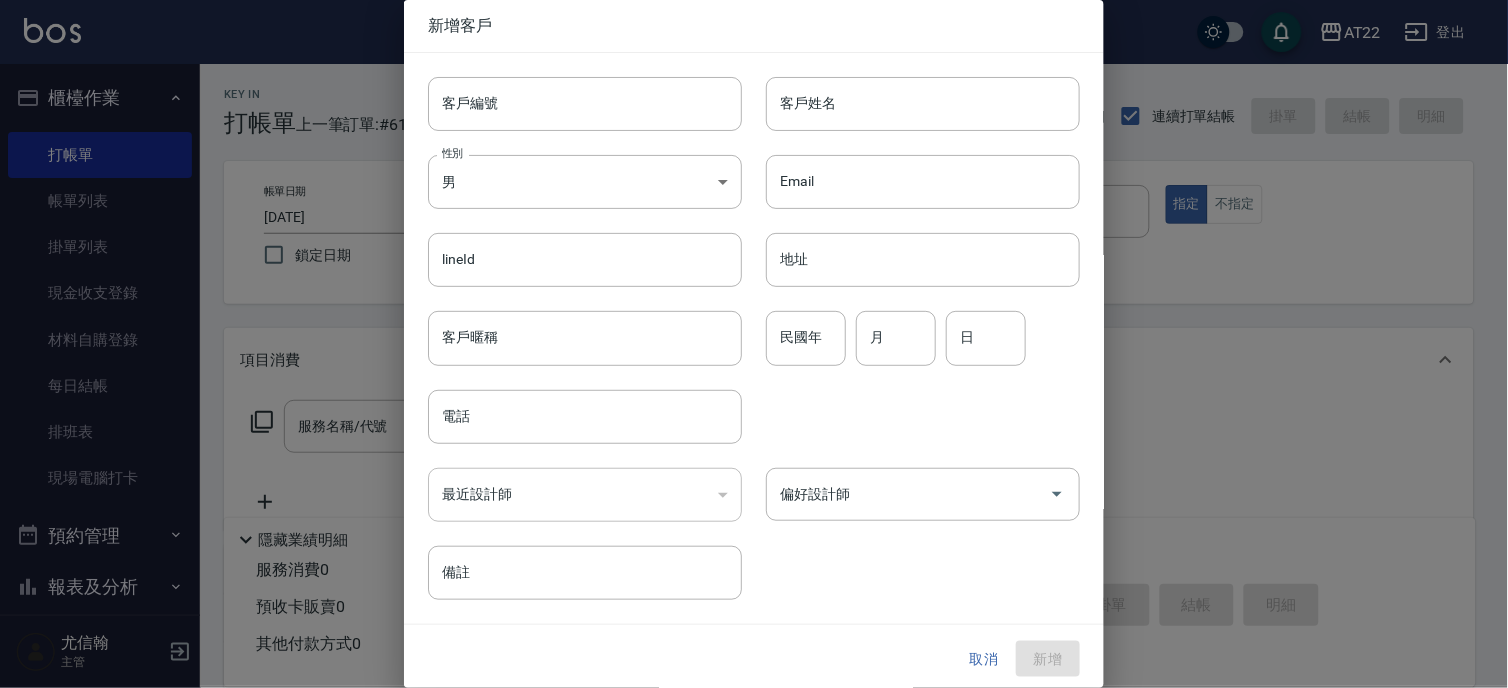 type on "[PHONE]" 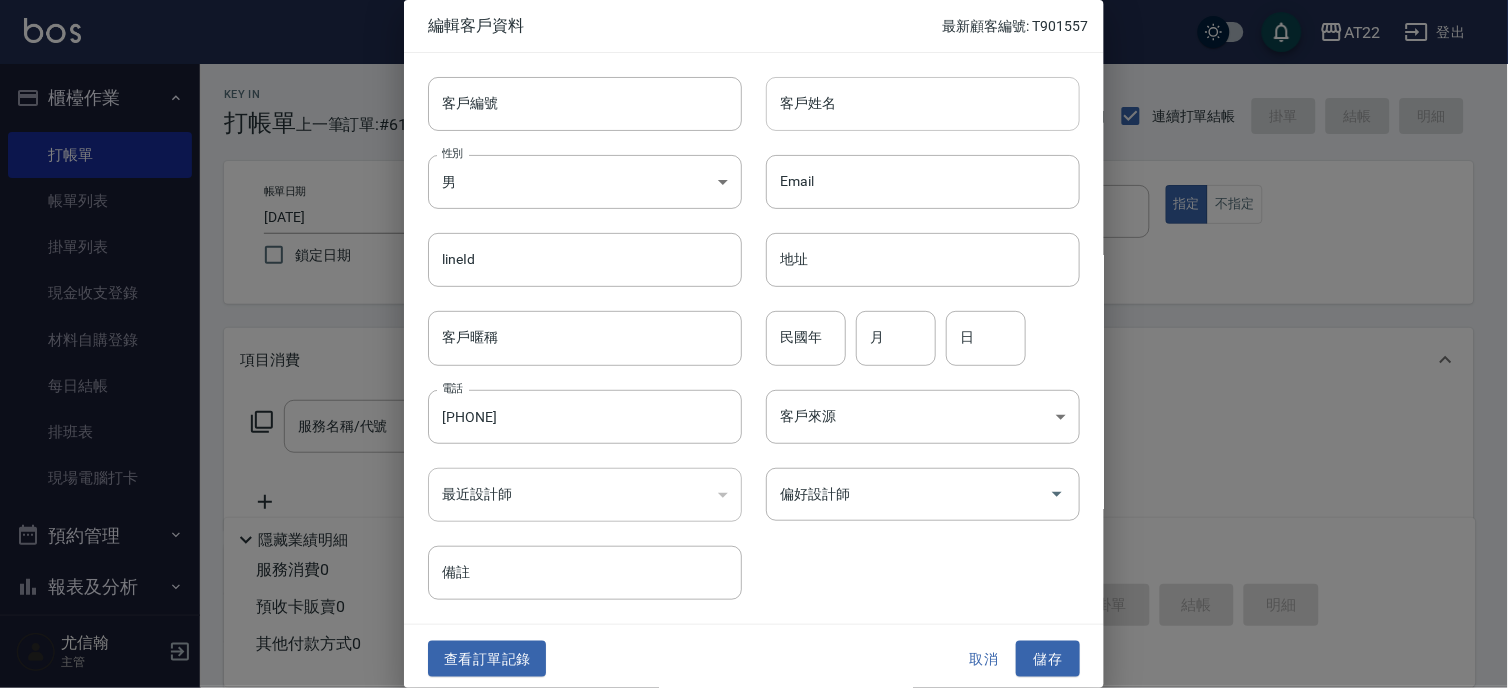 click on "客戶姓名" at bounding box center [923, 104] 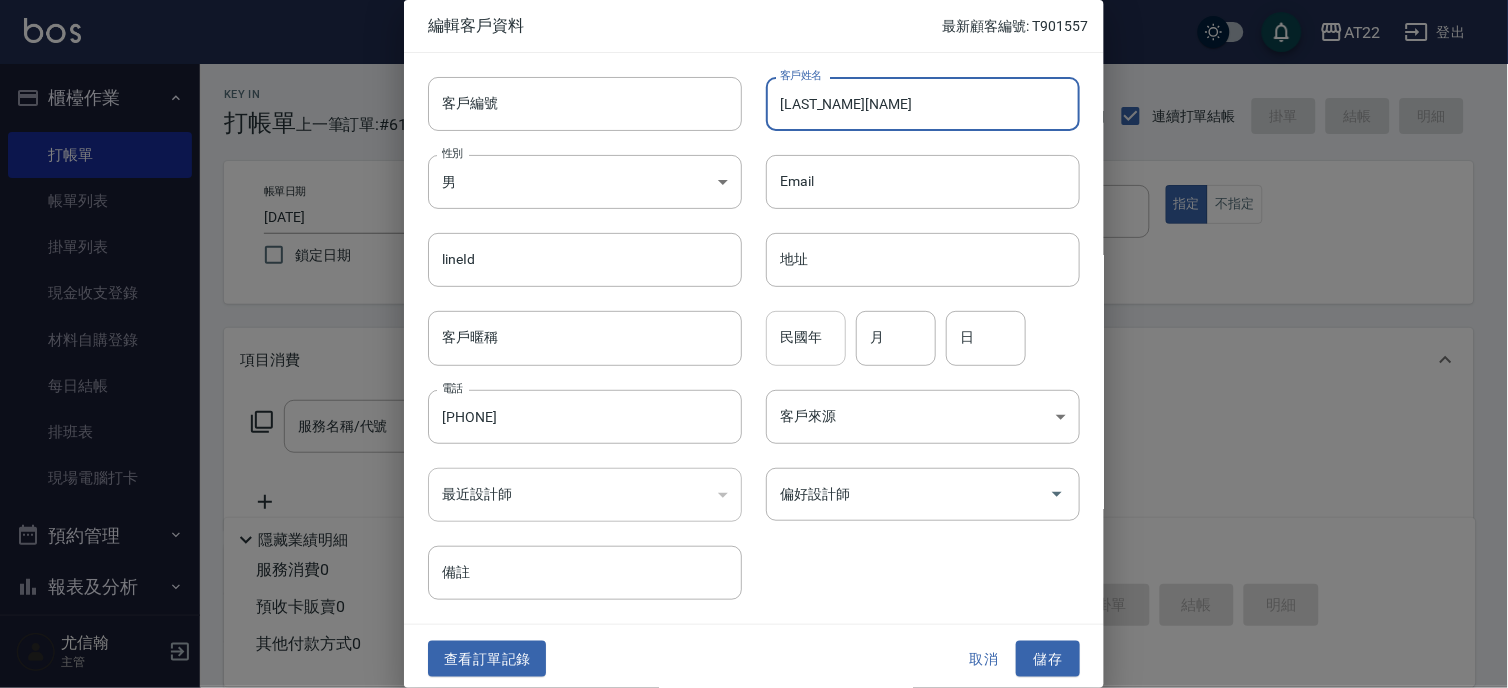 type on "[LAST_NAME][NAME]" 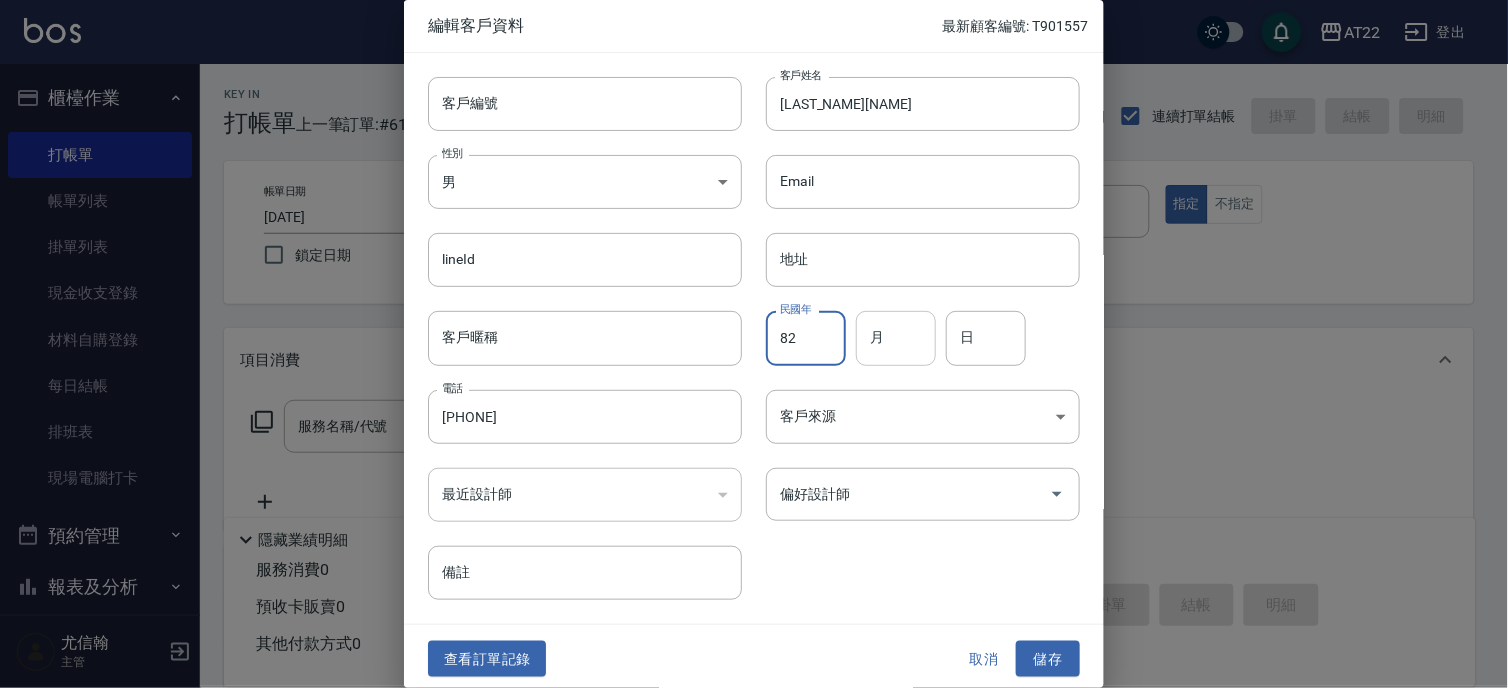 type on "82" 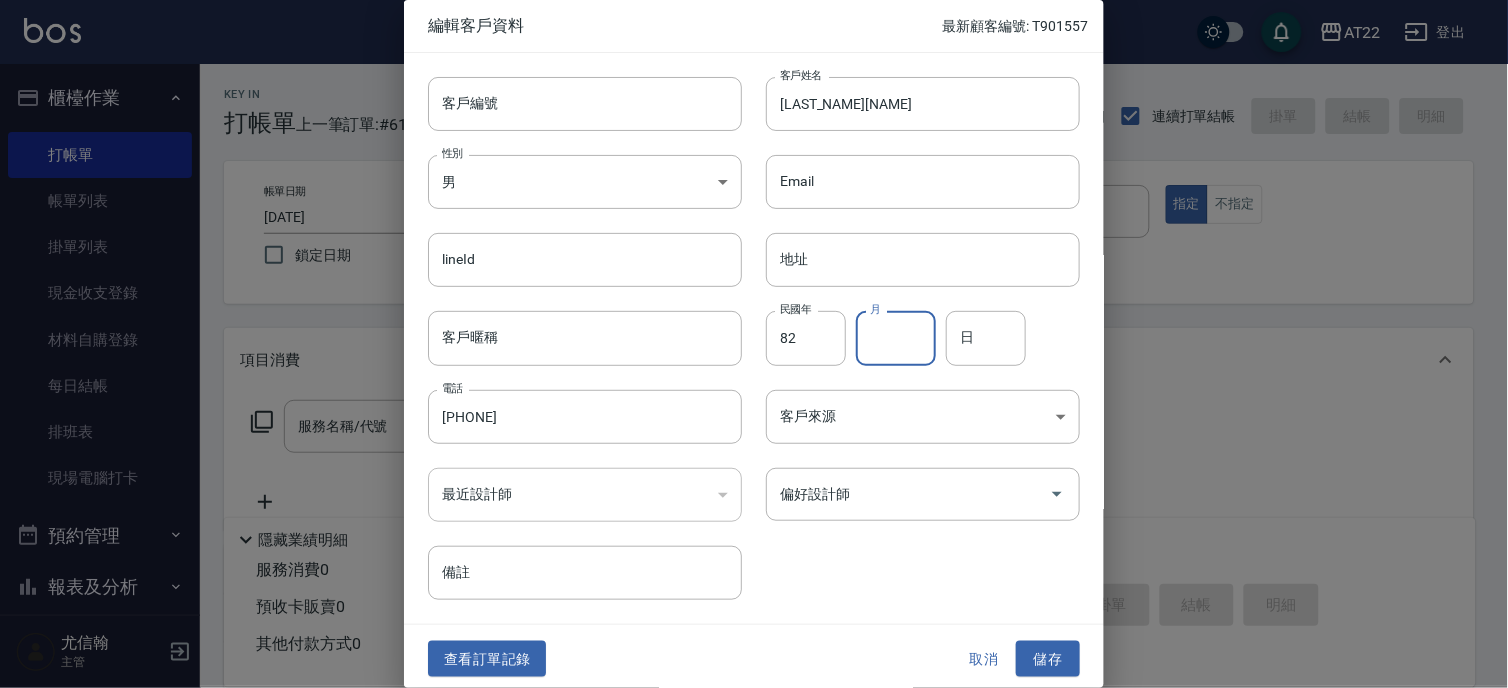 click on "月" at bounding box center (896, 338) 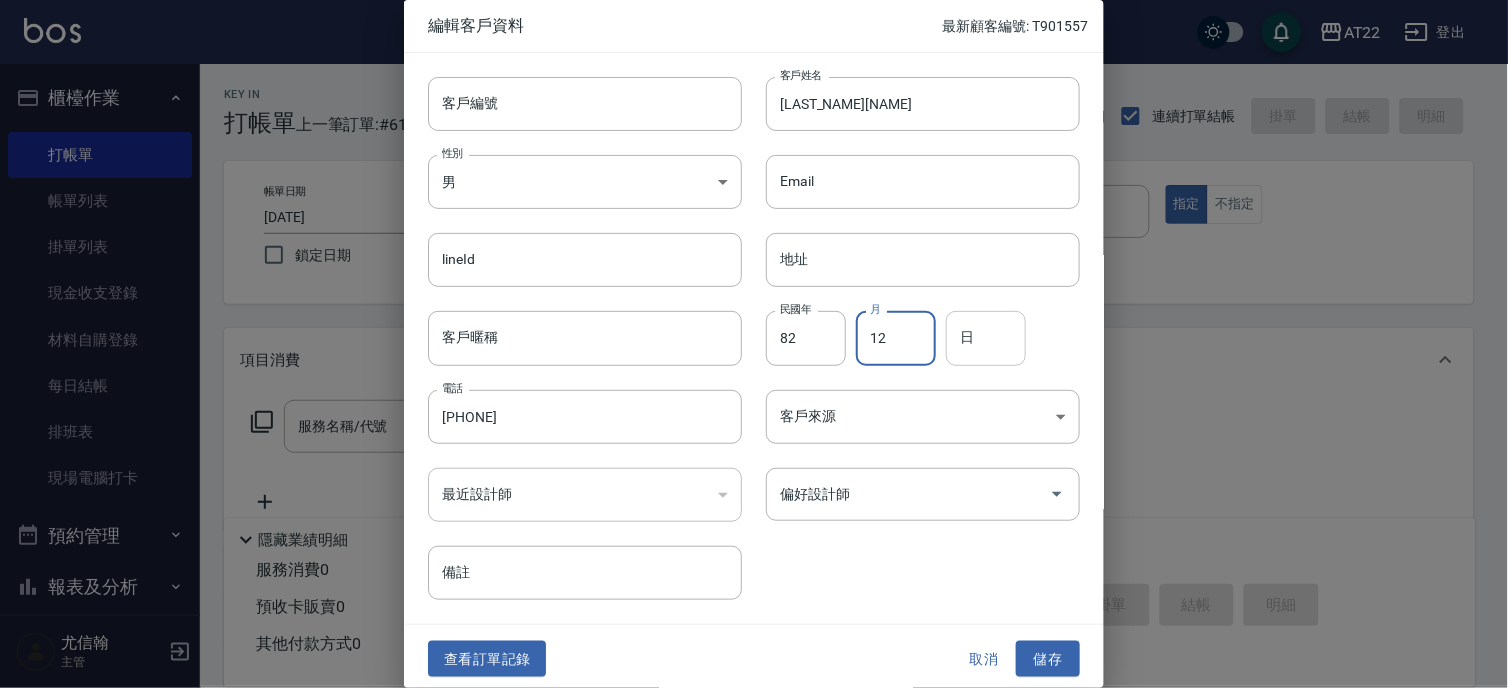 type on "12" 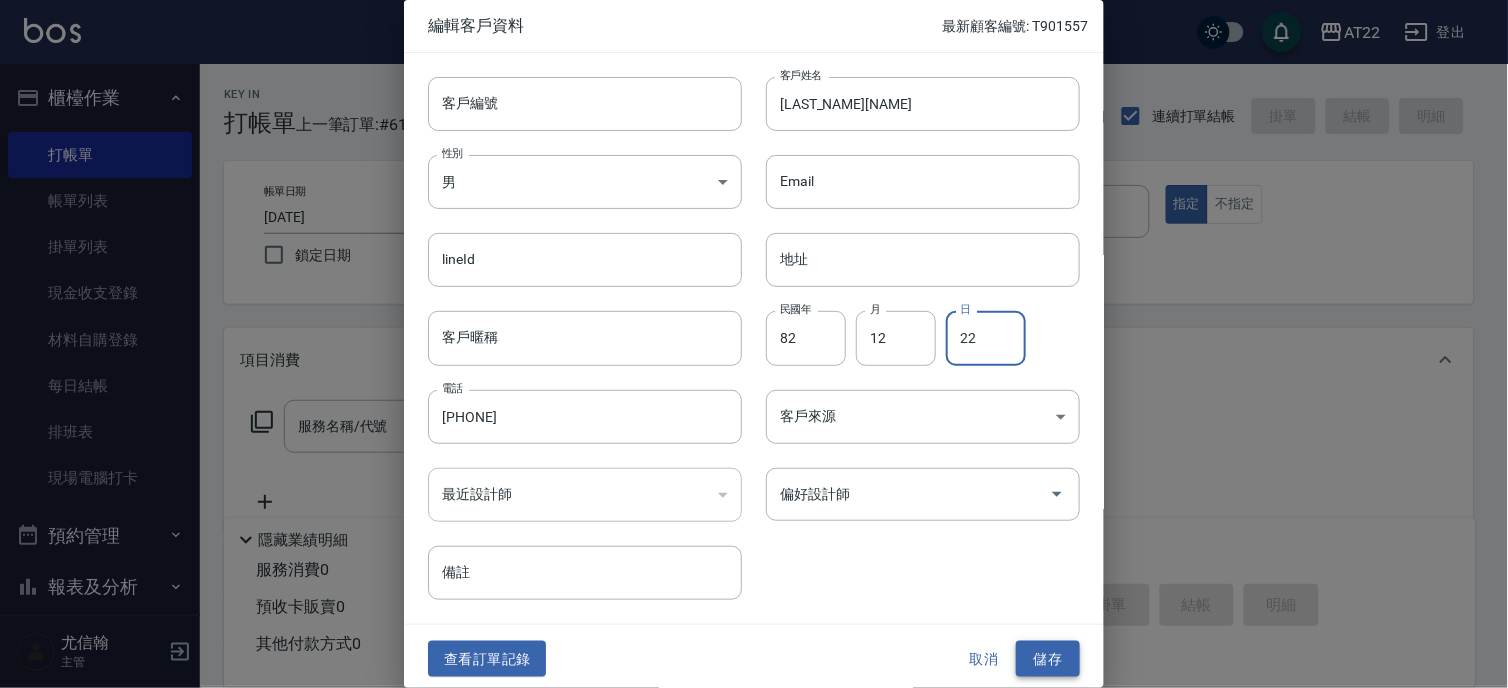 type on "22" 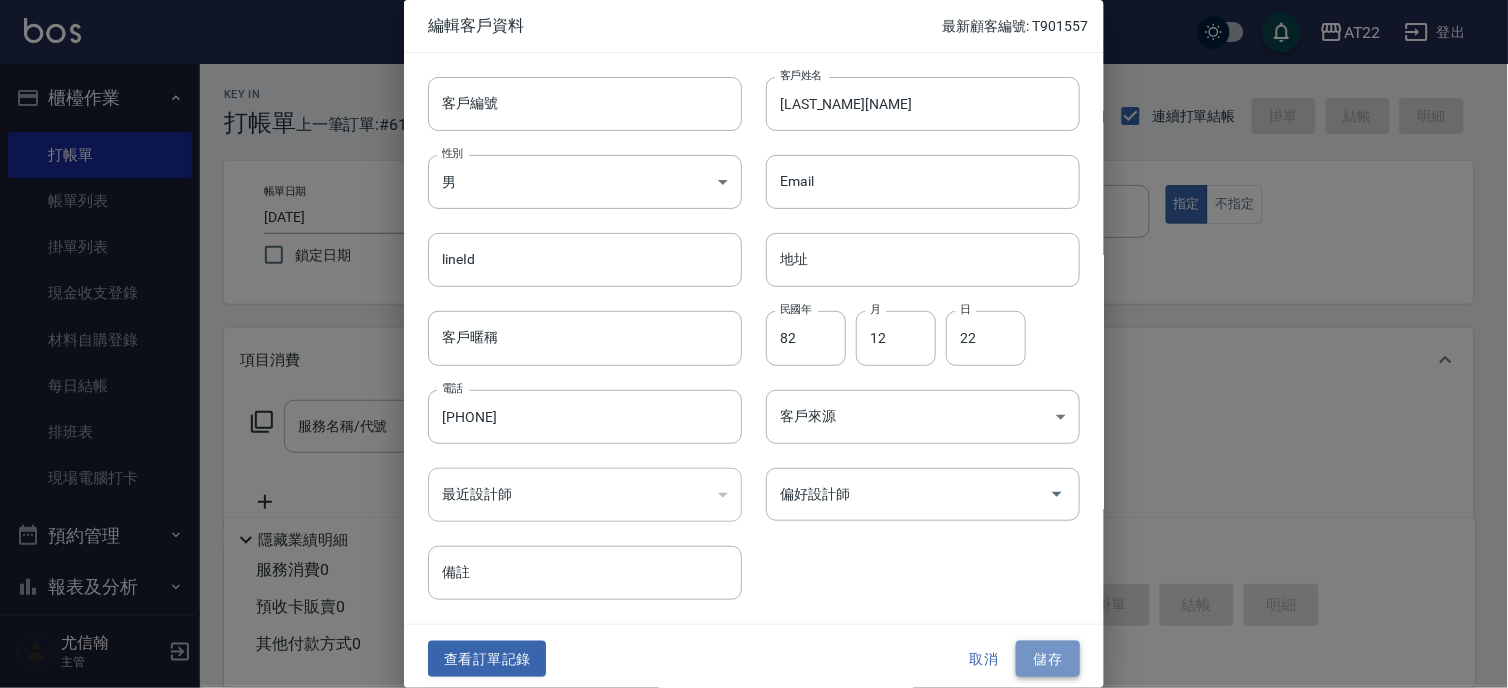 click on "儲存" at bounding box center [1048, 659] 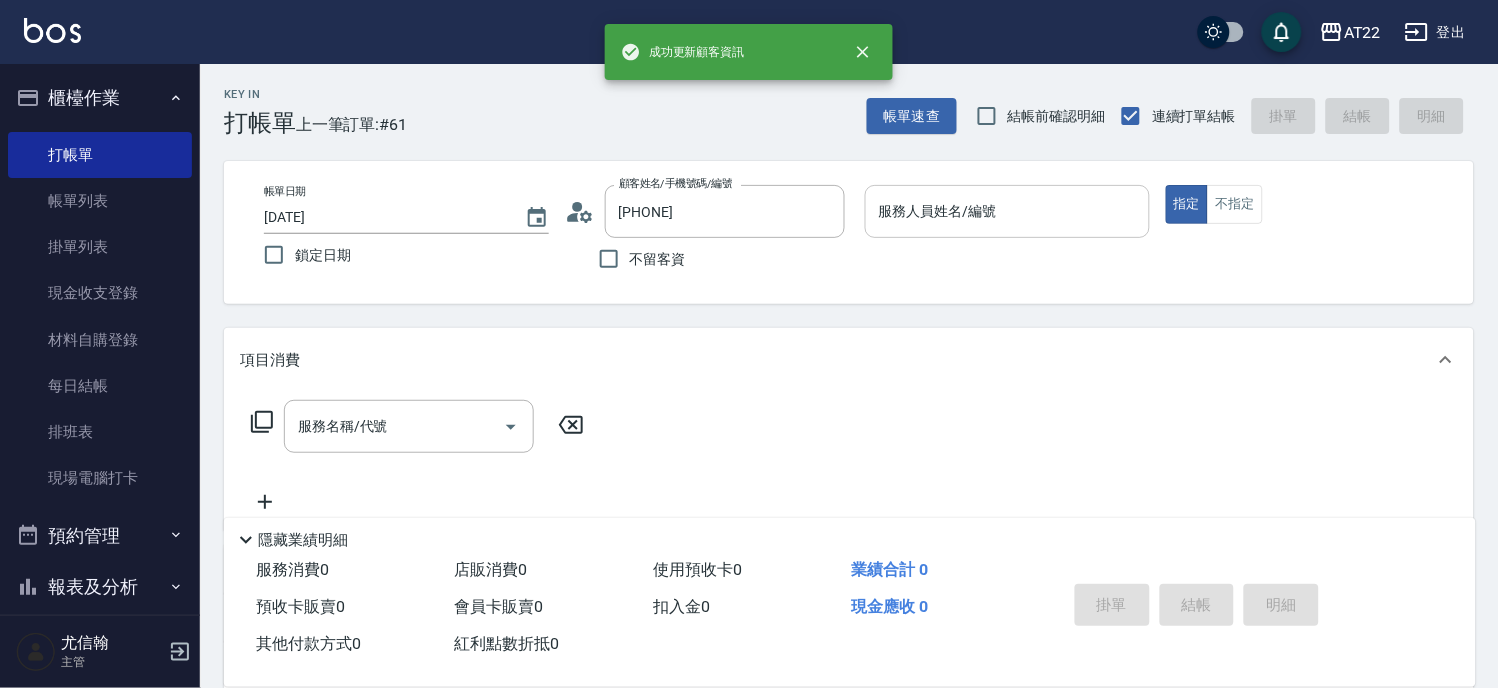 click on "服務人員姓名/編號" at bounding box center (1007, 211) 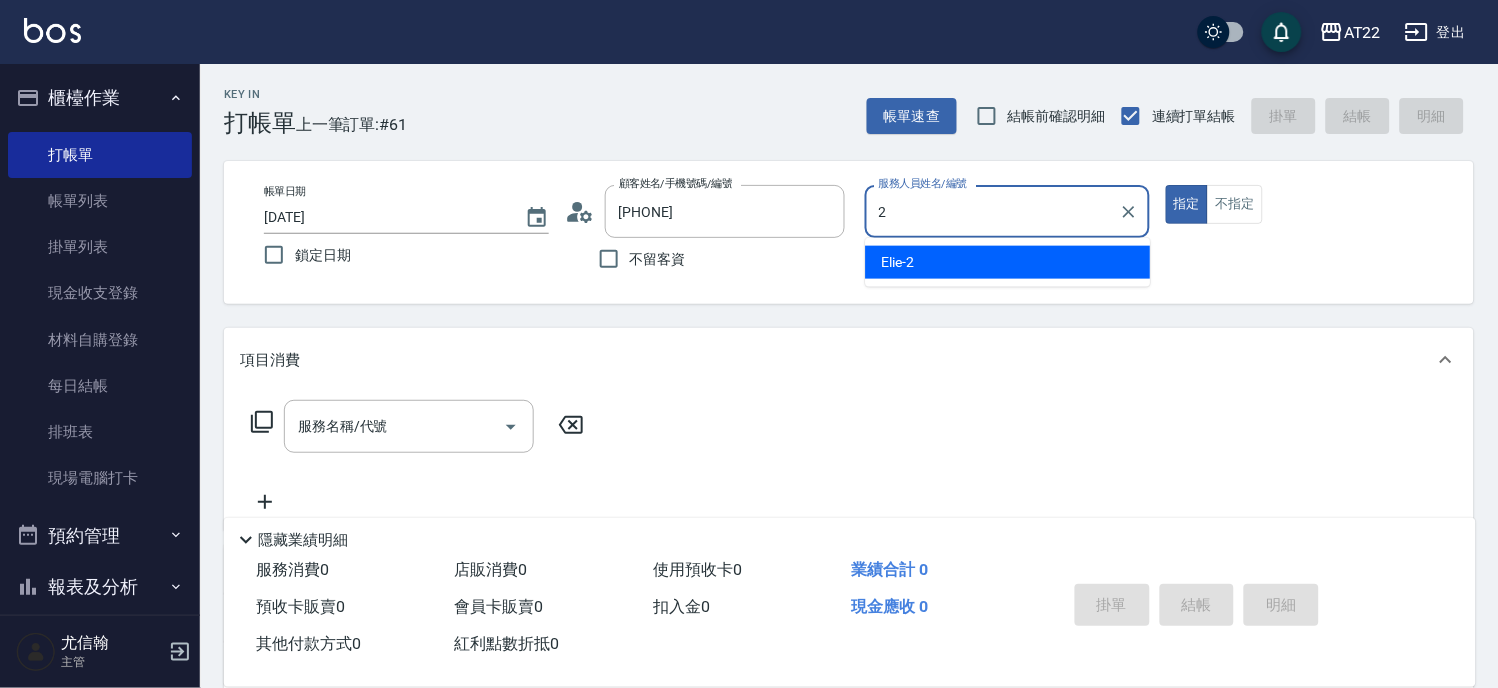 type on "Elie-2" 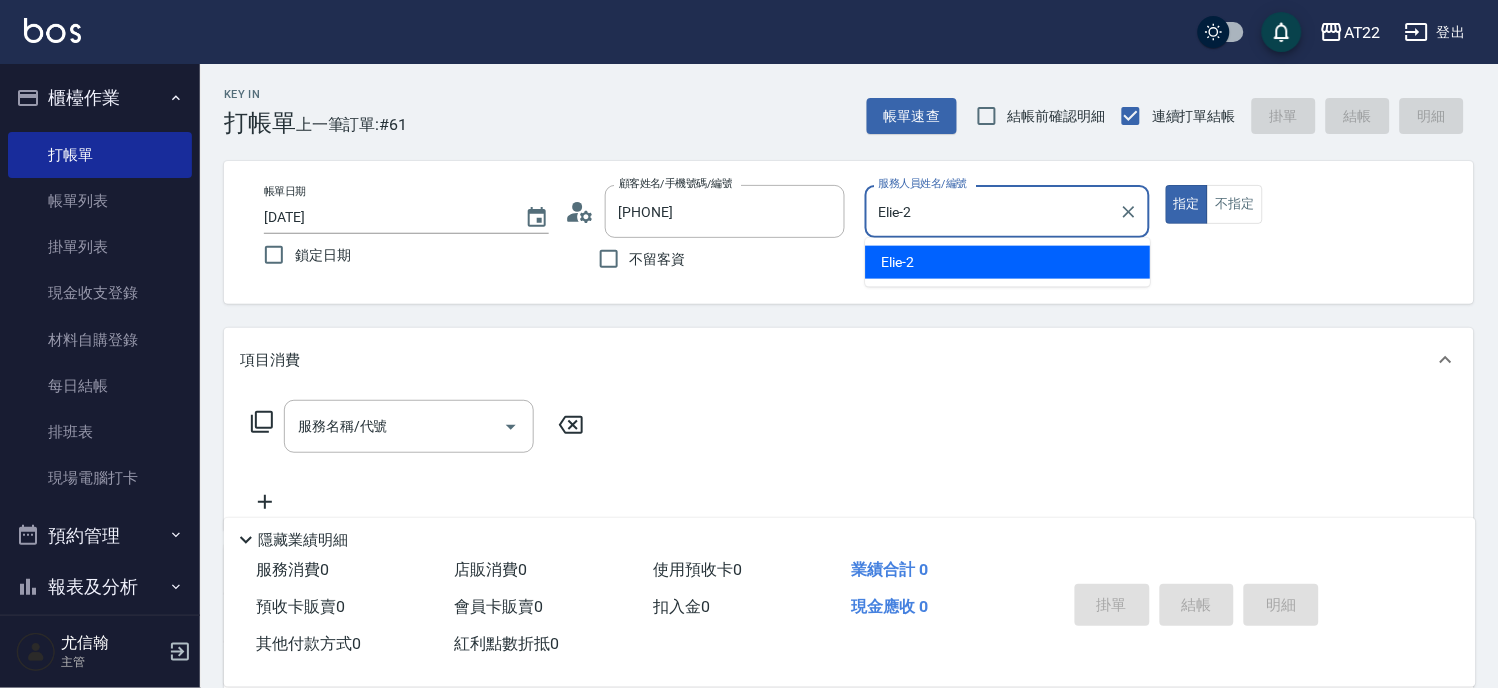 type on "true" 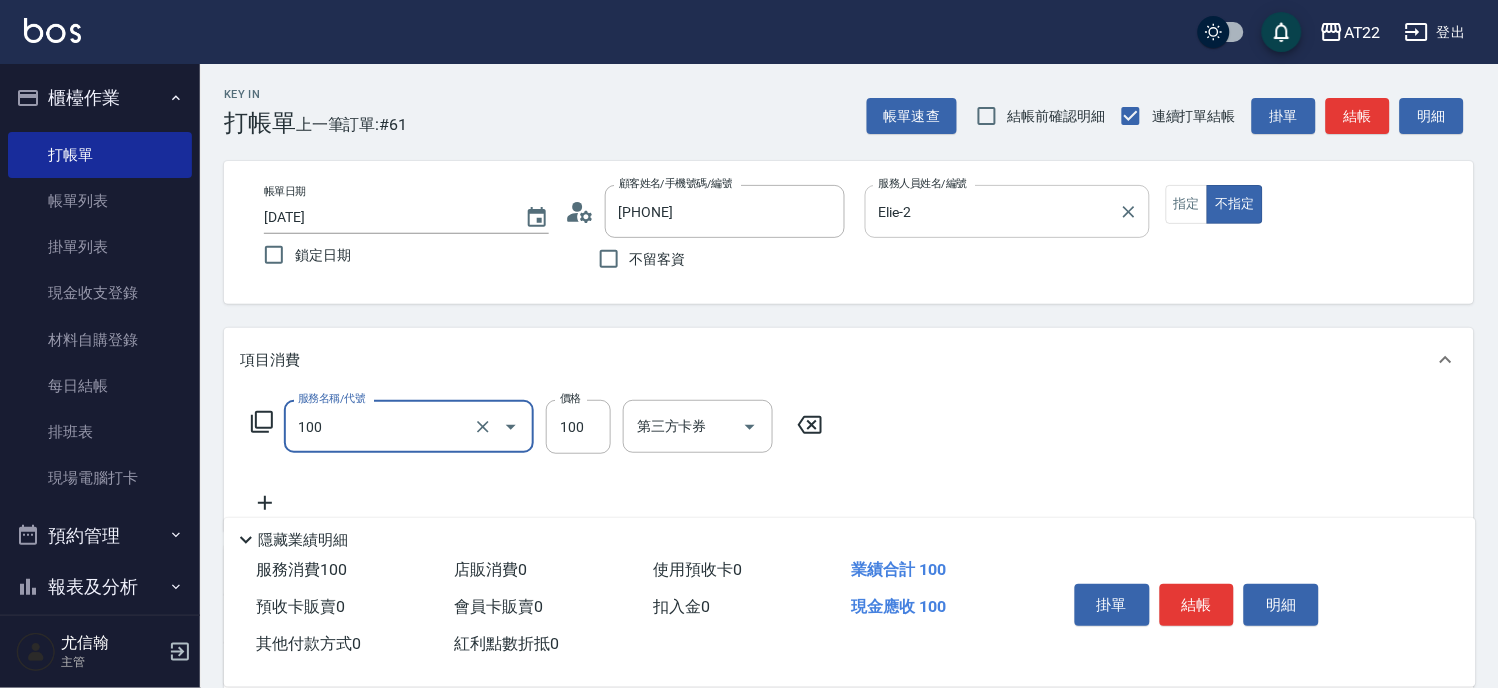 type on "修劉海(100)" 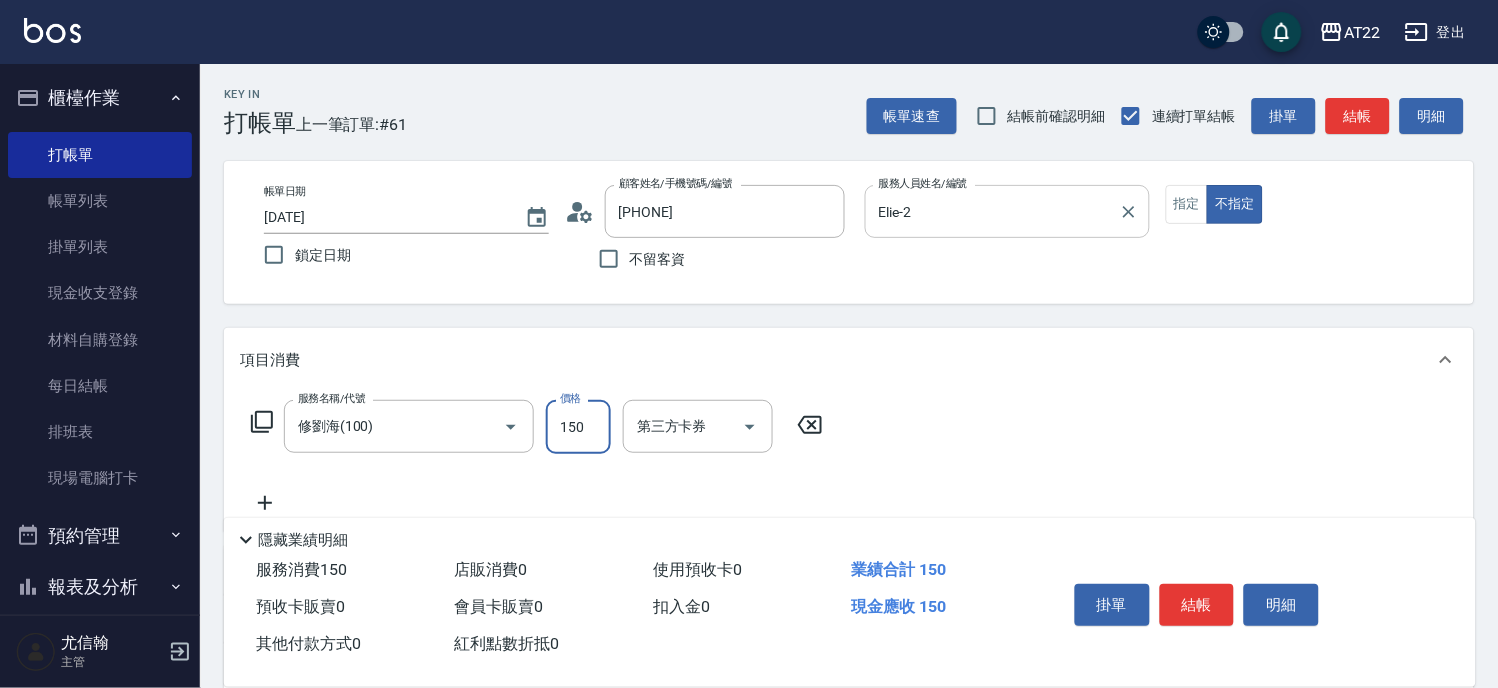 type on "150" 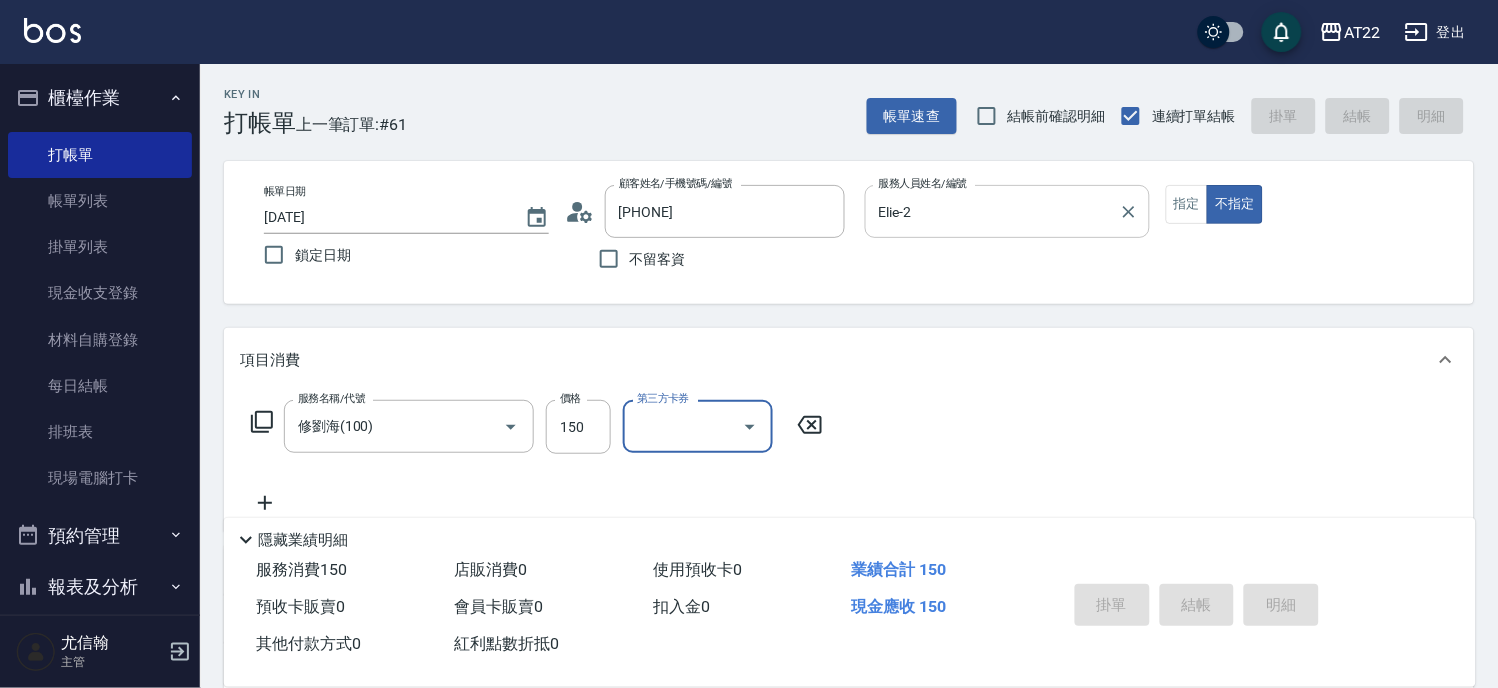 type on "[DATE]" 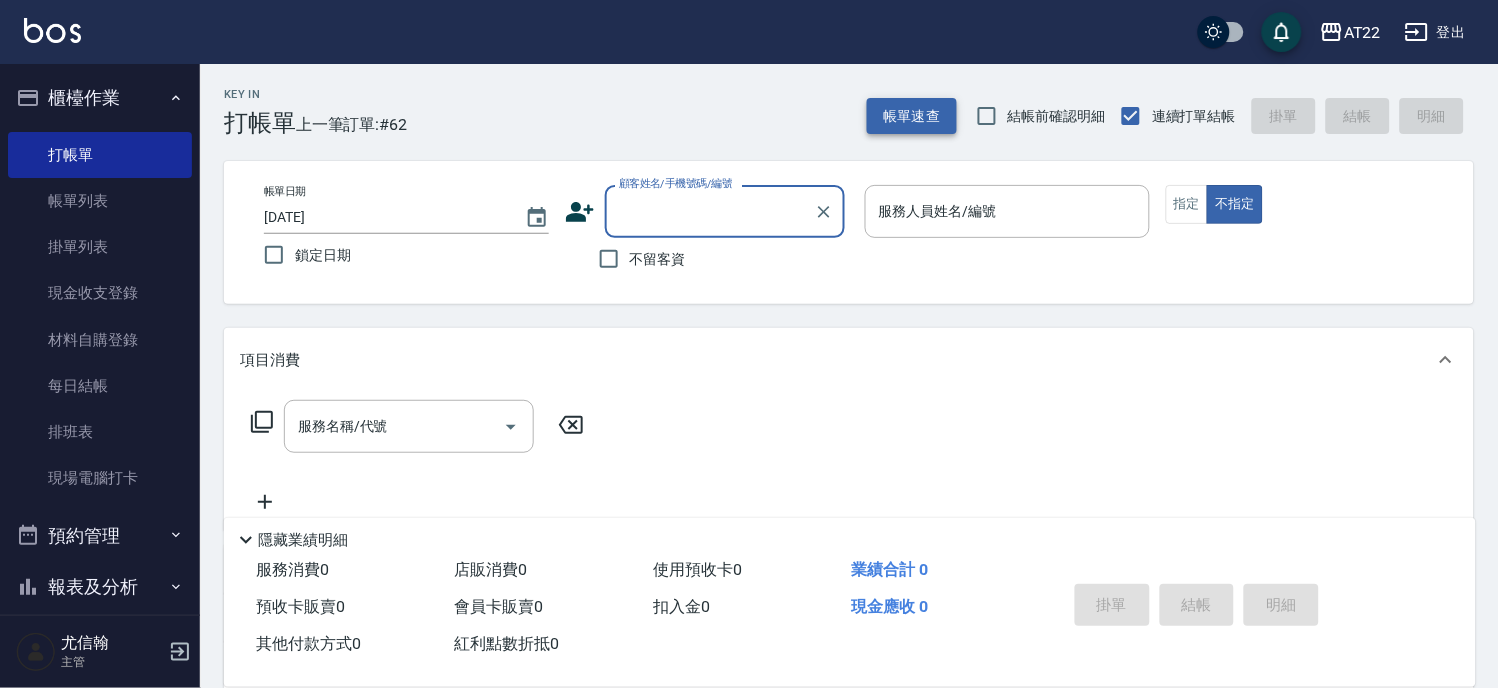 click on "帳單速查" at bounding box center [912, 116] 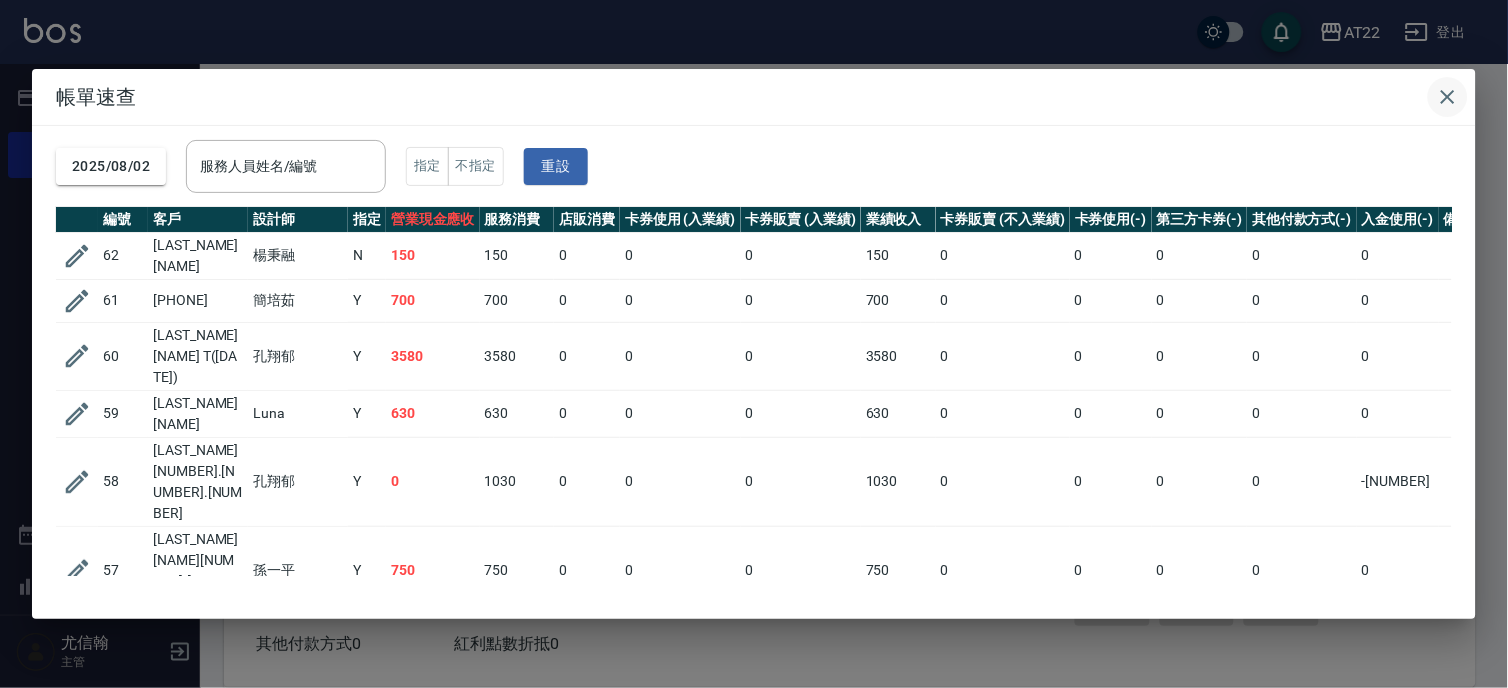 click at bounding box center (1448, 97) 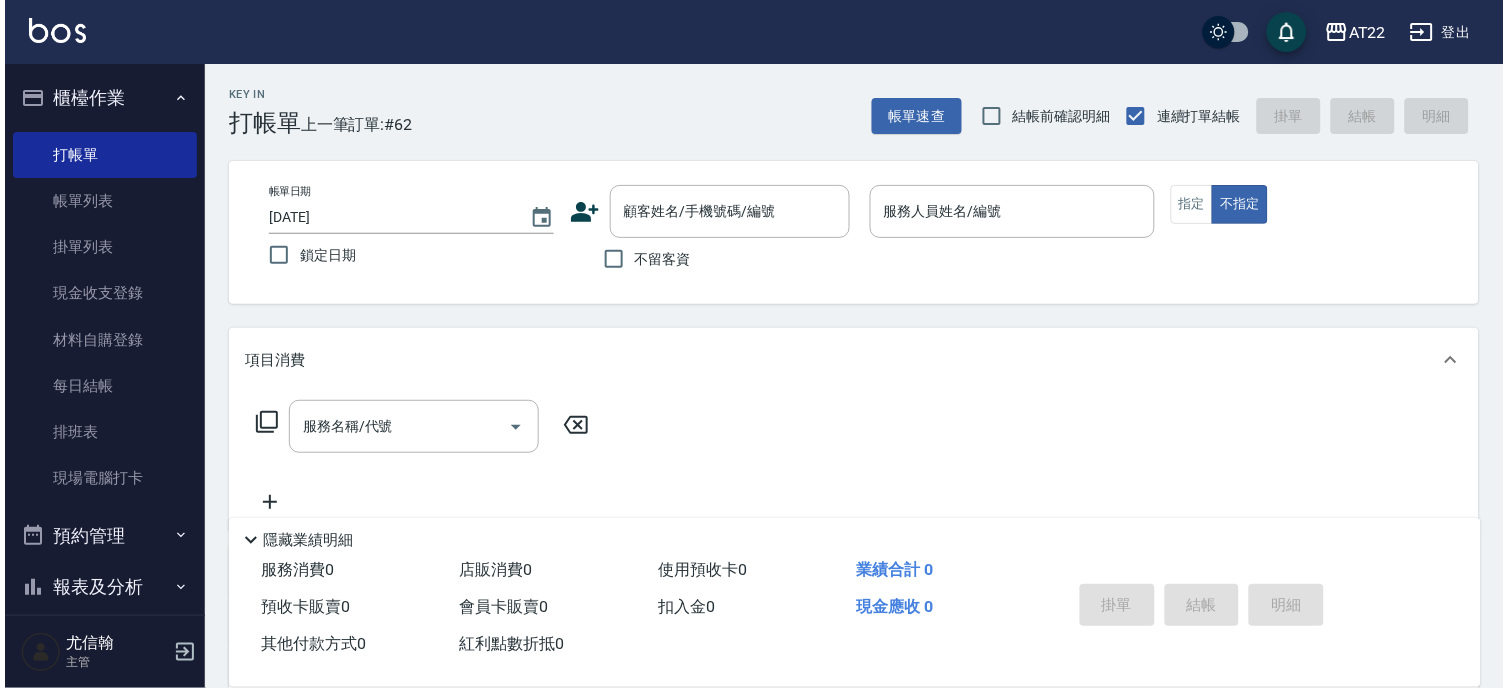 scroll, scrollTop: 381, scrollLeft: 0, axis: vertical 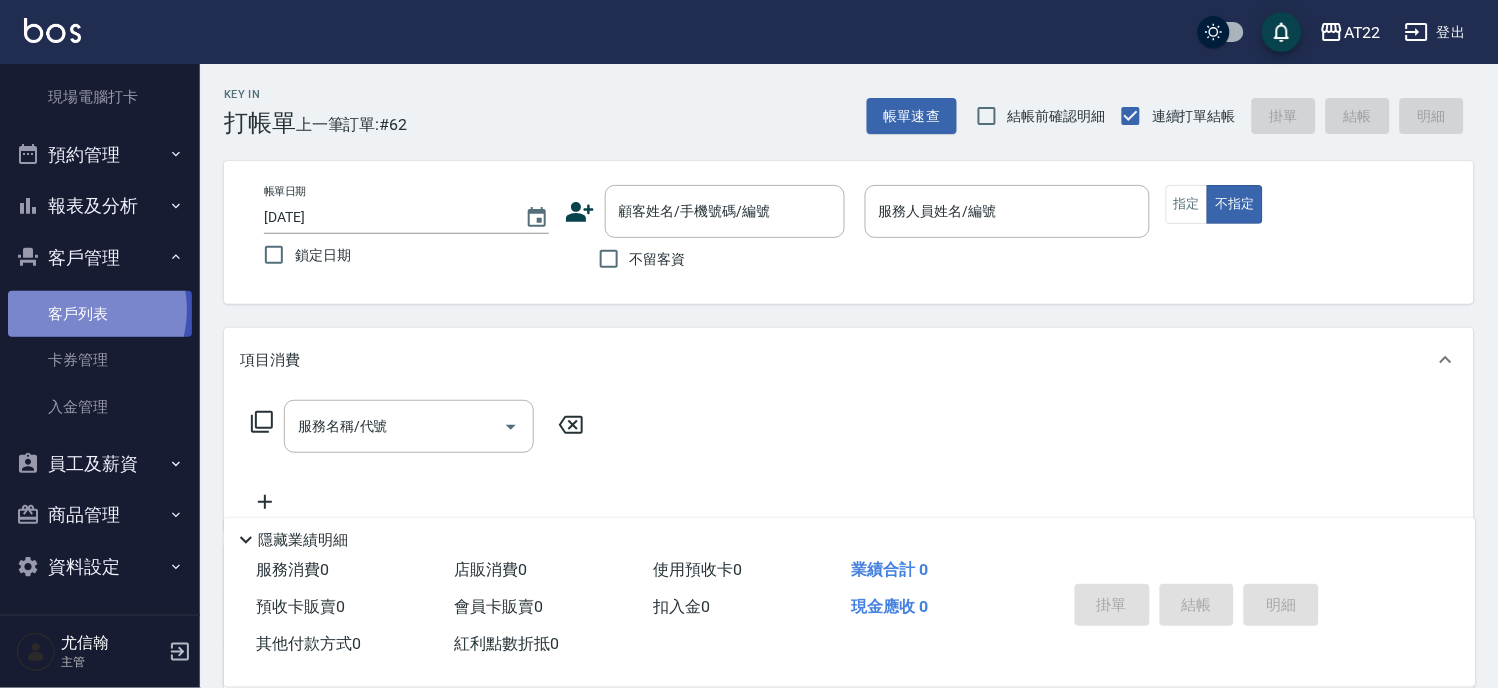 click on "客戶列表" at bounding box center [100, 314] 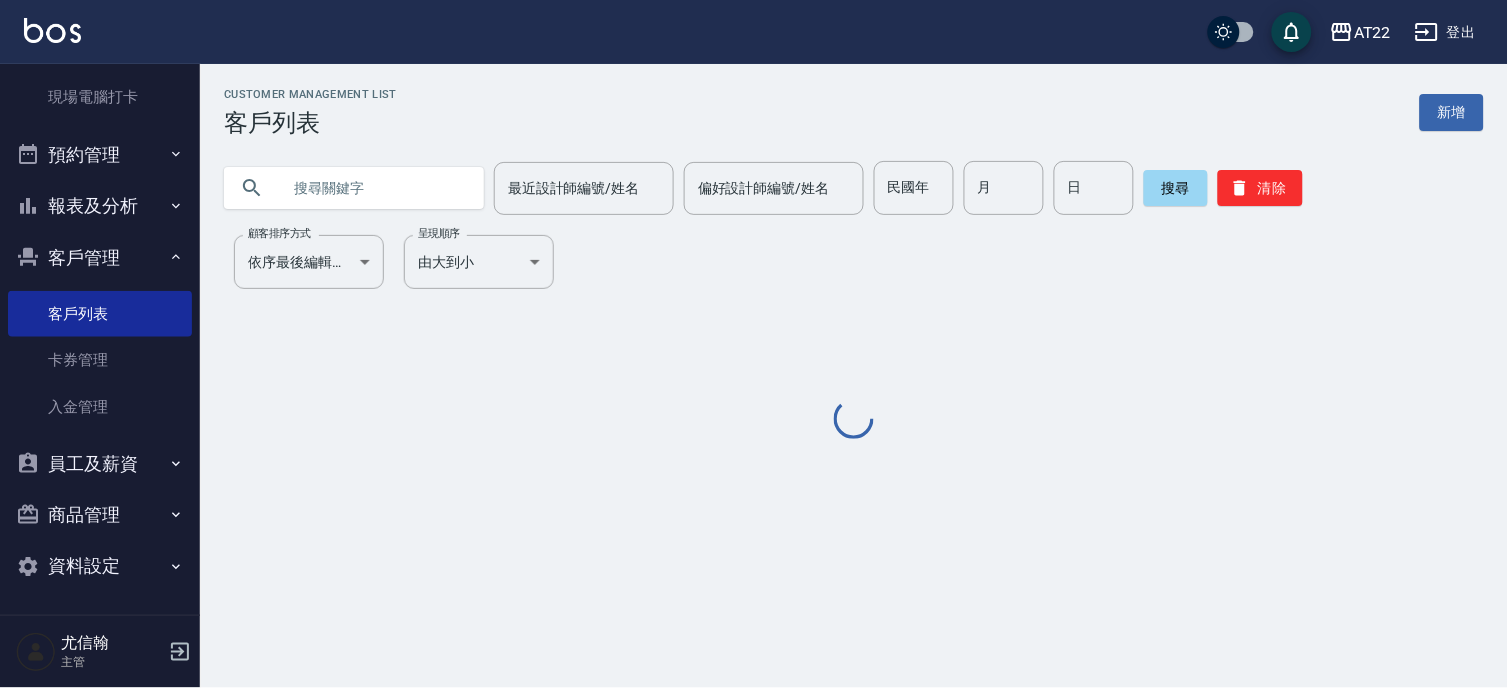 click at bounding box center [374, 188] 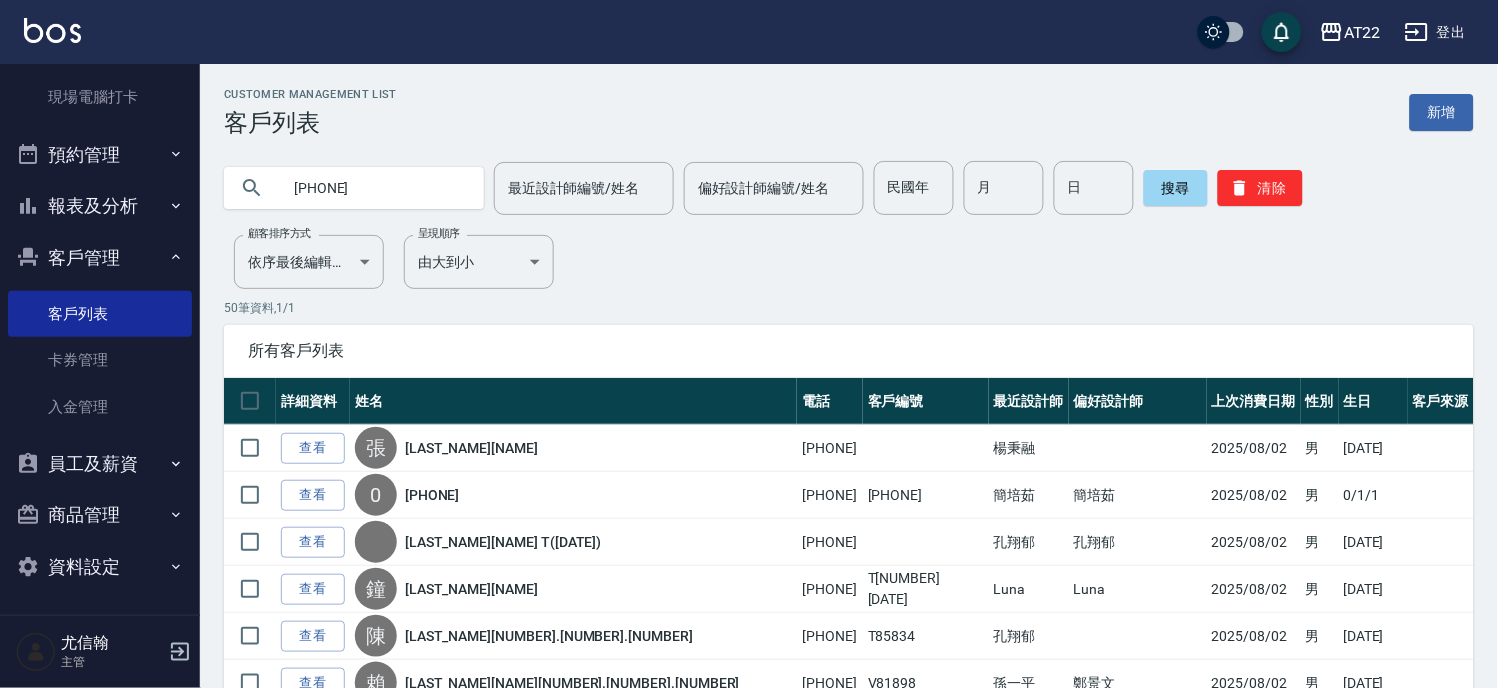 type on "[PHONE]" 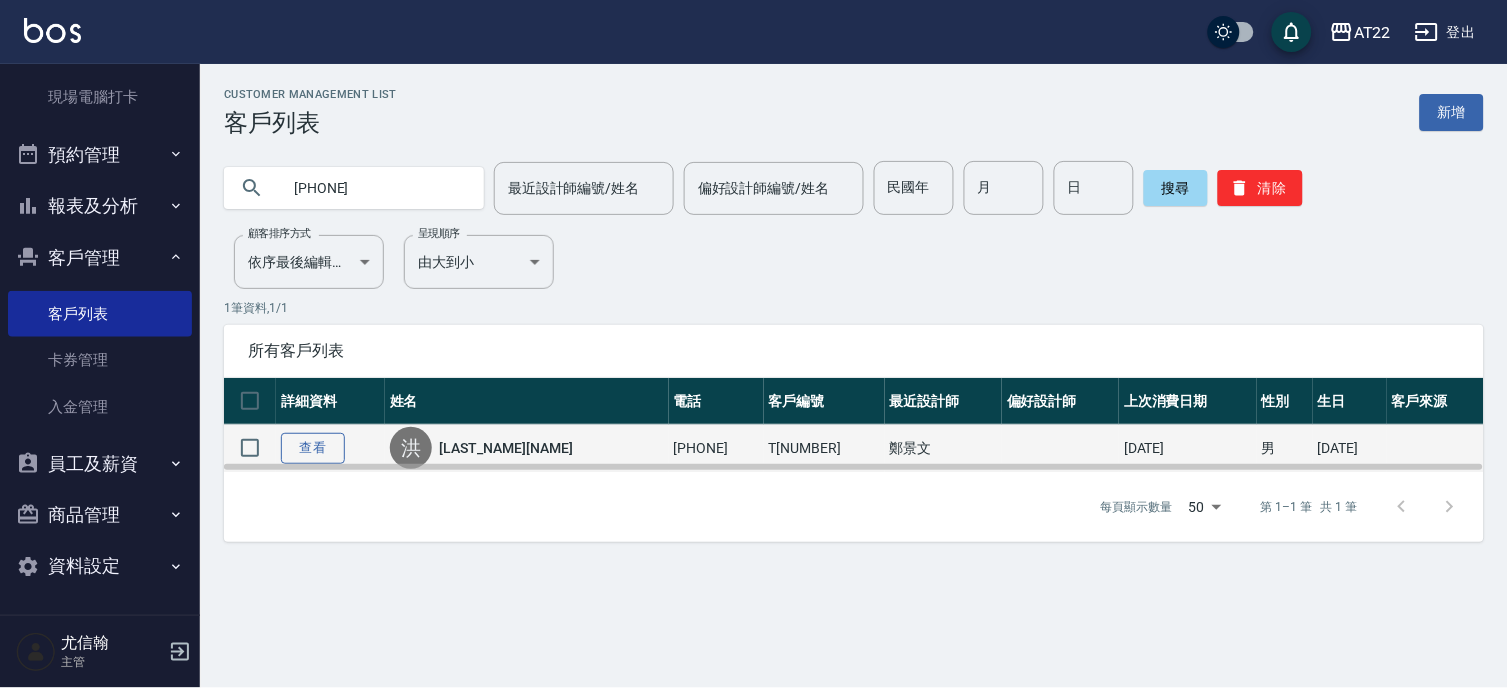 click on "查看" at bounding box center (313, 448) 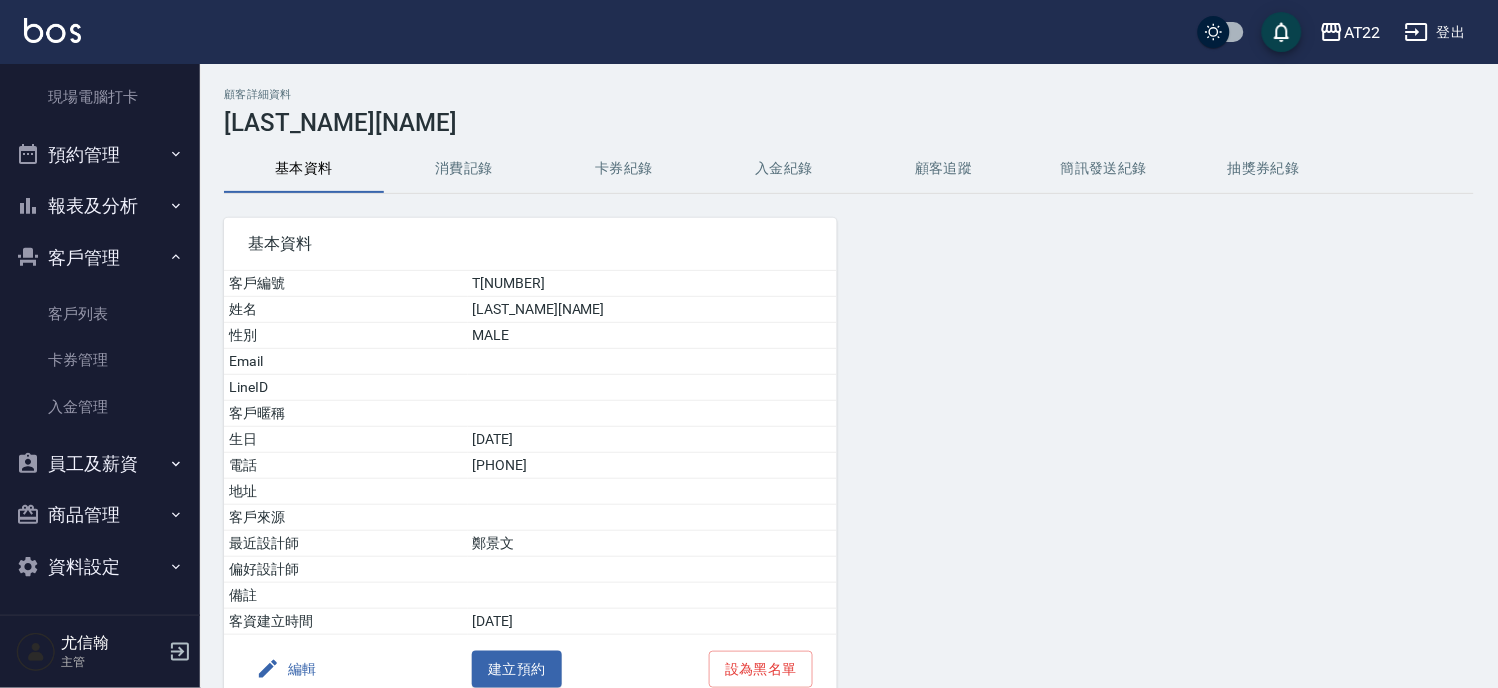 click on "消費記錄" at bounding box center [464, 169] 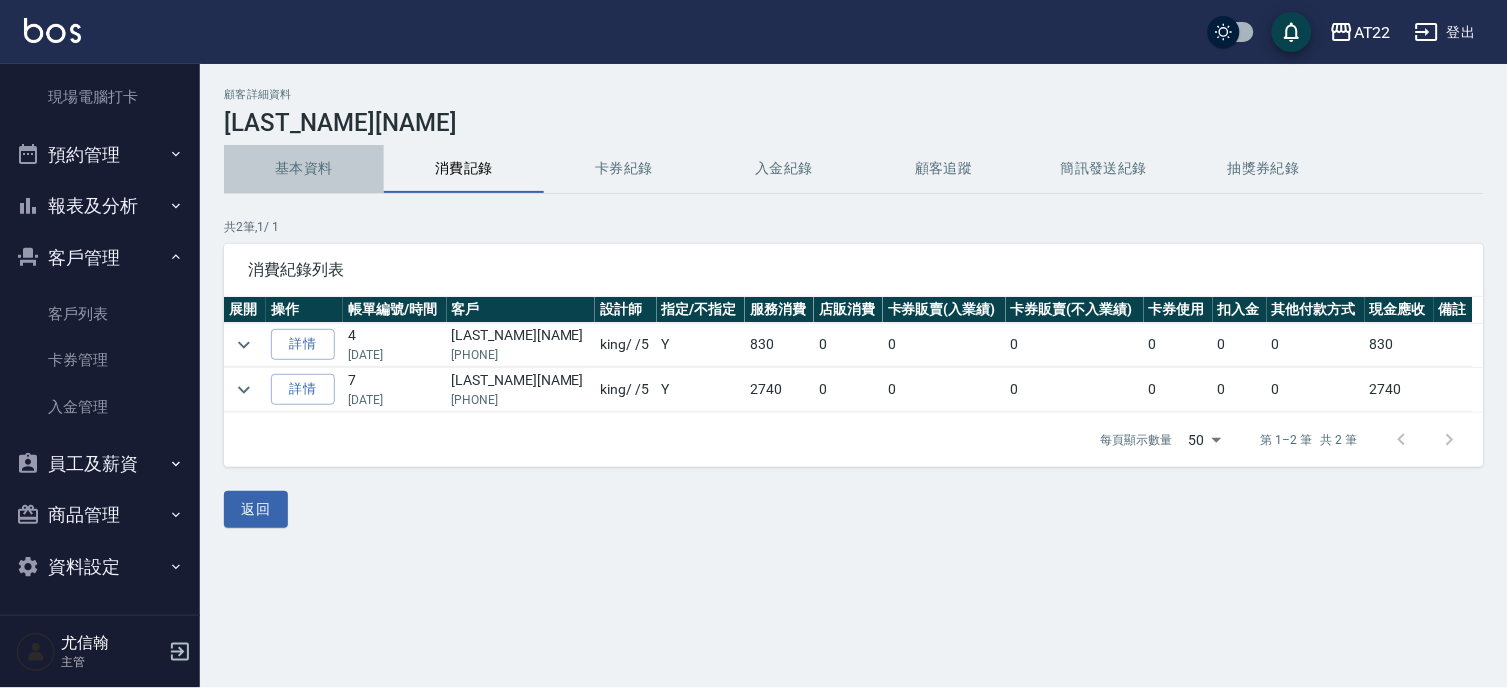 click on "基本資料" at bounding box center (304, 169) 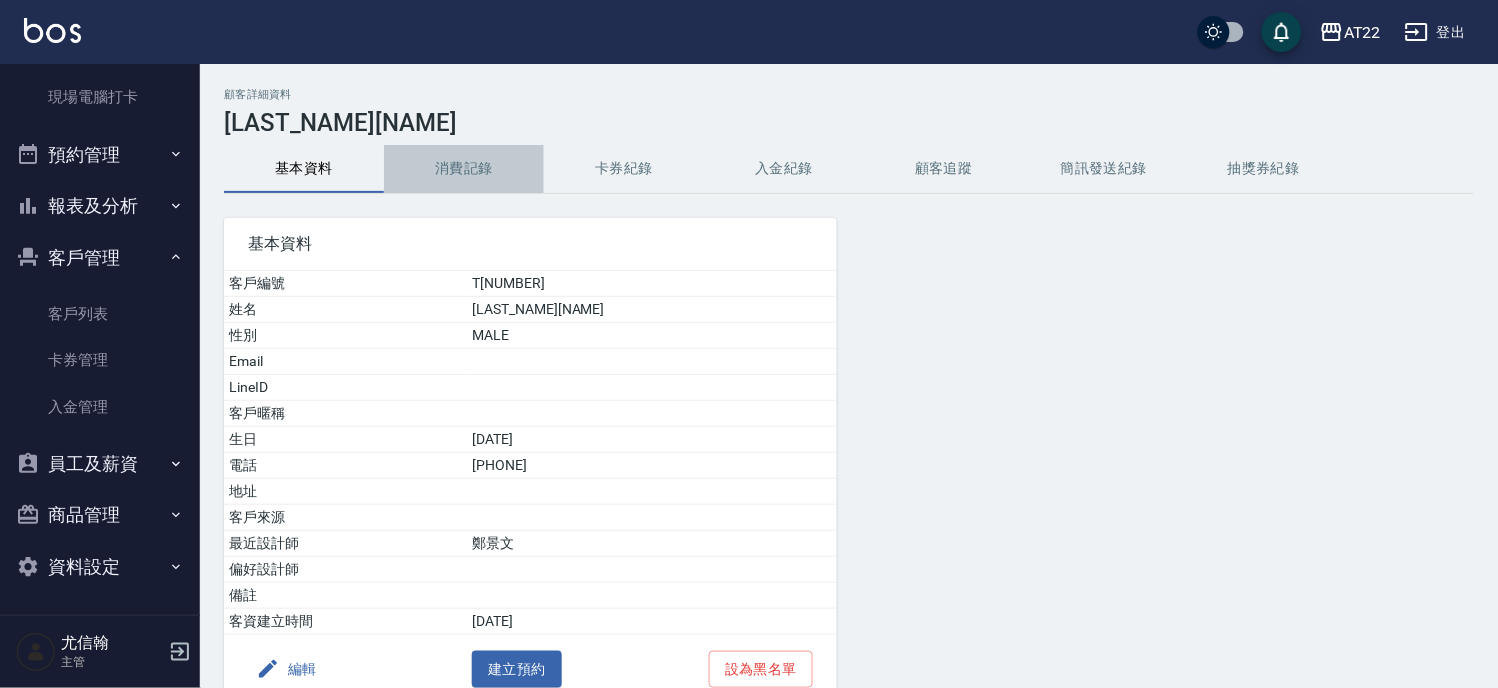 click on "消費記錄" at bounding box center (464, 169) 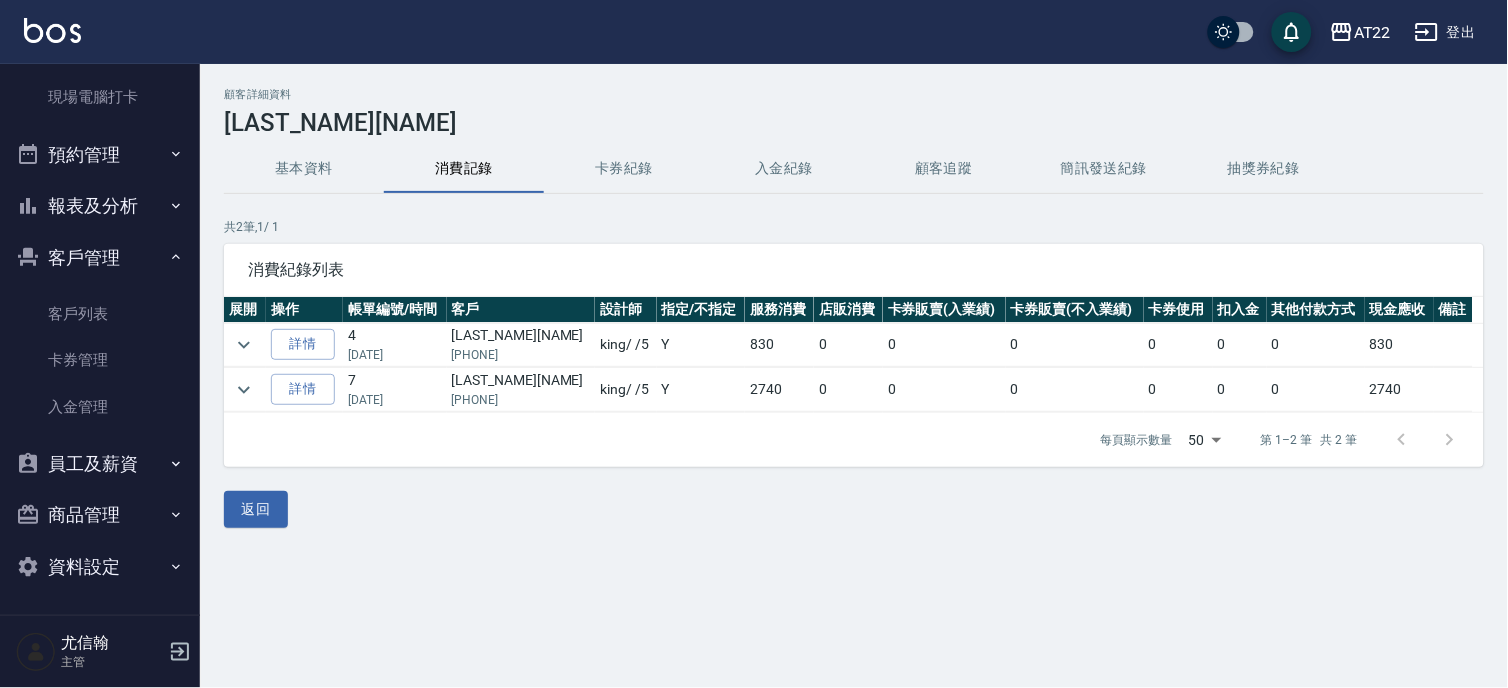 click on "[DATE]" at bounding box center [394, 400] 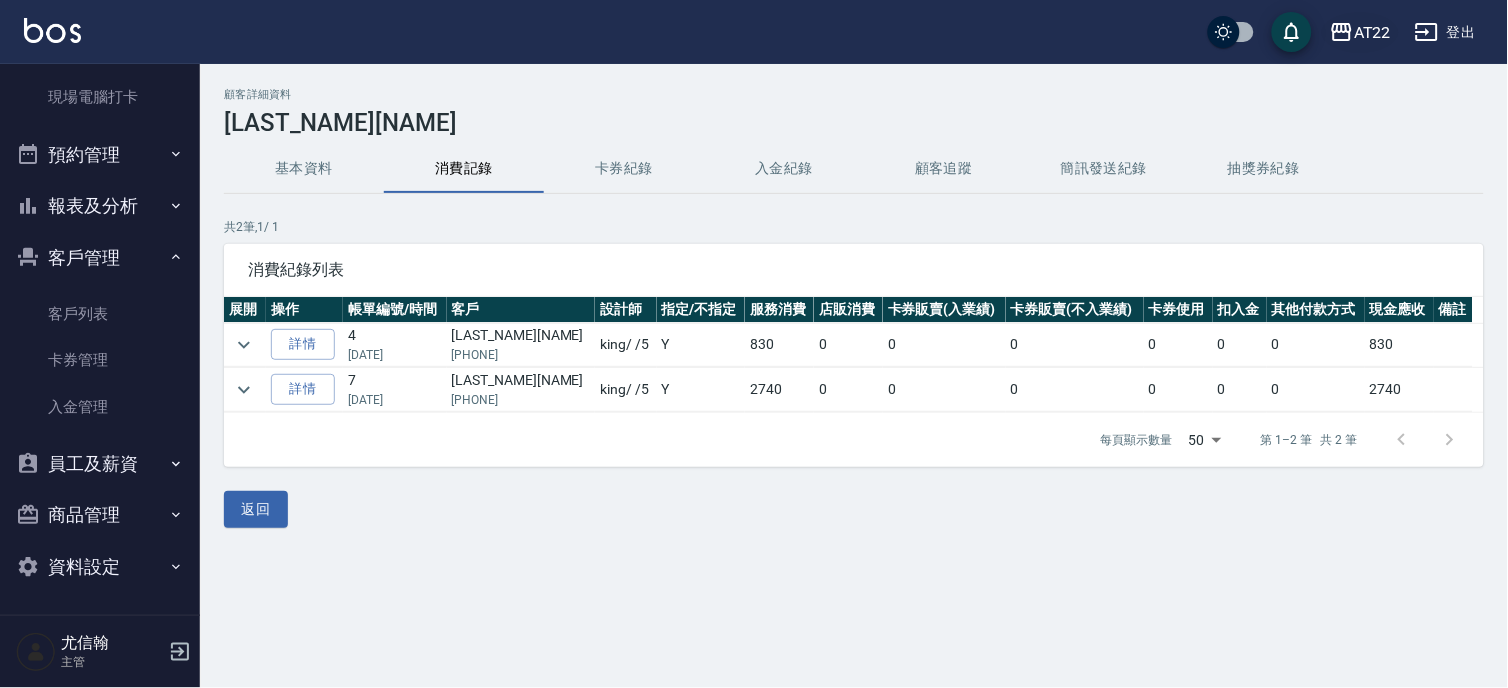 click on "AT22" at bounding box center (1372, 32) 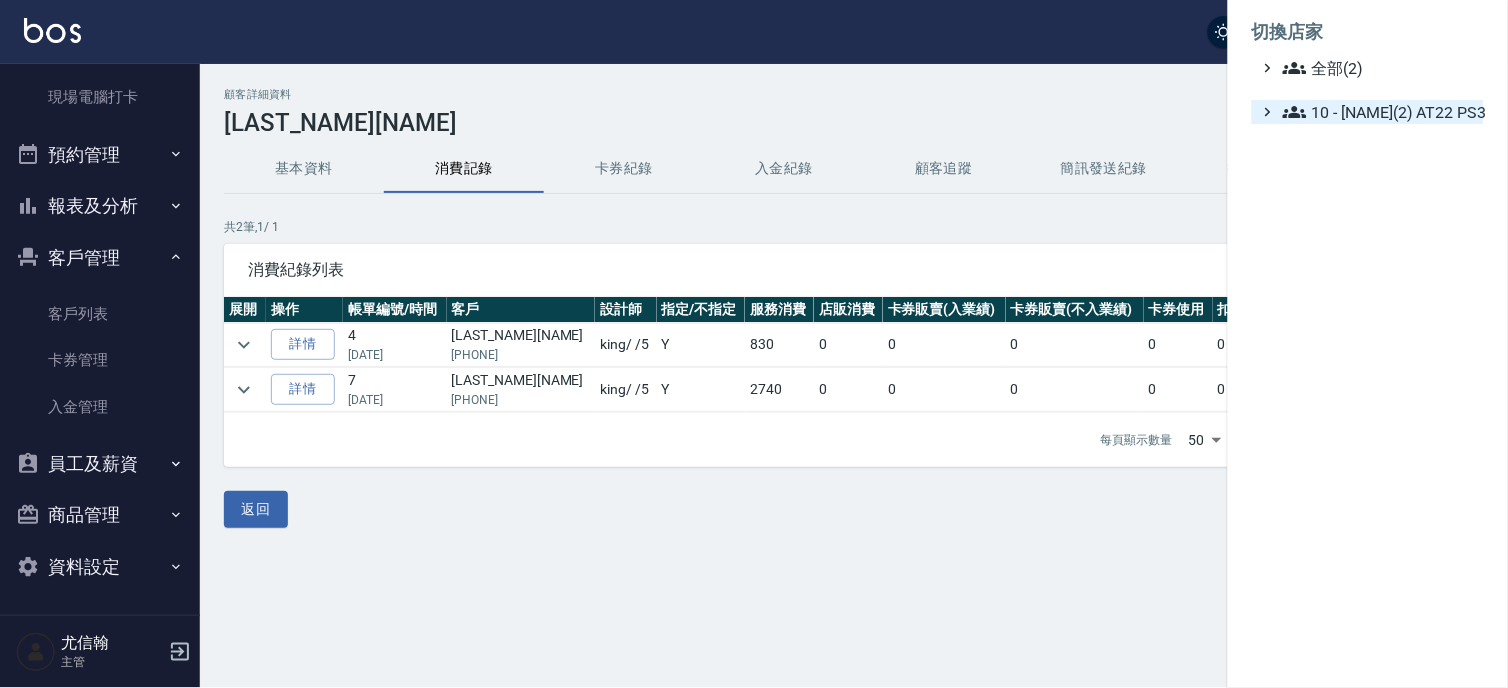 click on "10 - [NAME](2) AT22 PS3" at bounding box center (1379, 112) 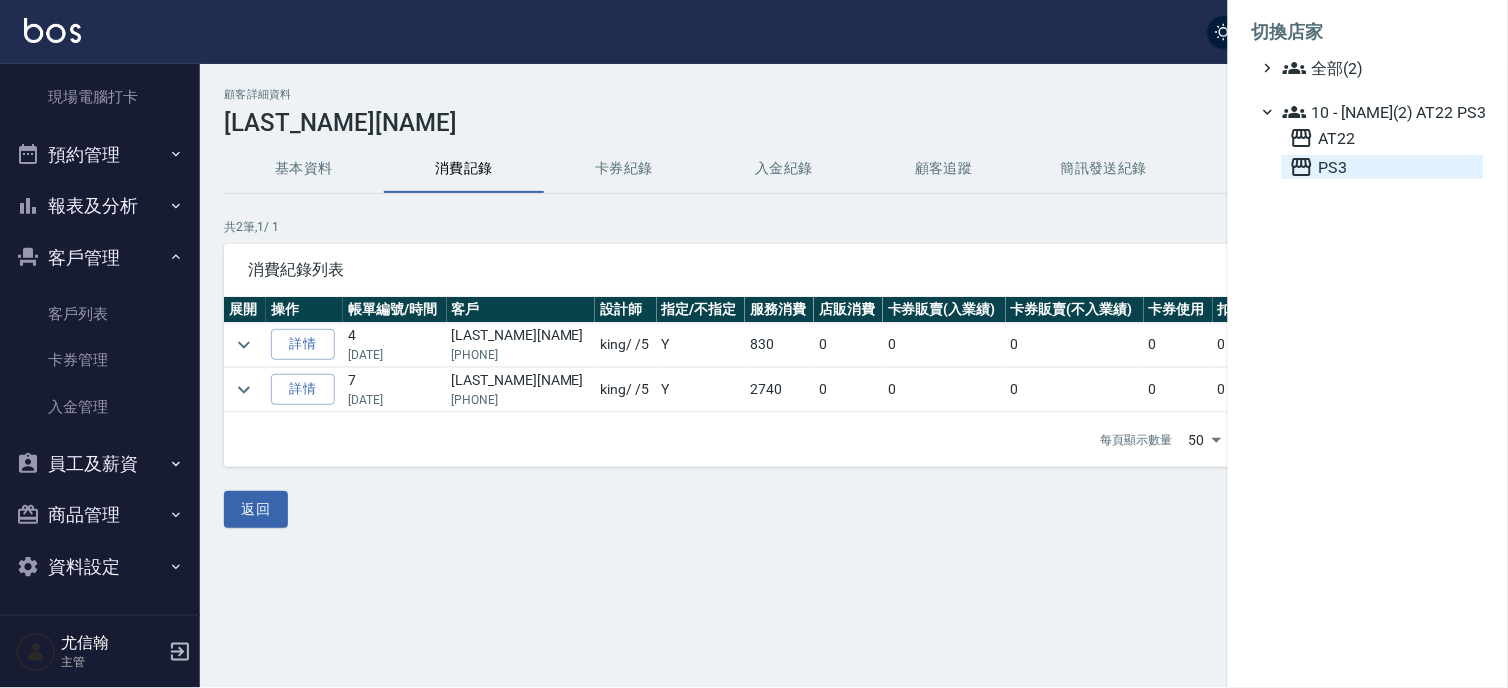 click on "PS3" at bounding box center [1383, 167] 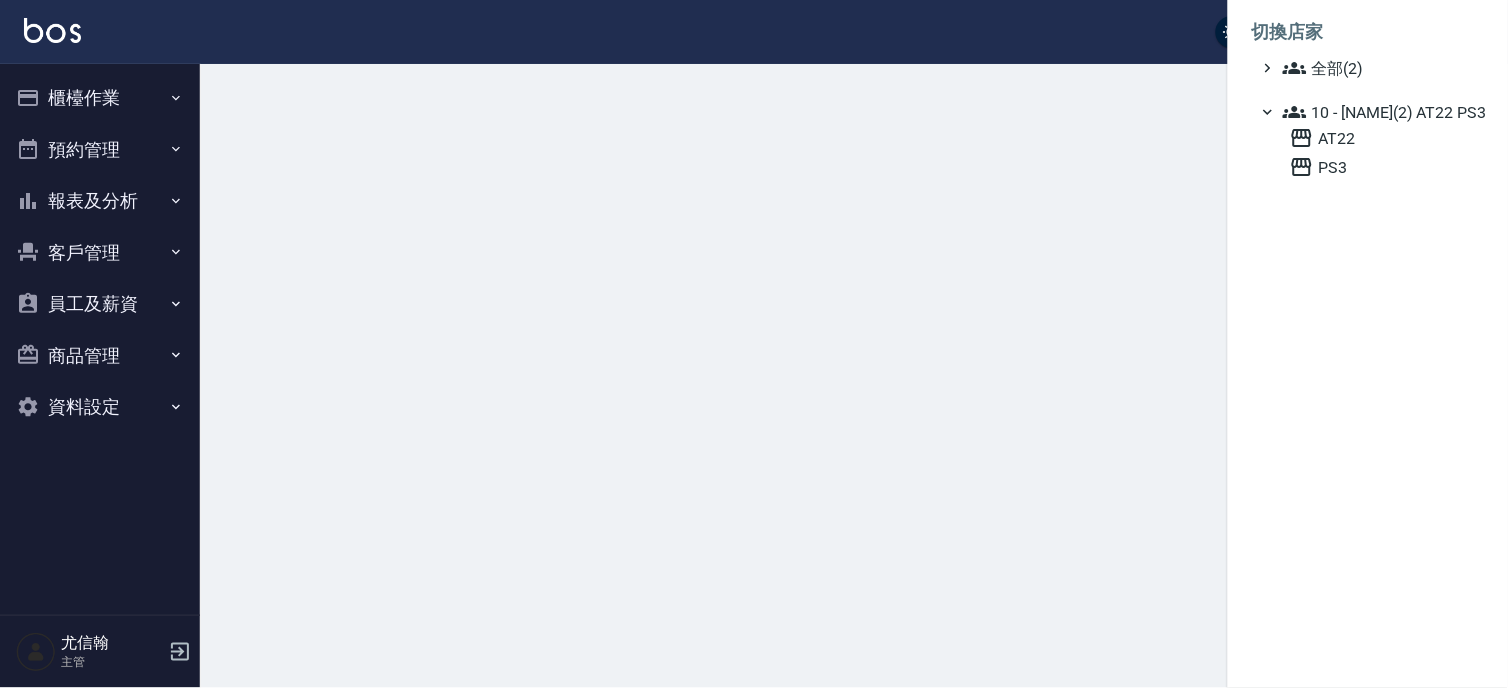 scroll, scrollTop: 0, scrollLeft: 0, axis: both 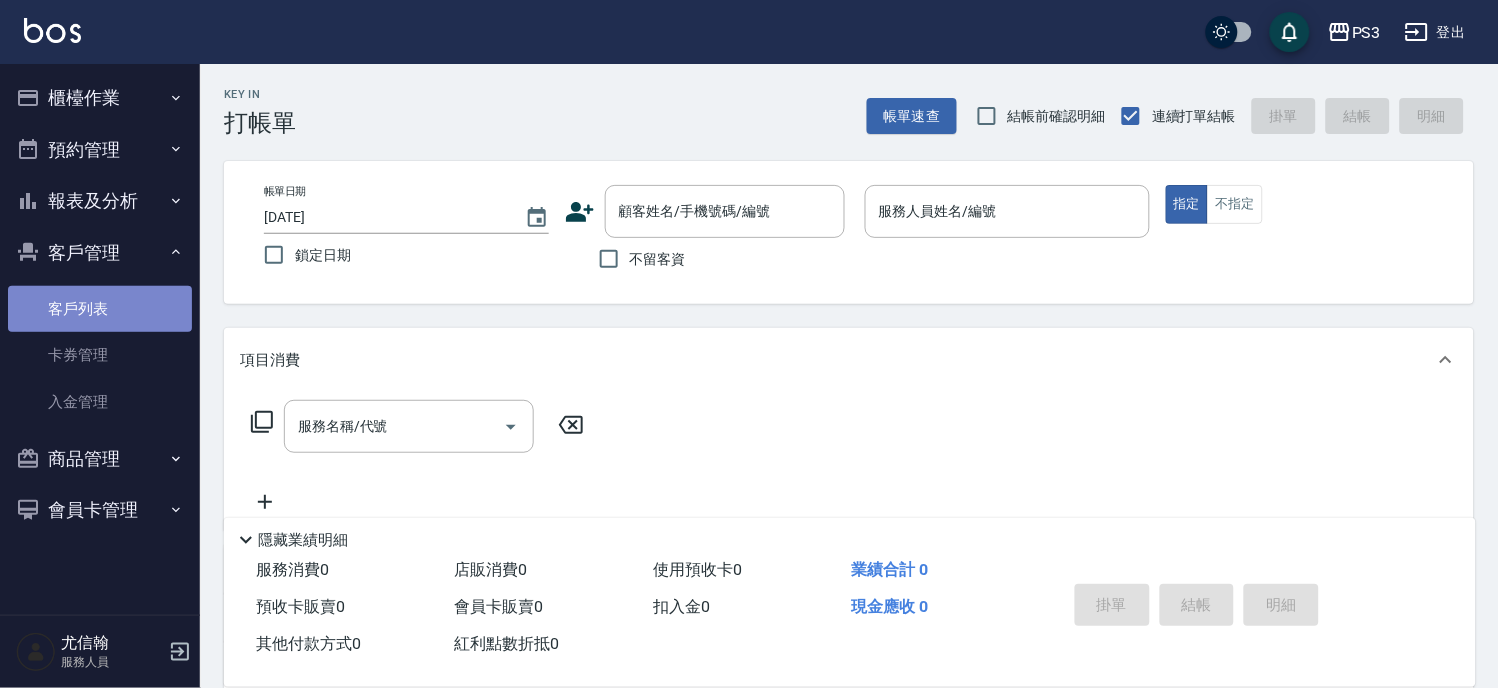 click on "客戶列表" at bounding box center [100, 309] 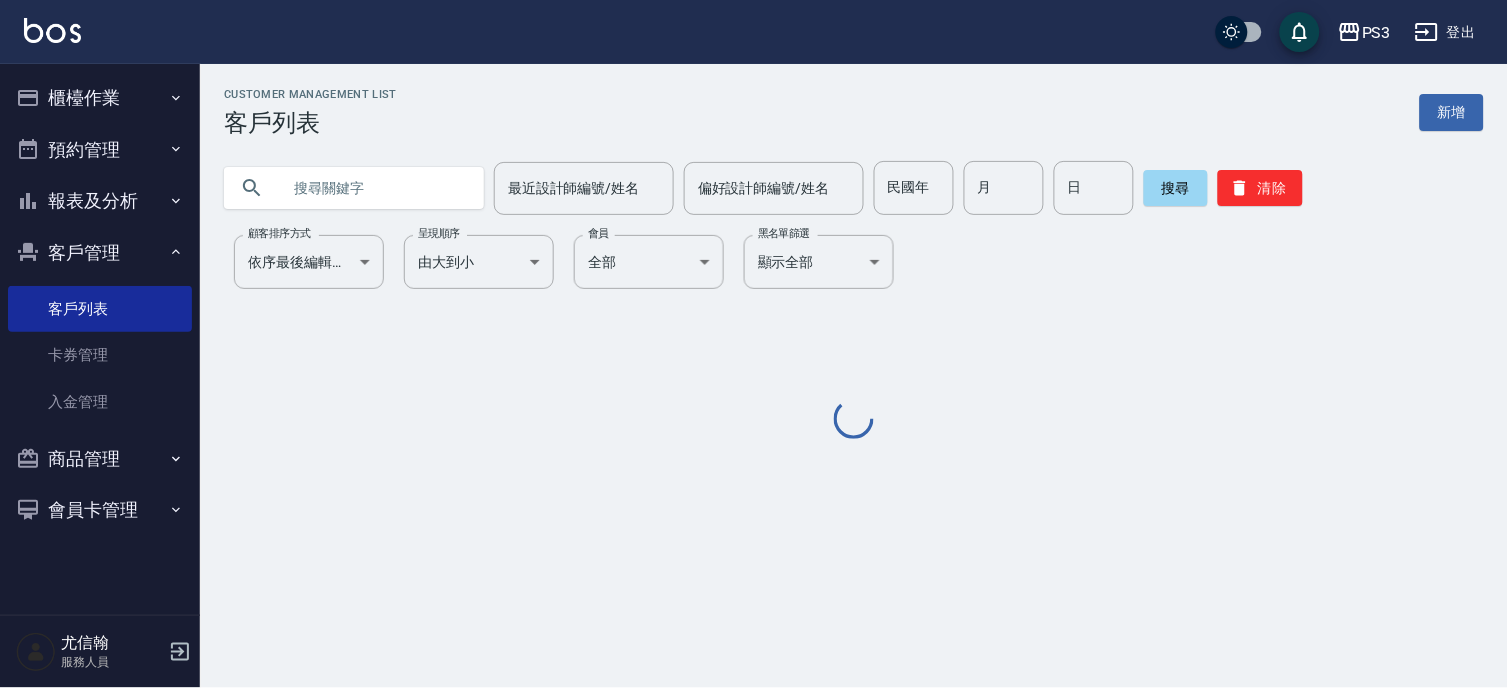 click at bounding box center [374, 188] 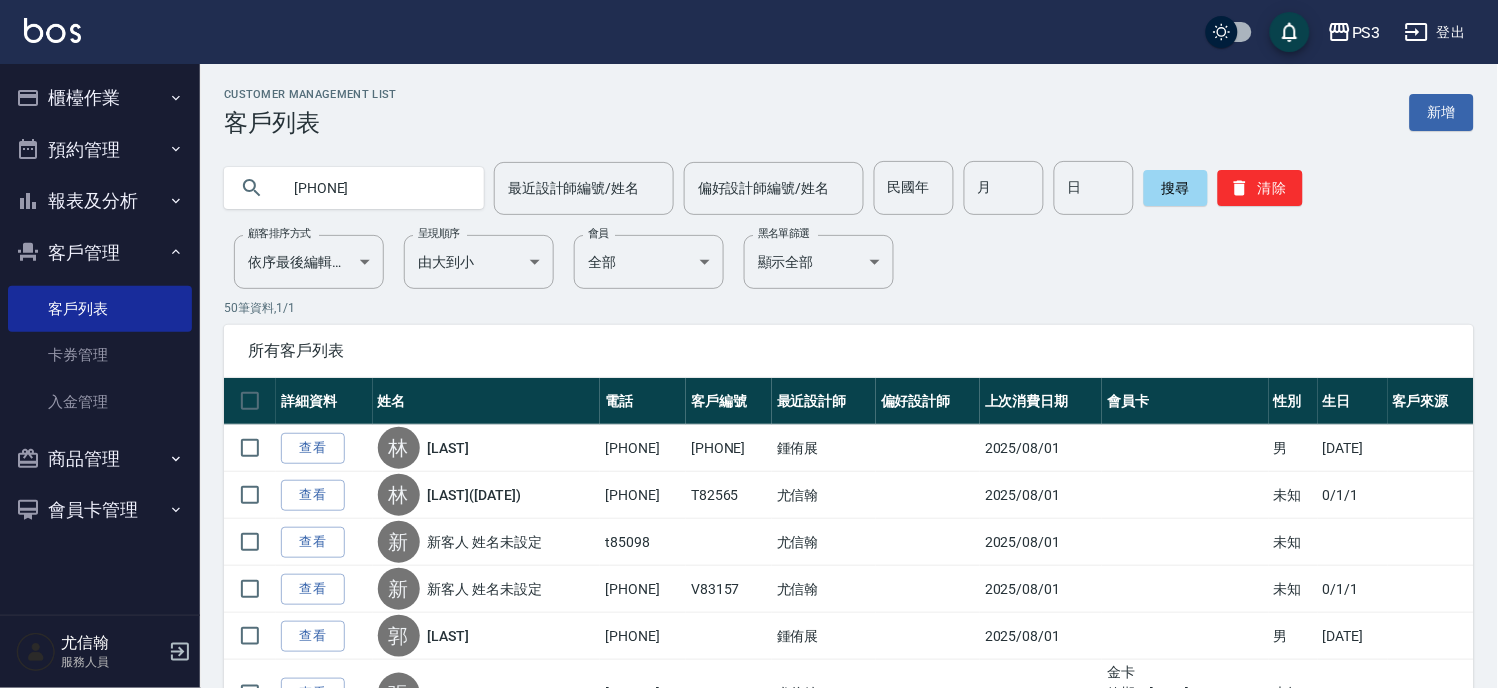 type on "[PHONE]" 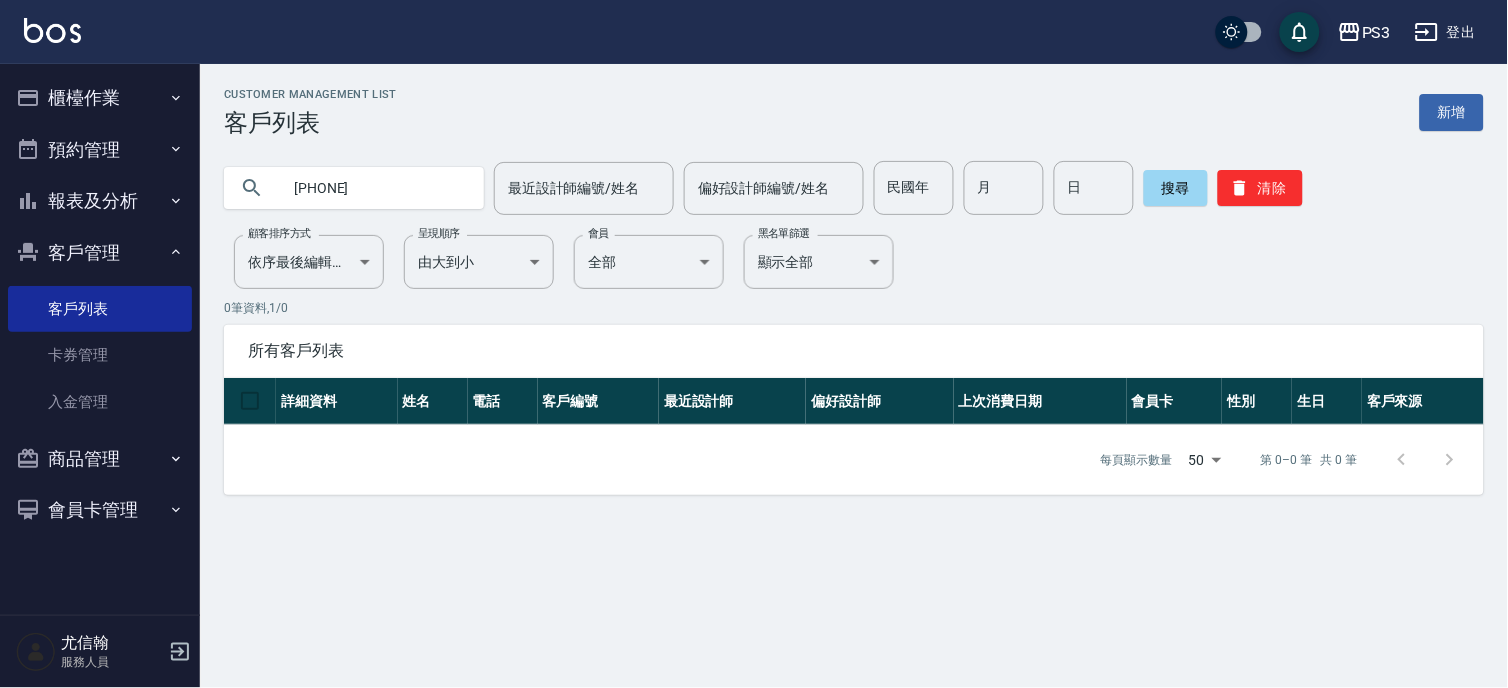 click on "PS3 登出" at bounding box center [754, 32] 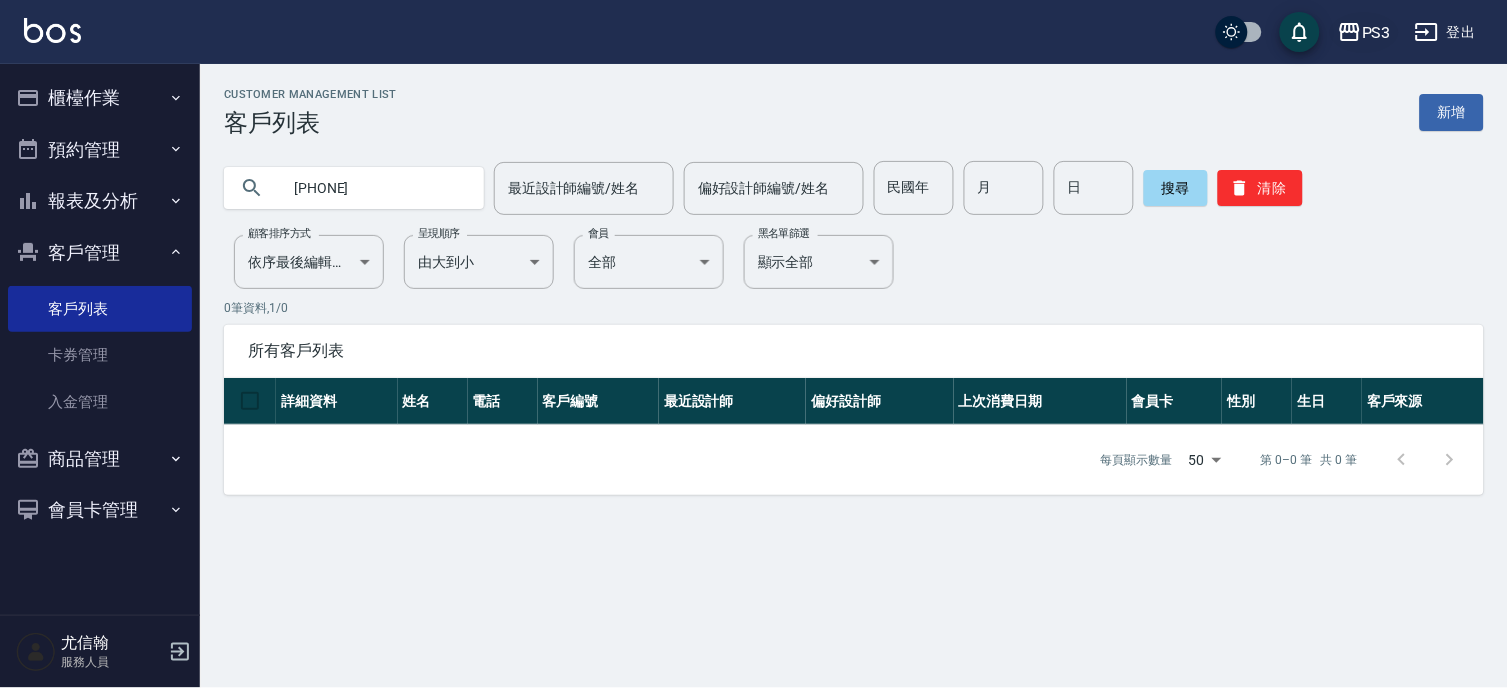 click 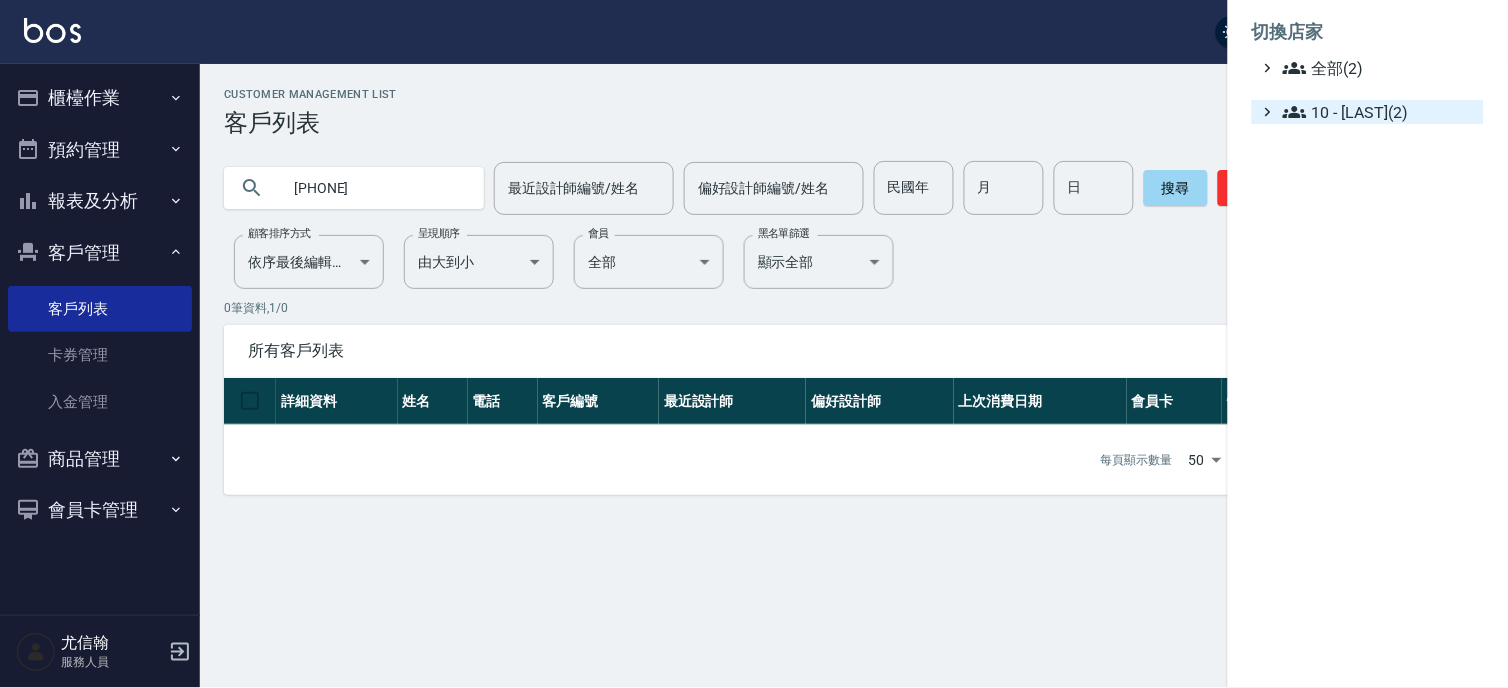 click on "10 - [LAST](2)" at bounding box center (1379, 112) 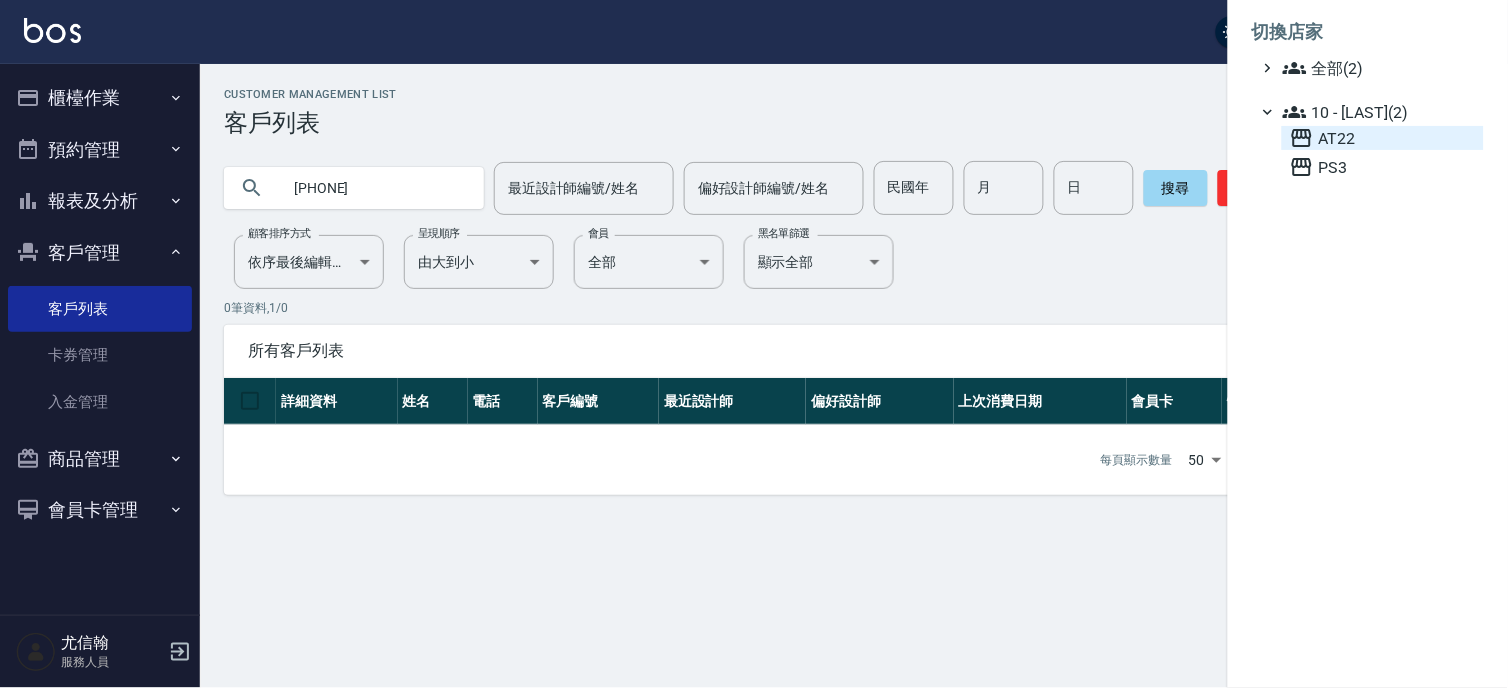 click on "AT22" at bounding box center [1383, 138] 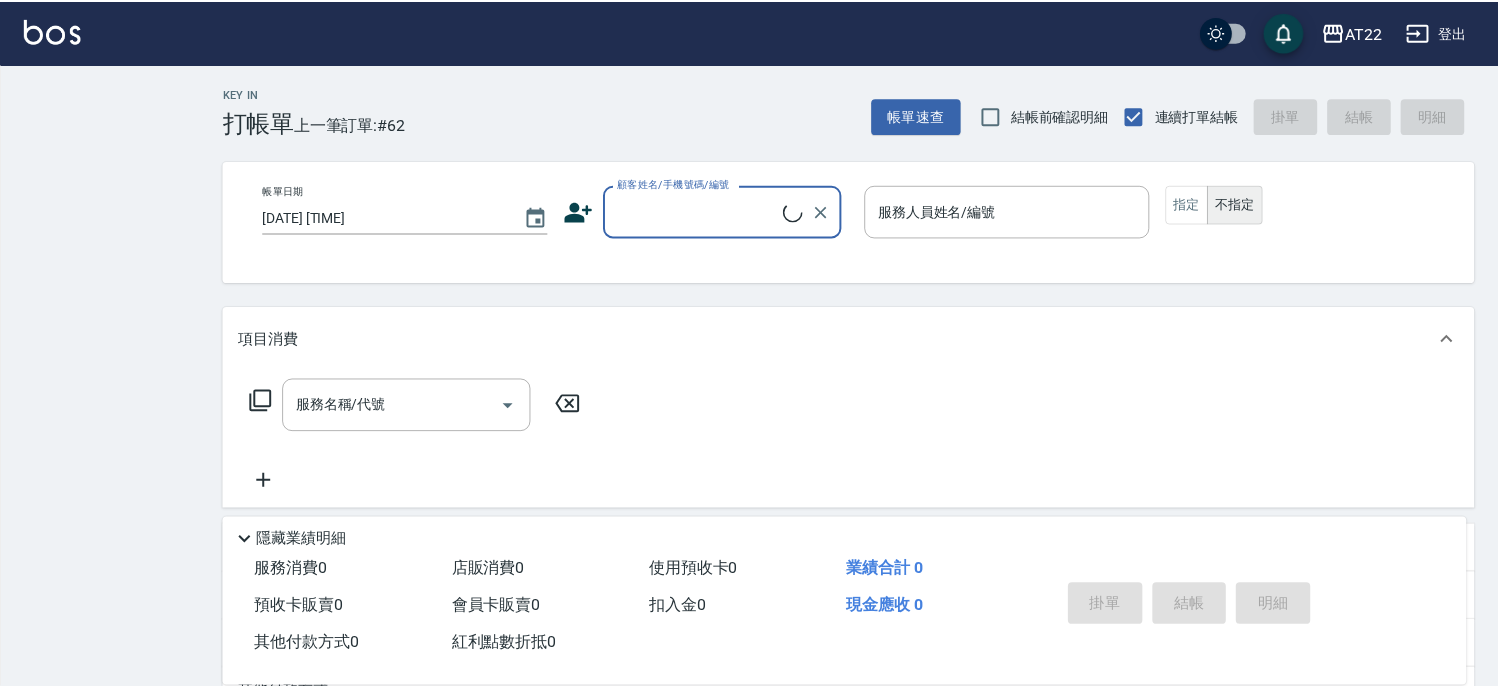 scroll, scrollTop: 0, scrollLeft: 0, axis: both 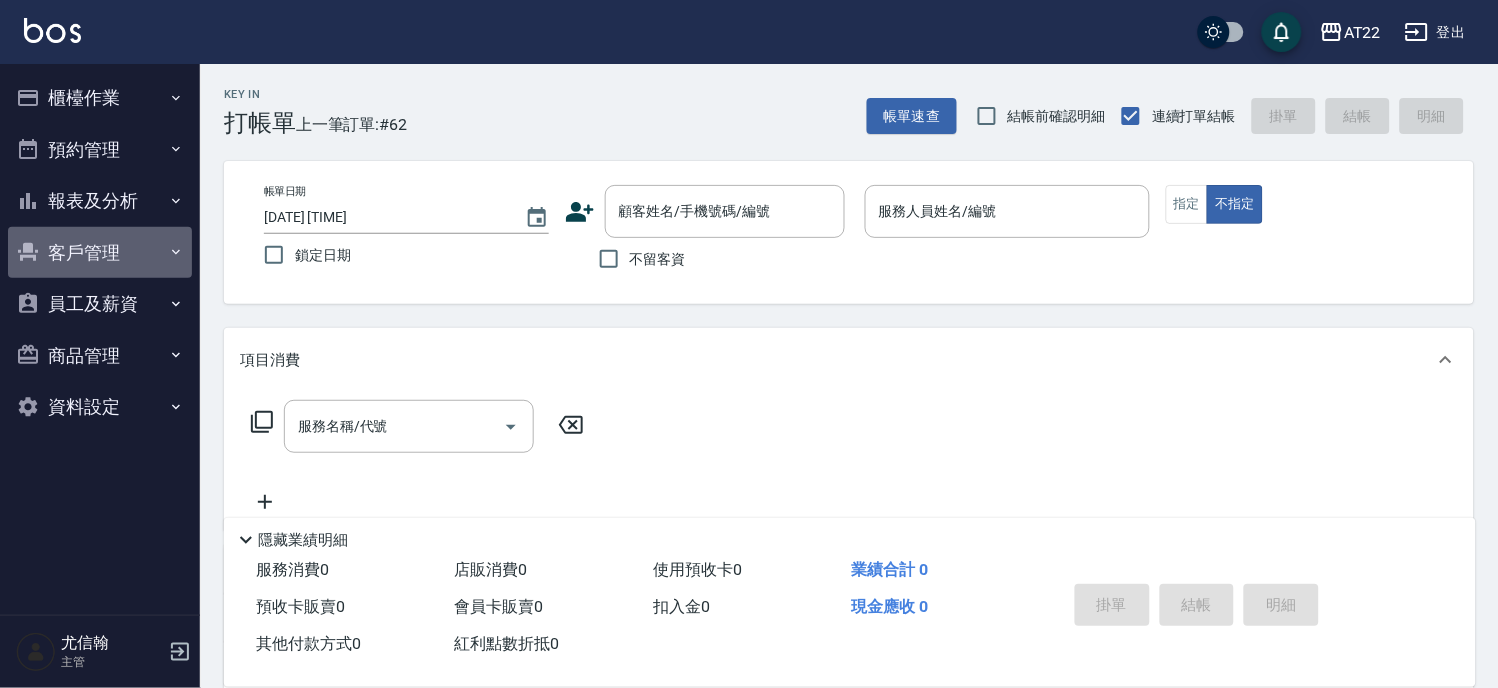 click on "客戶管理" at bounding box center (100, 253) 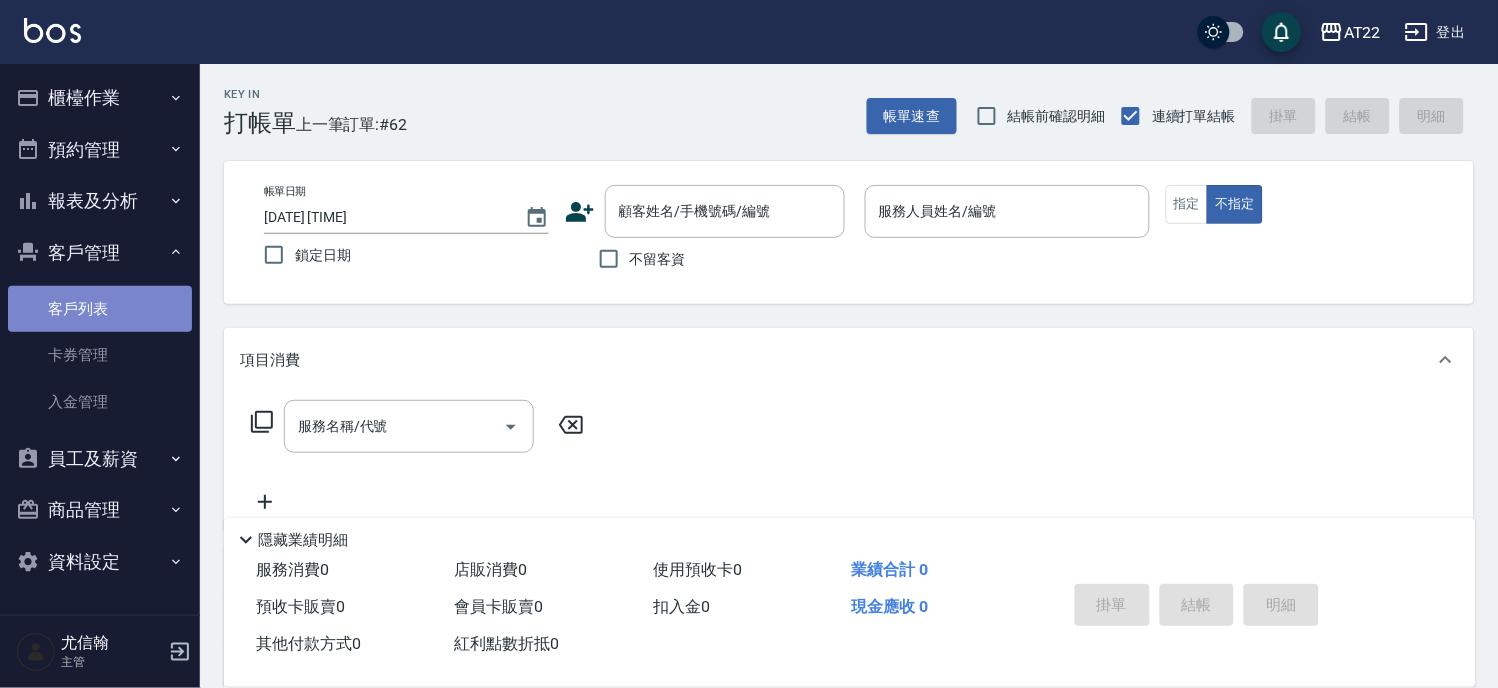 click on "客戶列表" at bounding box center (100, 309) 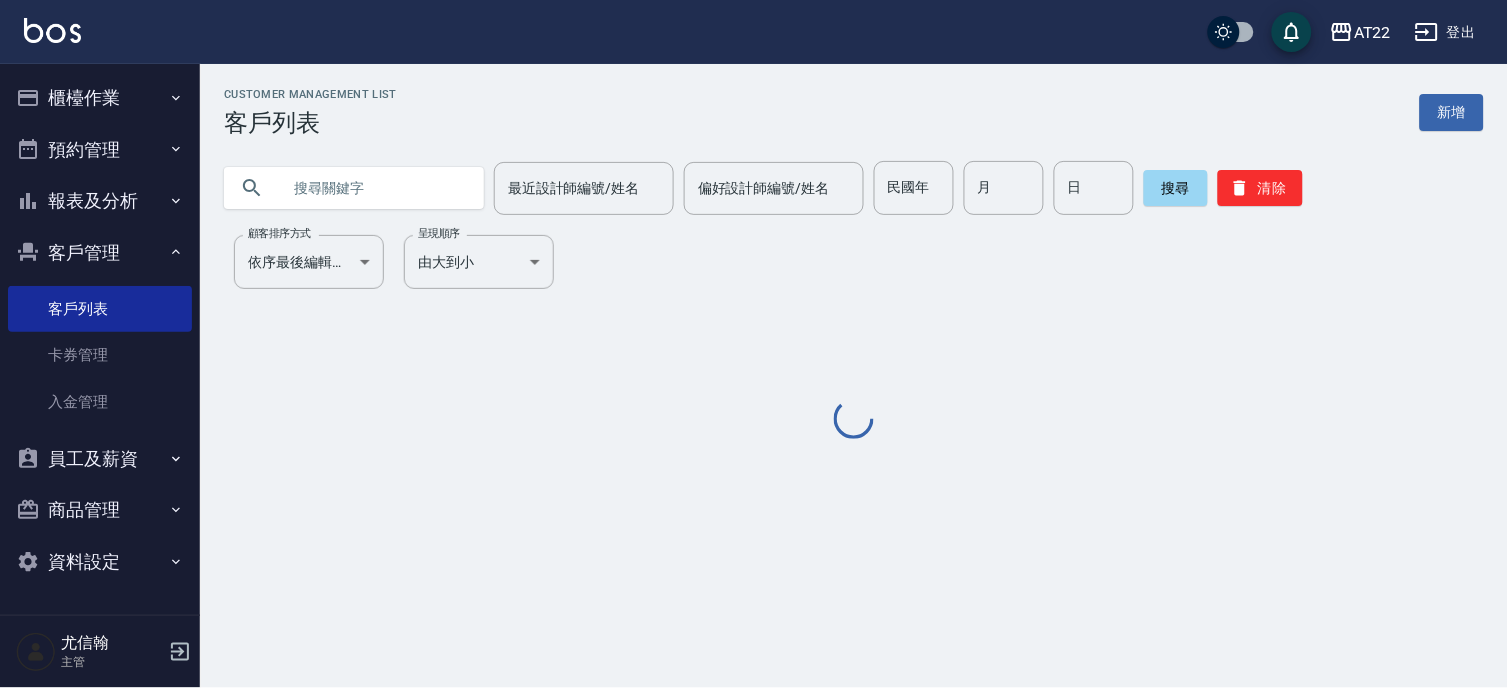 click at bounding box center (374, 188) 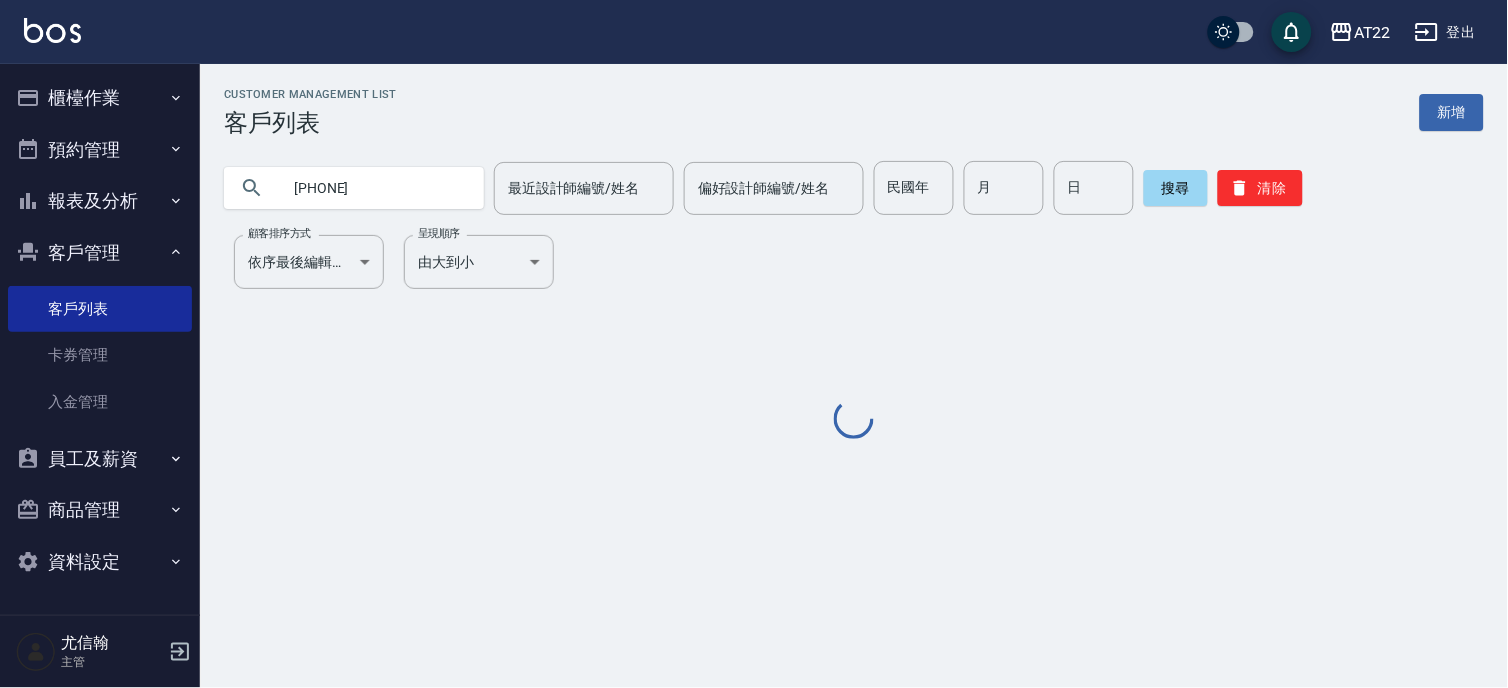 type on "[PHONE]" 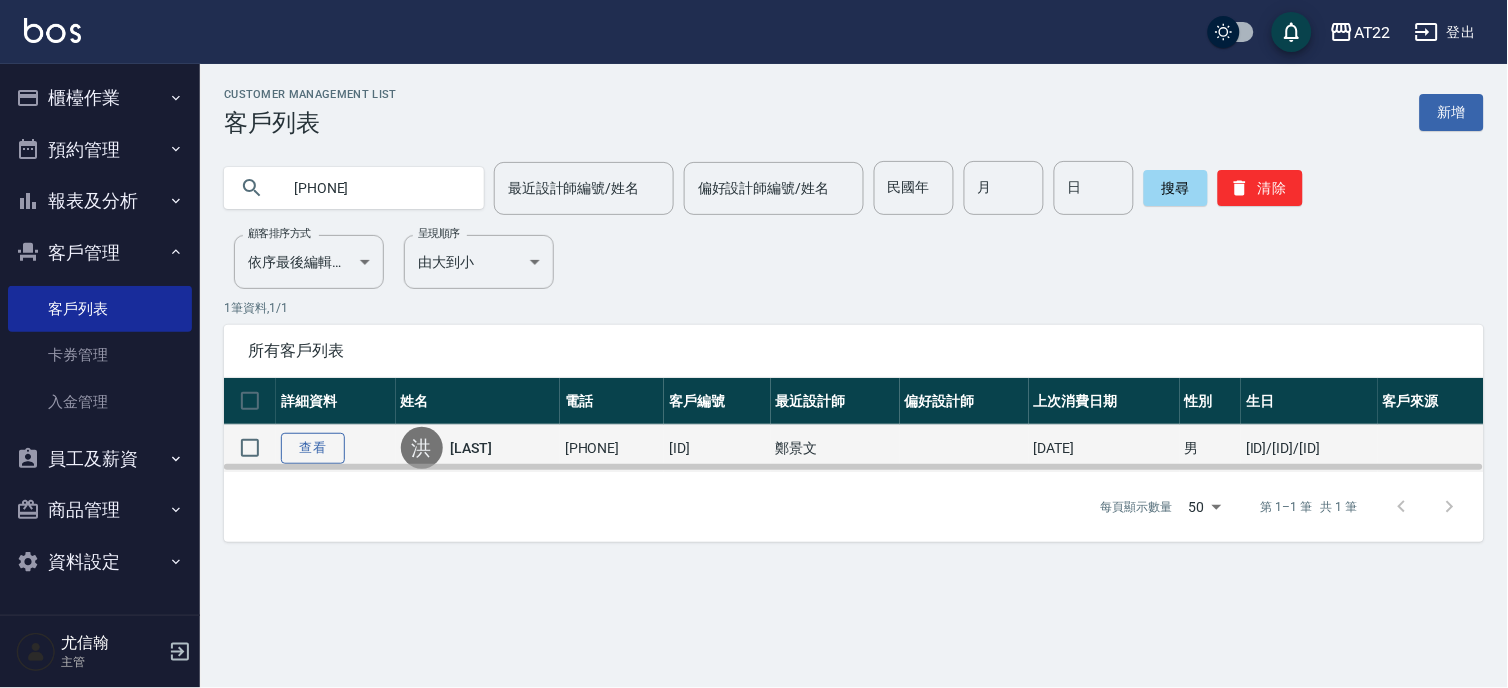 click on "查看" at bounding box center [313, 448] 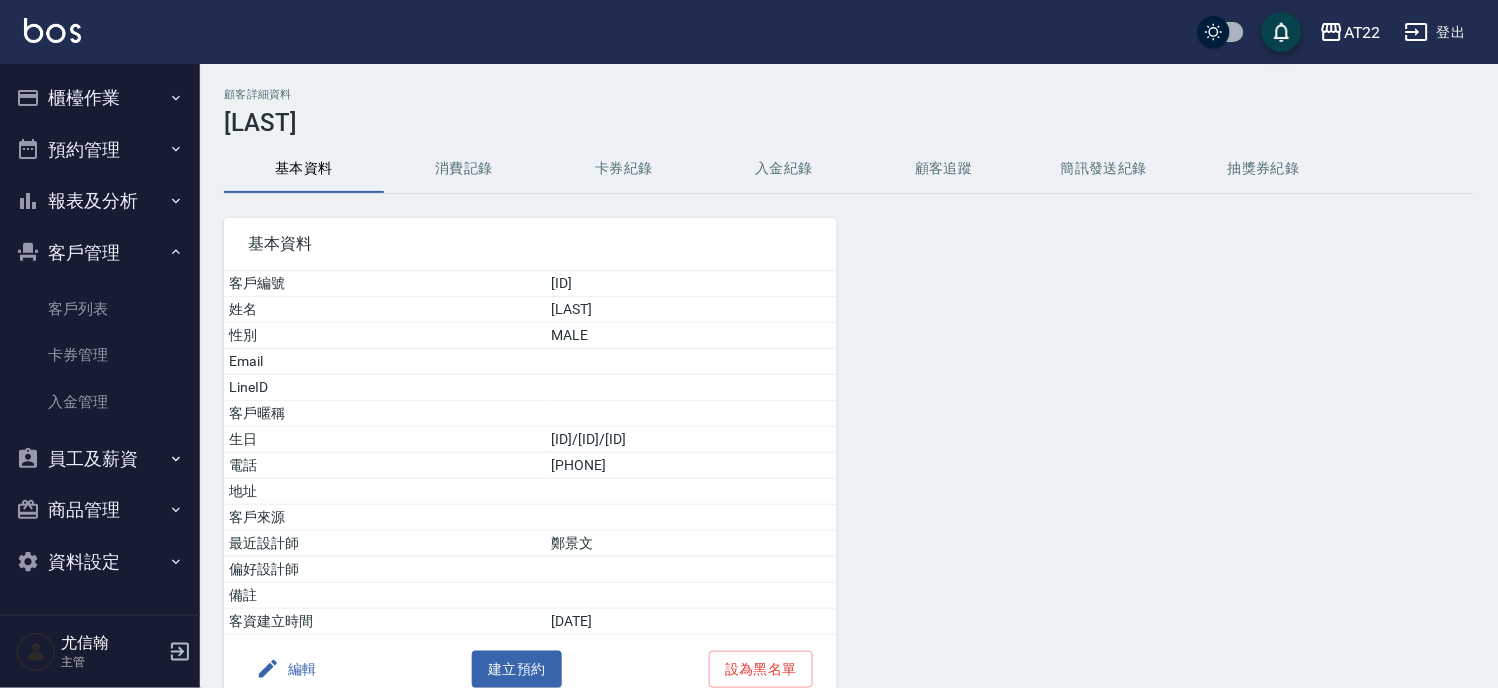 click on "[LAST]" at bounding box center [849, 123] 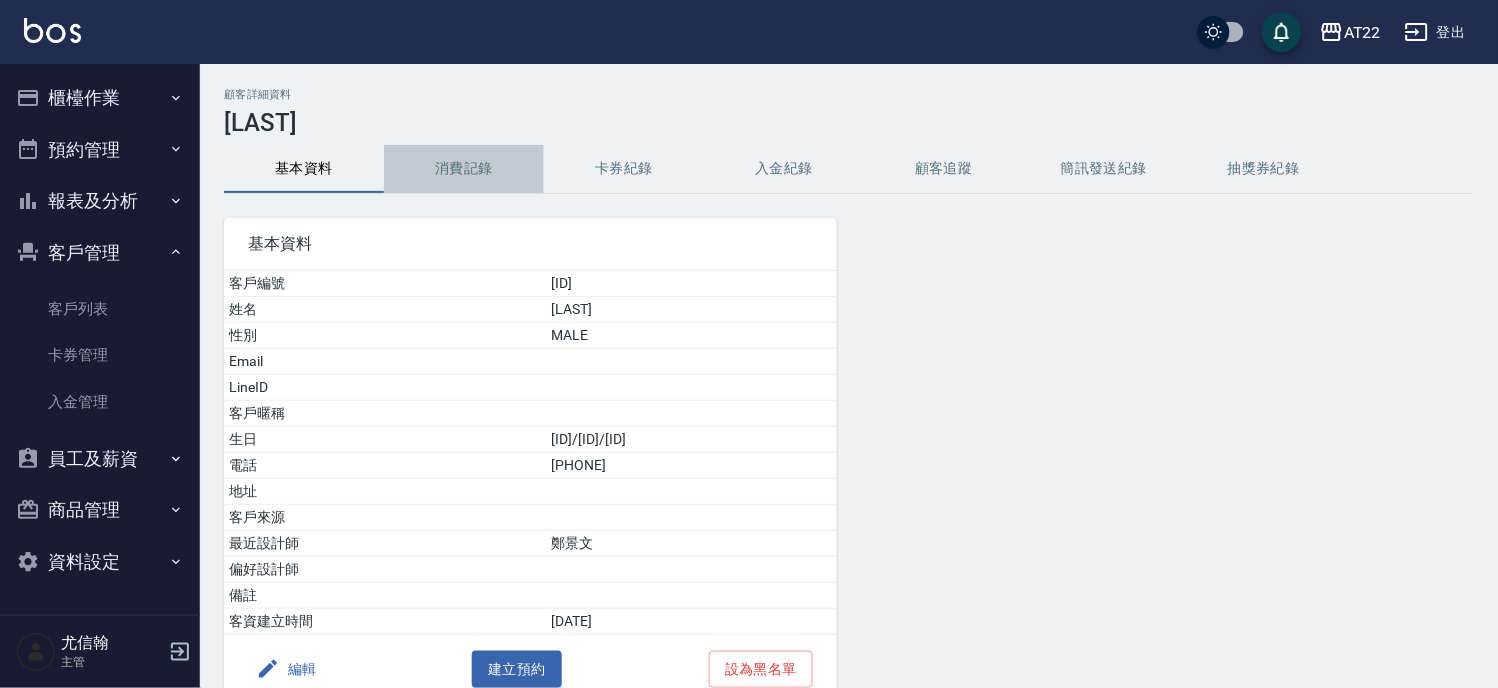 click on "消費記錄" at bounding box center (464, 169) 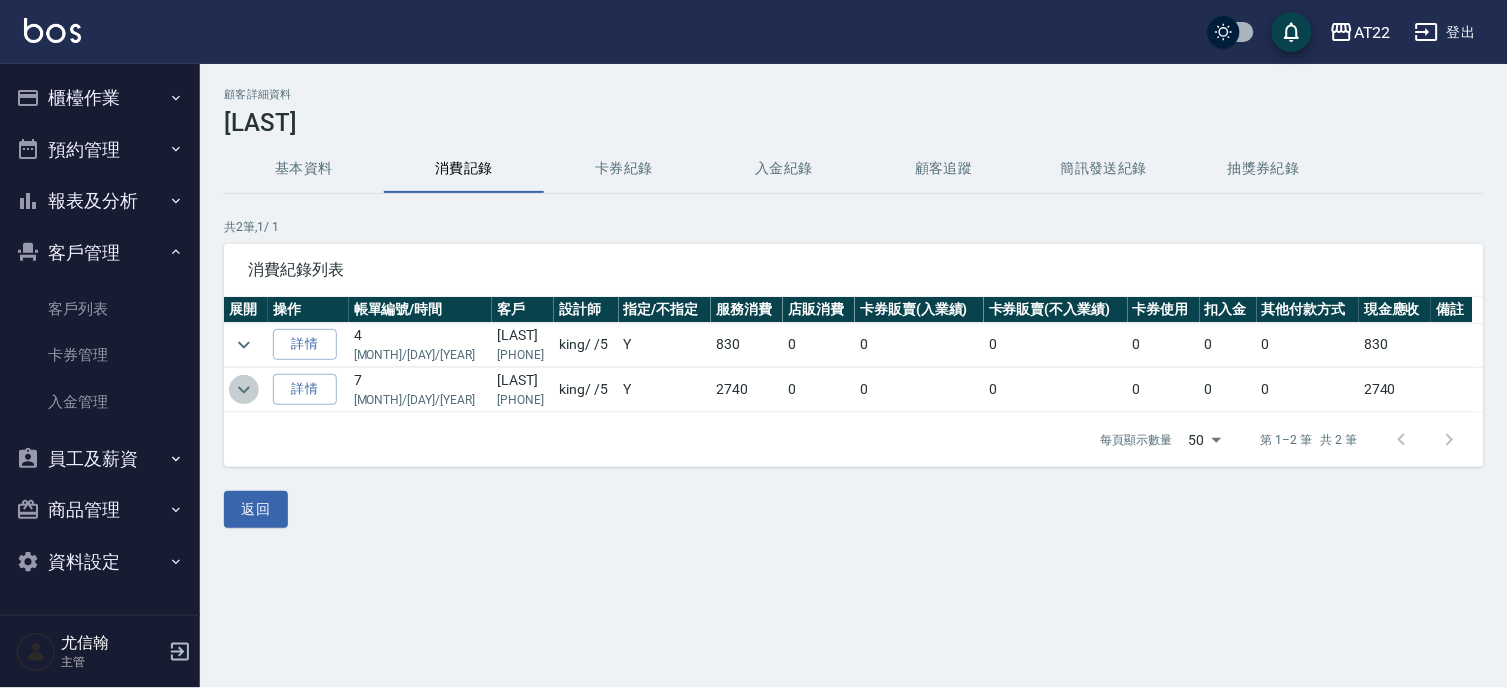 click 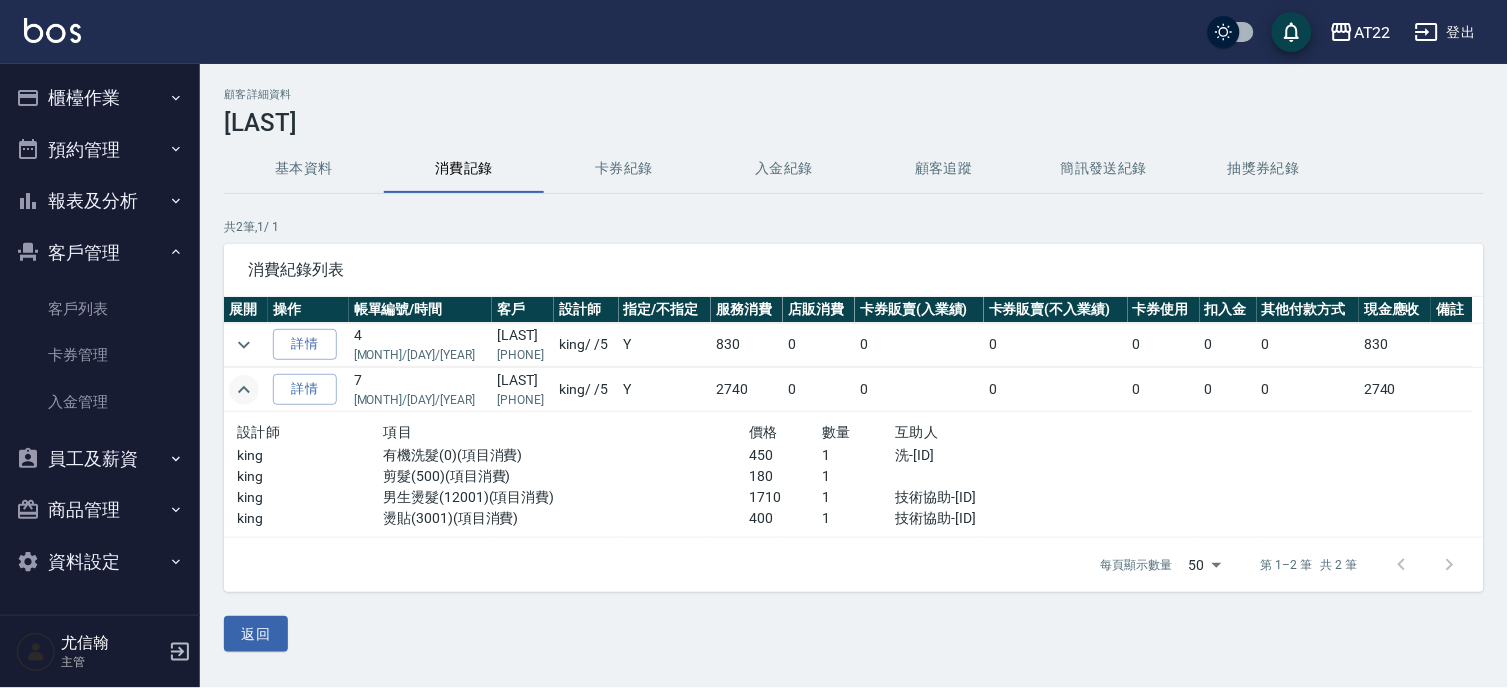 click 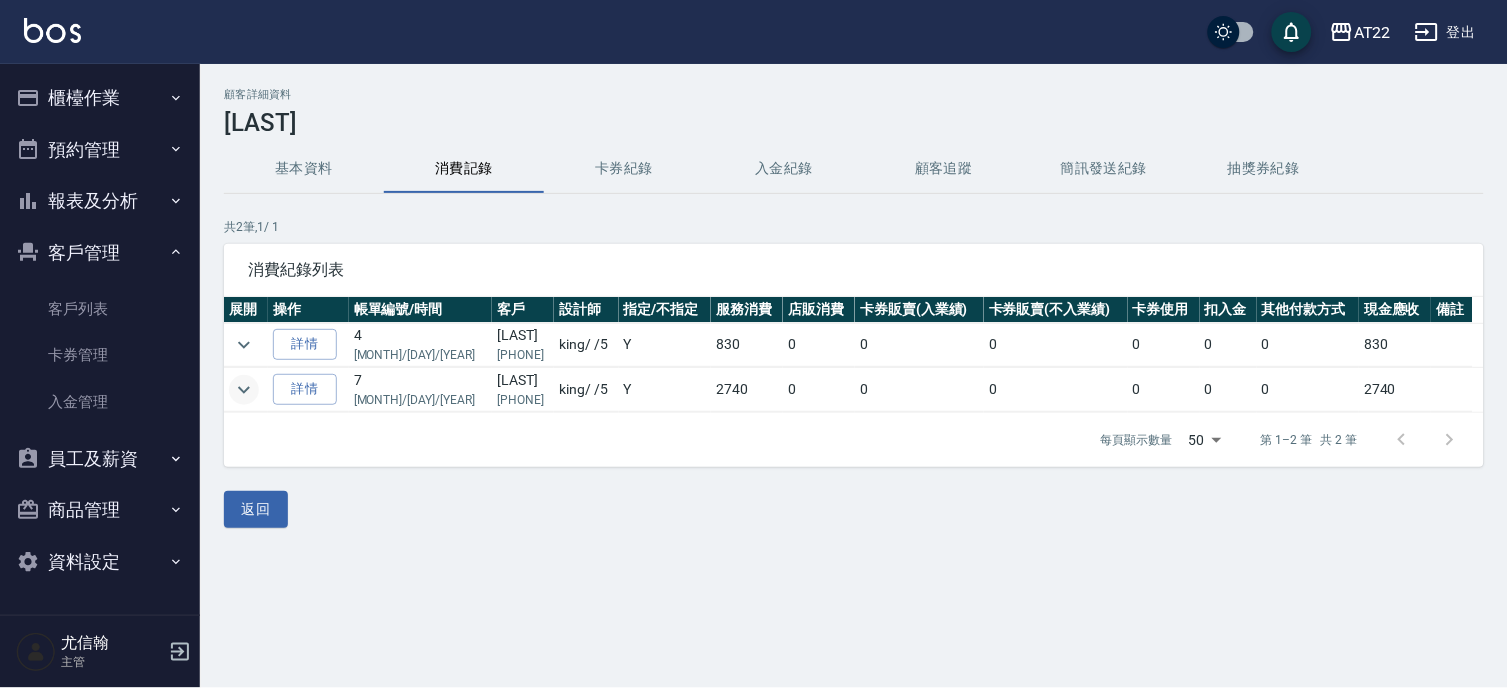 click at bounding box center [246, 345] 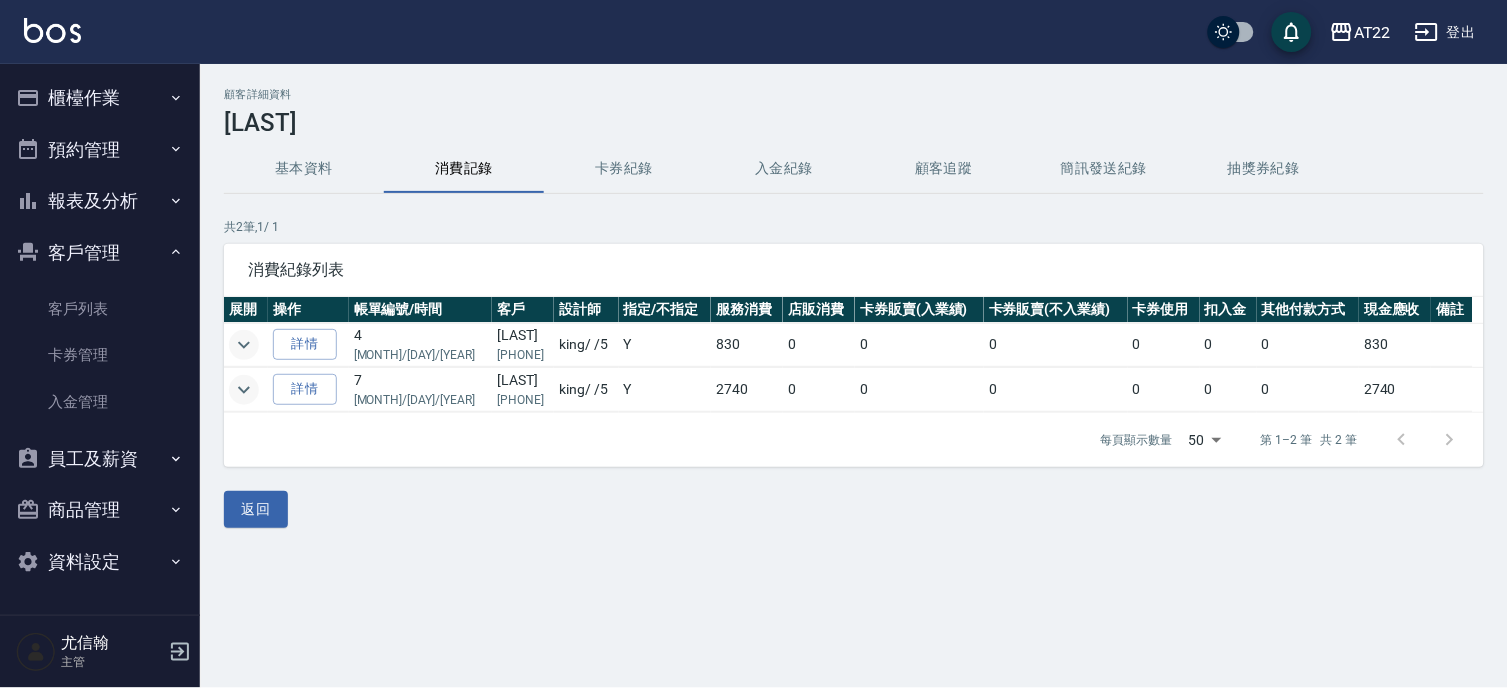 click 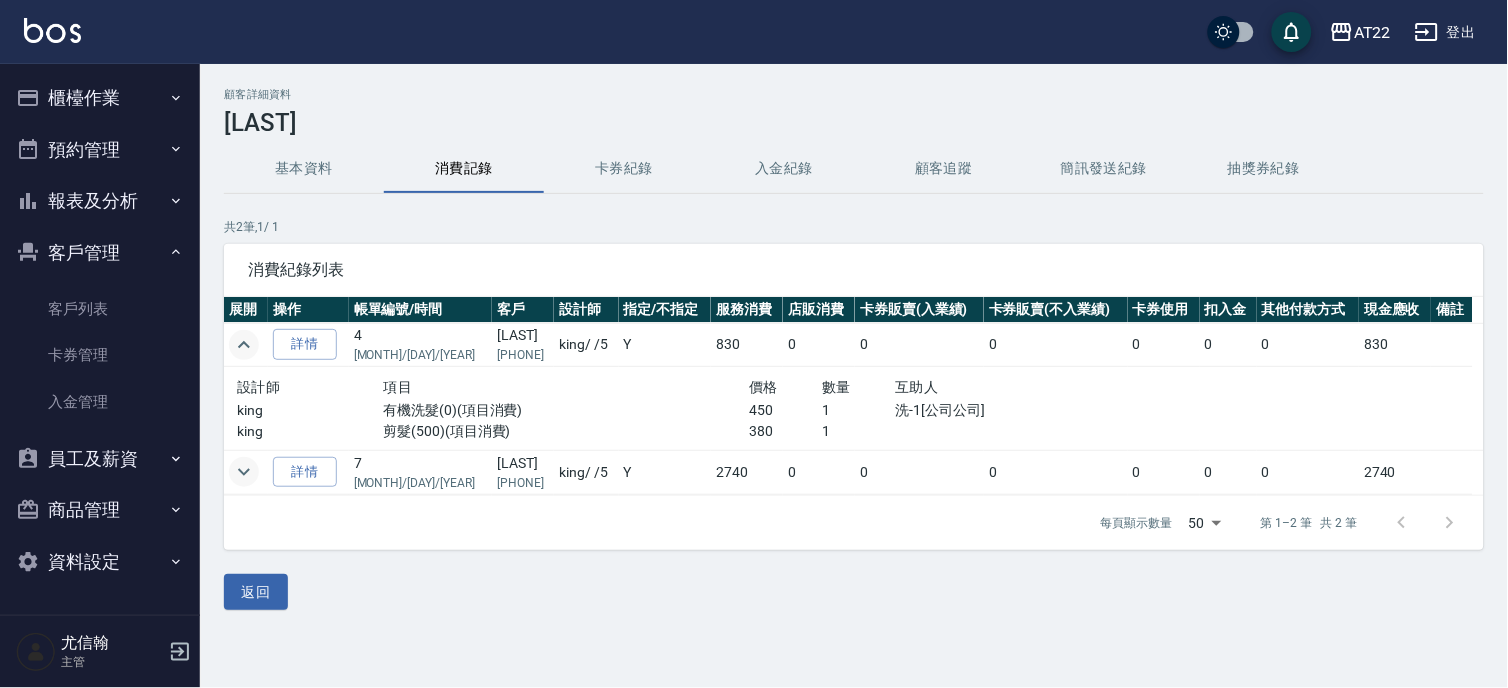 click on "櫃檯作業" at bounding box center [100, 98] 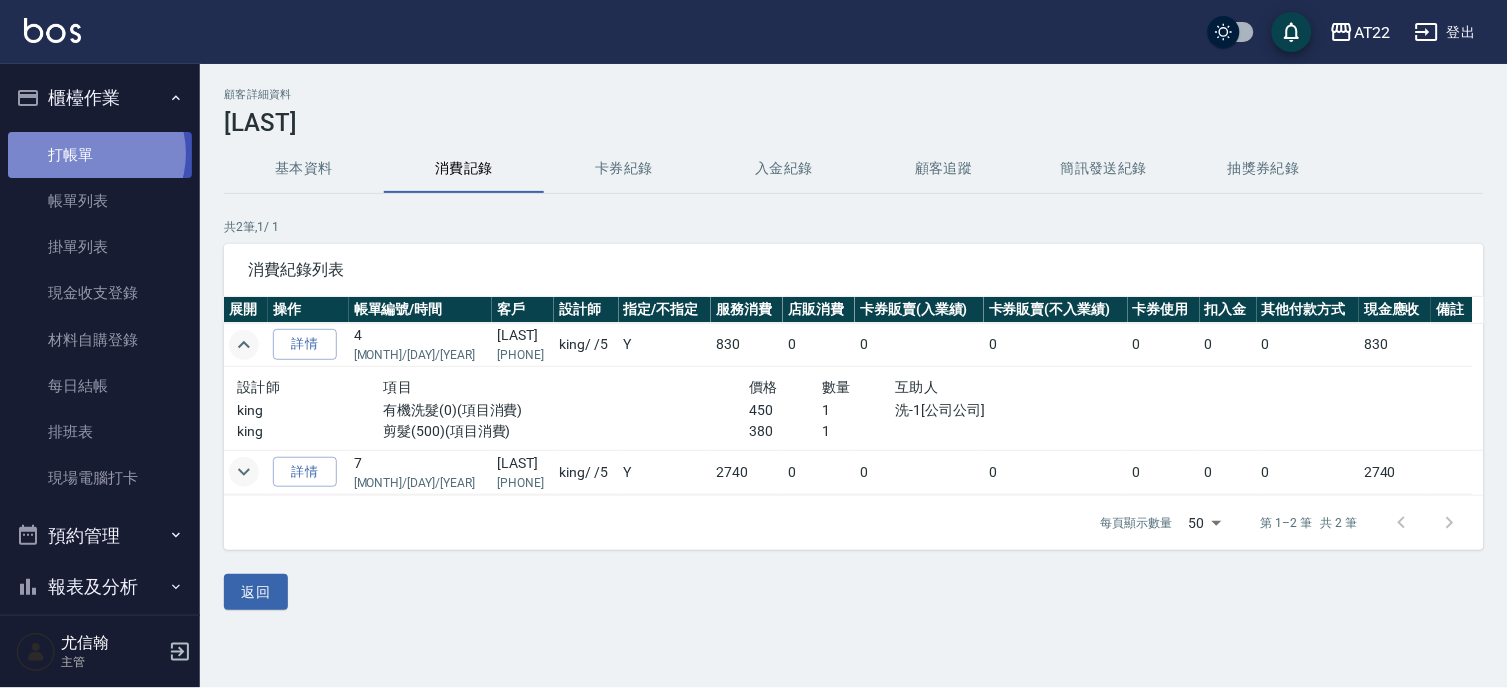 click on "打帳單" at bounding box center (100, 155) 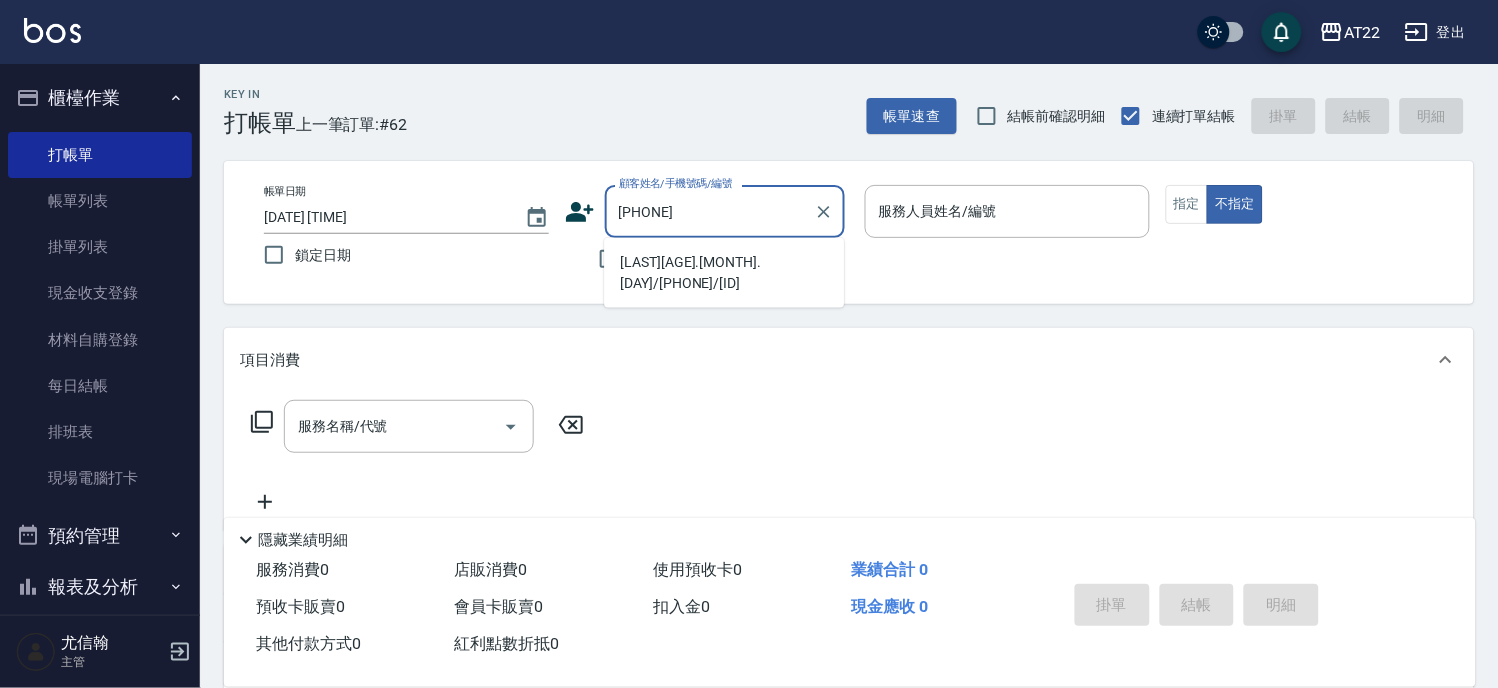 click on "[LAST] [FIRST][YEAR].[MONTH].[DAY]/[PHONE]/V[NUMBER]" at bounding box center (724, 273) 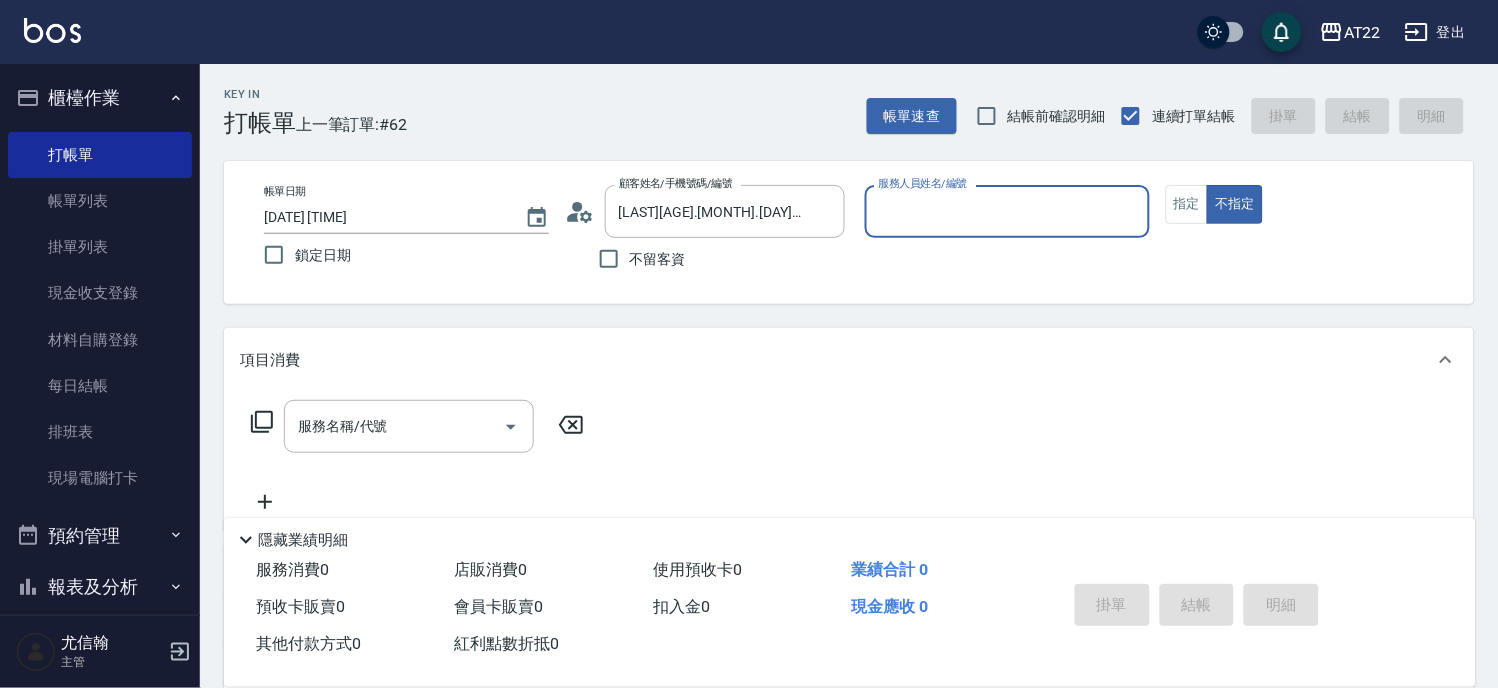 type on "Miu-10" 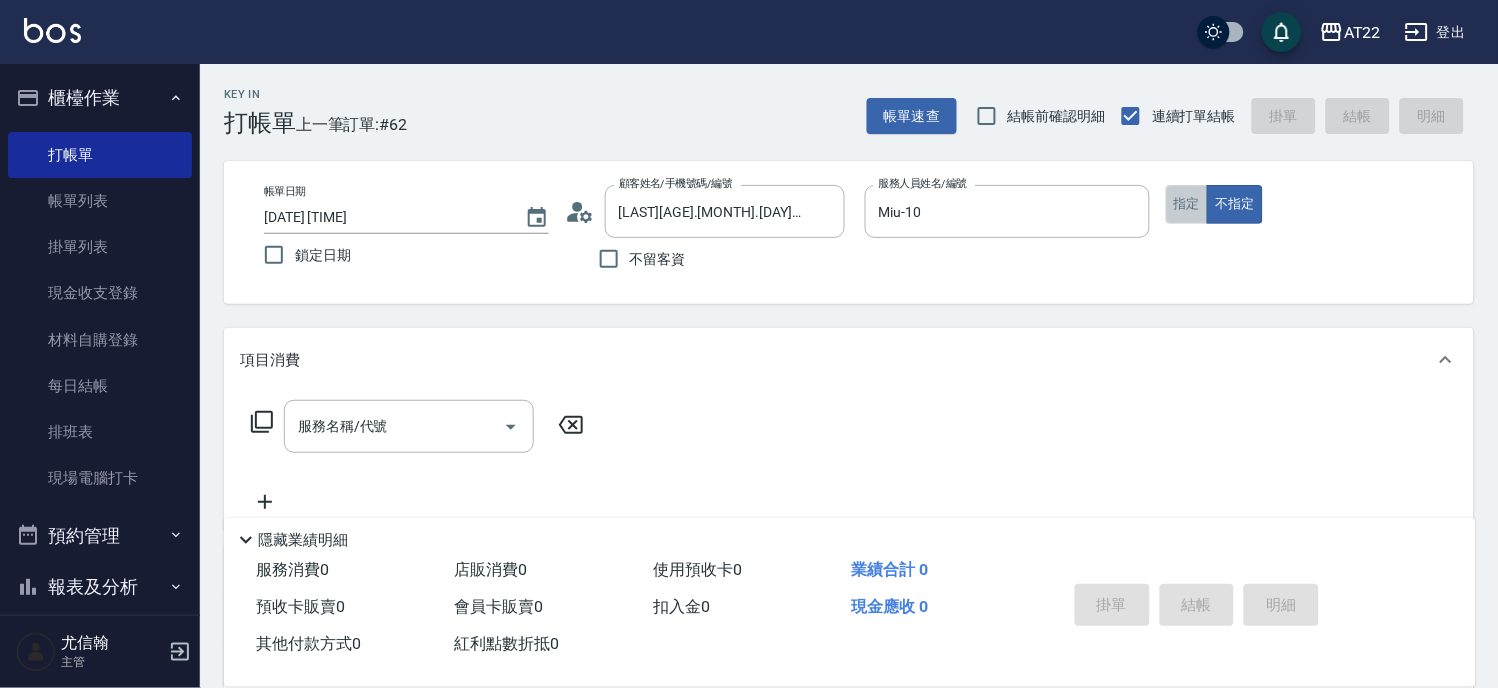click on "指定" at bounding box center (1187, 204) 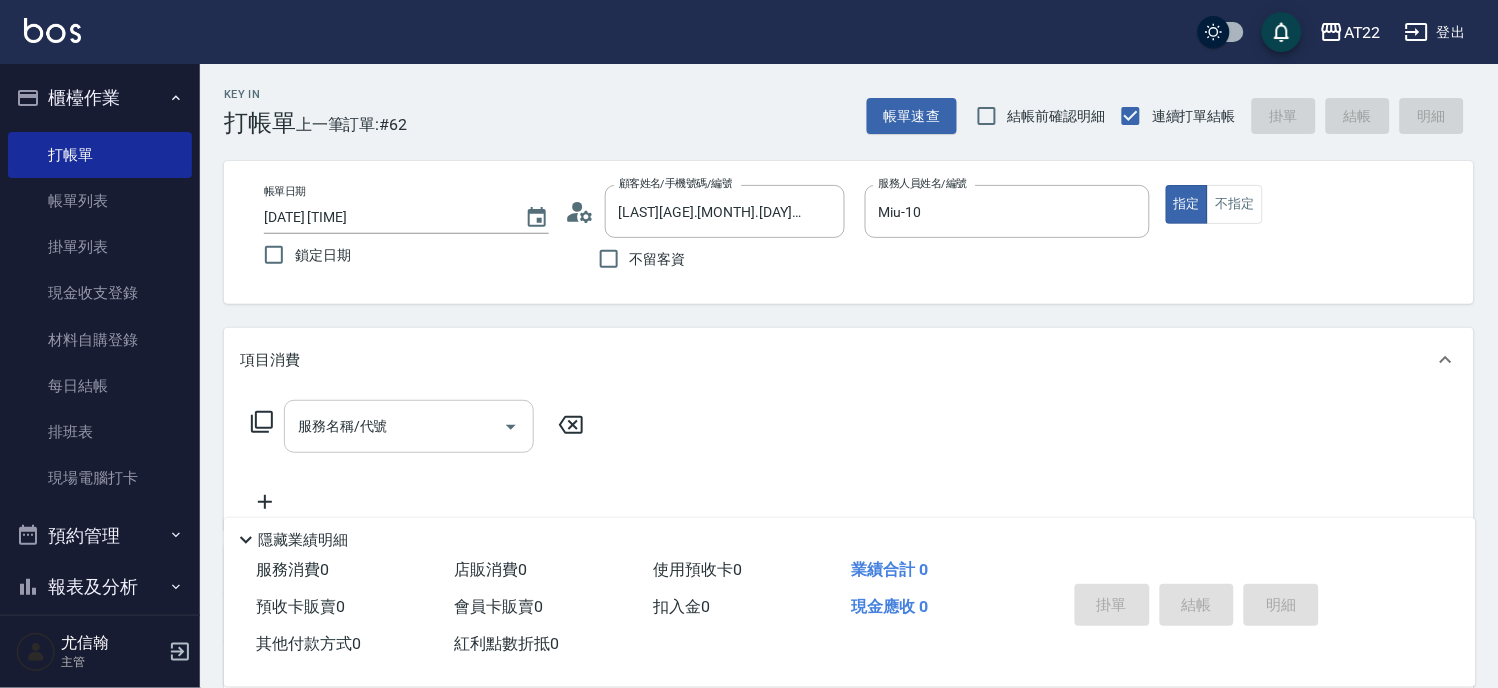 click on "服務名稱/代號" at bounding box center (394, 426) 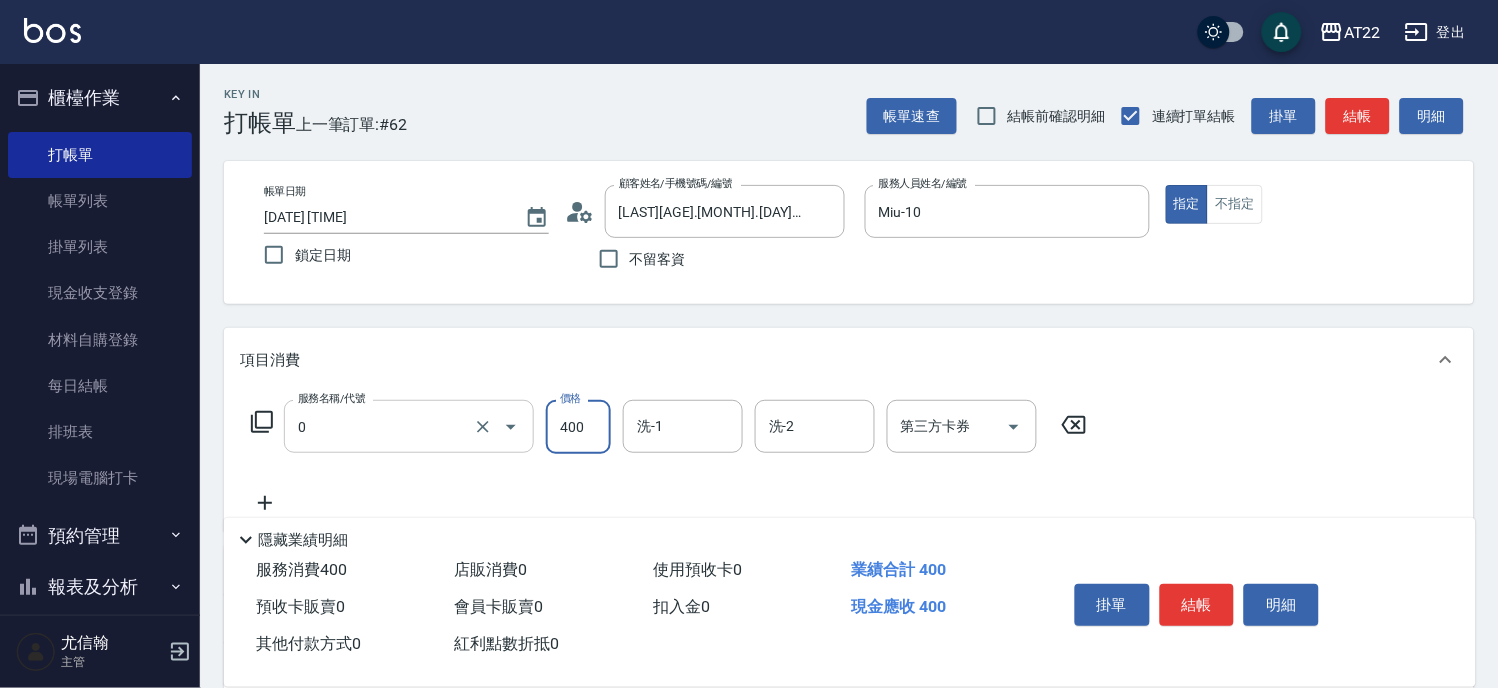 type on "有機洗髮(0)" 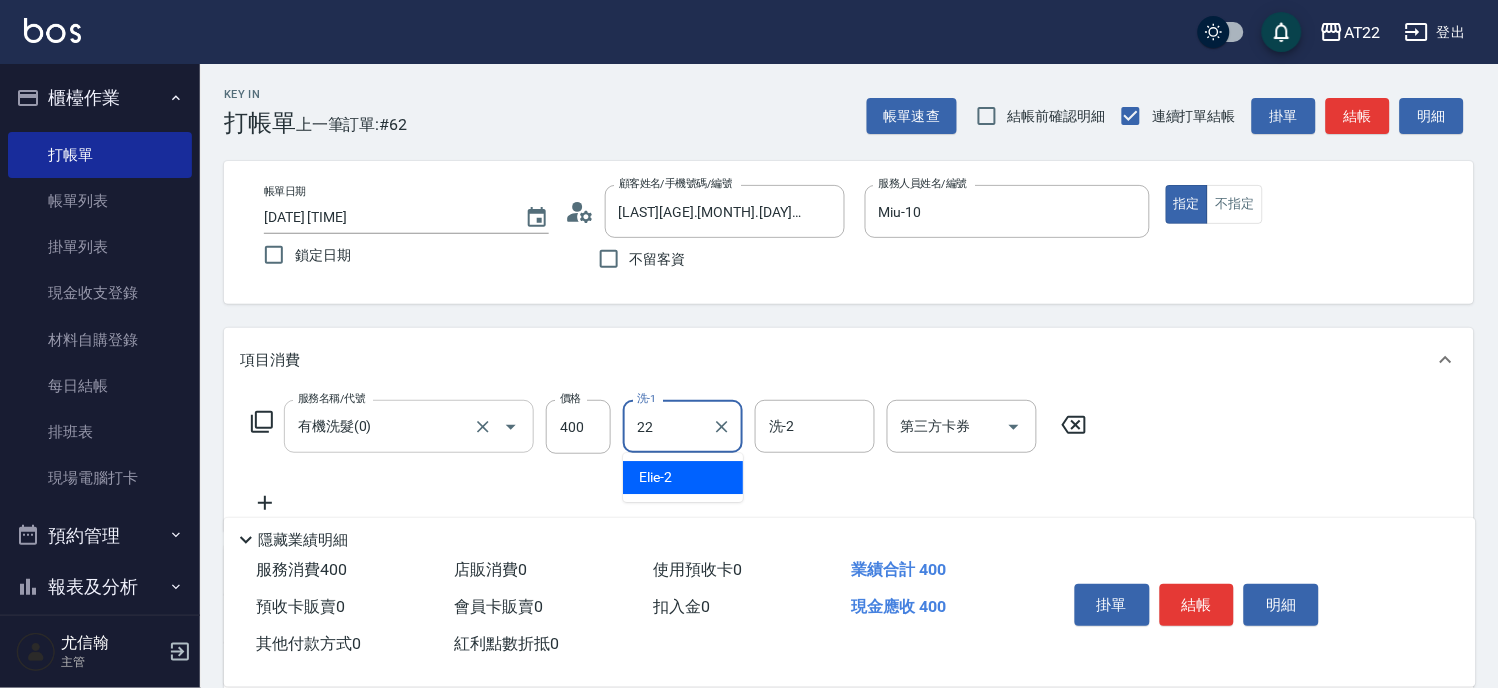 type on "Cherry-22" 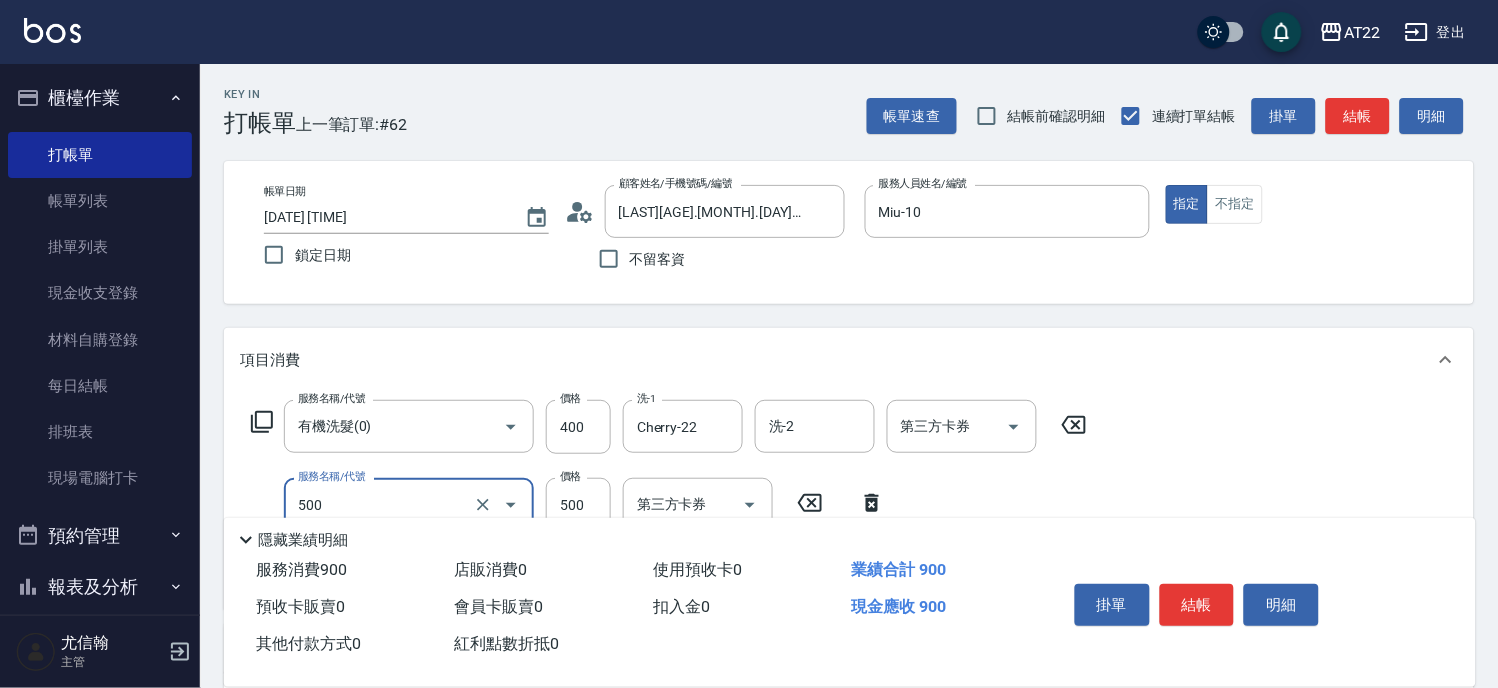 type on "剪髮(500)" 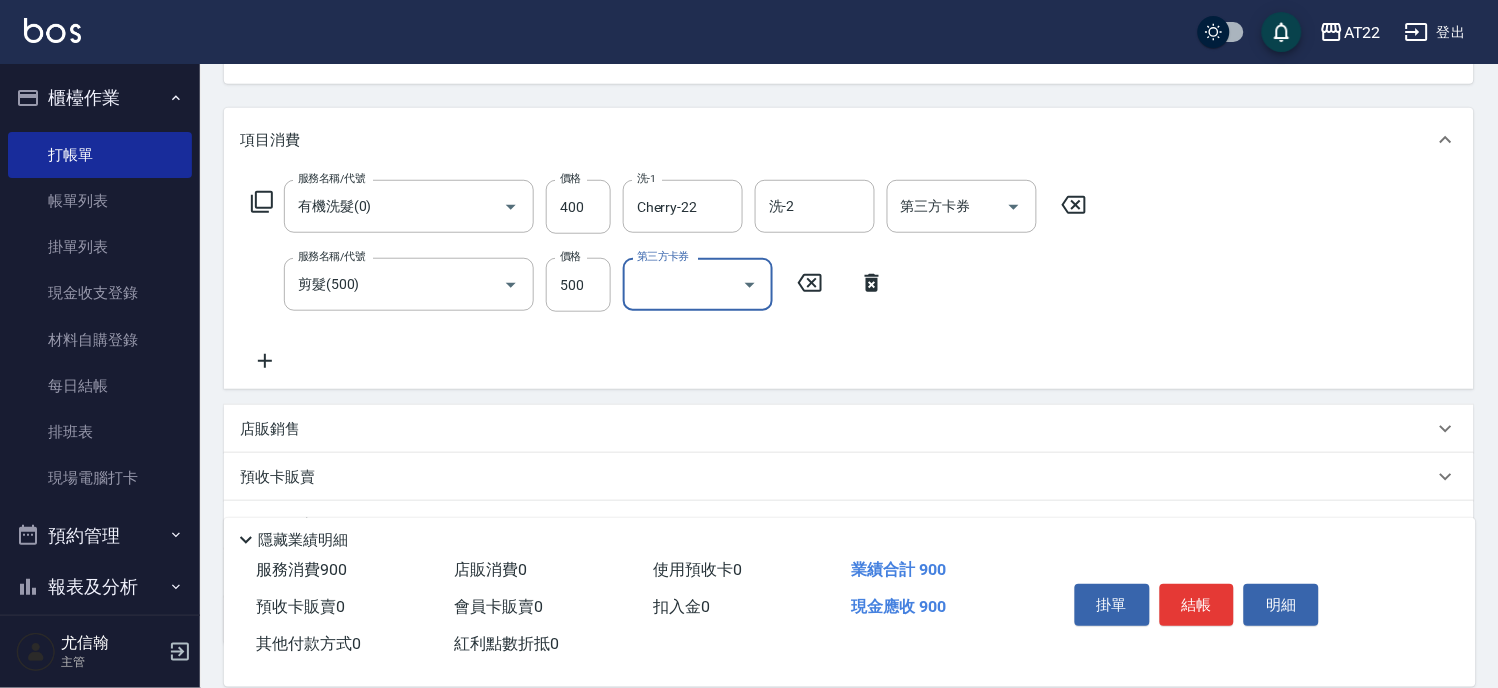 scroll, scrollTop: 222, scrollLeft: 0, axis: vertical 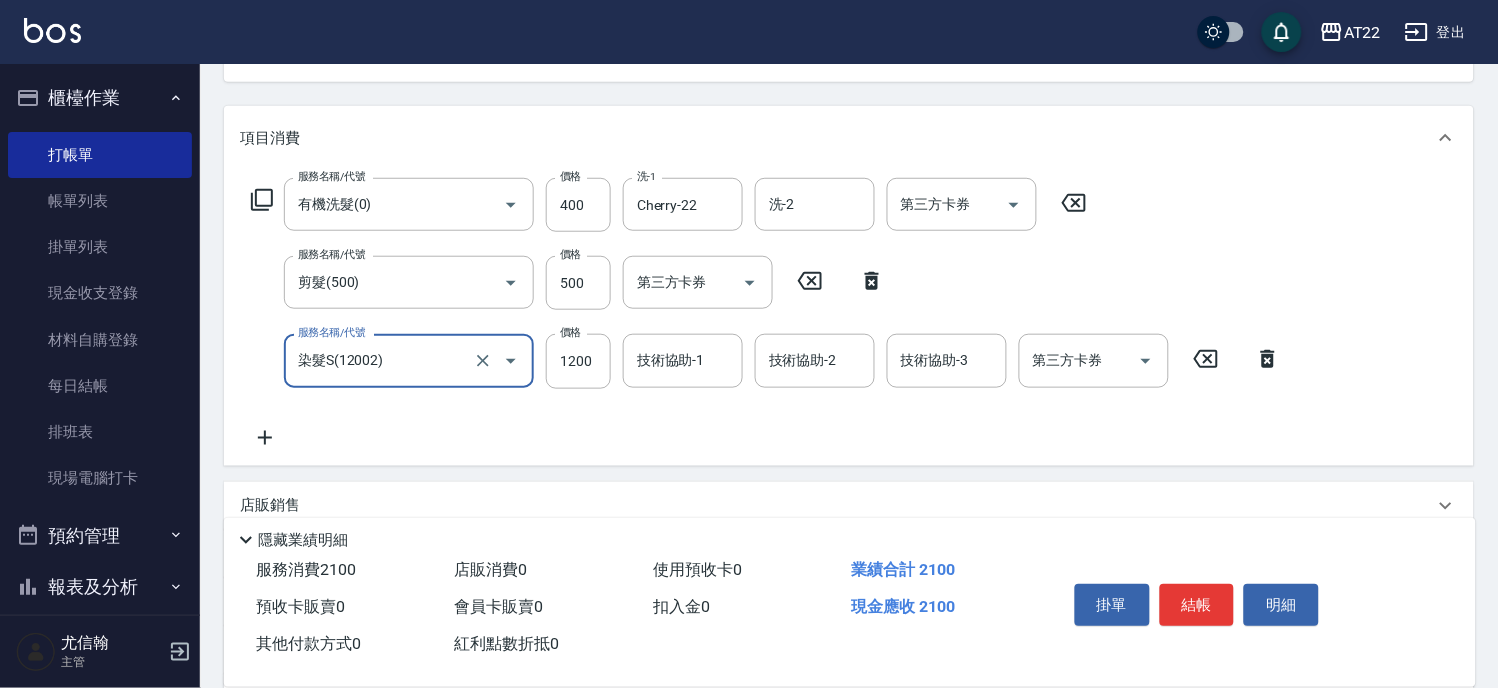 type on "染髮S(12002)" 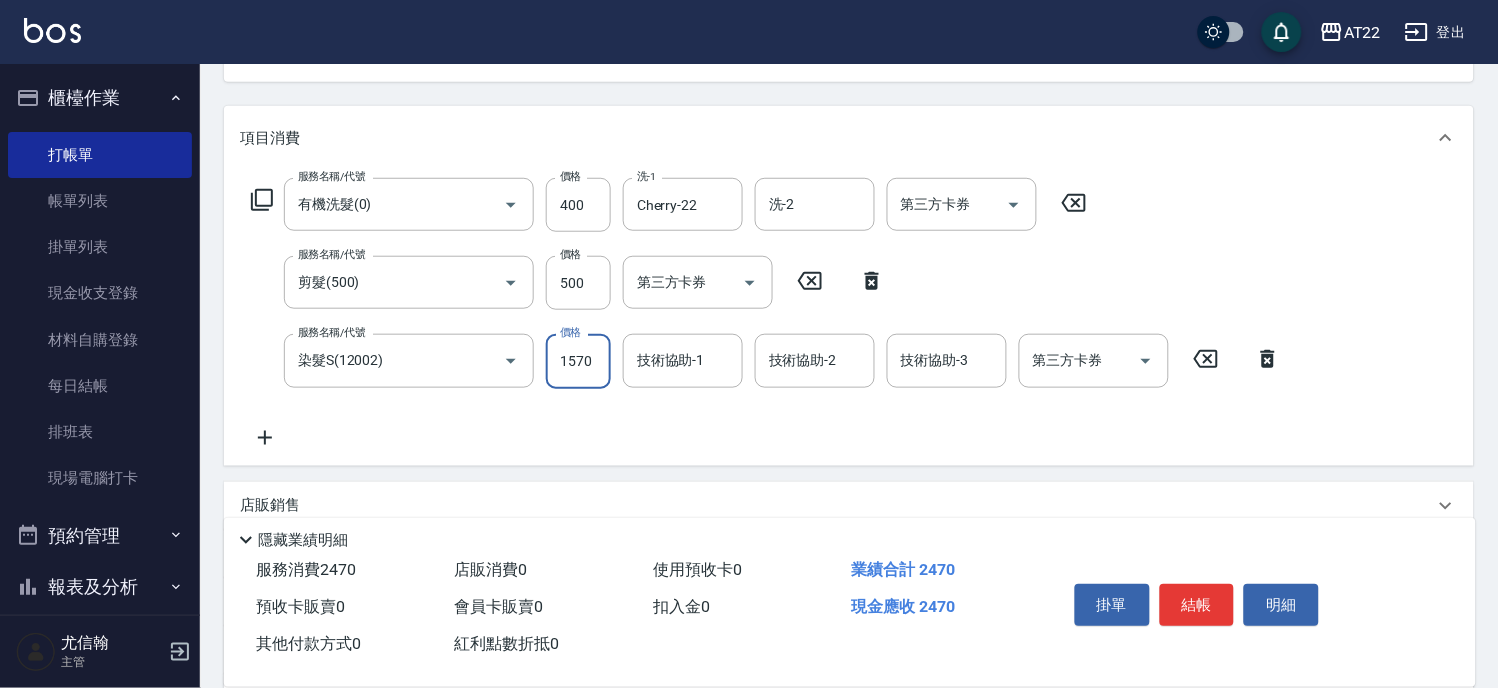type on "1570" 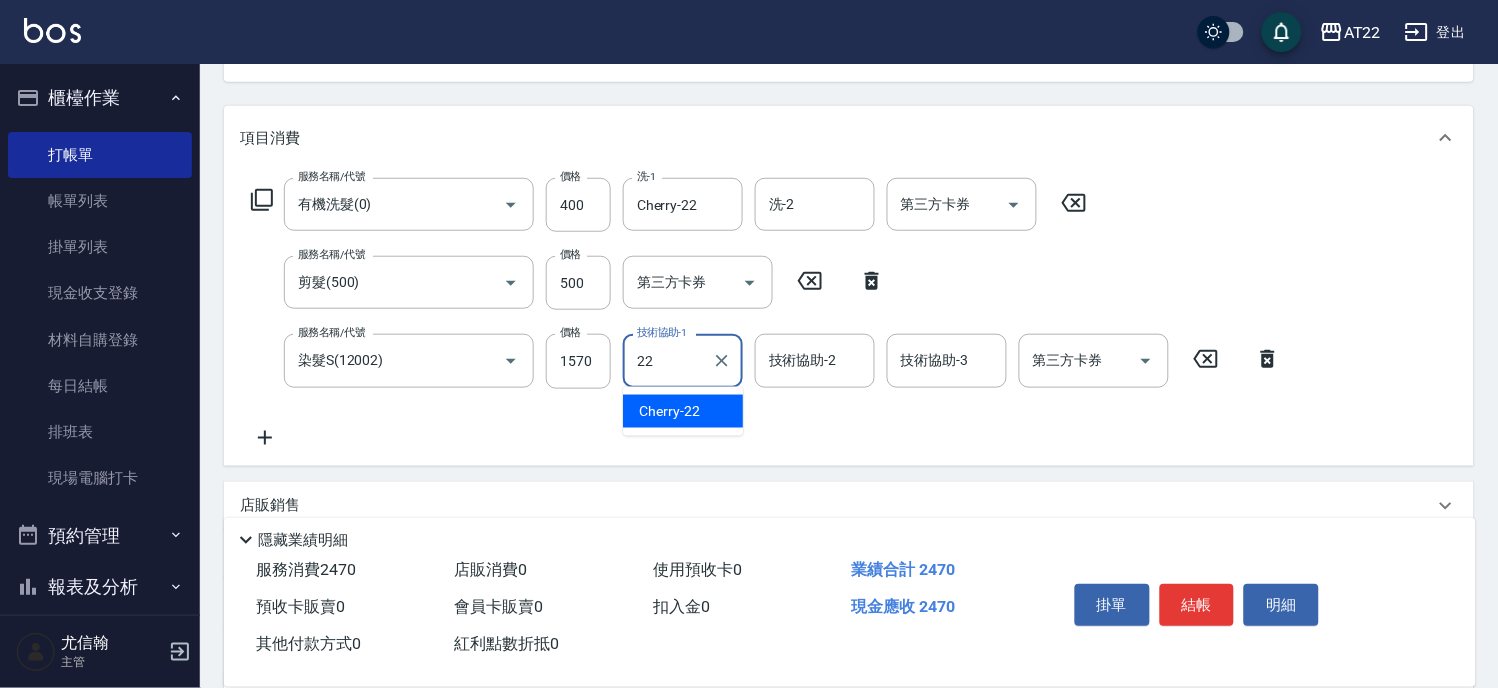 type on "Cherry-22" 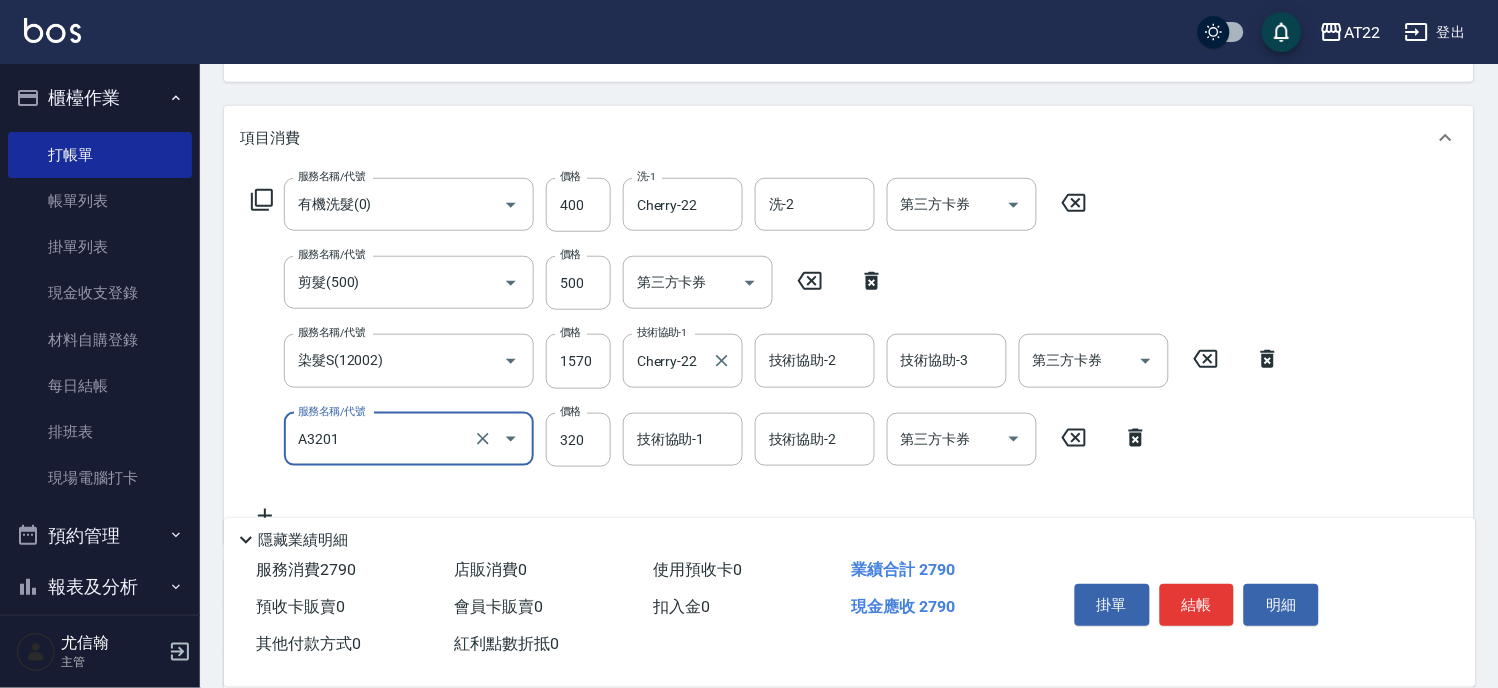 type on "頭皮隔離液(A3201)" 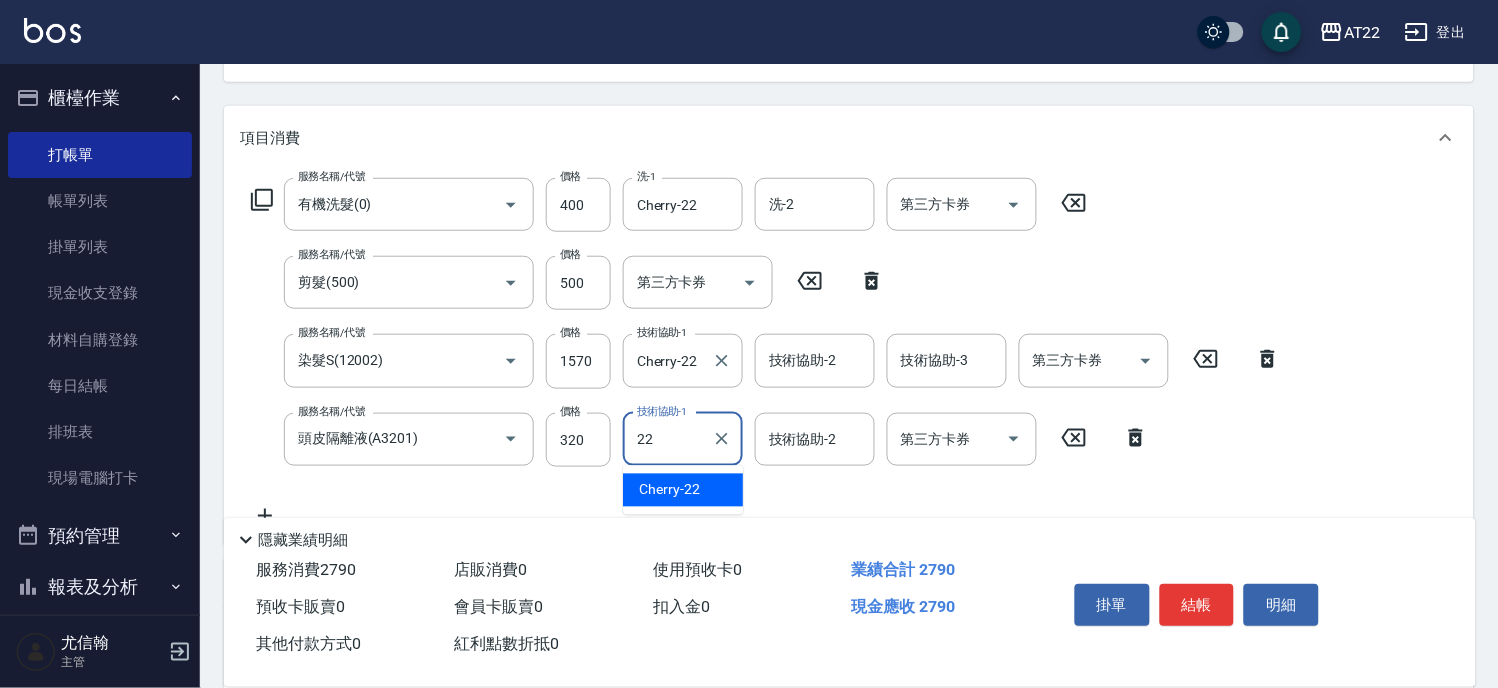 type on "Cherry-22" 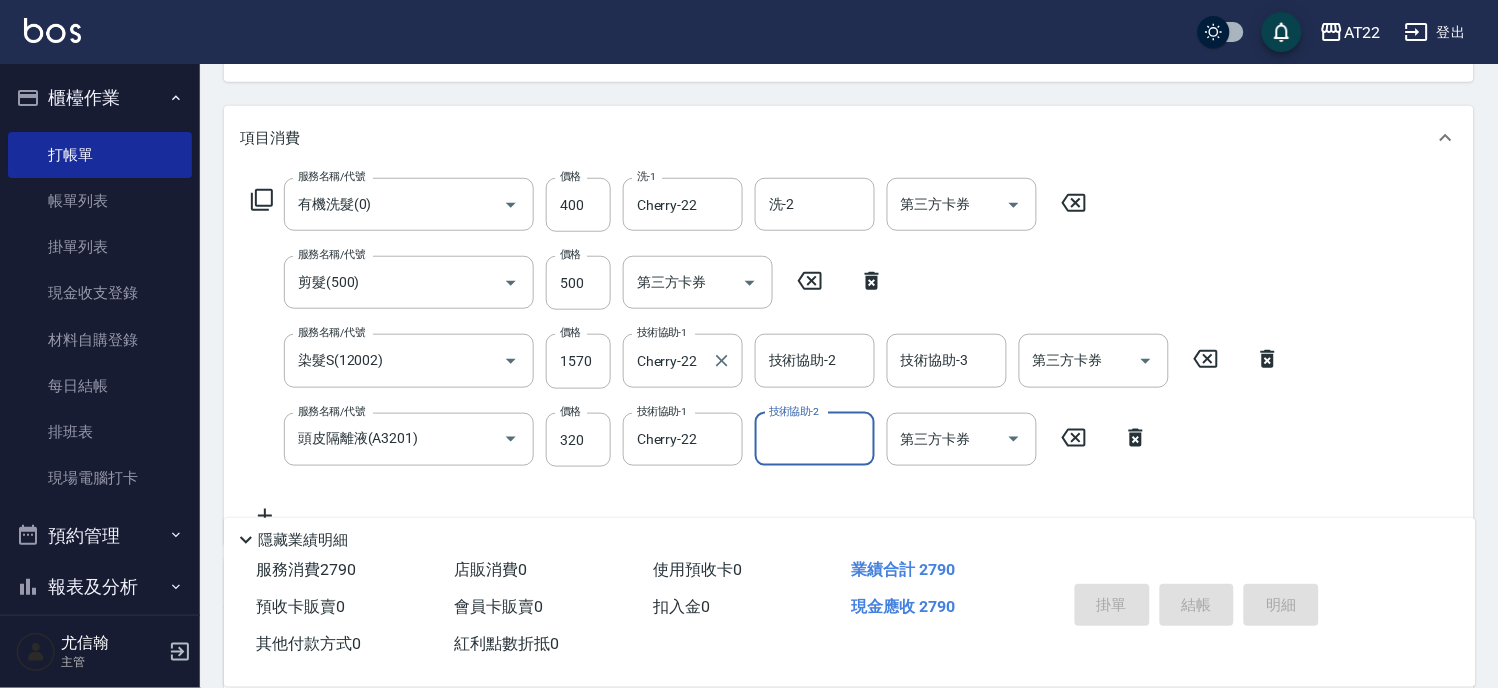 type 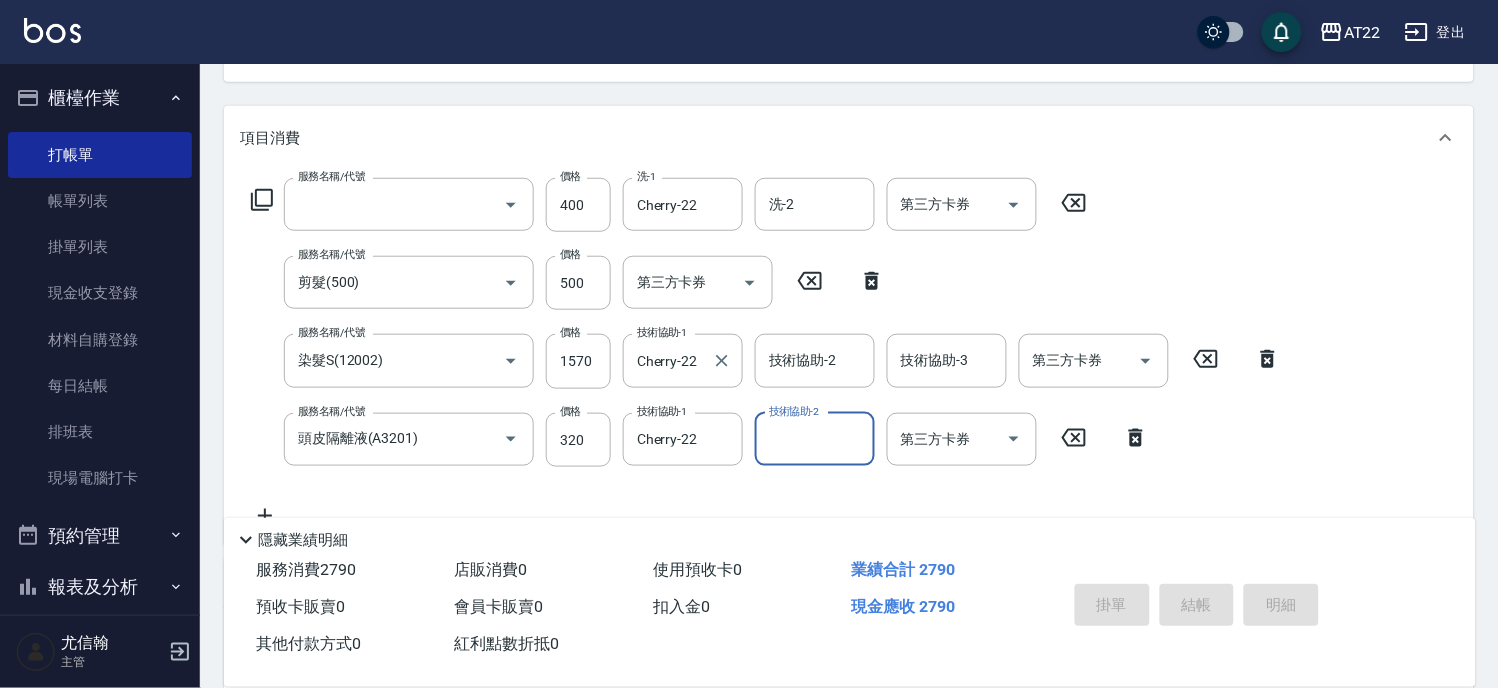 scroll, scrollTop: 194, scrollLeft: 0, axis: vertical 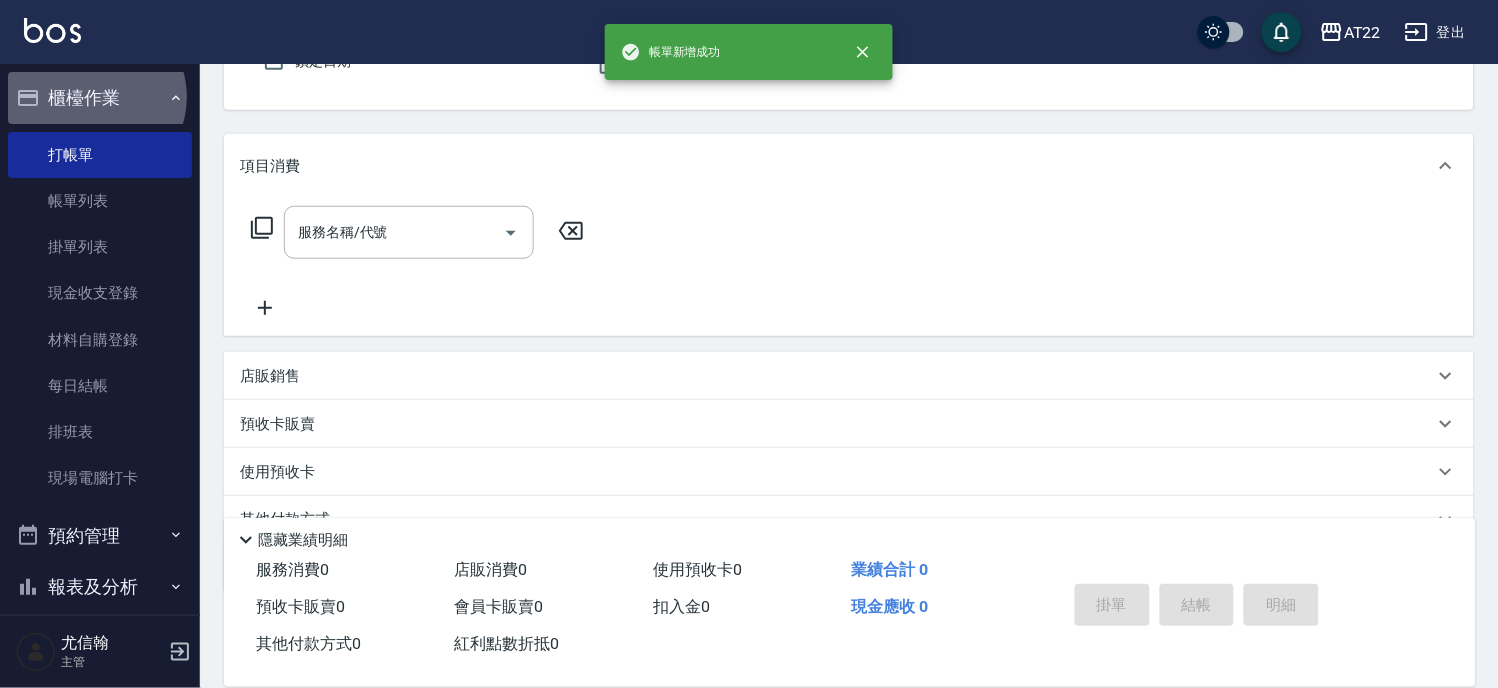 click on "櫃檯作業" at bounding box center [100, 98] 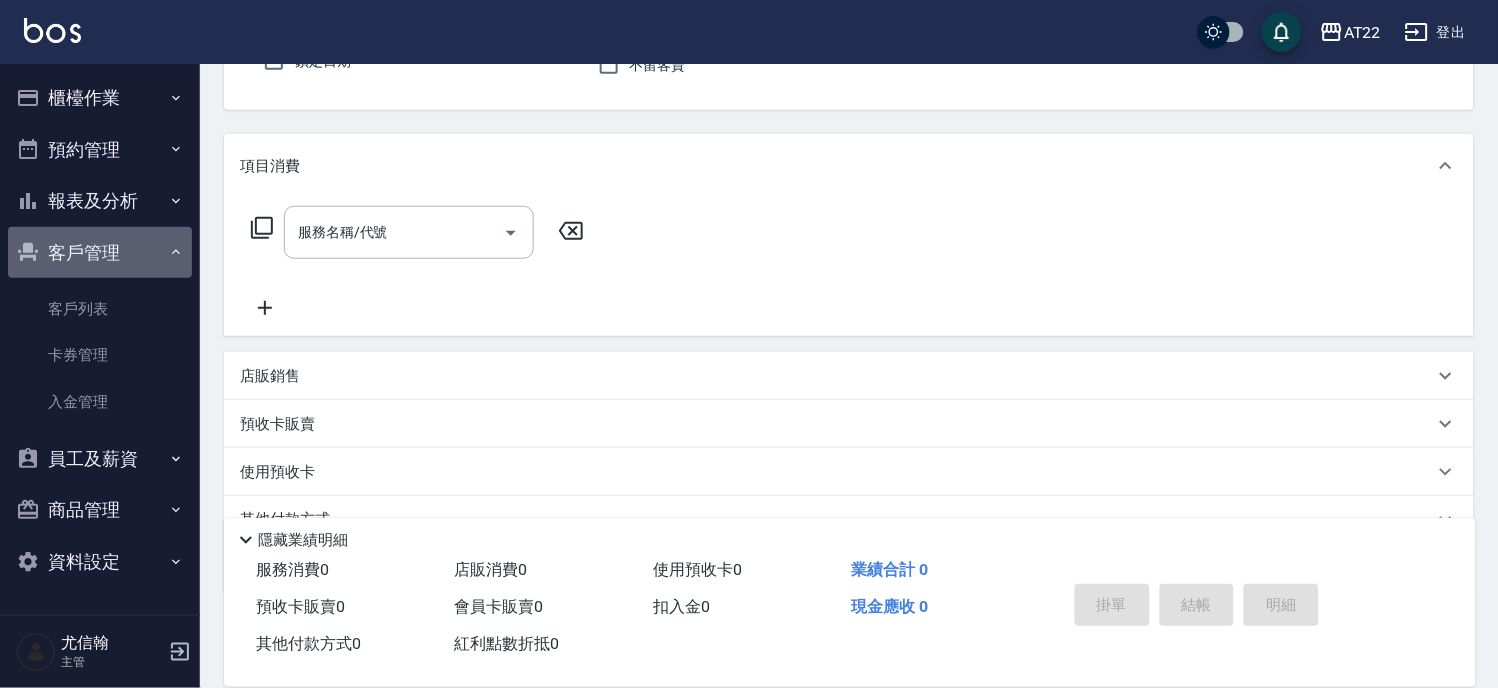 click on "客戶管理" at bounding box center (100, 253) 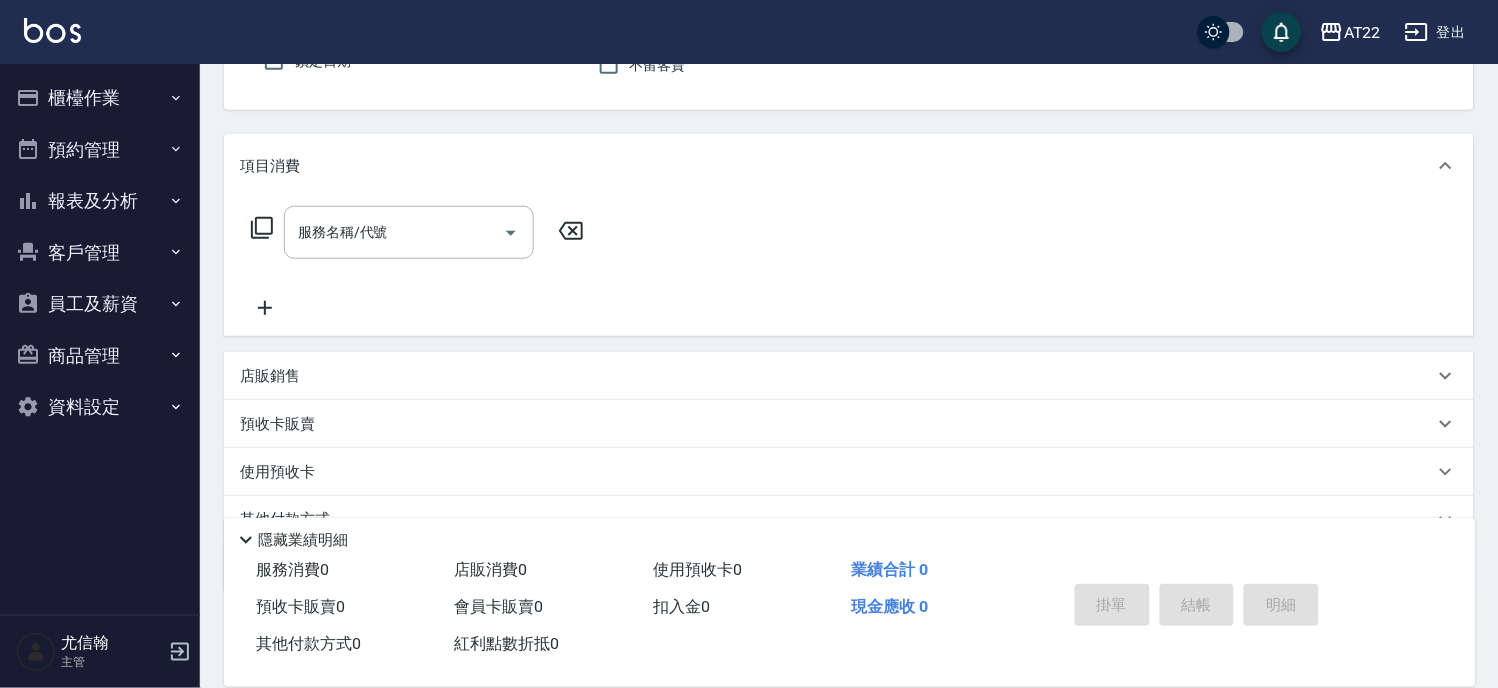 click on "報表及分析" at bounding box center (100, 201) 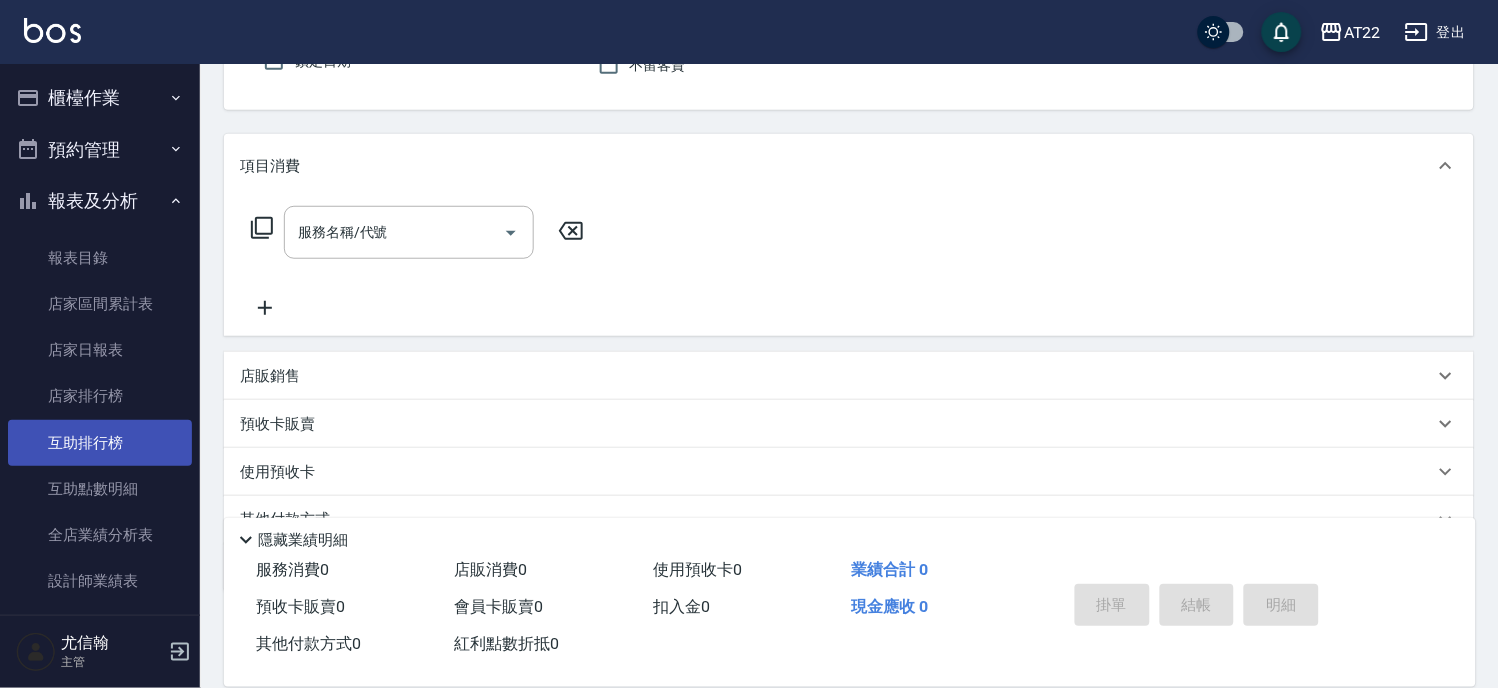 scroll, scrollTop: 222, scrollLeft: 0, axis: vertical 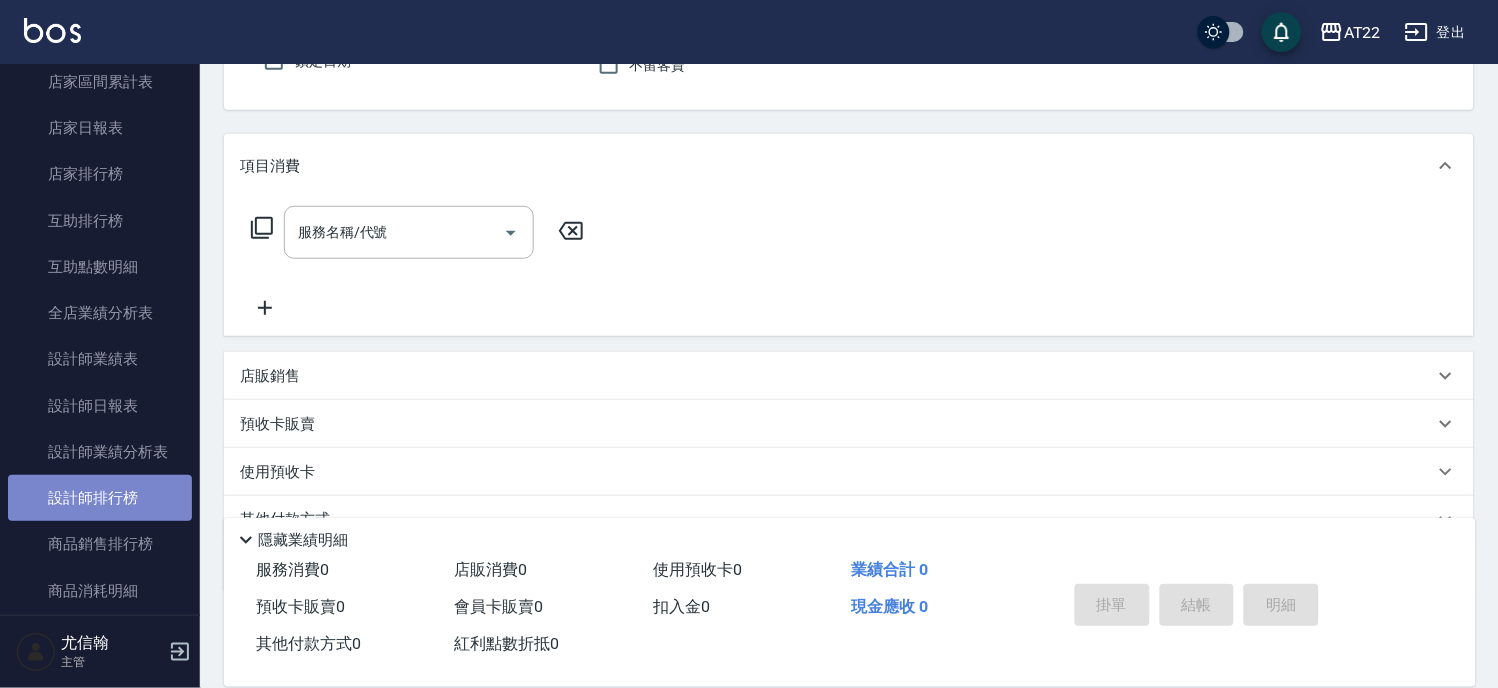 click on "設計師排行榜" at bounding box center (100, 498) 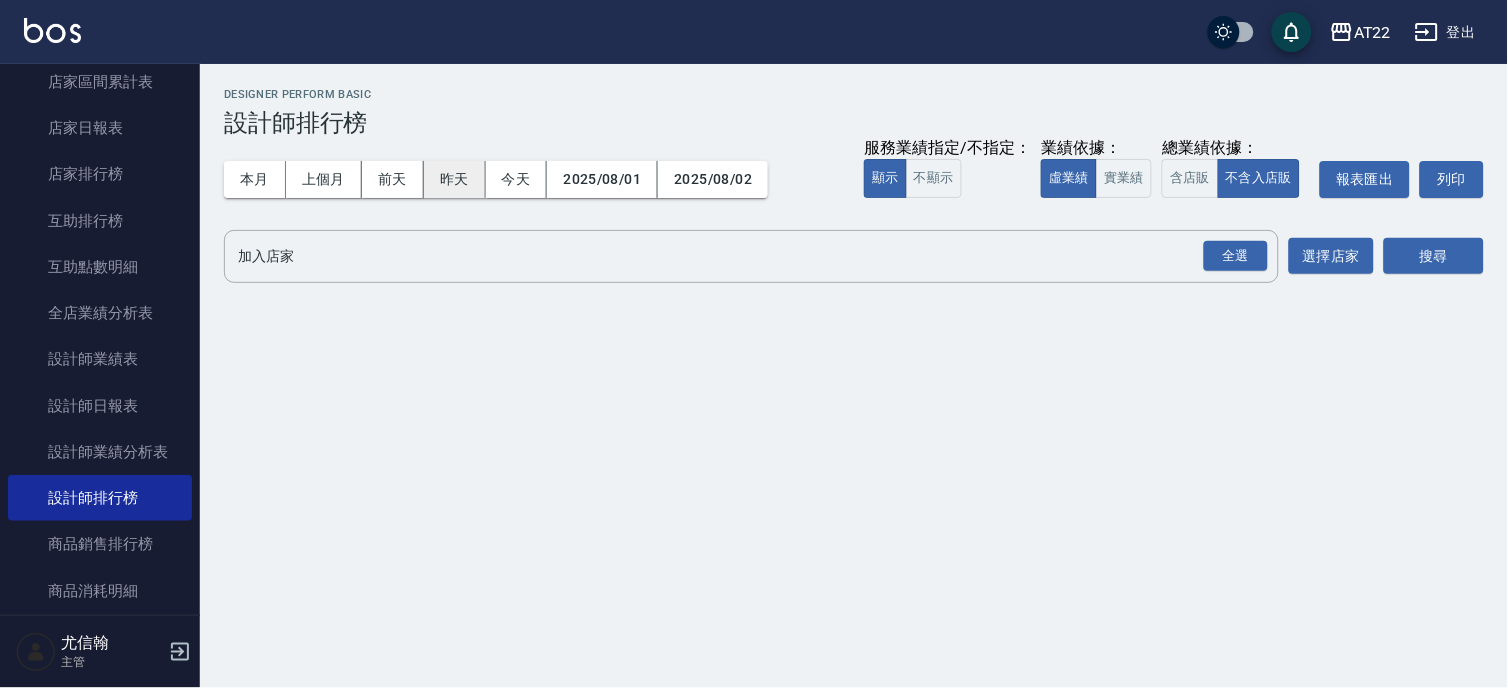 click on "昨天" at bounding box center [455, 179] 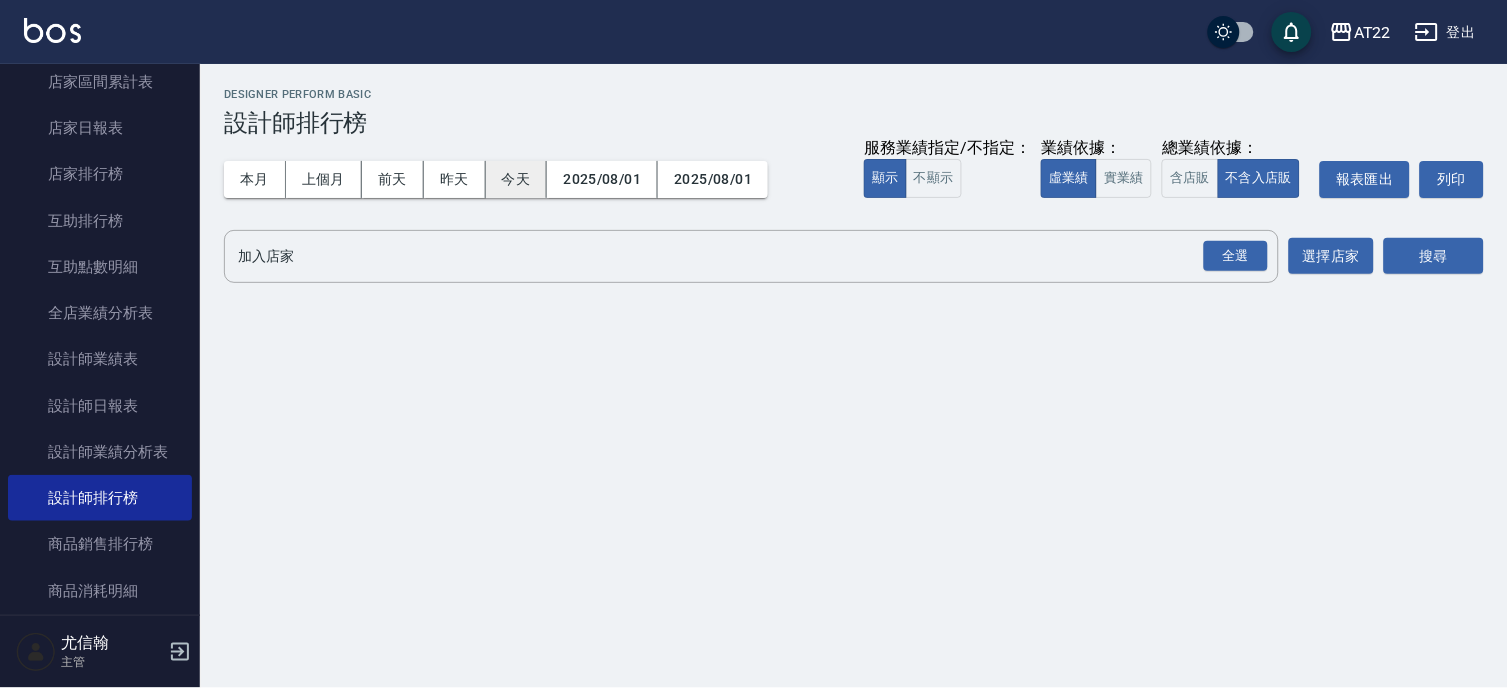 drag, startPoint x: 476, startPoint y: 187, endPoint x: 530, endPoint y: 175, distance: 55.31727 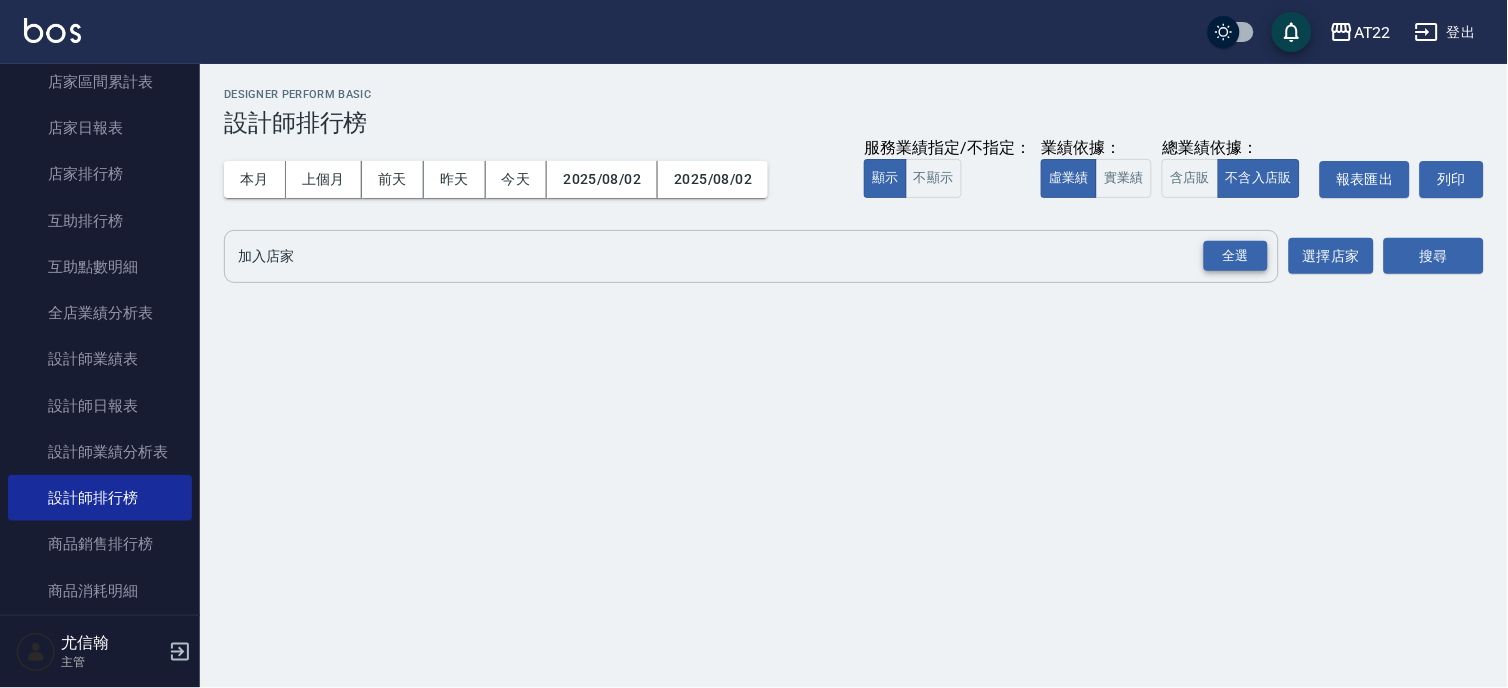 click on "全選" at bounding box center (1236, 256) 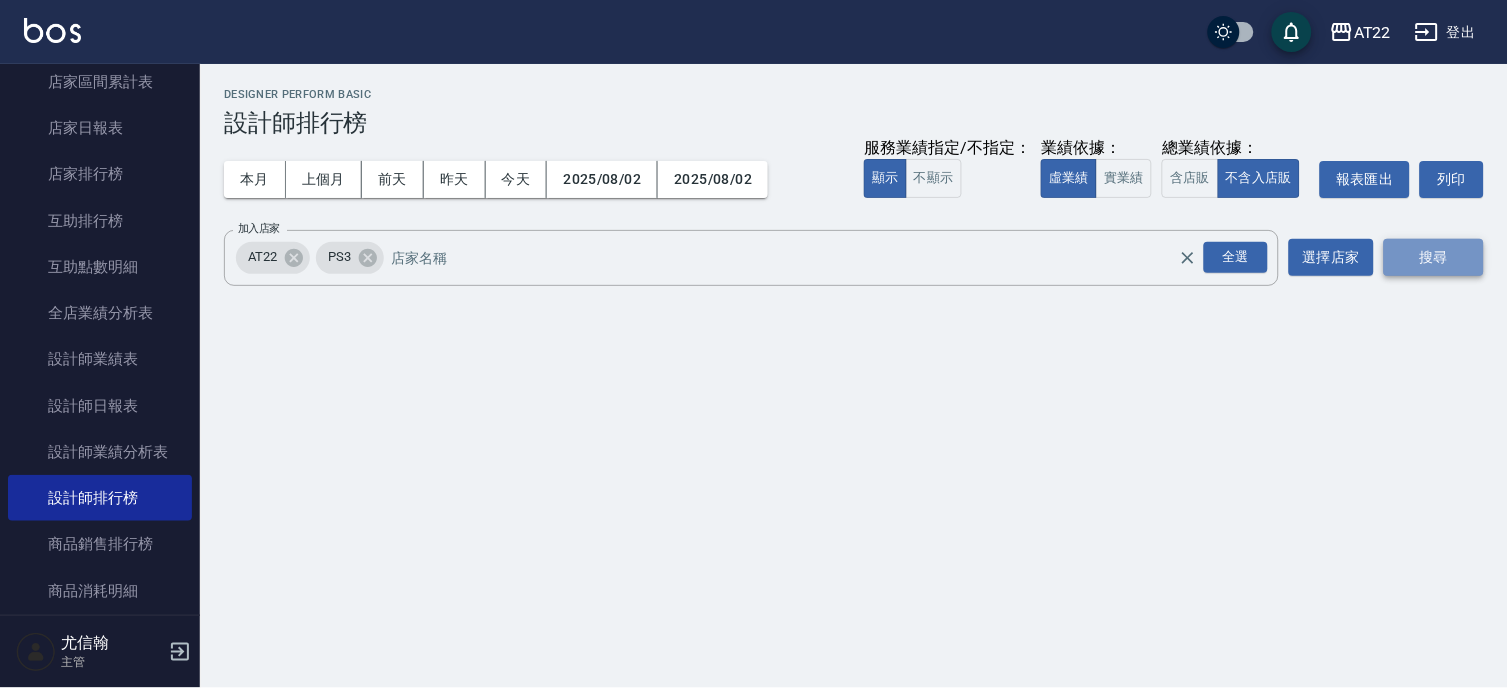 click on "搜尋" at bounding box center (1434, 257) 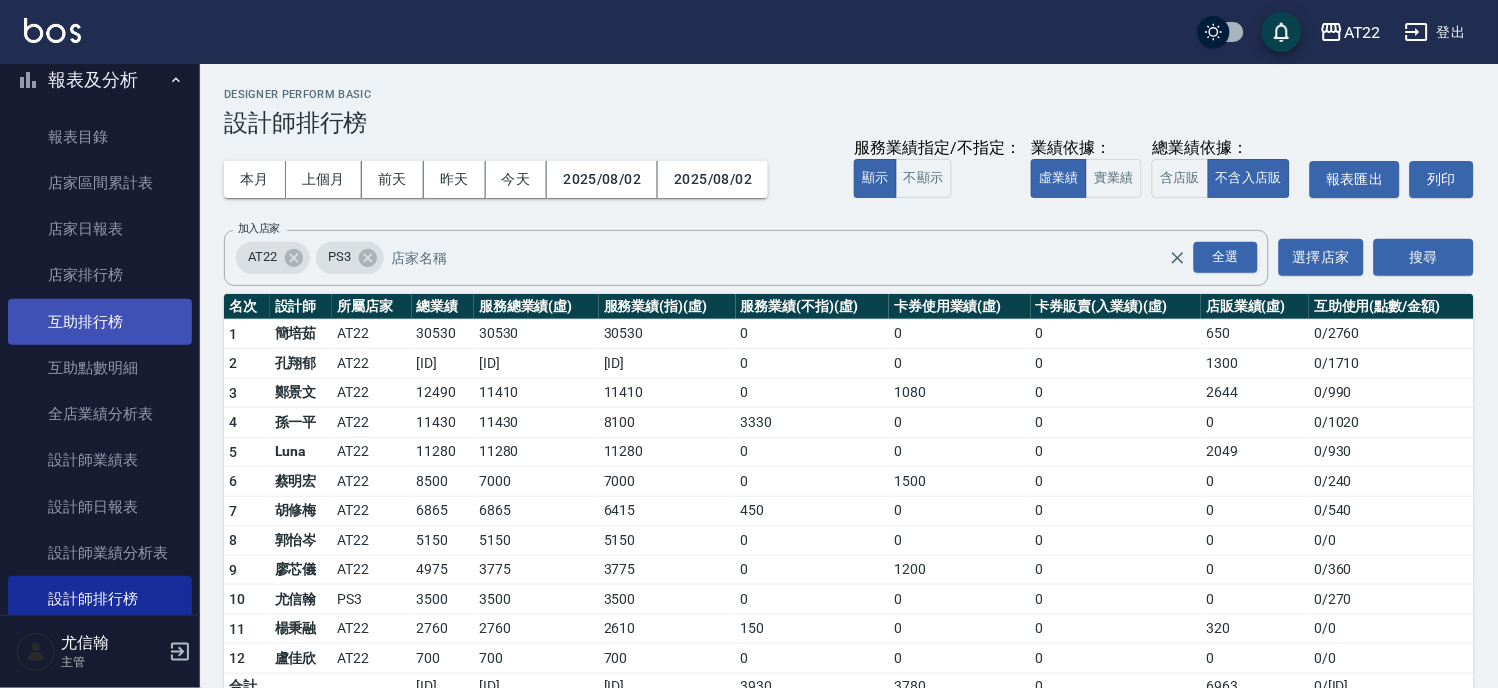 scroll, scrollTop: 0, scrollLeft: 0, axis: both 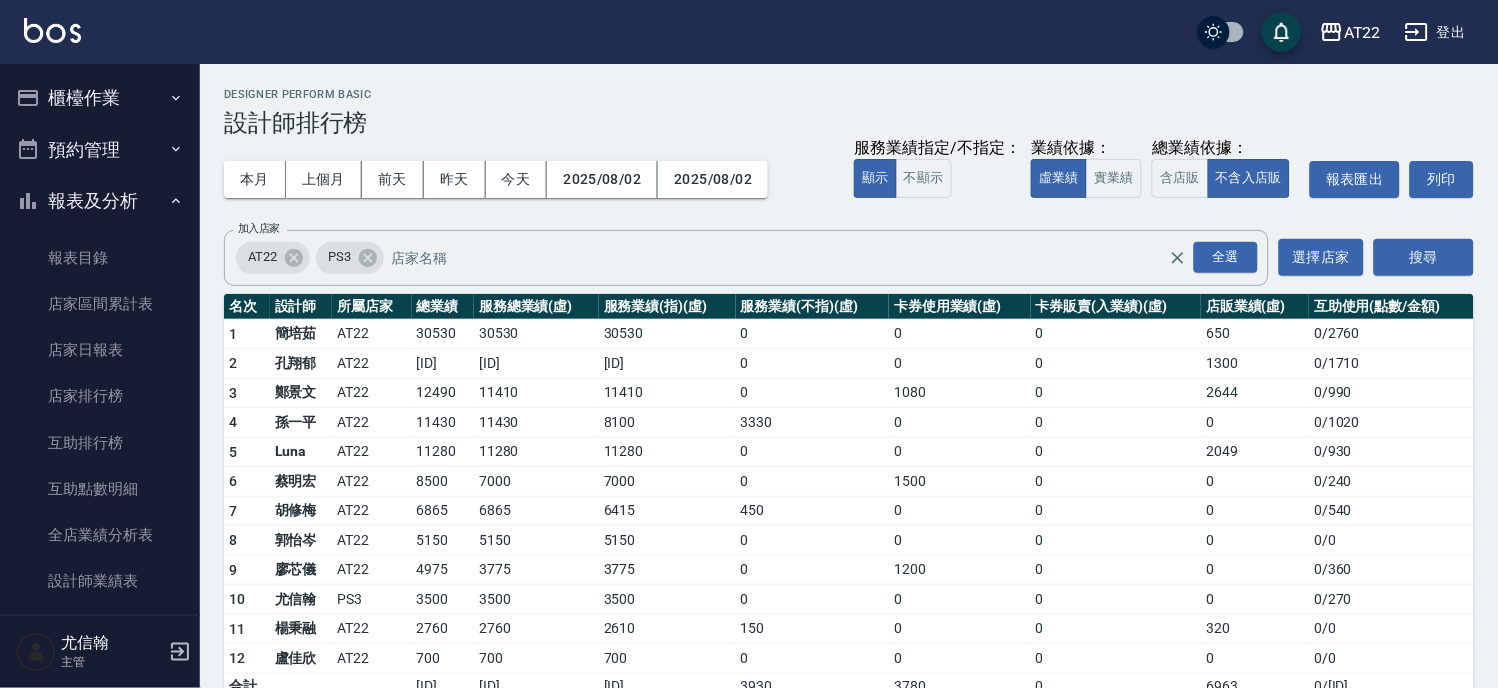 click on "櫃檯作業" at bounding box center (100, 98) 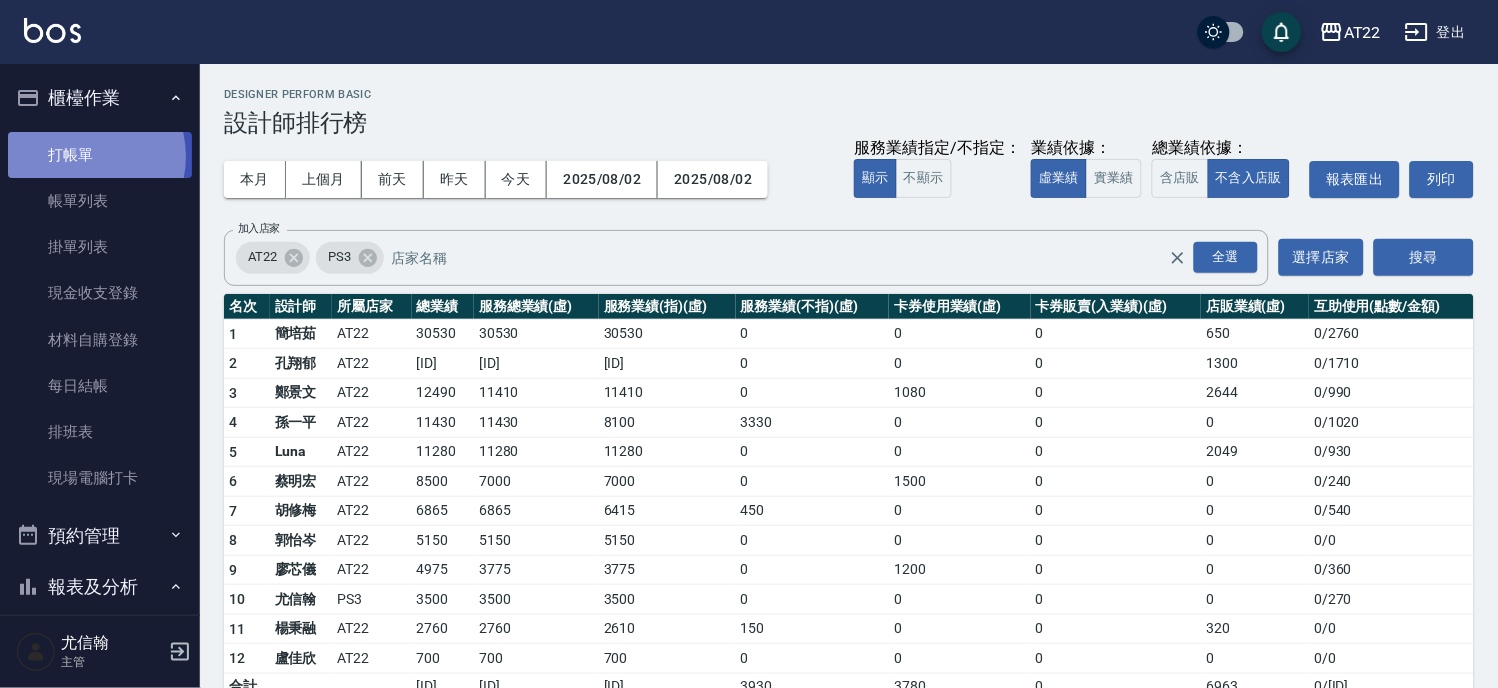 click on "打帳單" at bounding box center (100, 155) 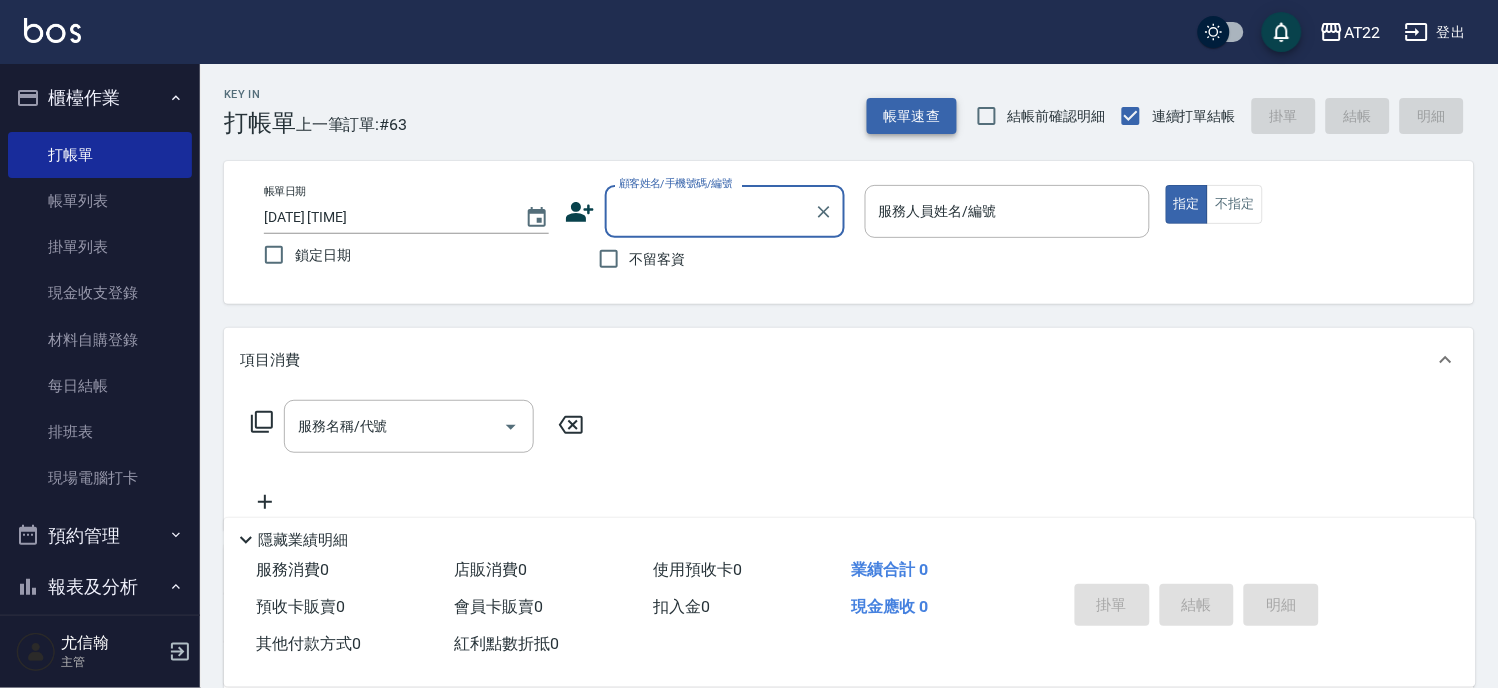 click on "帳單速查" at bounding box center (912, 116) 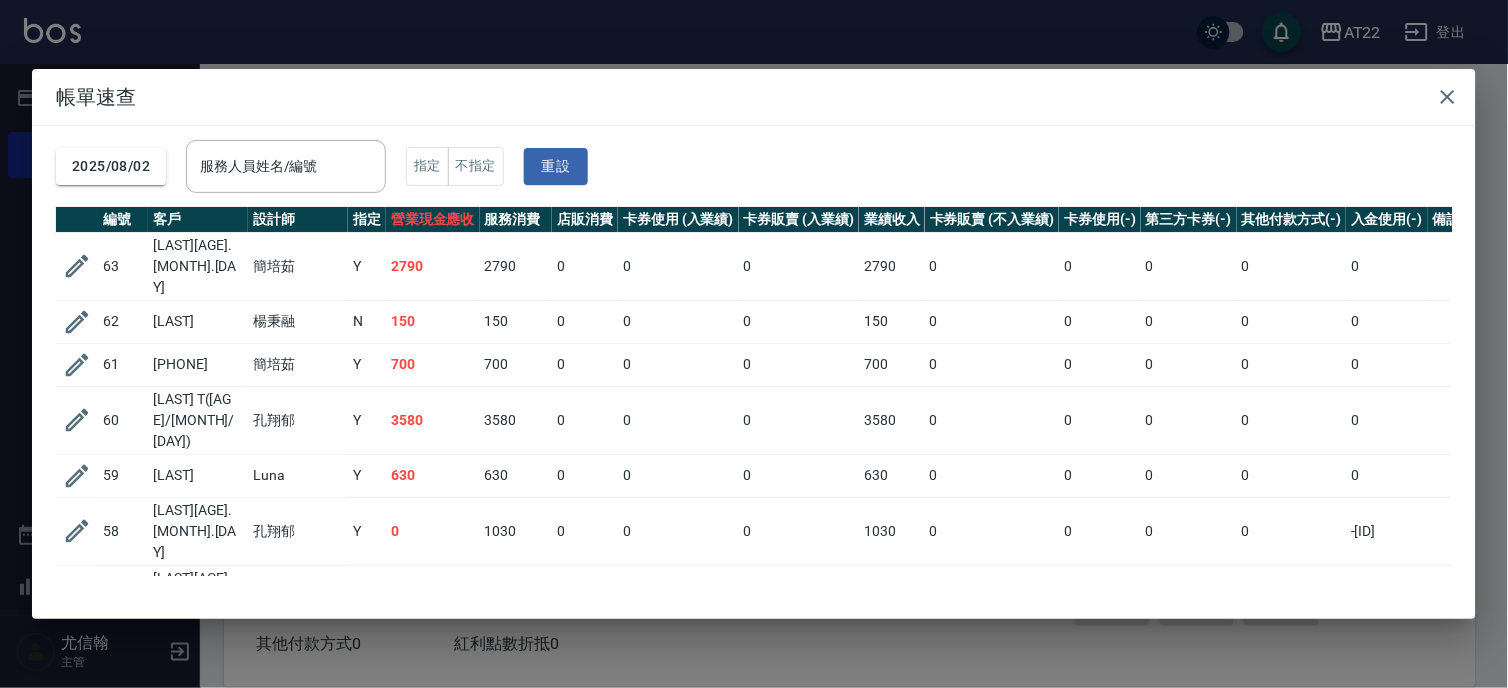 click on "帳單速查 2025/08/02 服務人員姓名/編號 服務人員姓名/編號 指定 不指定 重設 編號 客戶 設計師 指定 營業現金應收 服務消費 店販消費 卡券使用 (入業績) 卡券販賣 (入業績) 業績收入 卡券販賣 (不入業績) 卡券使用(-) 第三方卡券(-) 其他付款方式(-) 入金使用(-) 備註 訂單來源 63 鄭仁宗26.11.23 簡培茹 Y 2790 2790 0 0 0 2790 0 0 0 0 0 62 張書瑜 楊秉融 N 150 150 0 0 0 150 0 0 0 0 0 61 0955367578 簡培茹 Y 700 700 0 0 0 700 0 0 0 0 0 60  尤貞惠  T(27/1/25) 孔翔郁 Y 3580 3580 0 0 0 3580 0 0 0 0 0 59 鐘承勳 Luna Y 630 630 0 0 0 630 0 0 0 0 0 58 陳26.6.22 孔翔郁 Y 0 1030 0 0 0 1030 0 0 0 0 -1030 57 賴偉誠26.9.1 孫一平 Y 750 750 0 0 0 750 0 0 0 0 0 56 新客人 姓名未設定 廖芯儀 Y 700 700 0 0 0 700 0 0 0 0 0 55 陳麗香26.9.21 鄭景文 Y 830 830 0 0 0 830 0 0 0 0 0 54 王 胡修梅 N 450 450 0 0 0 450 0 0 0 0 0 53 任思X 孫一平 N 450 450 0 0 0 450 0 0 0 0 0 52 林青梅24.2.12到 孫一平" at bounding box center (754, 344) 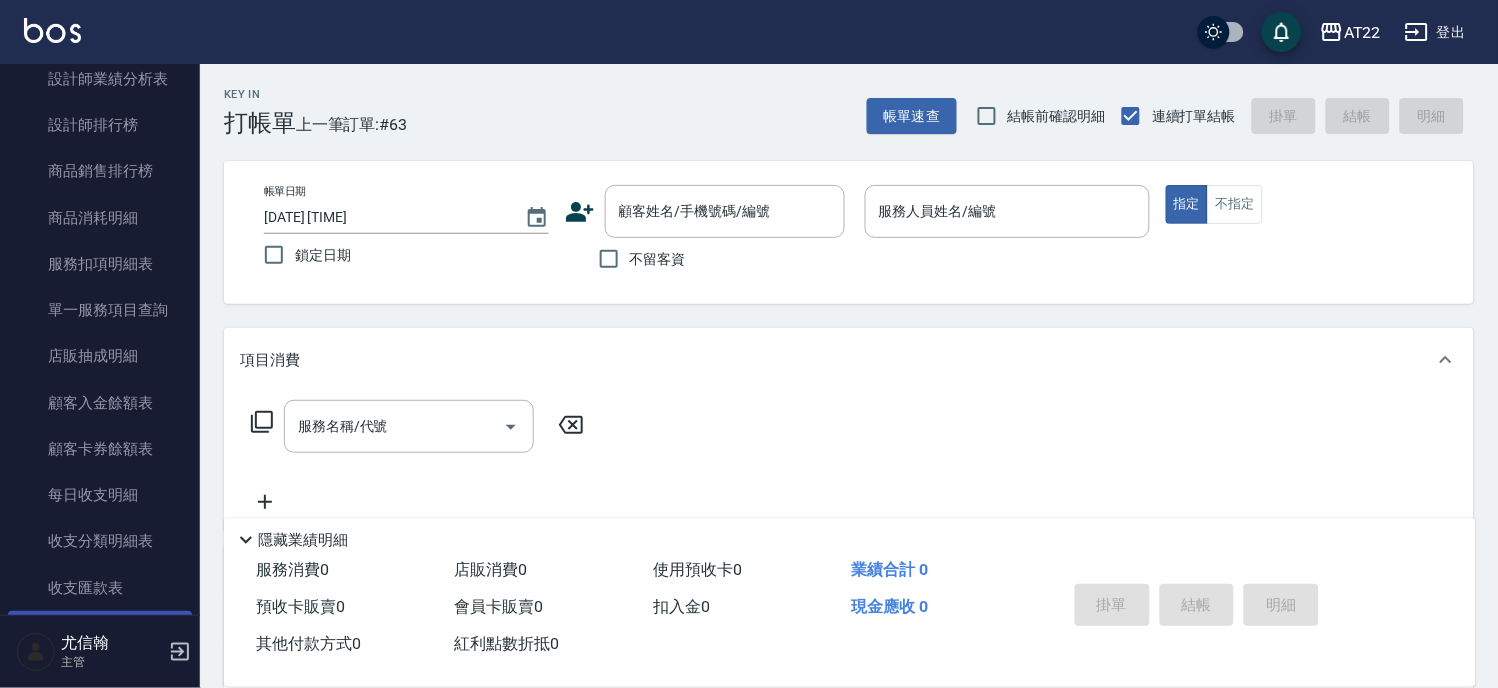 scroll, scrollTop: 777, scrollLeft: 0, axis: vertical 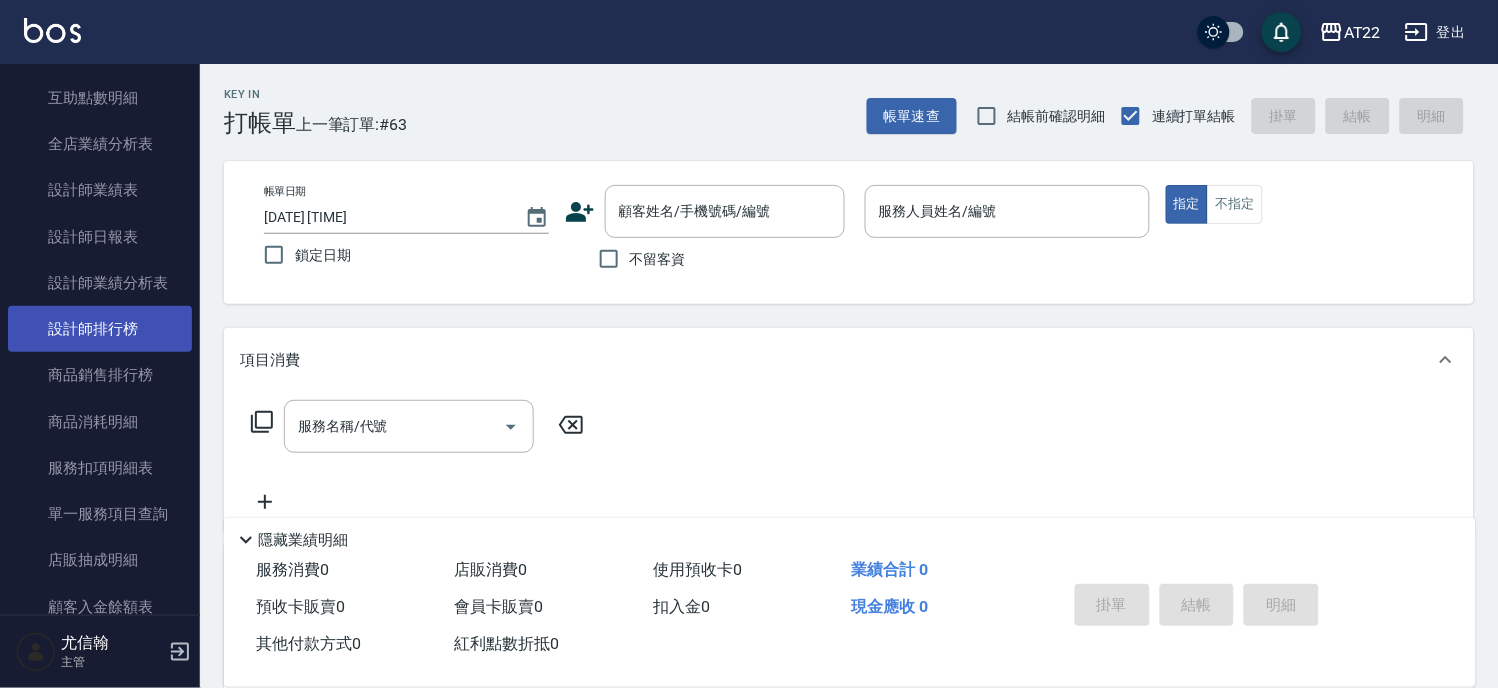 click on "設計師排行榜" at bounding box center (100, 329) 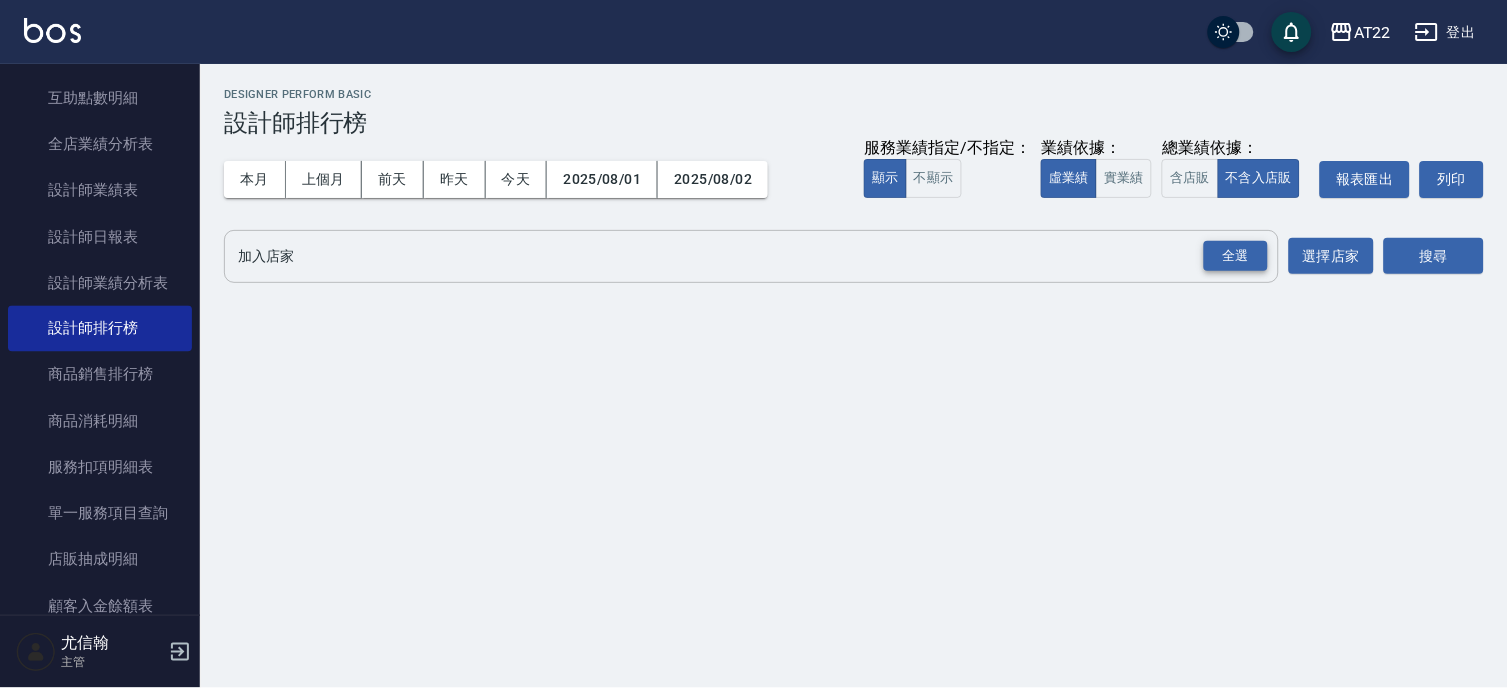 click on "全選" at bounding box center (1236, 256) 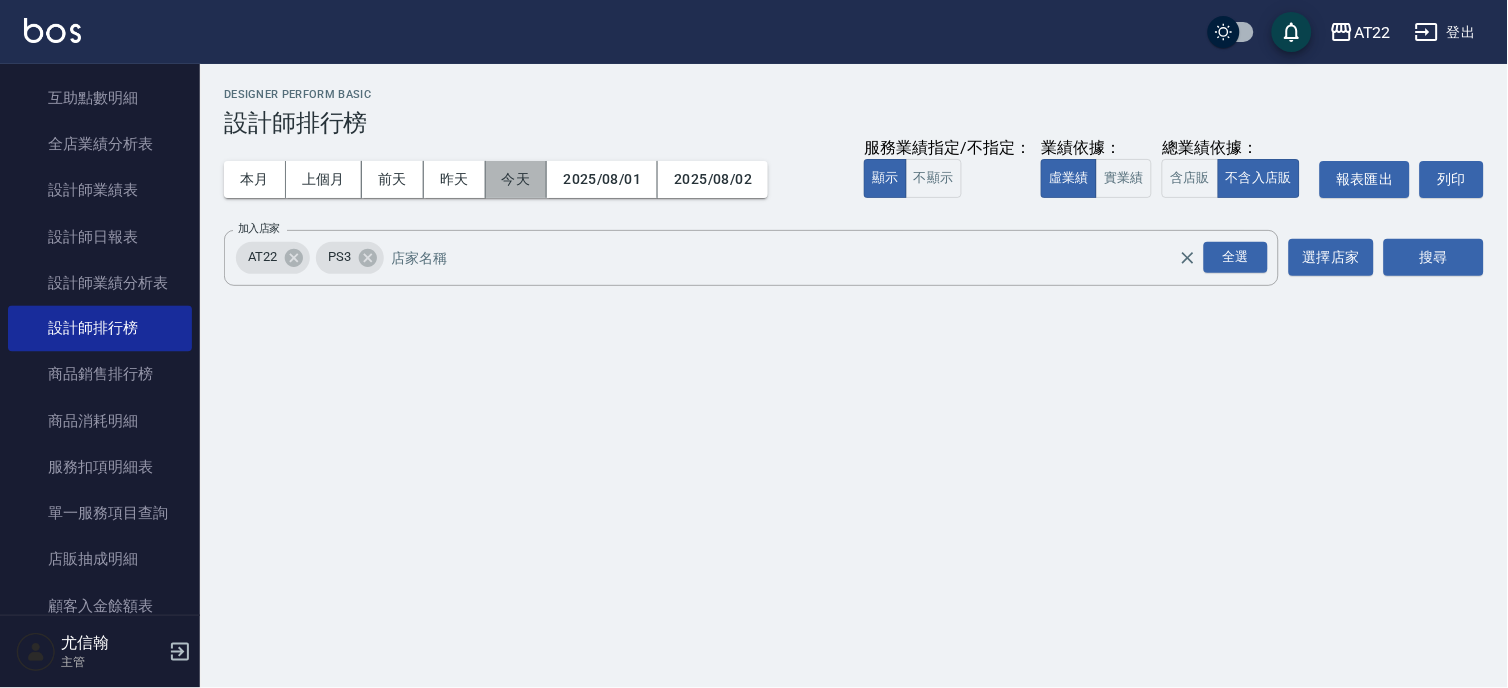 click on "今天" at bounding box center [517, 179] 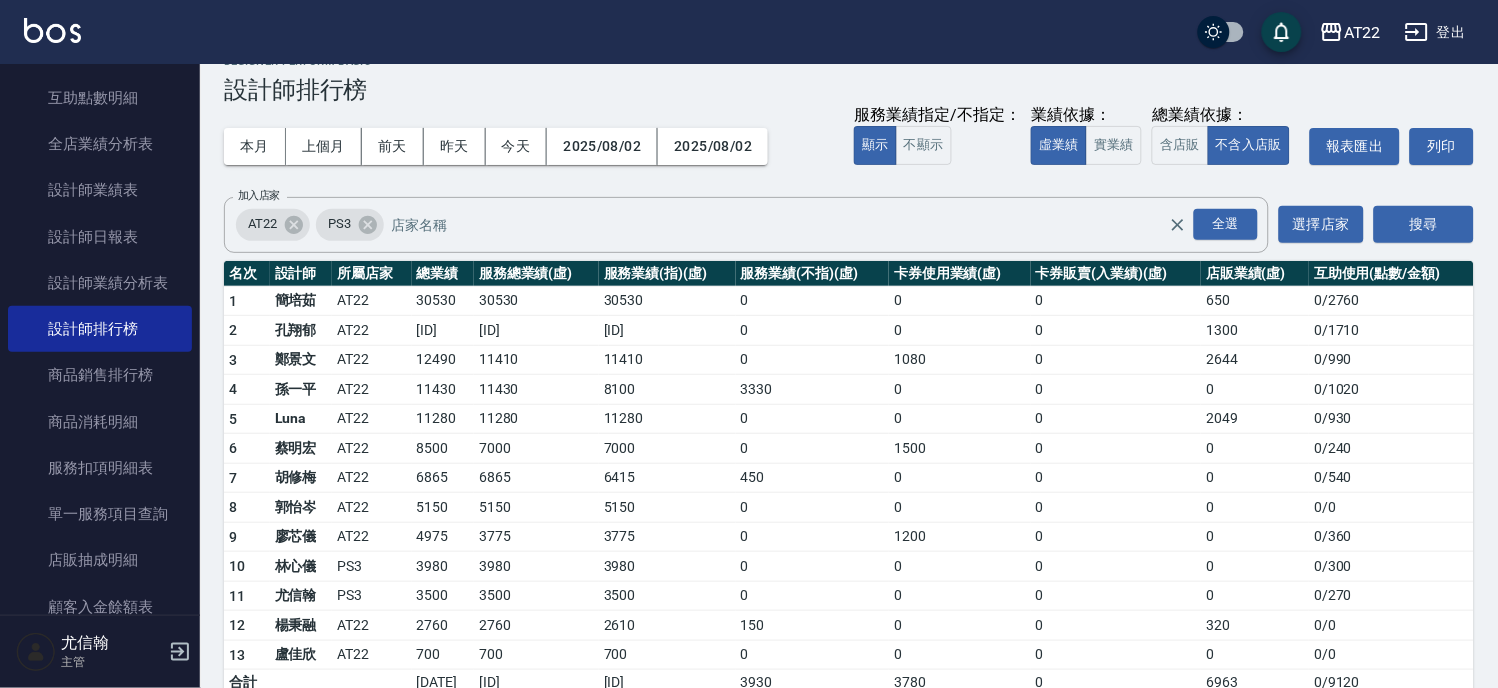 scroll, scrollTop: 65, scrollLeft: 0, axis: vertical 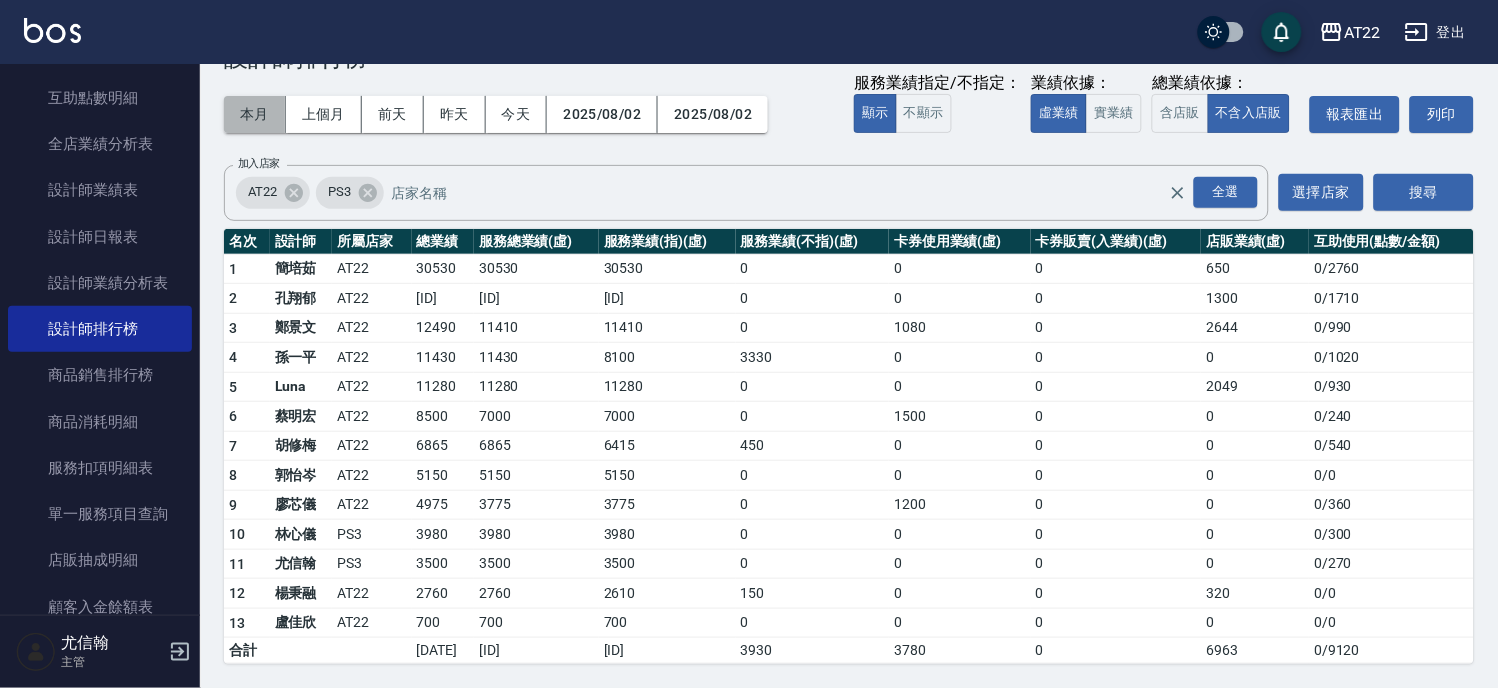 click on "本月" at bounding box center (255, 114) 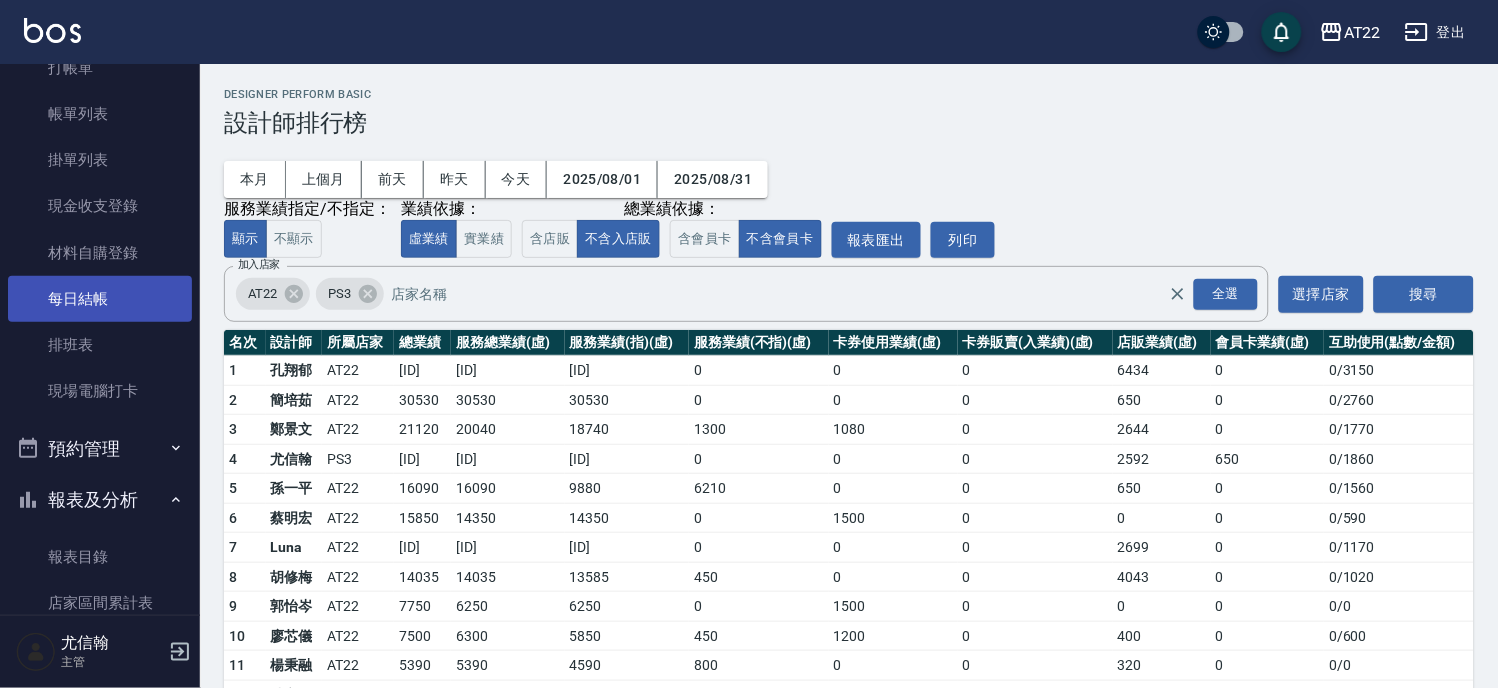 scroll, scrollTop: 0, scrollLeft: 0, axis: both 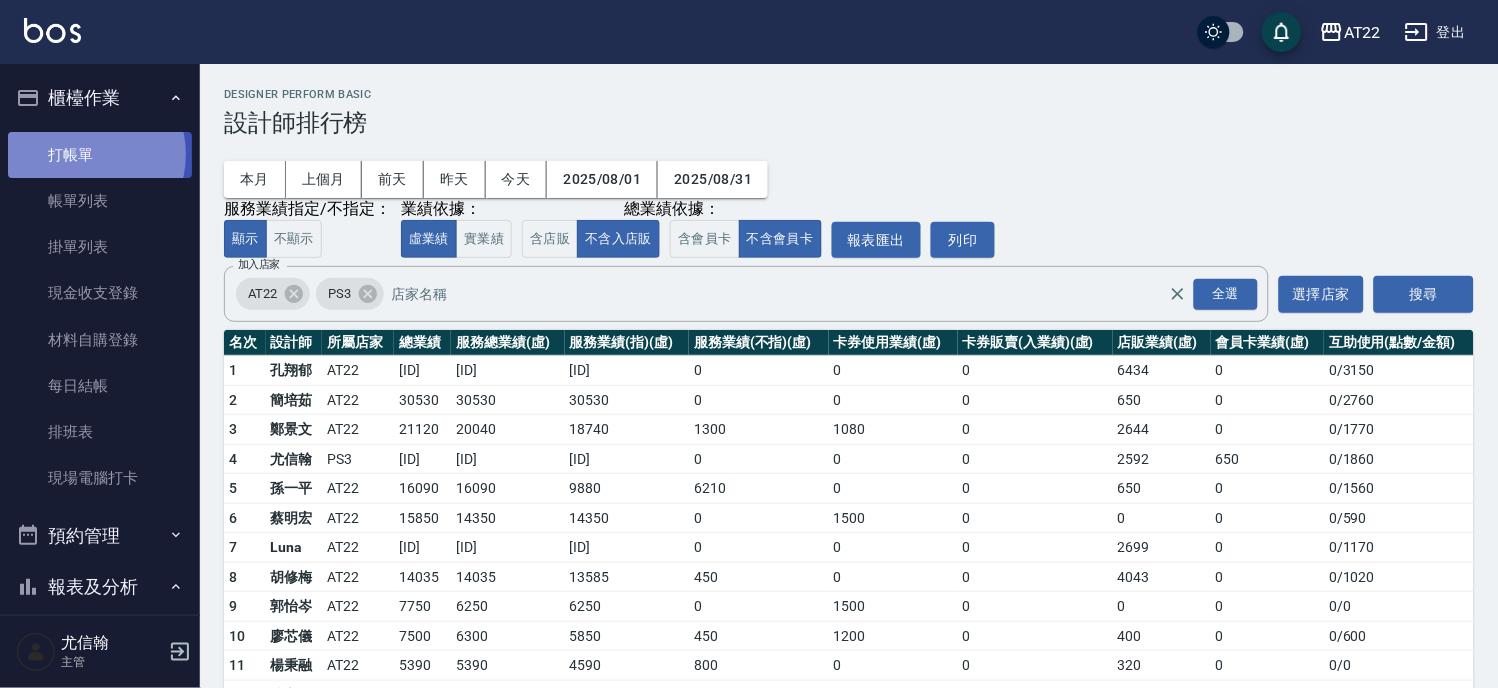 click on "打帳單" at bounding box center (100, 155) 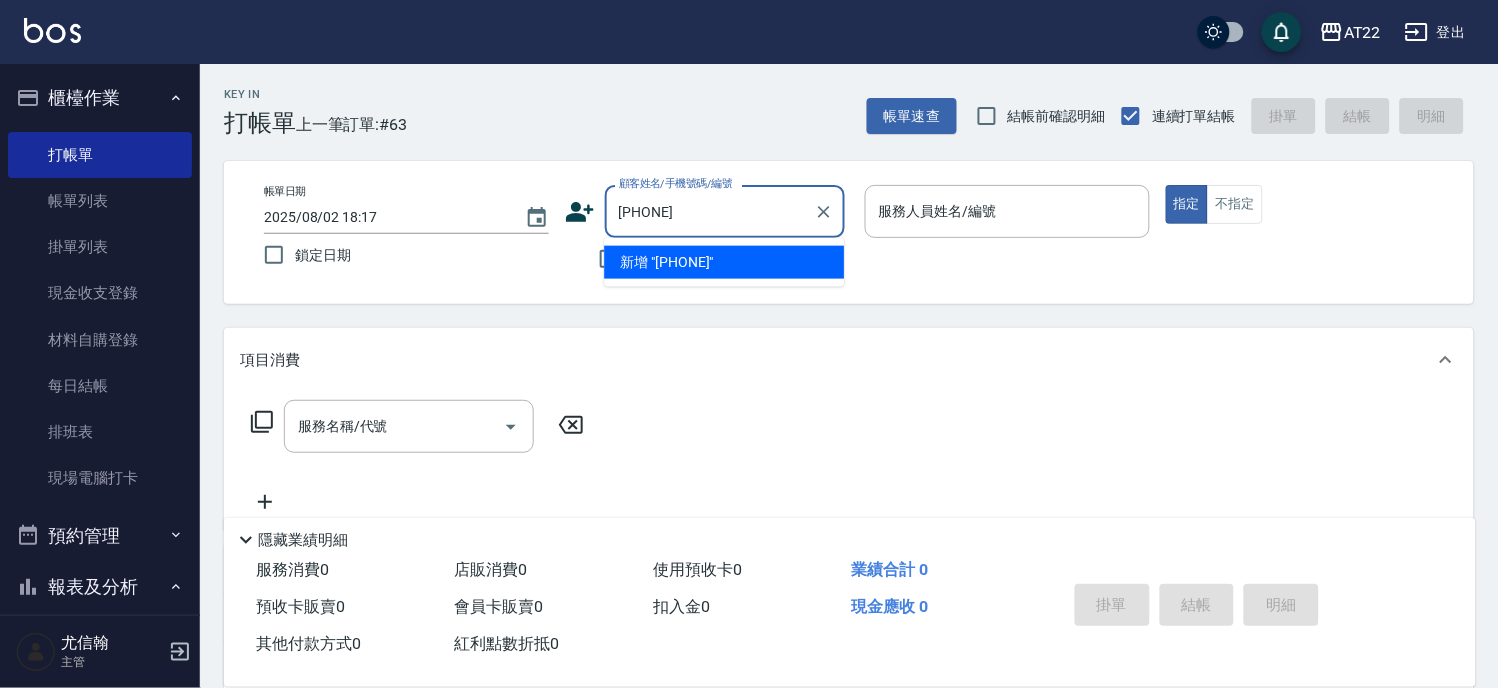 click on "新增 "0916226467"" at bounding box center [724, 262] 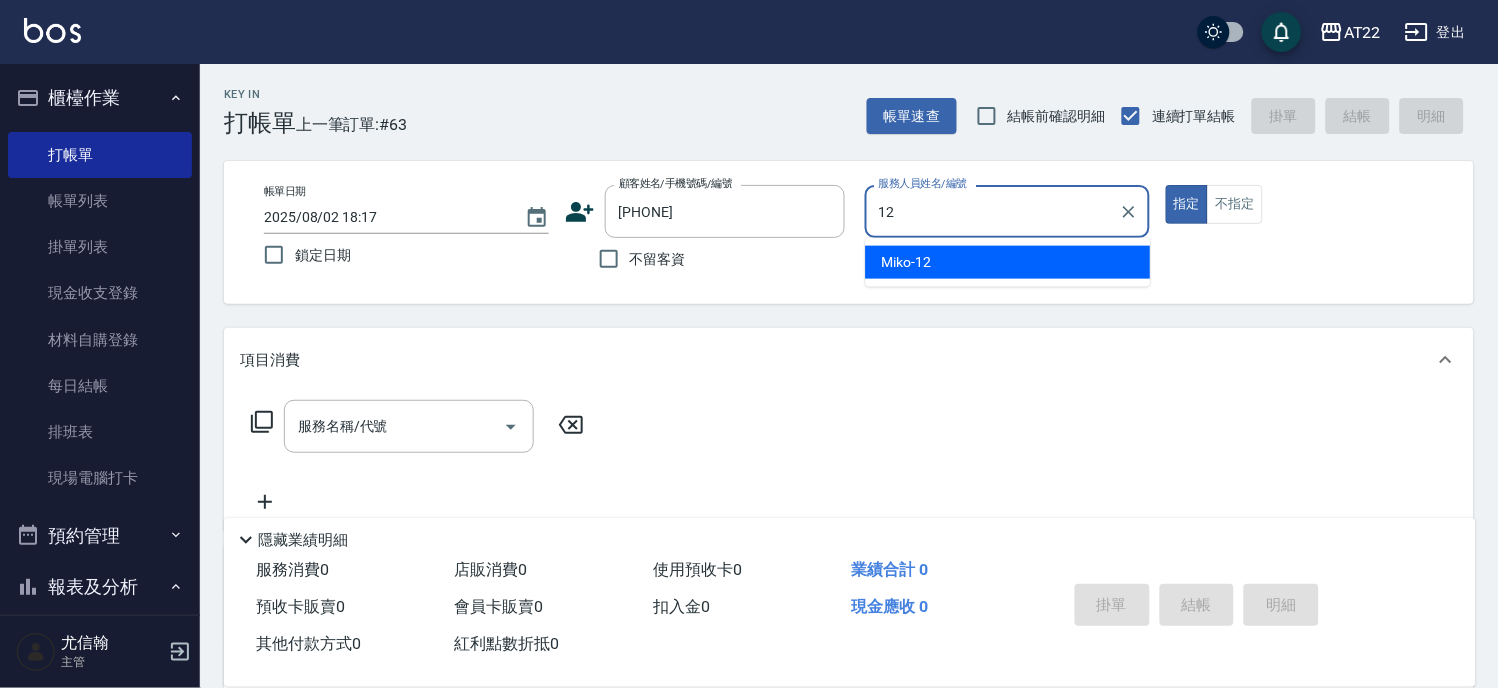 type on "Miko-12" 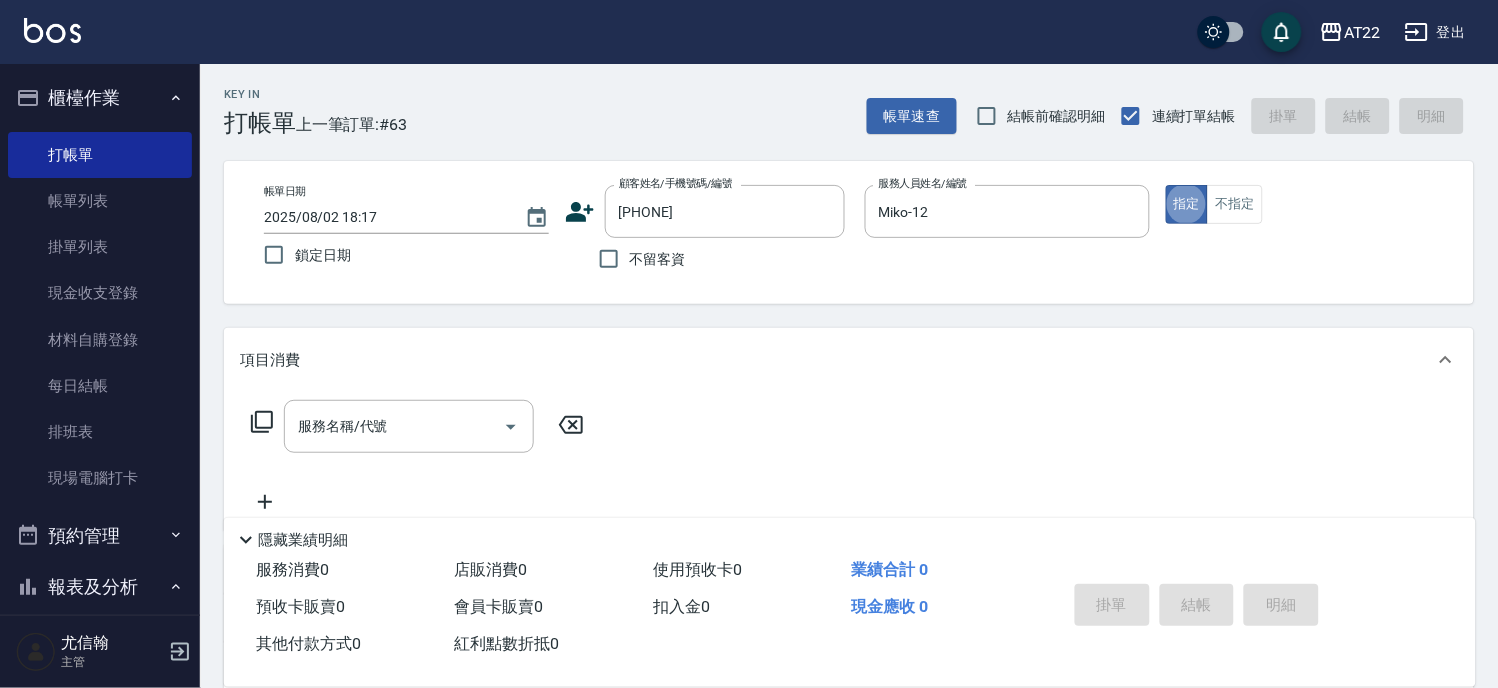 type on "true" 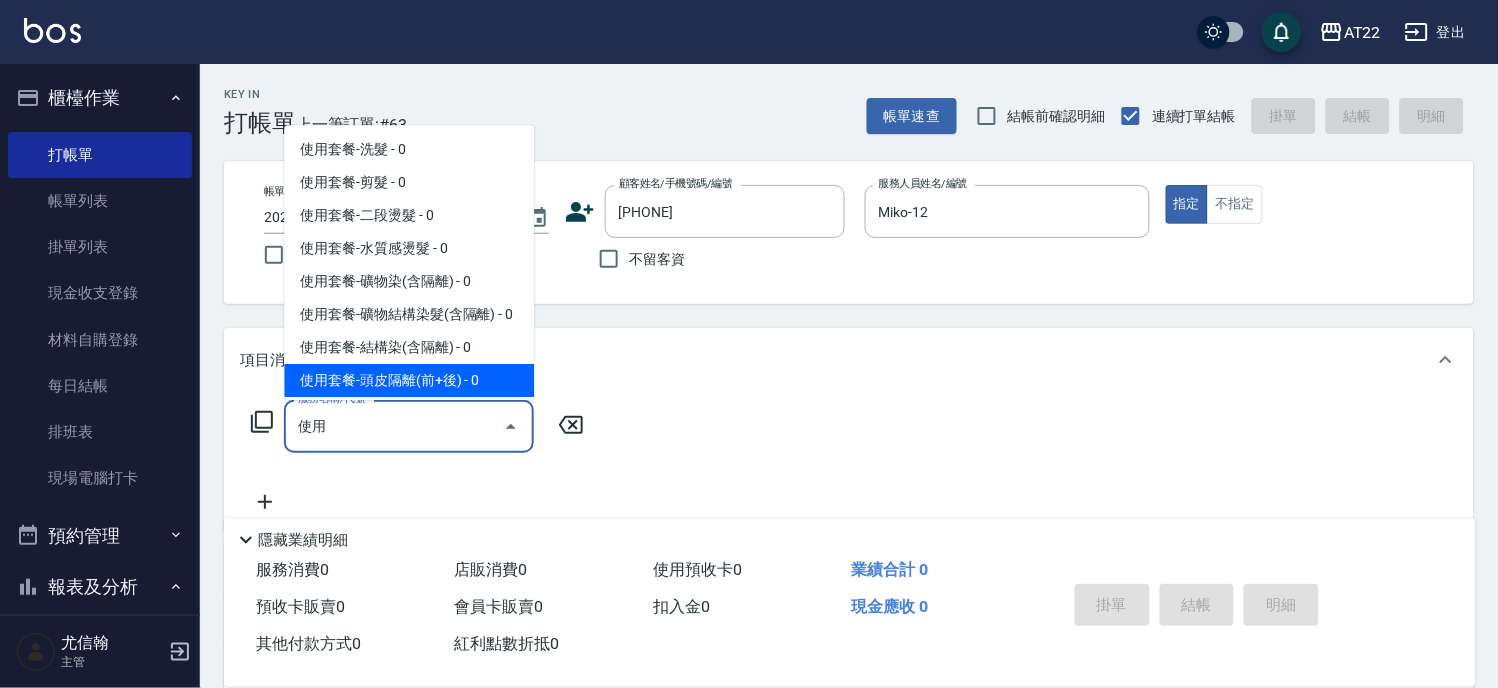 click on "使用" at bounding box center (394, 426) 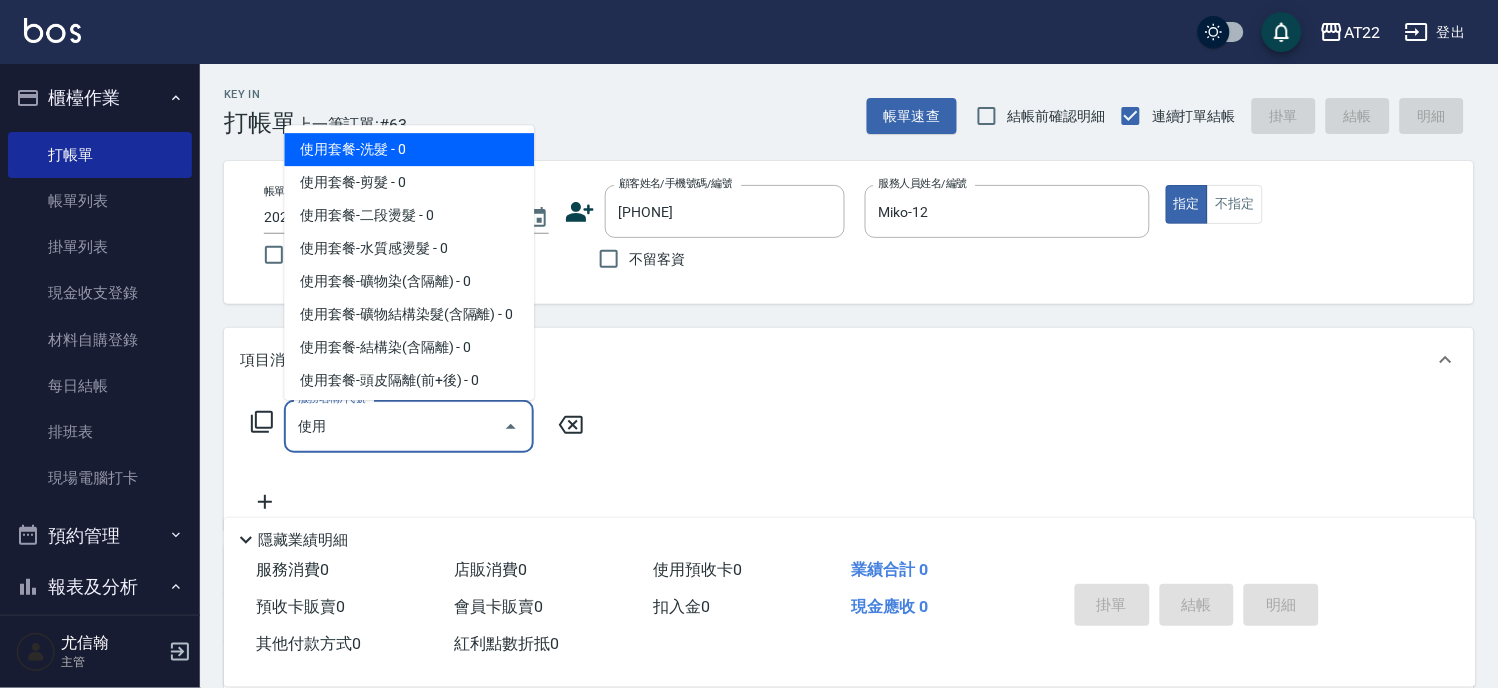 click on "使用套餐-洗髮 - 0" at bounding box center [409, 149] 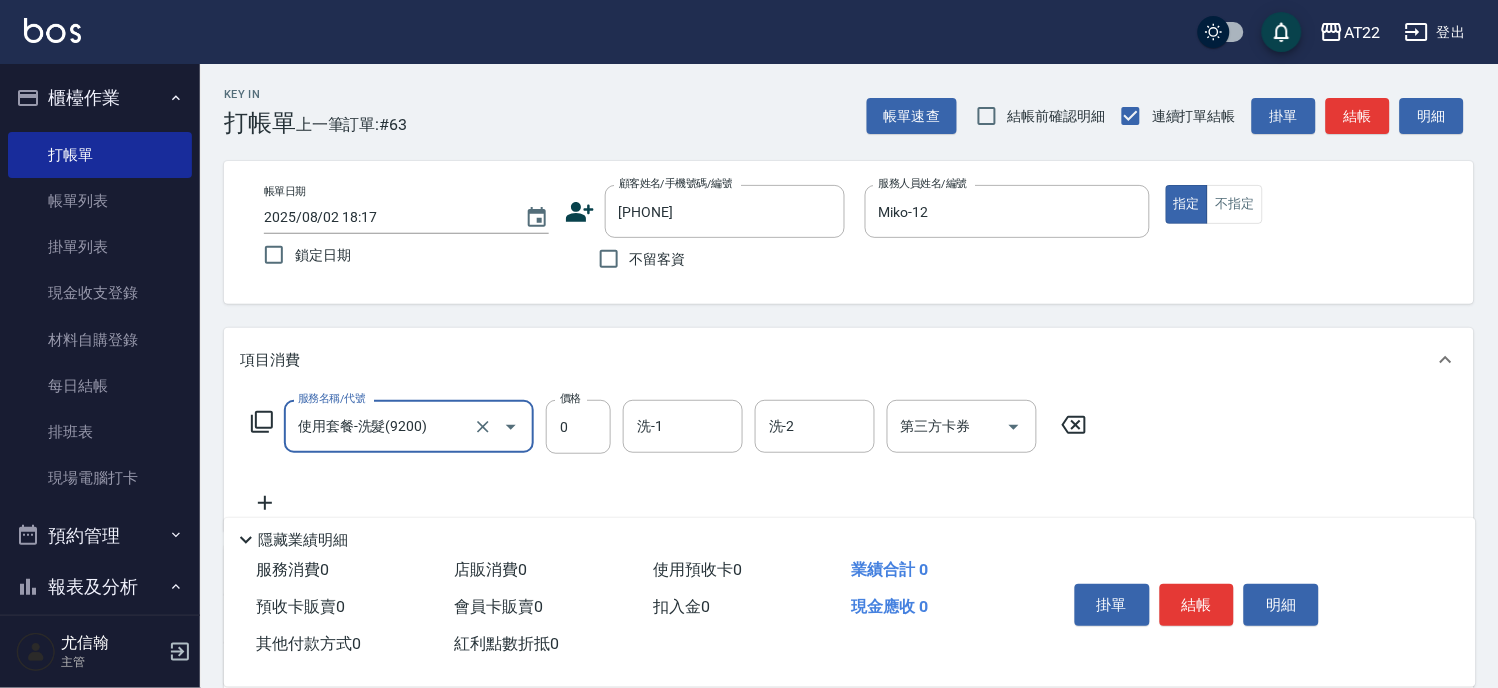 type on "使用套餐-洗髮(9200)" 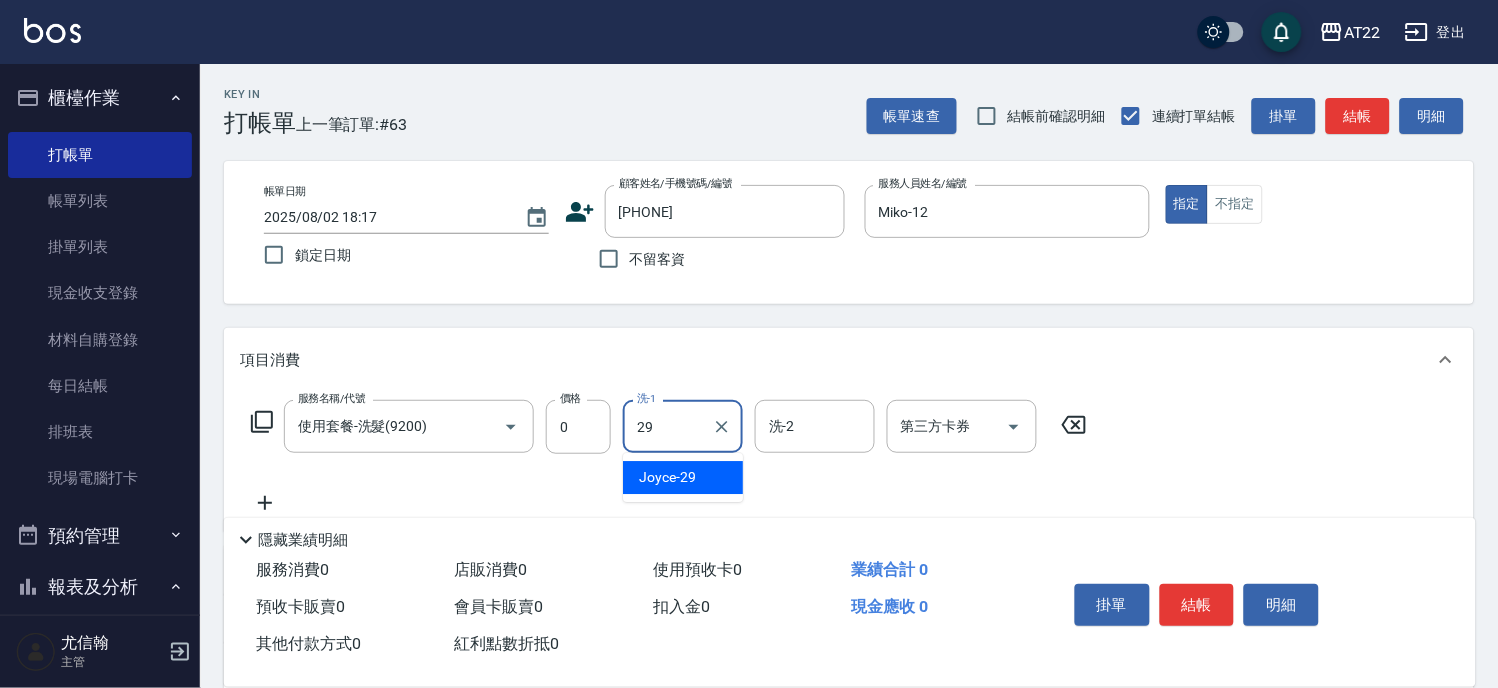type on "Joyce-29" 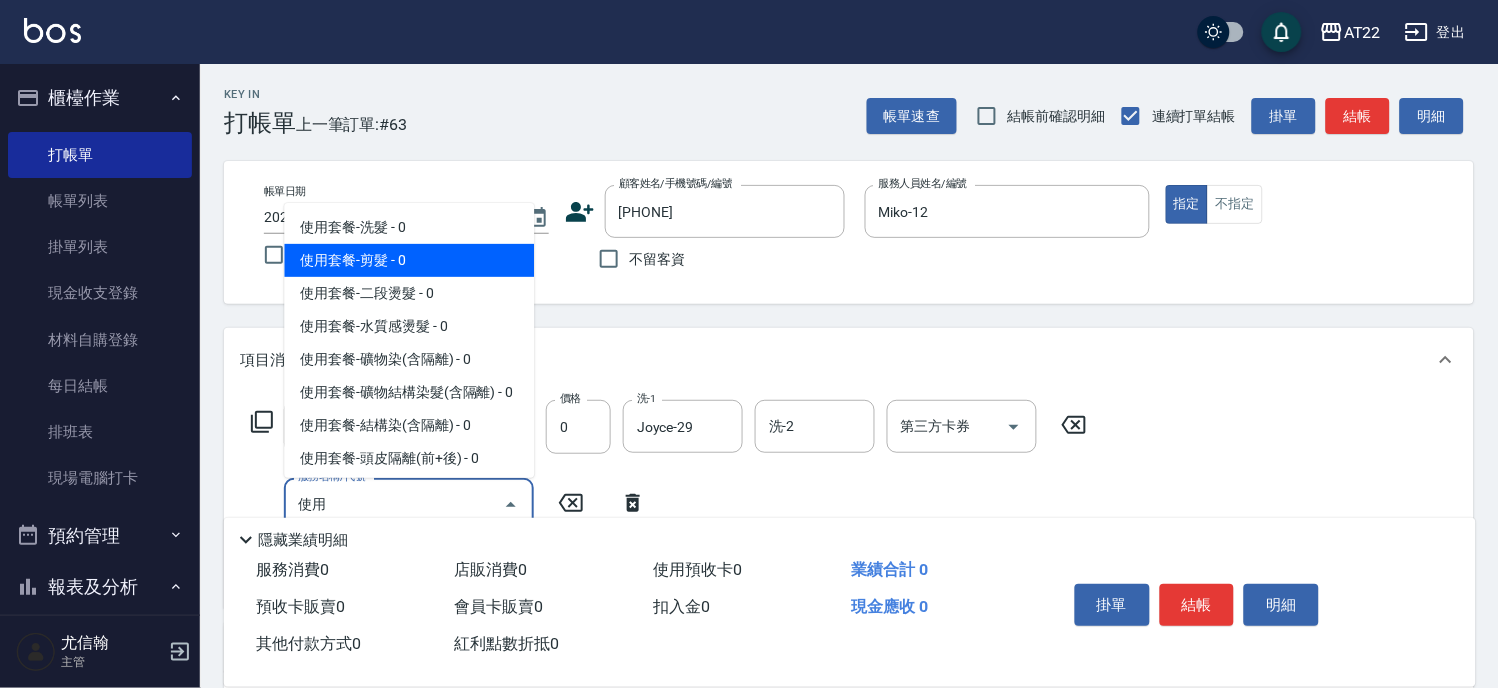 click on "使用套餐-剪髮 - 0" at bounding box center (409, 260) 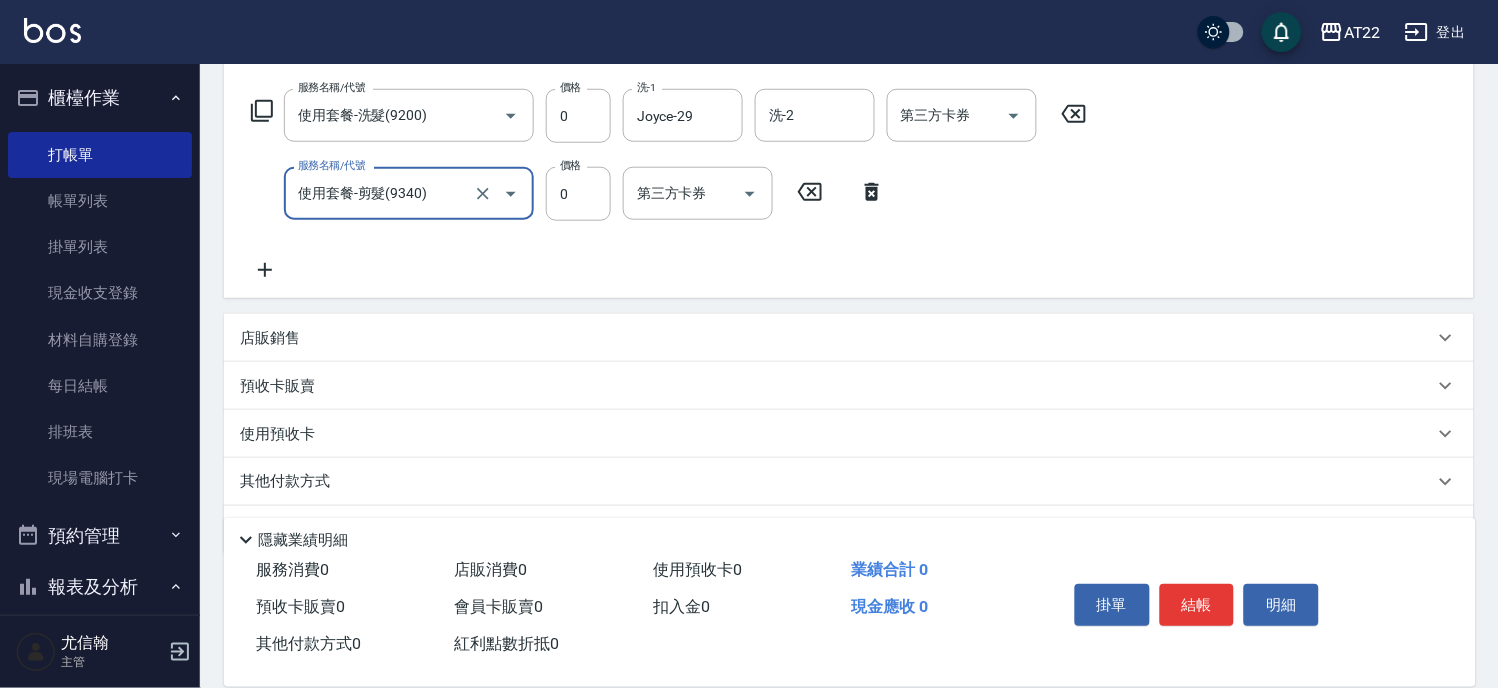 scroll, scrollTop: 366, scrollLeft: 0, axis: vertical 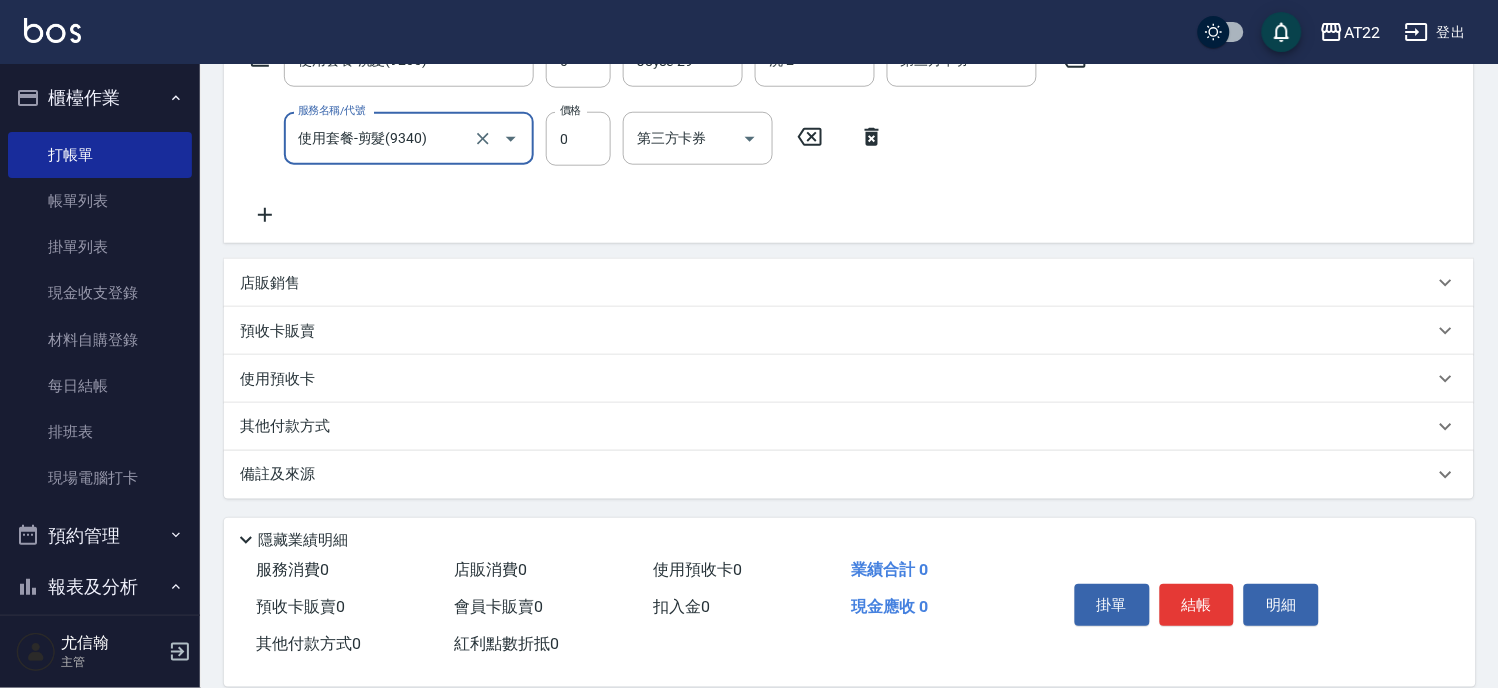 type on "使用套餐-剪髮(9340)" 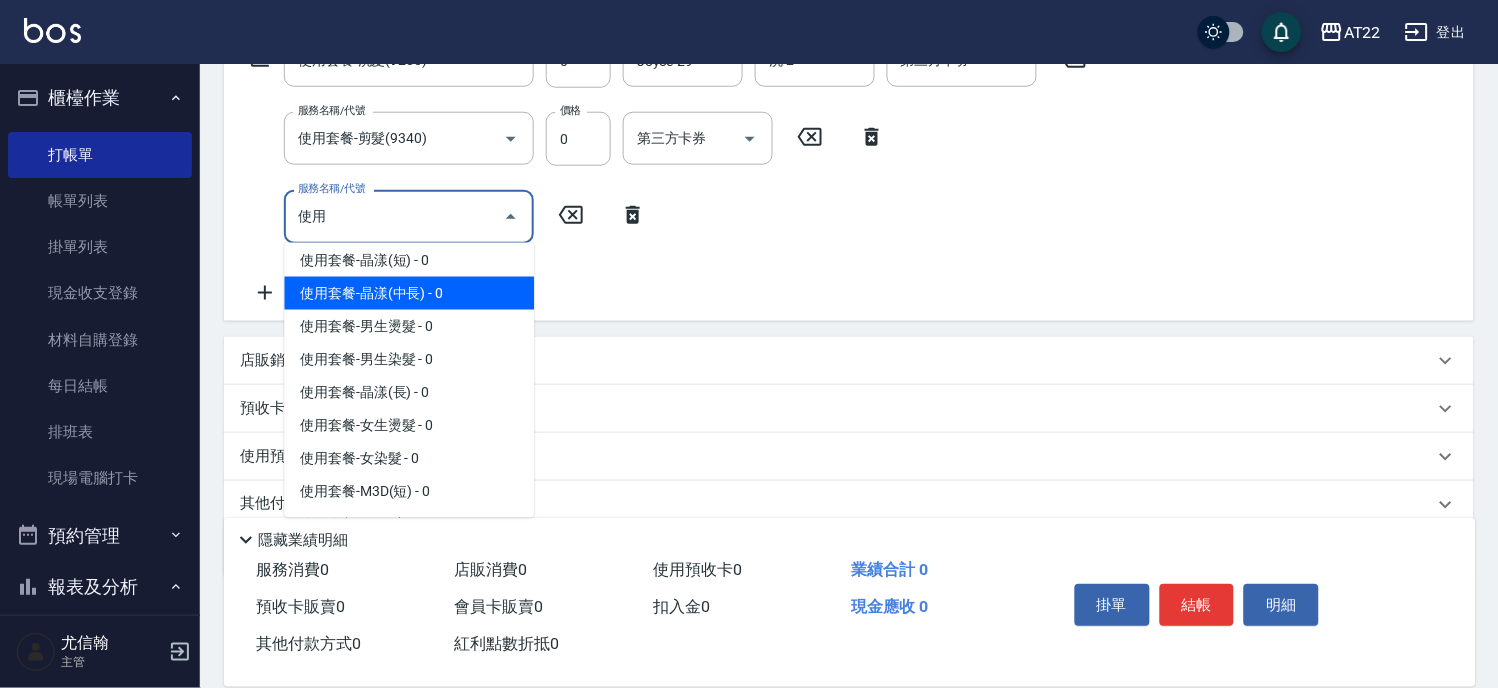 scroll, scrollTop: 666, scrollLeft: 0, axis: vertical 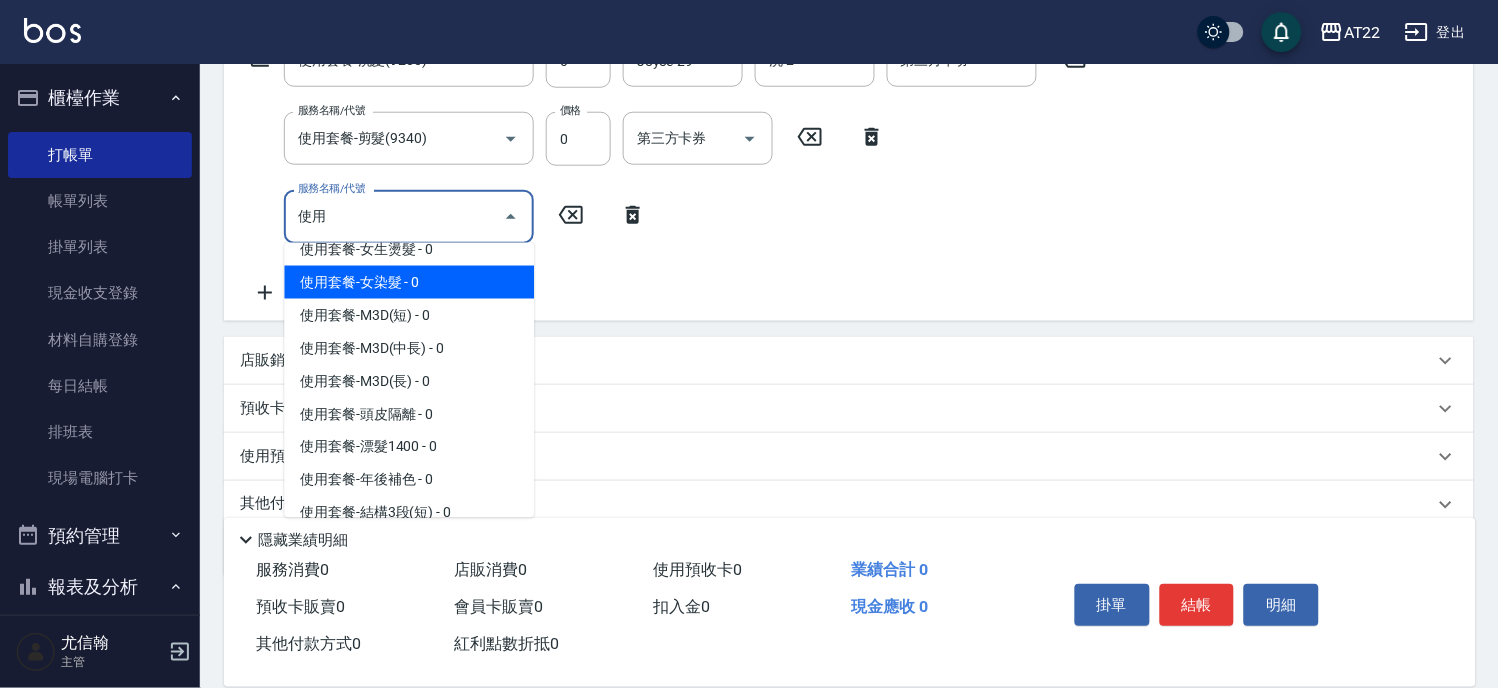 click on "使用套餐-女染髮 - 0" at bounding box center (409, 282) 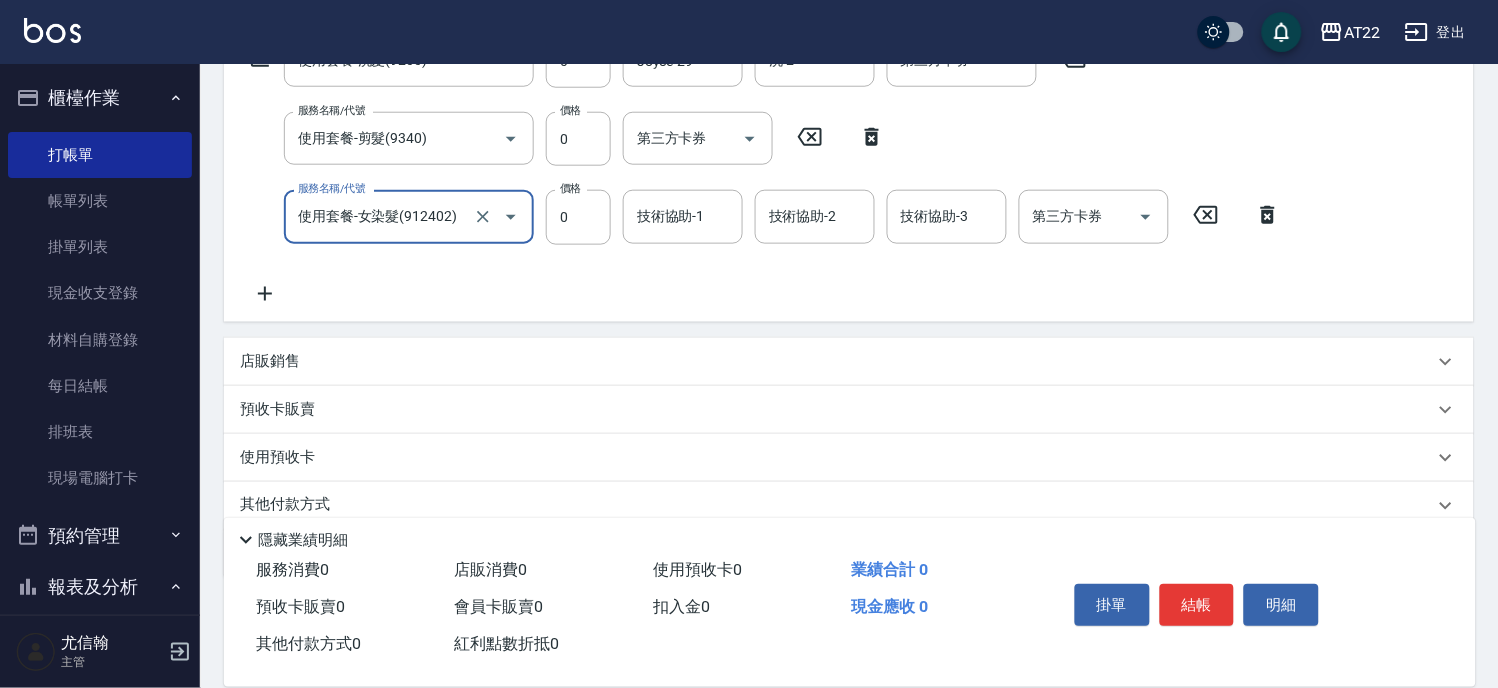 type on "使用套餐-女染髮(912402)" 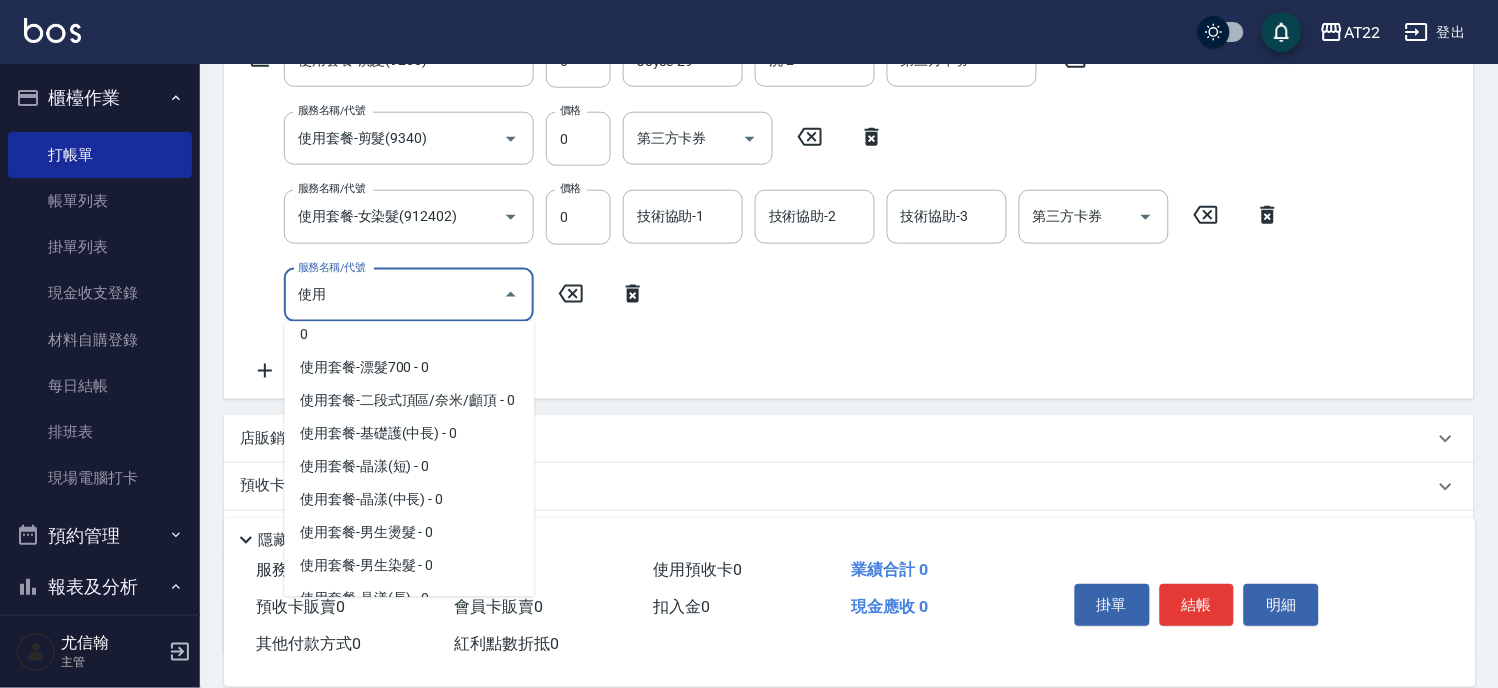 scroll, scrollTop: 257, scrollLeft: 0, axis: vertical 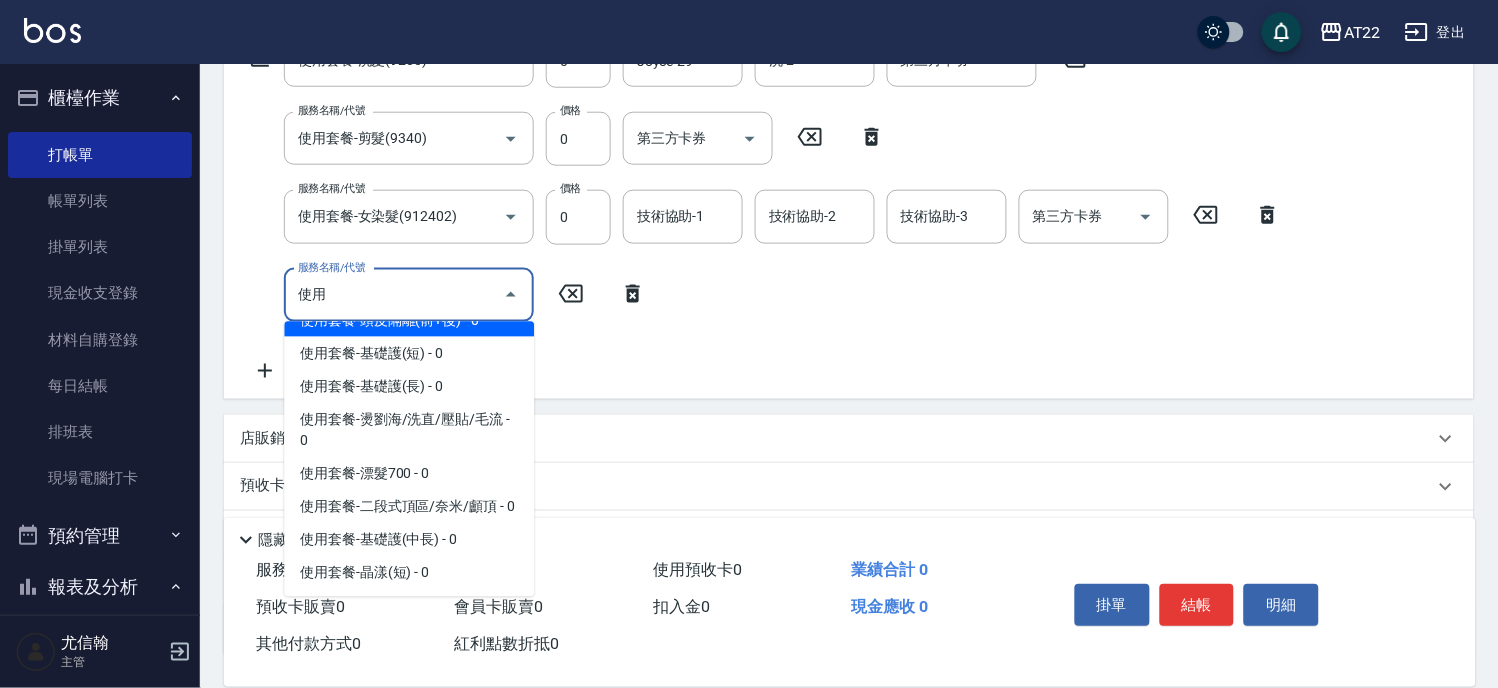 click on "使用套餐-頭皮隔離(前+後) - 0" at bounding box center [409, 320] 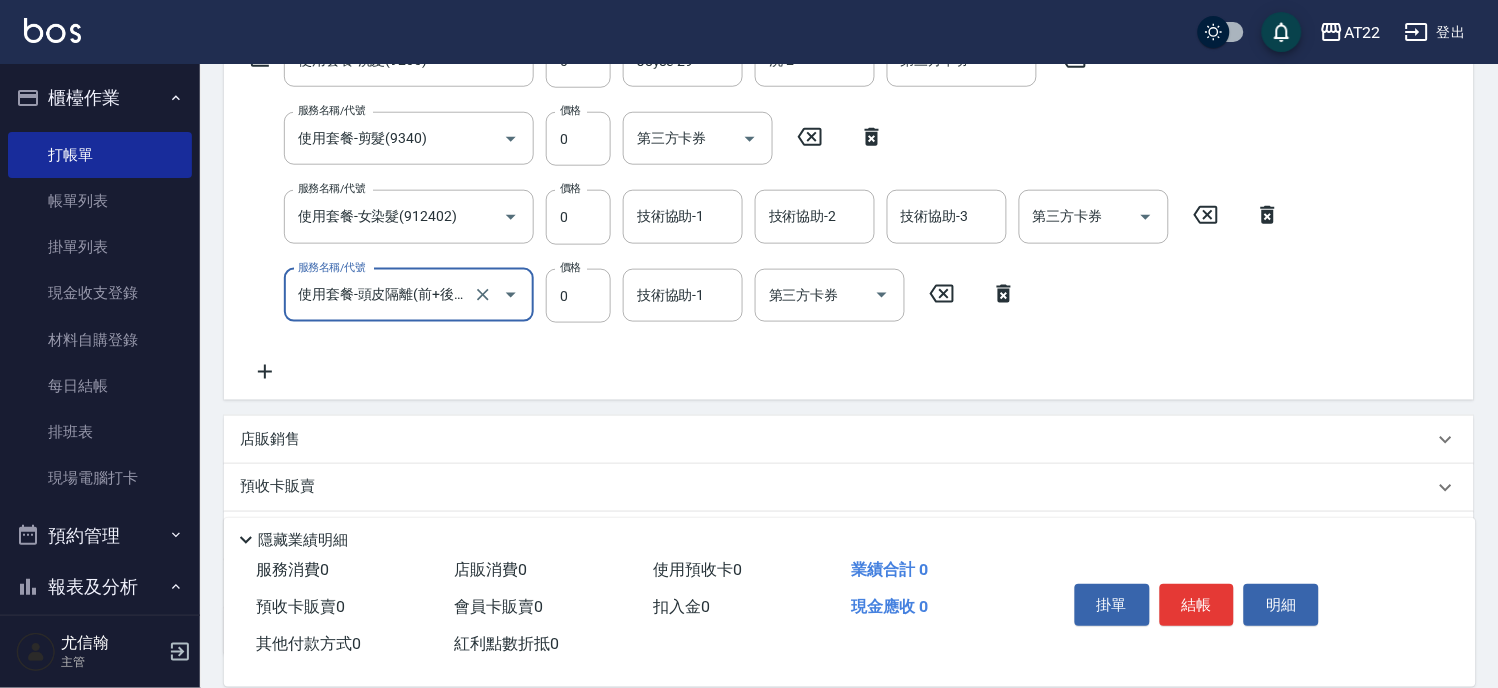 type on "使用套餐-頭皮隔離(前+後)([NUMBER])" 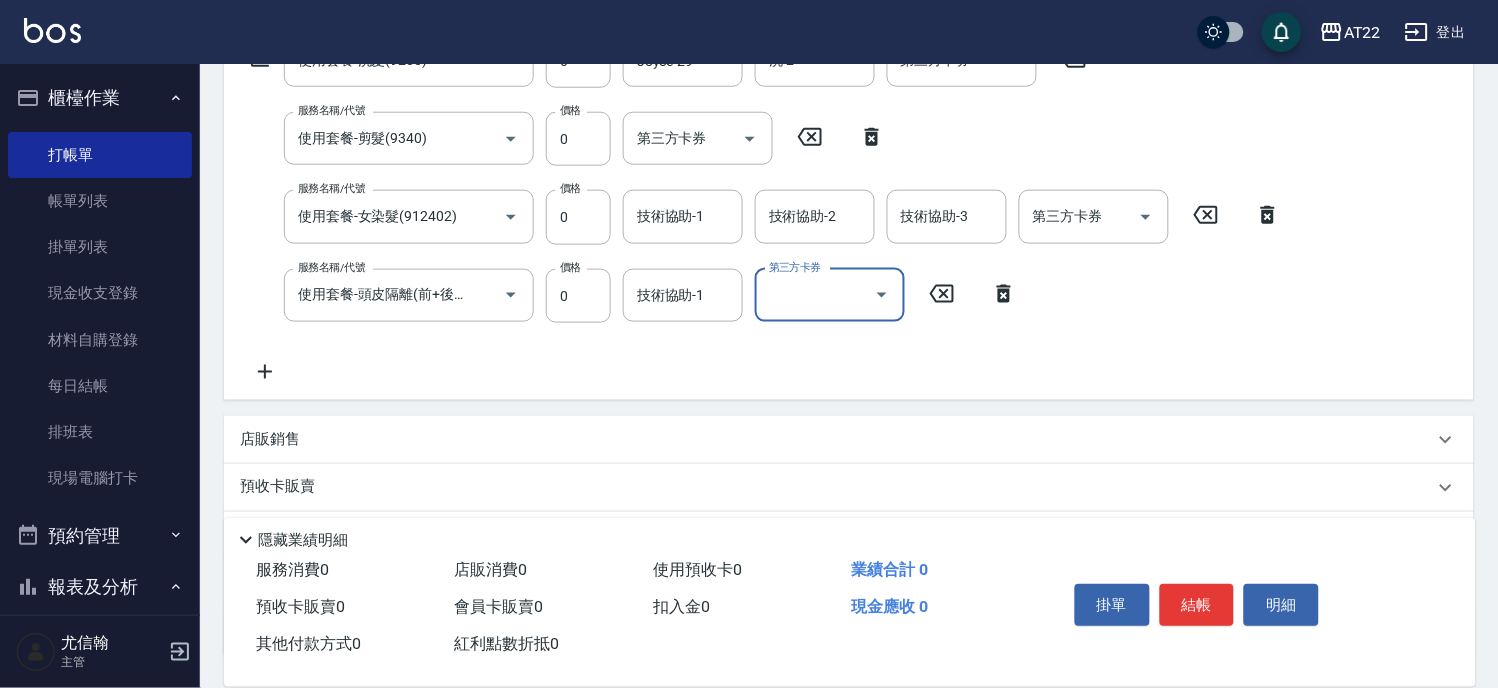scroll, scrollTop: 0, scrollLeft: 0, axis: both 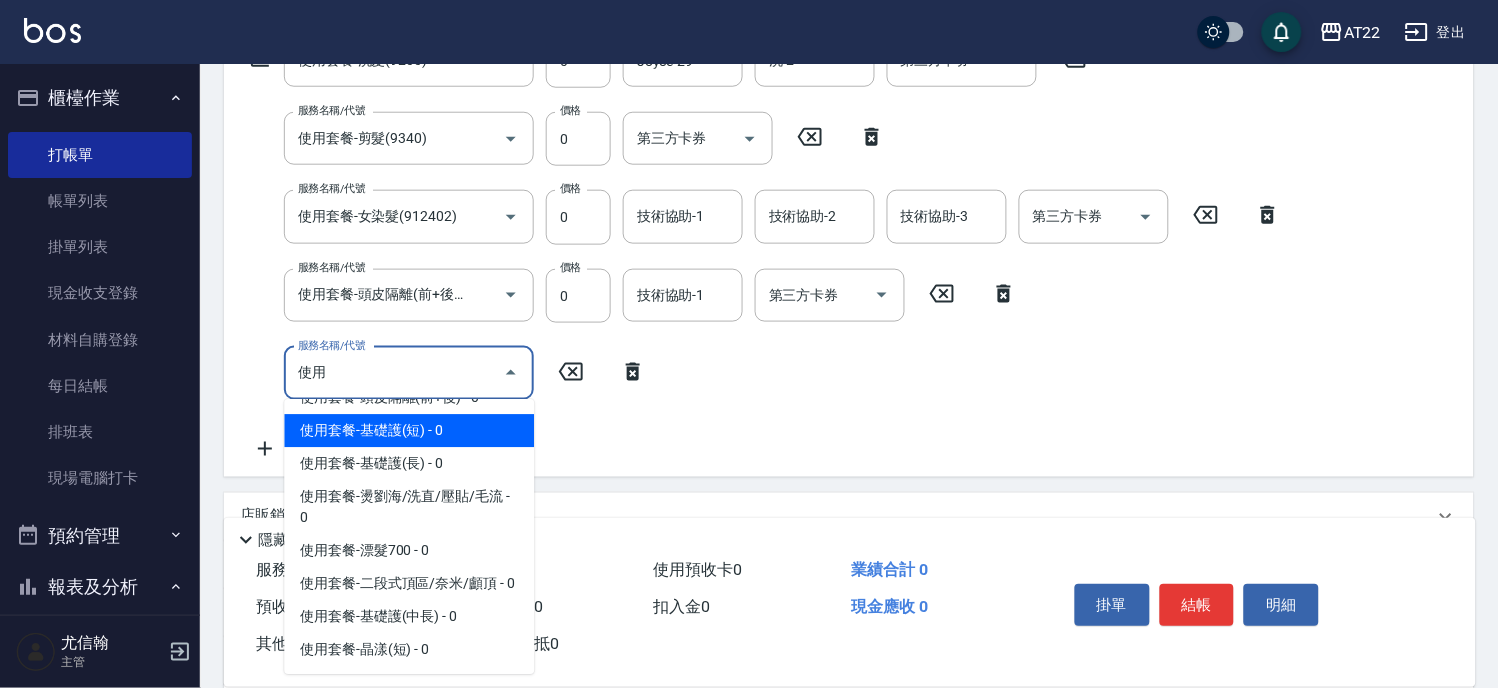 click on "使用套餐-基礎護(短) - 0" at bounding box center (409, 431) 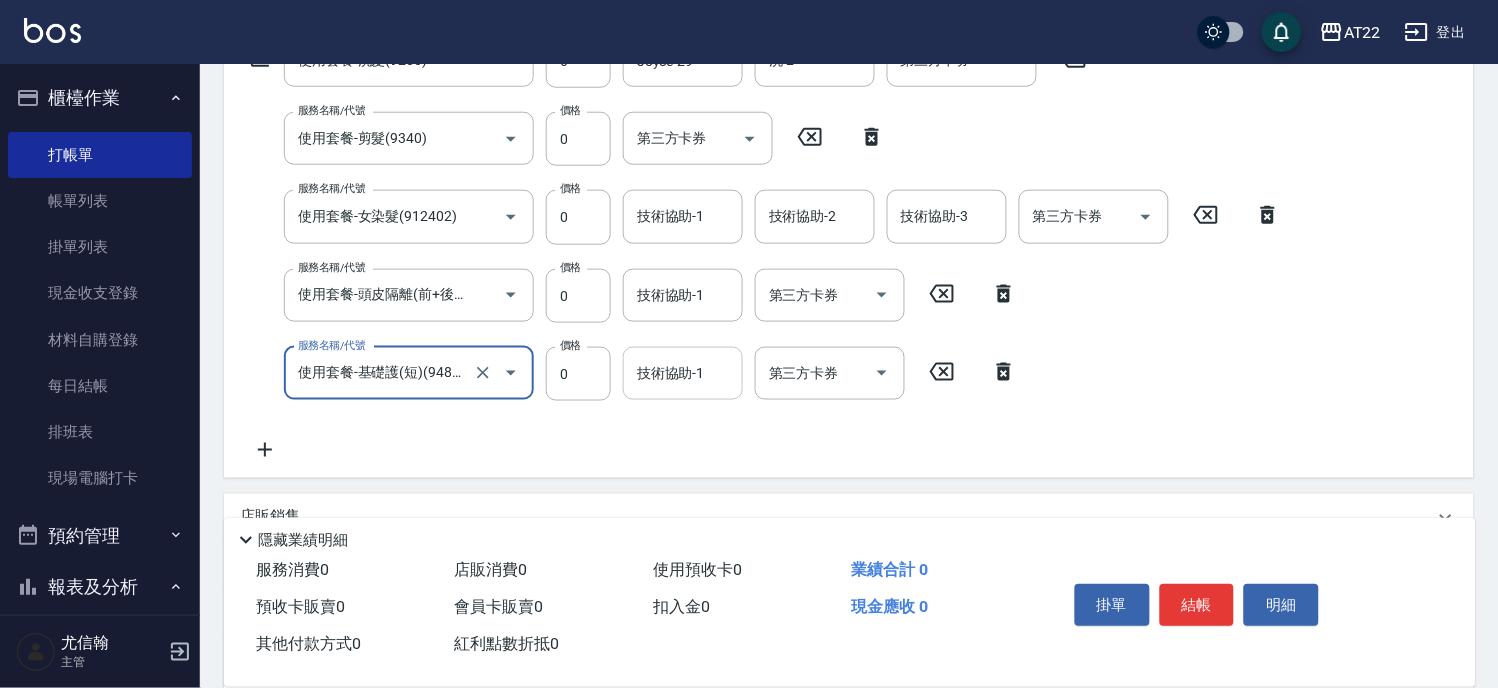 type on "使用套餐-基礎護(短)(94803)" 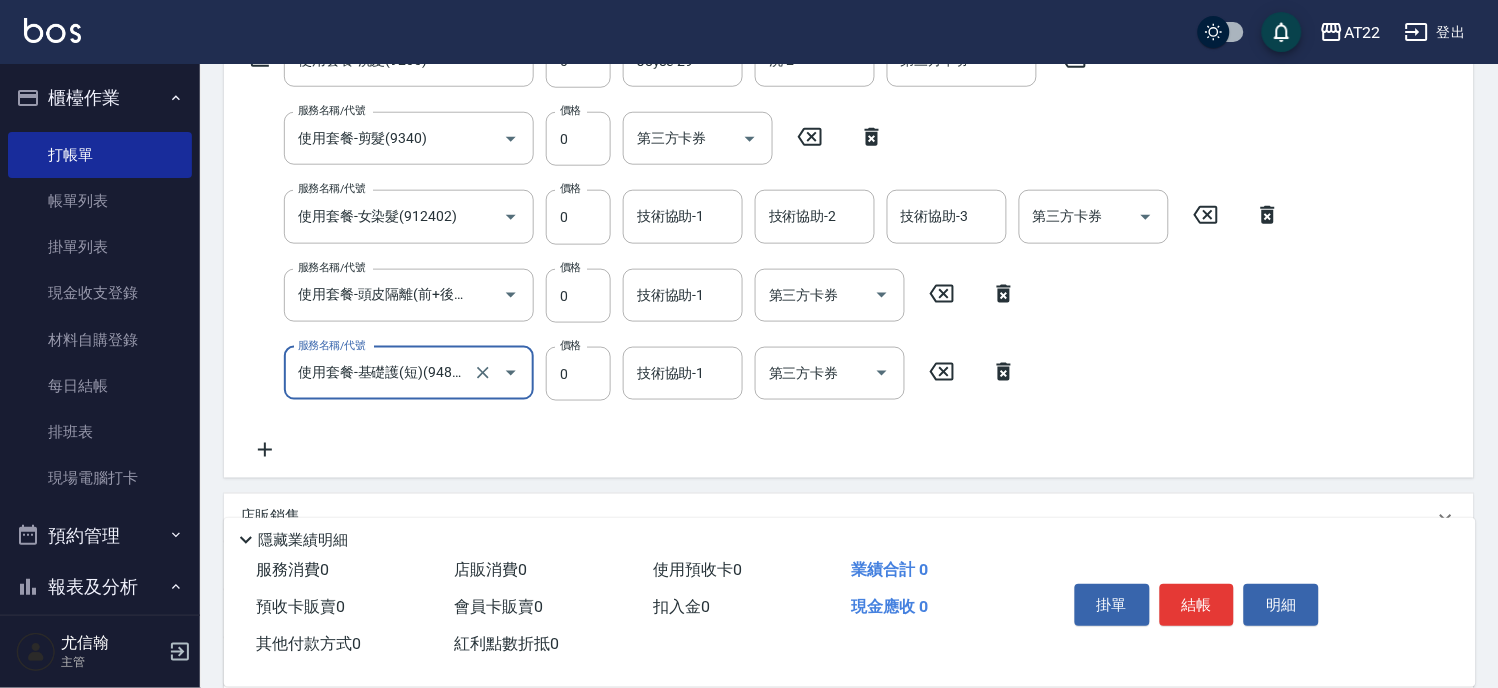 click on "技術協助-1" at bounding box center (683, 373) 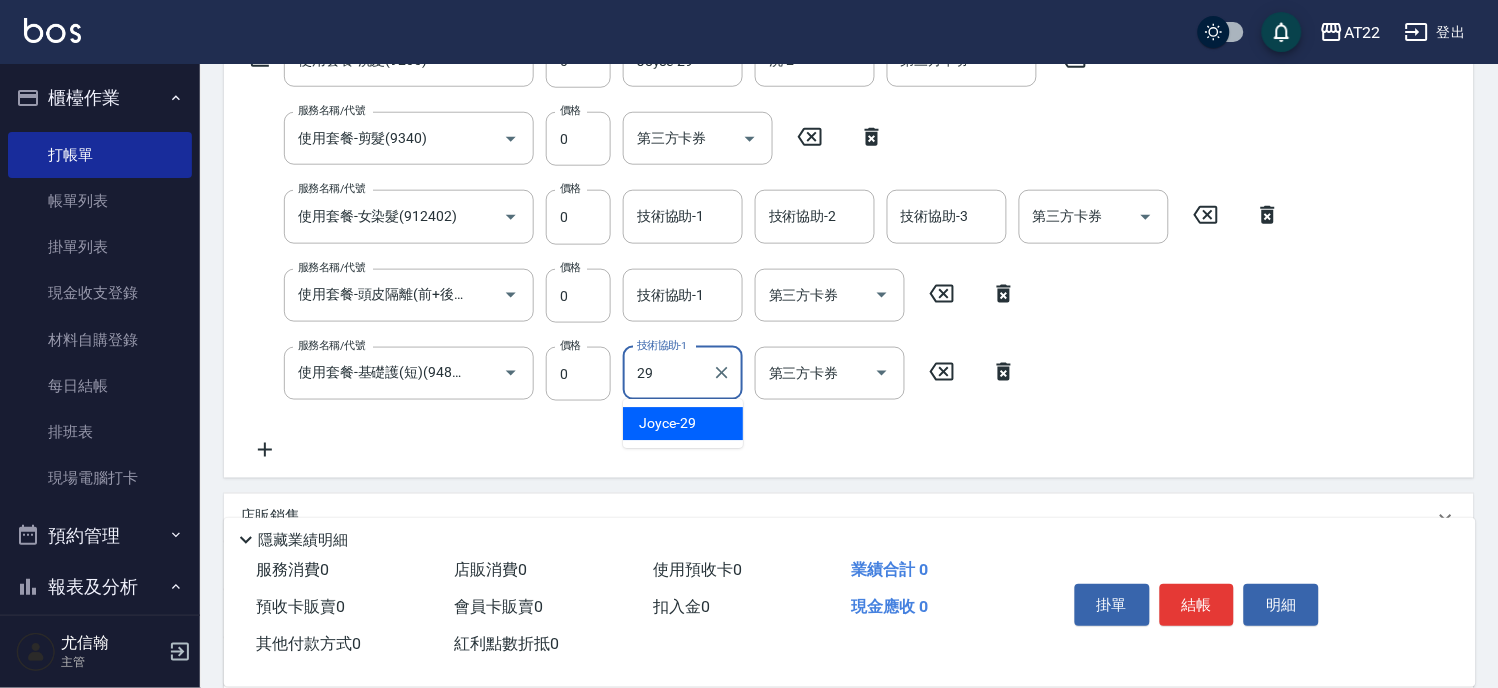 type on "Joyce-29" 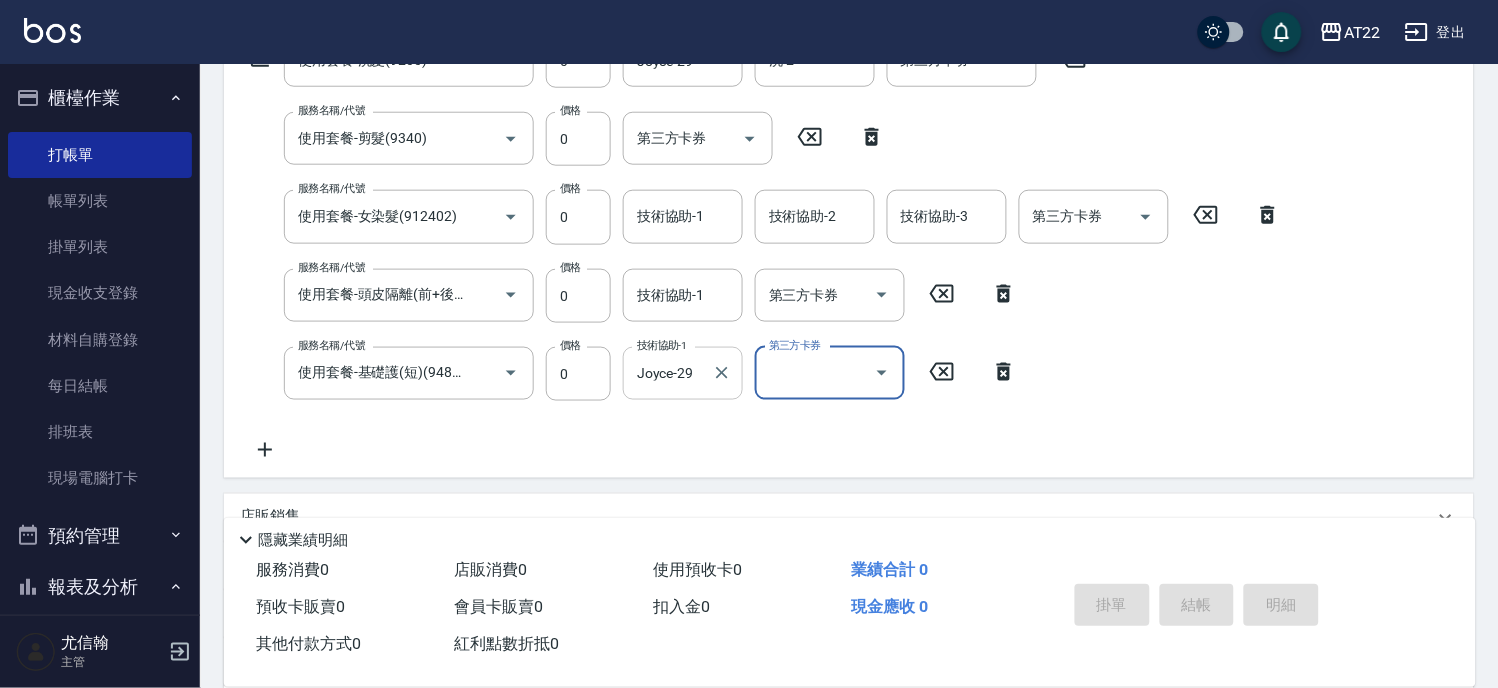 type on "2025/08/02 18:19" 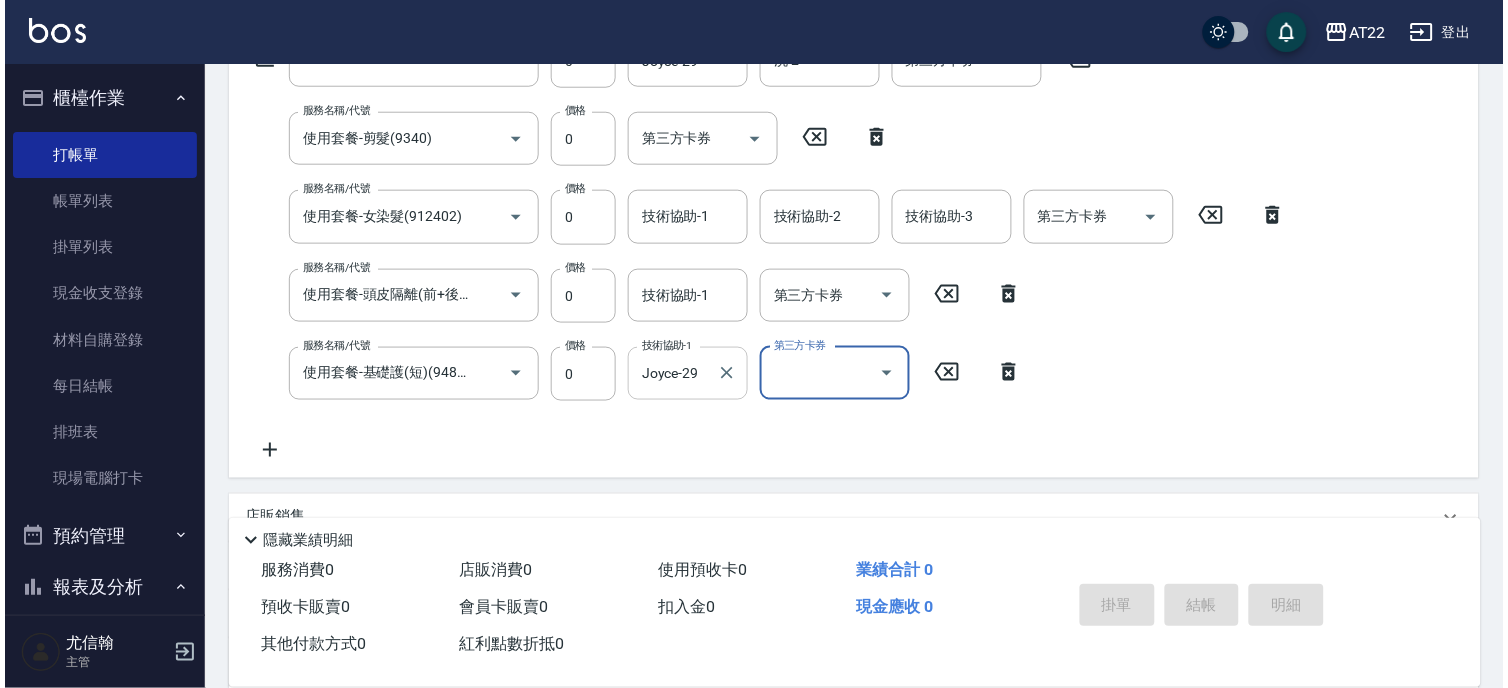 scroll, scrollTop: 0, scrollLeft: 0, axis: both 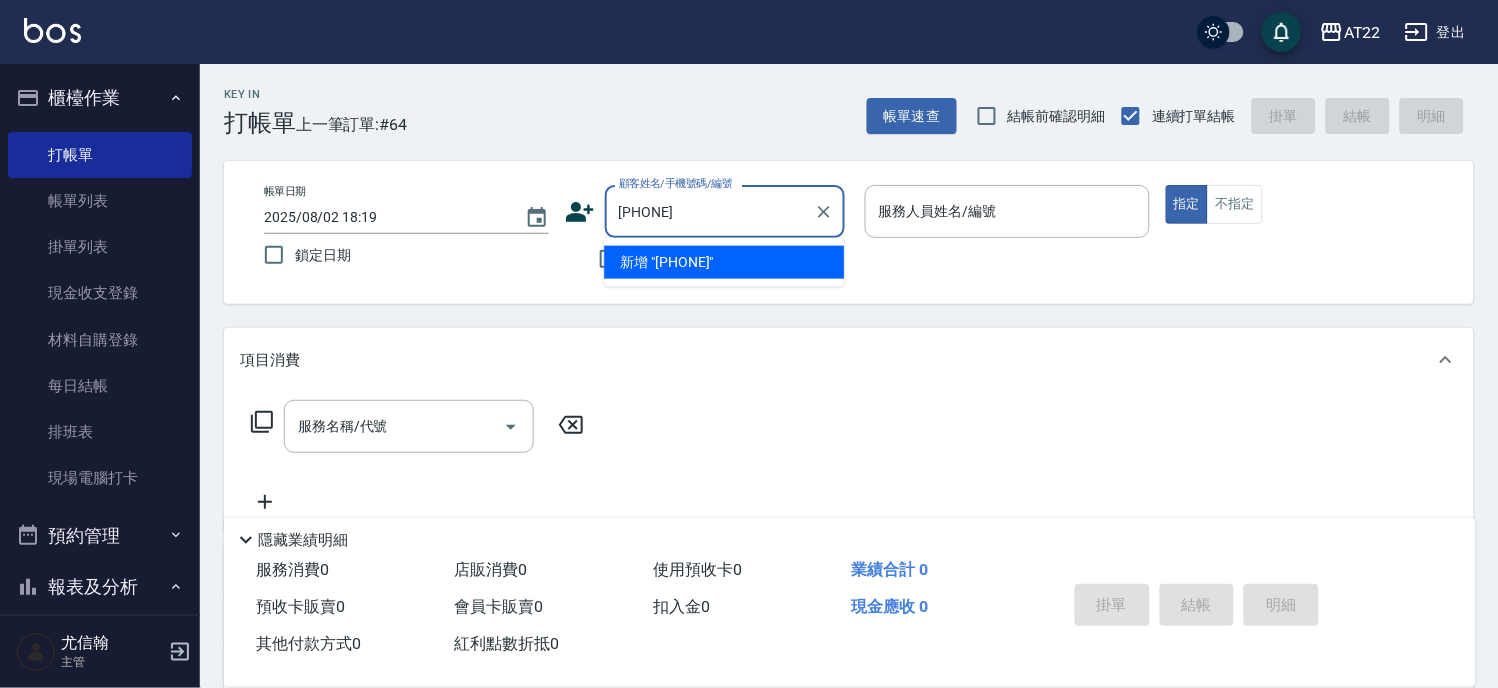 type on "[PHONE]" 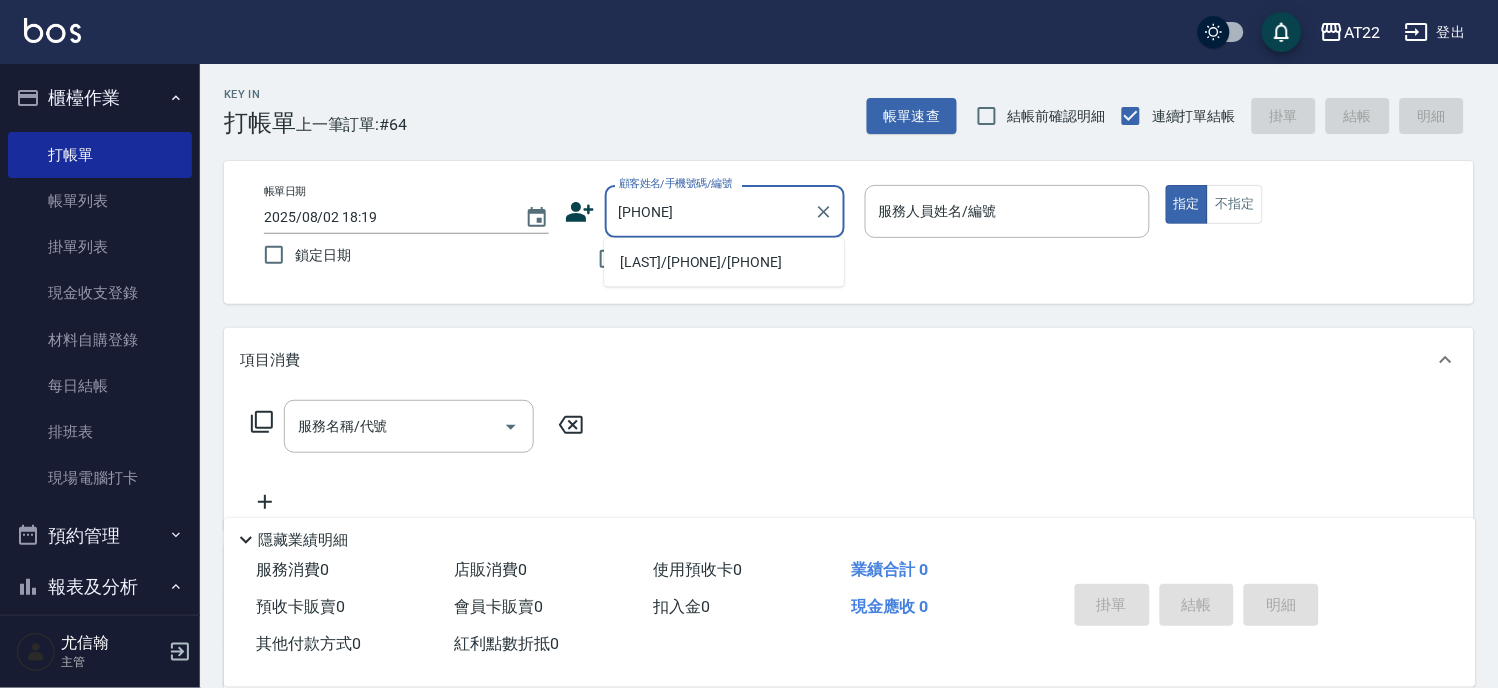 click on "[LAST] [FIRST]/[PHONE]/[PHONE]" at bounding box center [724, 262] 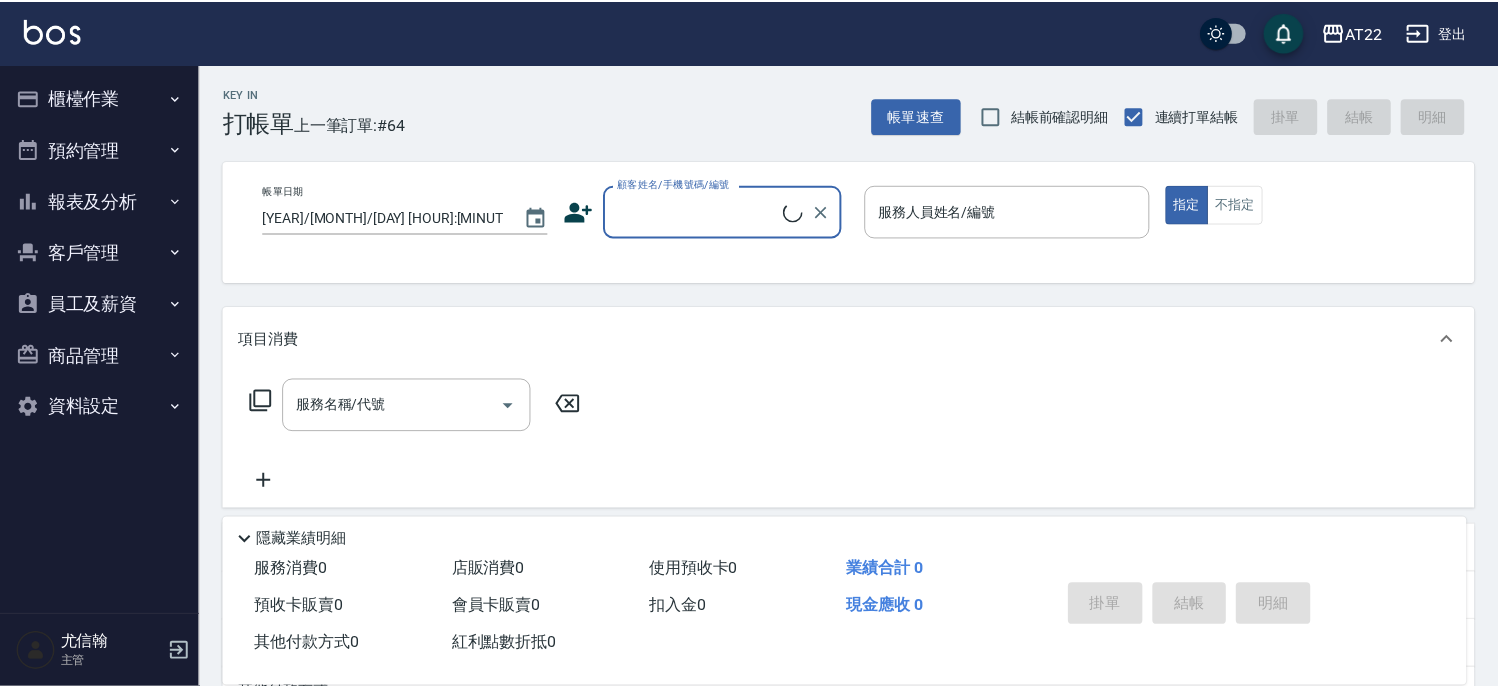 scroll, scrollTop: 0, scrollLeft: 0, axis: both 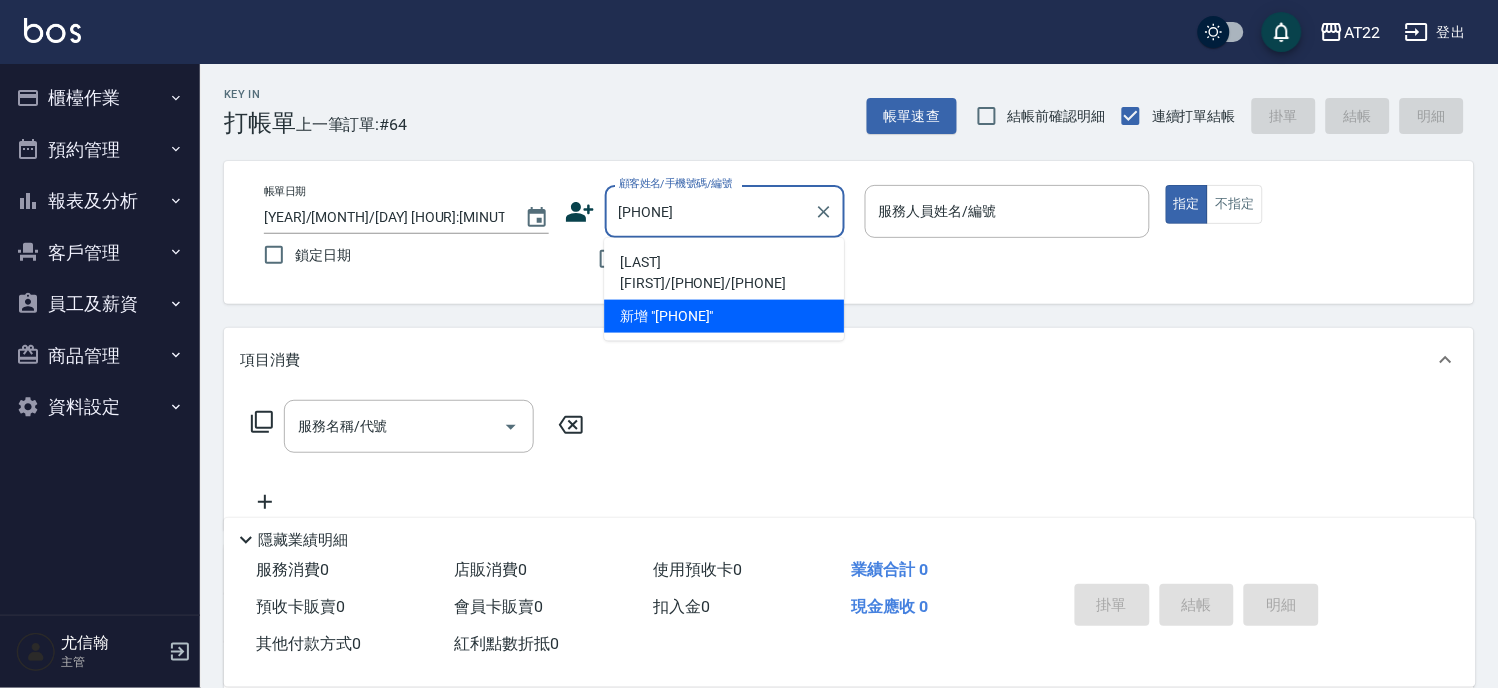 click on "[LAST] [FIRST]/[PHONE]/[PHONE]" at bounding box center [724, 273] 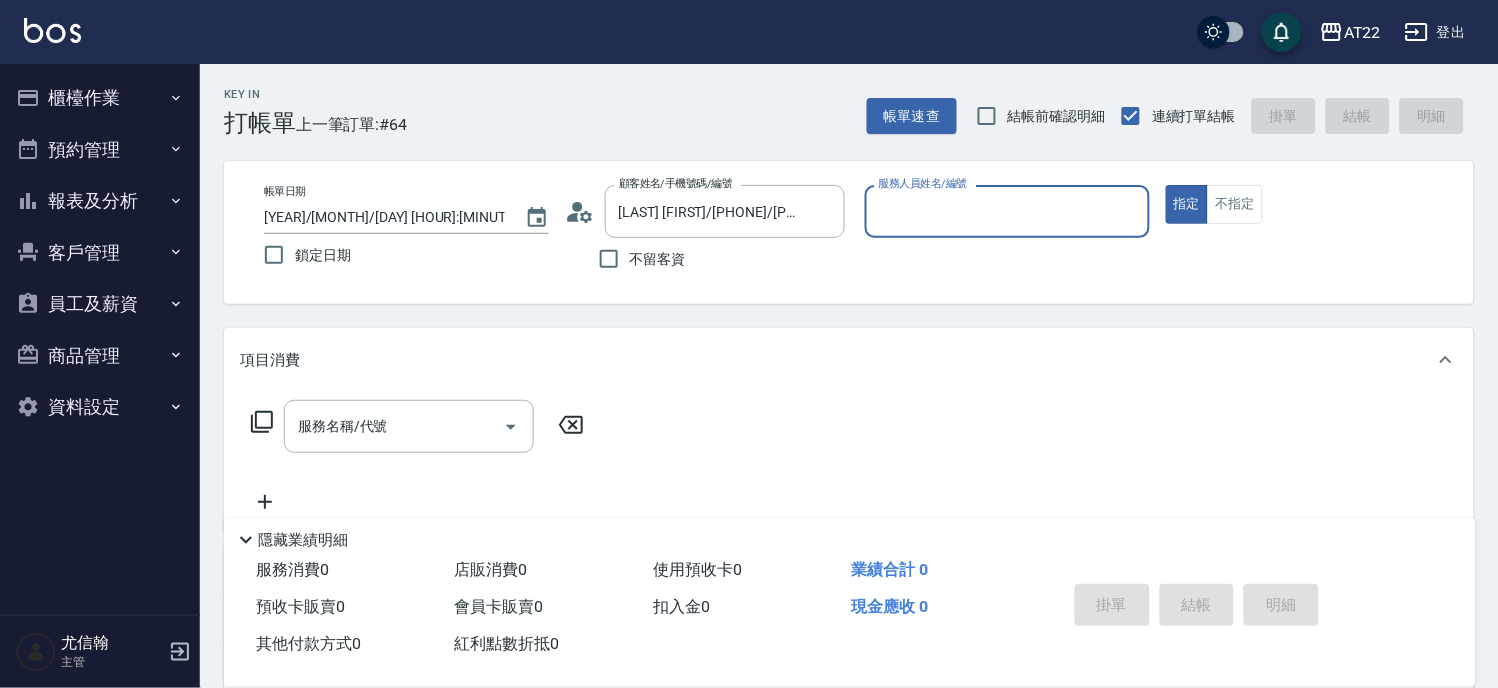type on "SINDY-6" 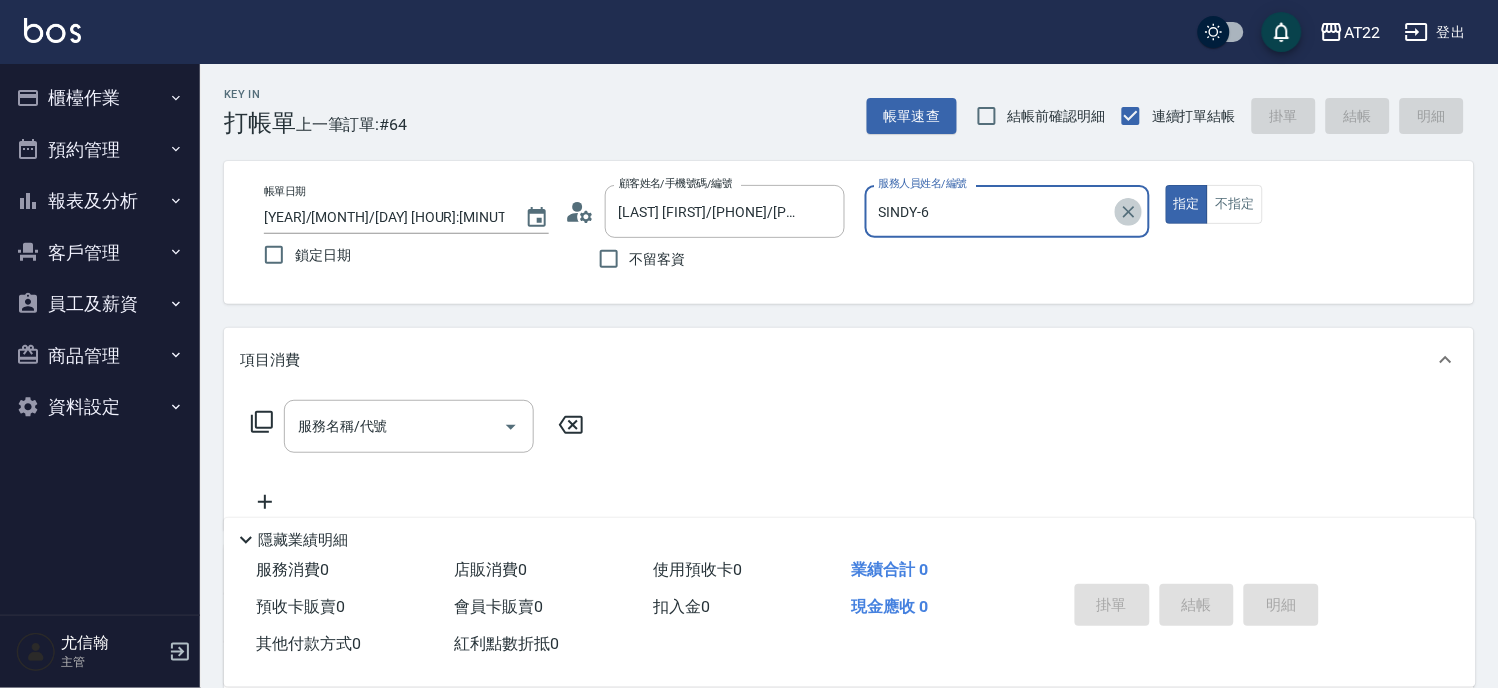 click 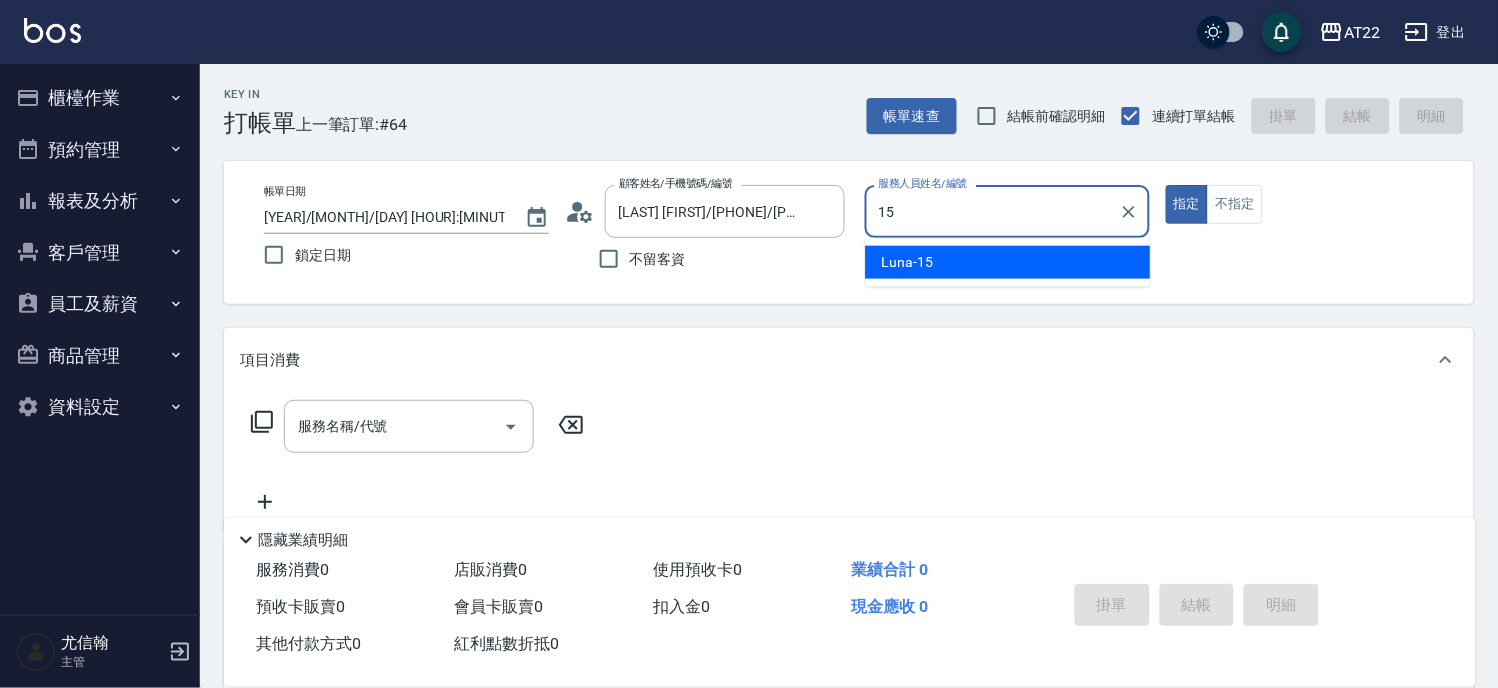 type on "Luna-15" 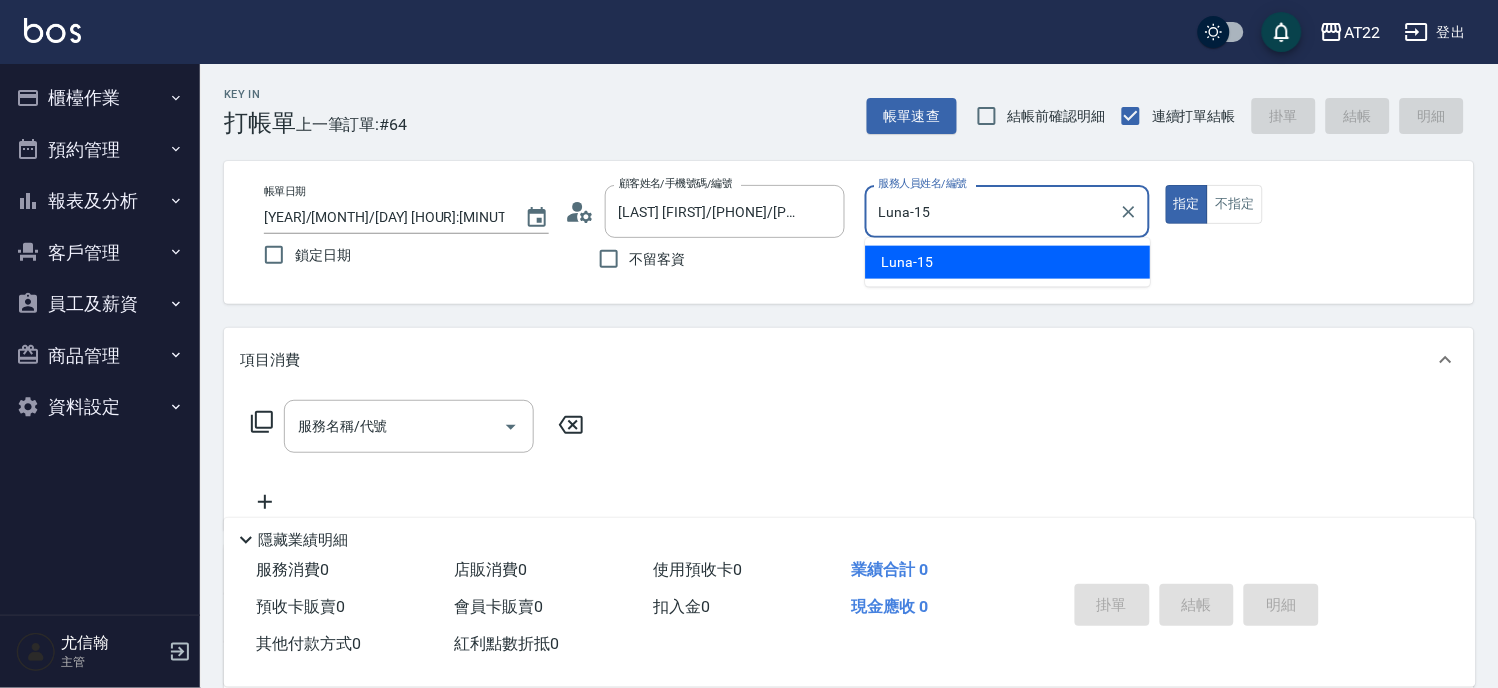 type on "true" 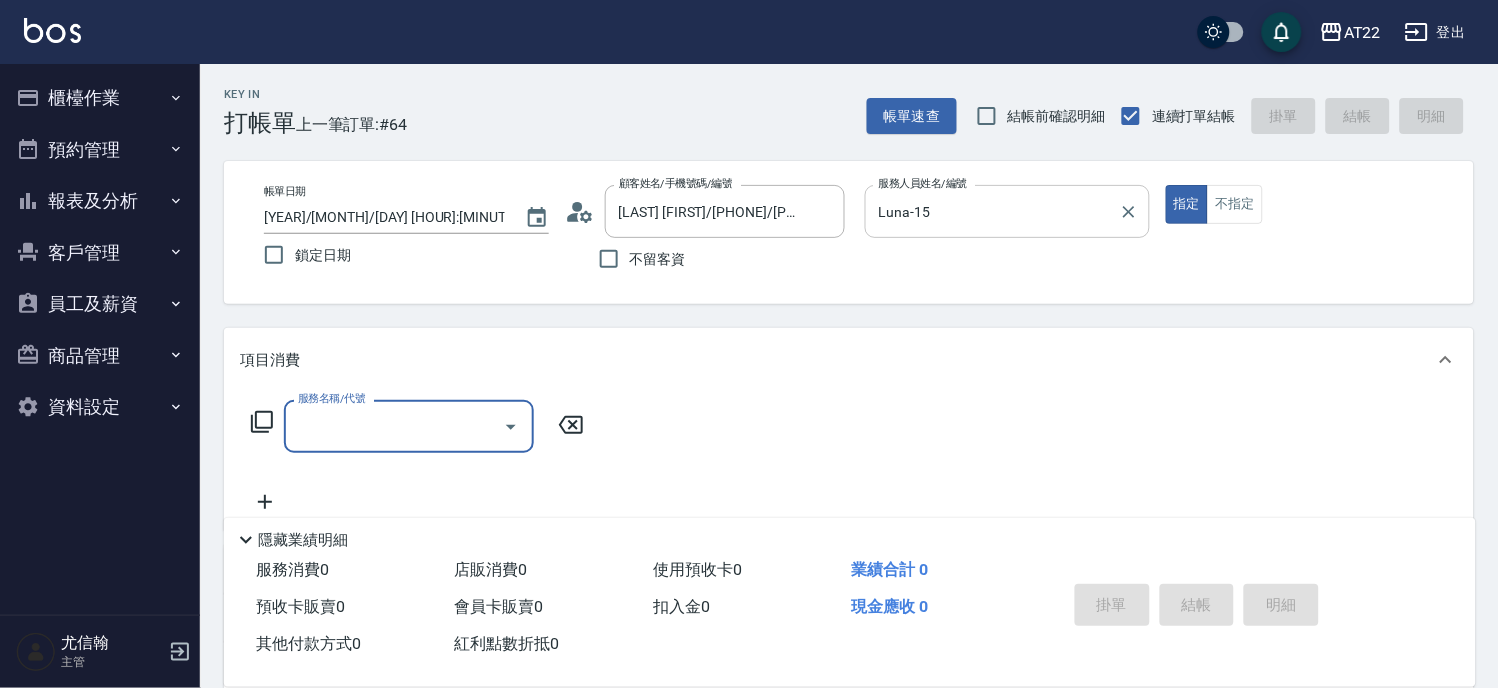 type on "0" 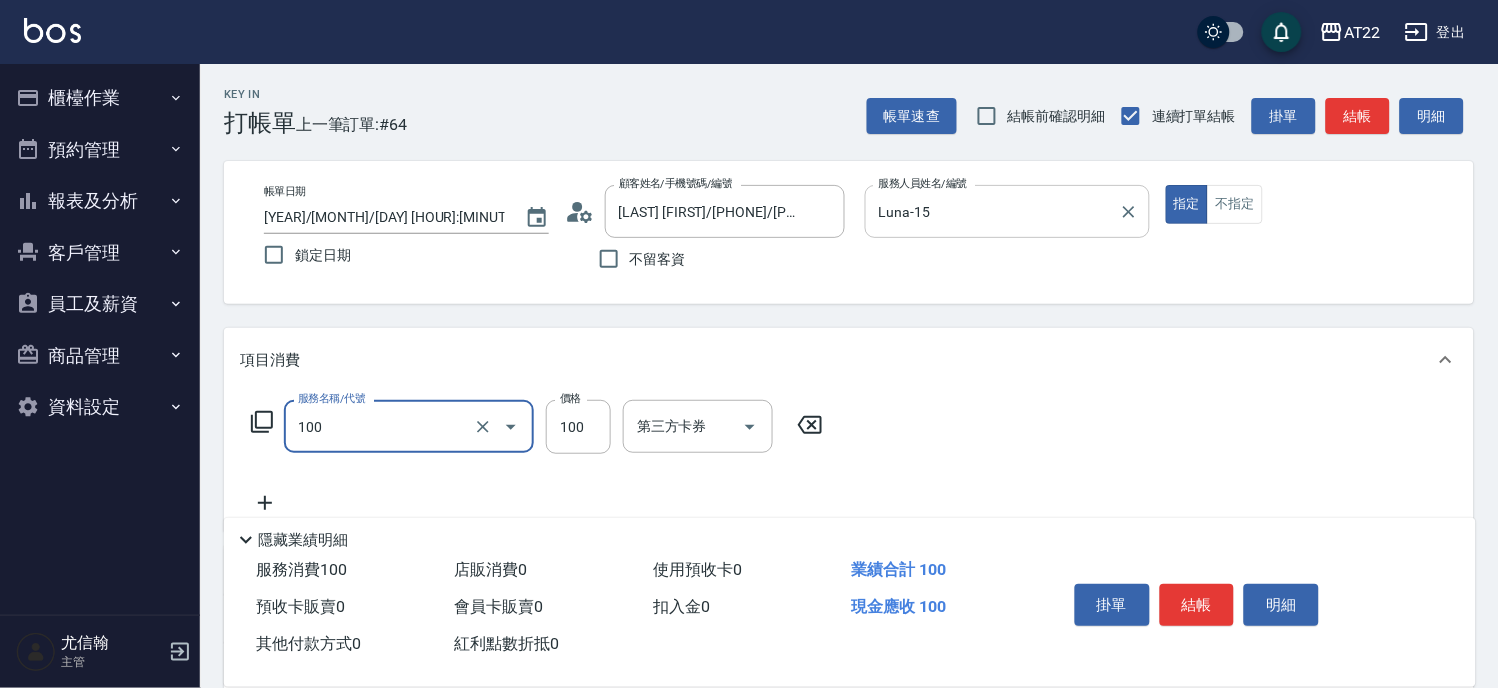 type on "修劉海(100)" 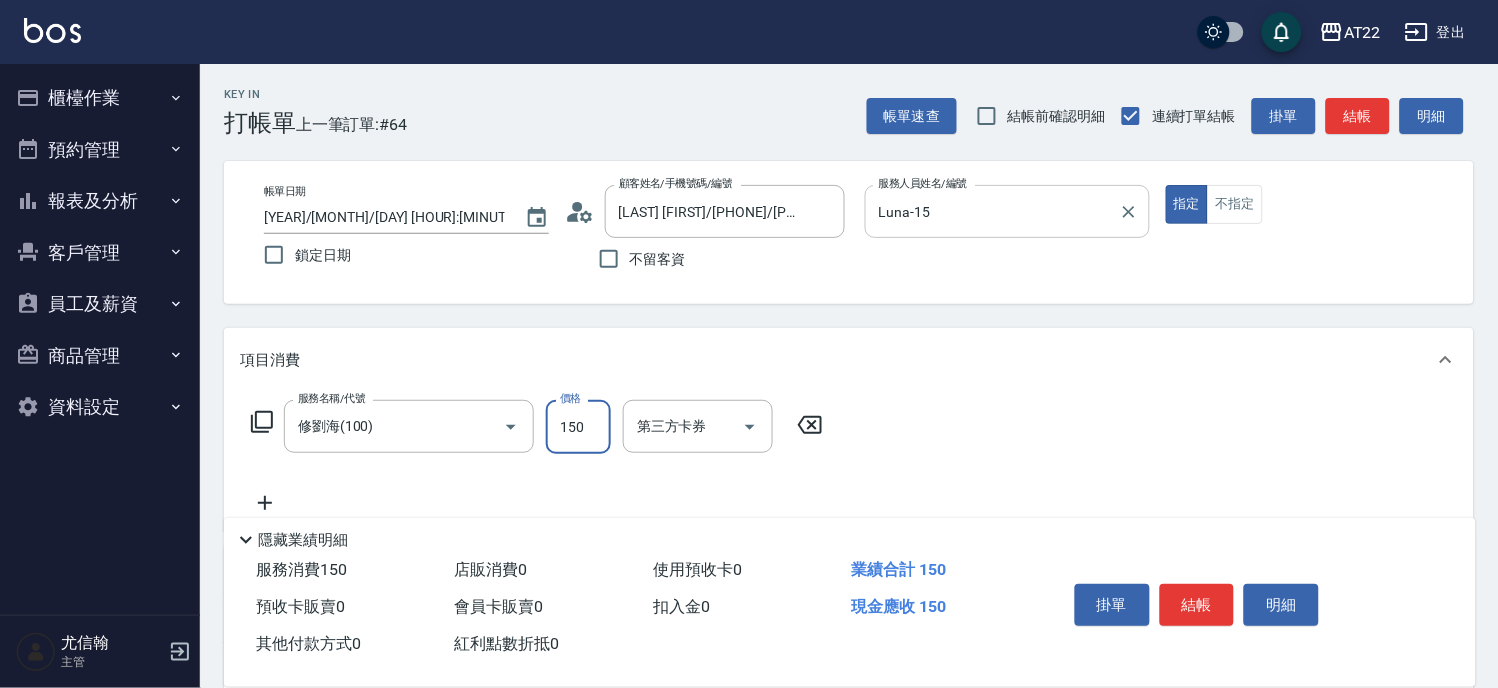 type on "150" 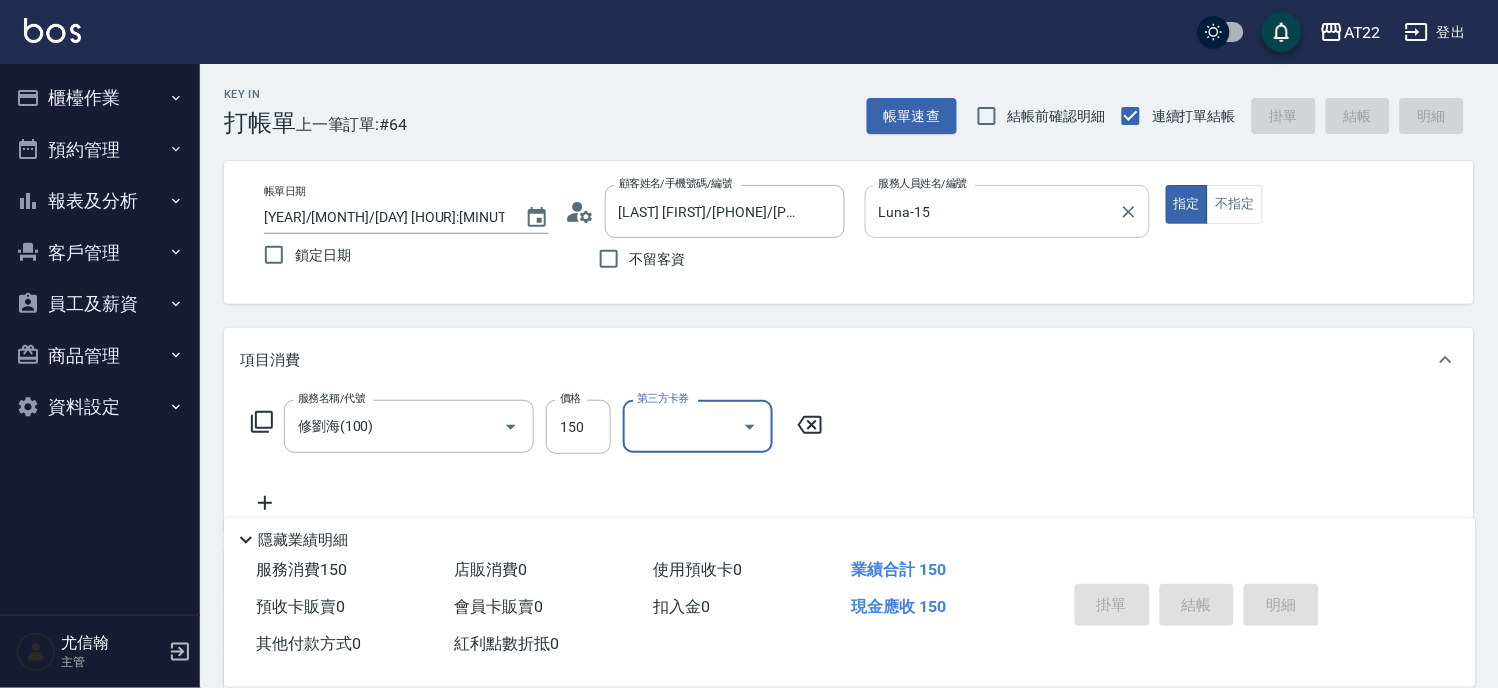 type 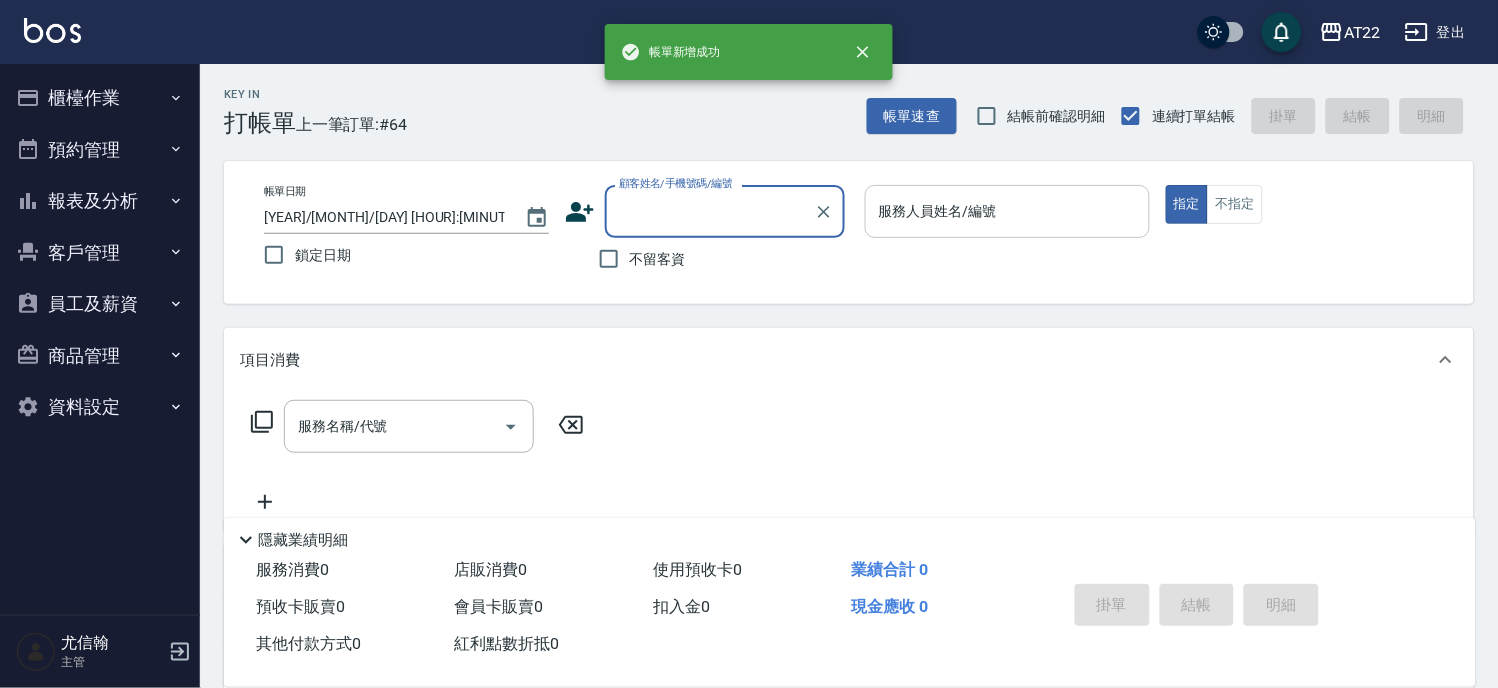 scroll, scrollTop: 0, scrollLeft: 0, axis: both 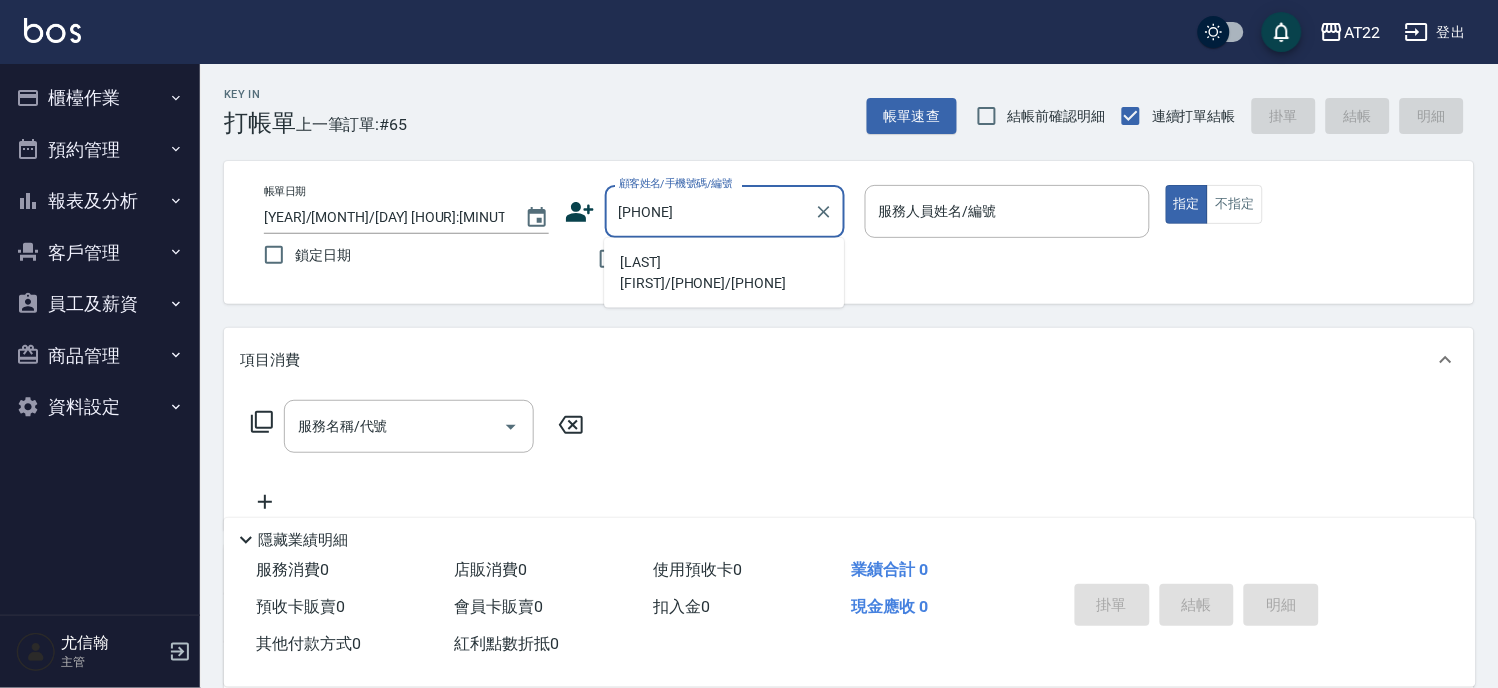 click on "[LAST] [FIRST]/[PHONE]/[PHONE]" at bounding box center (724, 273) 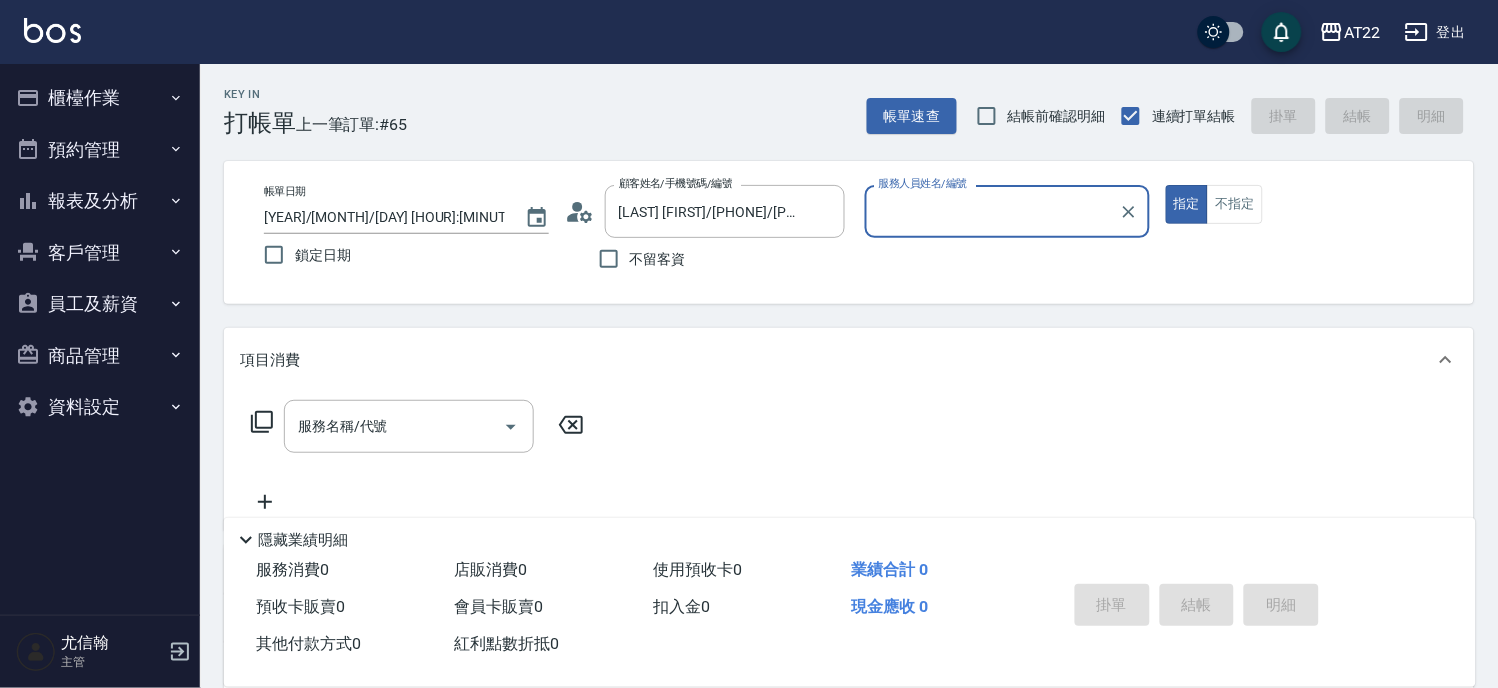 type on "SINDY-6" 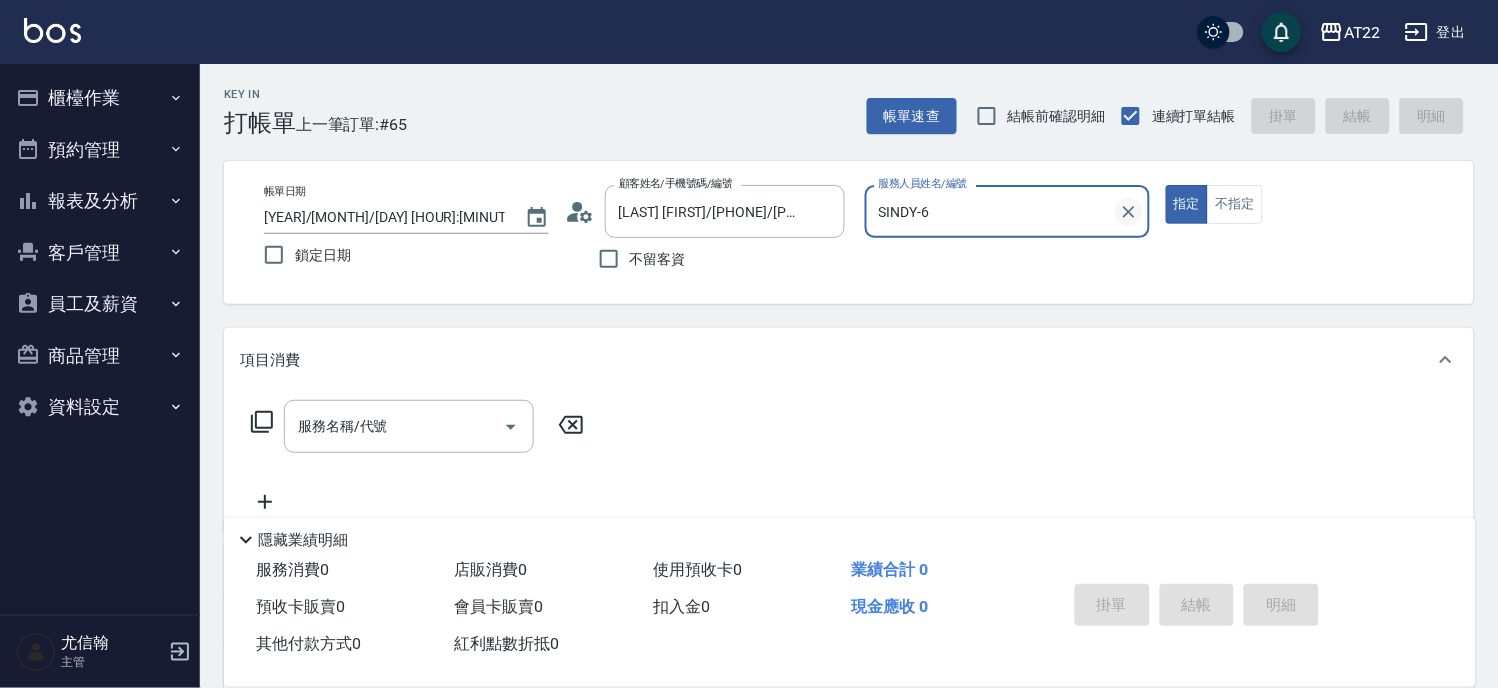 click 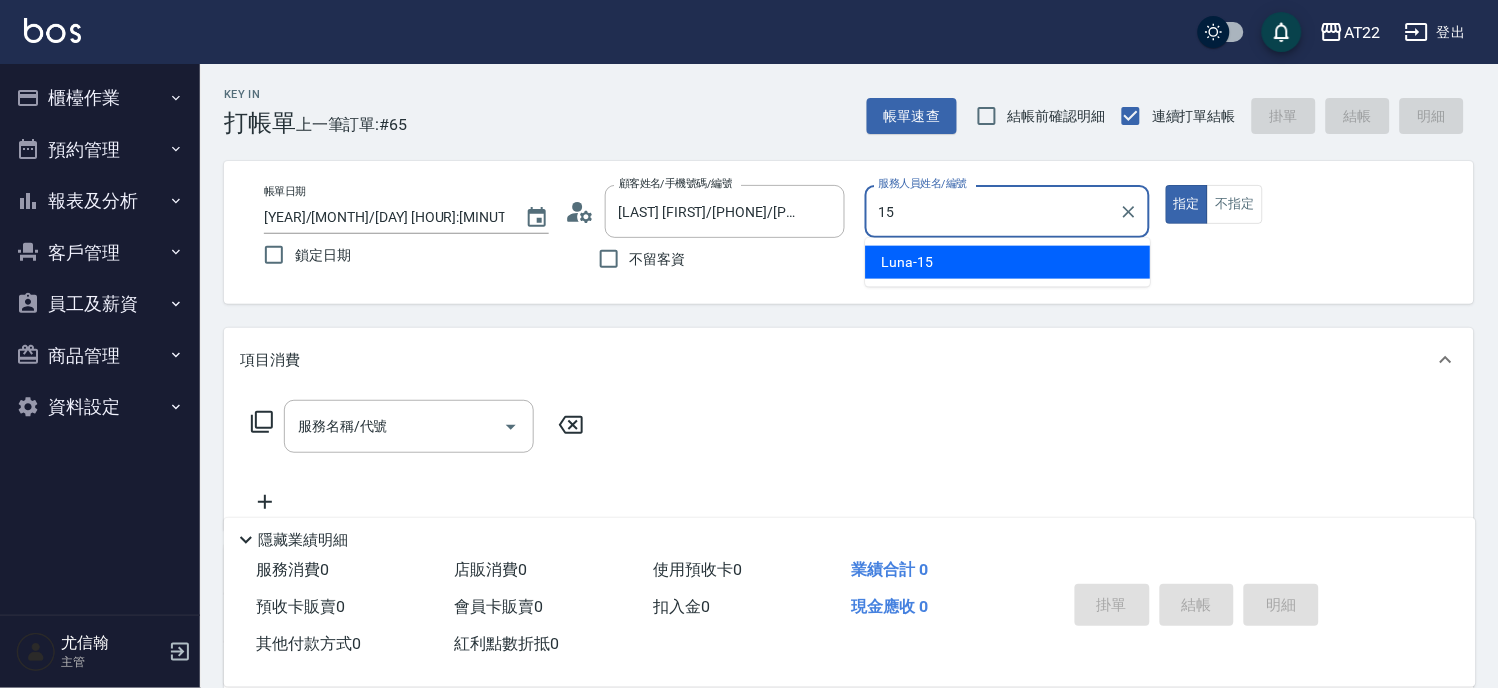 type on "Luna-15" 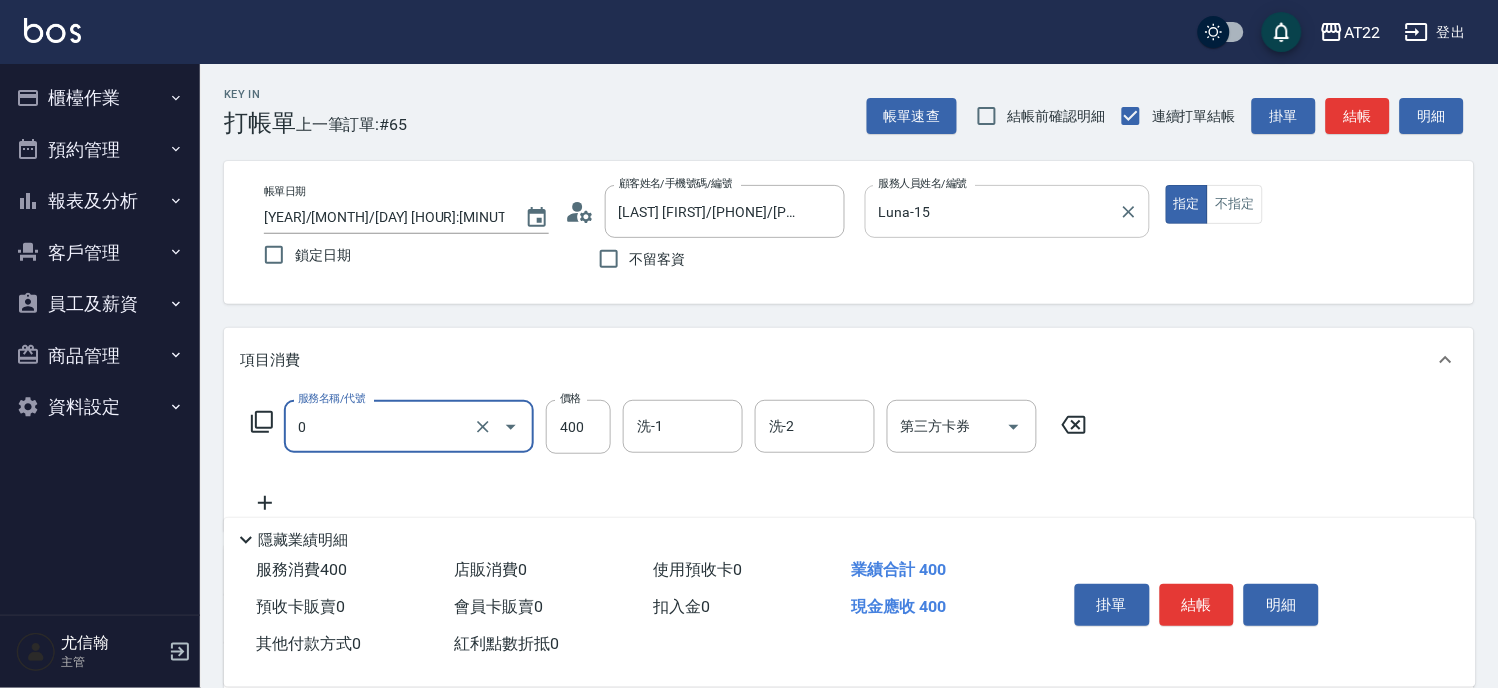 type on "有機洗髮(0)" 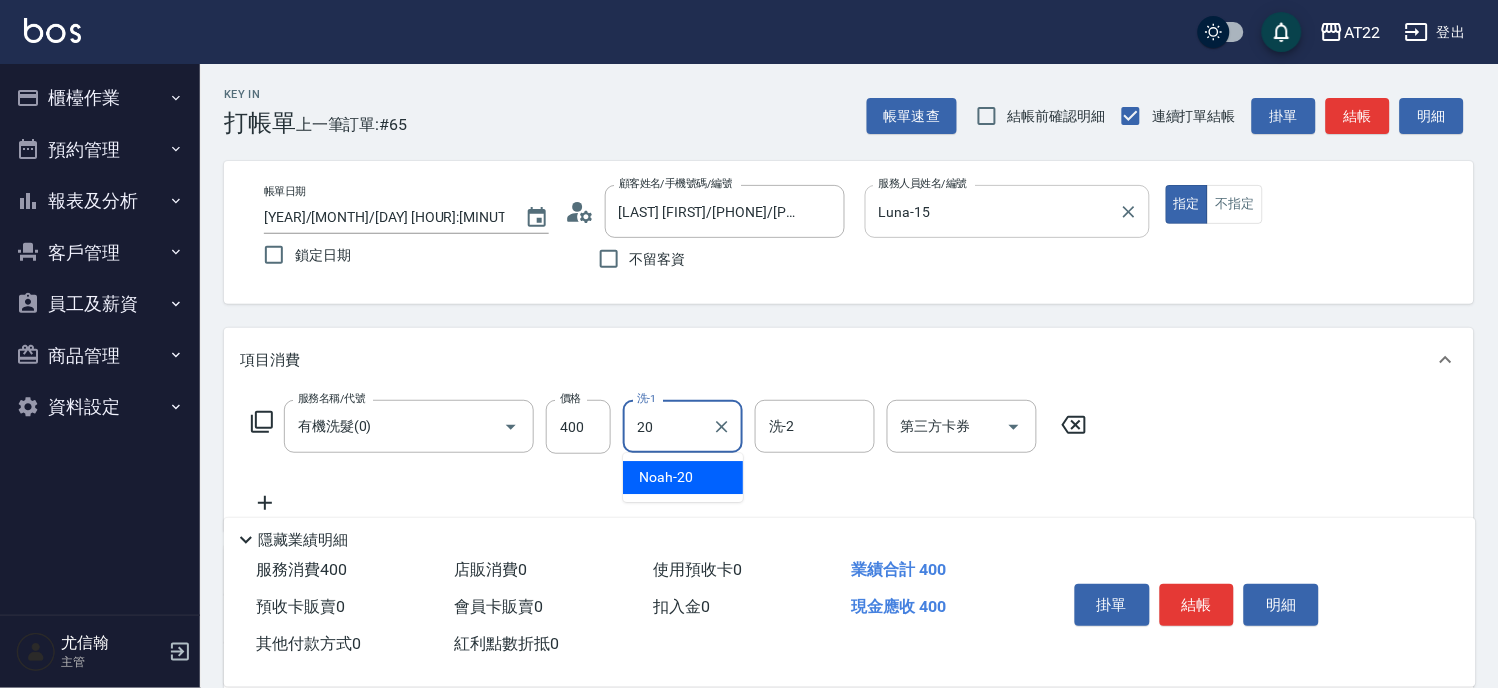 type on "Noah-20" 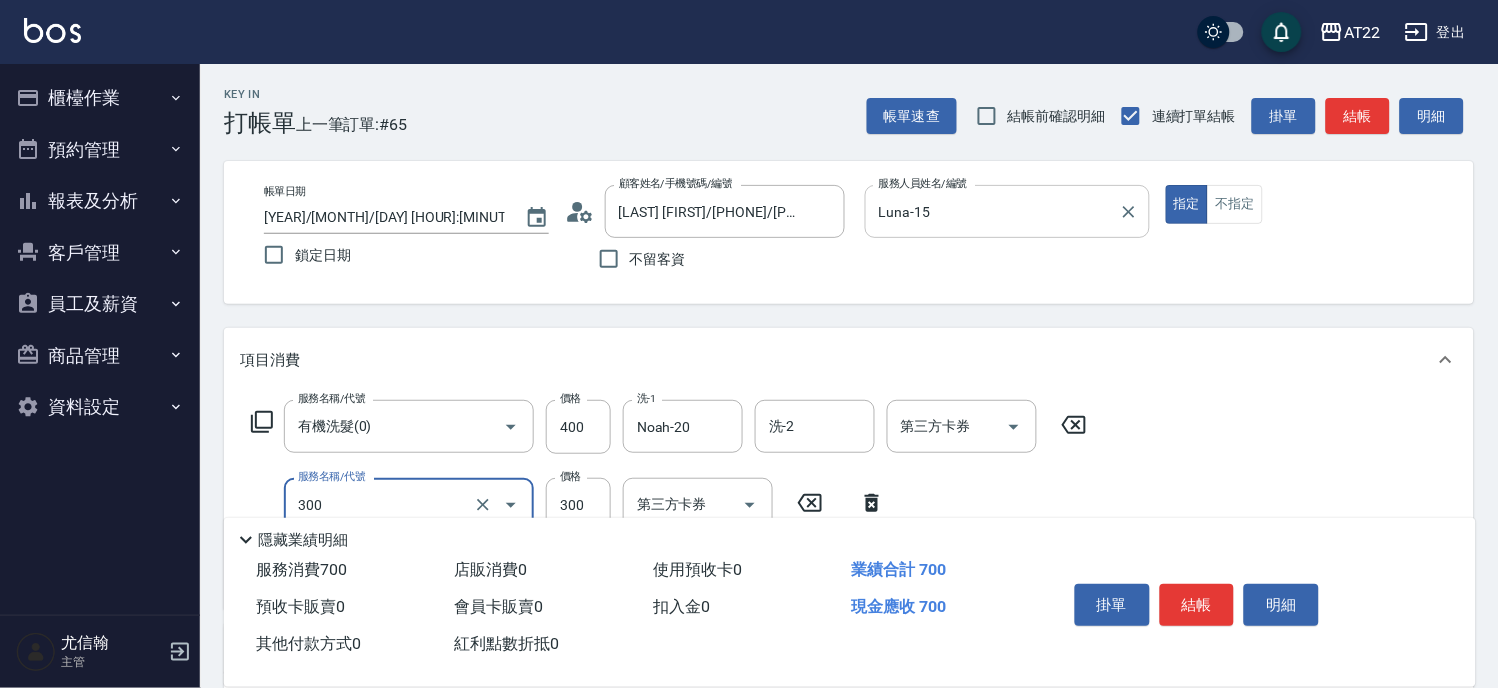 type on "剪髮(300)" 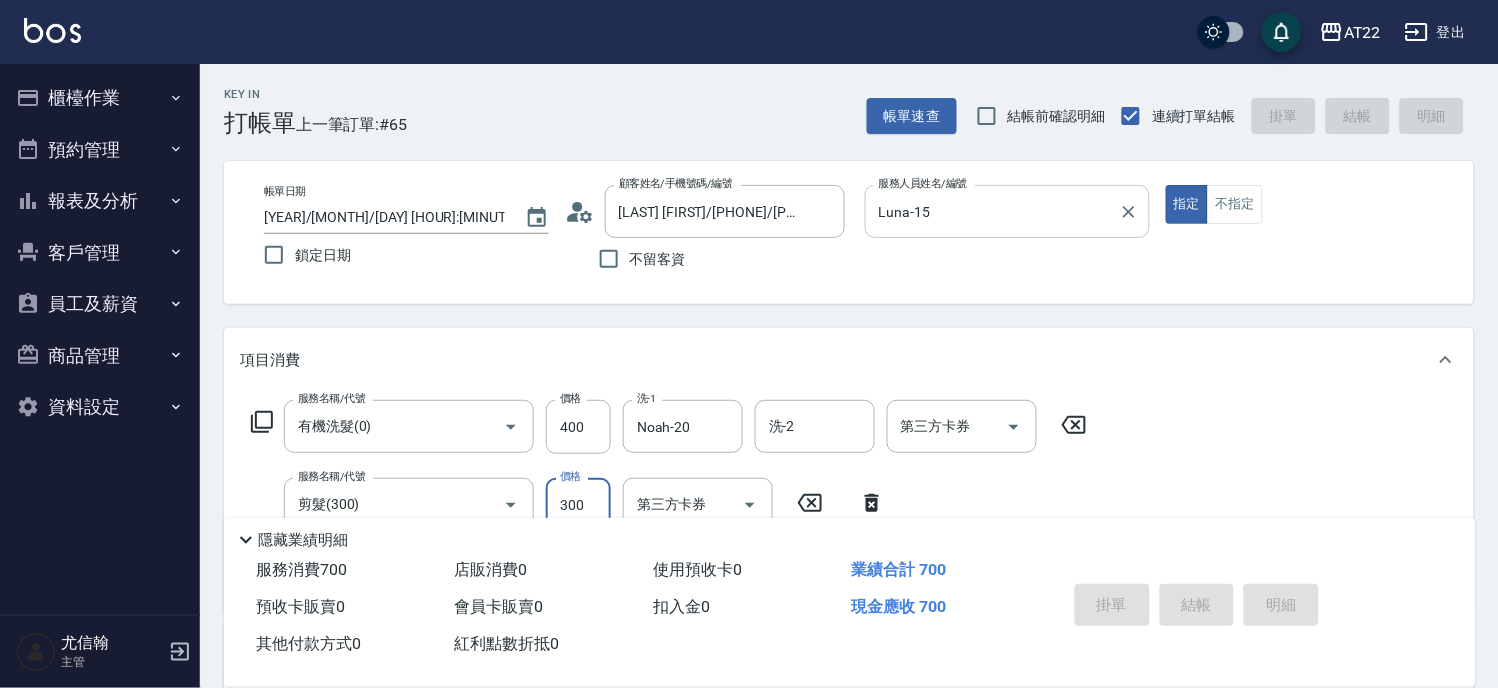 type on "2025/08/02 18:21" 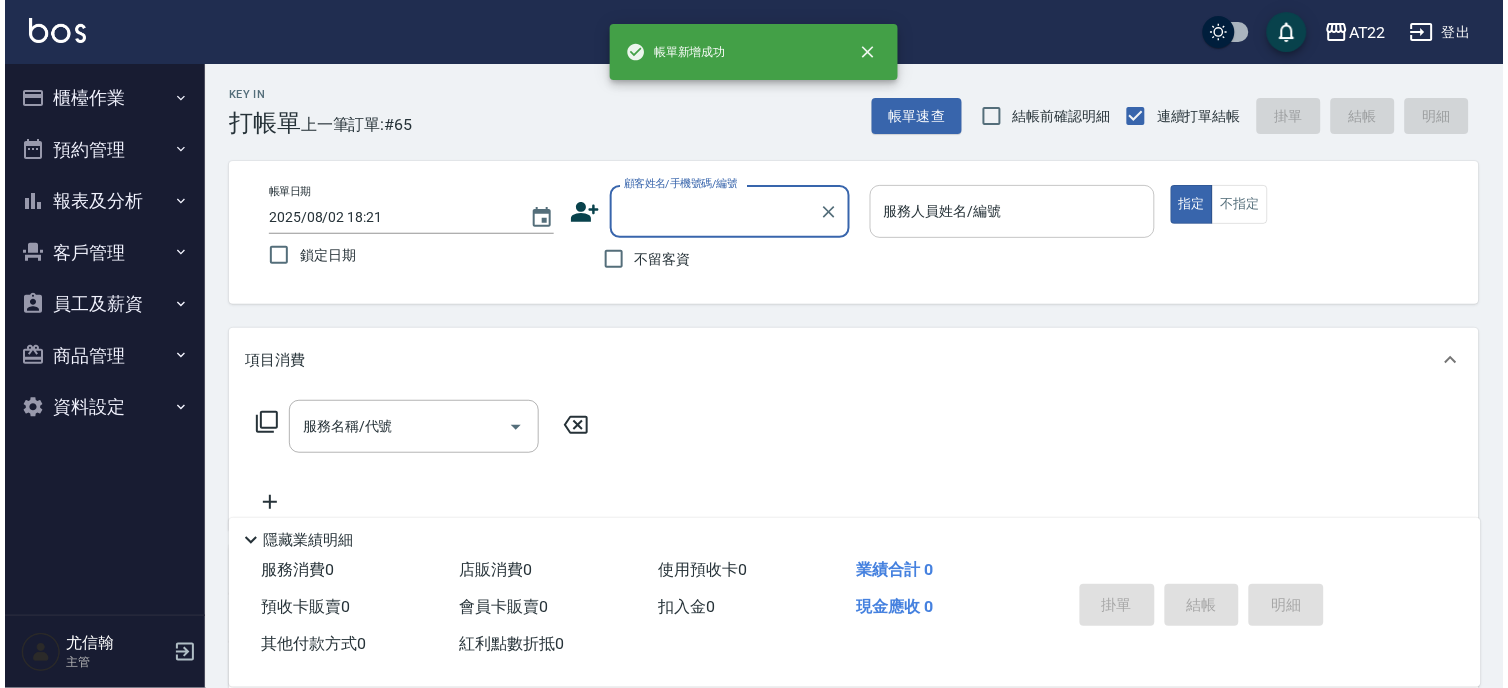 scroll, scrollTop: 0, scrollLeft: 0, axis: both 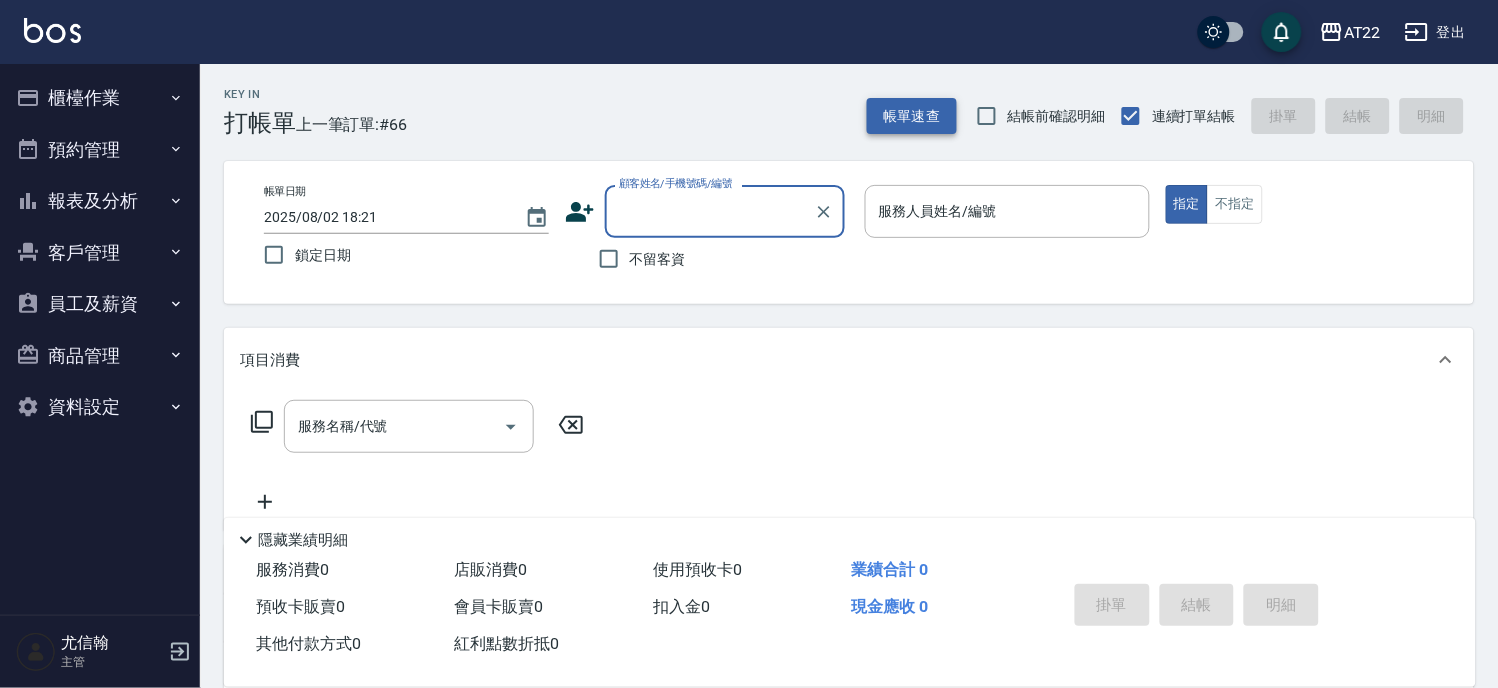 click on "帳單速查" at bounding box center (912, 116) 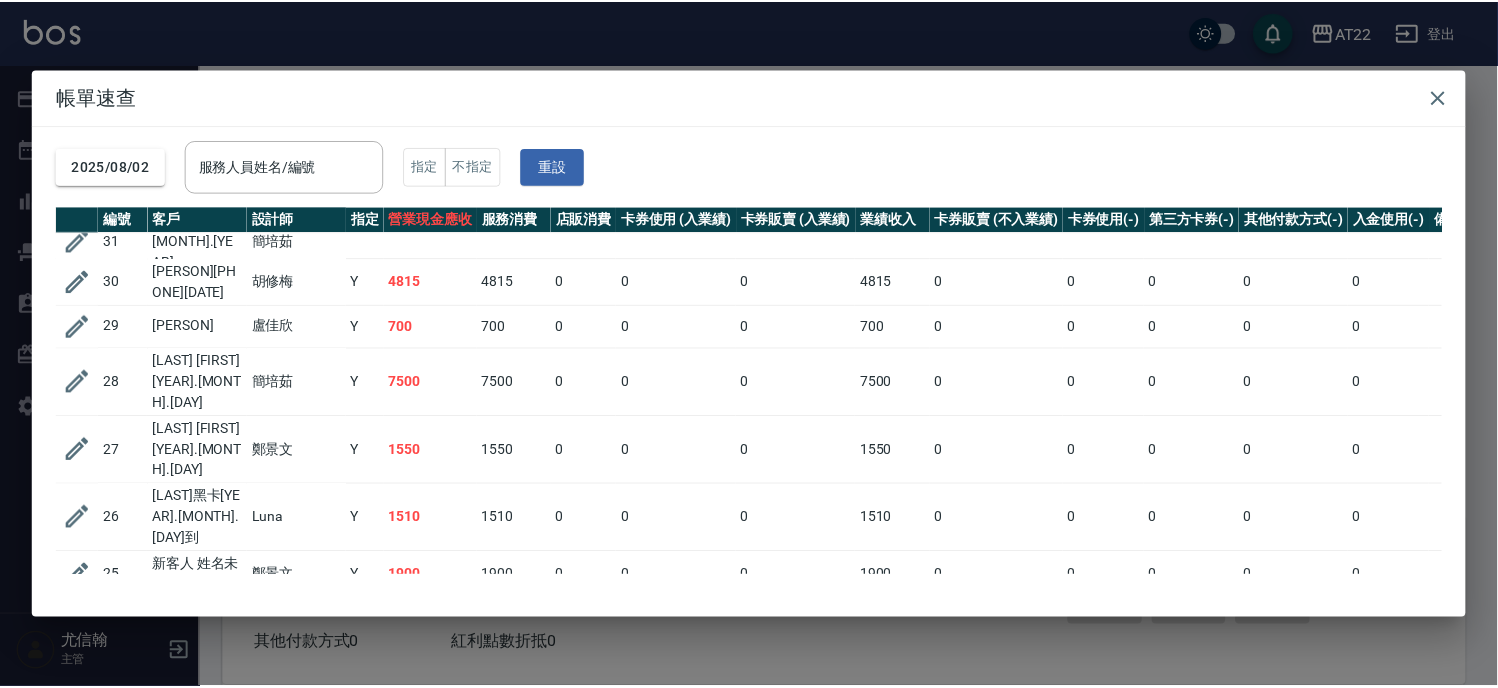 scroll, scrollTop: 2333, scrollLeft: 0, axis: vertical 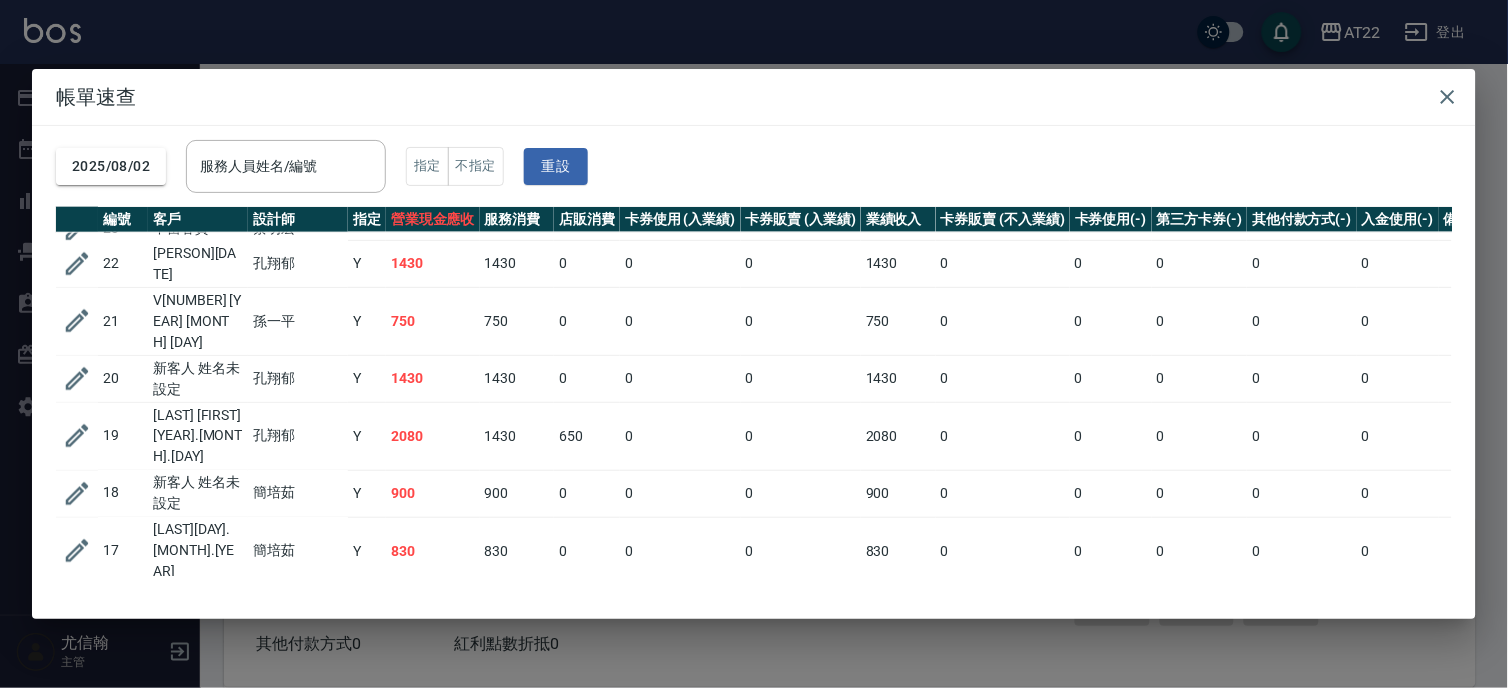 click on "帳單速查 2025/08/02 服務人員姓名/編號 服務人員姓名/編號 指定 不指定 重設 編號 客戶 設計師 指定 營業現金應收 服務消費 店販消費 卡券使用 (入業績) 卡券販賣 (入業績) 業績收入 卡券販賣 (不入業績) 卡券使用(-) 第三方卡券(-) 其他付款方式(-) 入金使用(-) 備註 訂單來源 66 [PERSON] [PERSON] 700 700 0 0 0 700 0 0 0 0 0 65 [PERSON] [PERSON] 150 150 0 0 0 150 0 0 0 0 0 64 新客人 姓名未設定 [PERSON] Y 0 0 0 0 0 0 0 0 0 0 0 63 [PERSON]26.11.23 [PERSON] Y 2790 2790 0 0 0 2790 0 0 0 0 0 62 [PERSON] [PERSON] N 150 150 0 0 0 150 0 0 0 0 0 61 [PHONE] [PERSON] Y 700 700 0 0 0 700 0 0 0 0 0 60  [PERSON]  T(27/1/25) [PERSON] Y 3580 3580 0 0 0 3580 0 0 0 0 0 59 [PERSON] [PERSON] Y 630 630 0 0 0 630 0 0 0 0 0 58 [PERSON]26.6.22 [PERSON] Y 0 1030 0 0 0 1030 0 0 0 0 -1030 57 [PERSON]26.9.1 [PERSON] Y 750 750 0 0 0 750 0 0 0 0 0 56 新客人 姓名未設定 [PERSON] Y 700 700 0 0 0 700 0 0 0 0 0 55 [PERSON]26.9.21 [PERSON] Y" at bounding box center [754, 344] 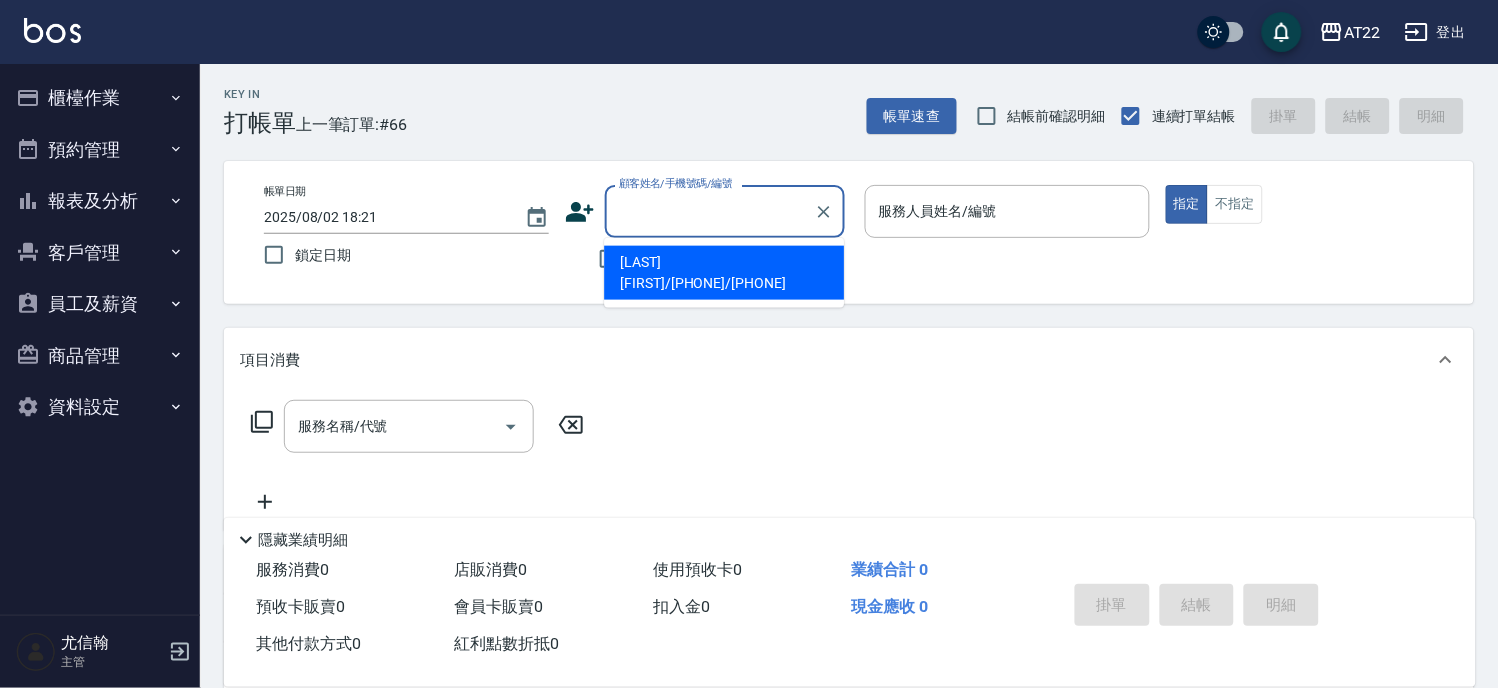 click on "顧客姓名/手機號碼/編號" at bounding box center (710, 211) 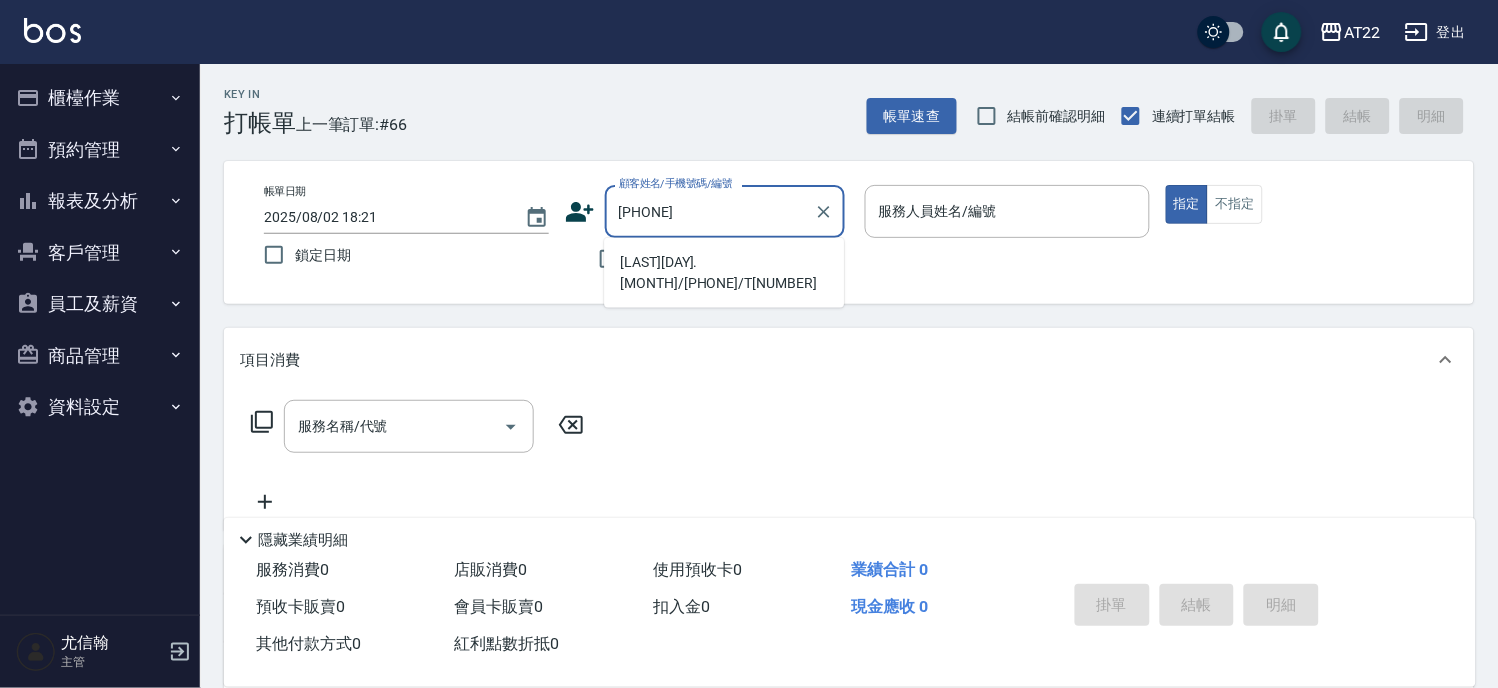click on "[LAST][DAY].[MONTH]/[PHONE]/T[NUMBER]" at bounding box center (724, 273) 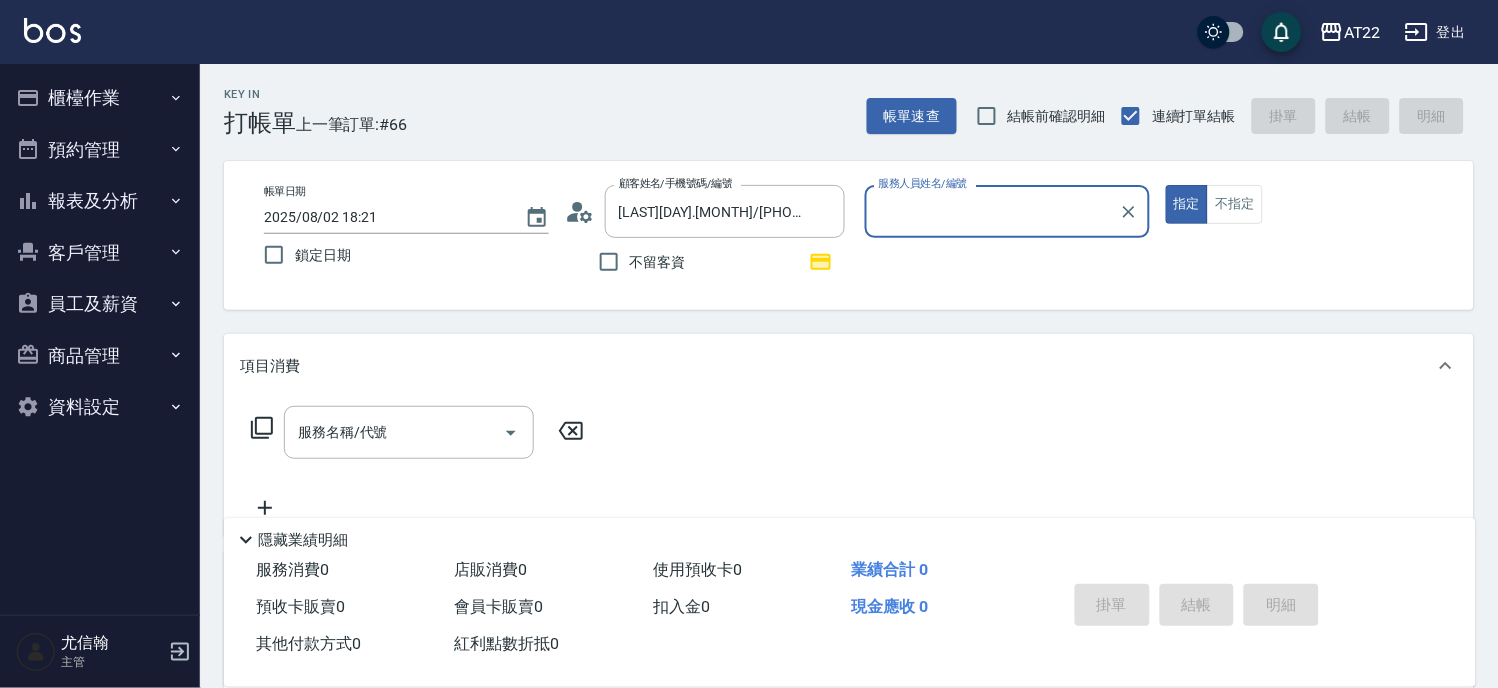 type on "Allen-7" 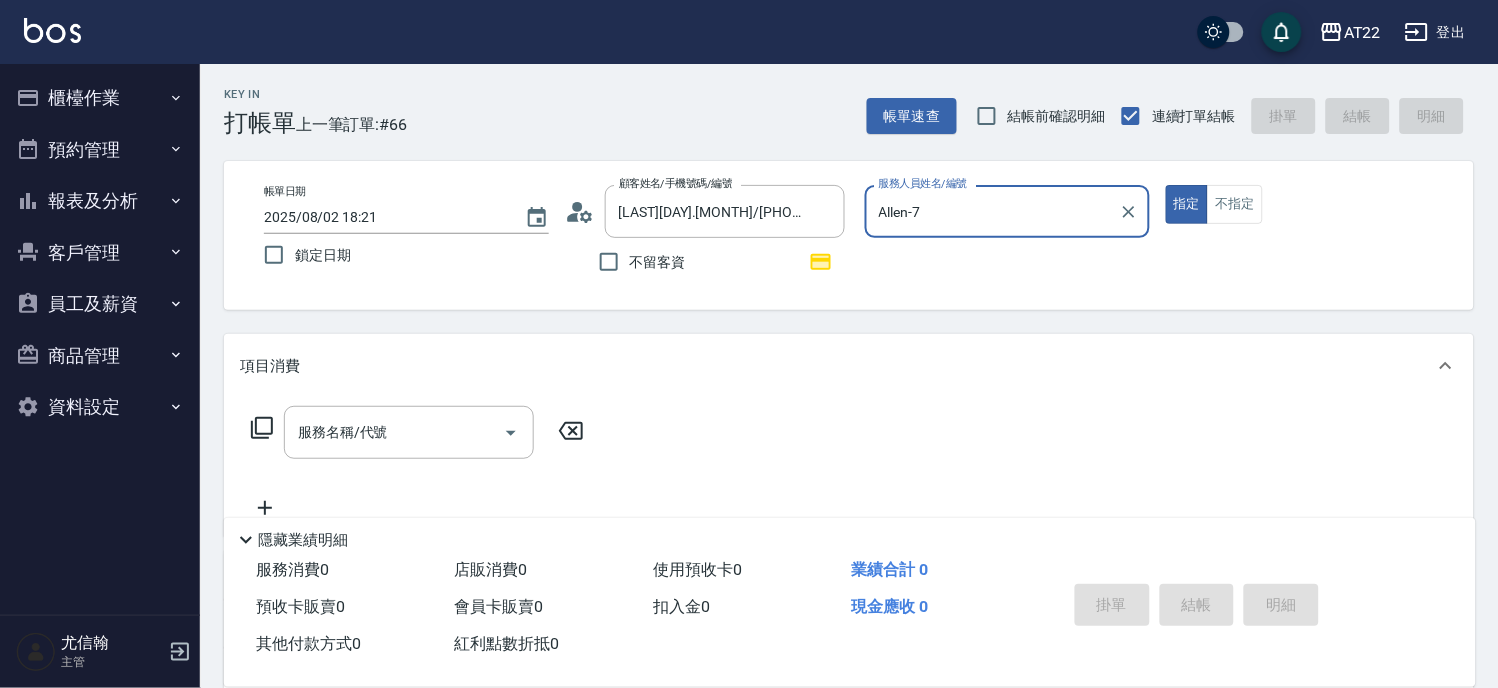 click on "服務名稱/代號 服務名稱/代號" at bounding box center [849, 467] 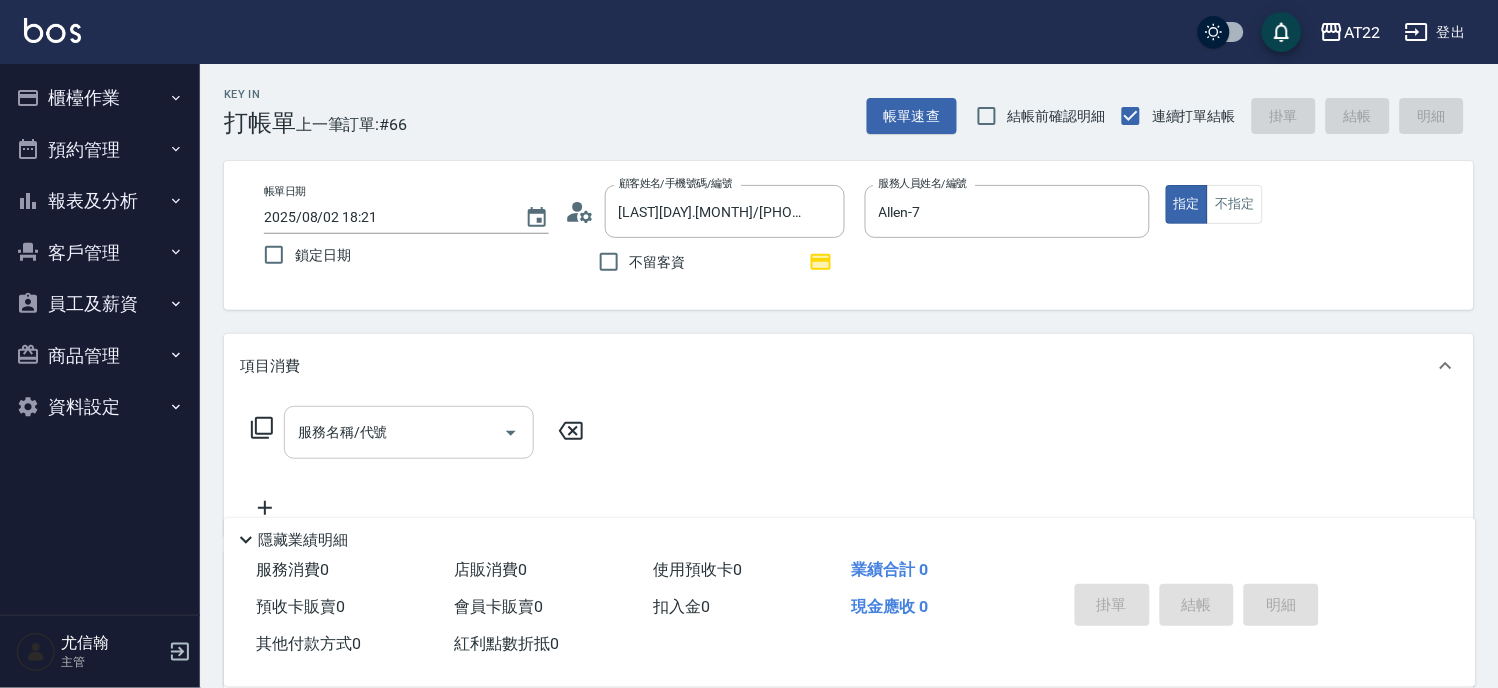 click on "服務名稱/代號" at bounding box center (394, 432) 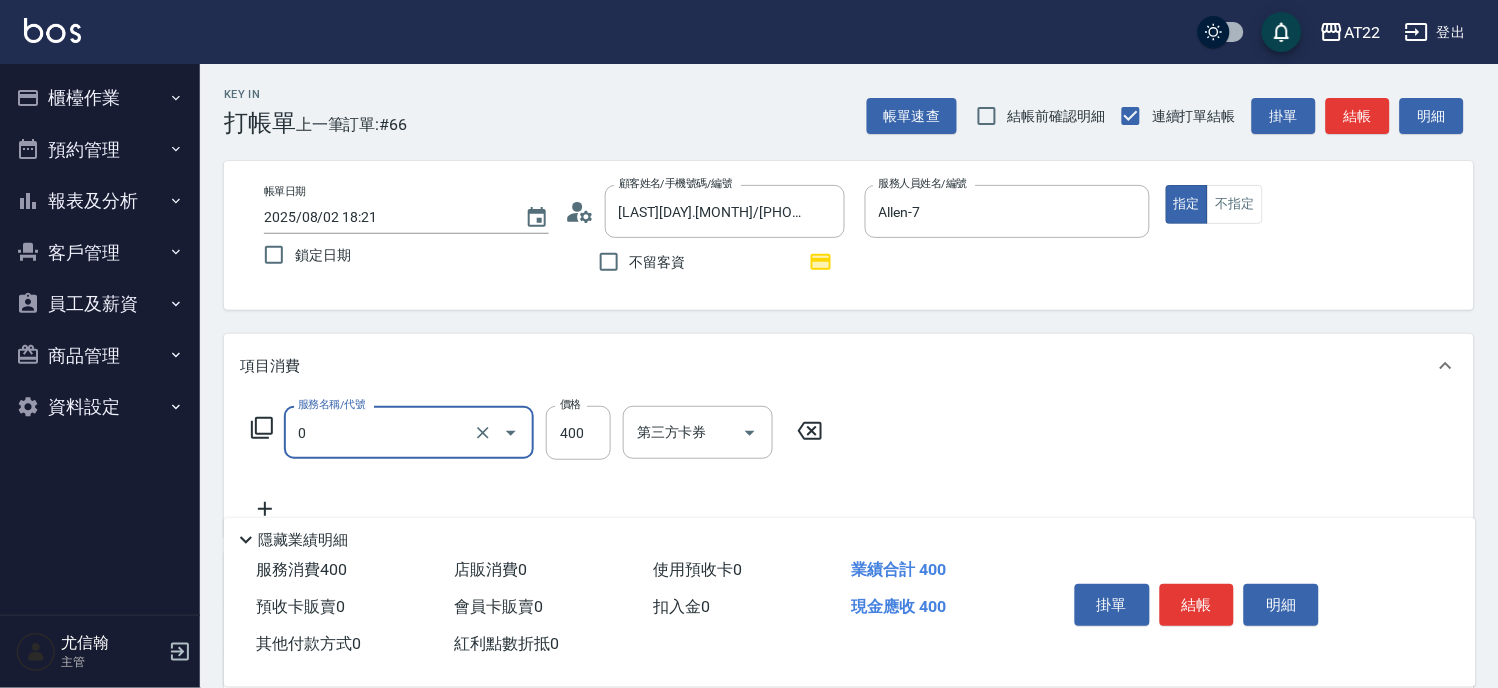 type on "有機洗髮(0)" 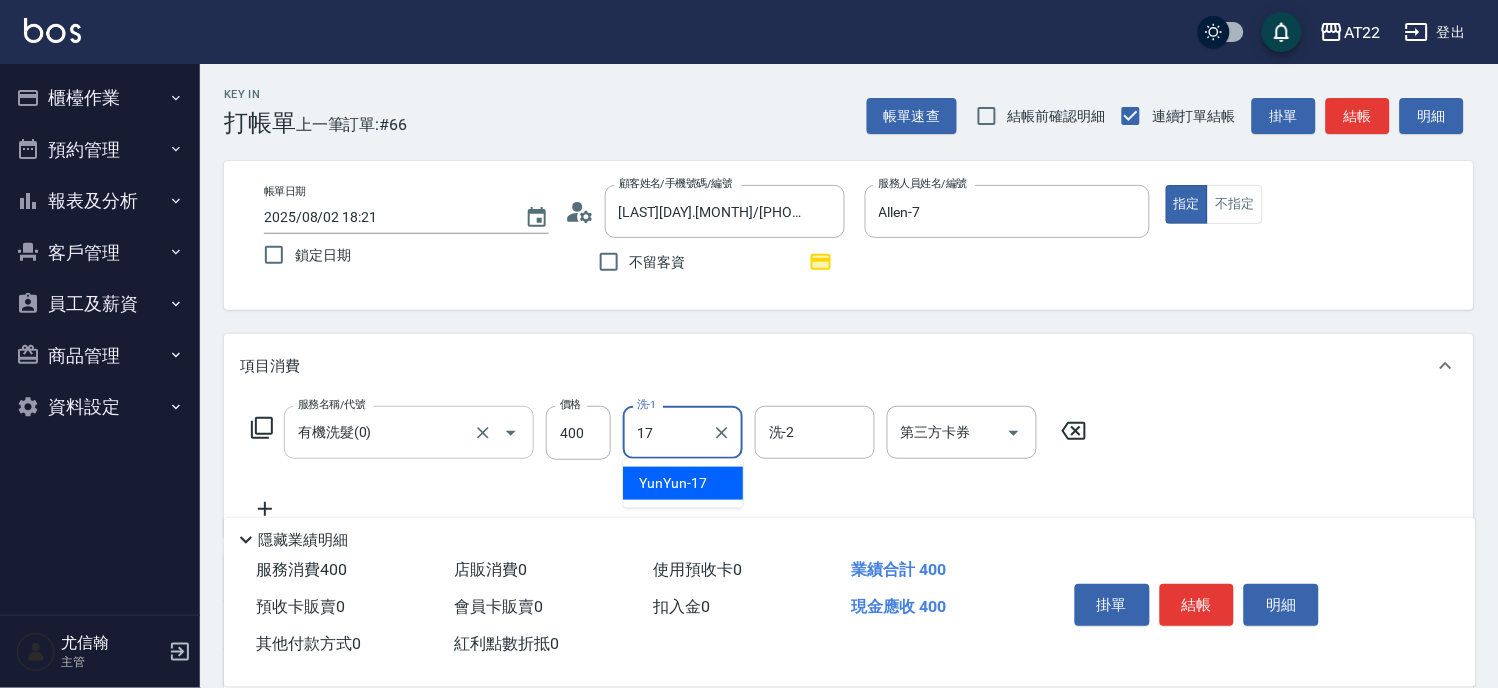 type on "YunYun-17" 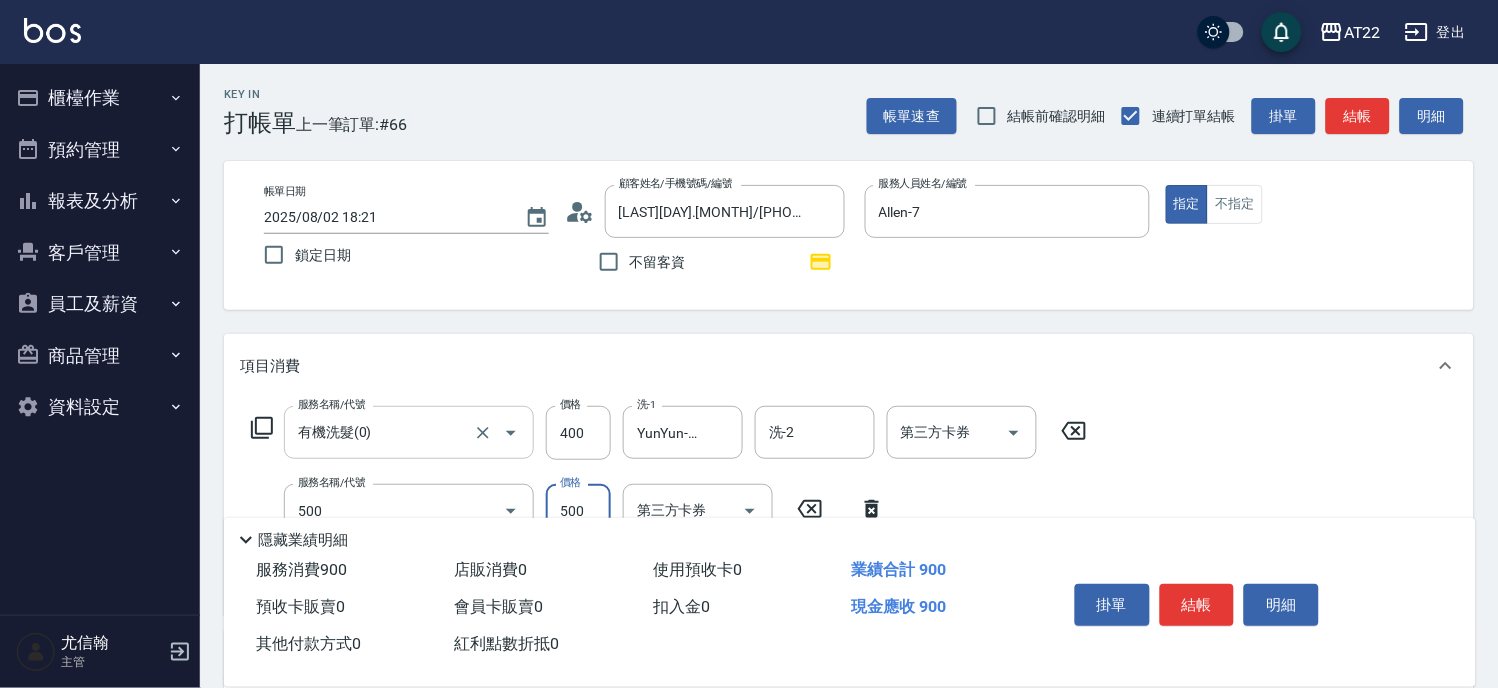 type on "剪髮(500)" 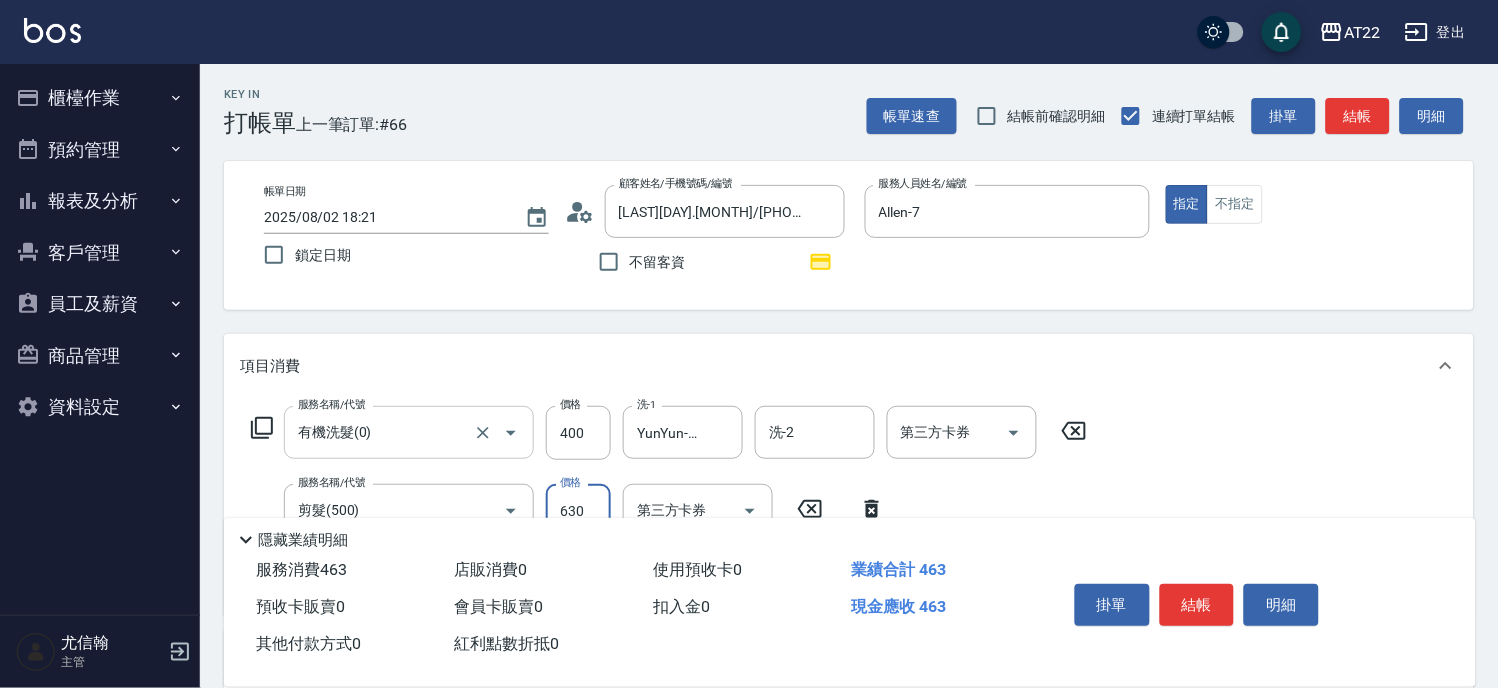 type on "630" 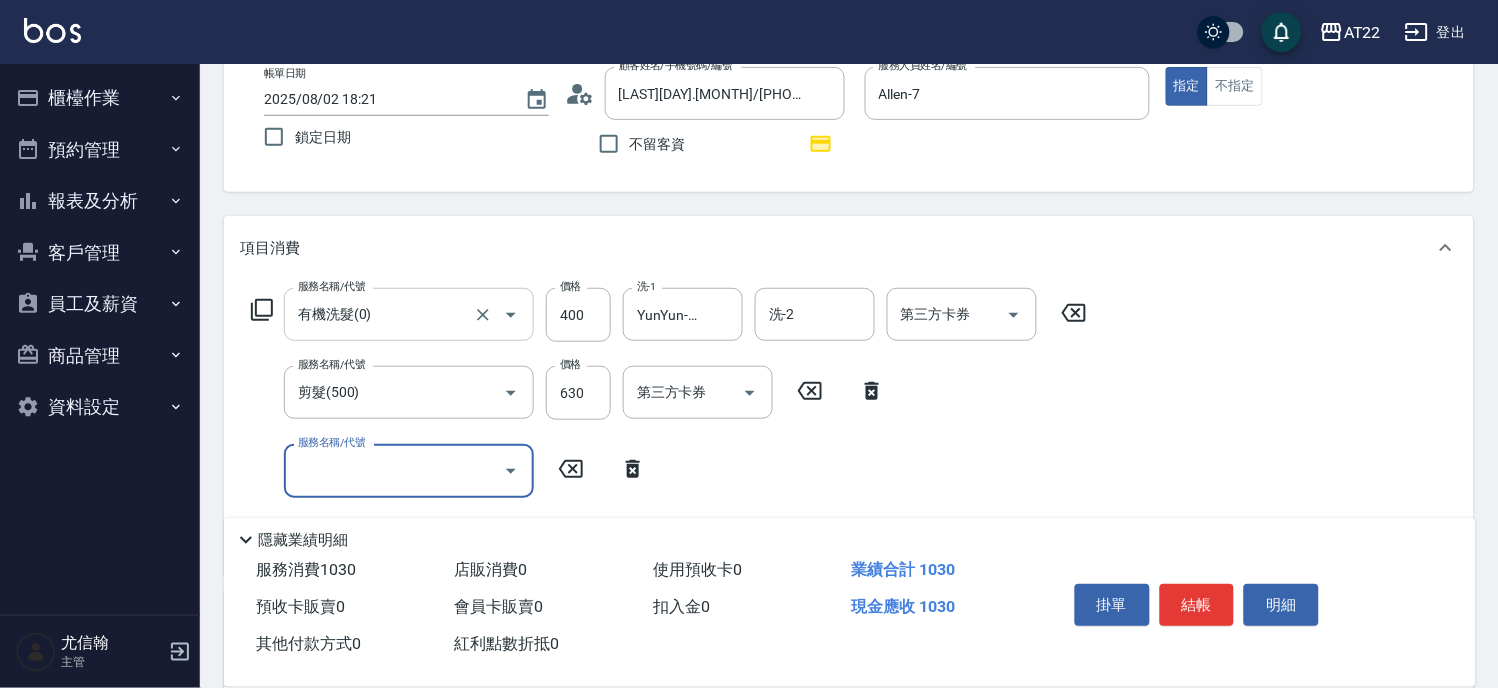 scroll, scrollTop: 222, scrollLeft: 0, axis: vertical 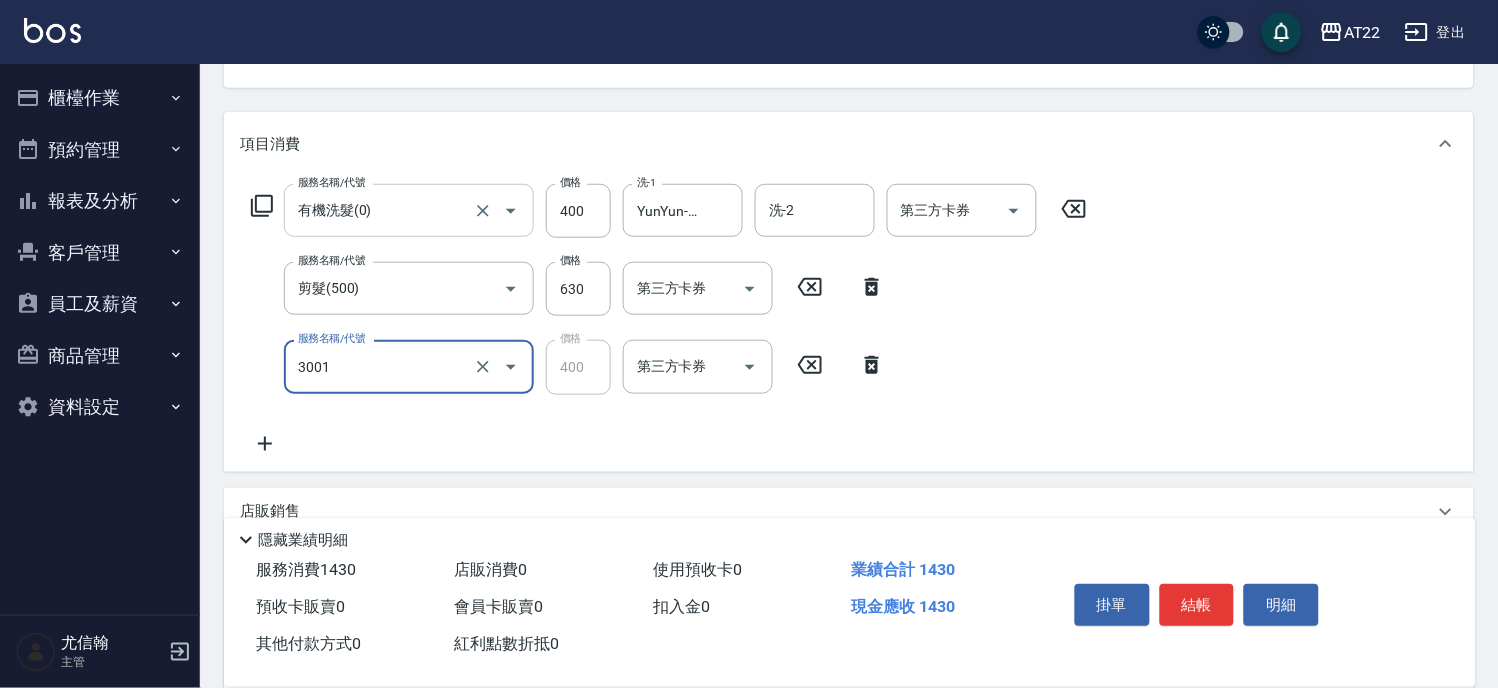 type on "側邊燙貼(3001)" 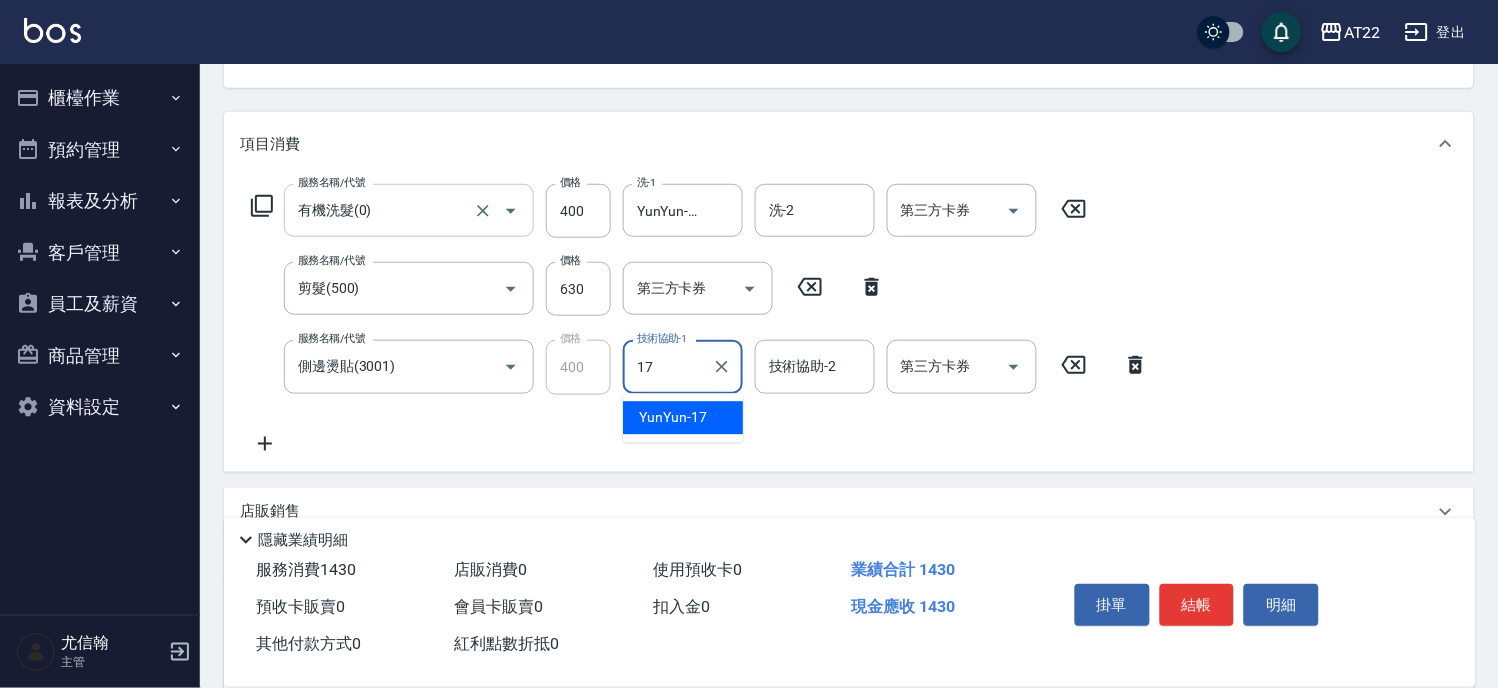 type on "YunYun-17" 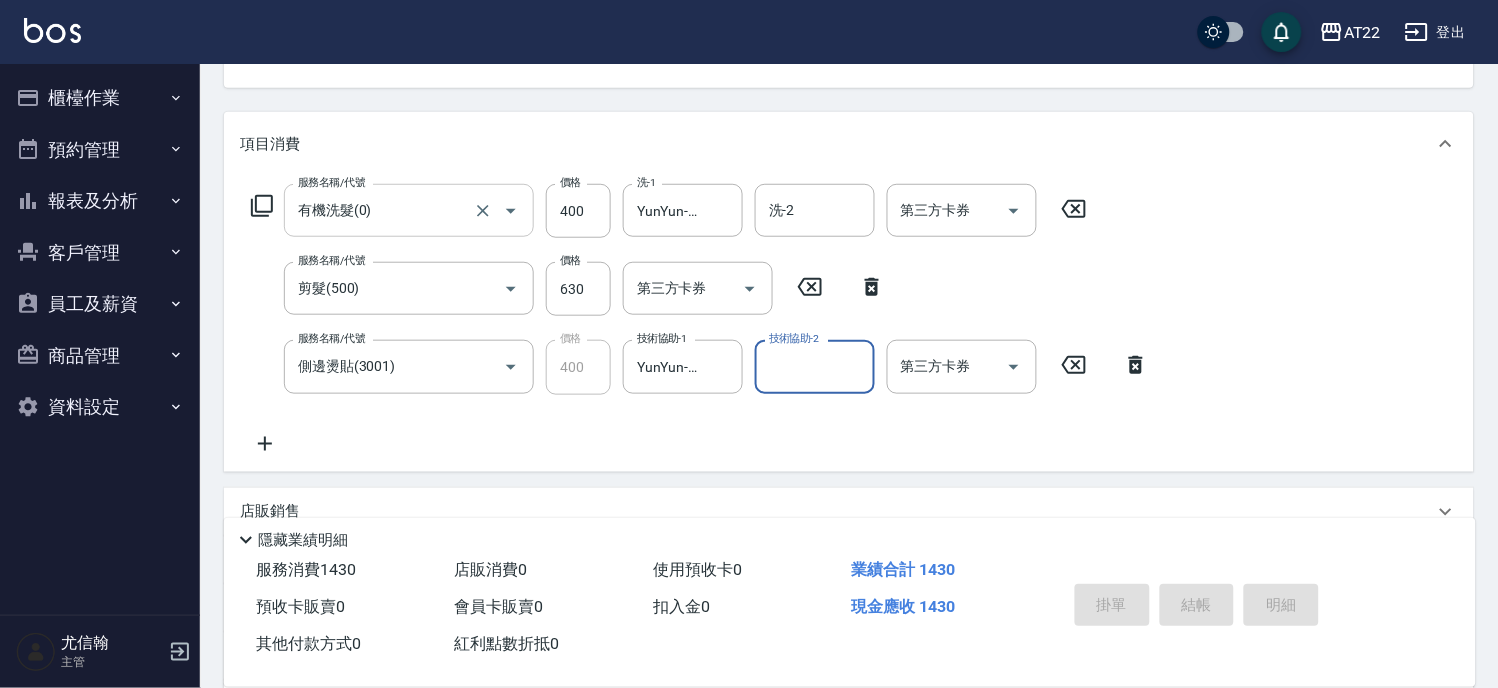 type on "2025/08/02 18:26" 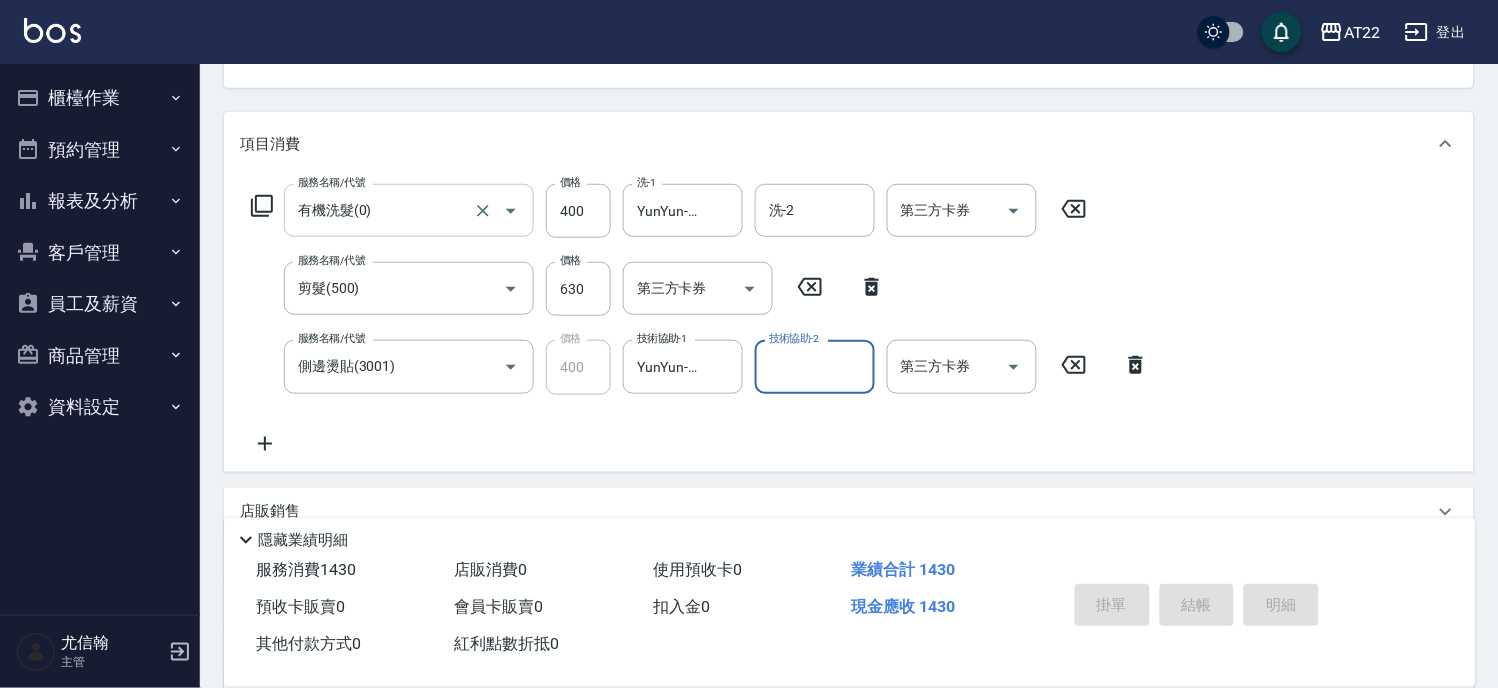type 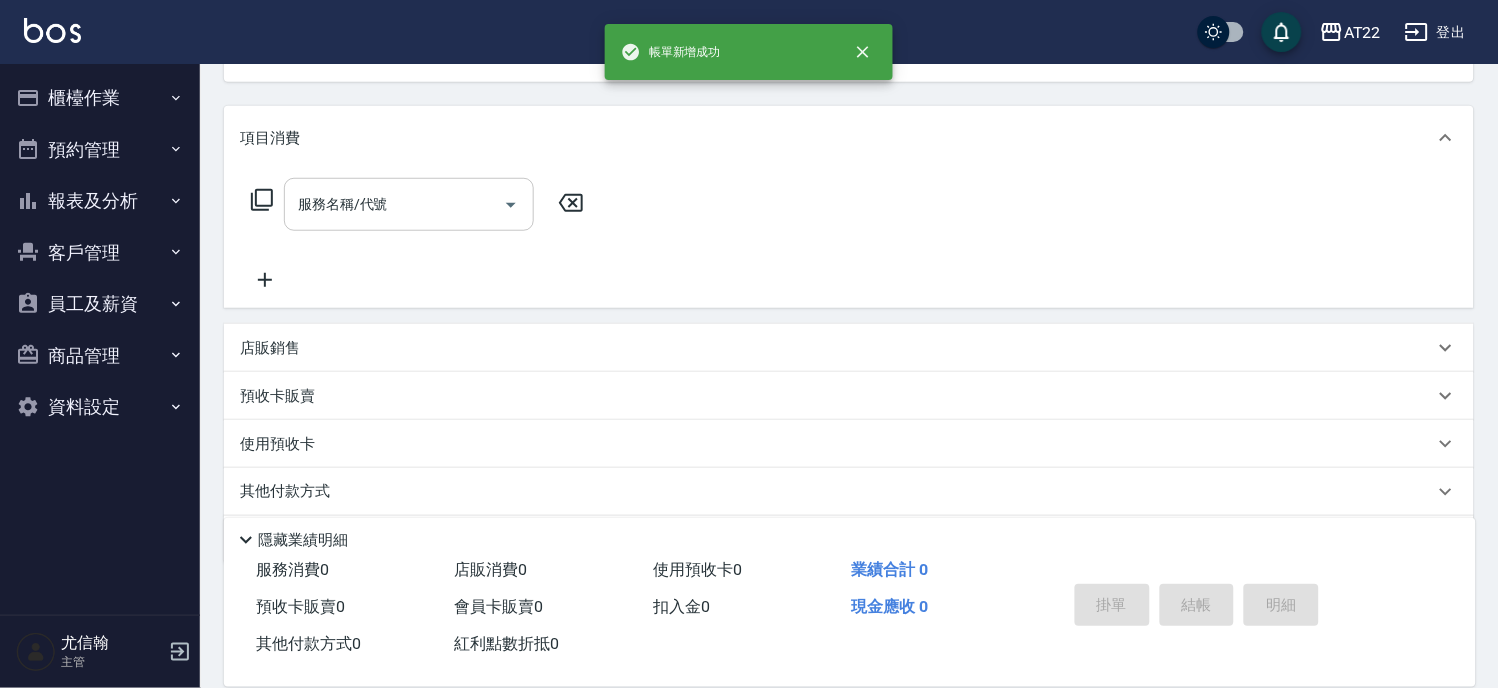 scroll, scrollTop: 194, scrollLeft: 0, axis: vertical 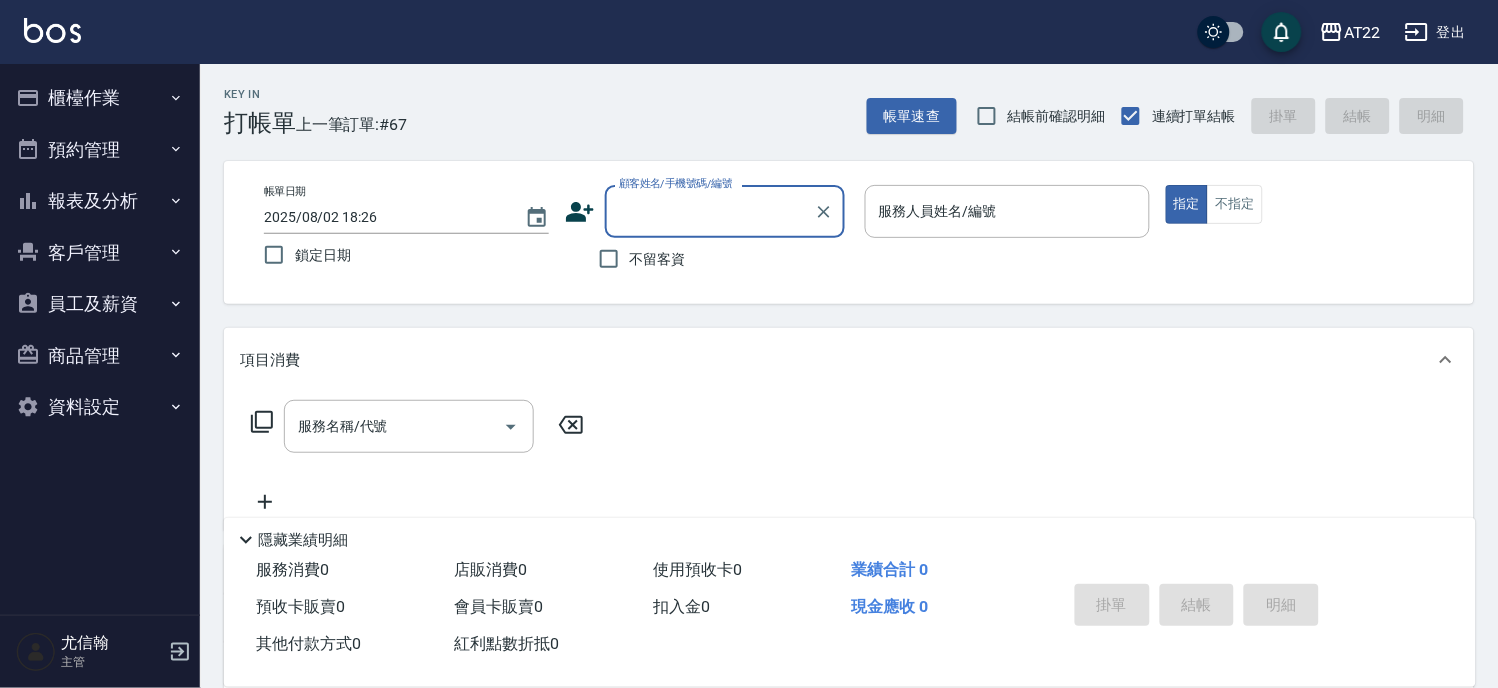 click on "報表及分析" at bounding box center (100, 201) 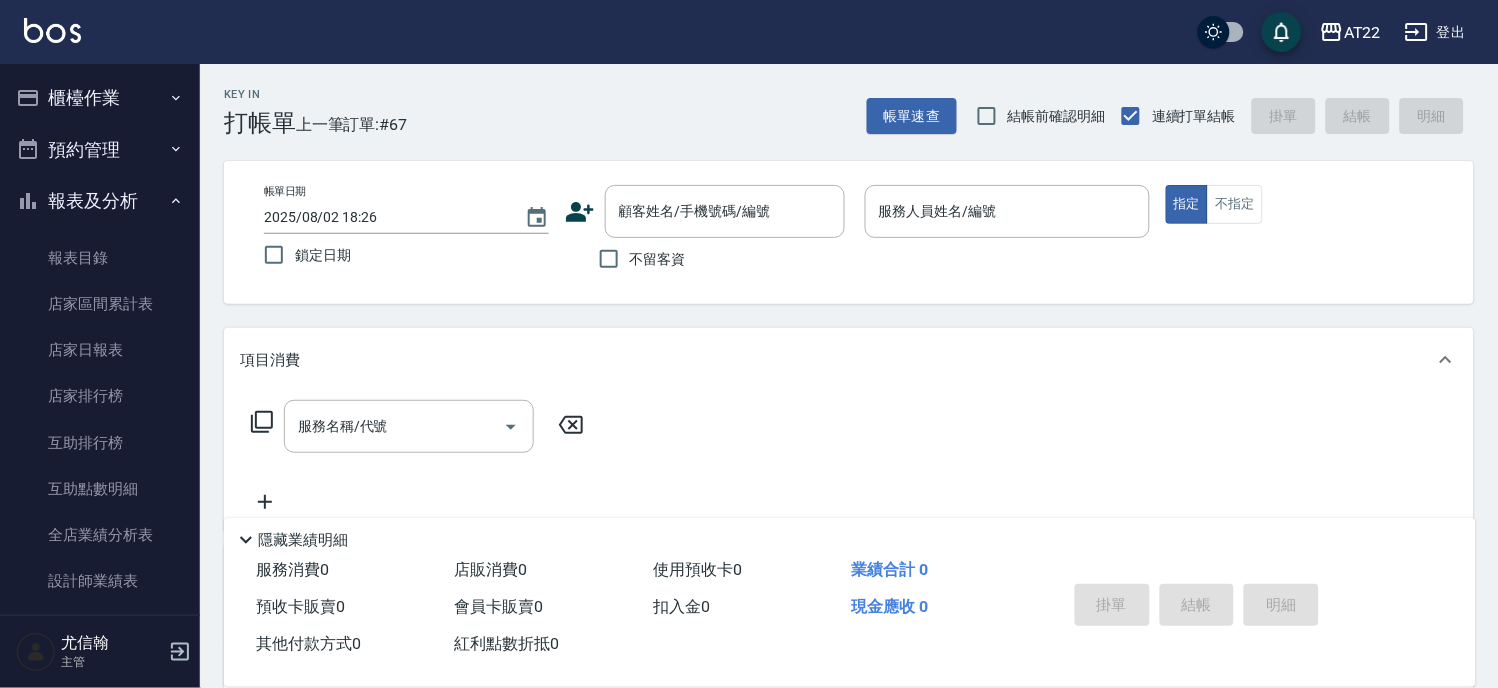 scroll, scrollTop: 444, scrollLeft: 0, axis: vertical 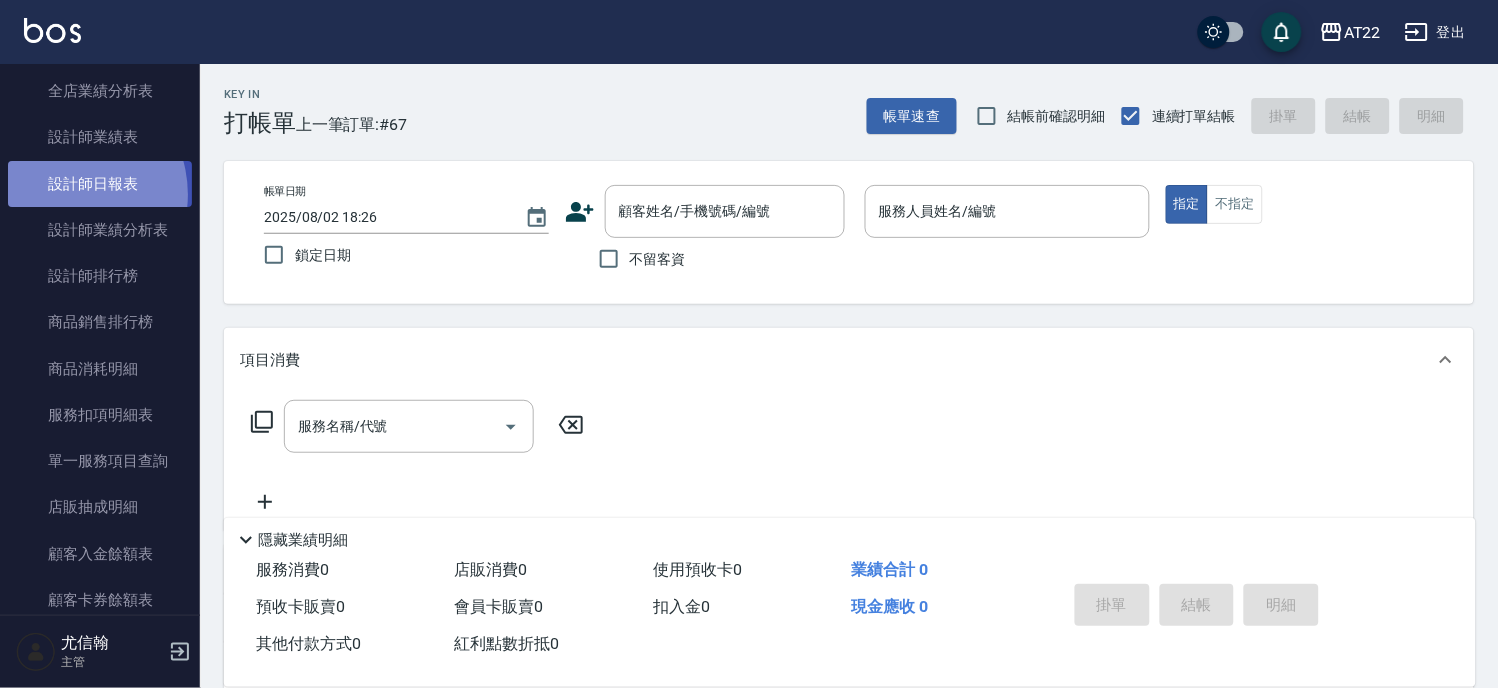 click on "設計師日報表" at bounding box center (100, 184) 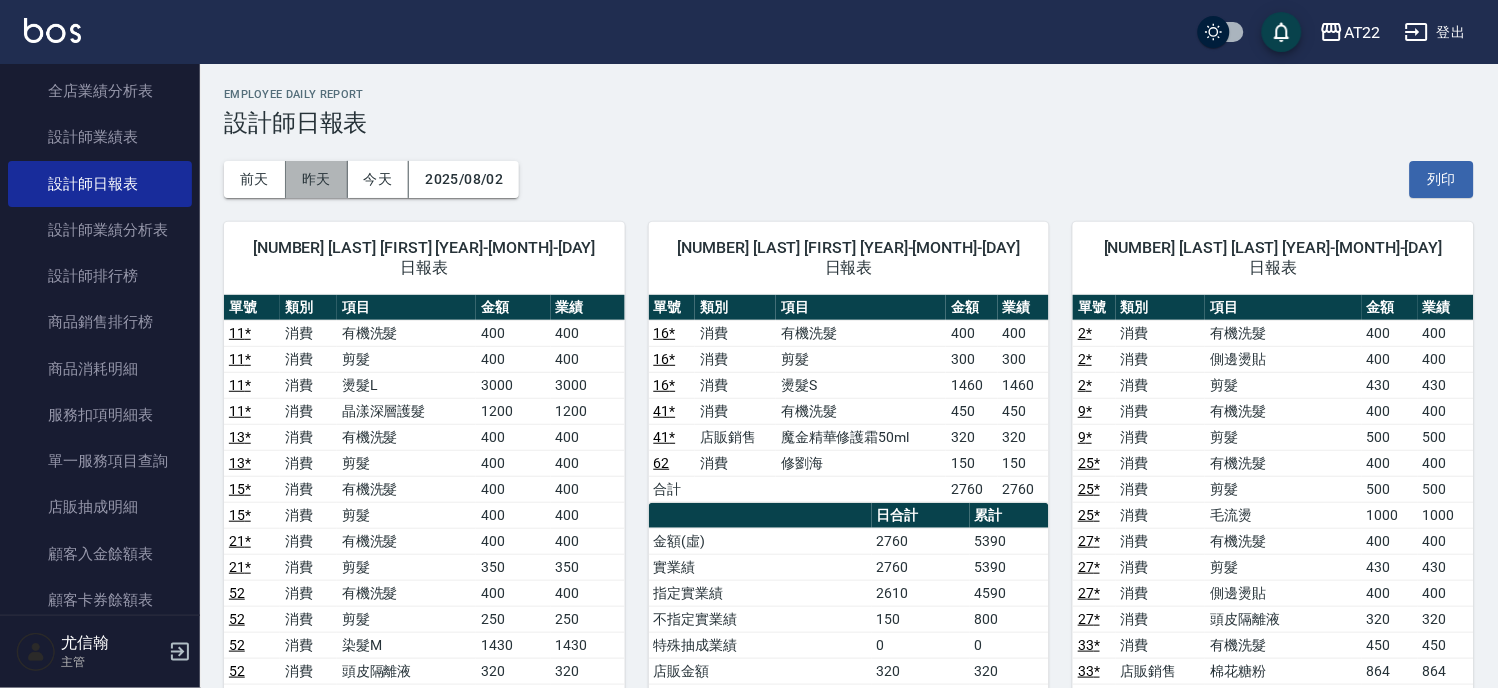 click on "昨天" at bounding box center (317, 179) 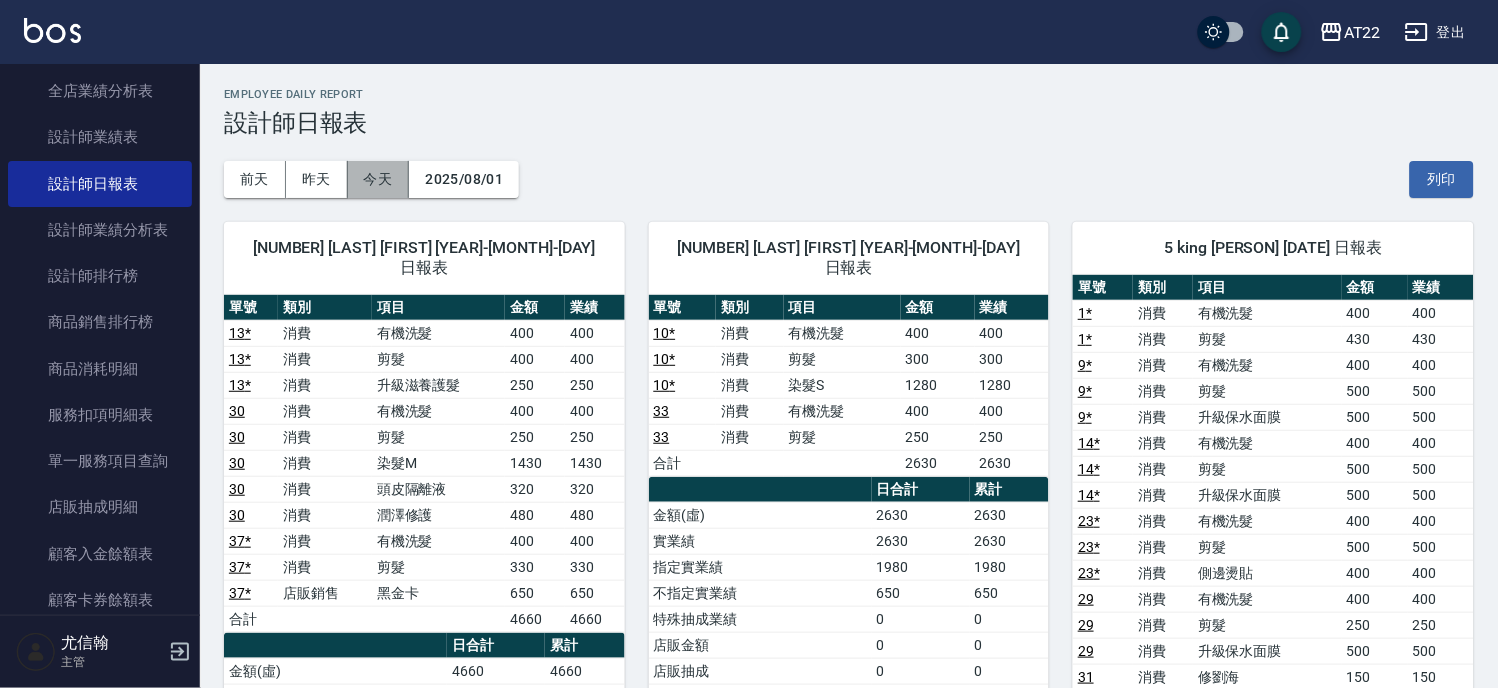 click on "今天" at bounding box center (379, 179) 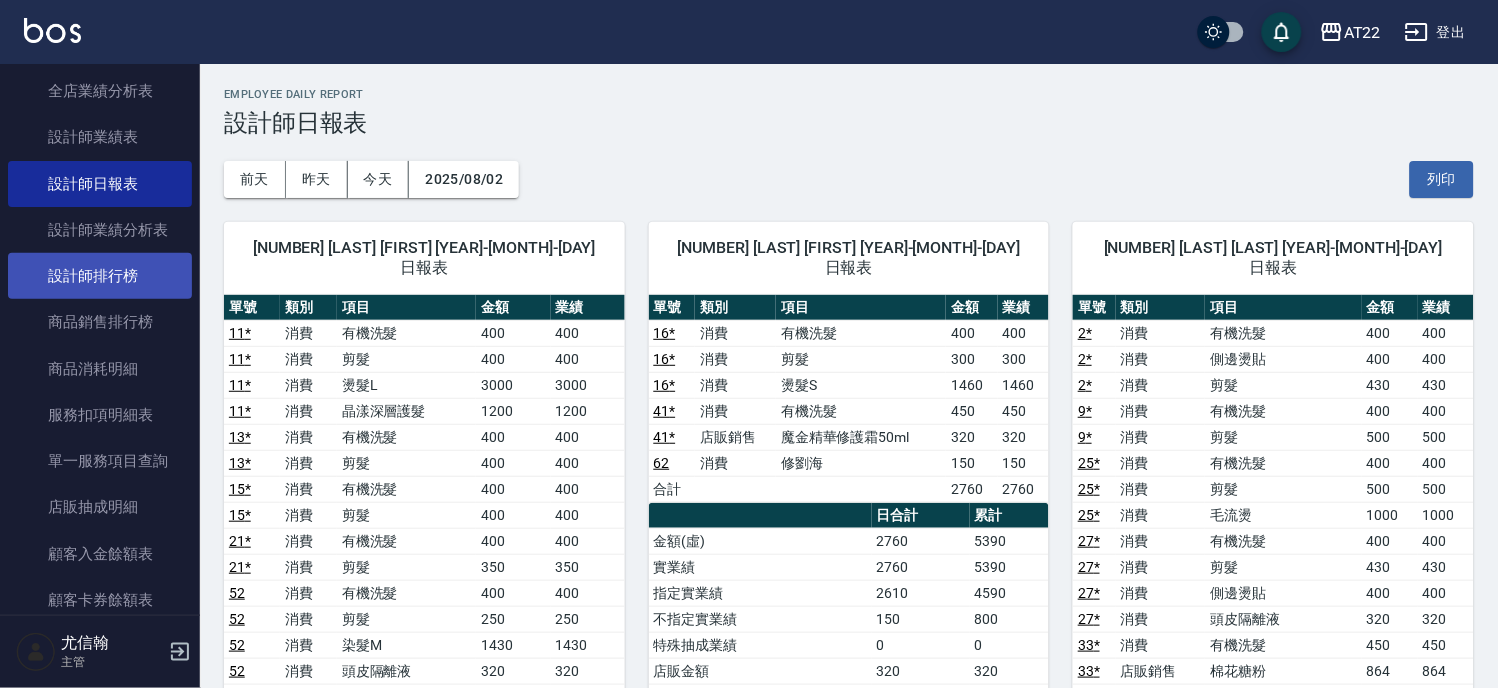 click on "設計師排行榜" at bounding box center (100, 276) 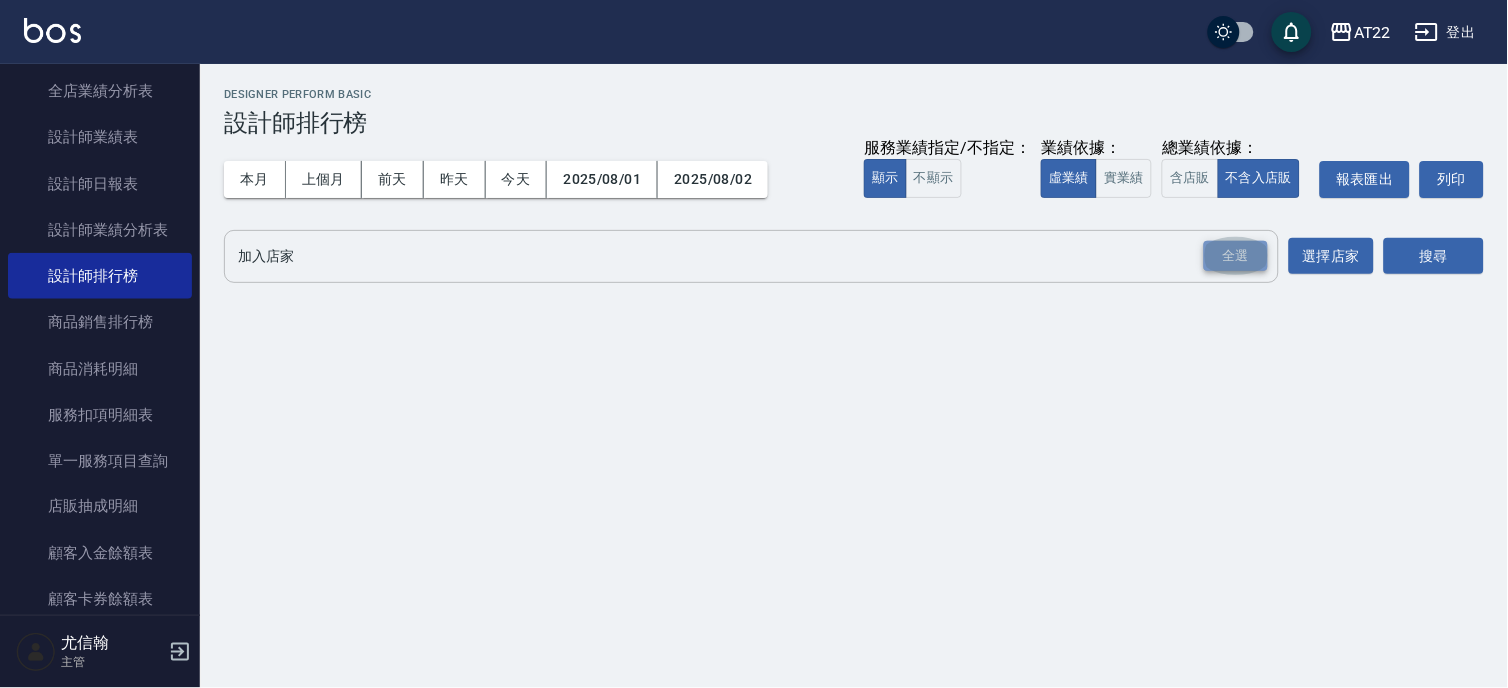 click on "全選" at bounding box center (1236, 256) 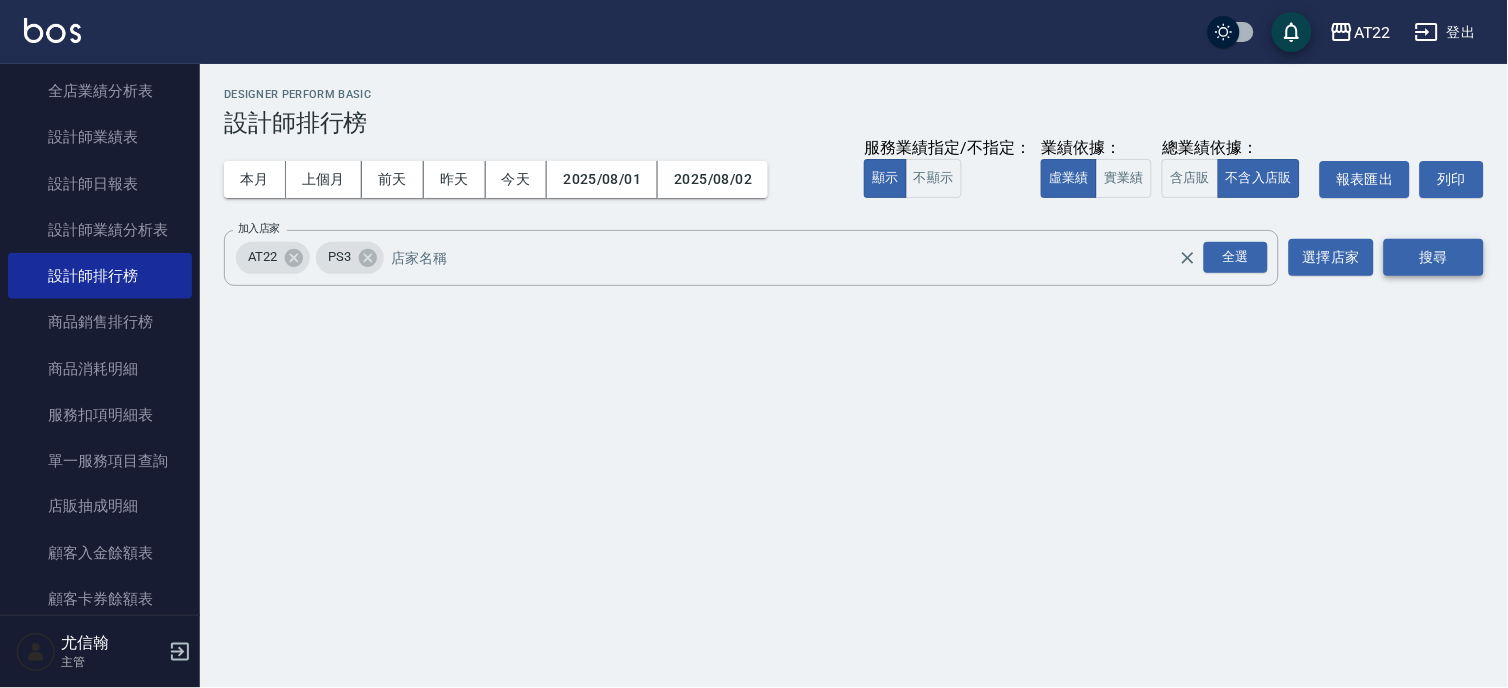 click on "搜尋" at bounding box center [1434, 257] 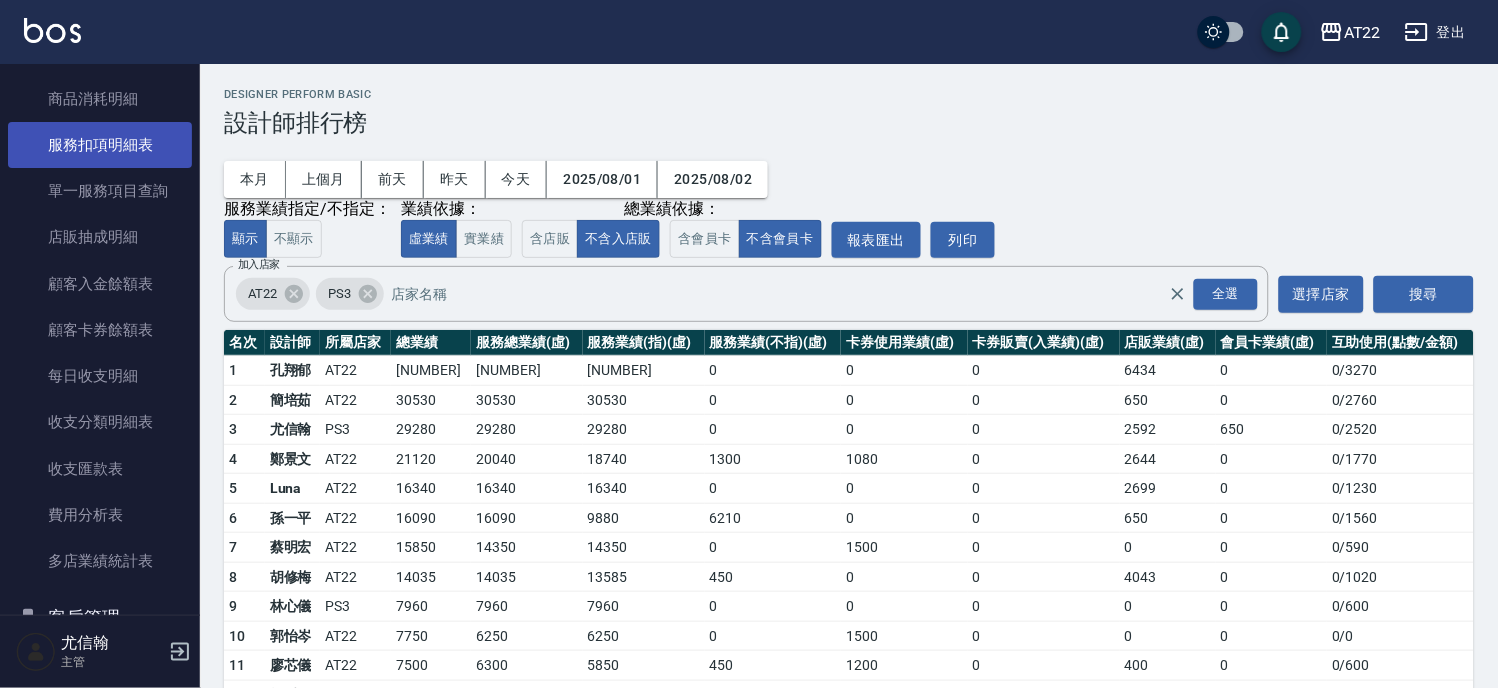 scroll, scrollTop: 920, scrollLeft: 0, axis: vertical 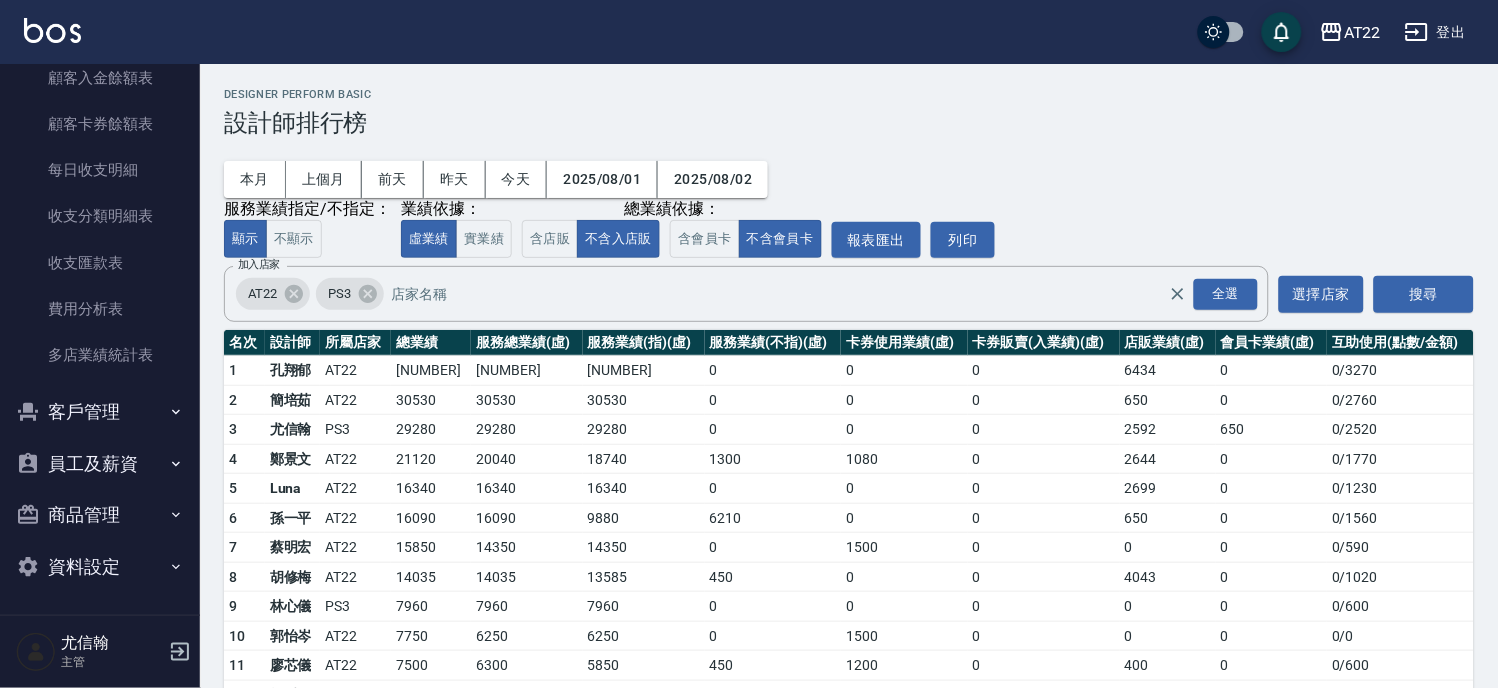 click on "客戶管理" at bounding box center (100, 412) 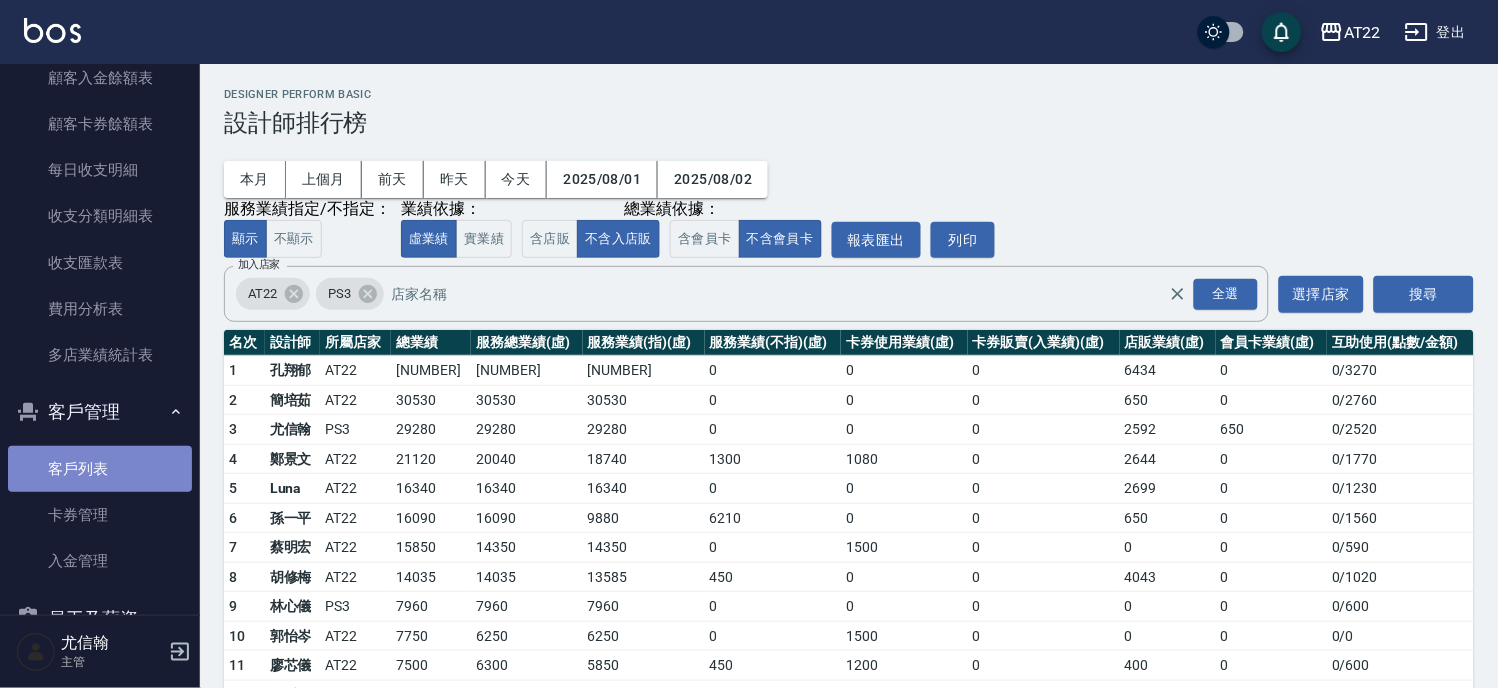 click on "客戶列表" at bounding box center [100, 469] 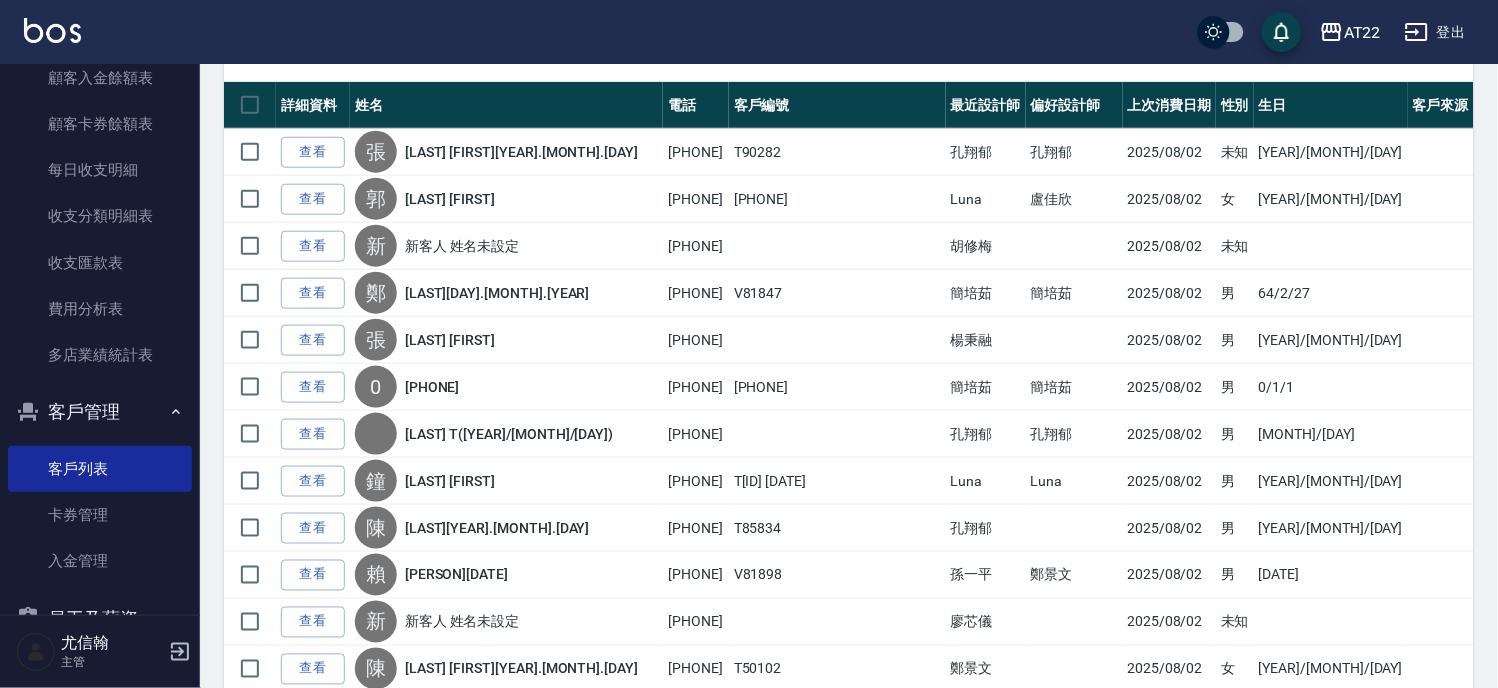 scroll, scrollTop: 0, scrollLeft: 0, axis: both 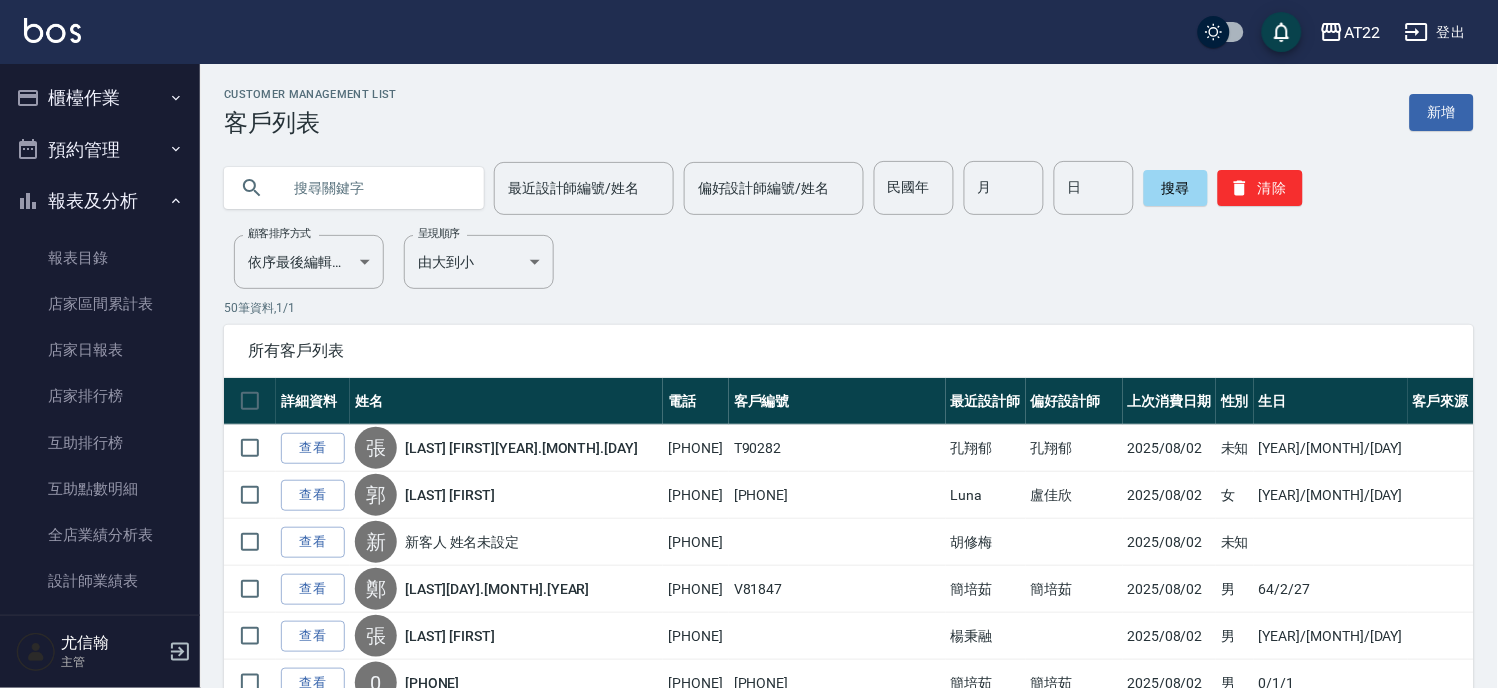 click on "報表及分析" at bounding box center [100, 201] 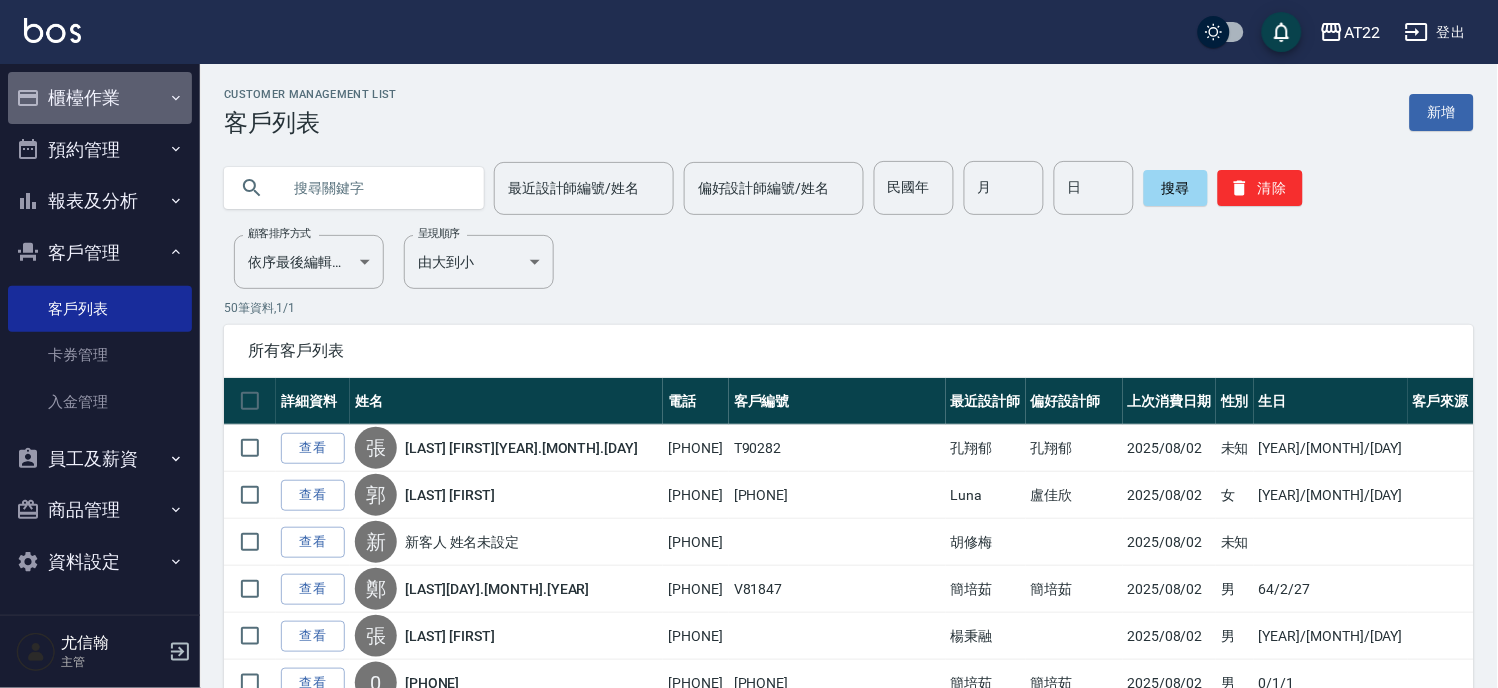 click on "櫃檯作業" at bounding box center [100, 98] 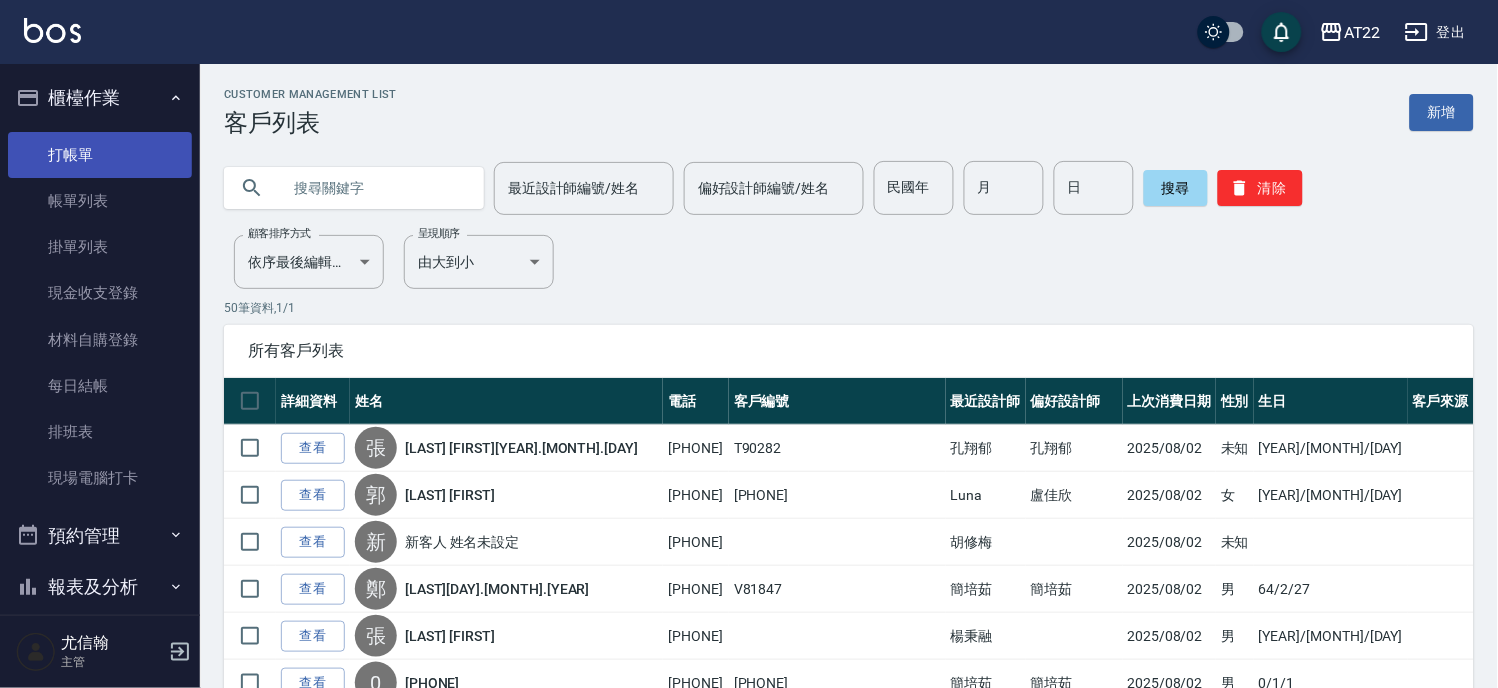 click on "打帳單" at bounding box center (100, 155) 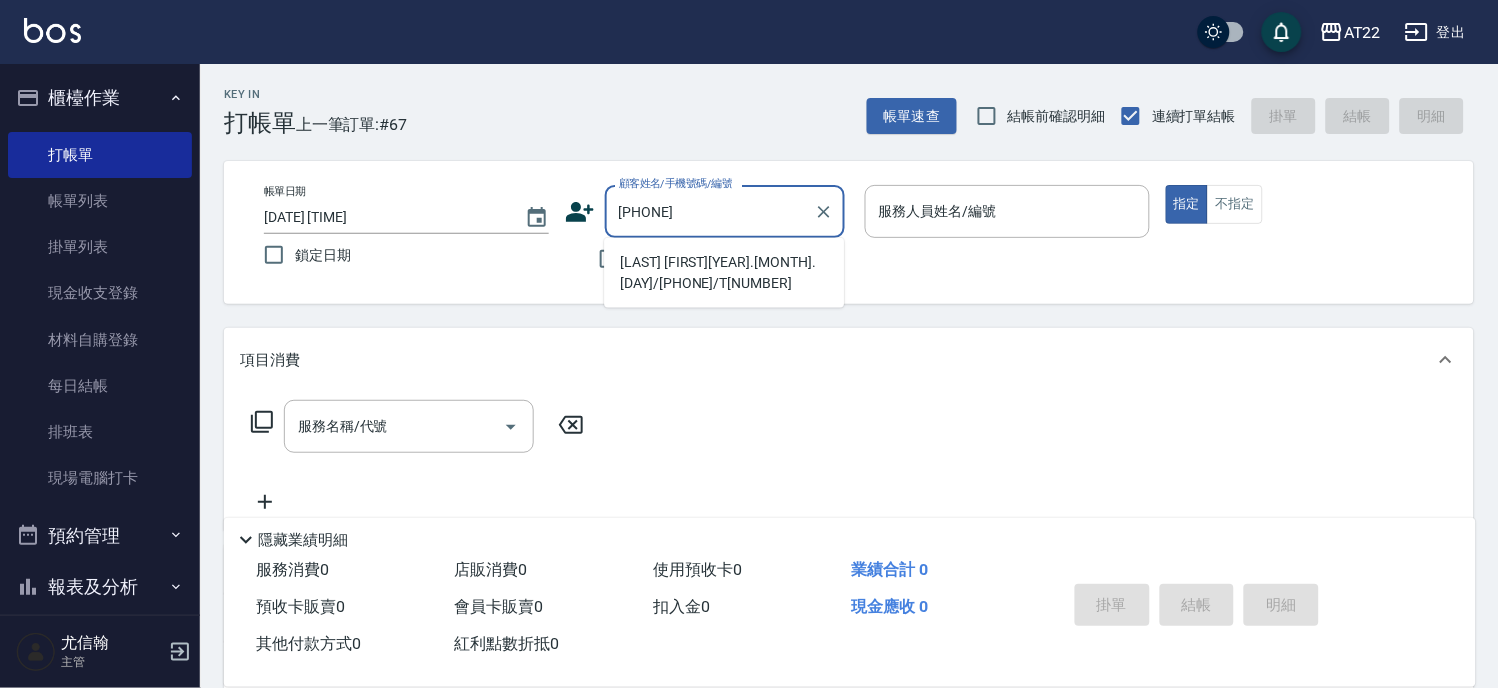 click on "王柏傑27.6.13/0953555753/T91229" at bounding box center (724, 273) 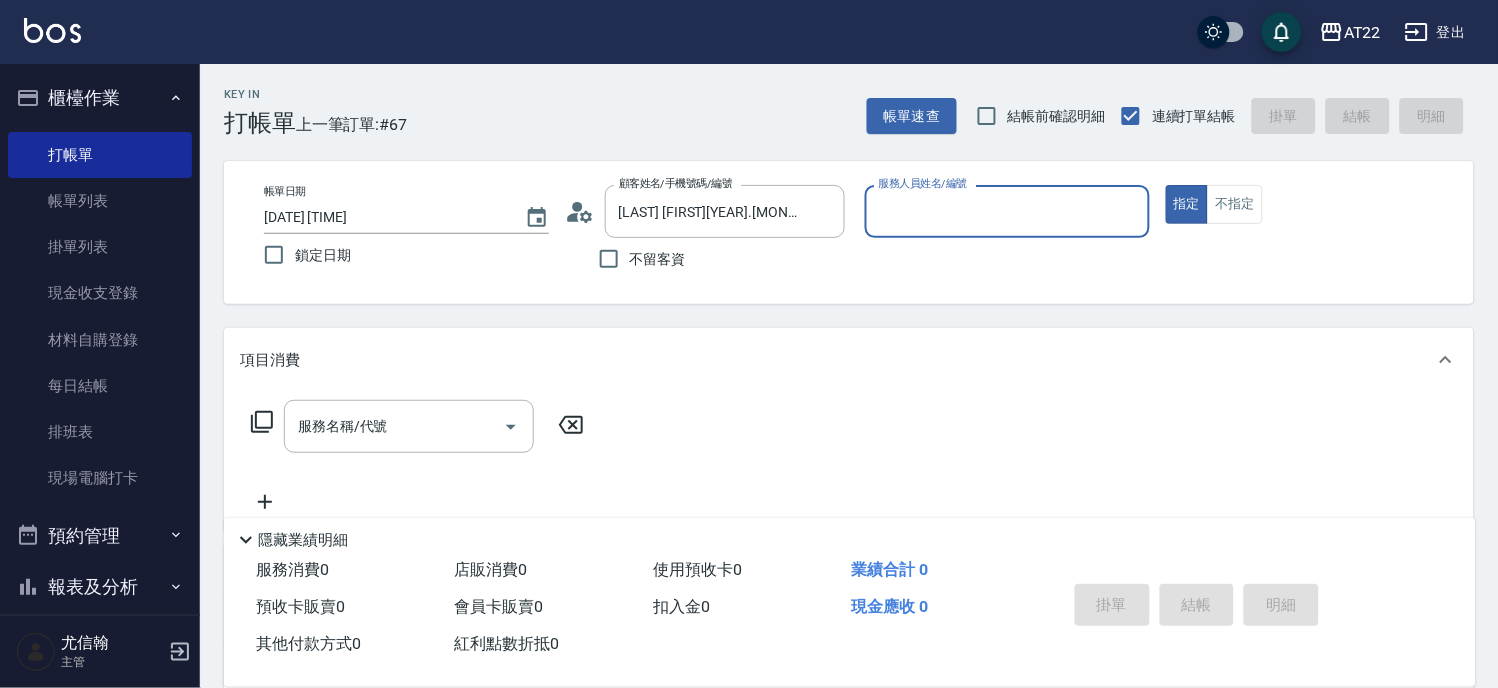 type on "Allen-7" 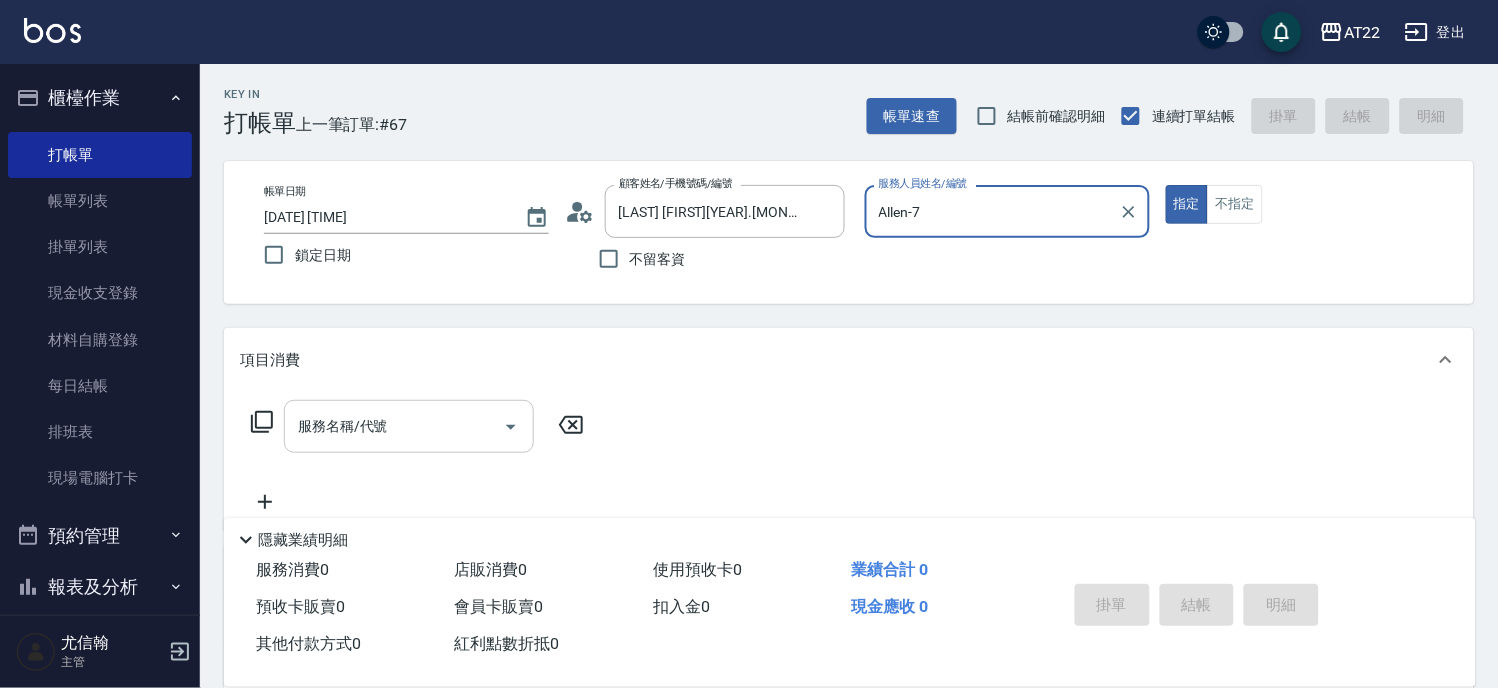 click on "服務名稱/代號" at bounding box center (394, 426) 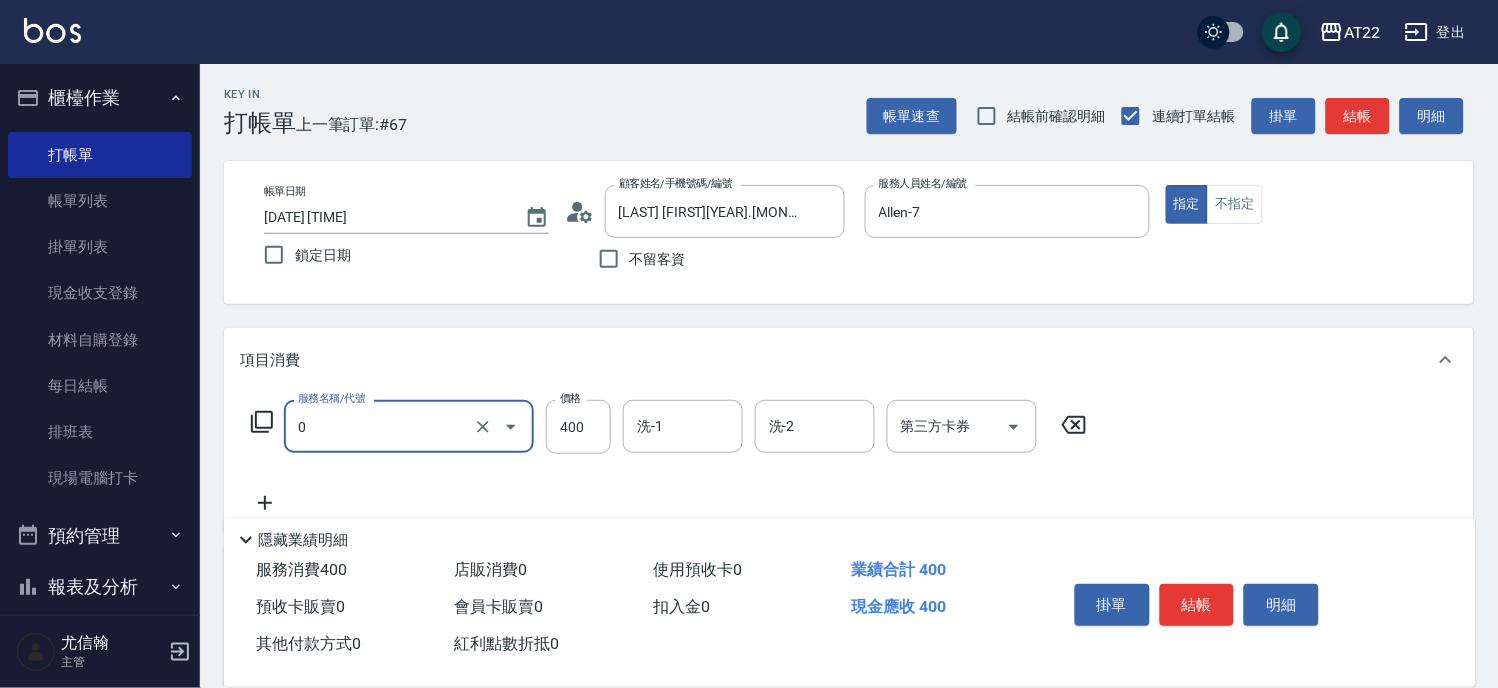 type on "有機洗髮(0)" 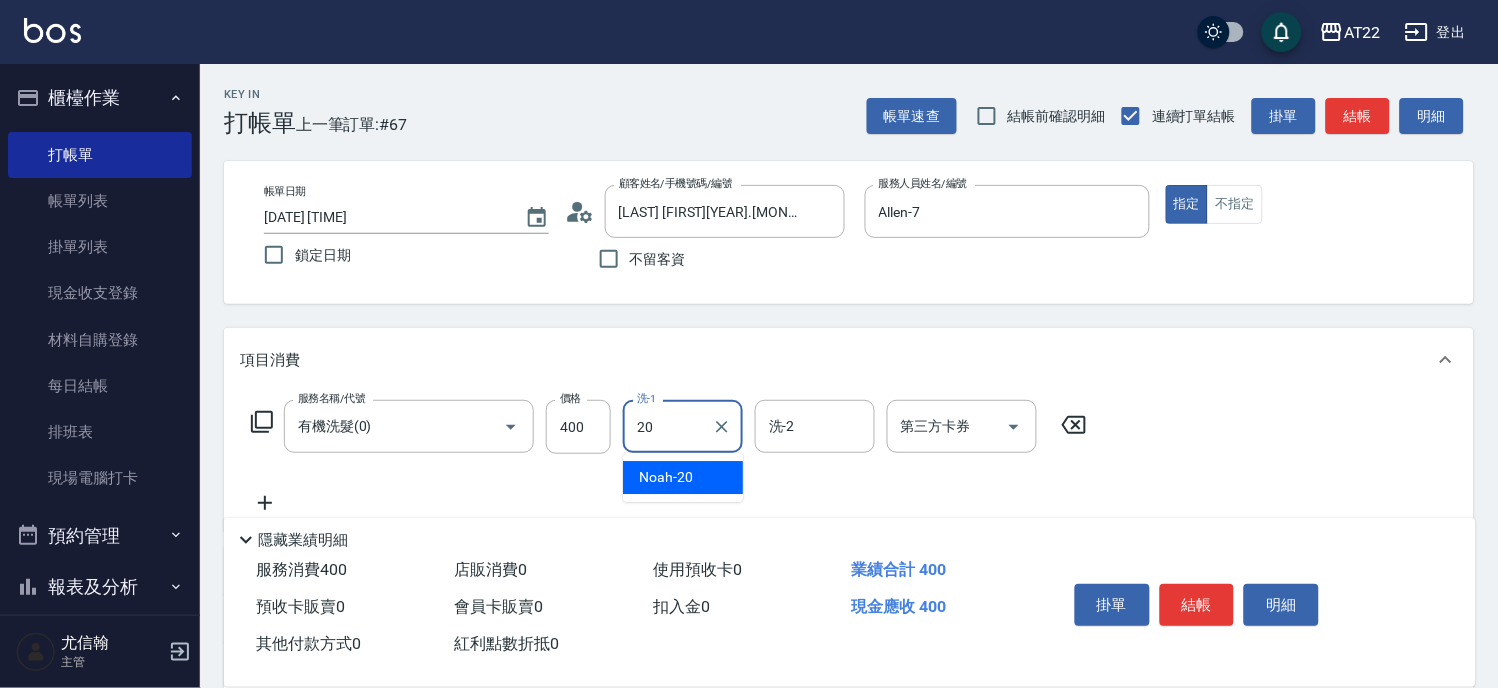 type on "Noah-20" 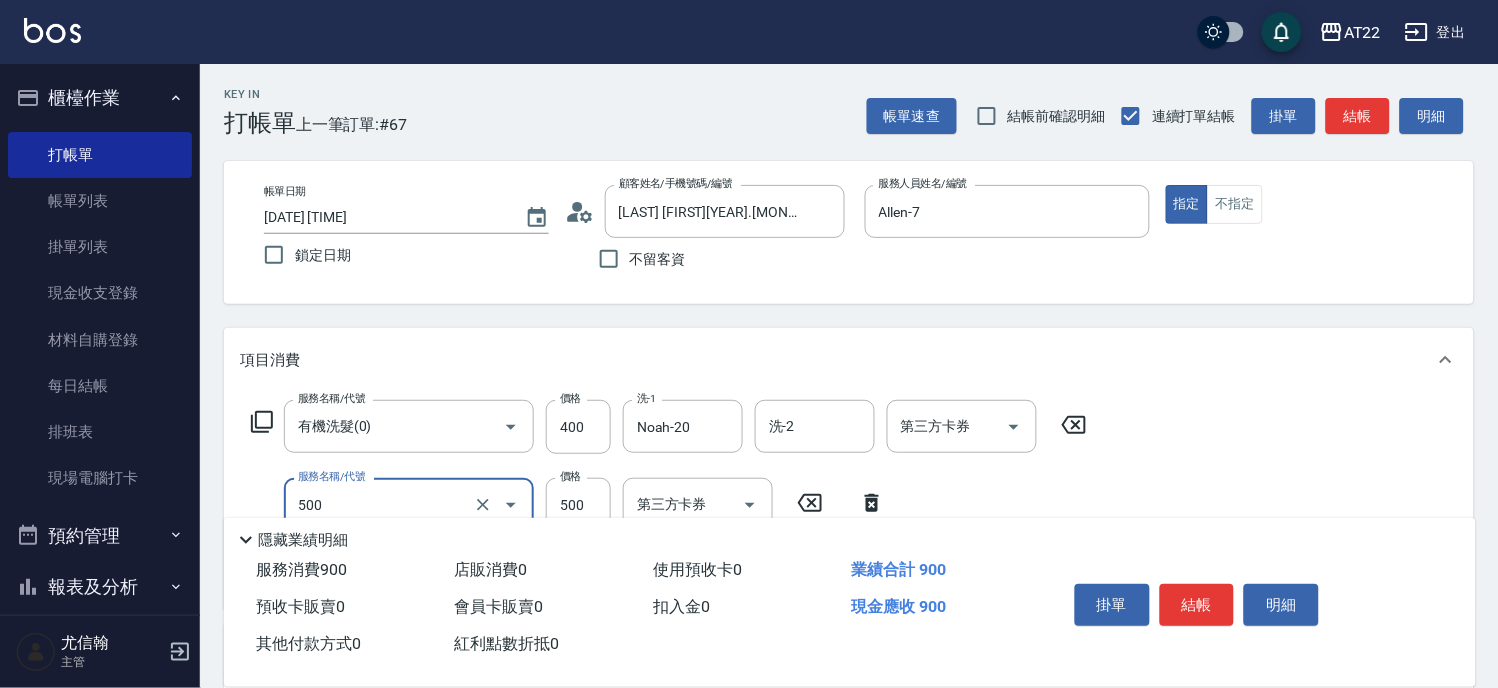 type on "剪髮(500)" 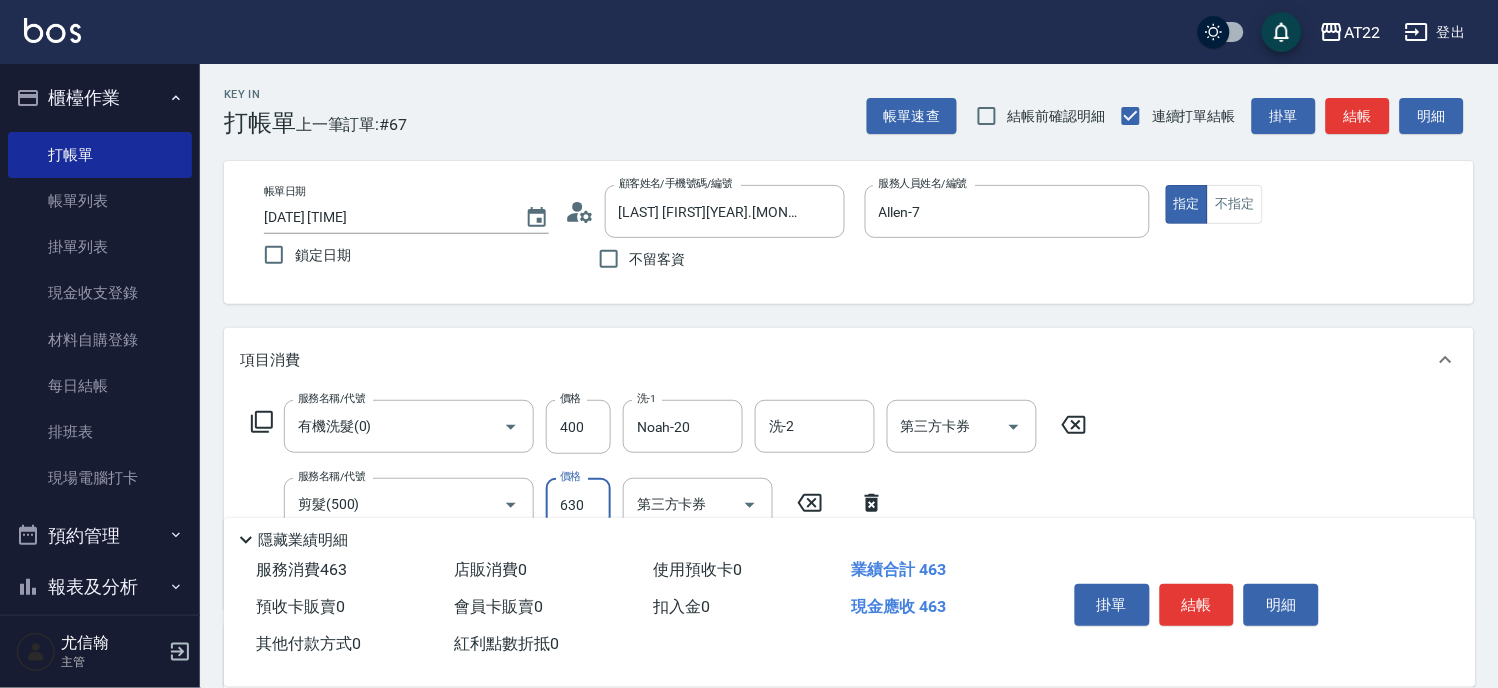 type on "630" 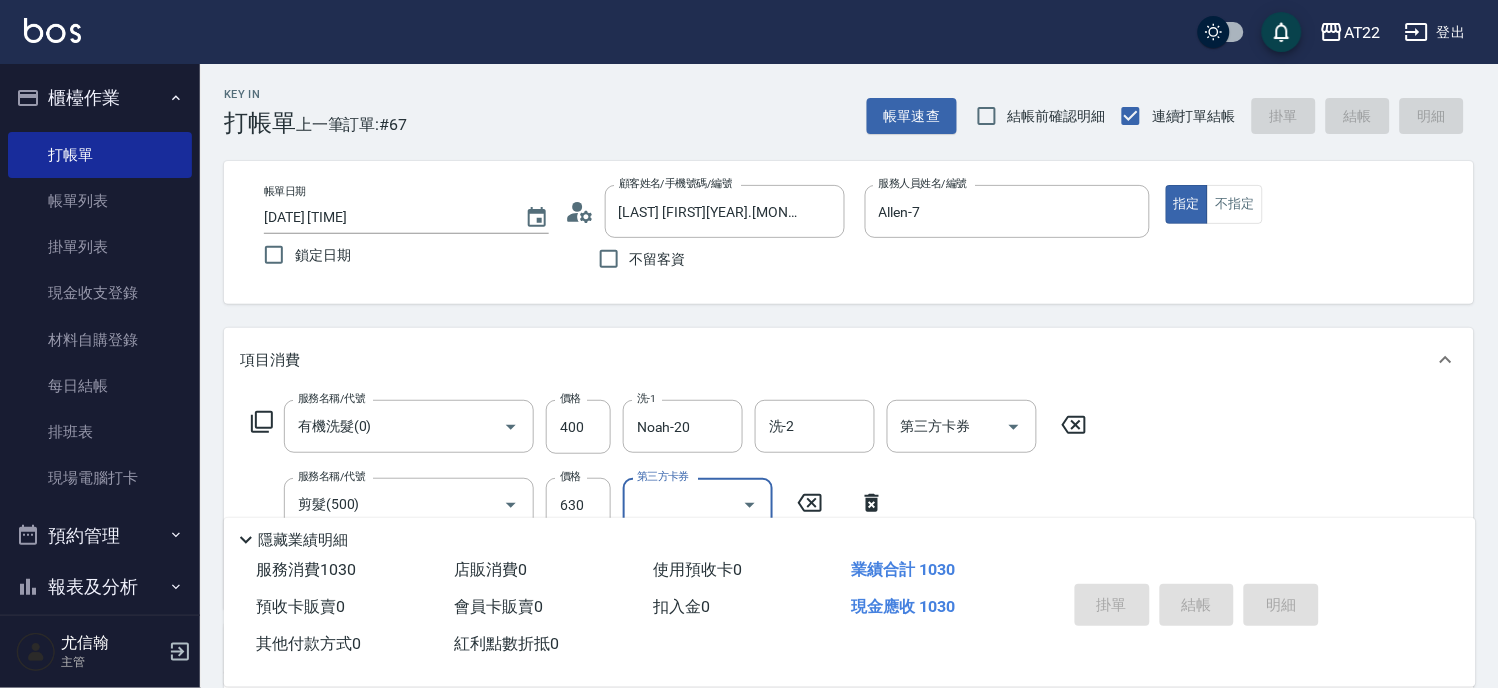 type on "2025/08/02 18:50" 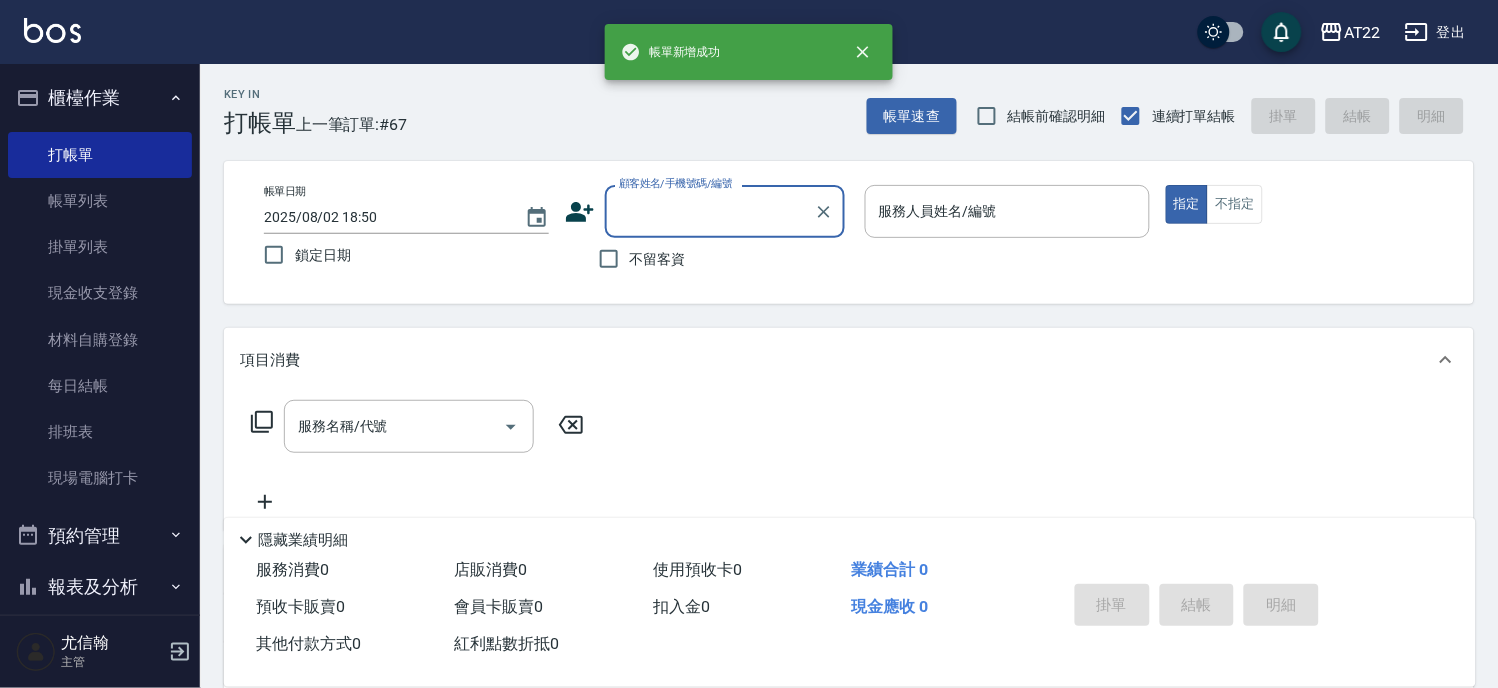 scroll, scrollTop: 0, scrollLeft: 0, axis: both 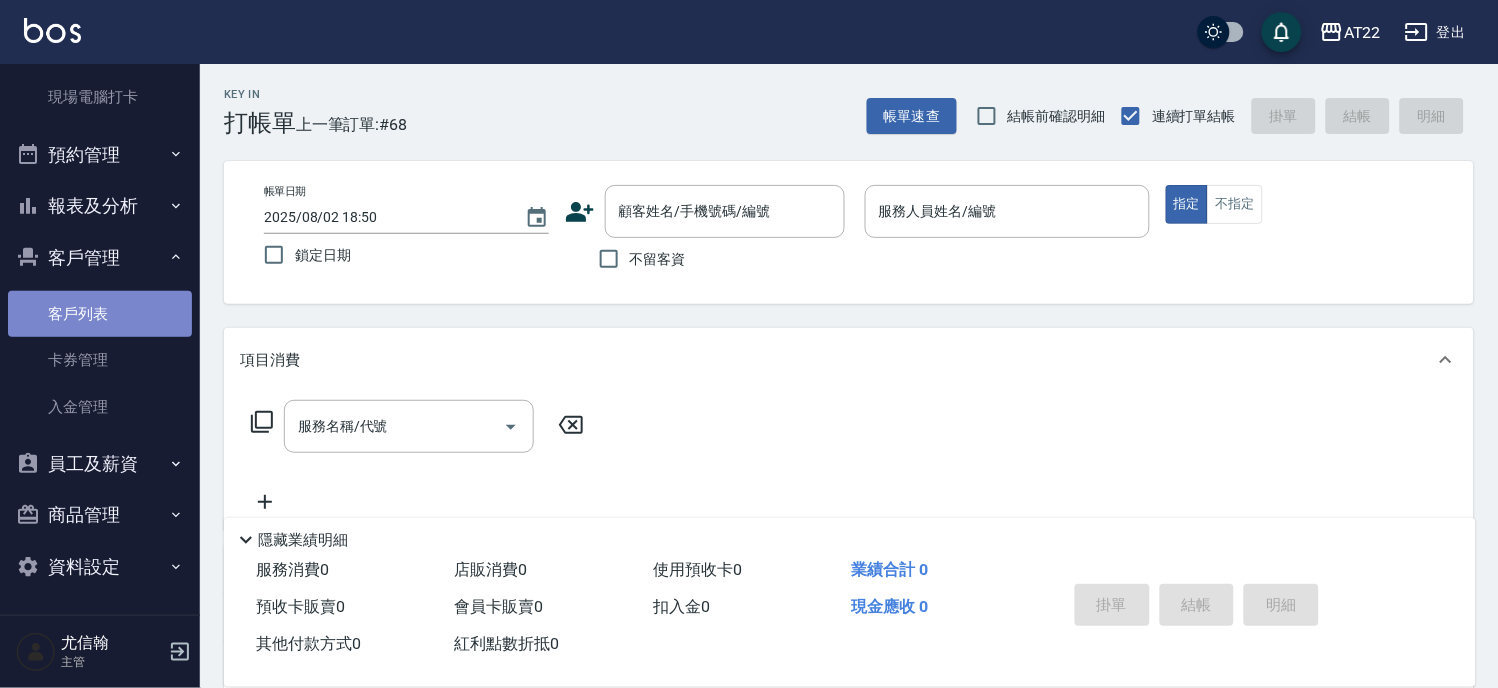 click on "客戶列表" at bounding box center [100, 314] 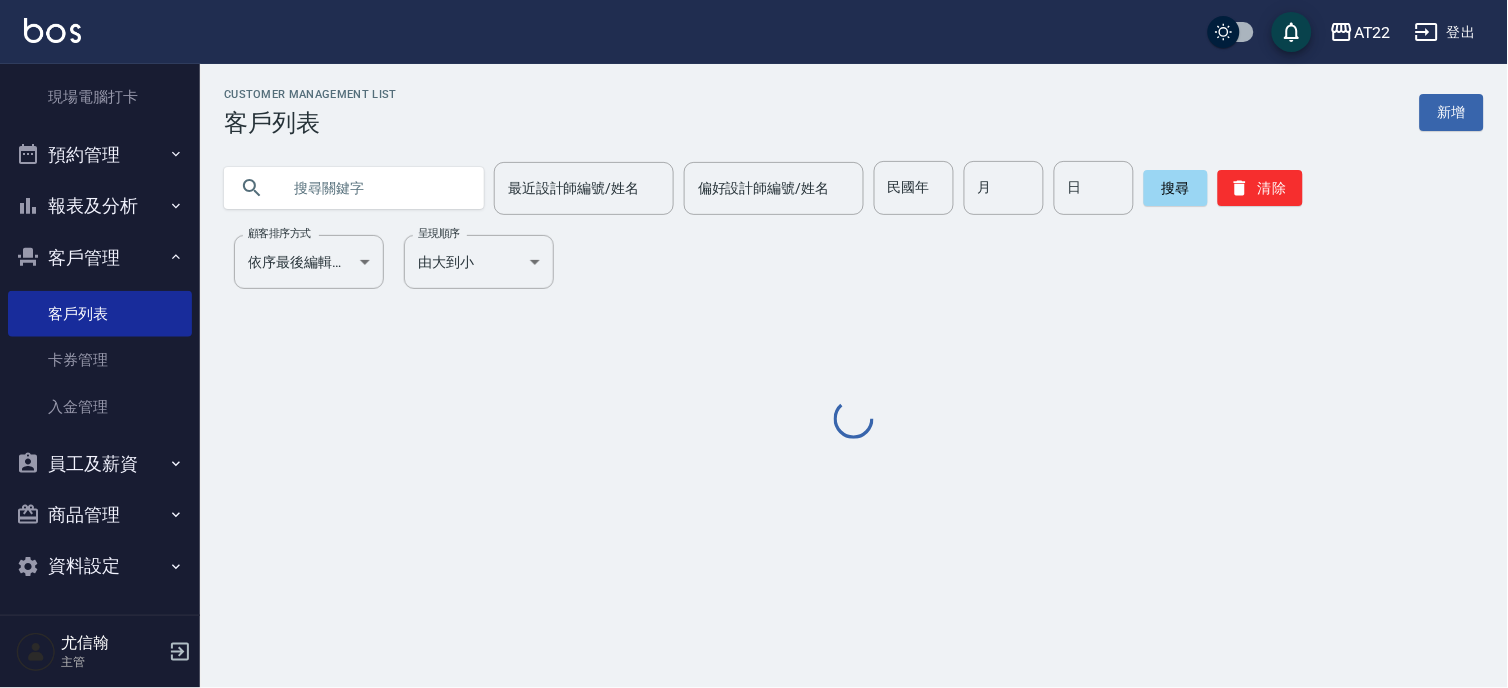 click at bounding box center [374, 188] 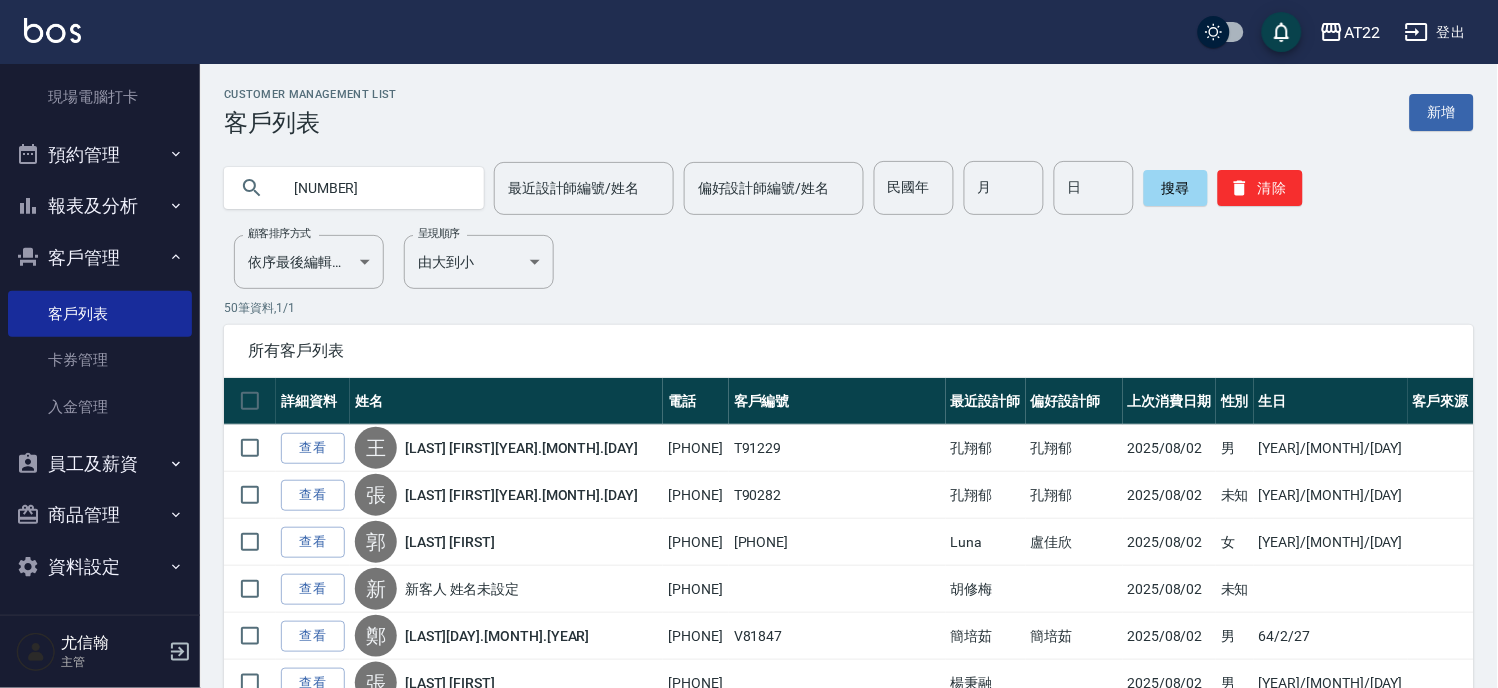 type on "80017" 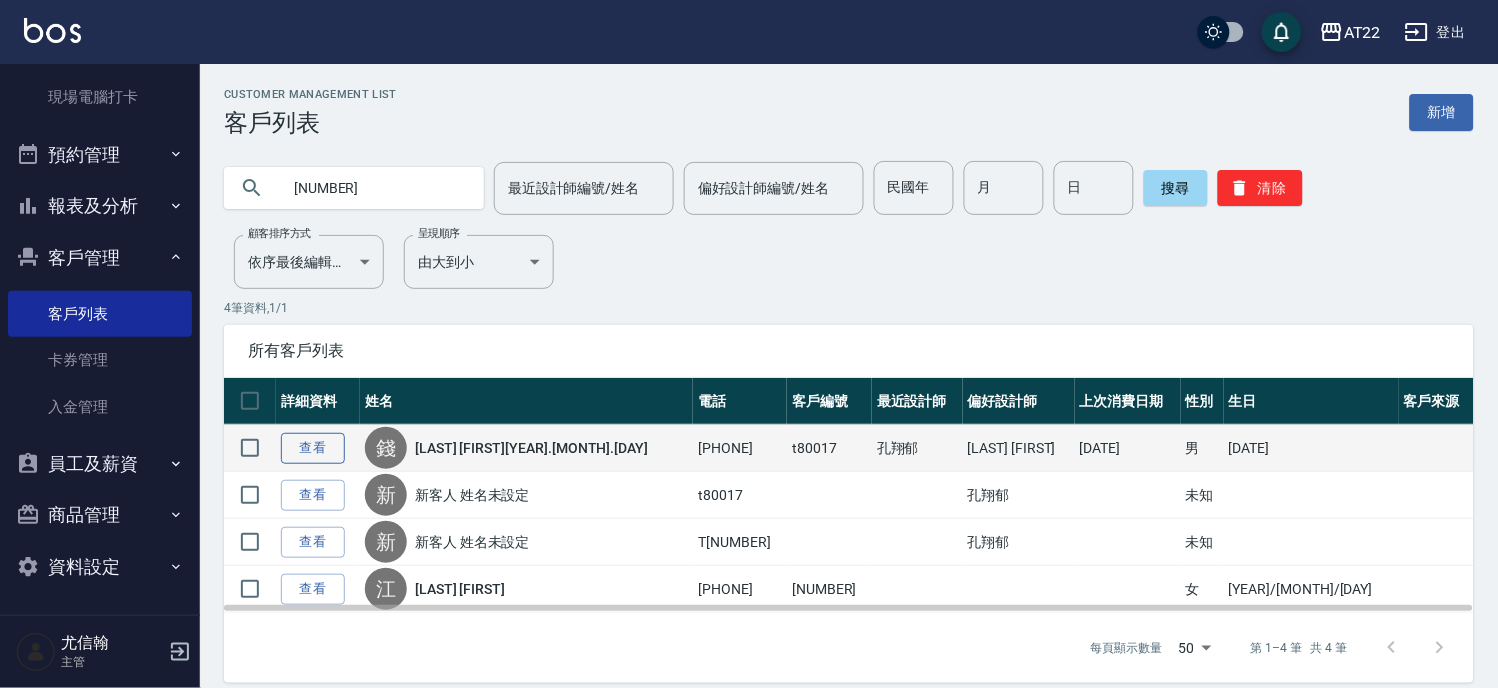 click on "查看" at bounding box center (313, 448) 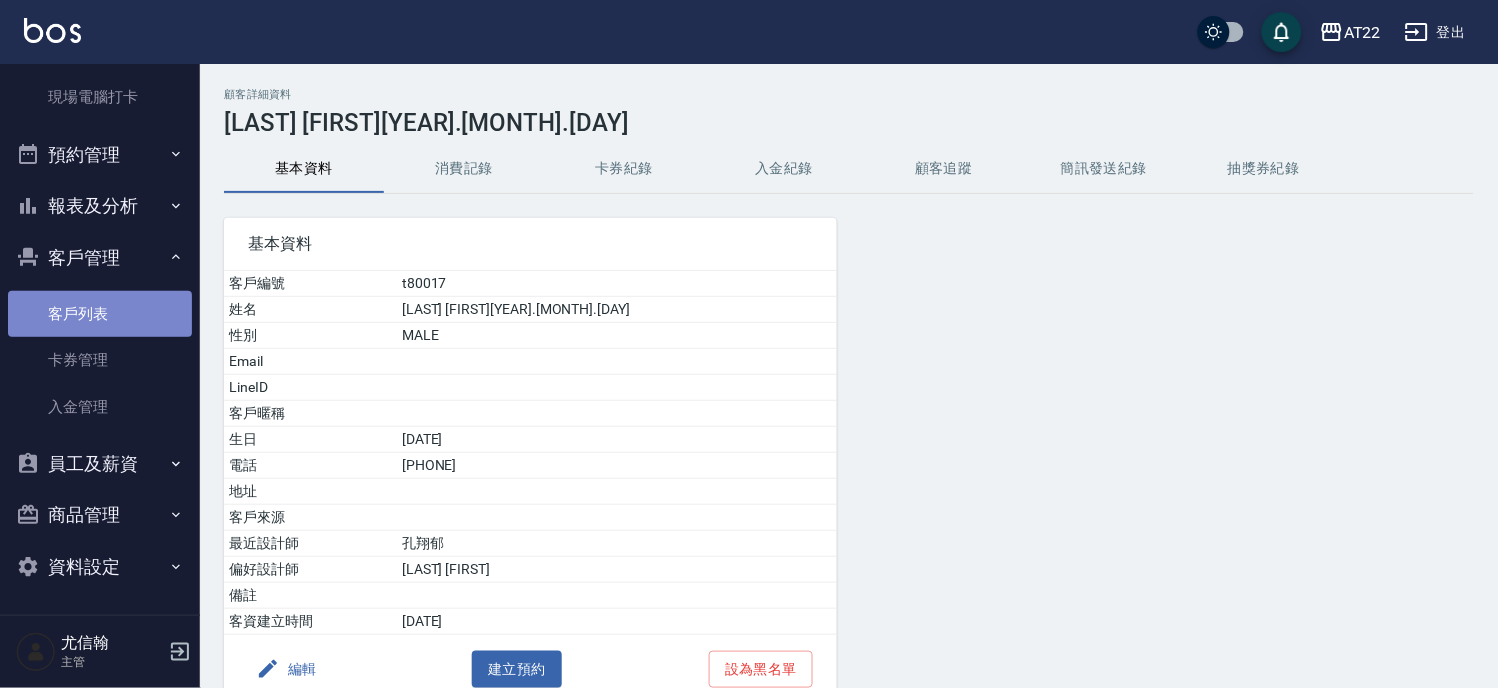 click on "客戶列表" at bounding box center [100, 314] 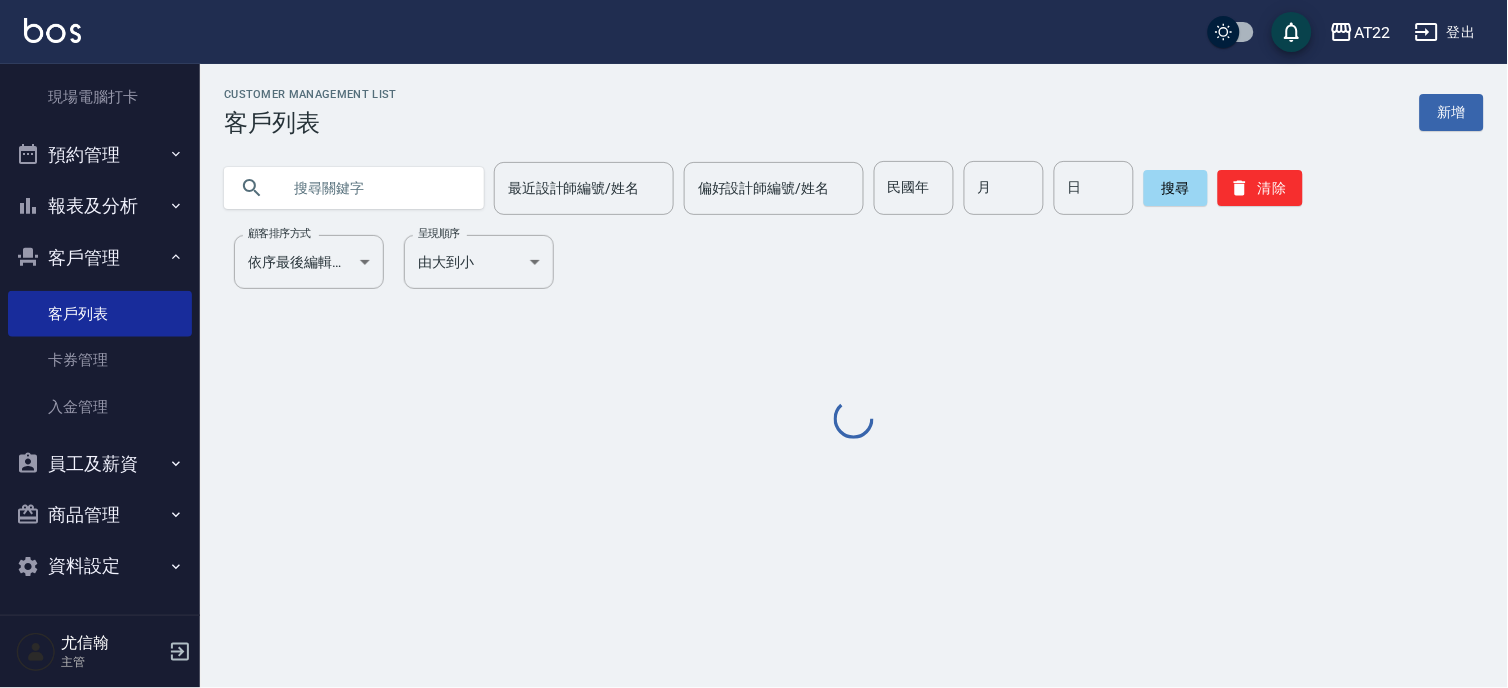 click at bounding box center (374, 188) 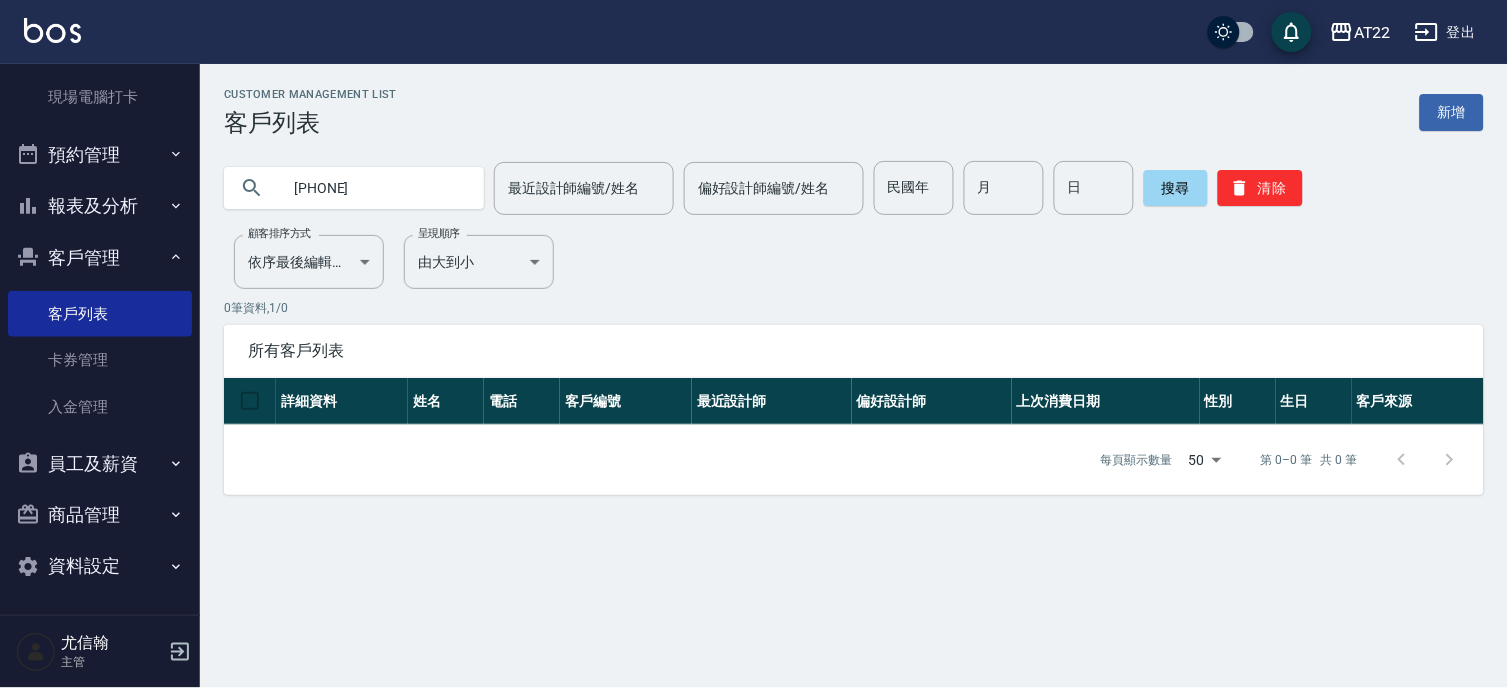 click on "0968966995" at bounding box center [374, 188] 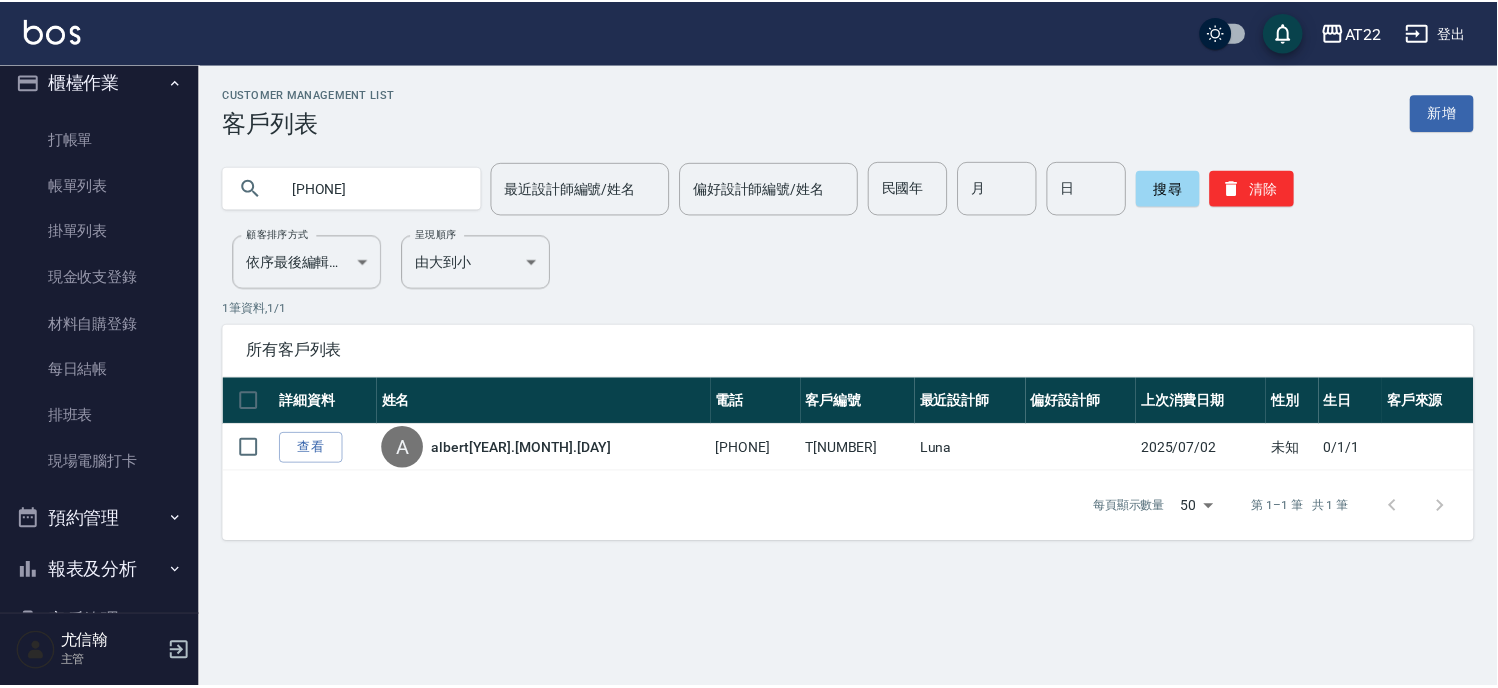 scroll, scrollTop: 0, scrollLeft: 0, axis: both 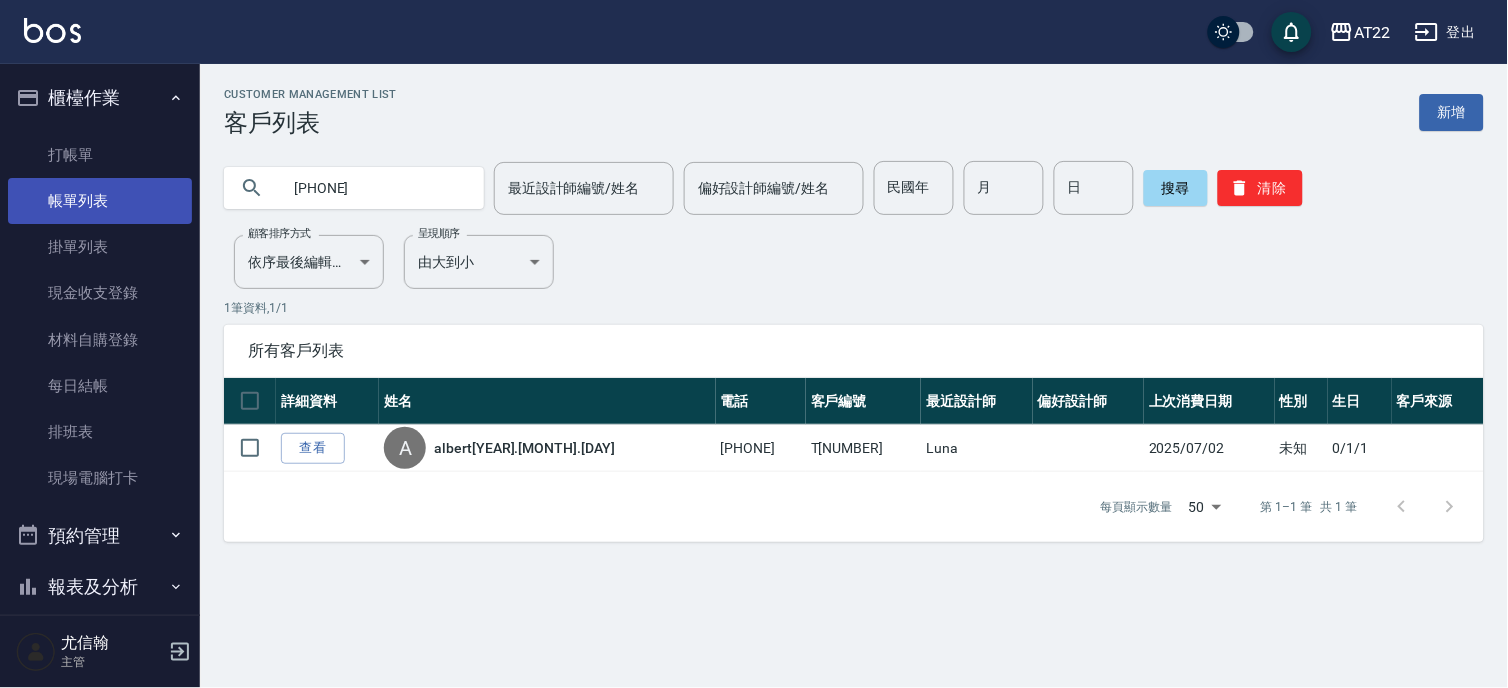click on "帳單列表" at bounding box center [100, 201] 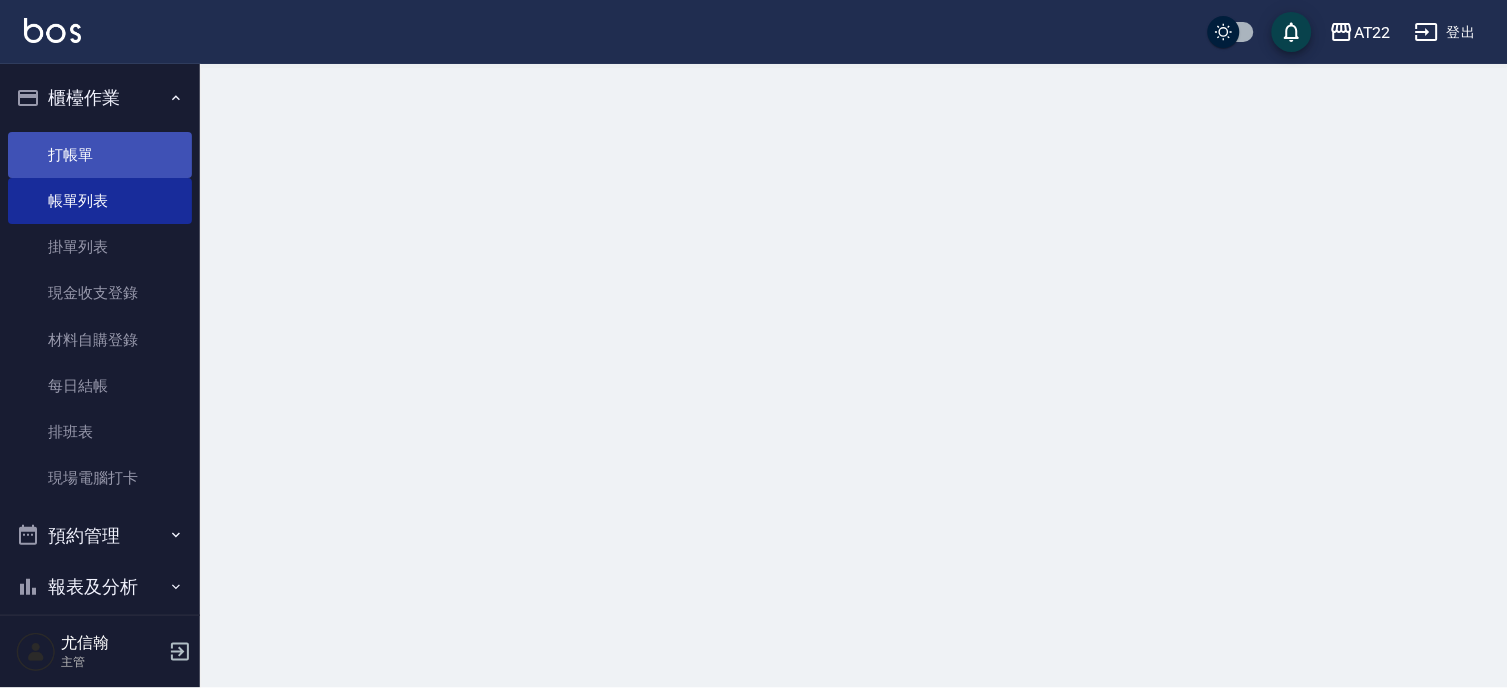 click on "打帳單" at bounding box center [100, 155] 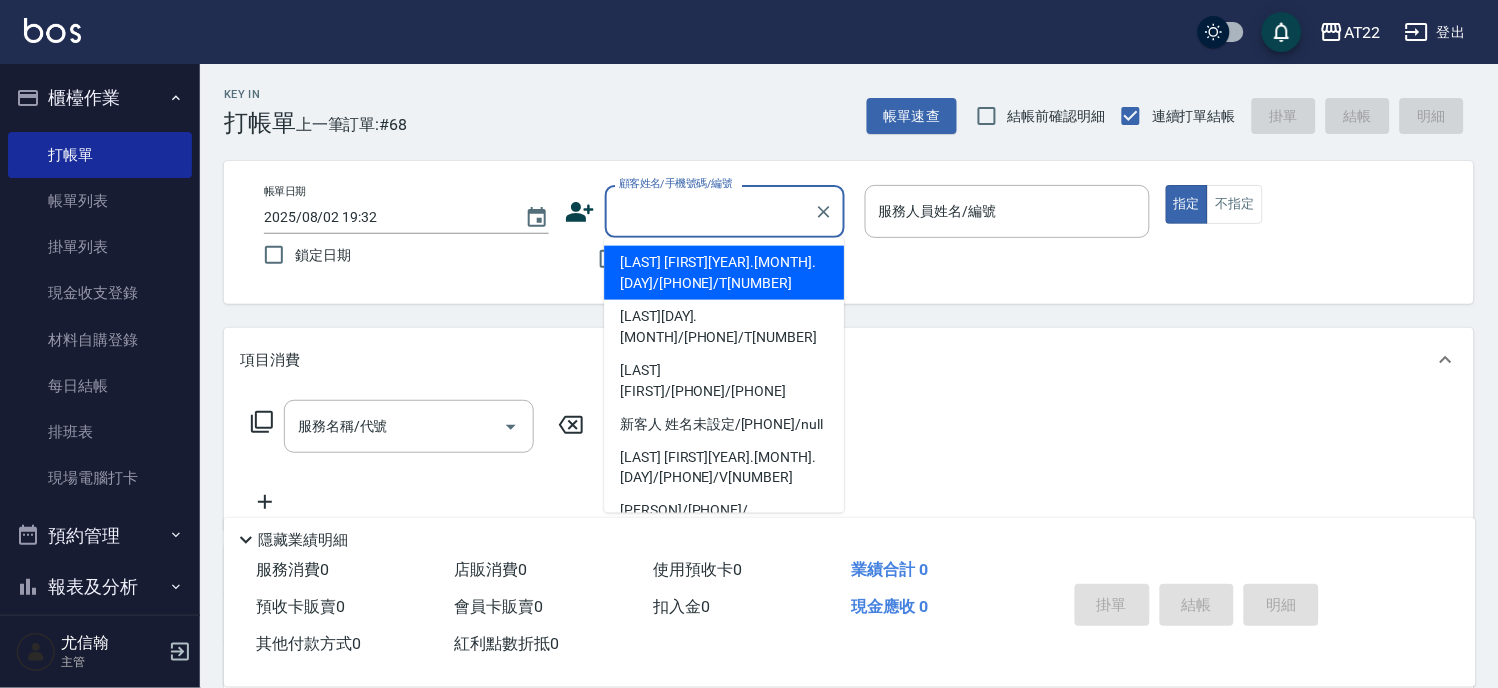 click on "顧客姓名/手機號碼/編號" at bounding box center (710, 211) 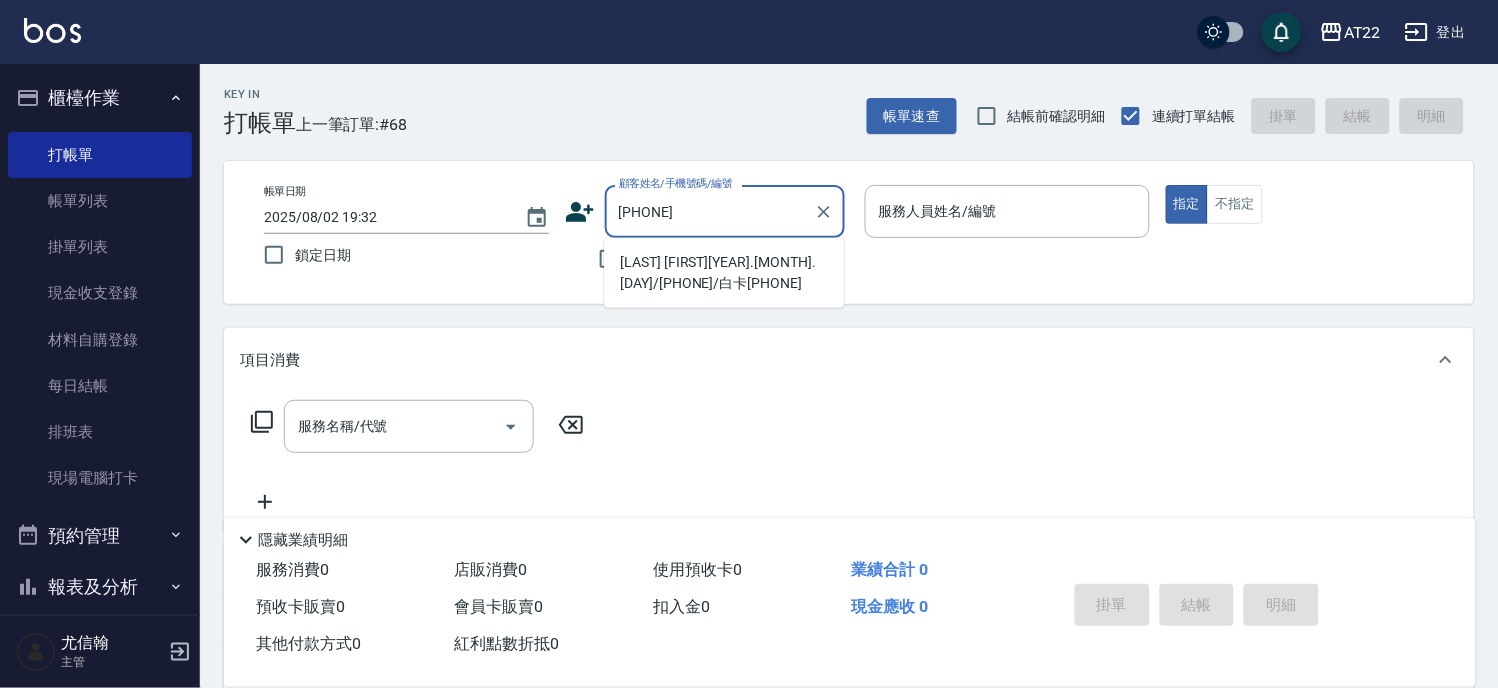 click on "何昱庭24.8.13/0912546419/白卡0912546419" at bounding box center (724, 273) 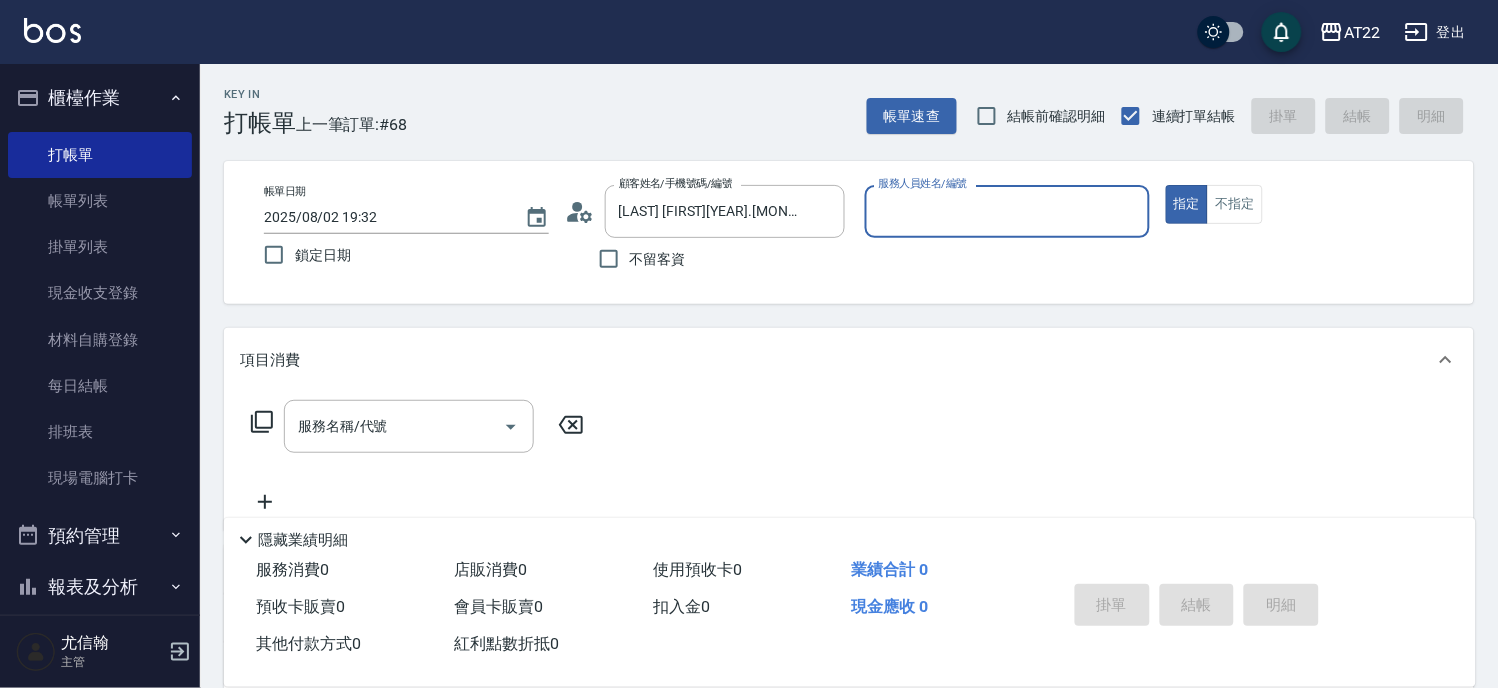 type on "Miko-12" 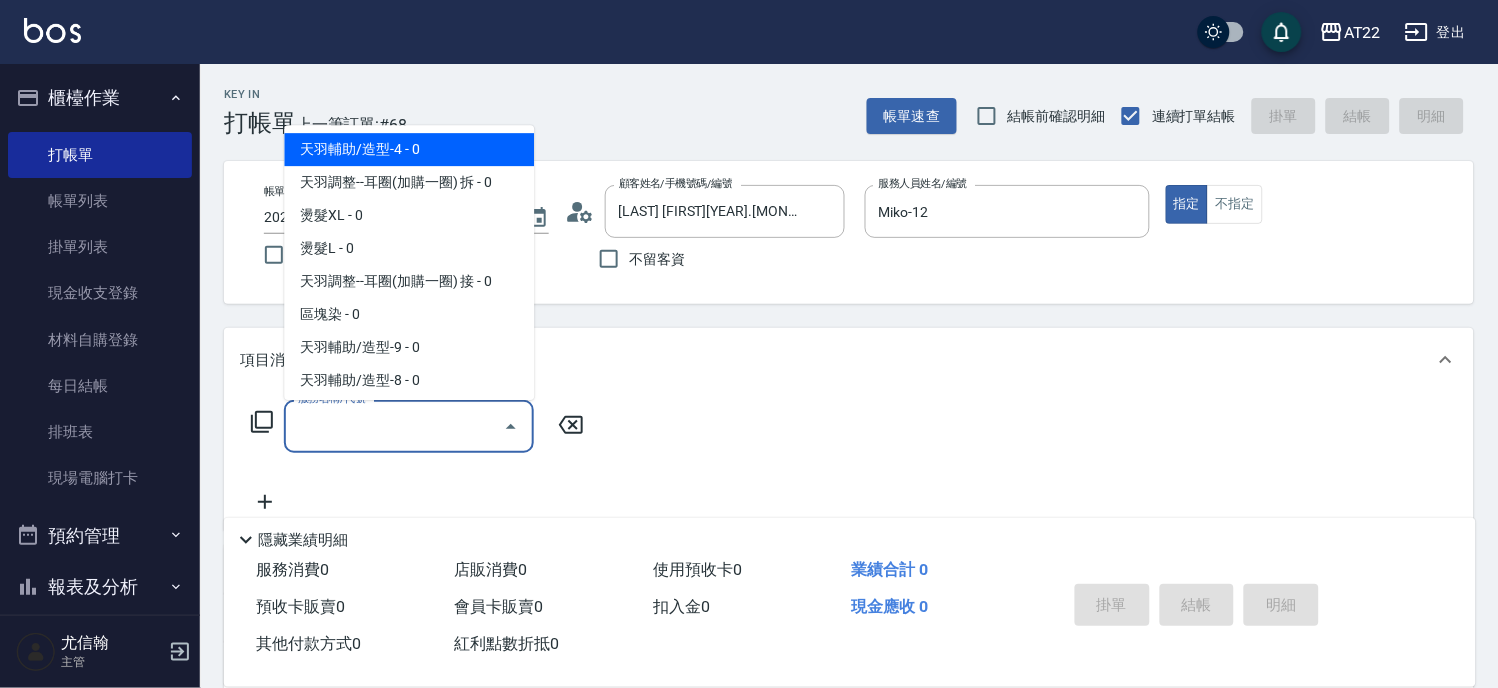 click on "服務名稱/代號 服務名稱/代號" at bounding box center [409, 426] 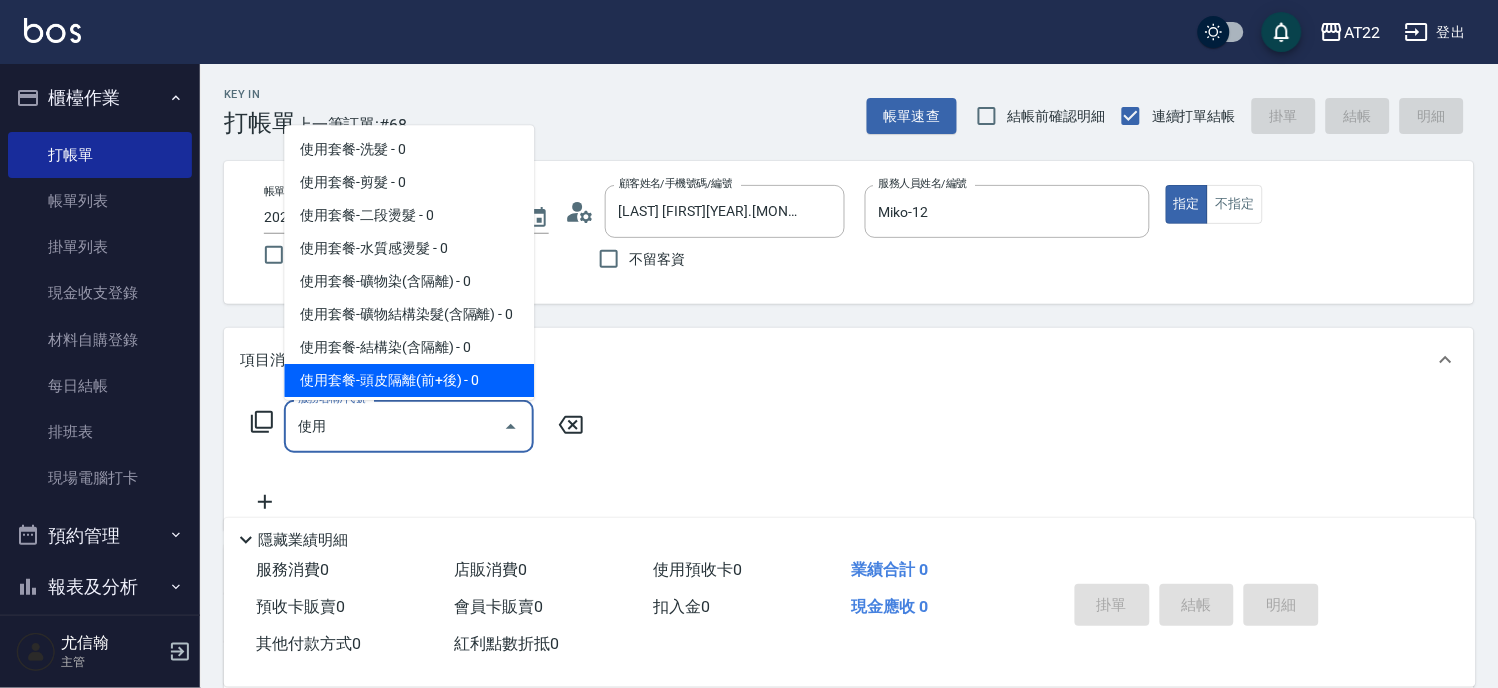 click on "使用 服務名稱/代號" at bounding box center (409, 426) 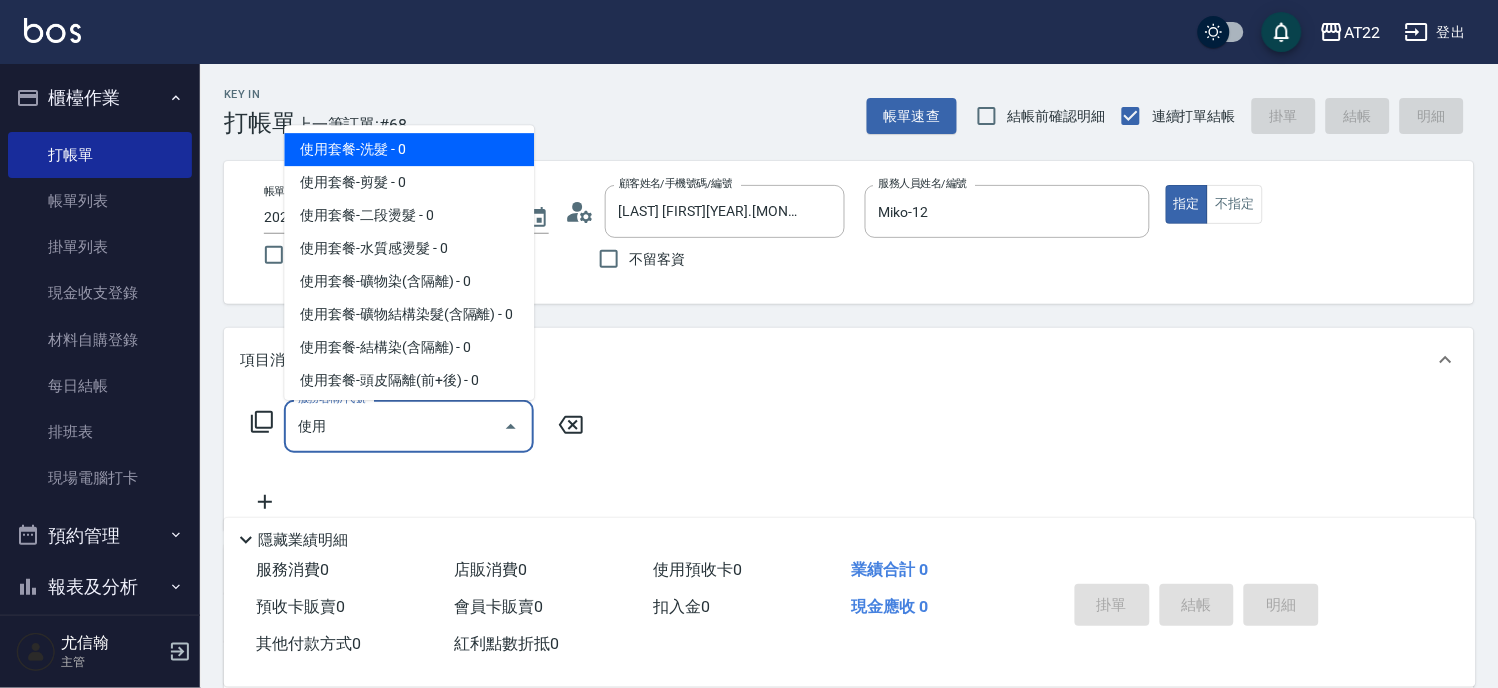 click on "使用套餐-洗髮 - 0" at bounding box center [409, 149] 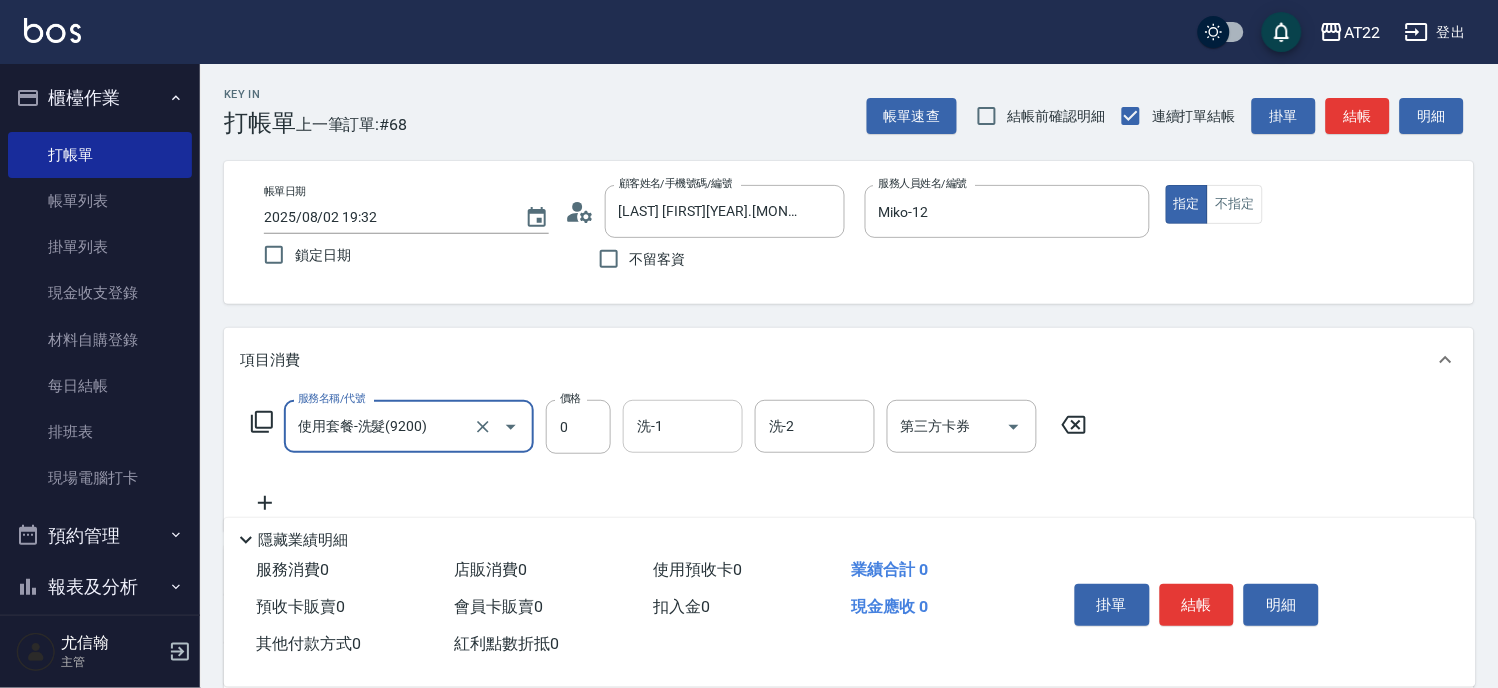 type on "使用套餐-洗髮(9200)" 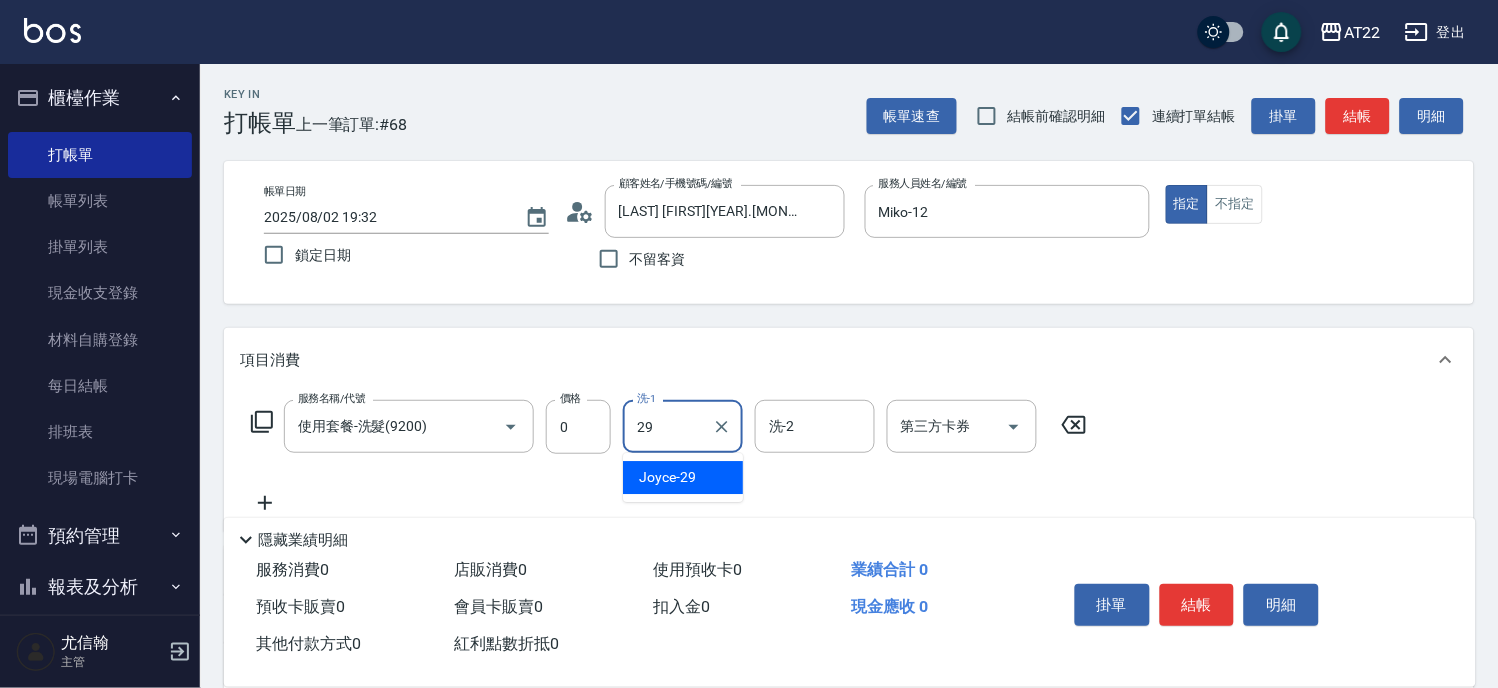 type on "Joyce-29" 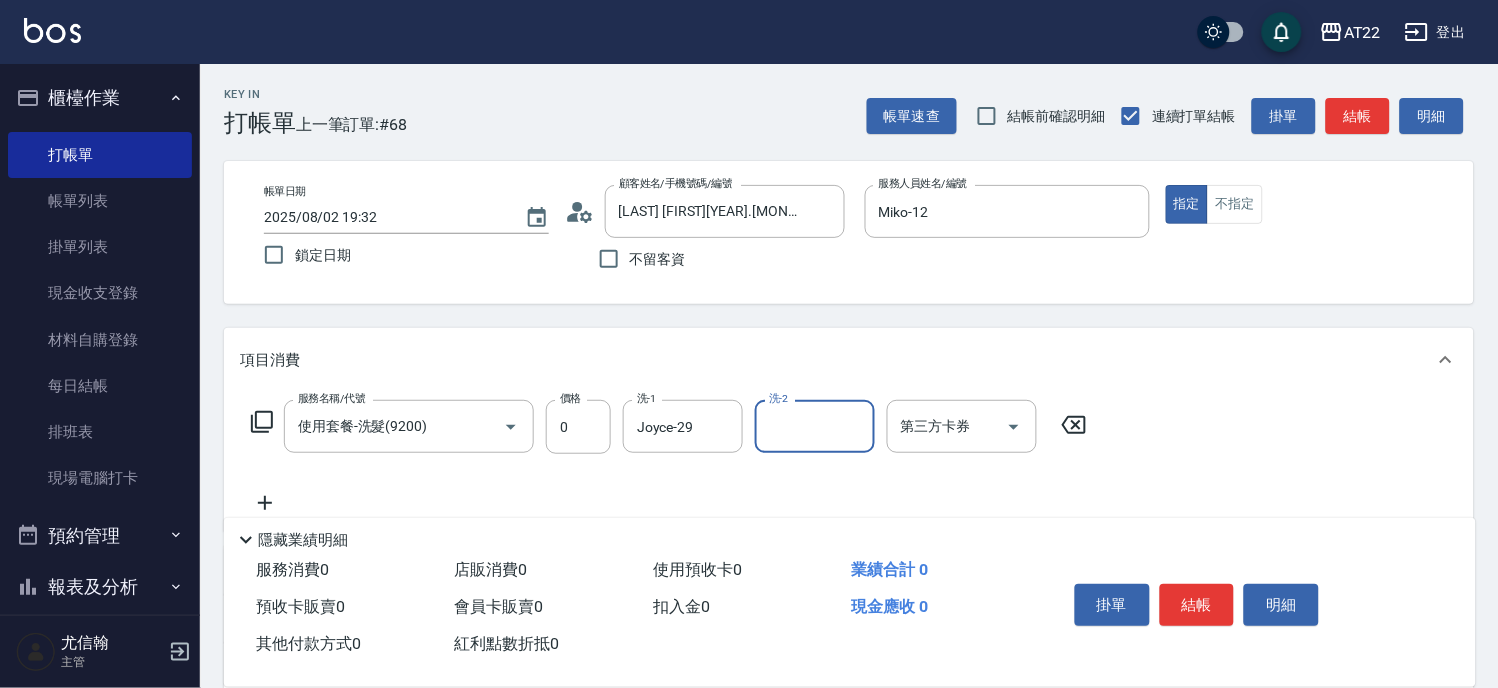click on "服務名稱/代號 使用套餐-洗髮(9200) 服務名稱/代號 價格 0 價格 洗-1 Joyce-29 洗-1 洗-2 洗-2 第三方卡券 第三方卡券" at bounding box center (669, 457) 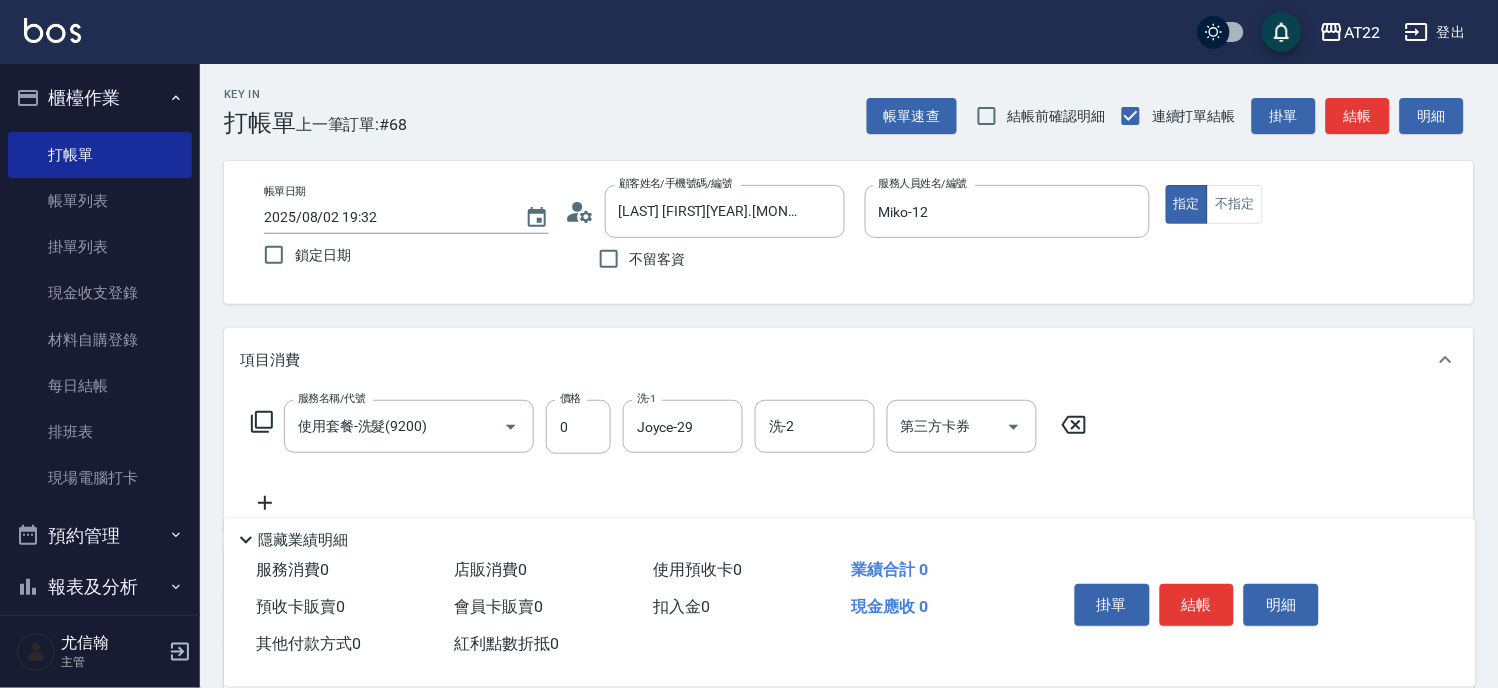 click 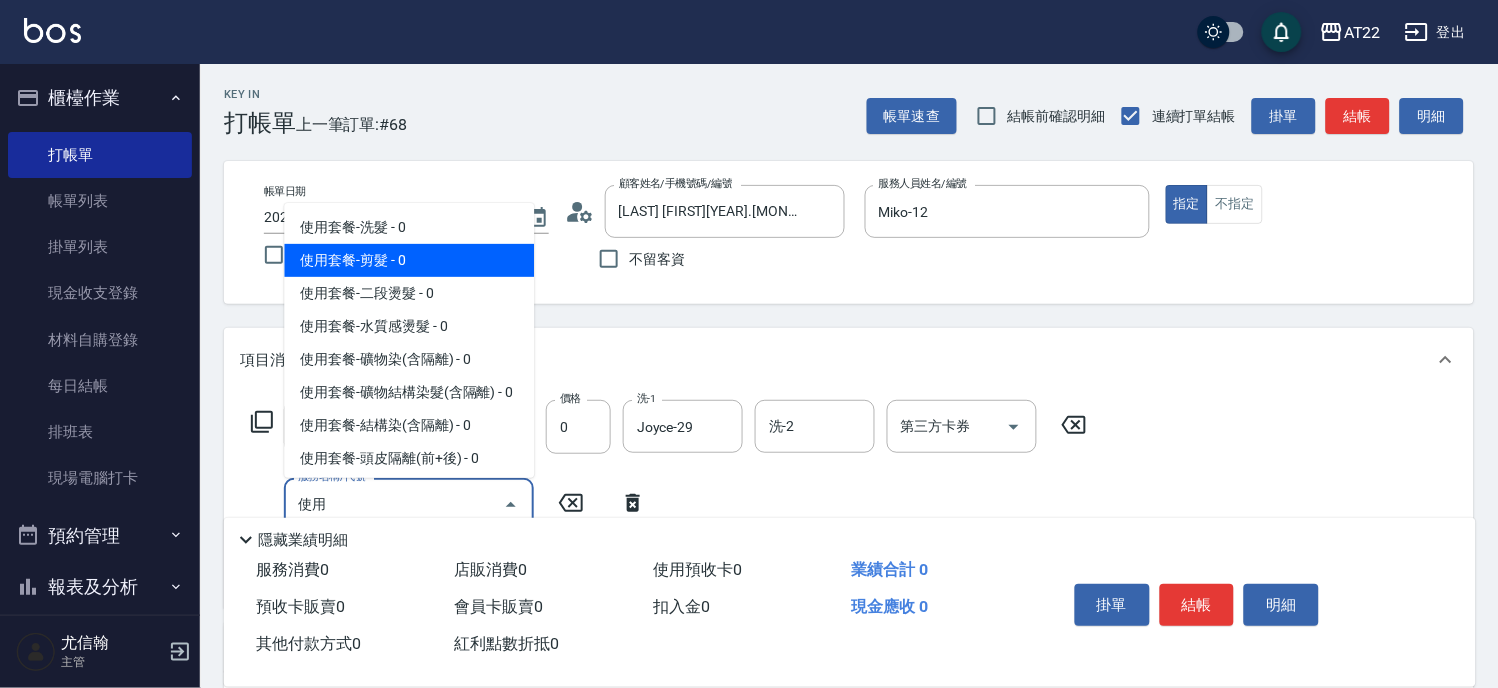 click on "使用套餐-剪髮 - 0" at bounding box center [409, 260] 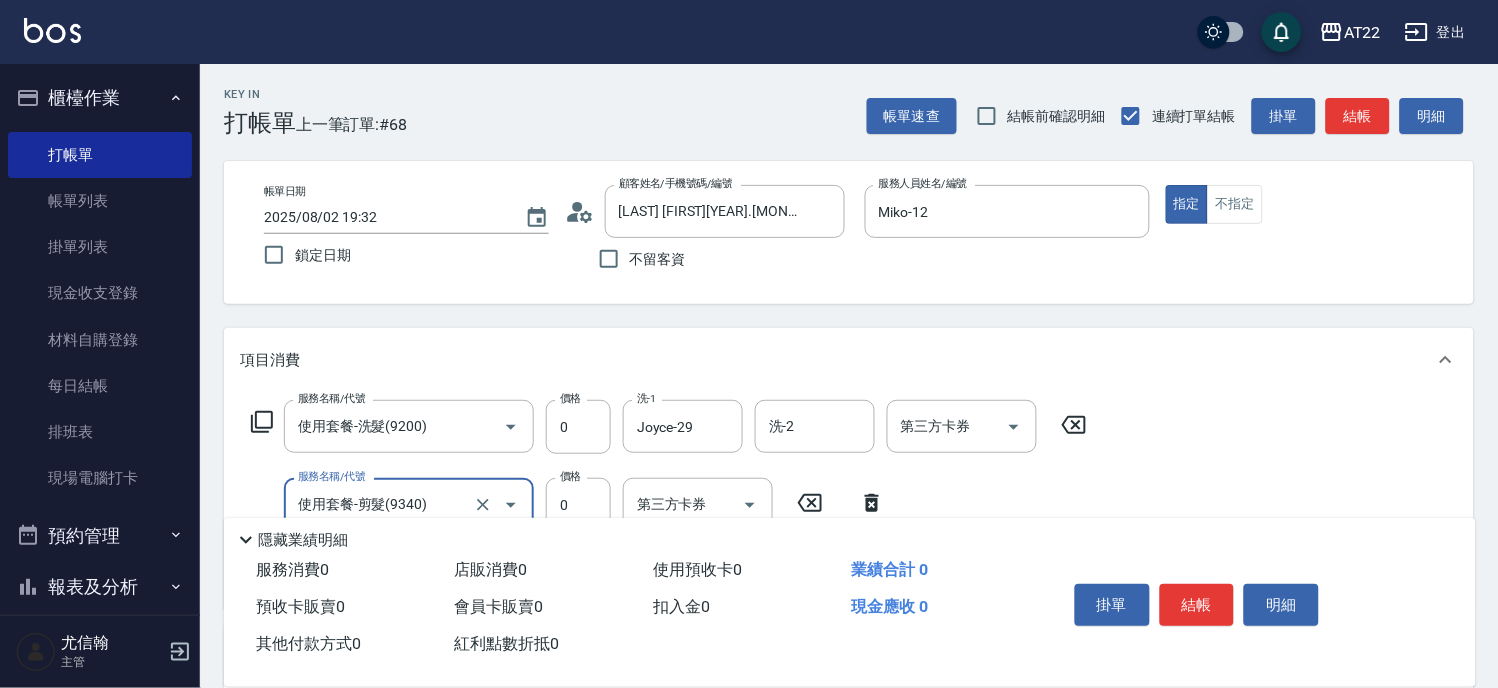 scroll, scrollTop: 222, scrollLeft: 0, axis: vertical 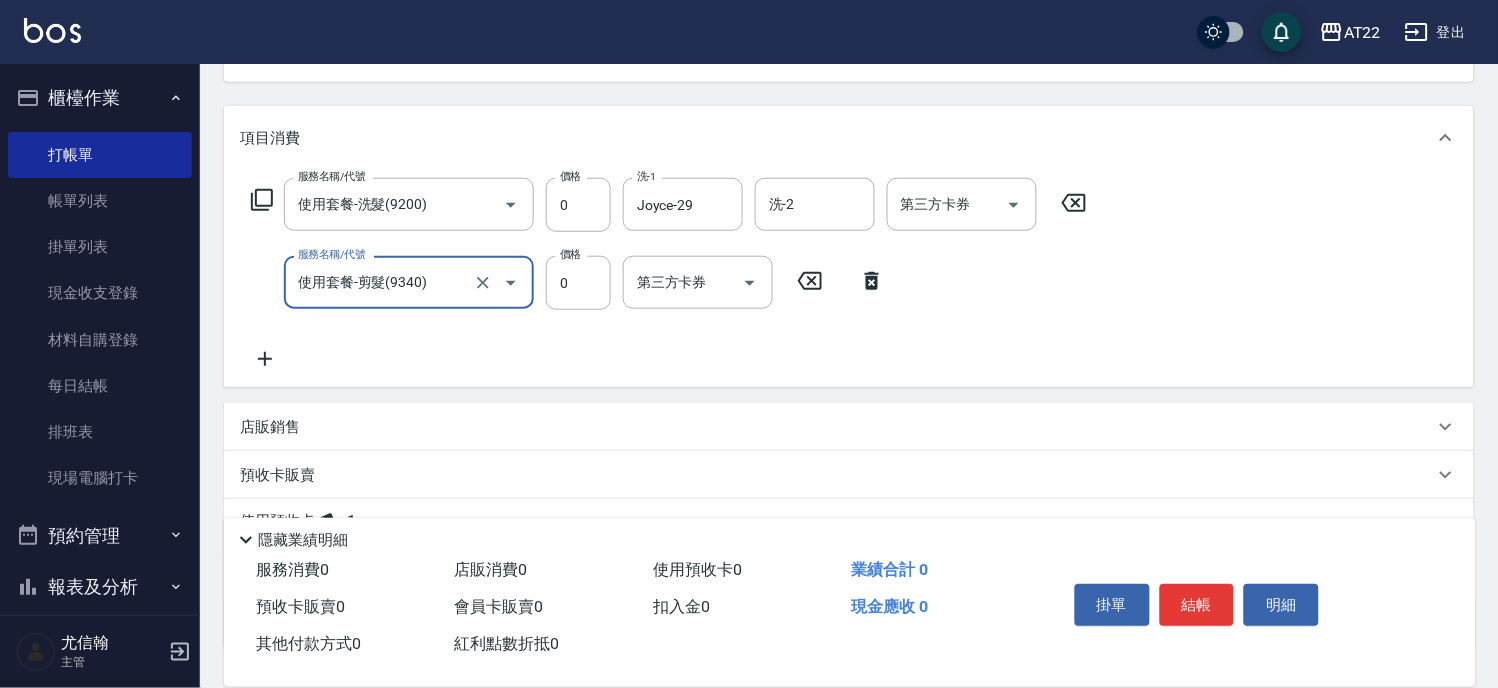 type on "使用套餐-剪髮(9340)" 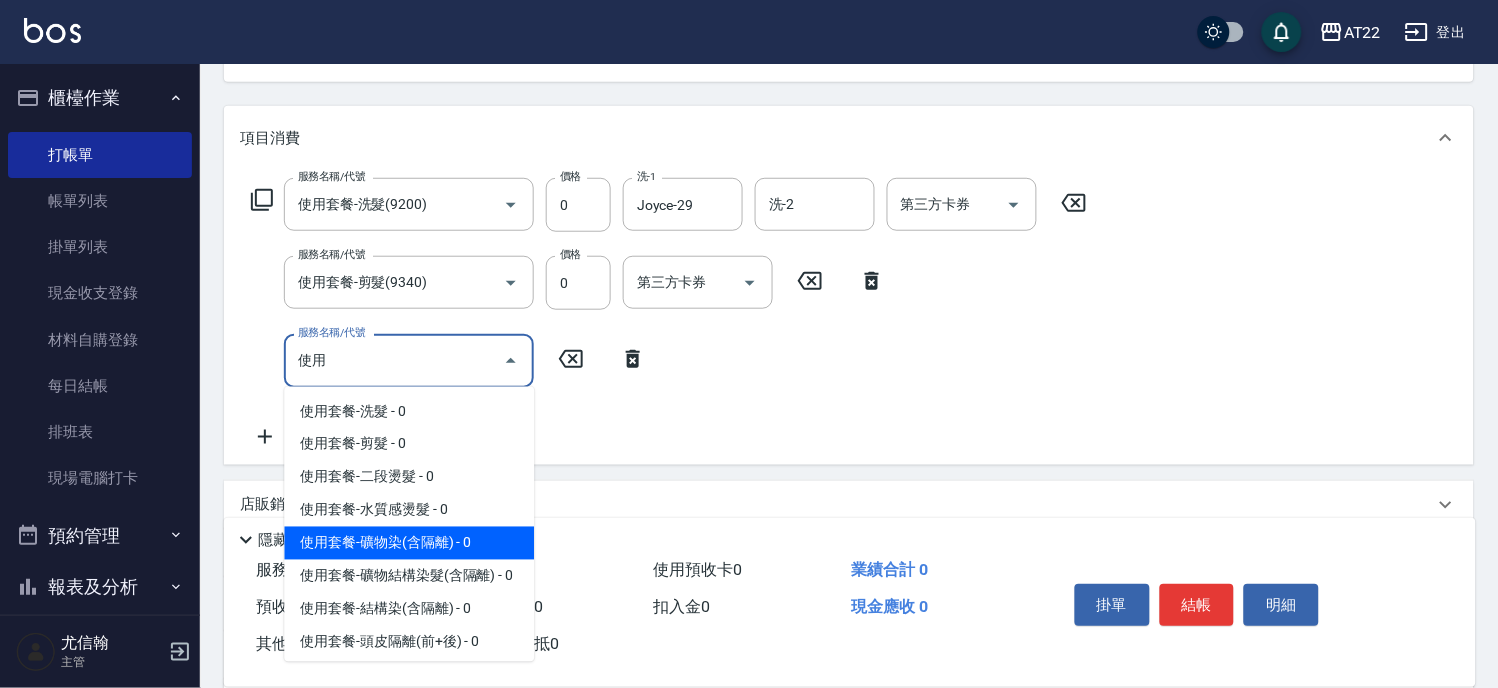 scroll, scrollTop: 111, scrollLeft: 0, axis: vertical 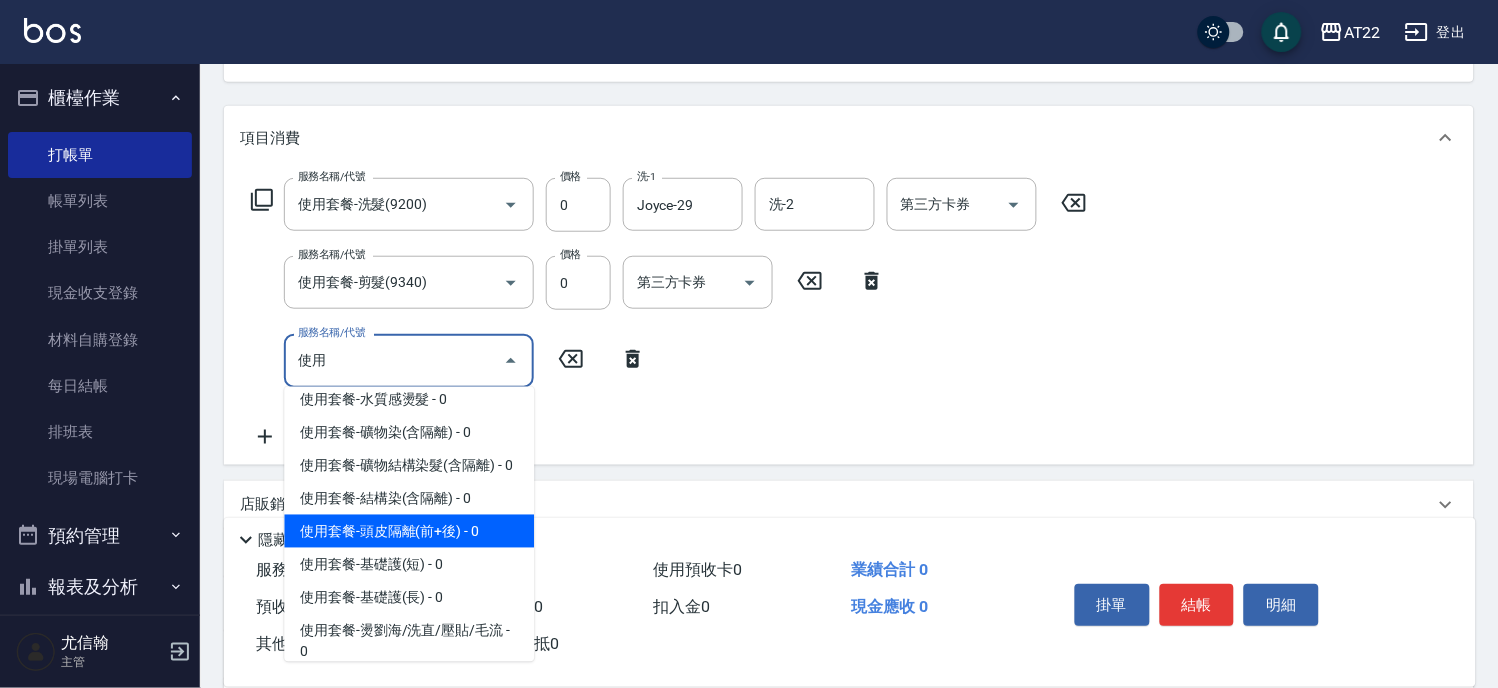 click on "使用套餐-頭皮隔離(前+後) - 0" at bounding box center (409, 531) 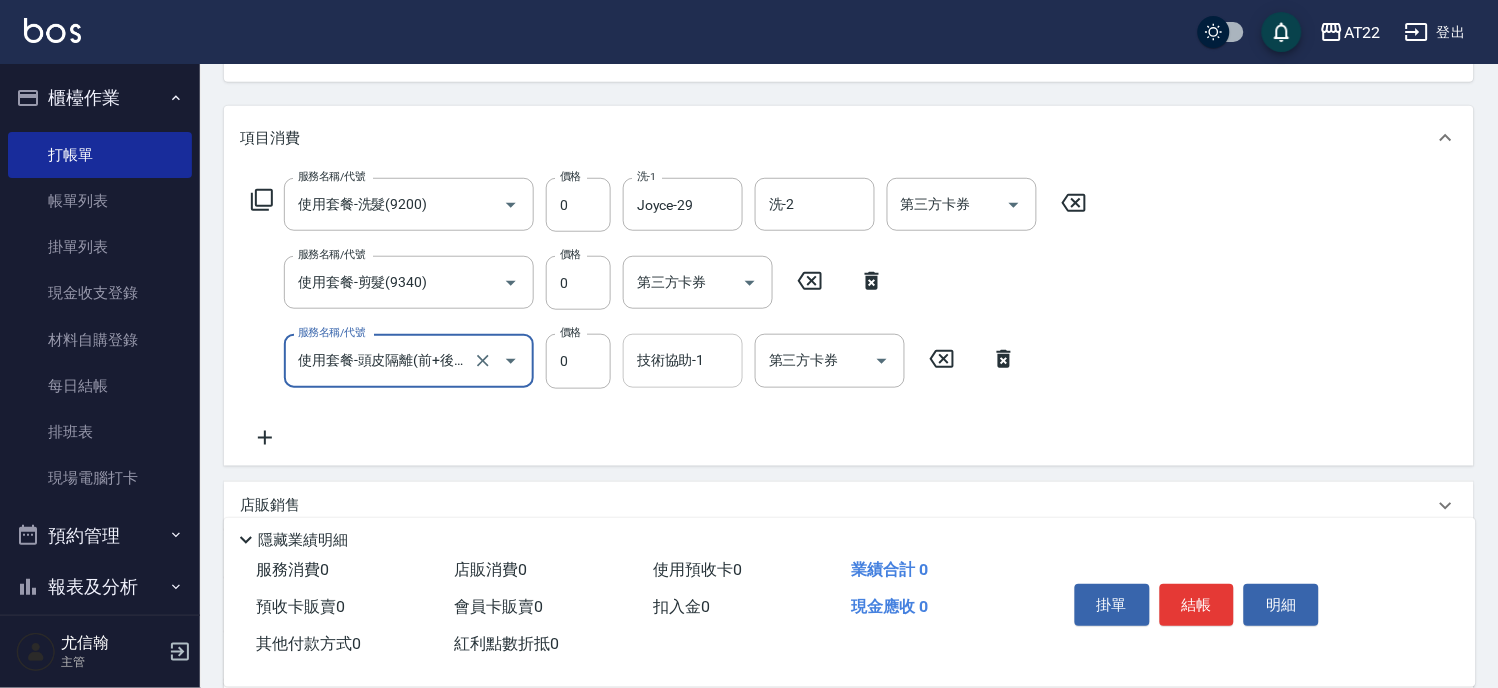 type on "使用套餐-頭皮隔離(前+後)(93203)" 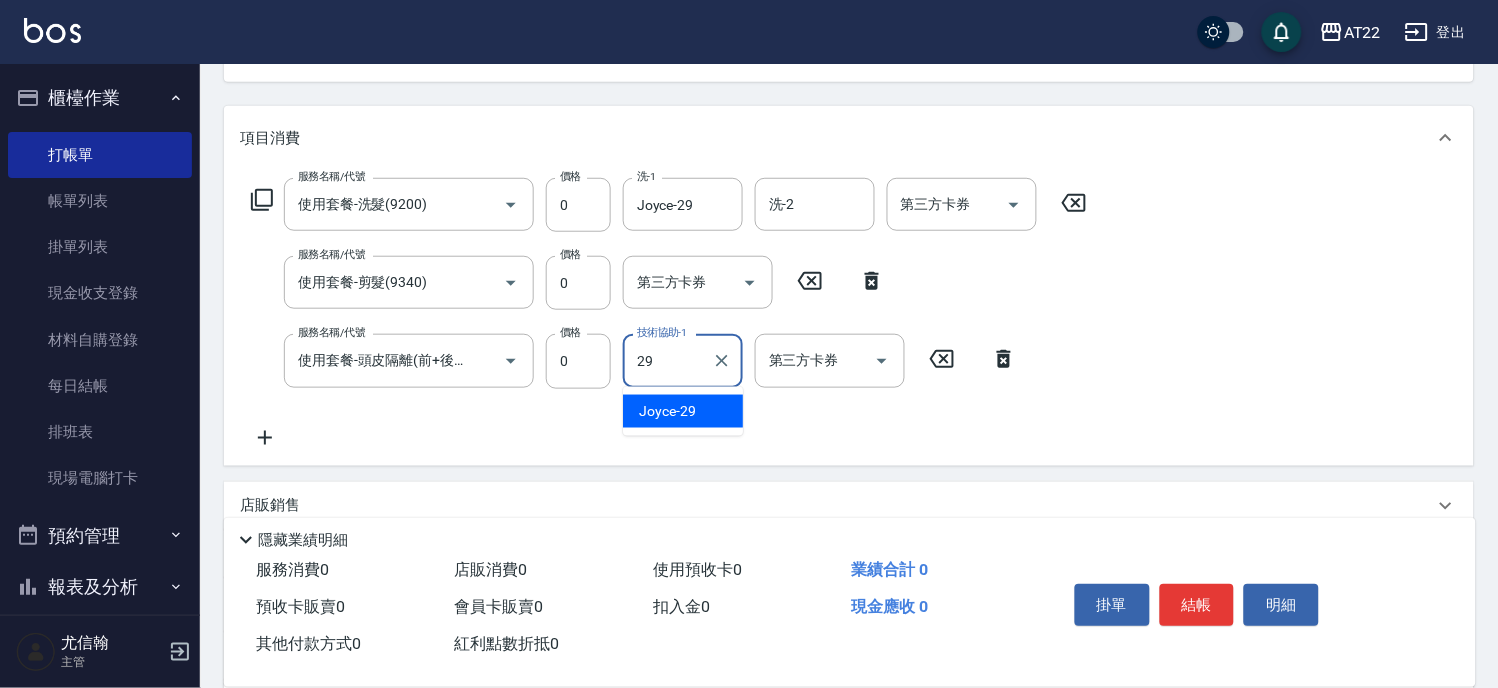 type on "Joyce-29" 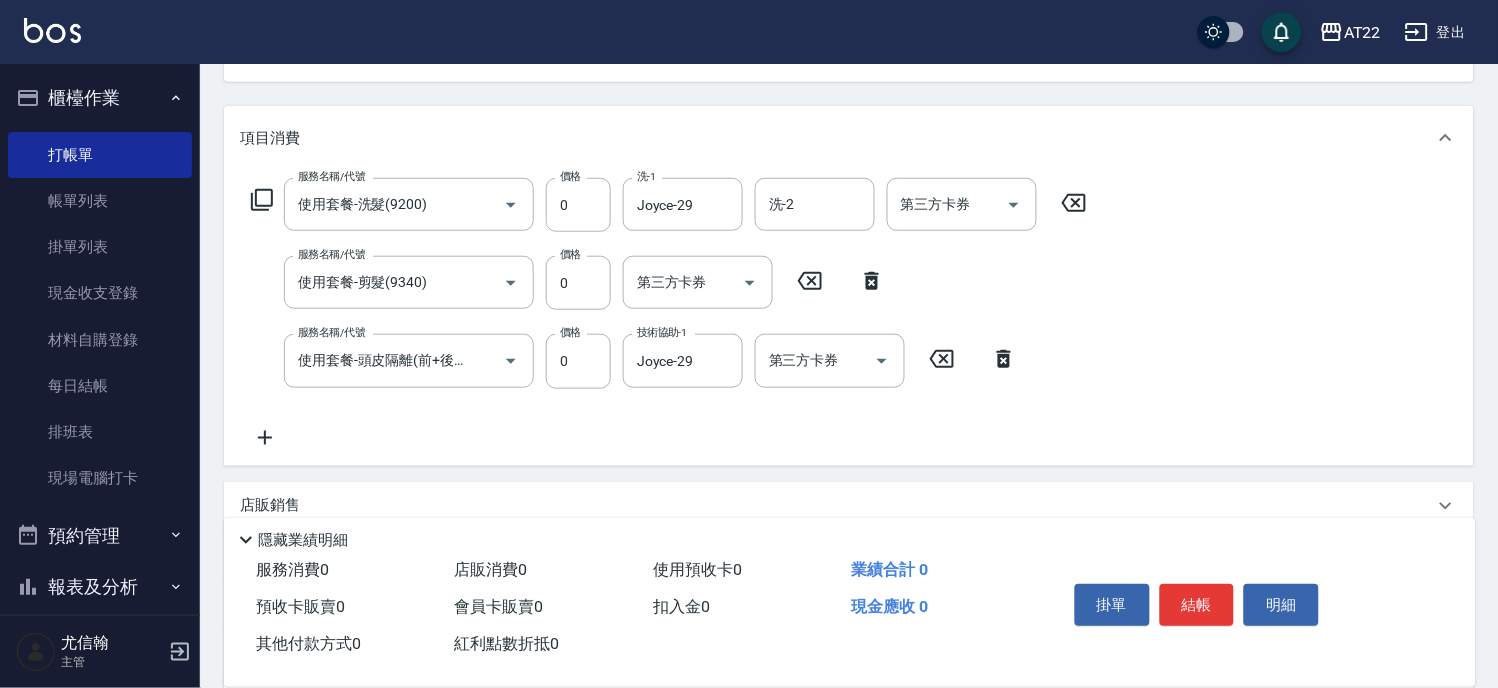 click 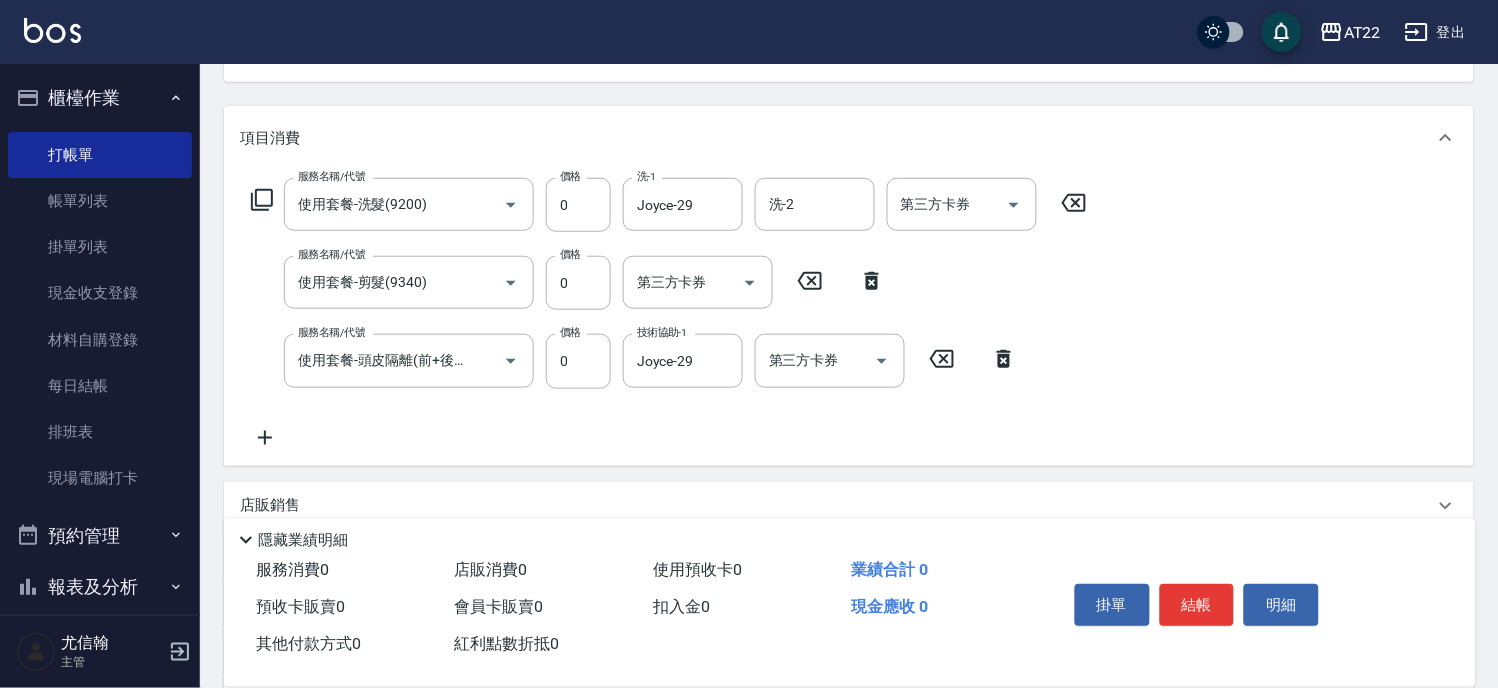 scroll, scrollTop: 0, scrollLeft: 0, axis: both 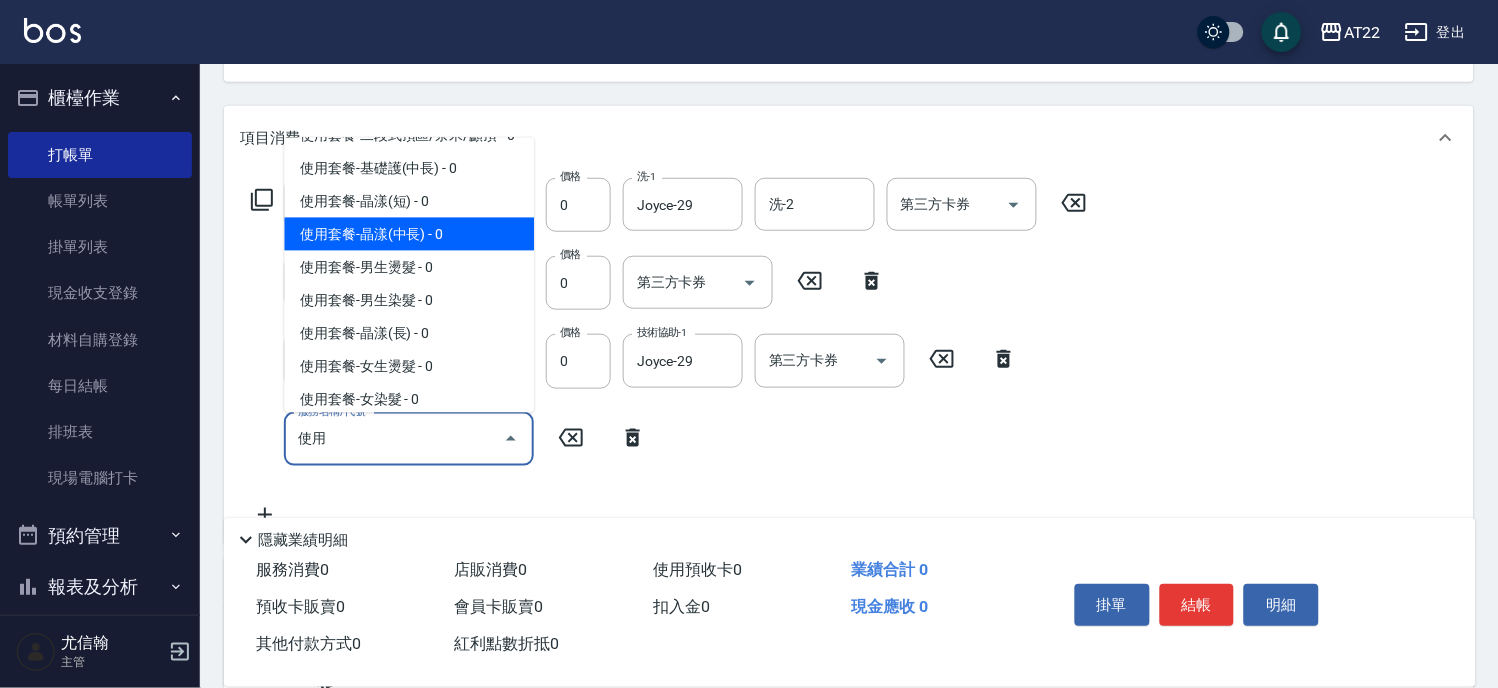click on "使用套餐-晶漾(中長) - 0" at bounding box center [409, 233] 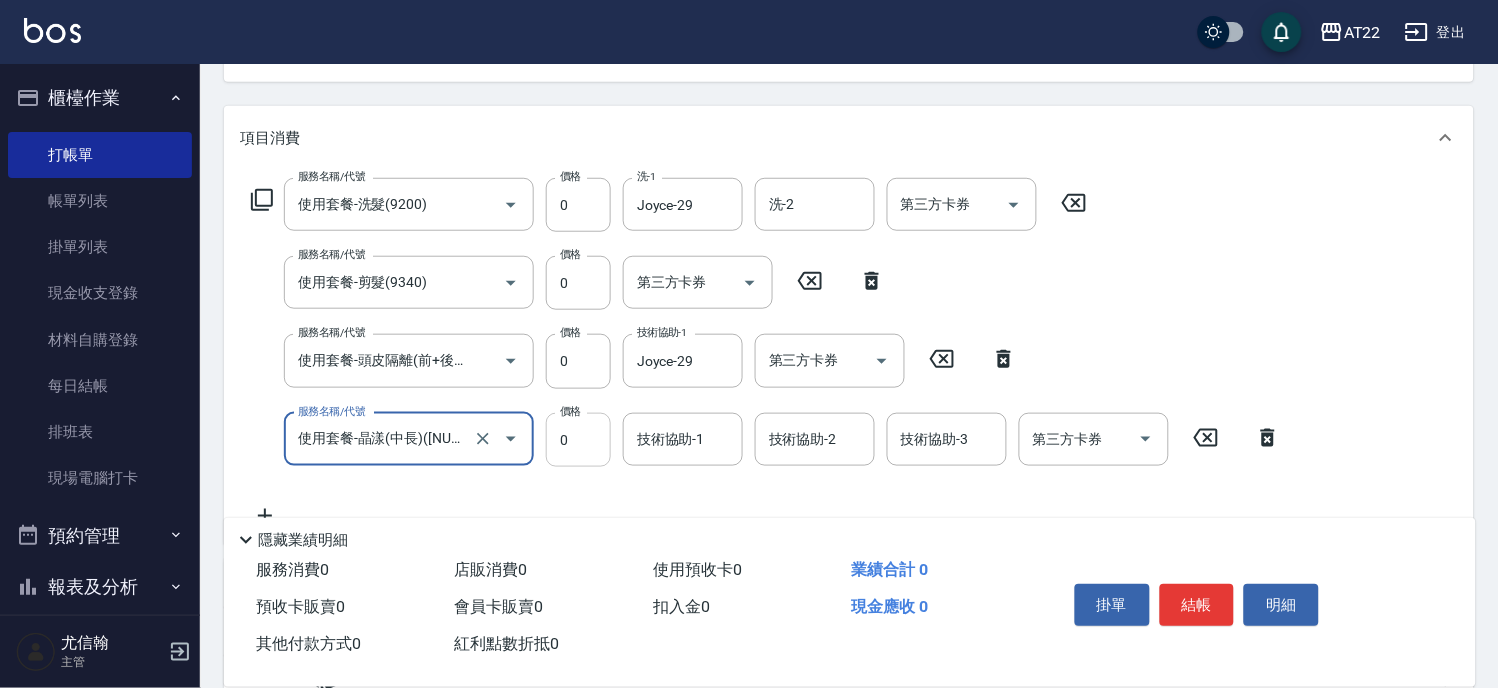 type on "使用套餐-晶漾(中長)(910403)" 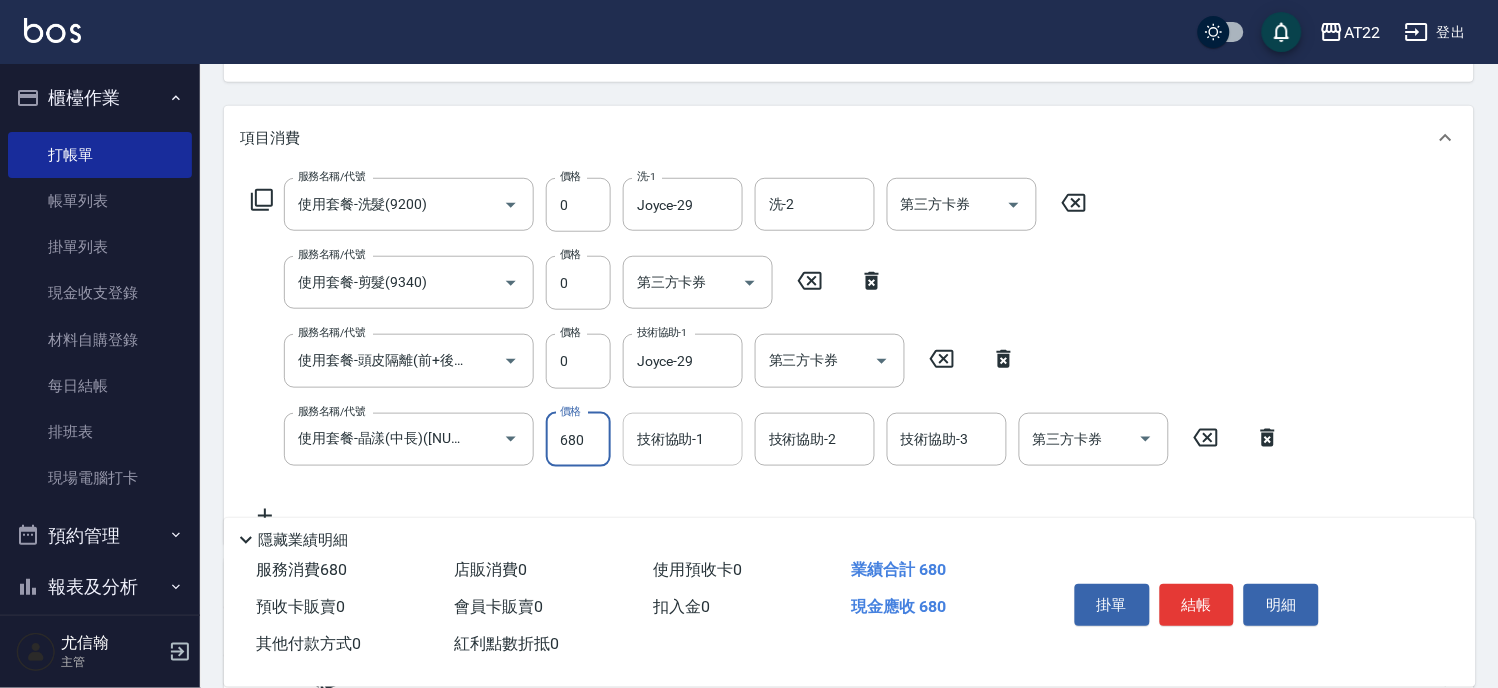 type on "680" 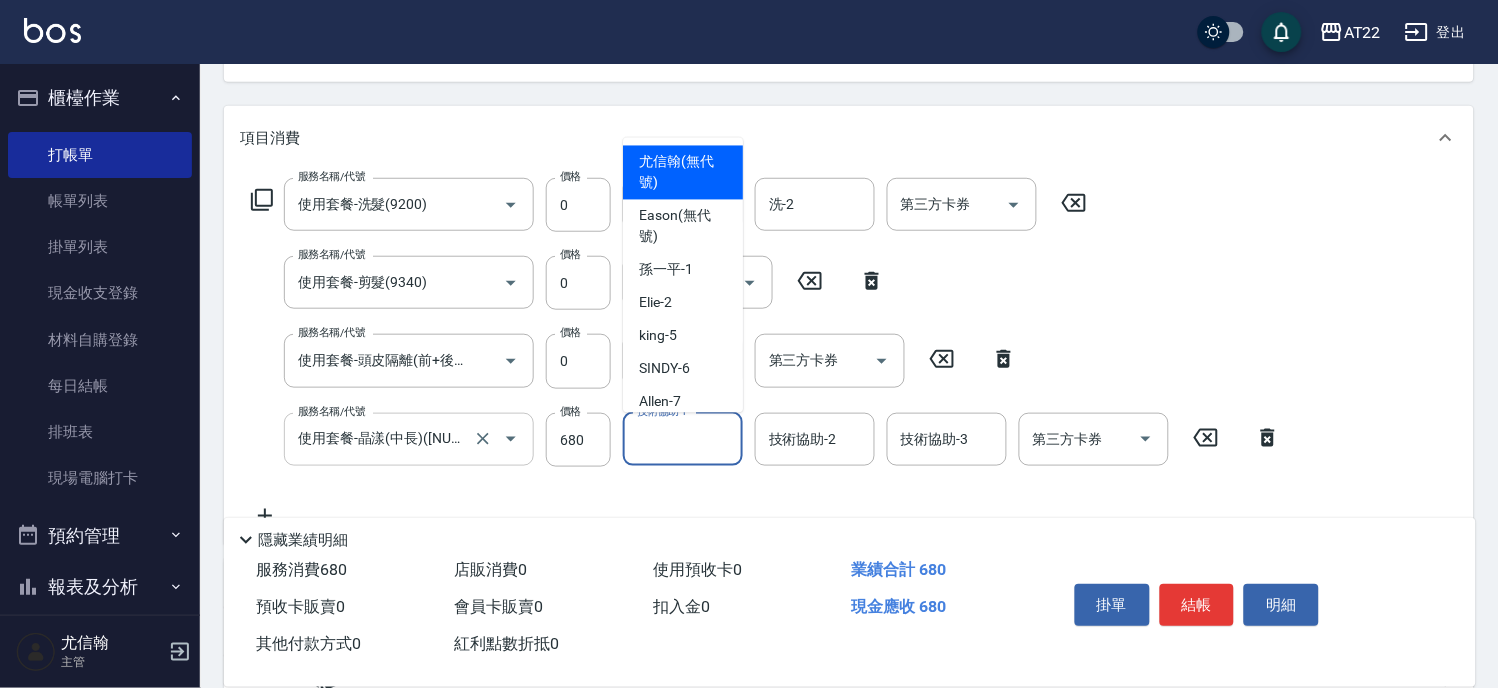 click on "使用套餐-晶漾(中長)(910403)" at bounding box center (381, 439) 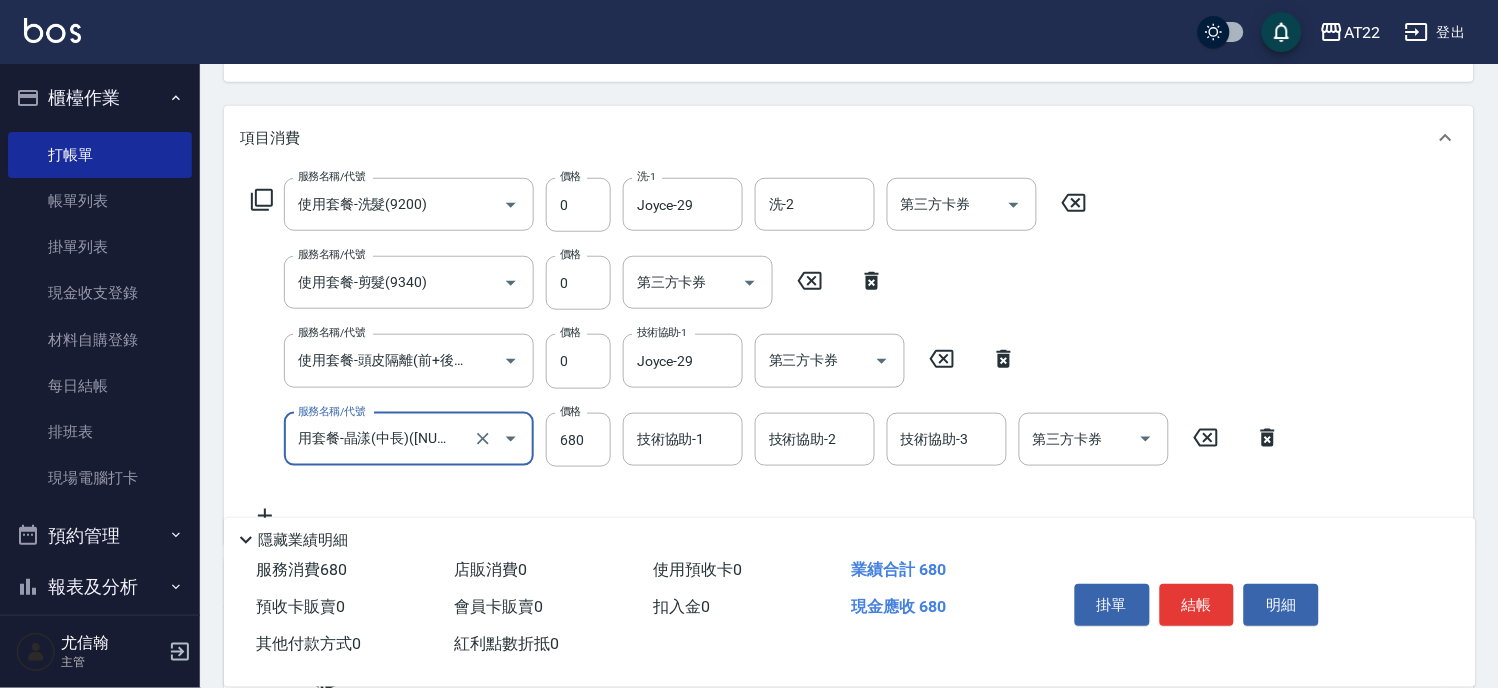 click on "使用套餐-晶漾(中長)(910403)" at bounding box center (381, 439) 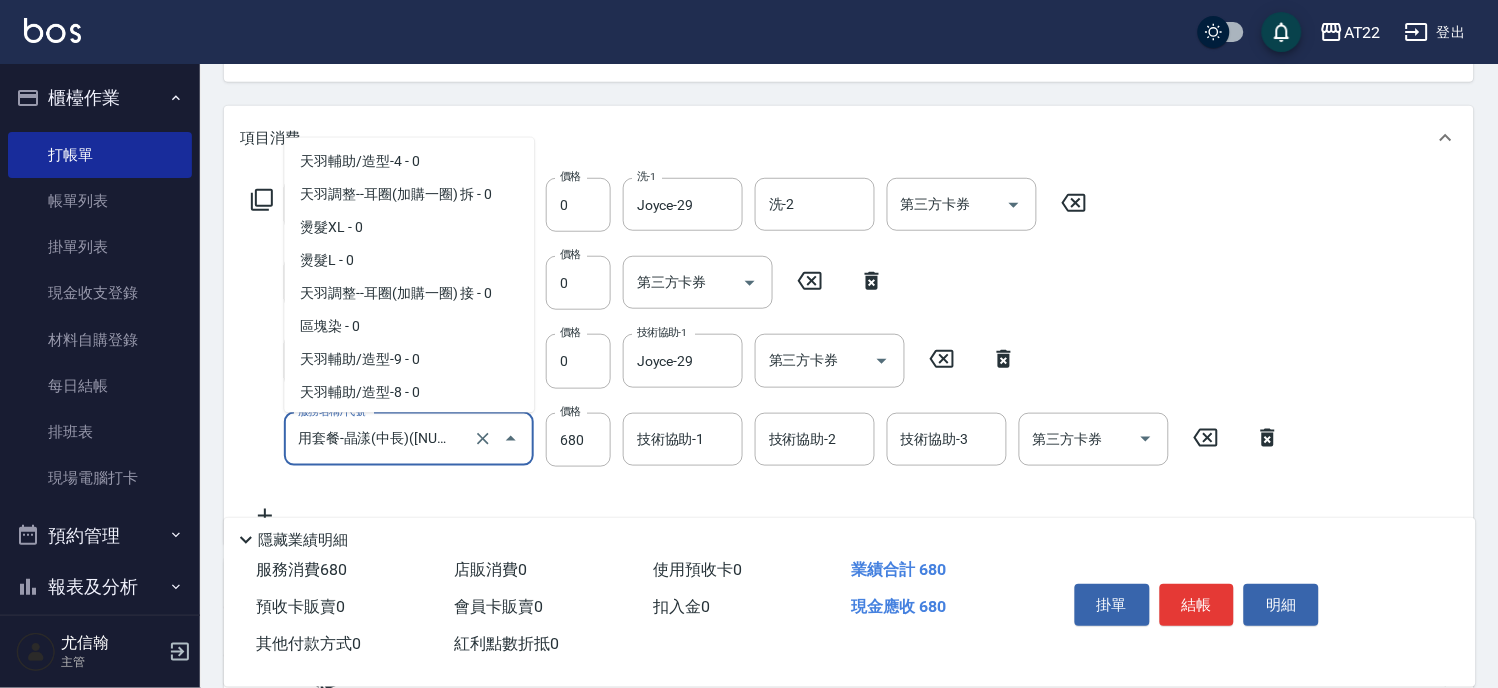 scroll, scrollTop: 3292, scrollLeft: 0, axis: vertical 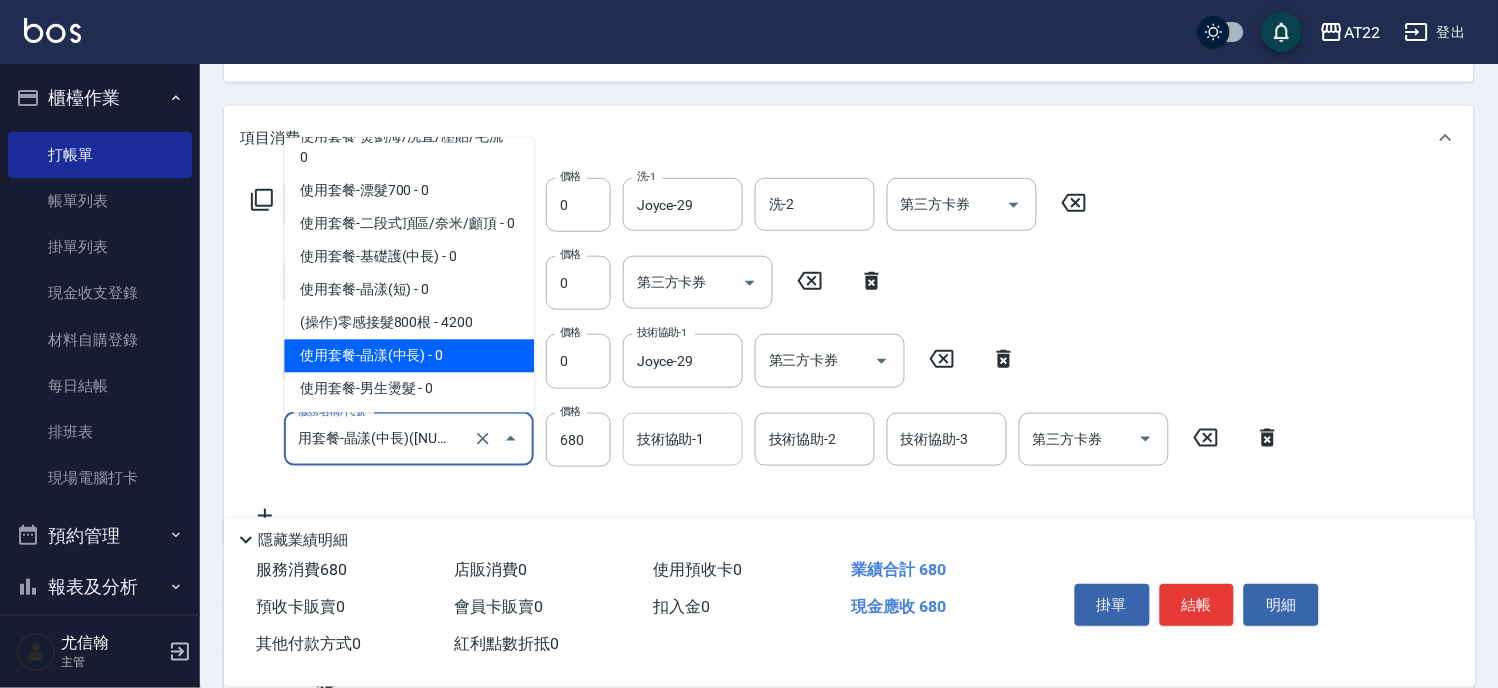 click on "技術協助-1" at bounding box center (683, 439) 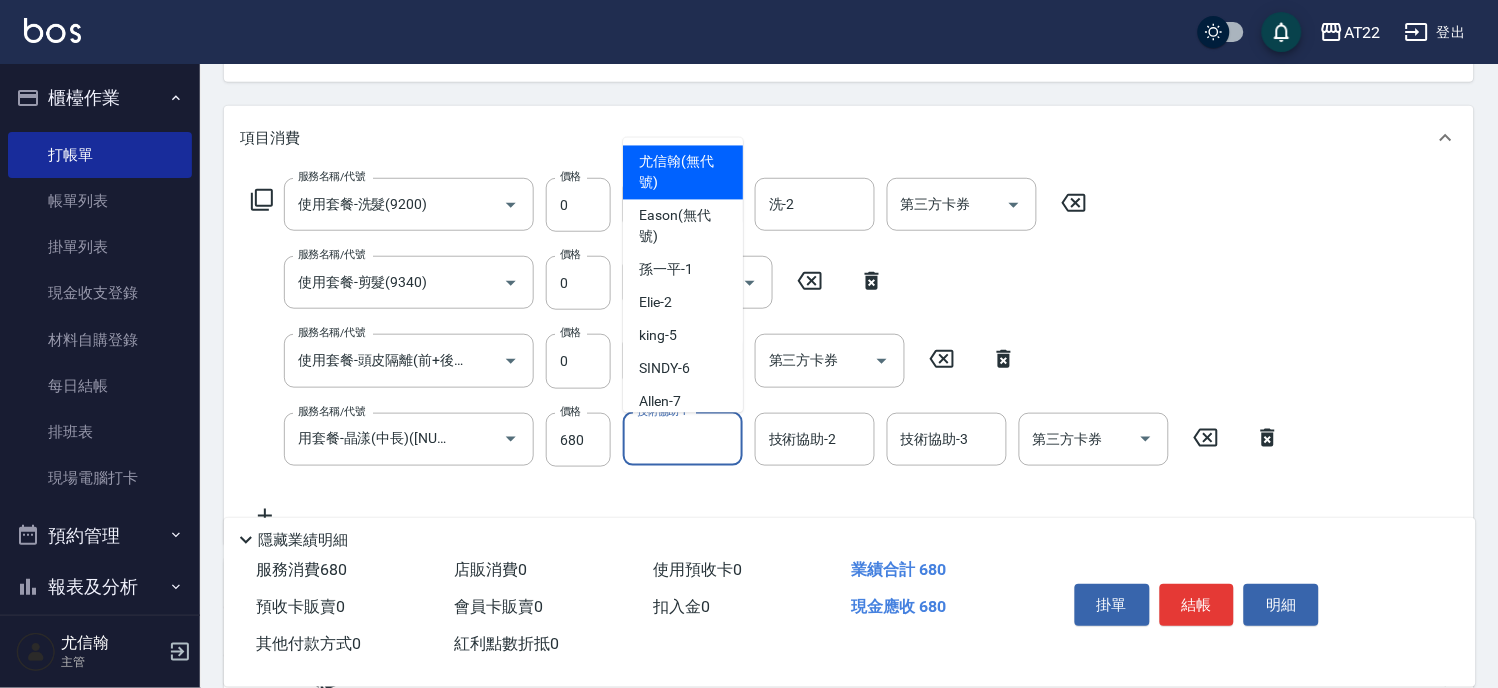 scroll, scrollTop: 0, scrollLeft: 0, axis: both 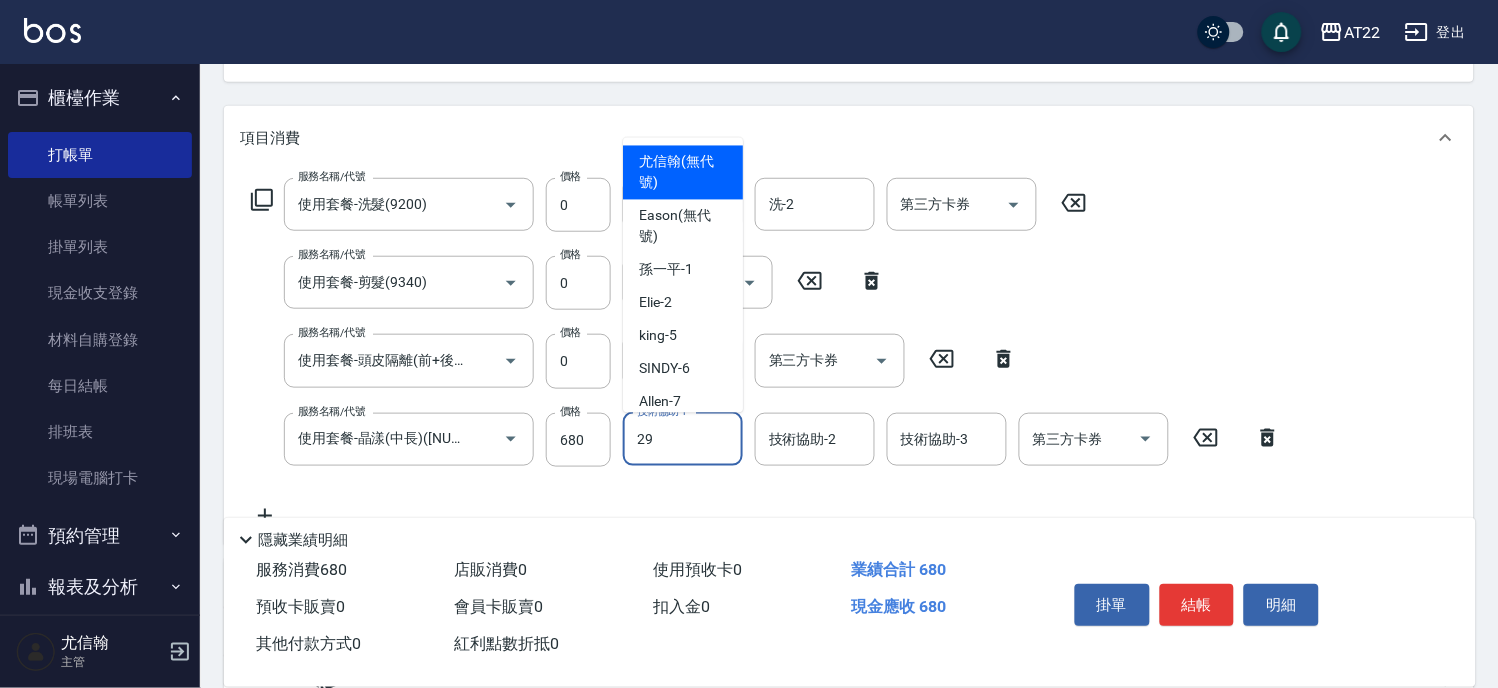 type on "29" 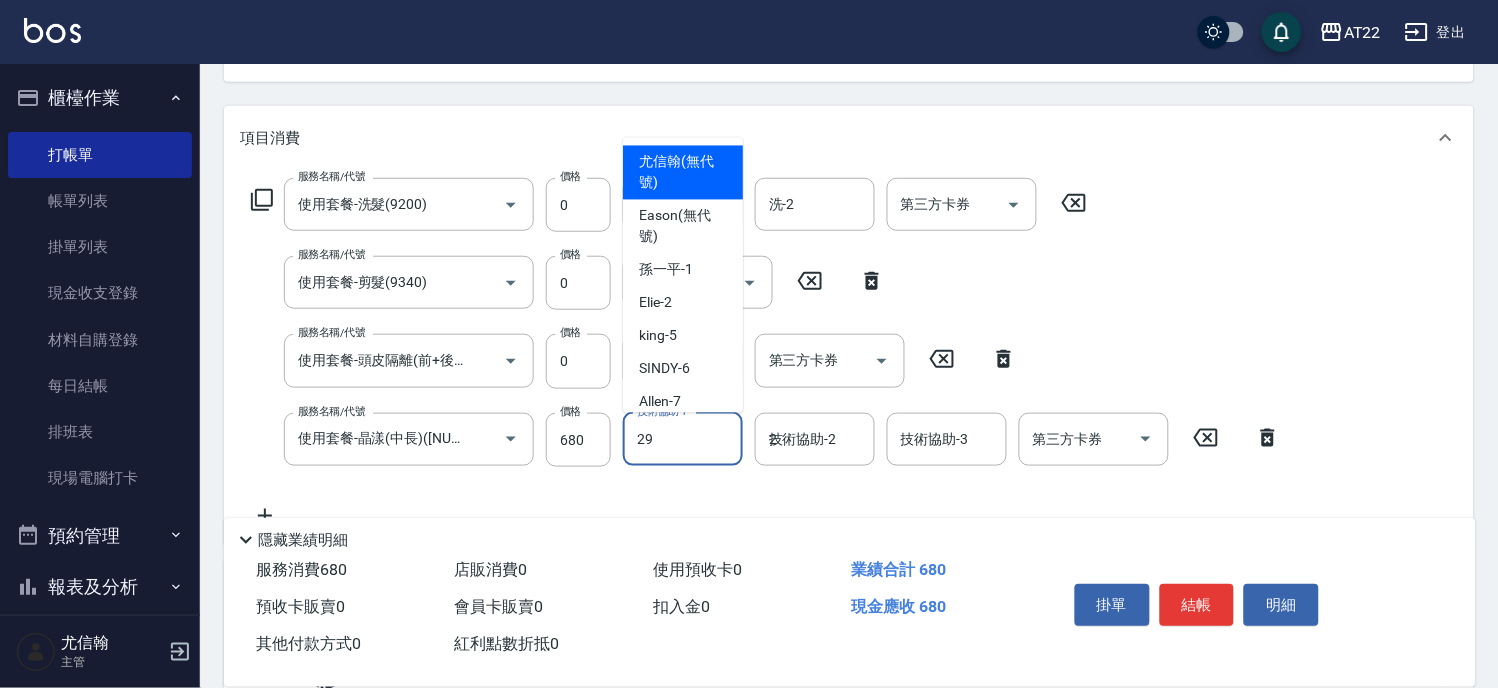 type on "2" 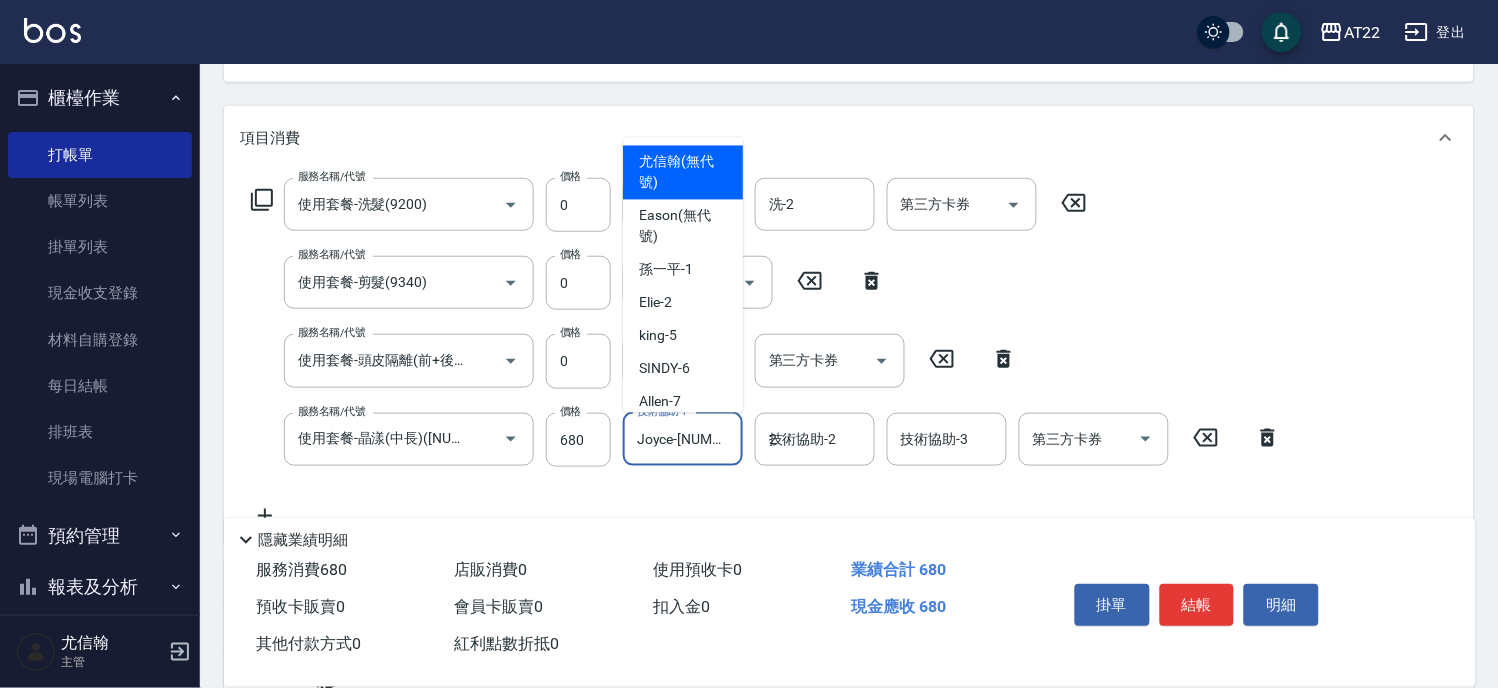 click on "Joyce-229" at bounding box center [683, 439] 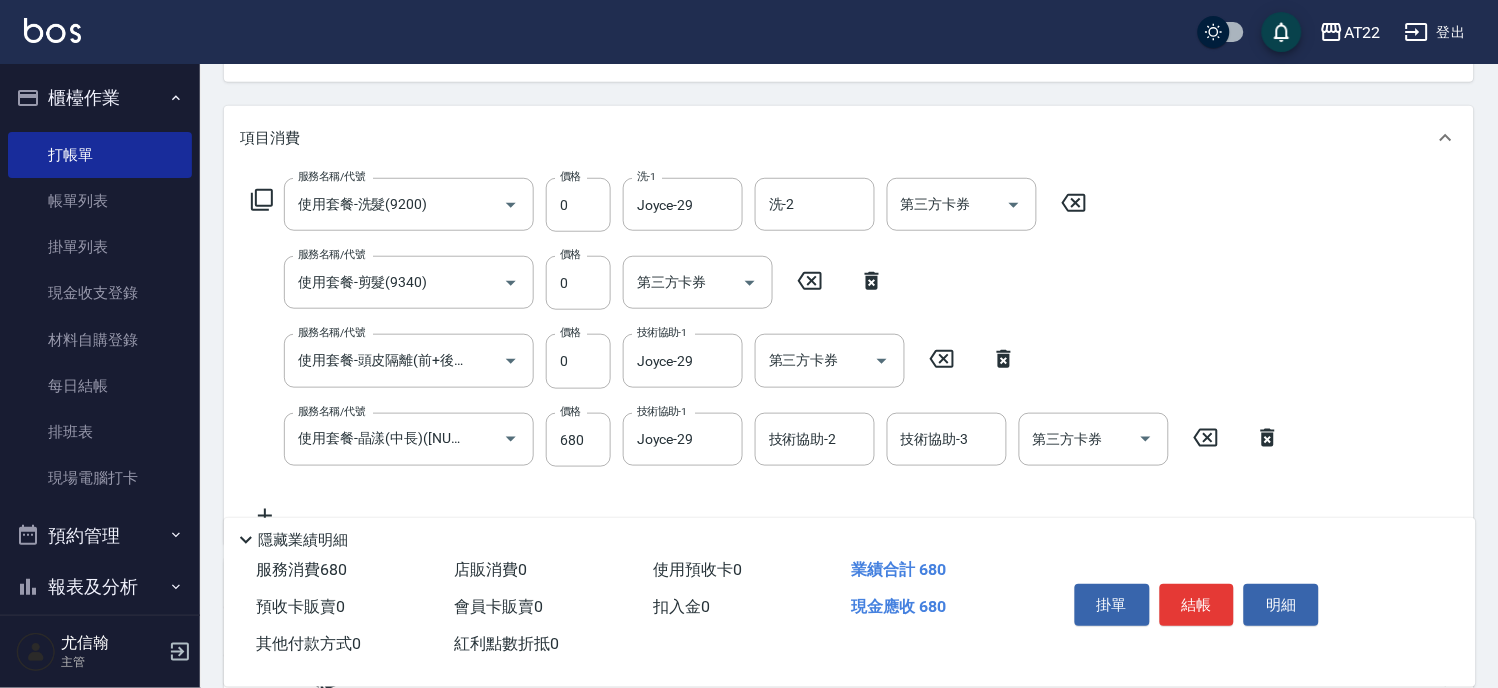 scroll, scrollTop: 0, scrollLeft: 0, axis: both 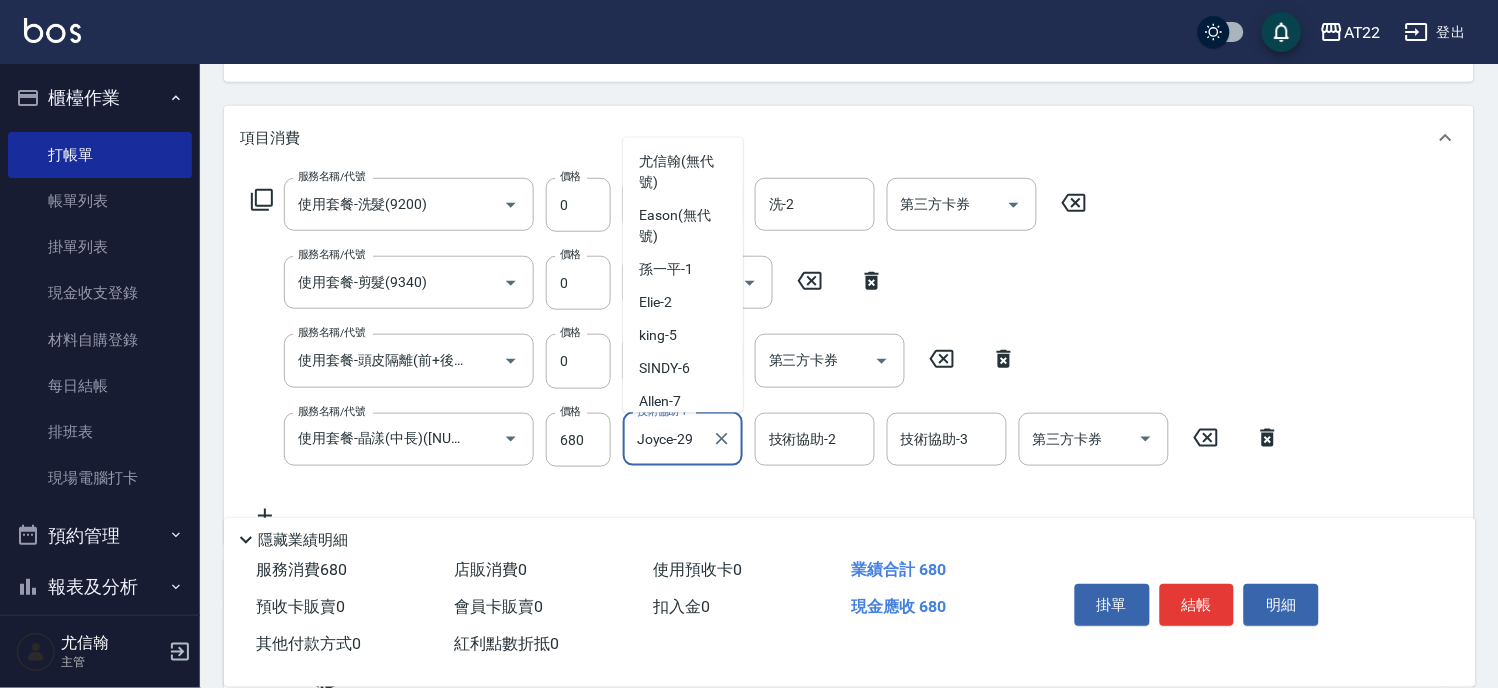 click on "Joyce-29" at bounding box center [668, 439] 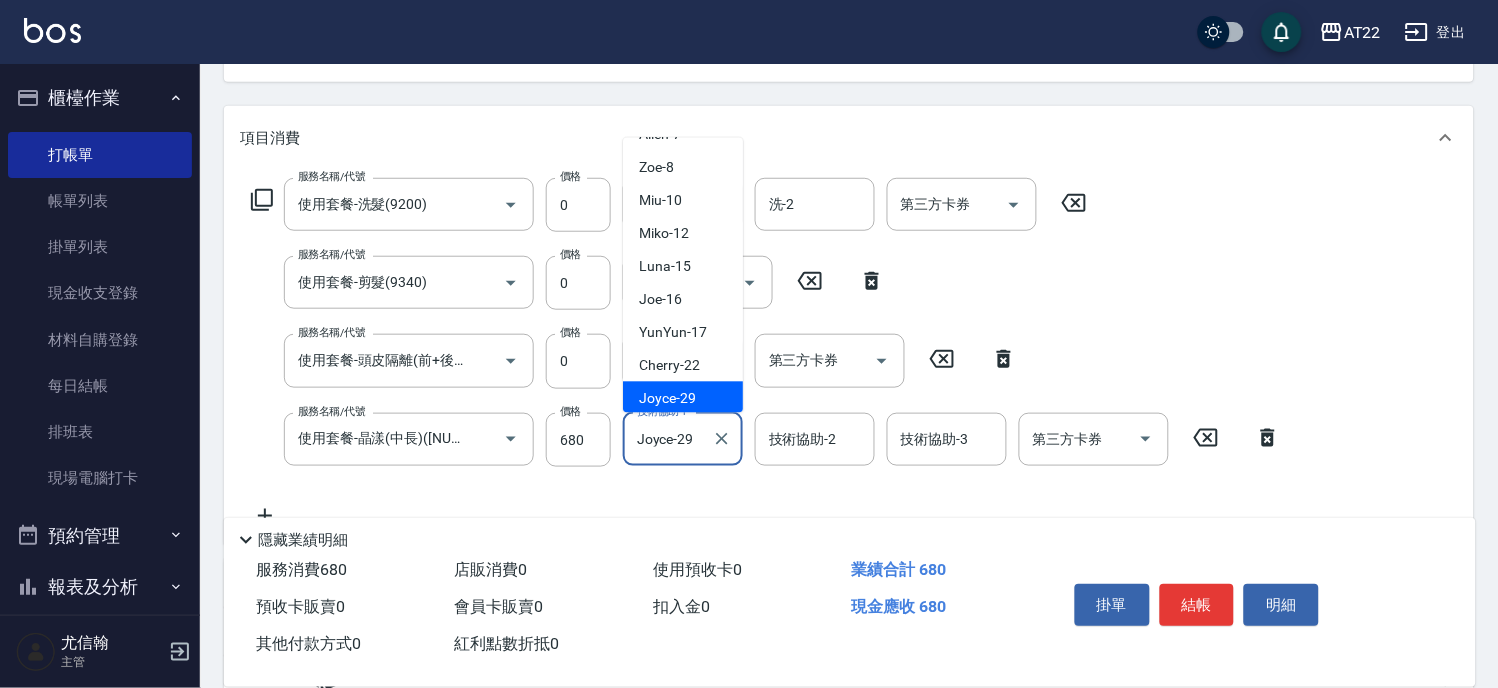 click on "服務名稱/代號 使用套餐-洗髮(9200) 服務名稱/代號 價格 0 價格 洗-1 Joyce-29 洗-1 洗-2 洗-2 第三方卡券 第三方卡券 服務名稱/代號 使用套餐-剪髮(9340) 服務名稱/代號 價格 0 價格 第三方卡券 第三方卡券 服務名稱/代號 使用套餐-頭皮隔離(前+後)(93203) 服務名稱/代號 價格 0 價格 技術協助-1 Joyce-29 技術協助-1 第三方卡券 第三方卡券 服務名稱/代號 使用套餐-晶漾(中長)(910403) 服務名稱/代號 價格 680 價格 技術協助-1 Joyce-29 技術協助-1 技術協助-2 技術協助-2 技術協助-3 技術協助-3 第三方卡券 第三方卡券" at bounding box center (766, 353) 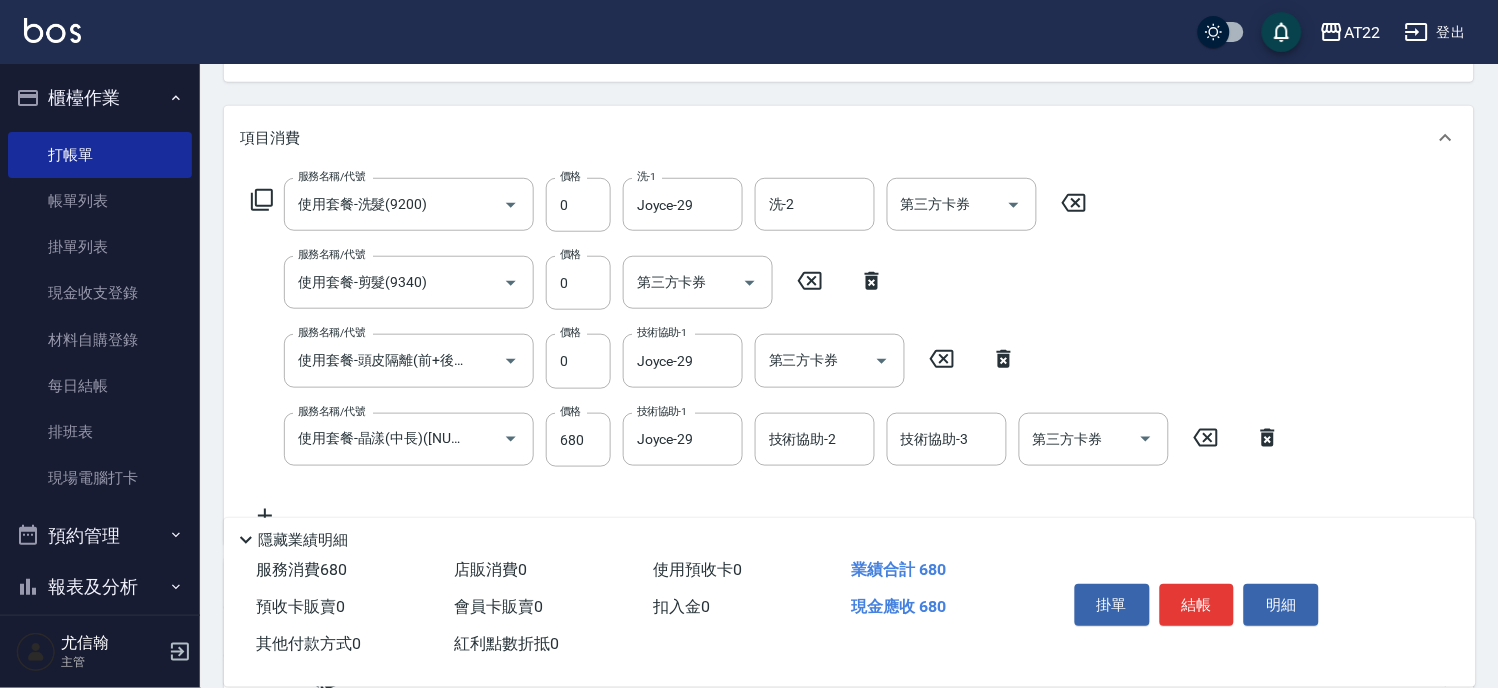 click 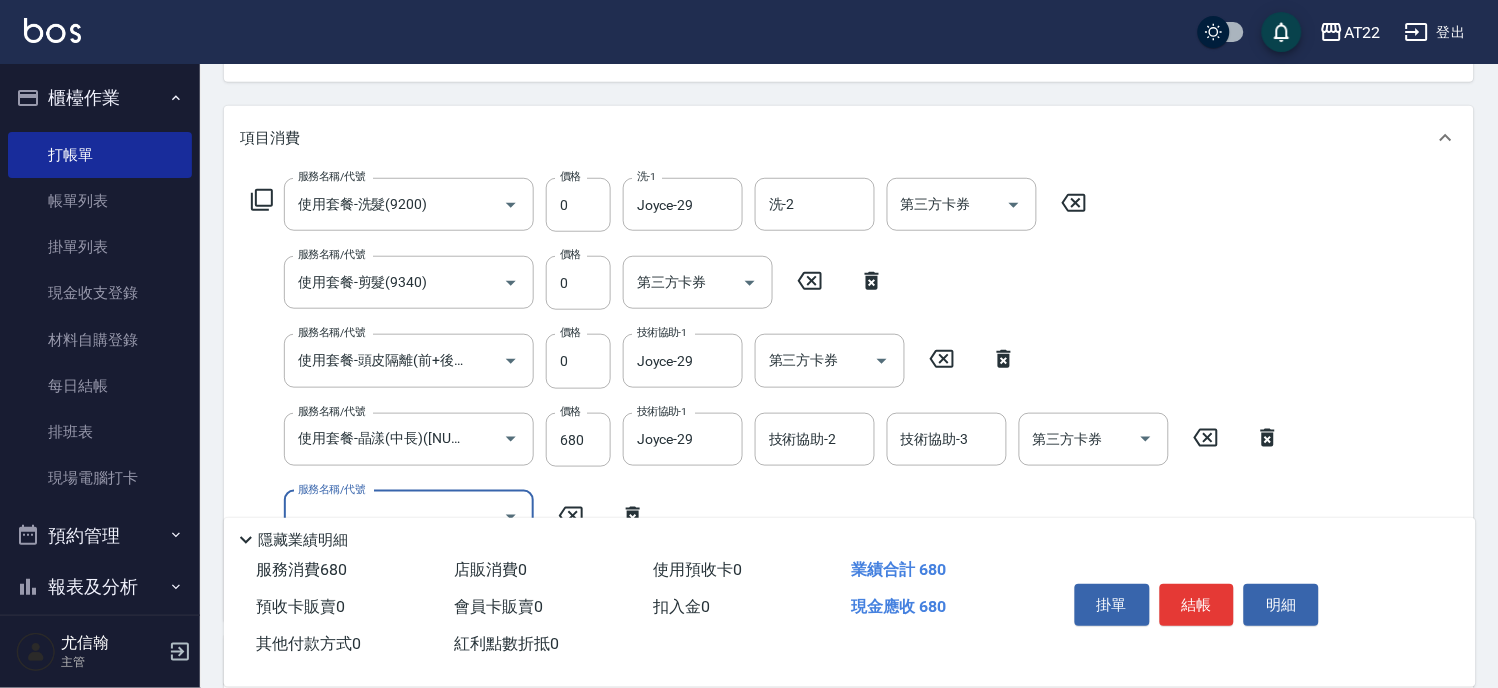scroll, scrollTop: 0, scrollLeft: 0, axis: both 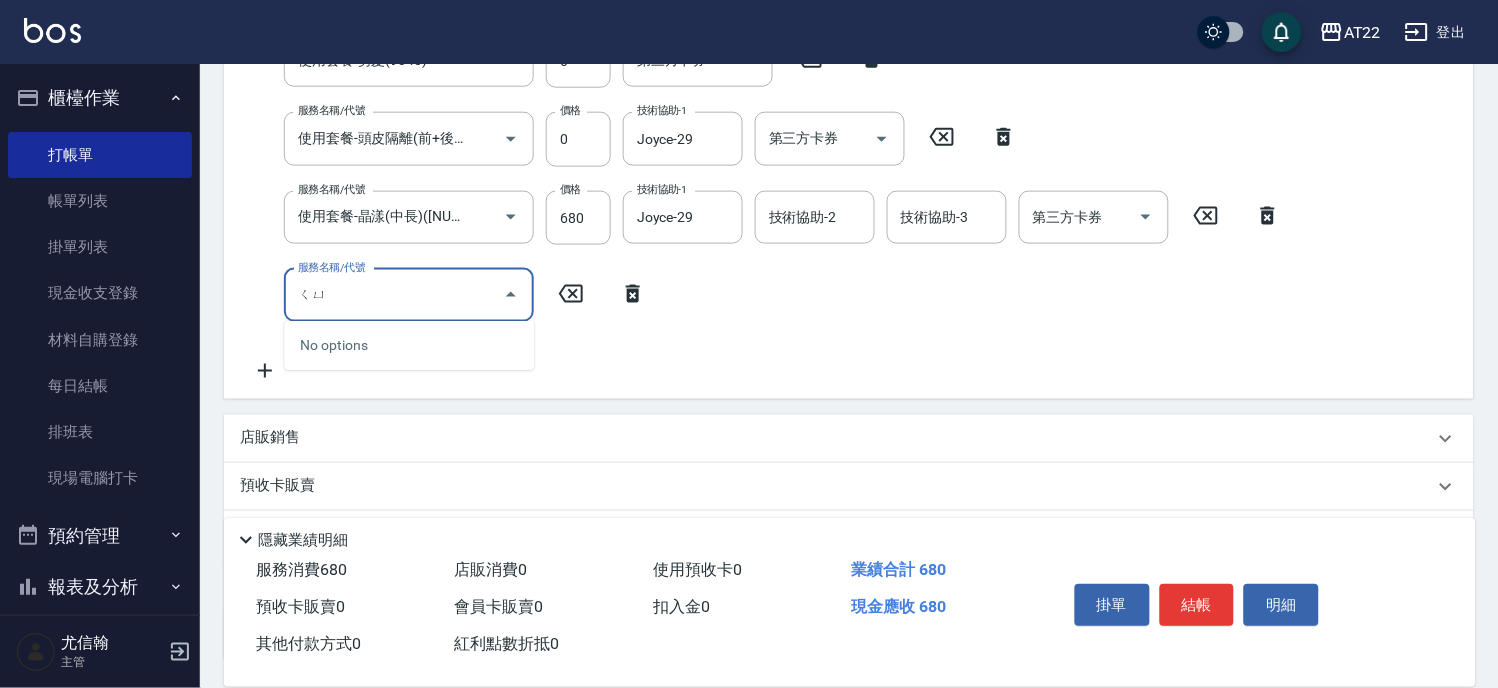 type on "去" 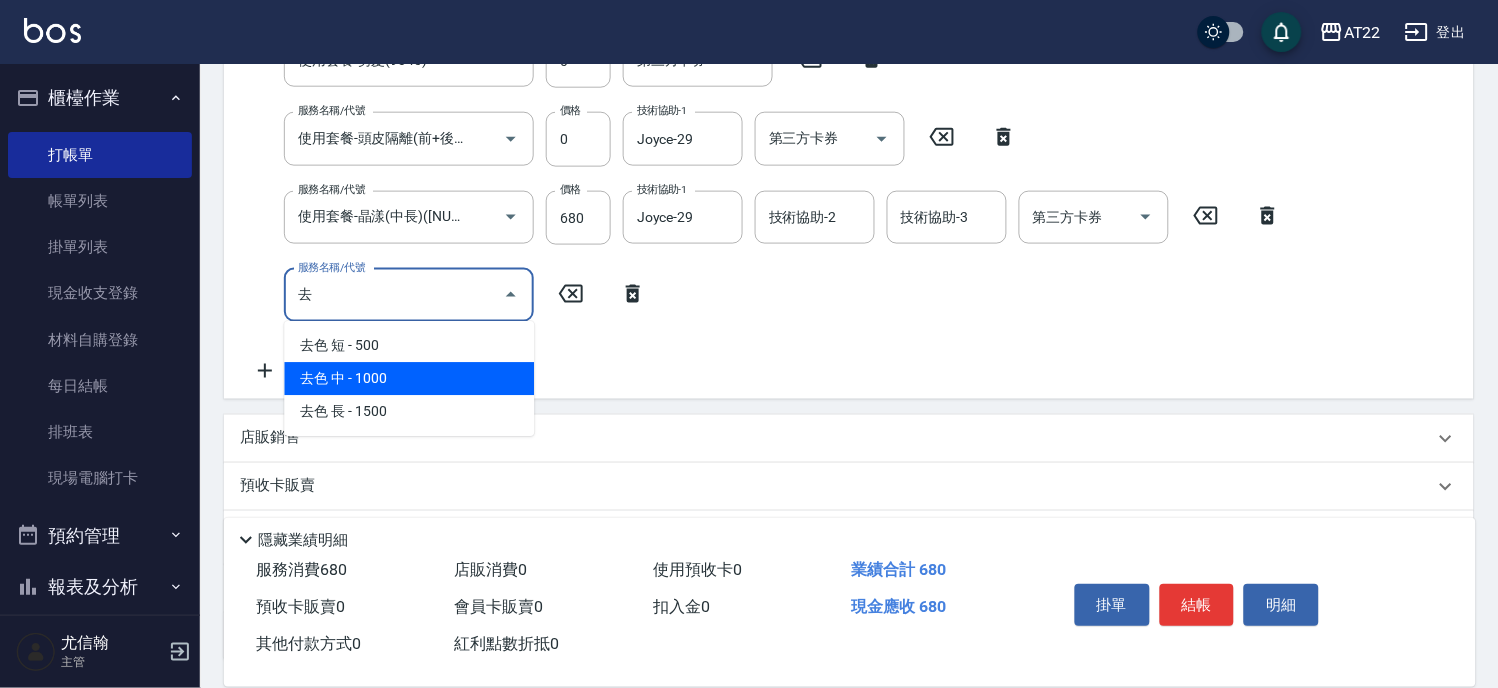 click on "去色 中 - 1000" at bounding box center (409, 379) 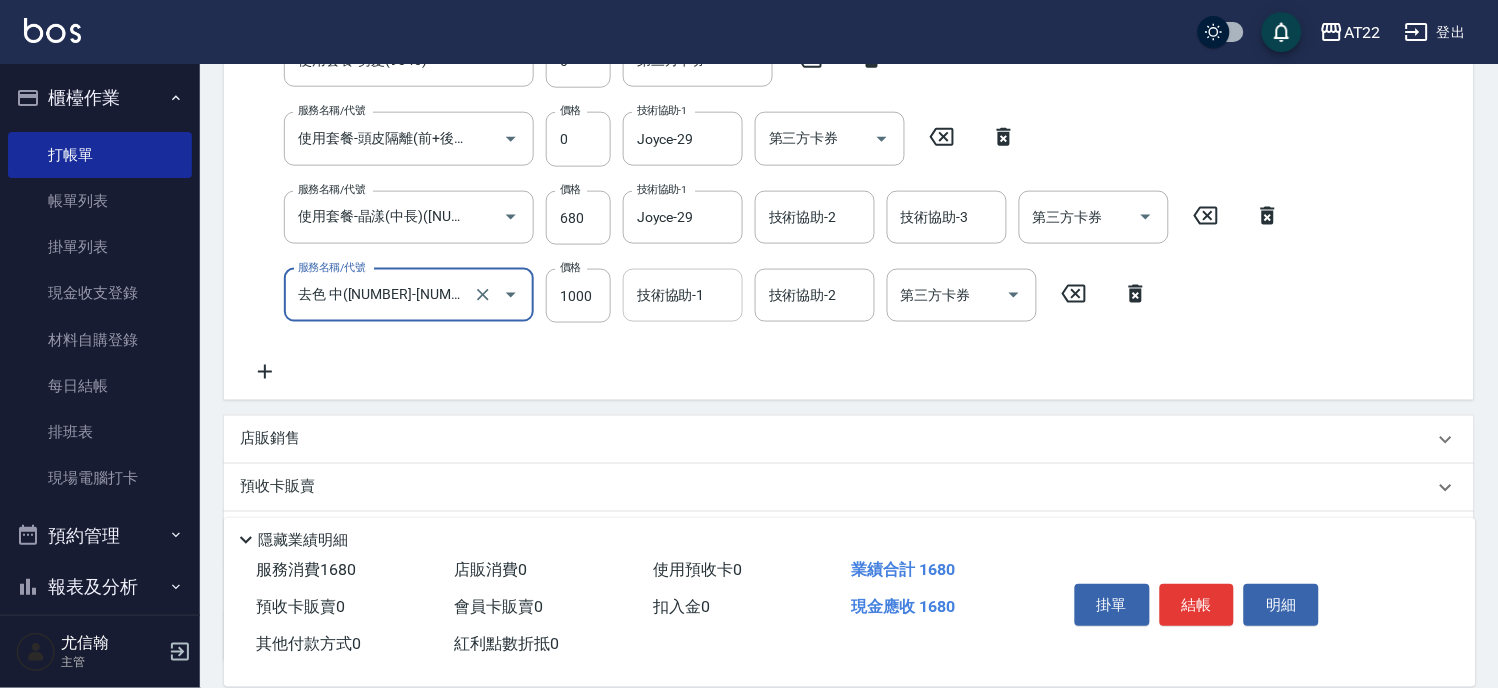 type on "去色 中(5002-2)" 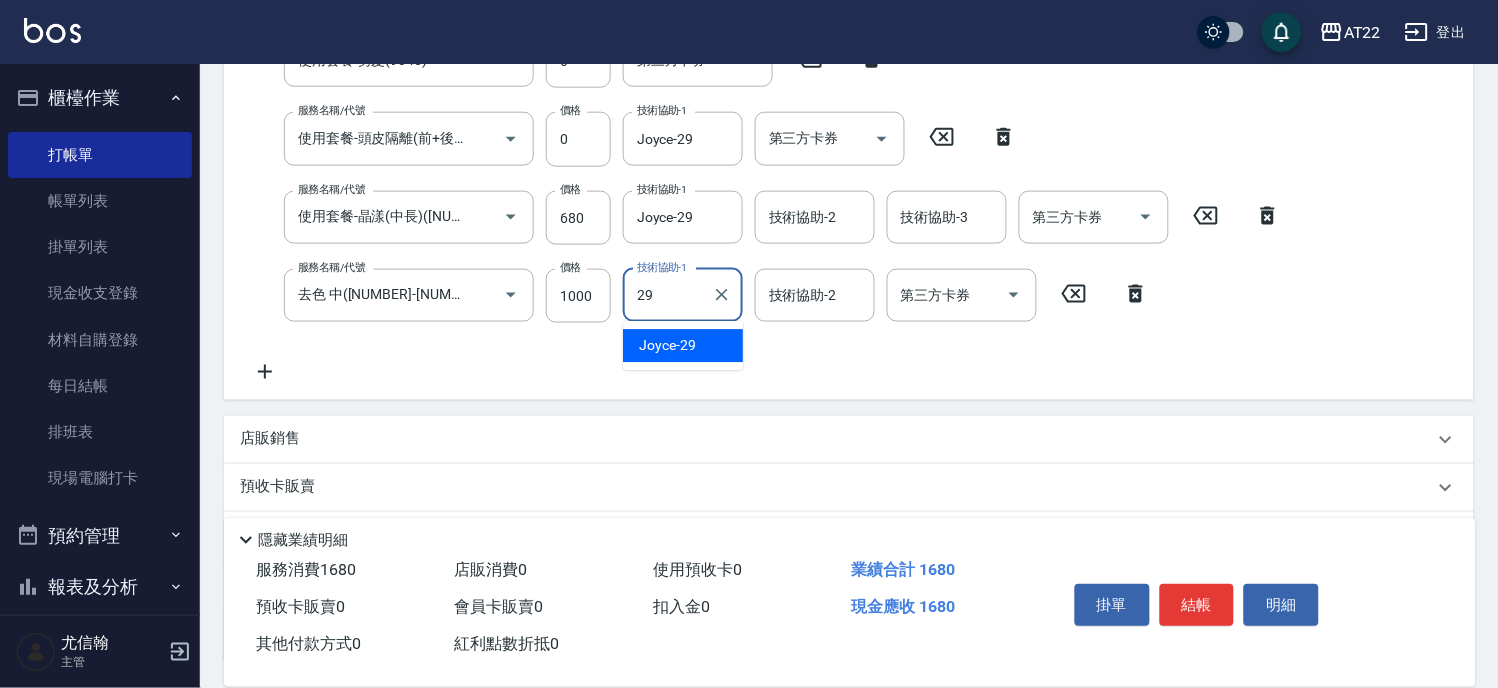 type on "Joyce-29" 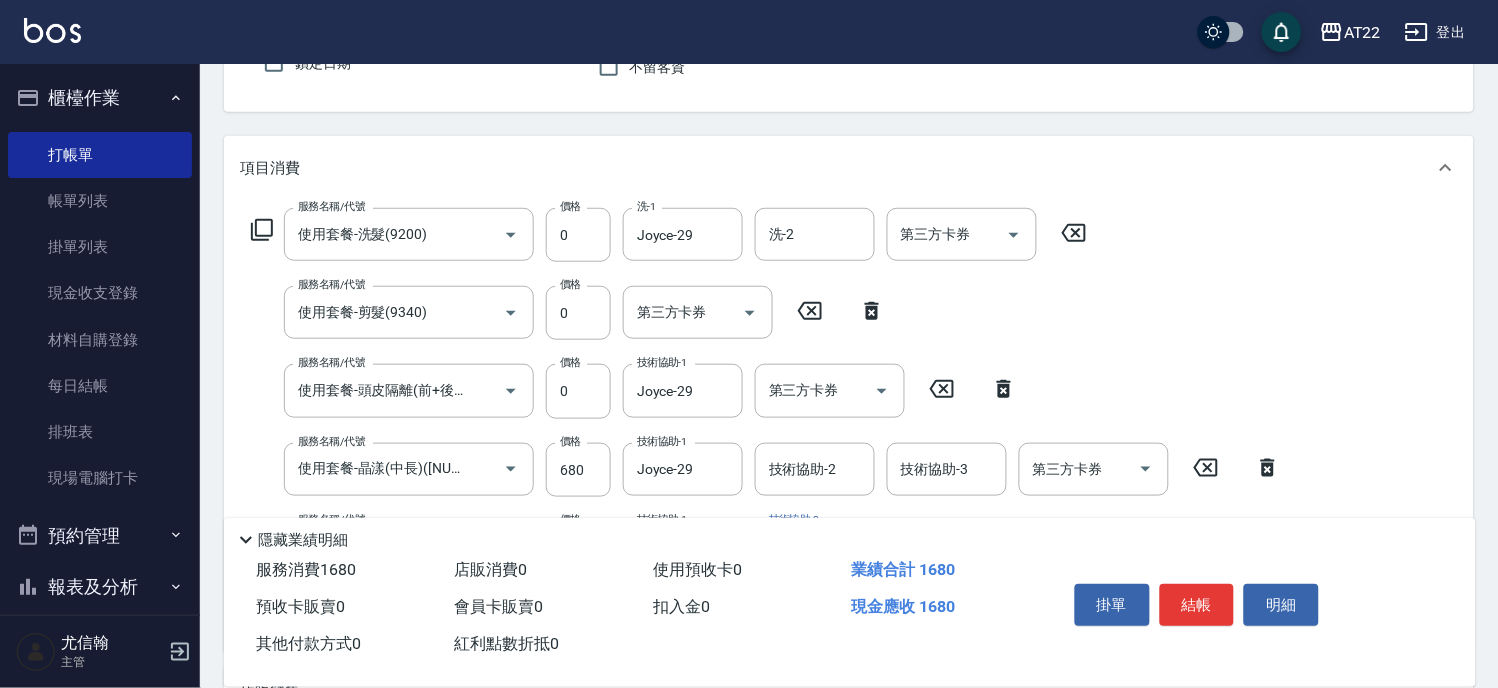 scroll, scrollTop: 0, scrollLeft: 0, axis: both 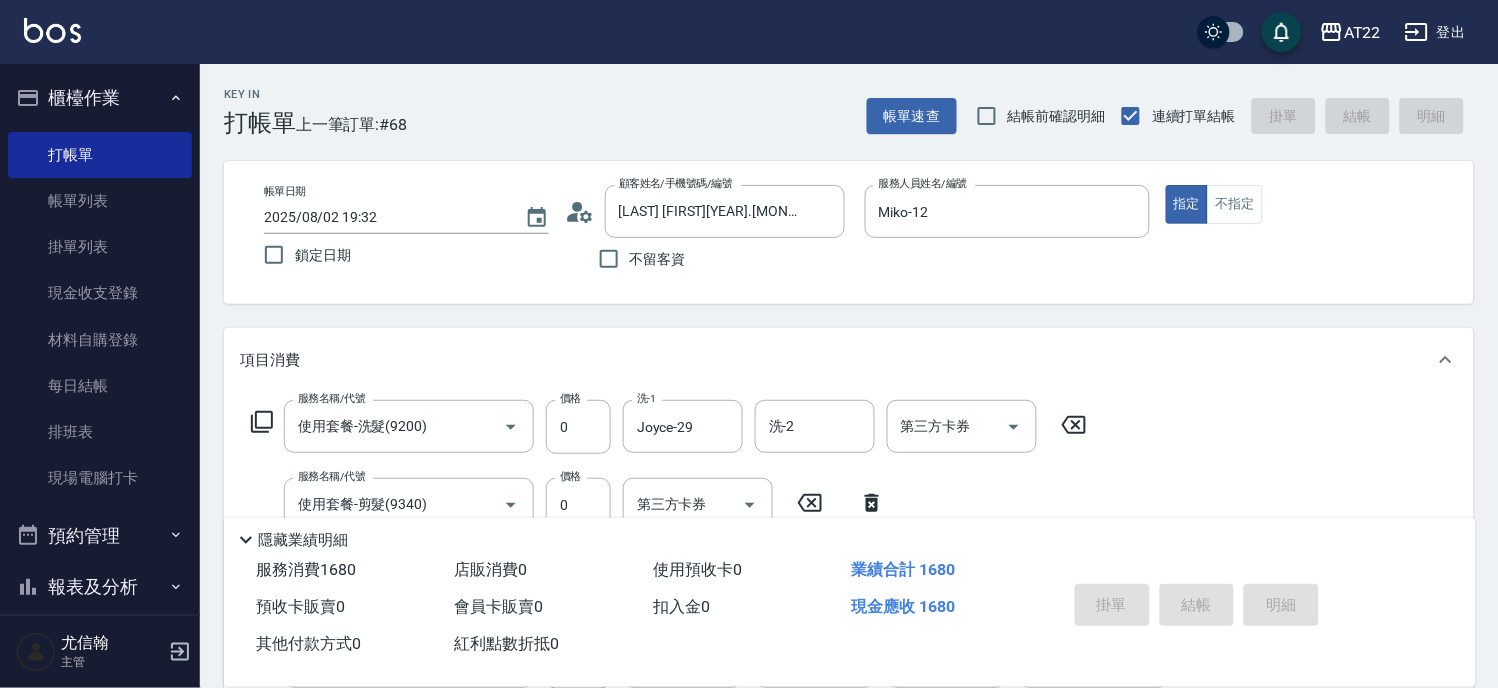 type on "2025/08/02 19:34" 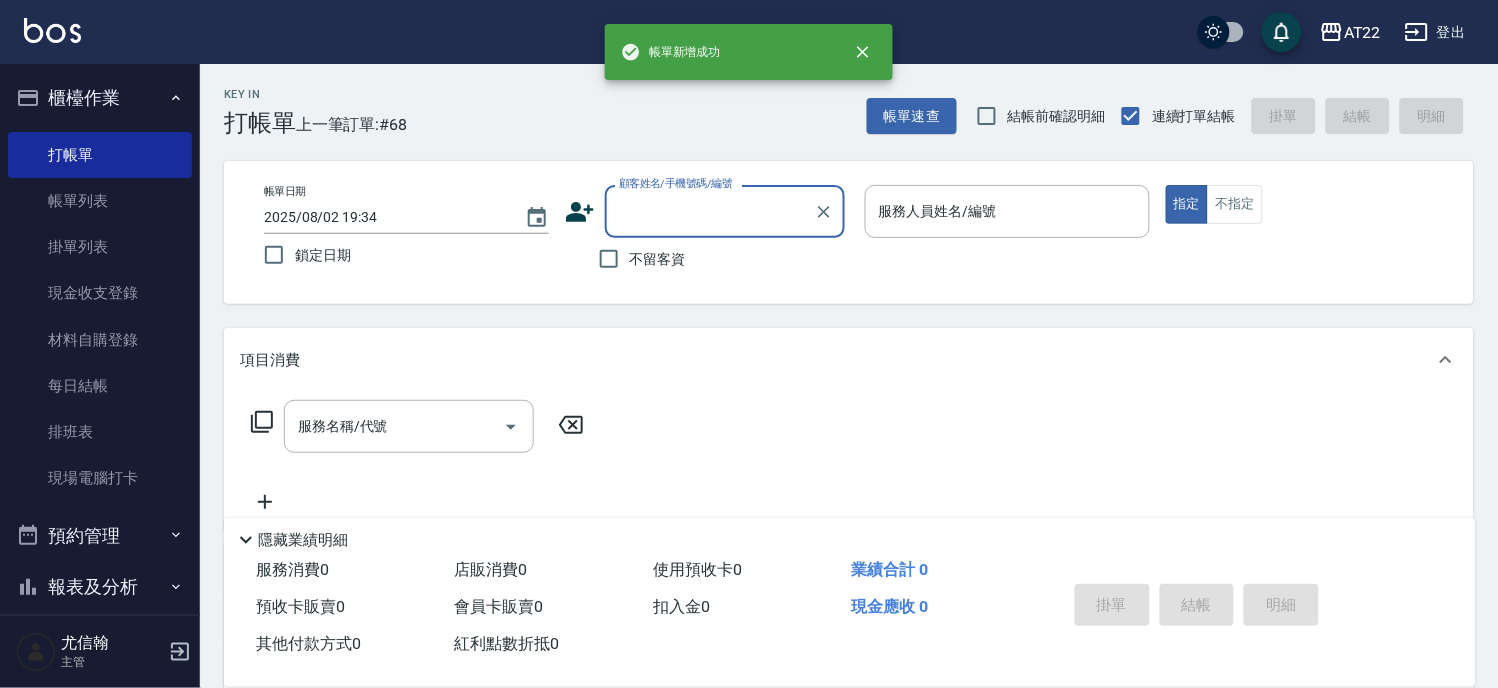 scroll, scrollTop: 0, scrollLeft: 0, axis: both 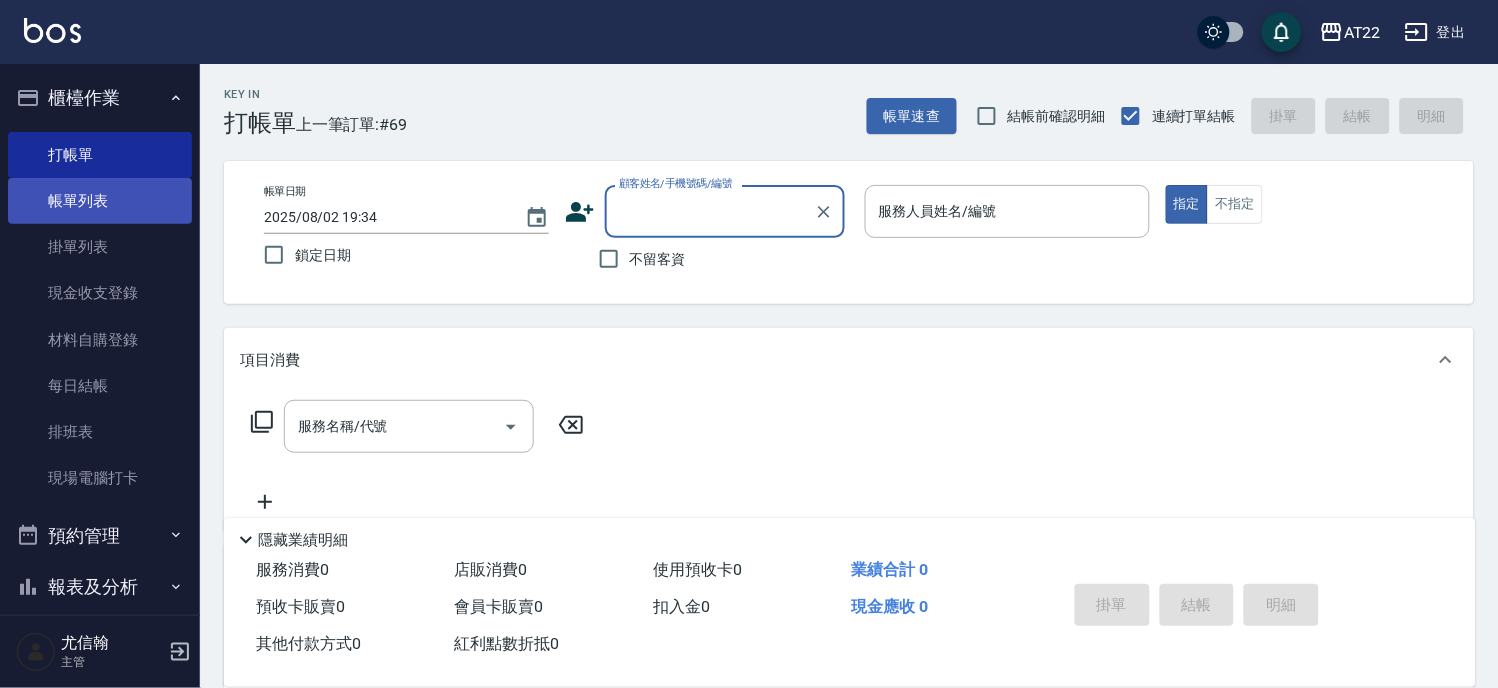 click on "帳單列表" at bounding box center [100, 201] 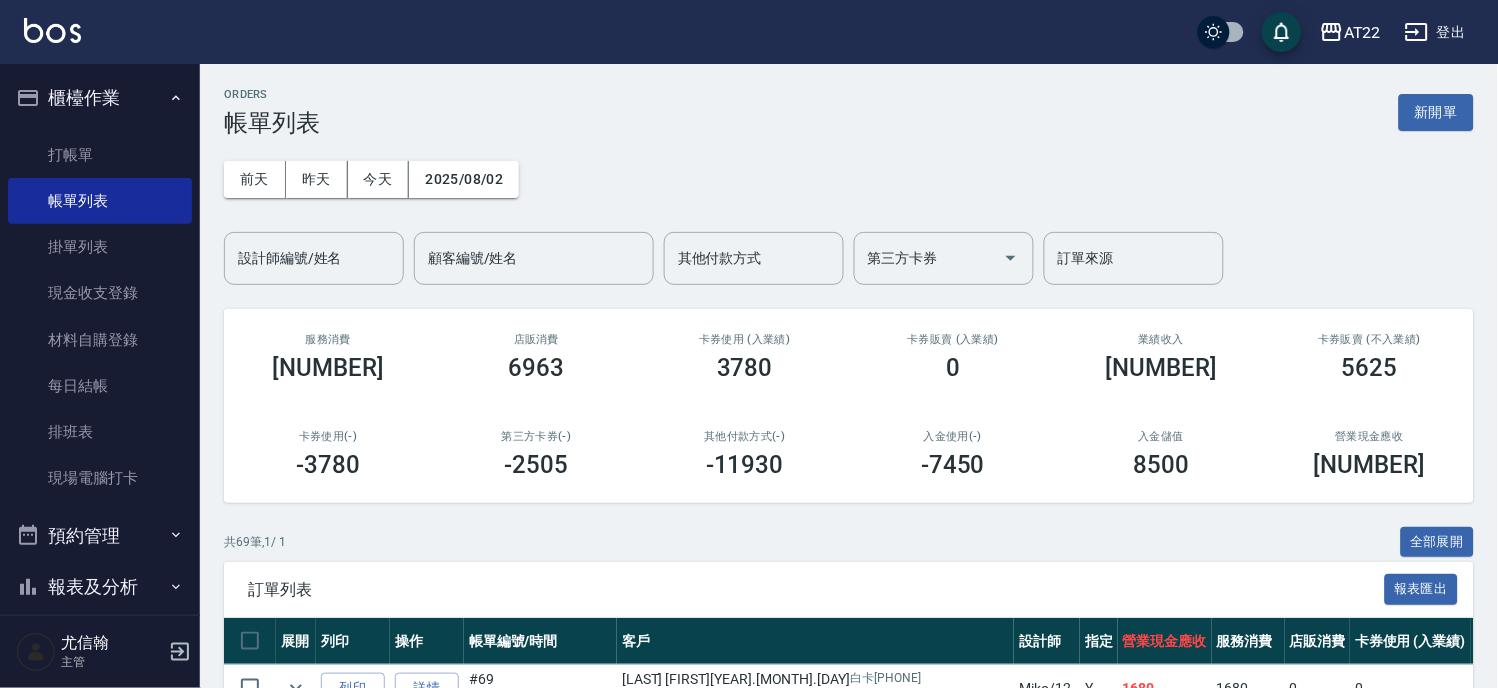 scroll, scrollTop: 444, scrollLeft: 0, axis: vertical 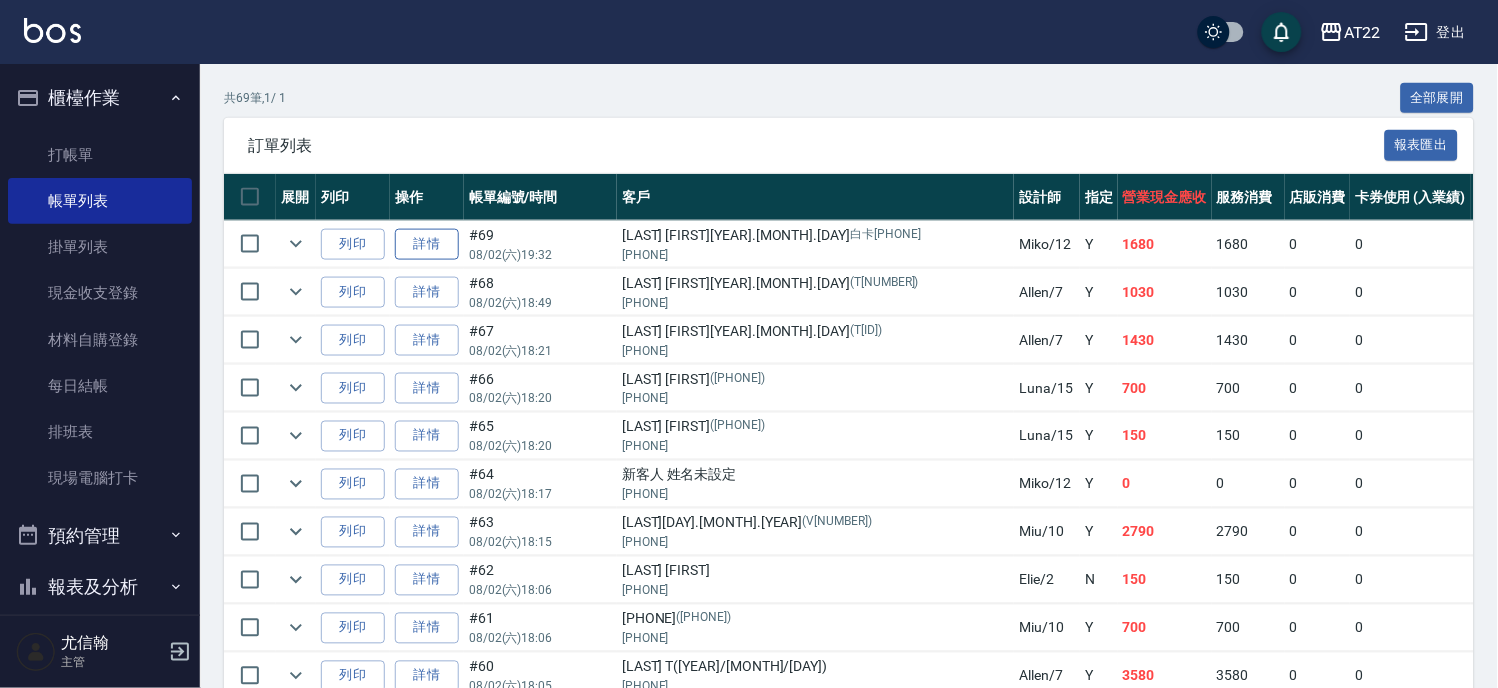 click on "詳情" at bounding box center (427, 244) 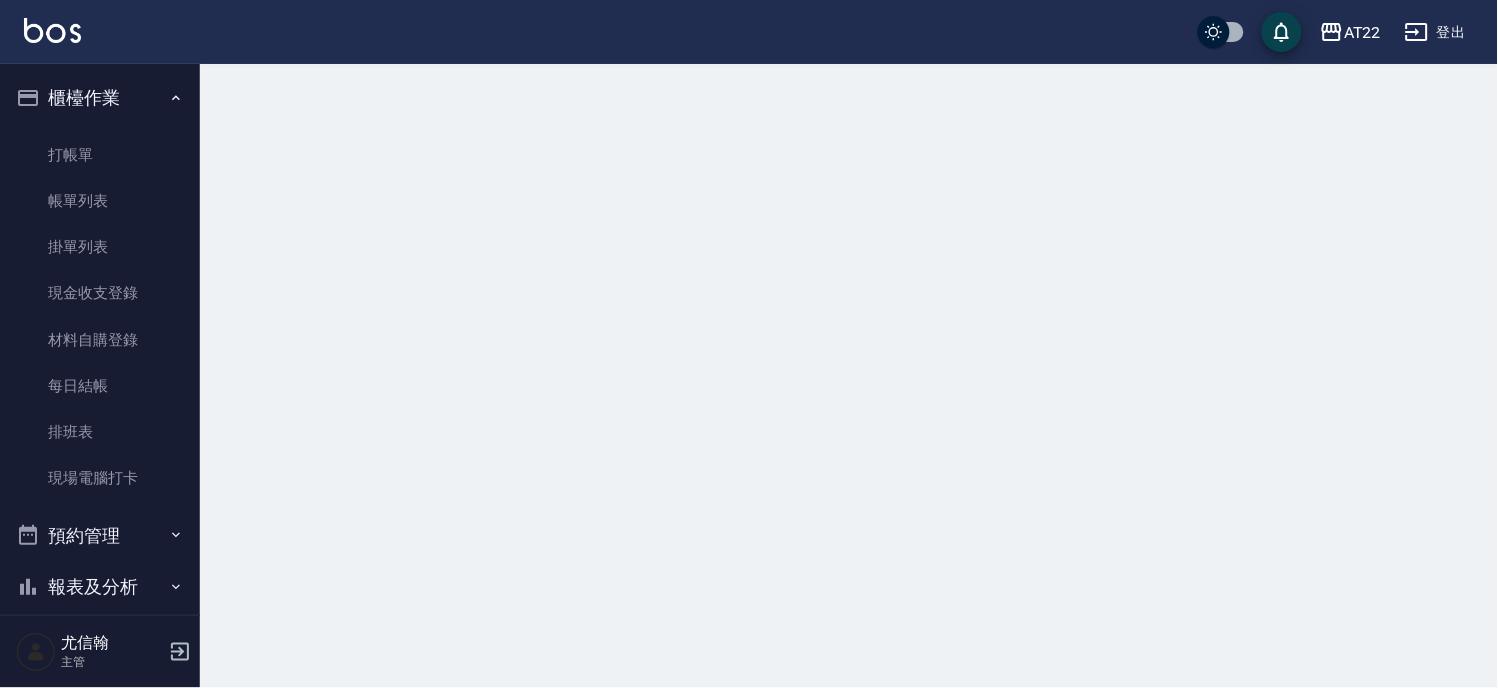 scroll, scrollTop: 0, scrollLeft: 0, axis: both 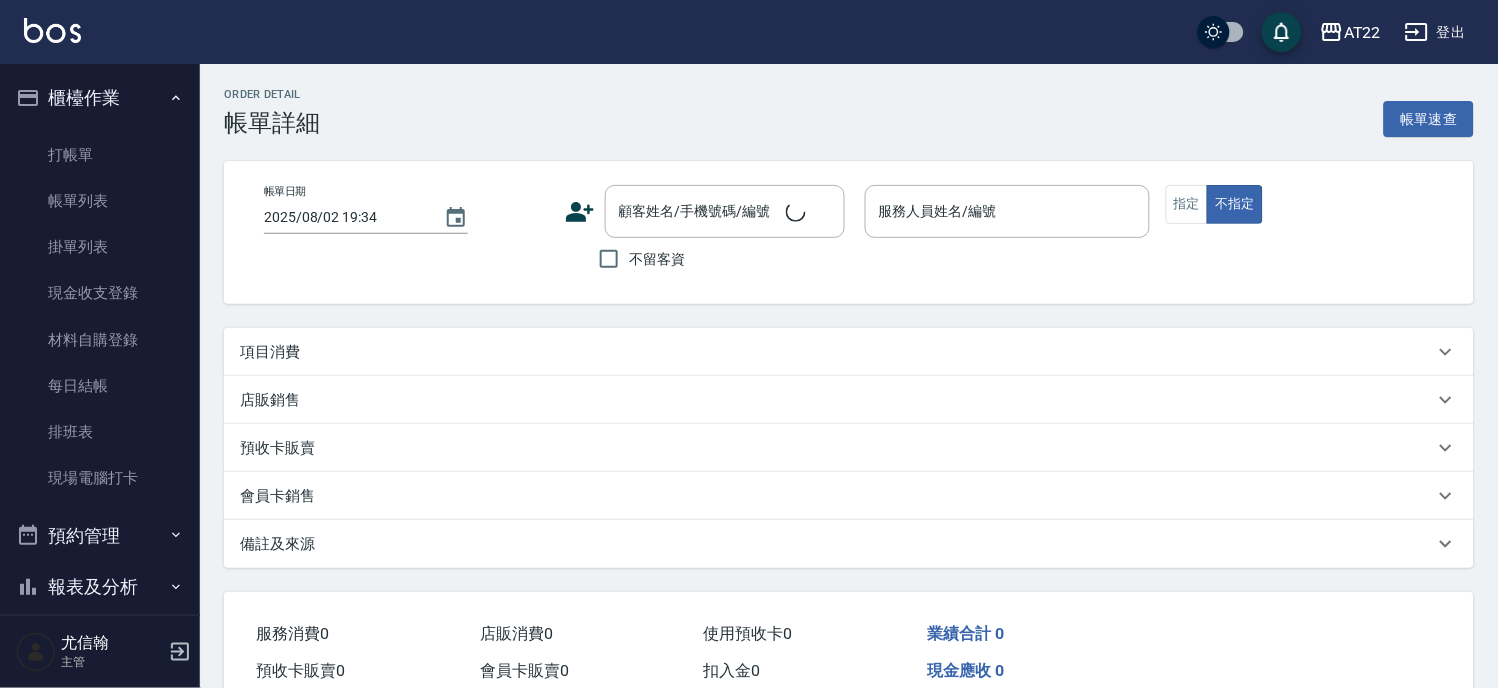 type on "2025/08/02 19:32" 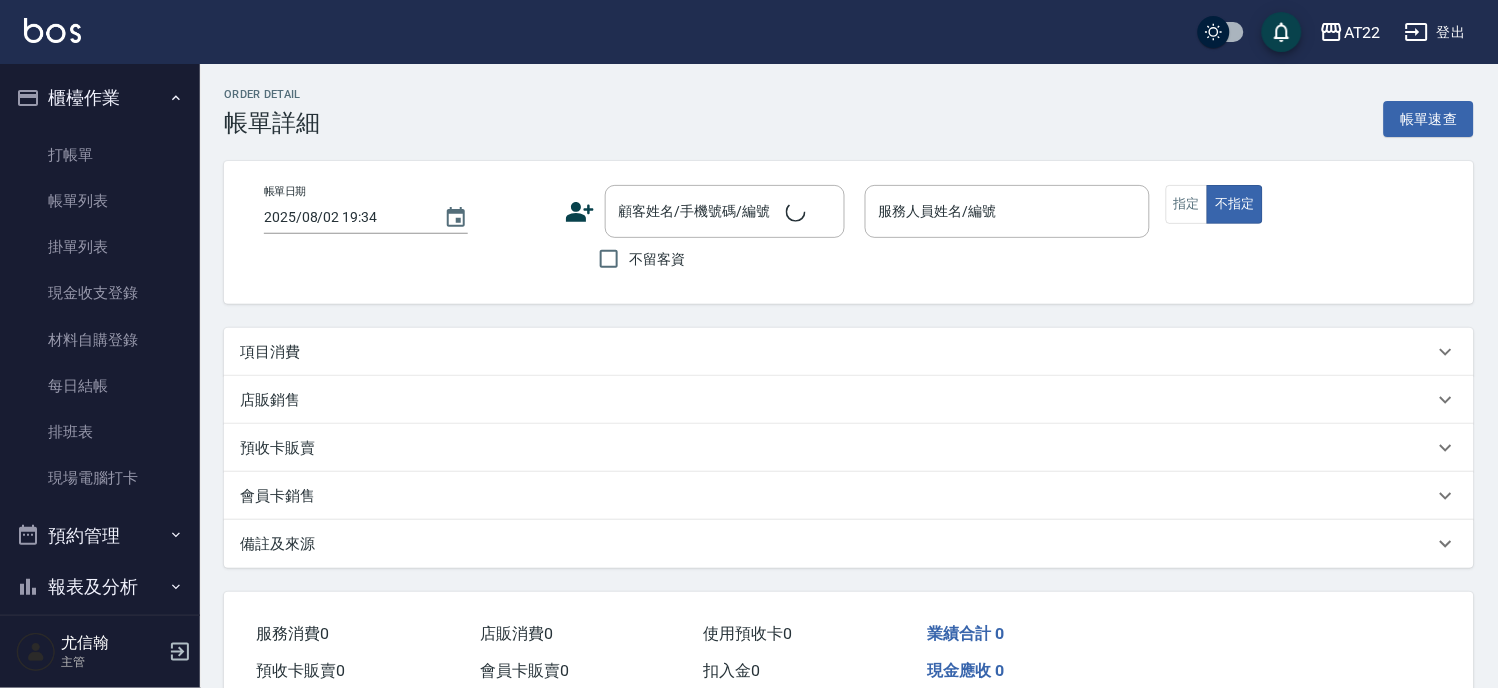 type on "Miko-12" 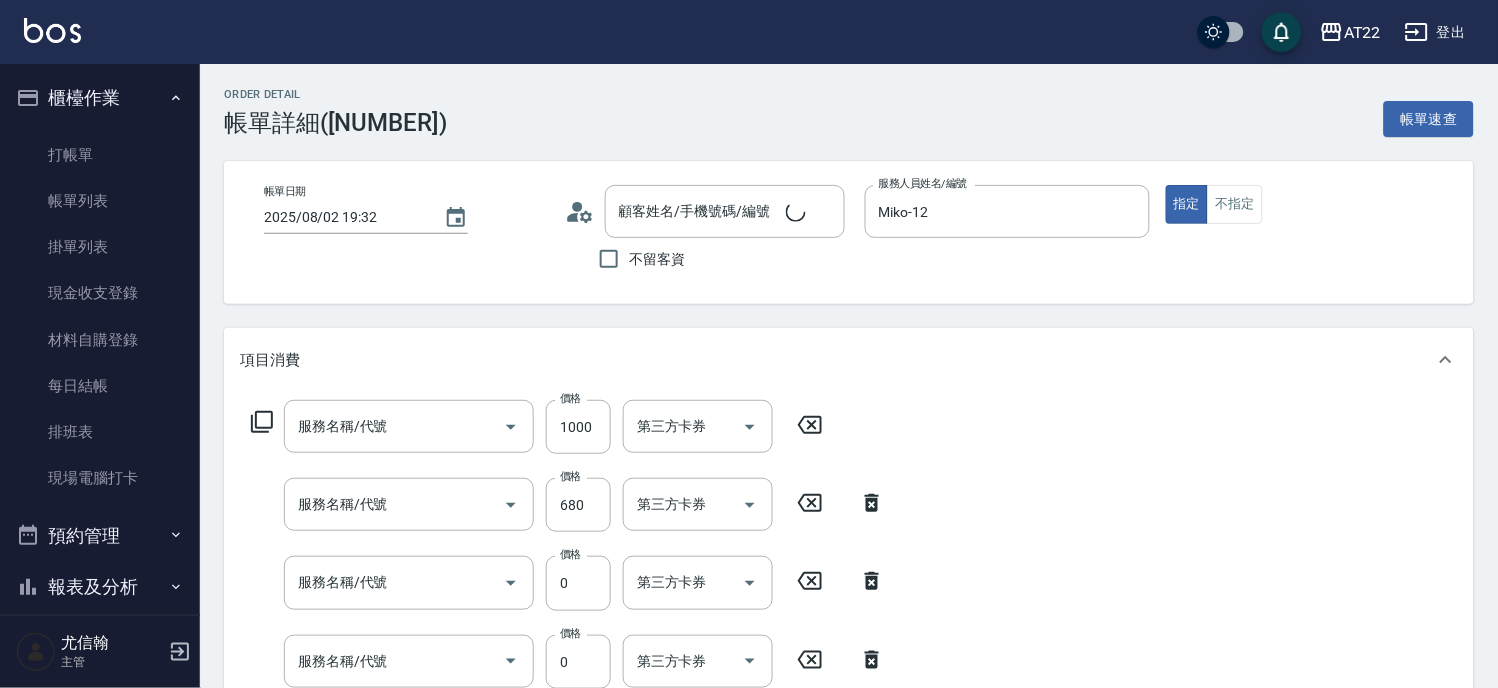 type on "何昱庭24.8.13/0912546419/白卡0912546419" 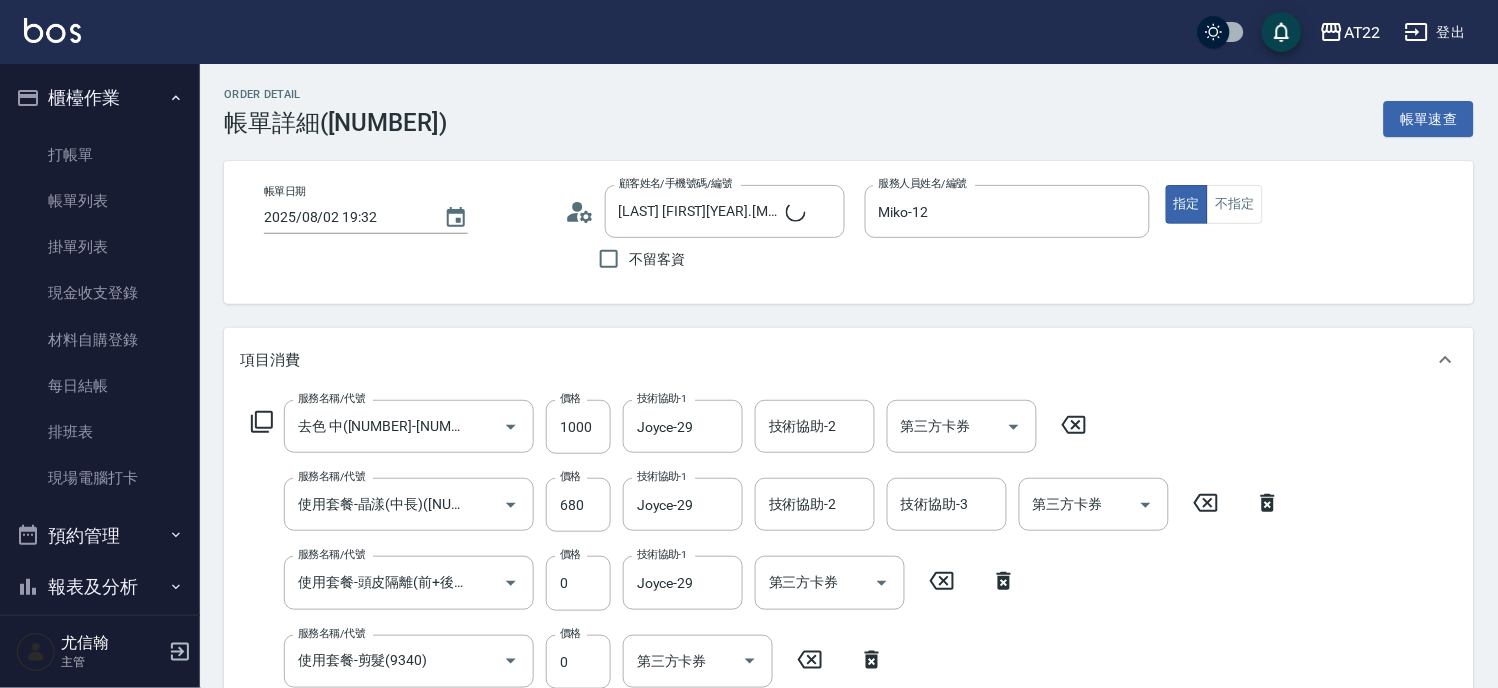 type on "去色 中(5002-2)" 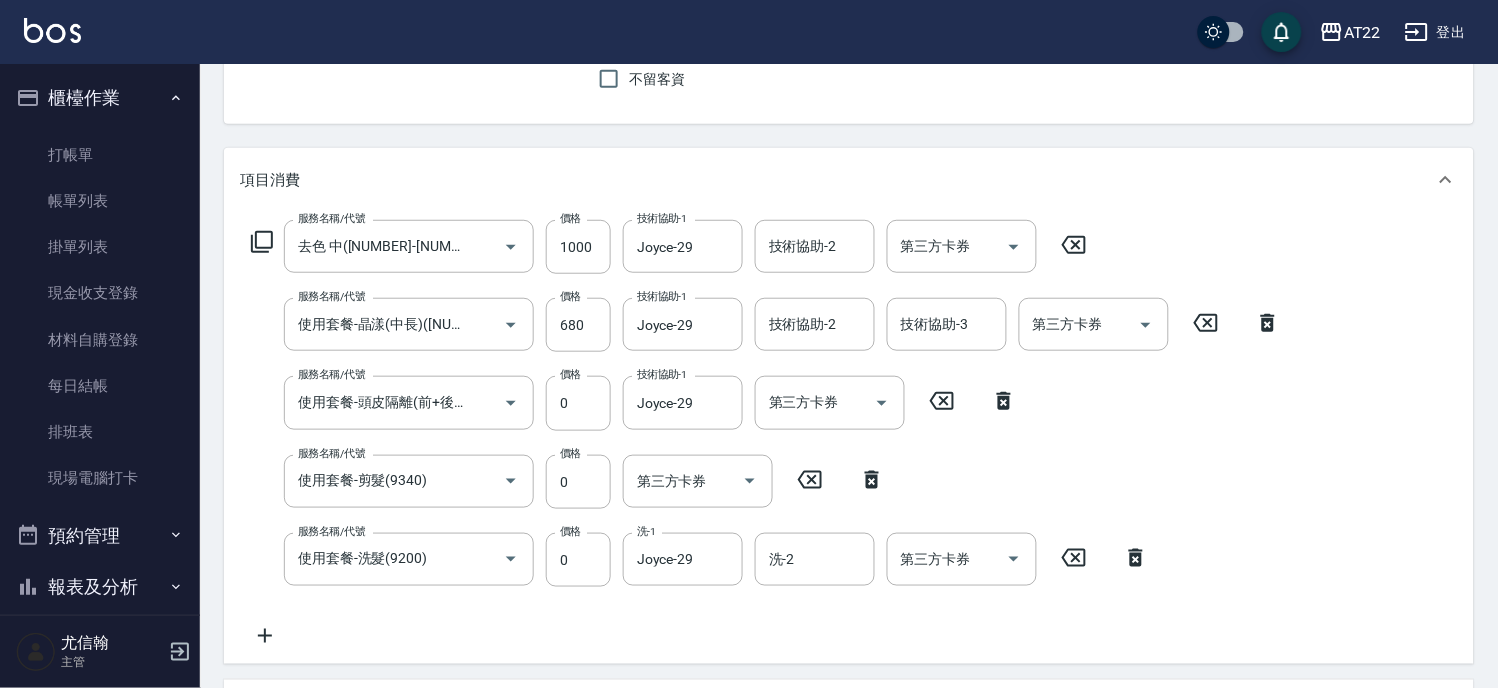 scroll, scrollTop: 222, scrollLeft: 0, axis: vertical 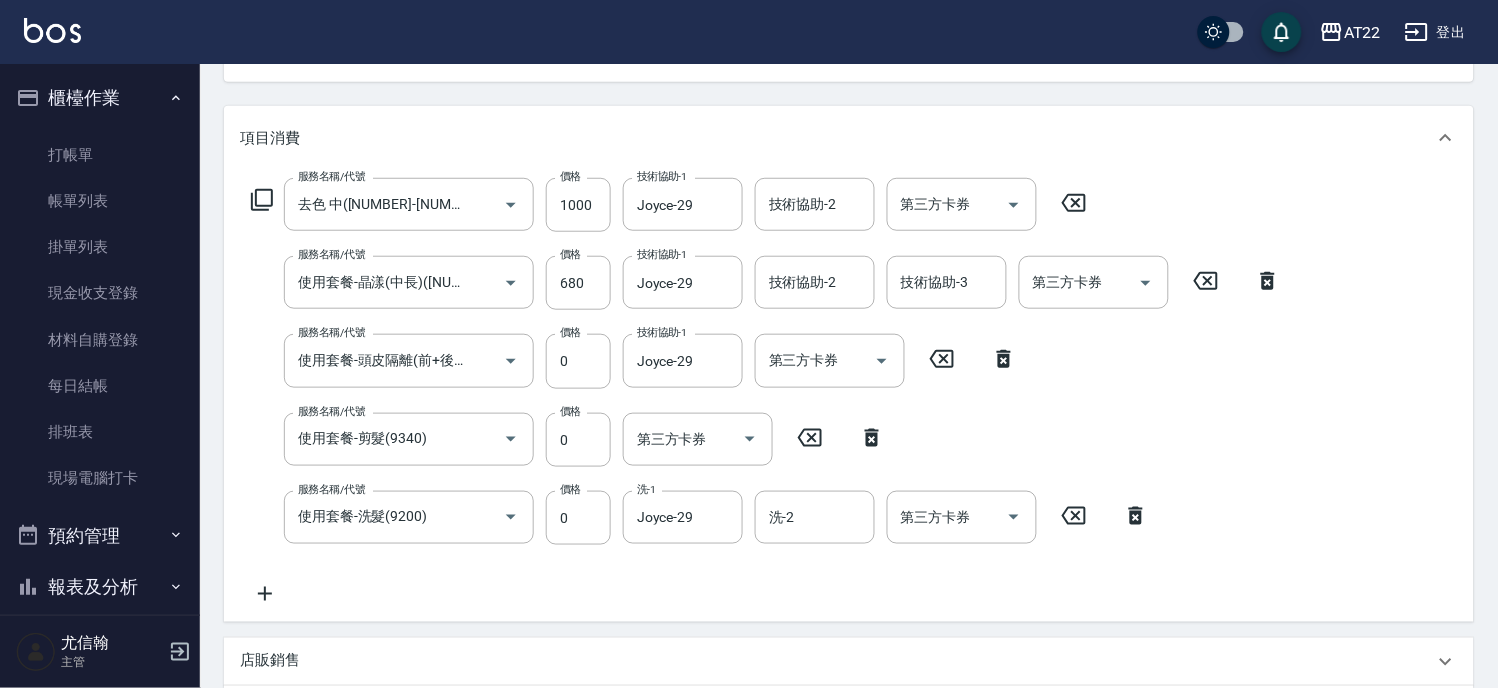 click 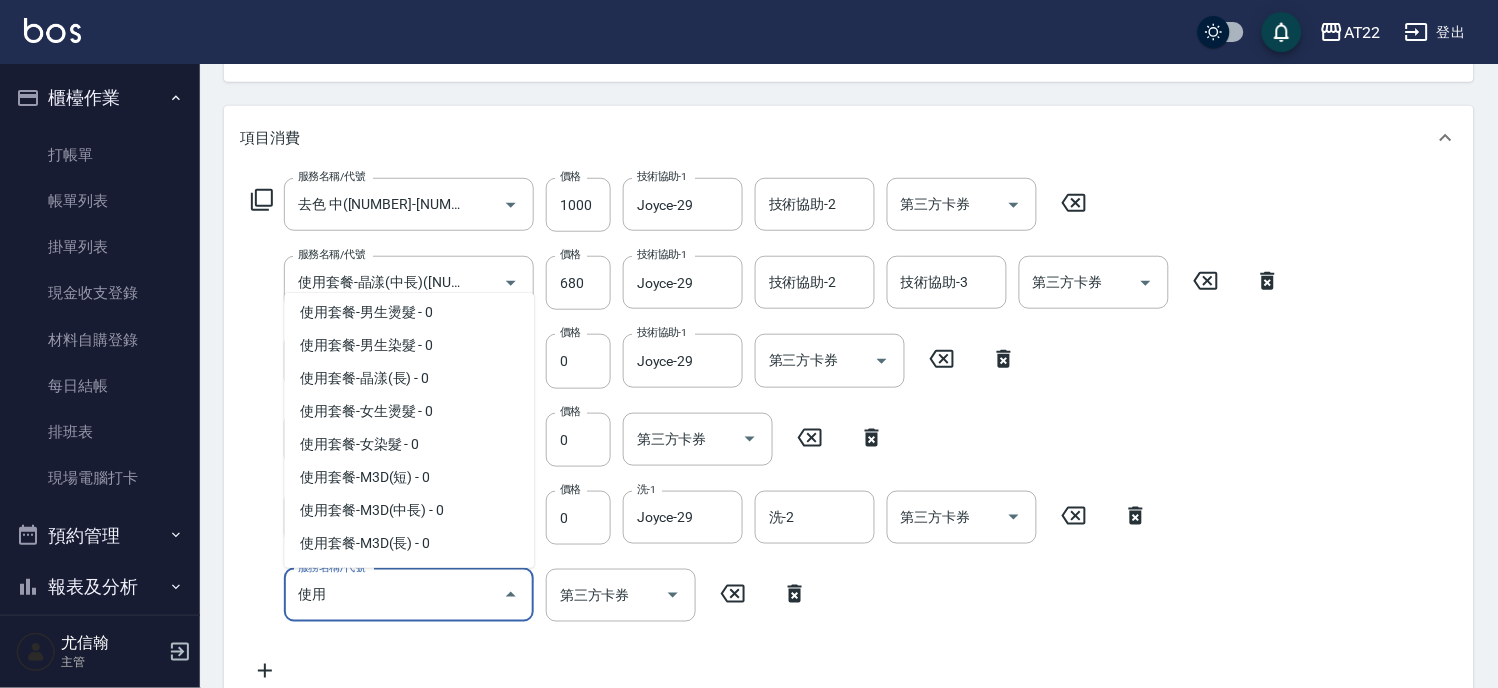 scroll, scrollTop: 555, scrollLeft: 0, axis: vertical 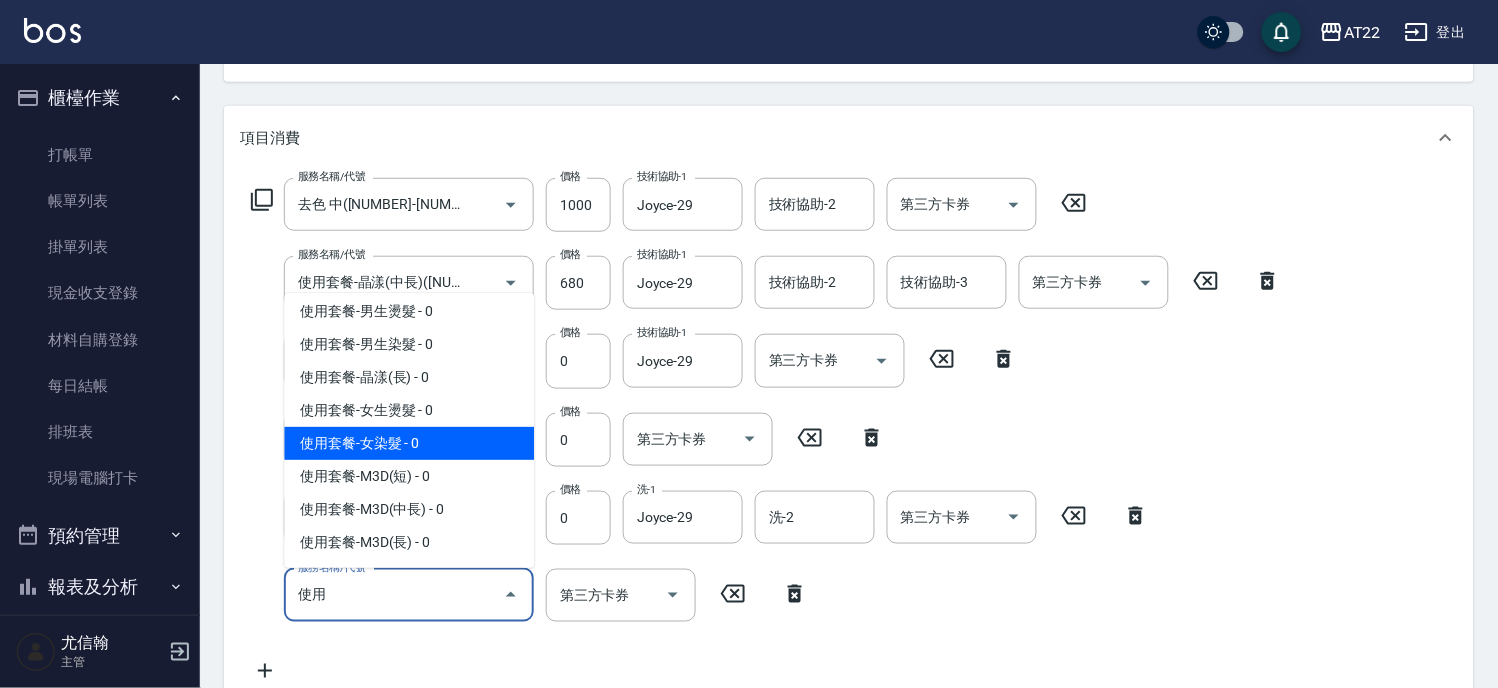 click on "使用套餐-女染髮 - 0" at bounding box center (409, 443) 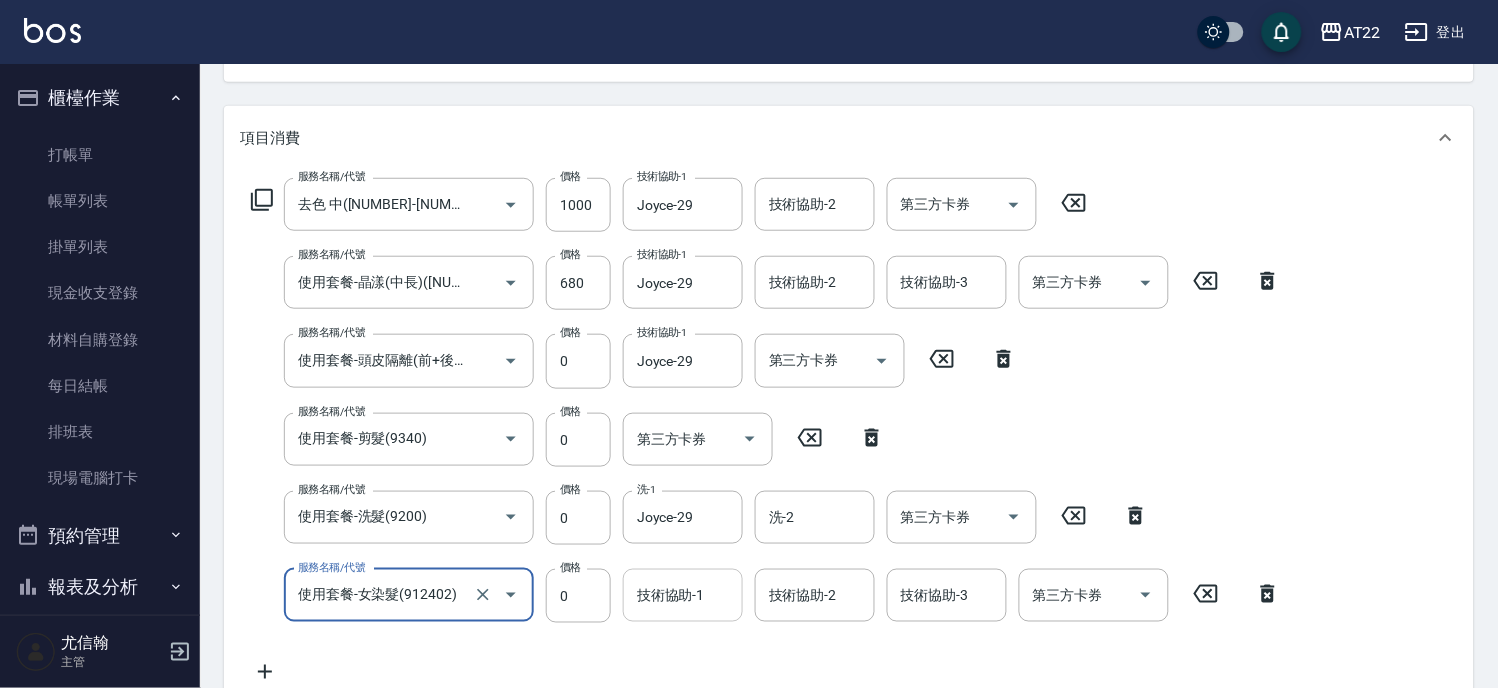 type on "使用套餐-女染髮(912402)" 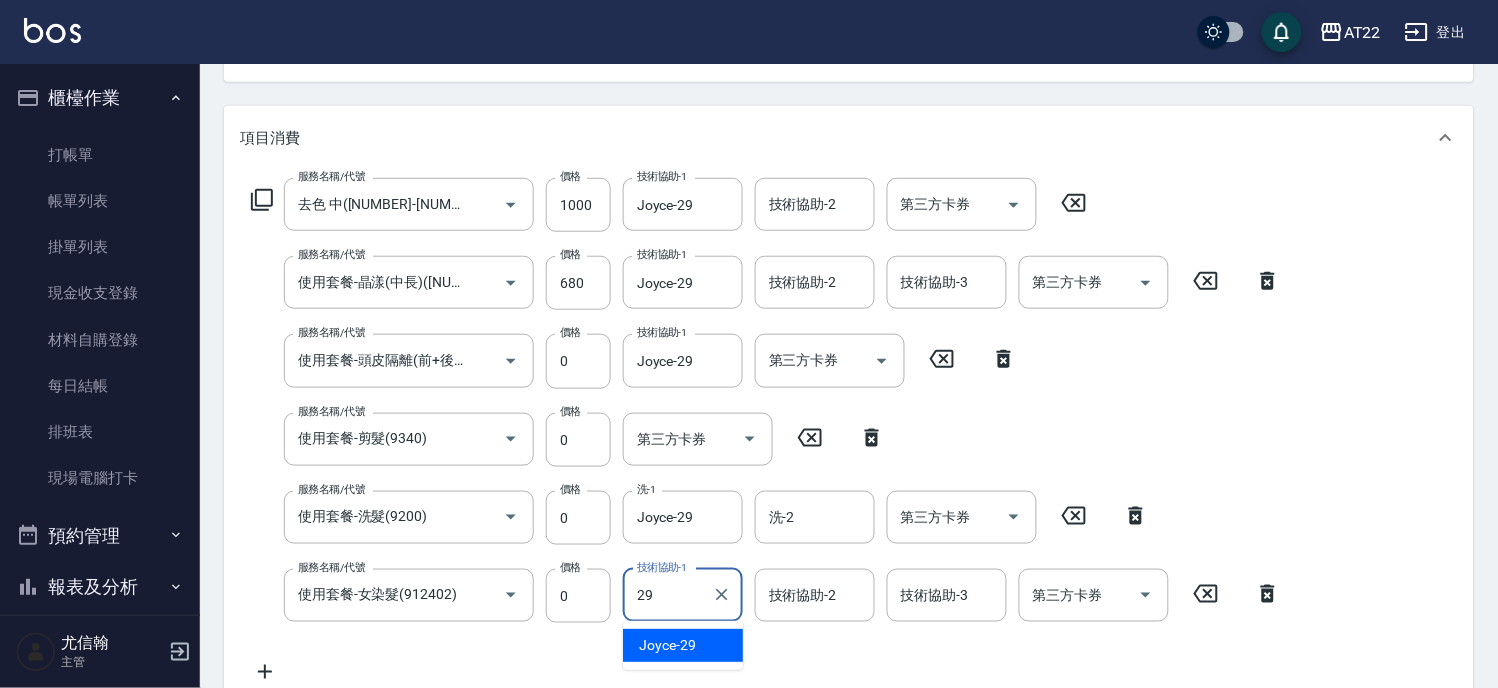 type on "Joyce-29" 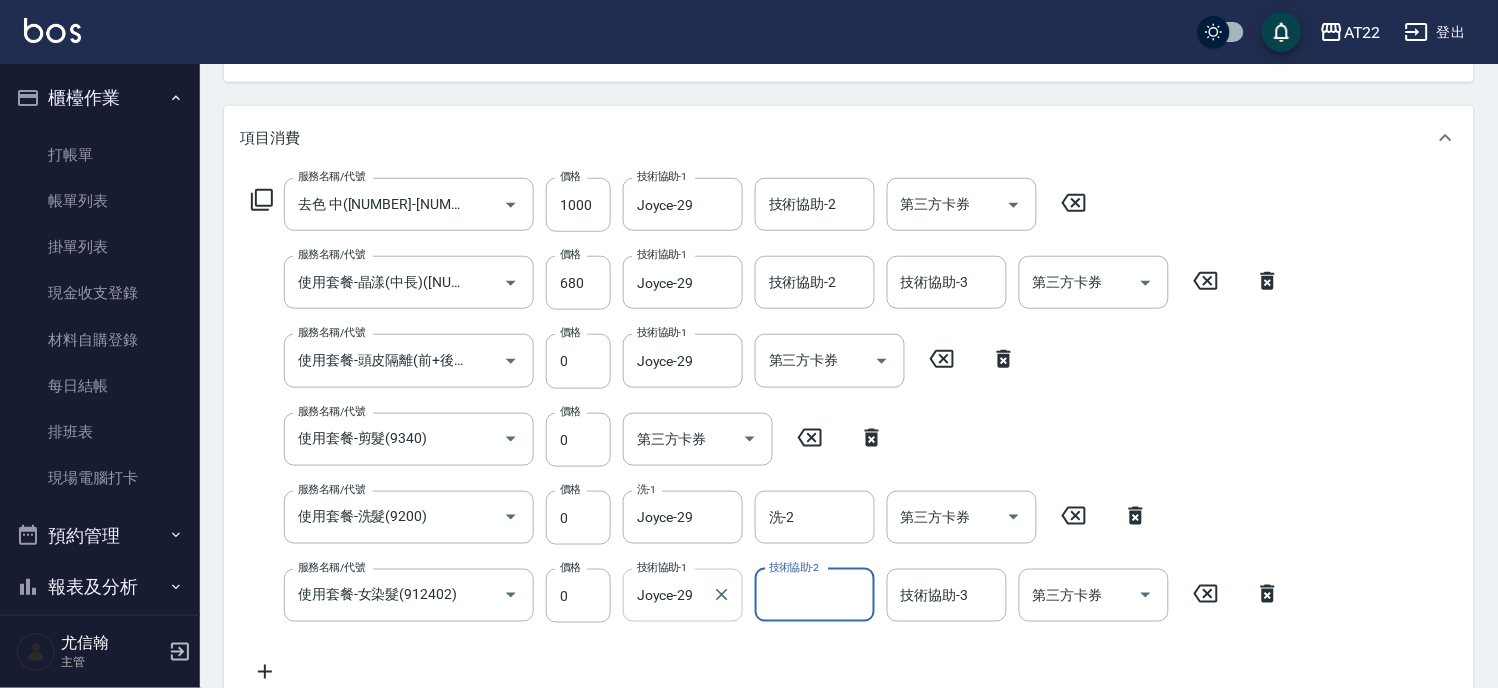 scroll, scrollTop: 750, scrollLeft: 0, axis: vertical 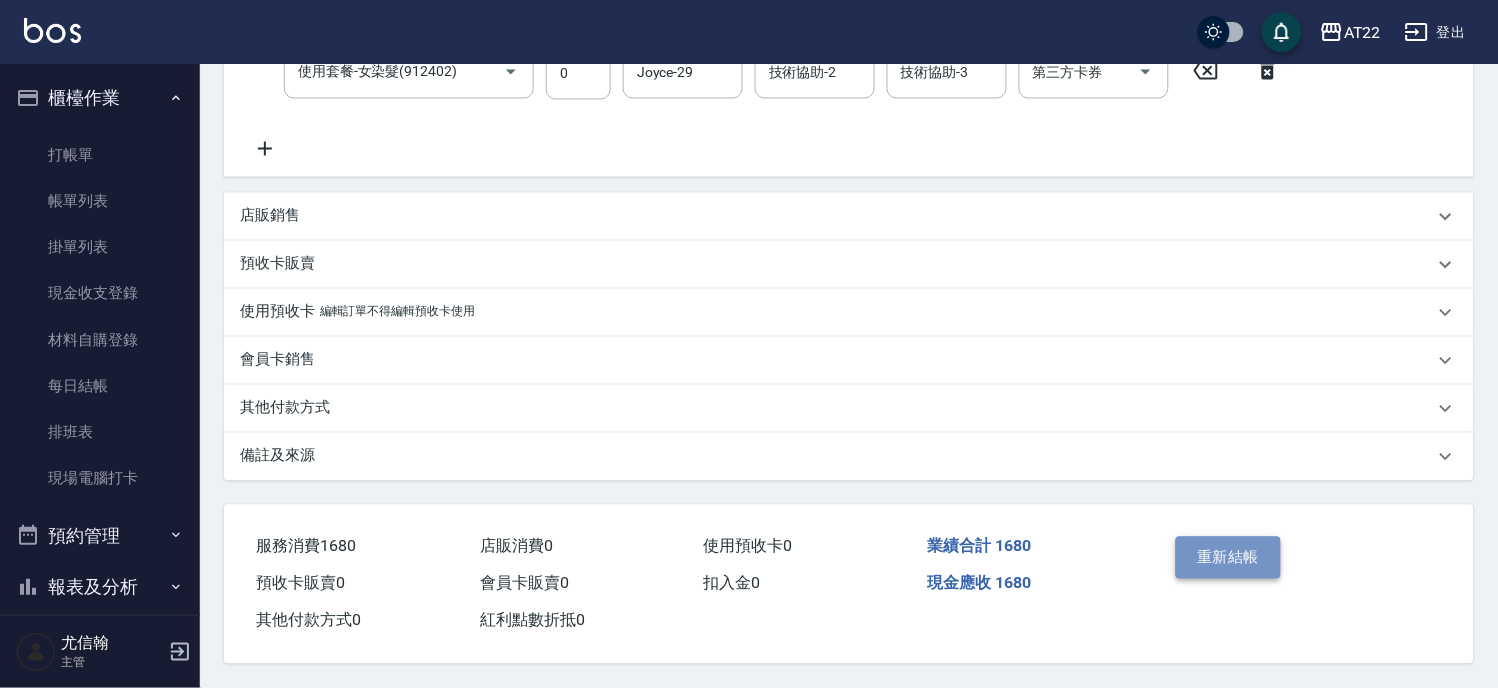 click on "重新結帳" at bounding box center (1229, 558) 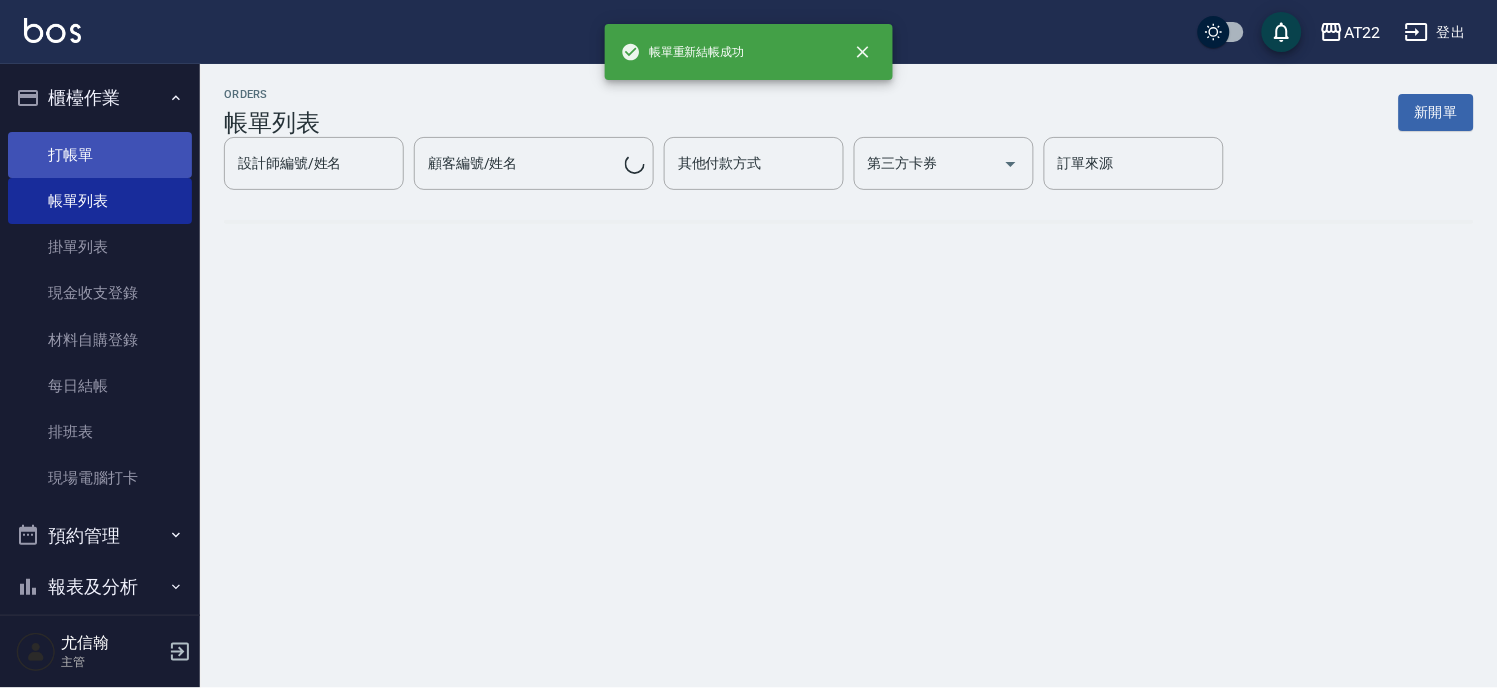 scroll, scrollTop: 0, scrollLeft: 0, axis: both 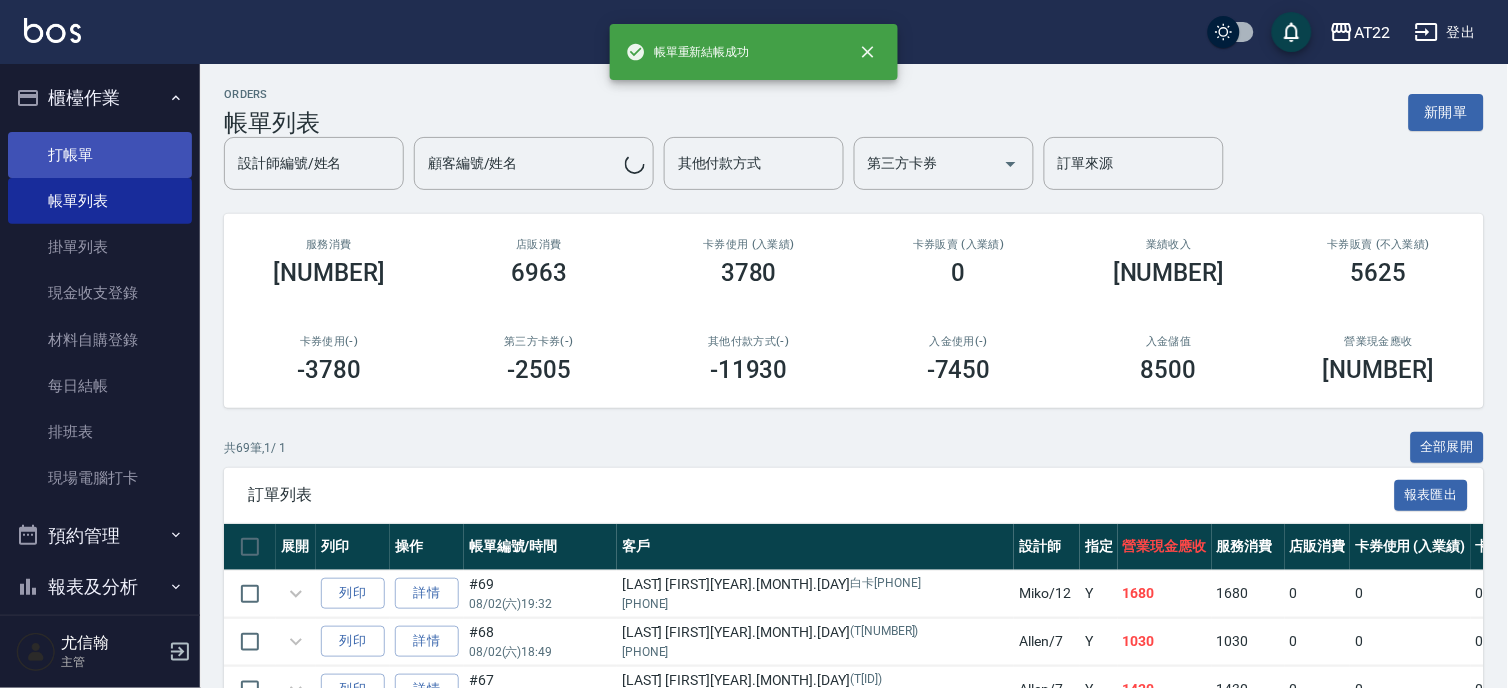 click on "打帳單" at bounding box center [100, 155] 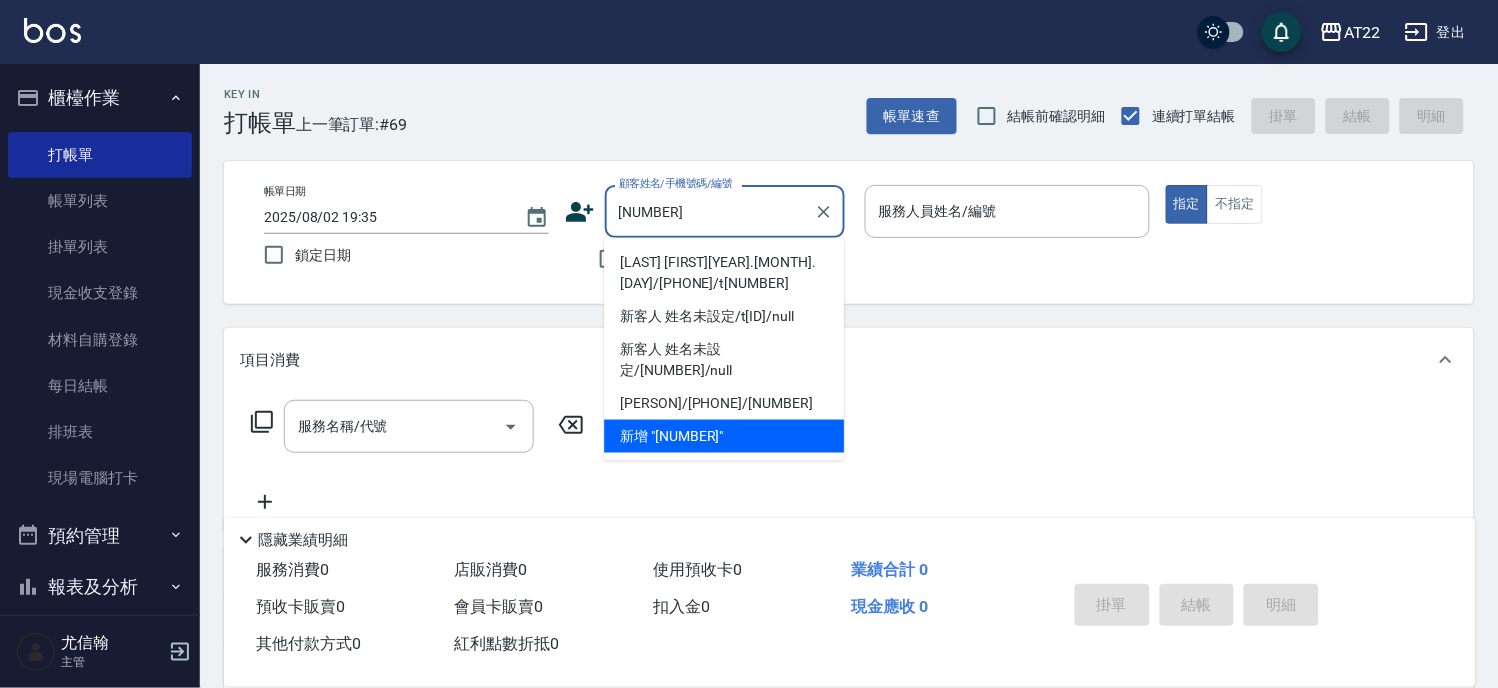 click on "錢泓諺26.2.16/0978960568/t80017" at bounding box center [724, 273] 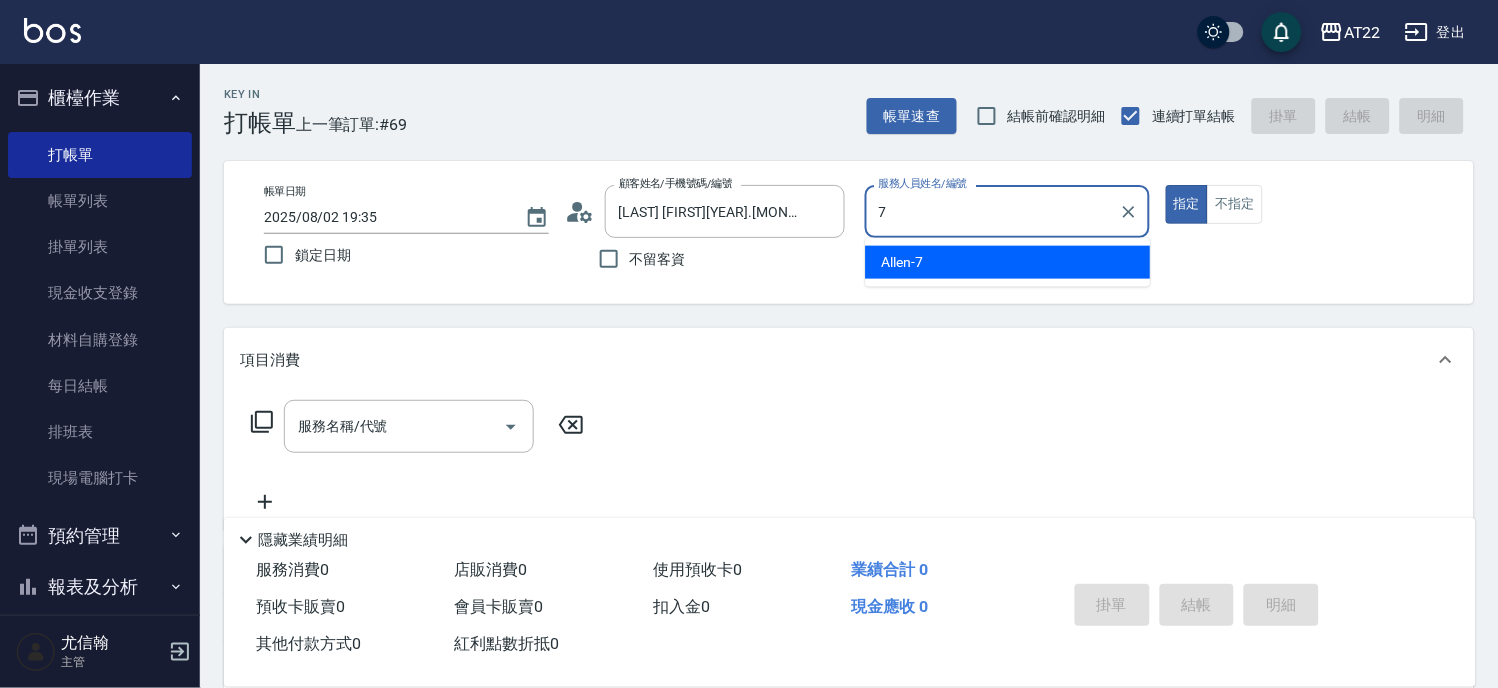 type on "Allen-7" 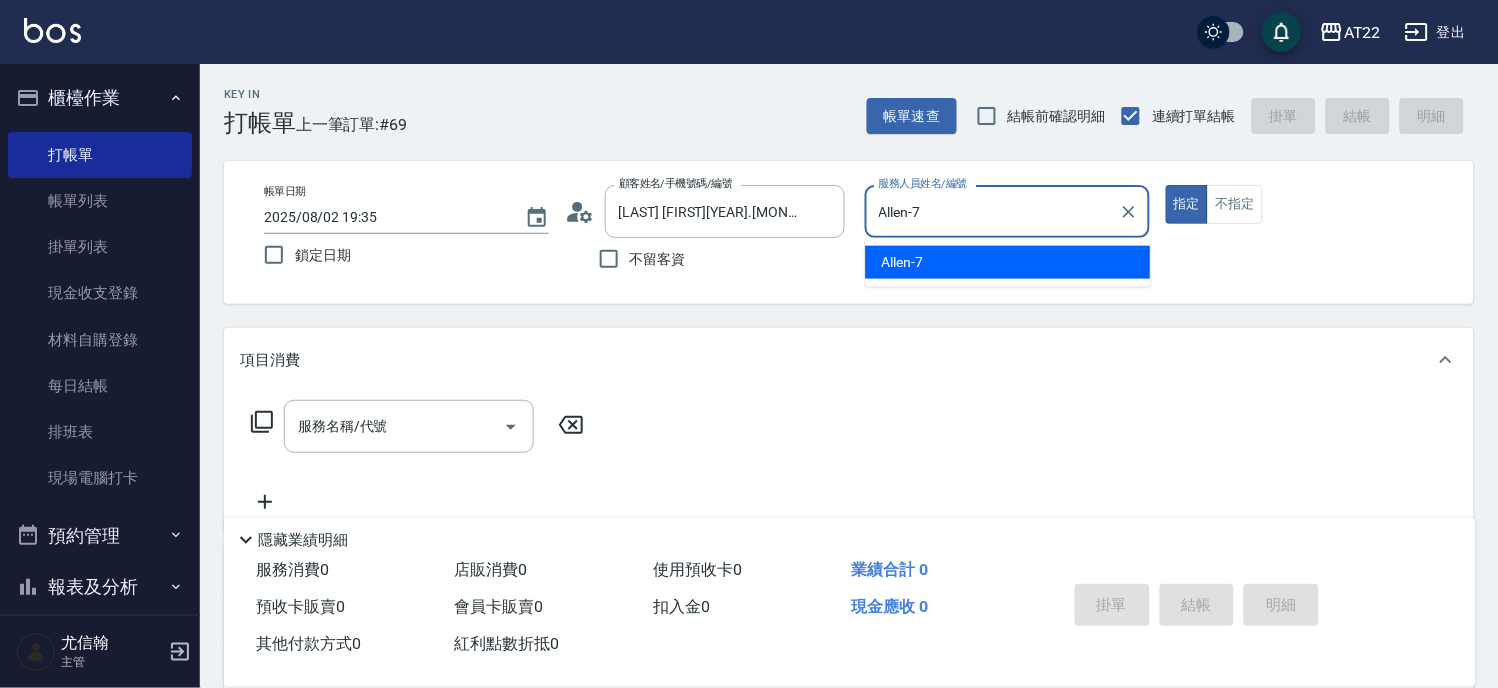type on "true" 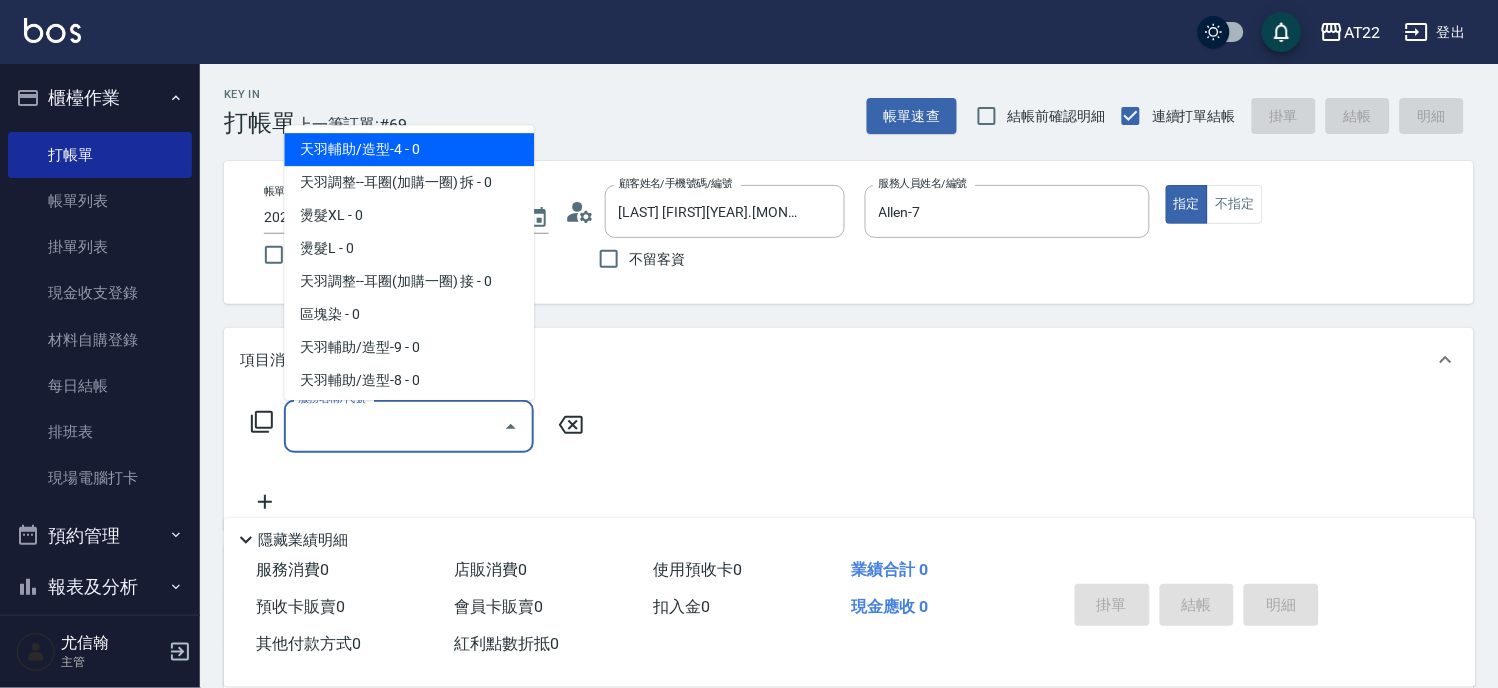 click on "服務名稱/代號" at bounding box center (394, 426) 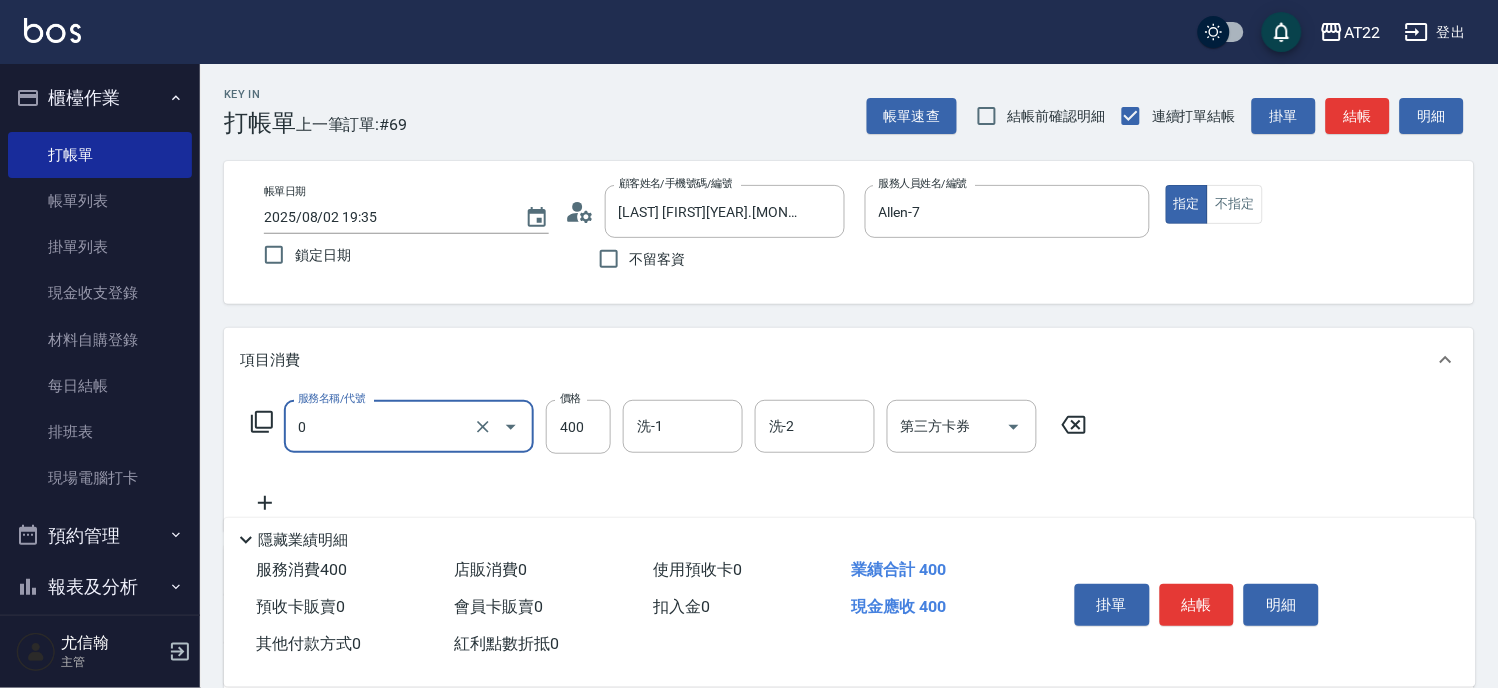 type on "有機洗髮(0)" 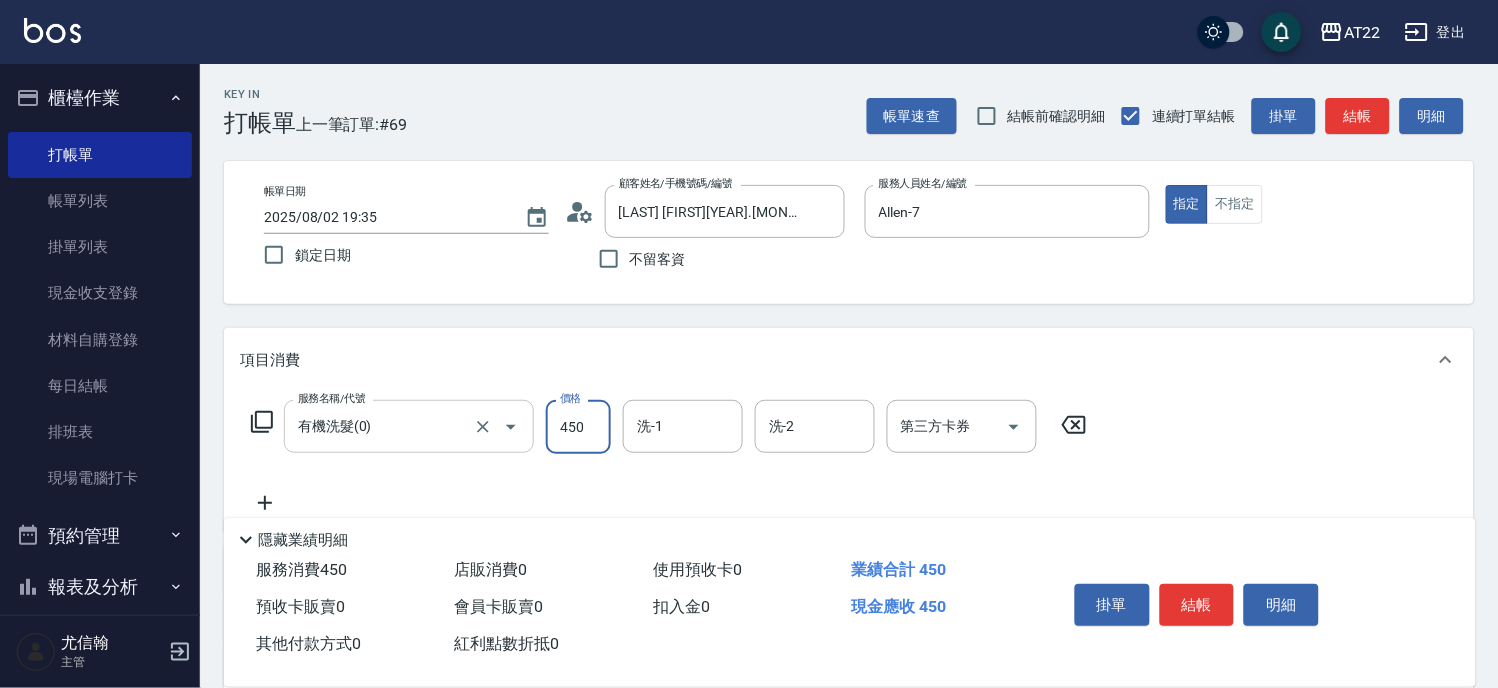 type on "450" 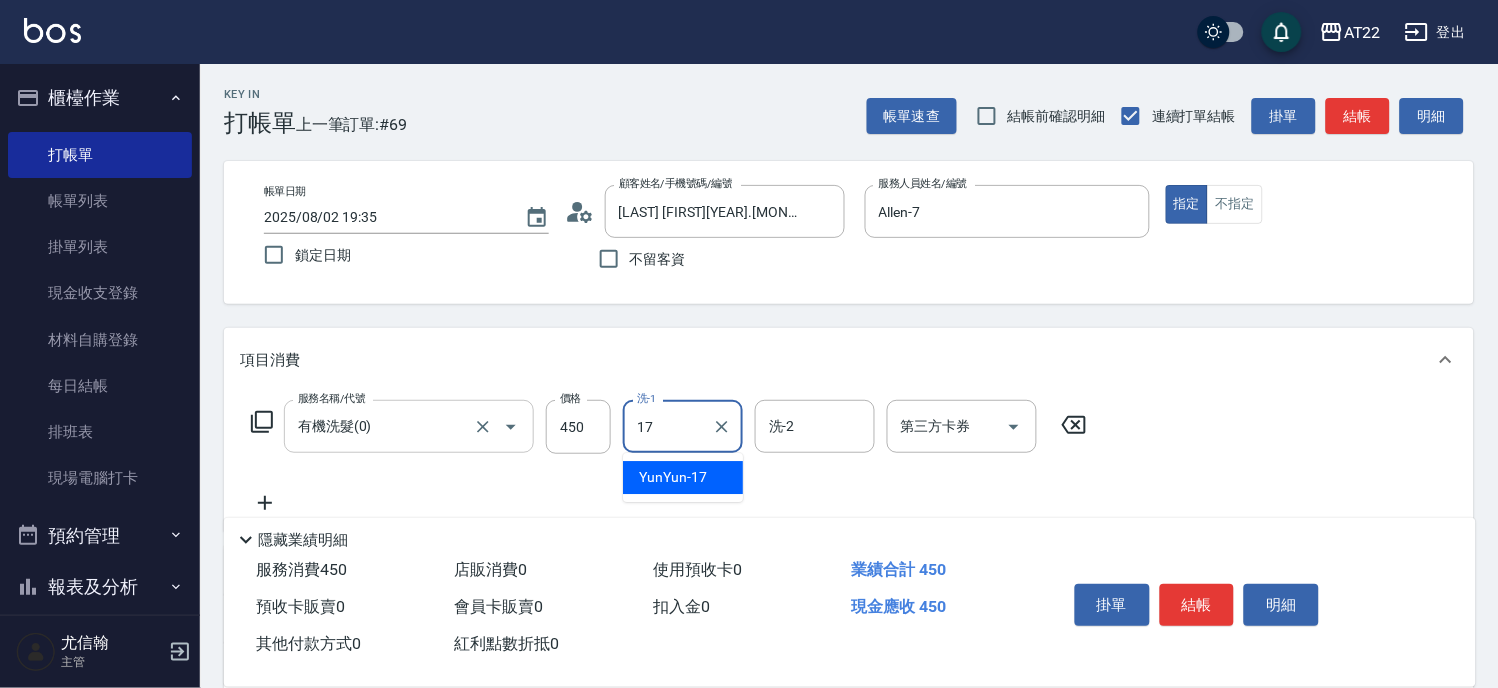 type on "YunYun-17" 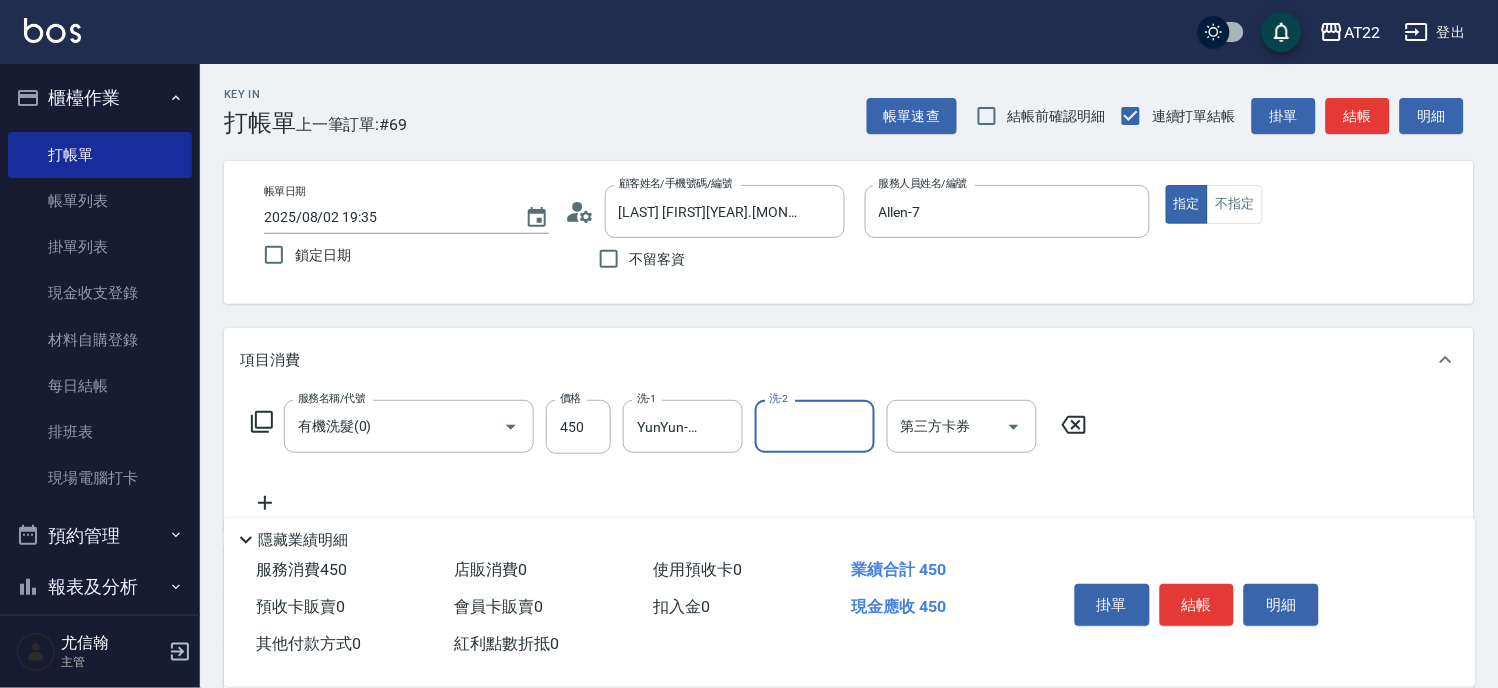 click 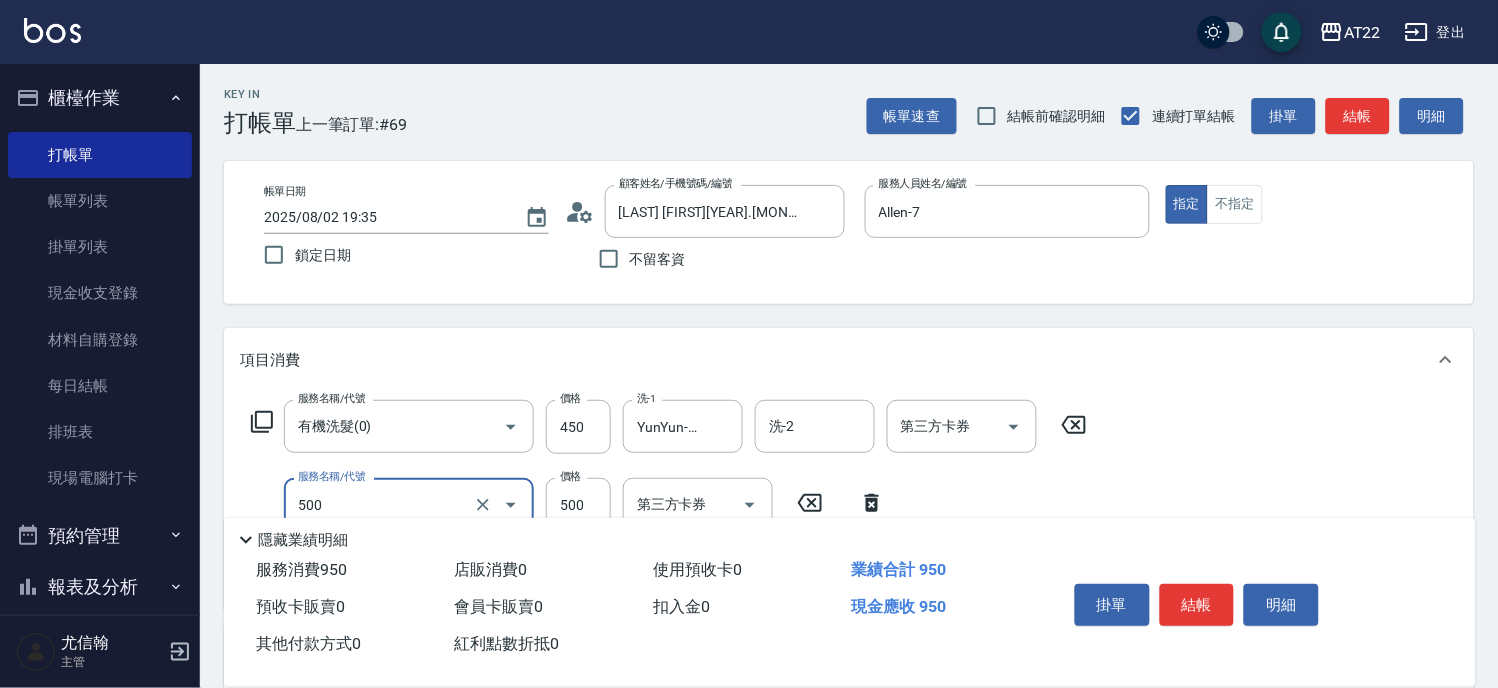 type on "剪髮(500)" 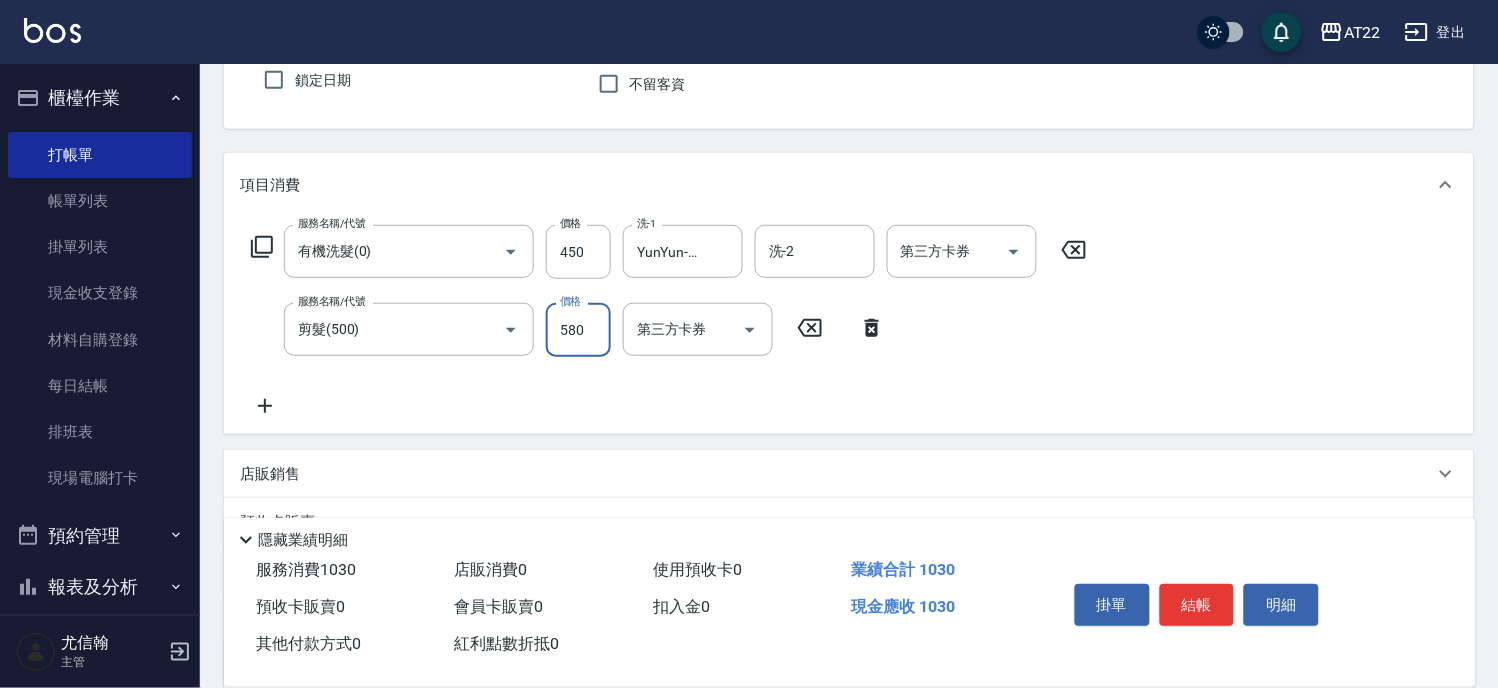 scroll, scrollTop: 333, scrollLeft: 0, axis: vertical 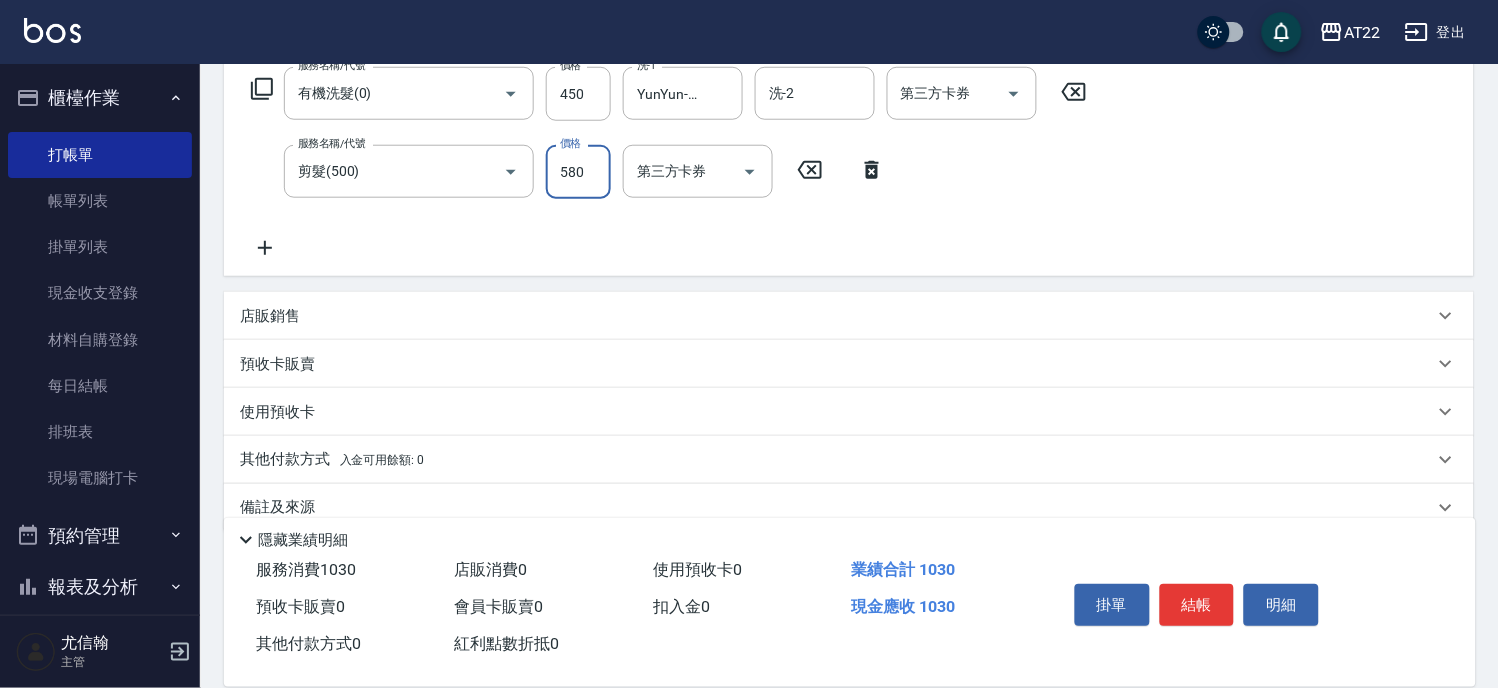 type on "580" 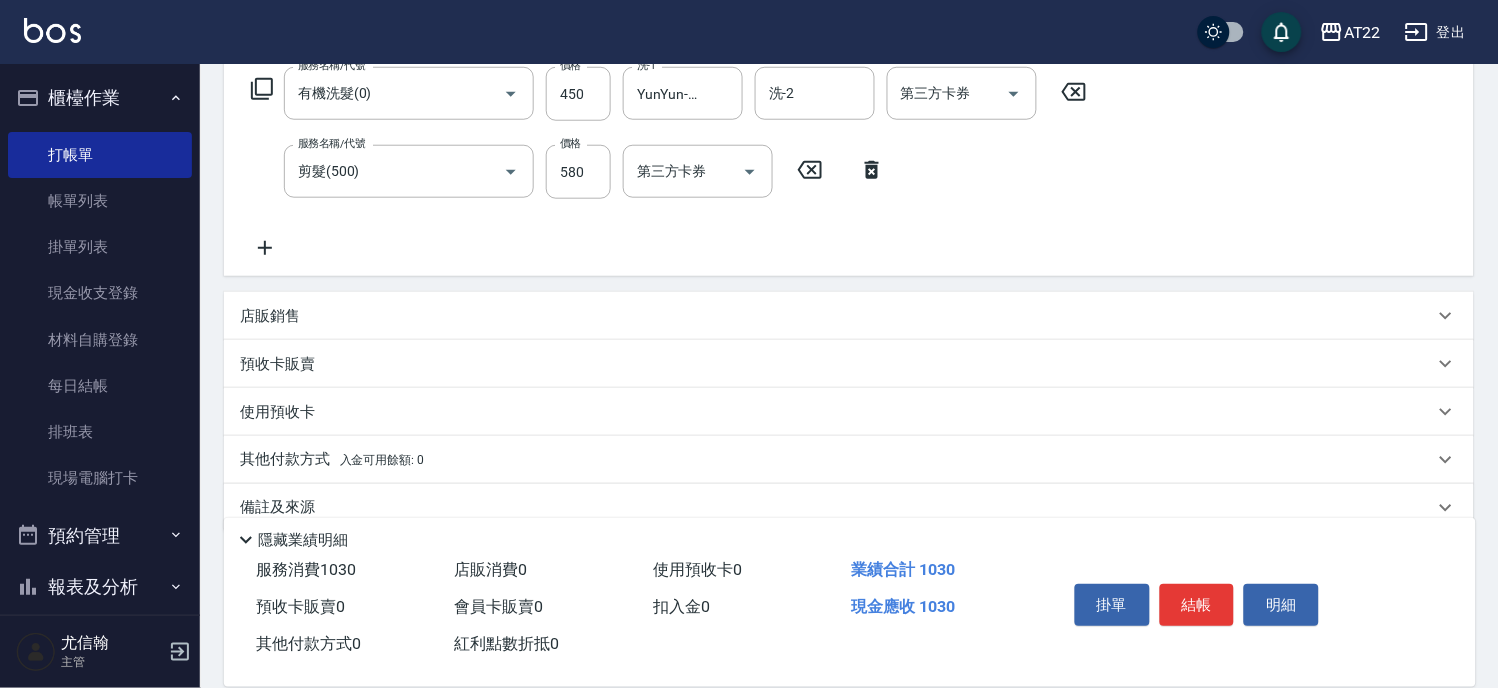 click 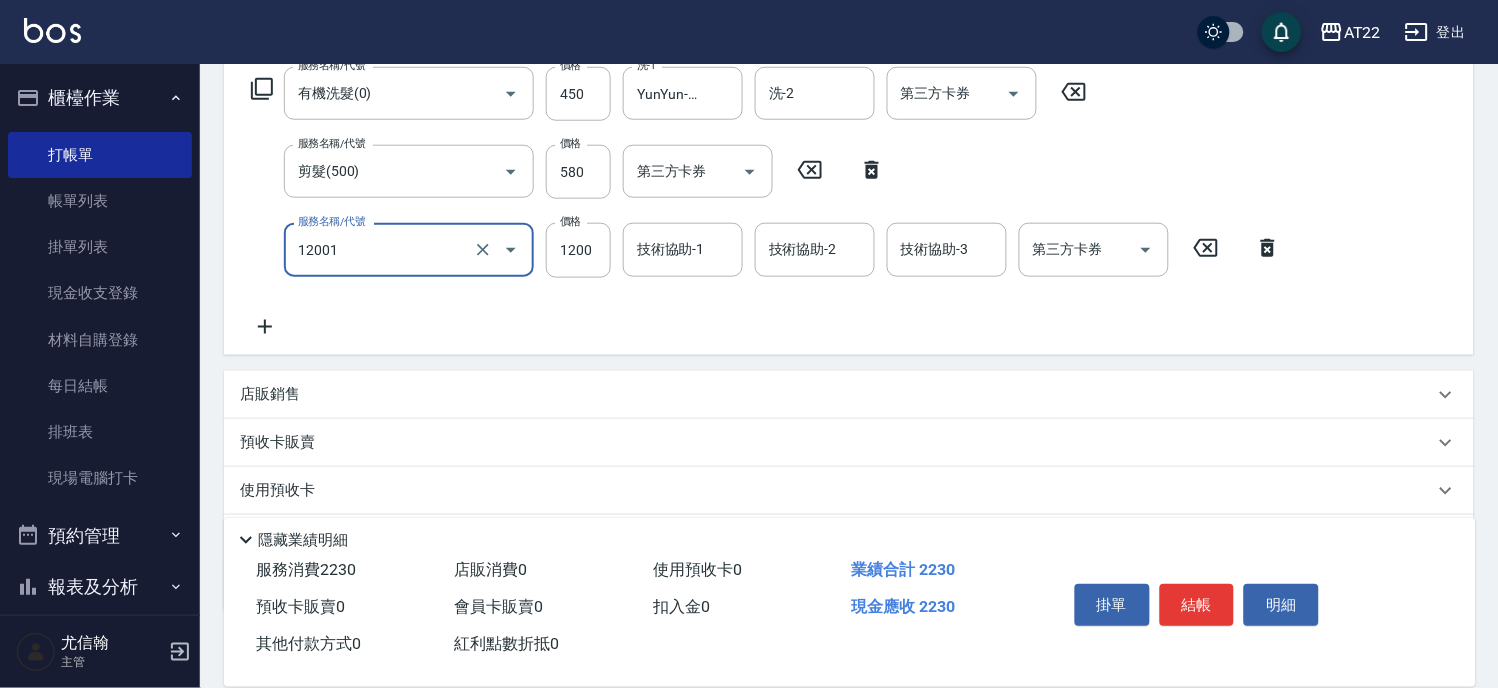 type on "燙髮S(12001)" 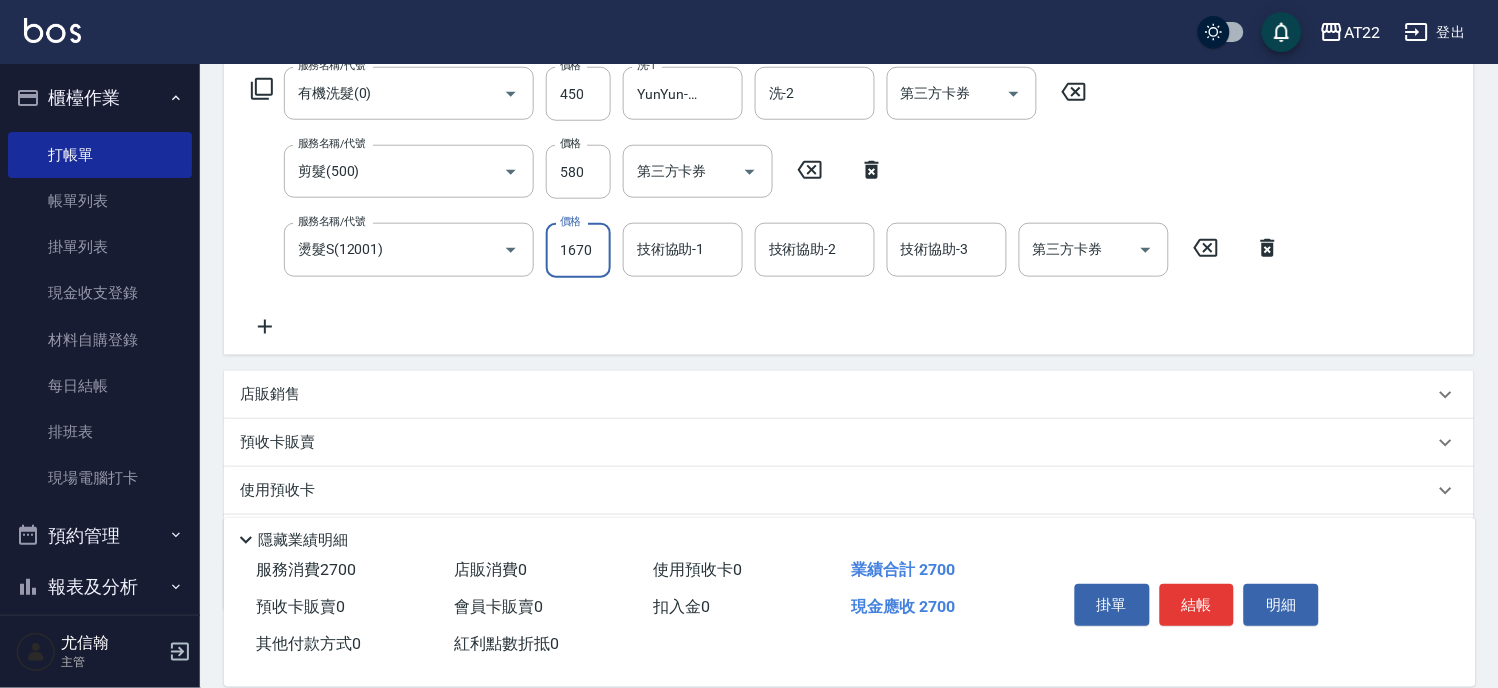 type on "1670" 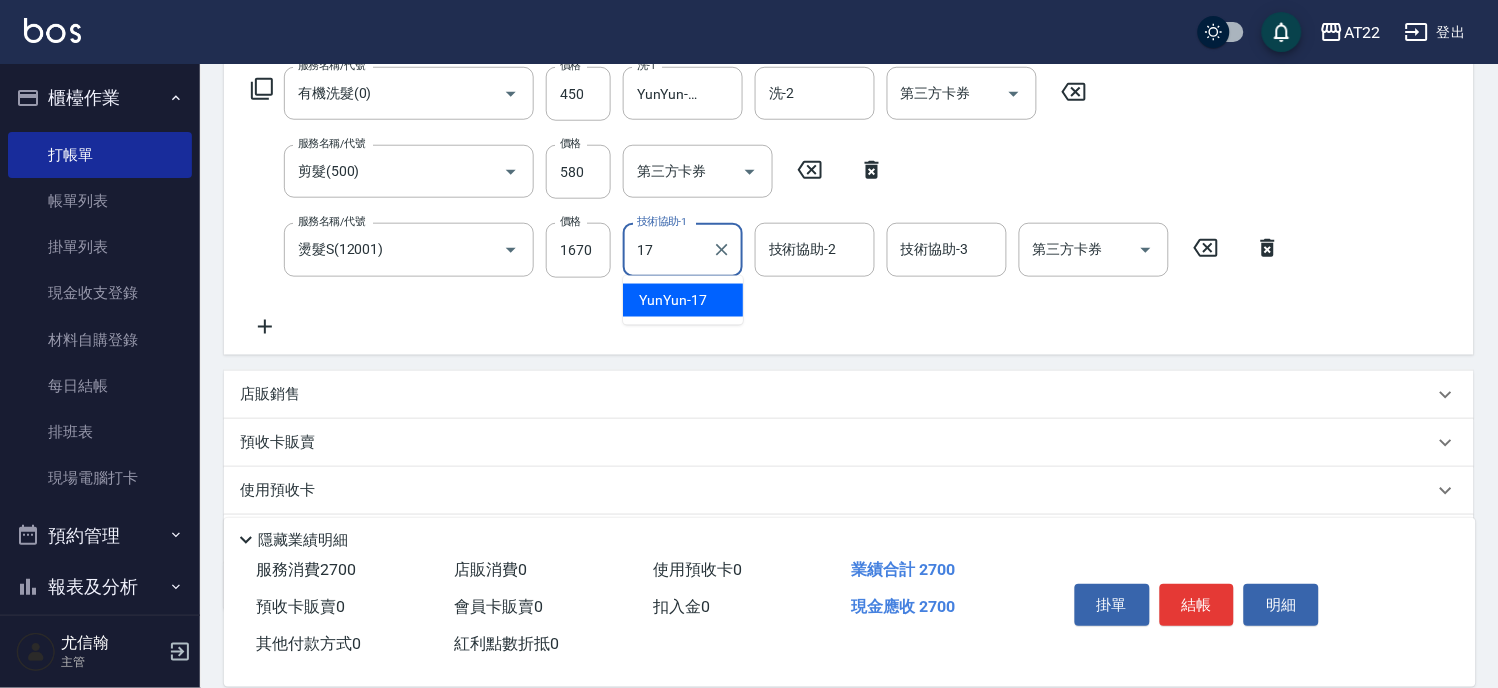 type on "YunYun-17" 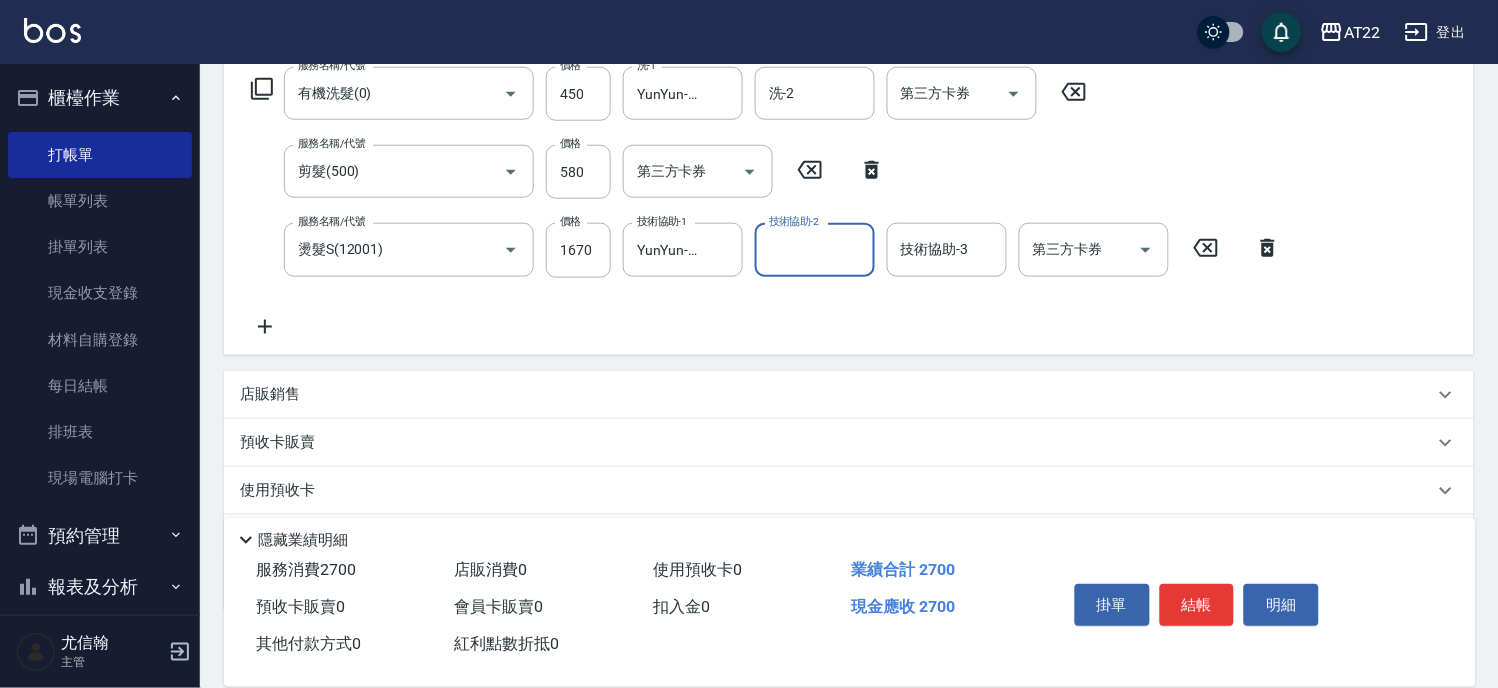 click 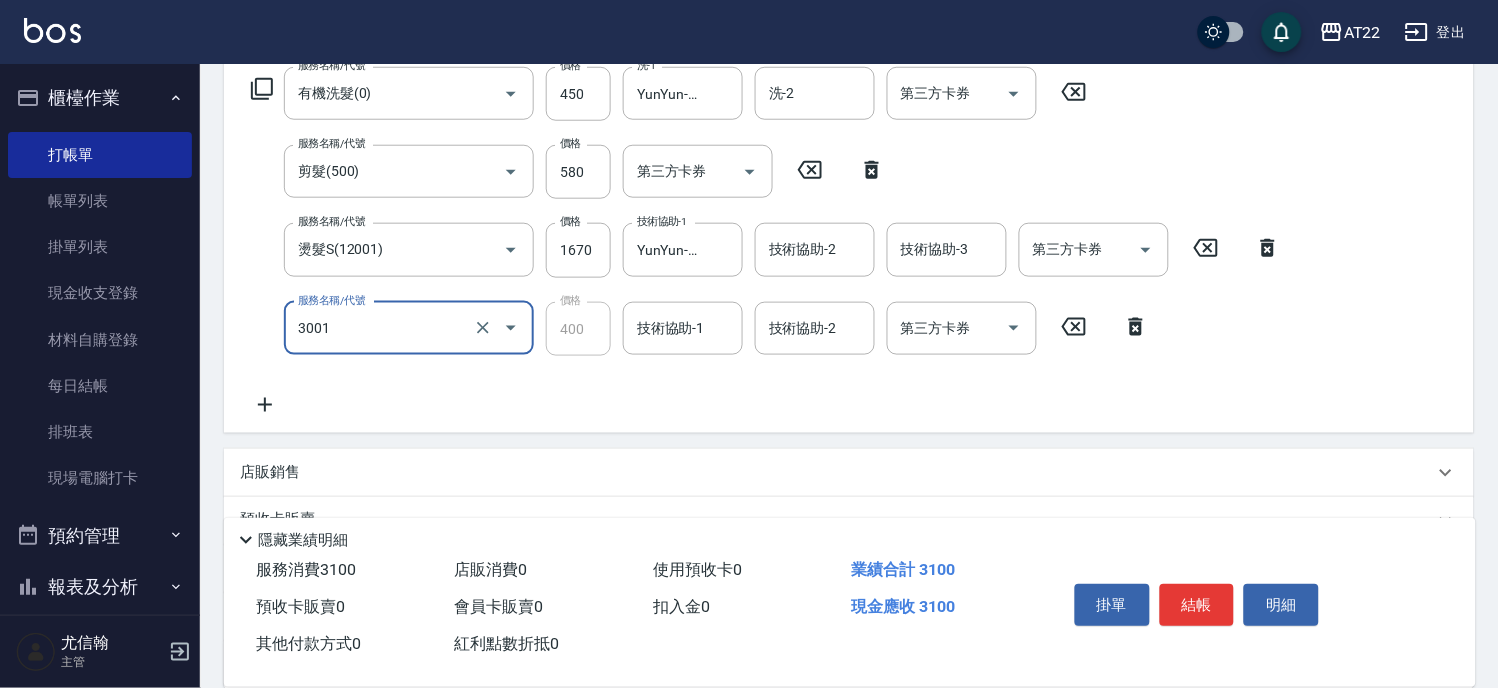 type on "側邊燙貼(3001)" 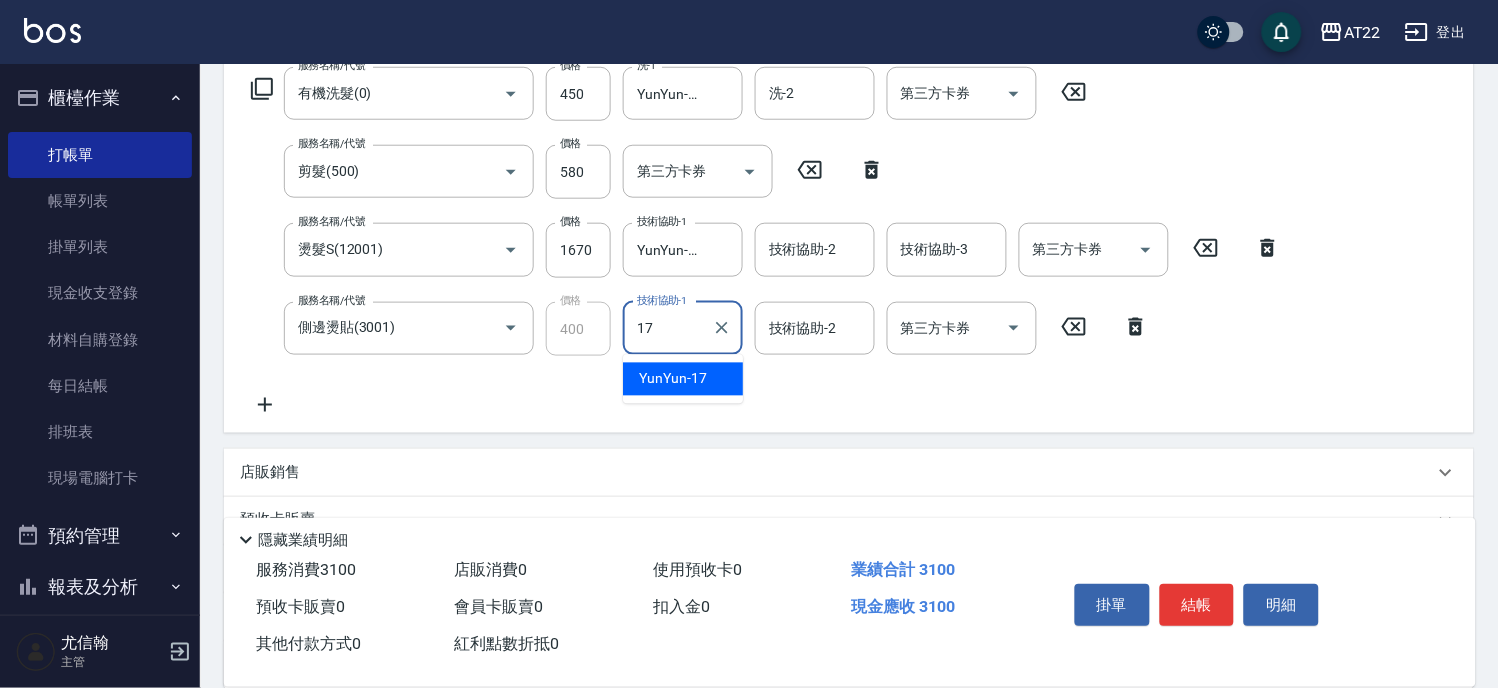 type on "YunYun-17" 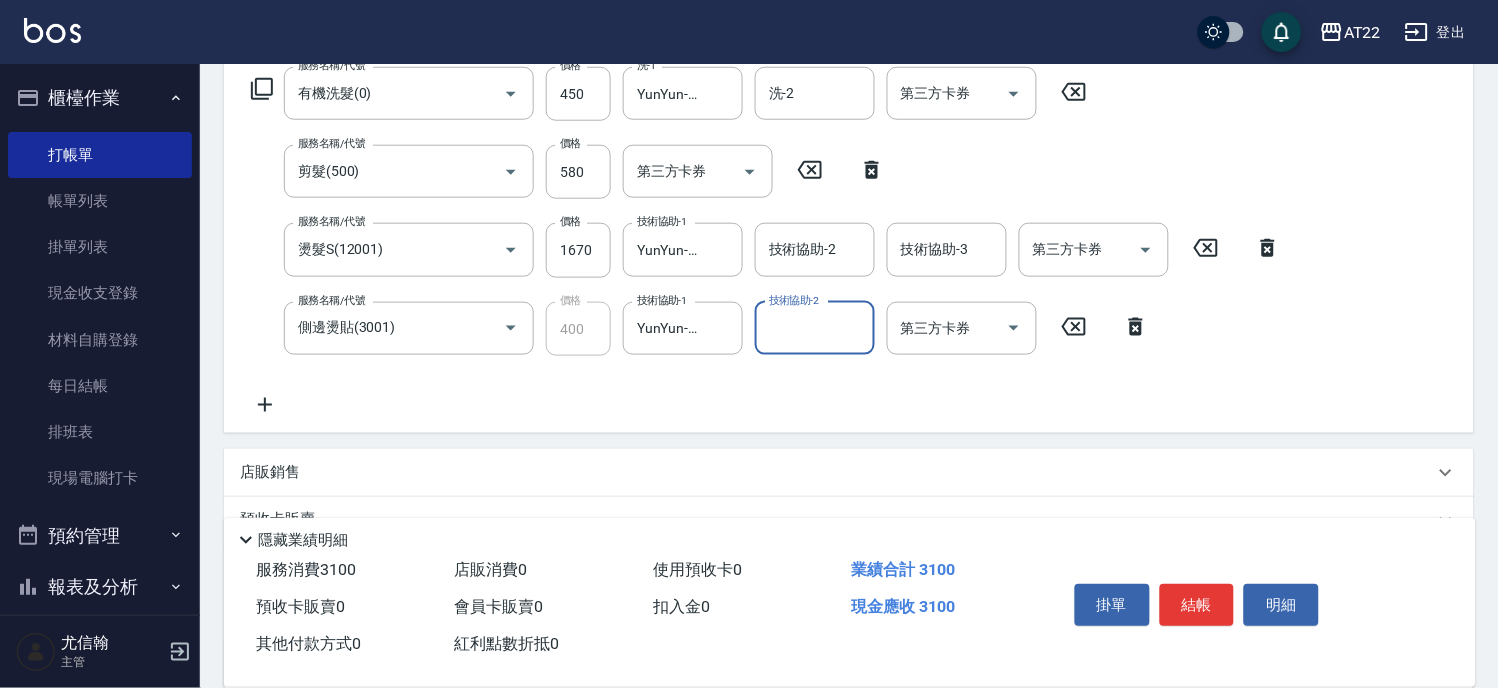 click 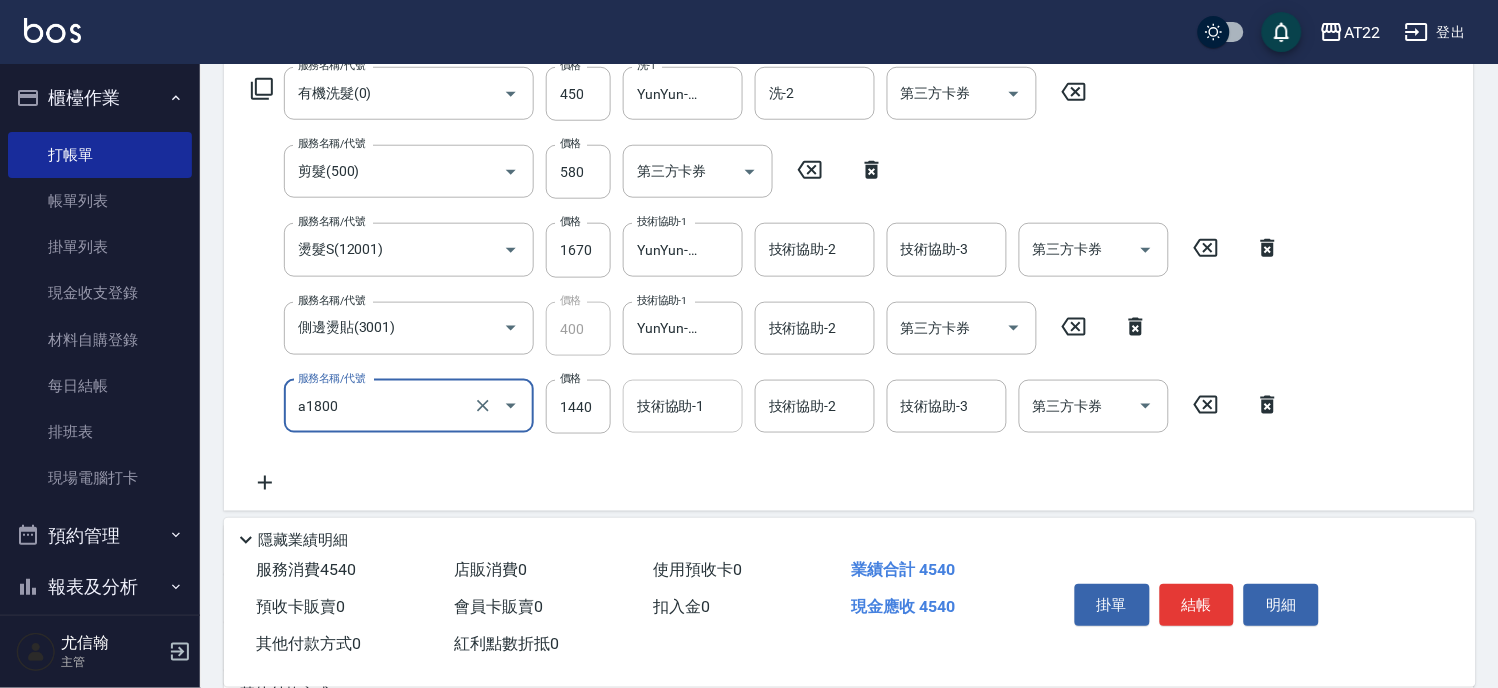 type on "結構式三段(a1800)" 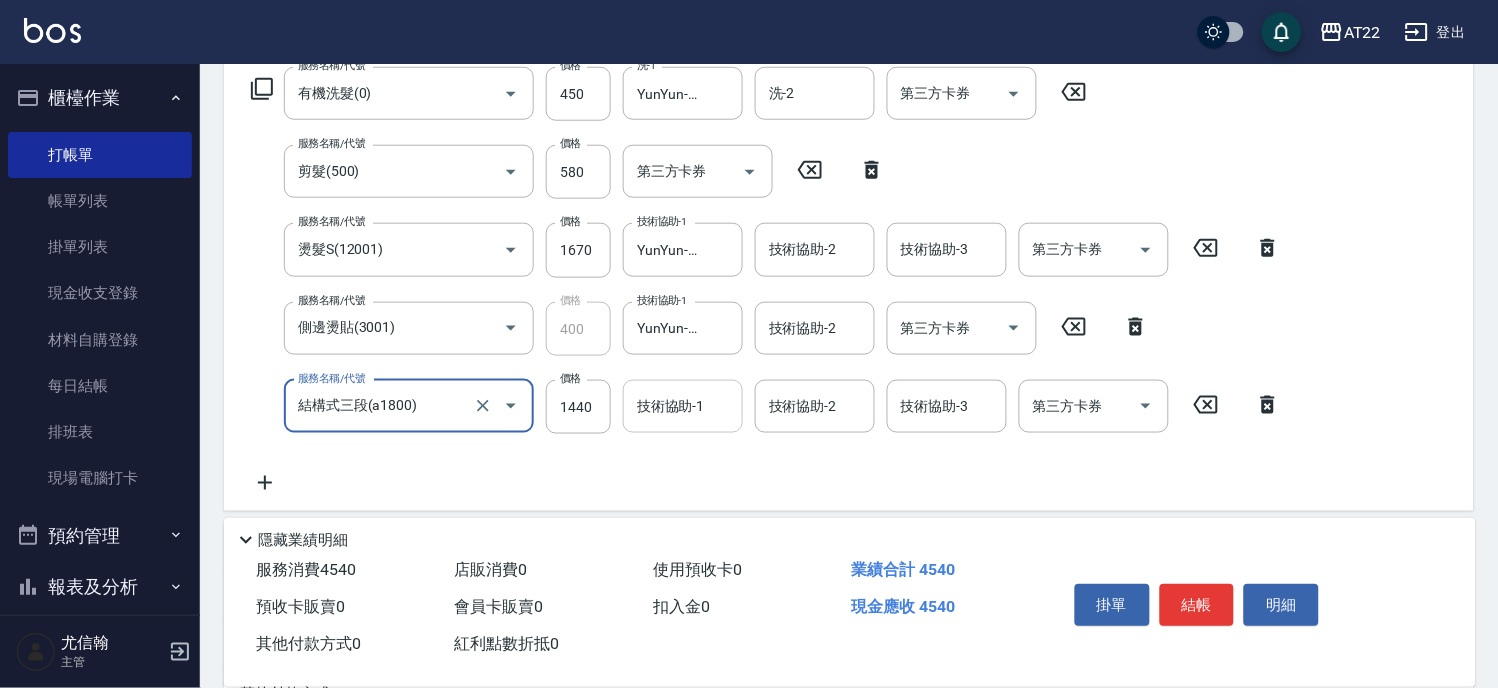 click on "技術協助-1" at bounding box center [683, 406] 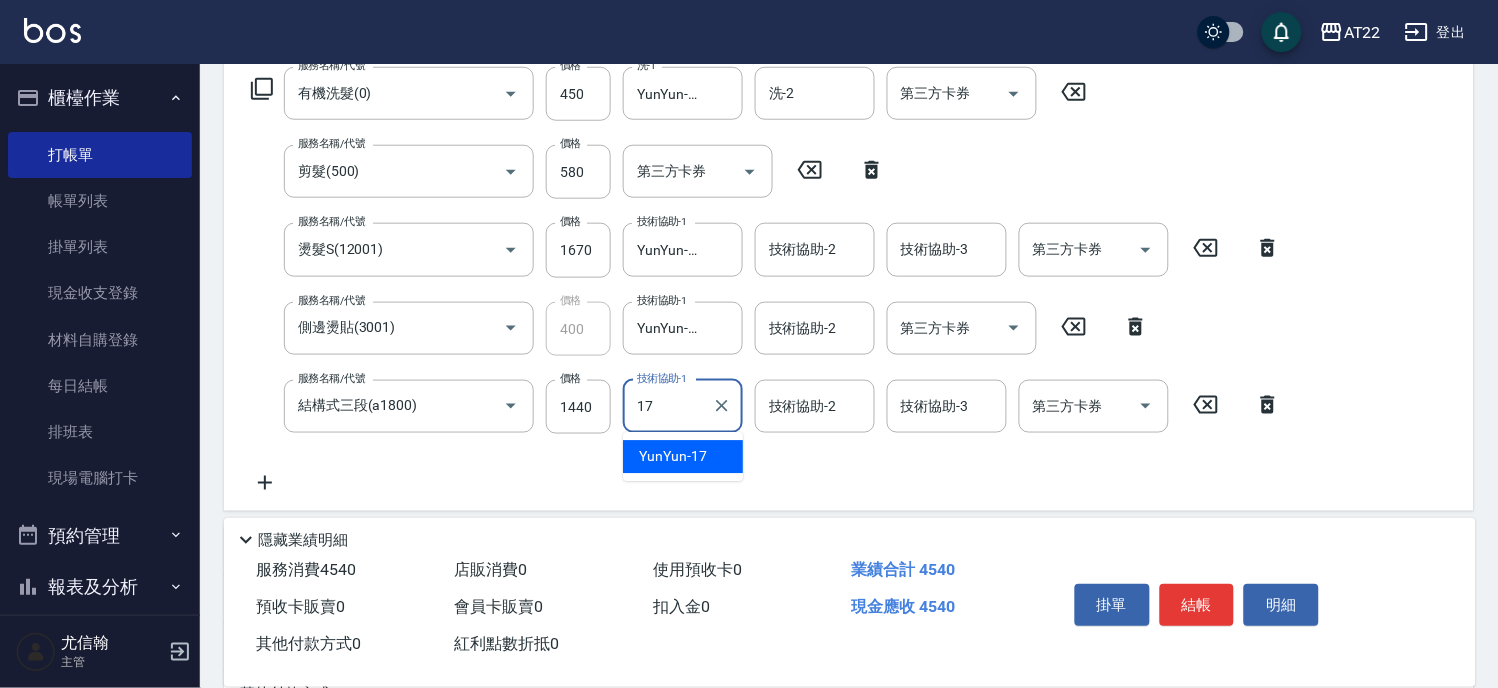 type on "YunYun-17" 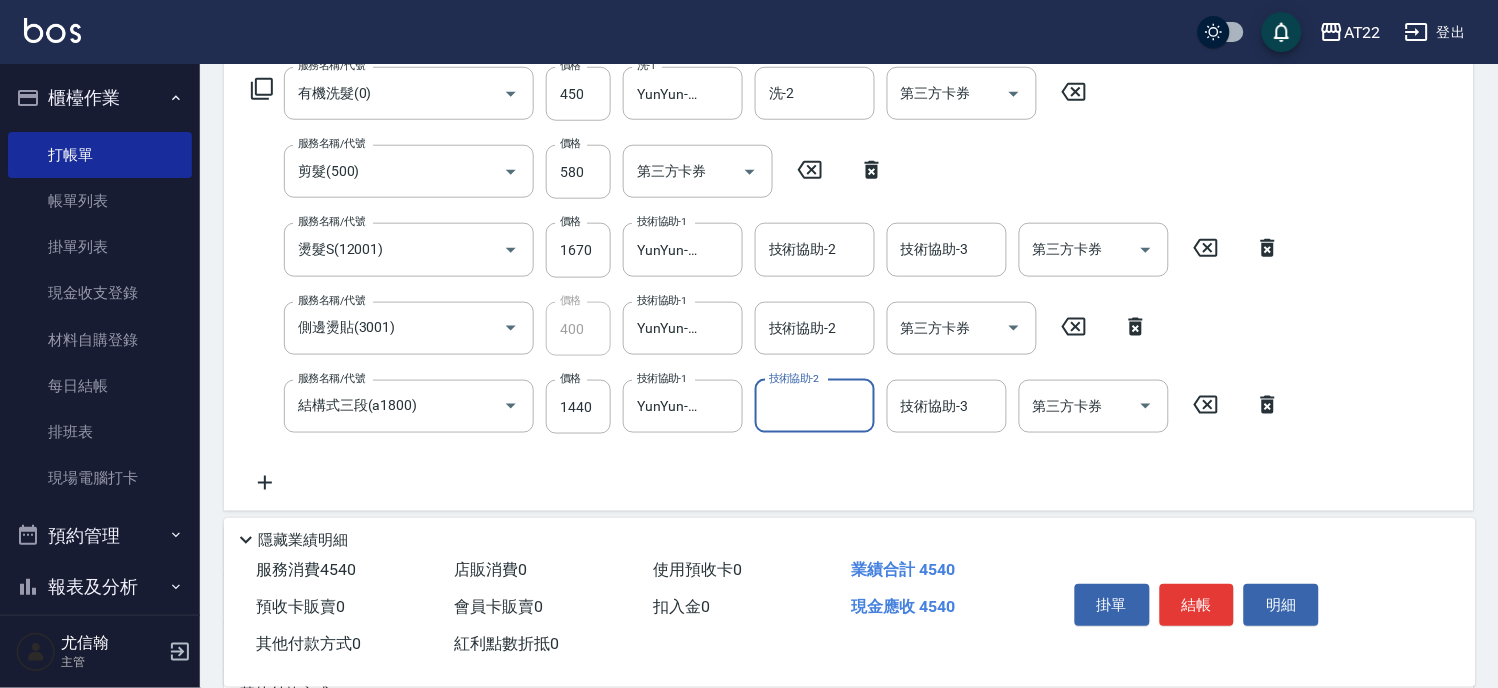 scroll, scrollTop: 0, scrollLeft: 0, axis: both 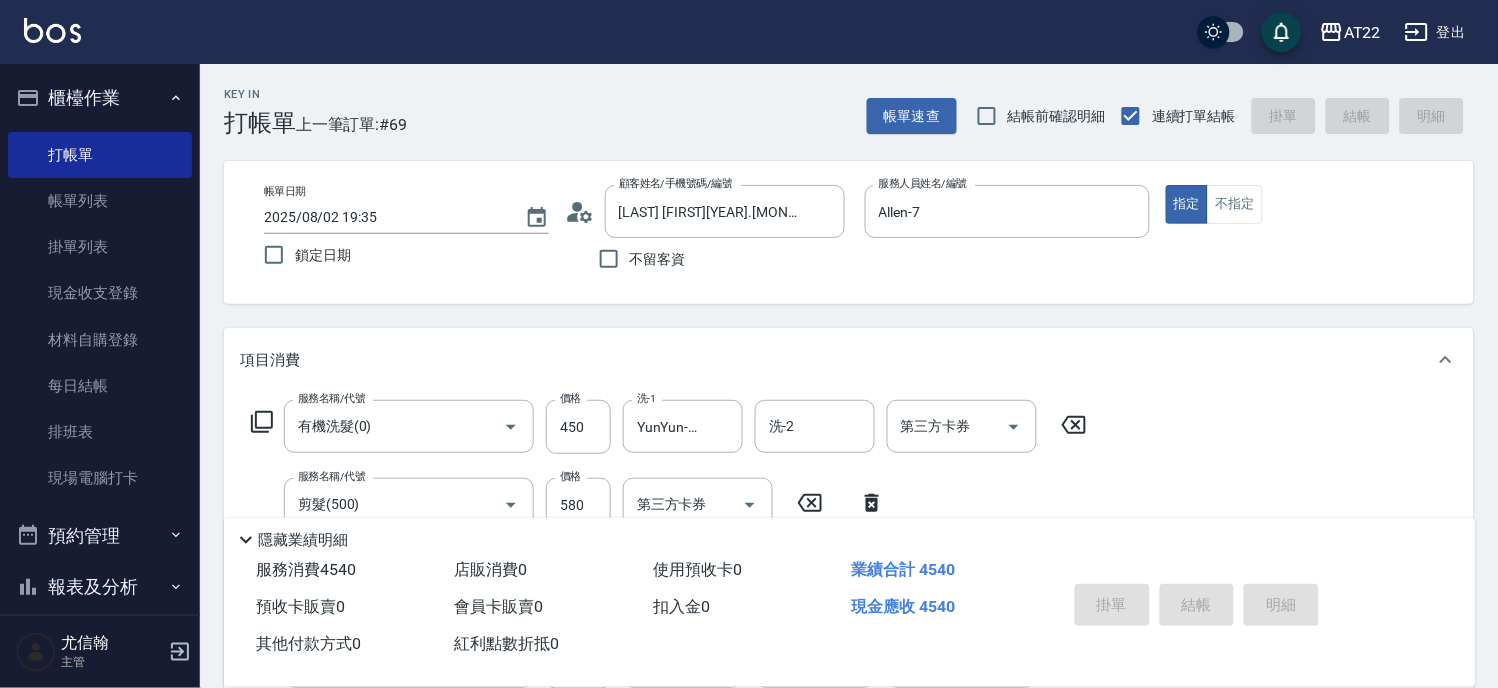 type 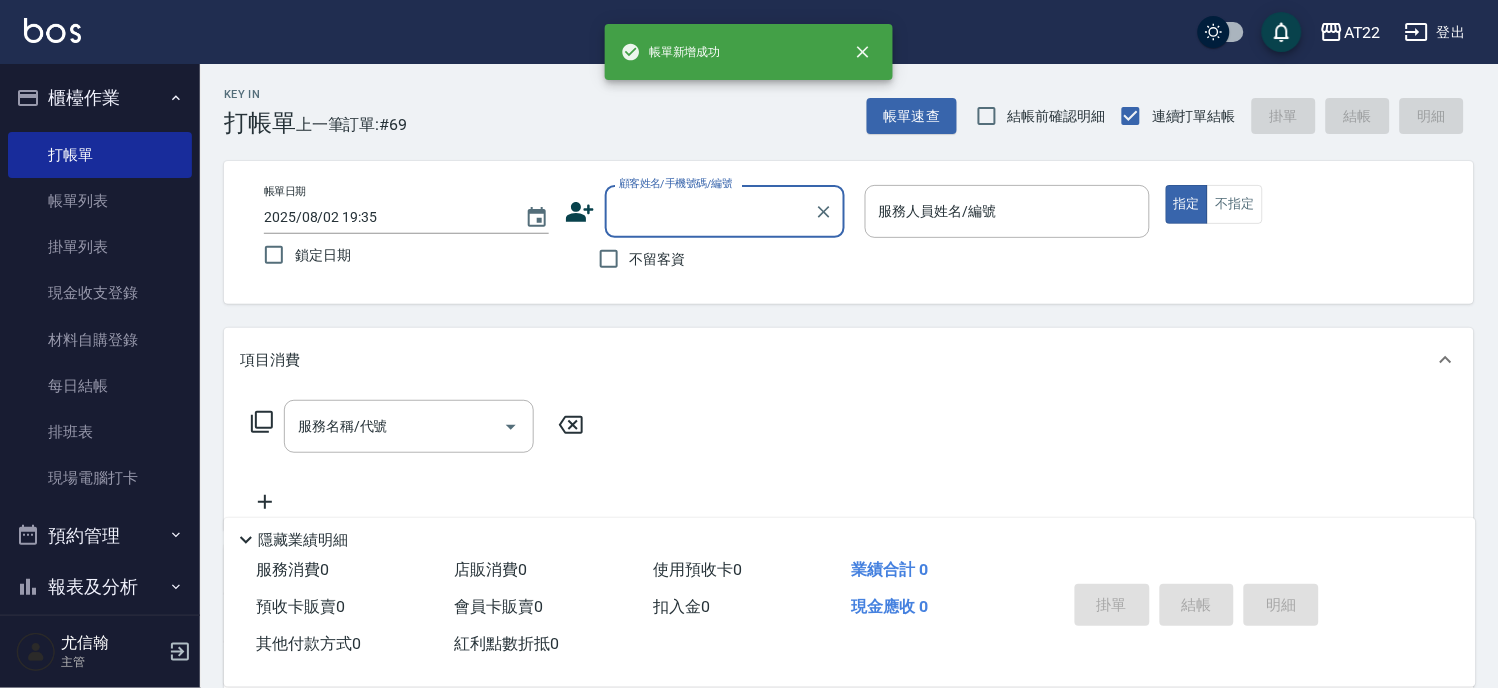 scroll, scrollTop: 0, scrollLeft: 0, axis: both 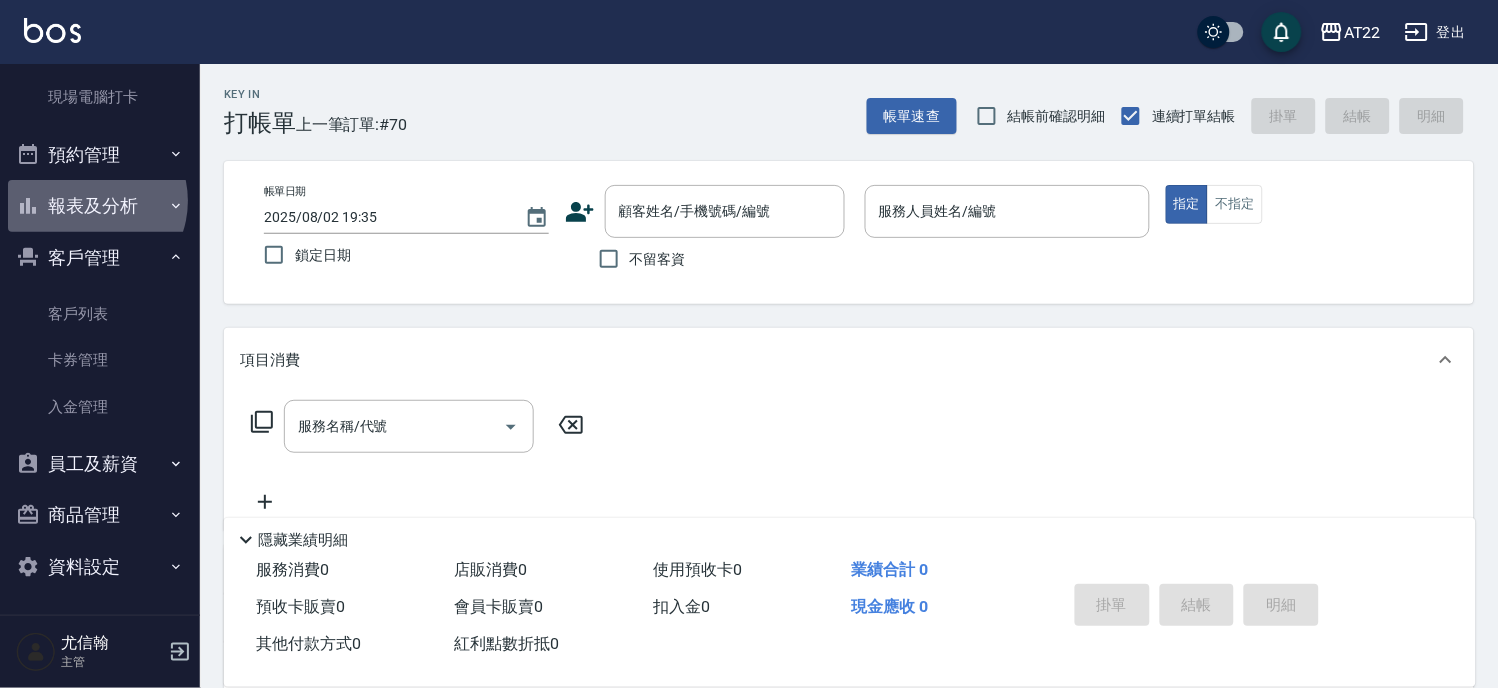 drag, startPoint x: 88, startPoint y: 201, endPoint x: 186, endPoint y: 235, distance: 103.73042 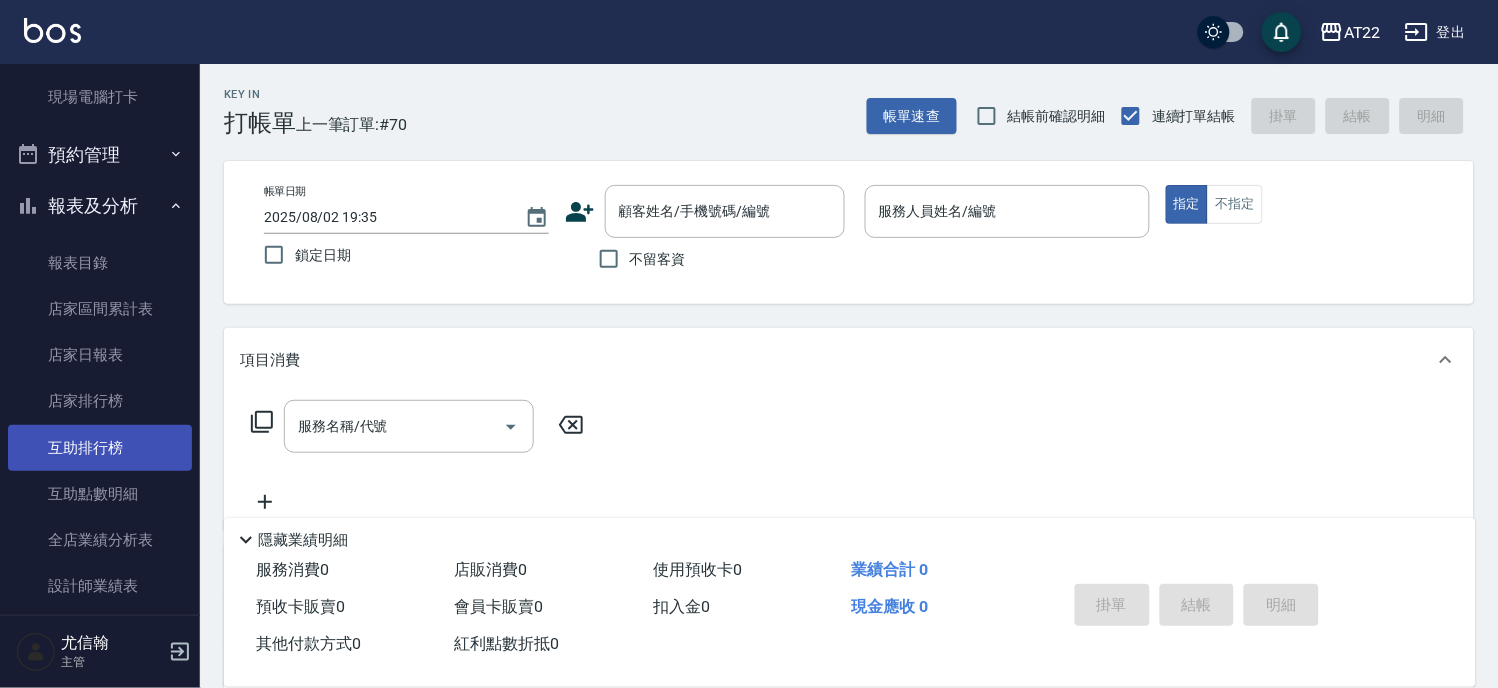 click on "互助排行榜" at bounding box center (100, 448) 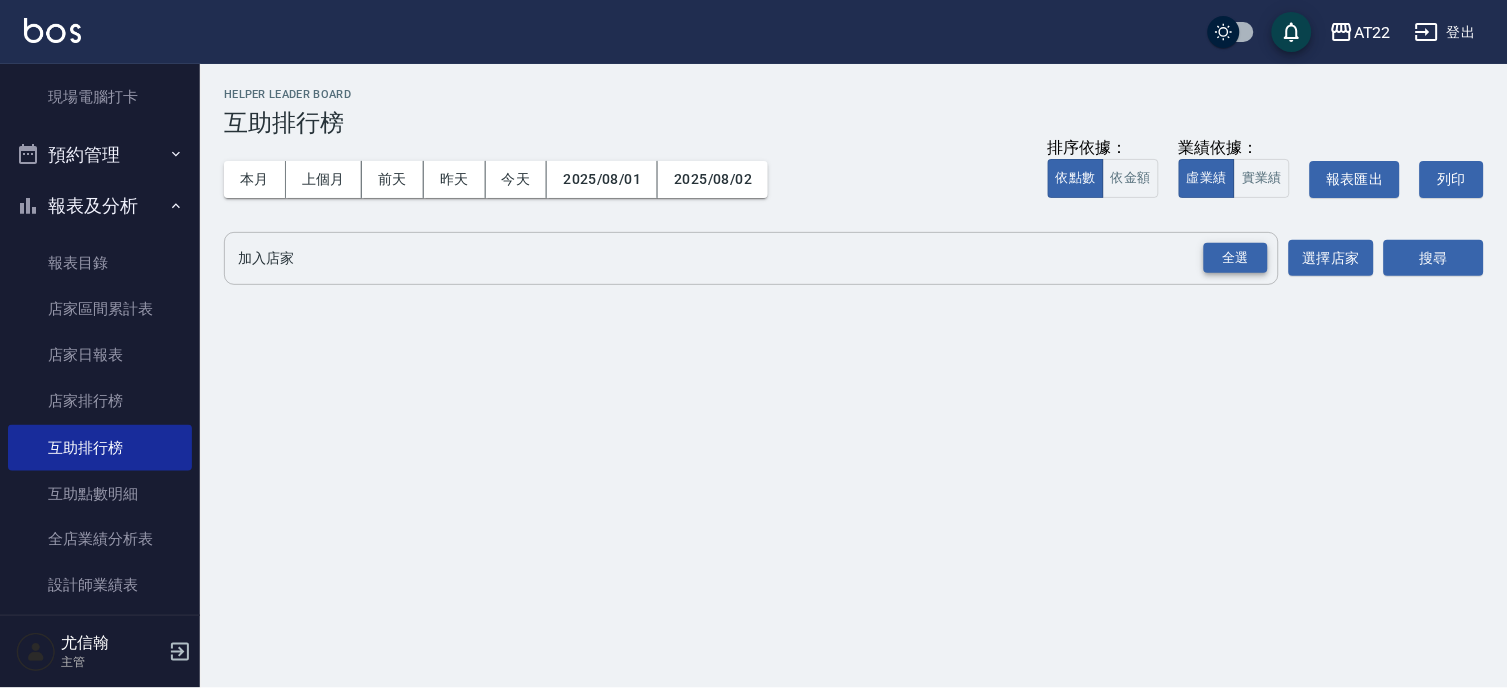 click on "全選" at bounding box center [1236, 258] 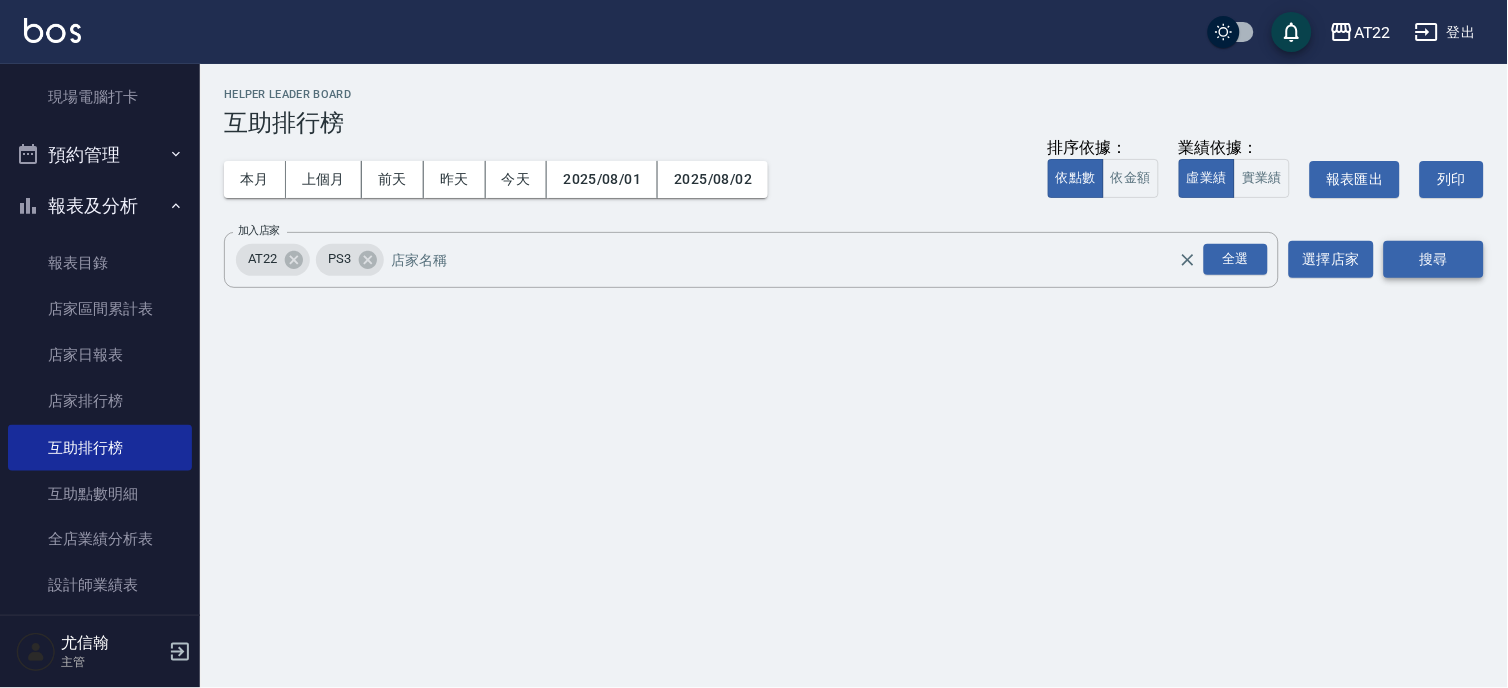 click on "搜尋" at bounding box center (1434, 259) 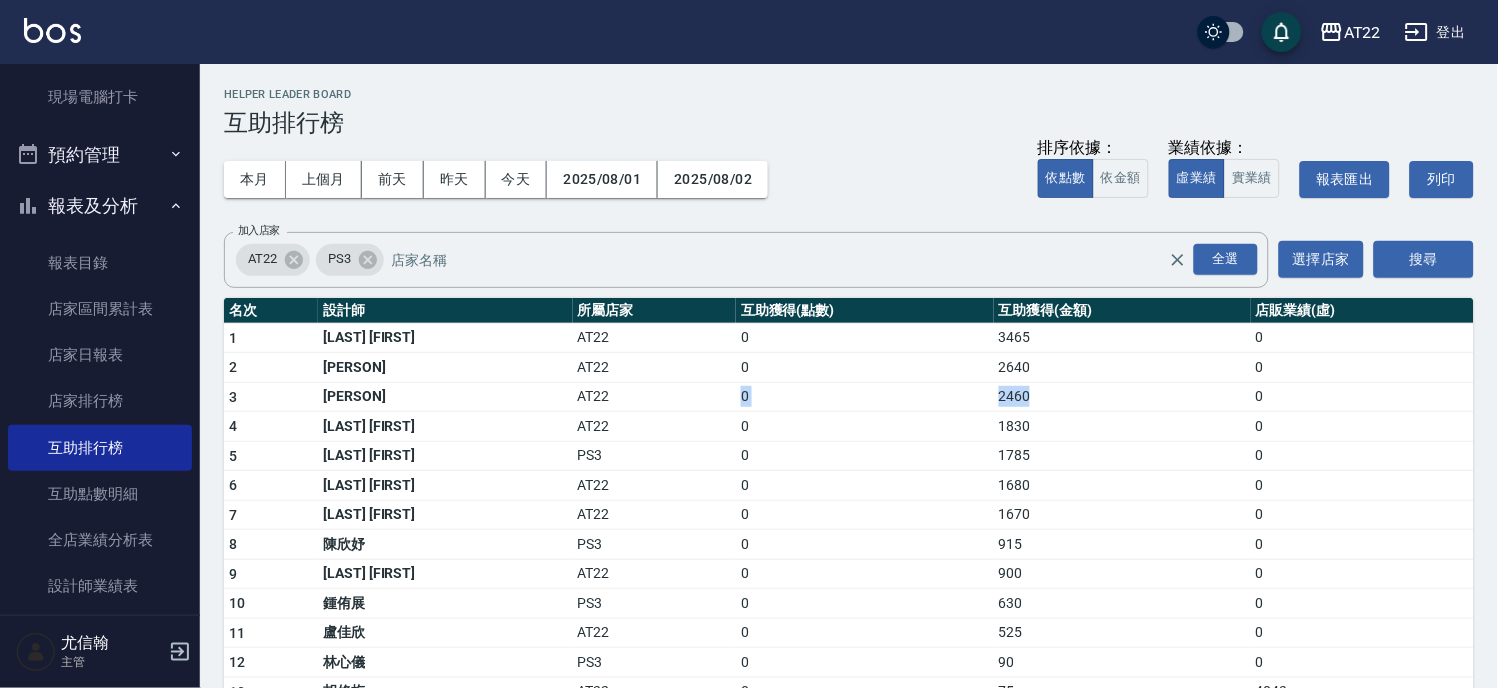 drag, startPoint x: 1002, startPoint y: 400, endPoint x: 687, endPoint y: 398, distance: 315.00635 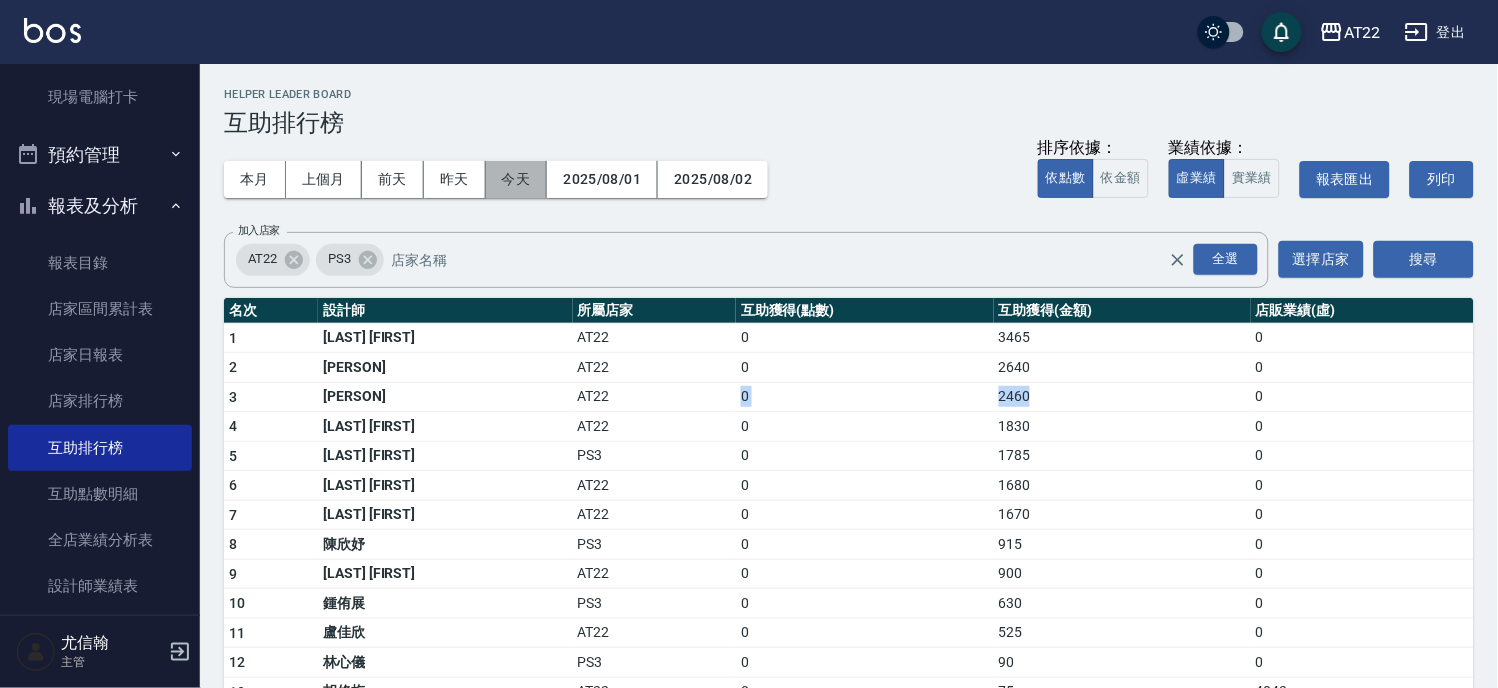 click on "今天" at bounding box center (517, 179) 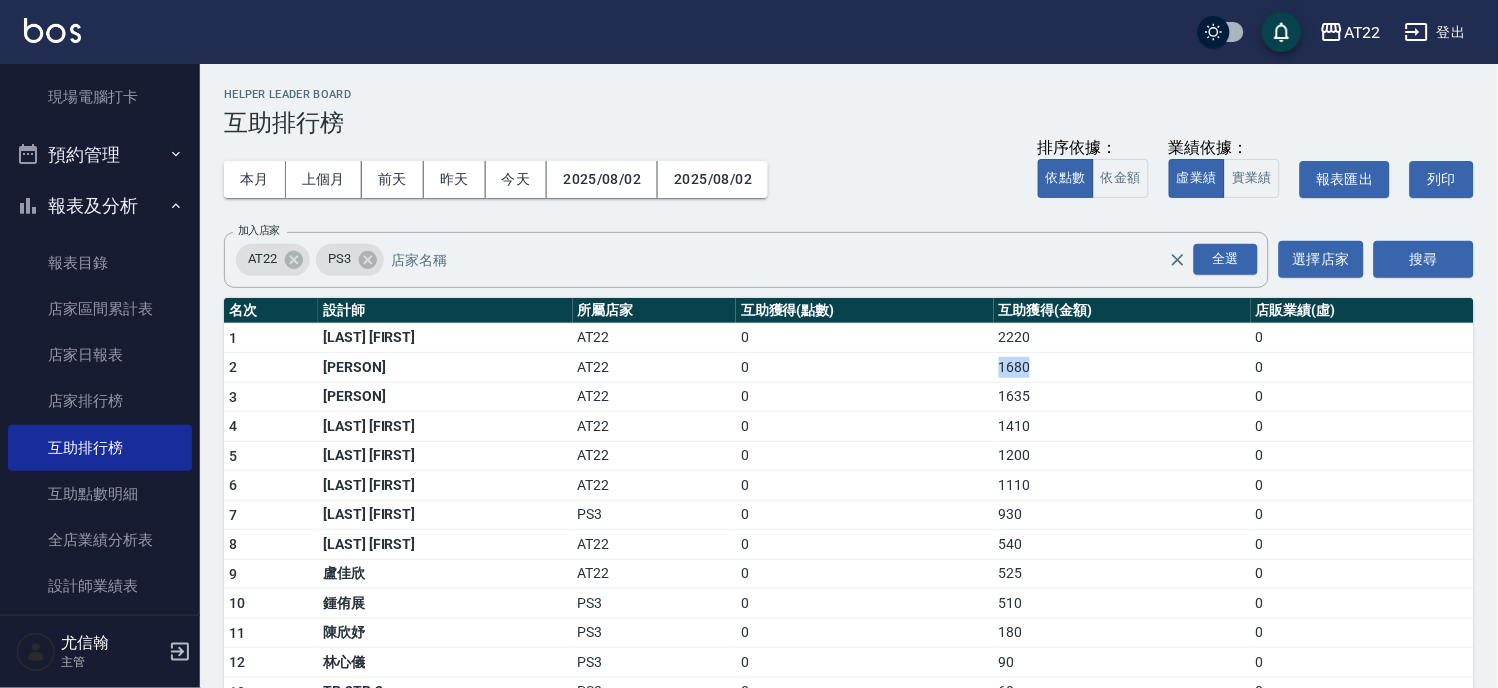 drag, startPoint x: 1000, startPoint y: 361, endPoint x: 895, endPoint y: 361, distance: 105 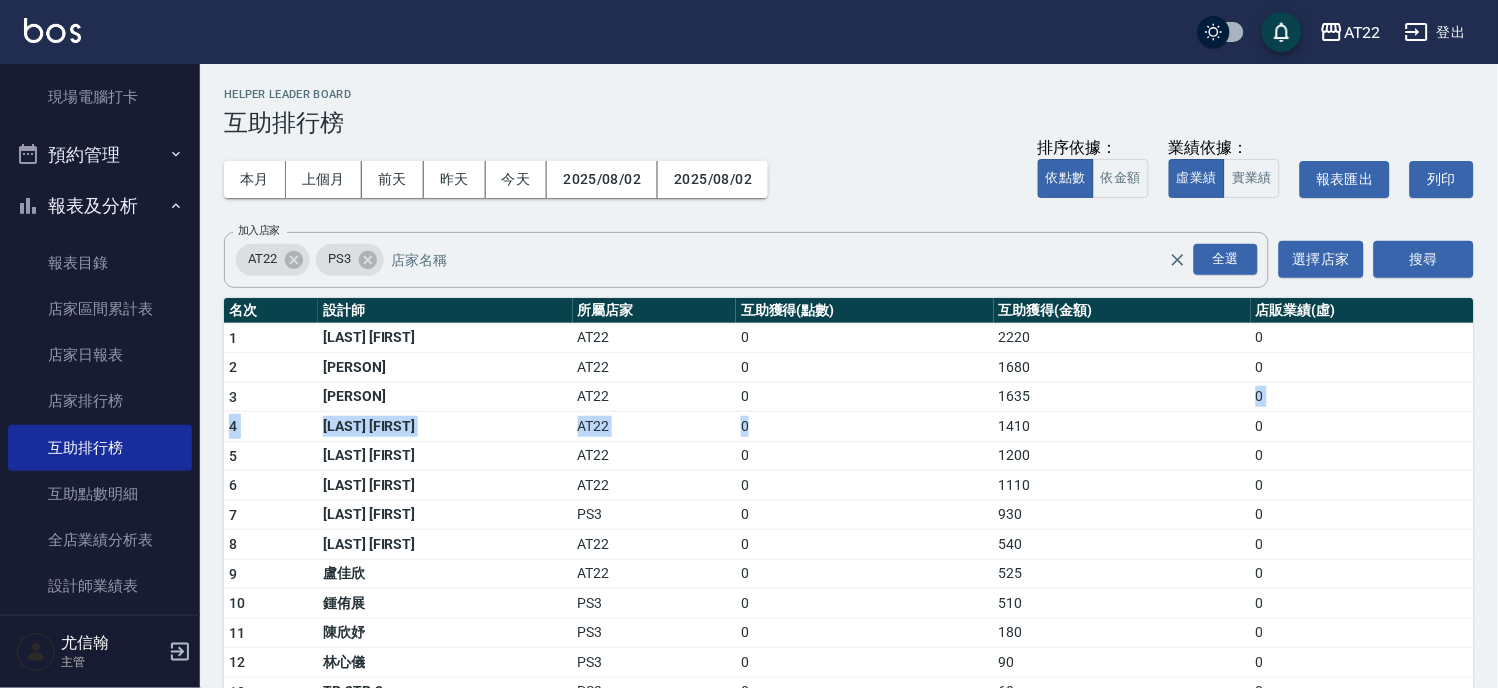 drag, startPoint x: 1005, startPoint y: 405, endPoint x: 780, endPoint y: 414, distance: 225.17993 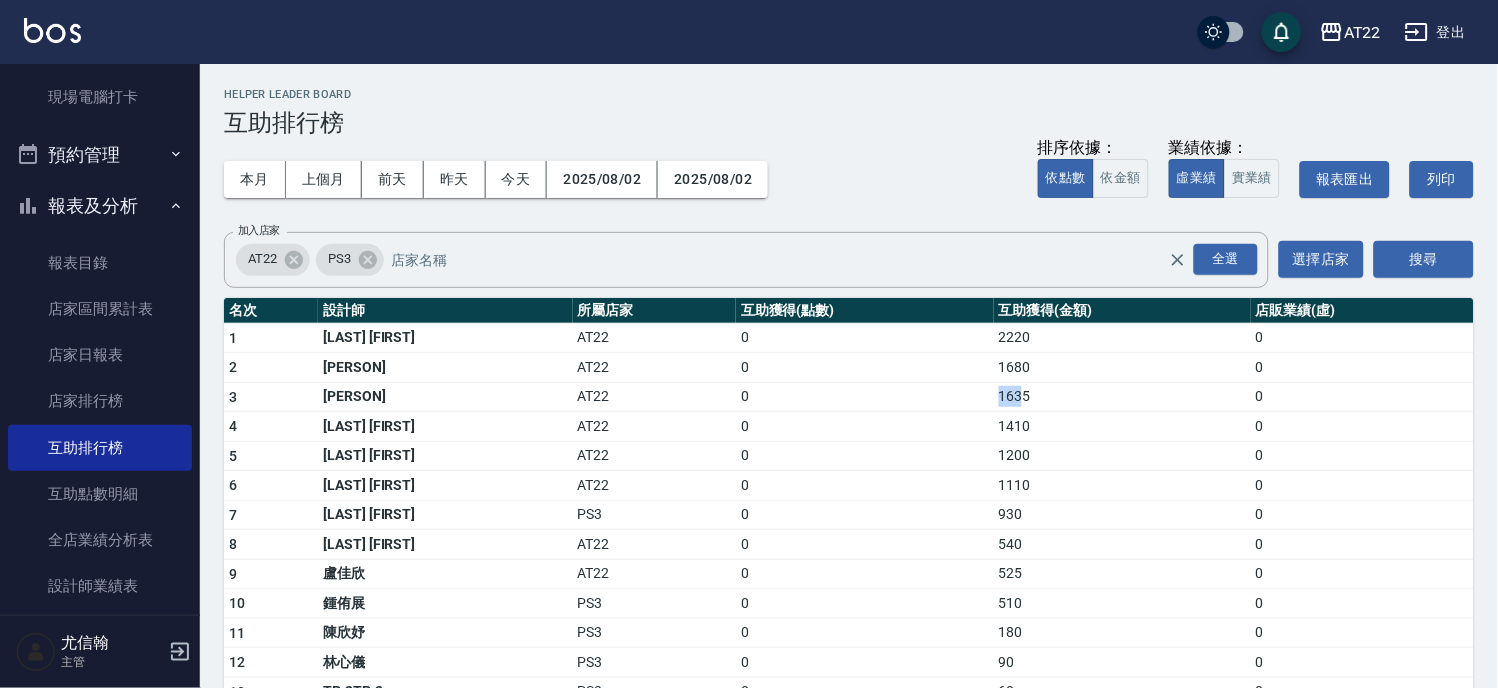 drag, startPoint x: 987, startPoint y: 393, endPoint x: 940, endPoint y: 402, distance: 47.853943 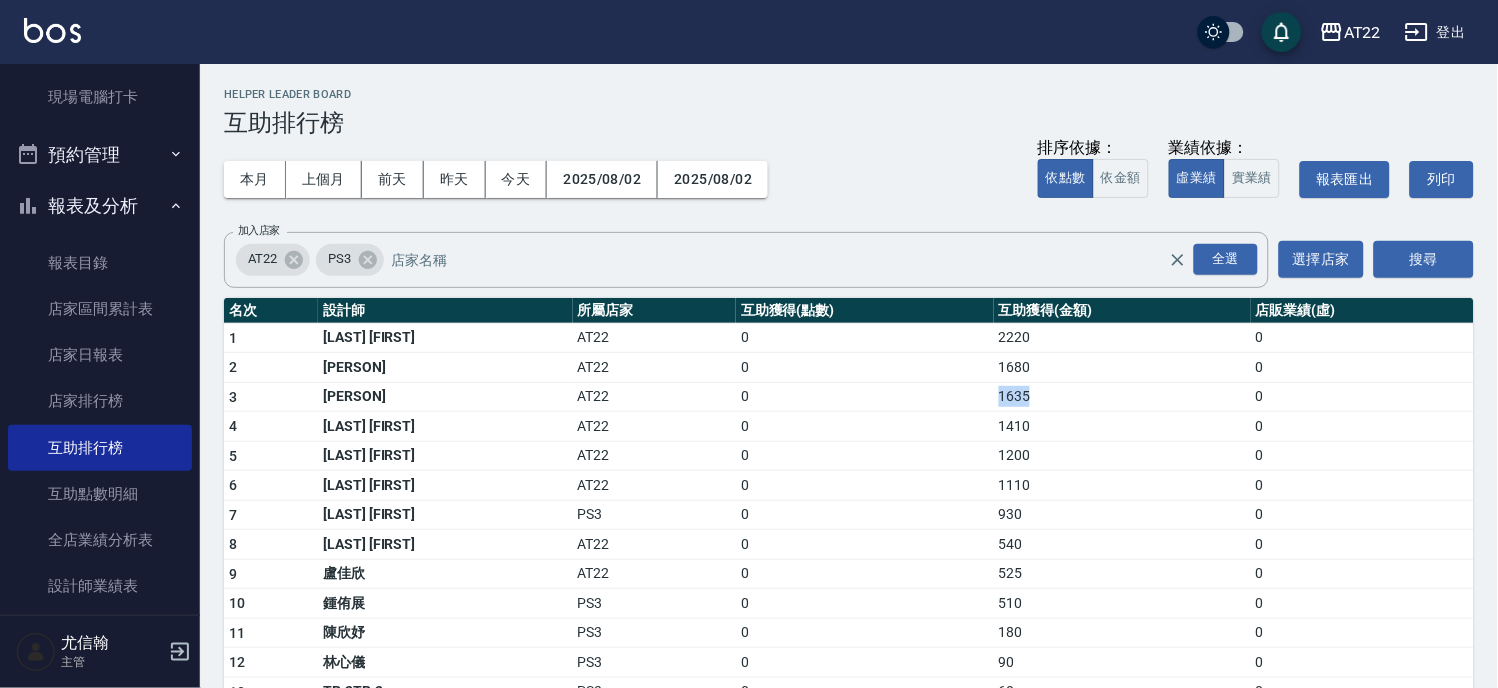 drag, startPoint x: 1005, startPoint y: 401, endPoint x: 948, endPoint y: 400, distance: 57.00877 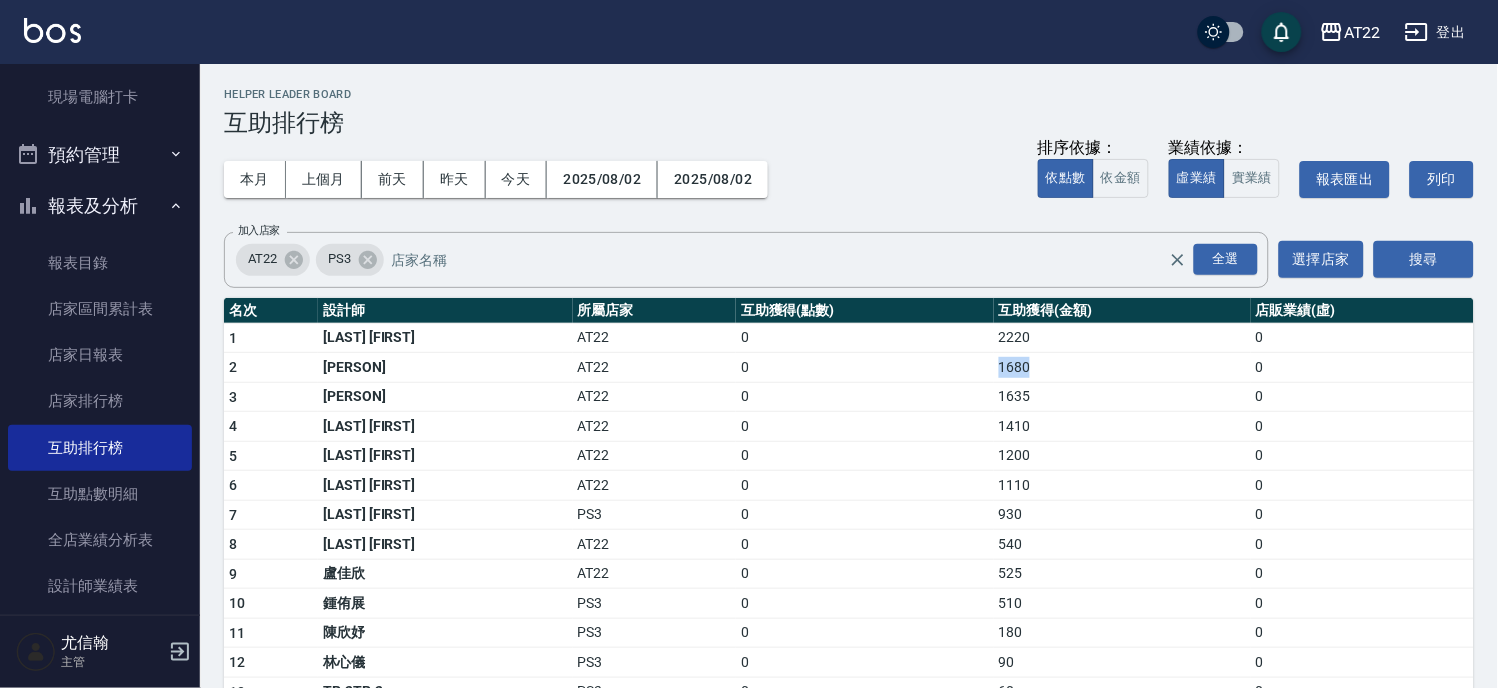 drag, startPoint x: 998, startPoint y: 368, endPoint x: 953, endPoint y: 371, distance: 45.099888 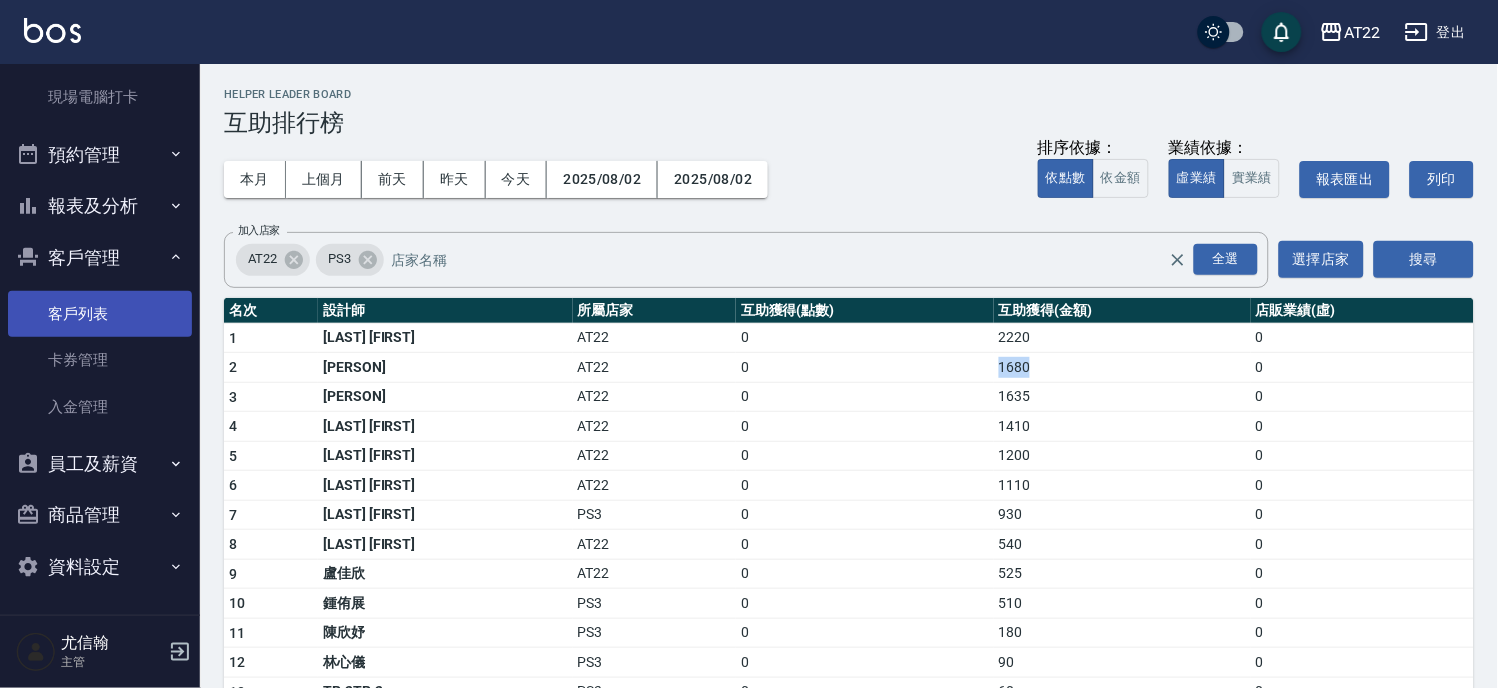 click on "客戶列表" at bounding box center (100, 314) 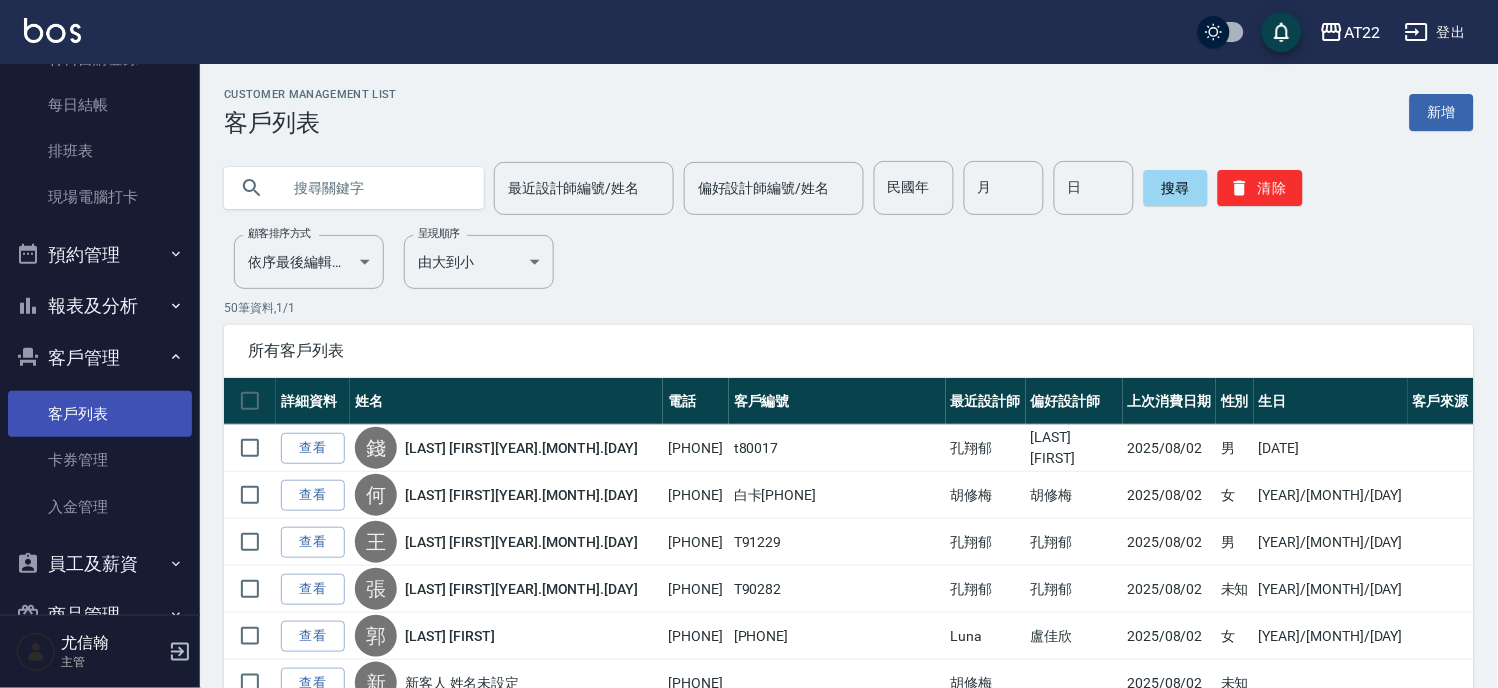 scroll, scrollTop: 0, scrollLeft: 0, axis: both 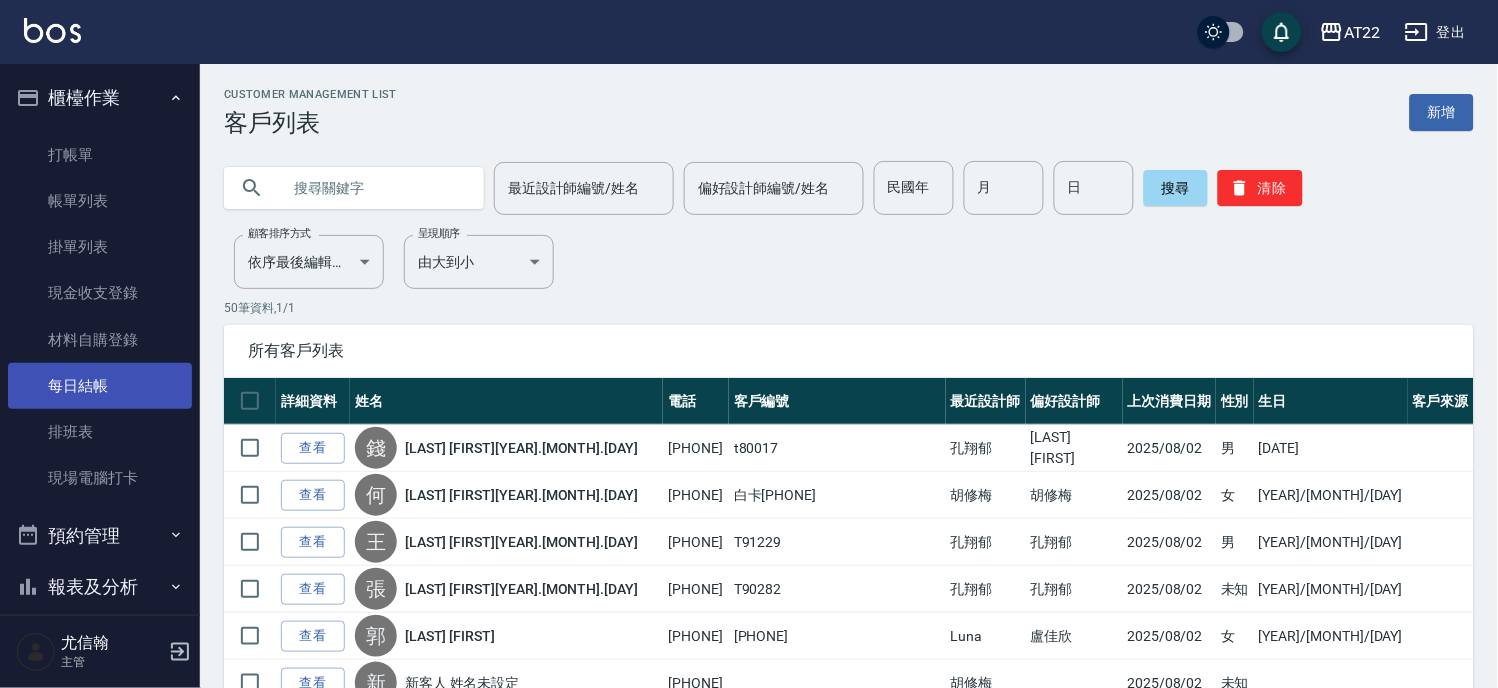 click on "每日結帳" at bounding box center [100, 386] 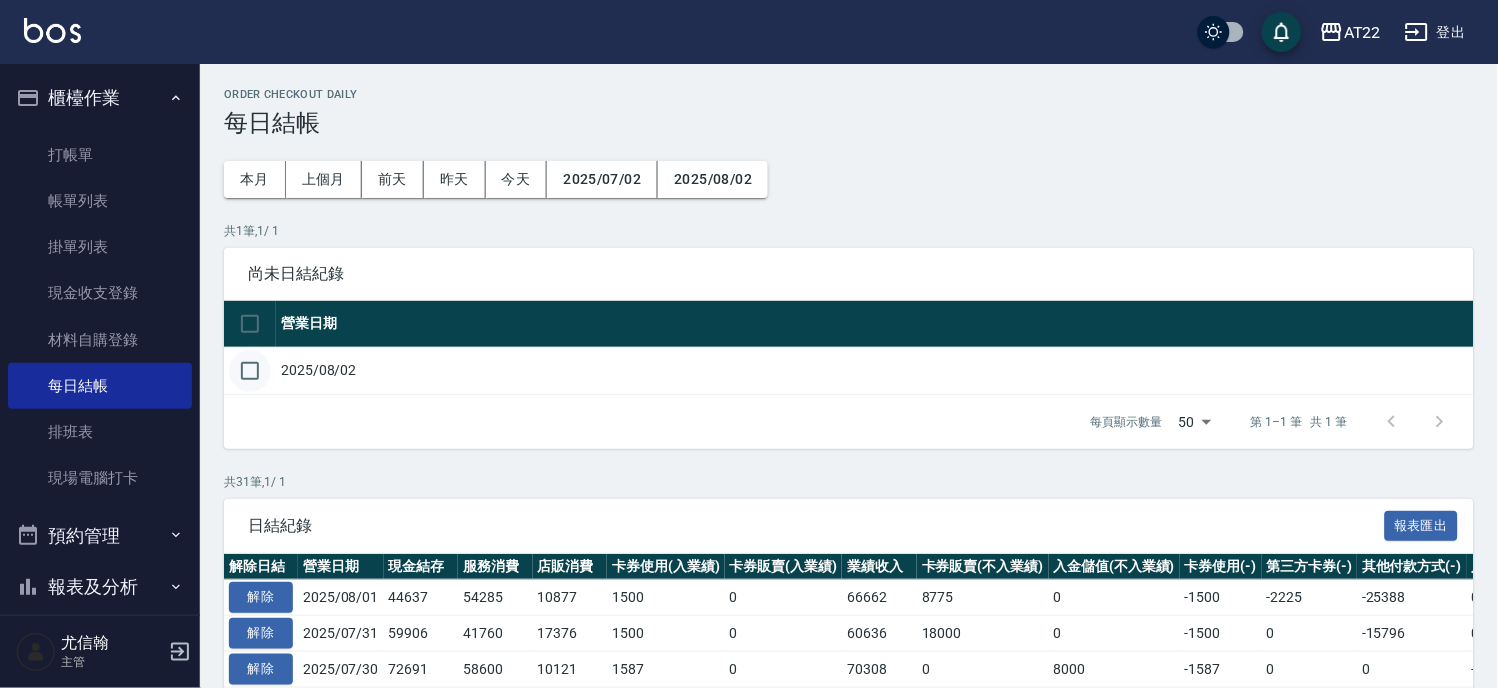 click at bounding box center (250, 371) 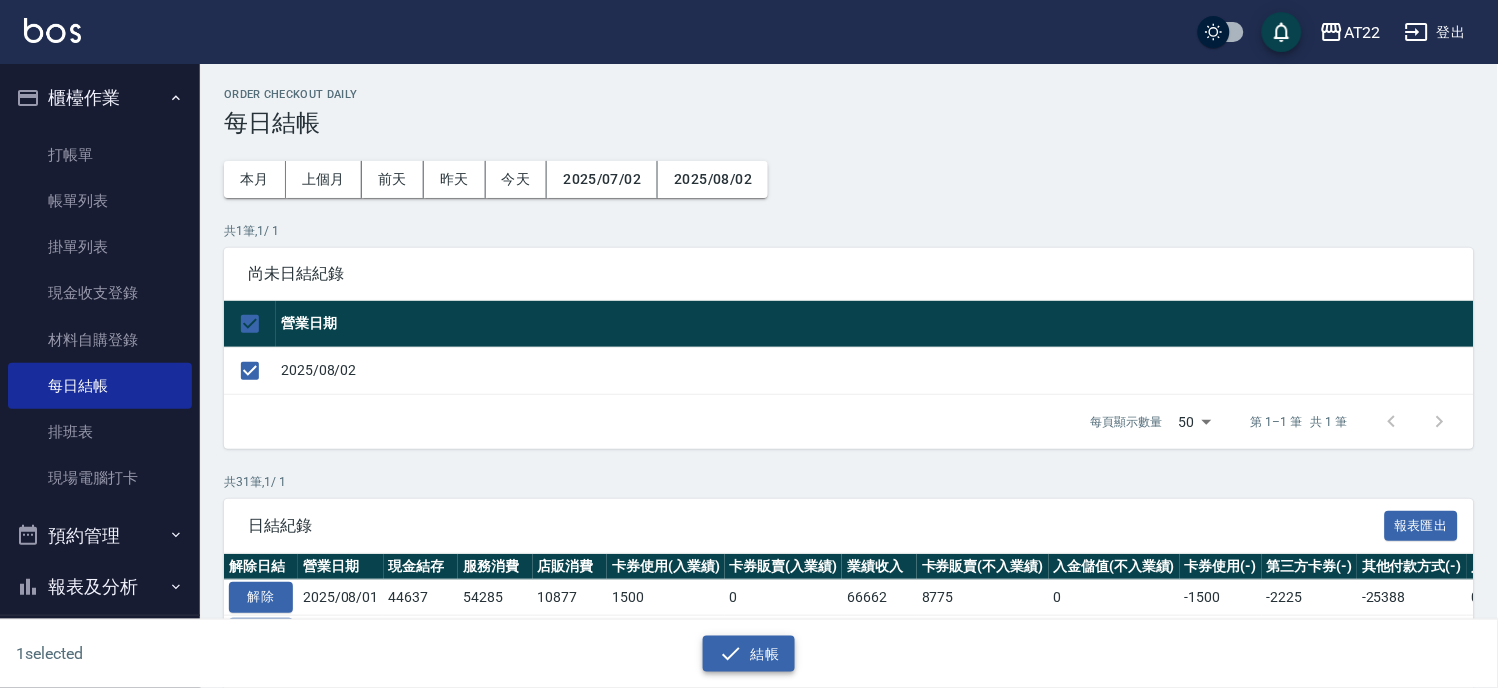 click on "結帳" at bounding box center [749, 654] 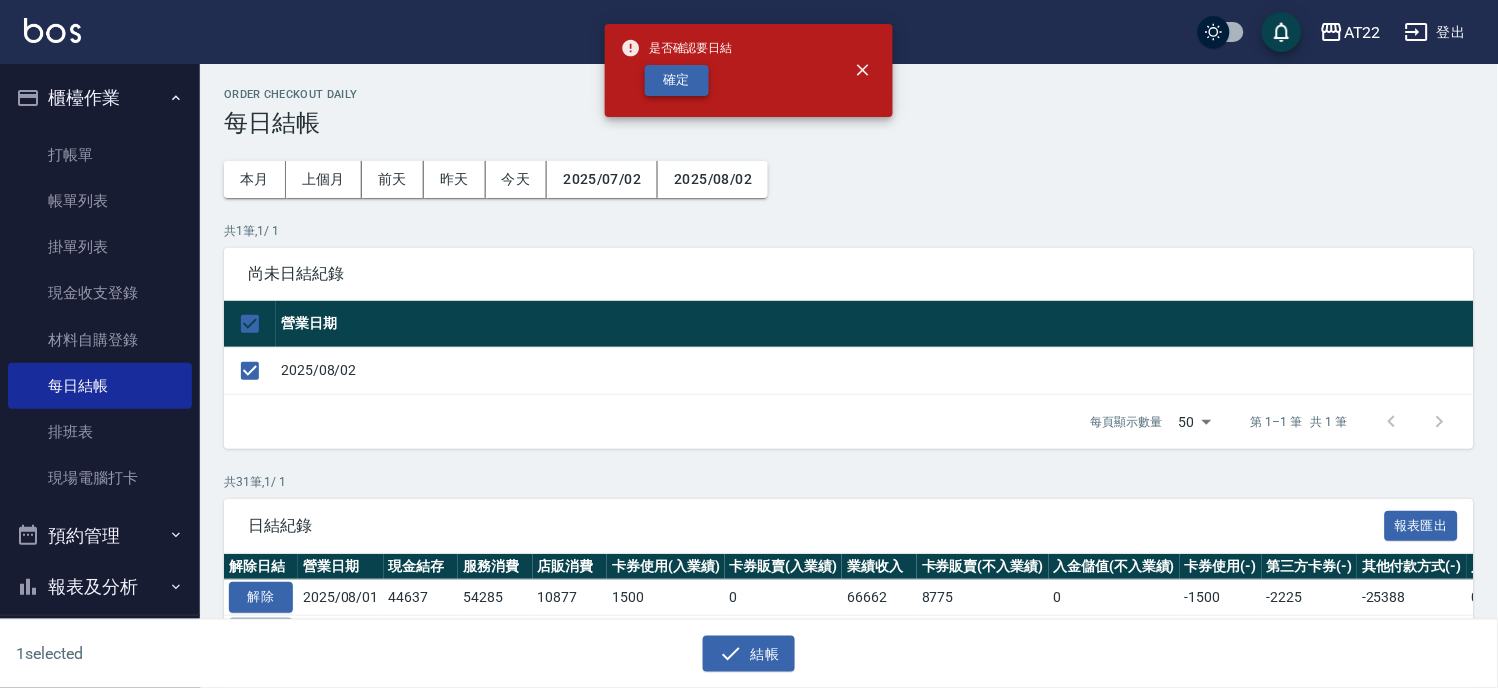 click on "確定" at bounding box center [677, 80] 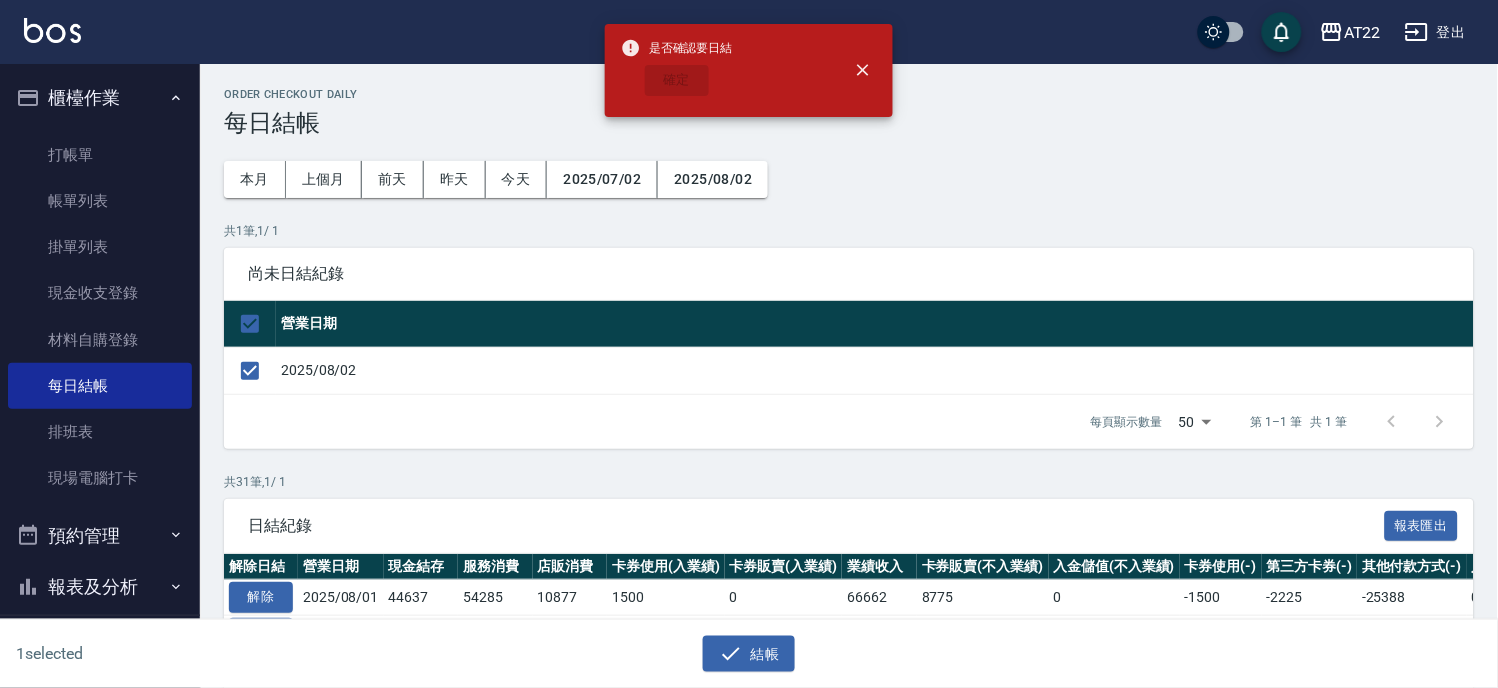 checkbox on "false" 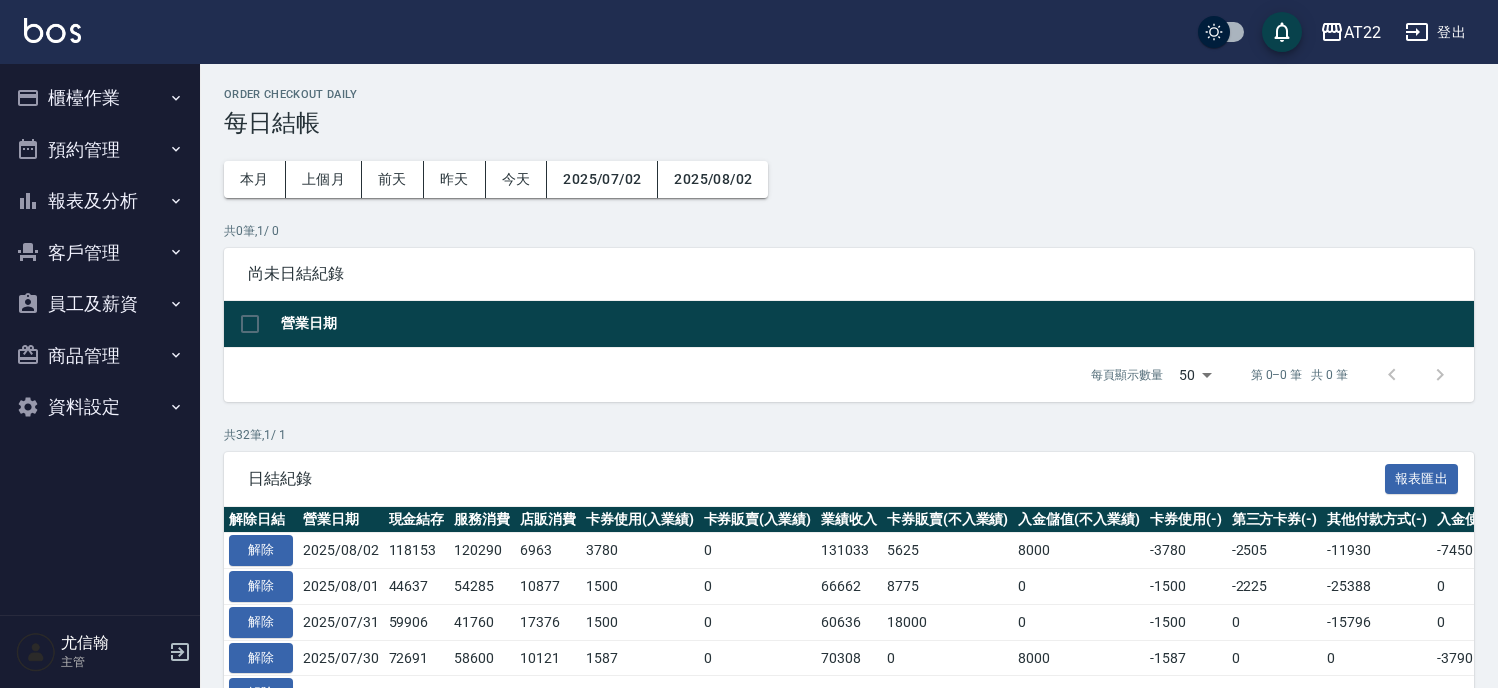 scroll, scrollTop: 0, scrollLeft: 0, axis: both 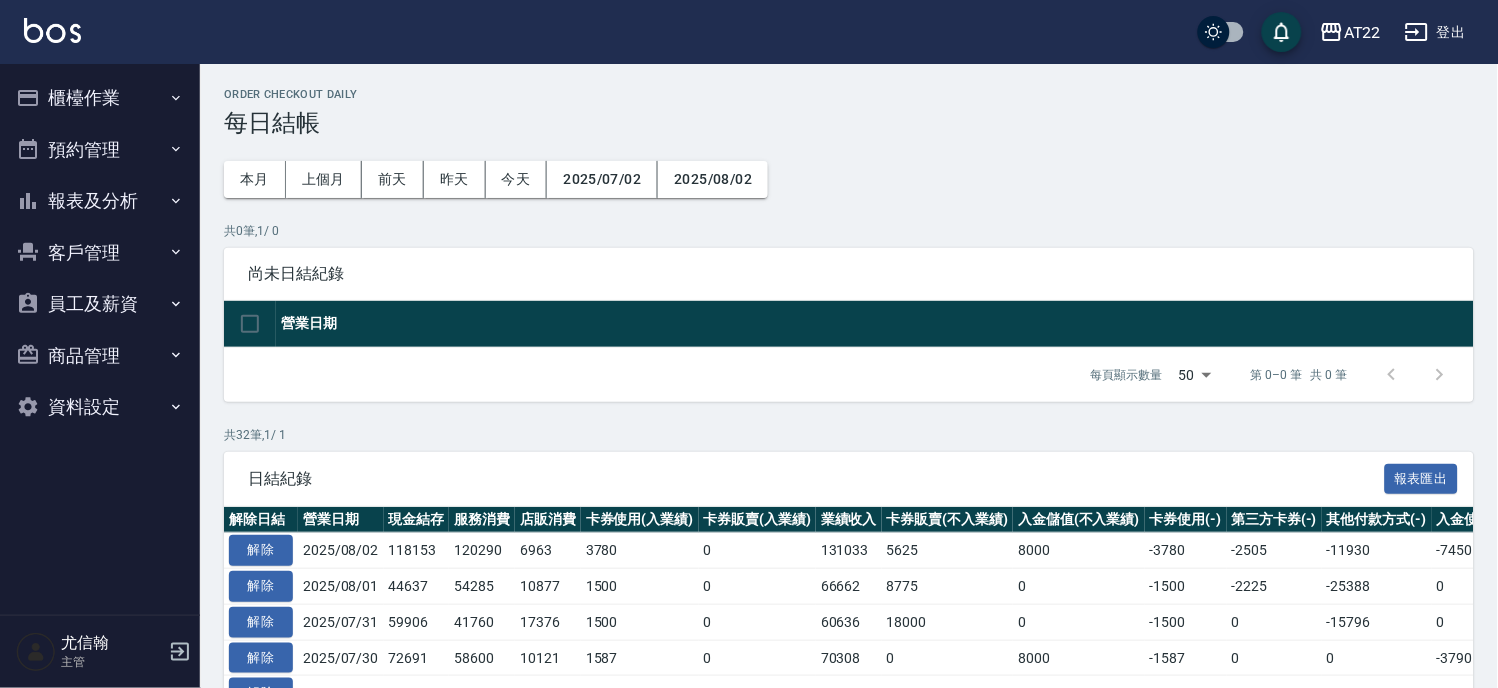 click on "員工及薪資" at bounding box center (100, 304) 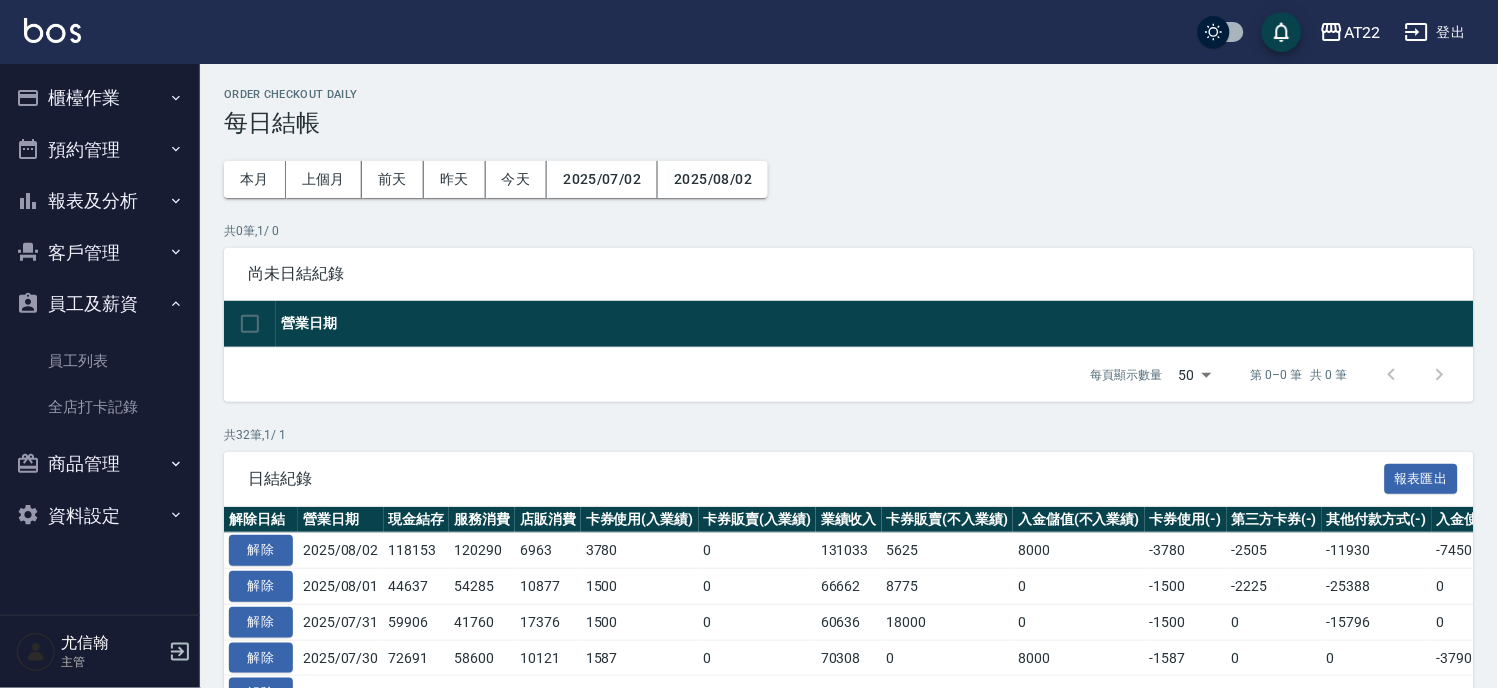 click on "報表及分析" at bounding box center [100, 201] 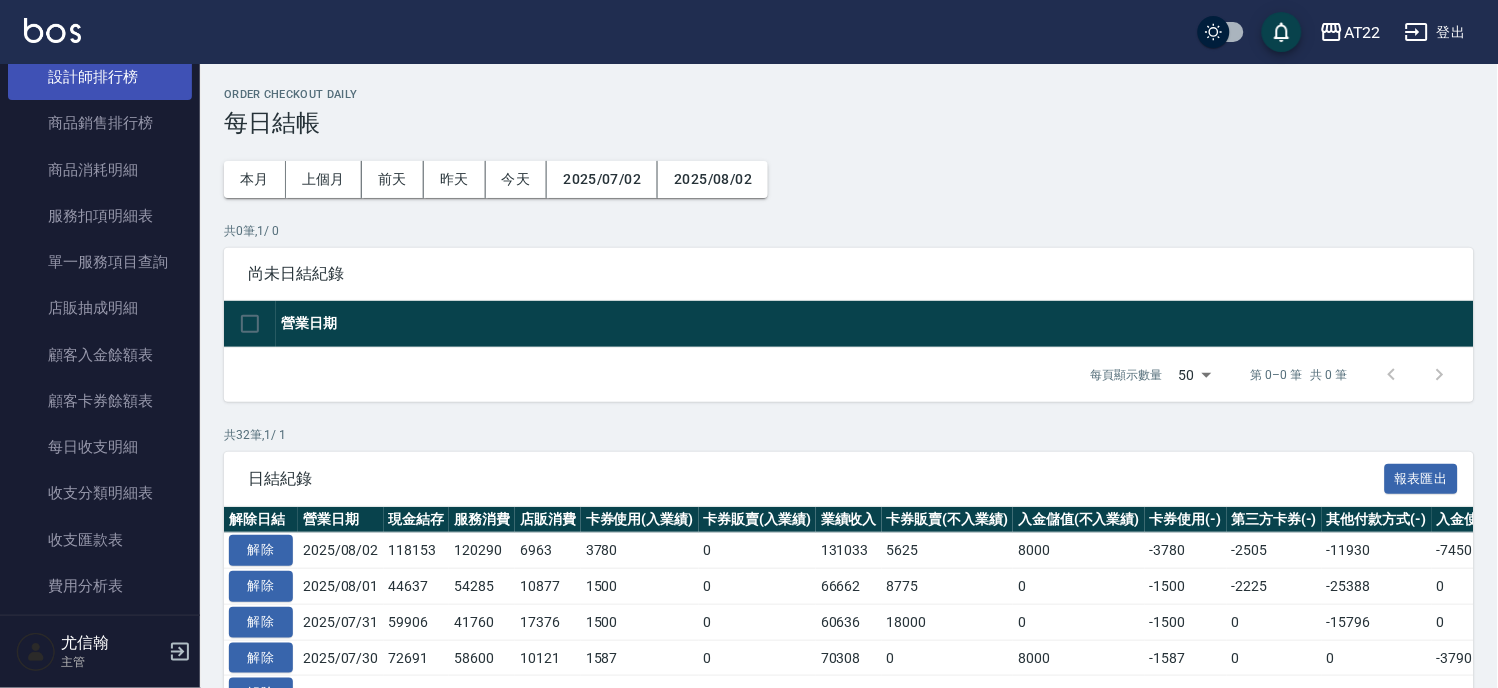 scroll, scrollTop: 444, scrollLeft: 0, axis: vertical 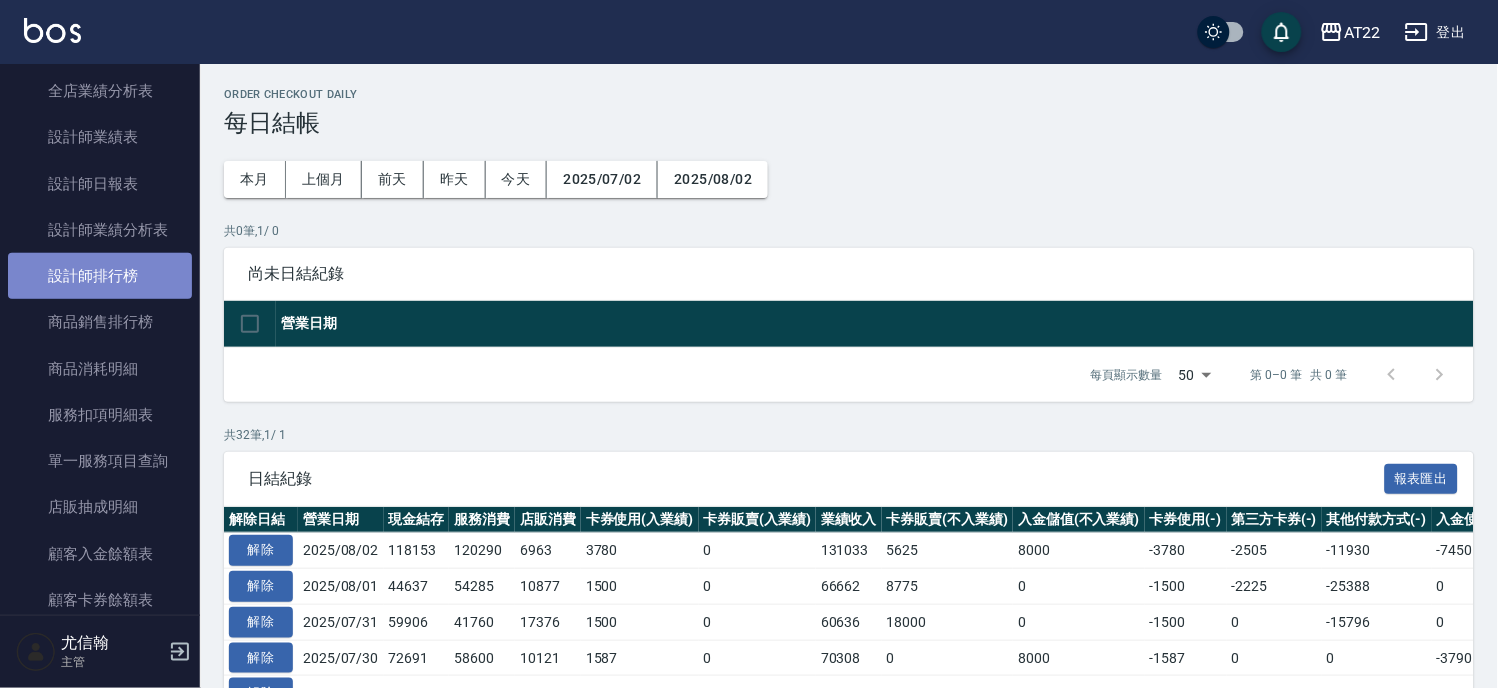 click on "設計師排行榜" at bounding box center (100, 276) 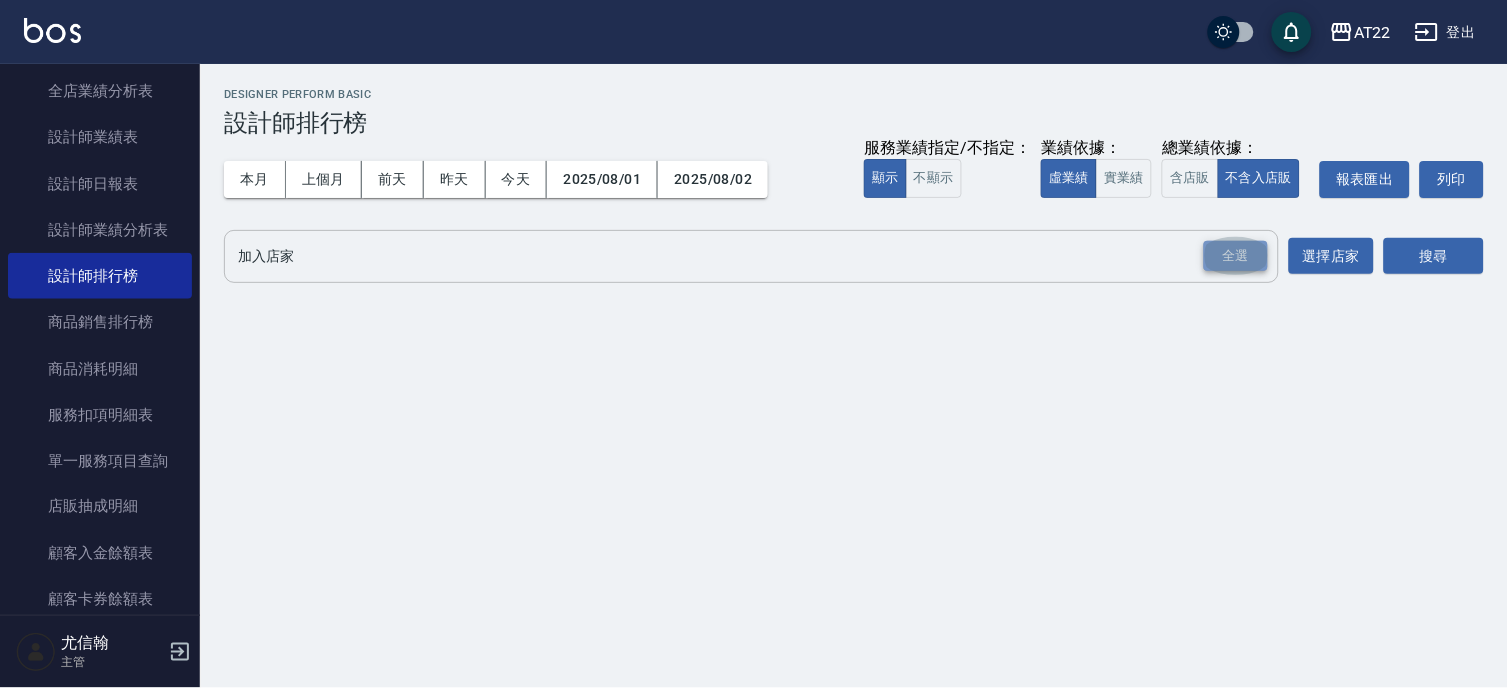 click on "全選" at bounding box center [1236, 256] 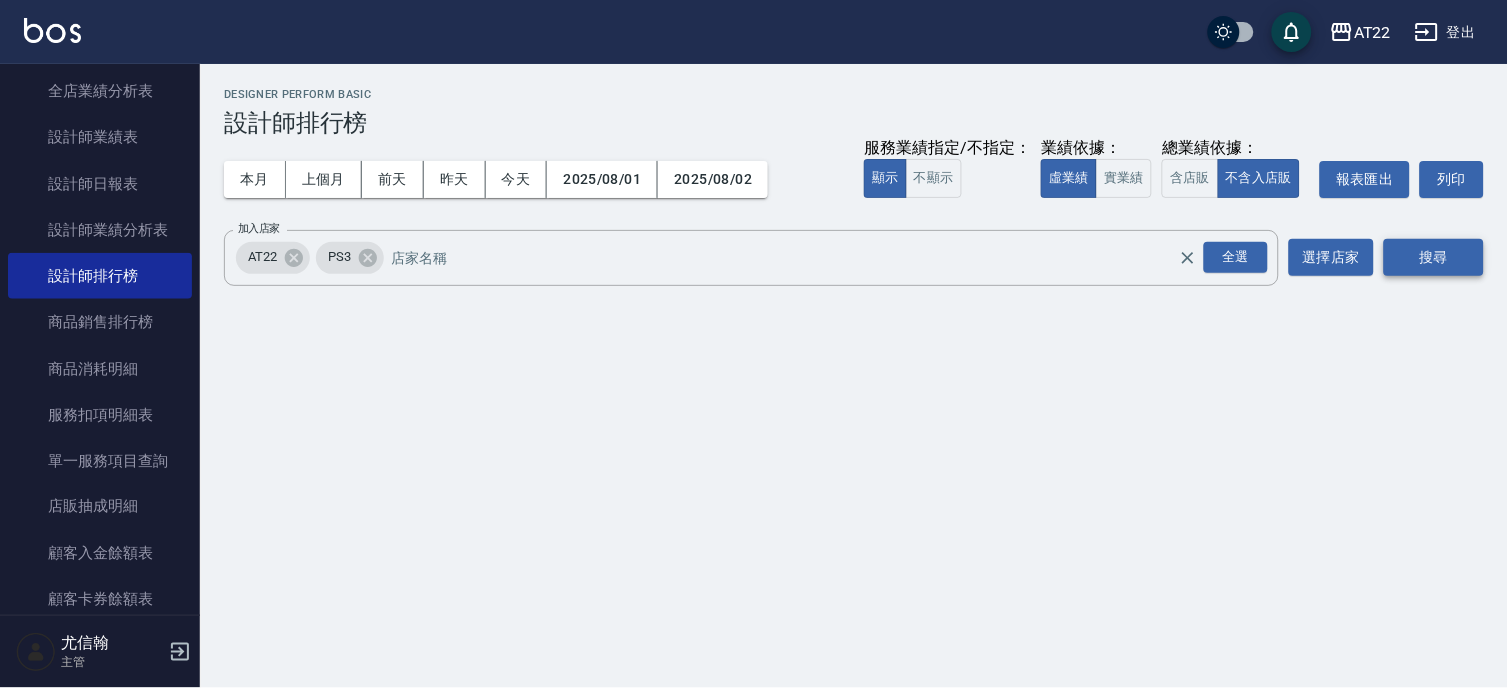 click on "搜尋" at bounding box center [1434, 257] 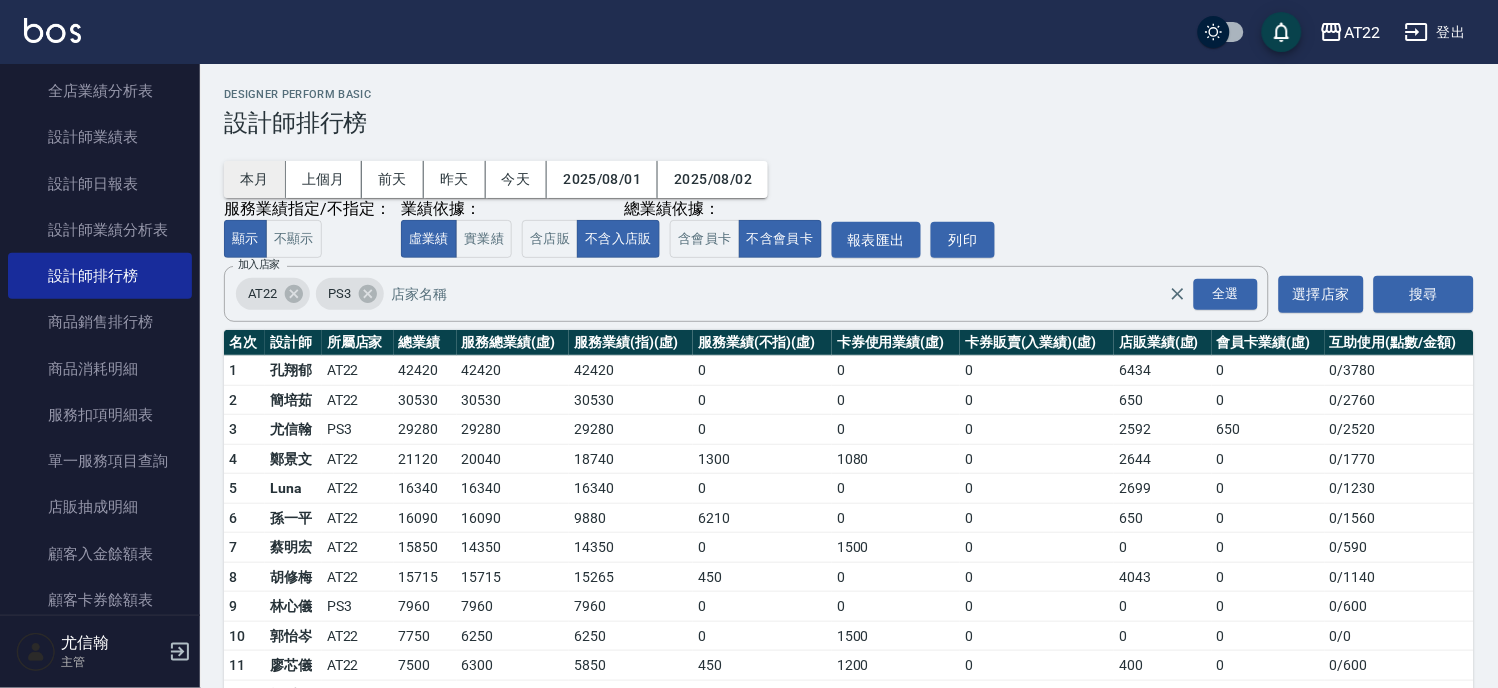 click on "本月" at bounding box center [255, 179] 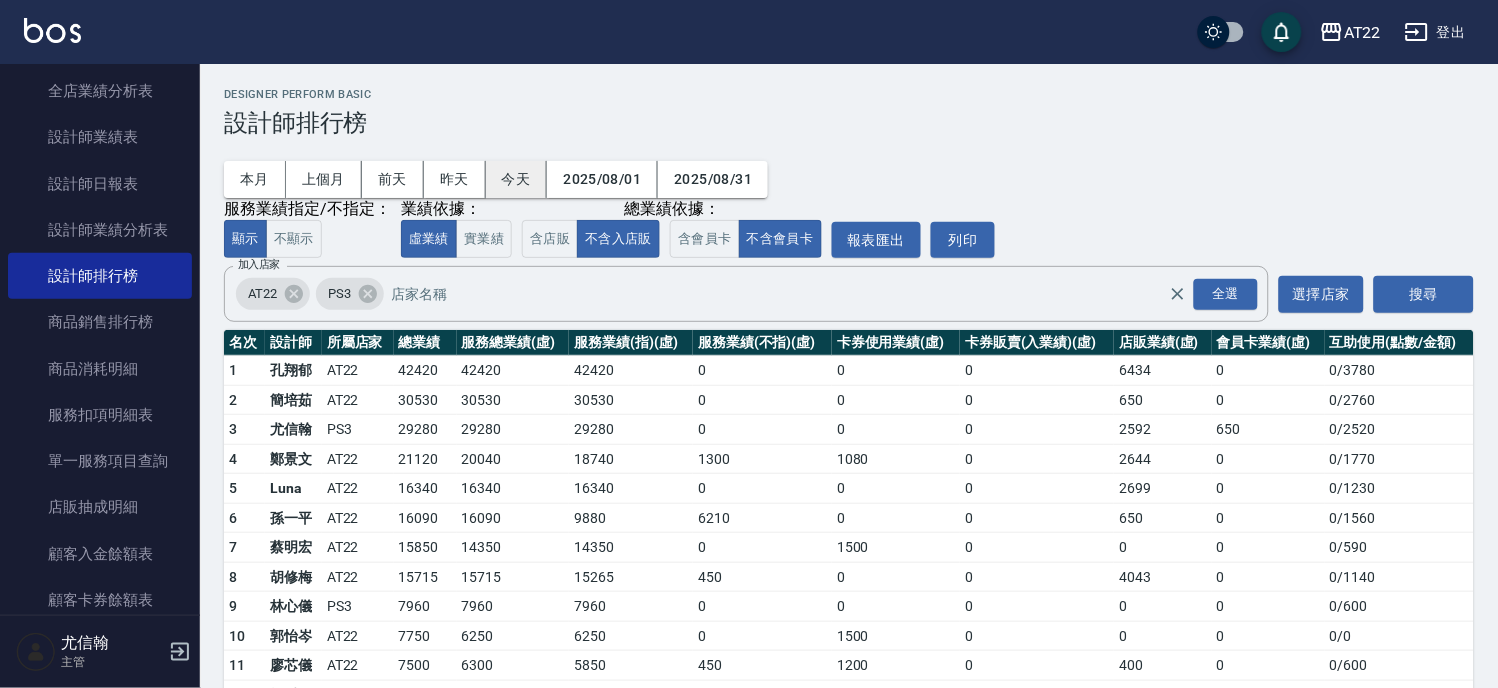 click on "今天" at bounding box center (517, 179) 